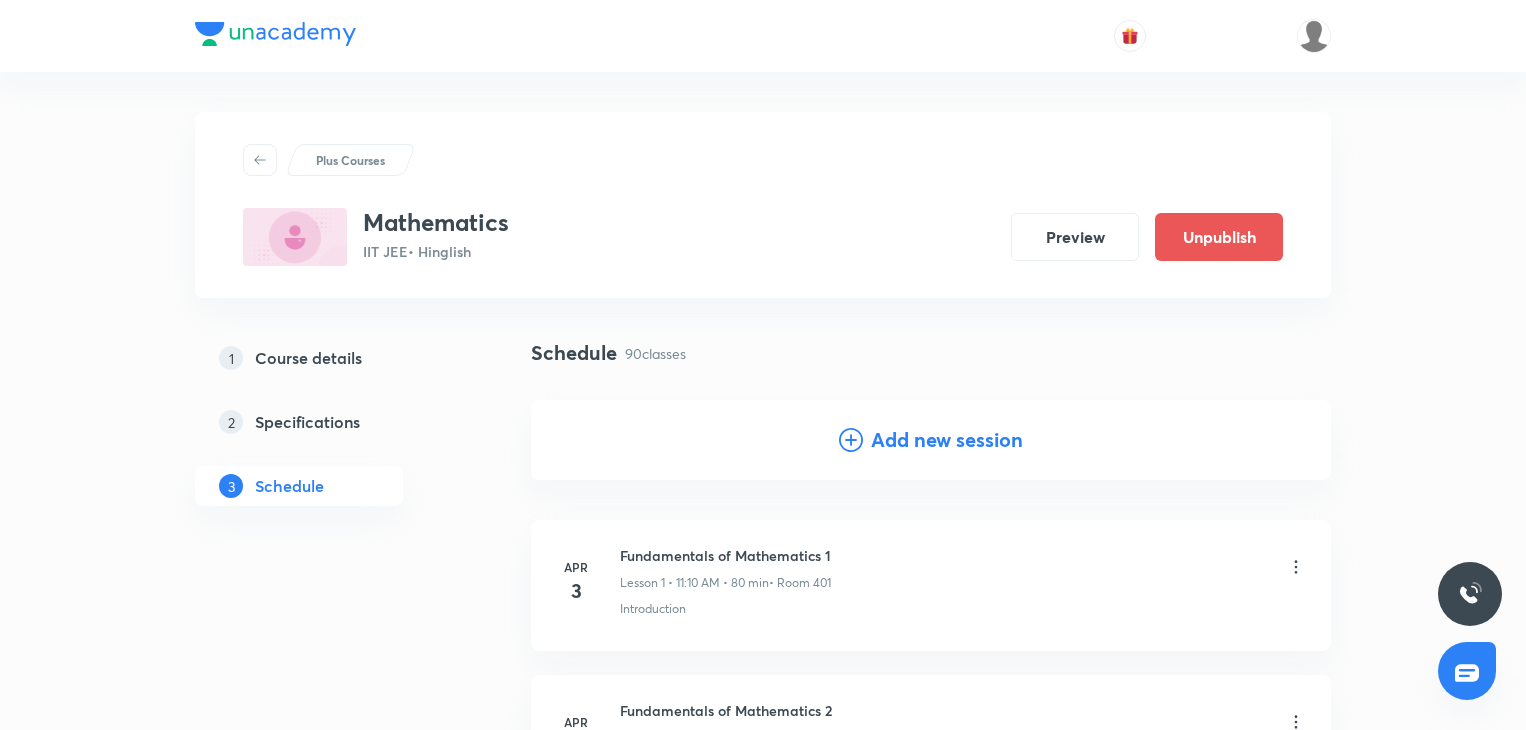 scroll, scrollTop: 13664, scrollLeft: 0, axis: vertical 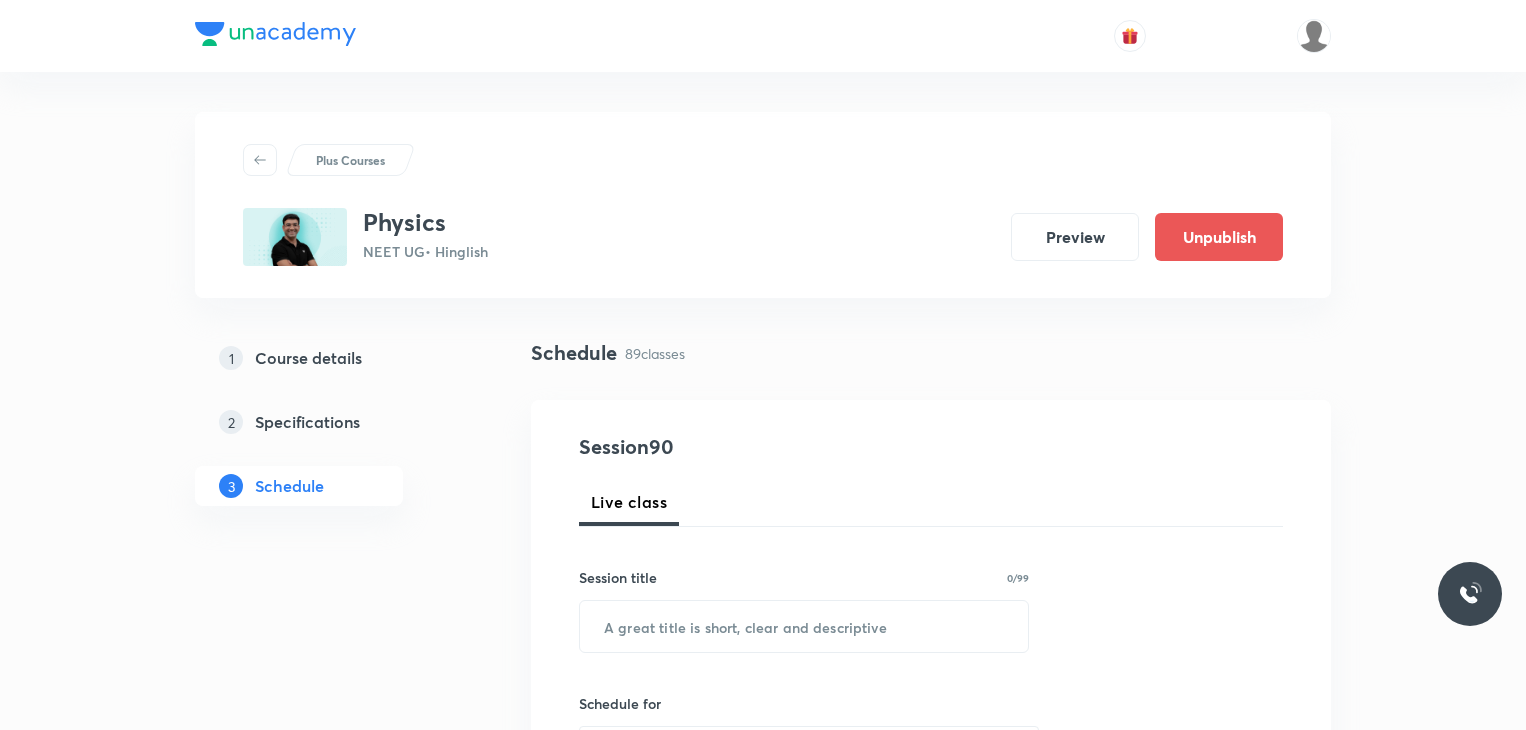 click on "Plus Courses Physics NEET UG  • Hinglish Preview Unpublish 1 Course details 2 Specifications 3 Schedule Schedule 89  classes Session  90 Live class Session title 0/99 ​ Schedule for Aug 5, 2025, 12:19 PM ​ Duration (in minutes) ​ Educator Select an educator   Session type Online Offline Room Select centre room Sub-concepts Select concepts that wil be covered in this session Add Cancel Apr 2 Electrostatics 1 Lesson 1 • 9:30 AM • 80 min  • Room MM 01 Practice Questions Apr 4 Electrostatics 2 Lesson 2 • 12:40 PM • 80 min  • Room MM 01 Practice Questions Apr 8 Electrostatics 3 Lesson 3 • 12:40 PM • 80 min  • Room MM 03 Practice Questions Apr 9 Electrostatics 4 Lesson 4 • 9:30 AM • 80 min  • Room MM 02 Practice Questions Apr 9 Electrostatics 5 Lesson 5 • 11:10 AM • 80 min  • Room MM 03 Maths Previous Year Questions Apr 10 Electrostatics 6 Lesson 6 • 11:10 AM • 80 min  • Room MM 01 Practice Questions Apr 11 Electrostatics 7 Lesson 7 • 9:30 AM • 80 min Apr 15 Apr" at bounding box center [763, 7763] 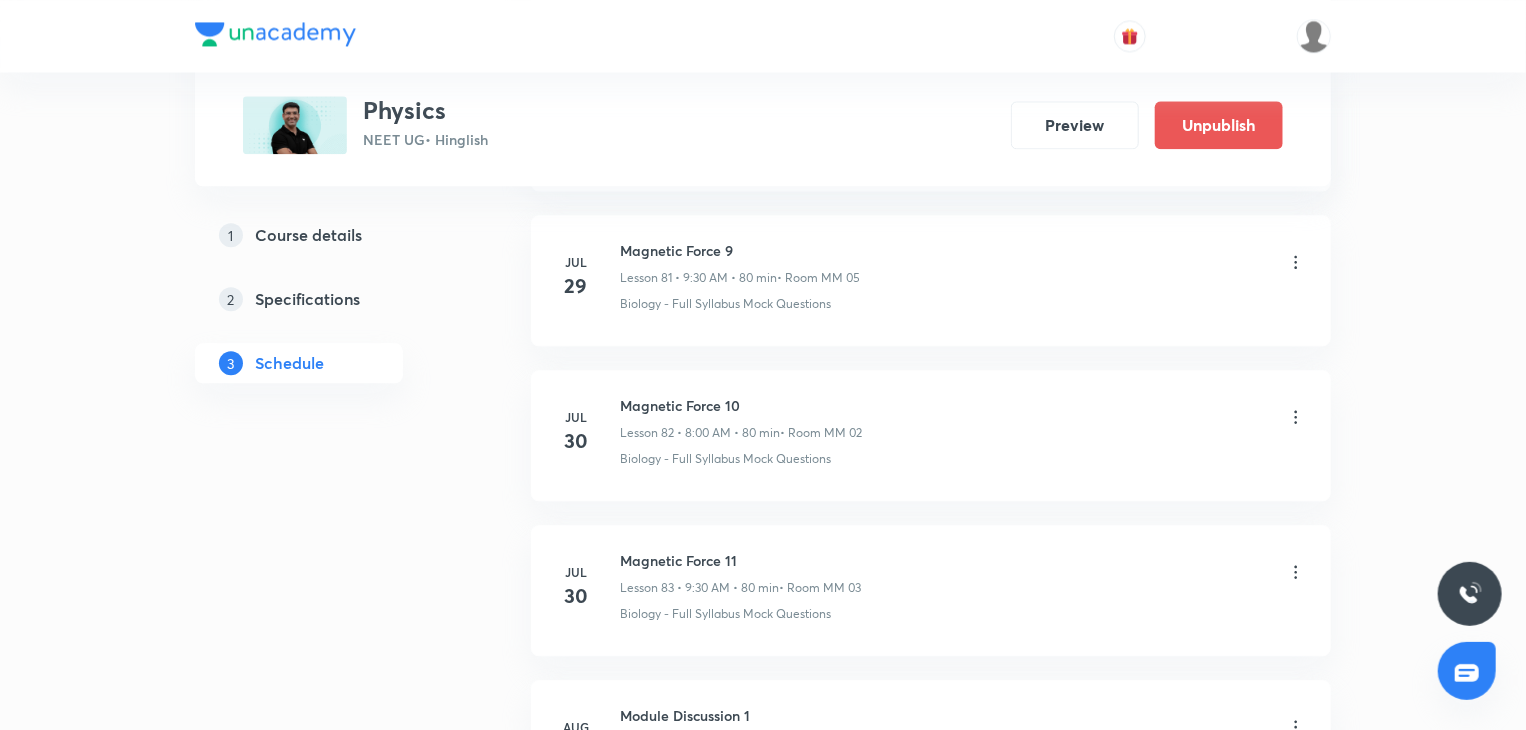 scroll, scrollTop: 13752, scrollLeft: 0, axis: vertical 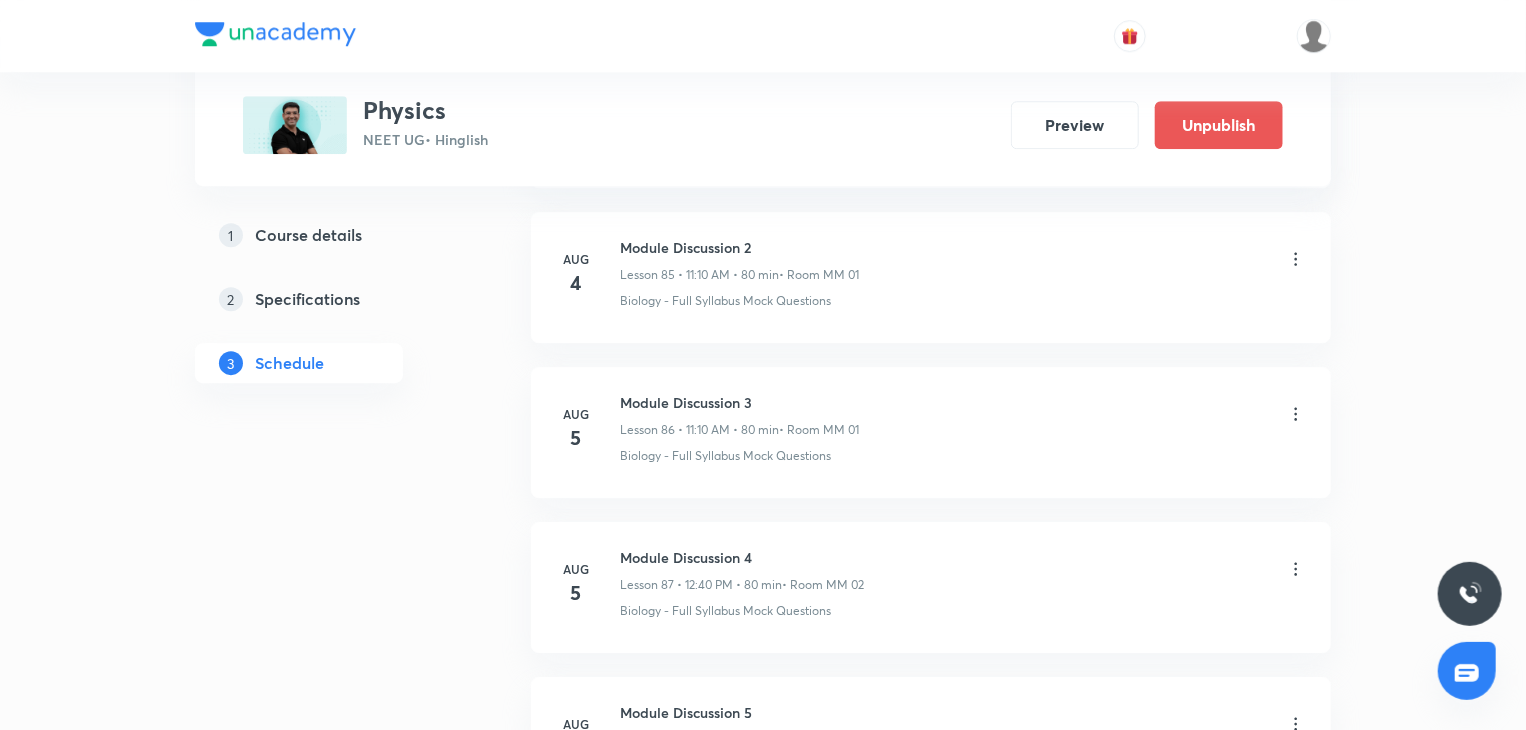 click 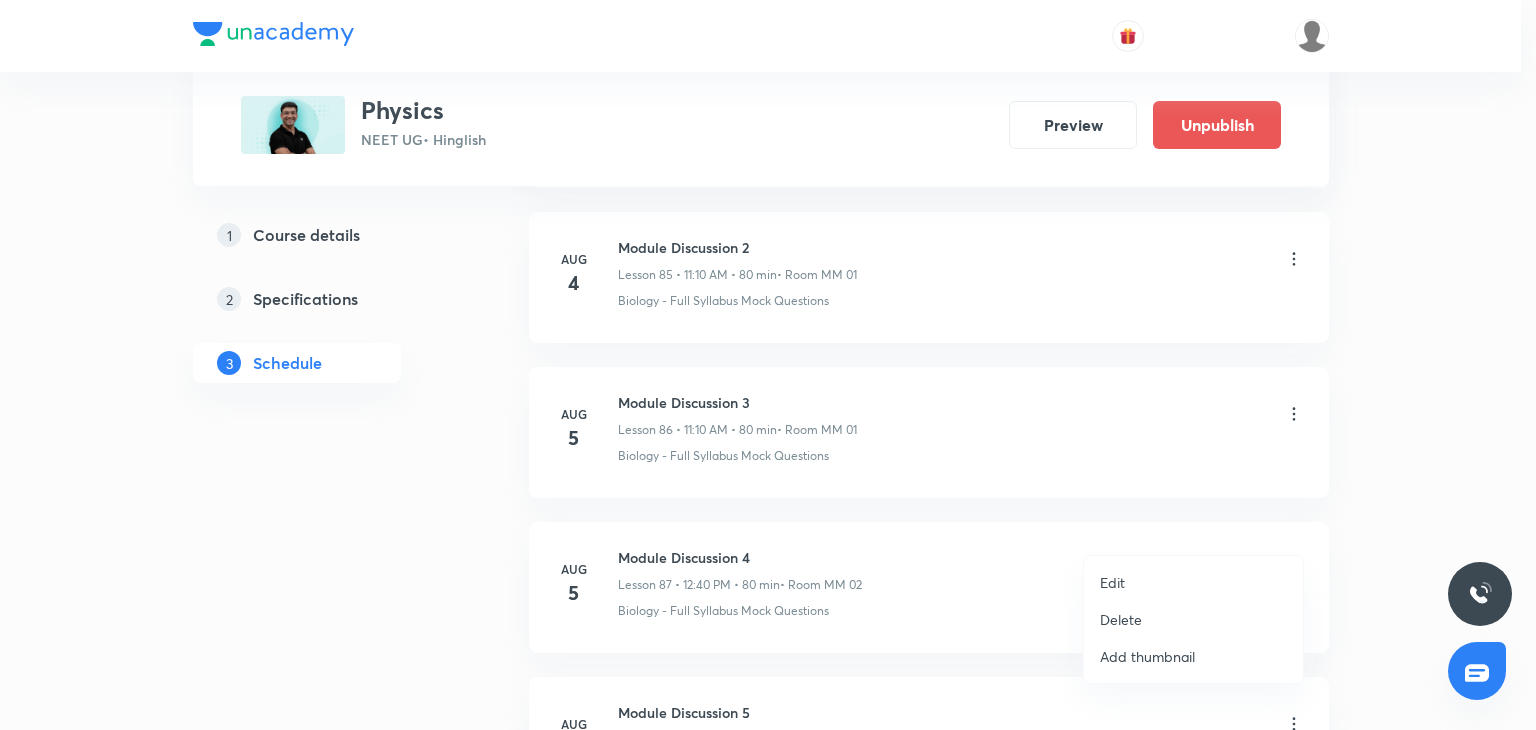 click on "Edit" at bounding box center [1193, 582] 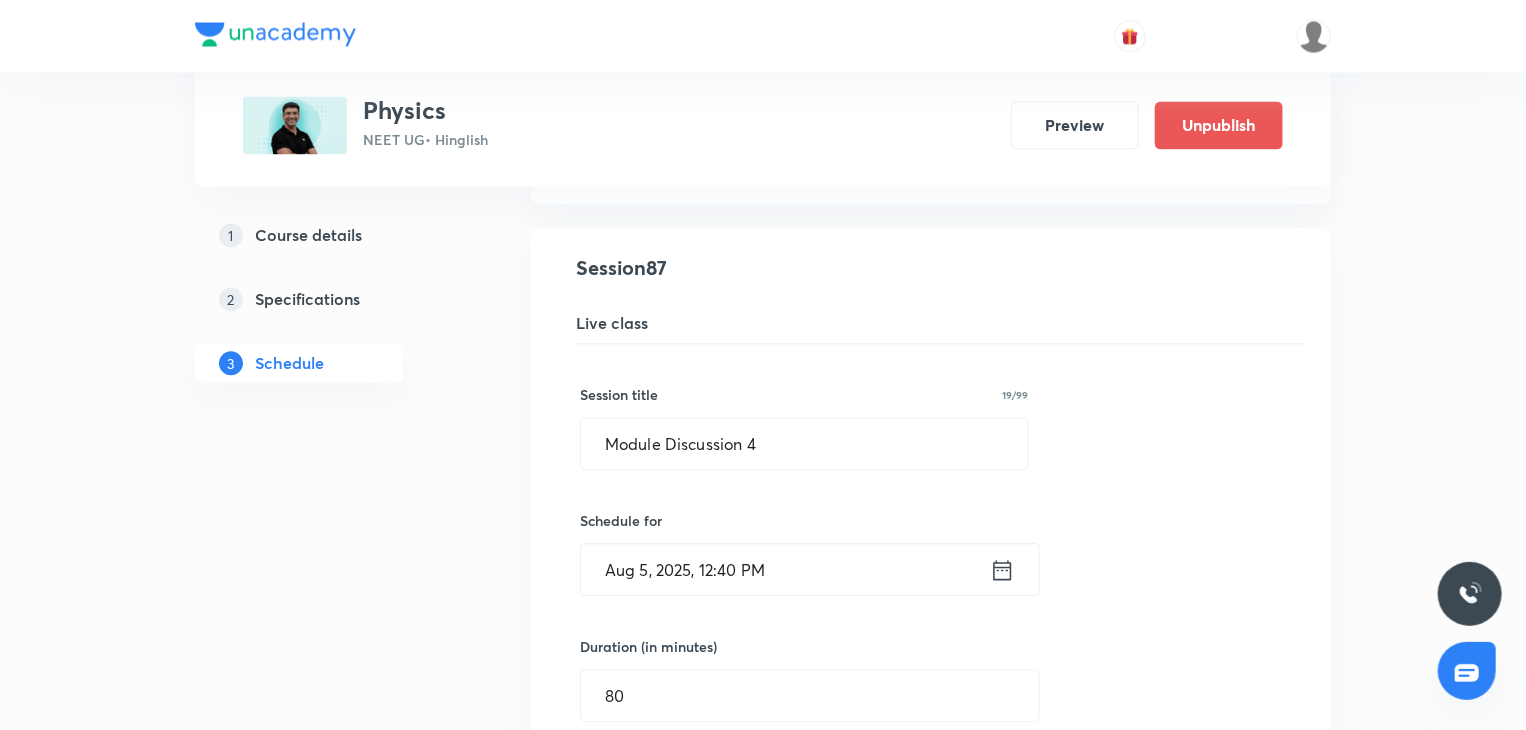 scroll, scrollTop: 13475, scrollLeft: 0, axis: vertical 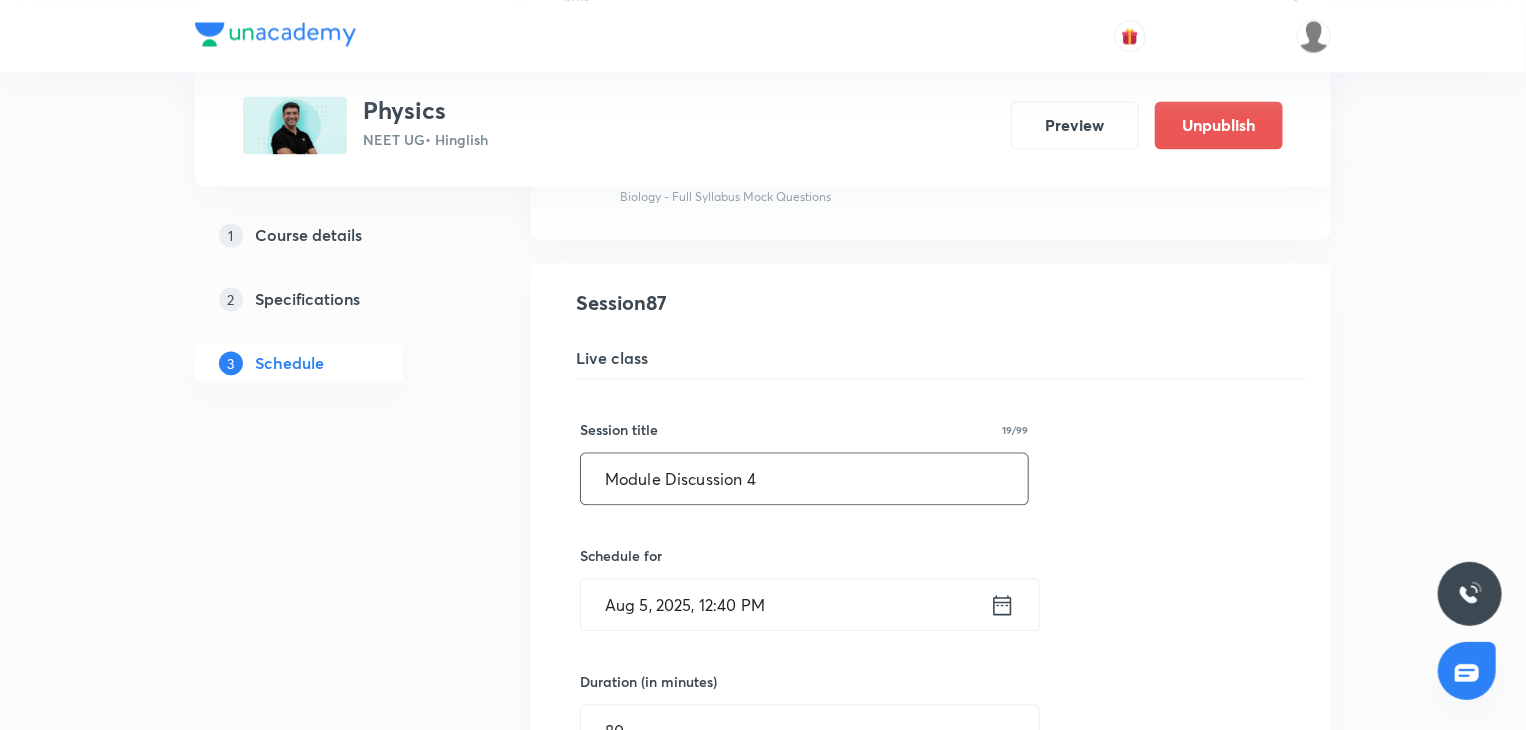 drag, startPoint x: 839, startPoint y: 365, endPoint x: 788, endPoint y: 422, distance: 76.48529 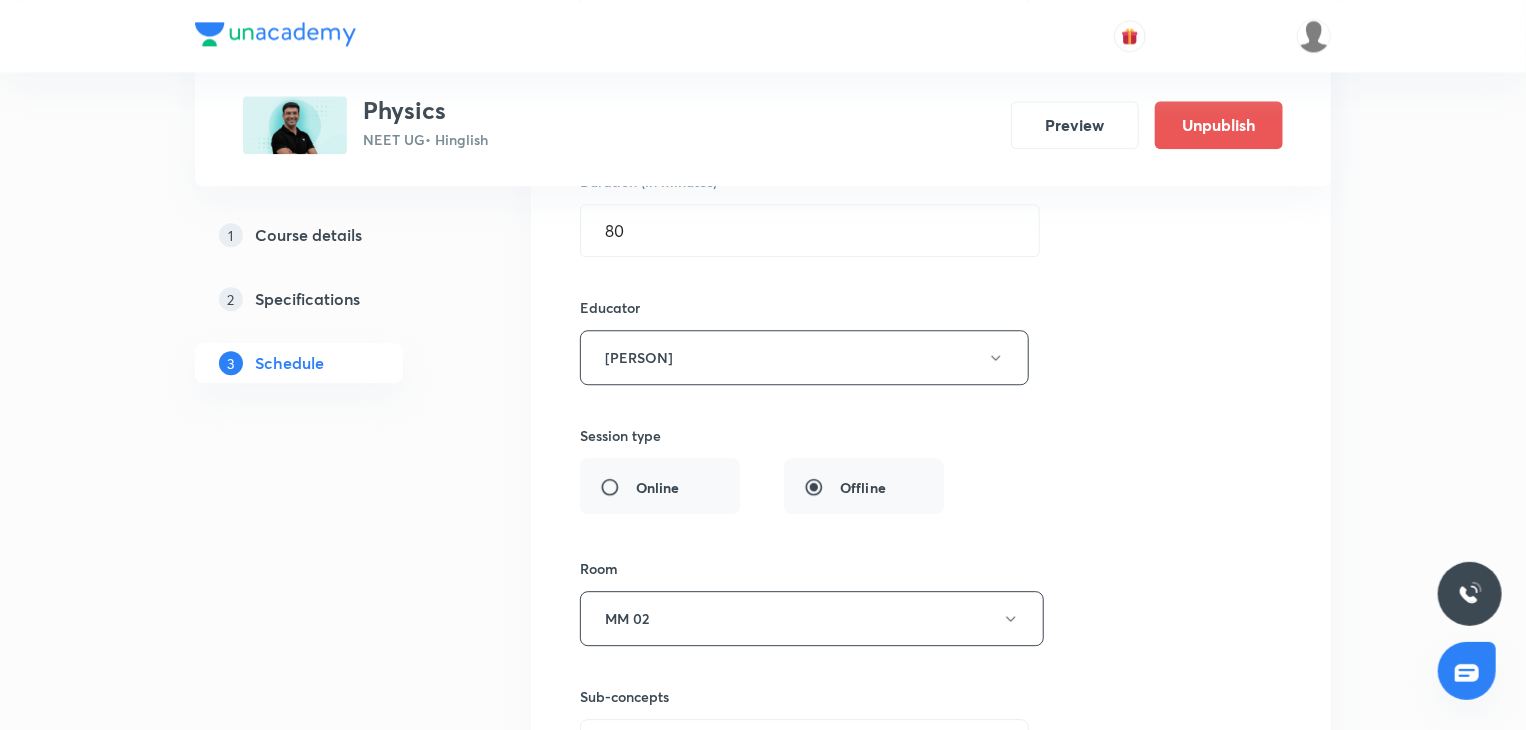 scroll, scrollTop: 14275, scrollLeft: 0, axis: vertical 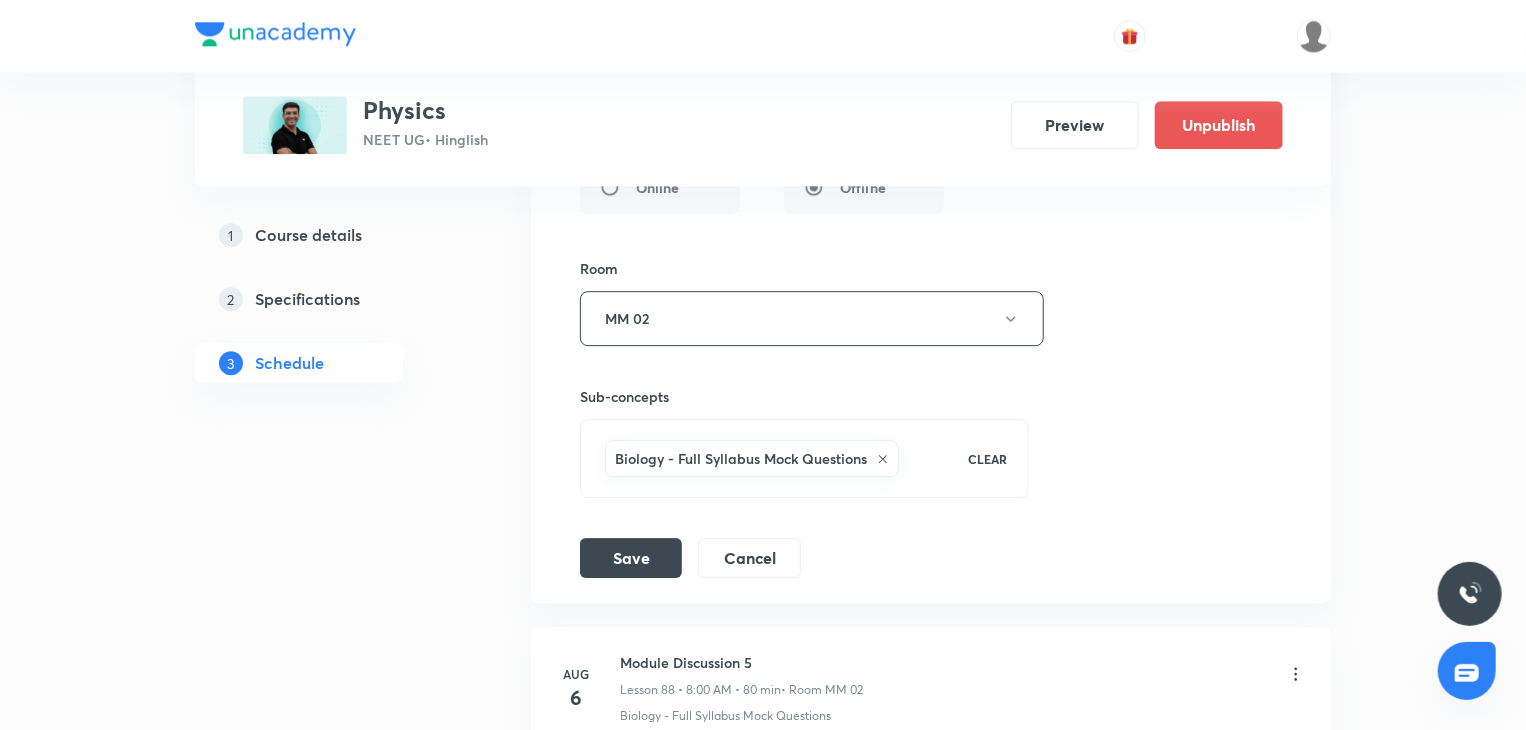 type on "EMI 2" 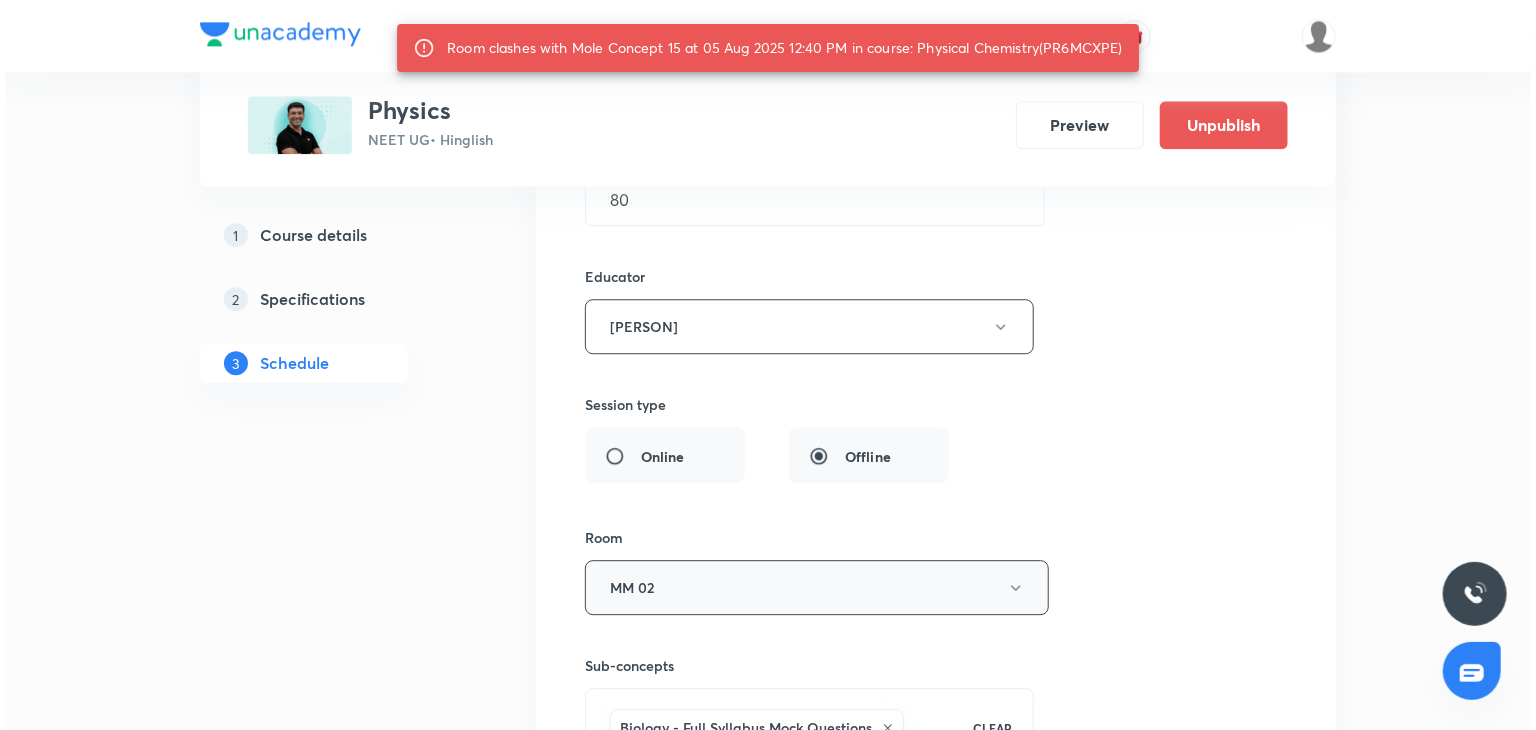 scroll, scrollTop: 14075, scrollLeft: 0, axis: vertical 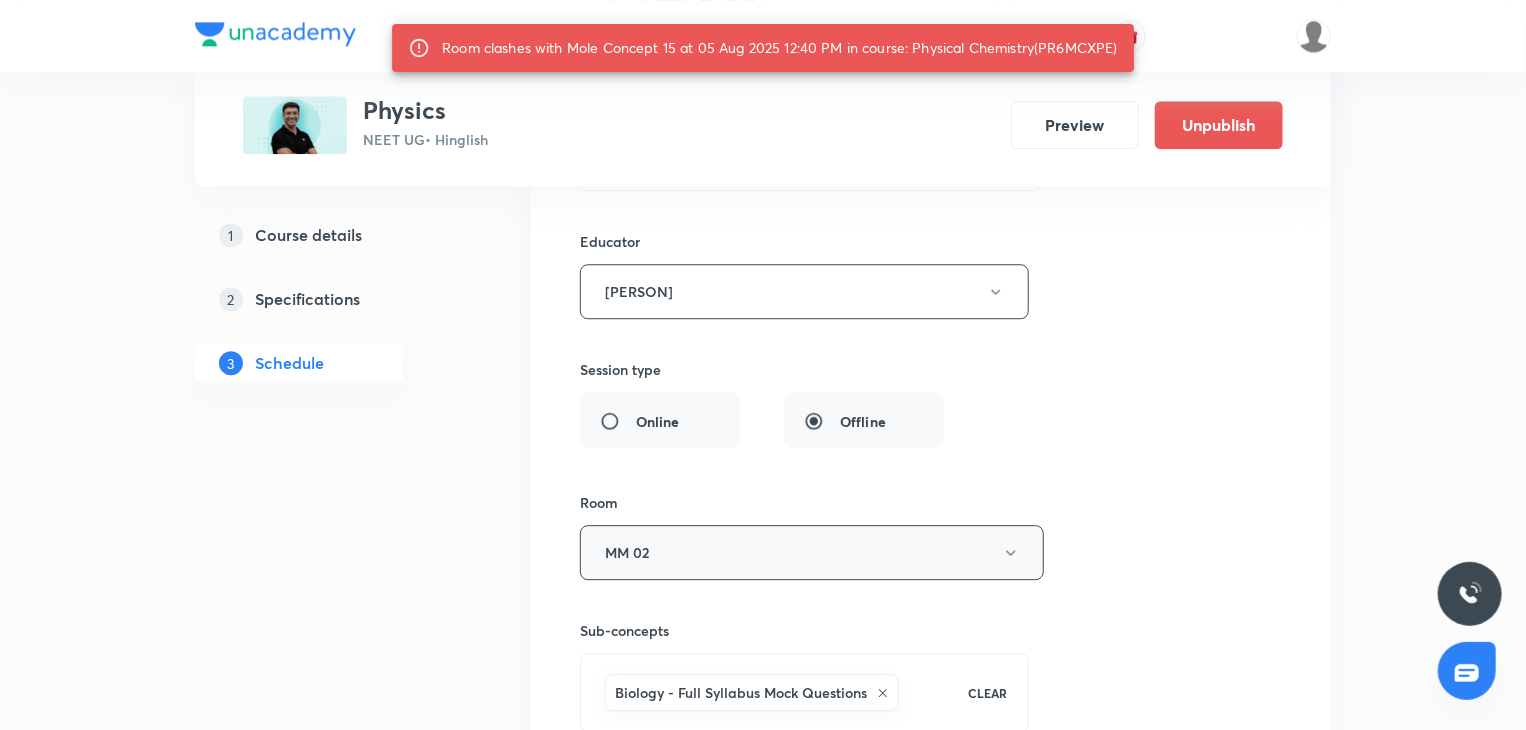 click on "MM 02" at bounding box center (812, 552) 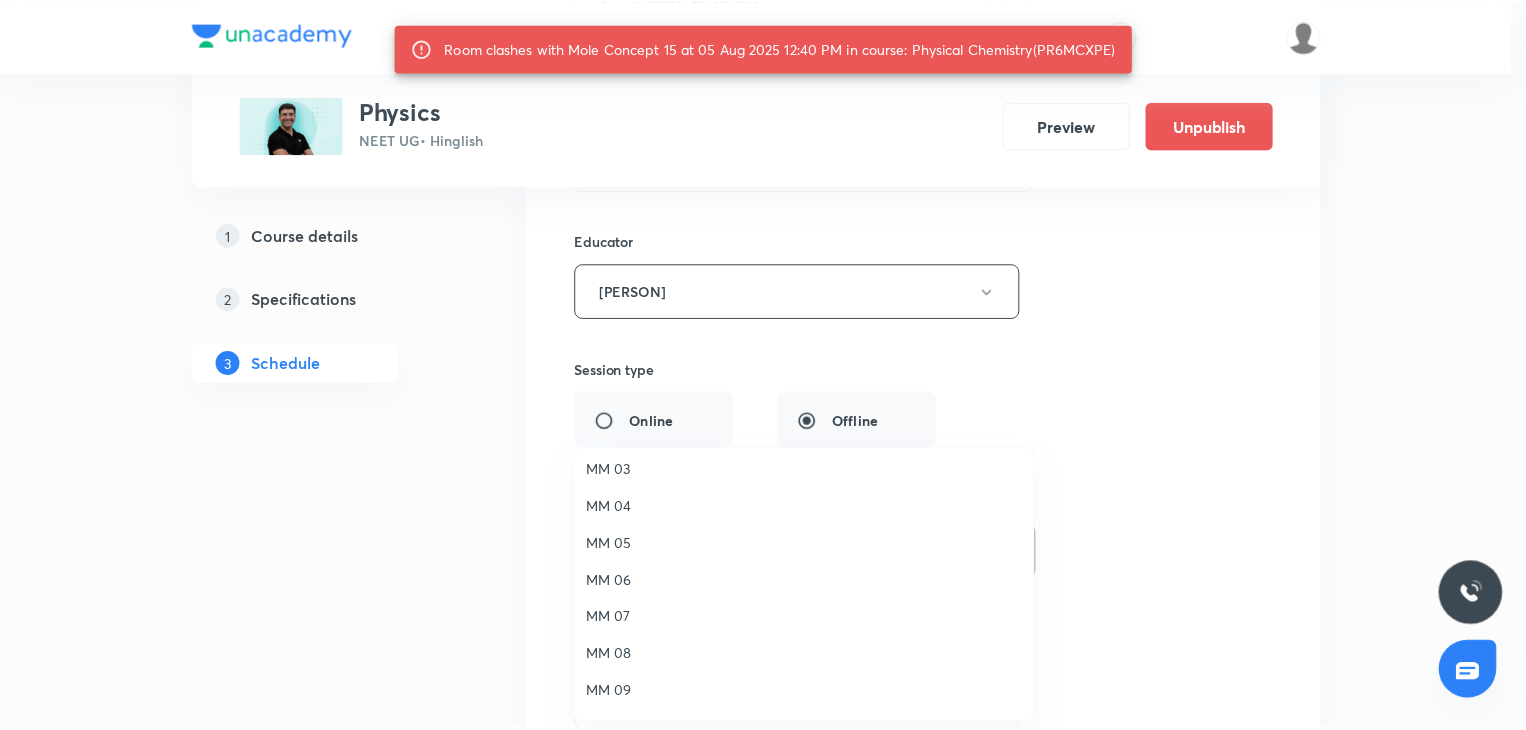 scroll, scrollTop: 148, scrollLeft: 0, axis: vertical 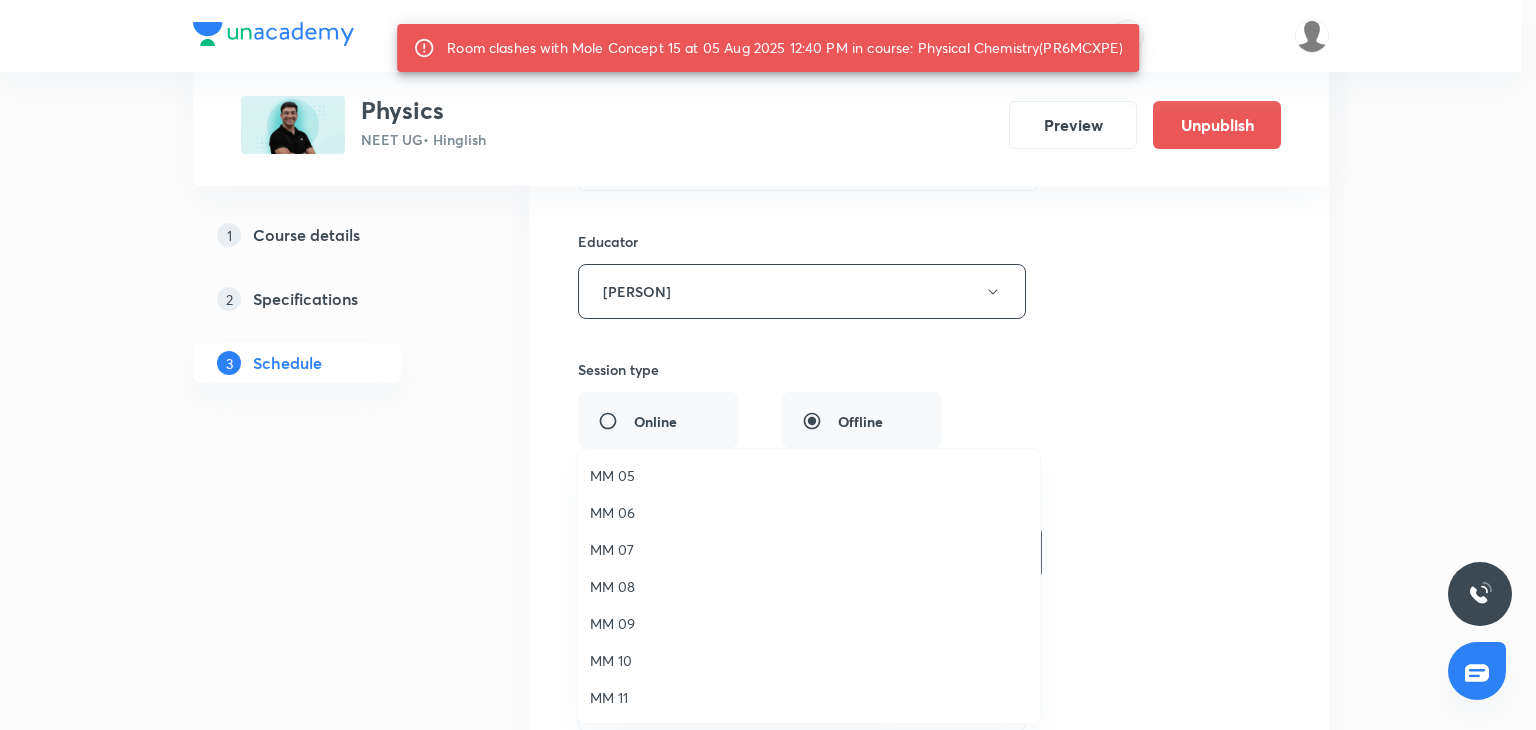 click on "MM 10" at bounding box center (809, 660) 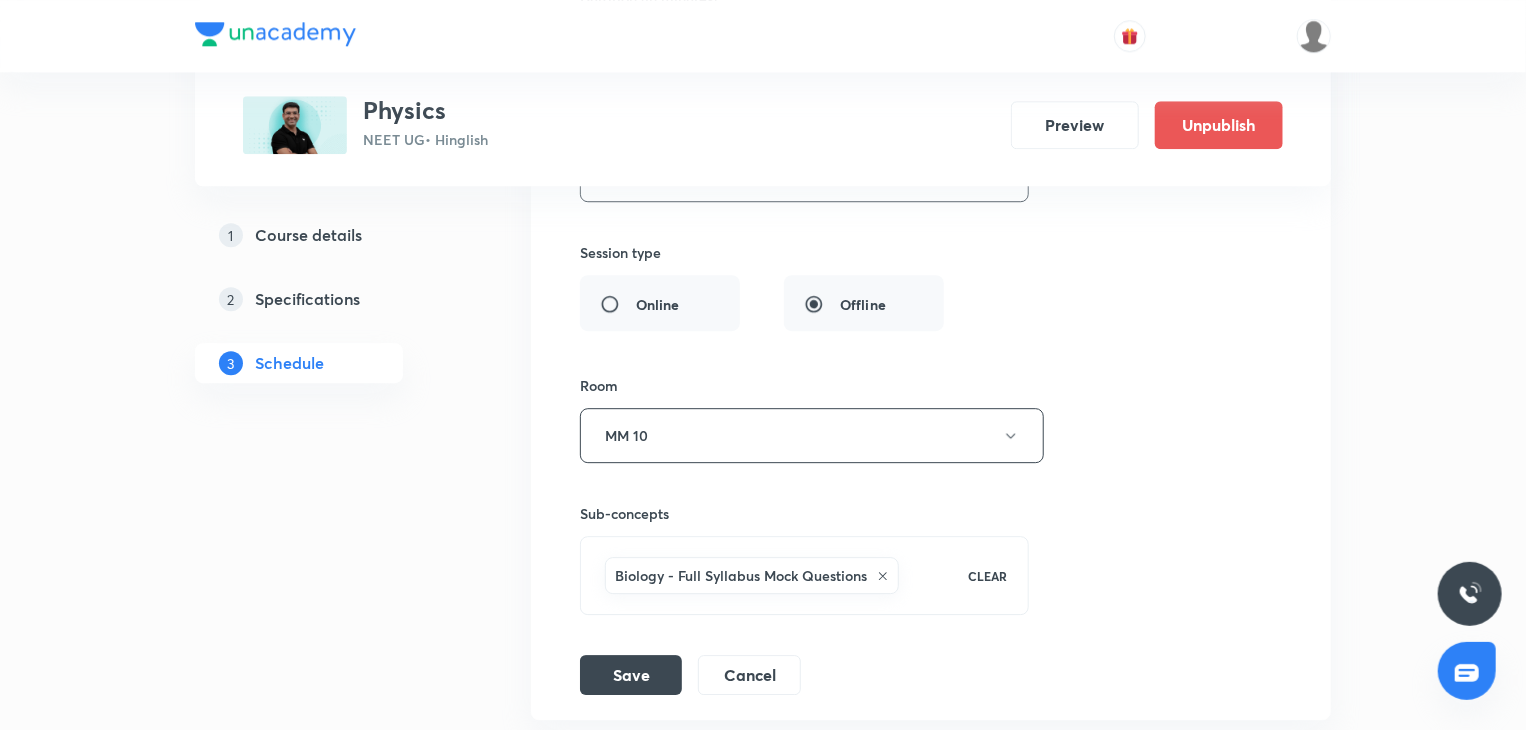 scroll, scrollTop: 14375, scrollLeft: 0, axis: vertical 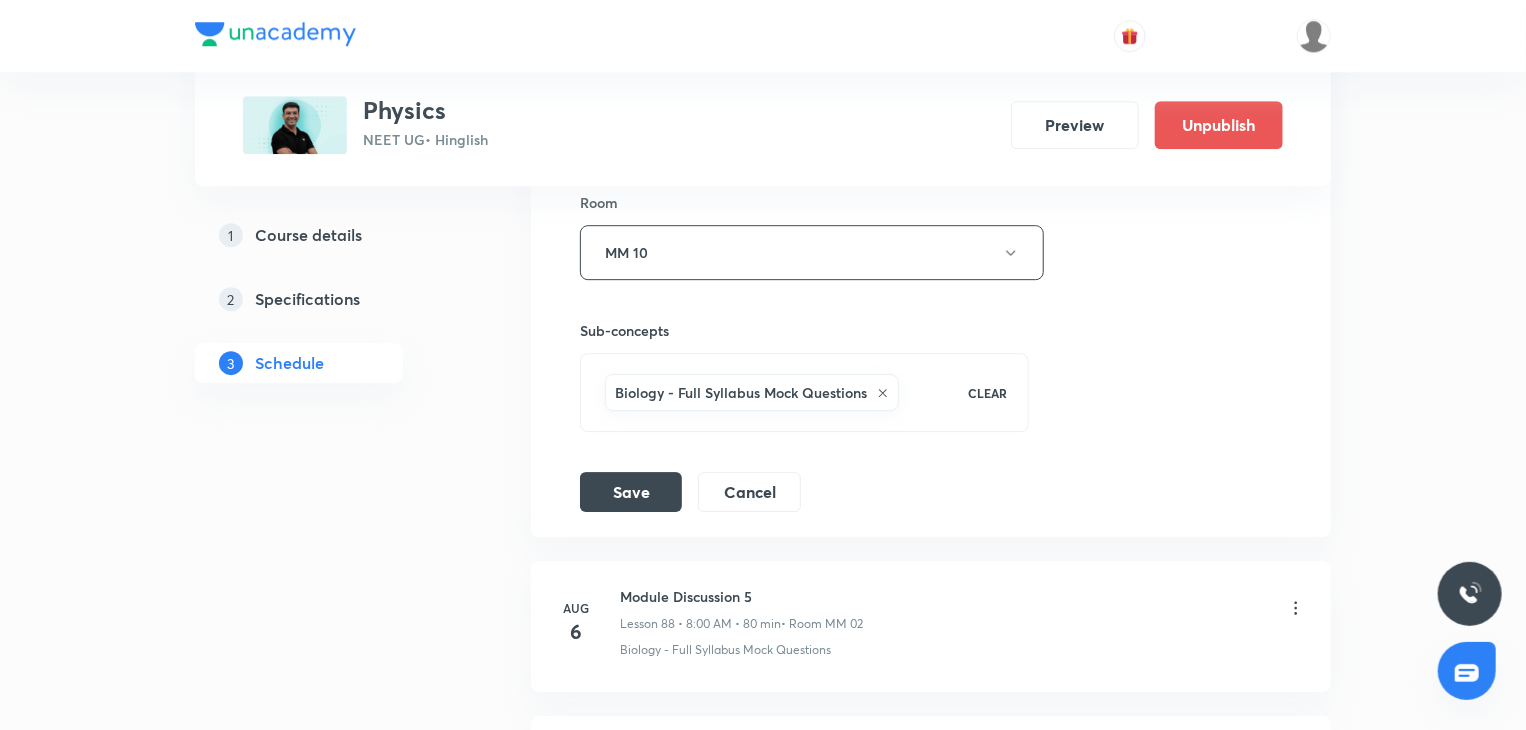 click on "Session title 5/99 EMI 2 ​ Schedule for Aug 5, 2025, 12:40 PM ​ Room  clashes with Mole Concept 15 at 05 Aug 2025 12:40 PM in course: Physical Chemistry(PR6MCXPE) Duration (in minutes) 80 ​ Educator Mahendra Singh   Session type Online Offline Room MM 10 Sub-concepts Biology - Full Syllabus Mock Questions CLEAR Save Cancel" at bounding box center [931, -5] 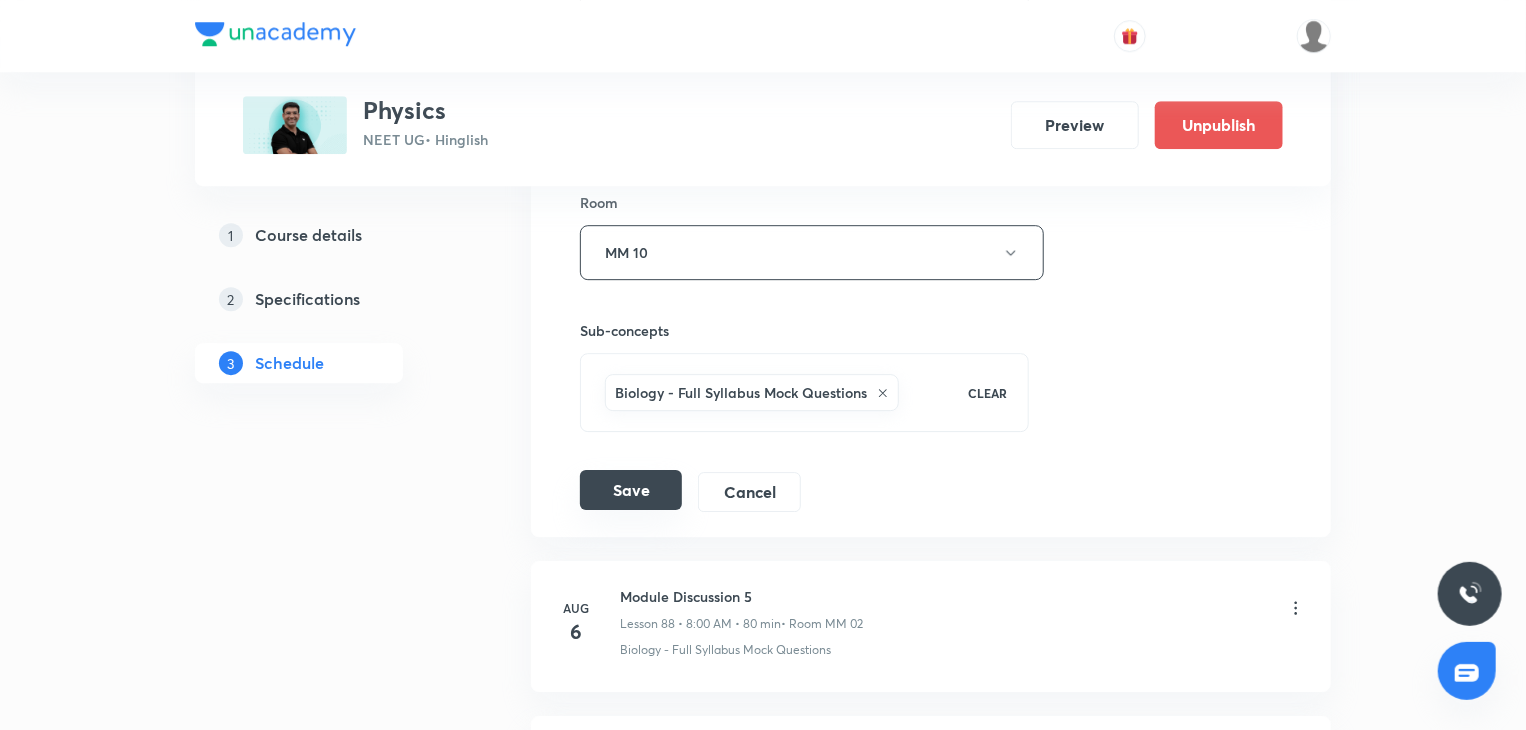 click on "Save" at bounding box center [631, 490] 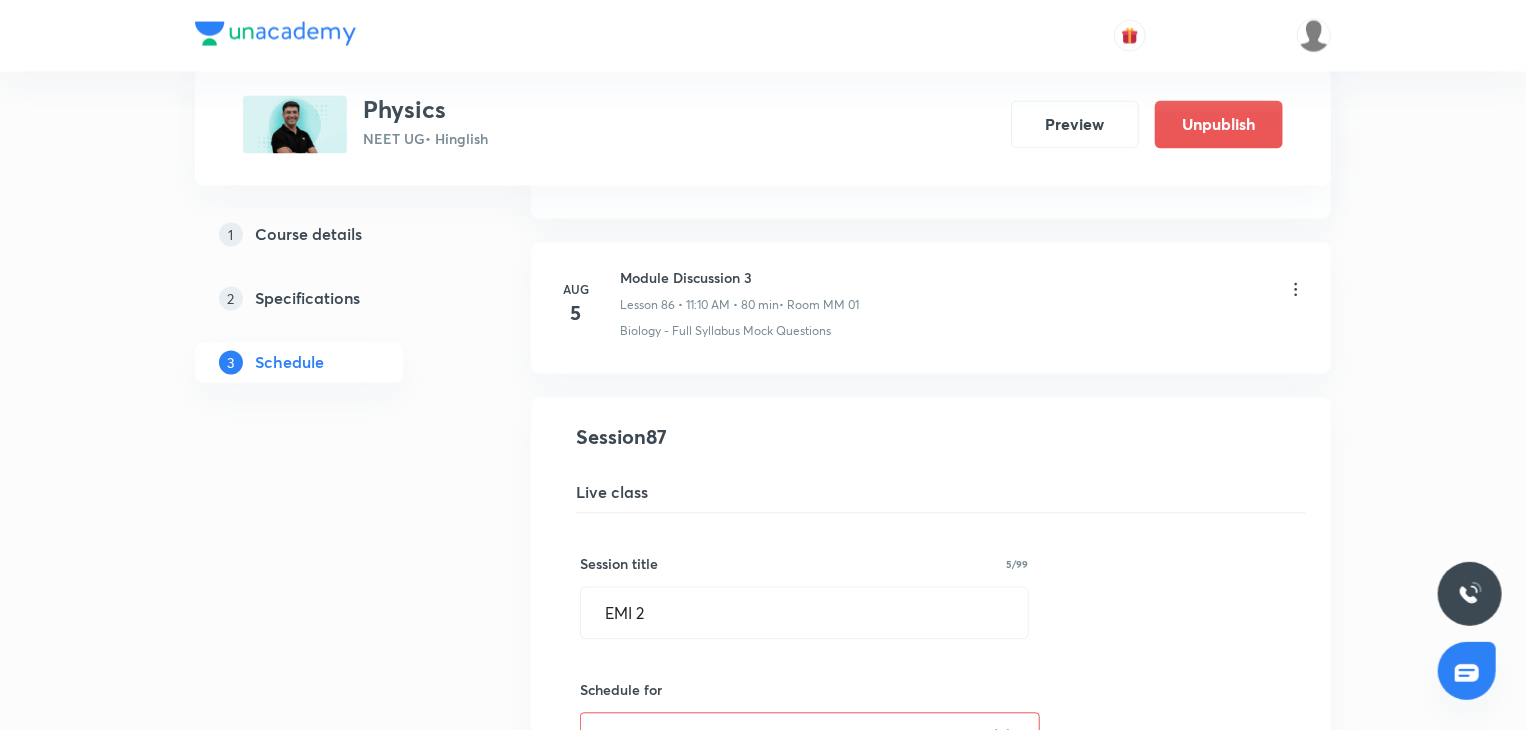 scroll, scrollTop: 13475, scrollLeft: 0, axis: vertical 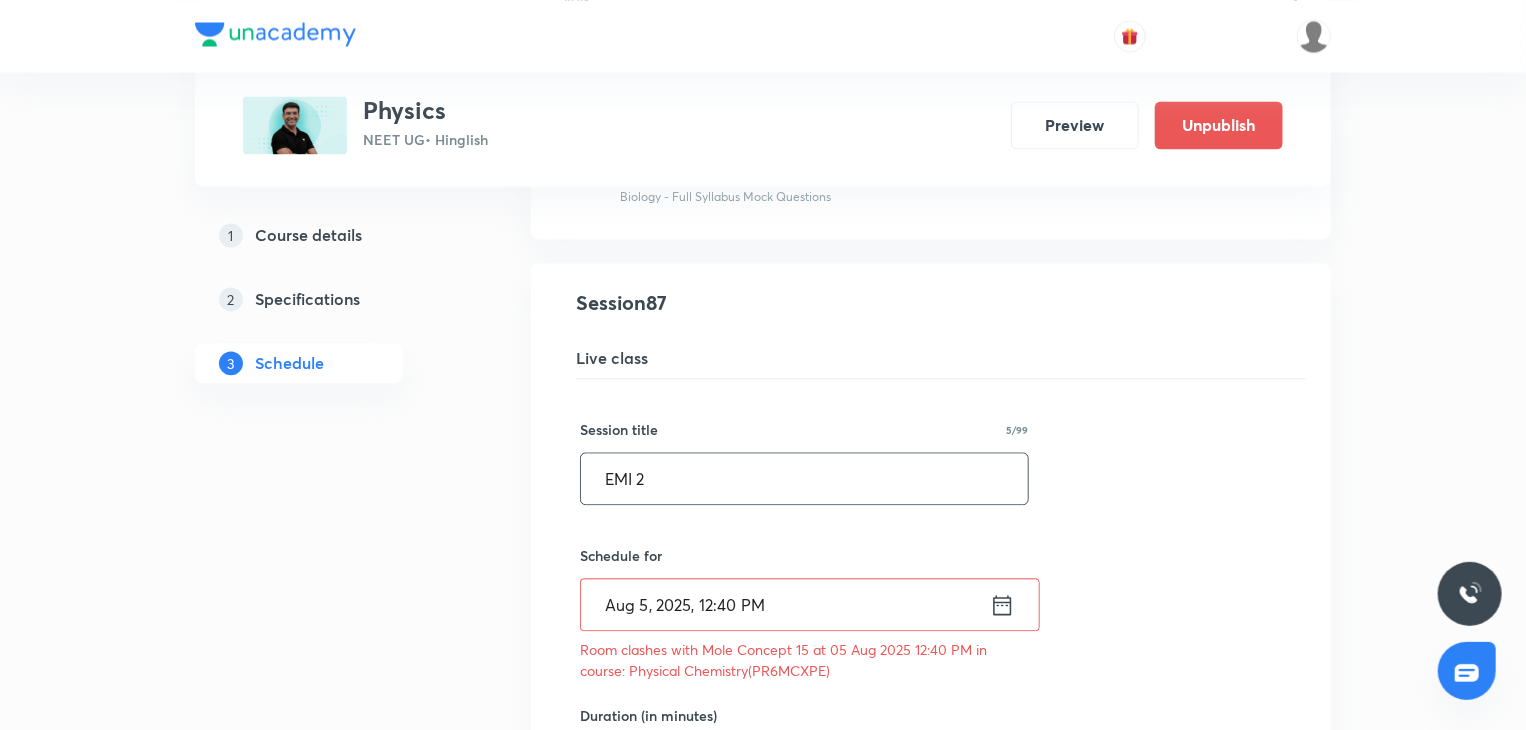 drag, startPoint x: 705, startPoint y: 441, endPoint x: 578, endPoint y: 464, distance: 129.06587 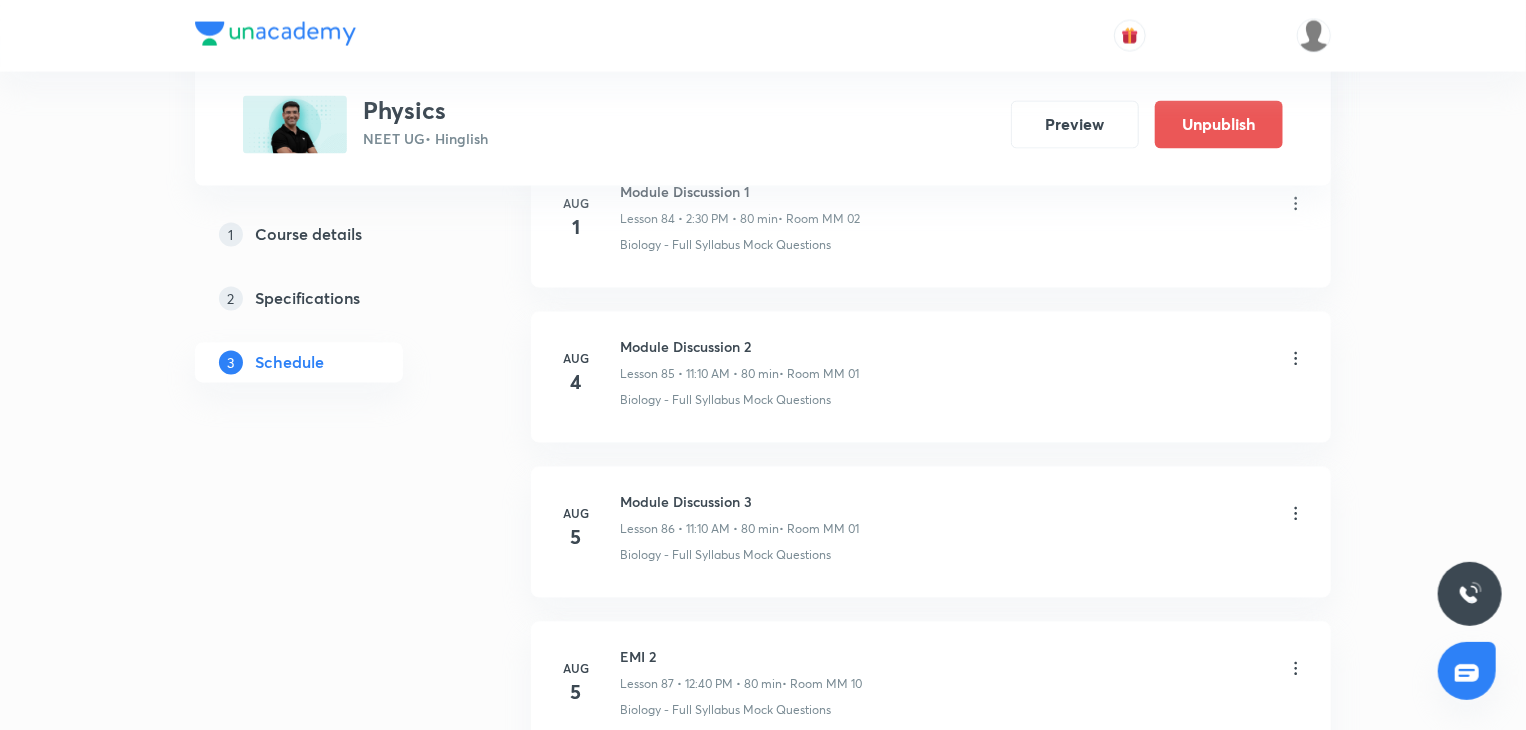 scroll, scrollTop: 13275, scrollLeft: 0, axis: vertical 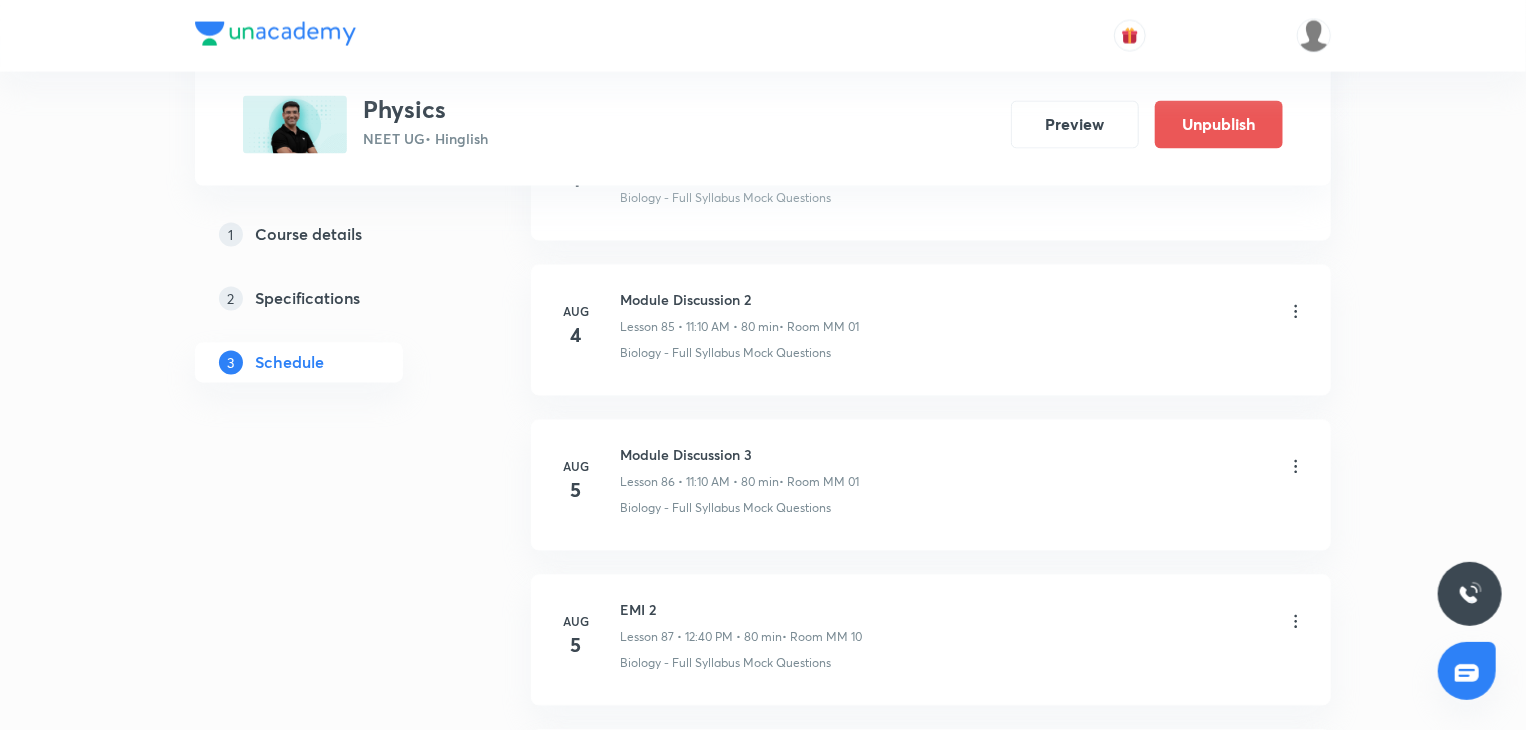click 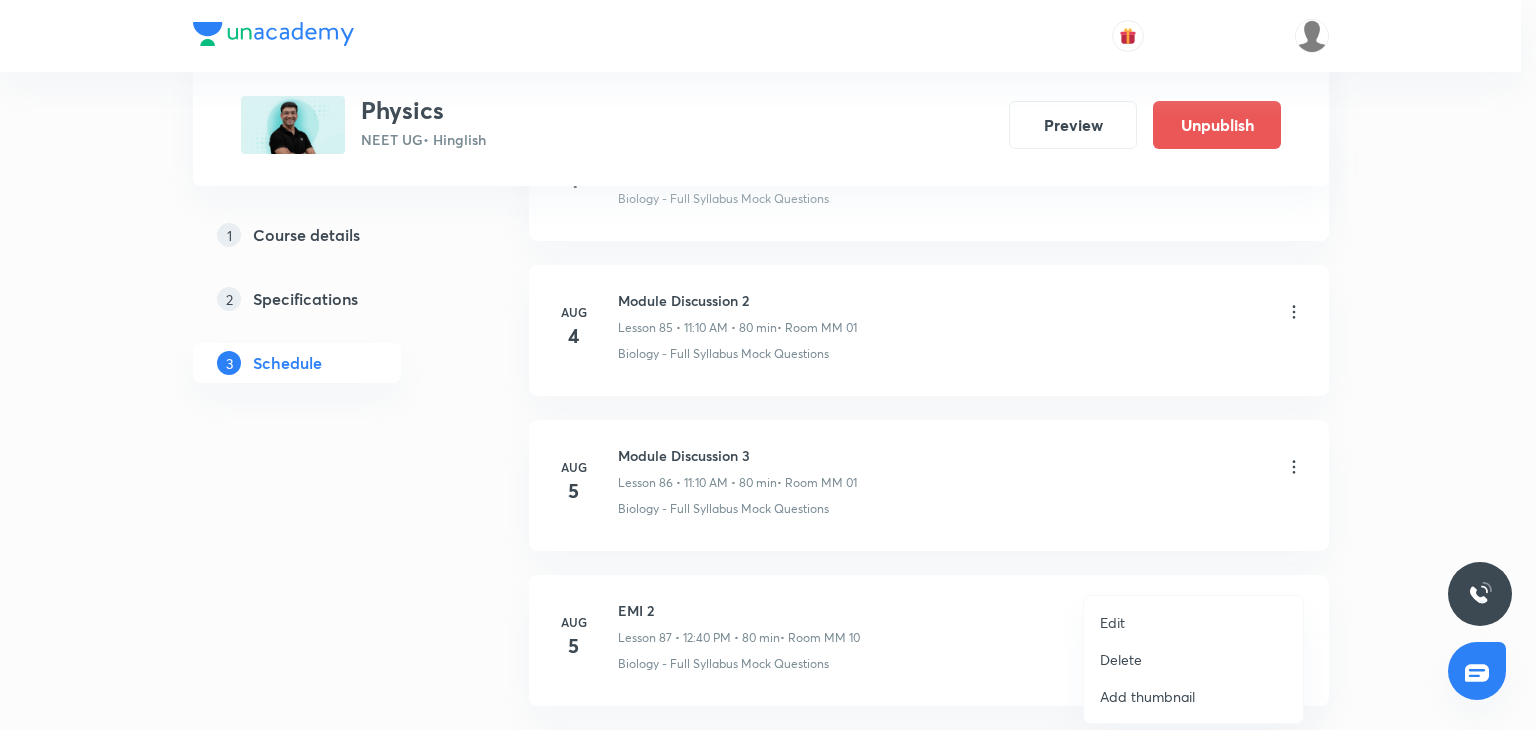 click on "Edit" at bounding box center [1193, 622] 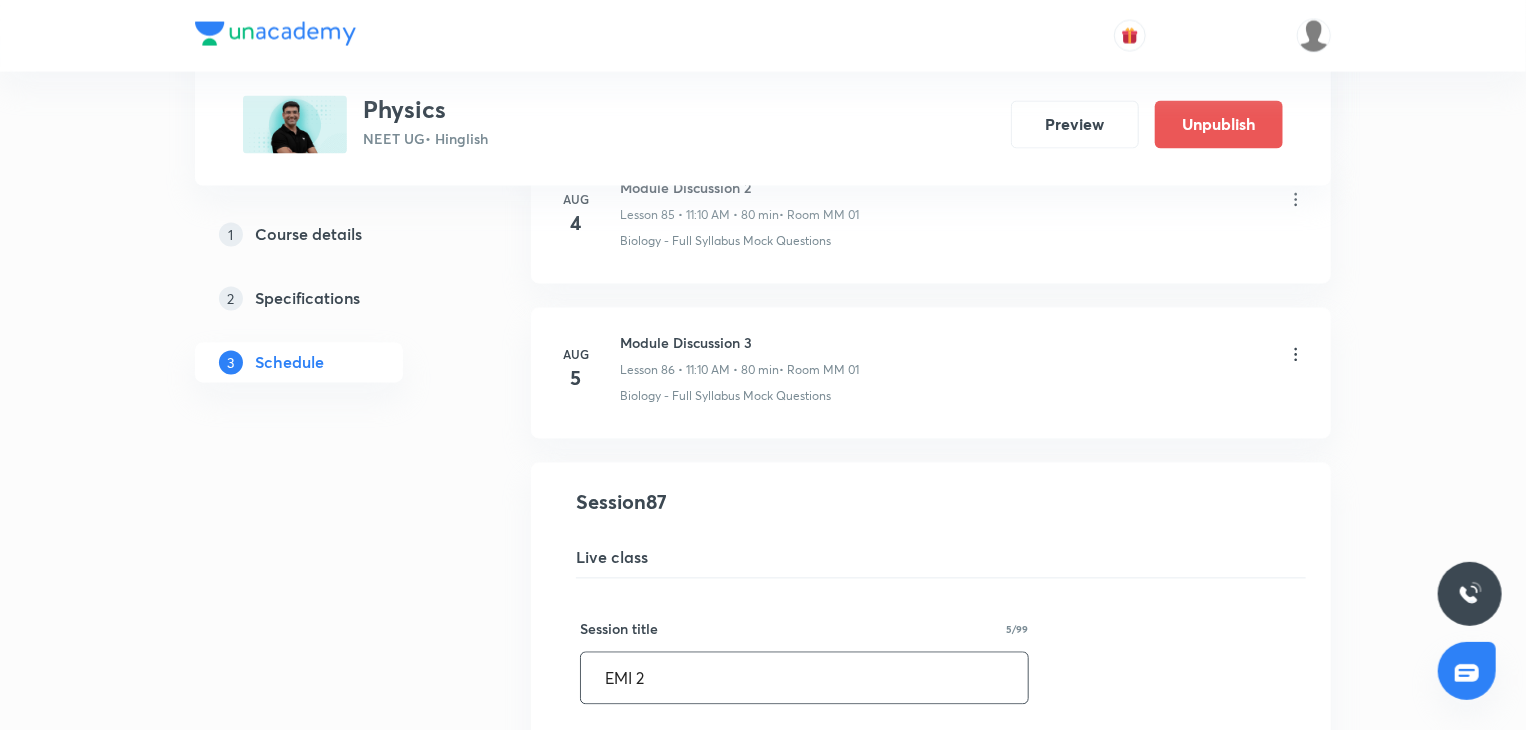 click on "EMI 2" at bounding box center [804, 678] 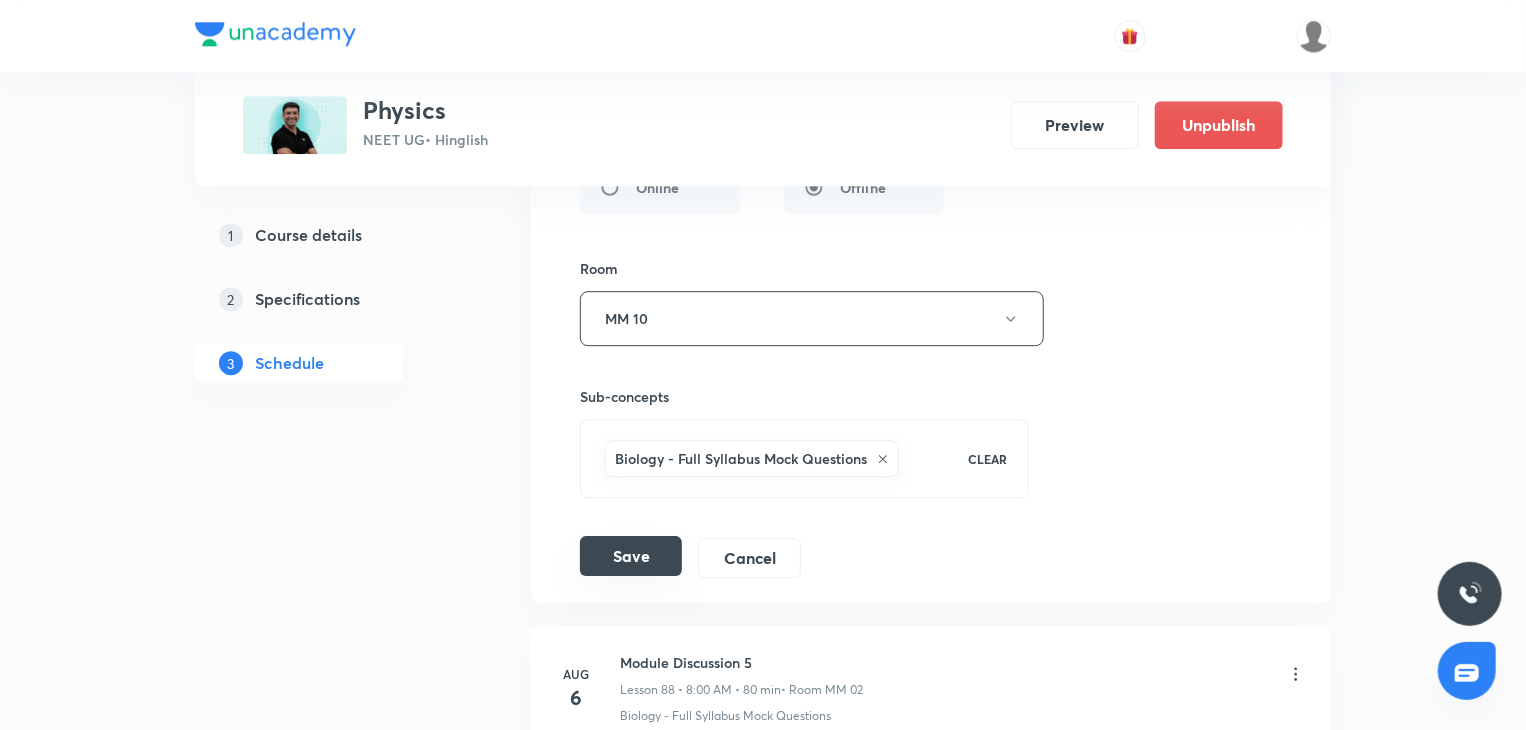 type on "EMI 3" 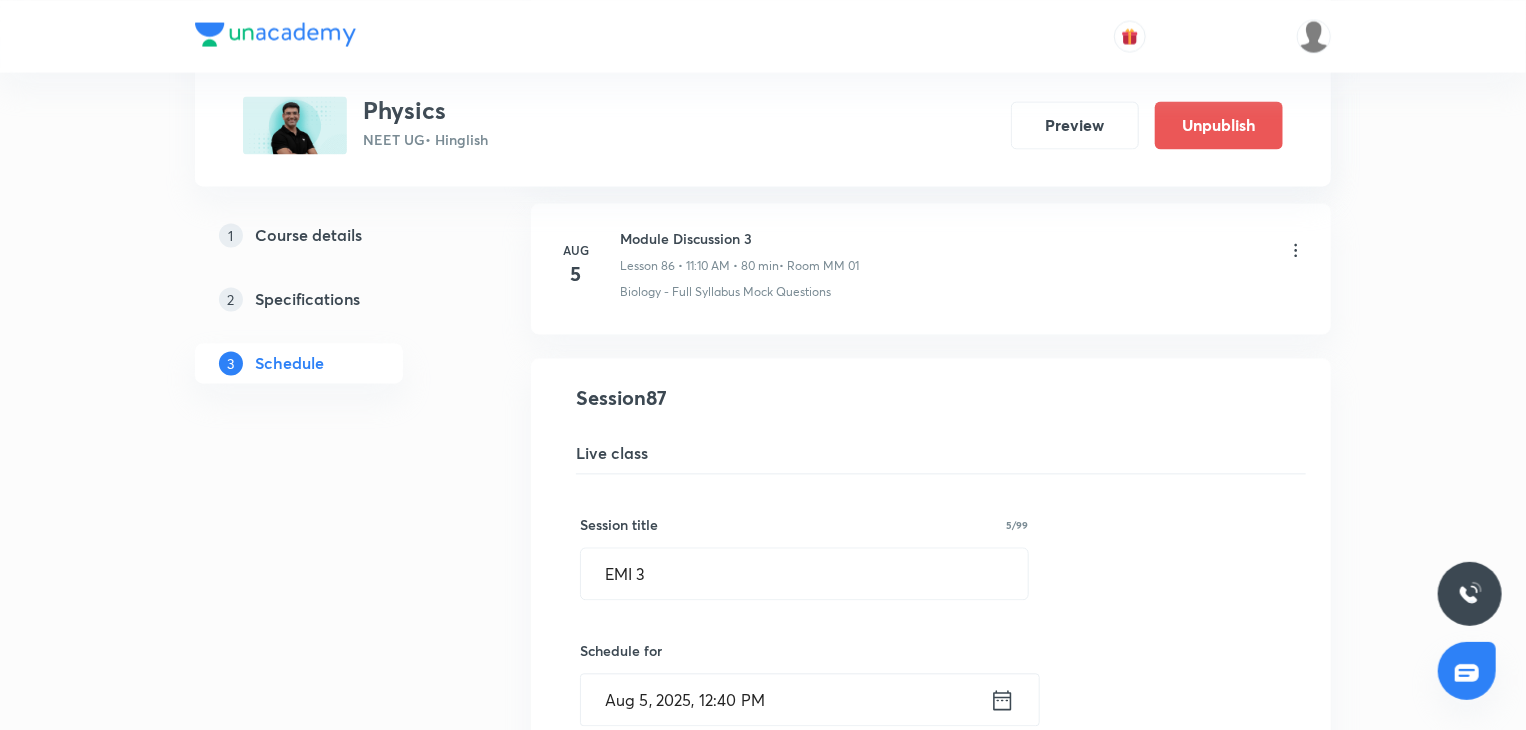 scroll, scrollTop: 13375, scrollLeft: 0, axis: vertical 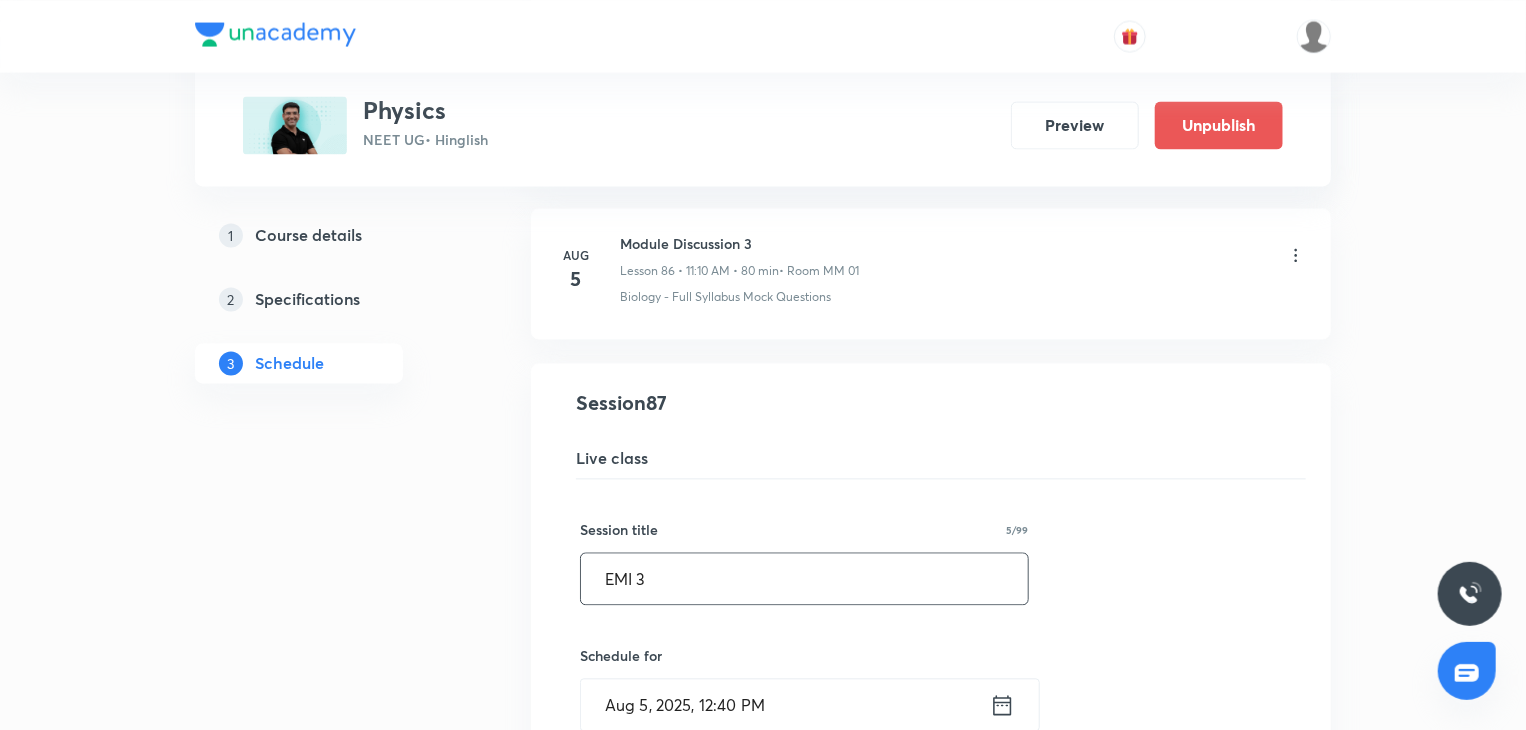 drag, startPoint x: 680, startPoint y: 555, endPoint x: 588, endPoint y: 545, distance: 92.541885 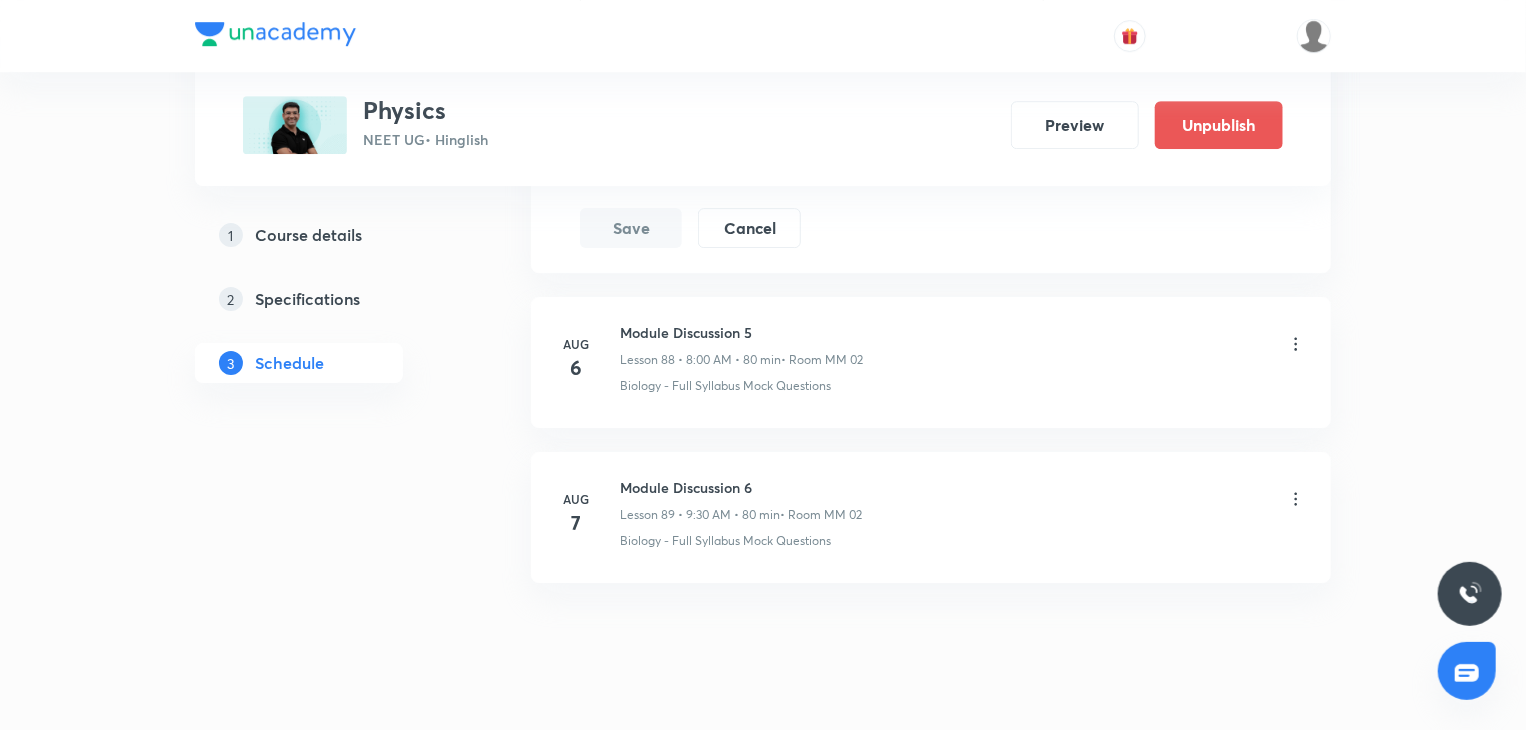 scroll, scrollTop: 14608, scrollLeft: 0, axis: vertical 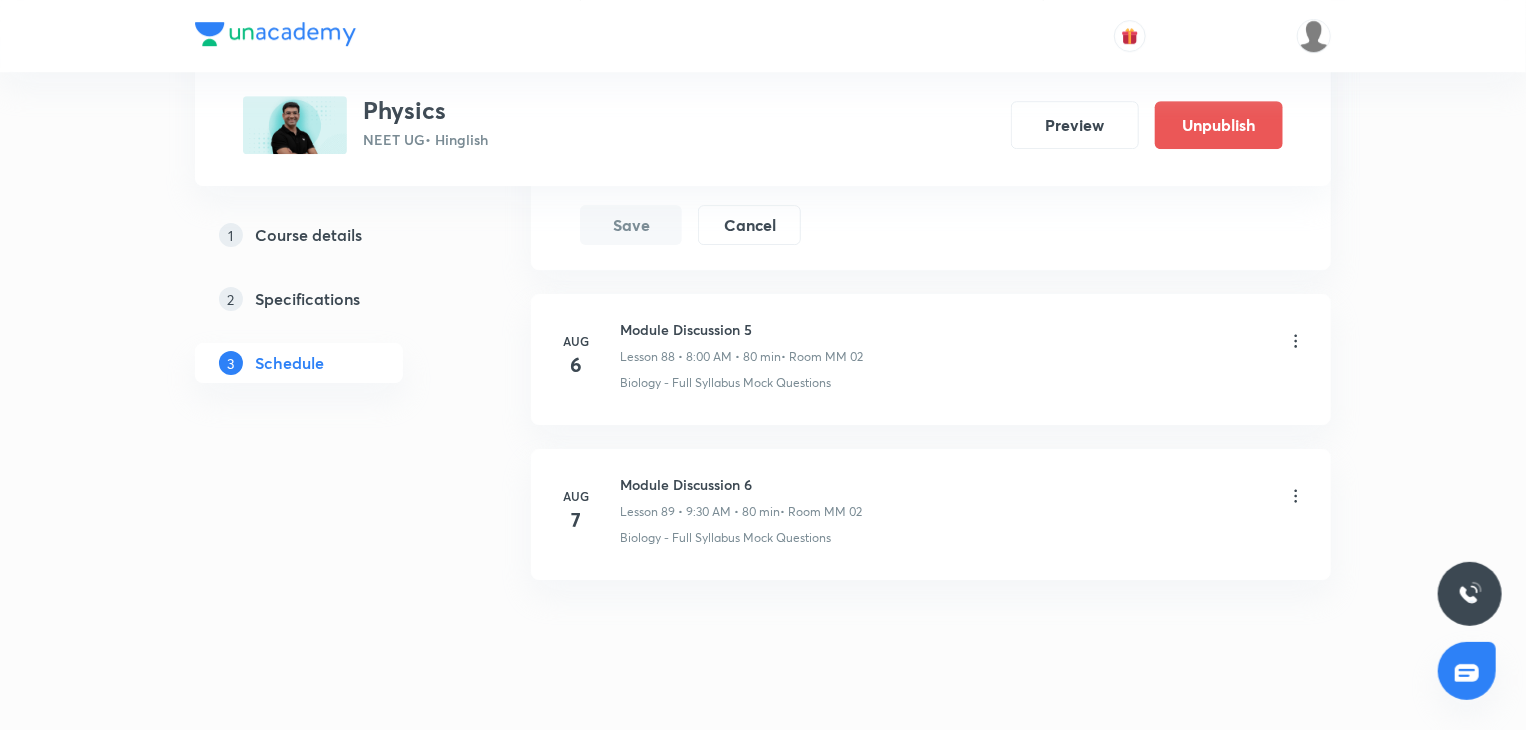 click 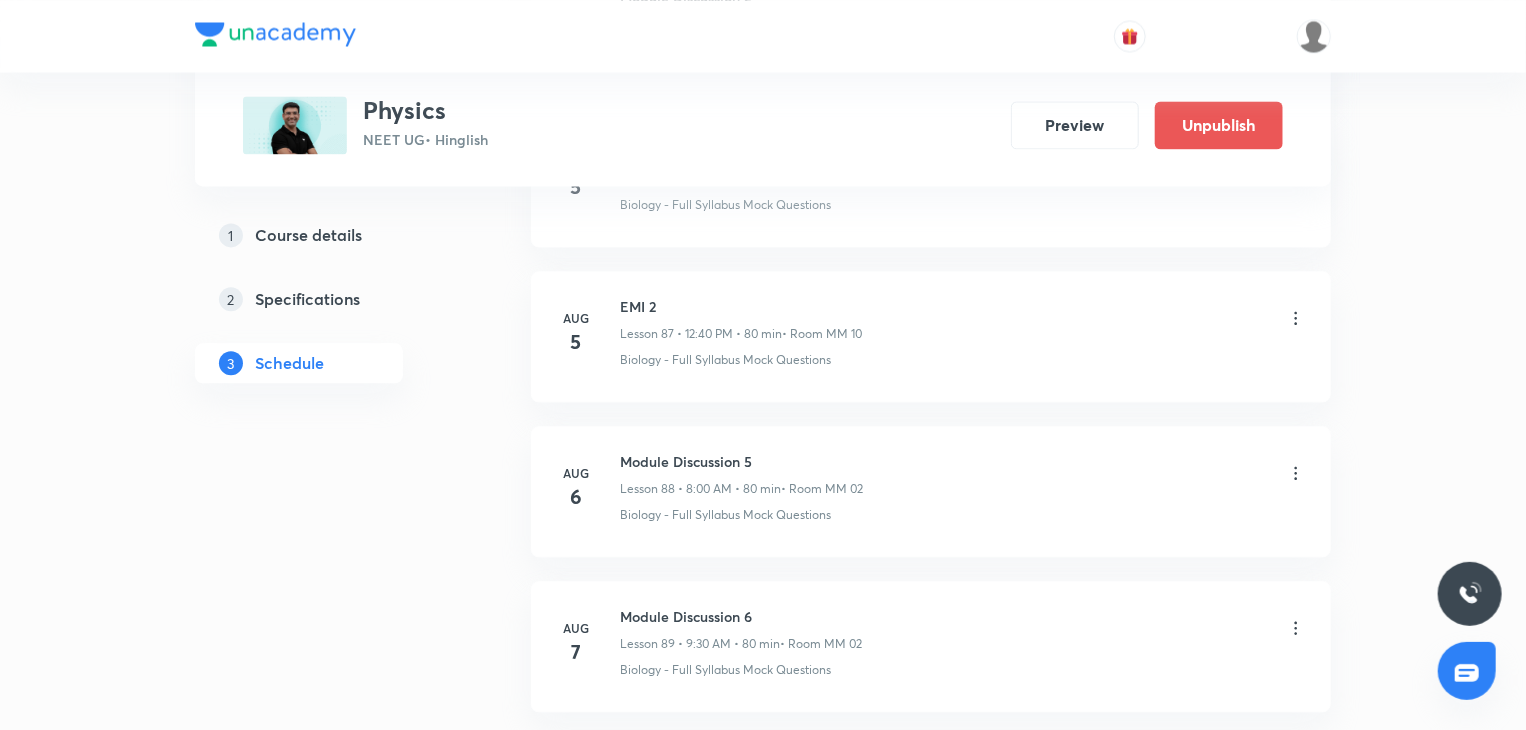 scroll, scrollTop: 13613, scrollLeft: 0, axis: vertical 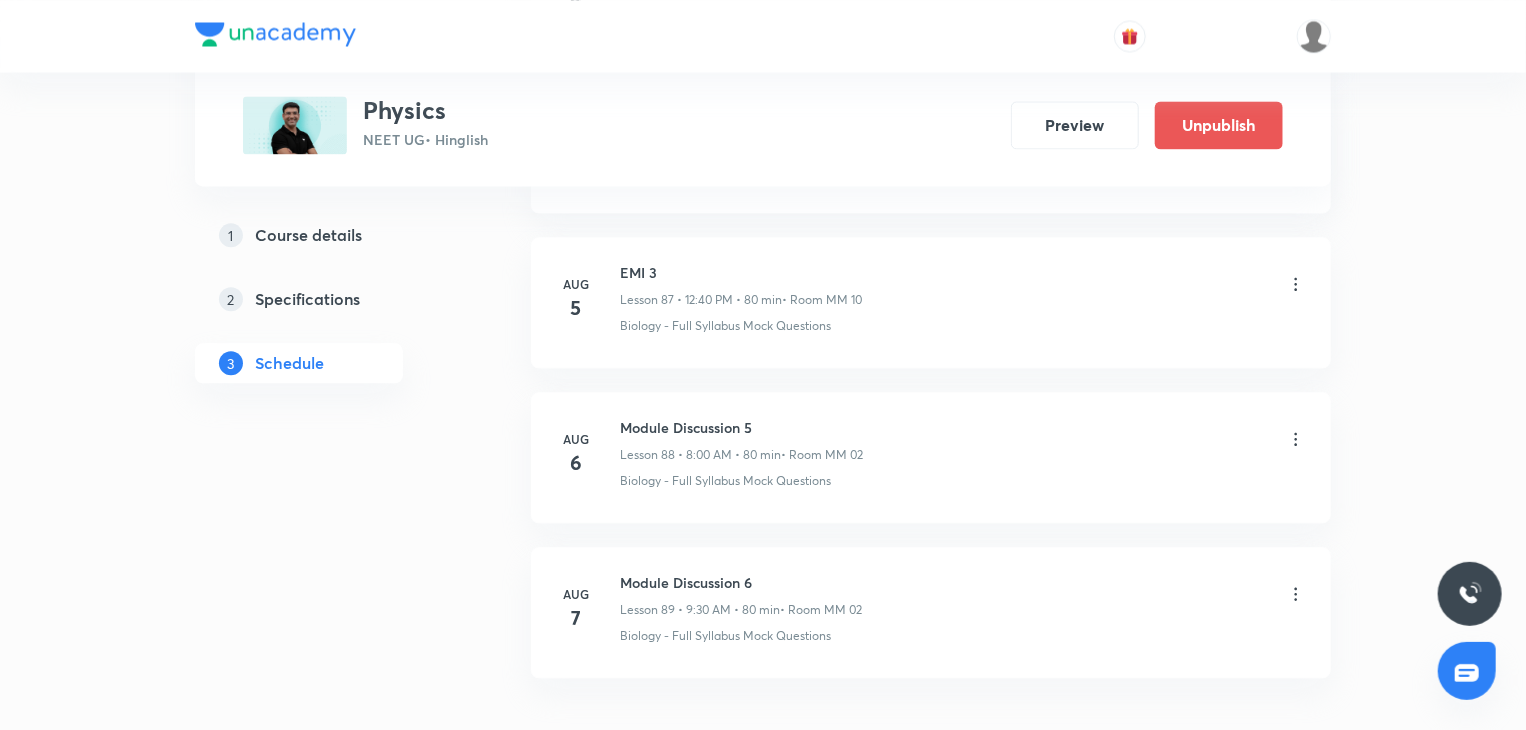 click 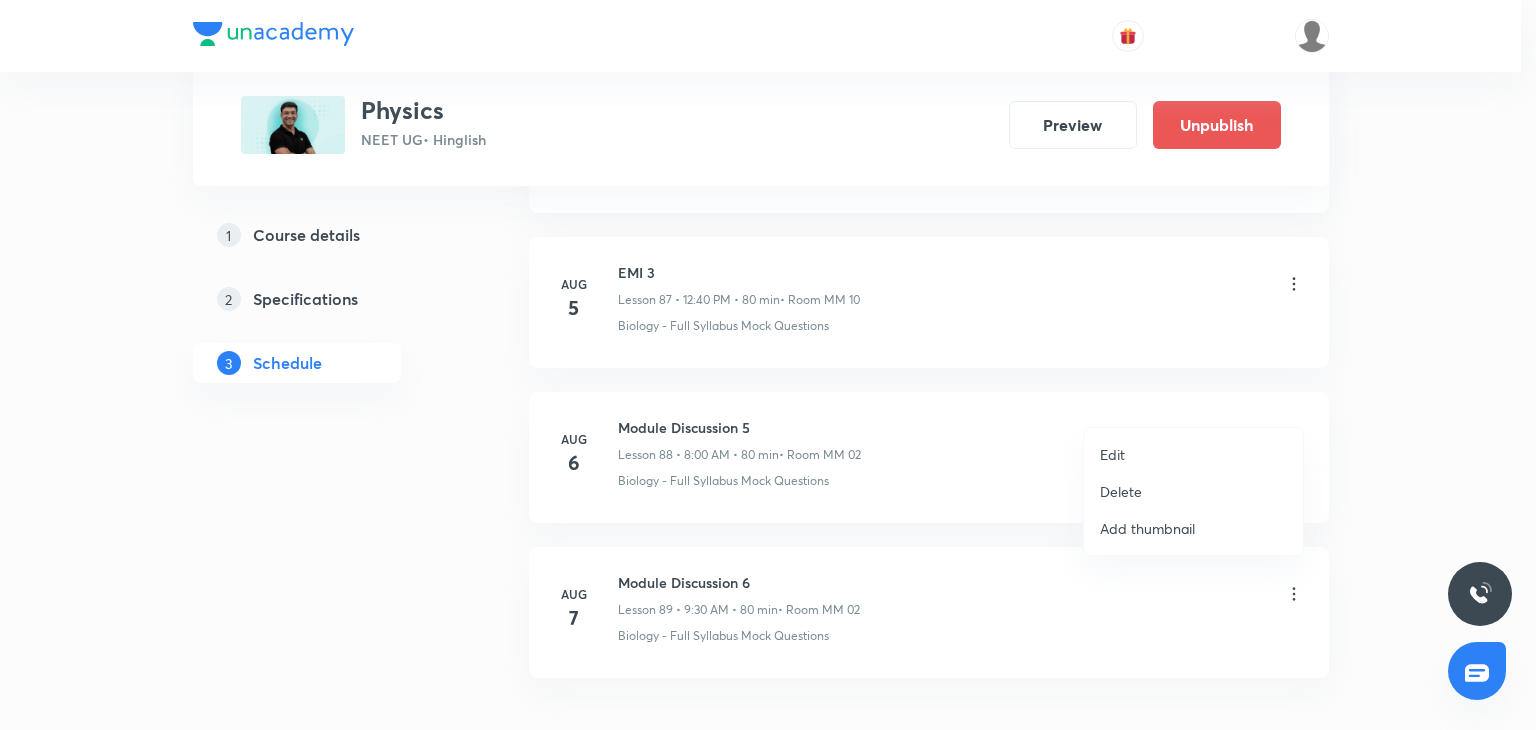 click on "Edit" at bounding box center [1193, 454] 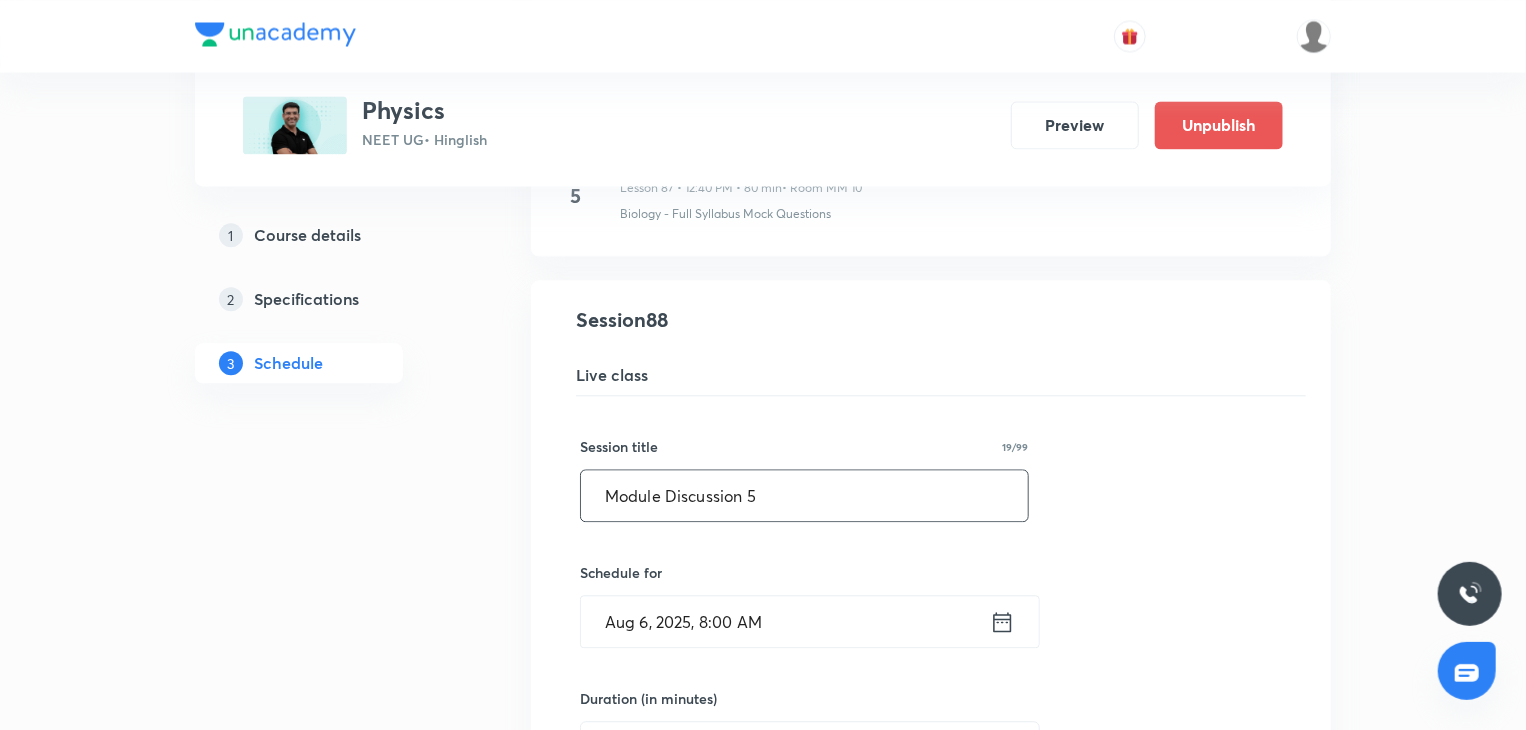 click on "Module Discussion 5" at bounding box center [804, 495] 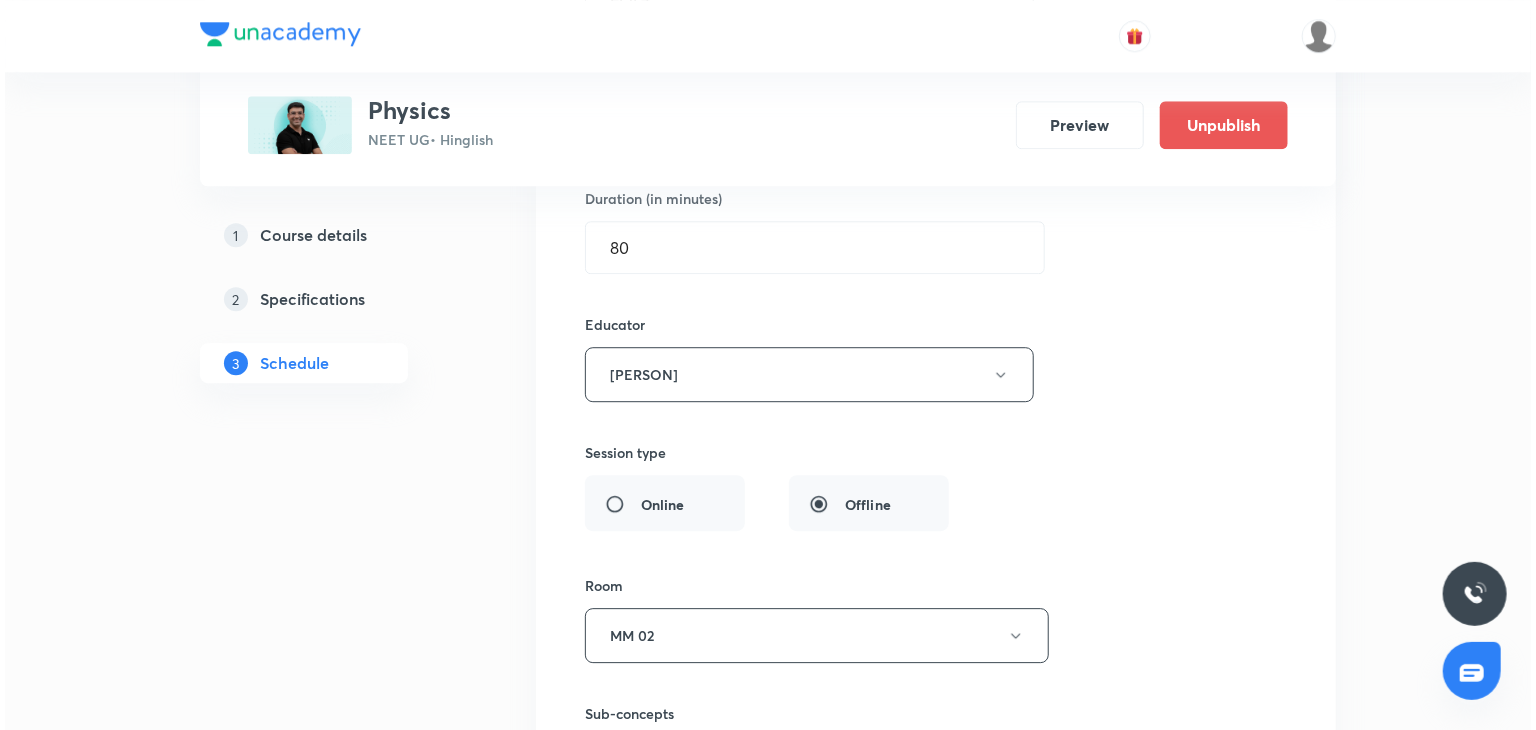 scroll, scrollTop: 14513, scrollLeft: 0, axis: vertical 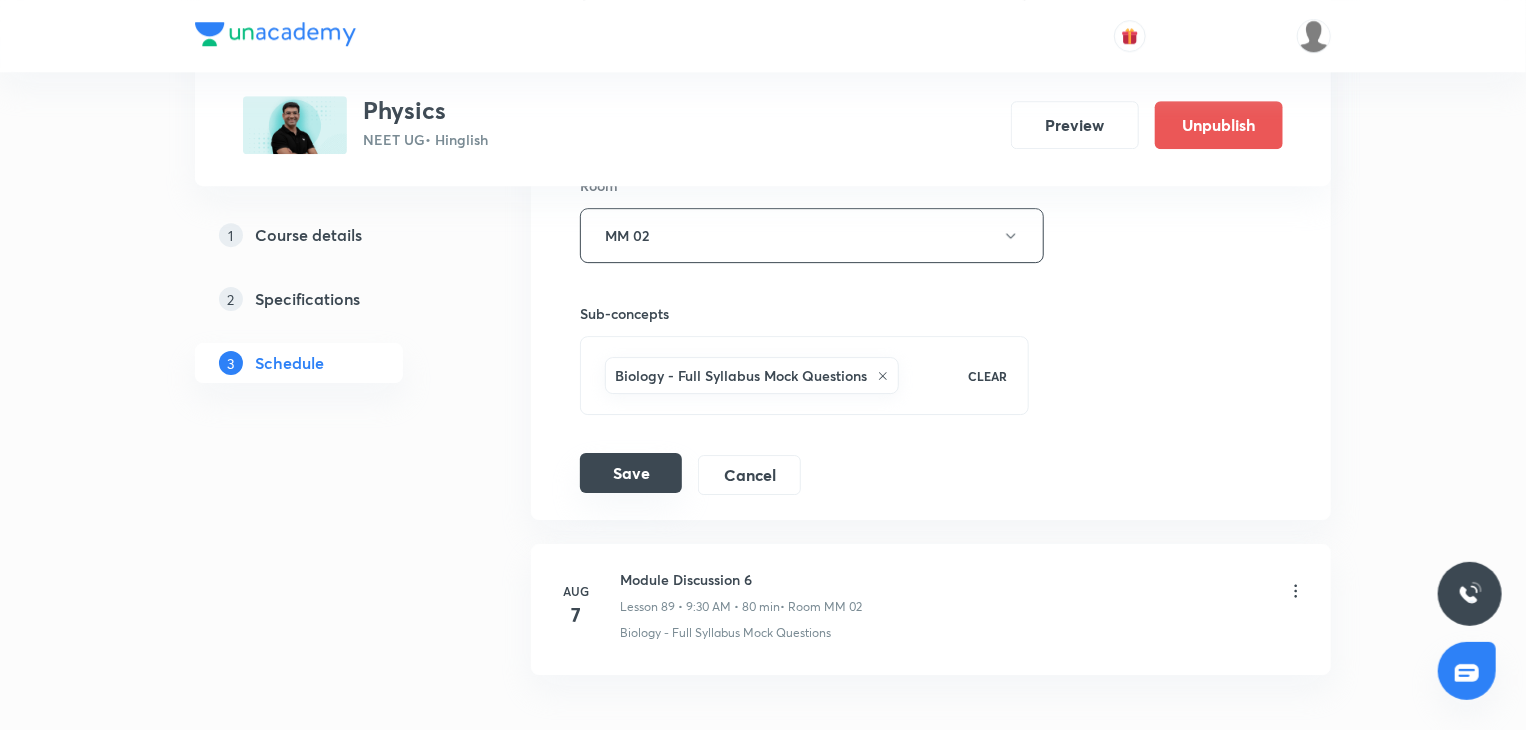 type on "EMI 4" 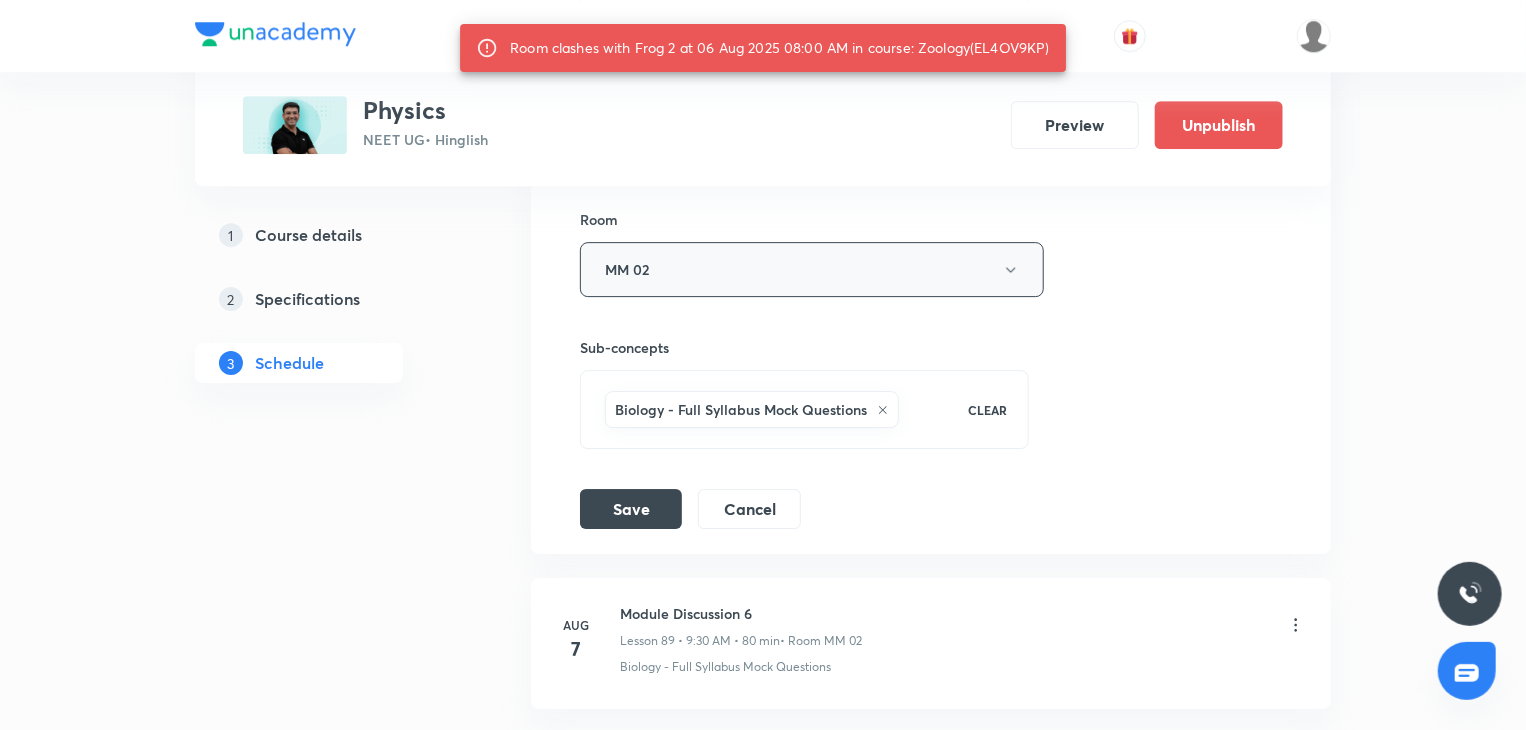 click on "MM 02" at bounding box center (812, 269) 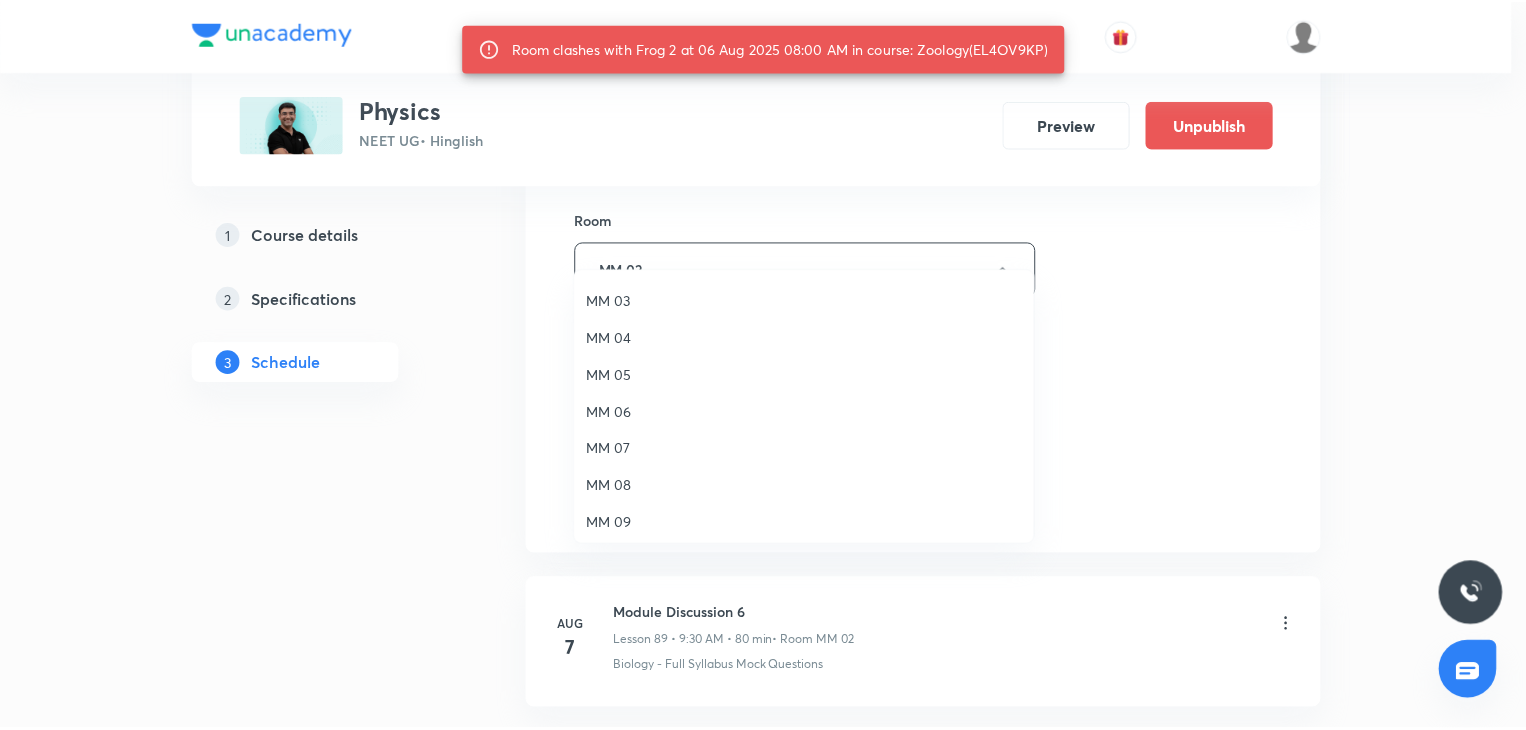 scroll, scrollTop: 148, scrollLeft: 0, axis: vertical 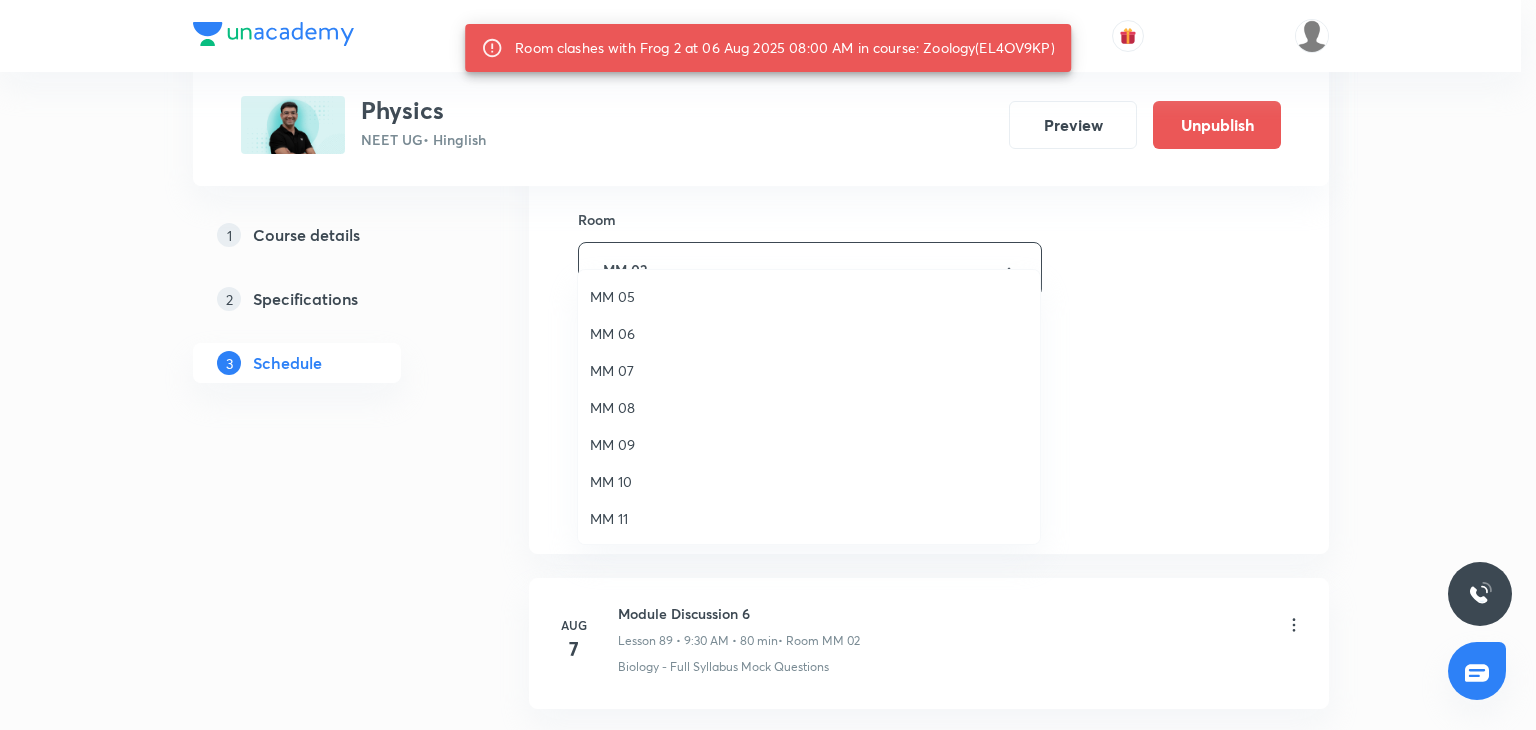 click on "MM 11" at bounding box center [809, 518] 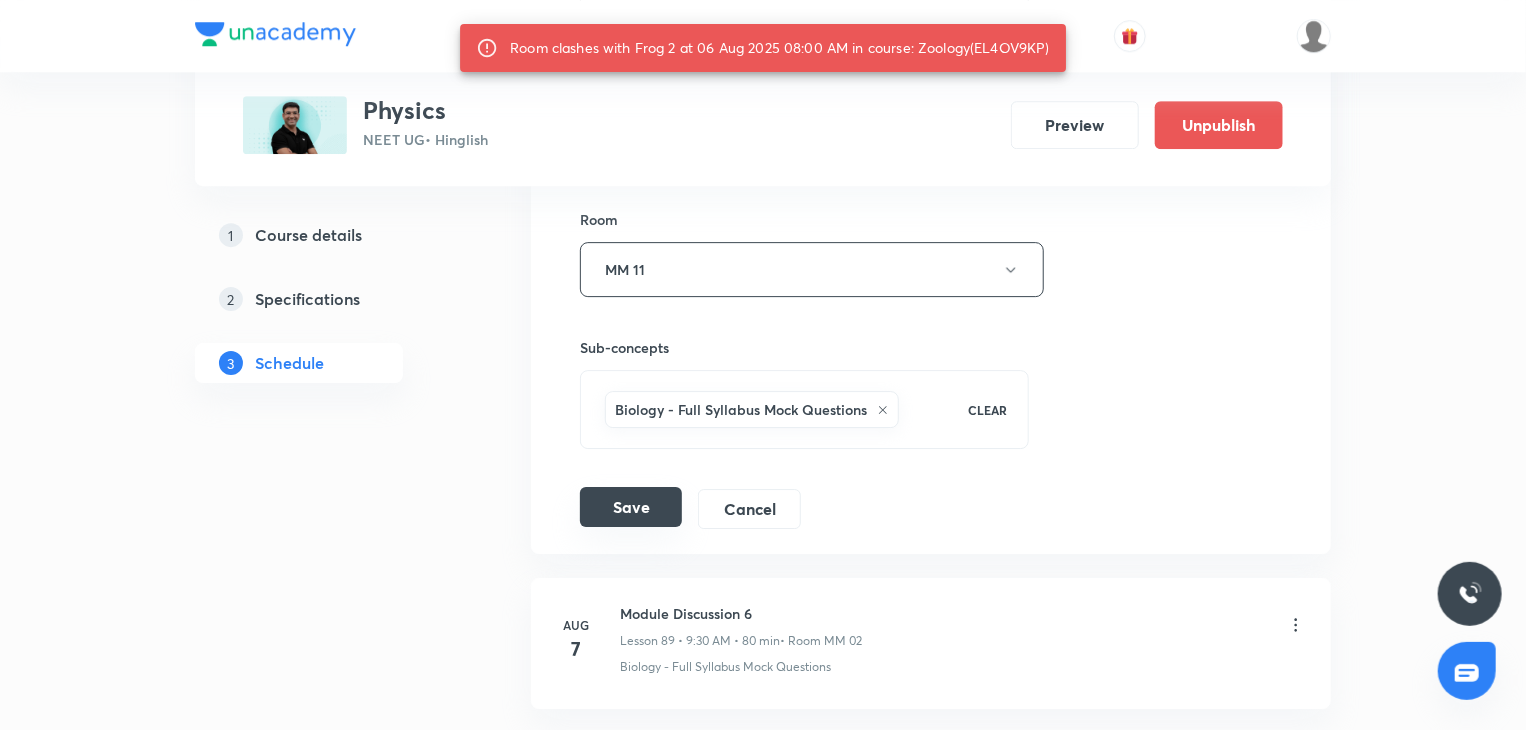 click on "Save" at bounding box center [631, 507] 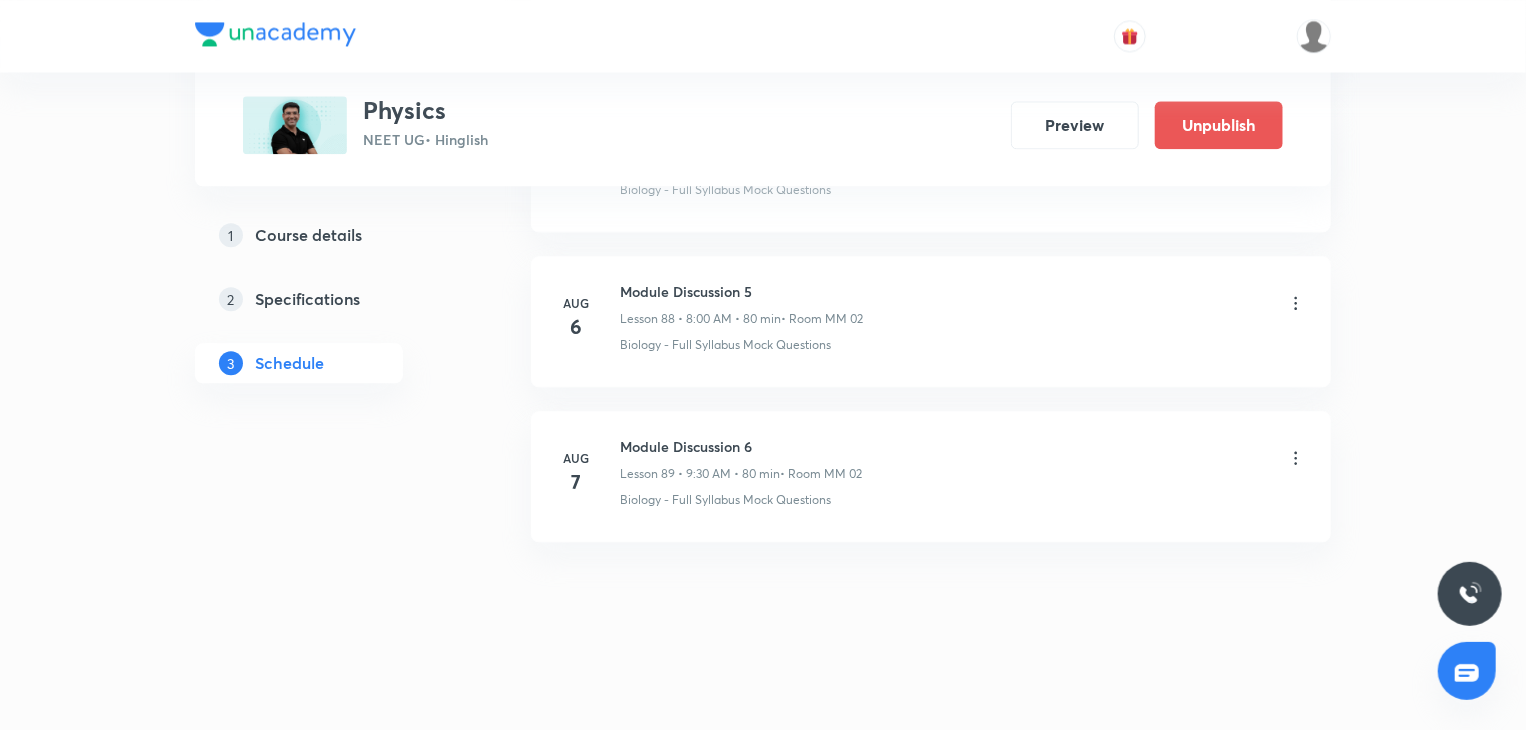 scroll, scrollTop: 13713, scrollLeft: 0, axis: vertical 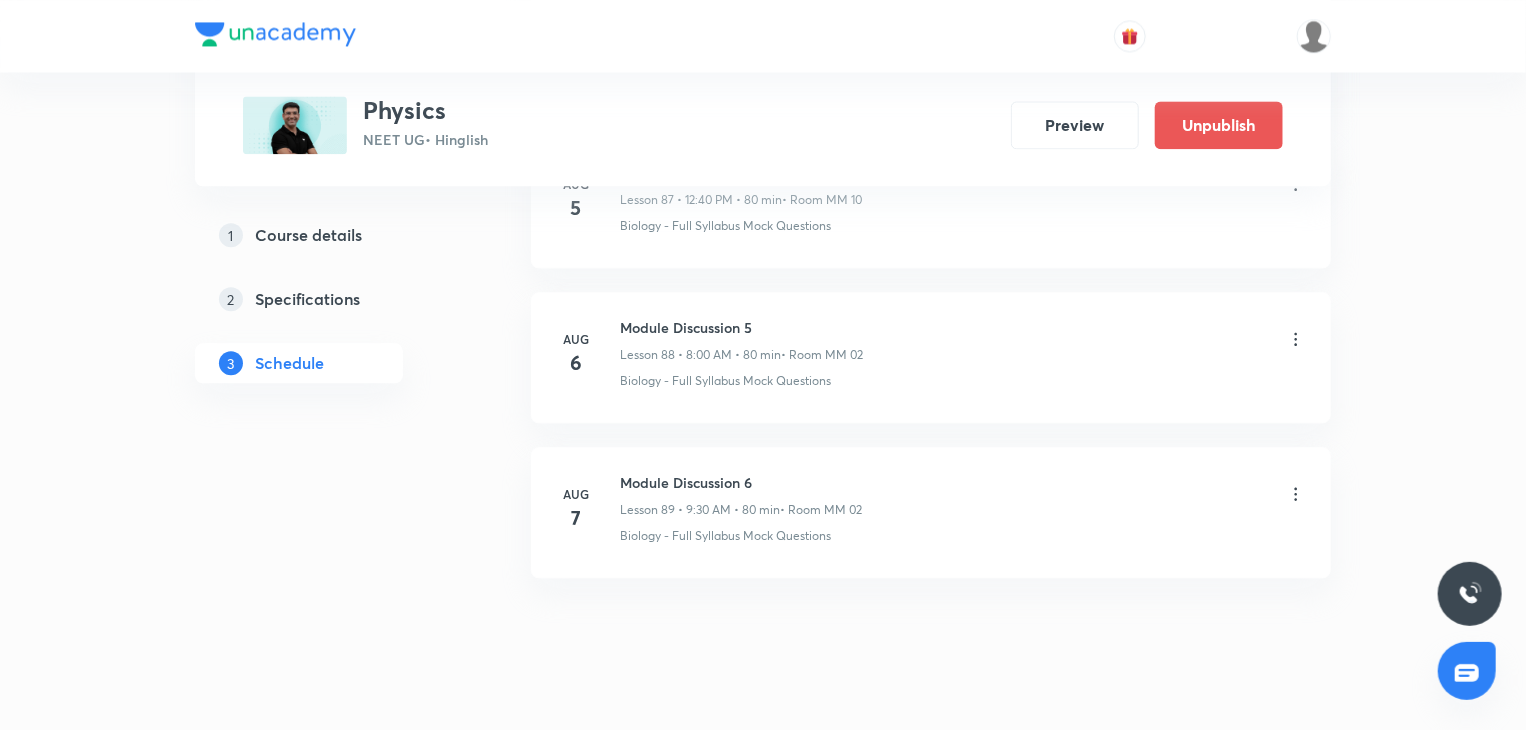 click 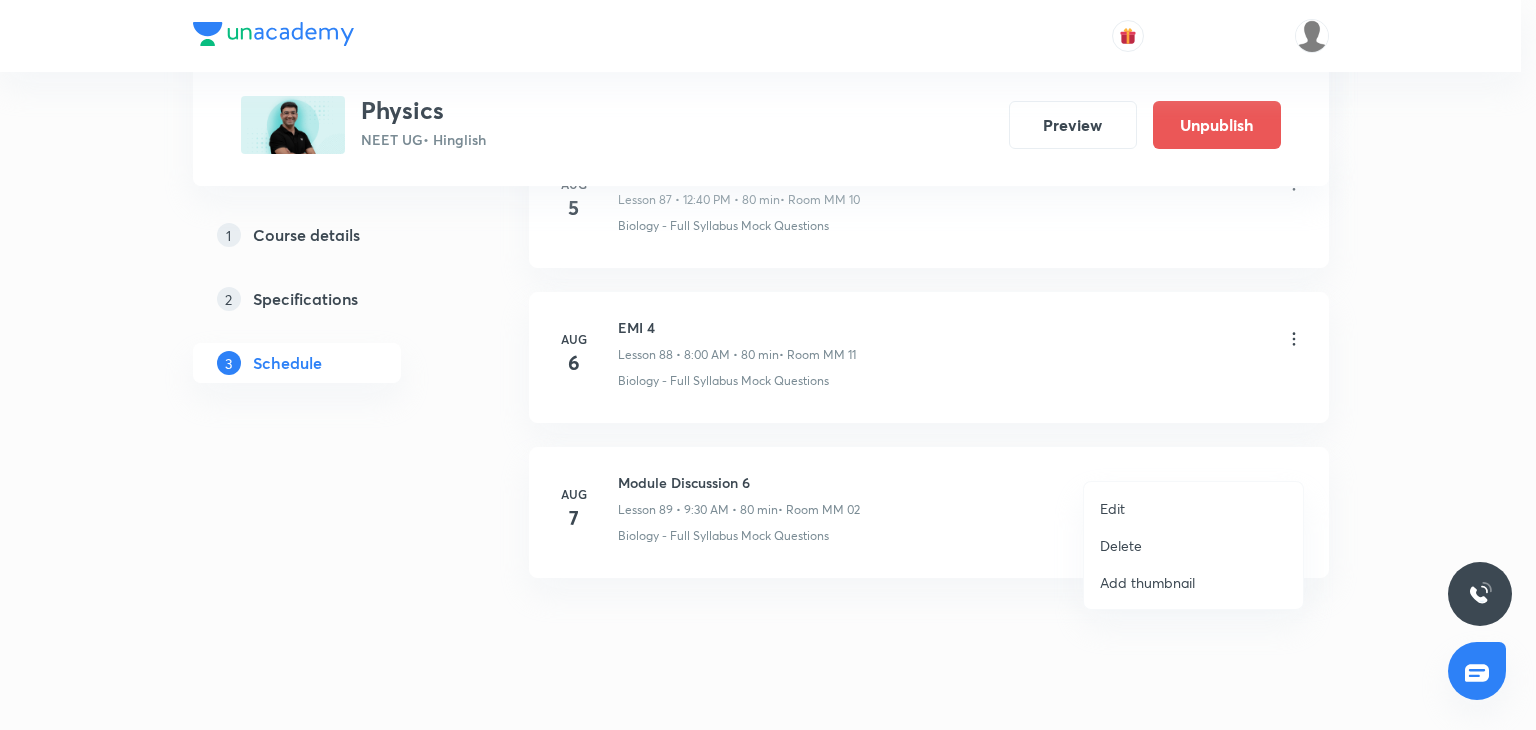 click on "Edit" at bounding box center (1193, 508) 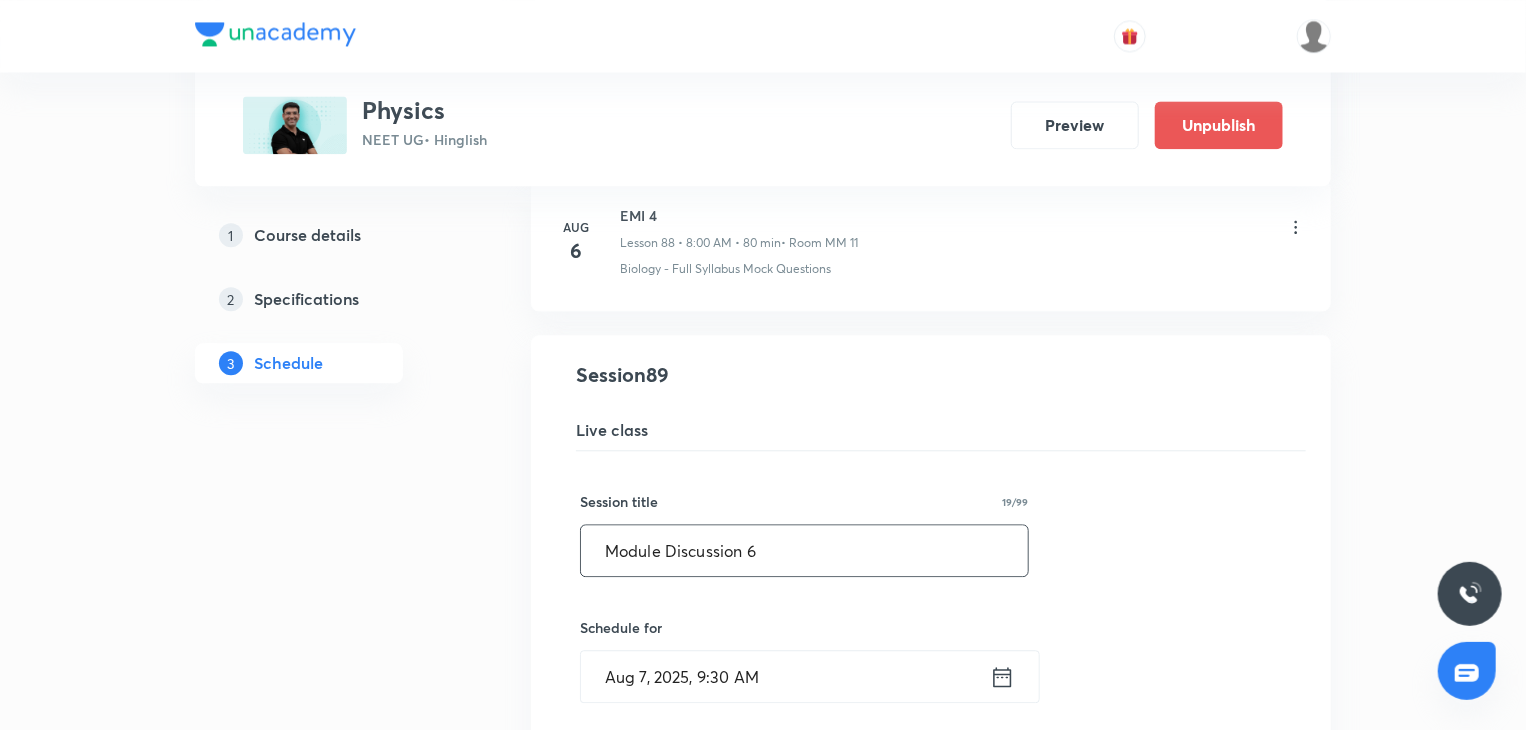 drag, startPoint x: 736, startPoint y: 523, endPoint x: 767, endPoint y: 520, distance: 31.144823 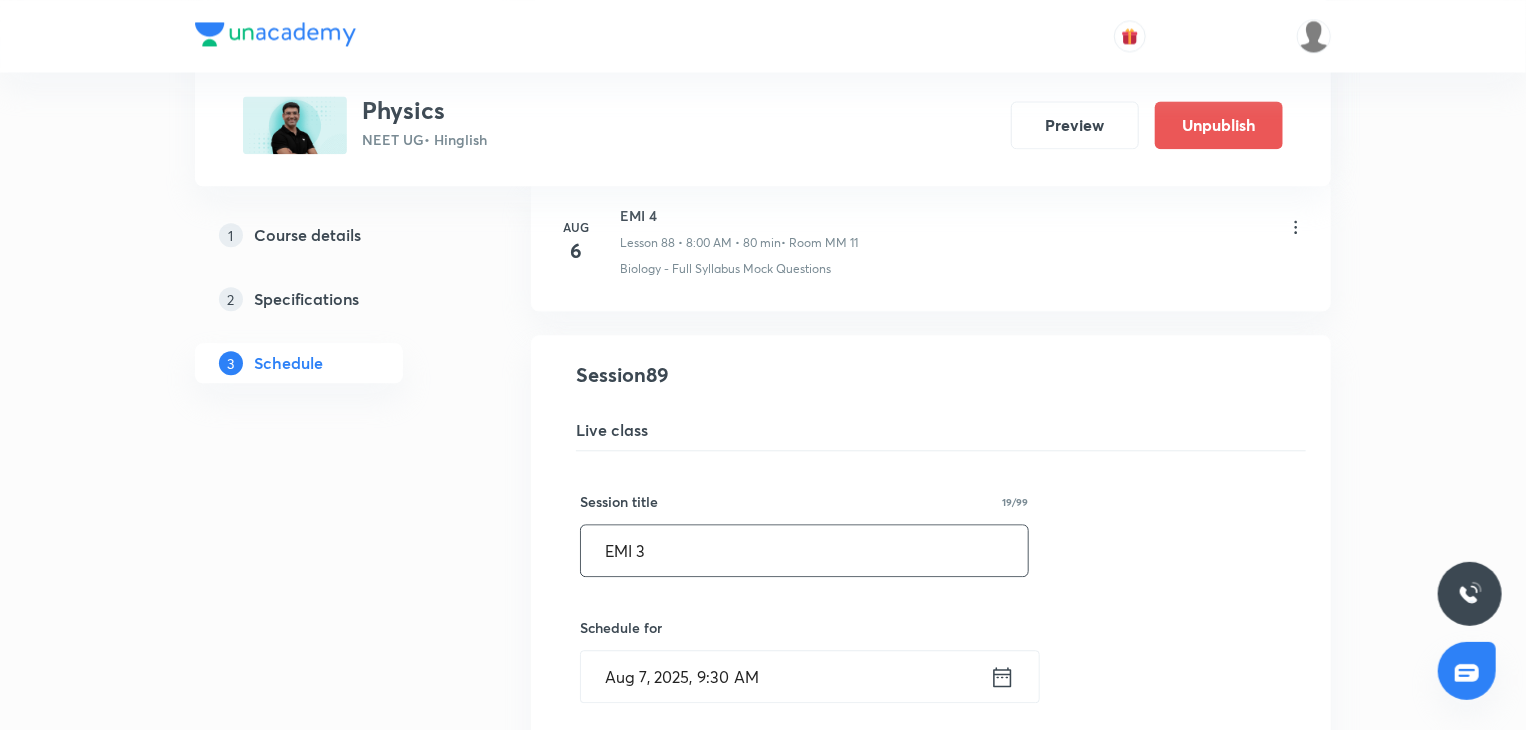 drag, startPoint x: 800, startPoint y: 511, endPoint x: 566, endPoint y: 509, distance: 234.00854 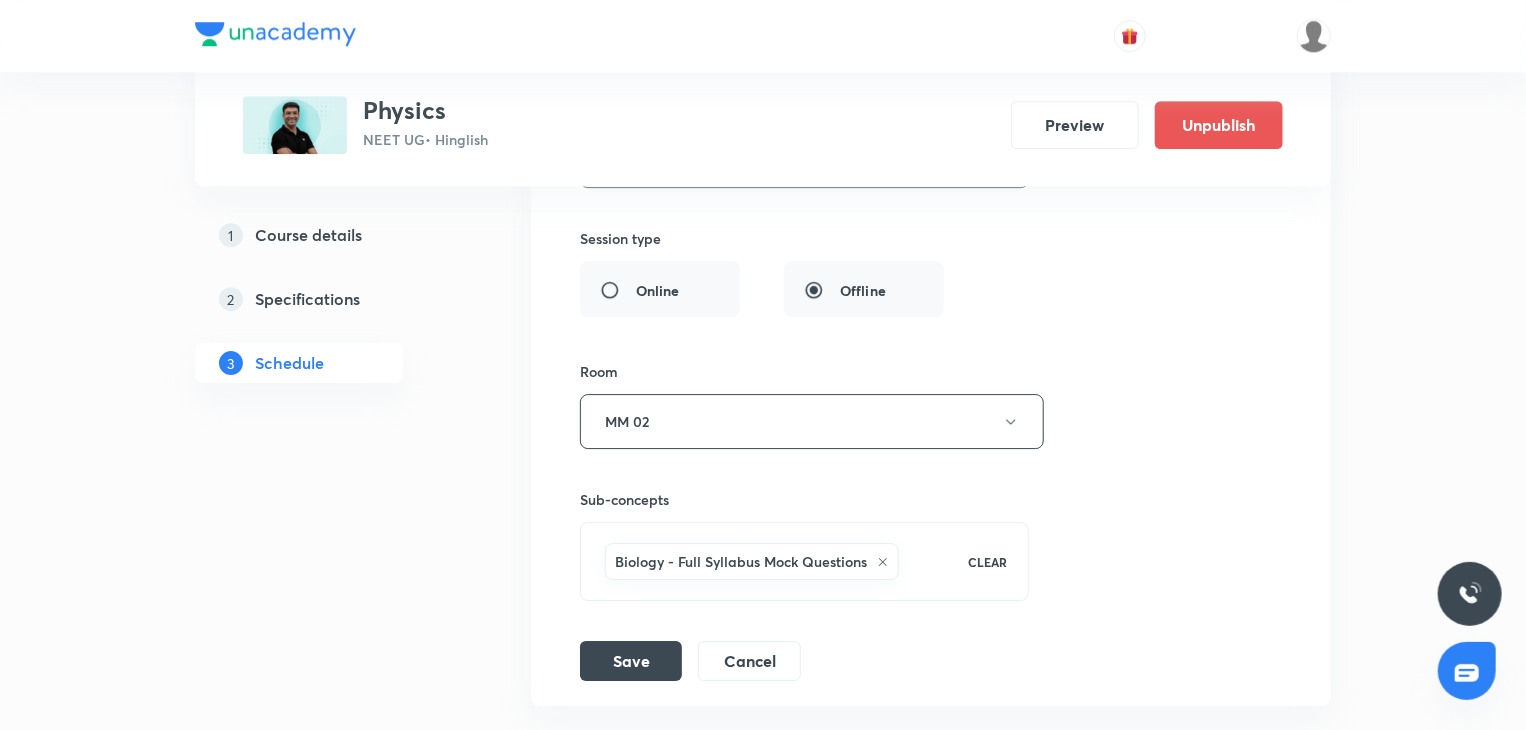 scroll, scrollTop: 14513, scrollLeft: 0, axis: vertical 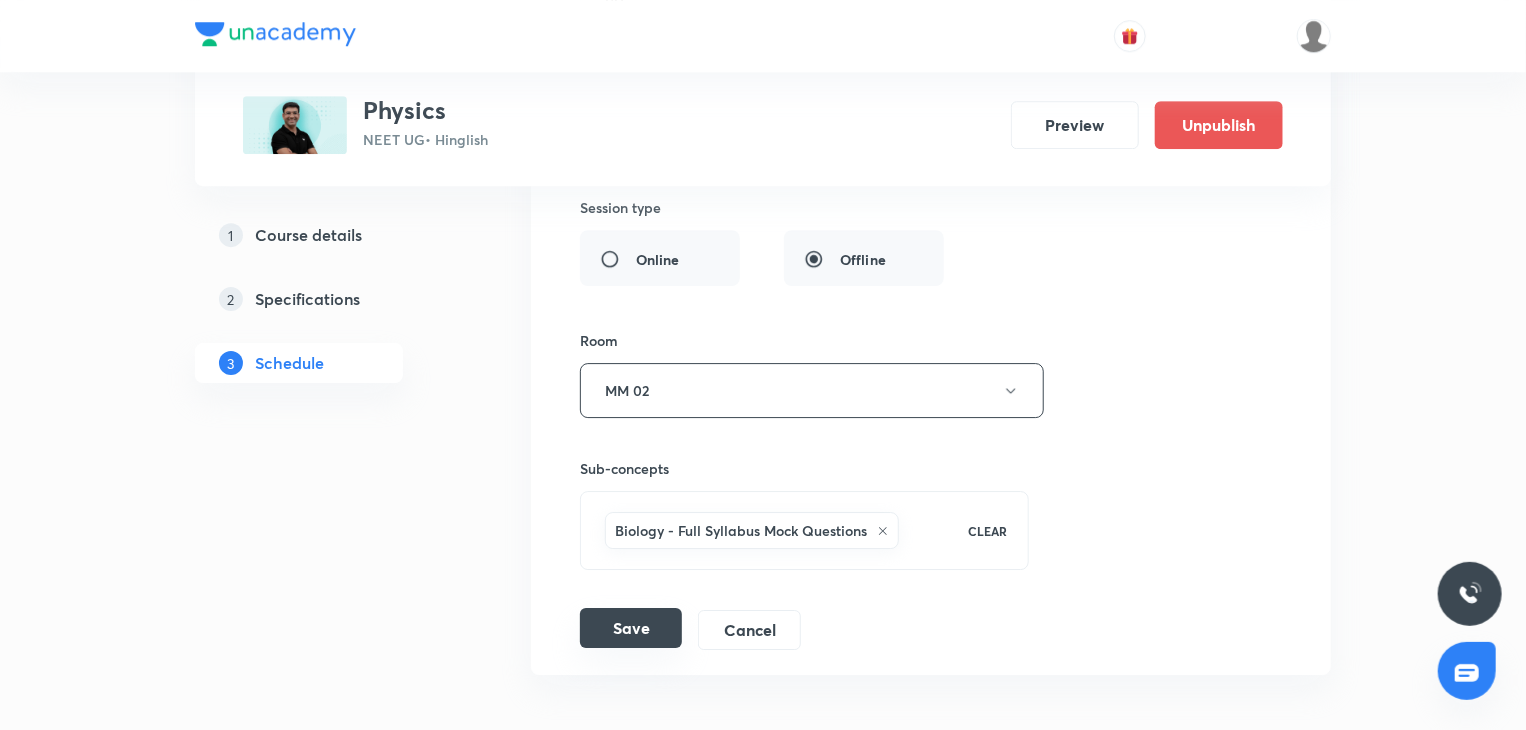 type on "EMI 5" 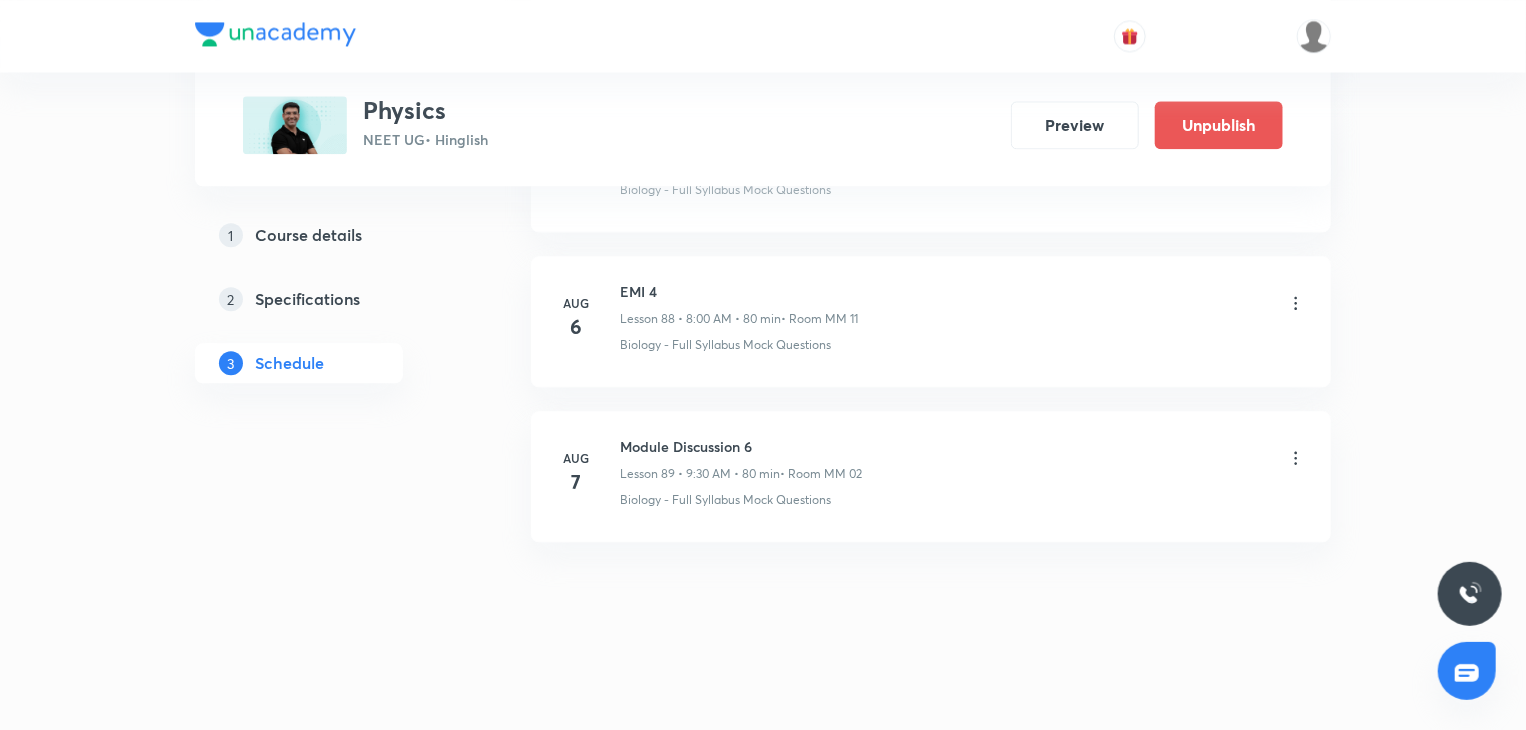 scroll, scrollTop: 13713, scrollLeft: 0, axis: vertical 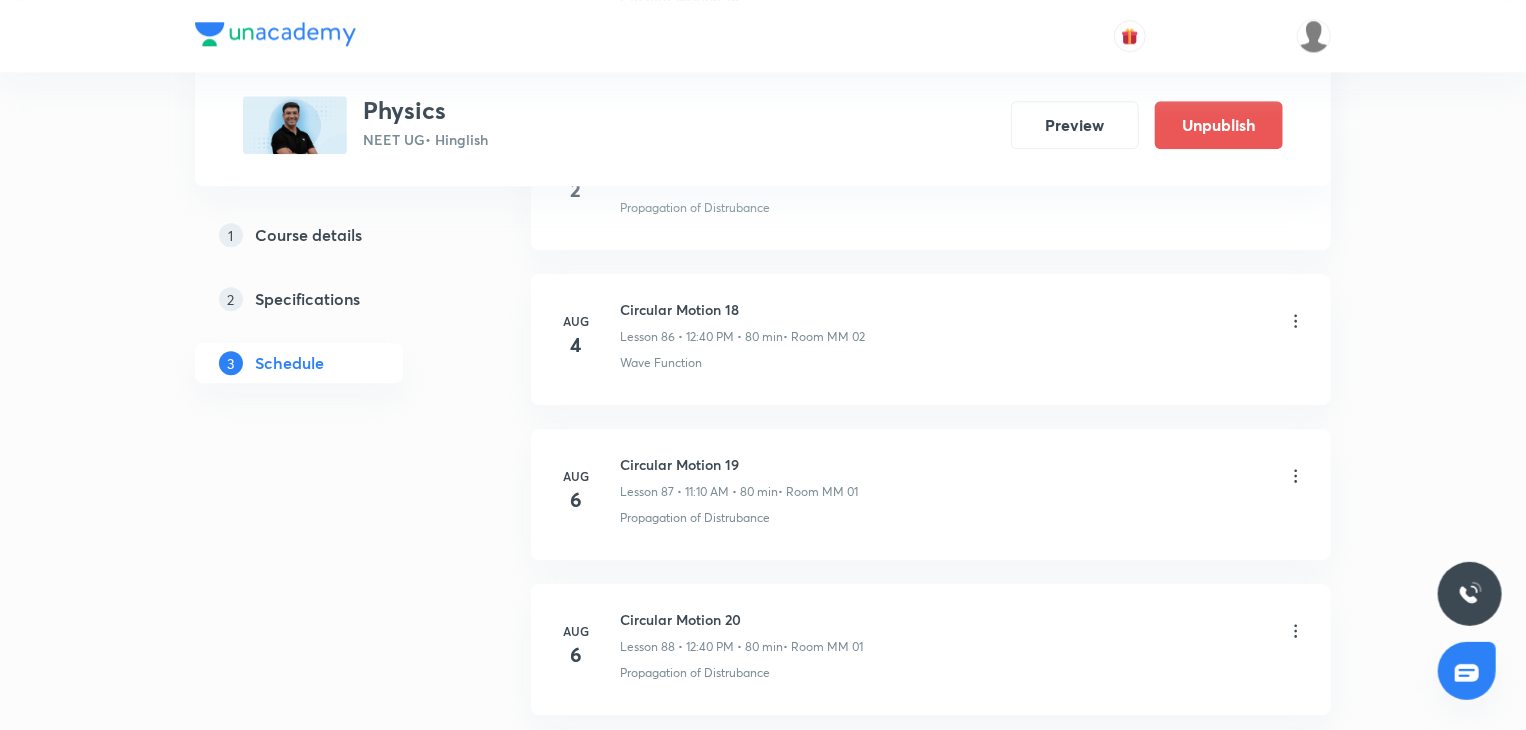 click 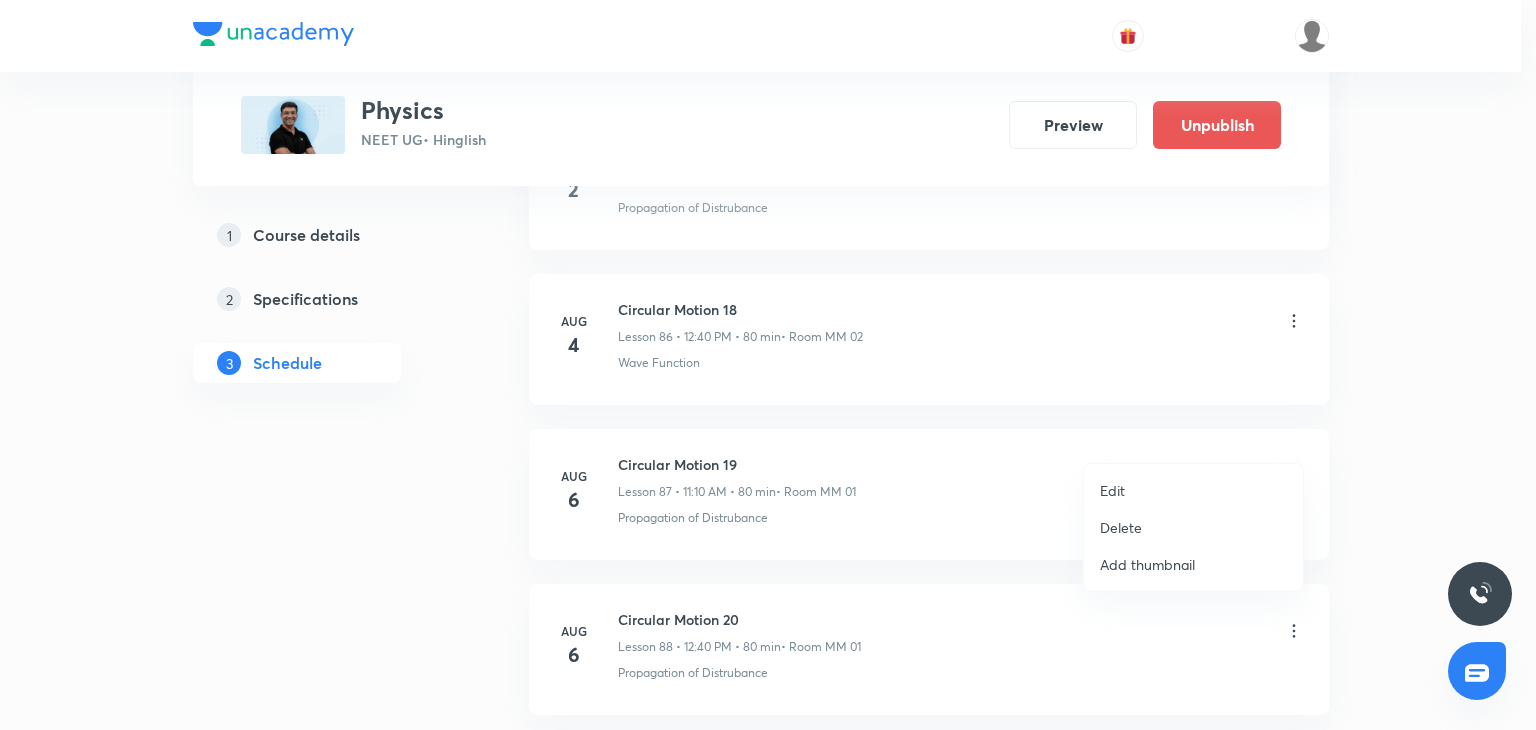 click on "Edit" at bounding box center [1193, 490] 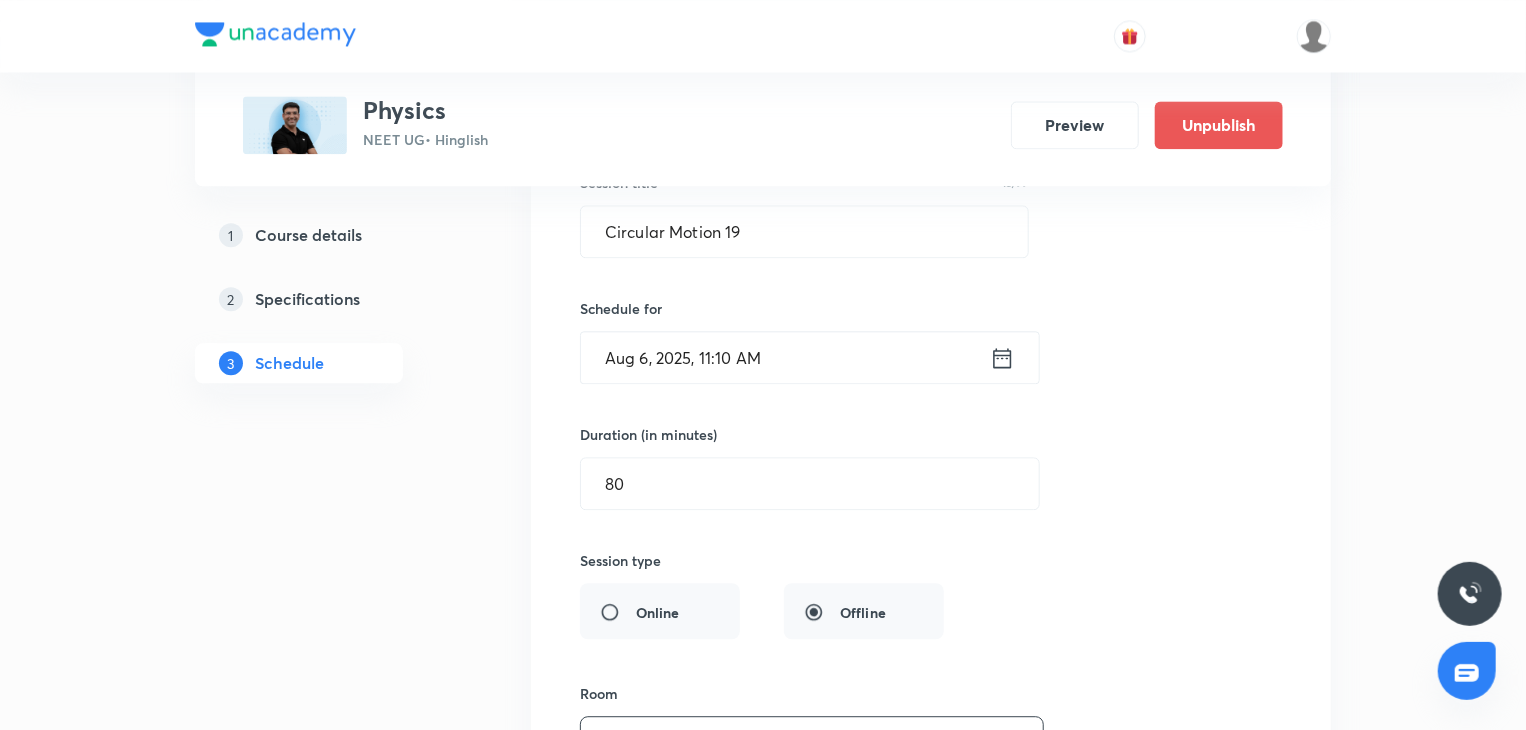 scroll, scrollTop: 13540, scrollLeft: 0, axis: vertical 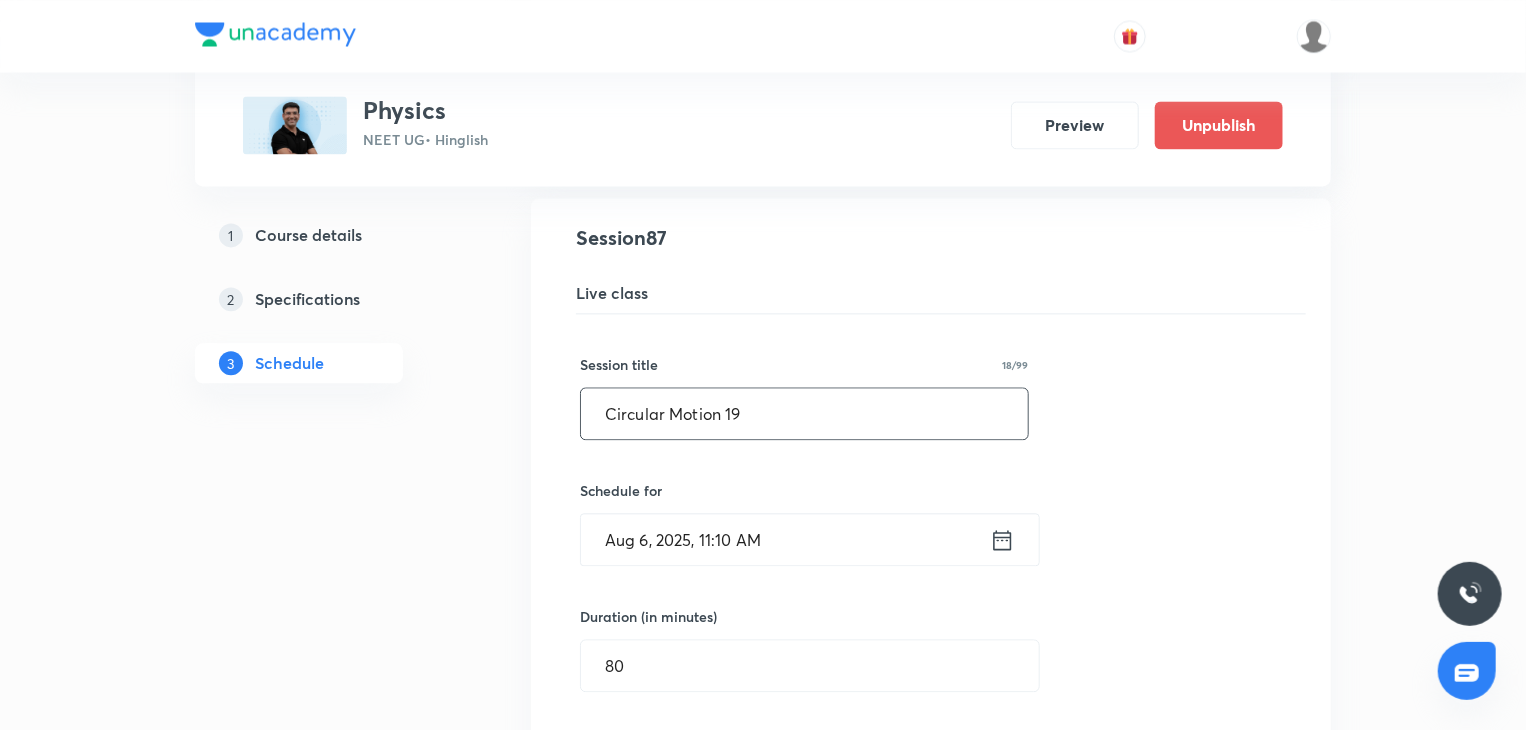 click on "Circular Motion 19" at bounding box center (804, 413) 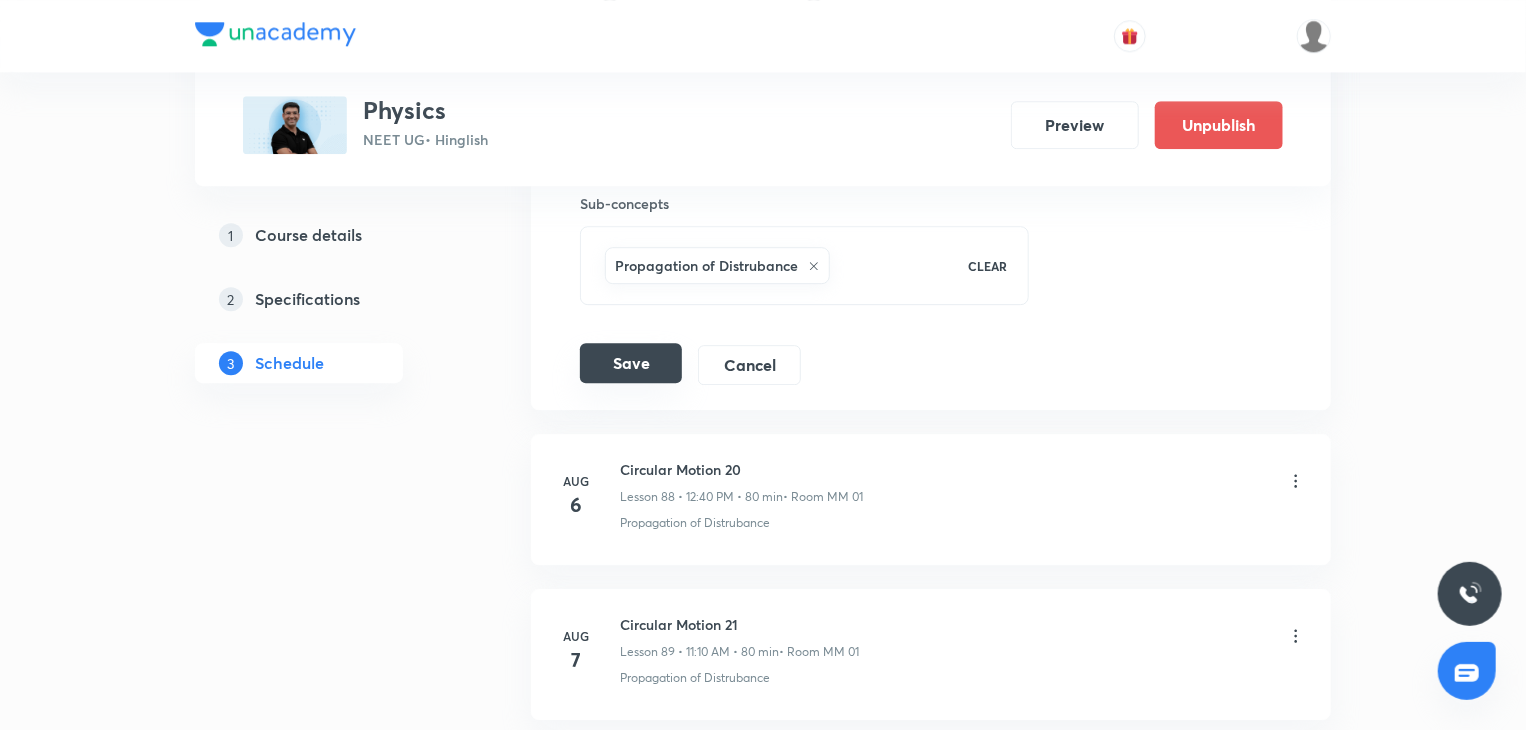 type on "COM & Collision 2" 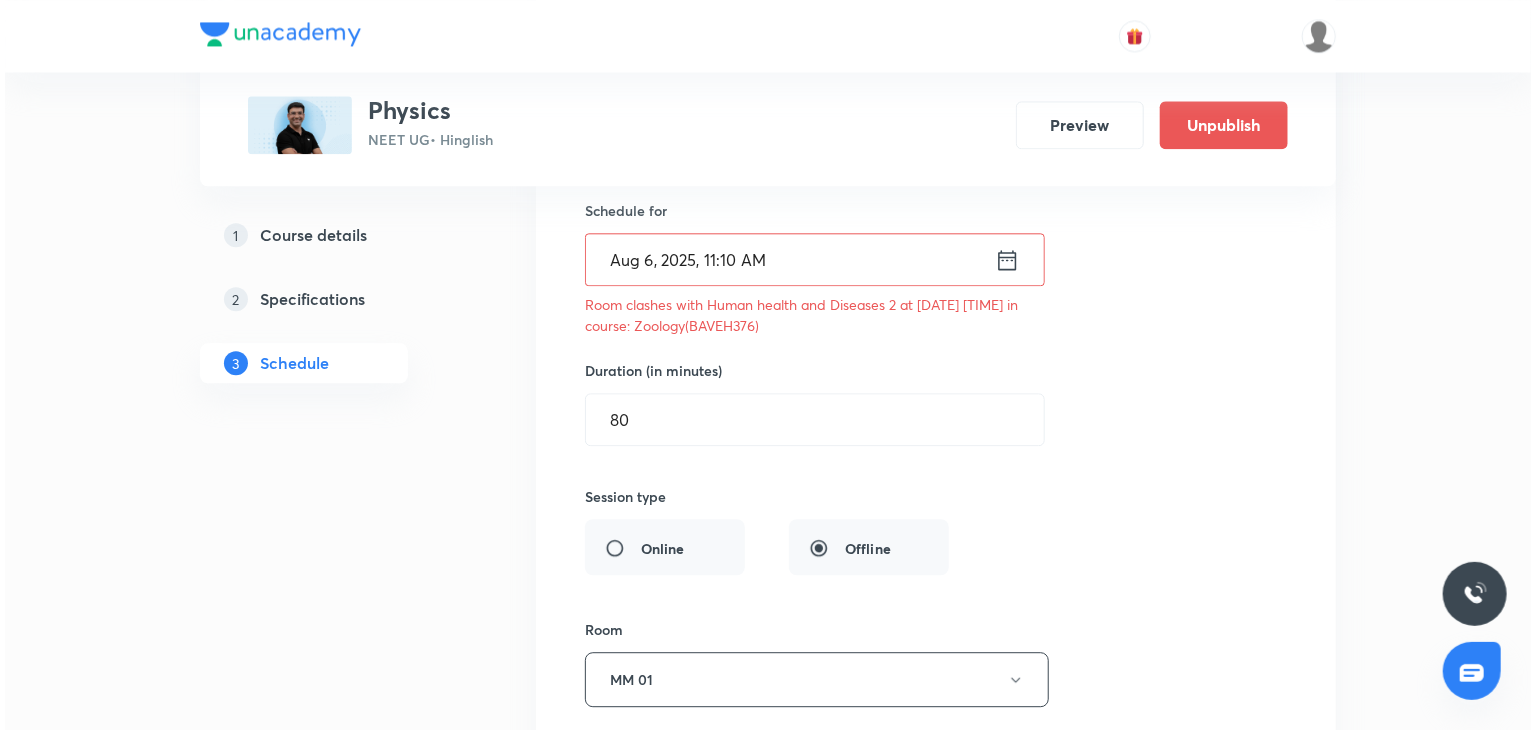 scroll, scrollTop: 13940, scrollLeft: 0, axis: vertical 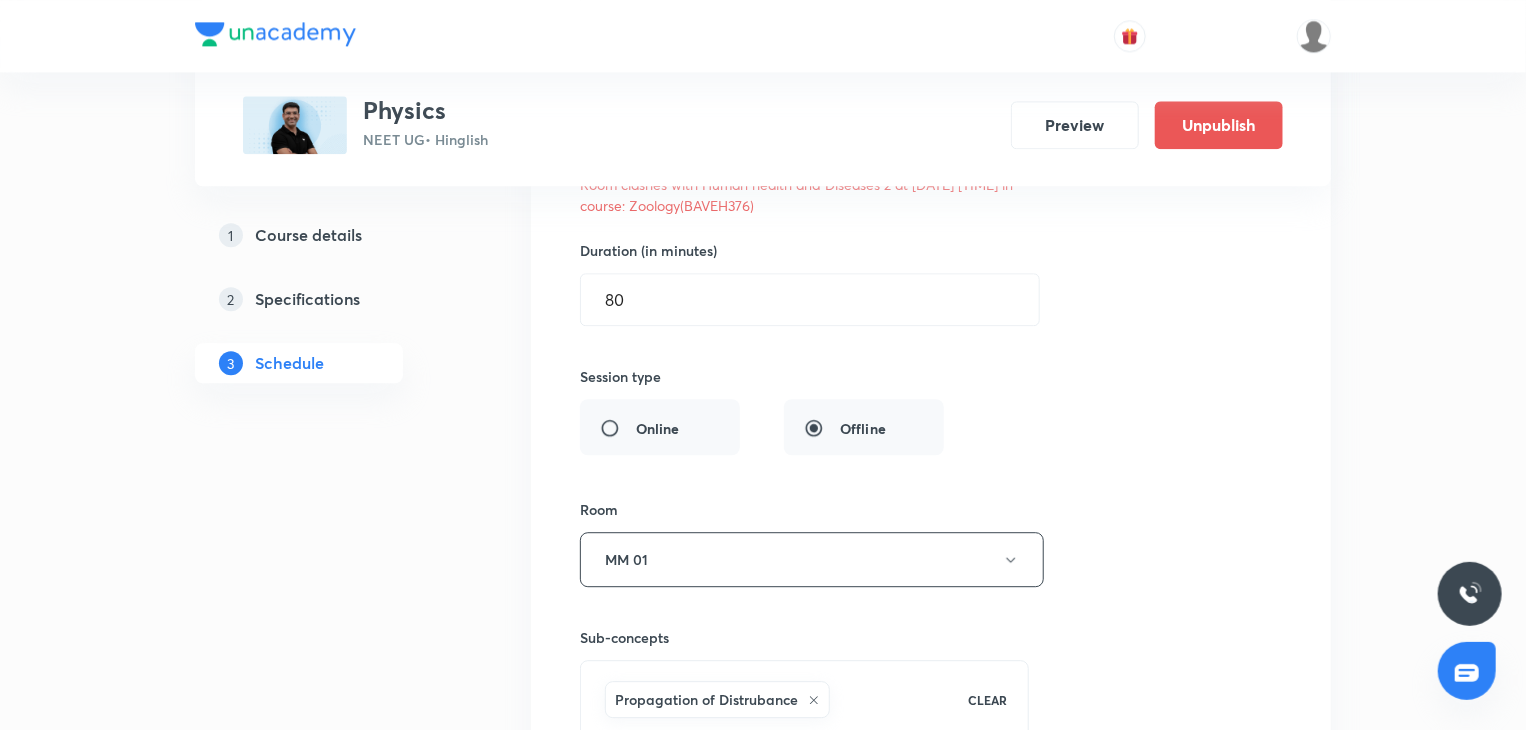 click on "MM 01" at bounding box center [812, 559] 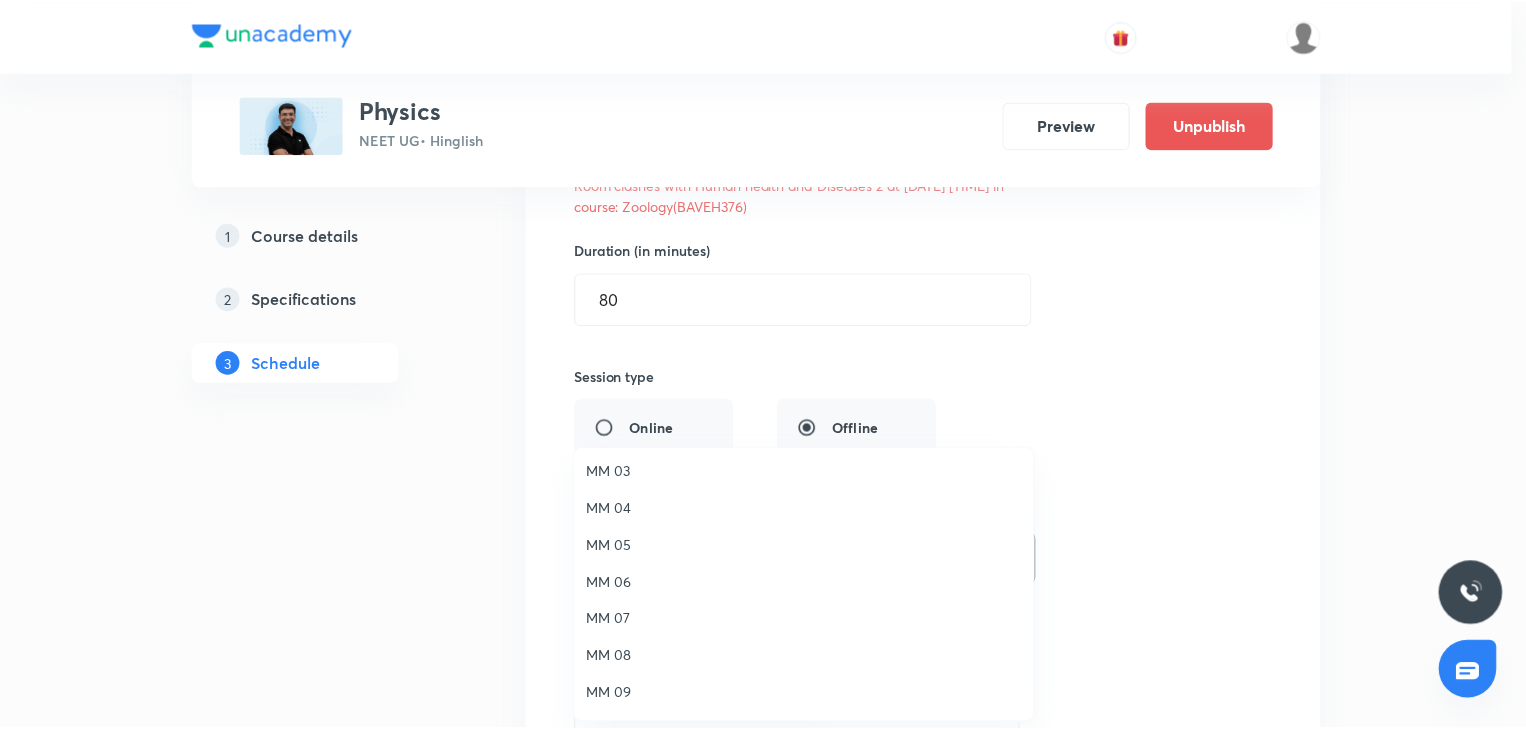scroll, scrollTop: 148, scrollLeft: 0, axis: vertical 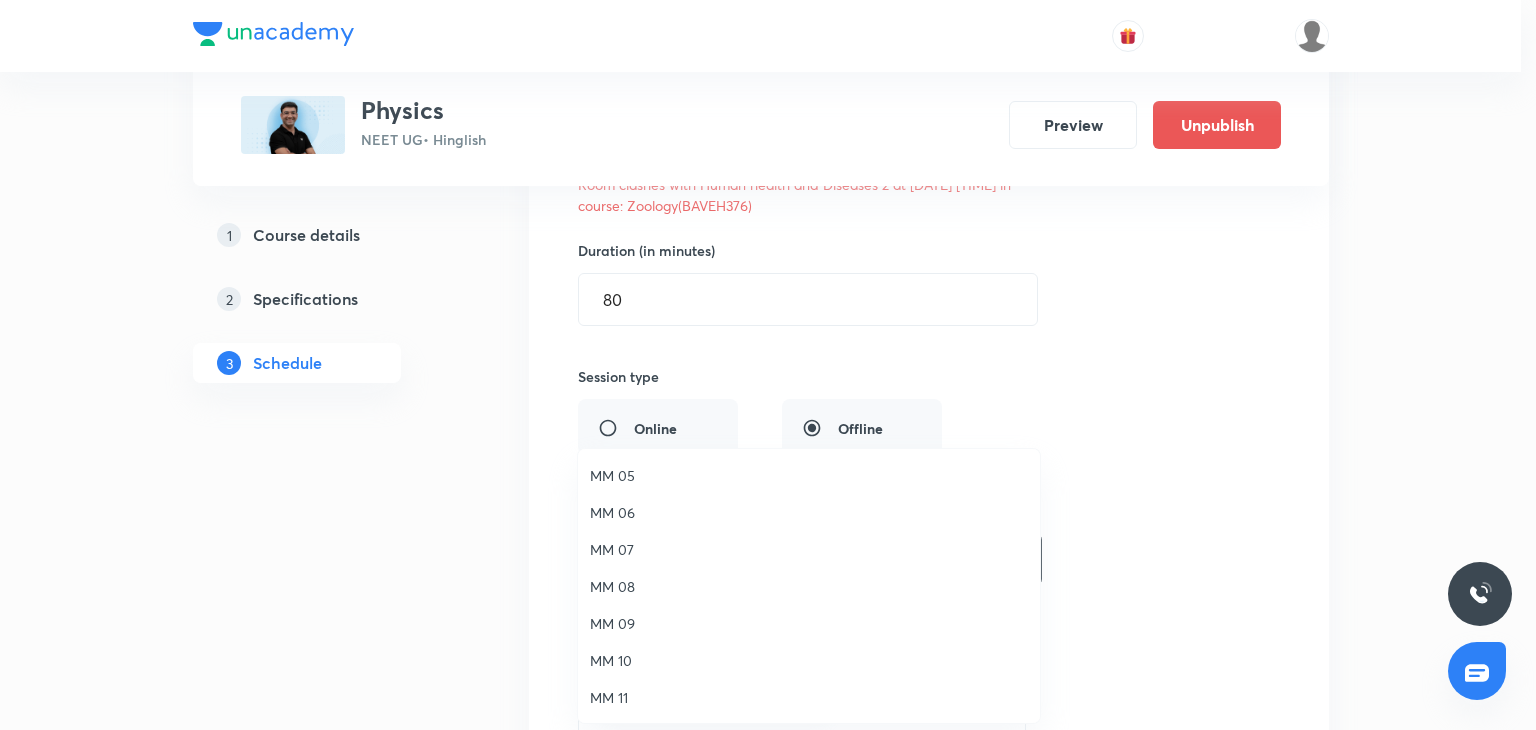 click on "MM 11" at bounding box center [809, 697] 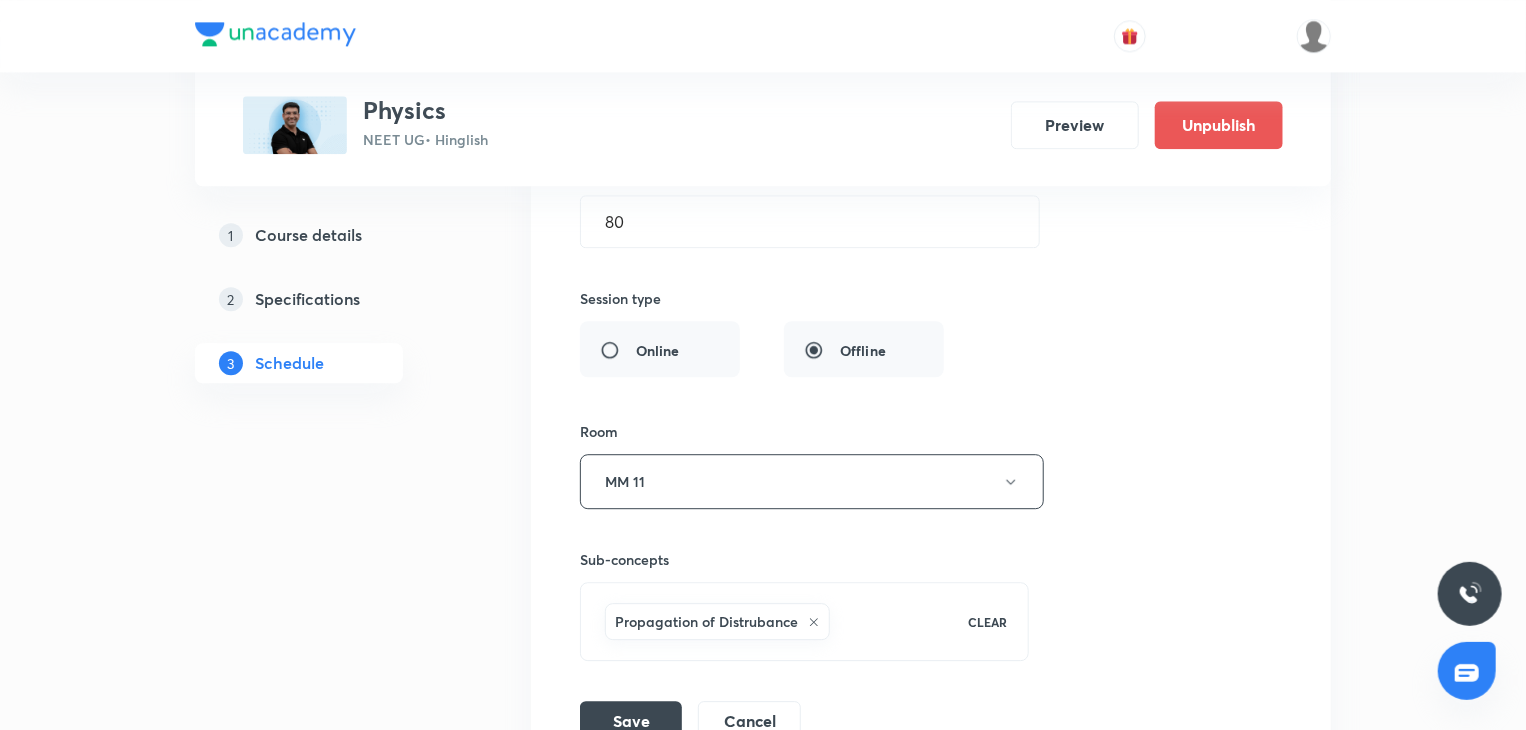 scroll, scrollTop: 14140, scrollLeft: 0, axis: vertical 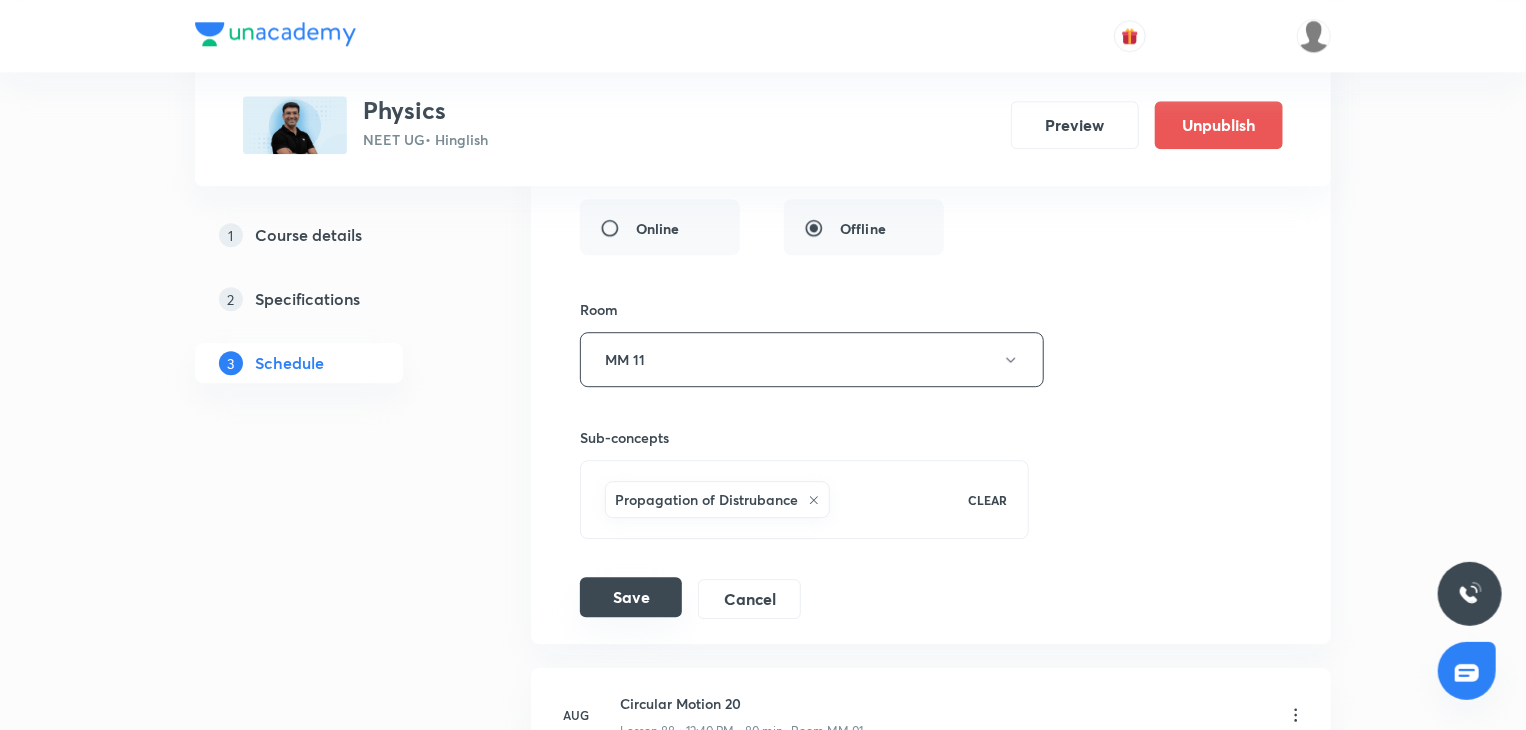 click on "Save" at bounding box center (631, 597) 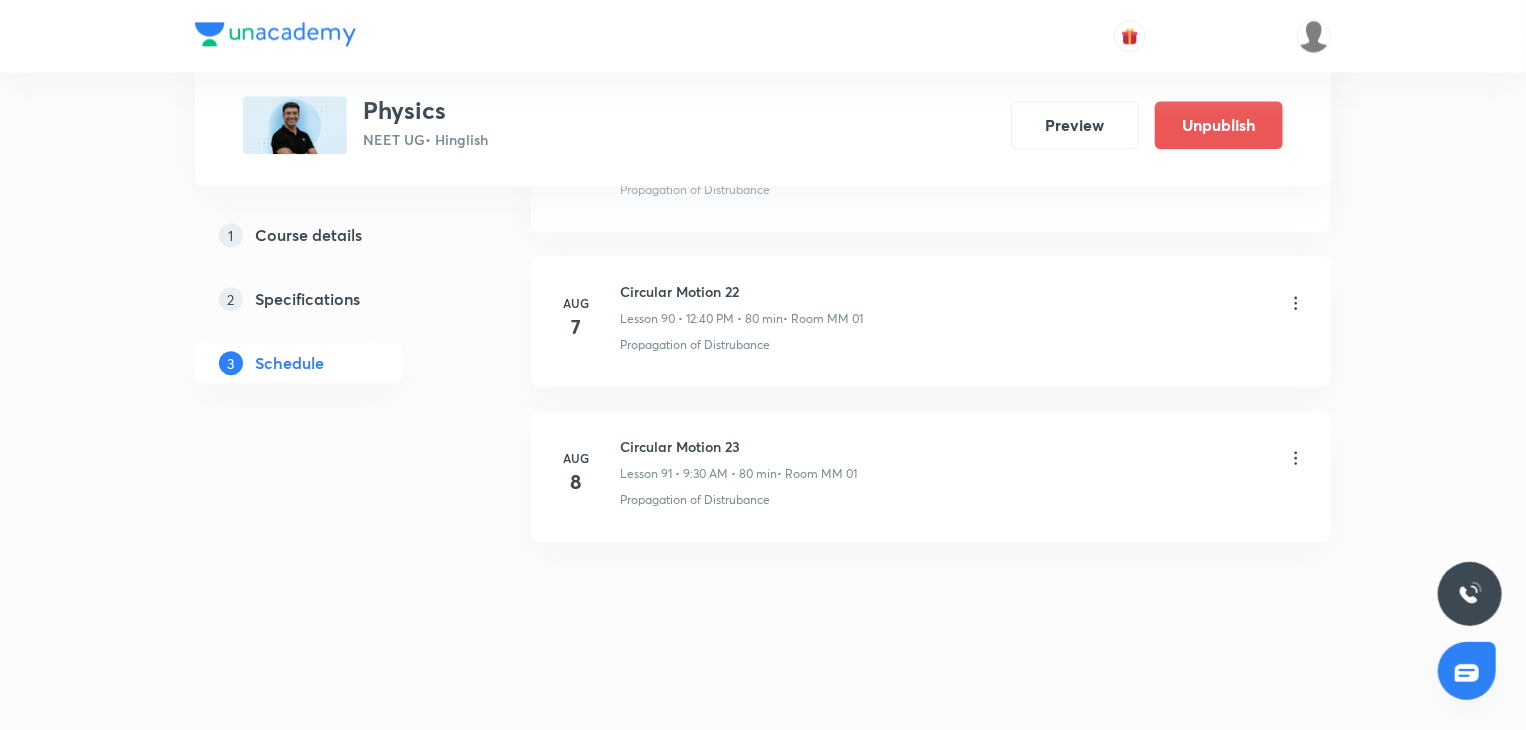 scroll, scrollTop: 14023, scrollLeft: 0, axis: vertical 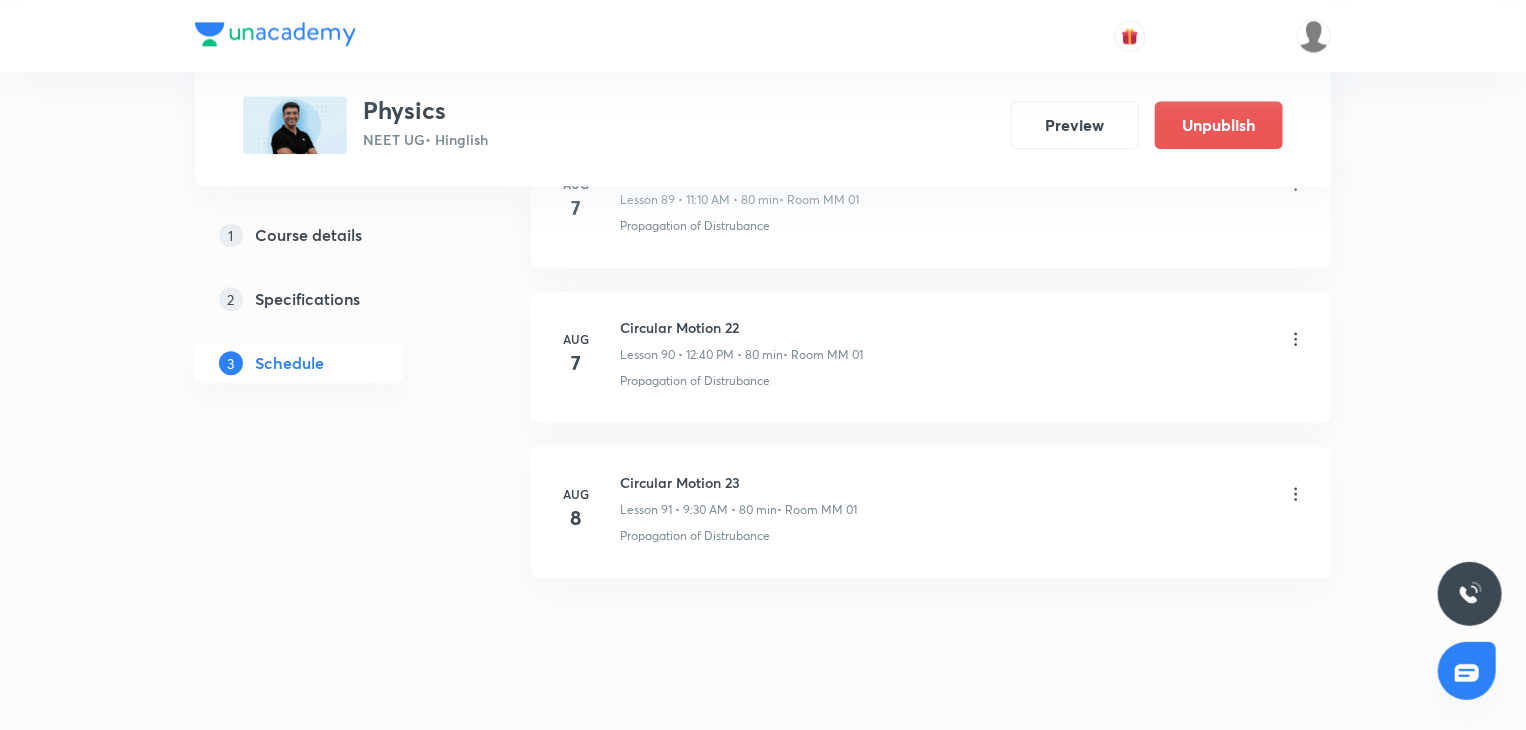 click on "Plus Courses Physics NEET UG  • Hinglish Preview Unpublish 1 Course details 2 Specifications 3 Schedule Schedule 91  classes Add new session May 12 Basic Maths - Algebra 1 Lesson 1 • 12:40 PM • 80 min  • Room MM 11 Wave Function  May 13 Basic Maths - Algebra 2 Lesson 2 • 8:01 AM • 80 min  • Room MM 03 Propagation of Distrubance May 14 Basic Maths - Algebra 3 Lesson 3 • 9:30 AM • 80 min  • Room MM 03 Propagation of Distrubance May 14 Basic Maths - Algebra 4 Lesson 4 • 12:40 PM • 80 min  • Room MM 03 Propagation of Distrubance May 15 Basic Maths - Algebra 5 Lesson 5 • 12:40 PM • 80 min  • Room MM 03 Propagation of Distrubance May 16 Basic Maths - Algebra 6 Lesson 6 • 12:40 PM • 80 min  • Room MM 04 Propagation of Distrubance May 17 Basic Maths - Algebra 7 Lesson 7 • 9:30 AM • 80 min  • Room MM 02 Propagation of Distrubance May 17 Basic Maths - Algebra 8 Lesson 8 • 11:10 AM • 80 min  • Room MM 02 Wave Function  May 19 Basic Maths - Algebra 9 May 20 May 21" at bounding box center [763, -6591] 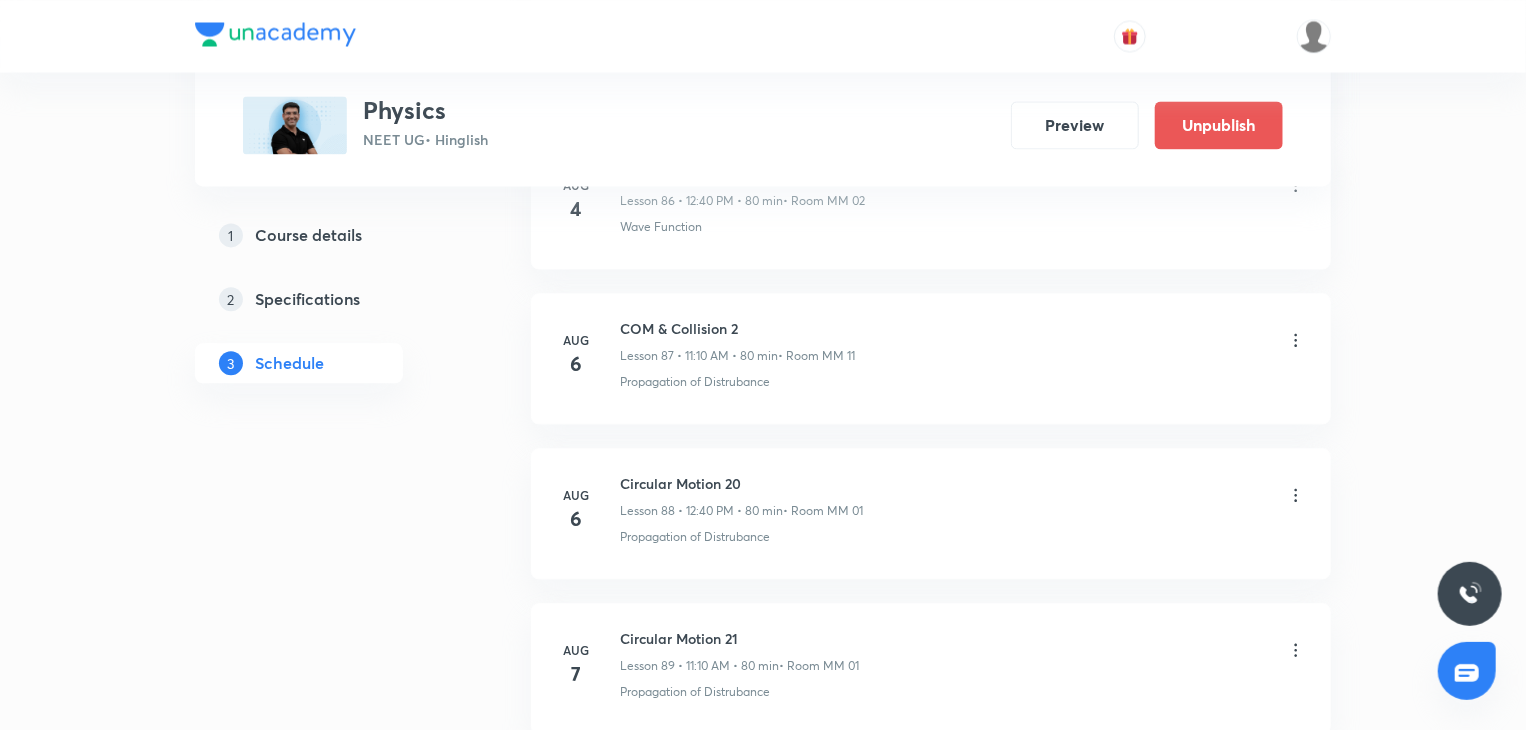 scroll, scrollTop: 13523, scrollLeft: 0, axis: vertical 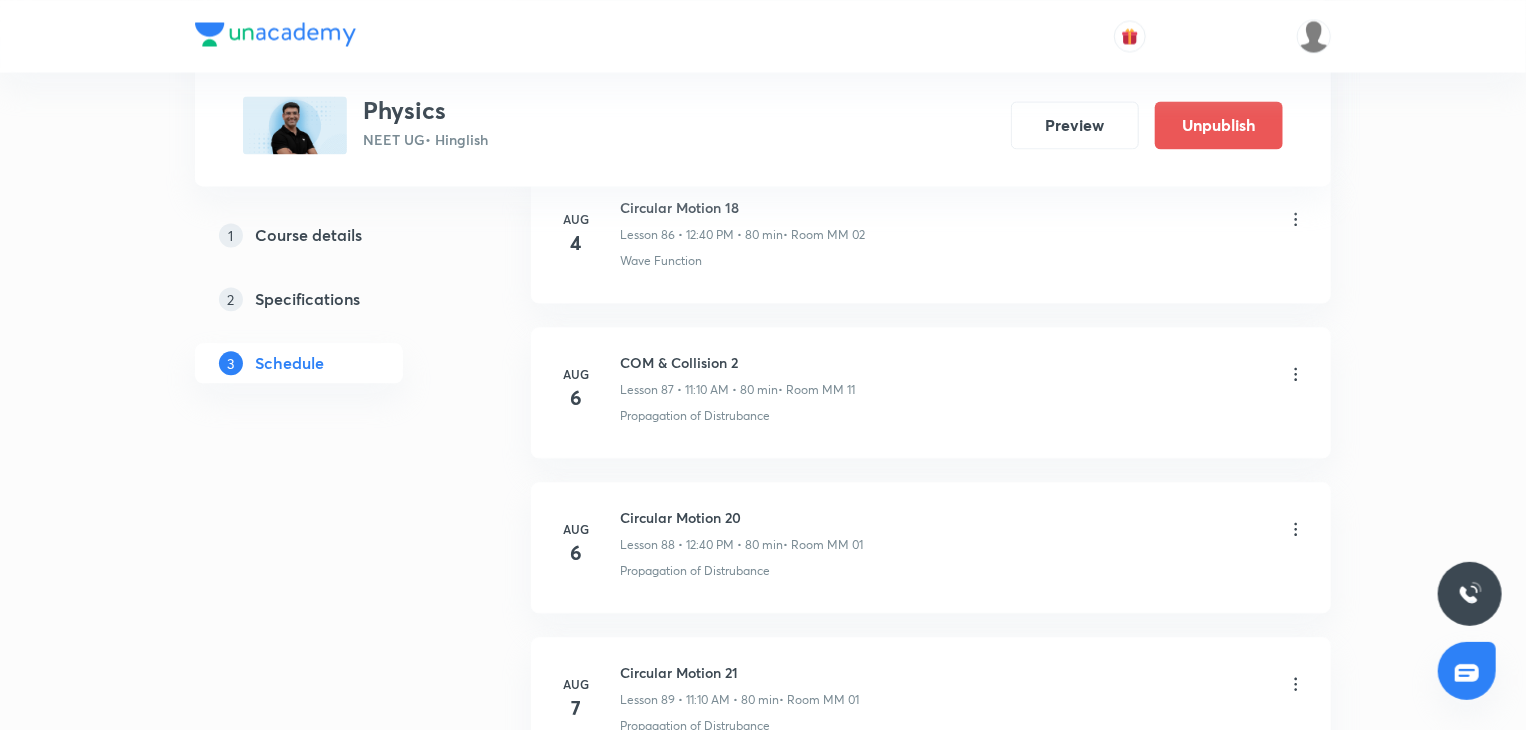 click on "Aug 6 COM & Collision 2 Lesson 87 • 11:10 AM • 80 min  • Room MM 11 Propagation of Distrubance" at bounding box center (931, 392) 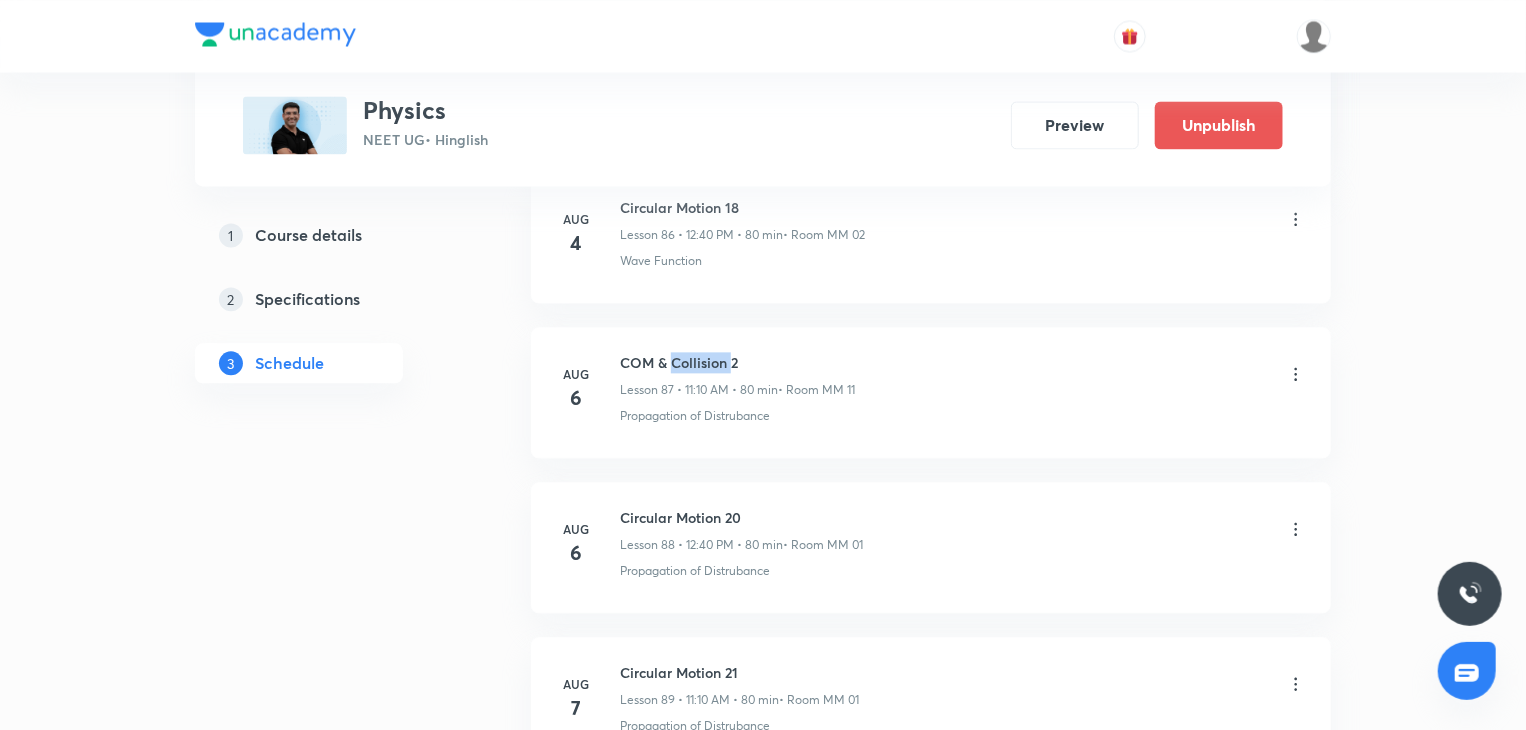 click on "Aug 6 COM & Collision 2 Lesson 87 • 11:10 AM • 80 min  • Room MM 11 Propagation of Distrubance" at bounding box center [931, 392] 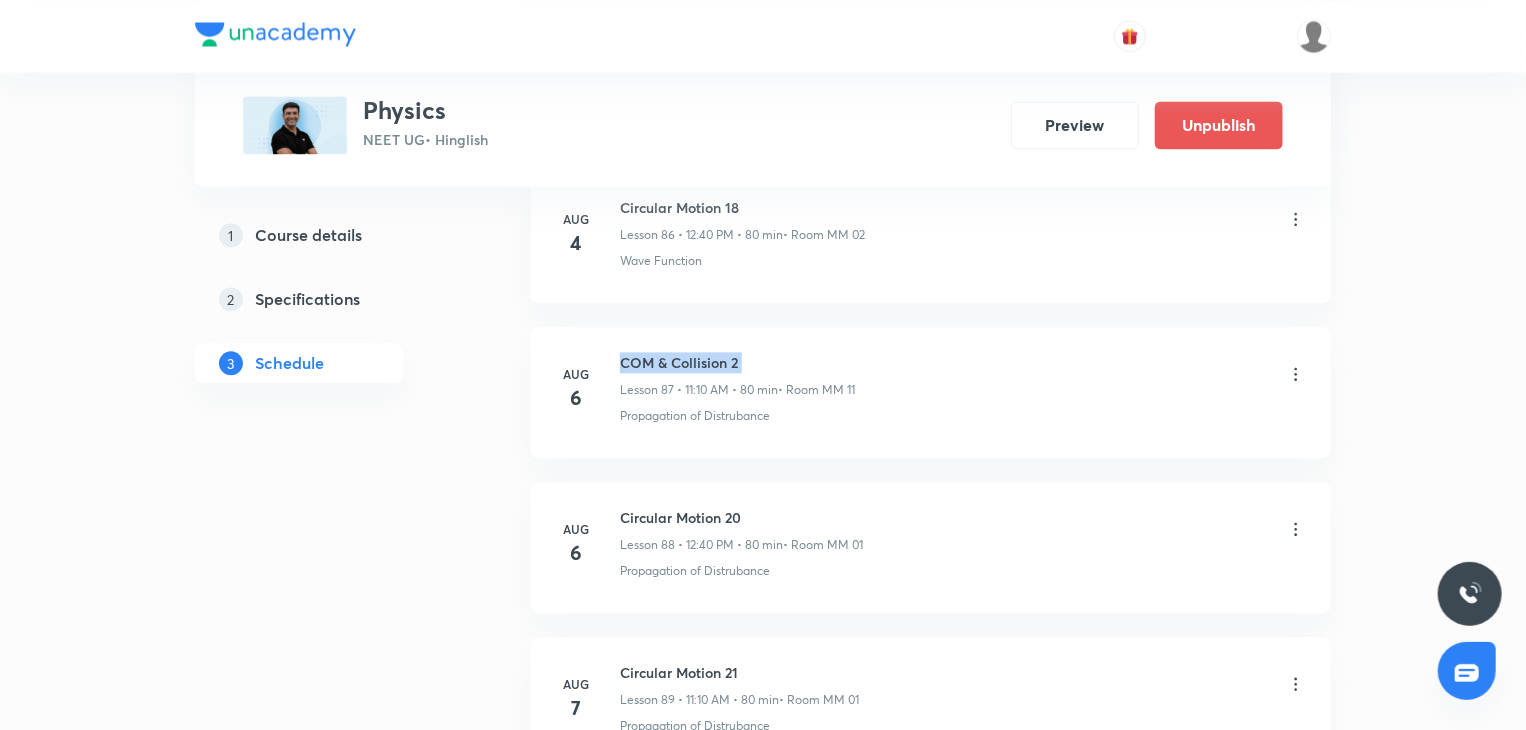 click on "Aug 6 COM & Collision 2 Lesson 87 • 11:10 AM • 80 min  • Room MM 11 Propagation of Distrubance" at bounding box center (931, 392) 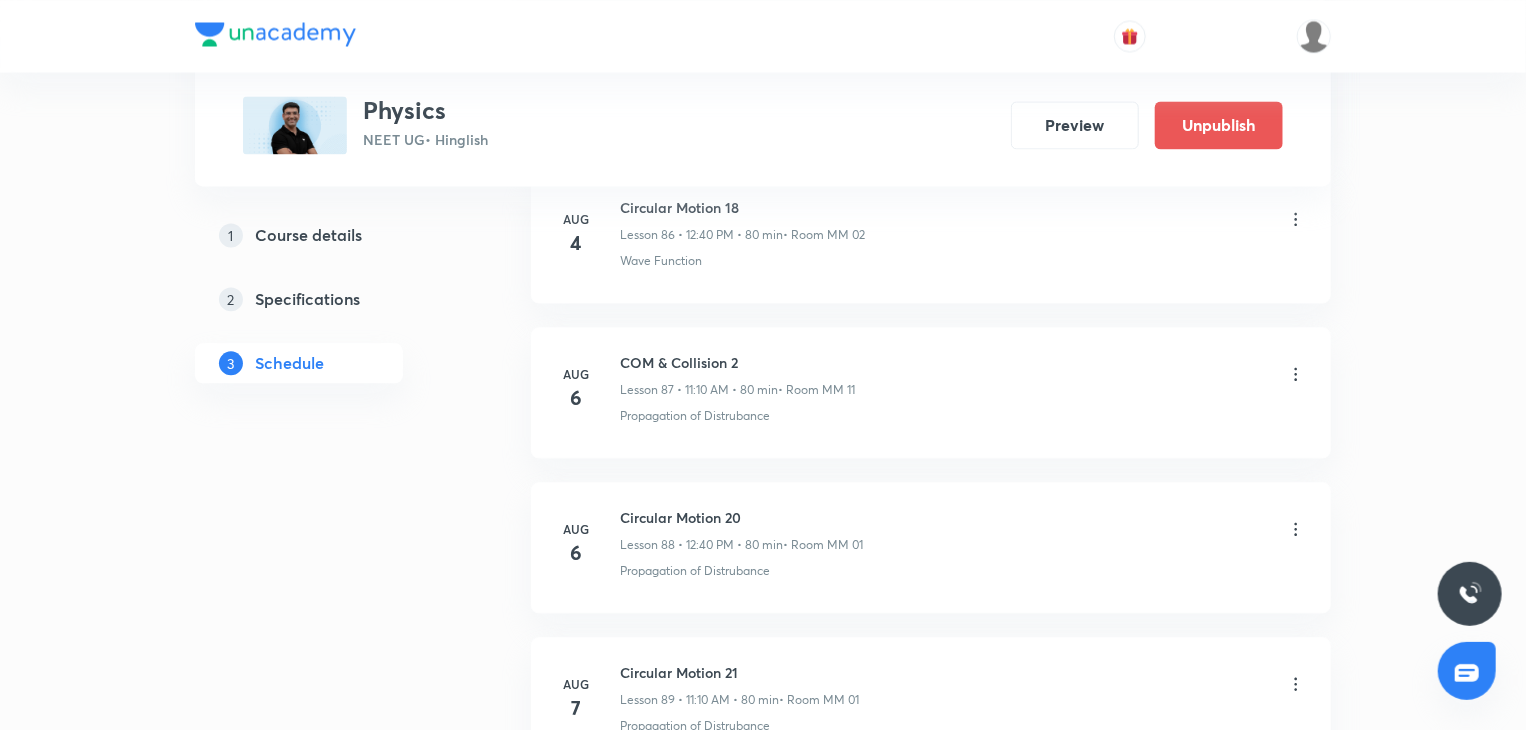 click 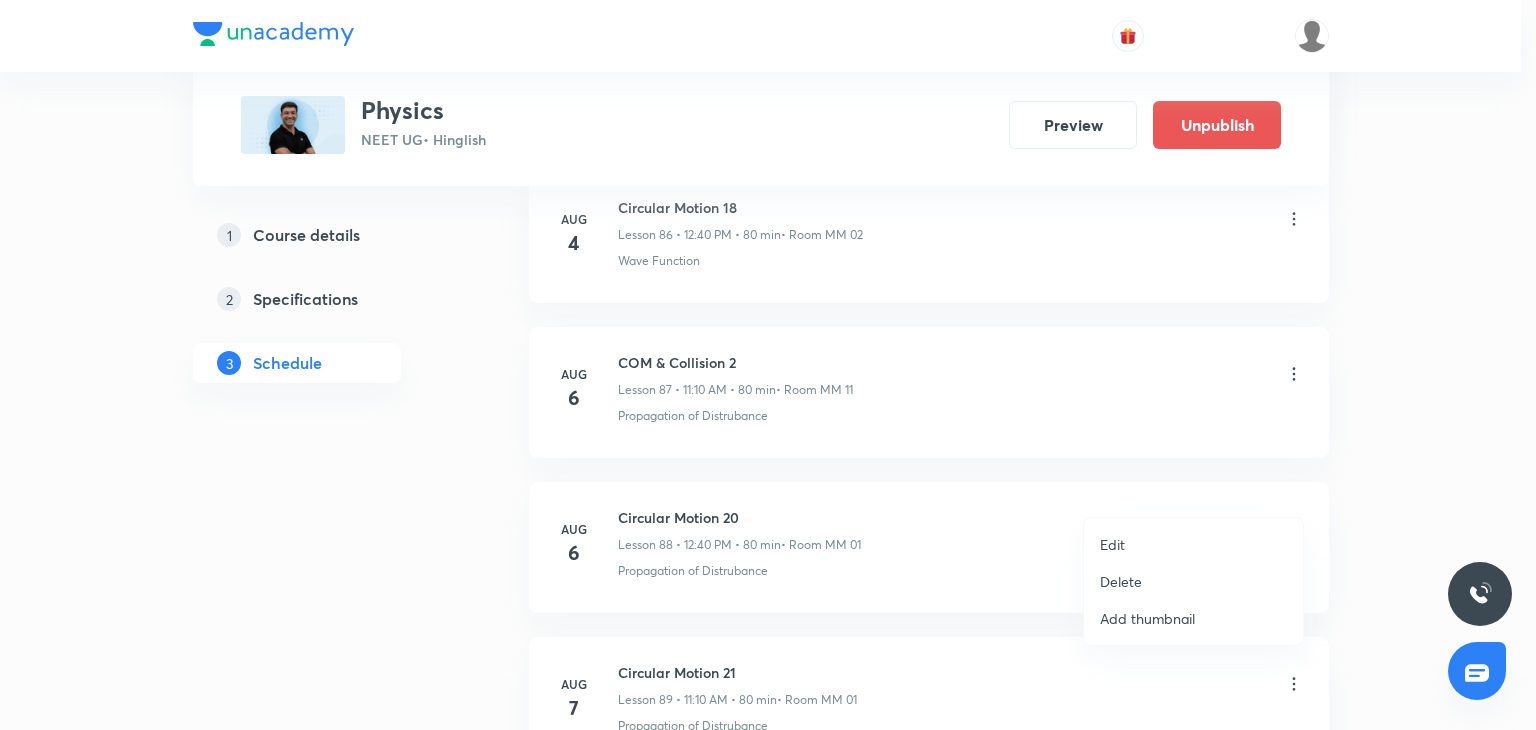 click on "Edit Delete Add thumbnail" at bounding box center [1193, 581] 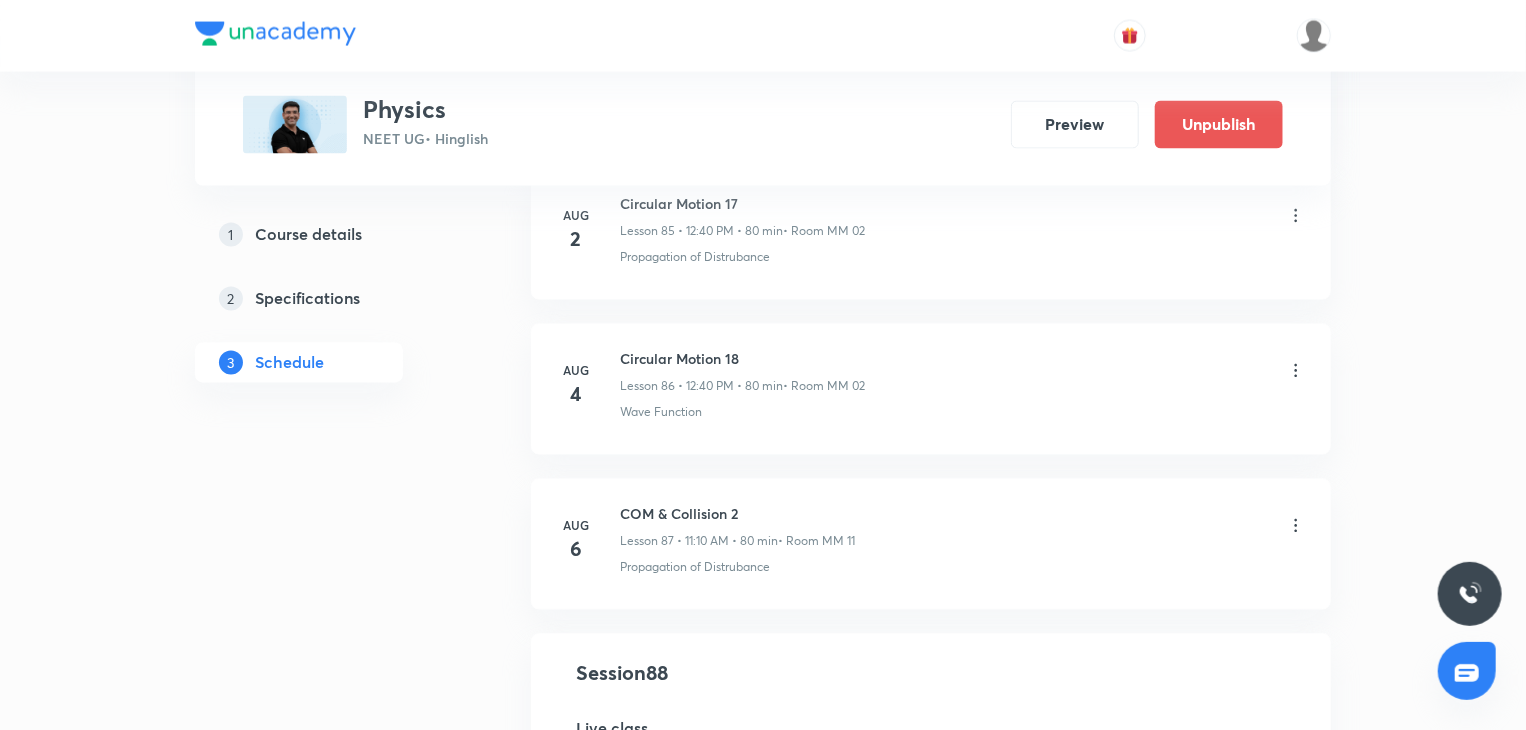 scroll, scrollTop: 13623, scrollLeft: 0, axis: vertical 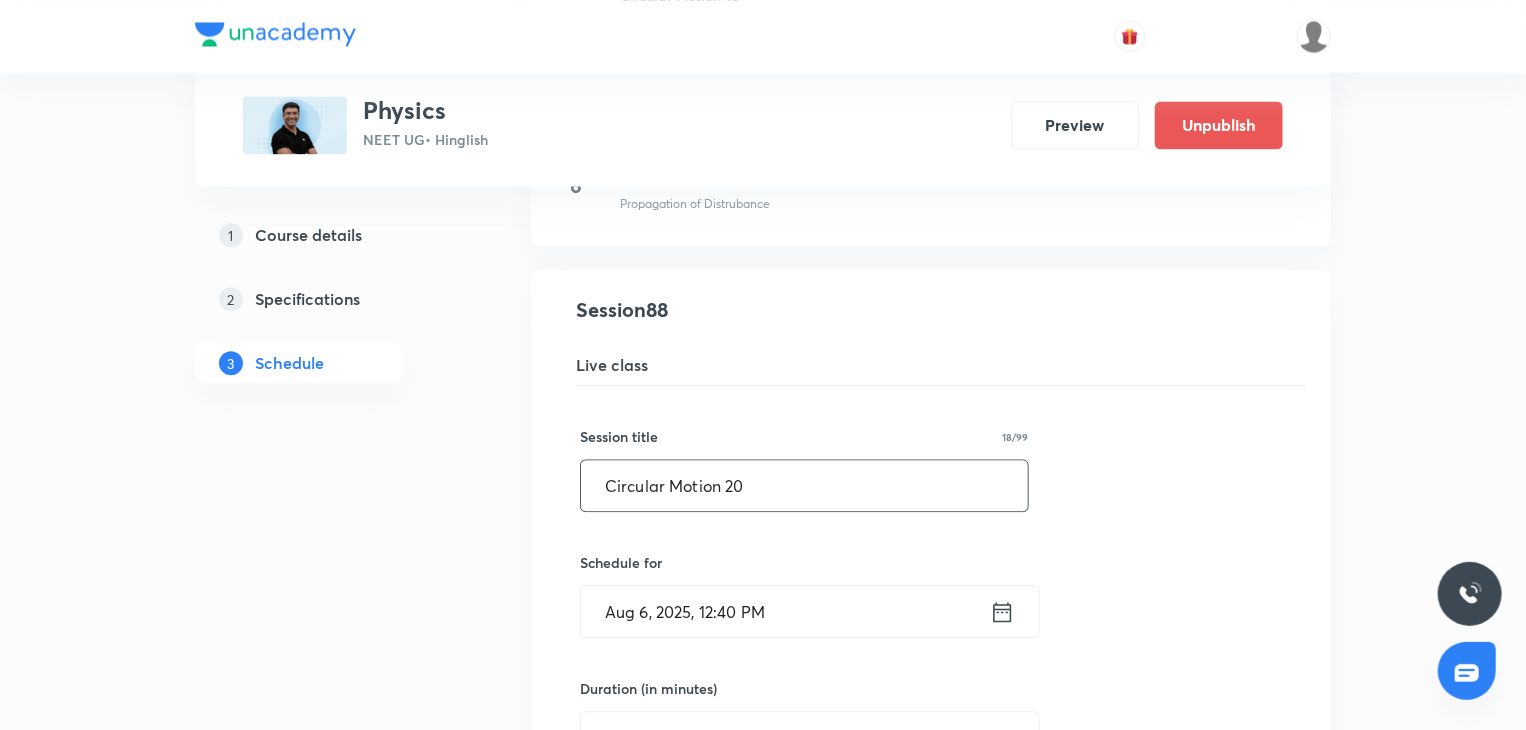 paste on "OM & Collision" 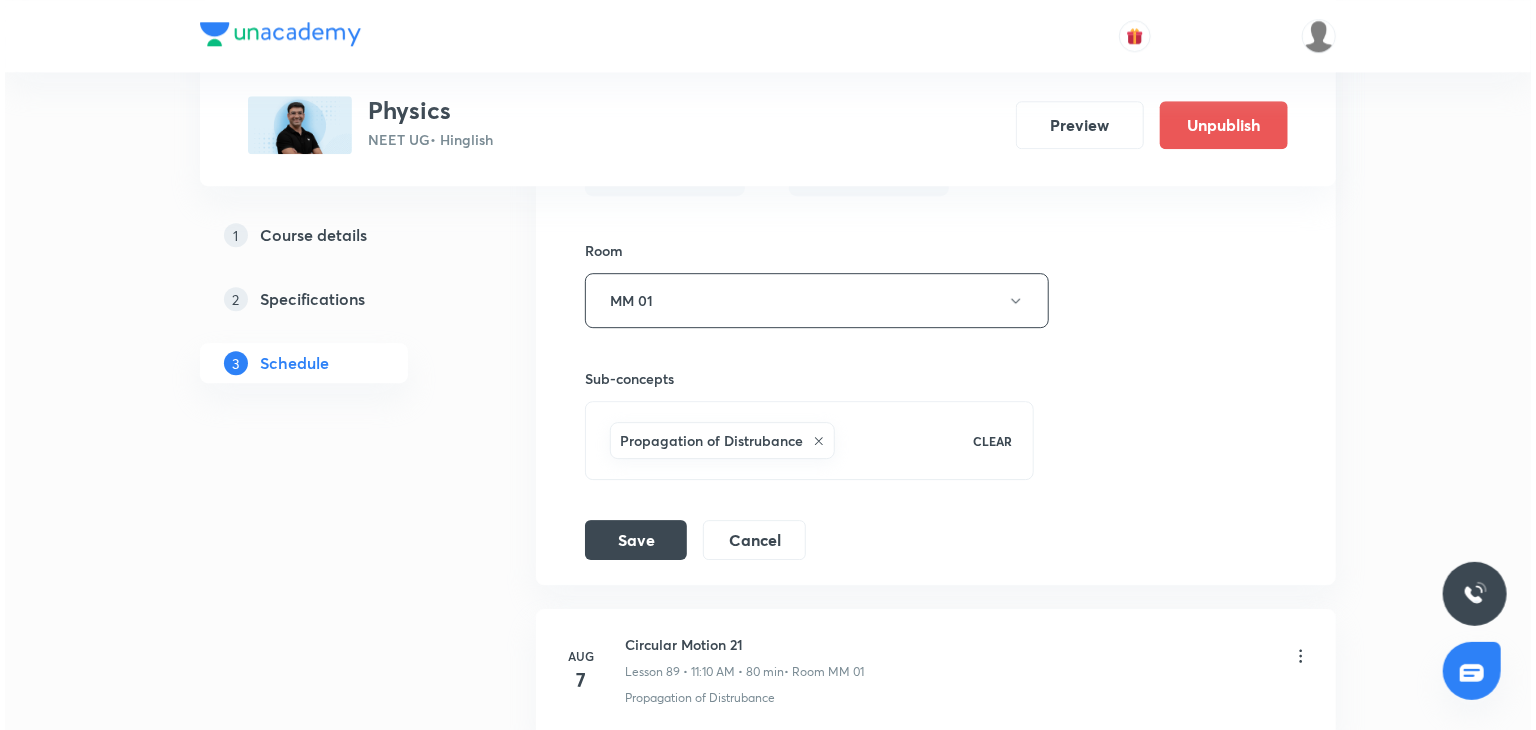 scroll, scrollTop: 14323, scrollLeft: 0, axis: vertical 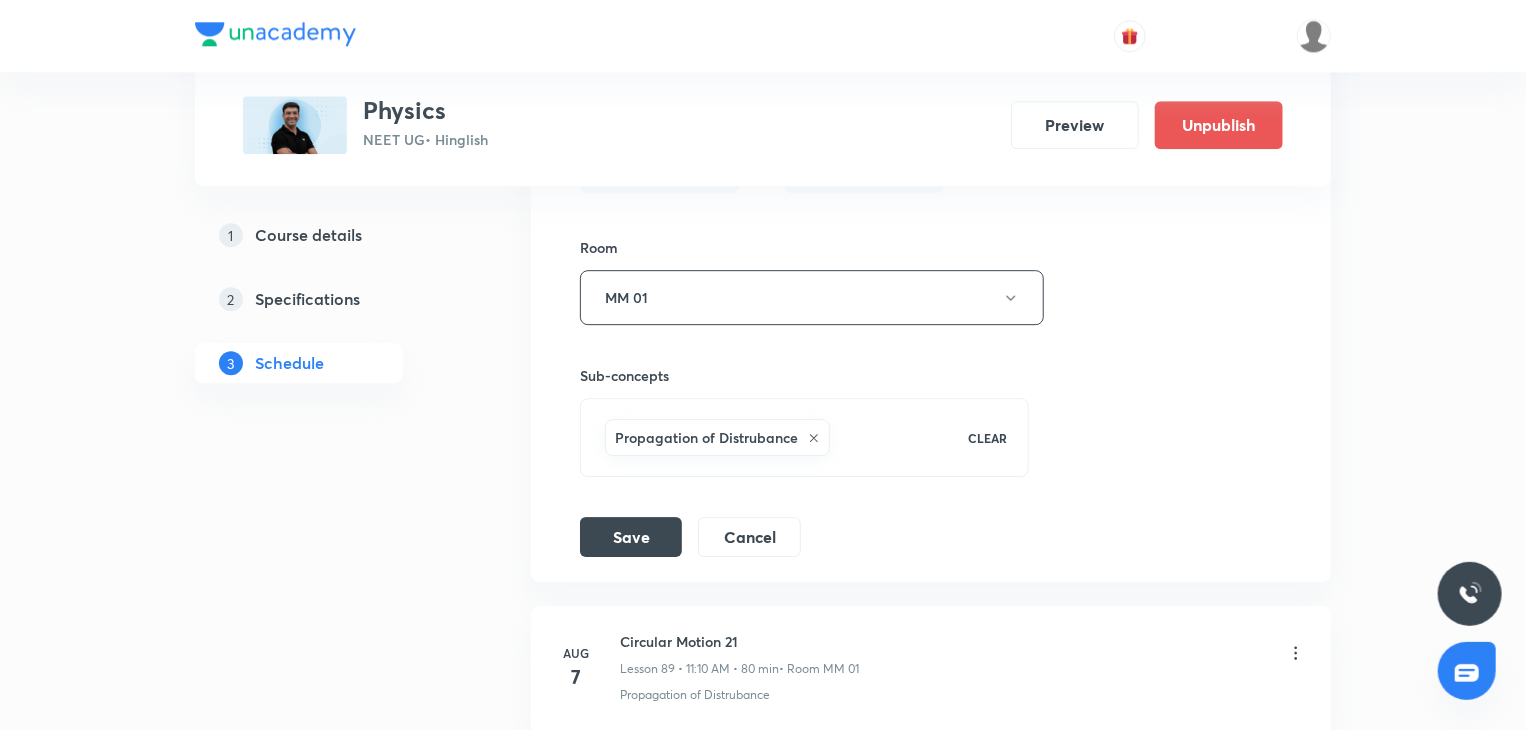 type on "COM & Collision 3" 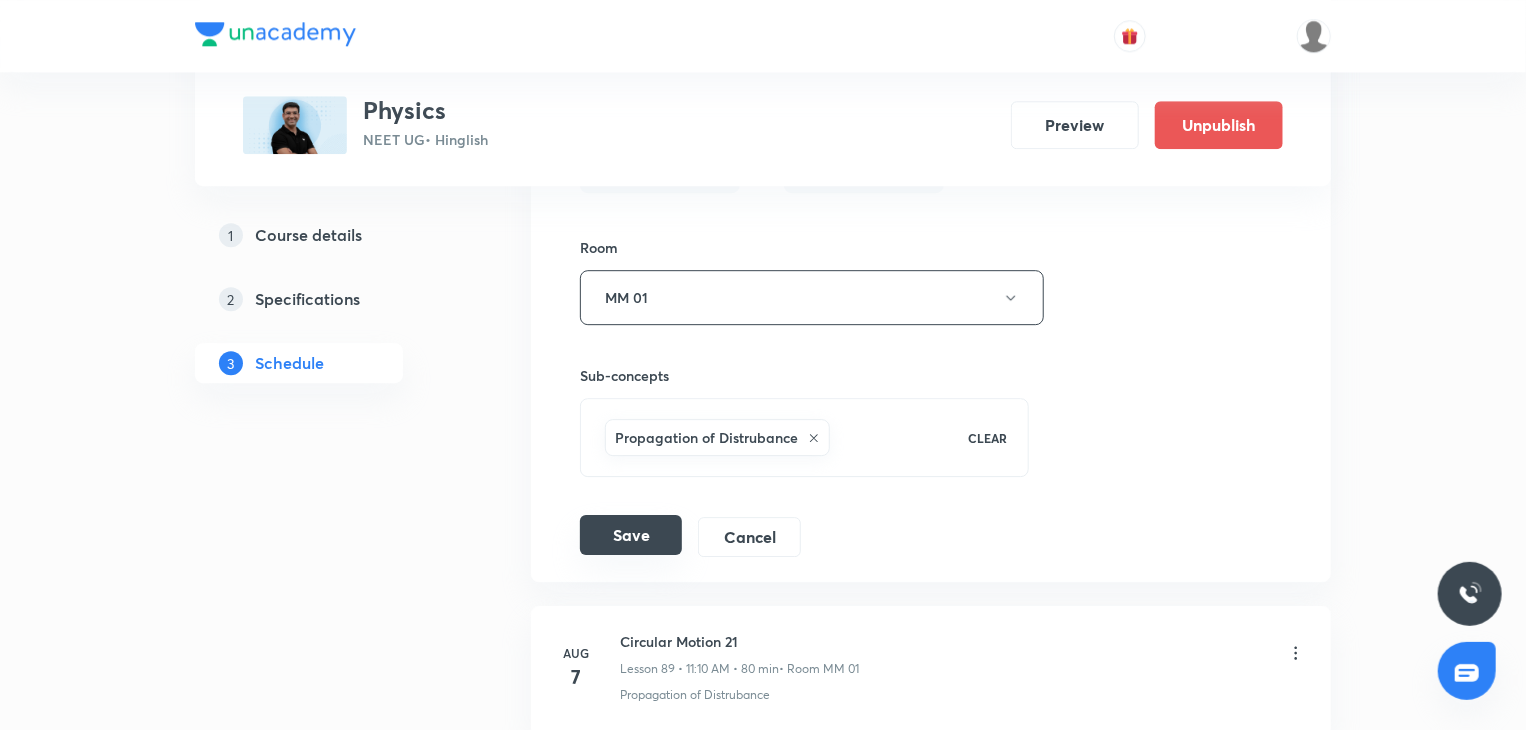 click on "Save" at bounding box center [631, 535] 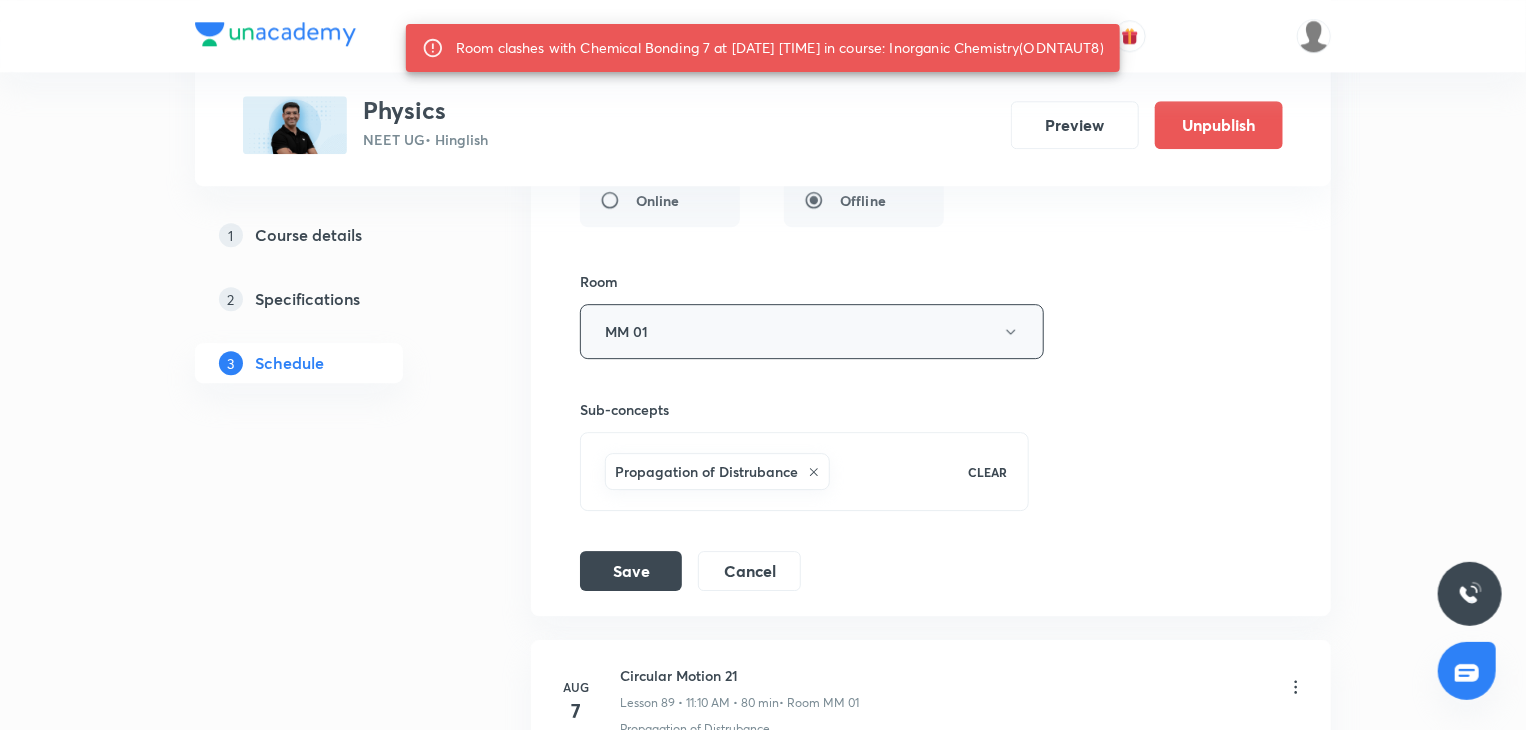 click on "MM 01" at bounding box center (812, 331) 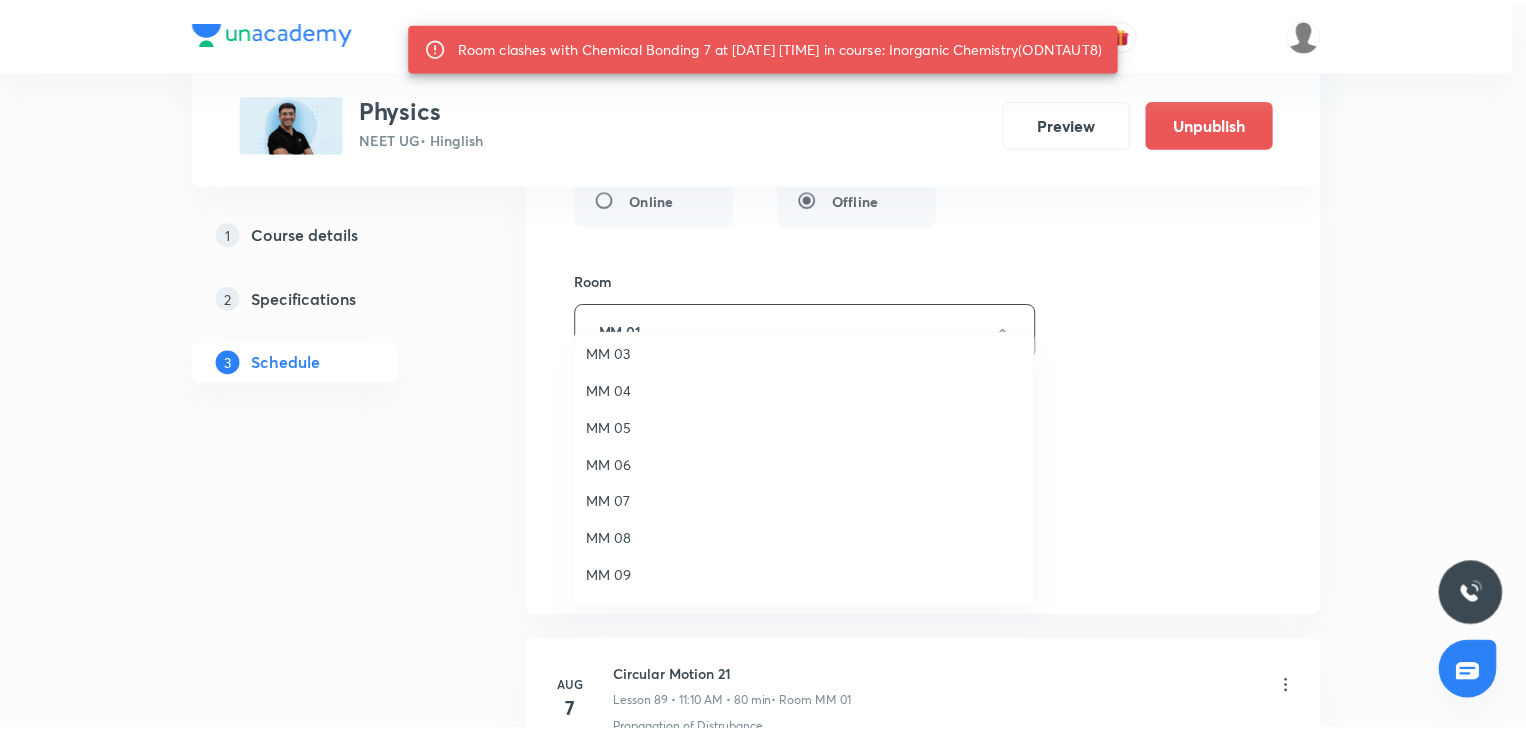 scroll, scrollTop: 148, scrollLeft: 0, axis: vertical 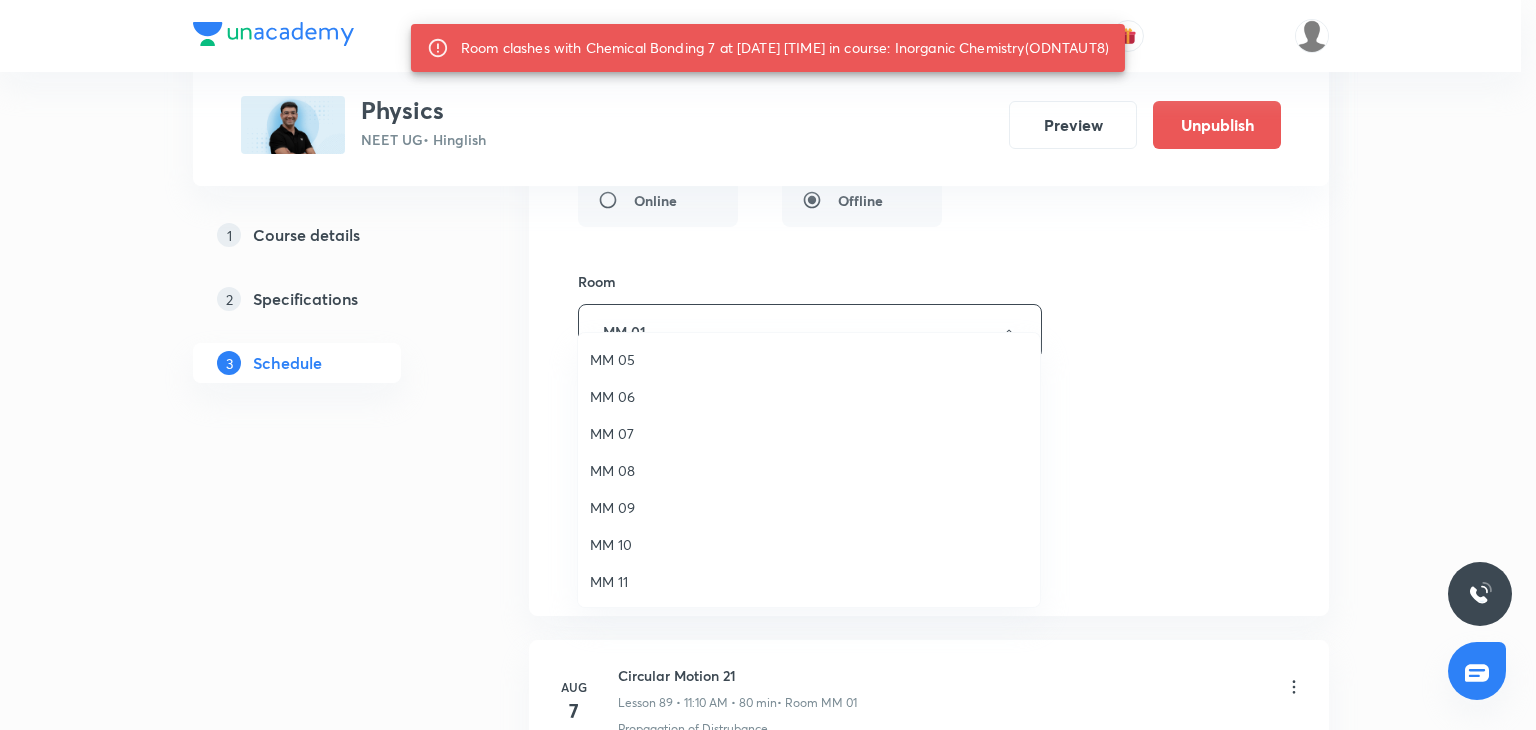 click on "MM 10" at bounding box center (809, 544) 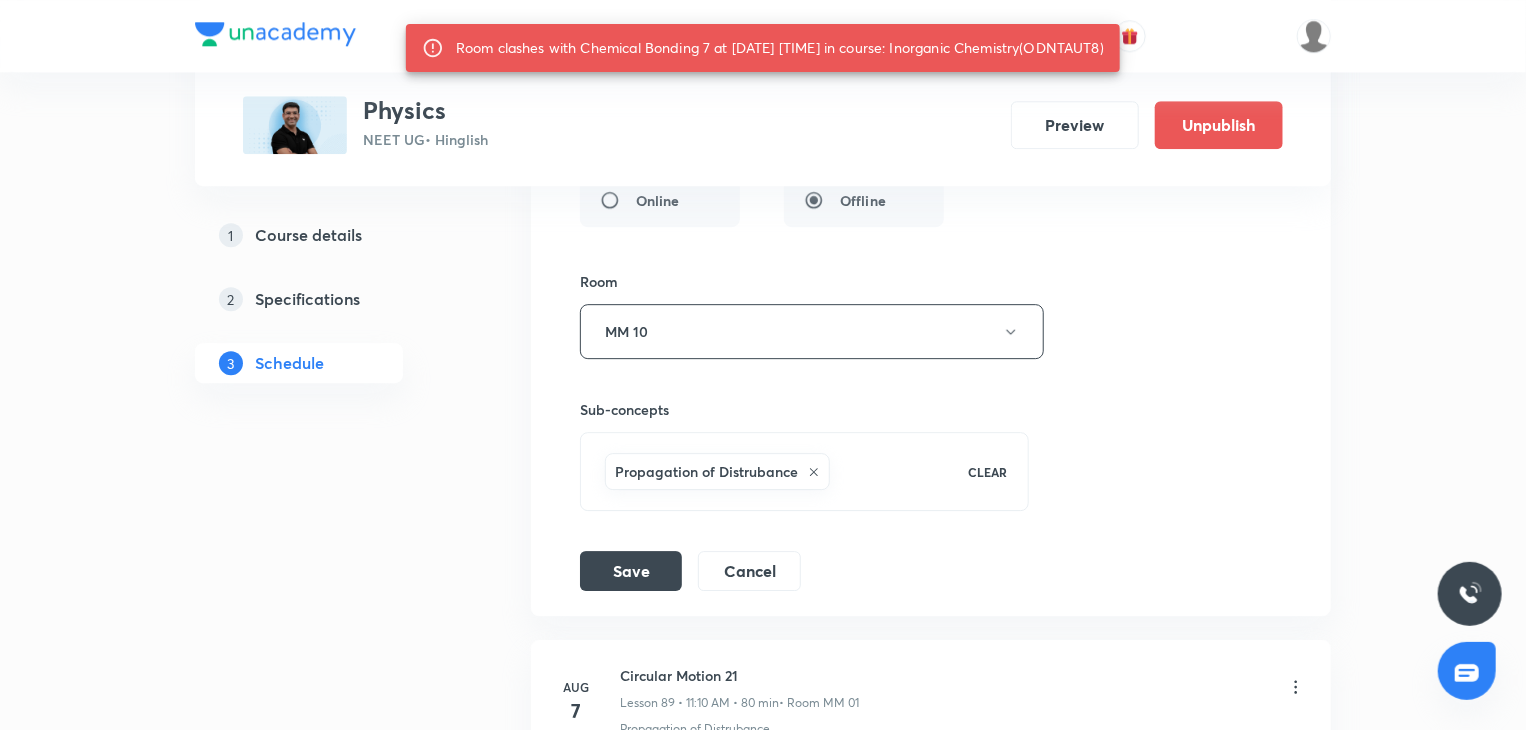 click on "Save" at bounding box center (631, 571) 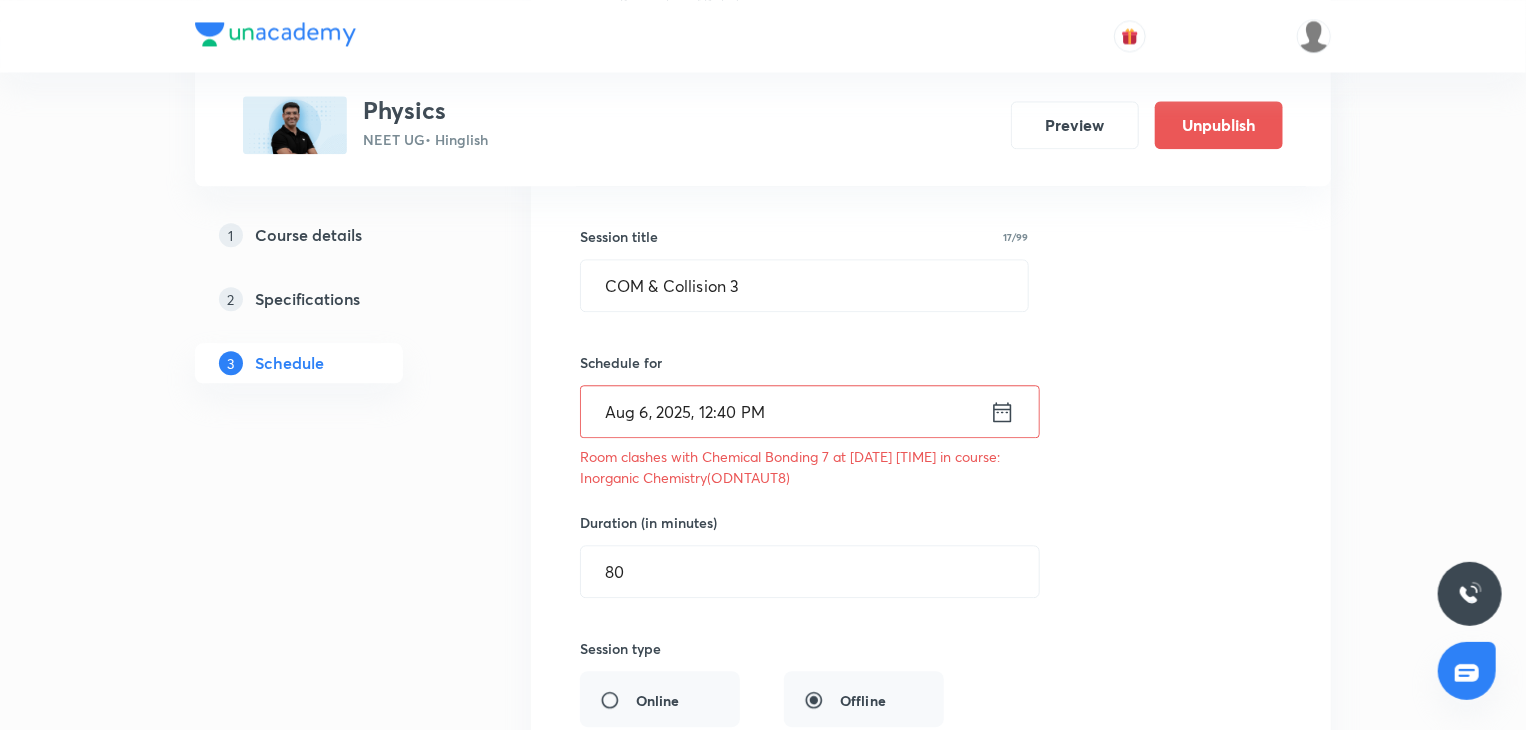 scroll, scrollTop: 13723, scrollLeft: 0, axis: vertical 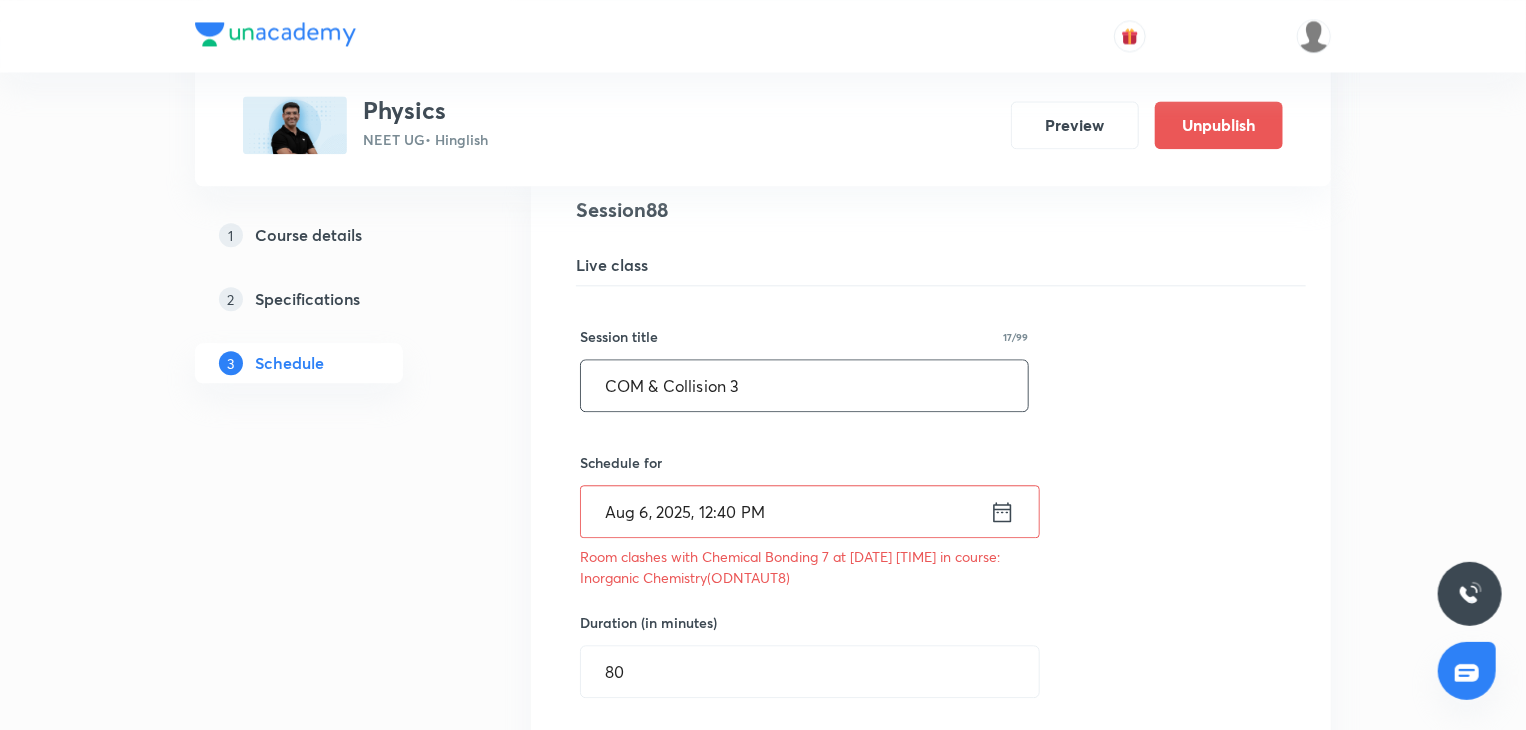 click on "COM & Collision 3" at bounding box center (804, 385) 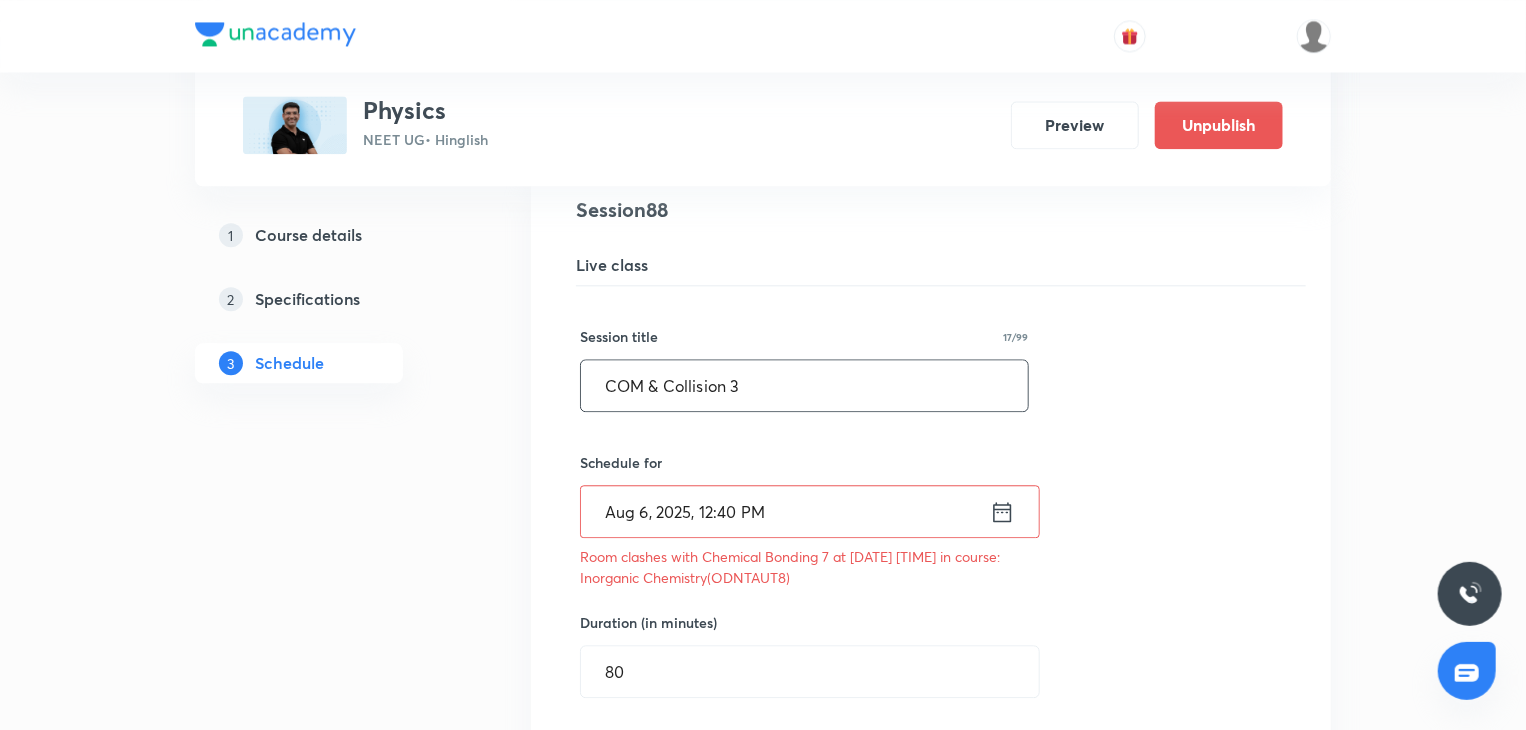 click on "COM & Collision 3" at bounding box center [804, 385] 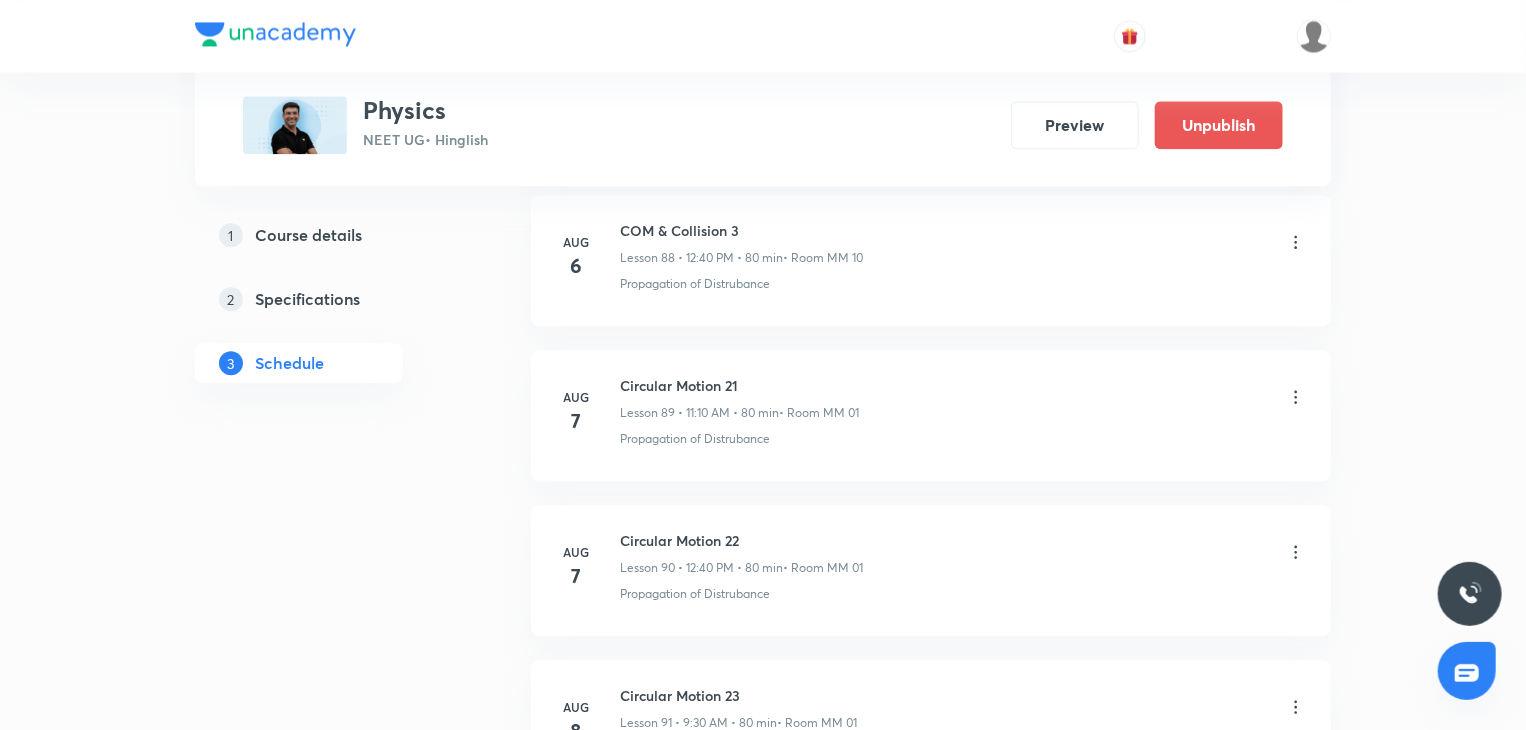scroll, scrollTop: 13823, scrollLeft: 0, axis: vertical 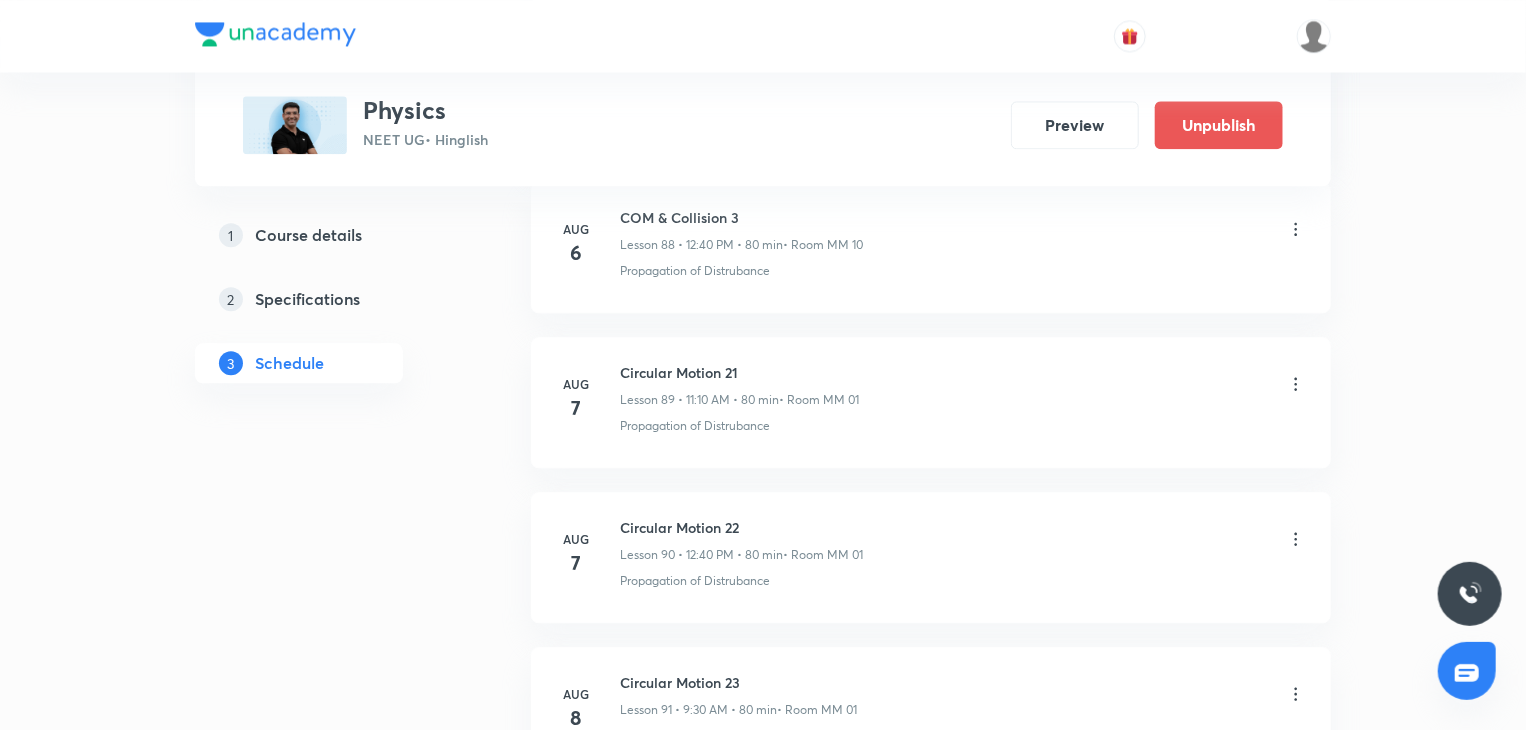 click 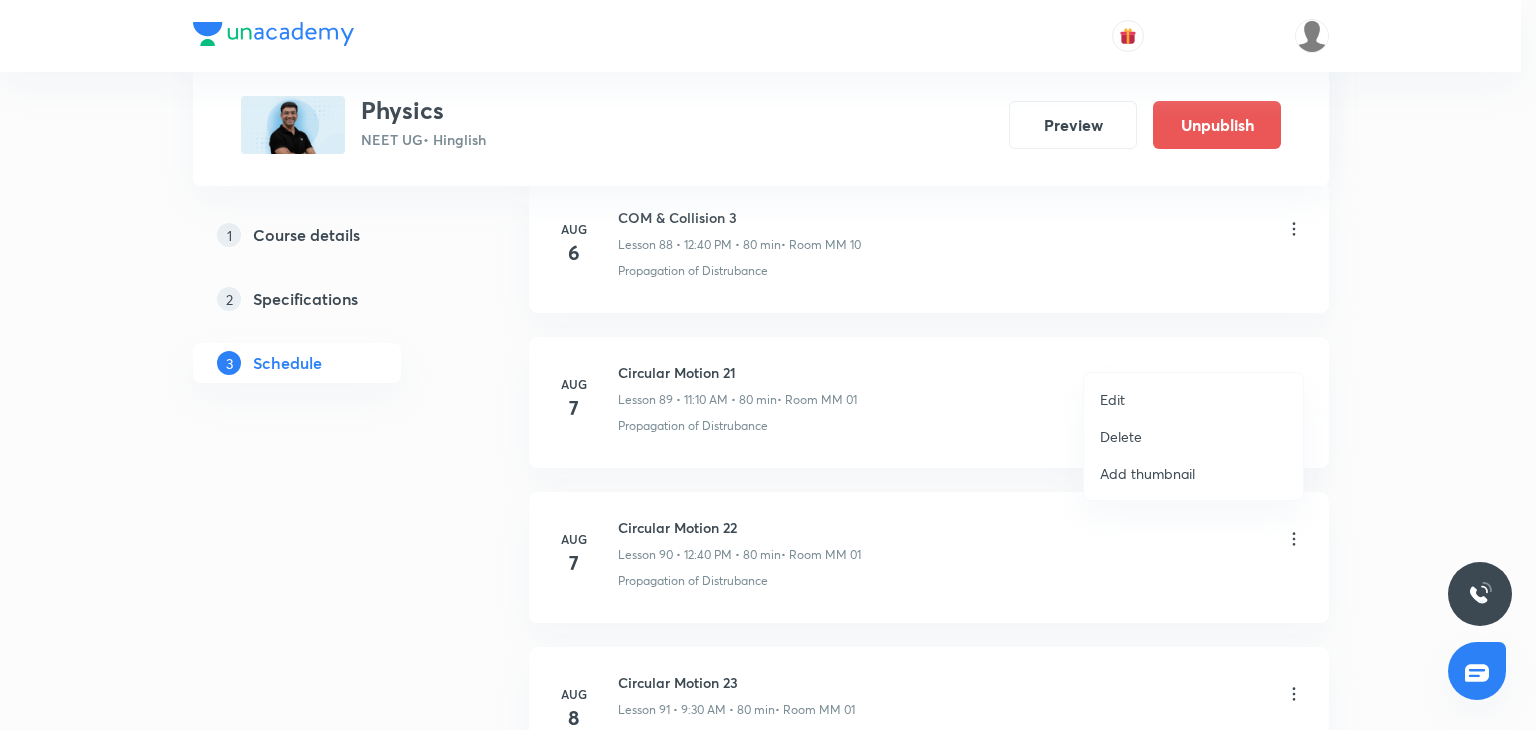 click on "Edit" at bounding box center (1193, 399) 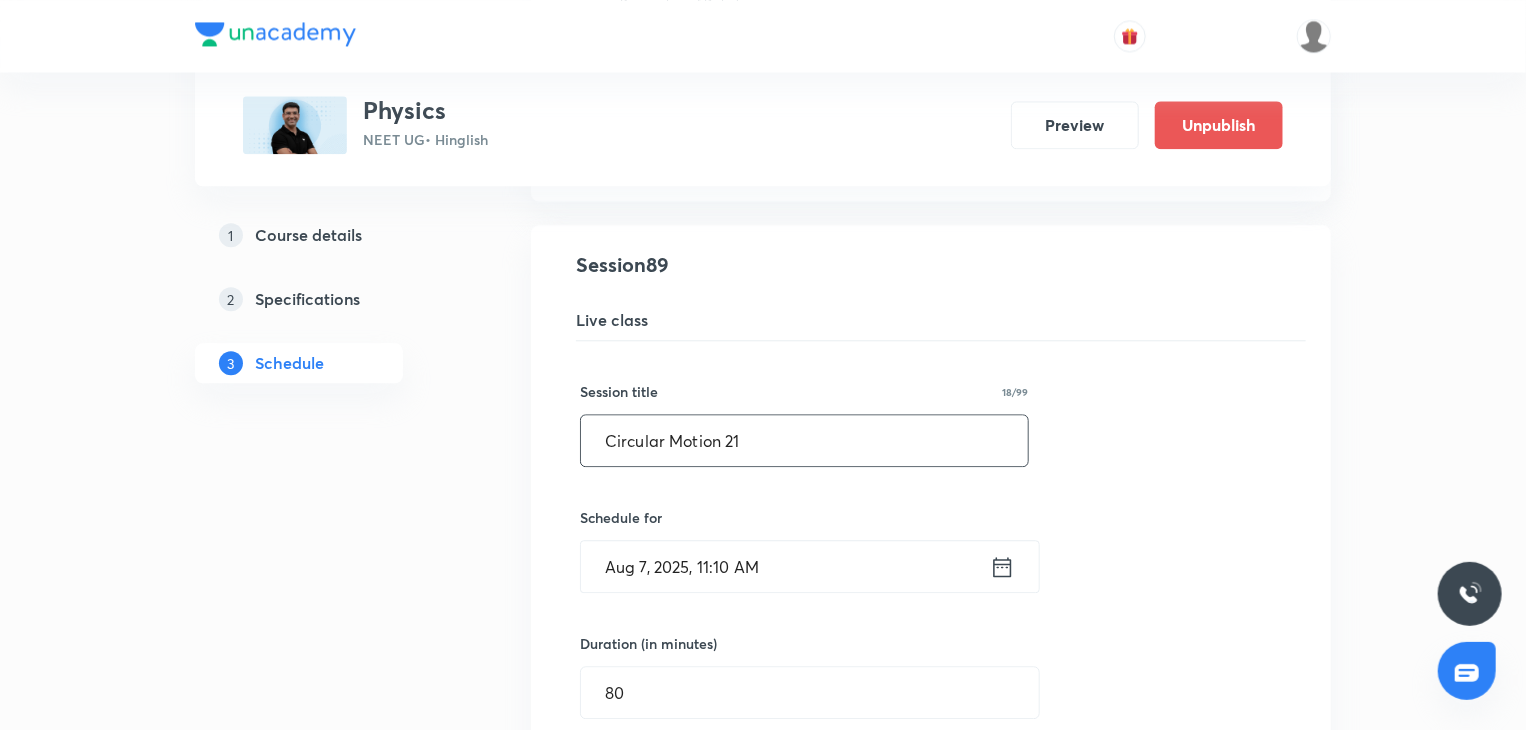 click on "Circular Motion 21" at bounding box center [804, 440] 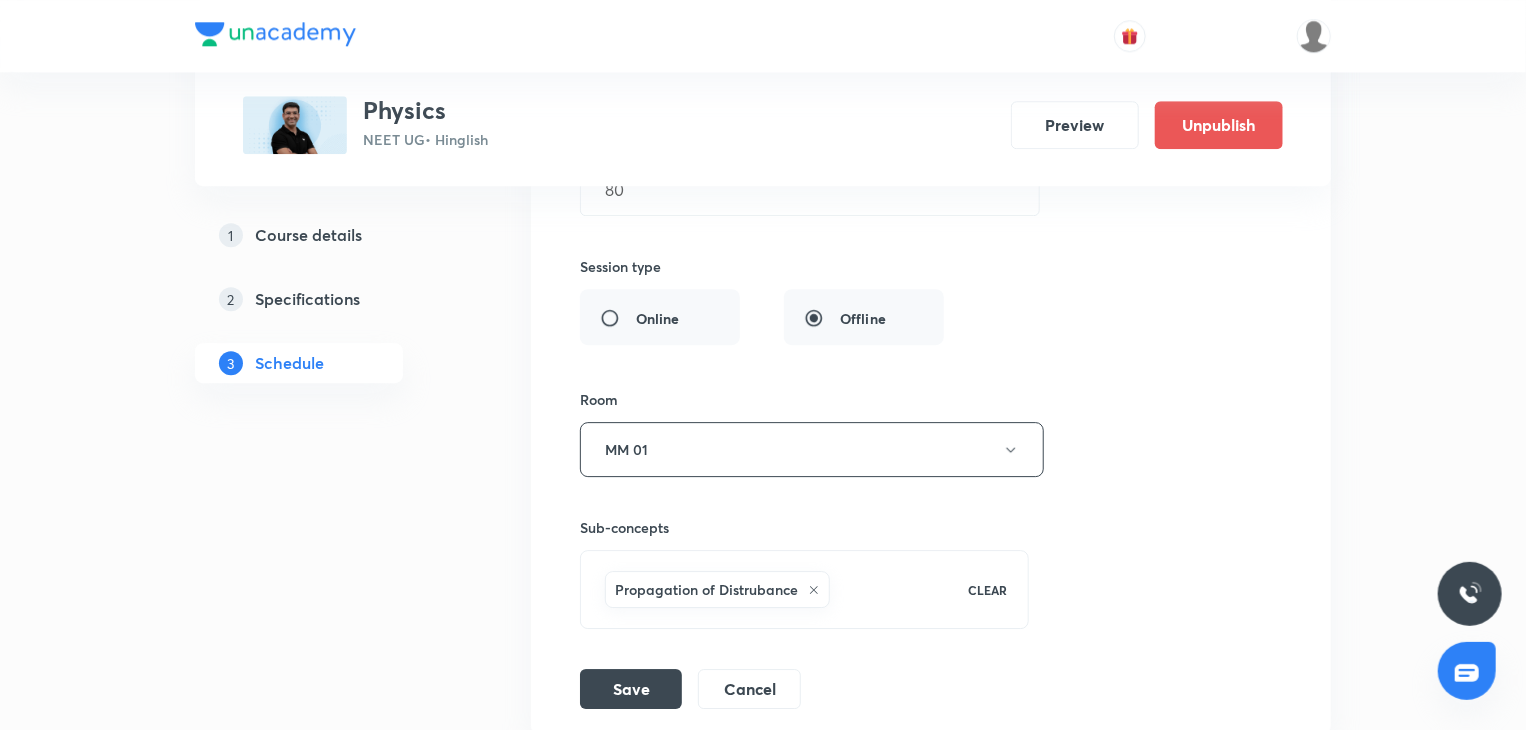 scroll, scrollTop: 14423, scrollLeft: 0, axis: vertical 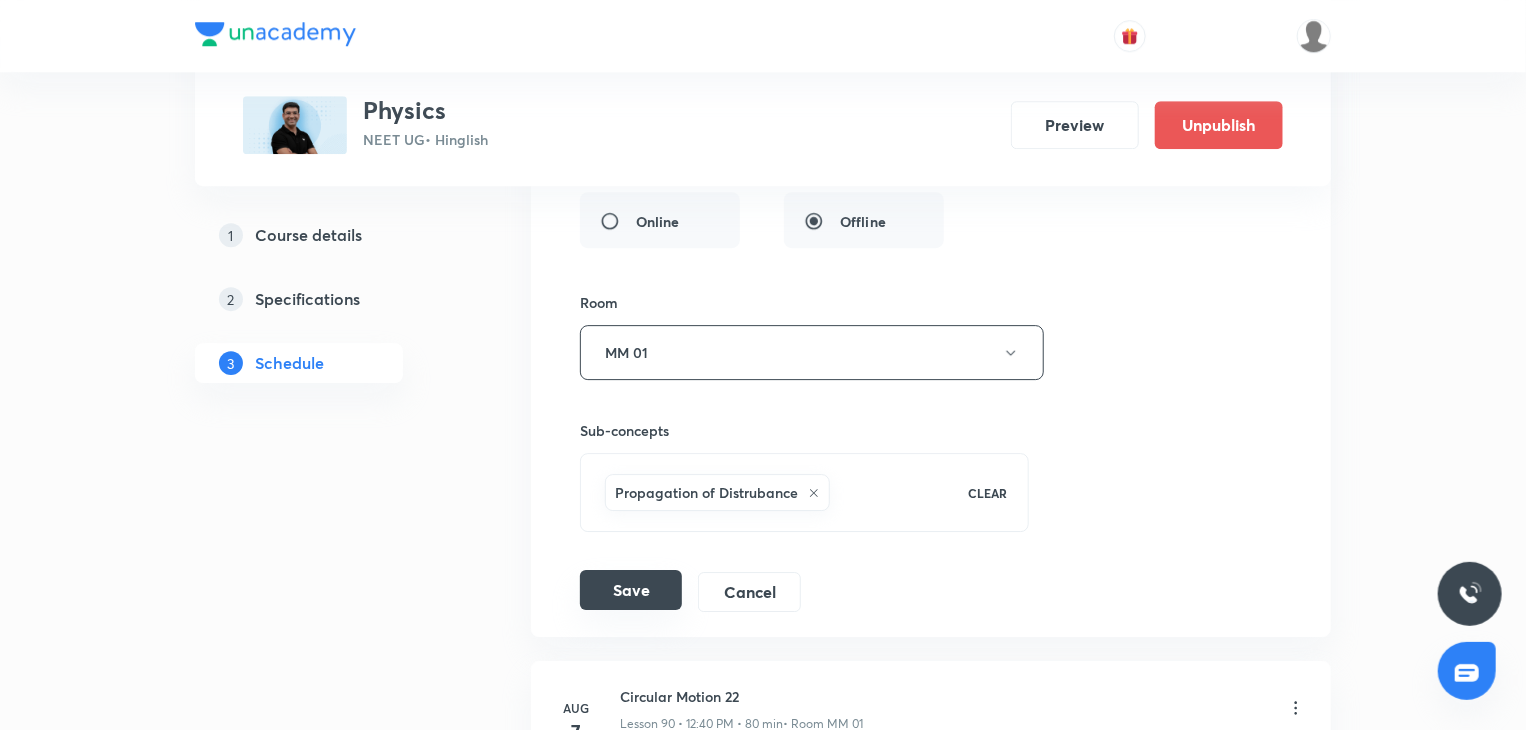 type on "COM & Collision 4" 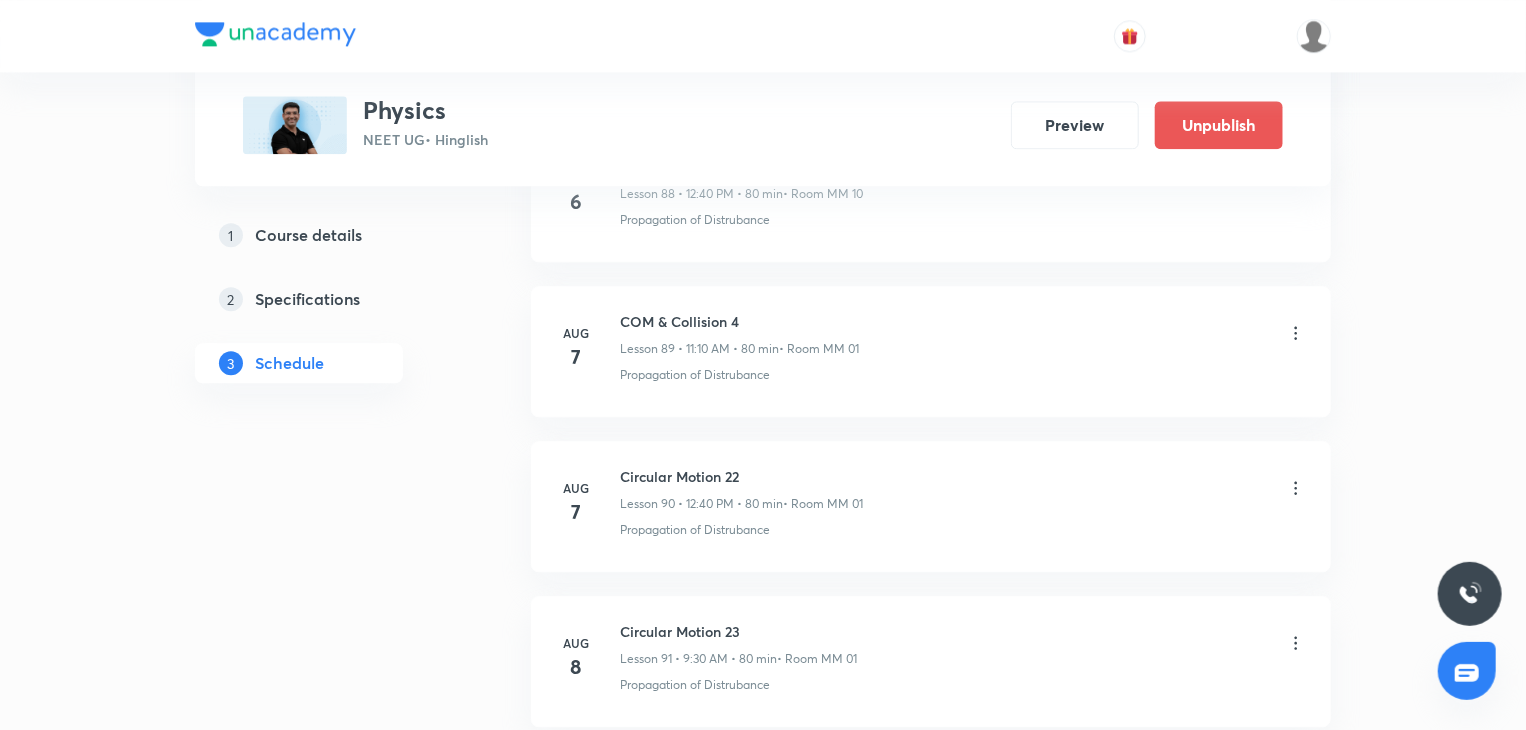 scroll, scrollTop: 13923, scrollLeft: 0, axis: vertical 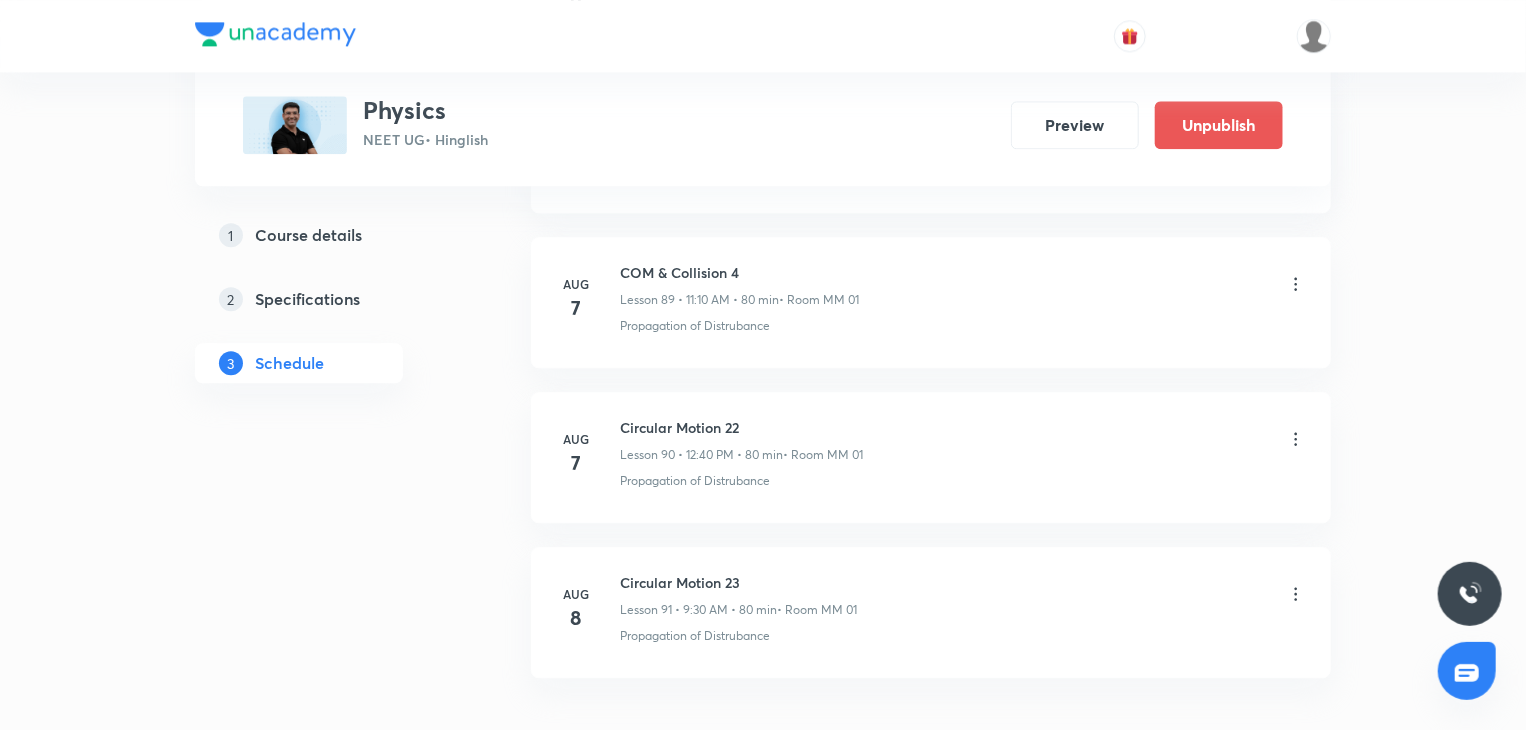 click 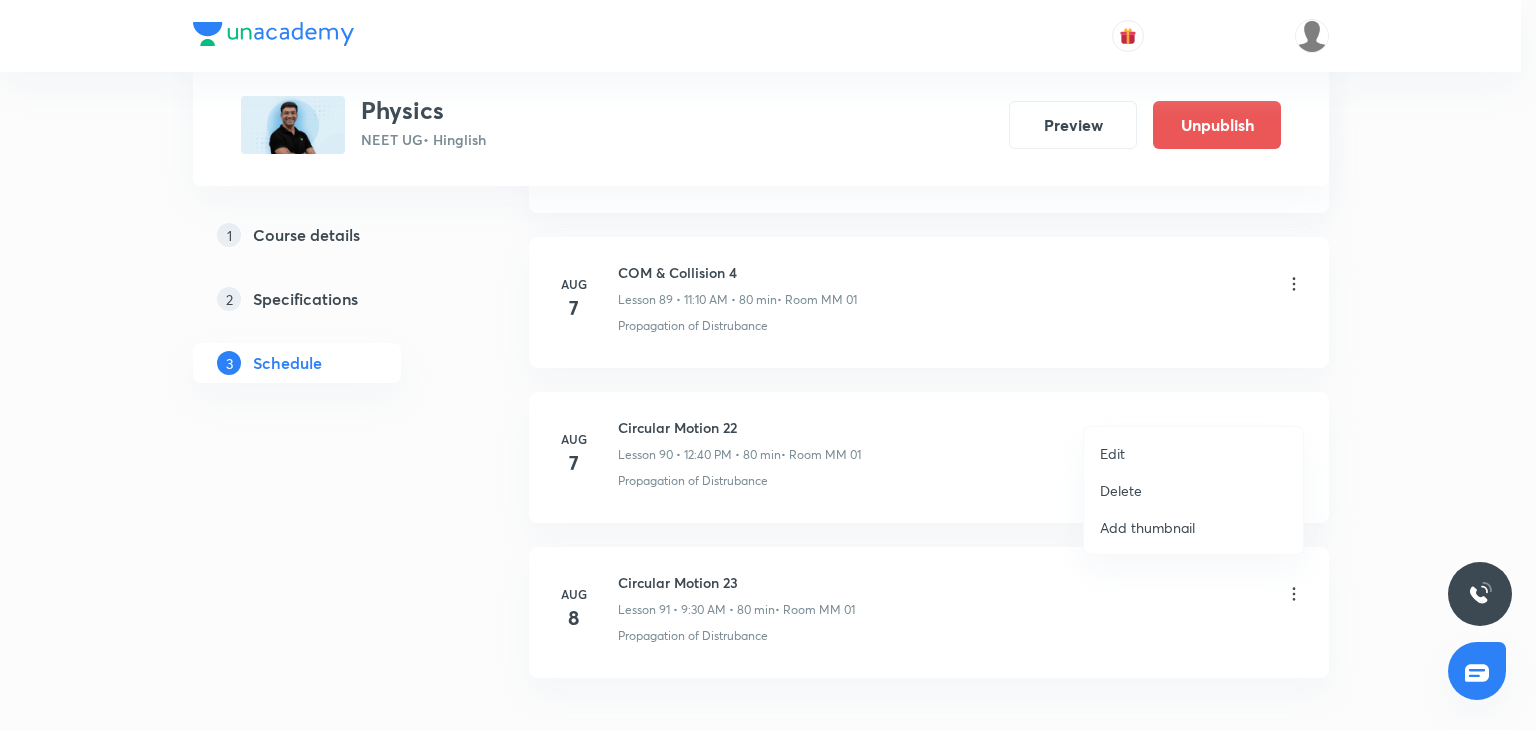 click on "Edit" at bounding box center (1193, 453) 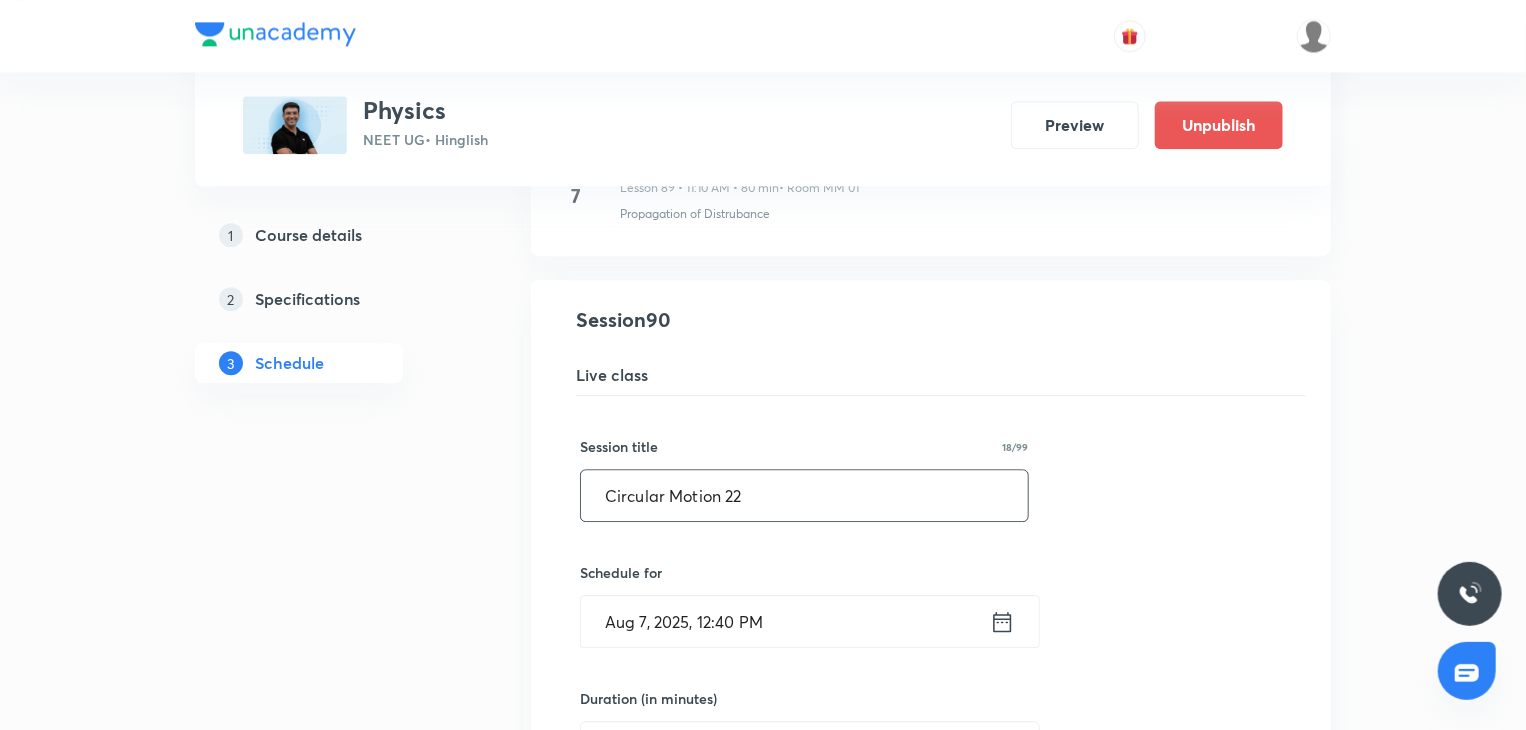 paste on "OM & Collision 3" 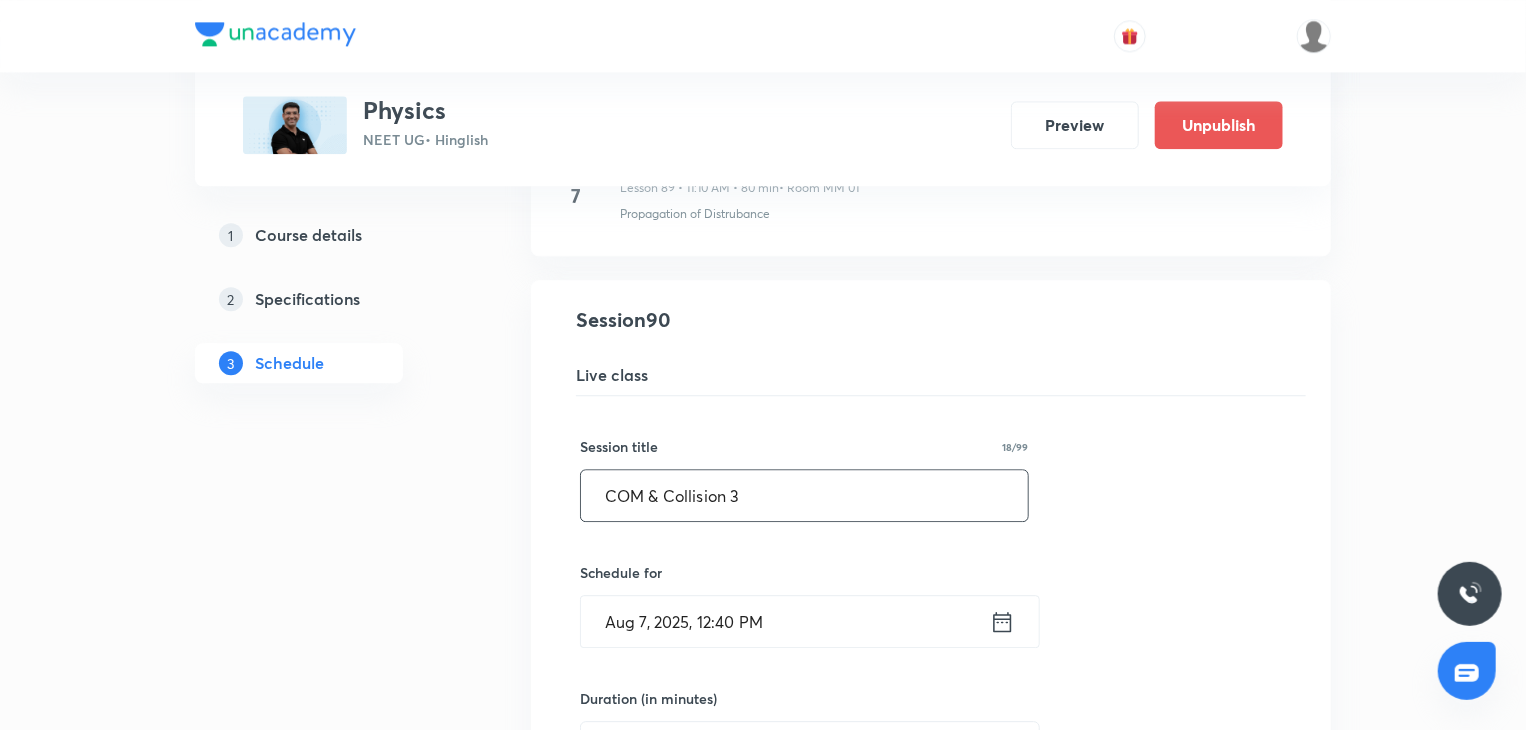 drag, startPoint x: 834, startPoint y: 472, endPoint x: 588, endPoint y: 469, distance: 246.0183 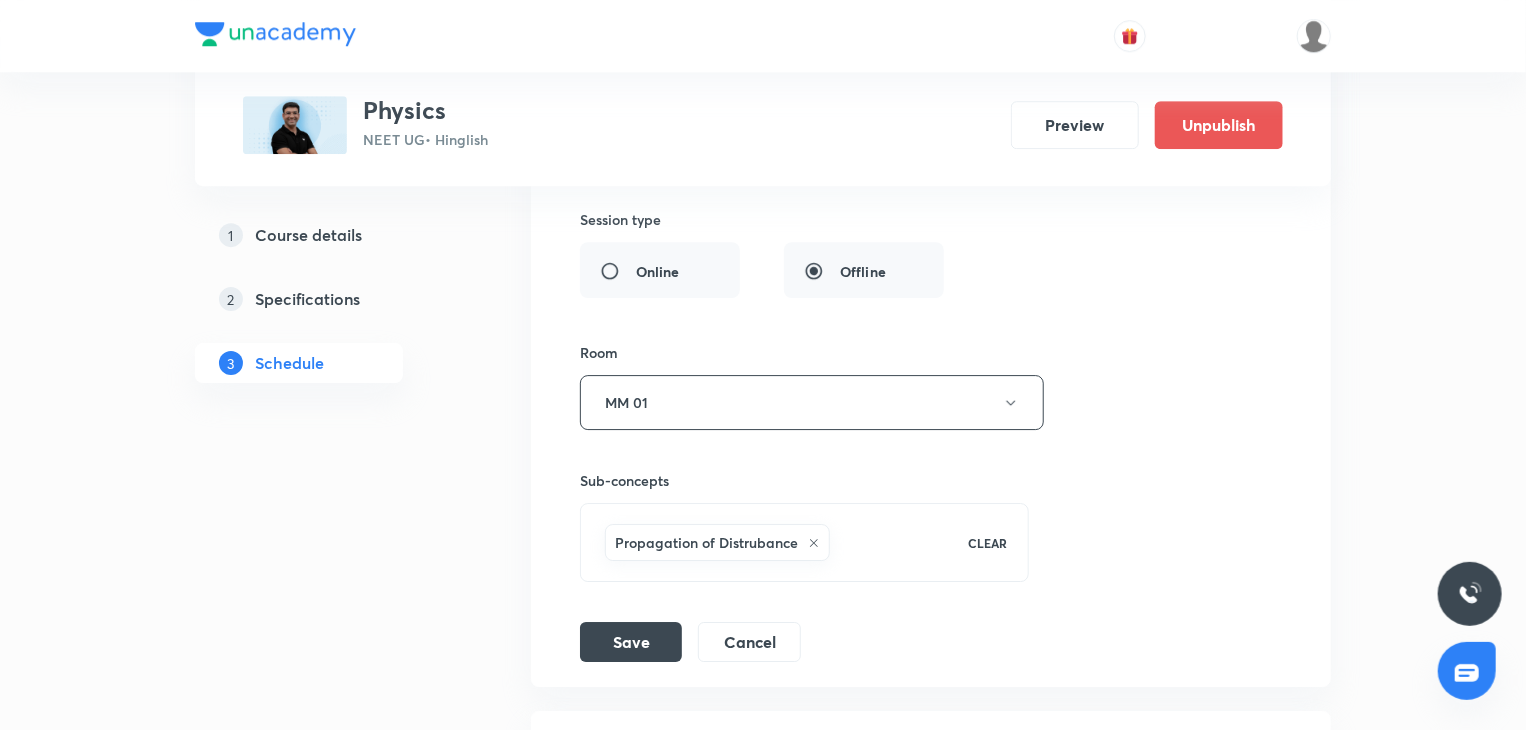 type on "COM & Collision 5" 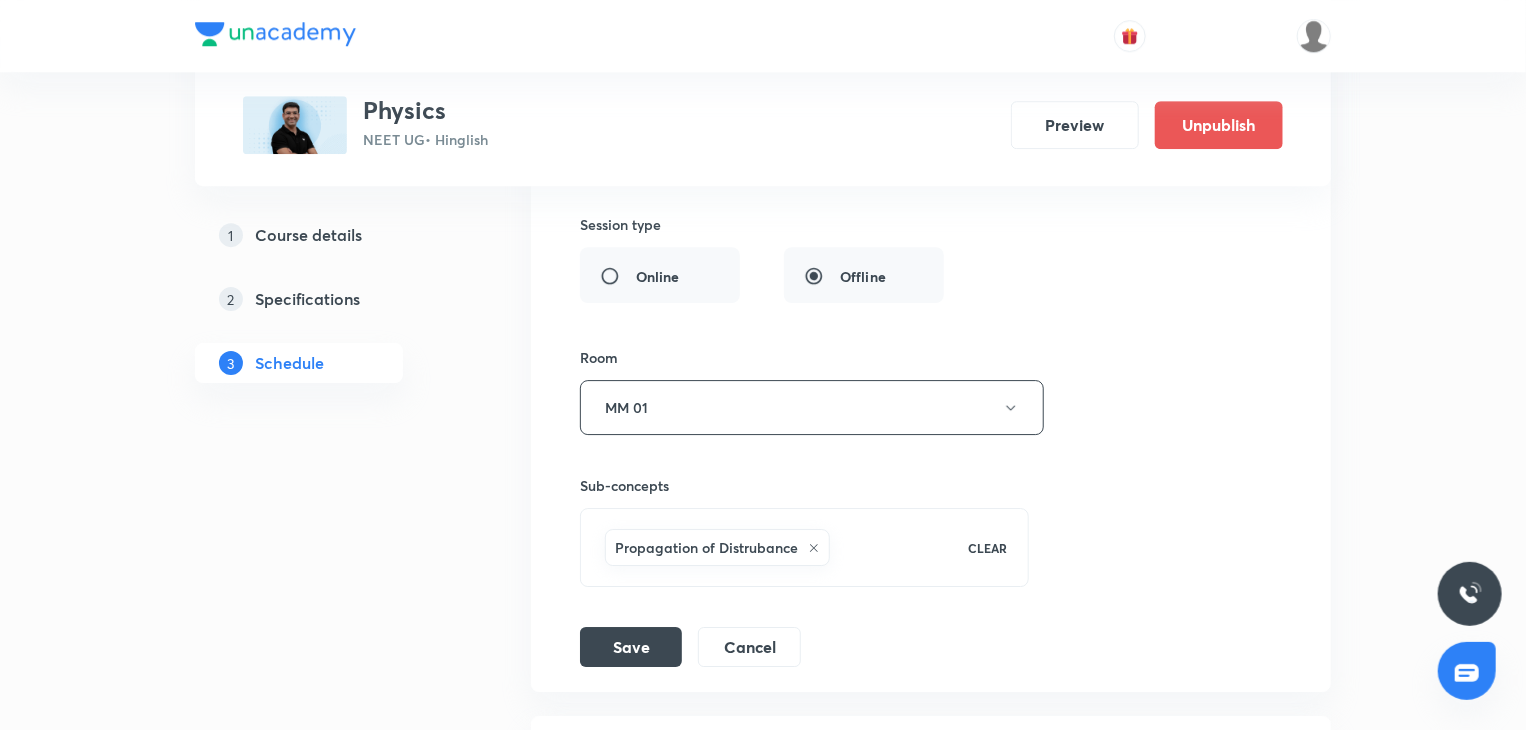 click on "Propagation of Distrubance" at bounding box center (774, 547) 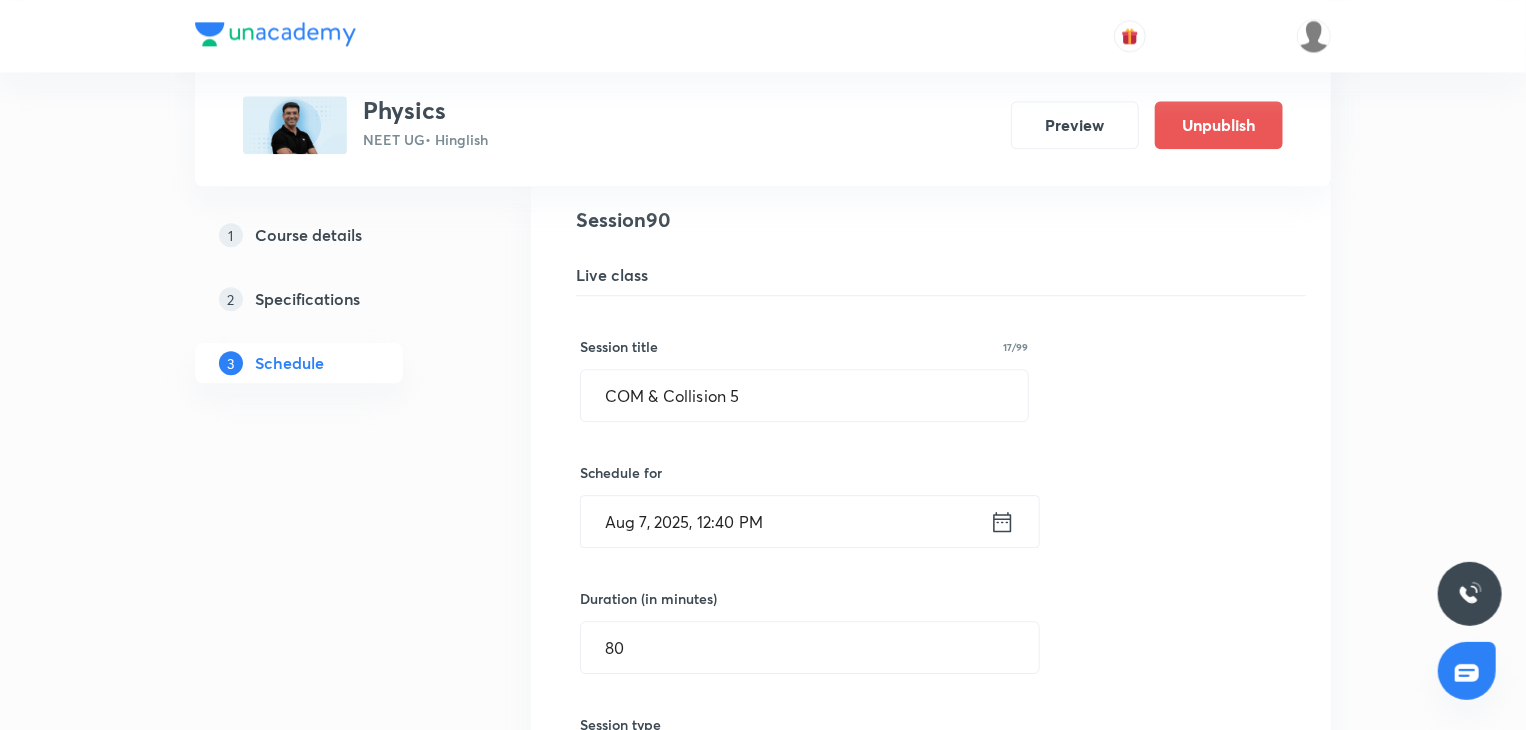click on "Plus Courses Physics NEET UG  • Hinglish Preview Unpublish 1 Course details 2 Specifications 3 Schedule Schedule 91  classes May 12 Basic Maths - Algebra 1 Lesson 1 • 12:40 PM • 80 min  • Room MM 11 Wave Function  May 13 Basic Maths - Algebra 2 Lesson 2 • 8:01 AM • 80 min  • Room MM 03 Propagation of Distrubance May 14 Basic Maths - Algebra 3 Lesson 3 • 9:30 AM • 80 min  • Room MM 03 Propagation of Distrubance May 14 Basic Maths - Algebra 4 Lesson 4 • 12:40 PM • 80 min  • Room MM 03 Propagation of Distrubance May 15 Basic Maths - Algebra 5 Lesson 5 • 12:40 PM • 80 min  • Room MM 03 Propagation of Distrubance May 16 Basic Maths - Algebra 6 Lesson 6 • 12:40 PM • 80 min  • Room MM 04 Propagation of Distrubance May 17 Basic Maths - Algebra 7 Lesson 7 • 9:30 AM • 80 min  • Room MM 02 Propagation of Distrubance May 17 Basic Maths - Algebra 8 Lesson 8 • 11:10 AM • 80 min  • Room MM 02 Wave Function  May 19 Basic Maths - Algebra 9  • Room MM 02 May 20 May 5" at bounding box center (763, -6206) 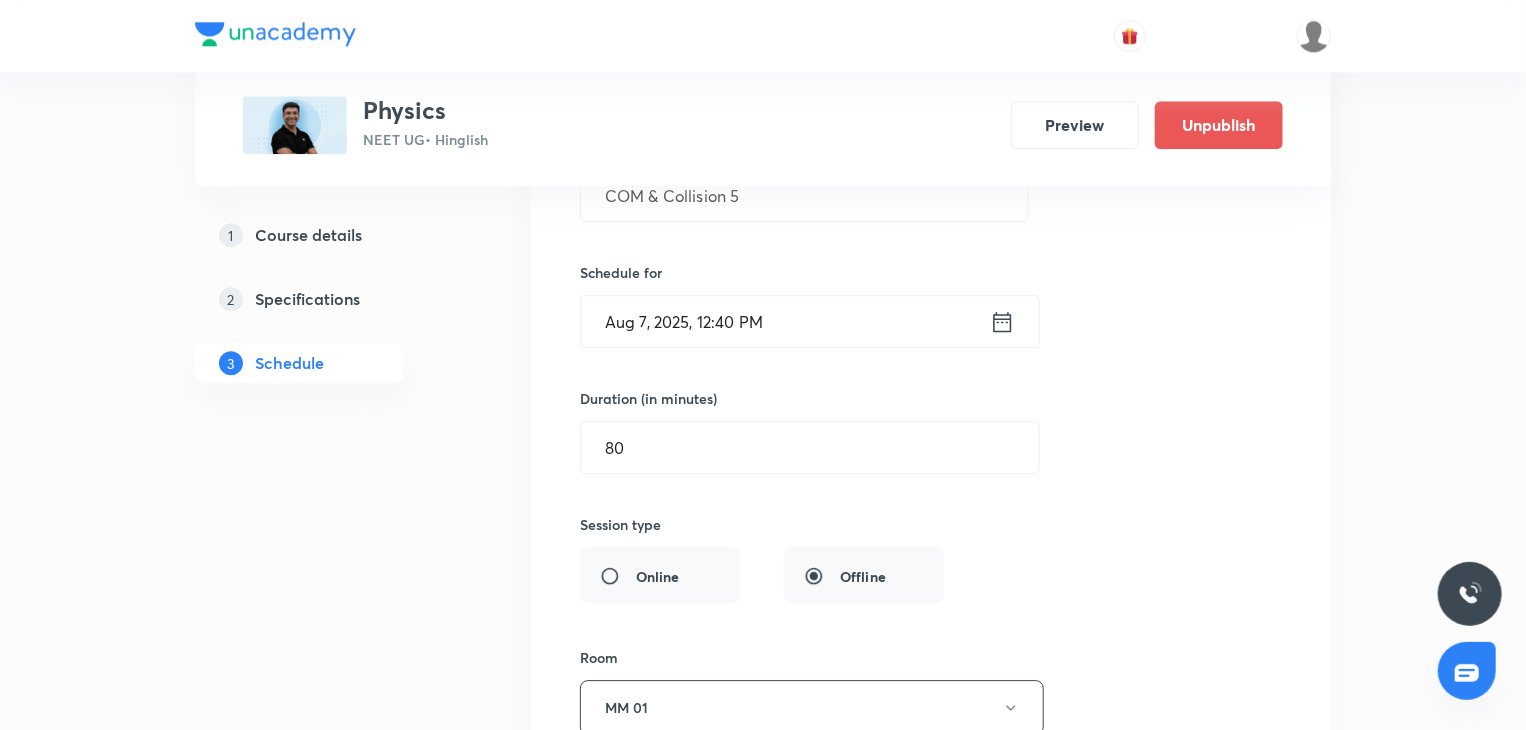 scroll, scrollTop: 14423, scrollLeft: 0, axis: vertical 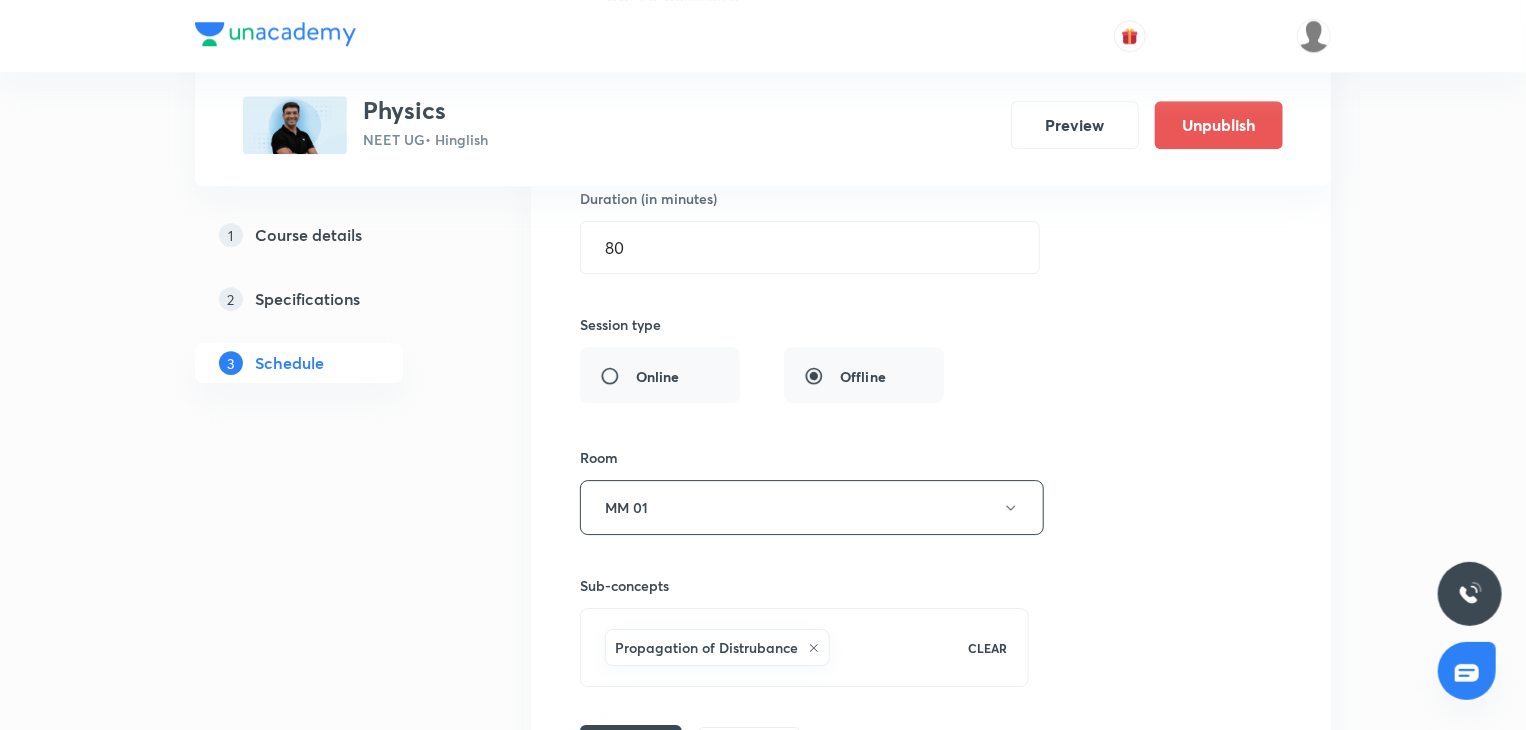 click on "Save" at bounding box center (631, 745) 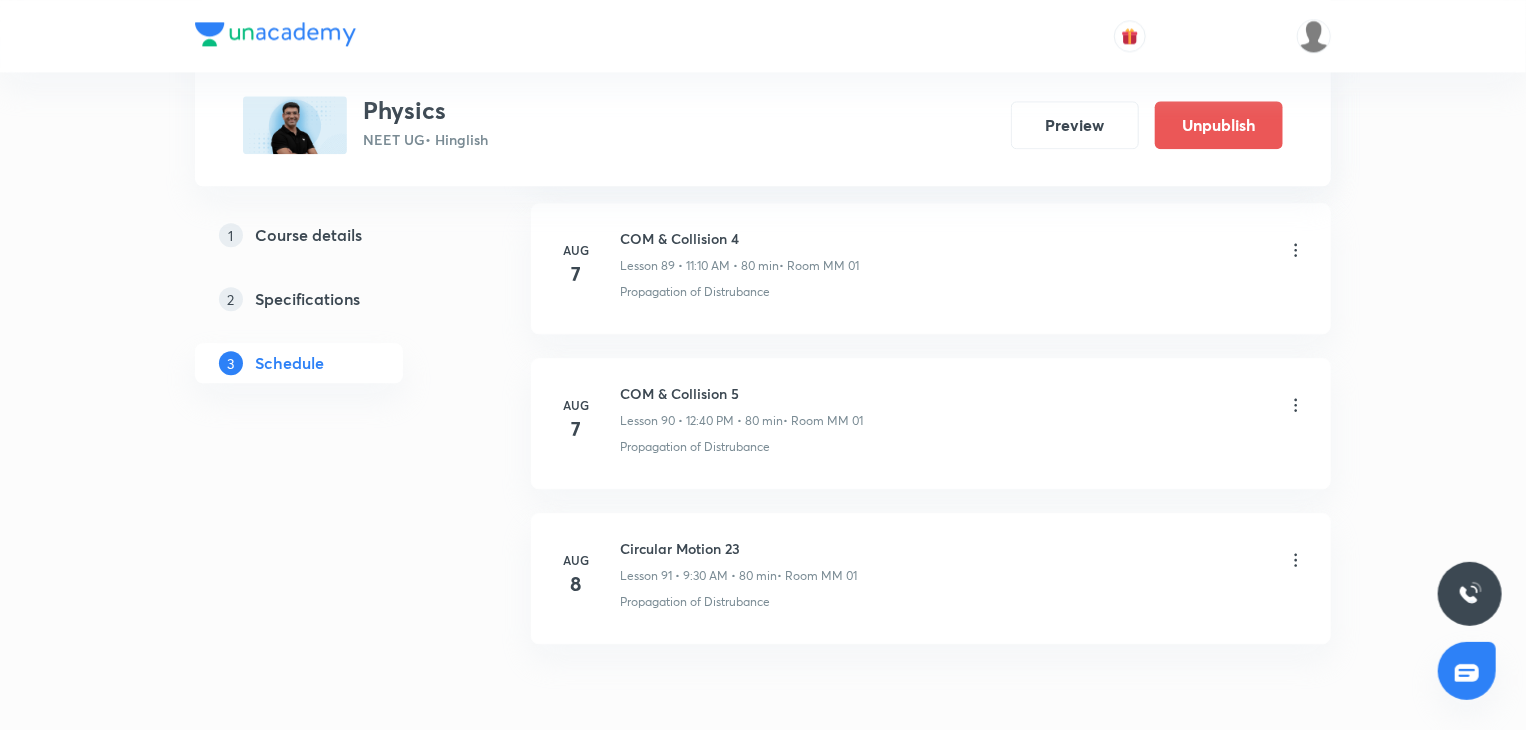 scroll, scrollTop: 13923, scrollLeft: 0, axis: vertical 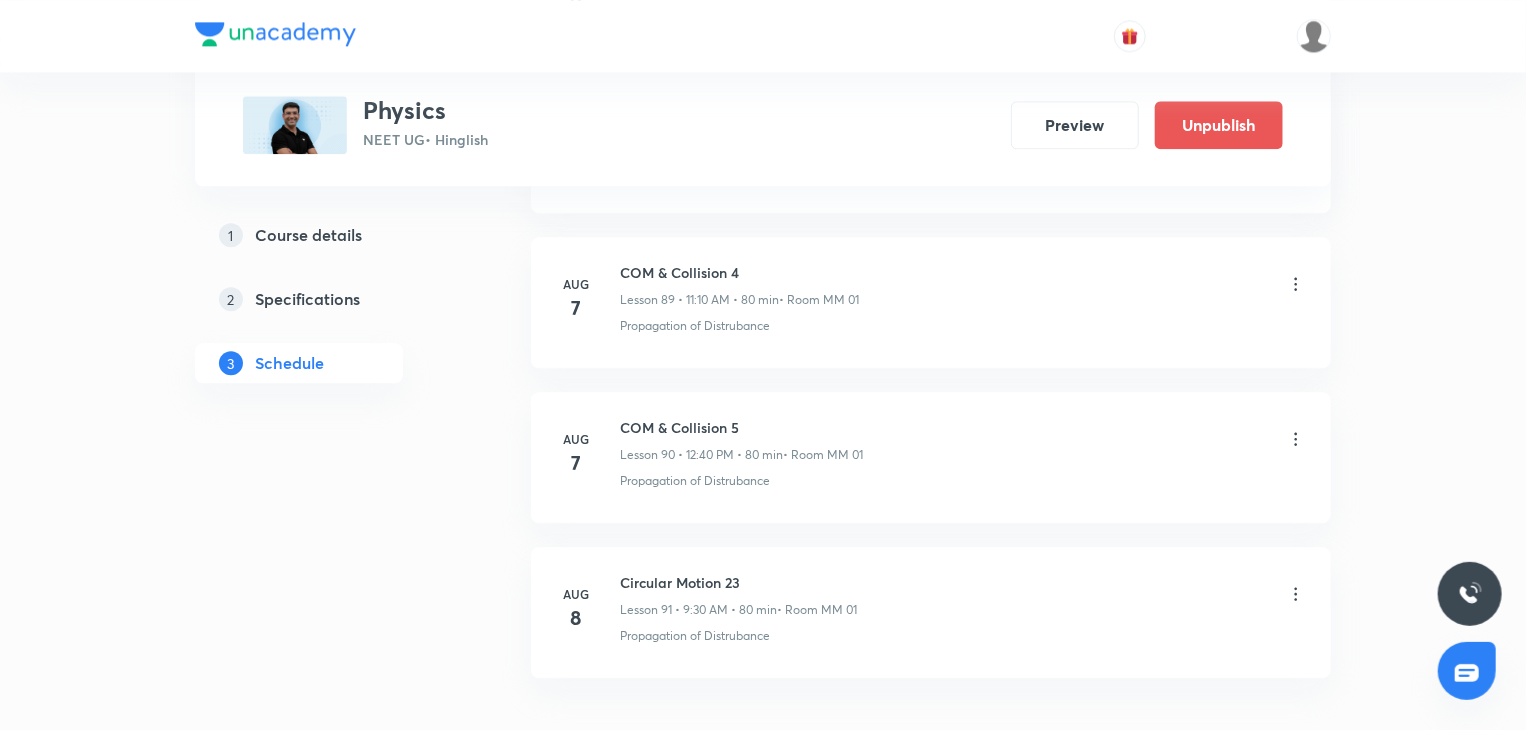 click on "COM & Collision 5" at bounding box center [741, 427] 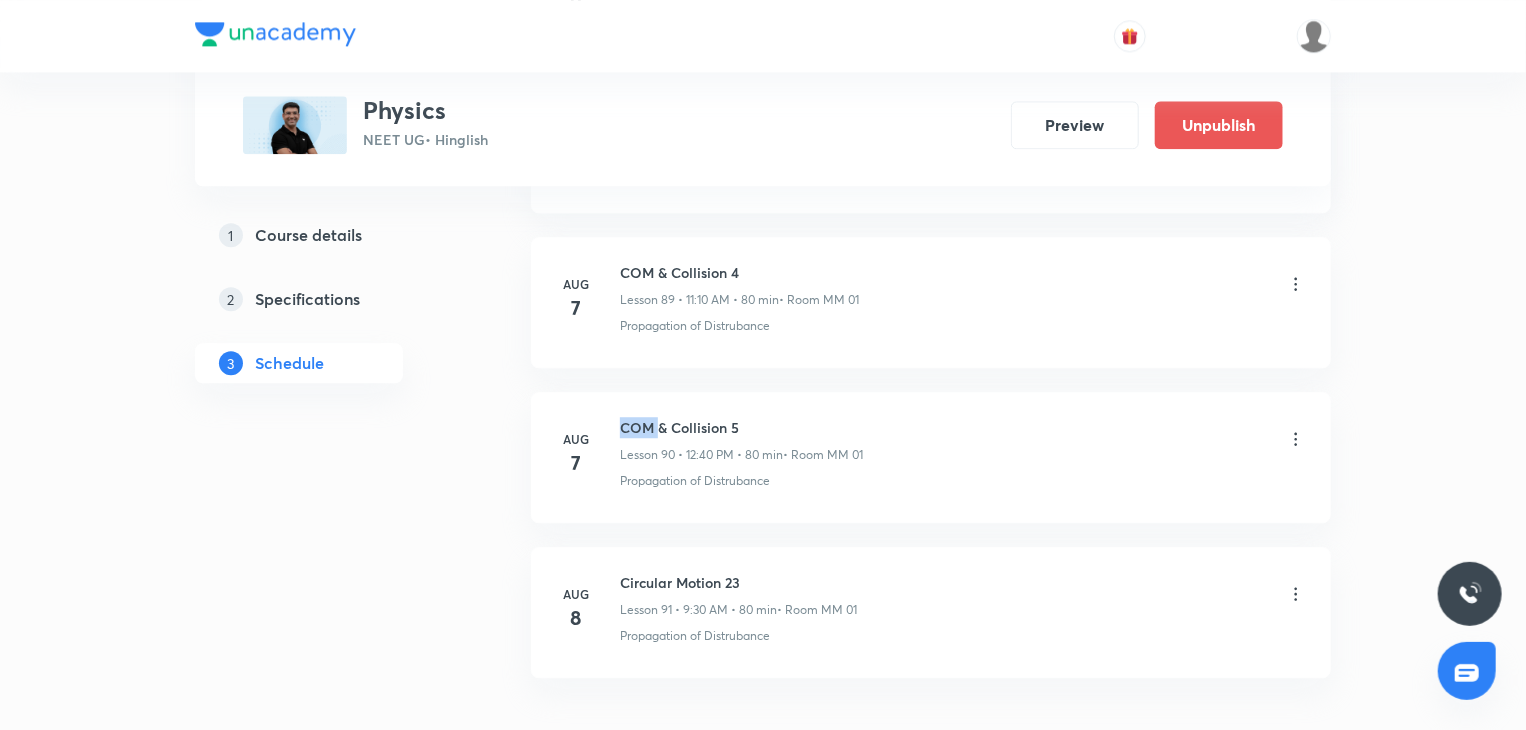 click on "COM & Collision 5" at bounding box center [741, 427] 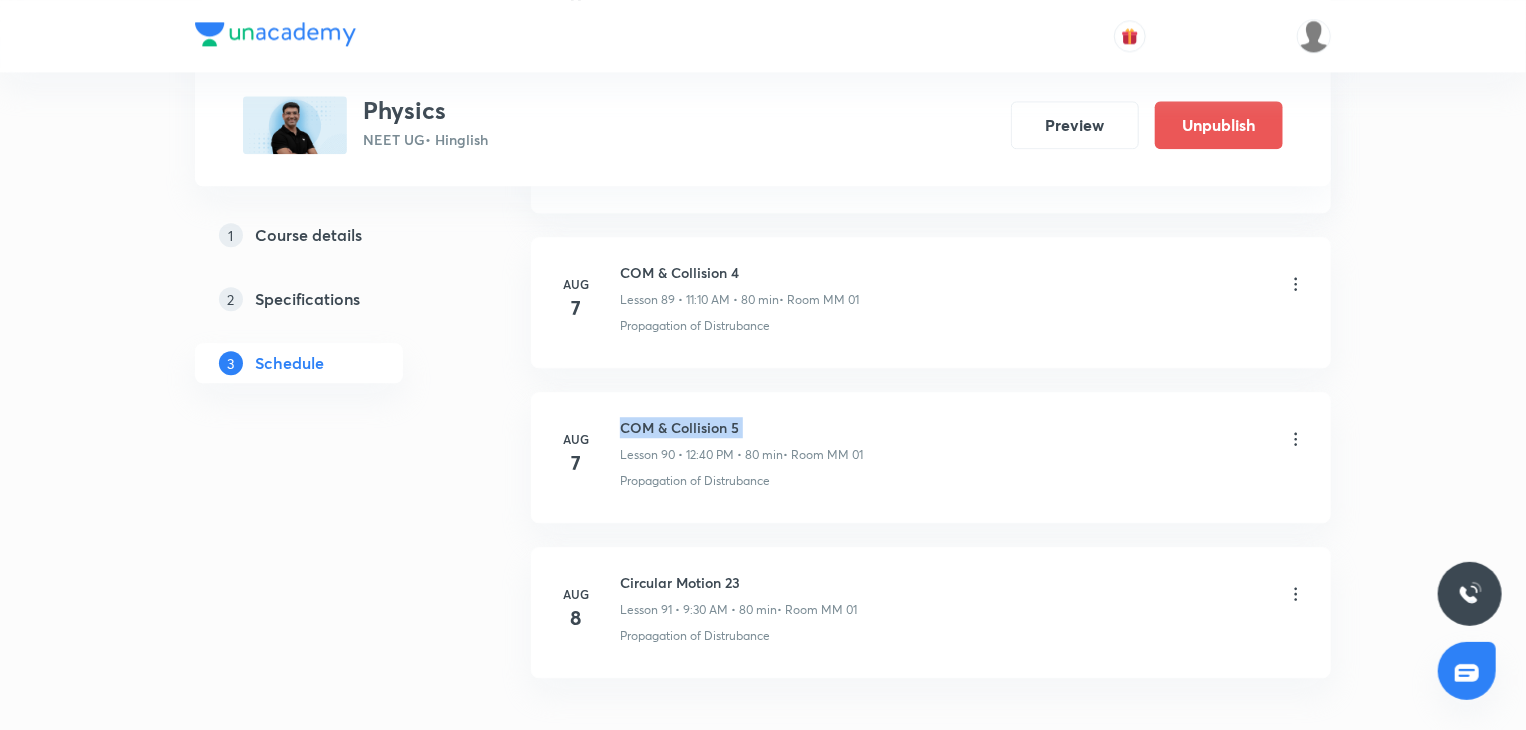 click on "COM & Collision 5" at bounding box center [741, 427] 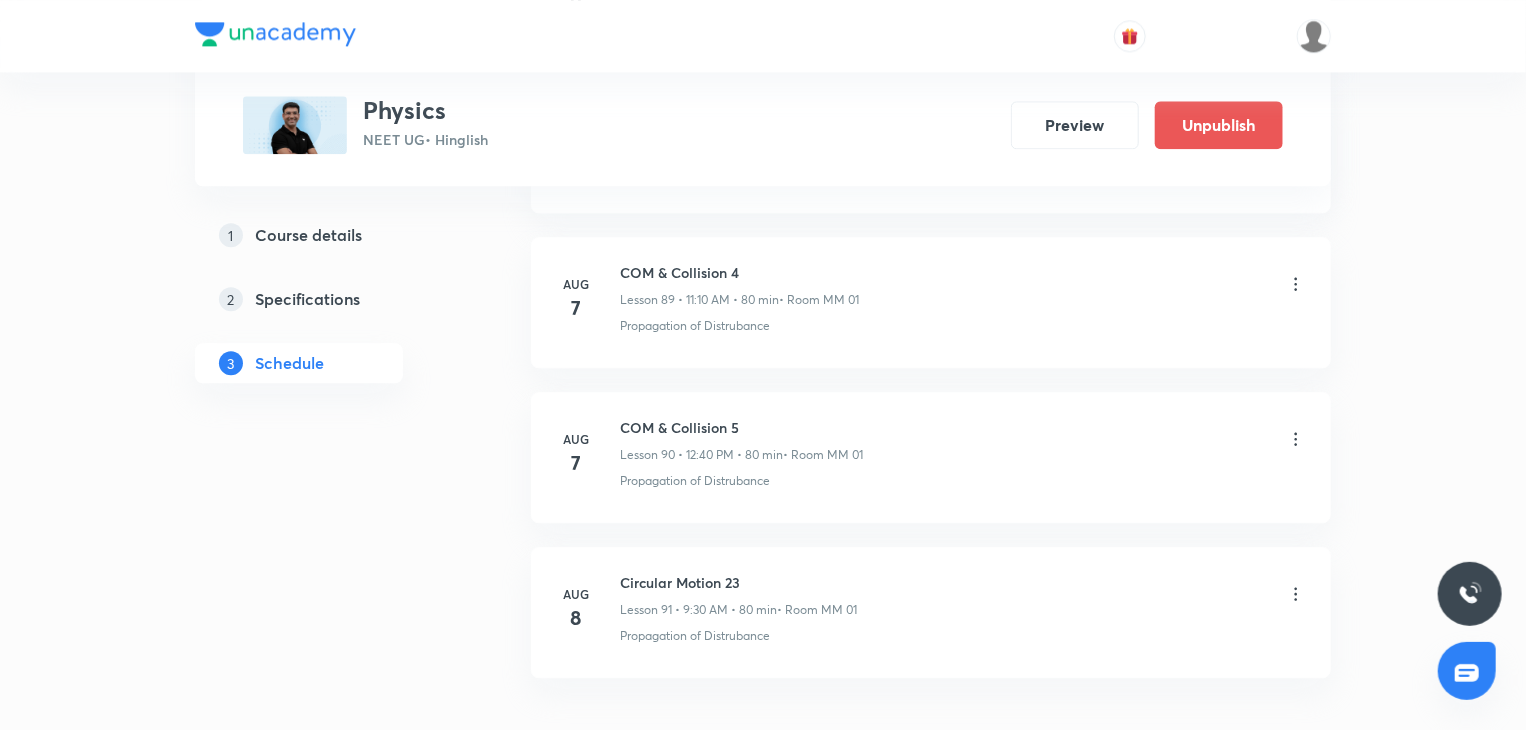 click 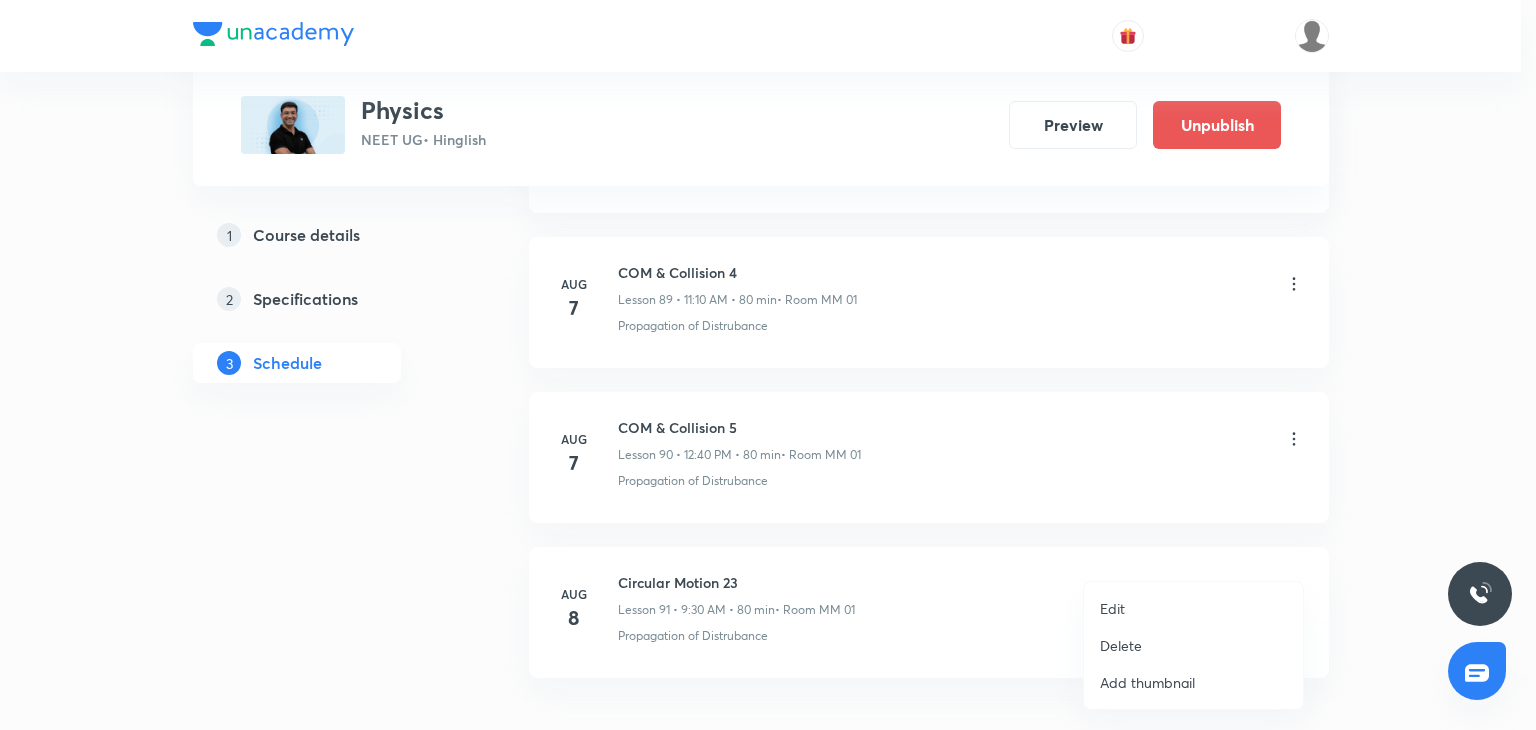click on "Edit" at bounding box center [1193, 608] 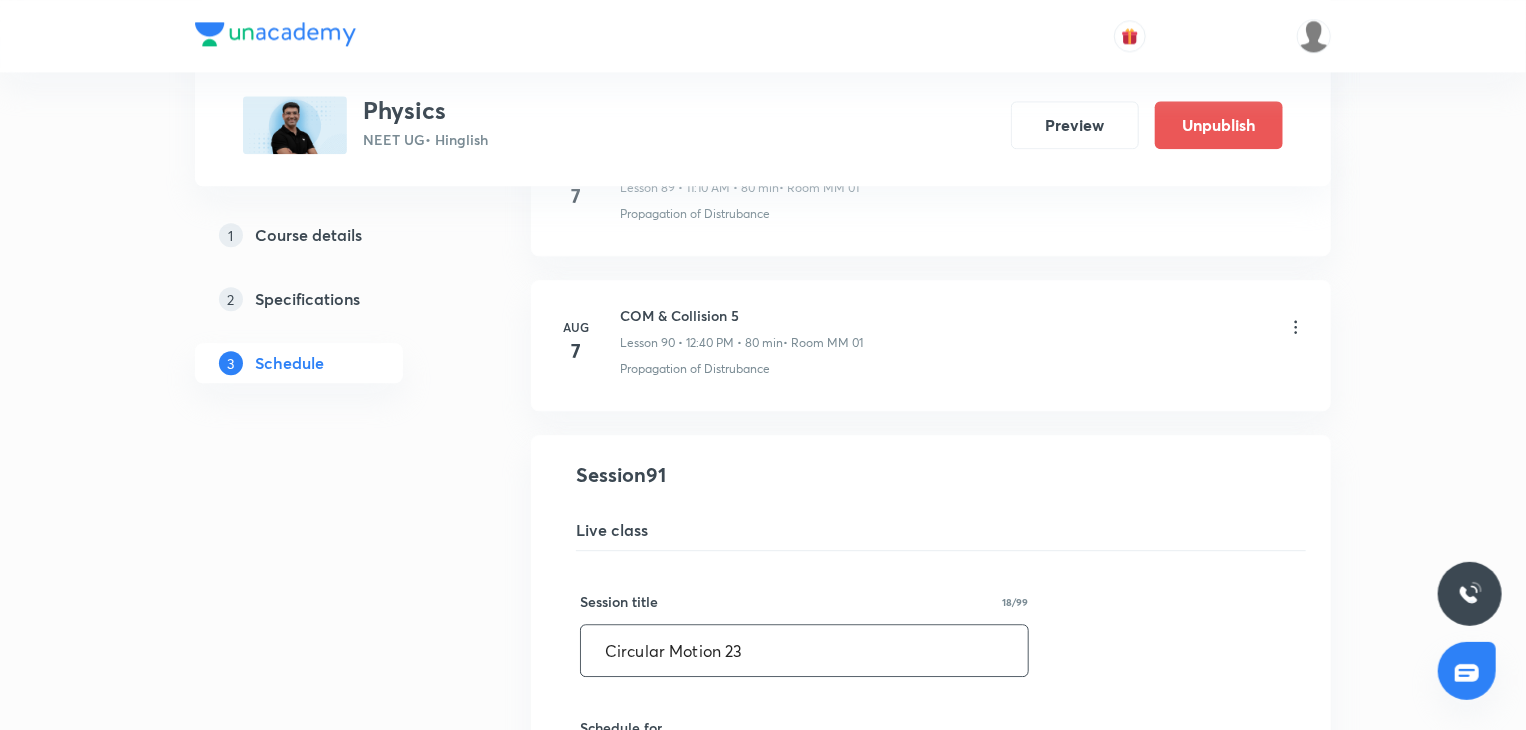 paste on "OM & Collision 5" 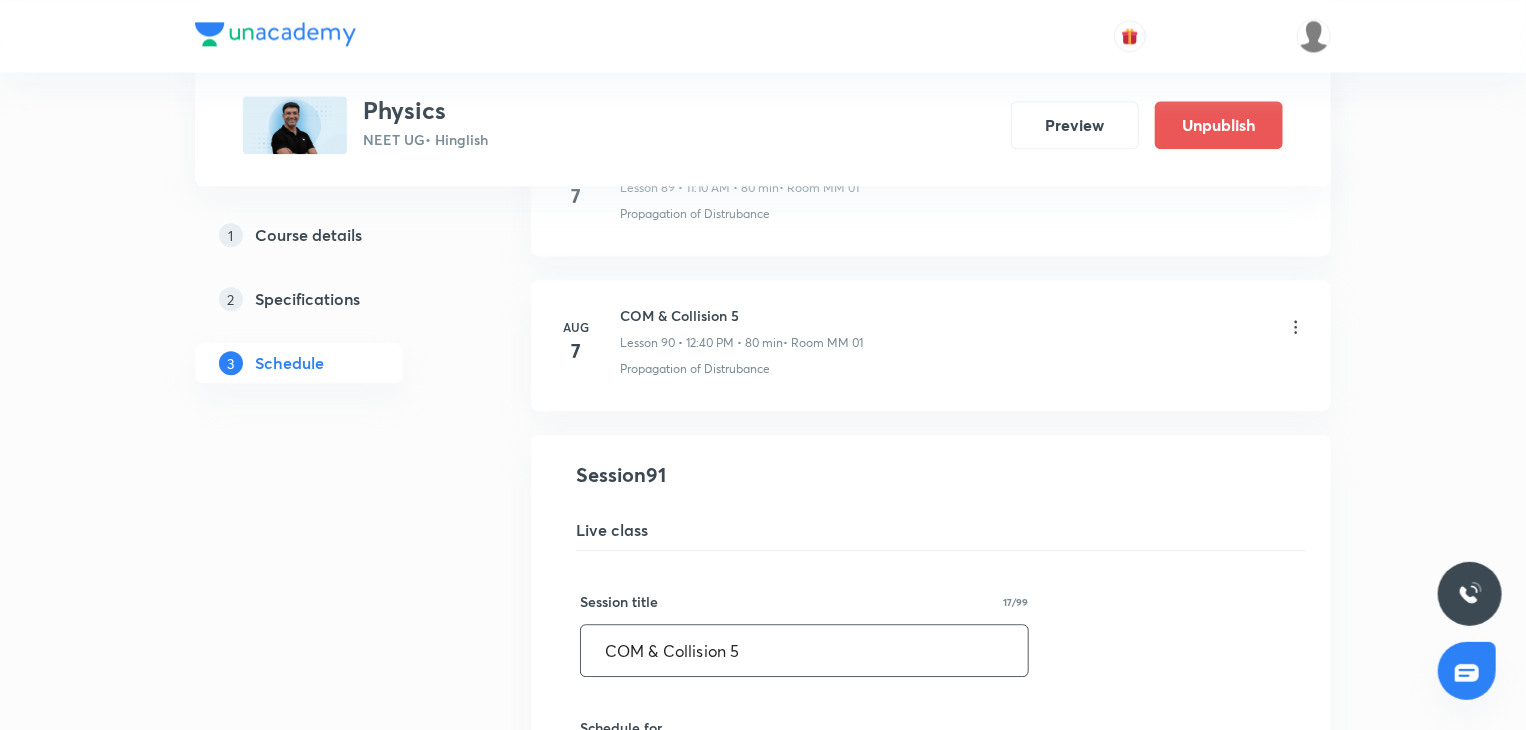 drag, startPoint x: 901, startPoint y: 602, endPoint x: 480, endPoint y: 610, distance: 421.076 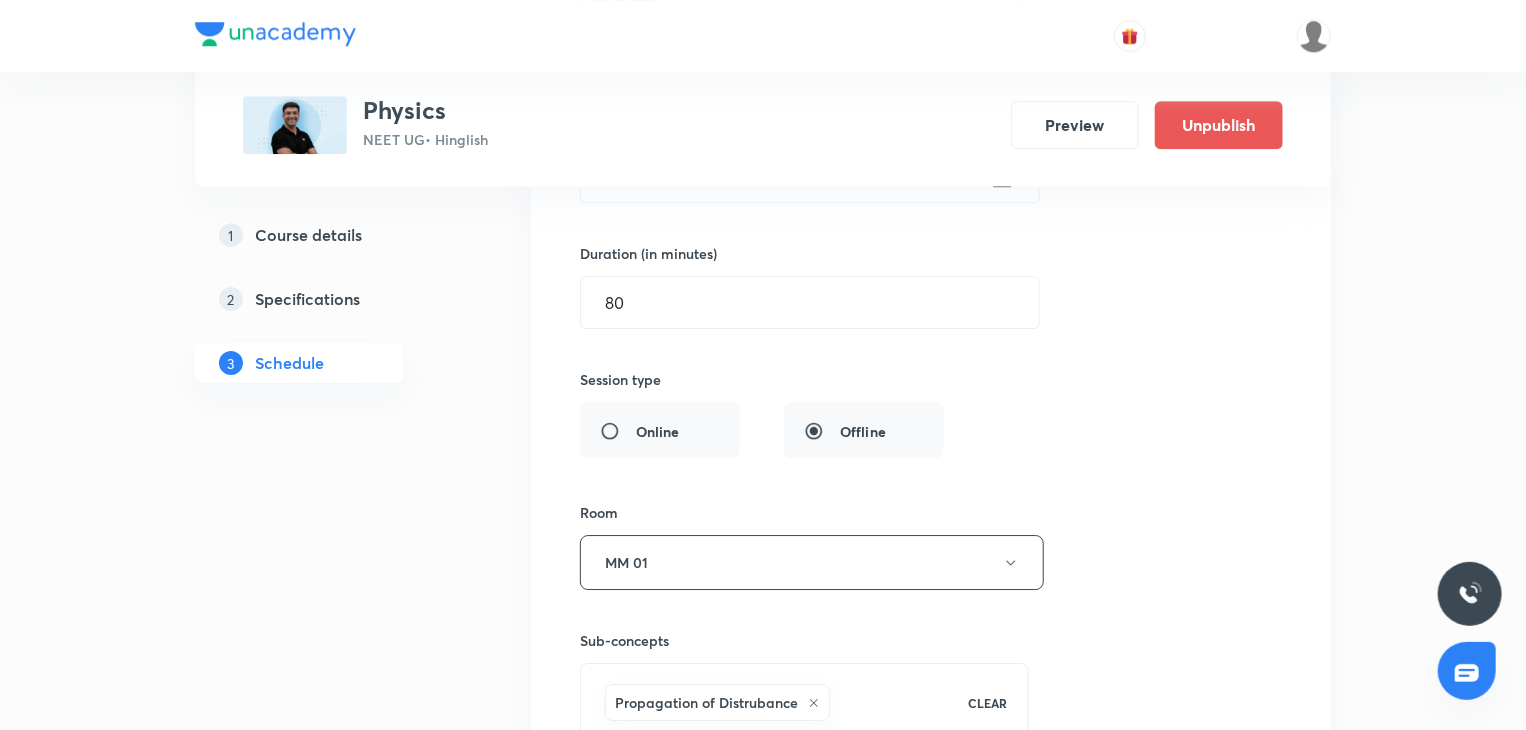 scroll, scrollTop: 14789, scrollLeft: 0, axis: vertical 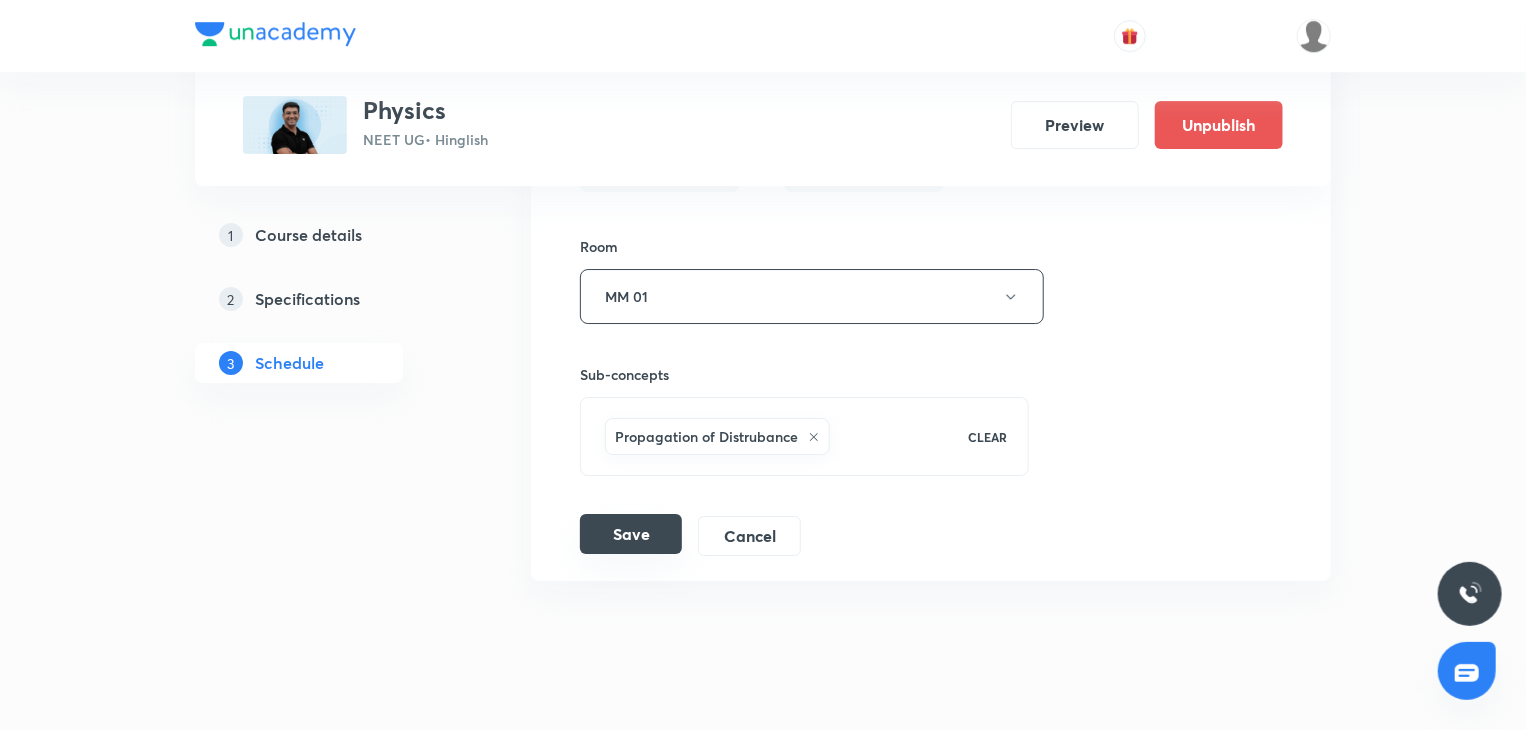 type on "COM & Collision 6" 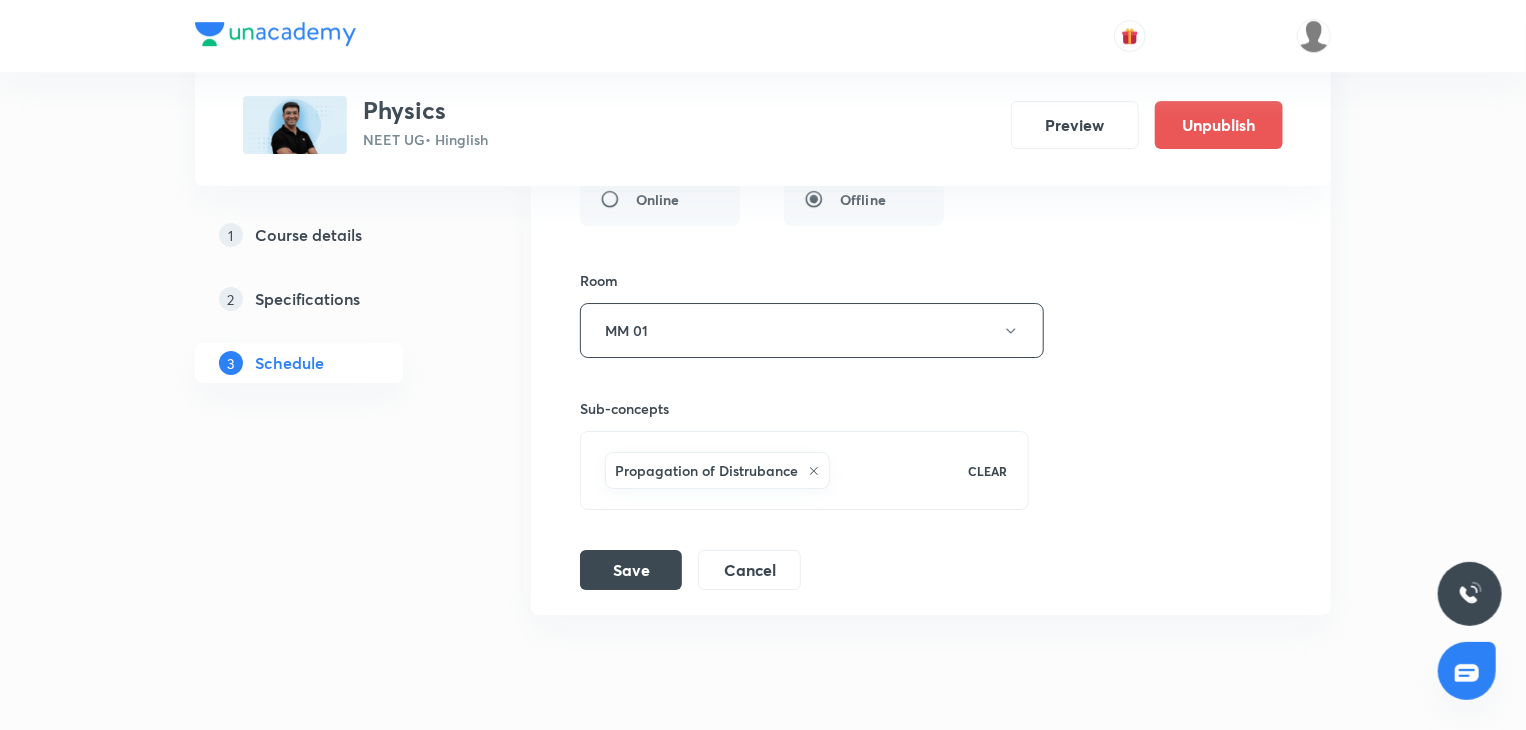 click on "Session title 17/99 COM & Collision 6 ​ Schedule for Aug 8, 2025, 9:30 AM ​ Room  clashes with Frog 3 at 08 Aug 2025 09:30 AM in course: Zoology(6877HZDZ) Duration (in minutes) 80 ​   Session type Online Offline Room MM 01 Sub-concepts Propagation of Distrubance CLEAR Save Cancel" at bounding box center [931, 137] 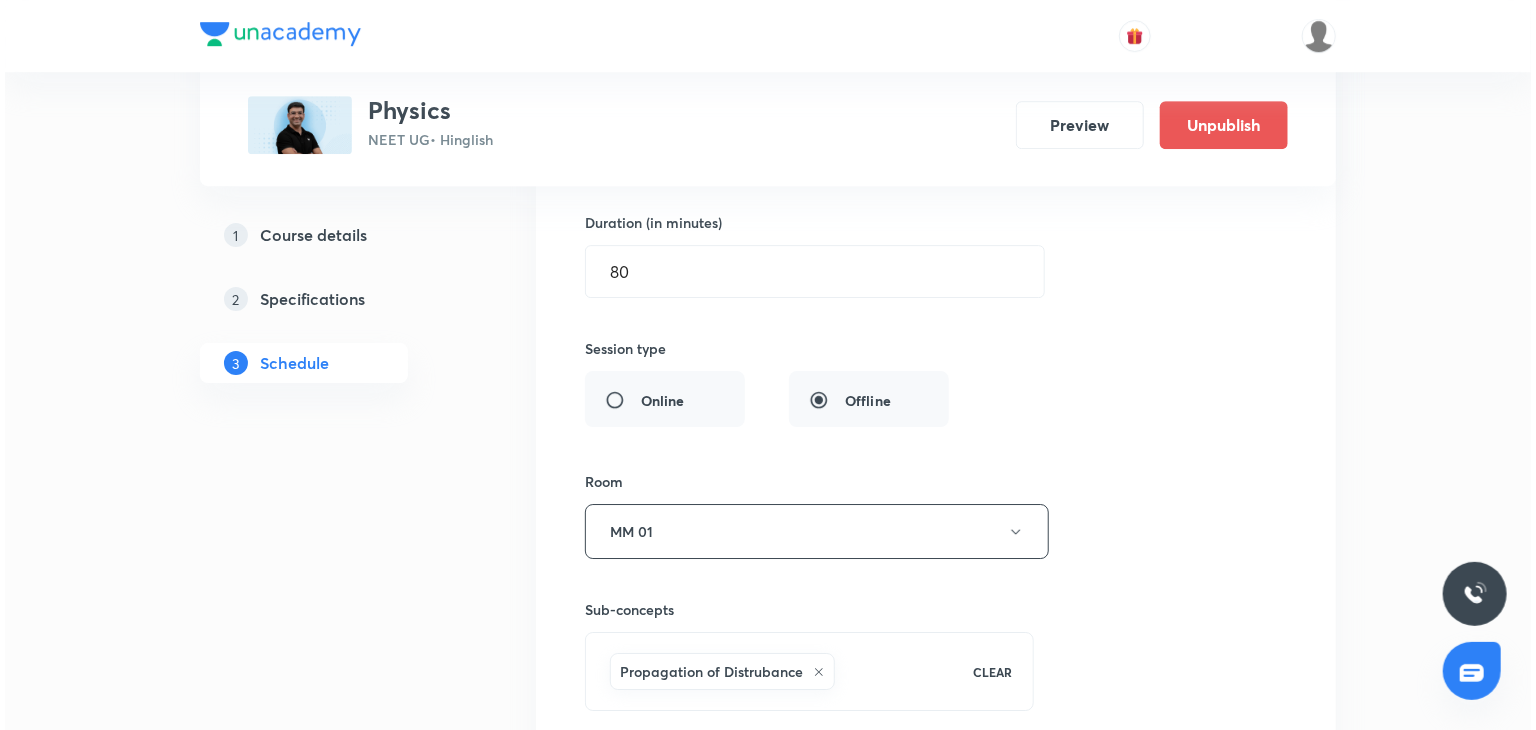 scroll, scrollTop: 14523, scrollLeft: 0, axis: vertical 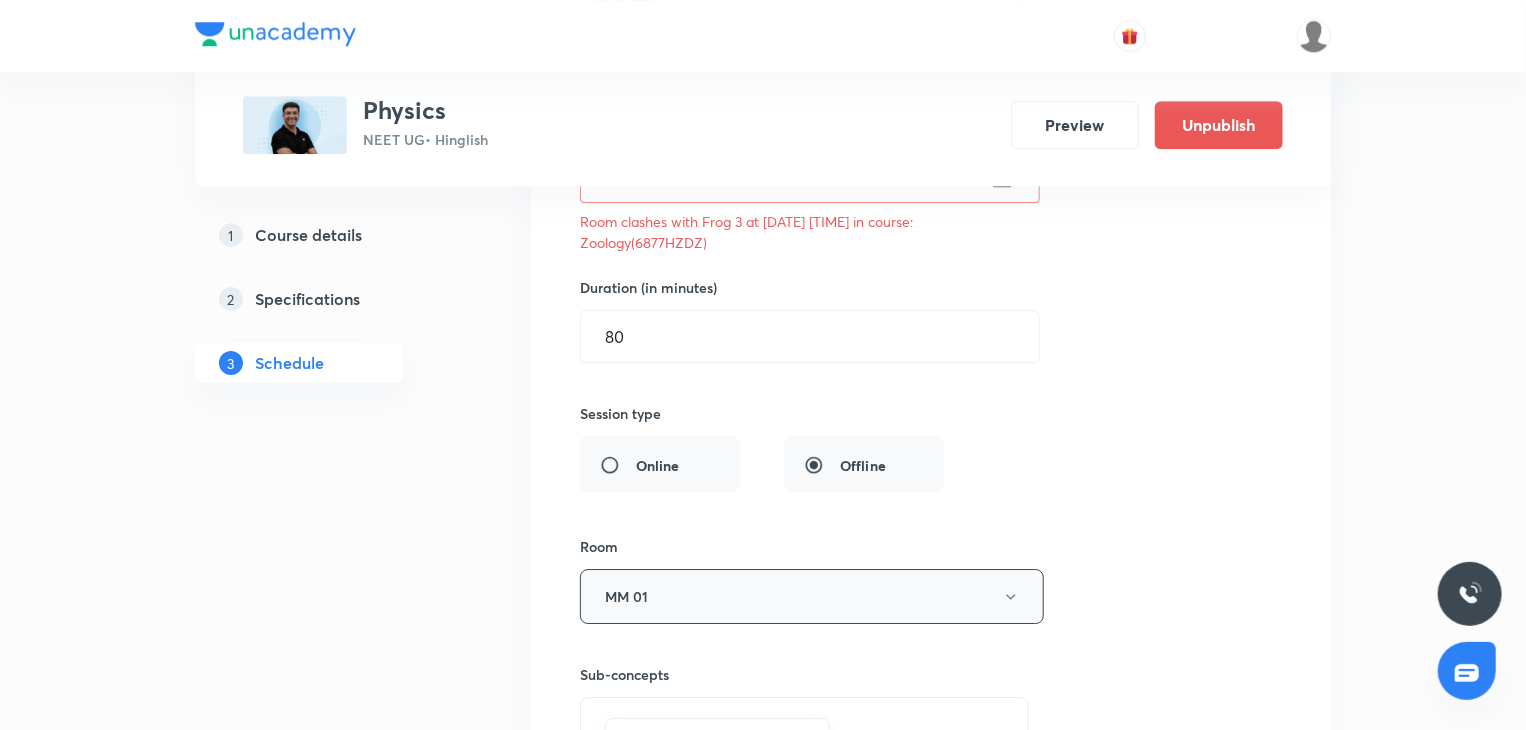 click on "MM 01" at bounding box center (812, 596) 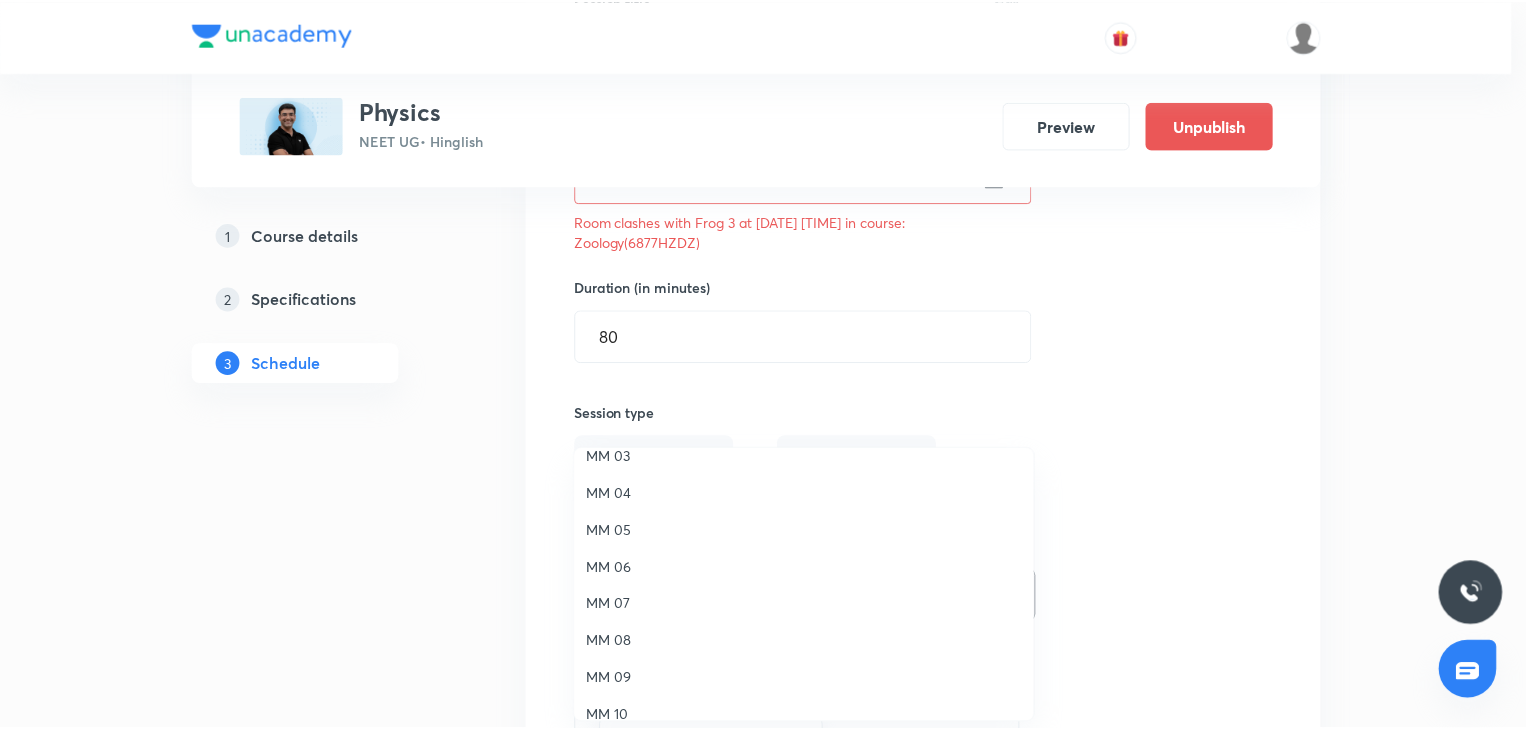 scroll, scrollTop: 148, scrollLeft: 0, axis: vertical 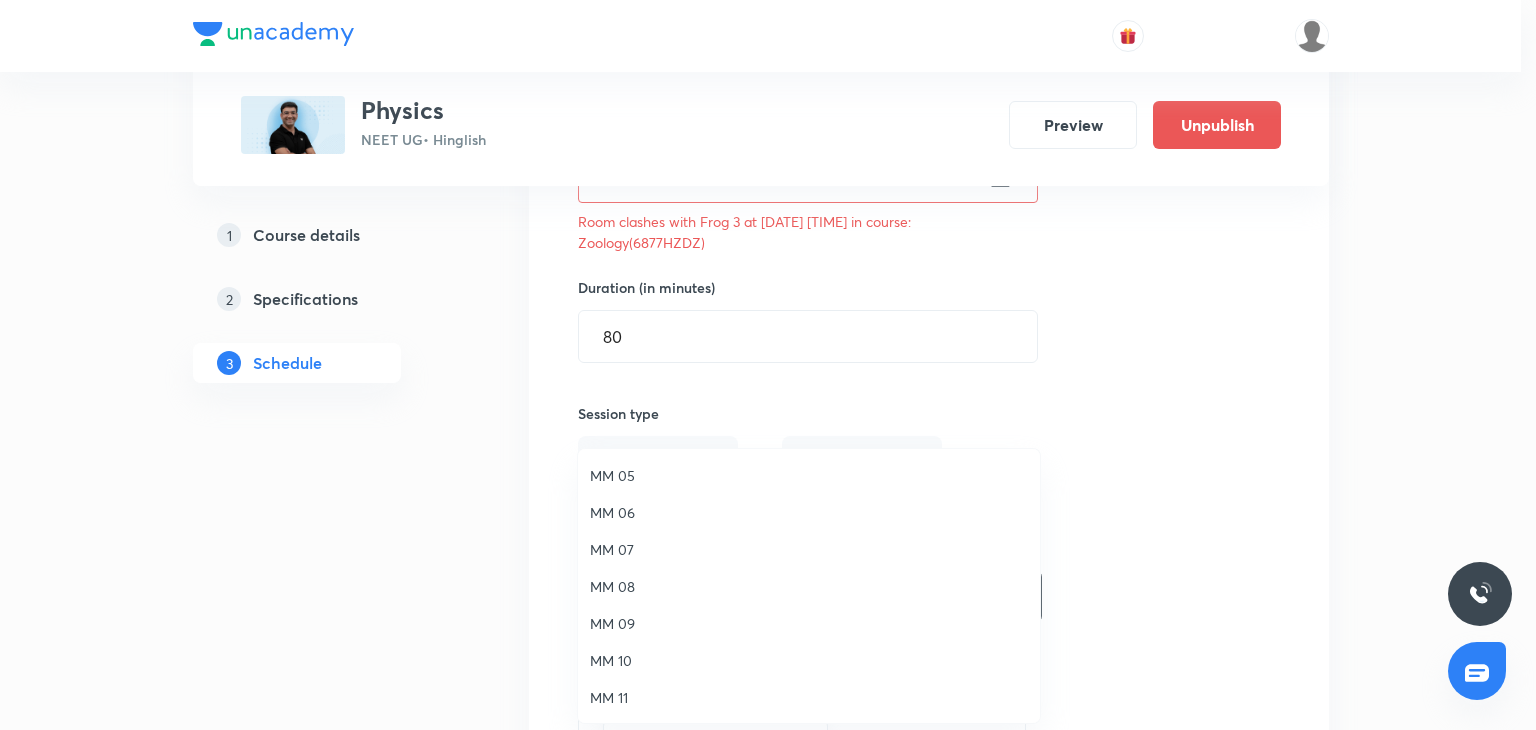click on "MM 10" at bounding box center (809, 660) 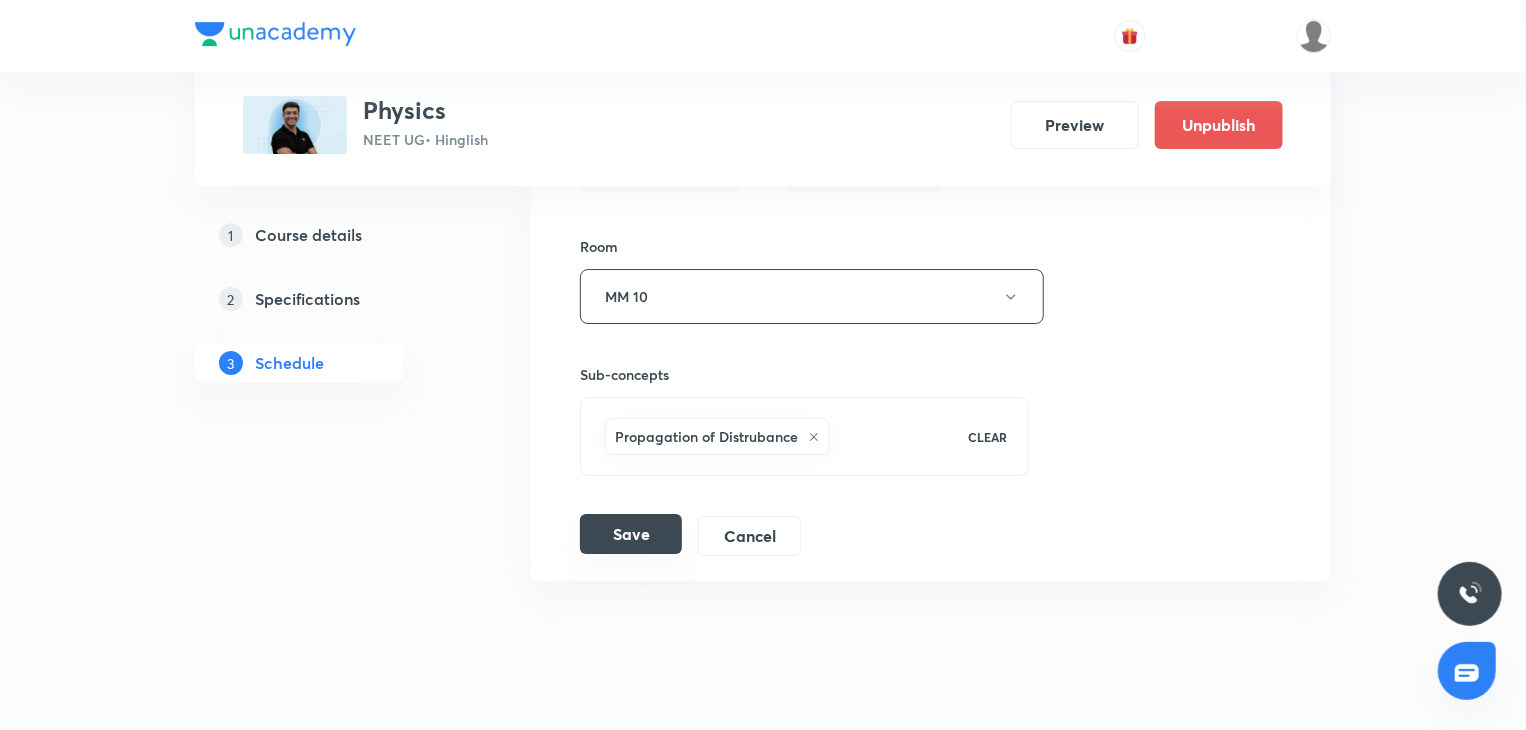 click on "Save" at bounding box center (631, 534) 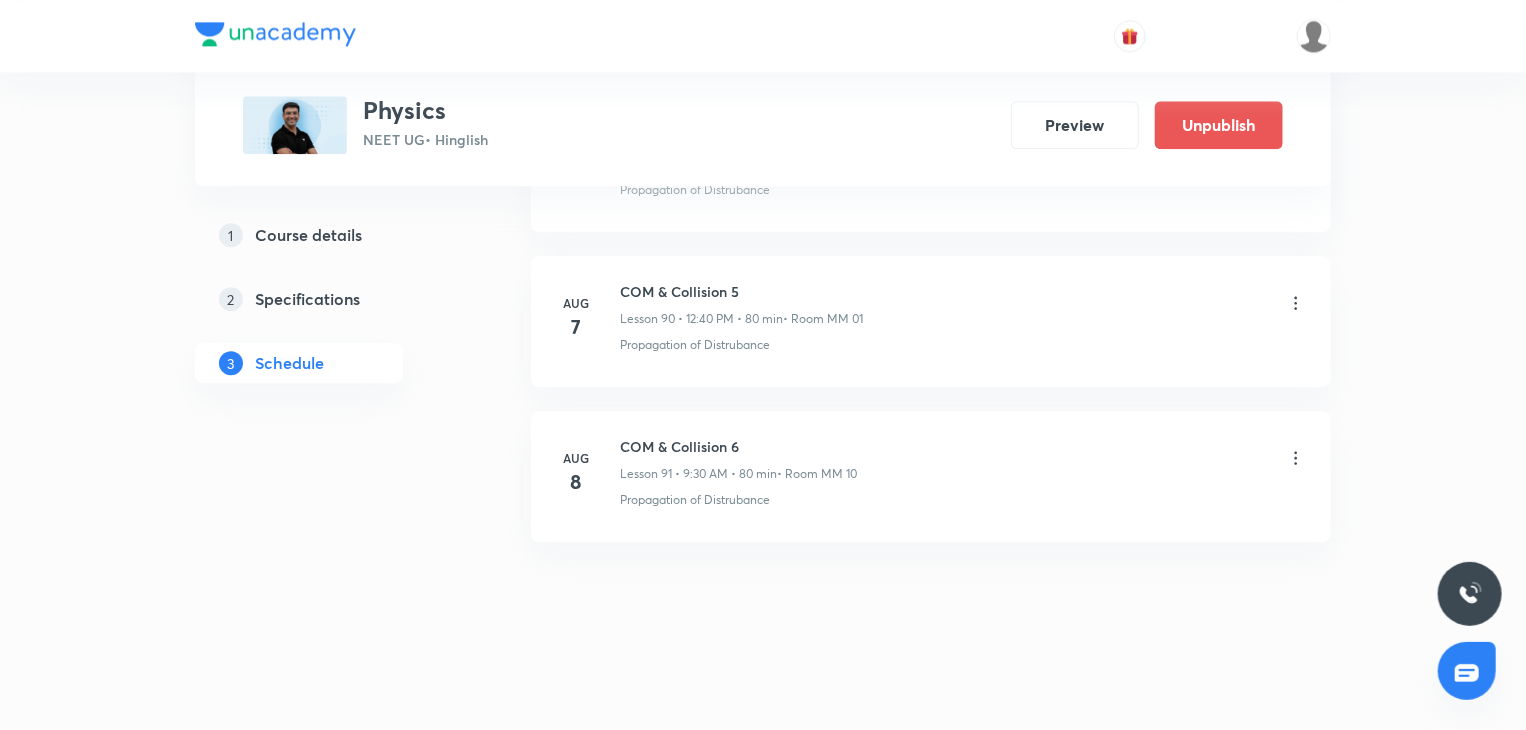 scroll, scrollTop: 14023, scrollLeft: 0, axis: vertical 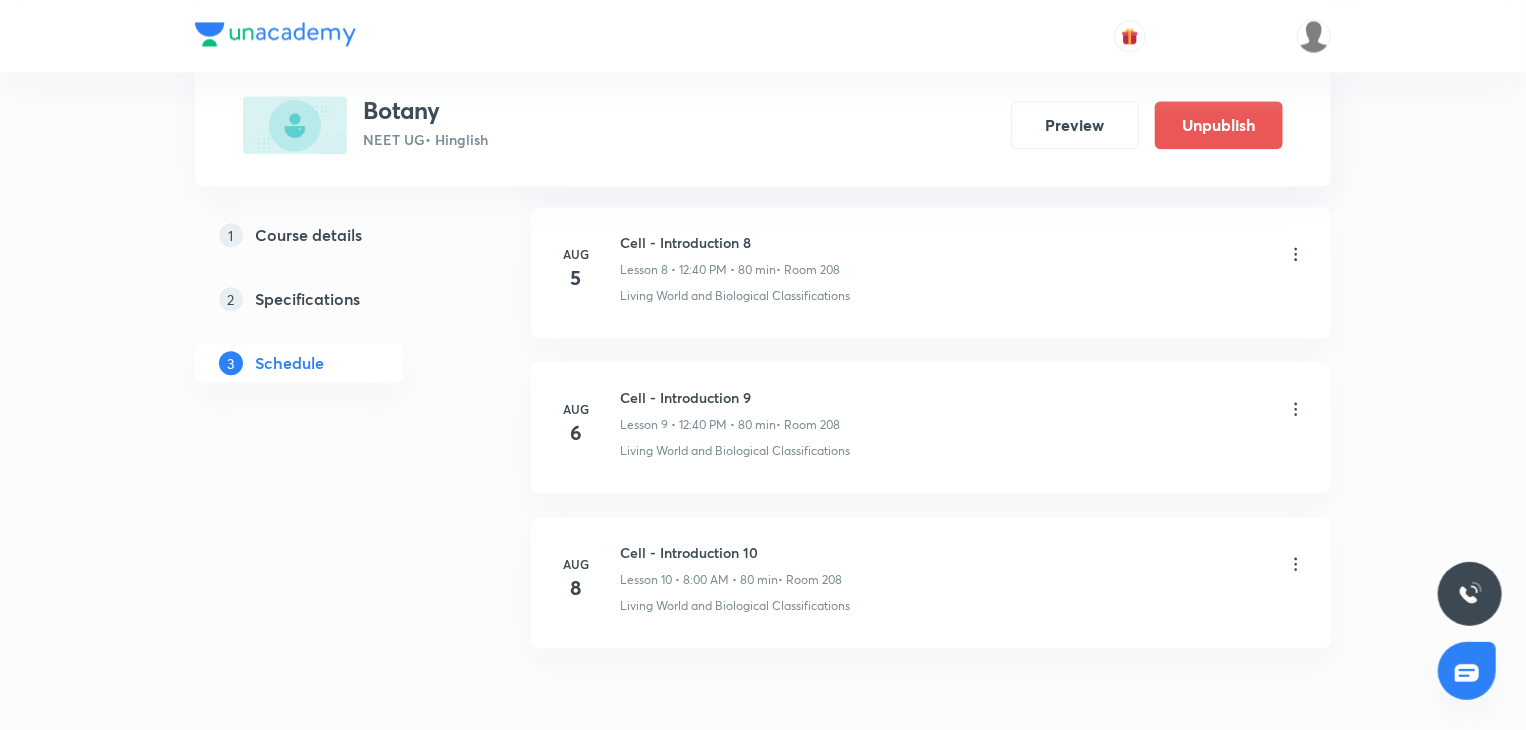 click 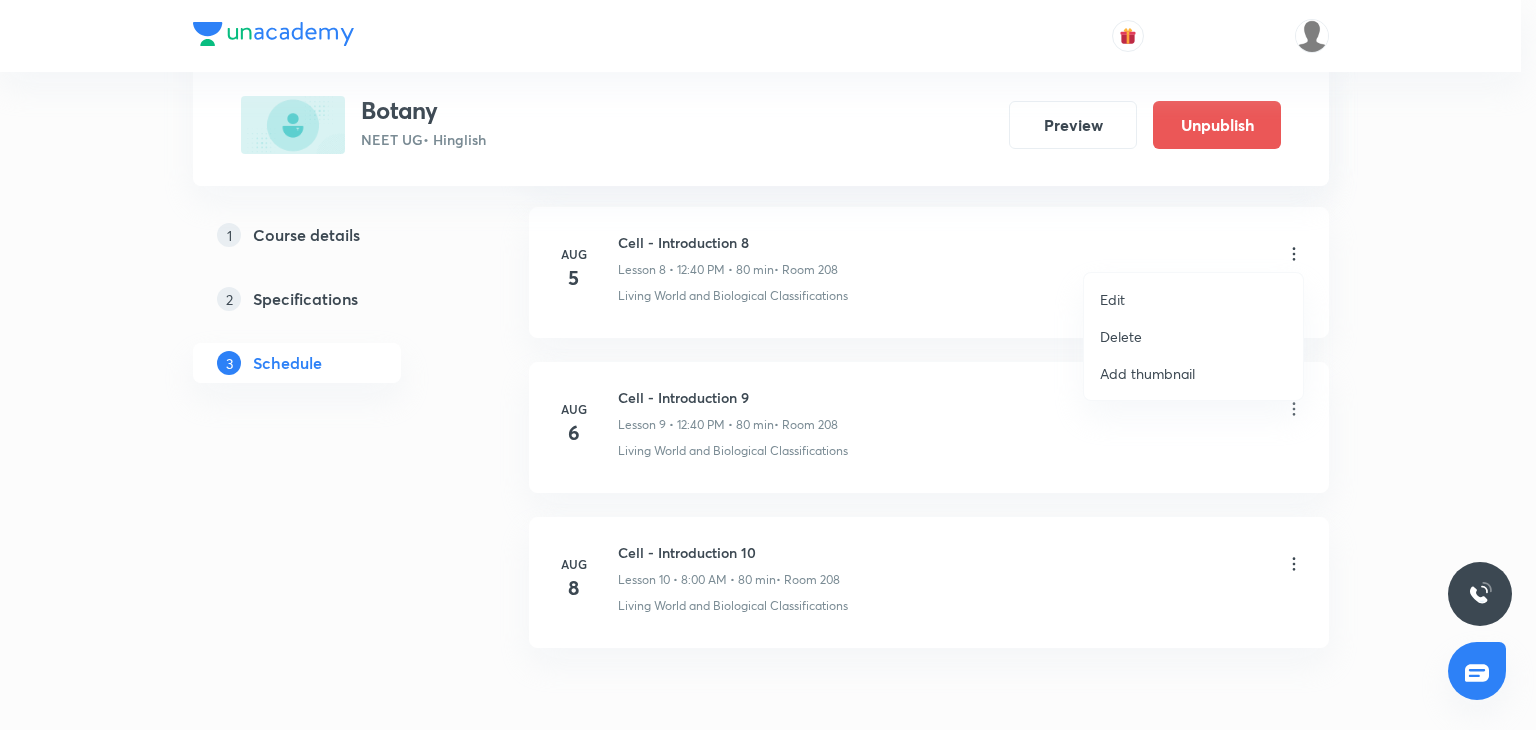 click on "Edit" at bounding box center [1193, 299] 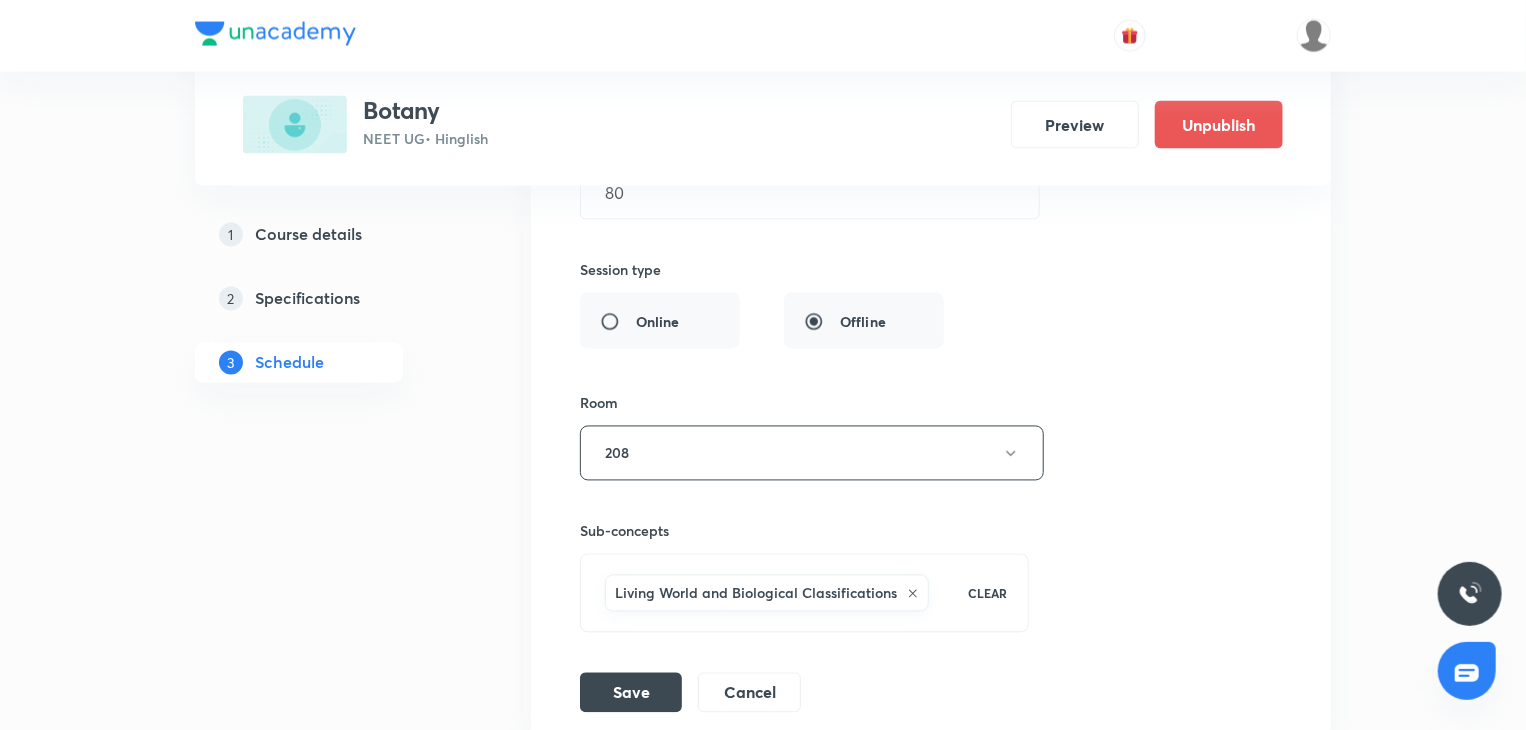 scroll, scrollTop: 1367, scrollLeft: 0, axis: vertical 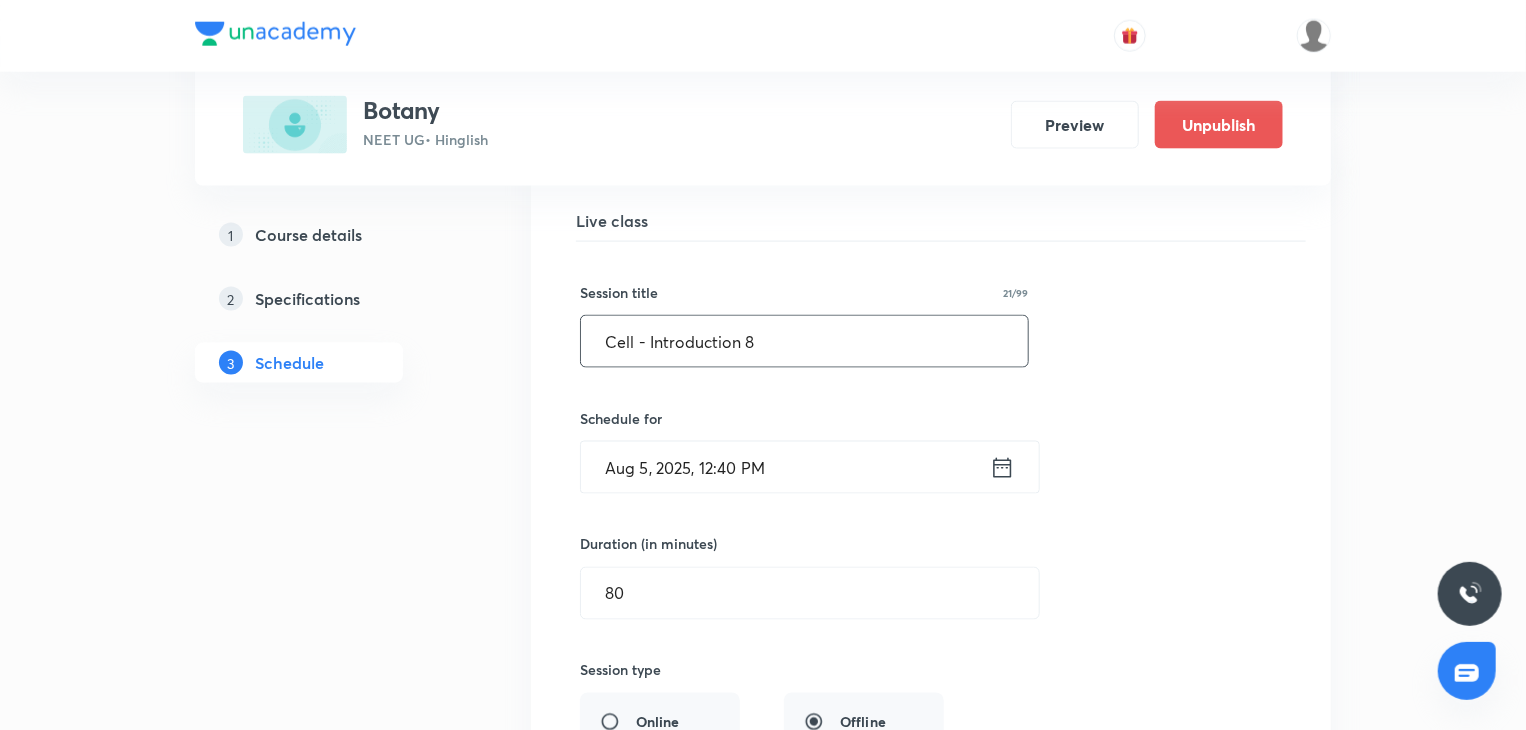 click on "Cell - Introduction 8" at bounding box center (804, 341) 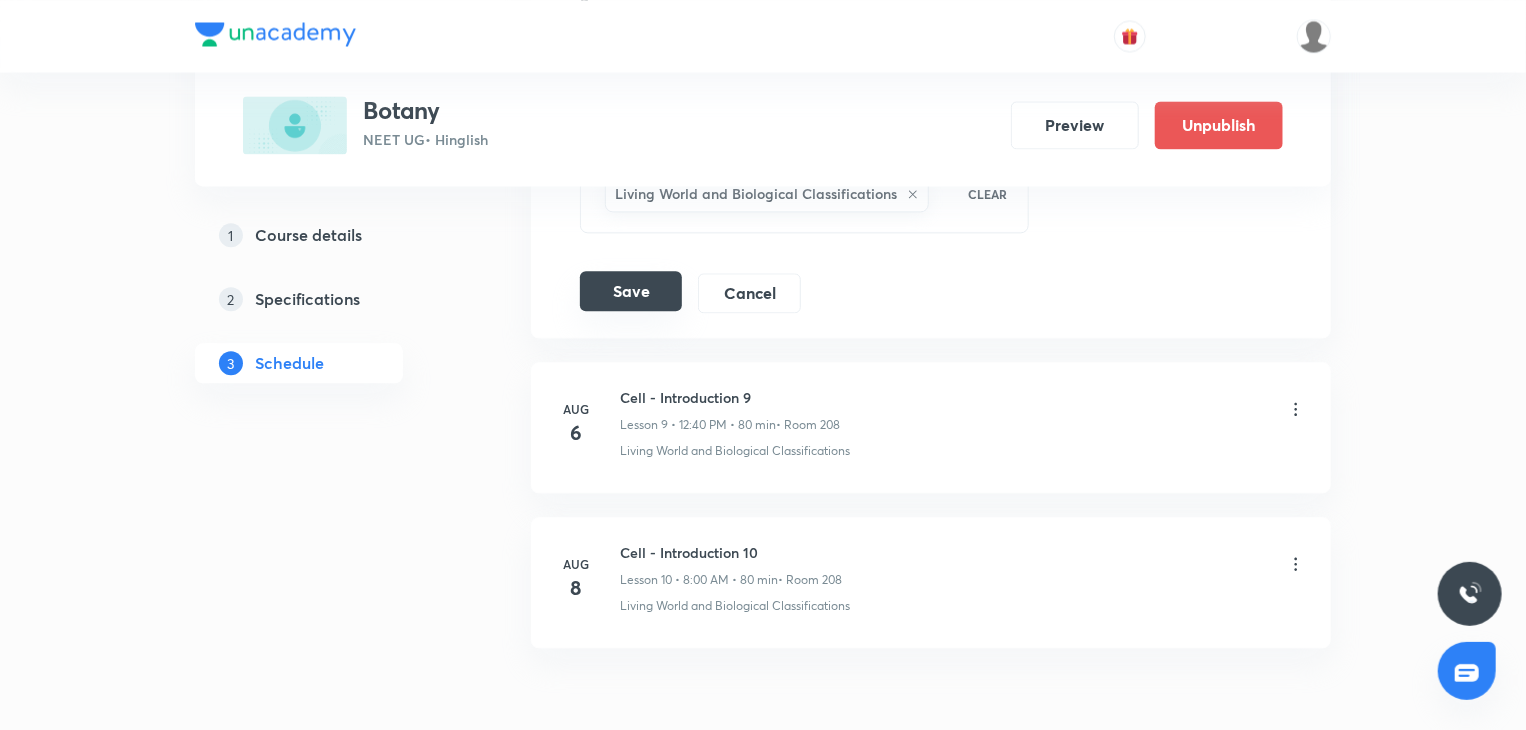 type on "Plant Kingdom 1" 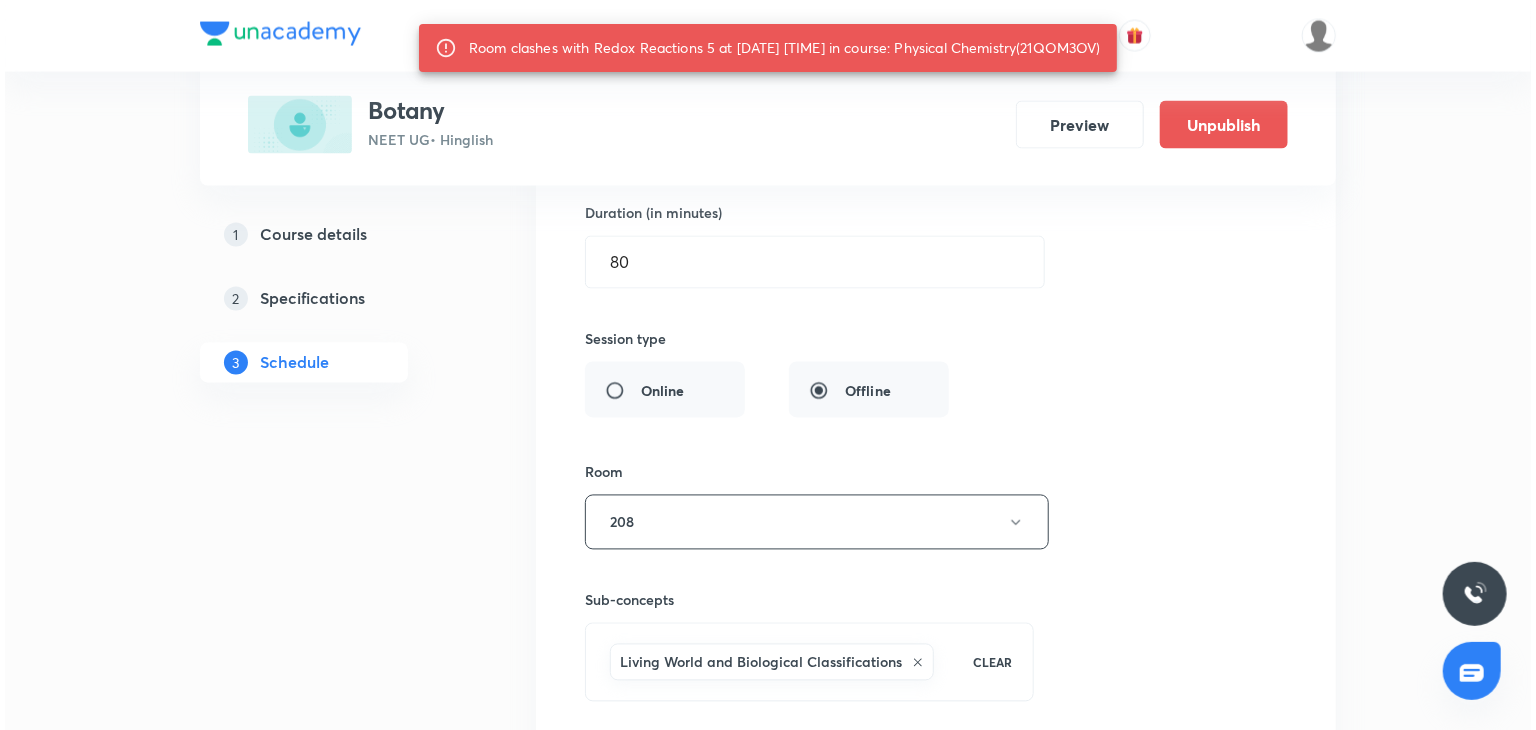 scroll, scrollTop: 1767, scrollLeft: 0, axis: vertical 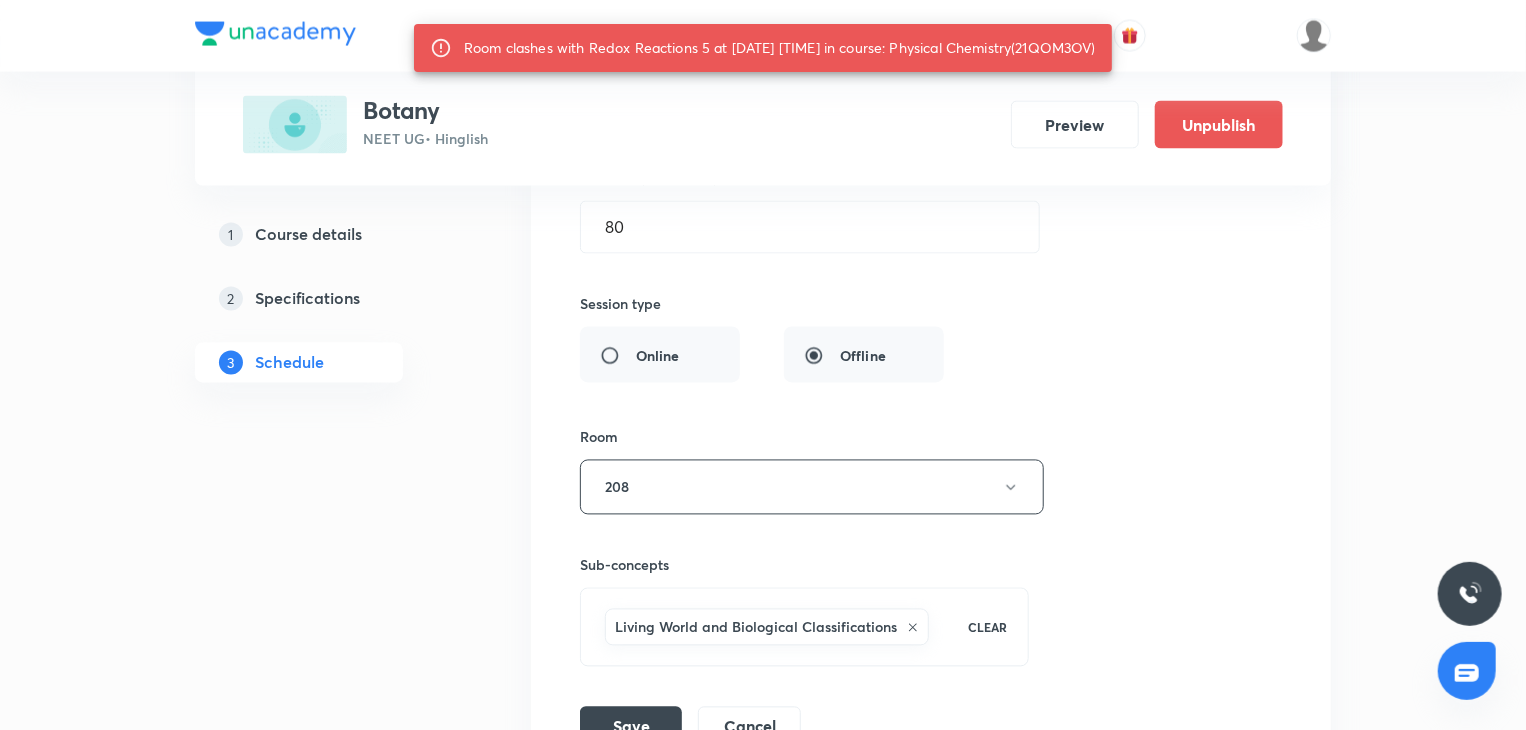 click on "208" at bounding box center [812, 487] 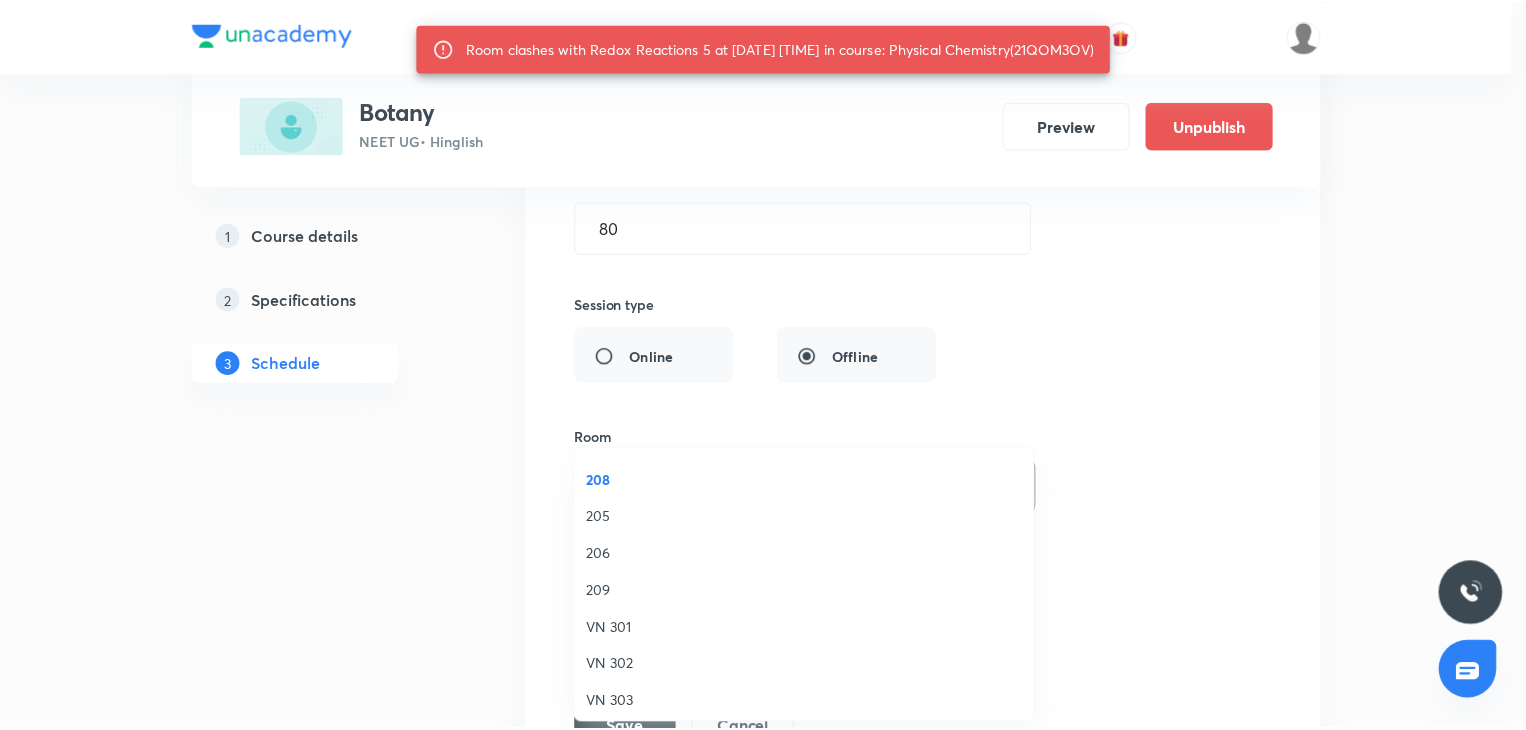 scroll, scrollTop: 260, scrollLeft: 0, axis: vertical 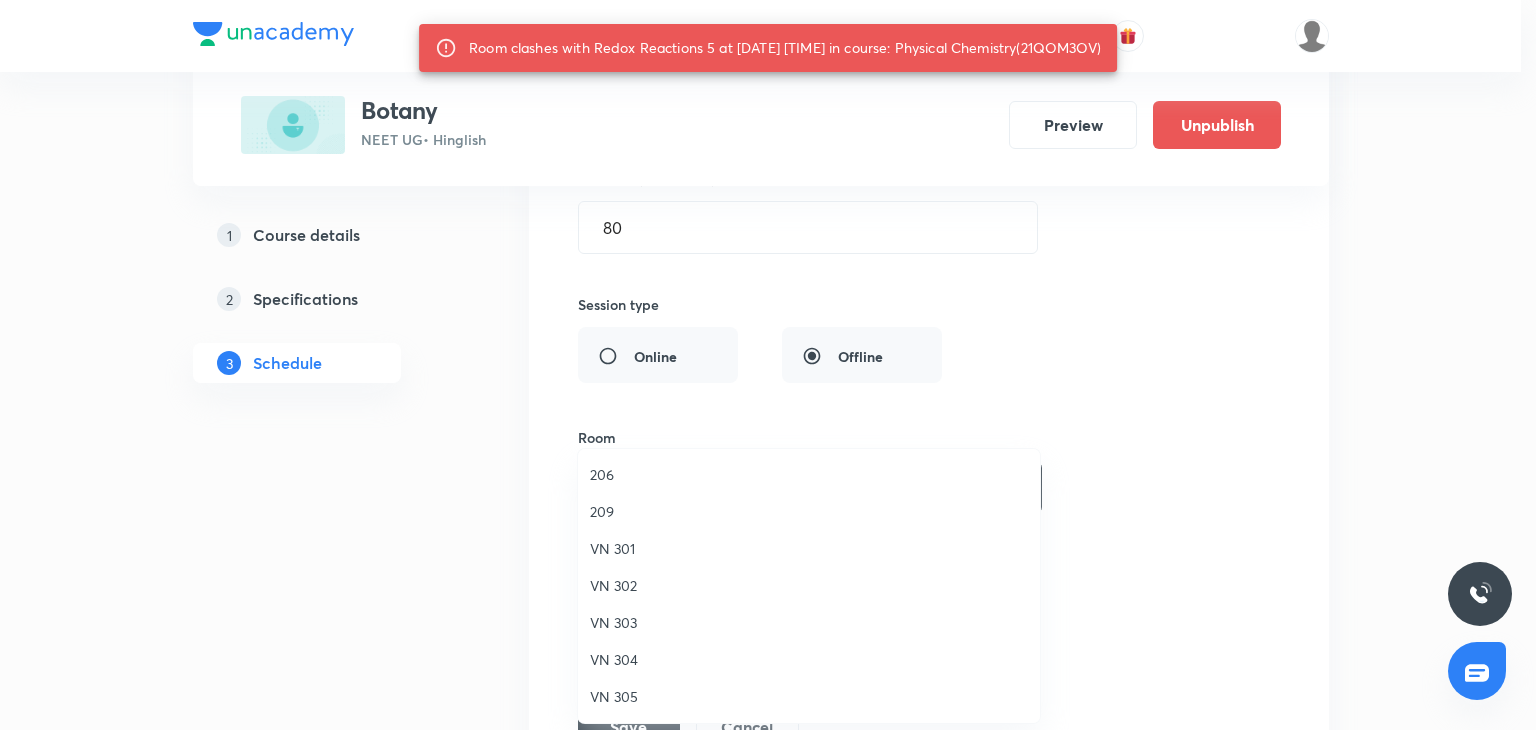 click on "VN 304" at bounding box center (809, 659) 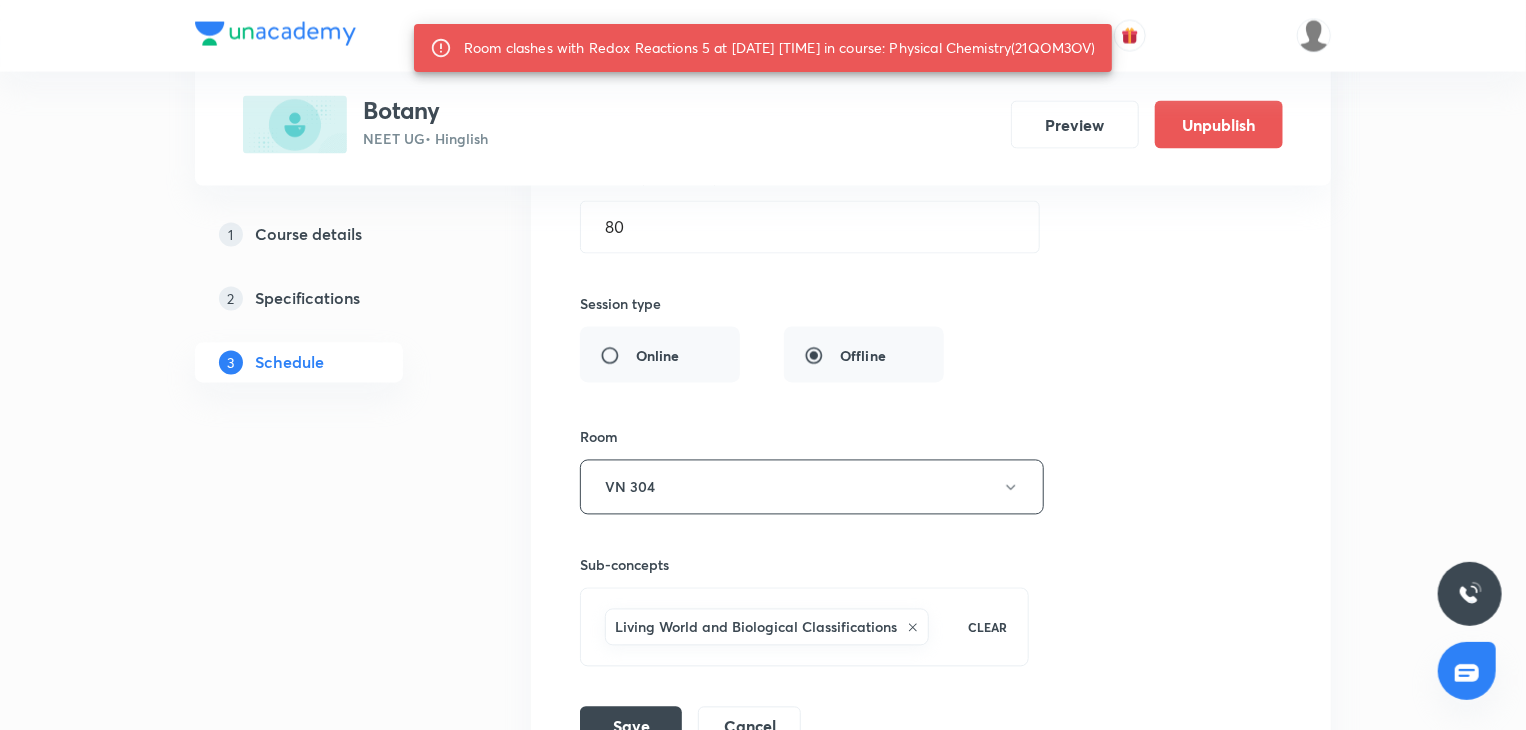 click on "Session title 15/99 Plant Kingdom 1 ​ Schedule for Aug 5, 2025, 12:40 PM ​ Room  clashes with Redox Reactions 5 at 05 Aug 2025 12:40 PM in course: Physical Chemistry(21QOM3OV) Duration (in minutes) 80 ​   Session type Online Offline Room VN 304 Sub-concepts Living World and Biological Classifications  CLEAR Save Cancel" at bounding box center (931, 294) 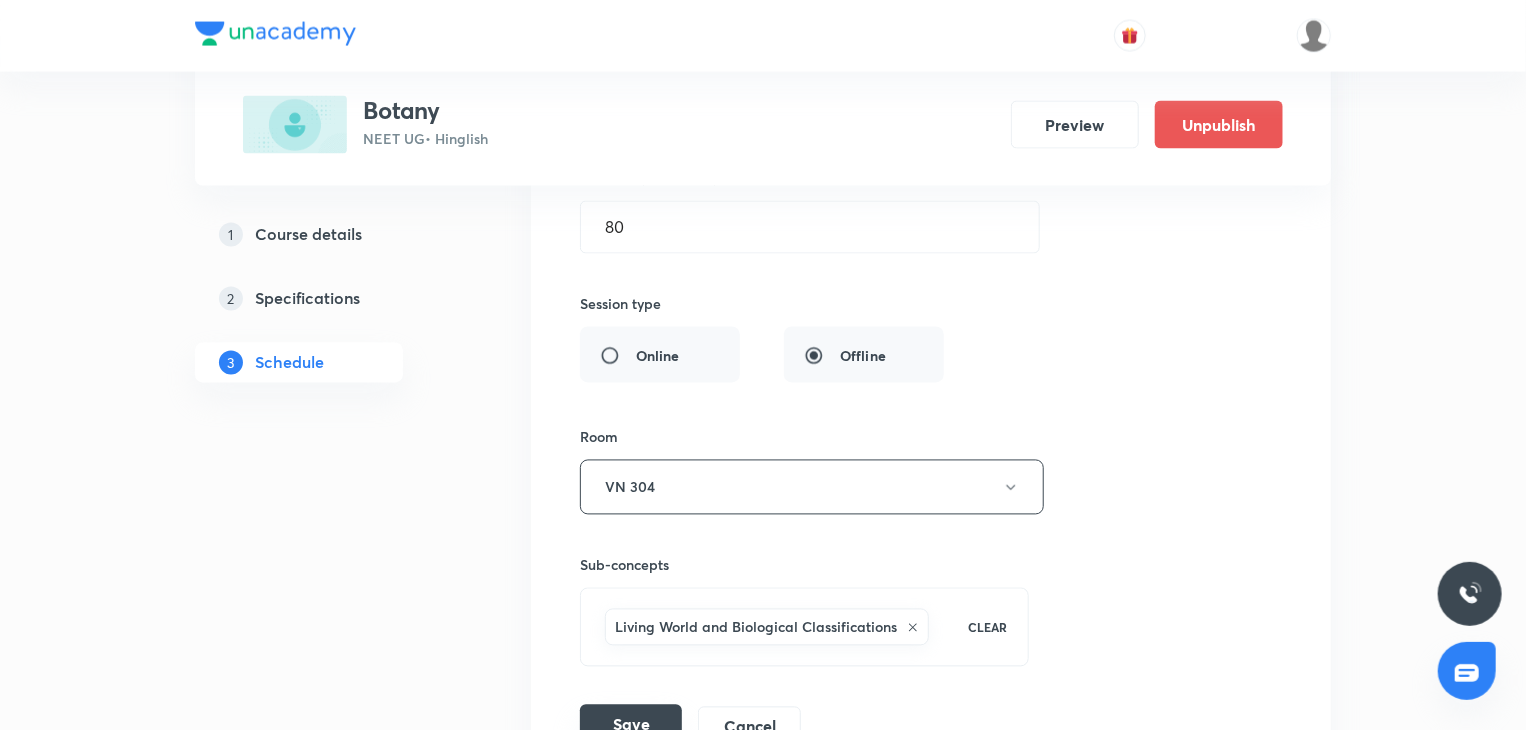 click on "Save" at bounding box center [631, 725] 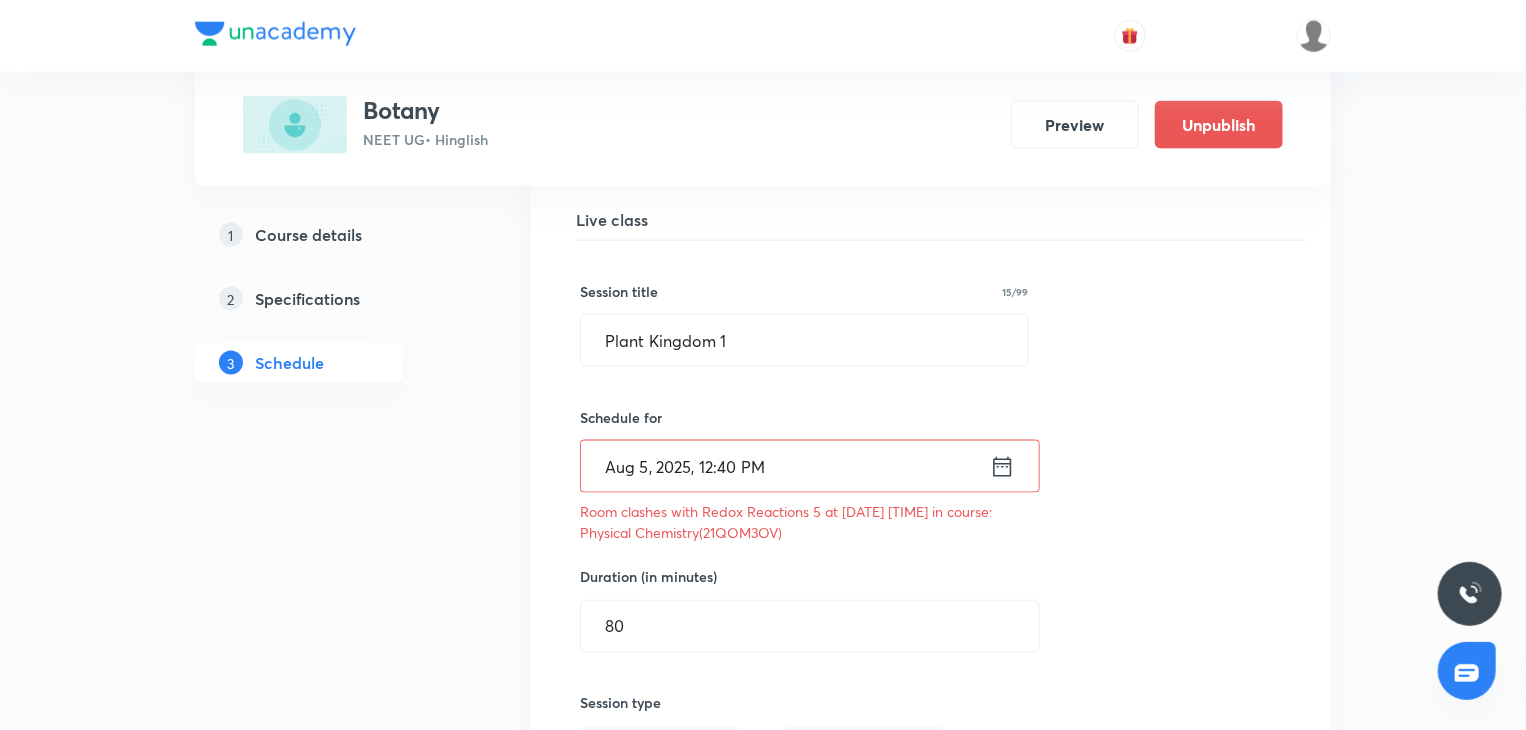 scroll, scrollTop: 1367, scrollLeft: 0, axis: vertical 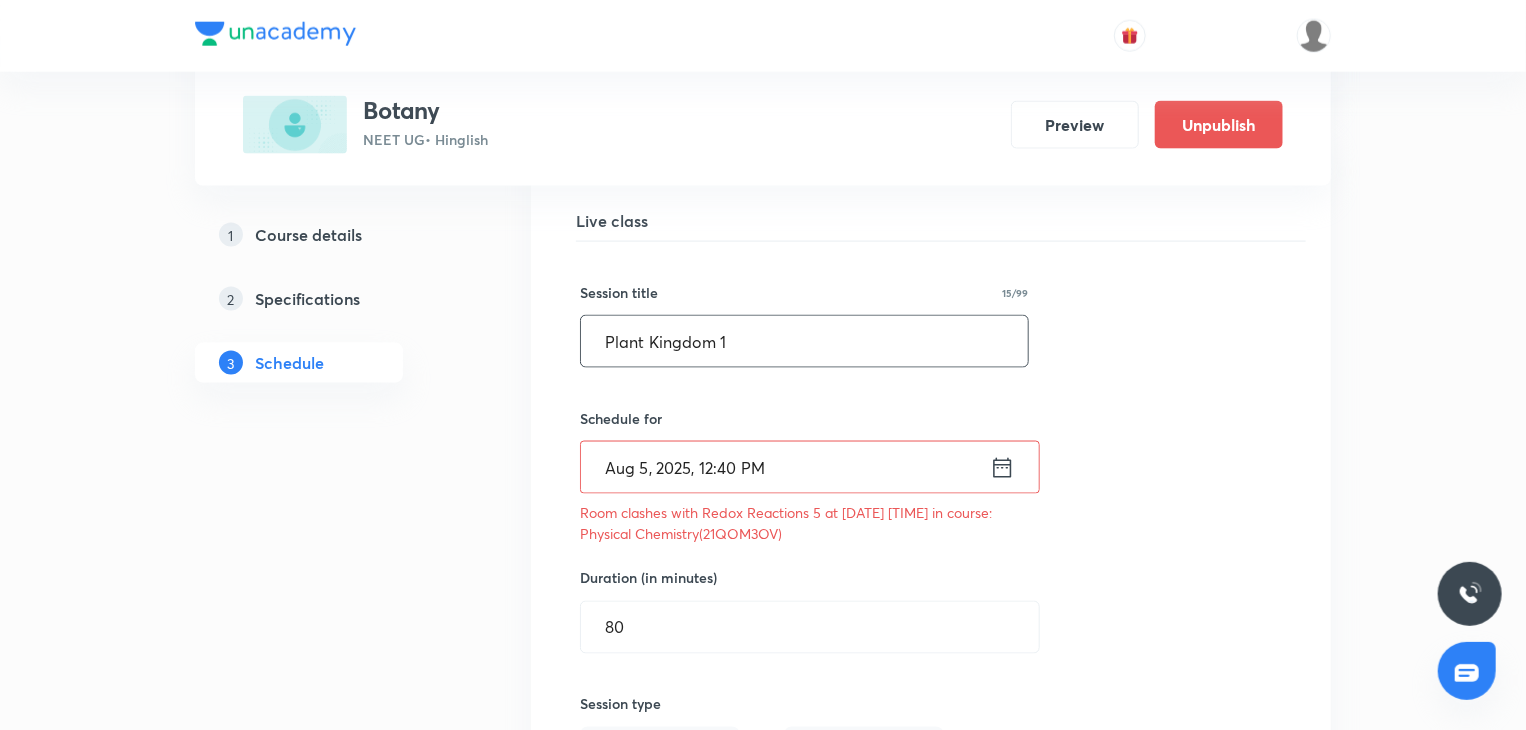 click on "Plant Kingdom 1" at bounding box center [804, 341] 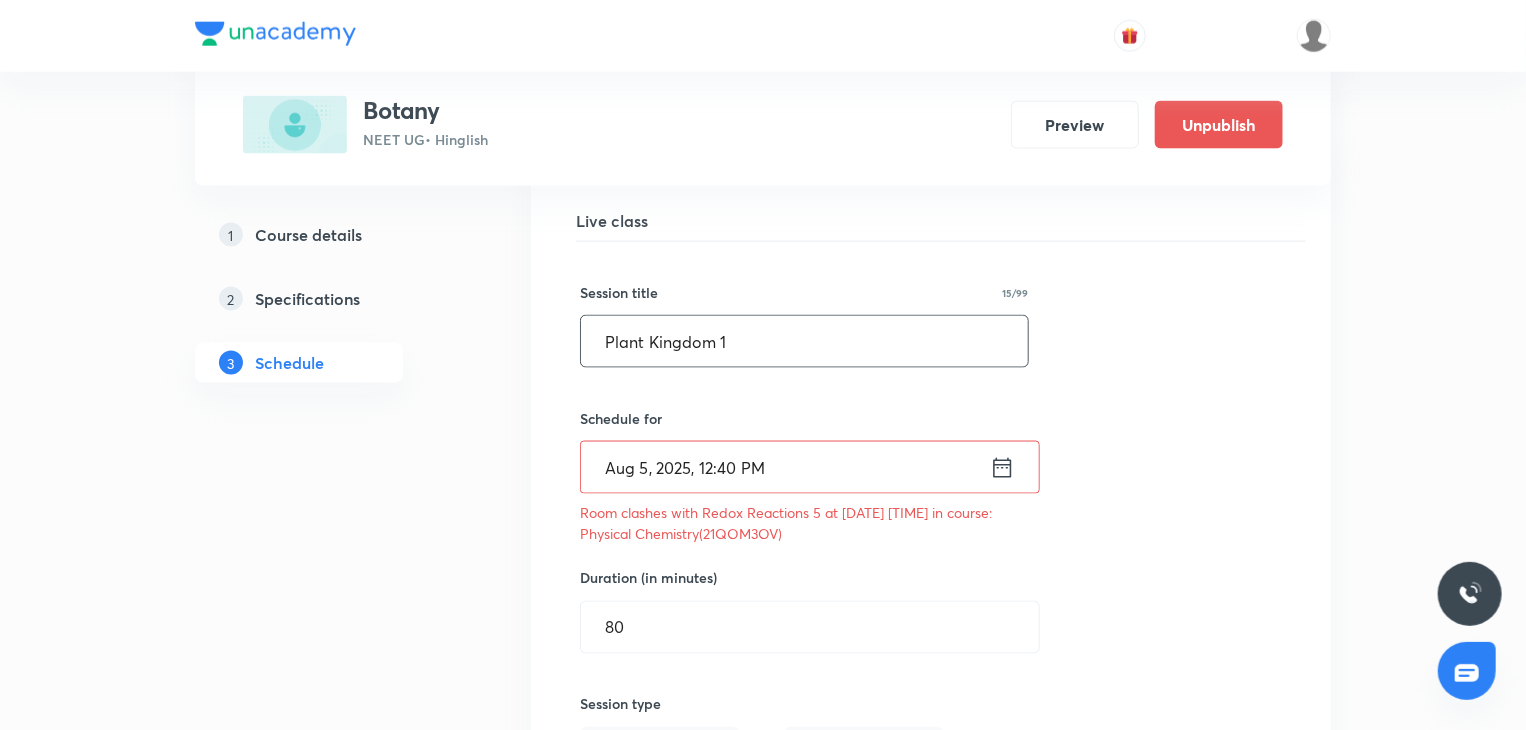 click on "Plant Kingdom 1" at bounding box center (804, 341) 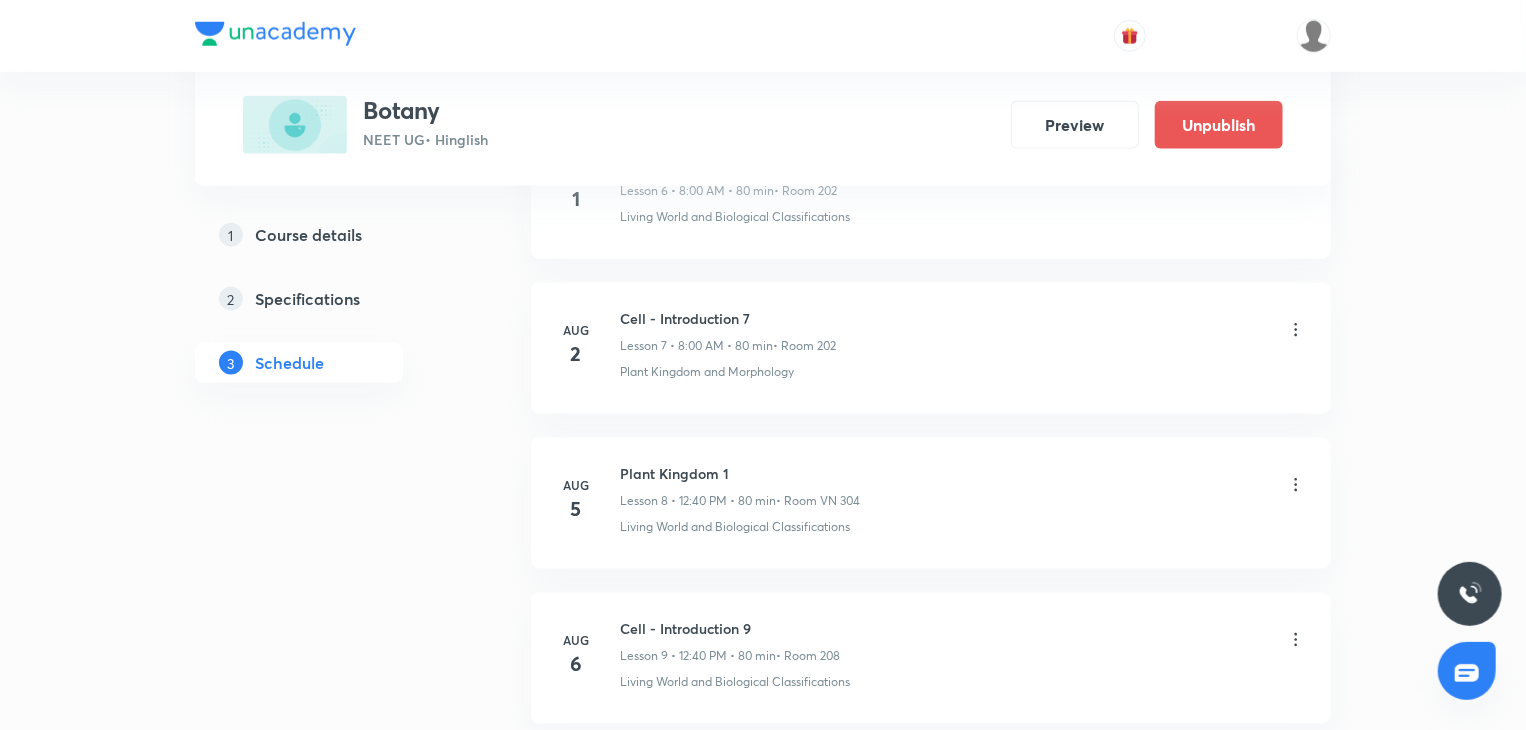 scroll, scrollTop: 1200, scrollLeft: 0, axis: vertical 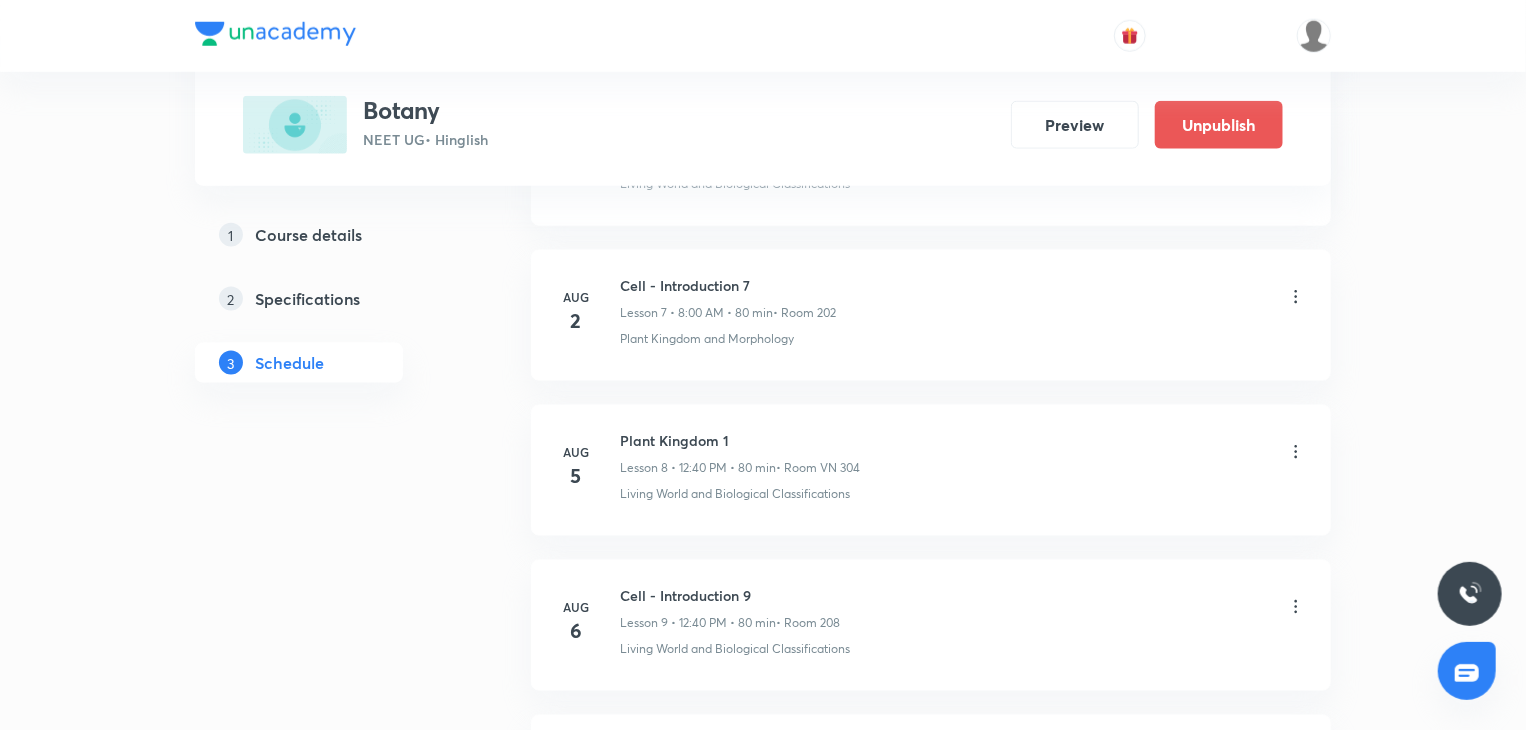 click on "Plant Kingdom 1 Lesson 8 • 12:40 PM • 80 min  • Room VN 304" at bounding box center [740, 453] 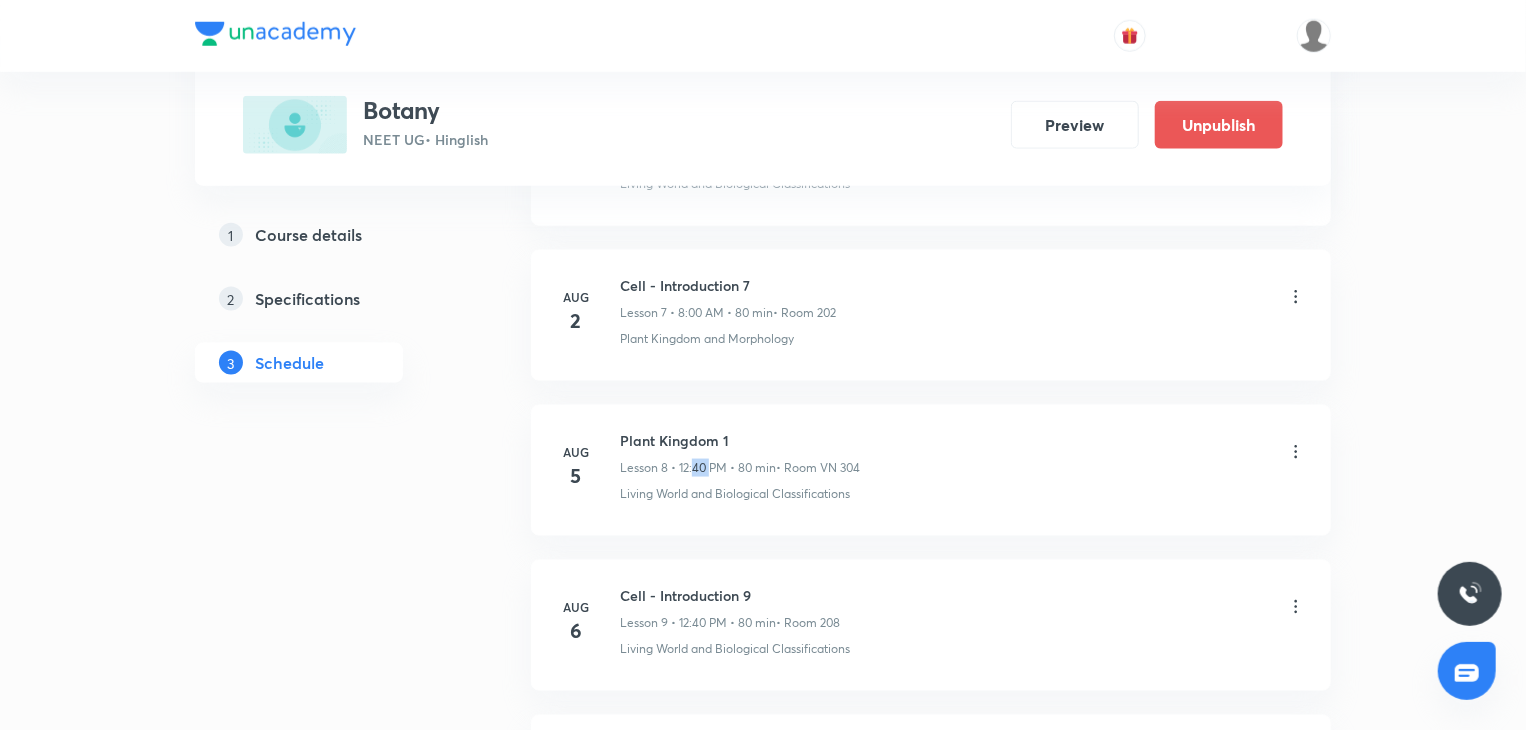 click on "Plant Kingdom 1 Lesson 8 • 12:40 PM • 80 min  • Room VN 304" at bounding box center [740, 453] 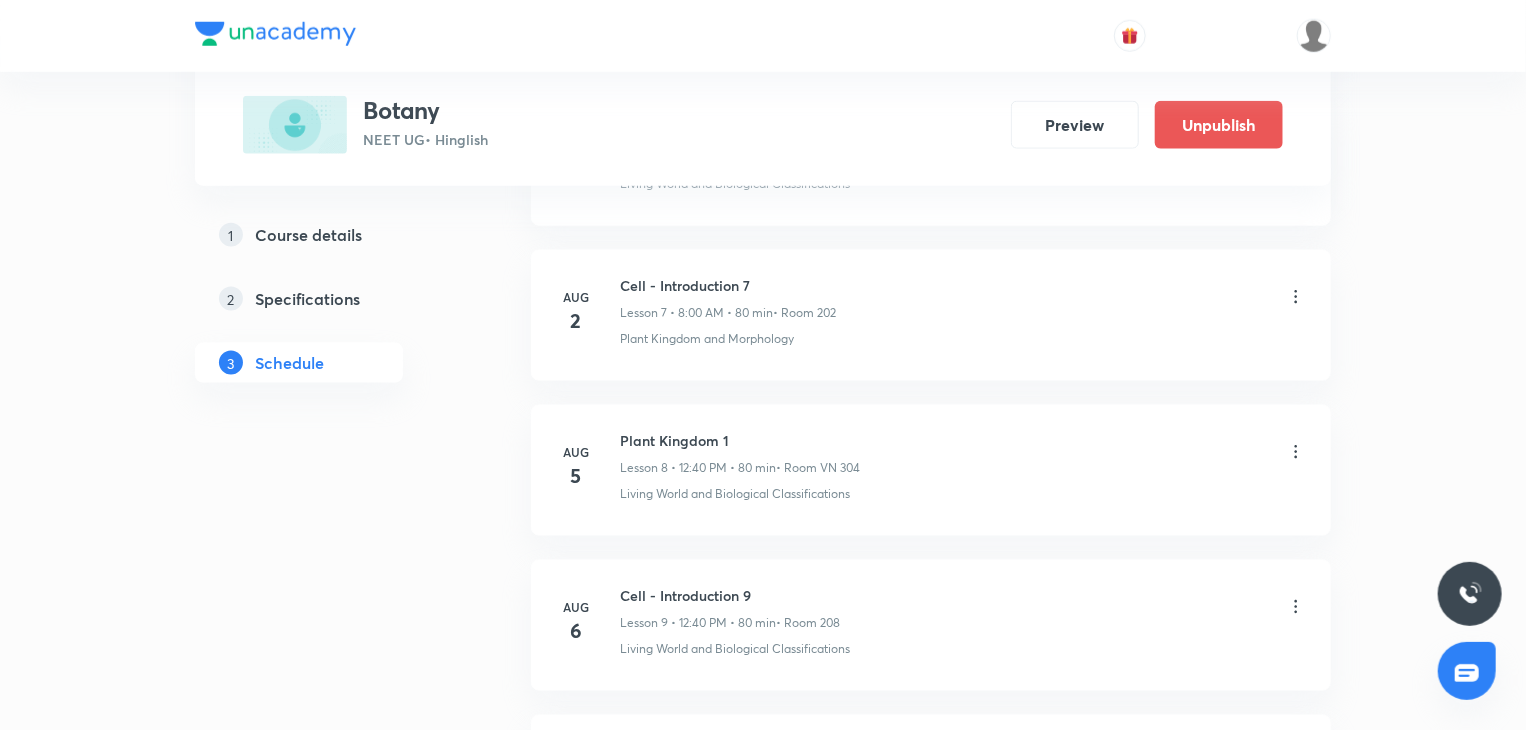 click on "Plant Kingdom 1" at bounding box center [740, 440] 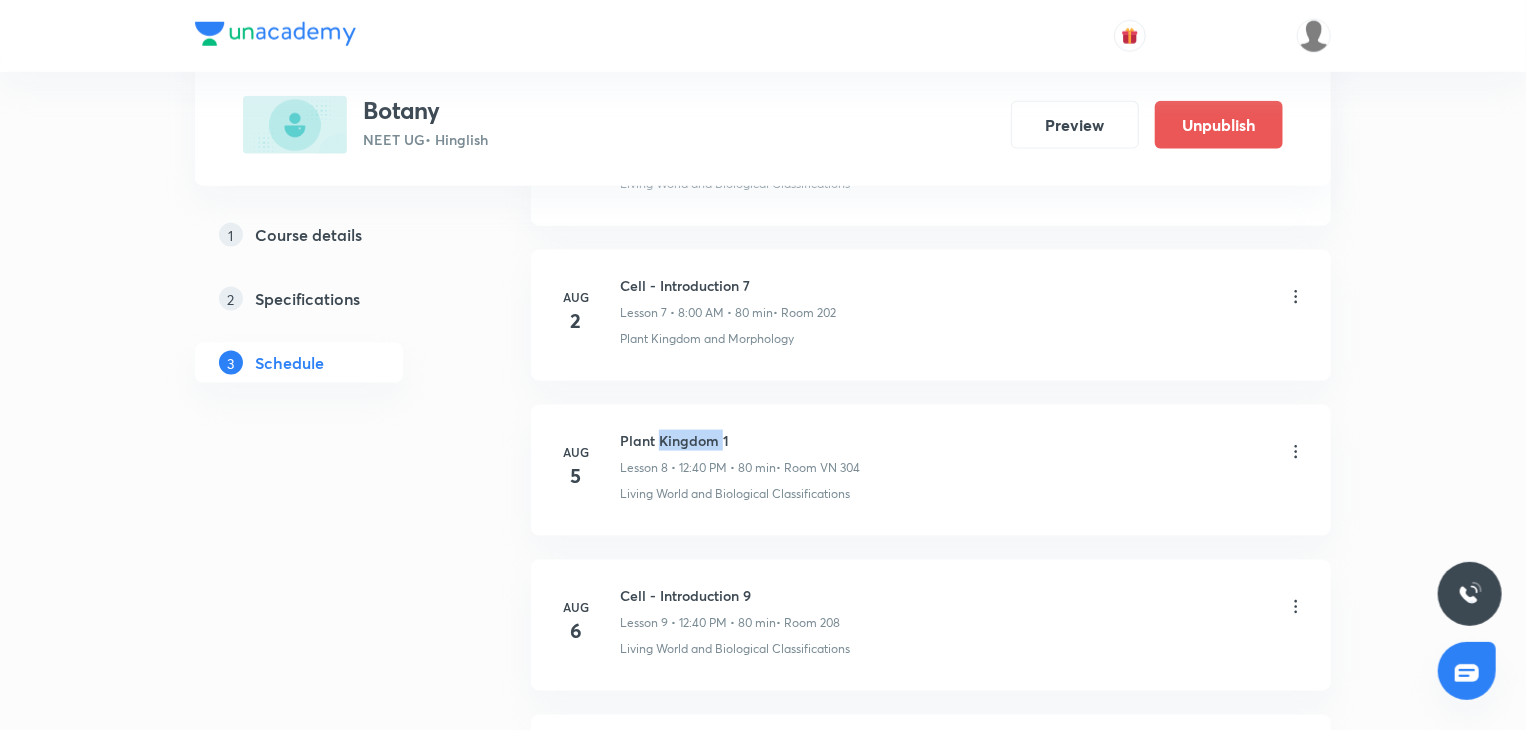 click on "Plant Kingdom 1" at bounding box center [740, 440] 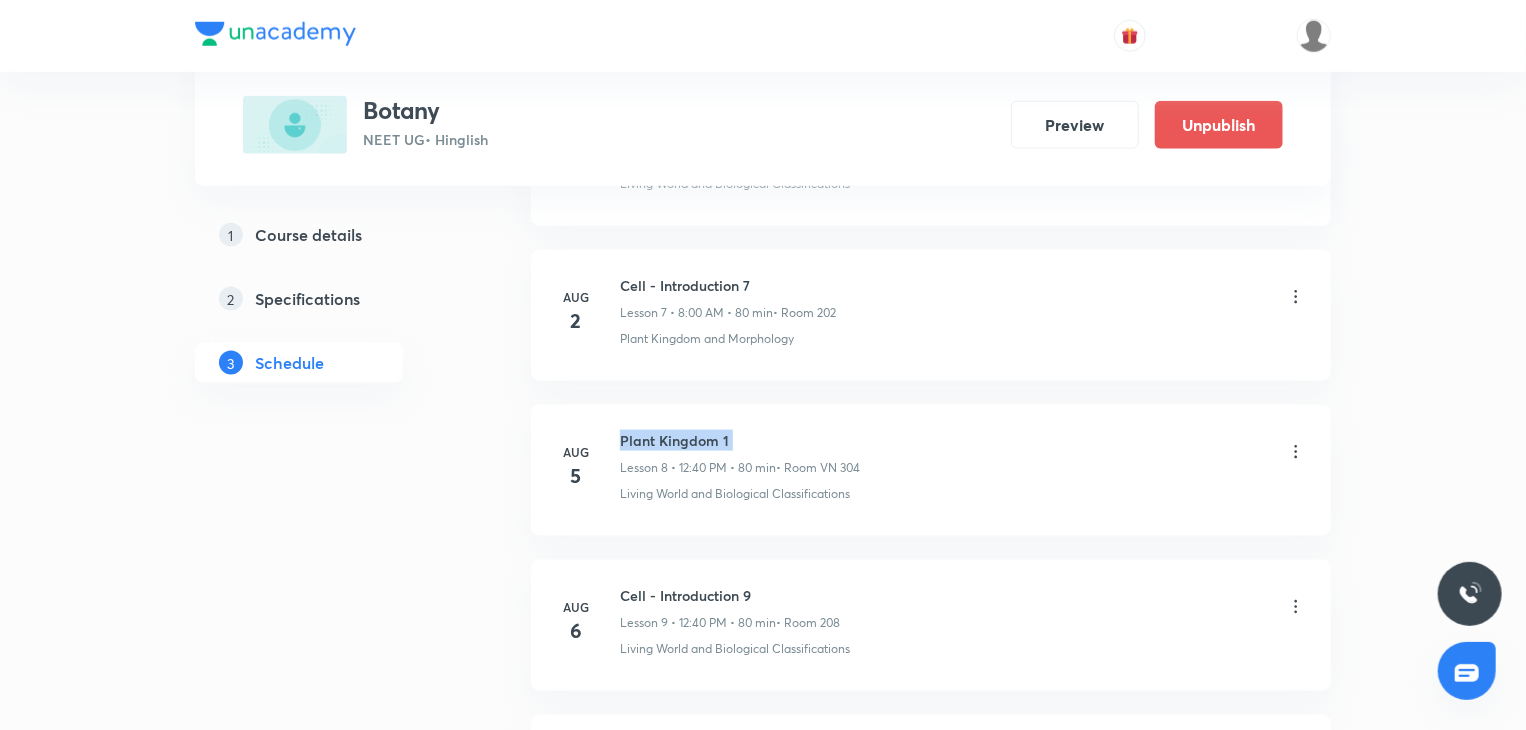 click on "Plant Kingdom 1" at bounding box center [740, 440] 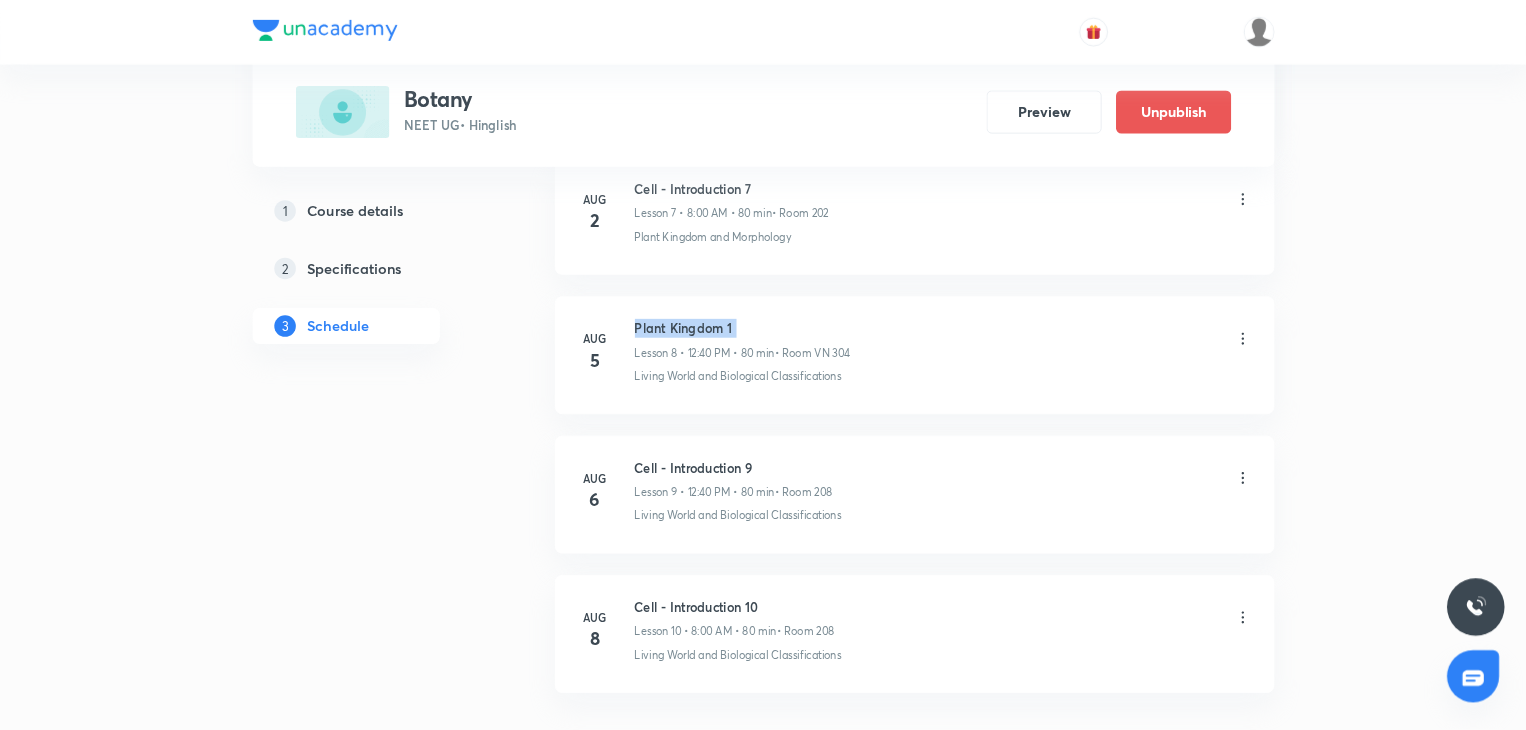 scroll, scrollTop: 1312, scrollLeft: 0, axis: vertical 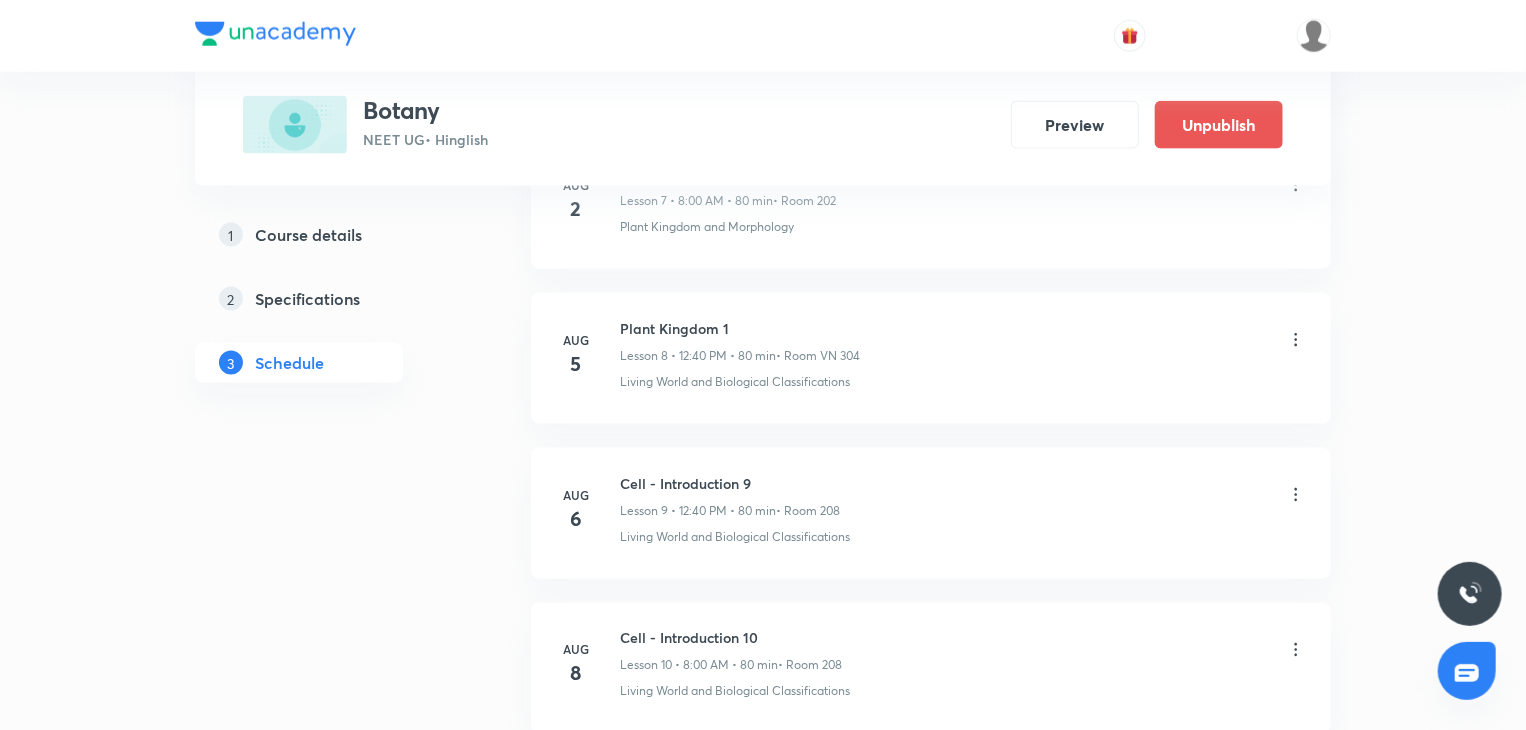 click 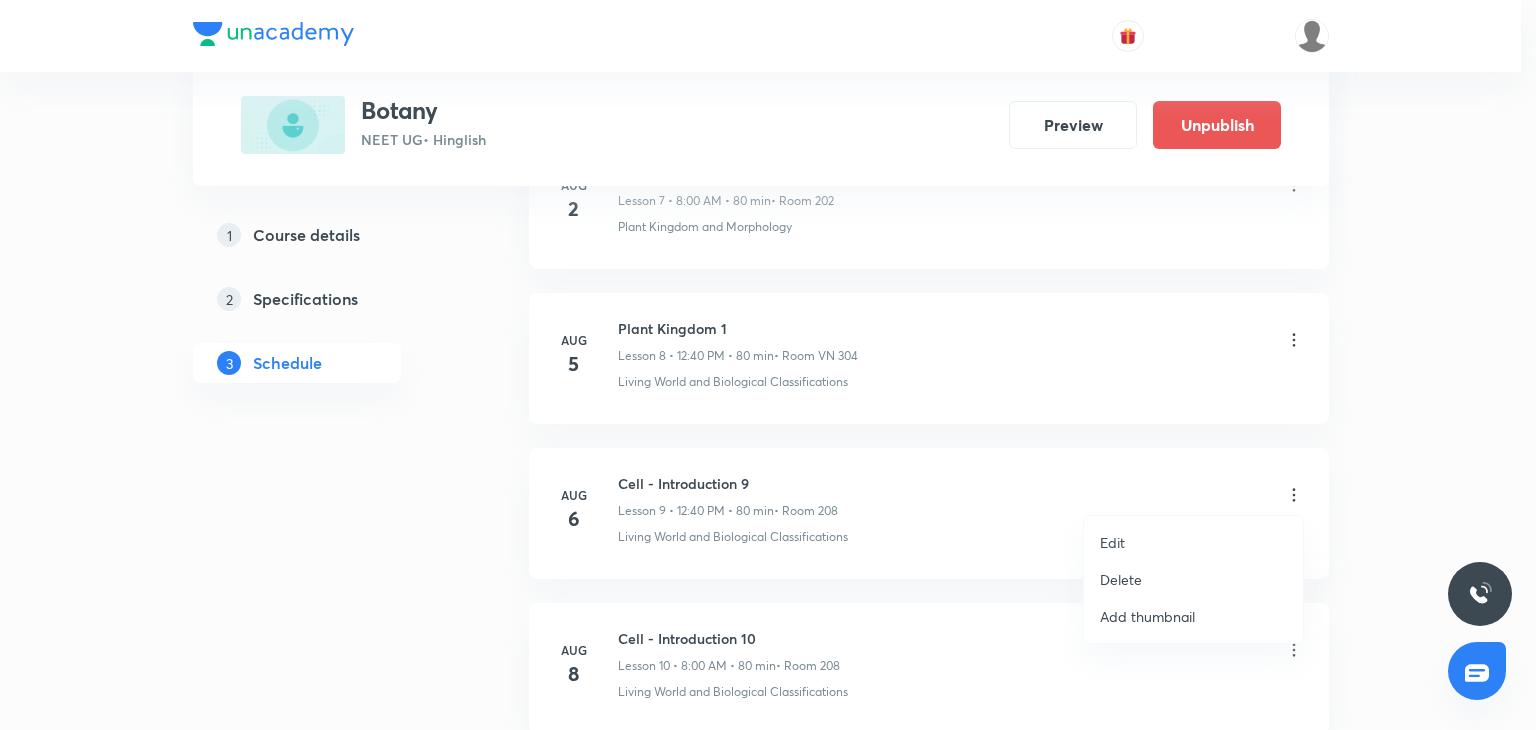click on "Edit" at bounding box center (1193, 542) 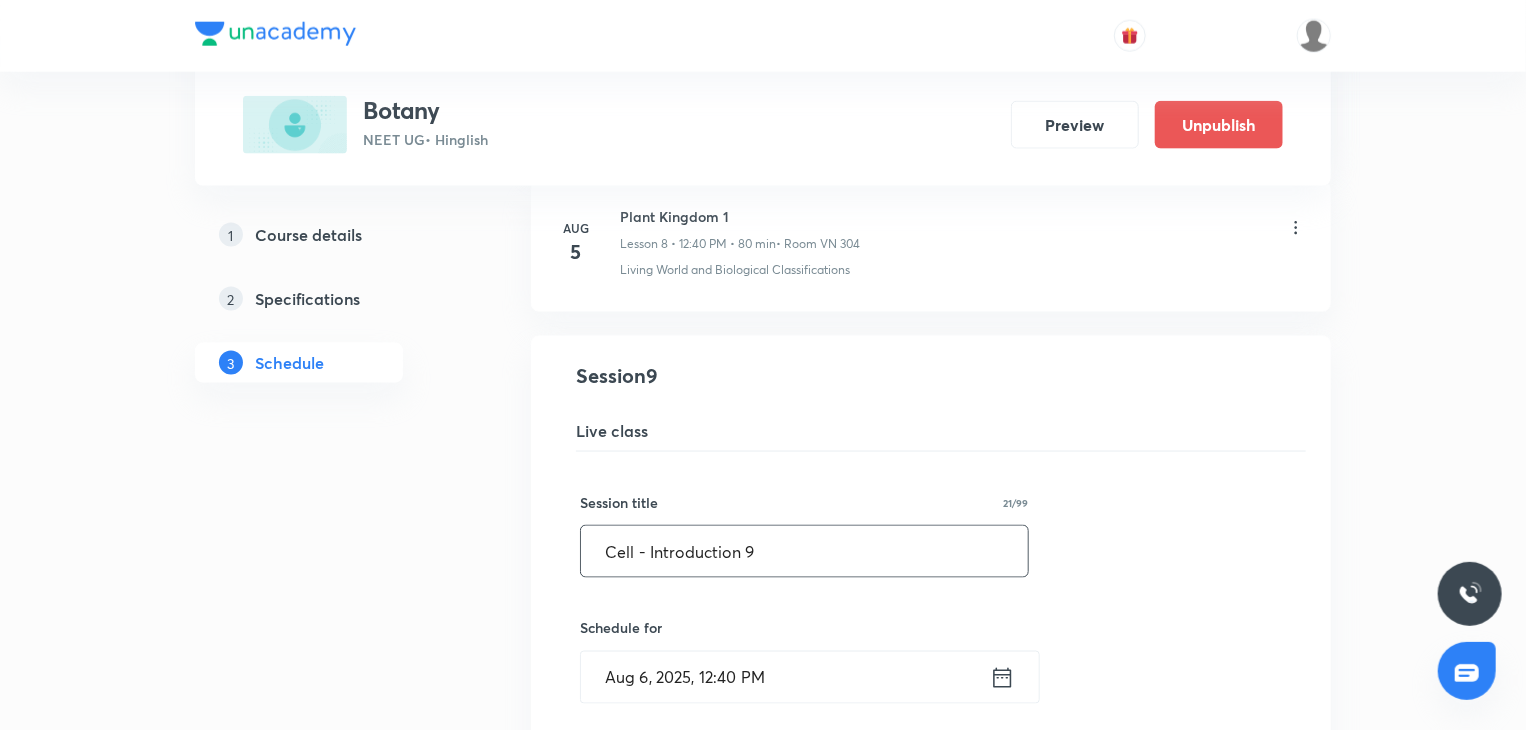 click on "Cell - Introduction 9" at bounding box center [804, 551] 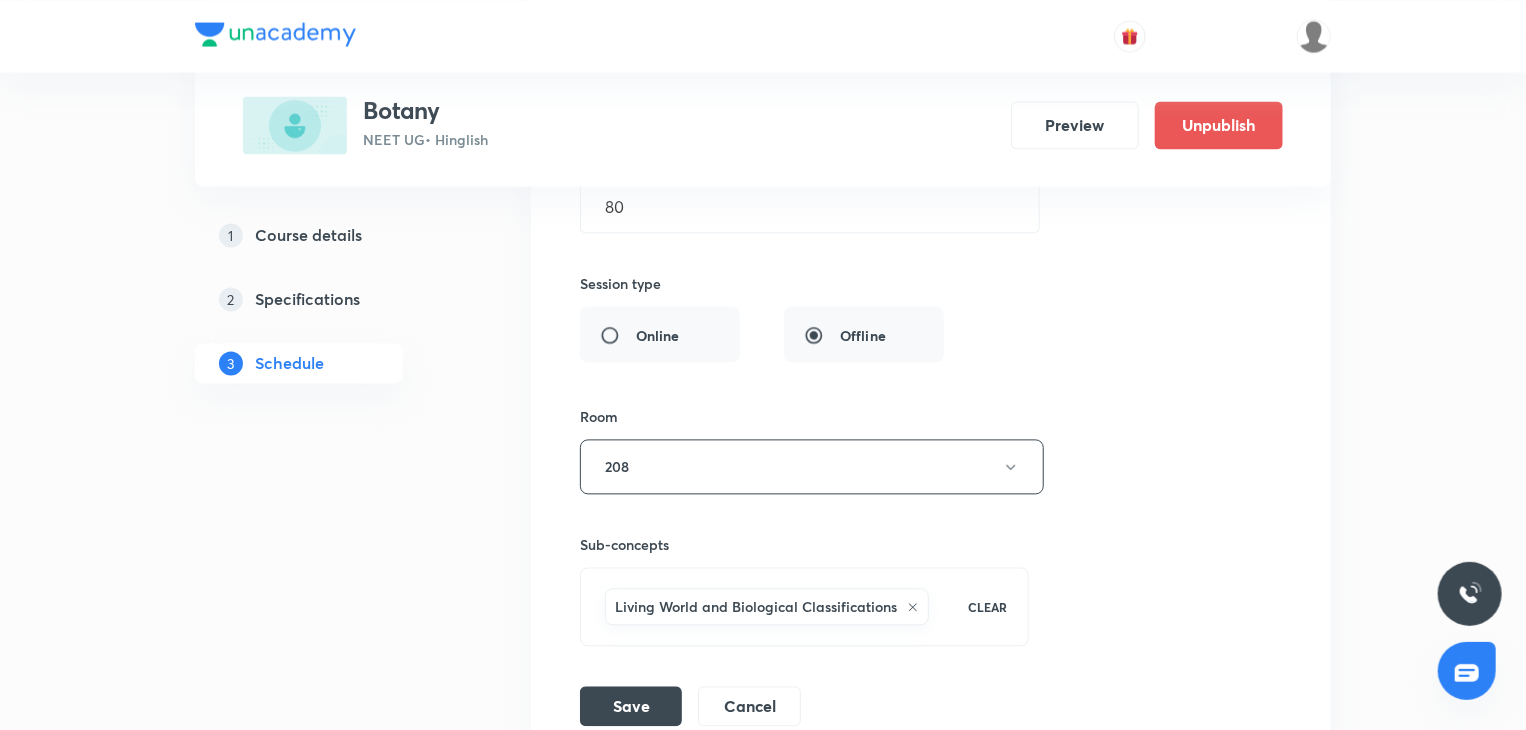 scroll, scrollTop: 1912, scrollLeft: 0, axis: vertical 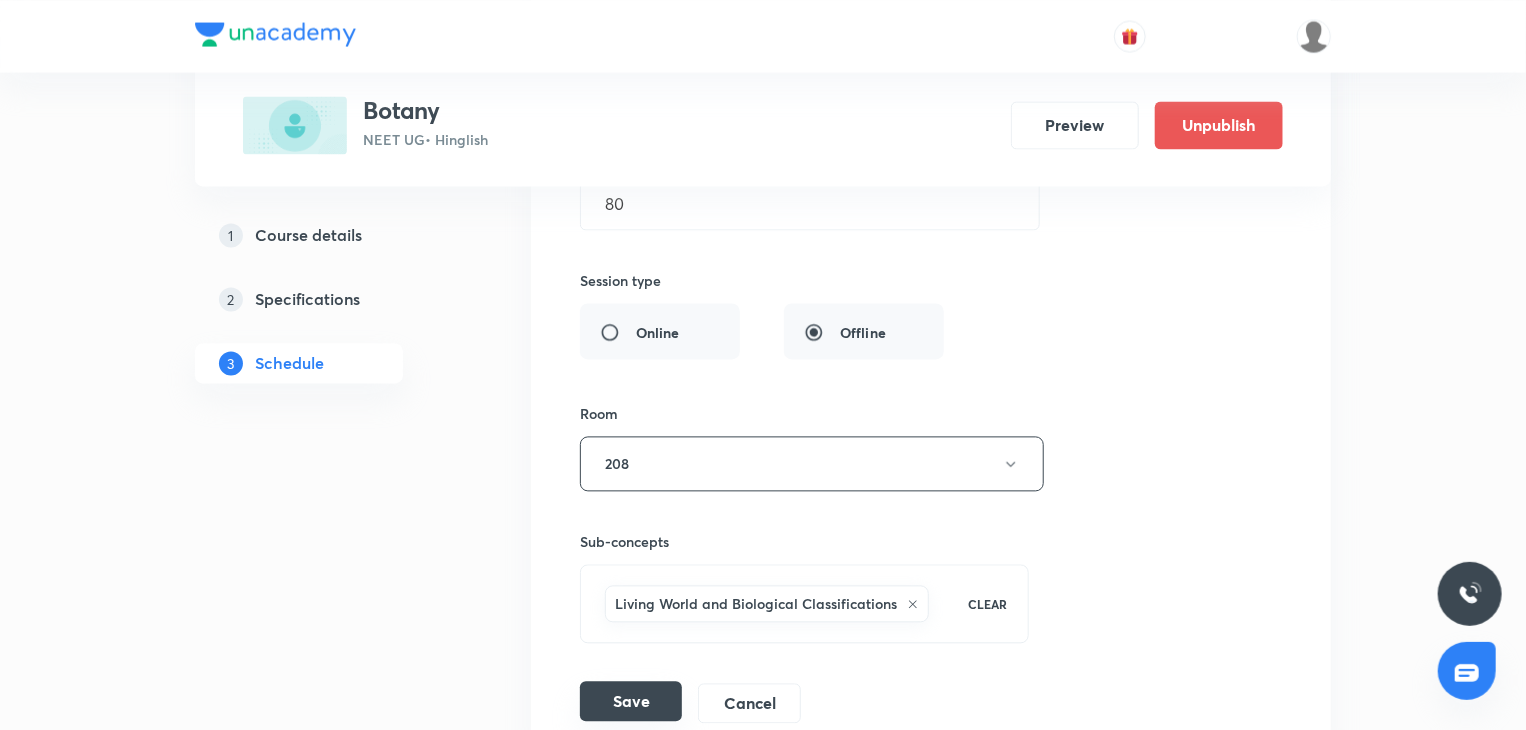 type on "Plant Kingdom 2" 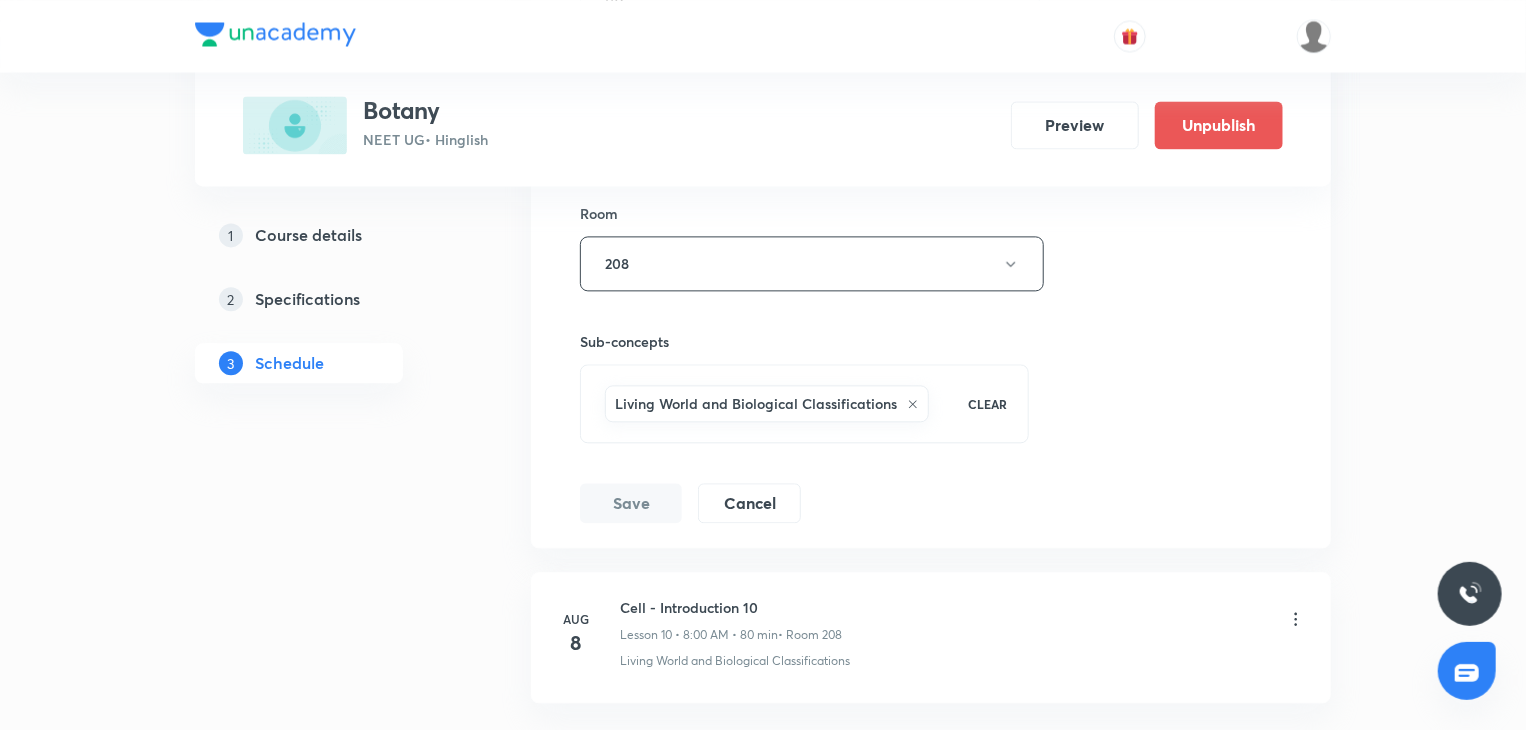 scroll, scrollTop: 1500, scrollLeft: 0, axis: vertical 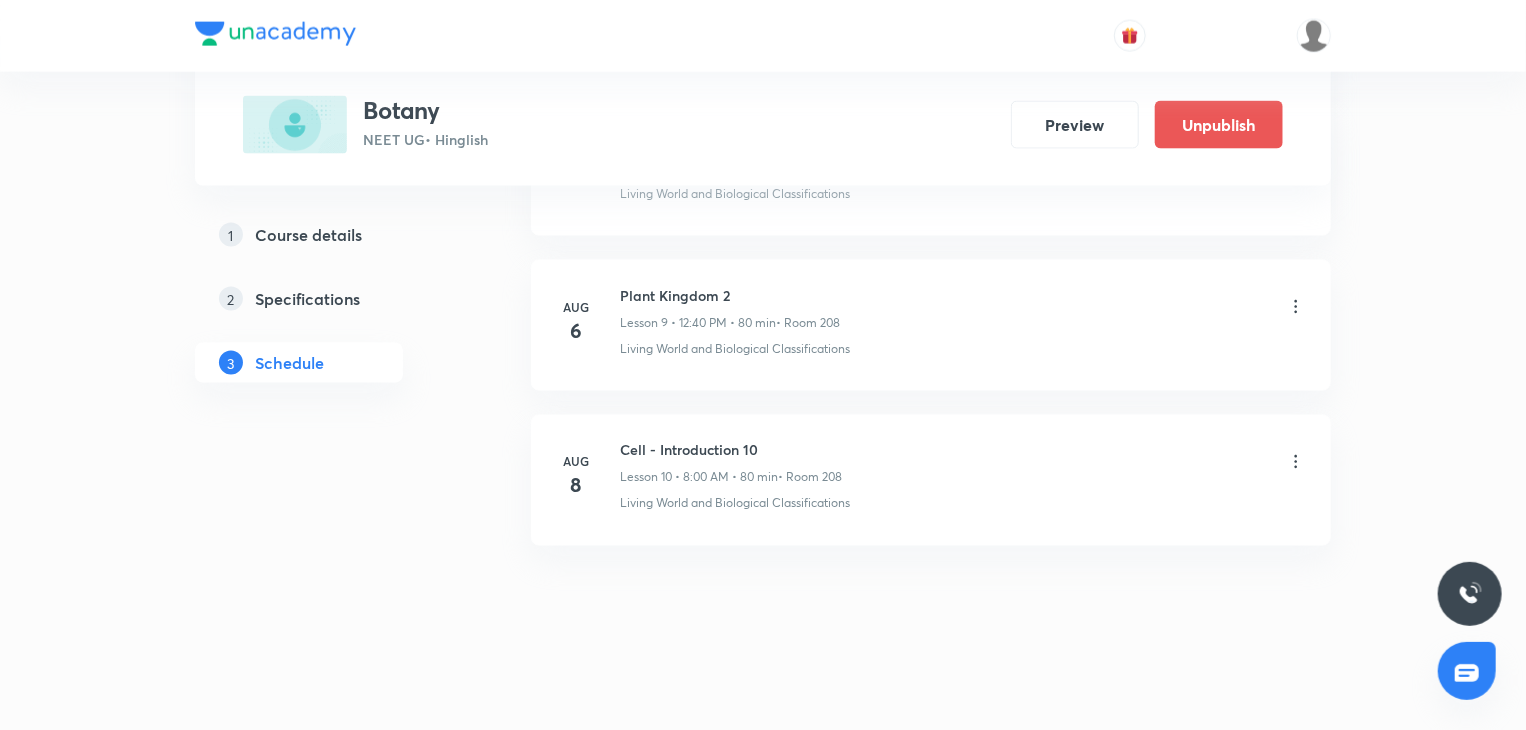 click on "Plant Kingdom 2" at bounding box center [730, 295] 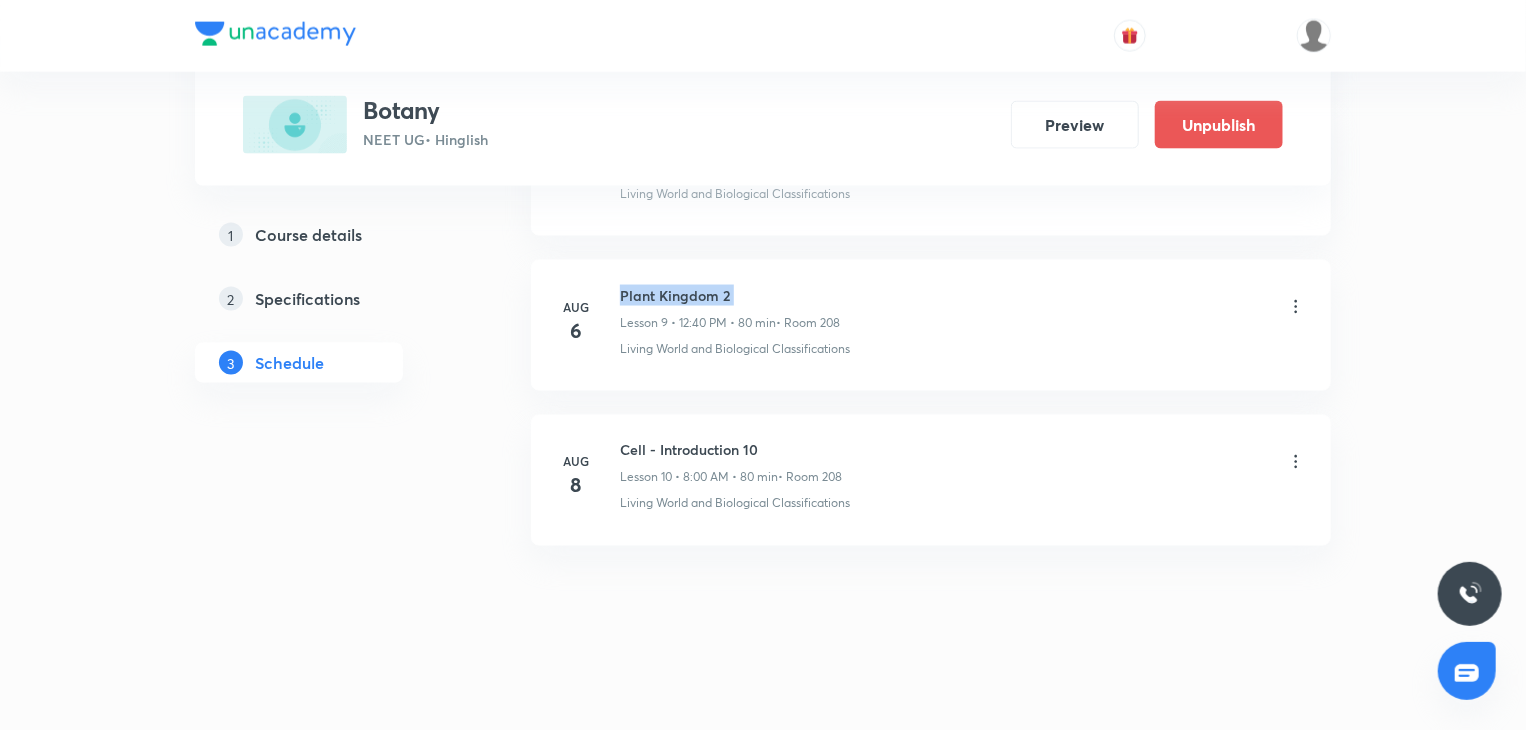 click on "Plant Kingdom 2" at bounding box center [730, 295] 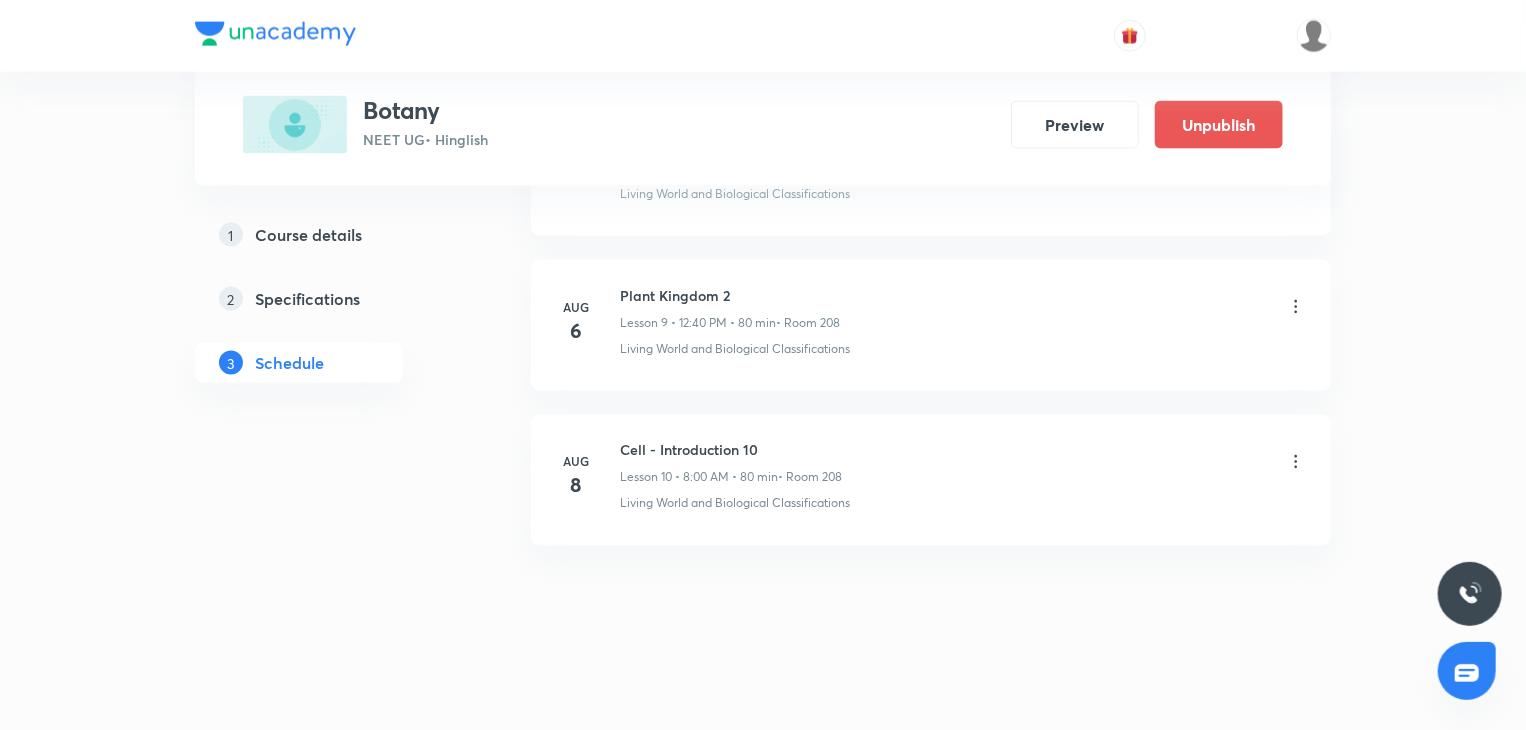 click 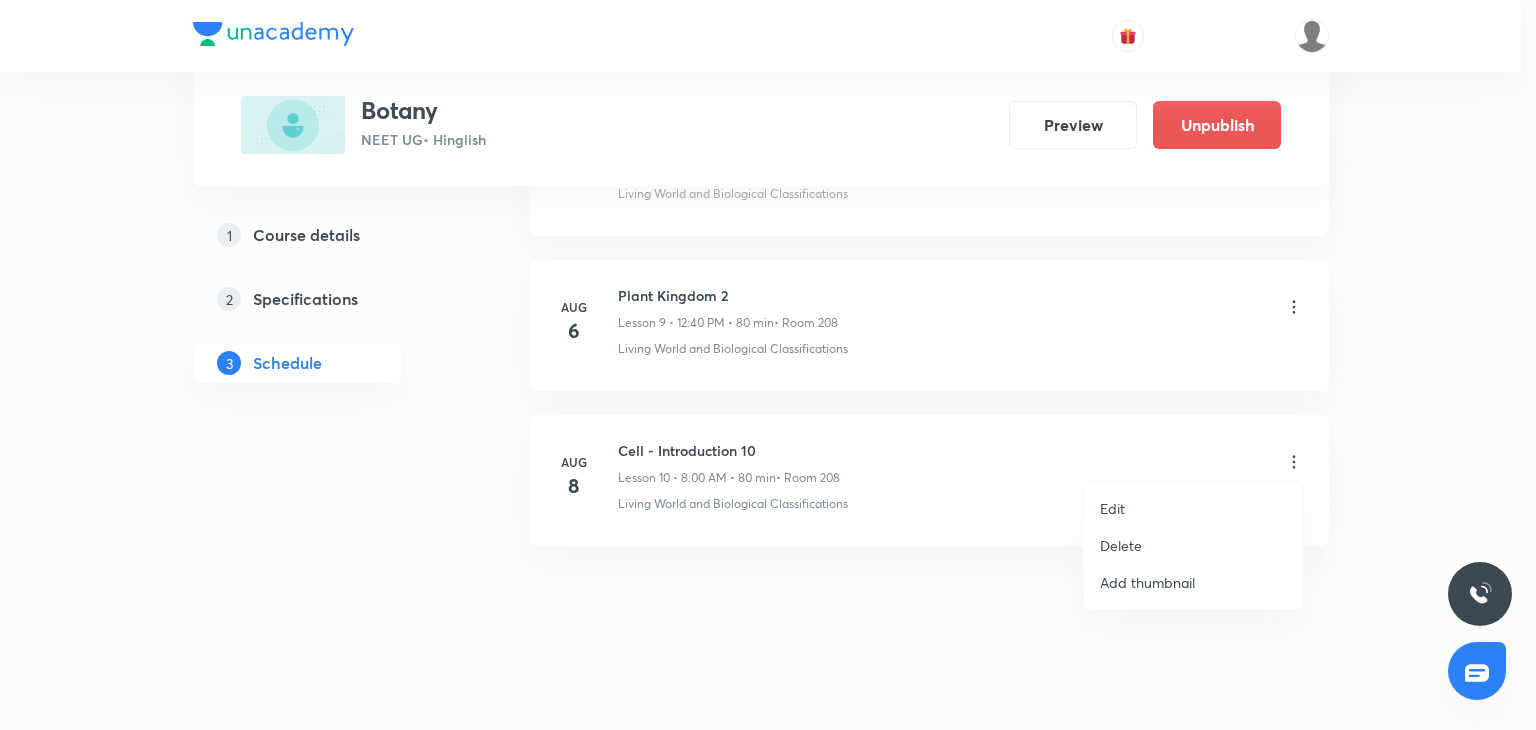 click on "Edit" at bounding box center [1193, 508] 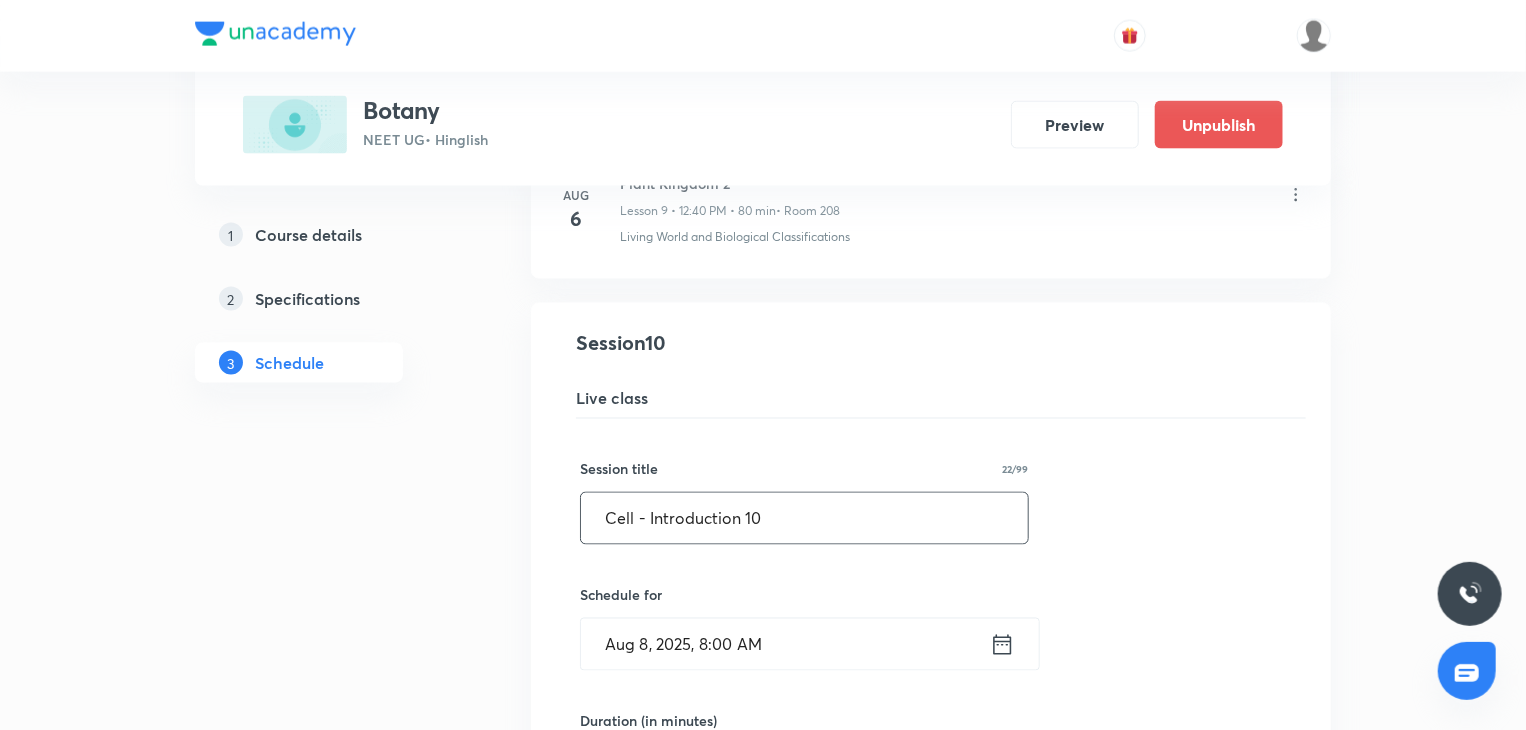 click on "Cell - Introduction 10" at bounding box center (804, 518) 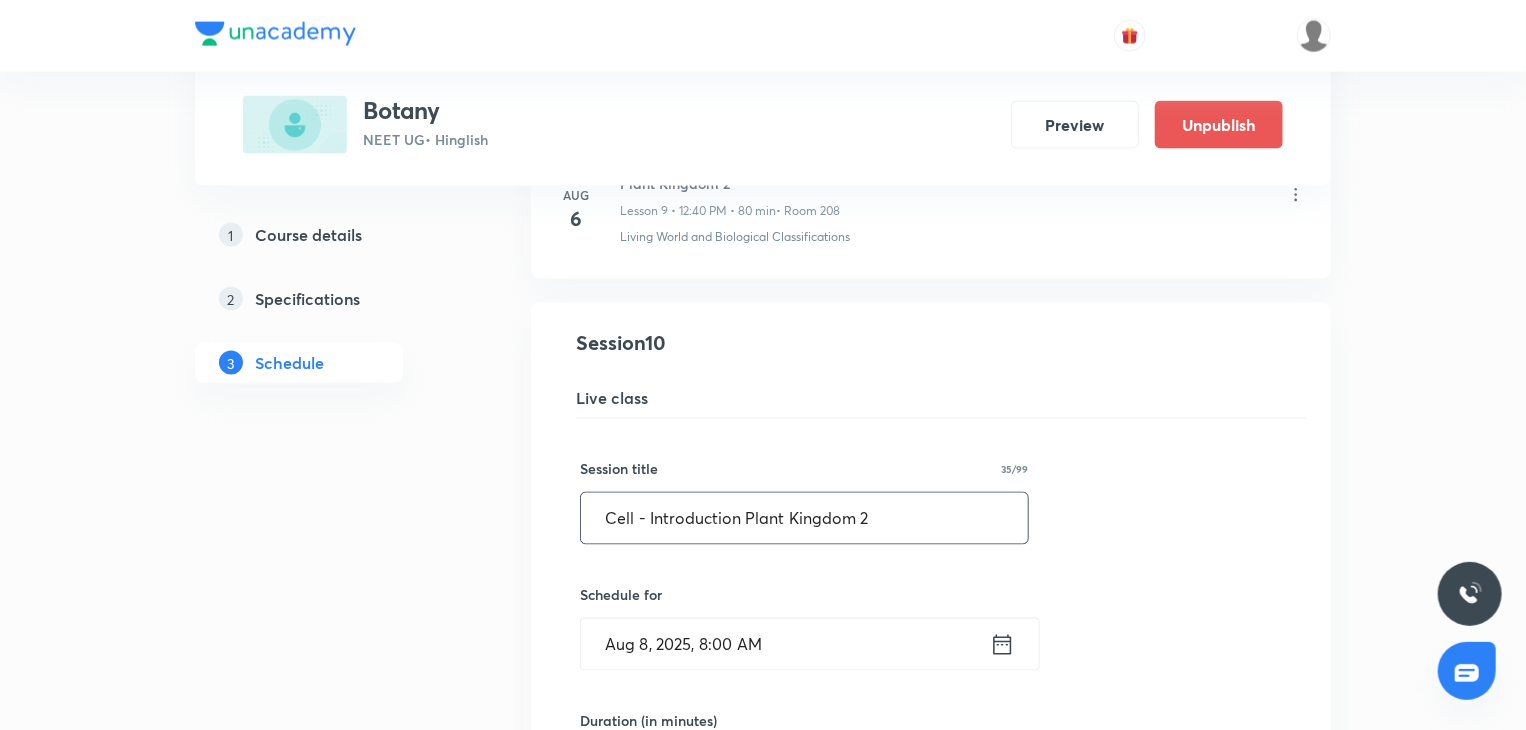 click on "Cell - Introduction Plant Kingdom 2" at bounding box center [804, 518] 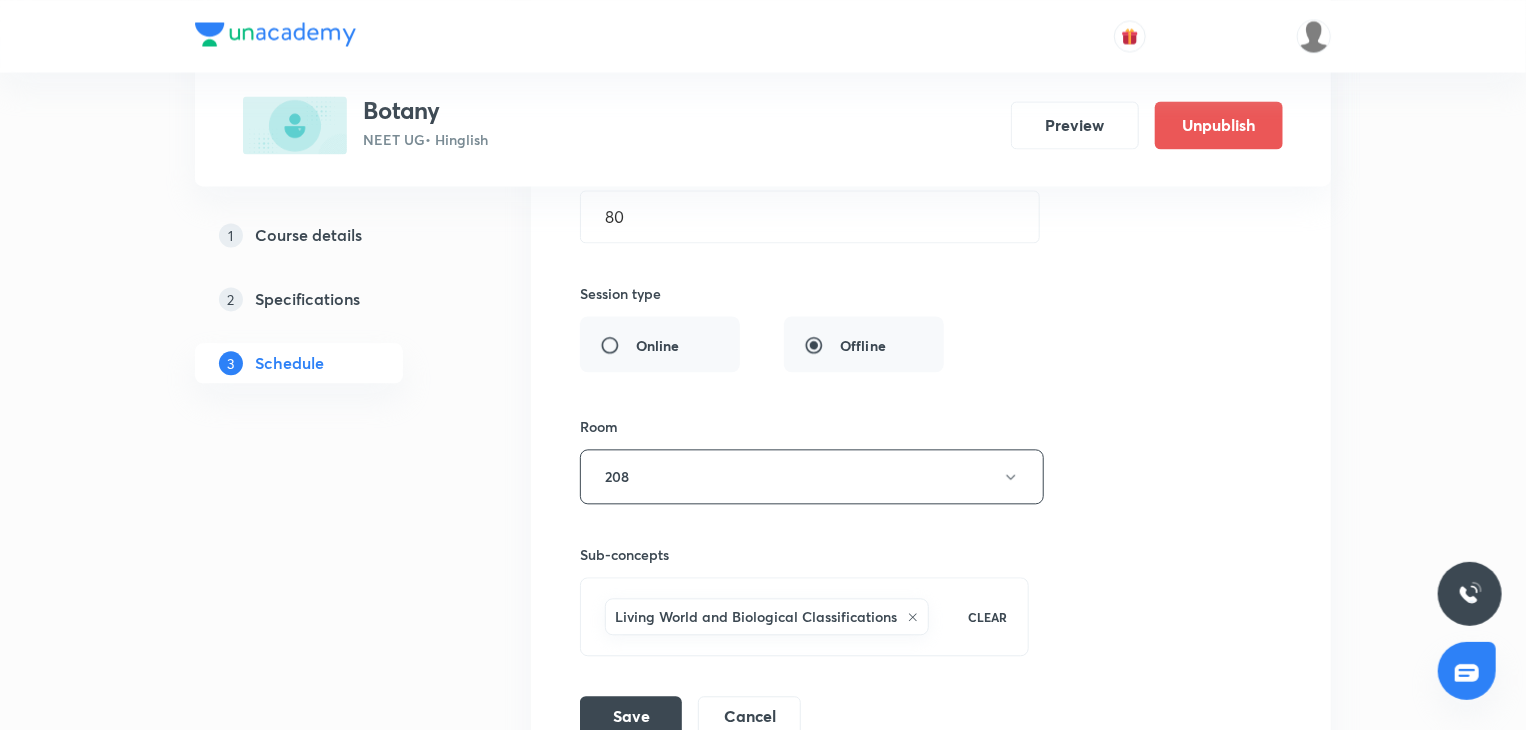 scroll, scrollTop: 2100, scrollLeft: 0, axis: vertical 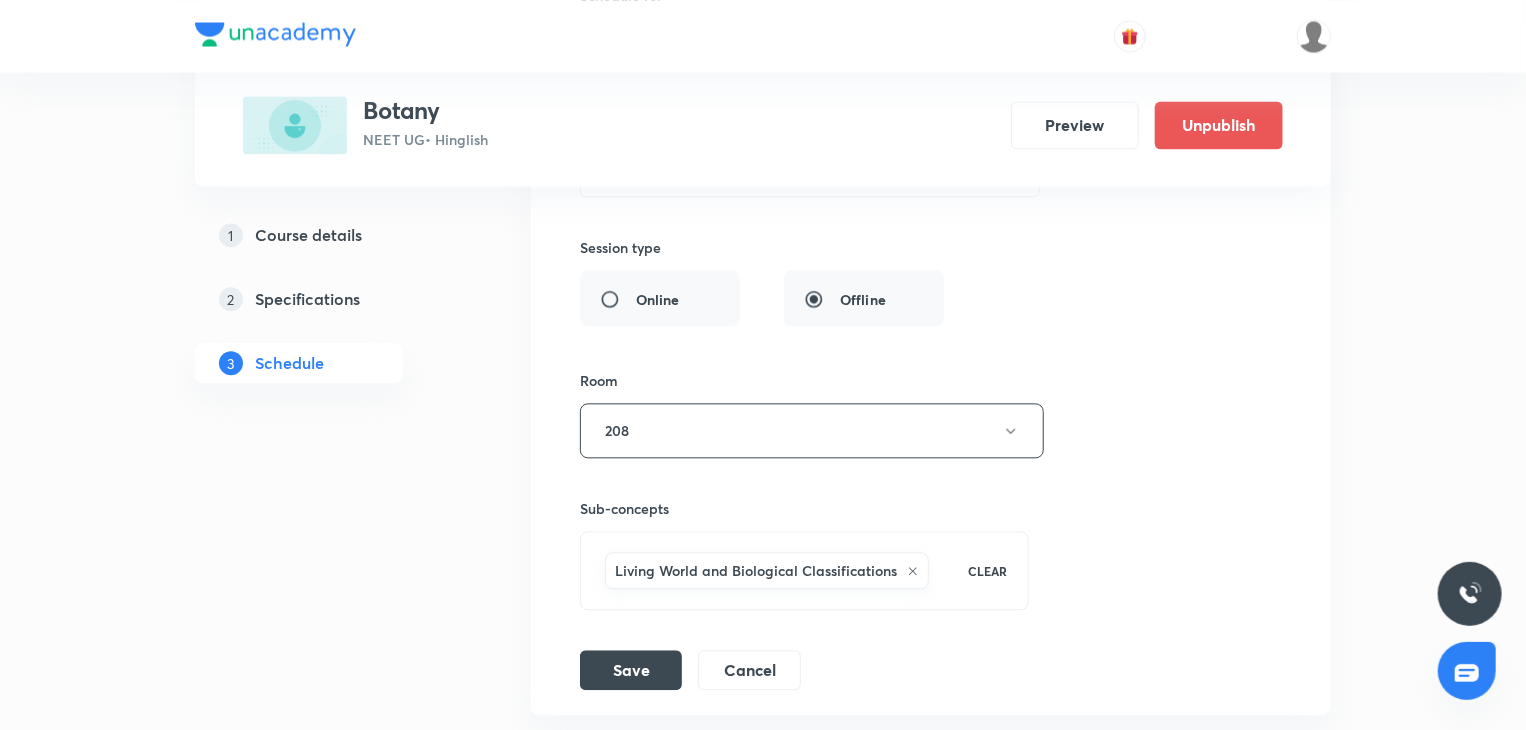 type on "Plant Kingdom 3" 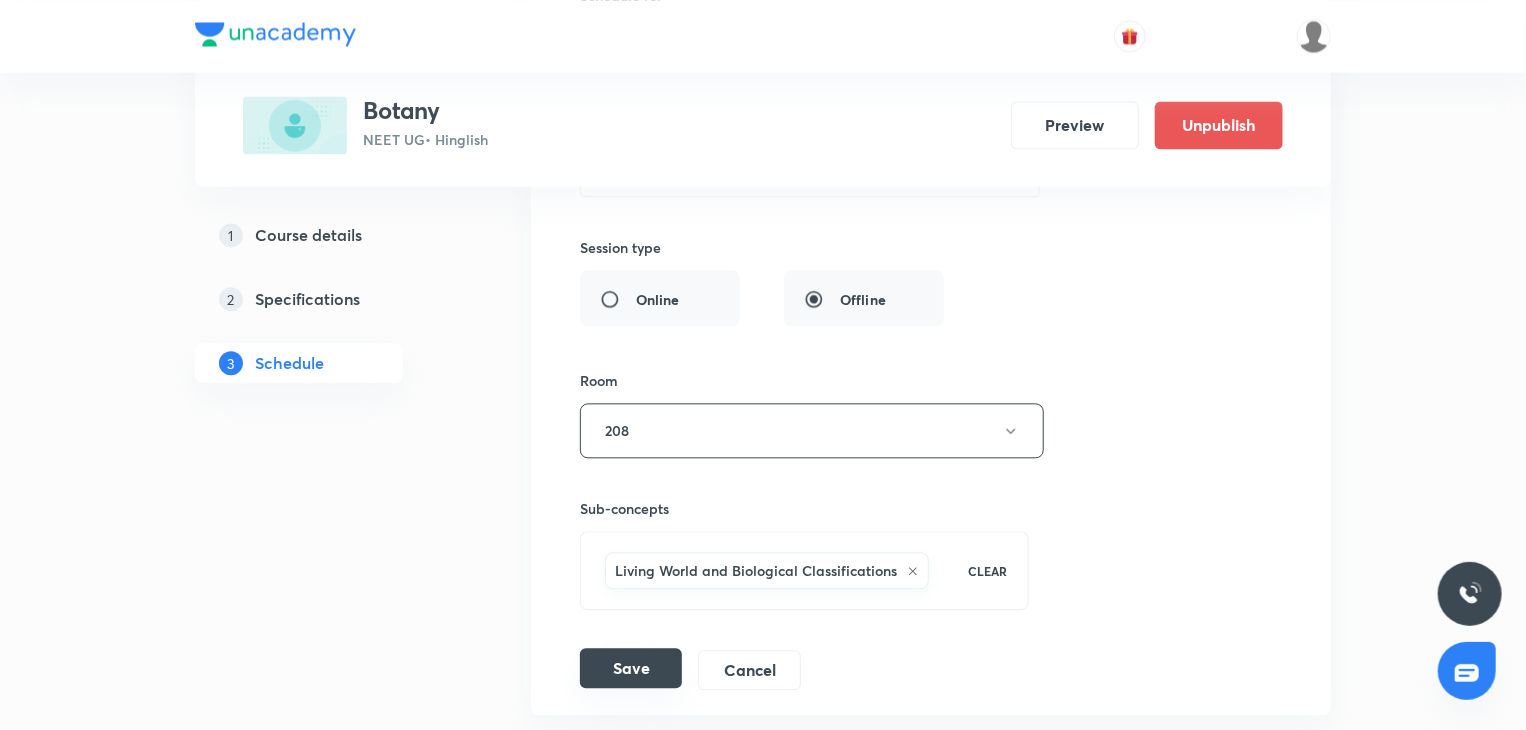 click on "Save" at bounding box center (631, 668) 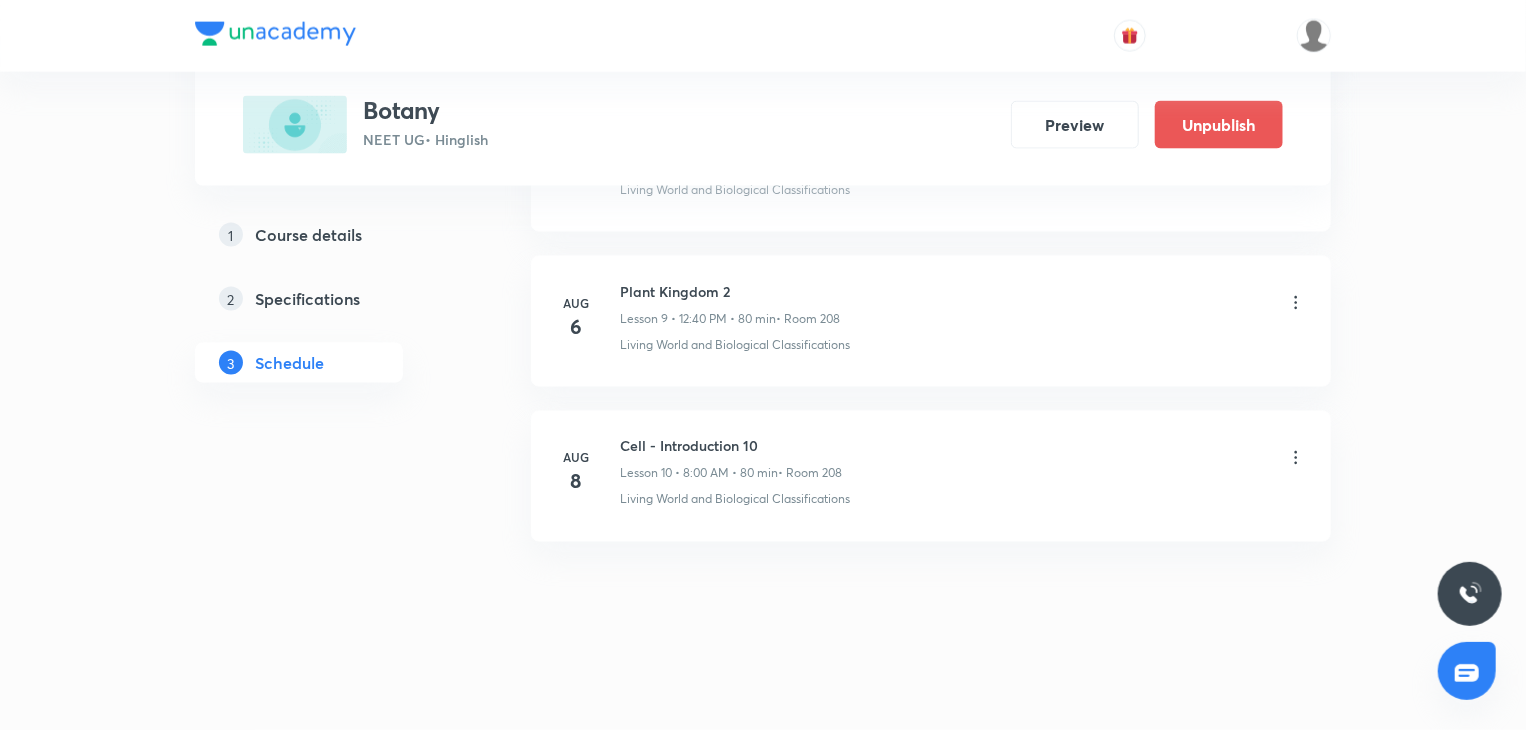 scroll, scrollTop: 1500, scrollLeft: 0, axis: vertical 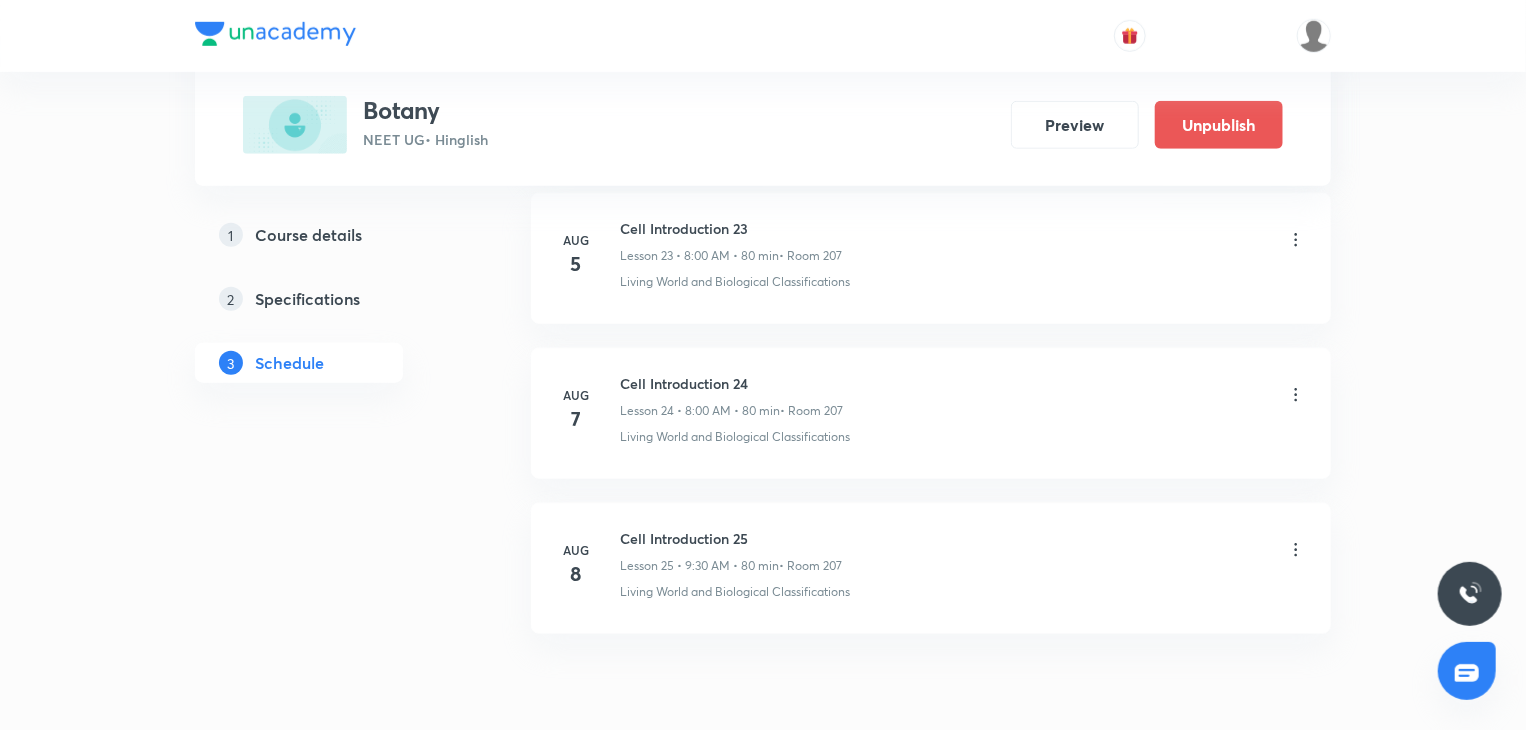 click 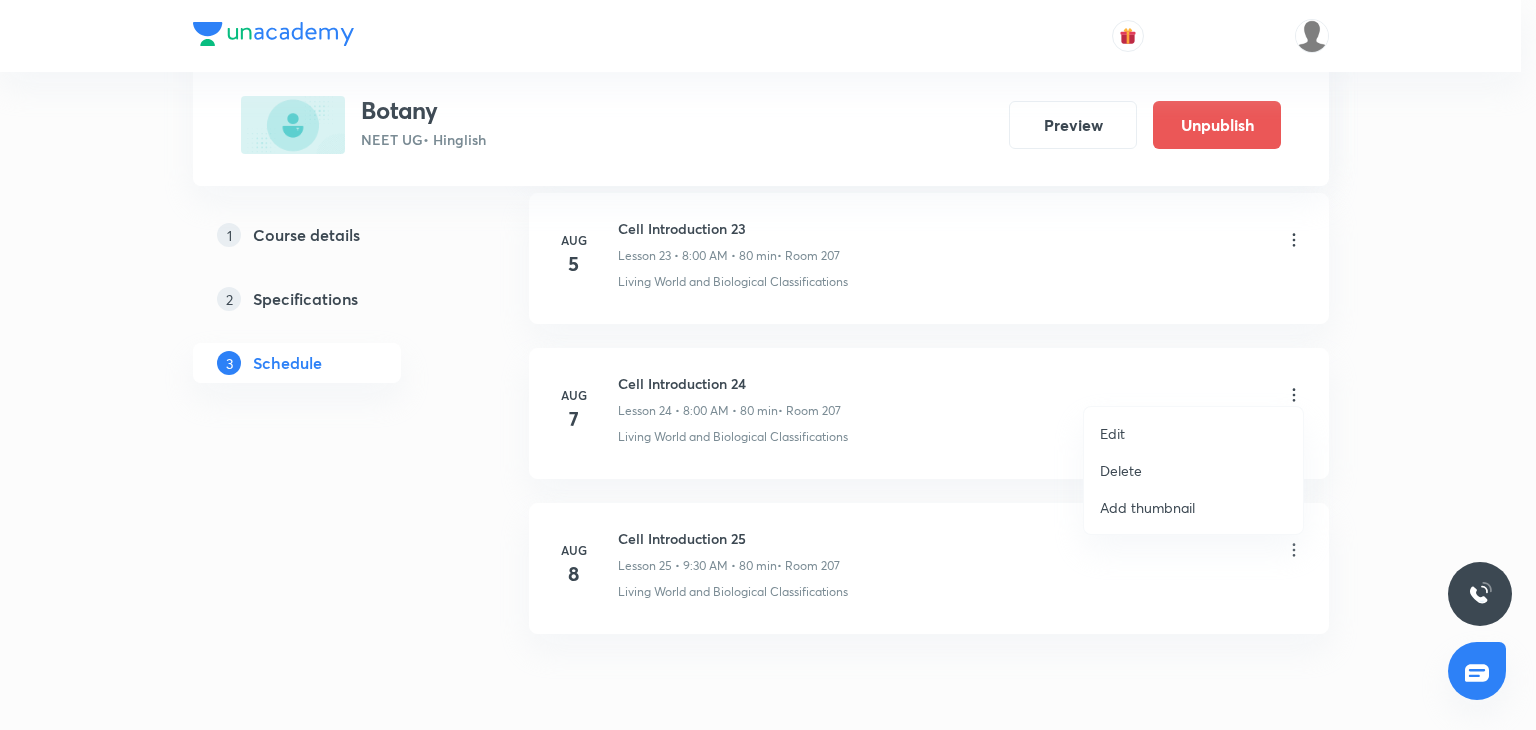 click on "Edit" at bounding box center (1193, 433) 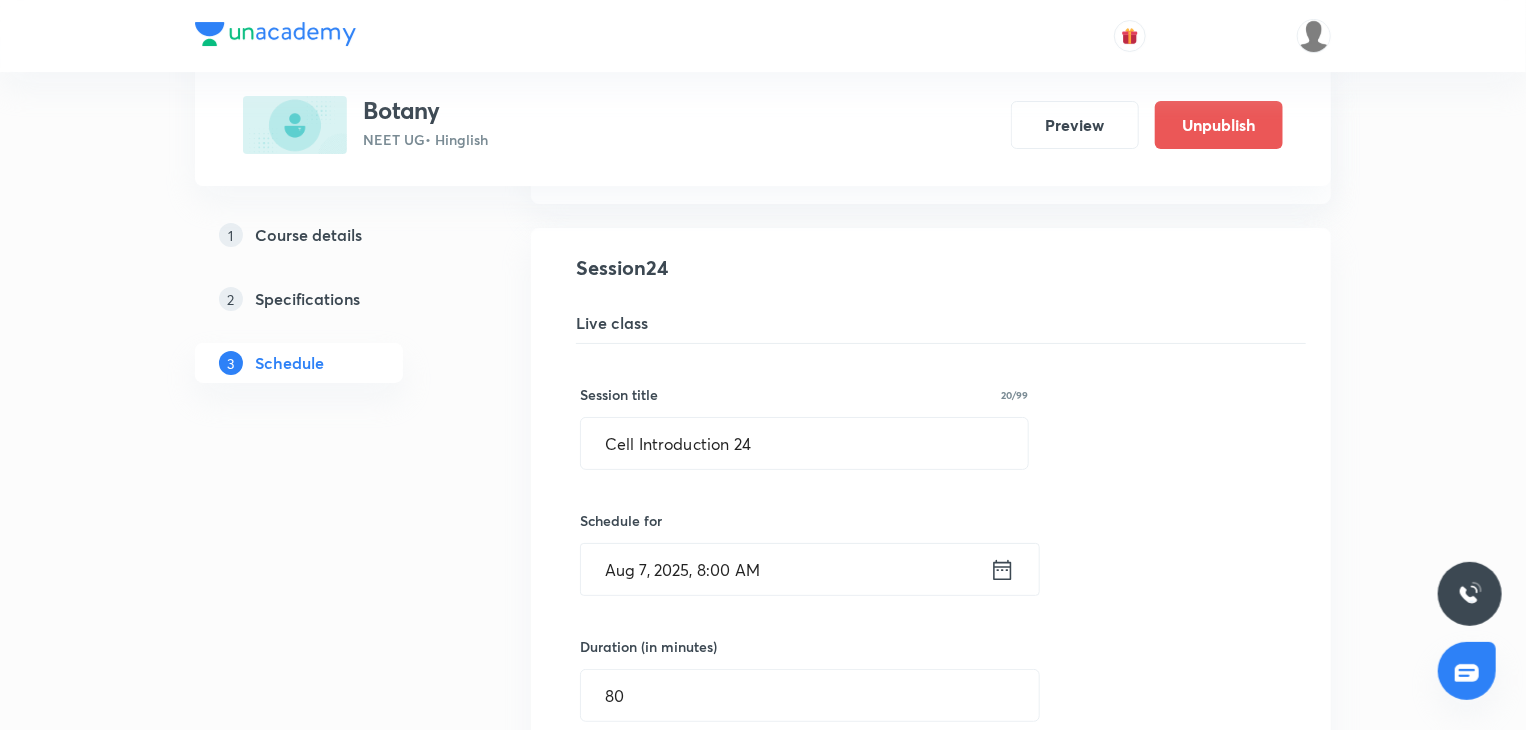 scroll, scrollTop: 3728, scrollLeft: 0, axis: vertical 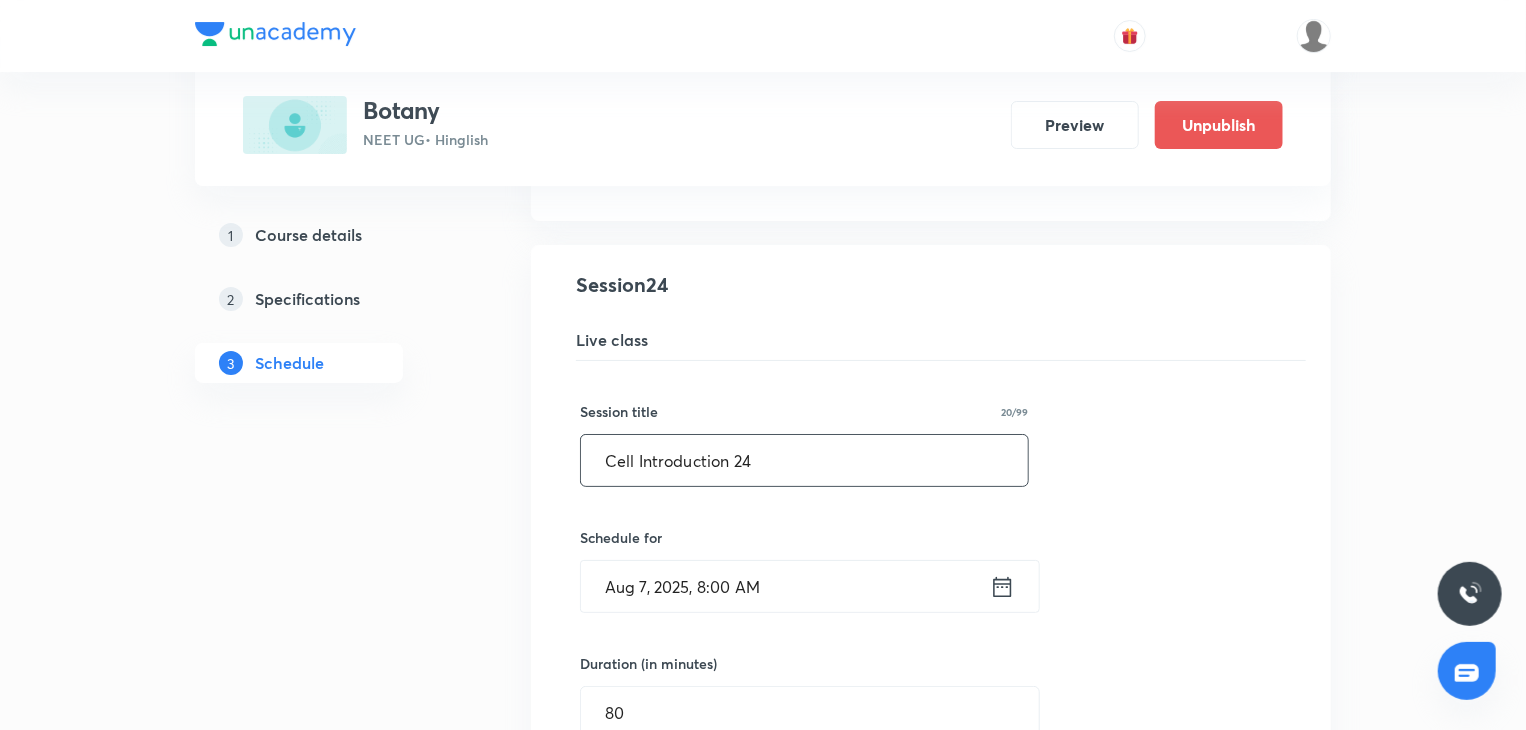 drag, startPoint x: 864, startPoint y: 461, endPoint x: 432, endPoint y: 477, distance: 432.2962 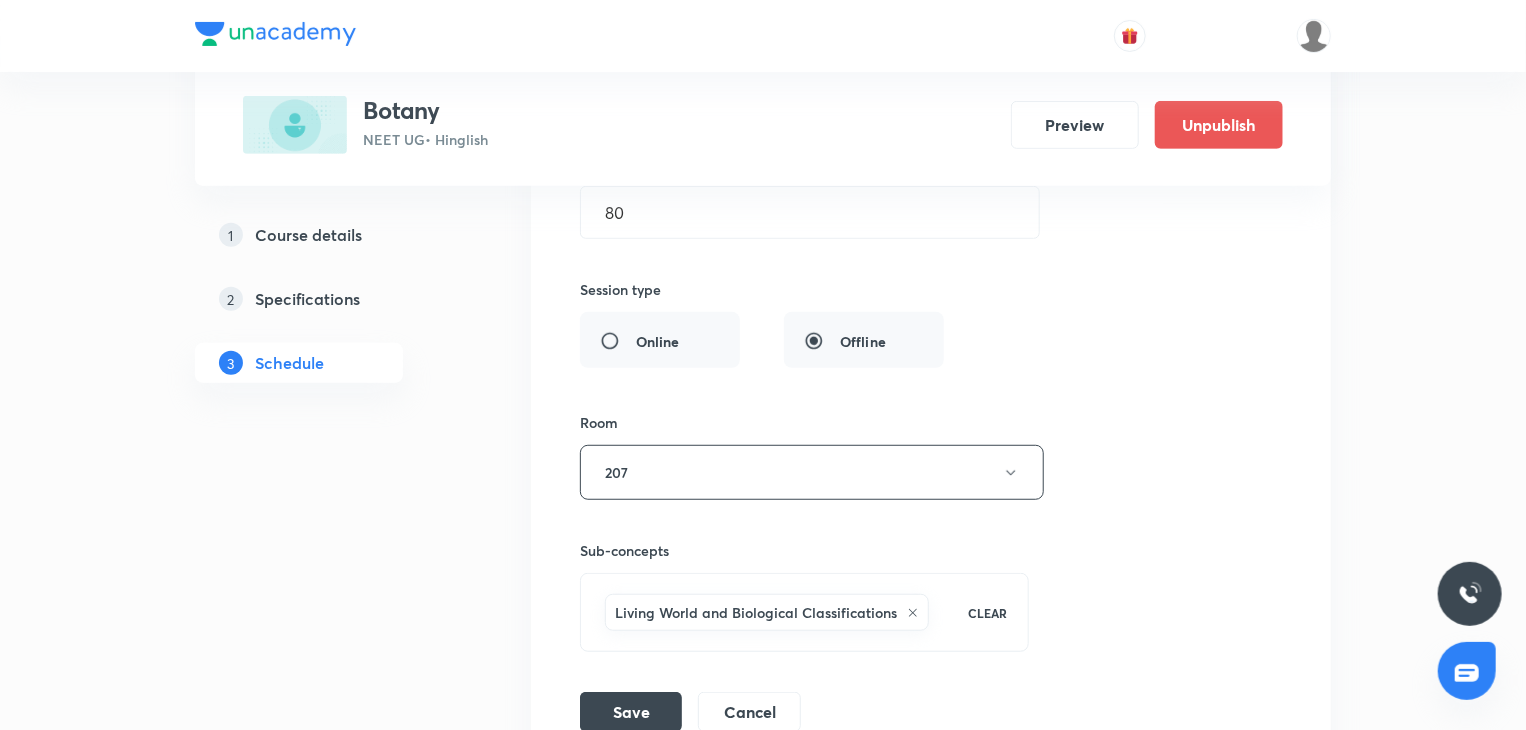 scroll, scrollTop: 4428, scrollLeft: 0, axis: vertical 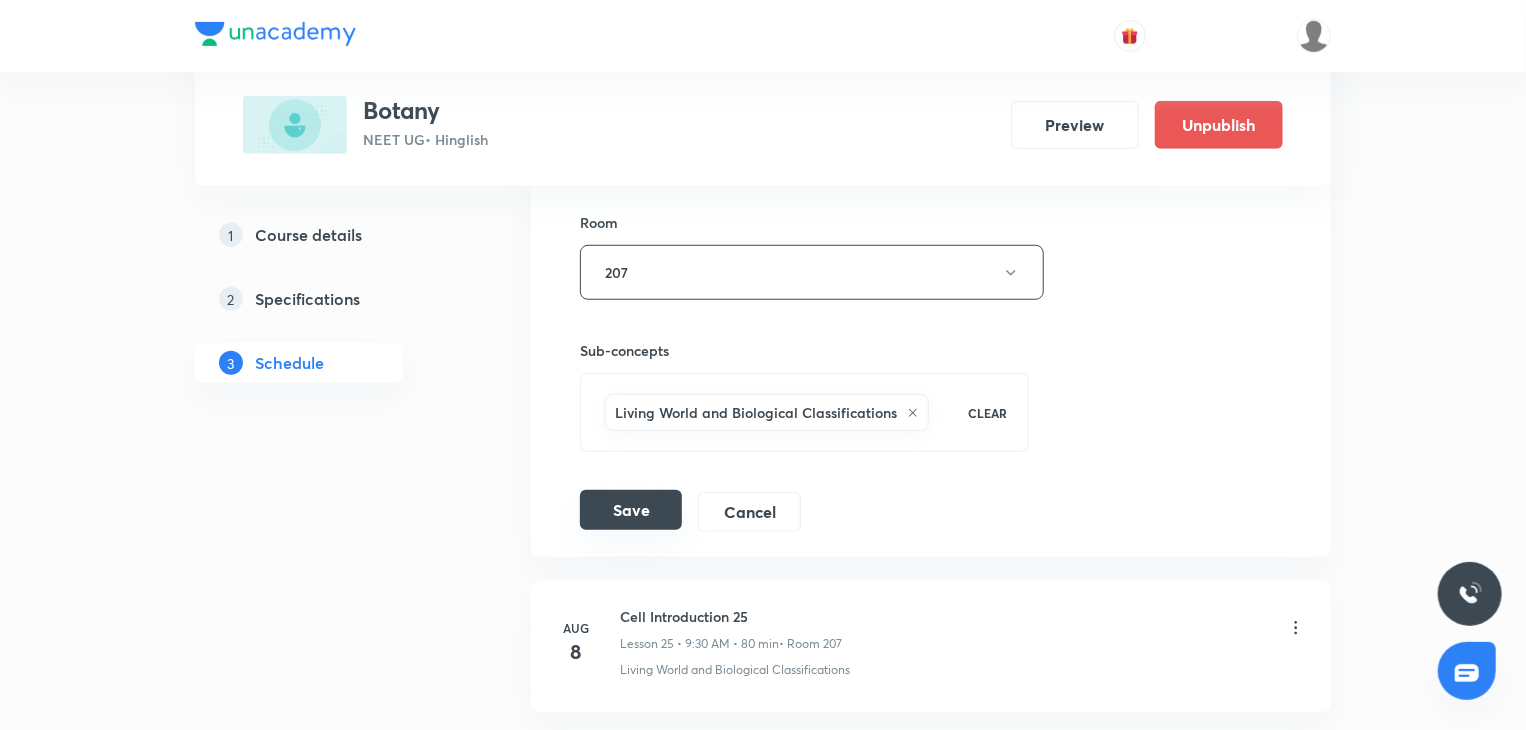 type on "Plant Kingdom 3" 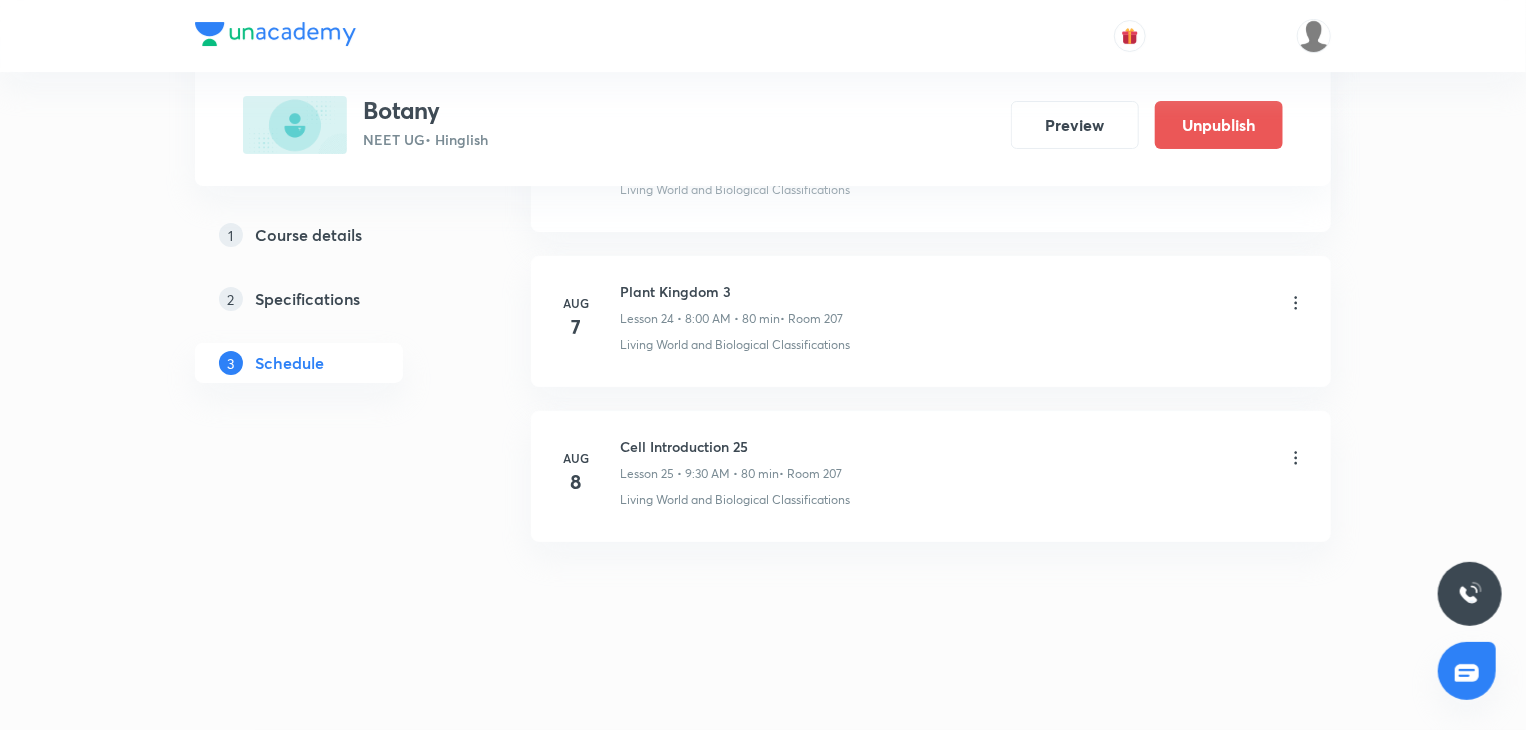 scroll, scrollTop: 3819, scrollLeft: 0, axis: vertical 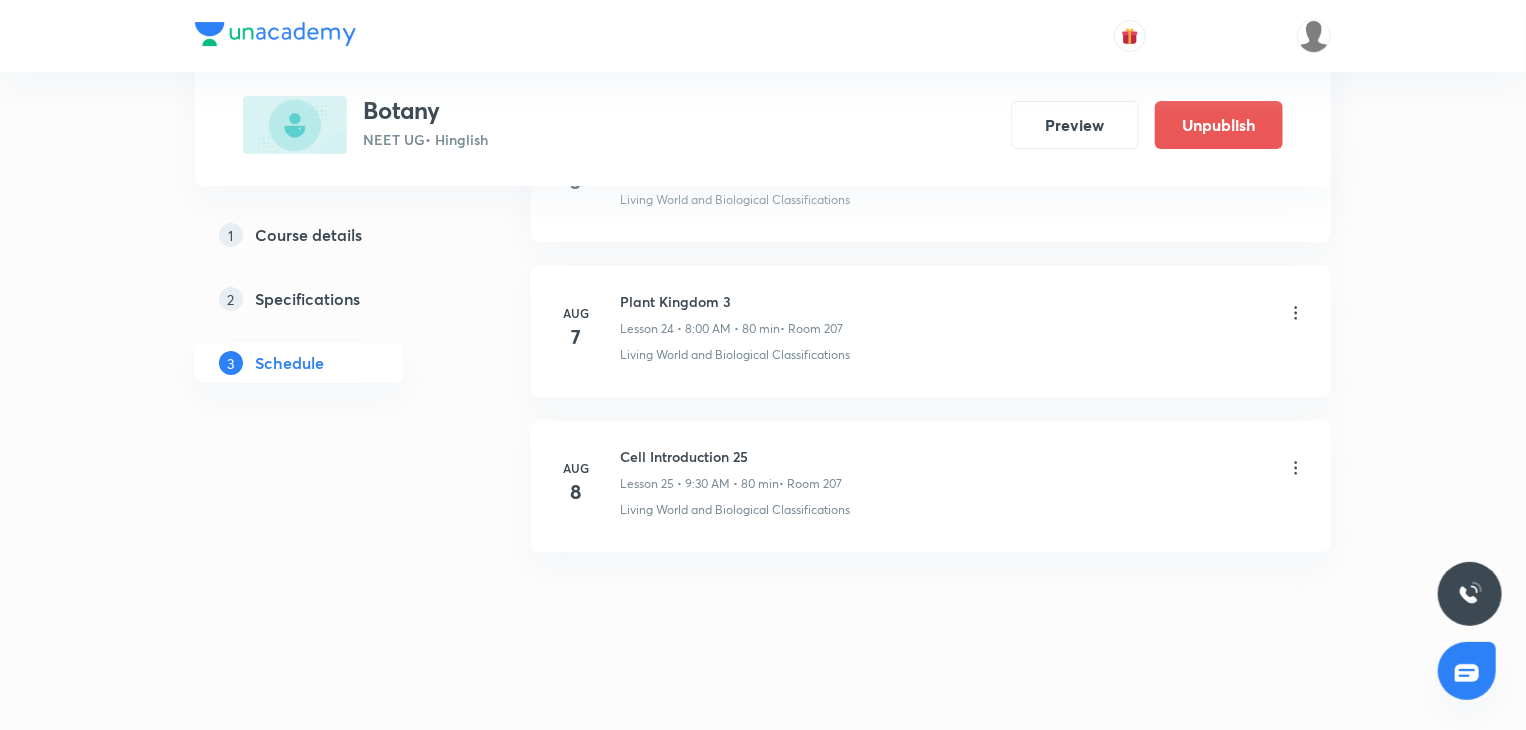 click on "Aug 7 Plant Kingdom 3 Lesson 24 • 8:00 AM • 80 min  • Room [ROOM_NUMBER] Living World and Biological Classifications" at bounding box center (931, 331) 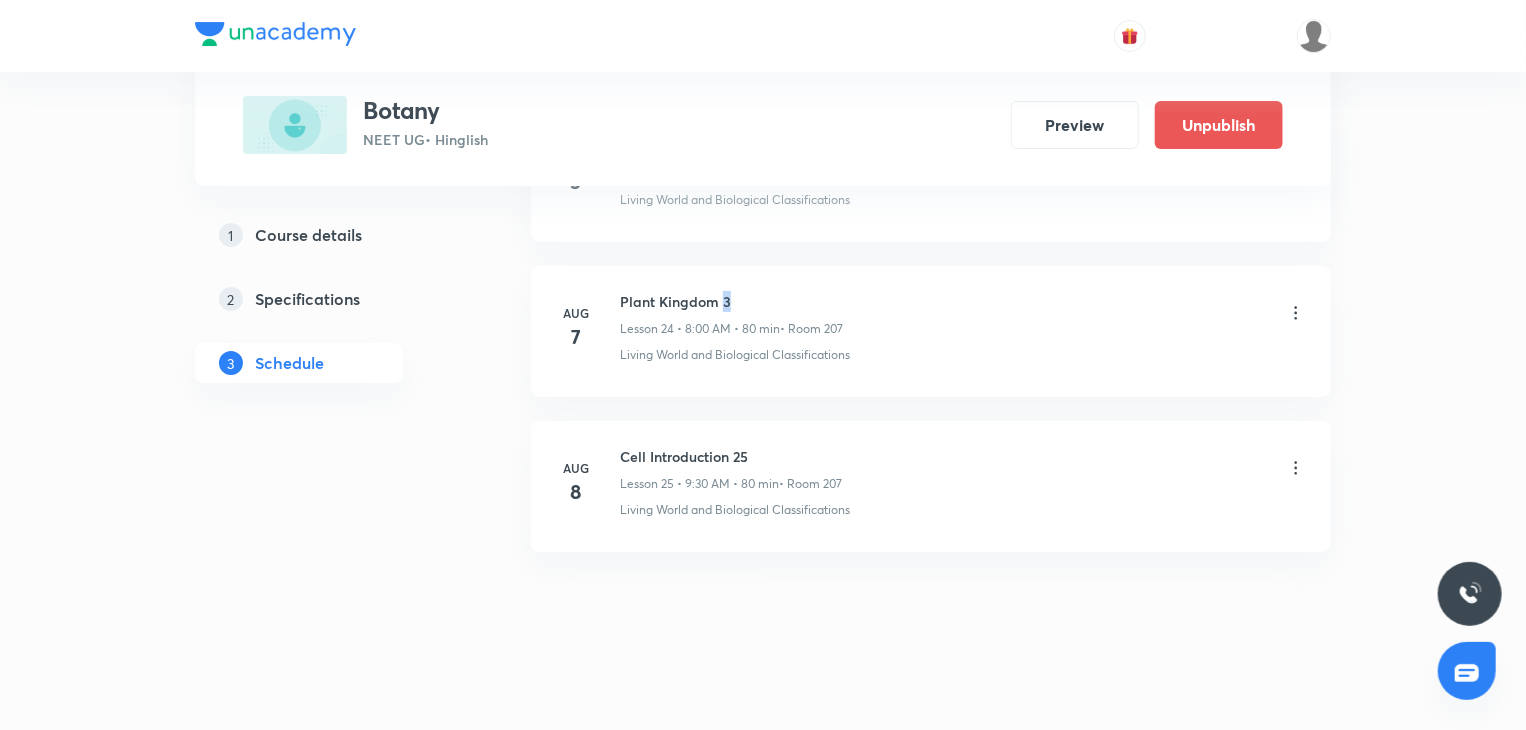 click on "Aug 7 Plant Kingdom 3 Lesson 24 • 8:00 AM • 80 min  • Room [ROOM_NUMBER] Living World and Biological Classifications" at bounding box center (931, 331) 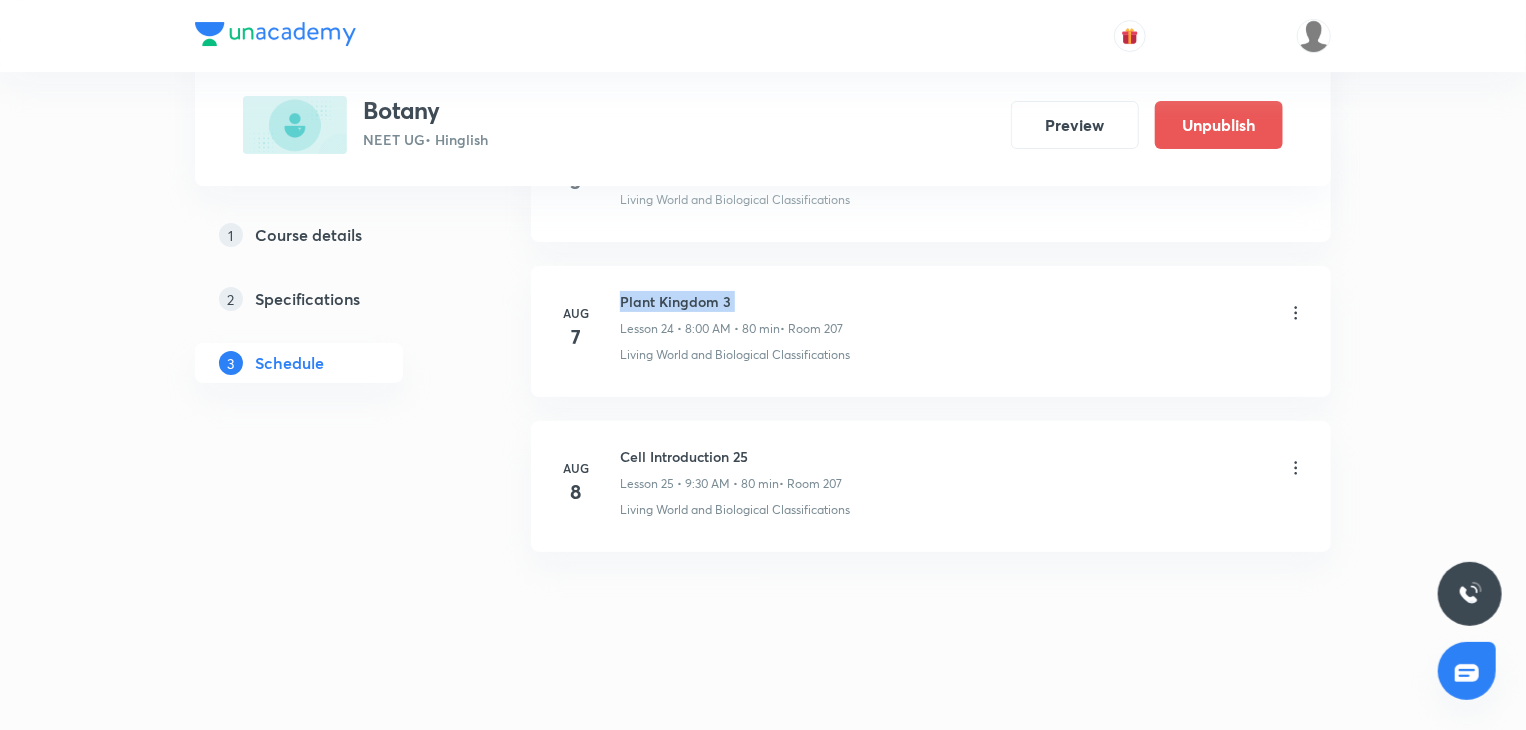 click on "Aug 7 Plant Kingdom 3 Lesson 24 • 8:00 AM • 80 min  • Room [ROOM_NUMBER] Living World and Biological Classifications" at bounding box center (931, 331) 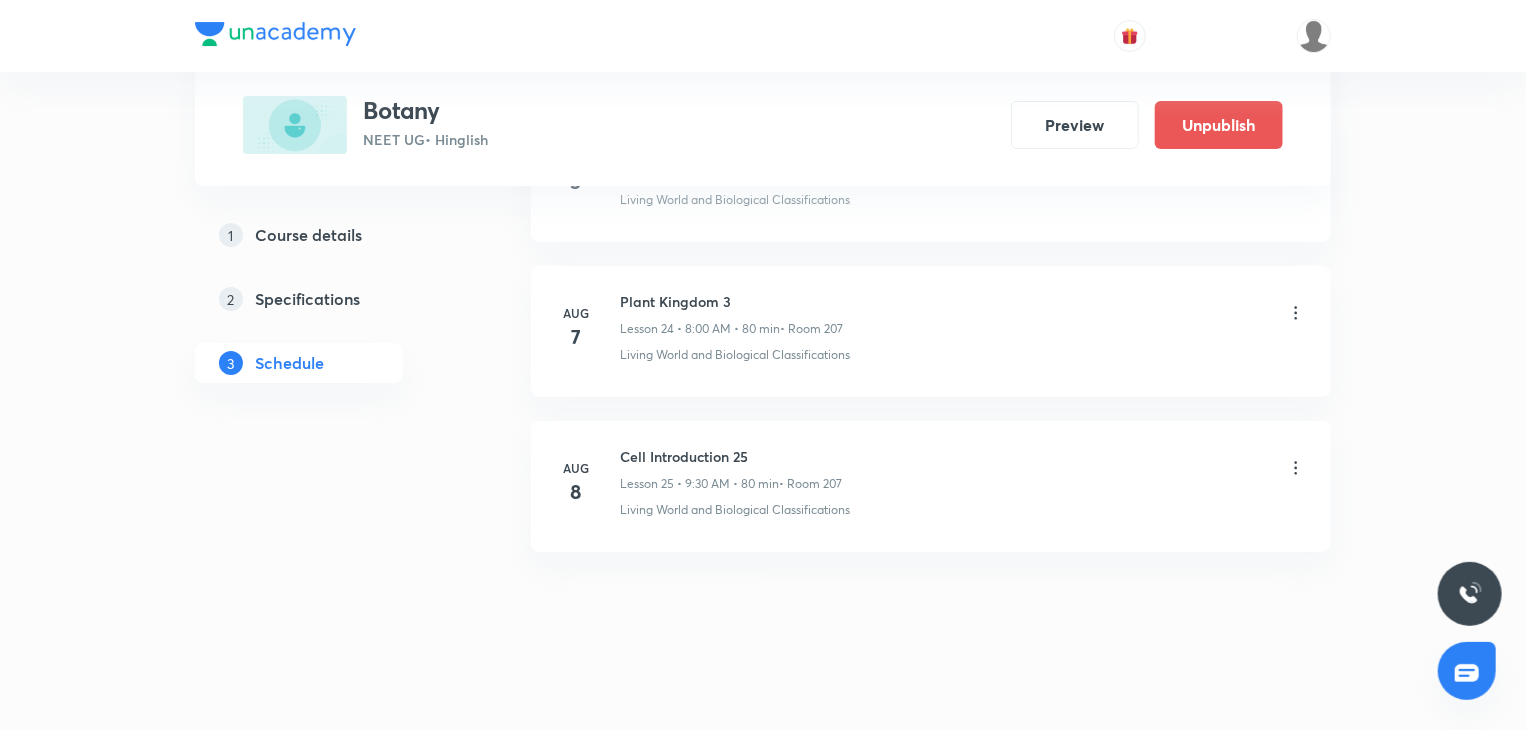 drag, startPoint x: 1287, startPoint y: 455, endPoint x: 1296, endPoint y: 450, distance: 10.29563 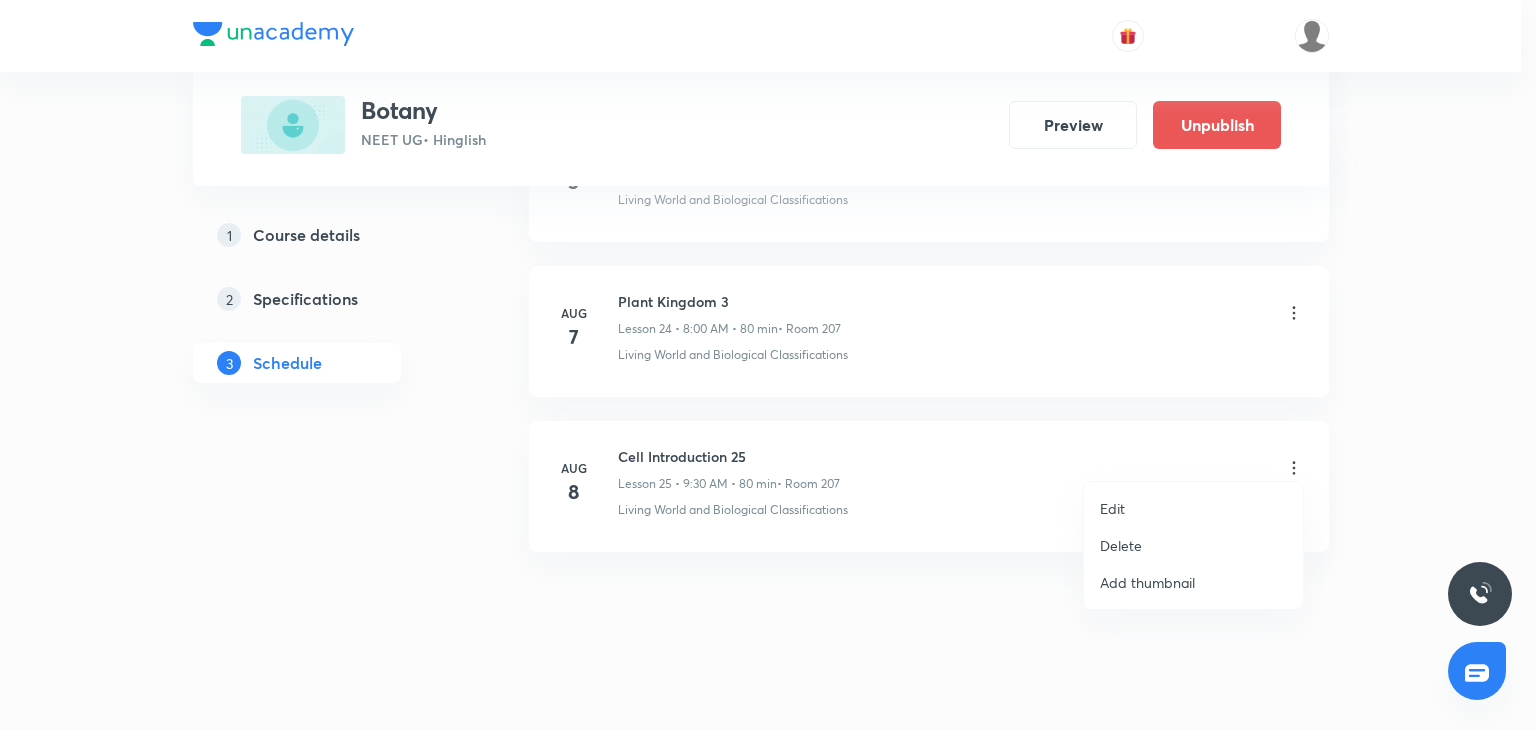 click on "Edit" at bounding box center [1193, 508] 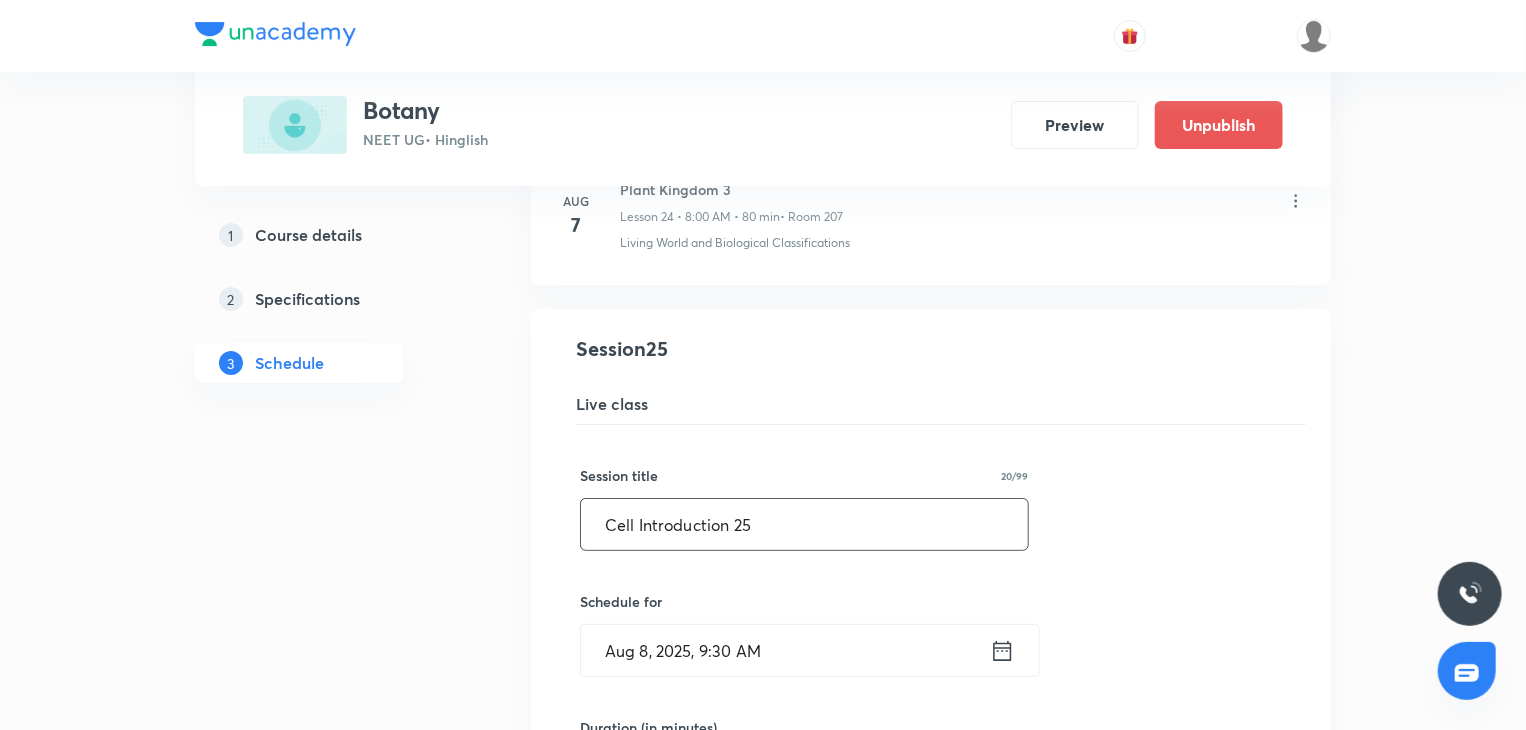 click on "Cell Introduction 25" at bounding box center [804, 524] 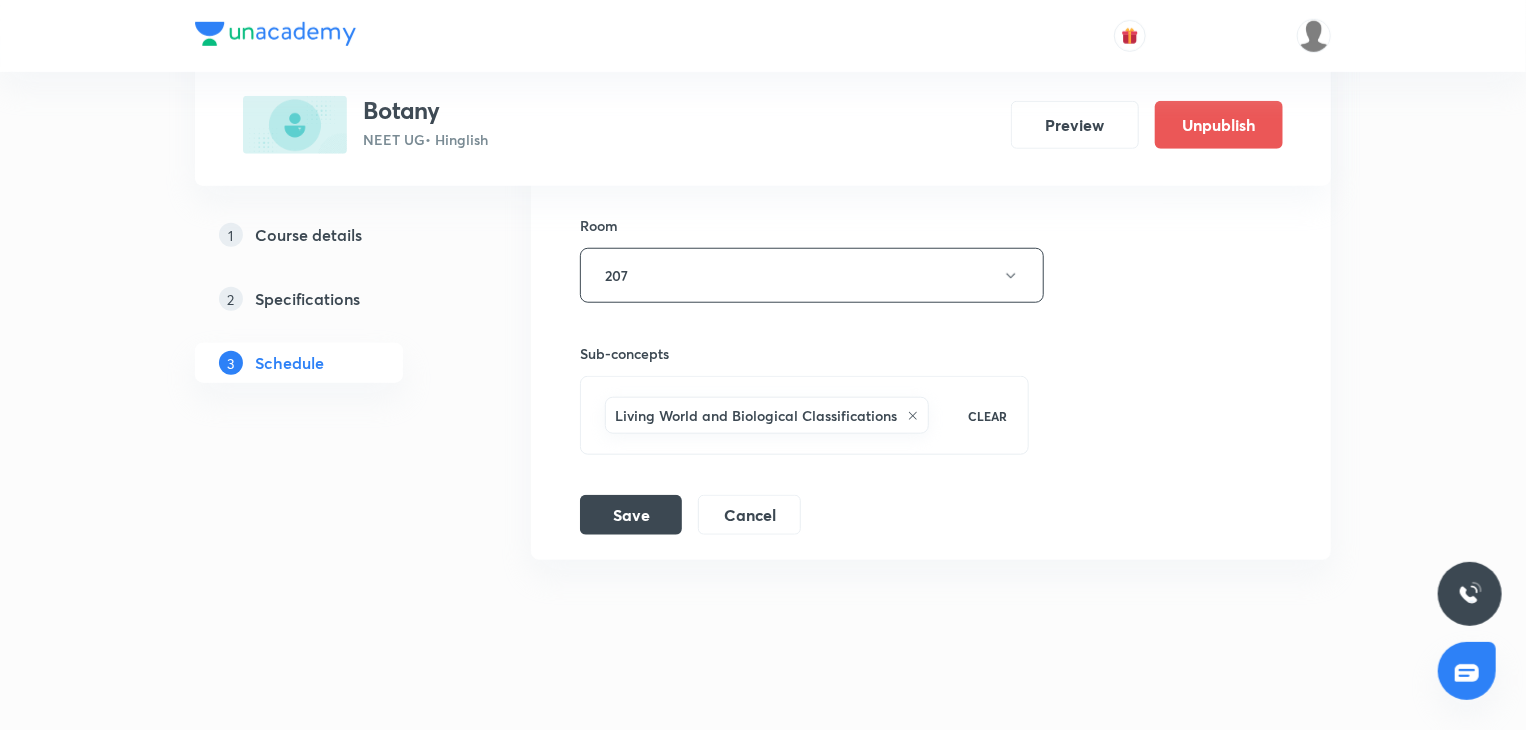 scroll, scrollTop: 4585, scrollLeft: 0, axis: vertical 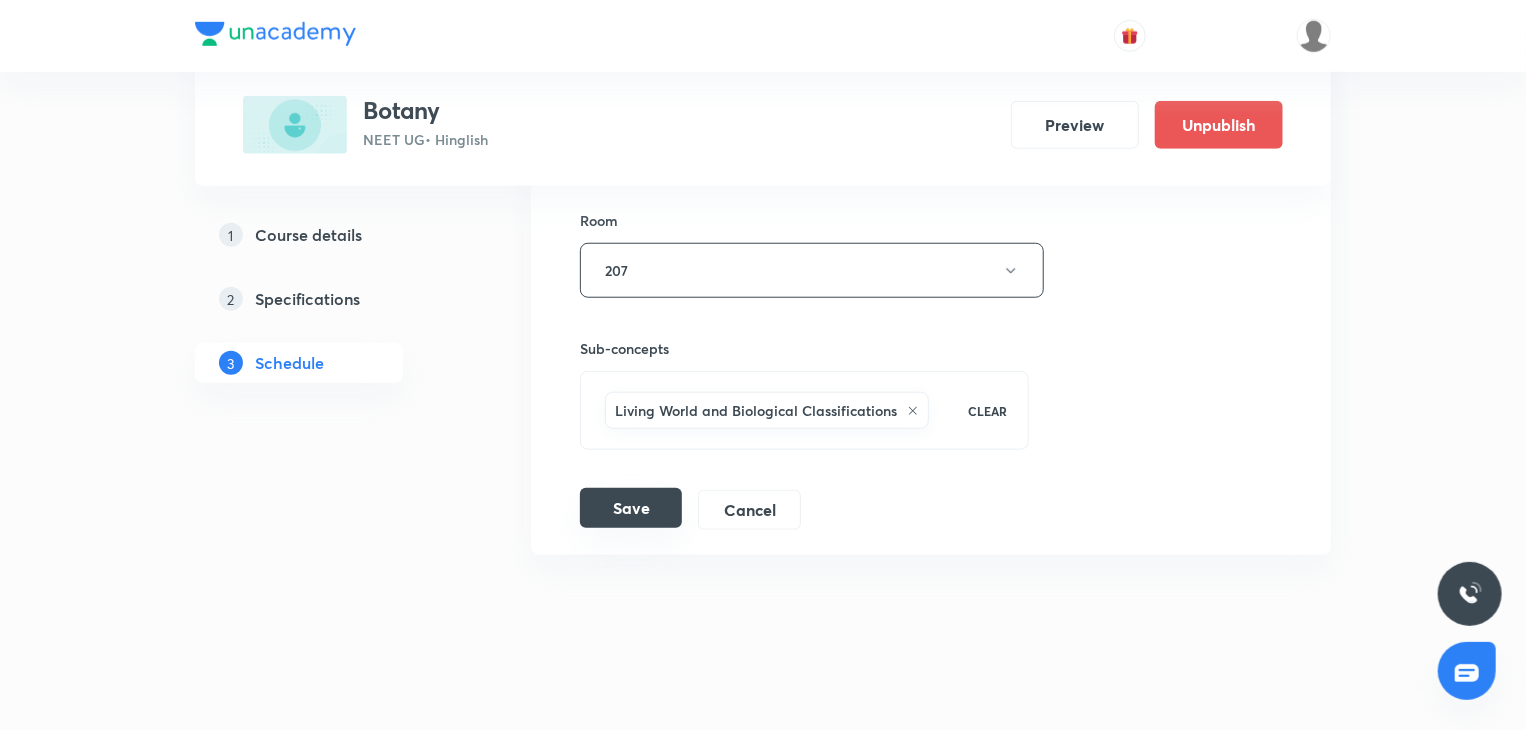 type on "Plant Kingdom 4" 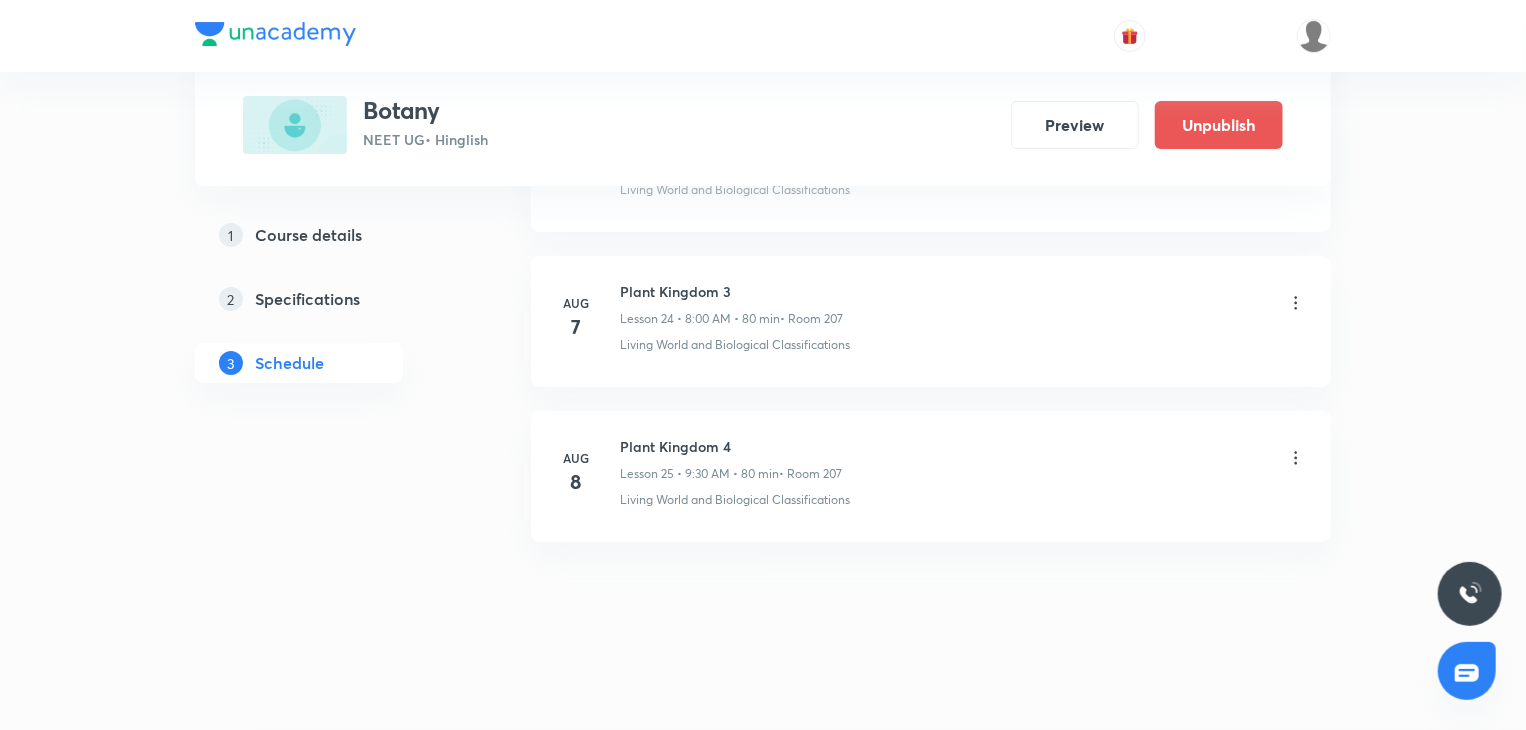 scroll, scrollTop: 3819, scrollLeft: 0, axis: vertical 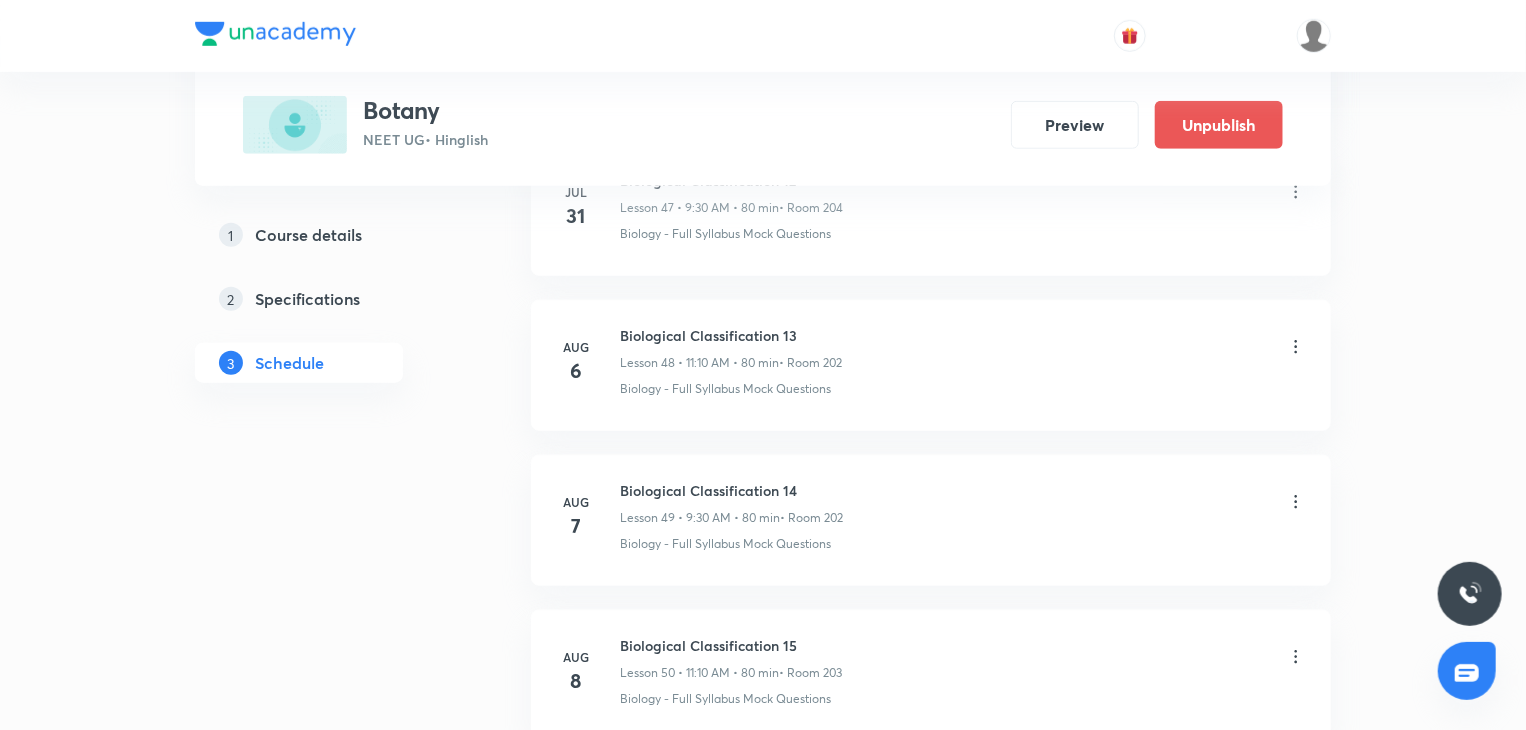 click 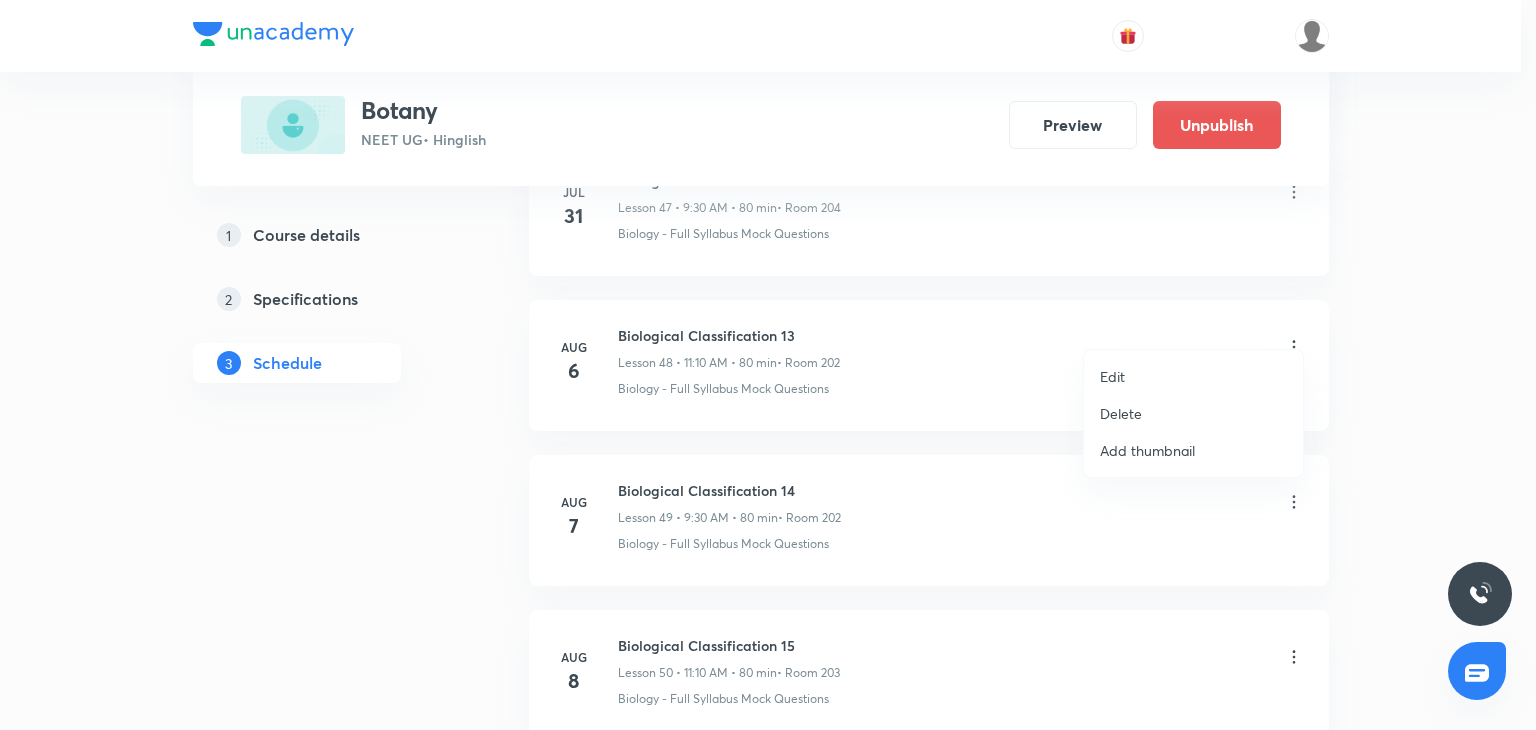 click on "Edit" at bounding box center (1193, 376) 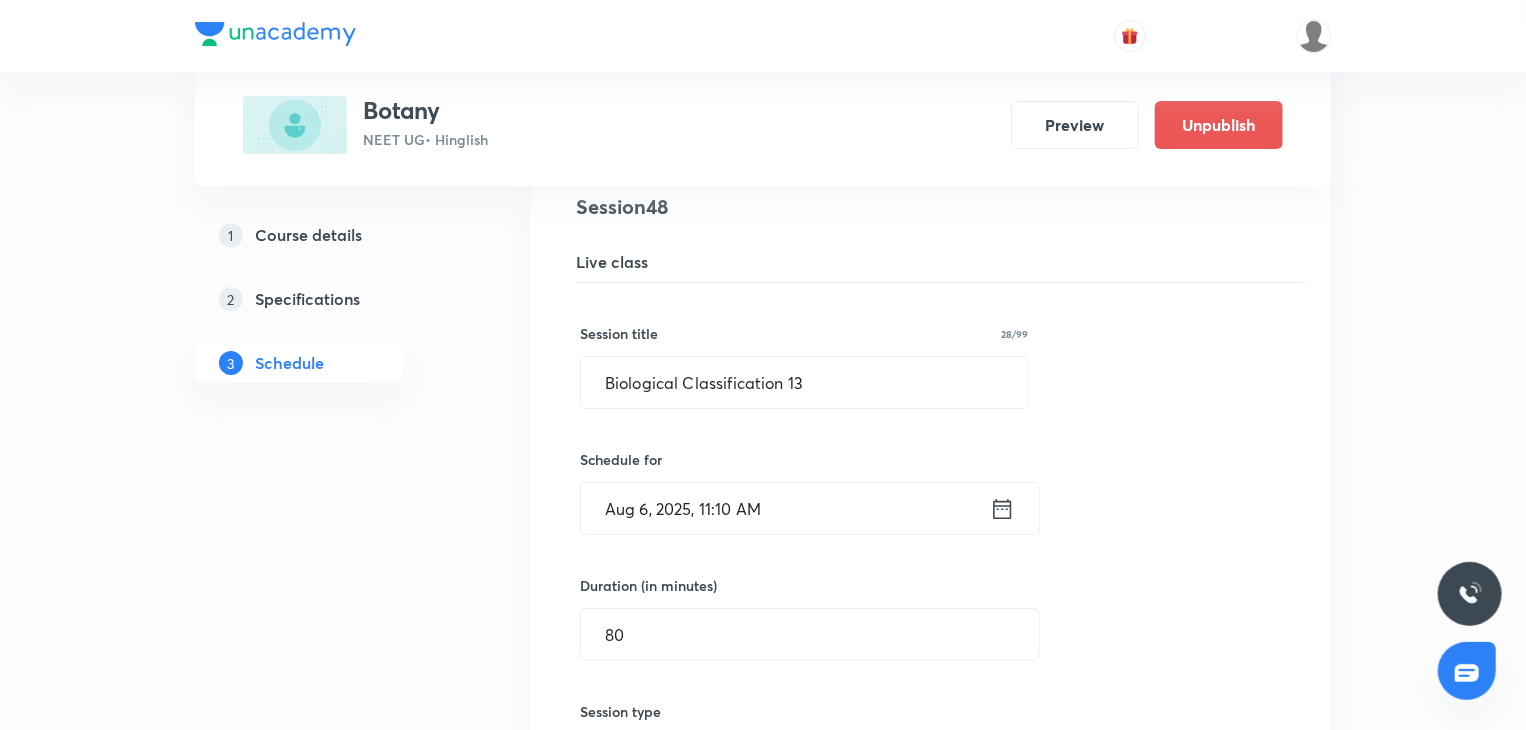 scroll, scrollTop: 7522, scrollLeft: 0, axis: vertical 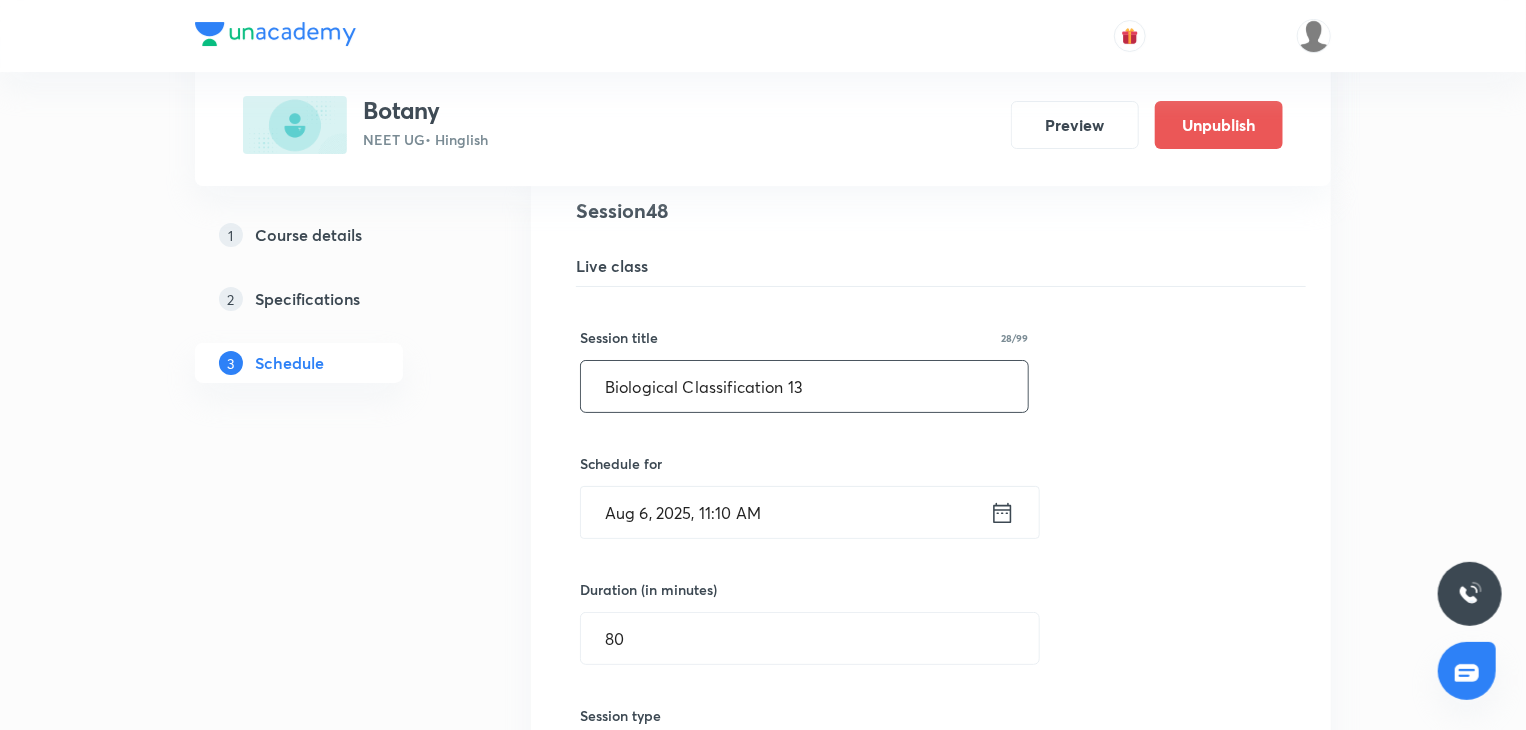 drag, startPoint x: 875, startPoint y: 346, endPoint x: 441, endPoint y: 411, distance: 438.8405 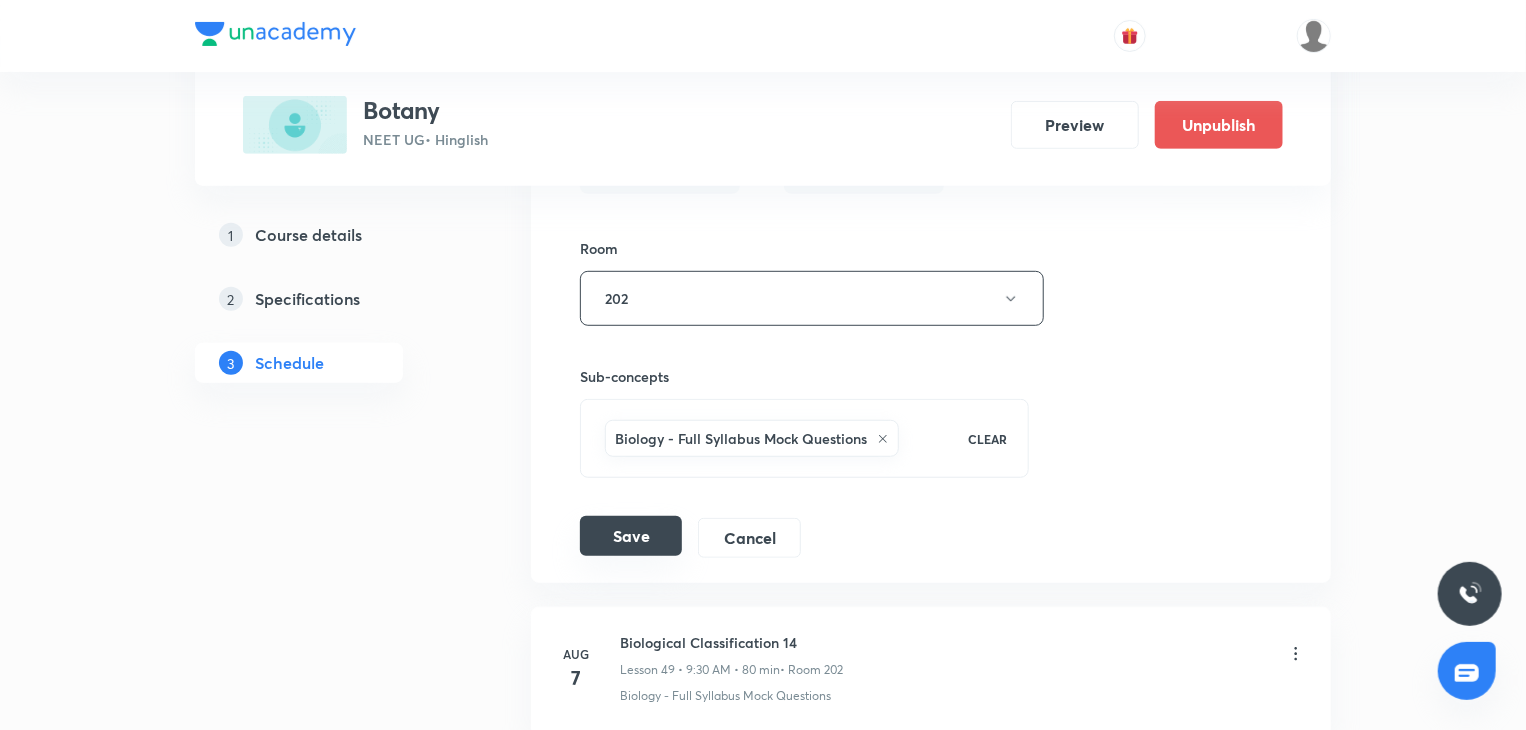 type on "Plant Kingdom 1" 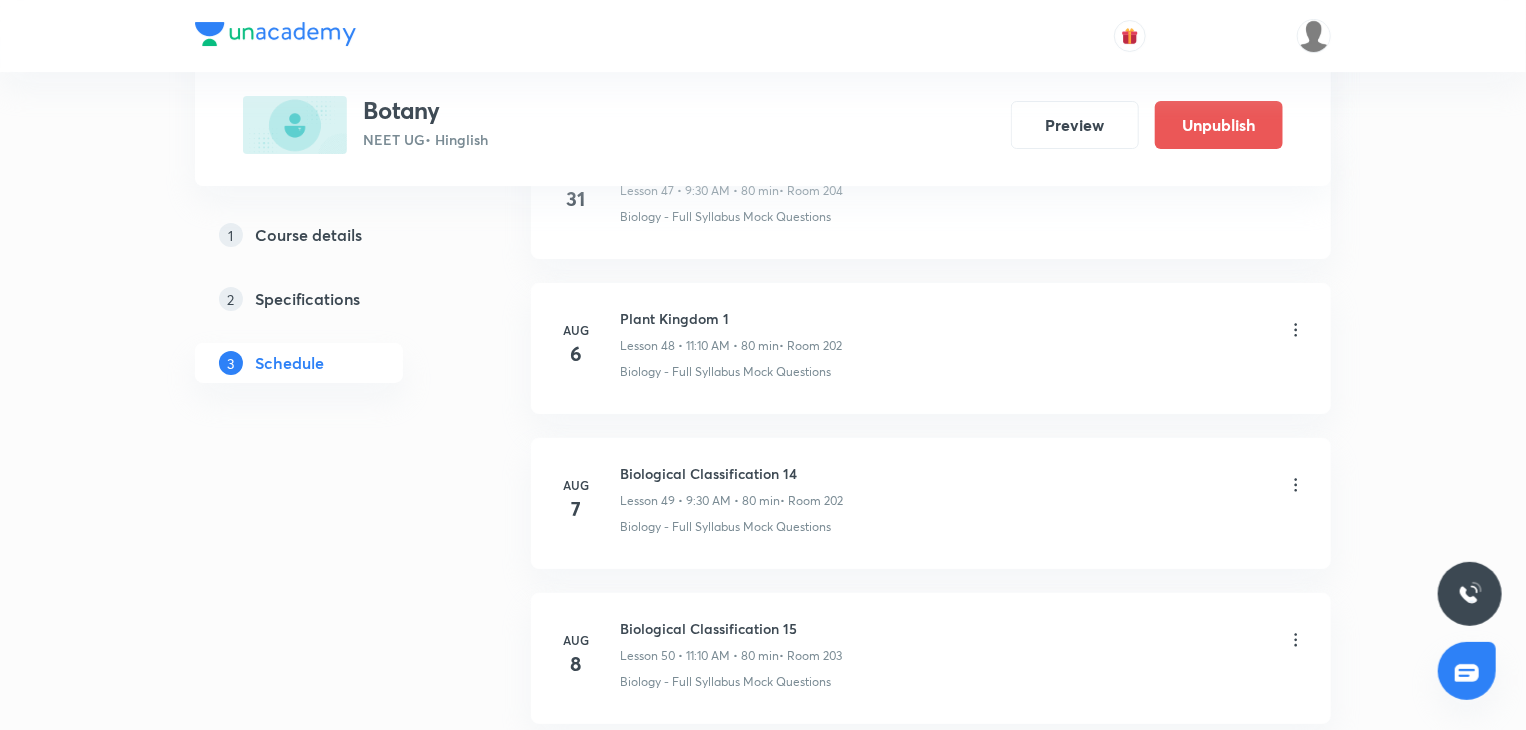 scroll, scrollTop: 7422, scrollLeft: 0, axis: vertical 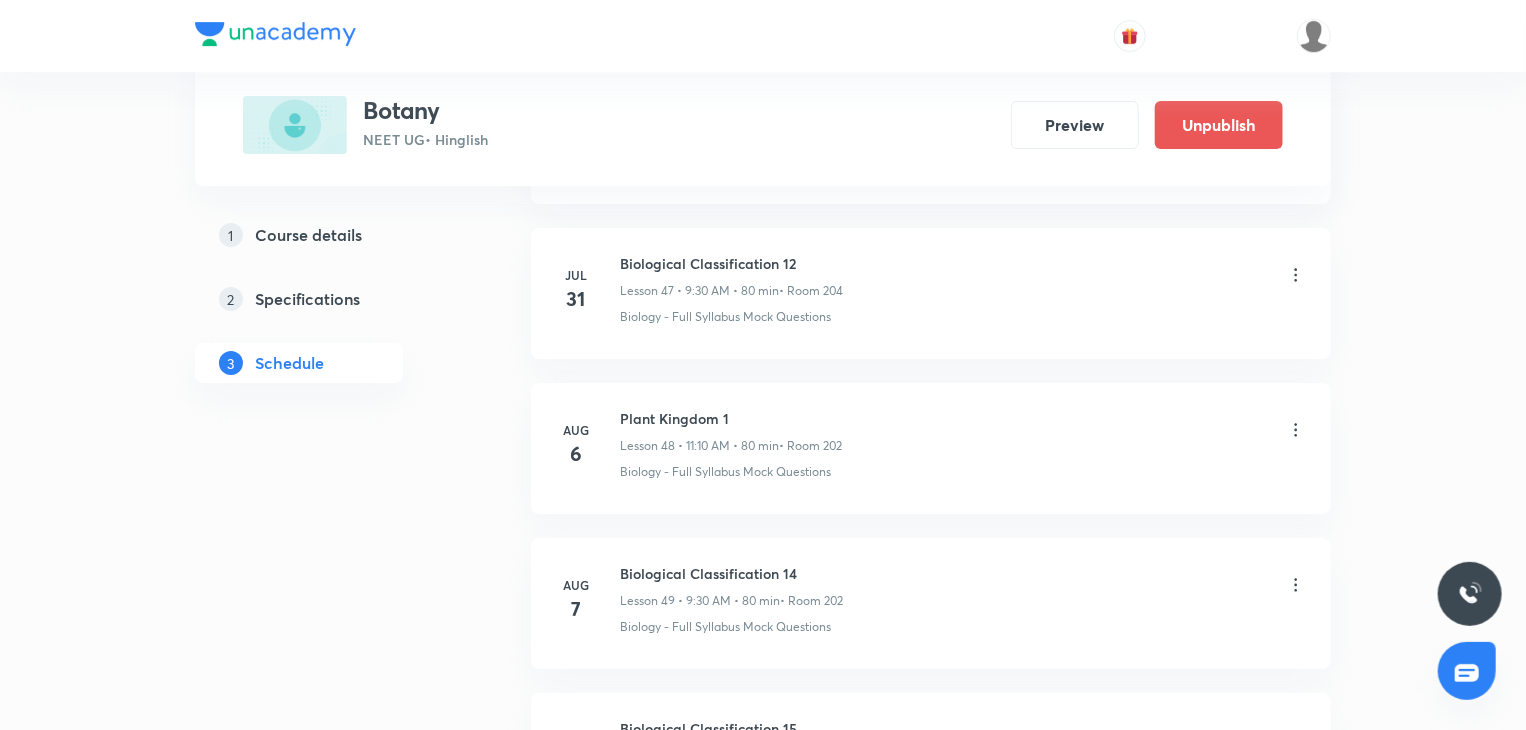 click on "Plant Kingdom 1" at bounding box center (731, 418) 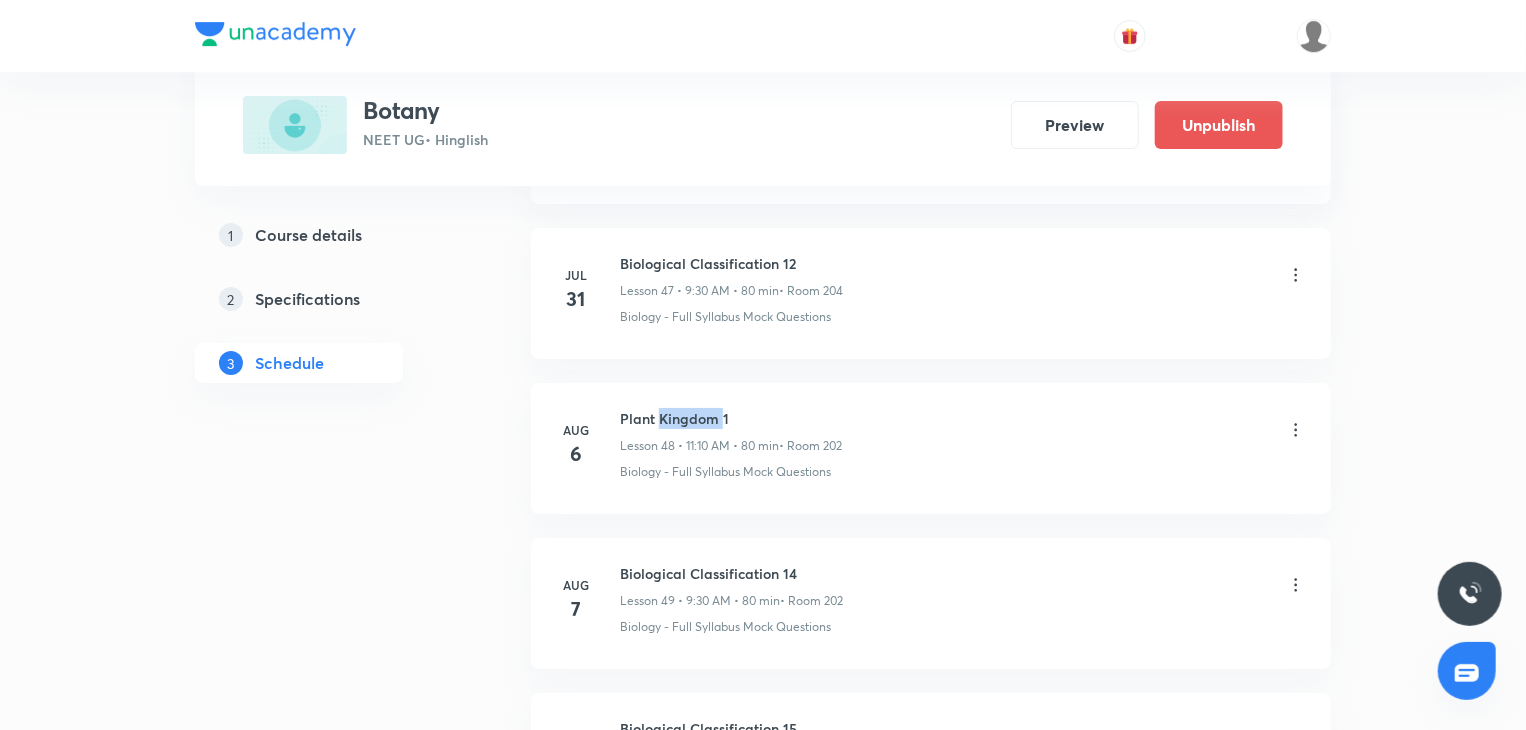 click on "Plant Kingdom 1" at bounding box center [731, 418] 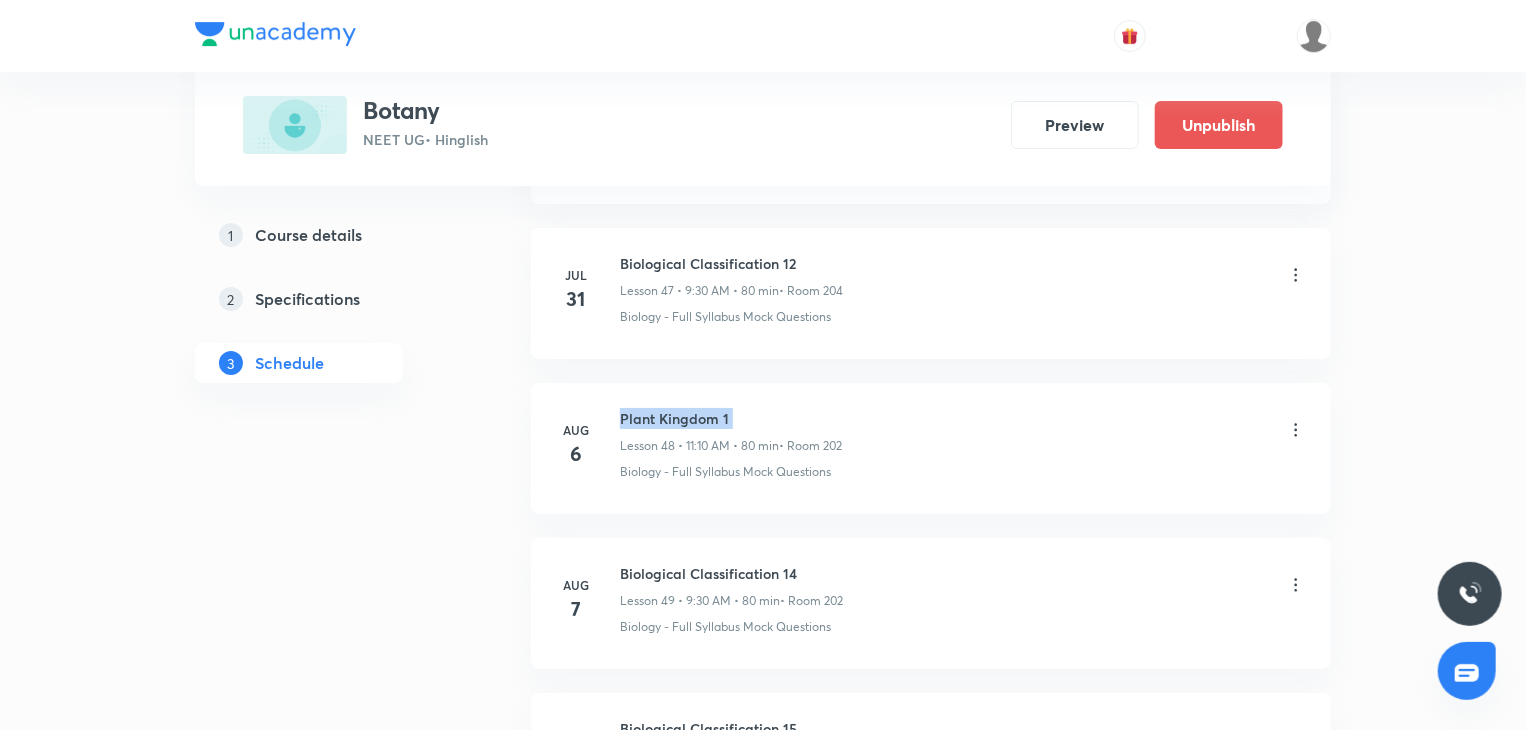 click on "Plant Kingdom 1" at bounding box center [731, 418] 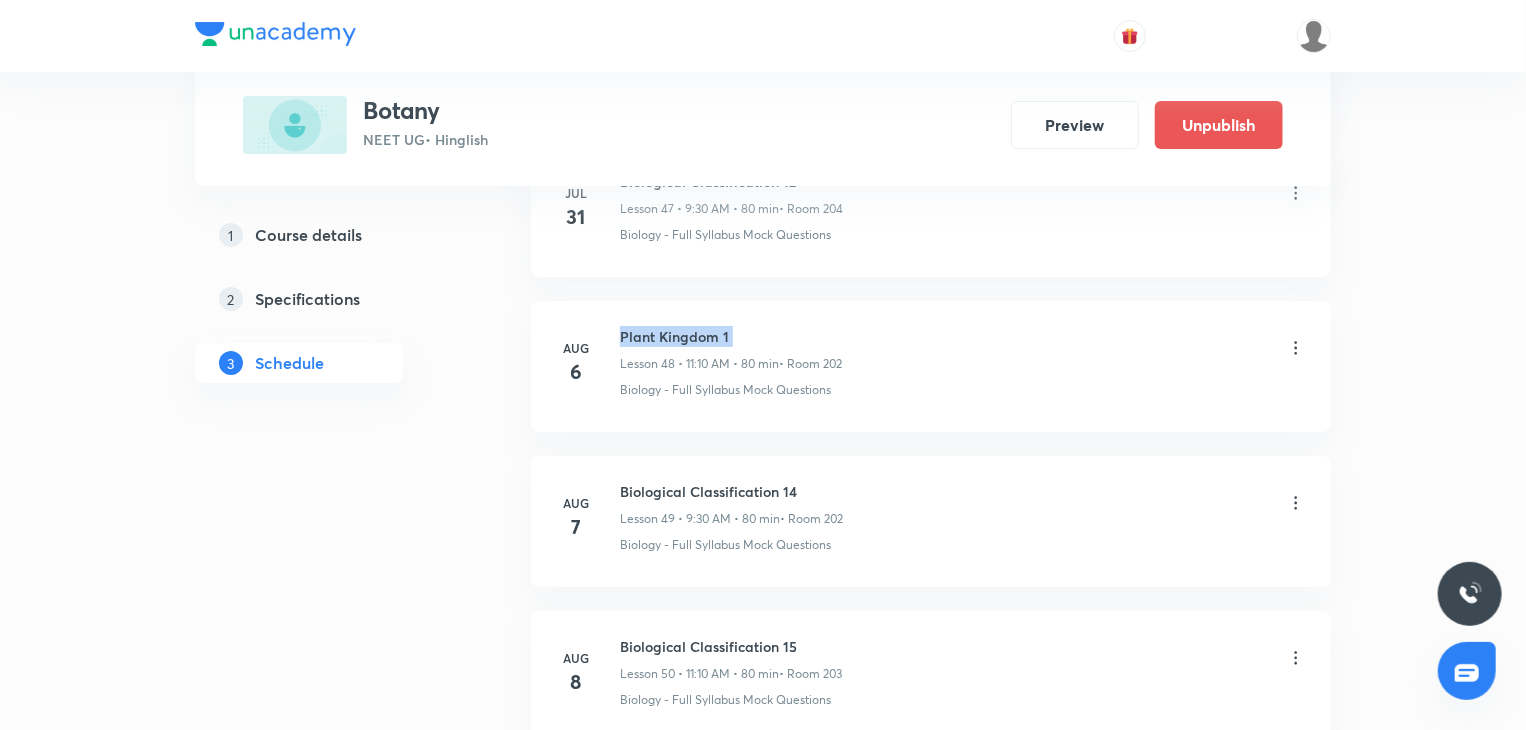 scroll, scrollTop: 7622, scrollLeft: 0, axis: vertical 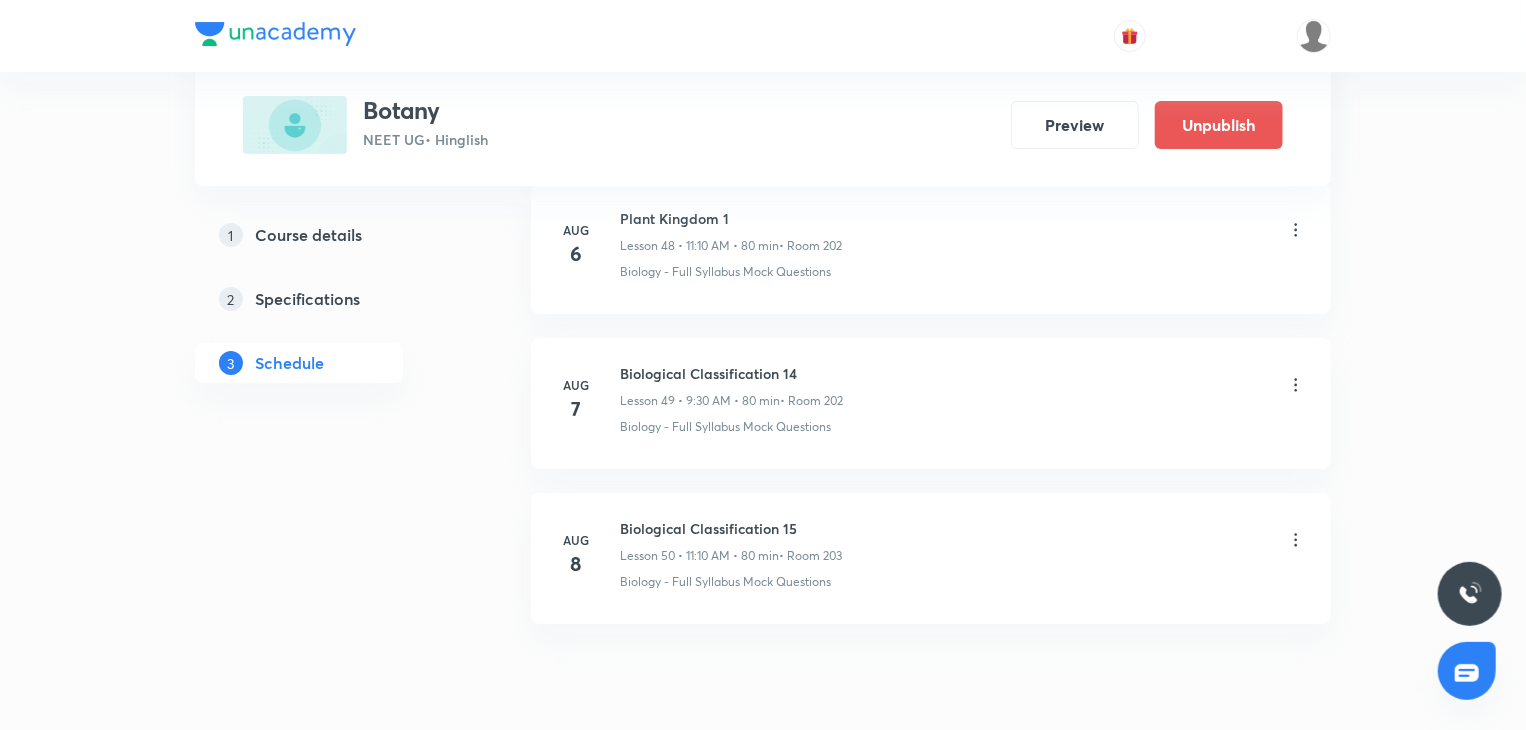 click 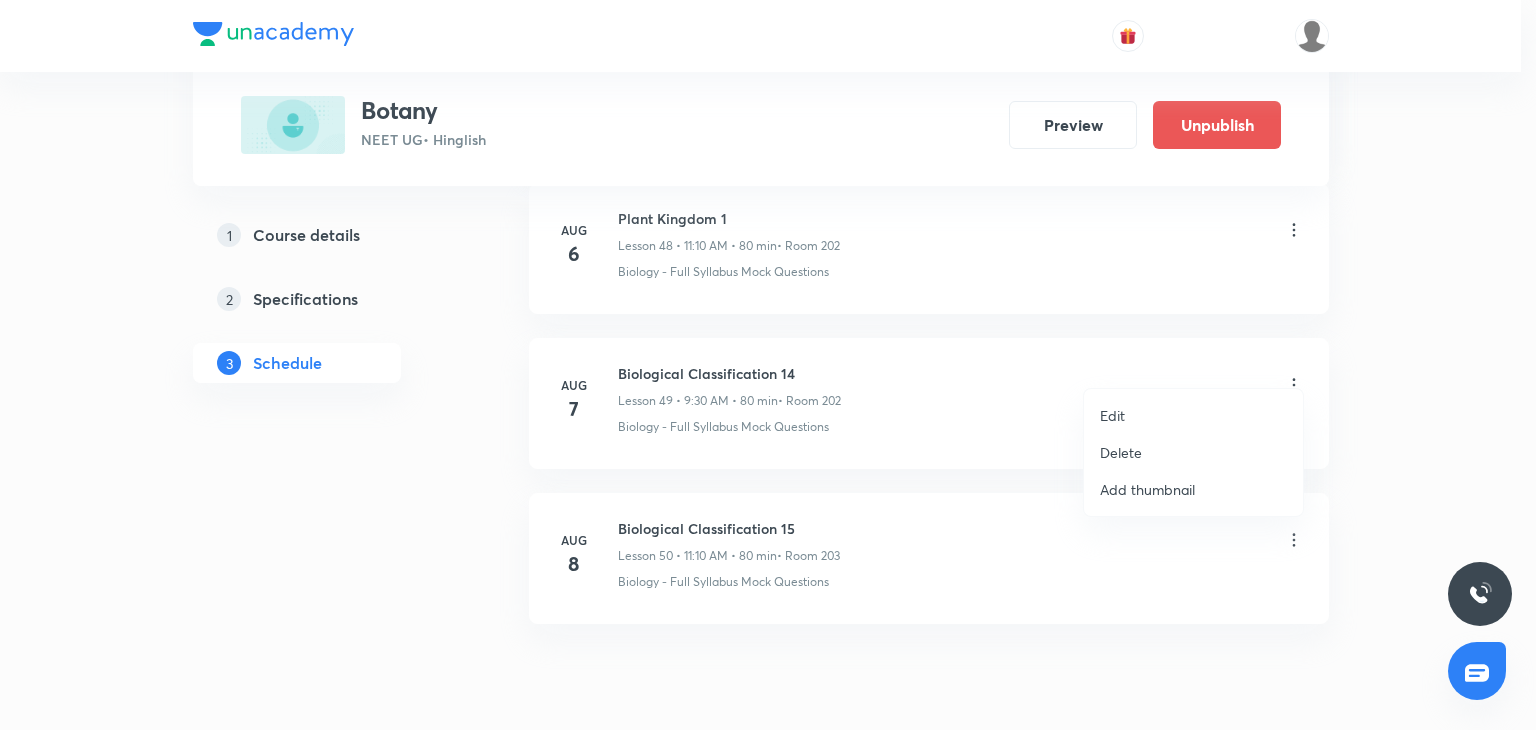 click on "Edit Delete Add thumbnail" at bounding box center (1193, 452) 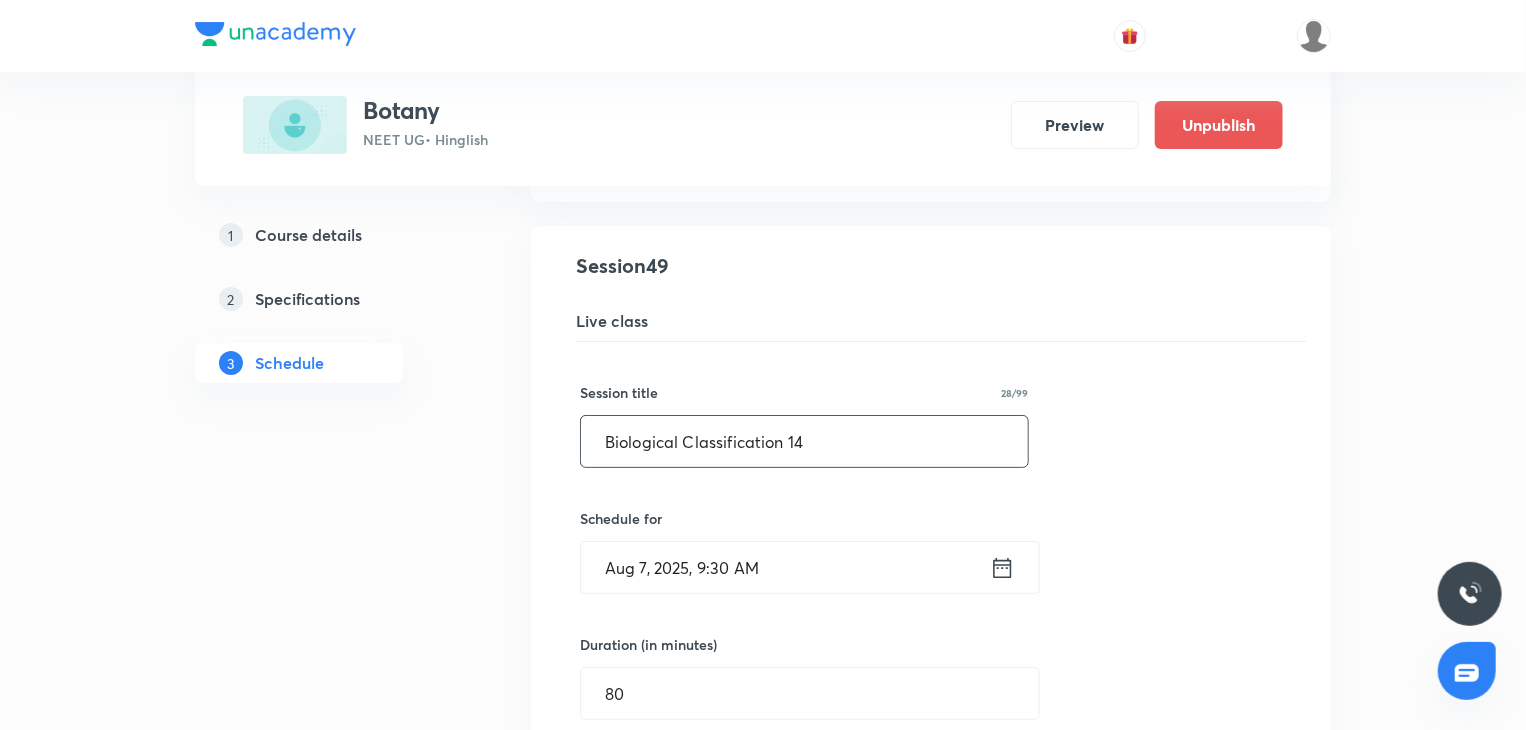 click on "Biological Classification 14" at bounding box center [804, 441] 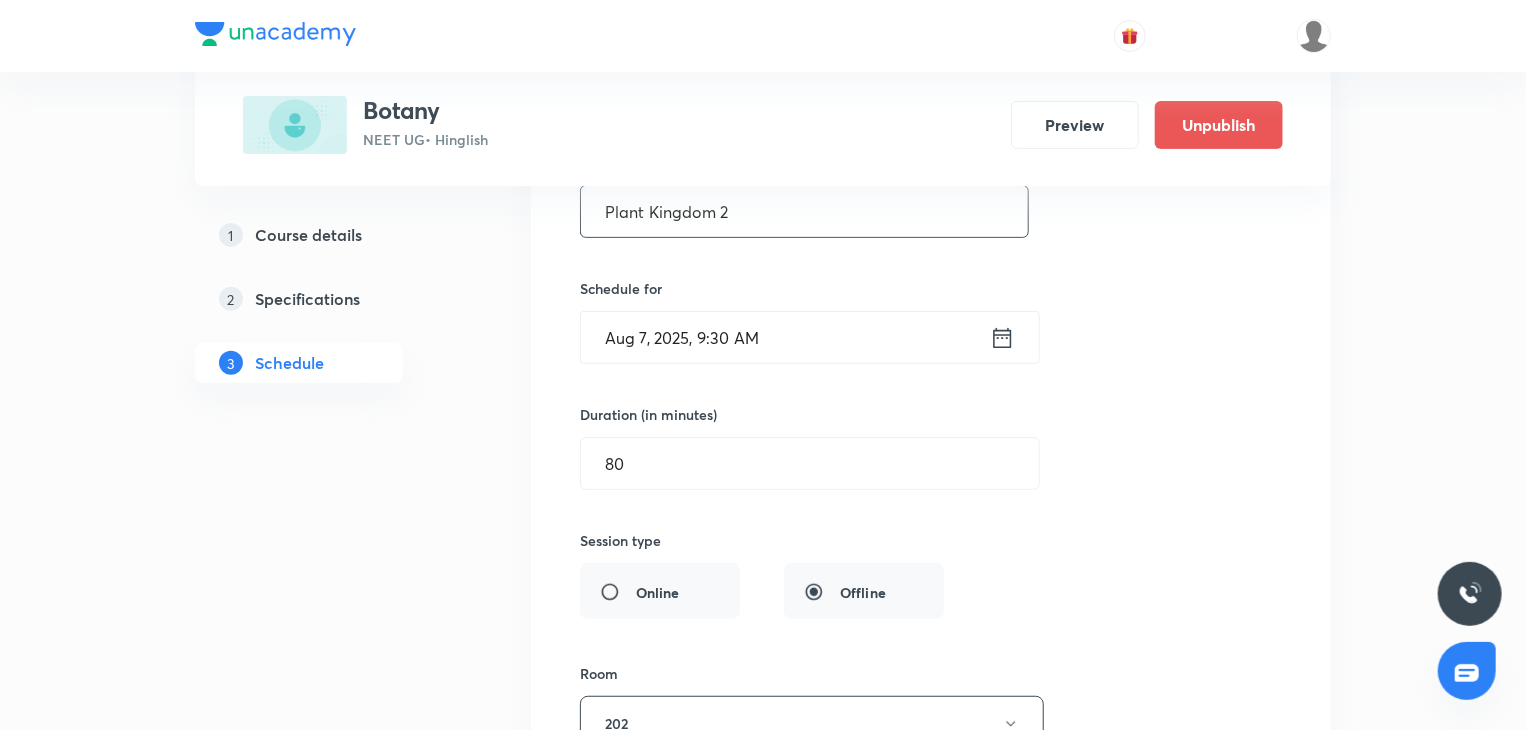 scroll, scrollTop: 8222, scrollLeft: 0, axis: vertical 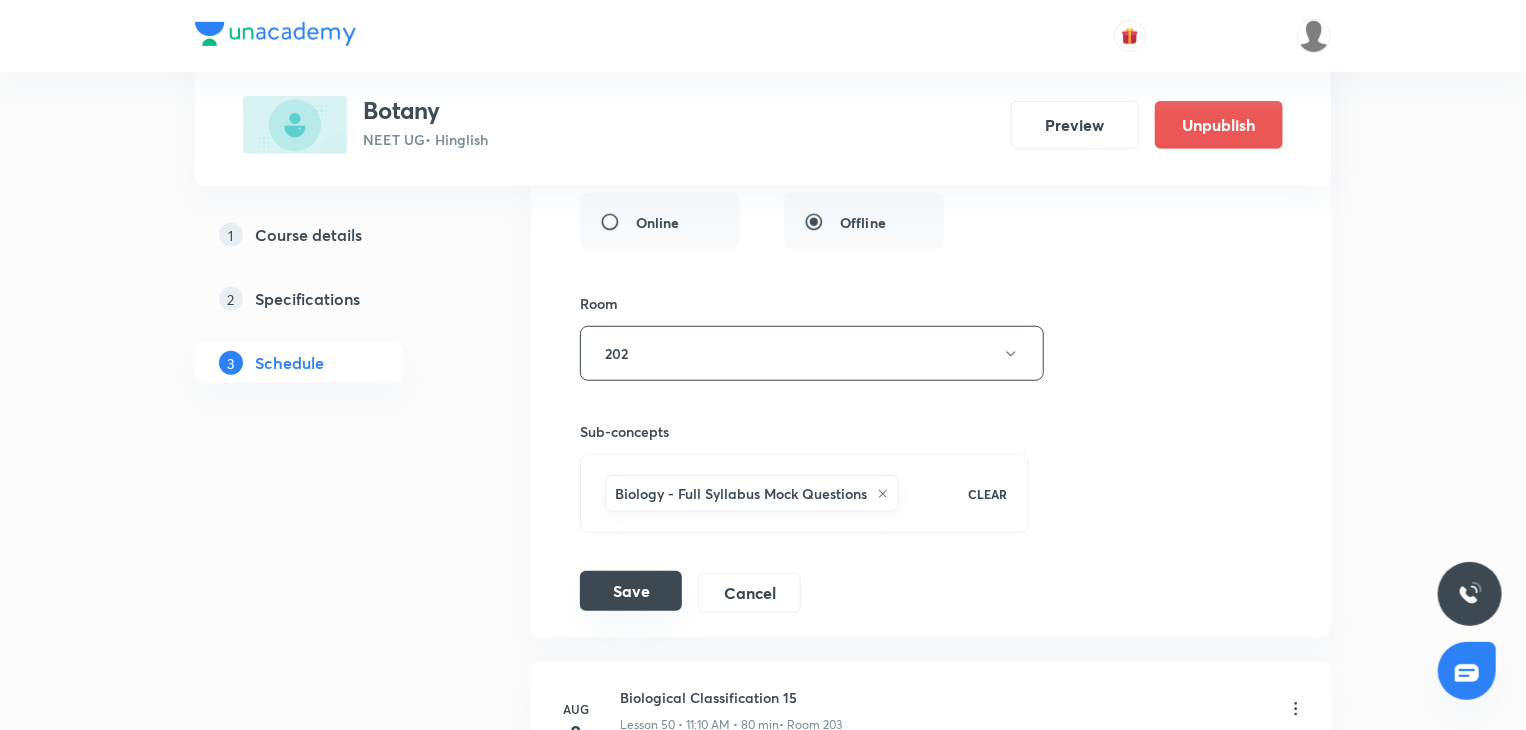 type on "Plant Kingdom 2" 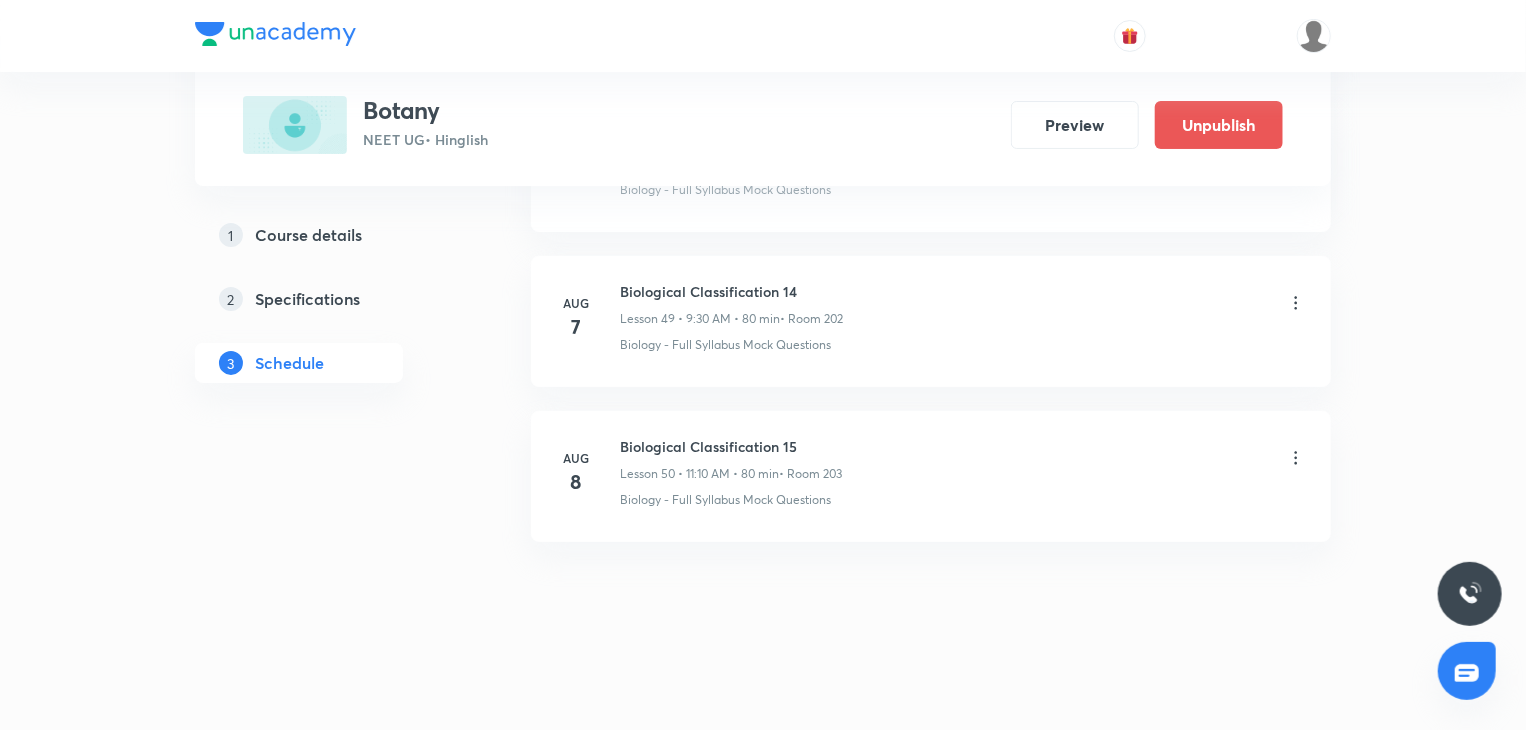 scroll, scrollTop: 7684, scrollLeft: 0, axis: vertical 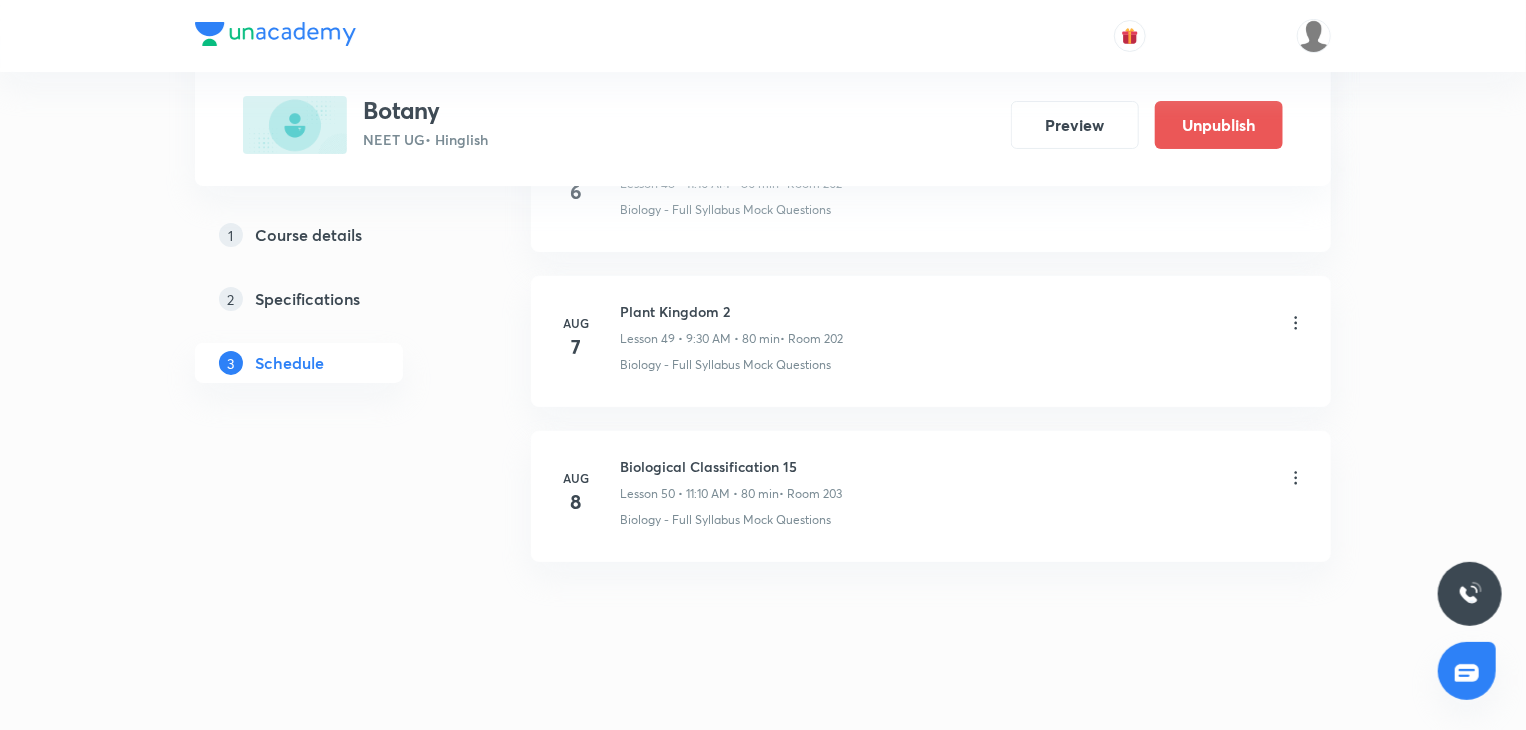 click on "Aug 7 Plant Kingdom 2 Lesson 49 • 9:30 AM • 80 min  • Room 202 Biology - Full Syllabus Mock Questions" at bounding box center [931, 341] 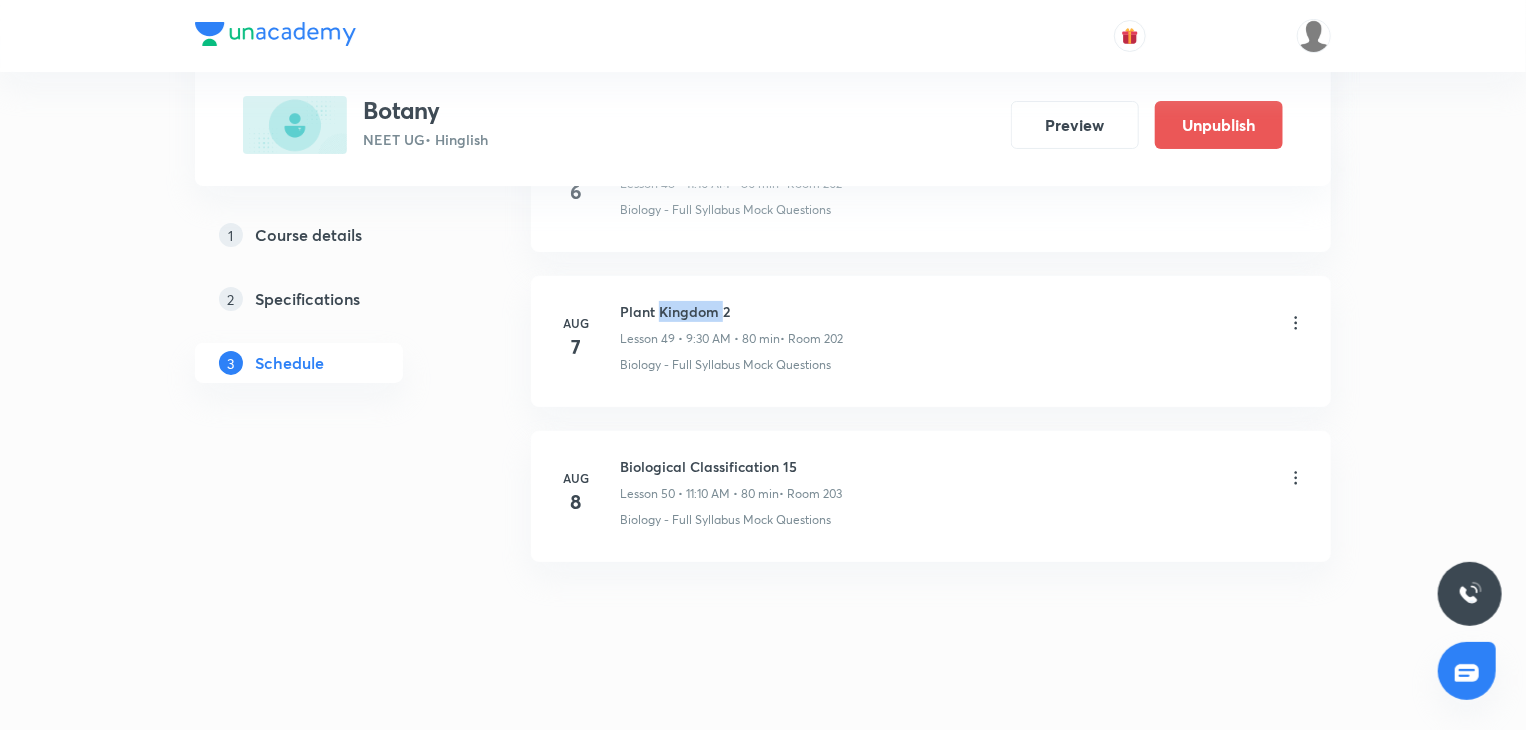 click on "Aug 7 Plant Kingdom 2 Lesson 49 • 9:30 AM • 80 min  • Room 202 Biology - Full Syllabus Mock Questions" at bounding box center [931, 341] 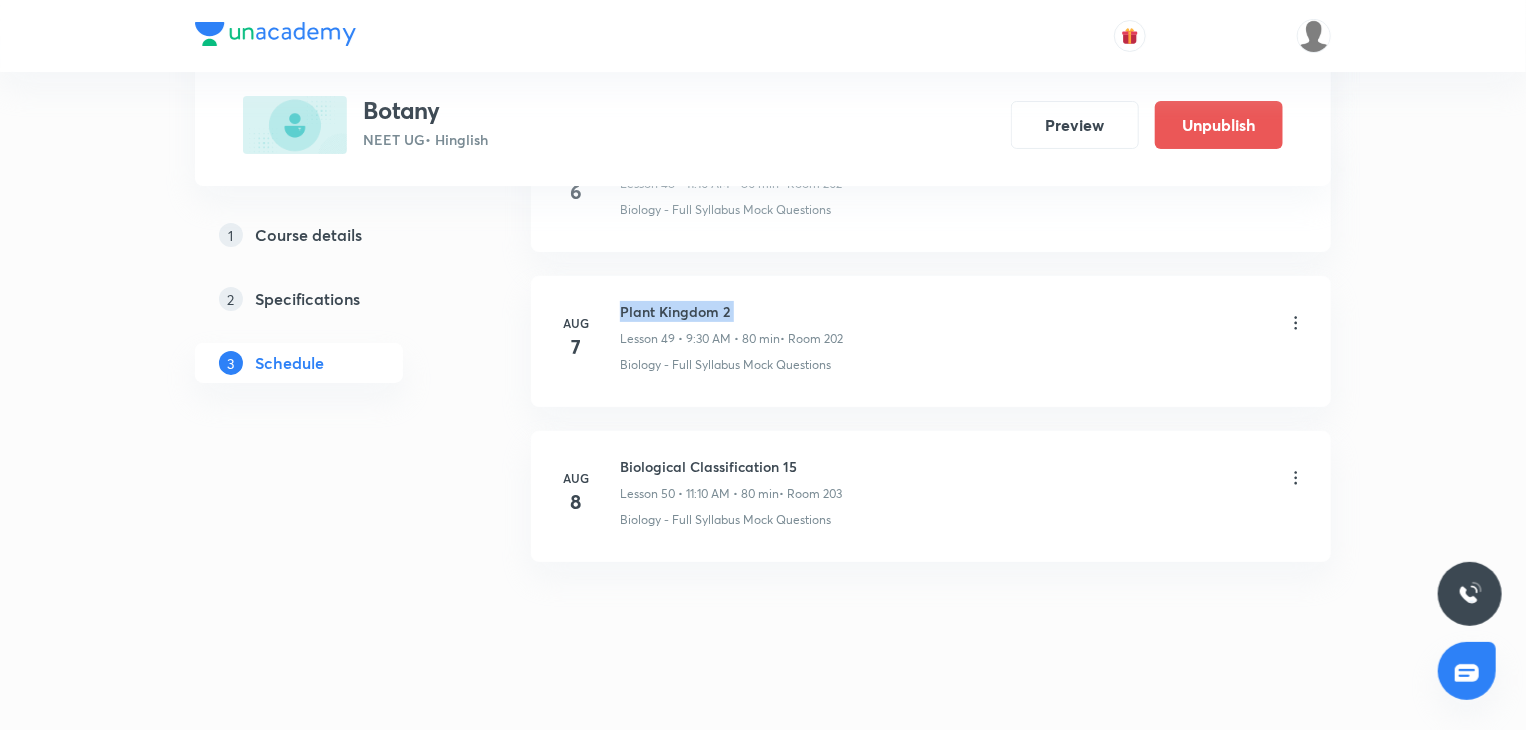 click on "Aug 7 Plant Kingdom 2 Lesson 49 • 9:30 AM • 80 min  • Room 202 Biology - Full Syllabus Mock Questions" at bounding box center (931, 341) 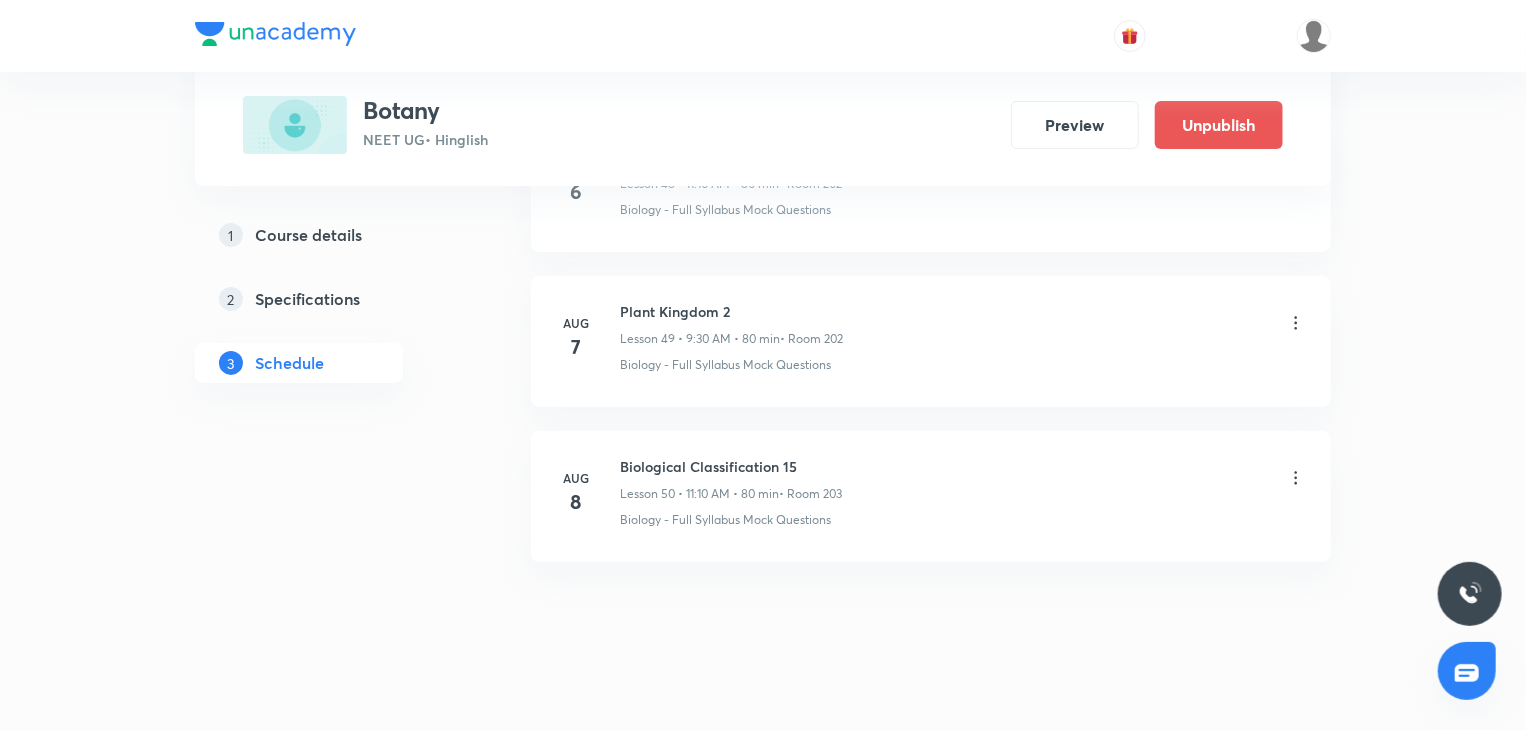 click 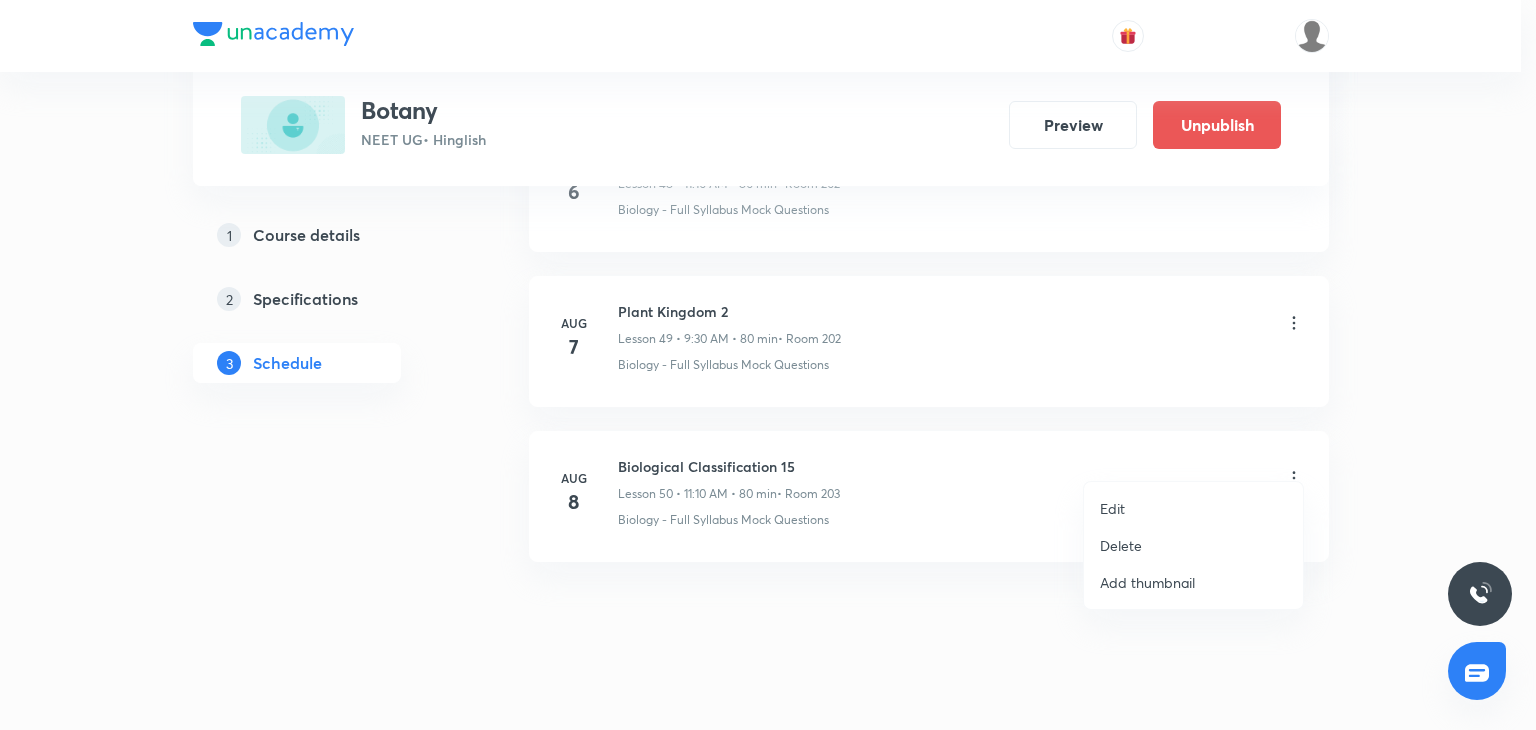 click on "Edit" at bounding box center (1193, 508) 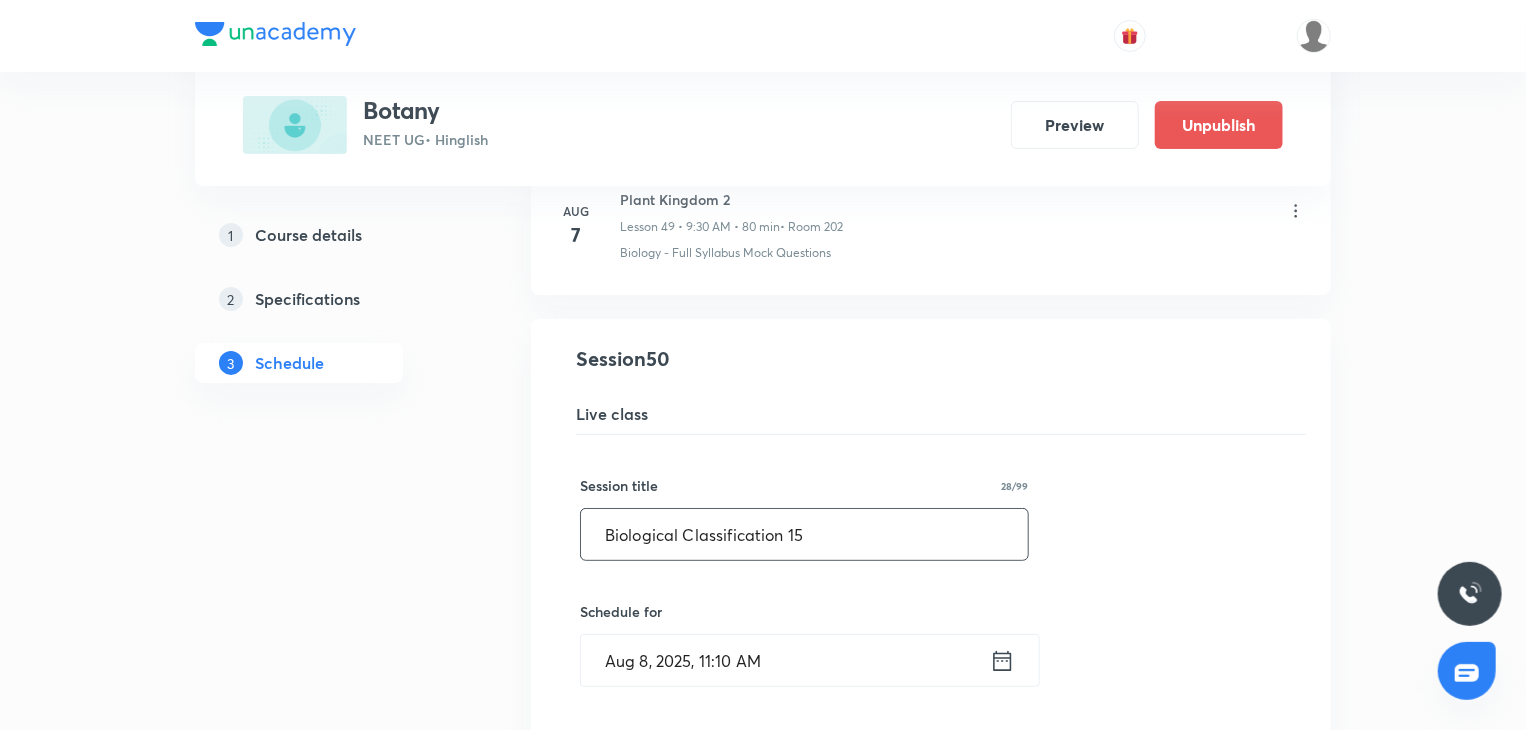 click on "Biological Classification 15" at bounding box center [804, 534] 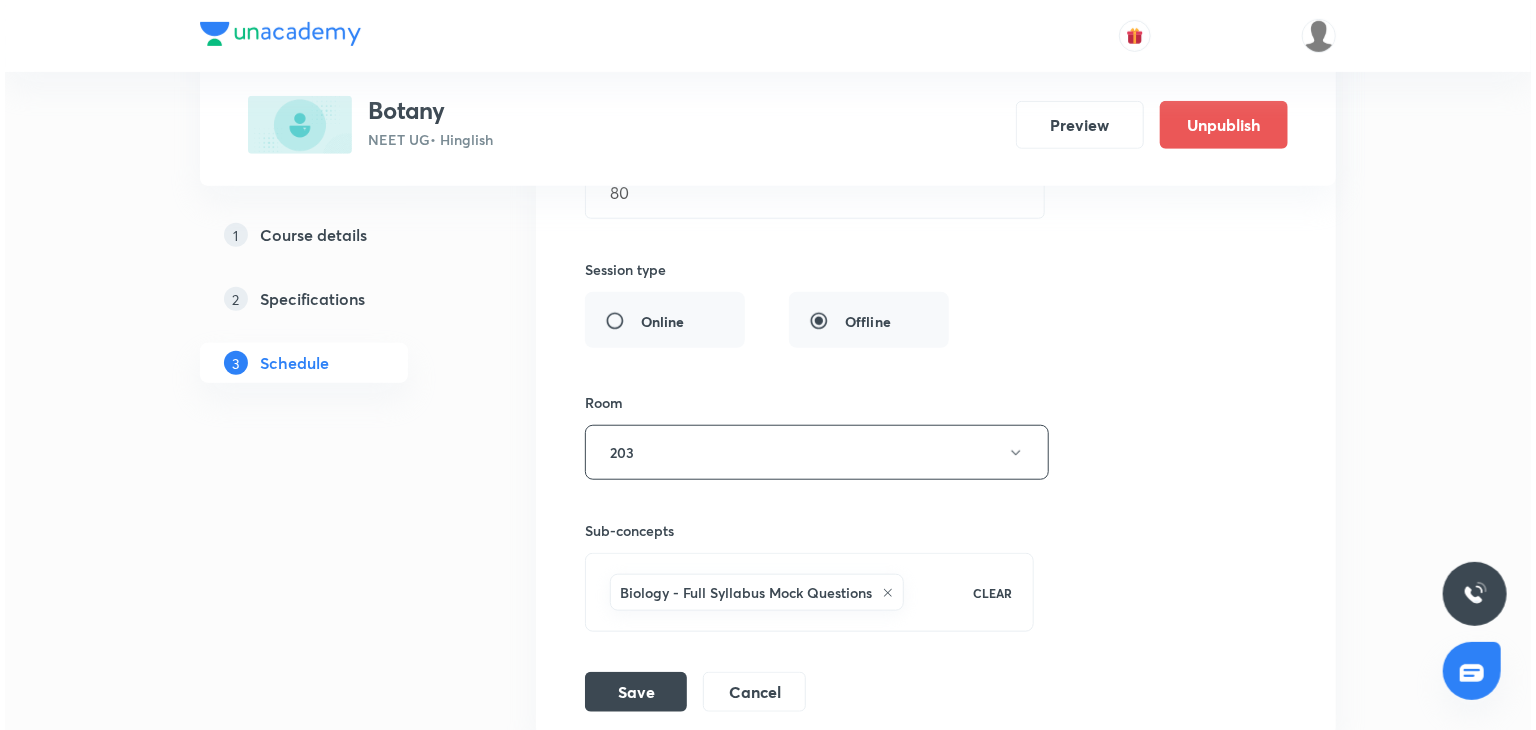 scroll, scrollTop: 8451, scrollLeft: 0, axis: vertical 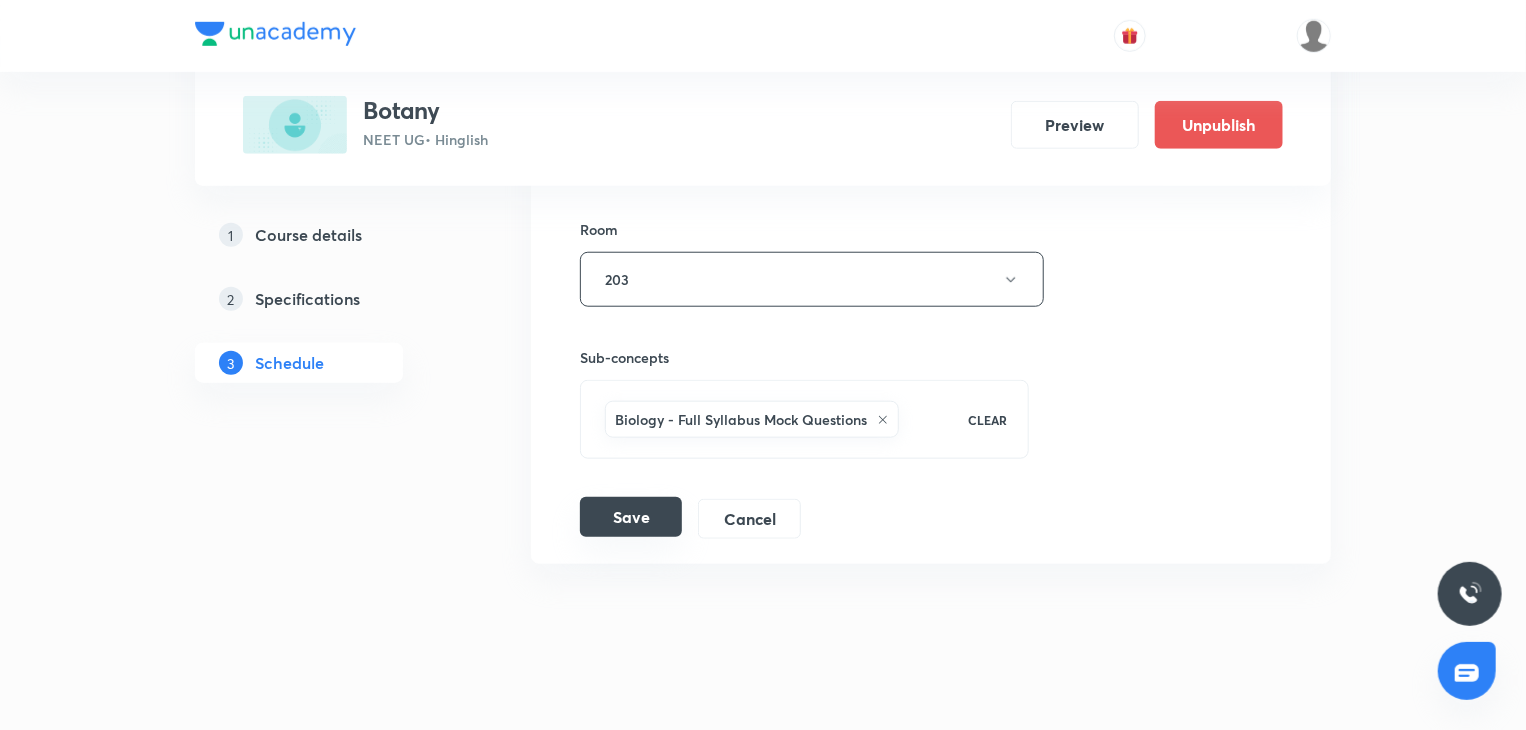 type on "Plant Kingdom 3" 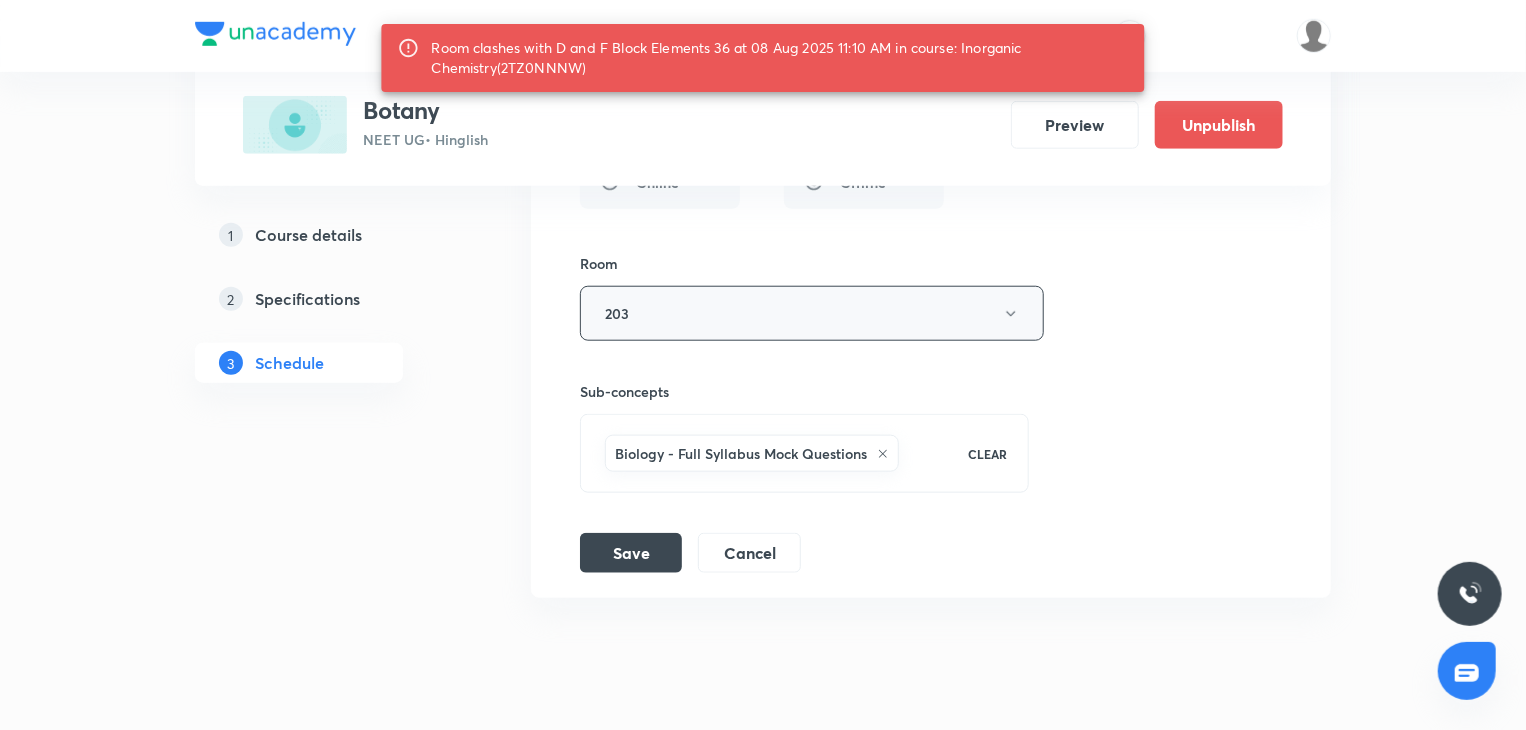 click on "203" at bounding box center [812, 313] 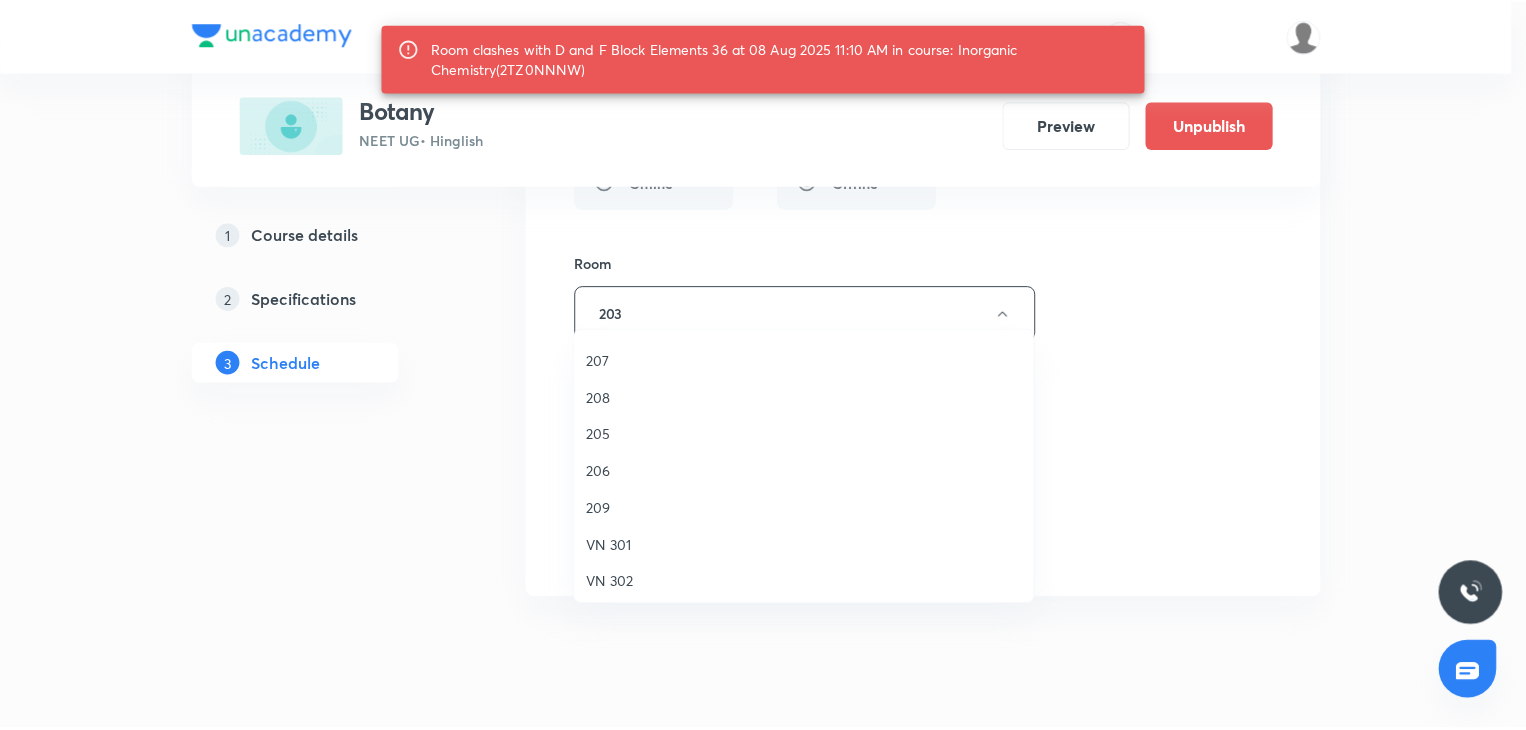 scroll, scrollTop: 200, scrollLeft: 0, axis: vertical 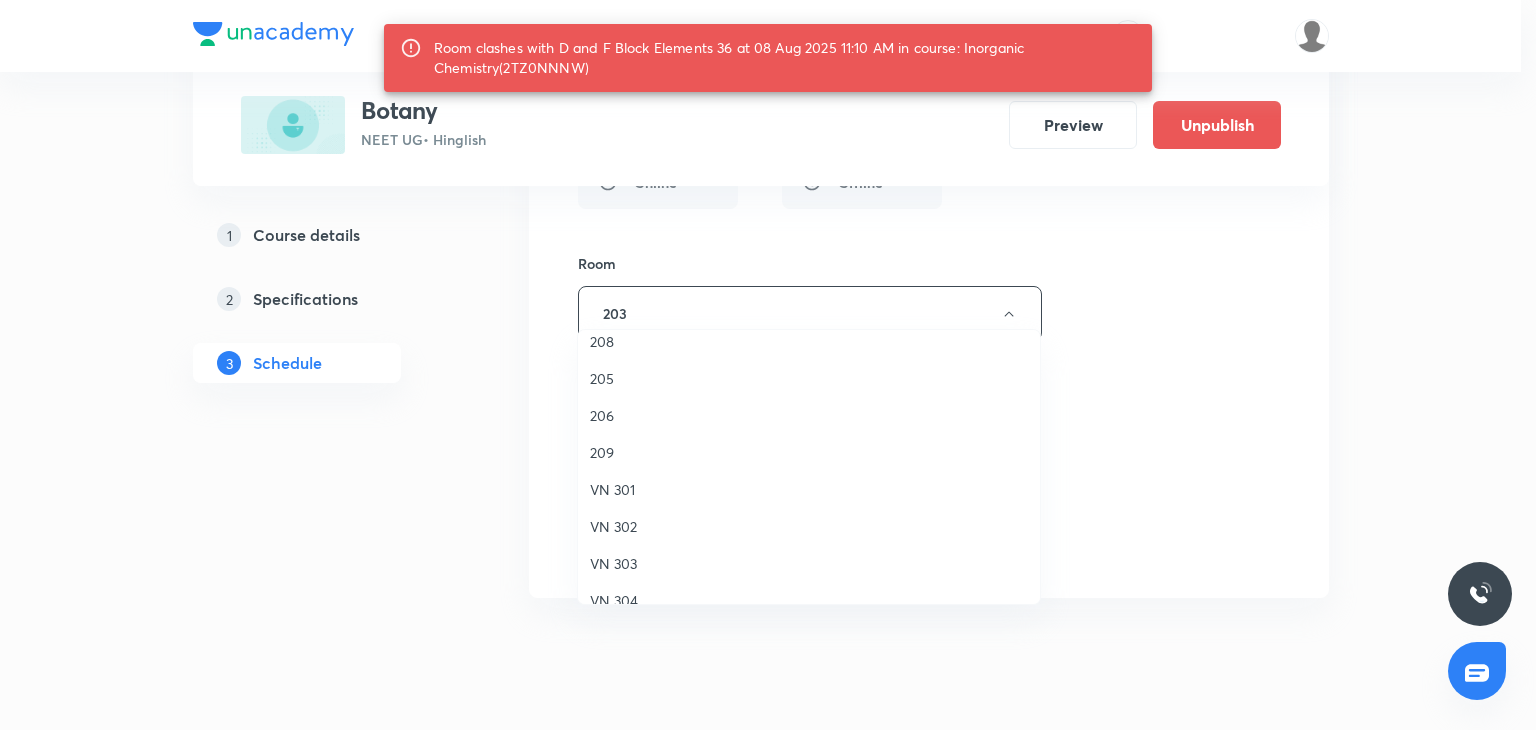 click on "VN 303" at bounding box center [809, 563] 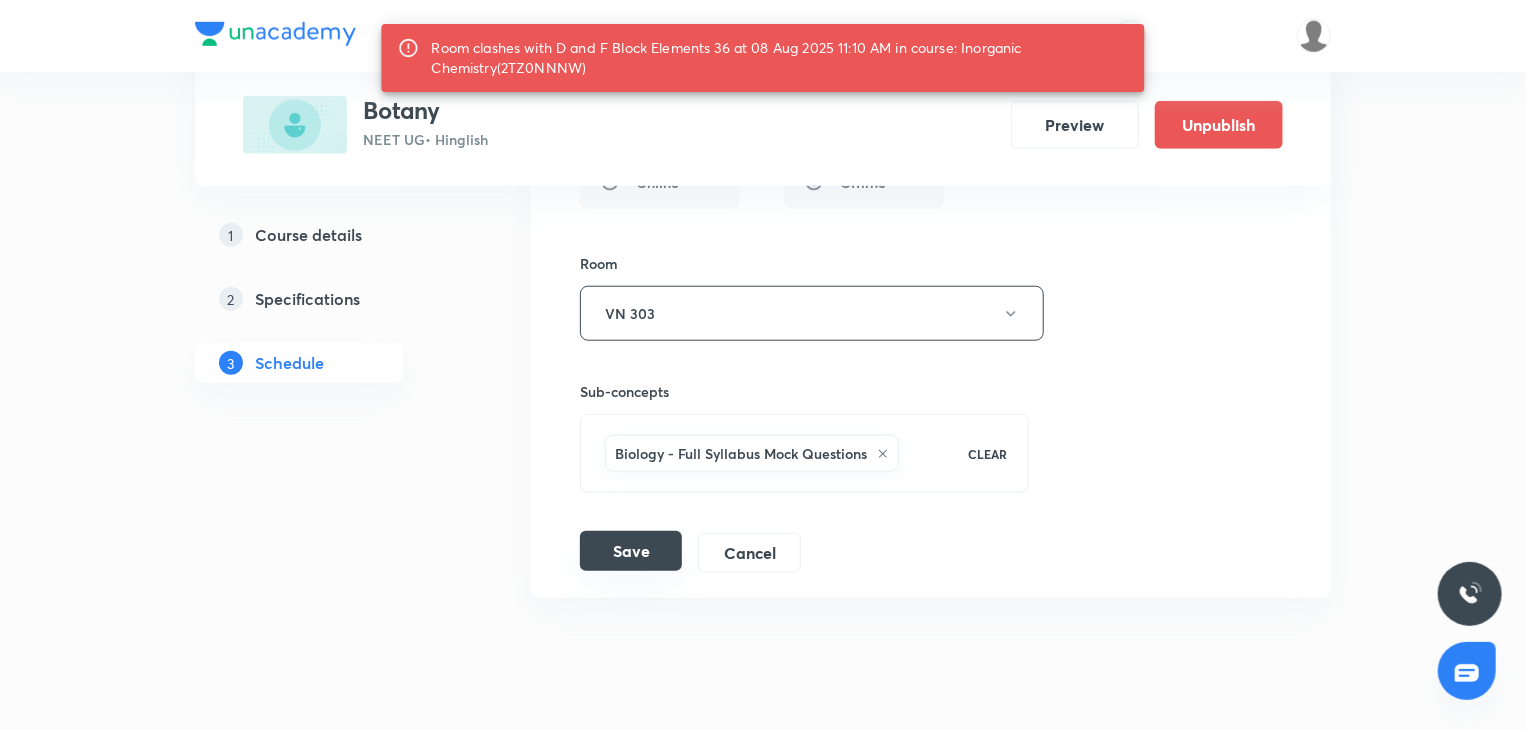 click on "Save" at bounding box center [631, 551] 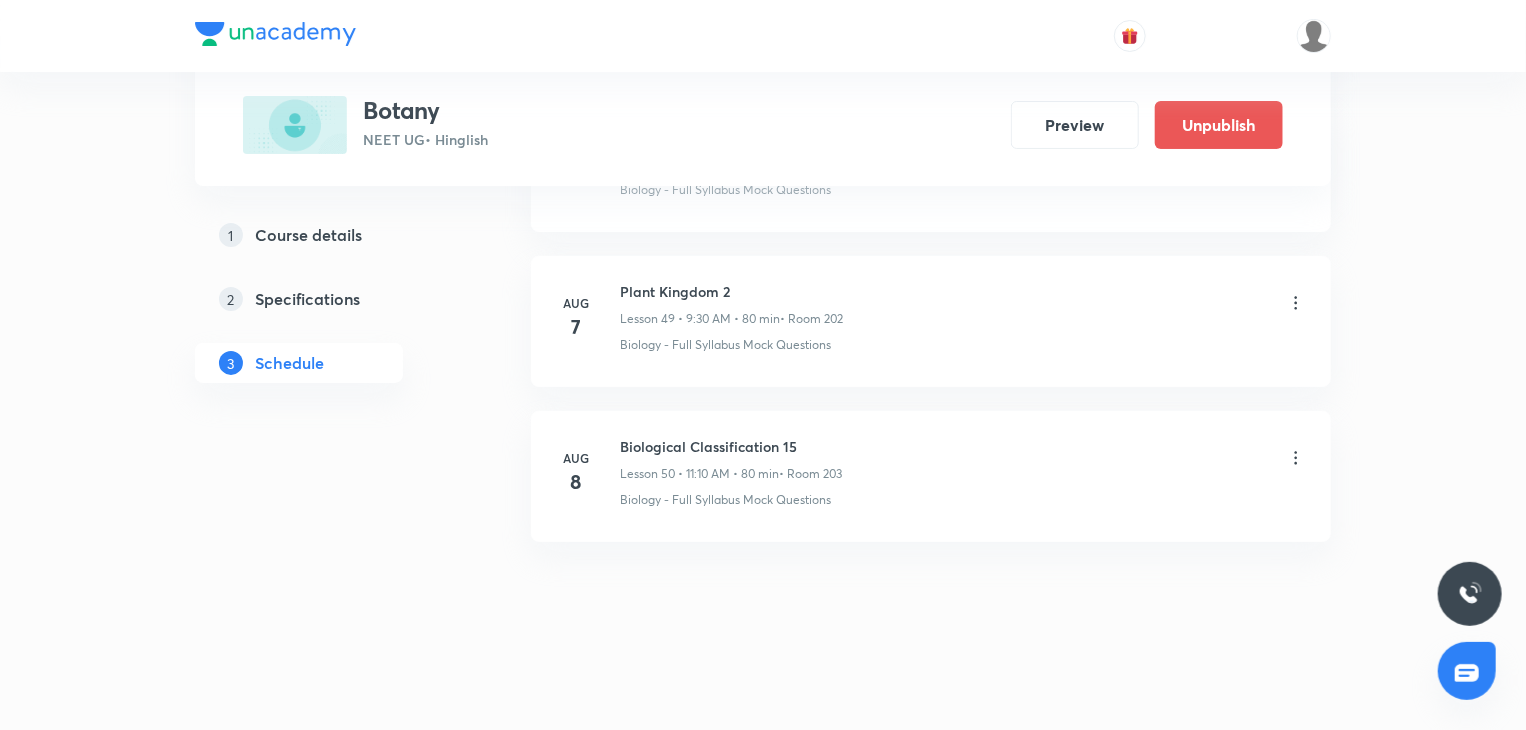 scroll, scrollTop: 7684, scrollLeft: 0, axis: vertical 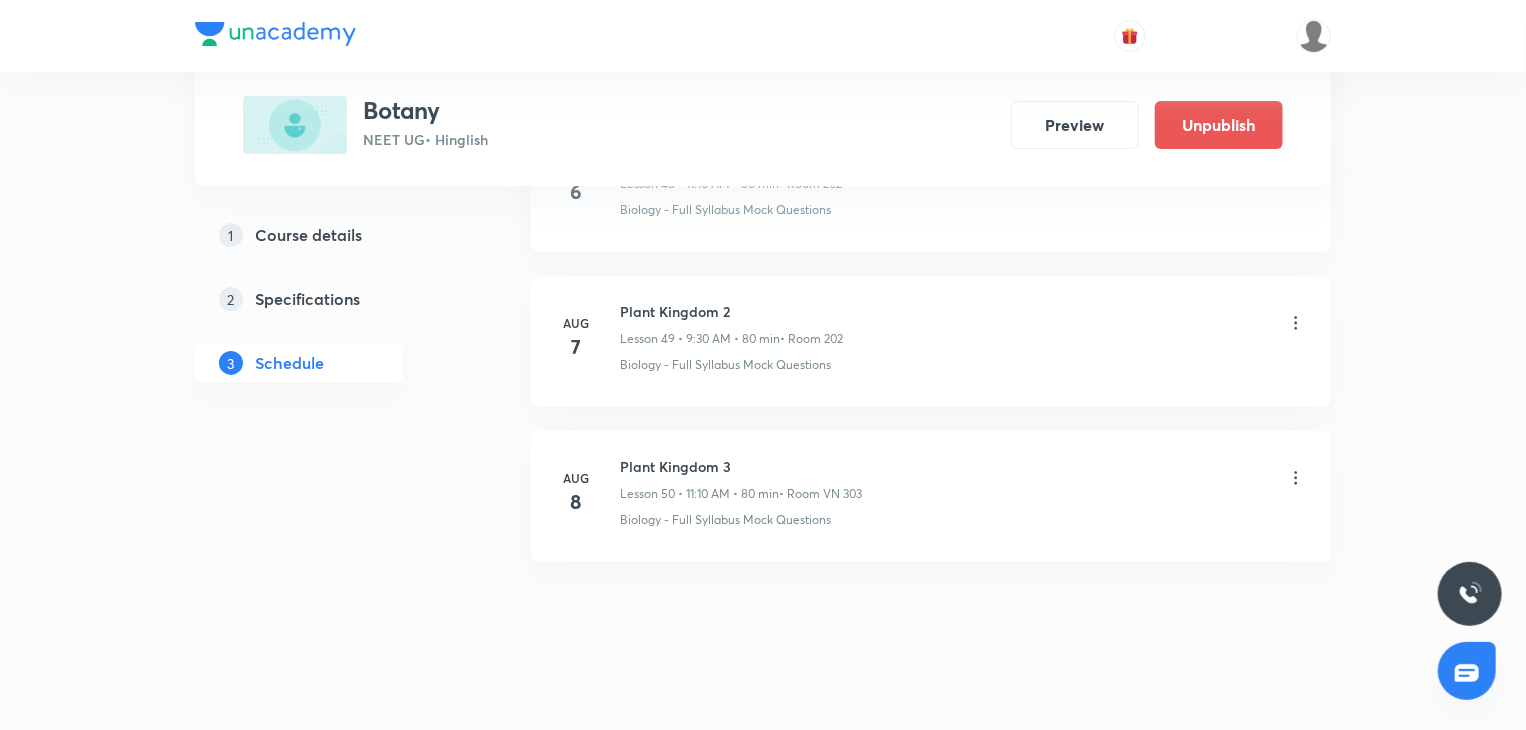 click on "Aug 8 Plant Kingdom 3 Lesson 50 • 11:10 AM • 80 min  • Room VN 303 Biology - Full Syllabus Mock Questions" at bounding box center [931, 496] 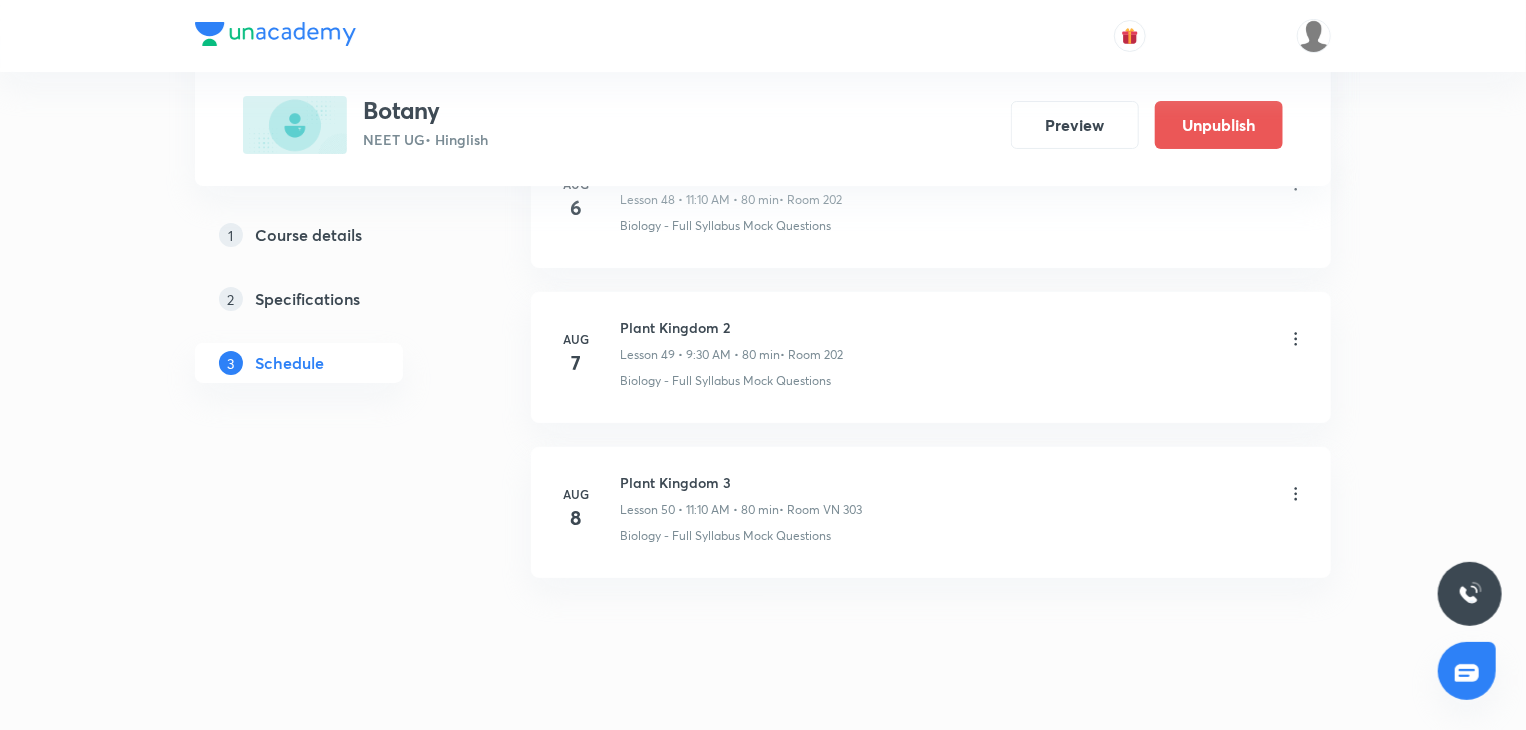 scroll, scrollTop: 7684, scrollLeft: 0, axis: vertical 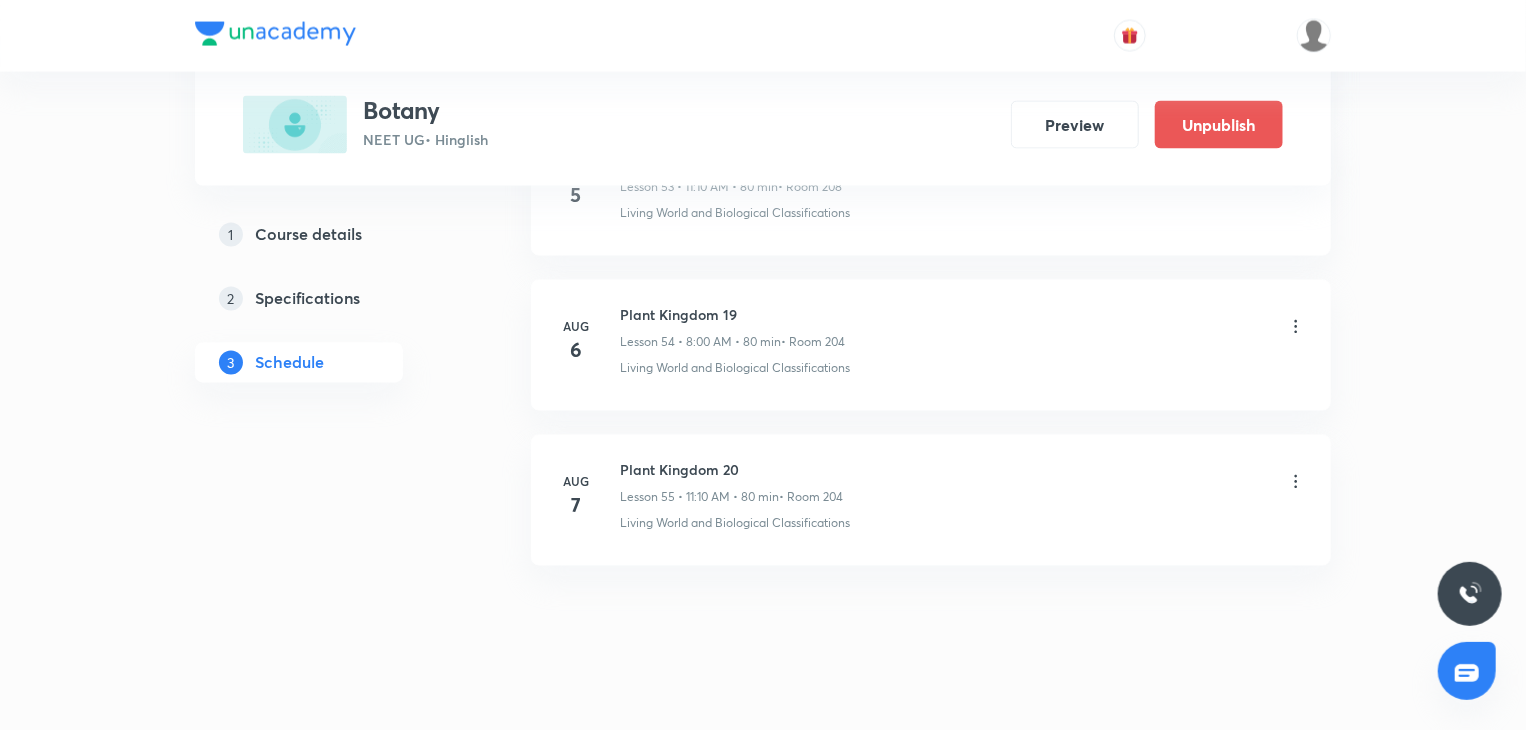 click on "Plus Courses Botany NEET UG  • Hinglish Preview Unpublish 1 Course details 2 Specifications 3 Schedule Schedule 55  classes Session  56 Live class Session title 0/99 ​ Schedule for Aug 5, 2025, 12:46 PM ​ Duration (in minutes) ​   Session type Online Offline Room Select centre room Sub-concepts Select concepts that wil be covered in this session Add Cancel May 12 Cell - The Unit of Life 1 Lesson 1 • 8:00 AM • 80 min  • Room VN 305 Living World and Biological Classifications  May 13 Cell - The Unit of Life 2 Lesson 2 • 8:00 AM • 80 min  • Room 202 Living World and Biological Classifications  May 14 Cell - The Unit of Life 3 Lesson 3 • 8:00 AM • 80 min  • Room 208 Living World and Biological Classifications  May 17 Cell - The Unit of Life 4 Lesson 4 • 9:30 AM • 80 min  • Room 201 Plant Kingdom and  Morphology May 19 Cell - The Unit of Life 5 Lesson 5 • 8:00 AM • 80 min  • Room 204 Plant Kingdom and  Morphology May 19 Cell - The Unit of Life 6  • Room 201 May 20 May" at bounding box center [763, -4272] 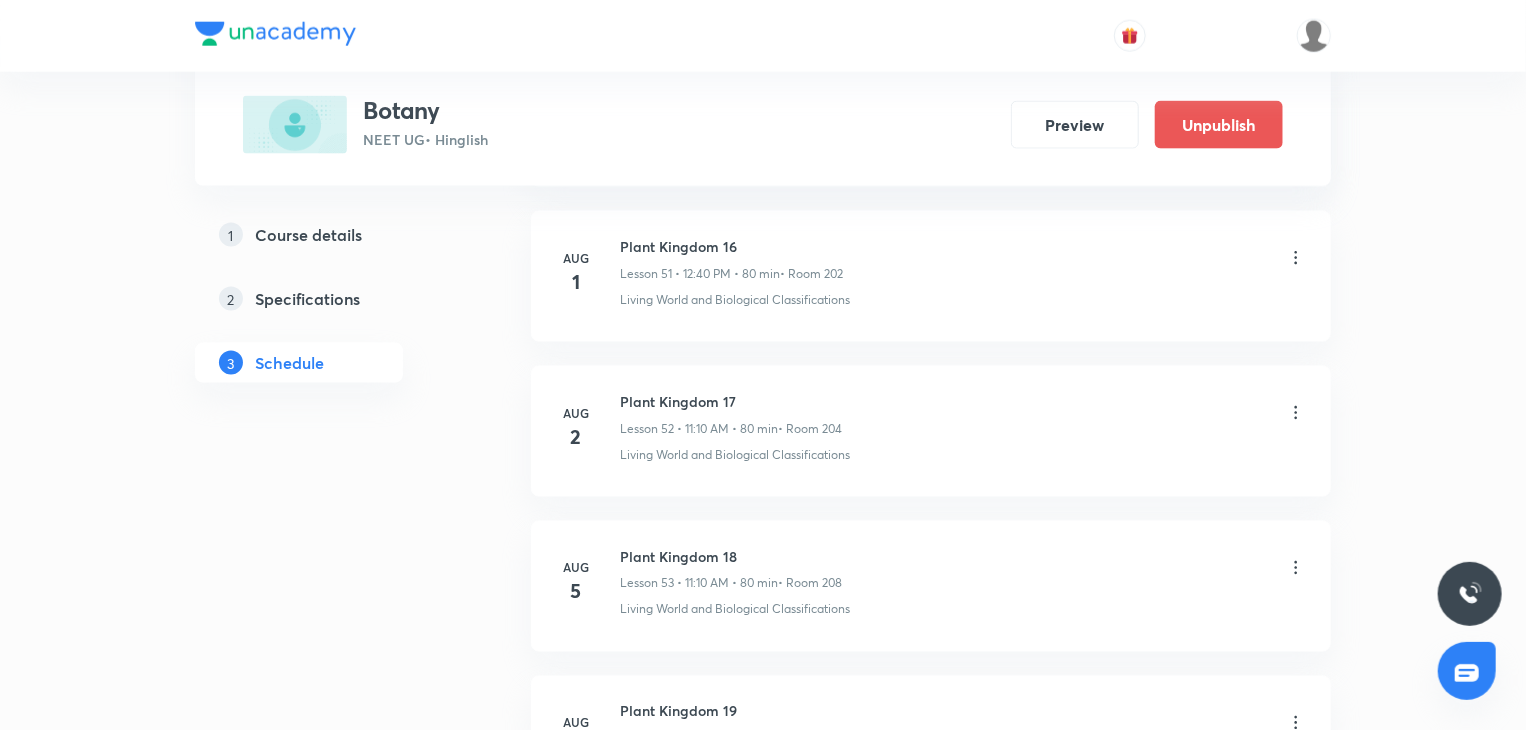 scroll, scrollTop: 8974, scrollLeft: 0, axis: vertical 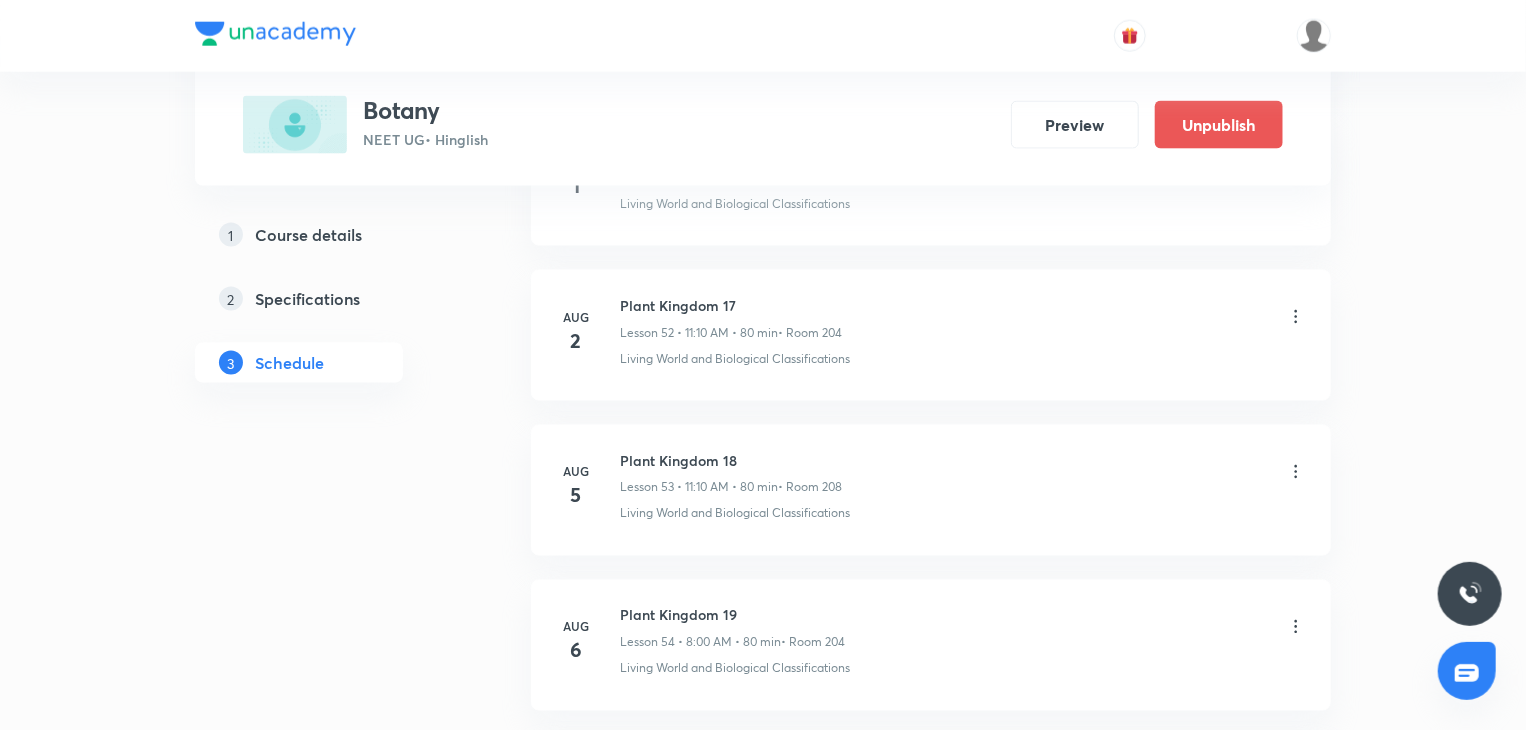 click on "Aug 5 Plant Kingdom 18 Lesson 53 • 11:10 AM • 80 min  • Room 208 Living World and Biological Classifications" at bounding box center (931, 490) 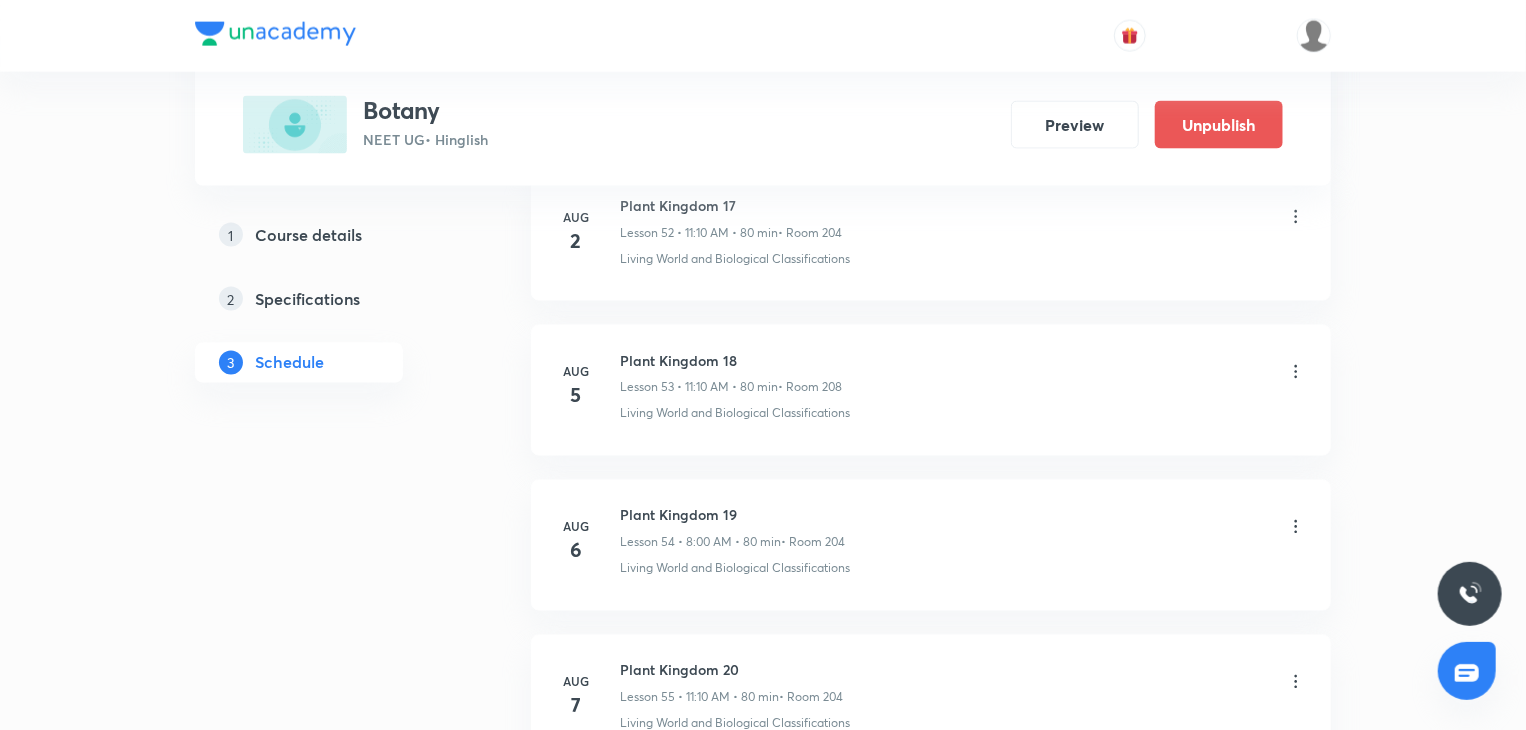 click on "May 12 Cell - The Unit of Life 1 Lesson 1 • 8:00 AM • 80 min  • Room VN 305 Living World and Biological Classifications  May 13 Cell - The Unit of Life 2 Lesson 2 • 8:00 AM • 80 min  • Room 202 Living World and Biological Classifications  May 14 Cell - The Unit of Life 3 Lesson 3 • 8:00 AM • 80 min  • Room 208 Living World and Biological Classifications  May 17 Cell - The Unit of Life 4 Lesson 4 • 9:30 AM • 80 min  • Room 201 Plant Kingdom and  Morphology May 19 Cell - The Unit of Life 5 Lesson 5 • 8:00 AM • 80 min  • Room 204 Plant Kingdom and  Morphology May 19 Cell - The Unit of Life 6 Lesson 6 • 9:30 AM • 80 min  • Room 201 Plant Kingdom and  Morphology May 20 Cell - The Unit of Life 7 Lesson 7 • 8:00 AM • 80 min  • Room 202 Principle of Inheritance &  Variation May 20 Cell - The Unit of Life 8 Lesson 8 • 11:10 AM • 80 min  • Room 202 Plant Kingdom and  Morphology May 27 Cell - The Unit of Life 9 Lesson 9 • 8:00 AM • 80 min  • Room 201 May 29" at bounding box center [931, -3485] 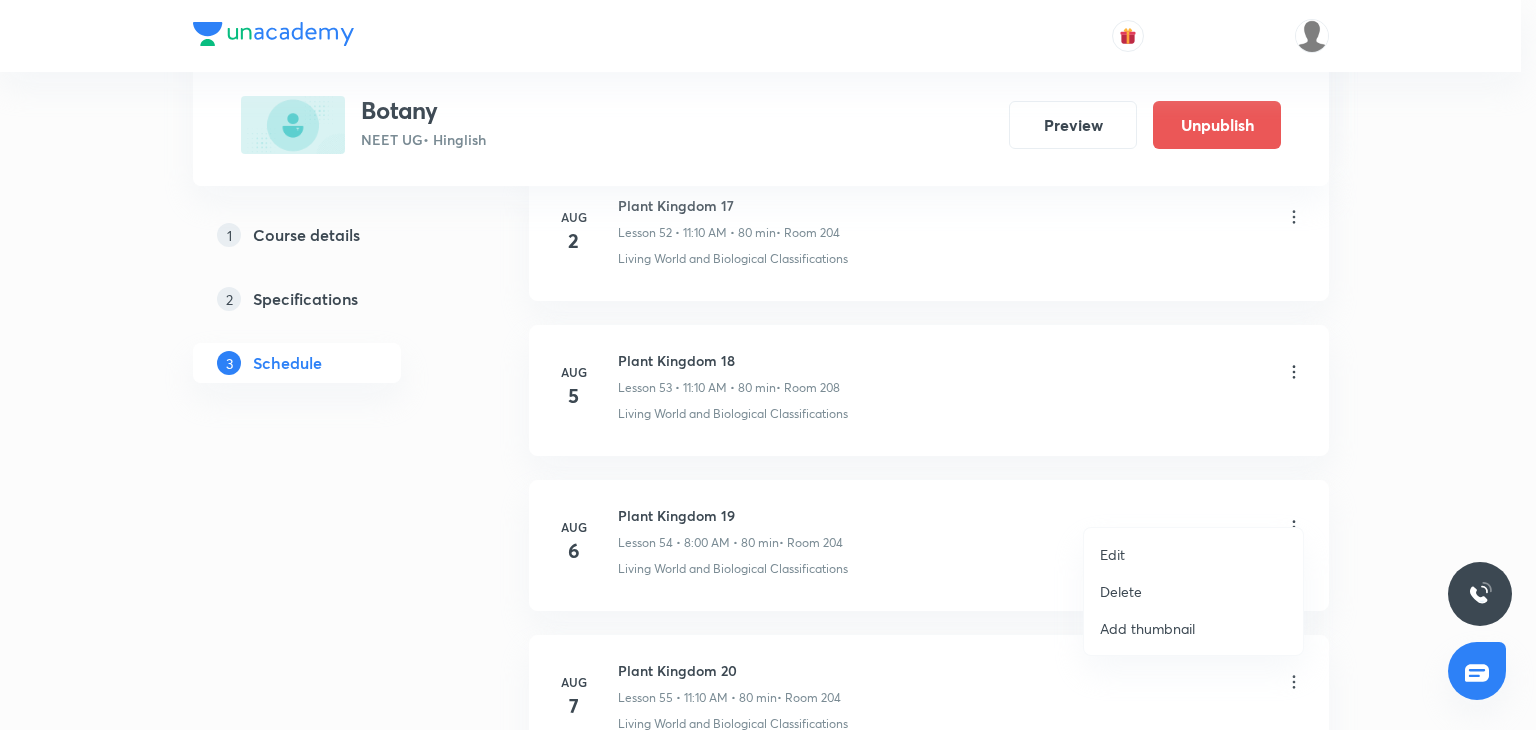 click on "Edit" at bounding box center (1193, 554) 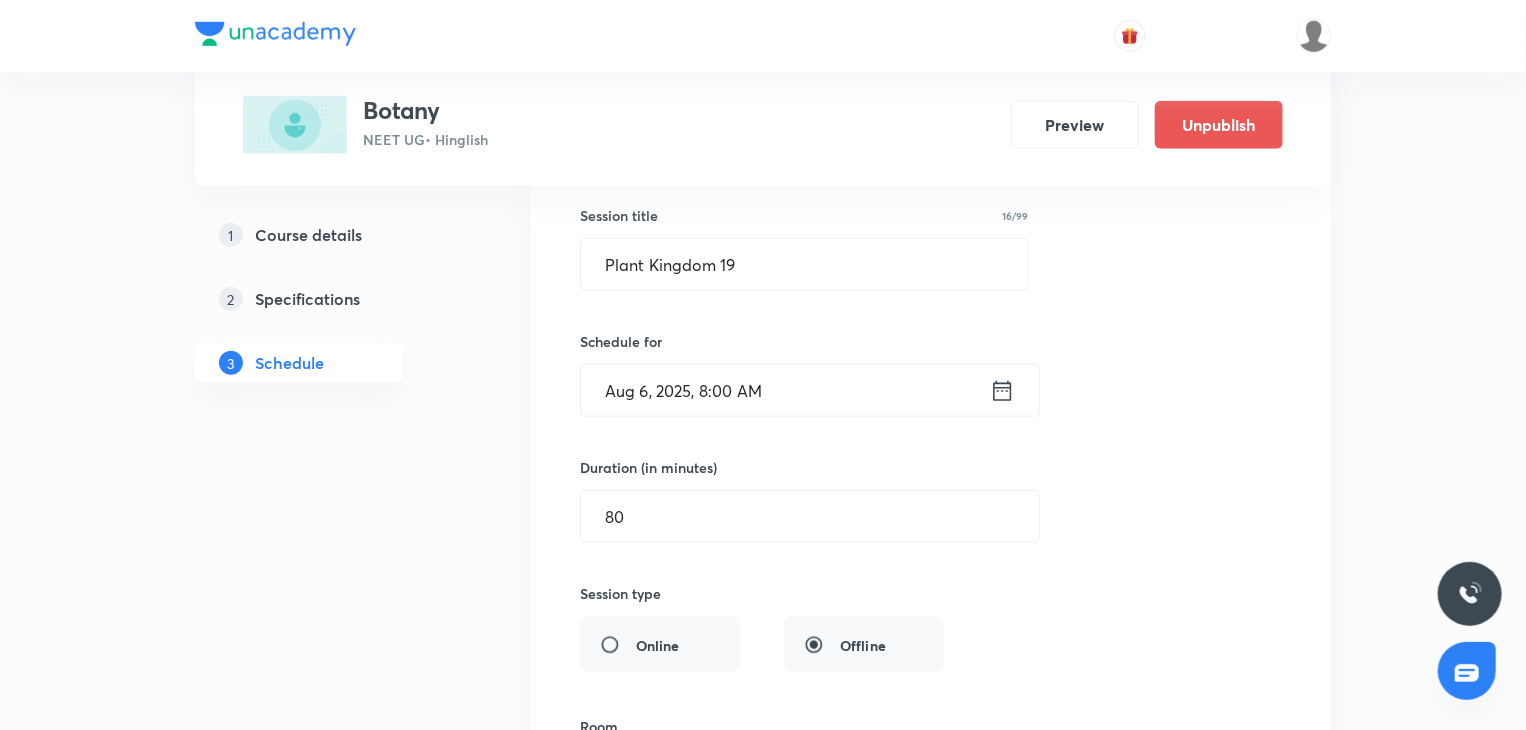 scroll, scrollTop: 8474, scrollLeft: 0, axis: vertical 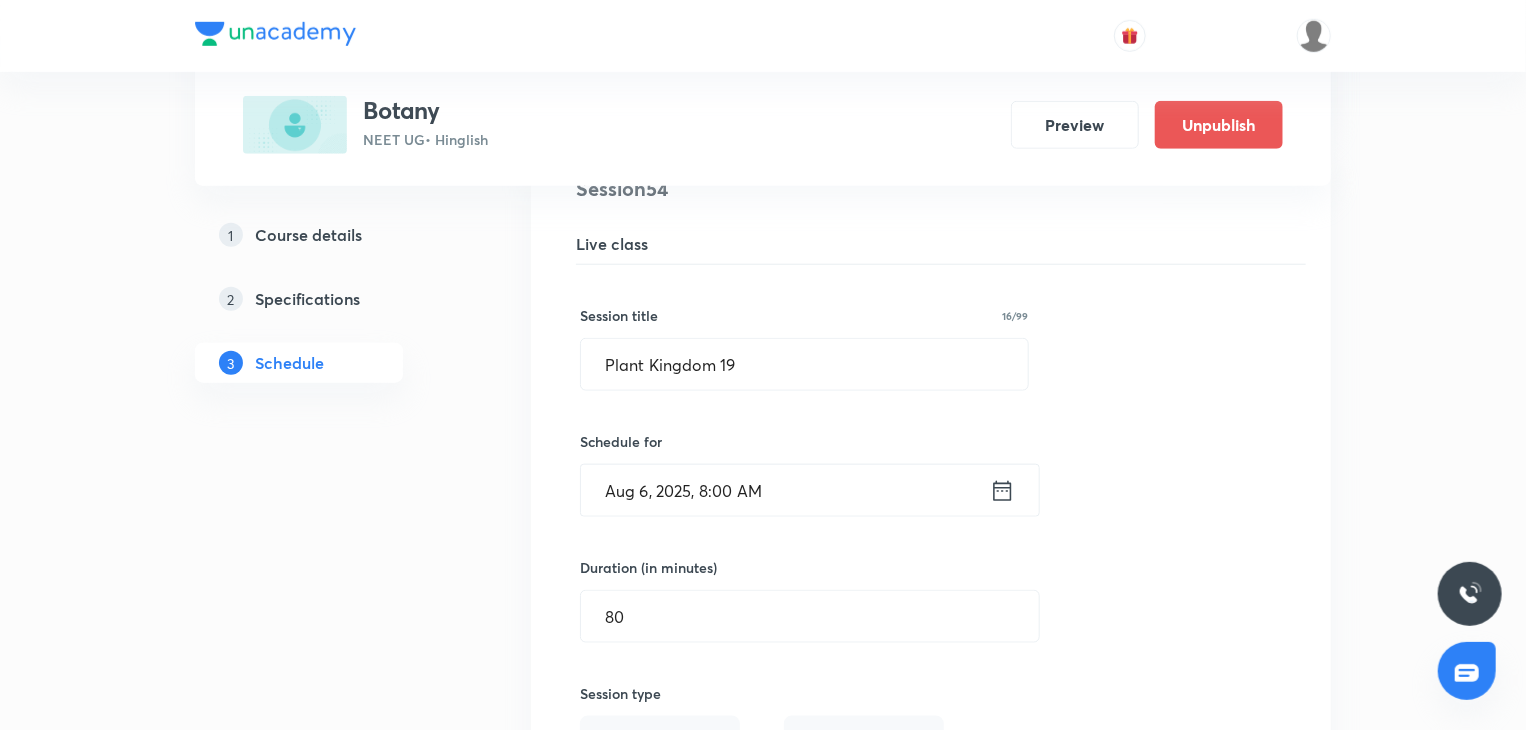 click on "Session title 16/99 Plant Kingdom 19 ​ Schedule for Aug 6, 2025, 8:00 AM ​ Duration (in minutes) 80 ​   Session type Online Offline Room 204 Sub-concepts Living World and Biological Classifications  CLEAR Save Cancel" at bounding box center (931, 700) 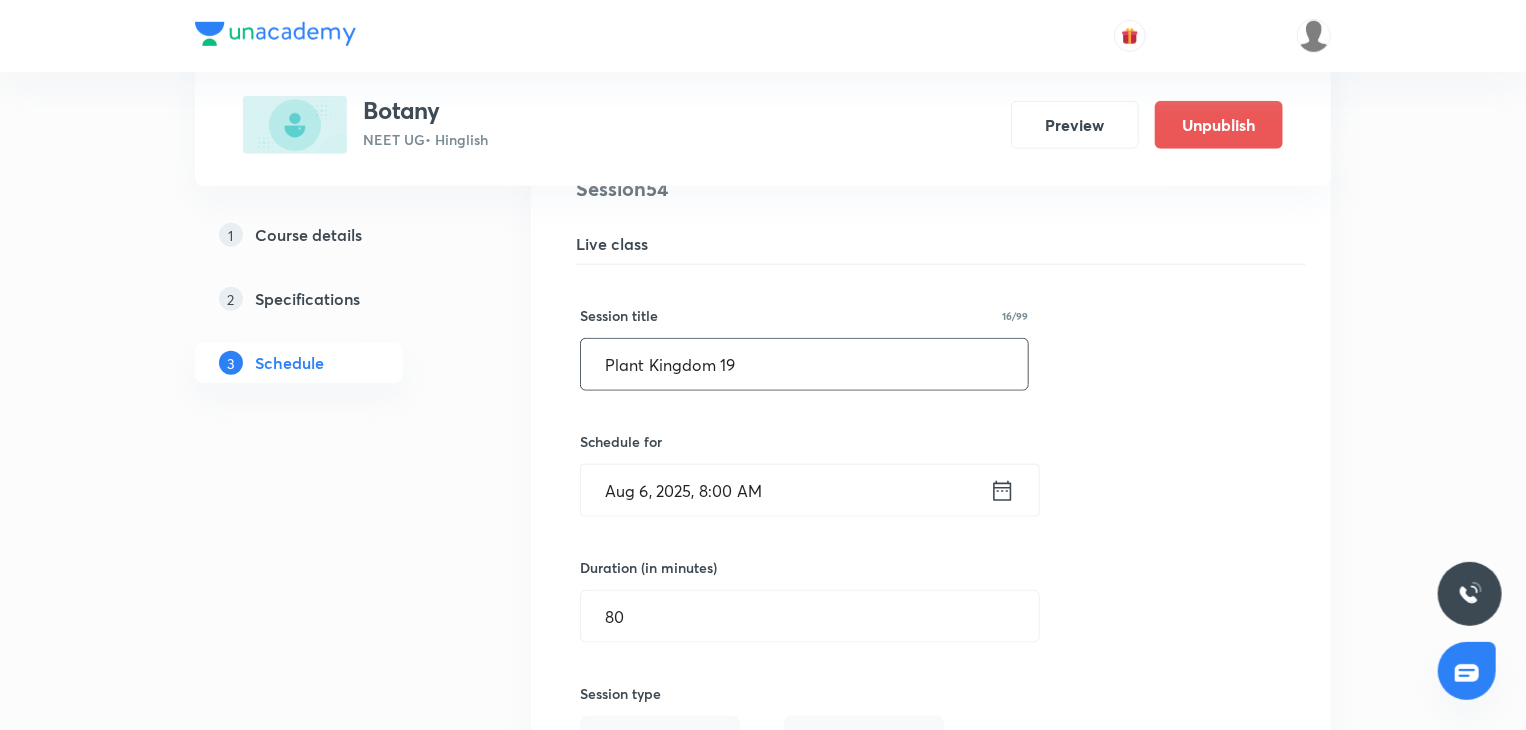 click on "Plant Kingdom 19" at bounding box center (804, 364) 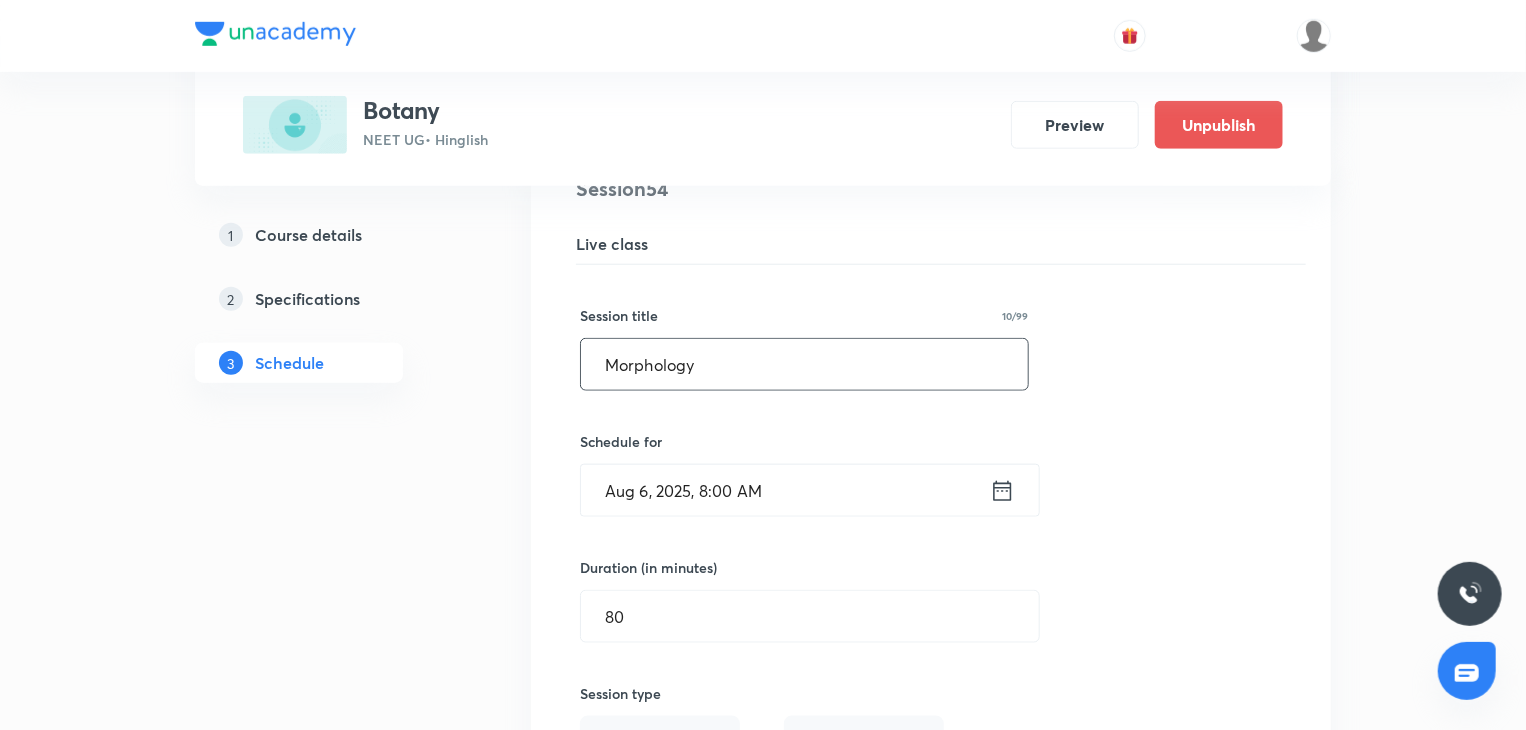 click on "Morphology" at bounding box center (804, 364) 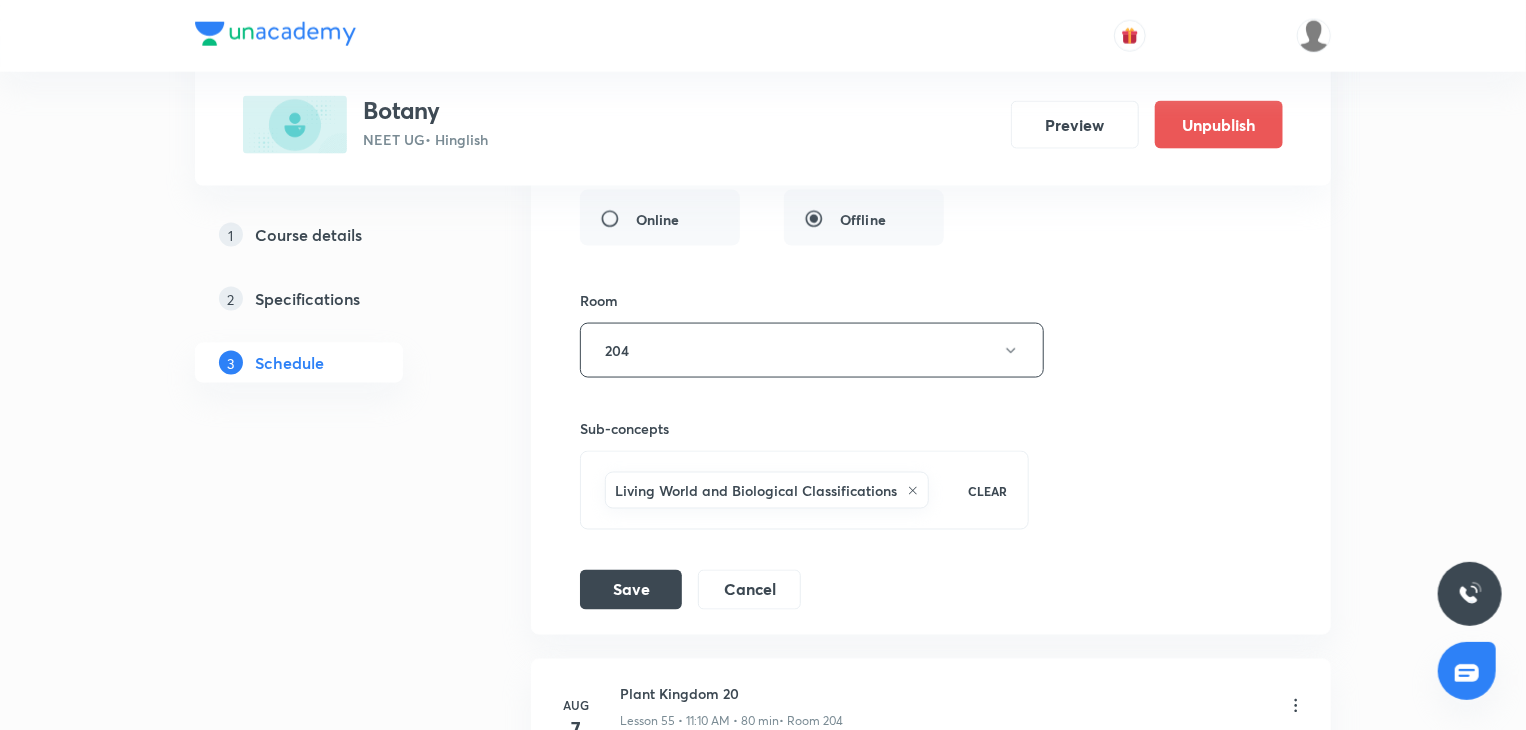scroll, scrollTop: 9074, scrollLeft: 0, axis: vertical 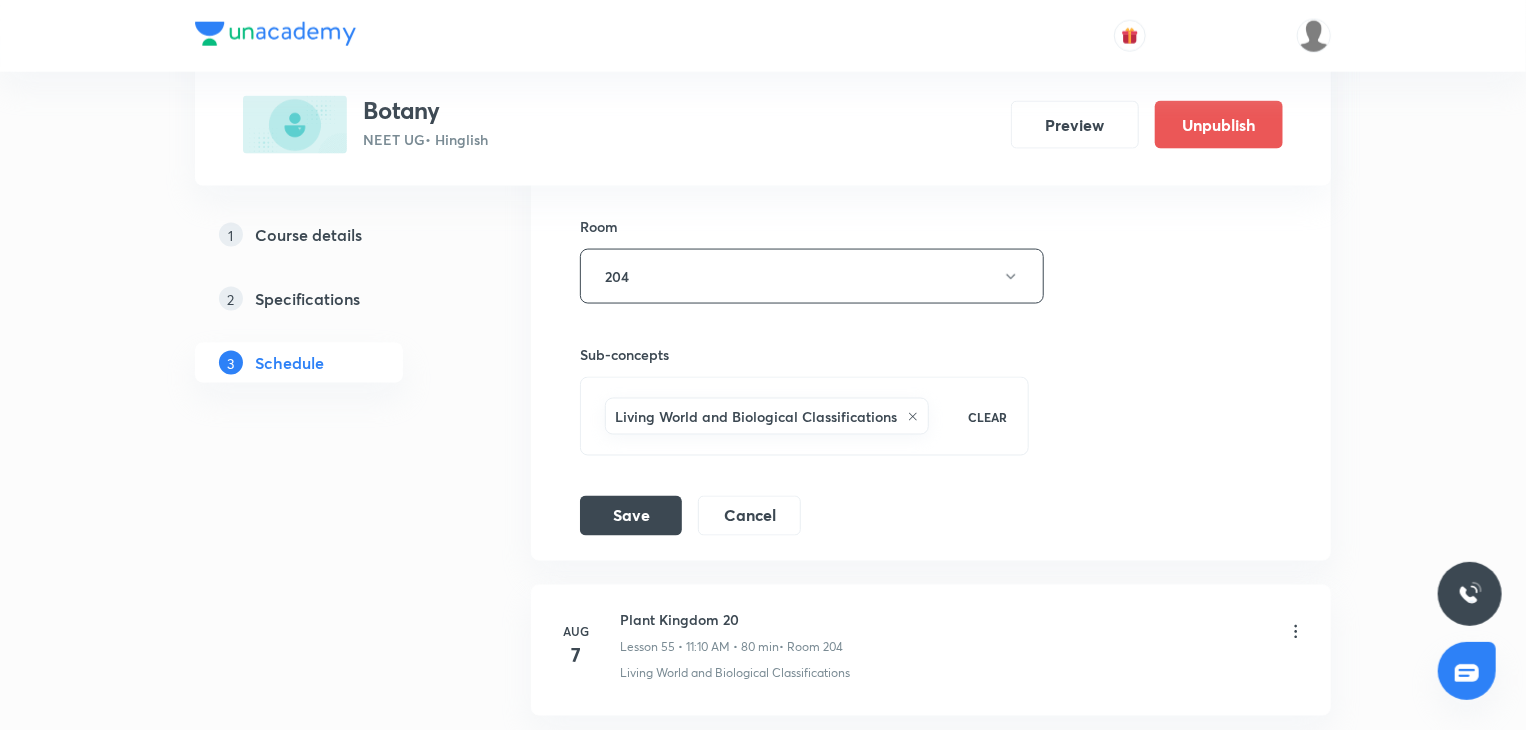 type on "Morphology 1" 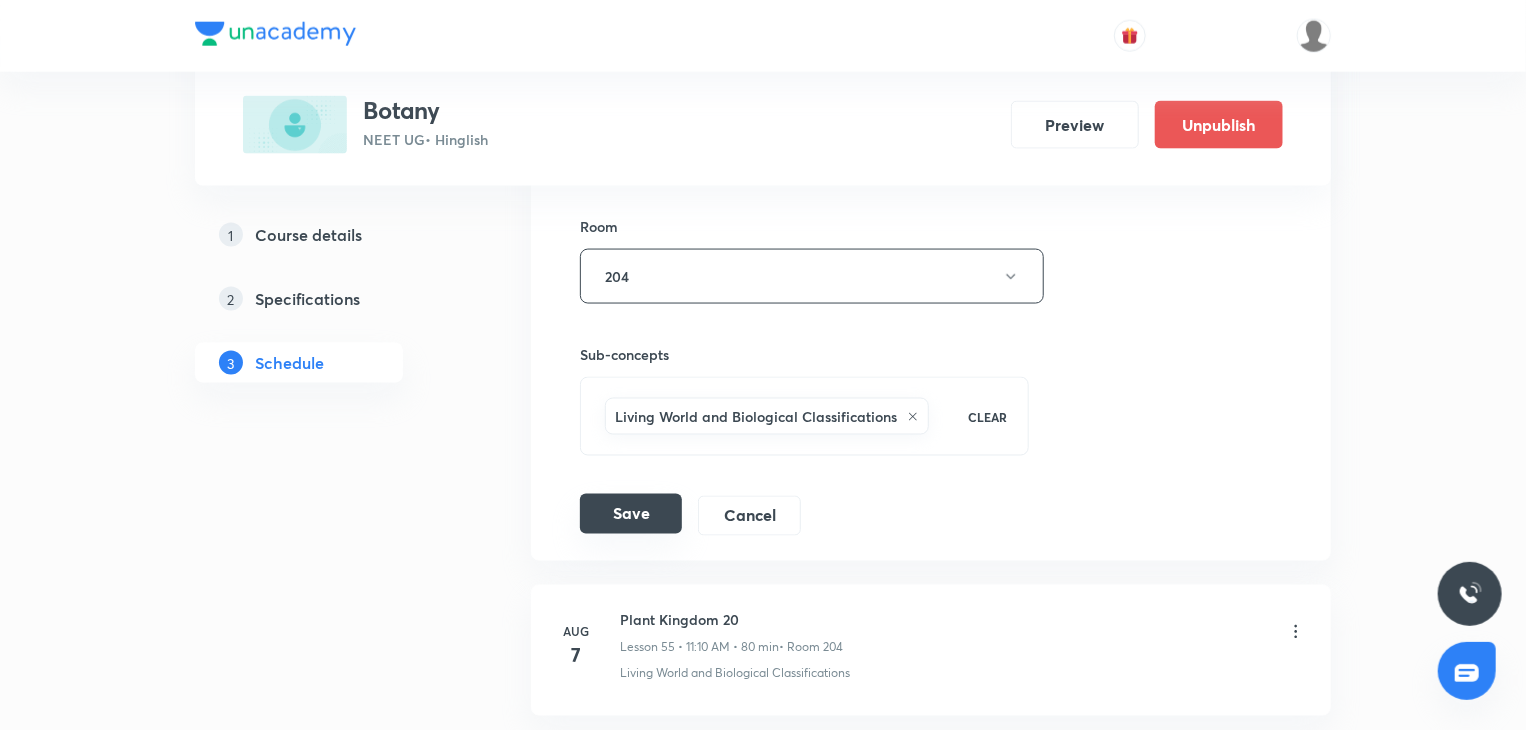 click on "Save" at bounding box center [631, 514] 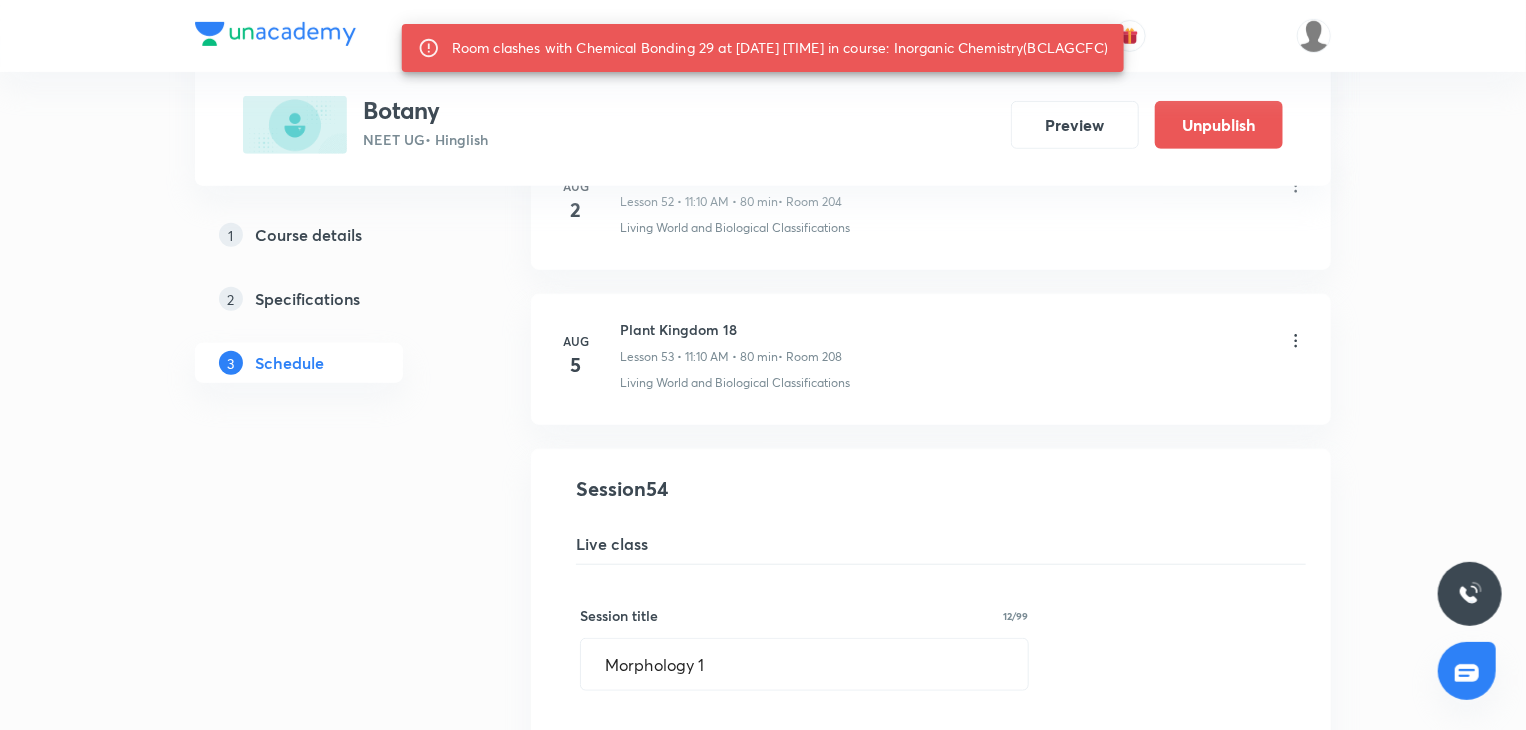 scroll, scrollTop: 8274, scrollLeft: 0, axis: vertical 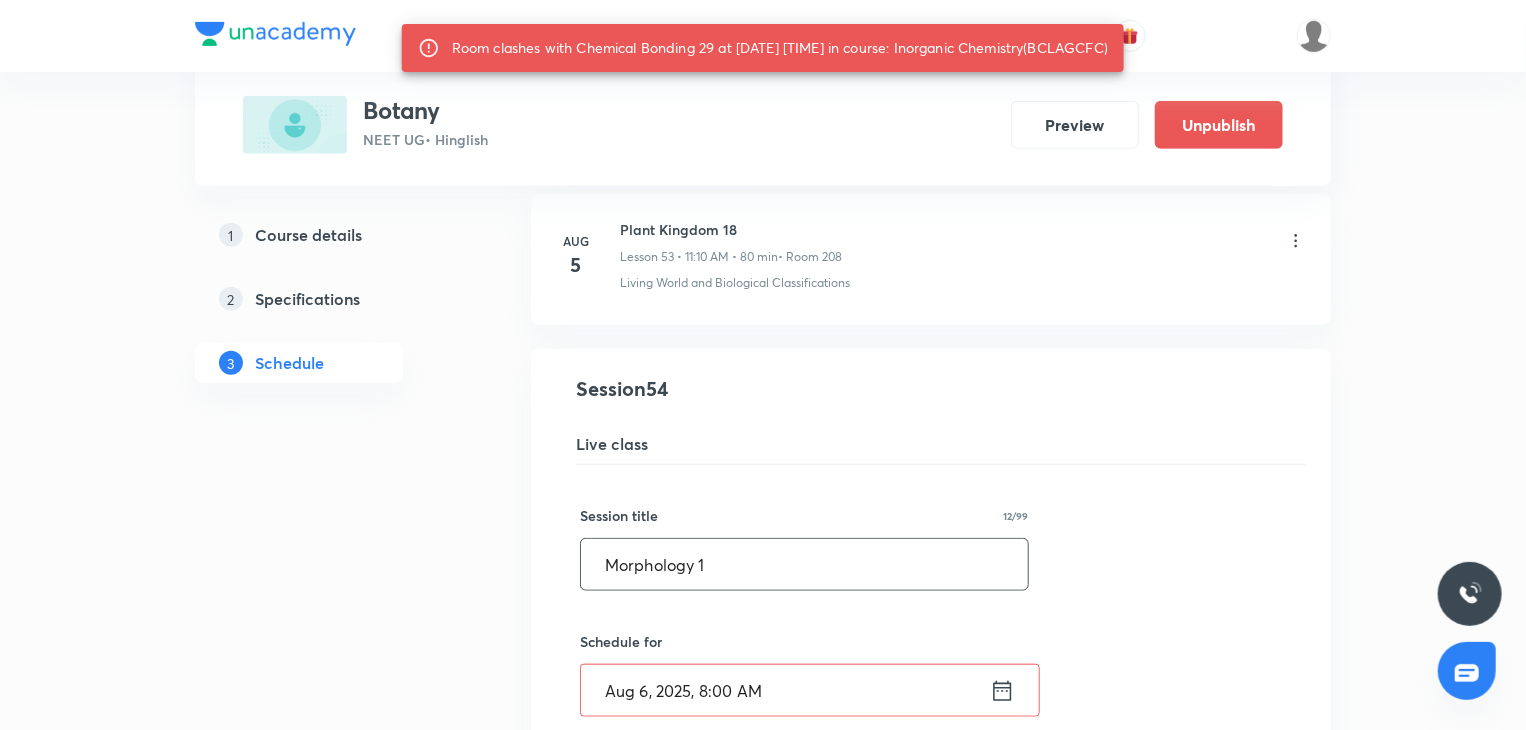 click on "Morphology 1" at bounding box center (804, 564) 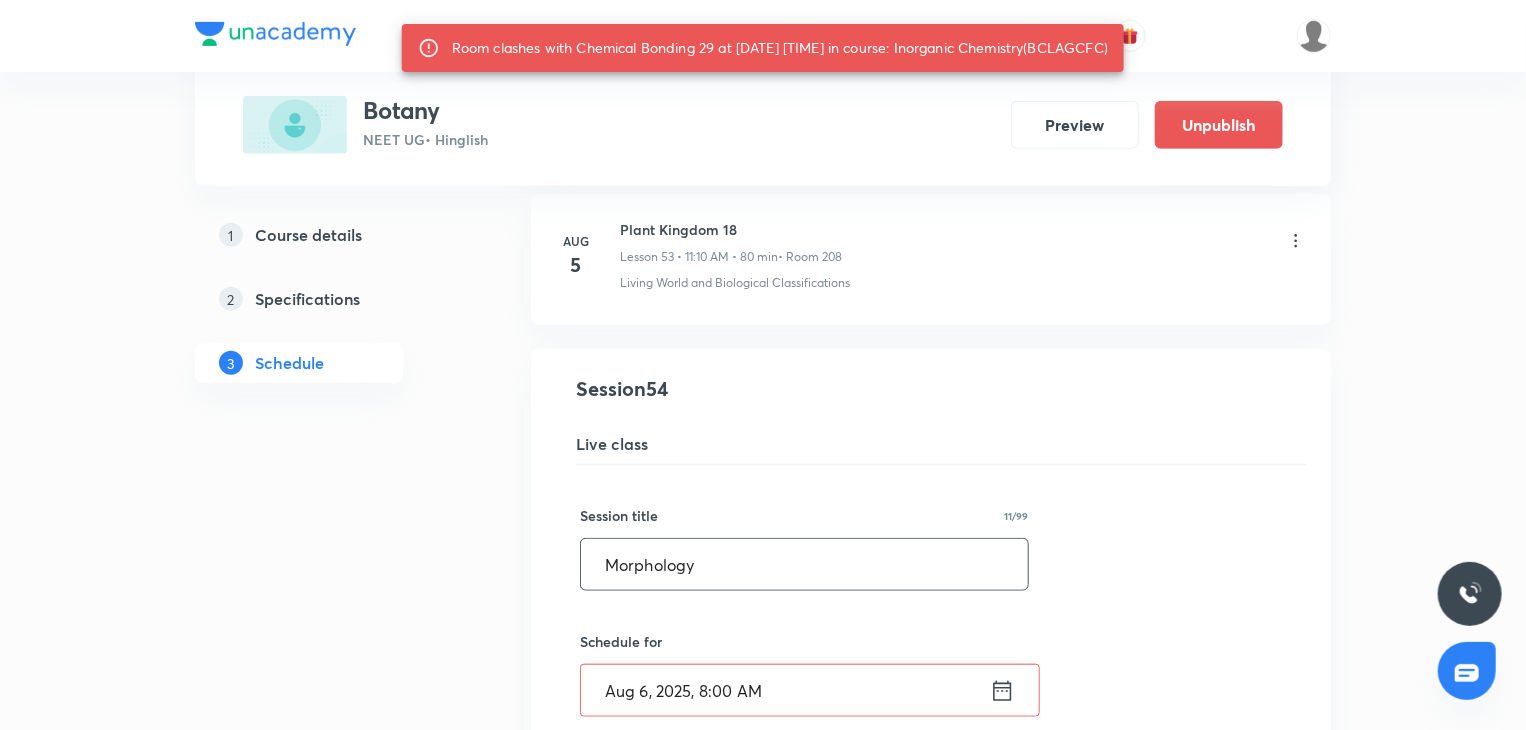 type on "Morphology 2" 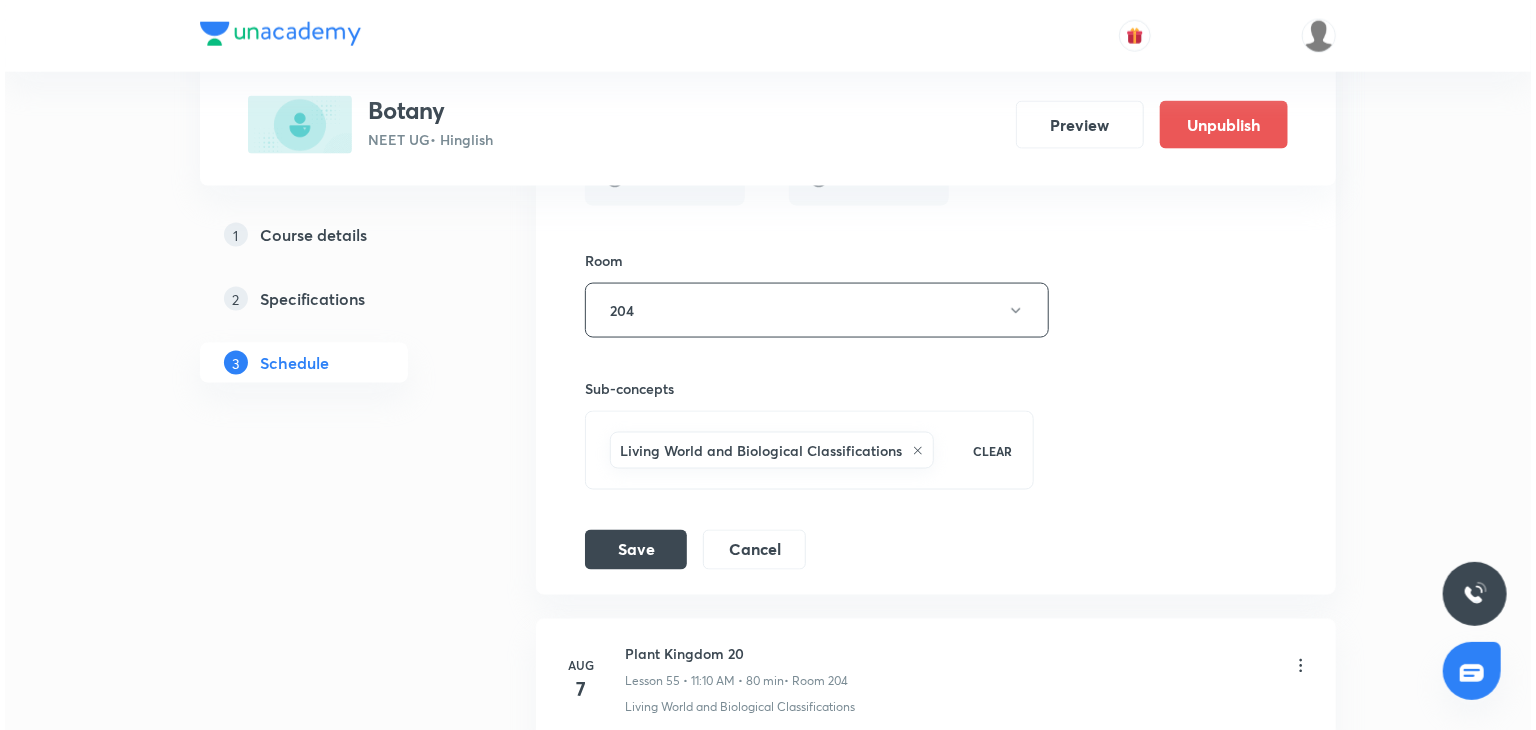 scroll, scrollTop: 8974, scrollLeft: 0, axis: vertical 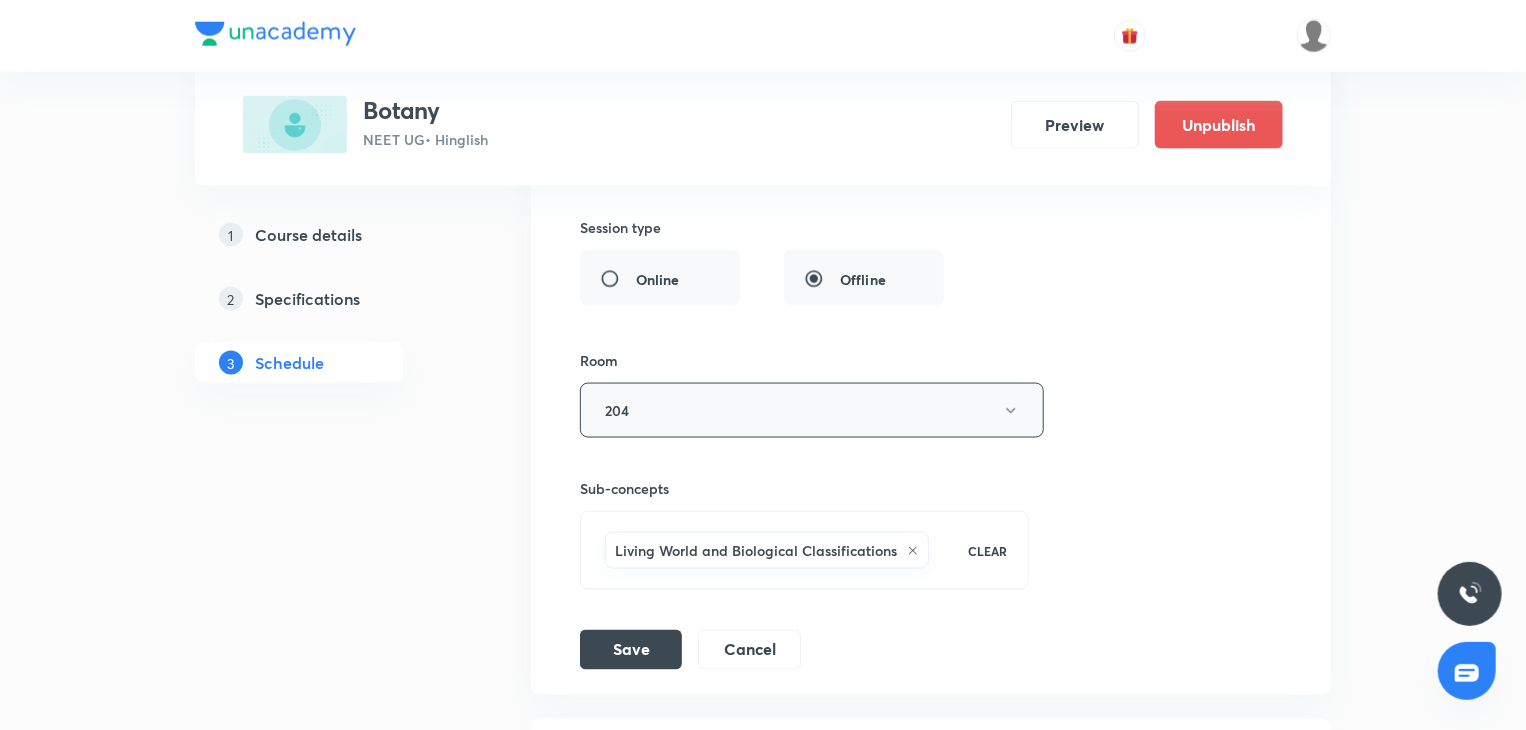 click on "204" at bounding box center [812, 410] 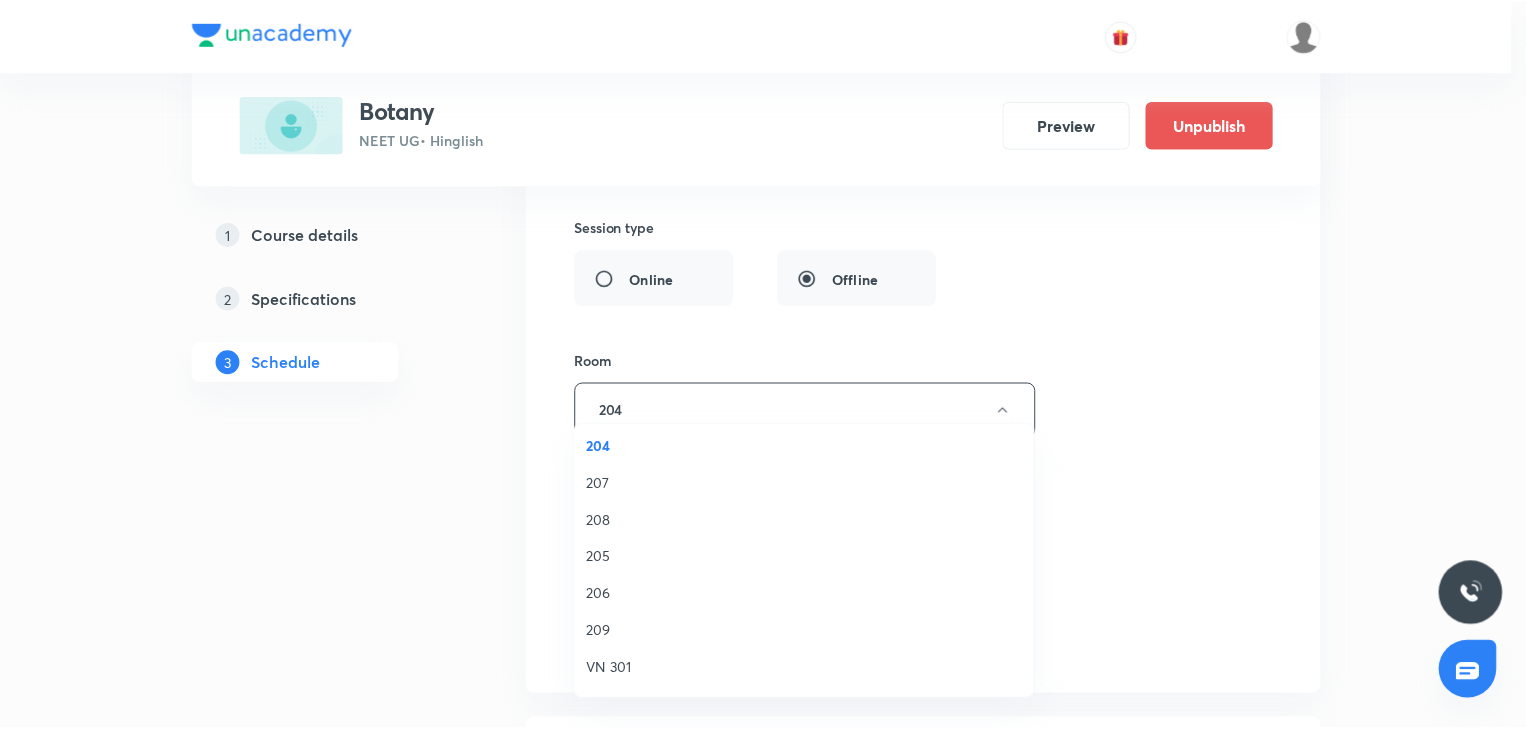 scroll, scrollTop: 260, scrollLeft: 0, axis: vertical 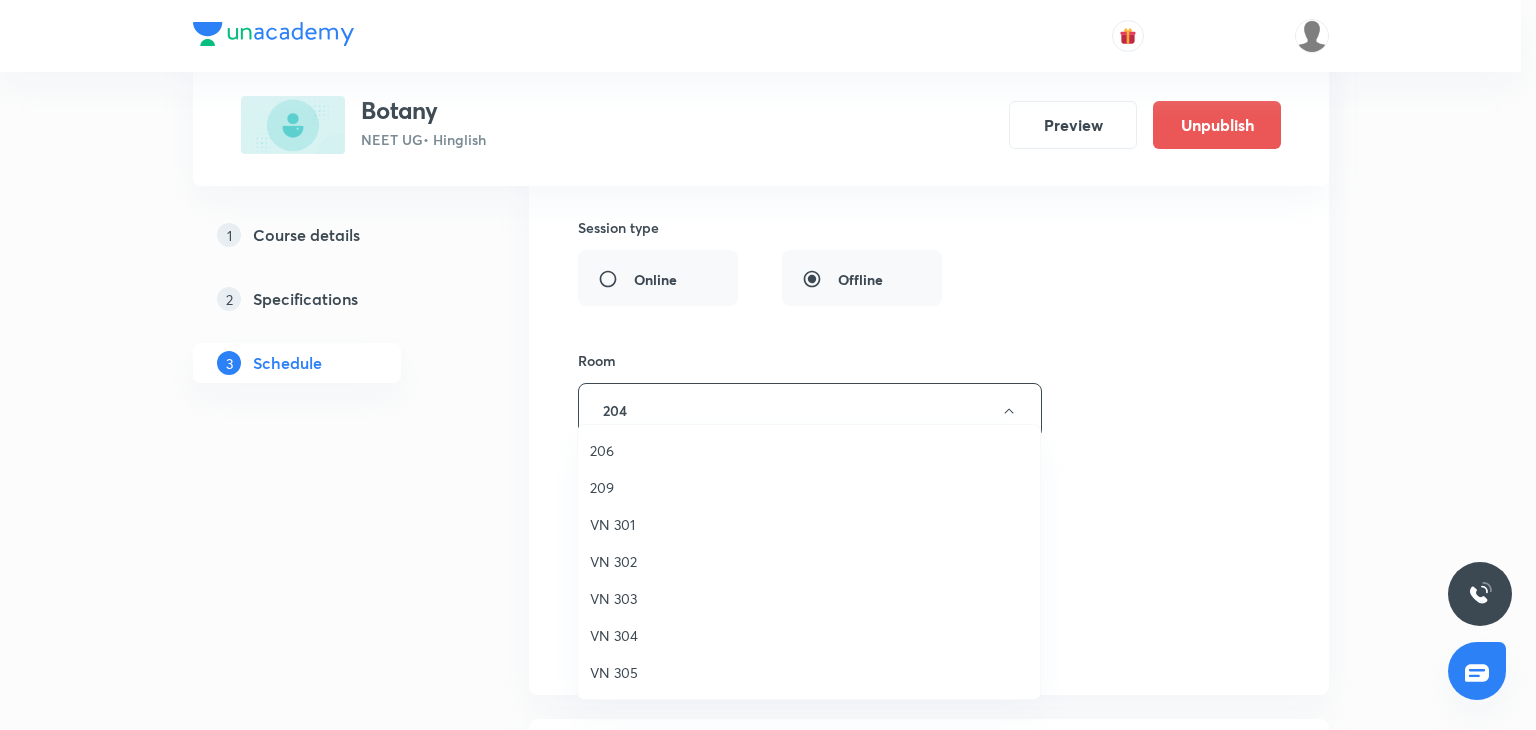 click on "VN 303" at bounding box center [809, 598] 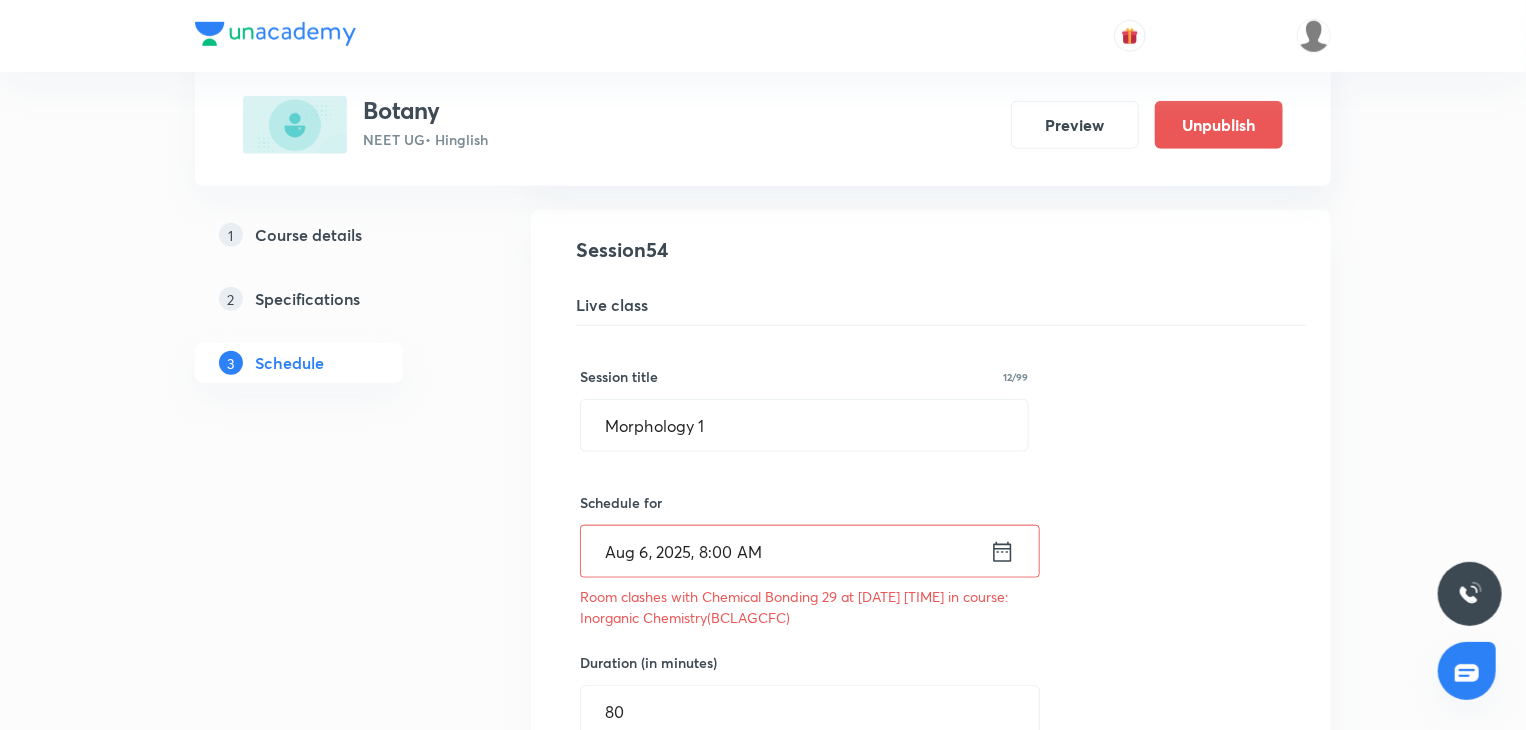 scroll, scrollTop: 8374, scrollLeft: 0, axis: vertical 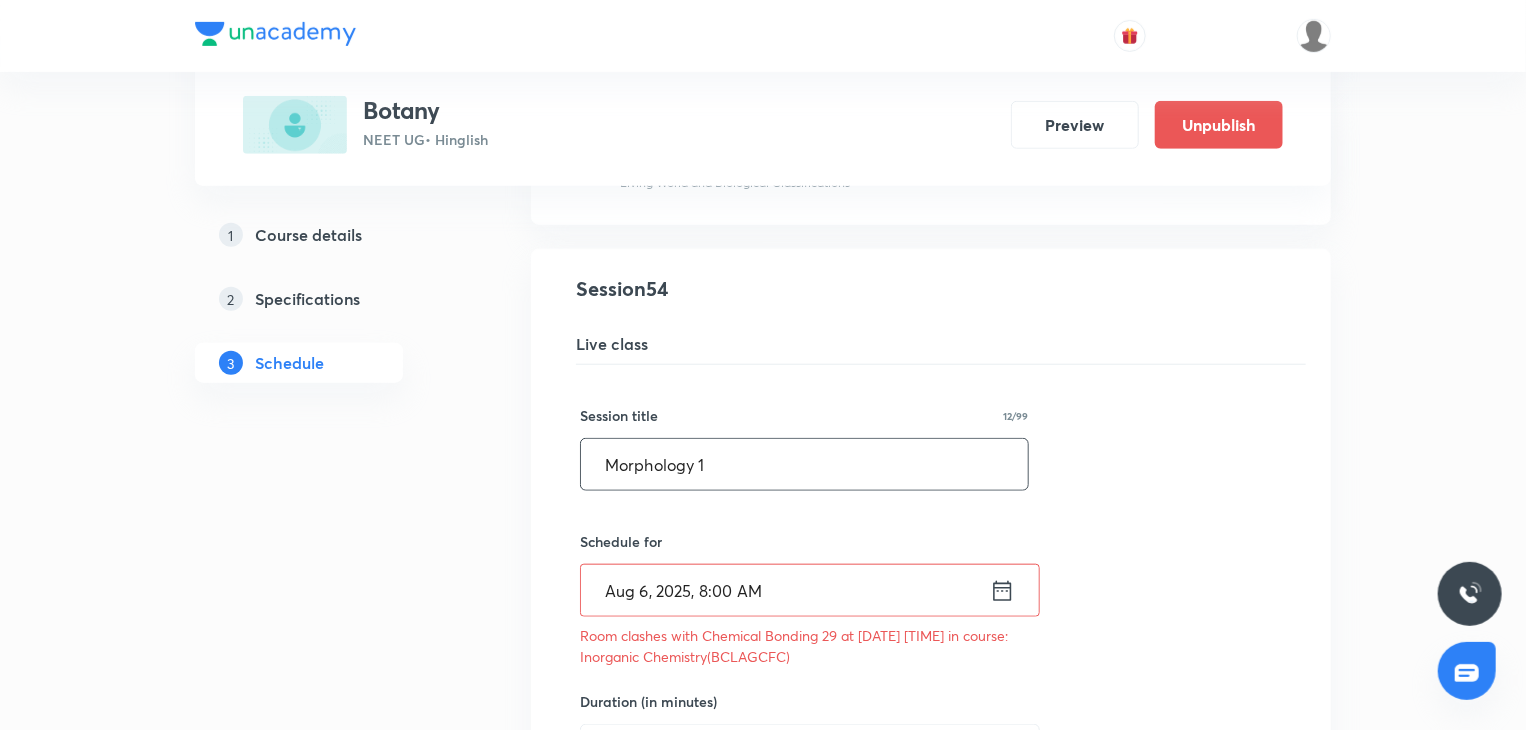 click on "Morphology 1" at bounding box center [804, 464] 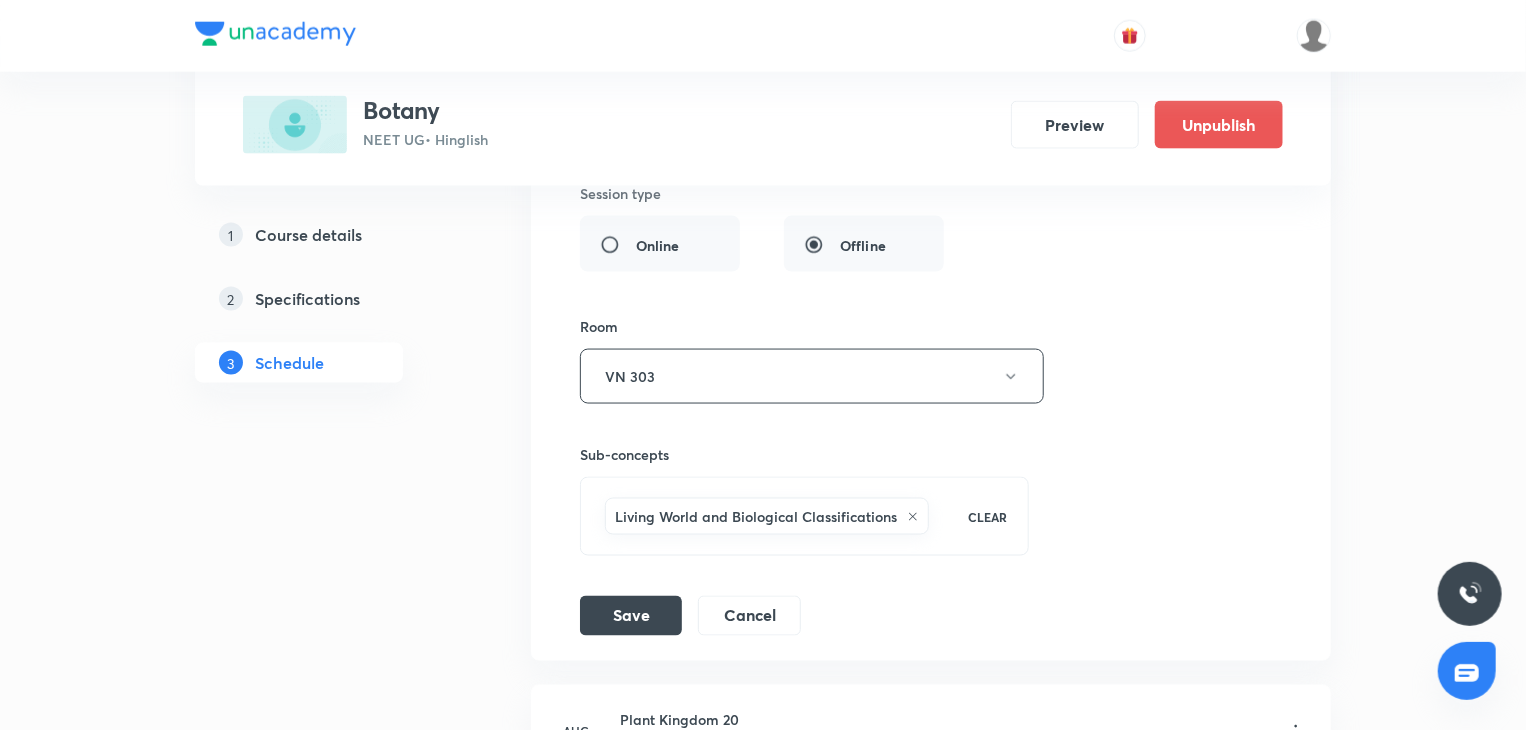 scroll, scrollTop: 9174, scrollLeft: 0, axis: vertical 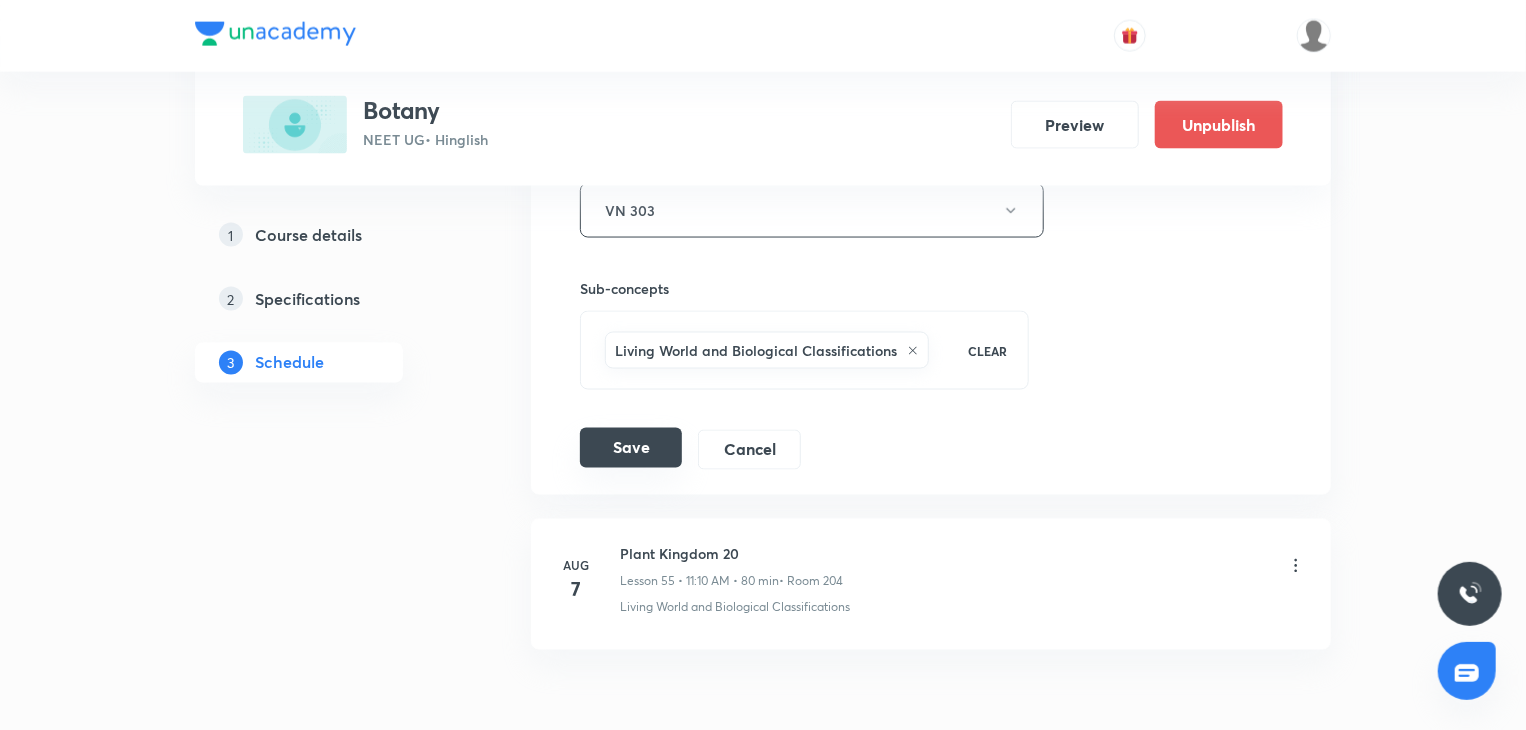 type on "Morphology 2" 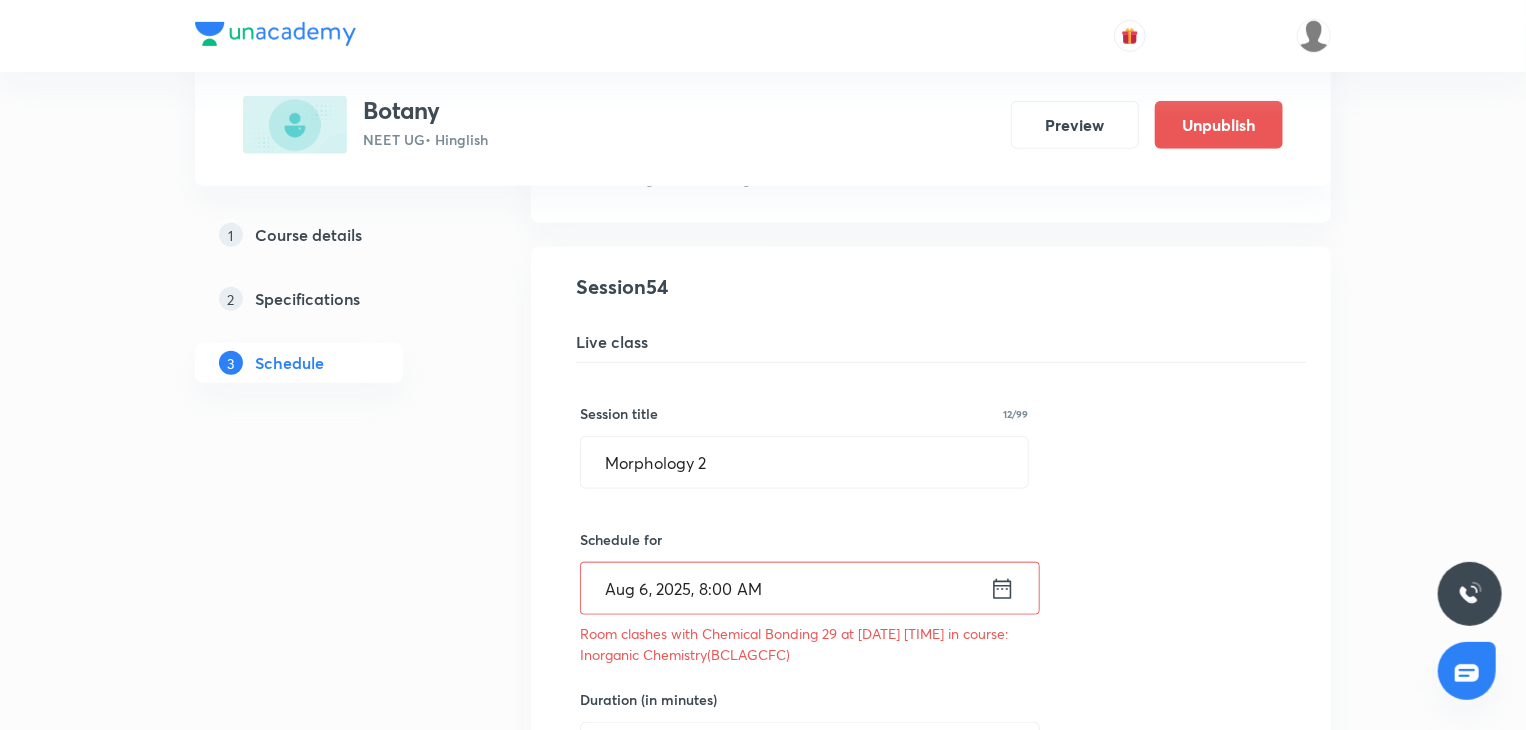 scroll, scrollTop: 8374, scrollLeft: 0, axis: vertical 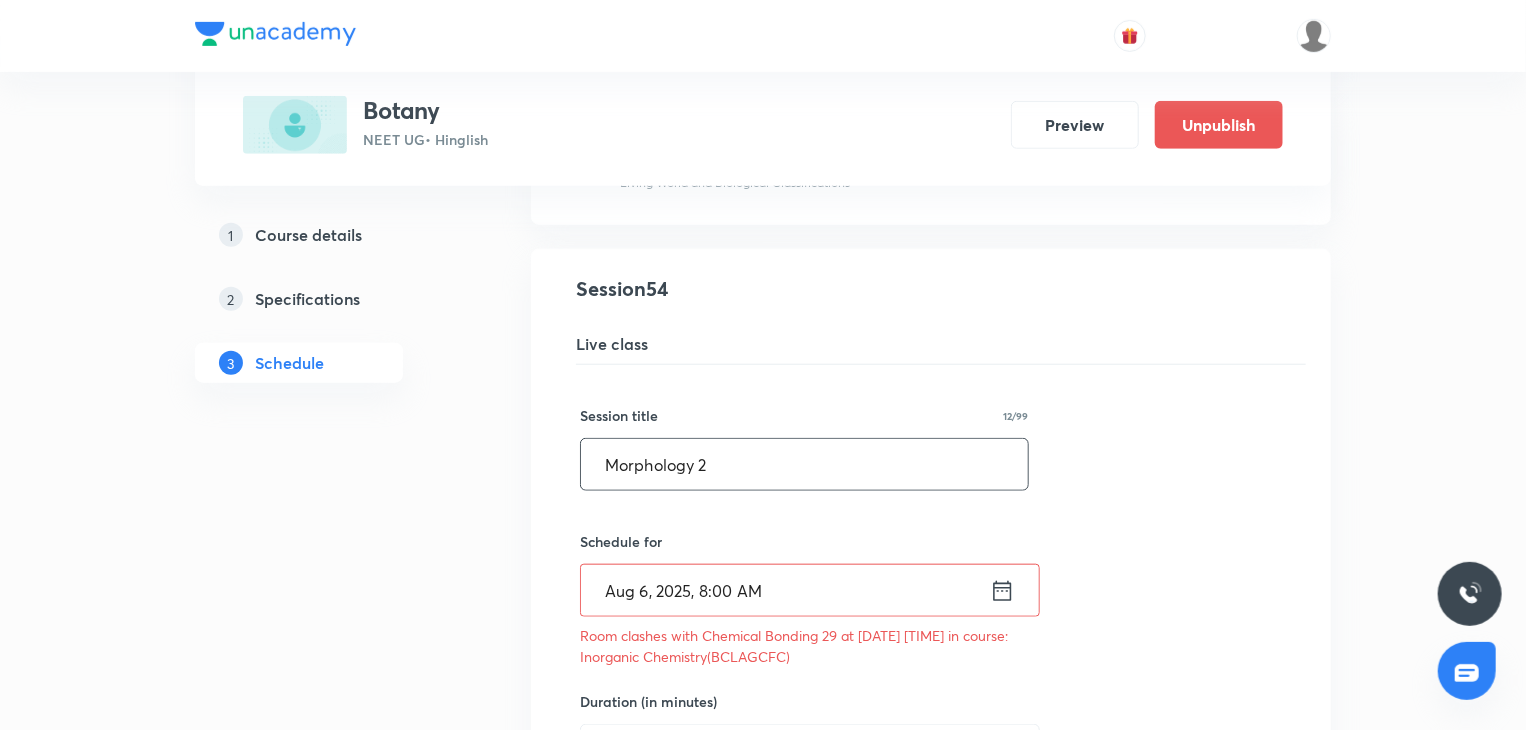 click on "Morphology 2" at bounding box center (804, 464) 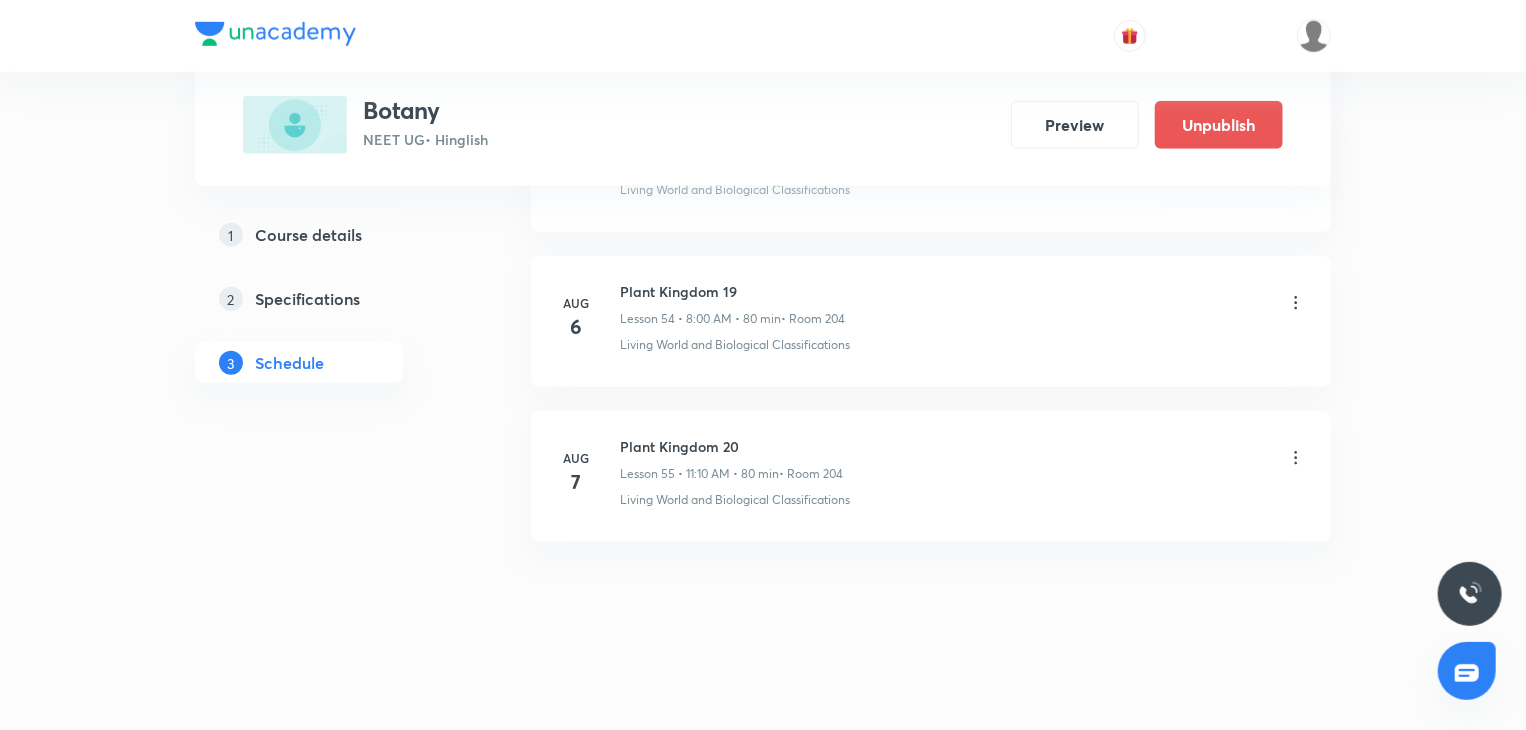 scroll, scrollTop: 8457, scrollLeft: 0, axis: vertical 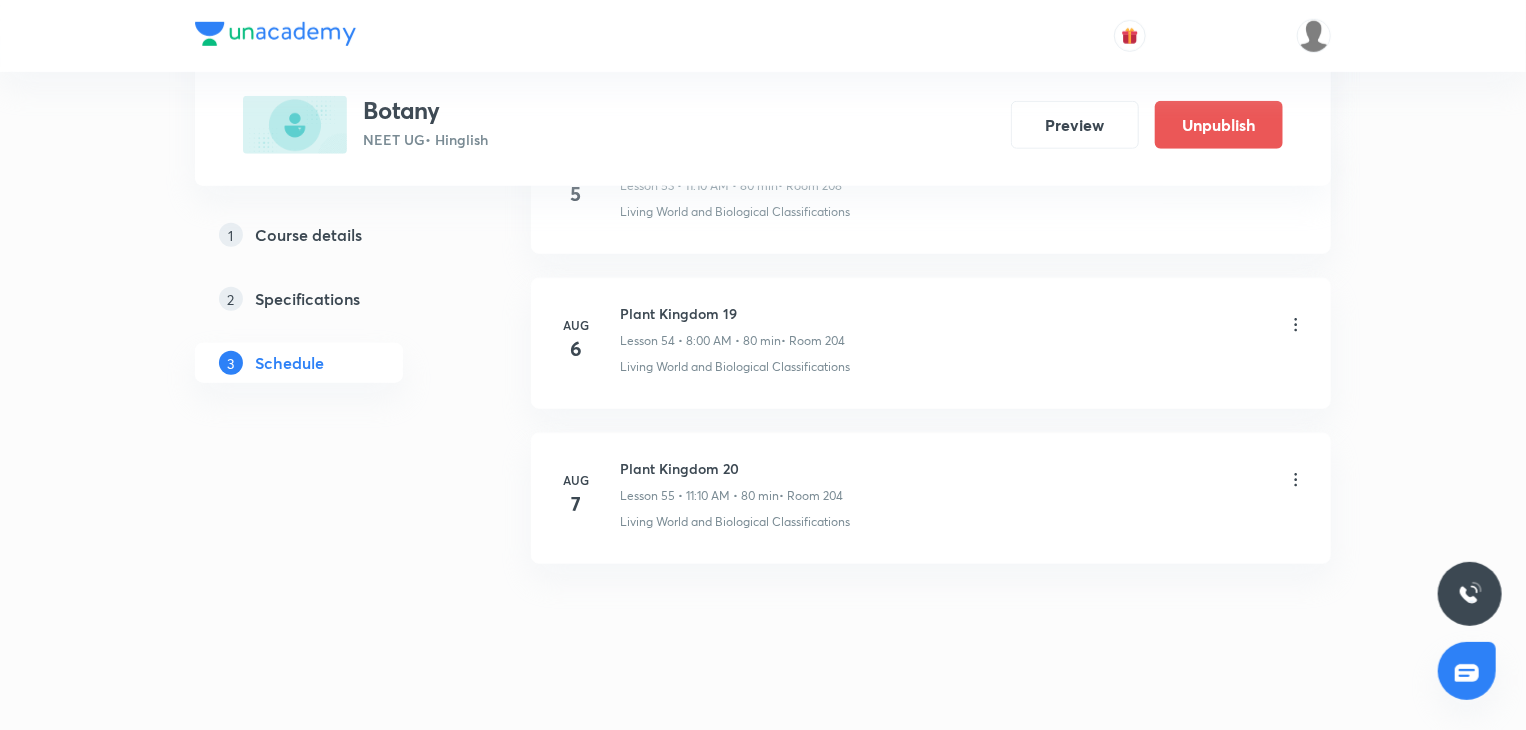 click 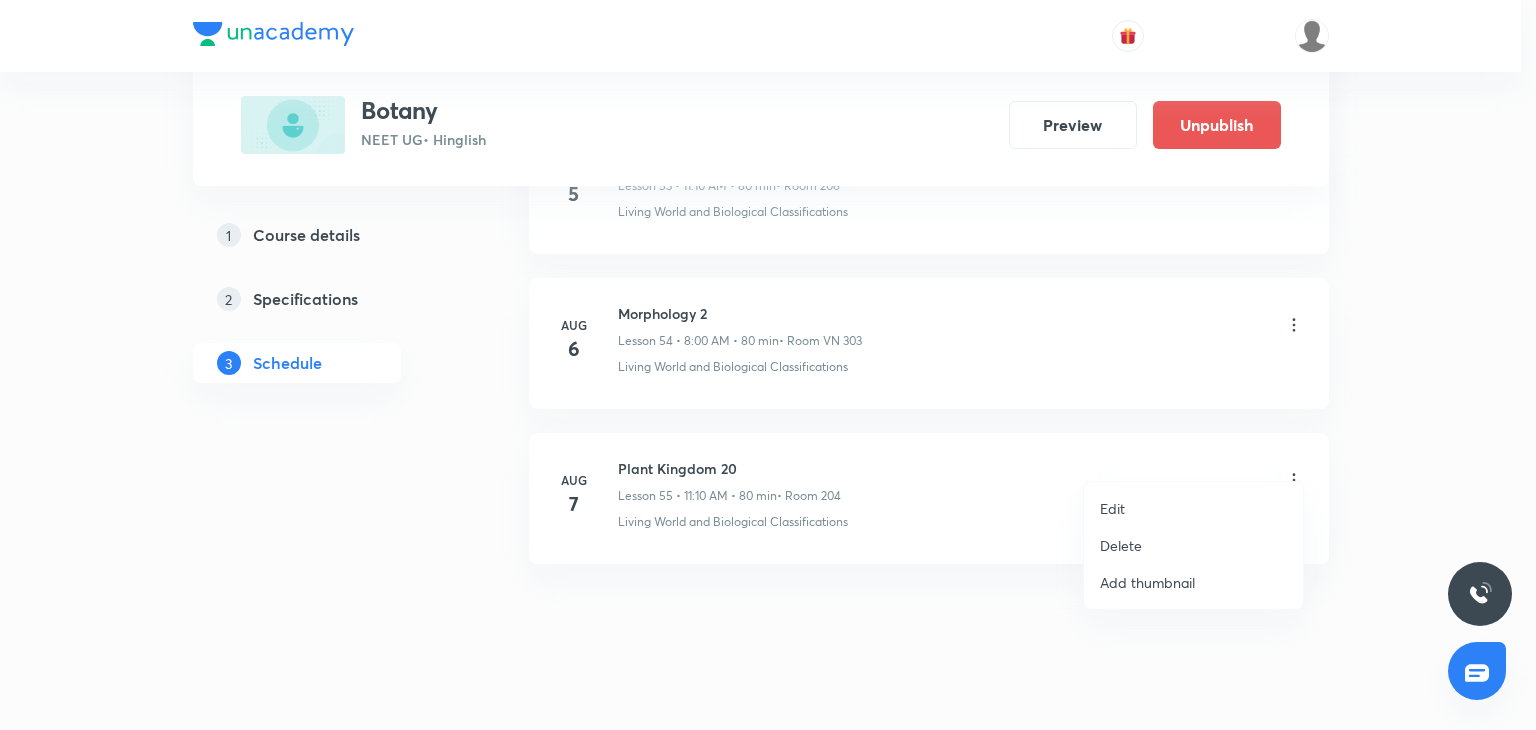 click on "Edit" at bounding box center (1112, 508) 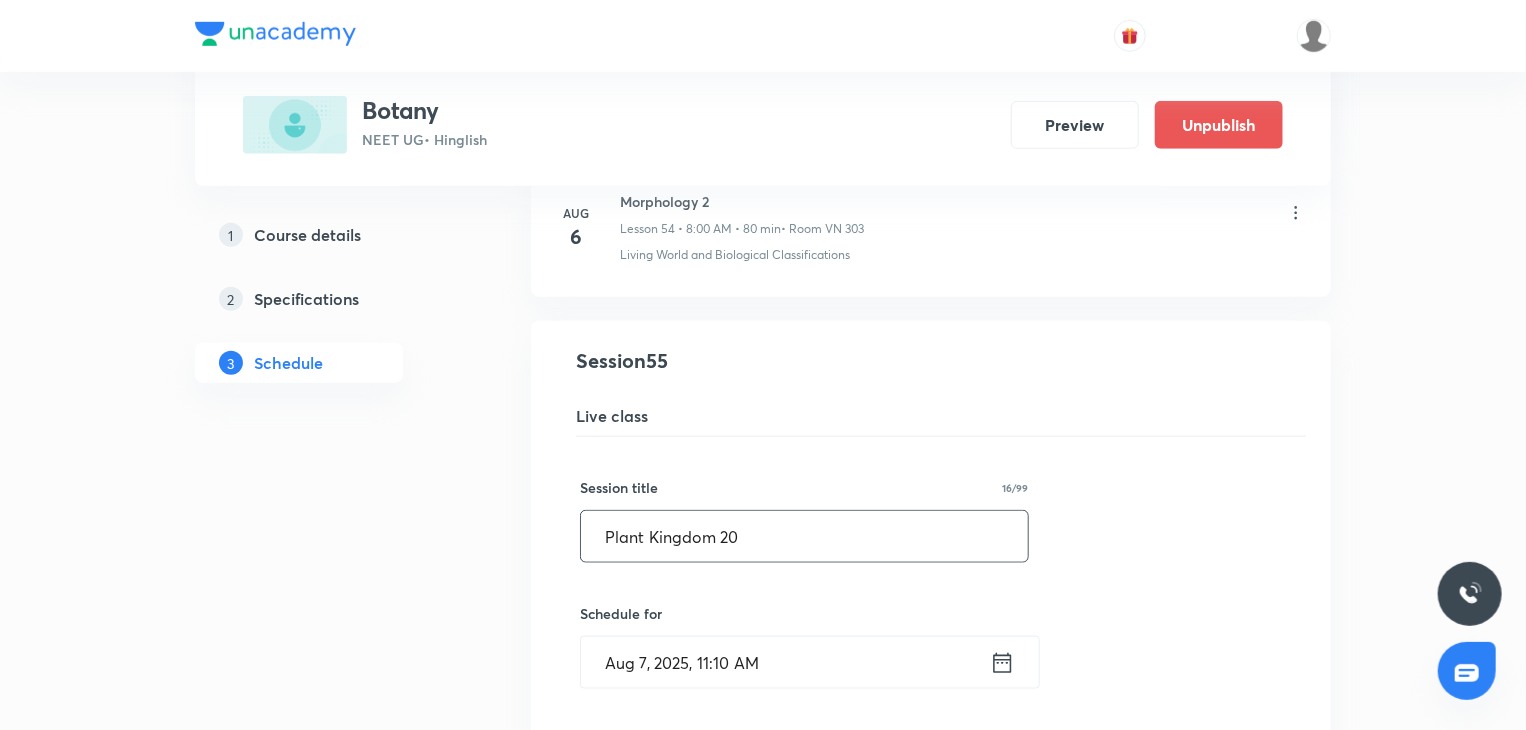 drag, startPoint x: 886, startPoint y: 526, endPoint x: 507, endPoint y: 497, distance: 380.10788 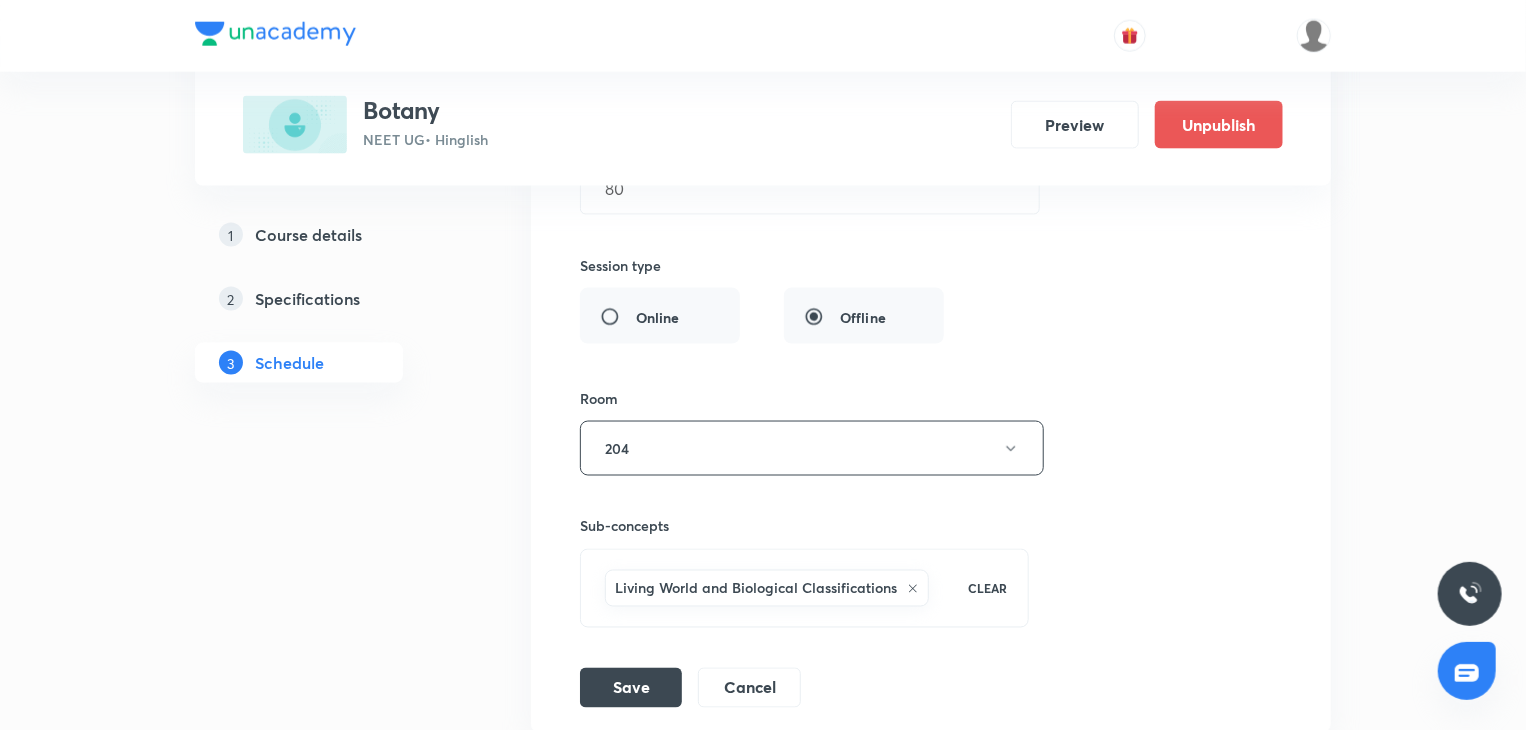 scroll, scrollTop: 9224, scrollLeft: 0, axis: vertical 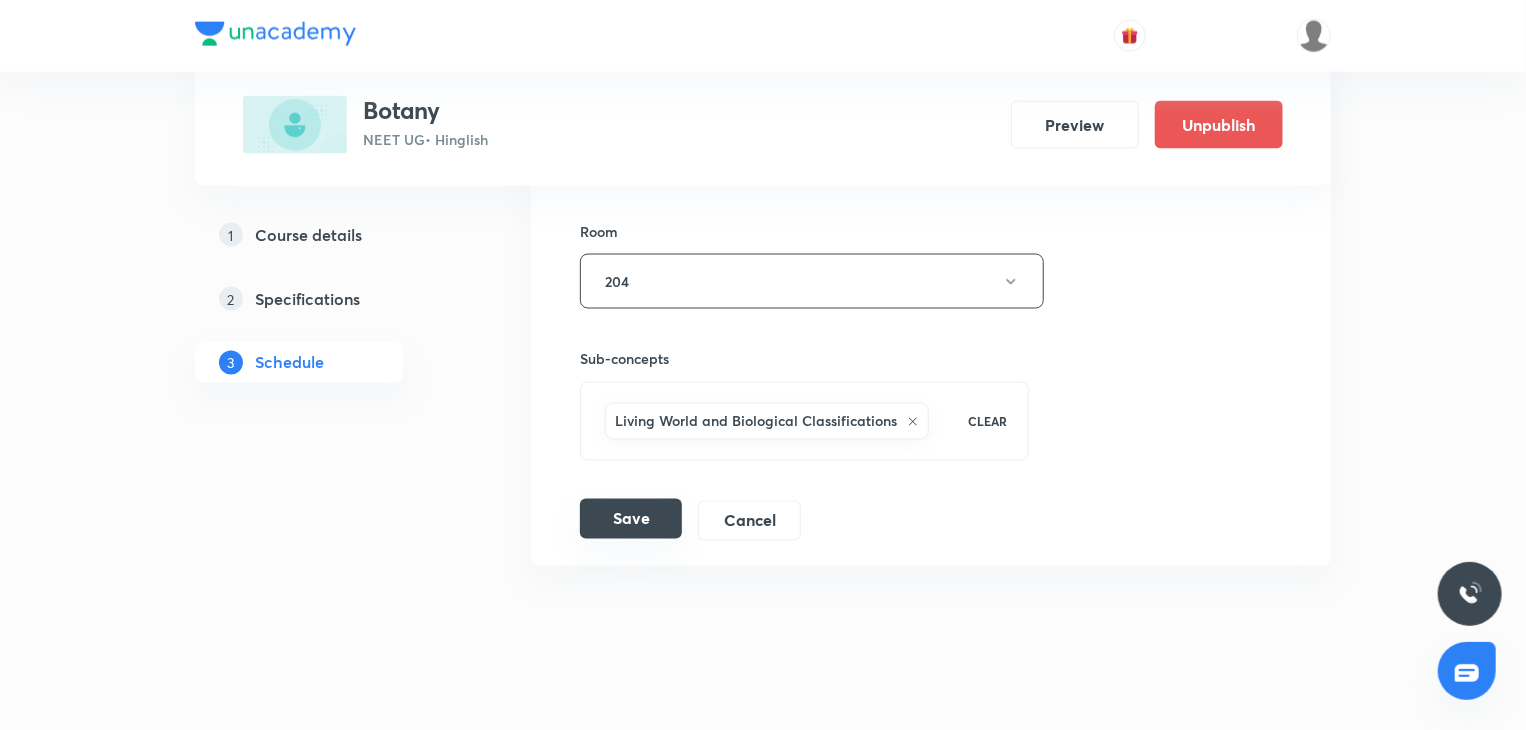 type on "Morphology 3" 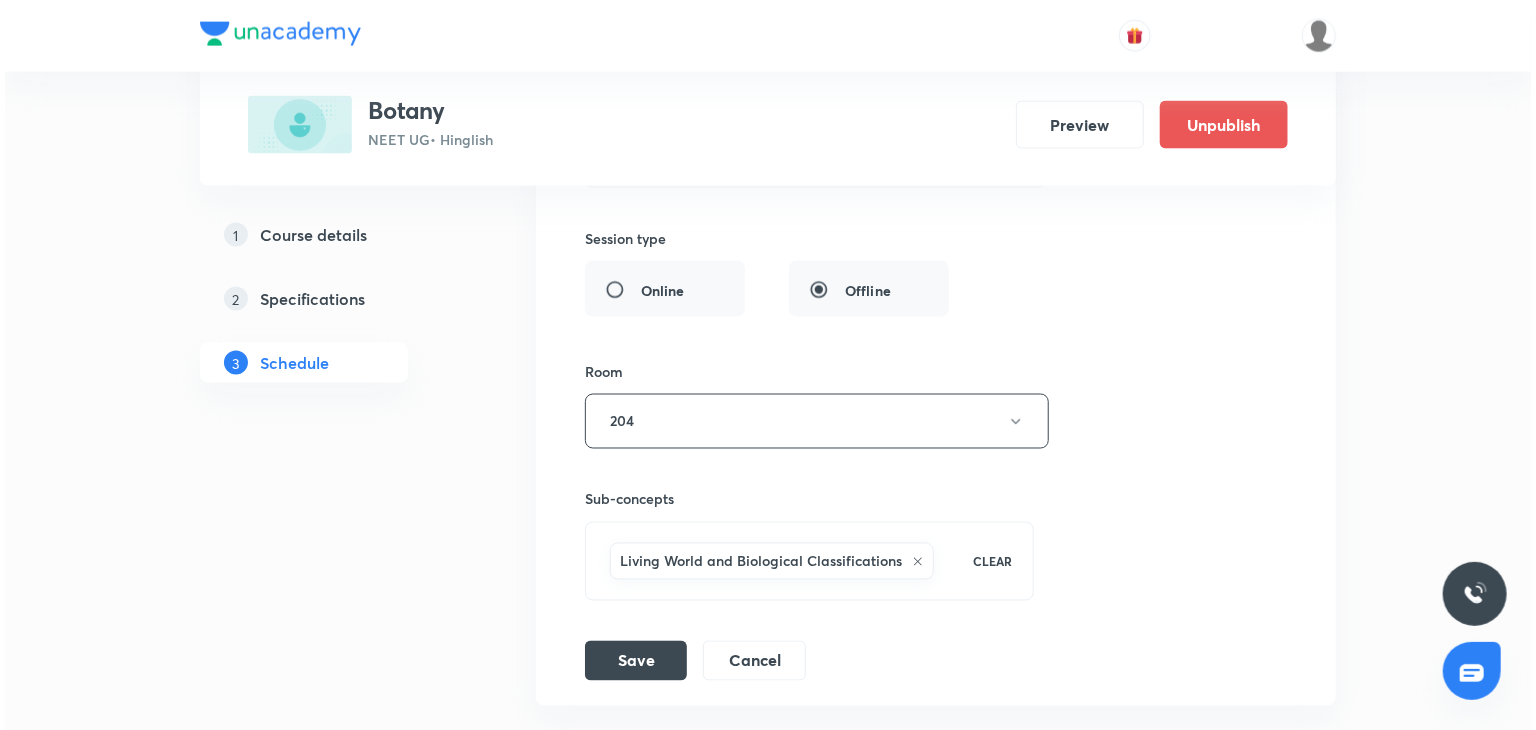 scroll, scrollTop: 9154, scrollLeft: 0, axis: vertical 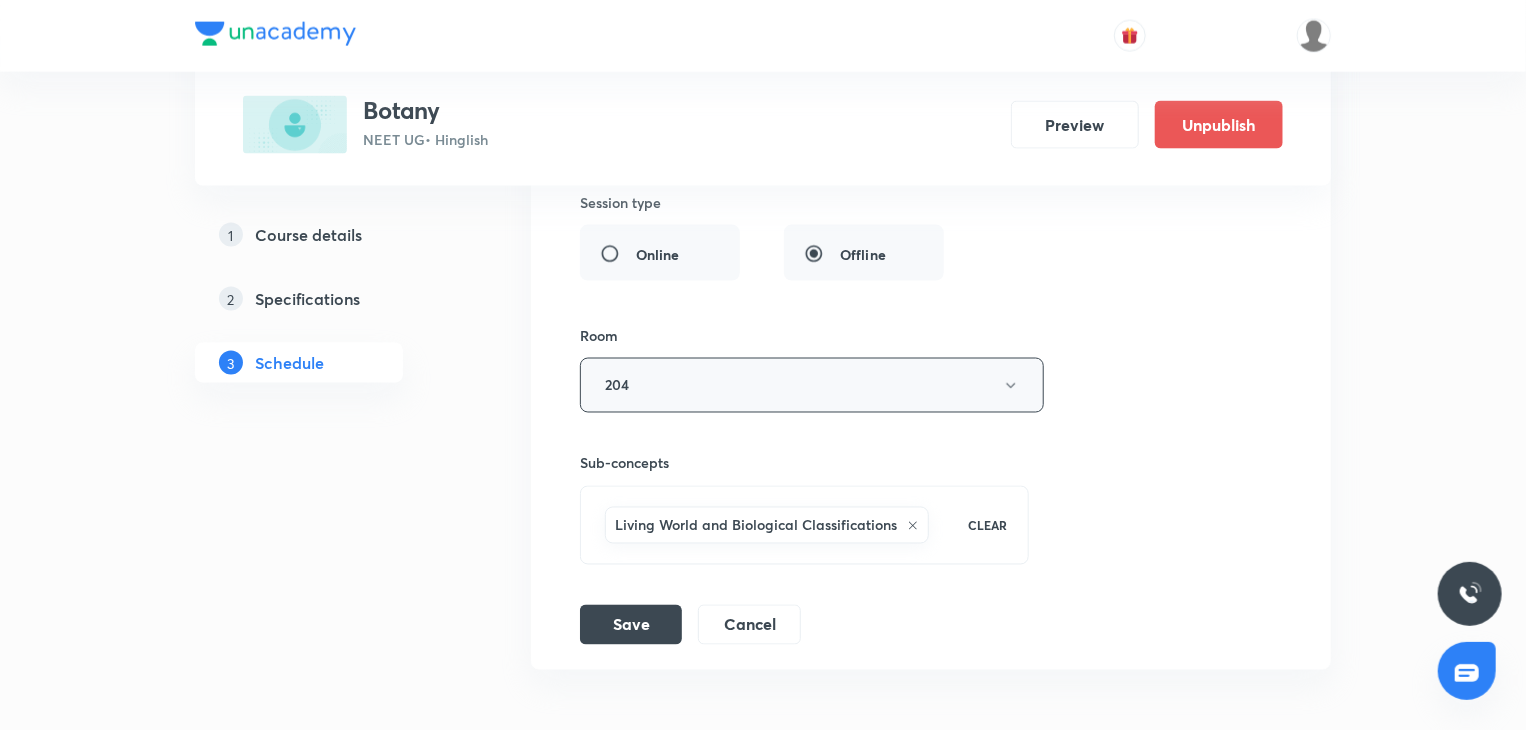 click on "204" at bounding box center (812, 385) 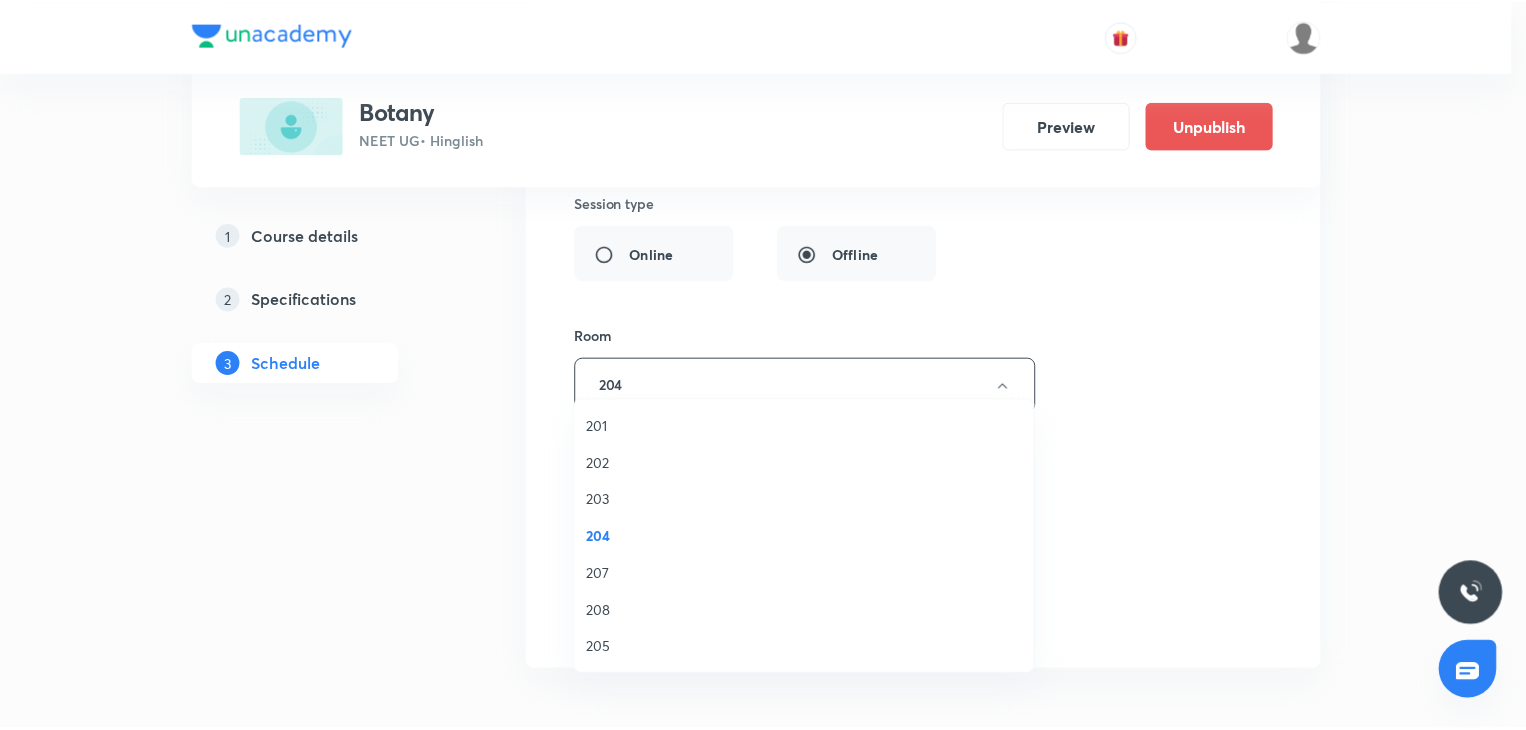 scroll, scrollTop: 259, scrollLeft: 0, axis: vertical 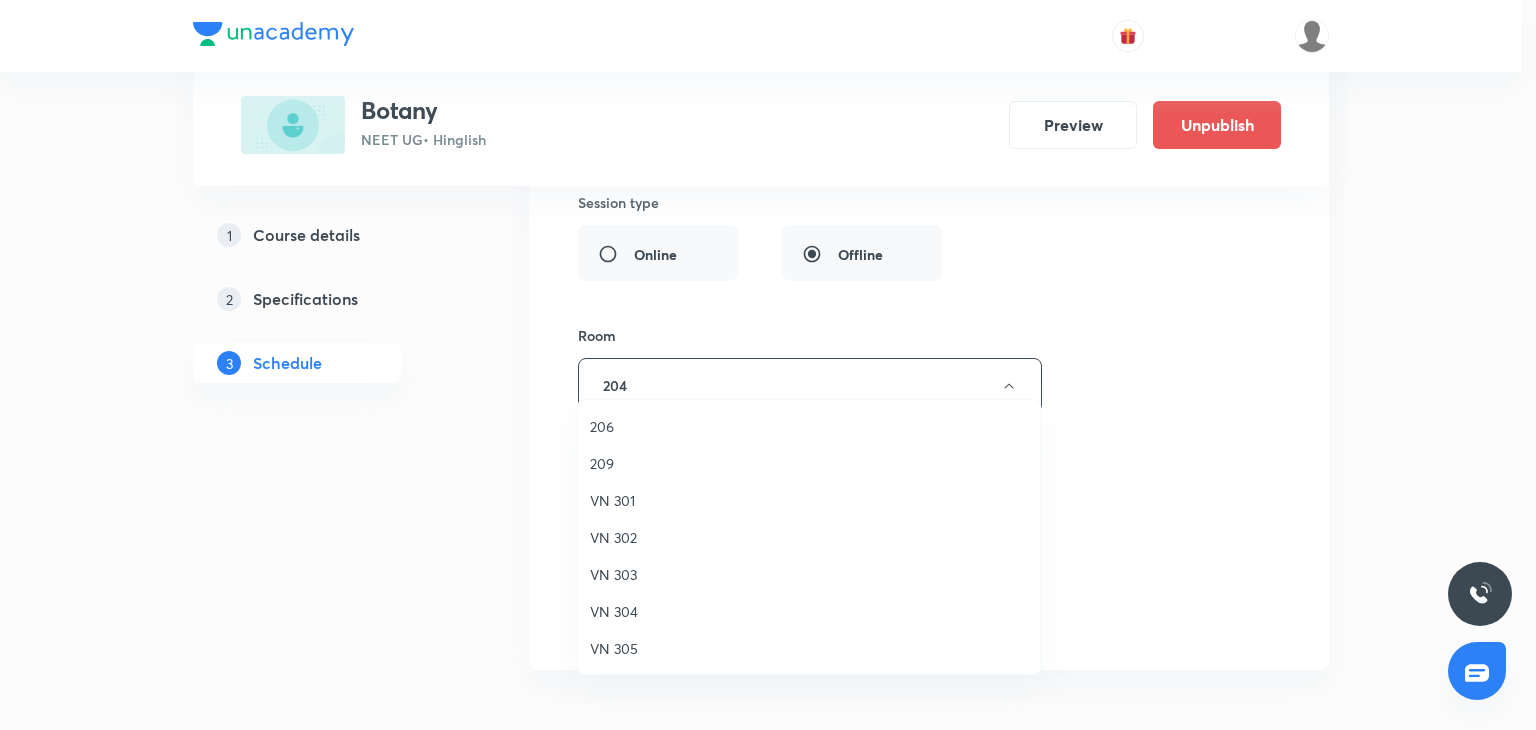 click on "VN 303" at bounding box center (809, 574) 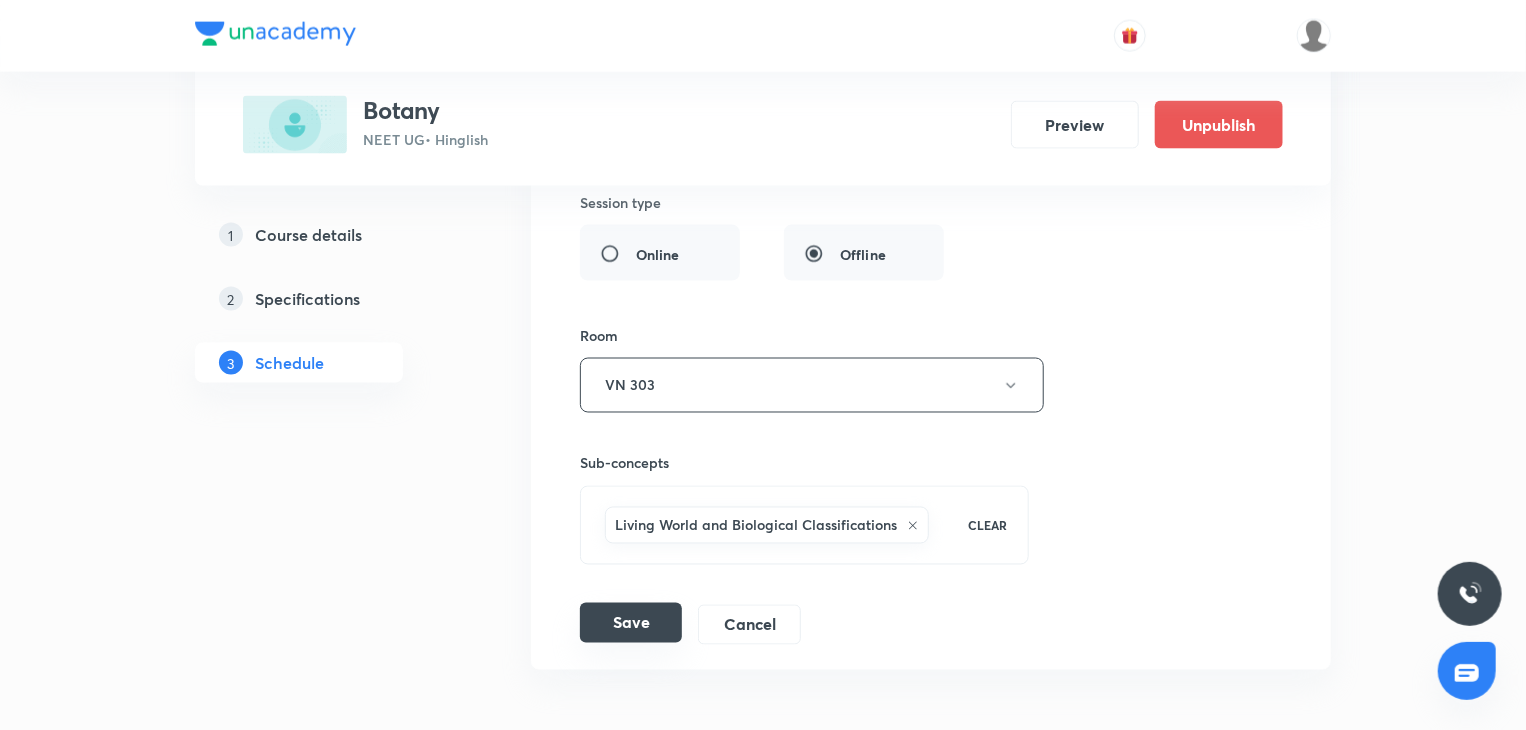 click on "Save" at bounding box center [631, 623] 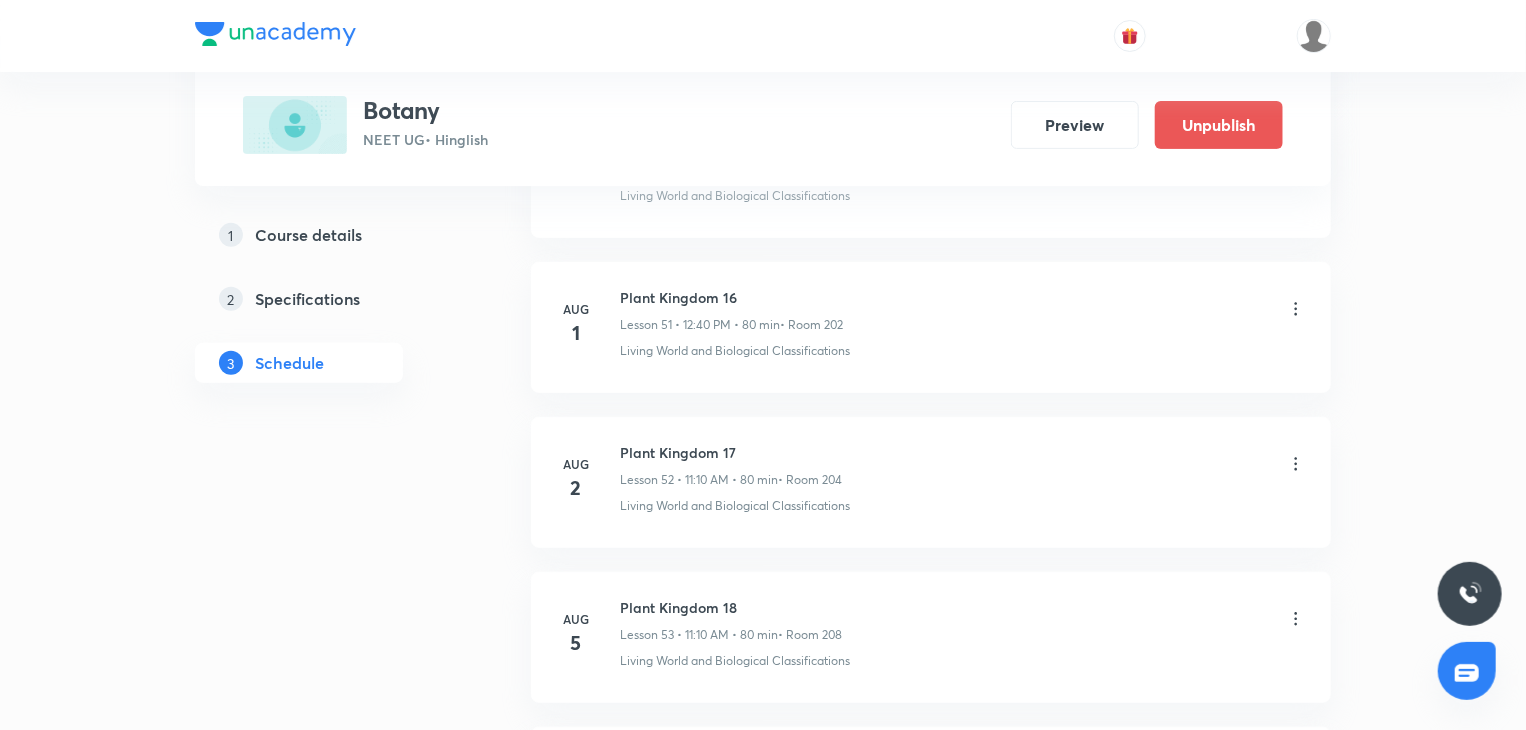 scroll, scrollTop: 7812, scrollLeft: 0, axis: vertical 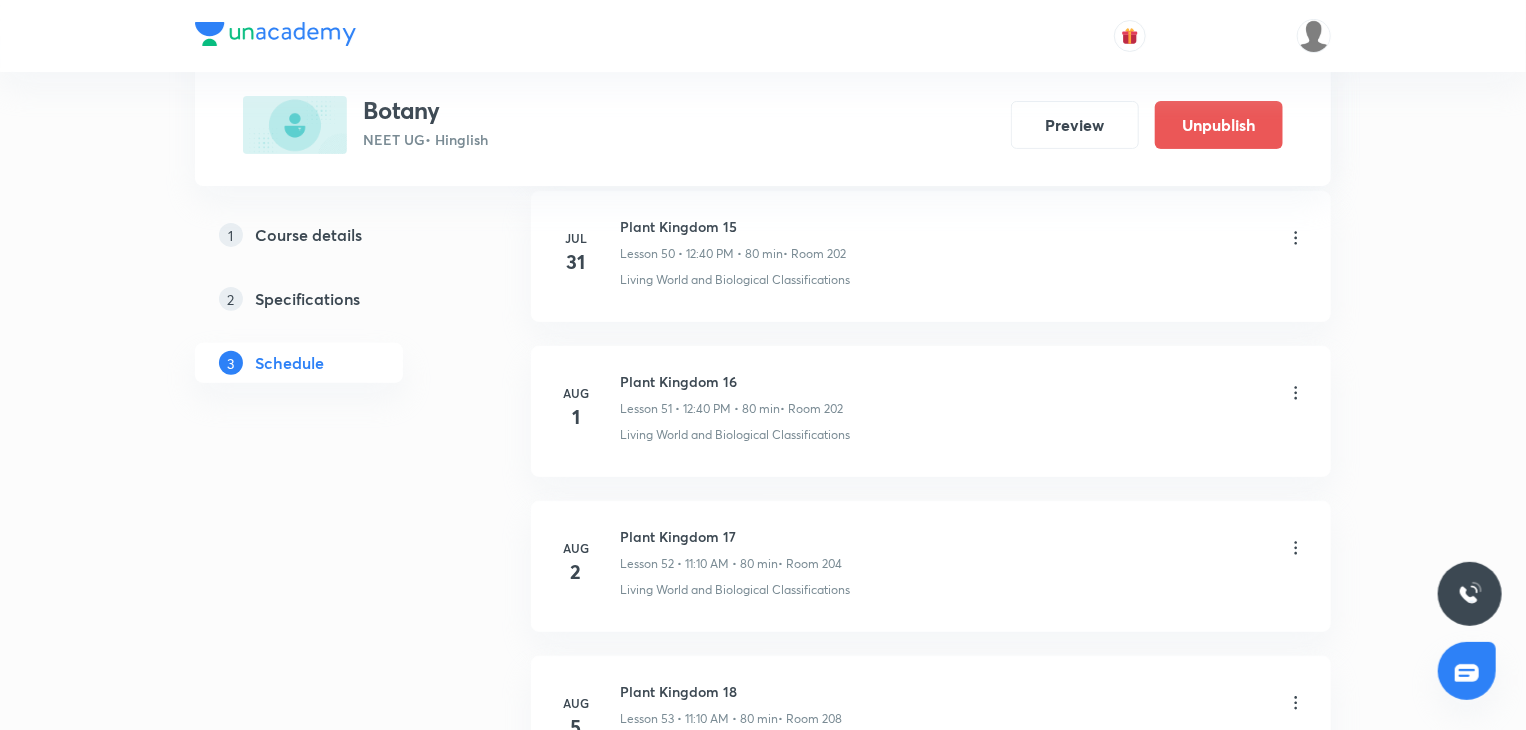 click on "Plus Courses Botany NEET UG  • Hinglish Preview Unpublish 1 Course details 2 Specifications 3 Schedule Schedule 55  classes May 12 Cell - The Unit of Life 1 Lesson 1 • 8:00 AM • 80 min  • Room VN 305 Living World and Biological Classifications  May 13 Cell - The Unit of Life 2 Lesson 2 • 8:00 AM • 80 min  • Room 202 Living World and Biological Classifications  May 14 Cell - The Unit of Life 3 Lesson 3 • 8:00 AM • 80 min  • Room 208 Living World and Biological Classifications  May 17 Cell - The Unit of Life 4 Lesson 4 • 9:30 AM • 80 min  • Room 201 Plant Kingdom and  Morphology May 19 Cell - The Unit of Life 5 Lesson 5 • 8:00 AM • 80 min  • Room 204 Plant Kingdom and  Morphology May 19 Cell - The Unit of Life 6 Lesson 6 • 9:30 AM • 80 min  • Room 201 Plant Kingdom and  Morphology May 20 Cell - The Unit of Life 7 Lesson 7 • 8:00 AM • 80 min  • Room 202 Principle of Inheritance &  Variation May 20 Cell - The Unit of Life 8 Lesson 8 • 11:10 AM • 80 min May 27" at bounding box center (763, -2768) 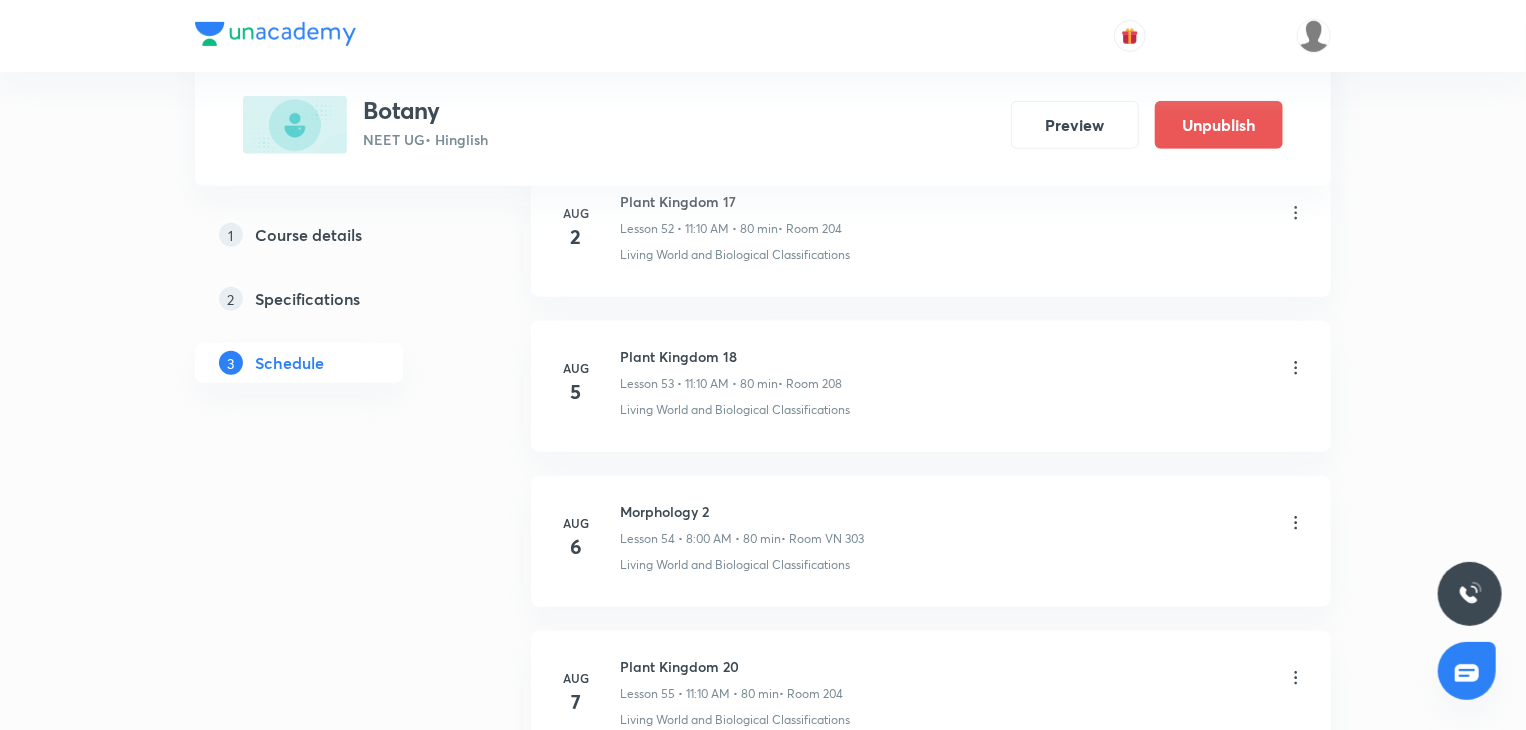 scroll, scrollTop: 8057, scrollLeft: 0, axis: vertical 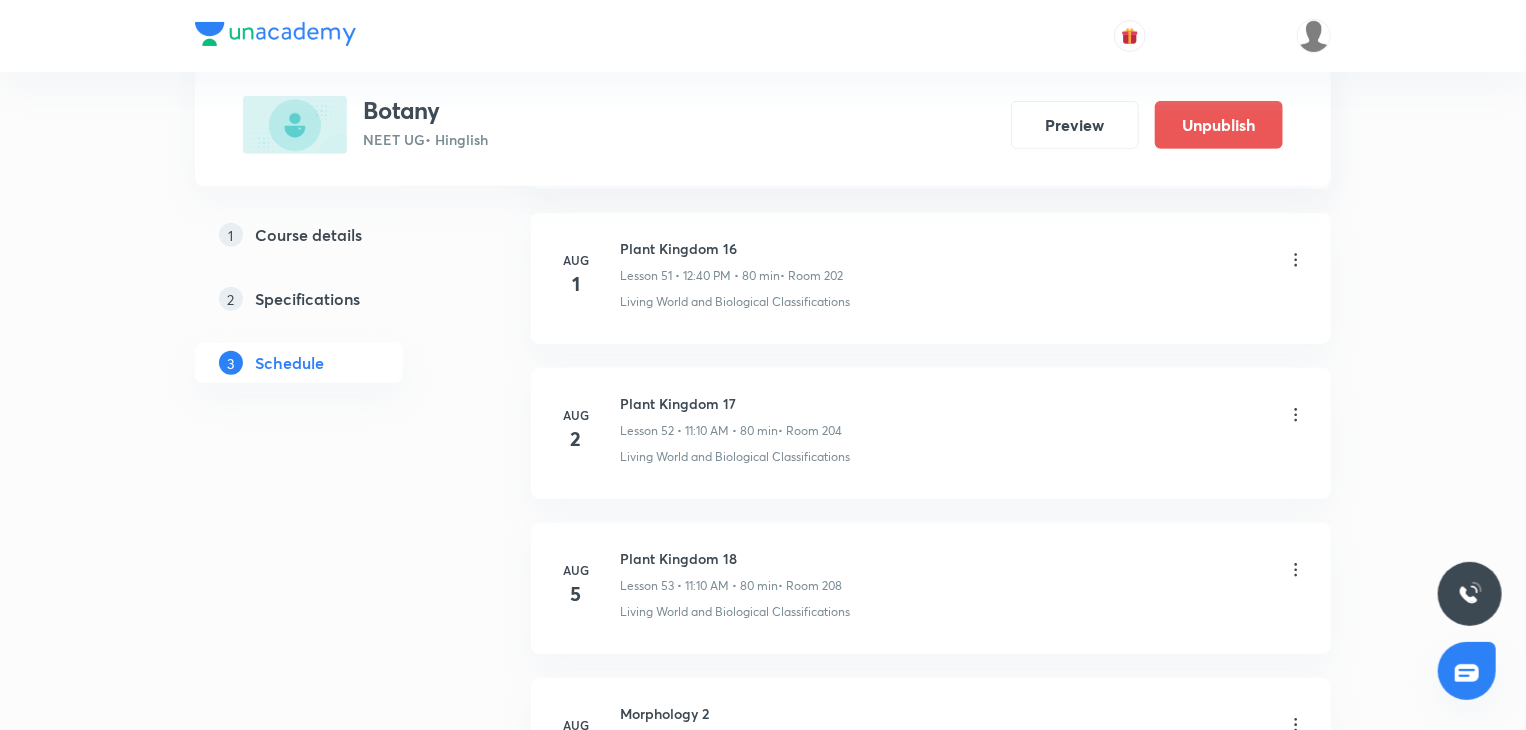 click on "Aug 5 Plant Kingdom 18 Lesson 53 • 11:10 AM • 80 min  • Room 208 Living World and Biological Classifications" at bounding box center [931, 588] 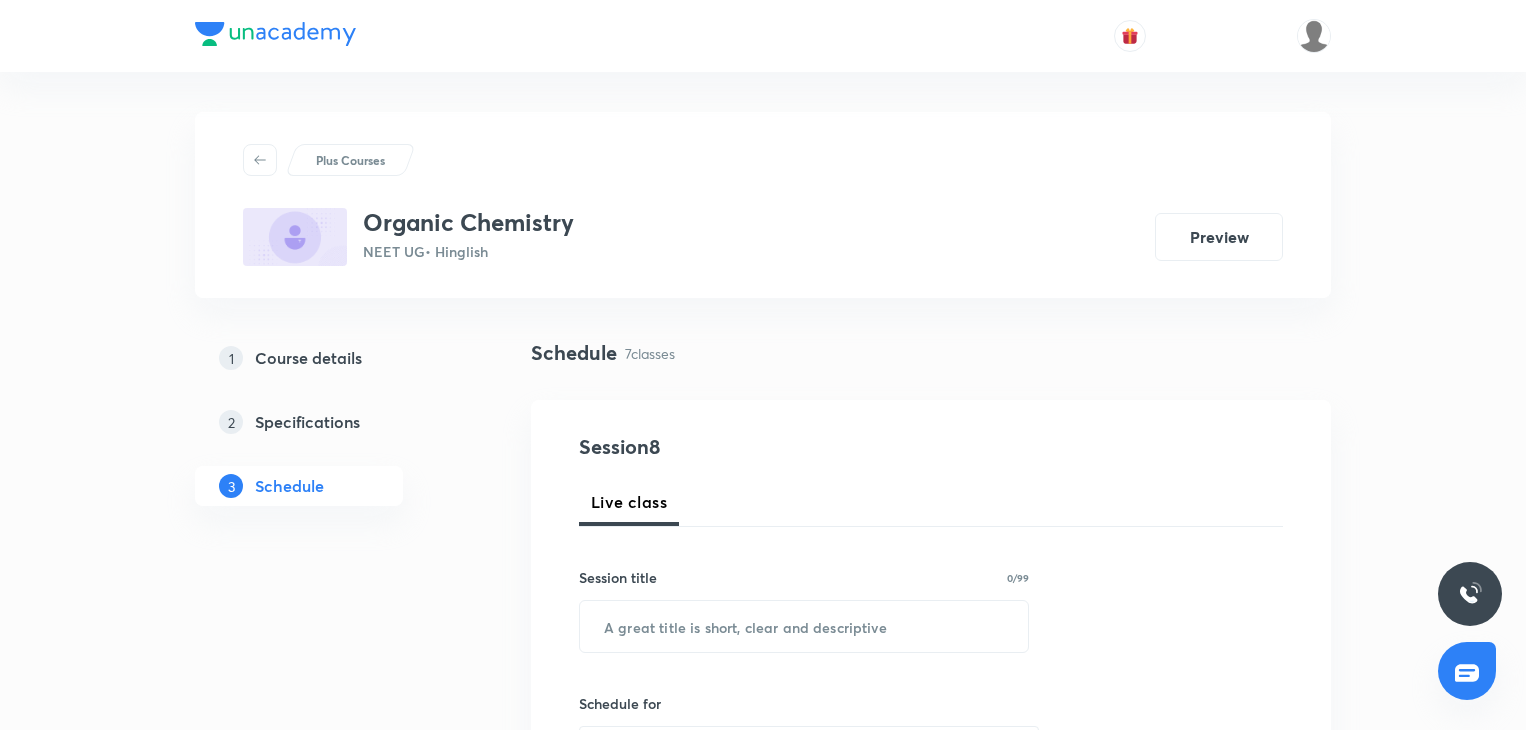 scroll, scrollTop: 1953, scrollLeft: 0, axis: vertical 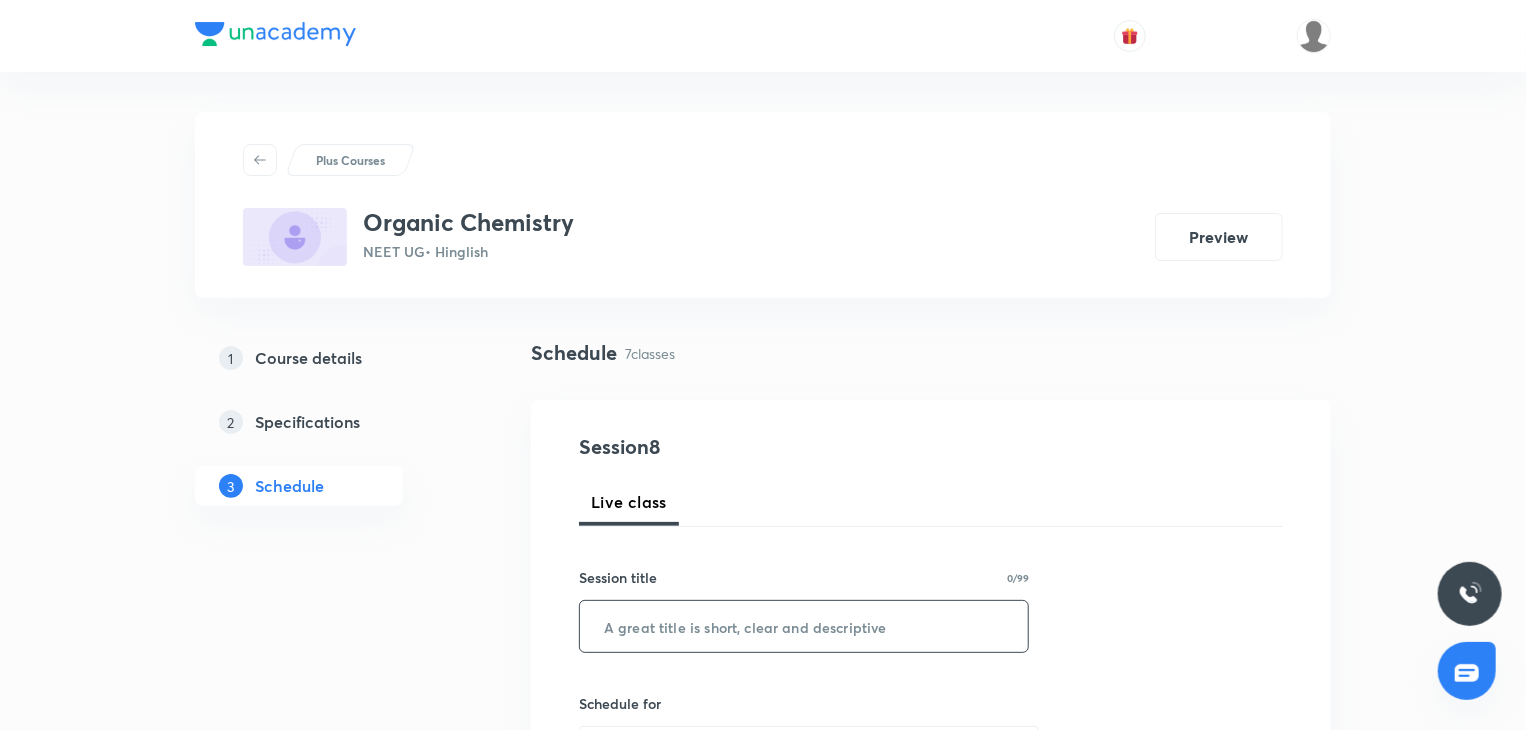 click at bounding box center (804, 626) 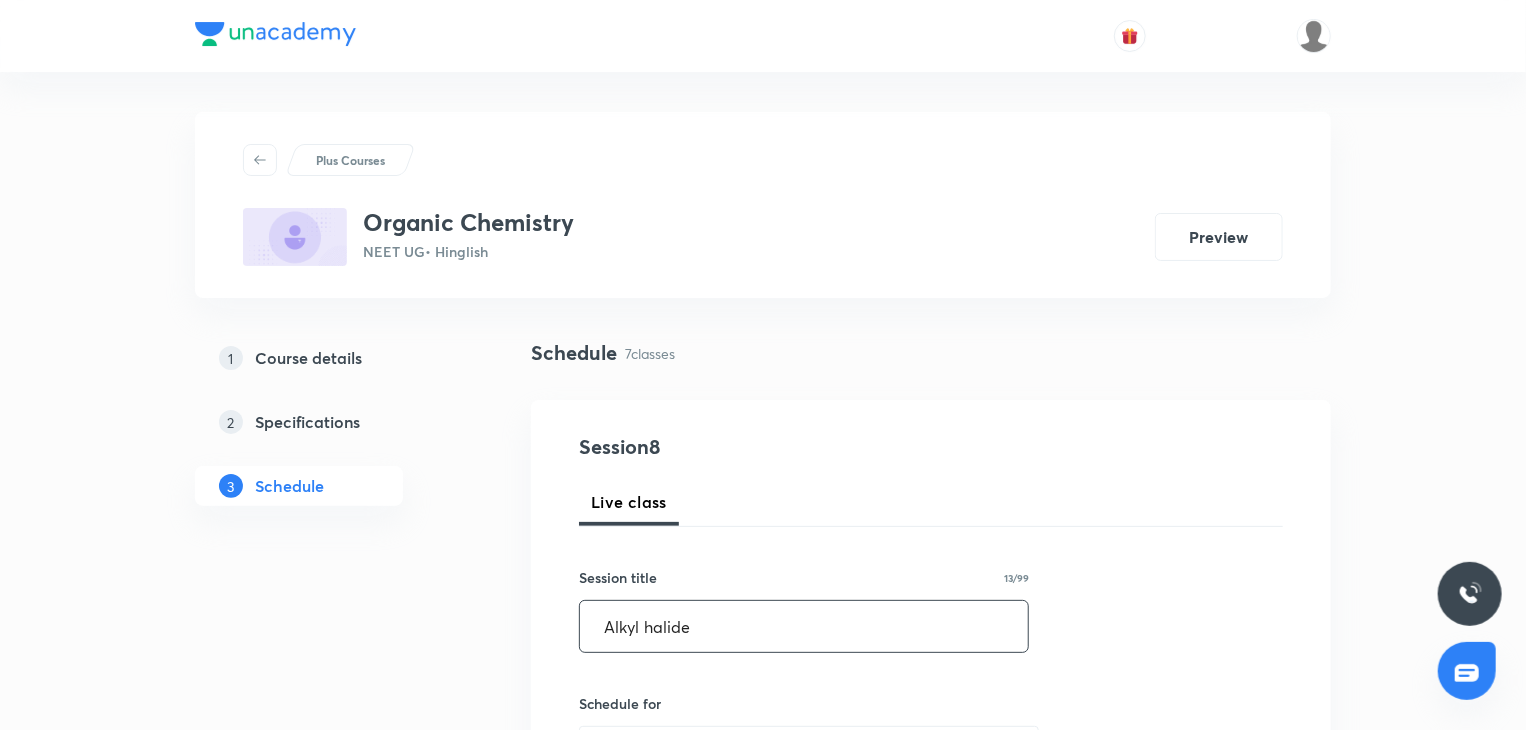 click on "Alkyl halide" at bounding box center [804, 626] 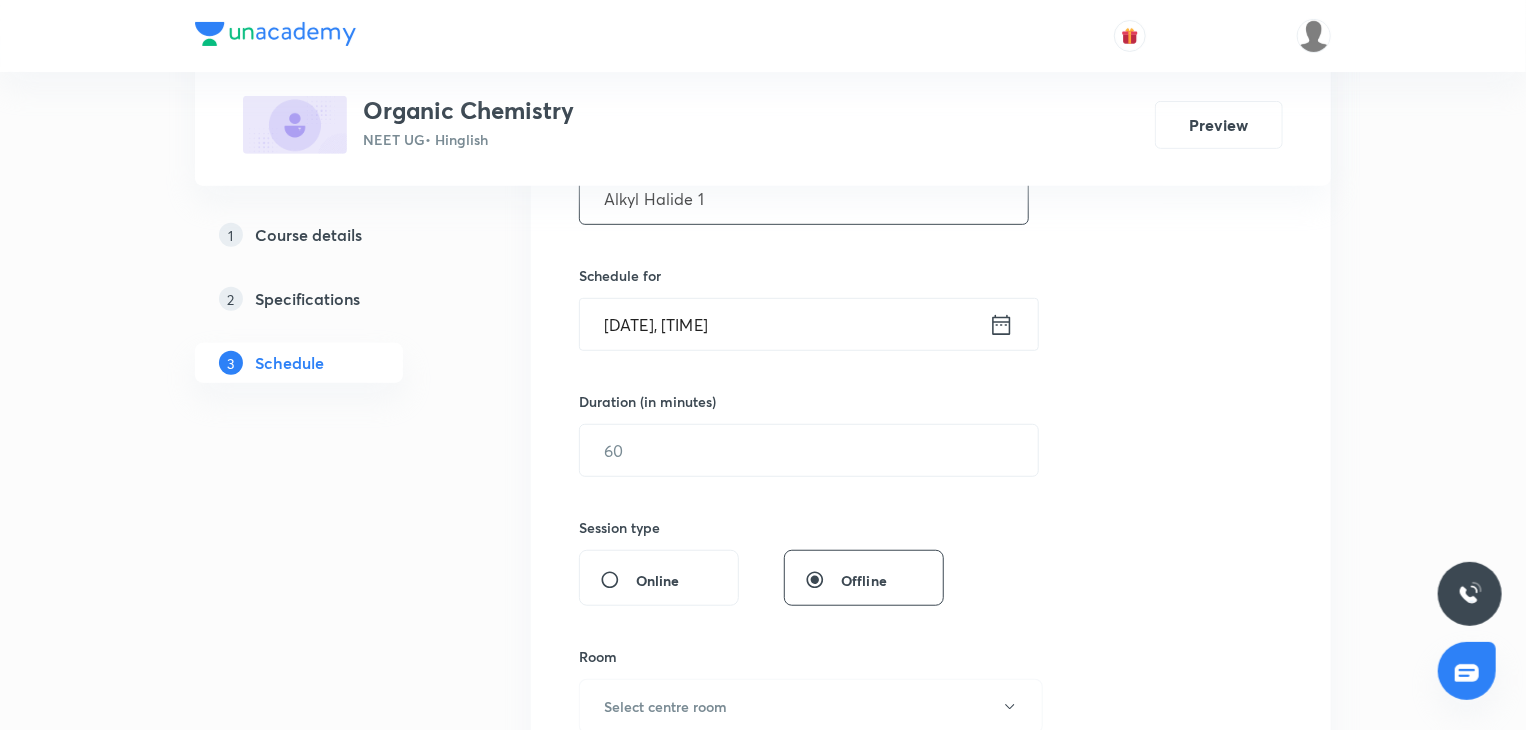 scroll, scrollTop: 400, scrollLeft: 0, axis: vertical 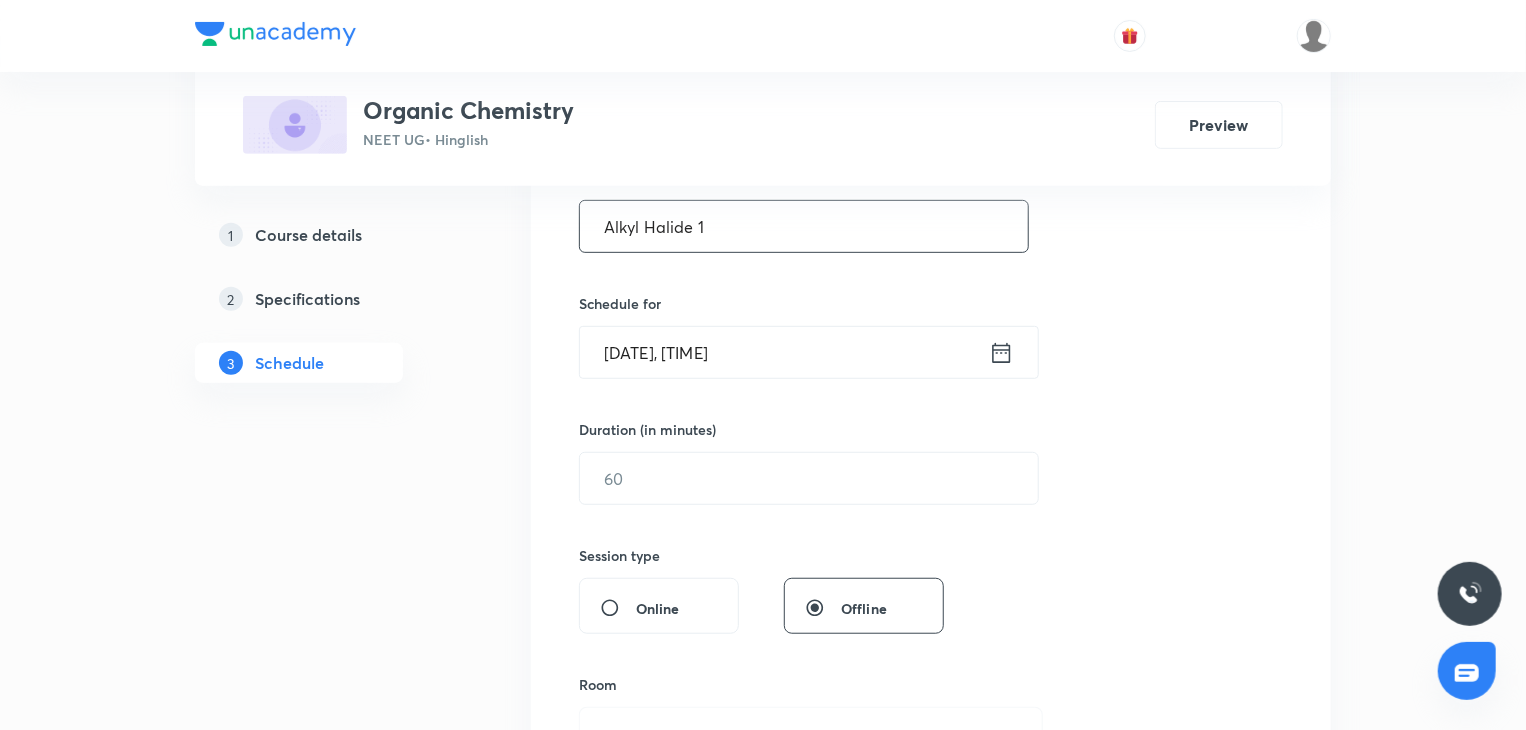 type on "Alkyl Halide 1" 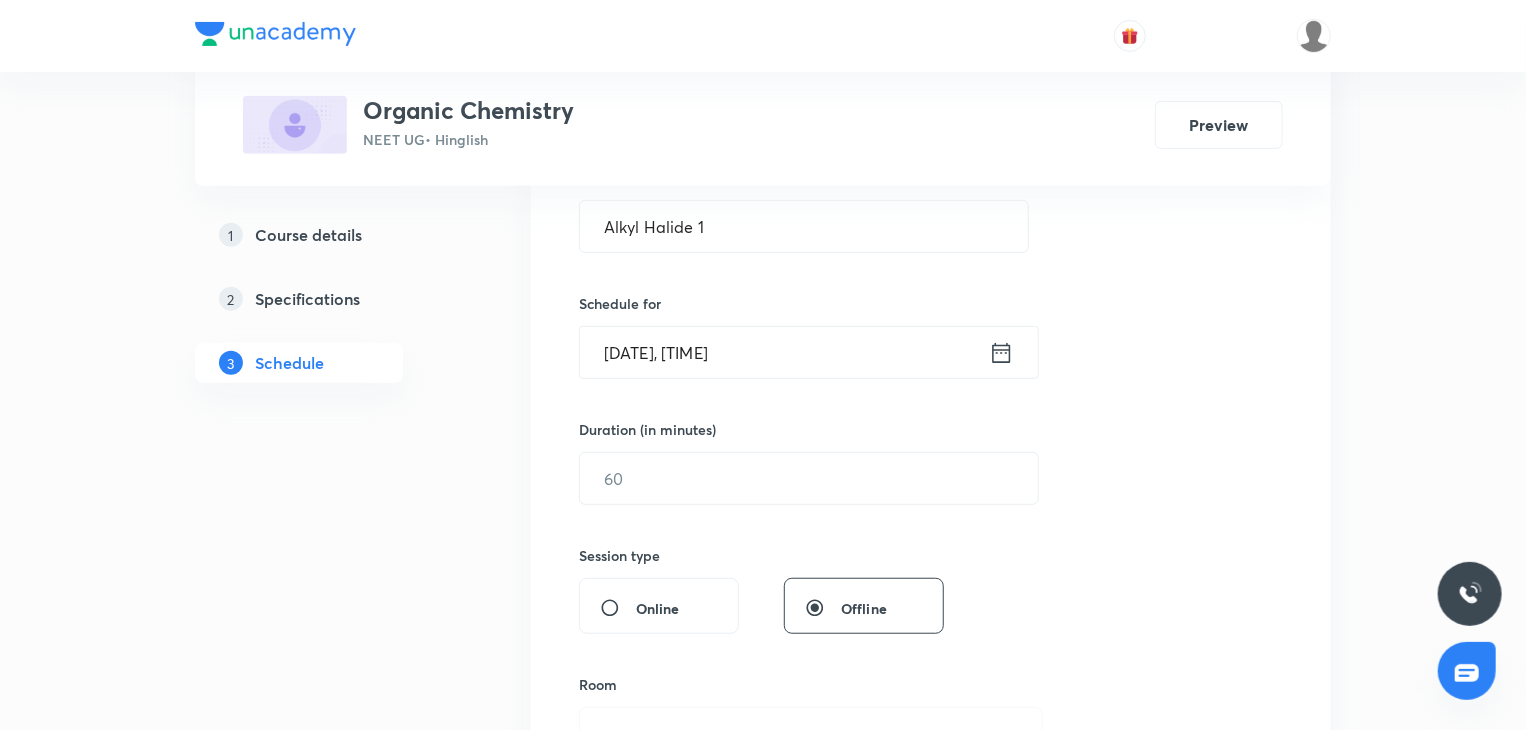 click on "Schedule for [DATE], [TIME] ​" at bounding box center [804, 336] 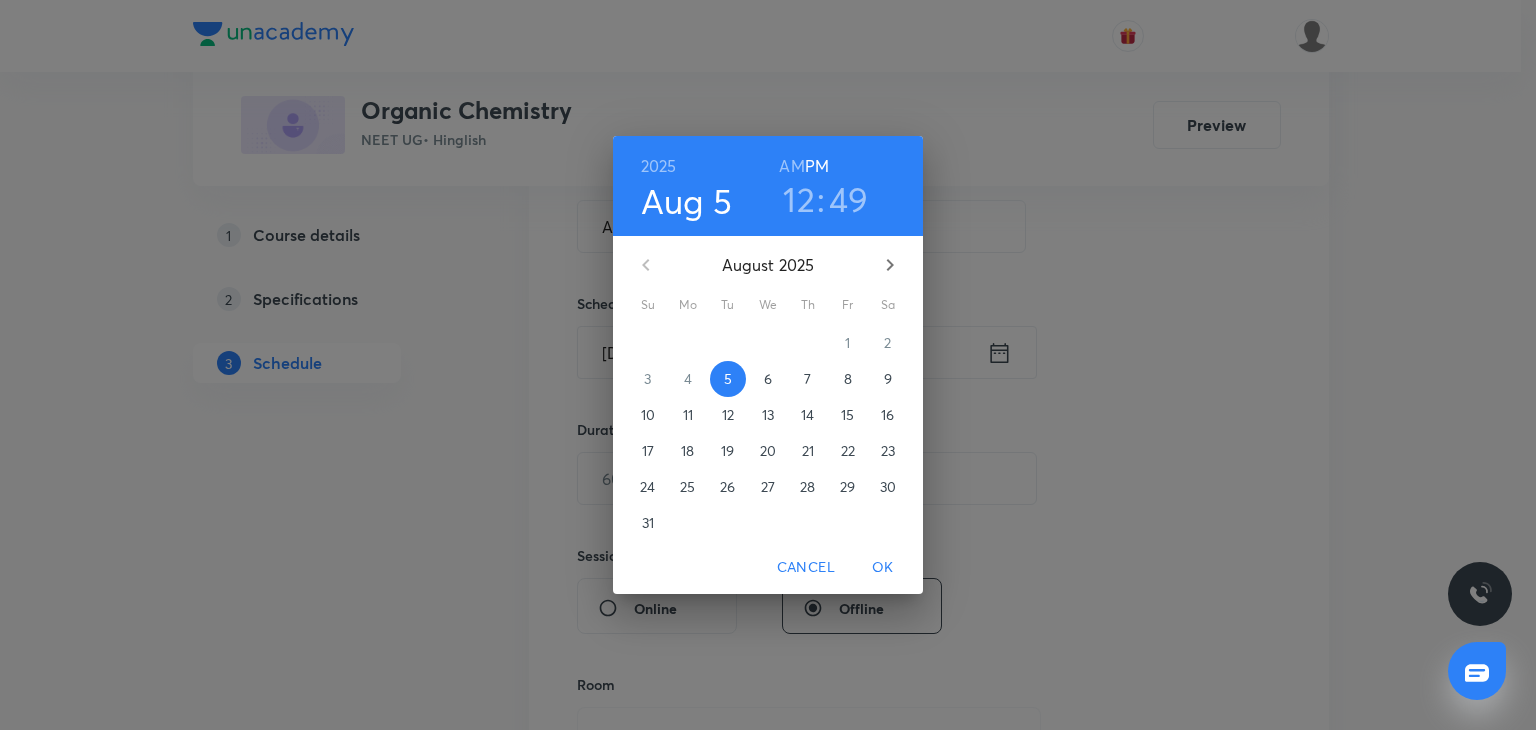 click on "6" at bounding box center (768, 379) 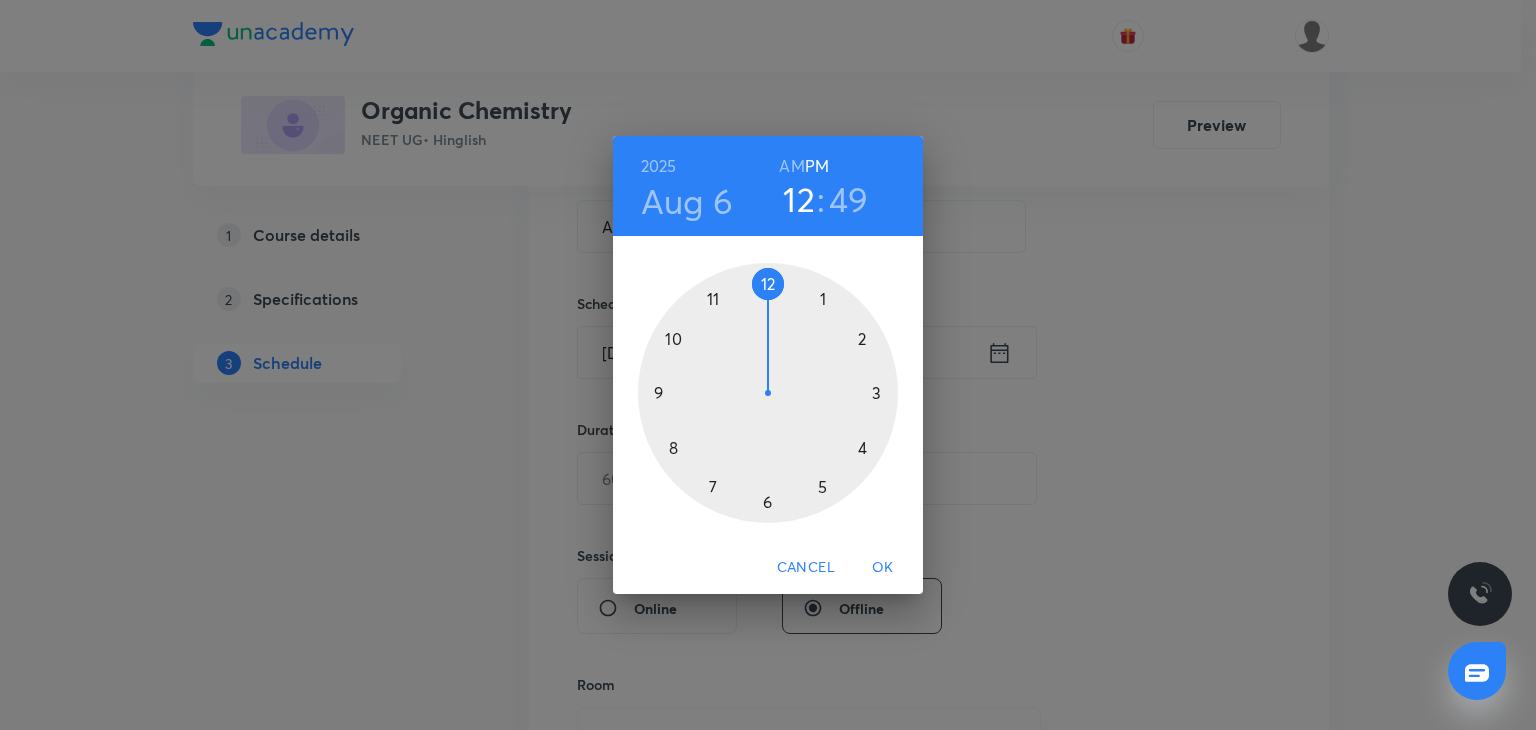 click on "AM" at bounding box center (791, 166) 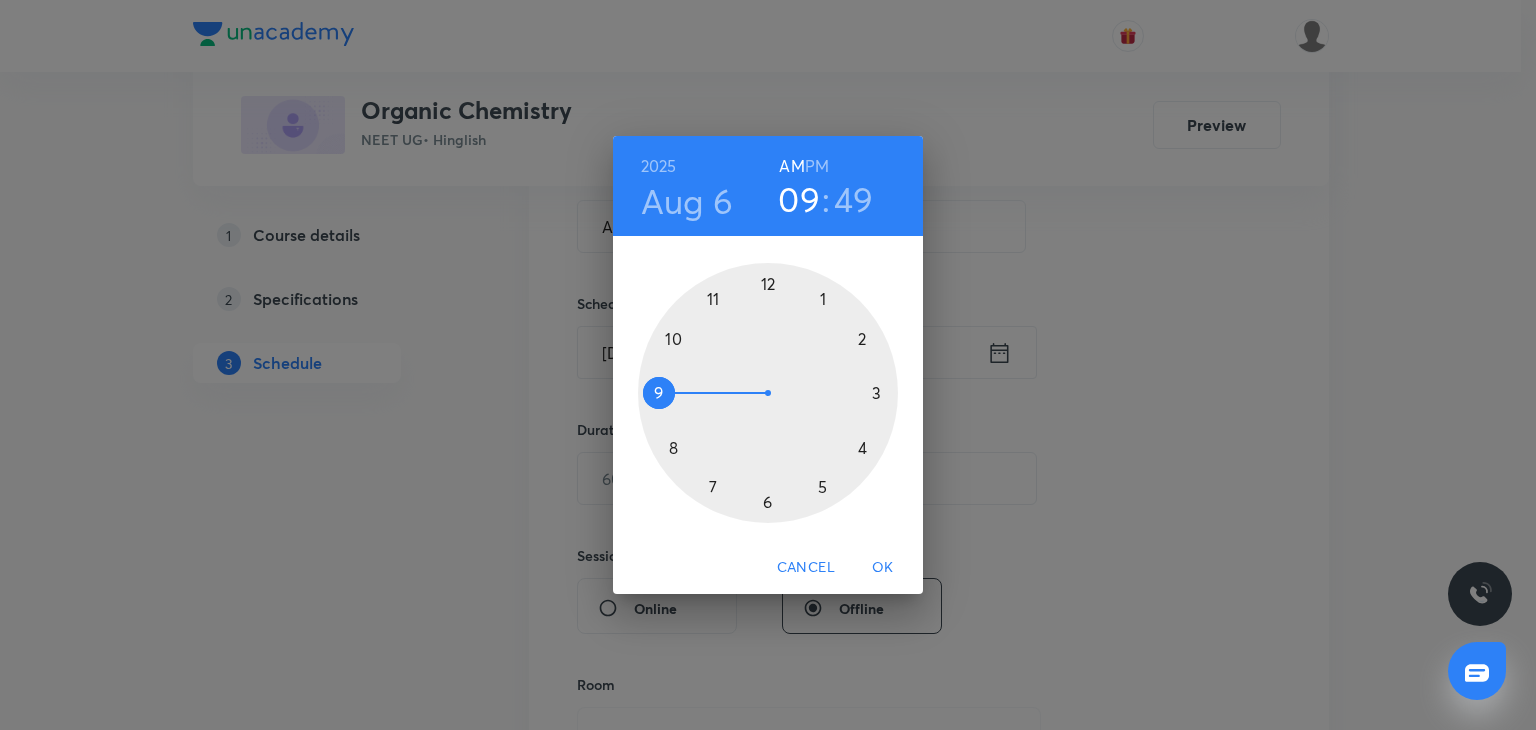 click at bounding box center [768, 393] 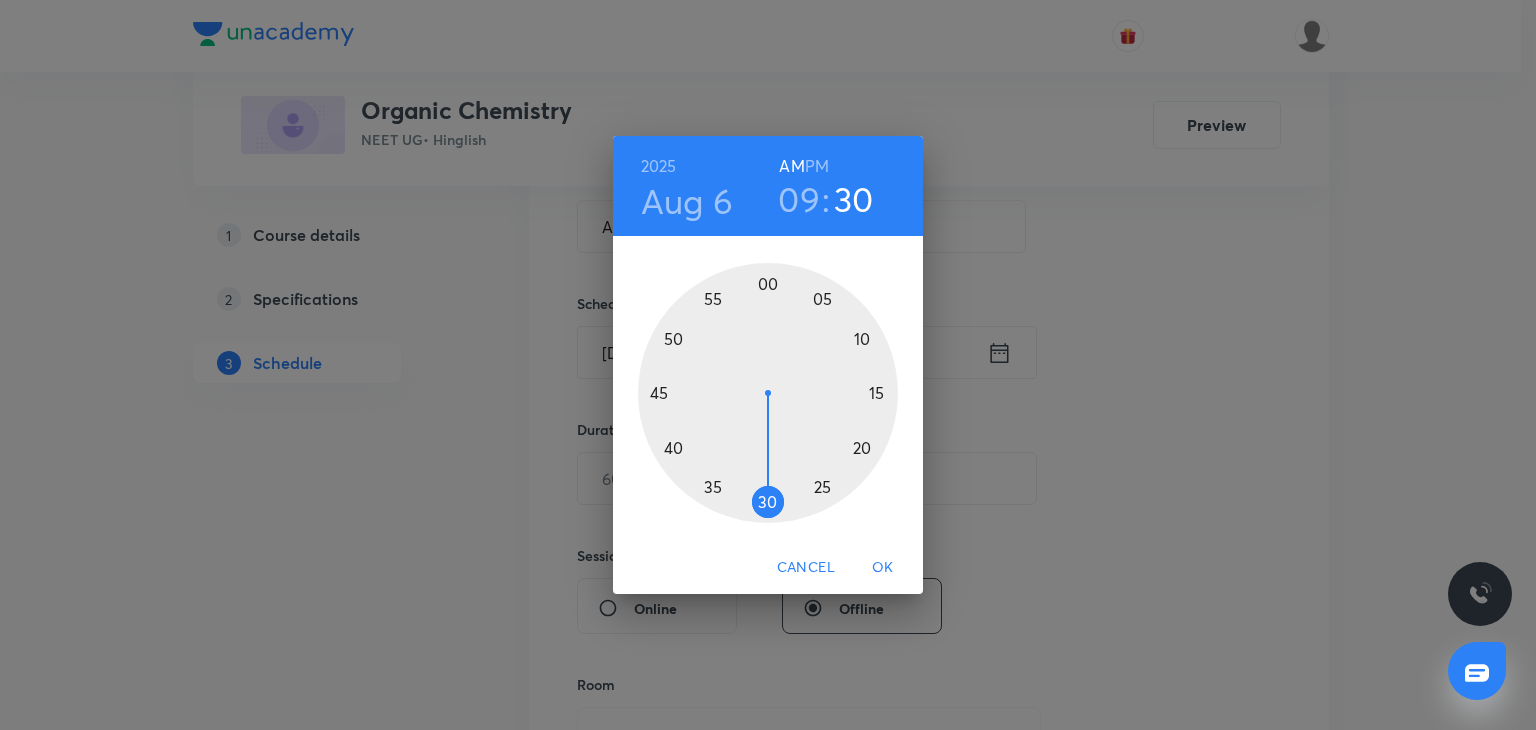 drag, startPoint x: 760, startPoint y: 491, endPoint x: 768, endPoint y: 505, distance: 16.124516 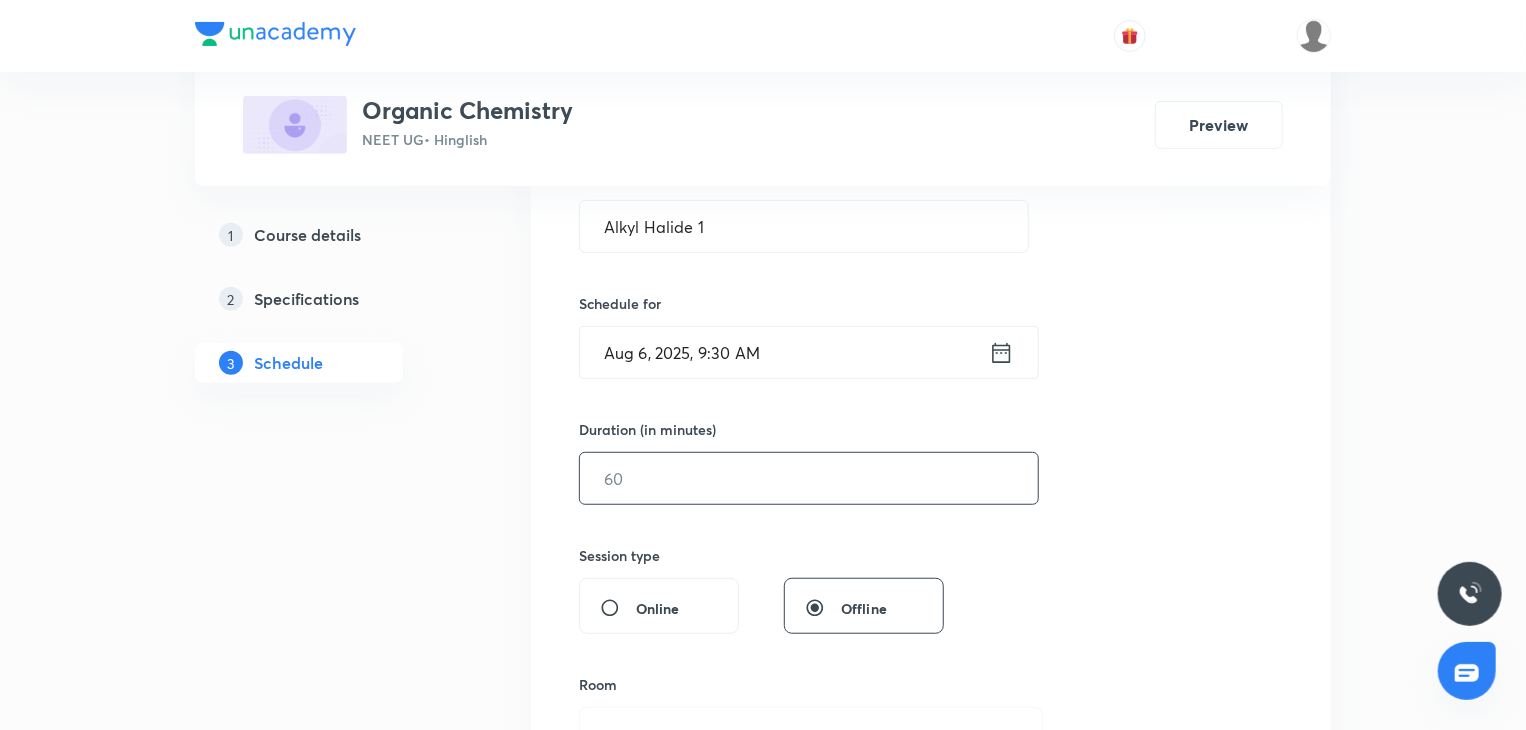 click at bounding box center (809, 478) 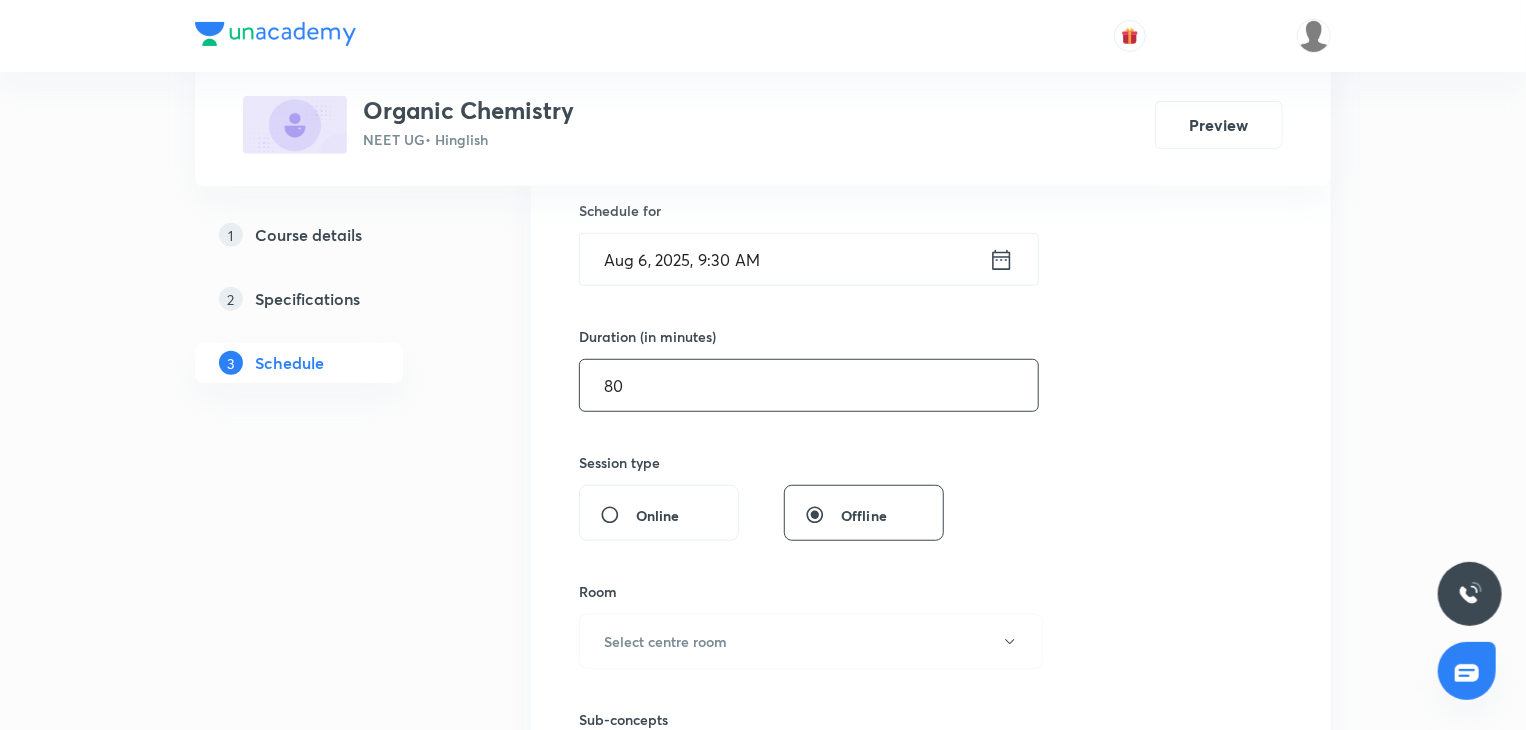 scroll, scrollTop: 700, scrollLeft: 0, axis: vertical 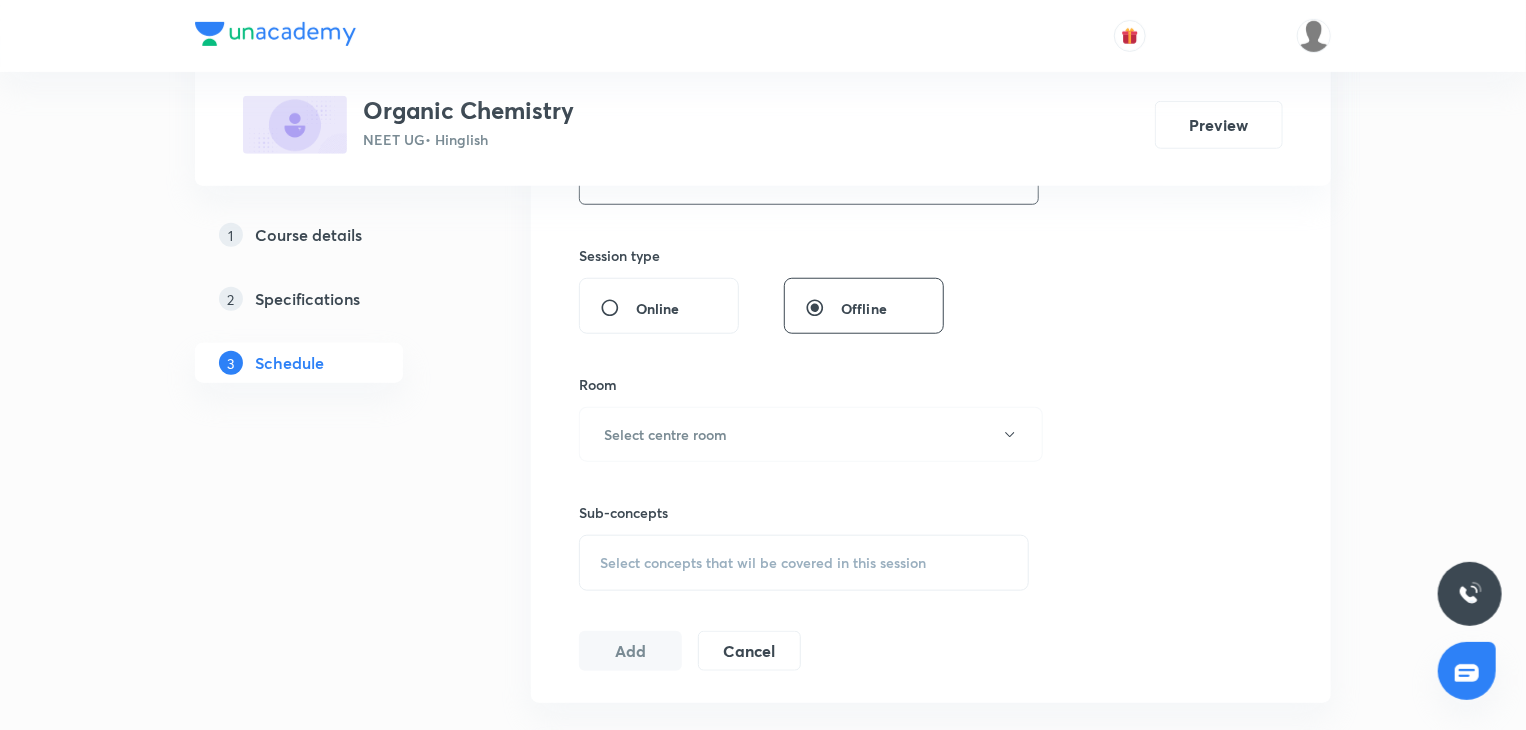type on "80" 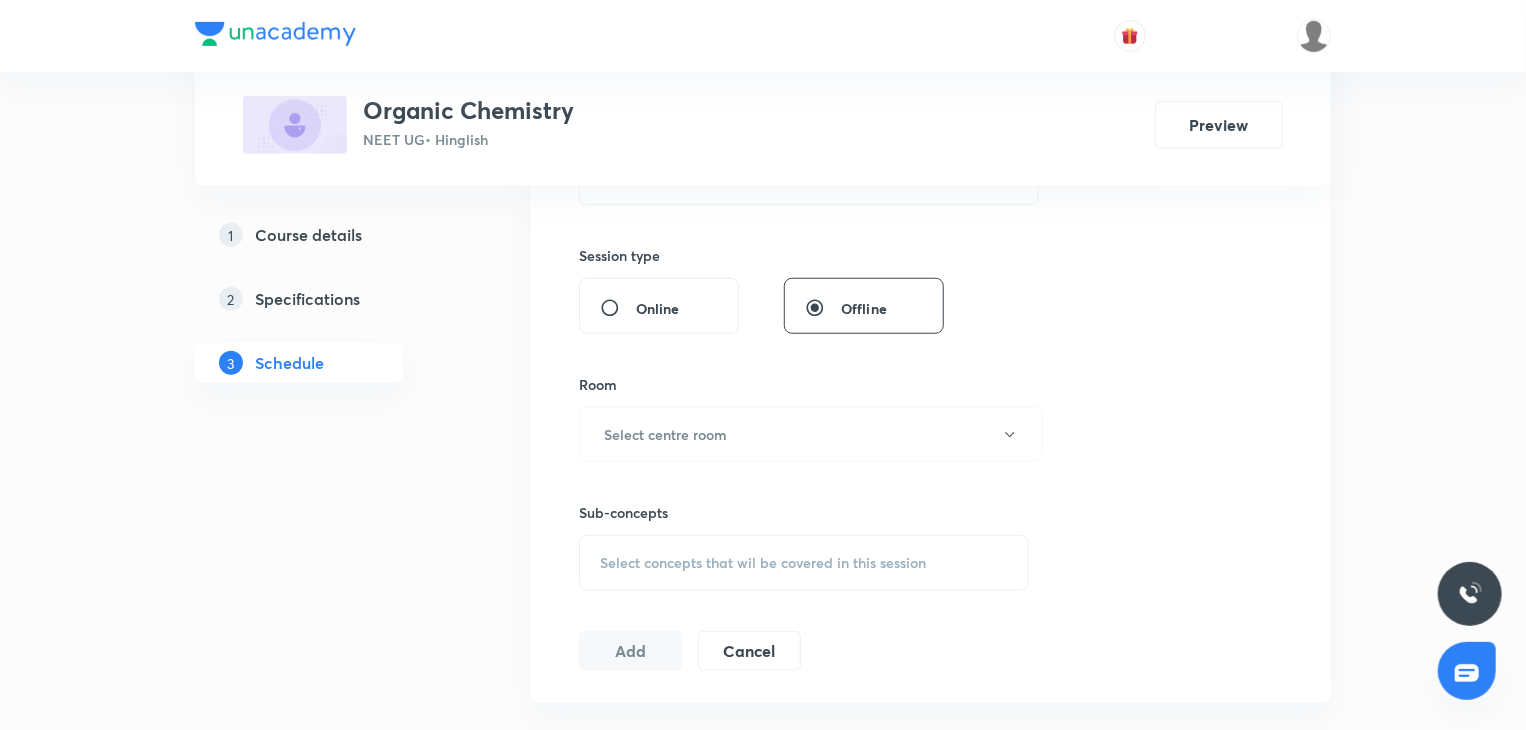 click on "Sub-concepts Select concepts that wil be covered in this session" at bounding box center [804, 526] 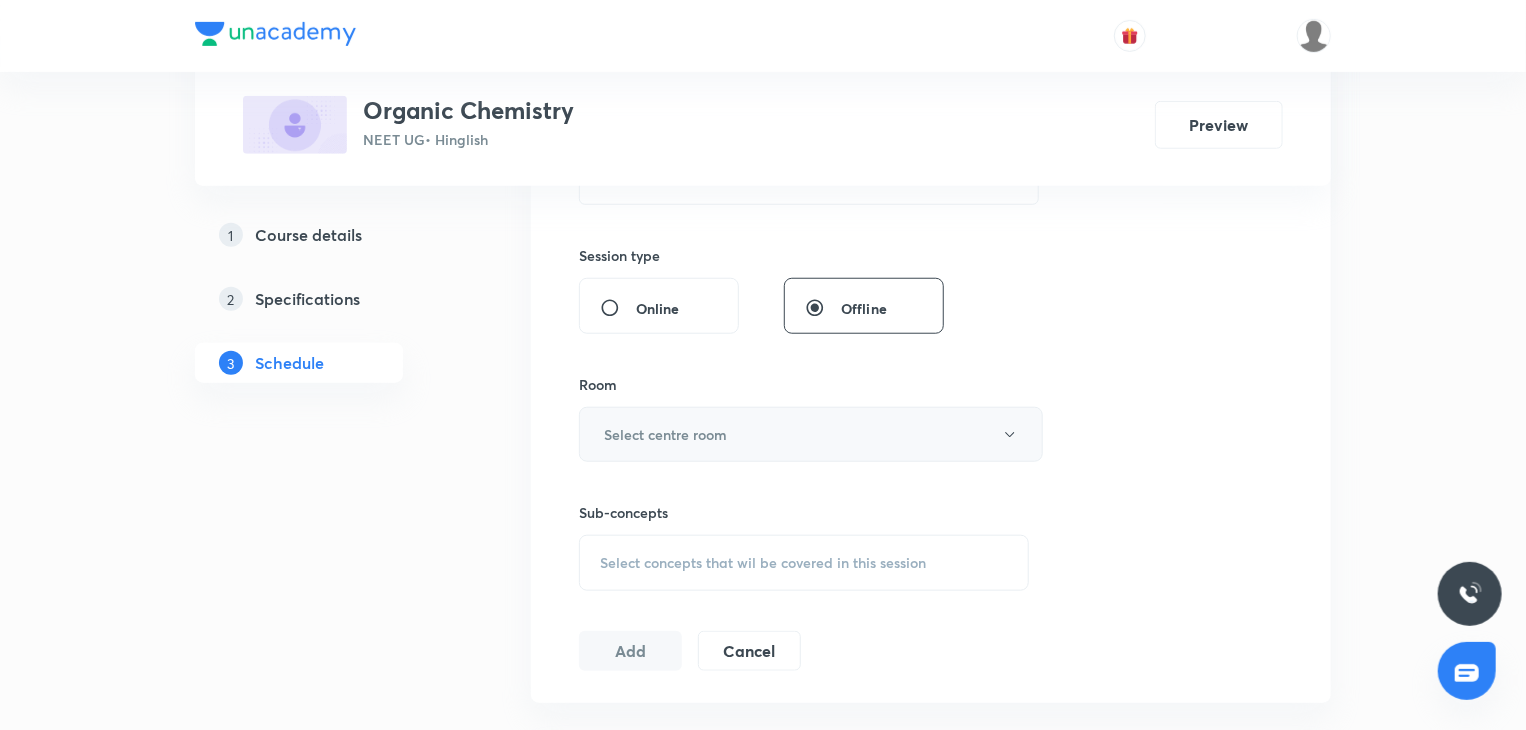 click on "Select centre room" at bounding box center [665, 434] 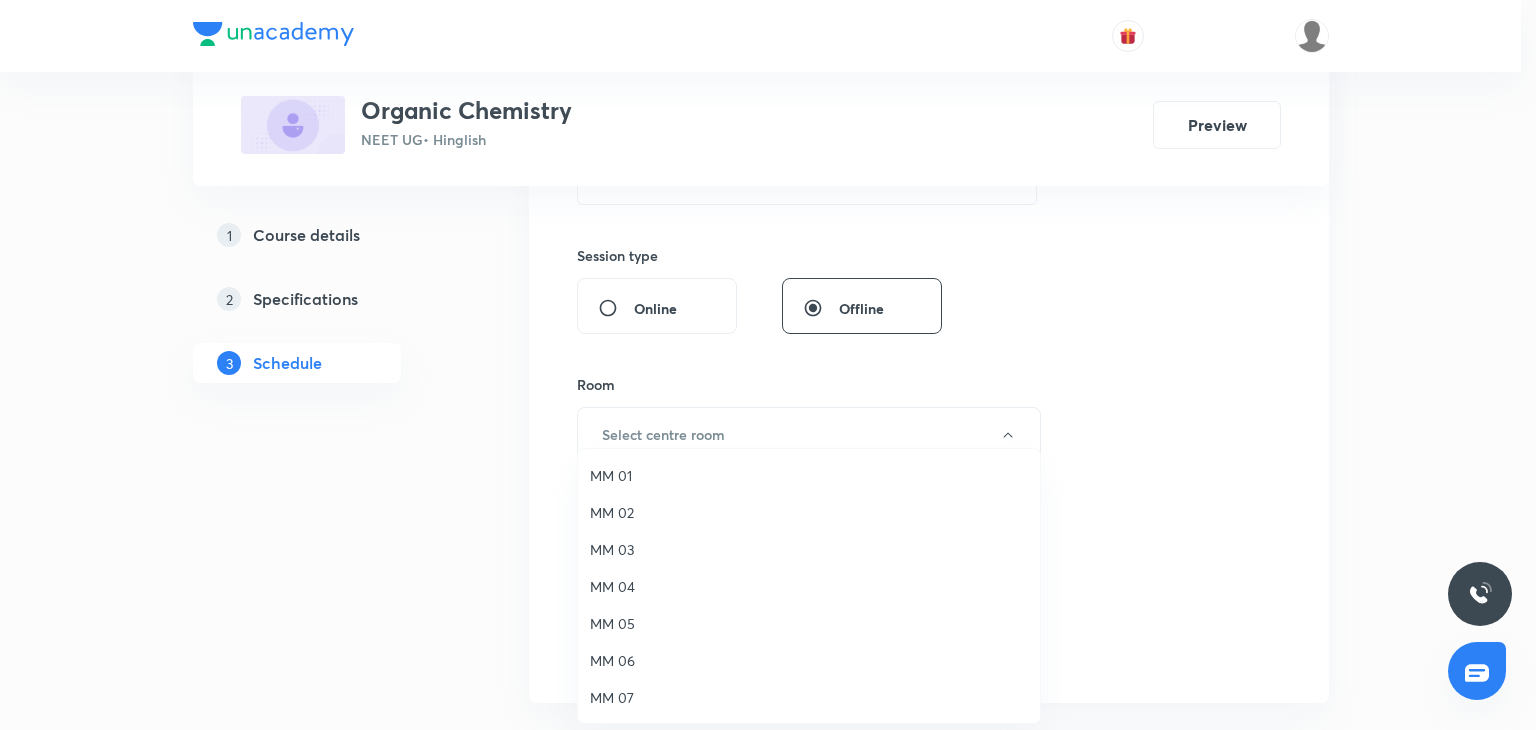 click on "MM 01" at bounding box center (809, 475) 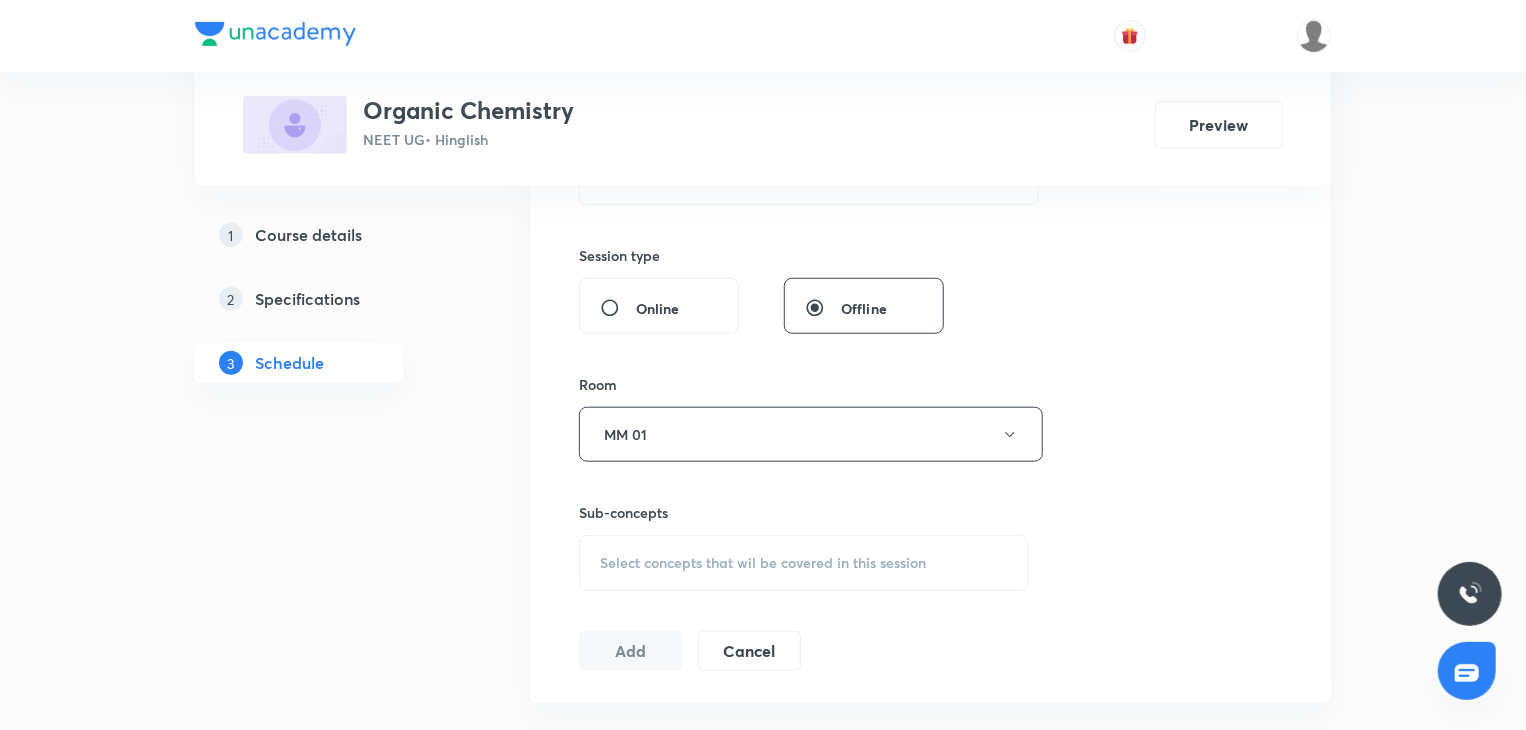 click on "Select concepts that wil be covered in this session" at bounding box center (804, 563) 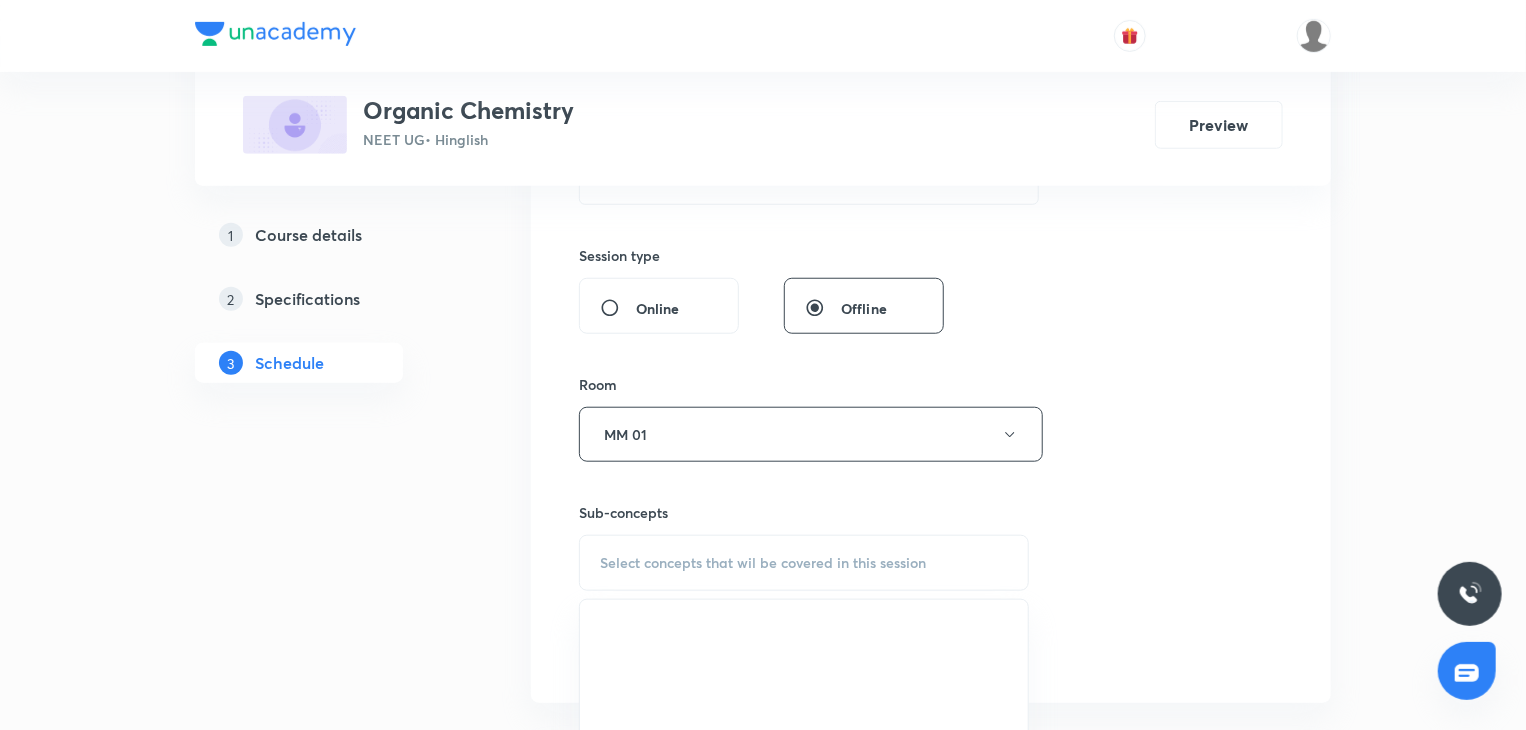 scroll, scrollTop: 900, scrollLeft: 0, axis: vertical 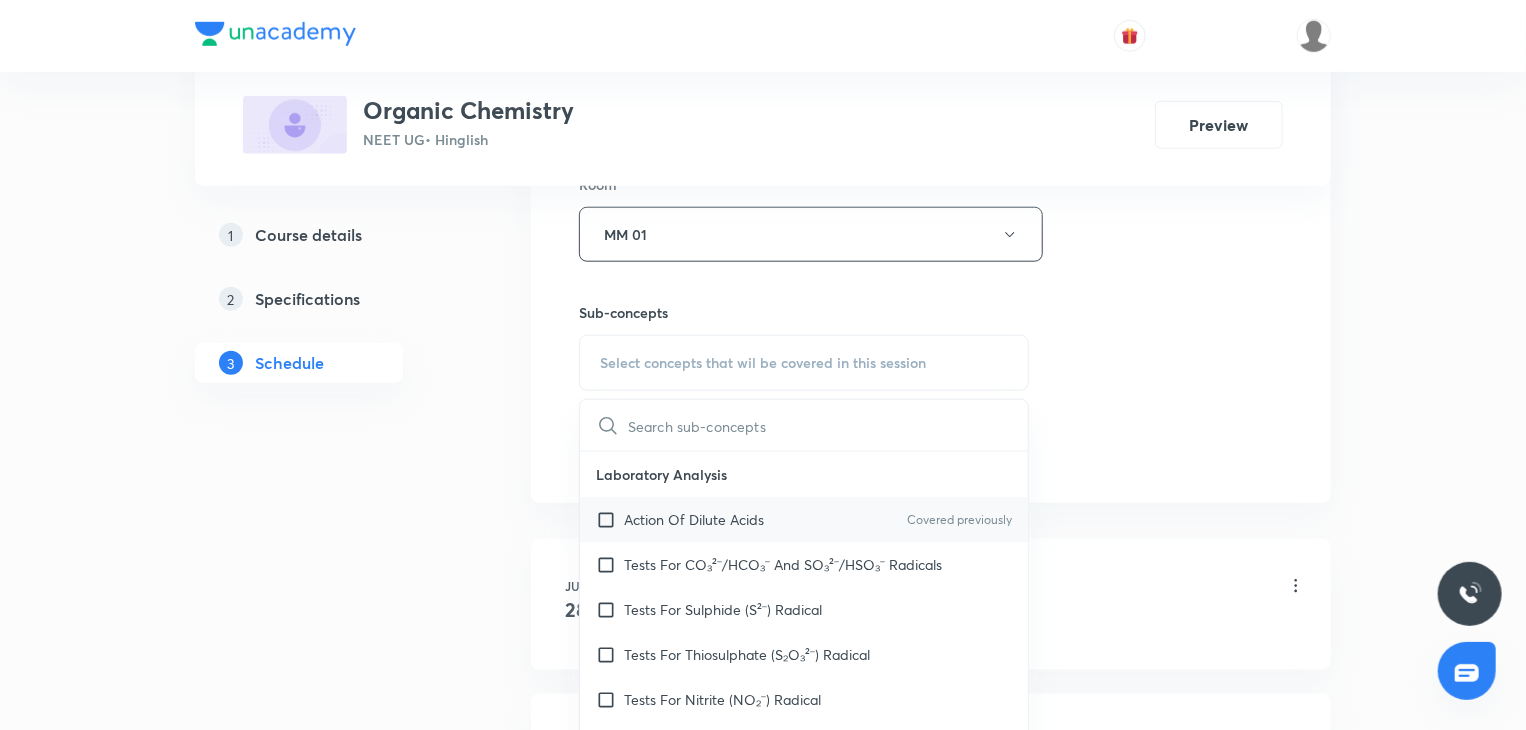 click on "Action Of Dilute Acids" at bounding box center (694, 519) 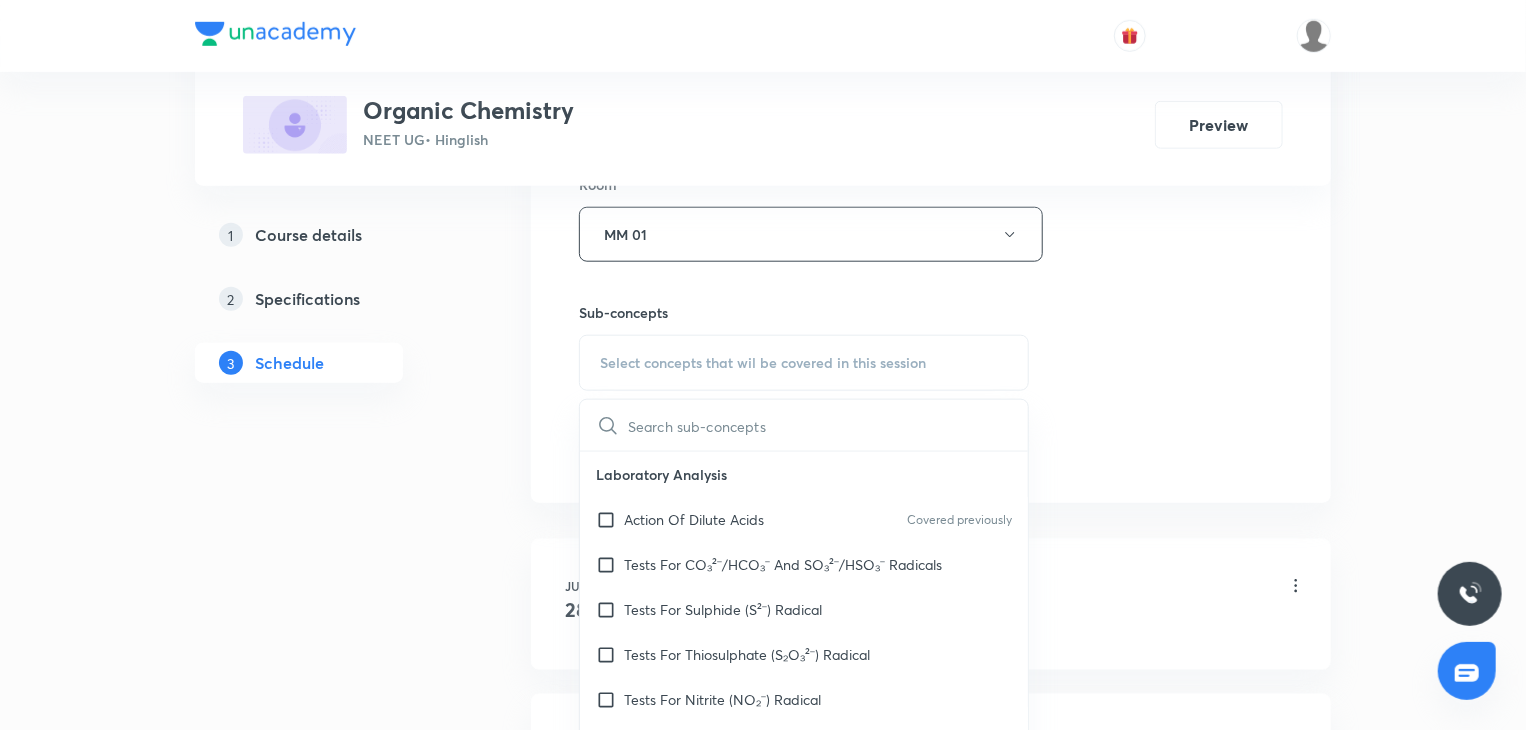 checkbox on "true" 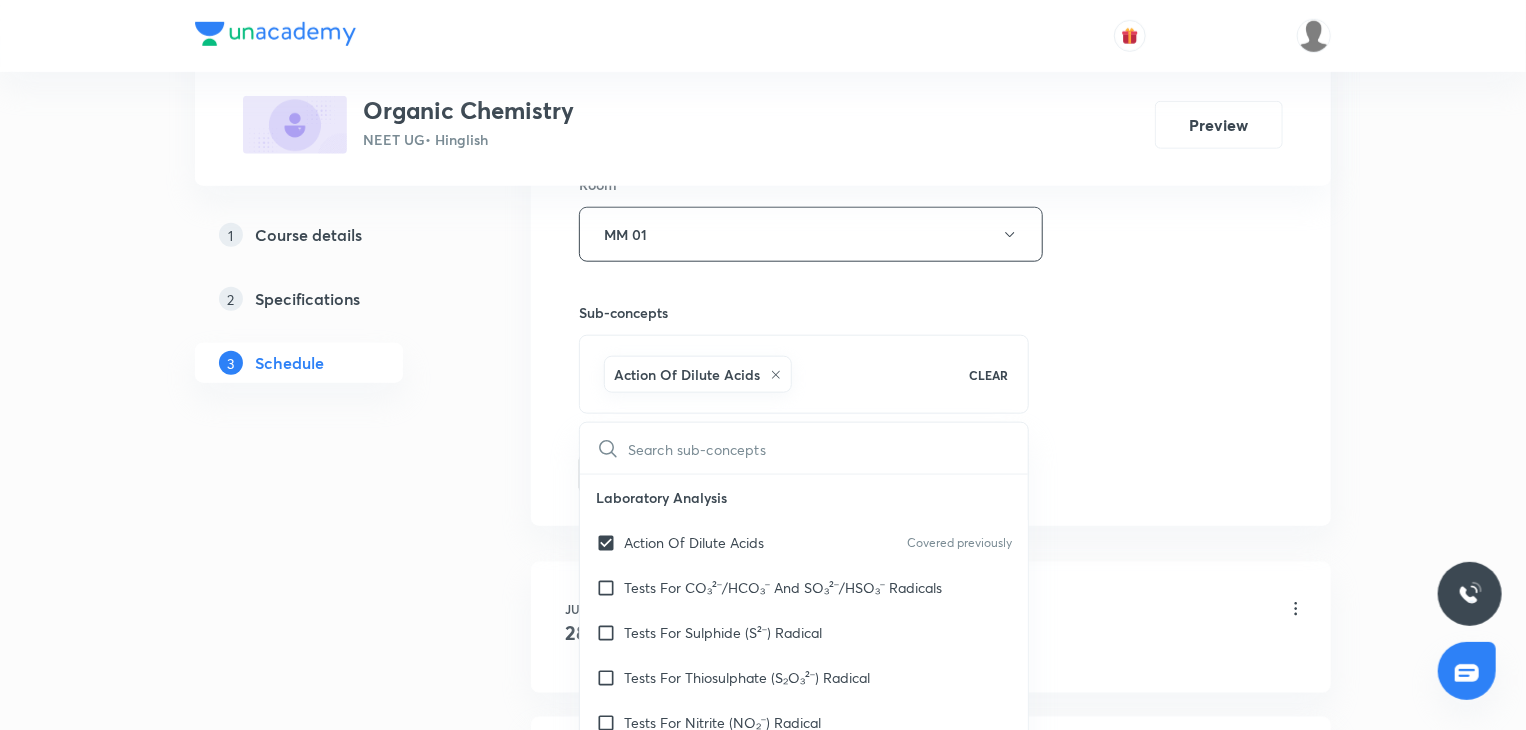 click on "Plus Courses Organic Chemistry NEET UG  • Hinglish Preview 1 Course details 2 Specifications 3 Schedule Schedule 7  classes Session  8 Live class Session title 15/99 Alkyl Halide 1 ​ Schedule for Aug 6, 2025, 9:30 AM ​ Duration (in minutes) 80 ​   Session type Online Offline Room MM 01 Sub-concepts Action Of Dilute Acids CLEAR ​ Laboratory Analysis Action Of Dilute Acids Covered previously Tests For CO₃²⁻/HCO₃⁻ And SO₃²⁻/HSO₃⁻ Radicals Tests For Sulphide (S²⁻) Radical Tests For Thiosulphate (S₂O₃²⁻) Radical Tests For Nitrite (NO₂⁻) Radical Tests For Acetate , Formate And Oxalate Radicals Tests For Halide(Cl⁻ , Br⁻ , I⁻) Radicals Test For Nitrate (NO₃⁻) Radical Test For Sulphate(SO₄²⁻) Radical Test For Borate(BO₃³⁻) Radical Test For Phosphate(PO₄³⁻) Radical Test For Chromate(CrO₄²⁻) And Dichromate(Cr₂O₇²⁻) Radicals Test For Permanganate (MnO₄⁻) And Manganate (MnO₄²⁻) Radicals Dry Tests For Basic Radicals Periodic Table Add" at bounding box center [763, 455] 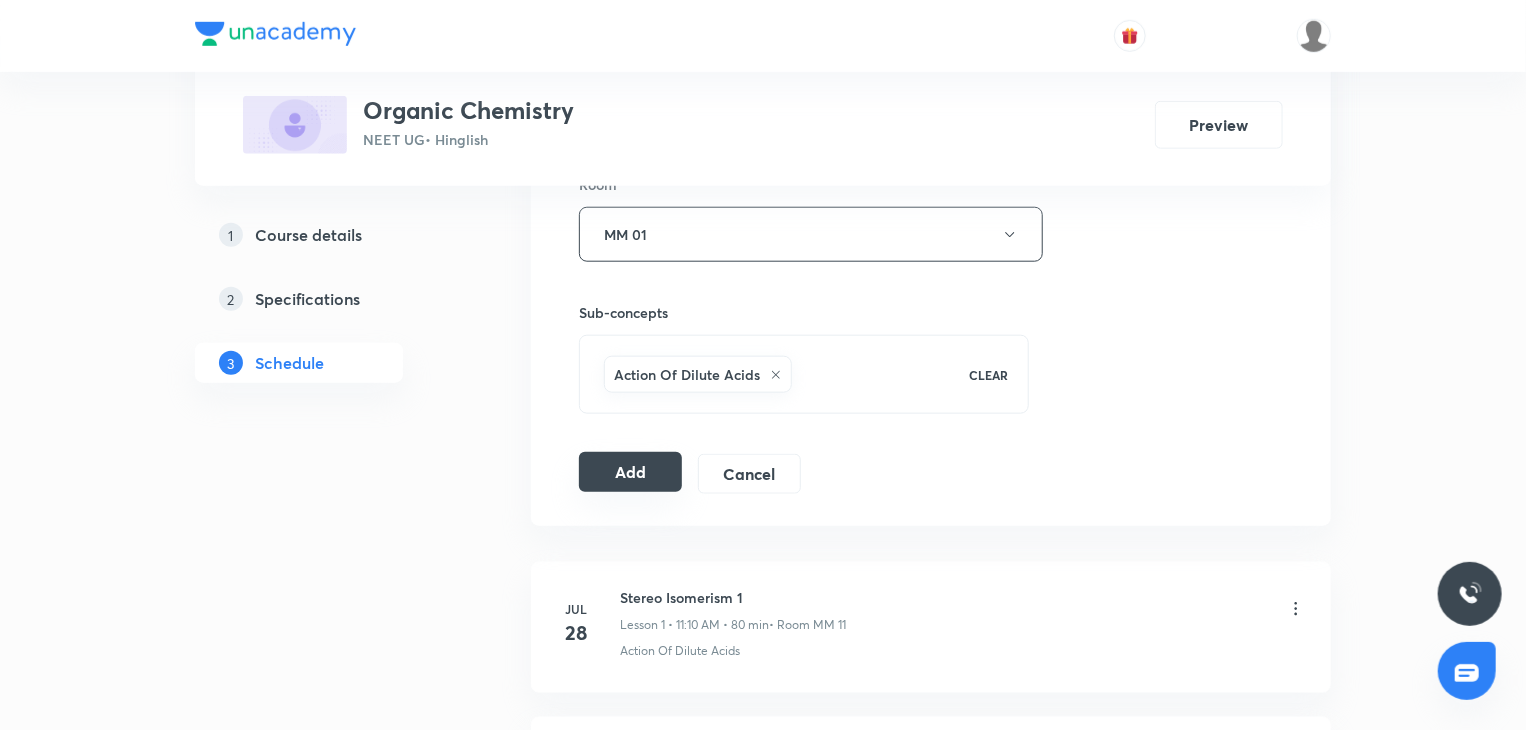 click on "Add" at bounding box center (630, 472) 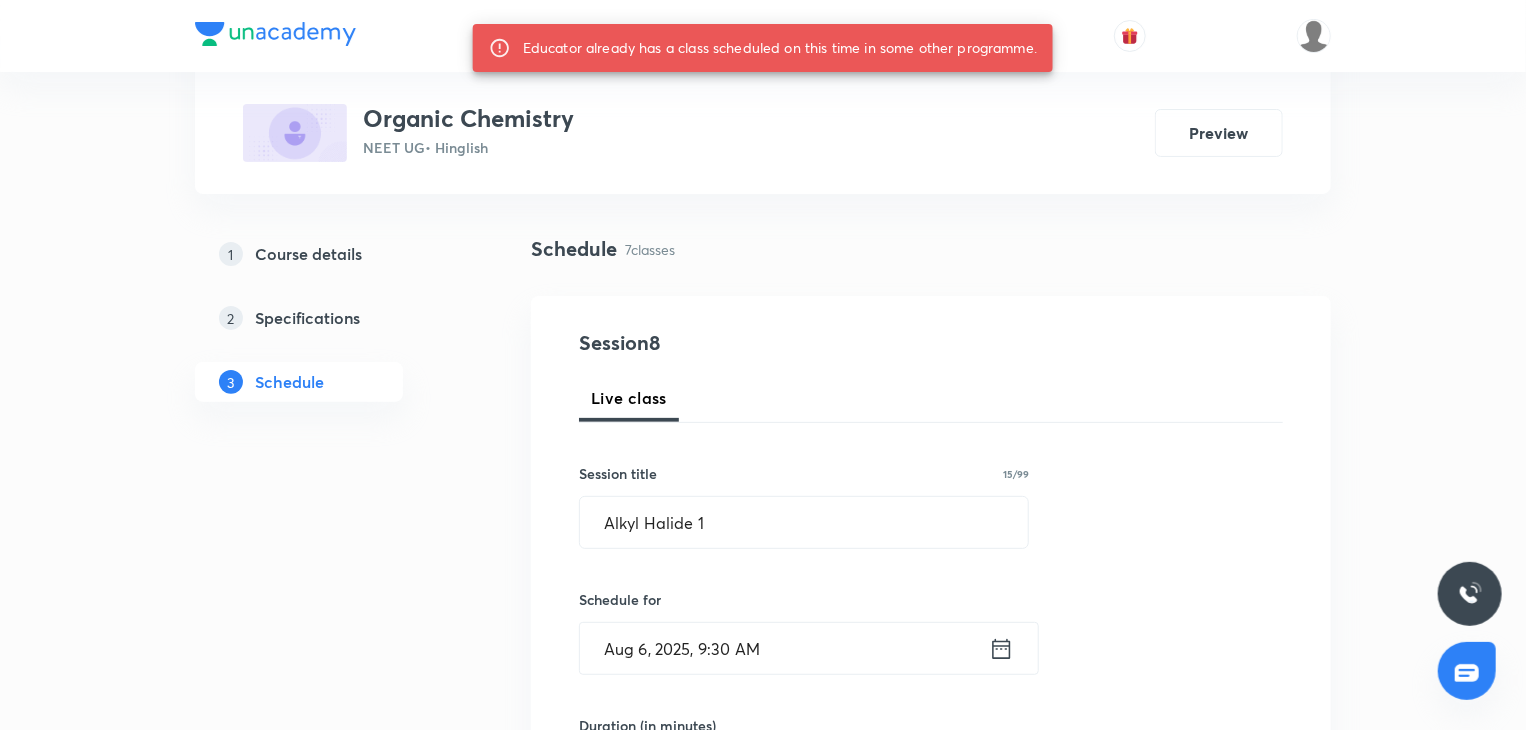 scroll, scrollTop: 100, scrollLeft: 0, axis: vertical 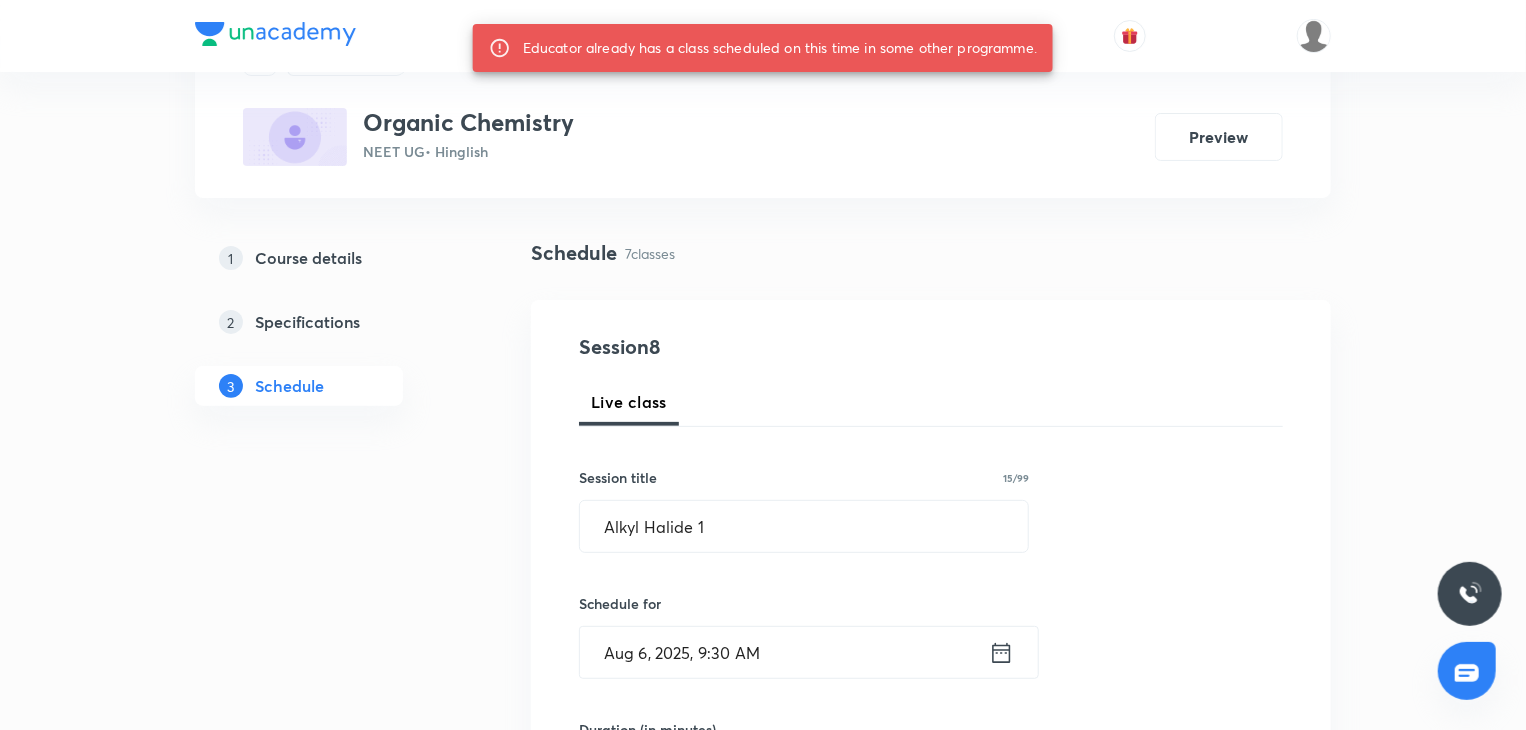 type 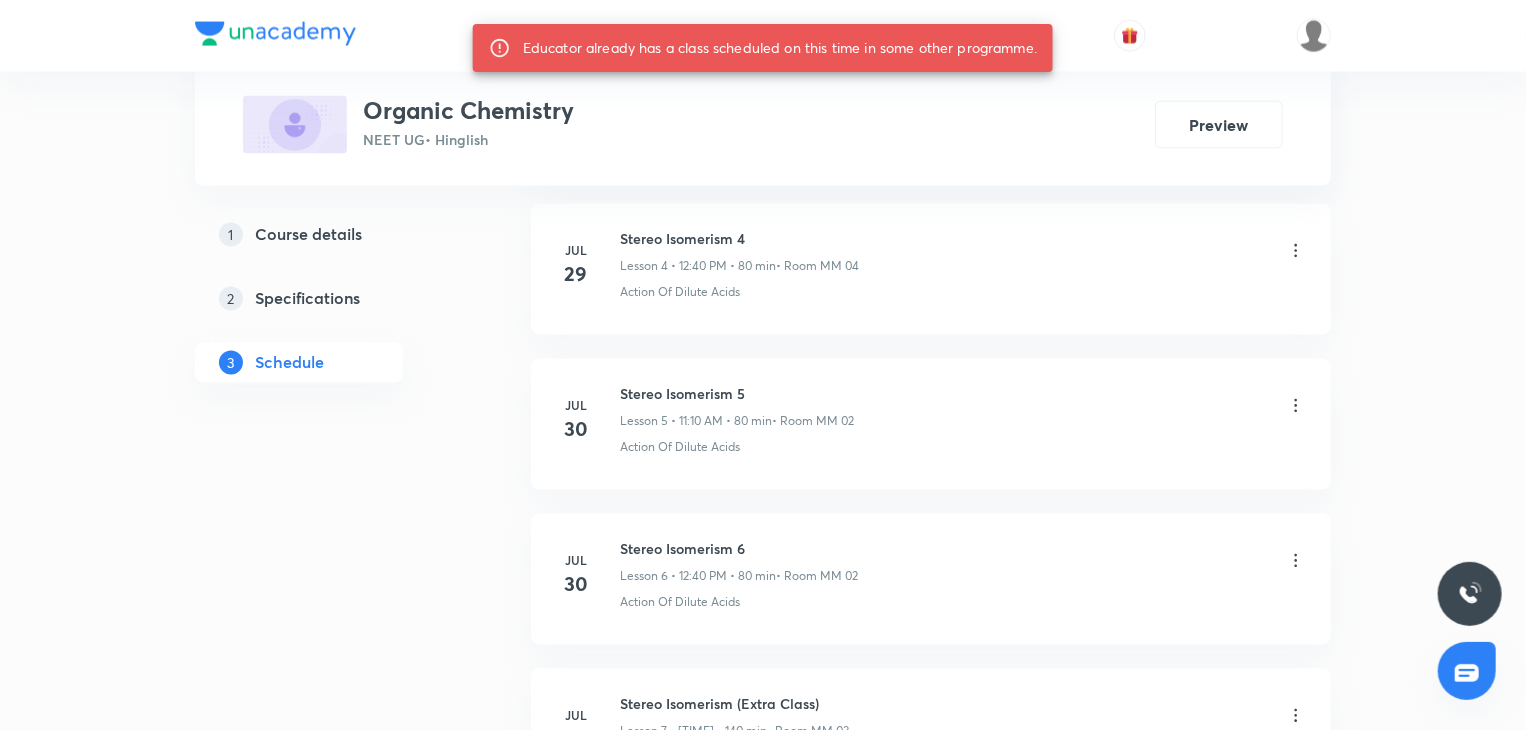scroll, scrollTop: 1976, scrollLeft: 0, axis: vertical 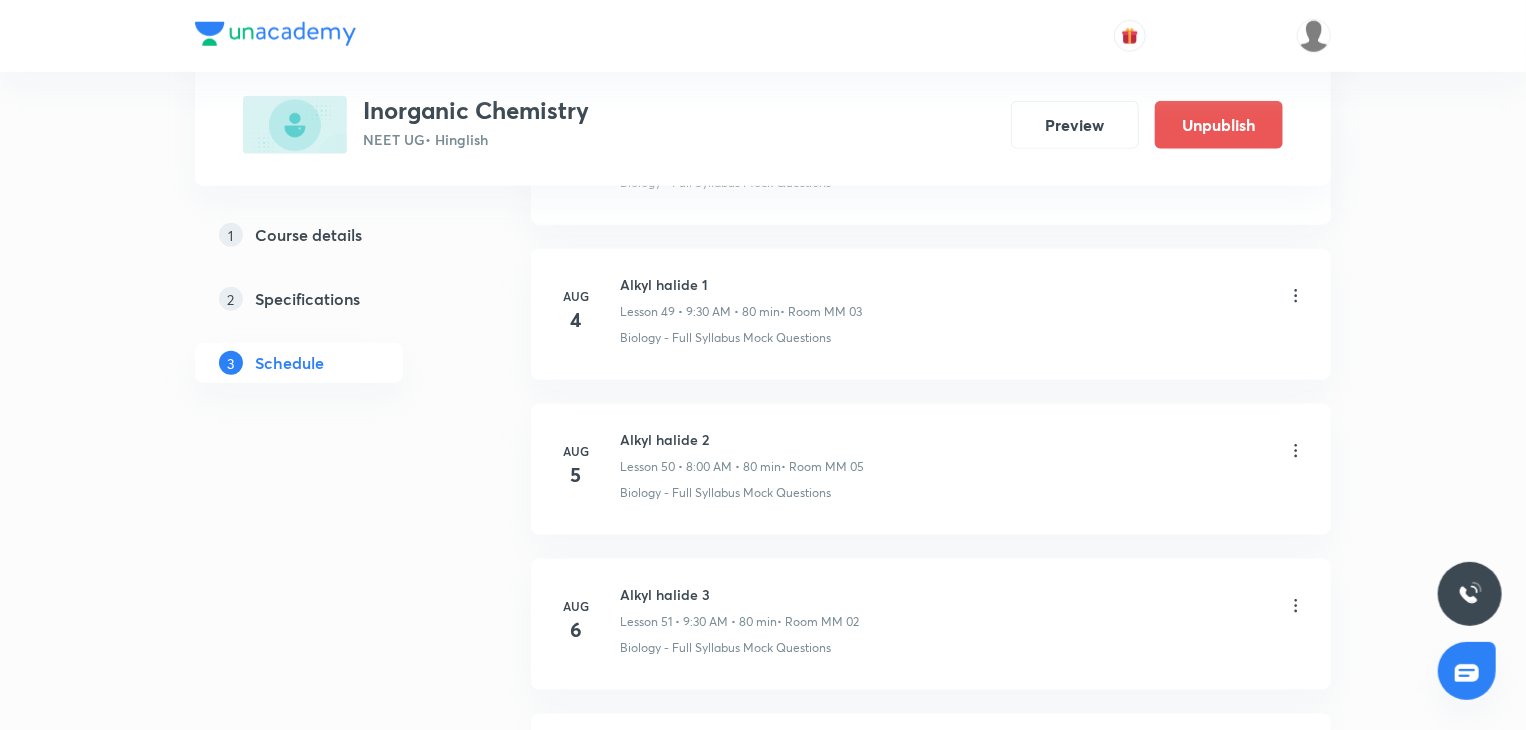 click 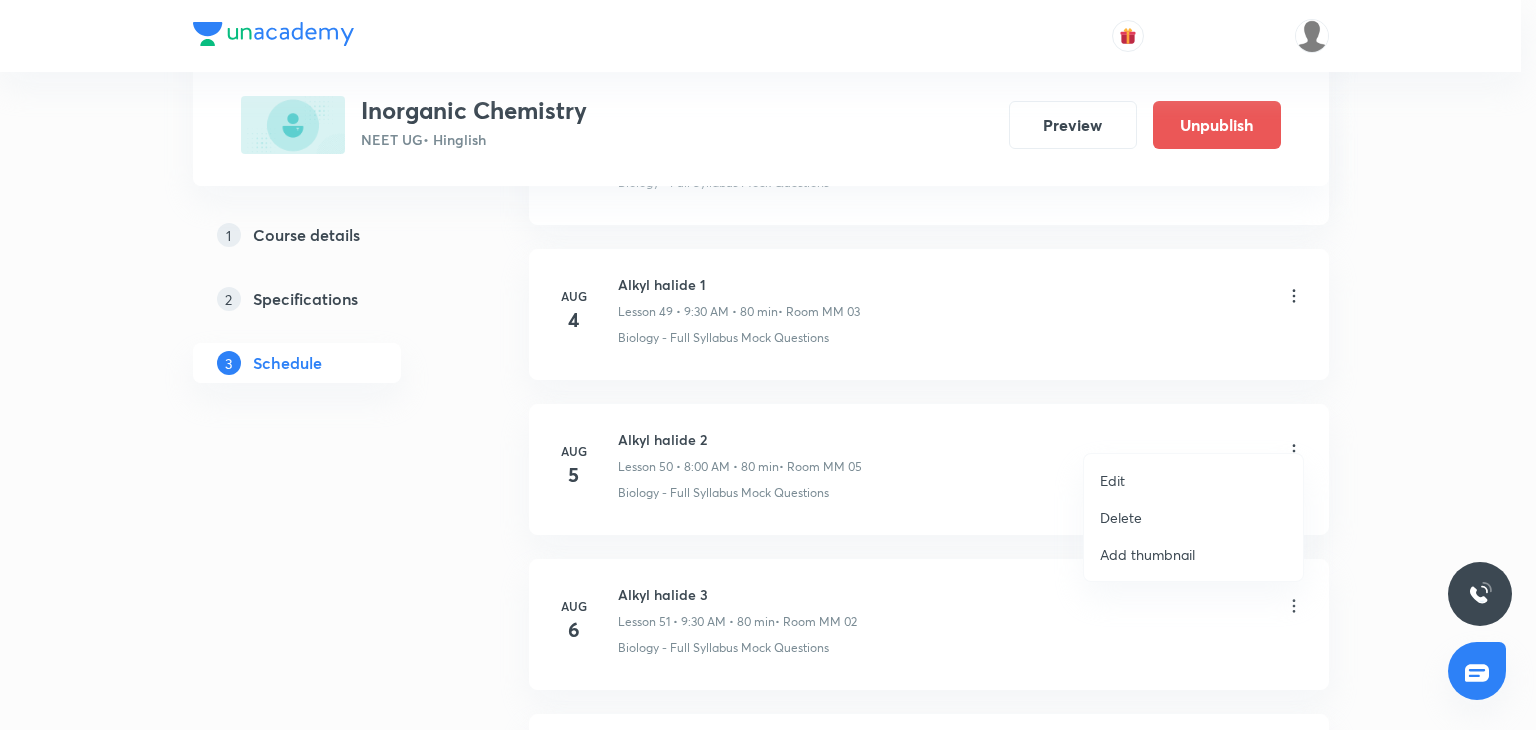 click at bounding box center [768, 365] 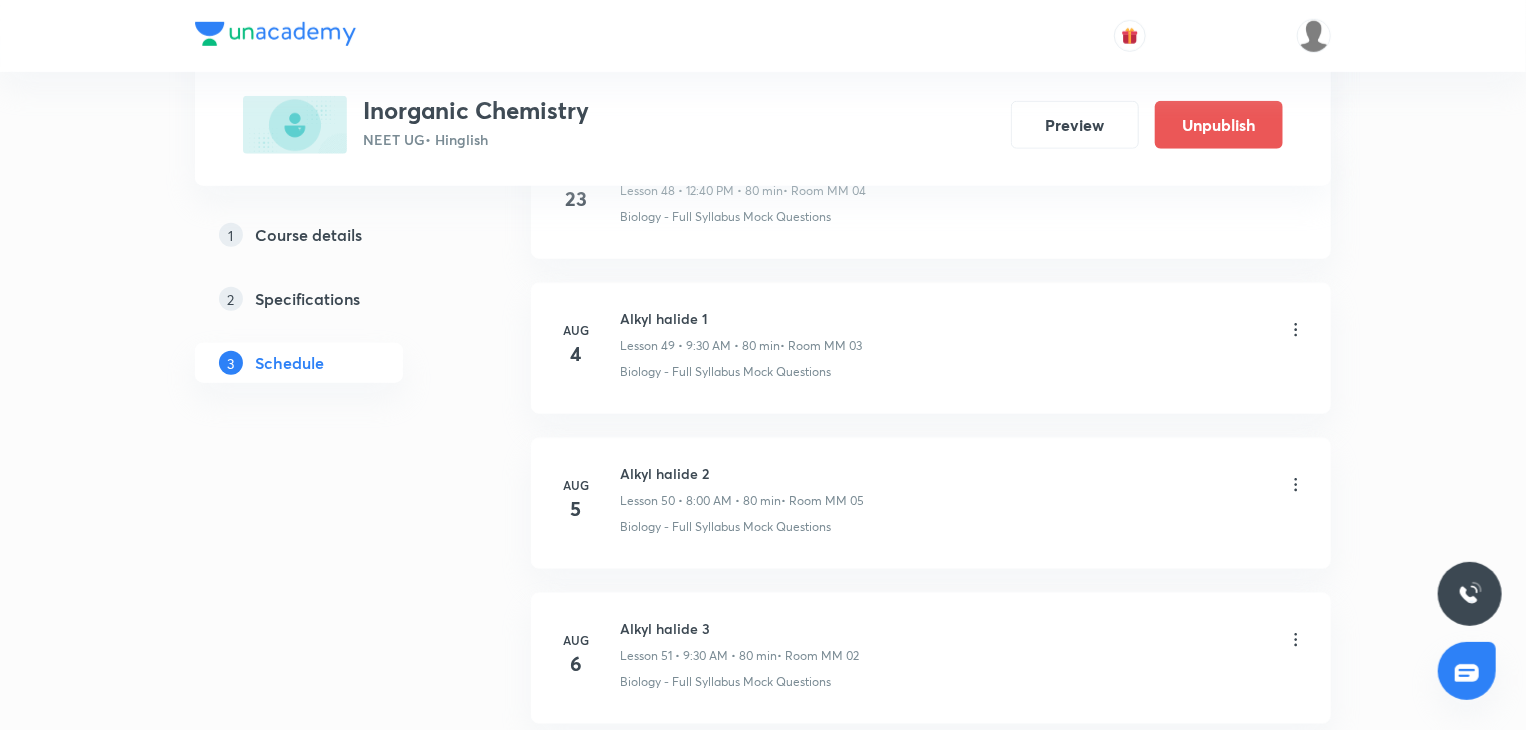 scroll, scrollTop: 8630, scrollLeft: 0, axis: vertical 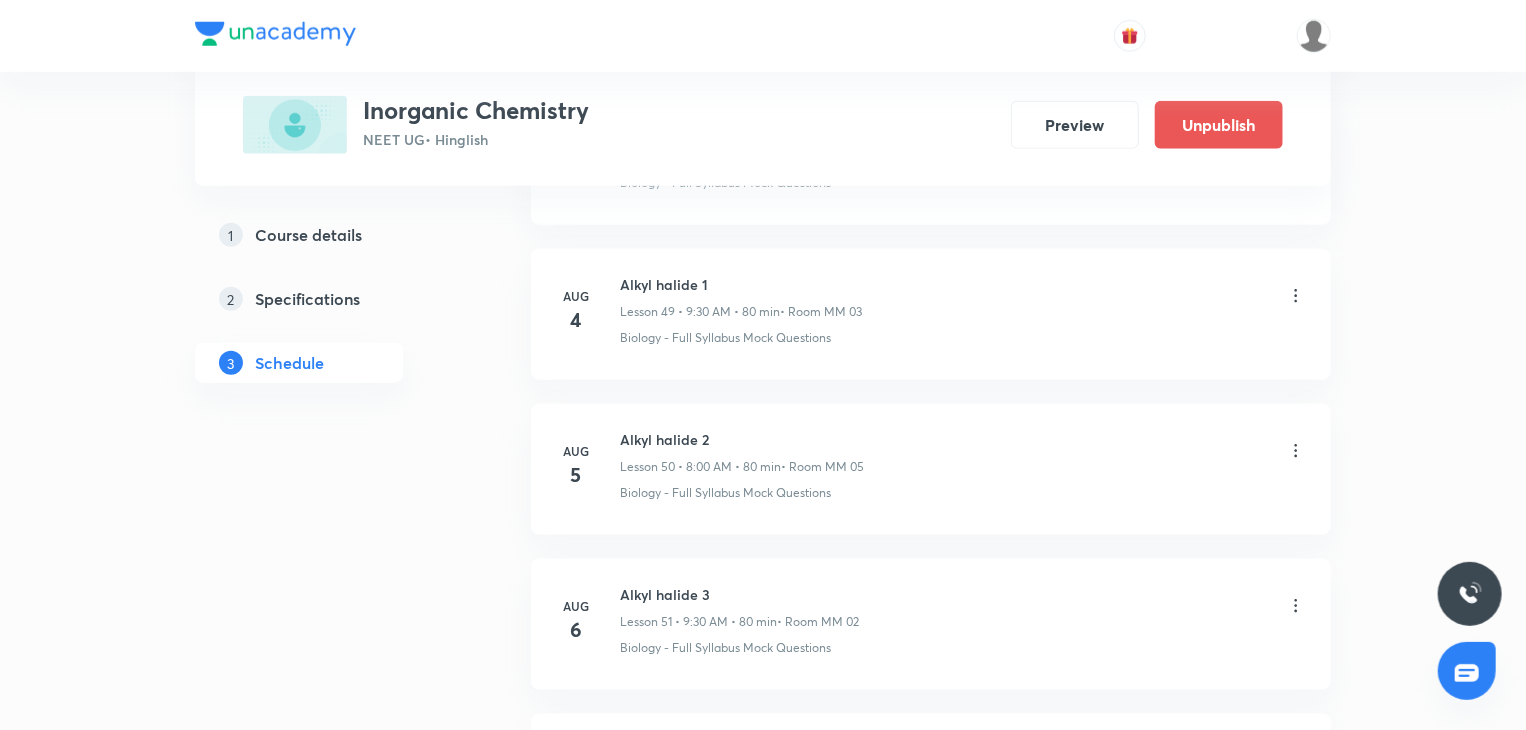 click 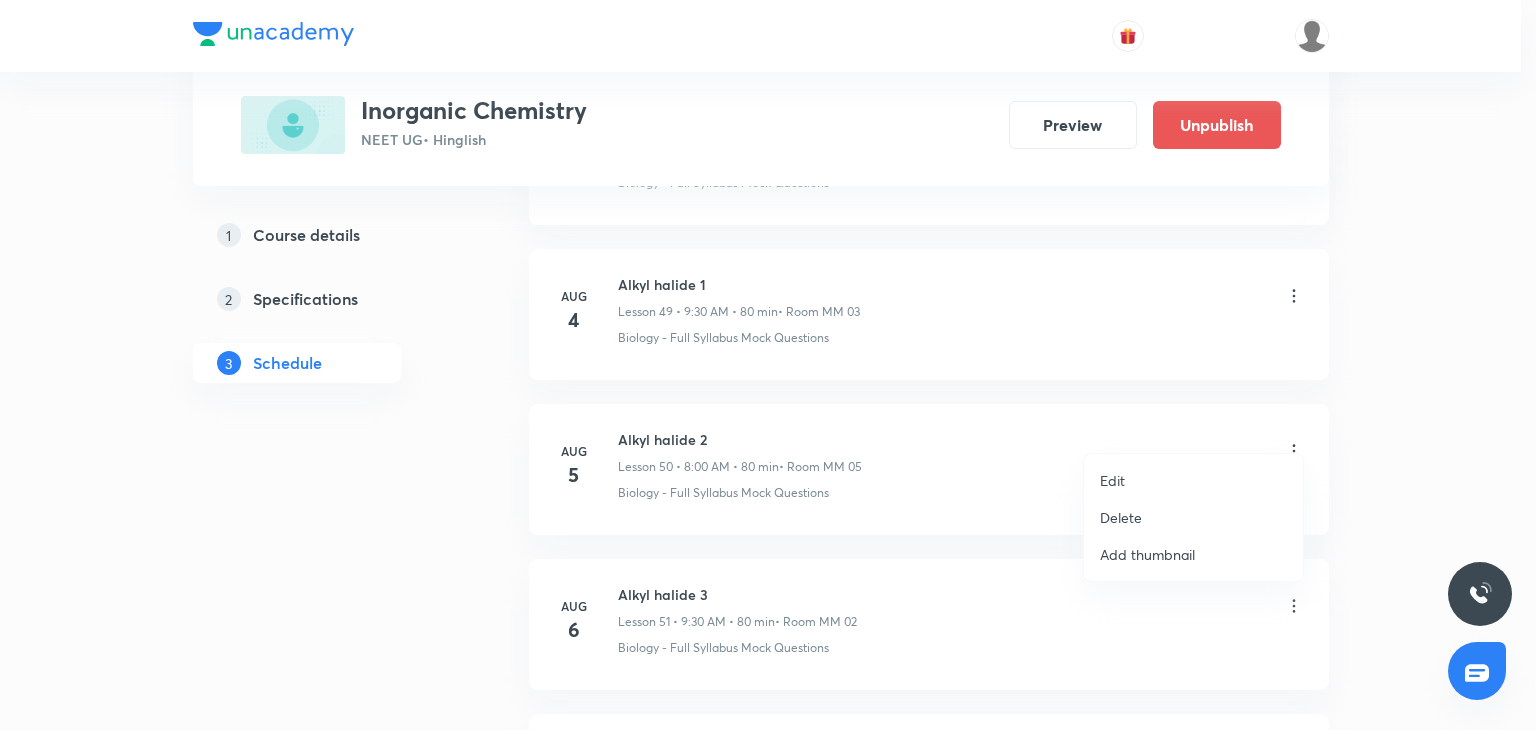 click at bounding box center [768, 365] 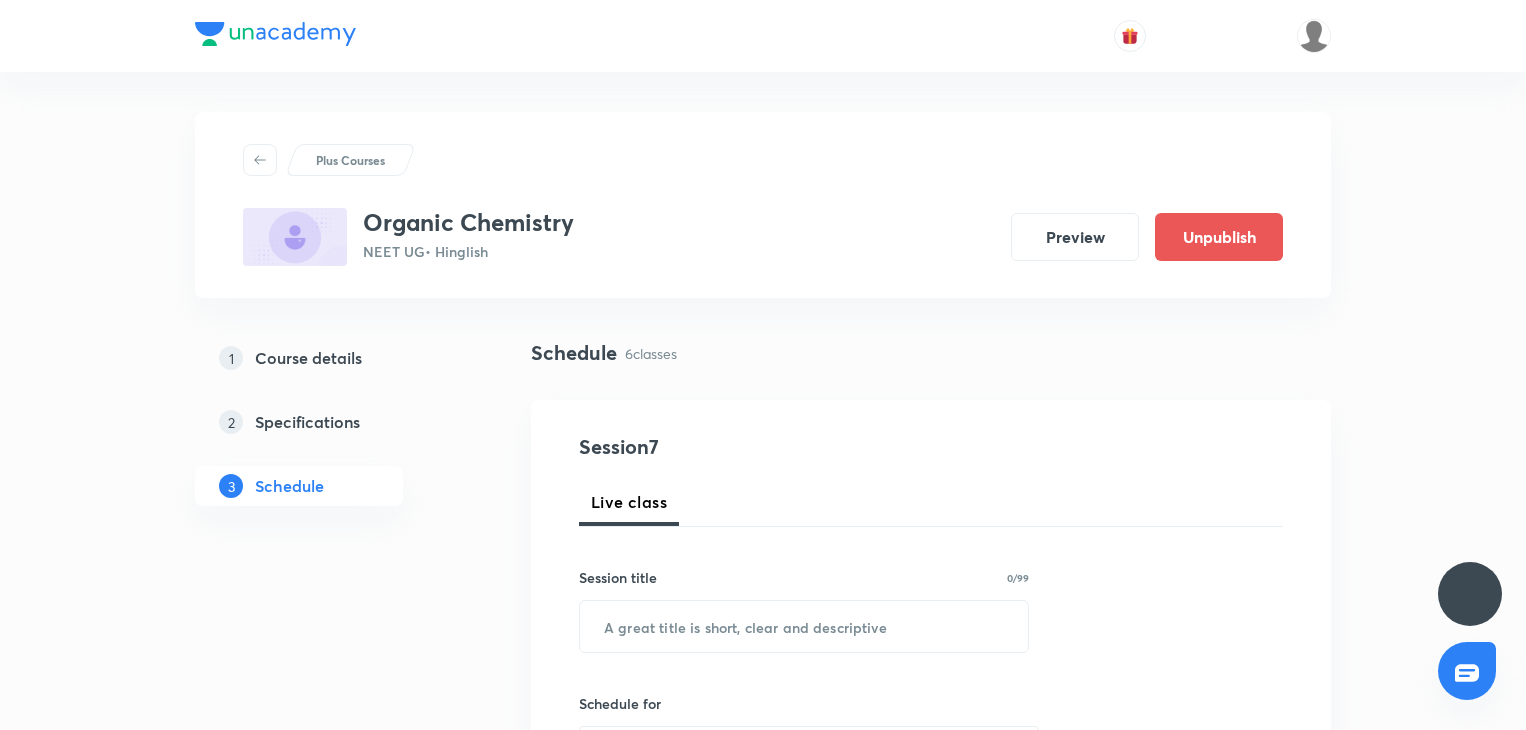scroll, scrollTop: 0, scrollLeft: 0, axis: both 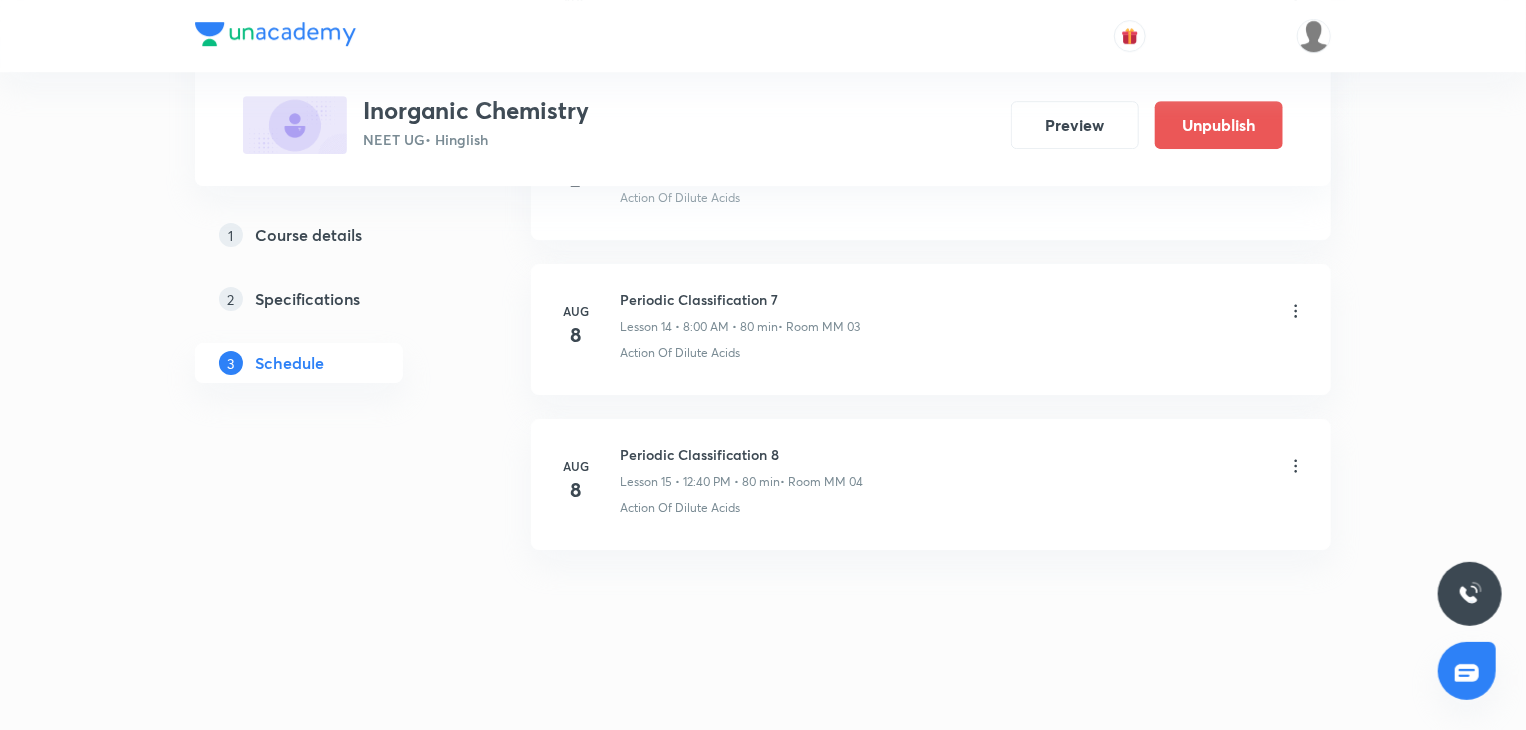 click on "Lesson 15 • 12:40 PM • 80 min" at bounding box center (700, 482) 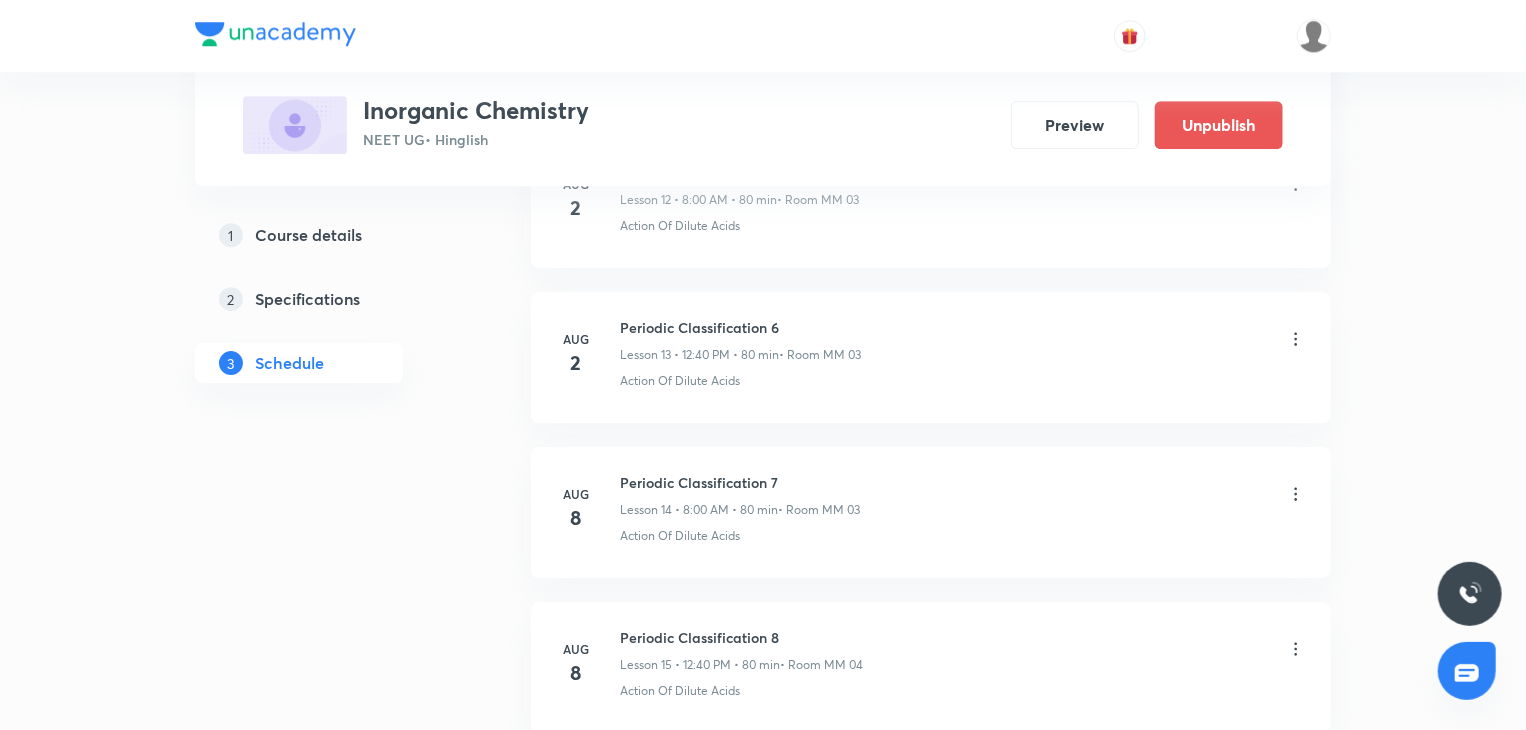 scroll, scrollTop: 3010, scrollLeft: 0, axis: vertical 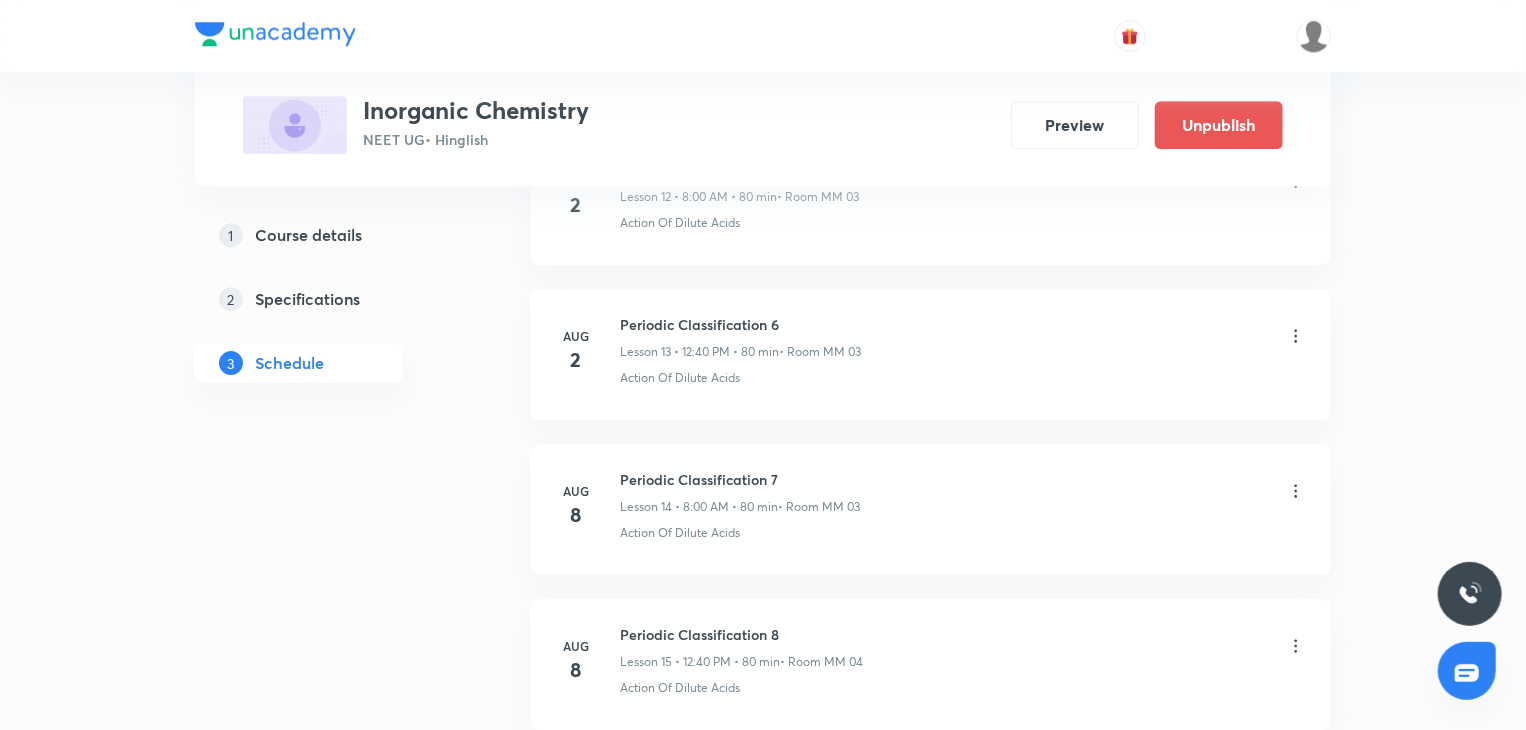 click 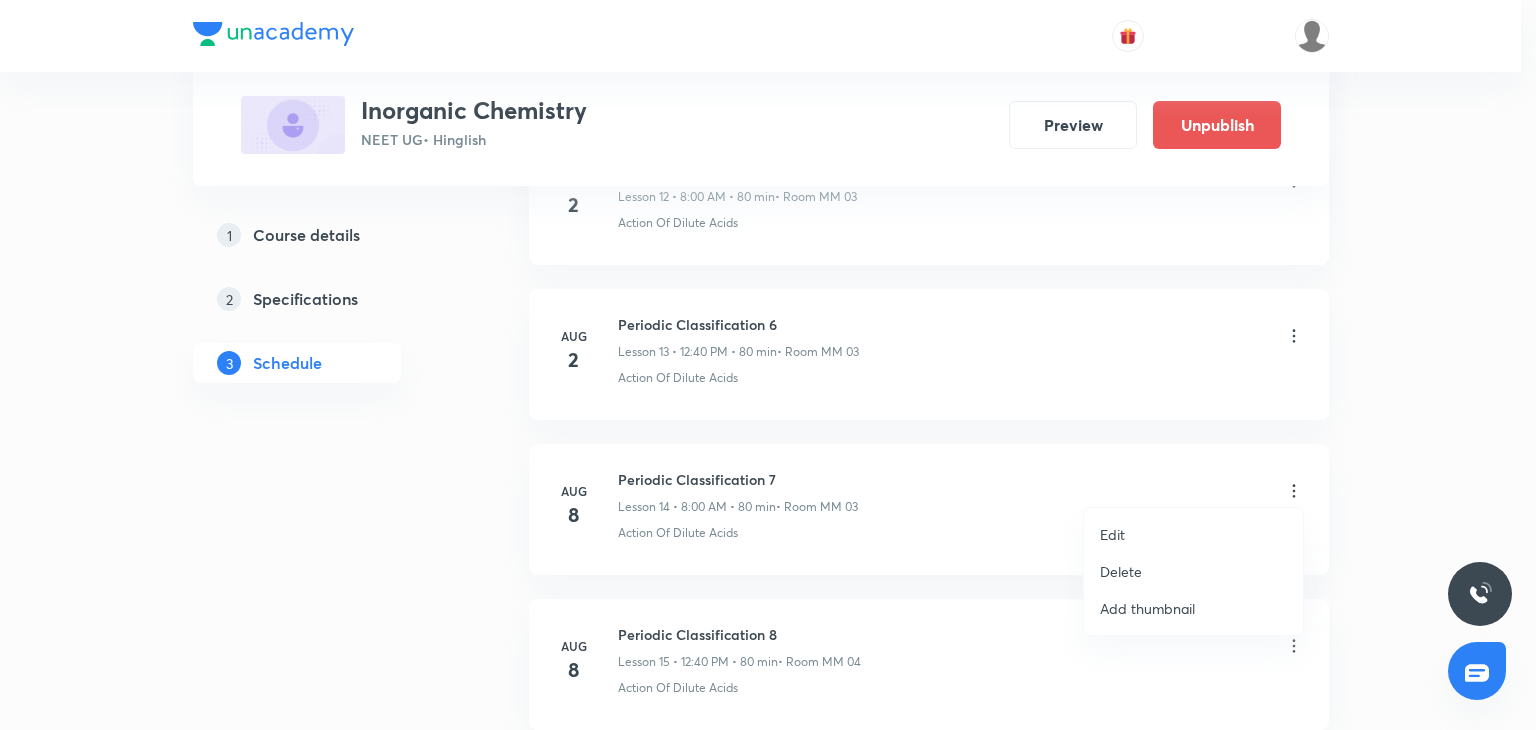 click on "Edit" at bounding box center (1193, 534) 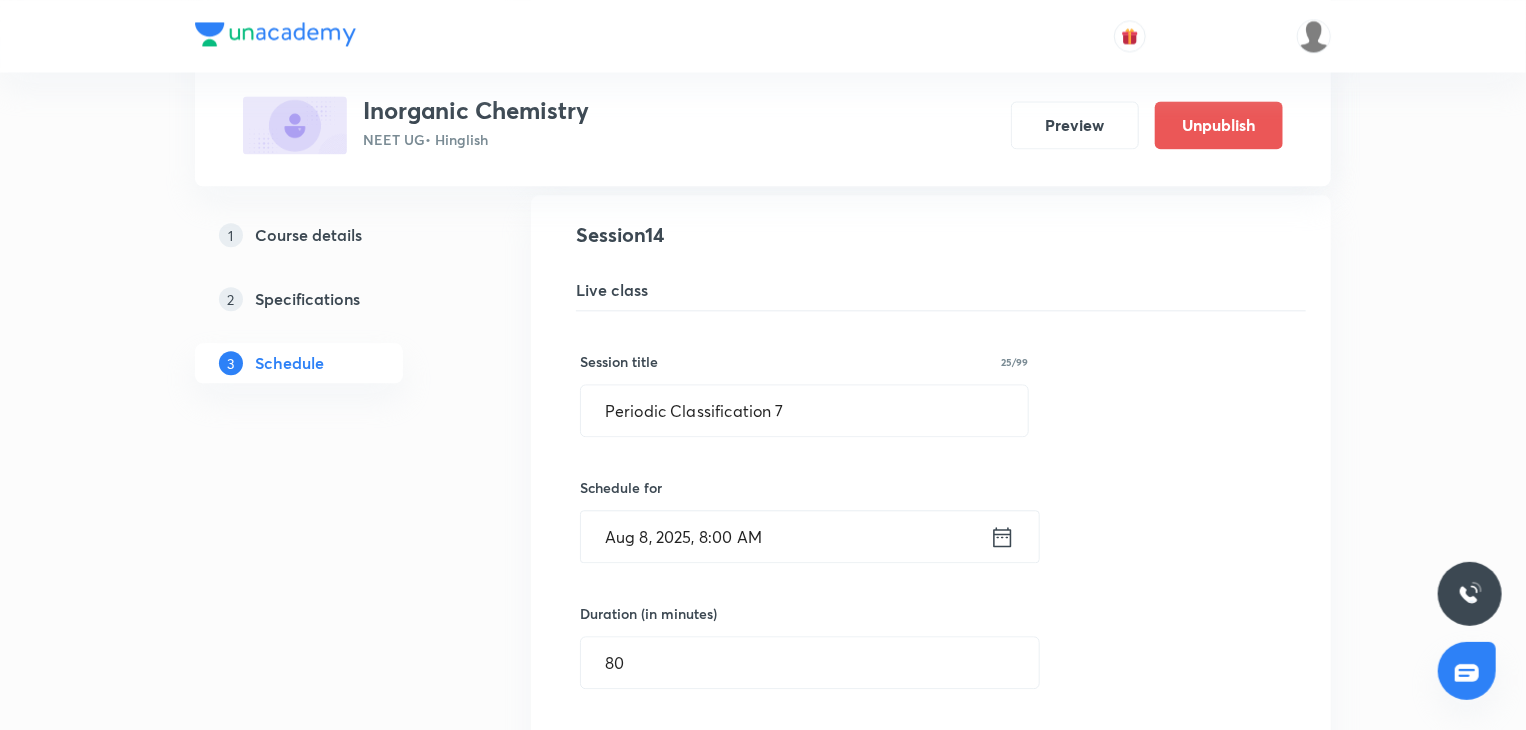scroll, scrollTop: 2185, scrollLeft: 0, axis: vertical 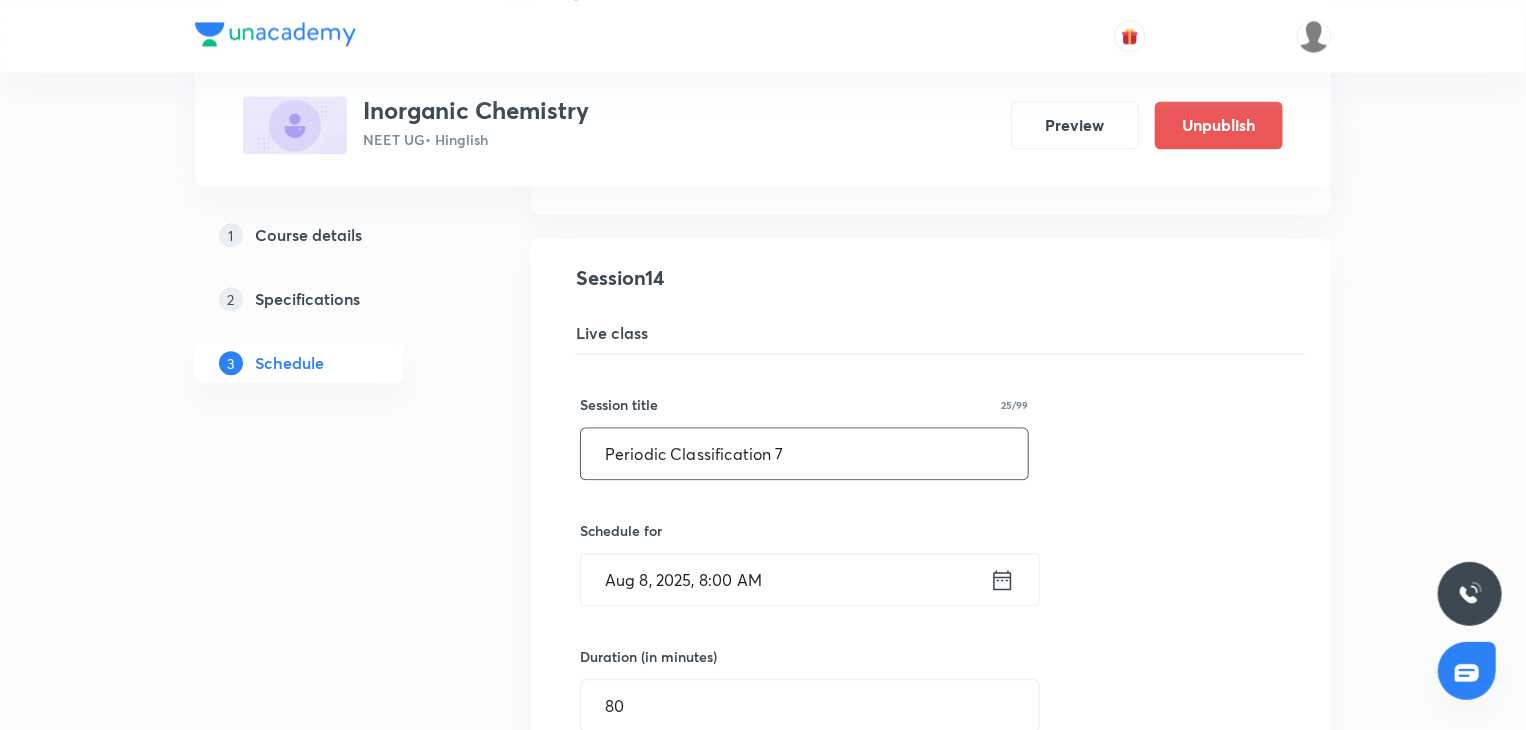 drag, startPoint x: 864, startPoint y: 464, endPoint x: 504, endPoint y: 476, distance: 360.19995 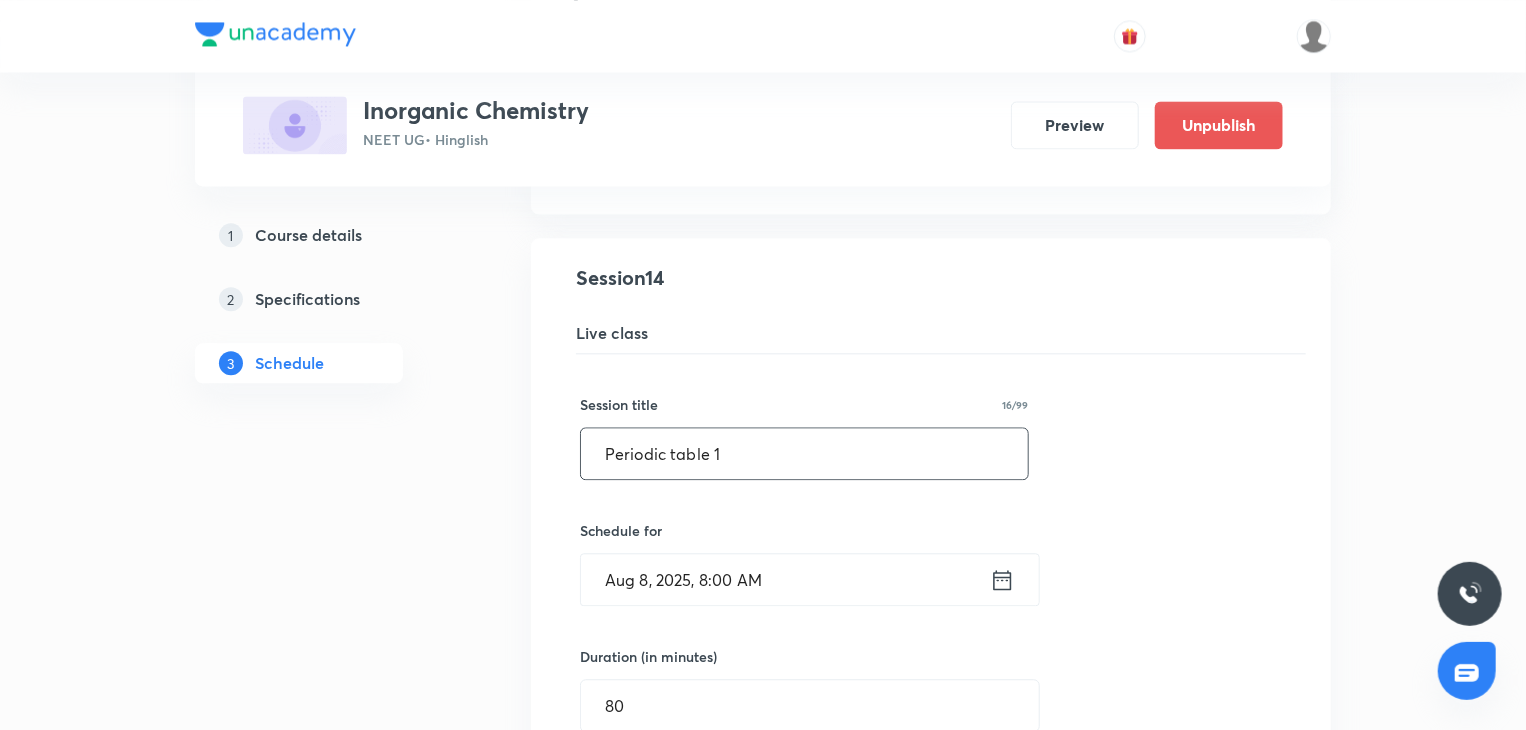 click on "Periodic table 1" at bounding box center (804, 453) 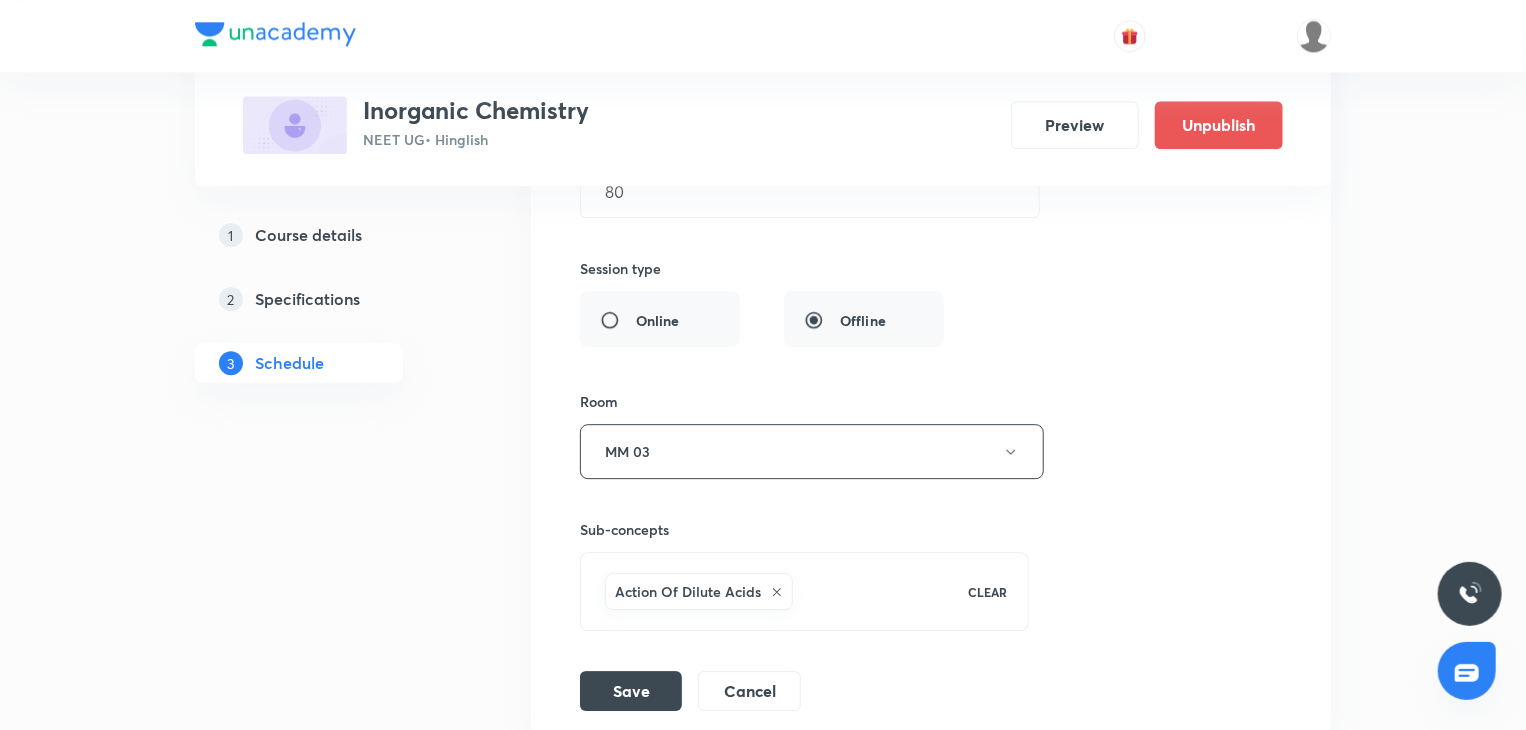 scroll, scrollTop: 2702, scrollLeft: 0, axis: vertical 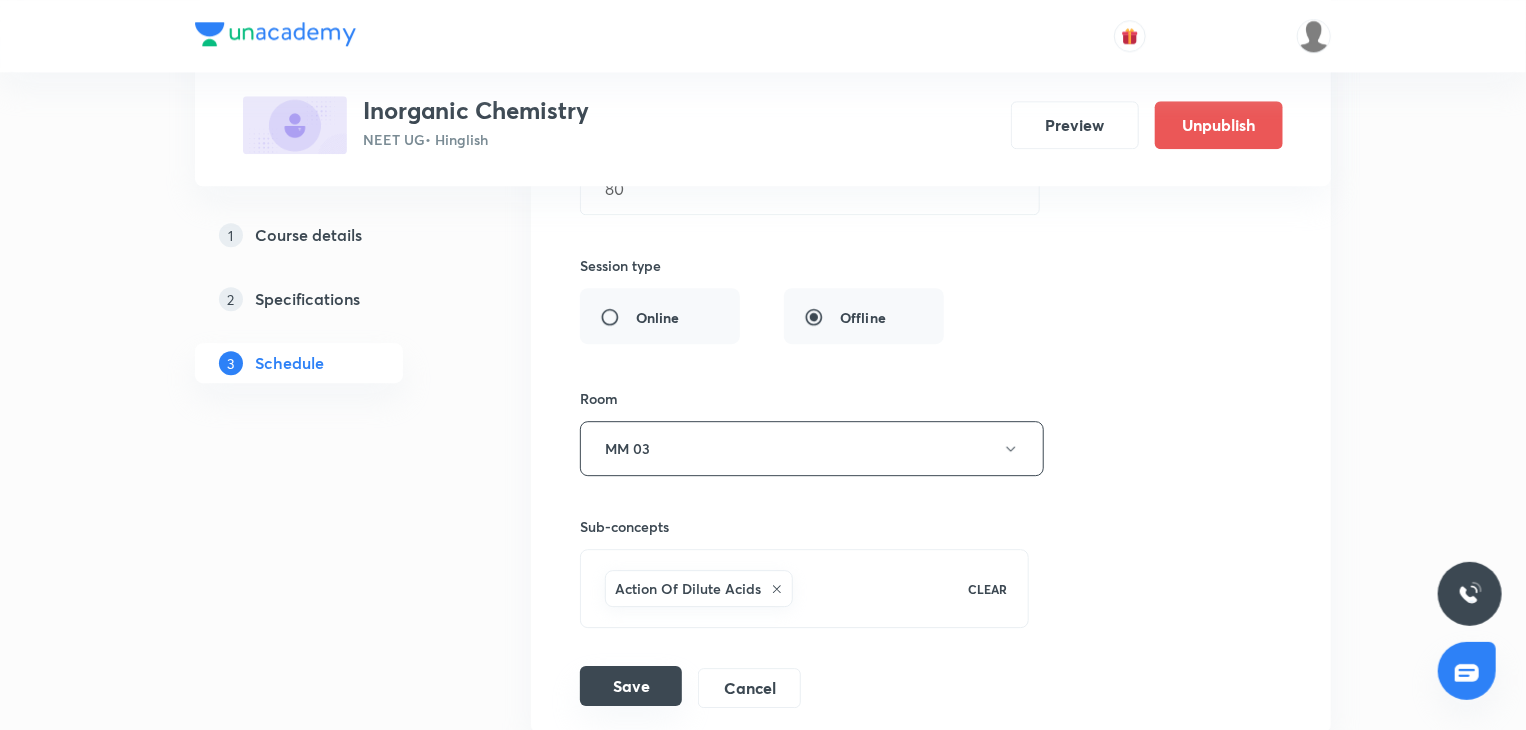 type on "Periodic Table 1" 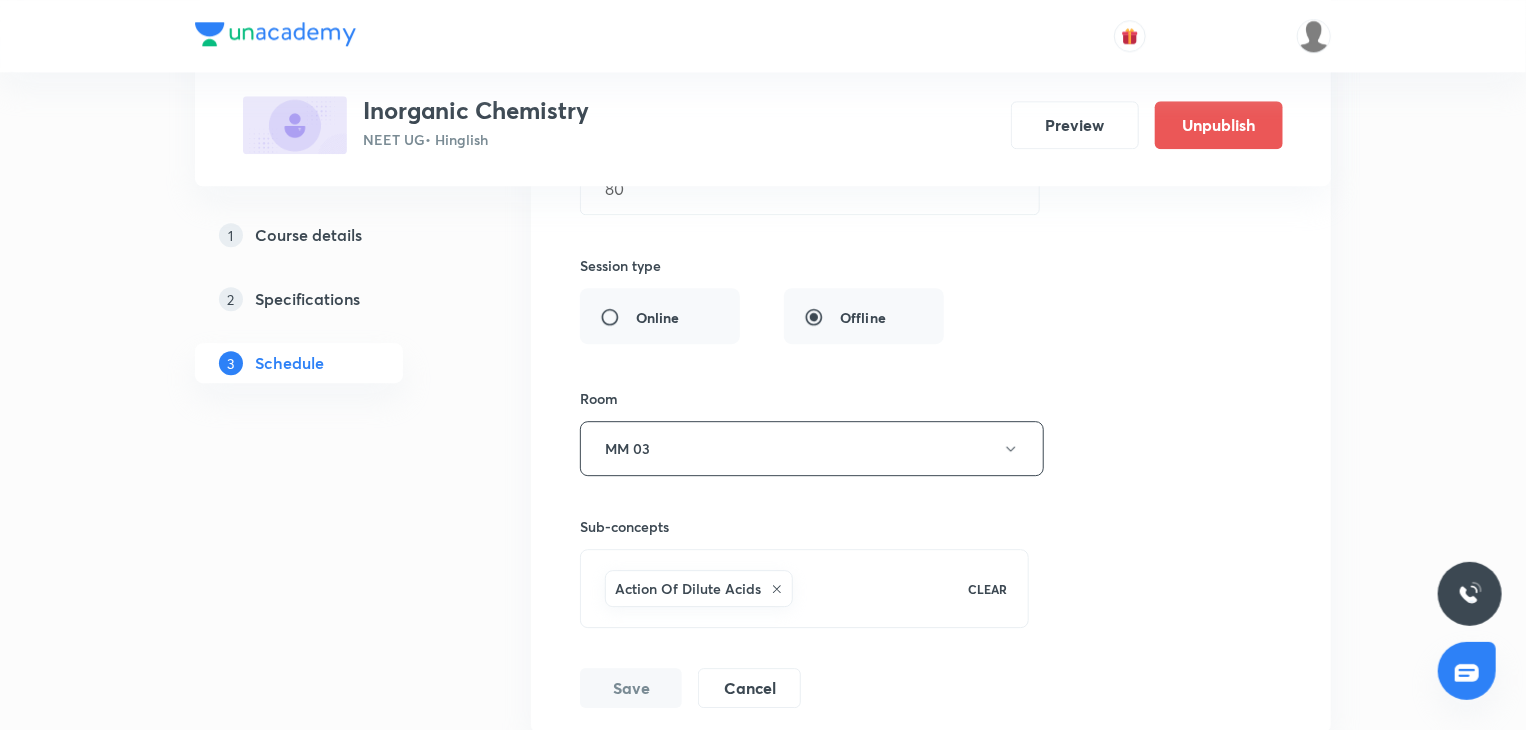 scroll, scrollTop: 3040, scrollLeft: 0, axis: vertical 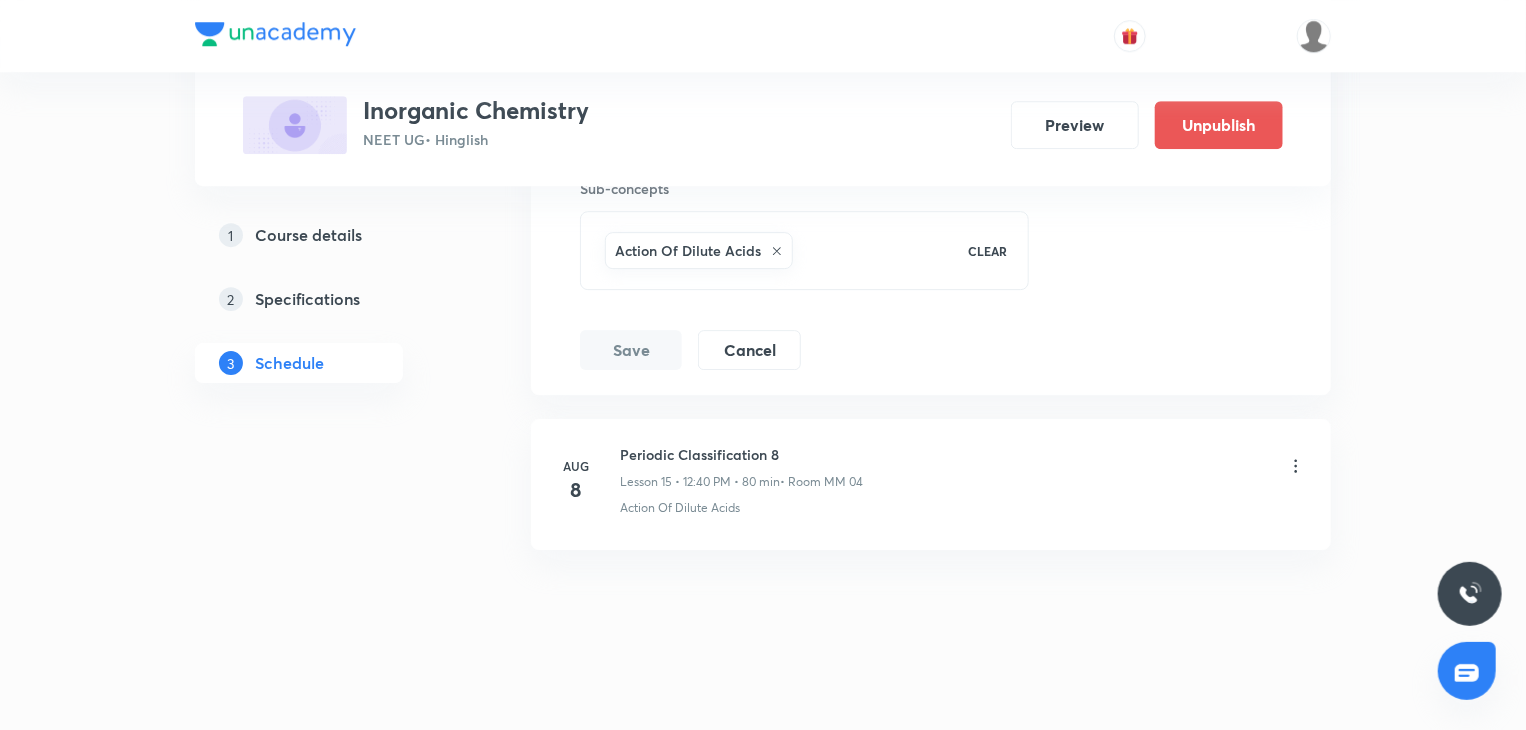 drag, startPoint x: 656, startPoint y: 681, endPoint x: 553, endPoint y: 510, distance: 199.62465 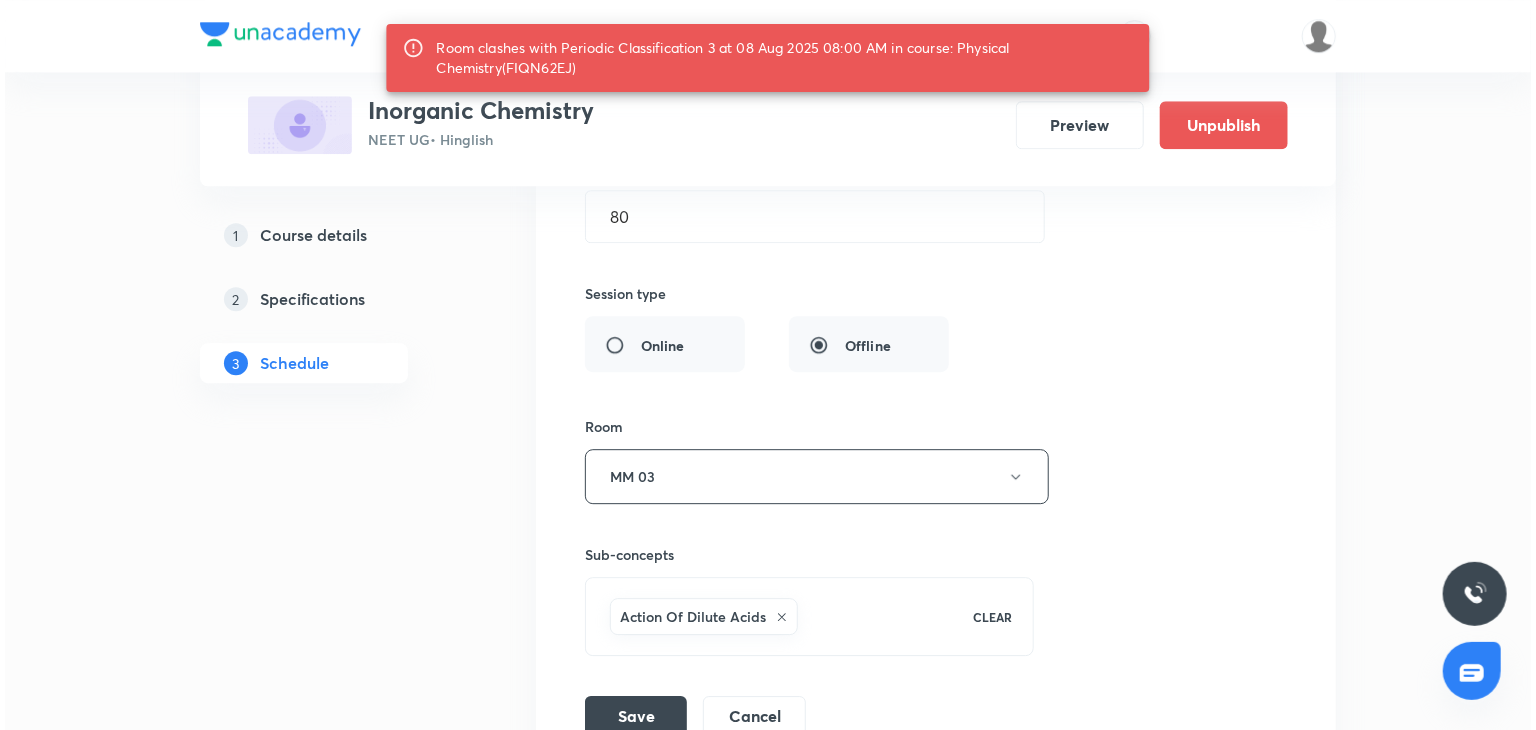 scroll, scrollTop: 2694, scrollLeft: 0, axis: vertical 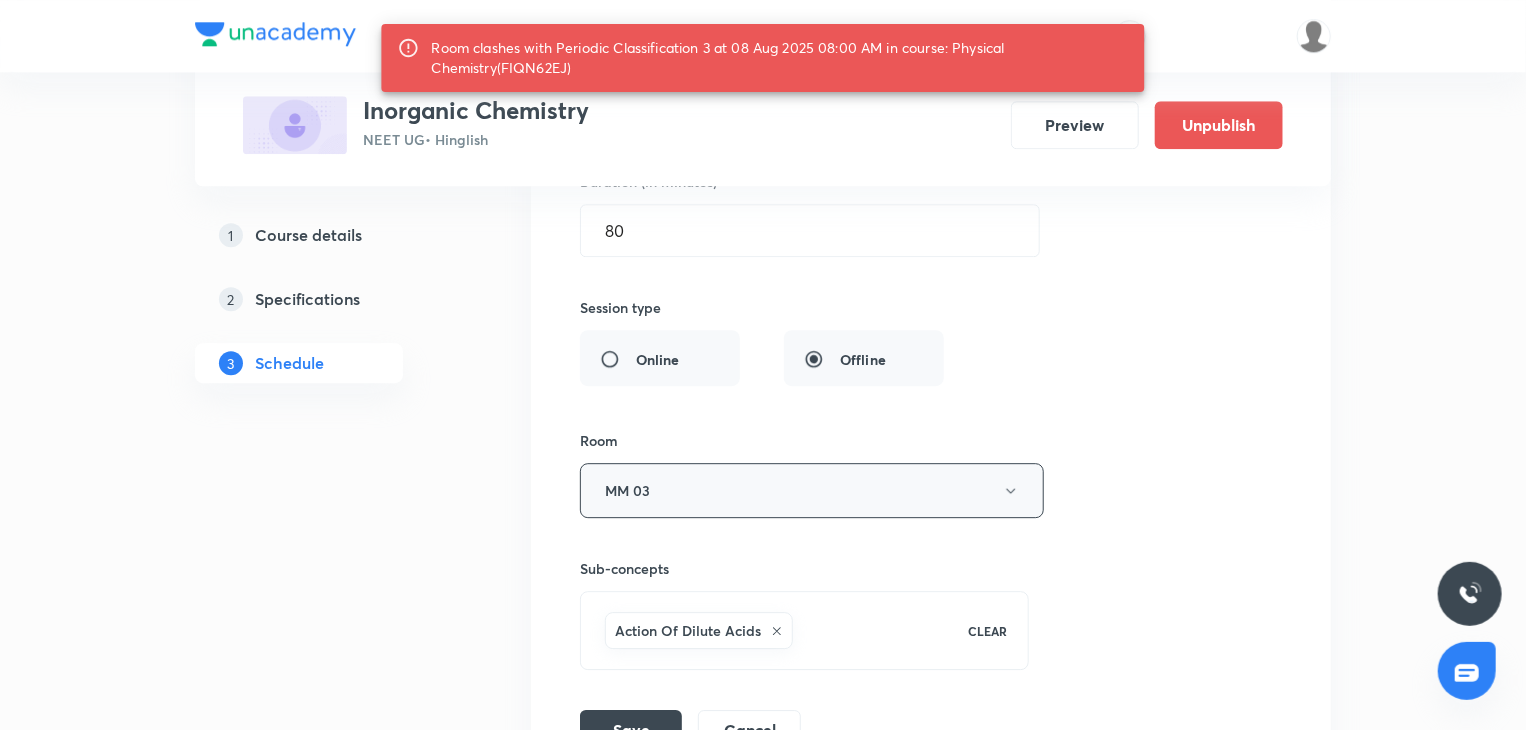 click on "MM 03" at bounding box center [812, 490] 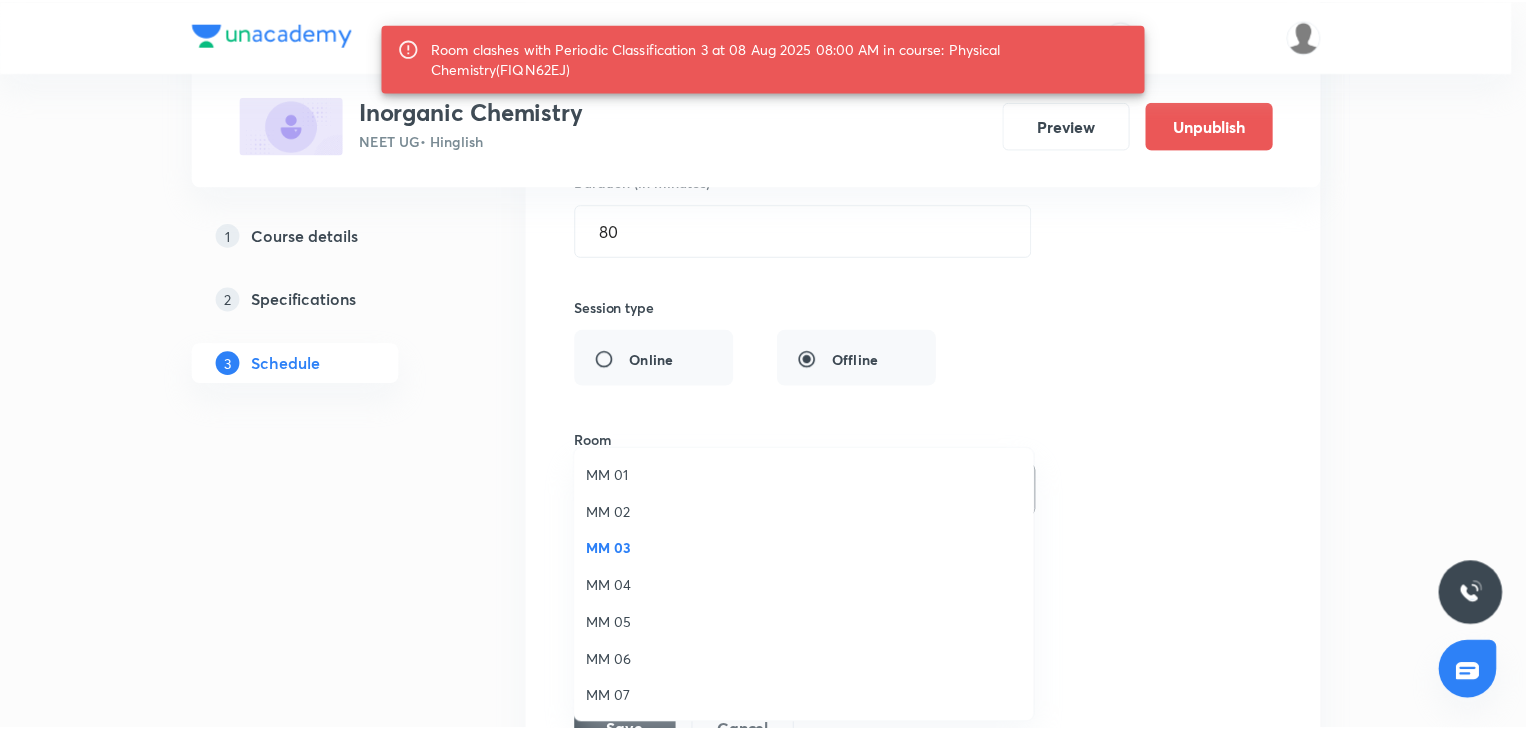 scroll, scrollTop: 148, scrollLeft: 0, axis: vertical 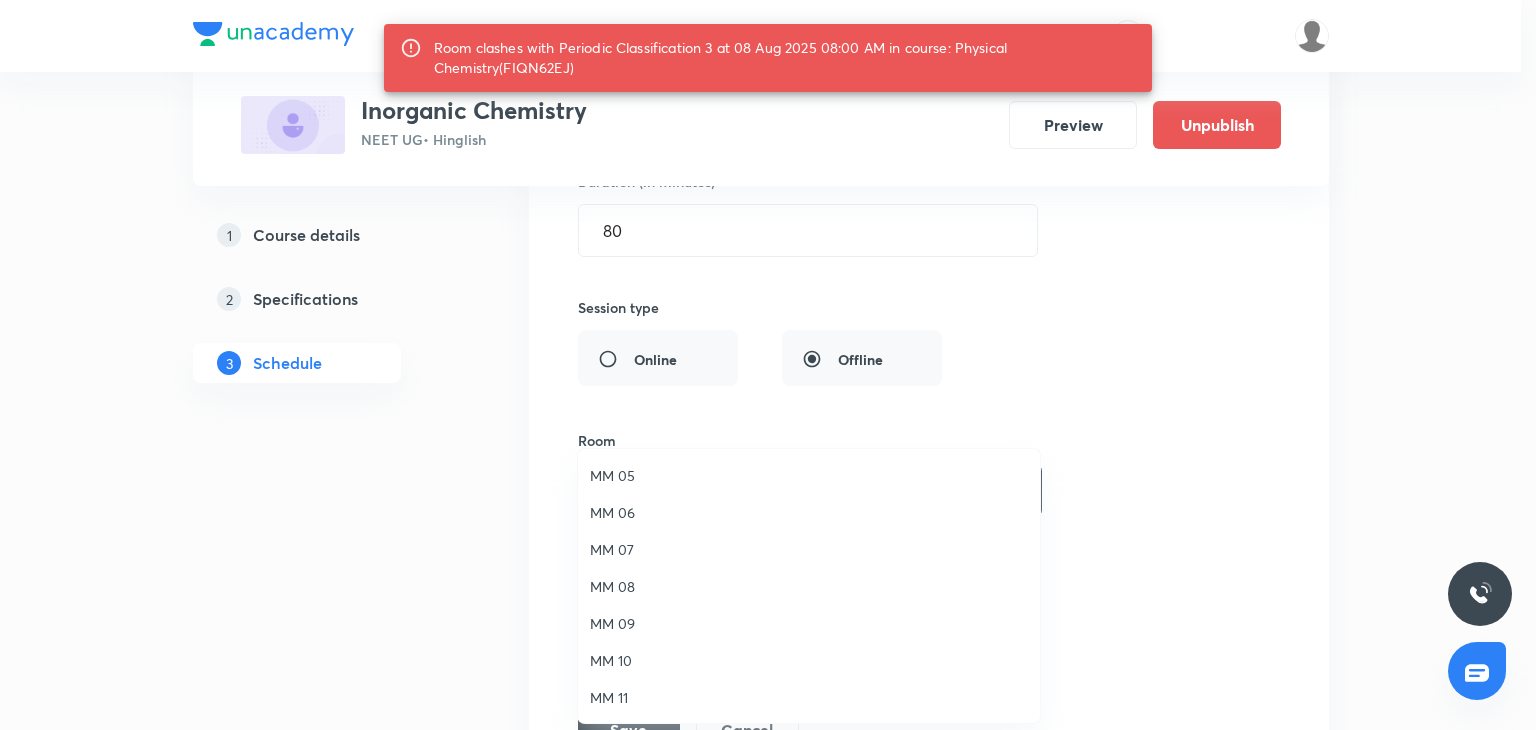 click on "MM 09" at bounding box center (809, 623) 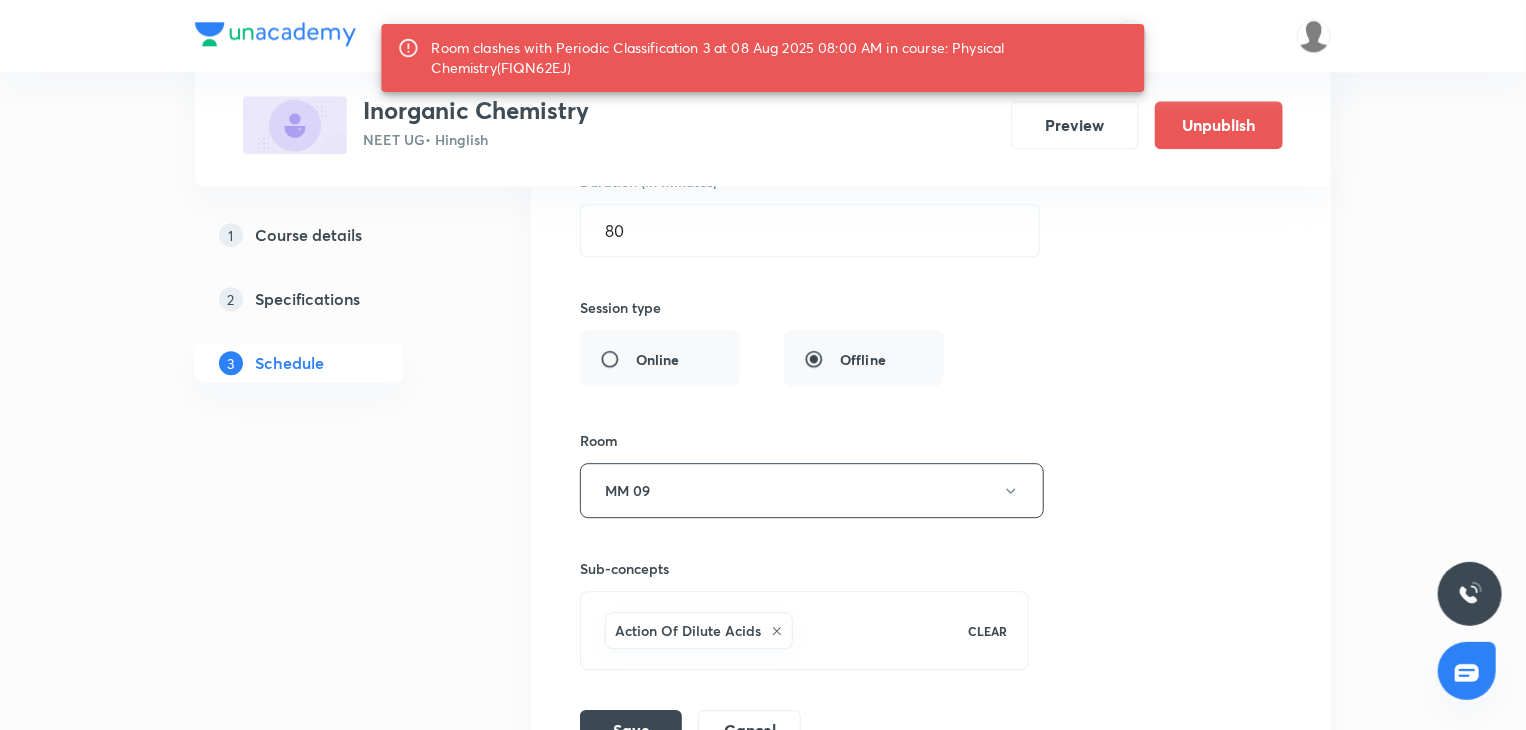 click on "Session title 16/99 Periodic Table 1 ​ Schedule for Aug 8, 2025, 8:00 AM ​ Room  clashes with Periodic Classification 3 at 08 Aug 2025 08:00 AM in course: Physical Chemistry(FIQN62EJ) Duration (in minutes) 80 ​   Session type Online Offline Room MM 09 Sub-concepts Action Of Dilute Acids CLEAR Save Cancel" at bounding box center [931, 297] 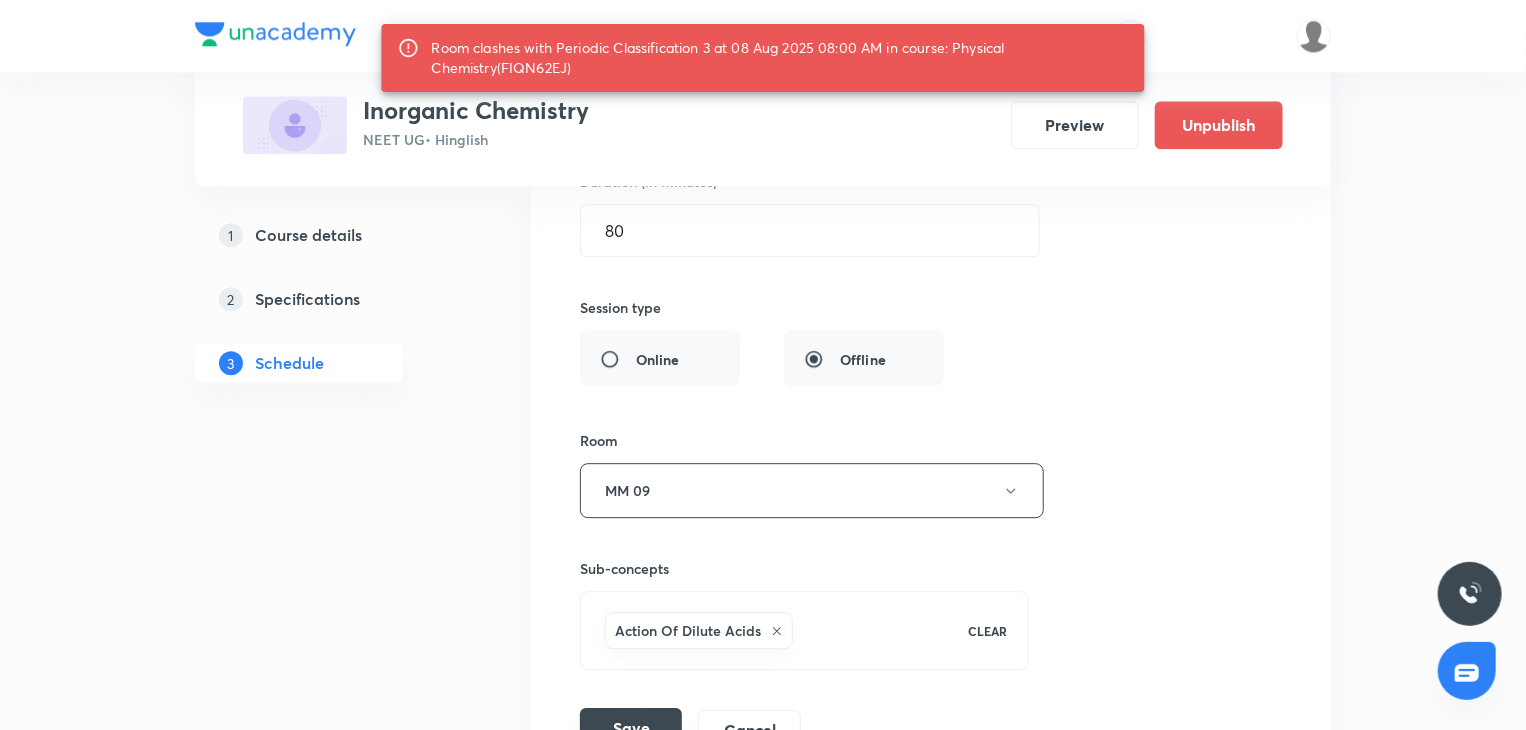 click on "Save" at bounding box center [631, 728] 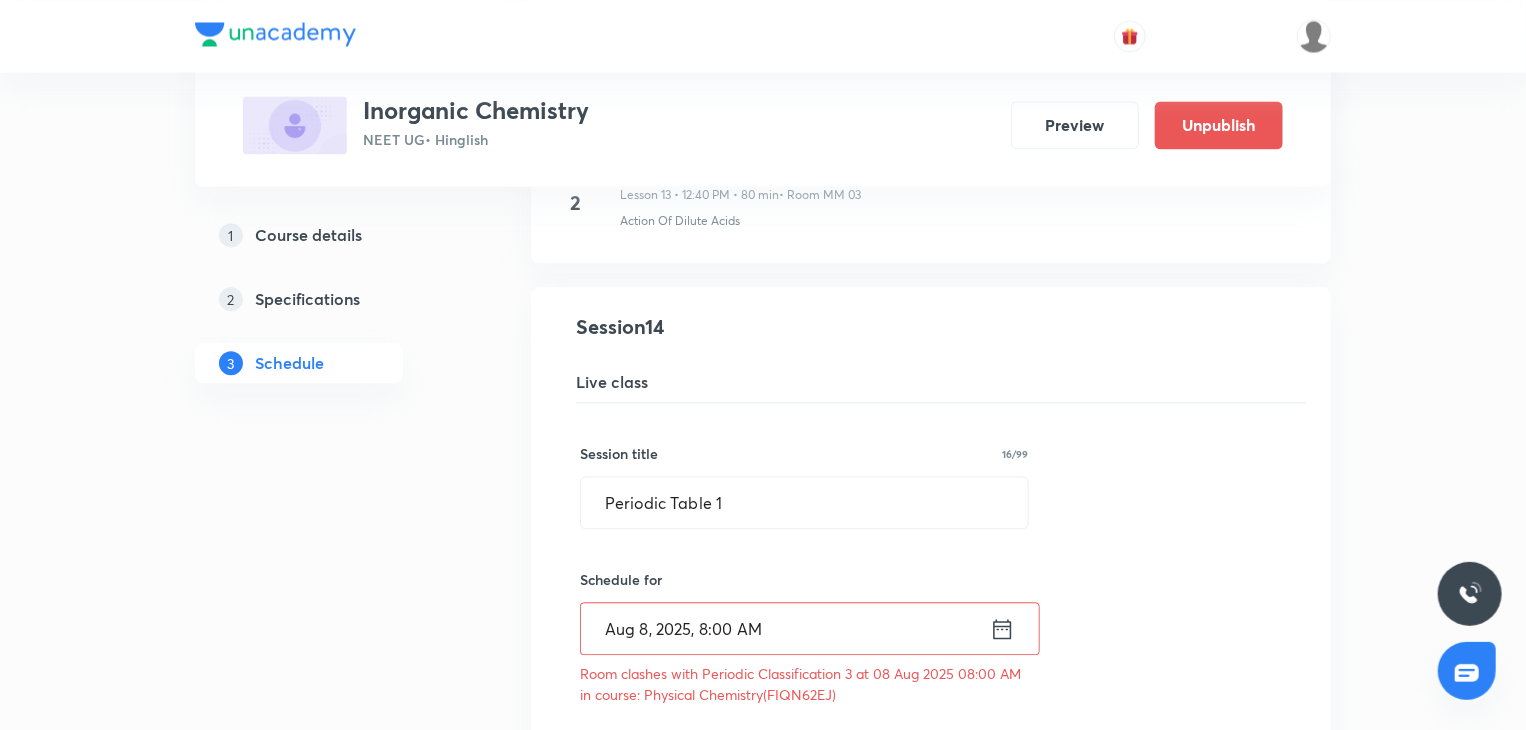 scroll, scrollTop: 2132, scrollLeft: 0, axis: vertical 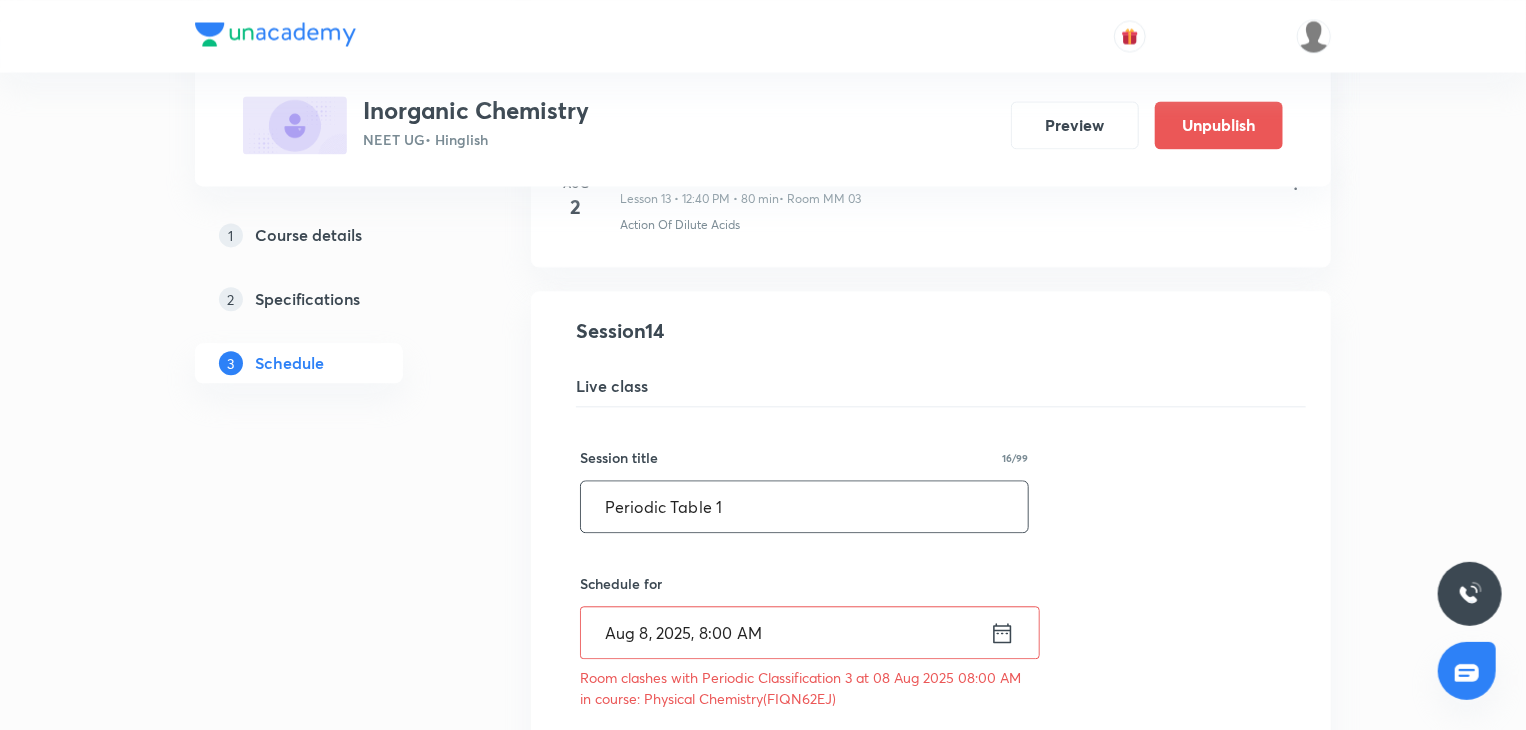 drag, startPoint x: 769, startPoint y: 509, endPoint x: 566, endPoint y: 527, distance: 203.79646 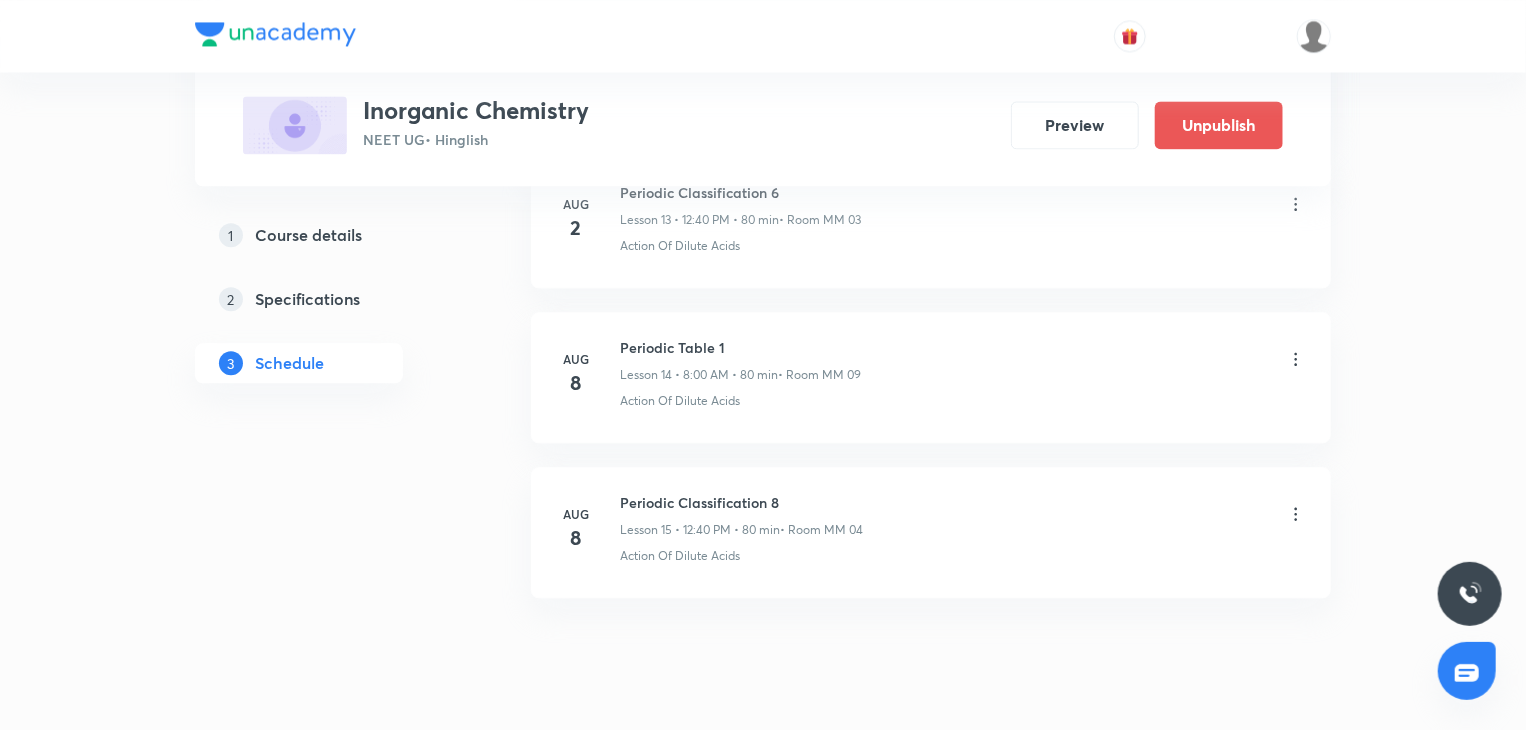 scroll, scrollTop: 2224, scrollLeft: 0, axis: vertical 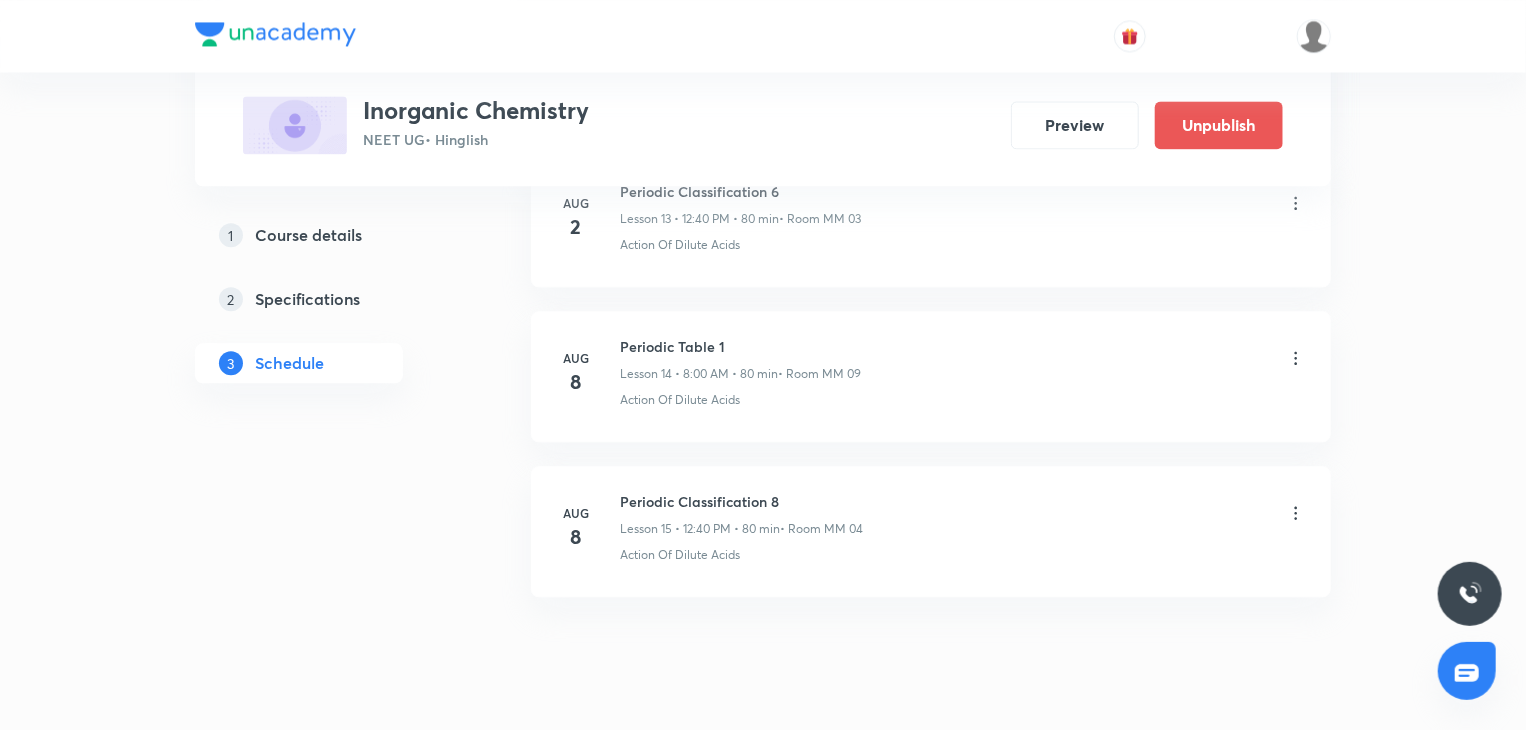 click 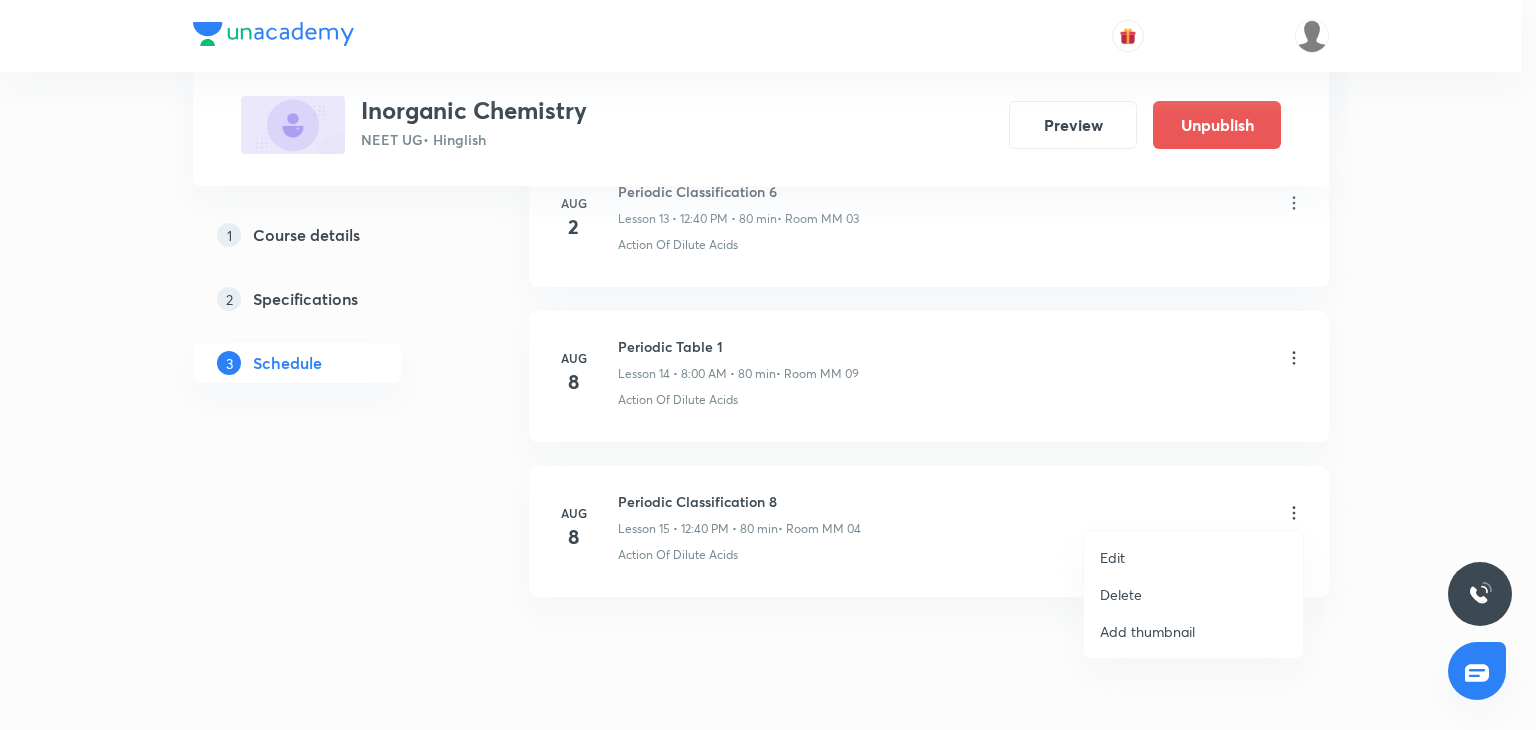 click on "Edit" at bounding box center [1193, 557] 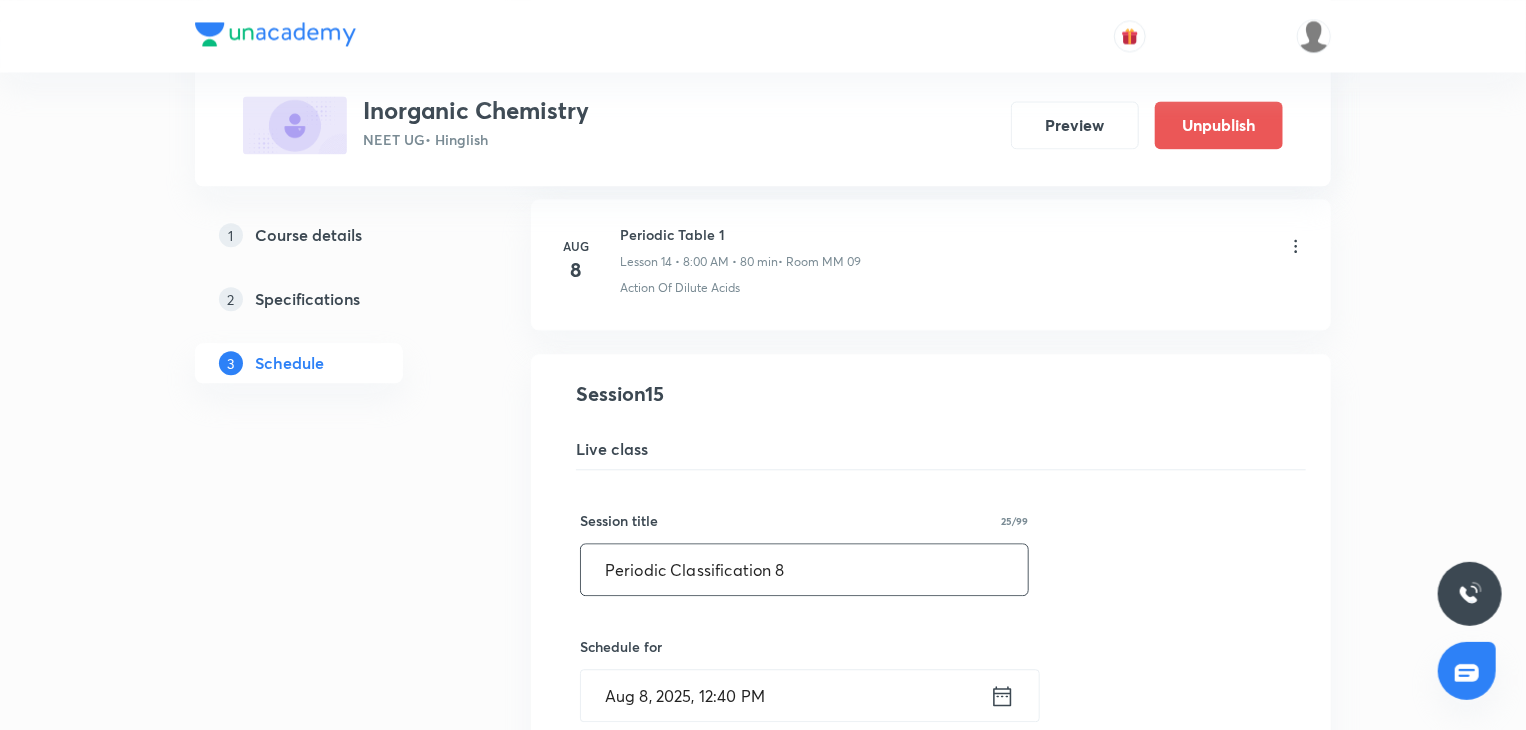 drag, startPoint x: 940, startPoint y: 578, endPoint x: 422, endPoint y: 605, distance: 518.7032 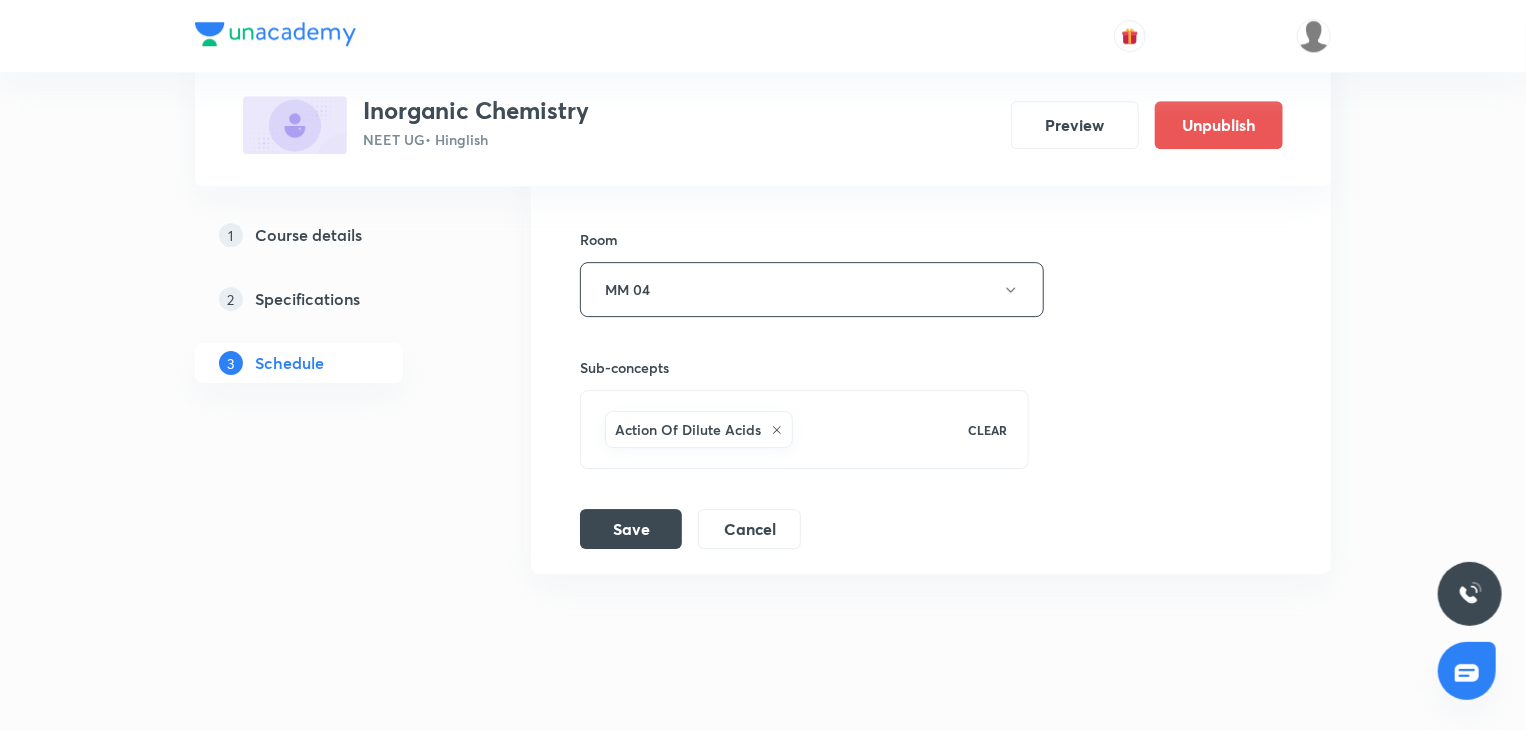 scroll, scrollTop: 3024, scrollLeft: 0, axis: vertical 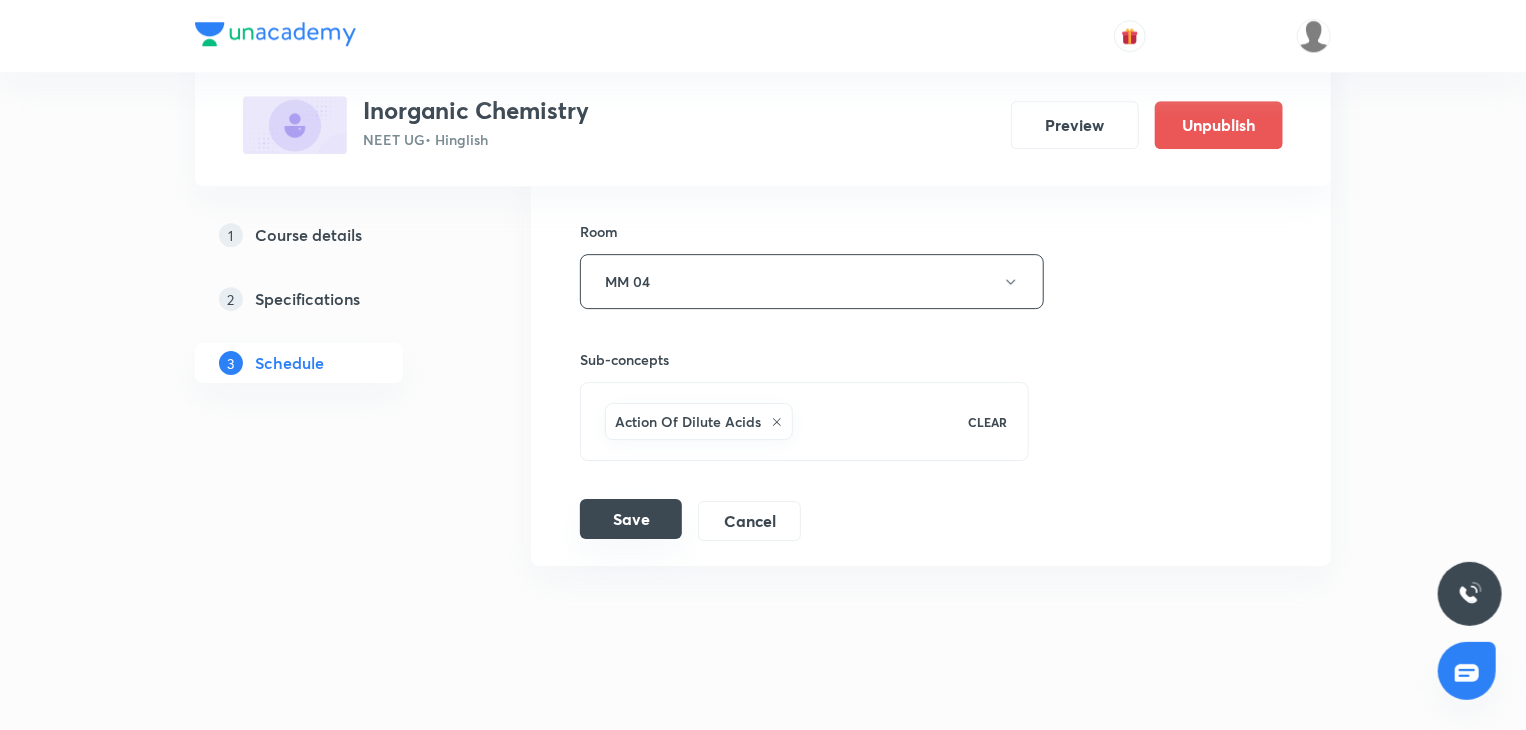 type on "Periodic Table 2" 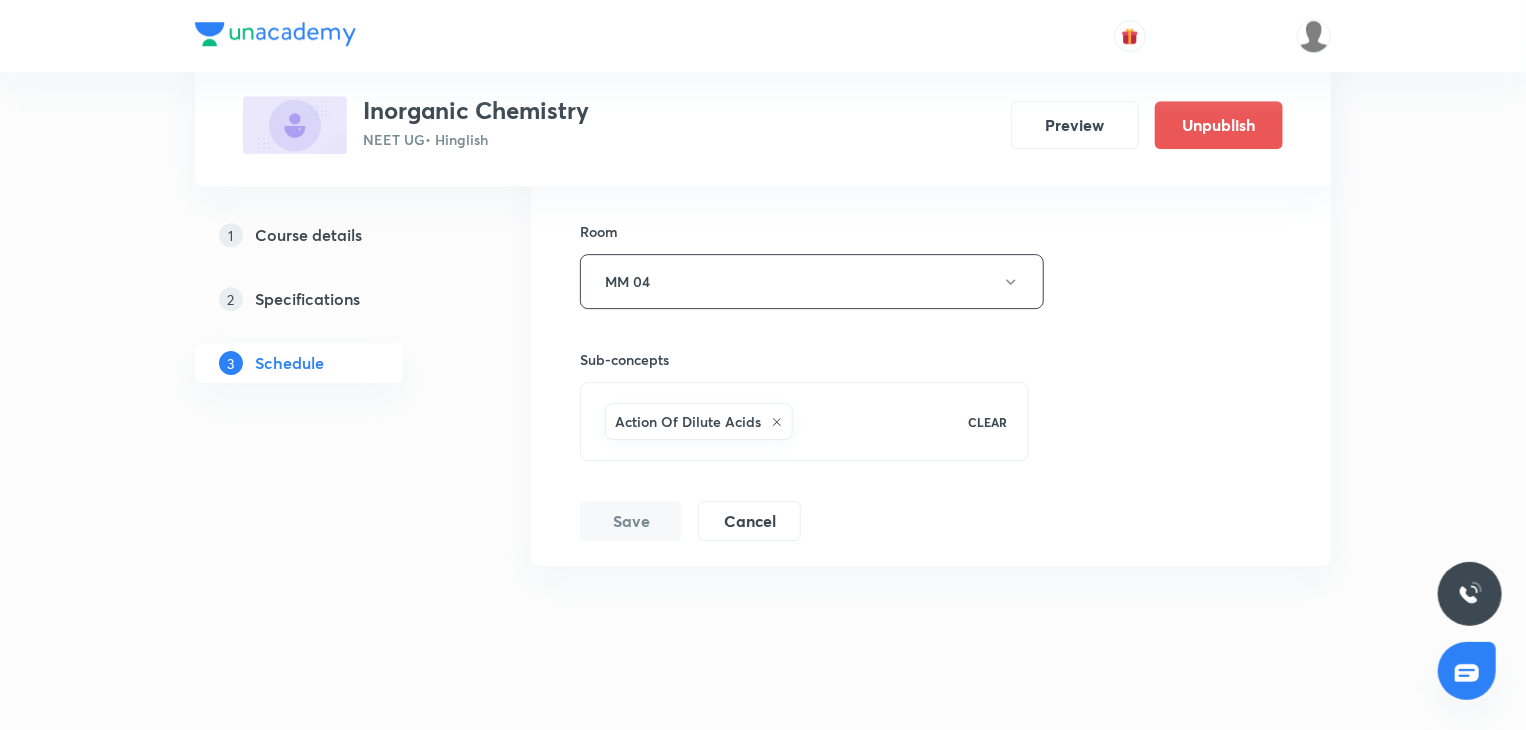 scroll, scrollTop: 2273, scrollLeft: 0, axis: vertical 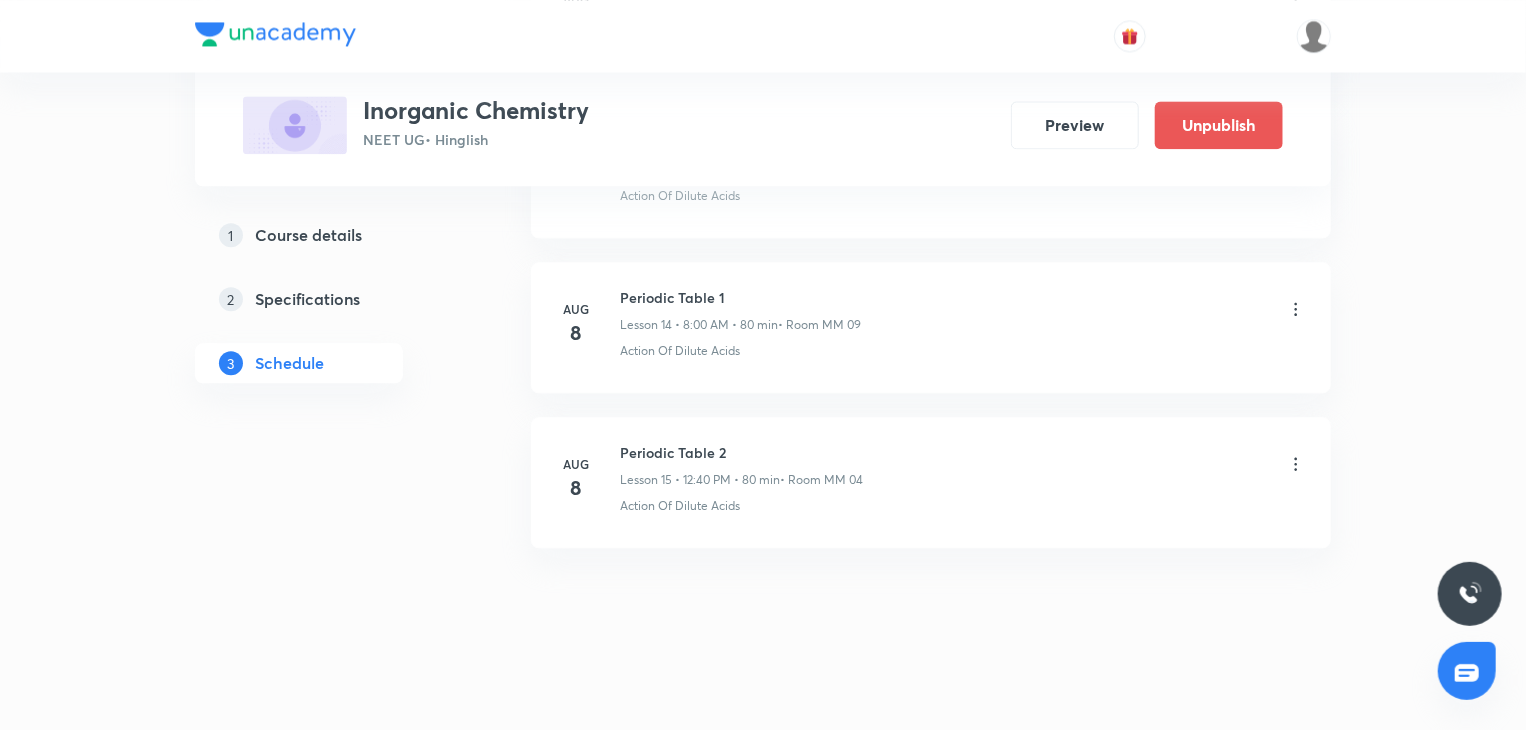 click on "Schedule 15  classes Add new session Jun 30 Periodic Table 1 Lesson 1 • 12:40 PM • 80 min  • Room MM 11 Action Of Dilute Acids Jul 4 Periodic Table 2 Lesson 2 • 12:40 PM • 80 min  • Room MM 01 Action Of Dilute Acids Jul 11 Quantum Numbers 1 Lesson 3 • 12:40 PM • 80 min  • Room MM 03 Tests For Thiosulphate (S₂O₃²⁻) Radical Jul 18 Quantum Numbers 2 Lesson 4 • 12:40 PM • 80 min  • Room MM 02 Action Of Dilute Acids Jul 19 Quantum Numbers 3 Lesson 5 • 8:00 AM • 80 min  • Room MM 01 Action Of Dilute Acids Jul 25 Quantum Numbers 4 Lesson 6 • 12:40 PM • 80 min  • Room MM 02 Tests For CO₃²⁻/HCO₃⁻ And SO₃²⁻/HSO₃⁻ Radicals Jul 26 Quantum Numbers 5 Lesson 7 • 8:00 AM • 80 min  • Room MM 03 Action Of Dilute Acids Jul 29 Periodic Classification 1 Lesson 8 • 9:30 AM • 80 min  • Room MM 03 Action Of Dilute Acids Jul 30 Periodic Classification 2 Lesson 9 • 8:00 AM • 80 min  • Room MM 02 Jul 31 Periodic Classification 3  • Room MM 02 Aug" at bounding box center (931, -618) 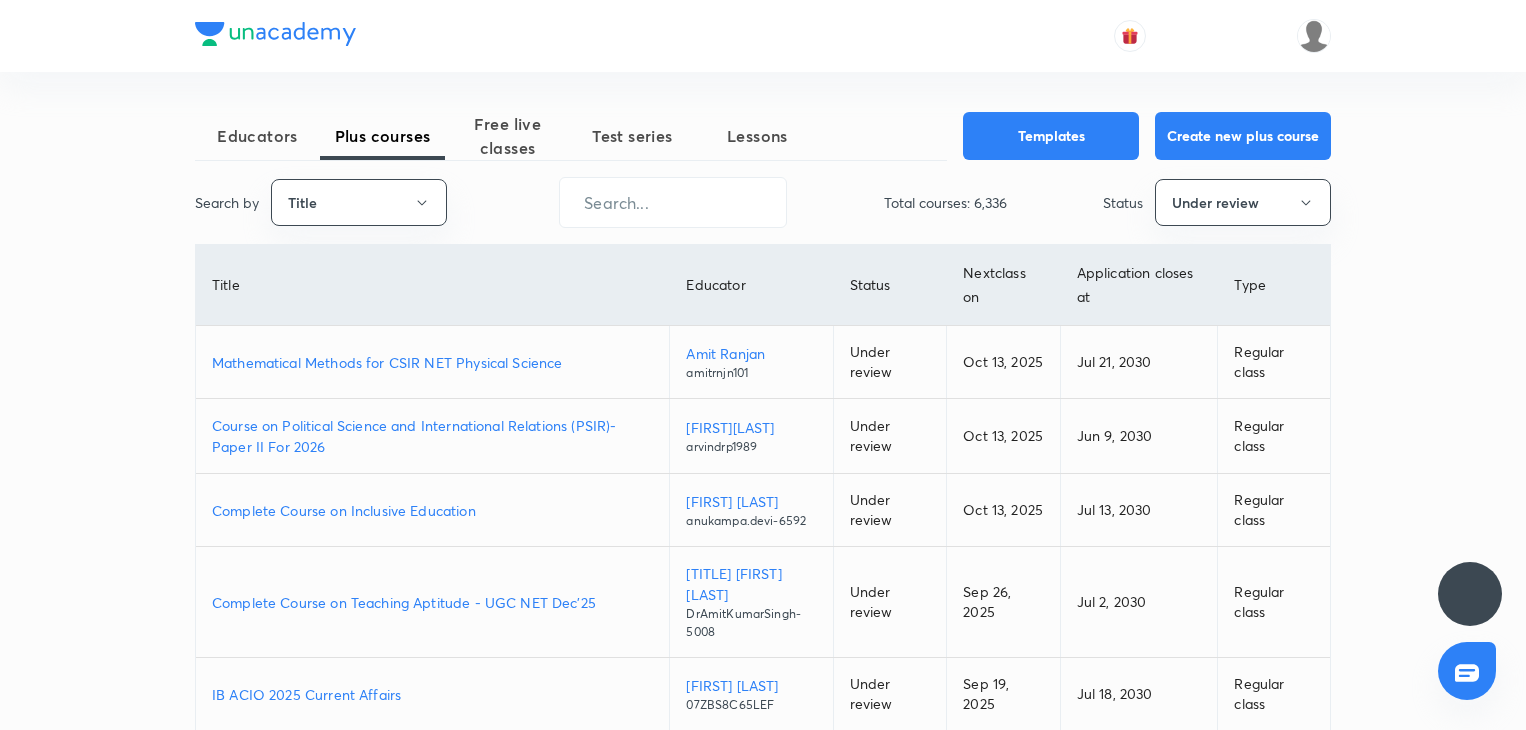 scroll, scrollTop: 0, scrollLeft: 0, axis: both 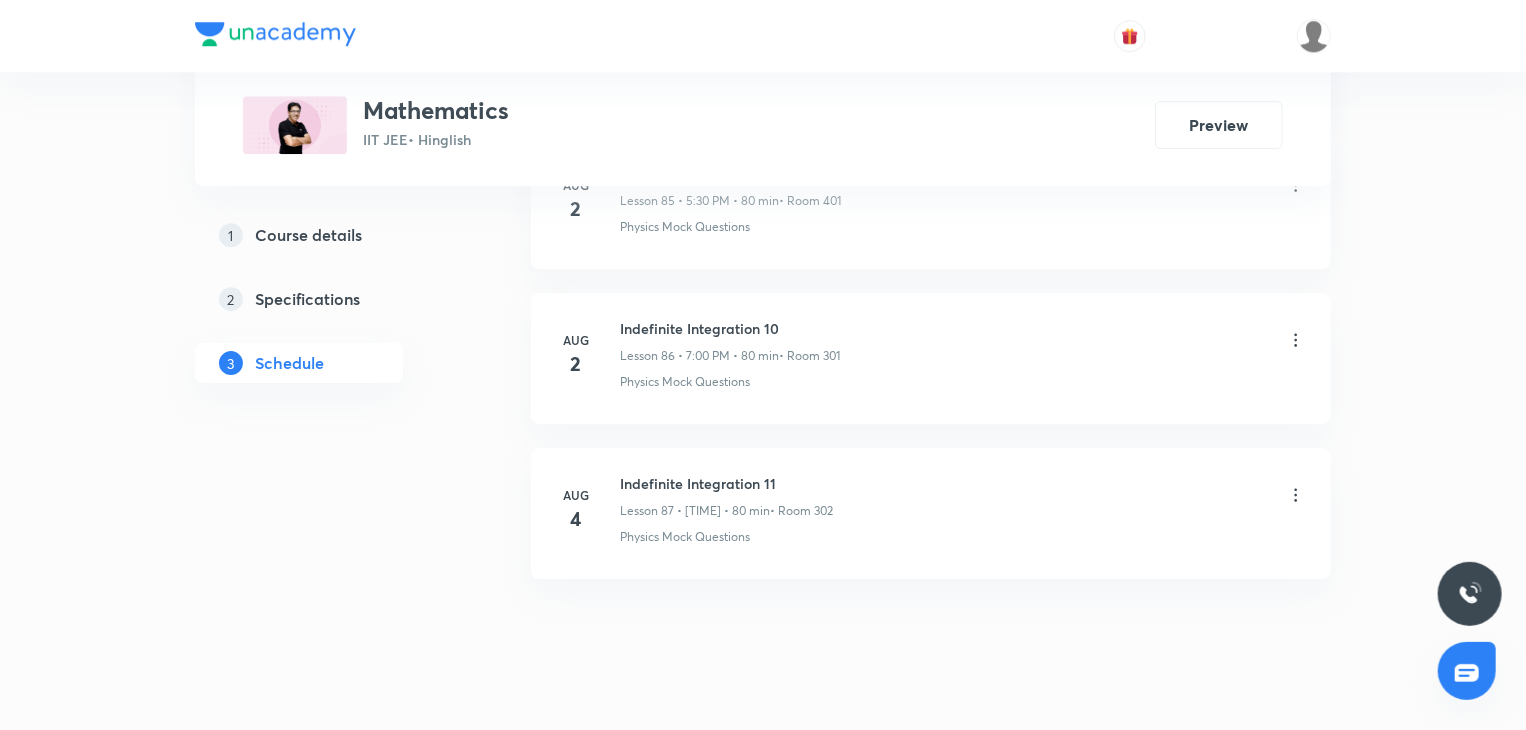 click on "[MONTH] [DAY] Indefinite Integration 11 Lesson 87 • [TIME] • 80 min  • Room 302 Physics Mock Questions" at bounding box center (931, 513) 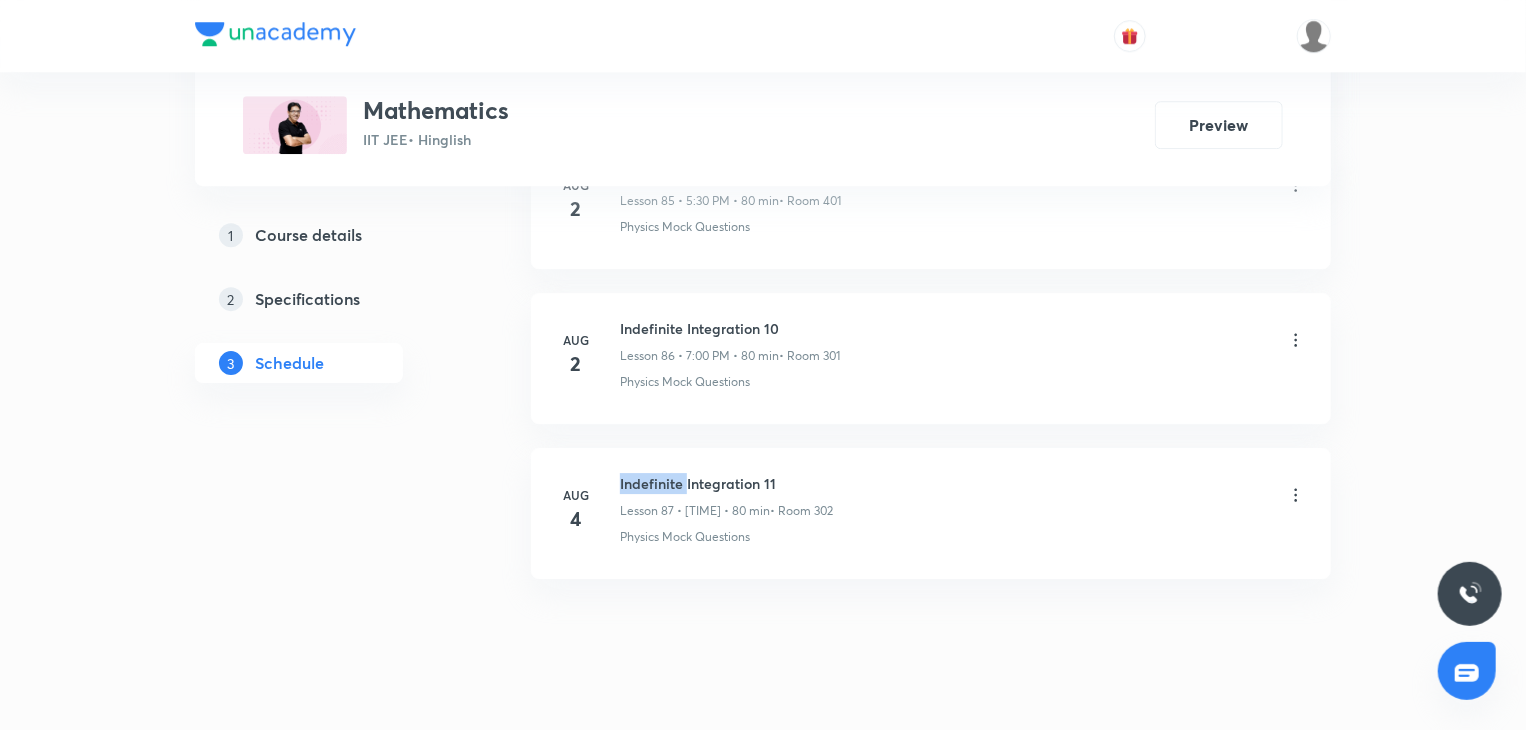 click on "[MONTH] [DAY] Indefinite Integration 11 Lesson 87 • [TIME] • 80 min  • Room 302 Physics Mock Questions" at bounding box center [931, 513] 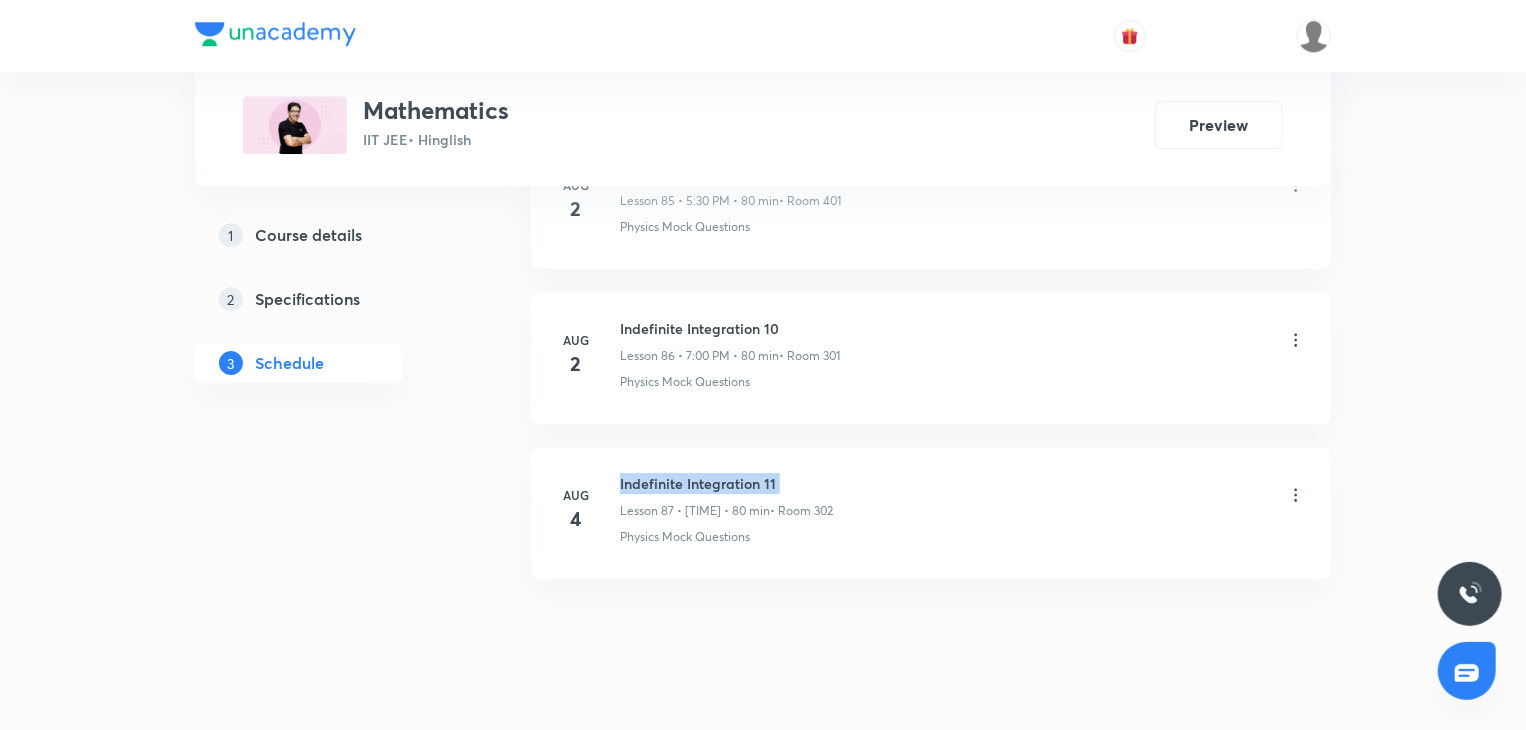 click on "[MONTH] [DAY] Indefinite Integration 11 Lesson 87 • [TIME] • 80 min  • Room 302 Physics Mock Questions" at bounding box center (931, 513) 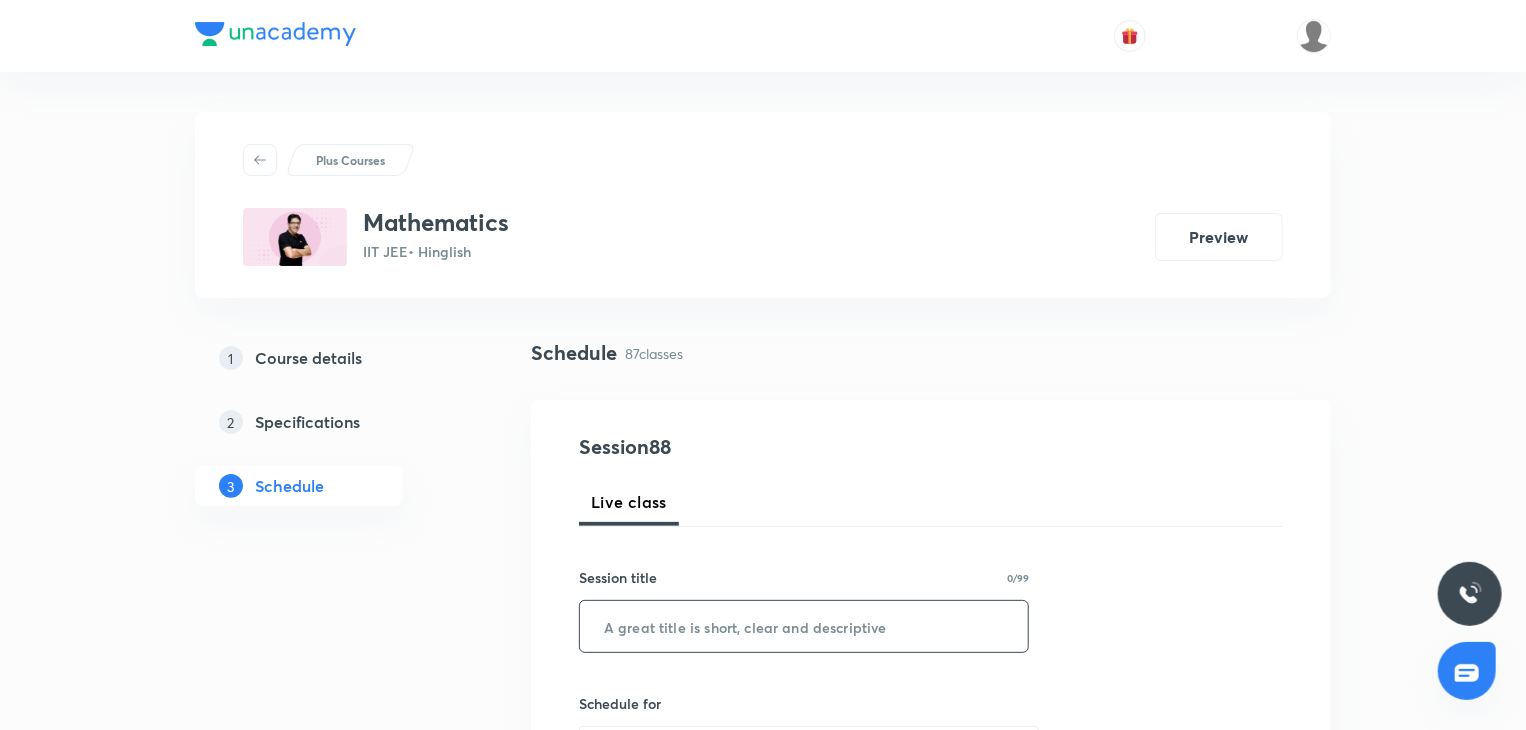 drag, startPoint x: 743, startPoint y: 590, endPoint x: 756, endPoint y: 625, distance: 37.336308 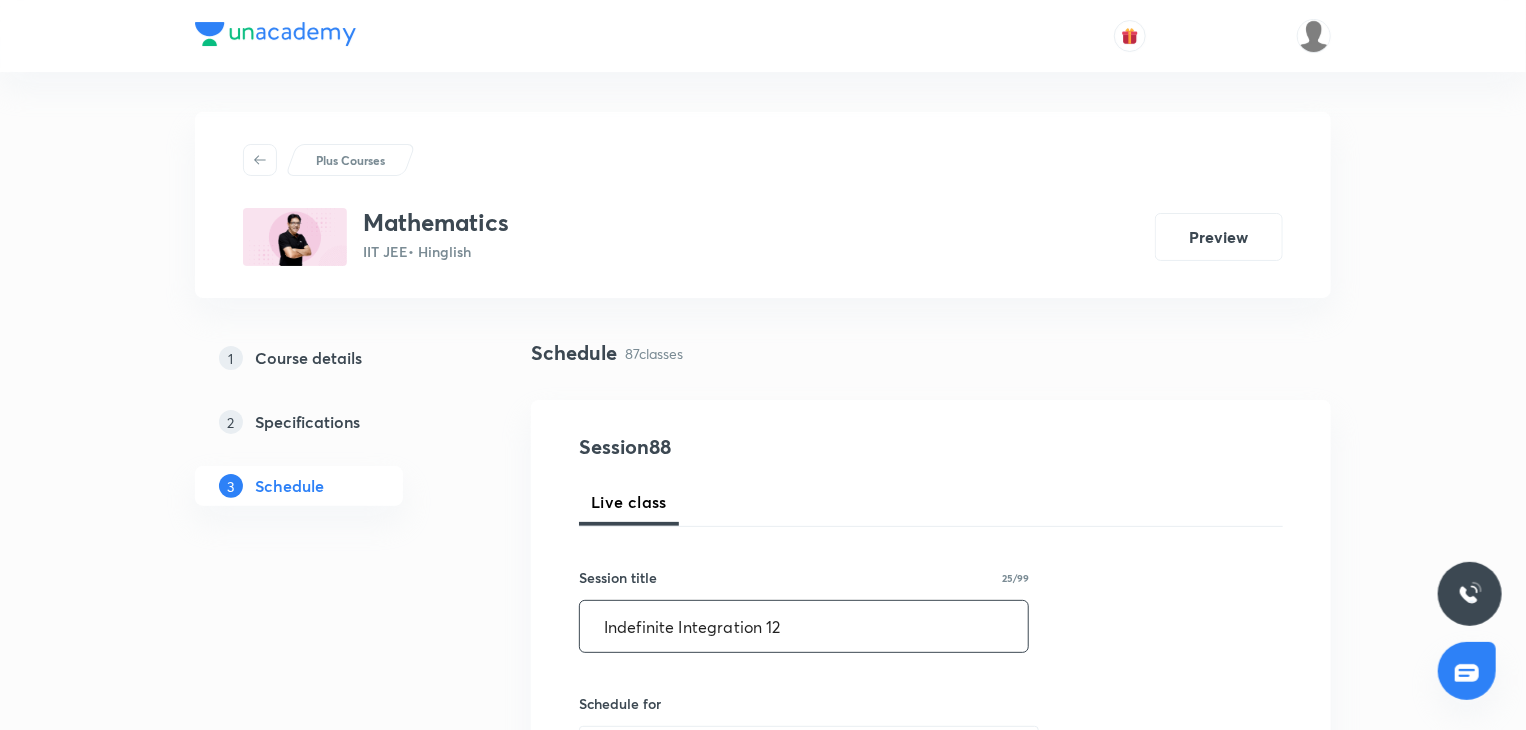 type on "Indefinite Integration 12" 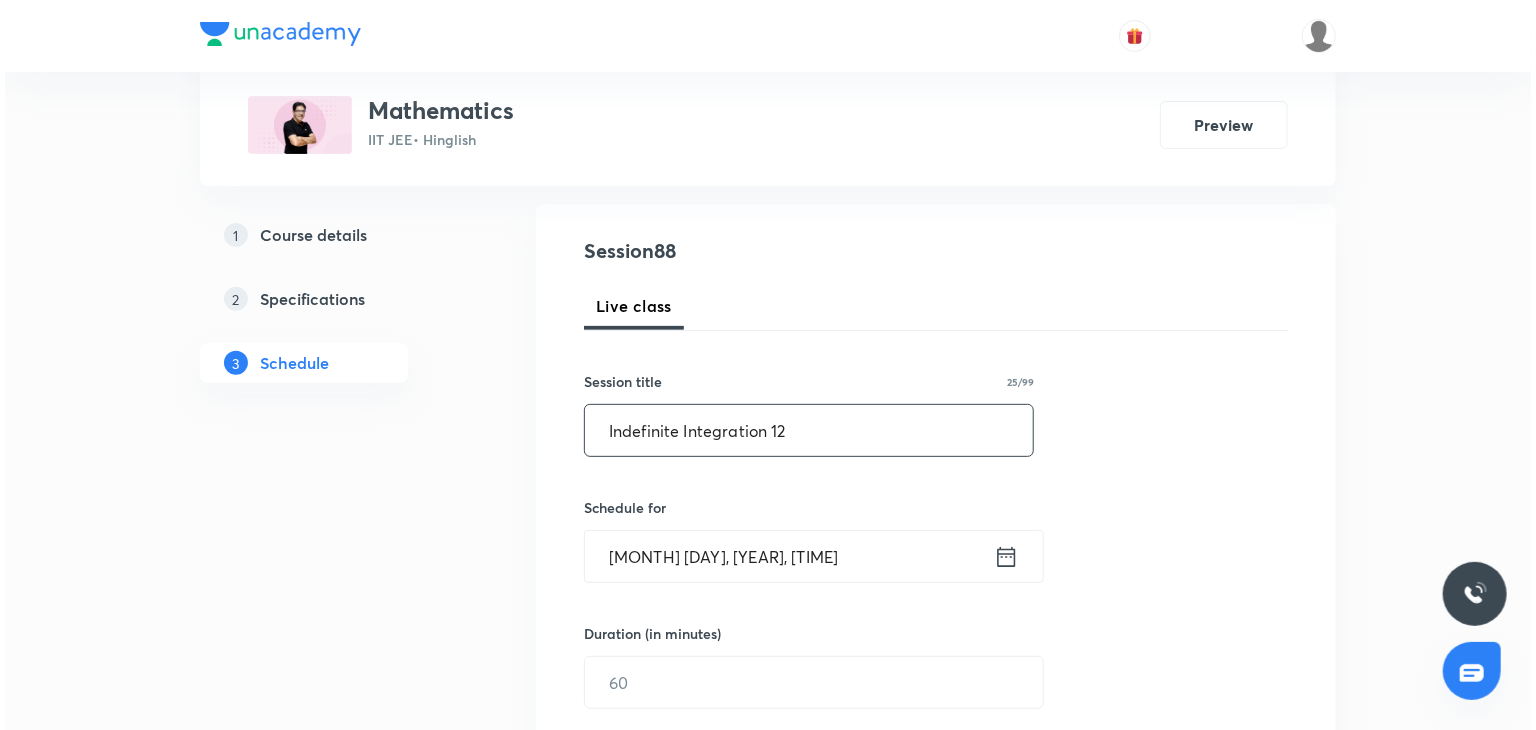 scroll, scrollTop: 200, scrollLeft: 0, axis: vertical 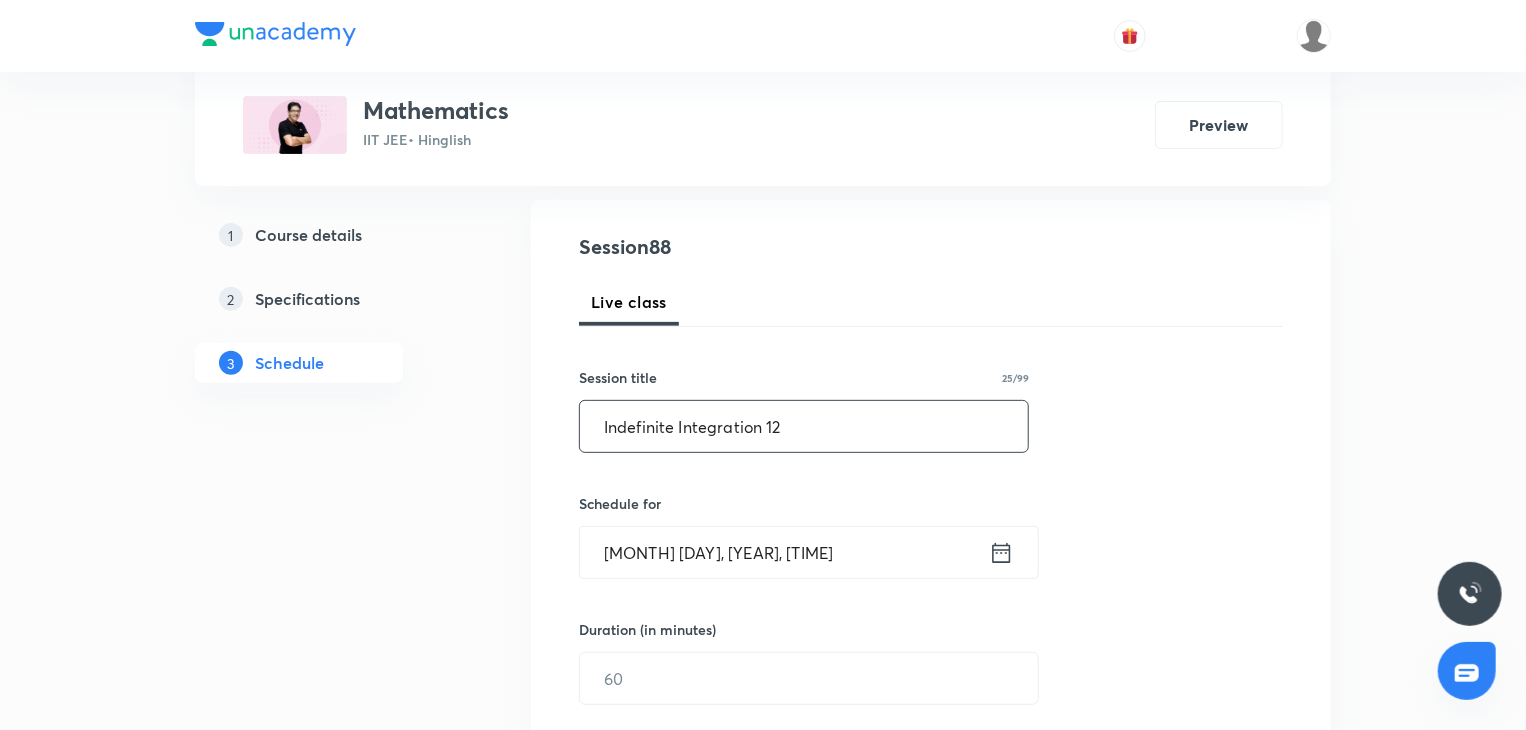 click on "Aug 5, [YEAR], 1:08 PM" at bounding box center [784, 552] 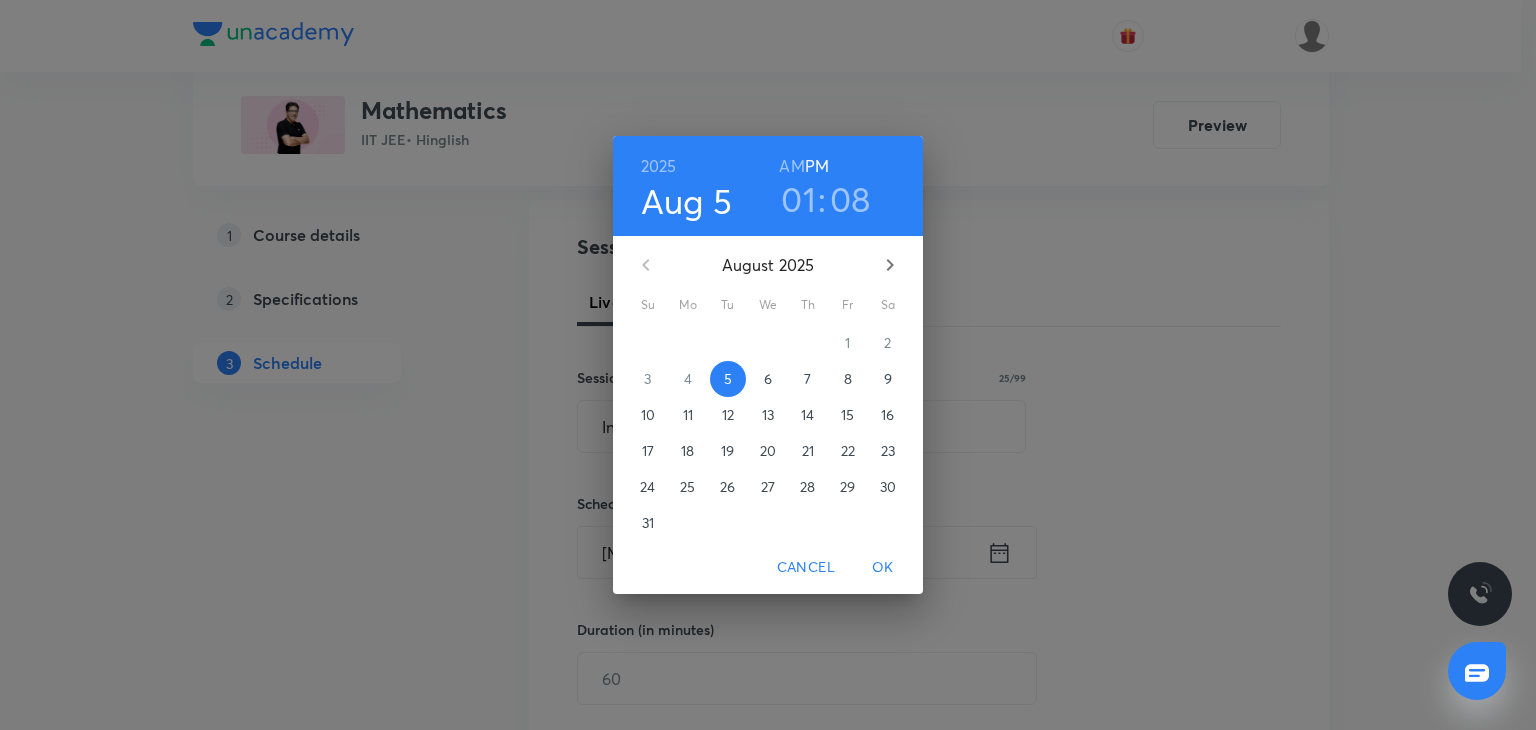 click on "01" at bounding box center (798, 199) 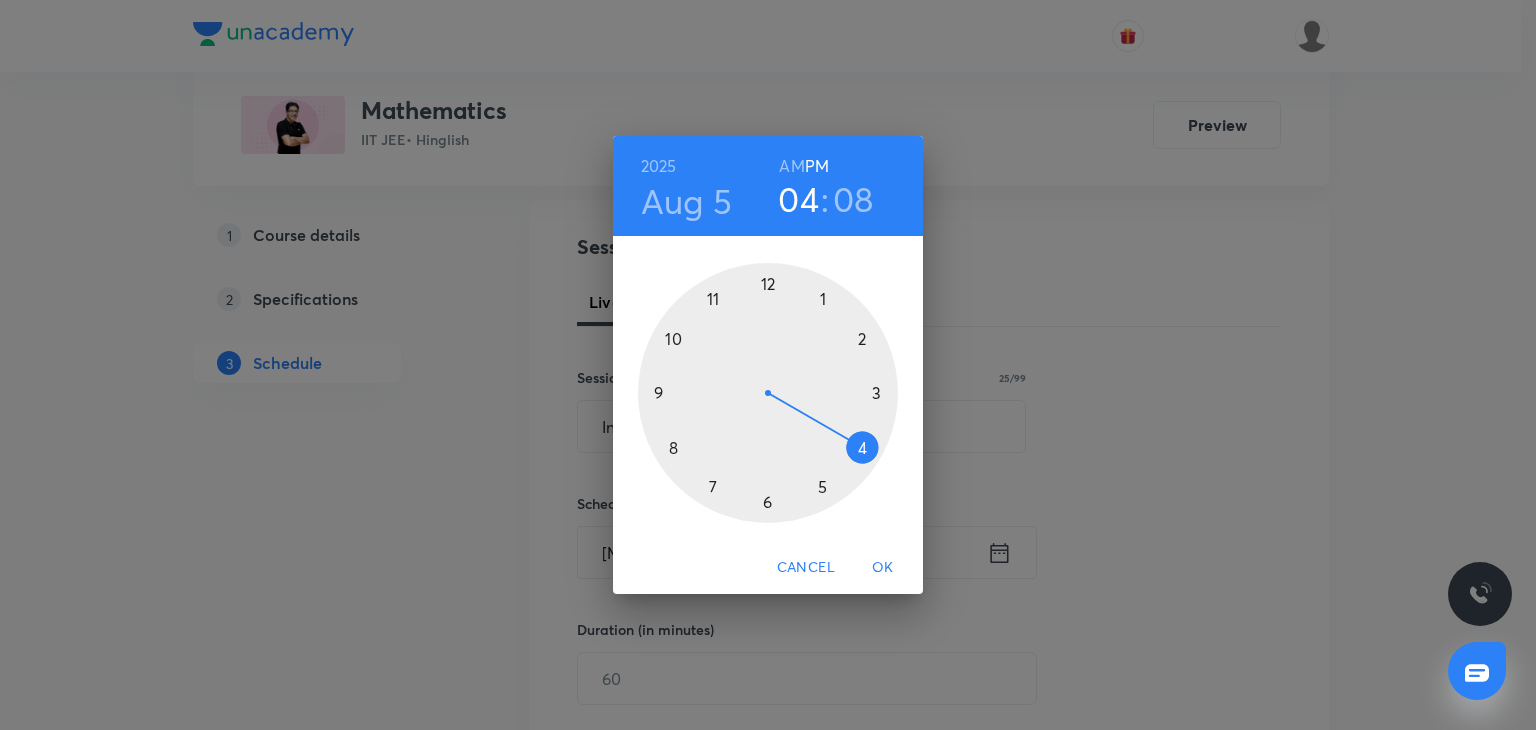 click at bounding box center (768, 393) 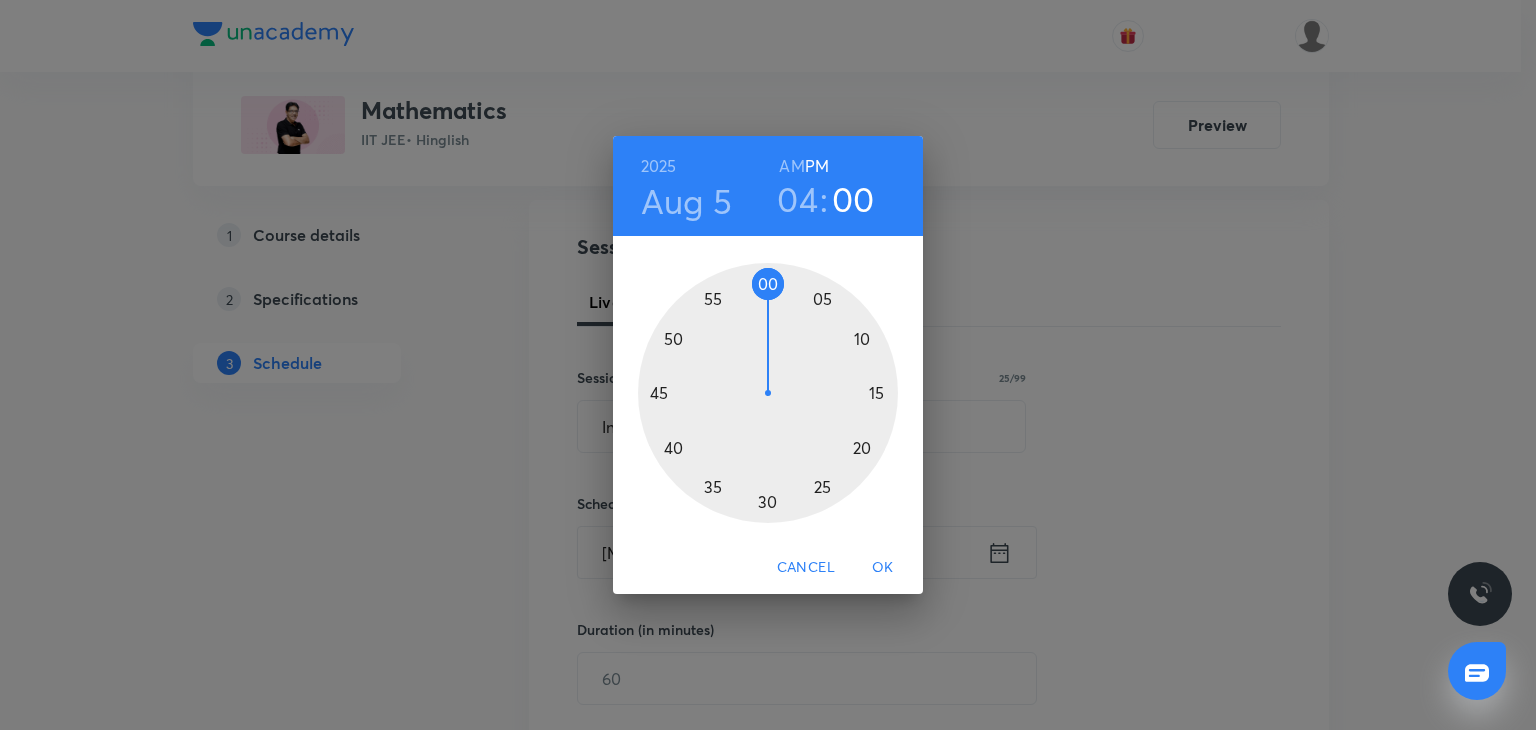 drag, startPoint x: 743, startPoint y: 293, endPoint x: 767, endPoint y: 286, distance: 25 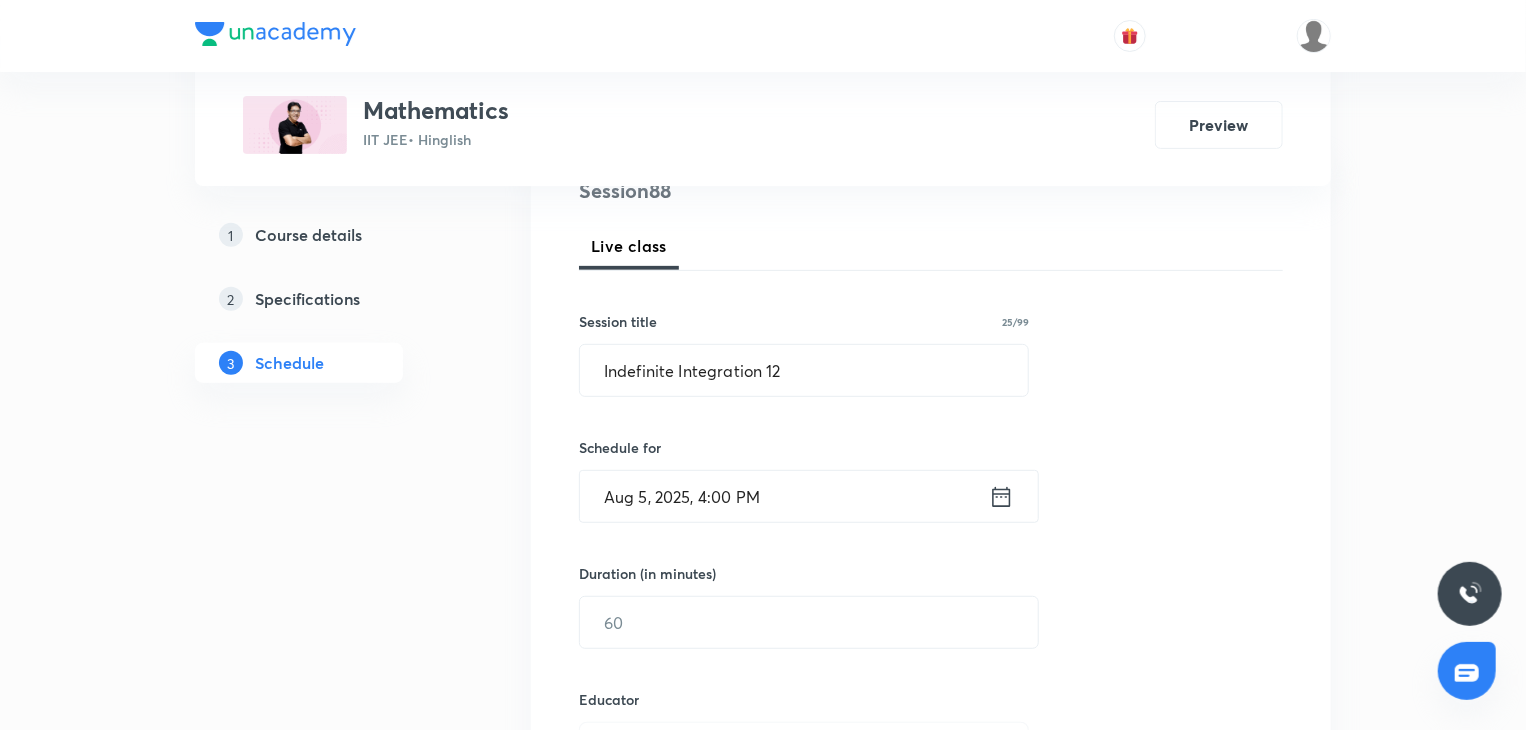 scroll, scrollTop: 400, scrollLeft: 0, axis: vertical 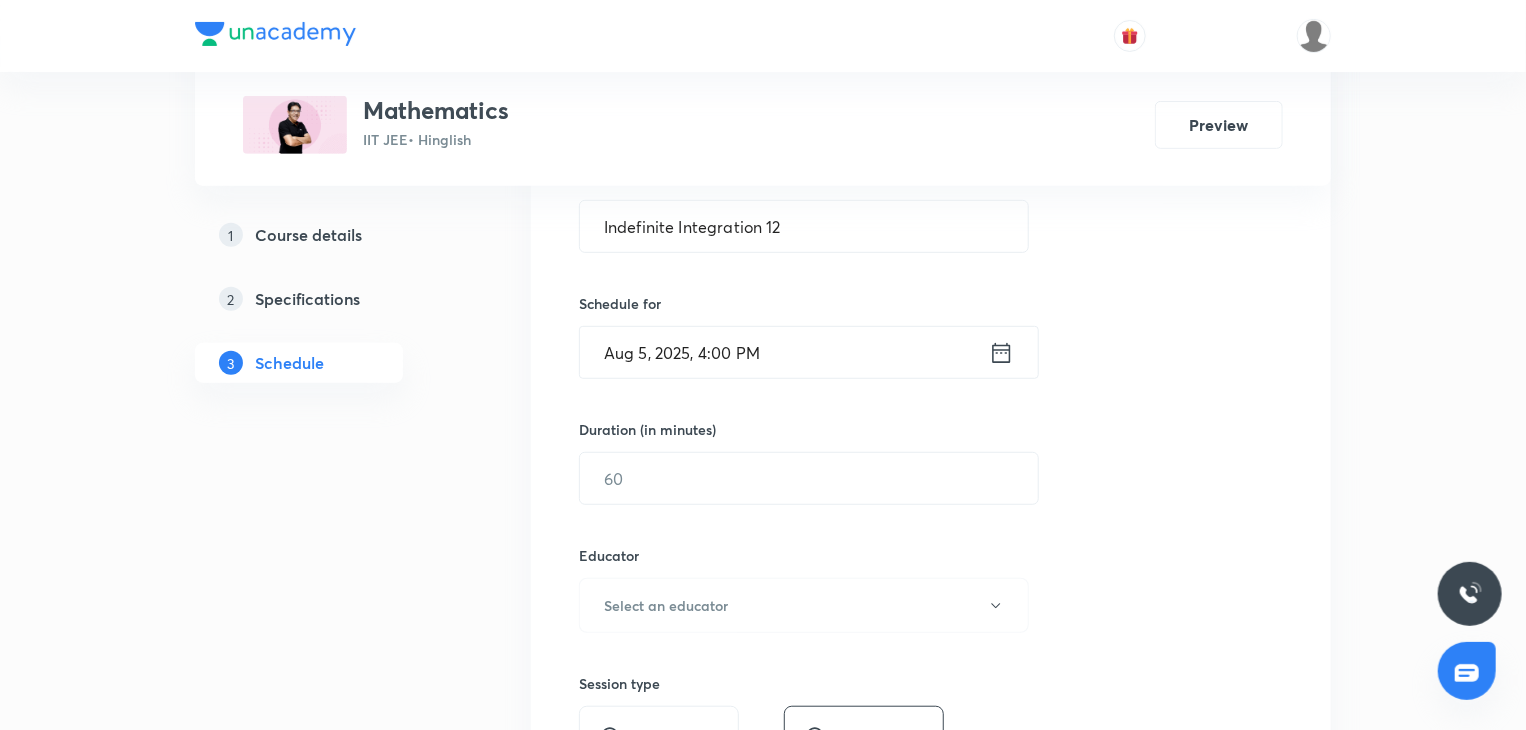 click on "Session  88 Live class Session title 25/99 Indefinite Integration 12 ​ Schedule for Aug 5, 2025, 4:00 PM ​ Duration (in minutes) ​ Educator Select an educator   Session type Online Offline Room Select centre room Sub-concepts Select concepts that wil be covered in this session Add Cancel" at bounding box center [931, 565] 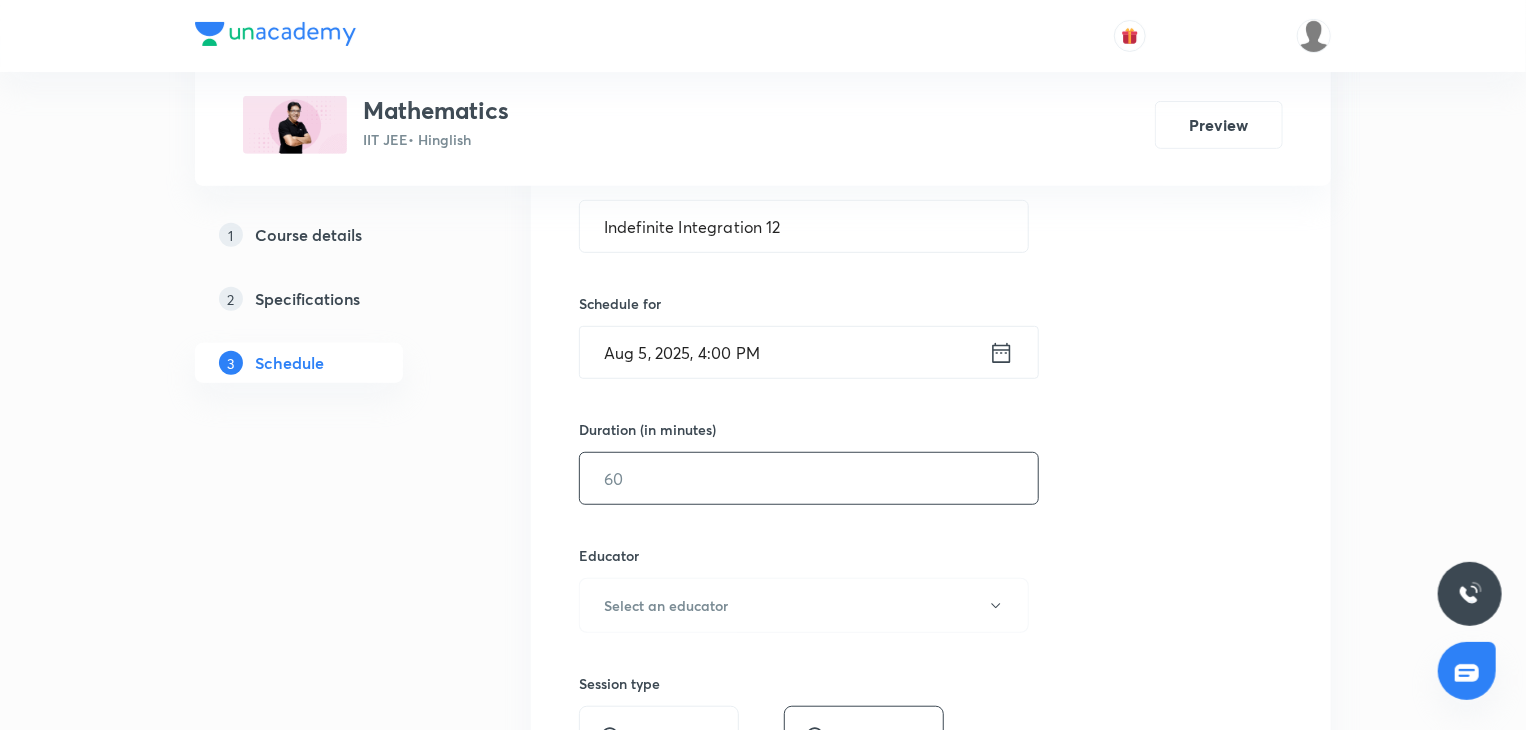 click at bounding box center (809, 478) 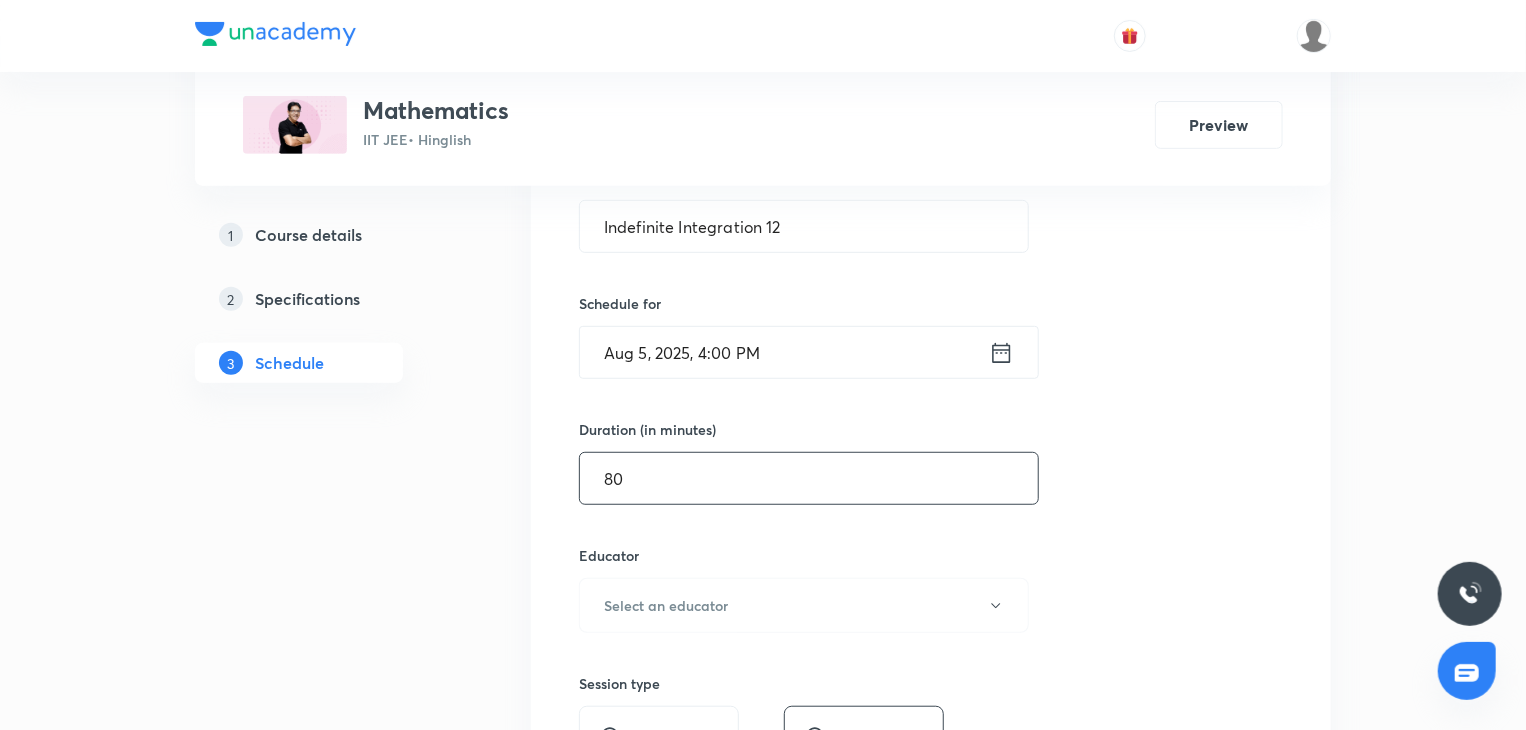 type on "80" 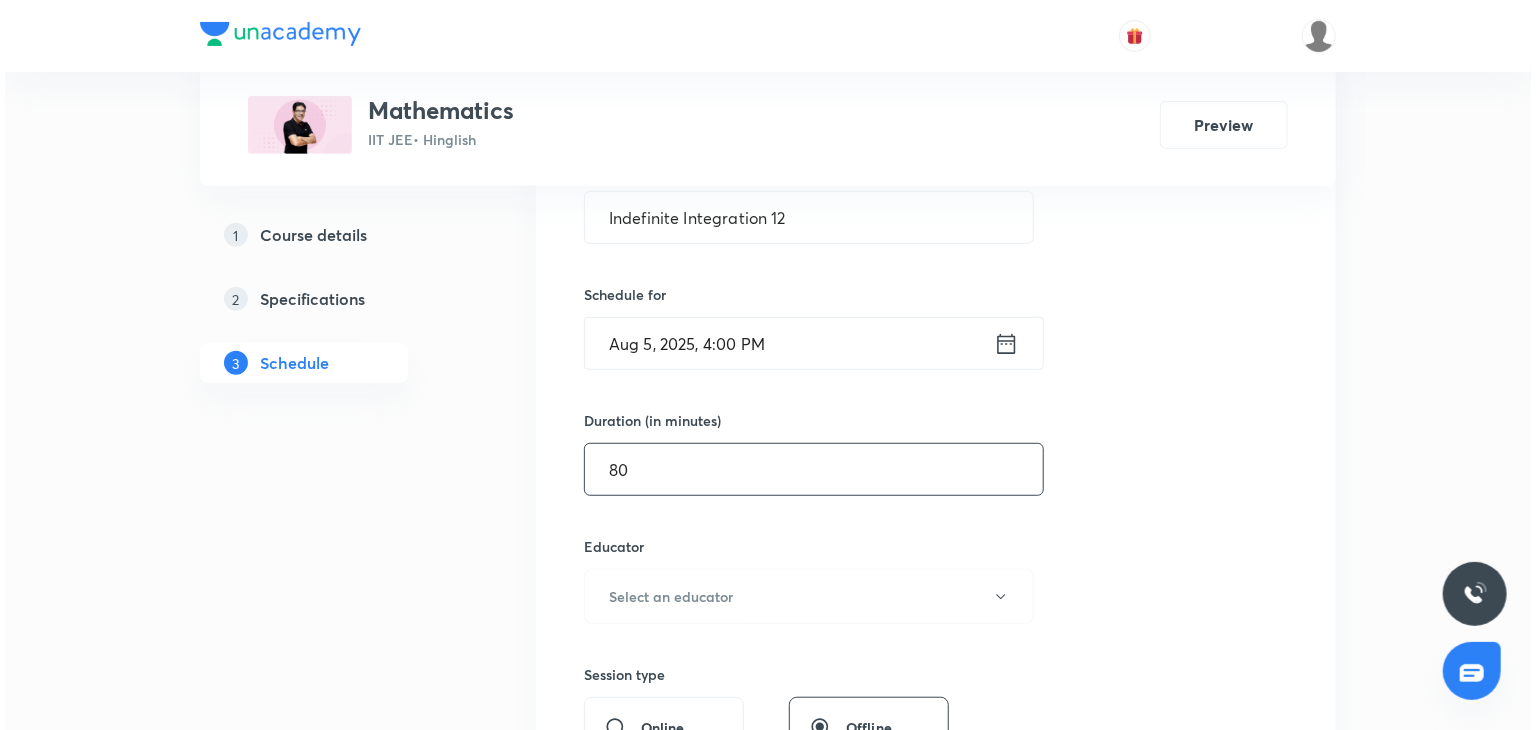 scroll, scrollTop: 600, scrollLeft: 0, axis: vertical 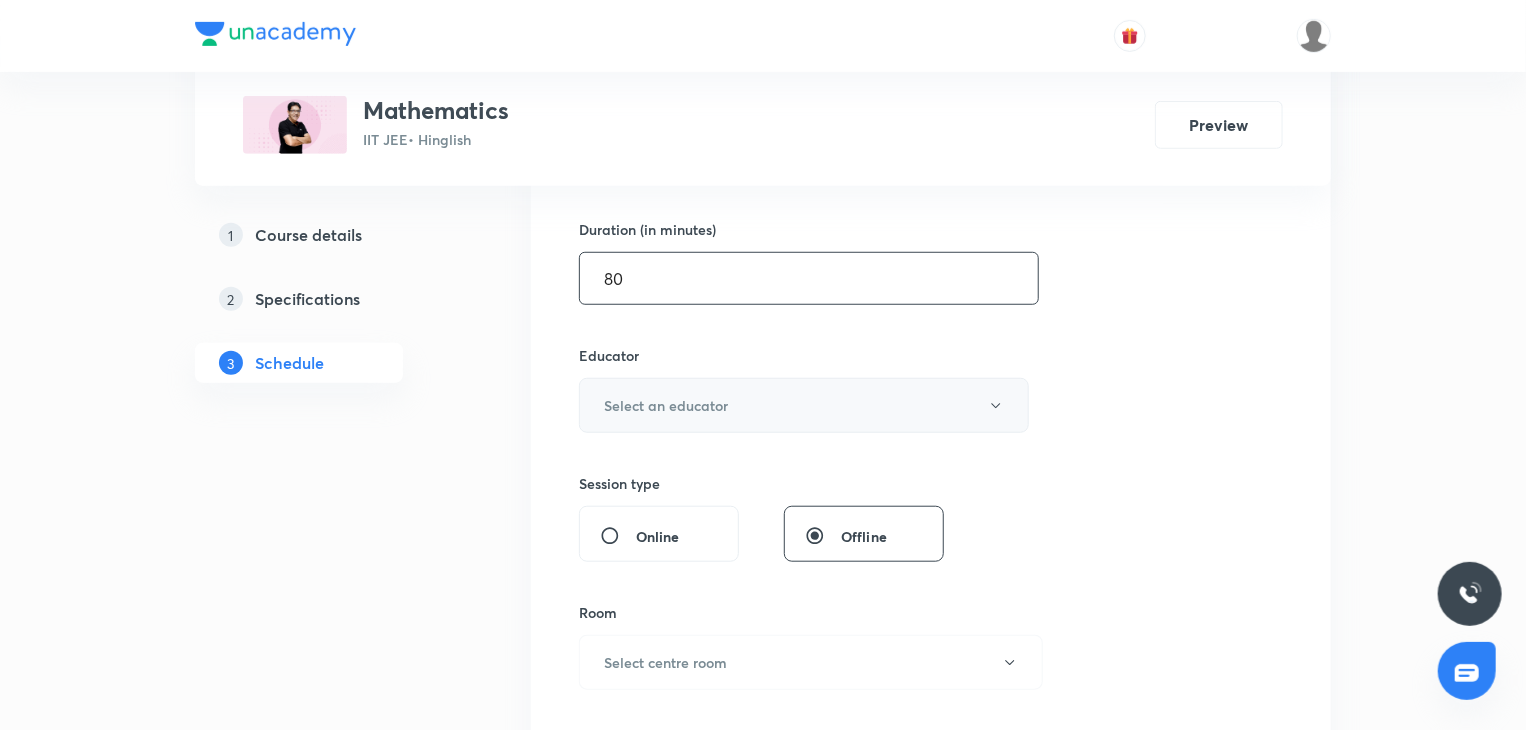 click on "Select an educator" at bounding box center [804, 405] 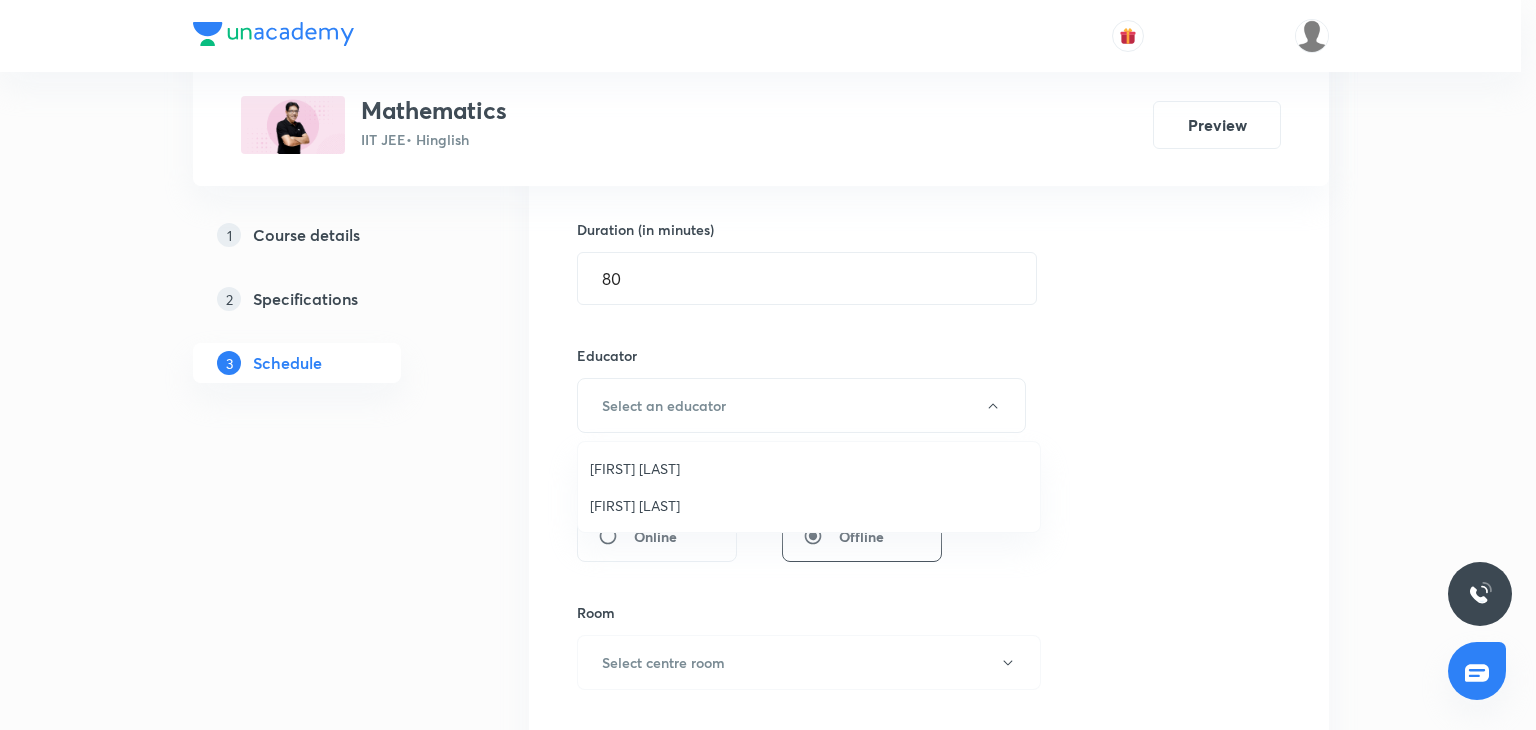 drag, startPoint x: 677, startPoint y: 512, endPoint x: 805, endPoint y: 424, distance: 155.33191 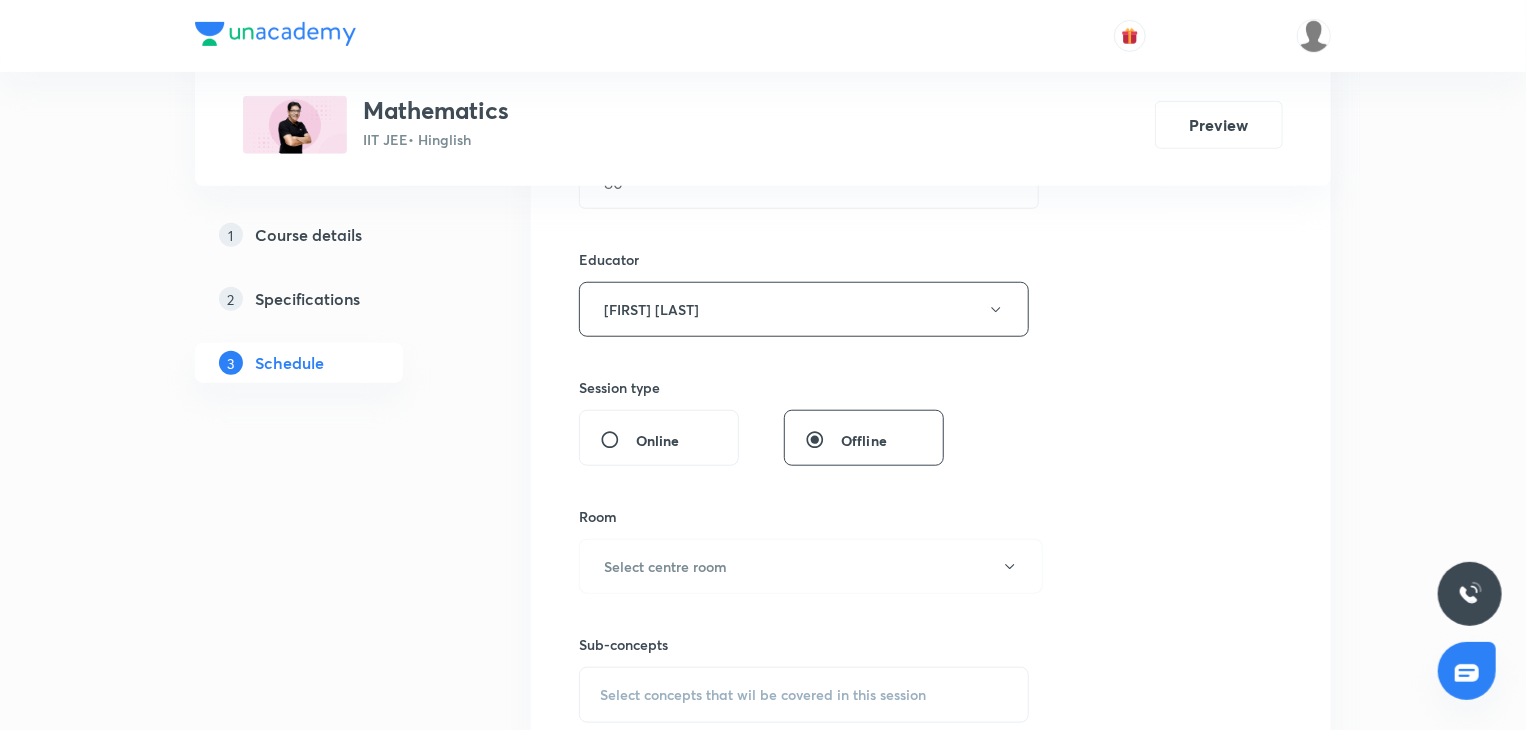 scroll, scrollTop: 700, scrollLeft: 0, axis: vertical 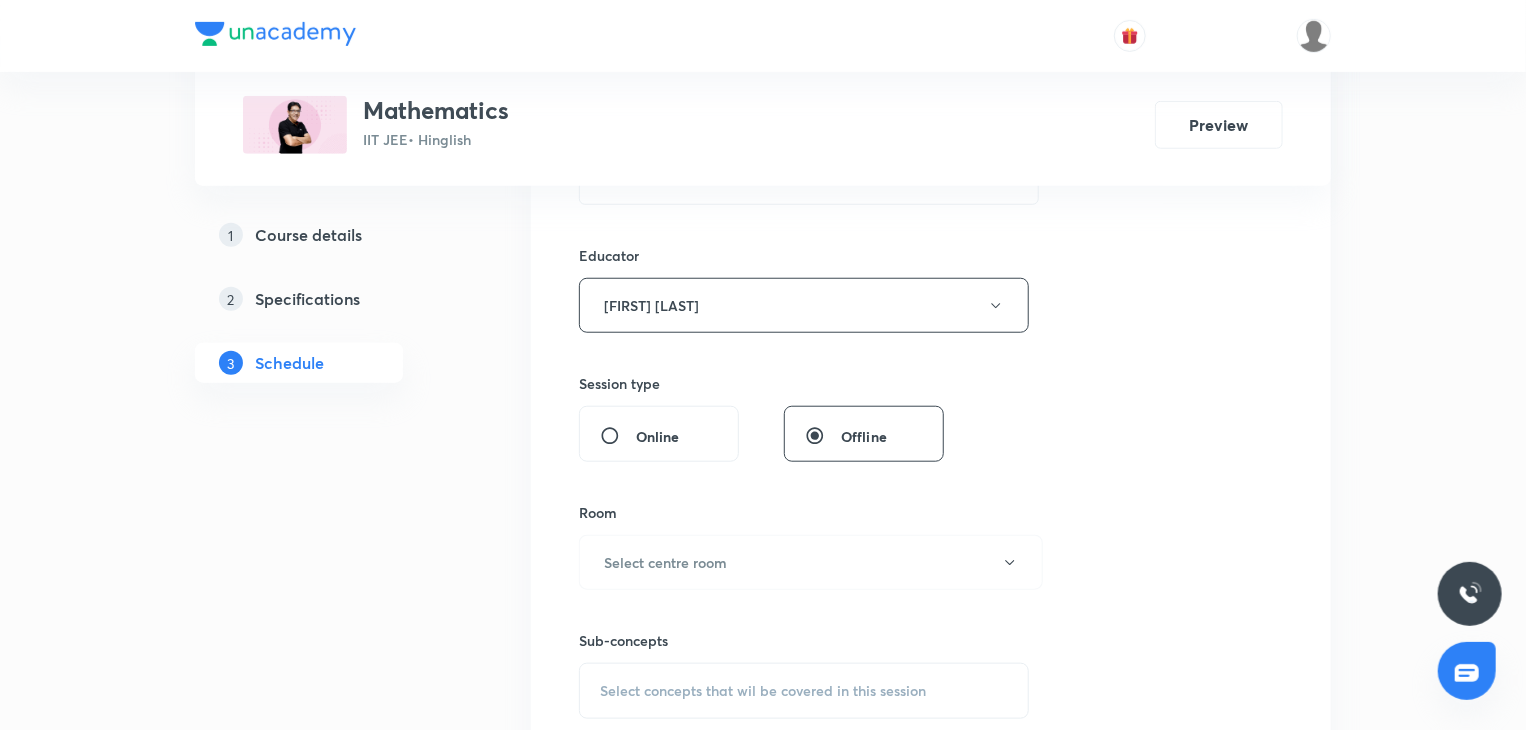 click on "Room Select centre room" at bounding box center [804, 546] 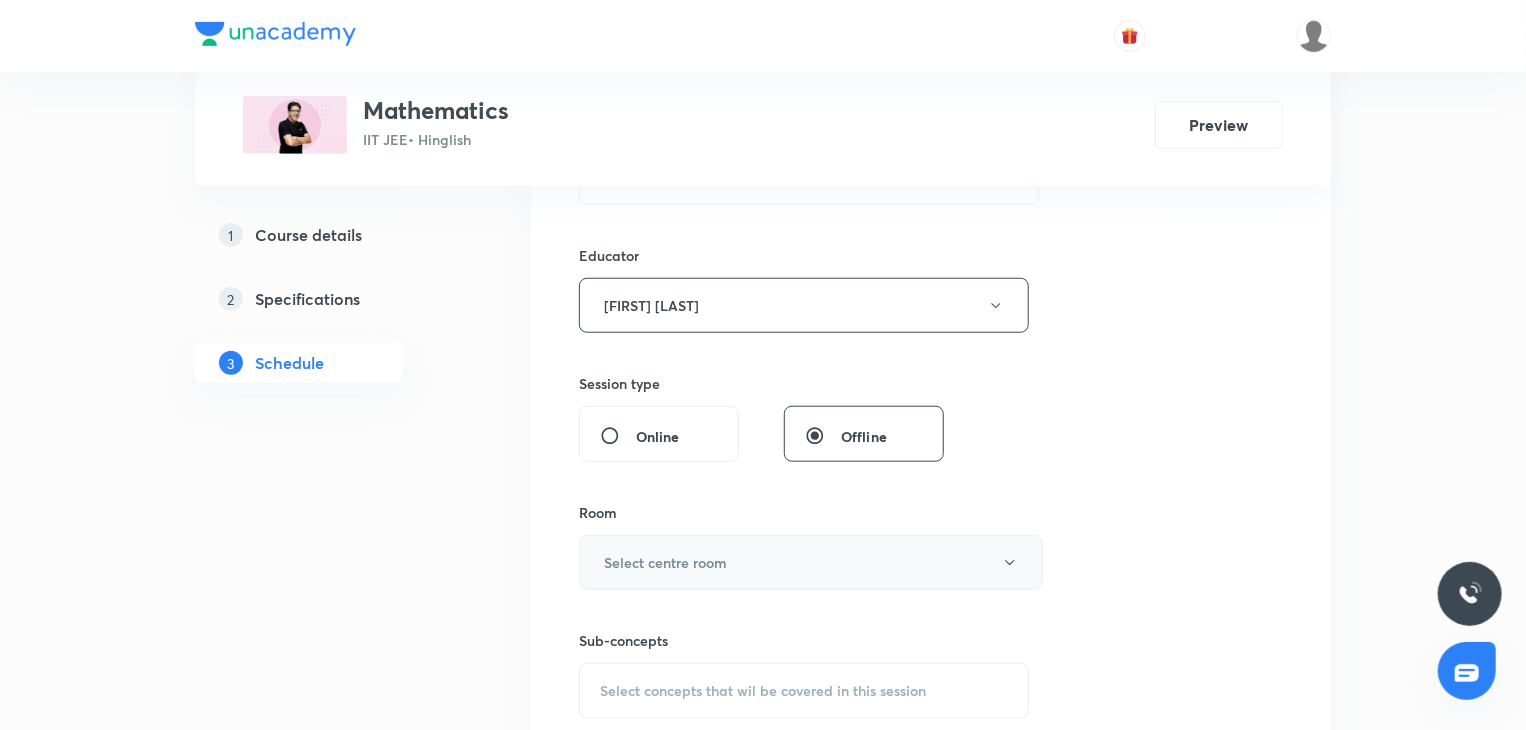 click on "Select centre room" at bounding box center [665, 562] 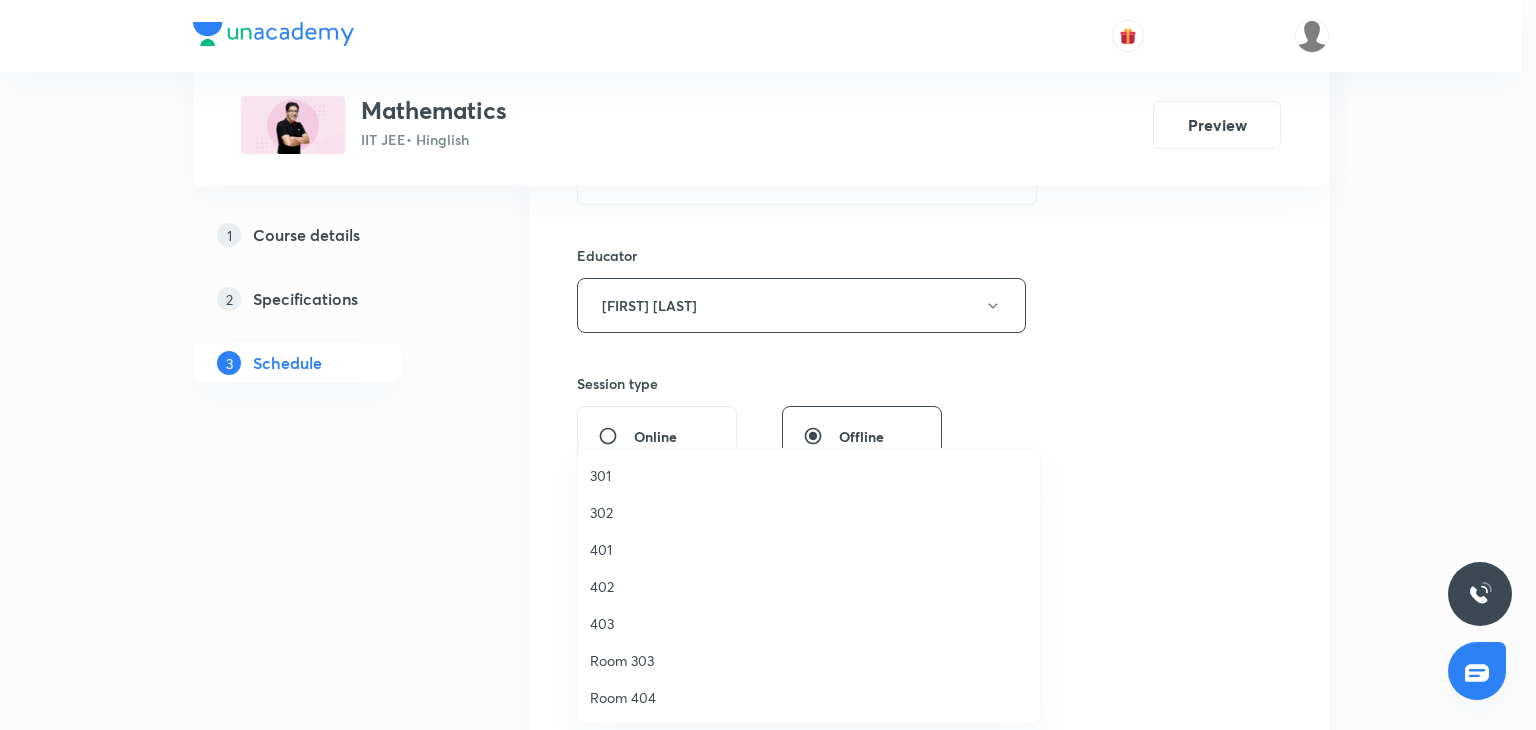 click on "302" at bounding box center (809, 512) 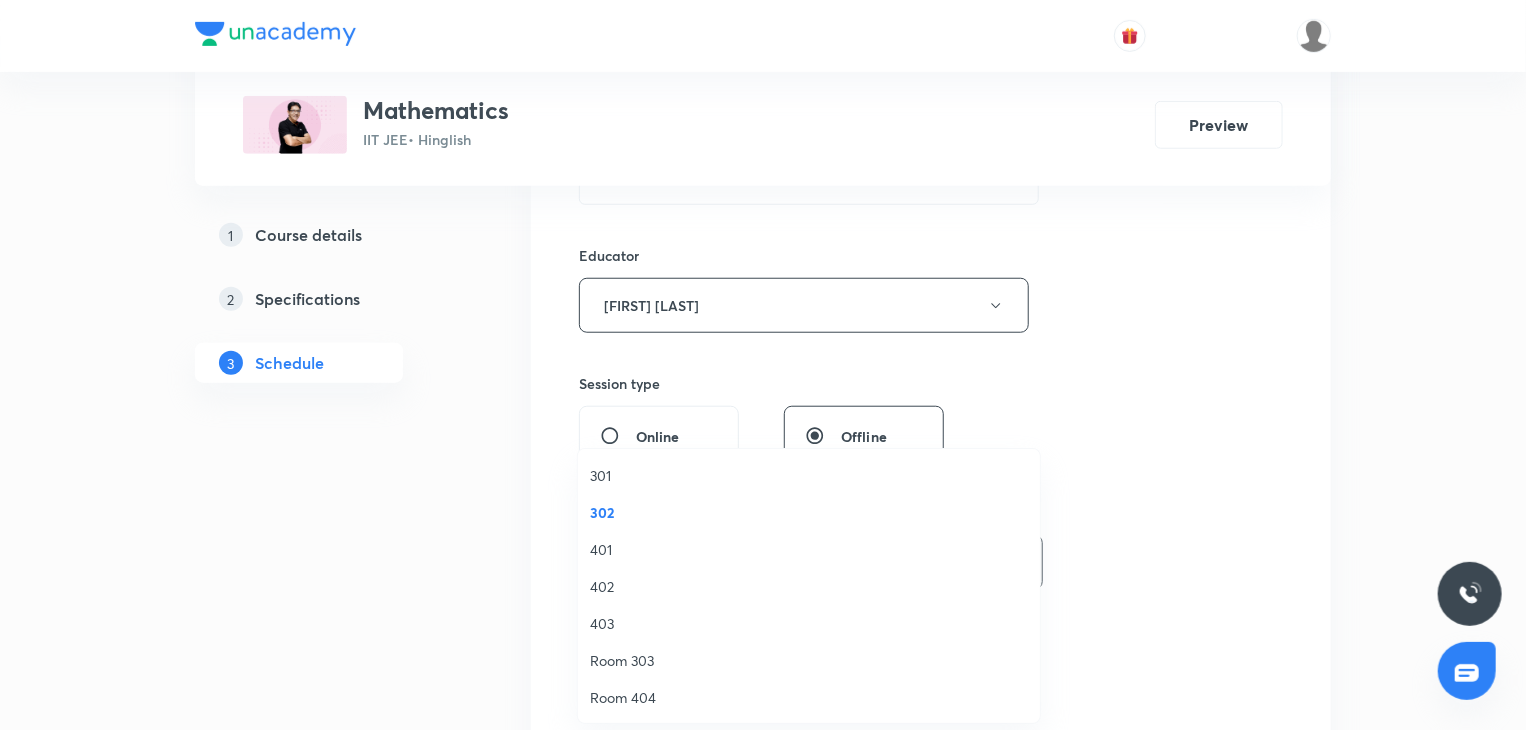 scroll, scrollTop: 0, scrollLeft: 0, axis: both 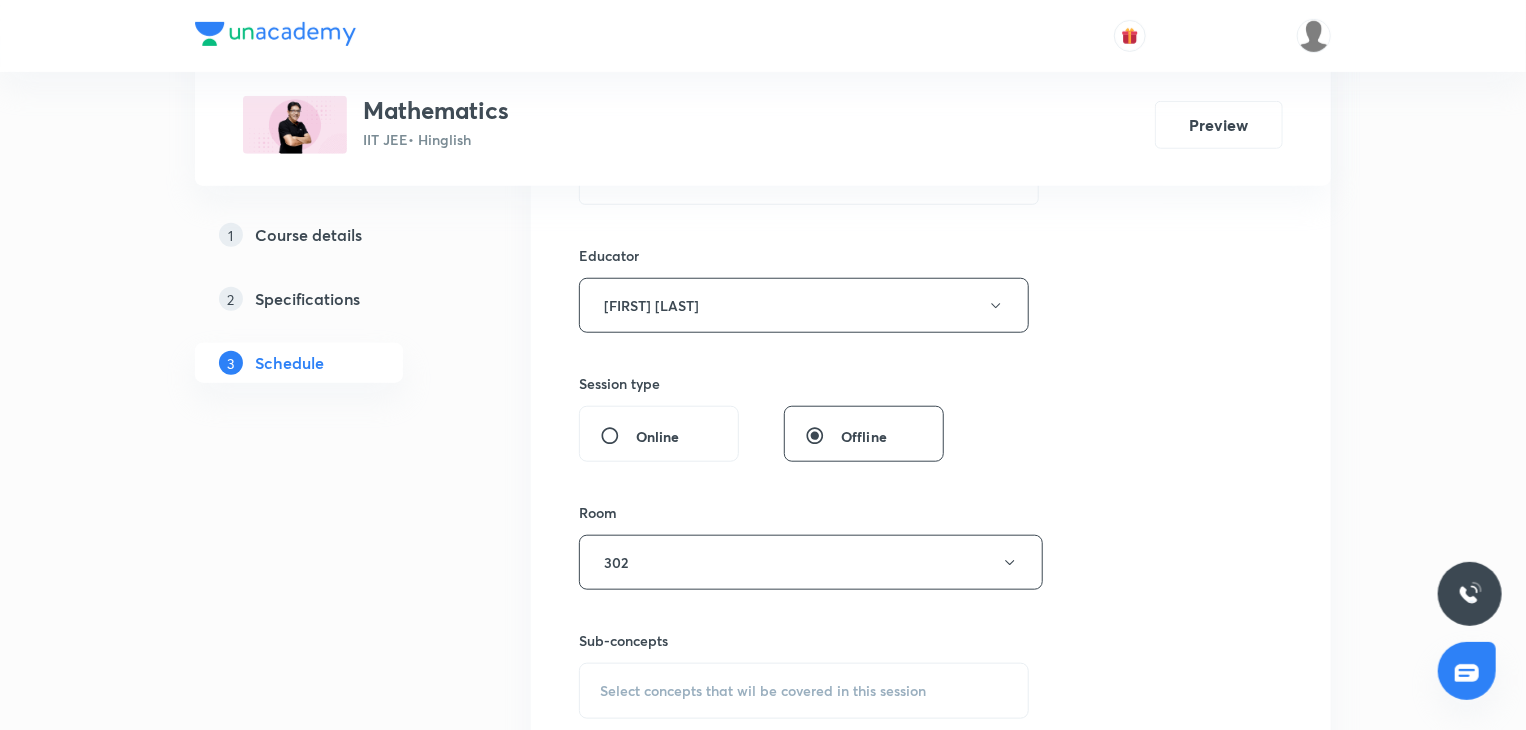 click on "Select concepts that wil be covered in this session" at bounding box center (804, 691) 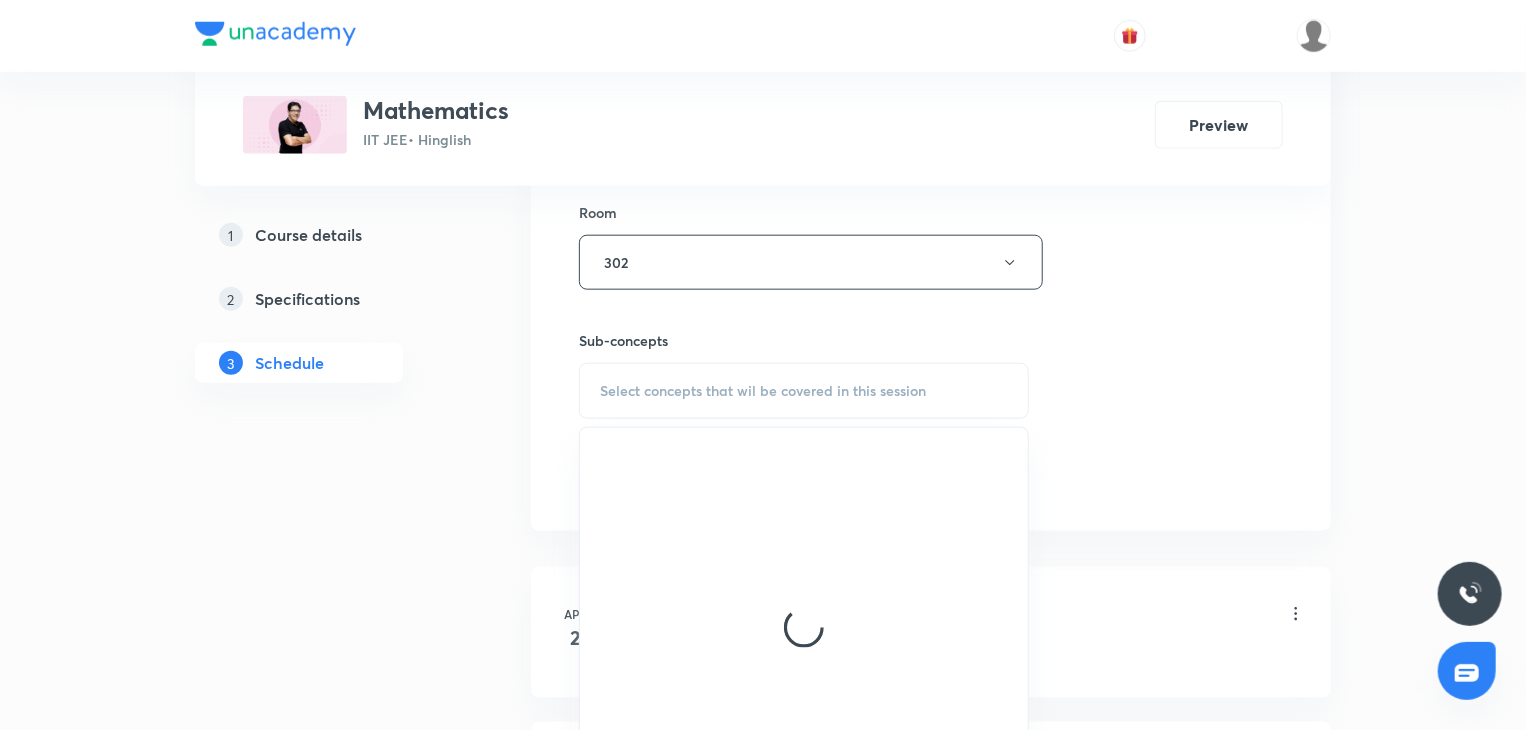 scroll, scrollTop: 1000, scrollLeft: 0, axis: vertical 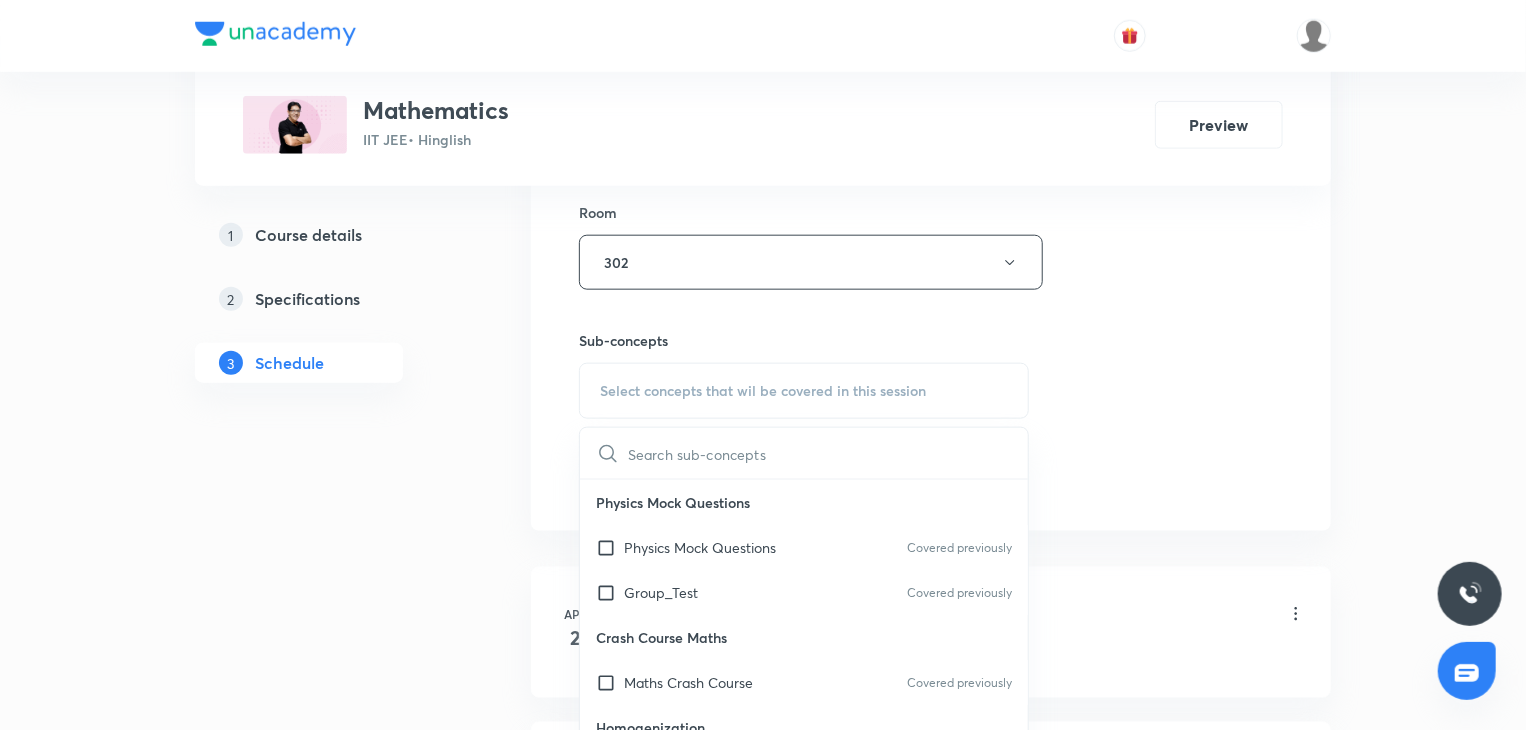 click on "Physics Mock Questions" at bounding box center (700, 547) 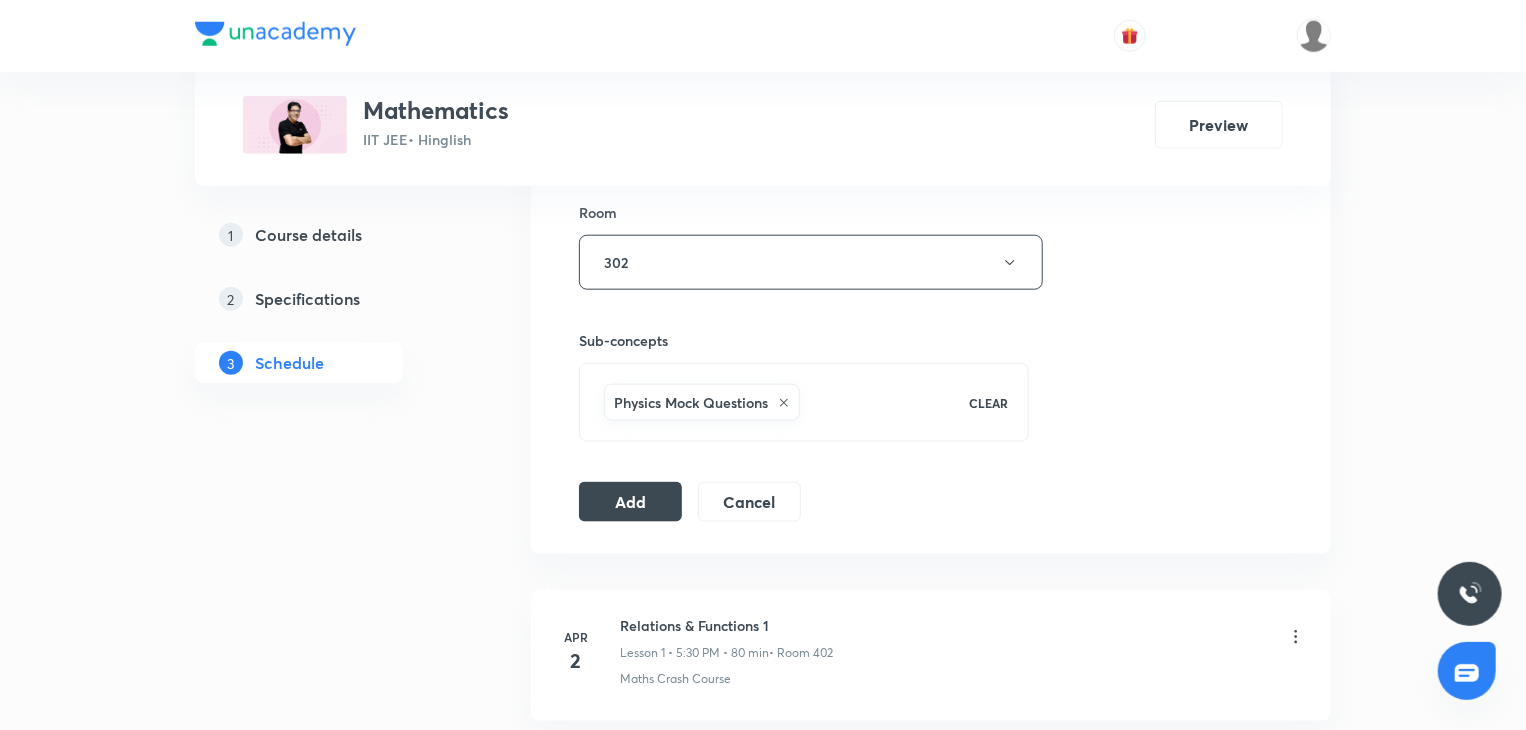 click on "Session  88 Live class Session title 25/99 Indefinite Integration 12 ​ Schedule for Aug 5, 2025, 4:00 PM ​ Duration (in minutes) 80 ​ Educator Praveer Agrawal   Session type Online Offline Room 302 Sub-concepts Physics Mock Questions CLEAR Add Cancel" at bounding box center [931, -23] 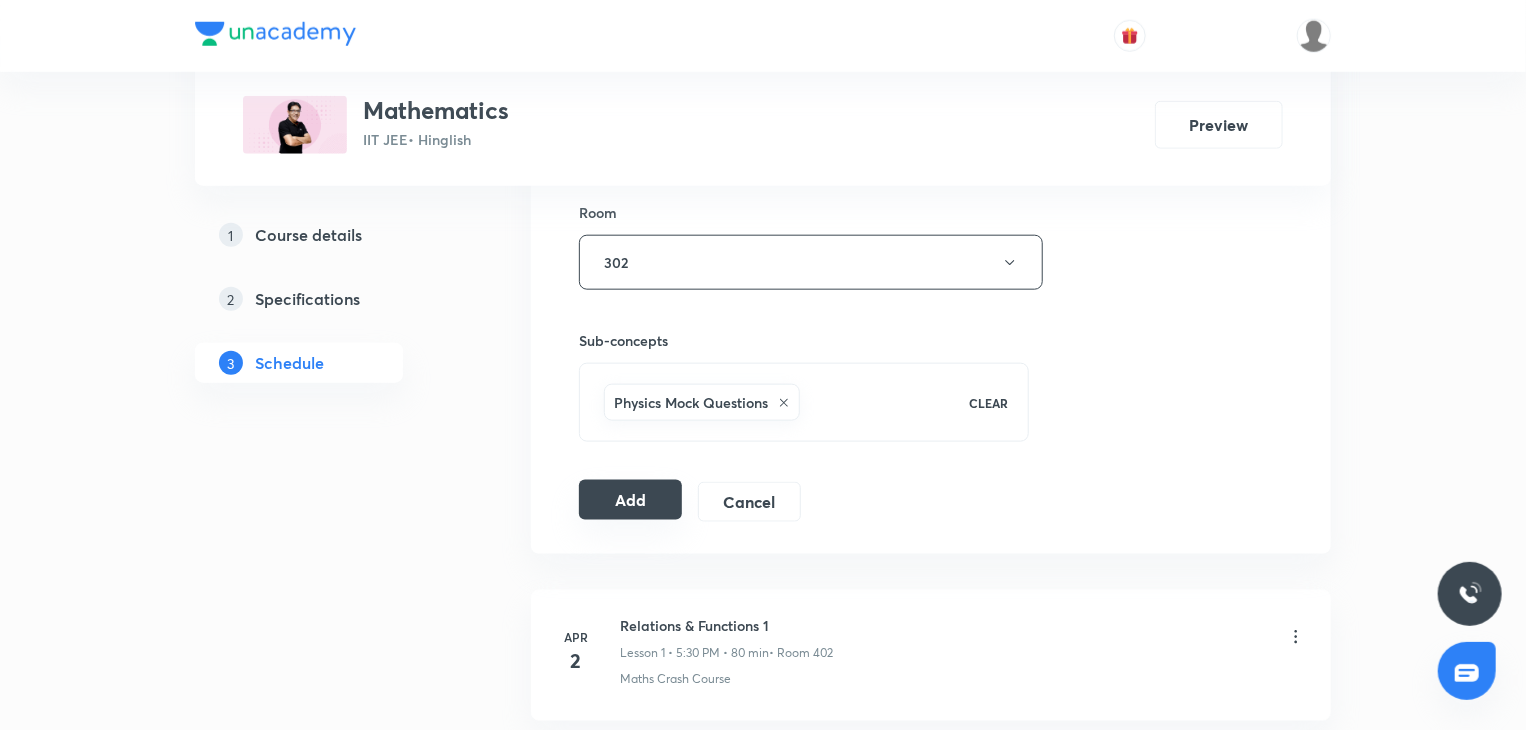 drag, startPoint x: 692, startPoint y: 473, endPoint x: 656, endPoint y: 488, distance: 39 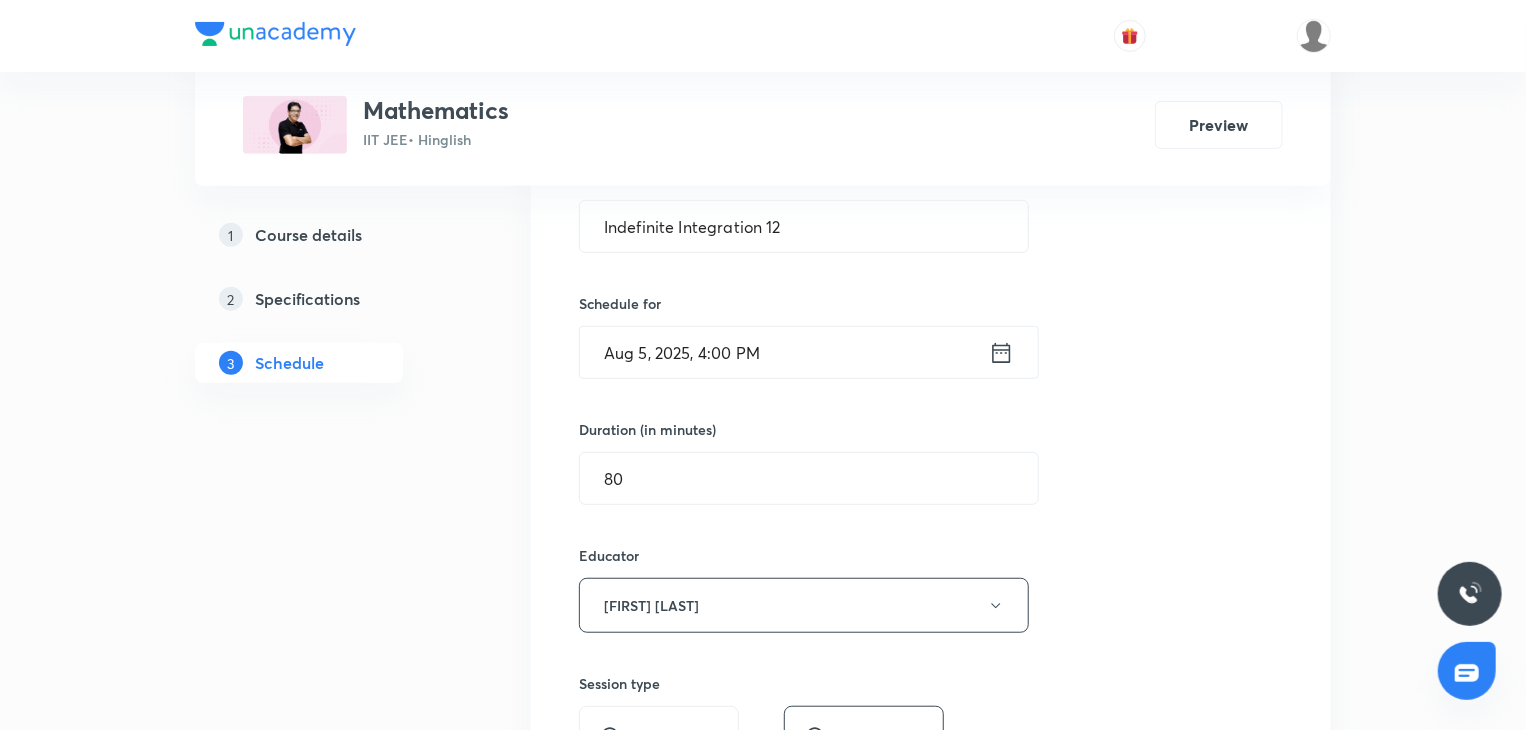 scroll, scrollTop: 300, scrollLeft: 0, axis: vertical 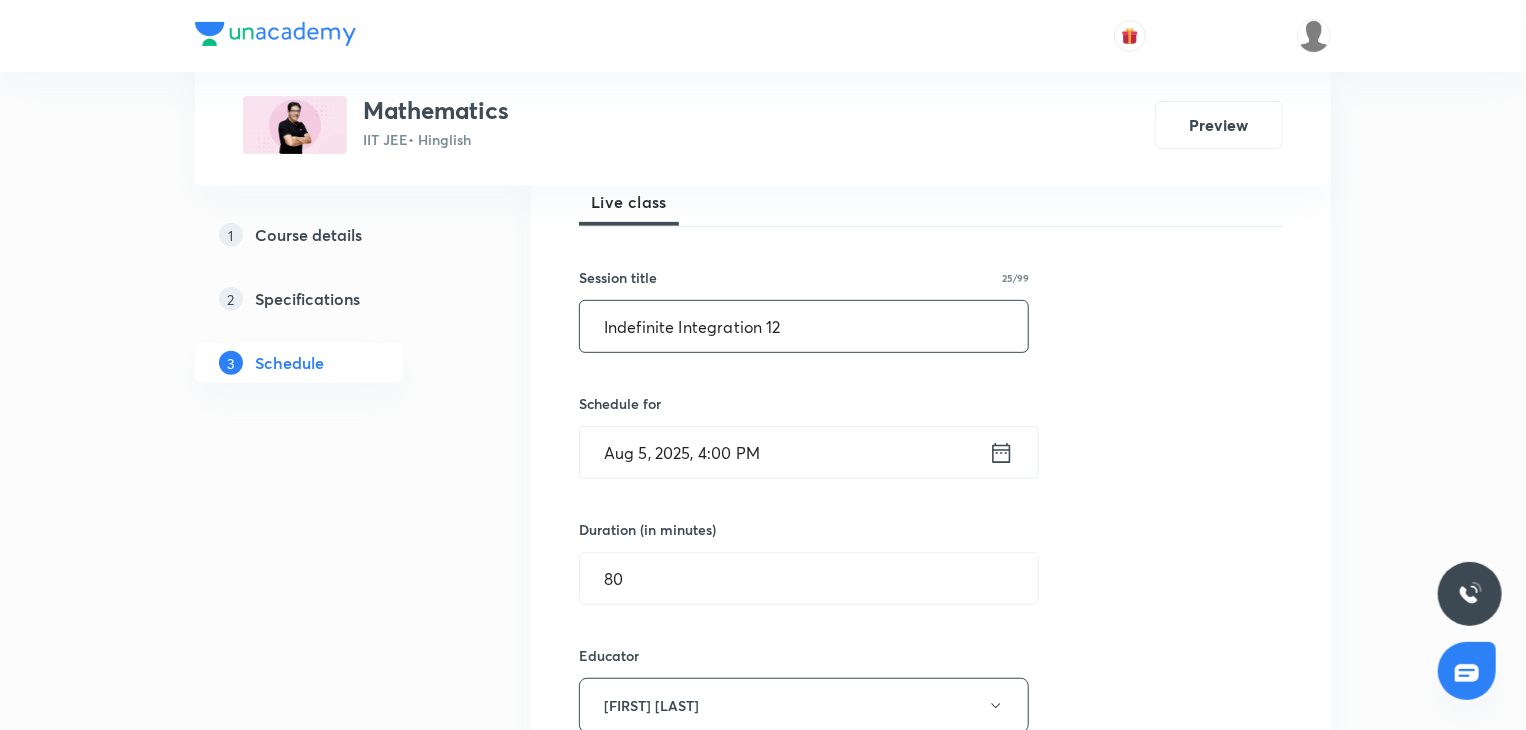 click on "Indefinite Integration 12" at bounding box center [804, 326] 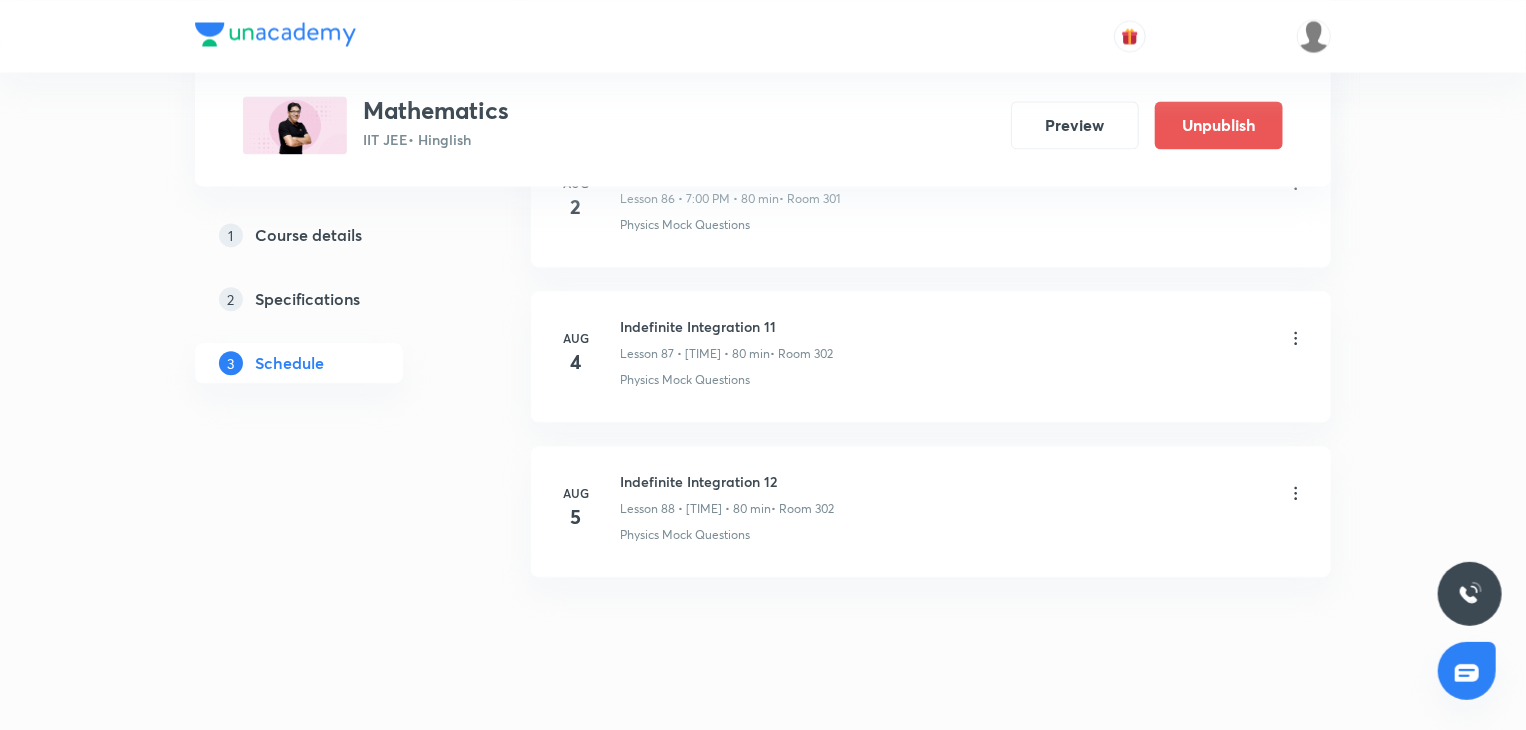 scroll, scrollTop: 0, scrollLeft: 0, axis: both 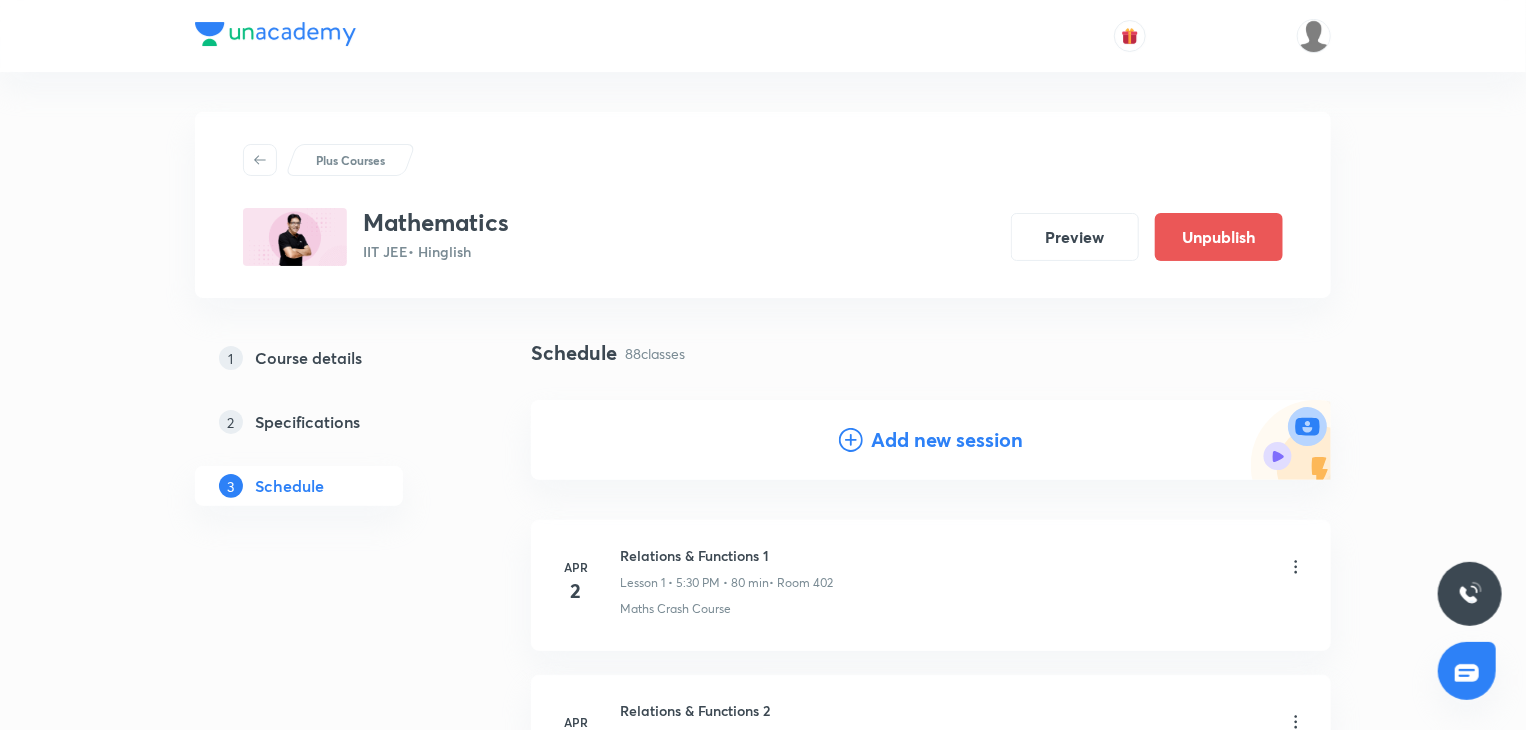click on "Add new session" at bounding box center [931, 440] 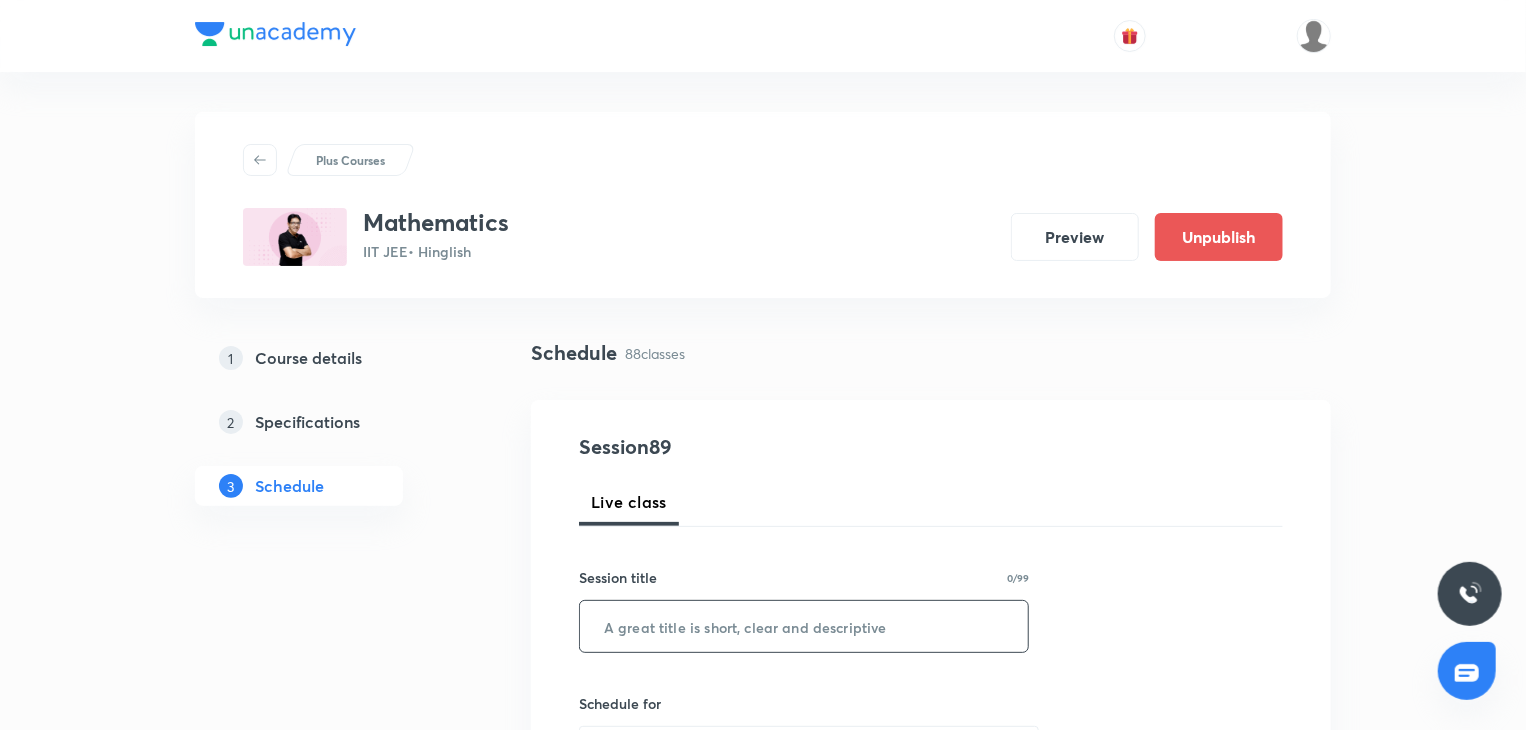 click at bounding box center (804, 626) 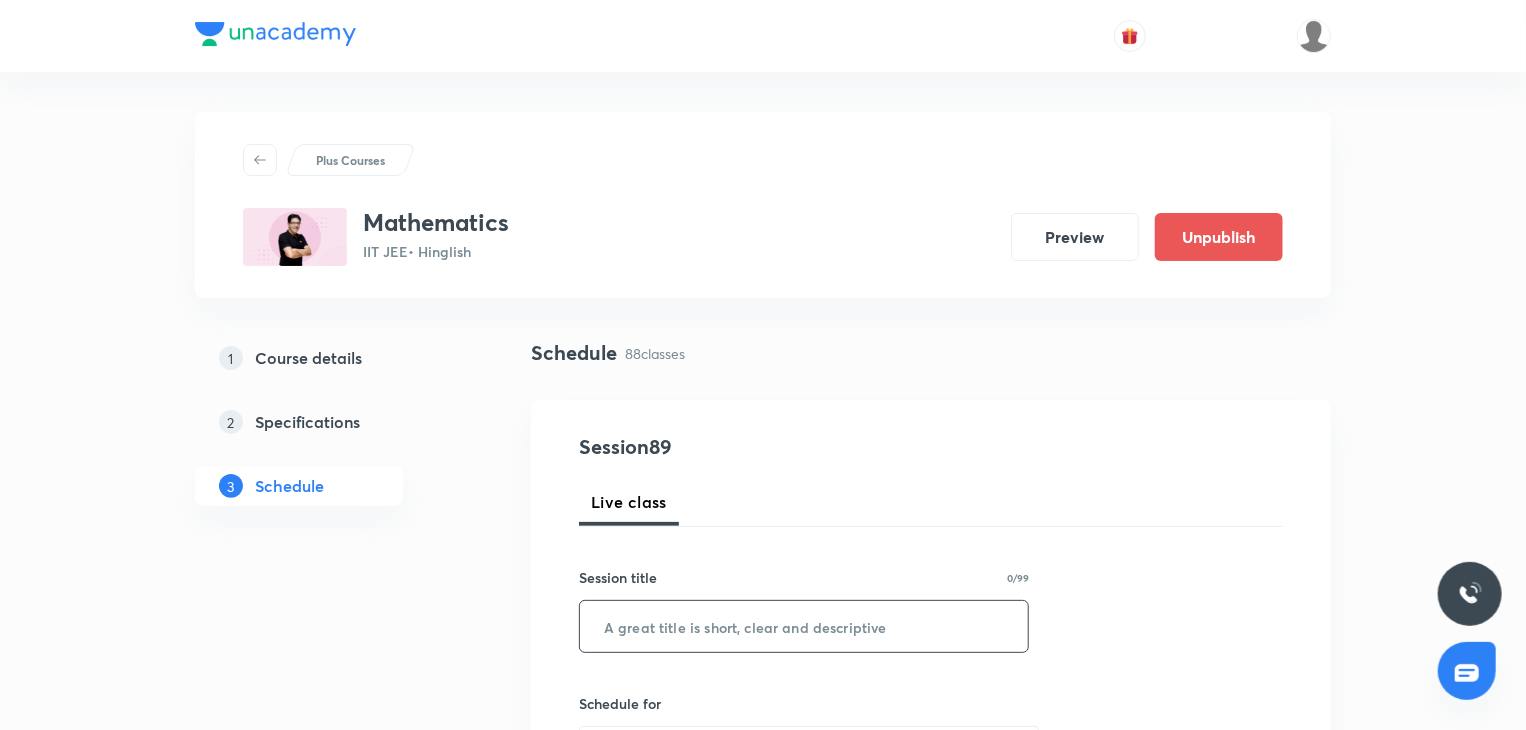 paste on "Indefinite Integration 12" 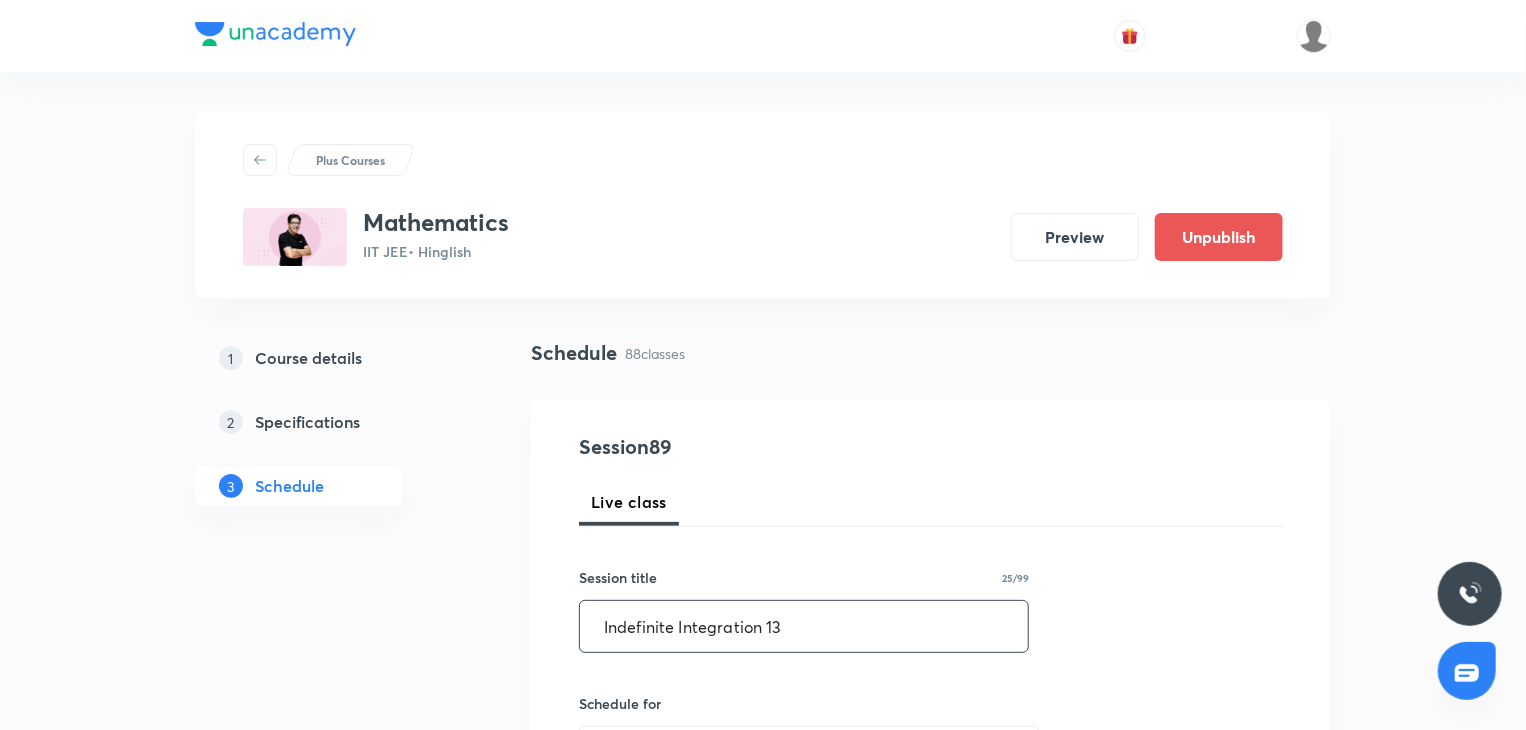 type on "Indefinite Integration 13" 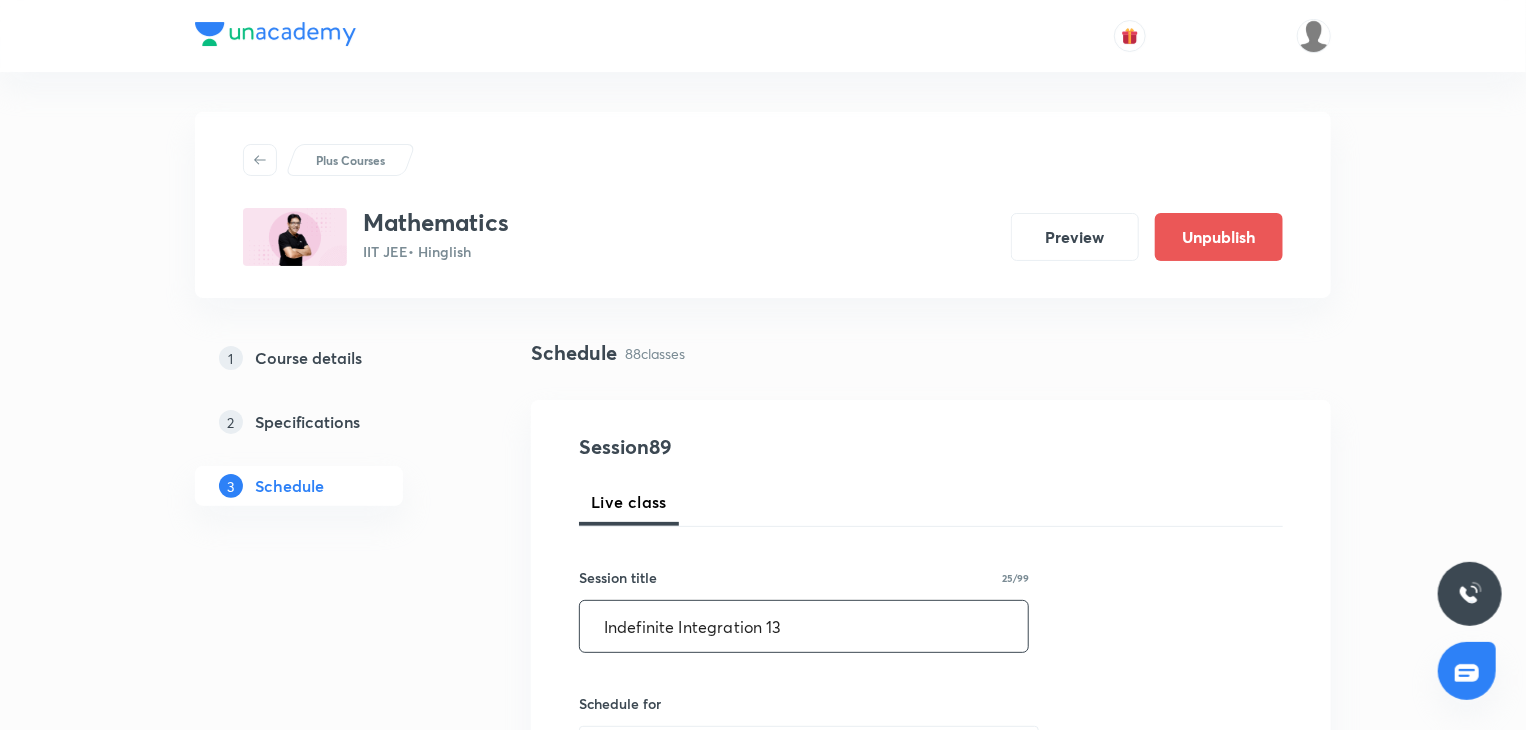 scroll, scrollTop: 100, scrollLeft: 0, axis: vertical 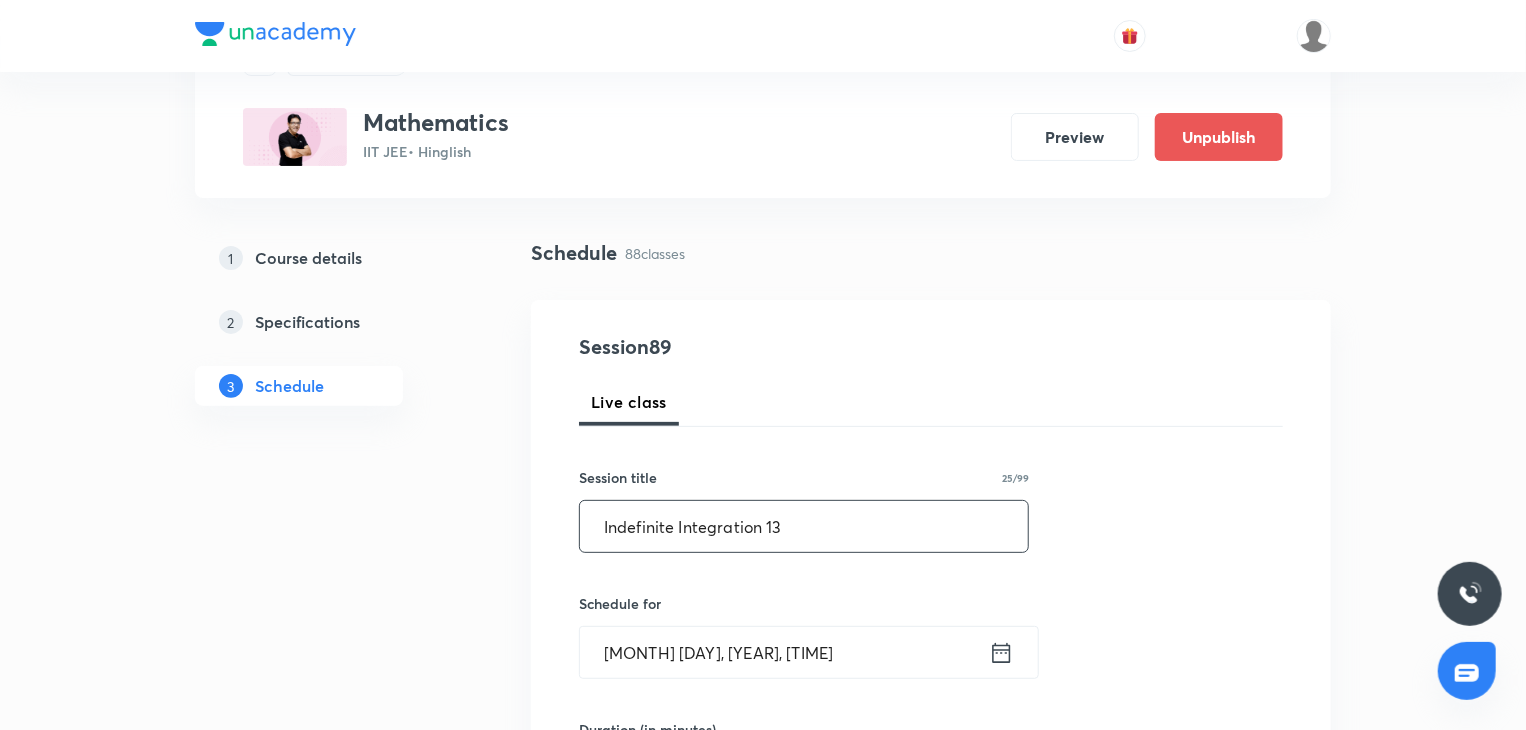 click on "Aug 5, 2025, 1:09 PM ​" at bounding box center [809, 652] 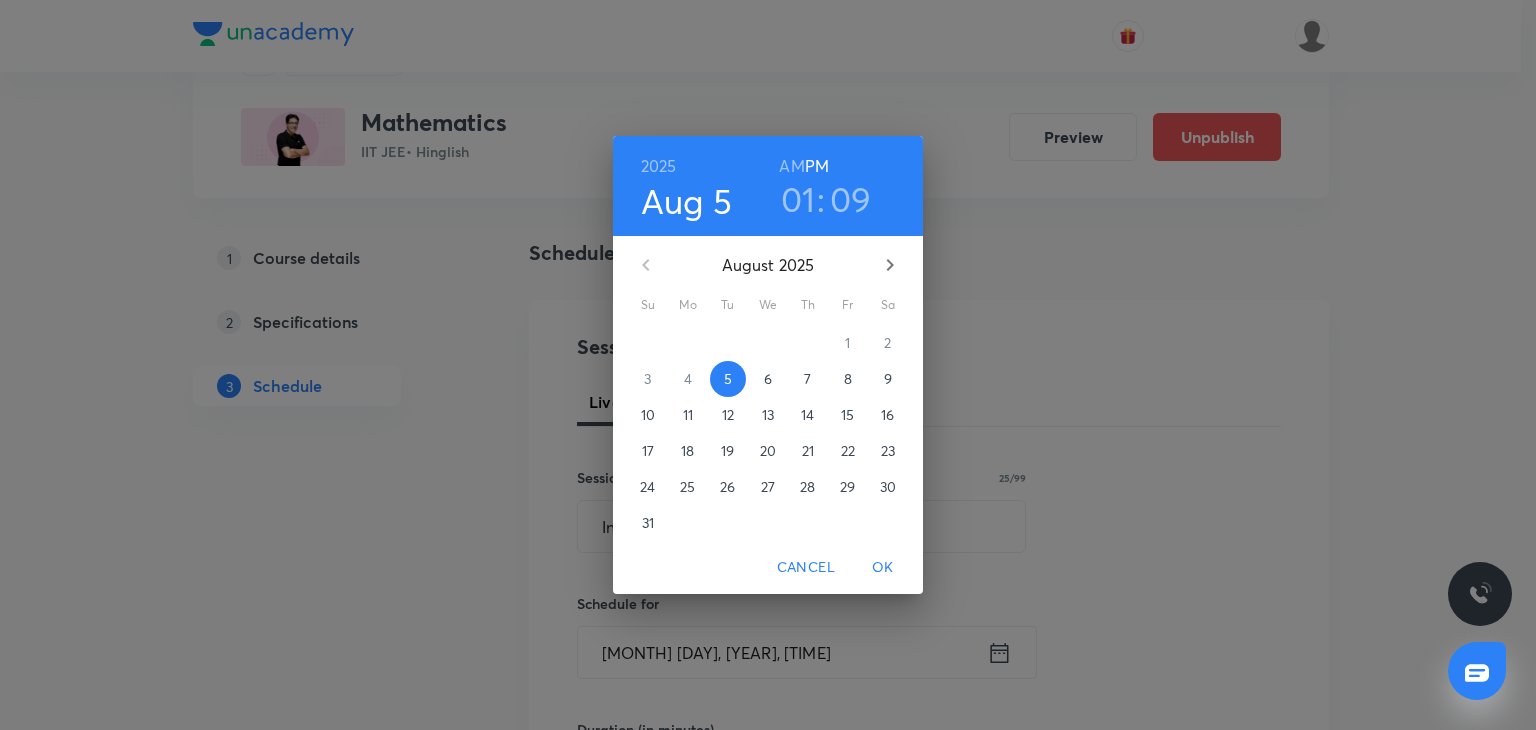 click on "7" at bounding box center (808, 379) 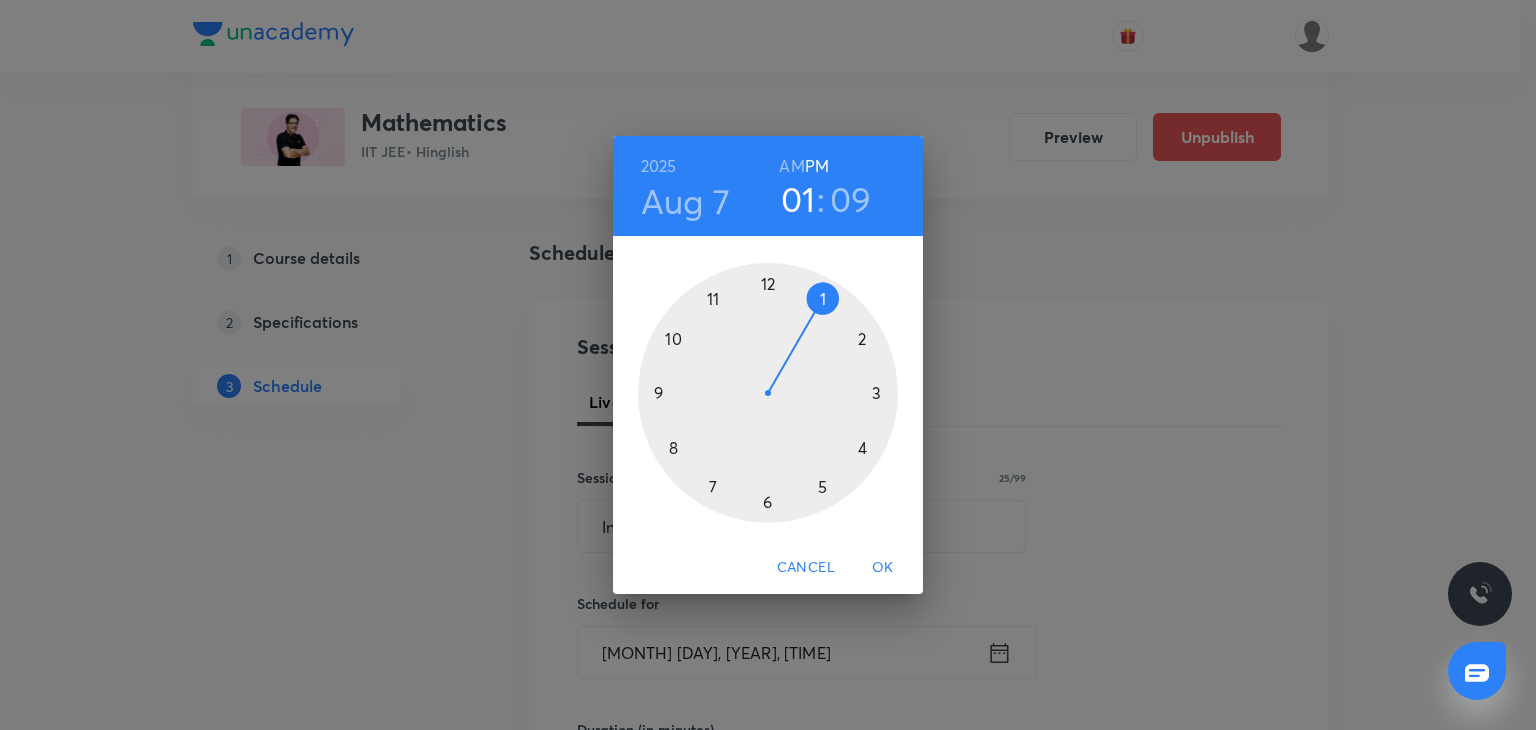 click on "AM" at bounding box center [791, 166] 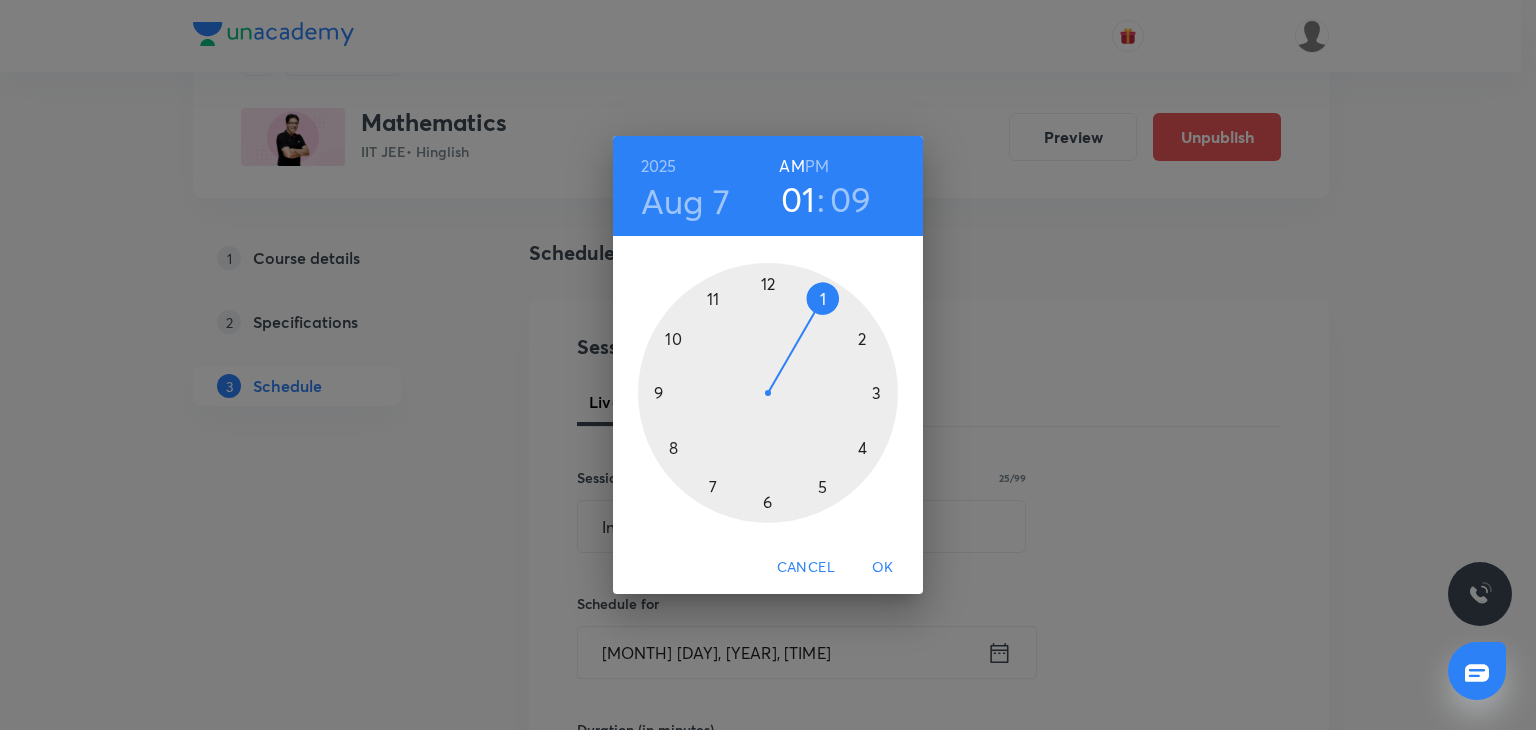 click on "PM" at bounding box center [817, 166] 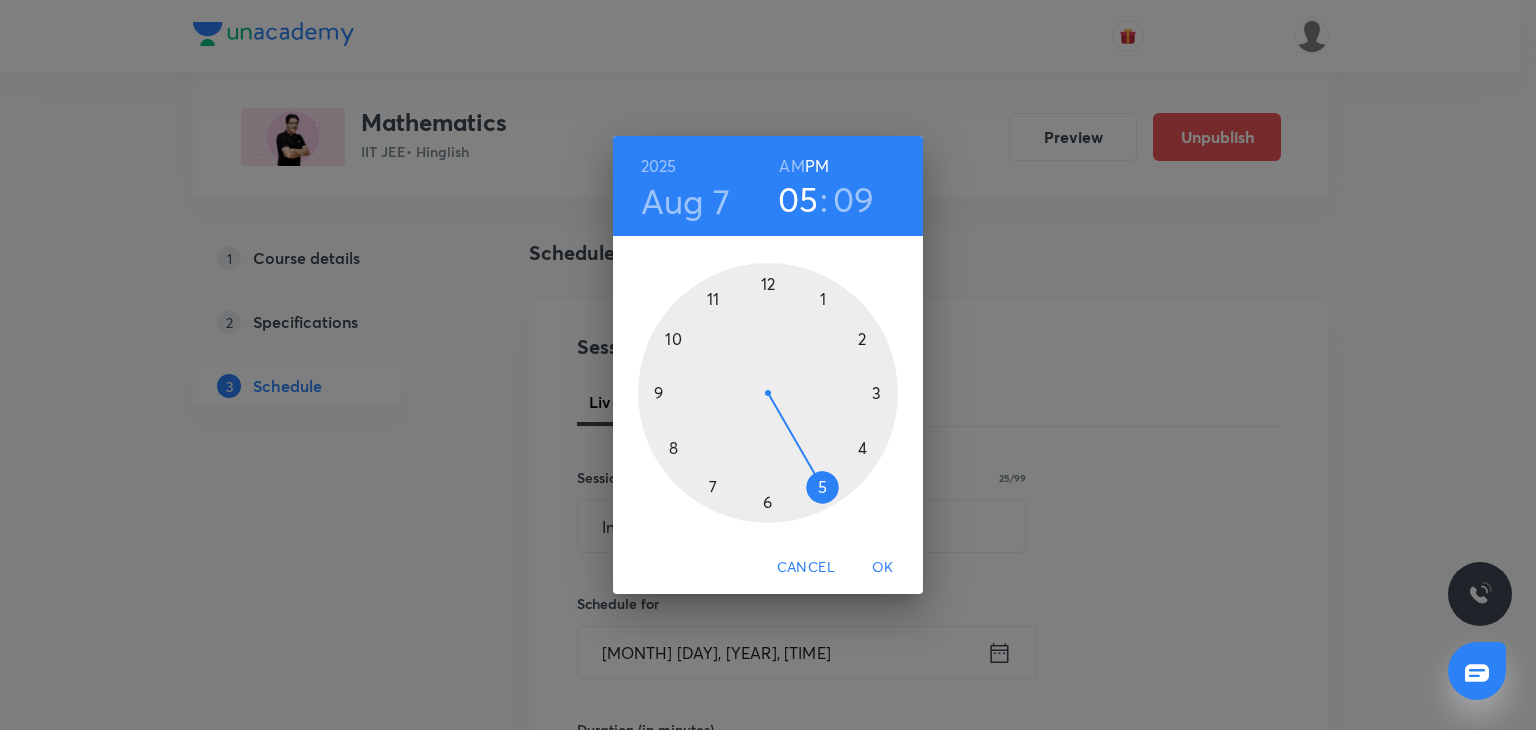 drag, startPoint x: 854, startPoint y: 443, endPoint x: 830, endPoint y: 480, distance: 44.102154 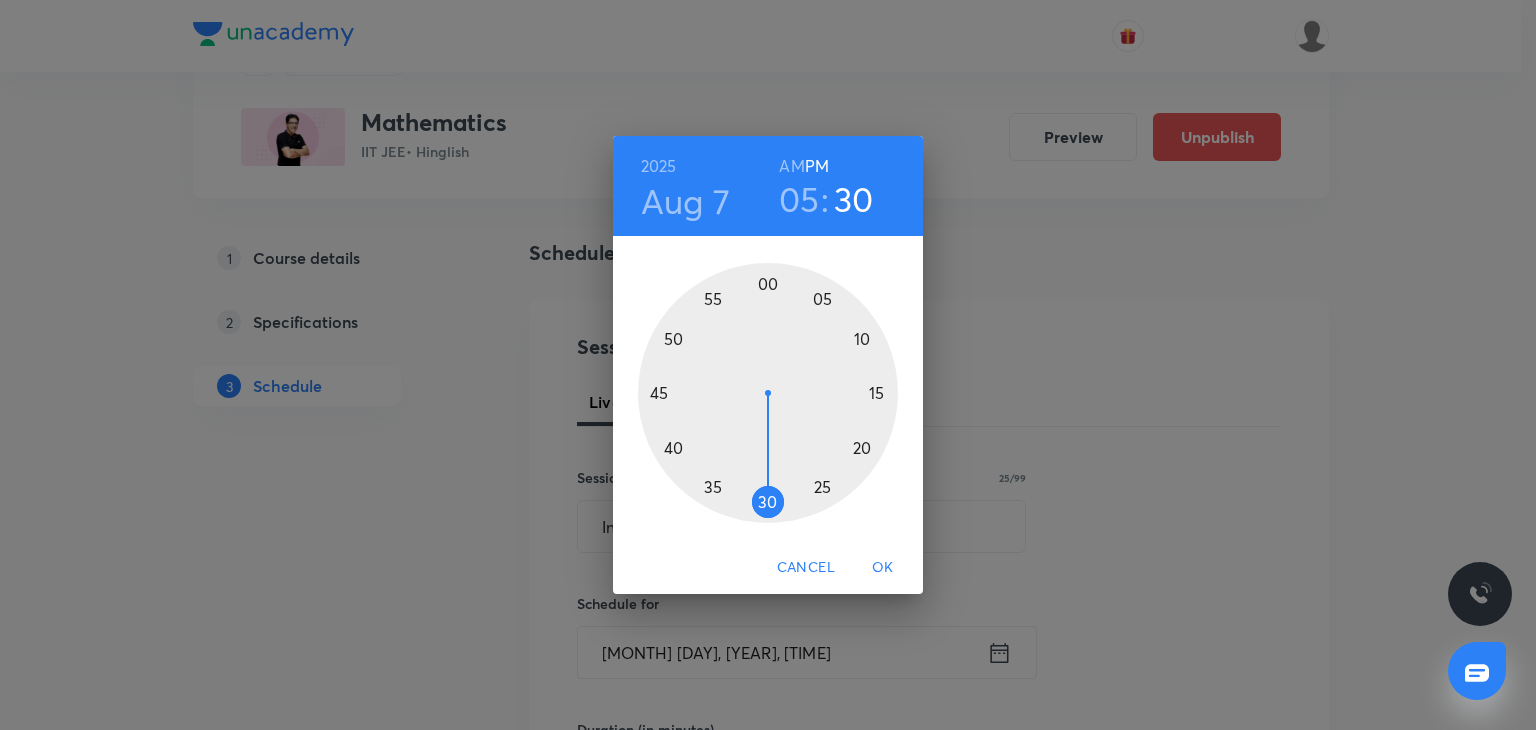 click at bounding box center (768, 393) 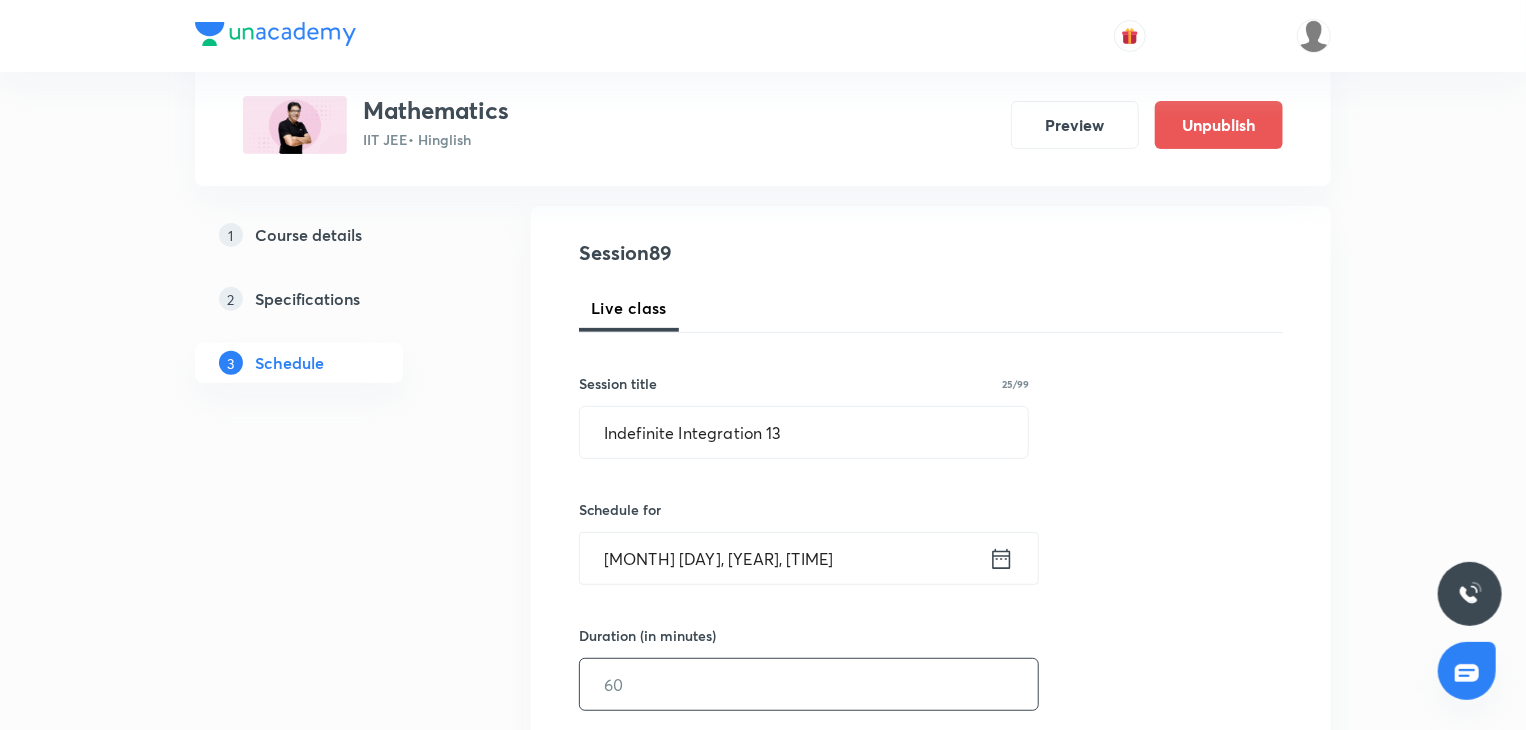scroll, scrollTop: 300, scrollLeft: 0, axis: vertical 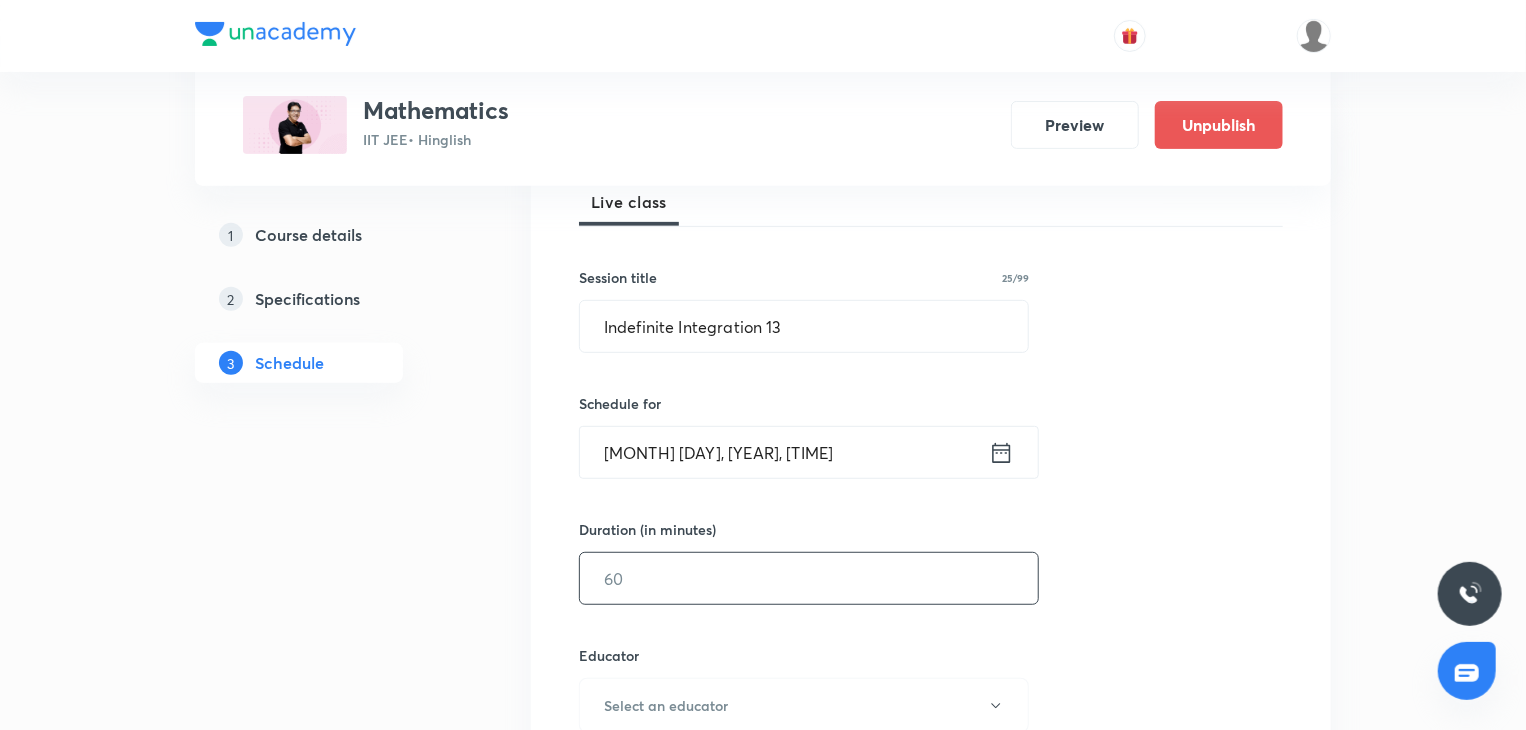 click at bounding box center (809, 578) 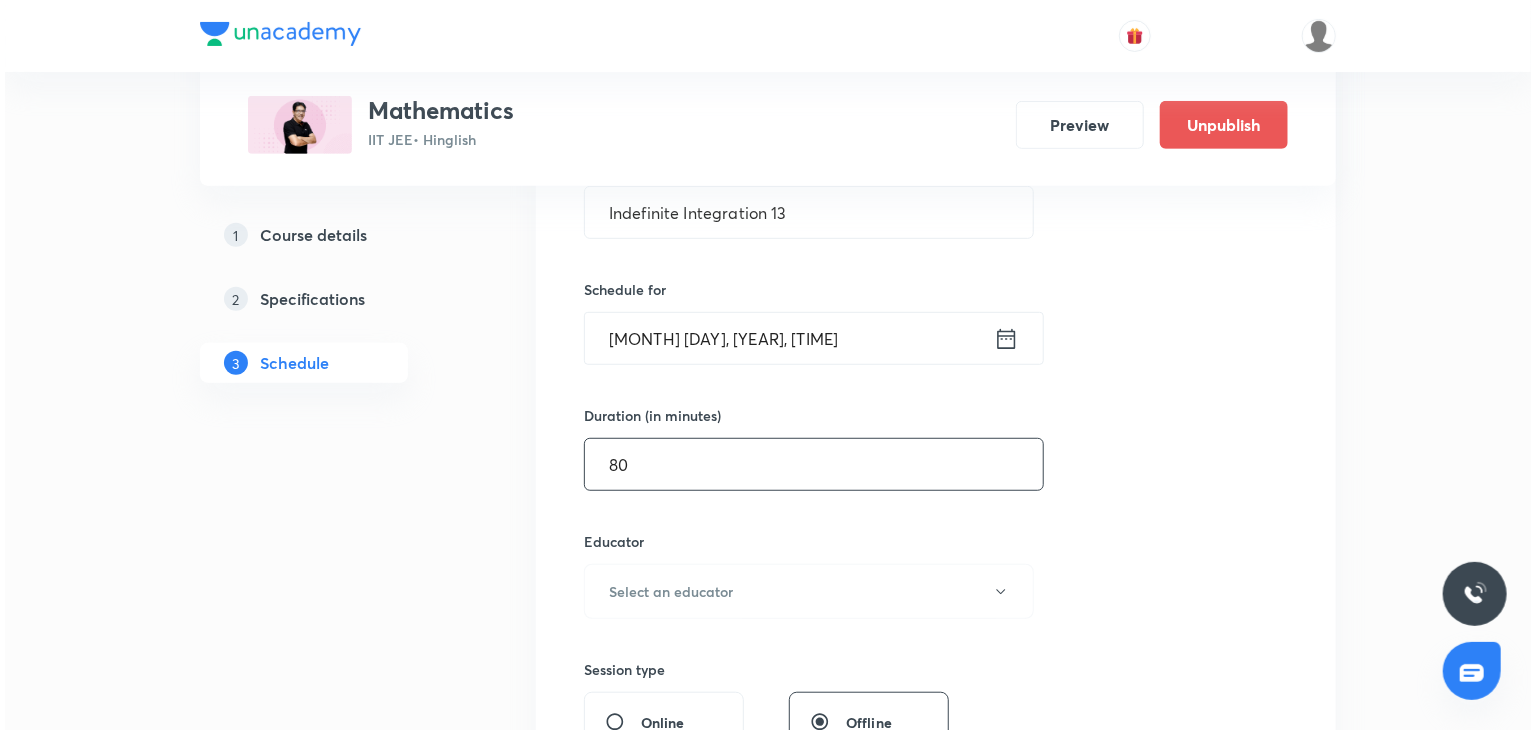 scroll, scrollTop: 500, scrollLeft: 0, axis: vertical 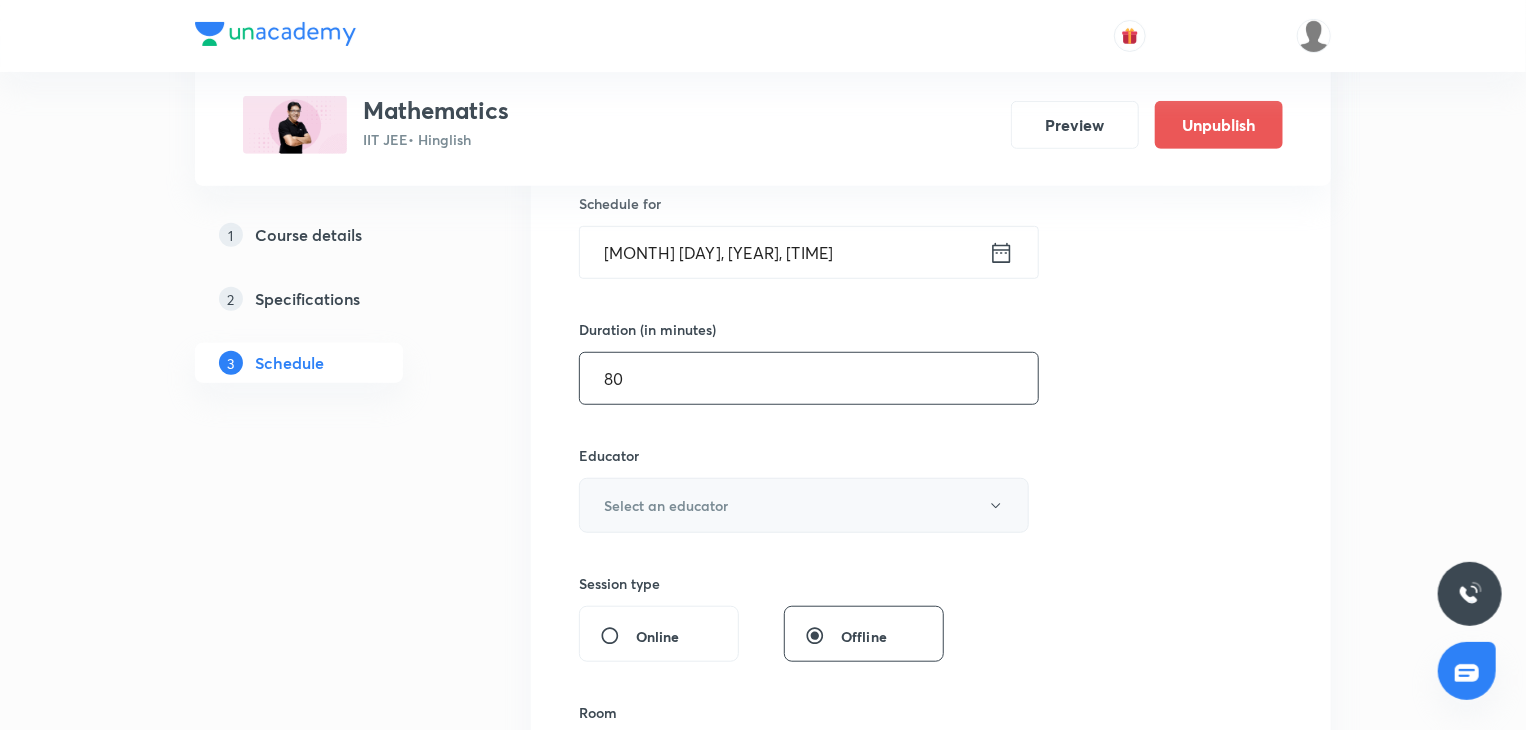 type on "80" 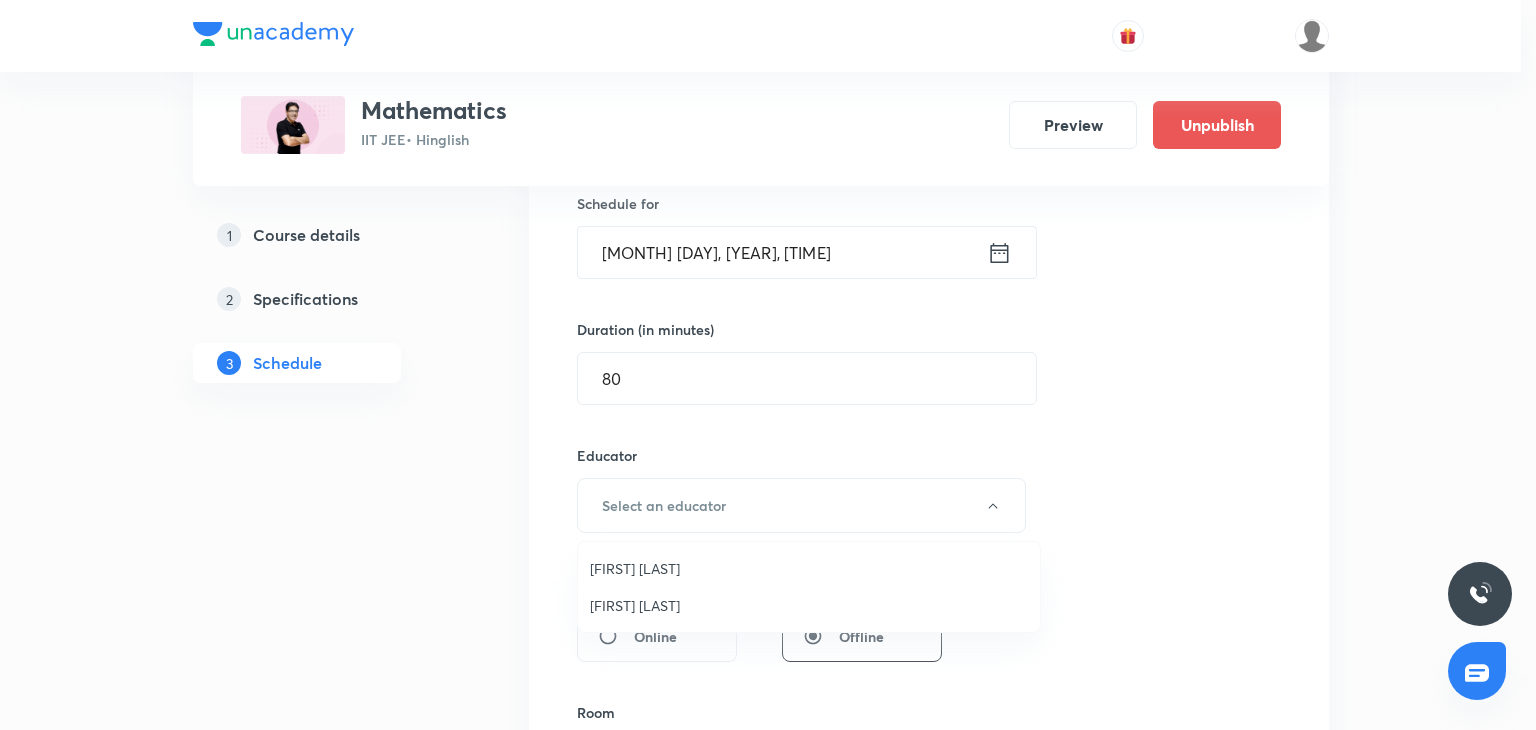 click on "Praveer Agrawal" at bounding box center (809, 605) 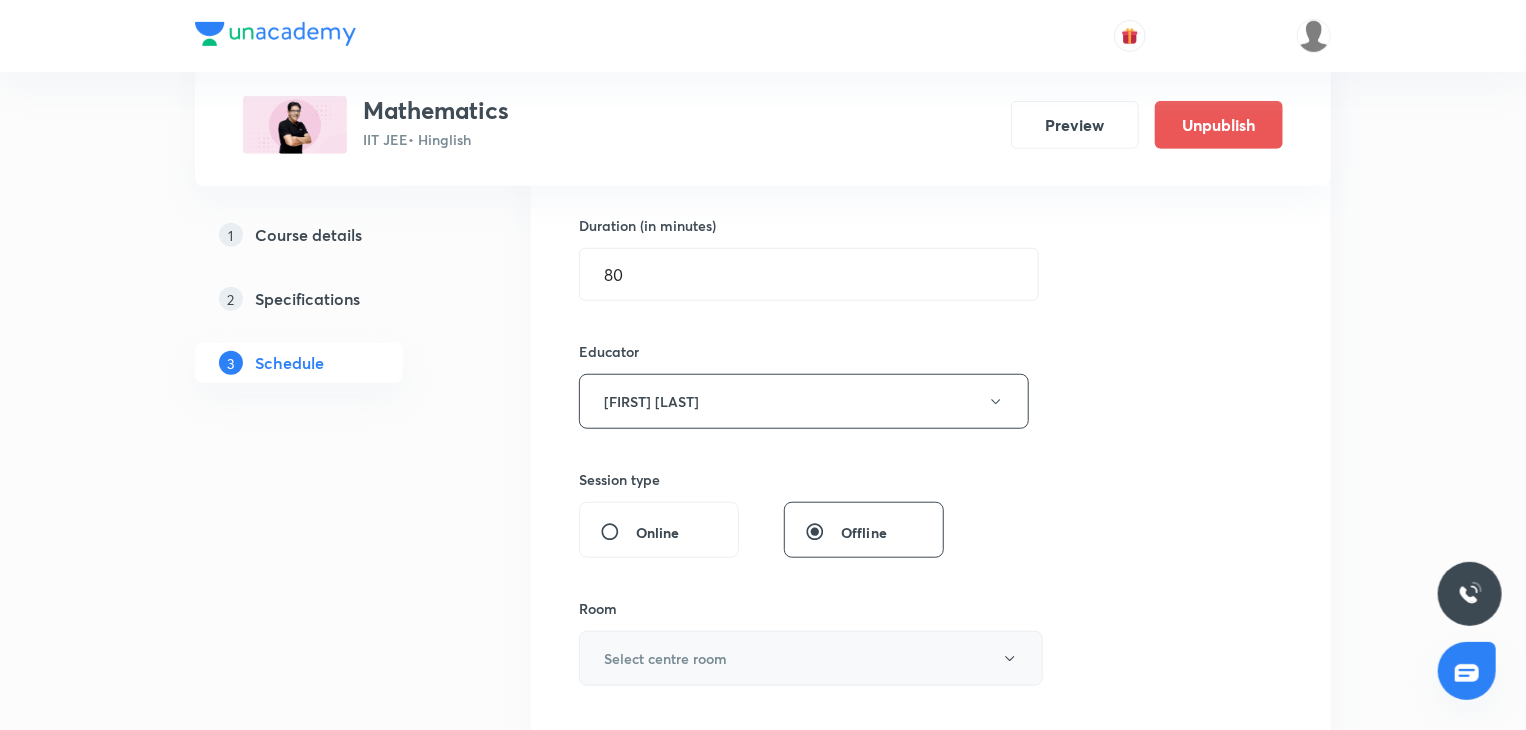 scroll, scrollTop: 700, scrollLeft: 0, axis: vertical 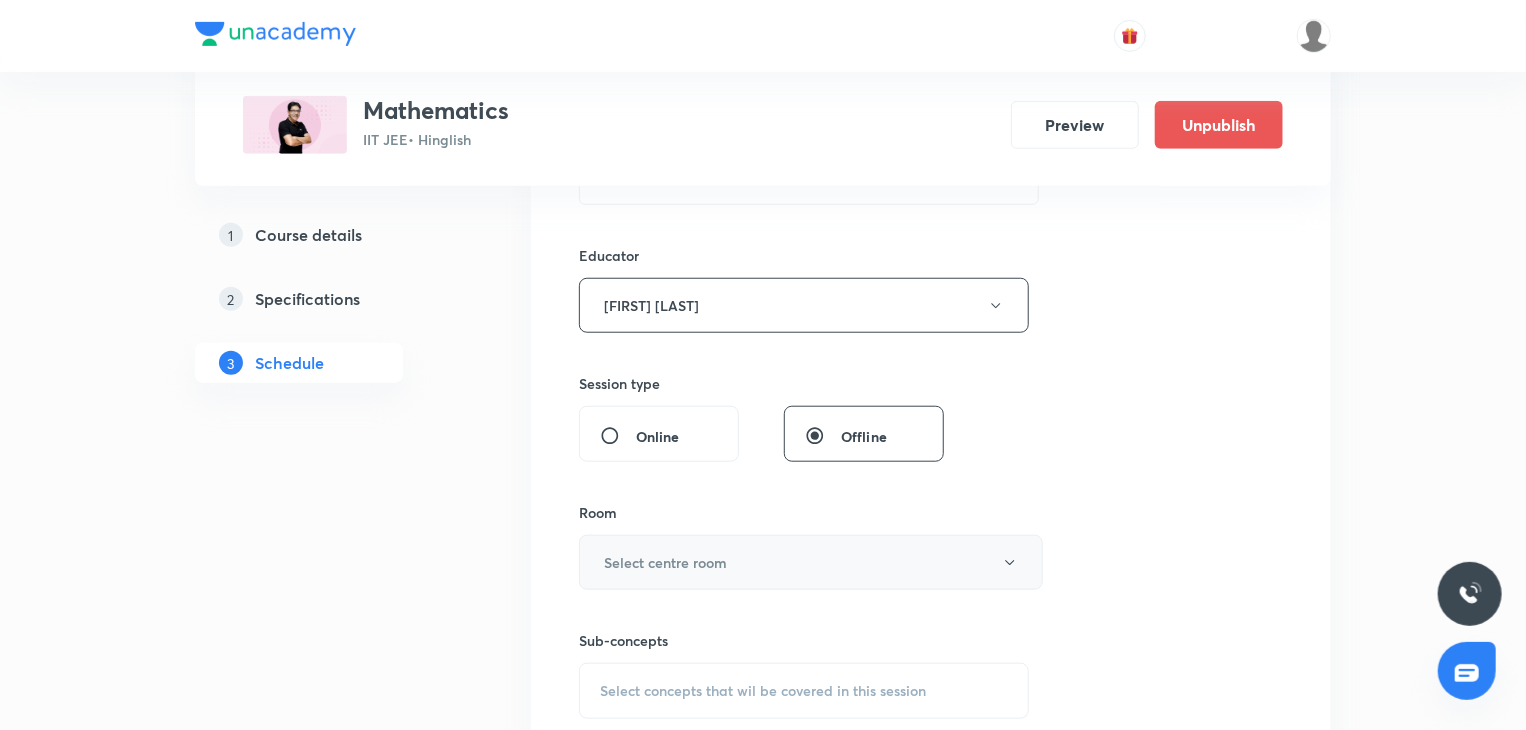 click on "Select centre room" at bounding box center (811, 562) 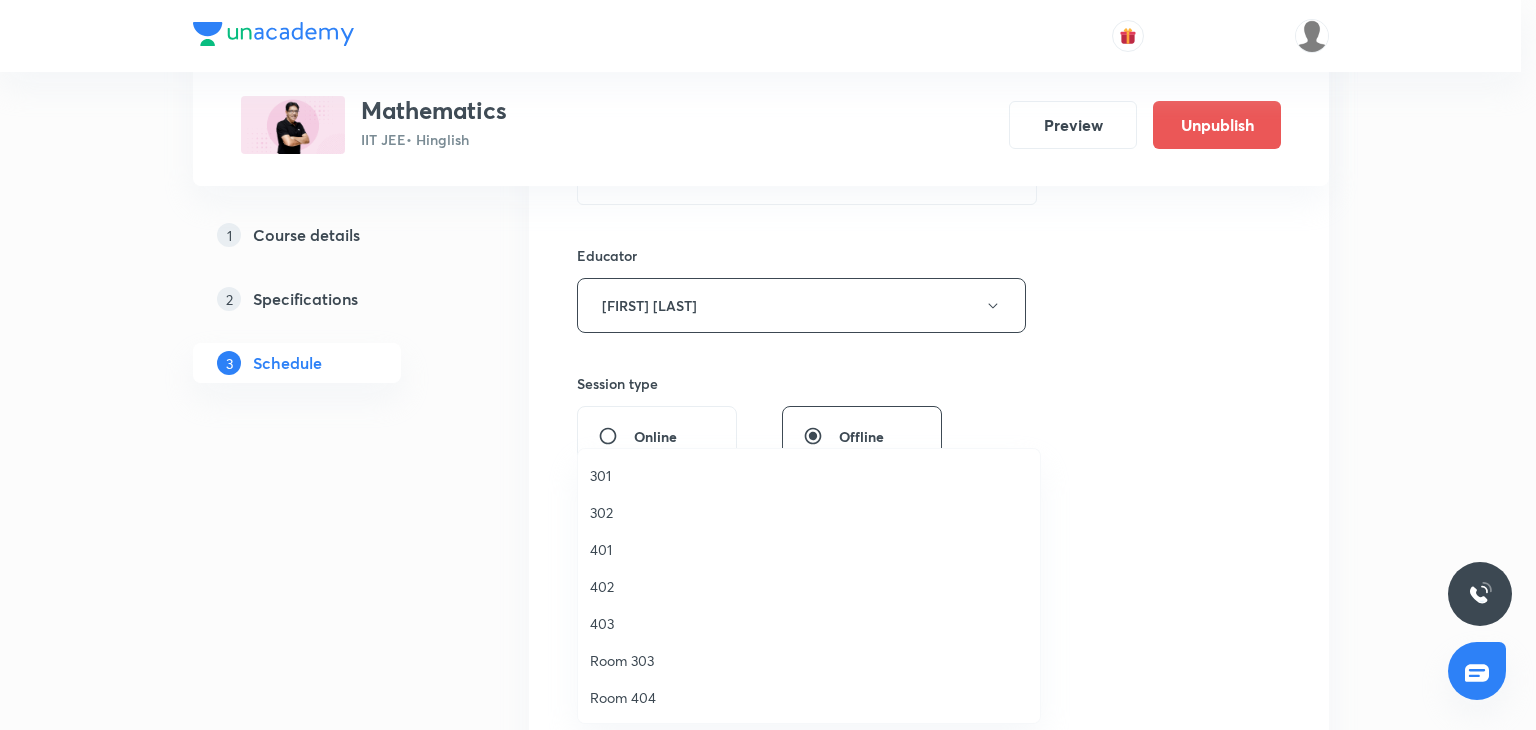 click on "403" at bounding box center (809, 623) 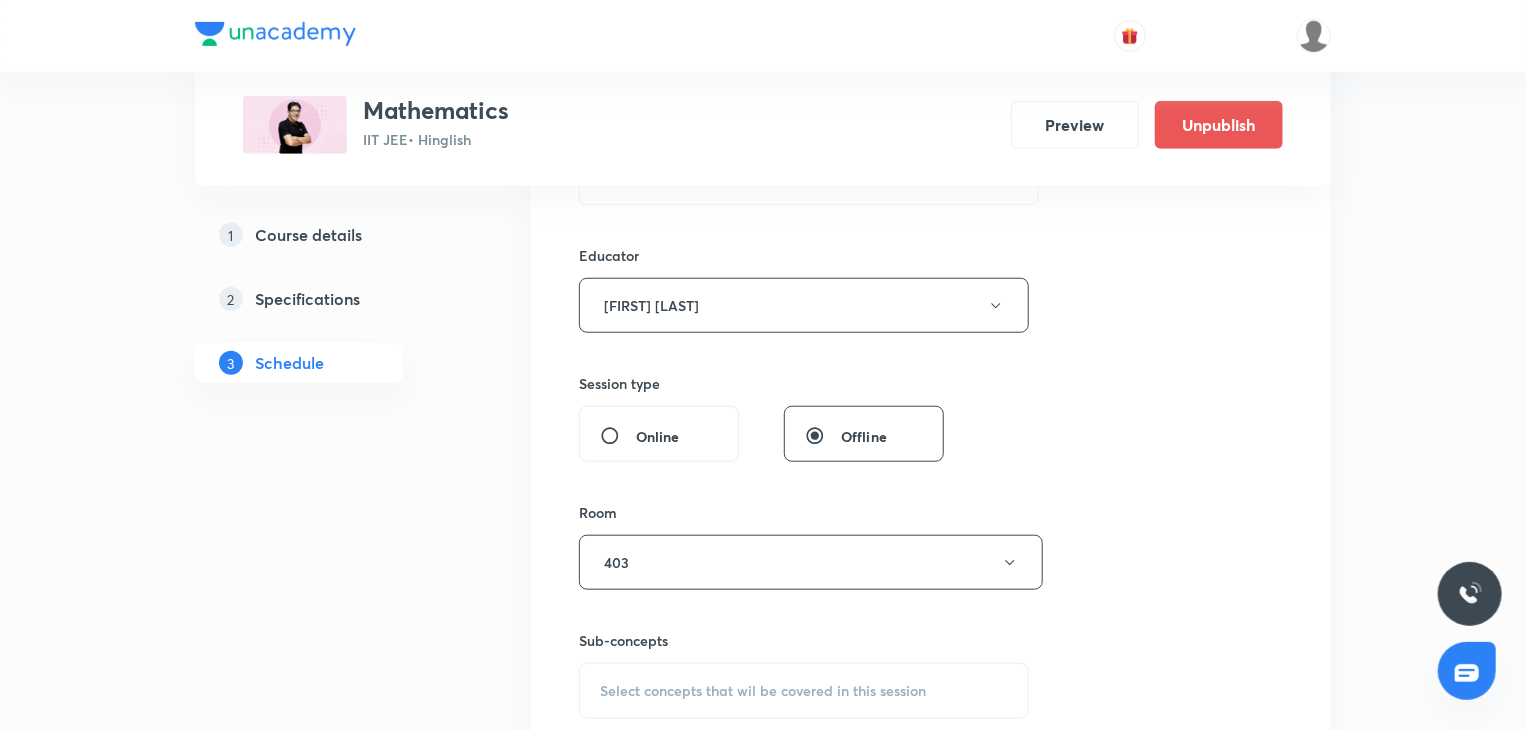 click on "Select concepts that wil be covered in this session" at bounding box center (804, 691) 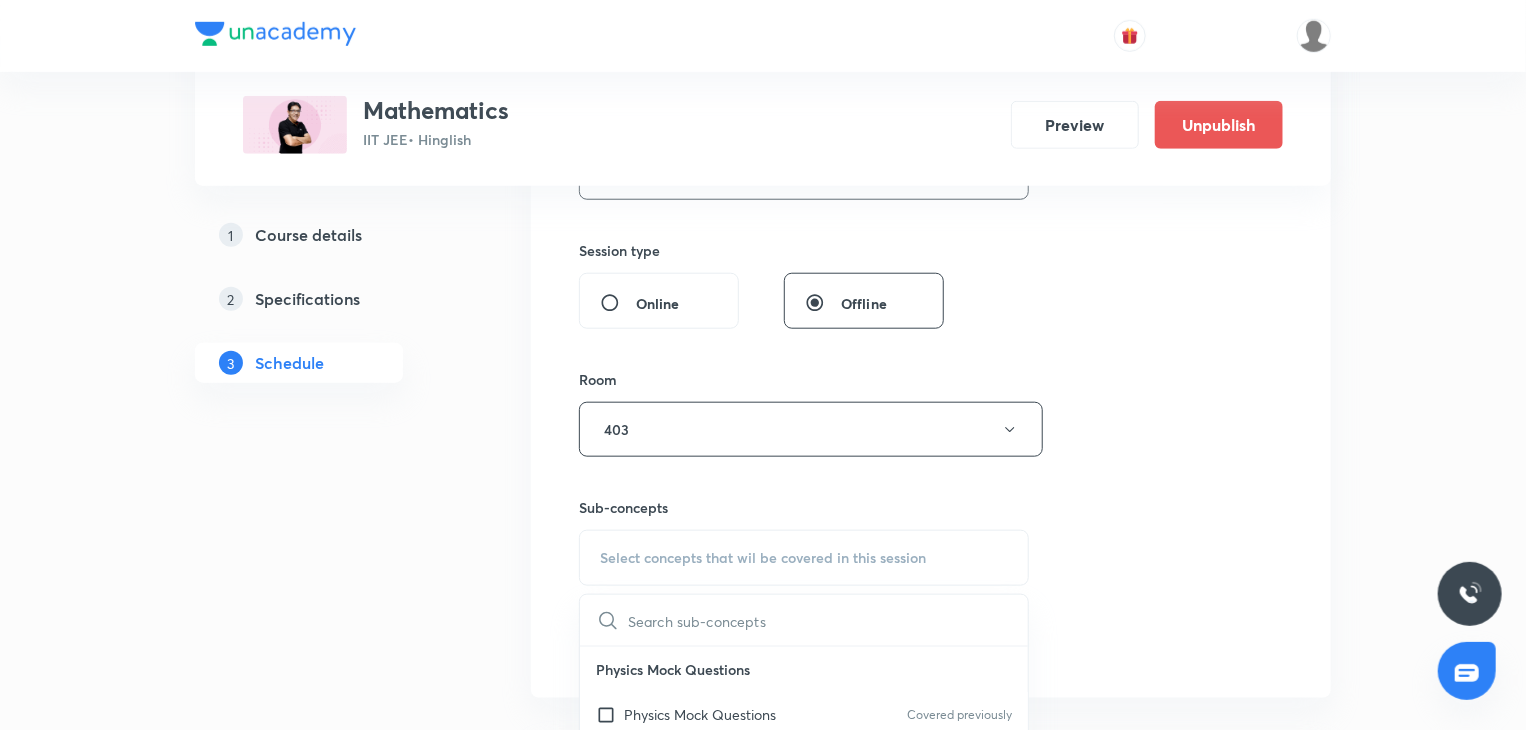 scroll, scrollTop: 947, scrollLeft: 0, axis: vertical 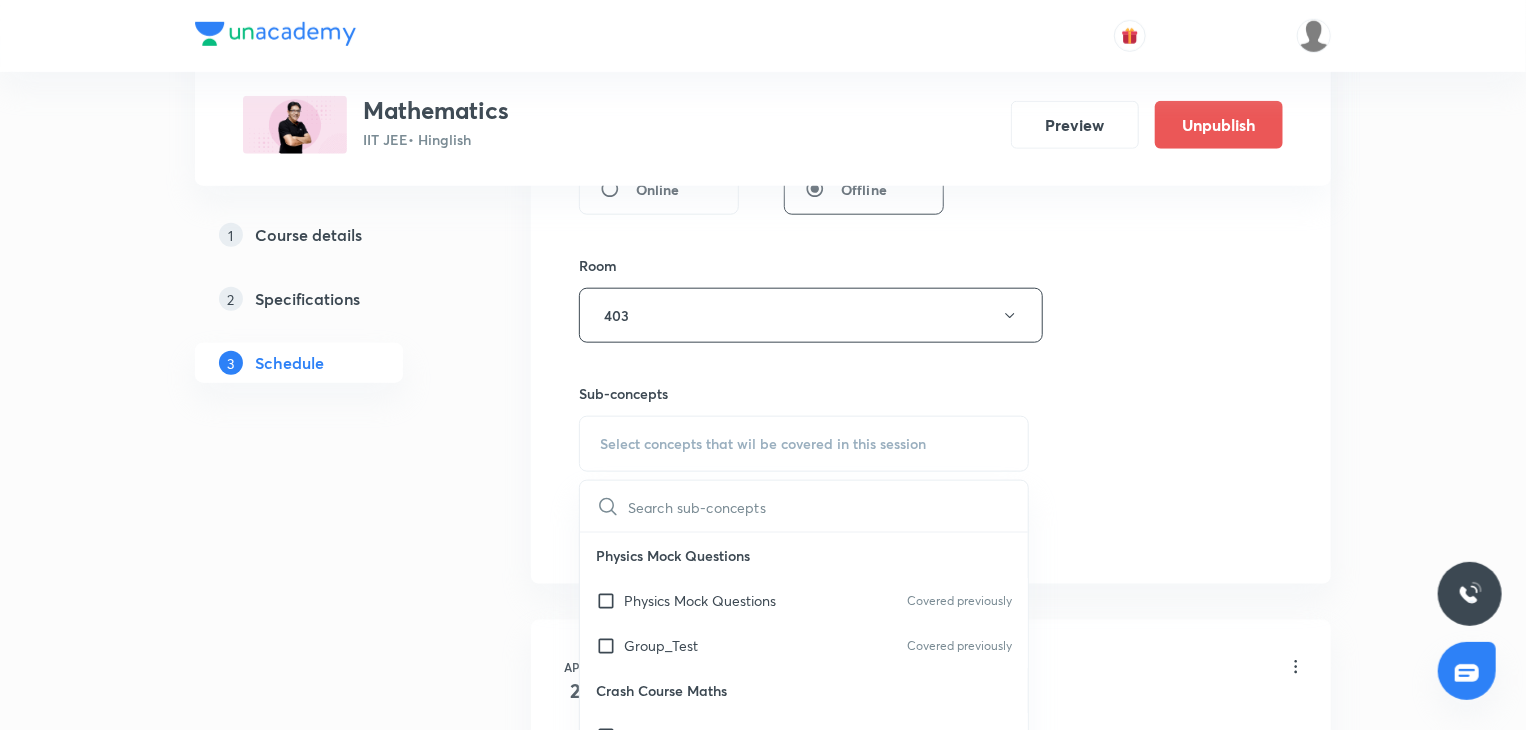 drag, startPoint x: 793, startPoint y: 590, endPoint x: 1103, endPoint y: 518, distance: 318.25146 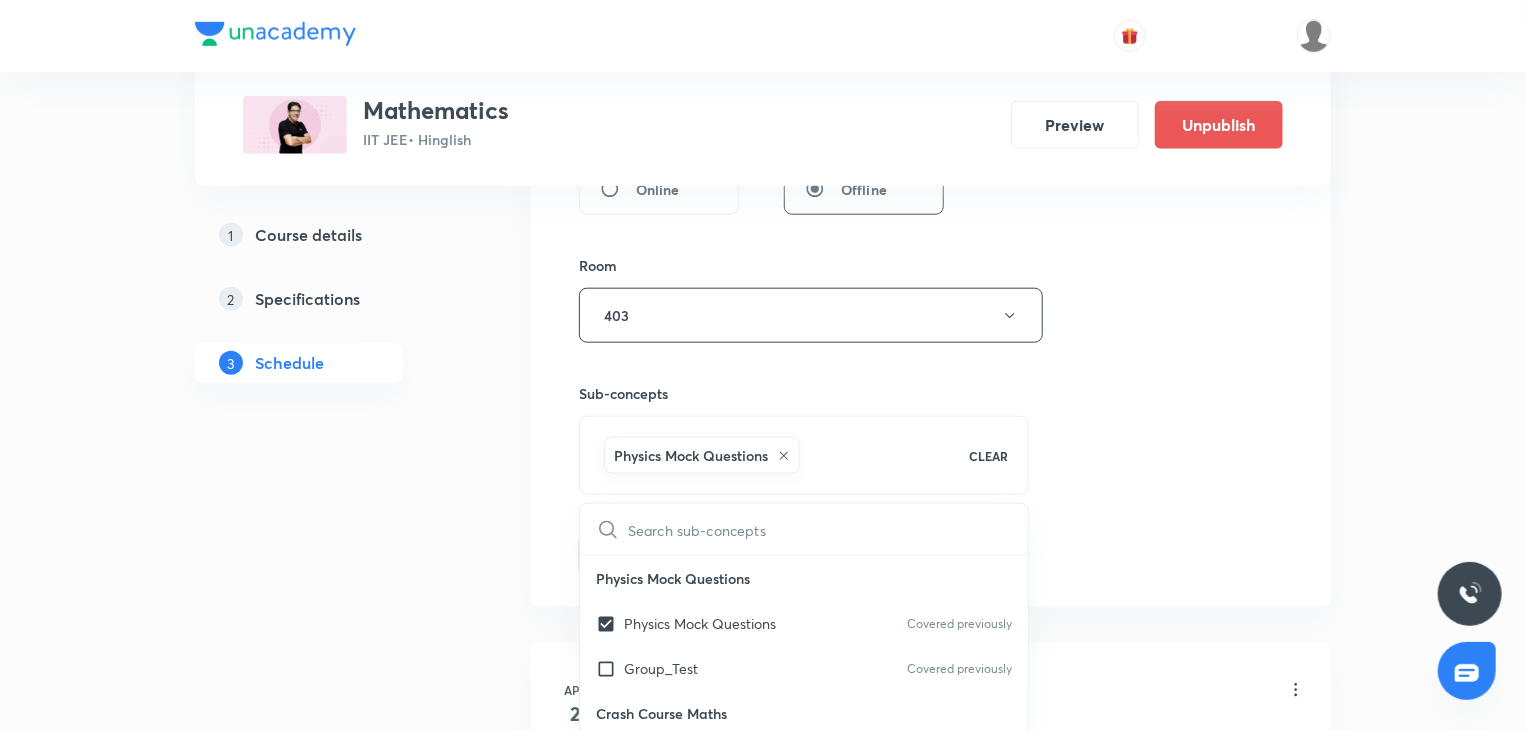 click on "Session  89 Live class Session title 25/99 Indefinite Integration 13 ​ Schedule for Aug 7, 2025, 5:30 PM ​ Duration (in minutes) 80 ​ Educator Praveer Agrawal   Session type Online Offline Room 403 Sub-concepts Physics Mock Questions CLEAR ​ Physics Mock Questions Physics Mock Questions Covered previously Group_Test Covered previously Crash Course Maths Maths Crash Course Covered previously Homogenization Homogenization Covered previously Pair of lines Pair of lines Family of lines Family of lines Angle bisectors Angle bisectors Transformation of lines Transformation of lines Distance between two parallel lines Distance between two parallel lines Perpendicular distance Perpendicular distance Angle between two lines Angle between two lines Parametric Form of line Parametric Form of line Position of a Point wrt a line Position of a Point wrt a line Various forms of straight line Various forms of straight line Slope Slope Locus of a moving point Locus of a moving point Point of concurrency Introduction" at bounding box center [931, 30] 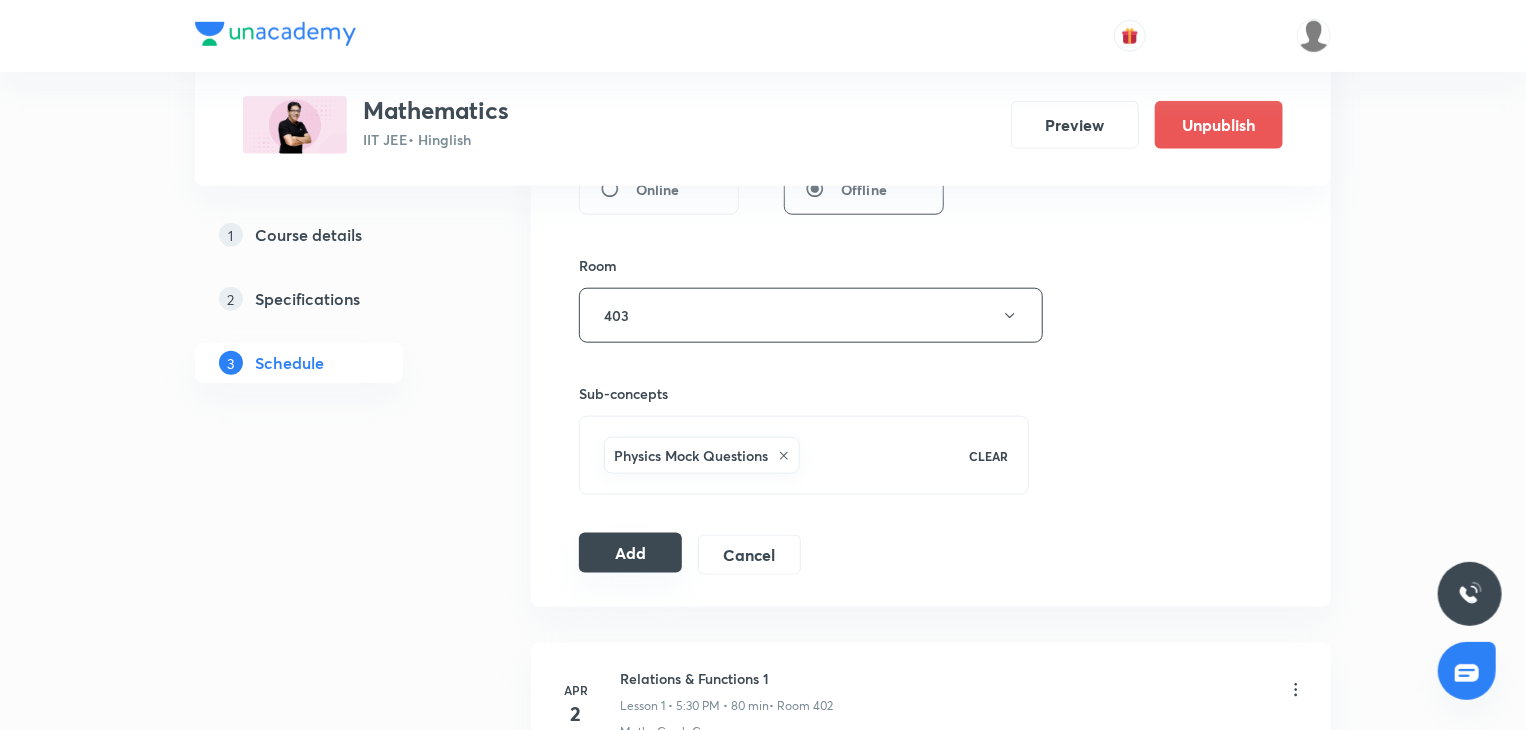 click on "Add" at bounding box center (630, 553) 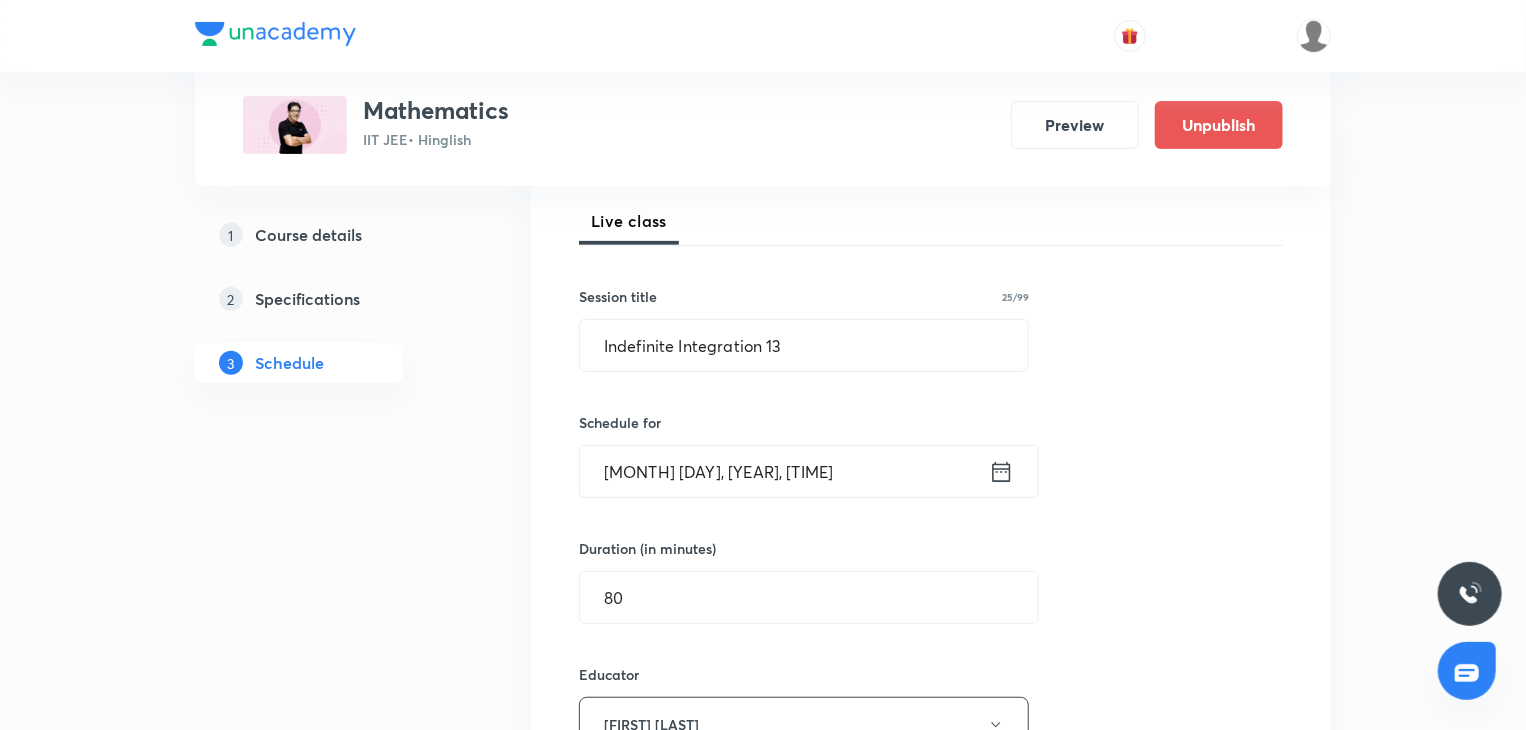 scroll, scrollTop: 147, scrollLeft: 0, axis: vertical 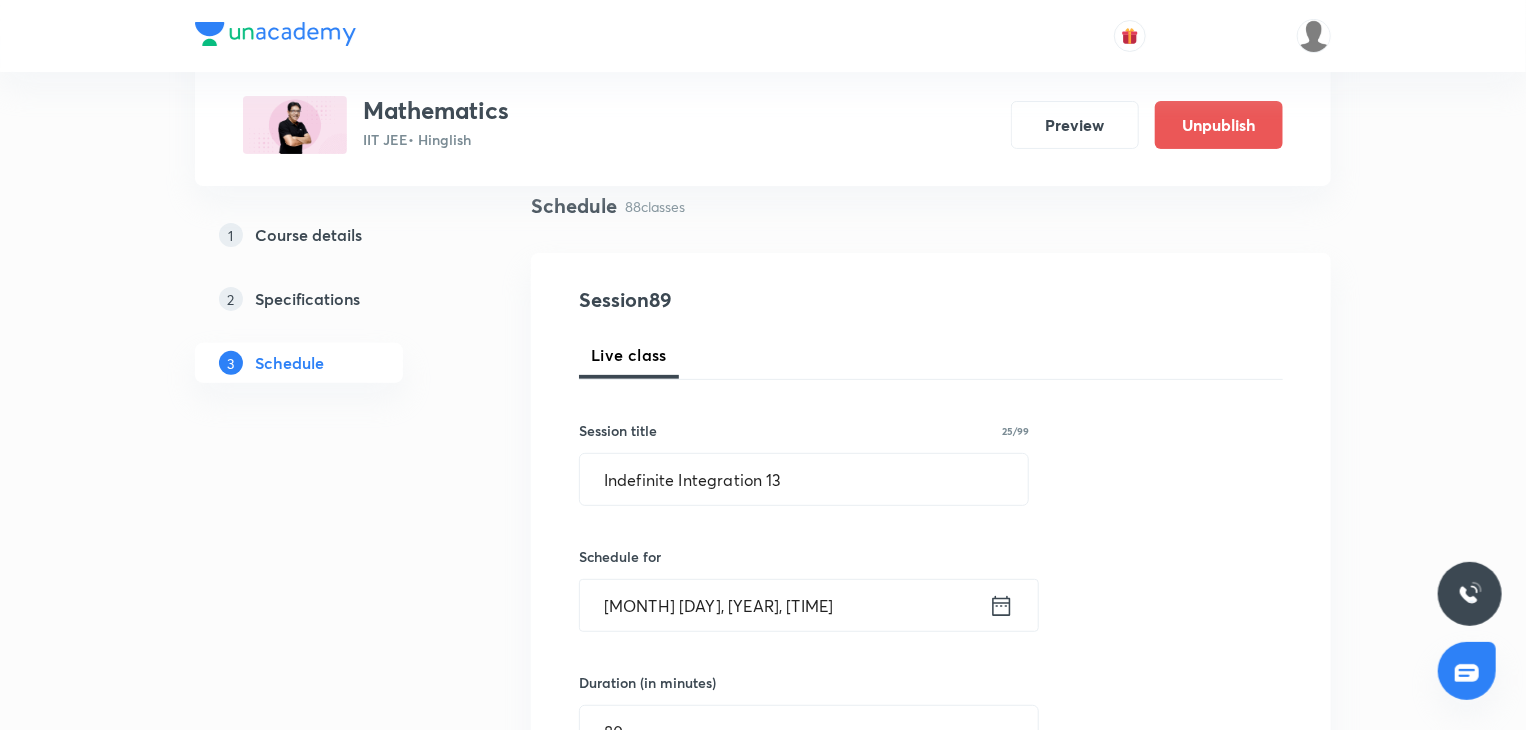 click on "Session title 25/99" at bounding box center (804, 430) 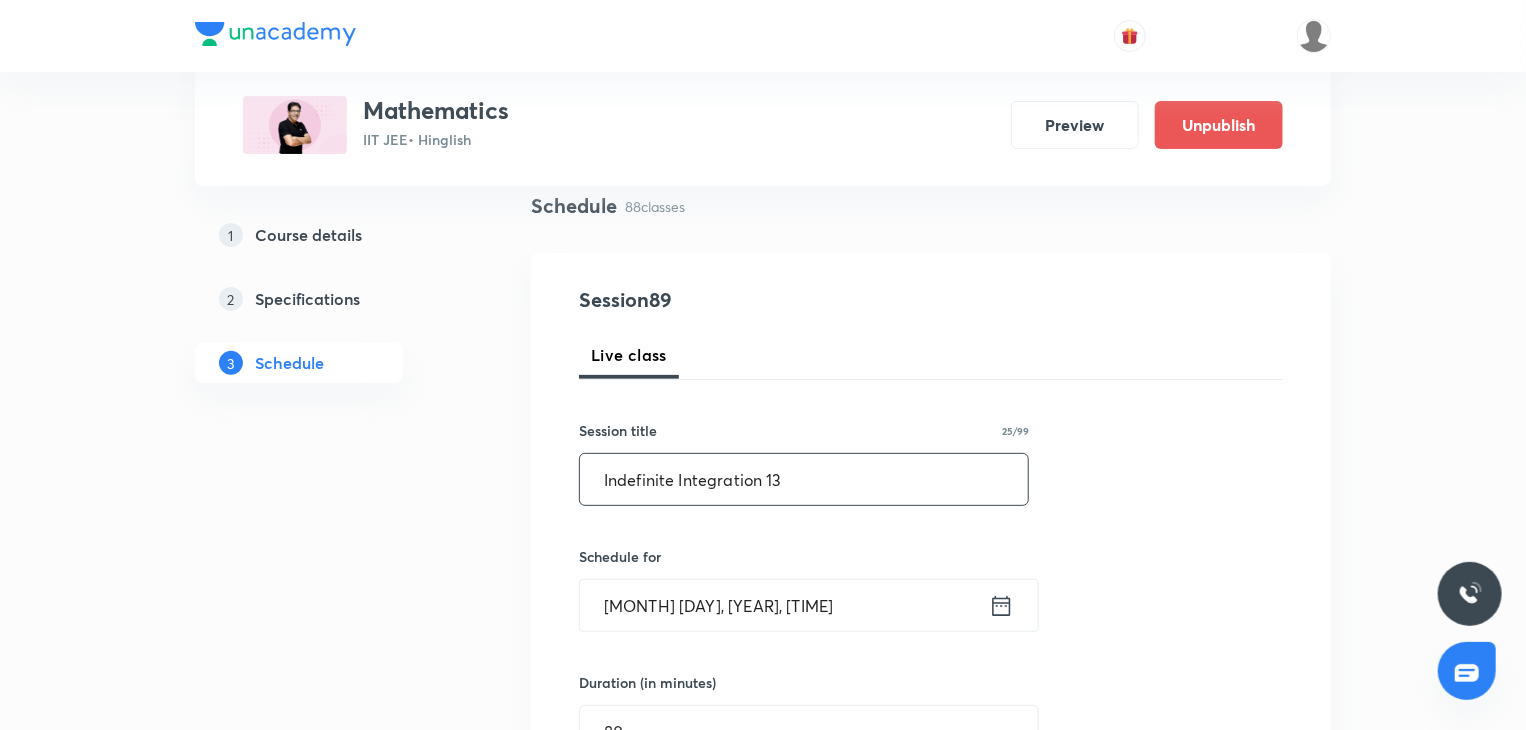 click on "Indefinite Integration 13" at bounding box center (804, 479) 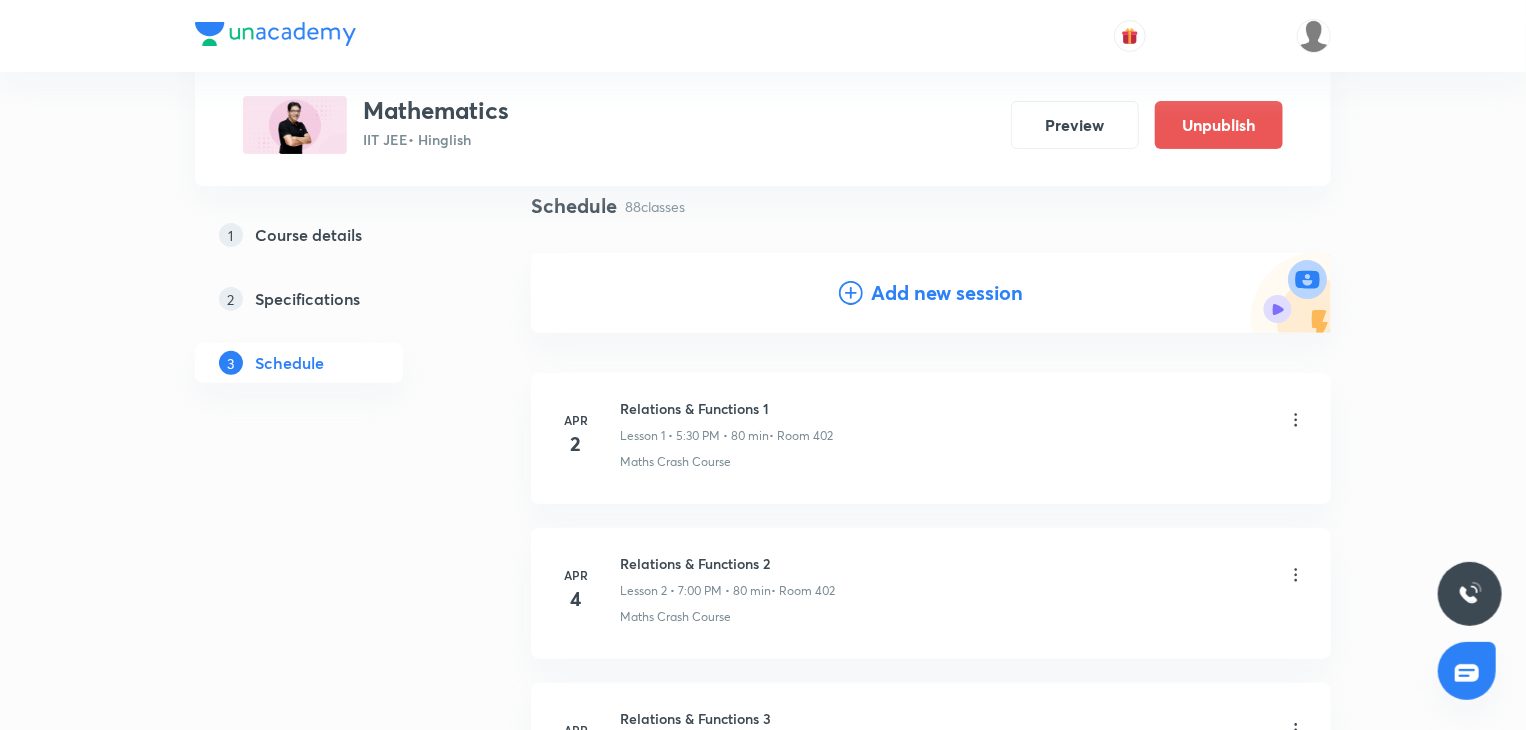 click on "Add new session" at bounding box center (931, 293) 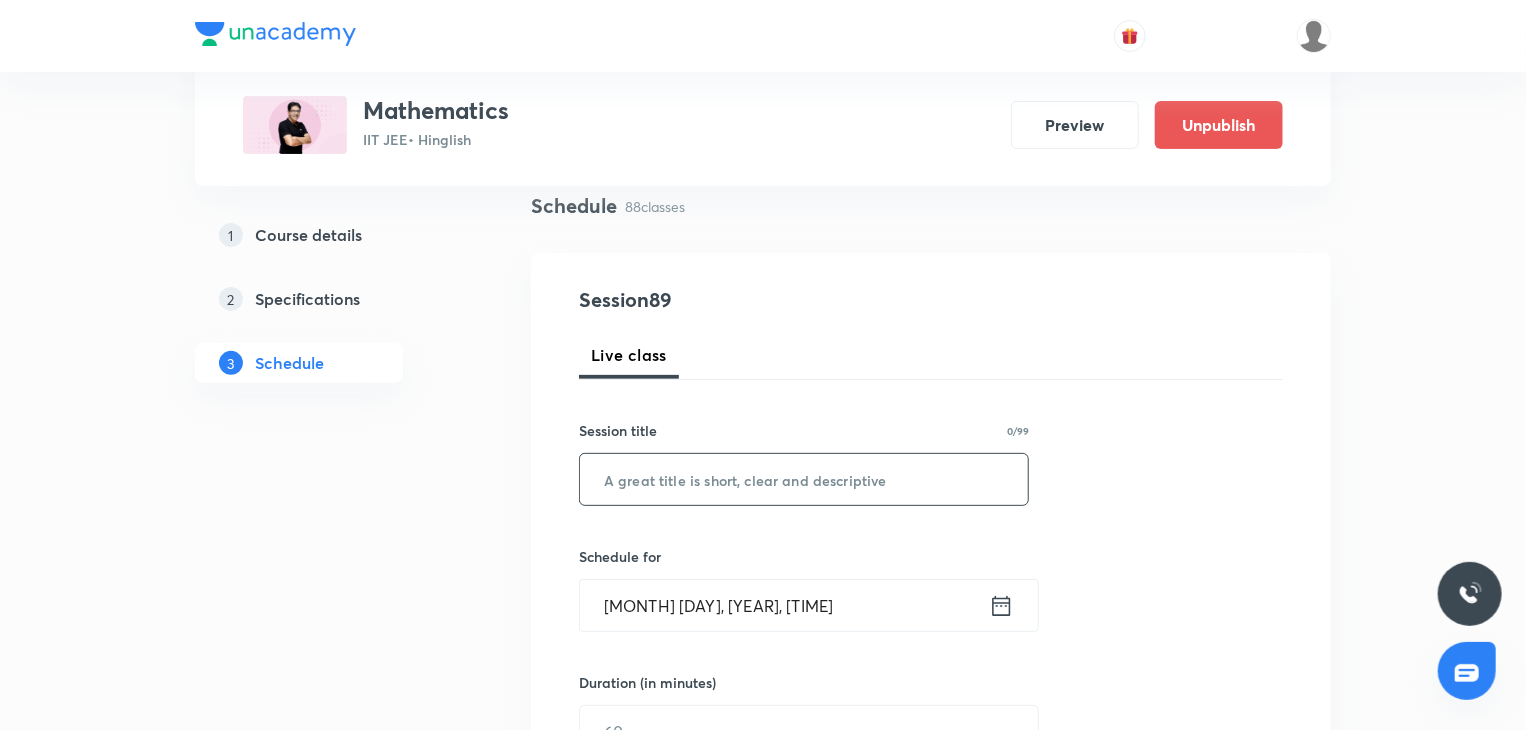 click at bounding box center (804, 479) 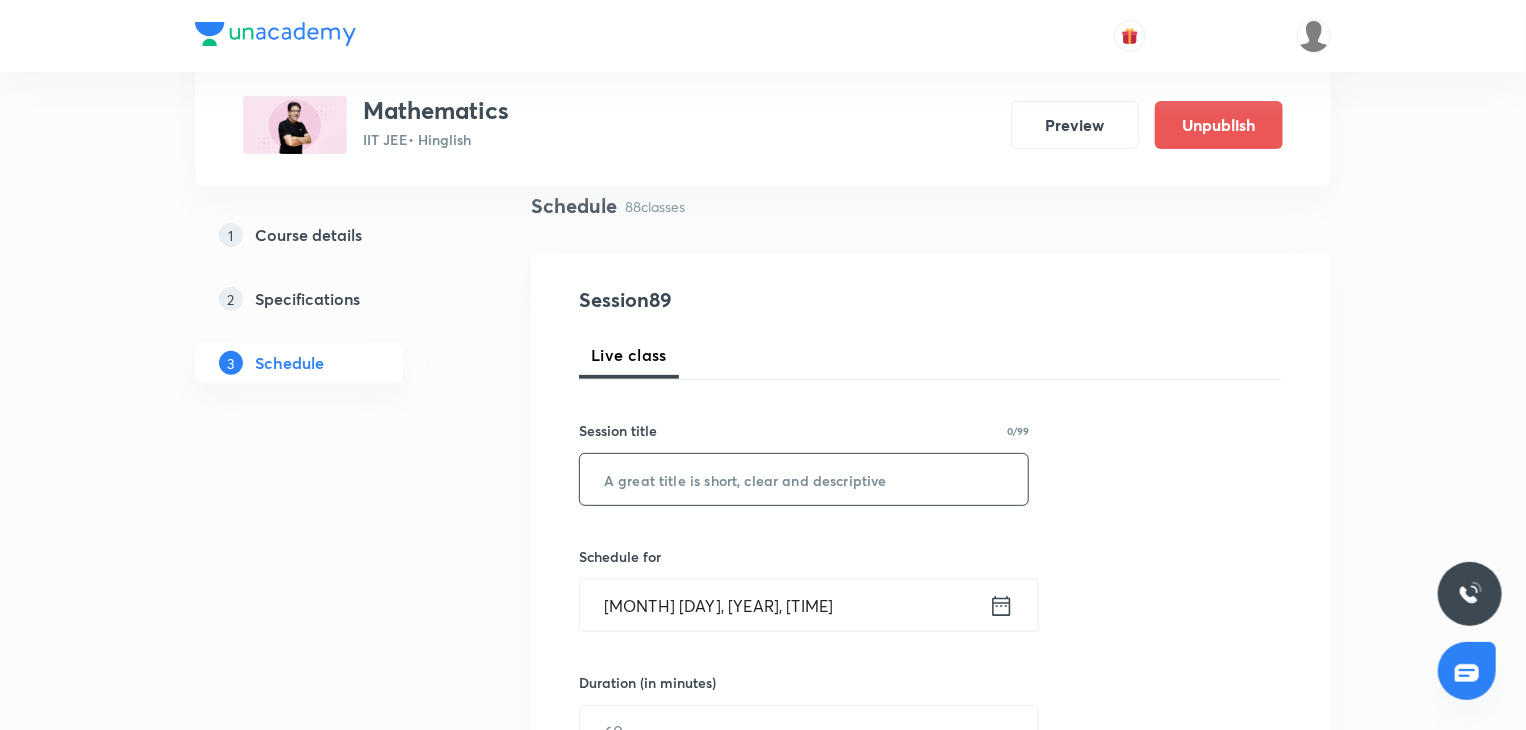 paste on "Indefinite Integration 13" 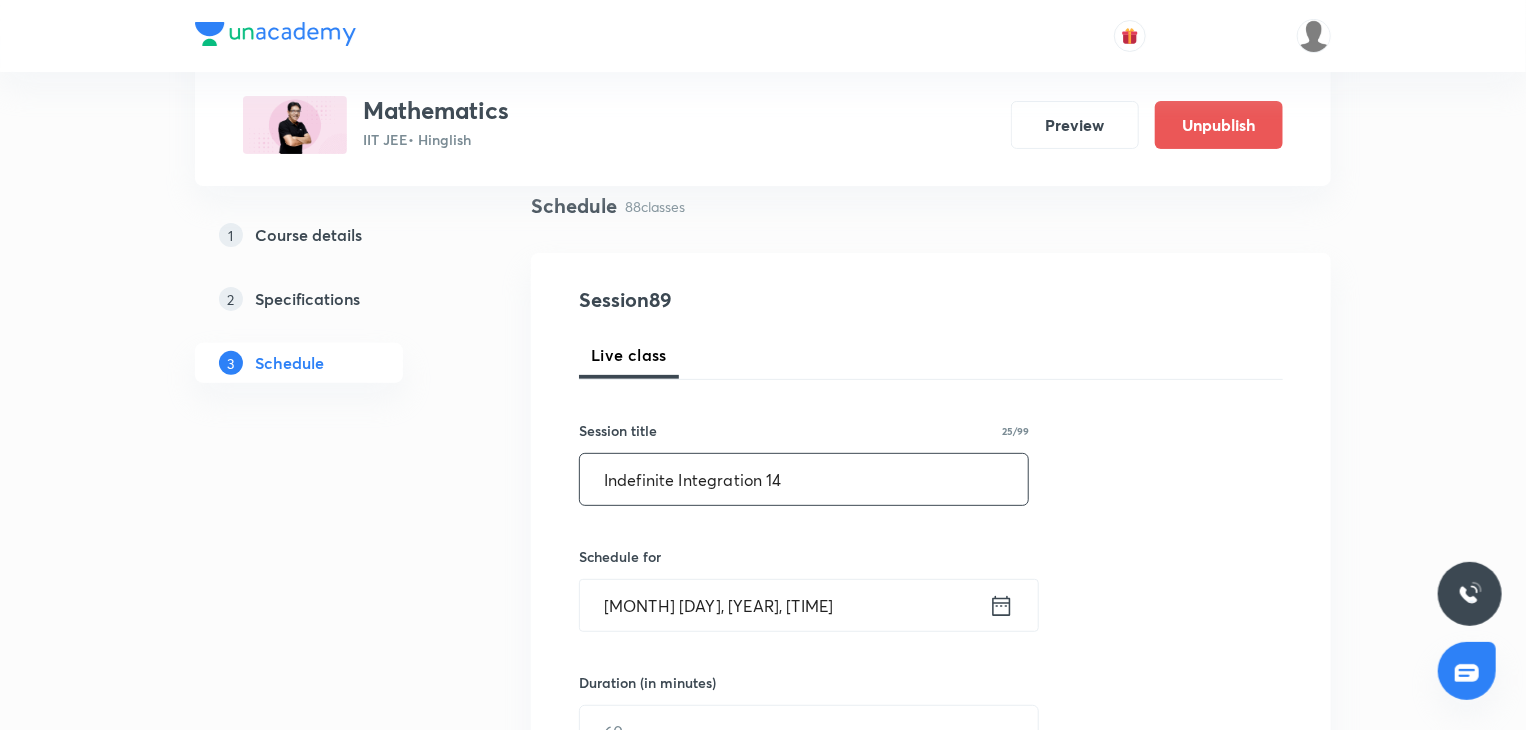 type on "Indefinite Integration 14" 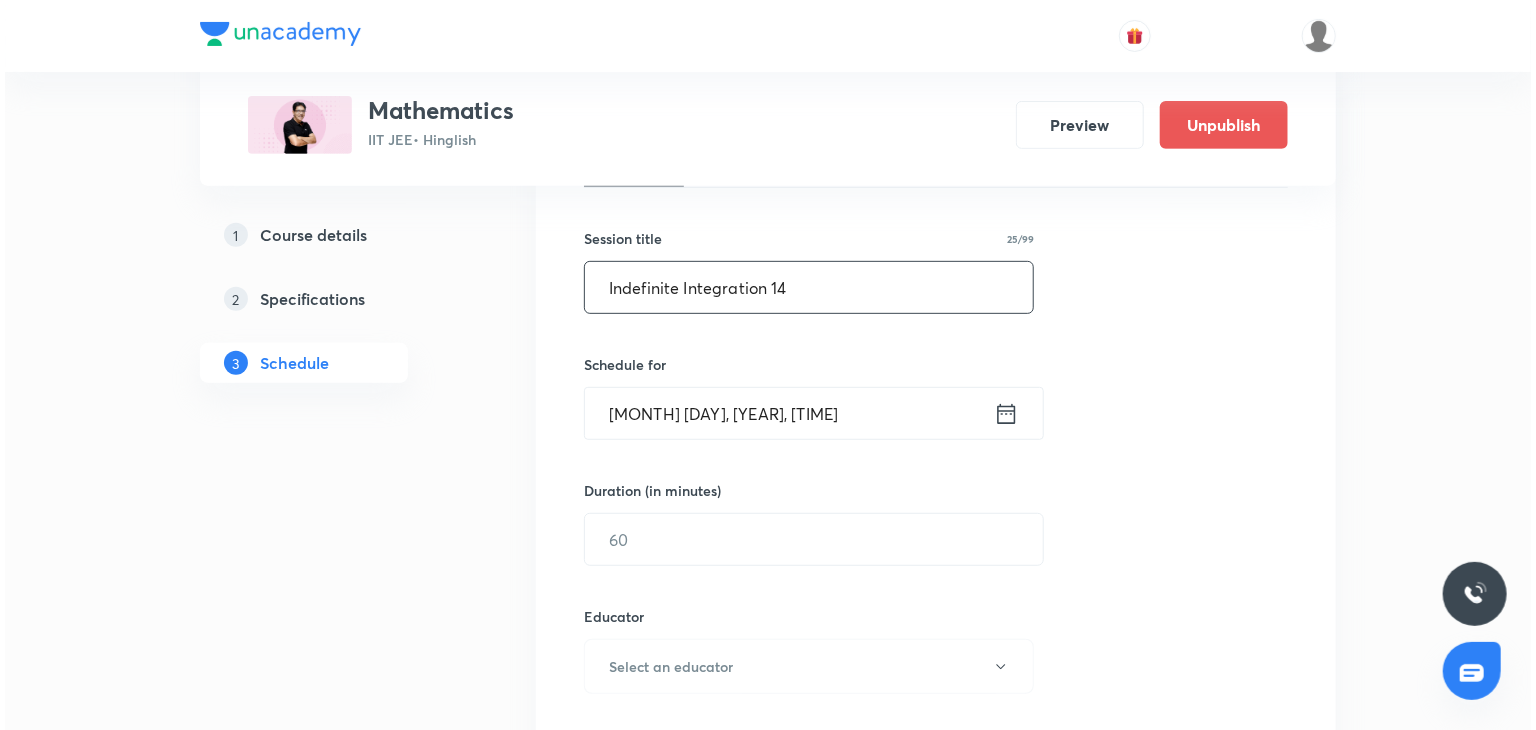 scroll, scrollTop: 347, scrollLeft: 0, axis: vertical 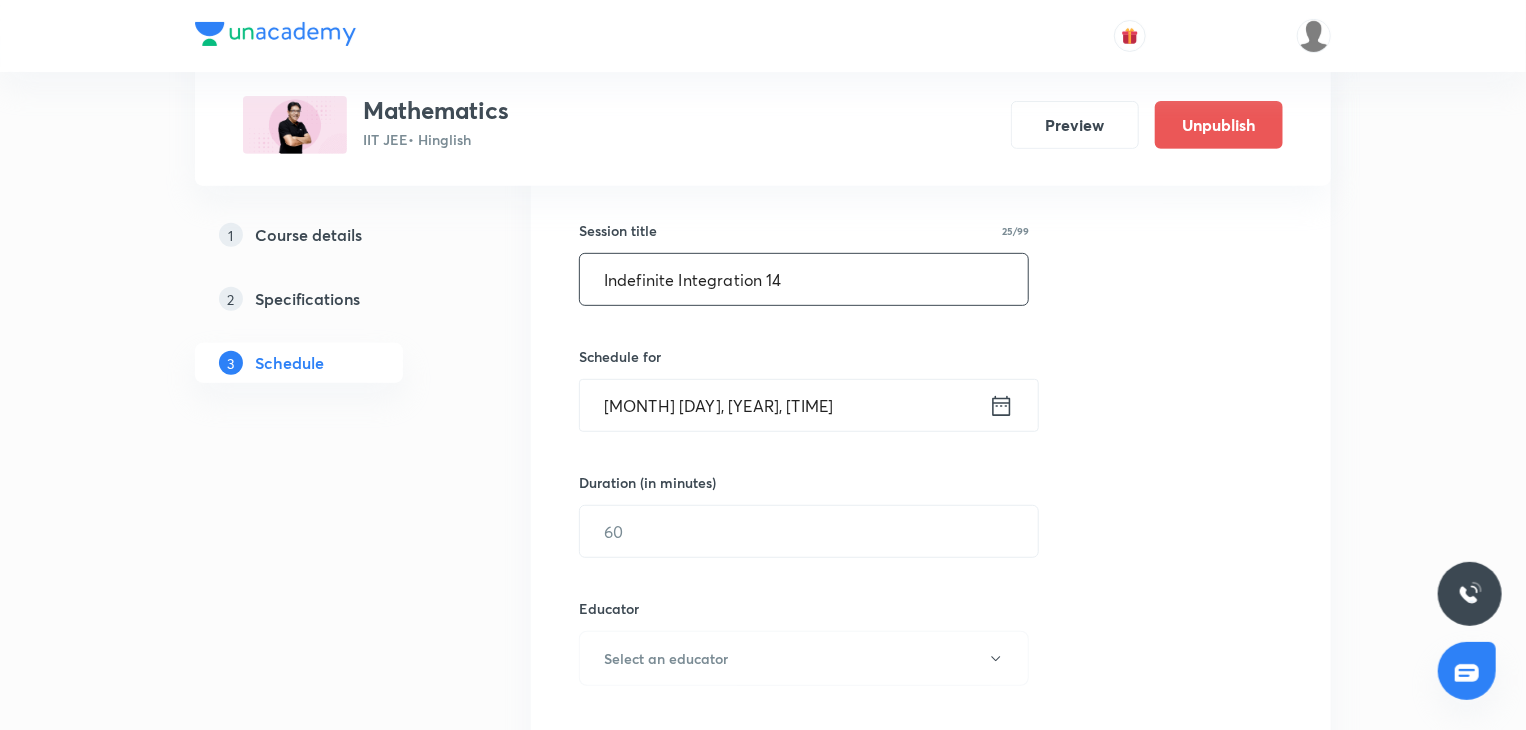 click on "Aug 5, 2025, 1:09 PM" at bounding box center (784, 405) 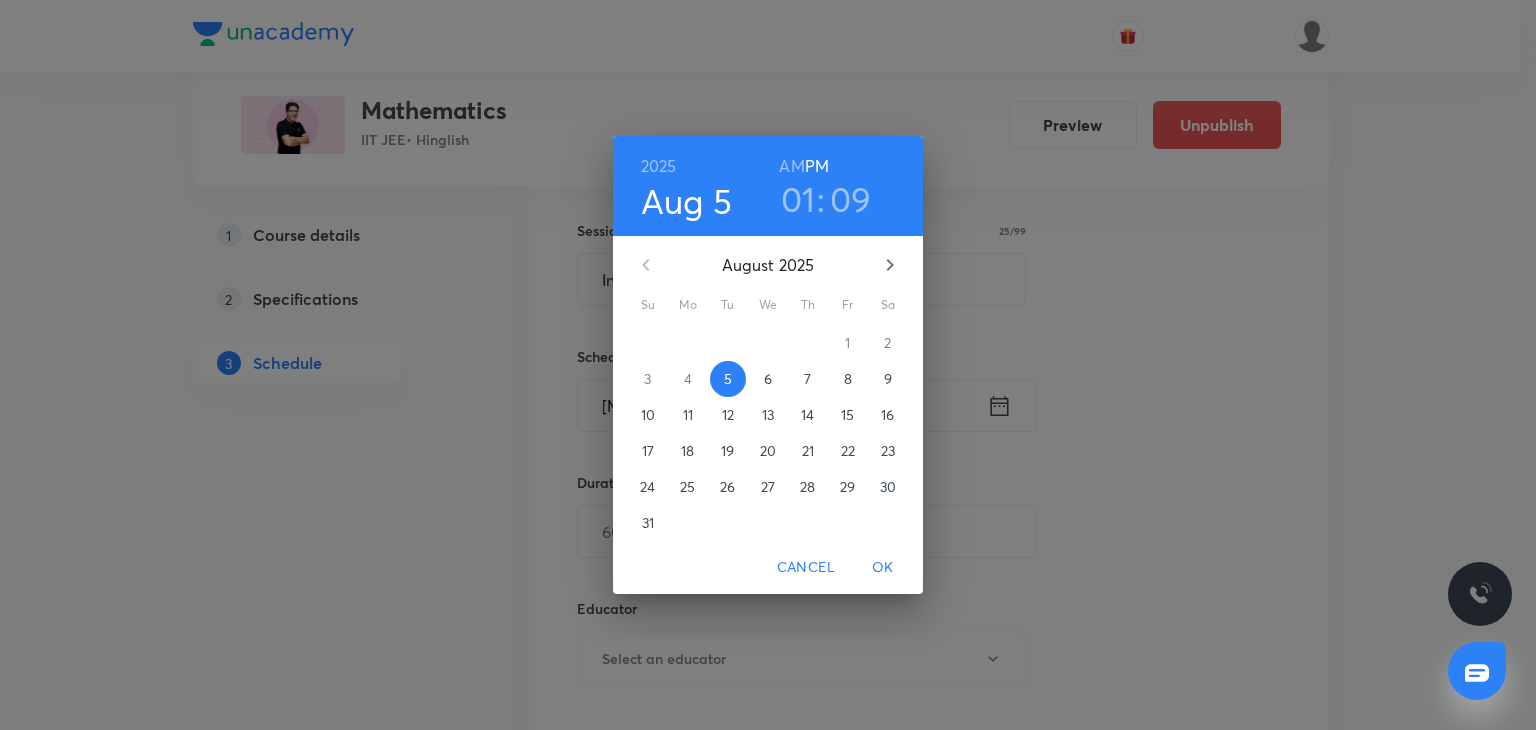 click on "3 4 5 6 7 8 9" at bounding box center (768, 379) 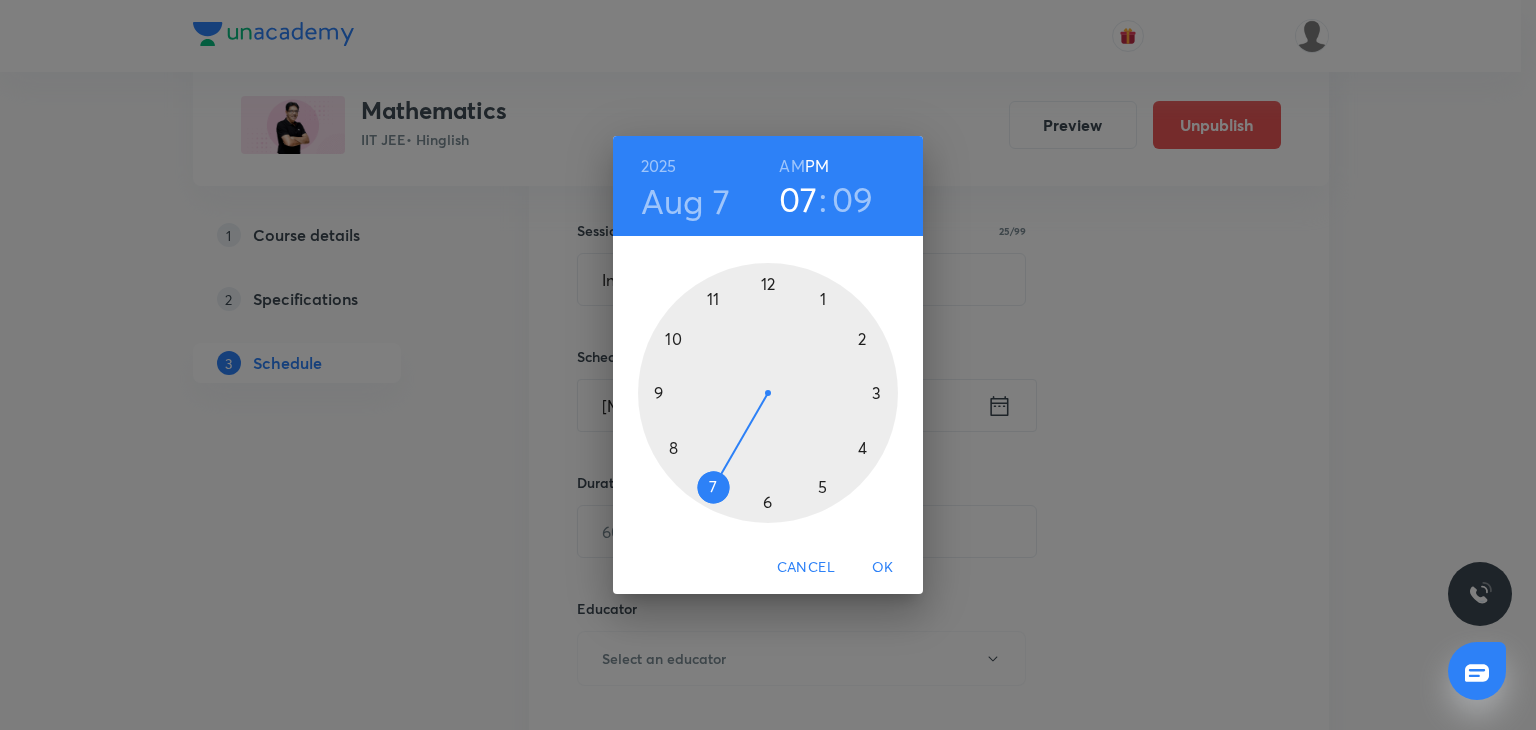 drag, startPoint x: 761, startPoint y: 384, endPoint x: 721, endPoint y: 477, distance: 101.23734 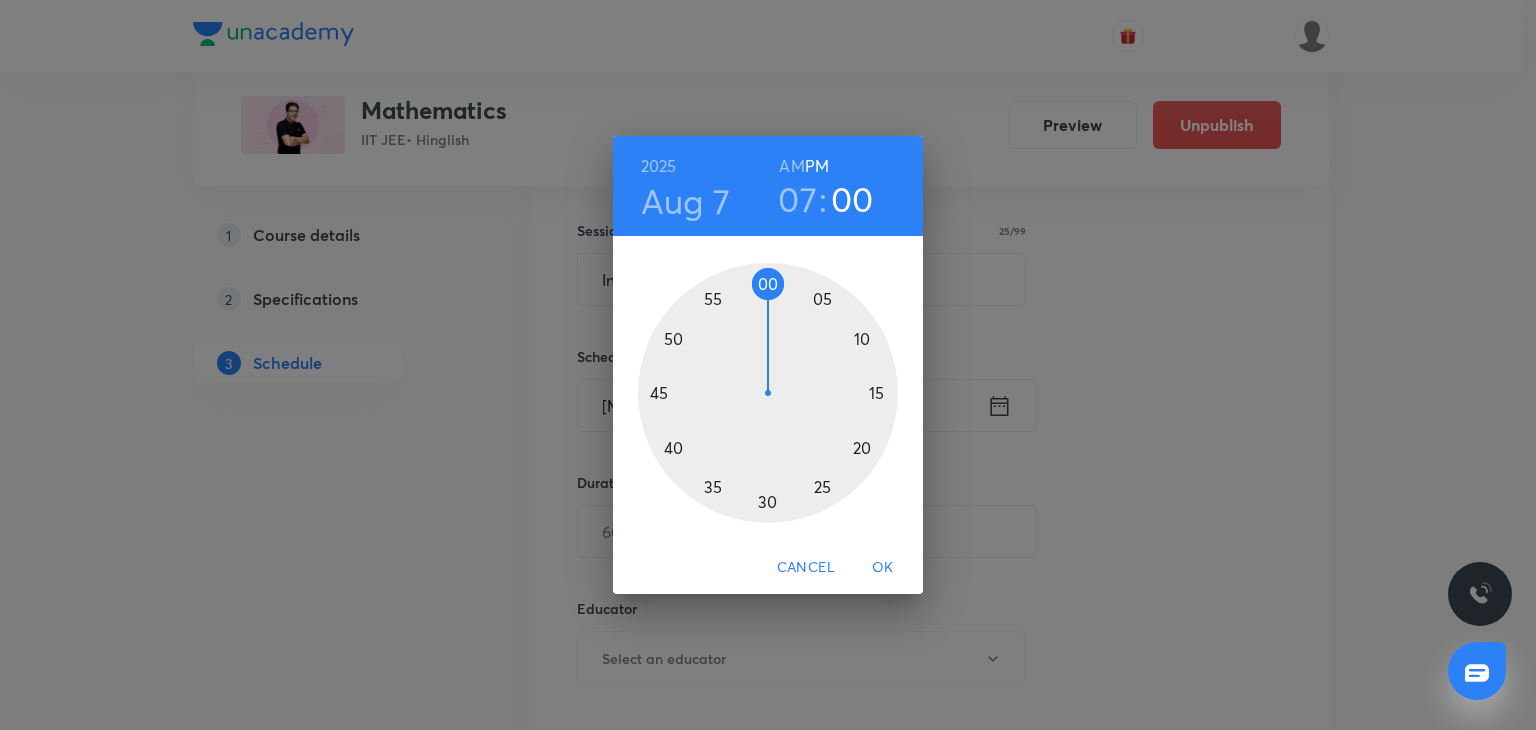 drag, startPoint x: 745, startPoint y: 307, endPoint x: 764, endPoint y: 263, distance: 47.92703 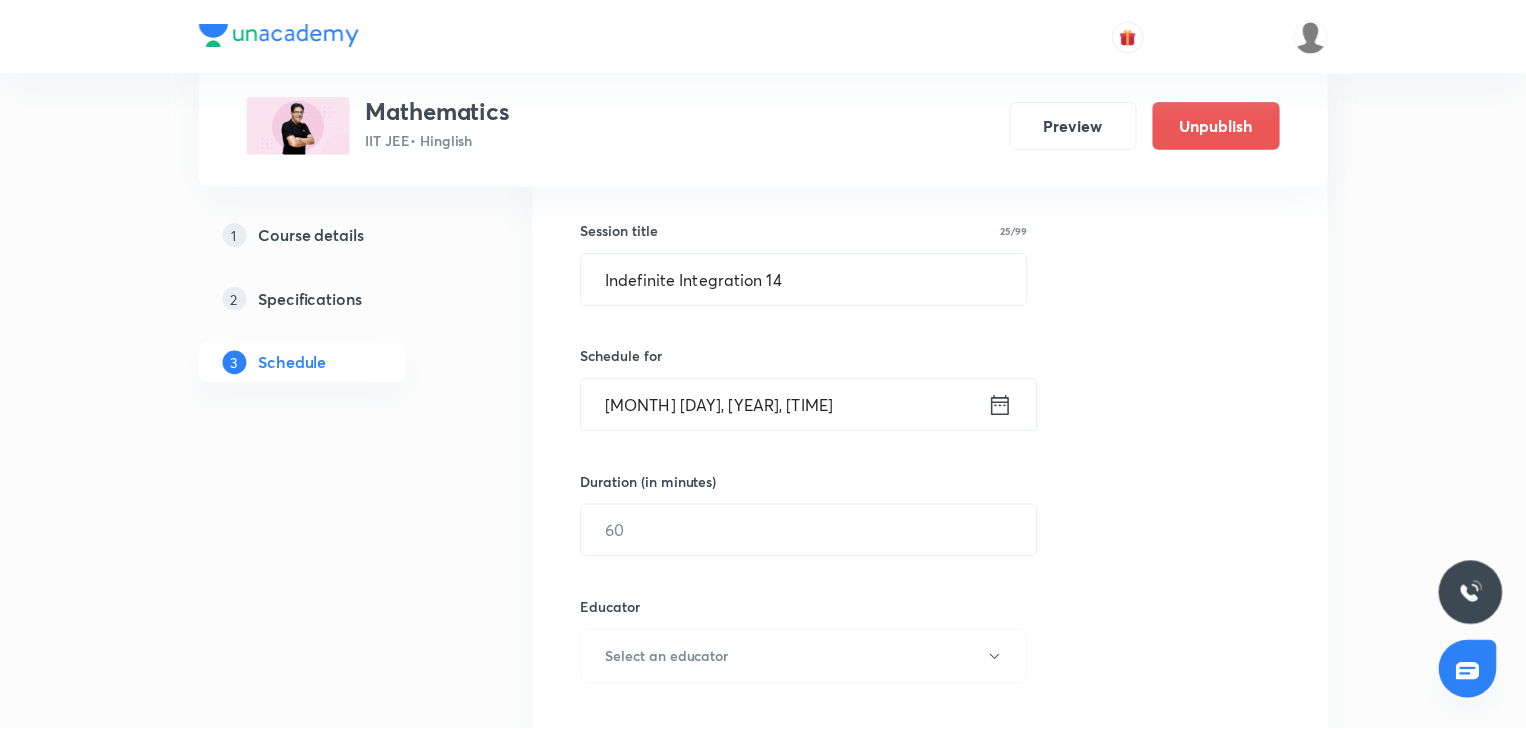 scroll, scrollTop: 447, scrollLeft: 0, axis: vertical 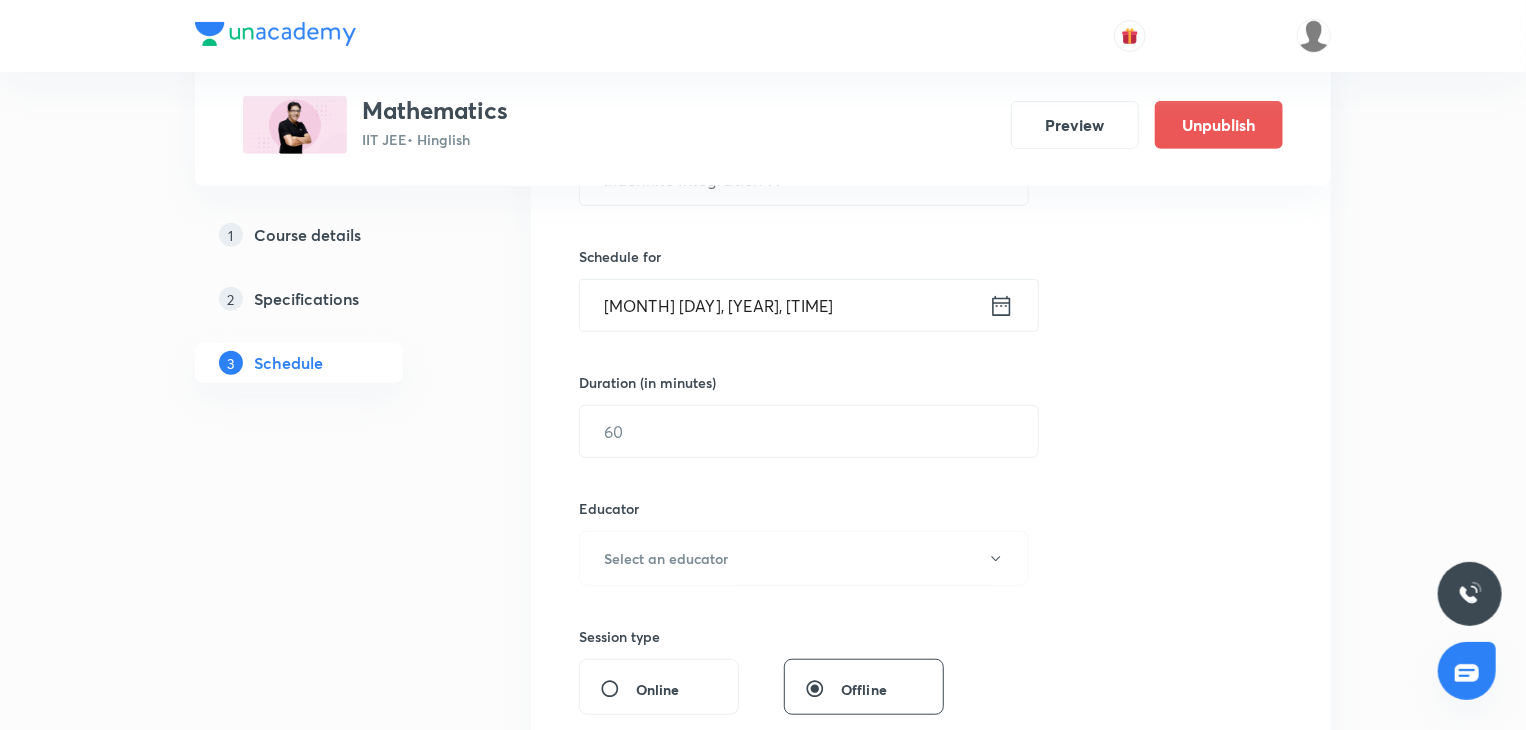 click on "Session  90 Live class Session title 25/99 Indefinite Integration 14 ​ Schedule for Aug 7, 2025, 7:00 PM ​ Duration (in minutes) ​ Educator Select an educator   Session type Online Offline Room Select centre room Sub-concepts Select concepts that wil be covered in this session Add Cancel" at bounding box center [931, 518] 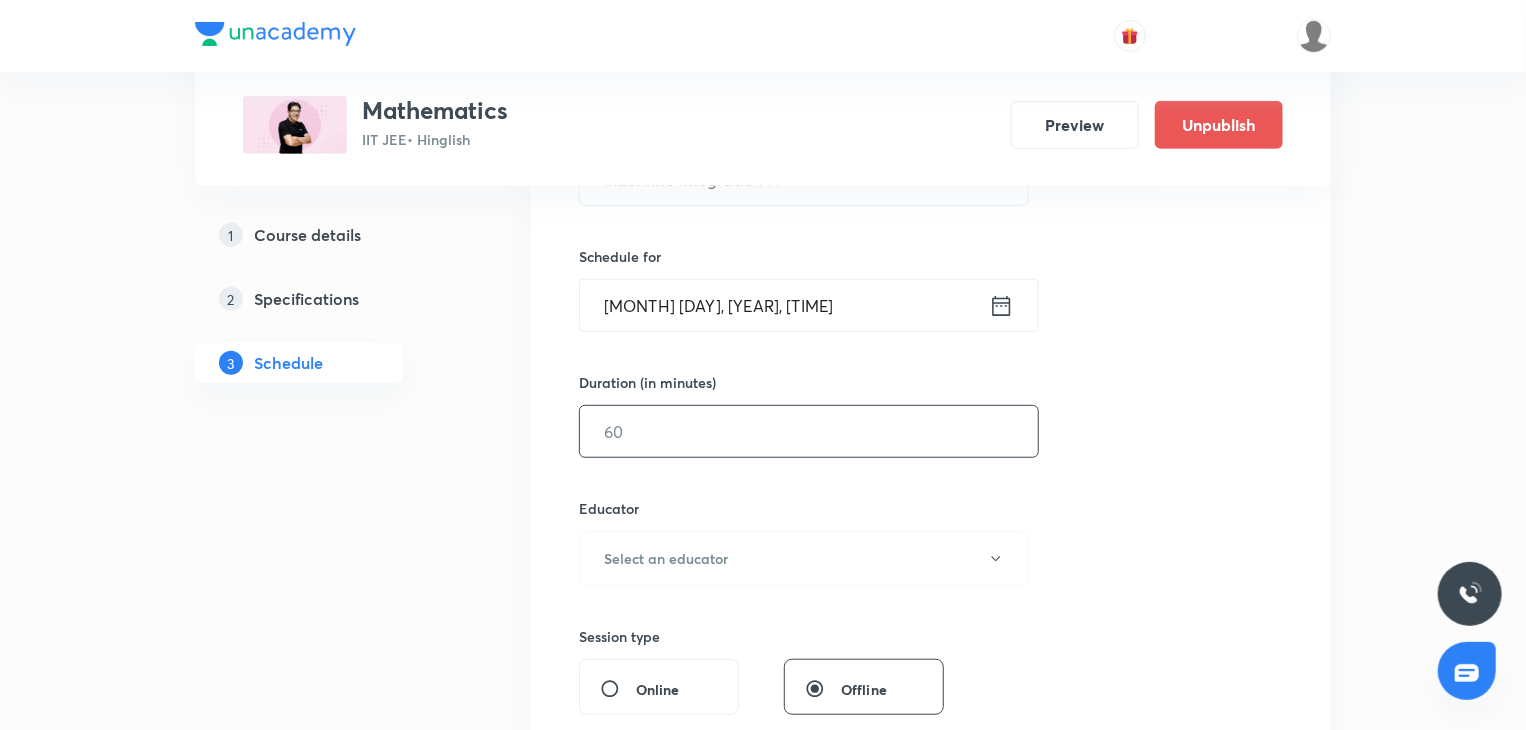 click at bounding box center [809, 431] 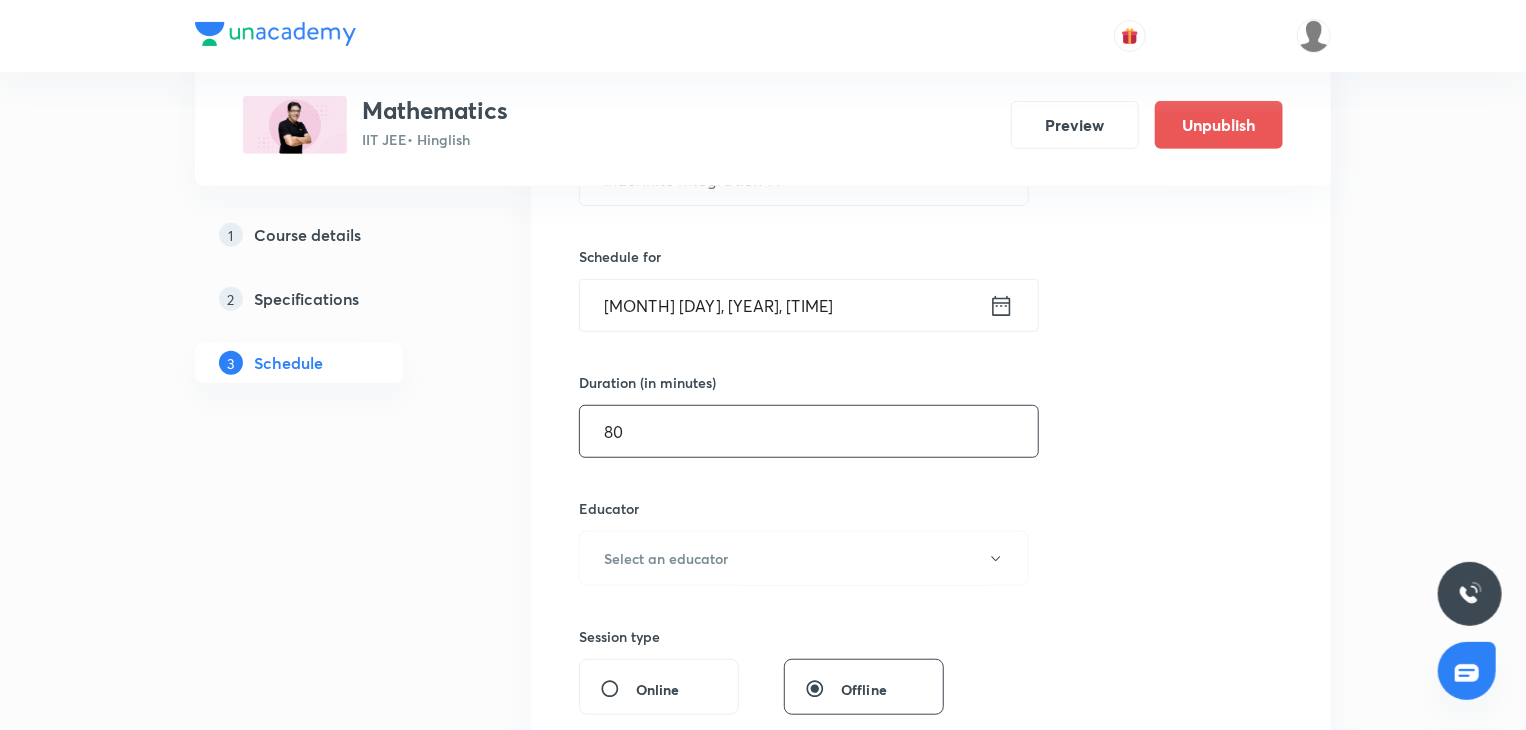 type on "80" 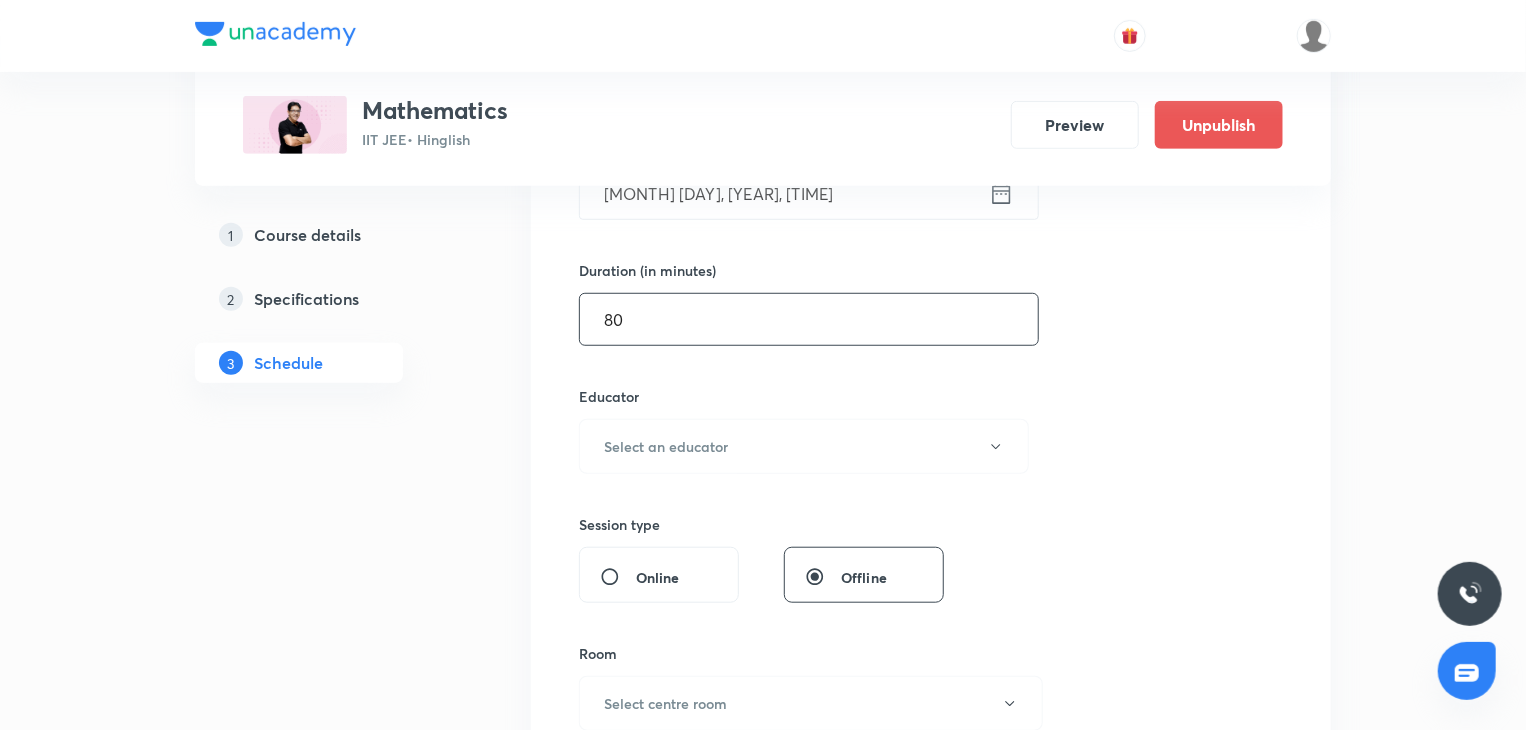 scroll, scrollTop: 647, scrollLeft: 0, axis: vertical 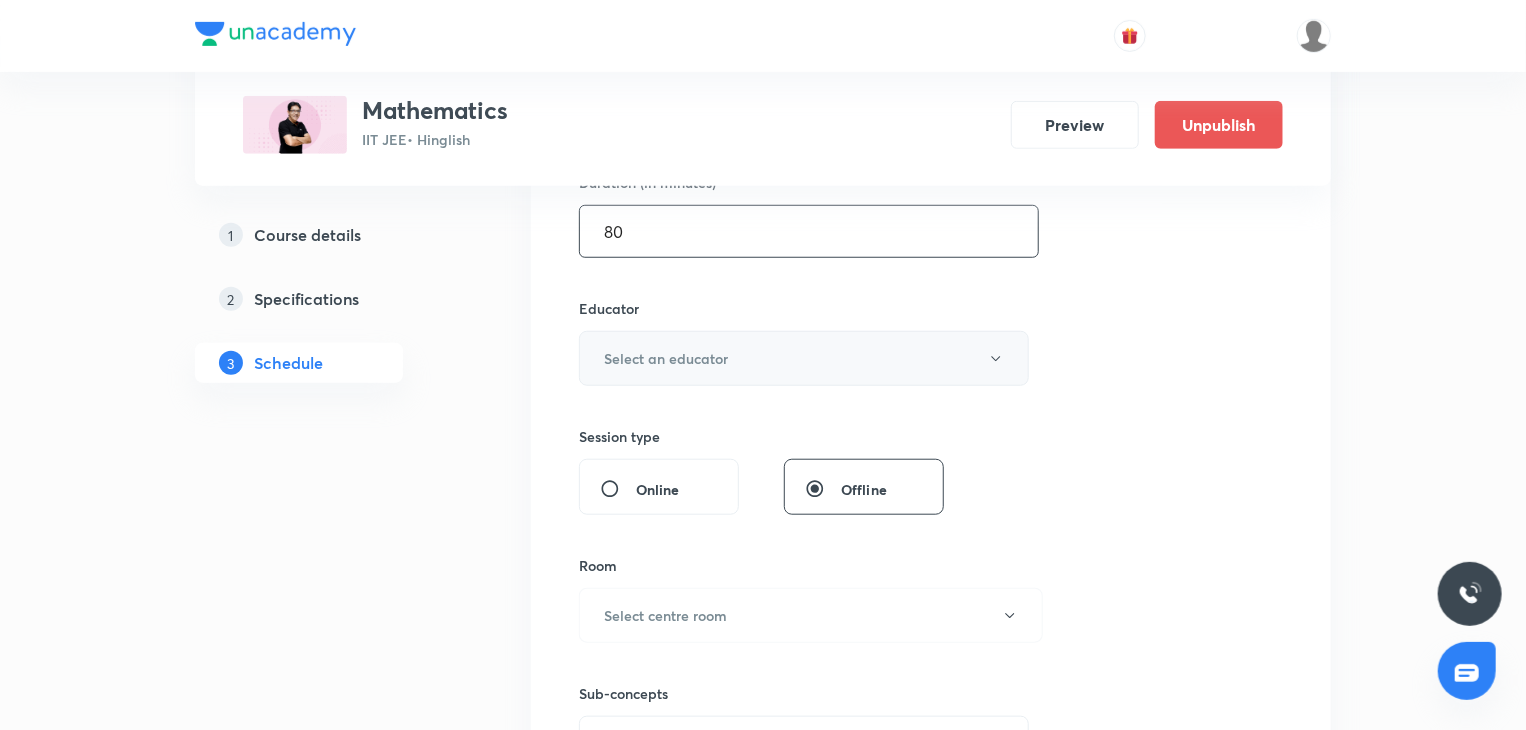 click on "Select an educator" at bounding box center [804, 358] 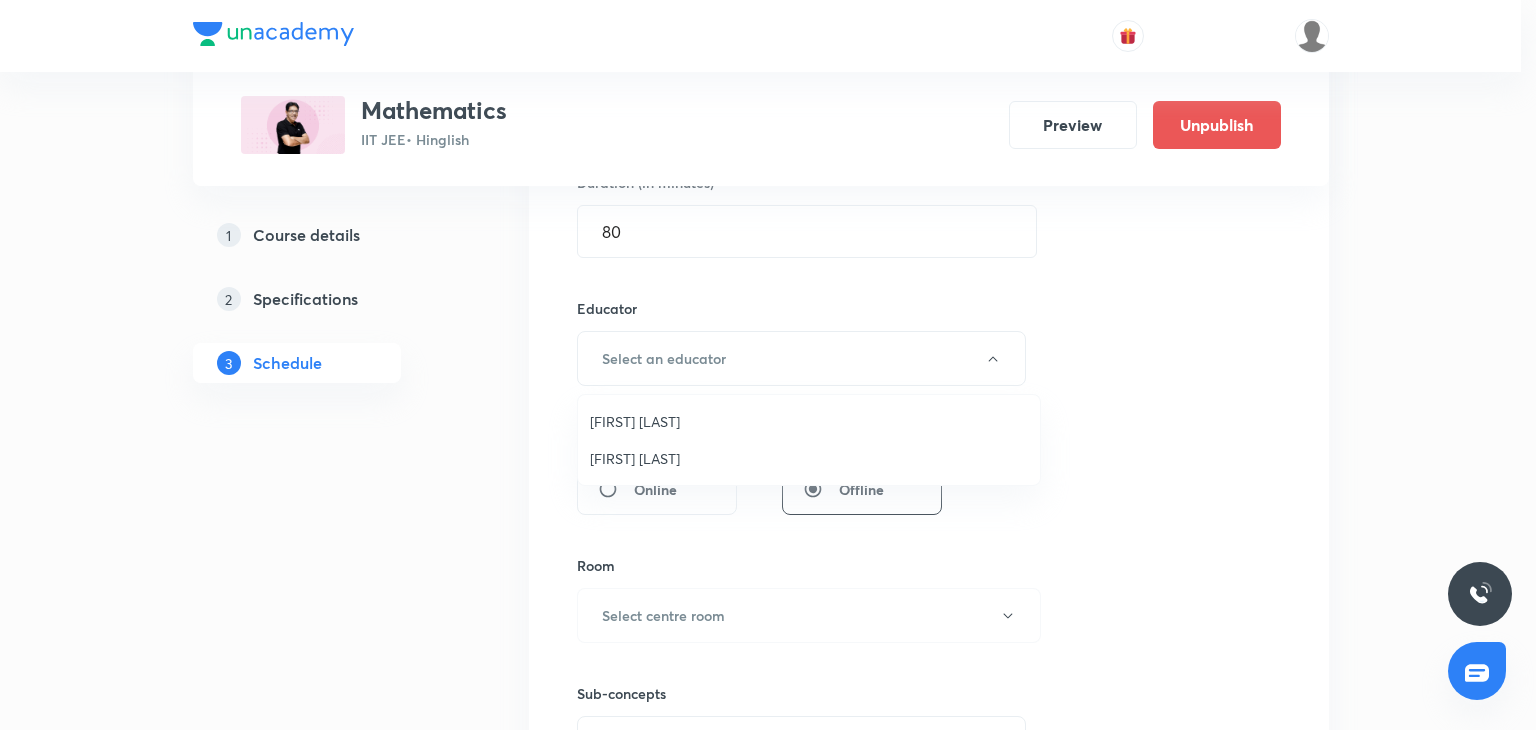 click on "Praveer Agrawal" at bounding box center (809, 458) 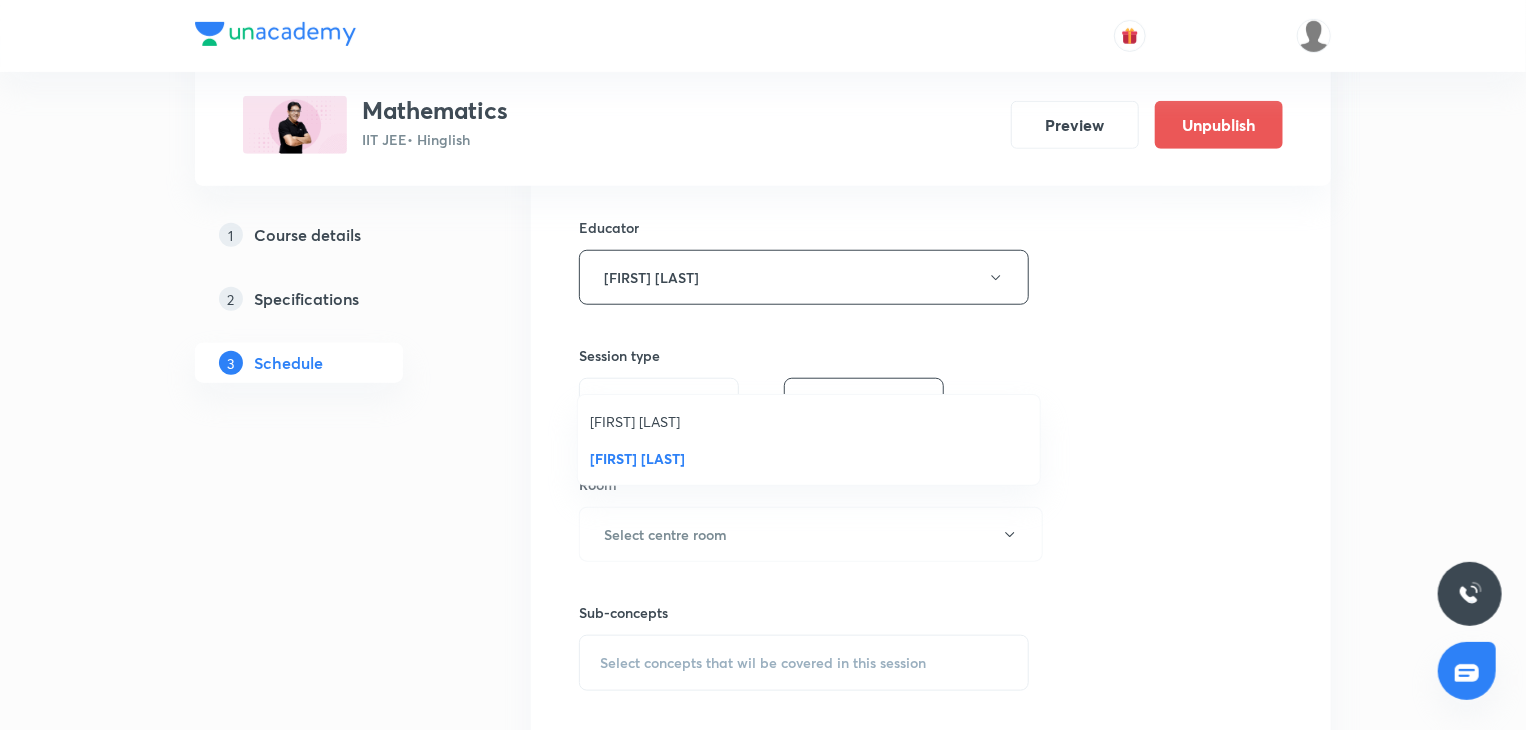 scroll, scrollTop: 847, scrollLeft: 0, axis: vertical 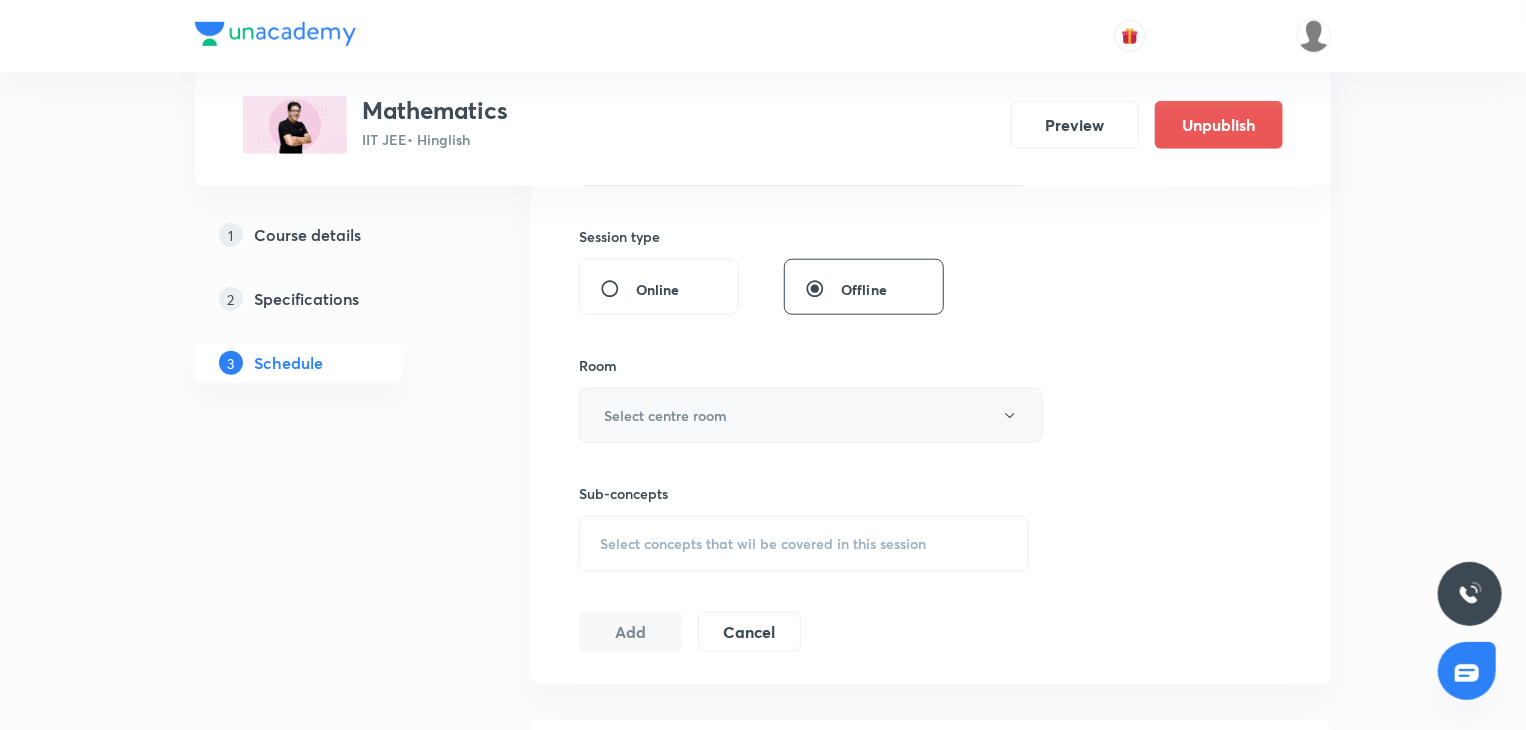 click on "Select centre room" at bounding box center (811, 415) 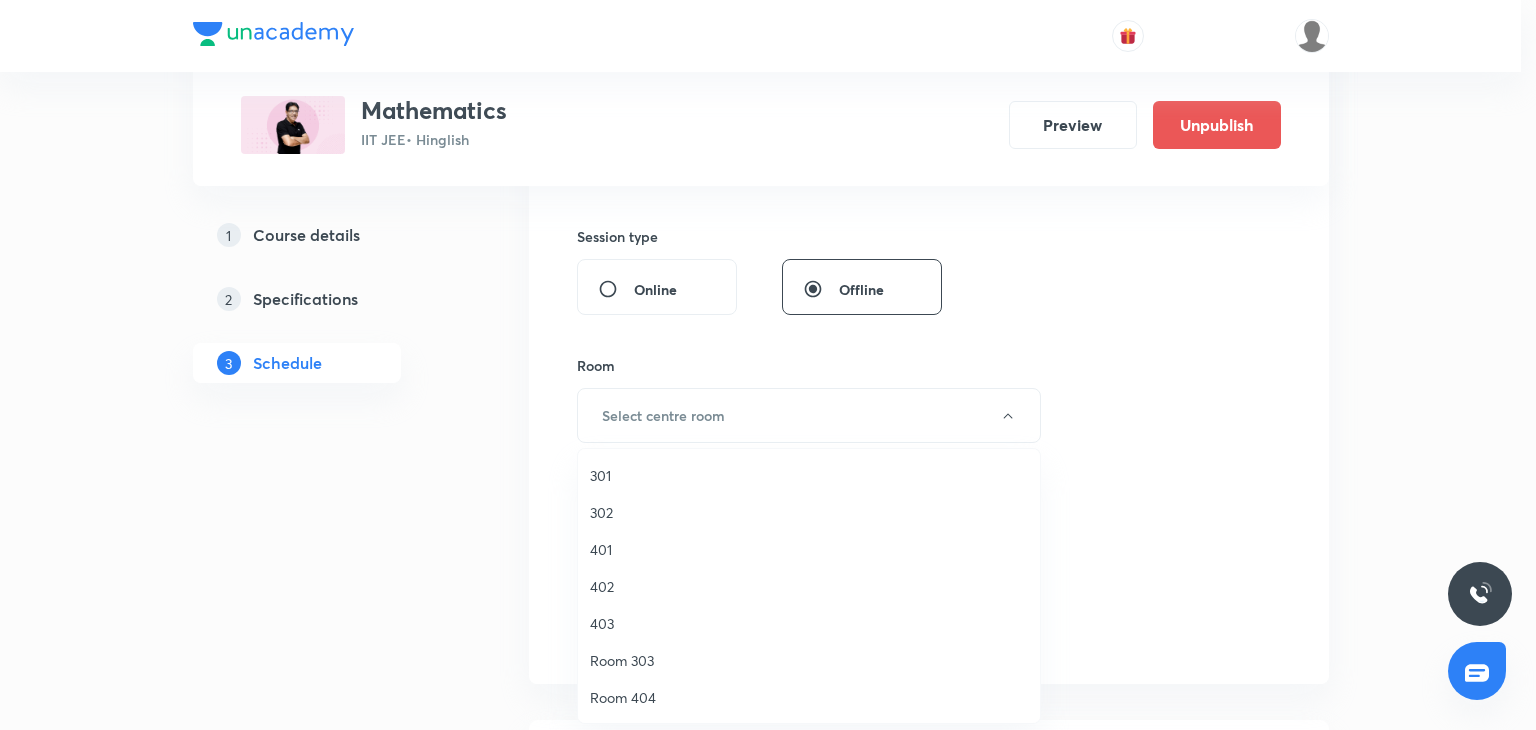 click on "302" at bounding box center (809, 512) 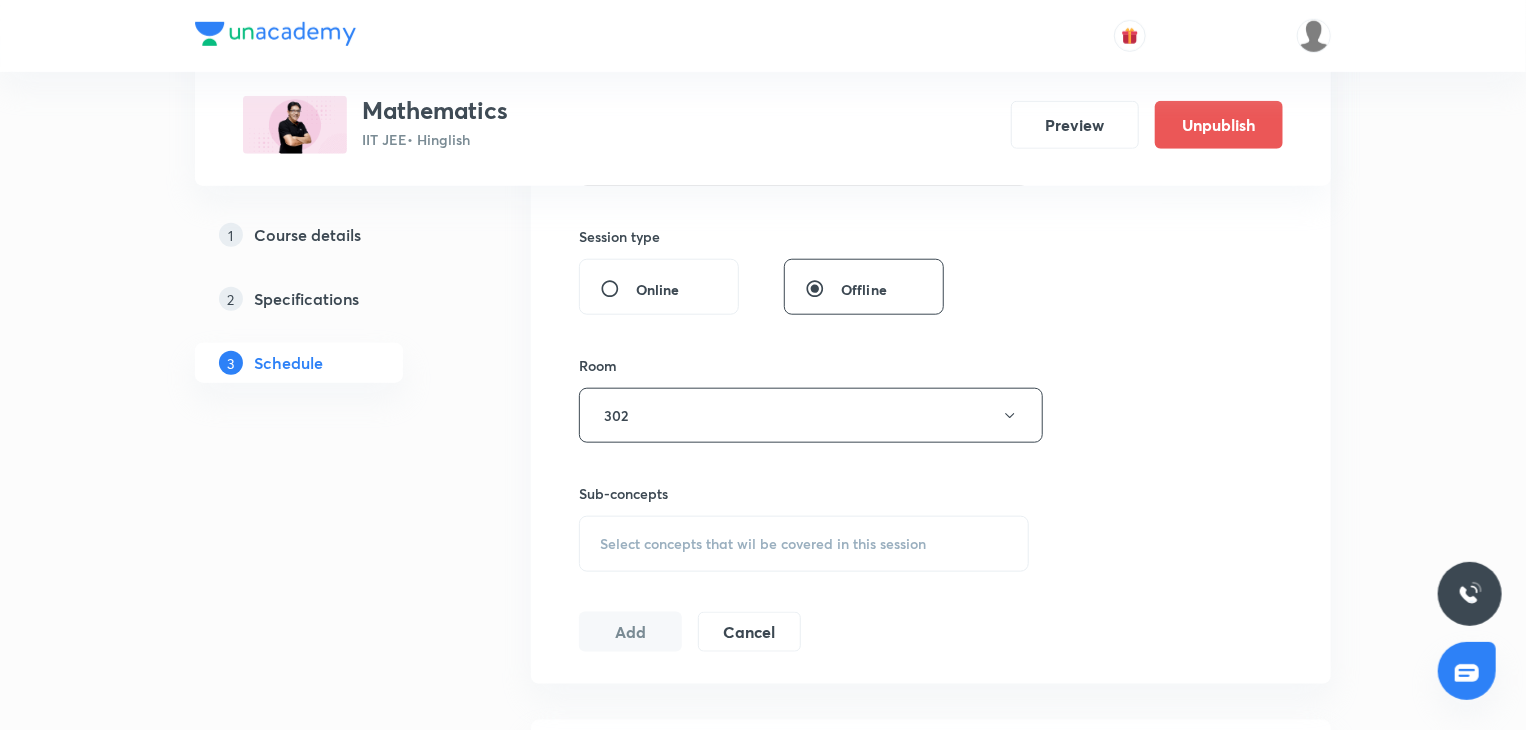 click on "Select concepts that wil be covered in this session" at bounding box center [763, 544] 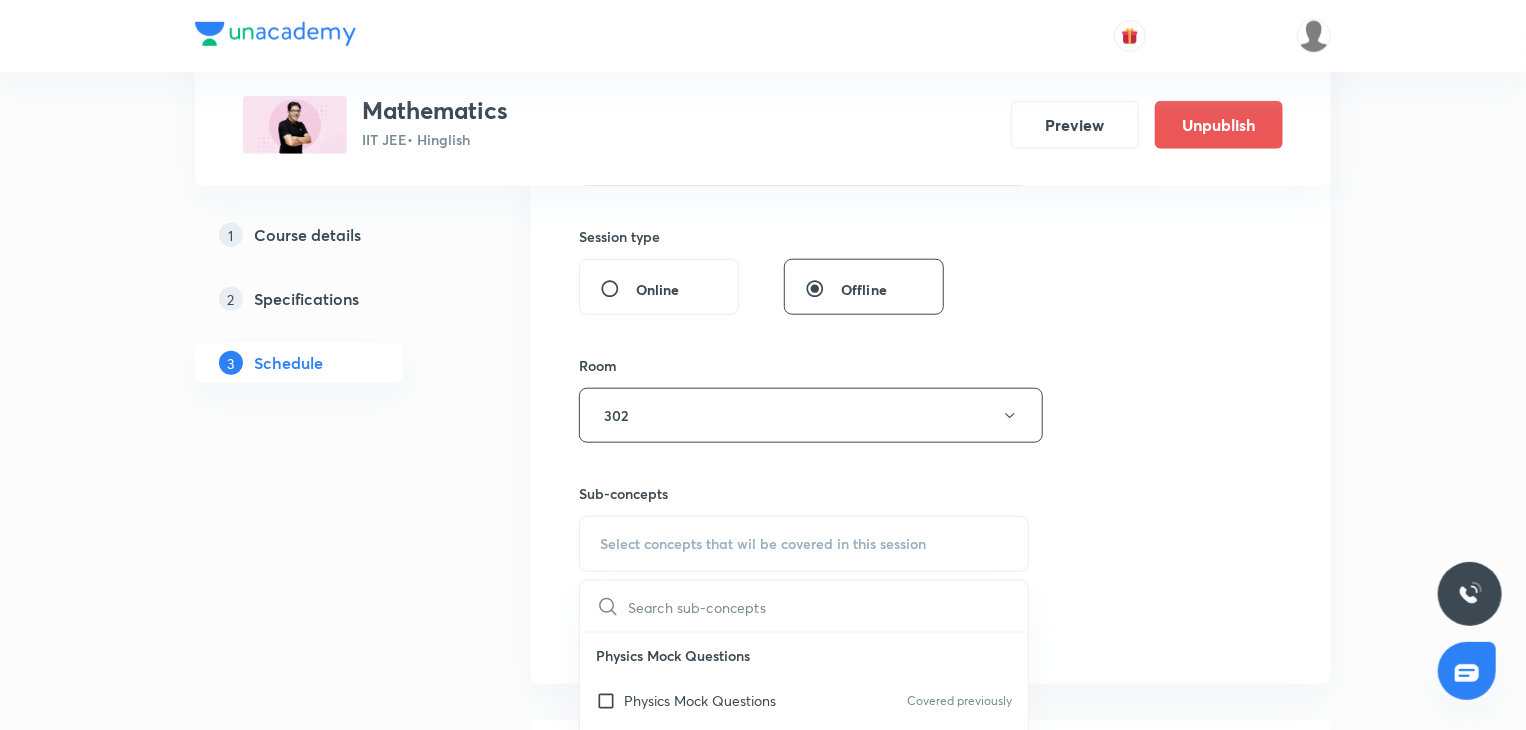 scroll, scrollTop: 947, scrollLeft: 0, axis: vertical 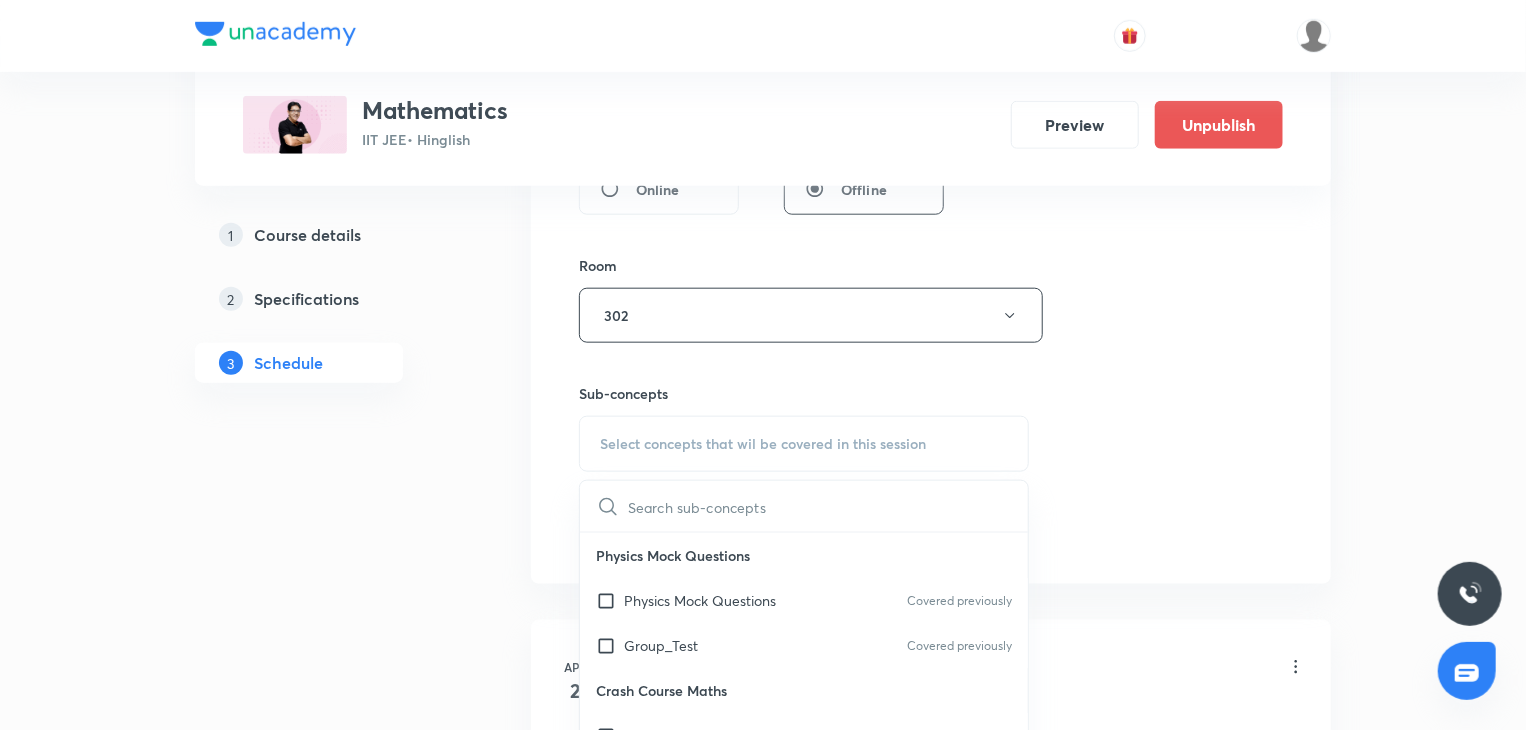 drag, startPoint x: 672, startPoint y: 573, endPoint x: 807, endPoint y: 566, distance: 135.18137 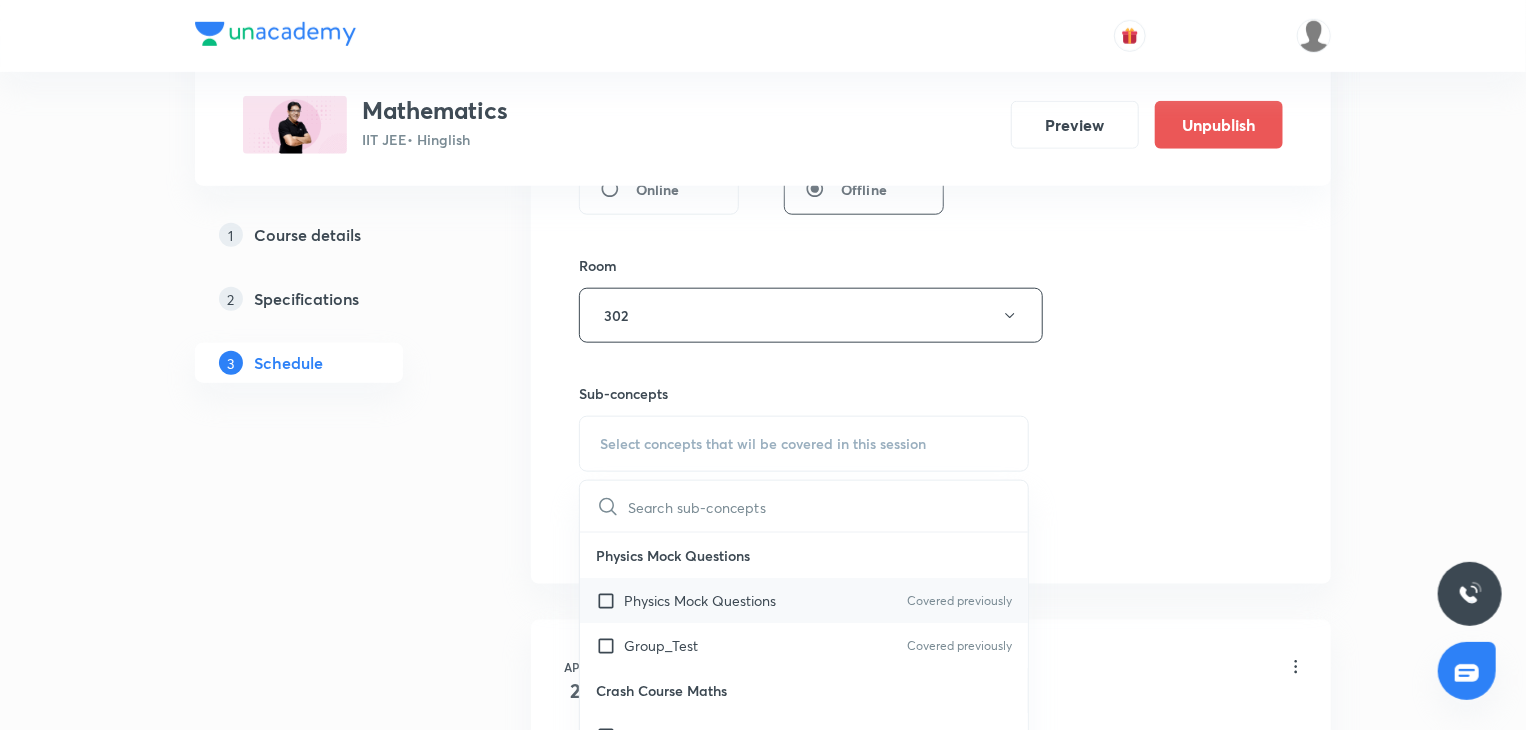 click on "Physics Mock Questions Covered previously" at bounding box center [804, 600] 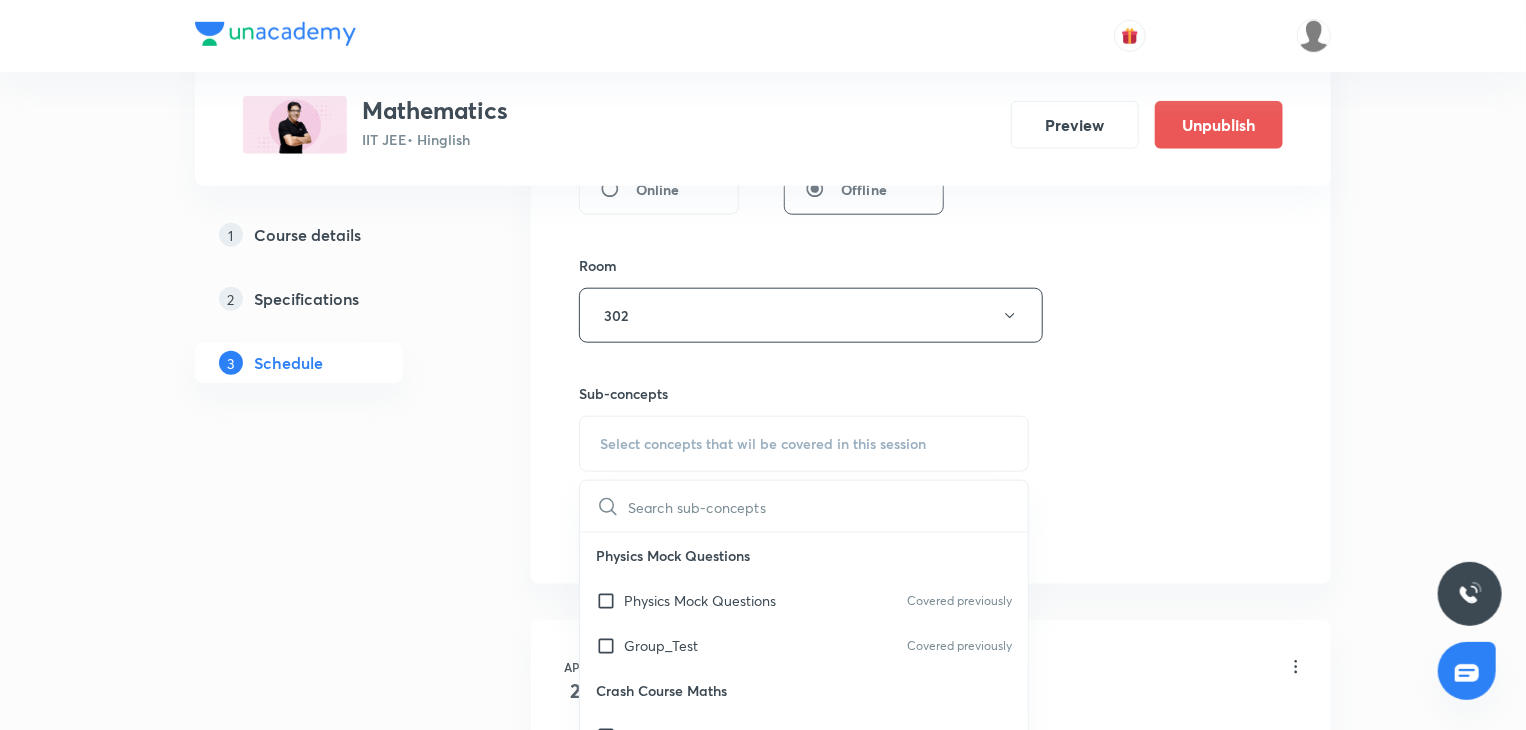 checkbox on "true" 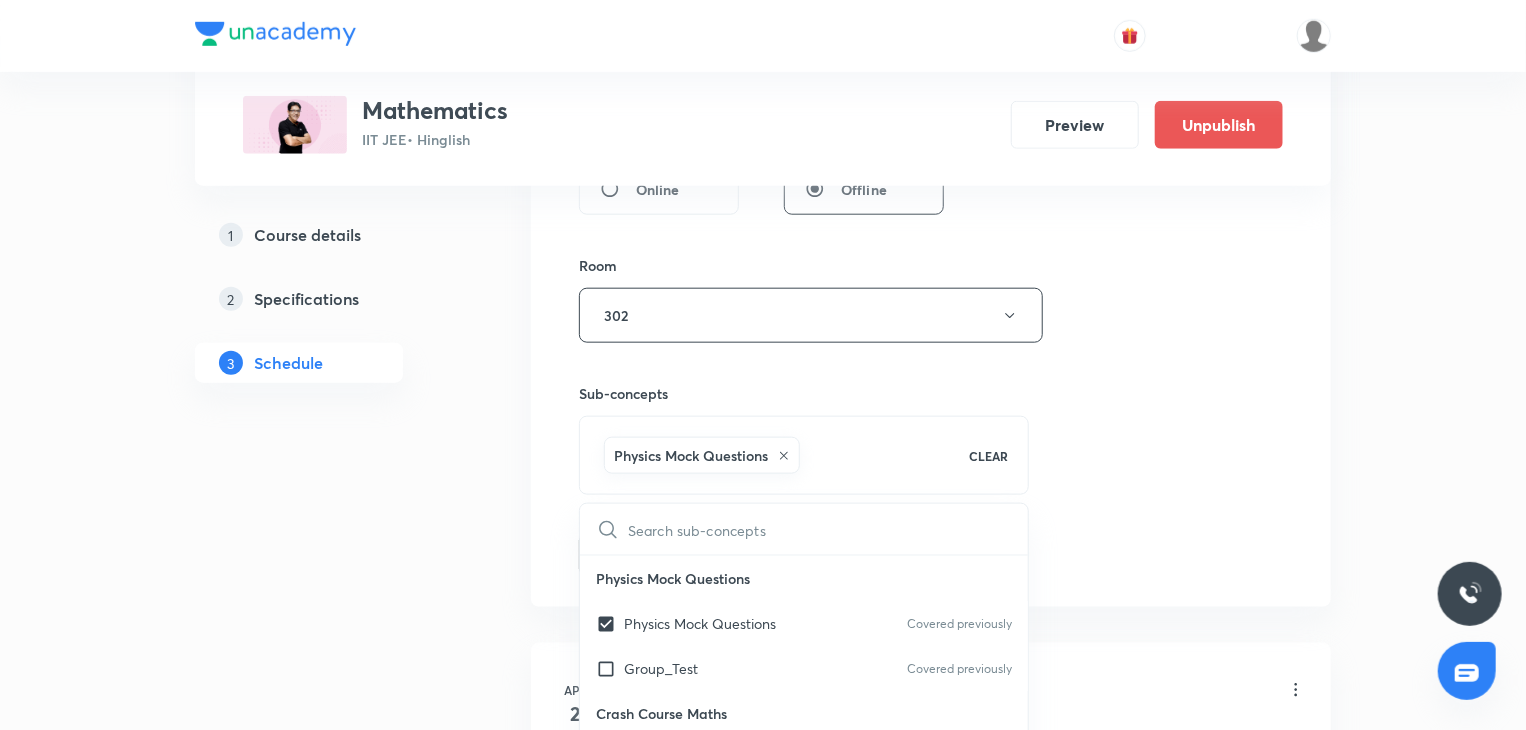 click on "Session  90 Live class Session title 25/99 Indefinite Integration 14 ​ Schedule for Aug 7, 2025, 7:00 PM ​ Duration (in minutes) 80 ​ Educator Praveer Agrawal   Session type Online Offline Room 302 Sub-concepts Physics Mock Questions CLEAR ​ Physics Mock Questions Physics Mock Questions Covered previously Group_Test Covered previously Crash Course Maths Maths Crash Course Covered previously Homogenization Homogenization Covered previously Pair of lines Pair of lines Family of lines Family of lines Angle bisectors Angle bisectors Transformation of lines Transformation of lines Distance between two parallel lines Distance between two parallel lines Perpendicular distance Perpendicular distance Angle between two lines Angle between two lines Parametric Form of line Parametric Form of line Position of a Point wrt a line Position of a Point wrt a line Various forms of straight line Various forms of straight line Slope Slope Locus of a moving point Locus of a moving point Point of concurrency Introduction" at bounding box center (931, 30) 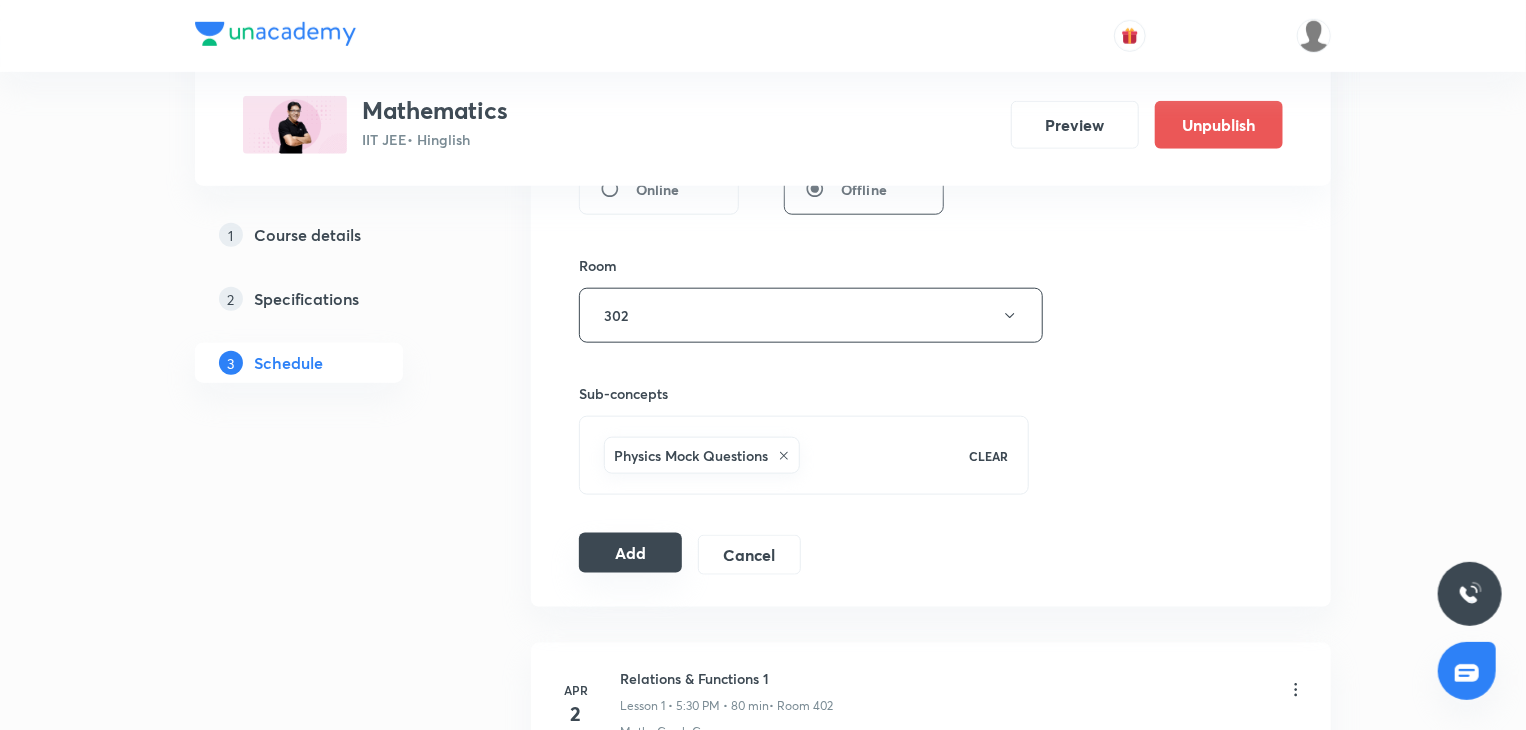 click on "Add" at bounding box center (630, 553) 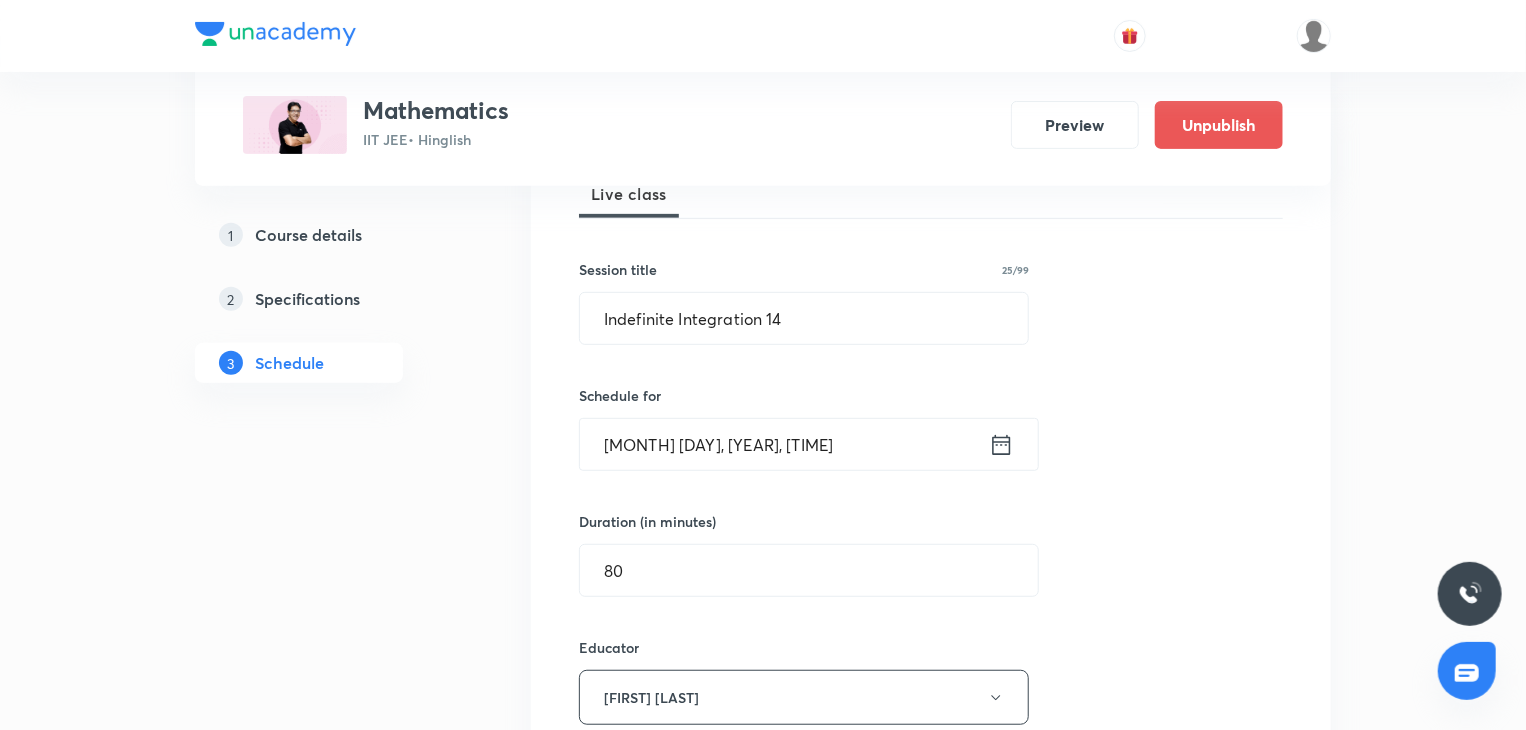 scroll, scrollTop: 14780, scrollLeft: 0, axis: vertical 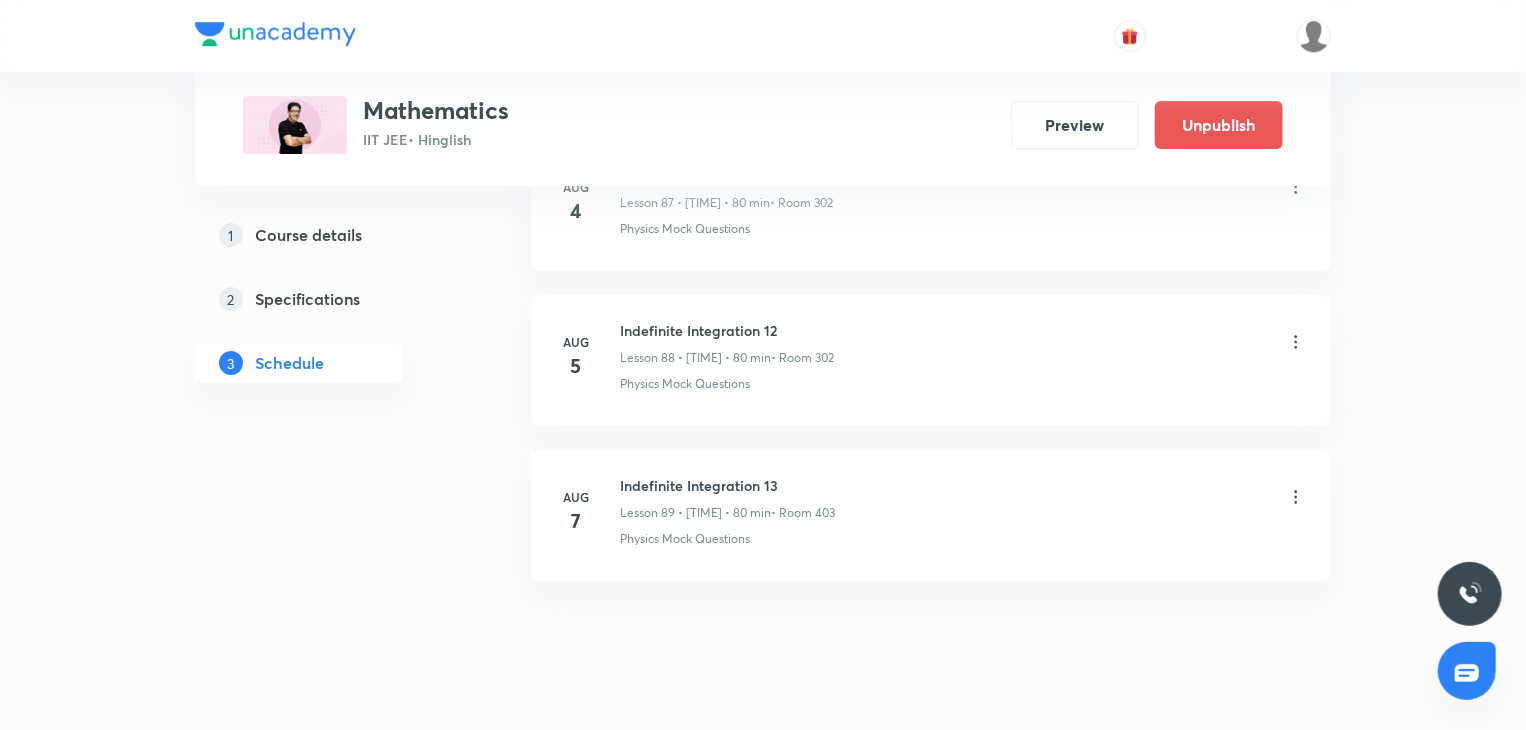 type 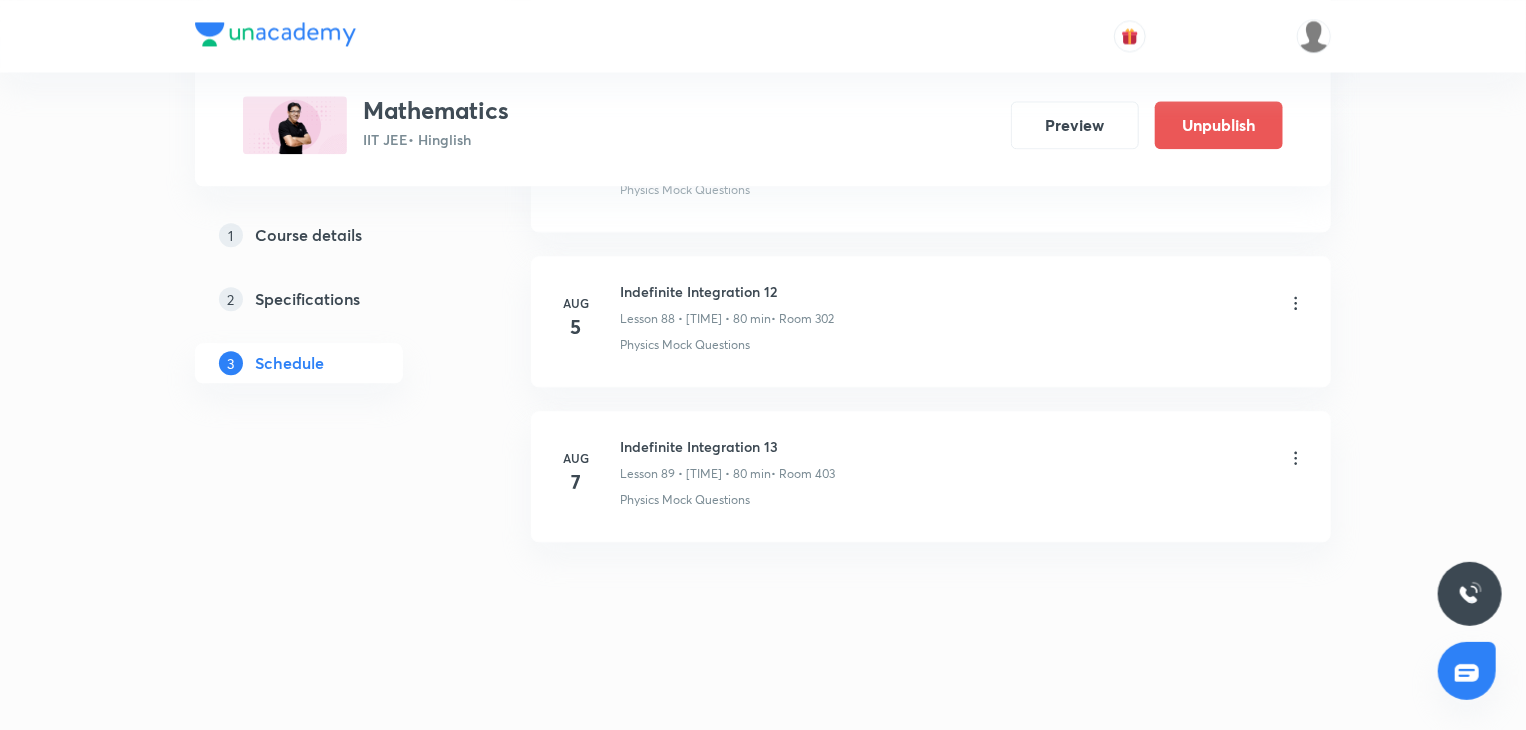 scroll, scrollTop: 13713, scrollLeft: 0, axis: vertical 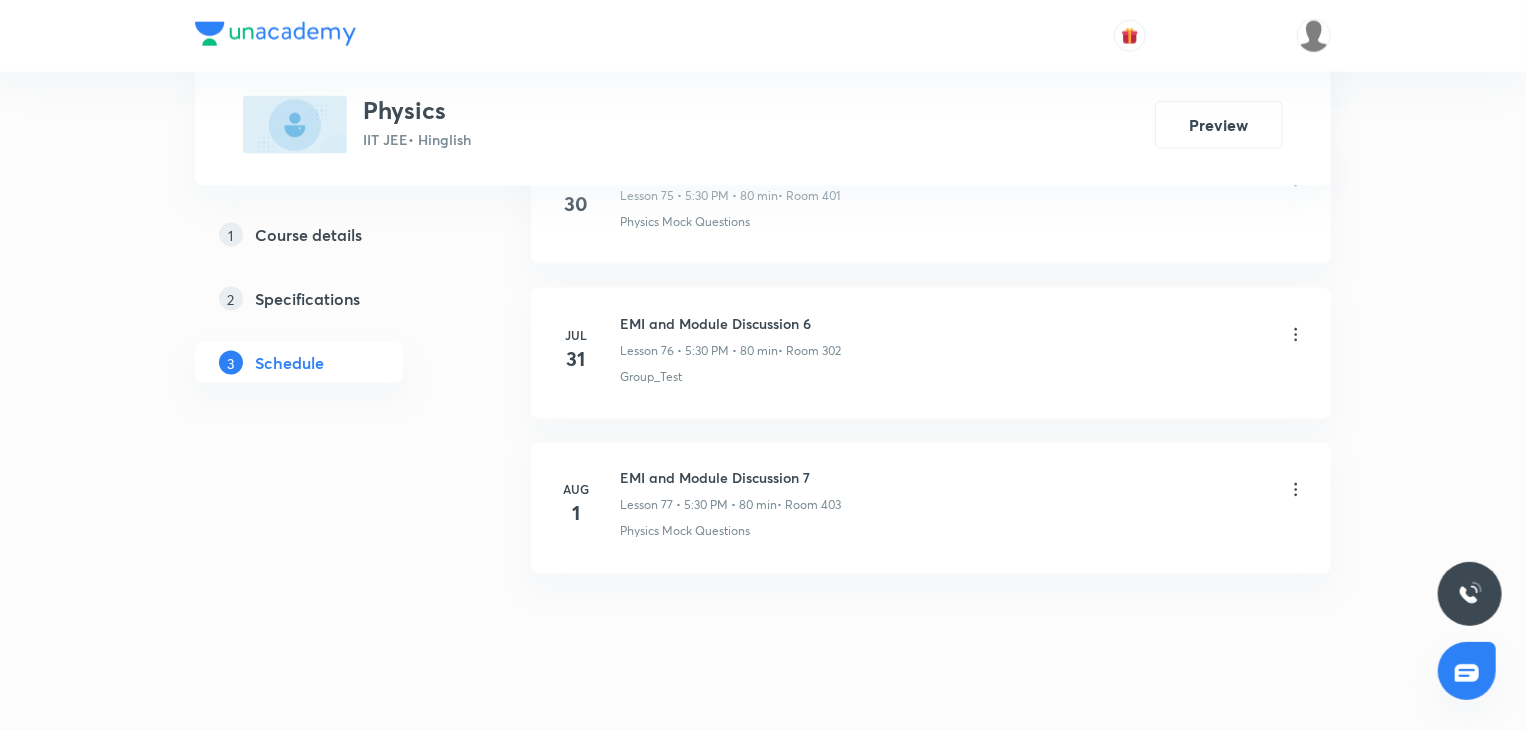 click on "Aug 1 EMI and Module Discussion 7 Lesson 77 • 5:30 PM • 80 min  • Room 403 Physics Mock Questions" at bounding box center [931, 508] 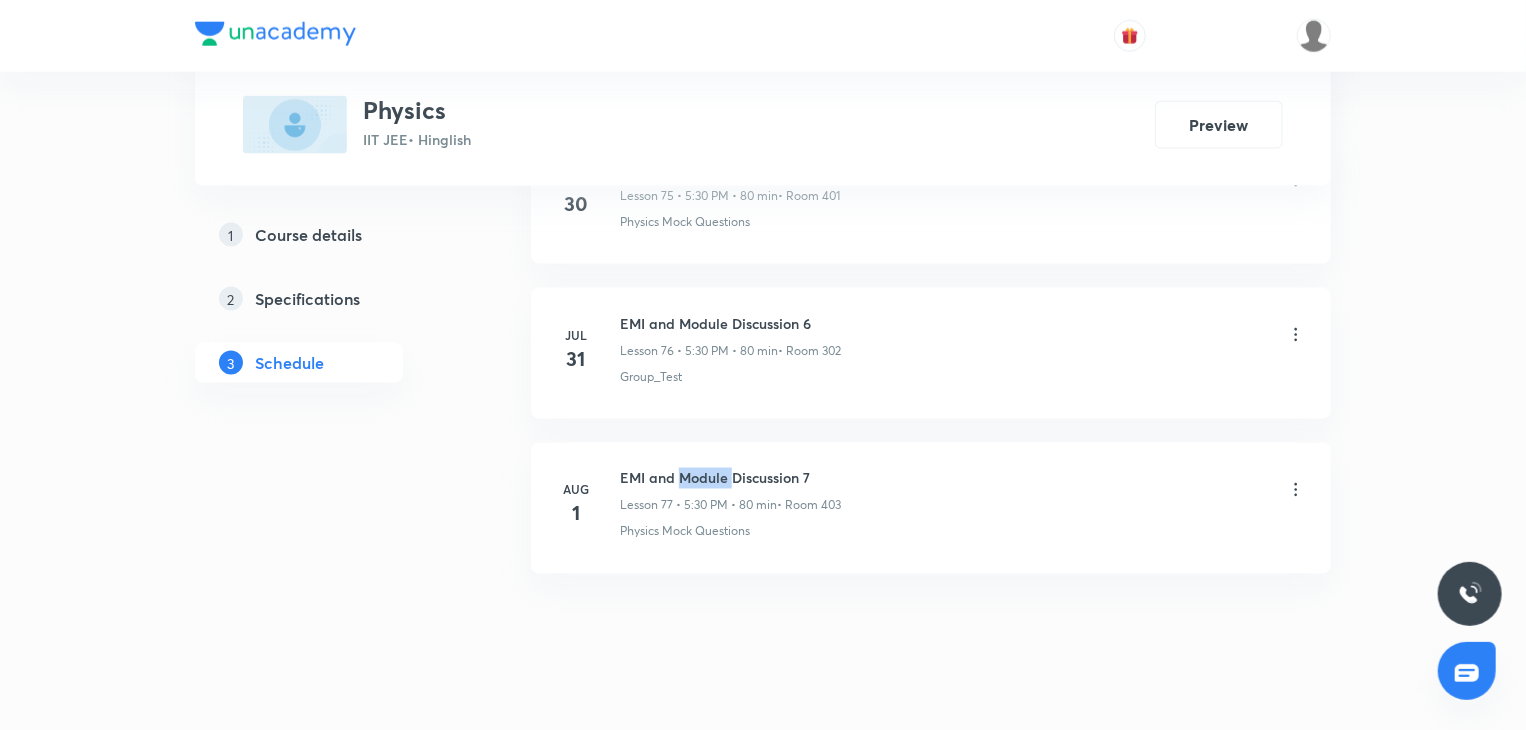 click on "Aug 1 EMI and Module Discussion 7 Lesson 77 • 5:30 PM • 80 min  • Room 403 Physics Mock Questions" at bounding box center (931, 508) 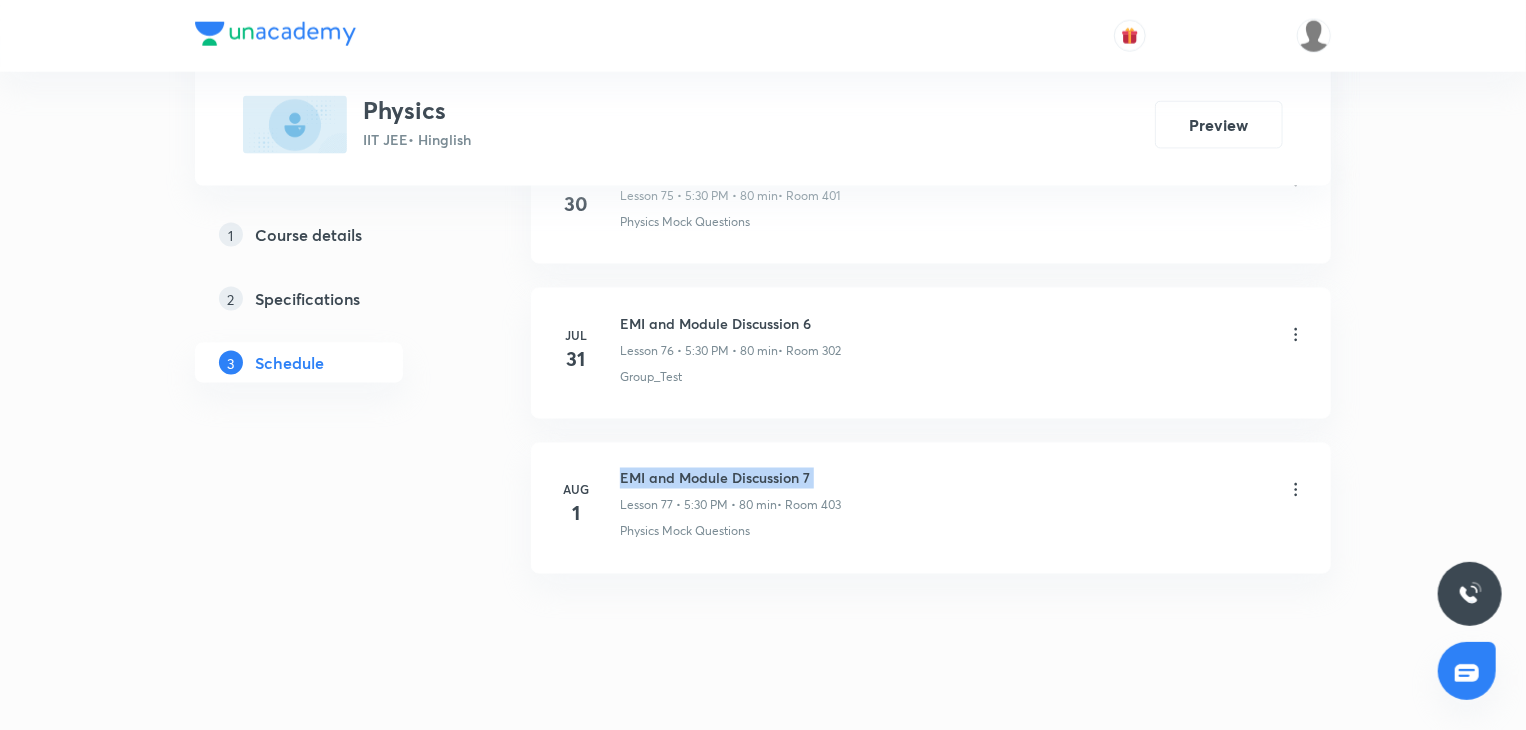 click on "Aug 1 EMI and Module Discussion 7 Lesson 77 • 5:30 PM • 80 min  • Room 403 Physics Mock Questions" at bounding box center [931, 508] 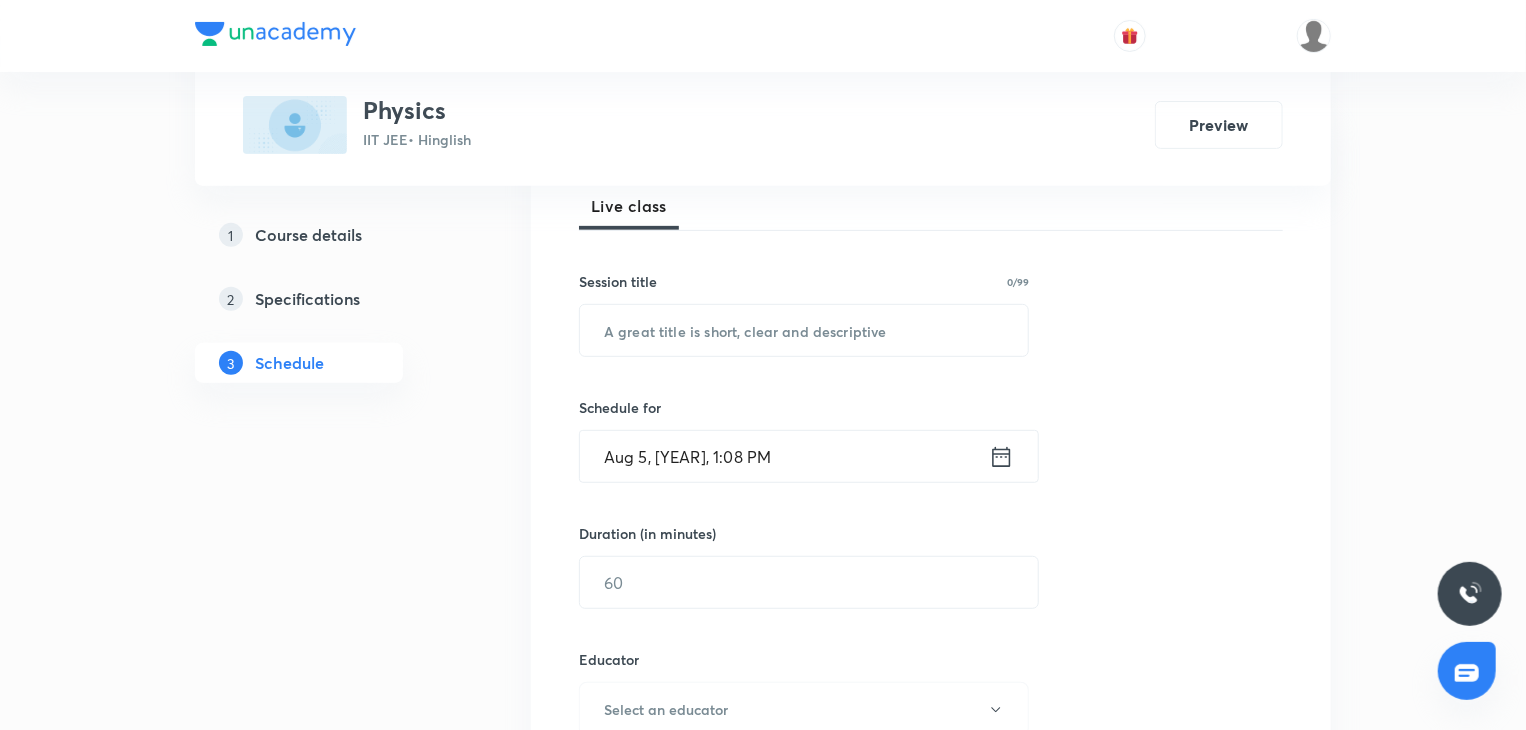 scroll, scrollTop: 284, scrollLeft: 0, axis: vertical 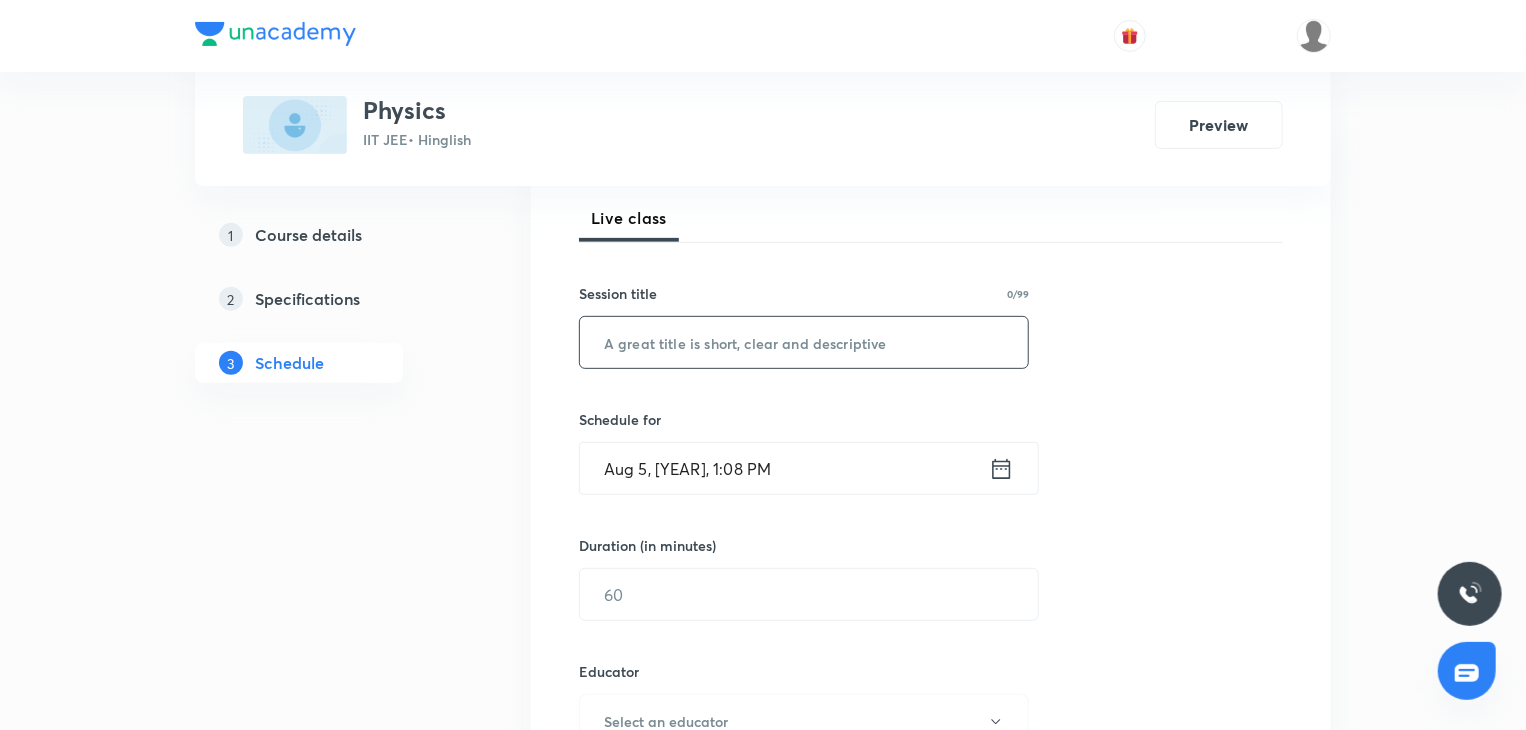 click at bounding box center (804, 342) 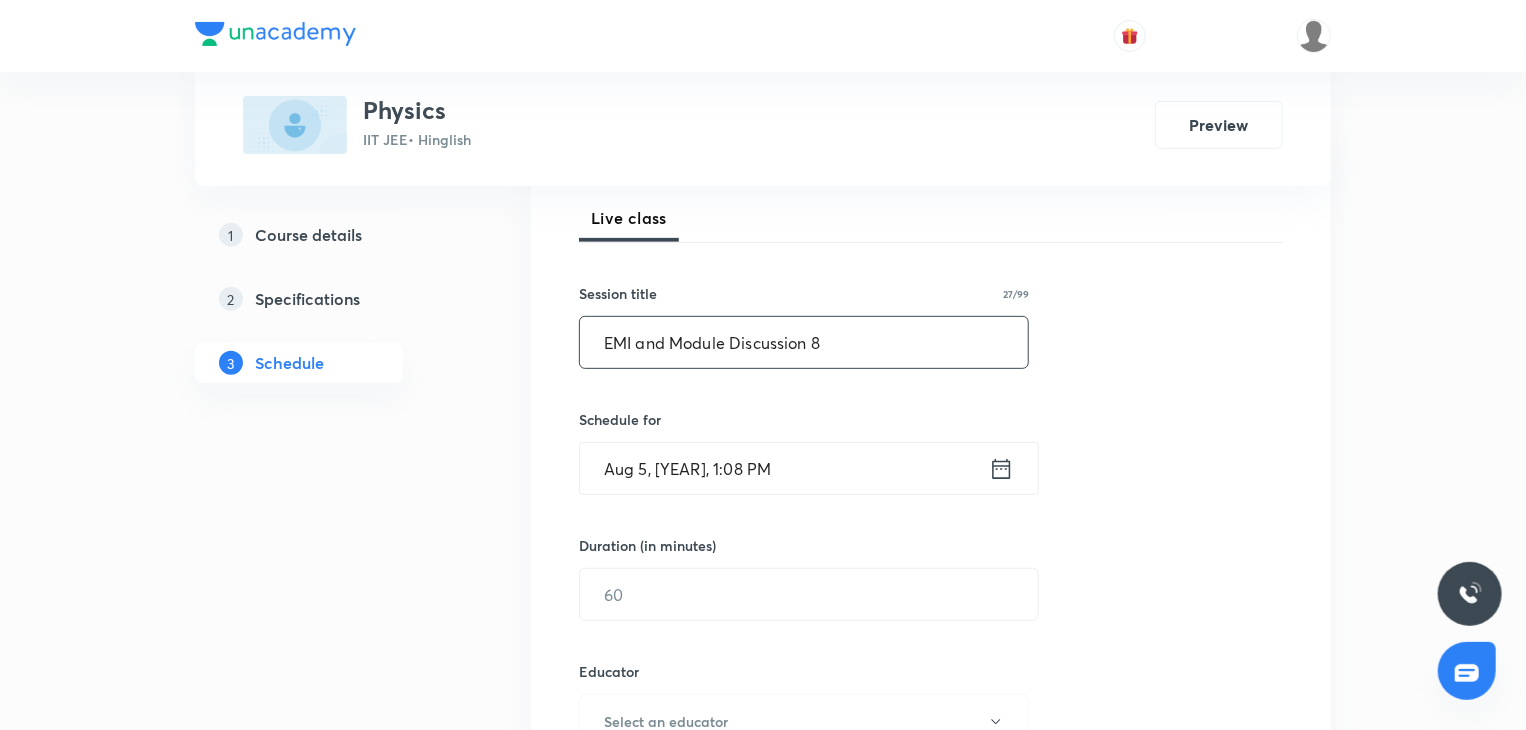 type on "EMI and Module Discussion 8" 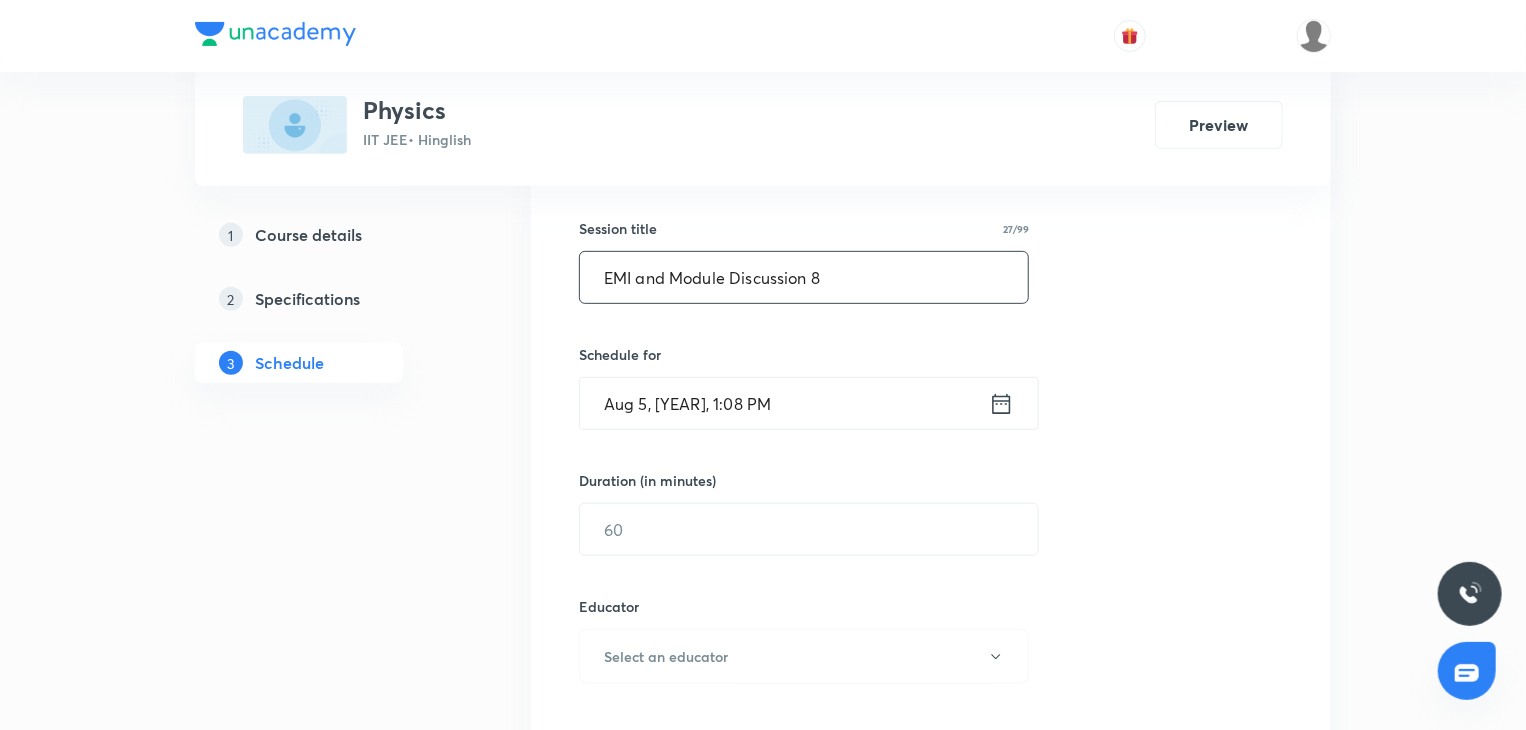 scroll, scrollTop: 384, scrollLeft: 0, axis: vertical 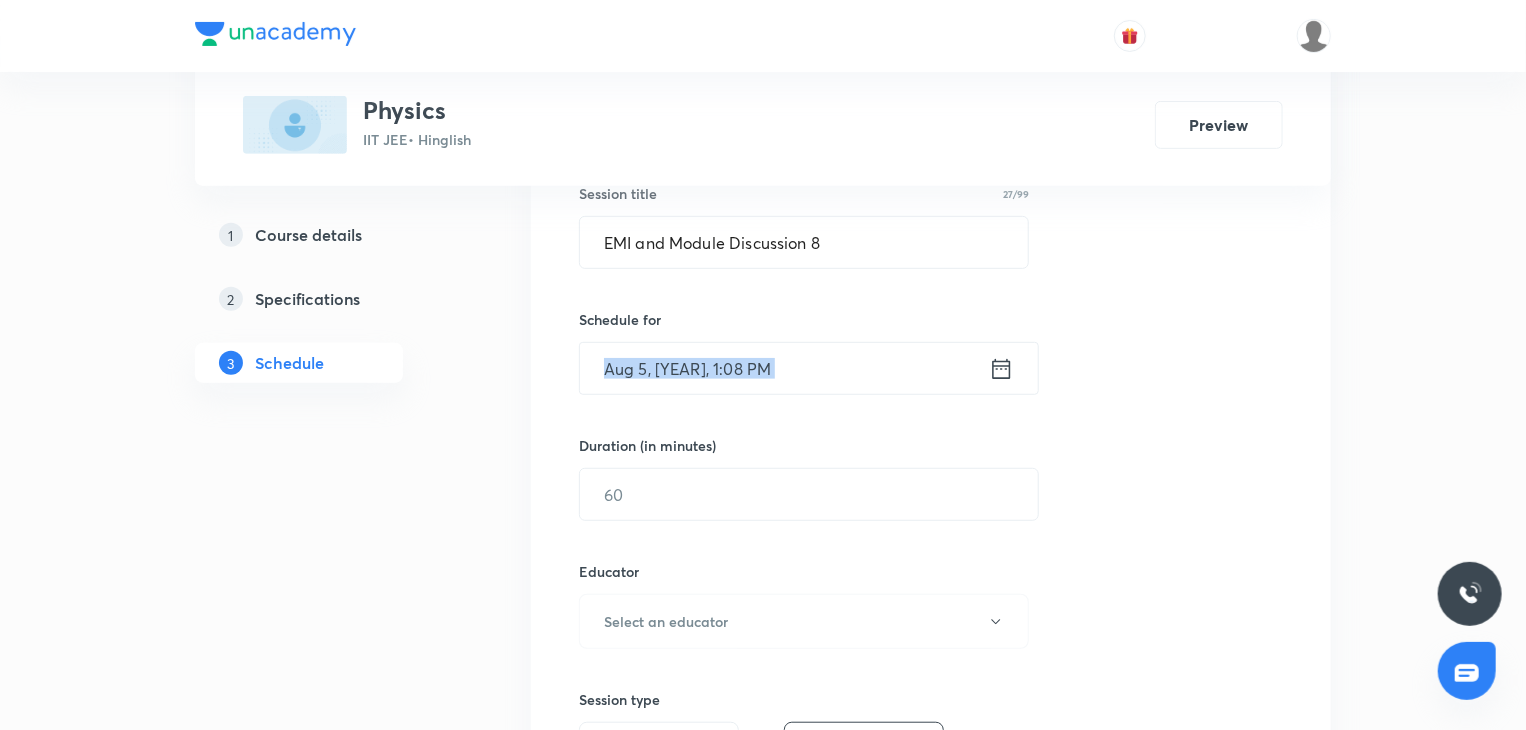 drag, startPoint x: 757, startPoint y: 403, endPoint x: 781, endPoint y: 353, distance: 55.461697 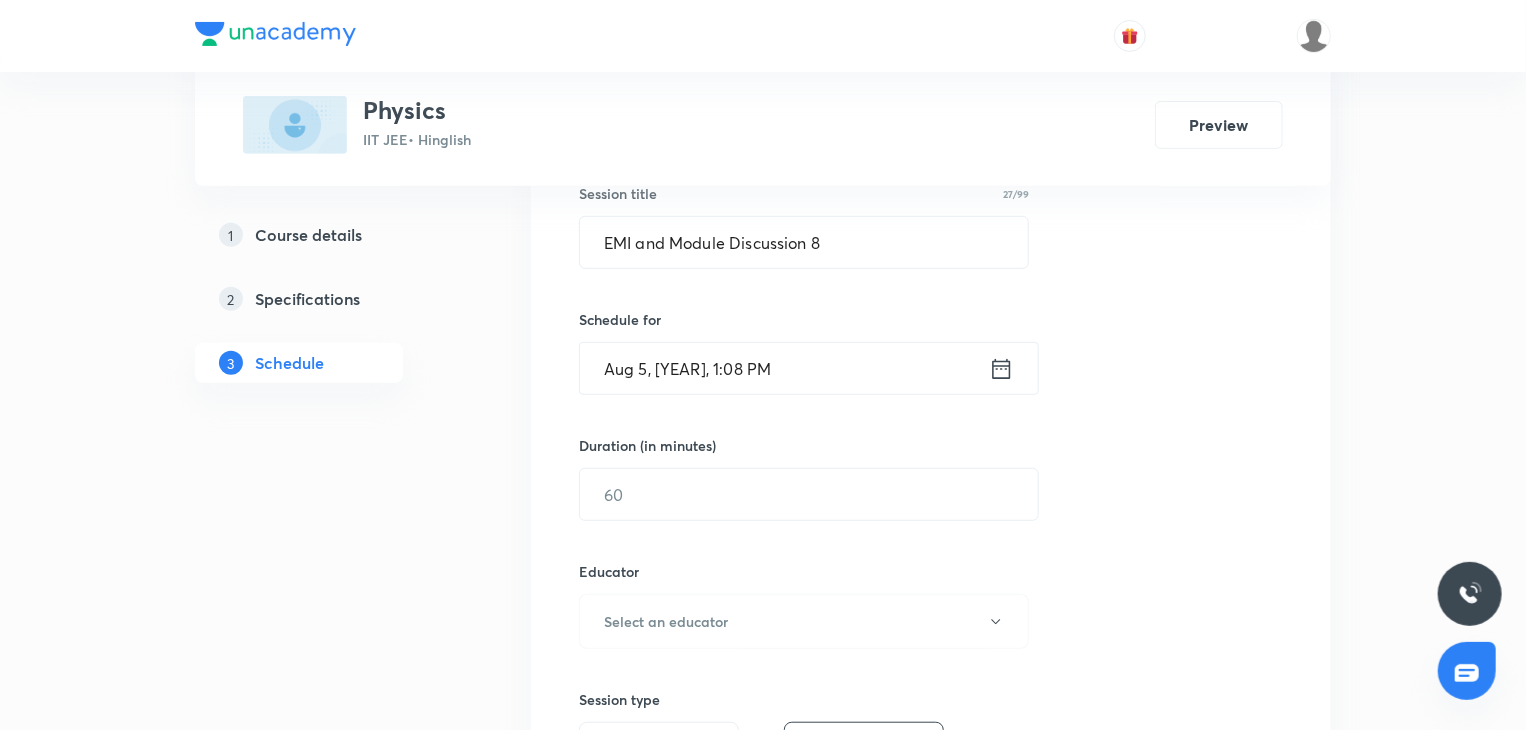 click on "Aug 5, 2025, 1:08 PM" at bounding box center [784, 368] 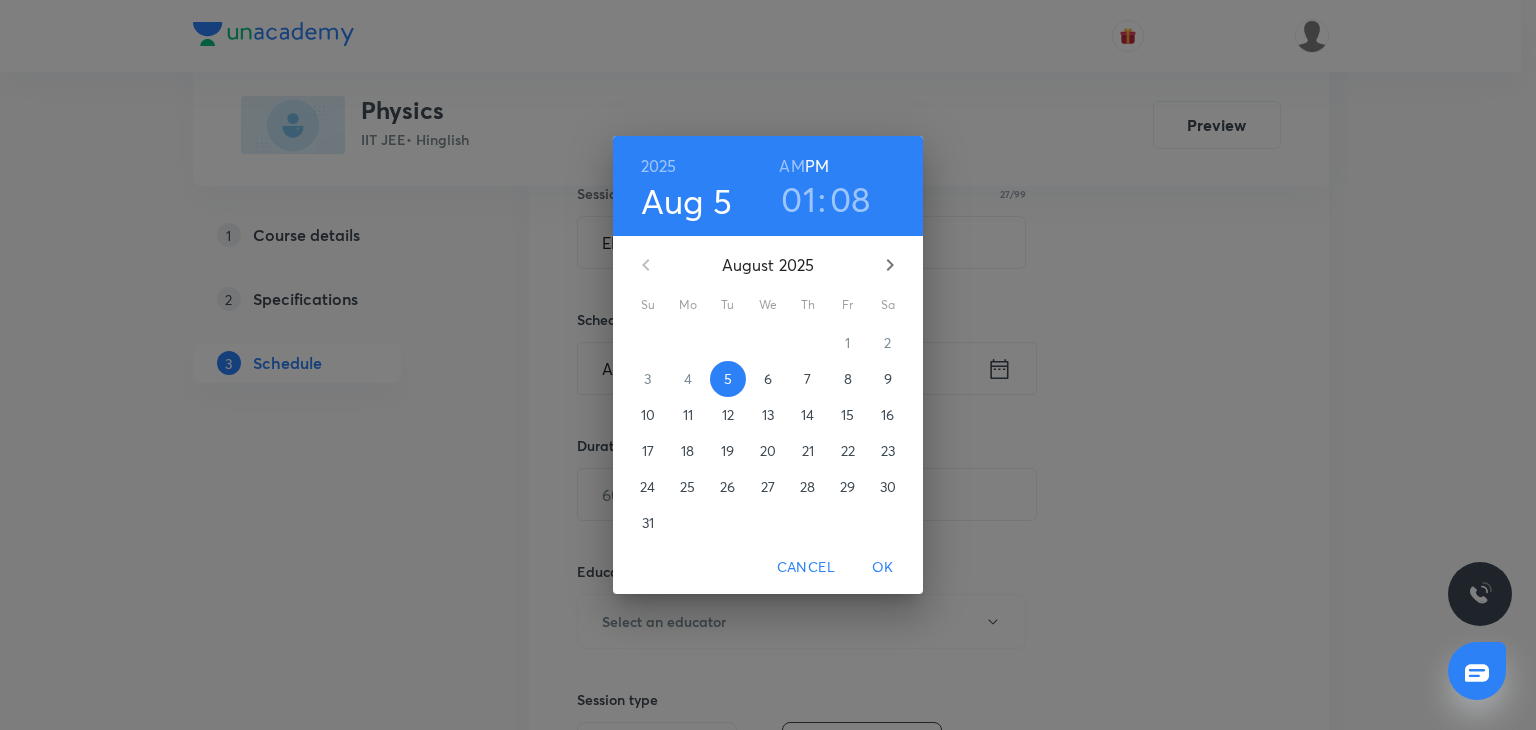 click on "01" at bounding box center [798, 199] 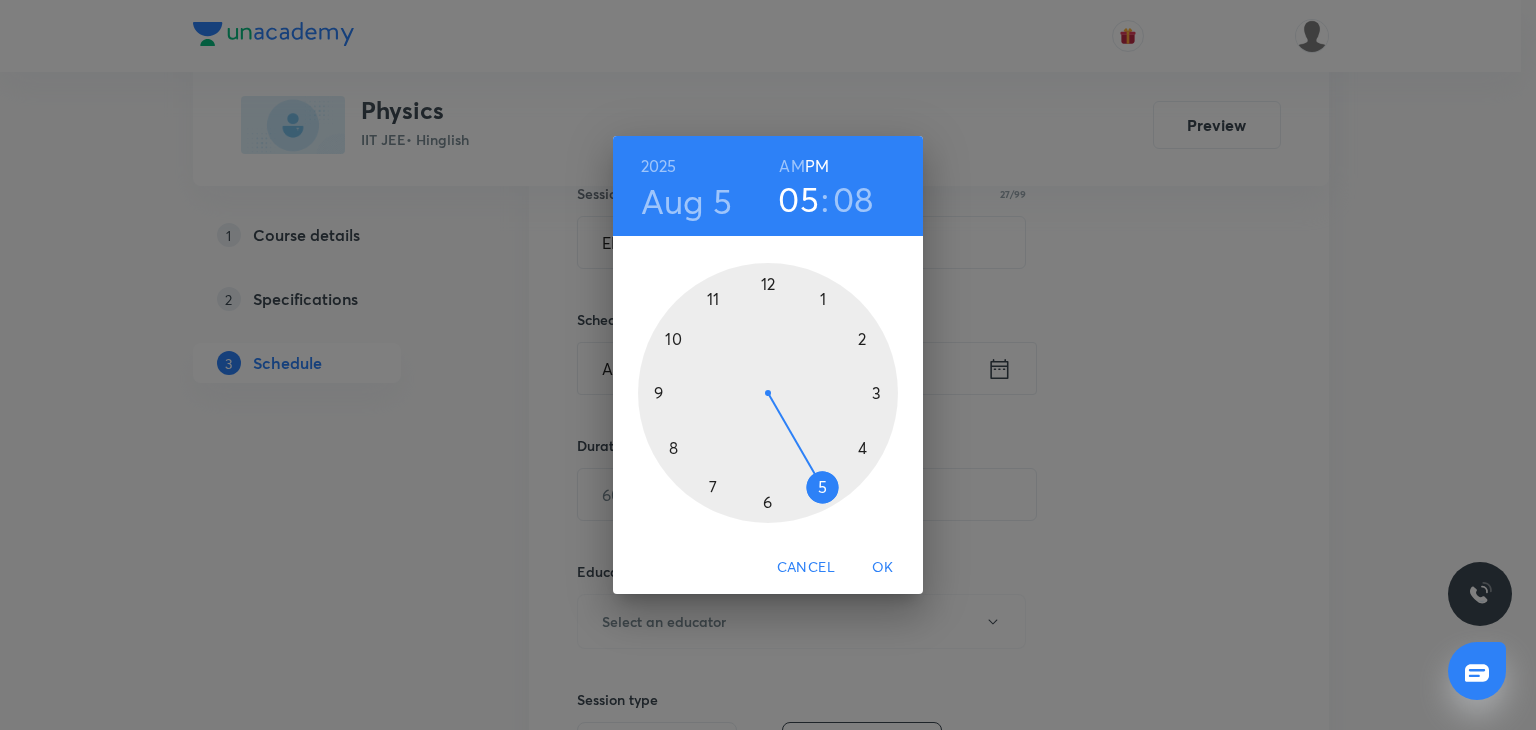 drag, startPoint x: 842, startPoint y: 426, endPoint x: 823, endPoint y: 488, distance: 64.84597 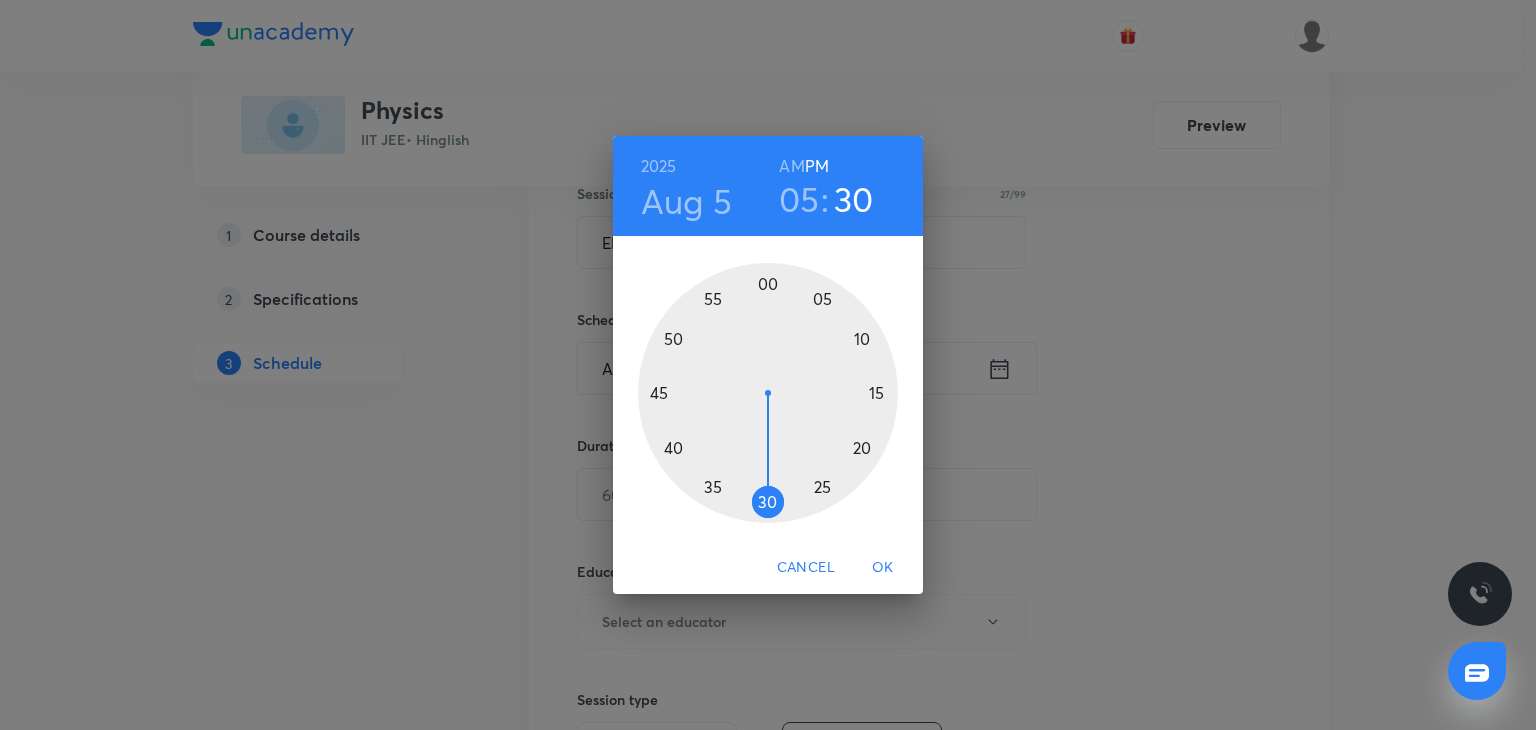 drag, startPoint x: 754, startPoint y: 514, endPoint x: 771, endPoint y: 508, distance: 18.027756 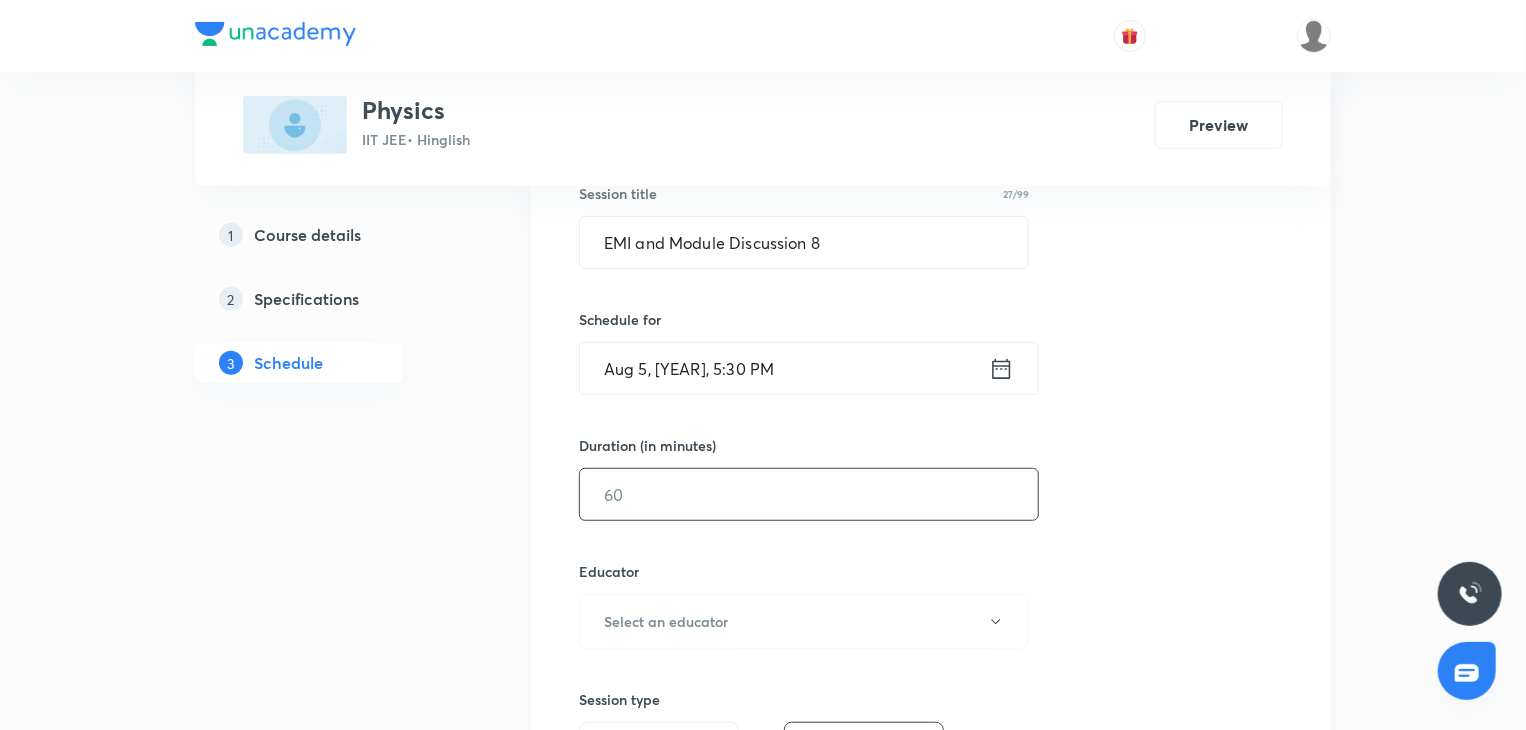 click at bounding box center (809, 494) 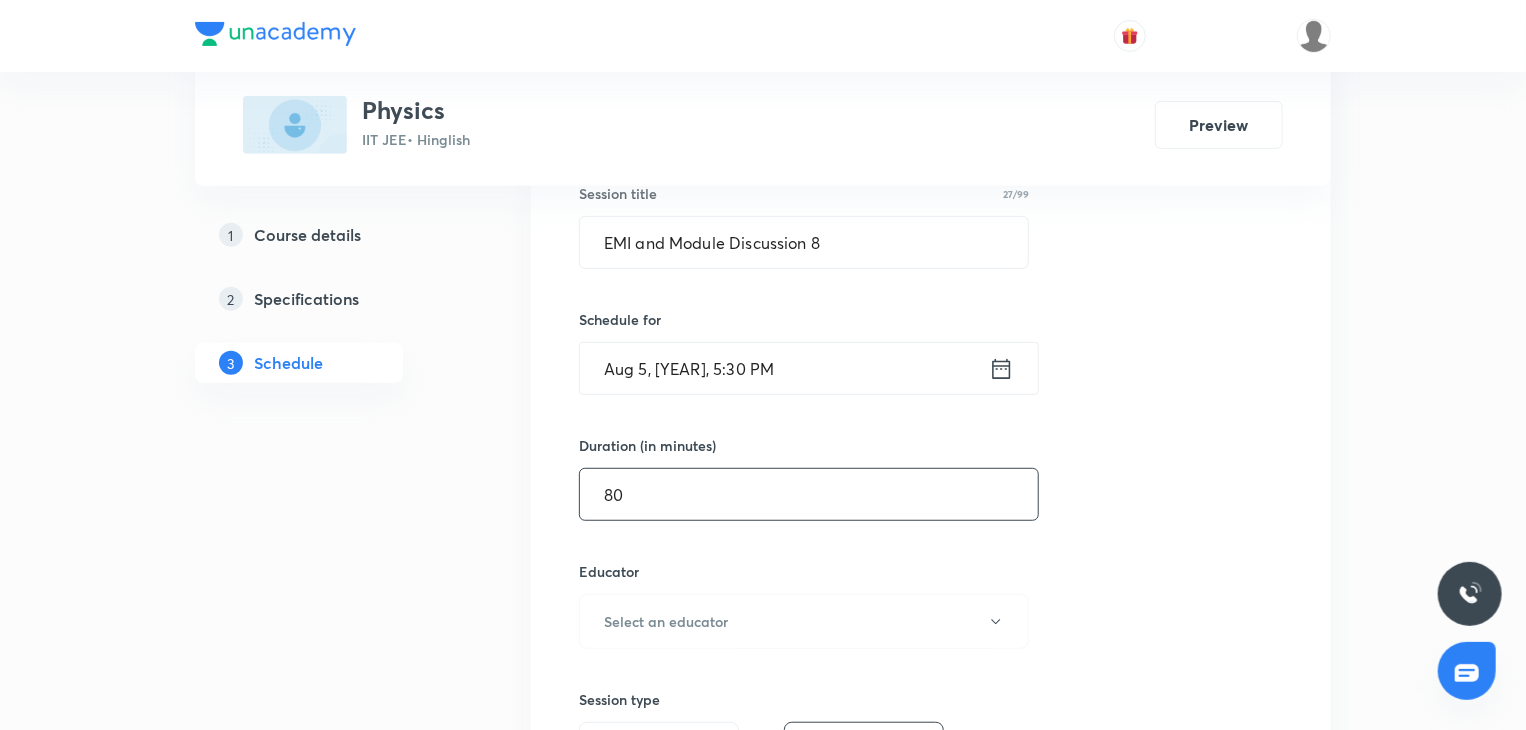 type on "80" 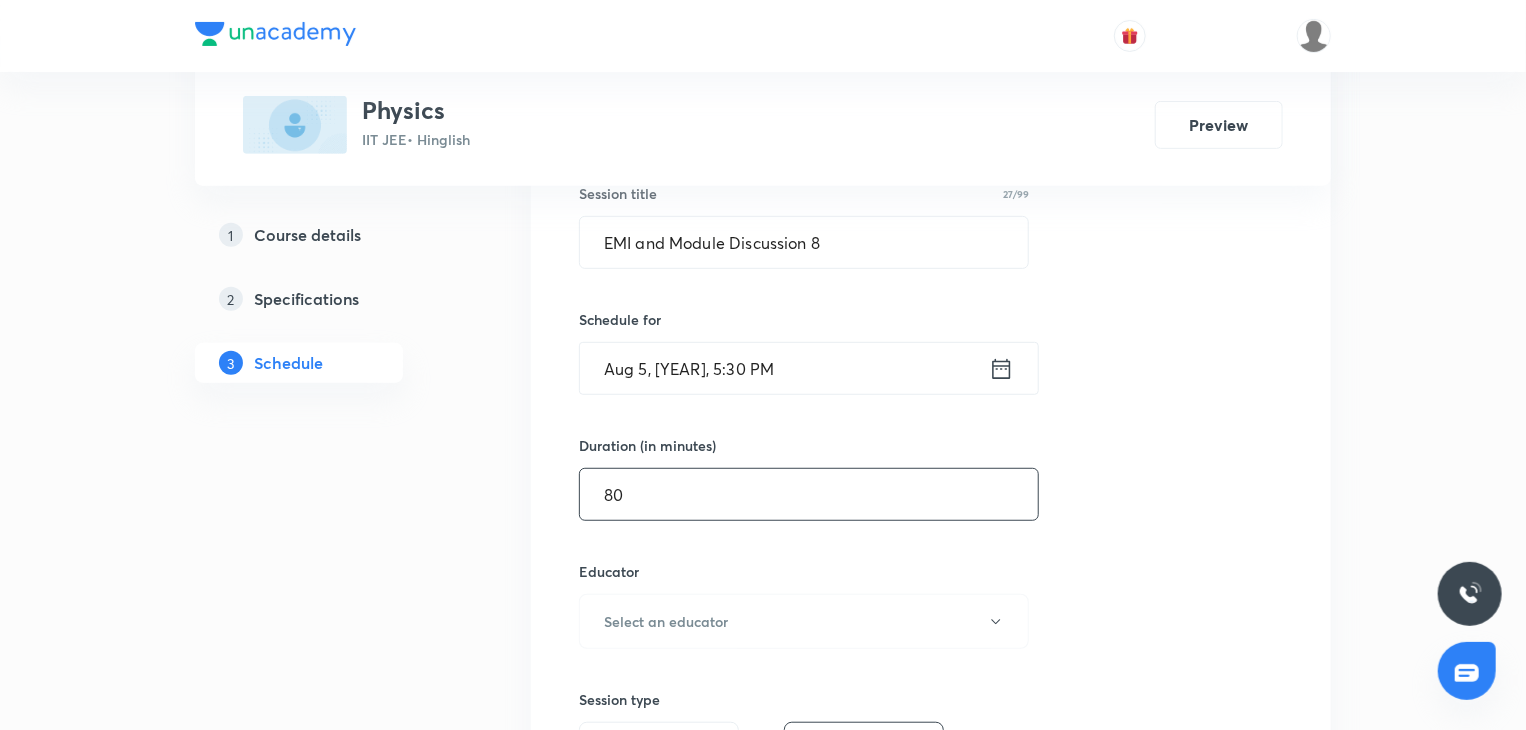 scroll, scrollTop: 584, scrollLeft: 0, axis: vertical 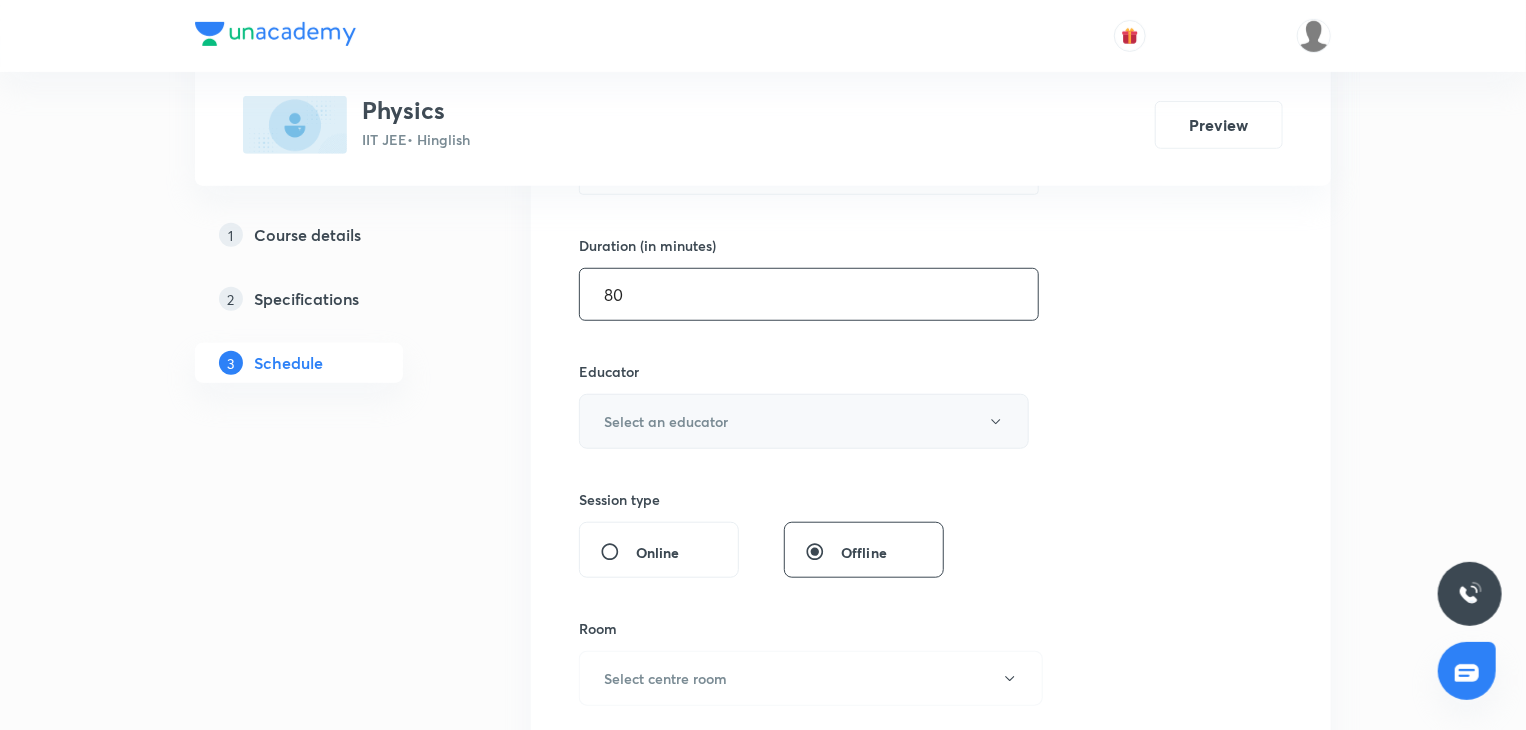 click on "Select an educator" at bounding box center (804, 421) 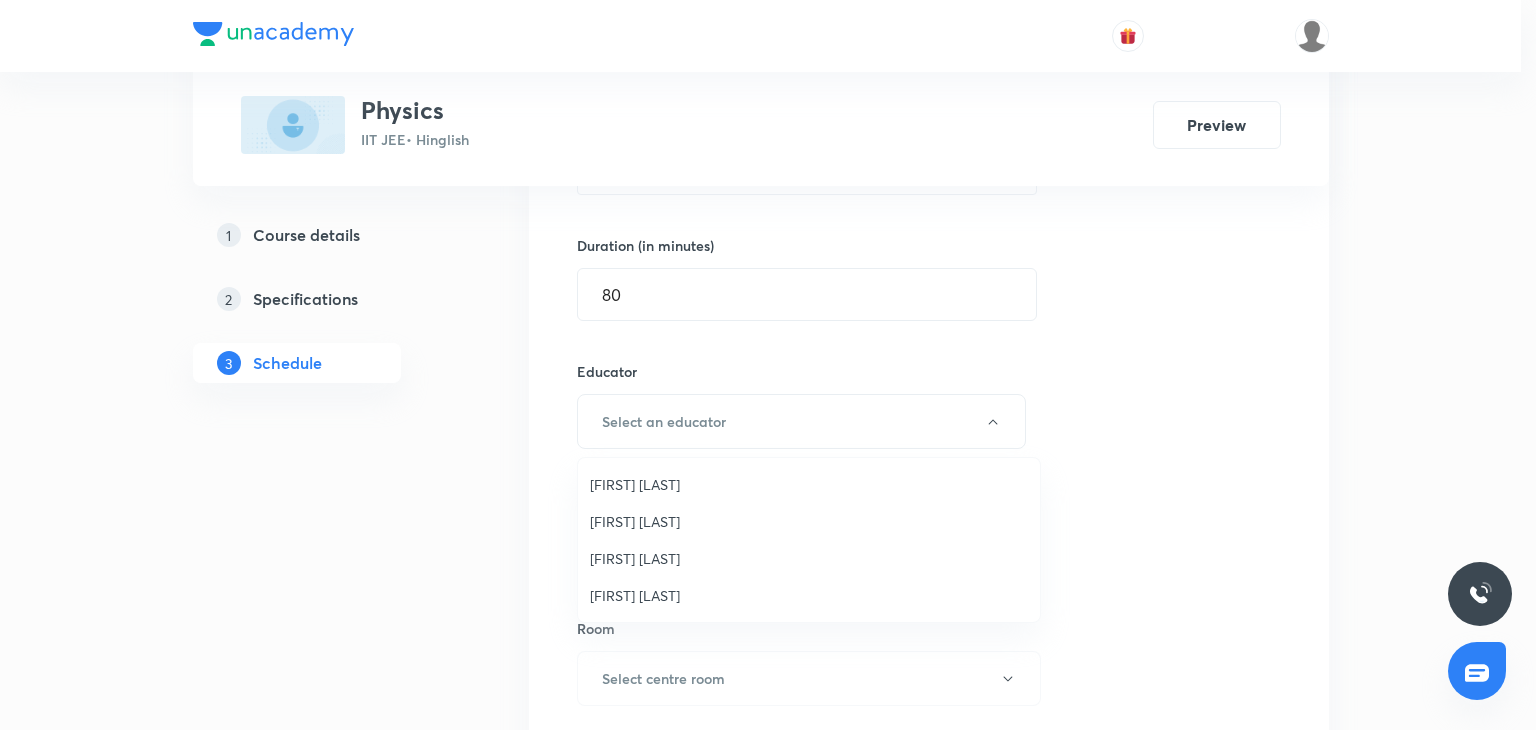 click on "Praveen Kumar Ghosh" at bounding box center (809, 595) 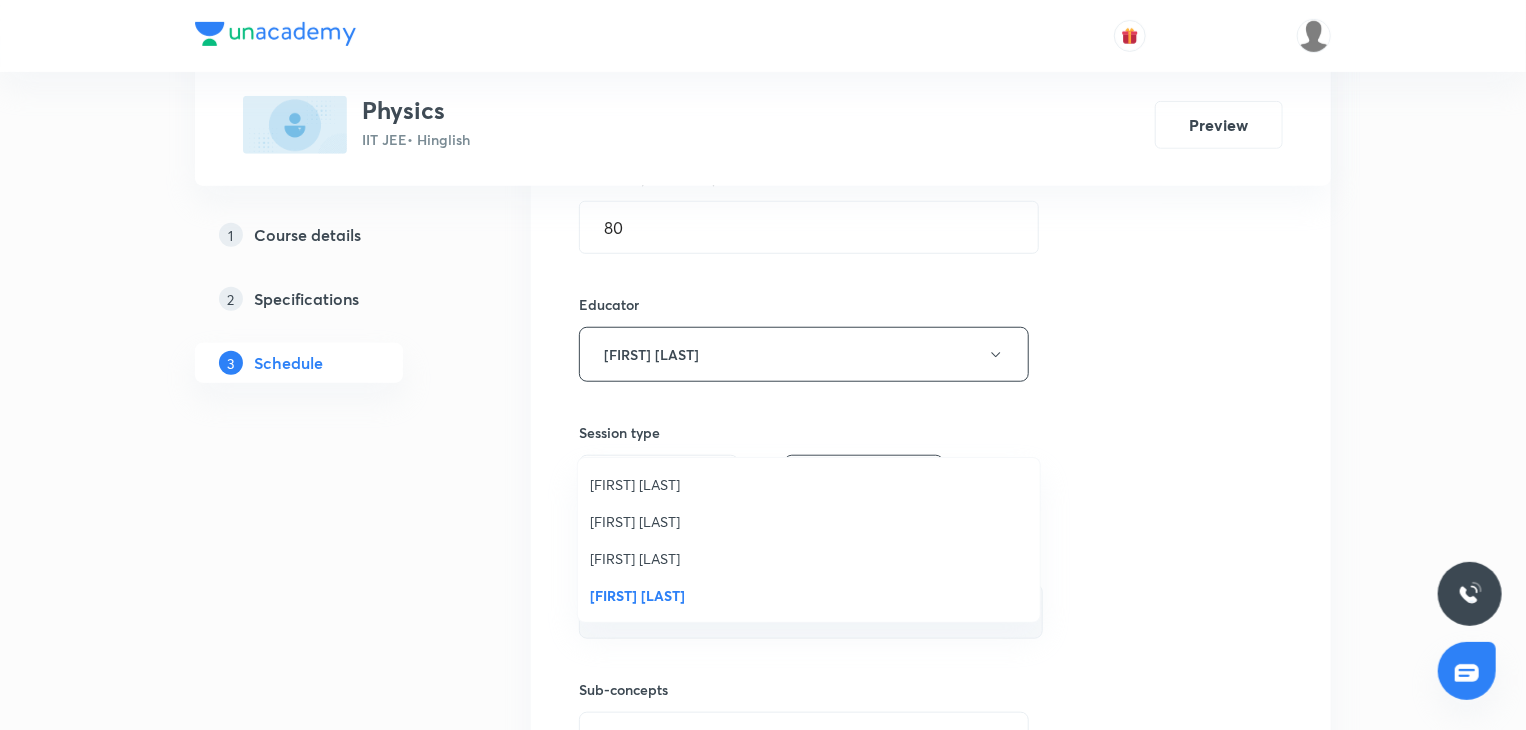 scroll, scrollTop: 784, scrollLeft: 0, axis: vertical 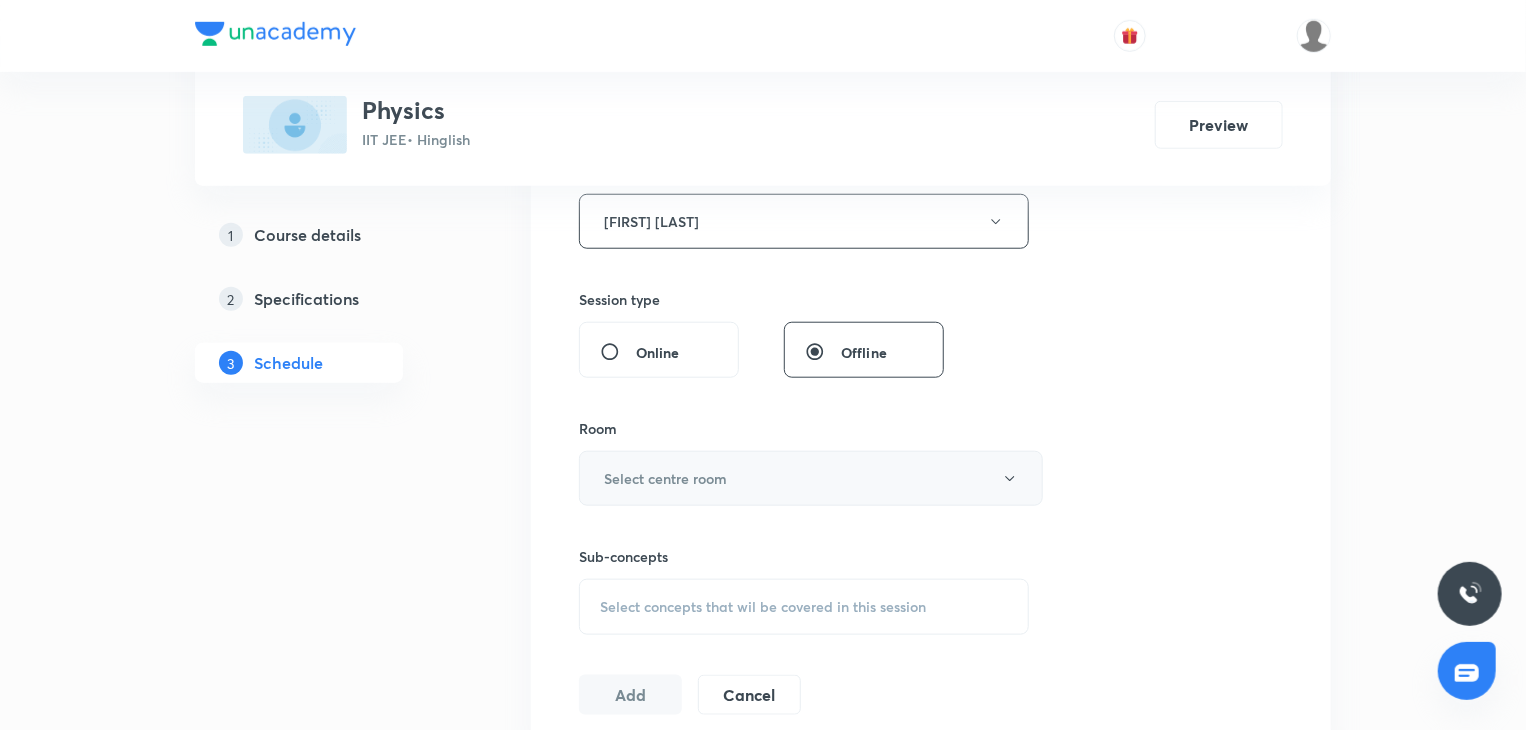 click on "Select centre room" at bounding box center [811, 478] 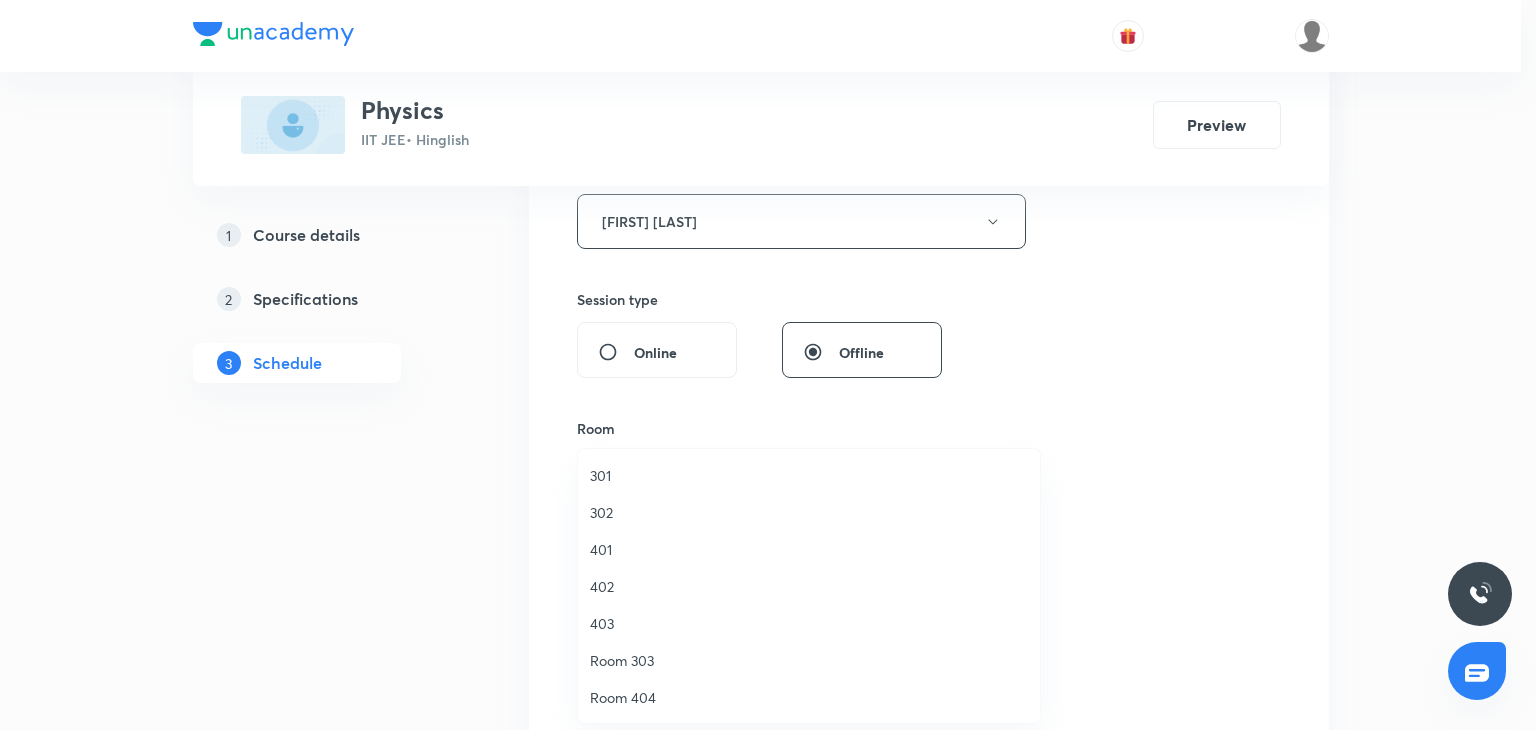 click on "302" at bounding box center [809, 512] 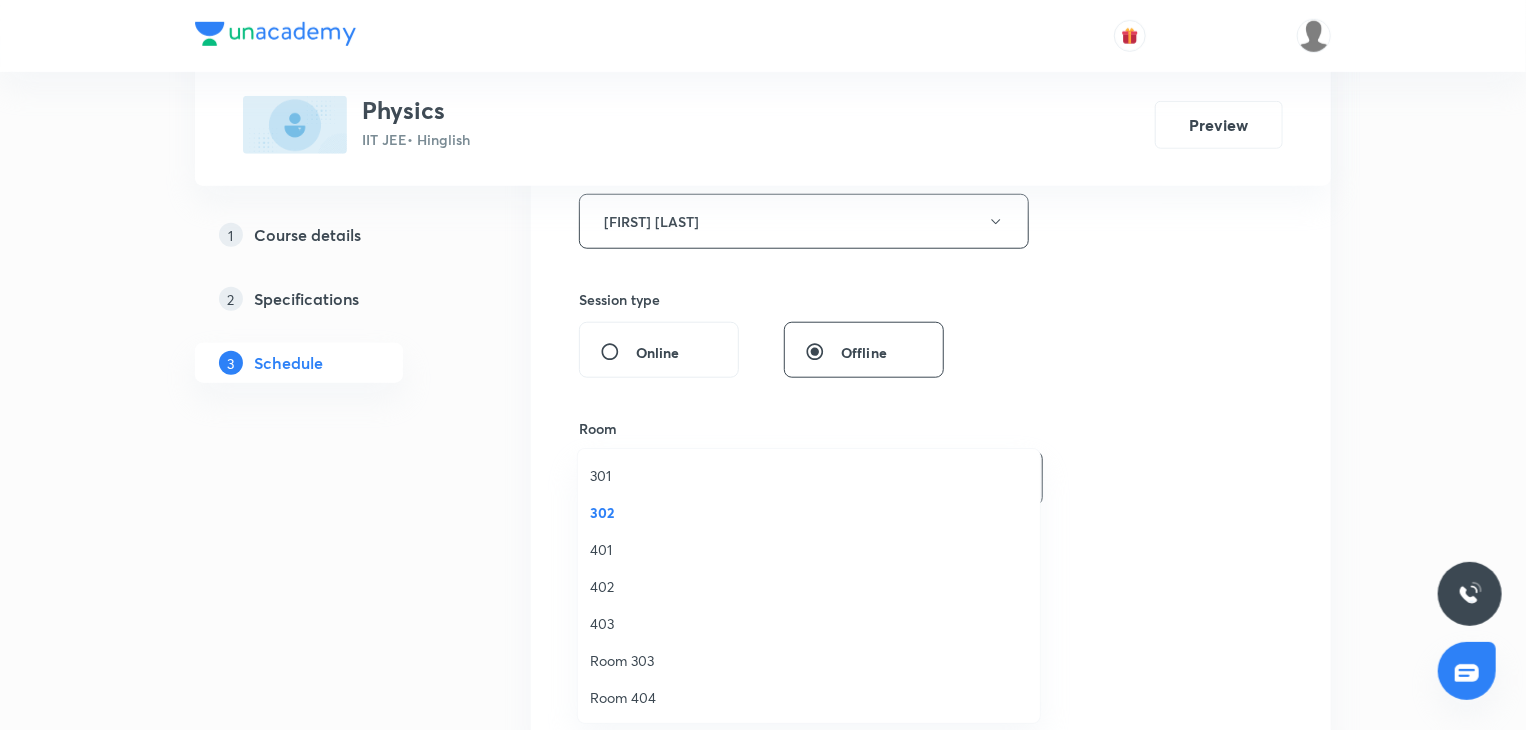 click on "Select concepts that wil be covered in this session" at bounding box center (763, 607) 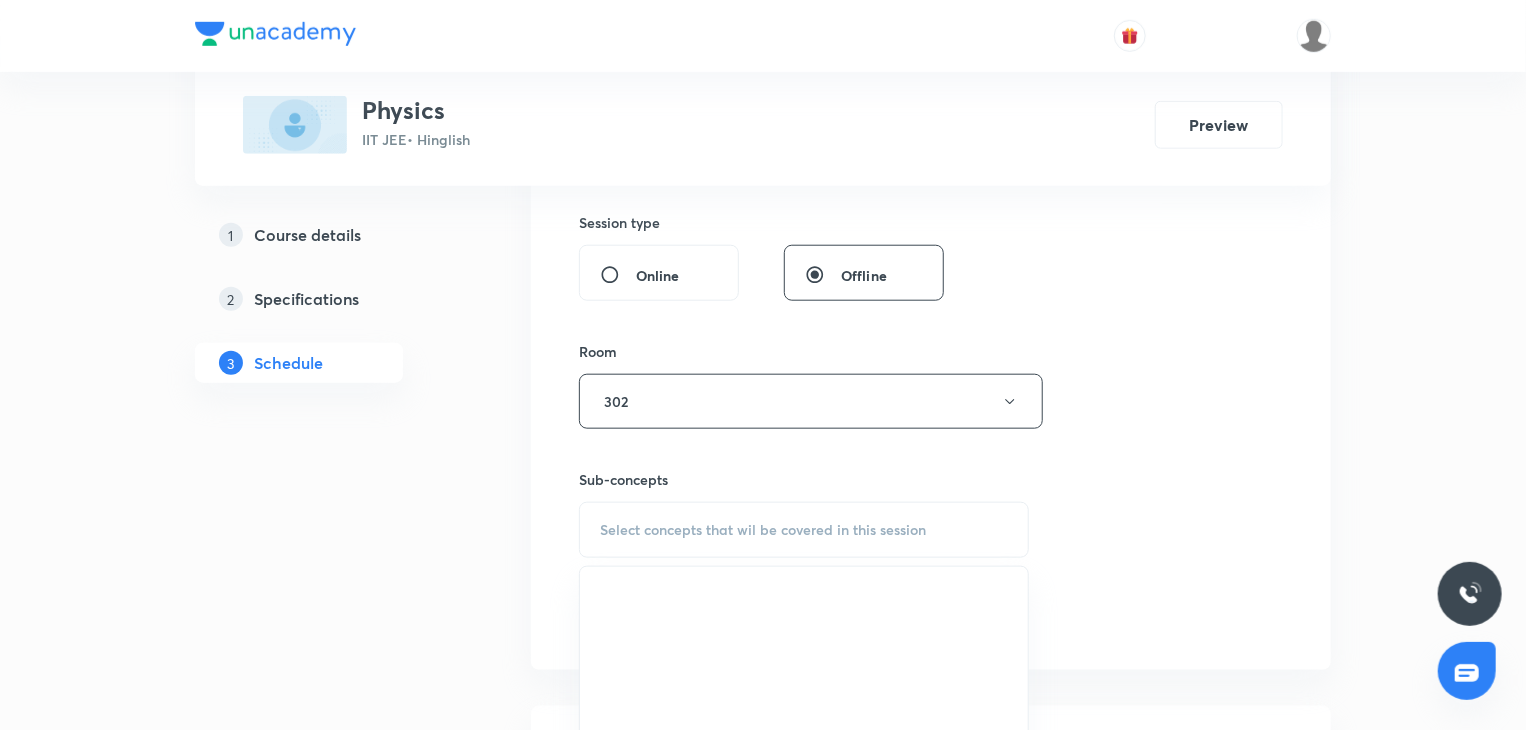 scroll, scrollTop: 984, scrollLeft: 0, axis: vertical 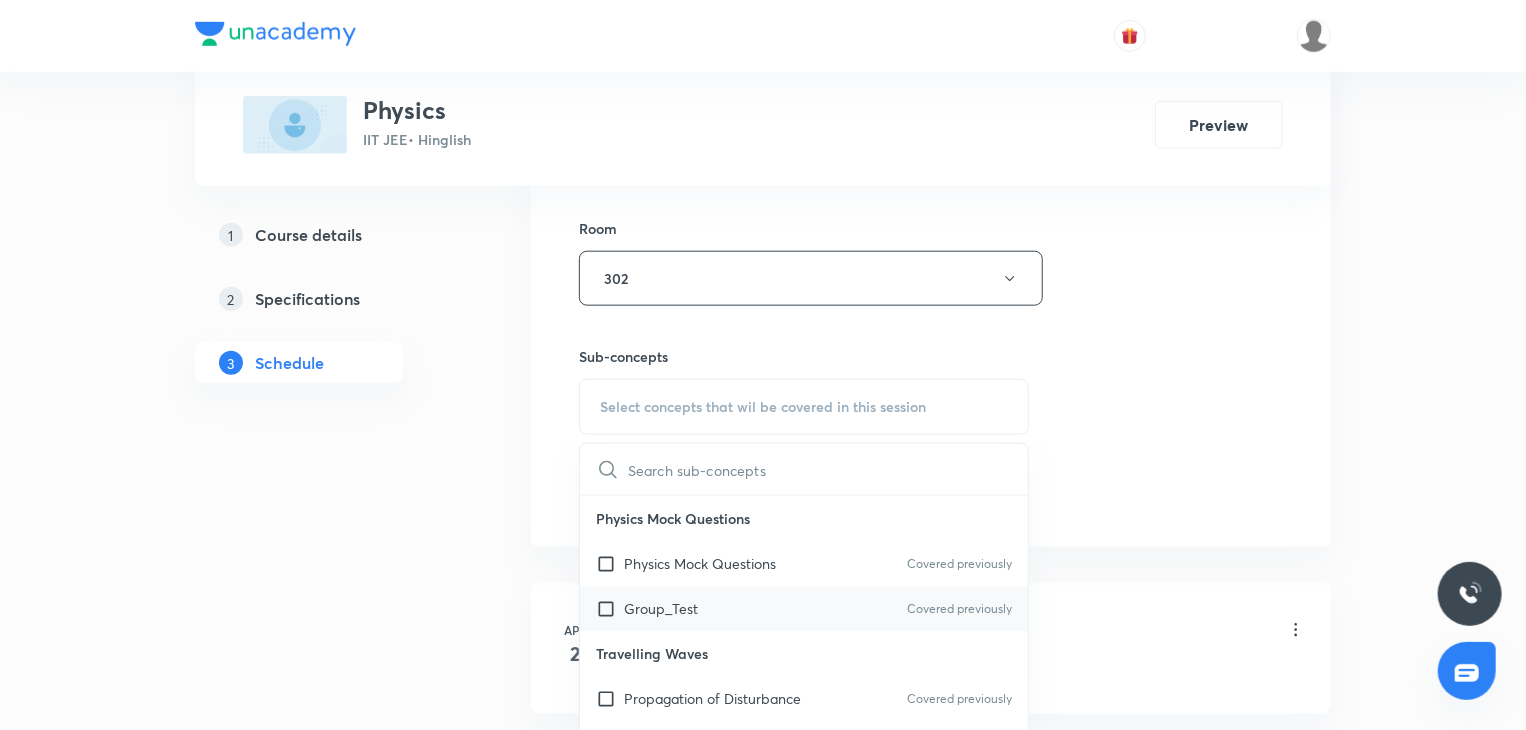 click on "Group_Test Covered previously" at bounding box center (804, 608) 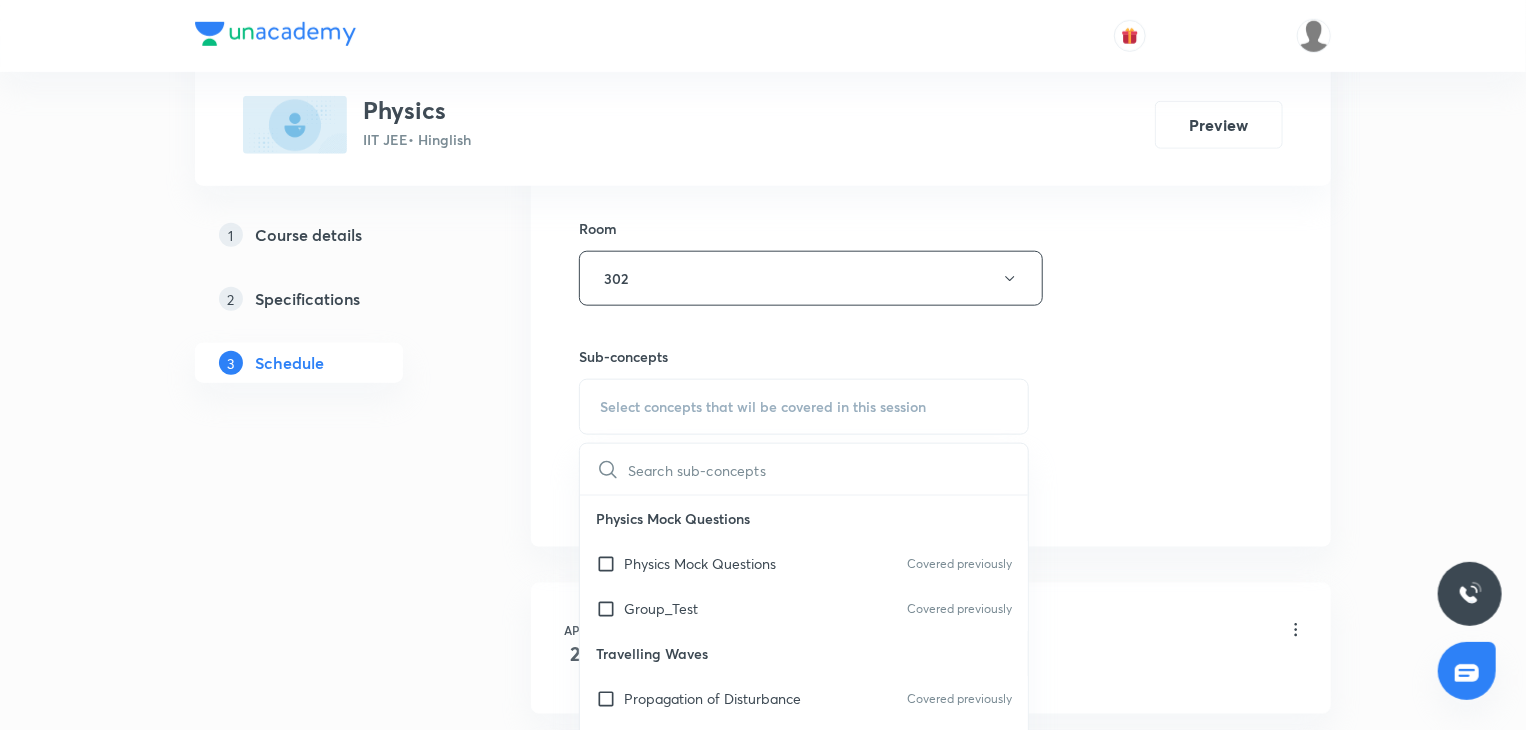 click on "Session  78 Live class Session title 27/99 EMI and Module Discussion 8 ​ Schedule for Aug 5, 2025, 5:30 PM ​ Duration (in minutes) 80 ​ Educator Praveen Kumar Ghosh   Session type Online Offline Room 302 Sub-concepts Select concepts that wil be covered in this session ​ Physics Mock Questions Physics Mock Questions Covered previously Group_Test Covered previously Travelling Waves Propagation of Disturbance Covered previously Wave Function  Equation of a Plane Progressive Wave (Travelling Wave) Travelling Wave Model Sinusoidal Waves on strings  Speed of Waves on String  Covered previously Rate of Energy Transfer by sinusoidal waves on String Interpretation of dy/dx in Longitudinal Waves and transverse wave  Superposition & Reflection Sound Waves Superposition of Sinusoidal Waves Propagation of Sound Waves Interference of the Waves Speed of Sound Waves Quinck's Tube Speed of Sound:Newton's Formula Reflection of Waves at Fixed End and Free End Laplace's Correction  Reflection and Refraction of Wave Prism" at bounding box center [931, -19] 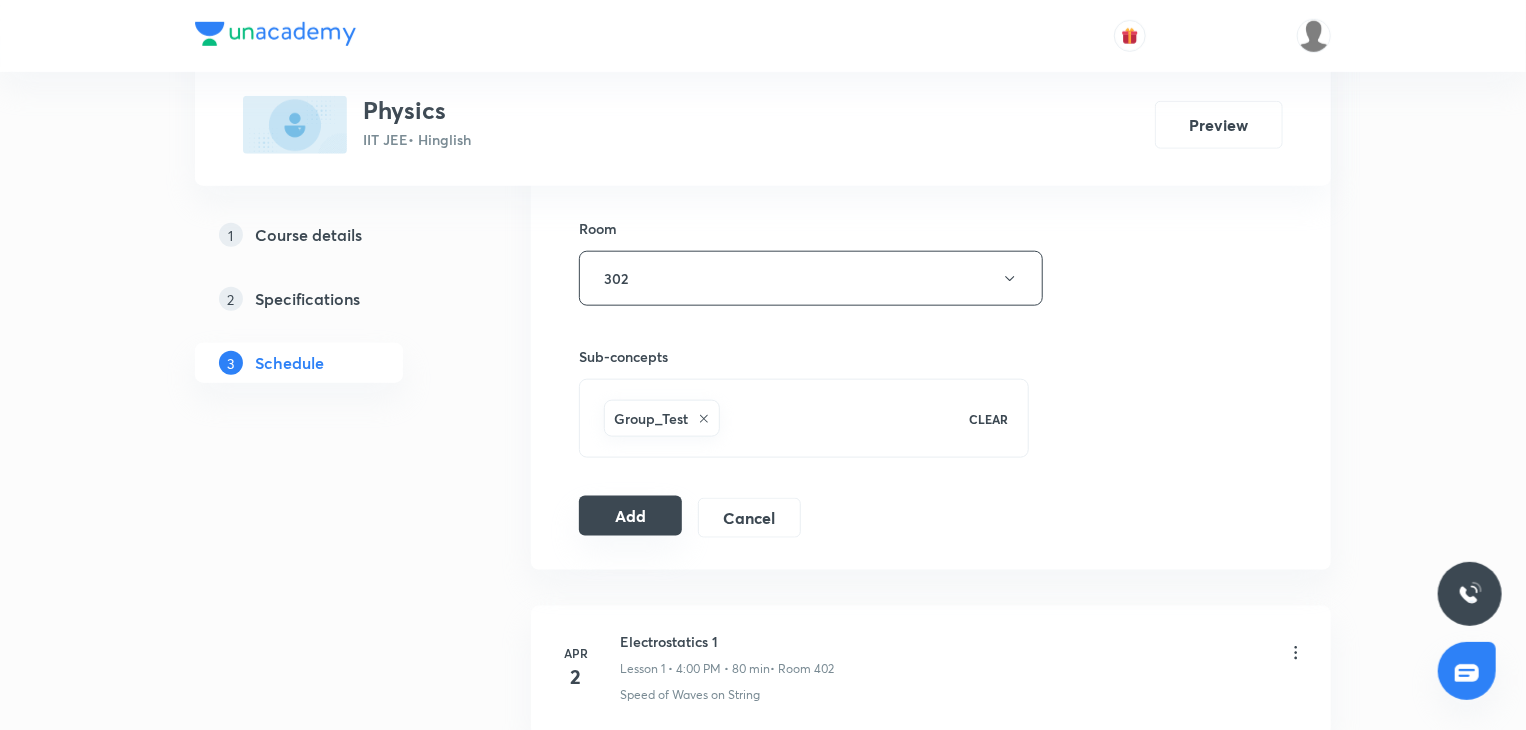 click on "Add" at bounding box center (630, 516) 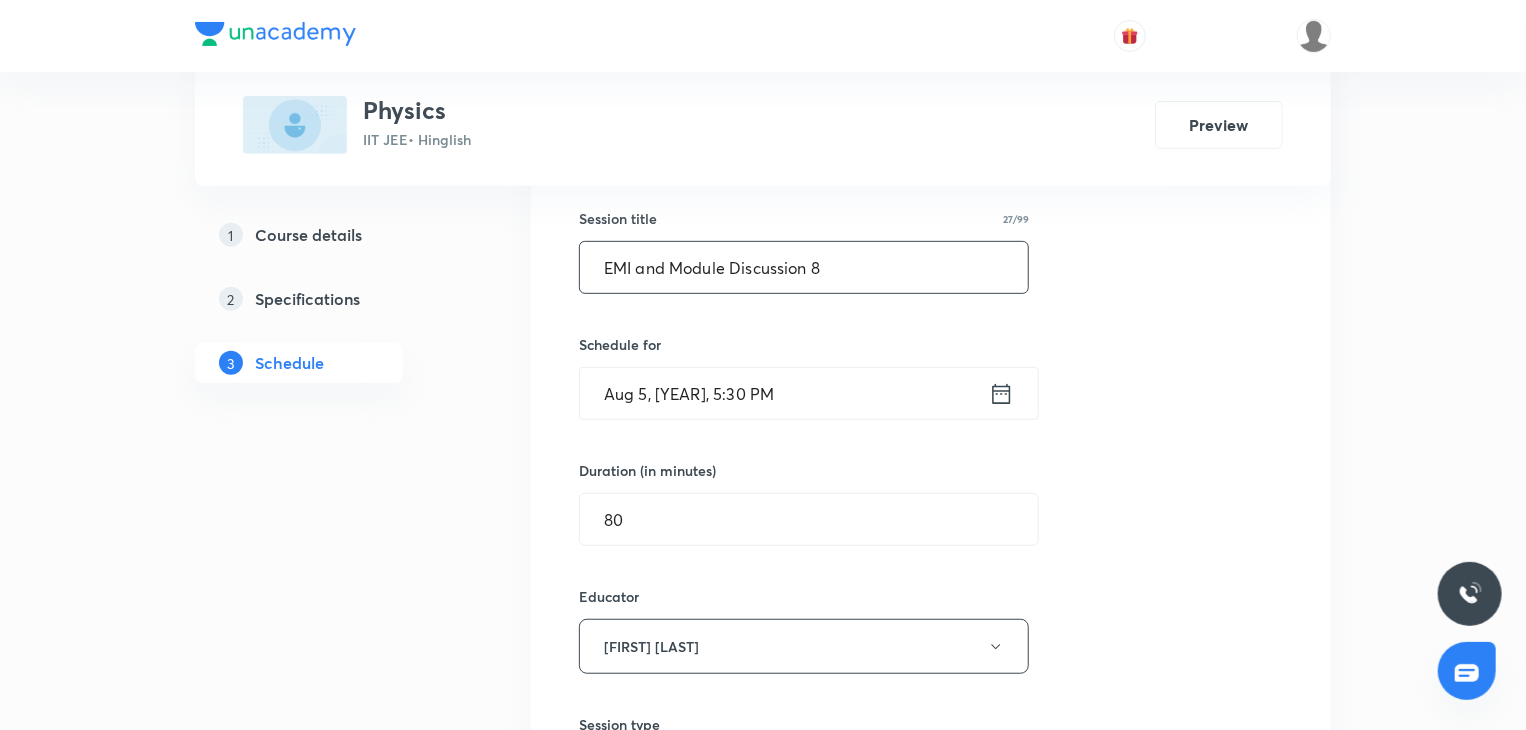 scroll, scrollTop: 184, scrollLeft: 0, axis: vertical 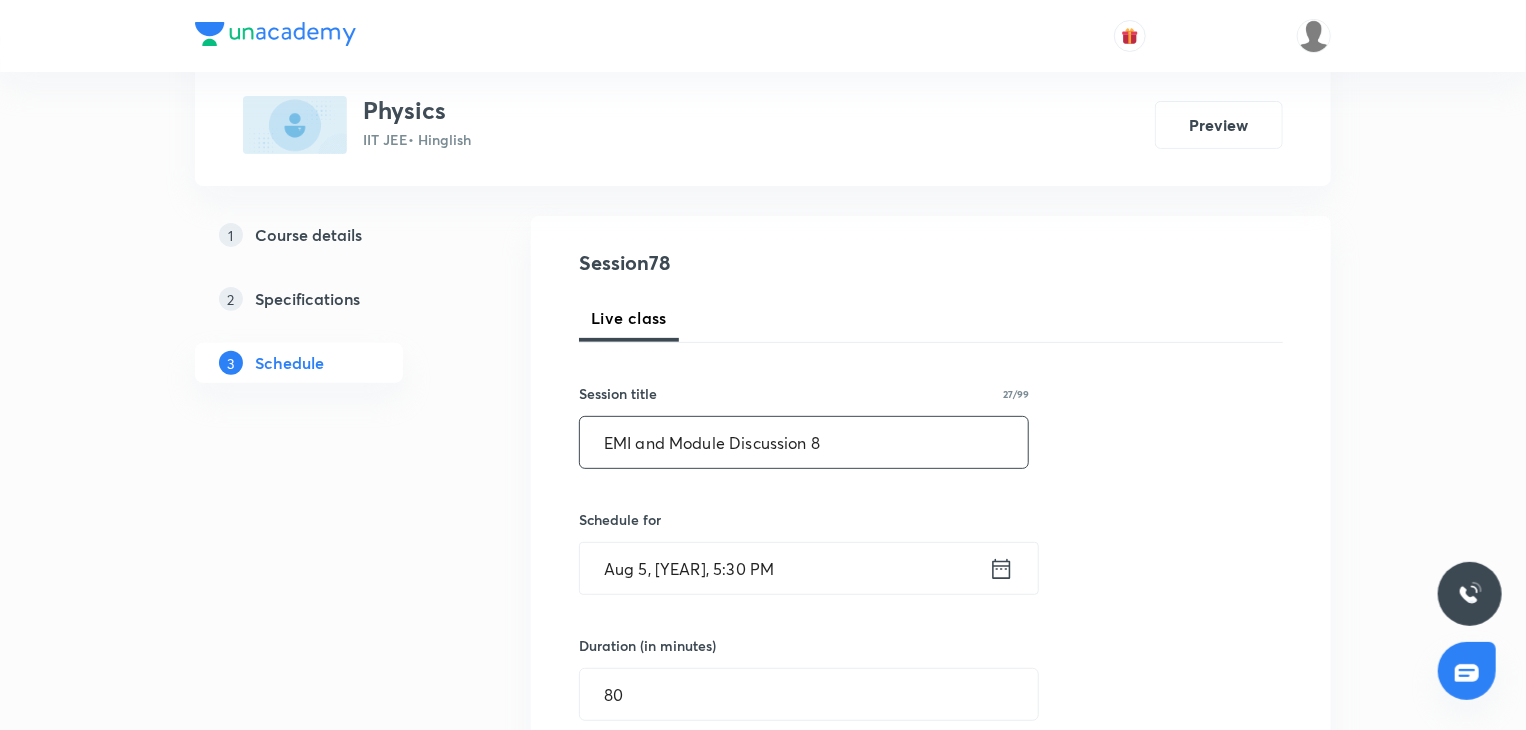 click on "EMI and Module Discussion 8" at bounding box center (804, 442) 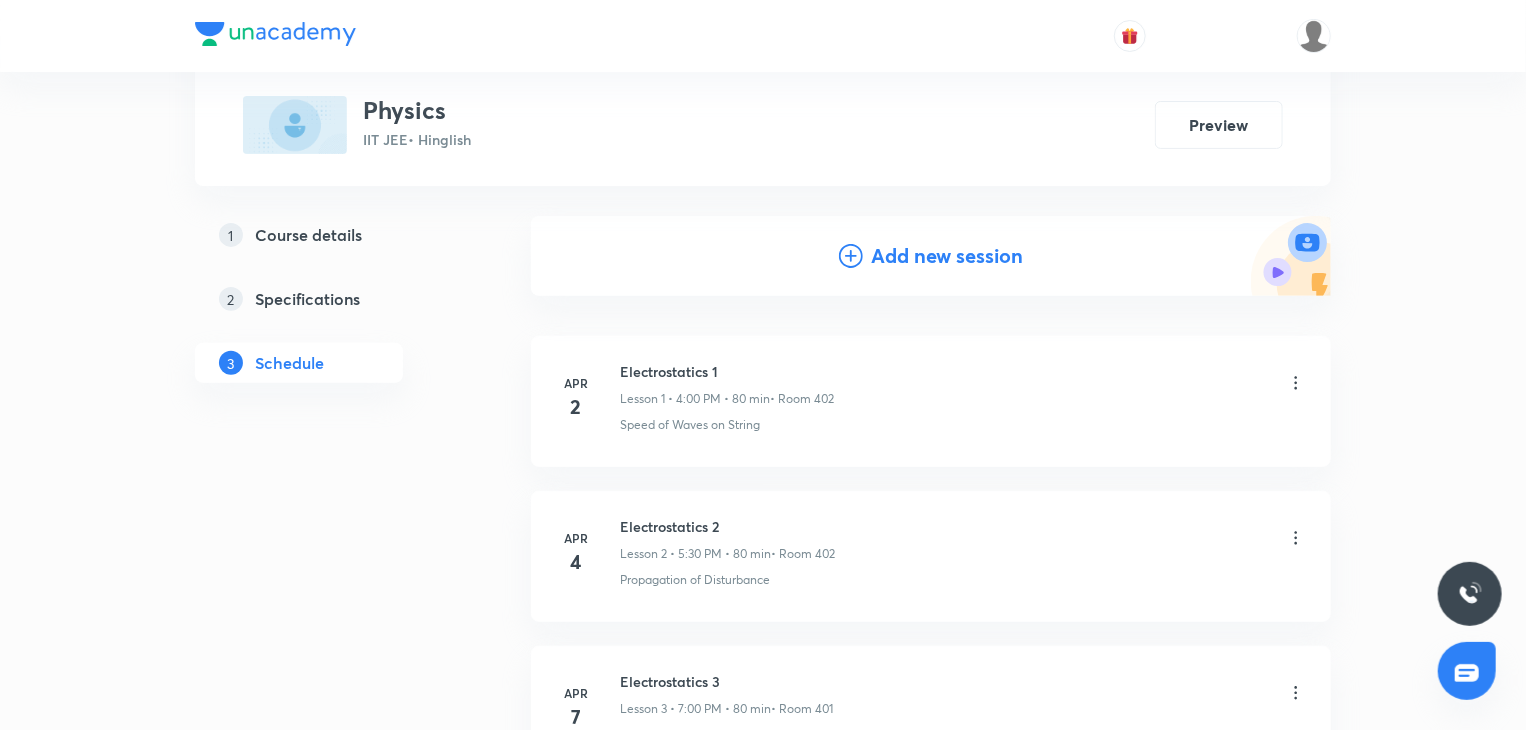 click on "Add new session" at bounding box center [931, 256] 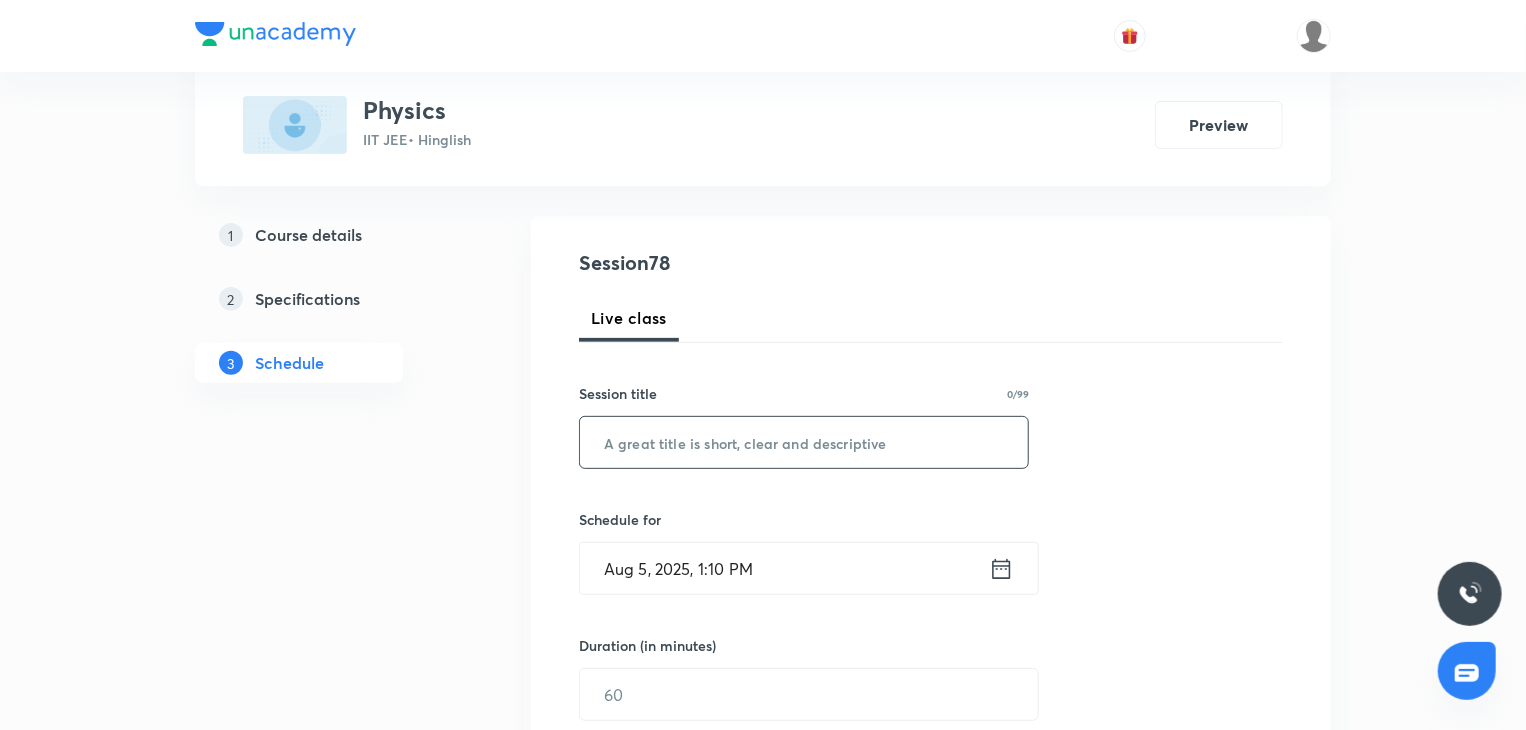 click at bounding box center (804, 442) 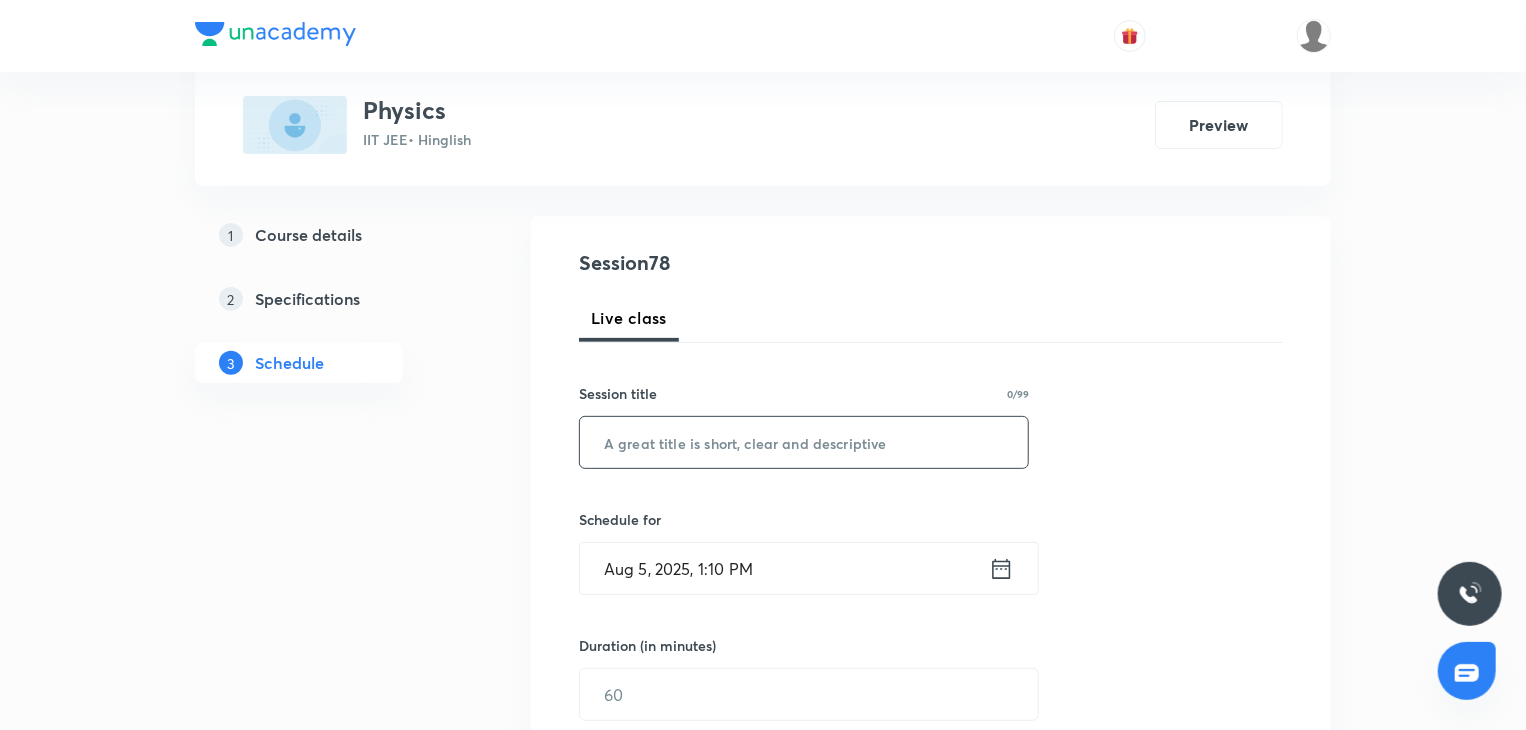 paste on "EMI and Module Discussion 8" 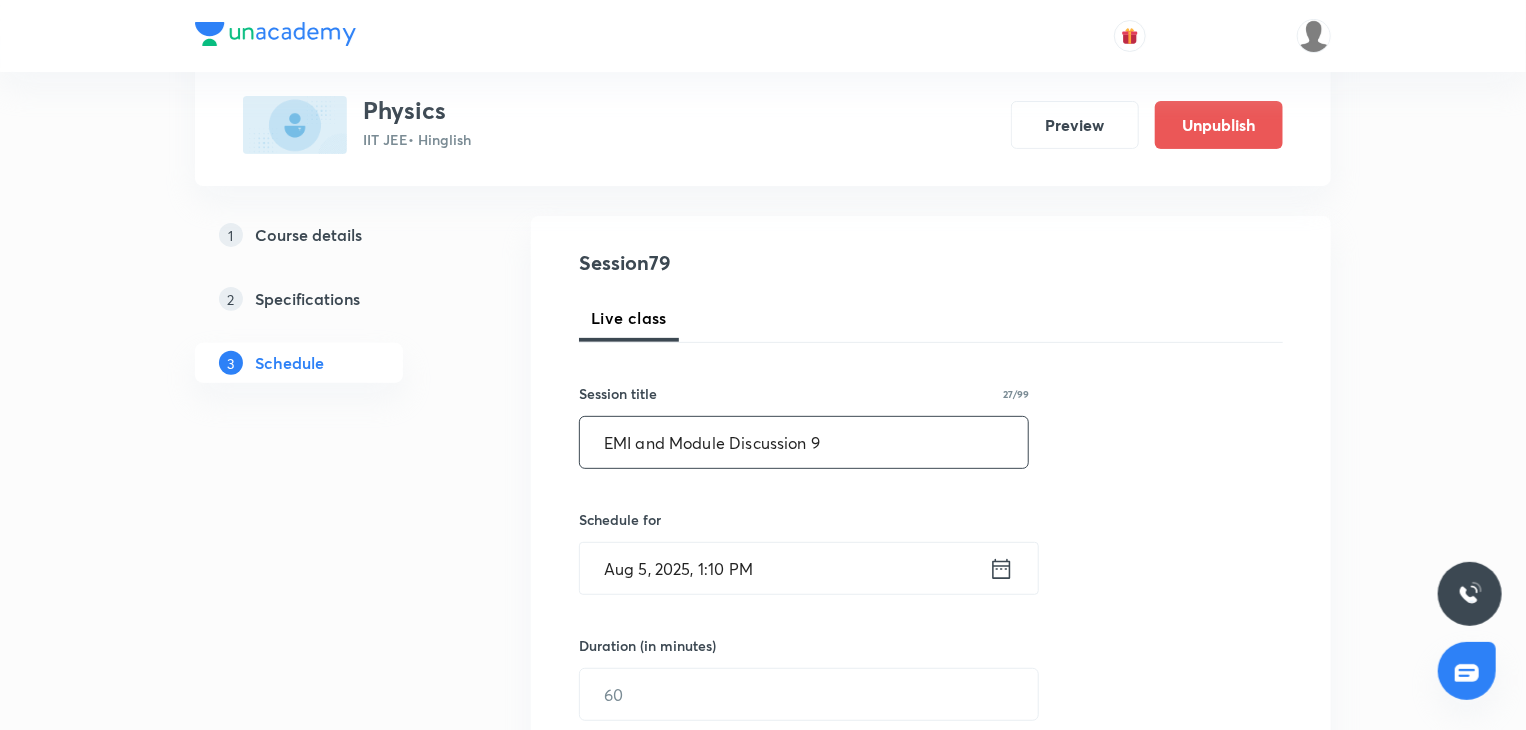 type on "EMI and Module Discussion 9" 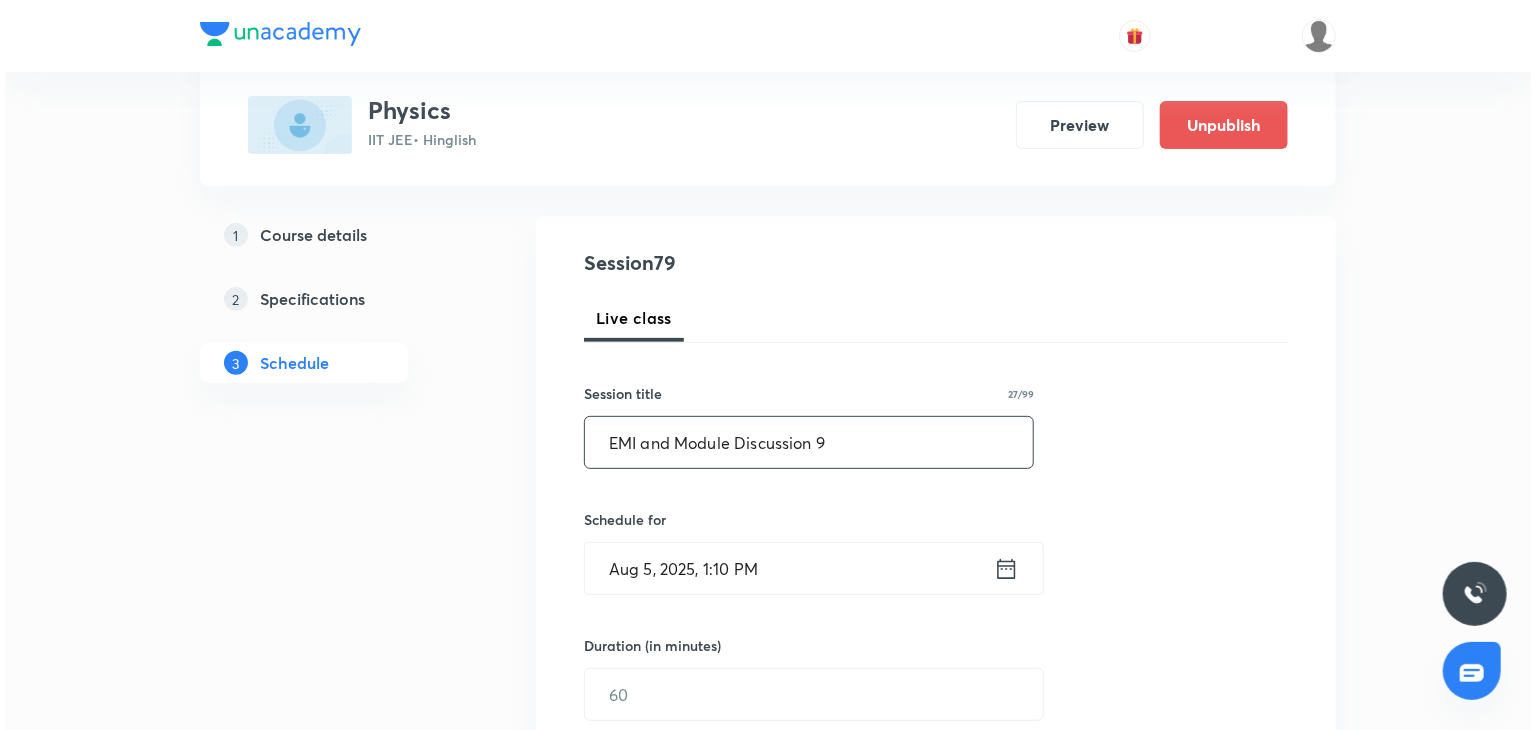 scroll, scrollTop: 284, scrollLeft: 0, axis: vertical 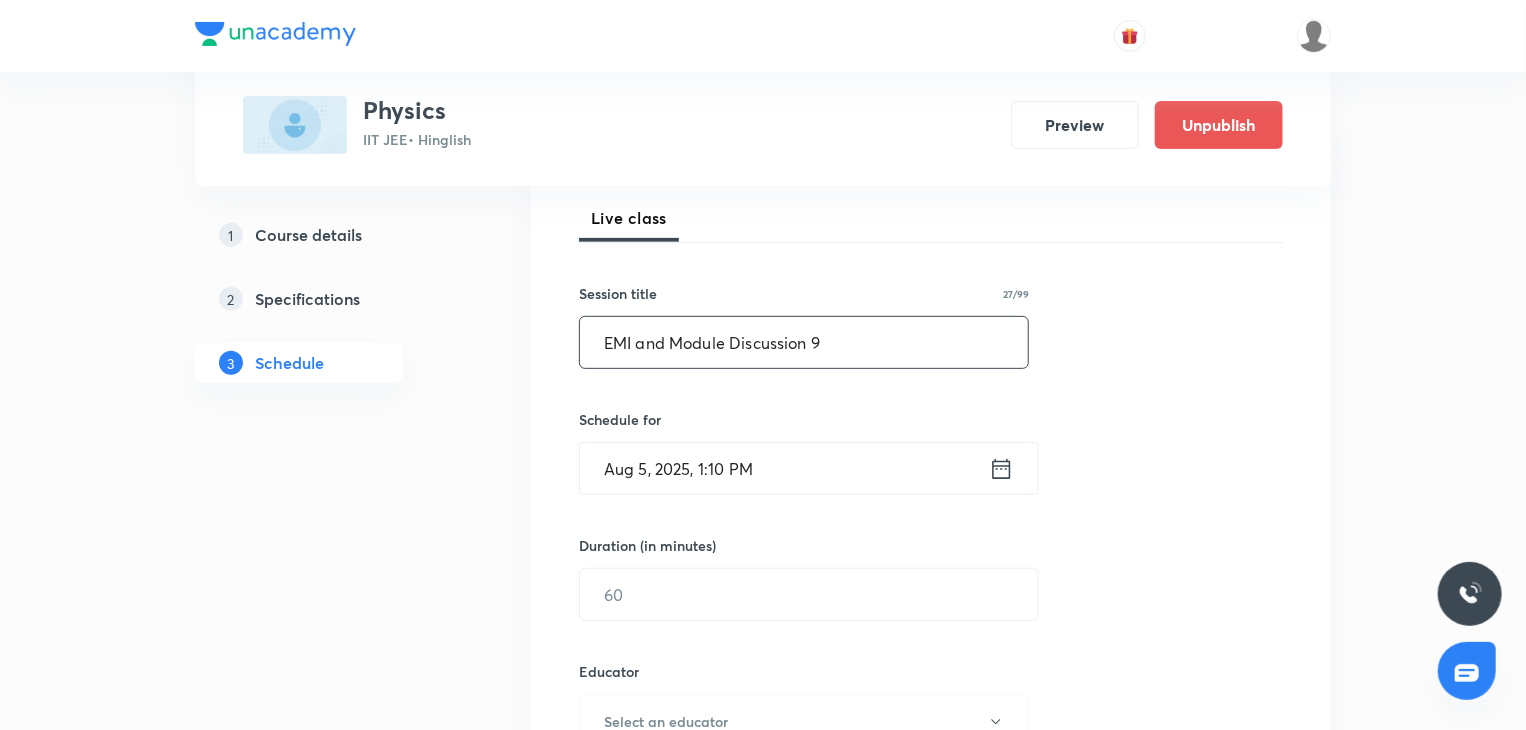 click on "Aug 5, 2025, 1:10 PM" at bounding box center (784, 468) 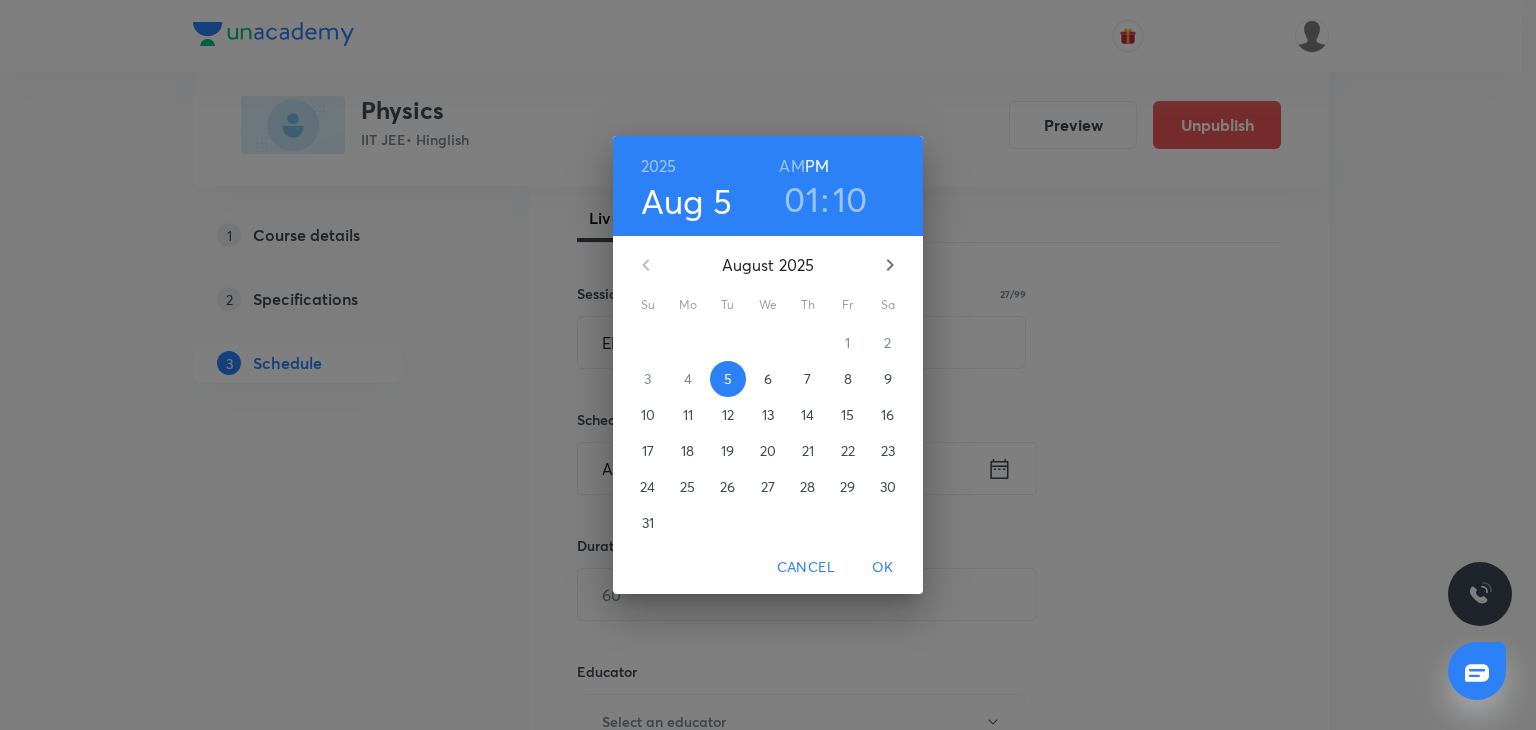 click on "01" at bounding box center (801, 199) 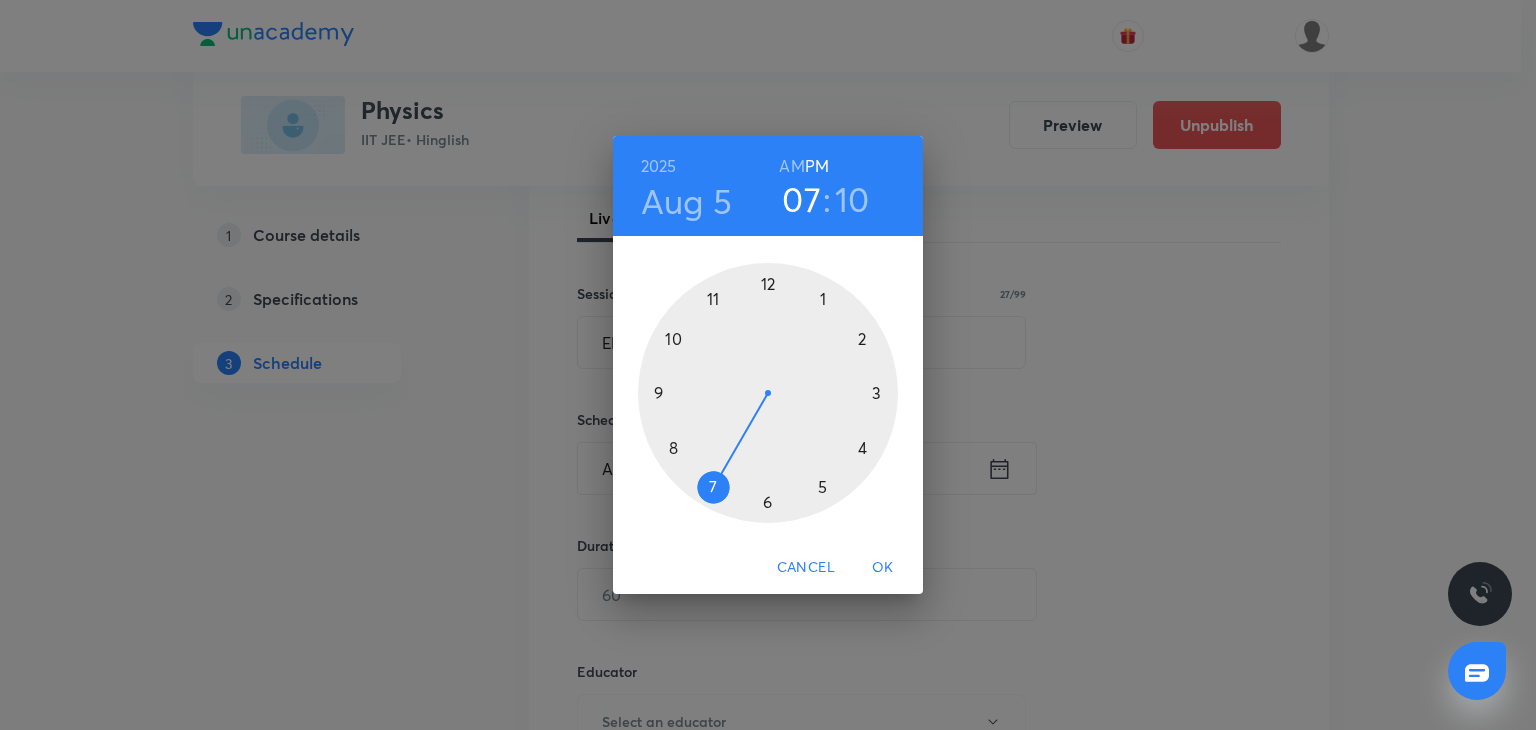 drag, startPoint x: 864, startPoint y: 456, endPoint x: 696, endPoint y: 514, distance: 177.73013 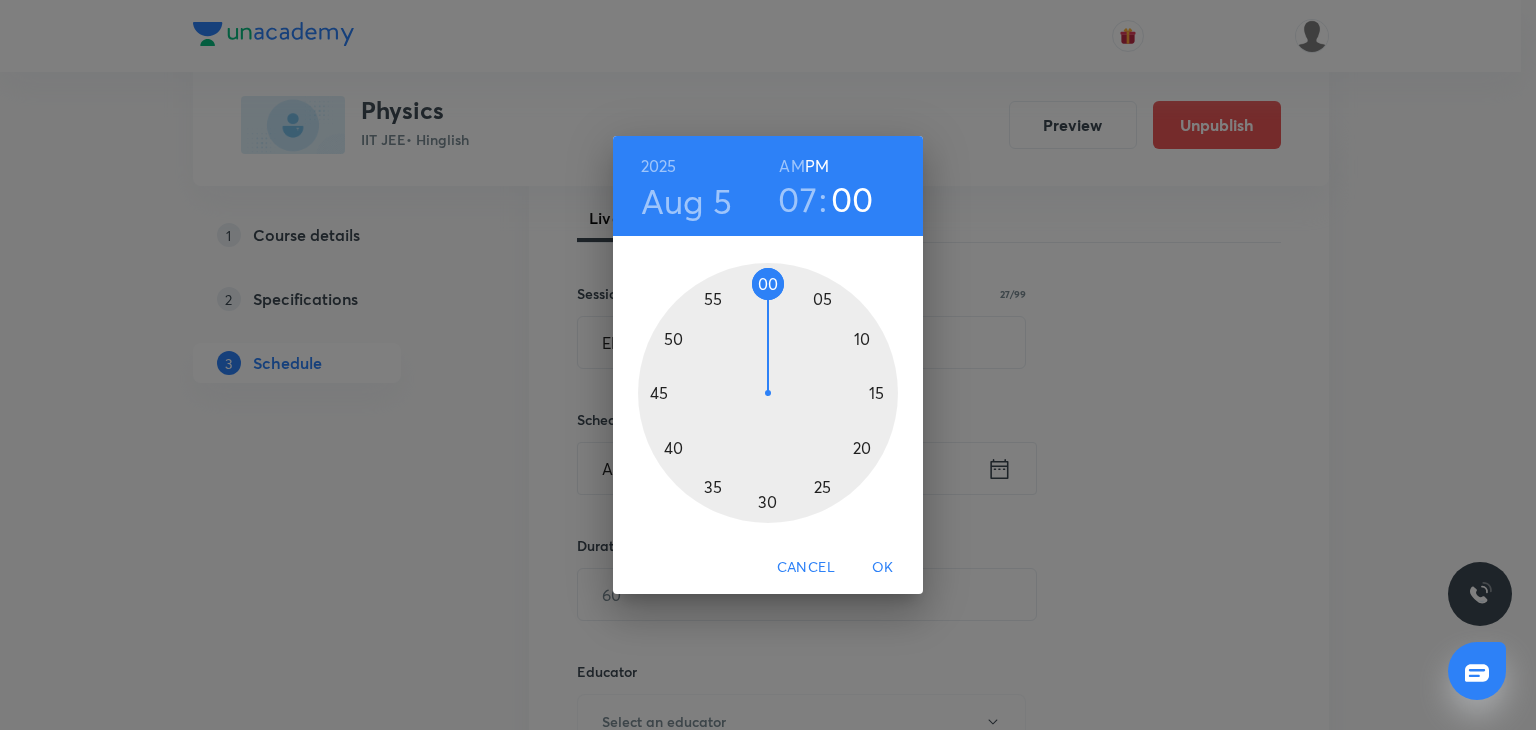 drag, startPoint x: 703, startPoint y: 434, endPoint x: 766, endPoint y: 280, distance: 166.3881 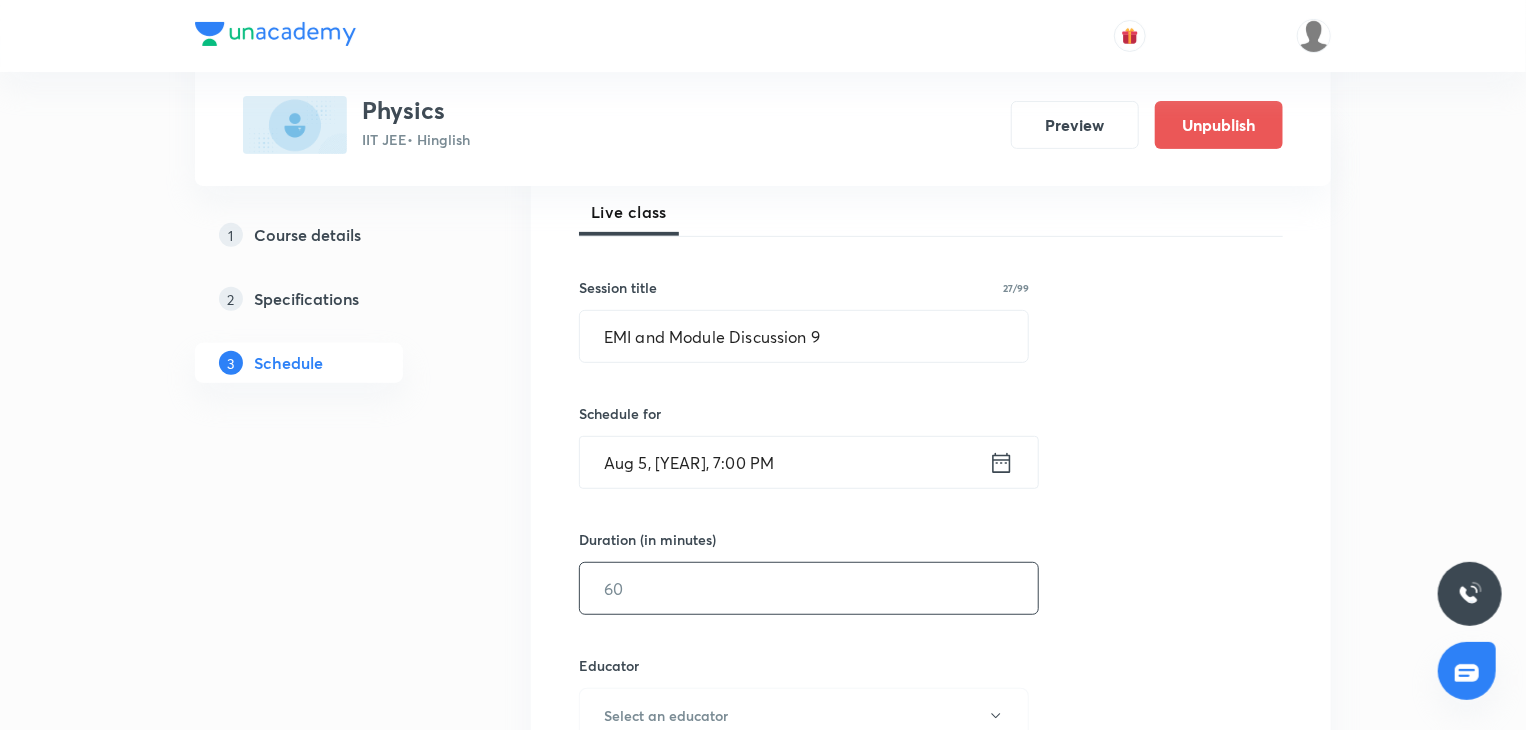 scroll, scrollTop: 384, scrollLeft: 0, axis: vertical 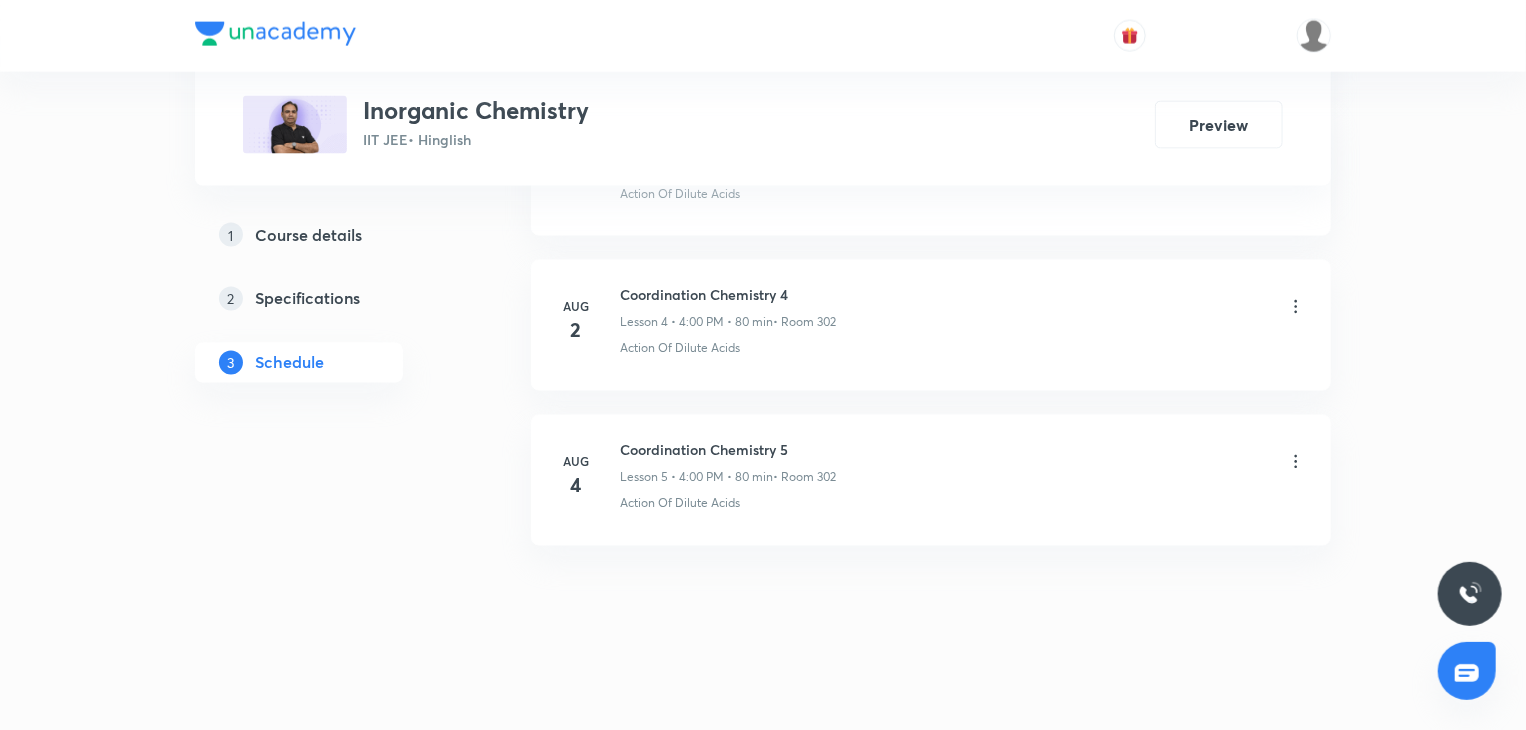 click on "Coordination Chemistry 5" at bounding box center (728, 450) 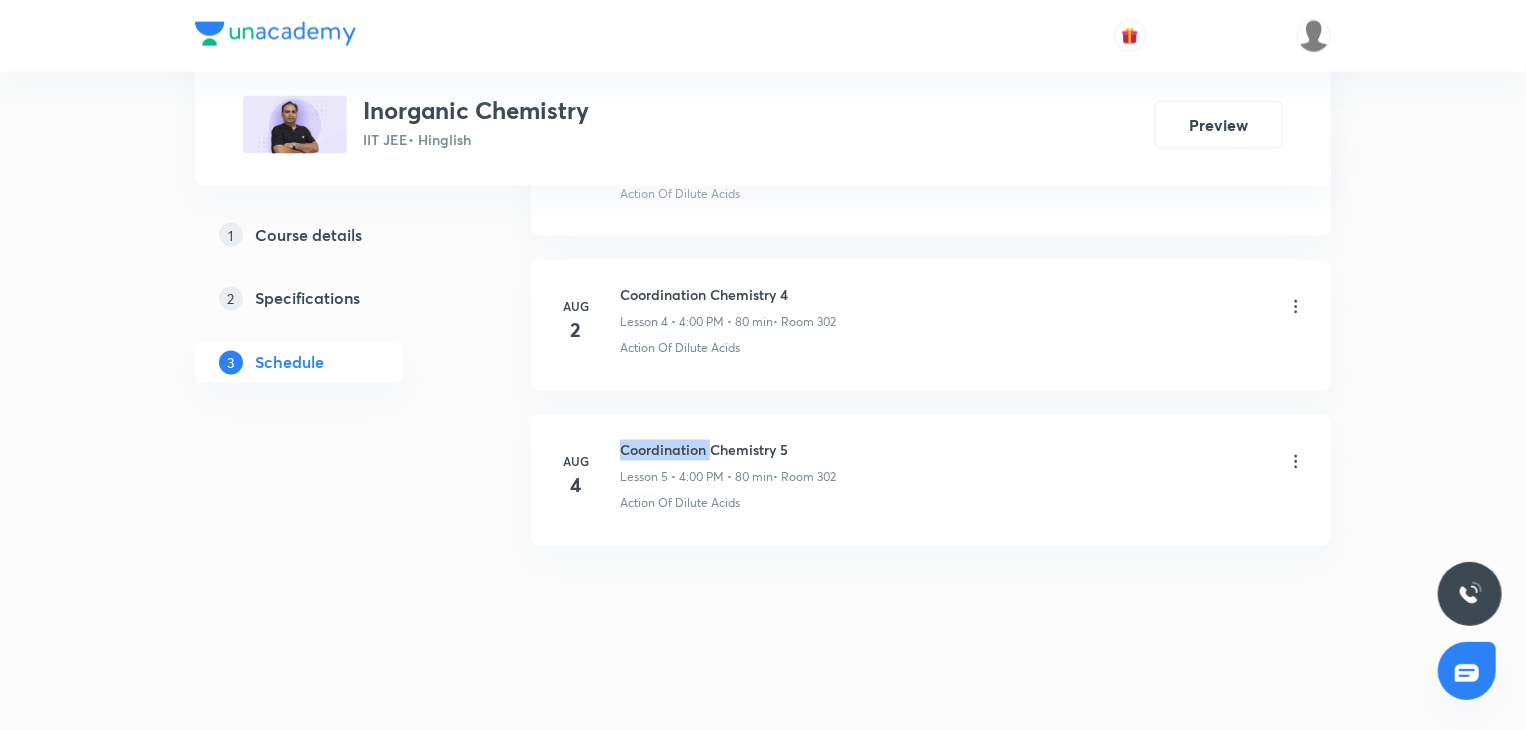 click on "Coordination Chemistry 5" at bounding box center (728, 450) 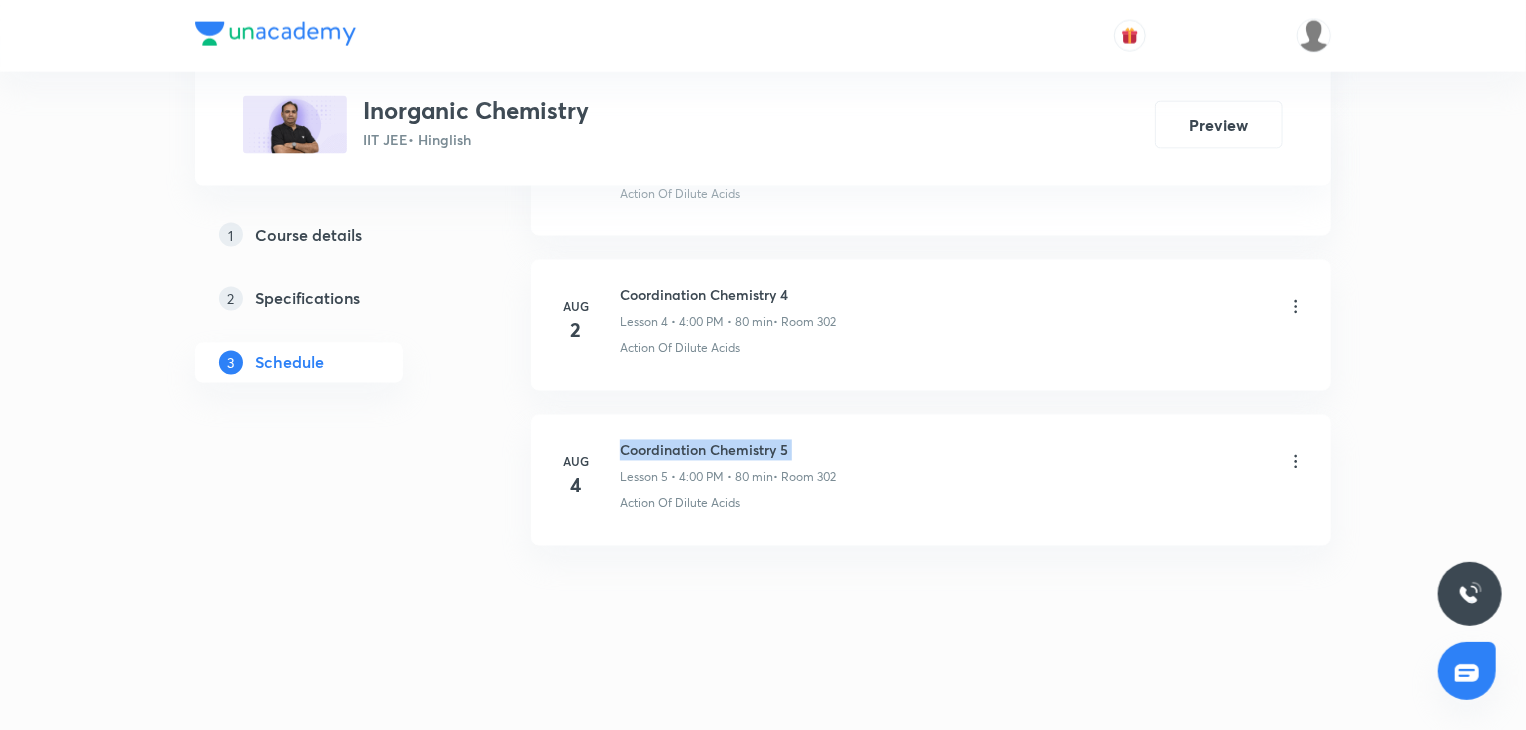 click on "Coordination Chemistry 5" at bounding box center [728, 450] 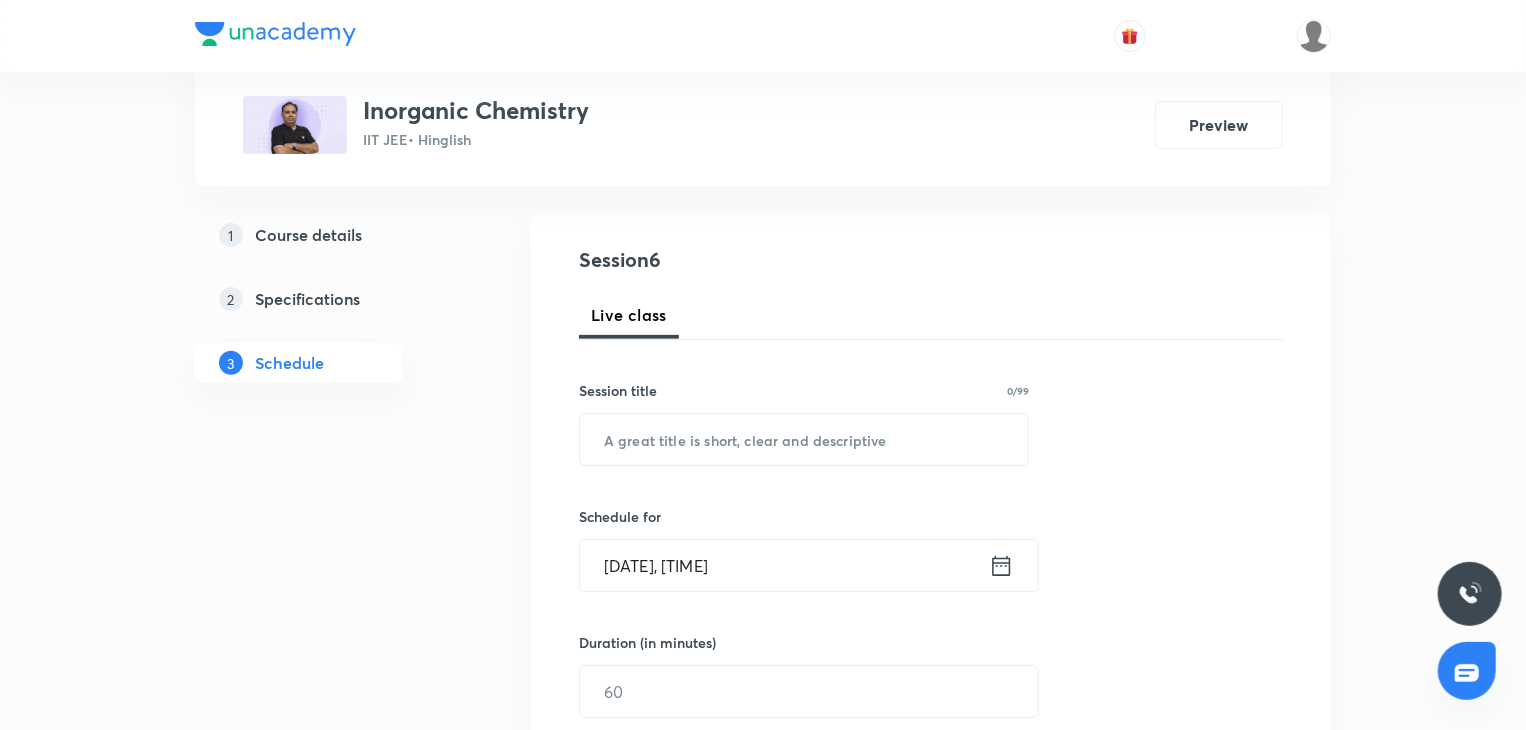 scroll, scrollTop: 200, scrollLeft: 0, axis: vertical 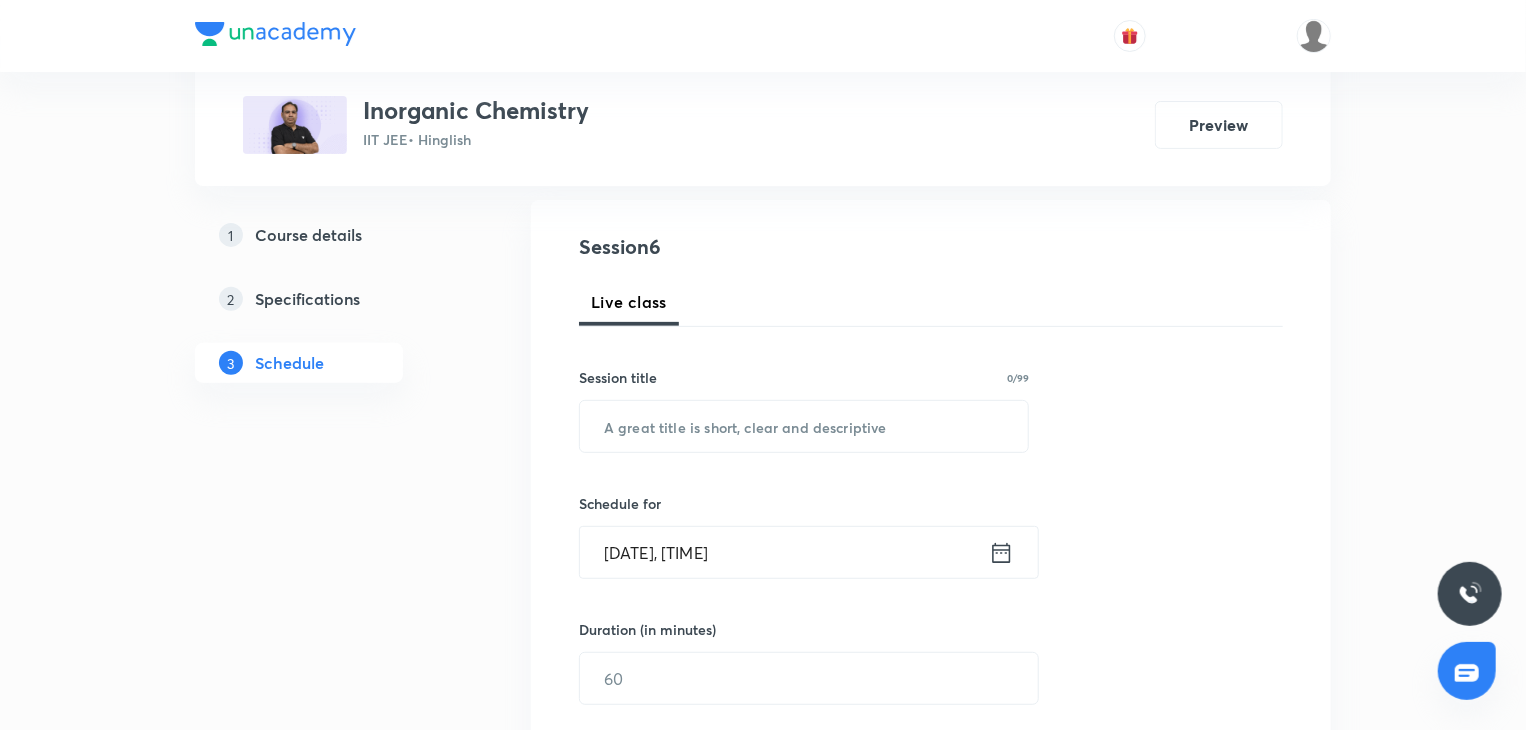 click on "Session  6 Live class Session title 0/99 ​ Schedule for Aug 5, 2025, 1:12 PM ​ Duration (in minutes) ​   Session type Online Offline Room Select centre room Sub-concepts Select concepts that wil be covered in this session Add Cancel" at bounding box center (931, 701) 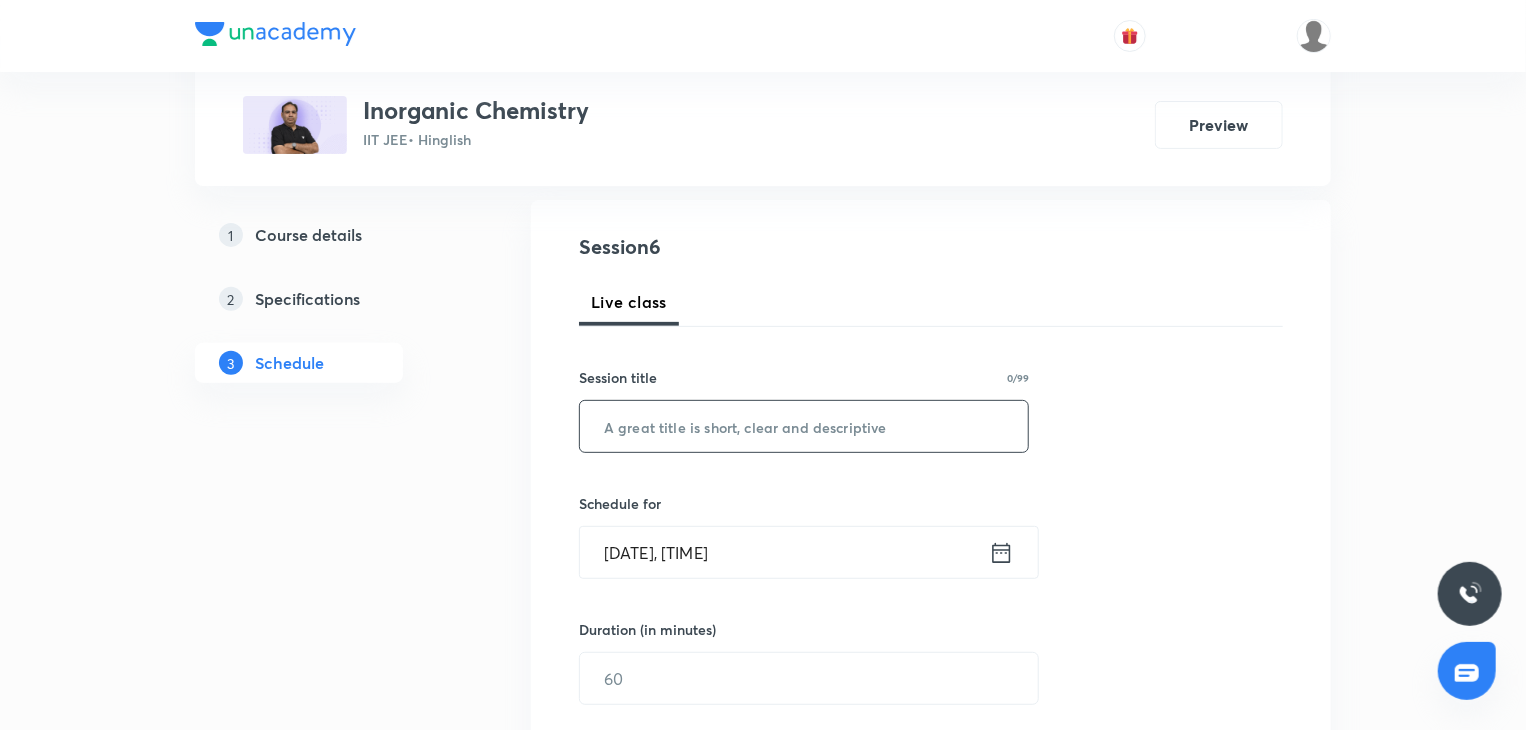 click at bounding box center [804, 426] 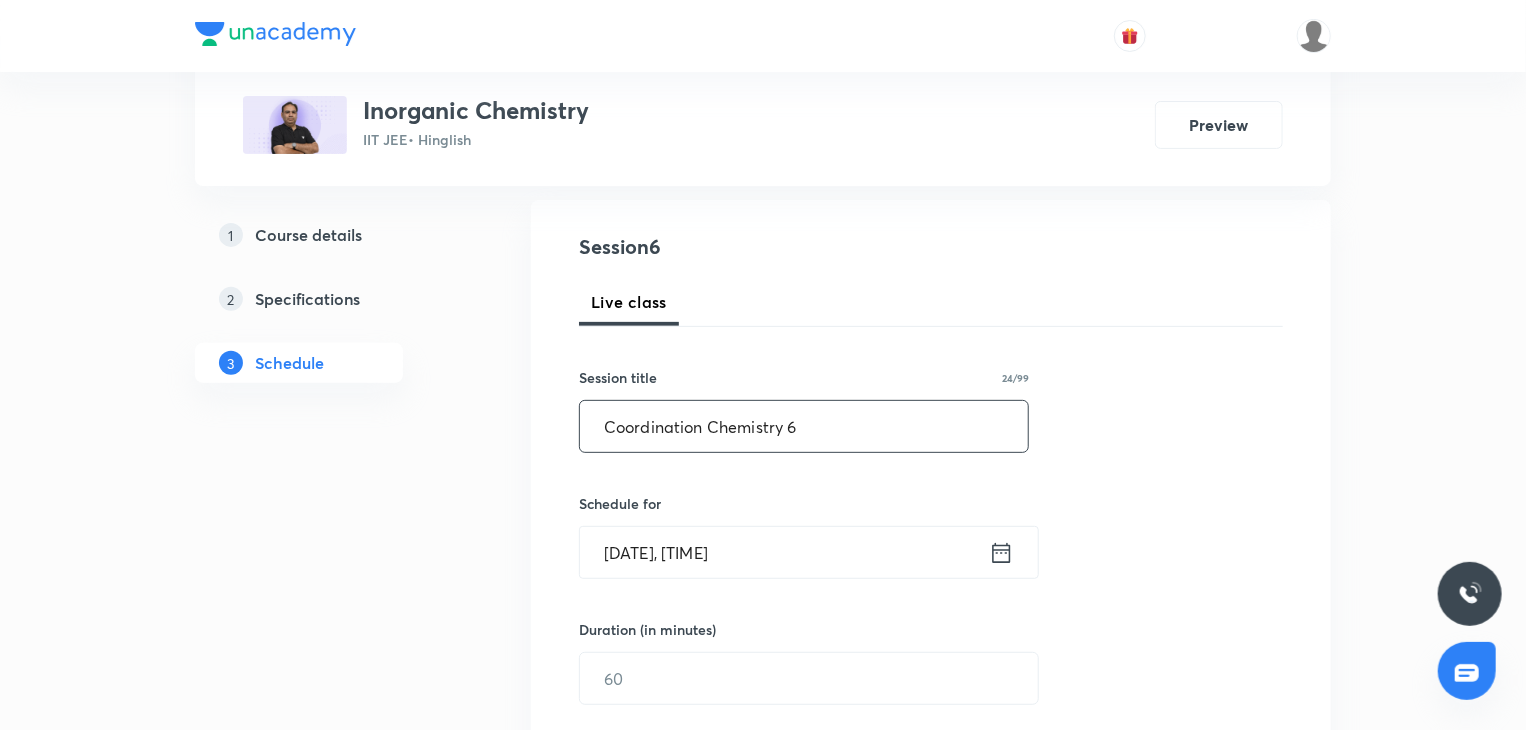 type on "Coordination Chemistry 6" 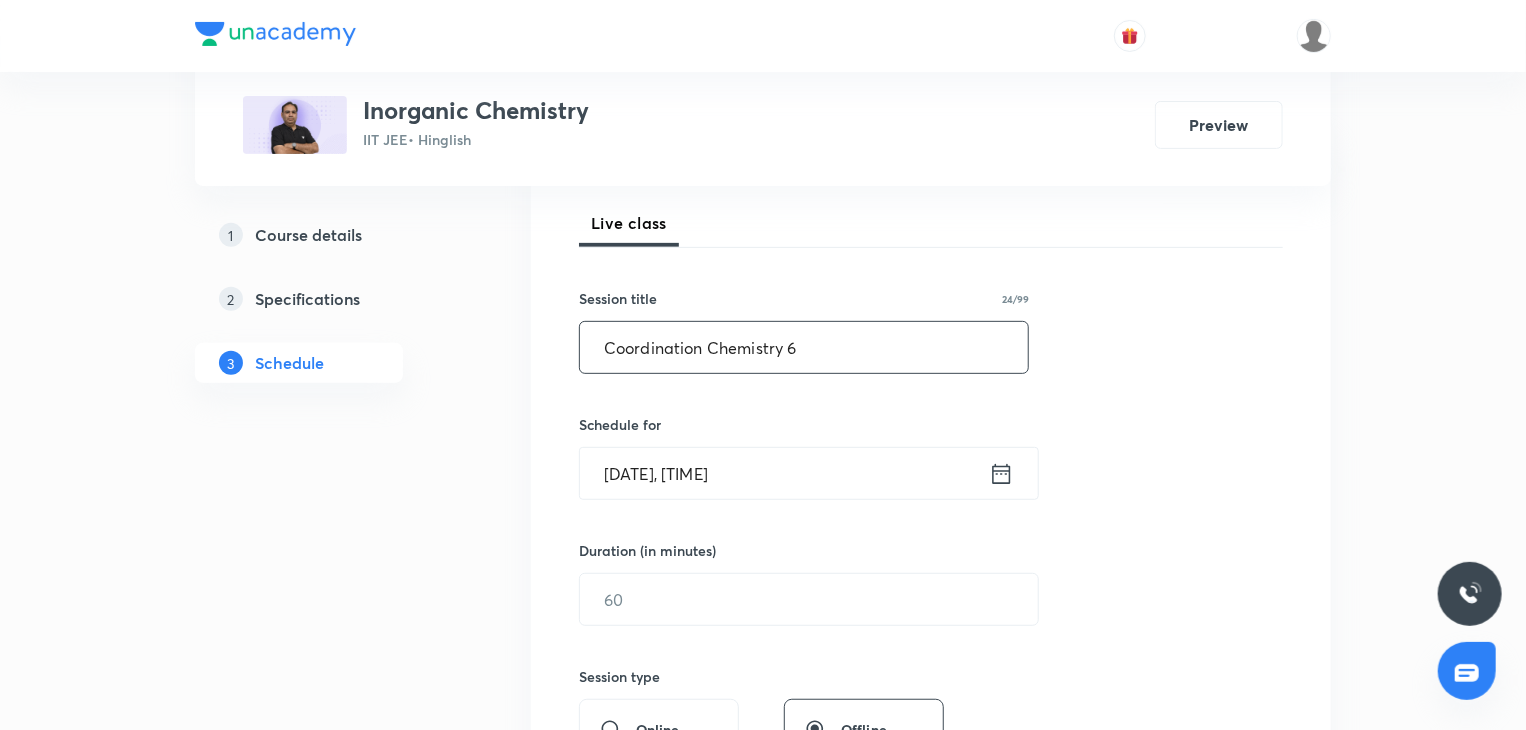 scroll, scrollTop: 300, scrollLeft: 0, axis: vertical 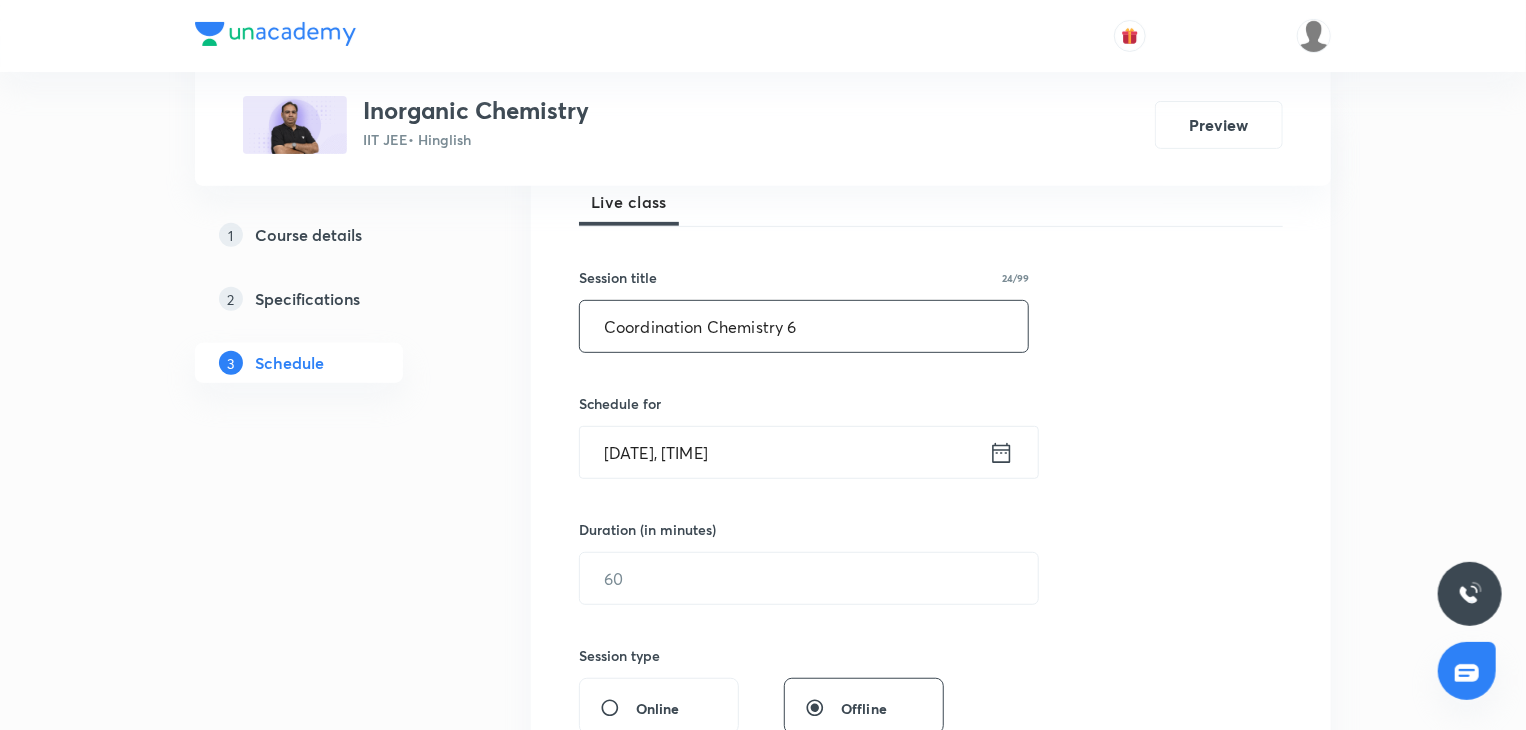 click on "Aug 5, 2025, 1:12 PM" at bounding box center [784, 452] 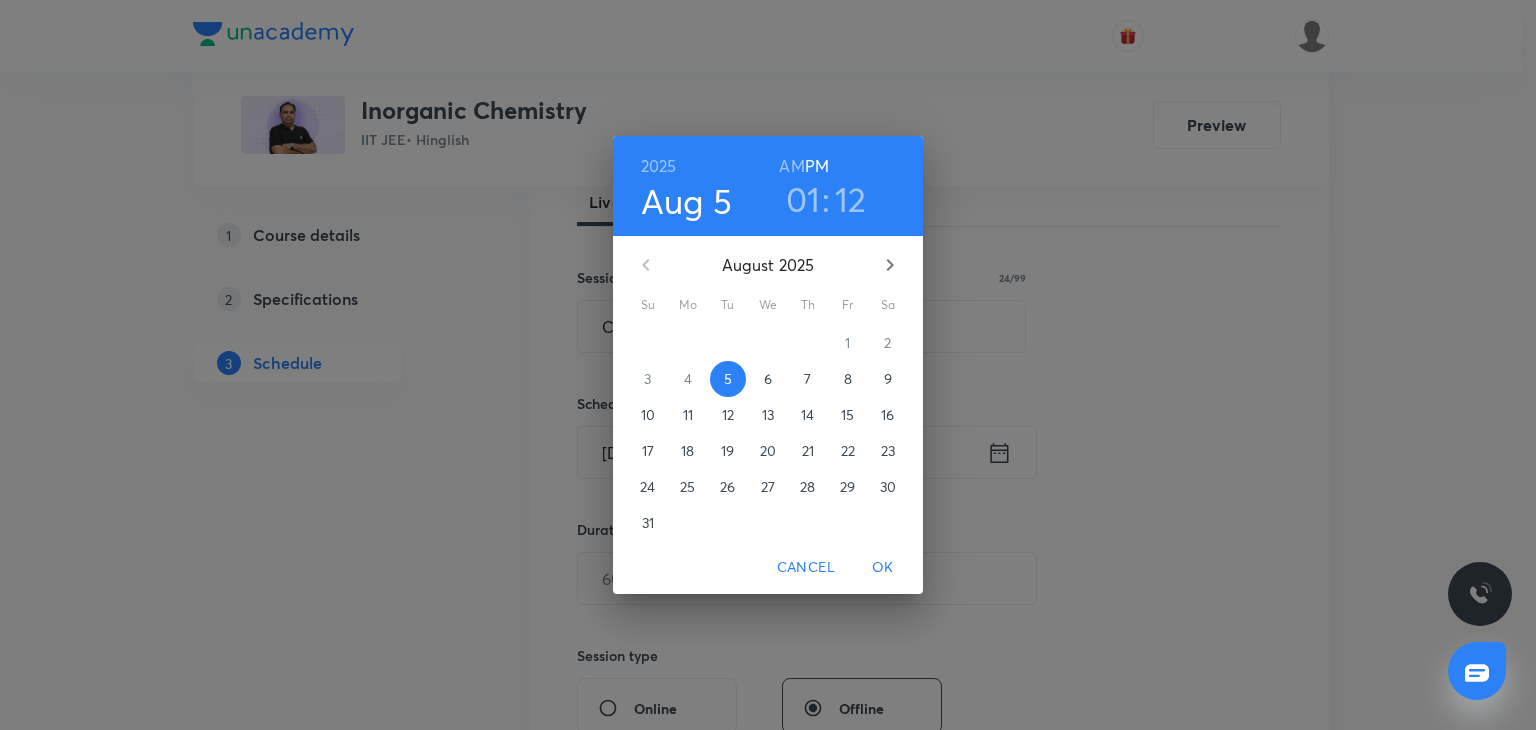 click on "6" at bounding box center (768, 379) 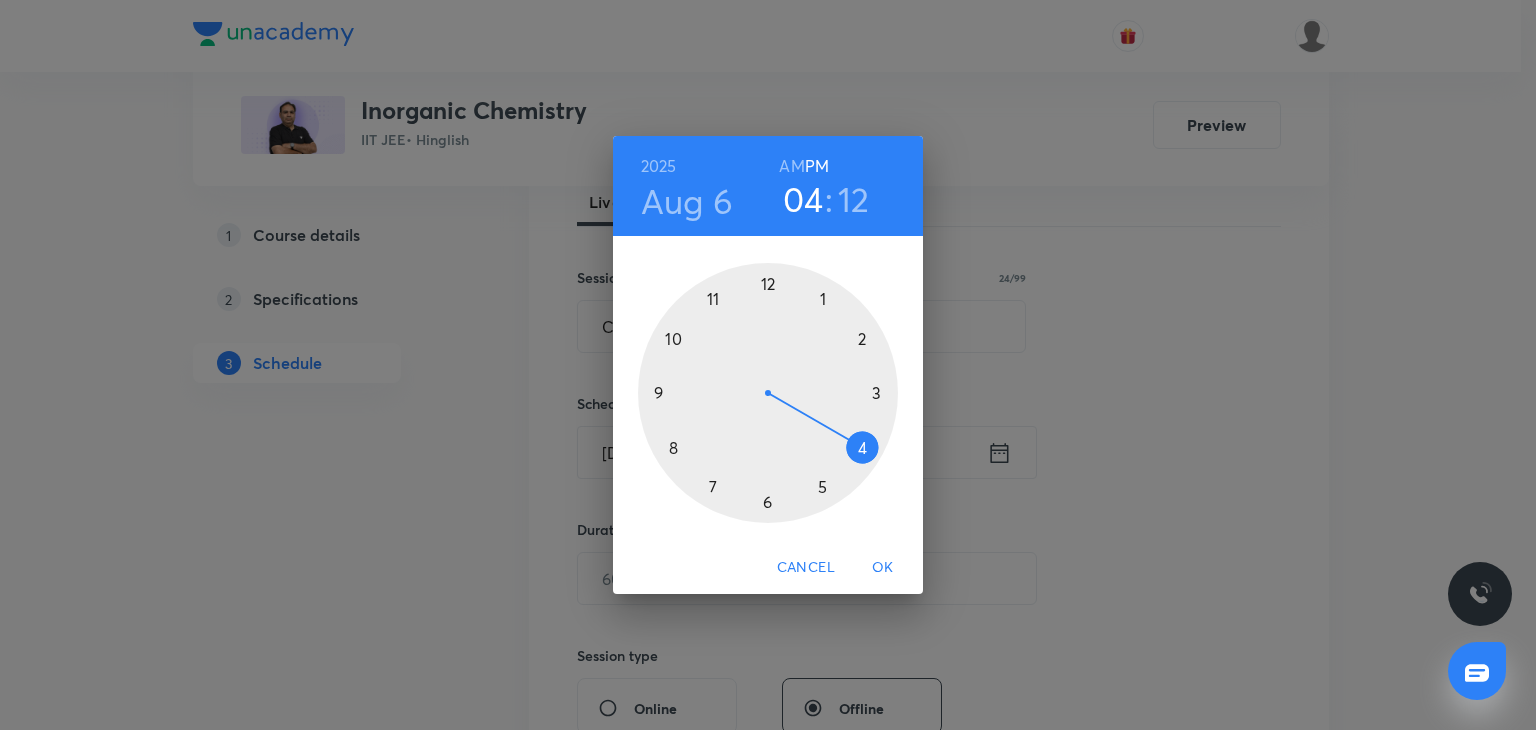 click at bounding box center [768, 393] 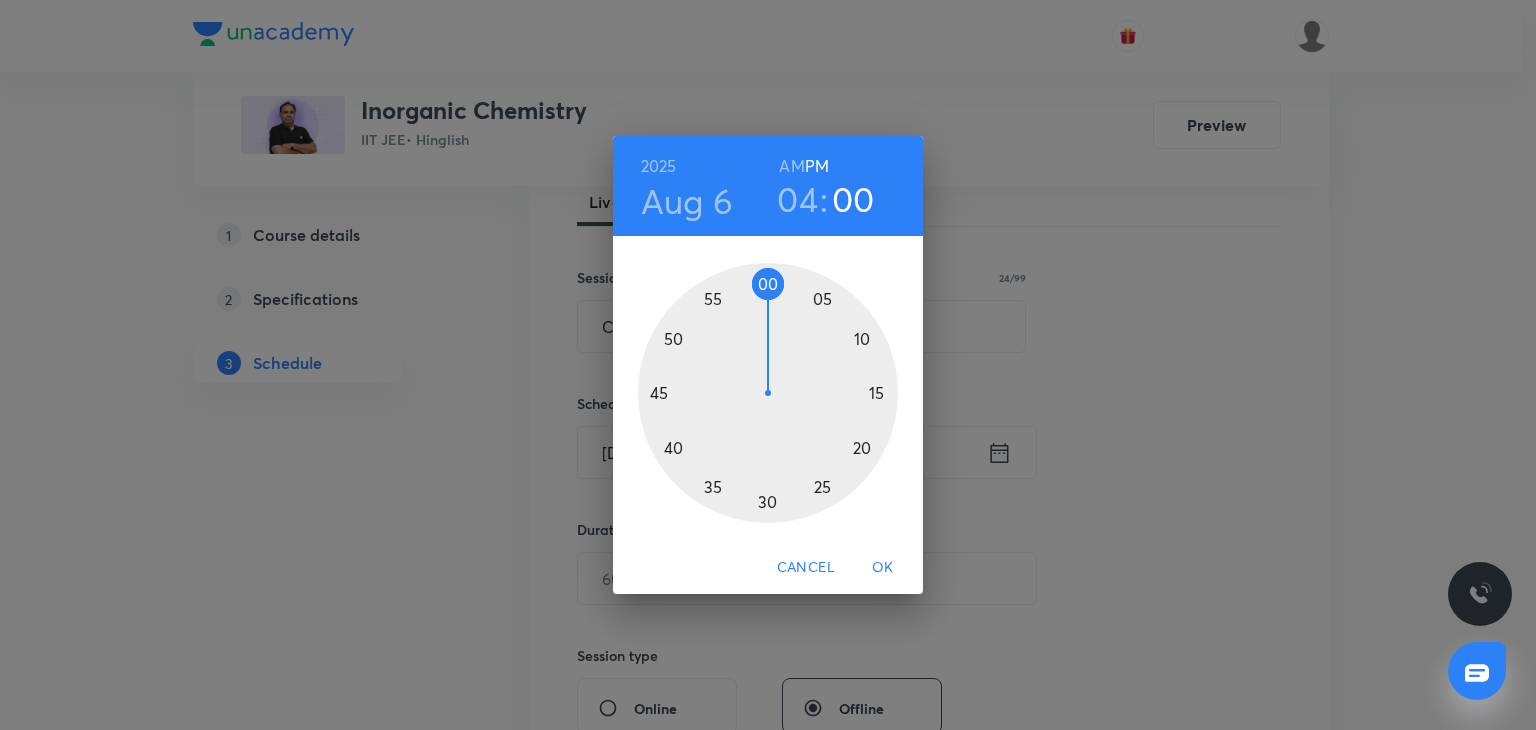 drag, startPoint x: 758, startPoint y: 276, endPoint x: 768, endPoint y: 279, distance: 10.440307 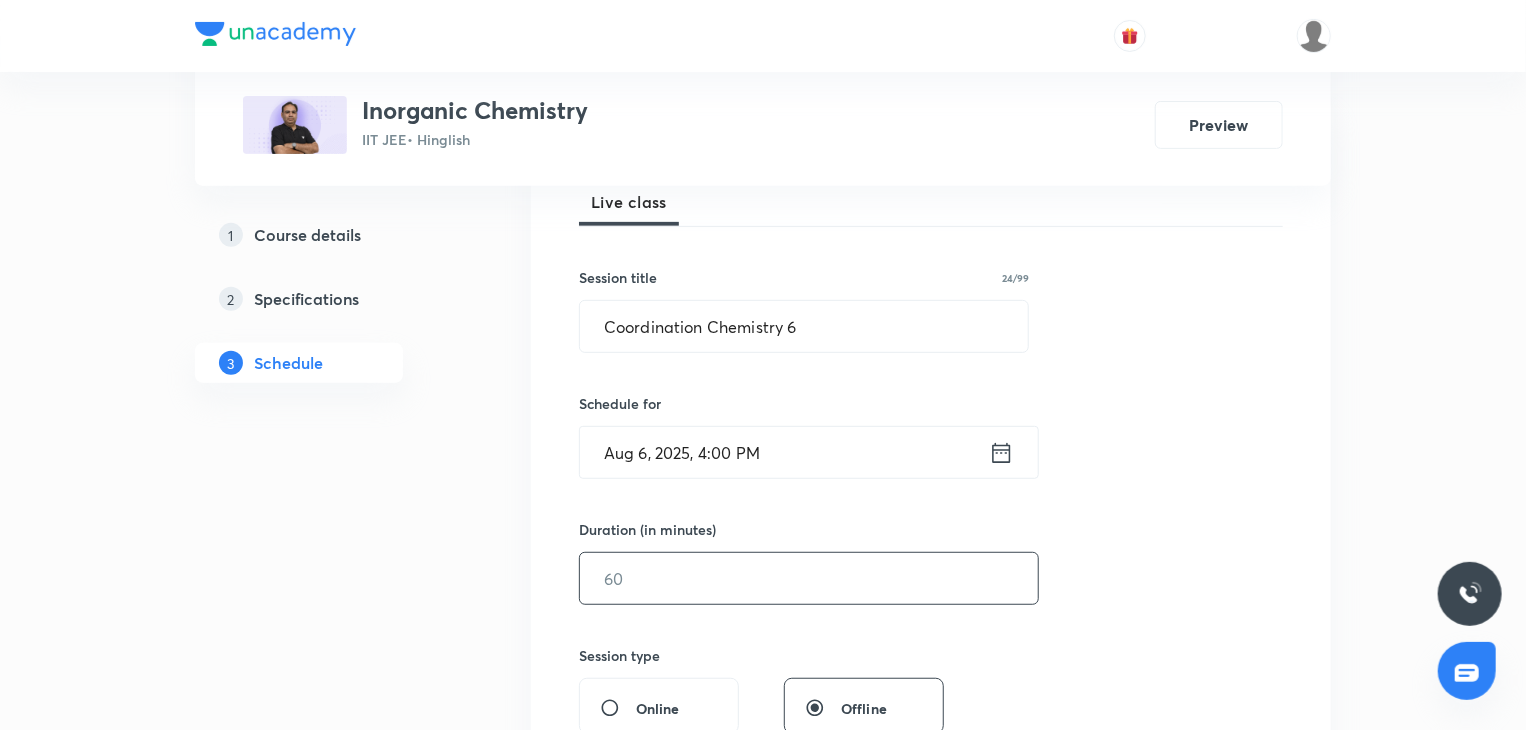 click at bounding box center (809, 578) 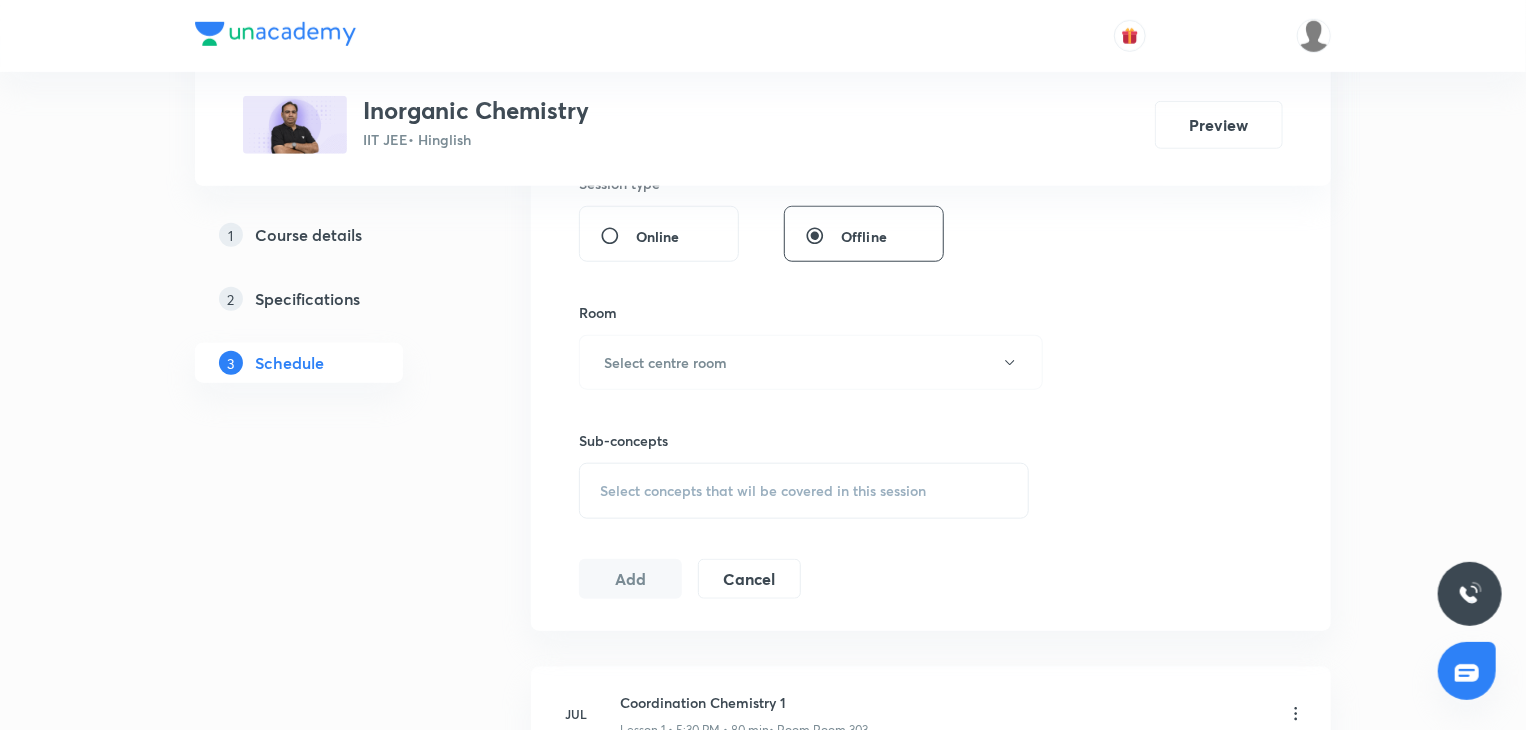 scroll, scrollTop: 800, scrollLeft: 0, axis: vertical 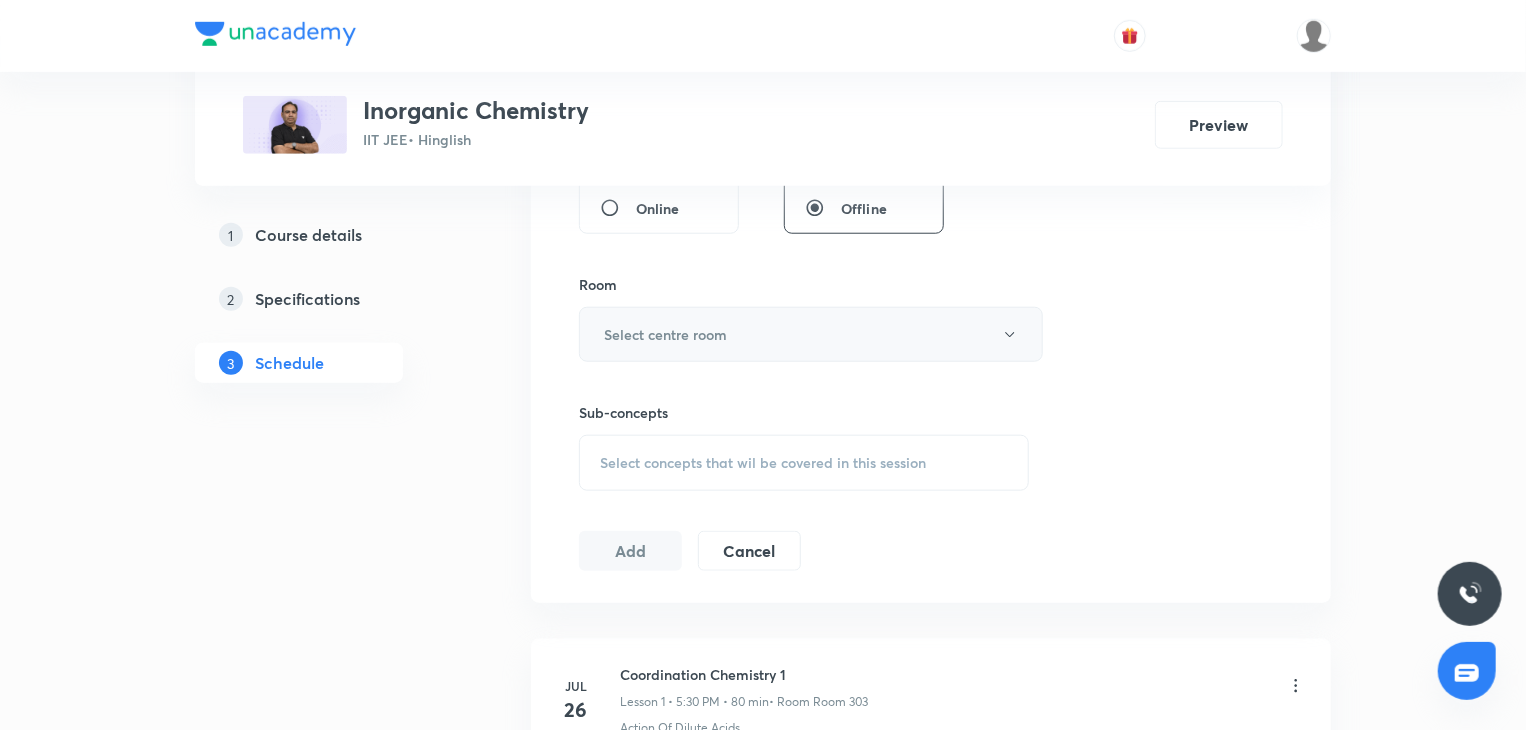 type on "80" 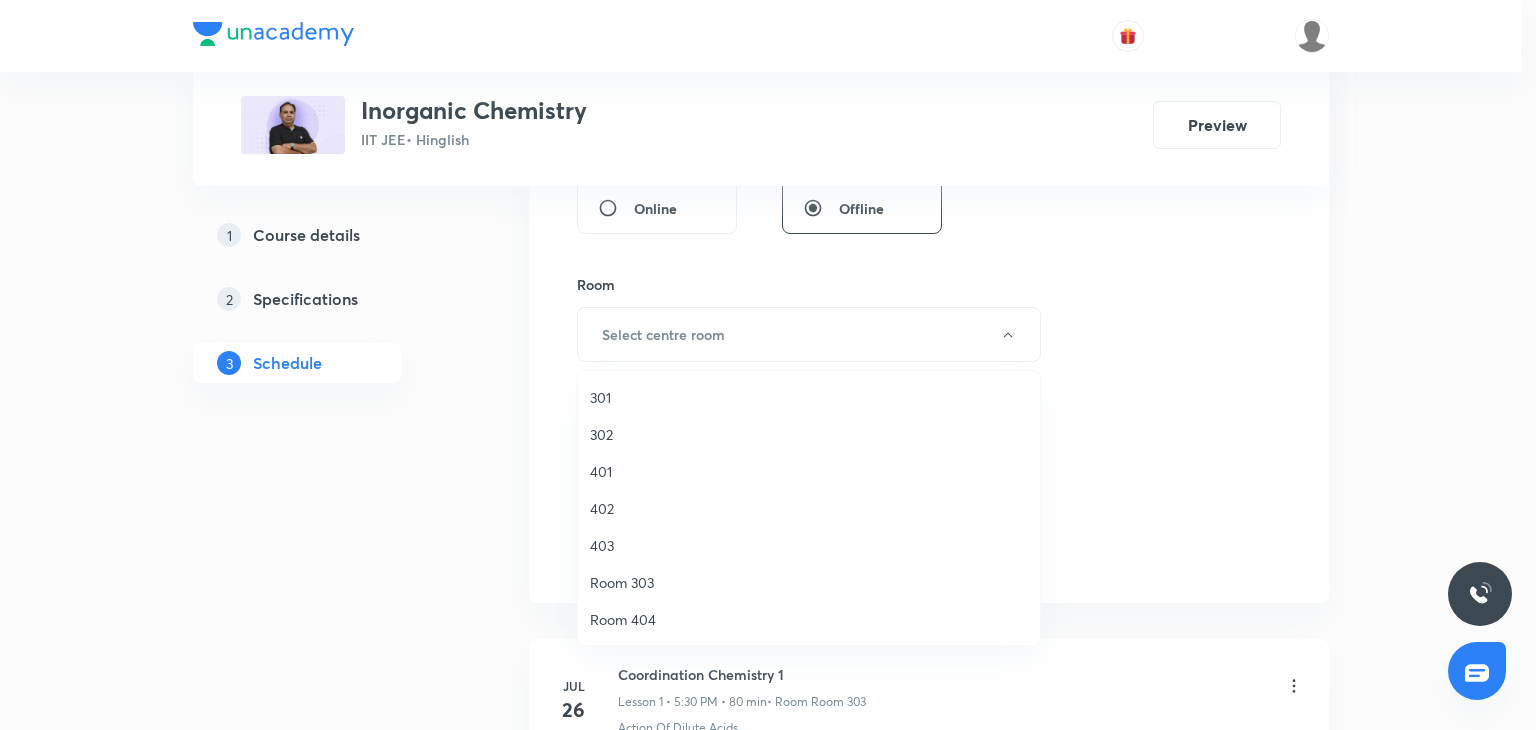 click on "401" at bounding box center [809, 471] 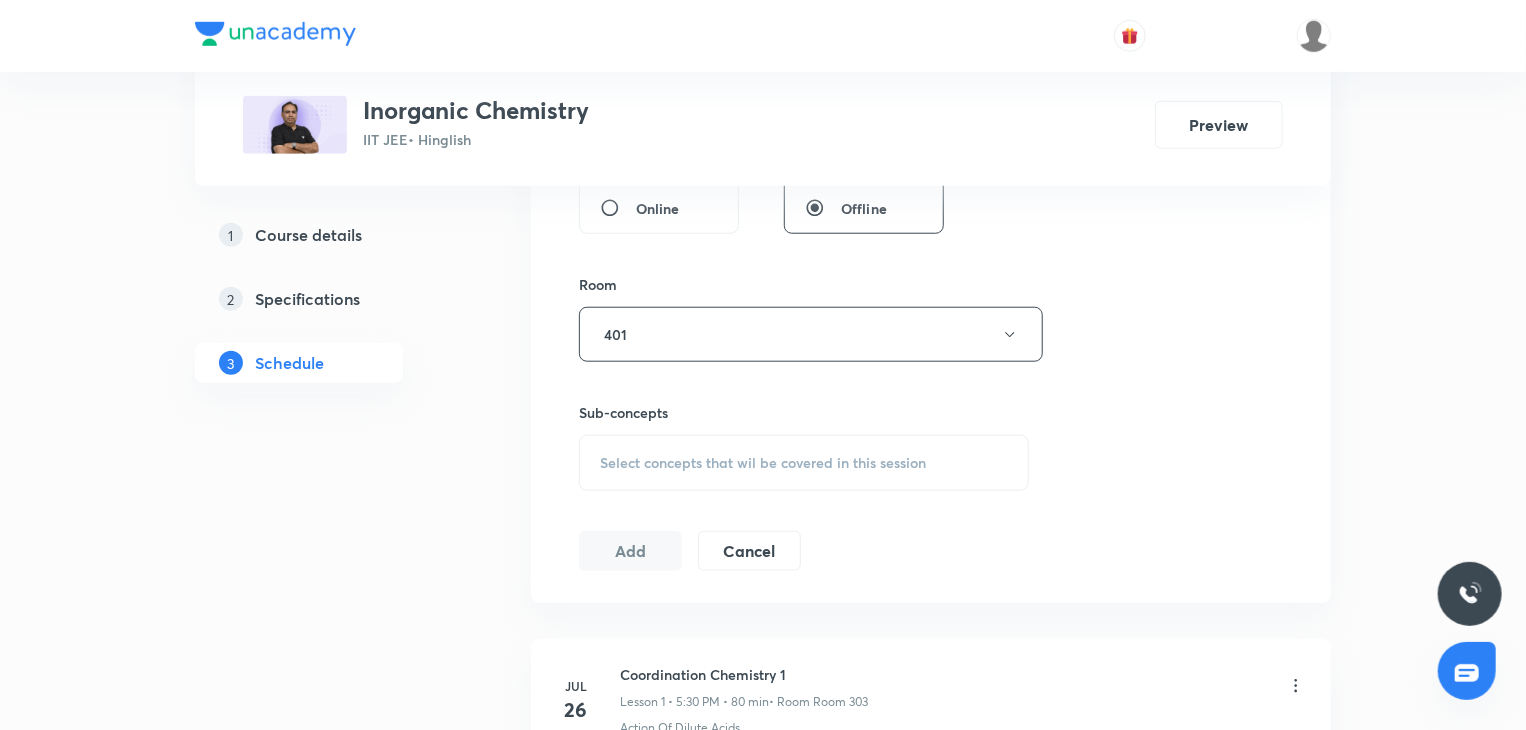 click on "Select concepts that wil be covered in this session" at bounding box center [763, 463] 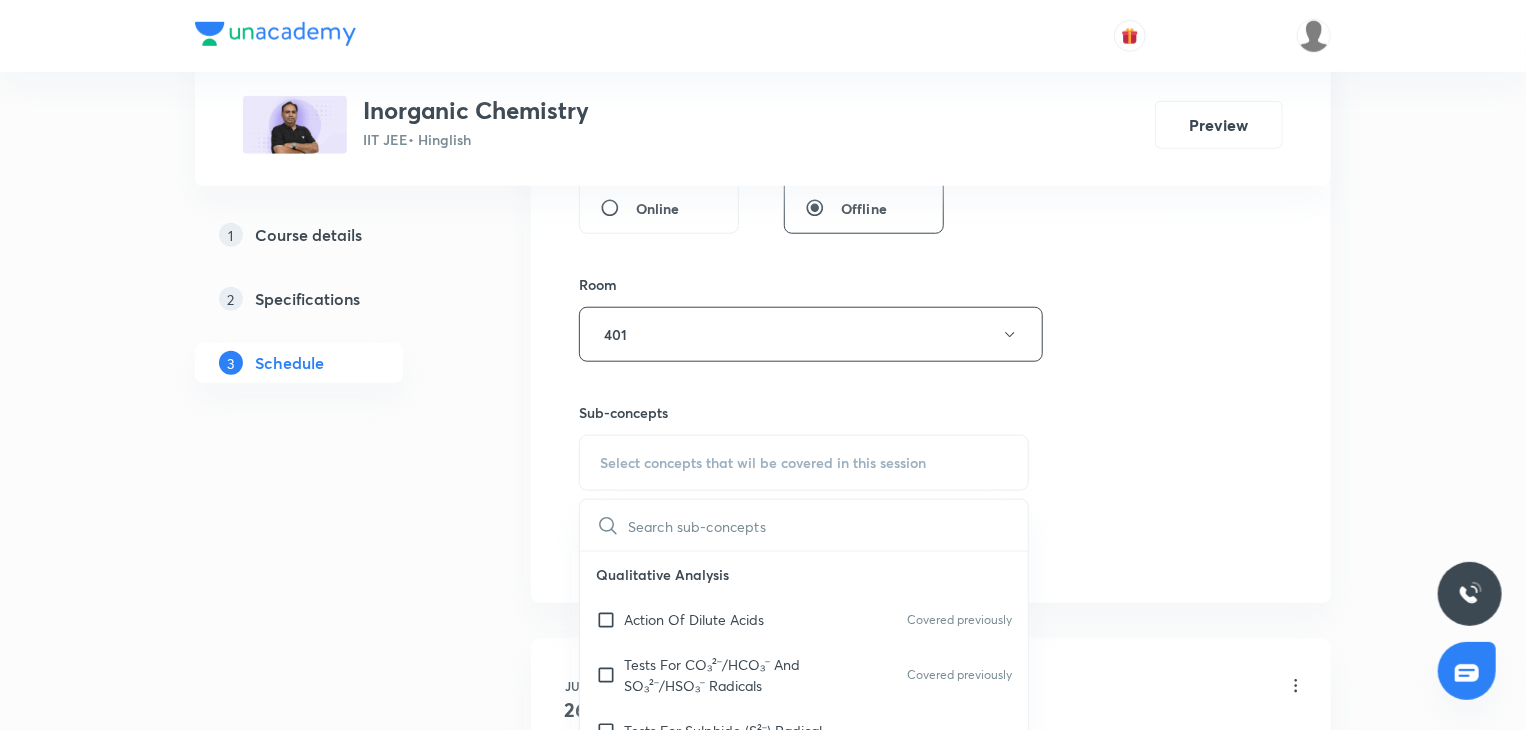 scroll, scrollTop: 900, scrollLeft: 0, axis: vertical 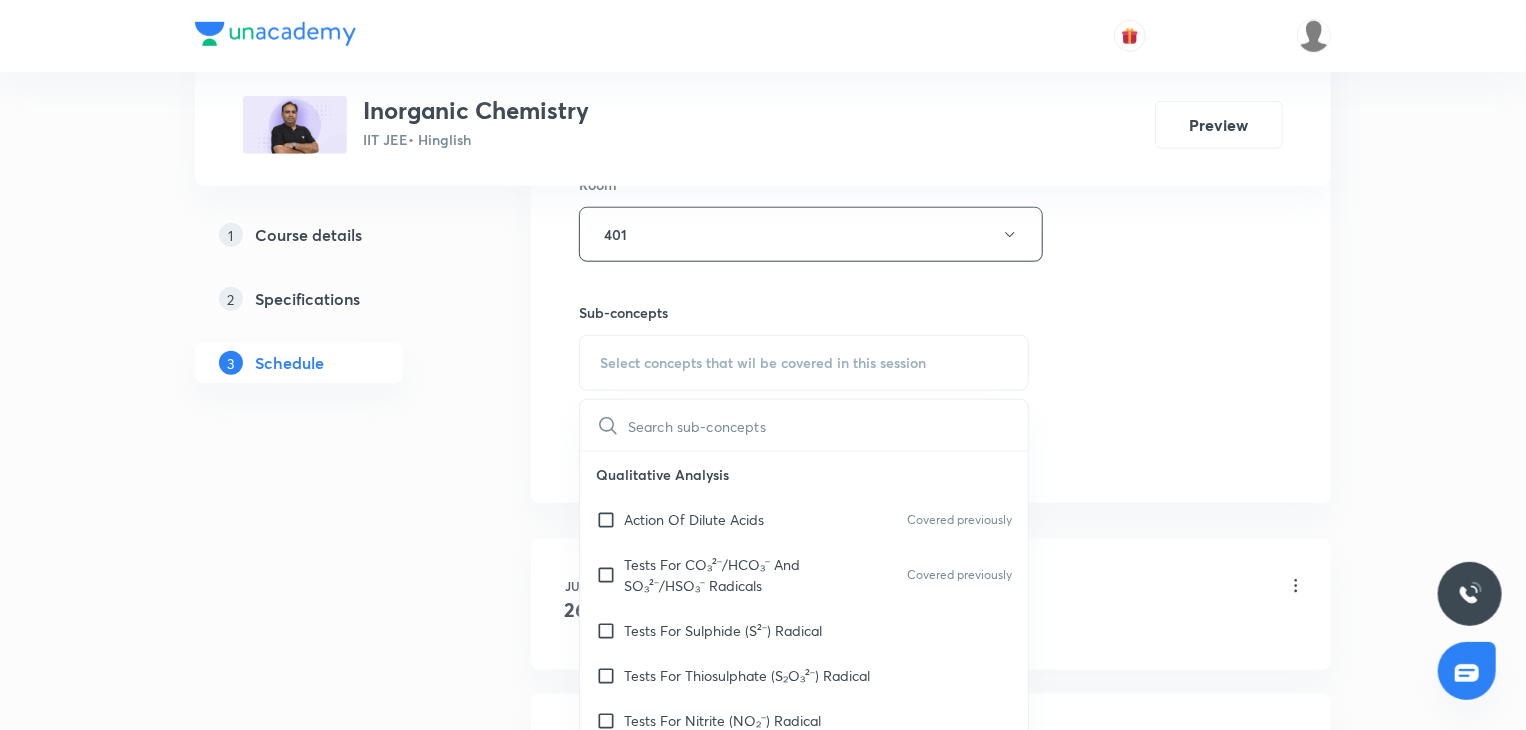 click on "Tests For CO₃²⁻/HCO₃⁻ And SO₃²⁻/HSO₃⁻ Radicals Covered previously" at bounding box center (804, 575) 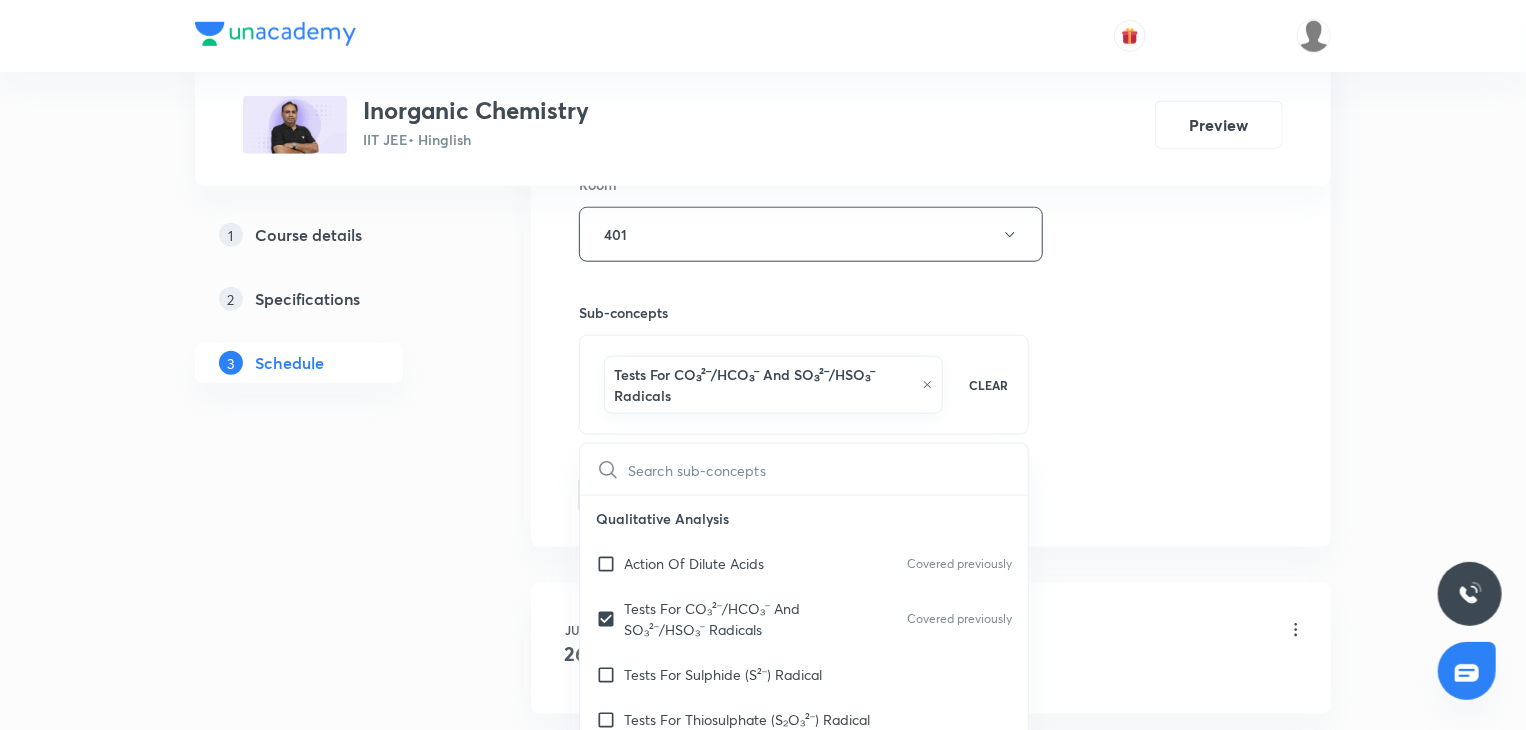 drag, startPoint x: 940, startPoint y: 525, endPoint x: 1187, endPoint y: 455, distance: 256.72748 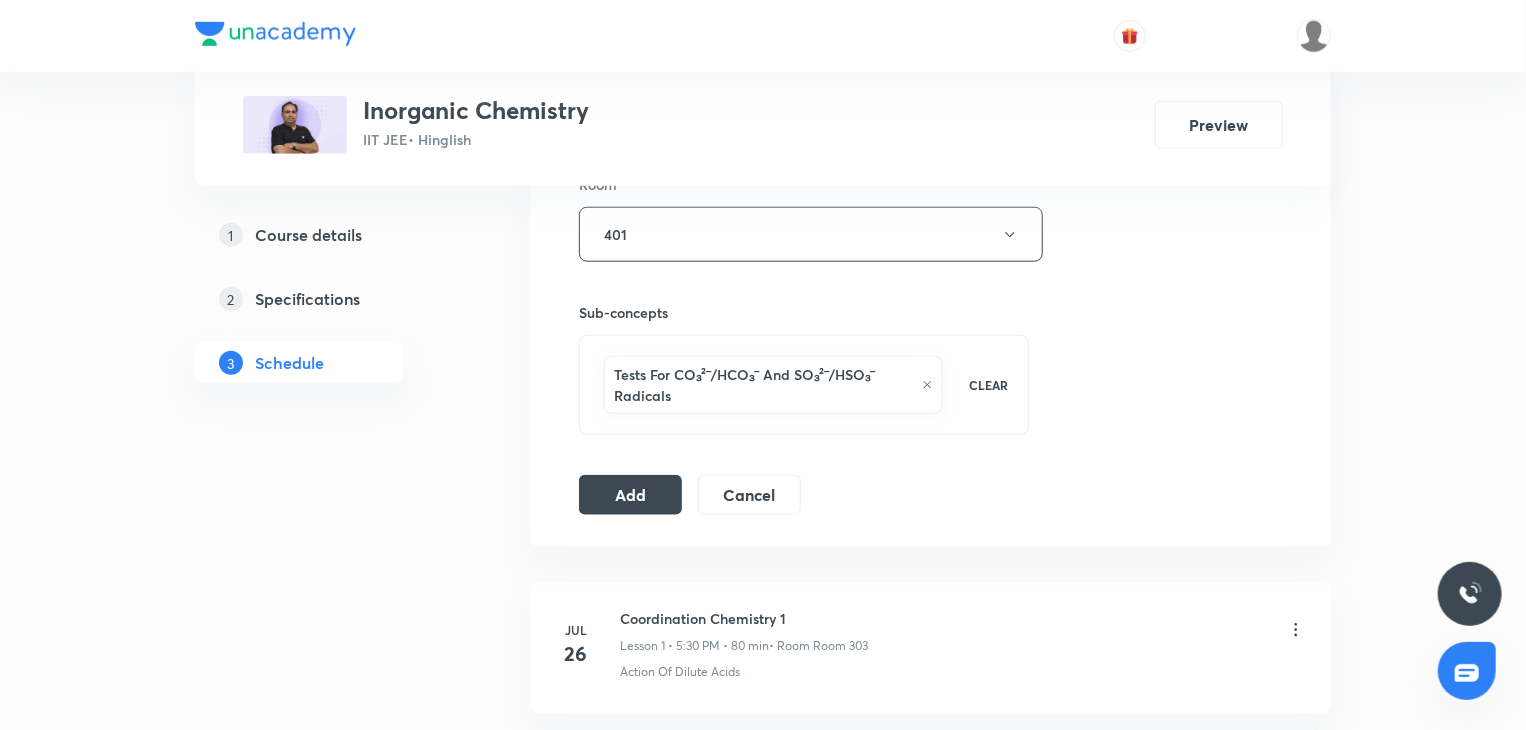 click on "Session  6 Live class Session title 24/99 Coordination Chemistry 6 ​ Schedule for Aug 6, 2025, 4:00 PM ​ Duration (in minutes) 80 ​   Session type Online Offline Room 401 Sub-concepts Tests For CO₃²⁻/HCO₃⁻ And SO₃²⁻/HSO₃⁻ Radicals CLEAR Add Cancel" at bounding box center [931, 23] 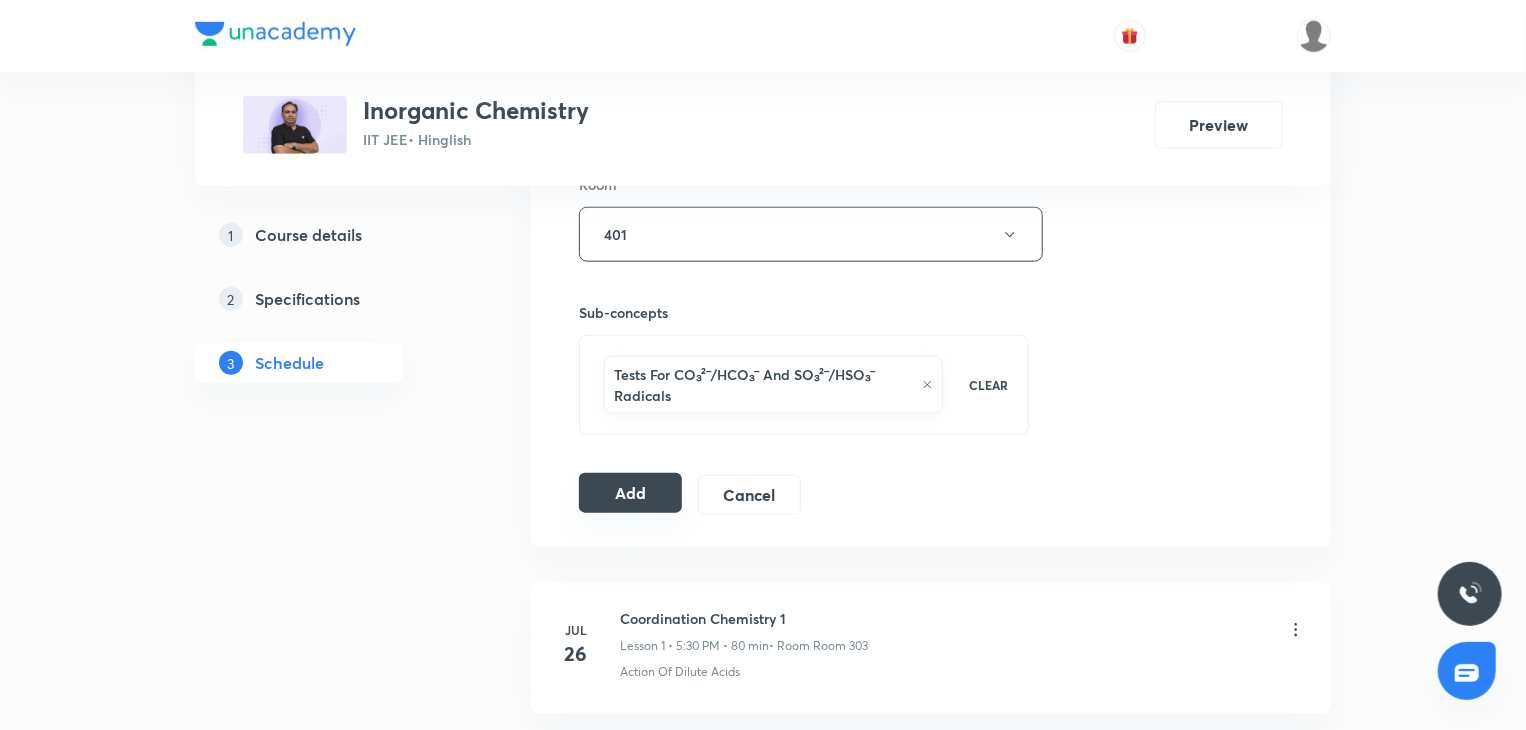 click on "Add" at bounding box center (630, 493) 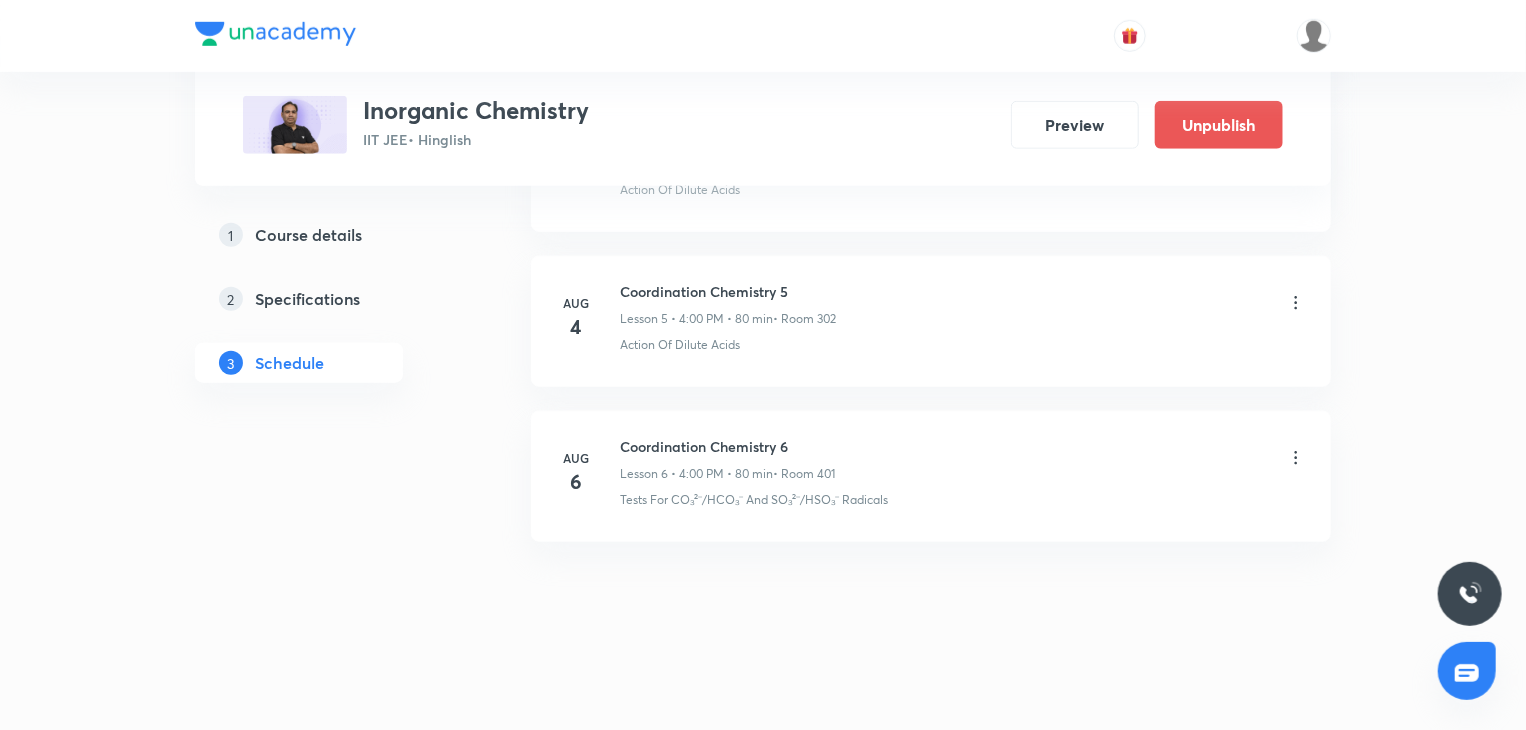scroll, scrollTop: 677, scrollLeft: 0, axis: vertical 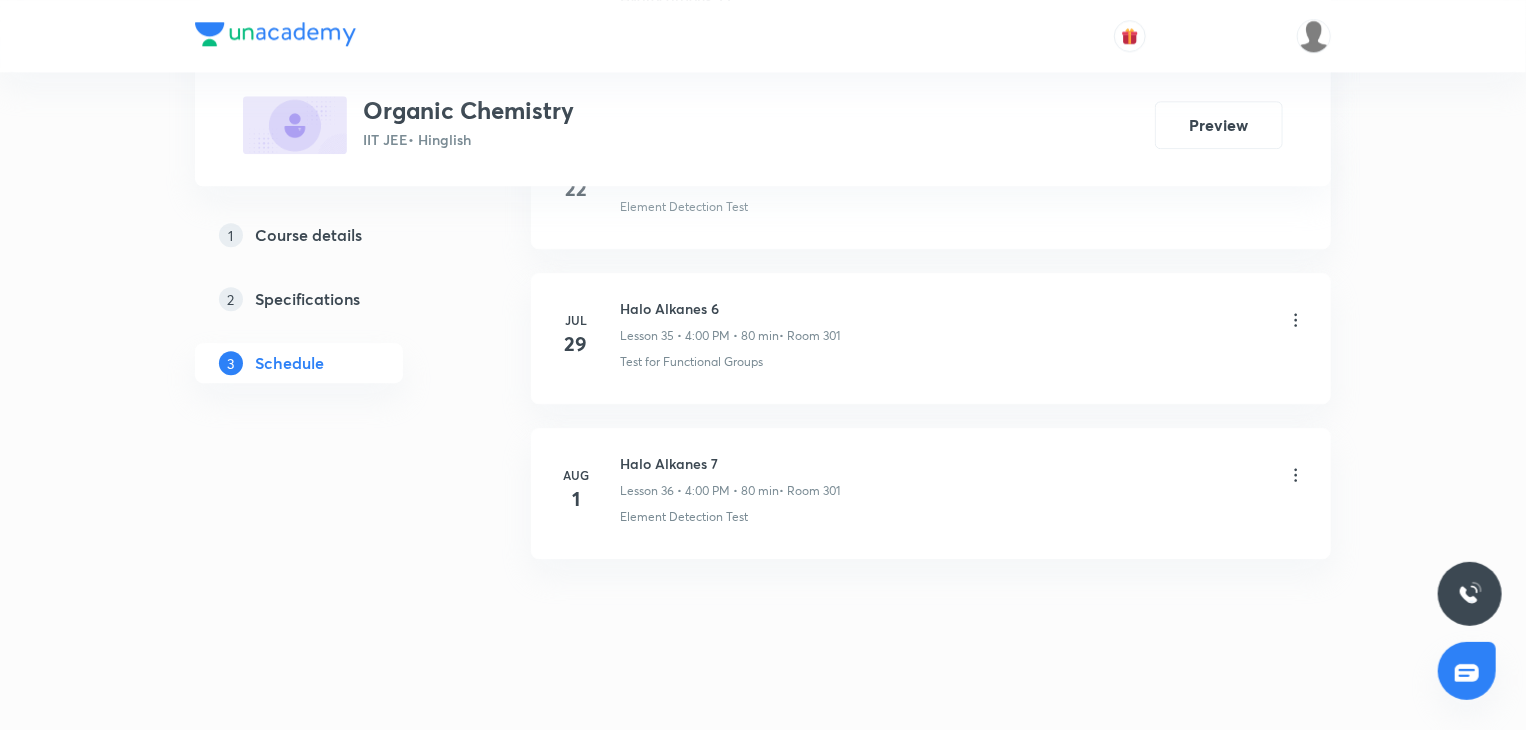 click on "Halo Alkanes 7 Lesson 36 • [TIME] • 80 min  • Room 301" at bounding box center [730, 476] 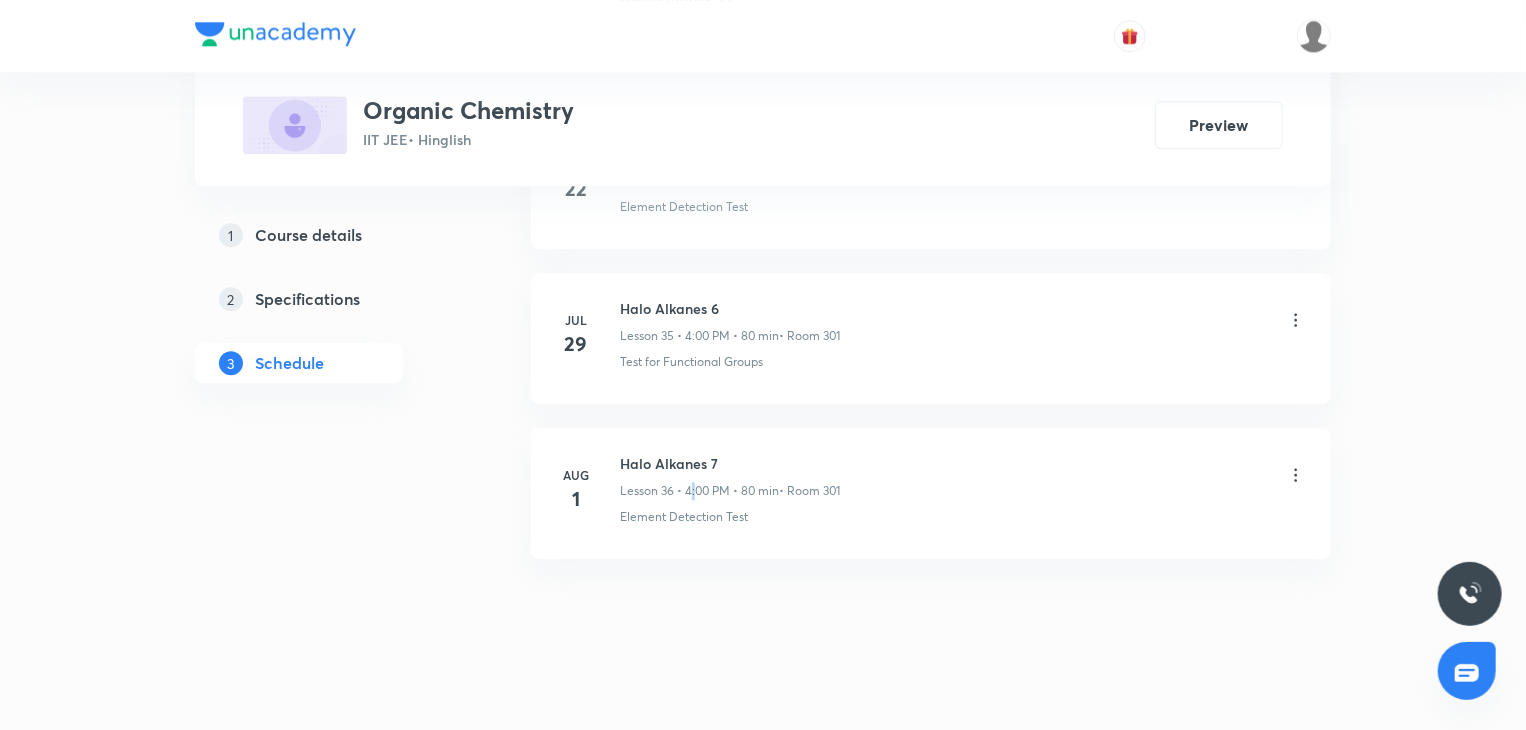 click on "Halo Alkanes 7 Lesson 36 • [TIME] • 80 min  • Room 301" at bounding box center [730, 476] 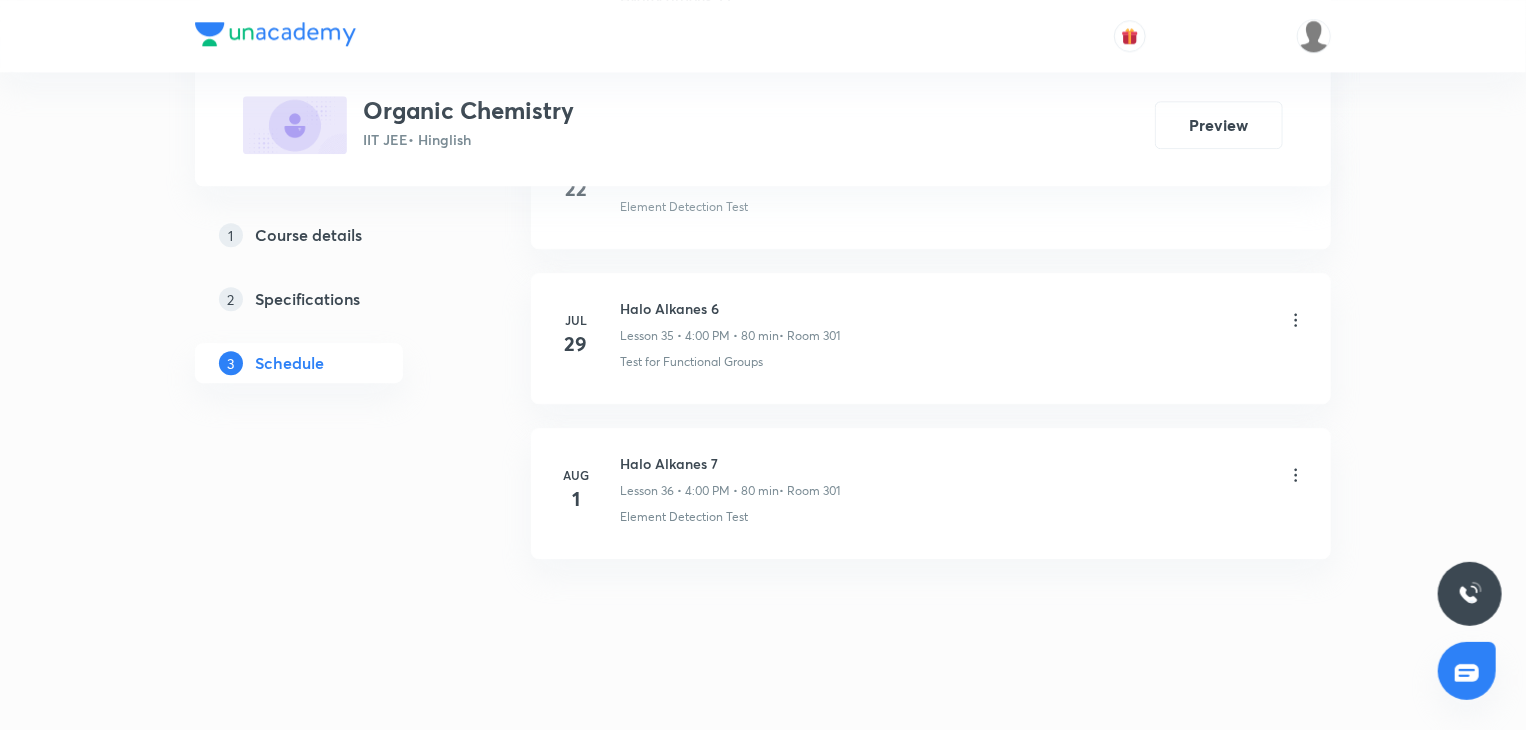 click on "Halo Alkanes 7" at bounding box center (730, 463) 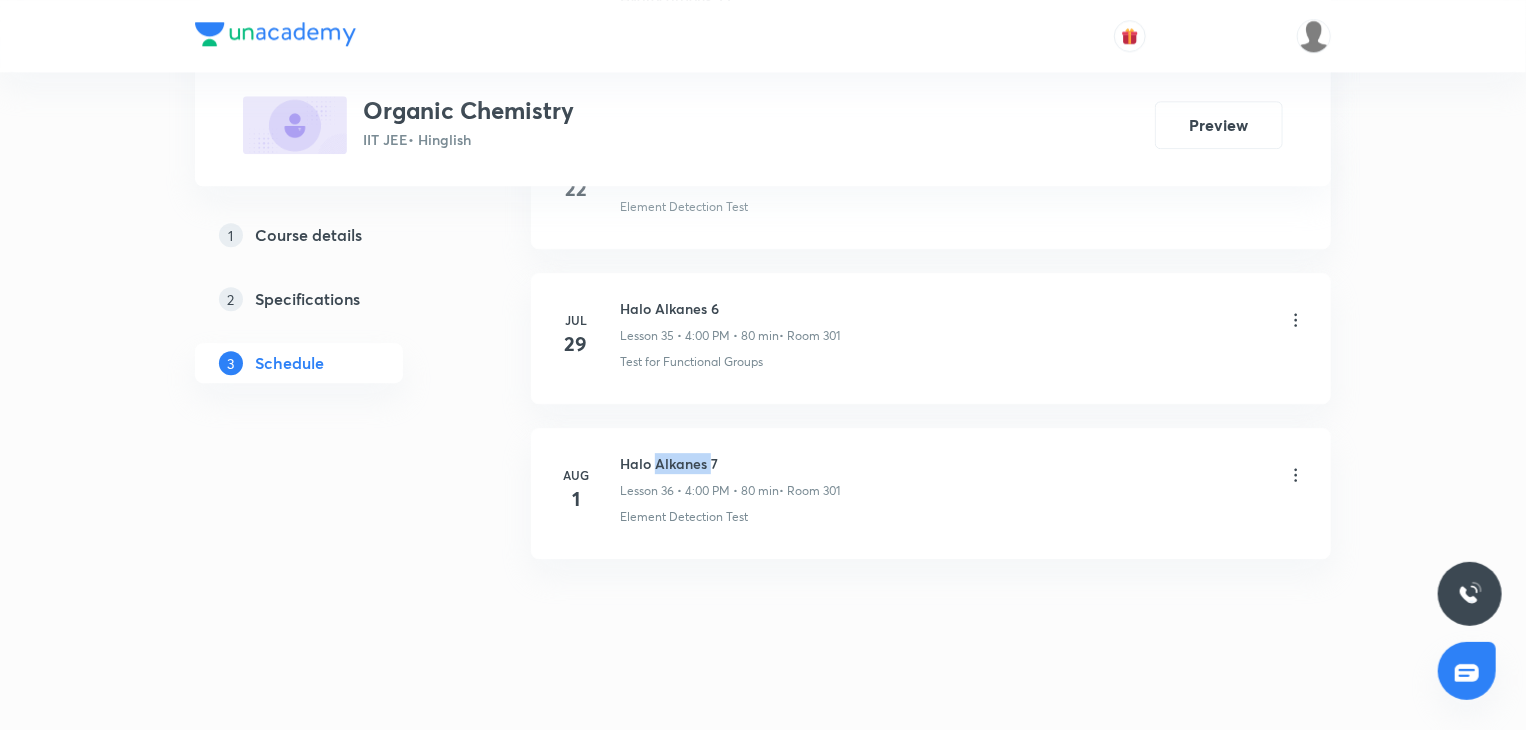 click on "Halo Alkanes 7" at bounding box center [730, 463] 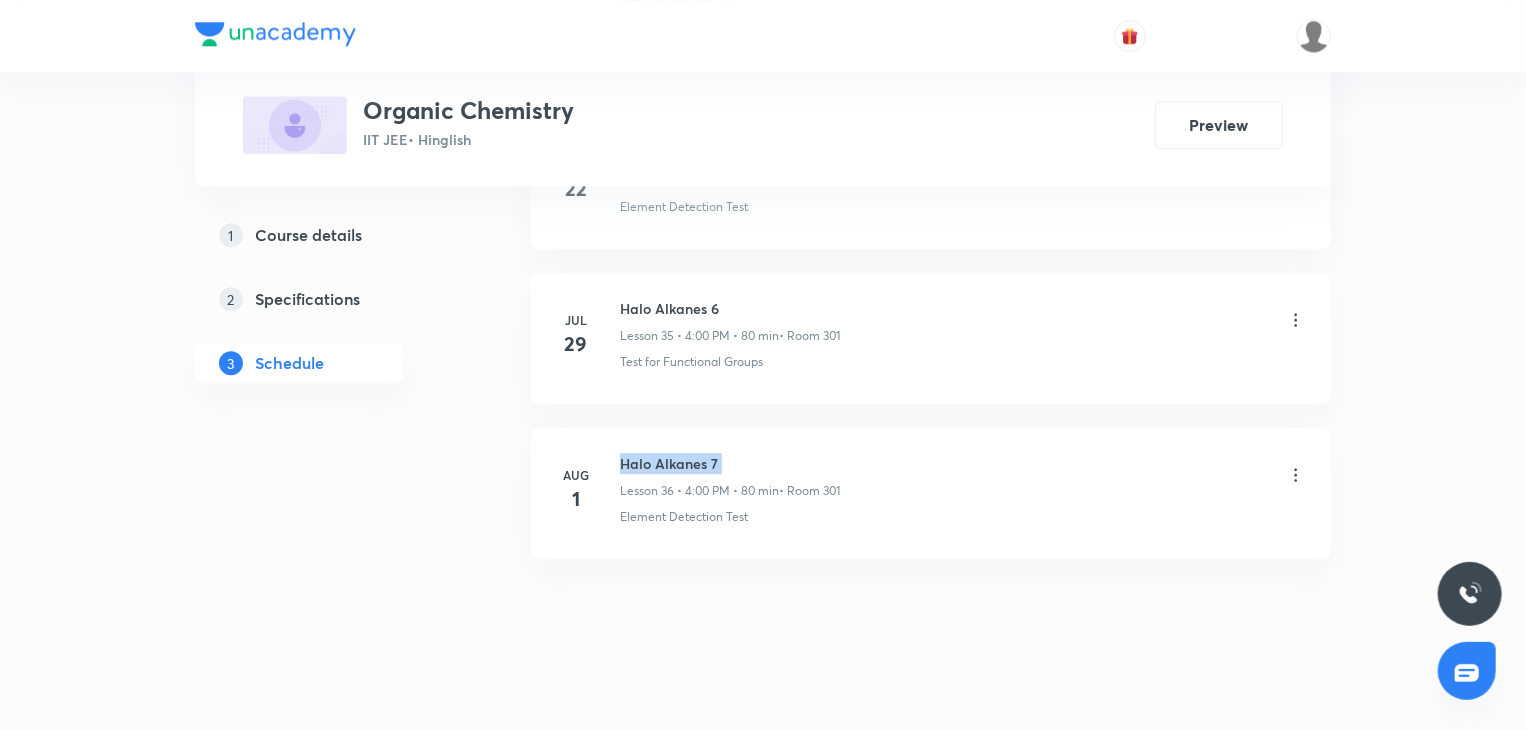 click on "Halo Alkanes 7" at bounding box center (730, 463) 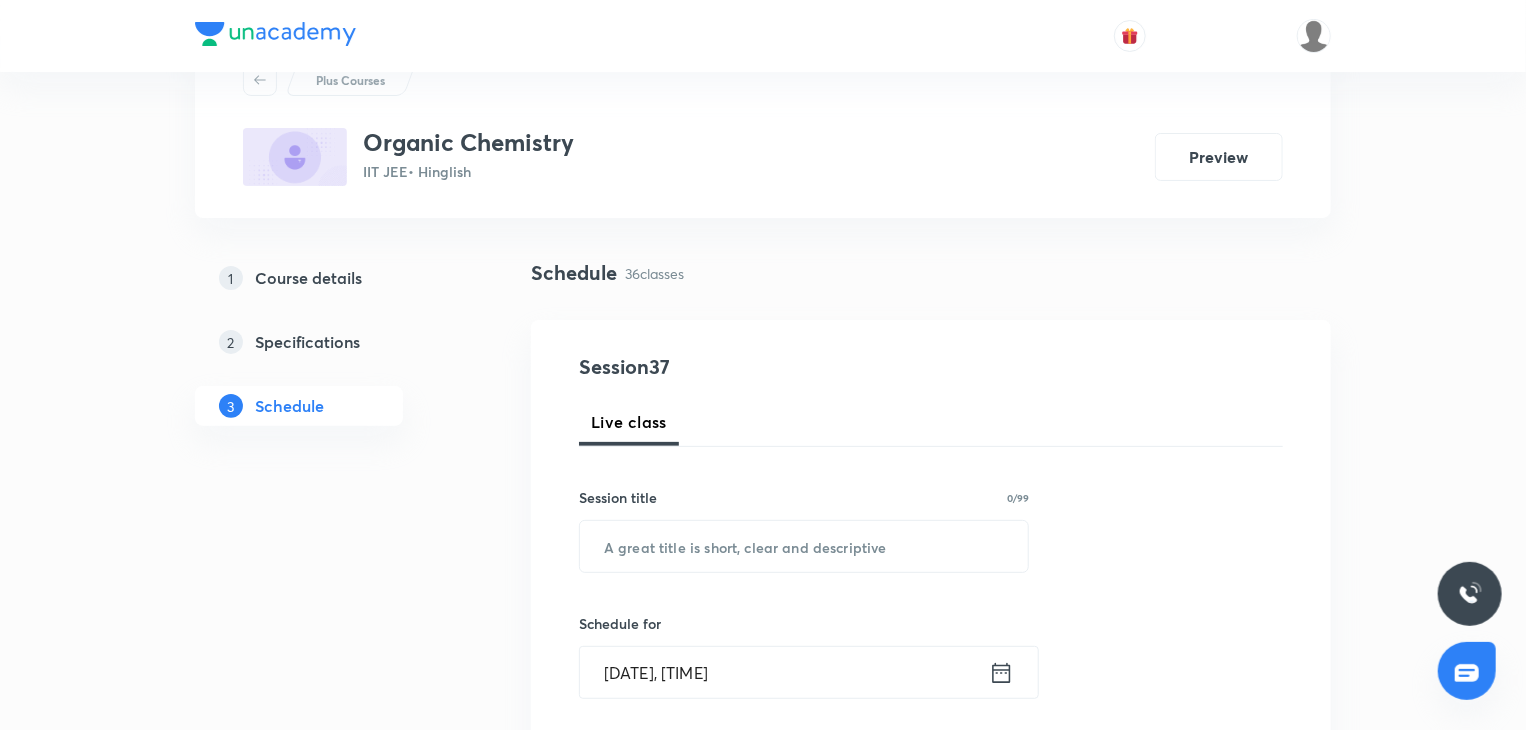 scroll, scrollTop: 200, scrollLeft: 0, axis: vertical 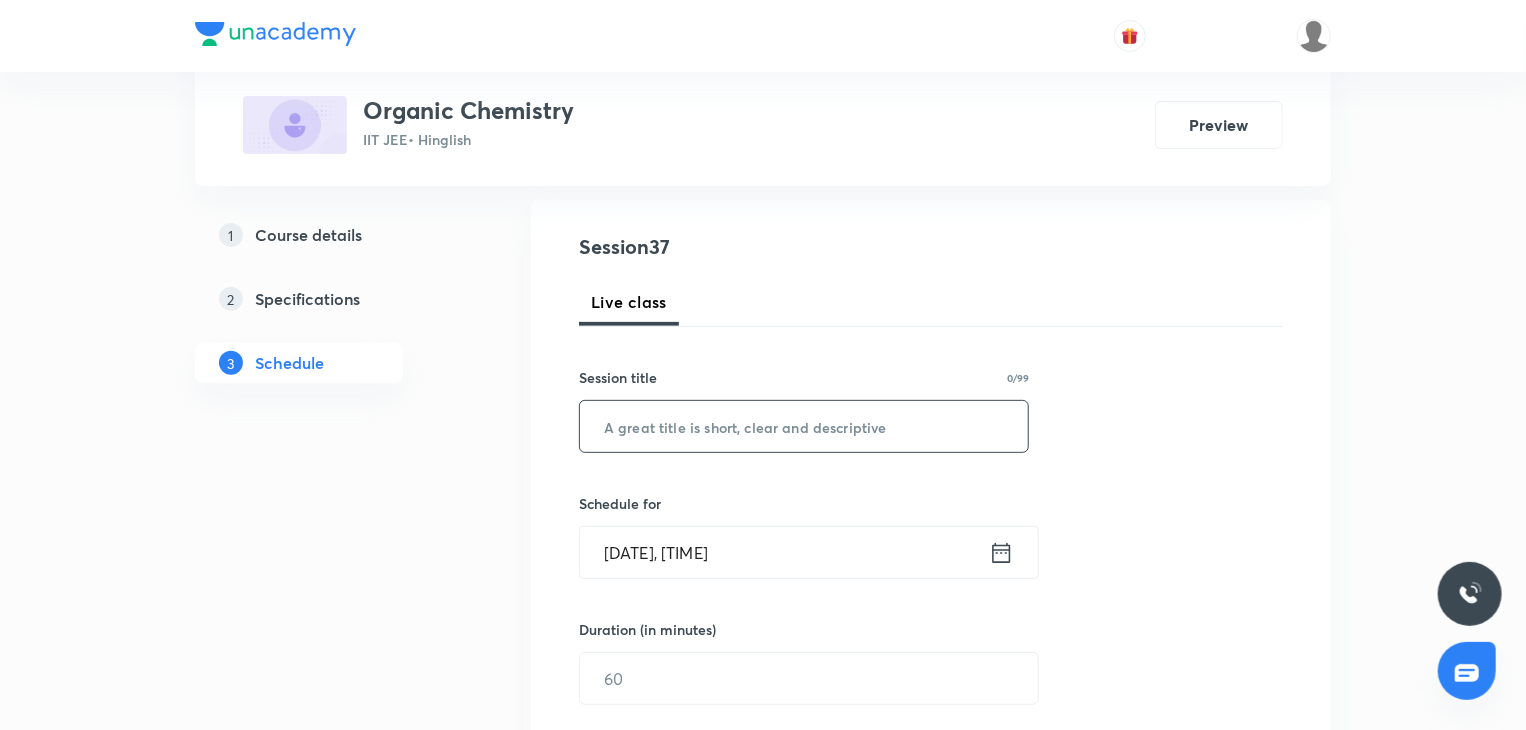 click at bounding box center (804, 426) 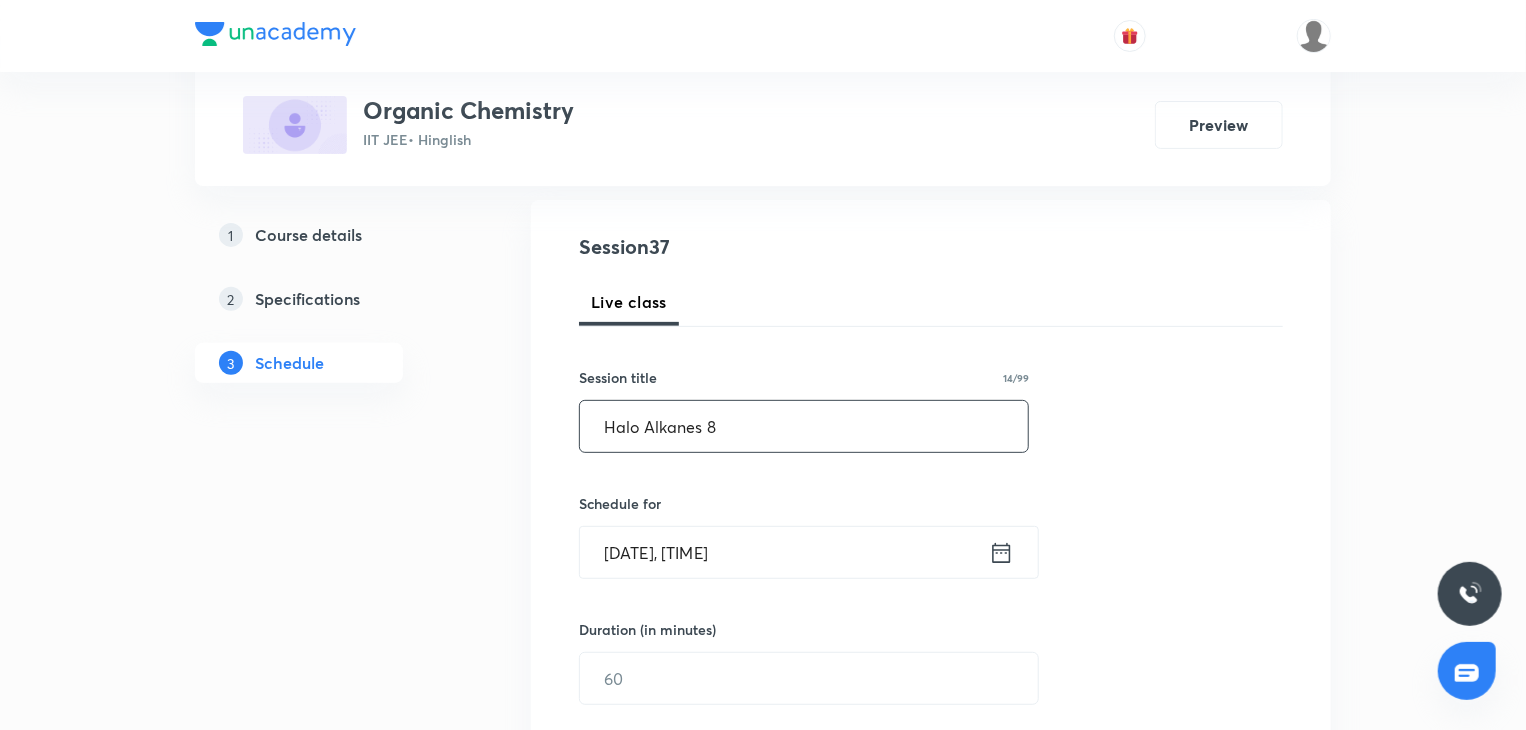 type on "Halo Alkanes 8" 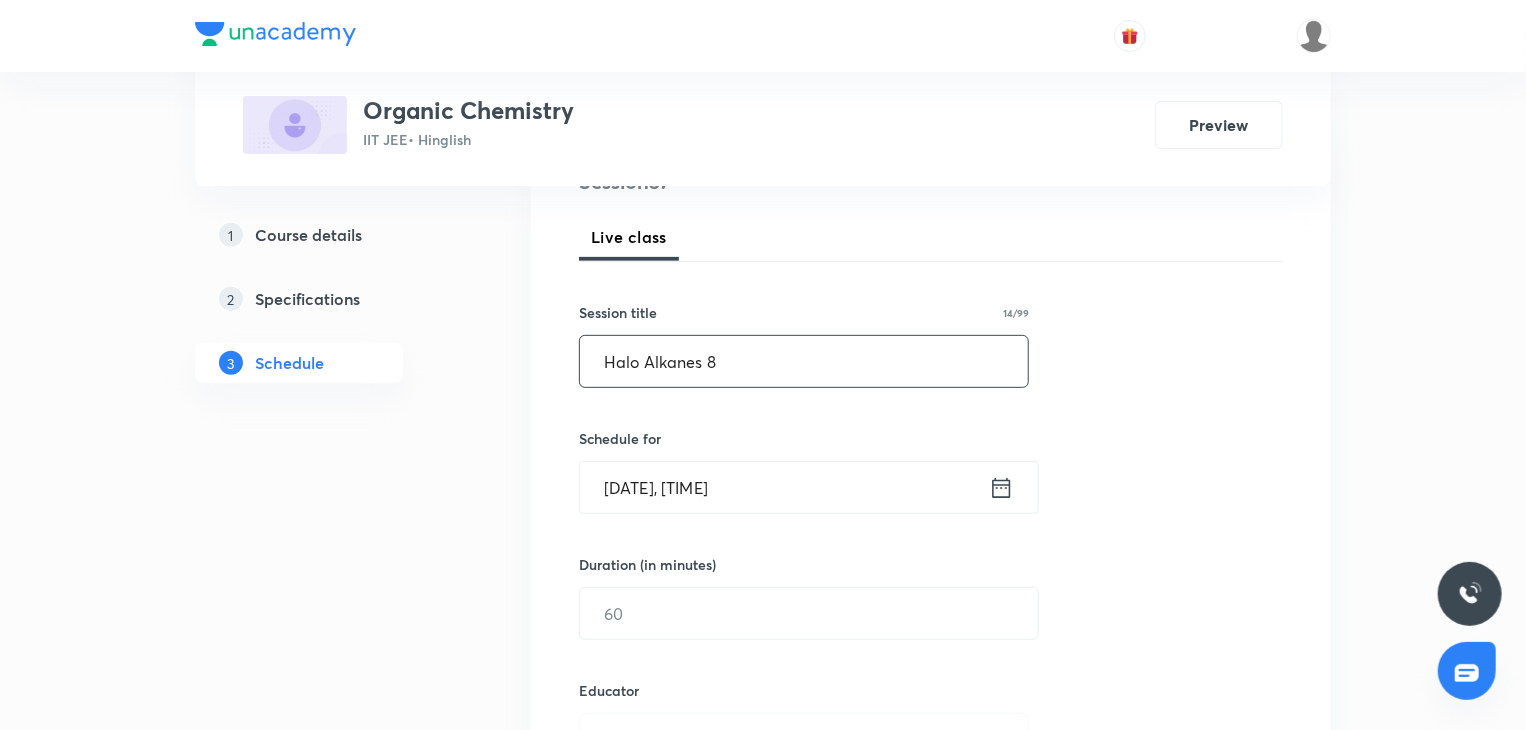 scroll, scrollTop: 300, scrollLeft: 0, axis: vertical 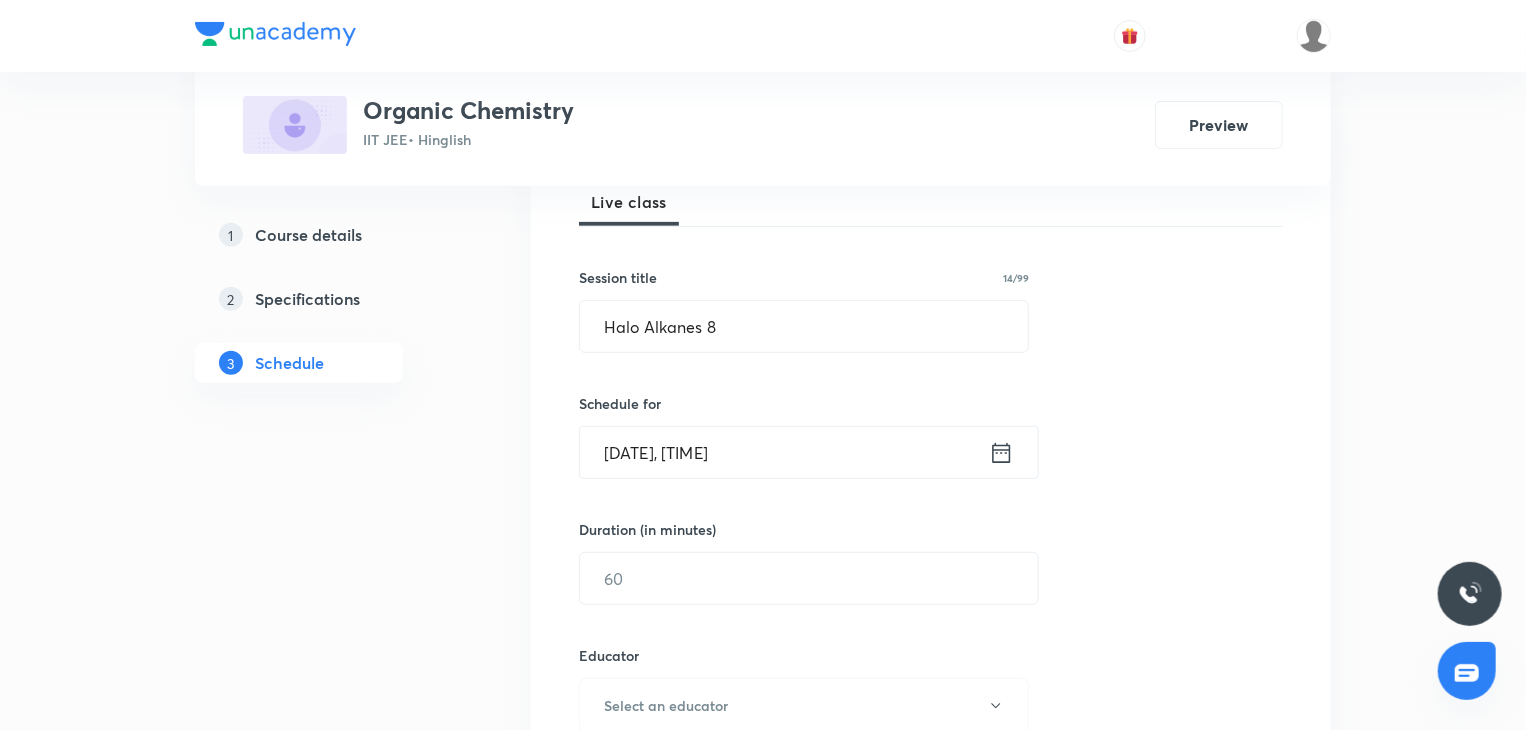 click on "[DATE], [TIME]" at bounding box center (784, 452) 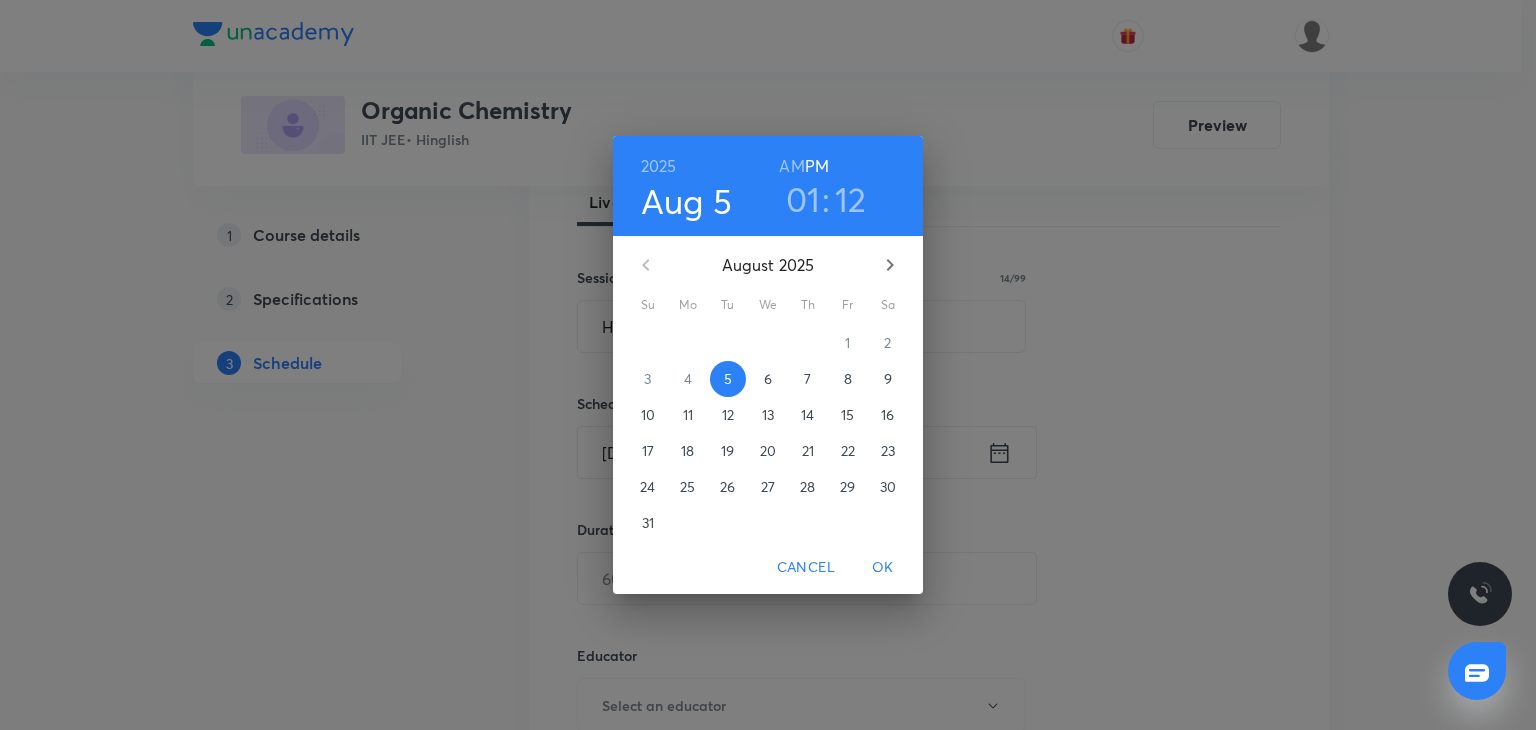 click on "6" at bounding box center [768, 379] 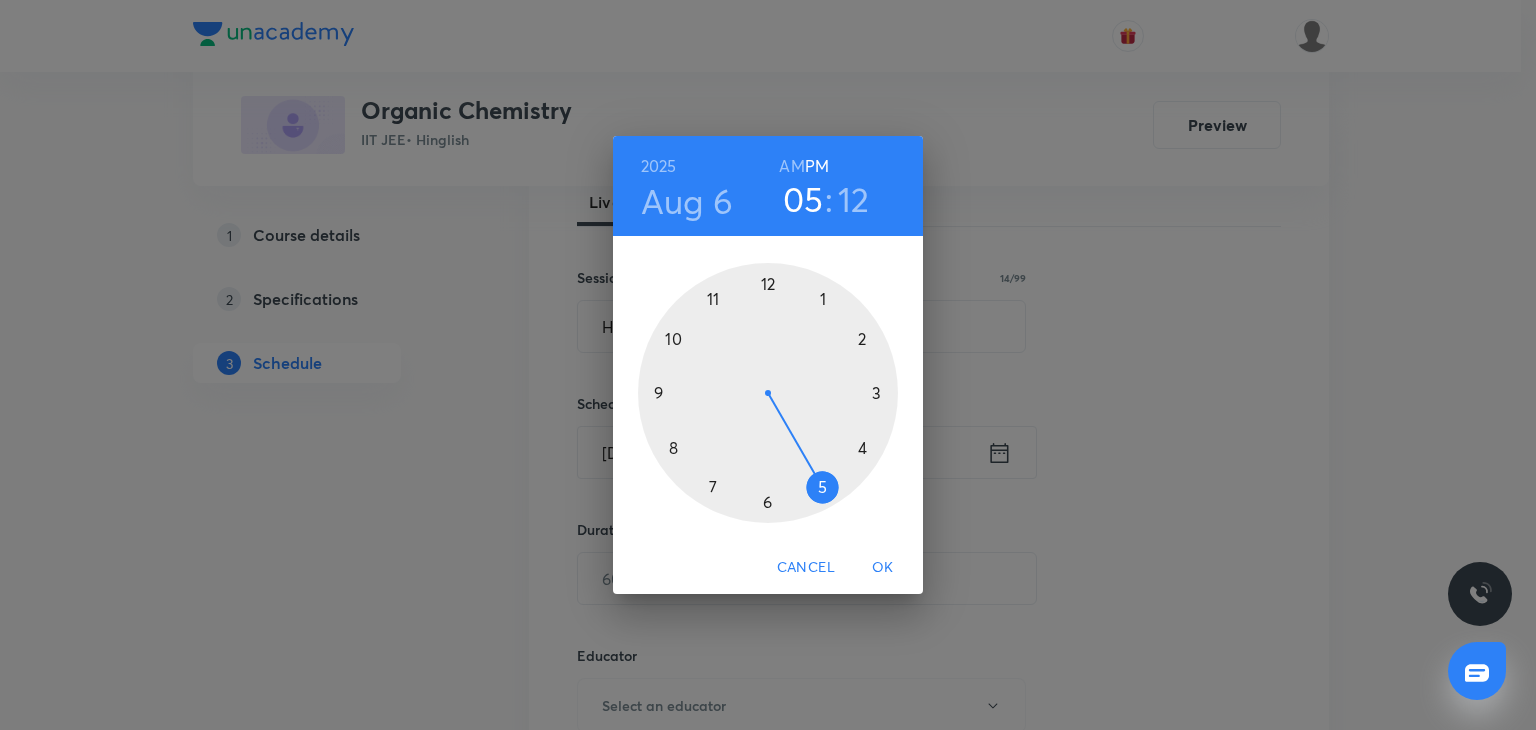 drag, startPoint x: 820, startPoint y: 422, endPoint x: 822, endPoint y: 460, distance: 38.052597 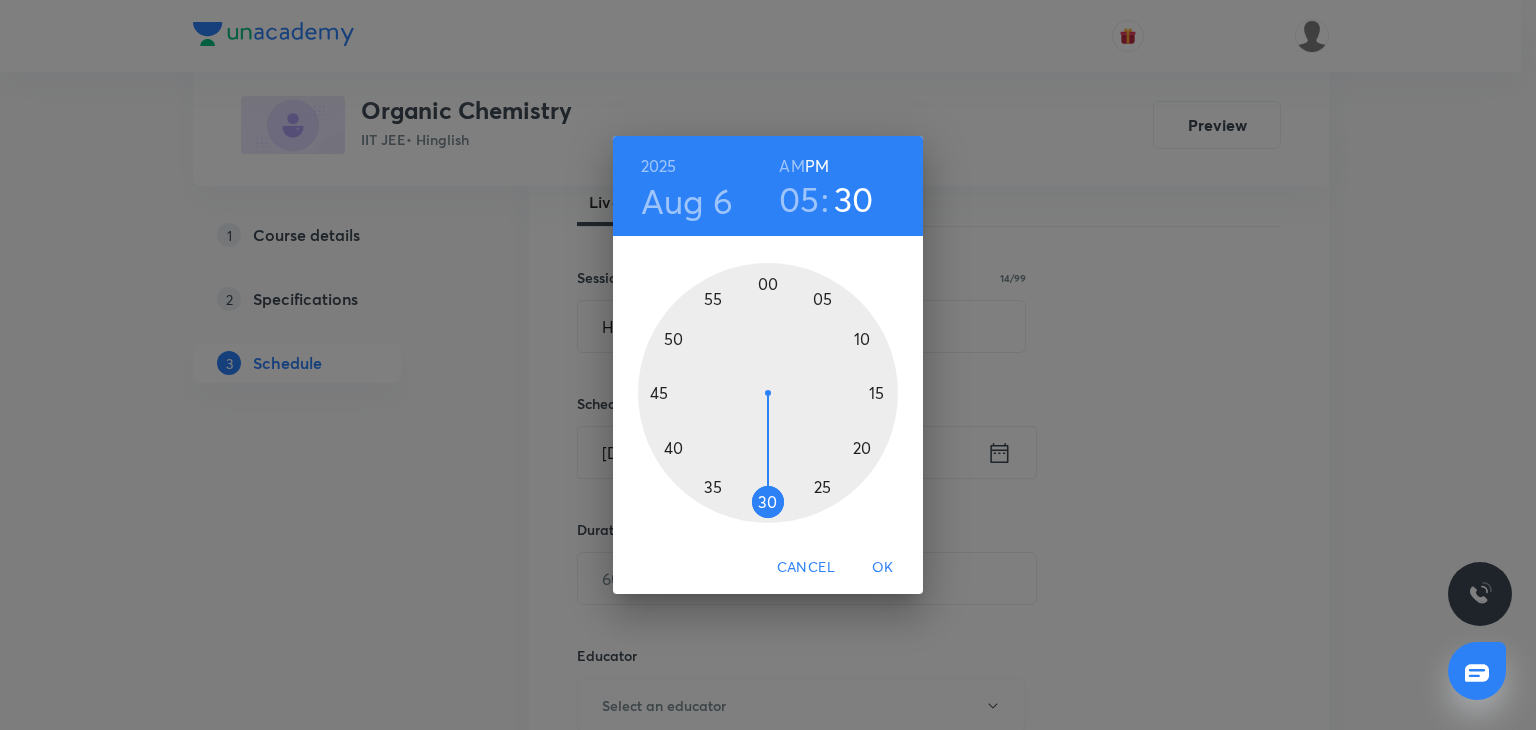 drag, startPoint x: 772, startPoint y: 489, endPoint x: 767, endPoint y: 511, distance: 22.561028 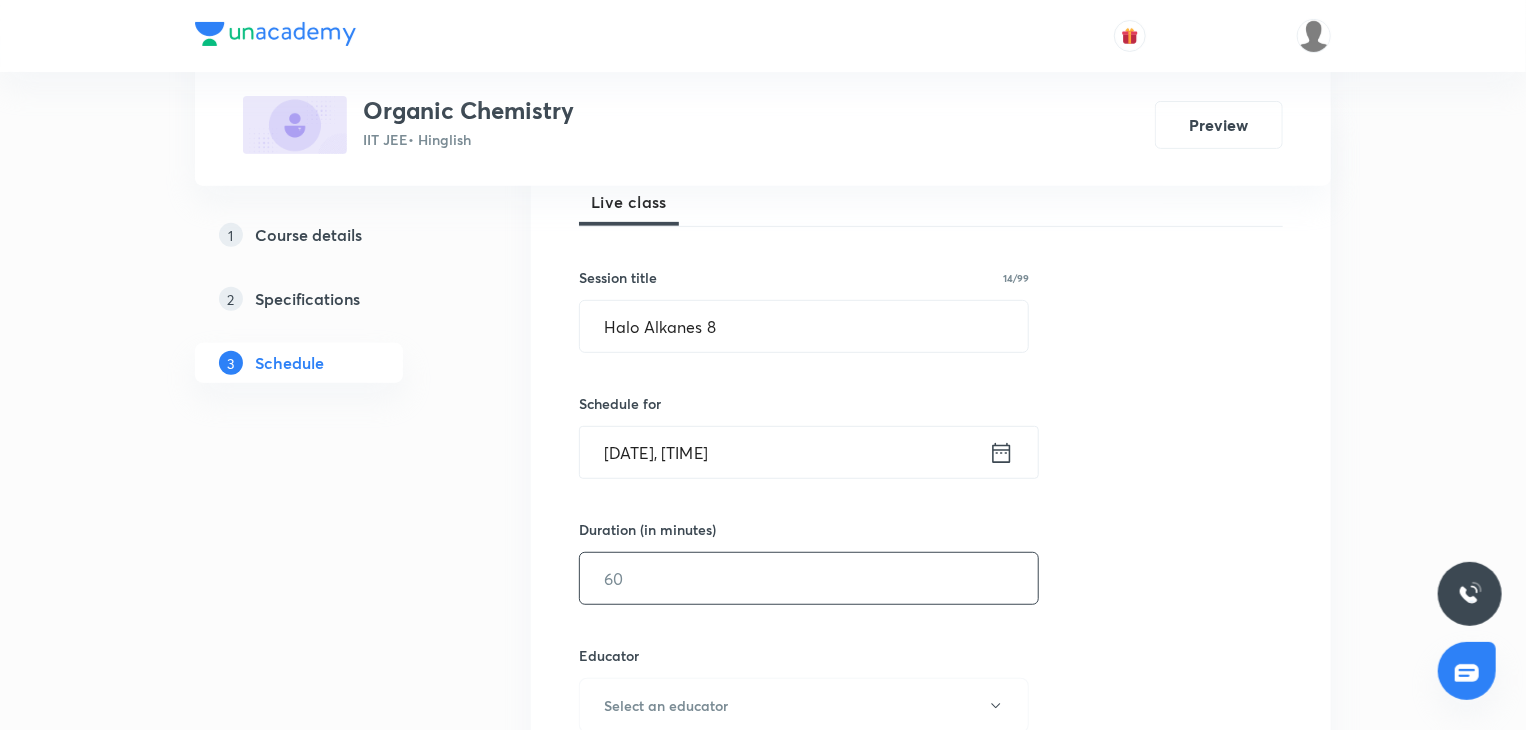 click at bounding box center (809, 578) 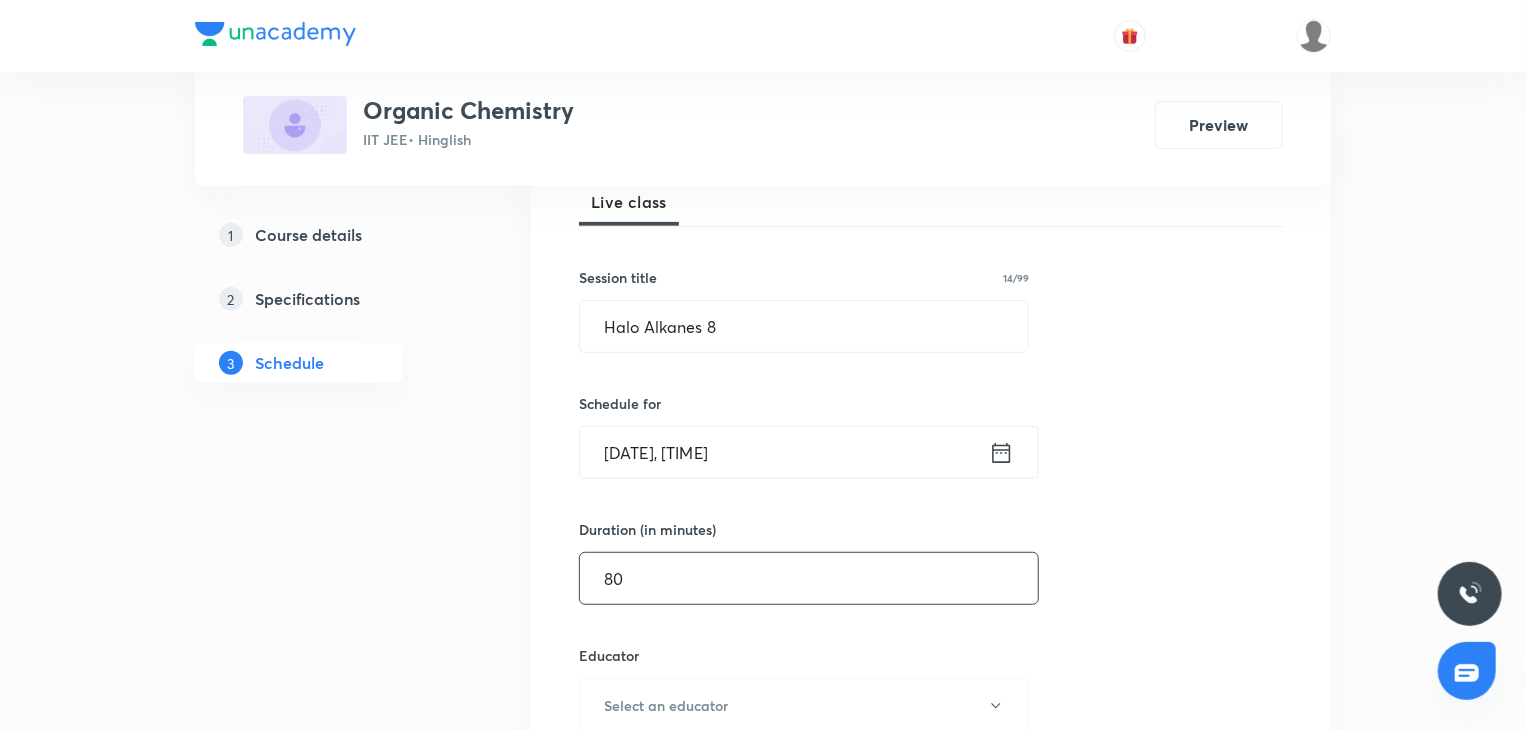 type on "80" 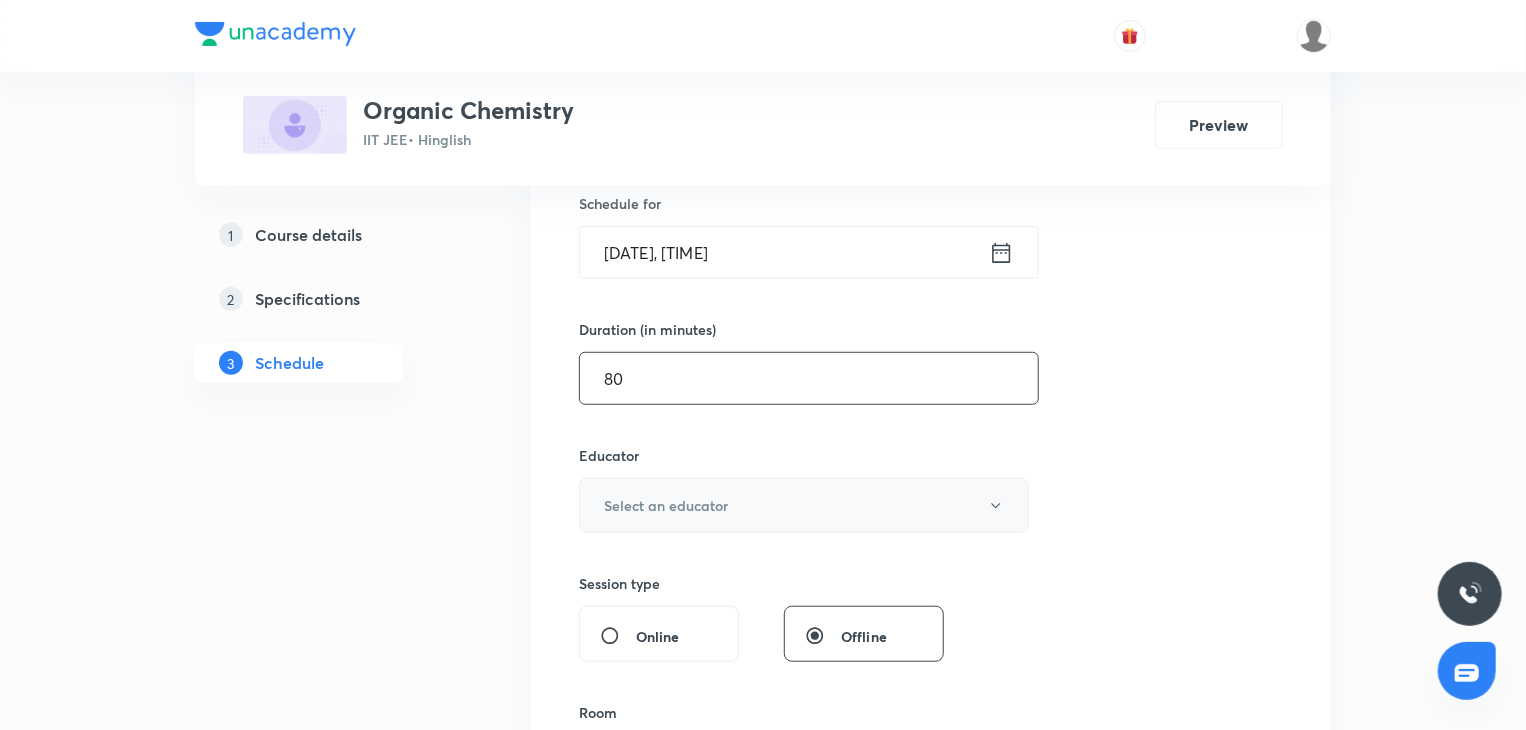 click on "Select an educator" at bounding box center (666, 505) 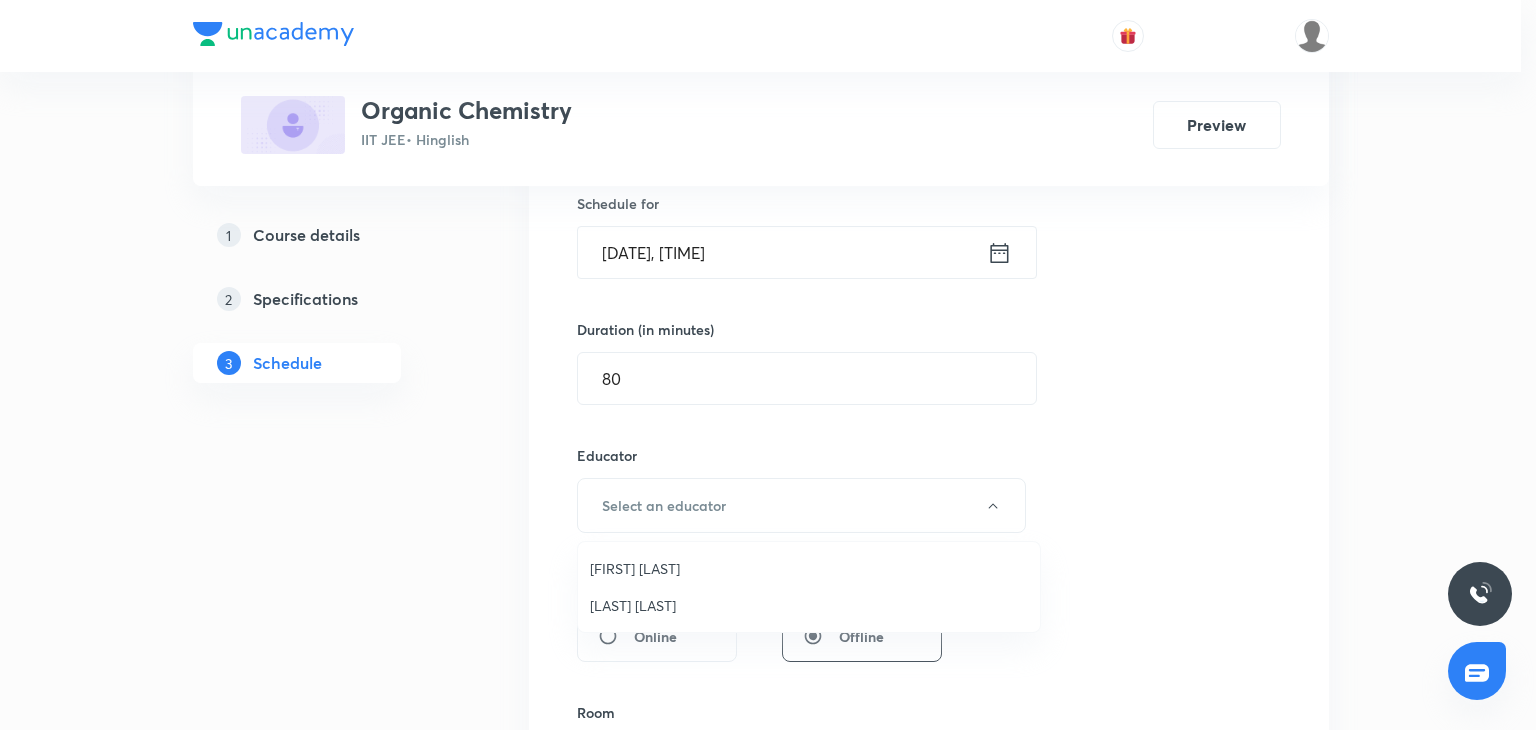 click on "[LAST] [LAST]" at bounding box center [809, 605] 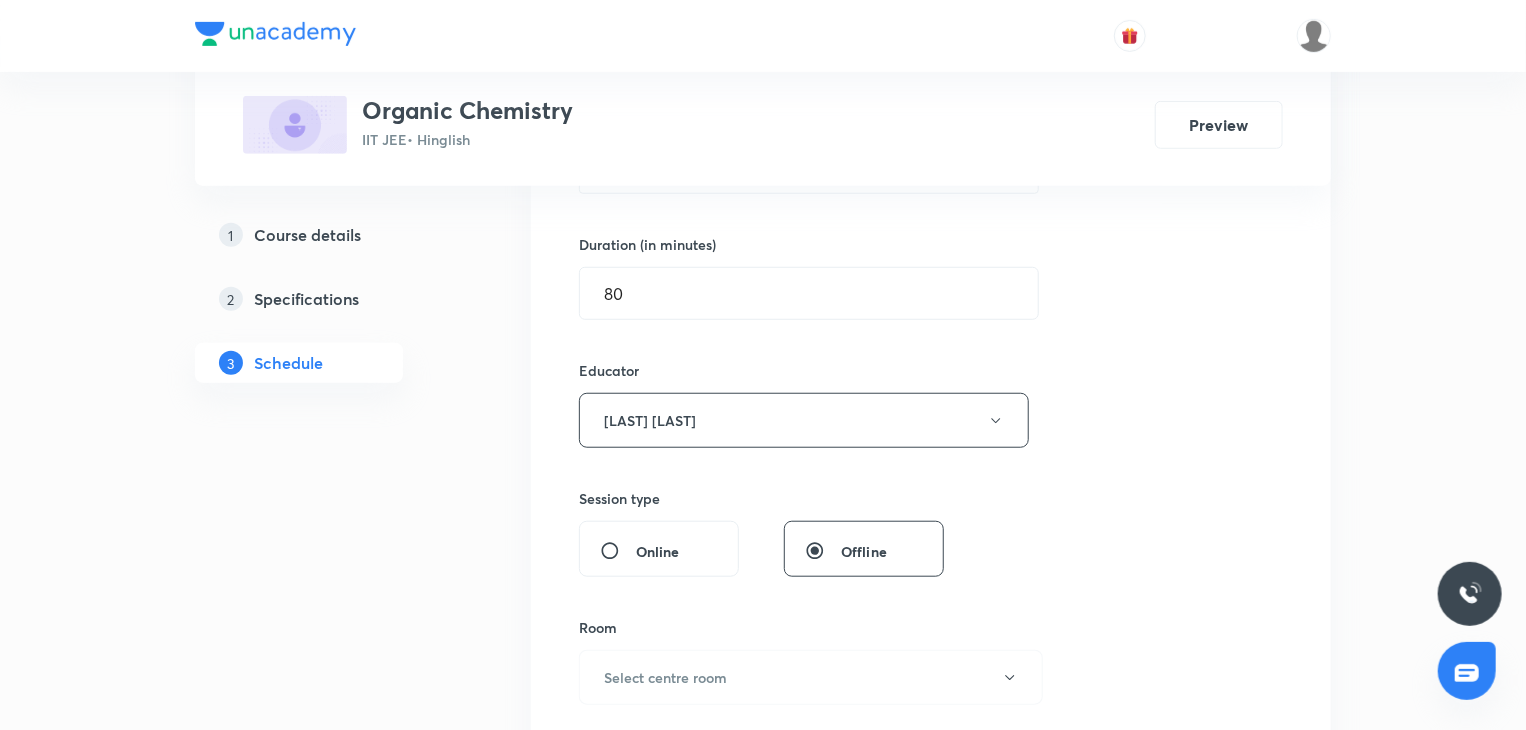scroll, scrollTop: 700, scrollLeft: 0, axis: vertical 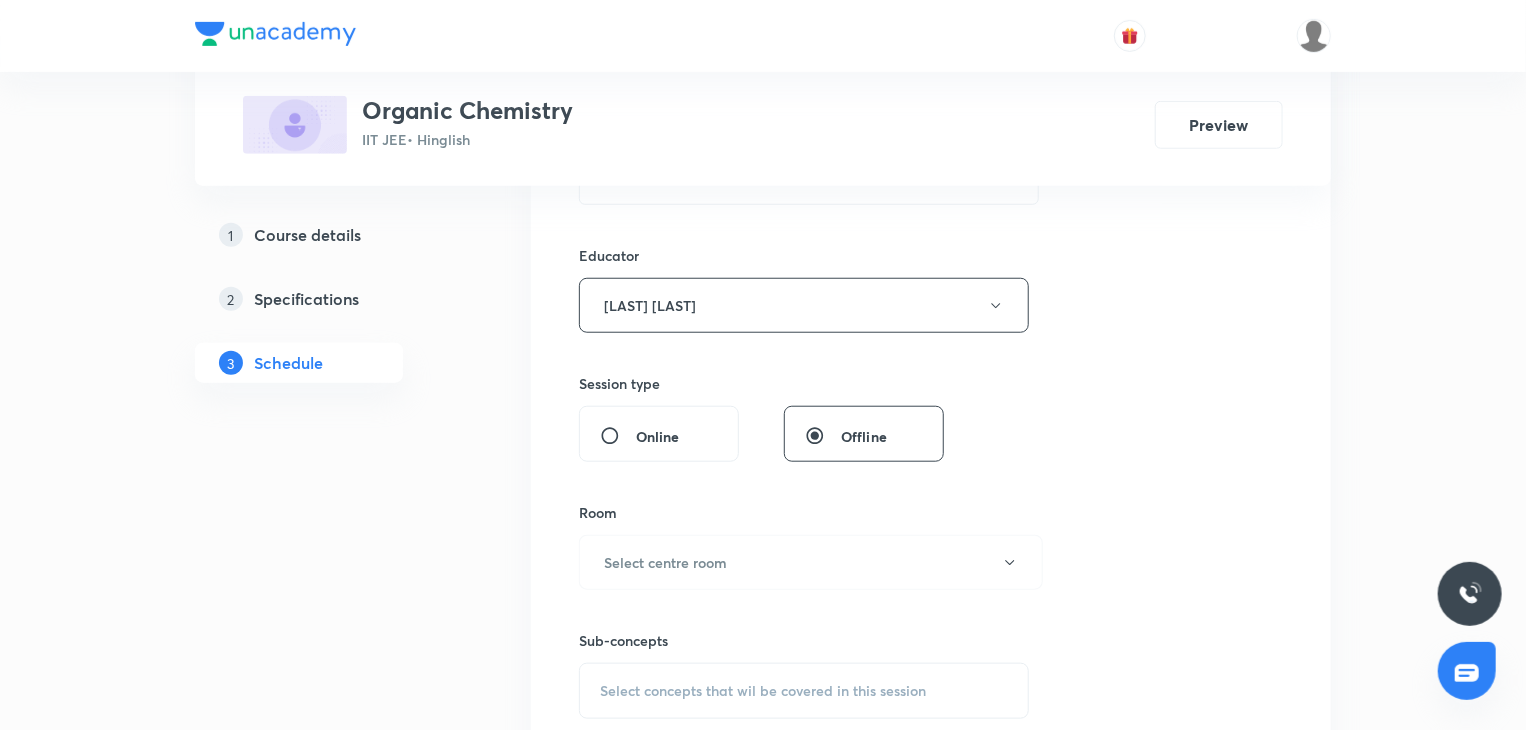 type 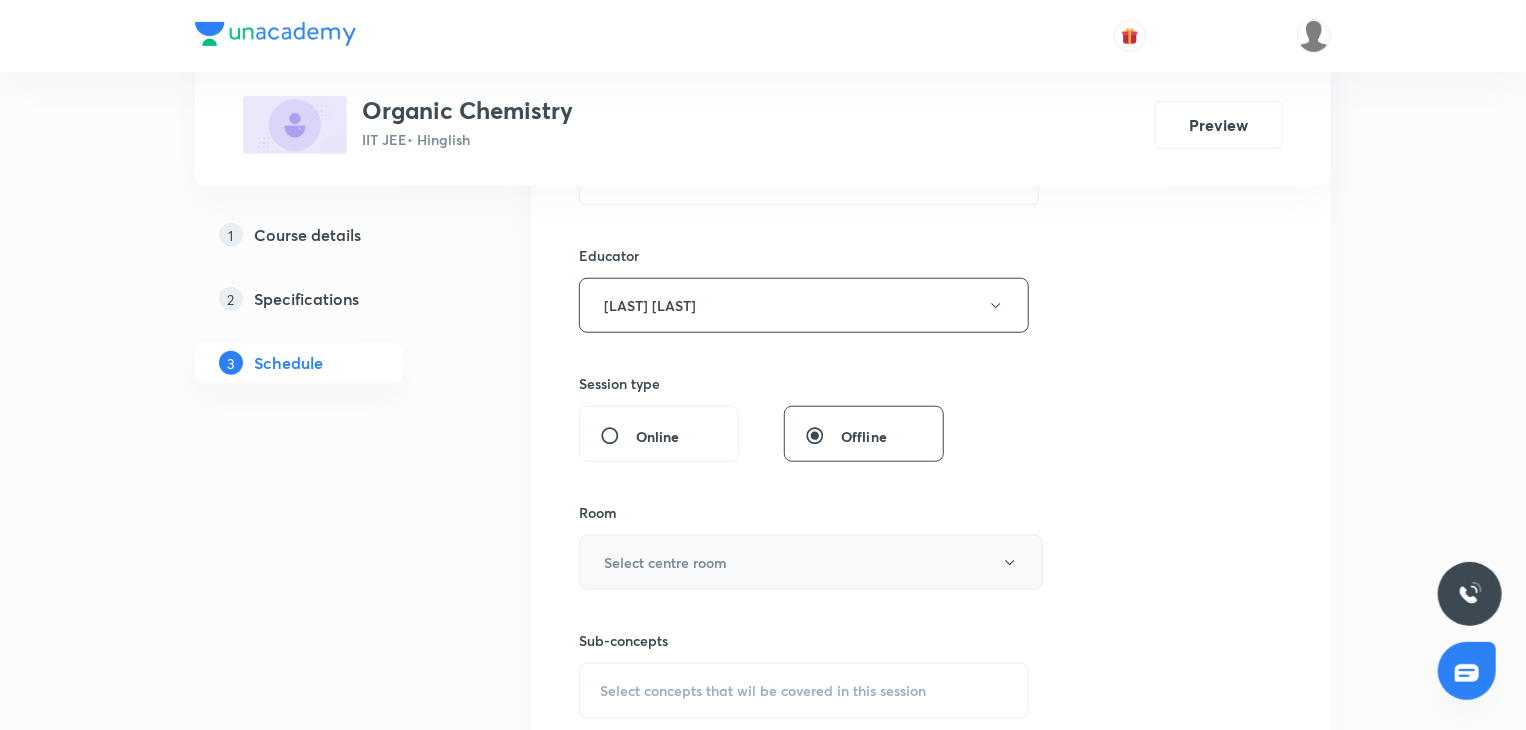 click on "Select centre room" at bounding box center (811, 562) 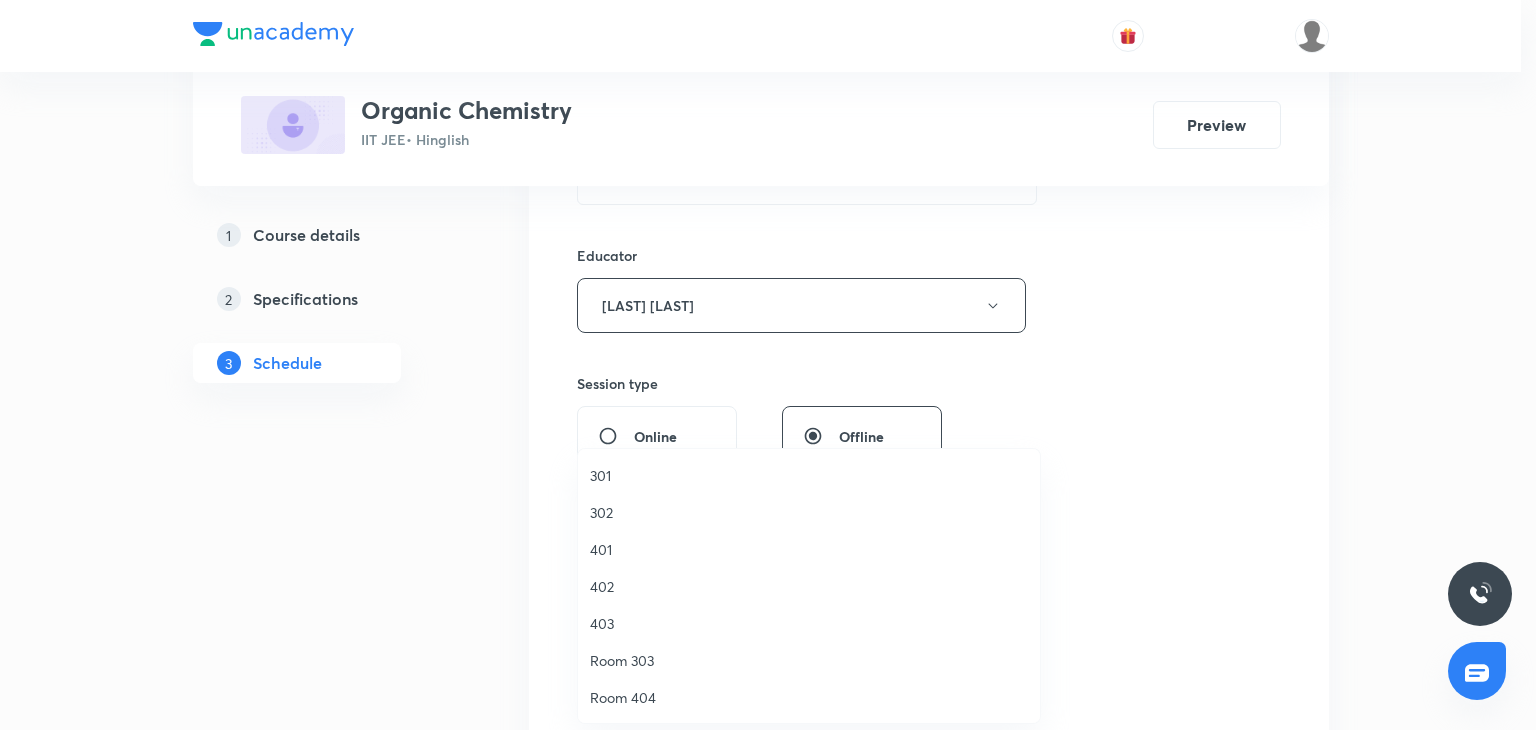 click on "402" at bounding box center [809, 586] 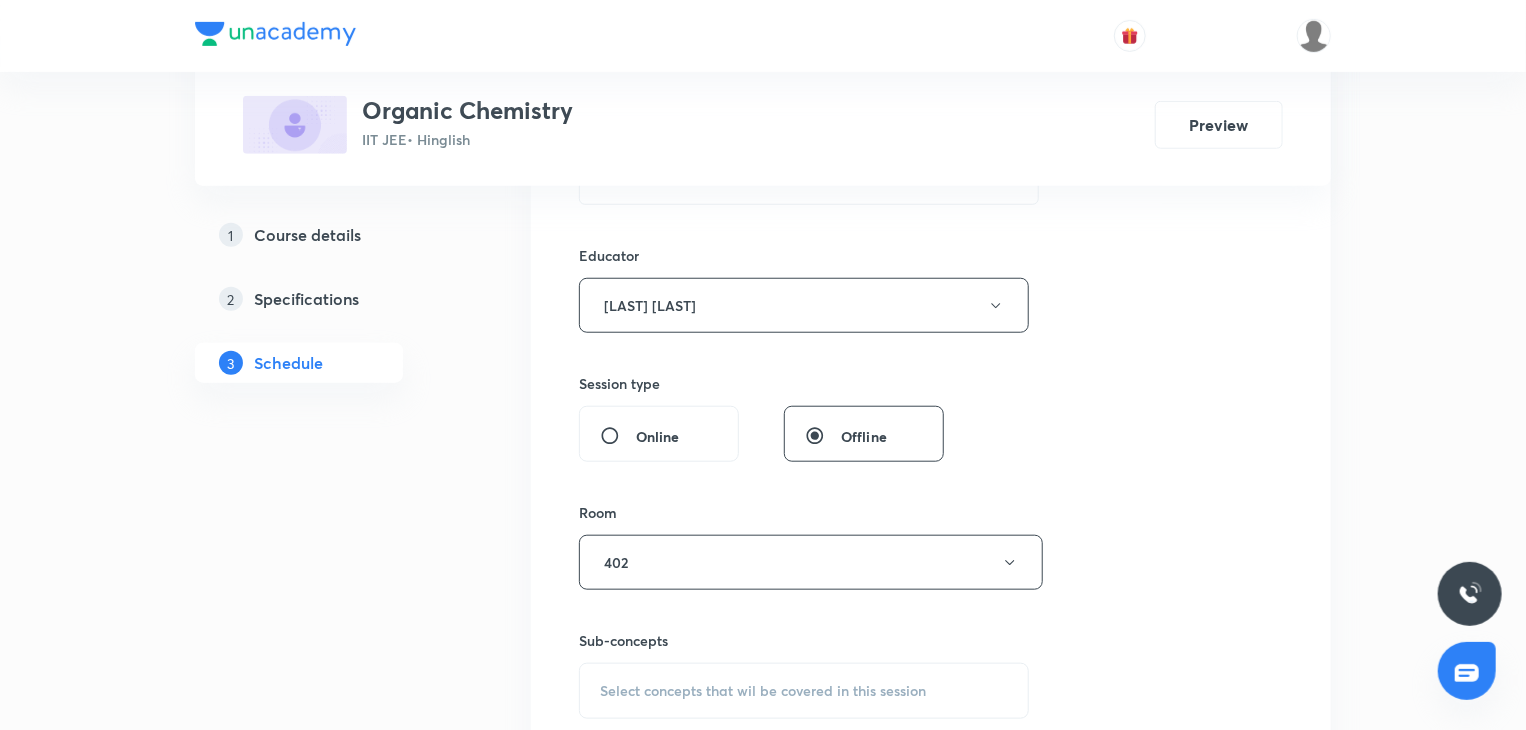 click on "Sub-concepts Select concepts that wil be covered in this session" at bounding box center [804, 674] 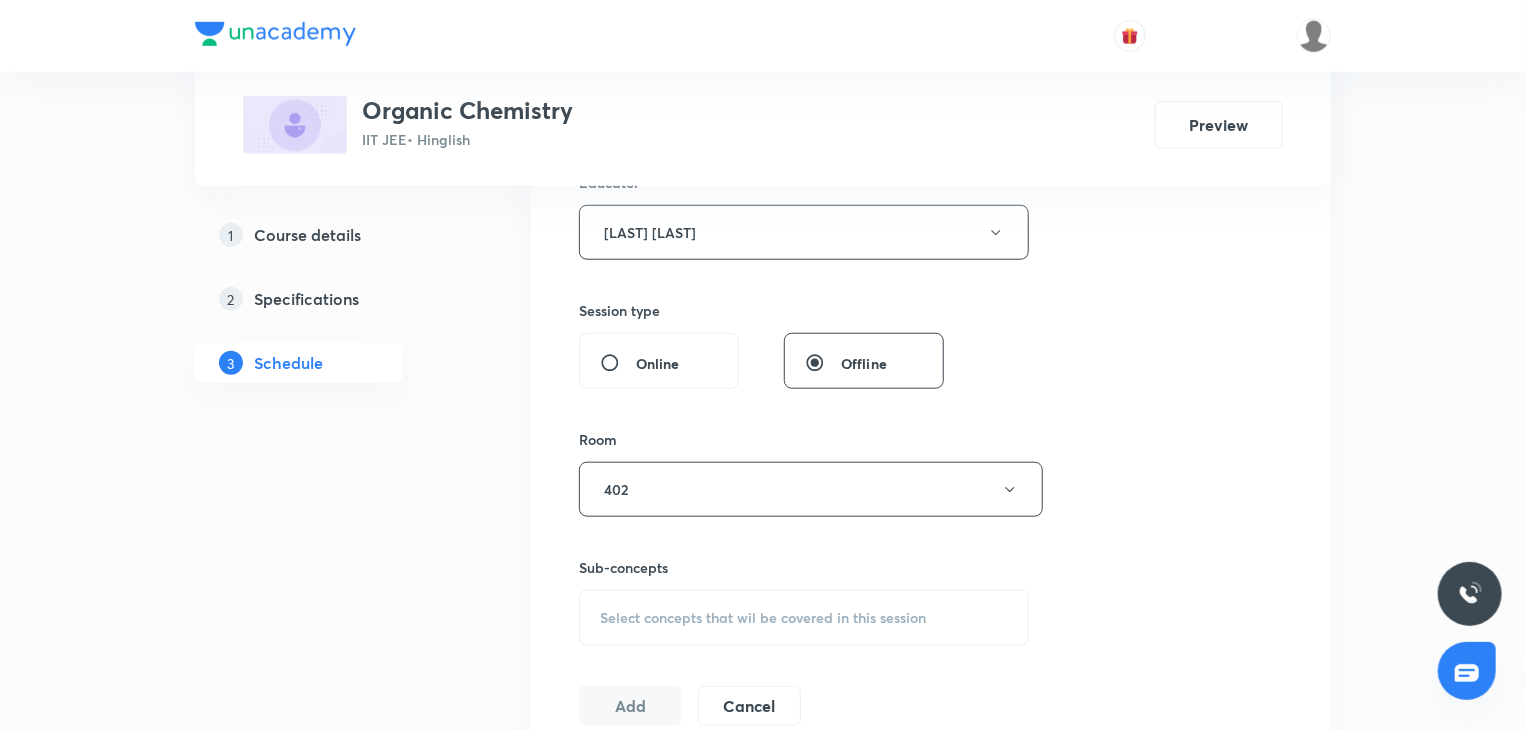 scroll, scrollTop: 900, scrollLeft: 0, axis: vertical 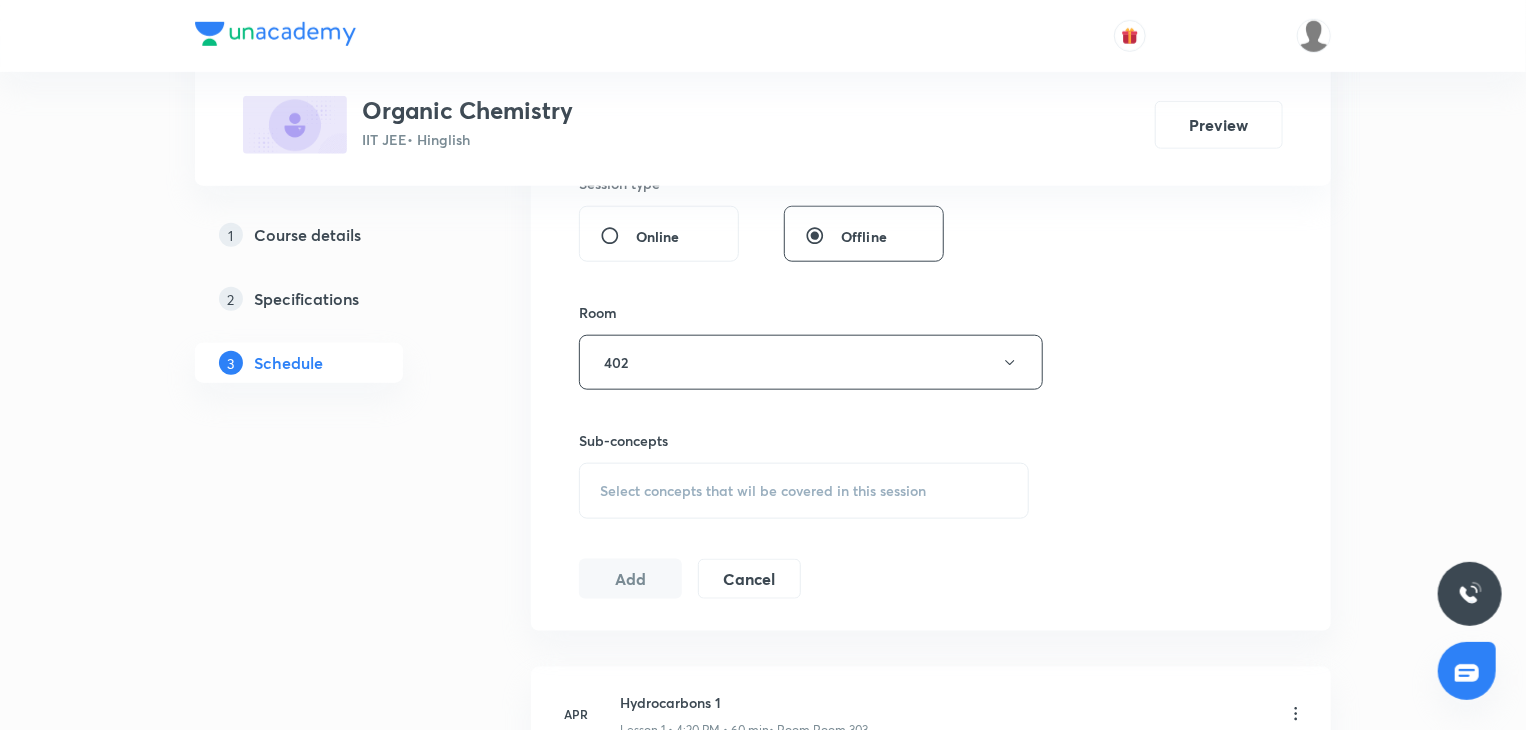 click on "Select concepts that wil be covered in this session" at bounding box center [804, 491] 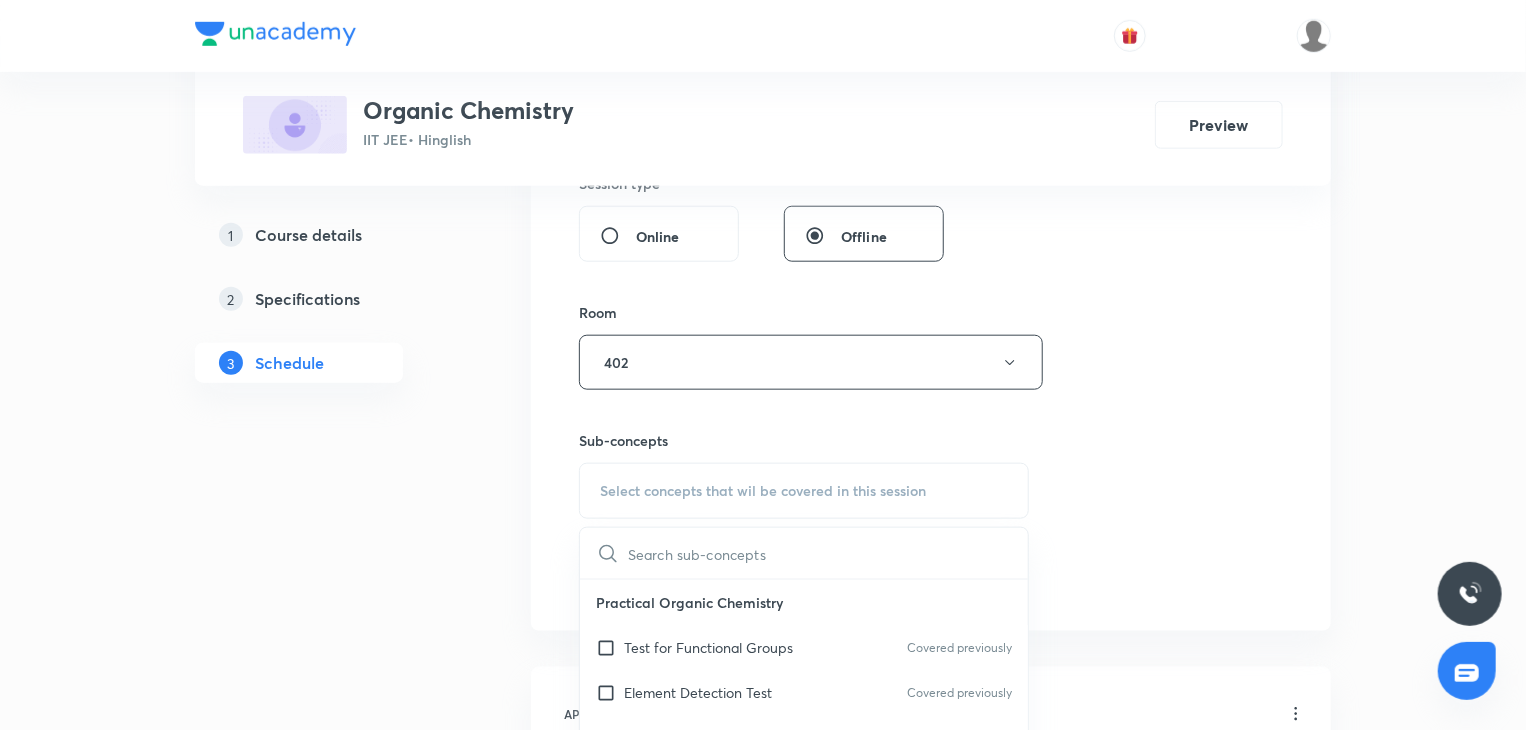 click on "Test for Functional Groups" at bounding box center [708, 647] 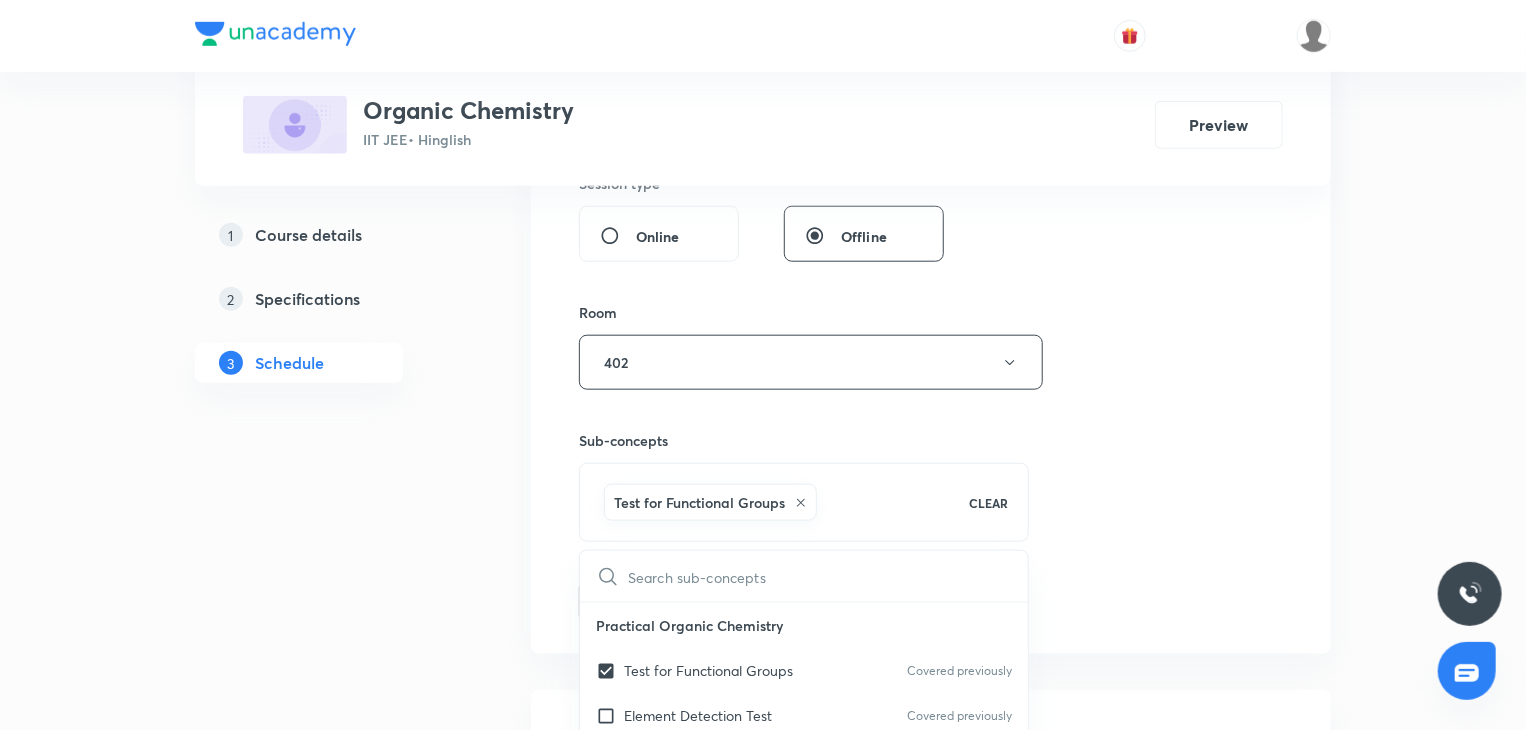 click on "Session  37 Live class Session title 14/99 Halo Alkanes 8 ​ Schedule for [DATE], [TIME] ​ Duration (in minutes) 80 ​ Educator [LAST] [LAST]   Session type Online Offline Room 402 Sub-concepts Test for Functional Groups CLEAR ​ Practical Organic Chemistry Test for Functional Groups Covered previously Element Detection Test Covered previously Quantitative Analysis Covered previously Distillation IUPAC Naming of Organic Compounds Classification Of Organic Compounds Naming Of Saturated Hydrocarbons Covered previously Naming Of Unsaturated Hydrocarbons Naming Of Cyclic Hydrocarbons Naming Of Compounds Containing Functional Groups Naming Of Aromatic Compounds Degree Of Unsaturation Structural Isomerism Basics of Molecule Presentation IUPAC Naming General Organic Chemistry  Existence Of Carbenes Introduction: How Radicals  Form And How They React Reactions And Their Mechanisms Development Of The Science Of  Organic Chemistry  Formation Of Carbenes Homolytic Bond Dissociation Energies (ΔH°) Alcohols" at bounding box center (931, 77) 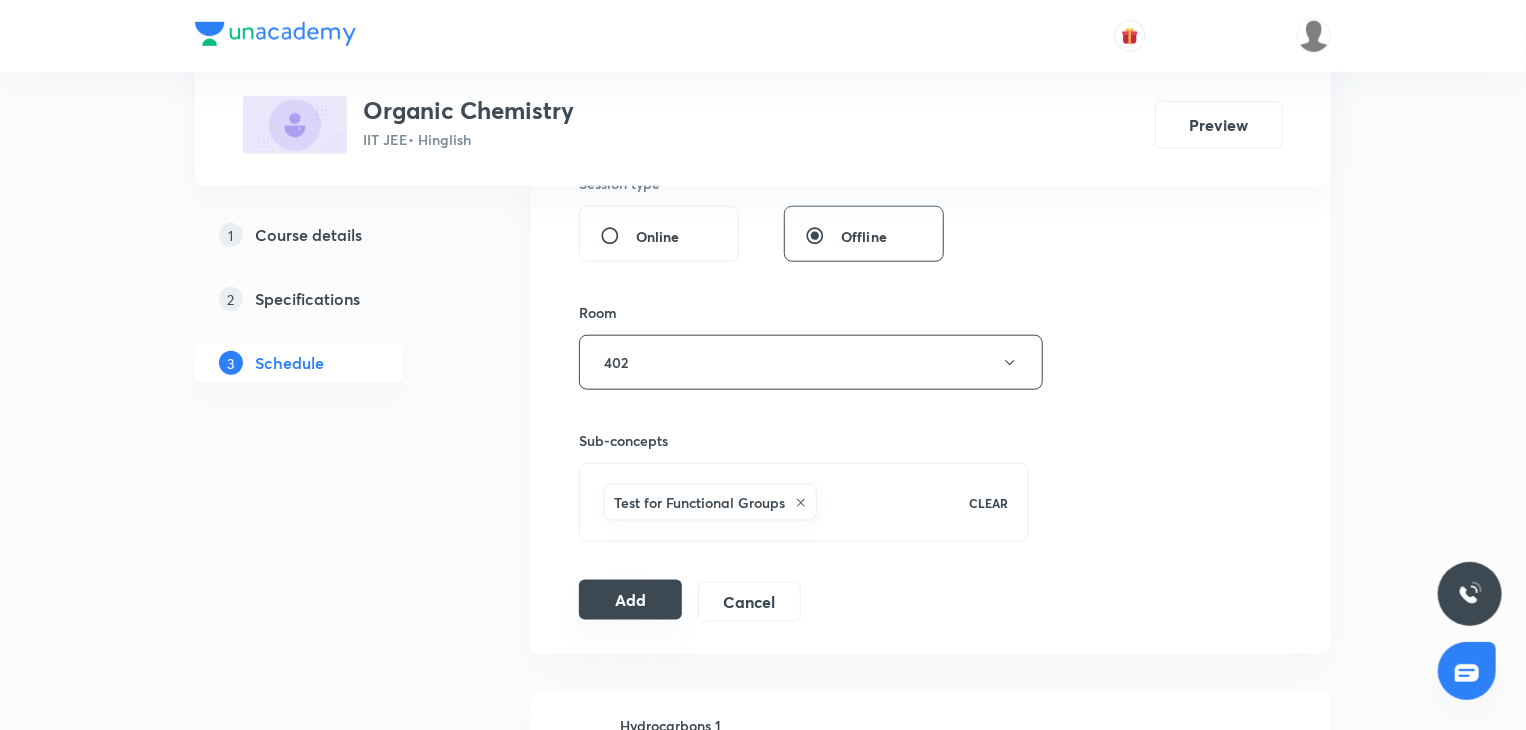 click on "Add" at bounding box center (630, 600) 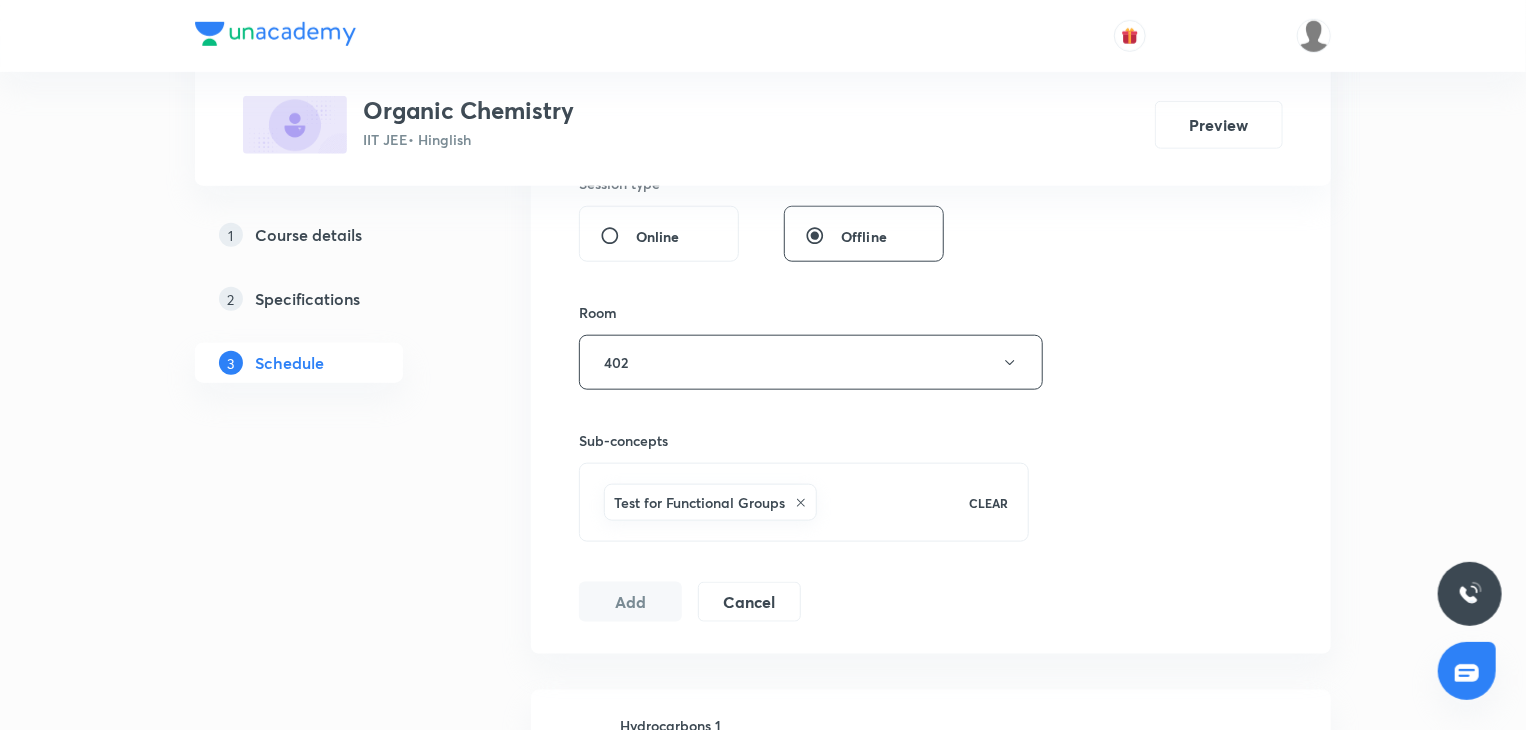 scroll, scrollTop: 6587, scrollLeft: 0, axis: vertical 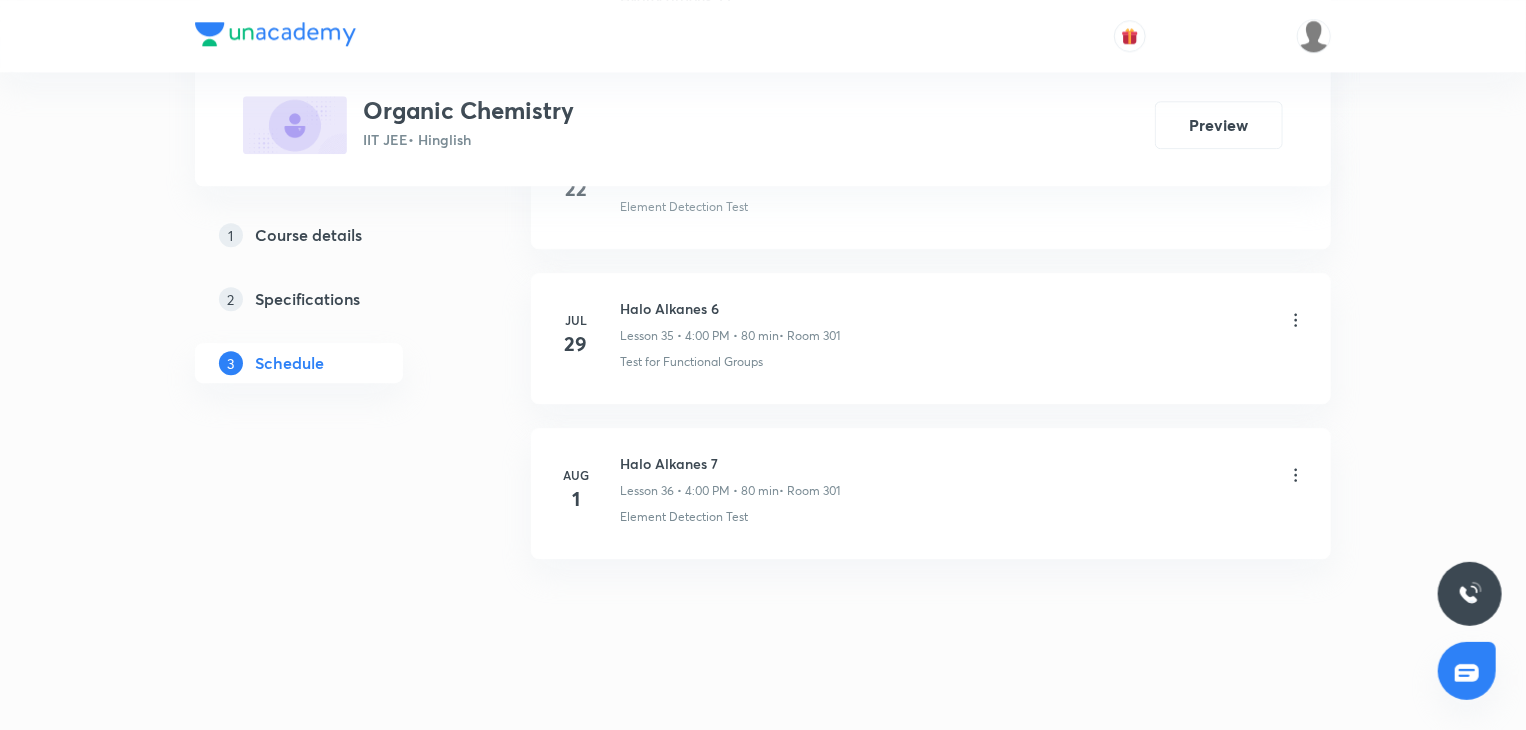 type 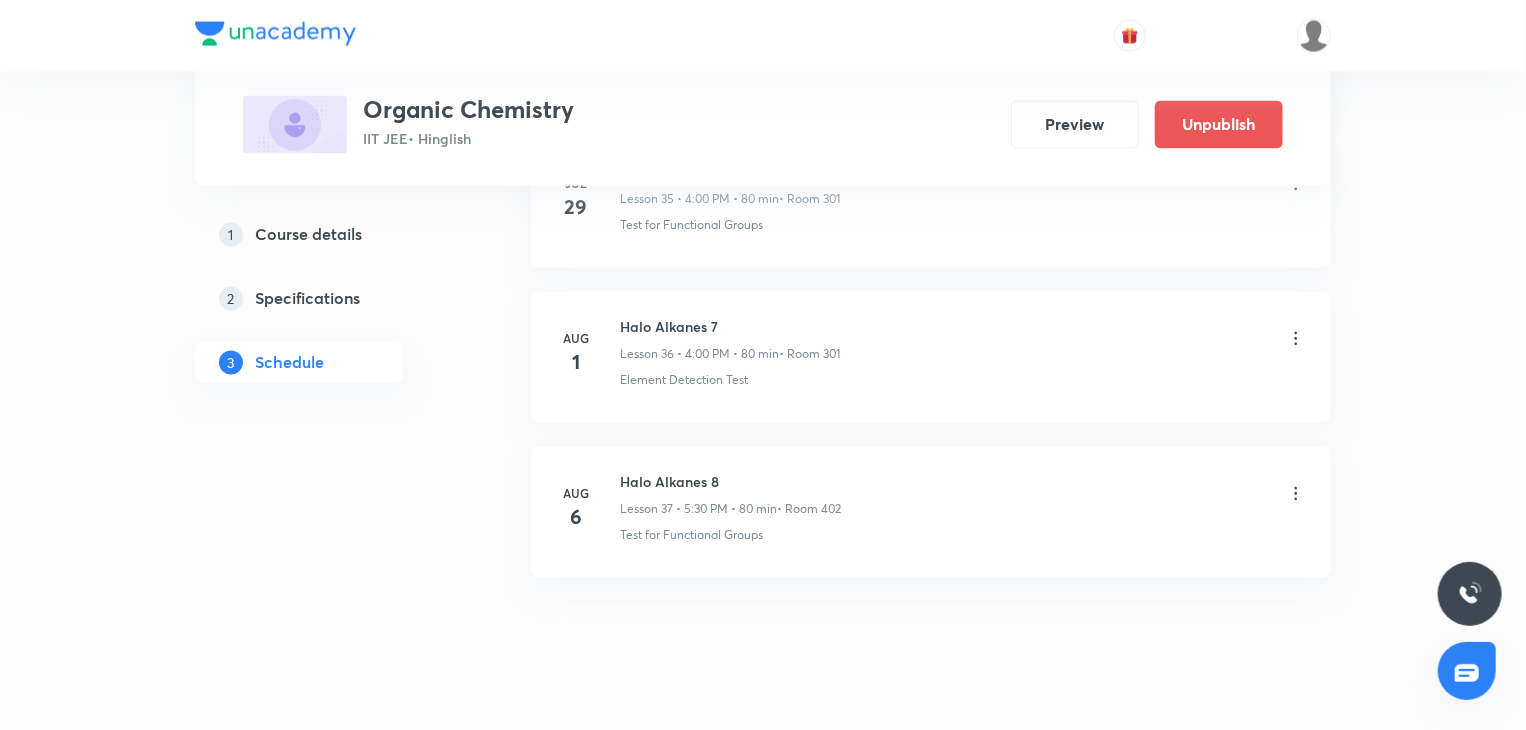 scroll, scrollTop: 5674, scrollLeft: 0, axis: vertical 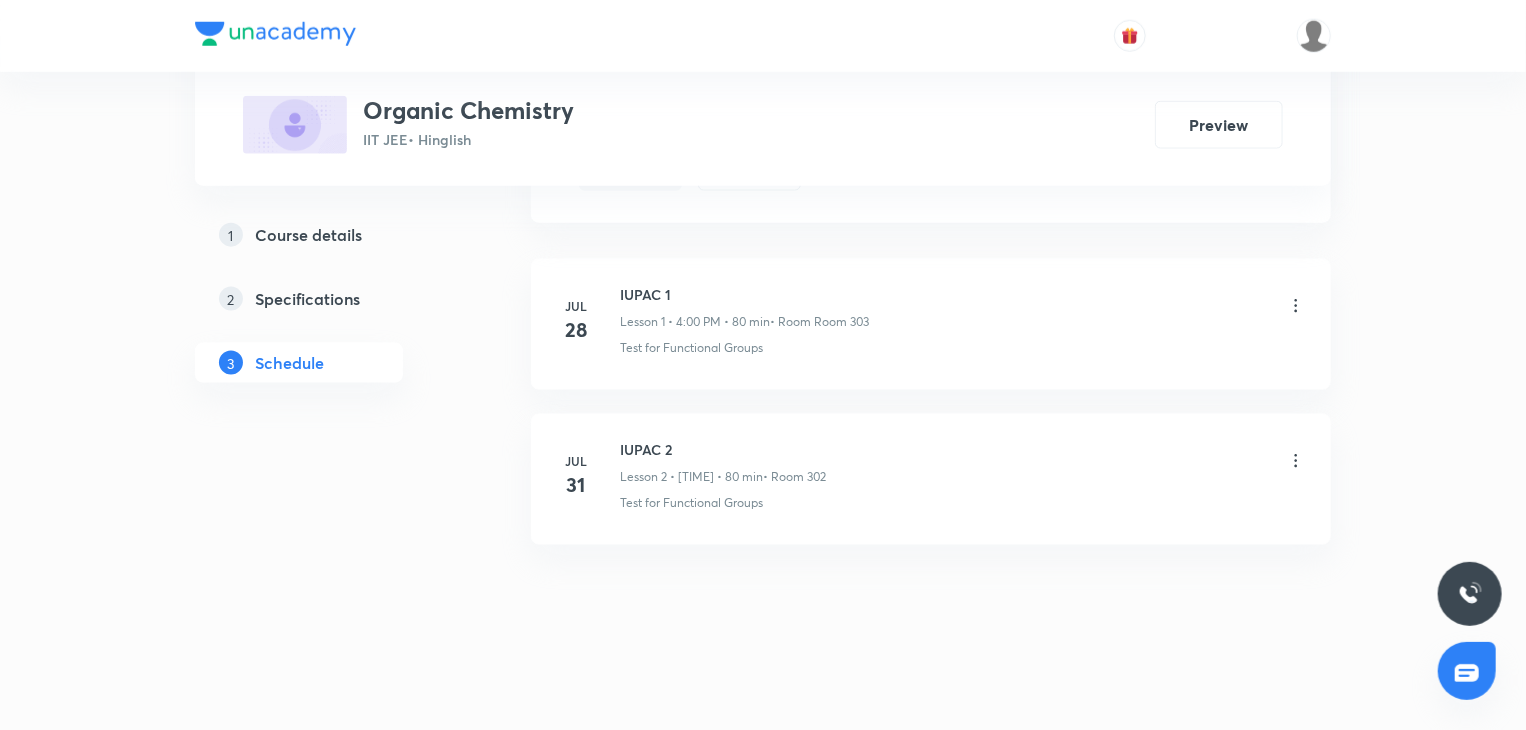click on "IUPAC 2" at bounding box center (723, 449) 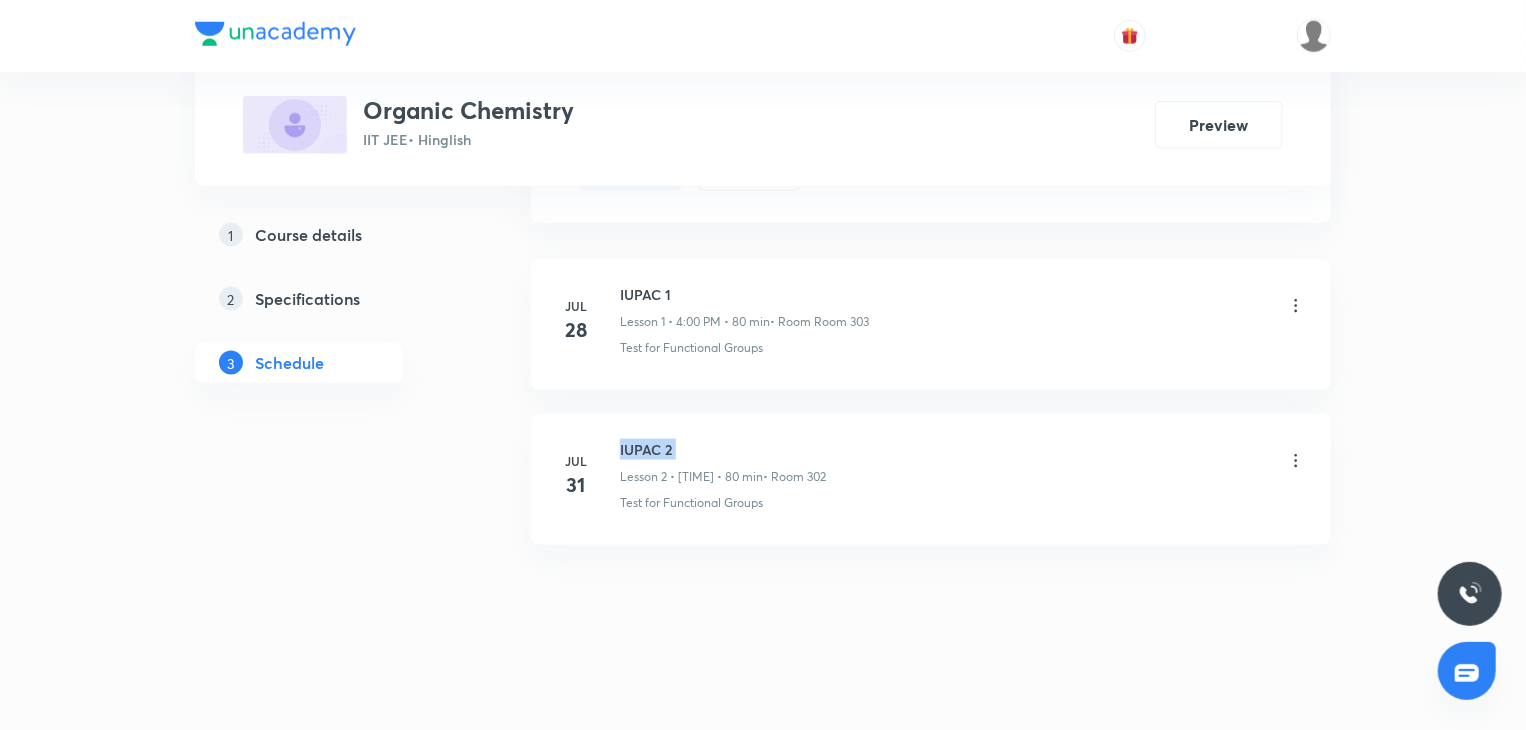 click on "IUPAC 2" at bounding box center (723, 449) 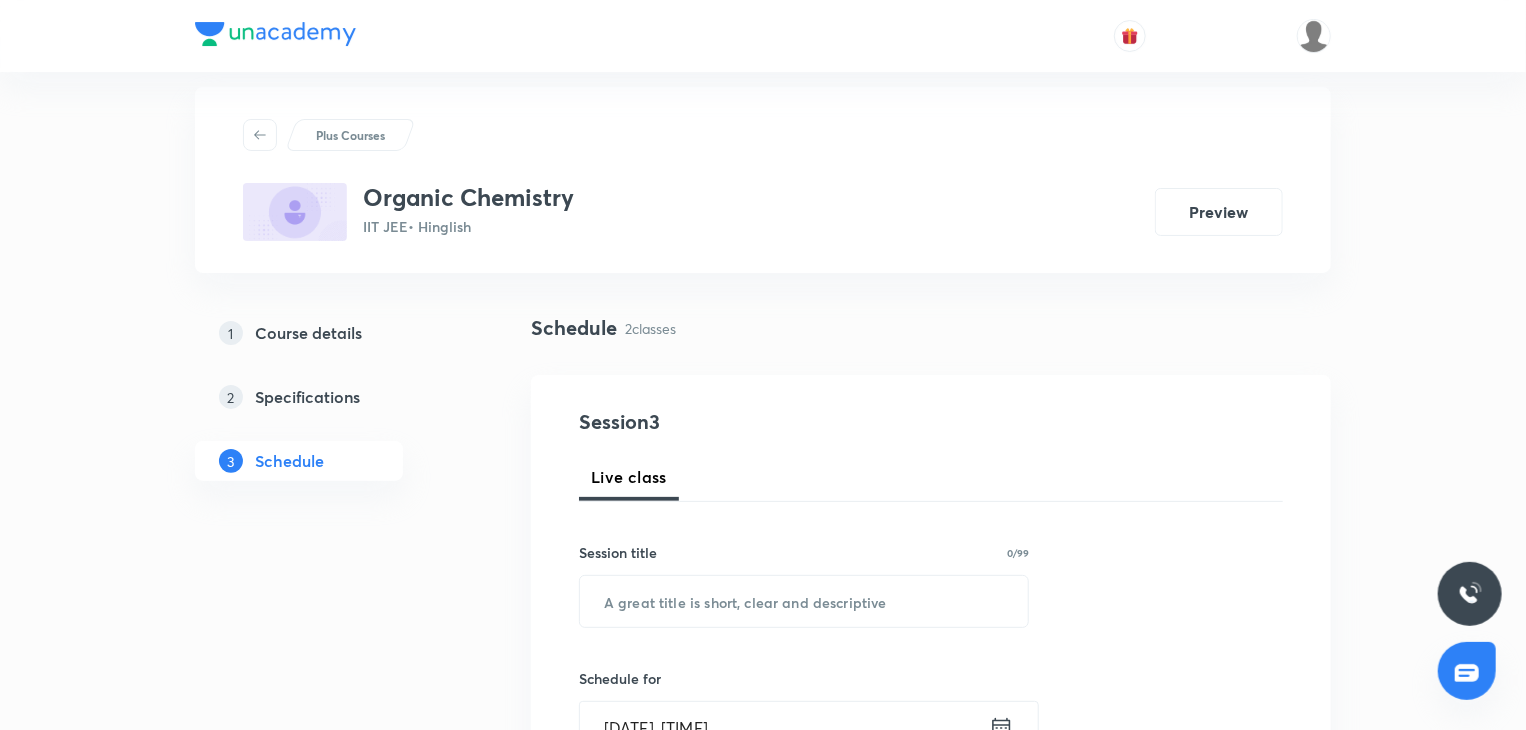 scroll, scrollTop: 100, scrollLeft: 0, axis: vertical 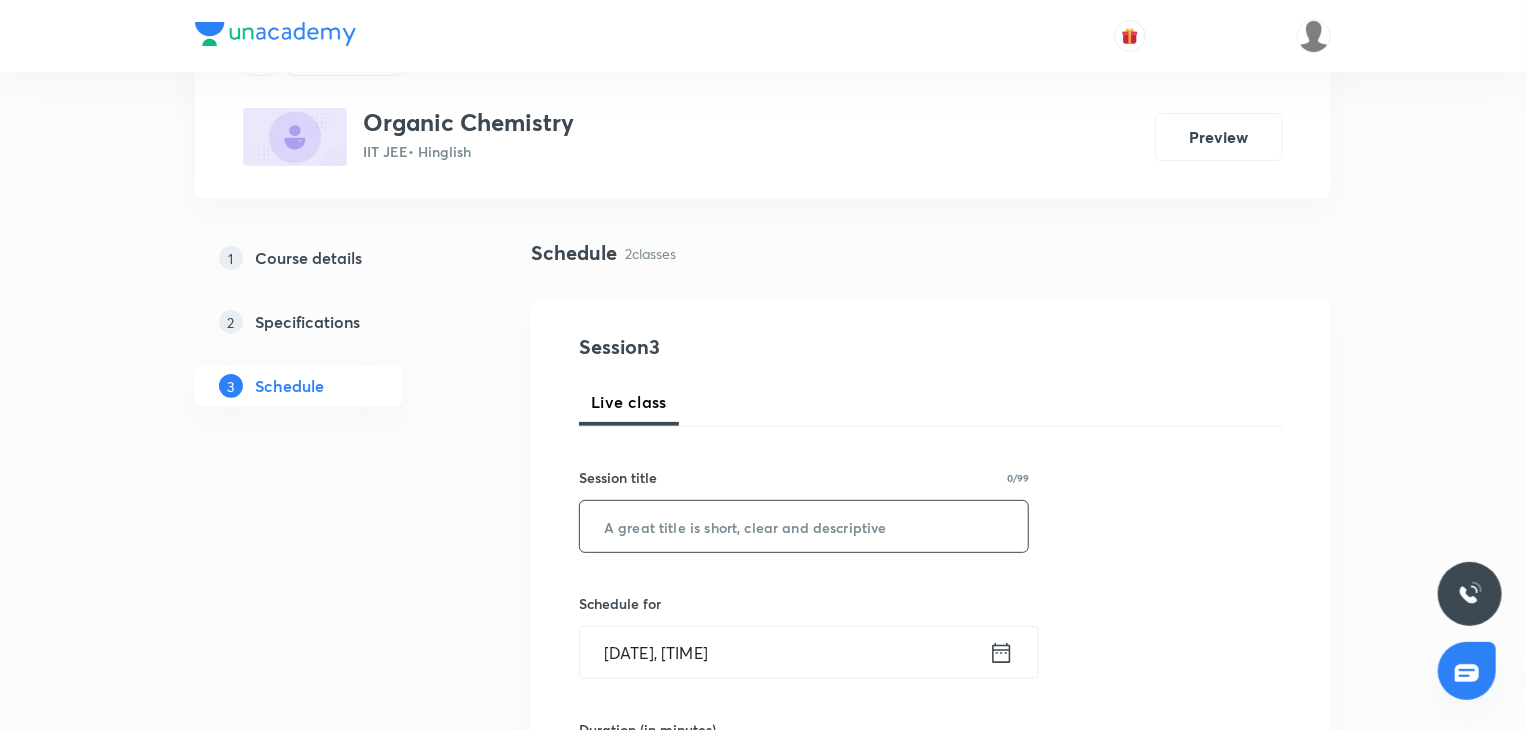 click at bounding box center [804, 526] 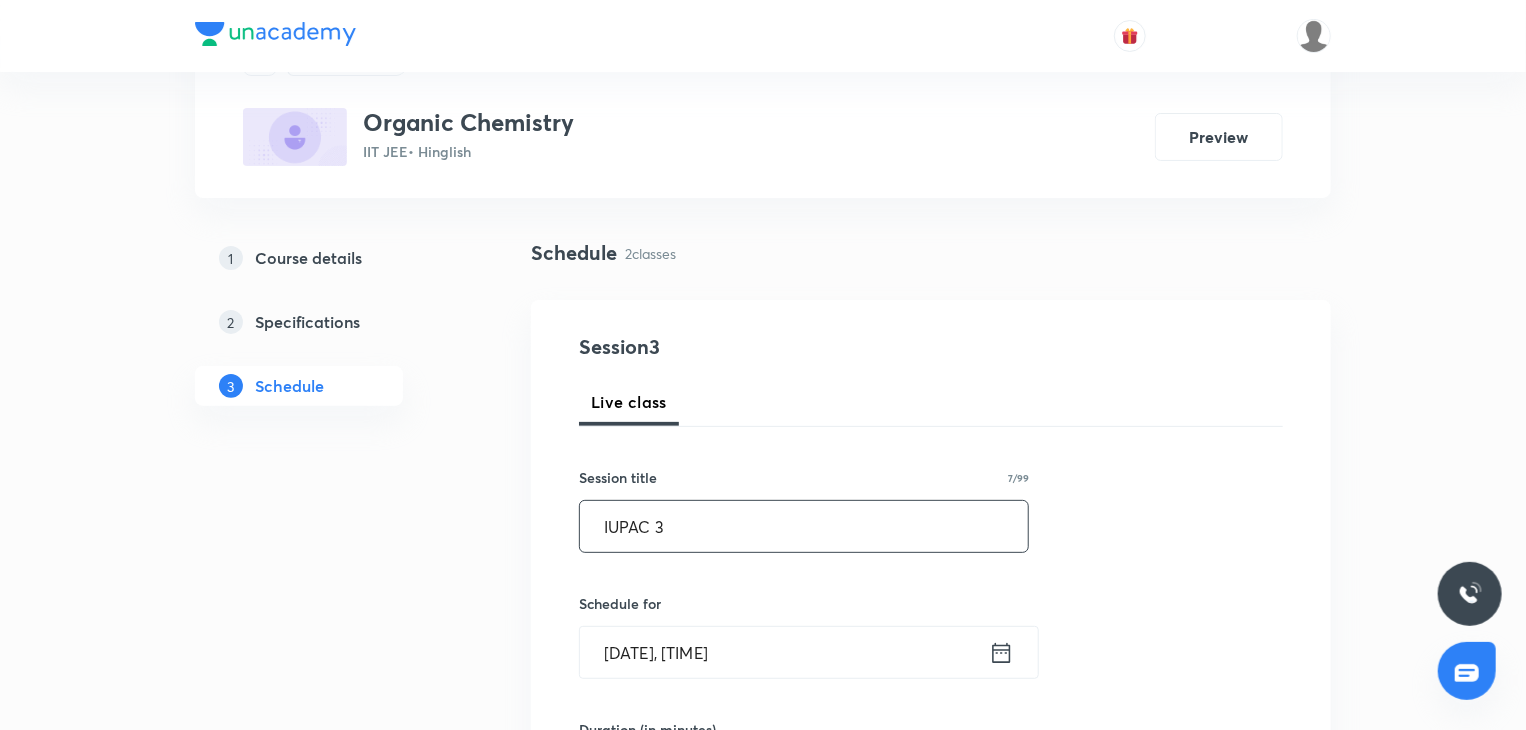 type on "IUPAC 3" 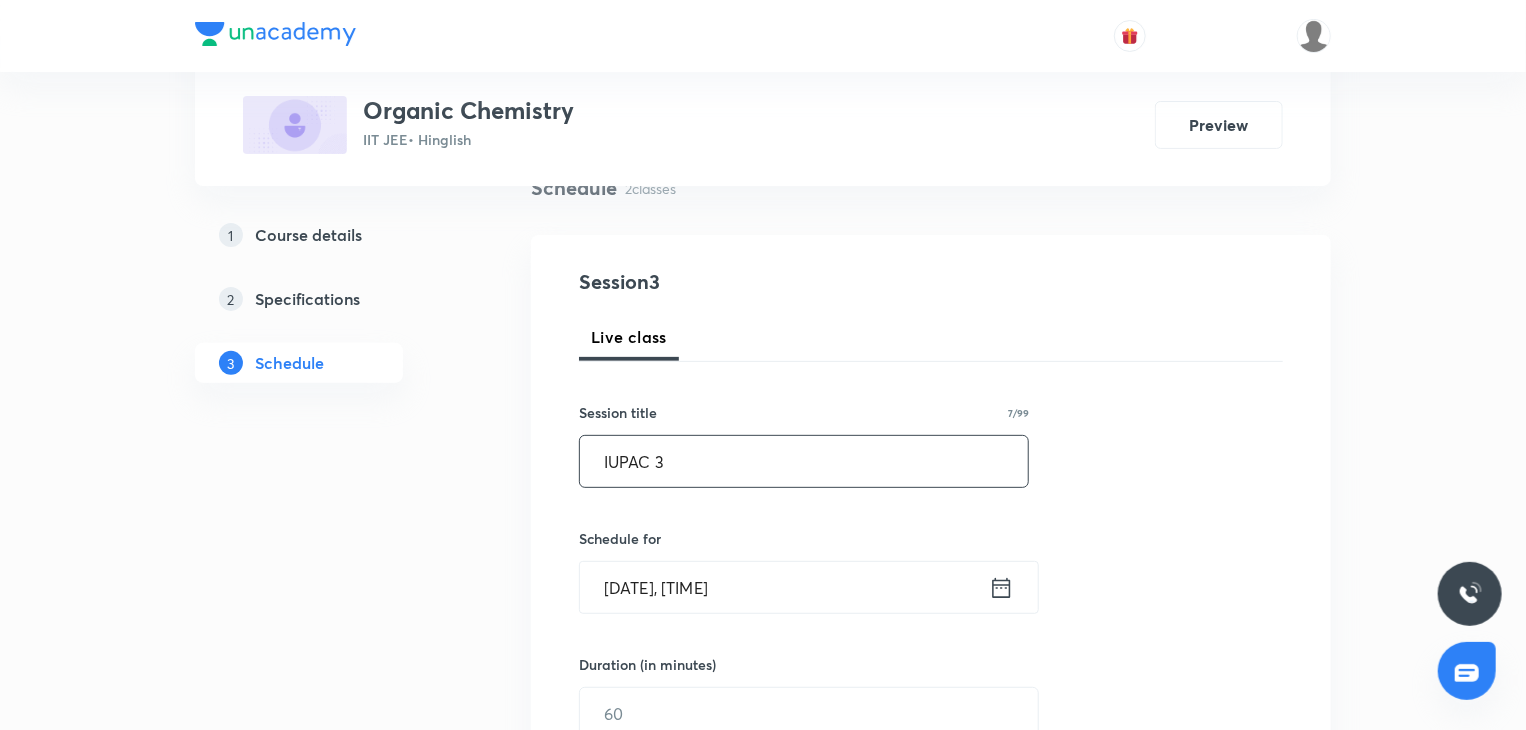 scroll, scrollTop: 200, scrollLeft: 0, axis: vertical 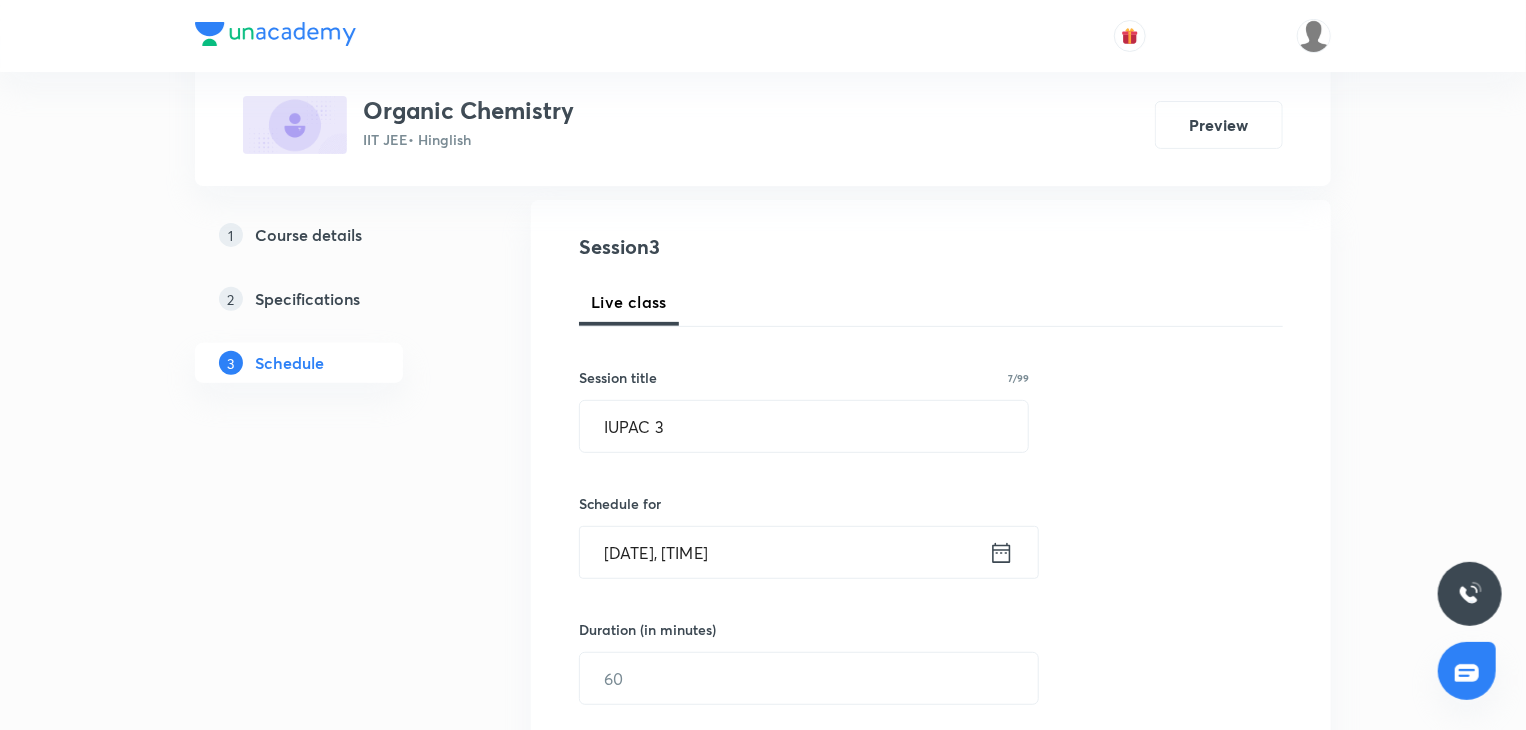 click on "[DATE], [TIME]" at bounding box center [784, 552] 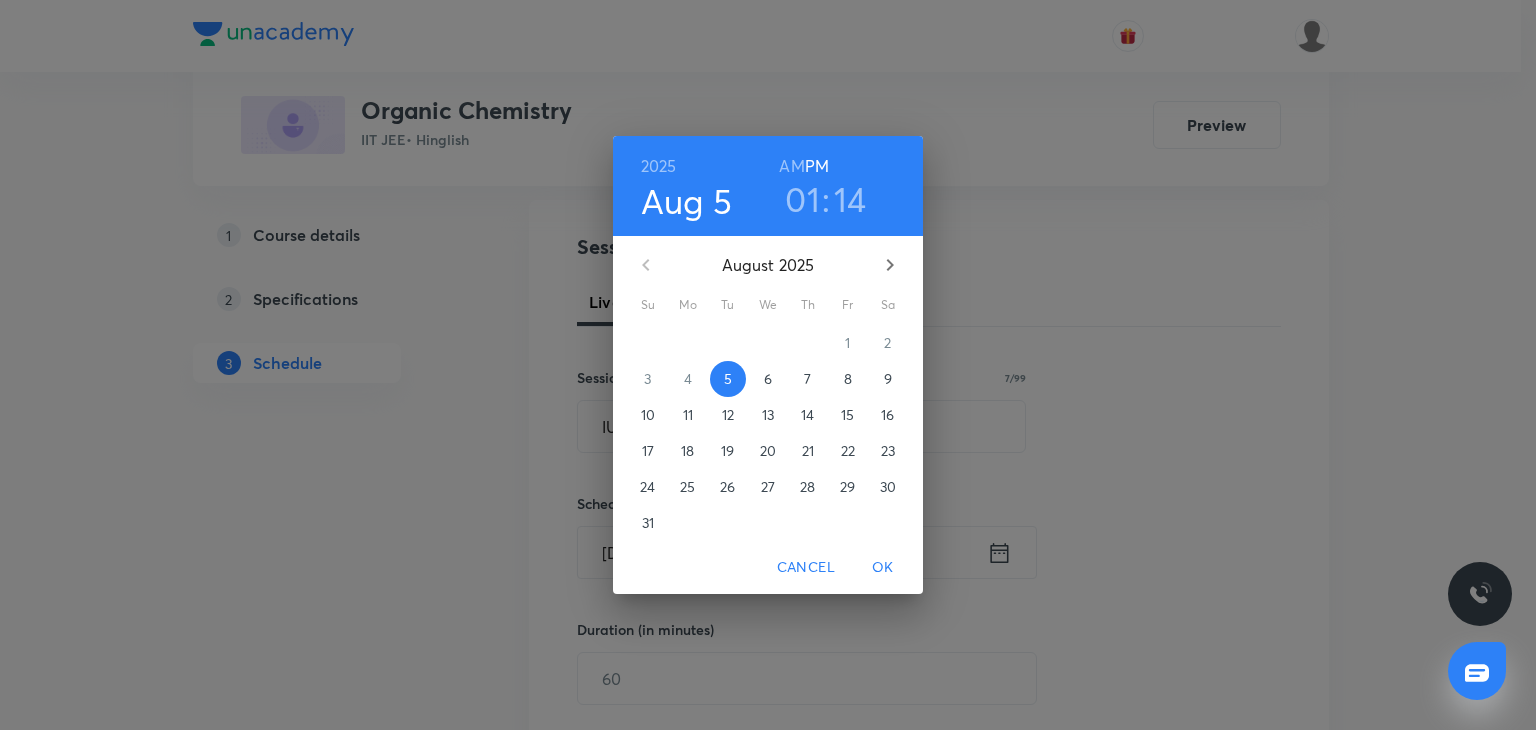 click on "01" at bounding box center (802, 199) 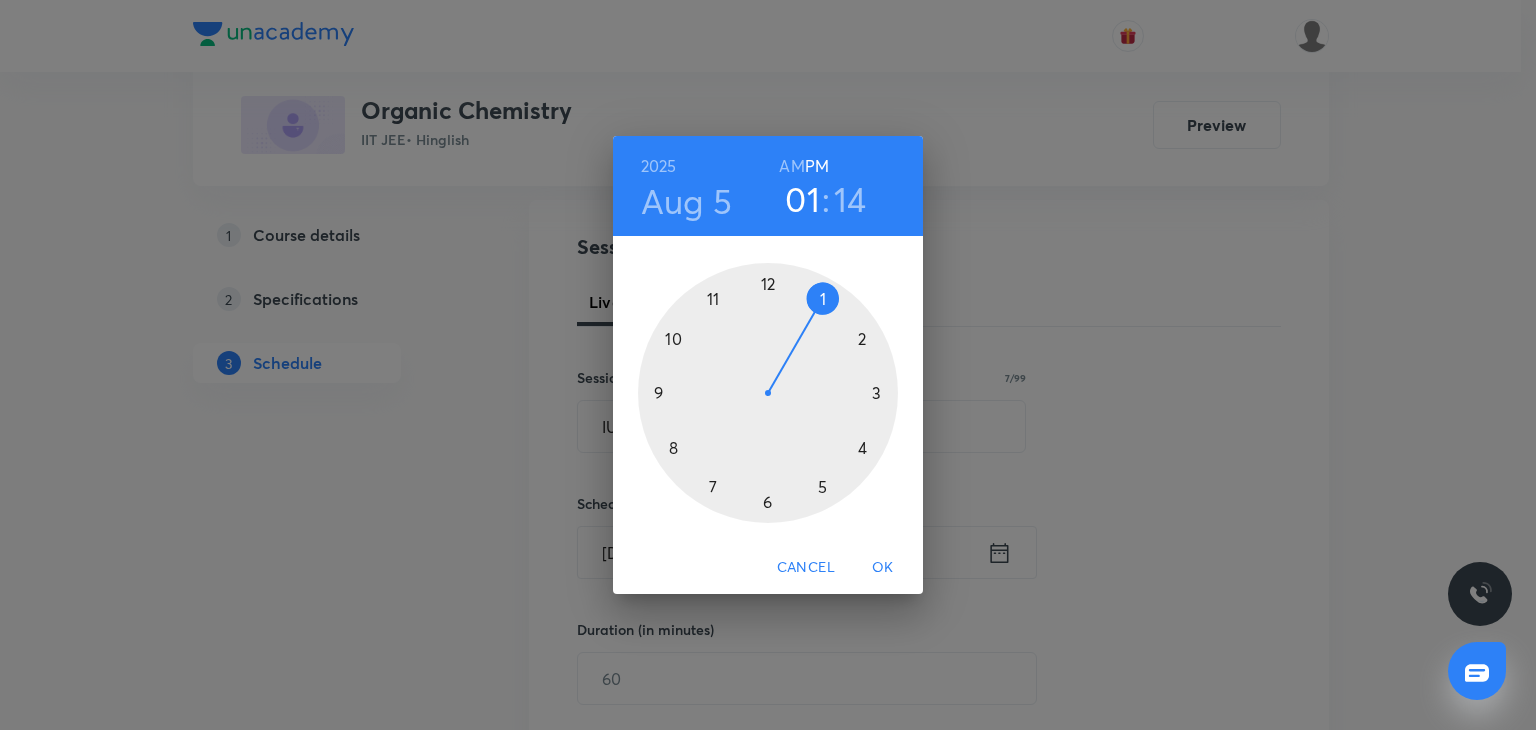type 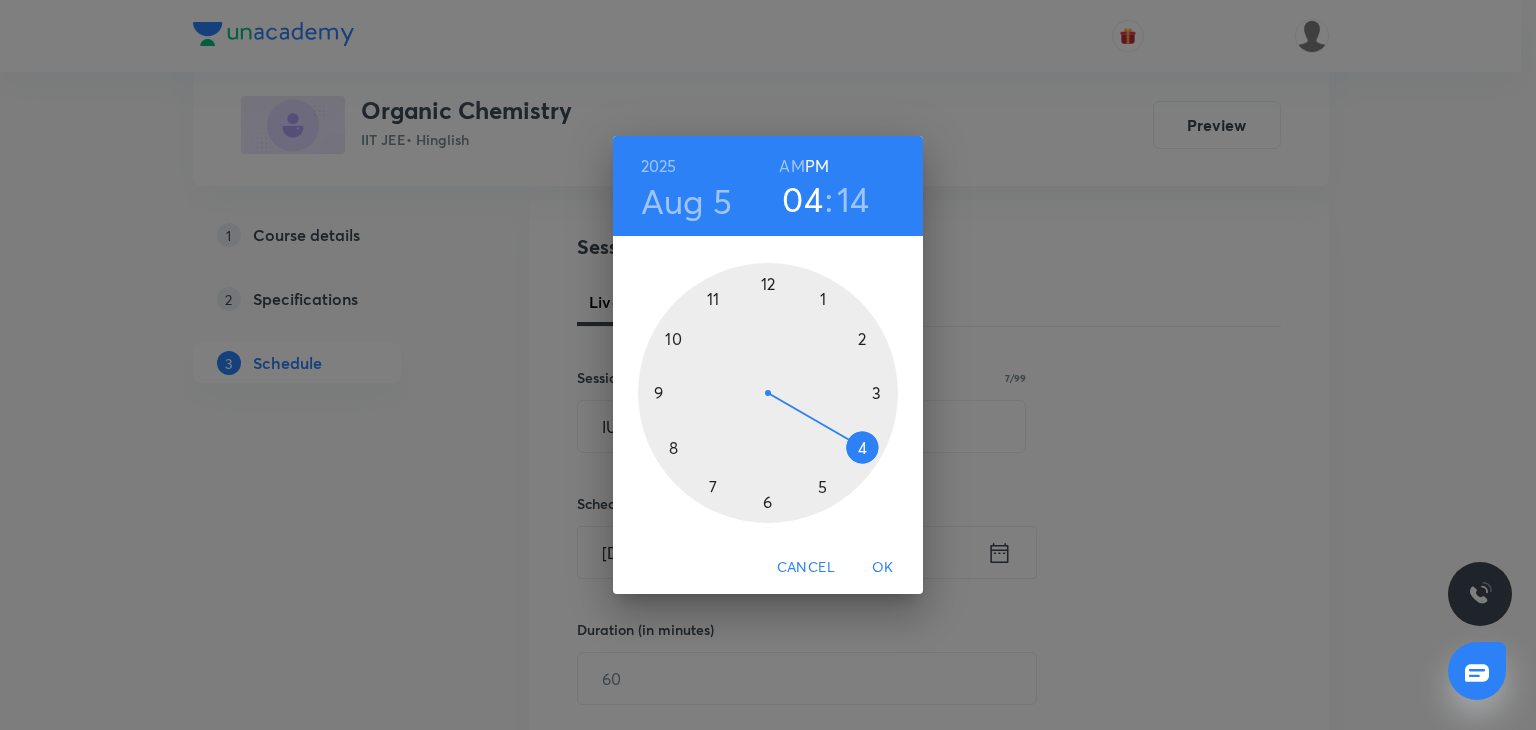 drag, startPoint x: 846, startPoint y: 331, endPoint x: 872, endPoint y: 465, distance: 136.49908 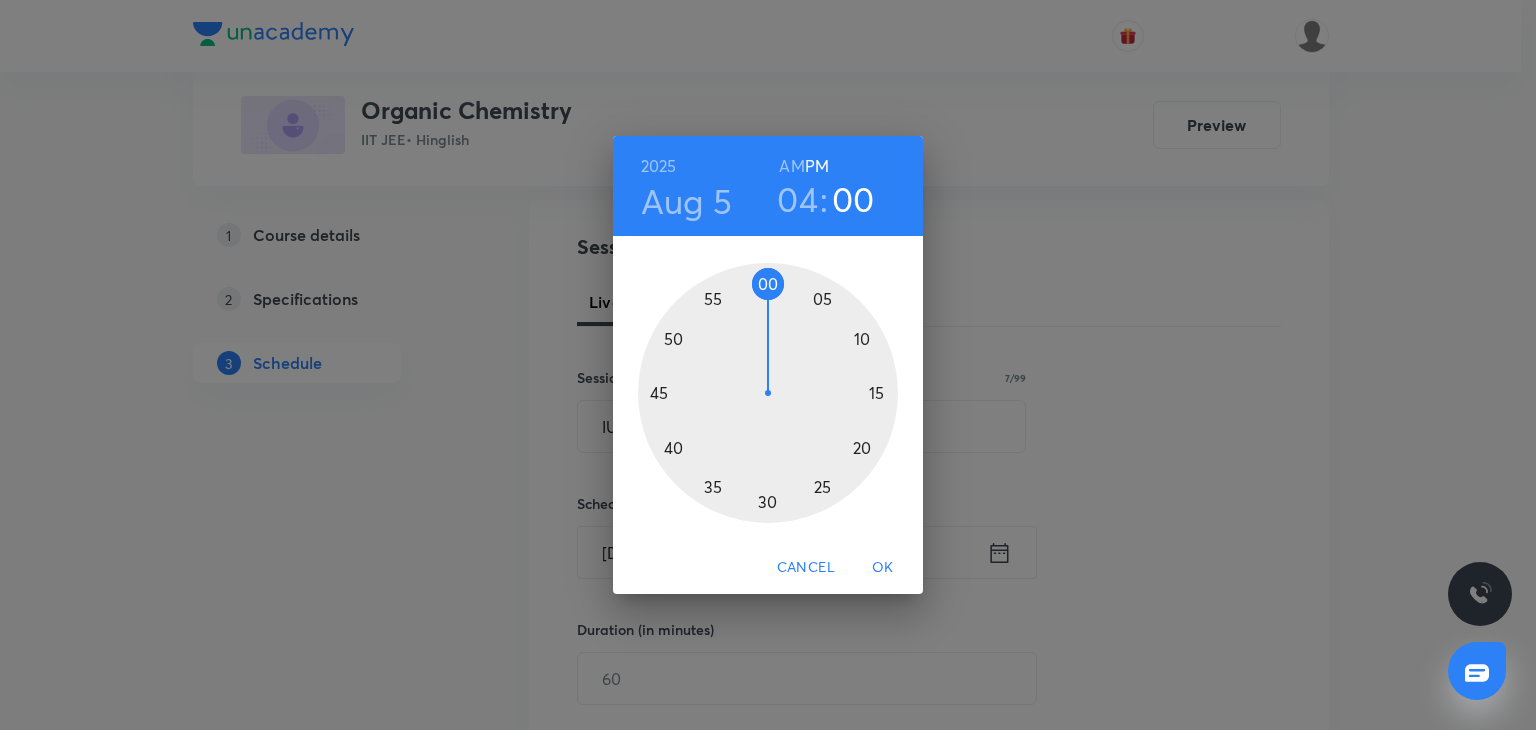 click at bounding box center (768, 393) 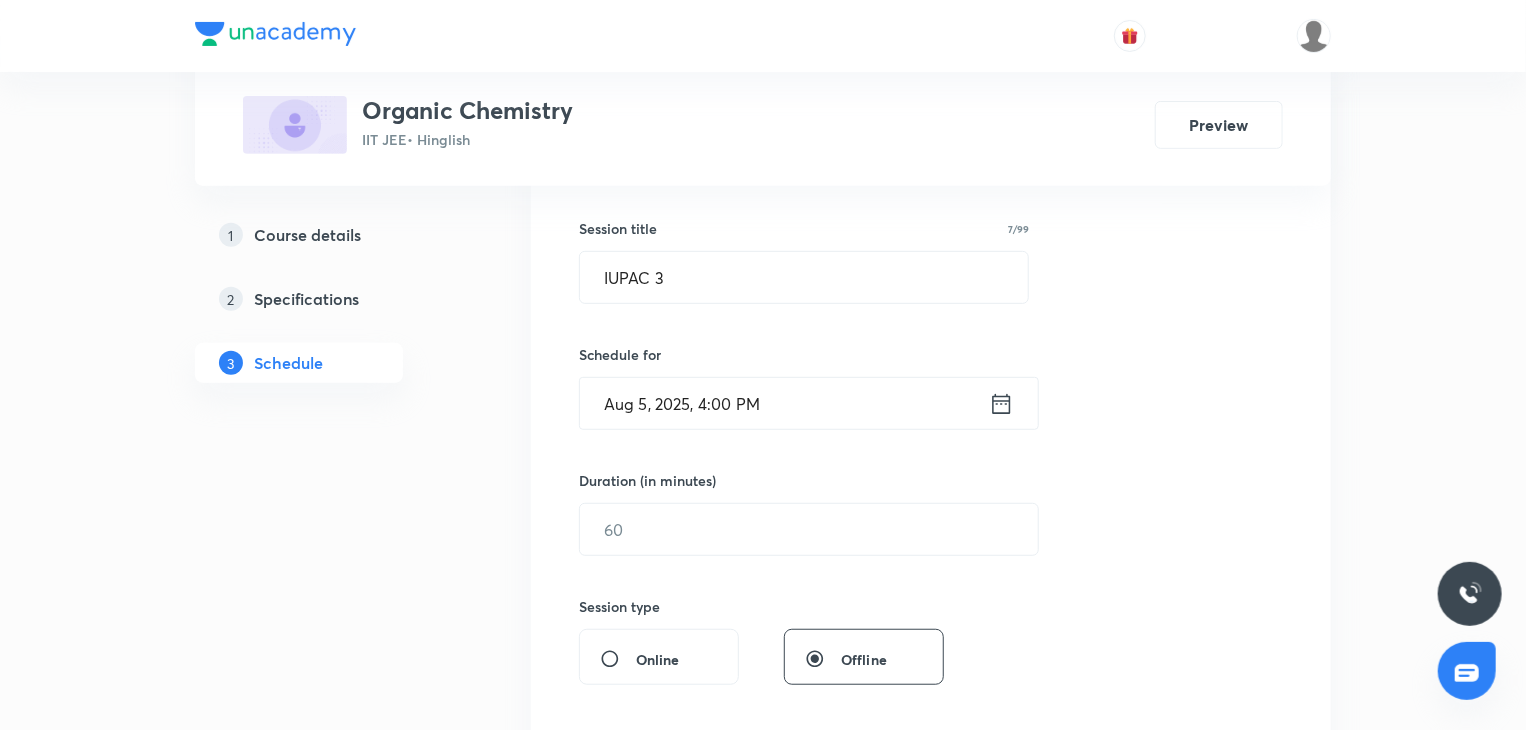 scroll, scrollTop: 400, scrollLeft: 0, axis: vertical 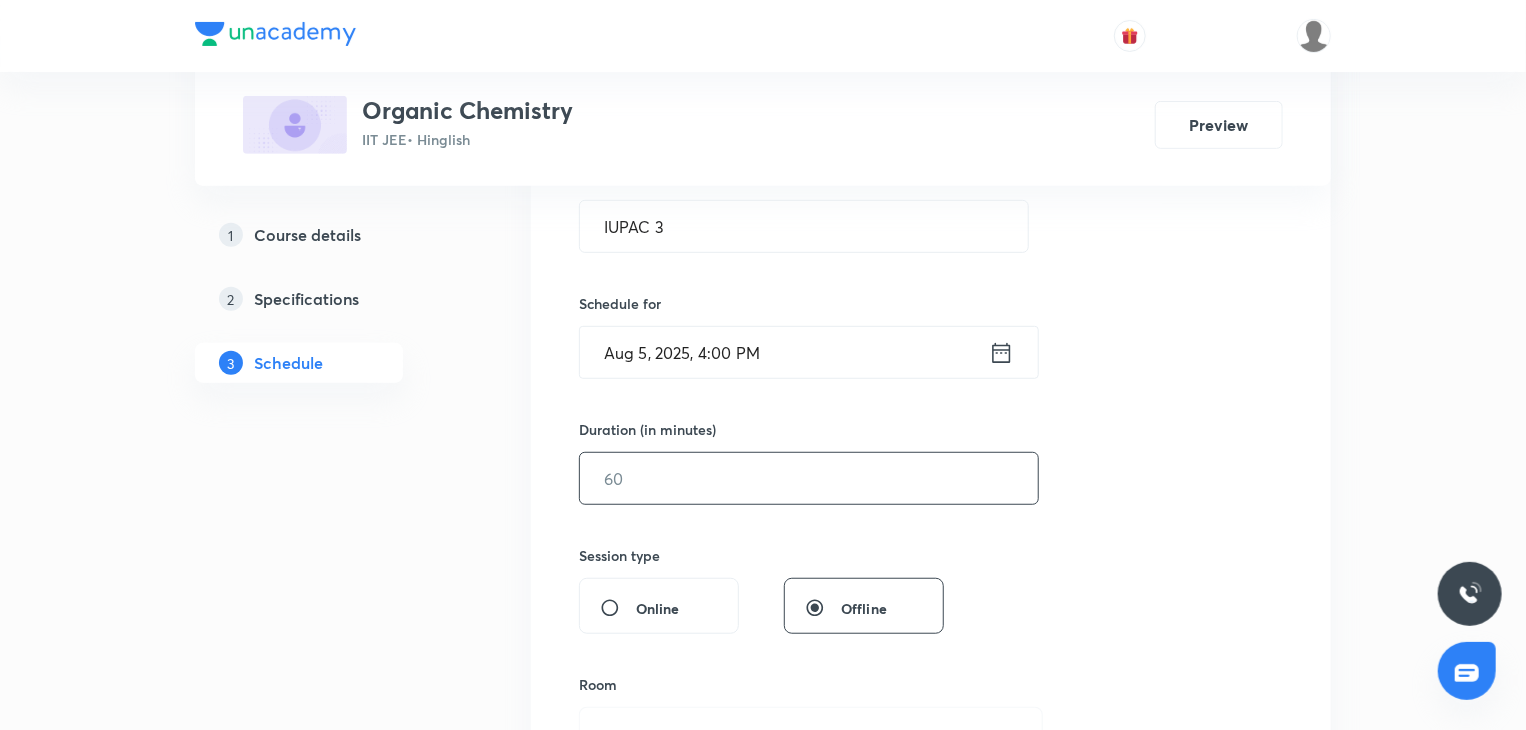 click at bounding box center (809, 478) 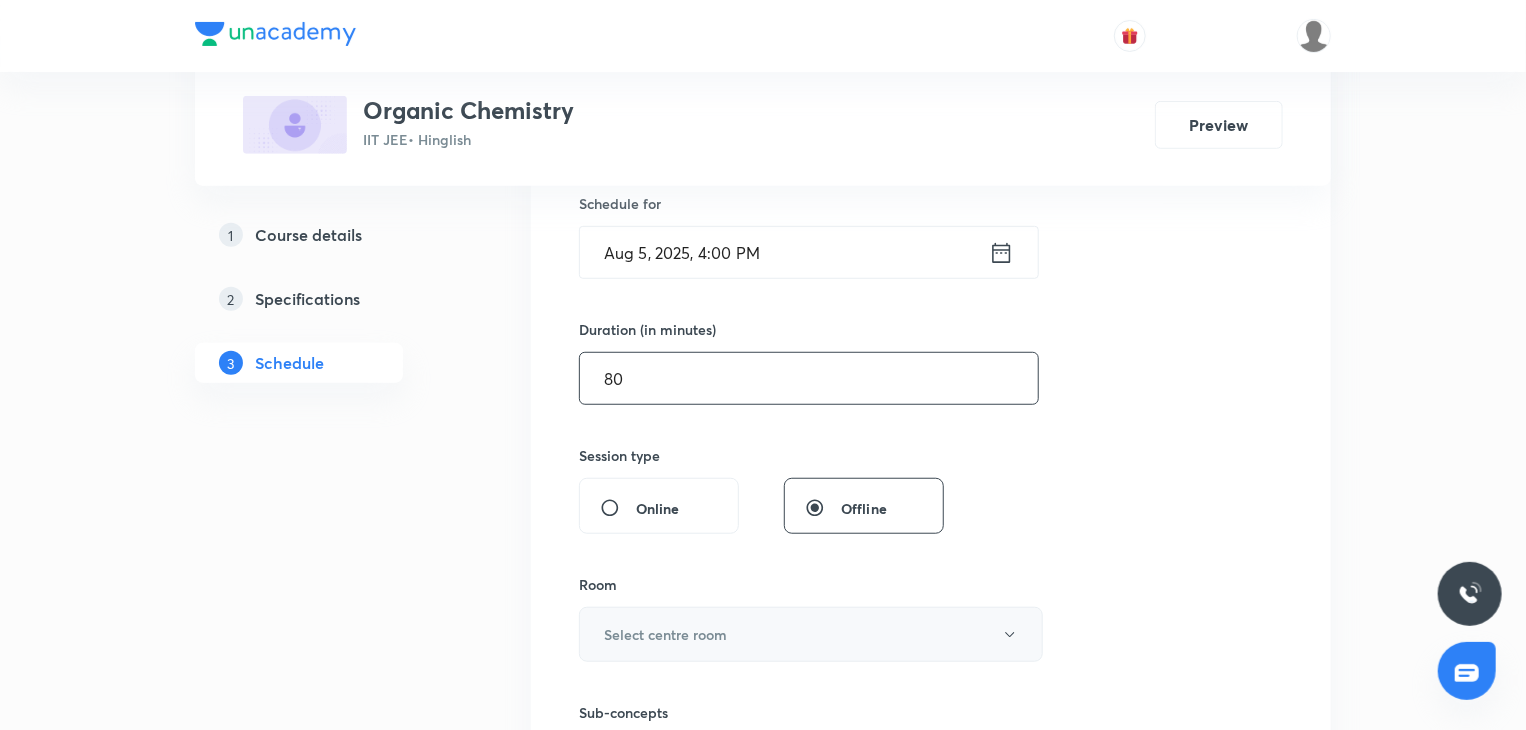 scroll, scrollTop: 700, scrollLeft: 0, axis: vertical 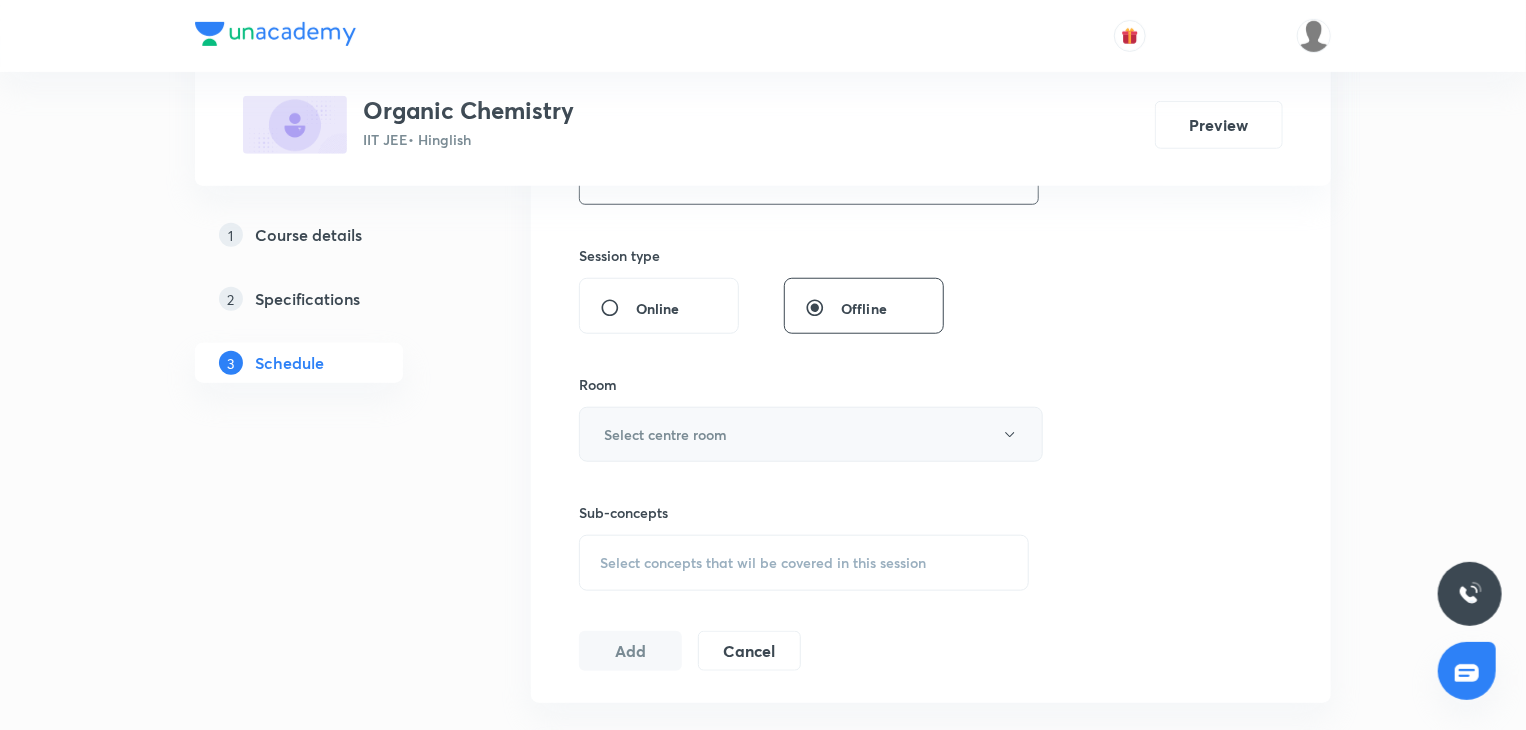 type on "80" 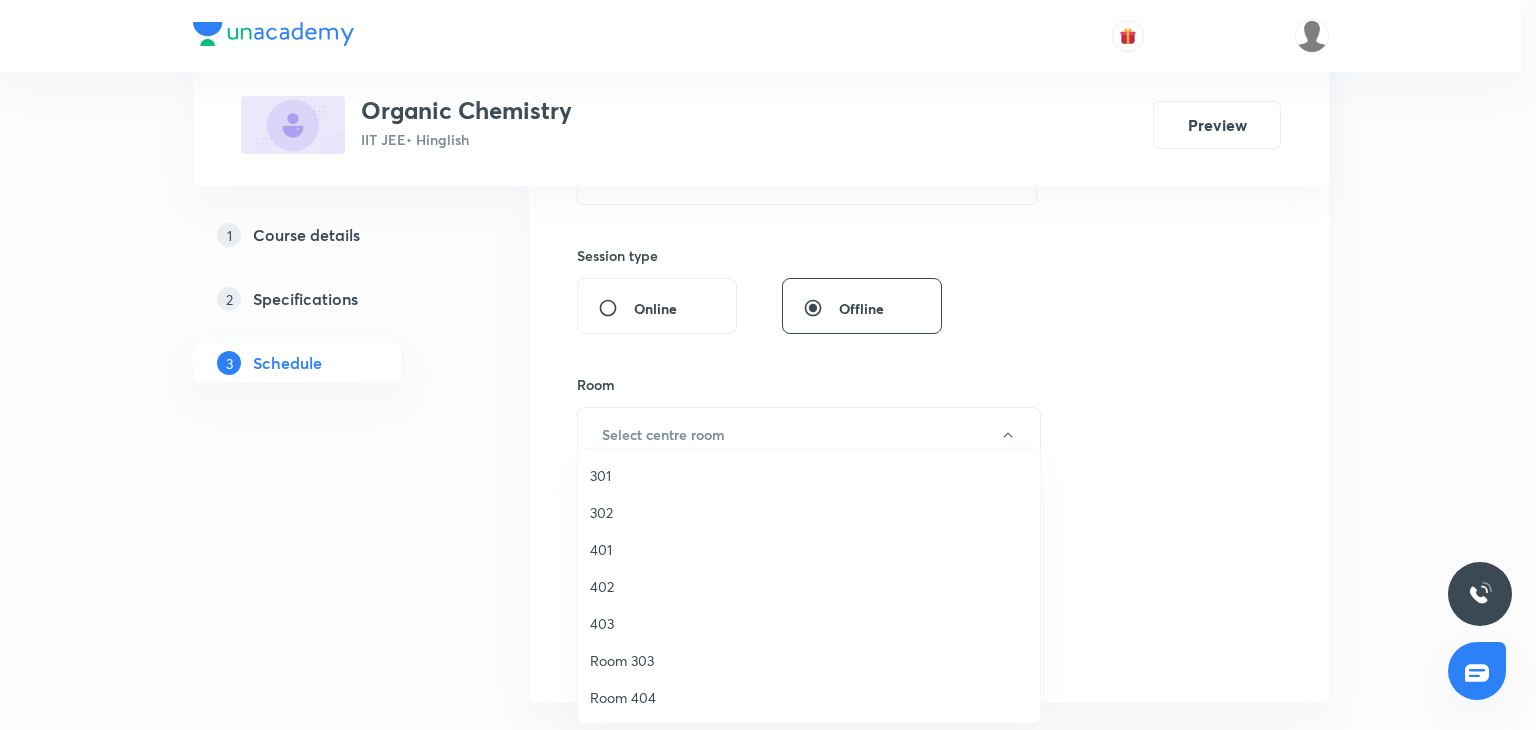 click on "302" at bounding box center (809, 512) 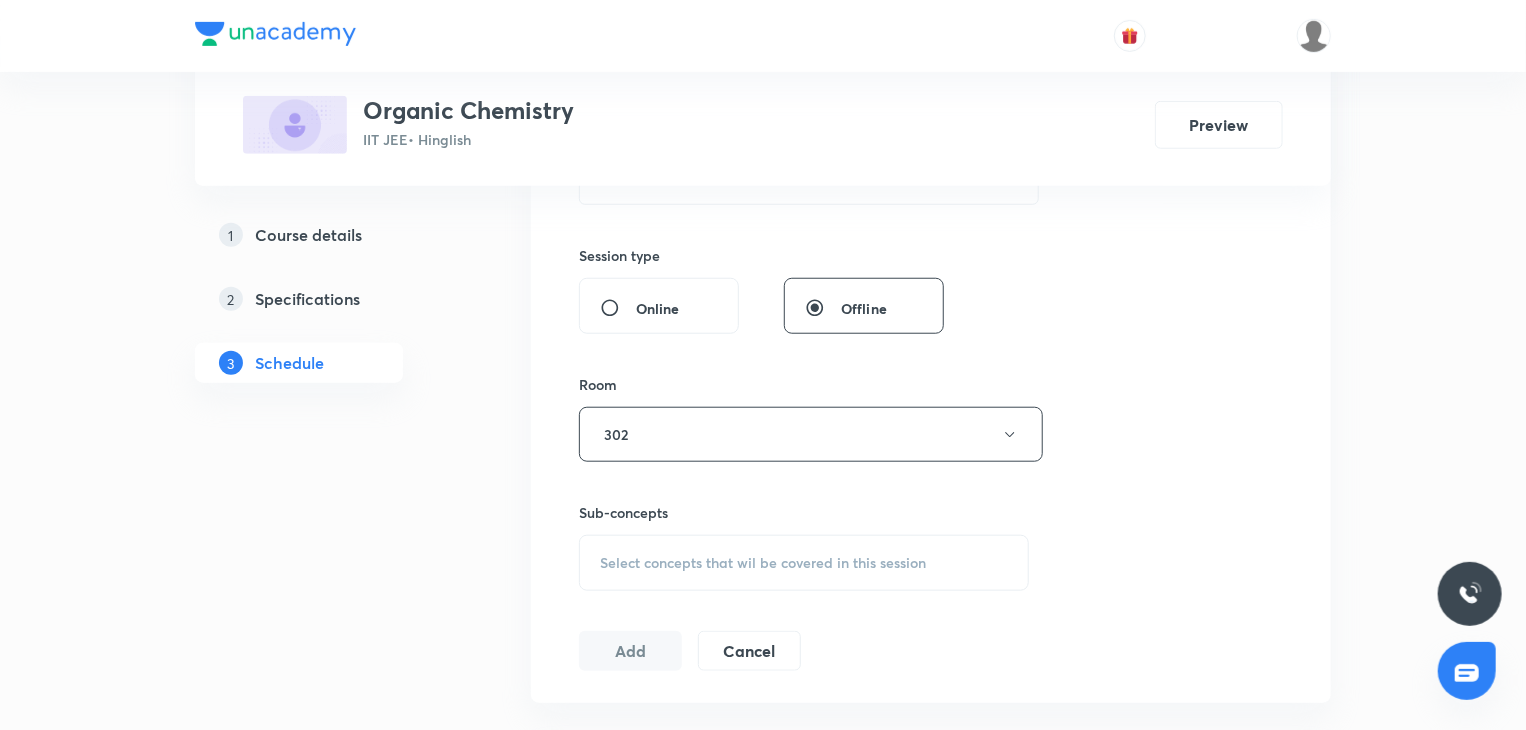 click on "Select concepts that wil be covered in this session" at bounding box center [804, 563] 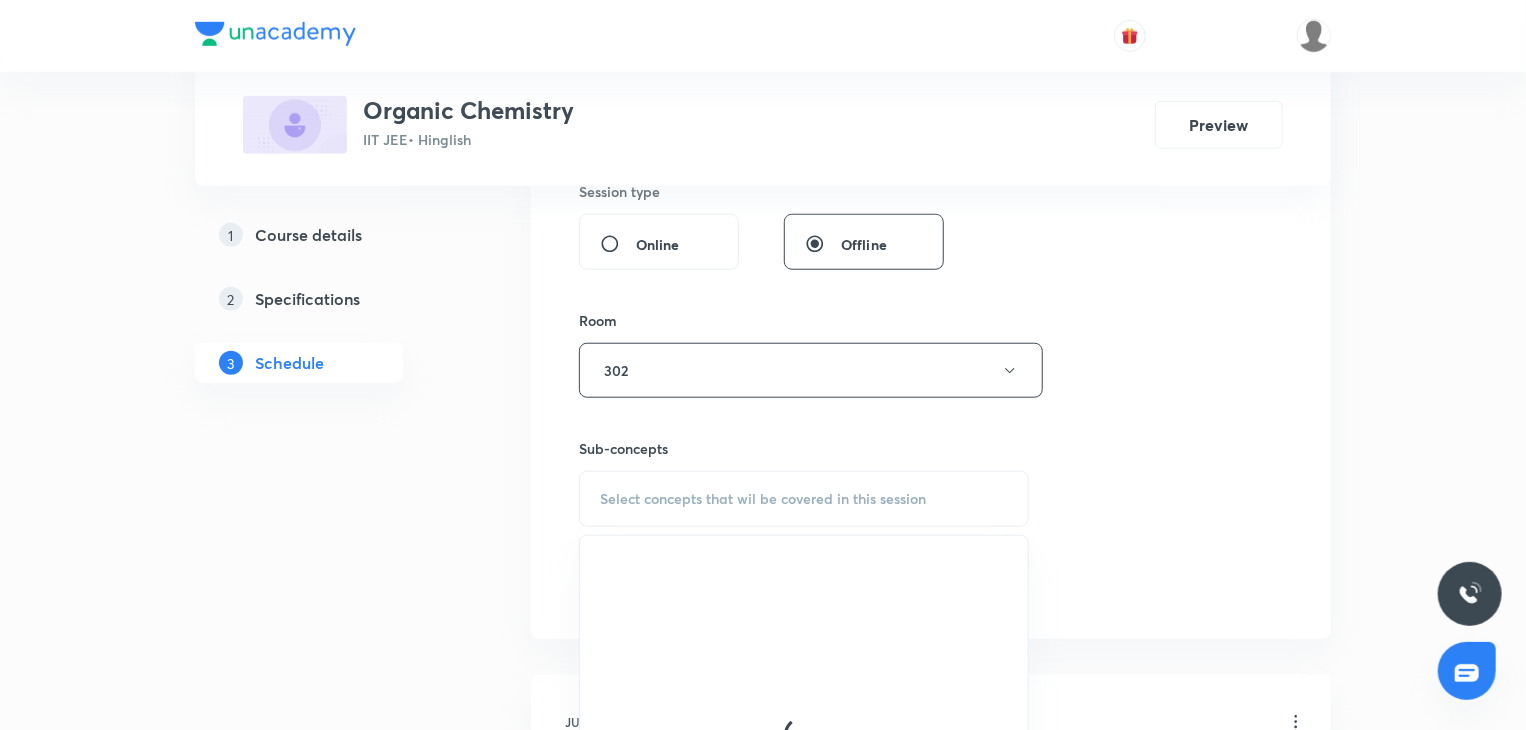 scroll, scrollTop: 800, scrollLeft: 0, axis: vertical 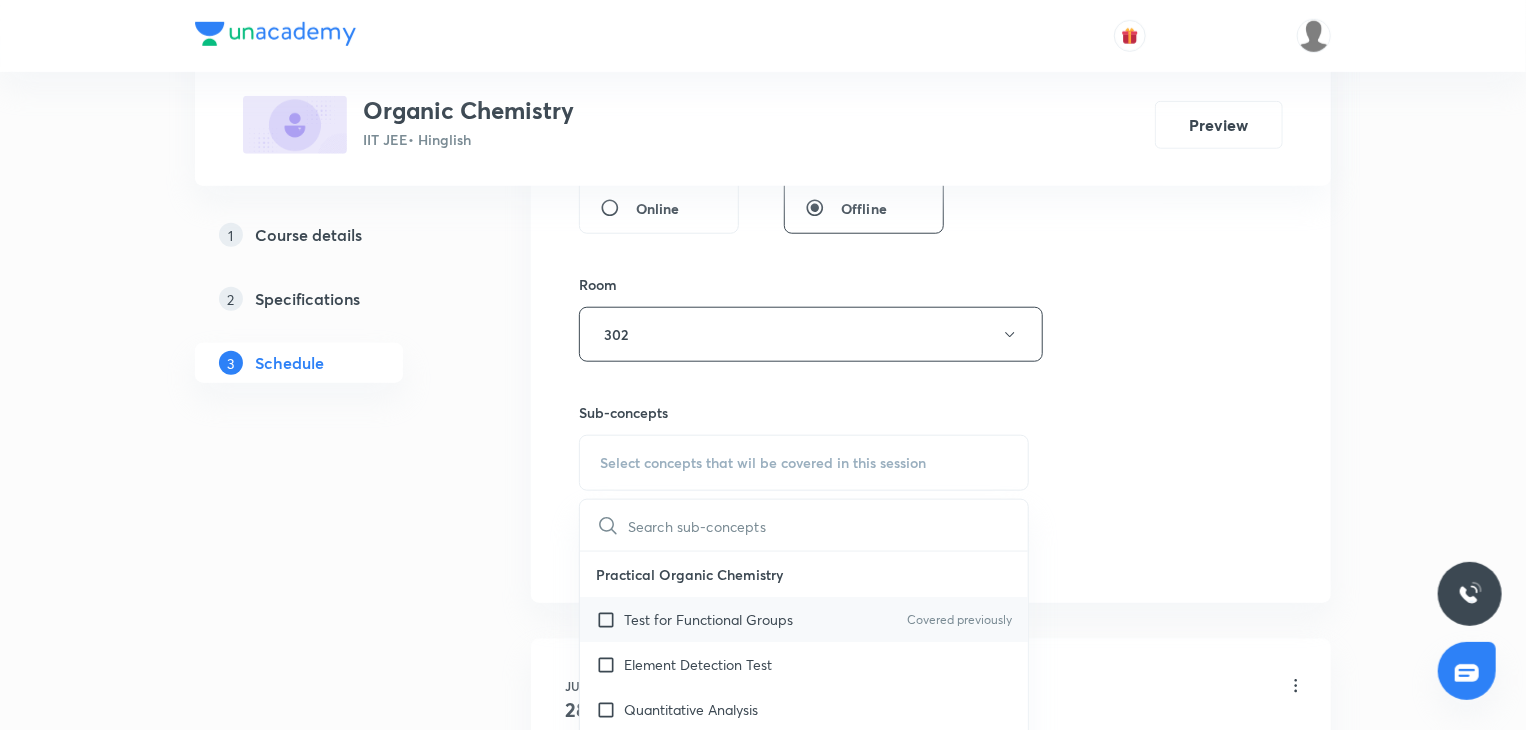 click on "Test for Functional Groups Covered previously" at bounding box center (804, 619) 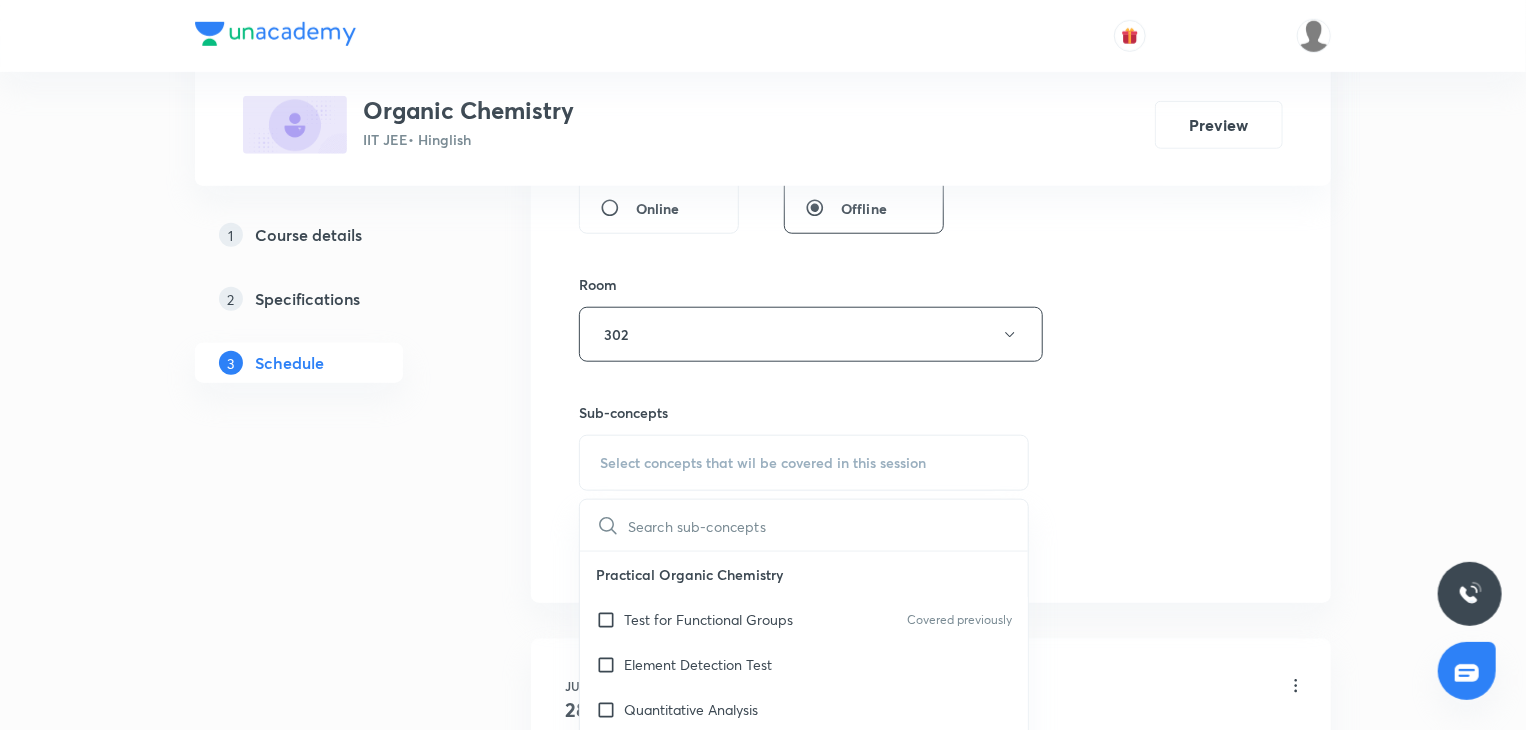 checkbox on "true" 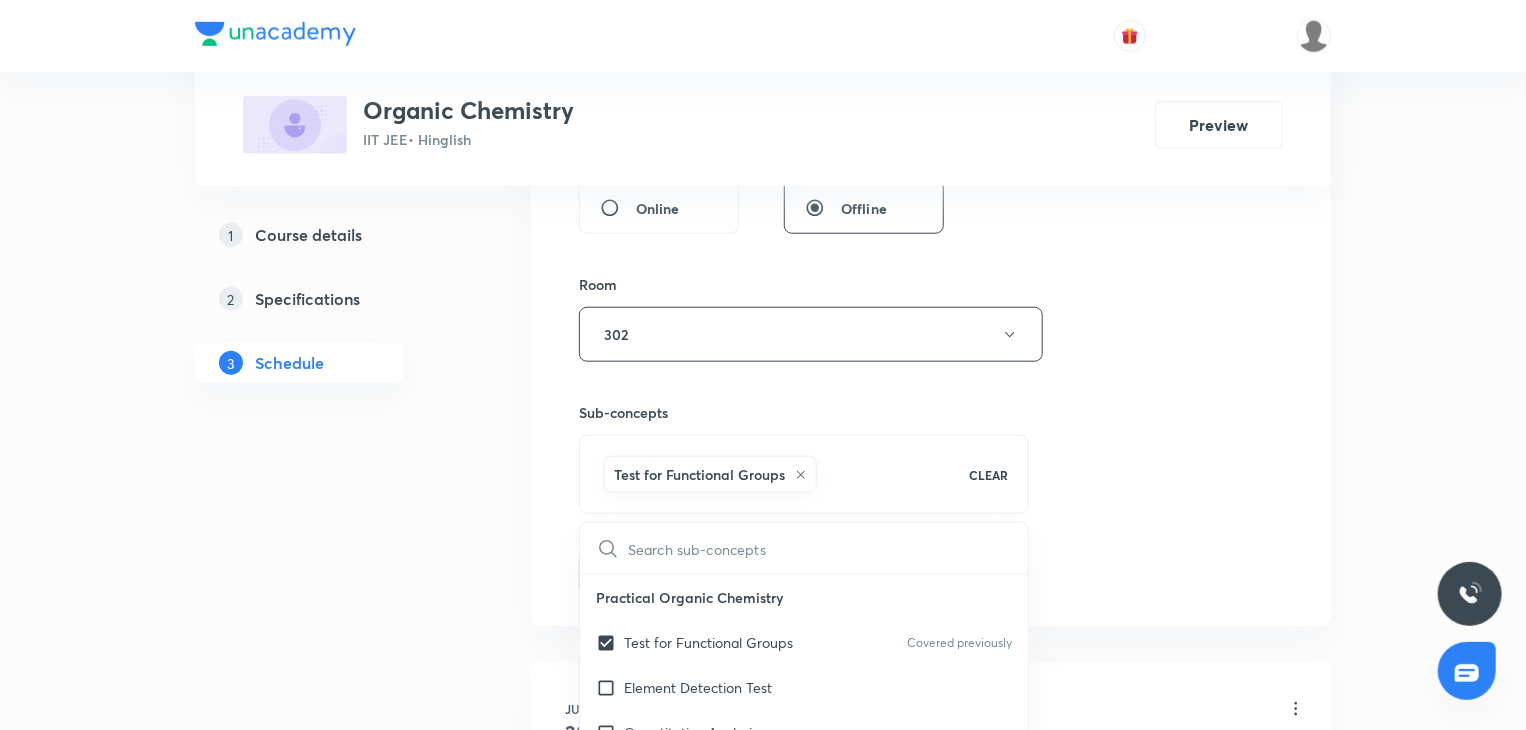 click at bounding box center [828, 548] 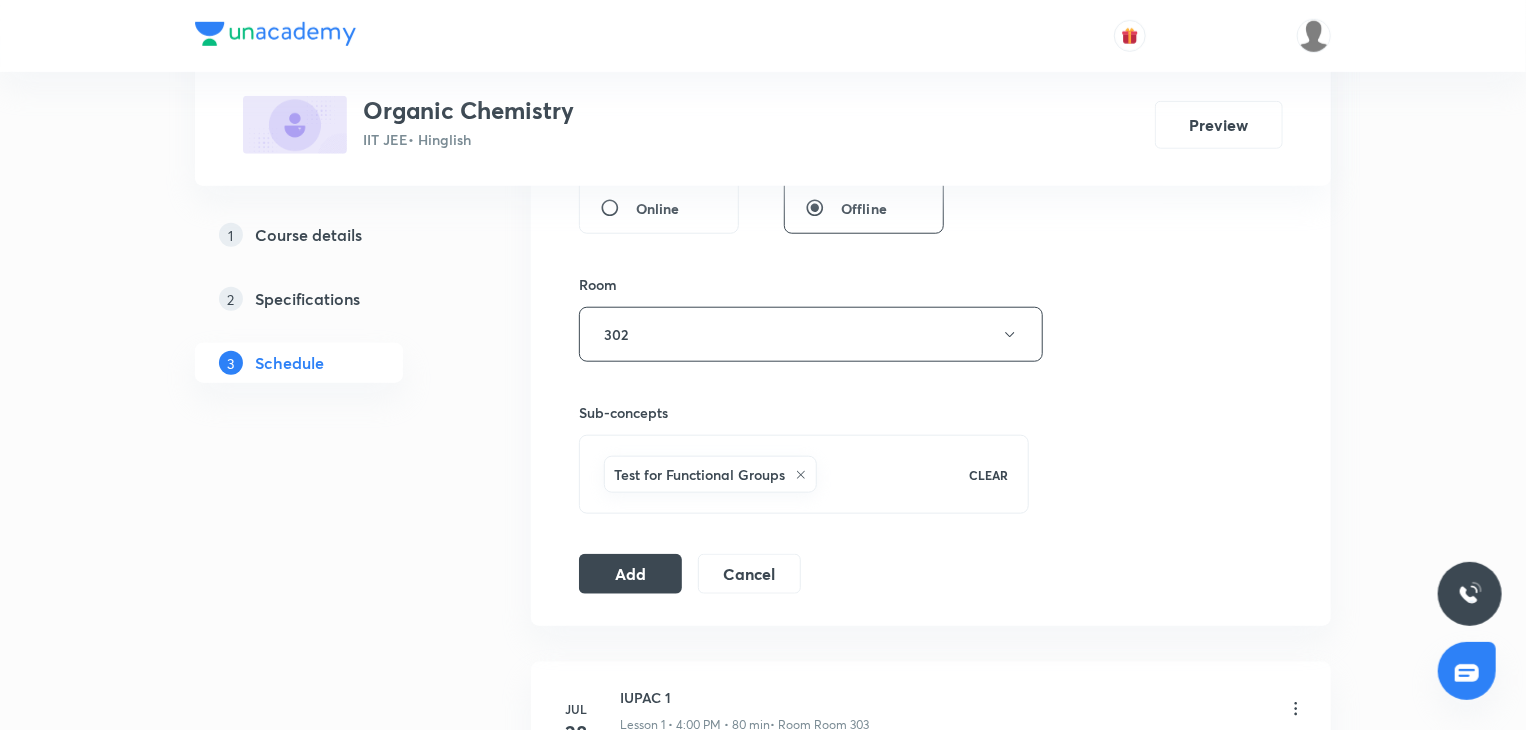 click on "Session  3 Live class Session title 7/99 IUPAC 3 ​ Schedule for [DATE], [TIME] ​ Duration (in minutes) 80 ​   Session type Online Offline Room 302 Sub-concepts Test for Functional Groups CLEAR Add Cancel" at bounding box center [931, 113] 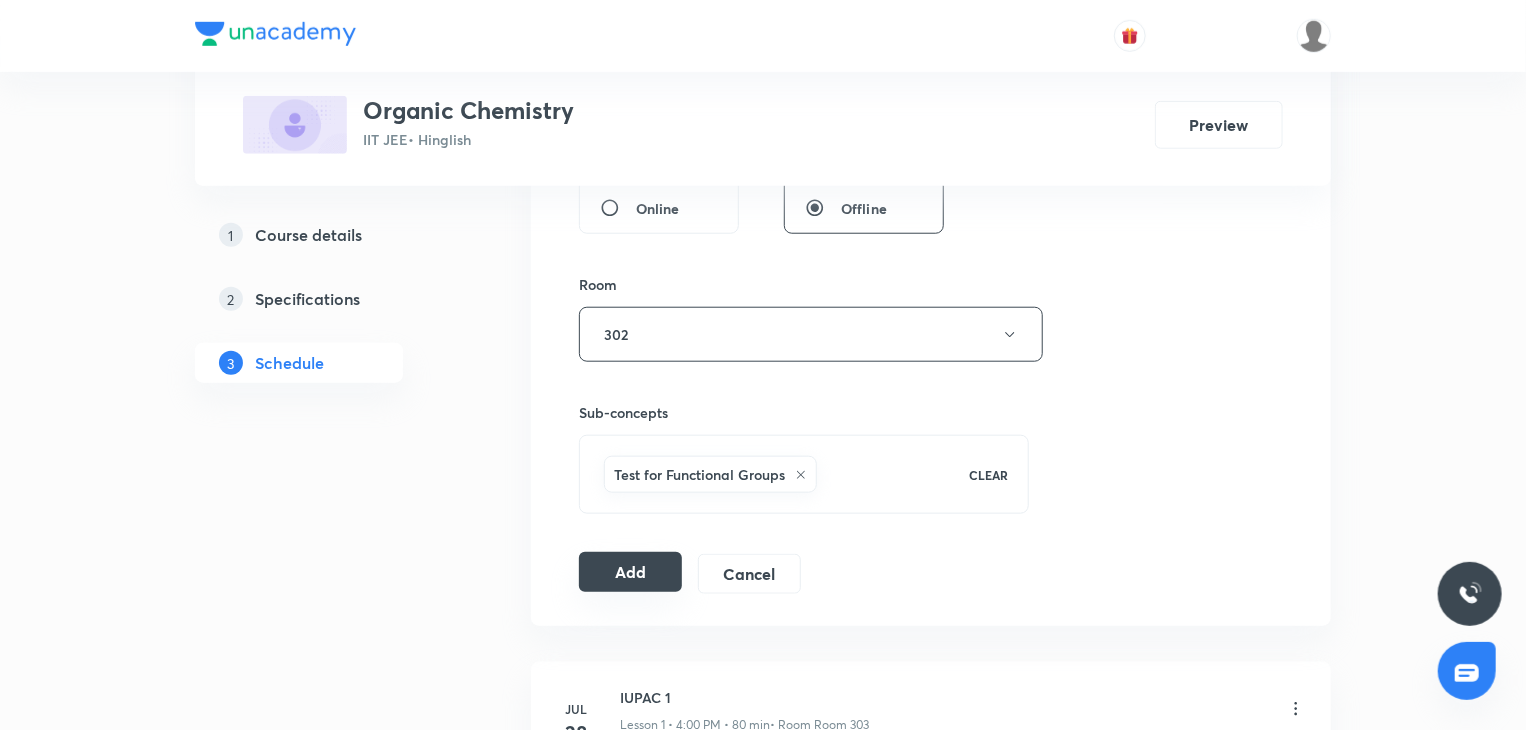 click on "Add" at bounding box center [630, 572] 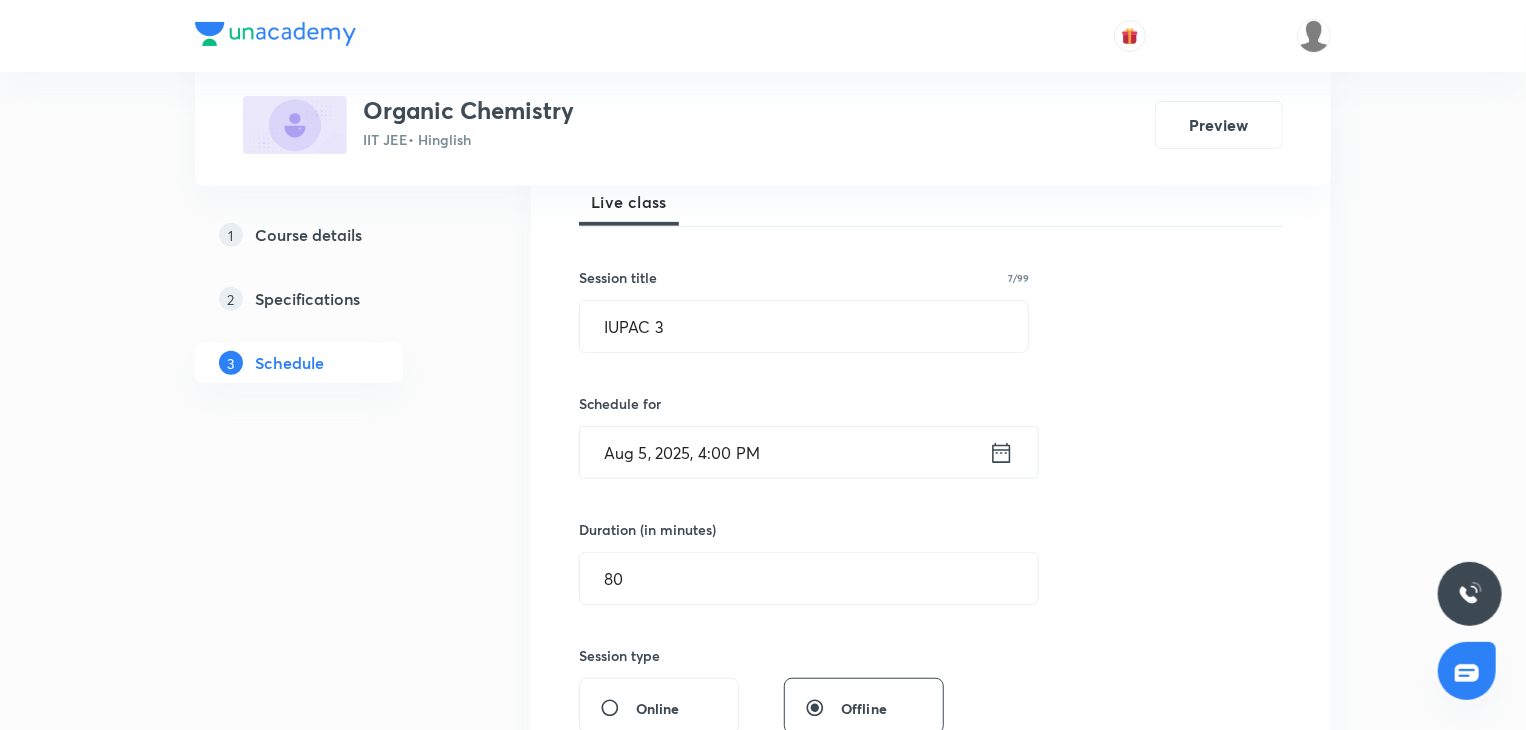 scroll, scrollTop: 300, scrollLeft: 0, axis: vertical 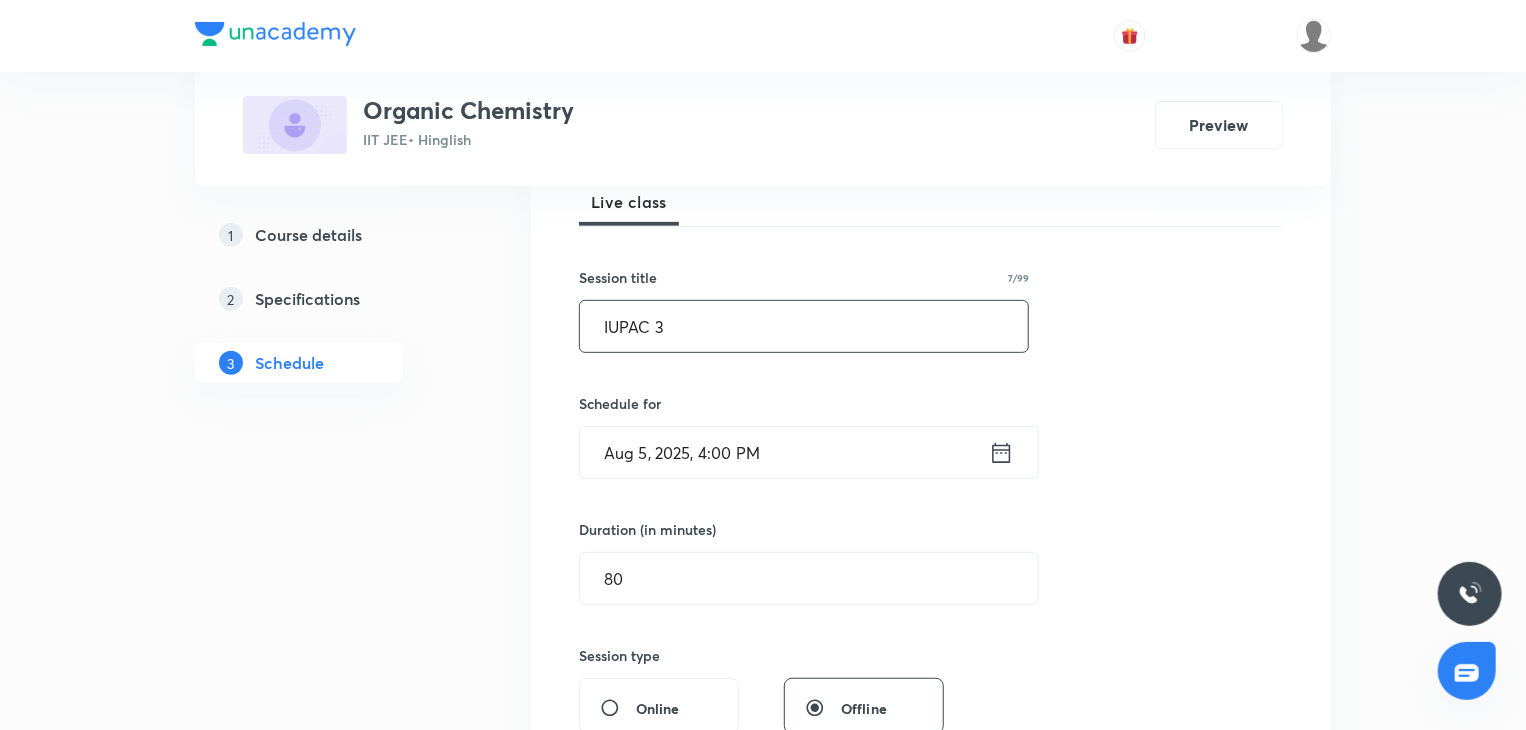 click on "IUPAC 3" at bounding box center (804, 326) 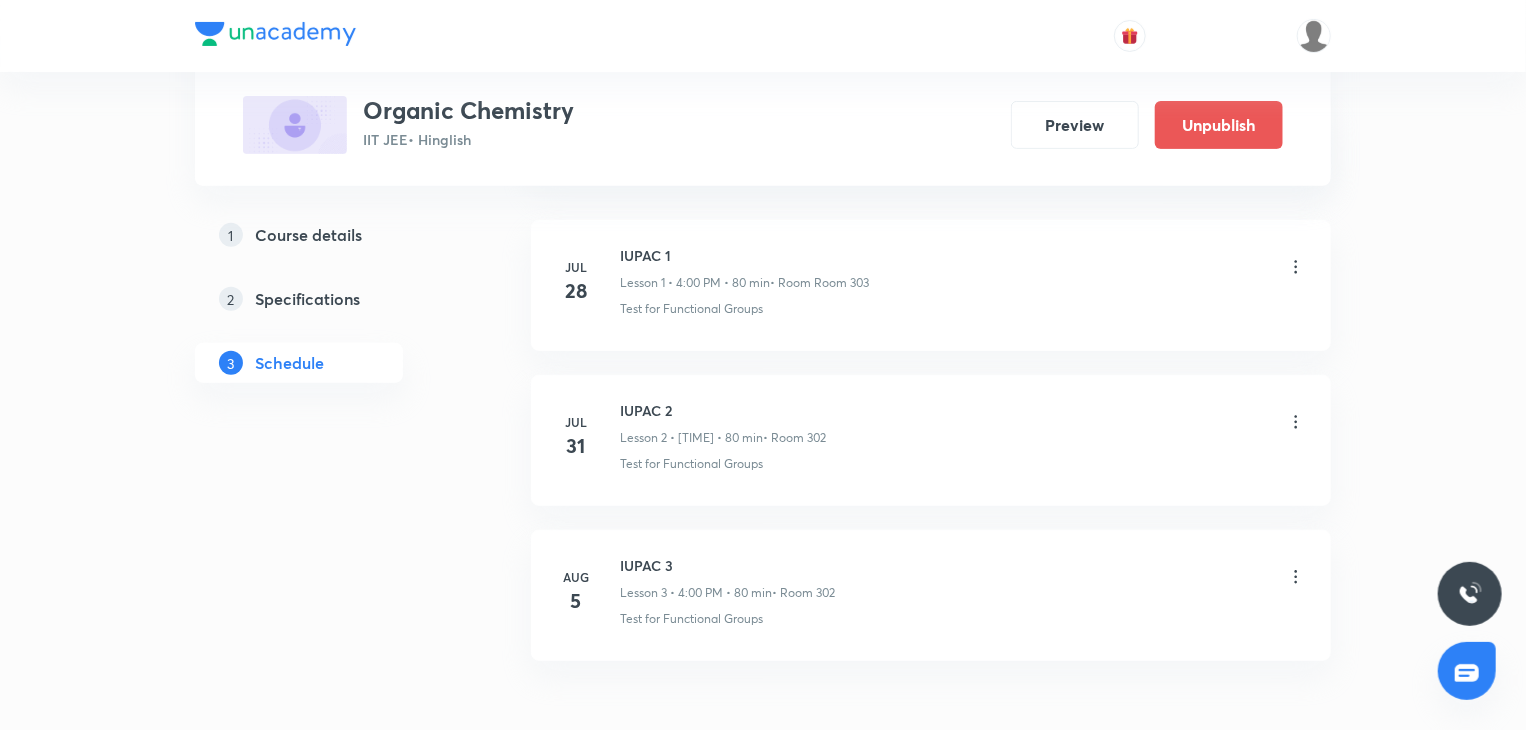 scroll, scrollTop: 213, scrollLeft: 0, axis: vertical 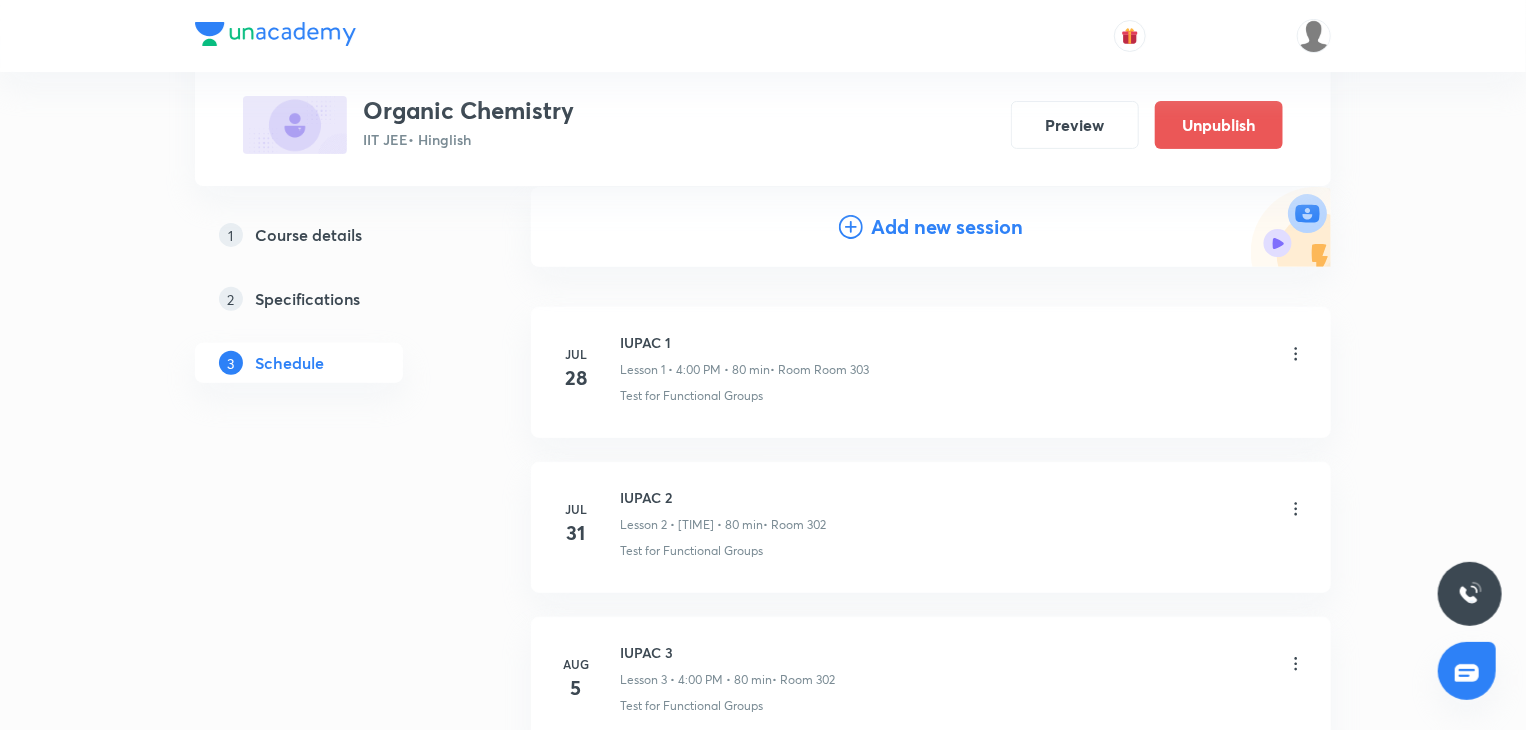 click on "Add new session" at bounding box center [947, 227] 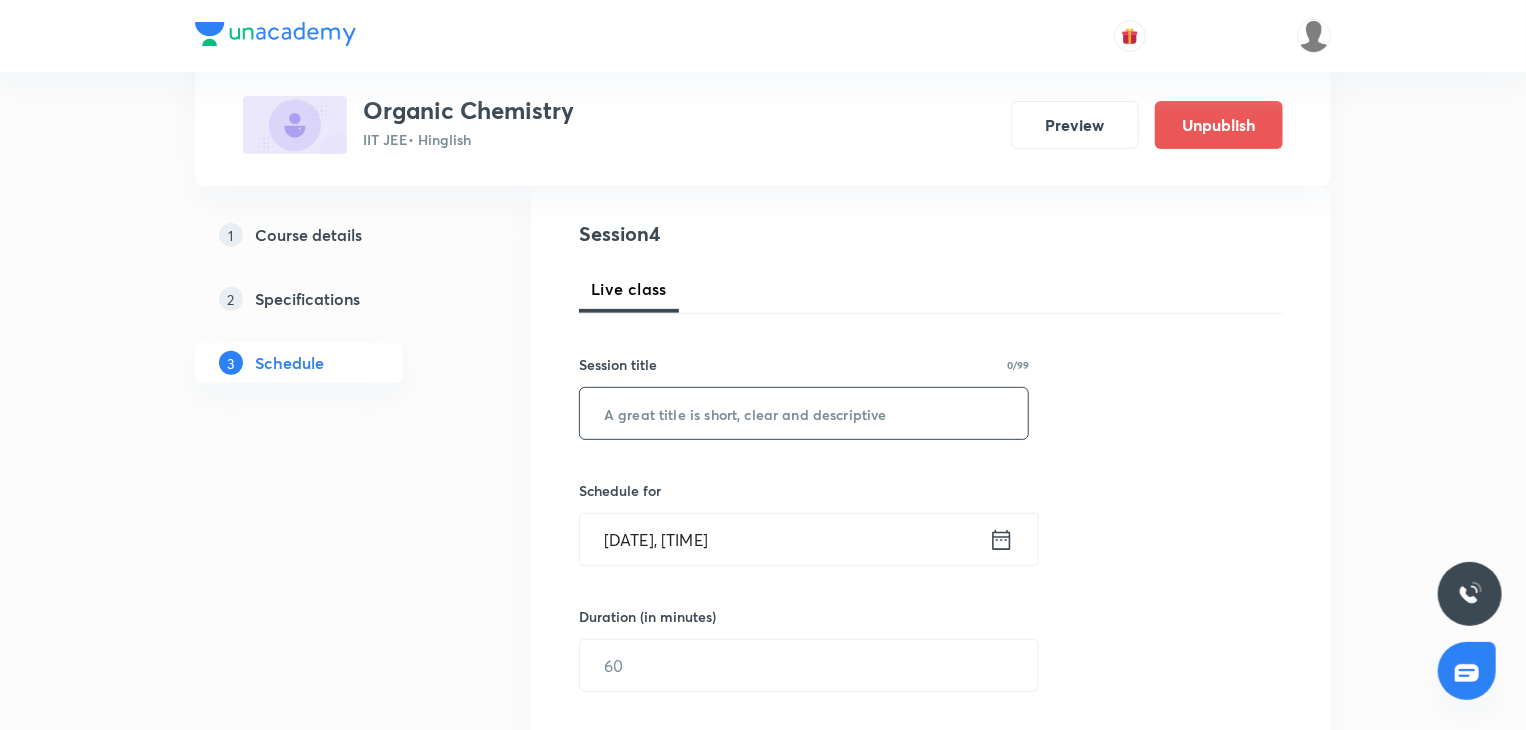 click at bounding box center [804, 413] 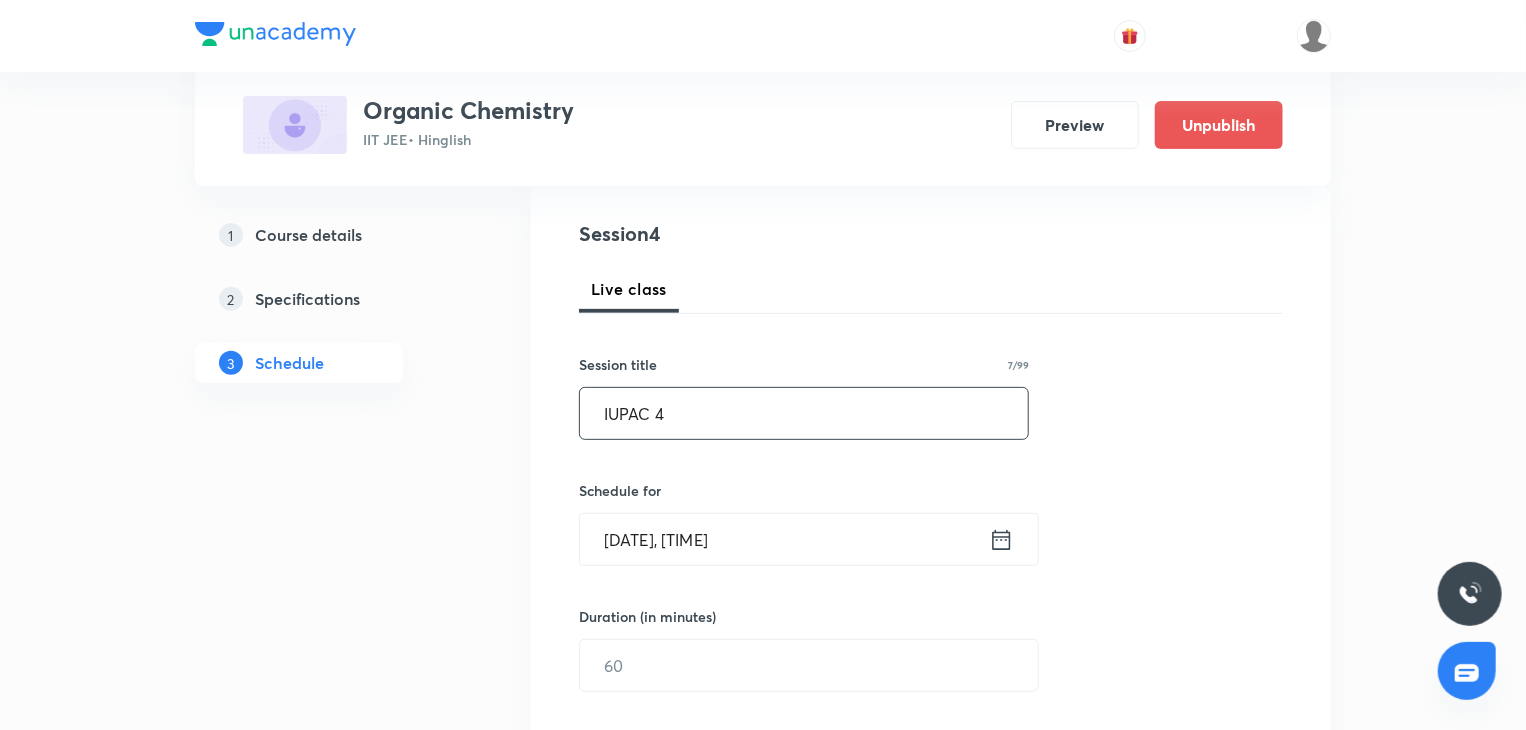 type on "IUPAC 4" 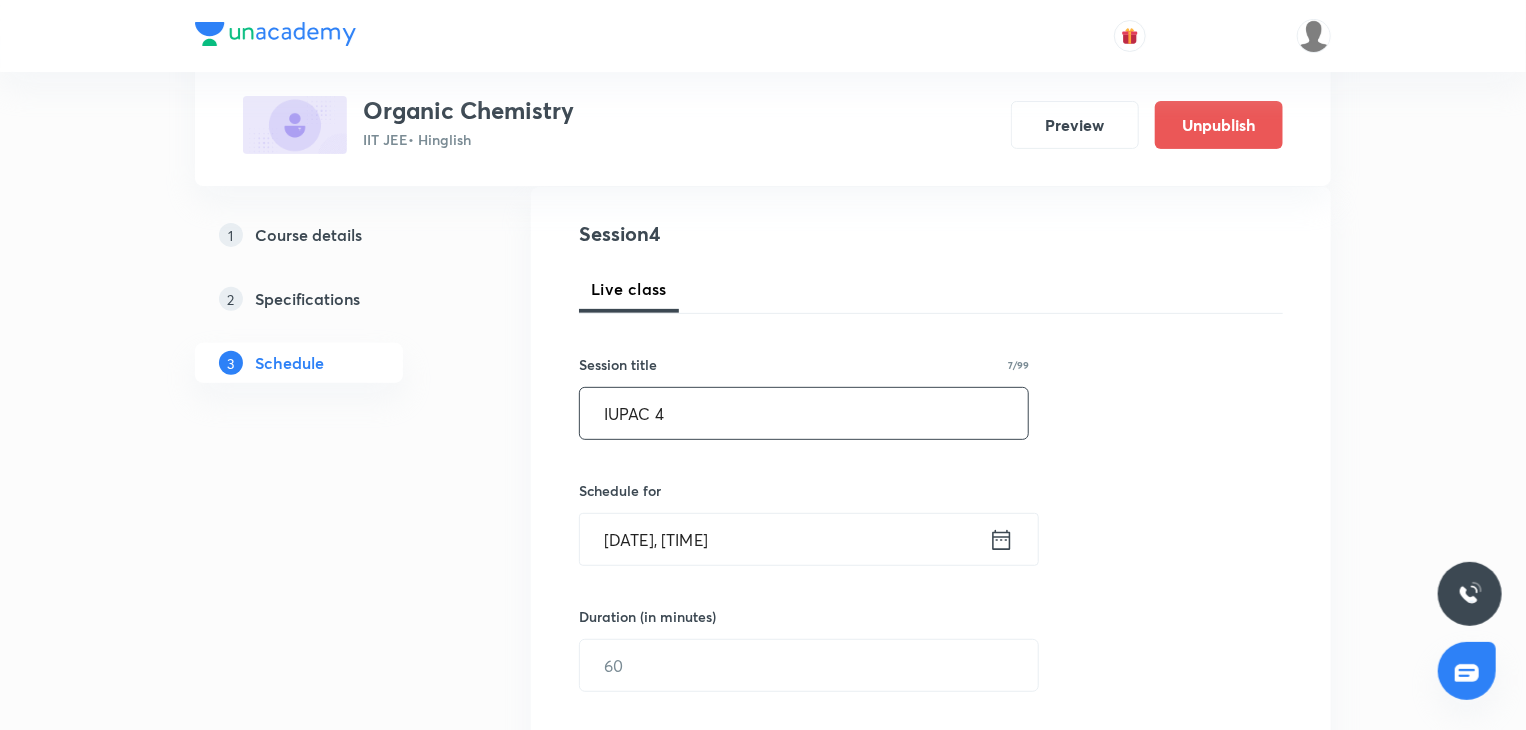 scroll, scrollTop: 313, scrollLeft: 0, axis: vertical 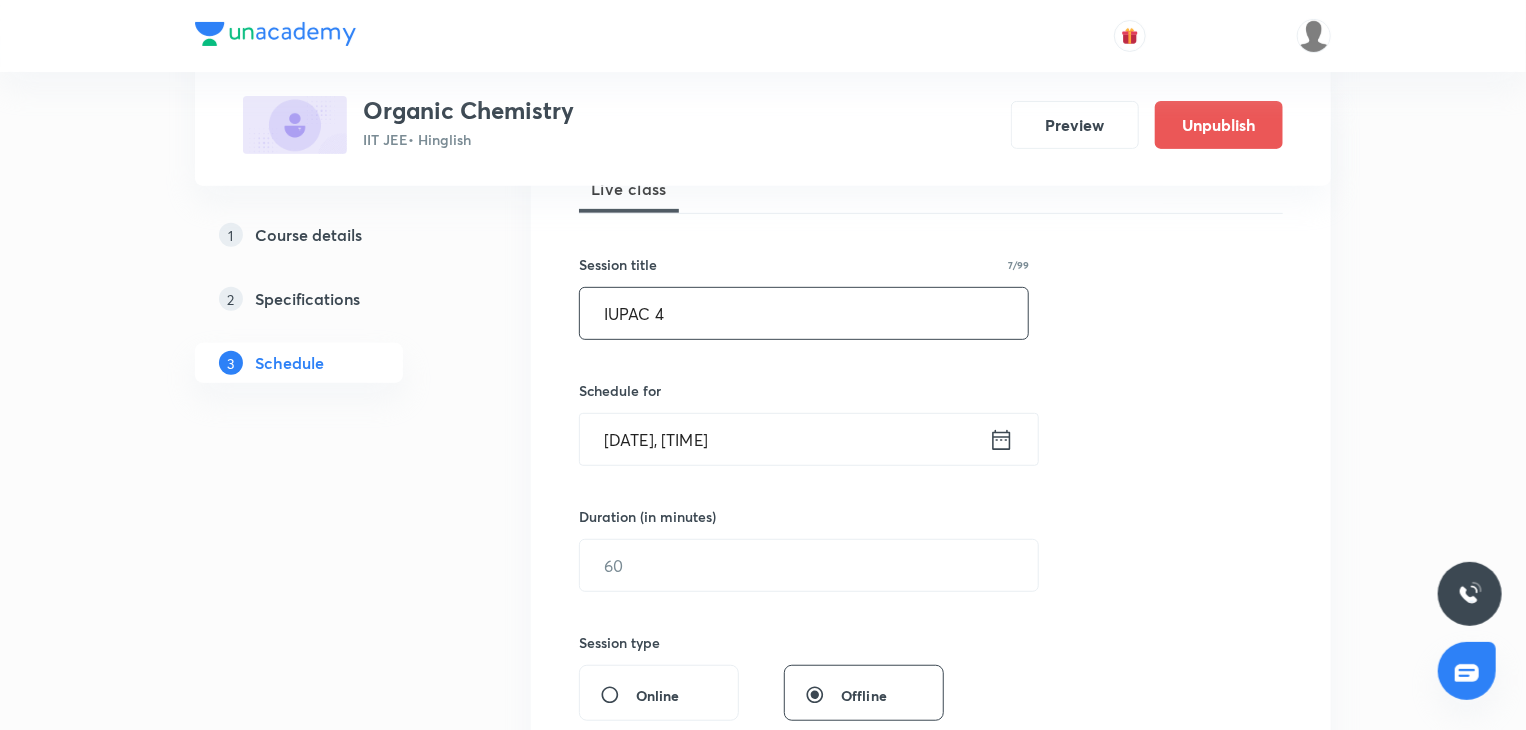 click on "Aug 5, 2025, 1:14 PM" at bounding box center [784, 439] 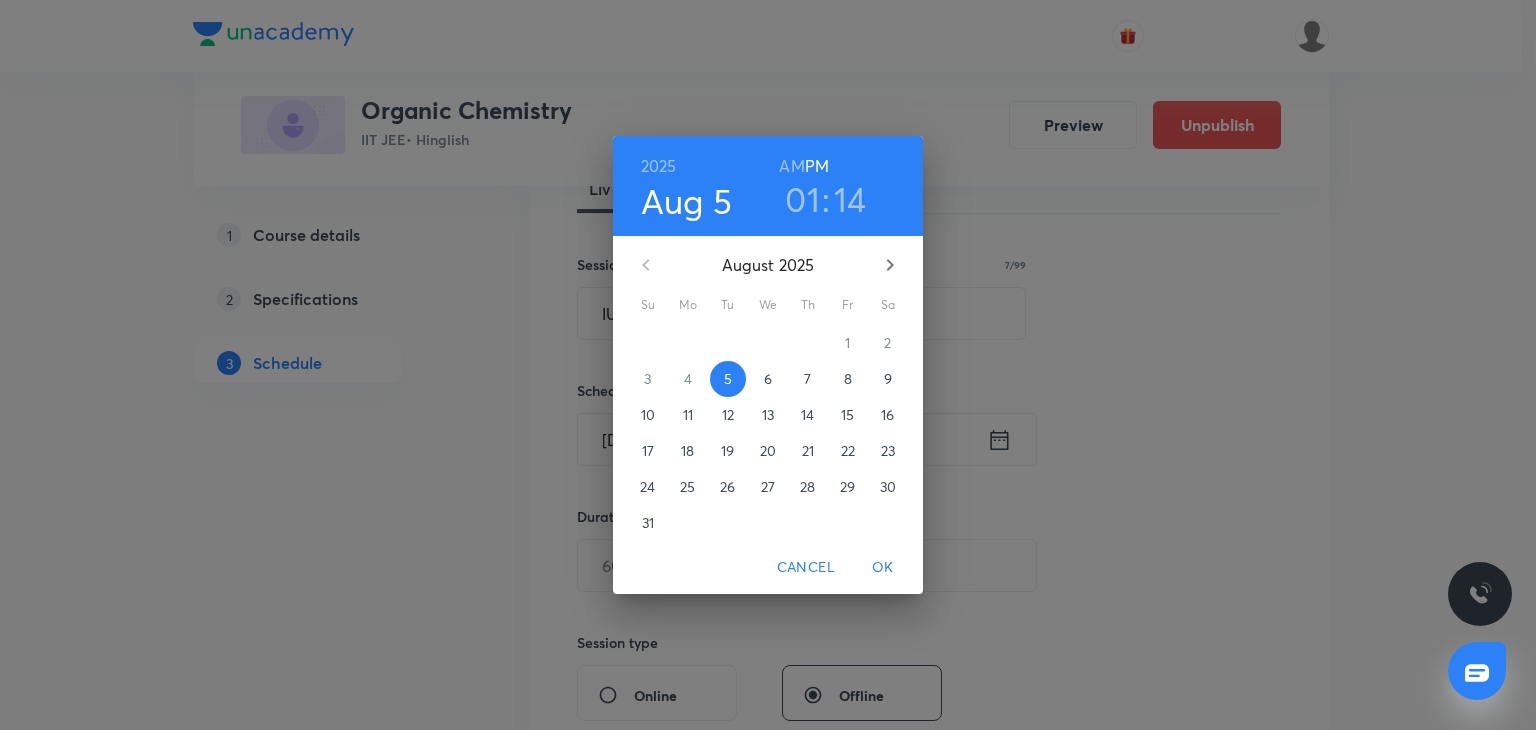 click on "8" at bounding box center [848, 379] 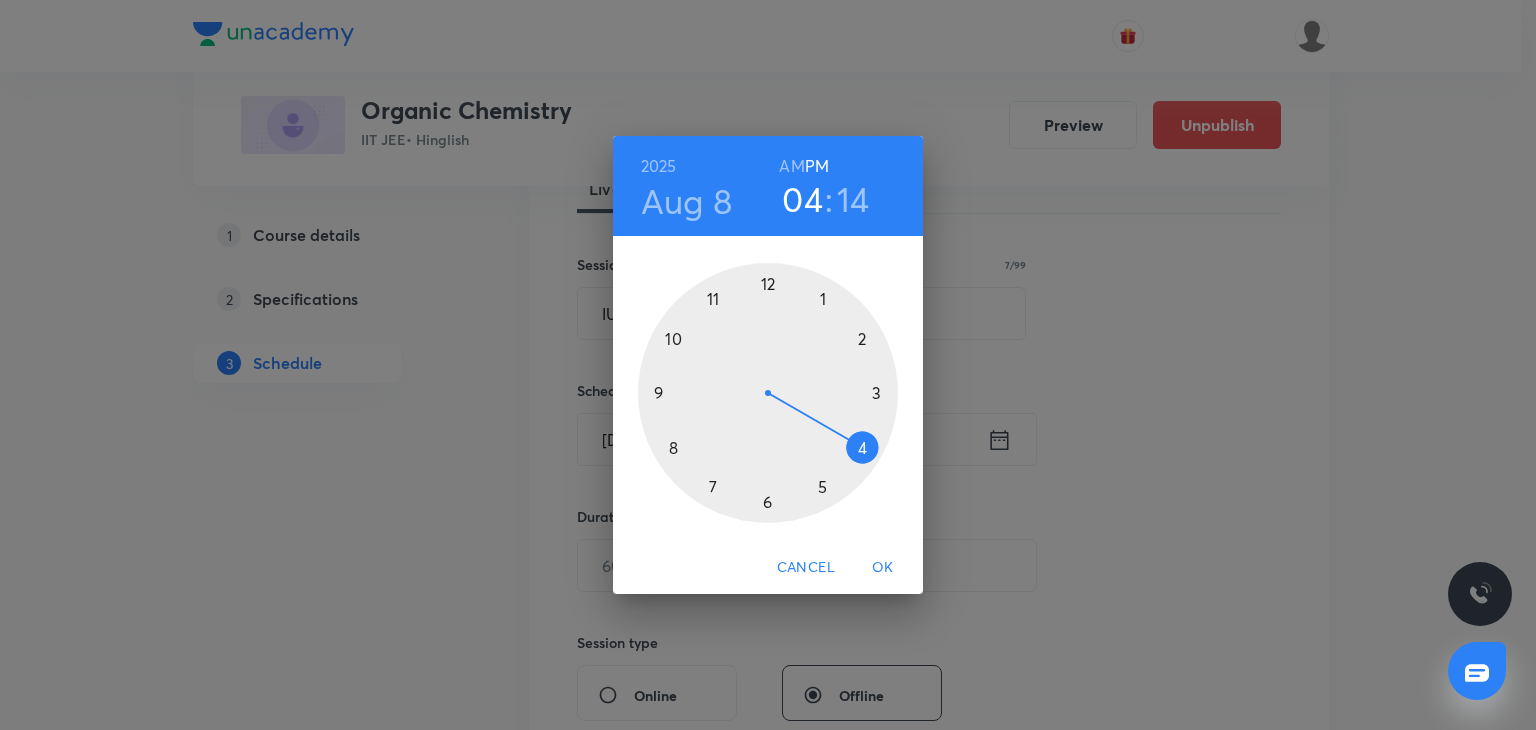 drag, startPoint x: 832, startPoint y: 371, endPoint x: 846, endPoint y: 460, distance: 90.0944 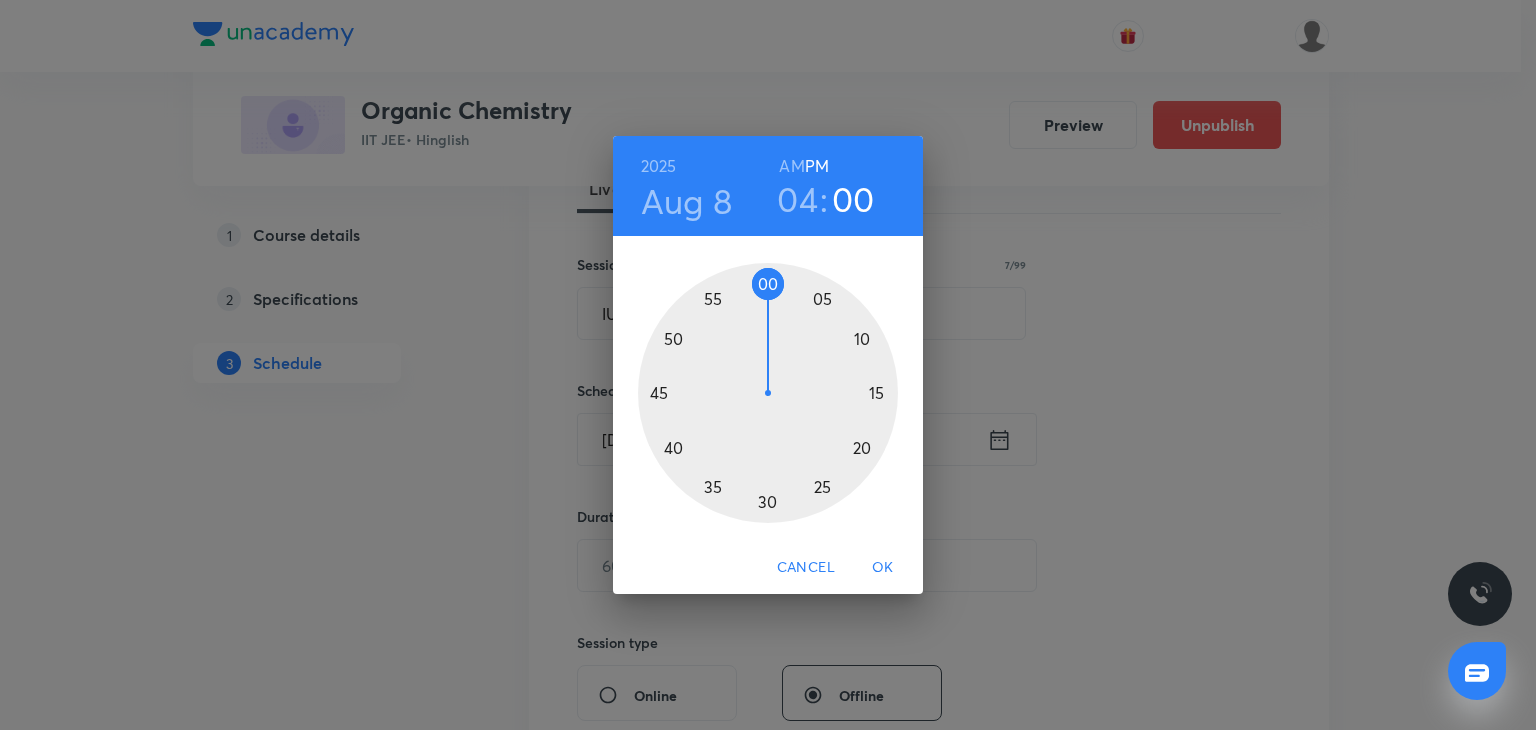 drag, startPoint x: 758, startPoint y: 285, endPoint x: 768, endPoint y: 281, distance: 10.770329 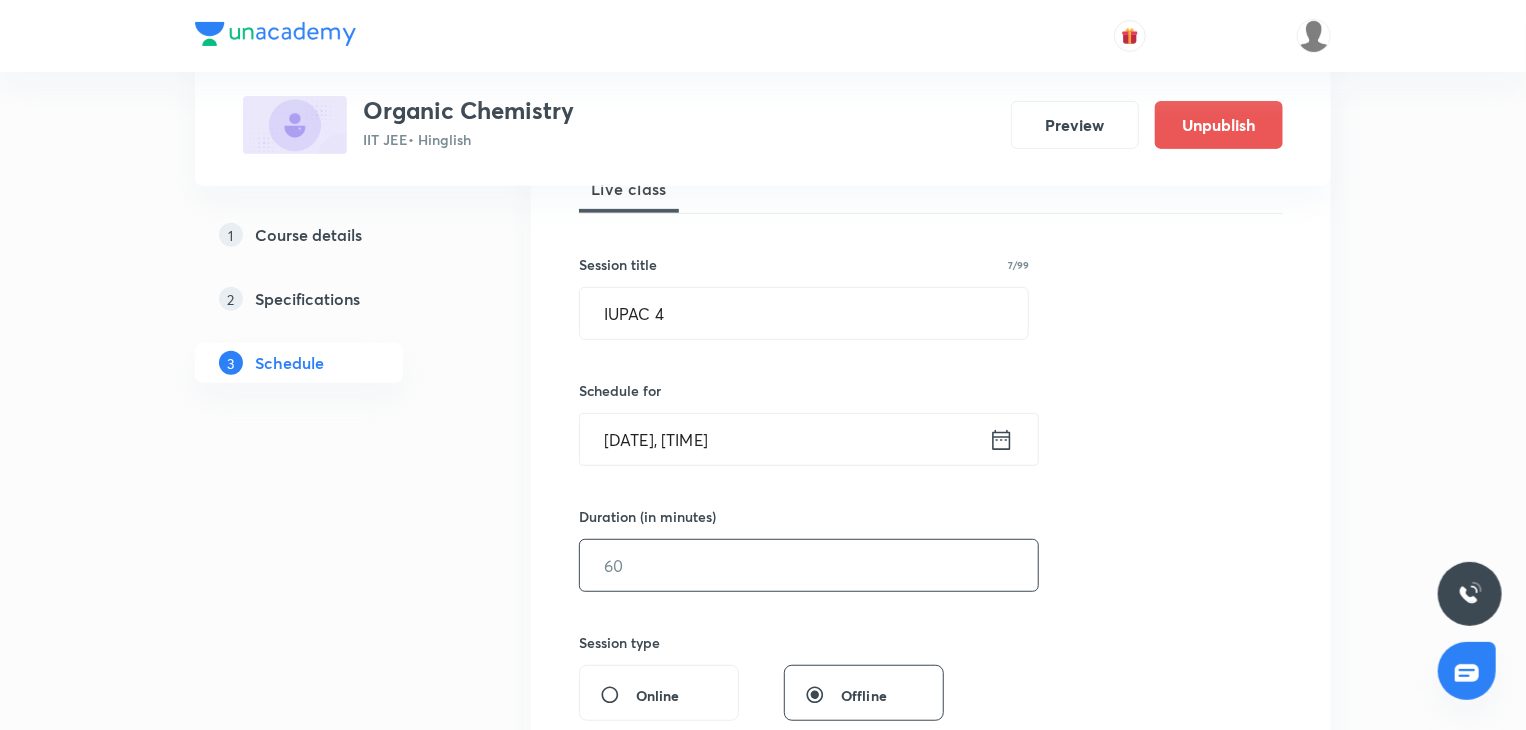 click at bounding box center (809, 565) 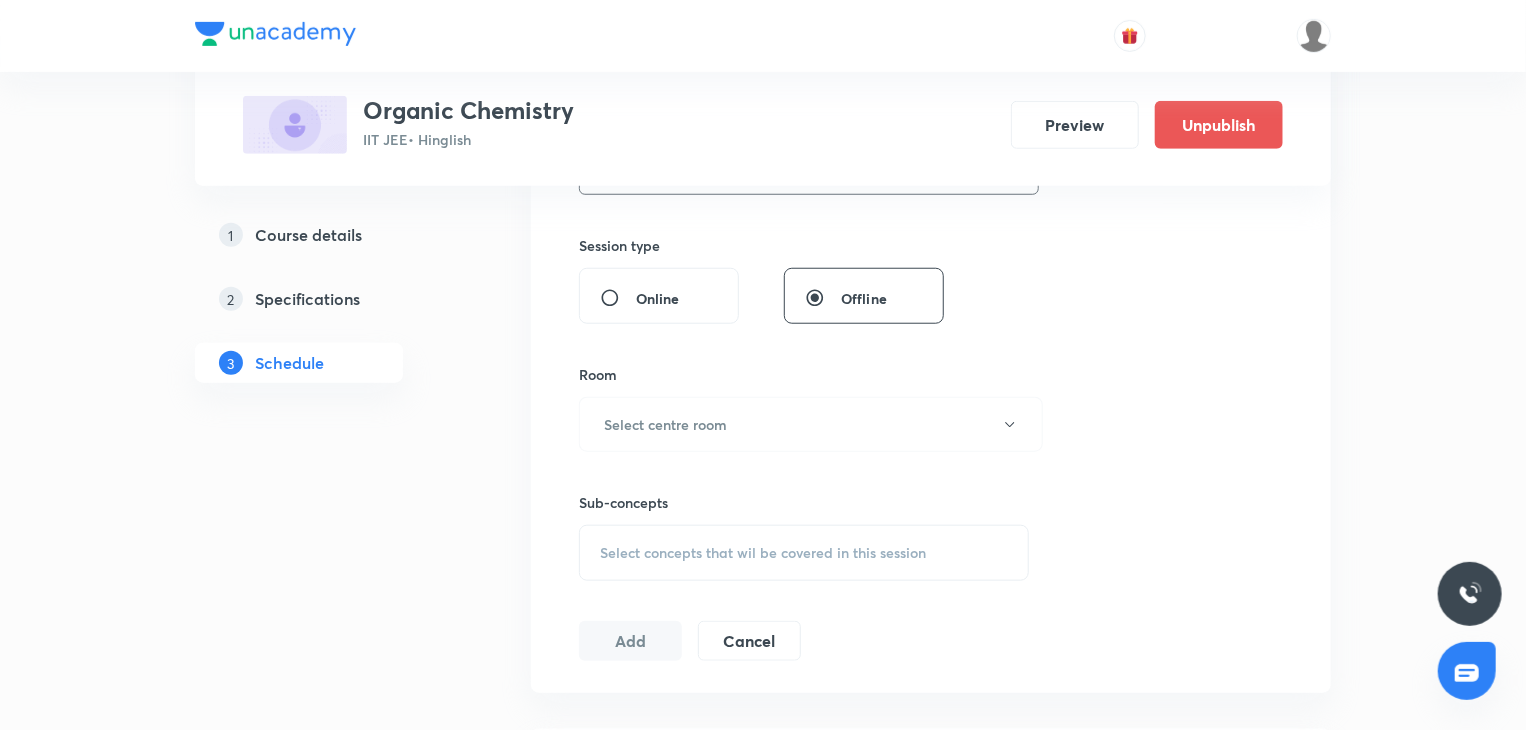 scroll, scrollTop: 713, scrollLeft: 0, axis: vertical 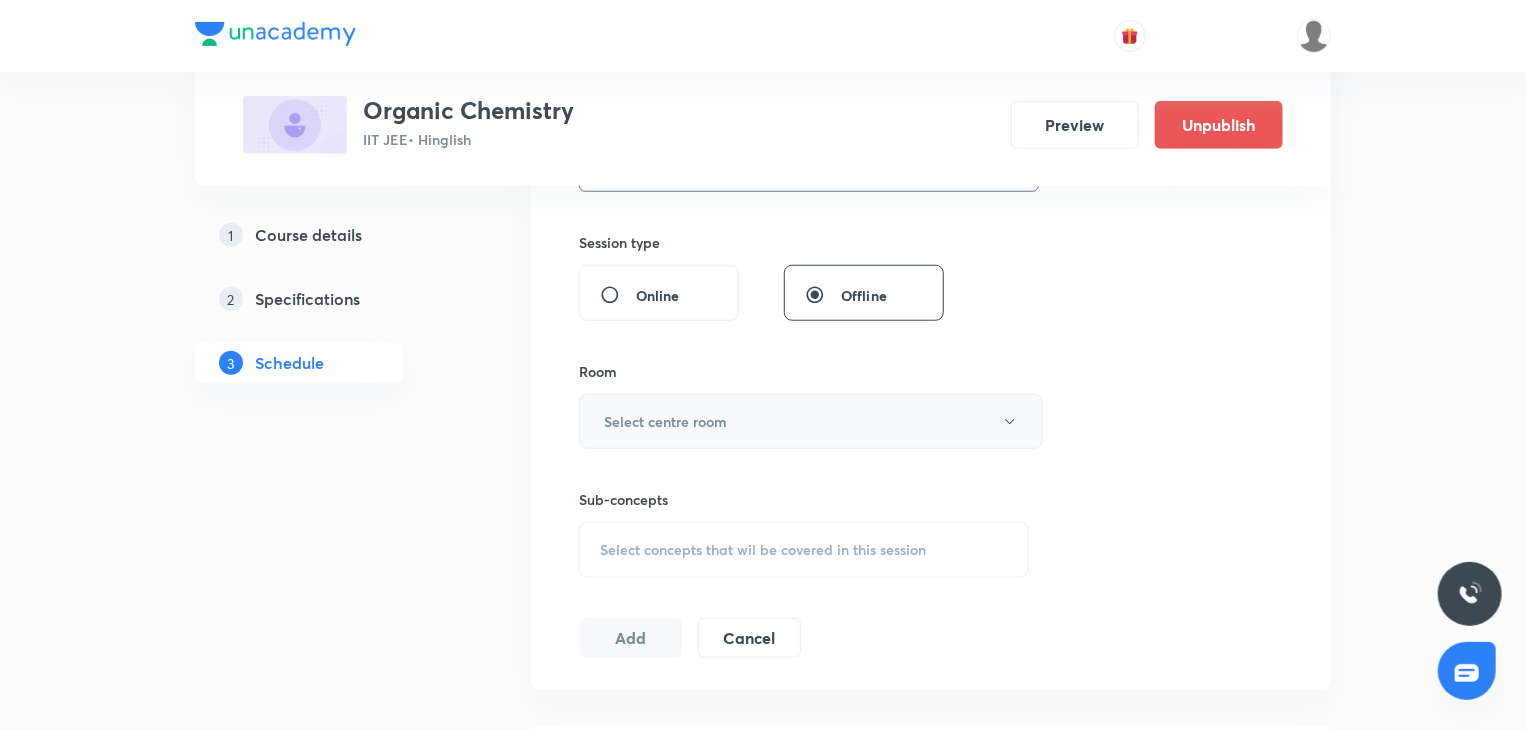 type on "7" 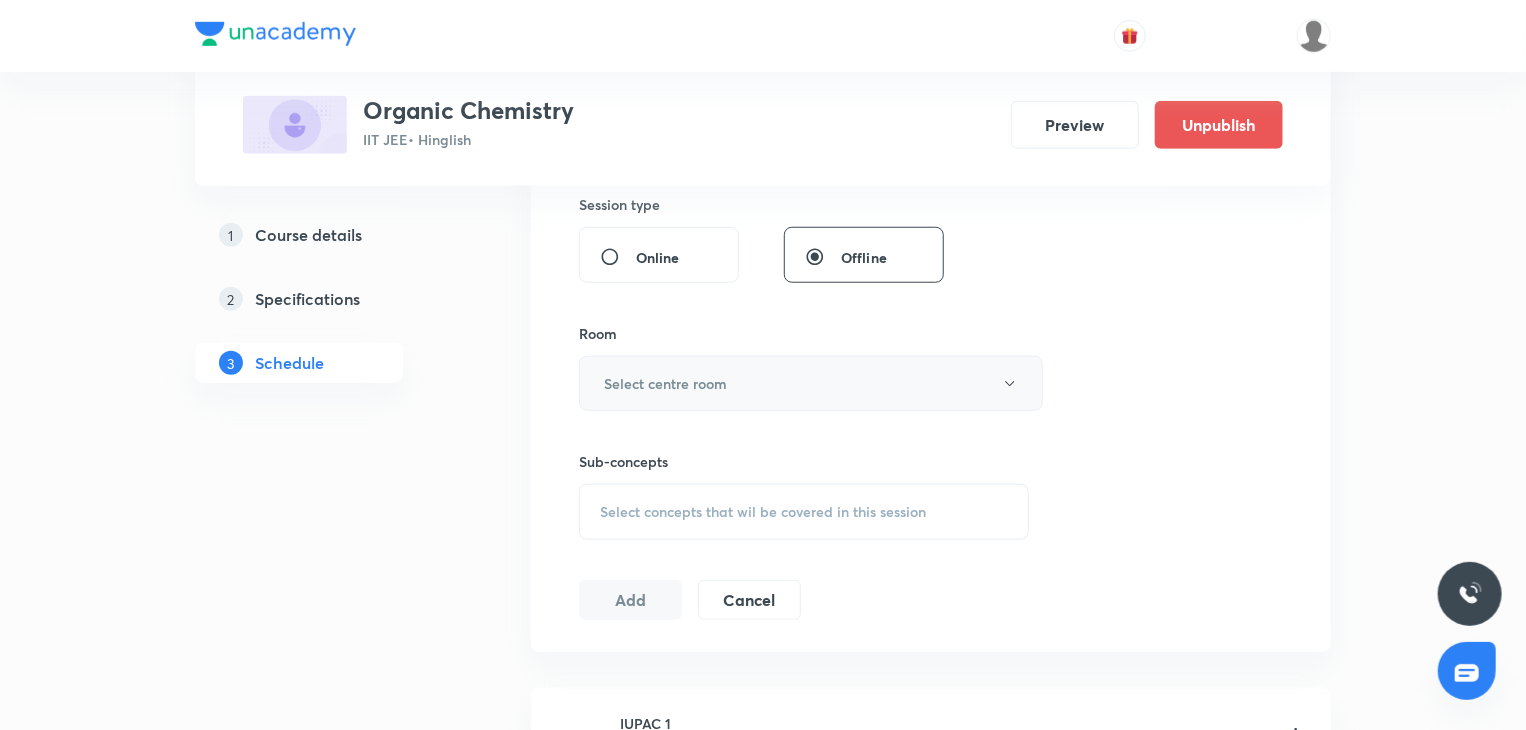 scroll, scrollTop: 813, scrollLeft: 0, axis: vertical 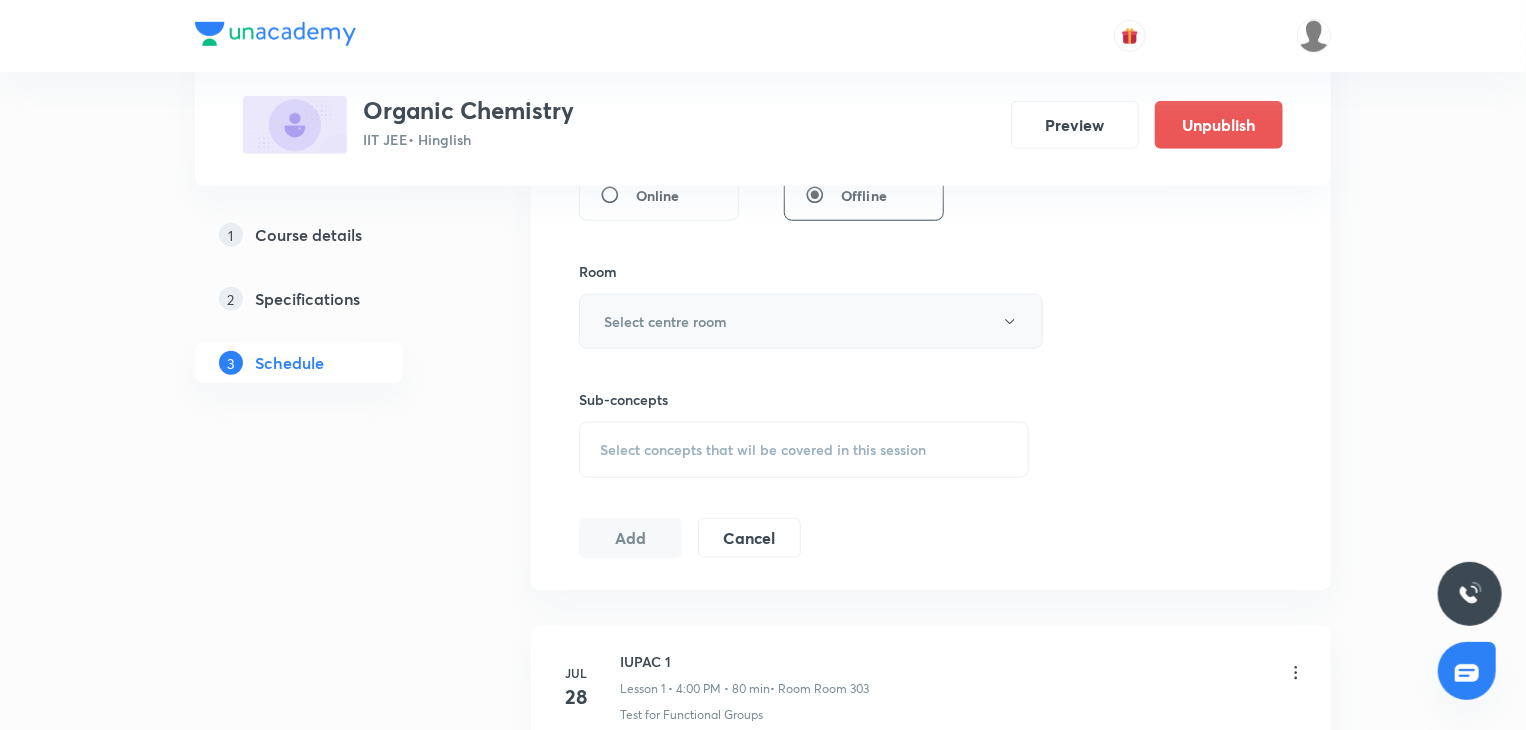 click on "Select centre room" at bounding box center [811, 321] 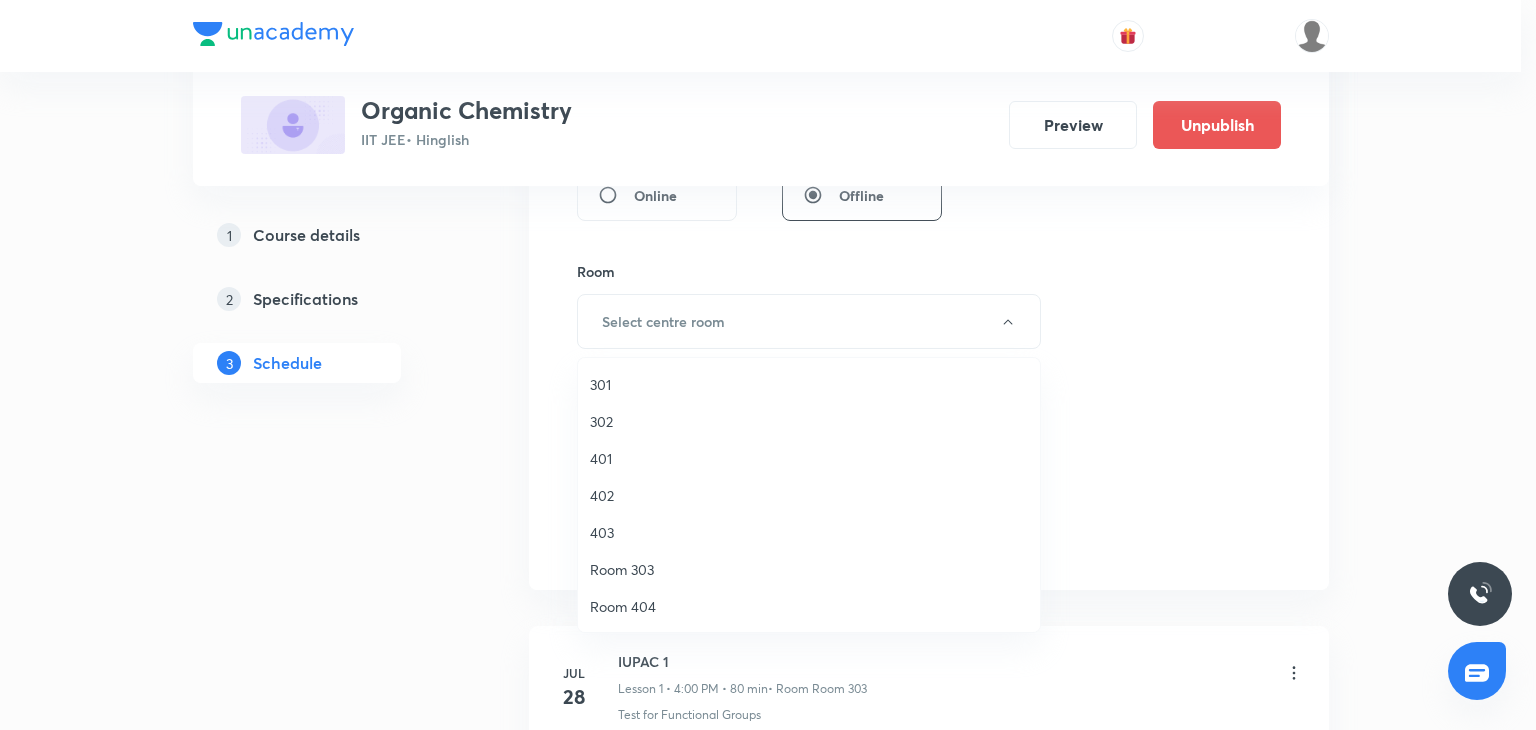 click on "301 302 401 402 403 Room 303 Room 404 Room 303 ST 501 ST 502 ST 503 ST 504 ST 505" at bounding box center (816, 606) 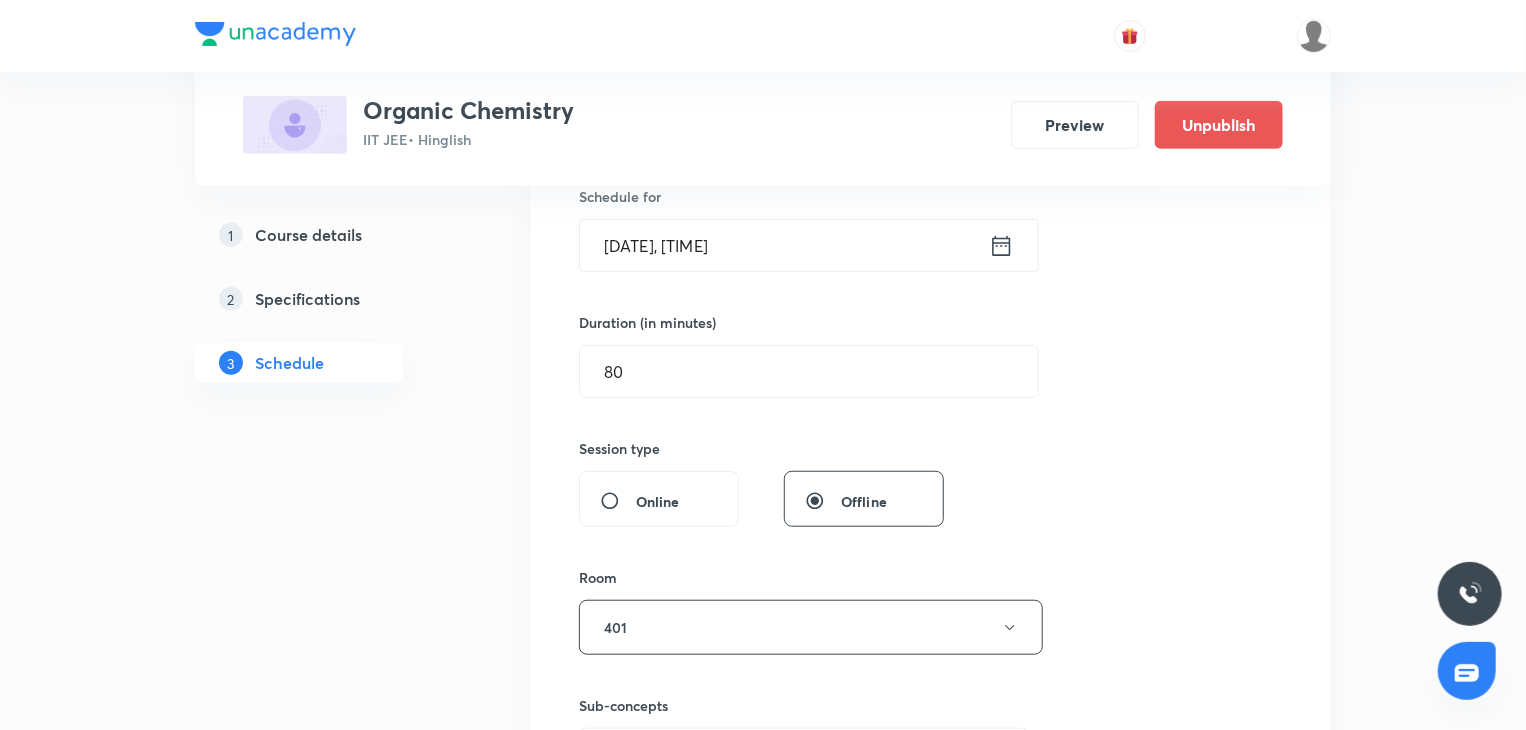 scroll, scrollTop: 613, scrollLeft: 0, axis: vertical 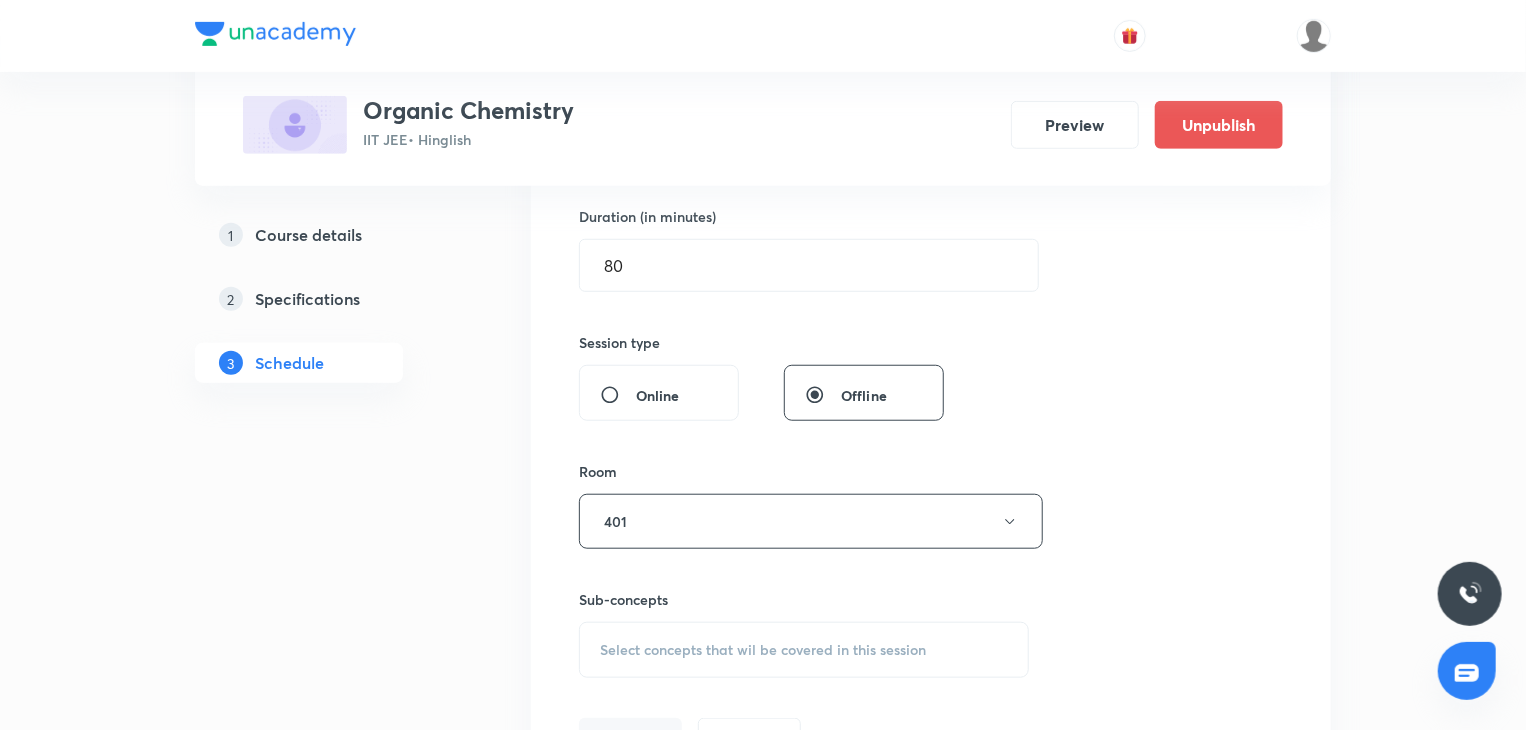 click on "Select concepts that wil be covered in this session" at bounding box center [763, 650] 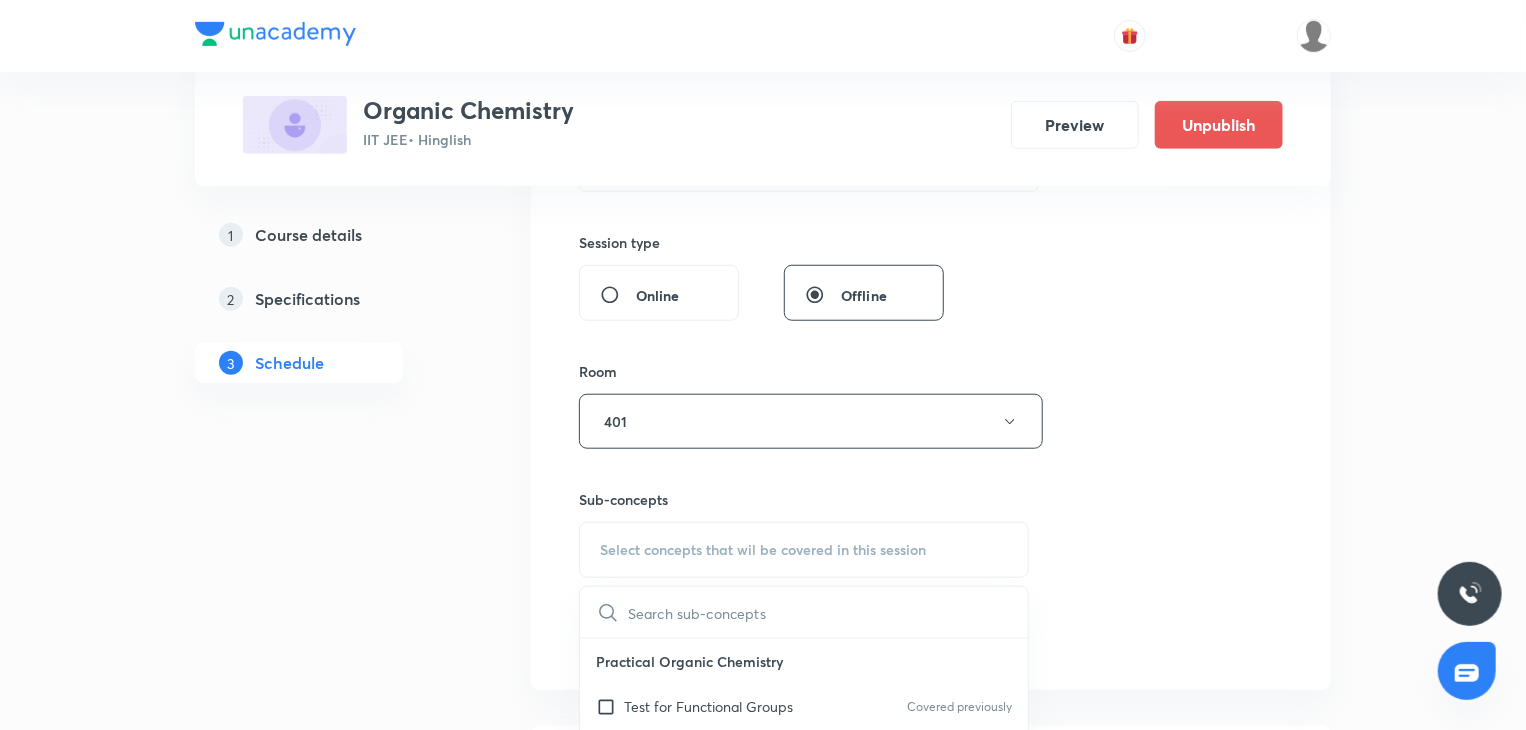 scroll, scrollTop: 819, scrollLeft: 0, axis: vertical 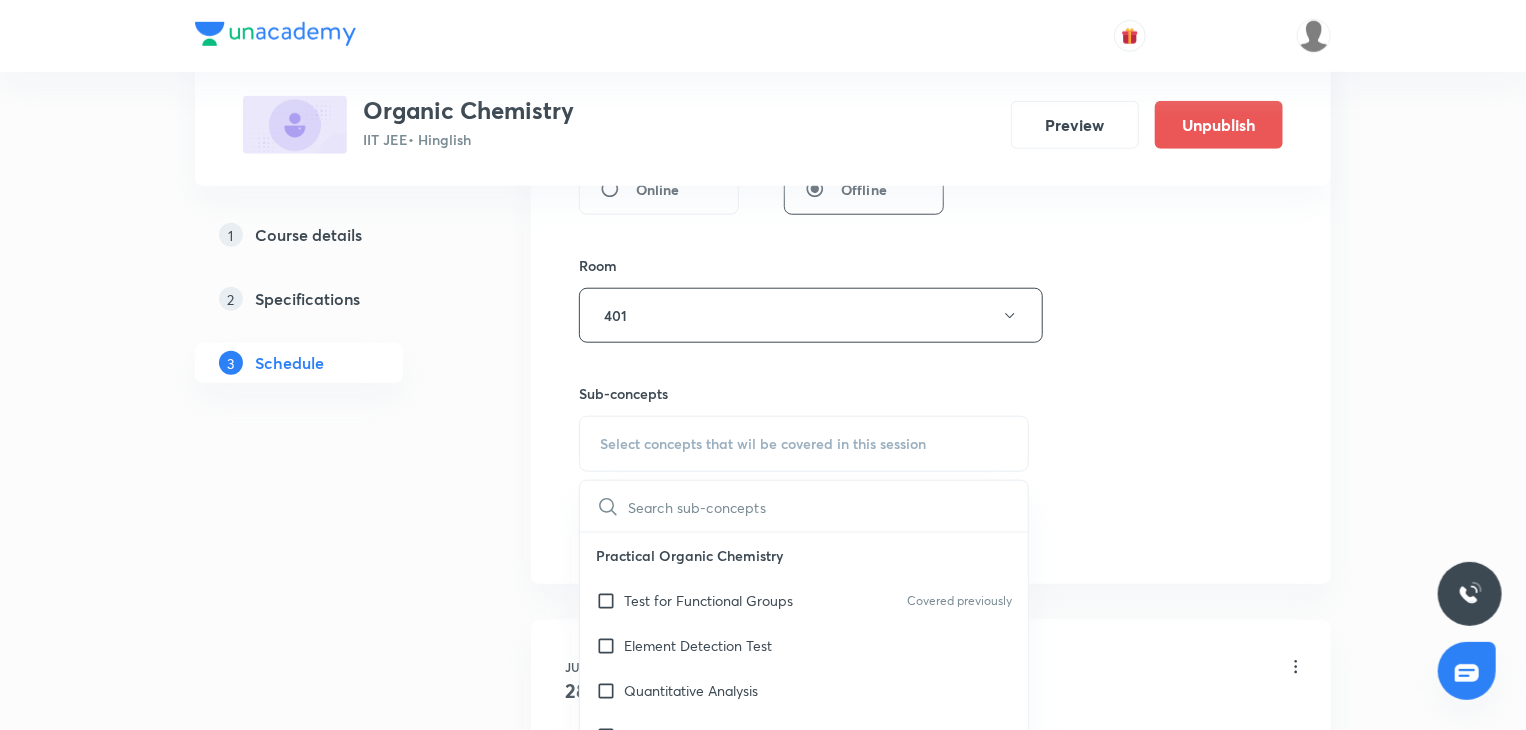 click on "Practical Organic Chemistry" at bounding box center (804, 555) 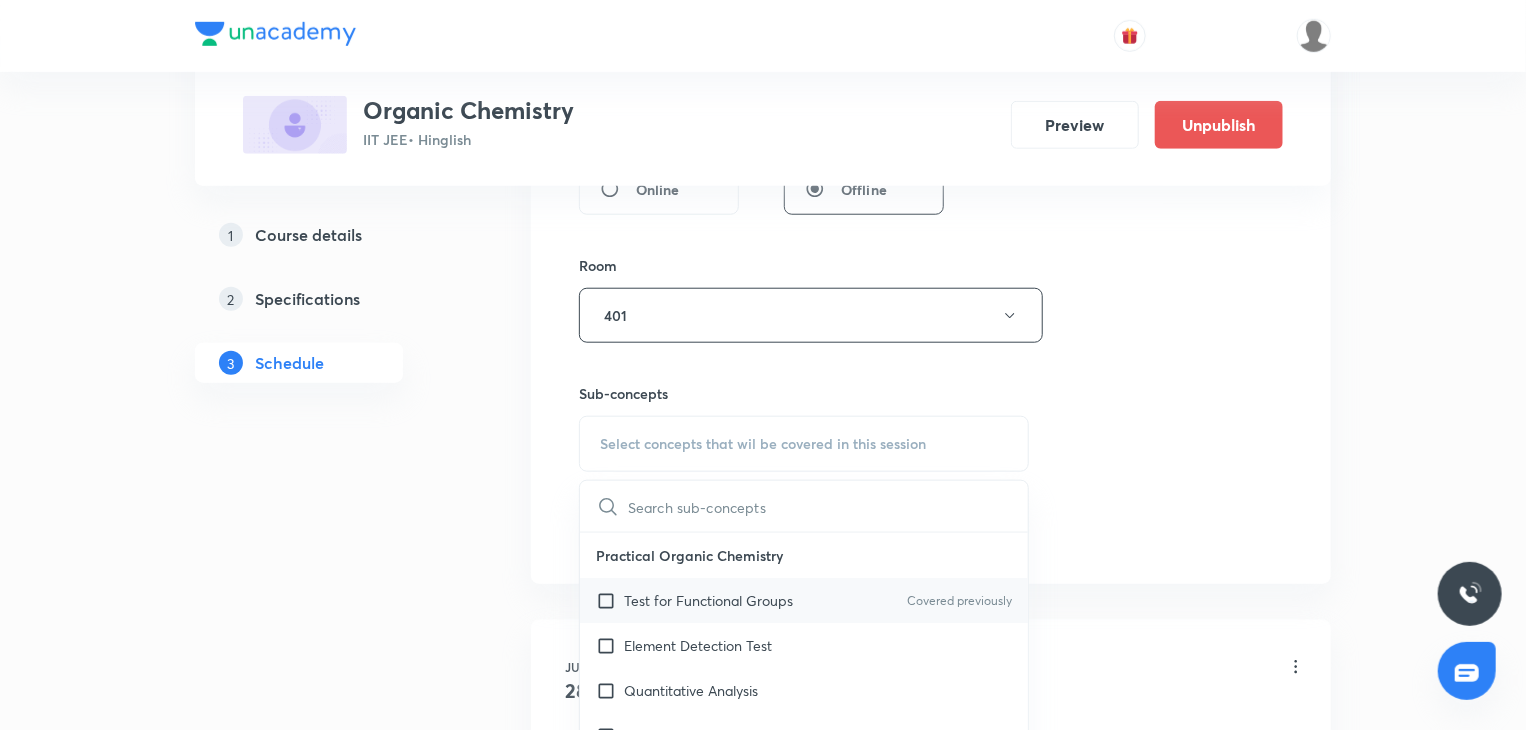 drag, startPoint x: 924, startPoint y: 555, endPoint x: 896, endPoint y: 592, distance: 46.400433 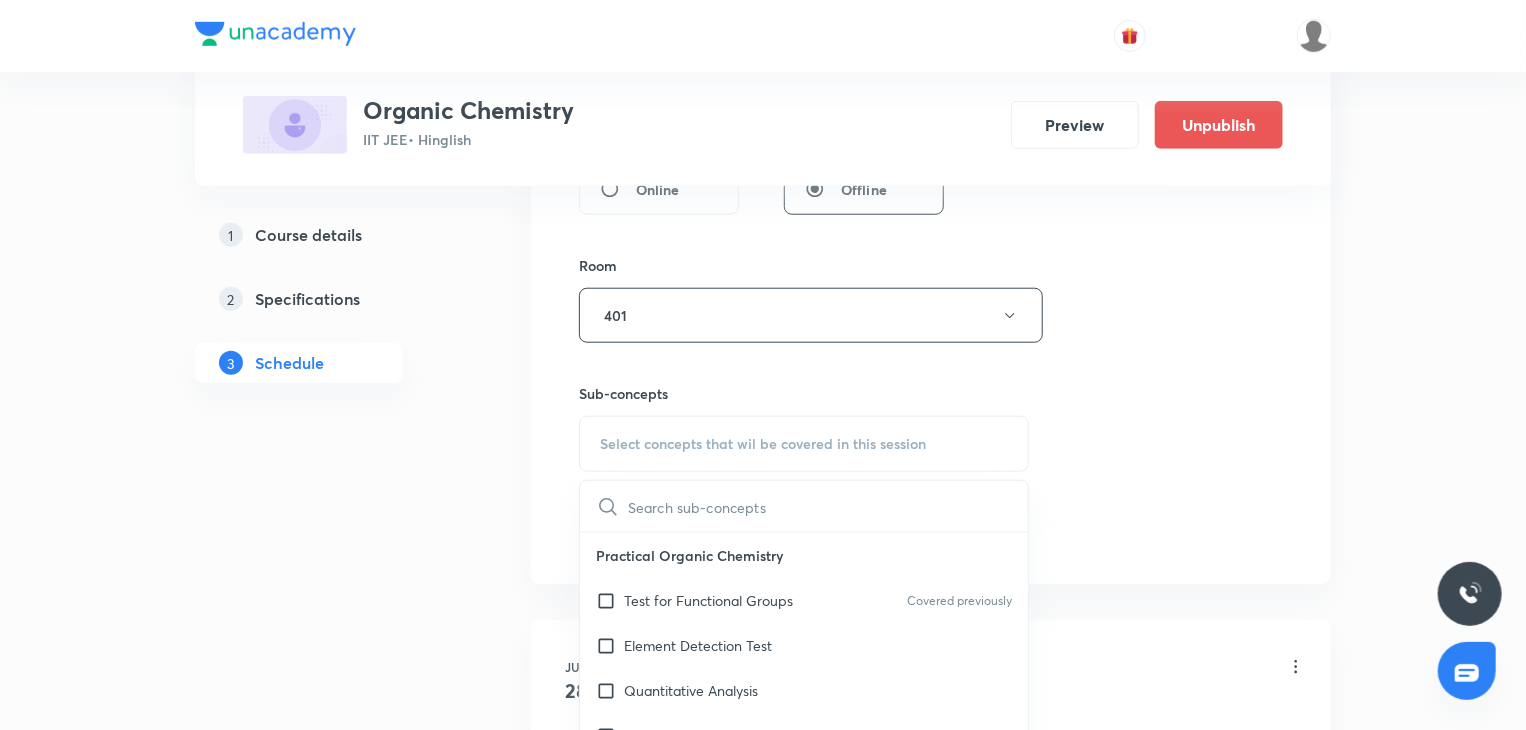 click on "Session  4 Live class Session title 7/99 IUPAC 4 ​ Schedule for Aug 8, 2025, 4:00 PM ​ Duration (in minutes) 80 ​   Session type Online Offline Room 401 Sub-concepts Select concepts that wil be covered in this session ​ Practical Organic Chemistry Test for Functional Groups Covered previously Element Detection Test Quantitative Analysis Distillation IUPAC Naming of Organic Compounds Classification Of Organic Compounds Naming Of Saturated Hydrocarbons Naming Of Unsaturated Hydrocarbons Naming Of Cyclic Hydrocarbons Naming Of Compounds Containing Functional Groups Naming Of Aromatic Compounds Degree Of Unsaturation Structural Isomerism Basics of Molecule Presentation IUPAC Naming General Organic Chemistry  Existence Of Carbenes Introduction: How Radicals  Form And How They React Reactions And Their Mechanisms Development Of The Science Of  Organic Chemistry  Formation Of Carbenes Homolytic Bond Dissociation Energies (ΔH°) Atomic Structure Acid–Base Reactions Reactions Of Alkanes With Halogens Ethers" at bounding box center (931, 82) 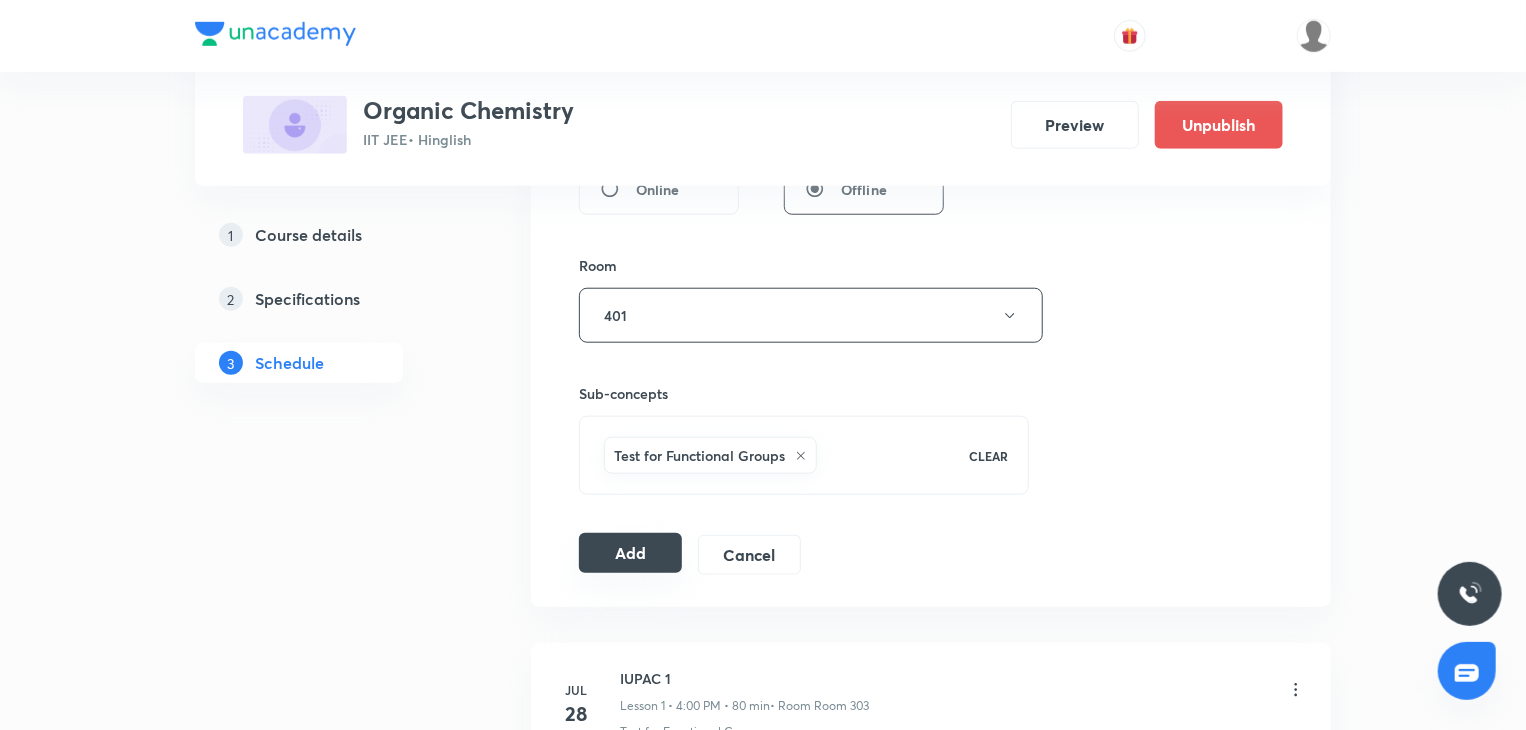 click on "Add" at bounding box center [630, 553] 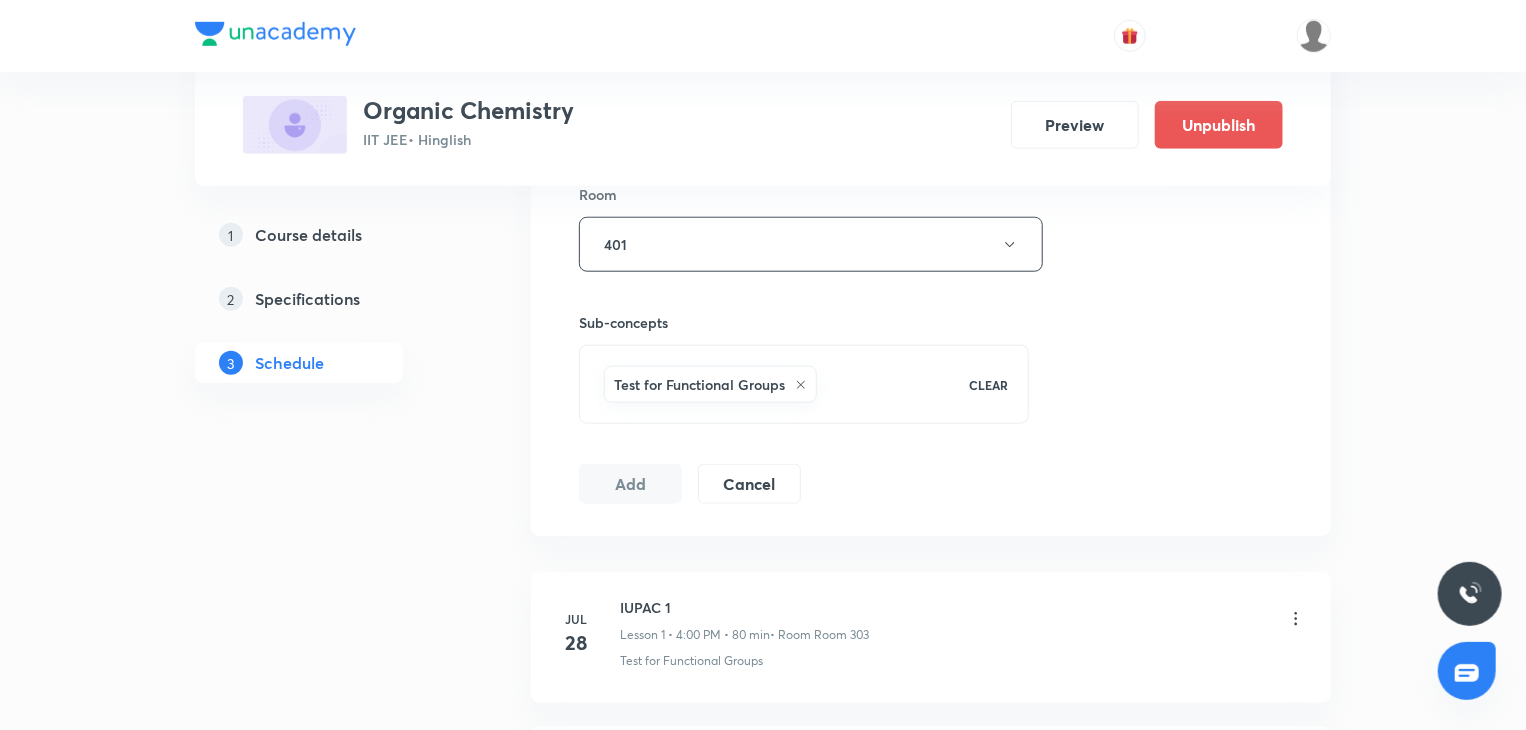 scroll, scrollTop: 1357, scrollLeft: 0, axis: vertical 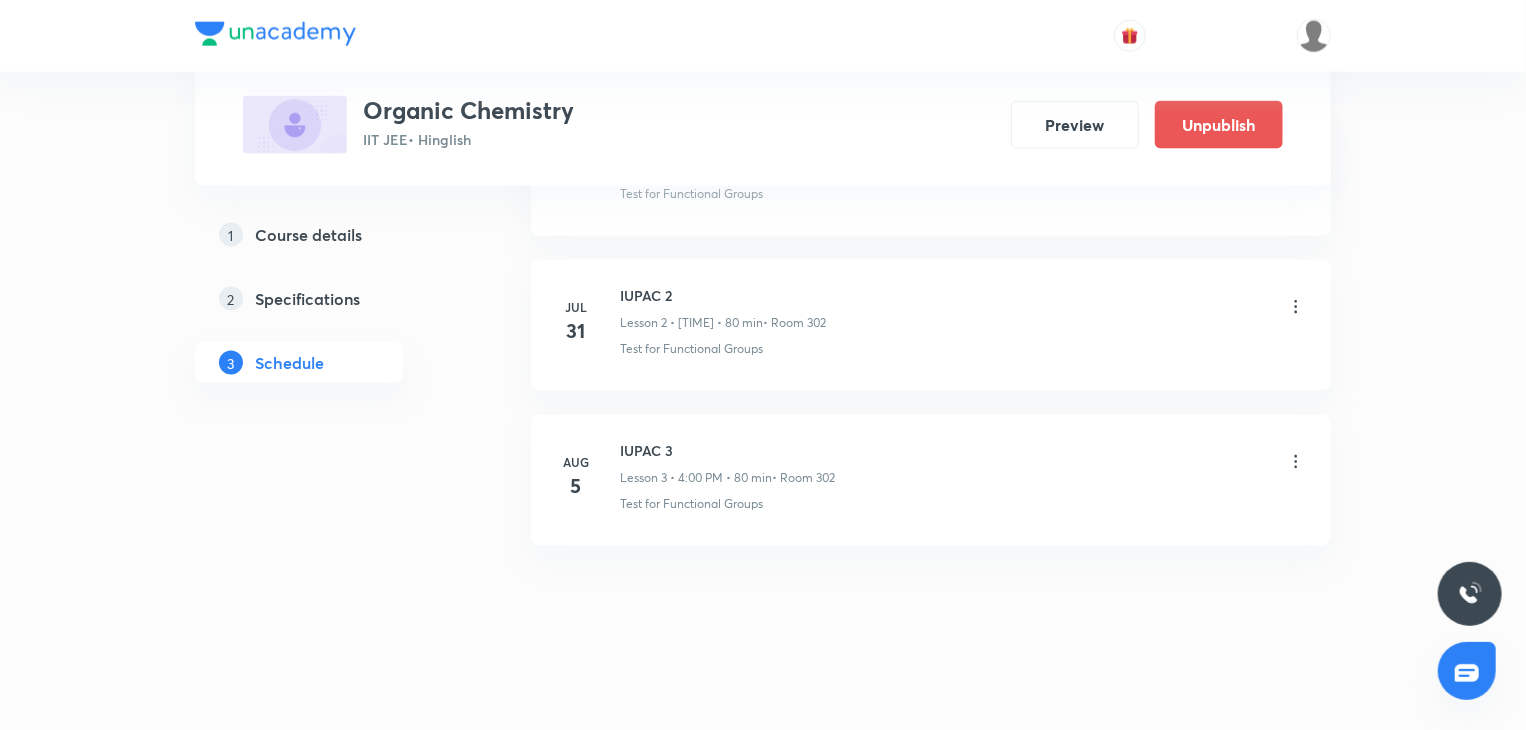 type 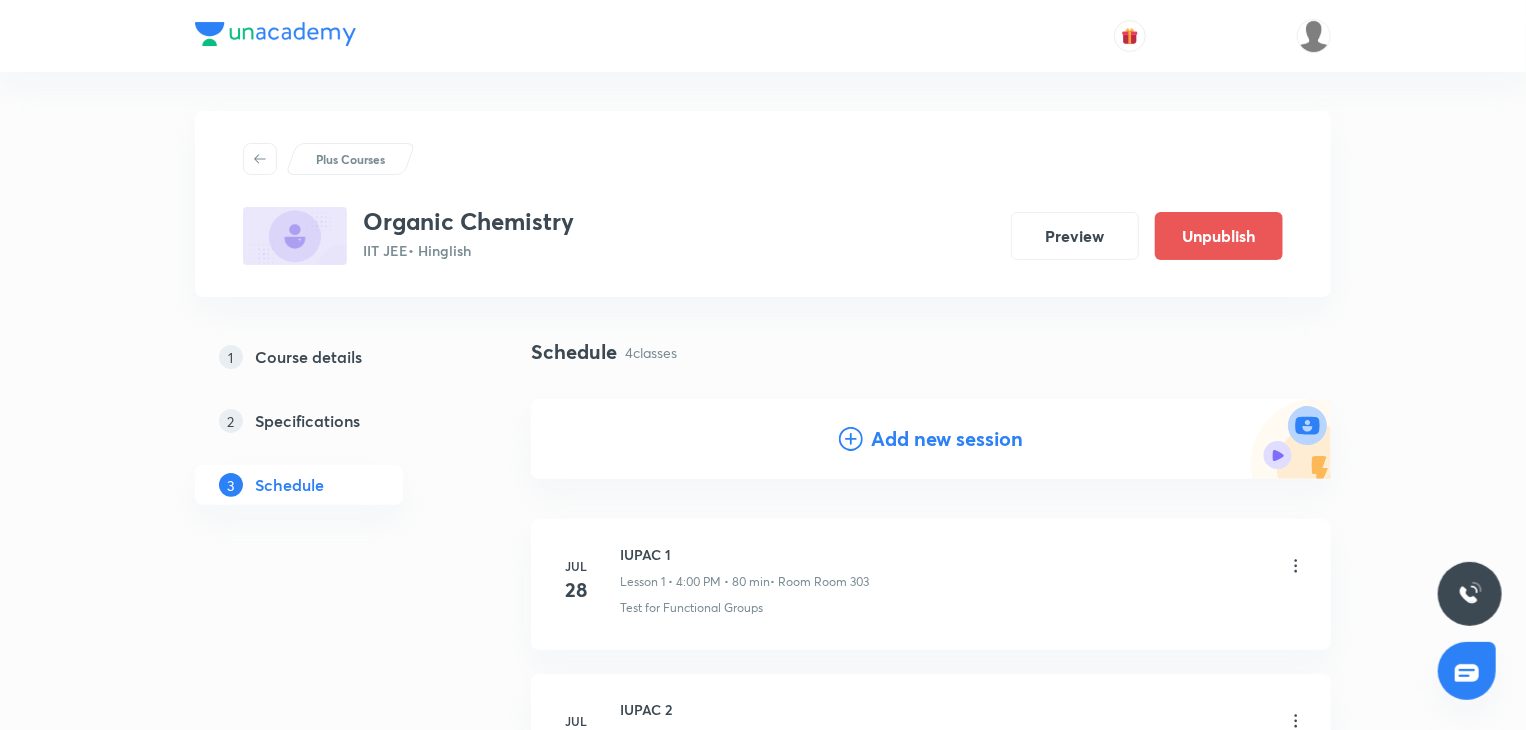 scroll, scrollTop: 276, scrollLeft: 0, axis: vertical 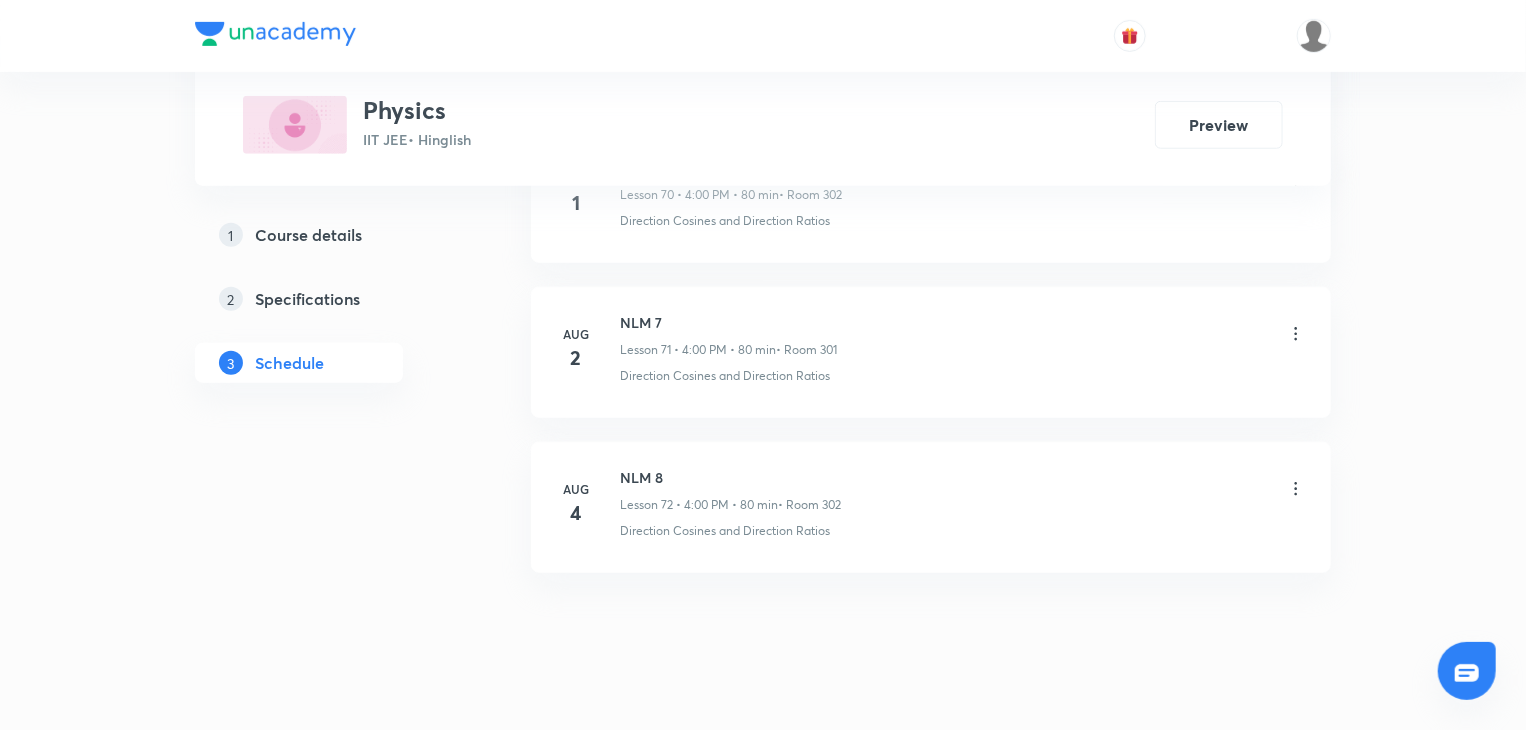 click on "NLM 8" at bounding box center [730, 477] 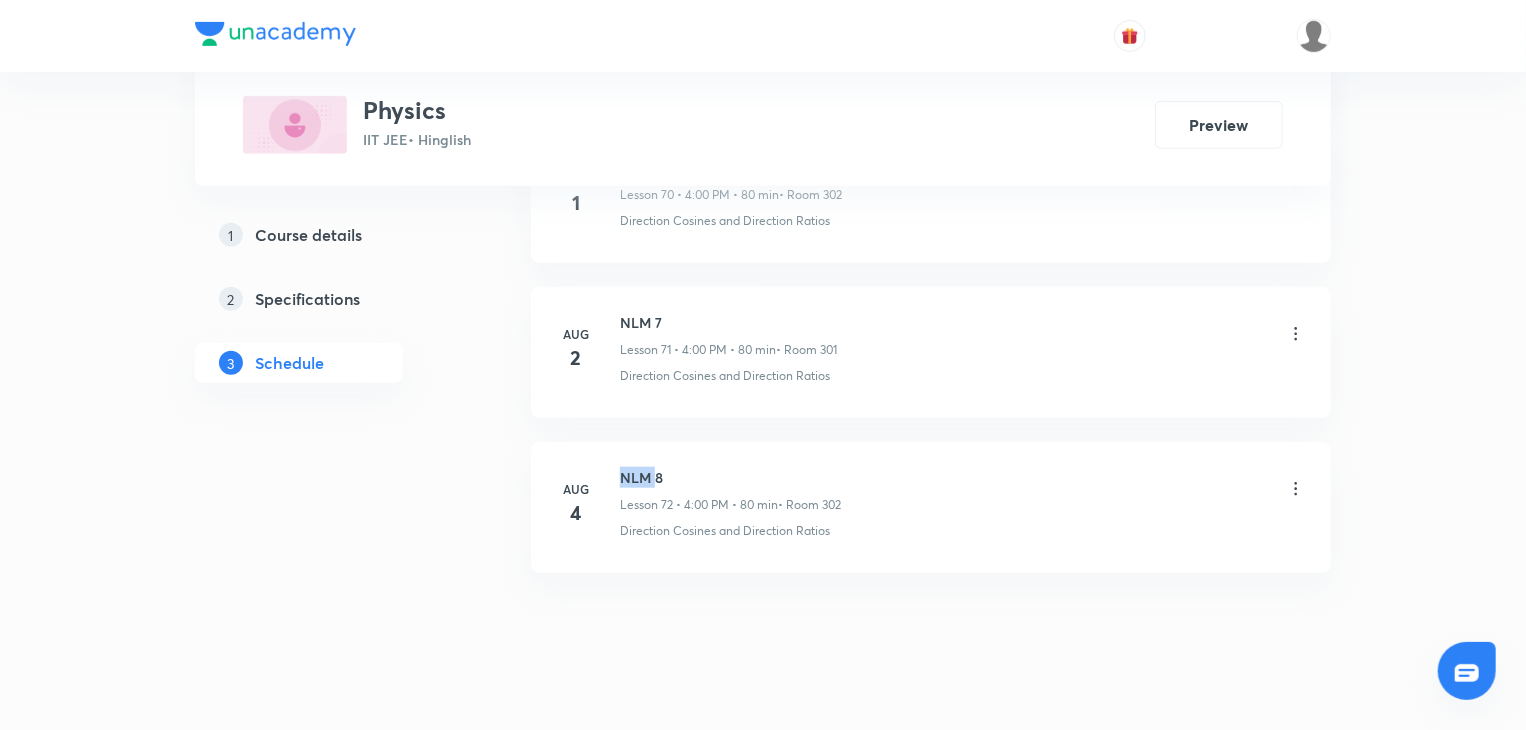 click on "NLM 8" at bounding box center [730, 477] 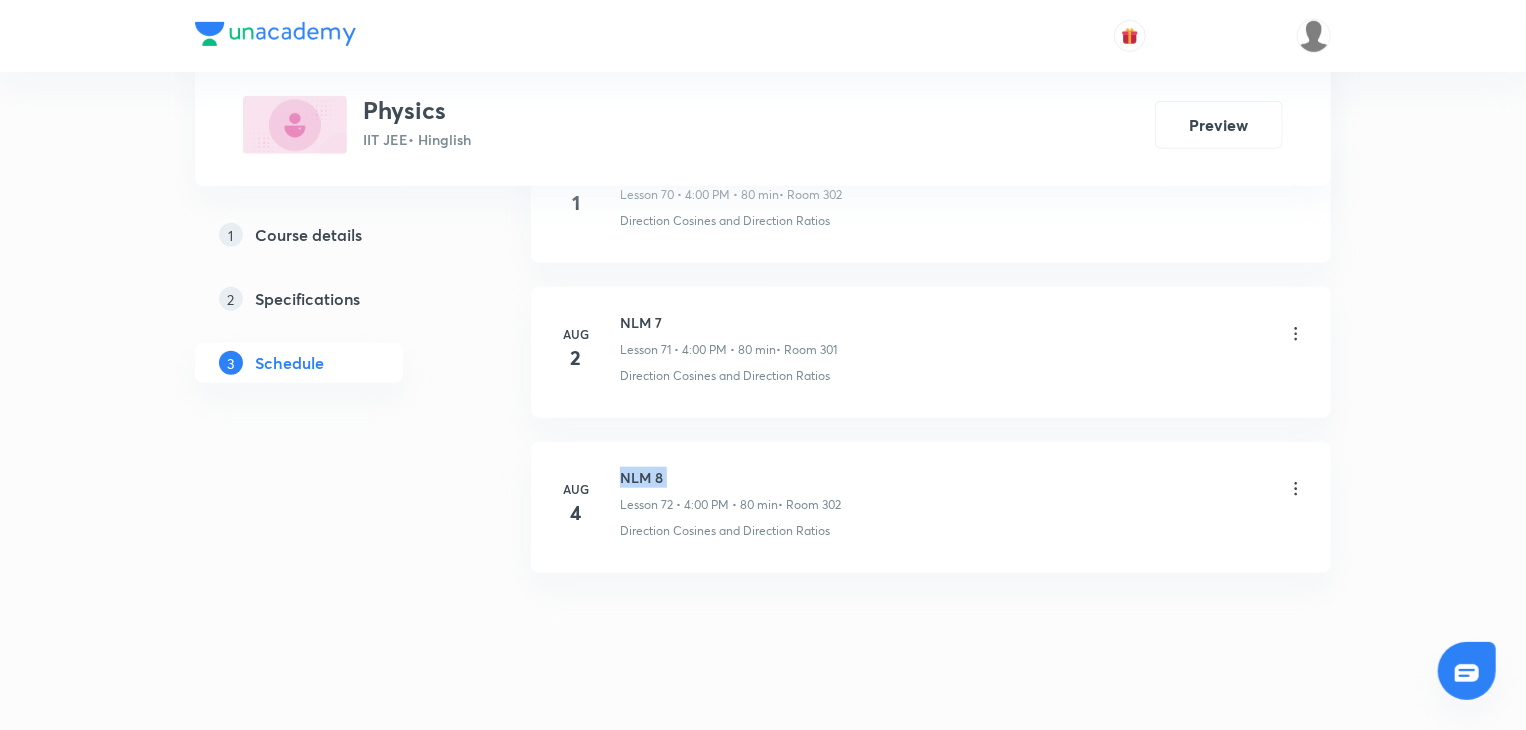 click on "NLM 8" at bounding box center [730, 477] 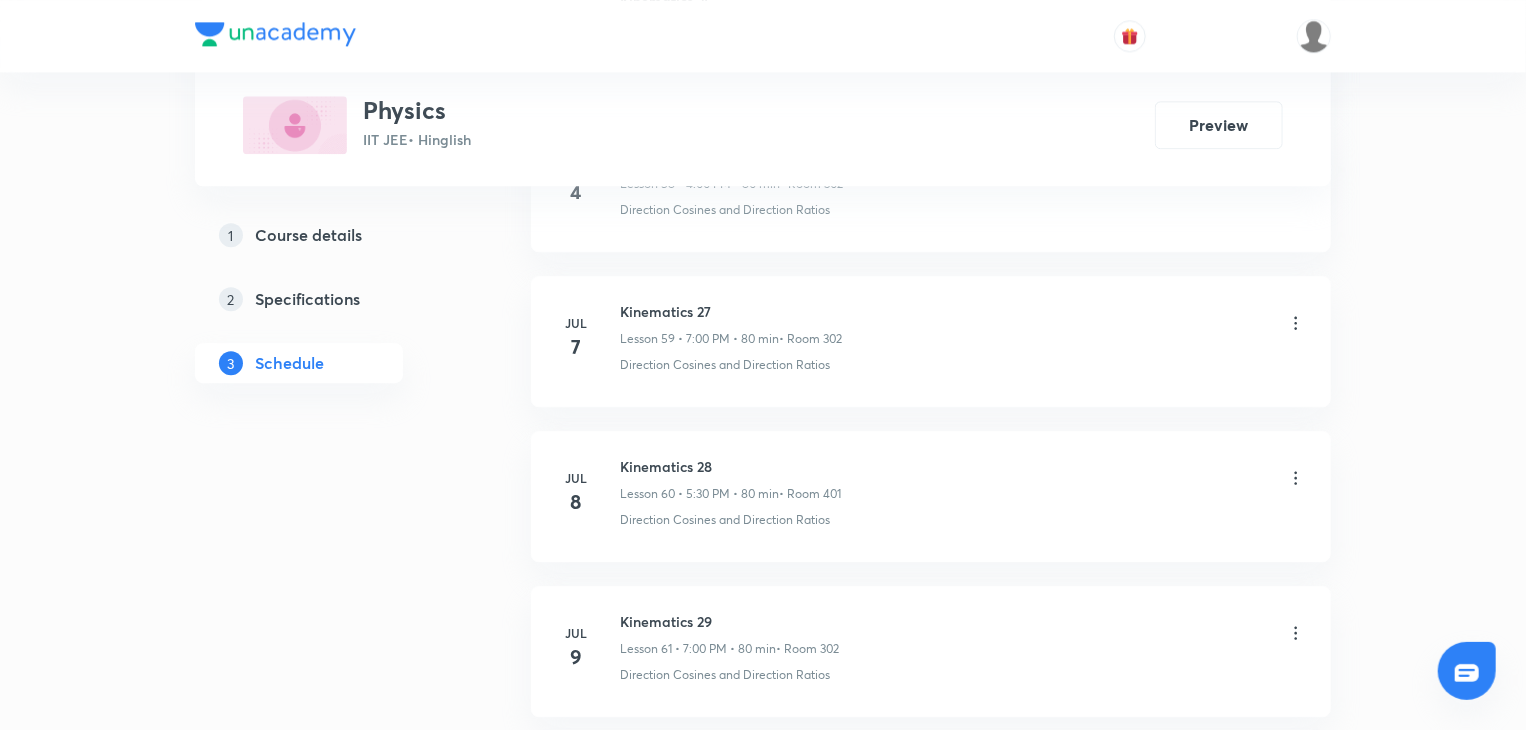 scroll, scrollTop: 10315, scrollLeft: 0, axis: vertical 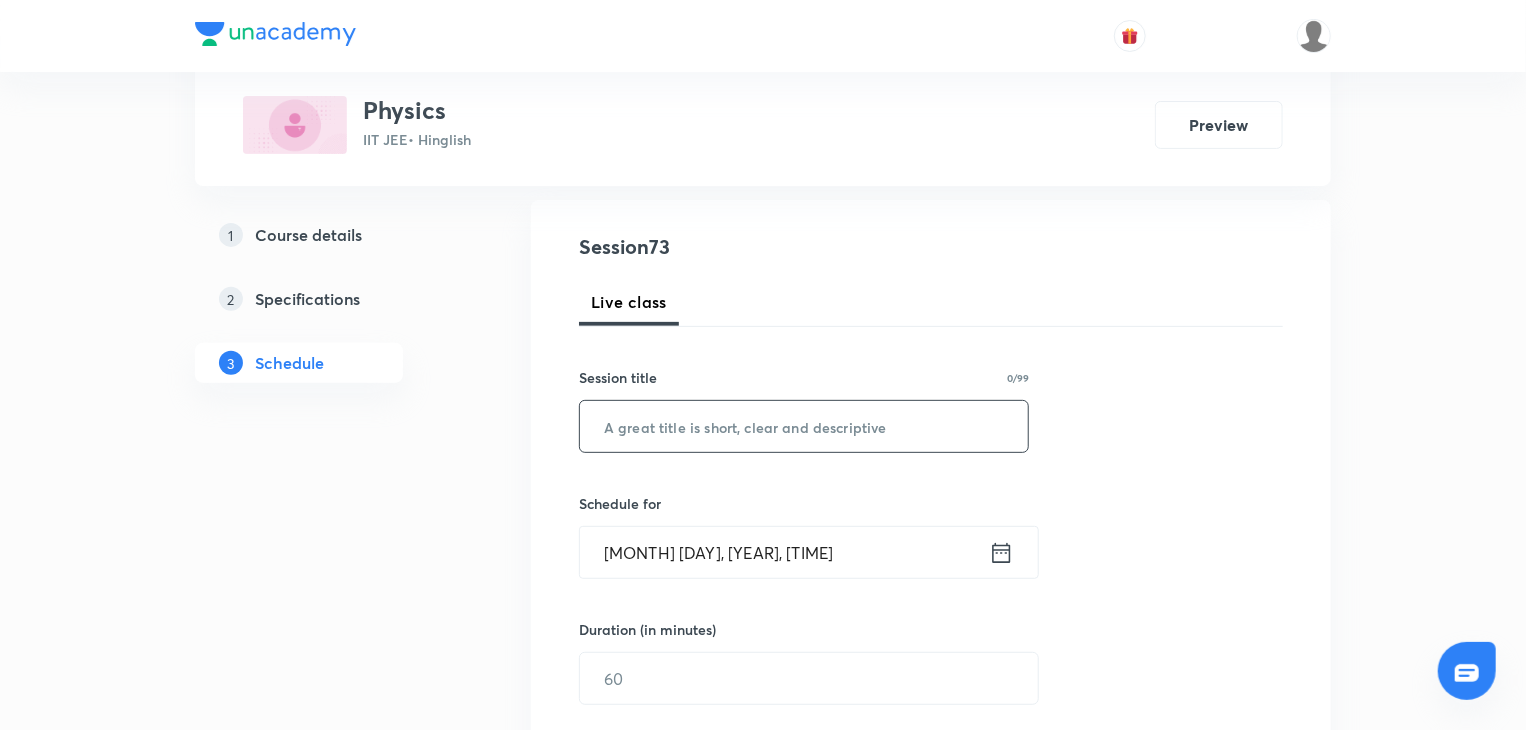 click at bounding box center (804, 426) 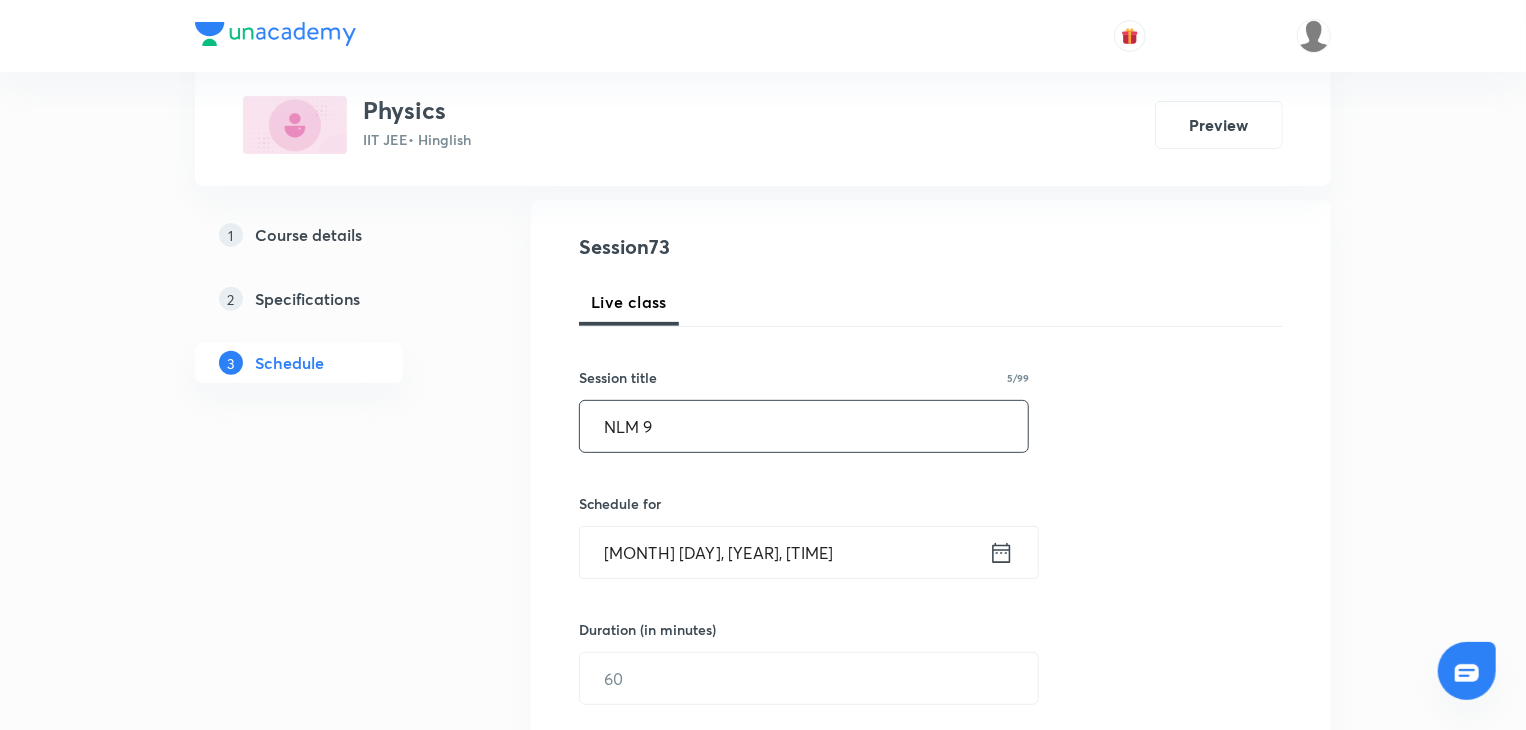 type on "NLM 9" 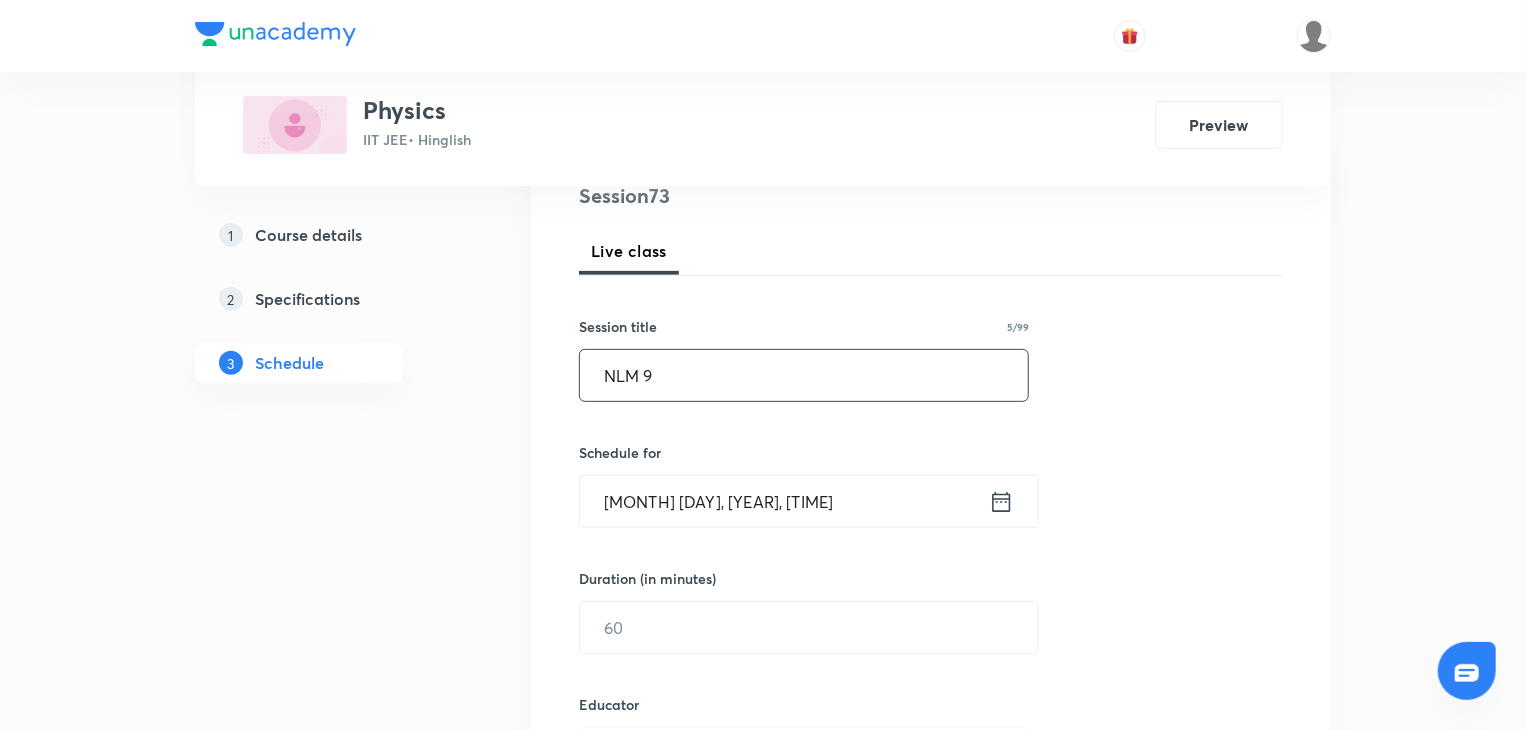 scroll, scrollTop: 400, scrollLeft: 0, axis: vertical 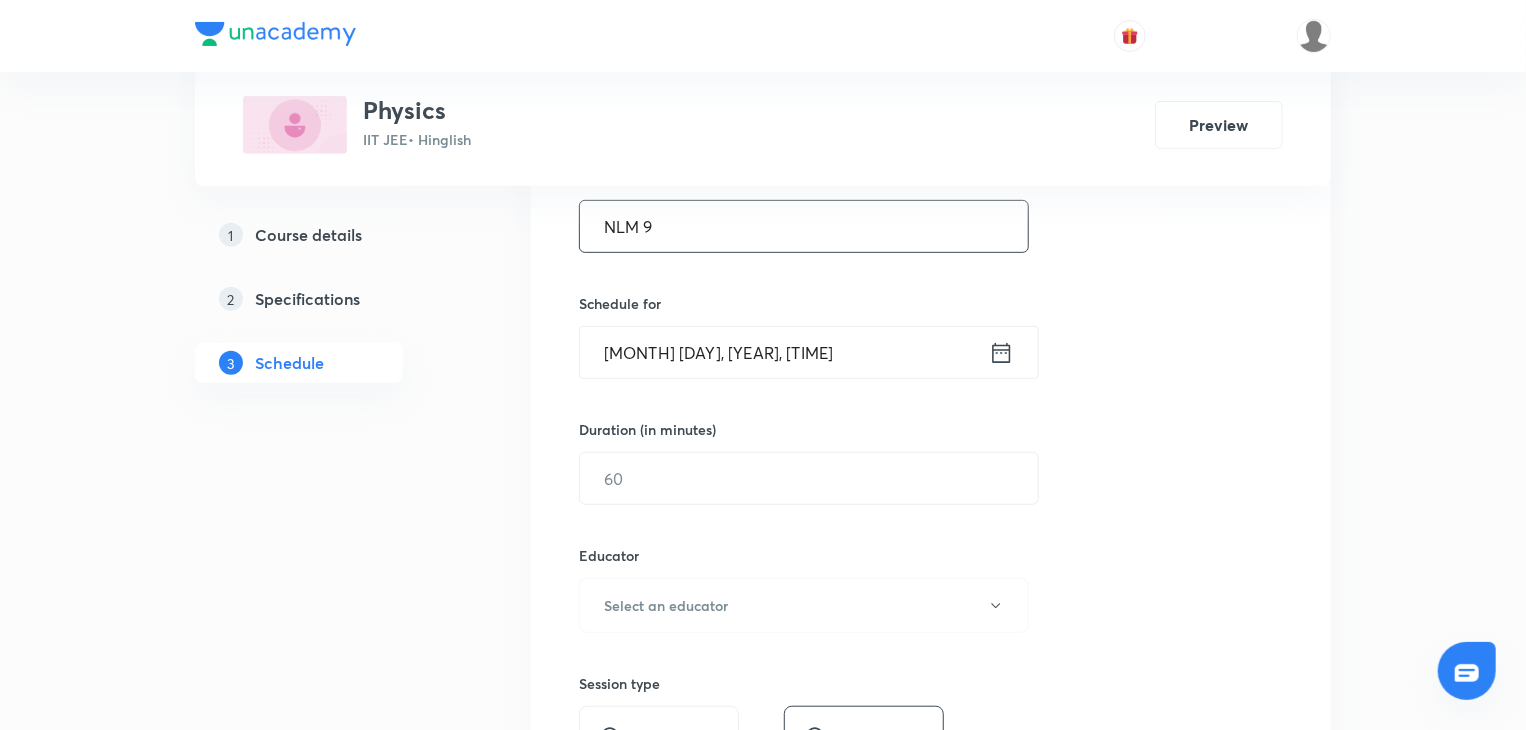 click on "Session  73 Live class Session title 5/99 NLM 9 ​ Schedule for Aug 5, 2025, 1:15 PM ​ Duration (in minutes) ​ Educator Select an educator   Session type Online Offline Room Select centre room Sub-concepts Select concepts that wil be covered in this session Add Cancel" at bounding box center [931, 565] 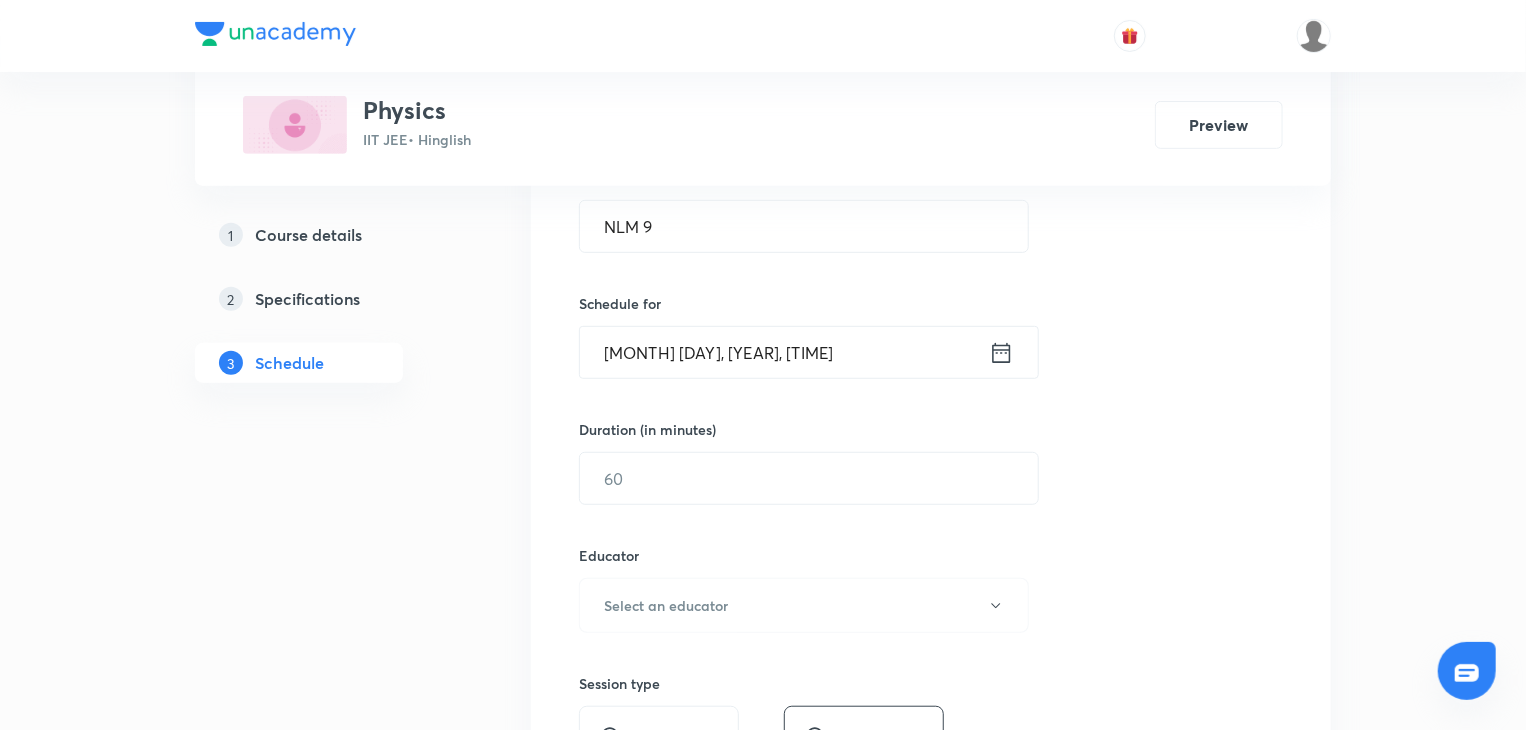 click on "Aug 5, 2025, 1:15 PM" at bounding box center (784, 352) 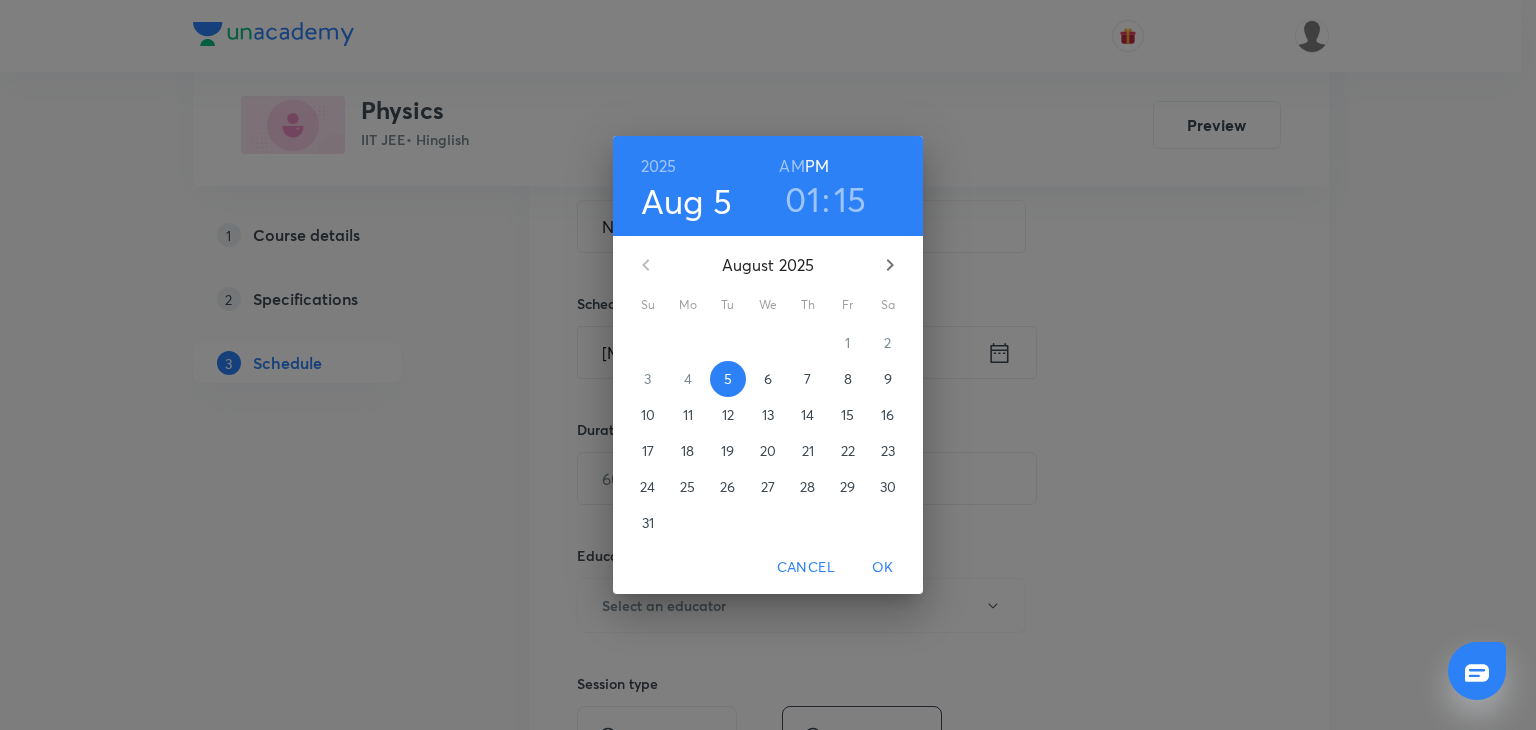 click on "01" at bounding box center [802, 199] 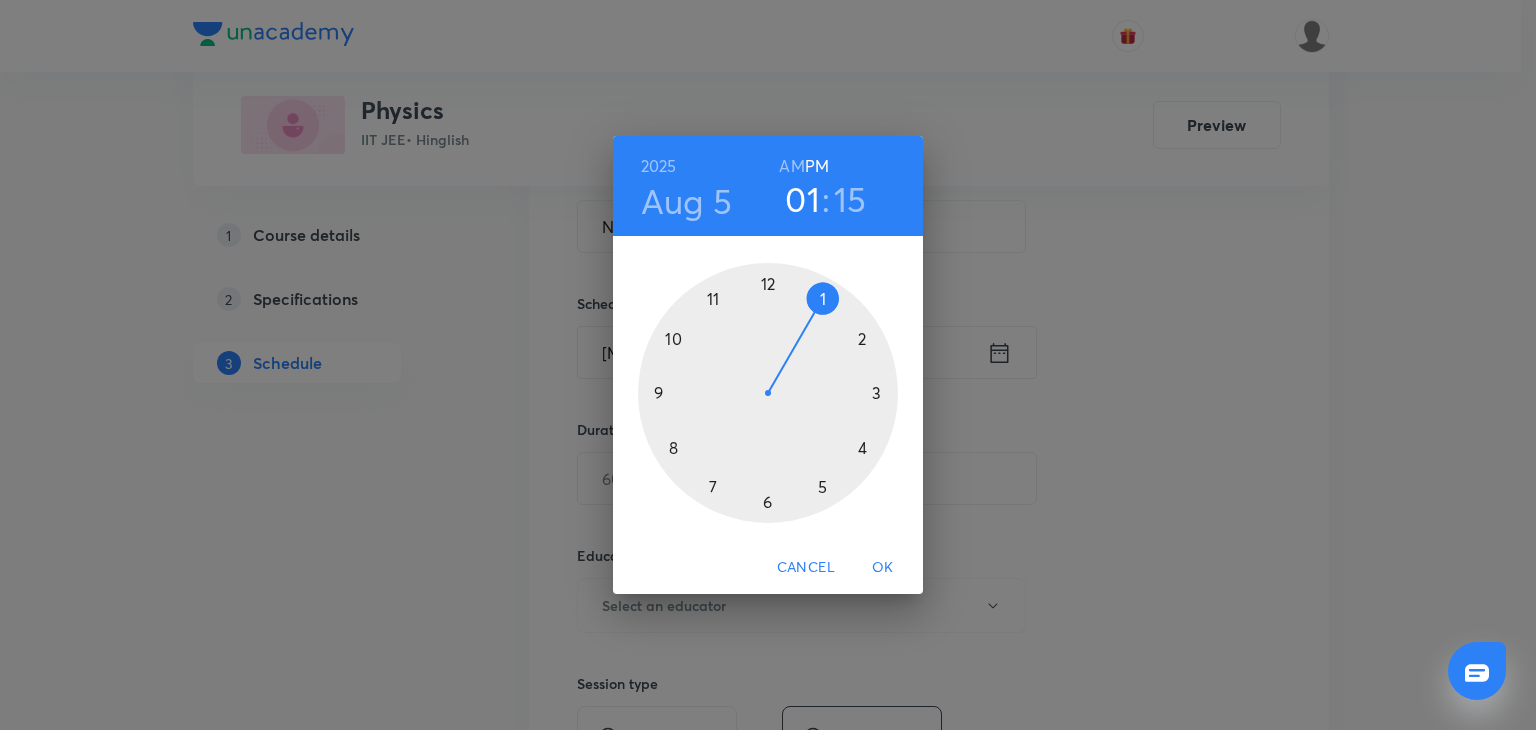 click on "AM" at bounding box center [791, 166] 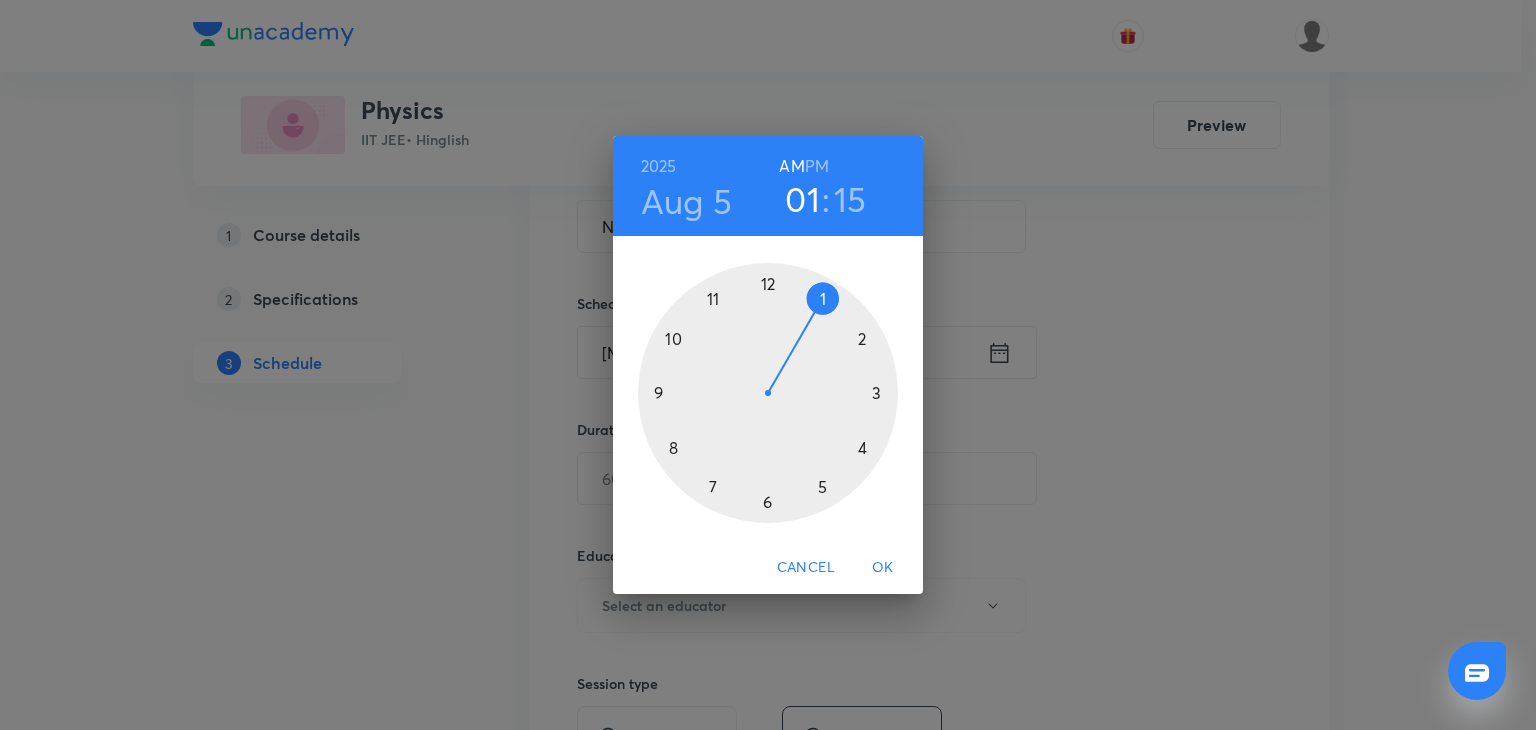 click on "PM" at bounding box center [817, 166] 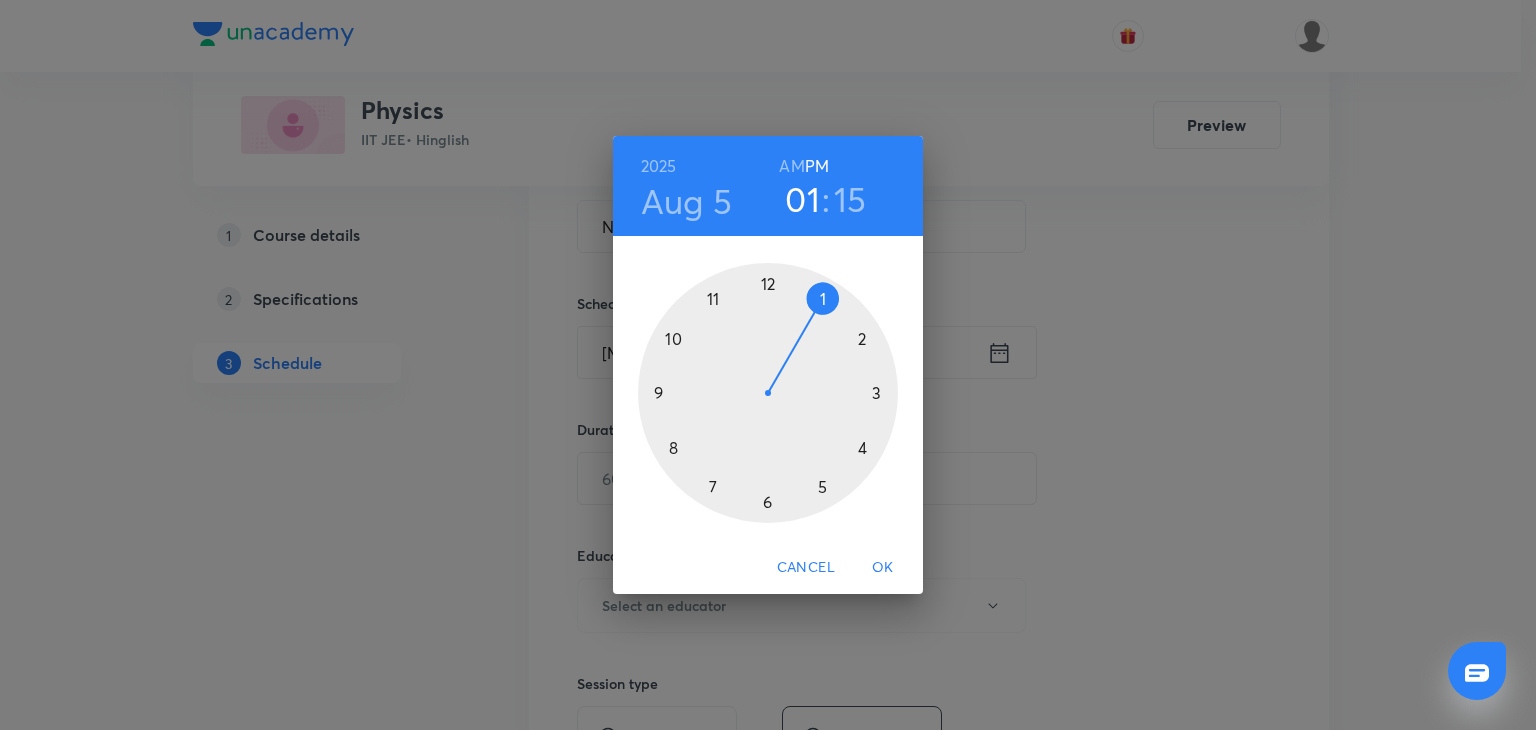click on "01" at bounding box center (802, 199) 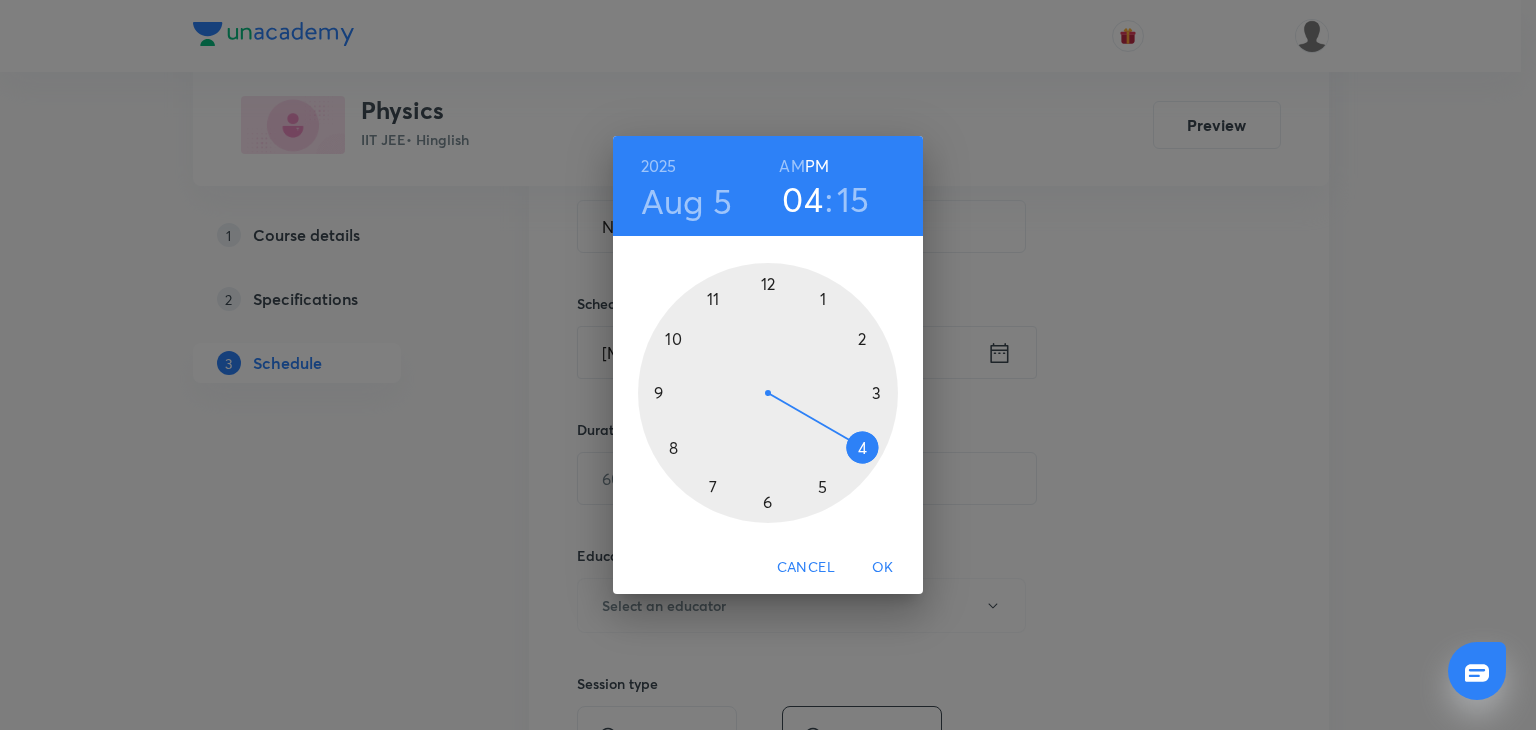 drag, startPoint x: 852, startPoint y: 385, endPoint x: 856, endPoint y: 455, distance: 70.11419 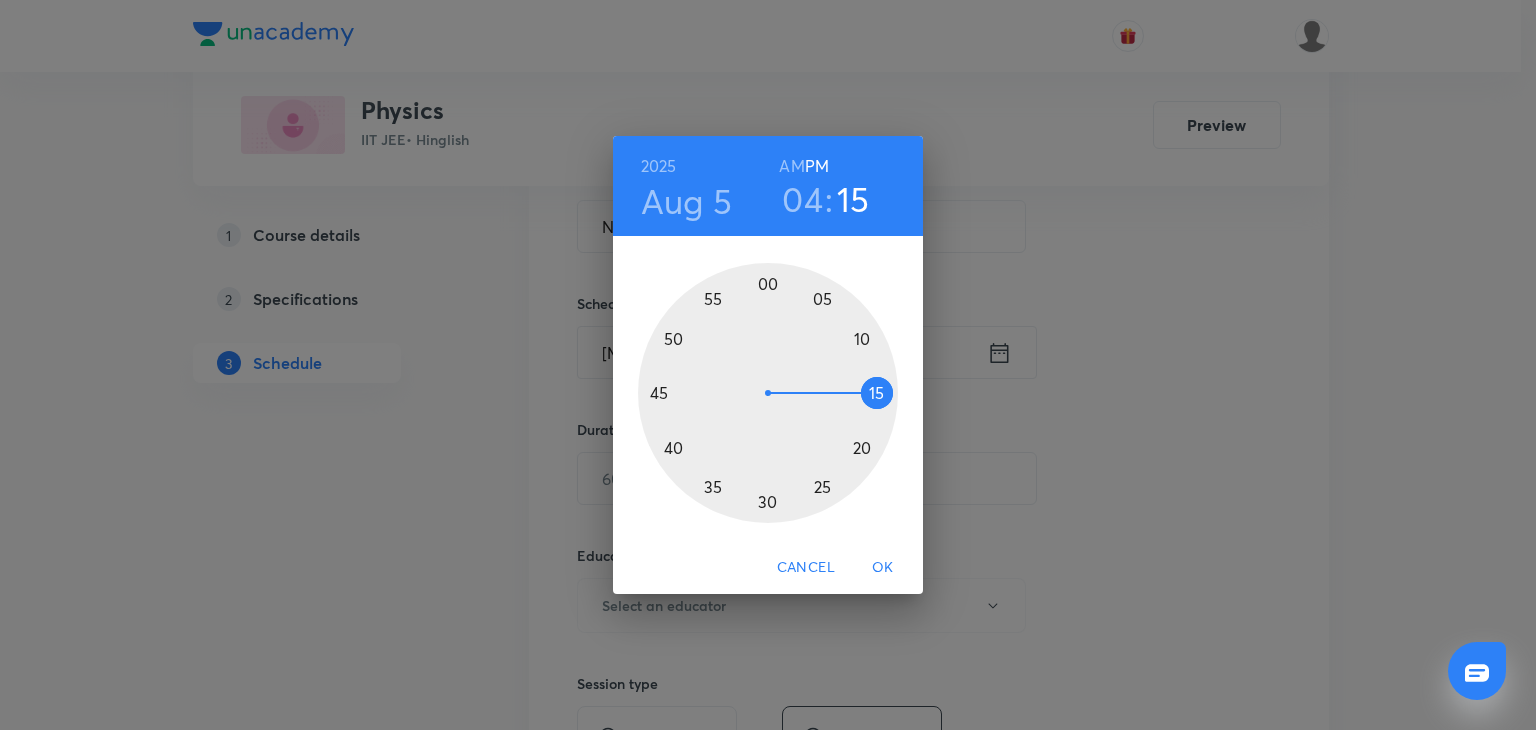 click on "04" at bounding box center (802, 199) 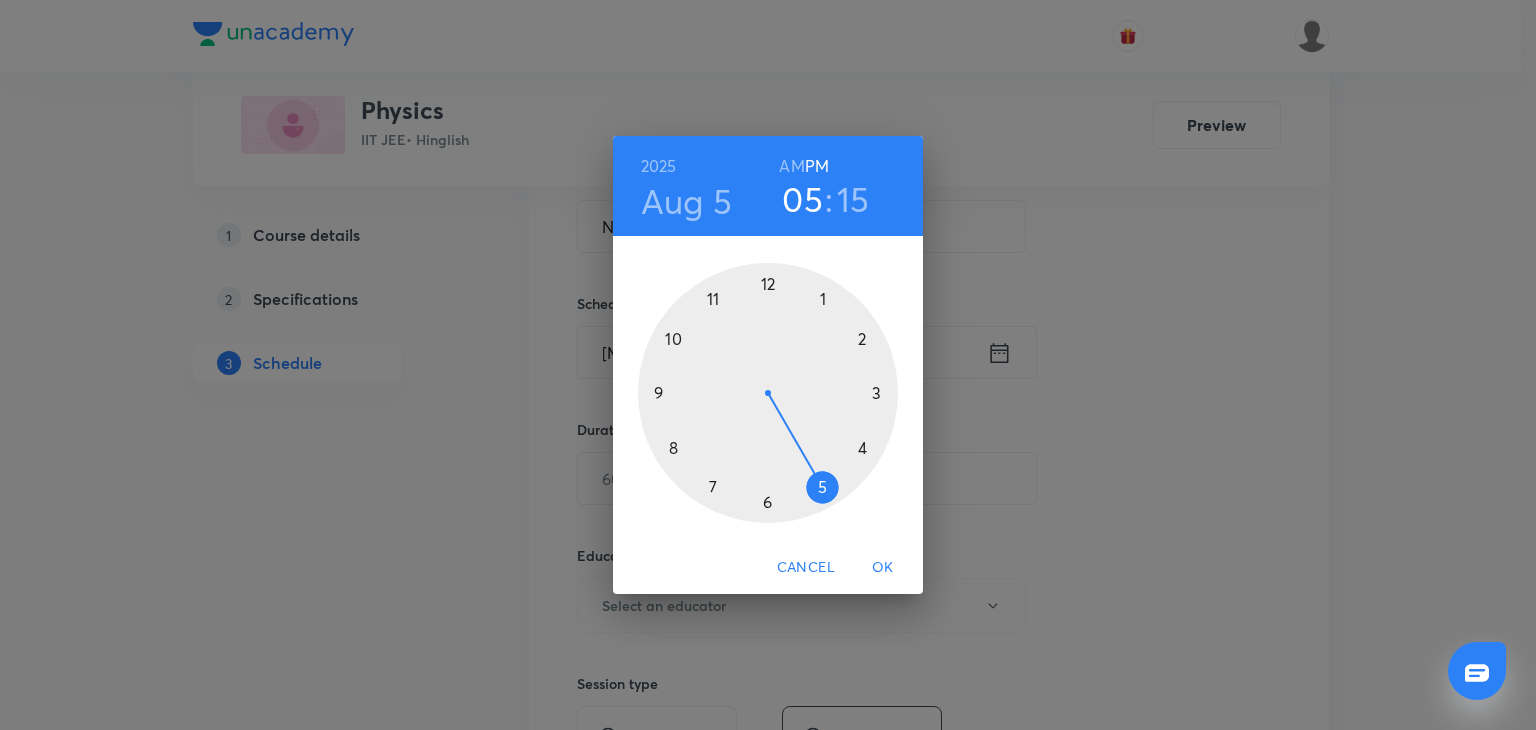 click at bounding box center [768, 393] 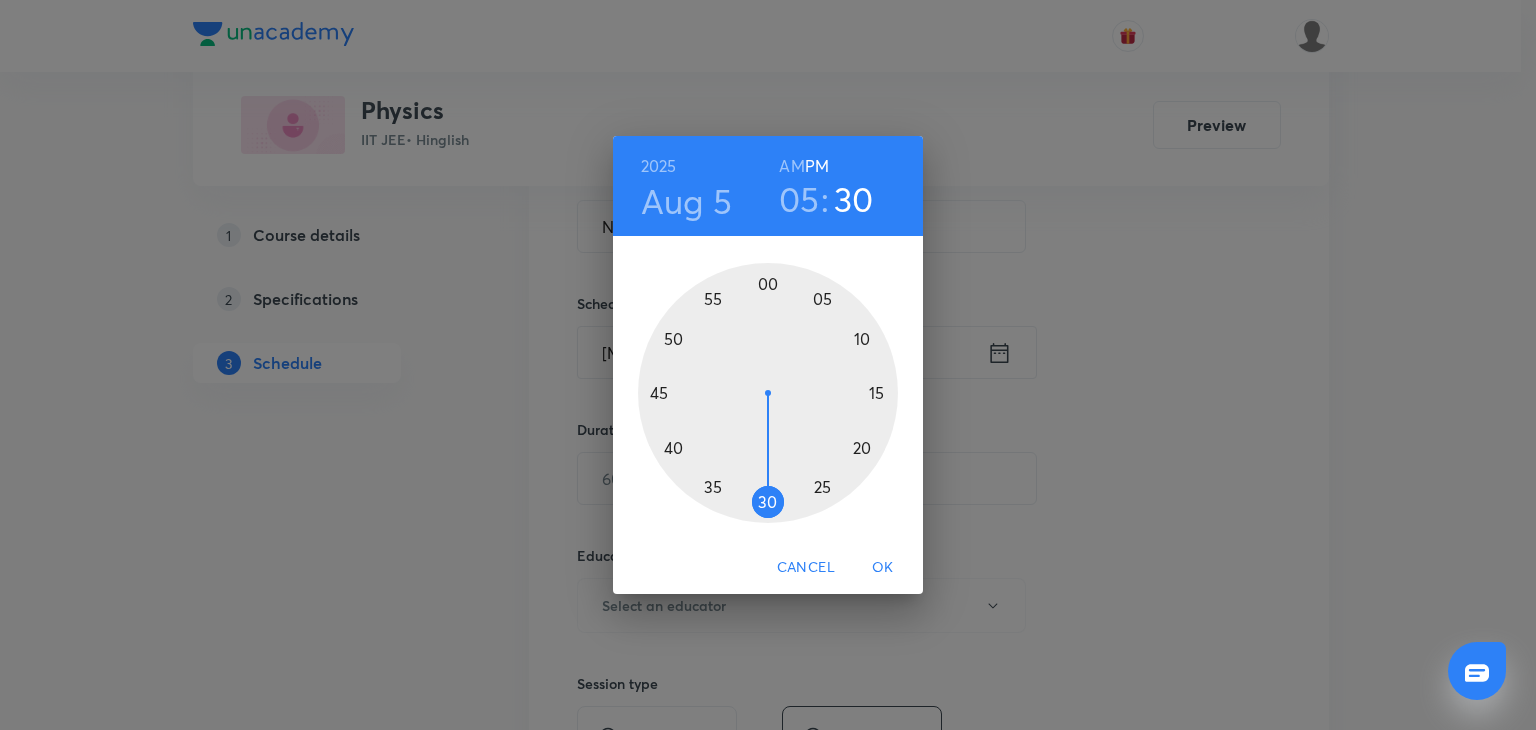 click at bounding box center [768, 393] 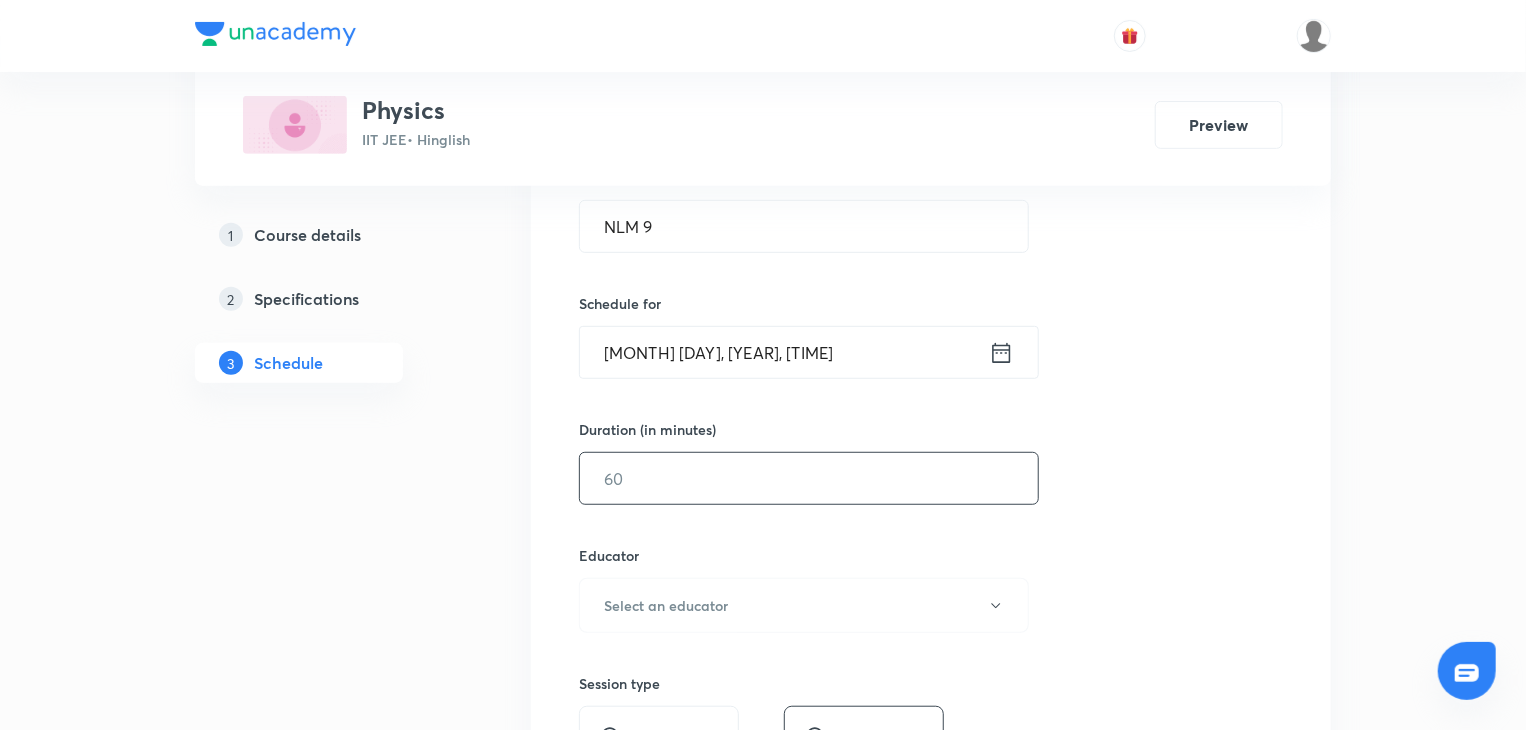 click at bounding box center (809, 478) 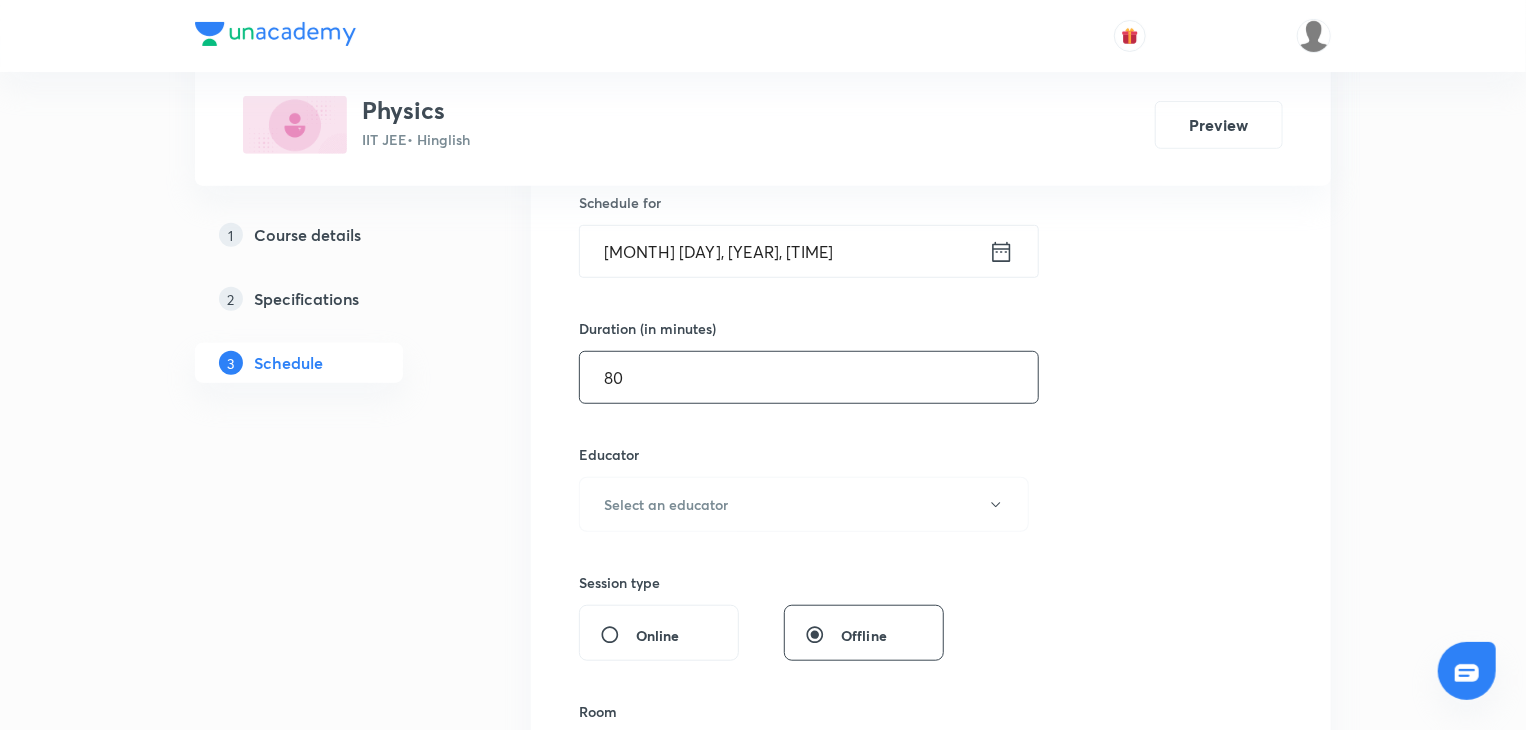 scroll, scrollTop: 600, scrollLeft: 0, axis: vertical 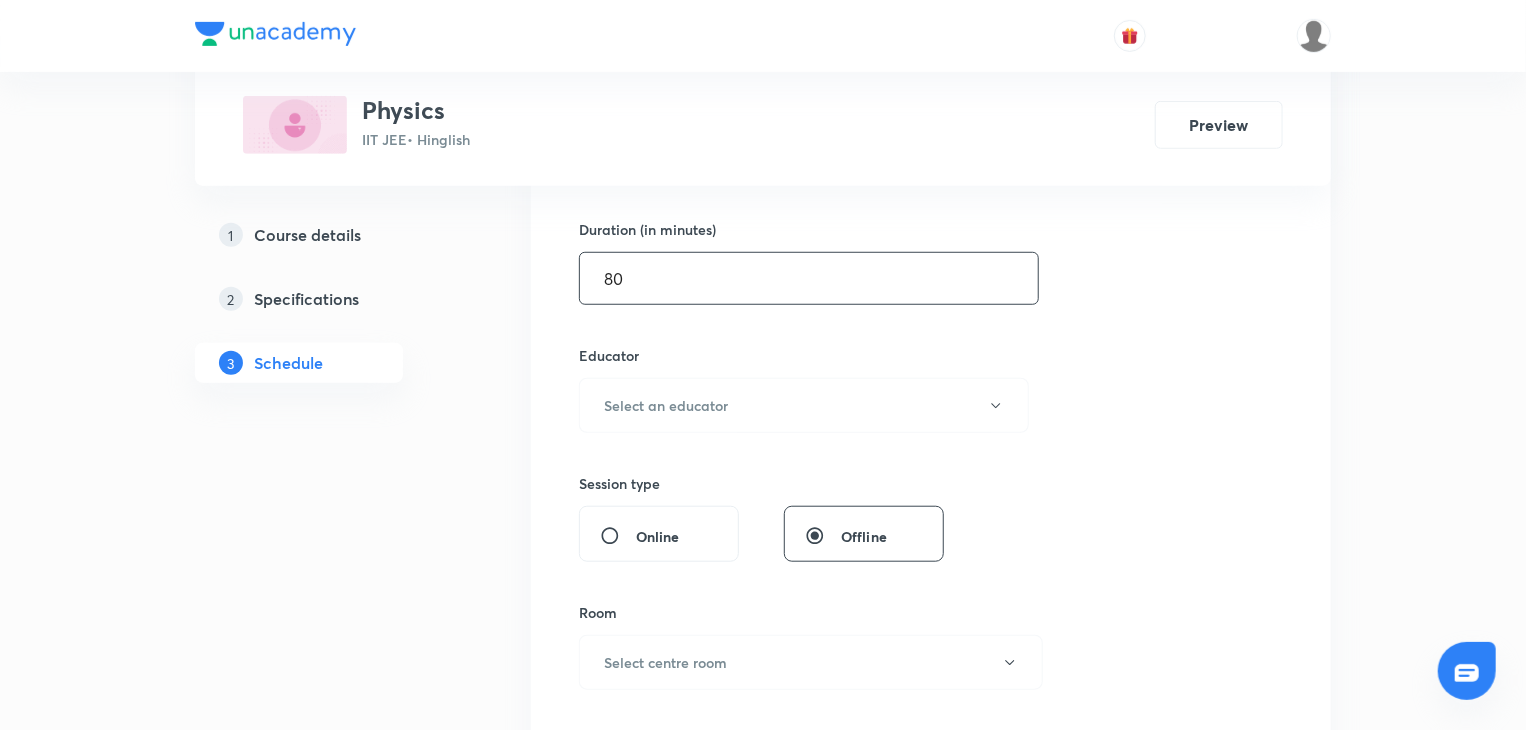 type on "80" 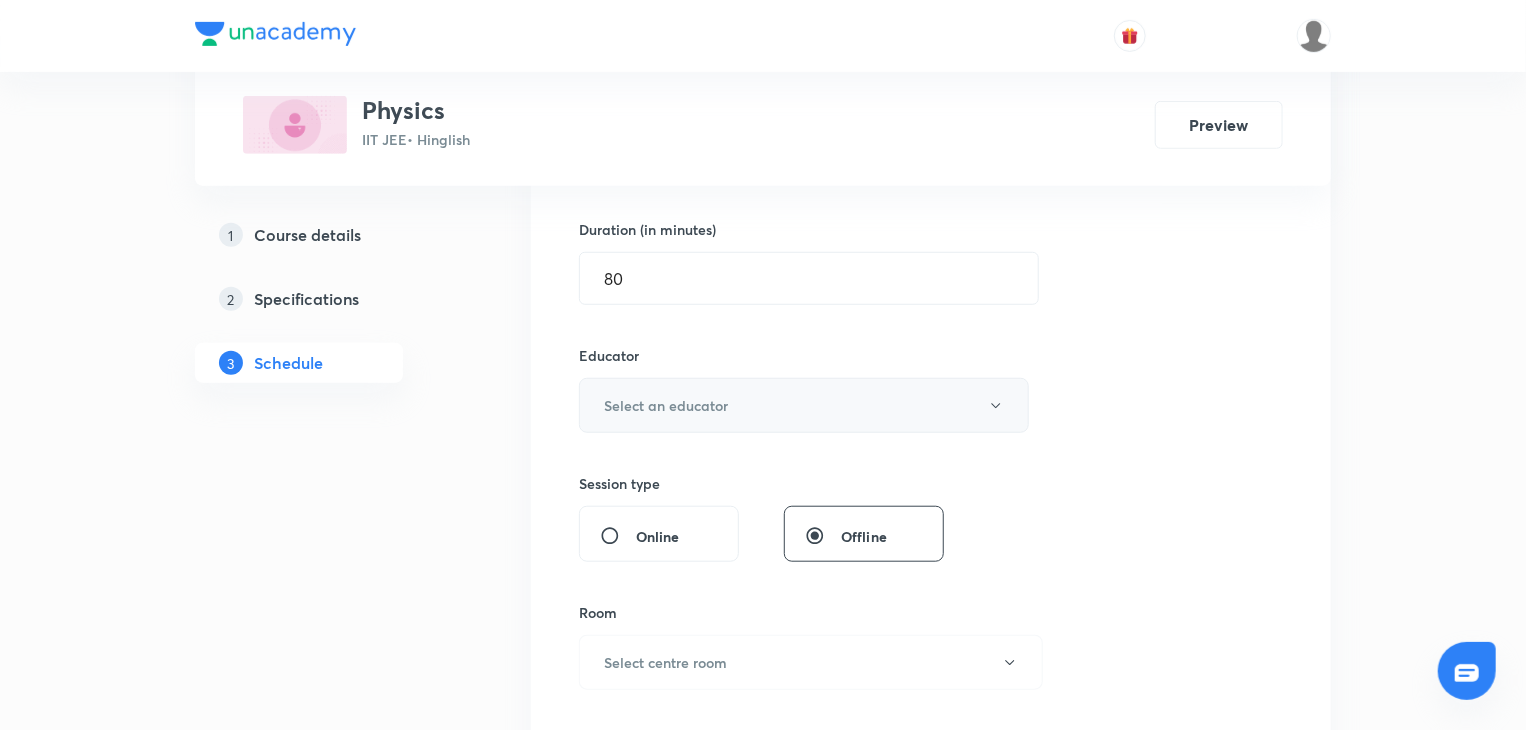 click on "Select an educator" at bounding box center (666, 405) 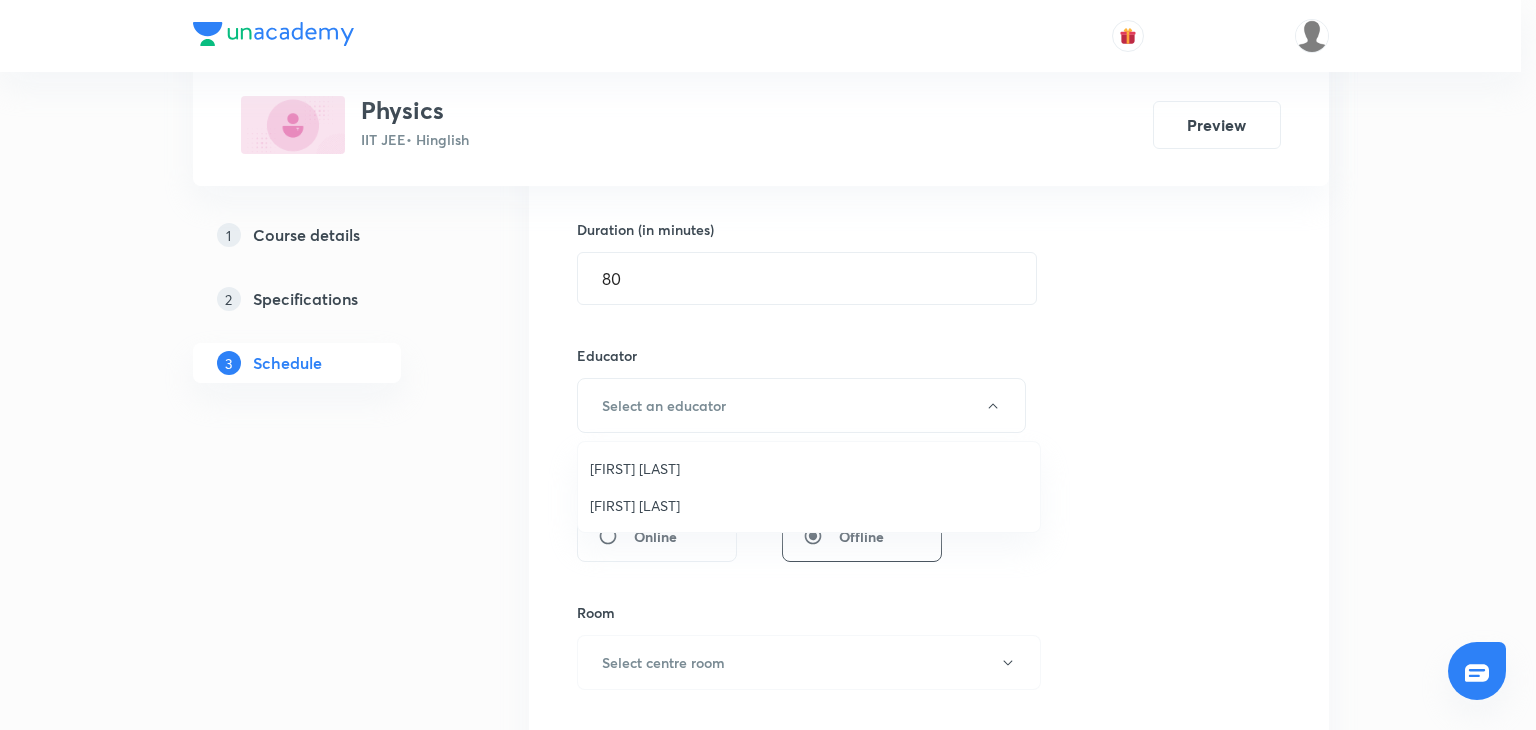 click on "Abhay Kumar" at bounding box center [809, 505] 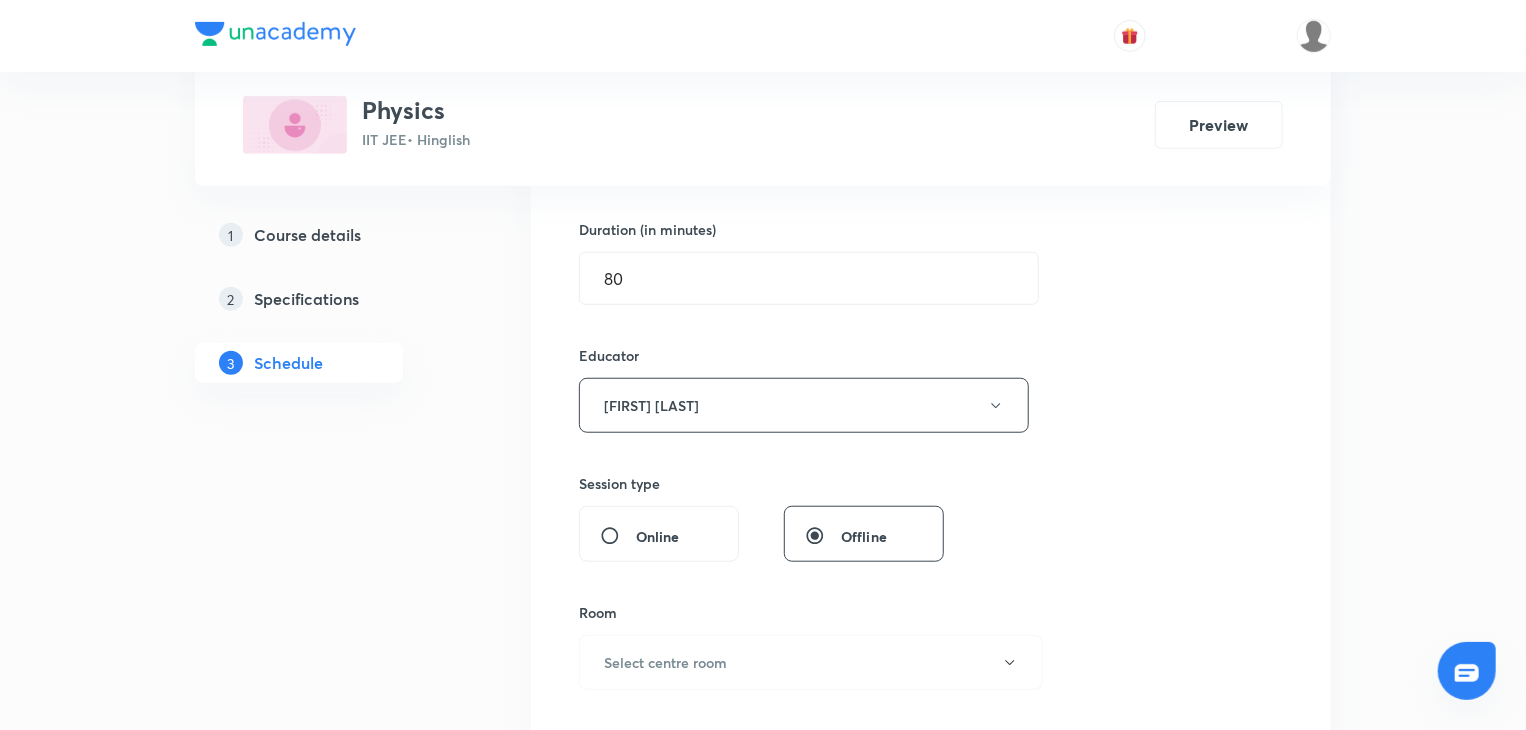 scroll, scrollTop: 800, scrollLeft: 0, axis: vertical 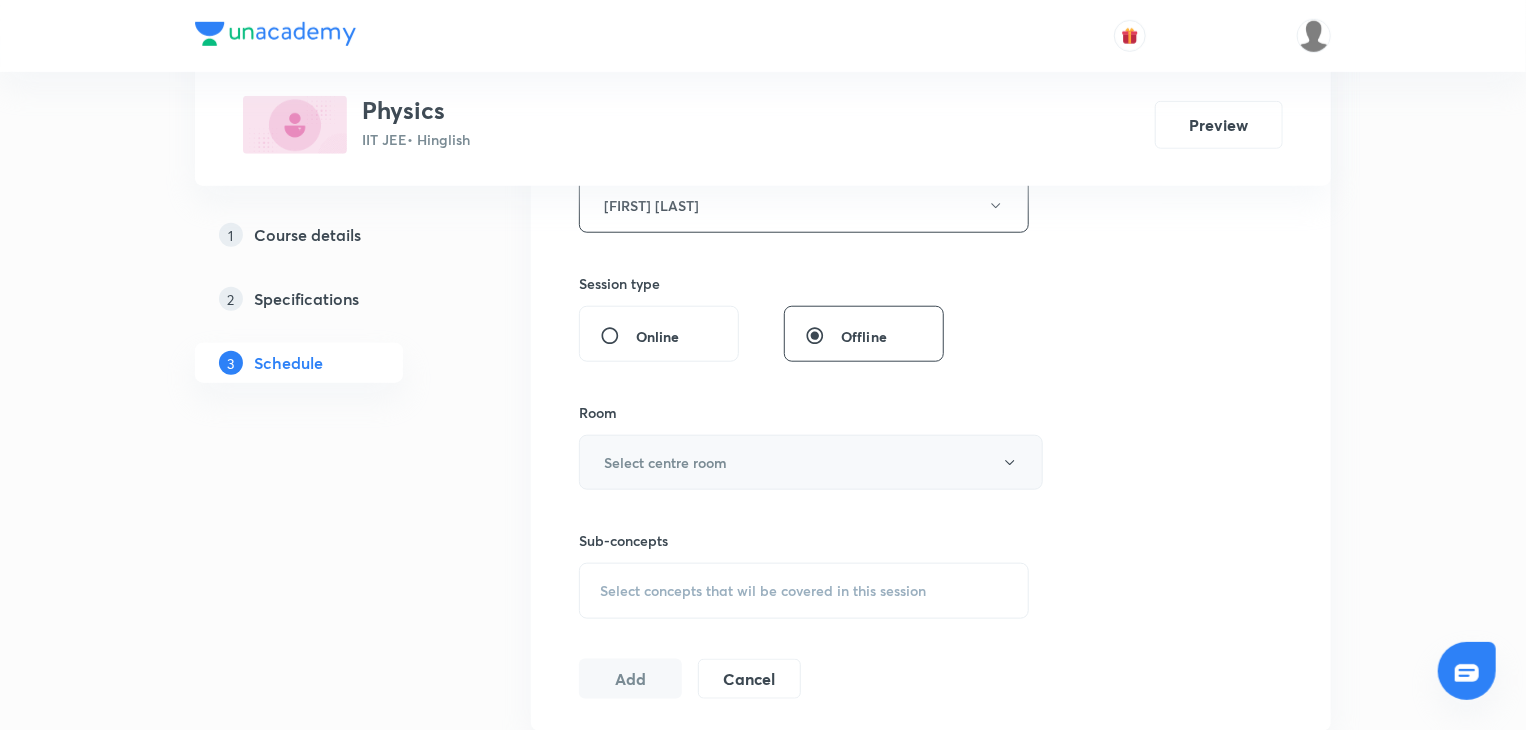 click on "Select centre room" at bounding box center [811, 462] 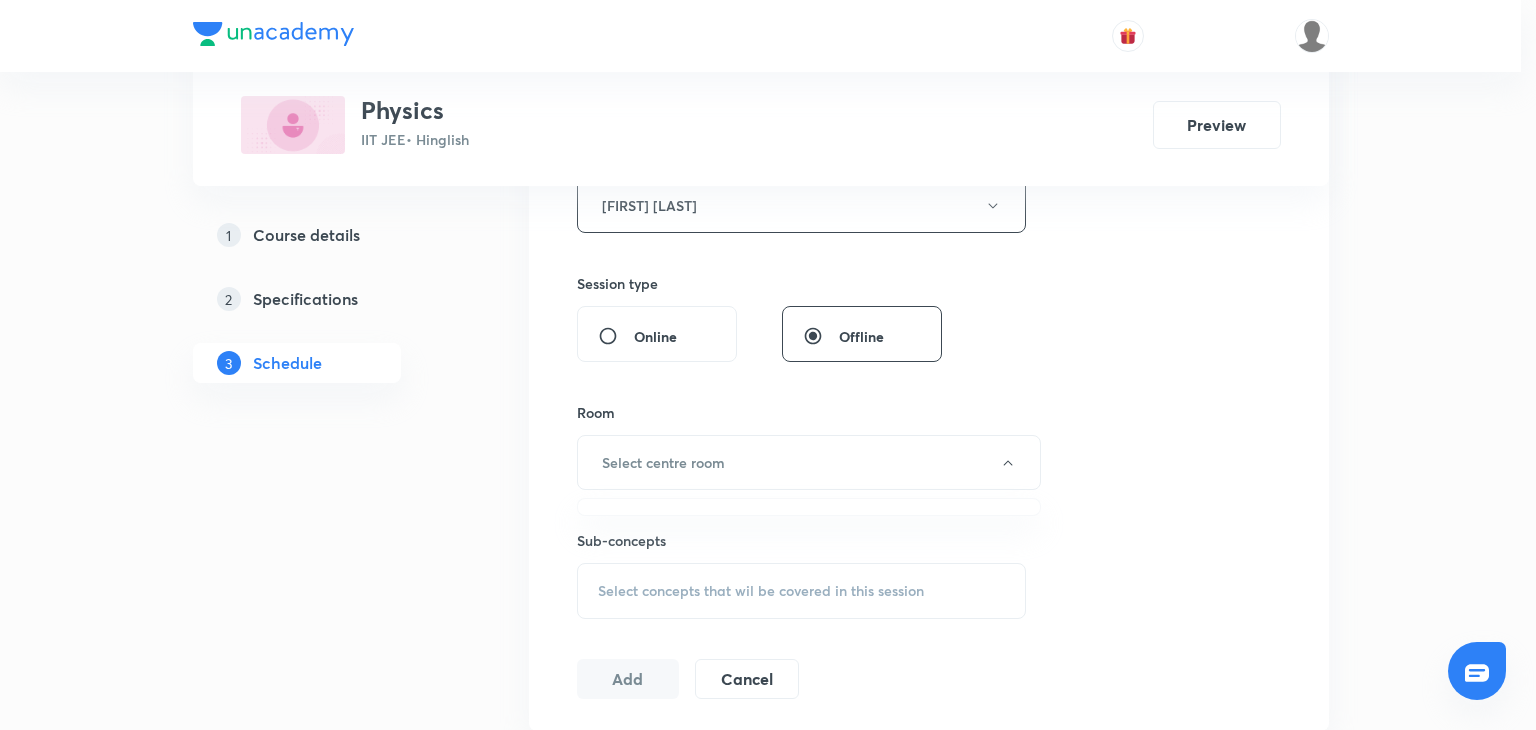 click at bounding box center [768, 365] 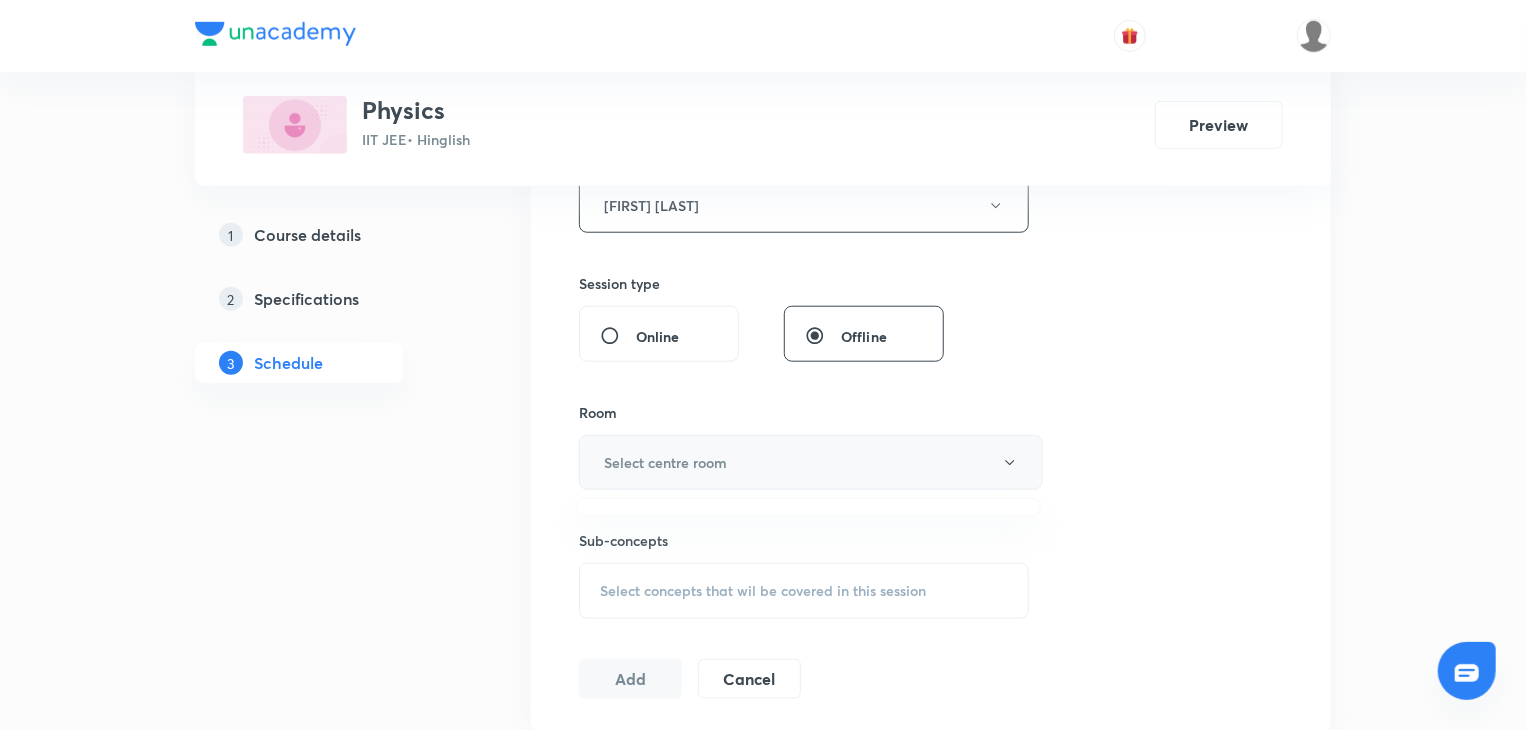 click on "Select centre room" at bounding box center [811, 462] 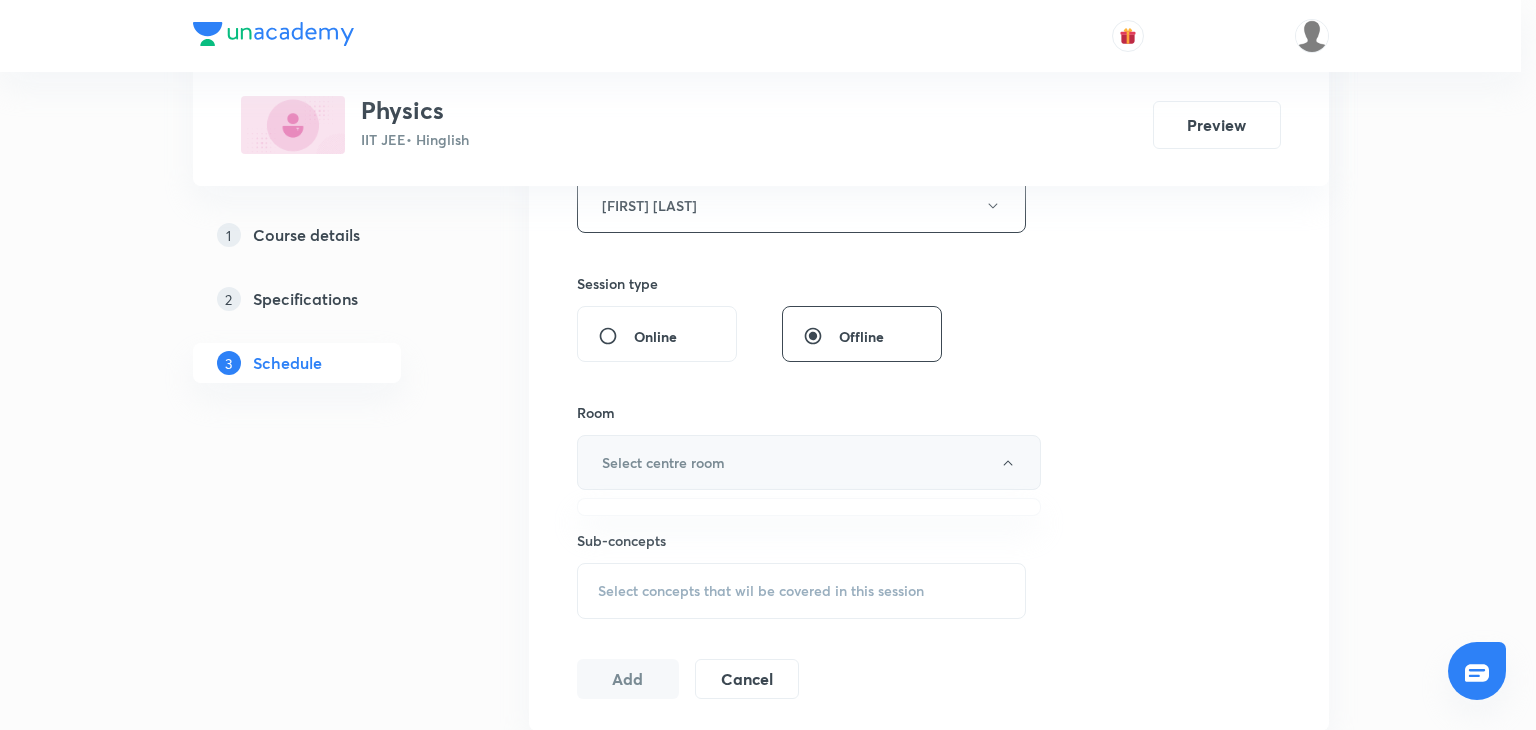 click at bounding box center (768, 365) 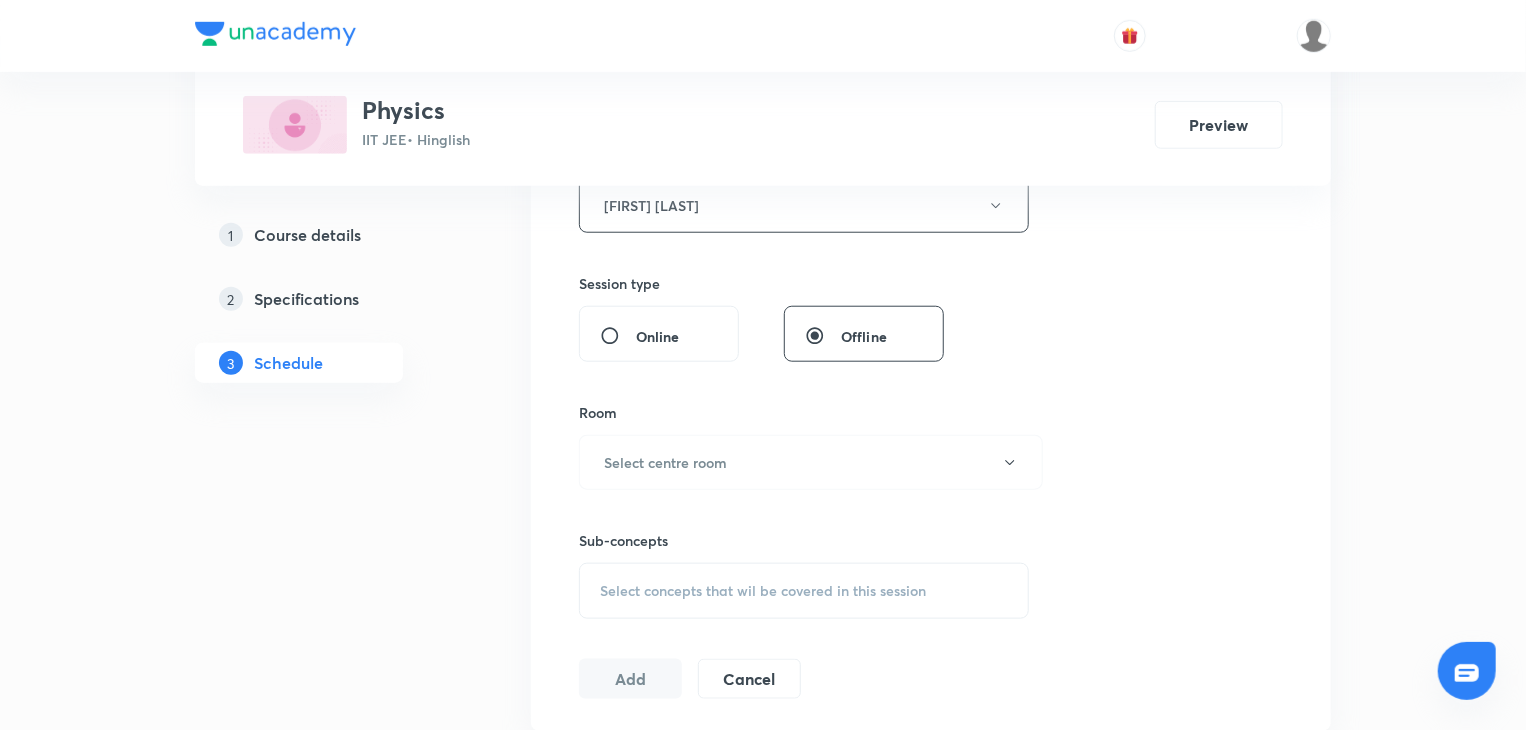 click on "Select concepts that wil be covered in this session" at bounding box center [804, 591] 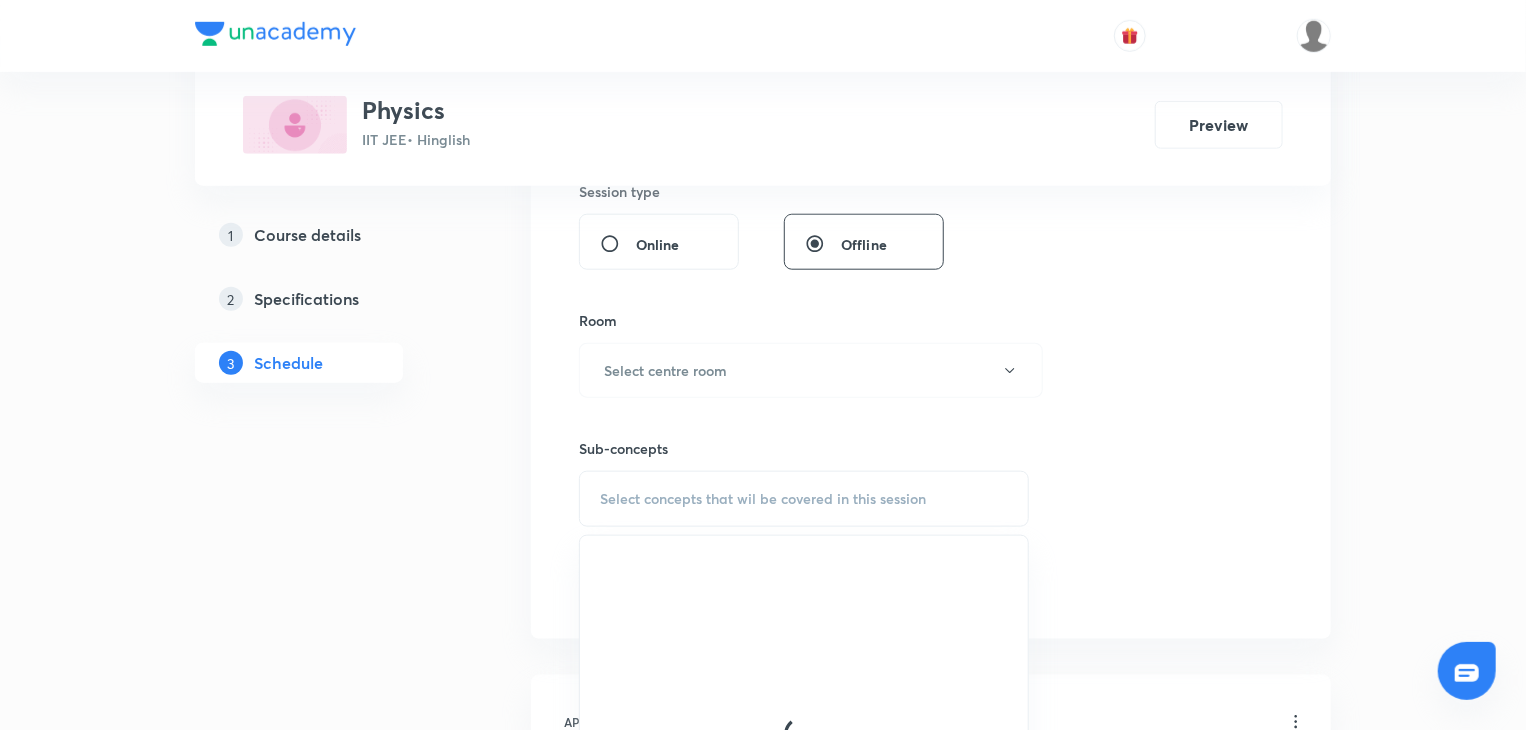 scroll, scrollTop: 1000, scrollLeft: 0, axis: vertical 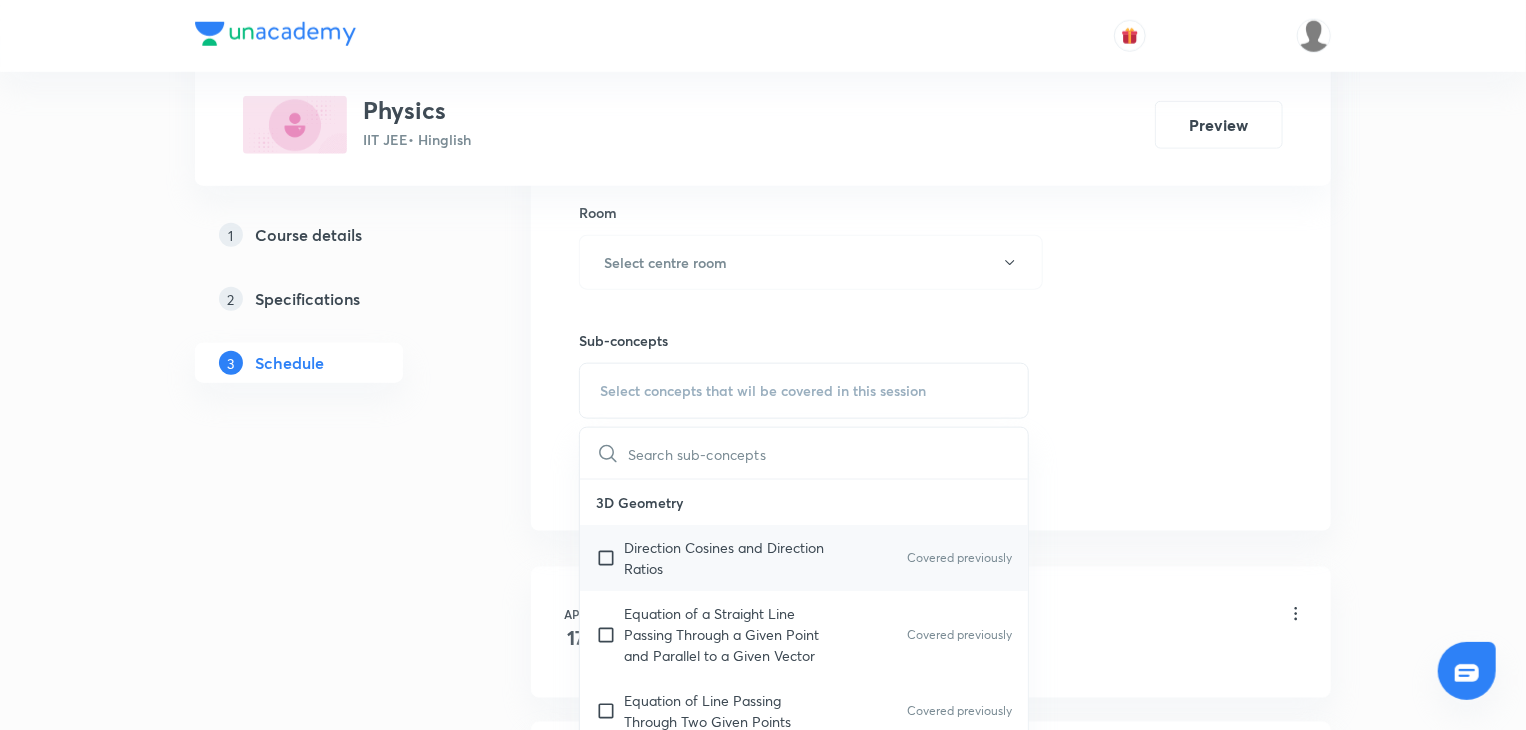 click on "Direction Cosines and Direction Ratios" at bounding box center [725, 558] 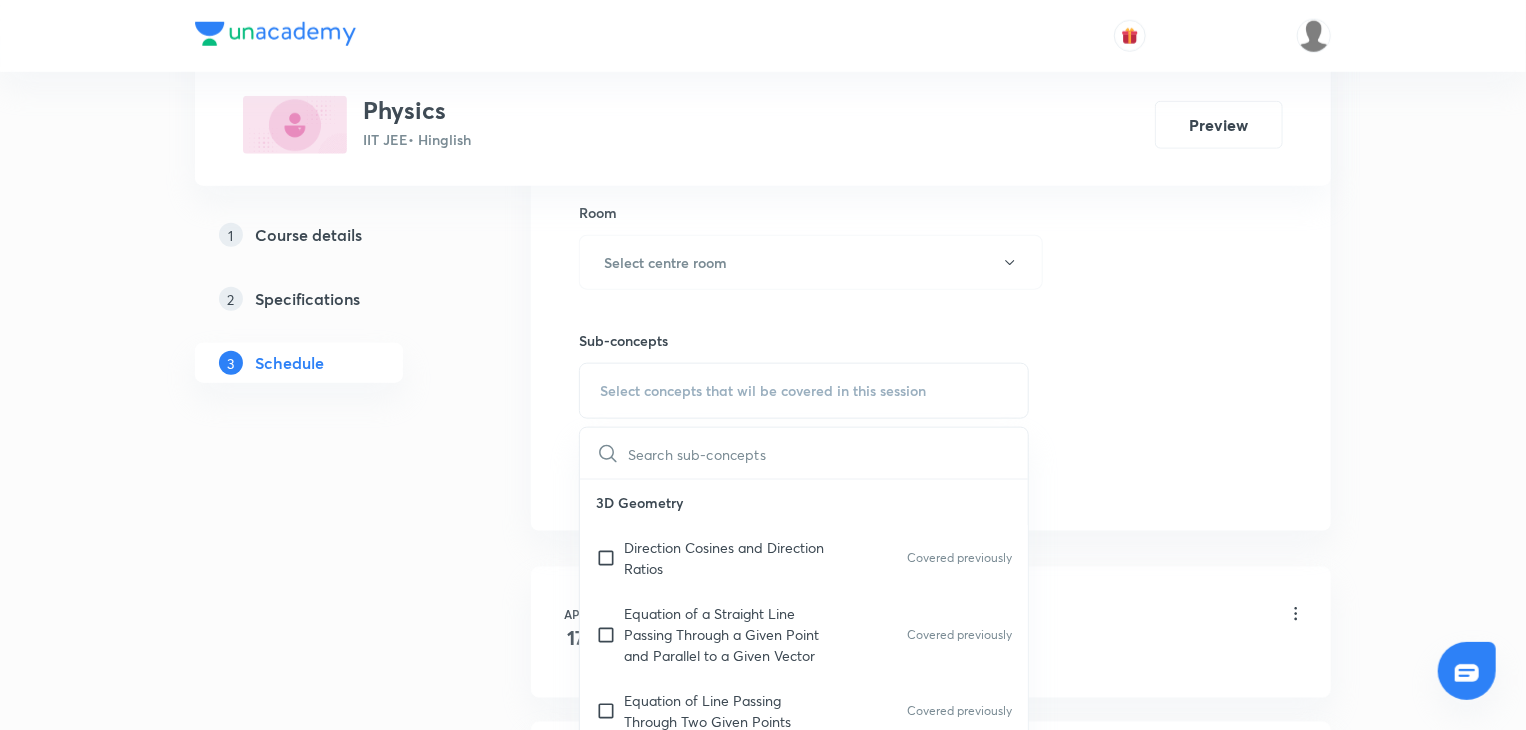 checkbox on "true" 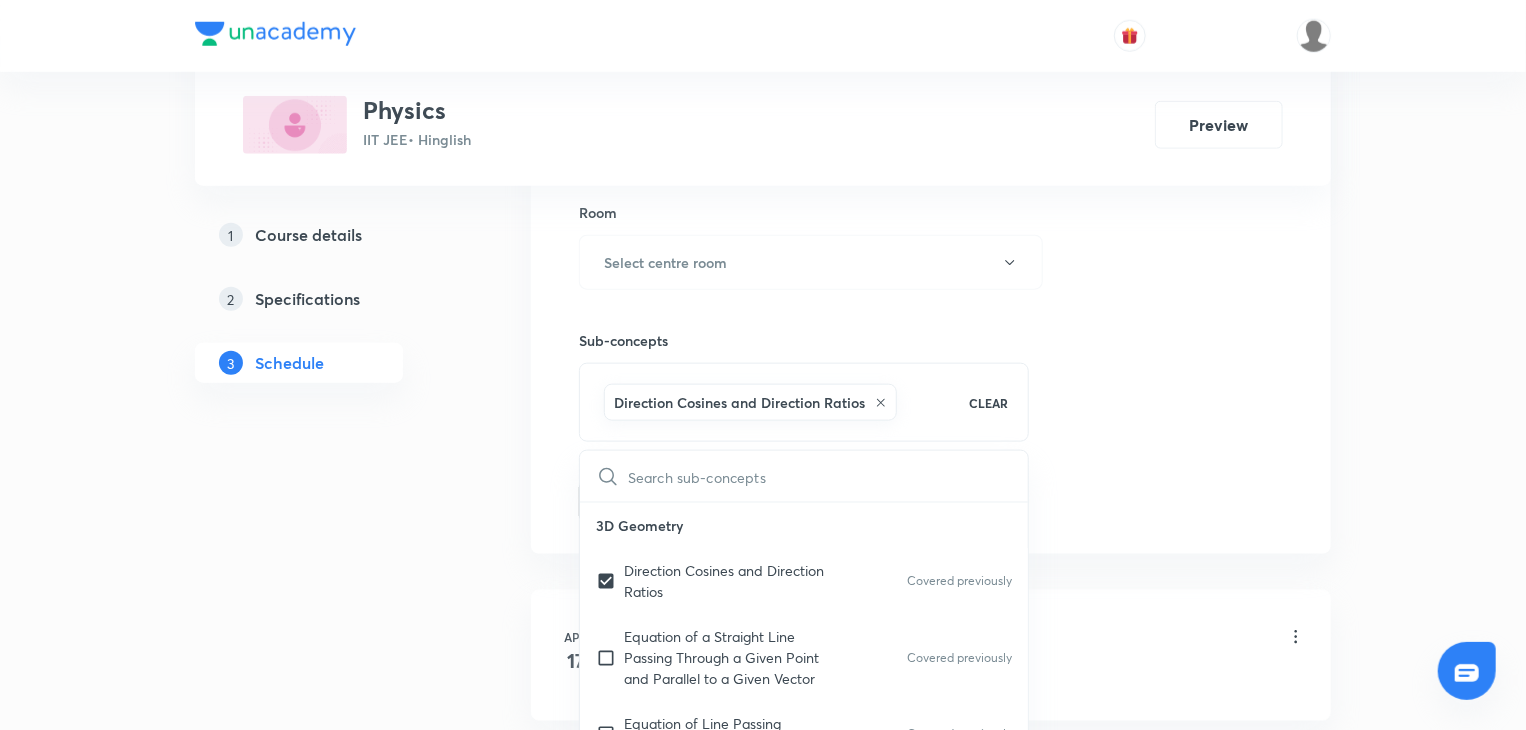 click on "Session  73 Live class Session title 5/99 NLM 9 ​ Schedule for Aug 5, 2025, 5:30 PM ​ Duration (in minutes) 80 ​ Educator Abhay Kumar   Session type Online Offline Room Select centre room Sub-concepts Direction Cosines and Direction Ratios CLEAR ​ 3D Geometry Direction Cosines and Direction Ratios Covered previously Equation of a Straight Line Passing Through a Given Point and Parallel to a Given Vector Covered previously Equation of Line Passing Through Two Given Points Covered previously Angle between Two Lines Foot of Perpendicular and Image Shortest Distance between Two Lines Plane Angle Between Two Planes Line of intersection of Two Planes Covered previously Angle Between a Line and a Plane Equation of a Plane Passing through the Line of Intersection of Two Planes Equation of a Plane Passing through the Line of Intersection of Two Planes Distance Between Parallel Planes Equation of a Plane Bisecting the Angle between Two Planes Two sides of a Plane Regular Tetrahedron Spheres Pair of Planes Slope" at bounding box center (931, -23) 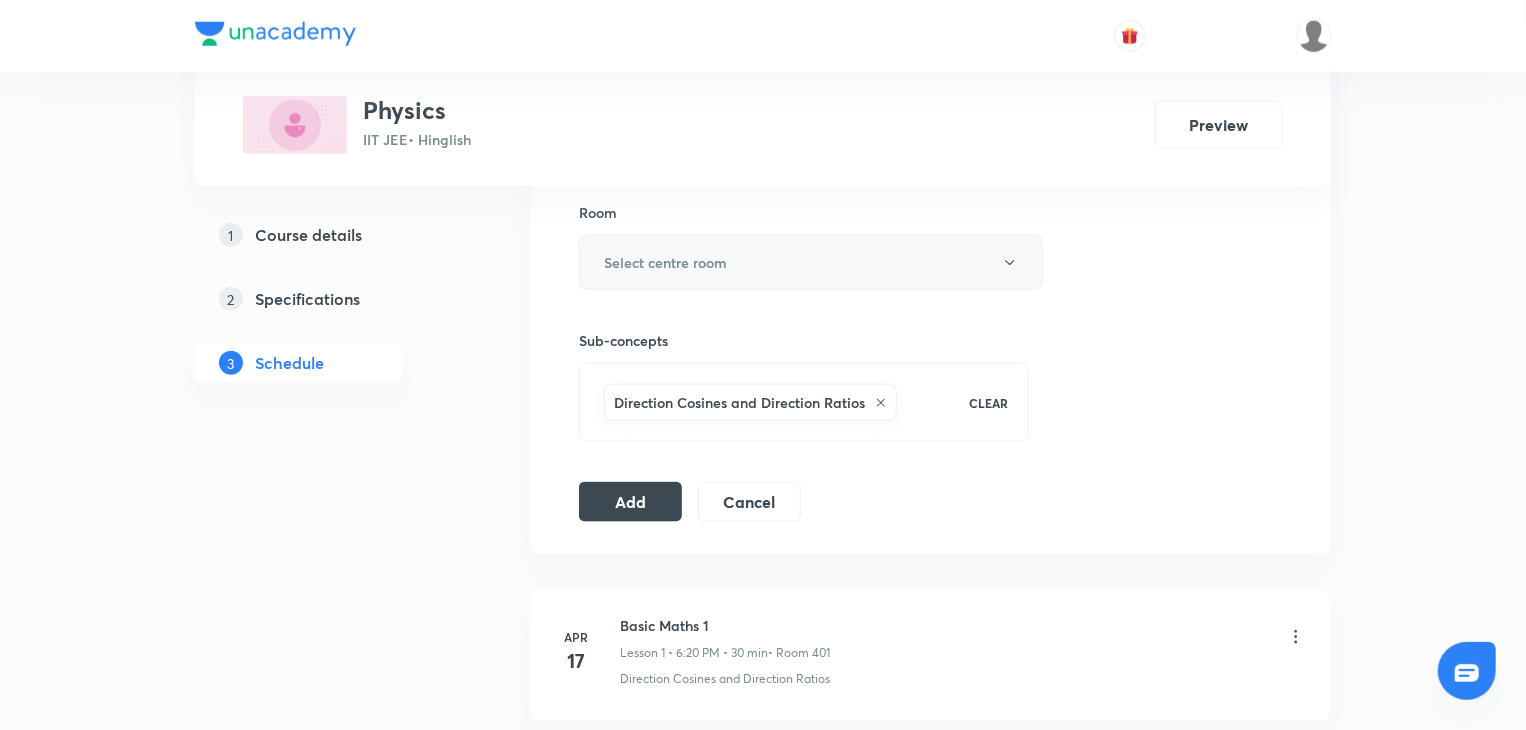 click on "Select centre room" at bounding box center (811, 262) 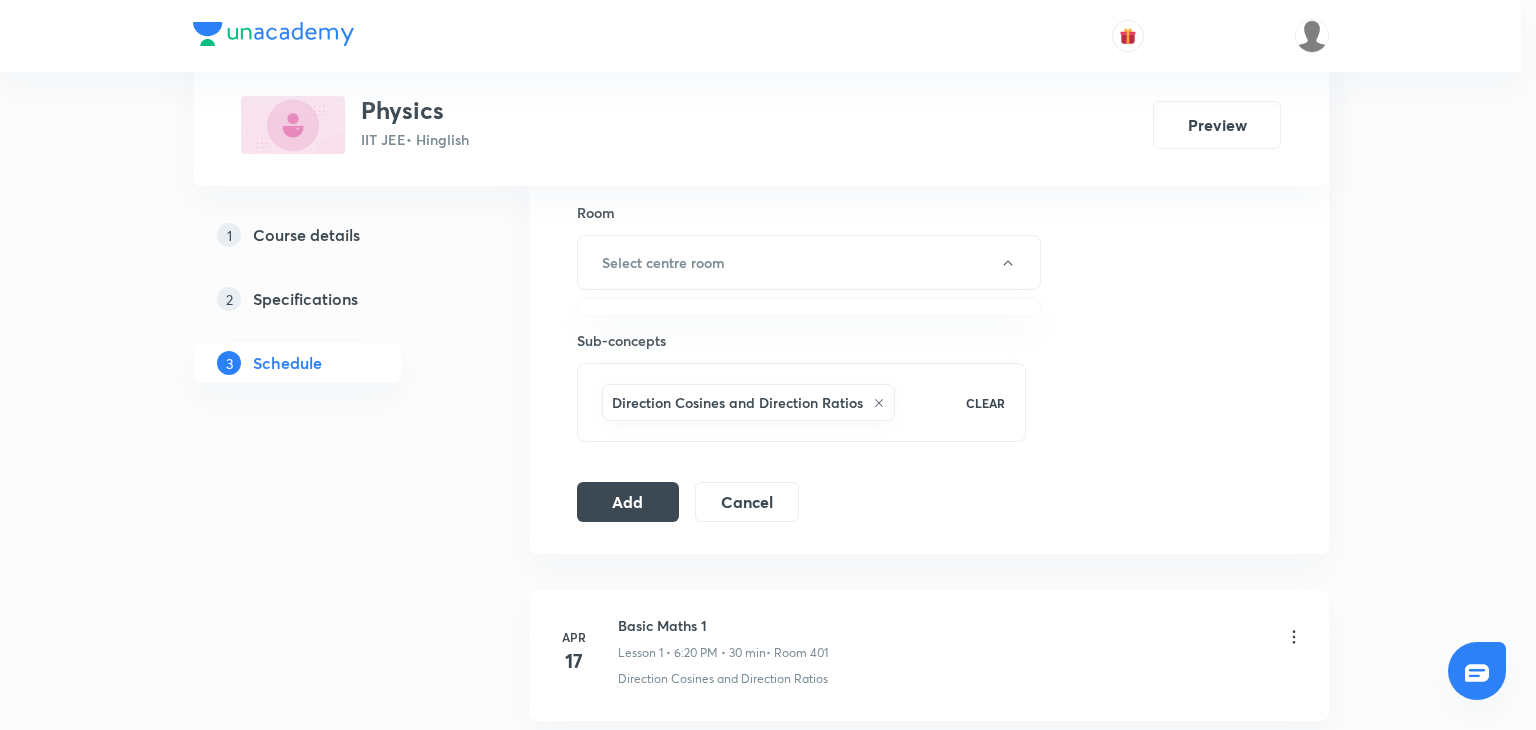 click at bounding box center [768, 365] 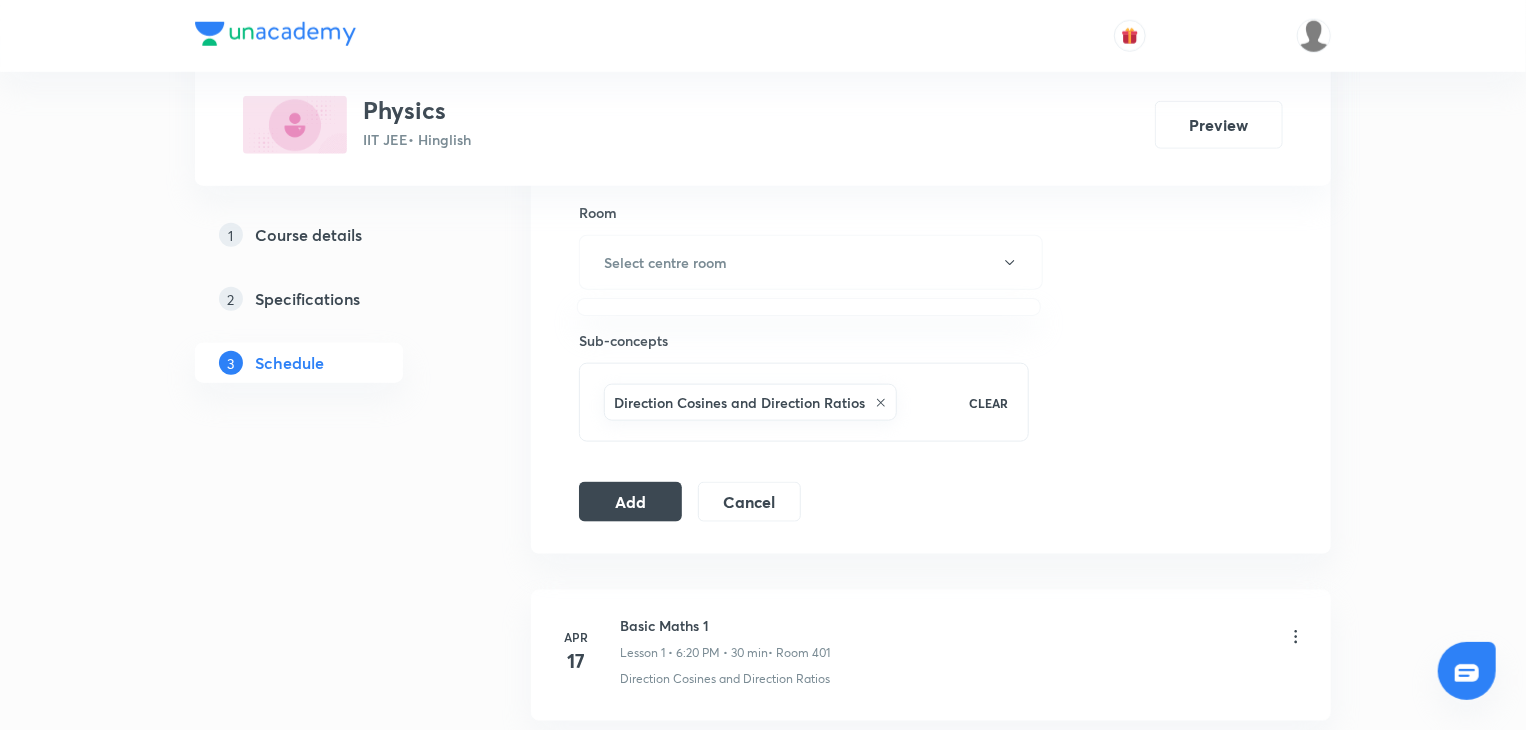 click at bounding box center [763, 365] 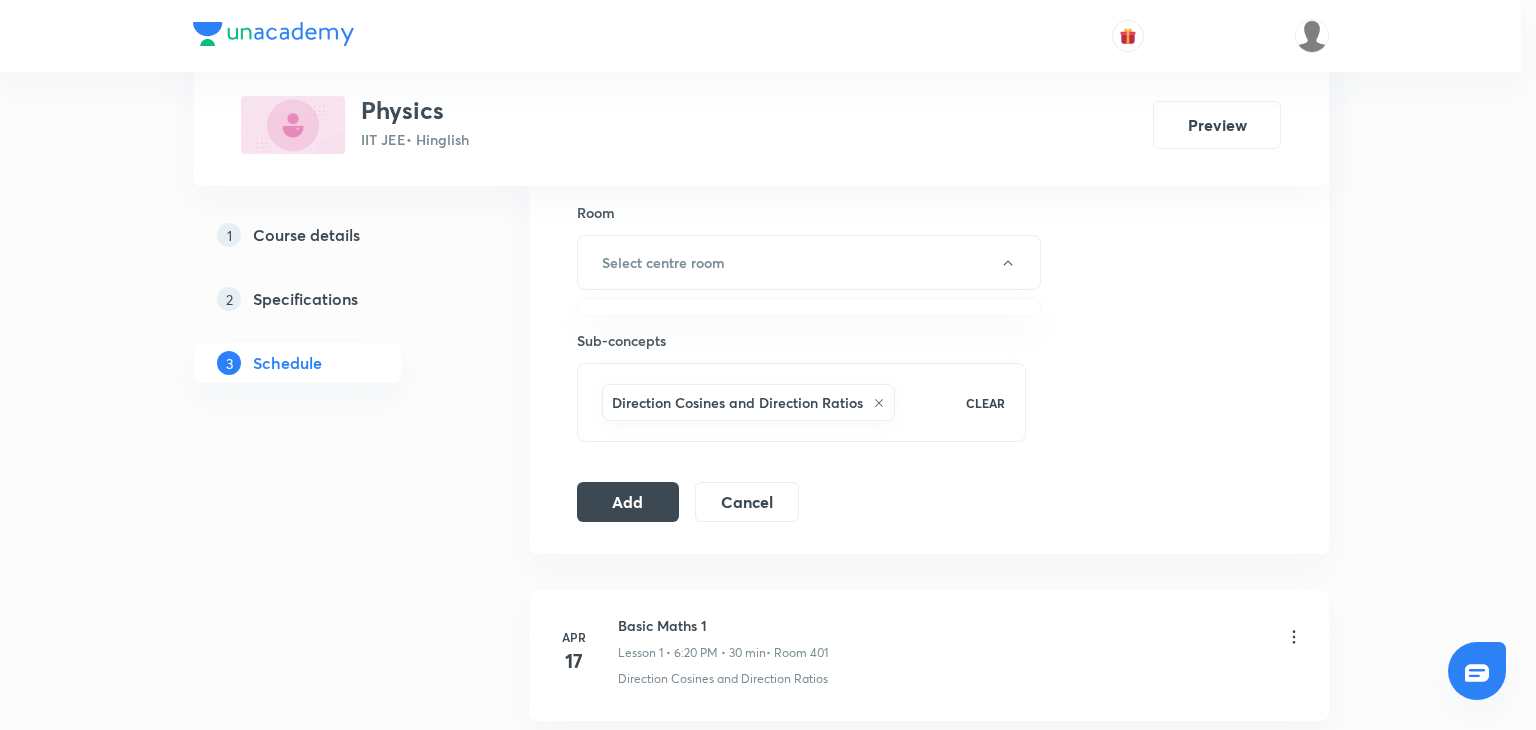 click at bounding box center (768, 365) 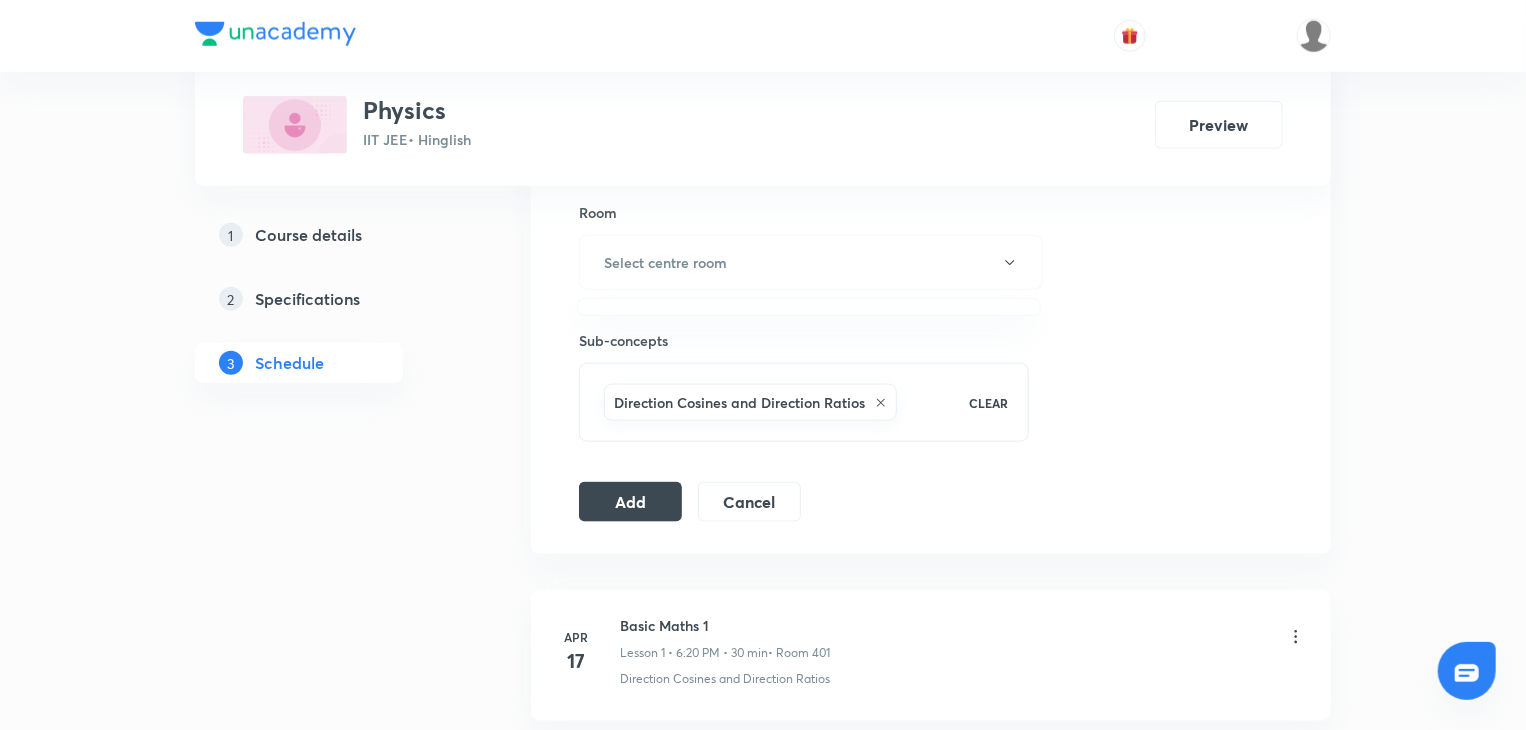 click at bounding box center [763, 365] 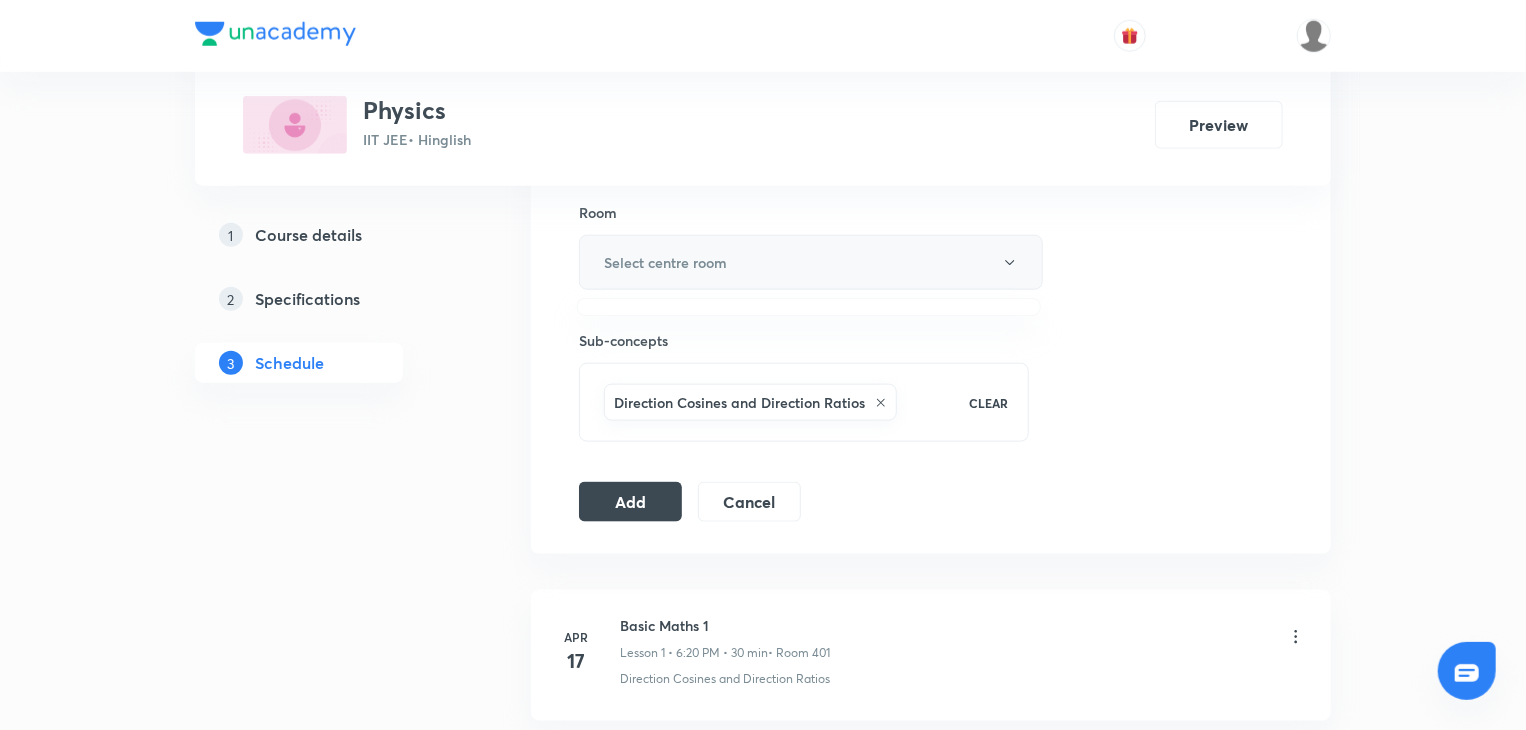 drag, startPoint x: 780, startPoint y: 272, endPoint x: 780, endPoint y: 258, distance: 14 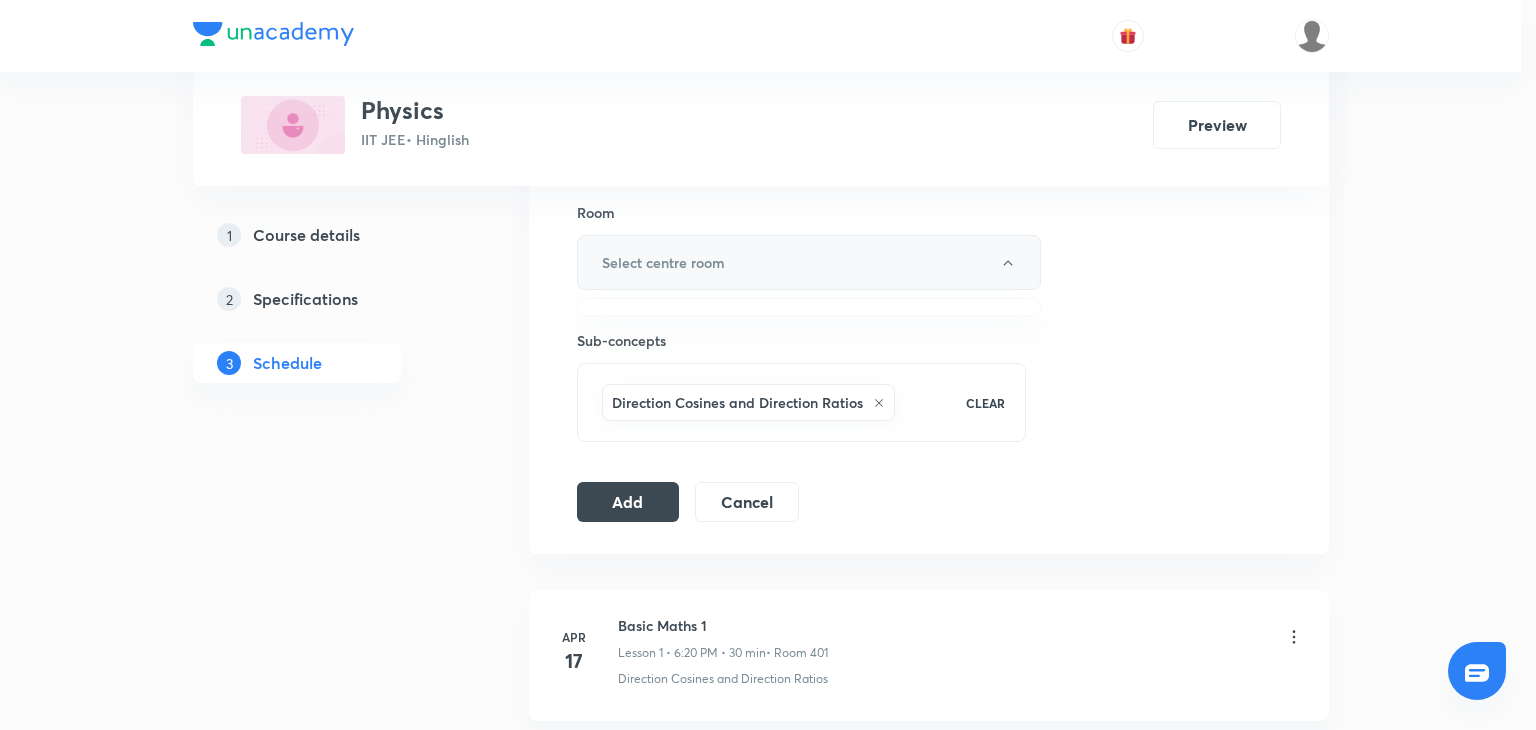 click at bounding box center (768, 365) 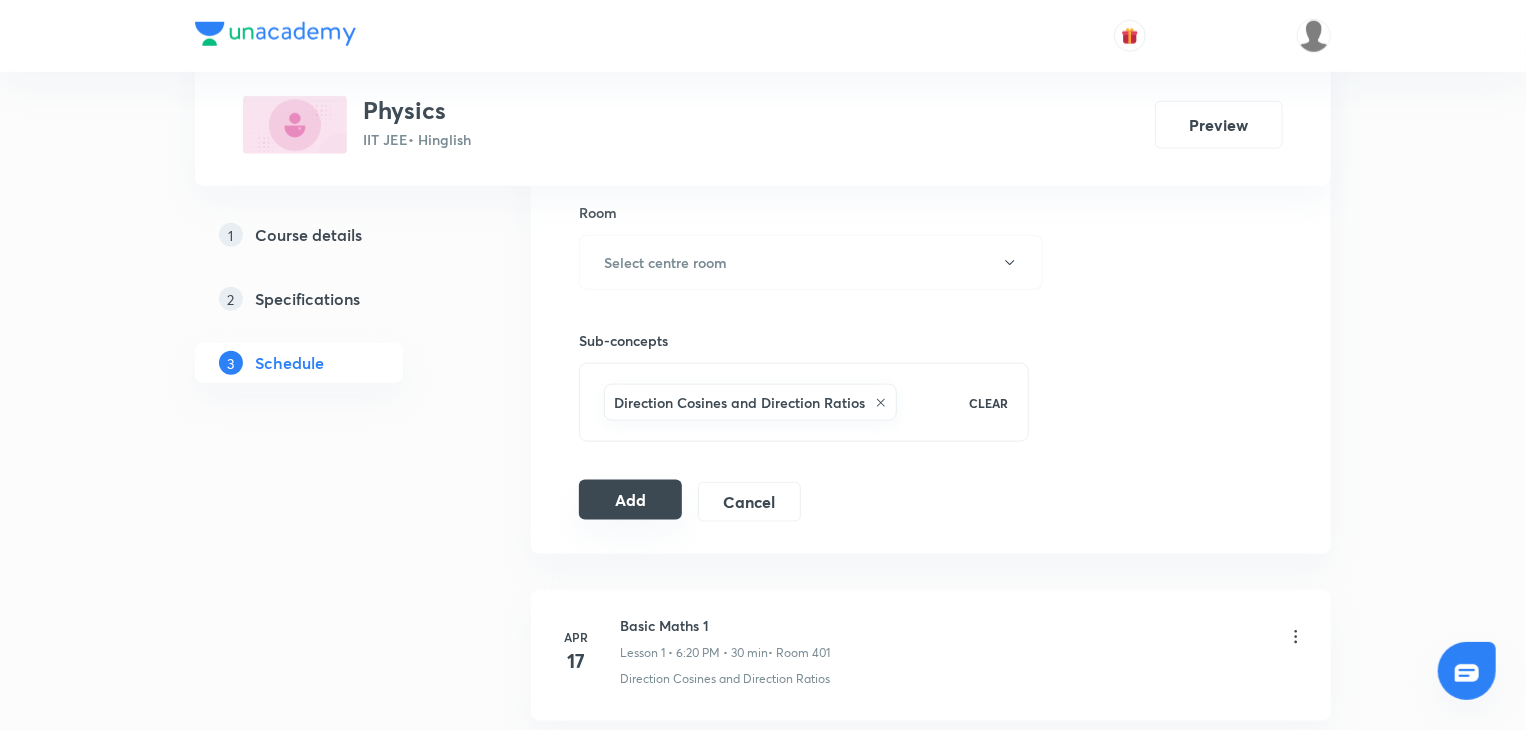 drag, startPoint x: 780, startPoint y: 258, endPoint x: 659, endPoint y: 495, distance: 266.10147 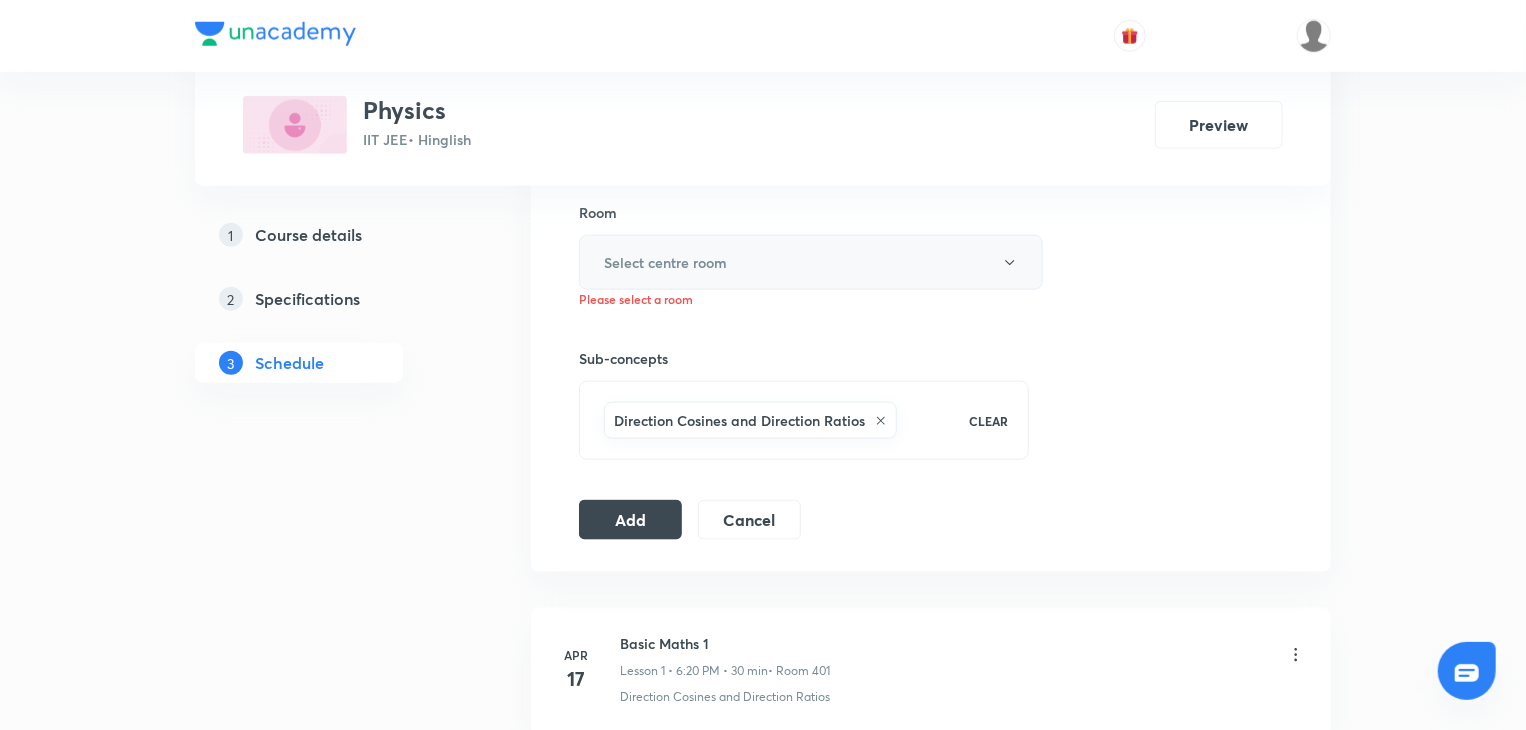 click on "Select centre room" at bounding box center [811, 262] 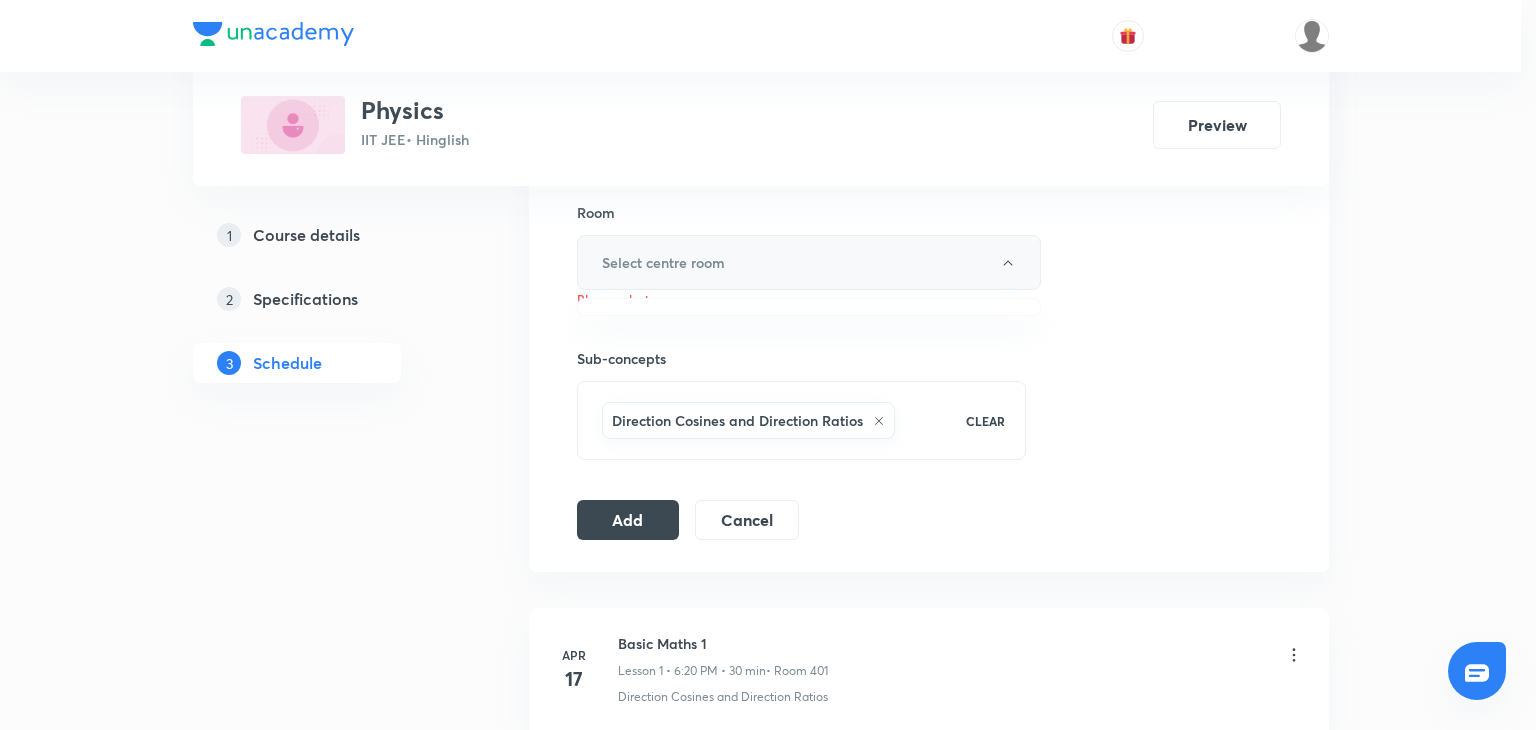click at bounding box center (768, 365) 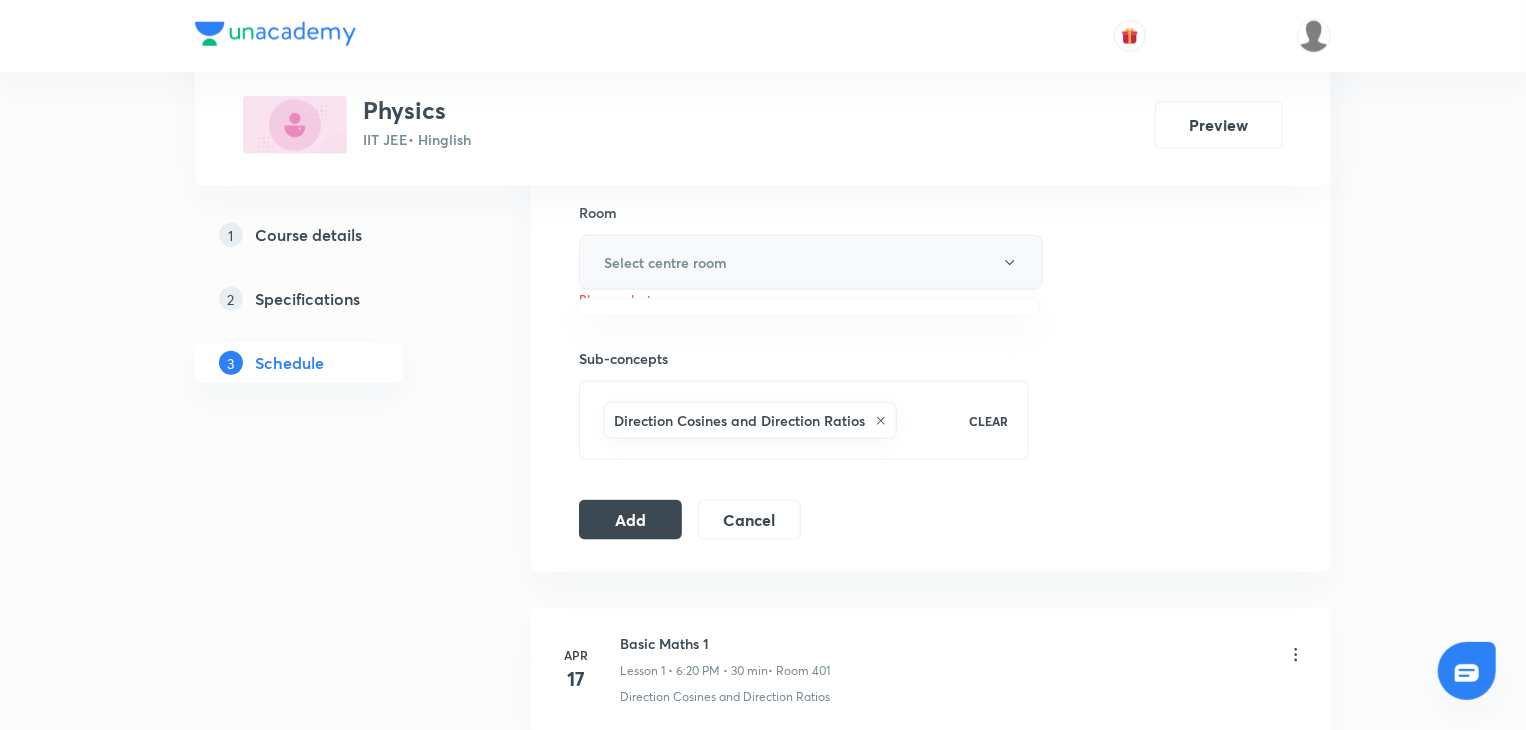 click at bounding box center [763, 365] 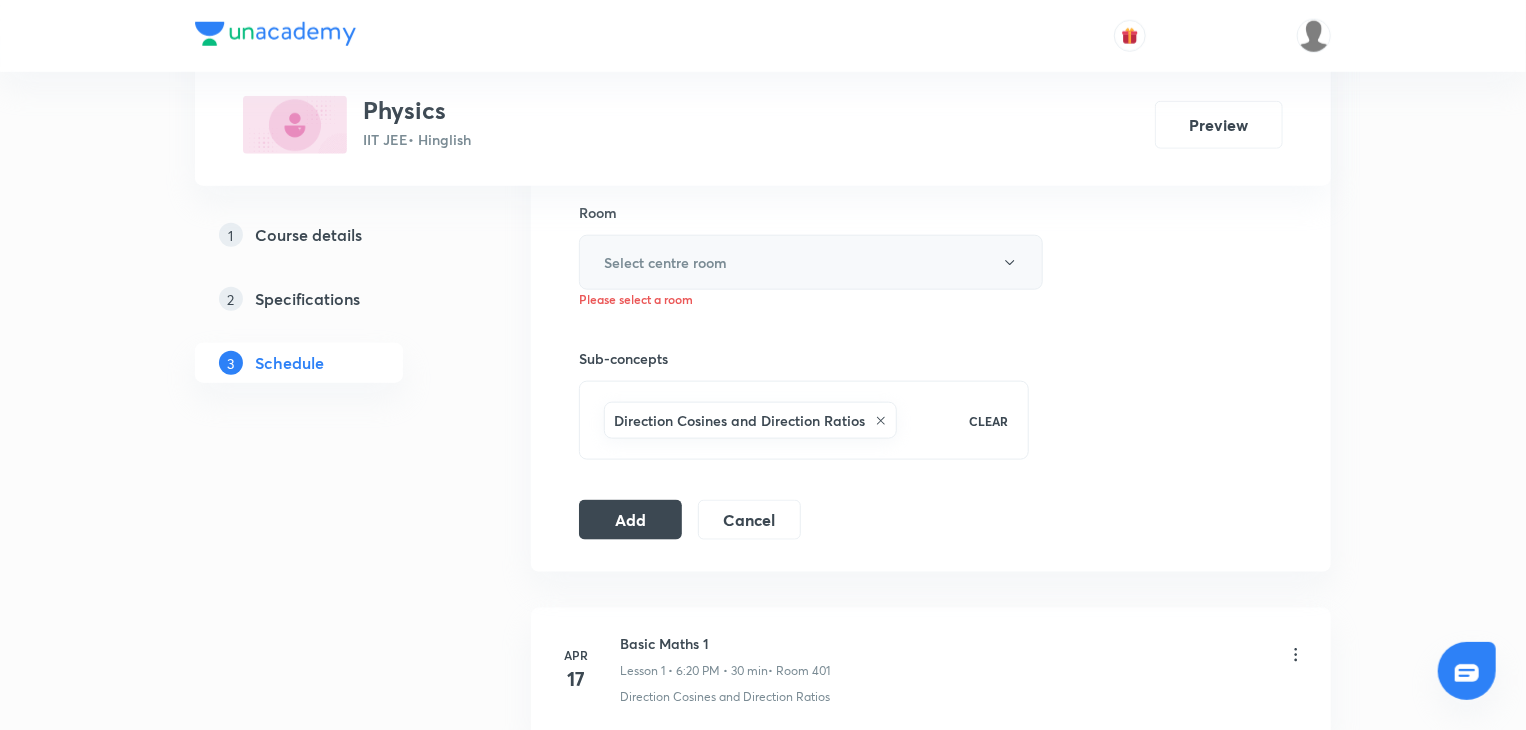 click on "Select centre room" at bounding box center (811, 262) 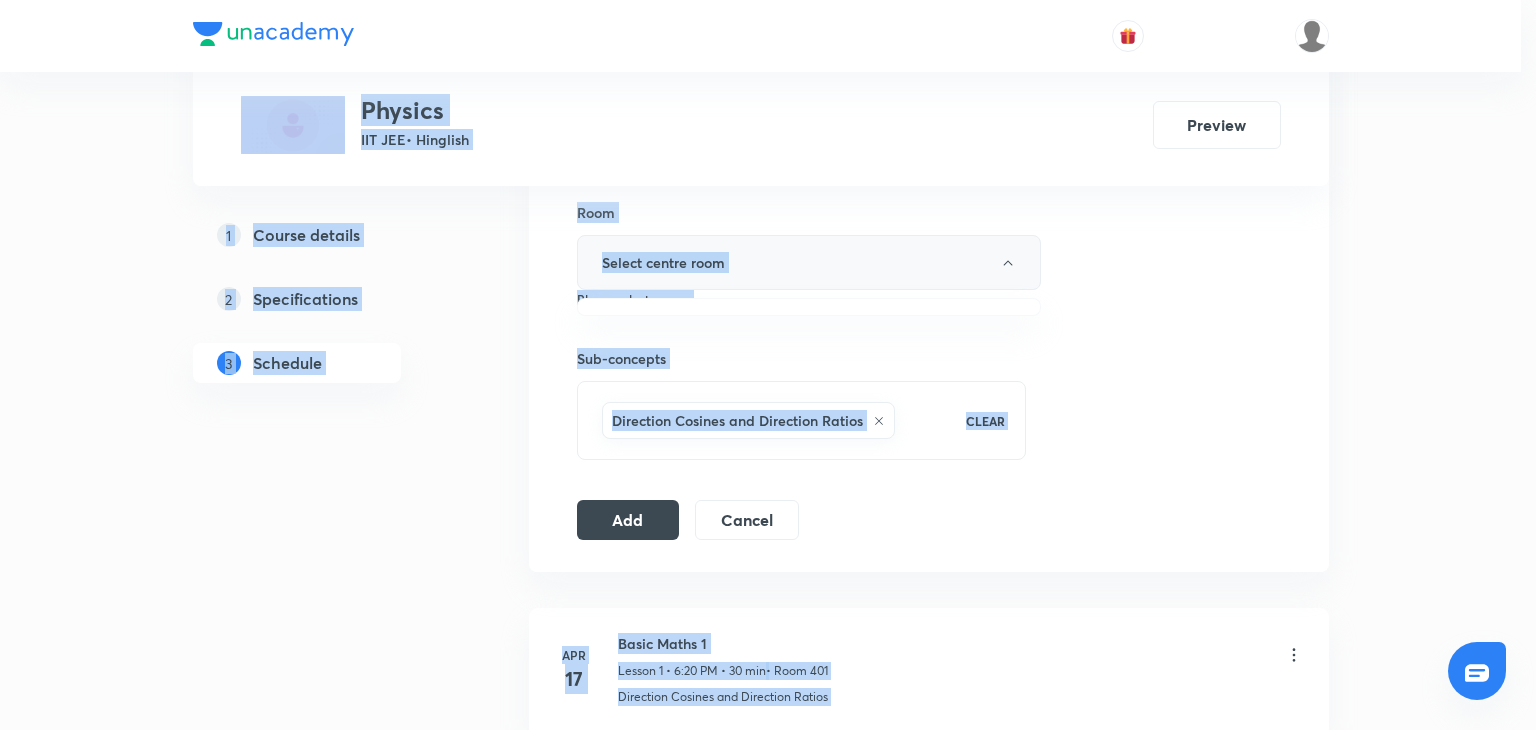 click at bounding box center (768, 365) 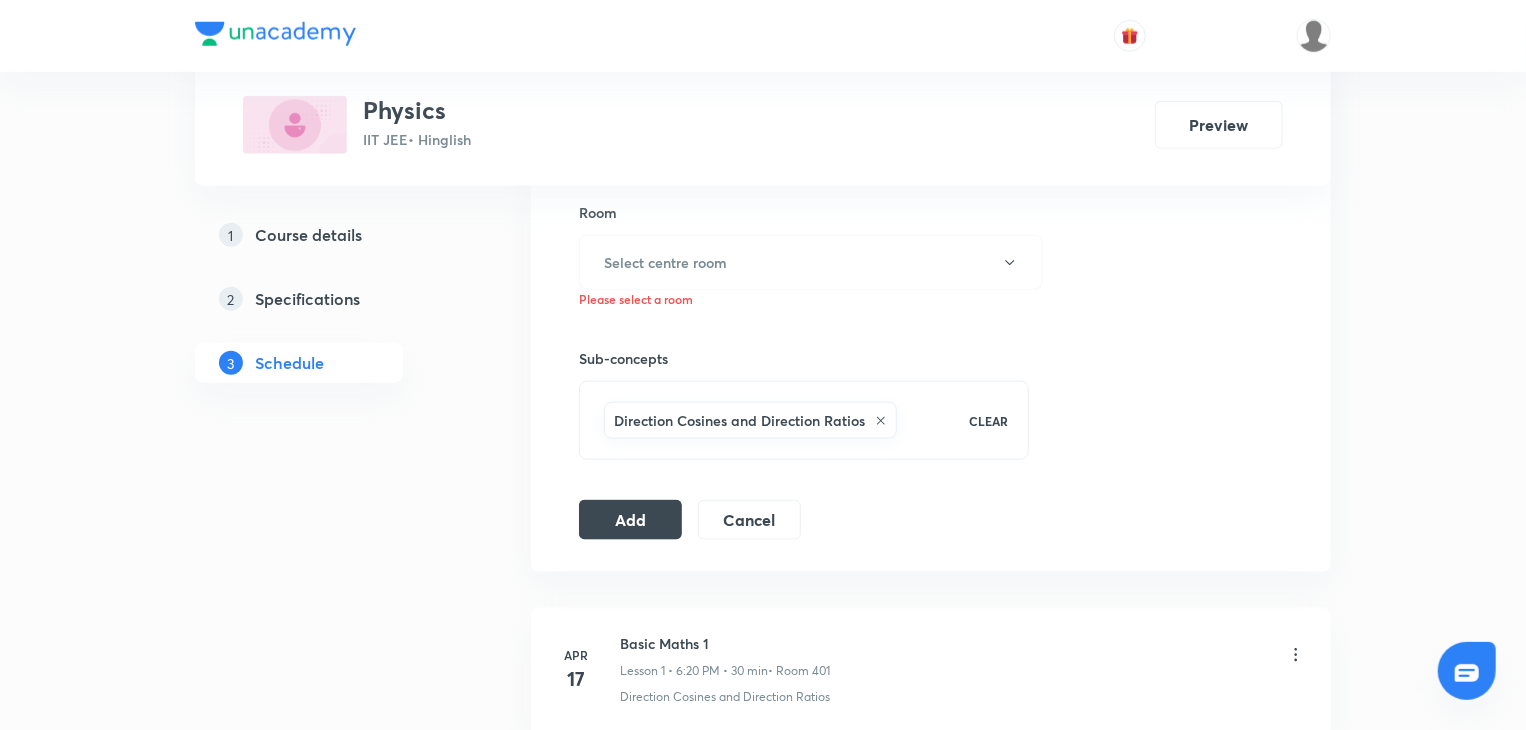 click on "Direction Cosines and Direction Ratios" at bounding box center [773, 420] 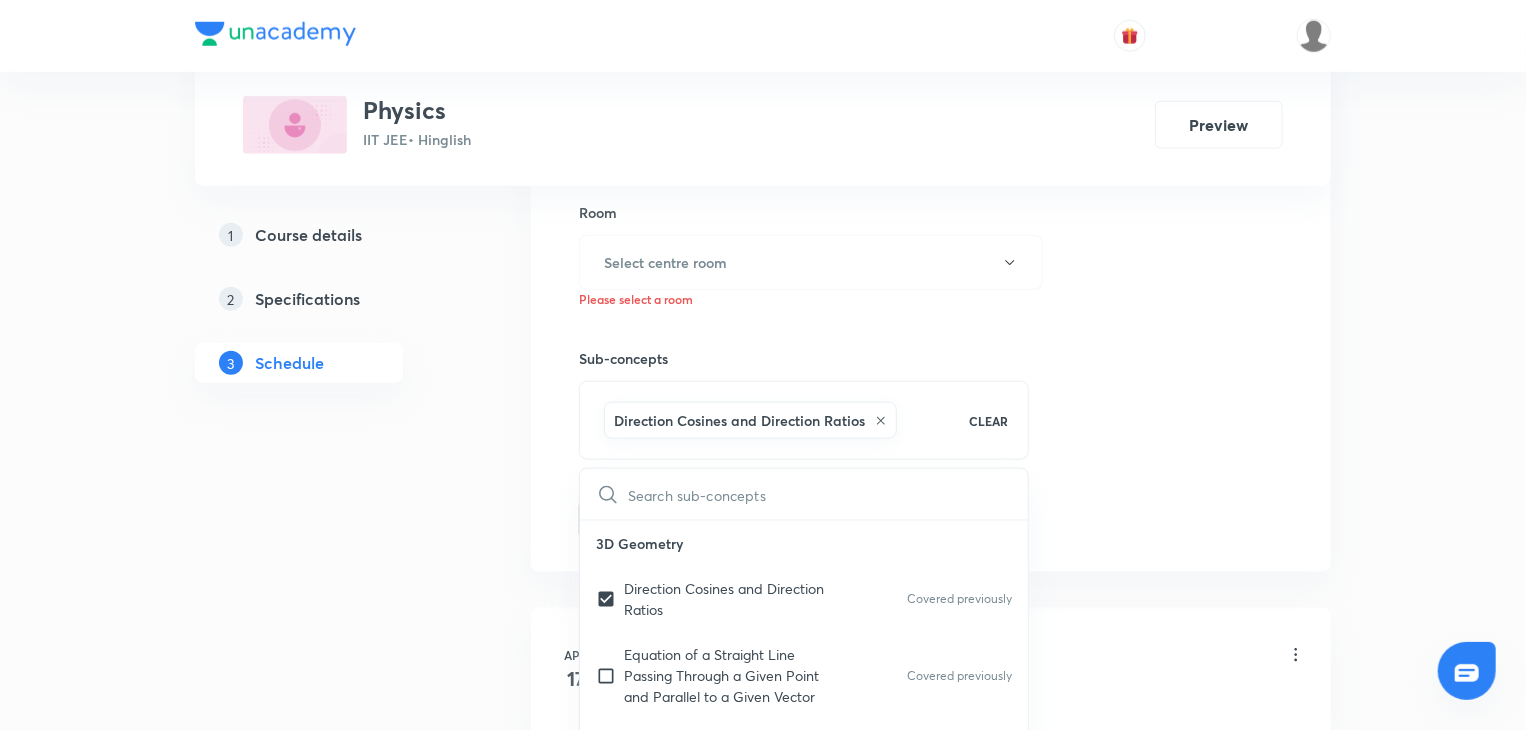 click on "Room Select centre room Please select a room" at bounding box center (804, 255) 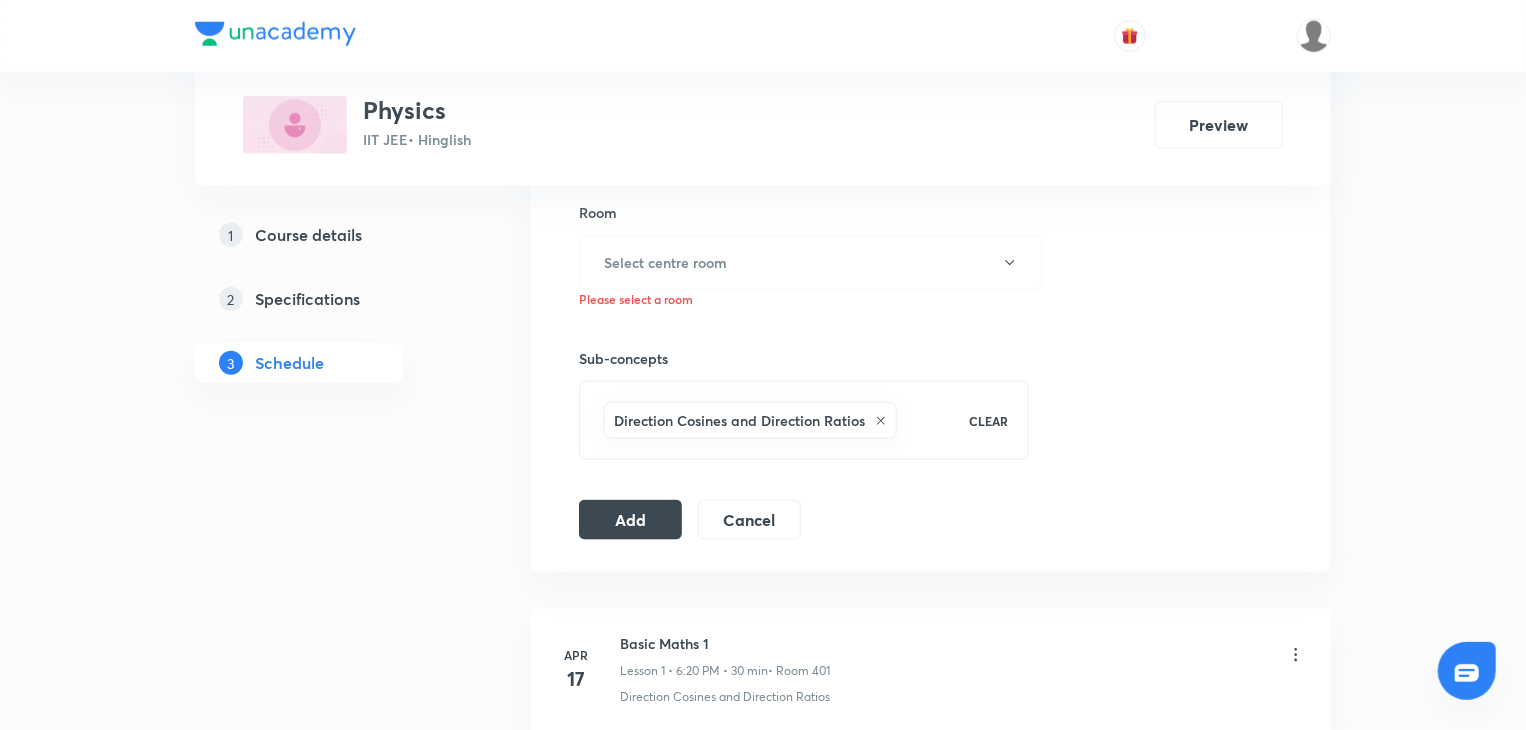 click on "Room Select centre room Please select a room" at bounding box center [804, 255] 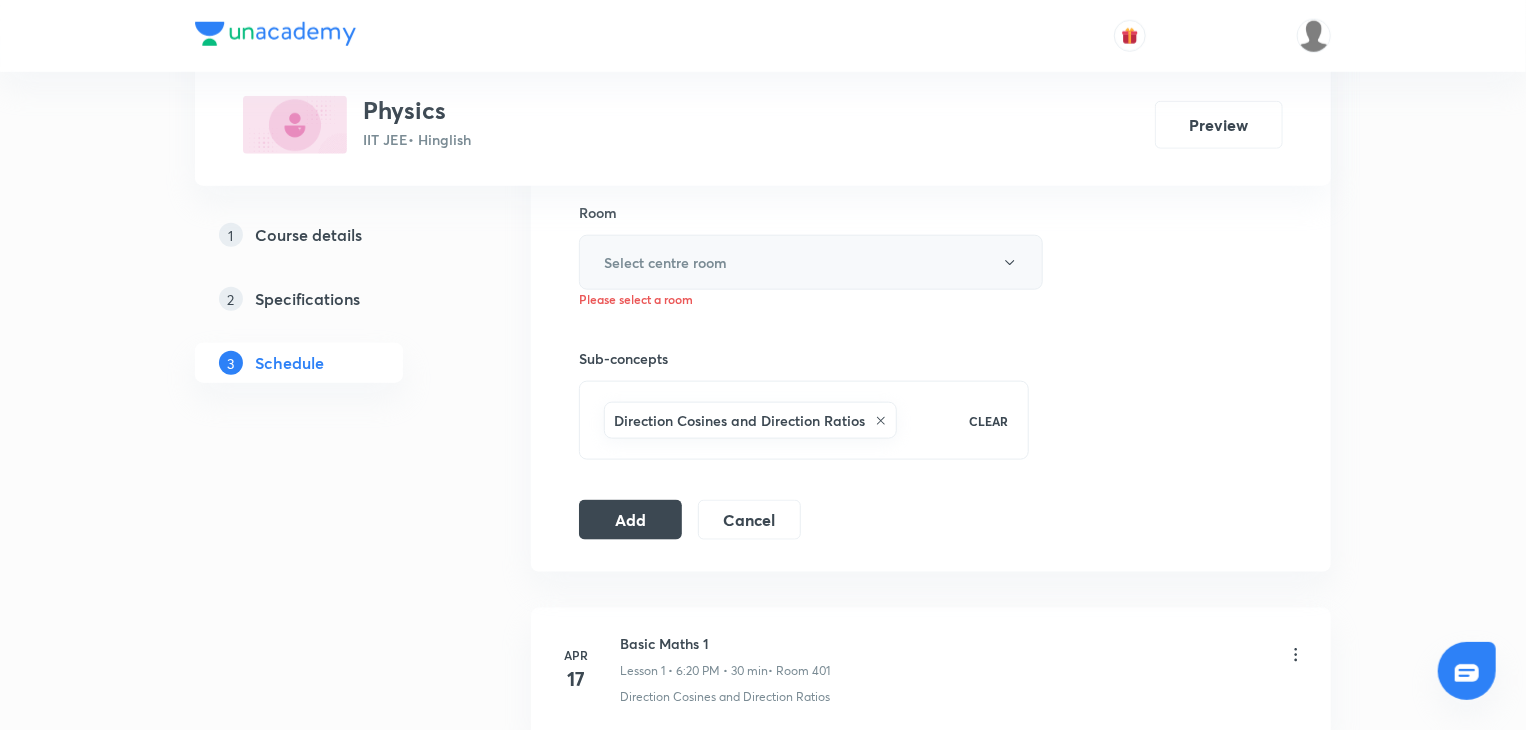 click on "Select centre room" at bounding box center (811, 262) 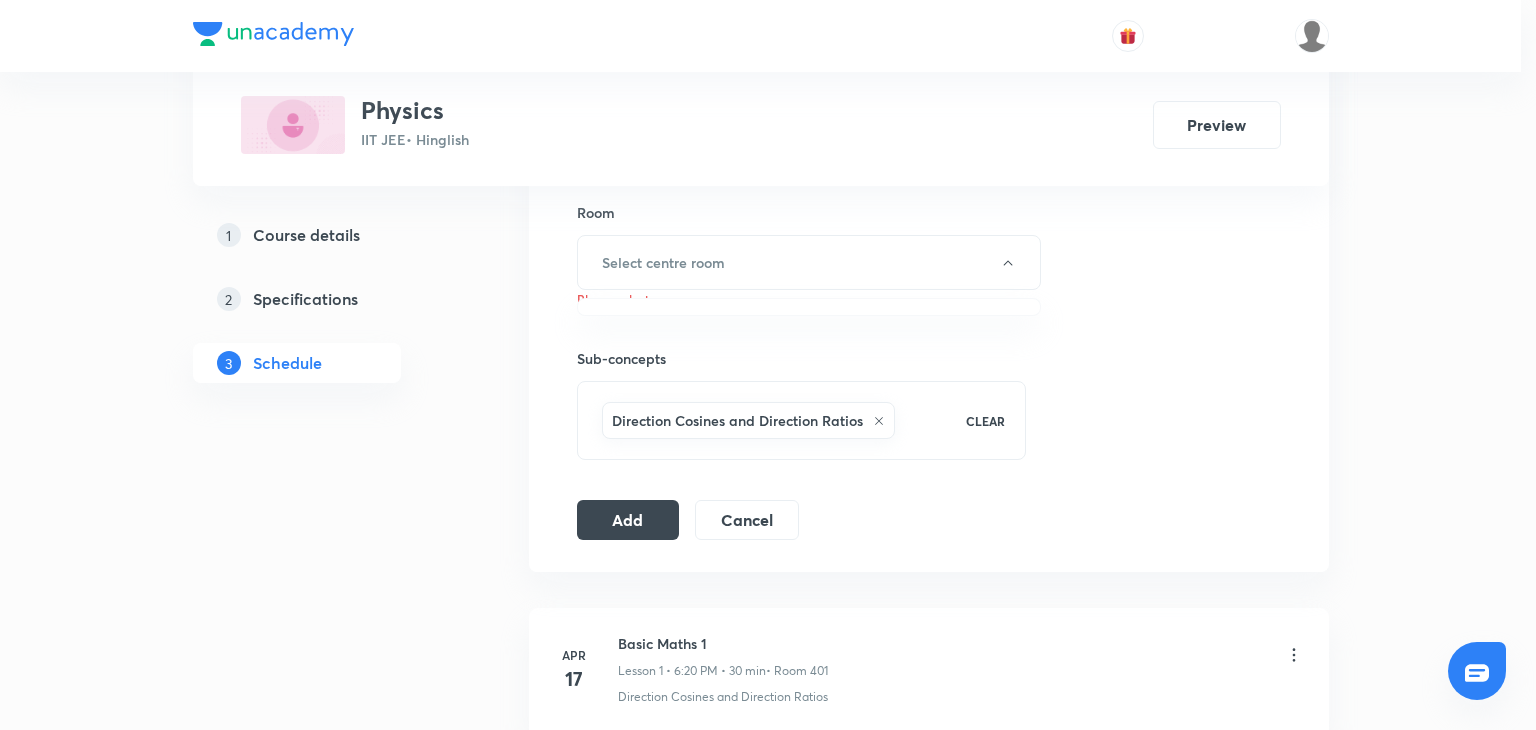 click at bounding box center [768, 365] 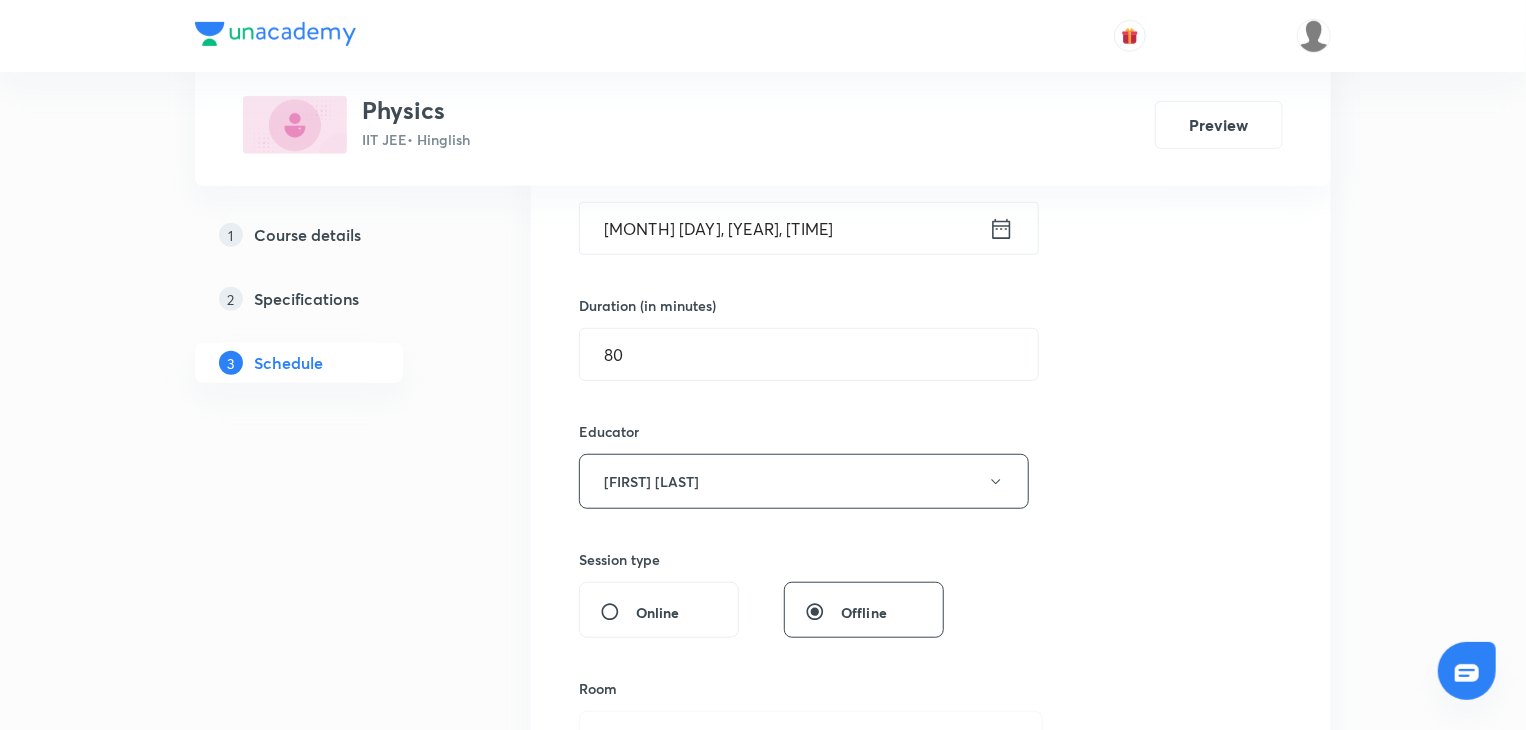 scroll, scrollTop: 600, scrollLeft: 0, axis: vertical 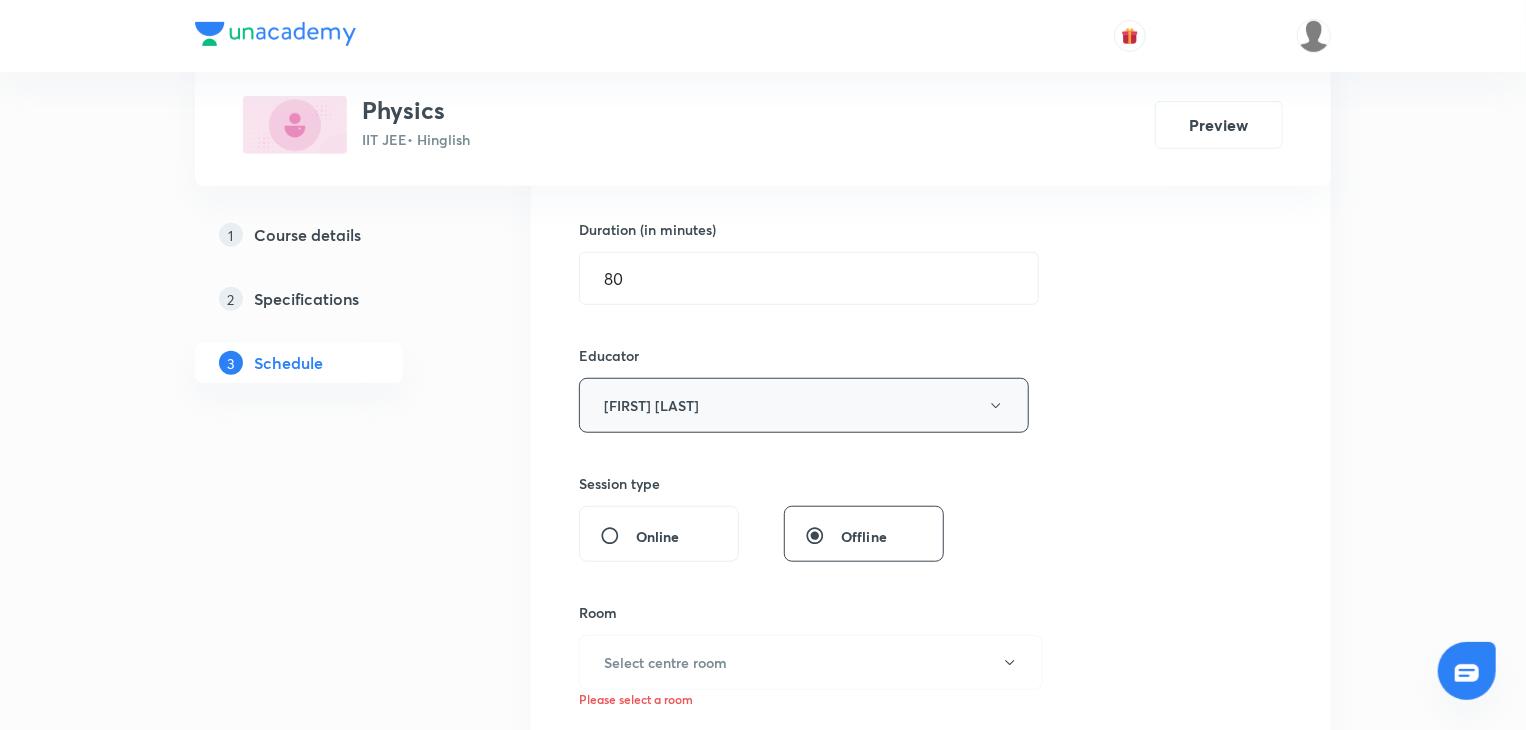 click on "Abhay Kumar" at bounding box center (804, 405) 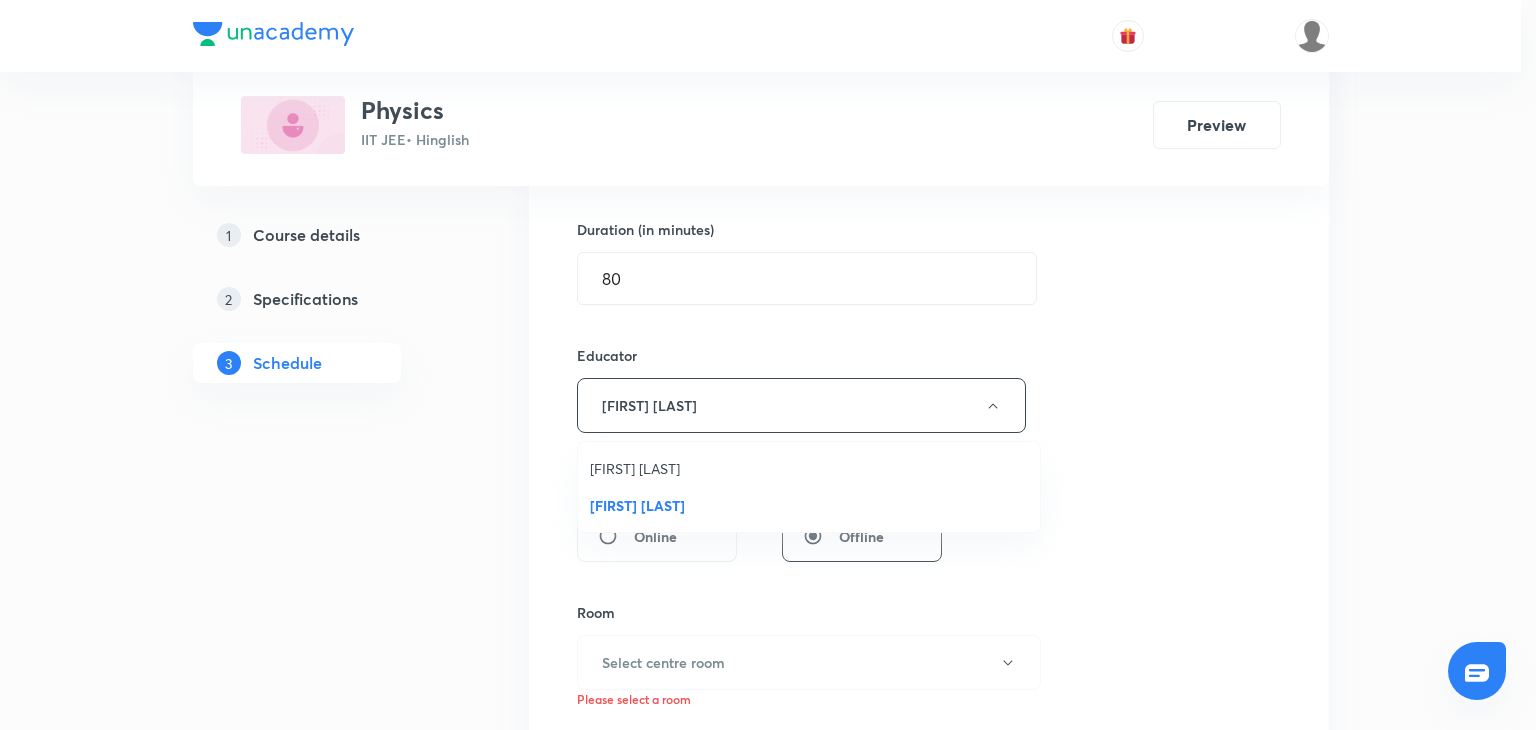 click on "Abhay Kumar" at bounding box center (809, 505) 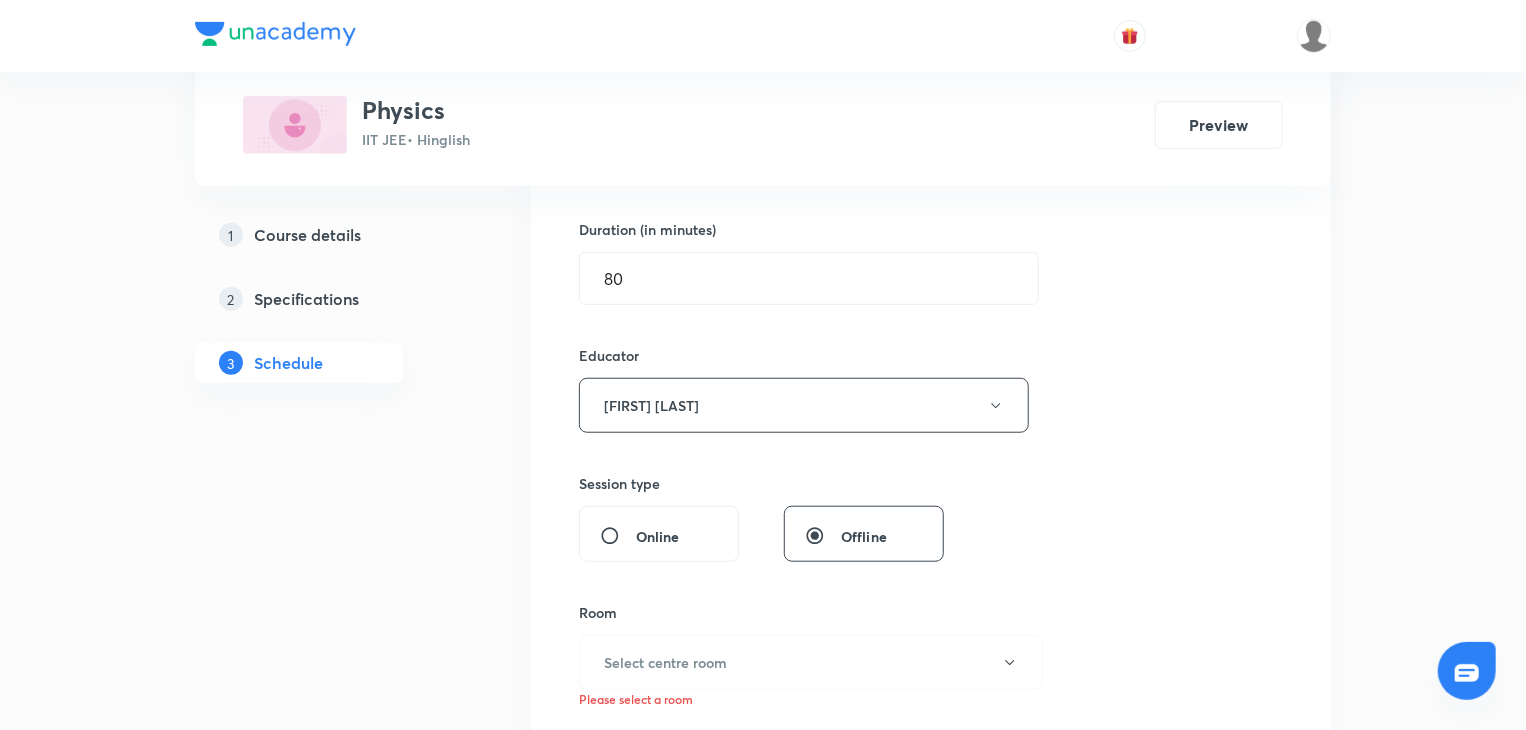 scroll, scrollTop: 900, scrollLeft: 0, axis: vertical 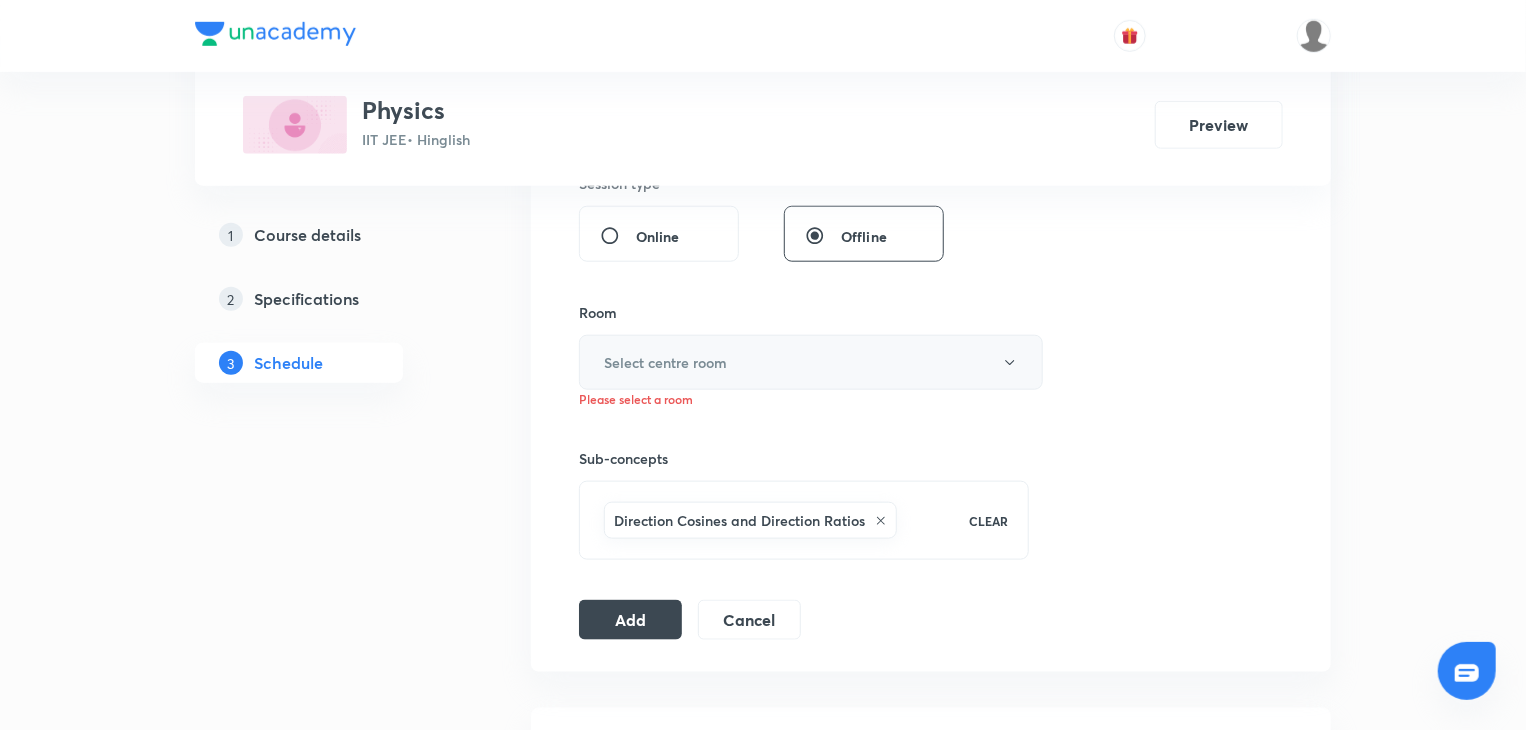 click on "Select centre room" at bounding box center (665, 362) 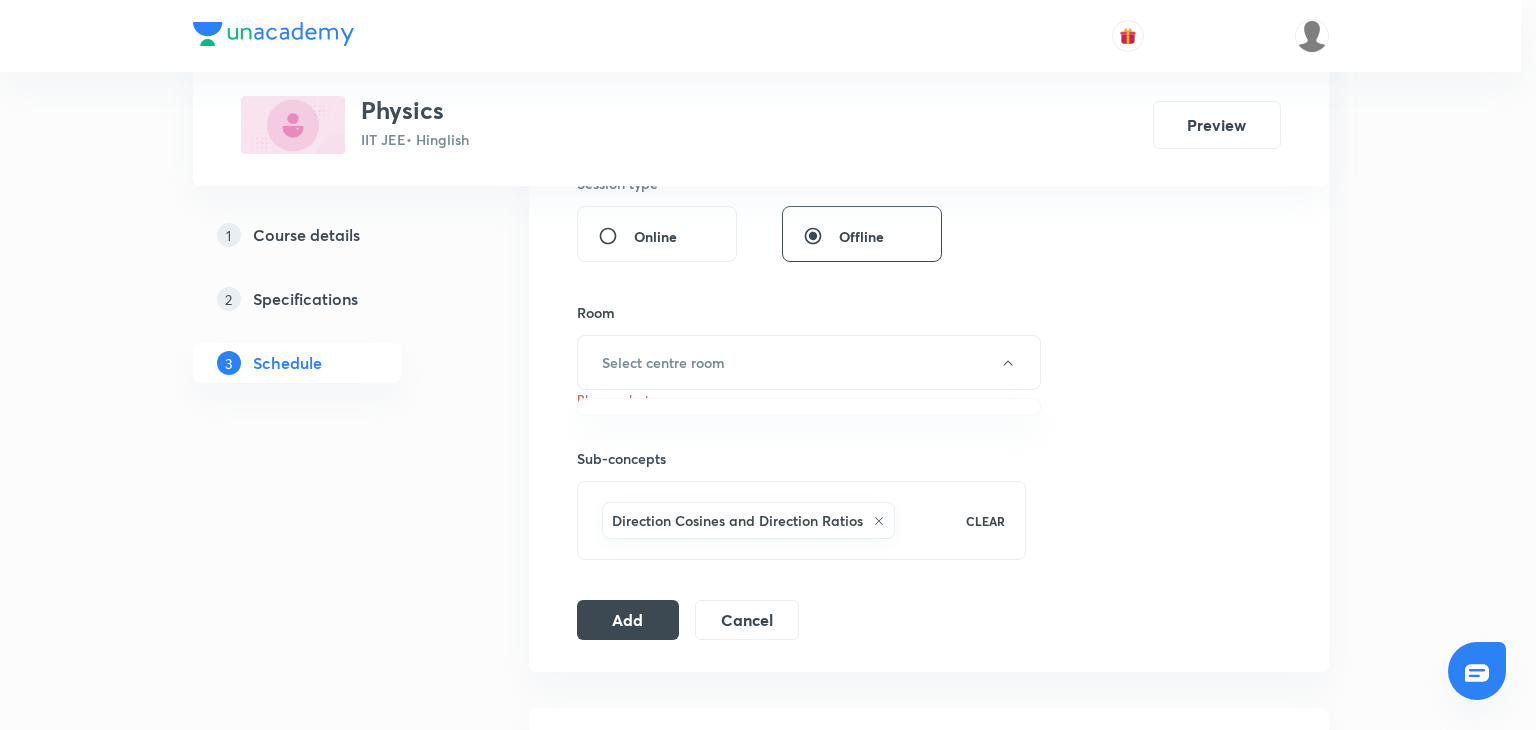 click at bounding box center [768, 365] 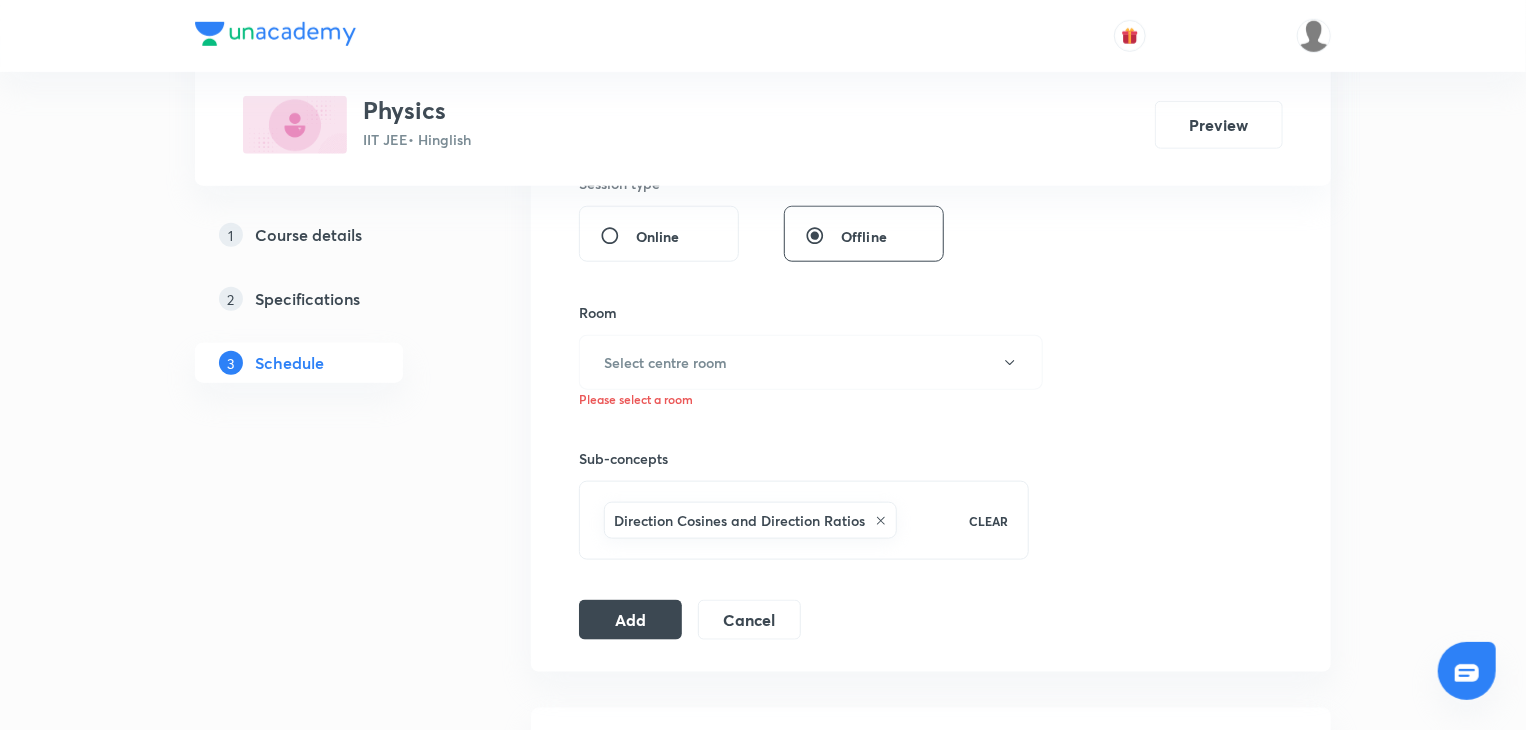 drag, startPoint x: 586, startPoint y: 233, endPoint x: 599, endPoint y: 231, distance: 13.152946 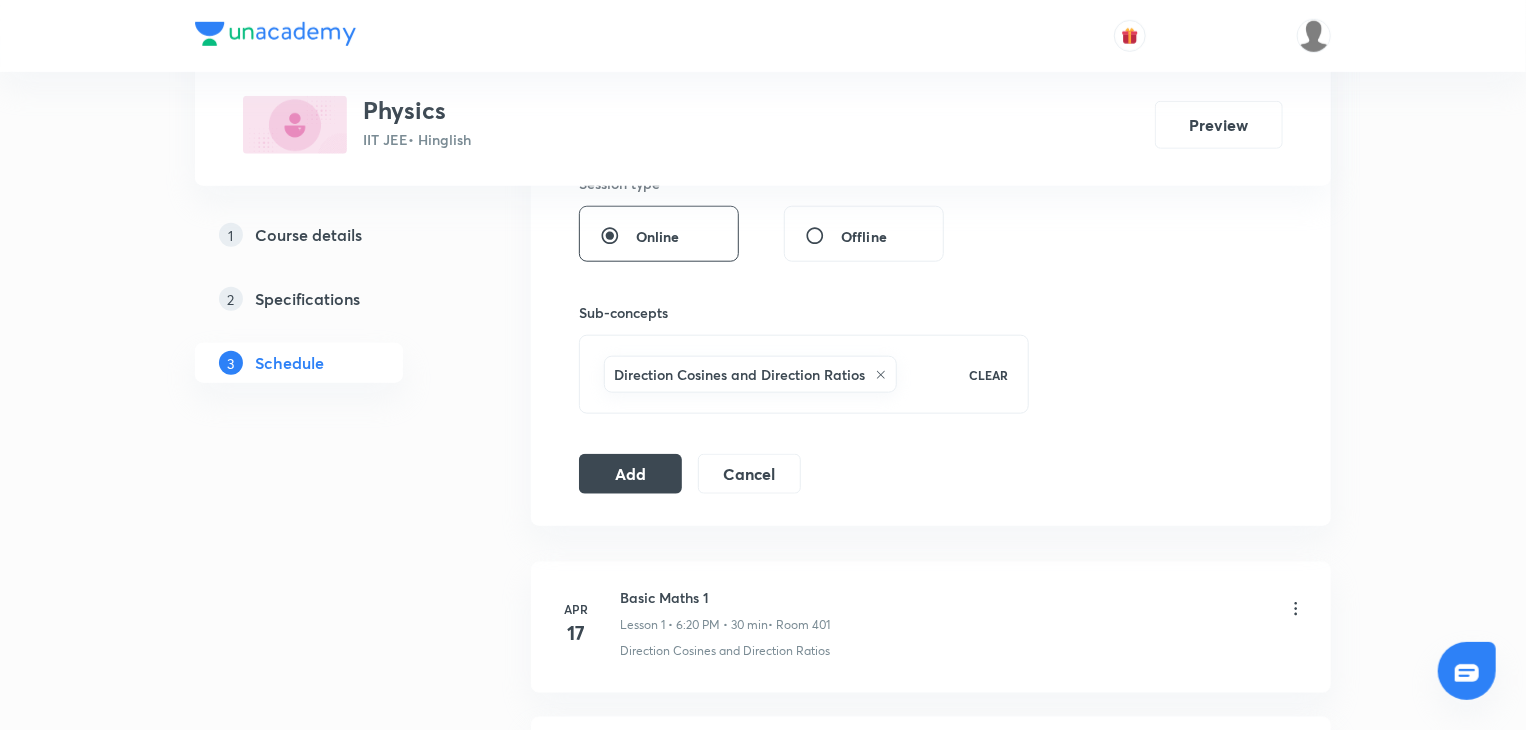 click on "Offline" at bounding box center (823, 236) 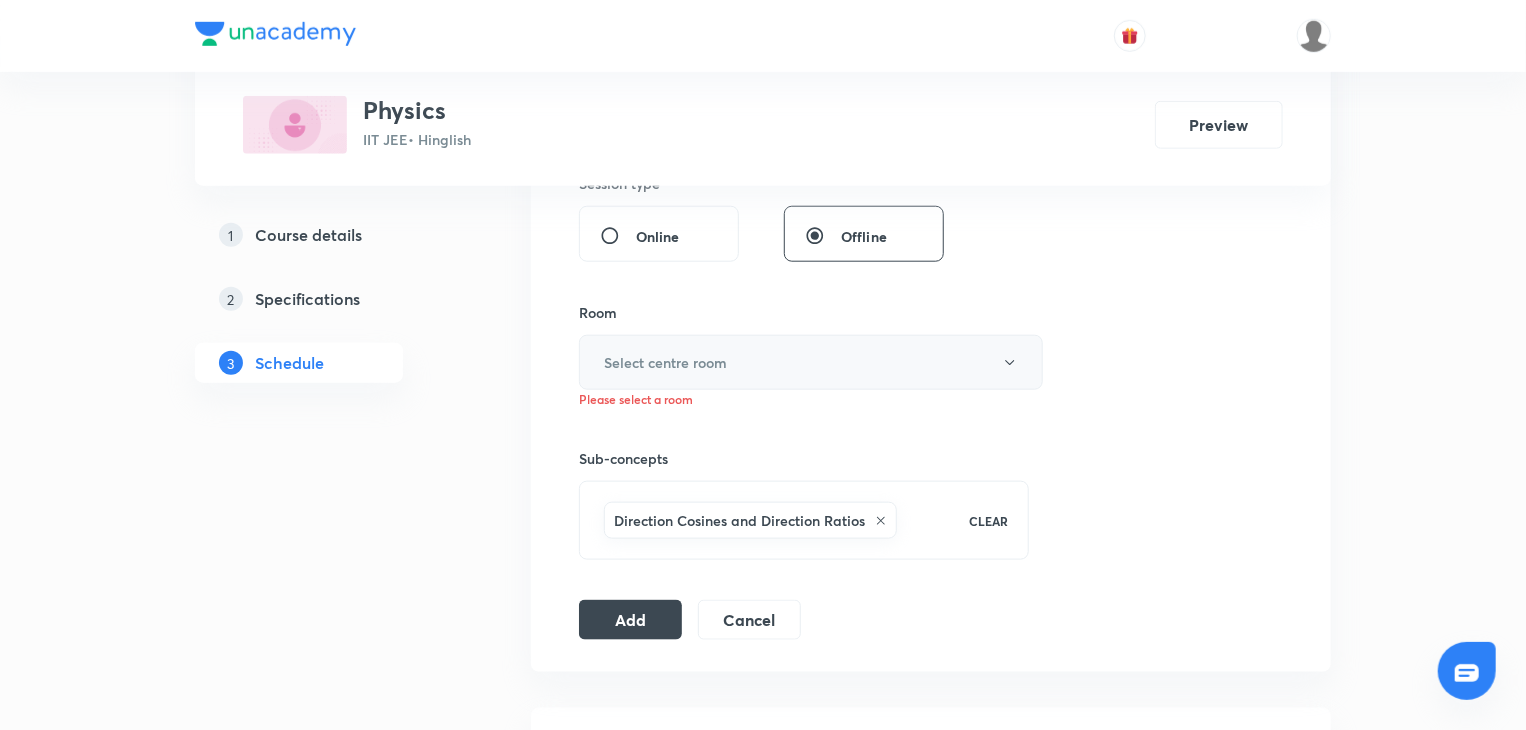 click on "Select centre room" at bounding box center (811, 362) 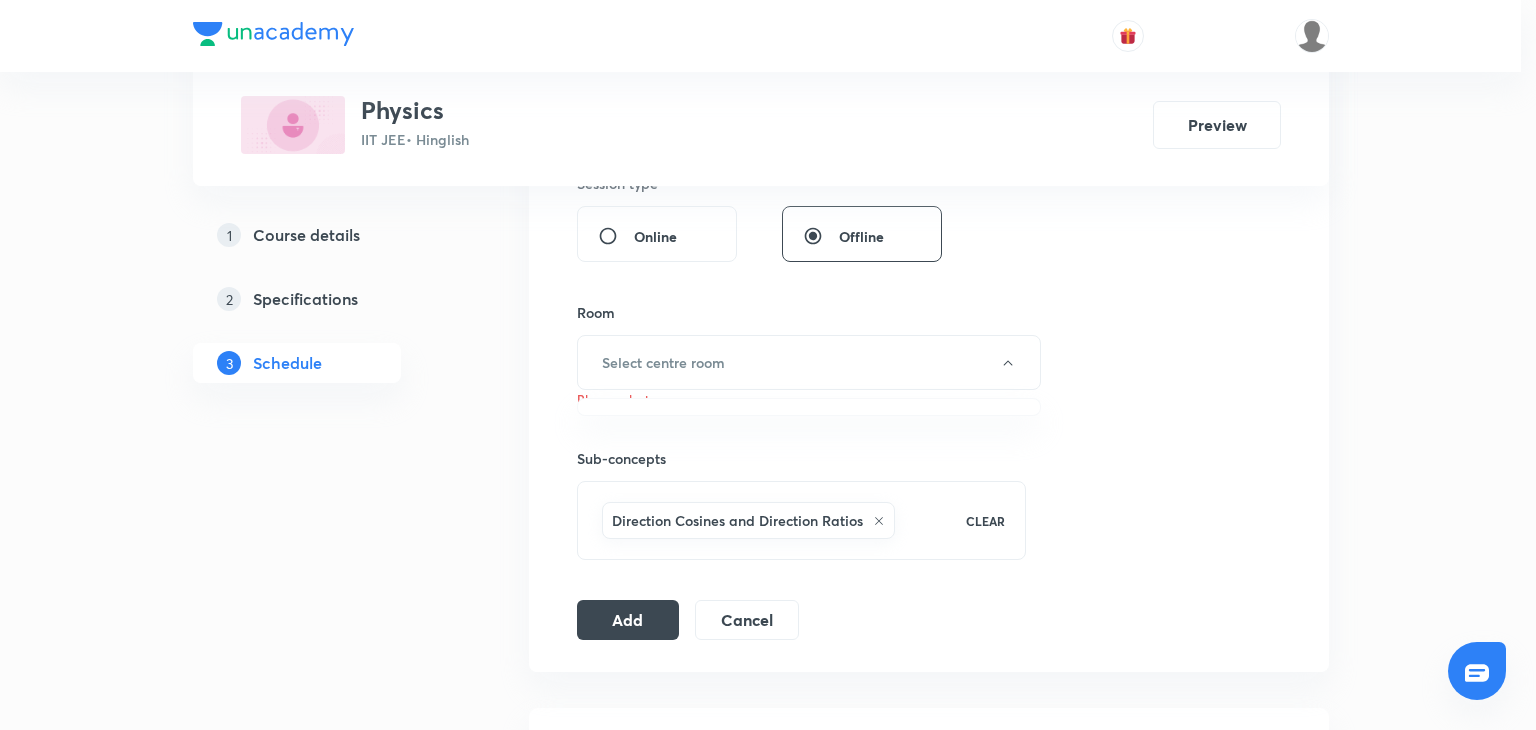 click at bounding box center (768, 365) 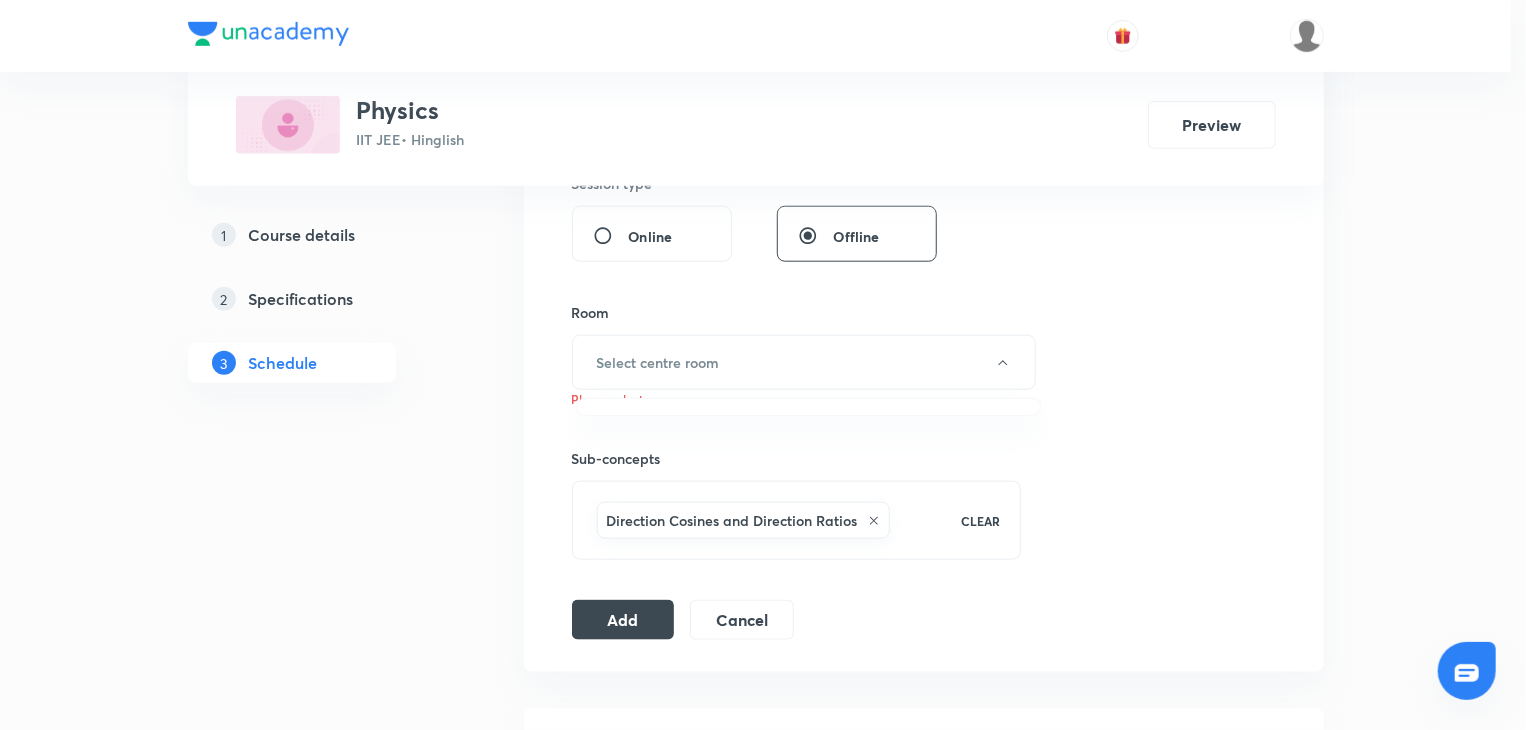 click at bounding box center [763, 365] 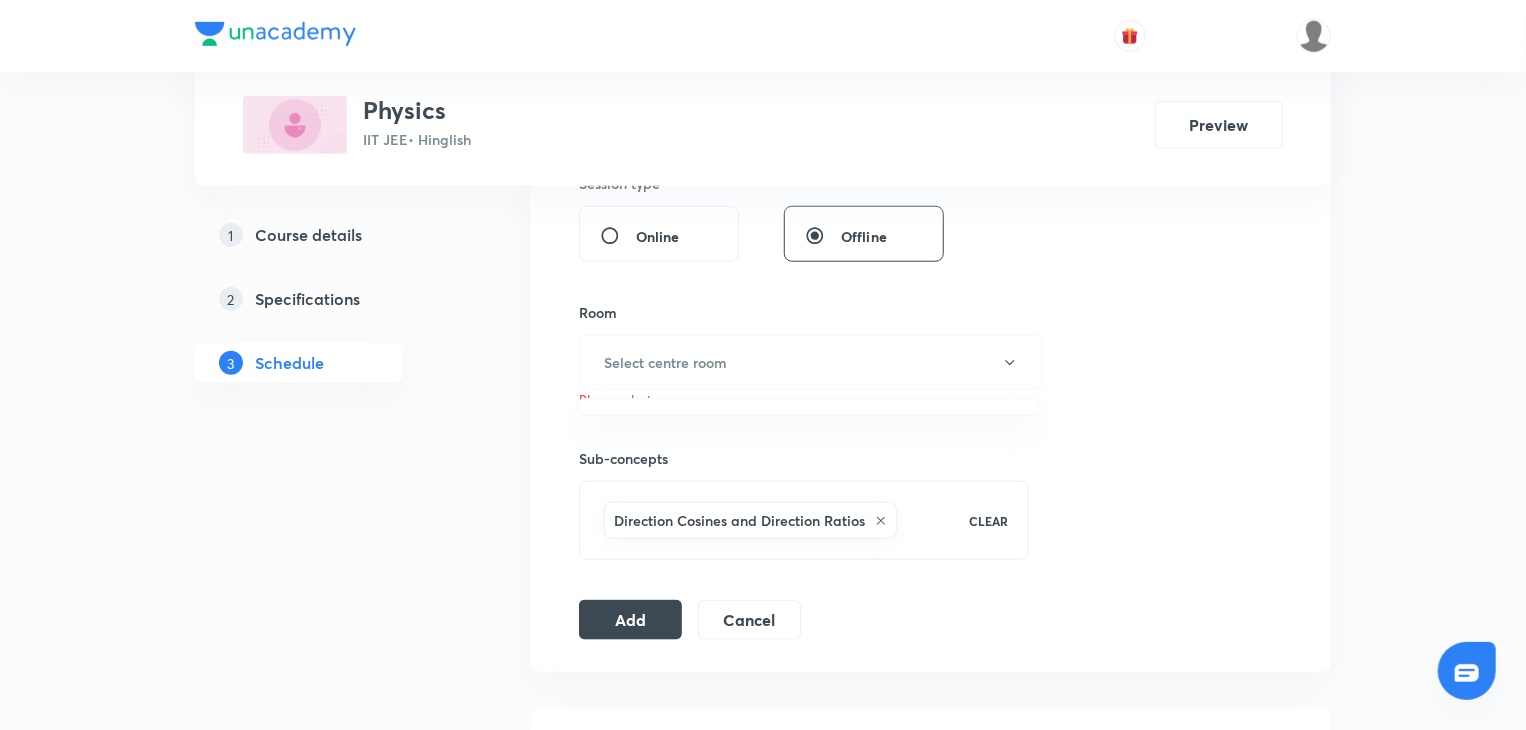 click on "Select centre room" at bounding box center (811, 362) 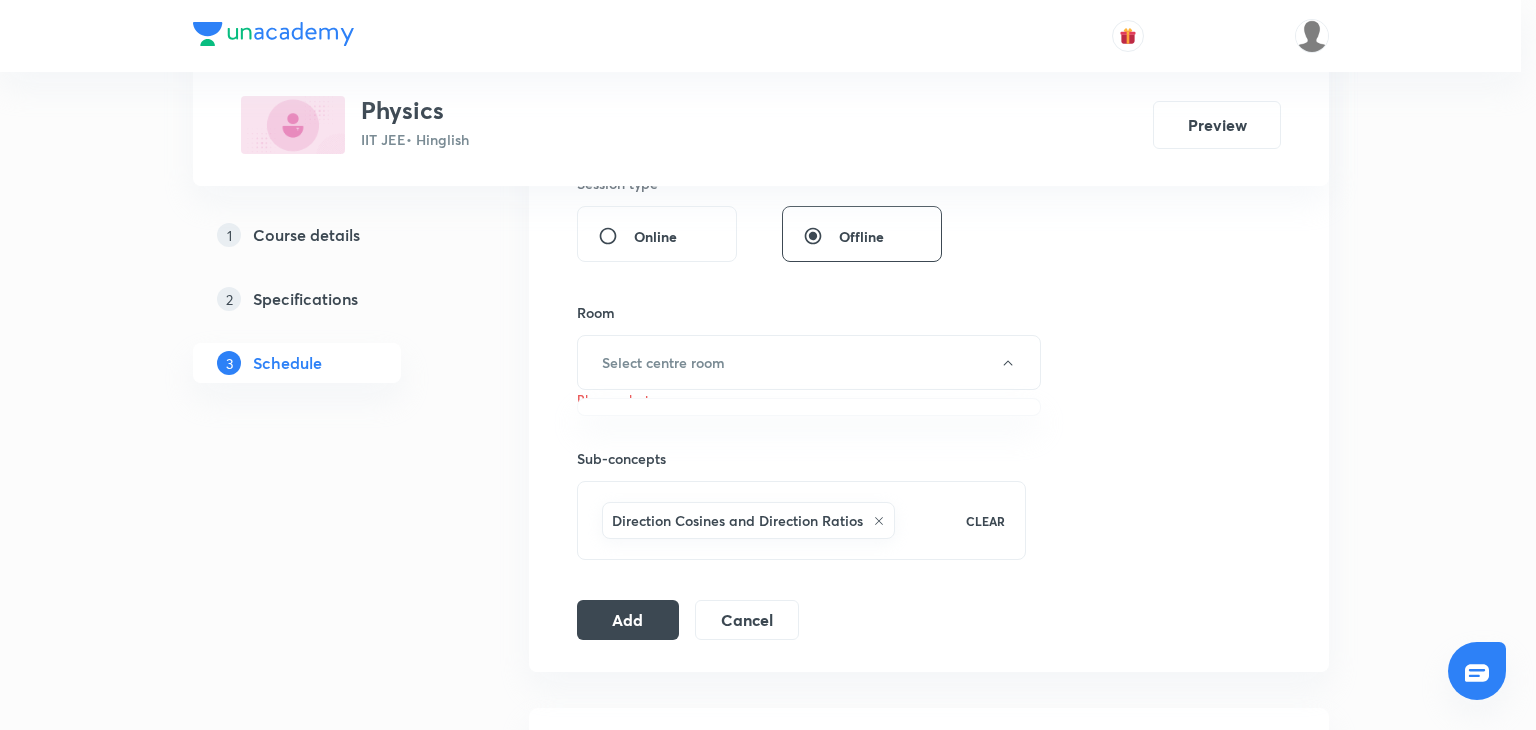 click at bounding box center [768, 365] 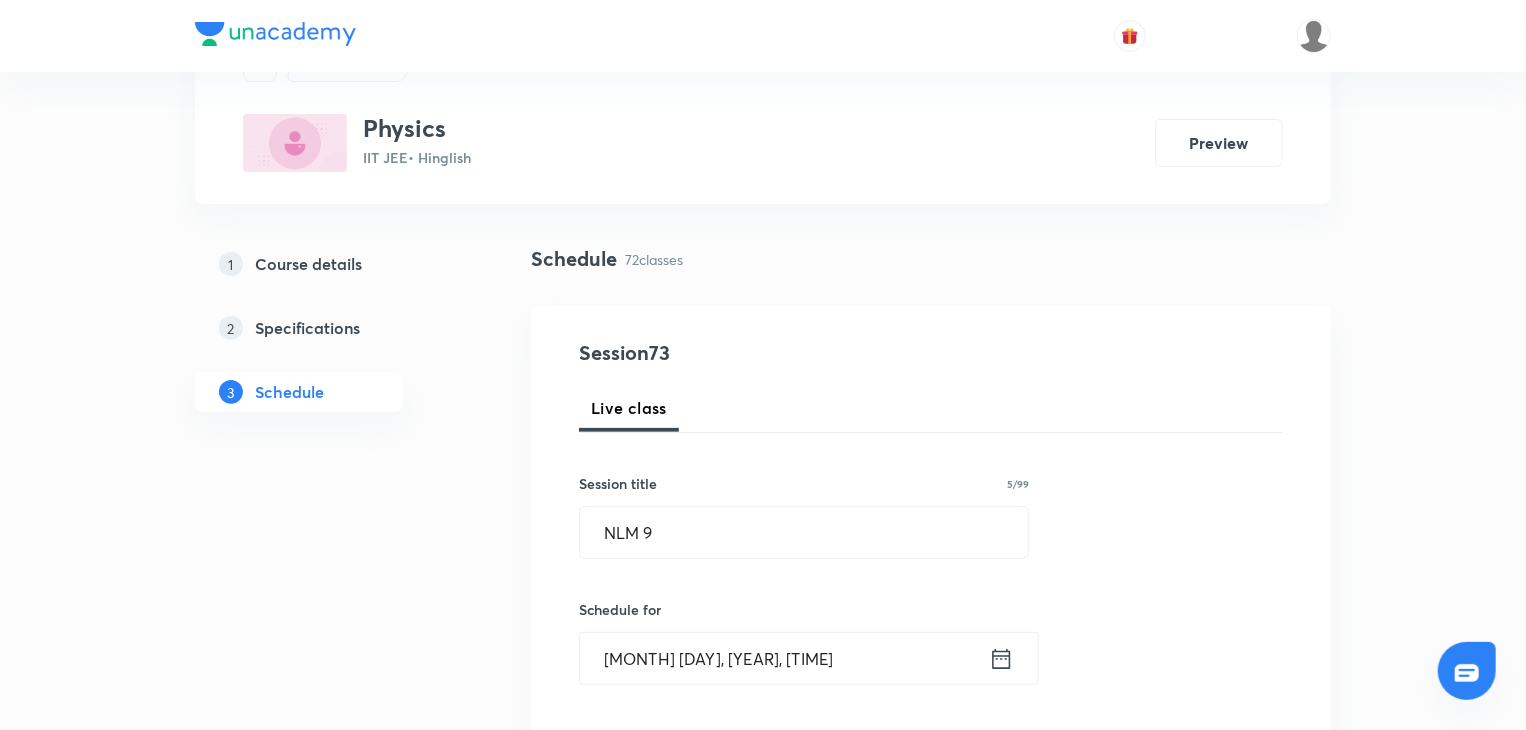 scroll, scrollTop: 0, scrollLeft: 0, axis: both 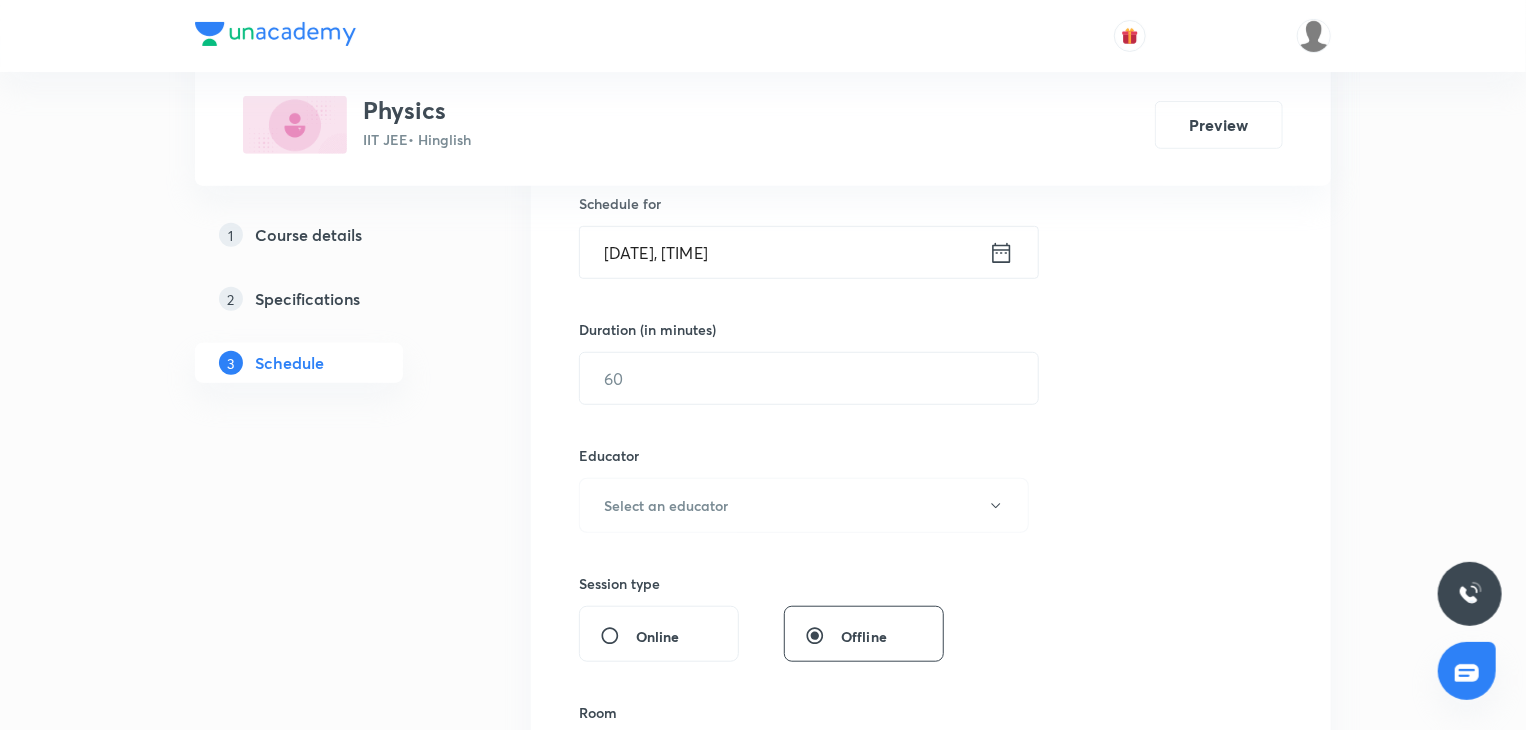 type on "NLM 9" 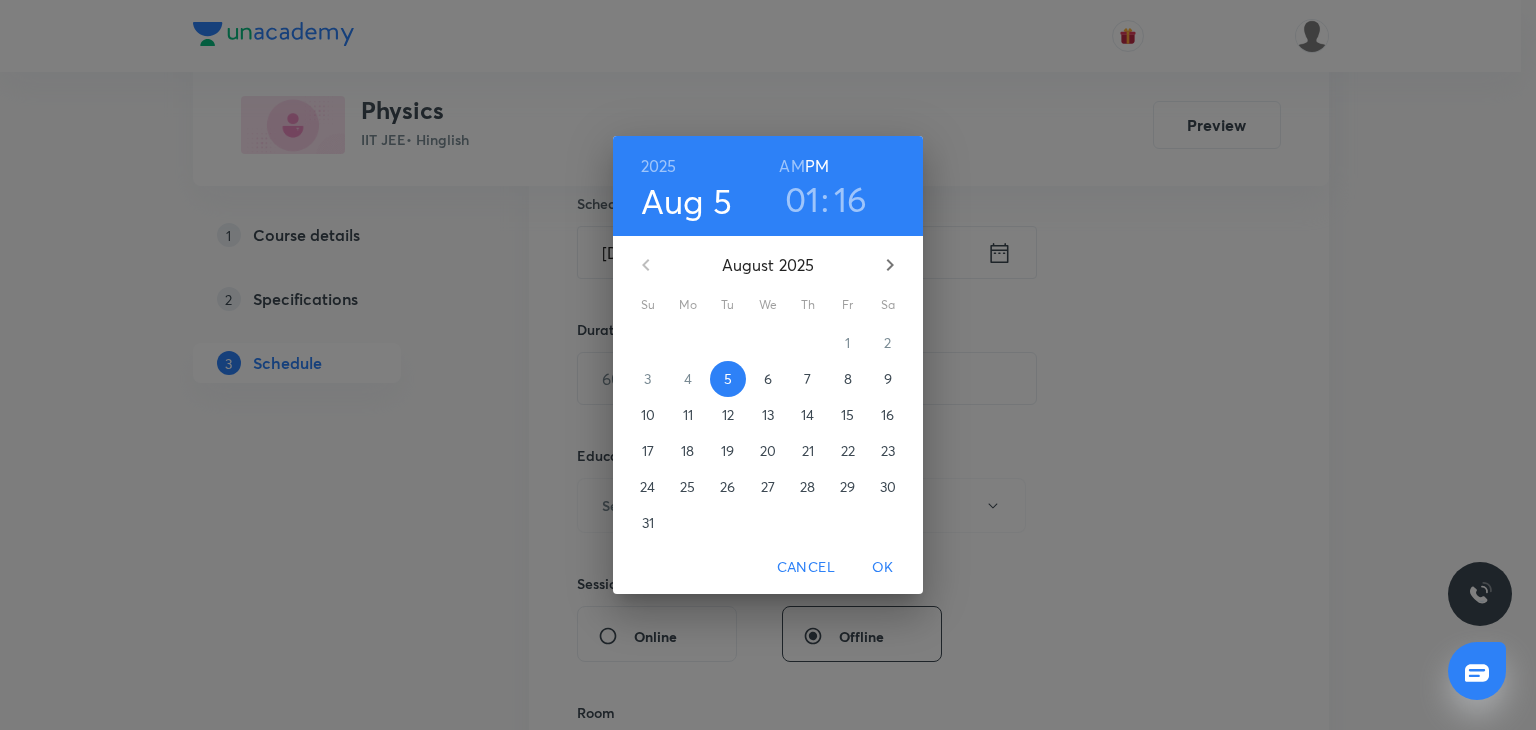 click on "01" at bounding box center [802, 199] 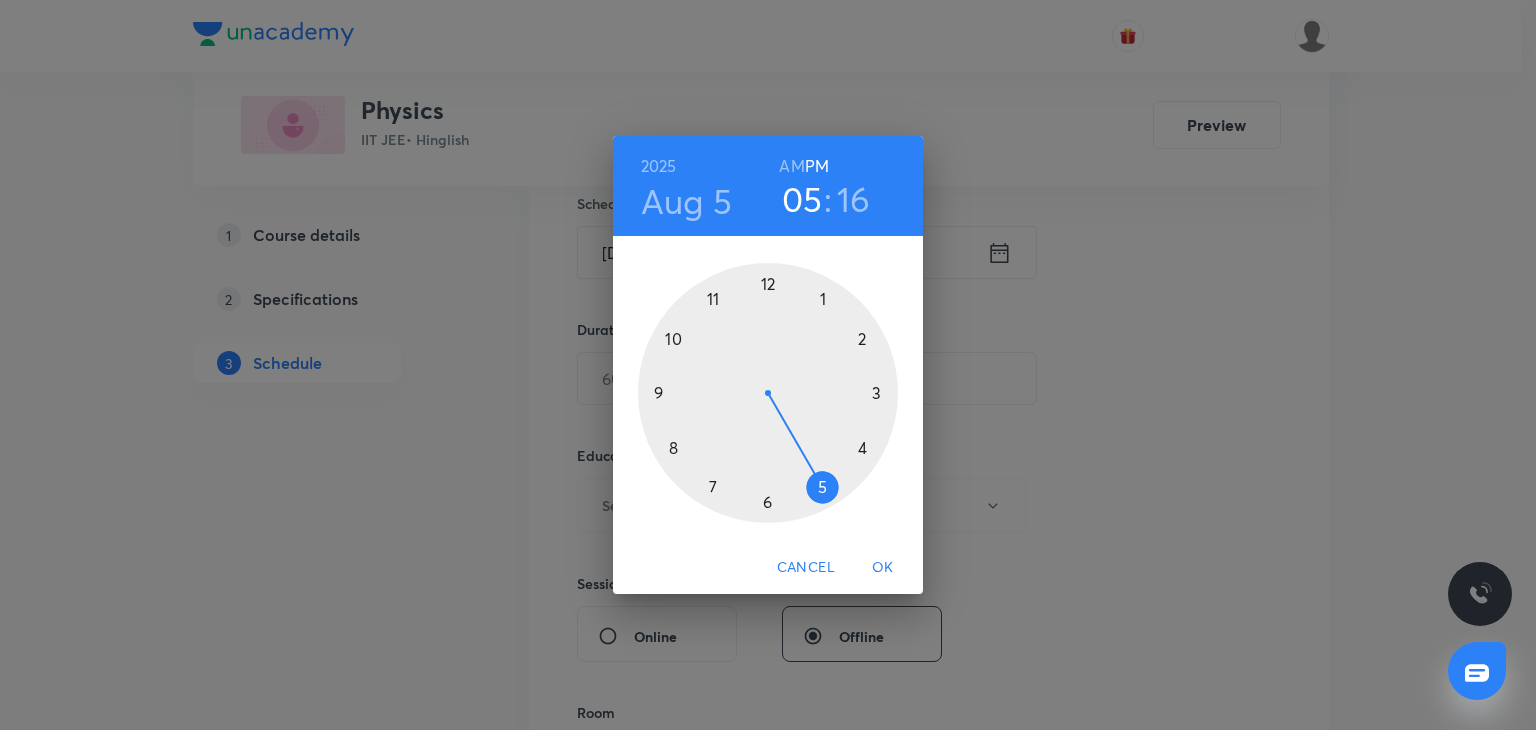 drag, startPoint x: 872, startPoint y: 485, endPoint x: 858, endPoint y: 498, distance: 19.104973 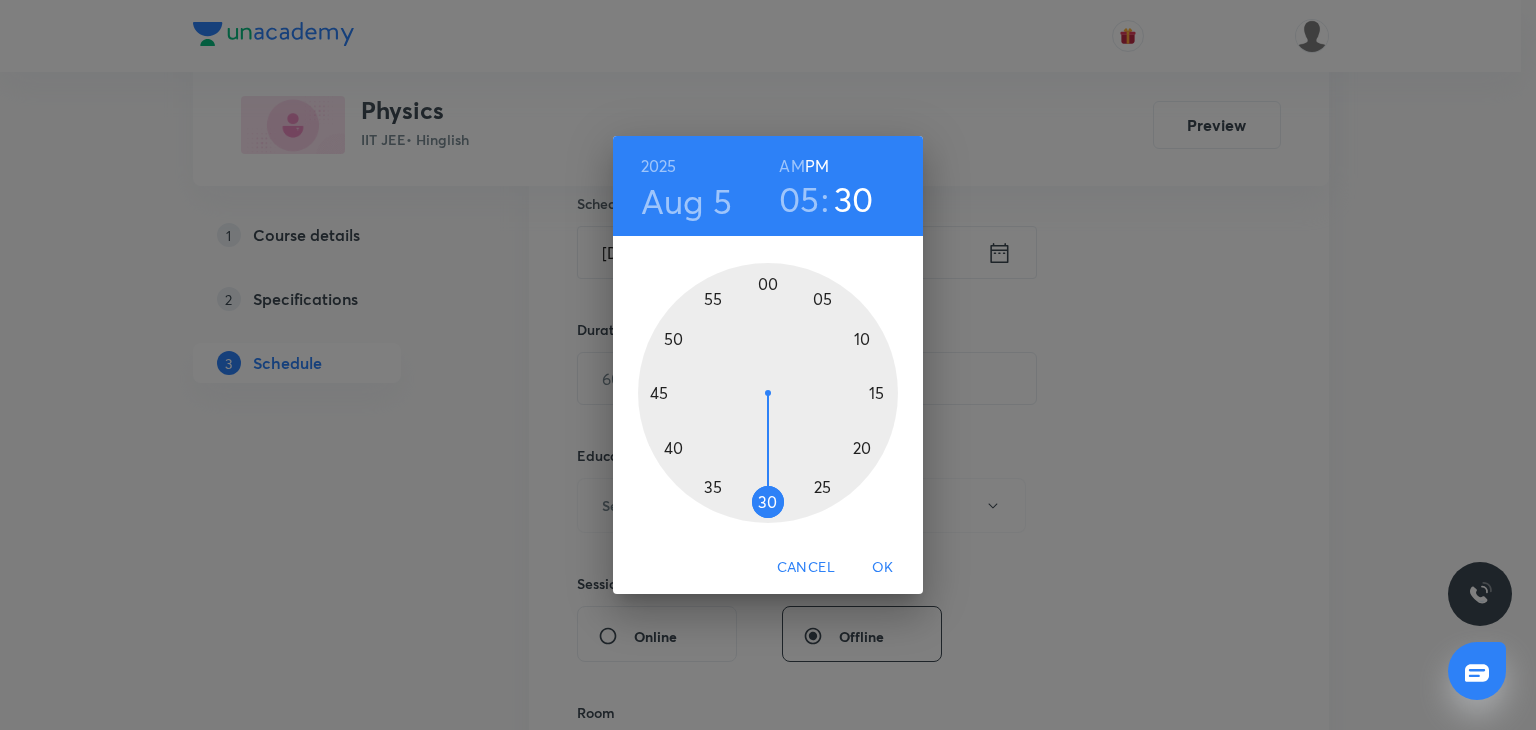 click at bounding box center (768, 393) 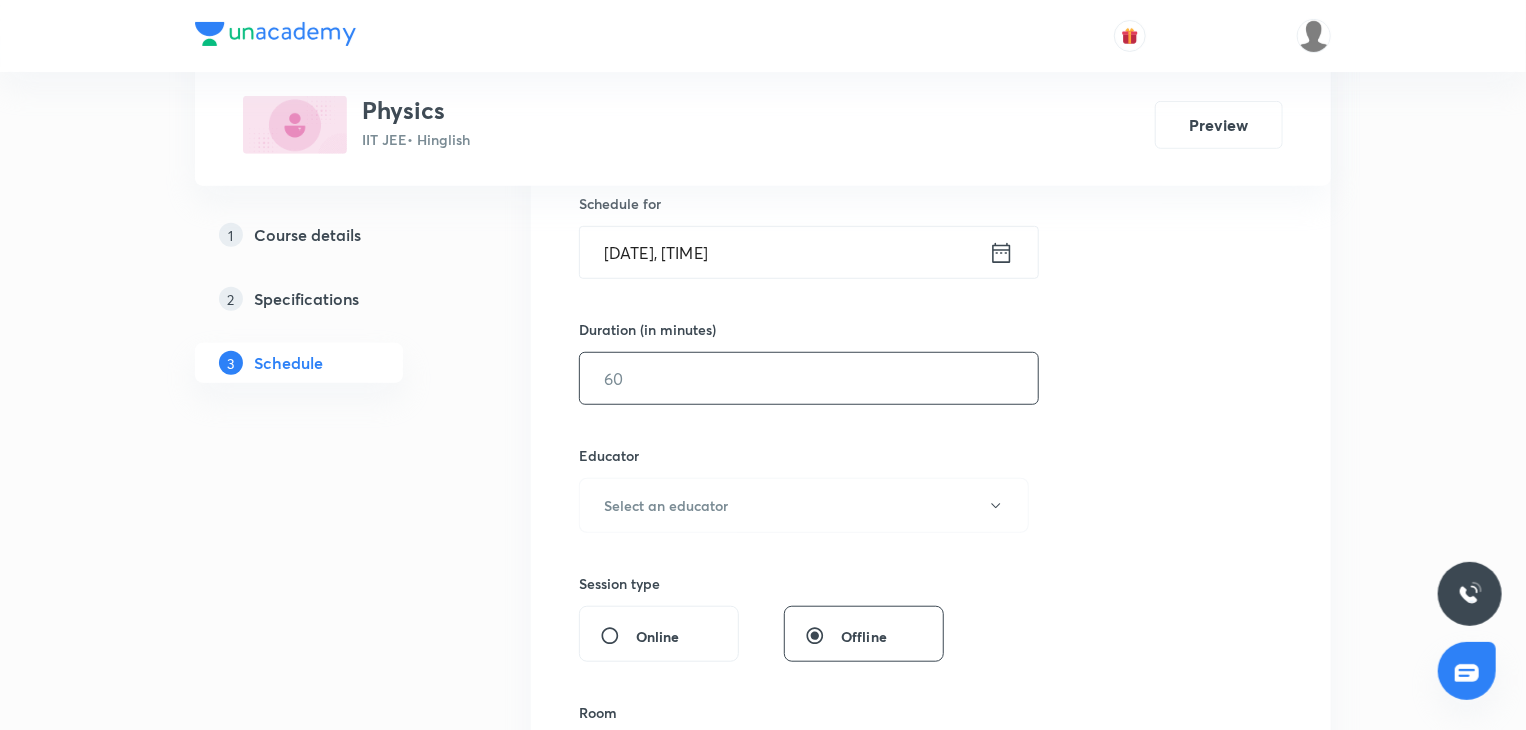 click at bounding box center [809, 378] 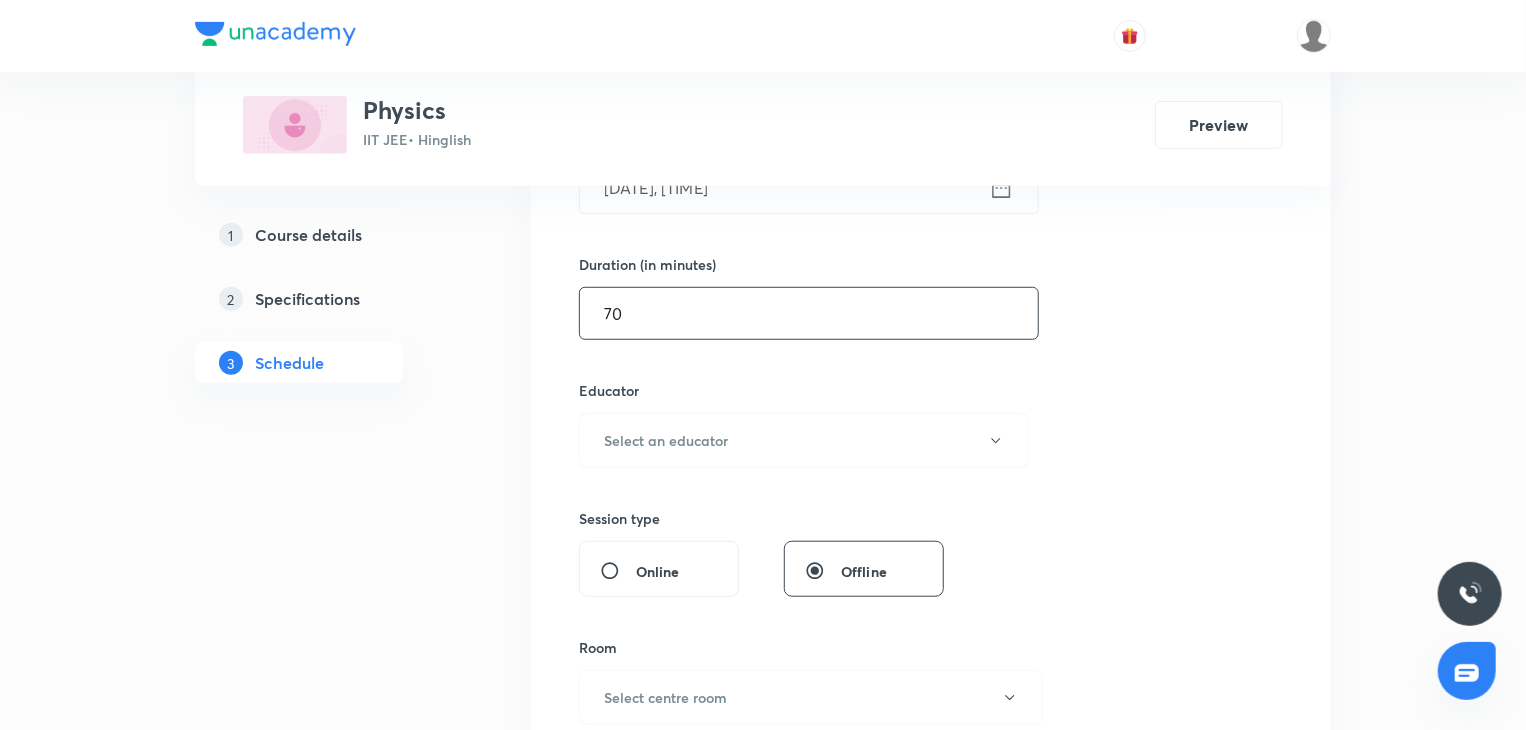 scroll, scrollTop: 600, scrollLeft: 0, axis: vertical 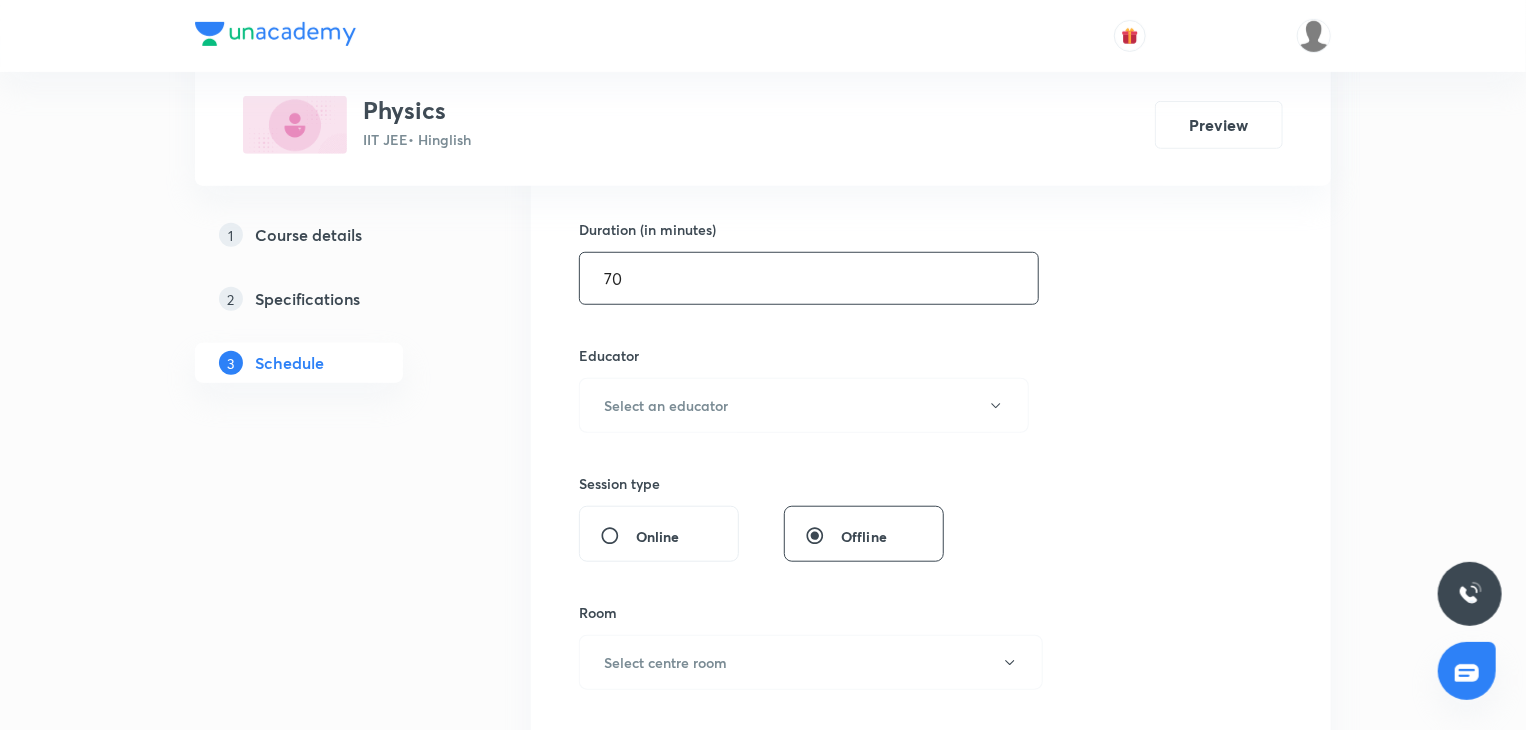 type on "7" 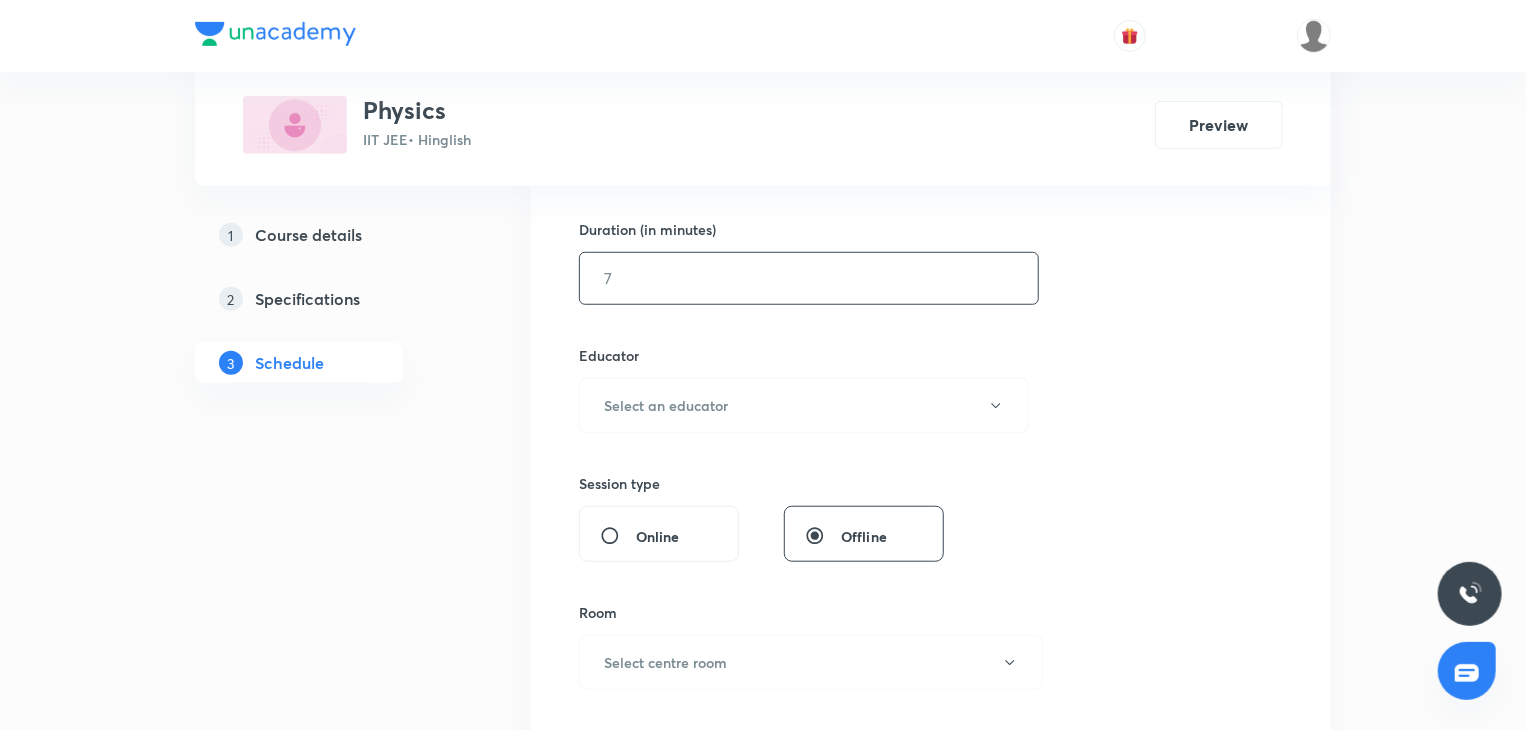 type on "0" 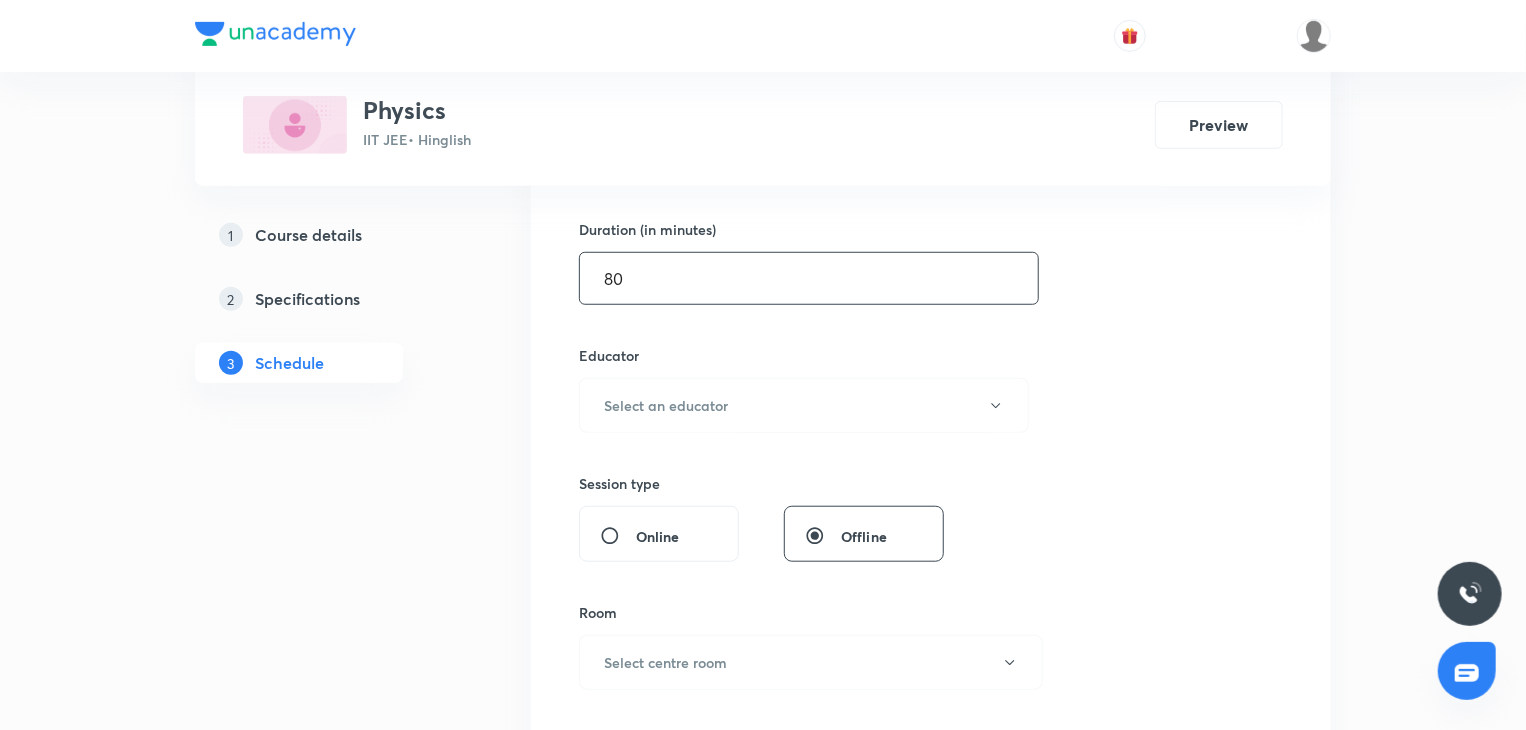 type on "80" 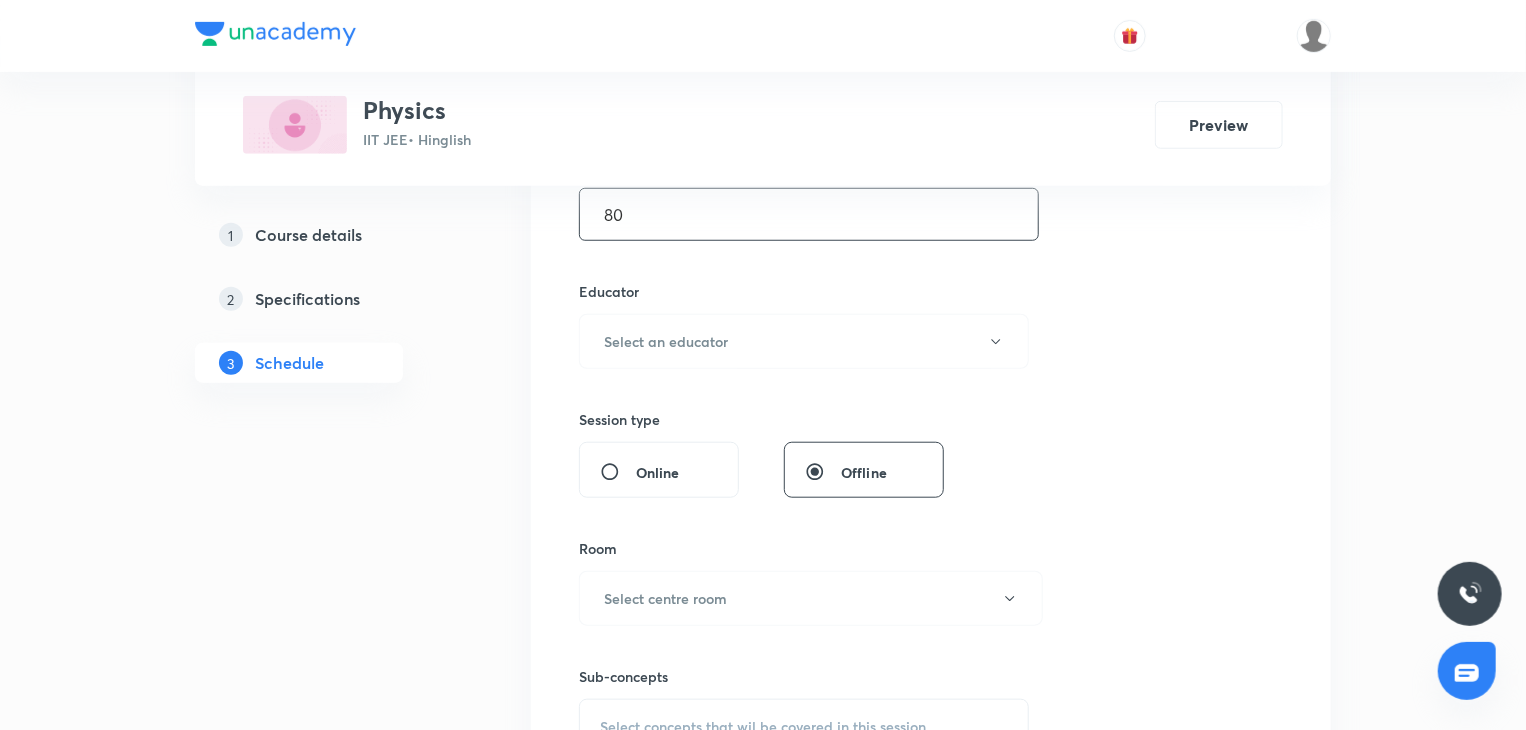 scroll, scrollTop: 700, scrollLeft: 0, axis: vertical 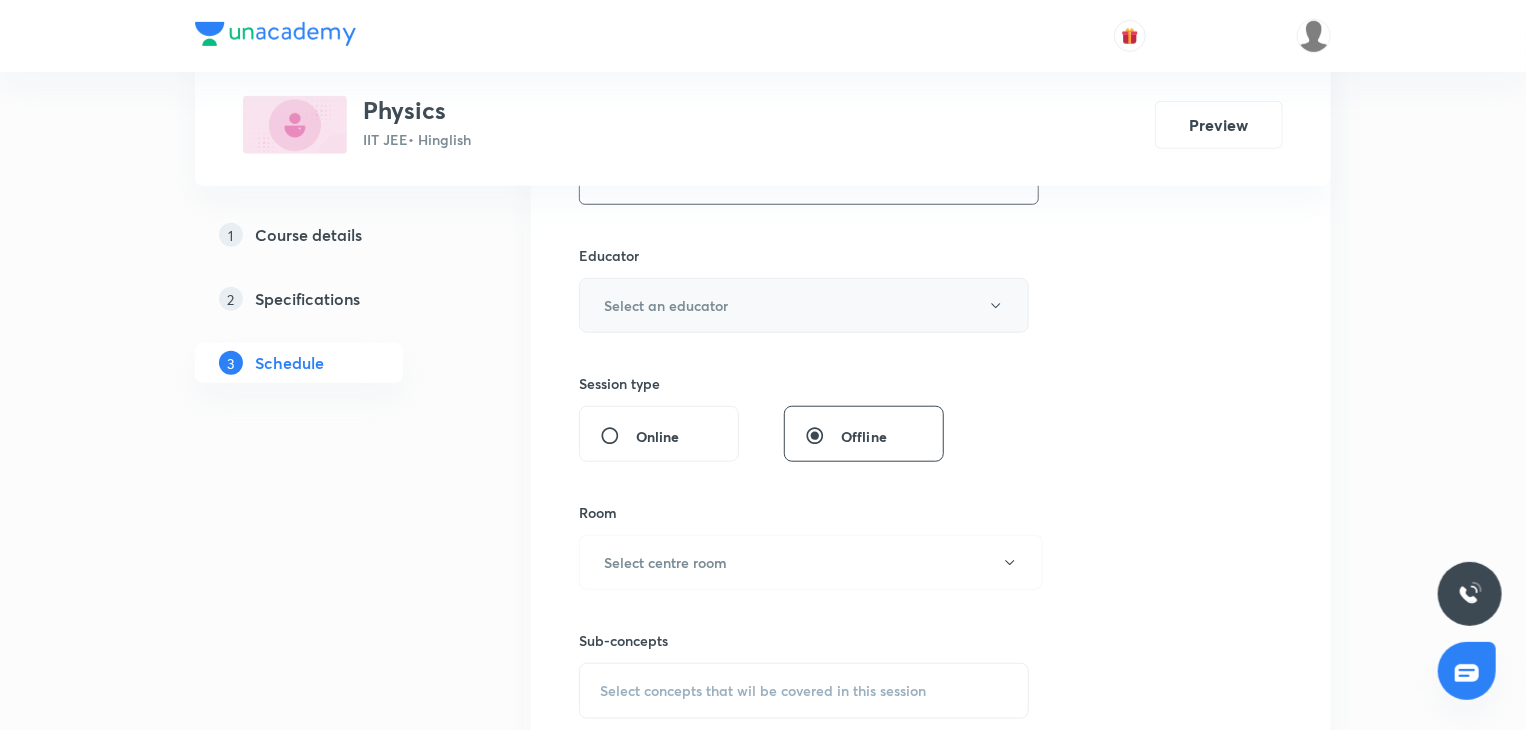 click on "Select an educator" at bounding box center [804, 305] 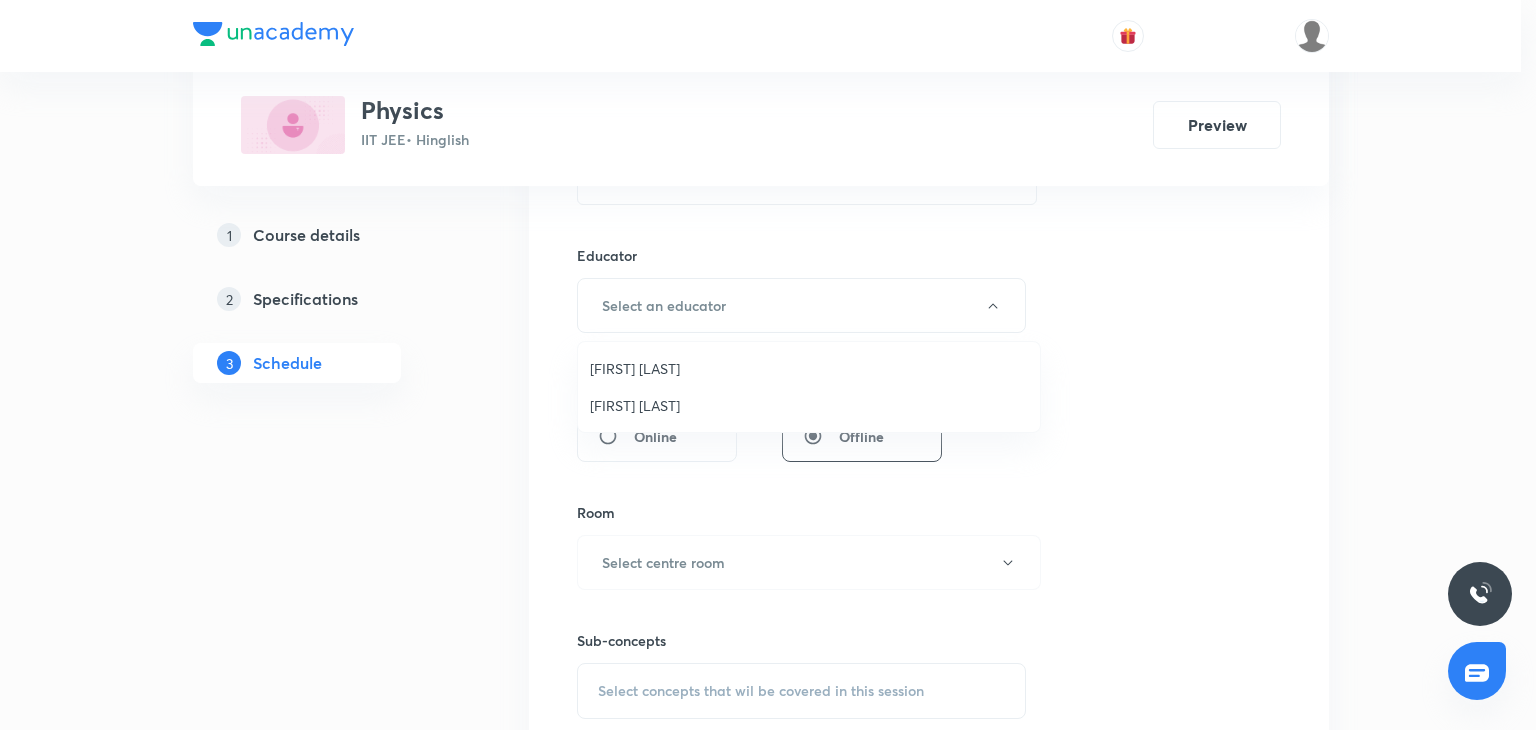 click on "Suresh Chand Meena Abhay Kumar" at bounding box center [809, 387] 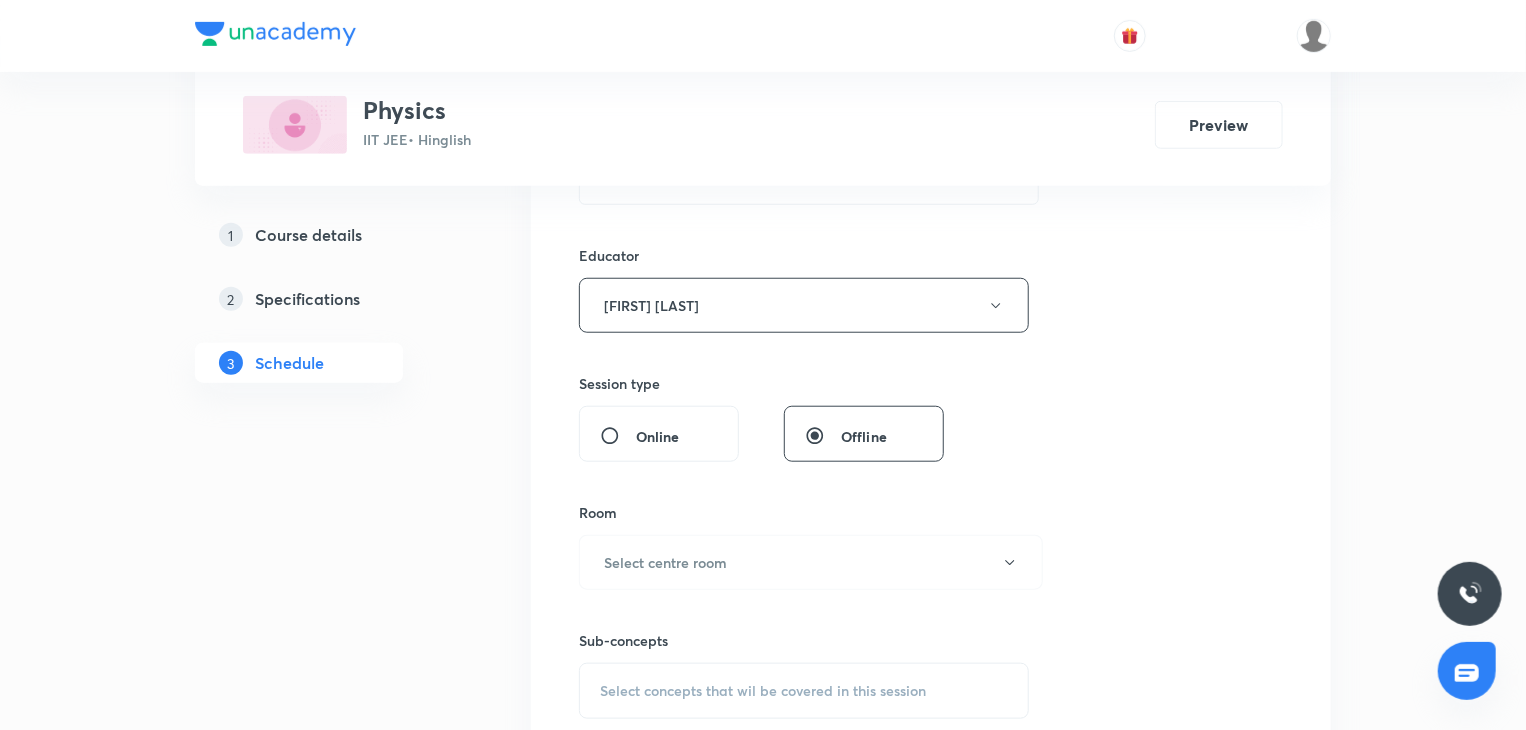 type 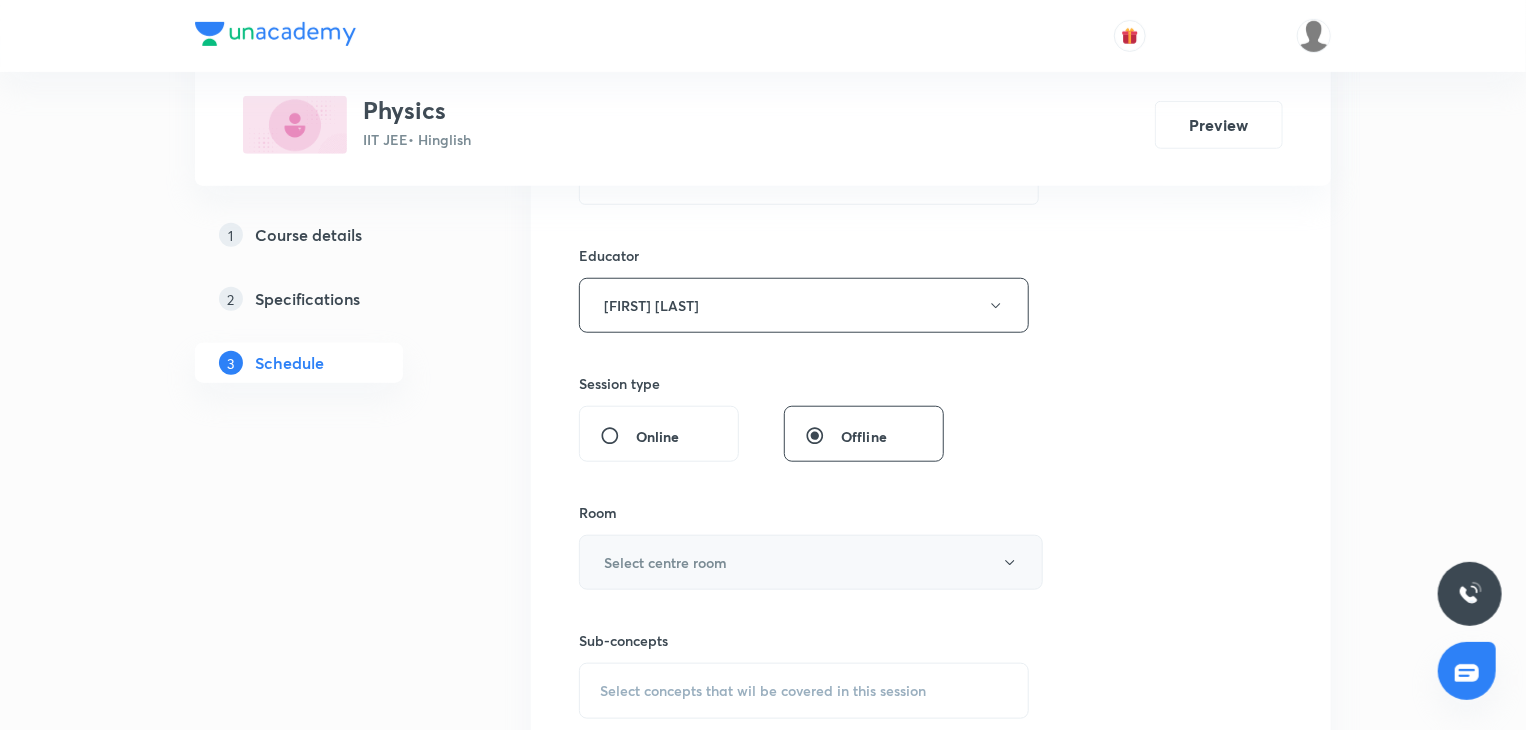 click on "Select centre room" at bounding box center (811, 562) 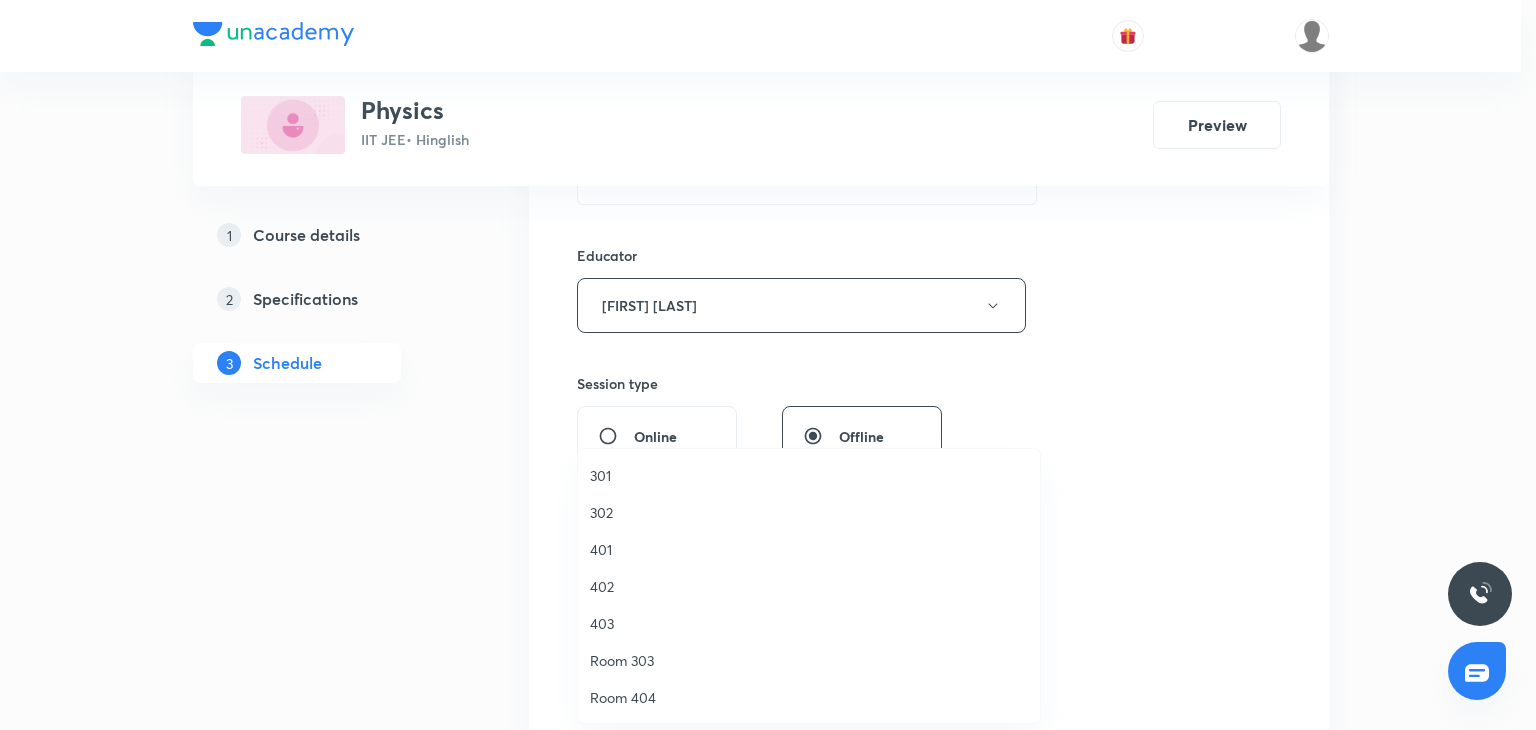 click on "402" at bounding box center (809, 586) 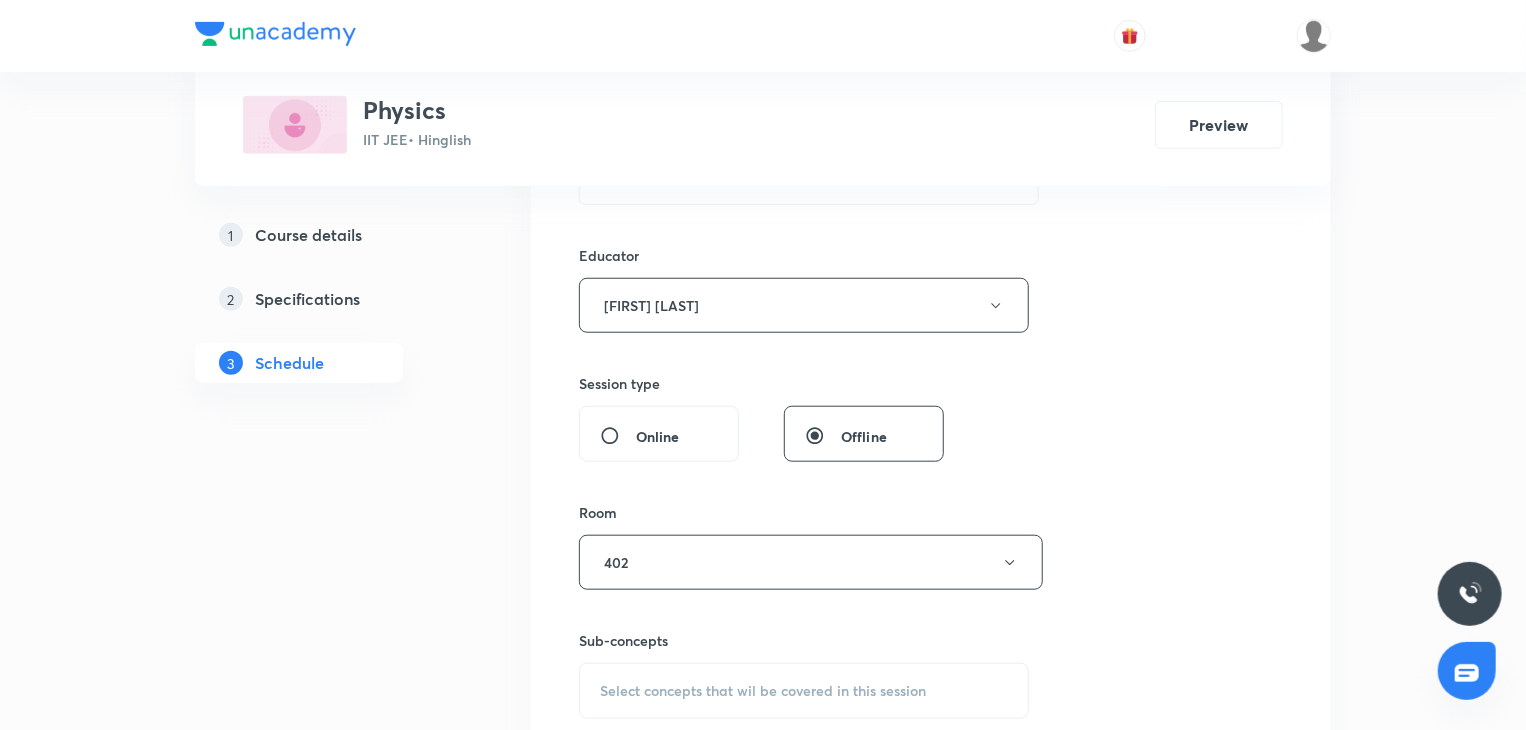 click on "Select concepts that wil be covered in this session" at bounding box center [763, 691] 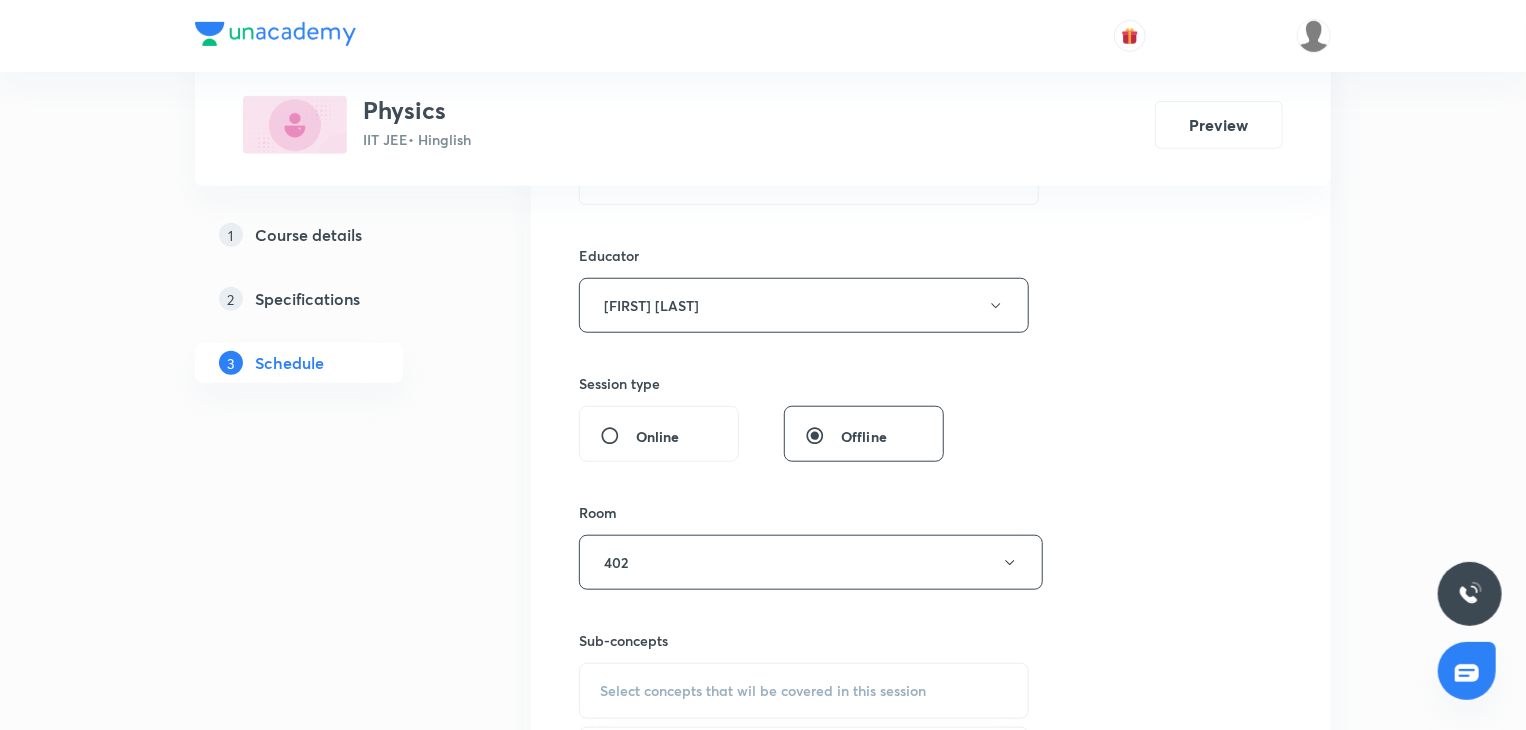 scroll, scrollTop: 900, scrollLeft: 0, axis: vertical 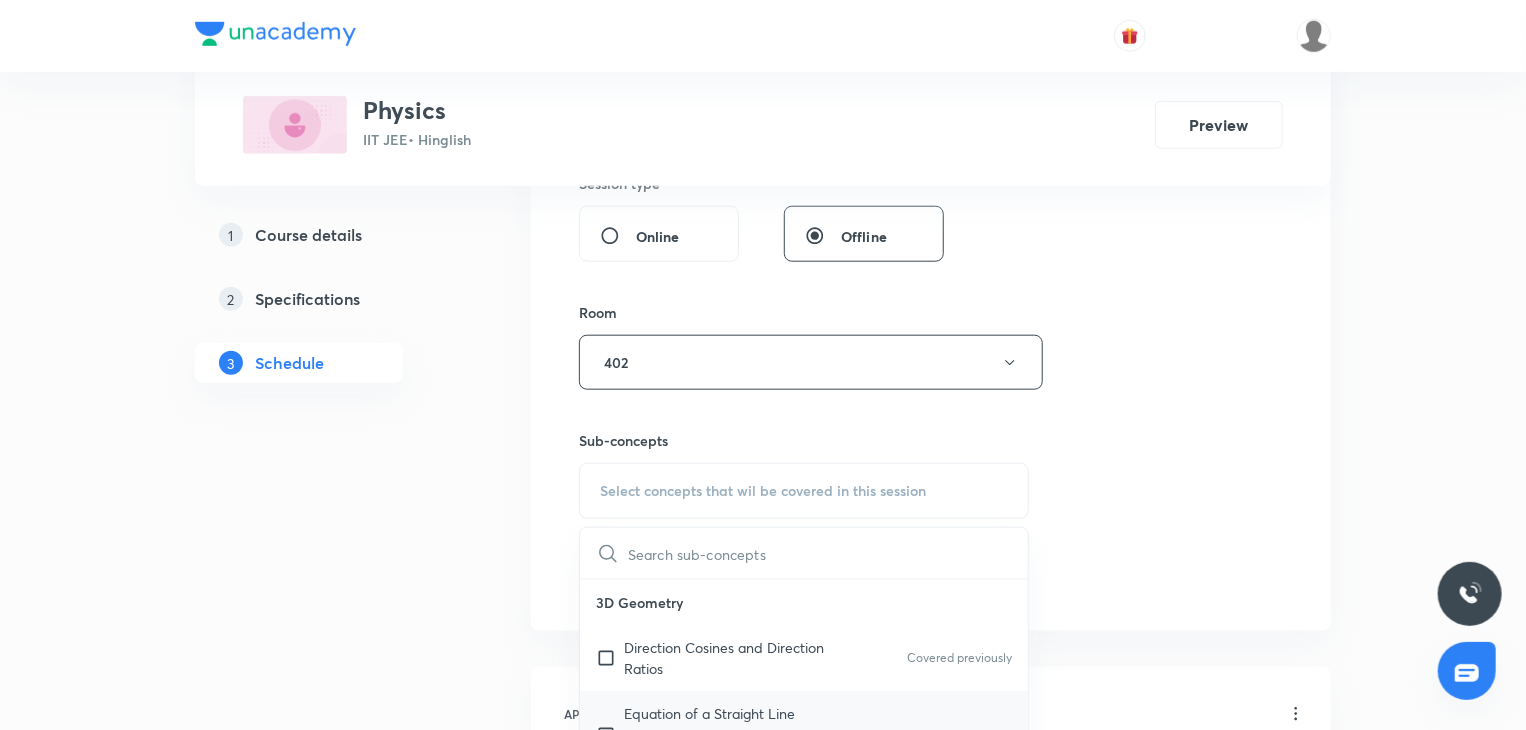 click on "Equation of a Straight Line Passing Through a Given Point and Parallel to a Given Vector" at bounding box center (725, 734) 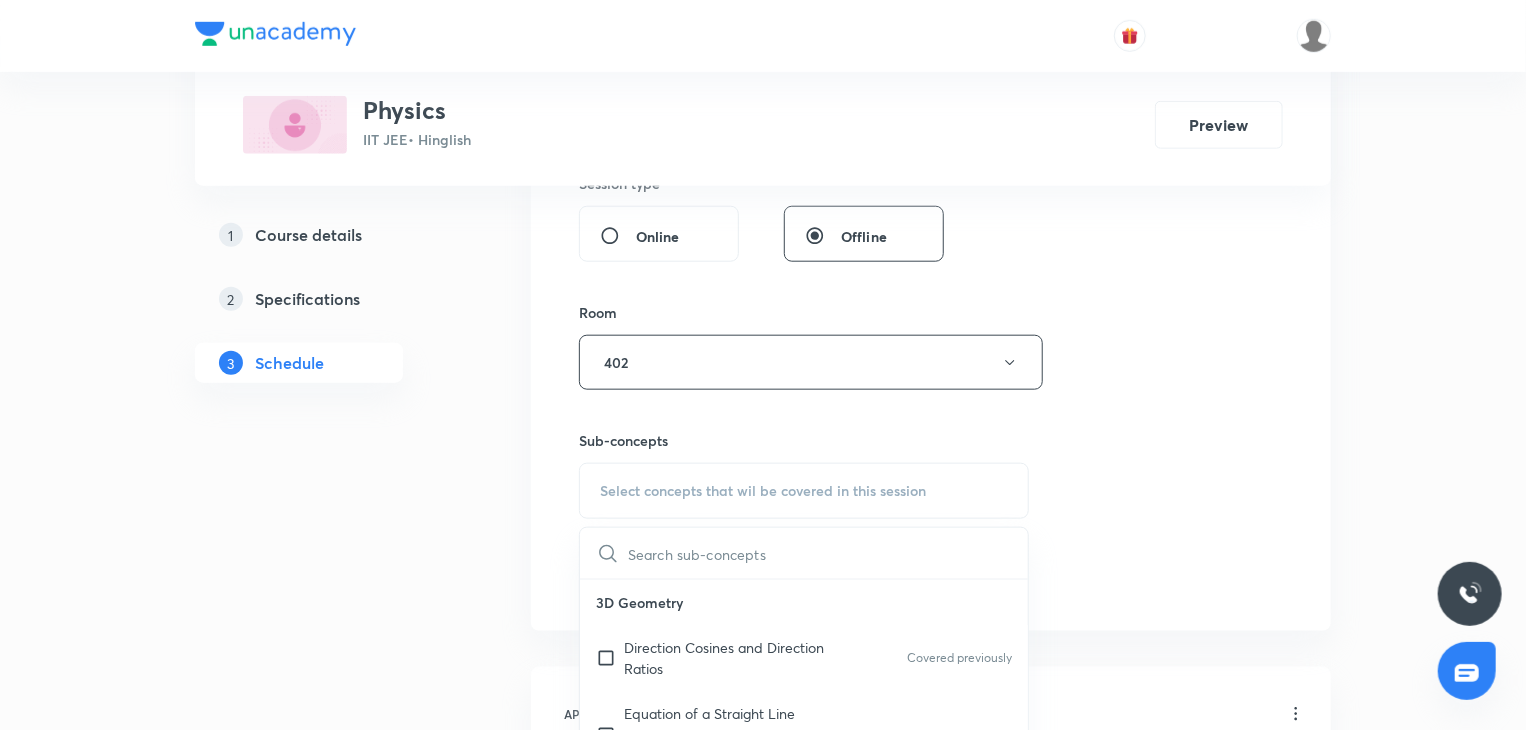 checkbox on "true" 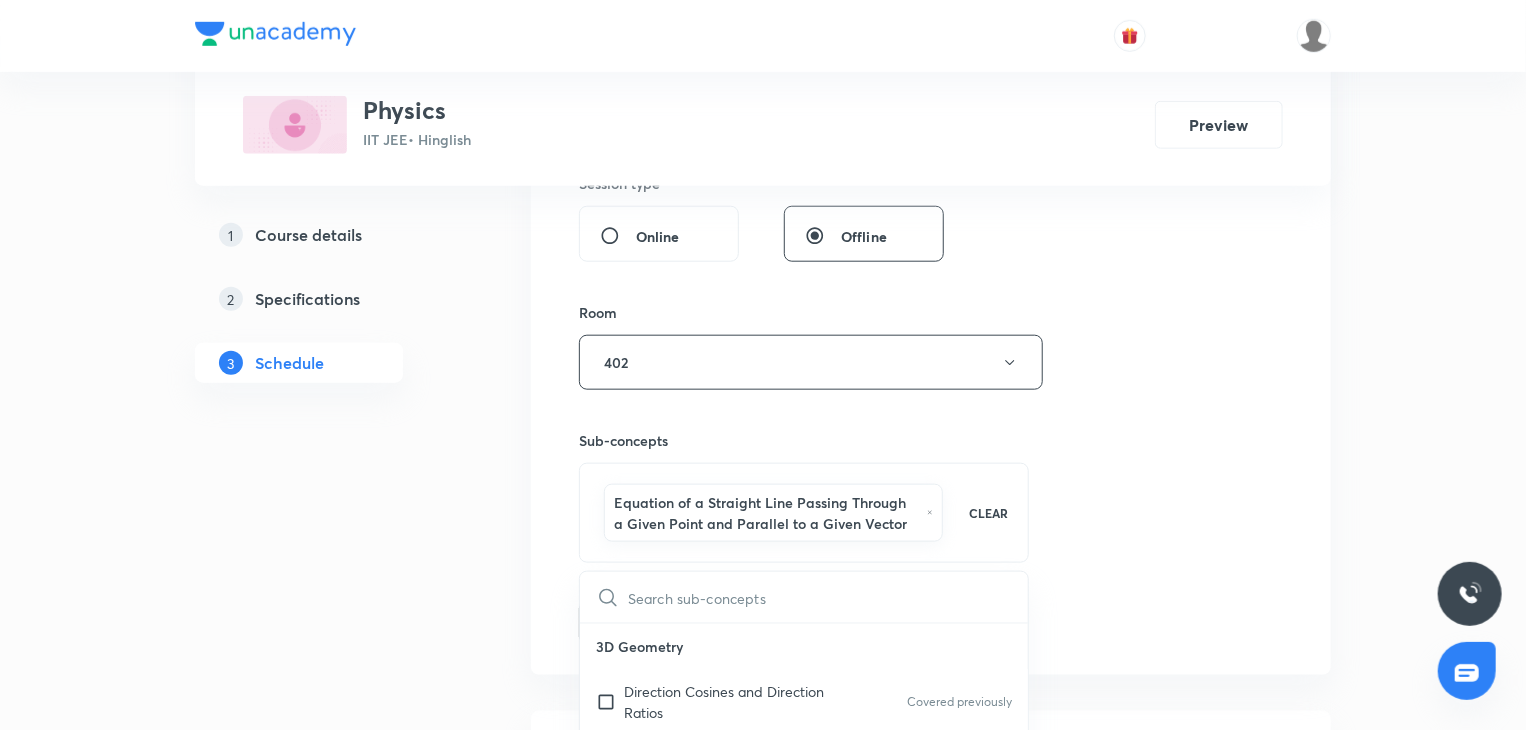 click on "Session  73 Live class Session title 5/99 NLM 9 ​ Schedule for Aug 5, 2025, 5:30 PM ​ Duration (in minutes) 80 ​ Educator Abhay Kumar   Session type Online Offline Room 402 Sub-concepts Equation of a Straight Line Passing Through a Given Point and Parallel to a Given Vector CLEAR ​ 3D Geometry Direction Cosines and Direction Ratios Covered previously Equation of a Straight Line Passing Through a Given Point and Parallel to a Given Vector Covered previously Equation of Line Passing Through Two Given Points Covered previously Angle between Two Lines Foot of Perpendicular and Image Shortest Distance between Two Lines Plane Angle Between Two Planes Line of intersection of Two Planes Covered previously Angle Between a Line and a Plane Equation of a Plane Passing through the Line of Intersection of Two Planes Equation of a Plane Passing through the Line of Intersection of Two Planes Distance Between Parallel Planes Equation of a Plane Bisecting the Angle between Two Planes Two sides of a Plane Spheres Slope" at bounding box center [931, 87] 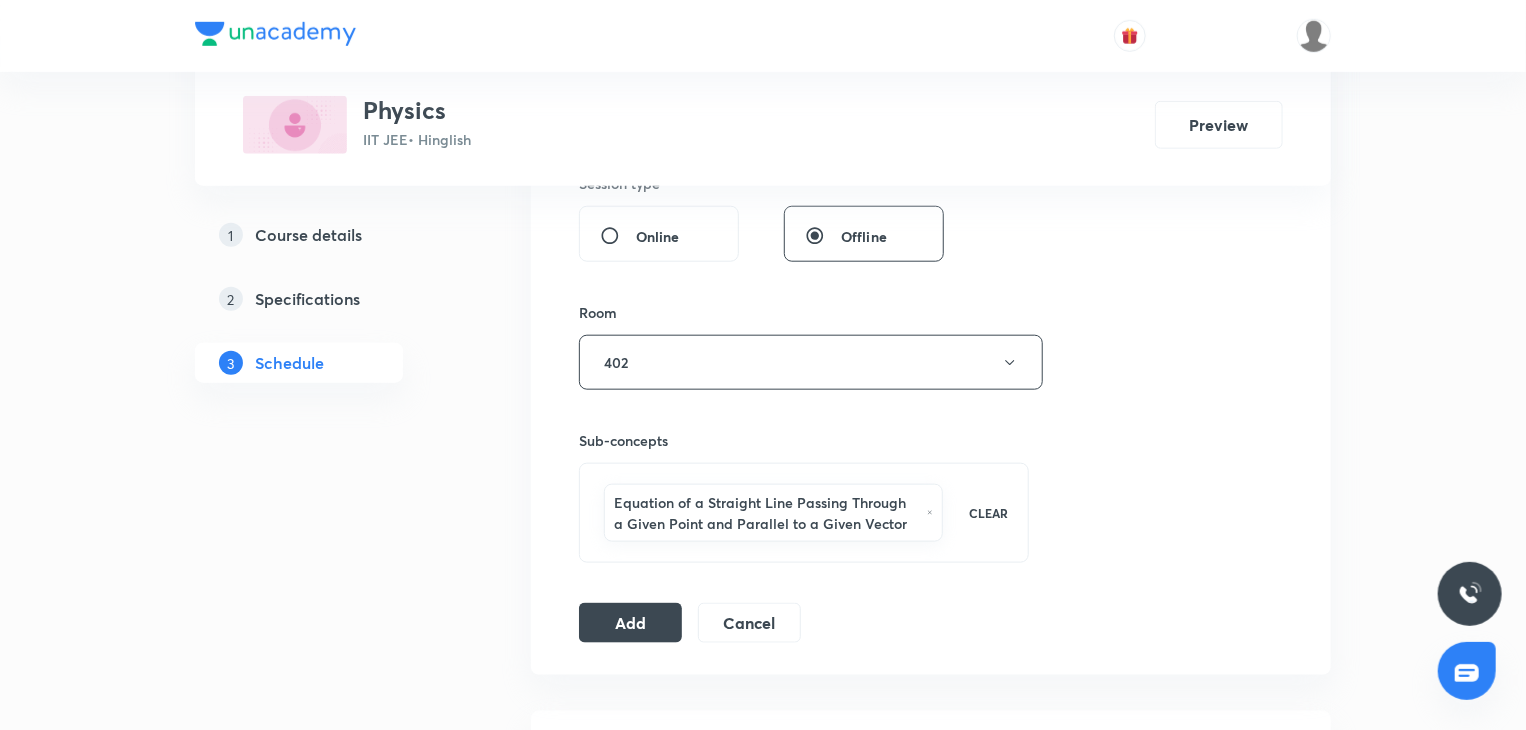 click on "Add" at bounding box center (630, 623) 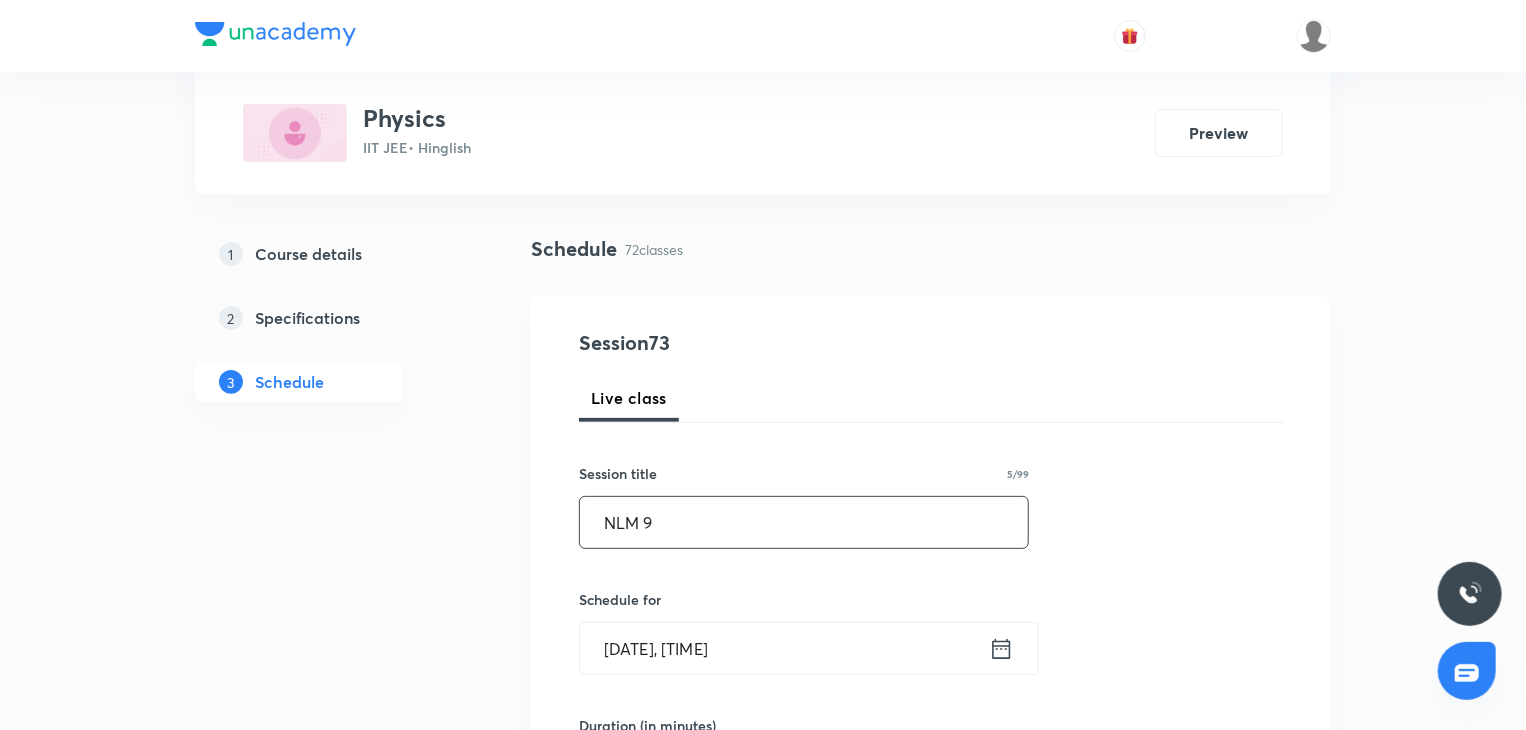scroll, scrollTop: 100, scrollLeft: 0, axis: vertical 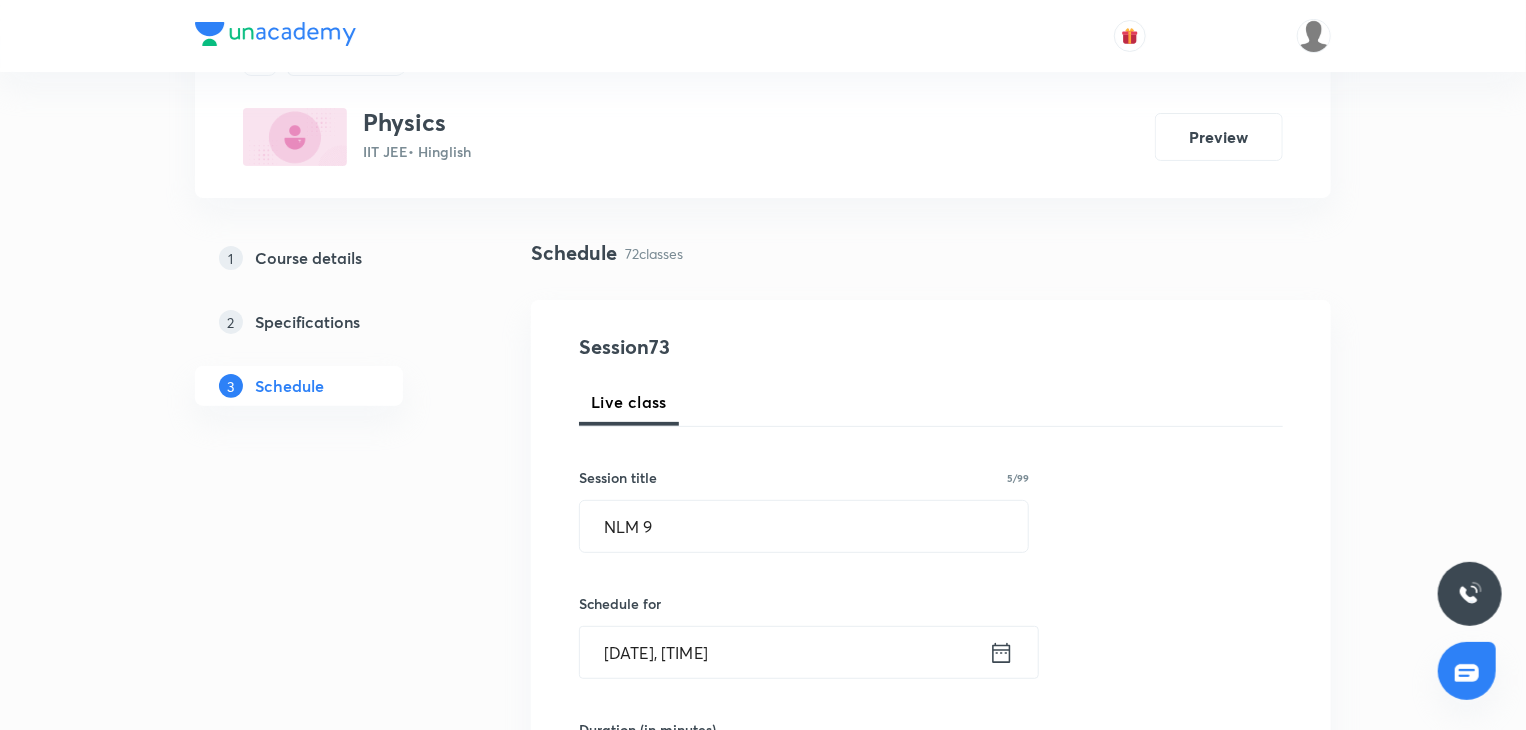 click on "Session  73 Live class Session title 5/99 NLM 9 ​ Schedule for Aug 5, 2025, 5:30 PM ​ Duration (in minutes) 80 ​ Educator Abhay Kumar   Session type Online Offline Room 402 Sub-concepts Equation of a Straight Line Passing Through a Given Point and Parallel to a Given Vector CLEAR Add Cancel" at bounding box center (931, 887) 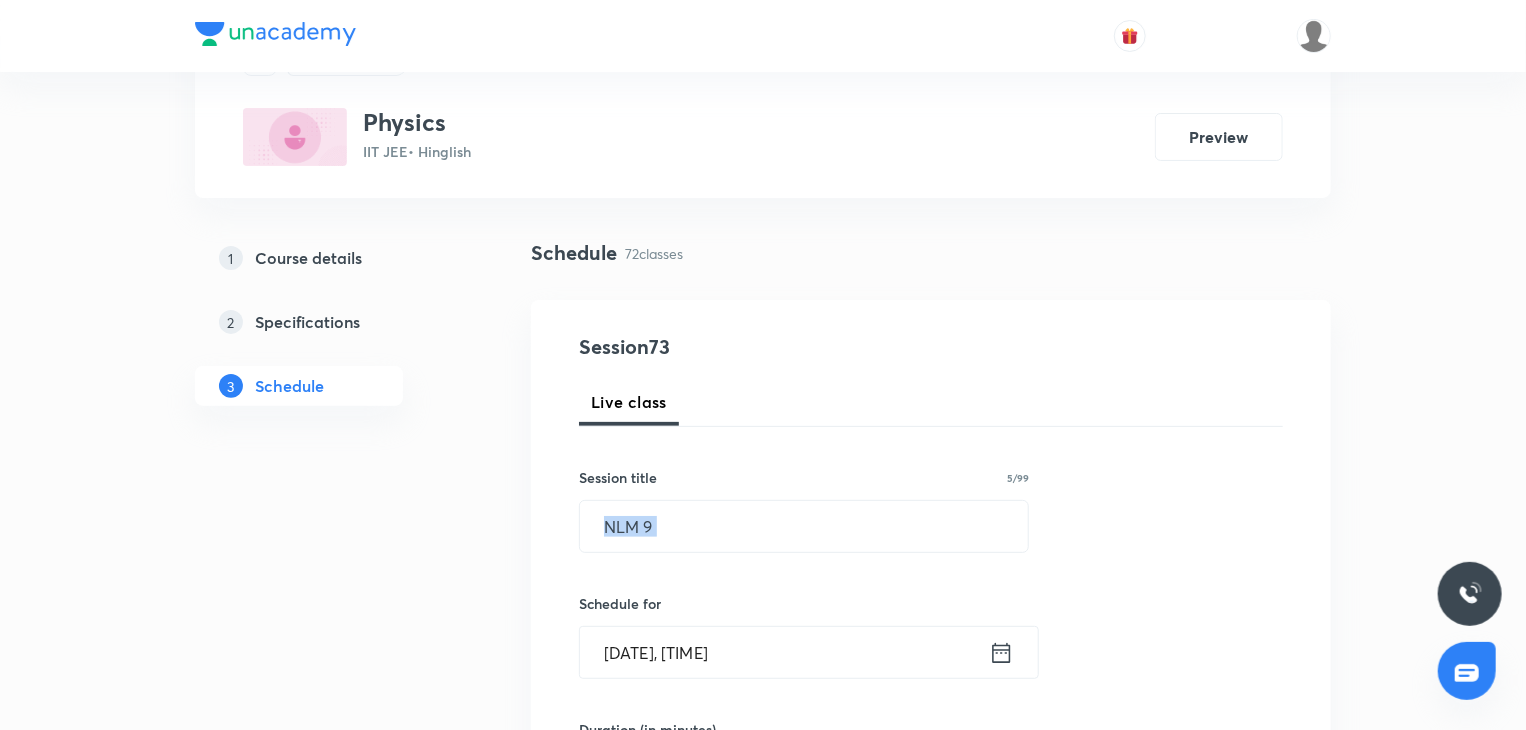 click on "Session  73 Live class Session title 5/99 NLM 9 ​ Schedule for Aug 5, 2025, 5:30 PM ​ Duration (in minutes) 80 ​ Educator Abhay Kumar   Session type Online Offline Room 402 Sub-concepts Equation of a Straight Line Passing Through a Given Point and Parallel to a Given Vector CLEAR Add Cancel" at bounding box center [931, 887] 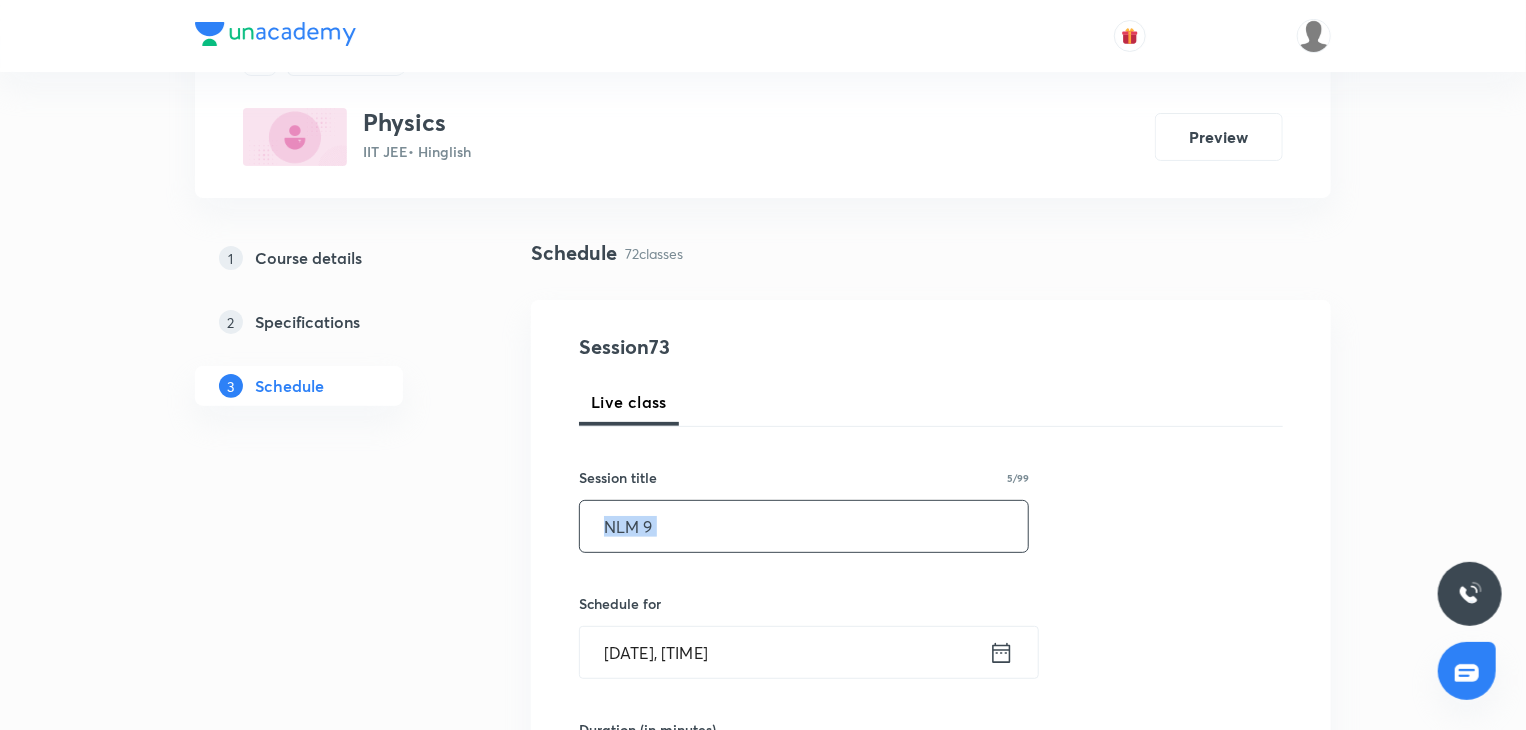 click on "NLM 9" at bounding box center (804, 526) 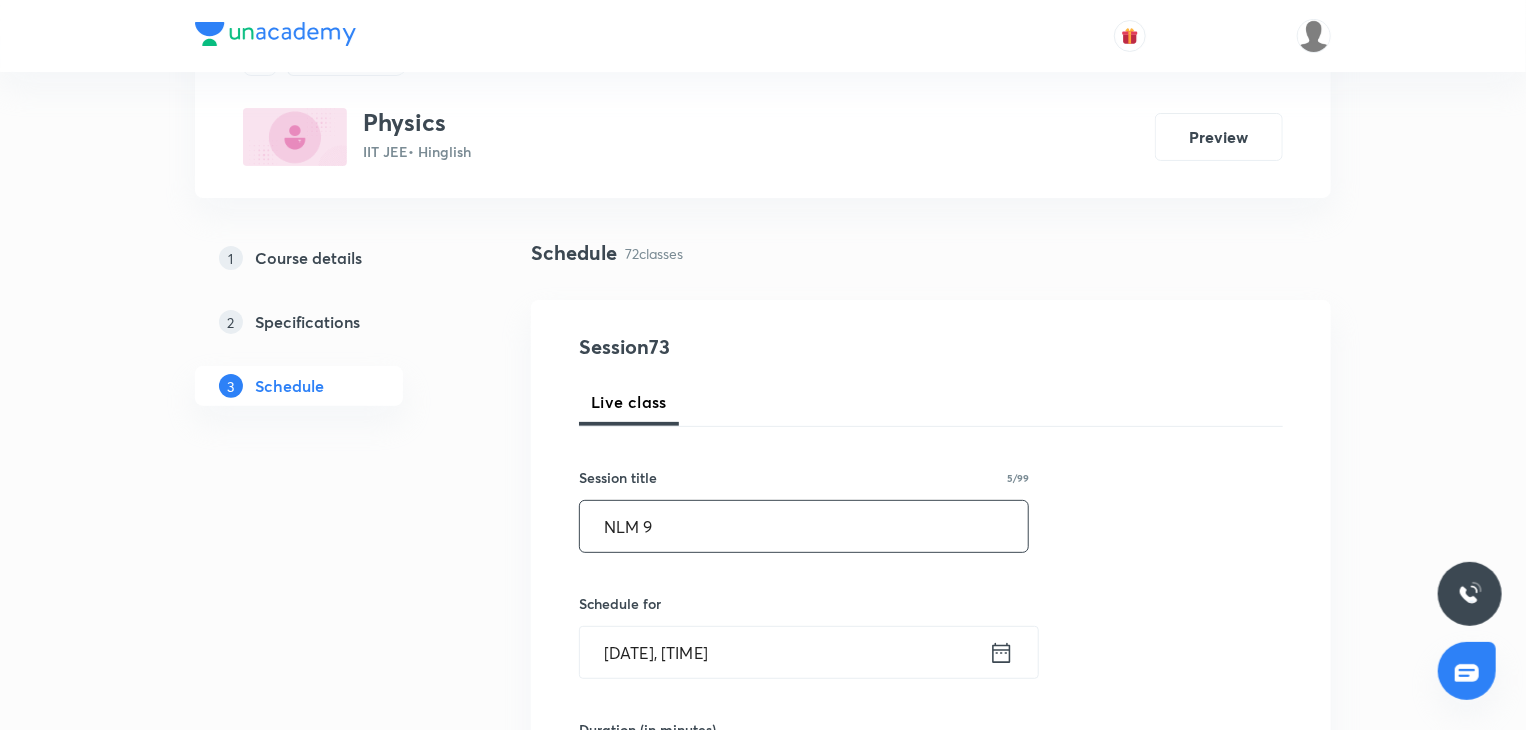 click on "NLM 9" at bounding box center [804, 526] 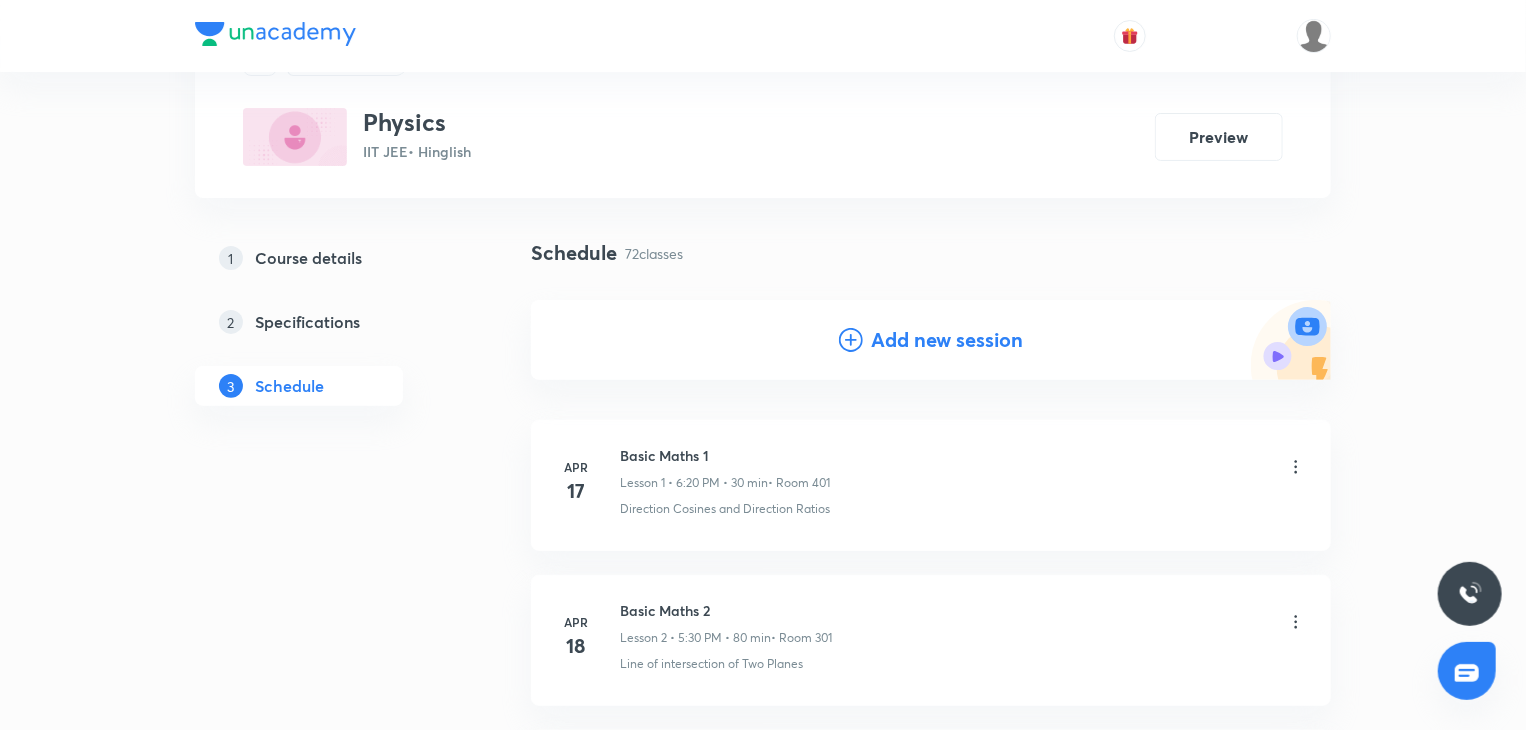 click on "Add new session" at bounding box center [947, 340] 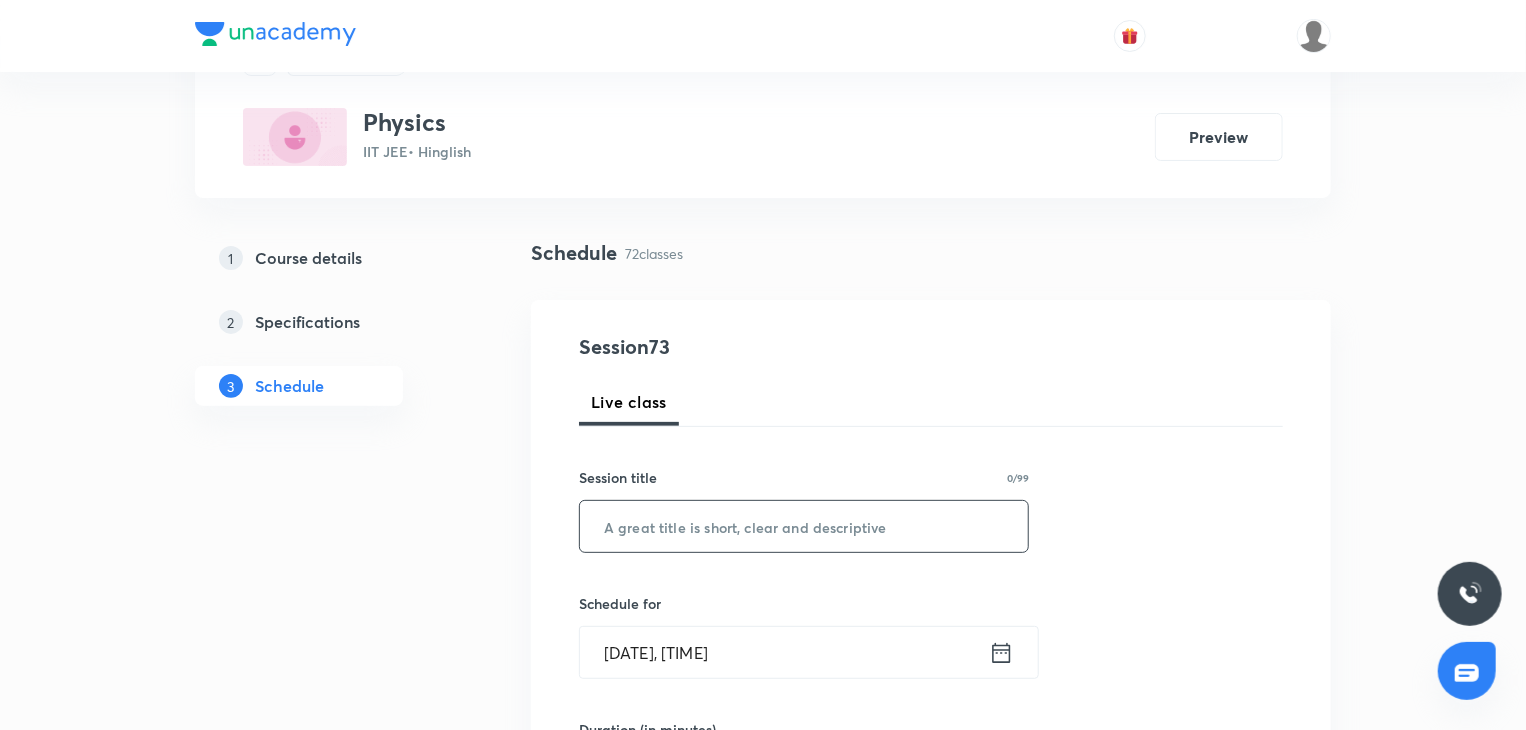 click at bounding box center [804, 526] 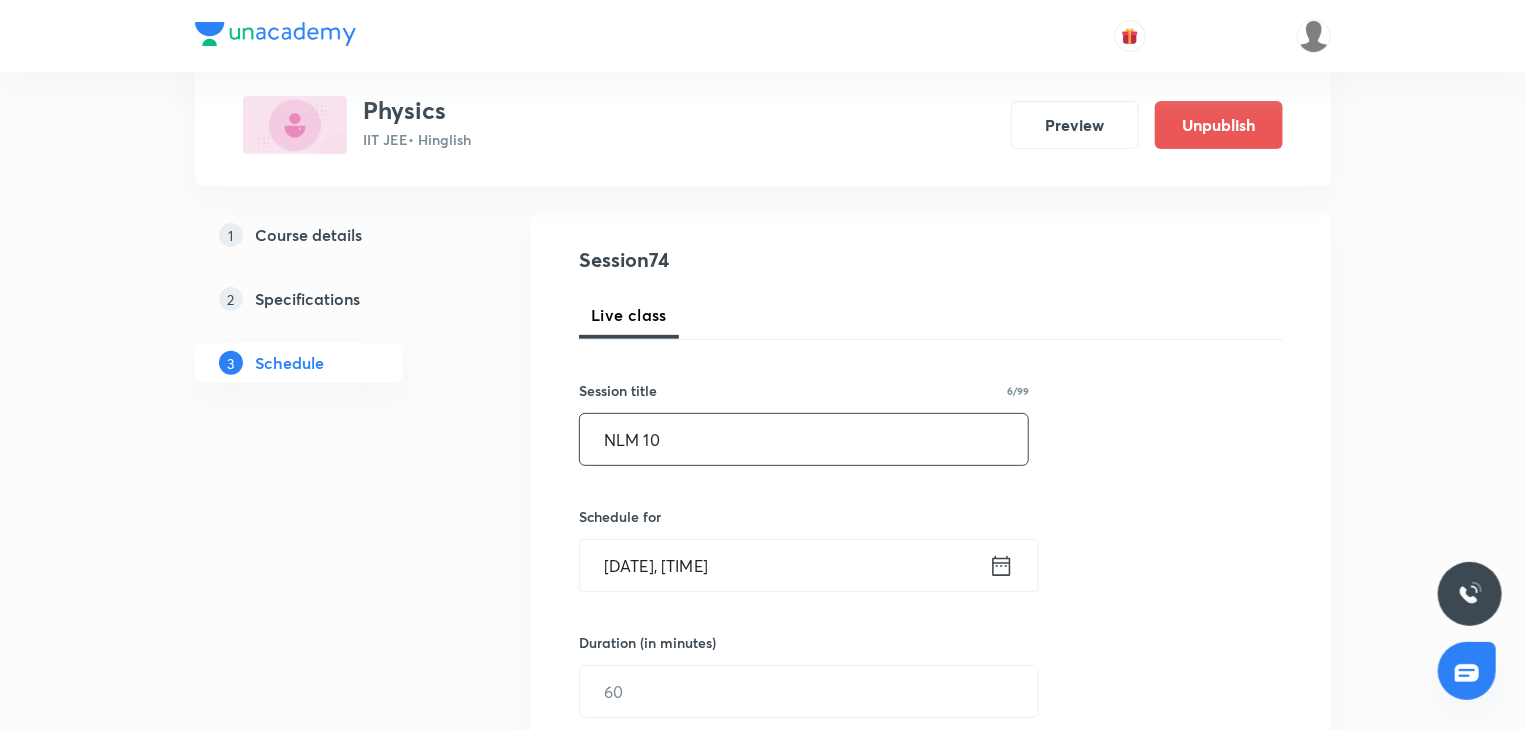 scroll, scrollTop: 300, scrollLeft: 0, axis: vertical 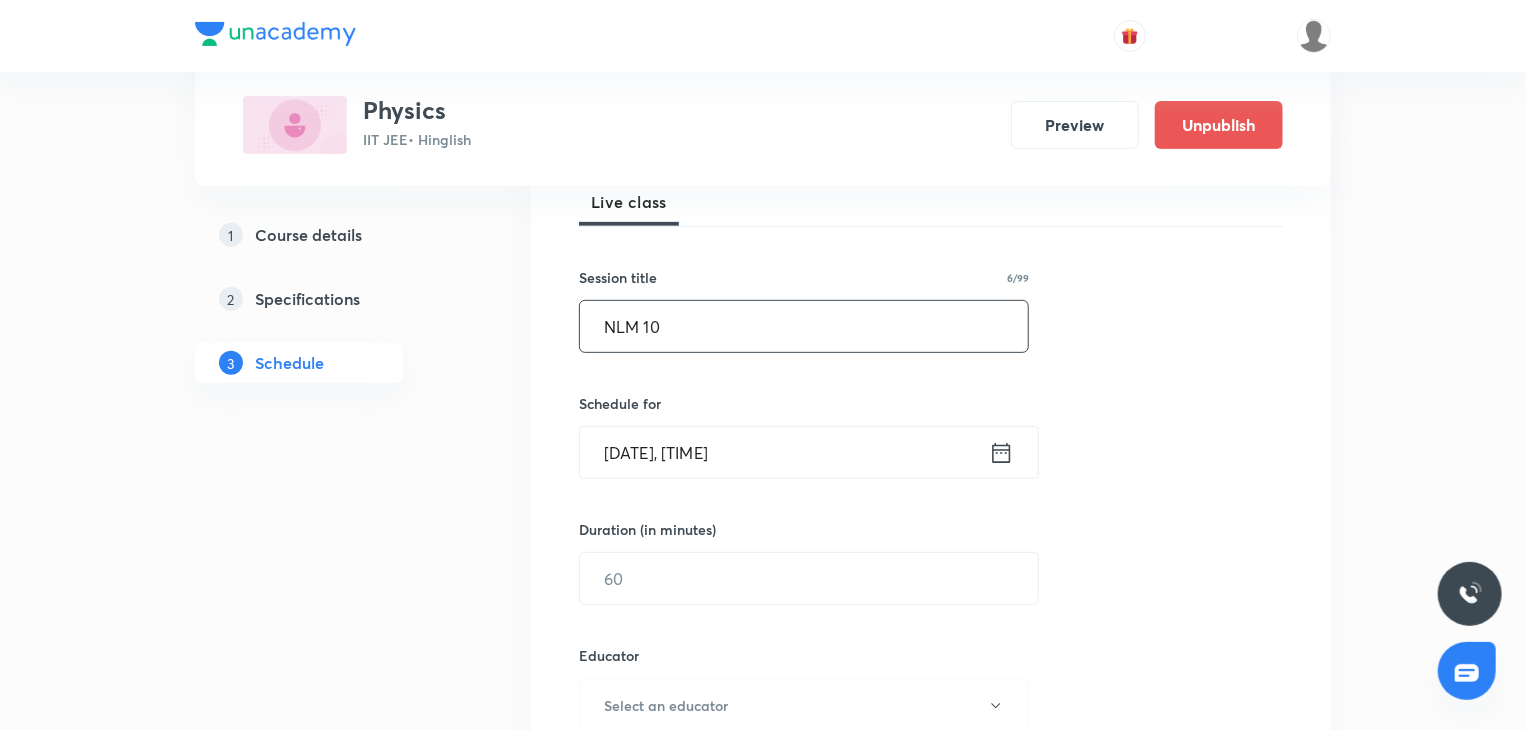 type on "NLM 10" 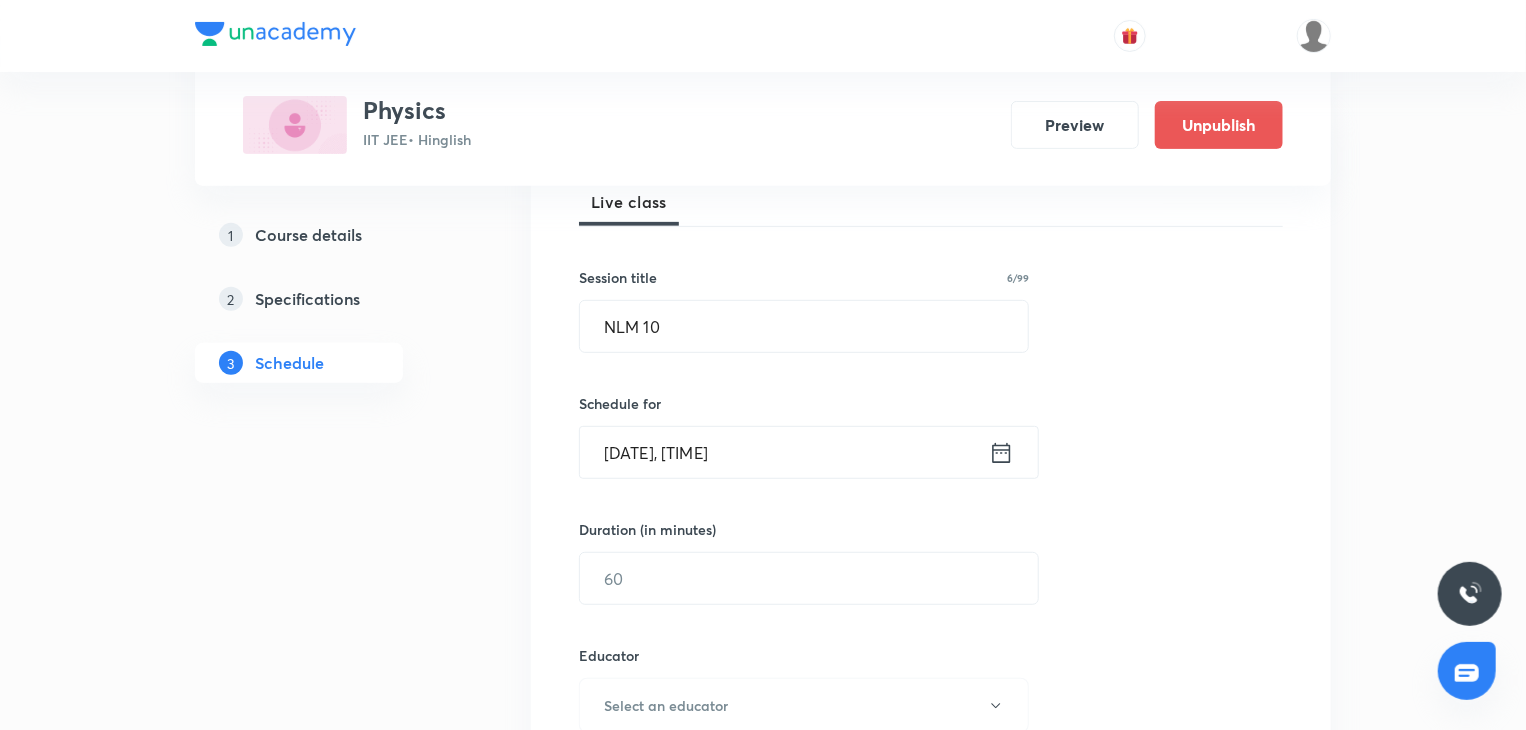 click on "Aug 5, 2025, 1:16 PM" at bounding box center [784, 452] 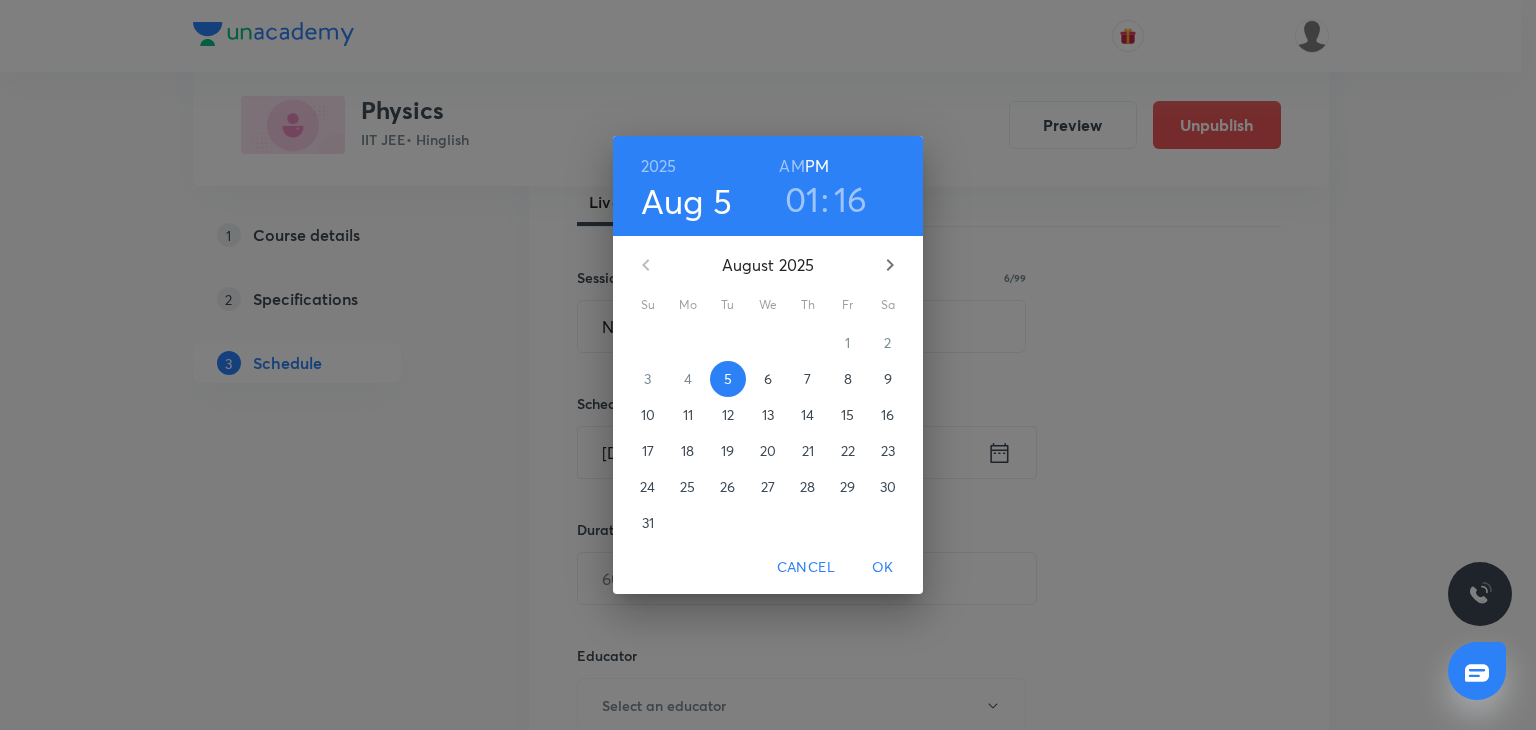 click on "6" at bounding box center [768, 379] 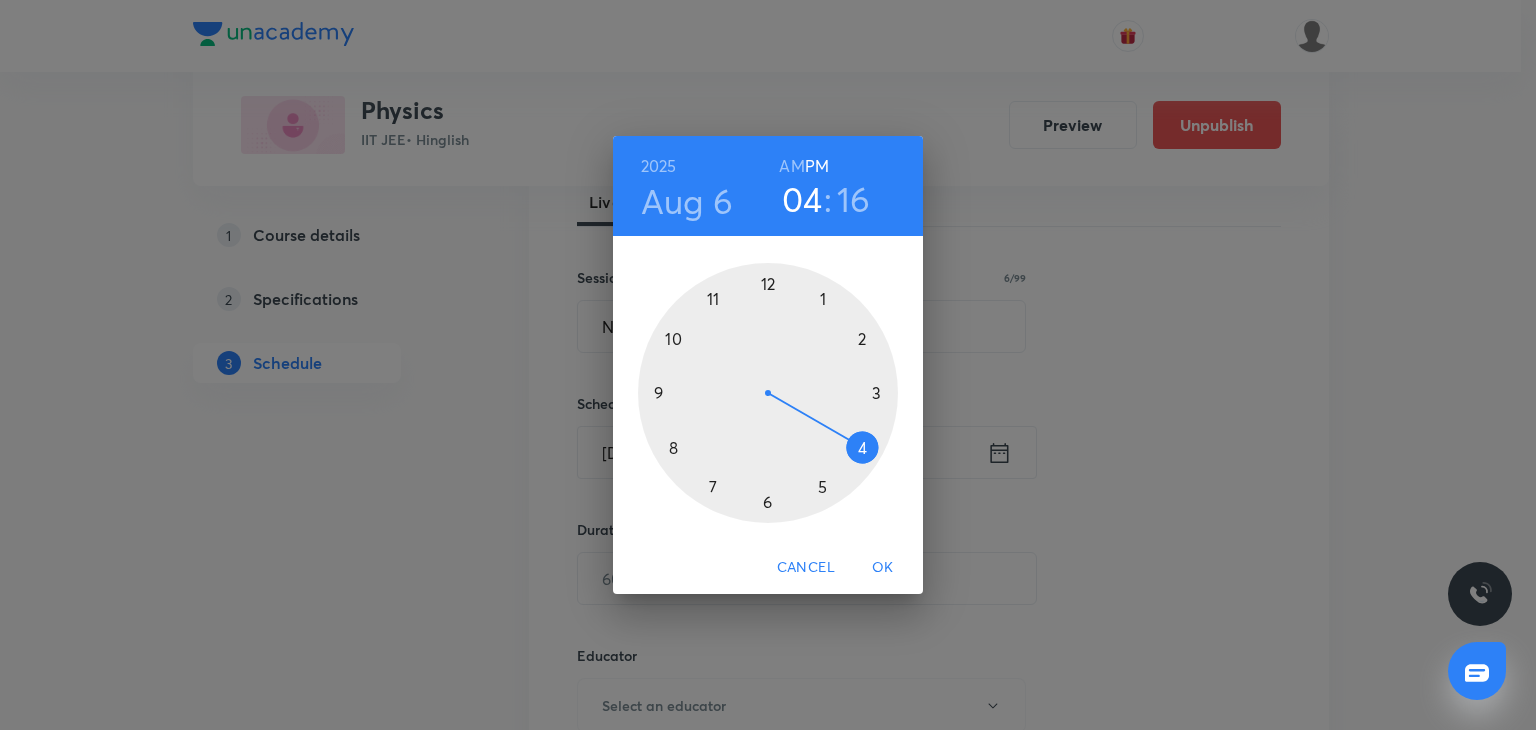 drag, startPoint x: 852, startPoint y: 393, endPoint x: 849, endPoint y: 466, distance: 73.061615 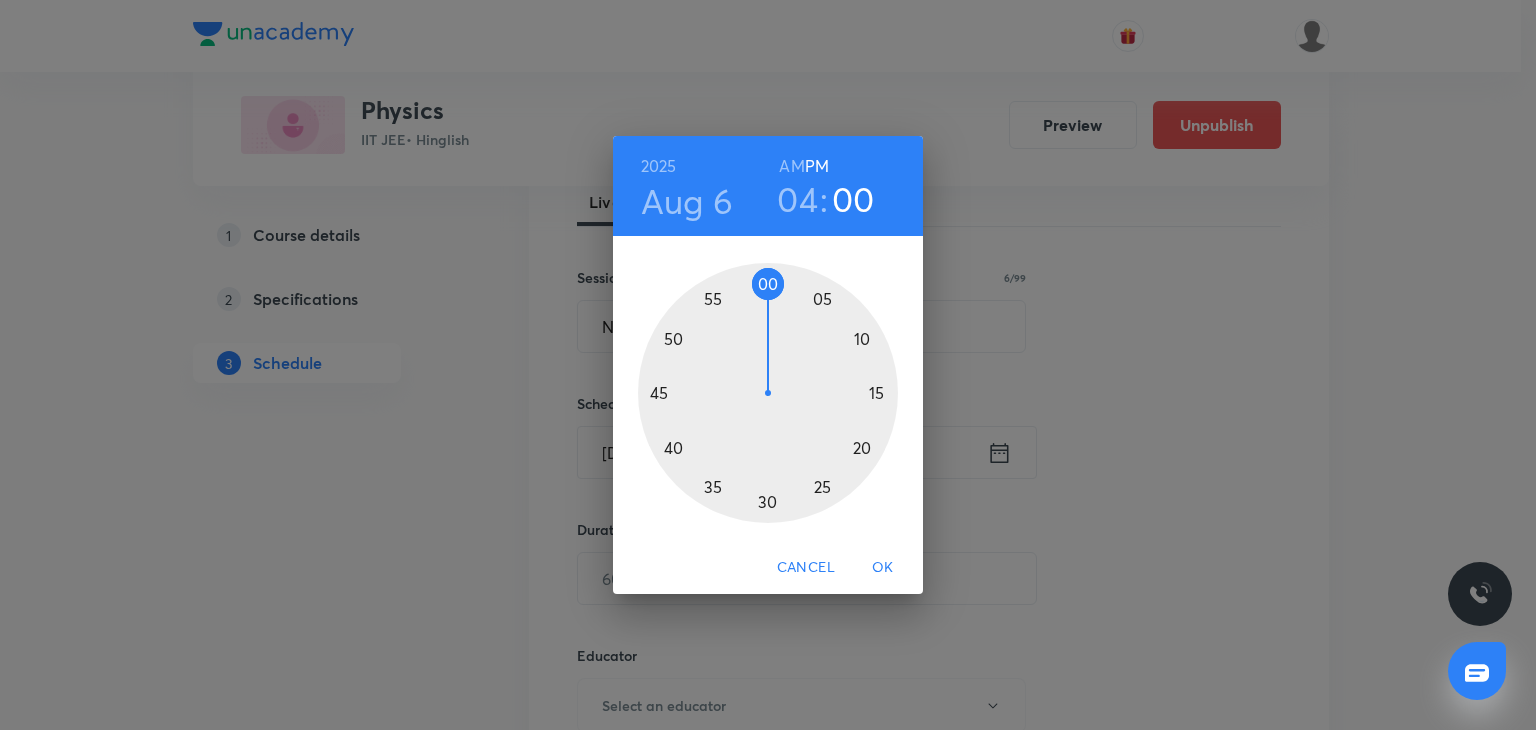 drag, startPoint x: 754, startPoint y: 281, endPoint x: 769, endPoint y: 277, distance: 15.524175 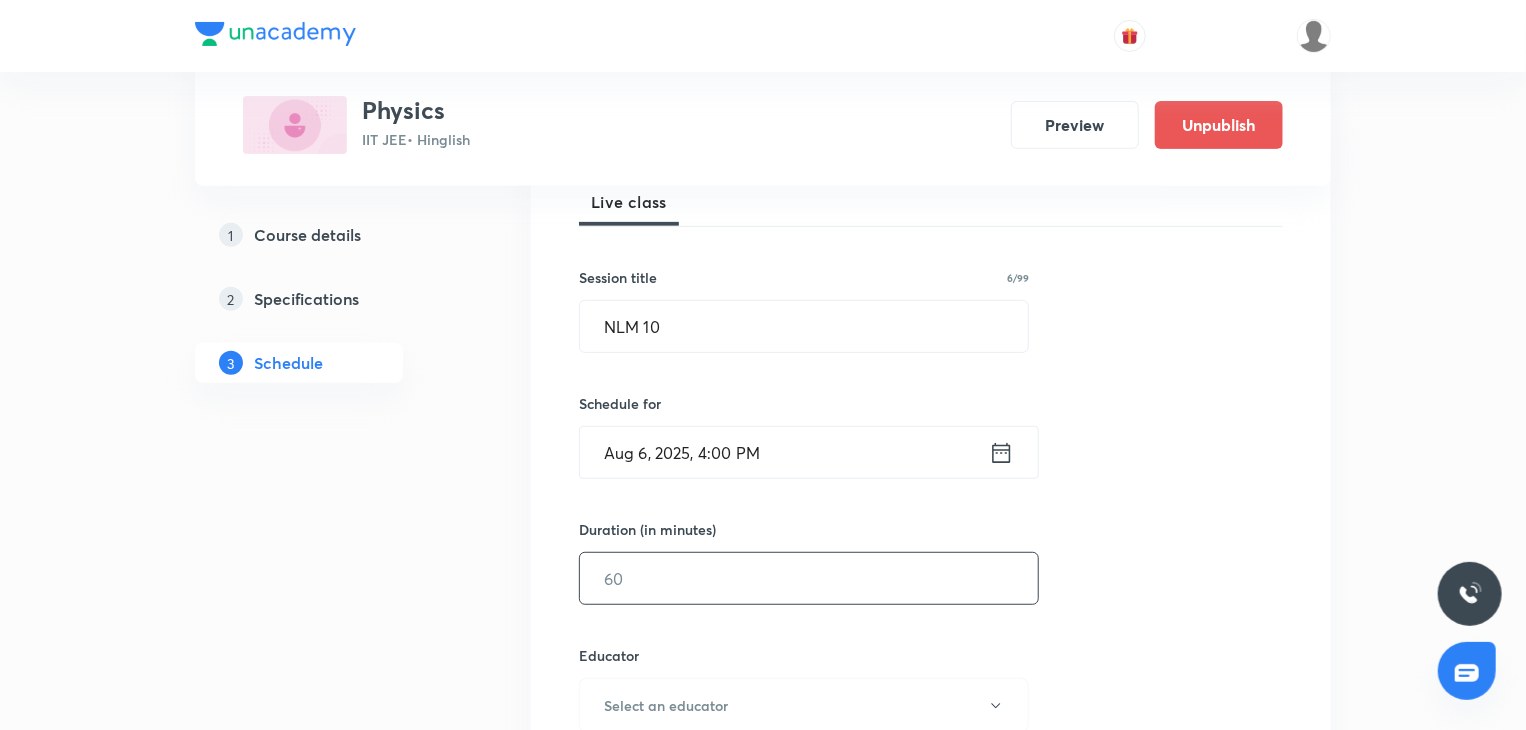 click at bounding box center (809, 578) 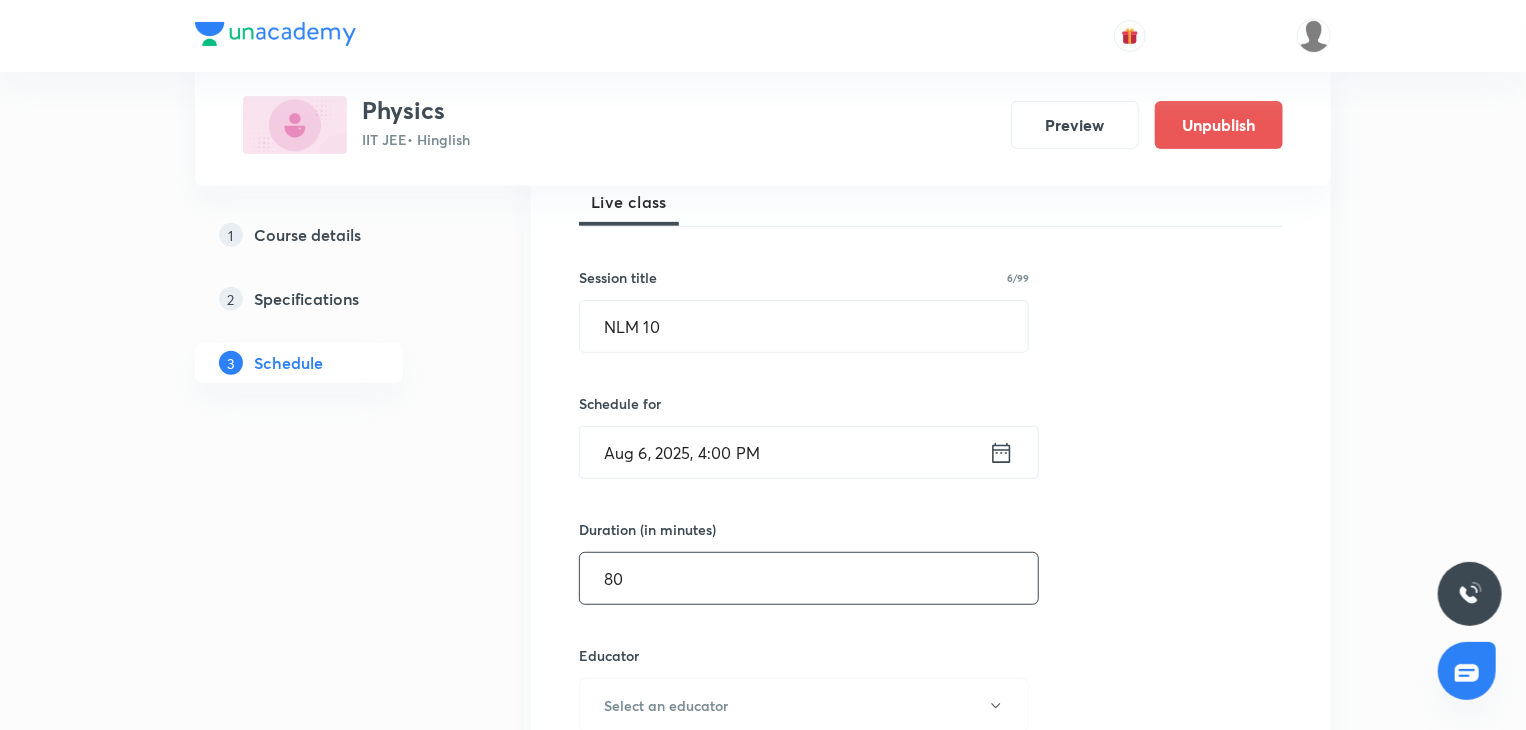 scroll, scrollTop: 500, scrollLeft: 0, axis: vertical 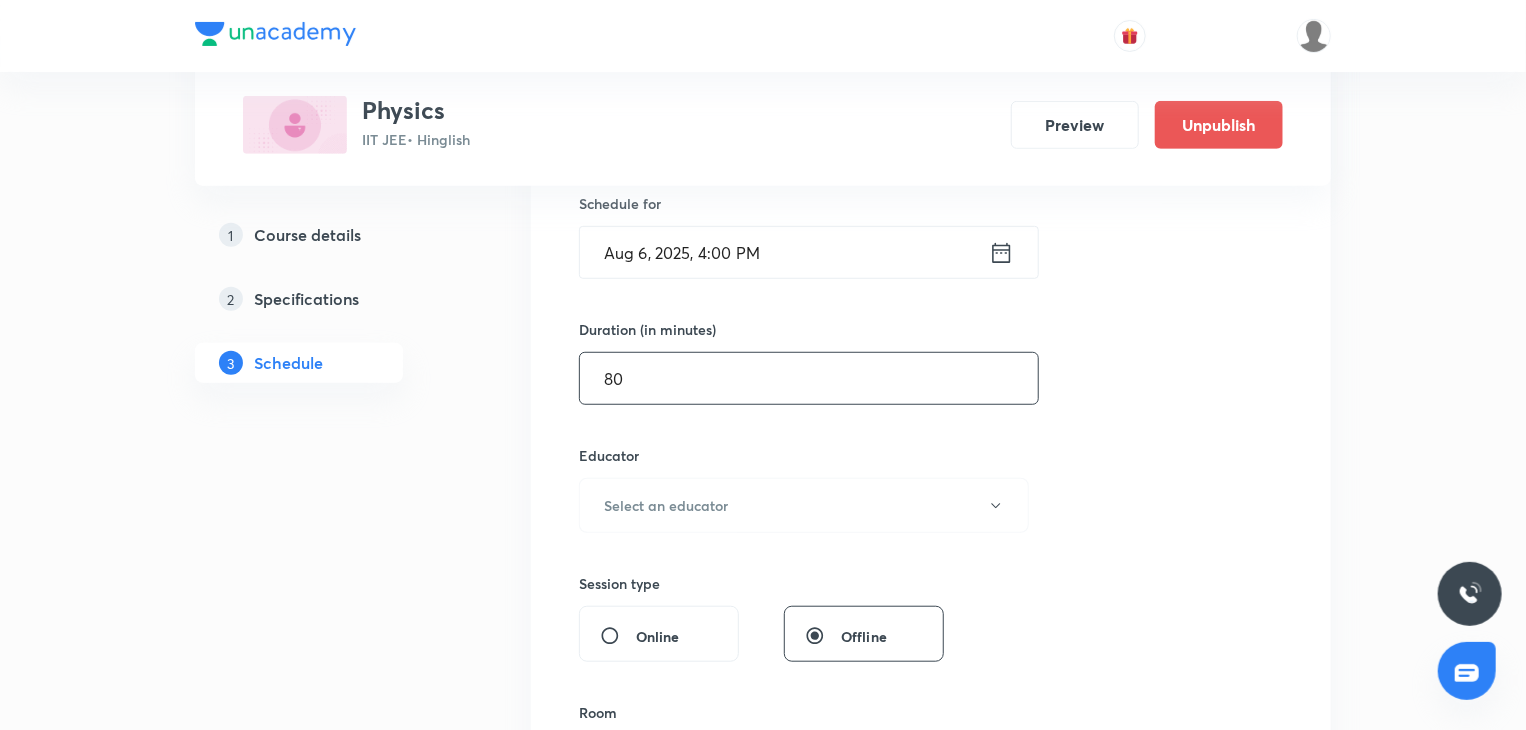 type on "80" 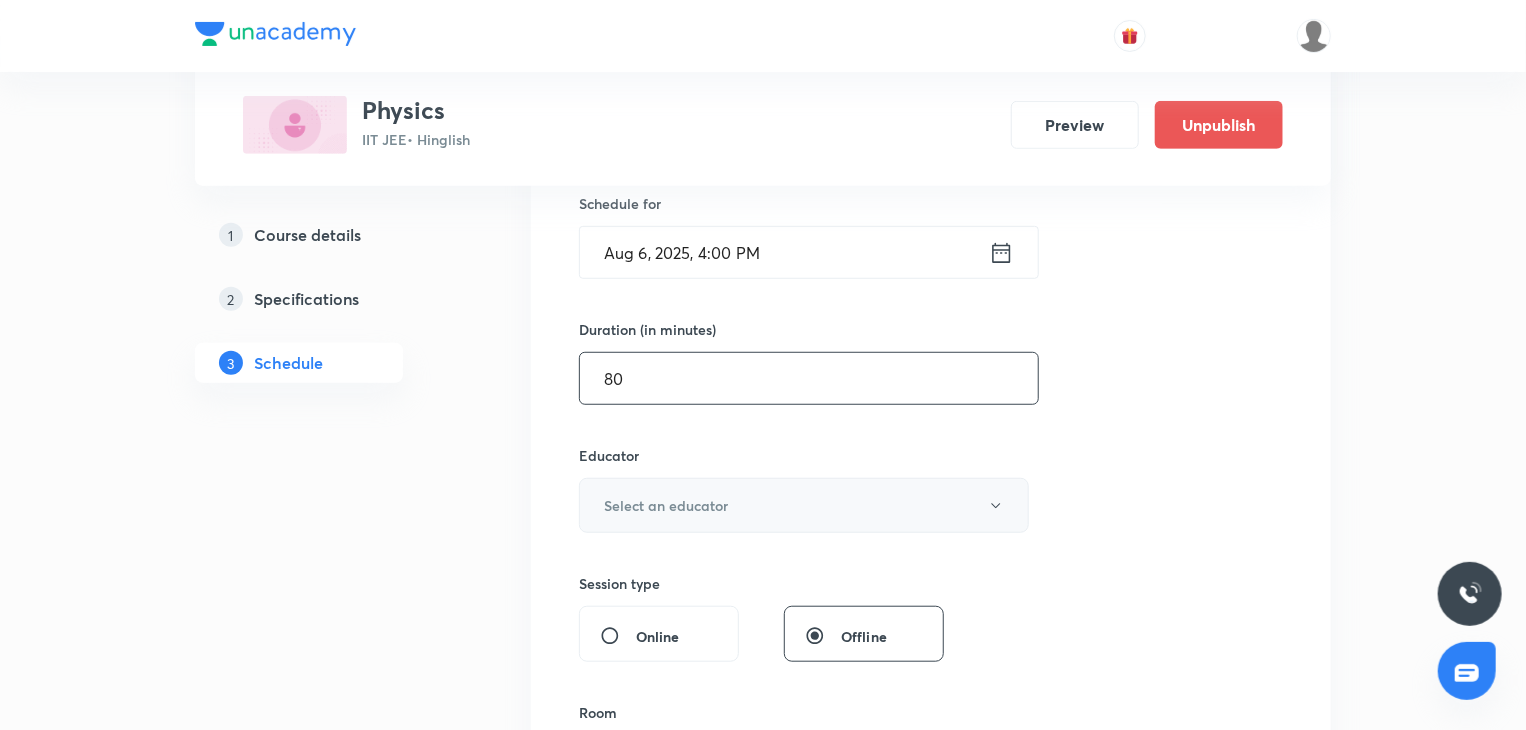 click on "Select an educator" at bounding box center [666, 505] 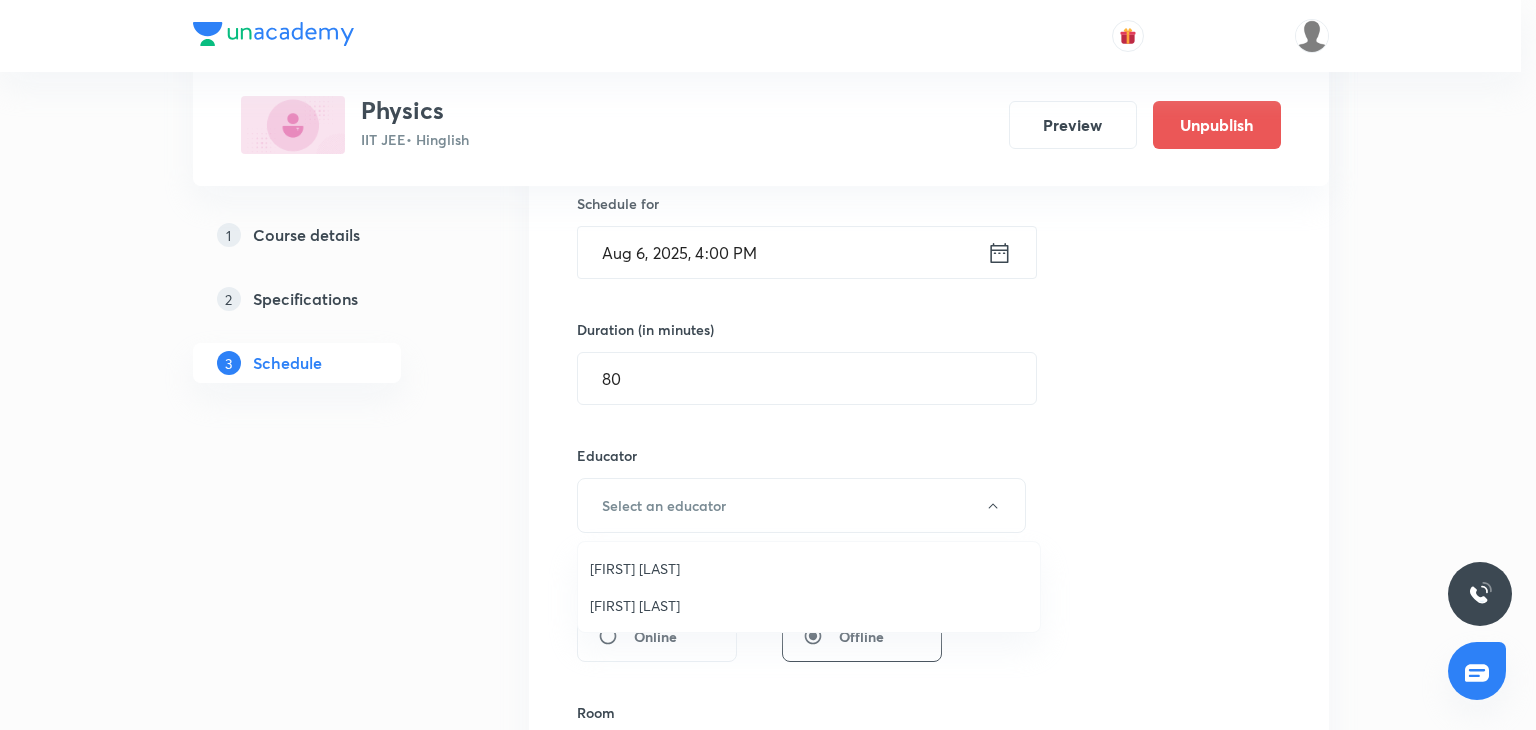 click on "Abhay Kumar" at bounding box center [809, 605] 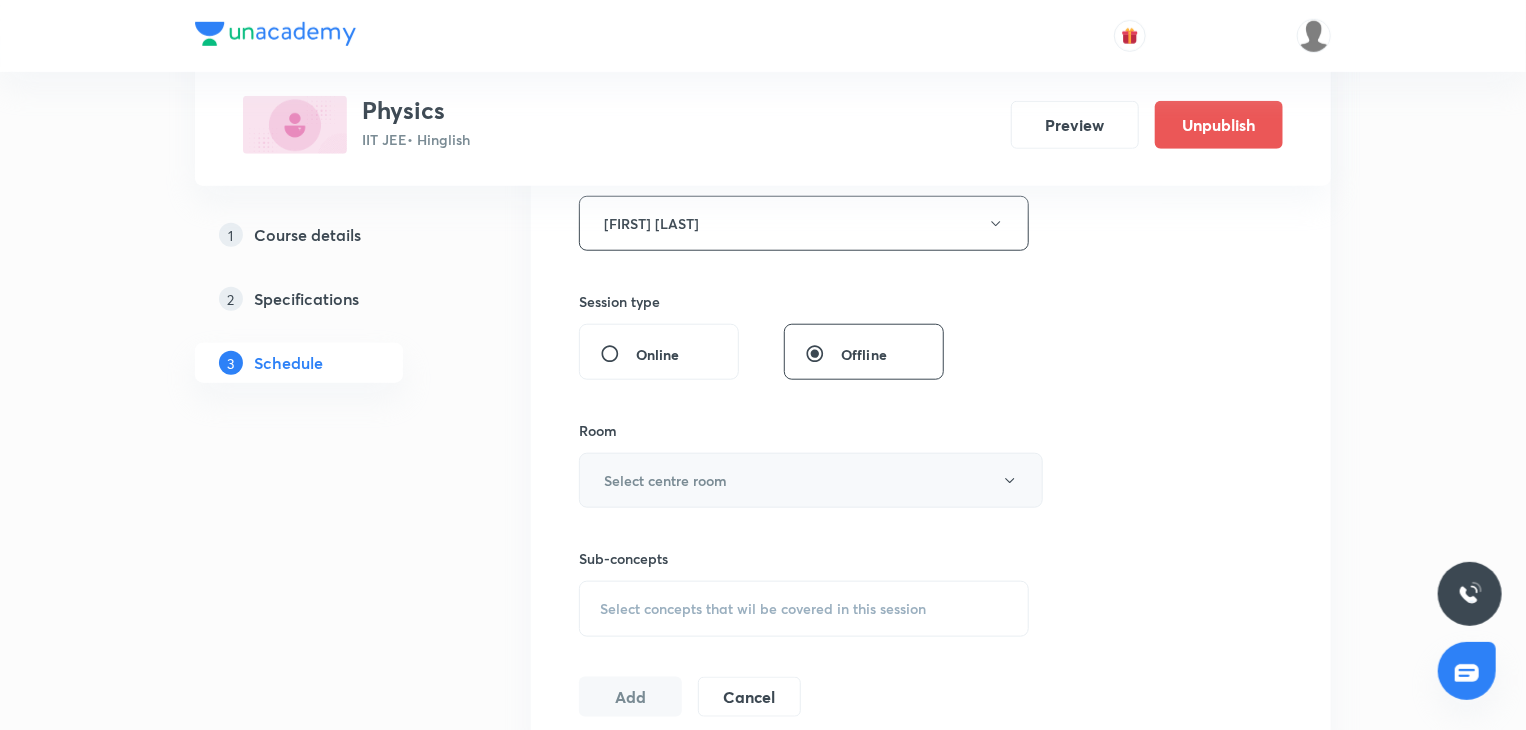 scroll, scrollTop: 800, scrollLeft: 0, axis: vertical 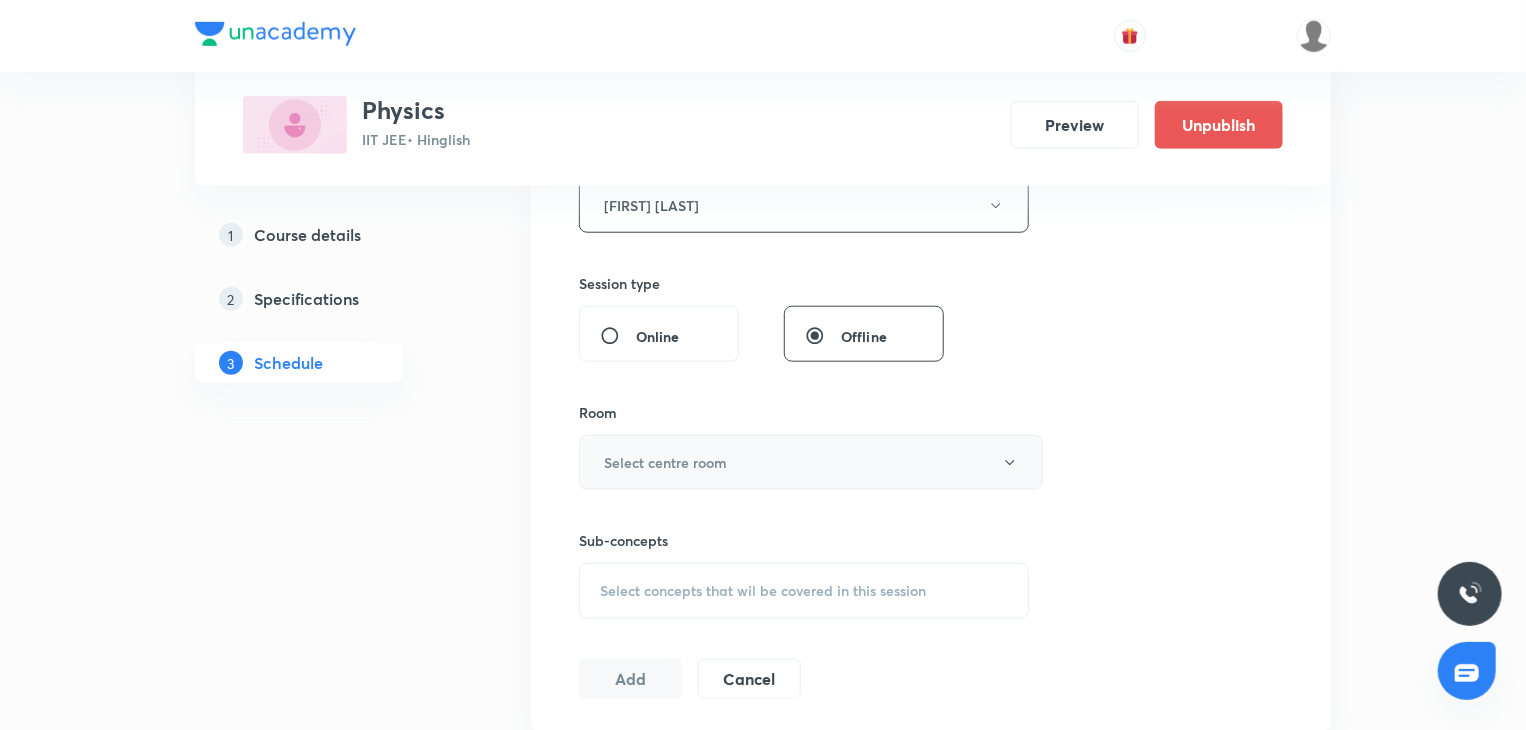 click on "Select centre room" at bounding box center (811, 462) 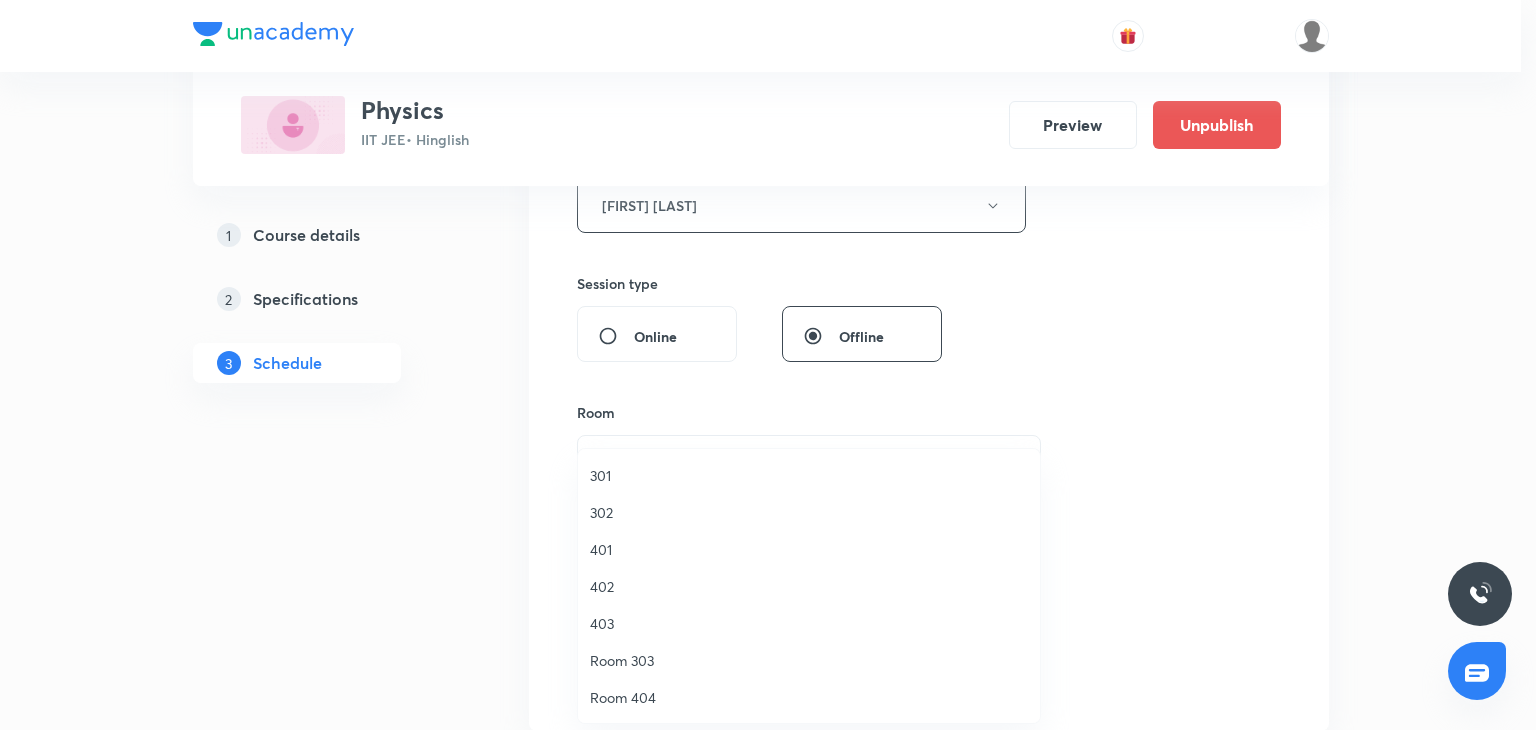 click on "302" at bounding box center (809, 512) 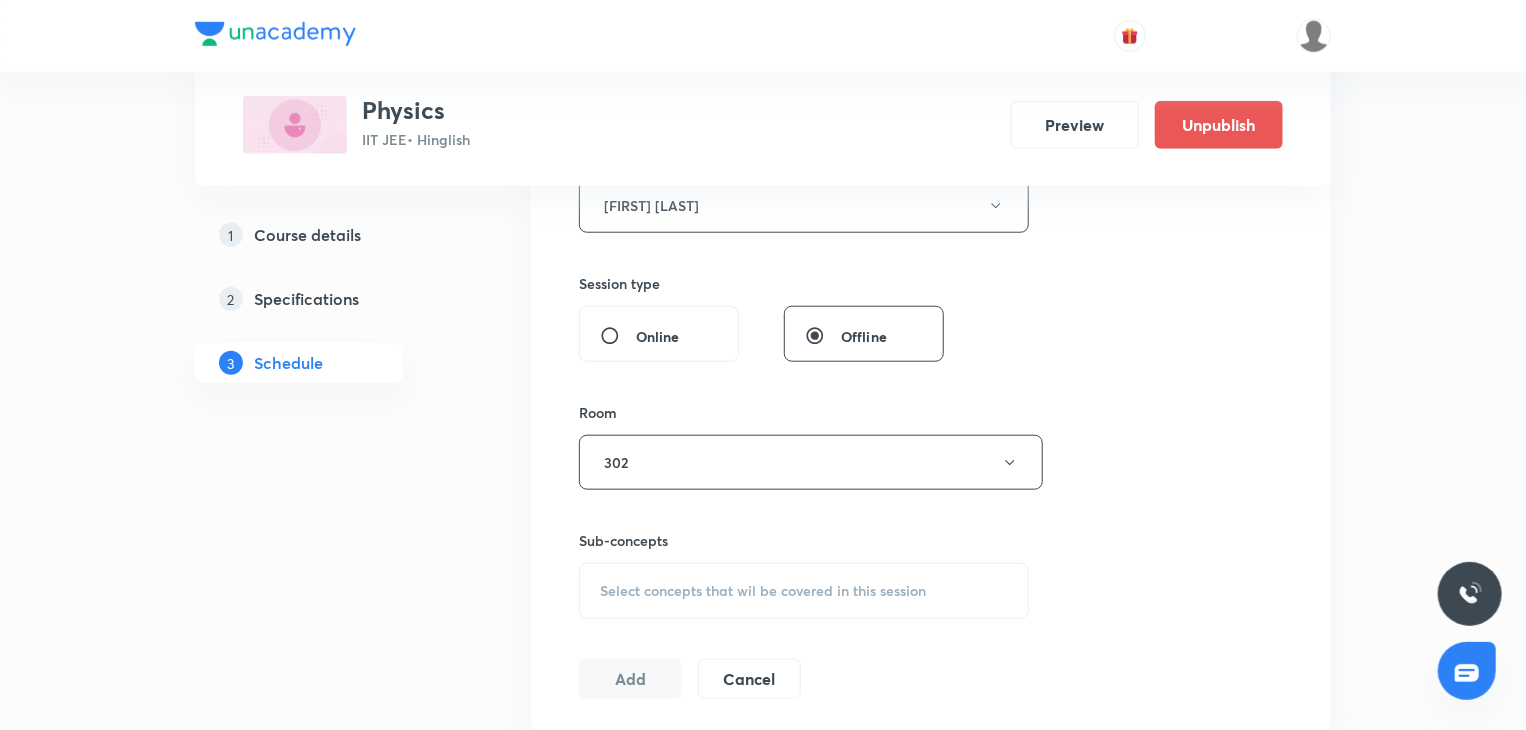 click on "Select concepts that wil be covered in this session" at bounding box center [804, 591] 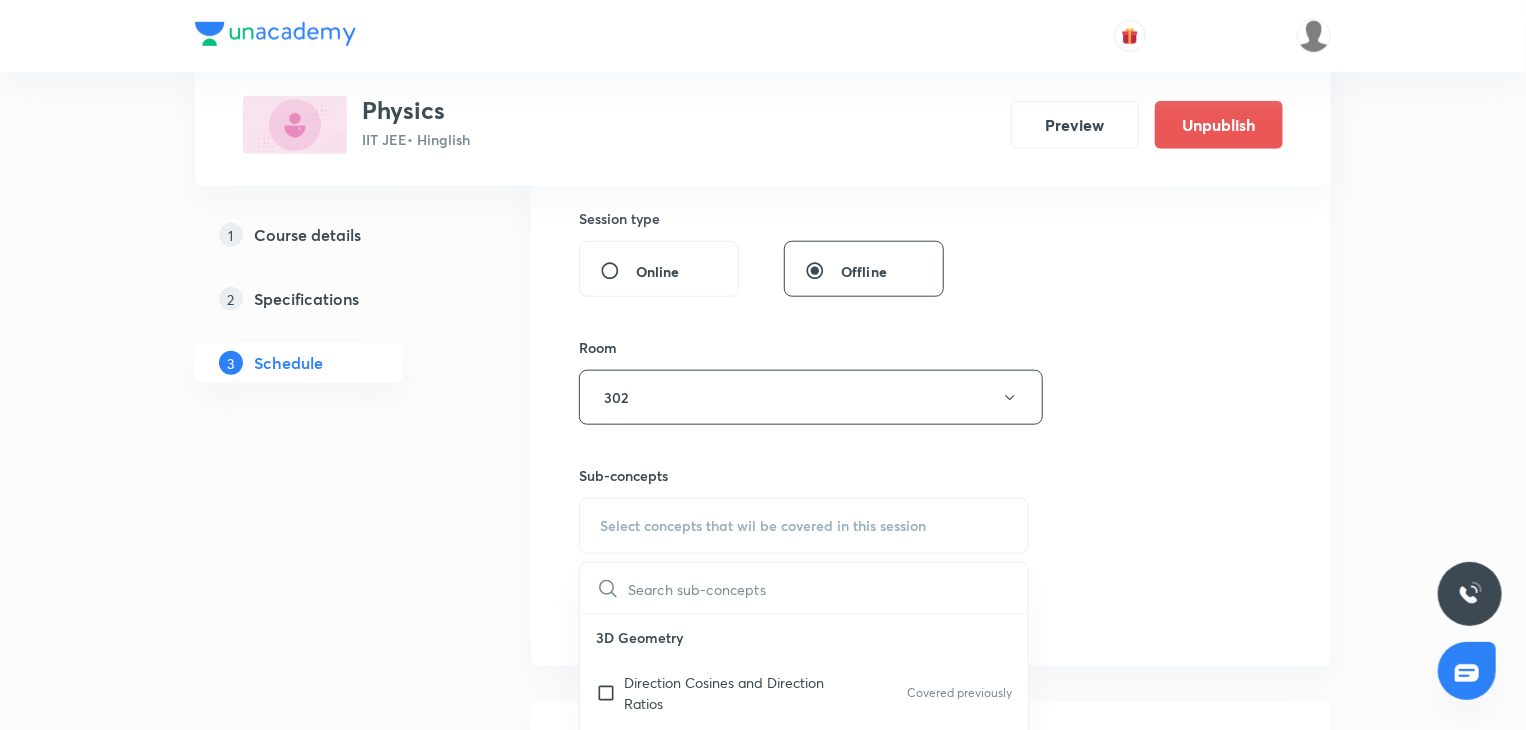scroll, scrollTop: 1000, scrollLeft: 0, axis: vertical 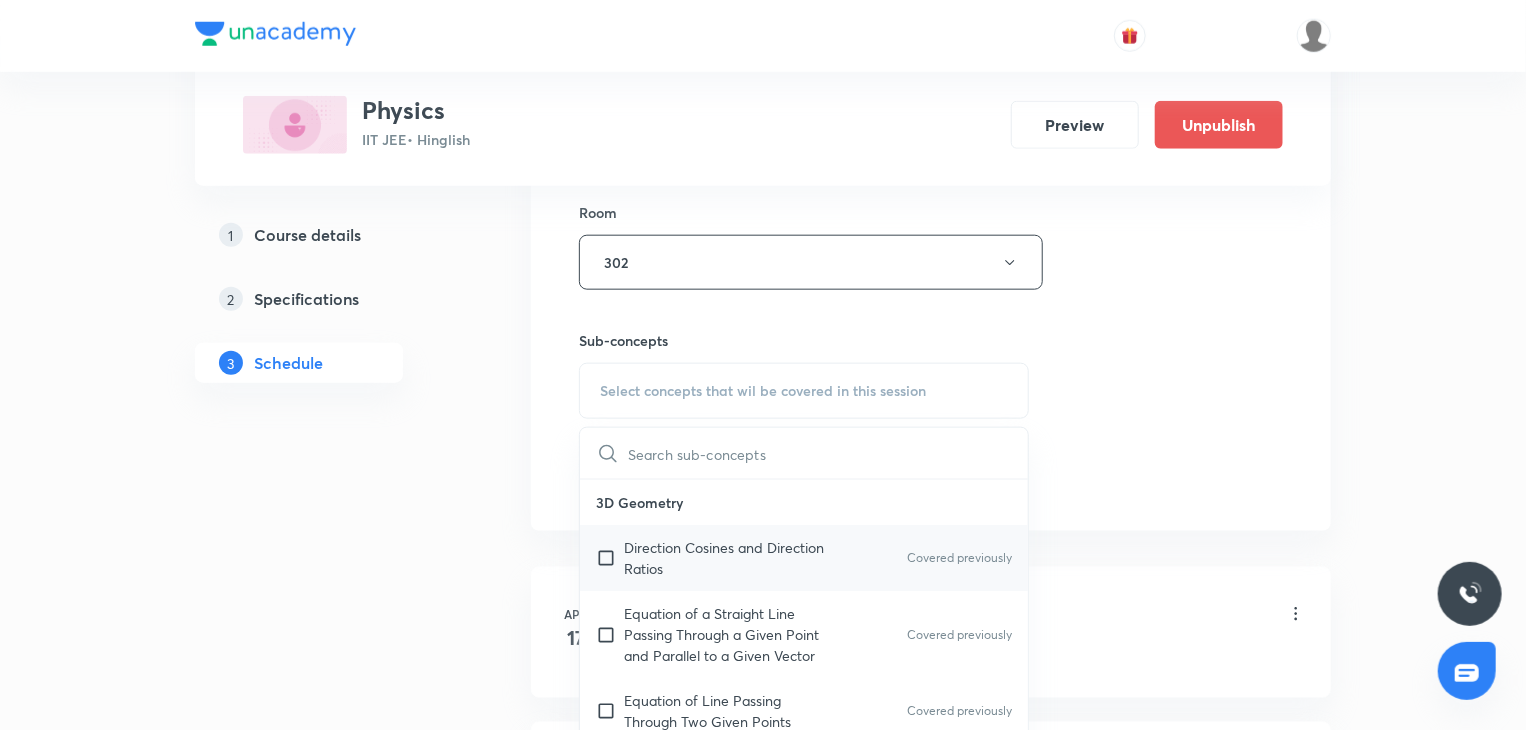 click on "Direction Cosines and Direction Ratios" at bounding box center (725, 558) 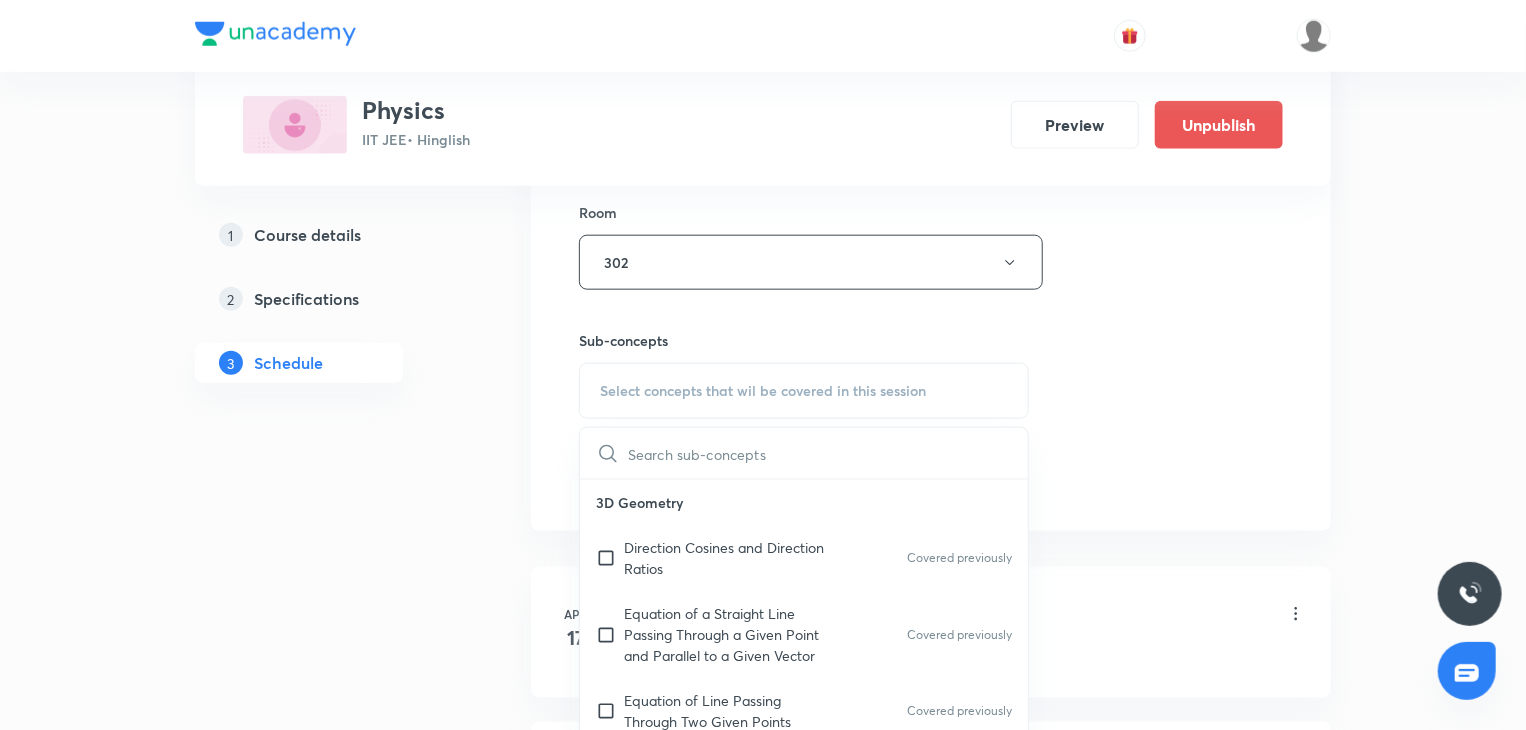 checkbox on "true" 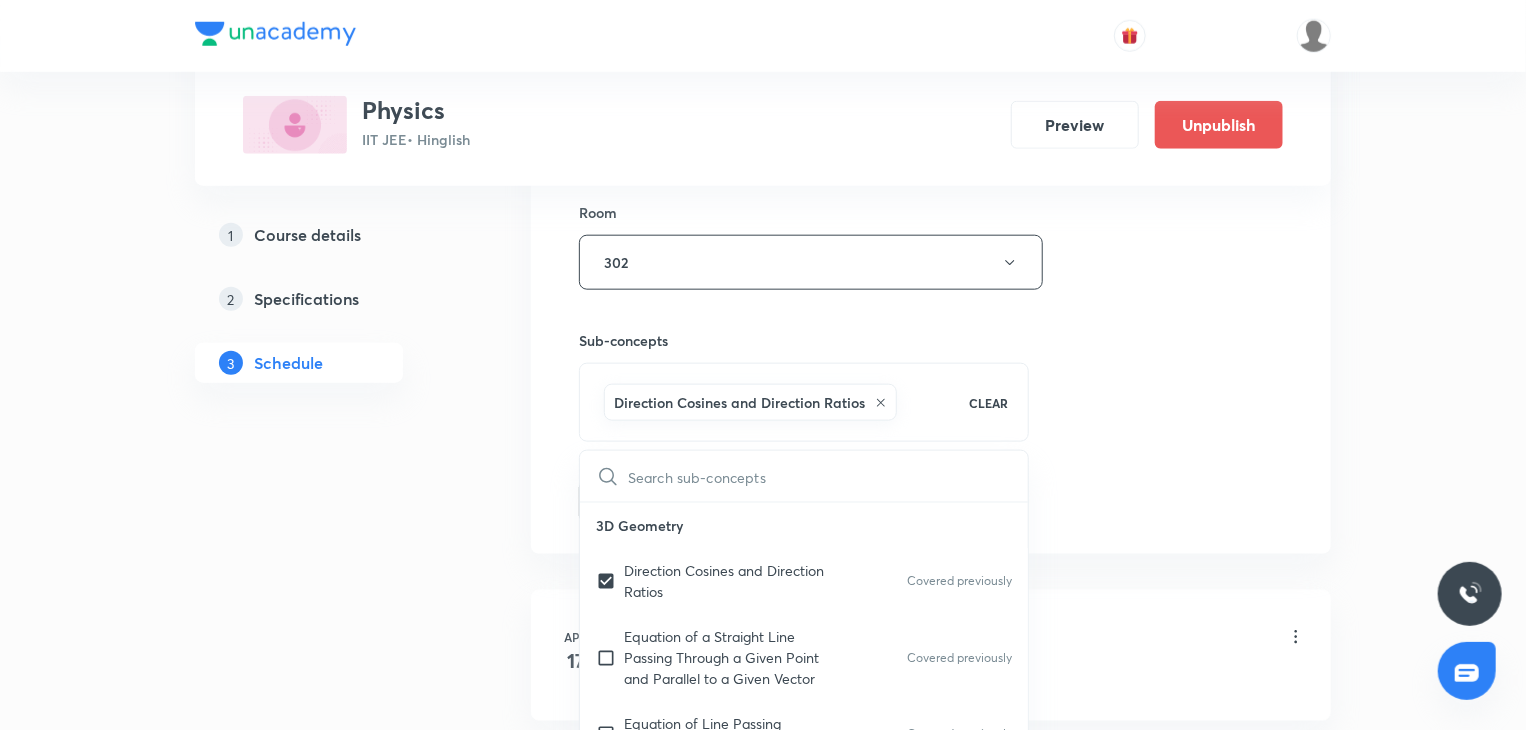 click on "Plus Courses Physics IIT JEE  • Hinglish Preview Unpublish 1 Course details 2 Specifications 3 Schedule Schedule 73  classes Session  74 Live class Session title 6/99 NLM 10 ​ Schedule for Aug 6, 2025, 4:00 PM ​ Duration (in minutes) 80 ​ Educator Abhay Kumar   Session type Online Offline Room 302 Sub-concepts Direction Cosines and Direction Ratios CLEAR ​ 3D Geometry Direction Cosines and Direction Ratios Covered previously Equation of a Straight Line Passing Through a Given Point and Parallel to a Given Vector Covered previously Equation of Line Passing Through Two Given Points Covered previously Angle between Two Lines Foot of Perpendicular and Image Shortest Distance between Two Lines Plane Angle Between Two Planes Line of intersection of Two Planes Covered previously Angle Between a Line and a Plane Equation of a Plane Passing through the Line of Intersection of Two Planes Equation of a Plane Passing through the Line of Intersection of Two Planes Distance Between Parallel Planes Spheres Vectors" at bounding box center [763, 5534] 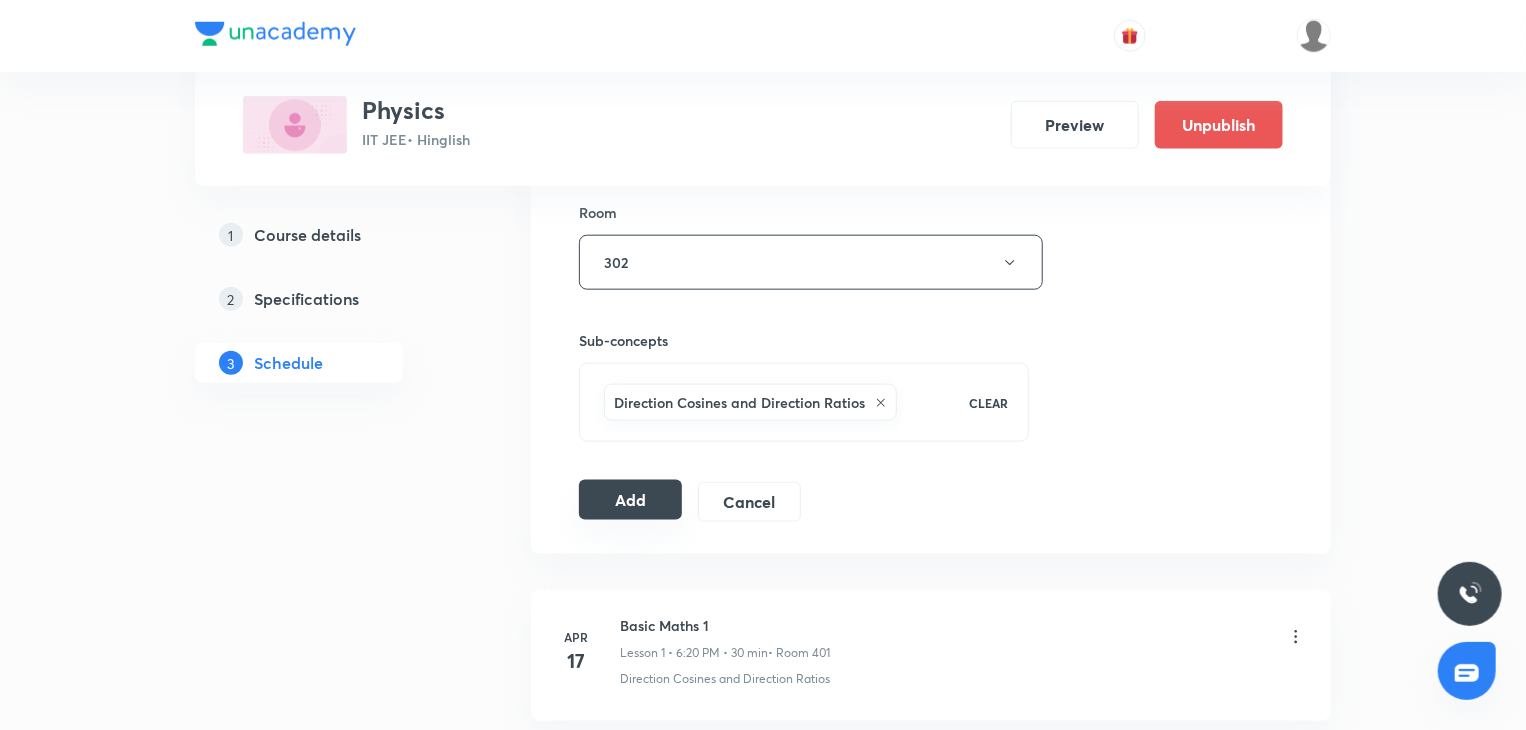 click on "Add" at bounding box center [630, 500] 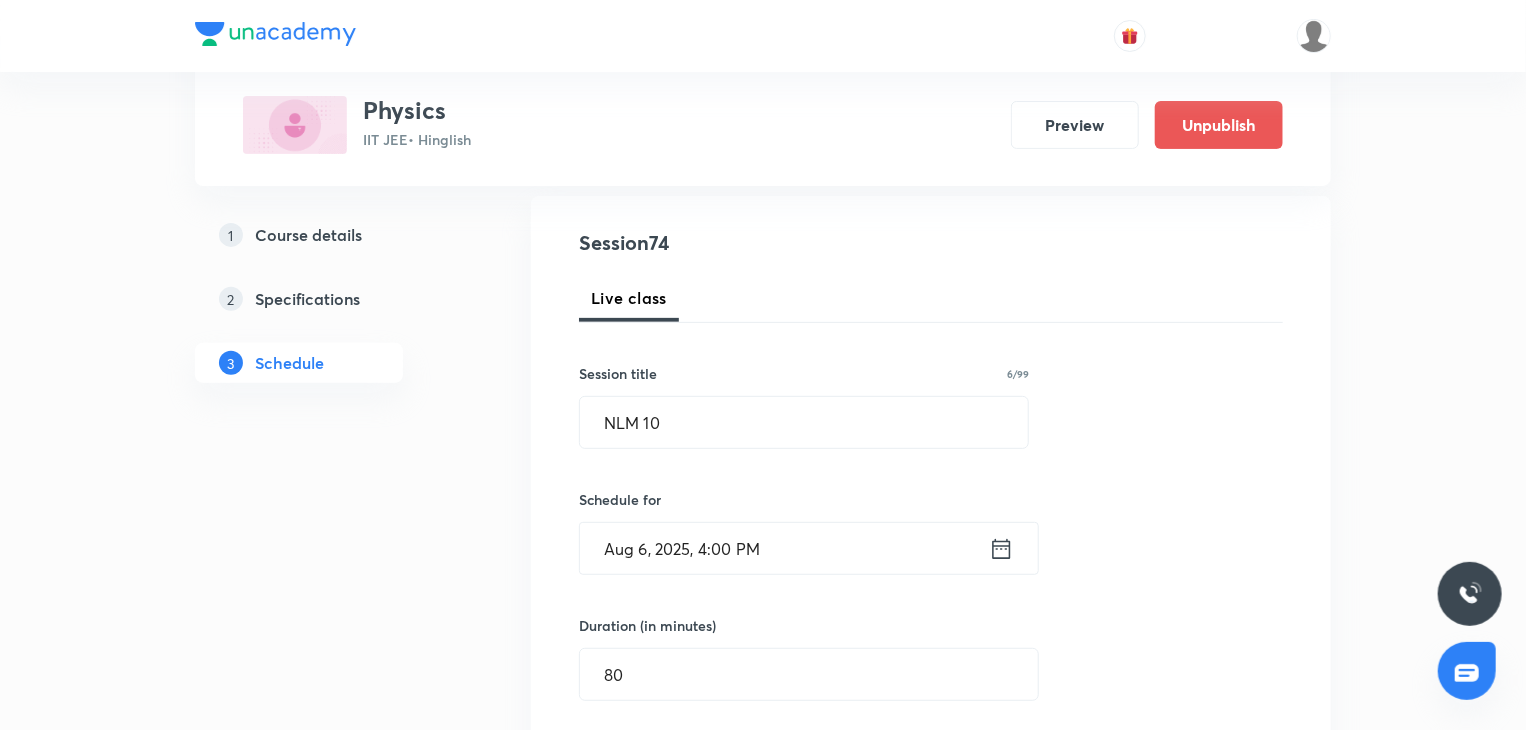 scroll, scrollTop: 200, scrollLeft: 0, axis: vertical 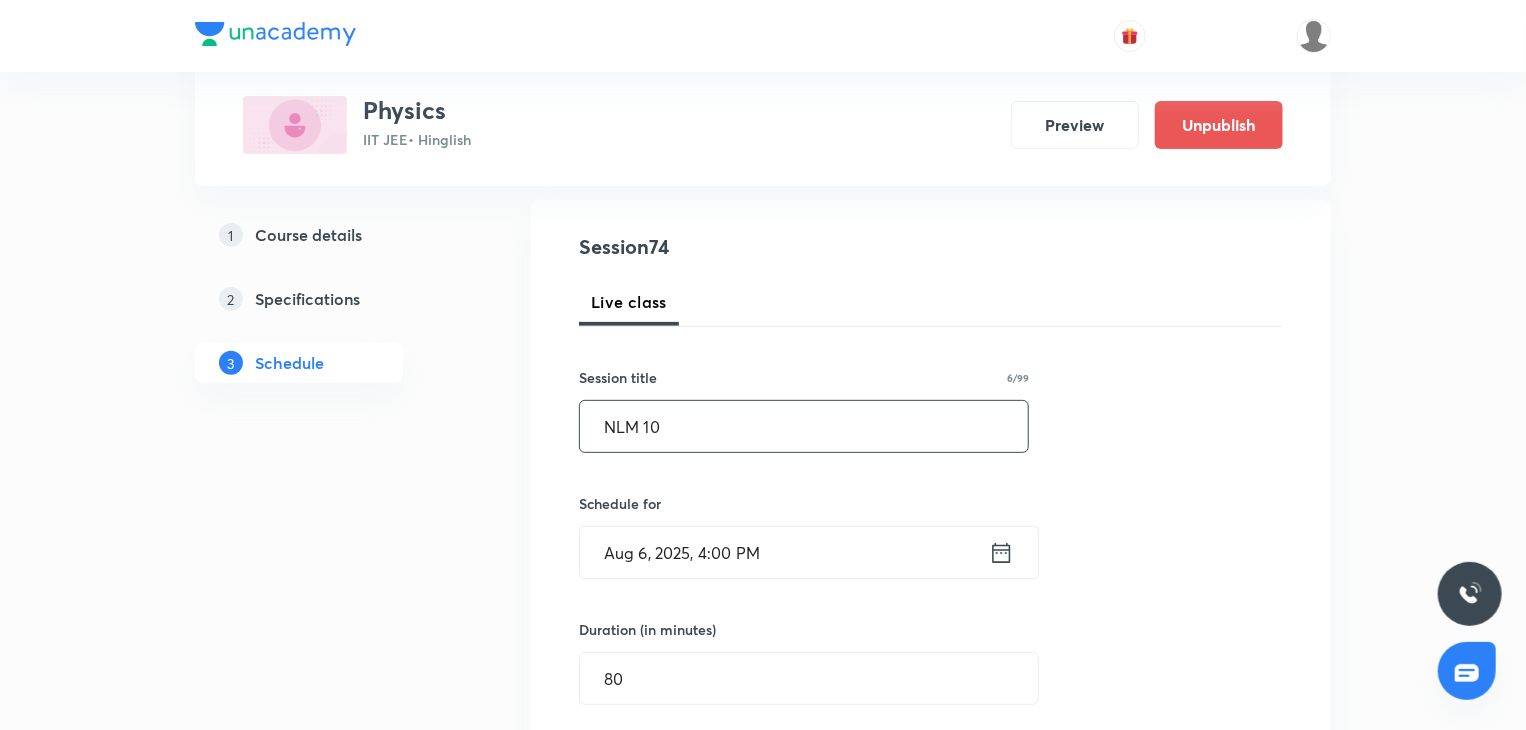click on "NLM 10" at bounding box center [804, 426] 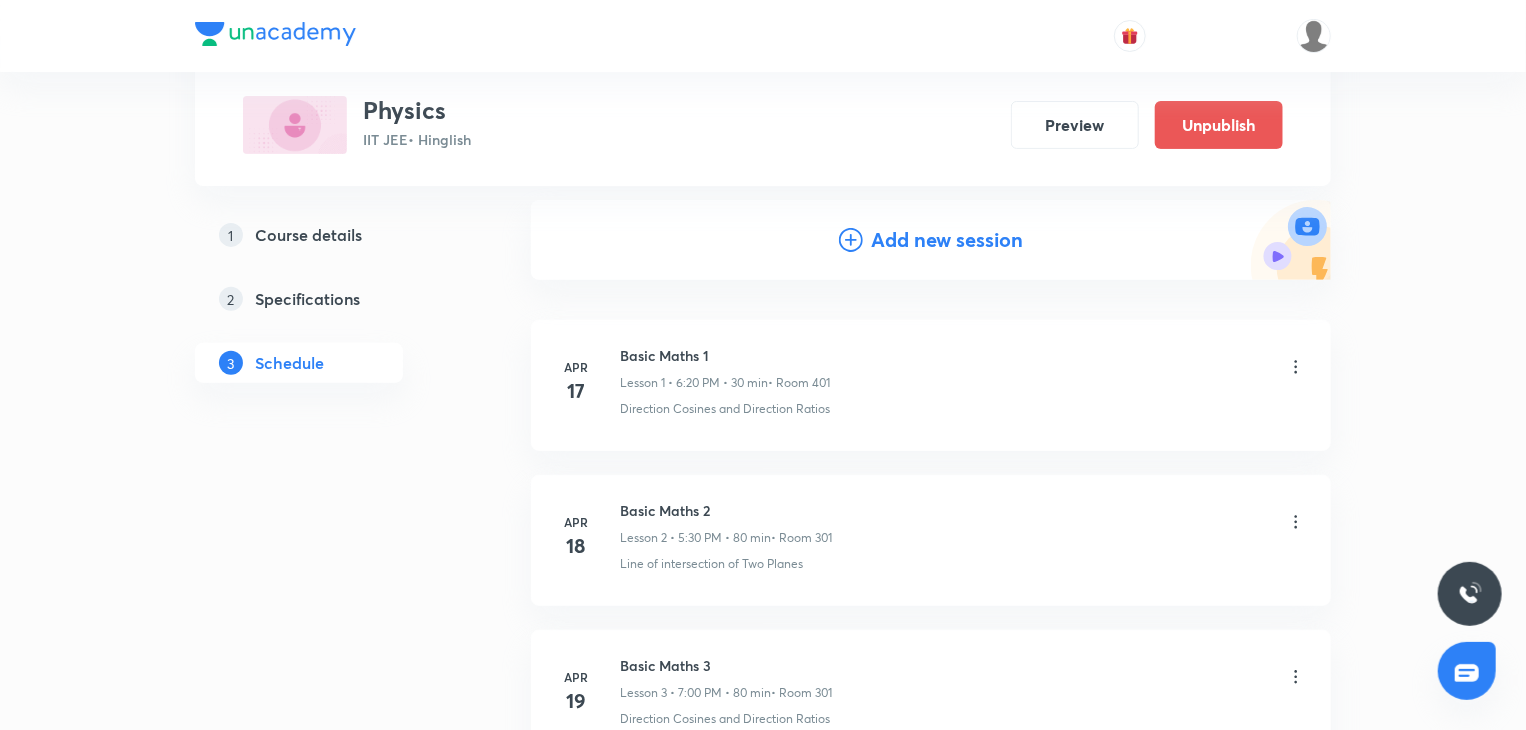 click on "Add new session" at bounding box center [947, 240] 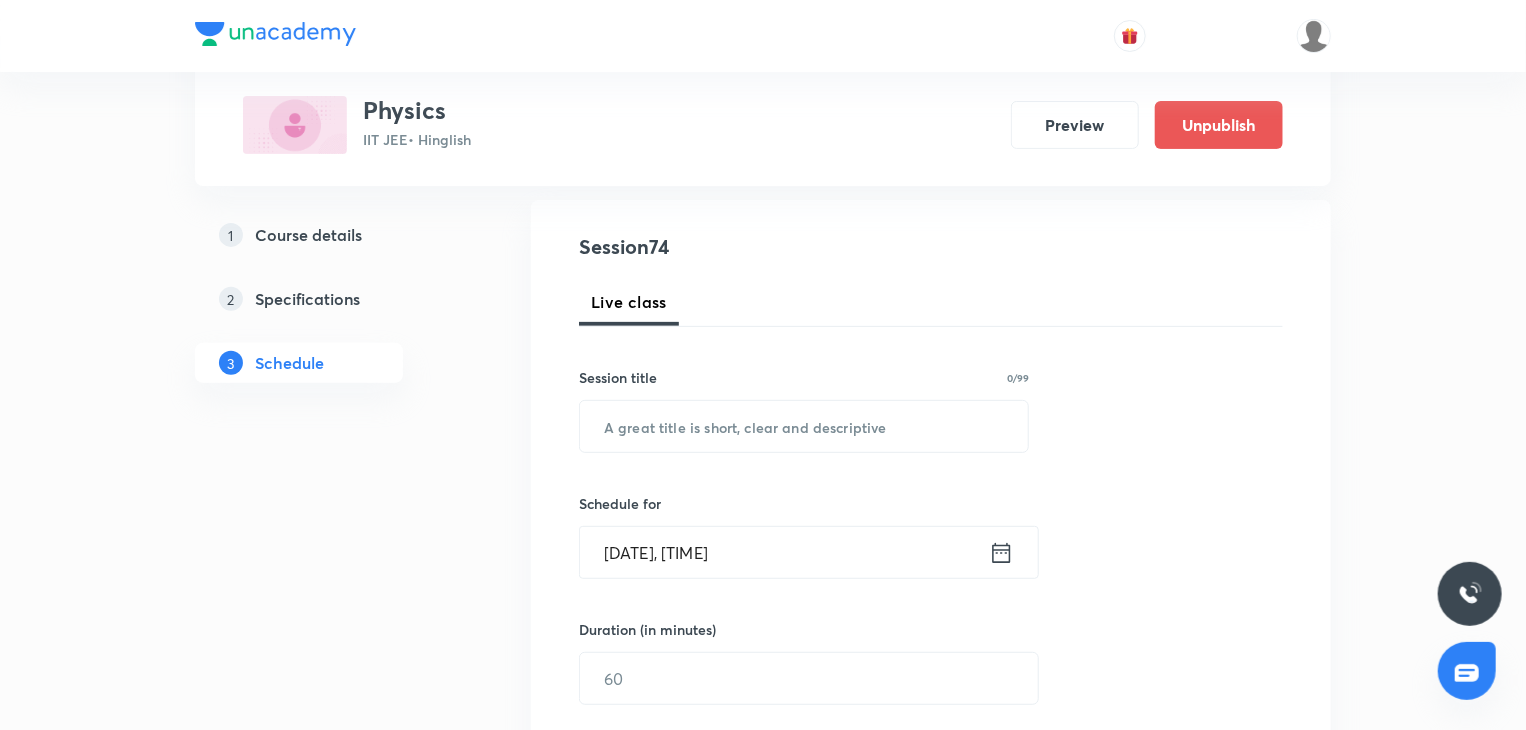 click on "Session  74 Live class Session title 0/99 ​ Schedule for Aug 5, 2025, 1:17 PM ​ Duration (in minutes) ​ Educator Select an educator   Session type Online Offline Room Select centre room Sub-concepts Select concepts that wil be covered in this session Add Cancel" at bounding box center [931, 765] 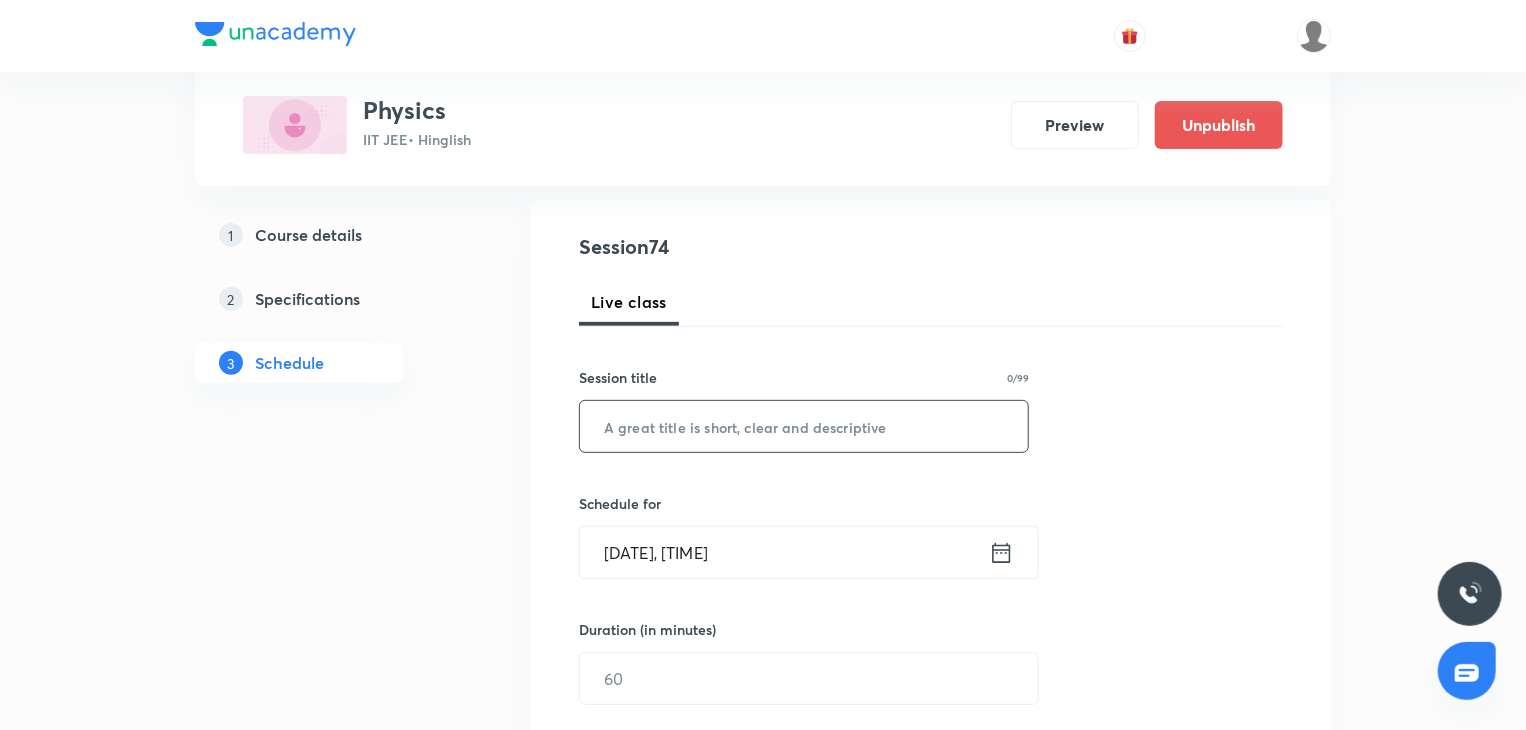 paste on "NLM 10" 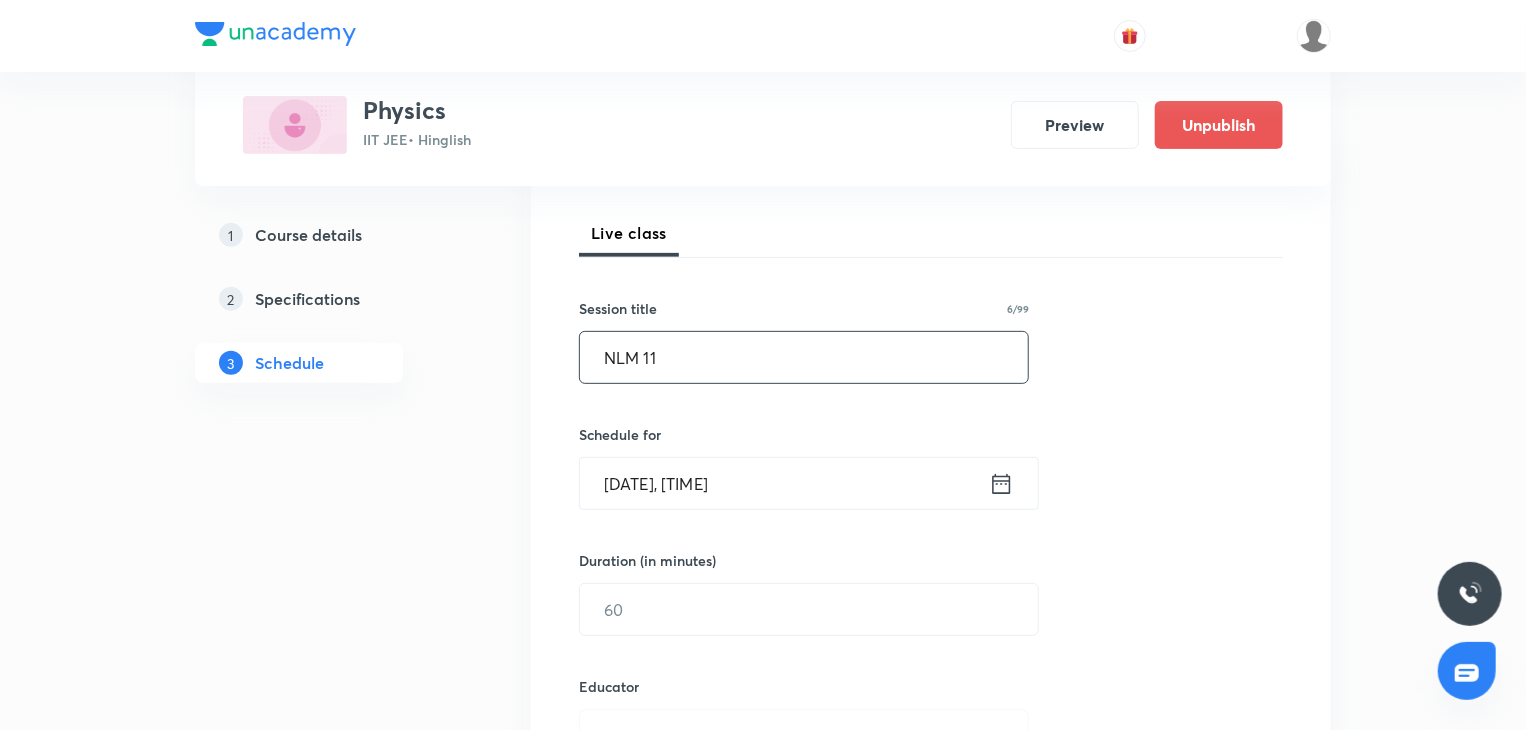 scroll, scrollTop: 300, scrollLeft: 0, axis: vertical 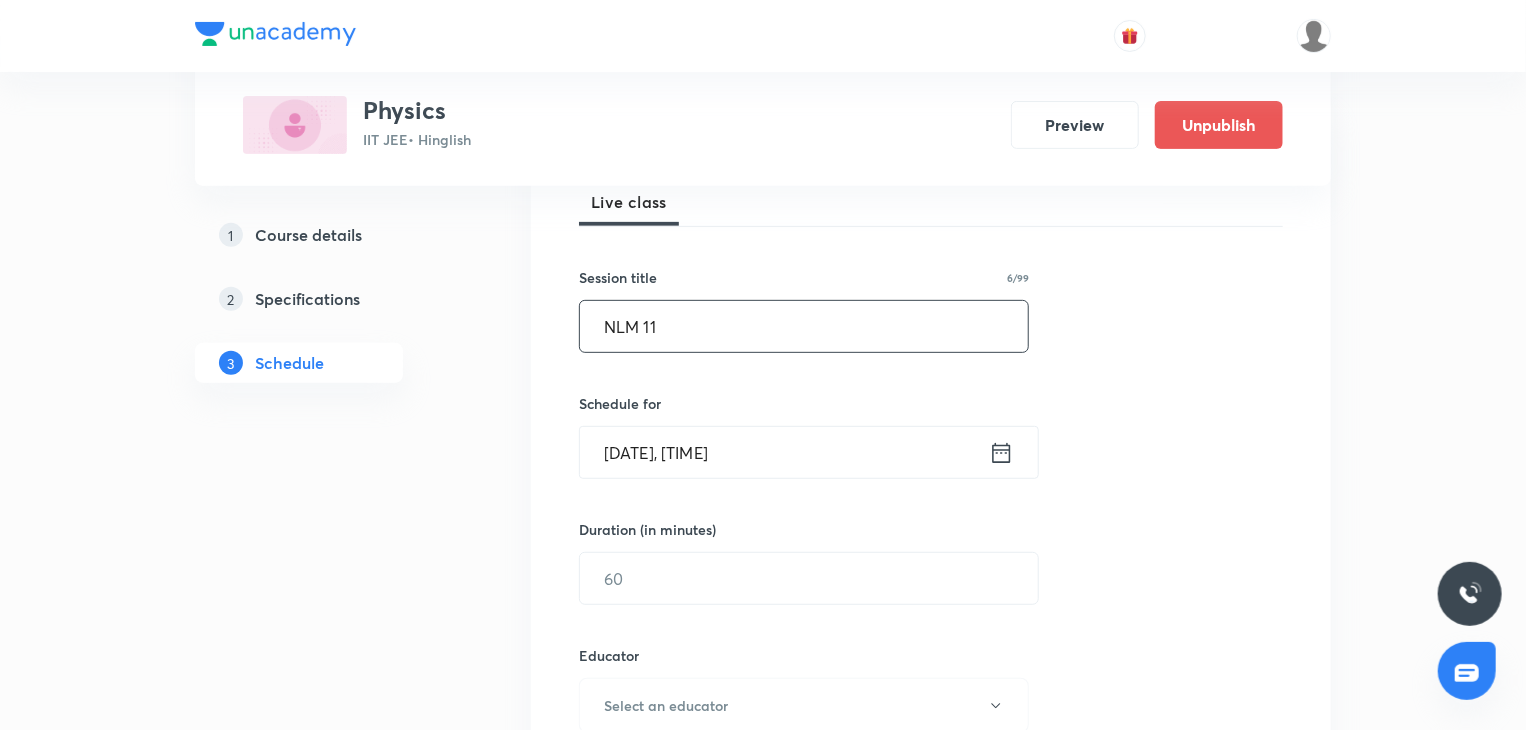 type on "NLM 11" 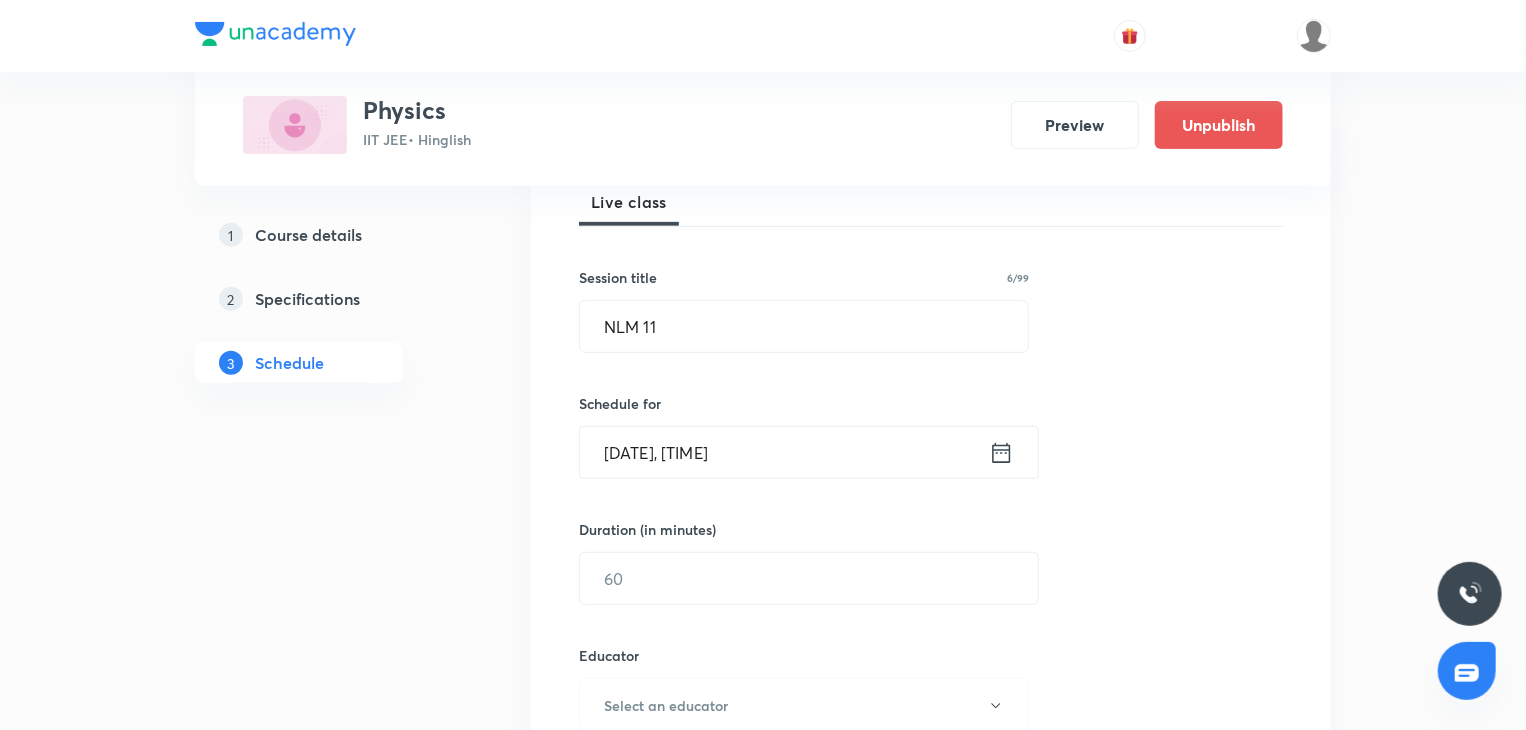 click on "Schedule for Aug 5, 2025, 1:17 PM ​" at bounding box center (804, 436) 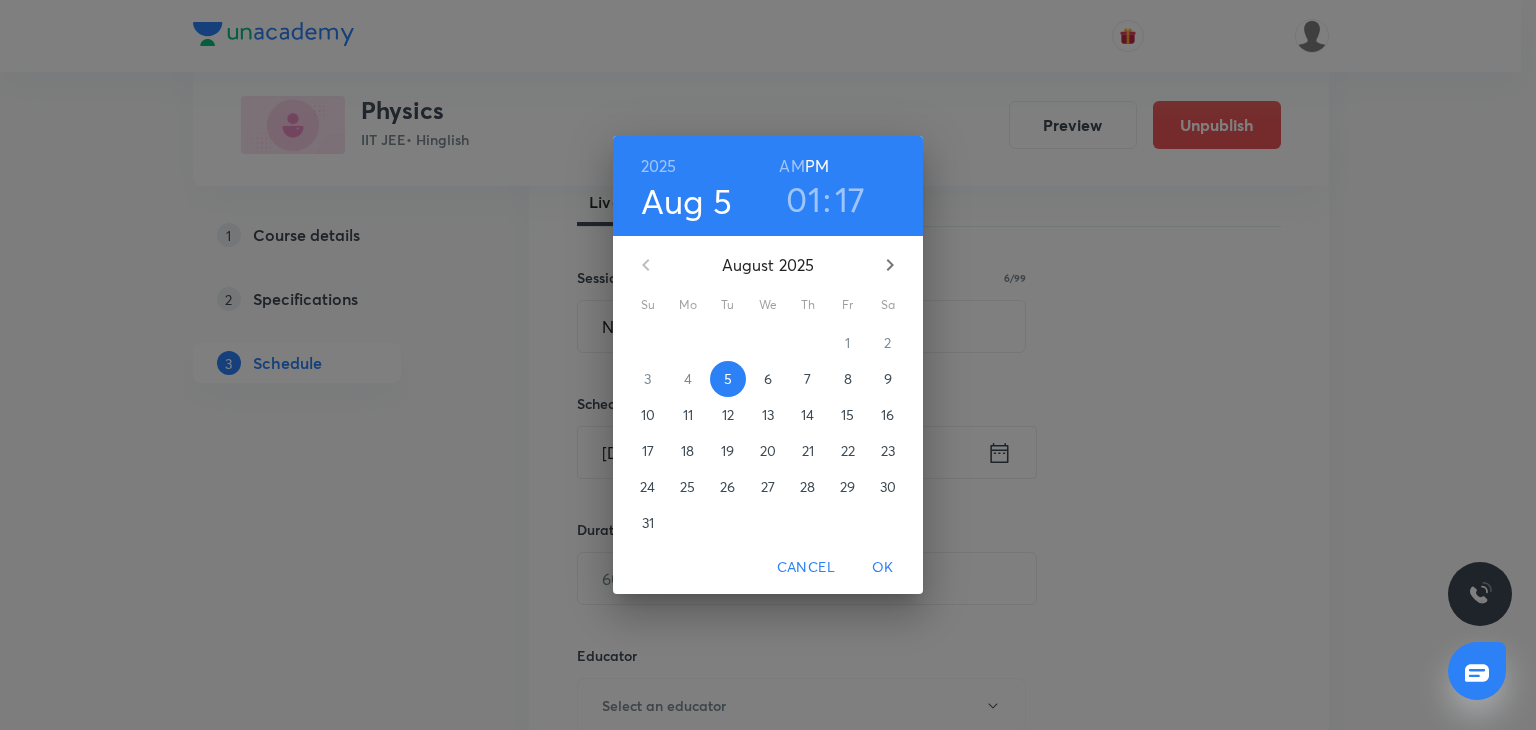 click on "8" at bounding box center (848, 379) 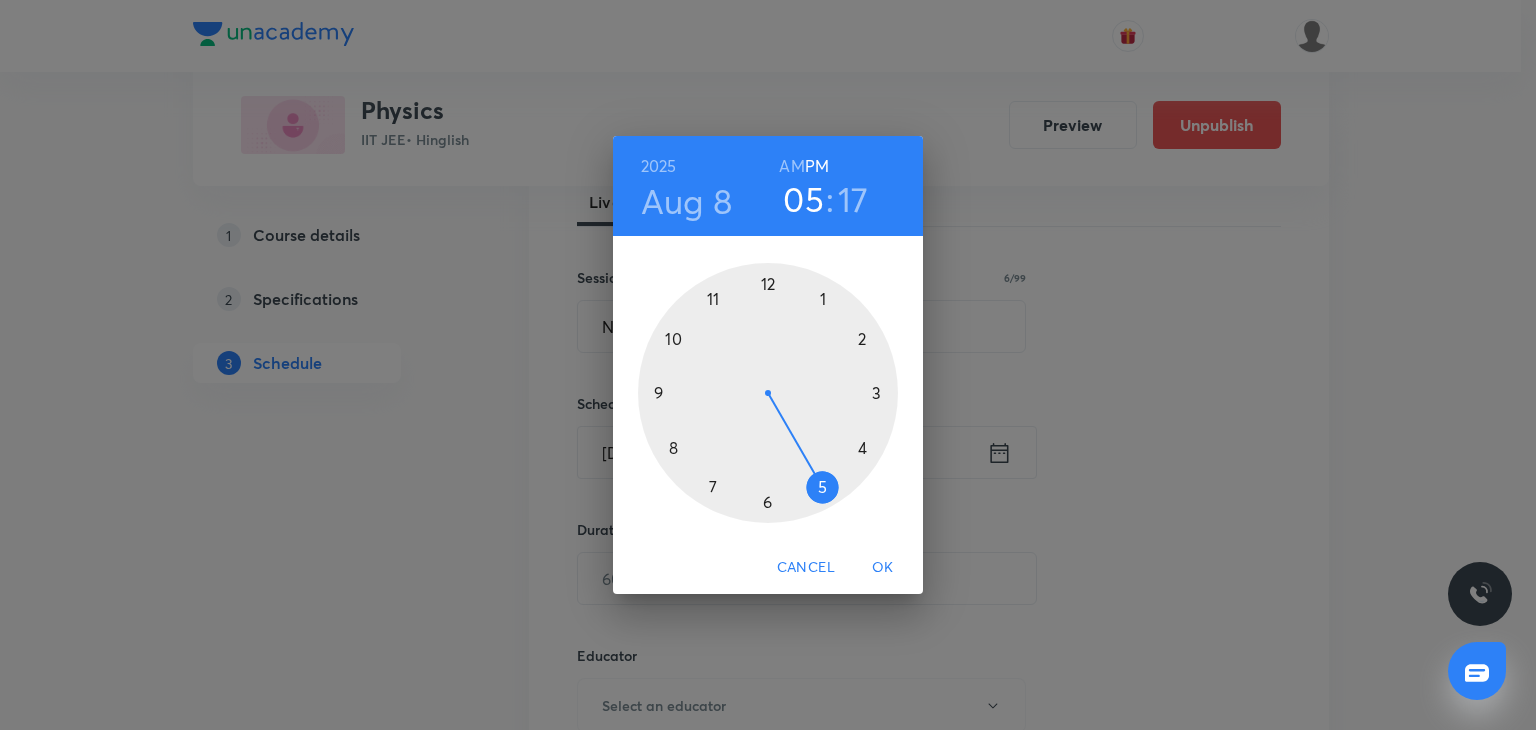 drag, startPoint x: 812, startPoint y: 368, endPoint x: 812, endPoint y: 467, distance: 99 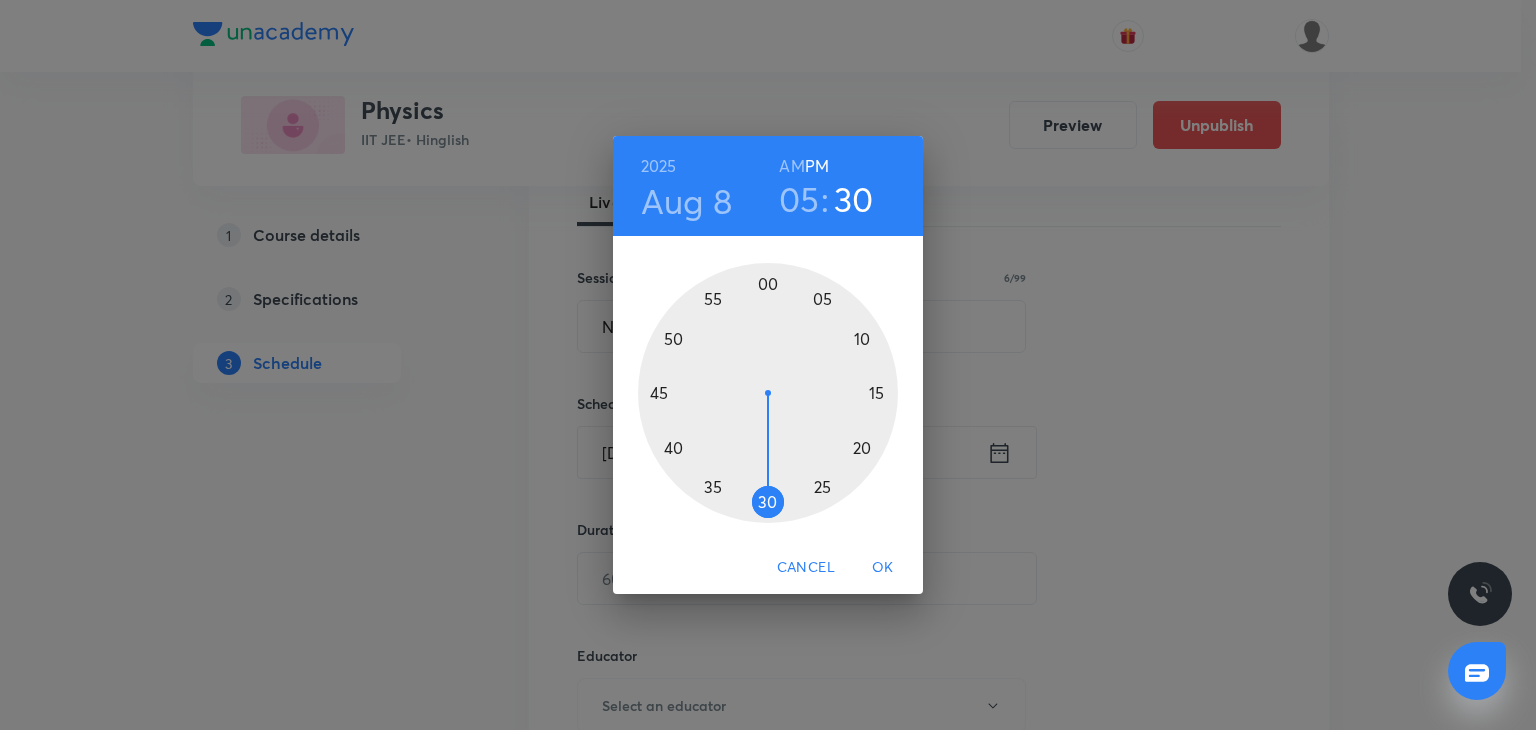drag, startPoint x: 787, startPoint y: 485, endPoint x: 763, endPoint y: 506, distance: 31.890438 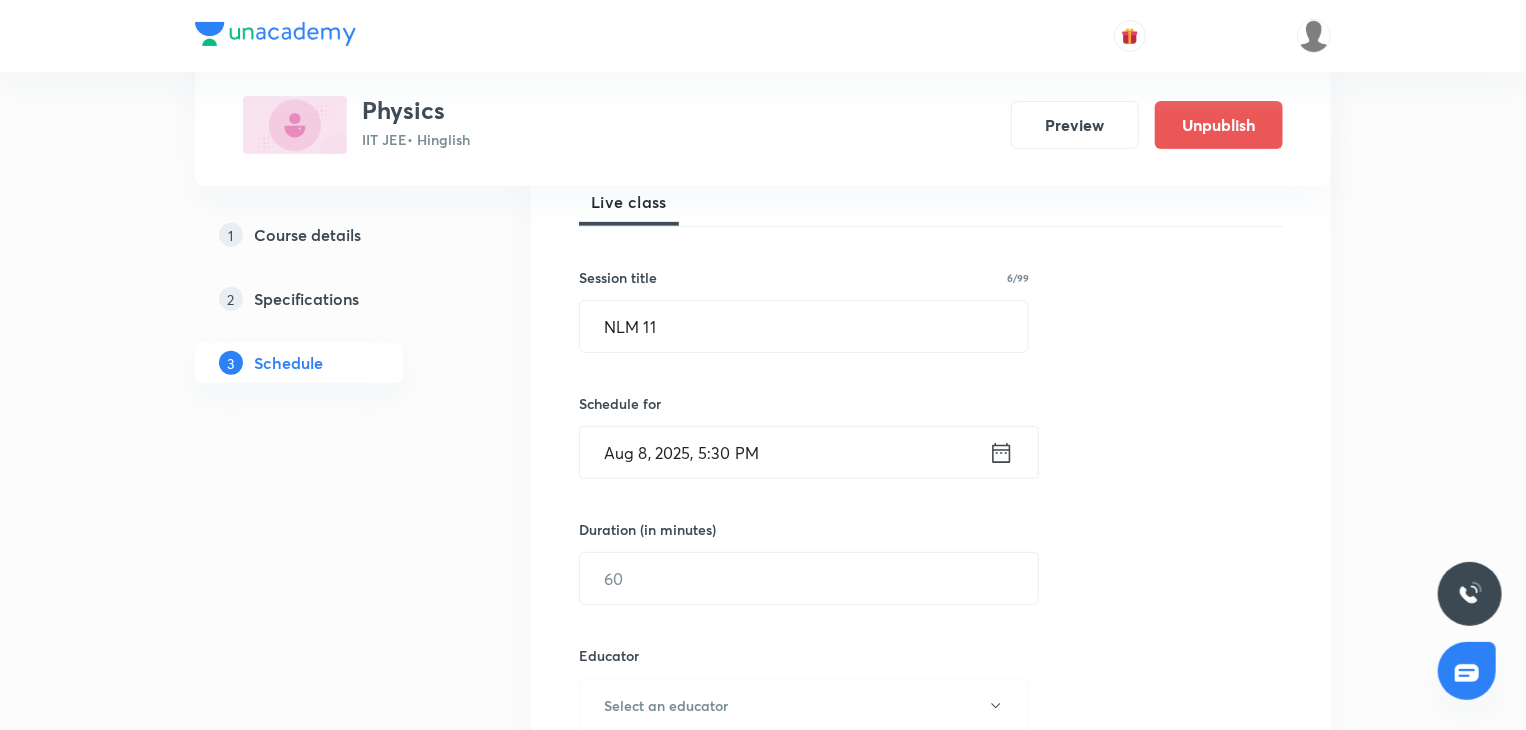 click on "Duration (in minutes)" at bounding box center (647, 529) 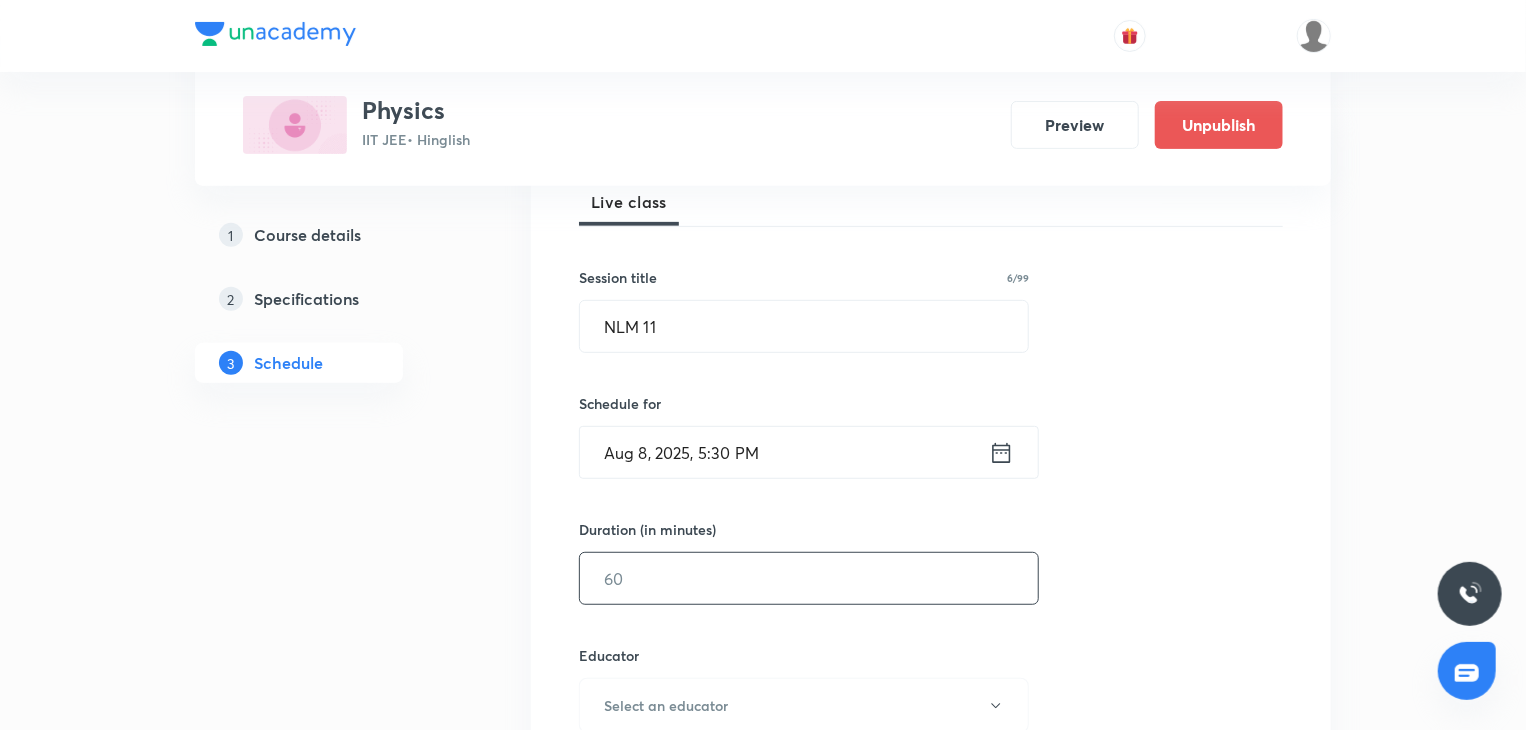 click at bounding box center [809, 578] 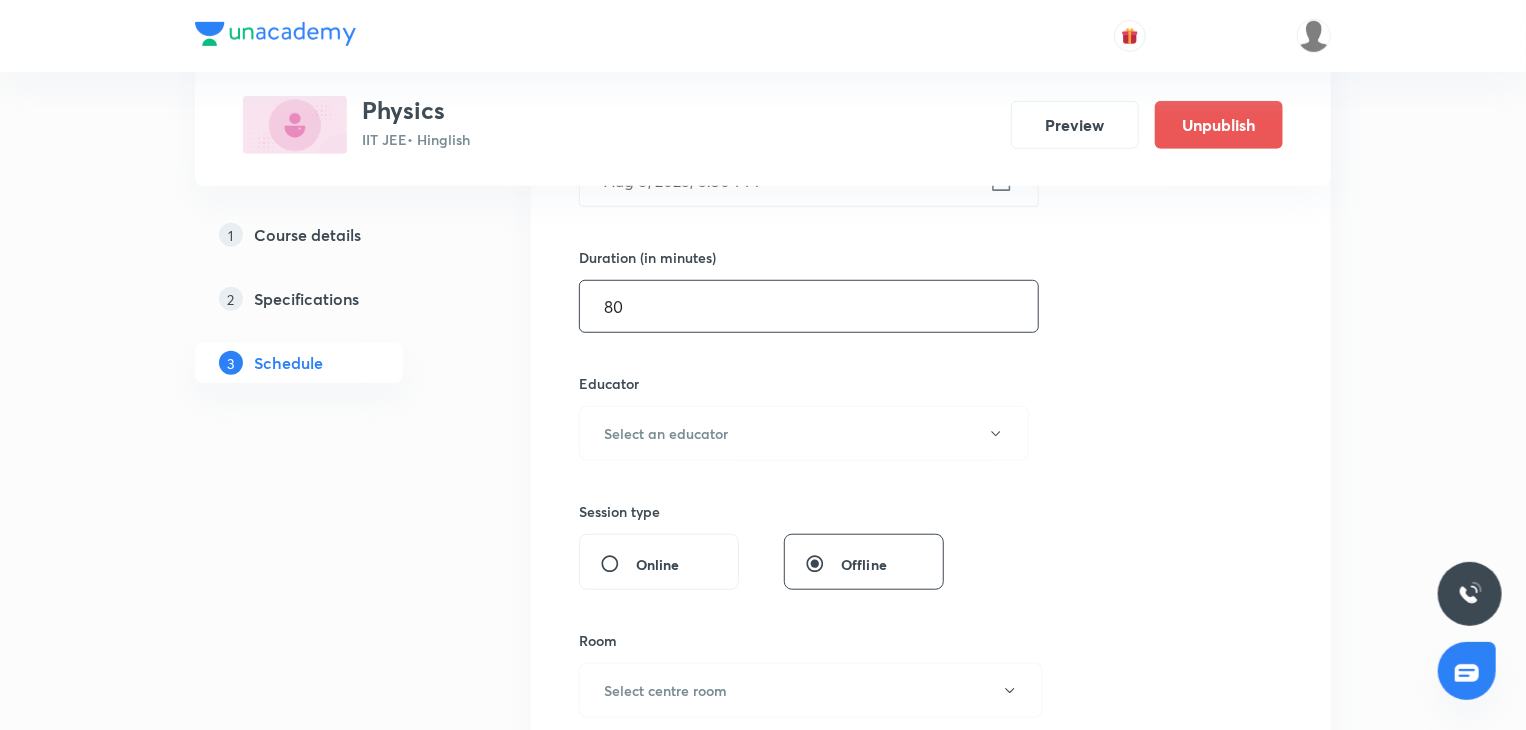 scroll, scrollTop: 600, scrollLeft: 0, axis: vertical 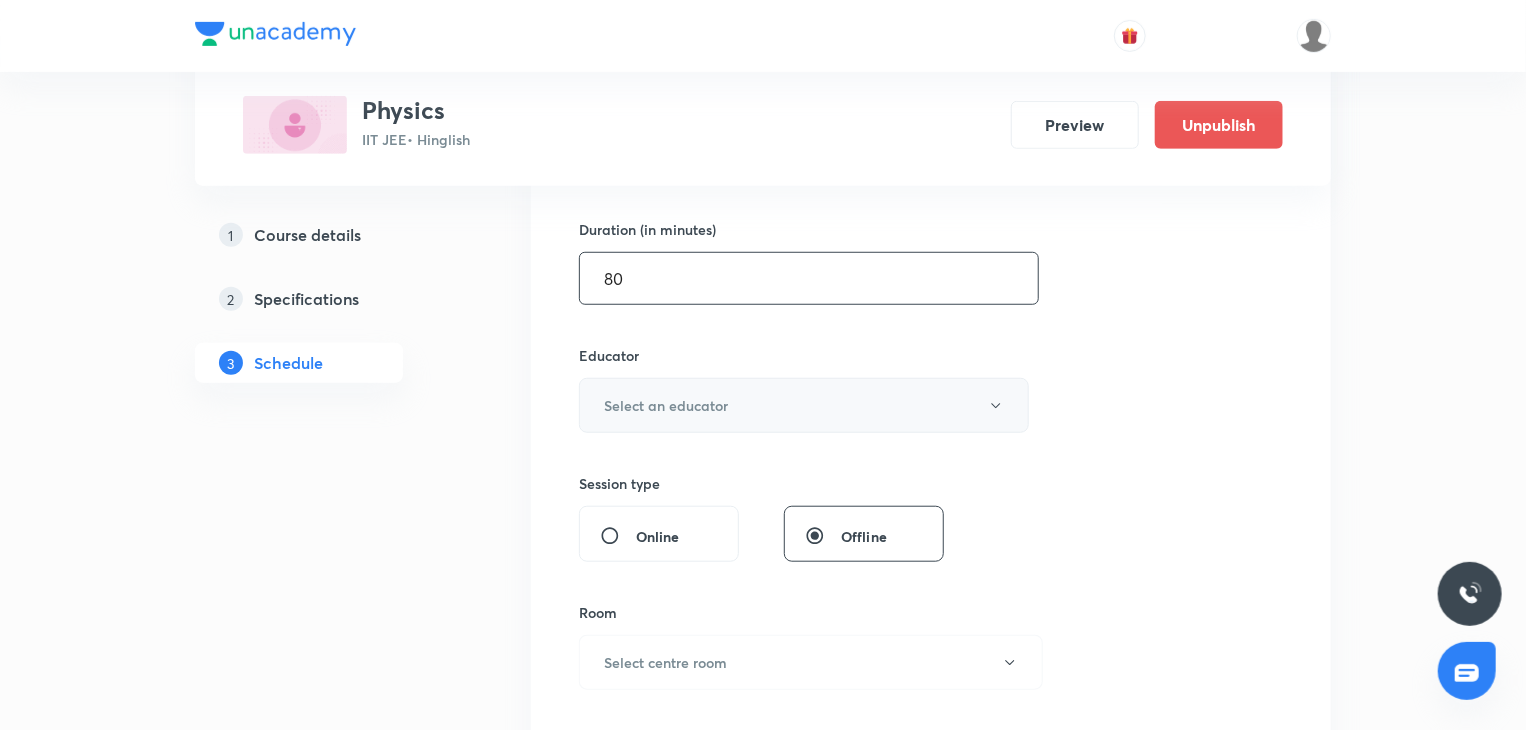 type on "80" 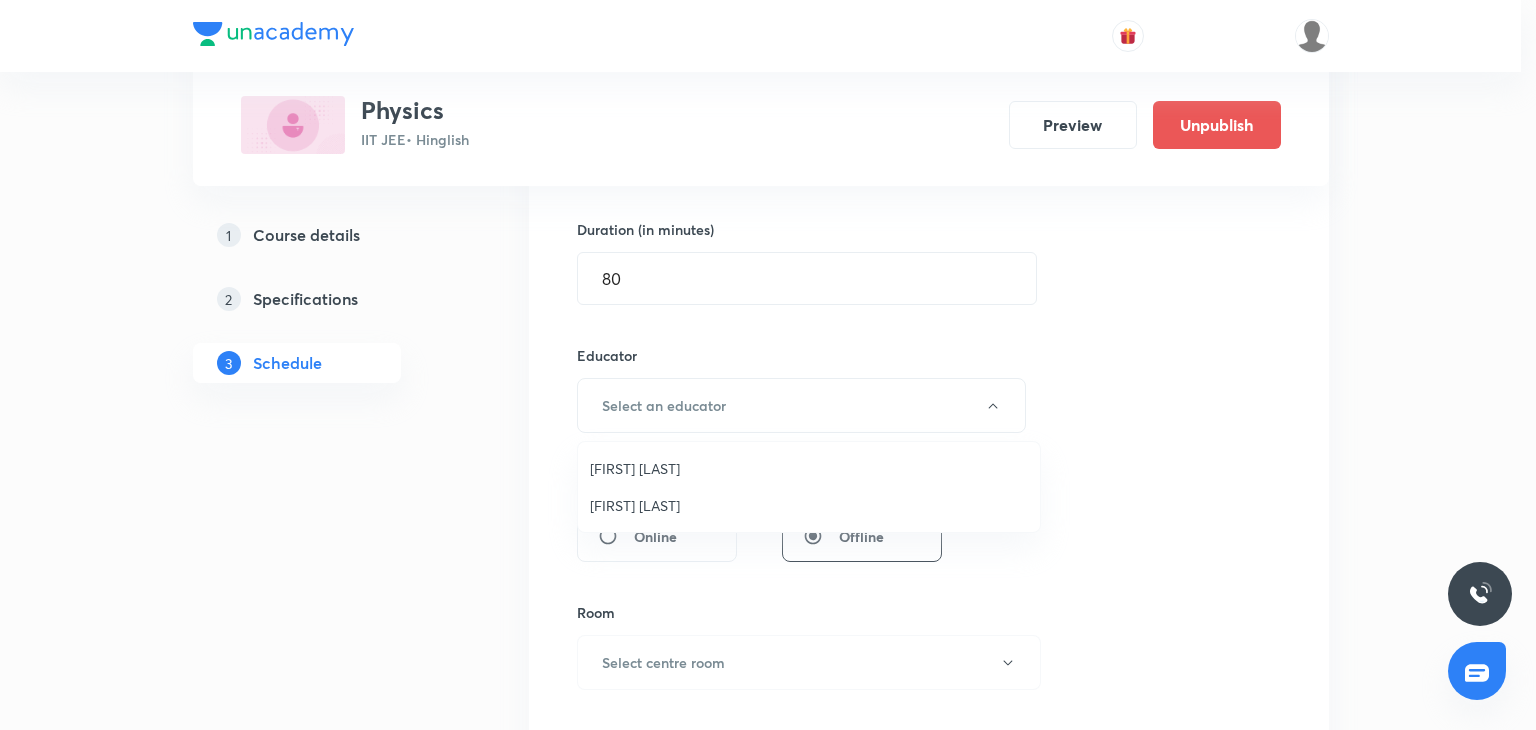 drag, startPoint x: 698, startPoint y: 535, endPoint x: 712, endPoint y: 502, distance: 35.846897 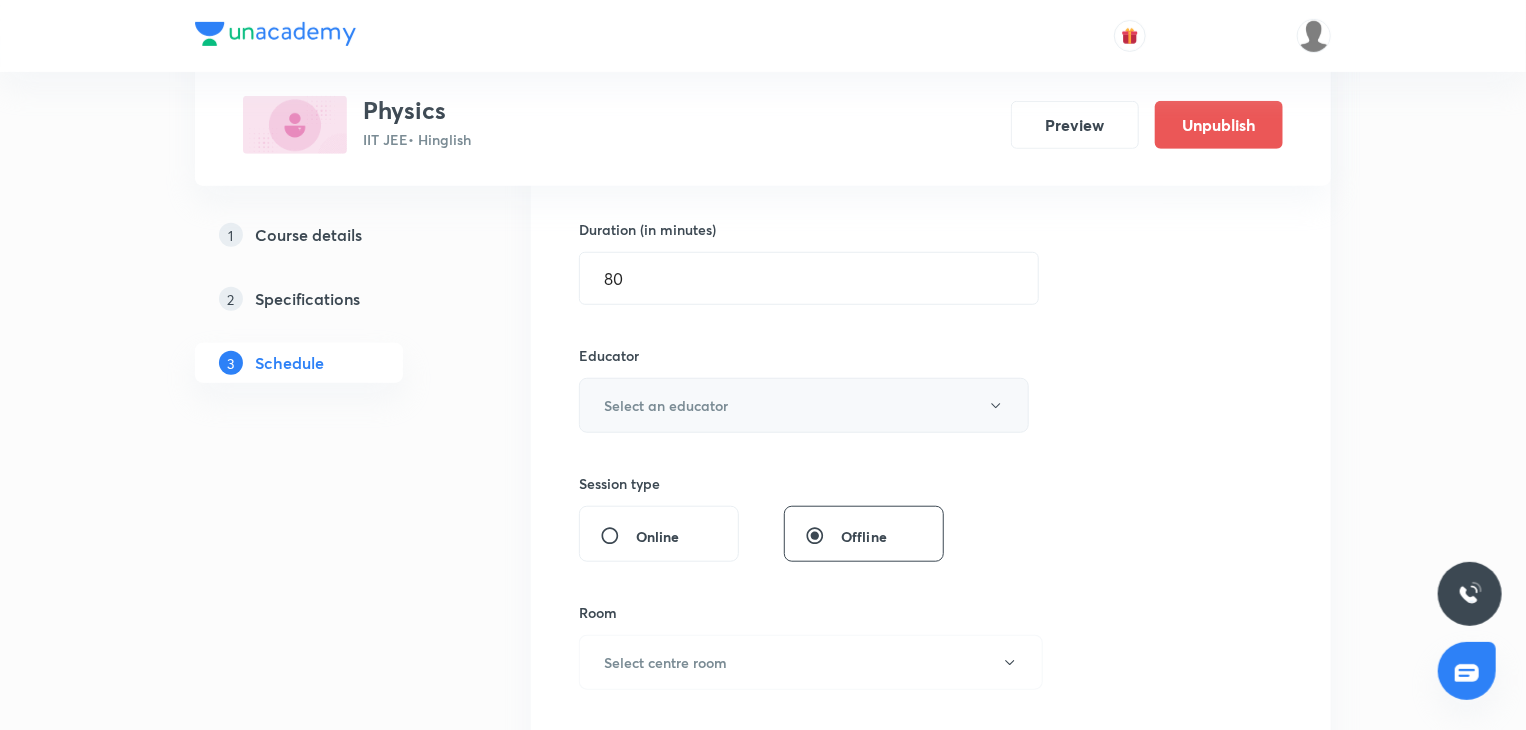 click on "Select an educator" at bounding box center (804, 405) 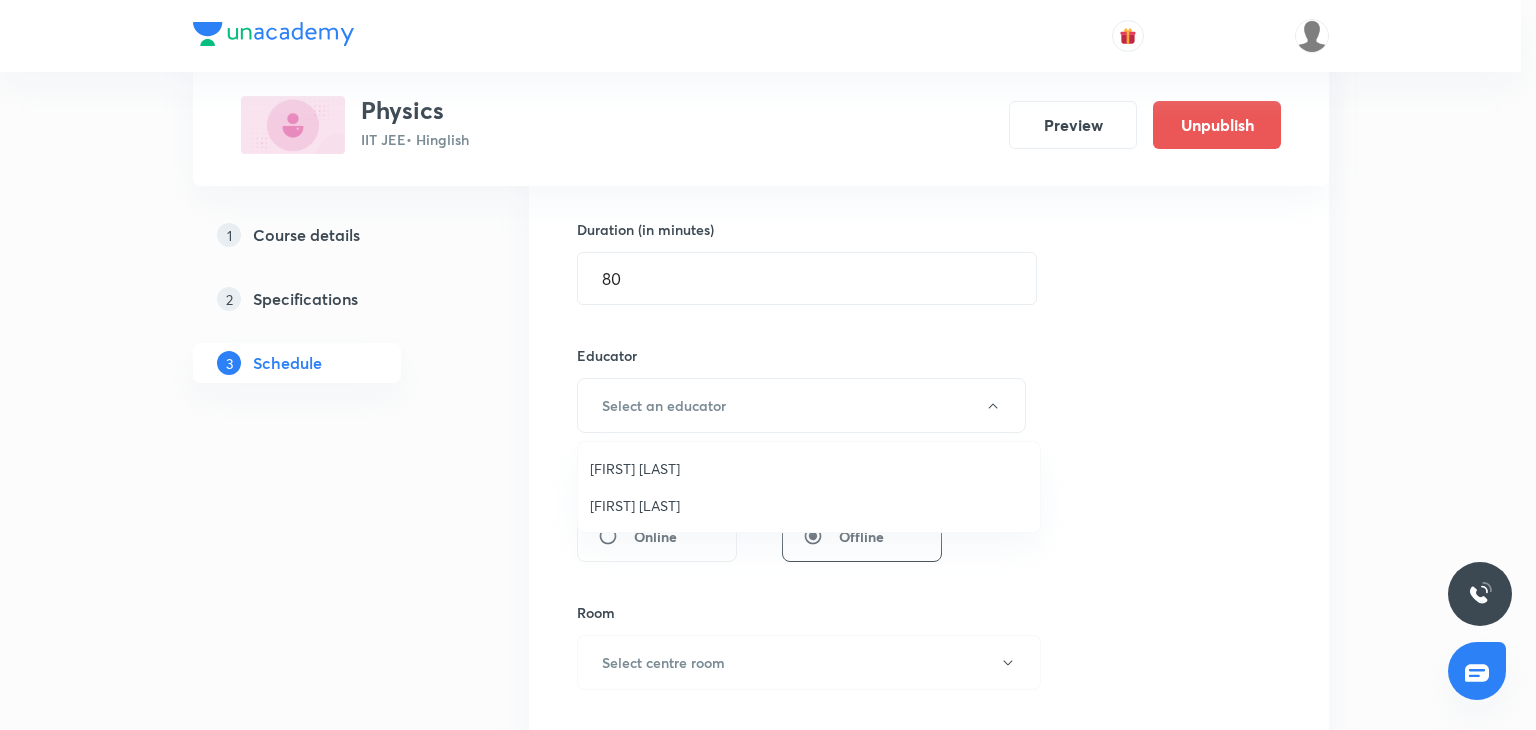 click on "Abhay Kumar" at bounding box center (809, 505) 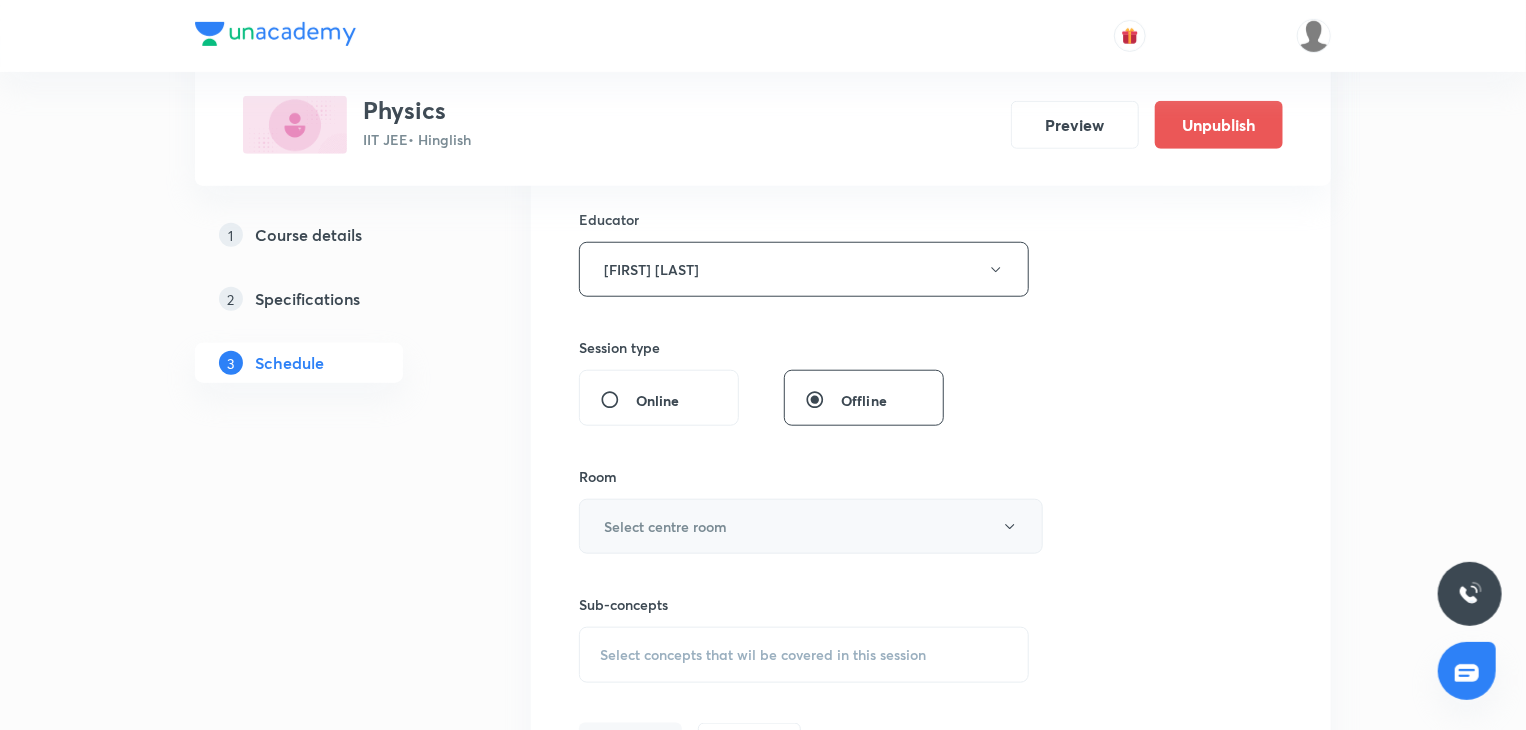 scroll, scrollTop: 800, scrollLeft: 0, axis: vertical 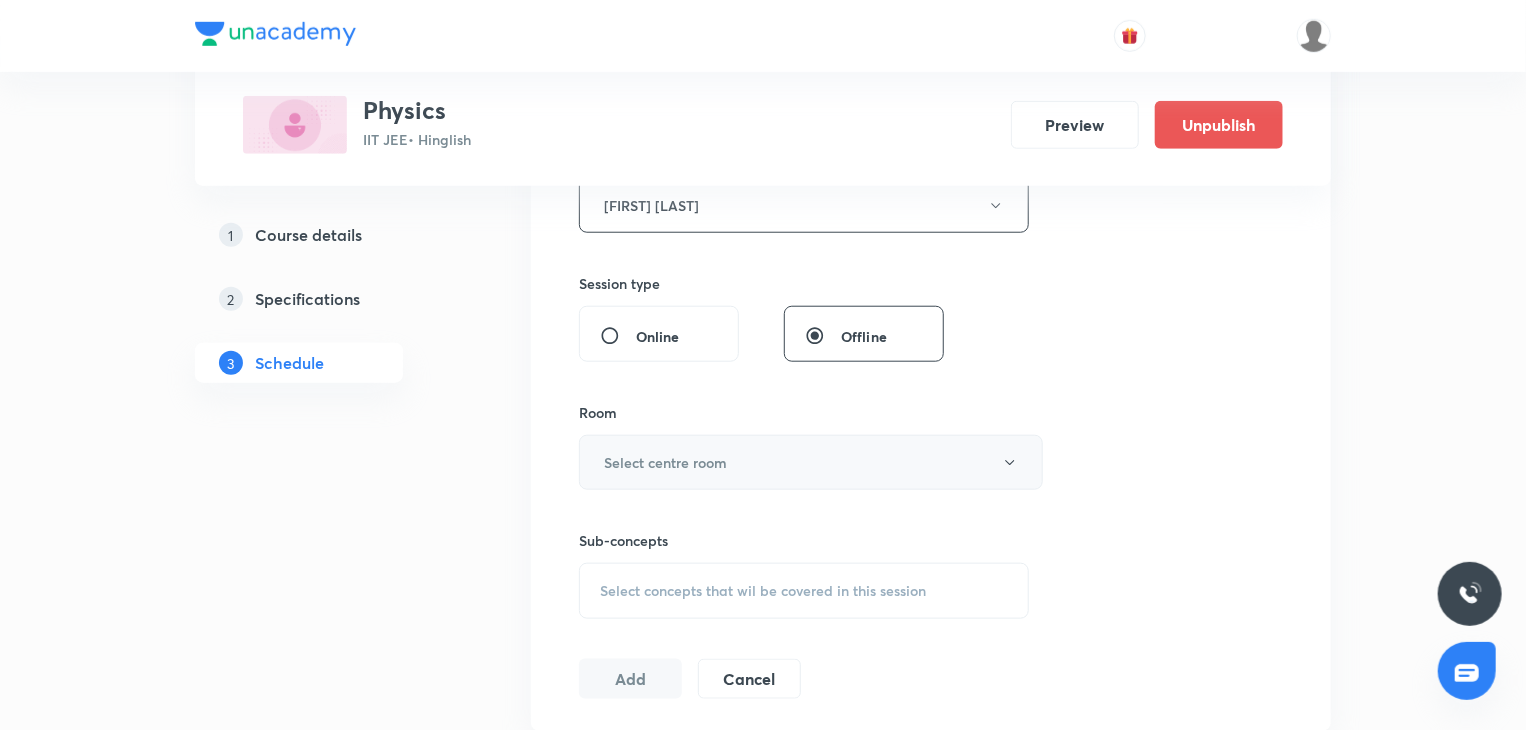 click on "Select centre room" at bounding box center (811, 462) 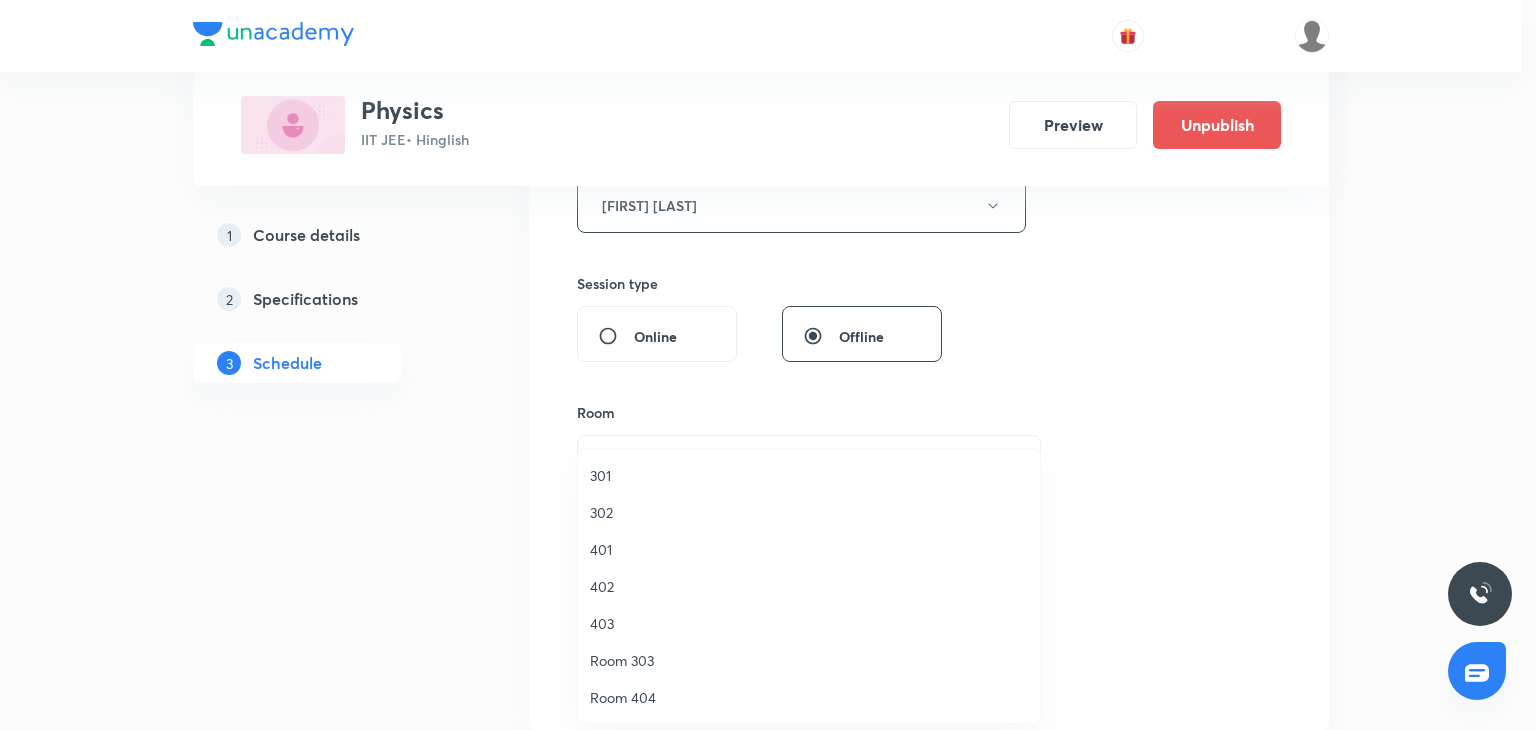 drag, startPoint x: 694, startPoint y: 528, endPoint x: 699, endPoint y: 545, distance: 17.720045 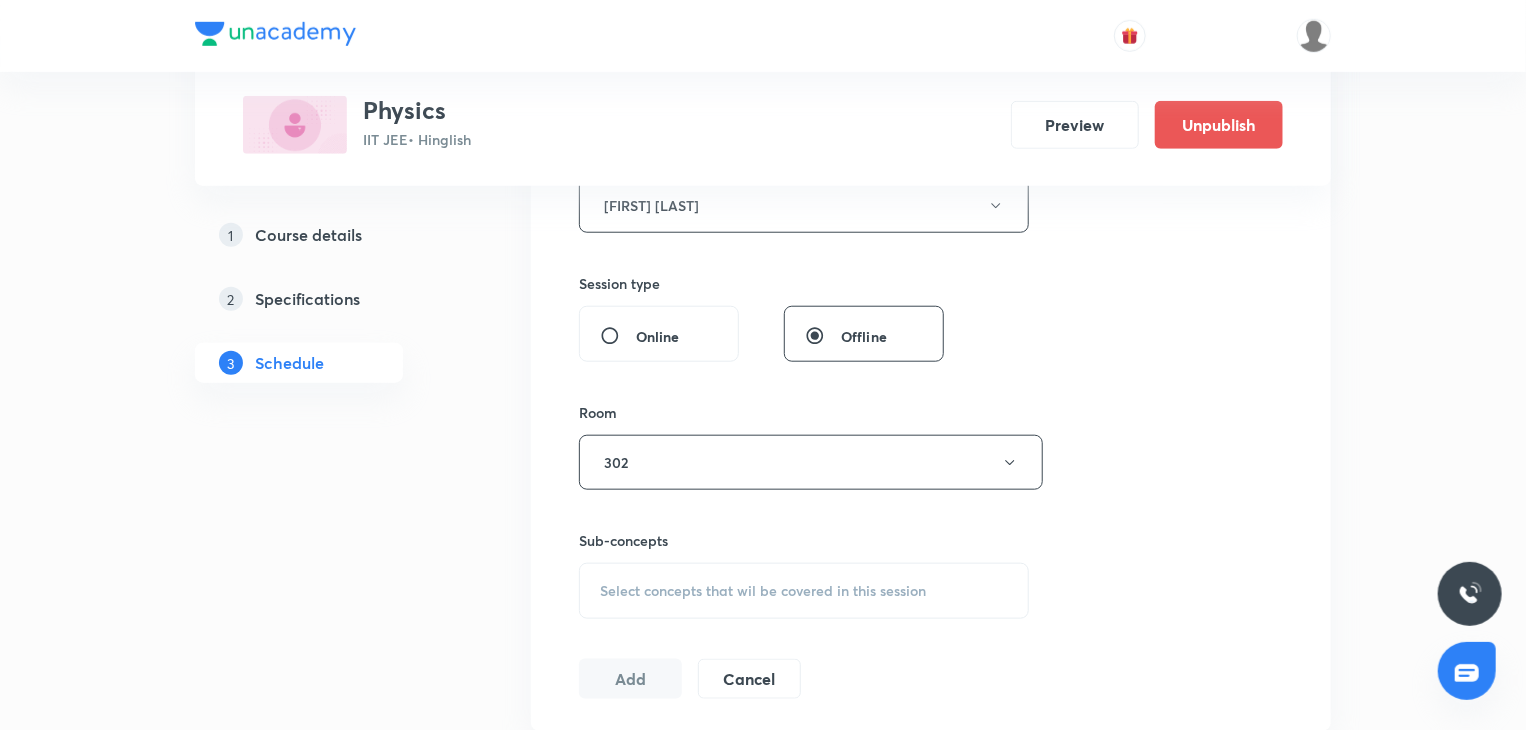 drag, startPoint x: 720, startPoint y: 593, endPoint x: 737, endPoint y: 589, distance: 17.464249 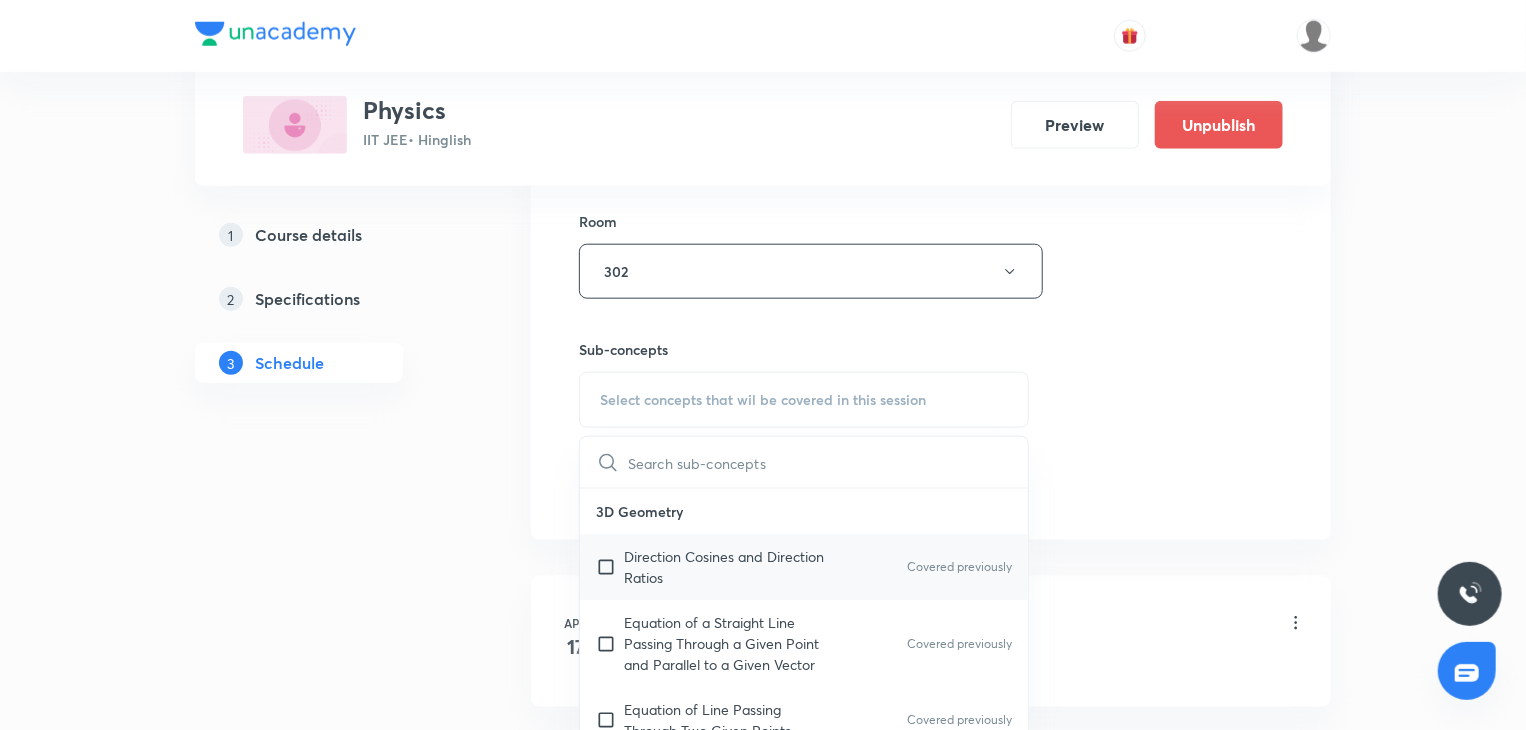 scroll, scrollTop: 1000, scrollLeft: 0, axis: vertical 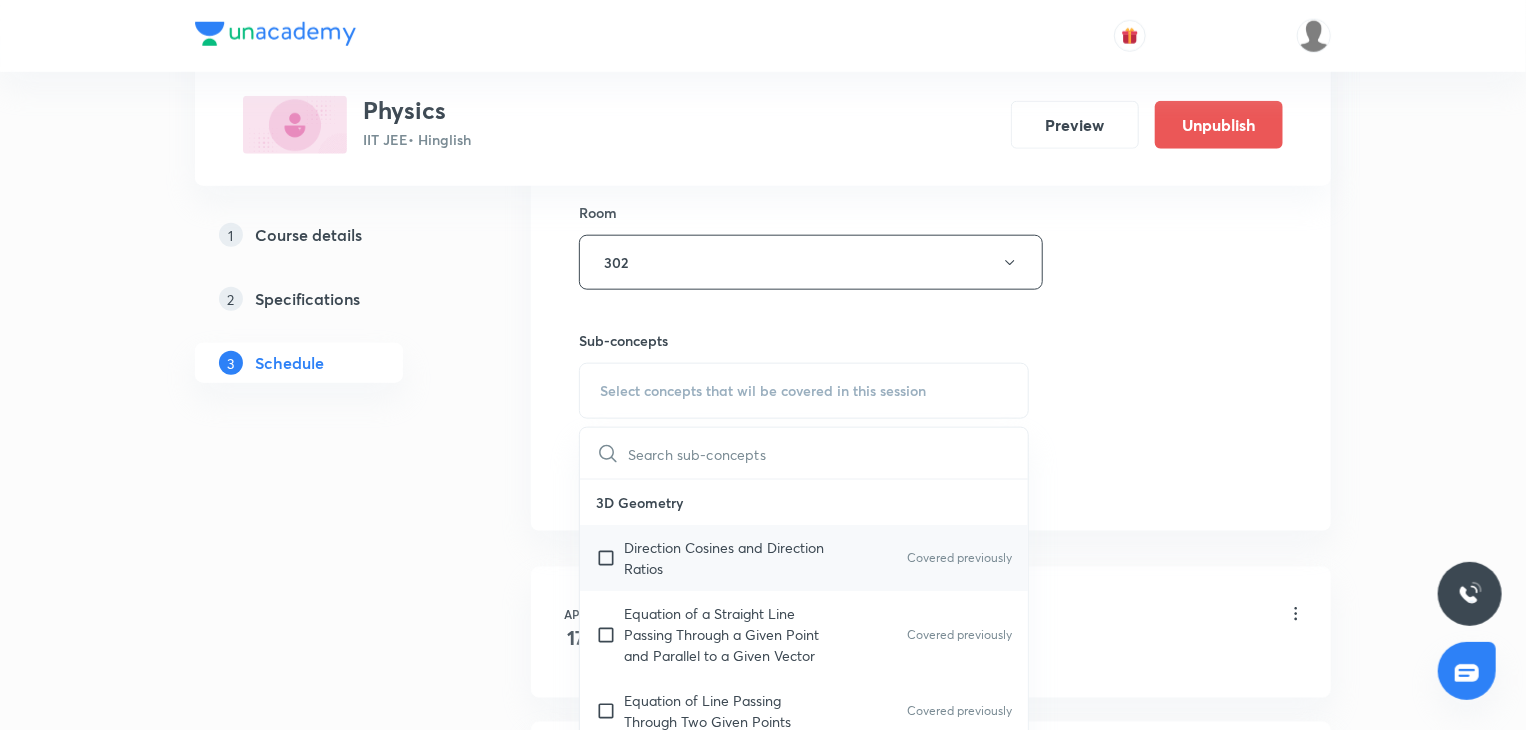 click on "Direction Cosines and Direction Ratios" at bounding box center (725, 558) 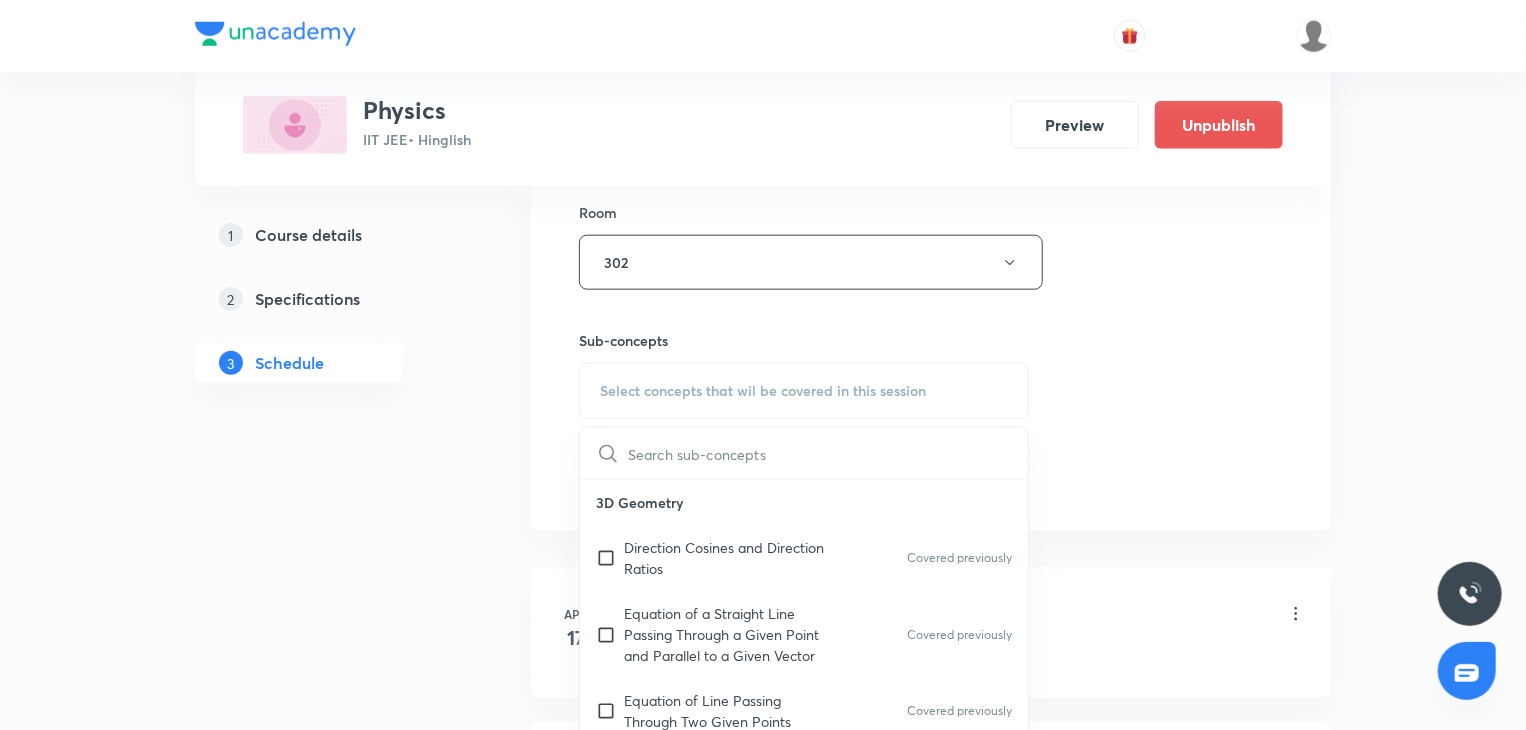 checkbox on "true" 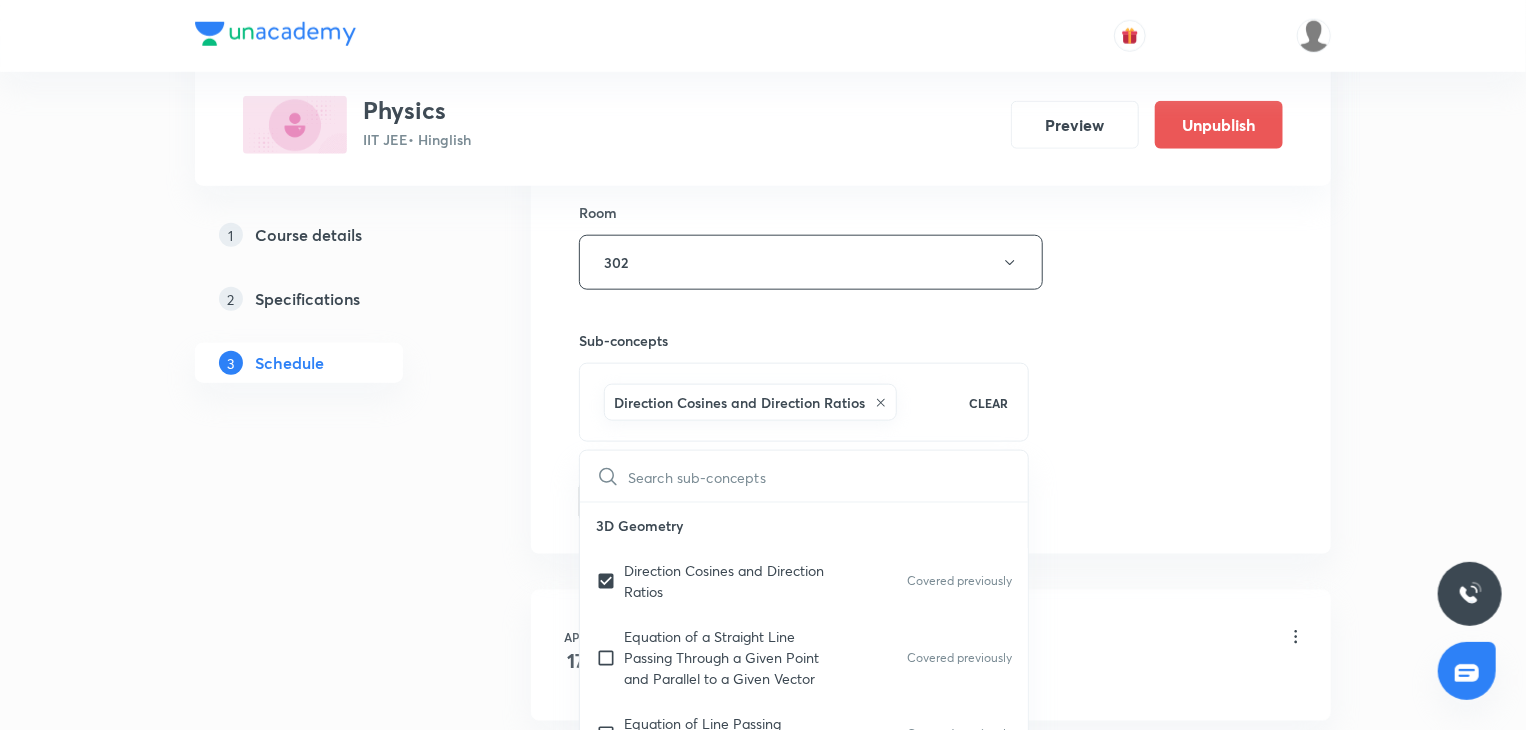 click on "Session  75 Live class Session title 6/99 NLM 11 ​ Schedule for Aug 8, 2025, 5:30 PM ​ Duration (in minutes) 80 ​ Educator Abhay Kumar   Session type Online Offline Room 302 Sub-concepts Direction Cosines and Direction Ratios CLEAR ​ 3D Geometry Direction Cosines and Direction Ratios Covered previously Equation of a Straight Line Passing Through a Given Point and Parallel to a Given Vector Covered previously Equation of Line Passing Through Two Given Points Covered previously Angle between Two Lines Foot of Perpendicular and Image Shortest Distance between Two Lines Plane Angle Between Two Planes Line of intersection of Two Planes Covered previously Angle Between a Line and a Plane Equation of a Plane Passing through the Line of Intersection of Two Planes Equation of a Plane Passing through the Line of Intersection of Two Planes Distance Between Parallel Planes Equation of a Plane Bisecting the Angle between Two Planes Two sides of a Plane Regular Tetrahedron Spheres Line and Plane Various Situations" at bounding box center (931, -23) 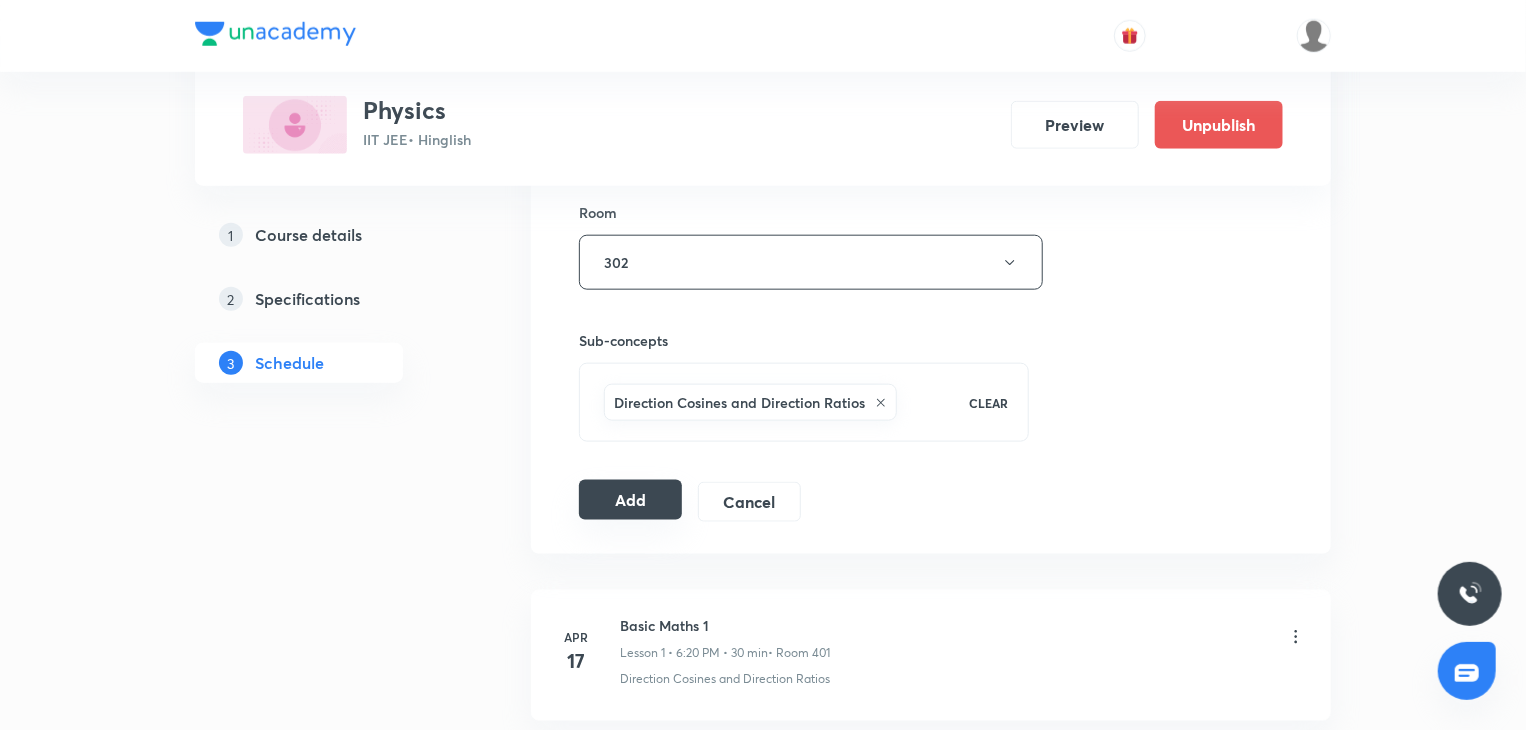 click on "Add" at bounding box center [630, 500] 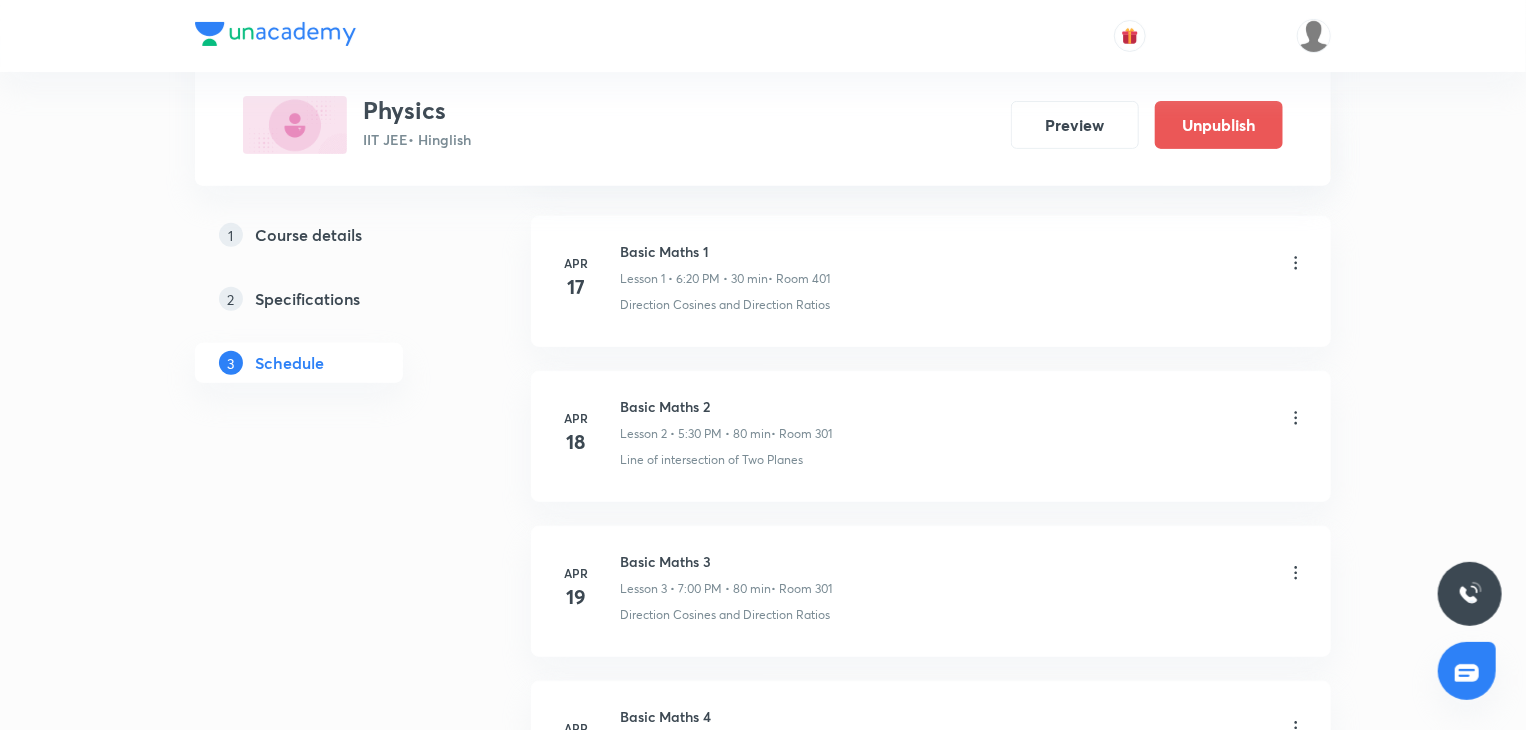 scroll, scrollTop: 300, scrollLeft: 0, axis: vertical 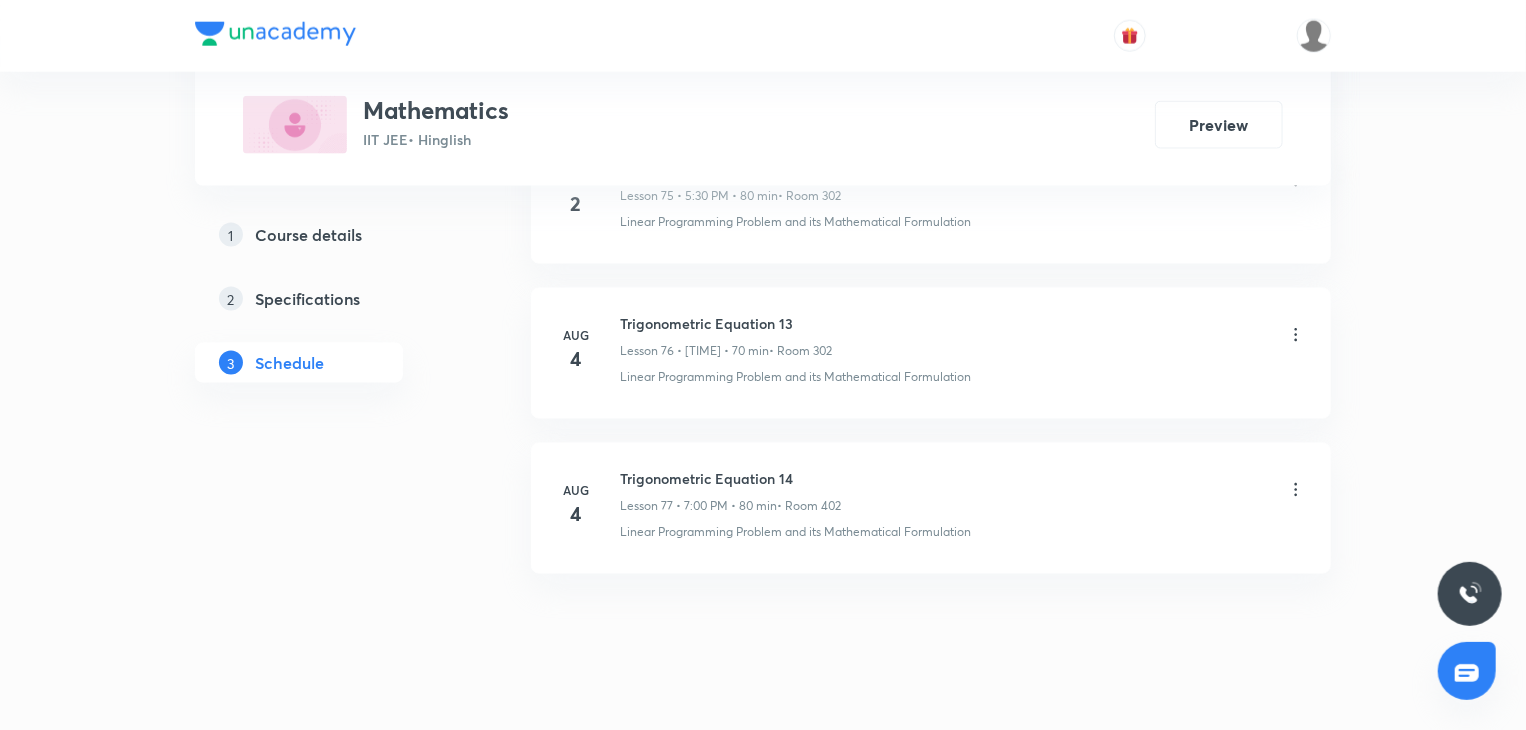 click on "Trigonometric Equation 14" at bounding box center [730, 478] 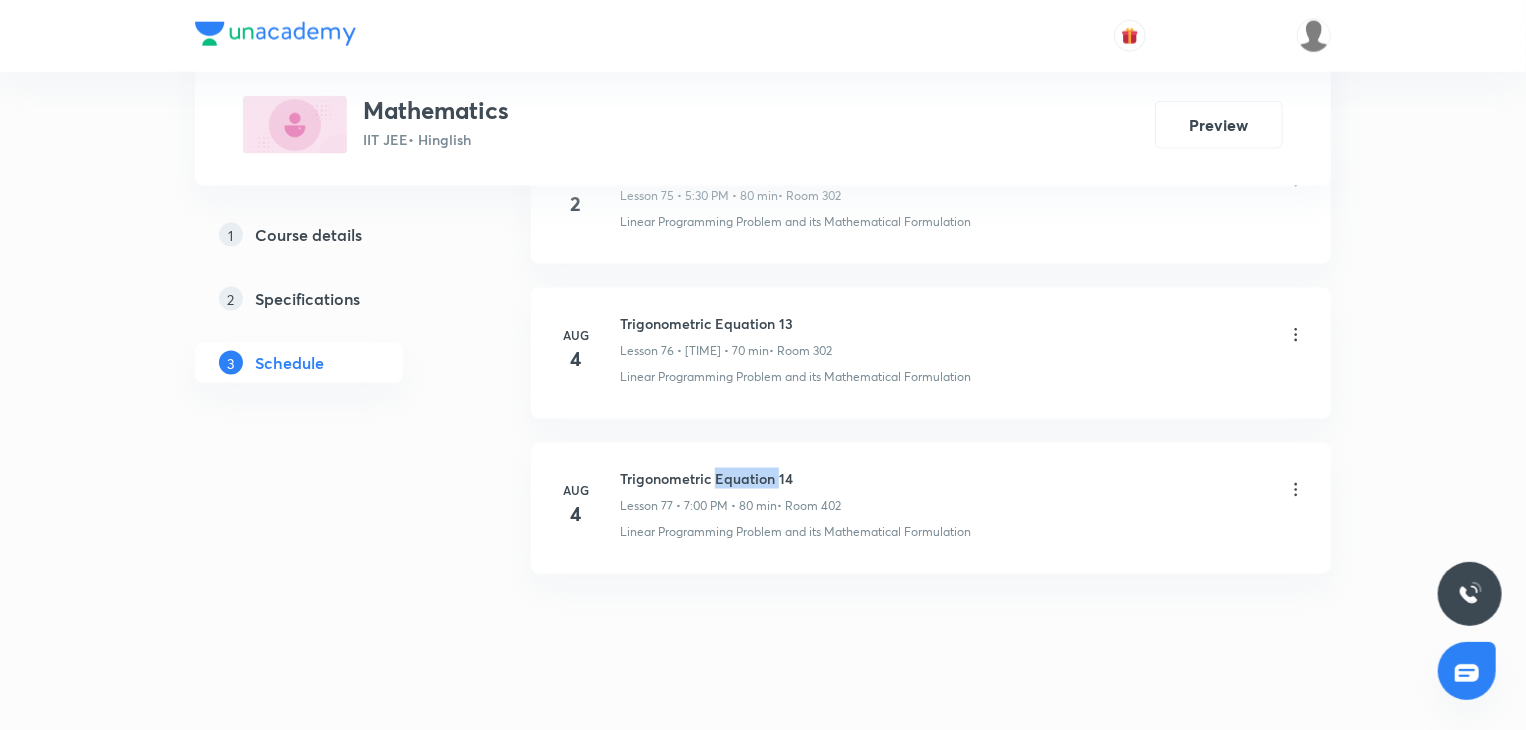 click on "Trigonometric Equation 14" at bounding box center (730, 478) 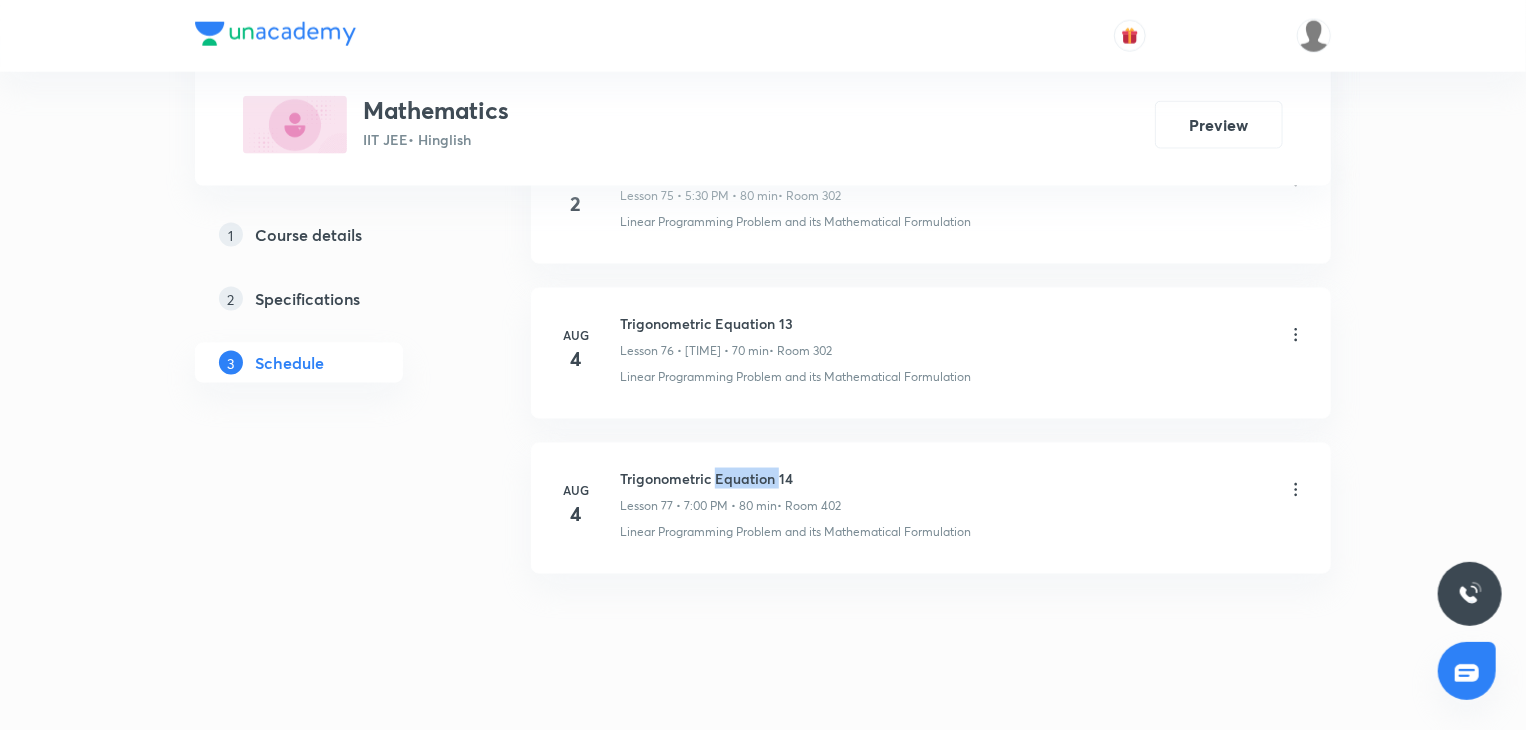 click on "Trigonometric Equation 14 Lesson 77 • [TIME] • 80 min  • Room 402" at bounding box center [730, 491] 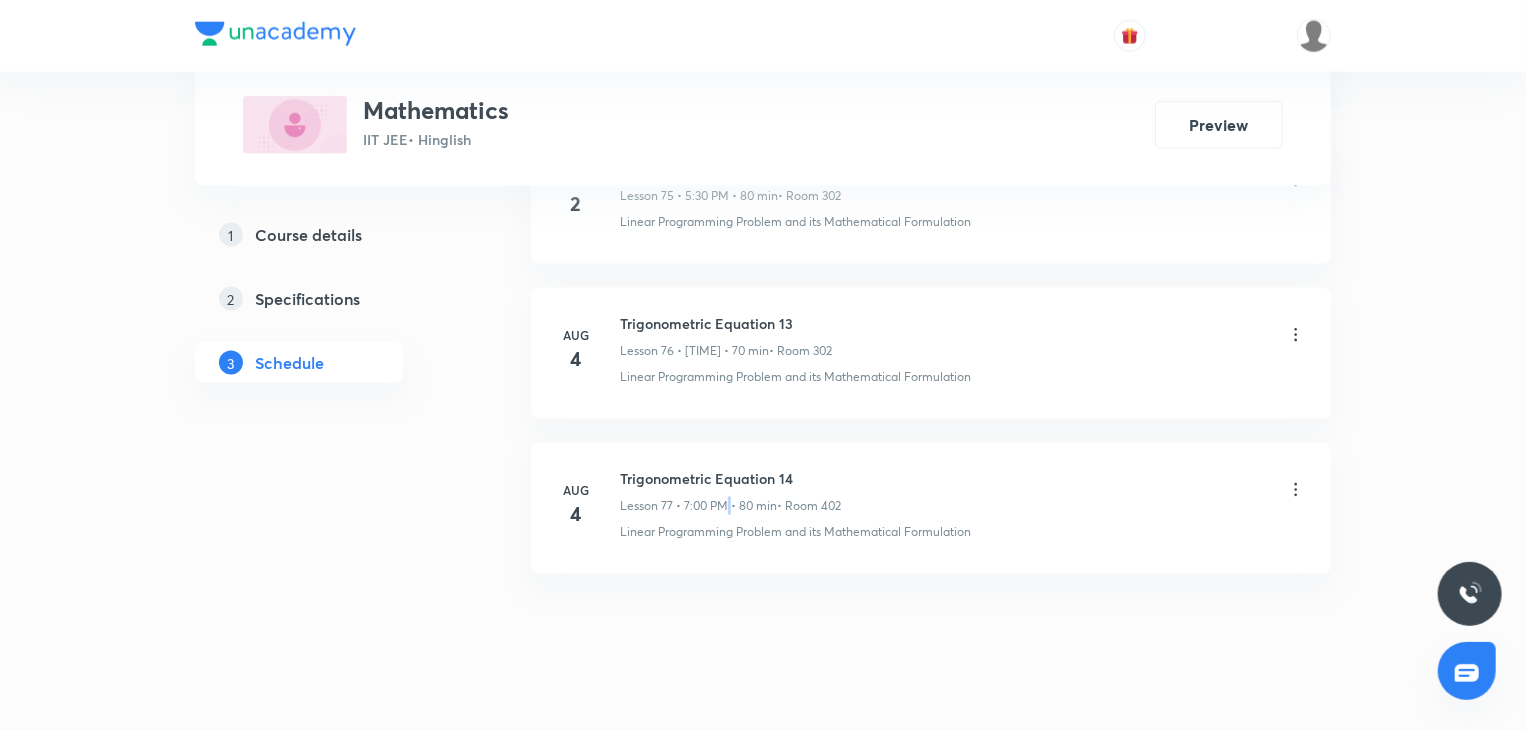 click on "Trigonometric Equation 14 Lesson 77 • [TIME] • 80 min  • Room 402" at bounding box center [730, 491] 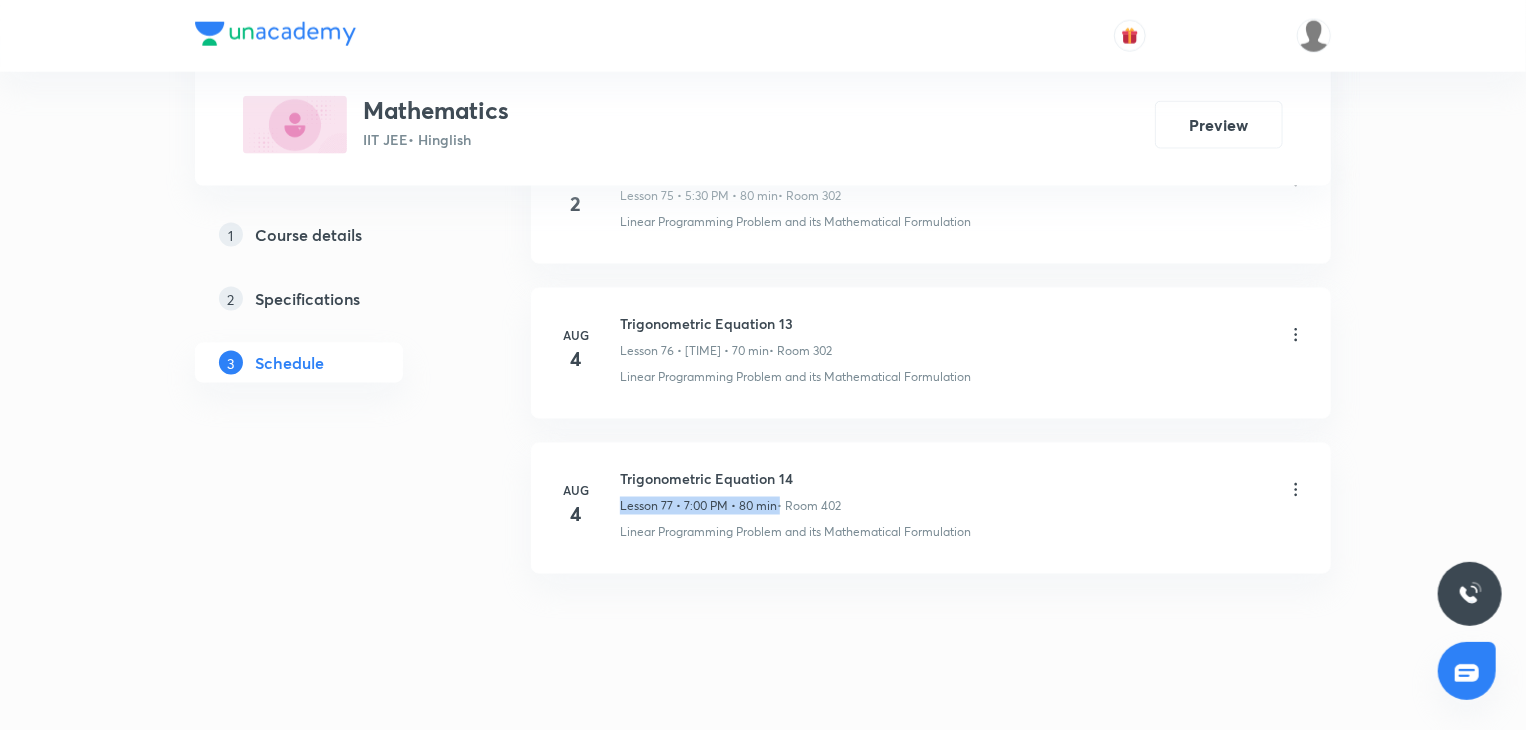 click on "Trigonometric Equation 14 Lesson 77 • [TIME] • 80 min  • Room 402" at bounding box center [730, 491] 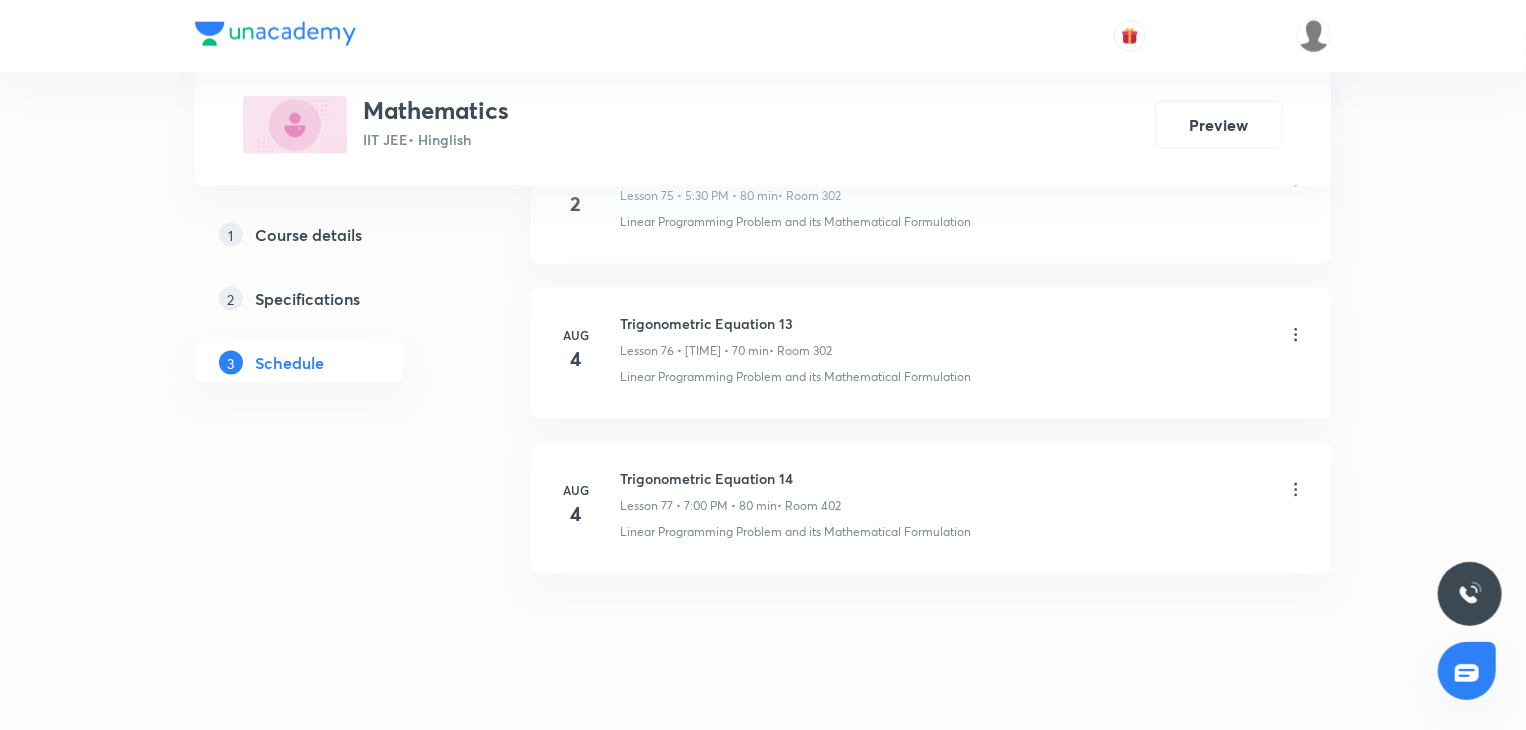 click on "Trigonometric Equation 14" at bounding box center (730, 478) 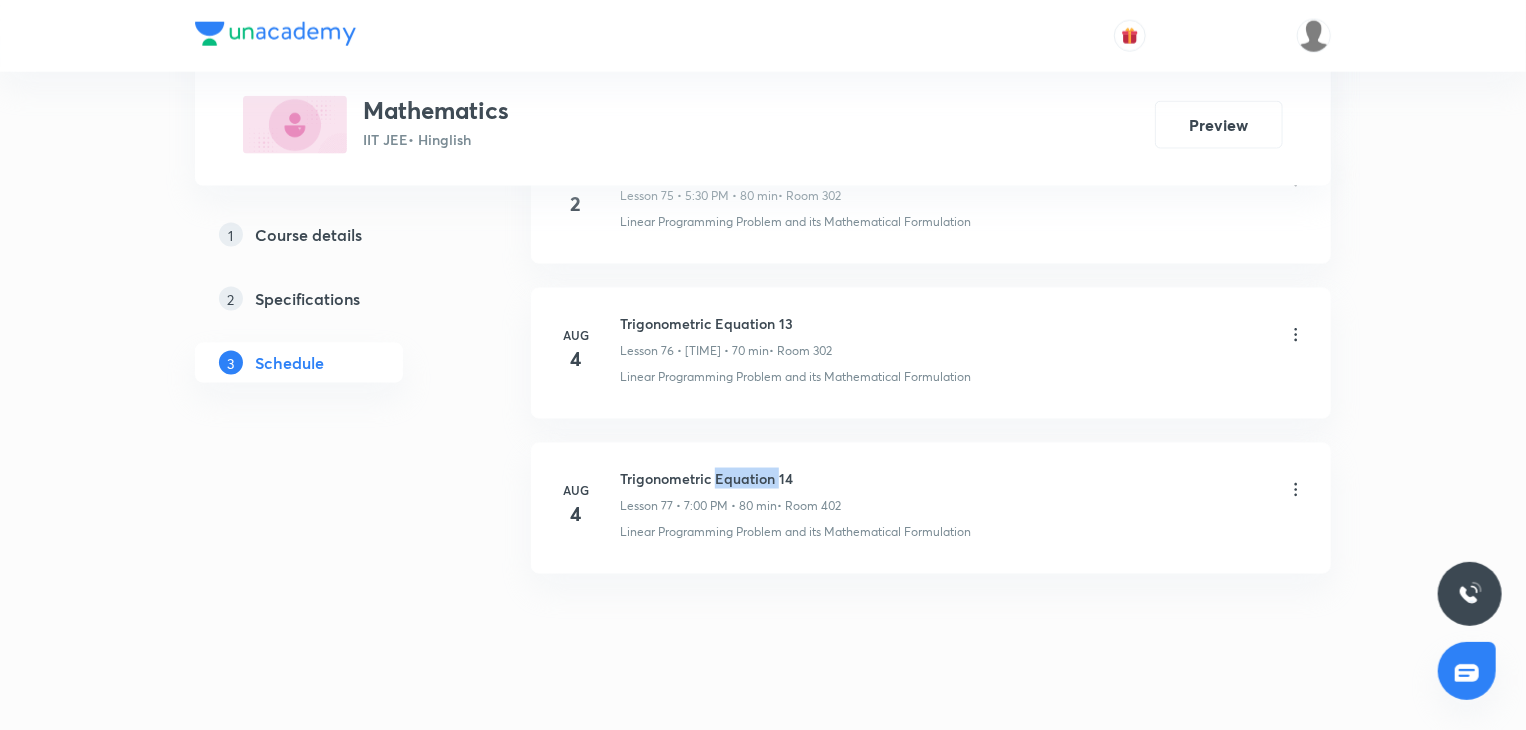 click on "Trigonometric Equation 14" at bounding box center (730, 478) 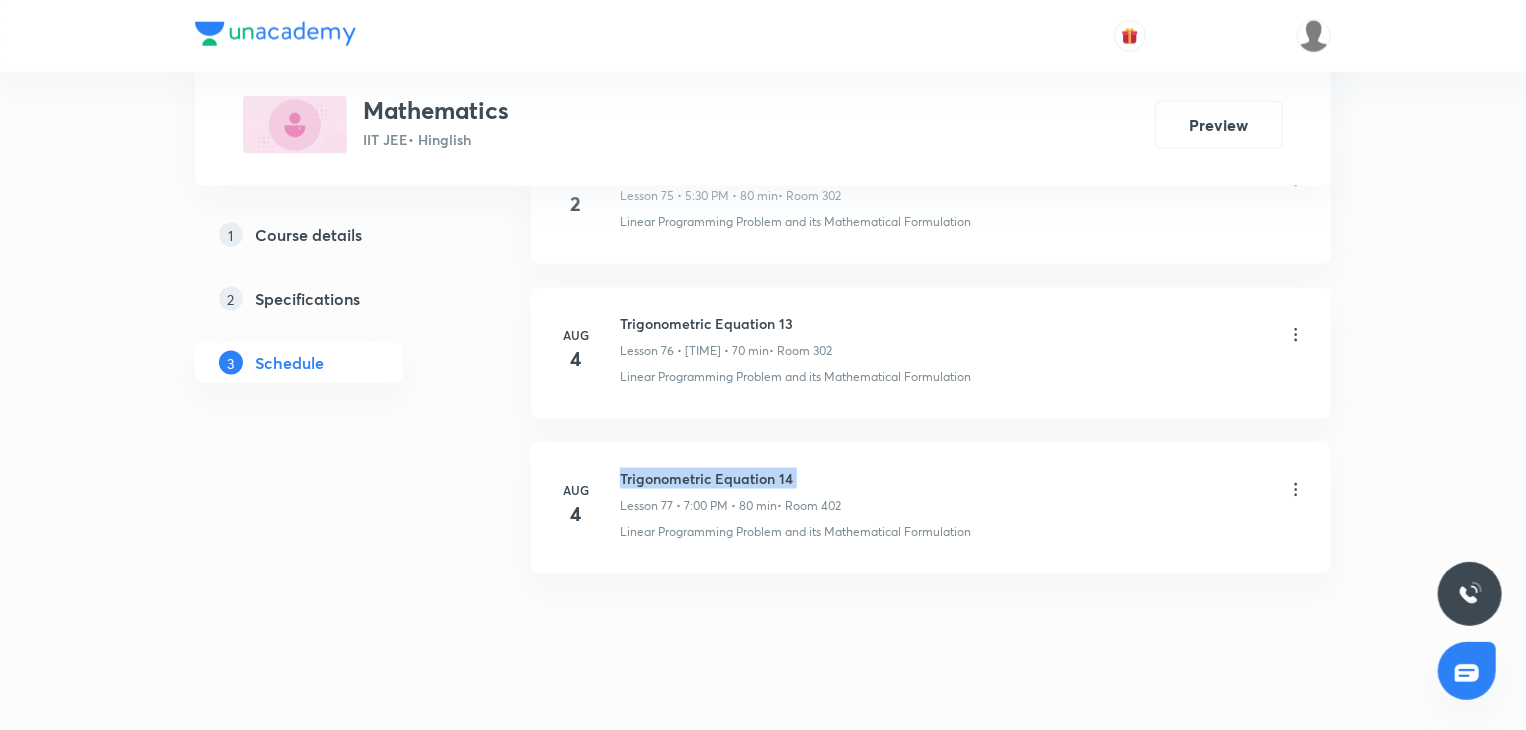 copy on "Trigonometric Equation 14" 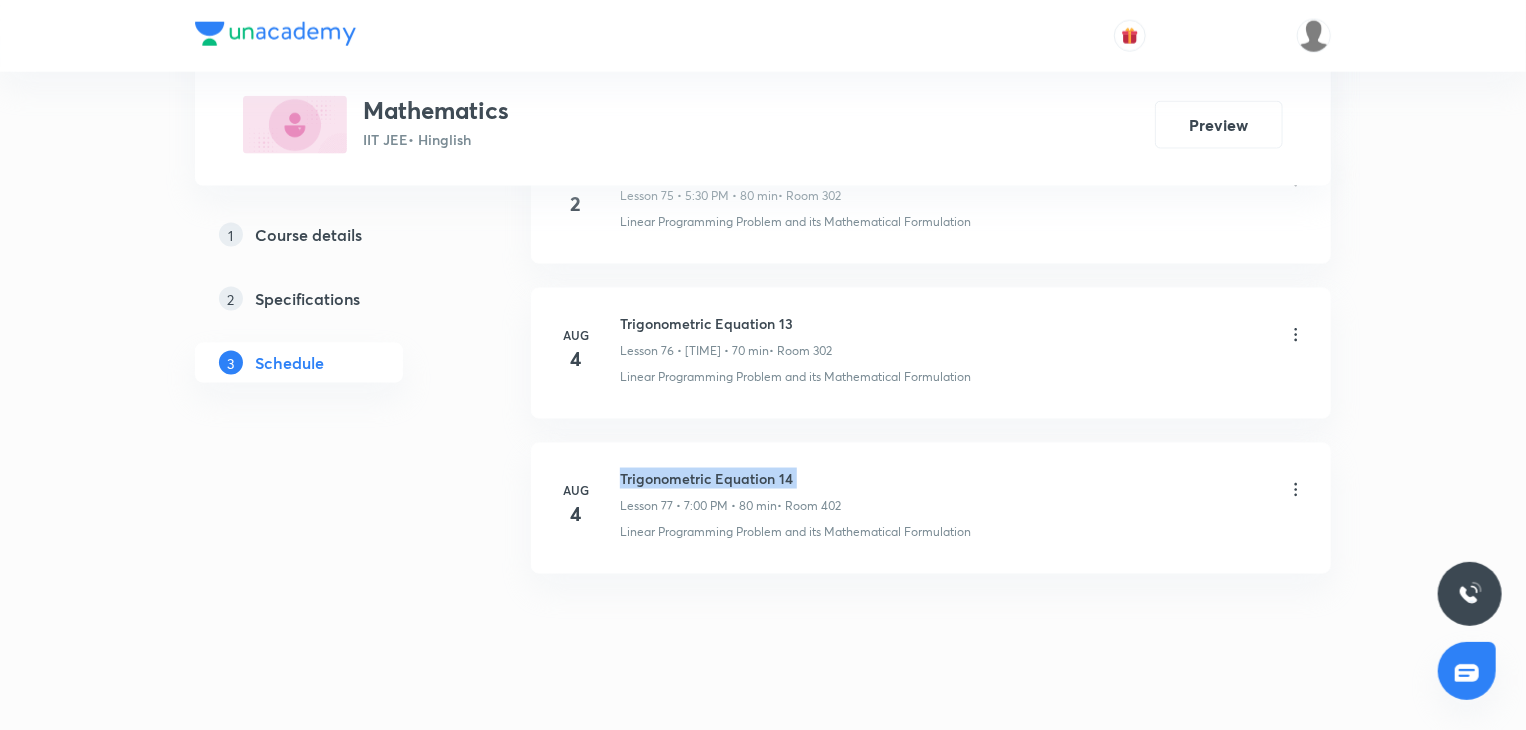 scroll, scrollTop: 0, scrollLeft: 0, axis: both 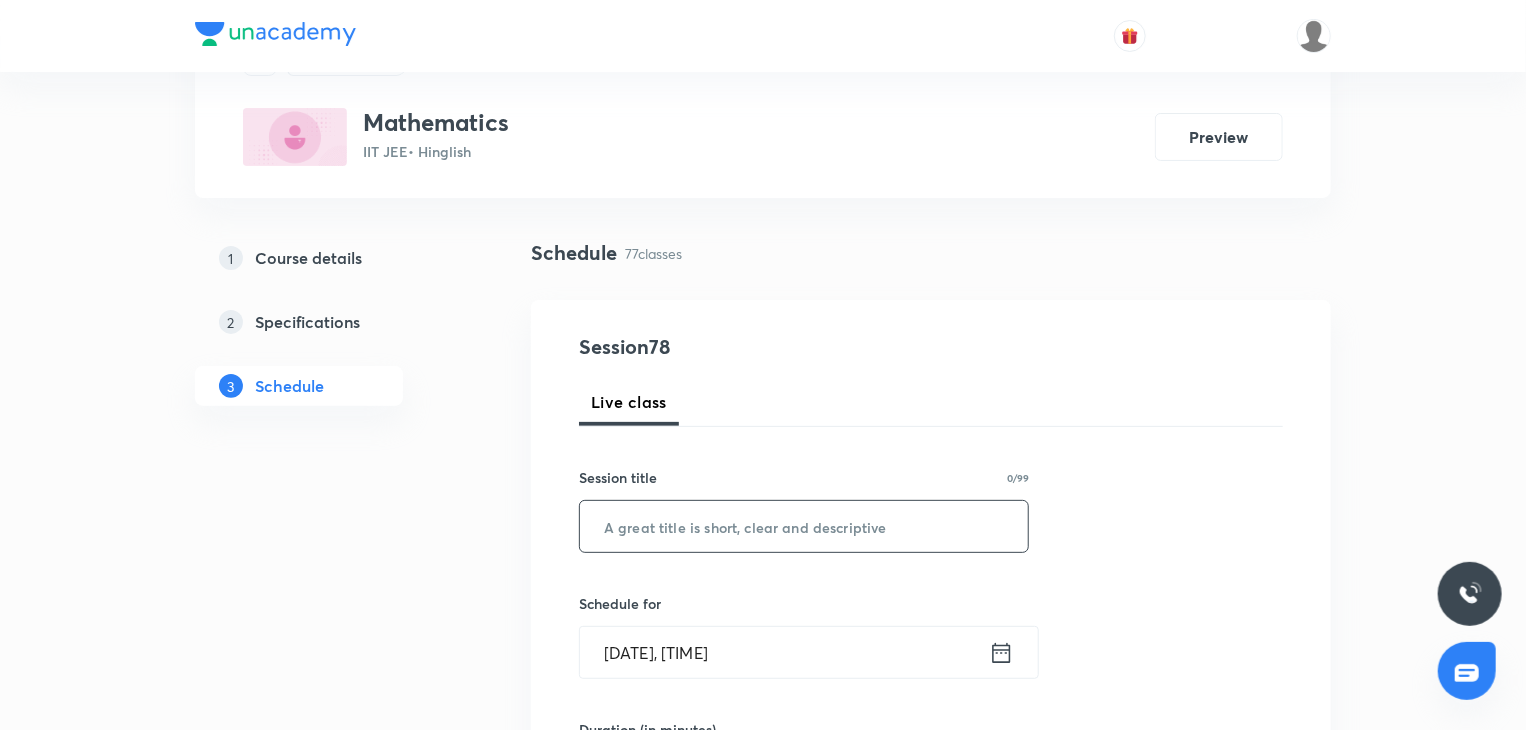 click at bounding box center (804, 526) 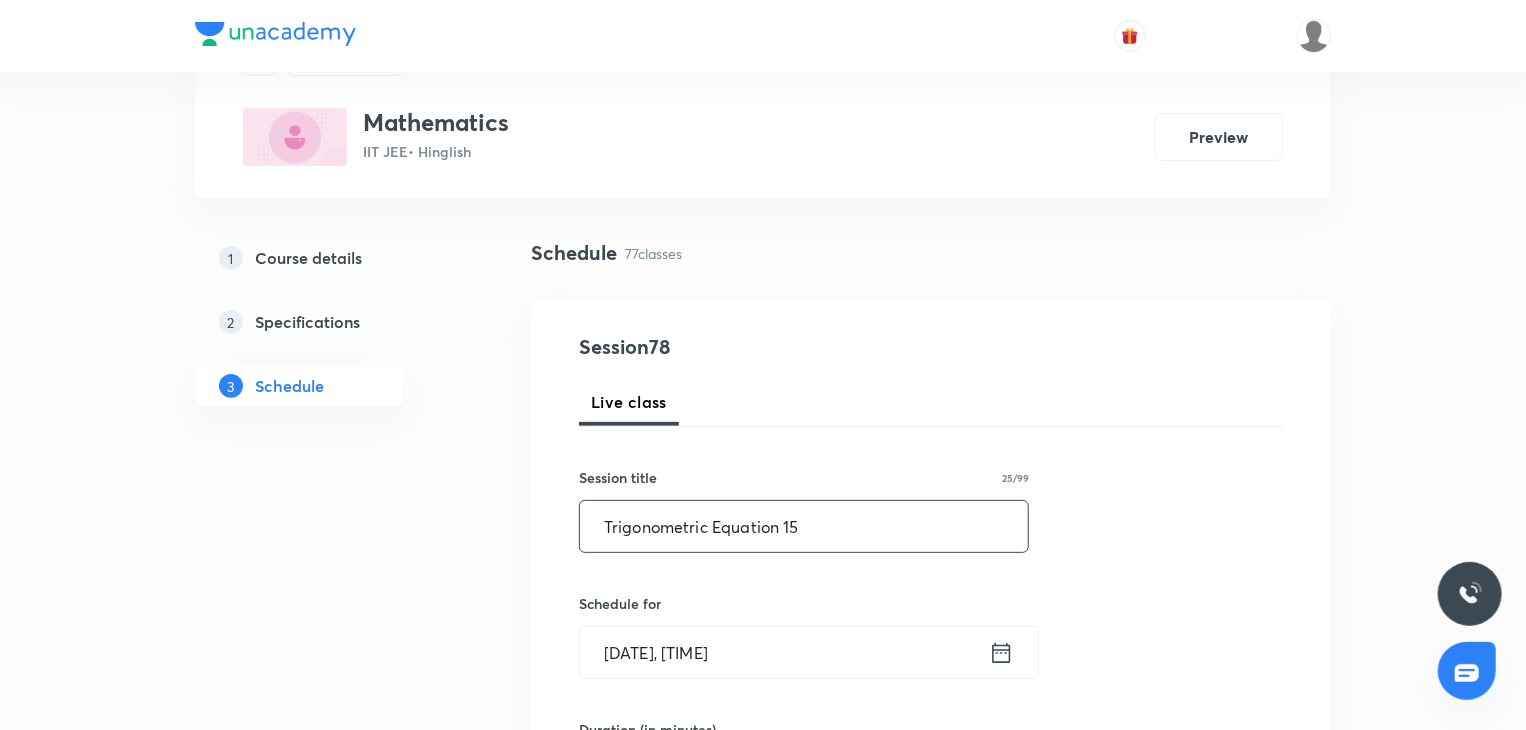 type on "Trigonometric Equation 15" 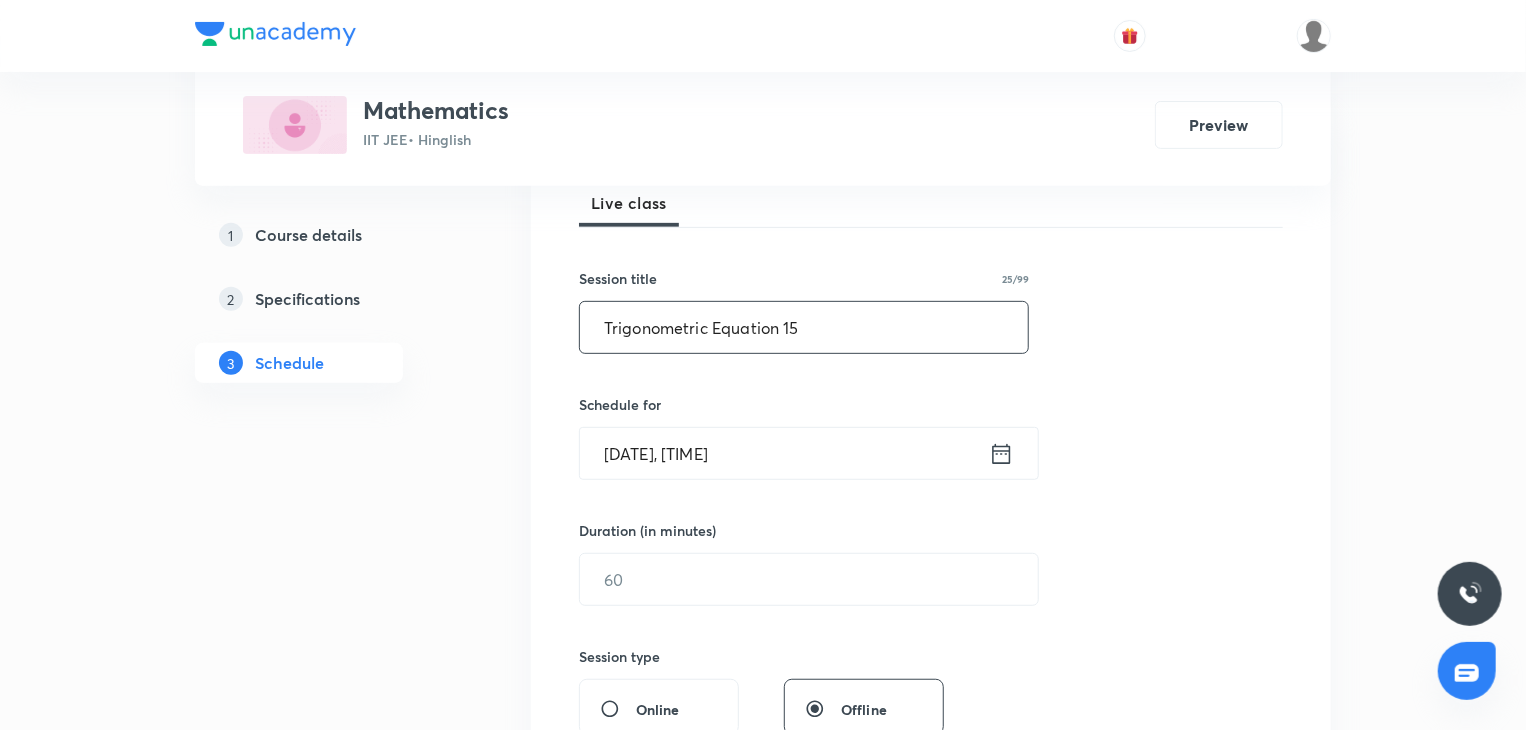 scroll, scrollTop: 300, scrollLeft: 0, axis: vertical 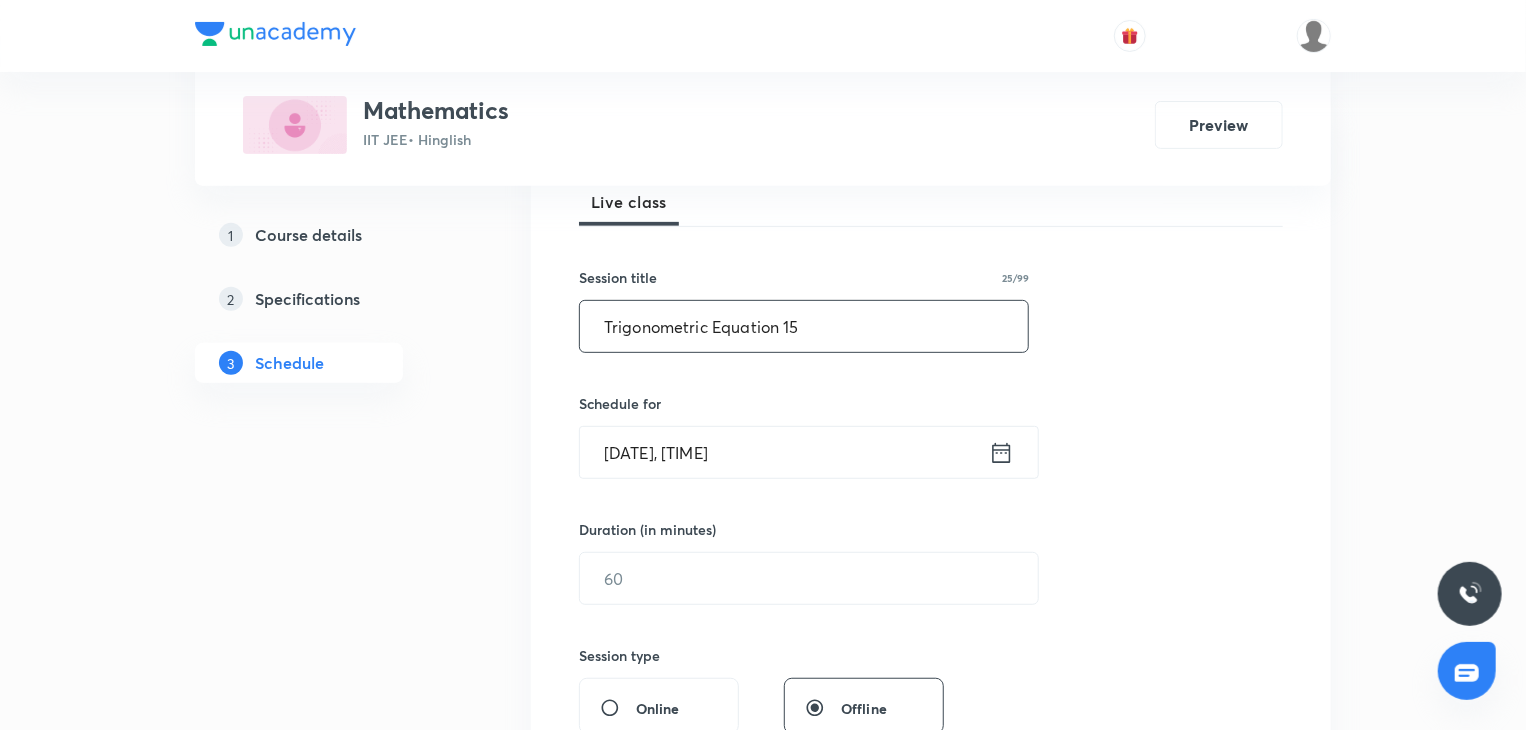 click on "[DATE], [TIME]" at bounding box center [784, 452] 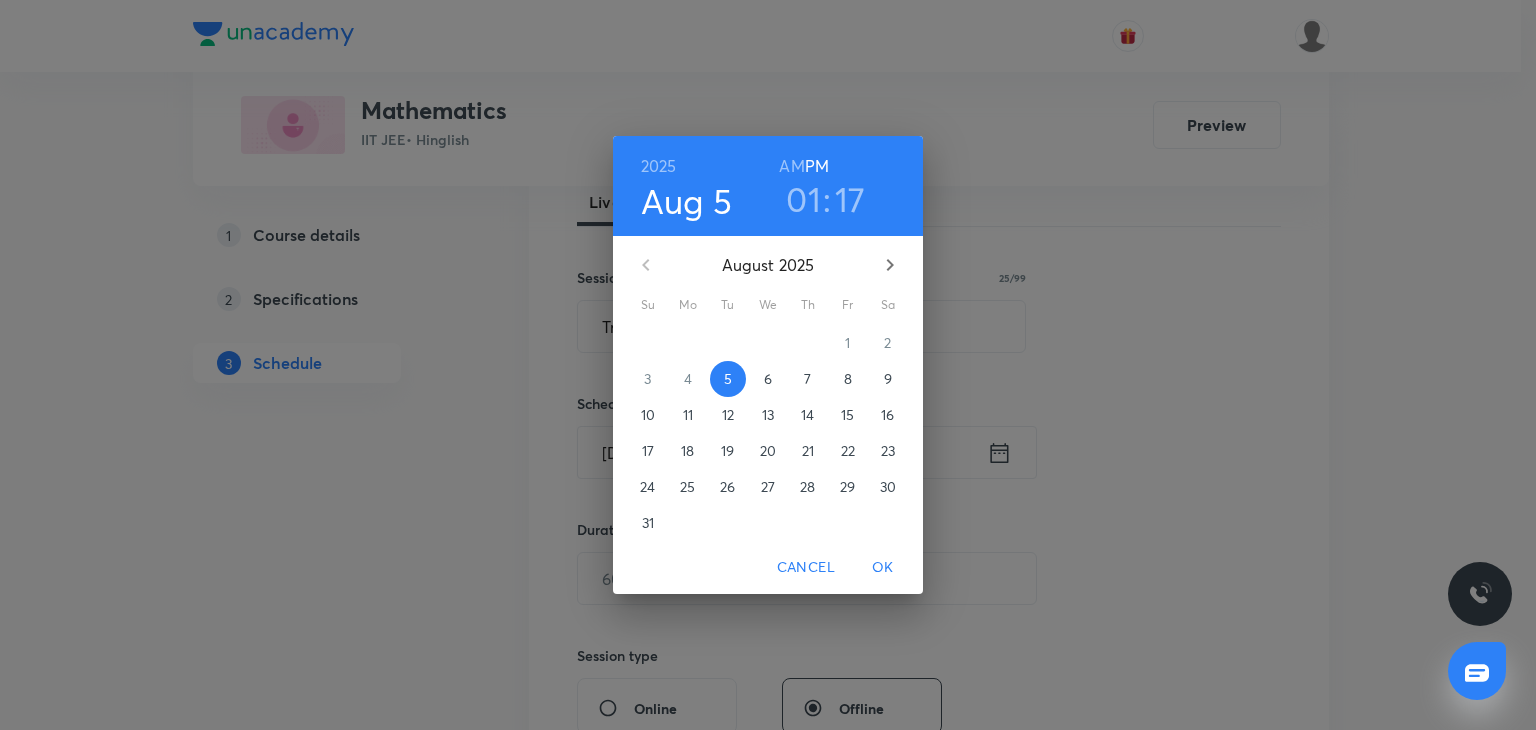 click on "01" at bounding box center (803, 199) 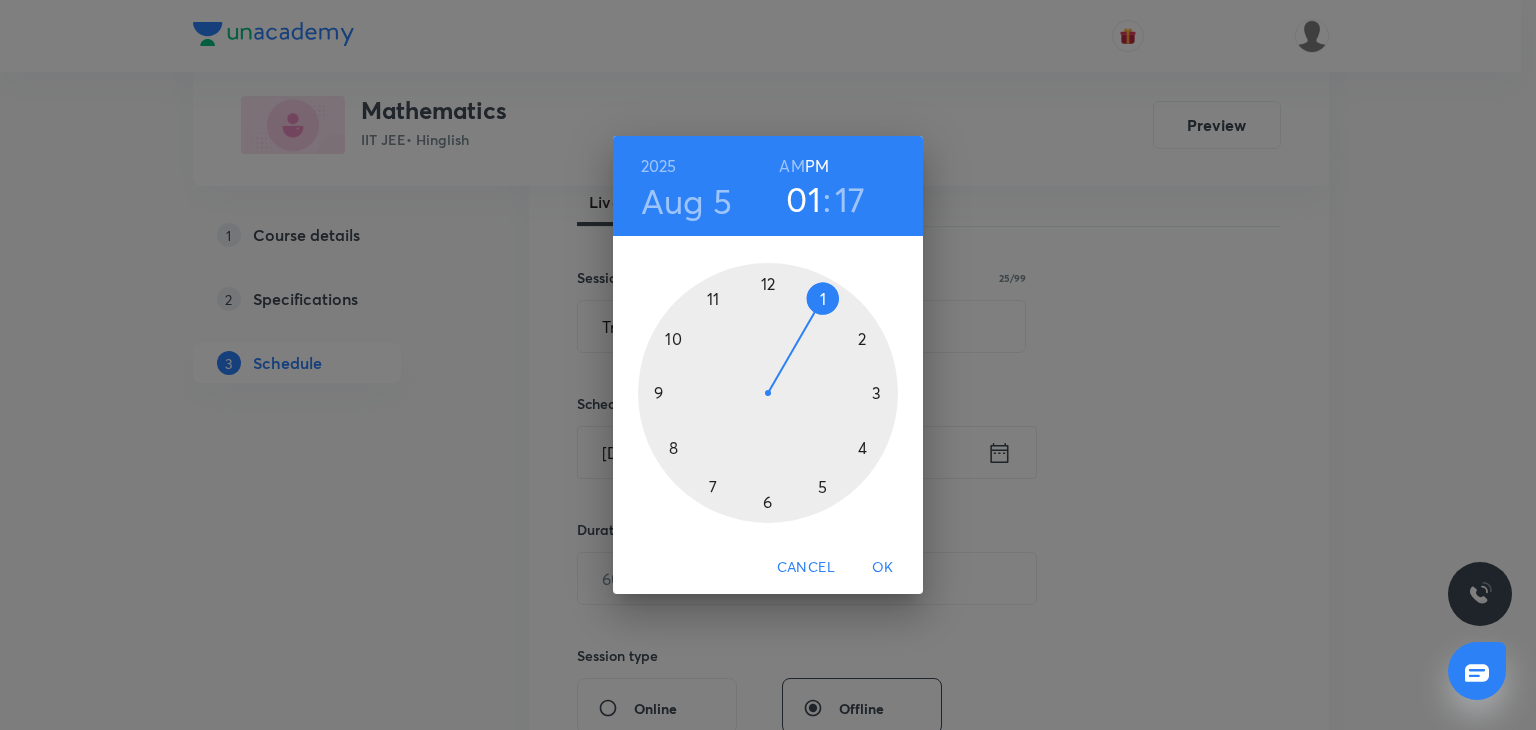 type 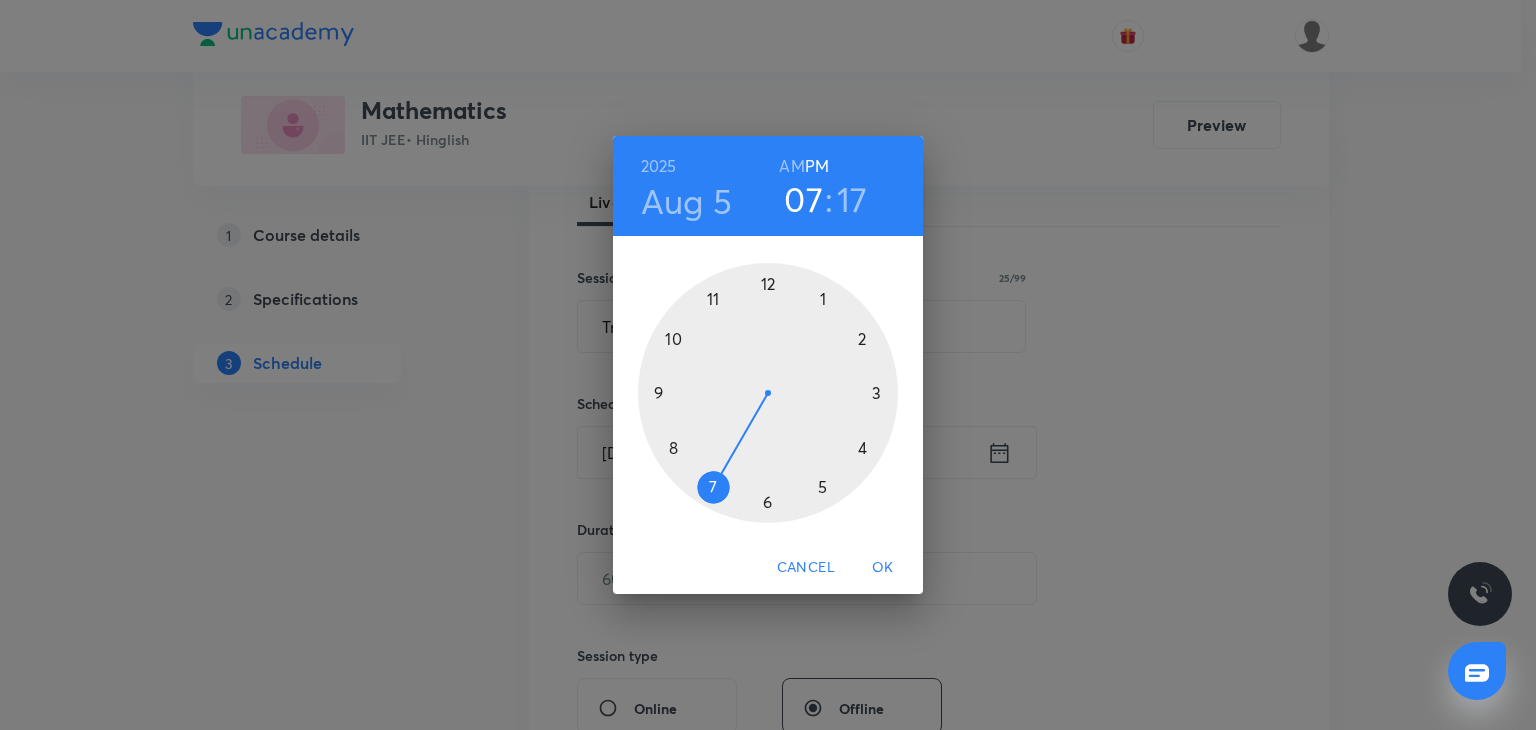 drag, startPoint x: 820, startPoint y: 303, endPoint x: 711, endPoint y: 492, distance: 218.17883 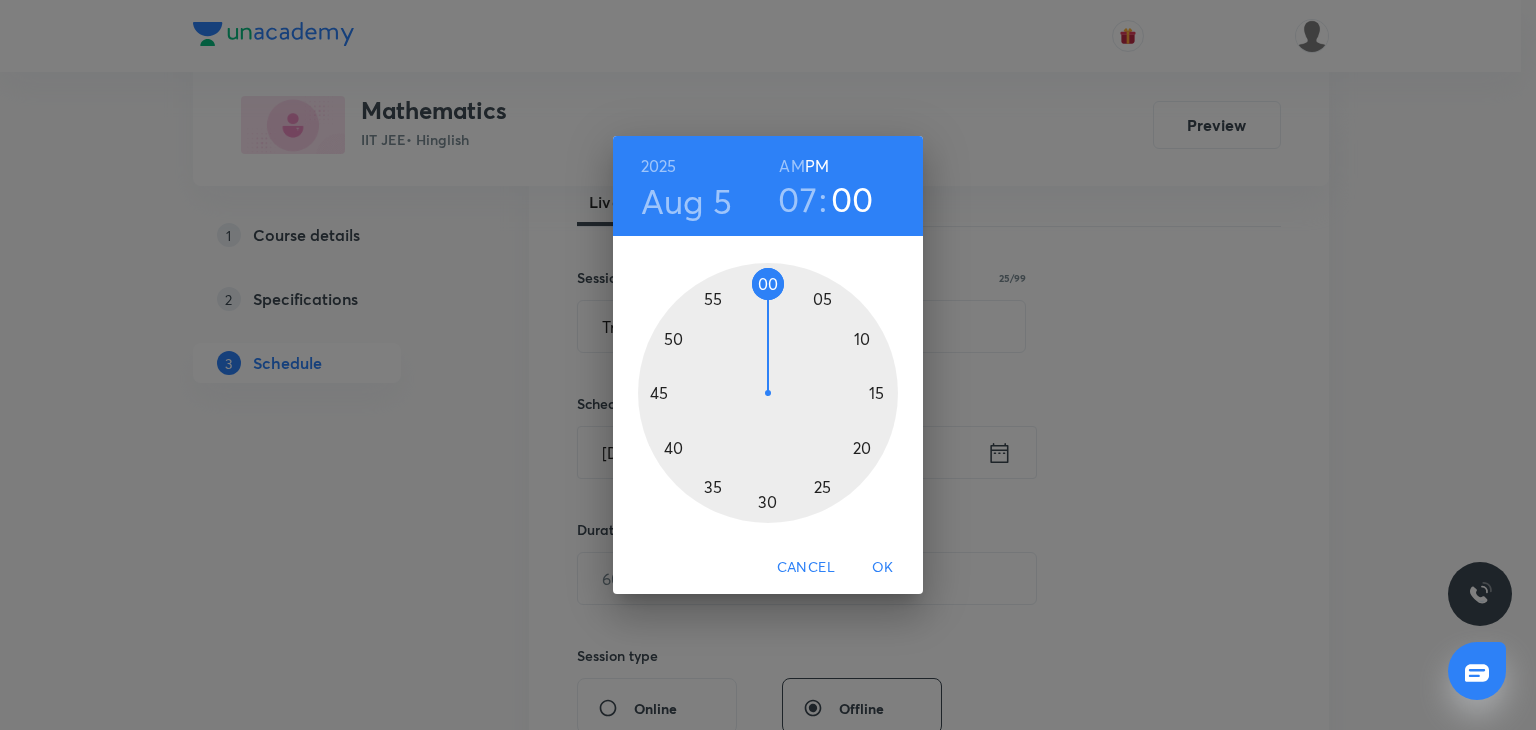 drag, startPoint x: 757, startPoint y: 279, endPoint x: 769, endPoint y: 292, distance: 17.691807 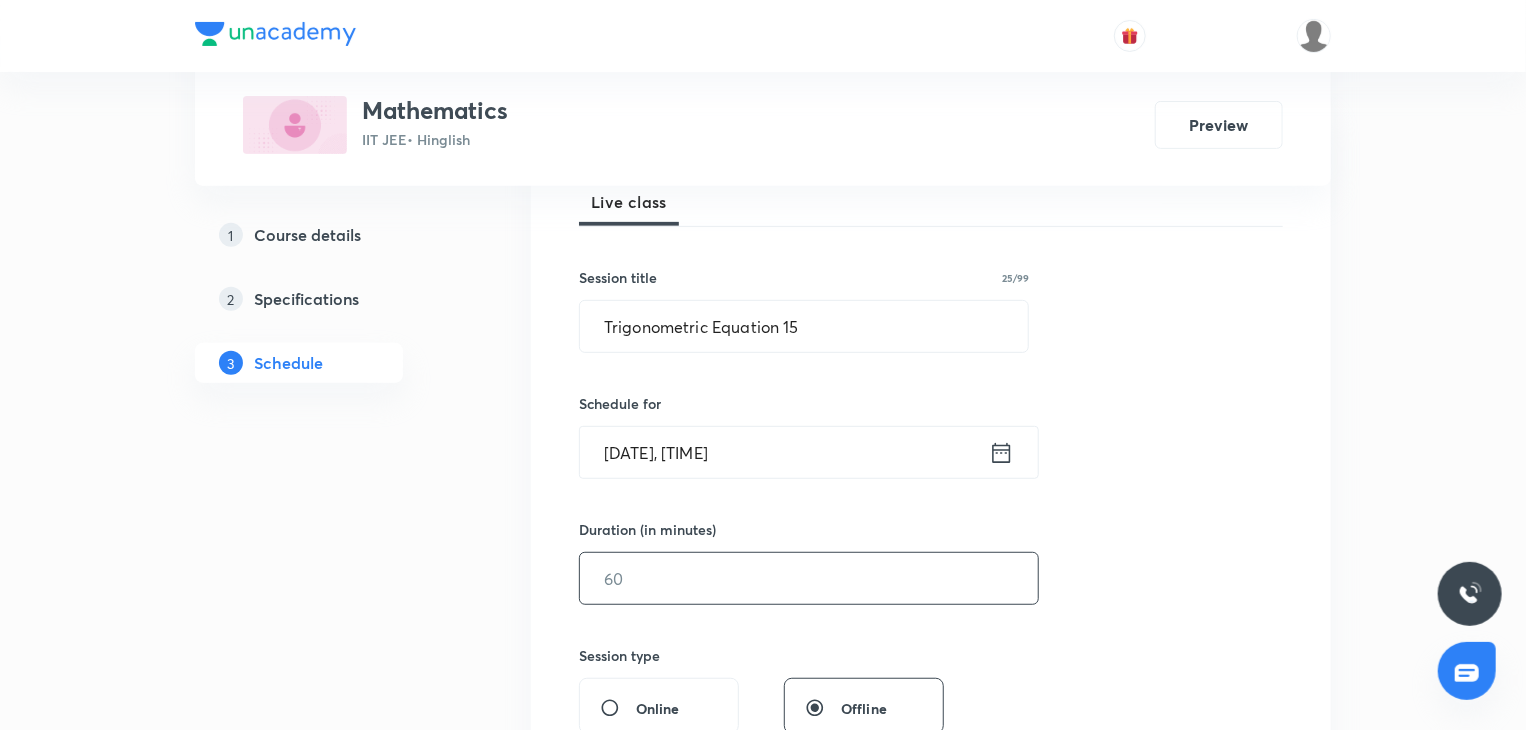 click at bounding box center [809, 578] 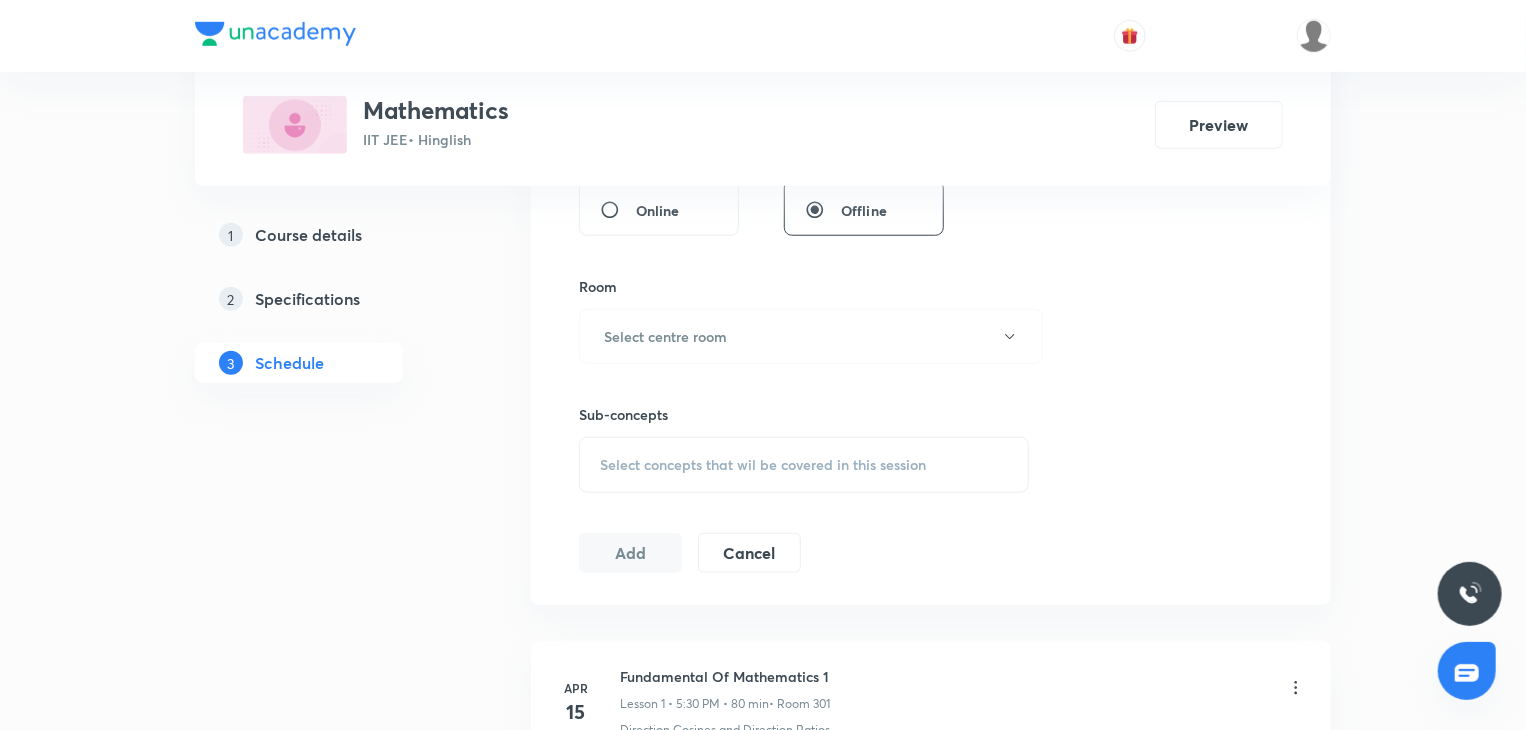 scroll, scrollTop: 800, scrollLeft: 0, axis: vertical 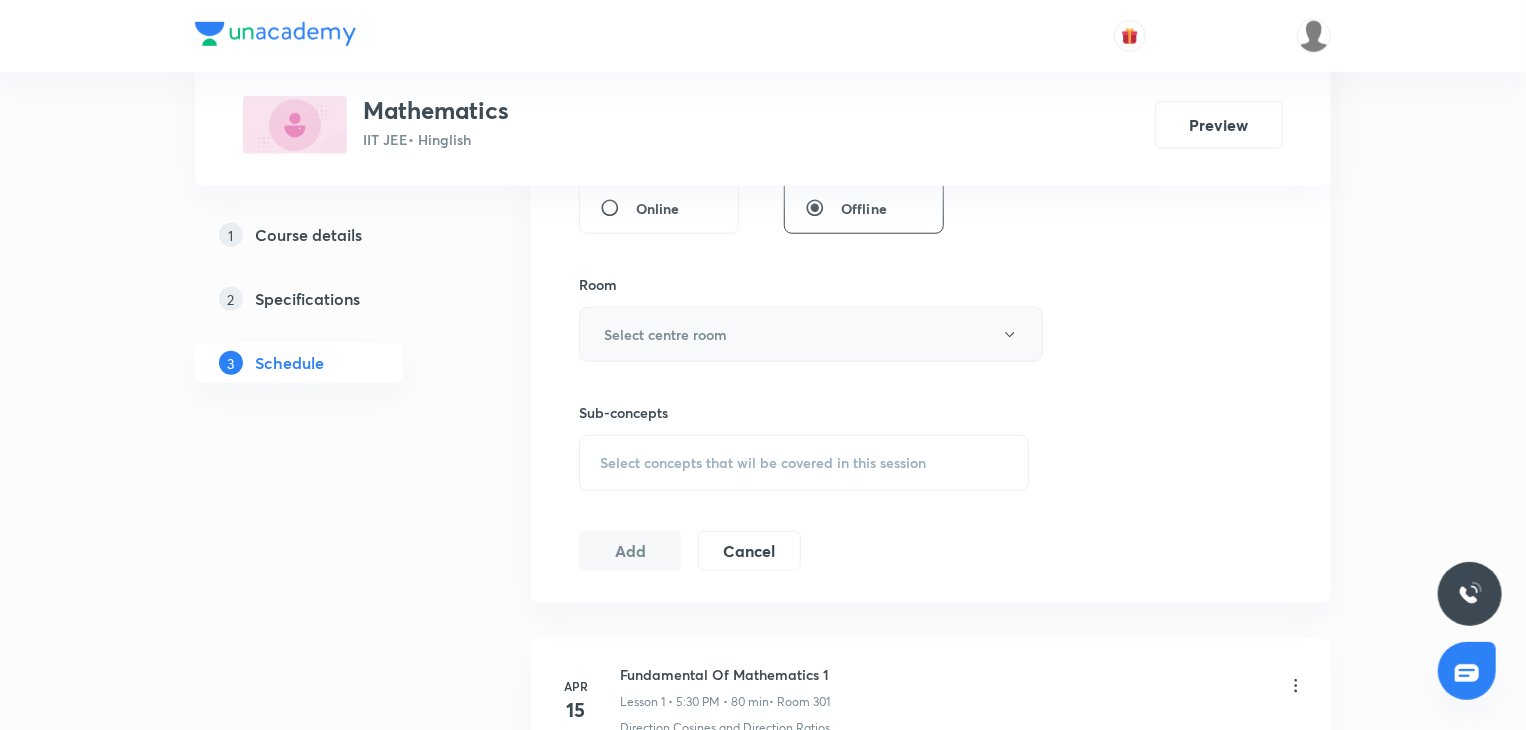 type on "80" 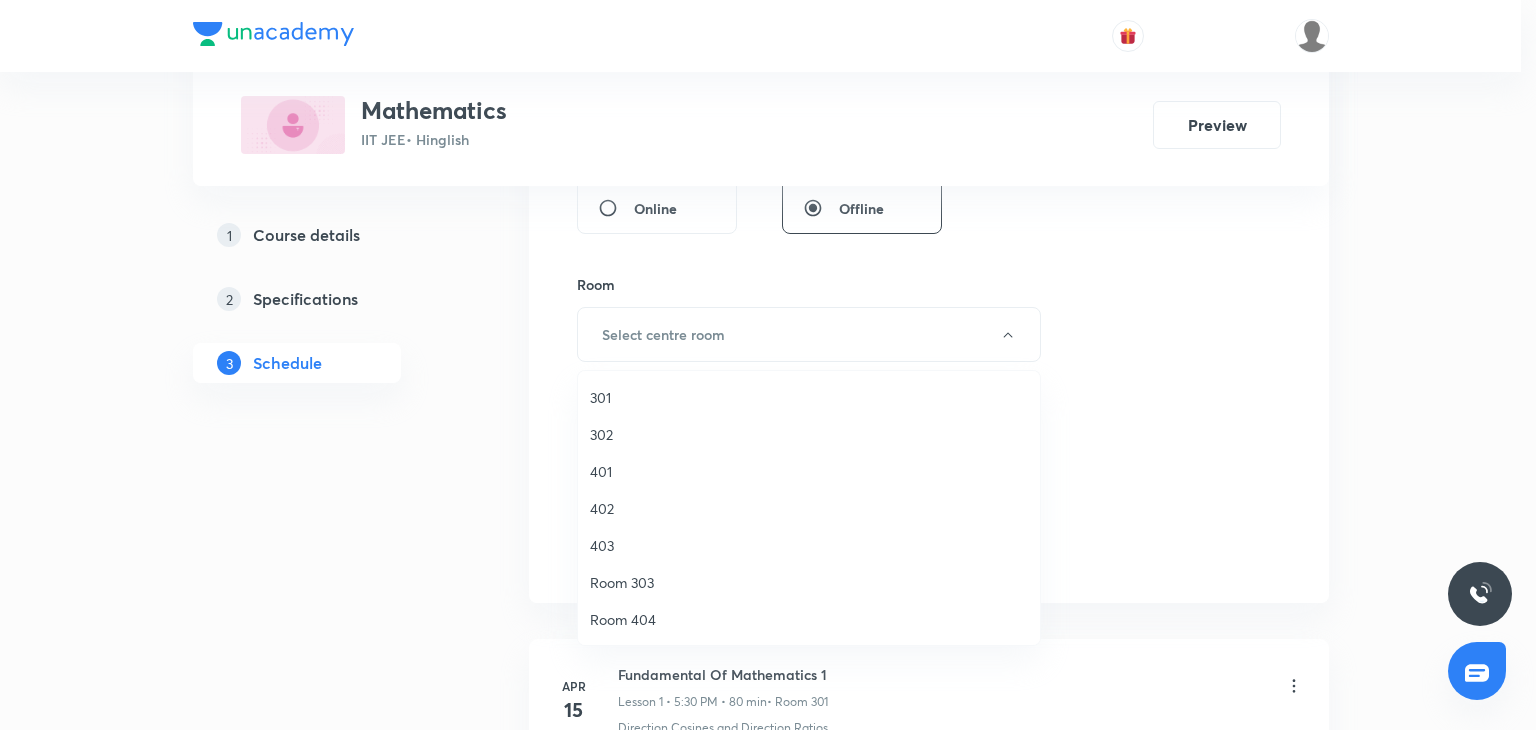 click on "302" at bounding box center [809, 434] 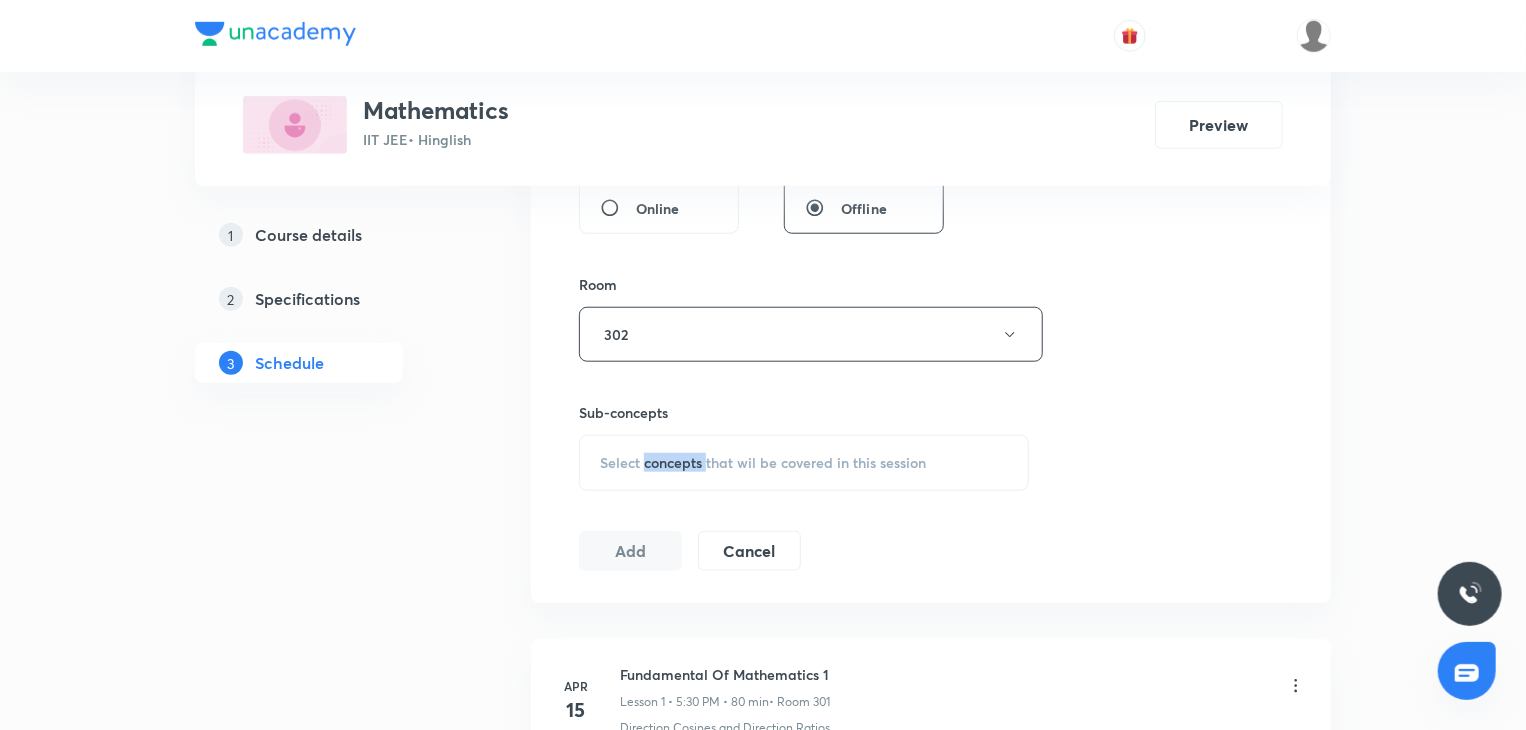 click on "Select concepts that wil be covered in this session" at bounding box center (763, 463) 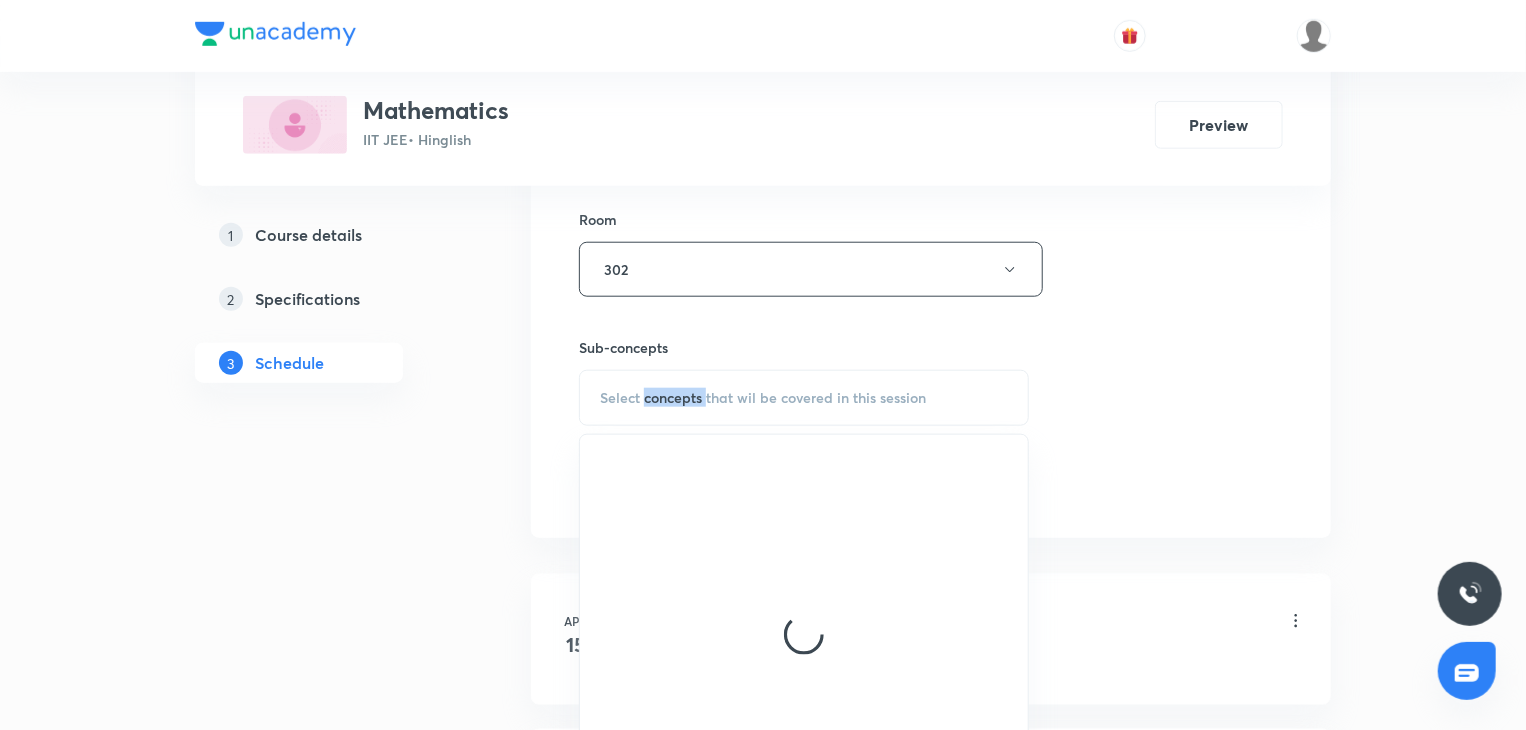 scroll, scrollTop: 900, scrollLeft: 0, axis: vertical 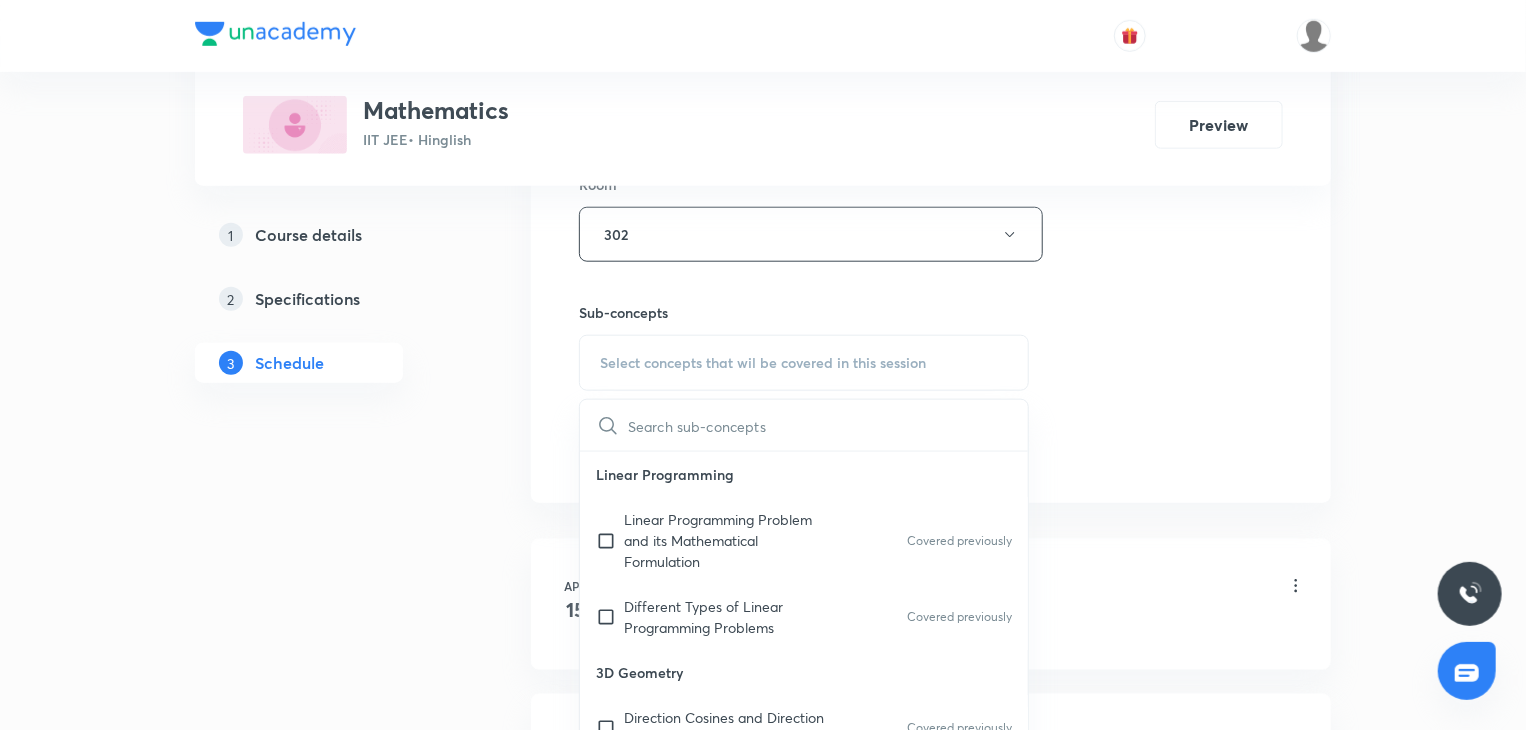 click on "Linear Programming Problem and its Mathematical Formulation Covered previously" at bounding box center [804, 540] 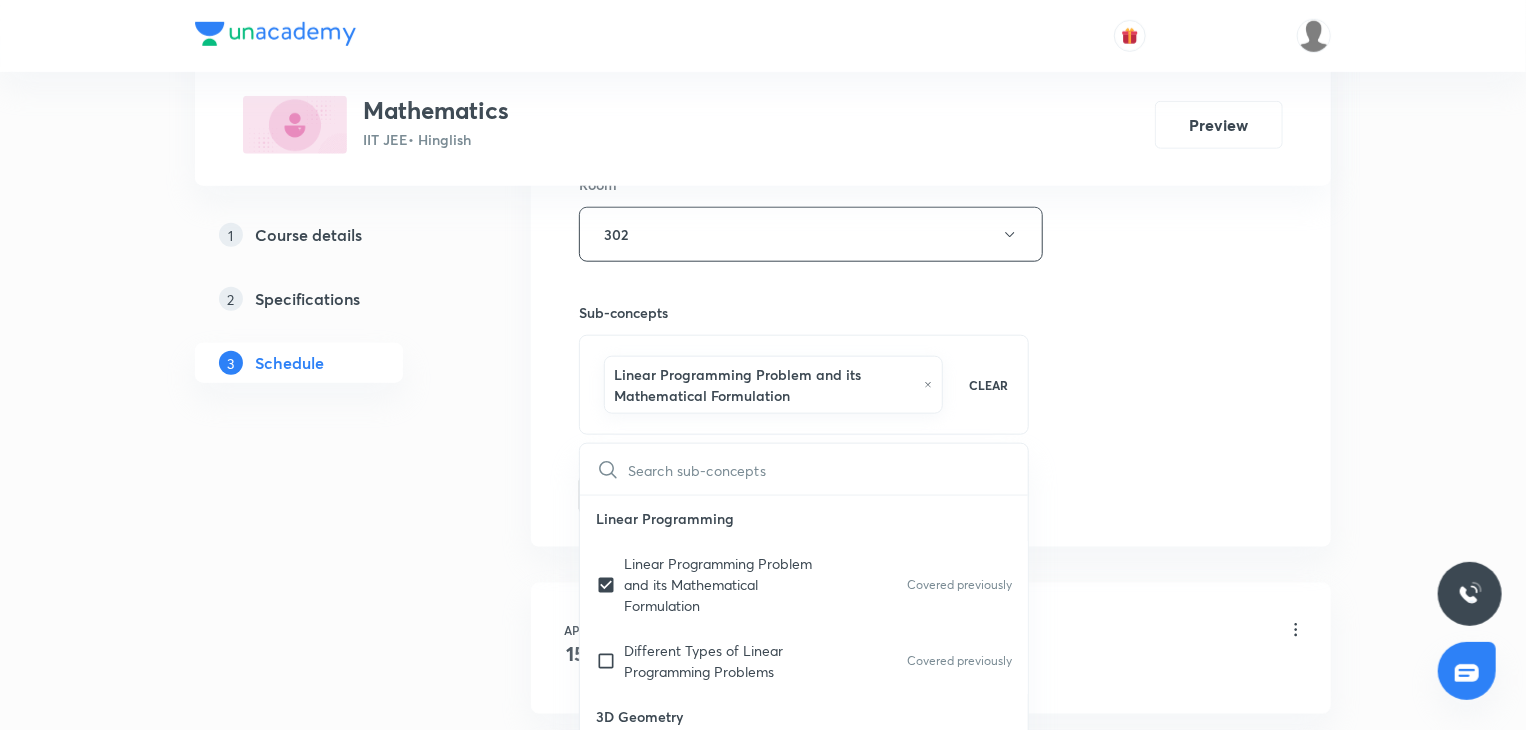 click on "Session  78 Live class Session title 25/99 Trigonometric Equation 15 ​ Schedule for [DATE], [TIME] ​ Duration (in minutes) 80 ​   Session type Online Offline Room 302 Sub-concepts Linear Programming Problem and its Mathematical Formulation CLEAR ​ Linear Programming Linear Programming Problem and its Mathematical Formulation Covered previously Different Types of Linear Programming Problems Covered previously 3D Geometry Direction Cosines and Direction Ratios Covered previously Equation of a Straight Line Passing Through a Given Point and Parallel to a Given Vector Equation of Line Passing Through Two Given Points Angle between Two Lines Foot of Perpendicular and Image Shortest Distance between Two Lines Plane Angle Between Two Planes Line of intersection of Two Planes Angle Between a Line and a Plane Equation of a Plane Passing through the Line of Intersection of Two Planes Equation of a Plane Passing through the Line of Intersection of Two Planes Distance Between Parallel Planes Spheres Vectors" at bounding box center [931, 23] 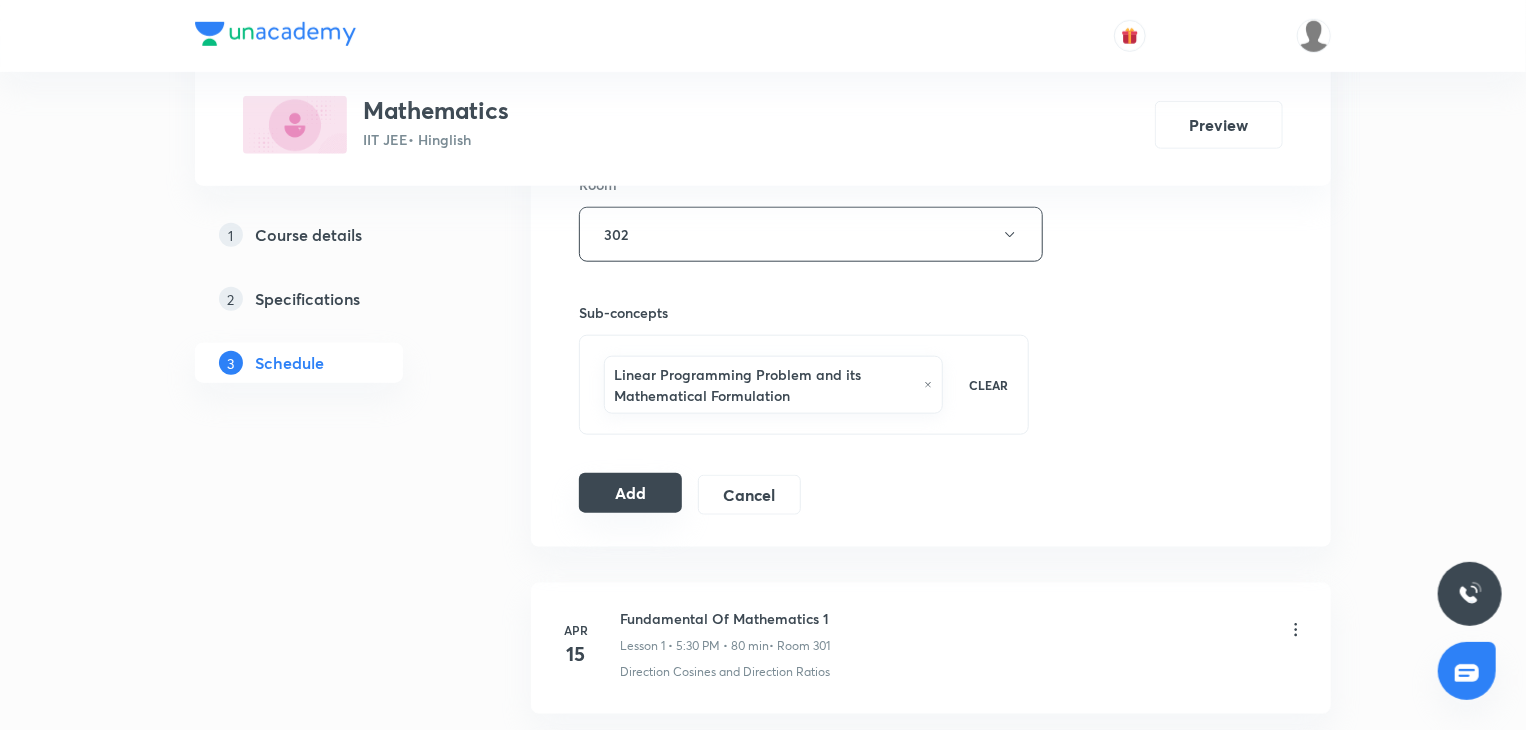 click on "Add" at bounding box center [630, 493] 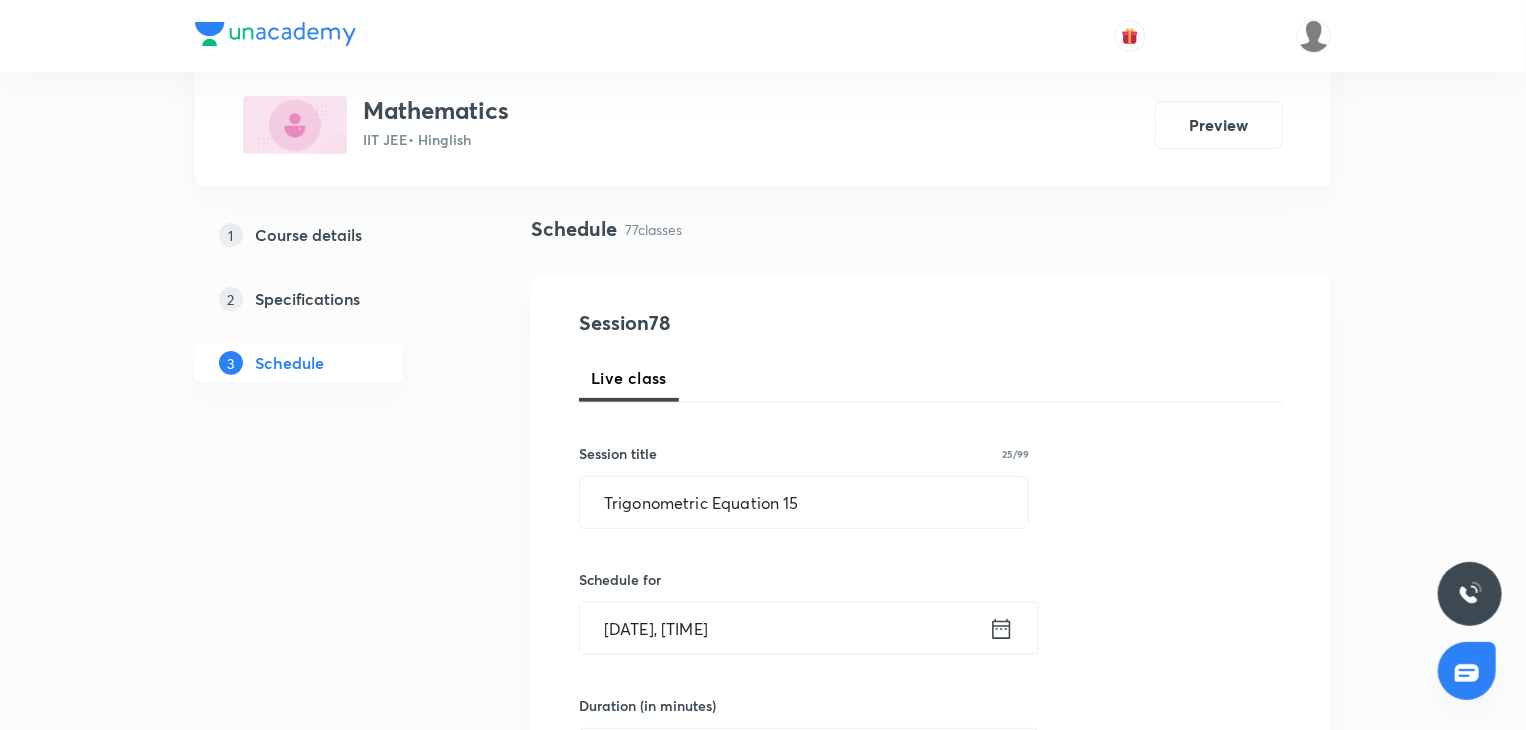 scroll, scrollTop: 0, scrollLeft: 0, axis: both 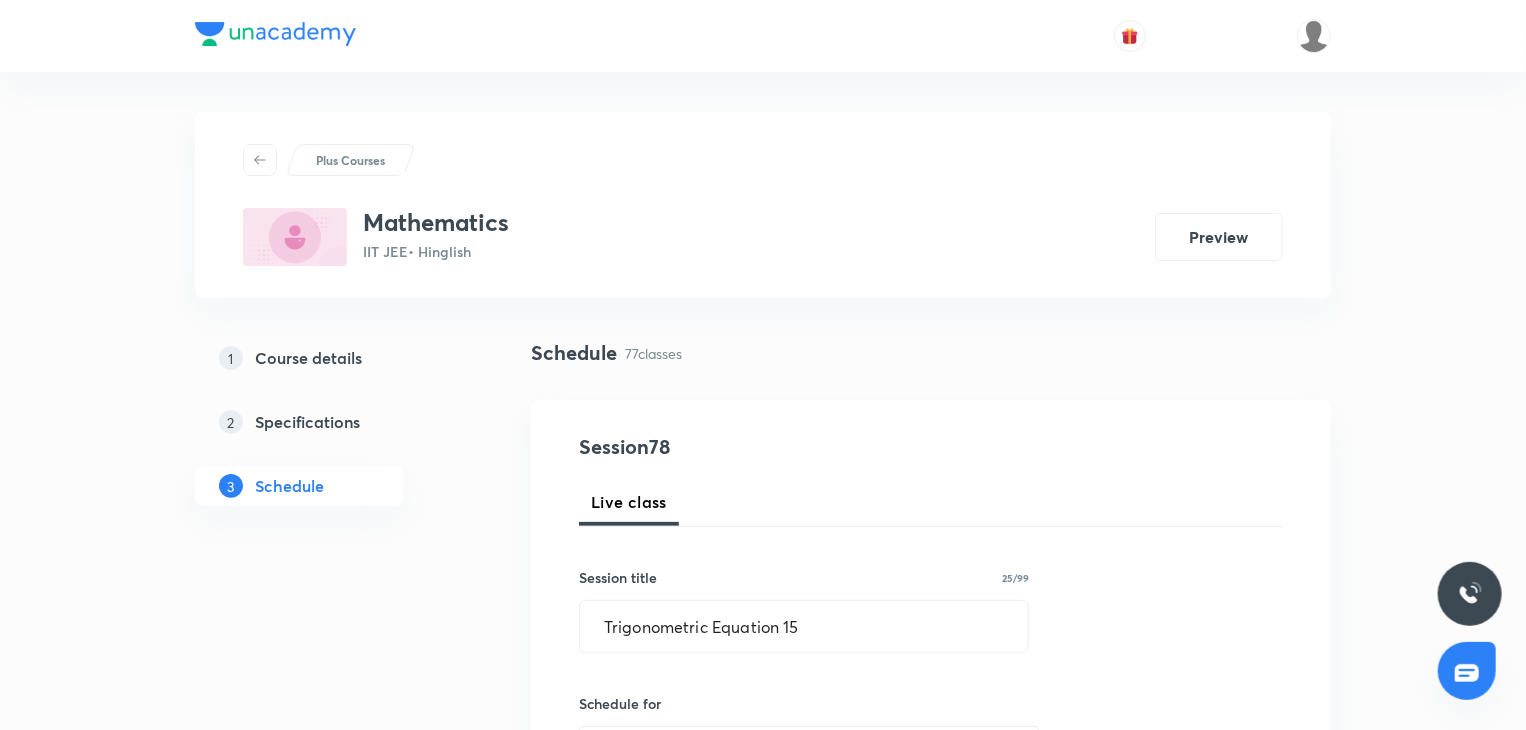 type 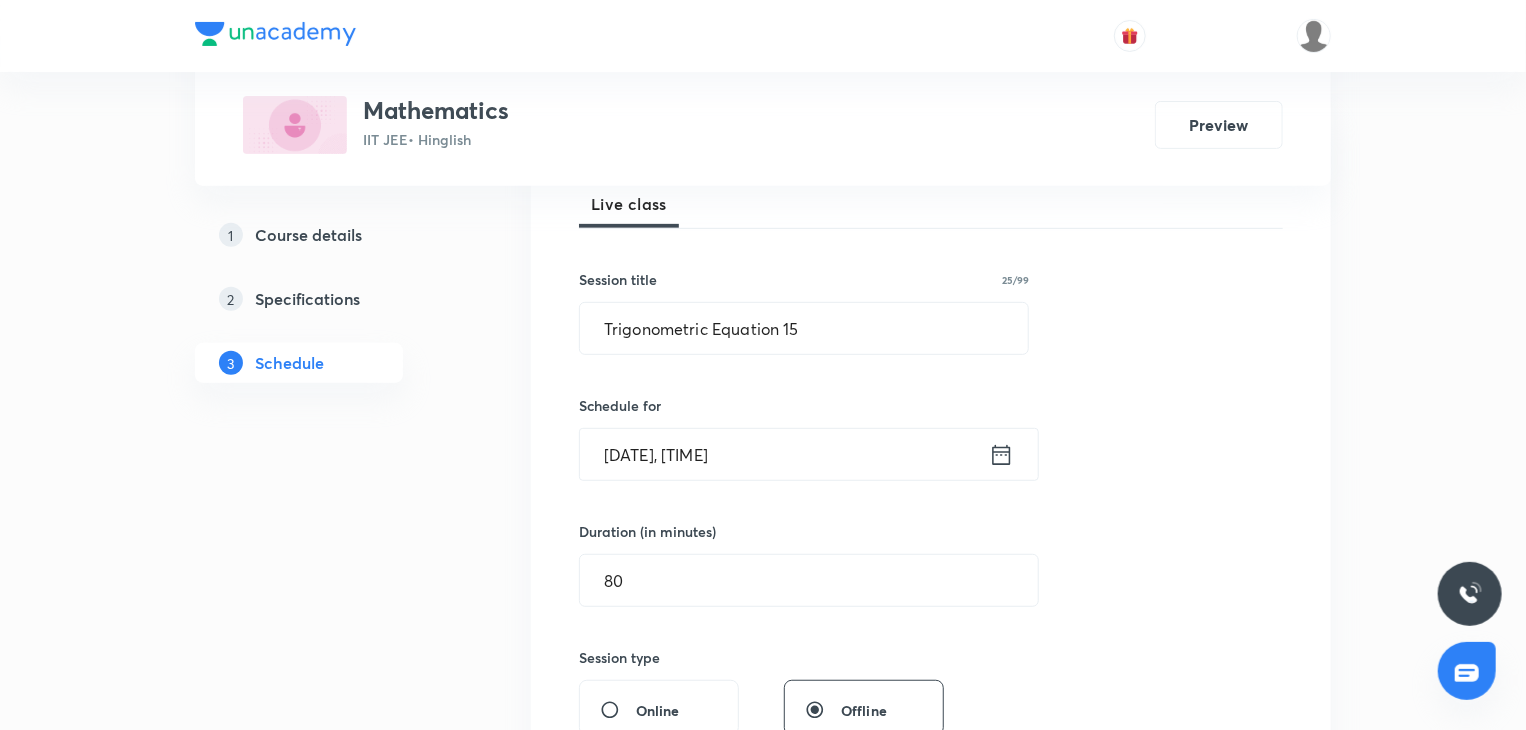 scroll, scrollTop: 300, scrollLeft: 0, axis: vertical 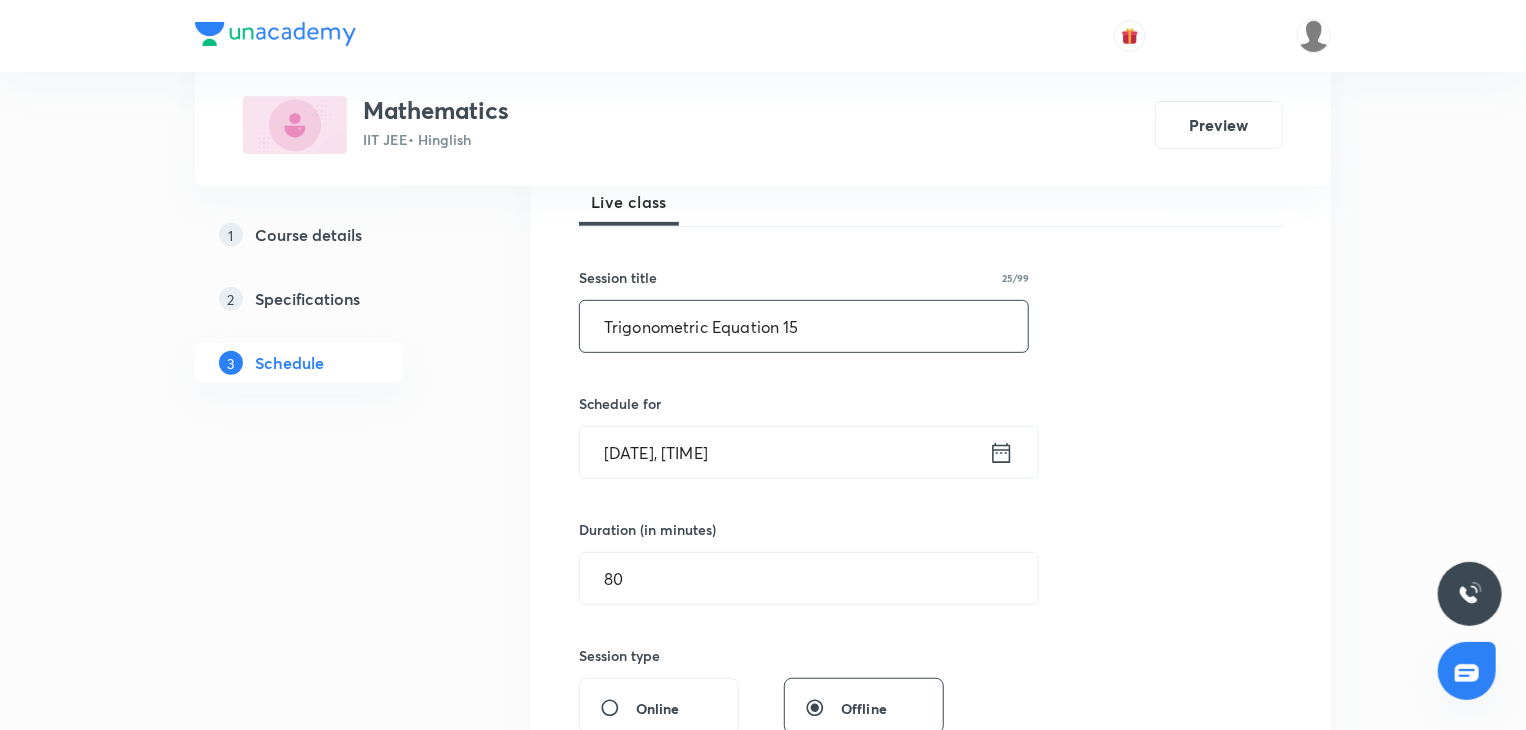click on "Trigonometric Equation 15" at bounding box center [804, 326] 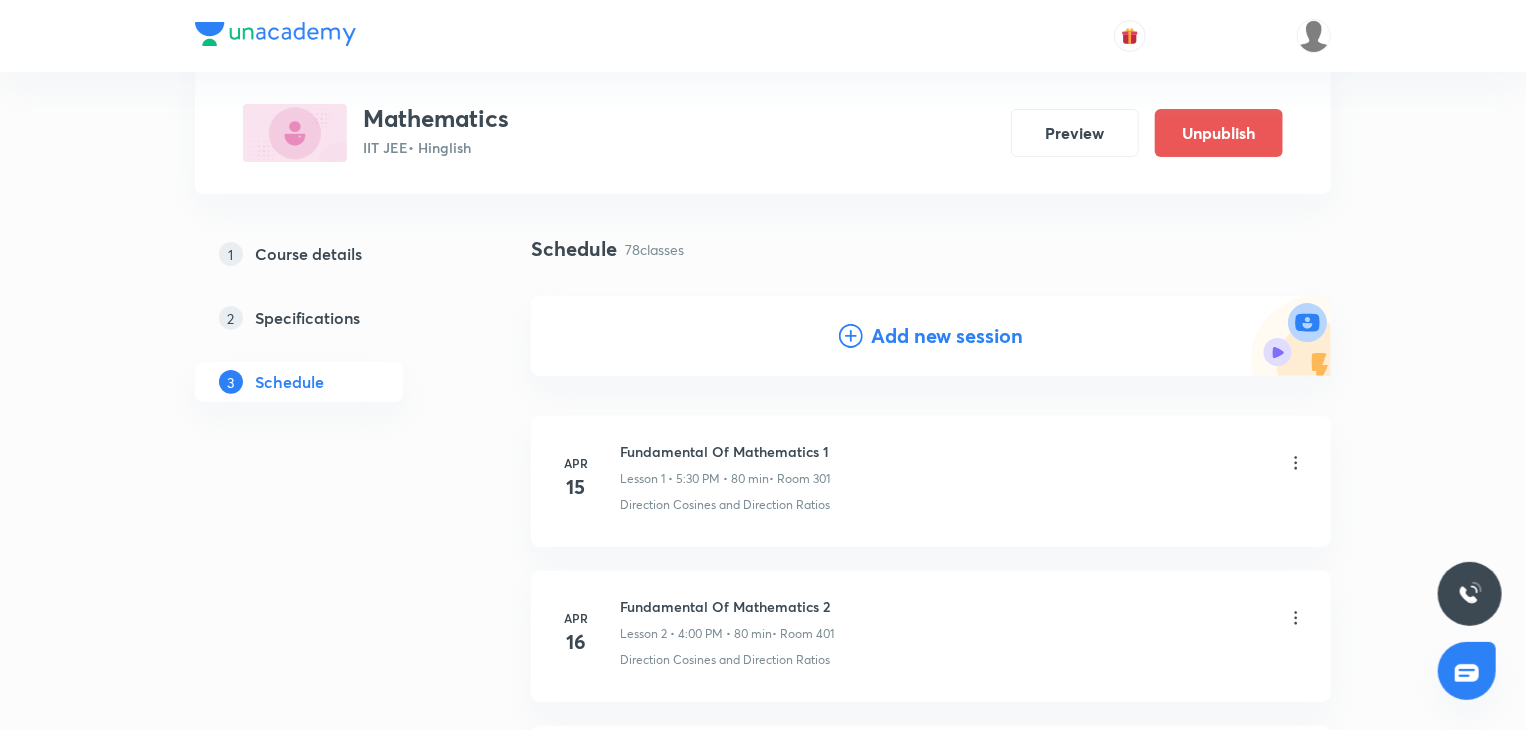 scroll, scrollTop: 100, scrollLeft: 0, axis: vertical 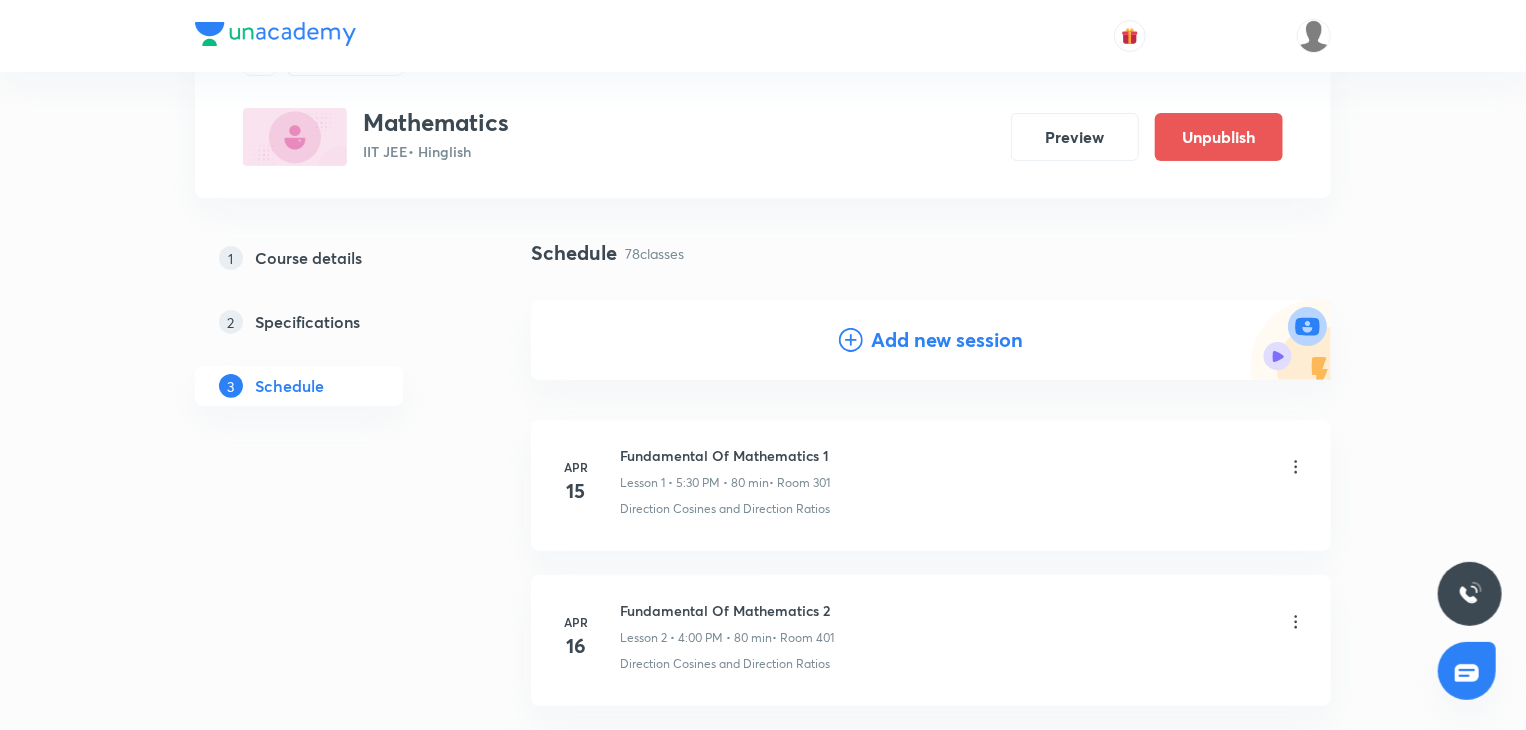 click 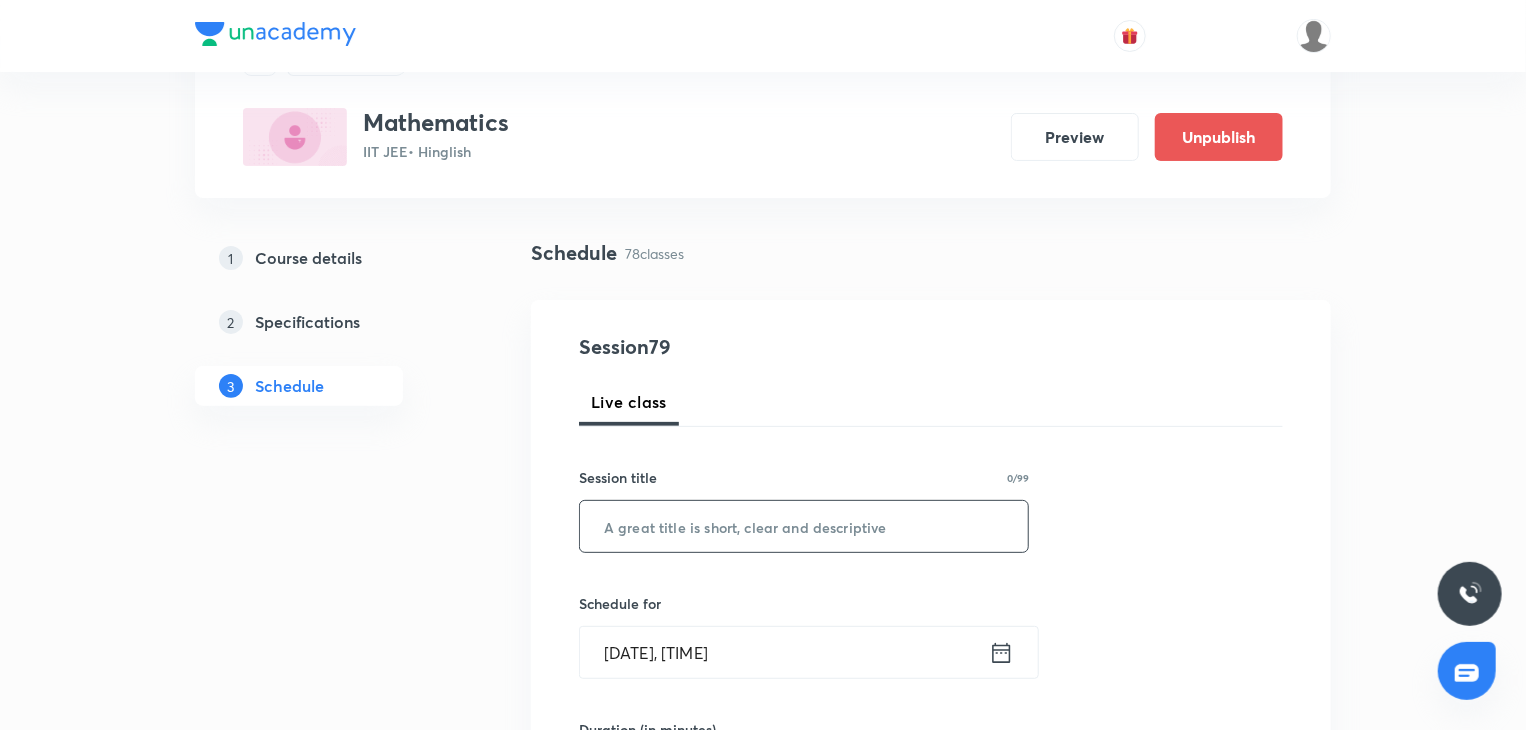 drag, startPoint x: 861, startPoint y: 328, endPoint x: 728, endPoint y: 513, distance: 227.84644 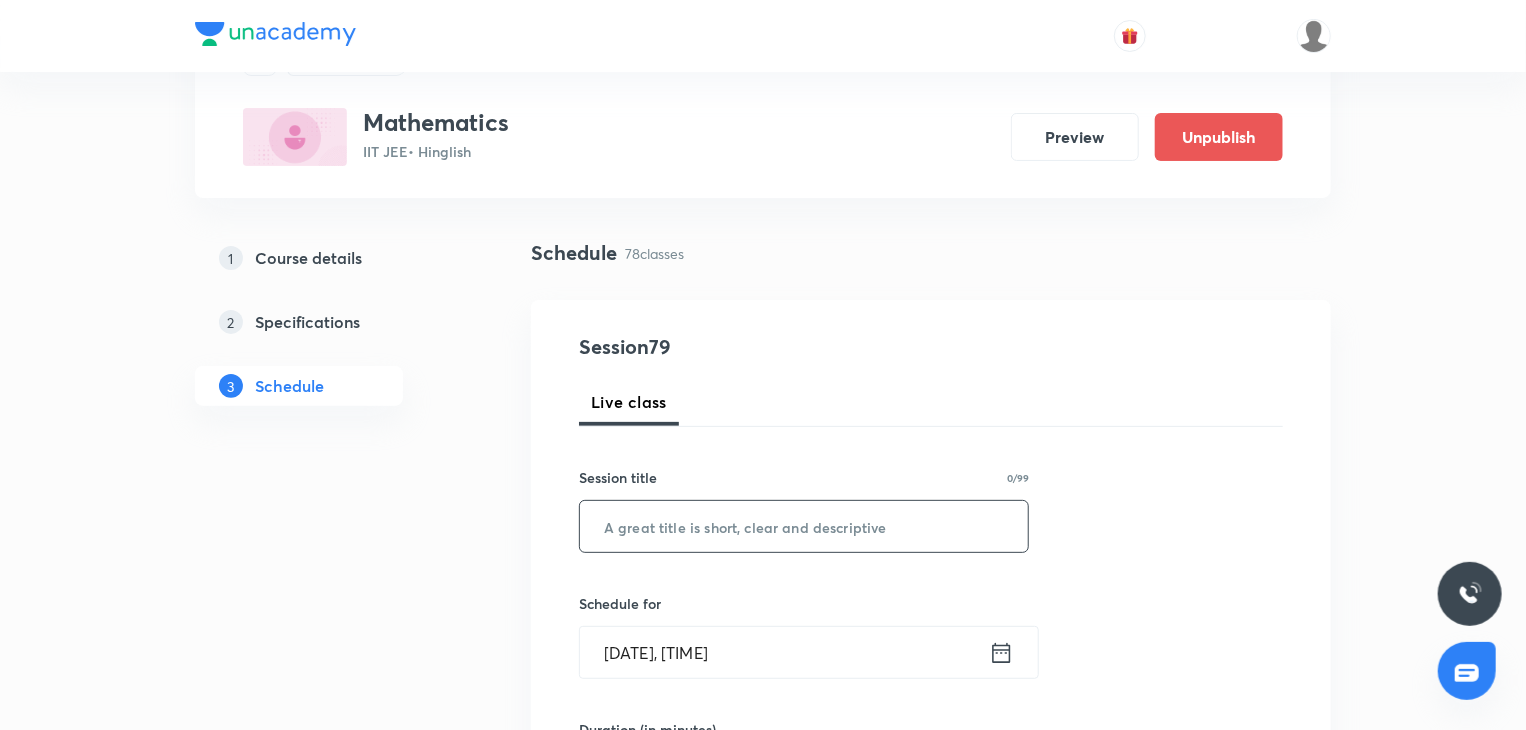 click at bounding box center [804, 526] 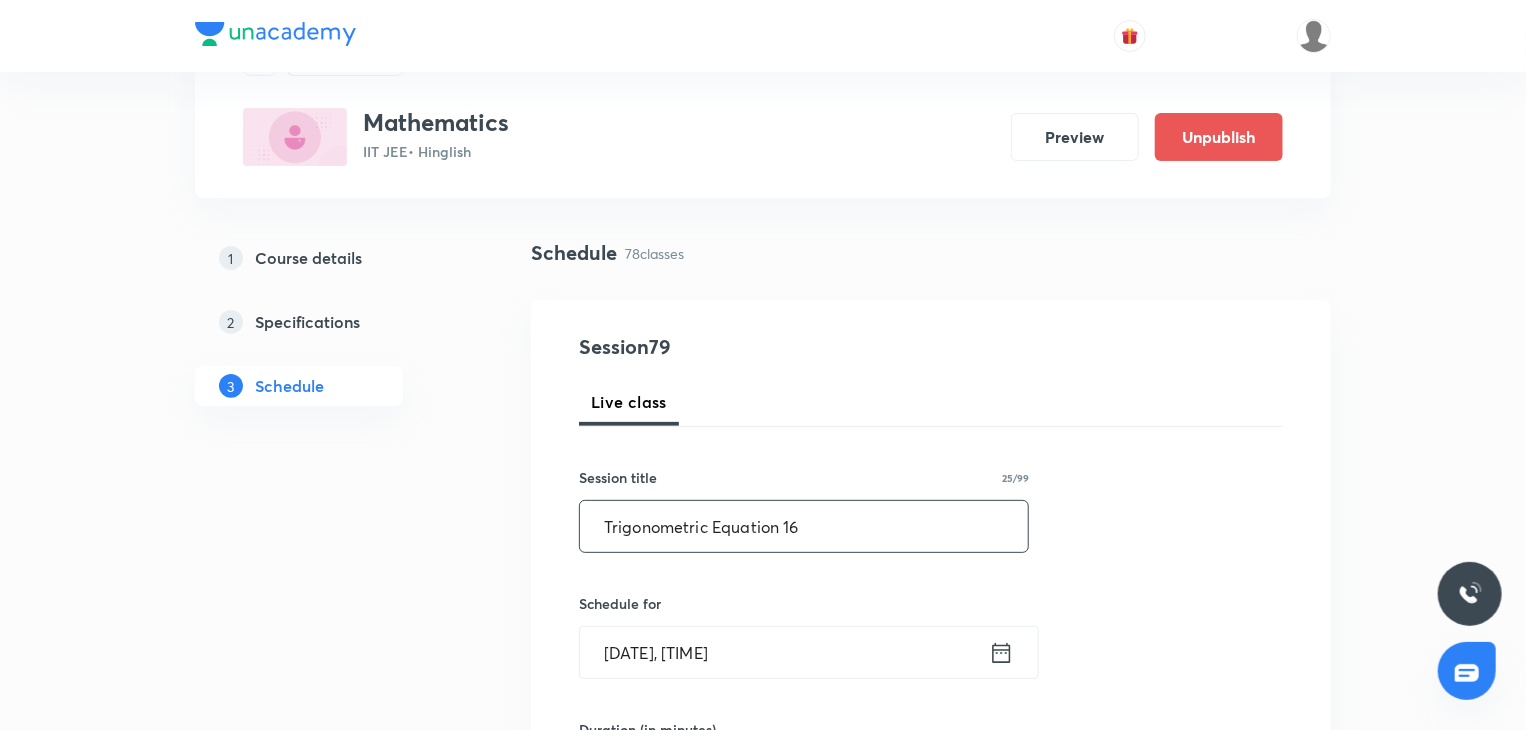 type on "Trigonometric Equation 16" 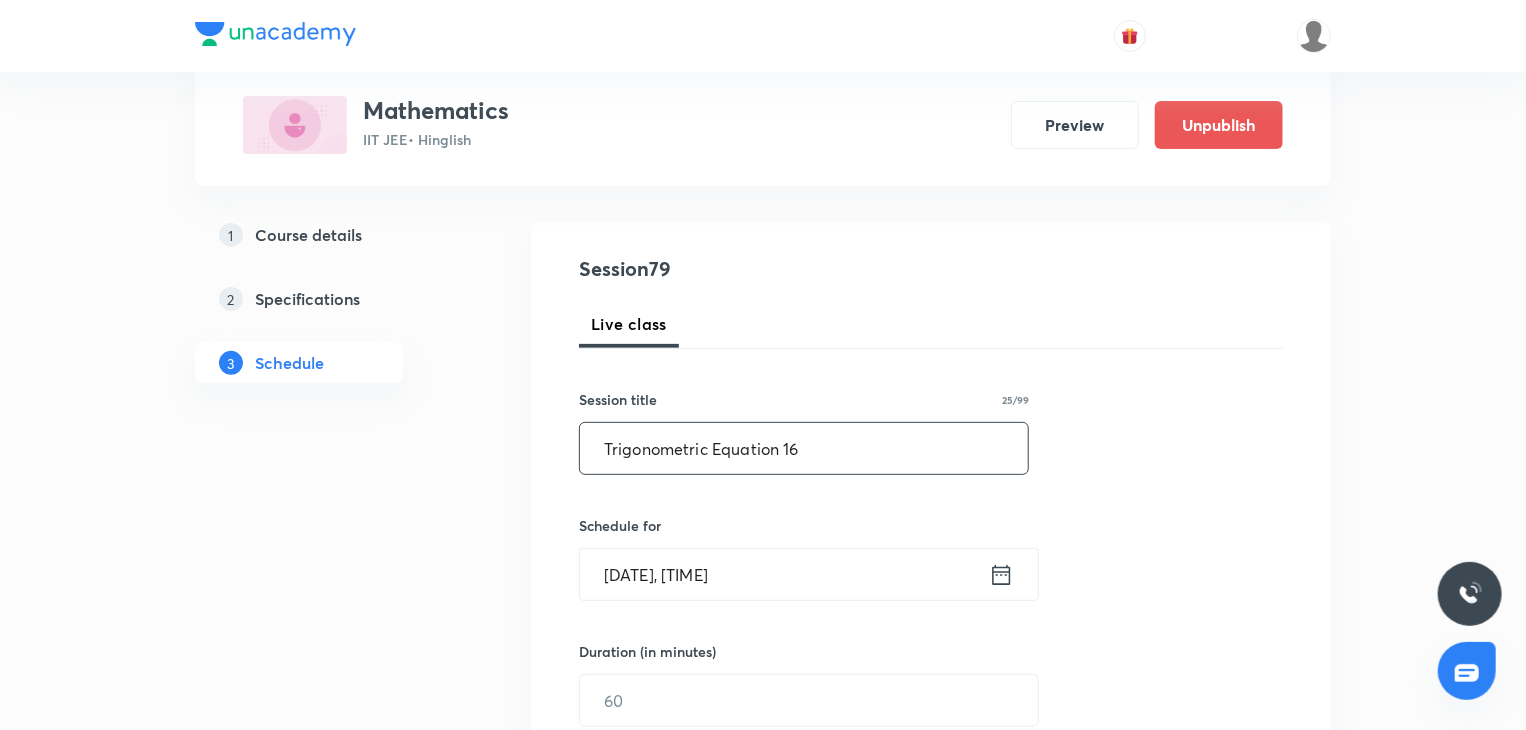scroll, scrollTop: 200, scrollLeft: 0, axis: vertical 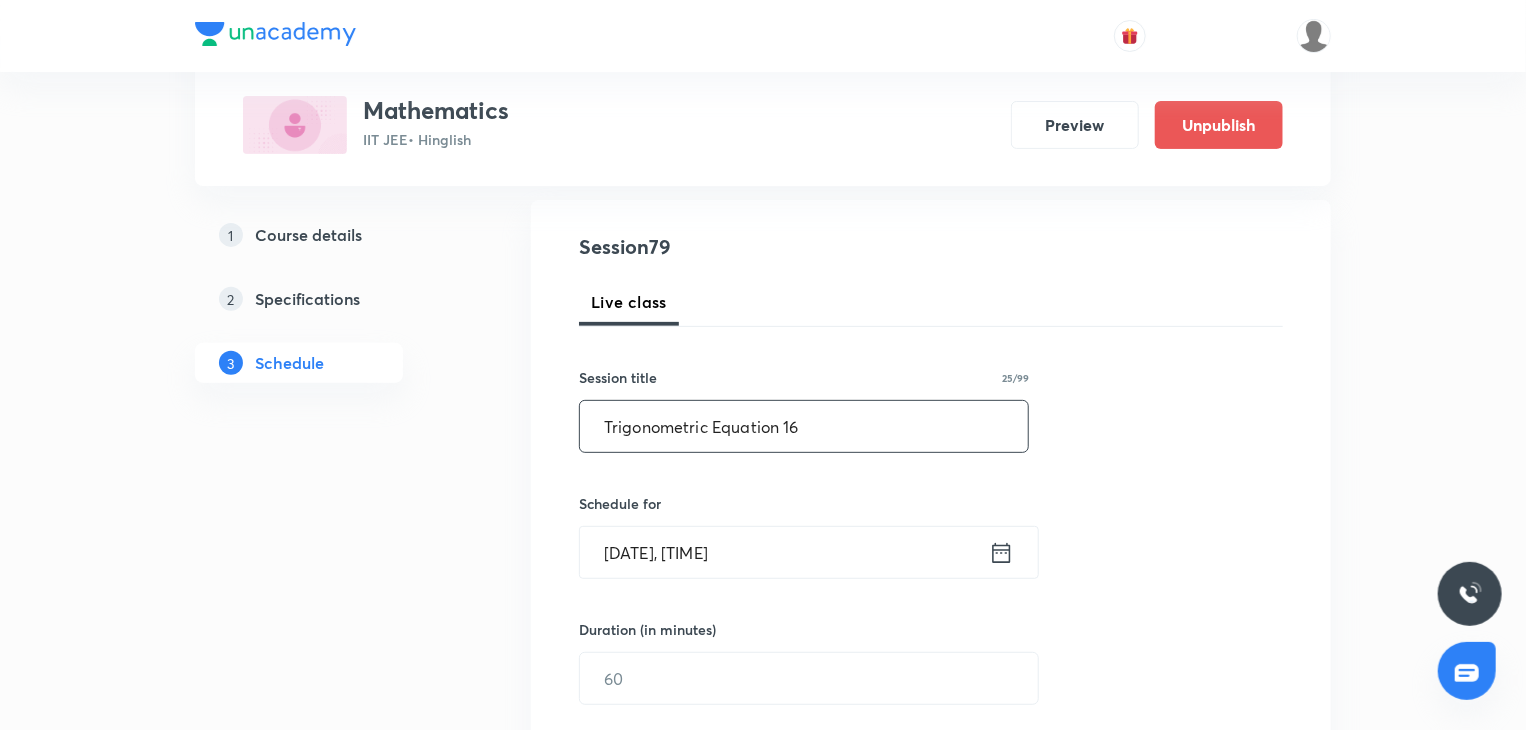click on "[DATE], [TIME]" at bounding box center (784, 552) 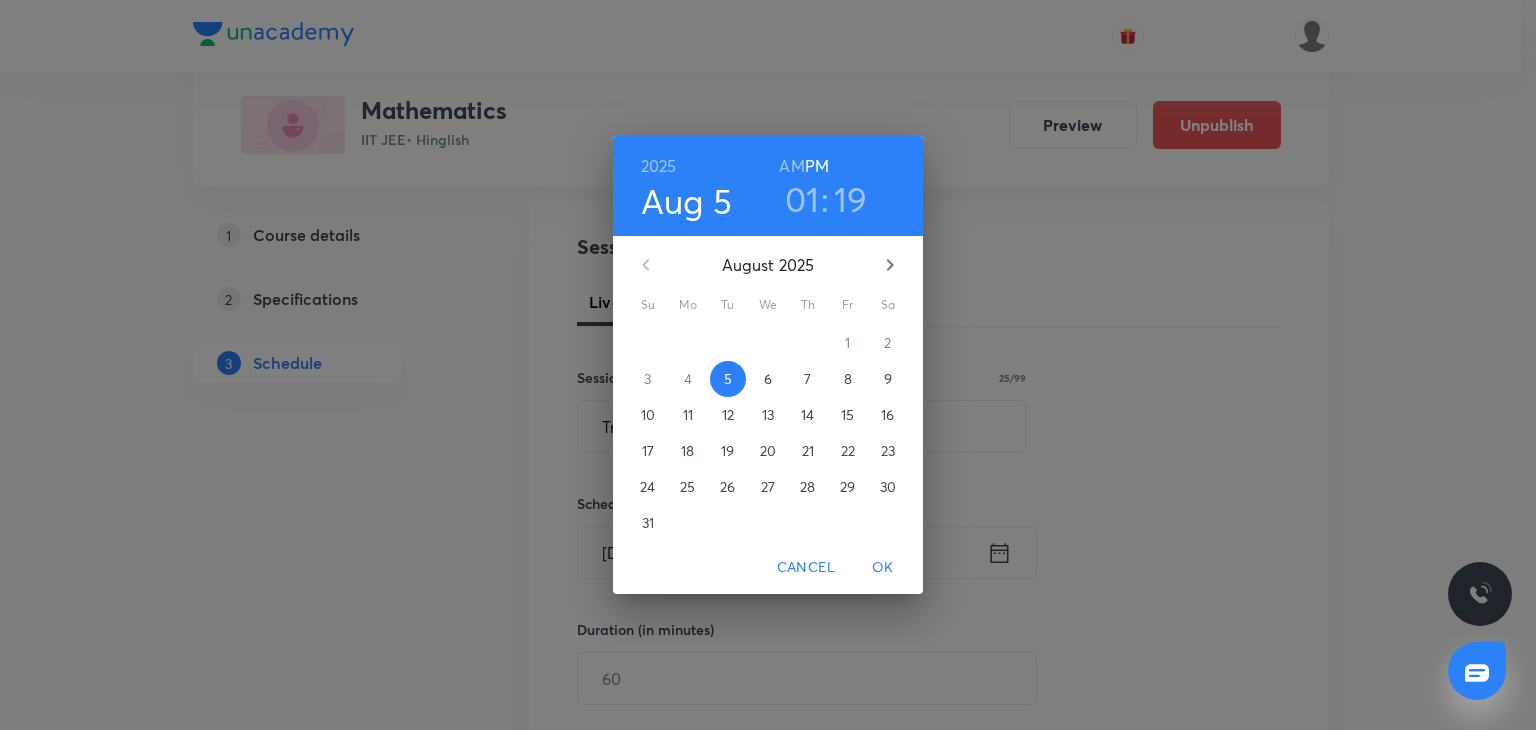 click on "6" at bounding box center (768, 379) 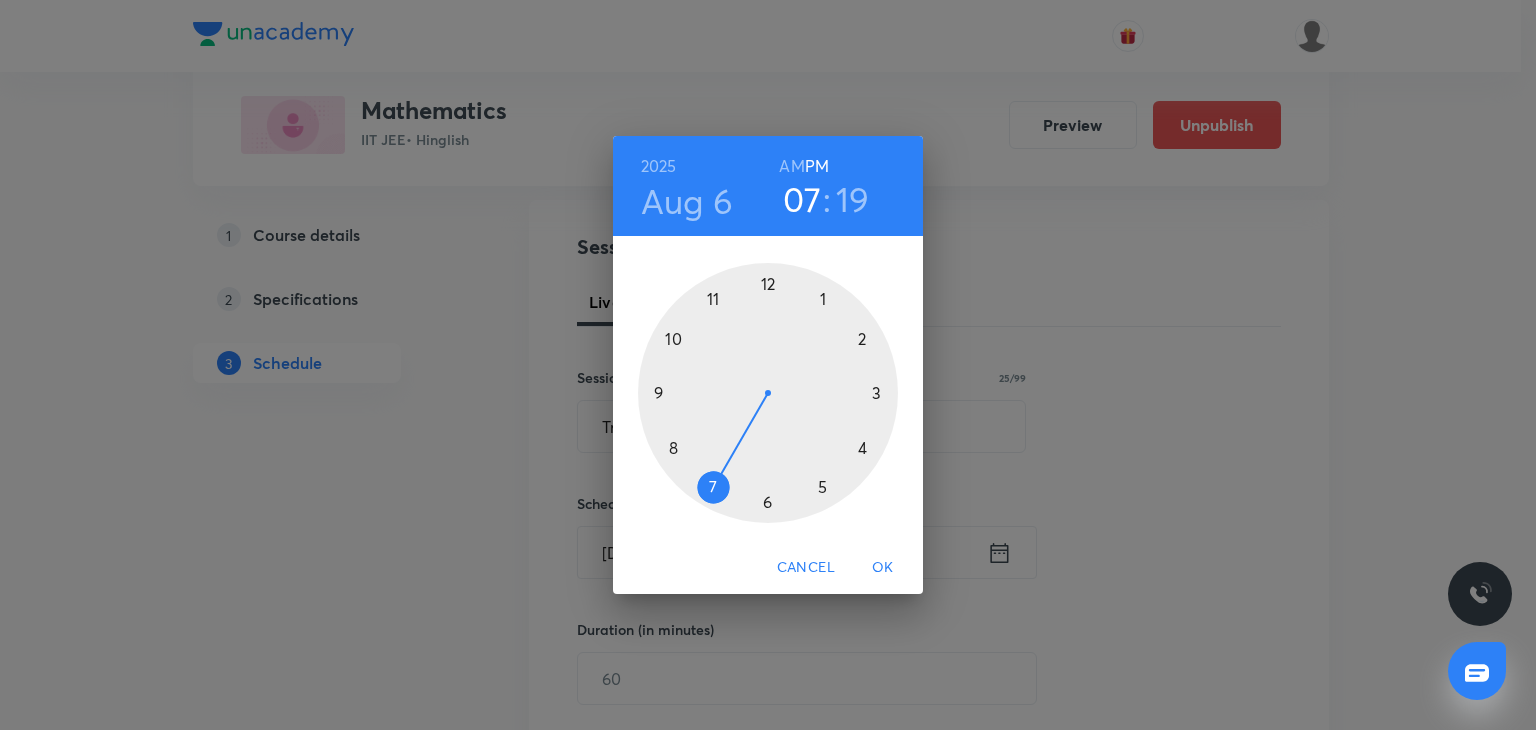 click at bounding box center (768, 393) 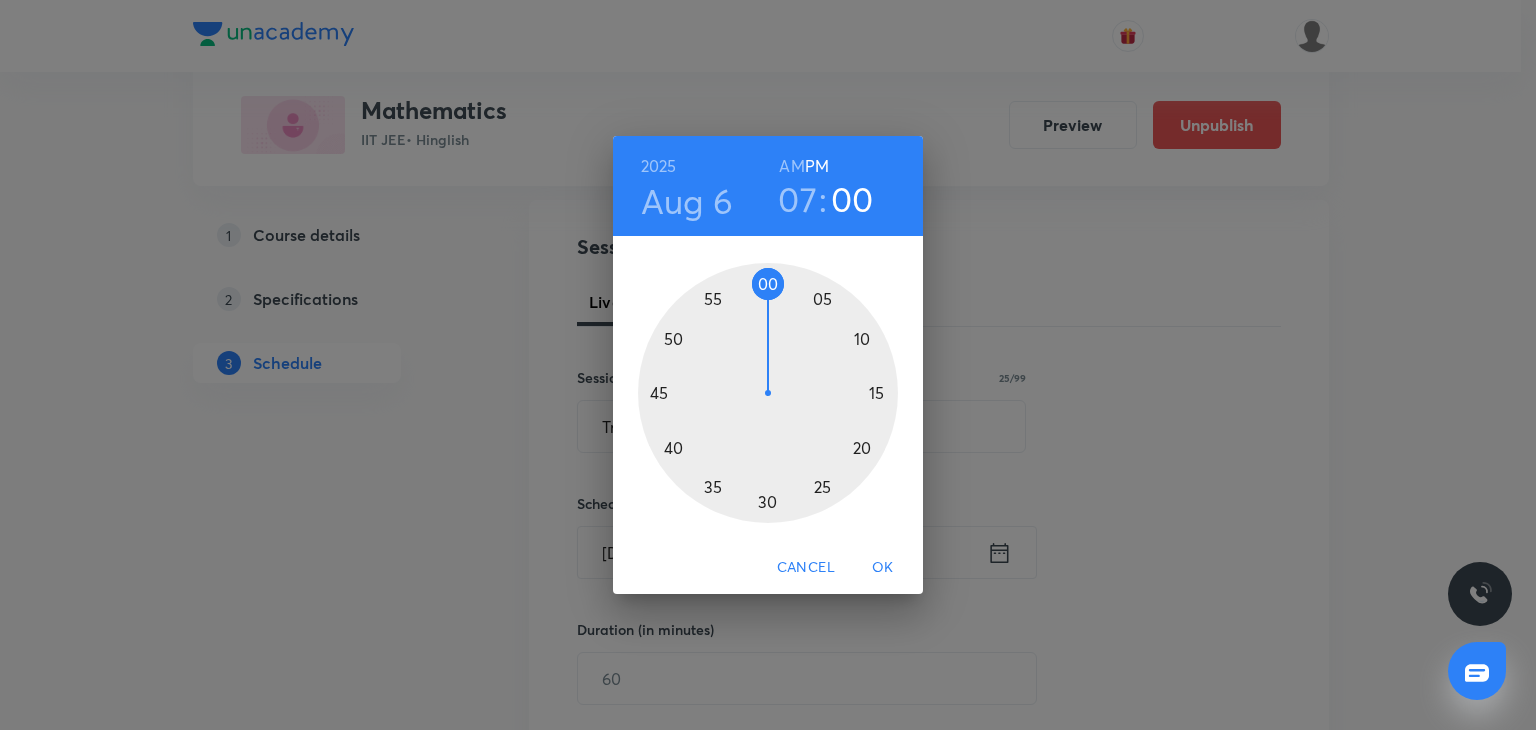 drag, startPoint x: 782, startPoint y: 306, endPoint x: 764, endPoint y: 267, distance: 42.953465 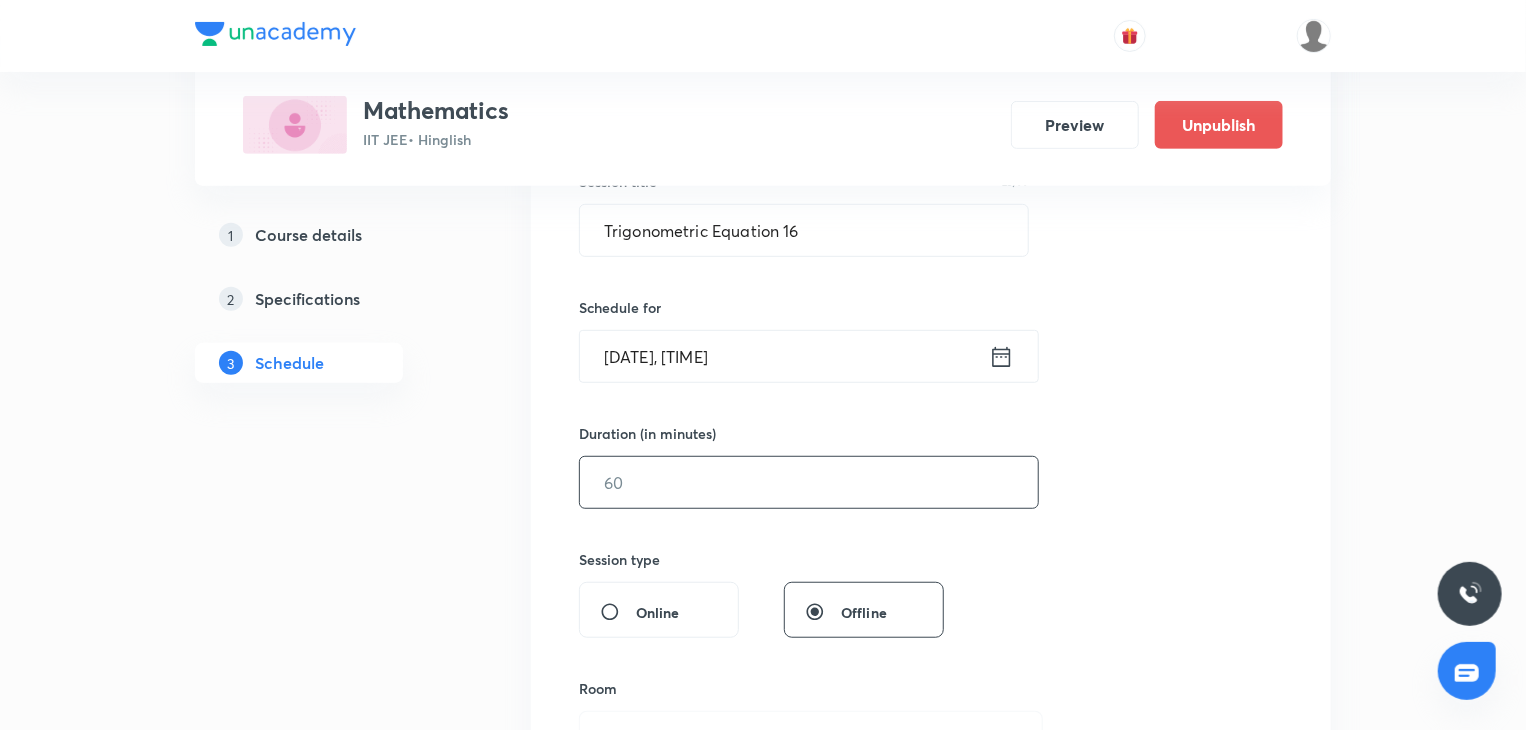 scroll, scrollTop: 400, scrollLeft: 0, axis: vertical 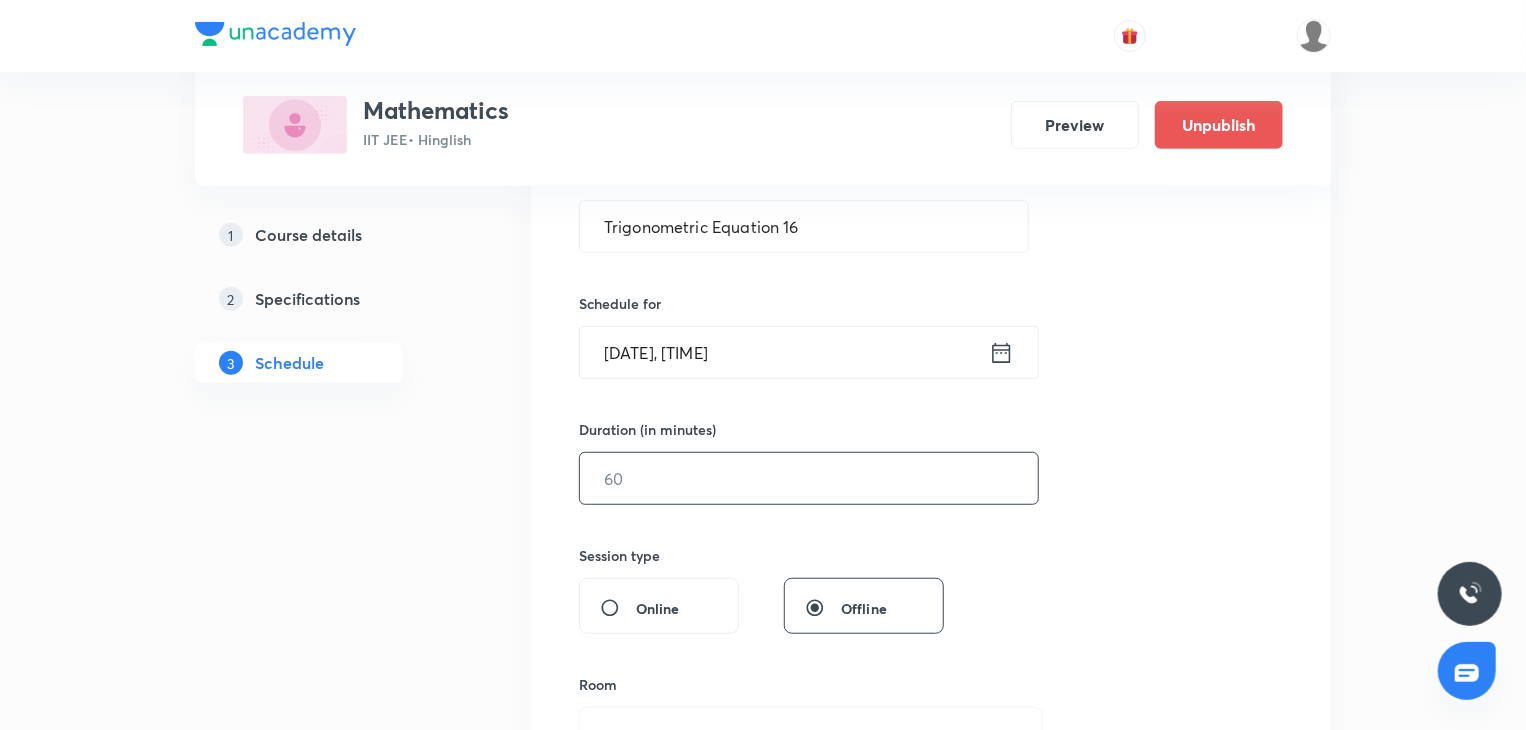 click at bounding box center (809, 478) 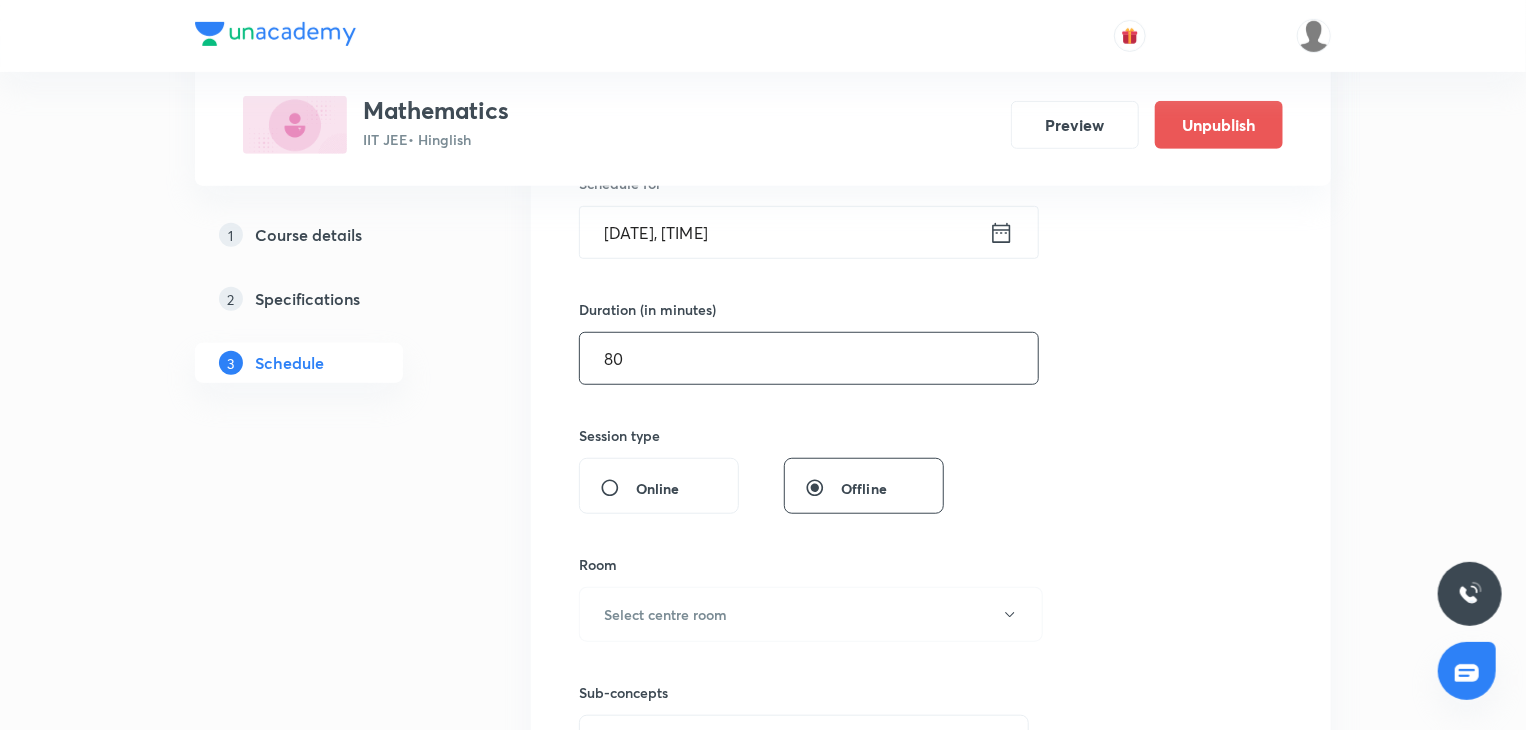 scroll, scrollTop: 700, scrollLeft: 0, axis: vertical 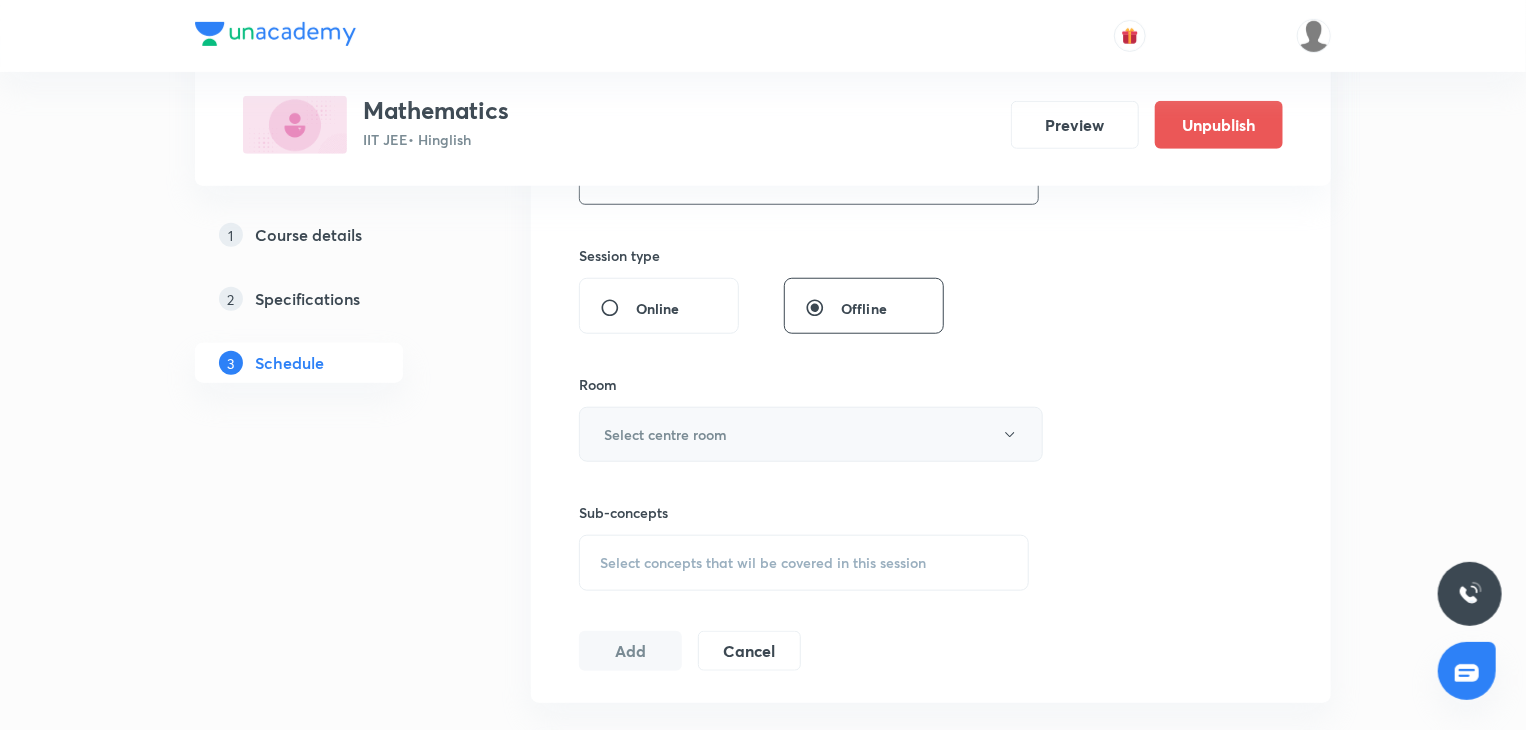 type on "80" 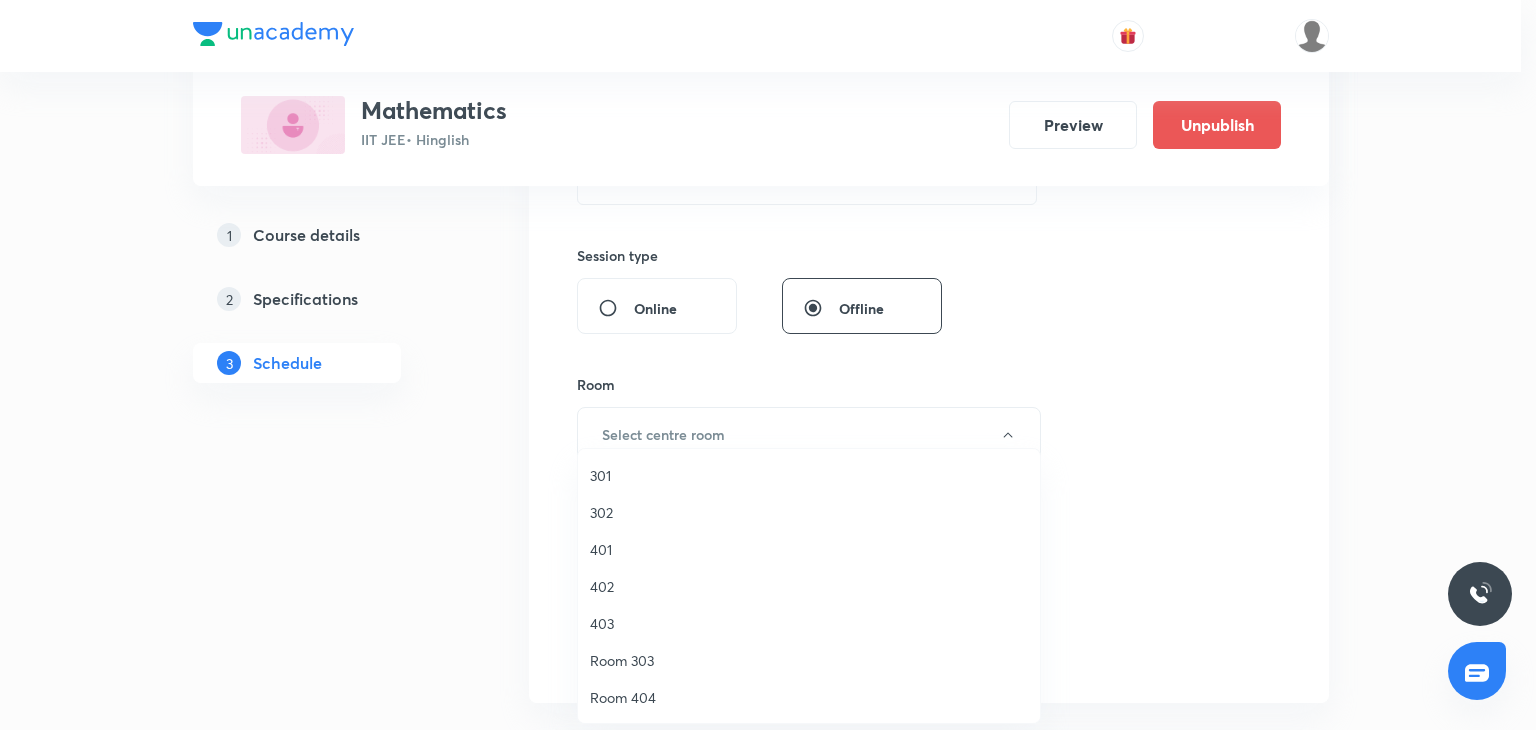 click on "302" at bounding box center (809, 512) 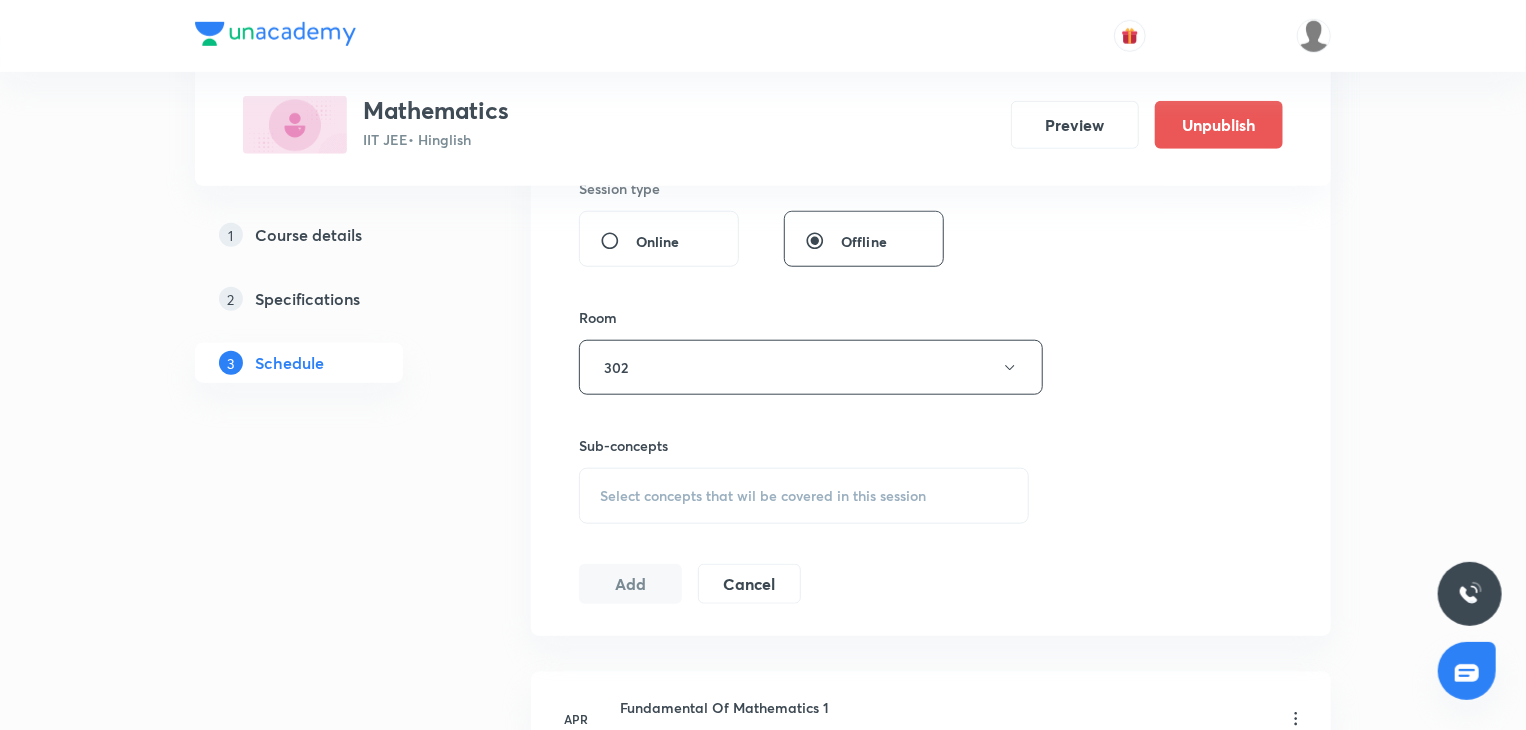 scroll, scrollTop: 800, scrollLeft: 0, axis: vertical 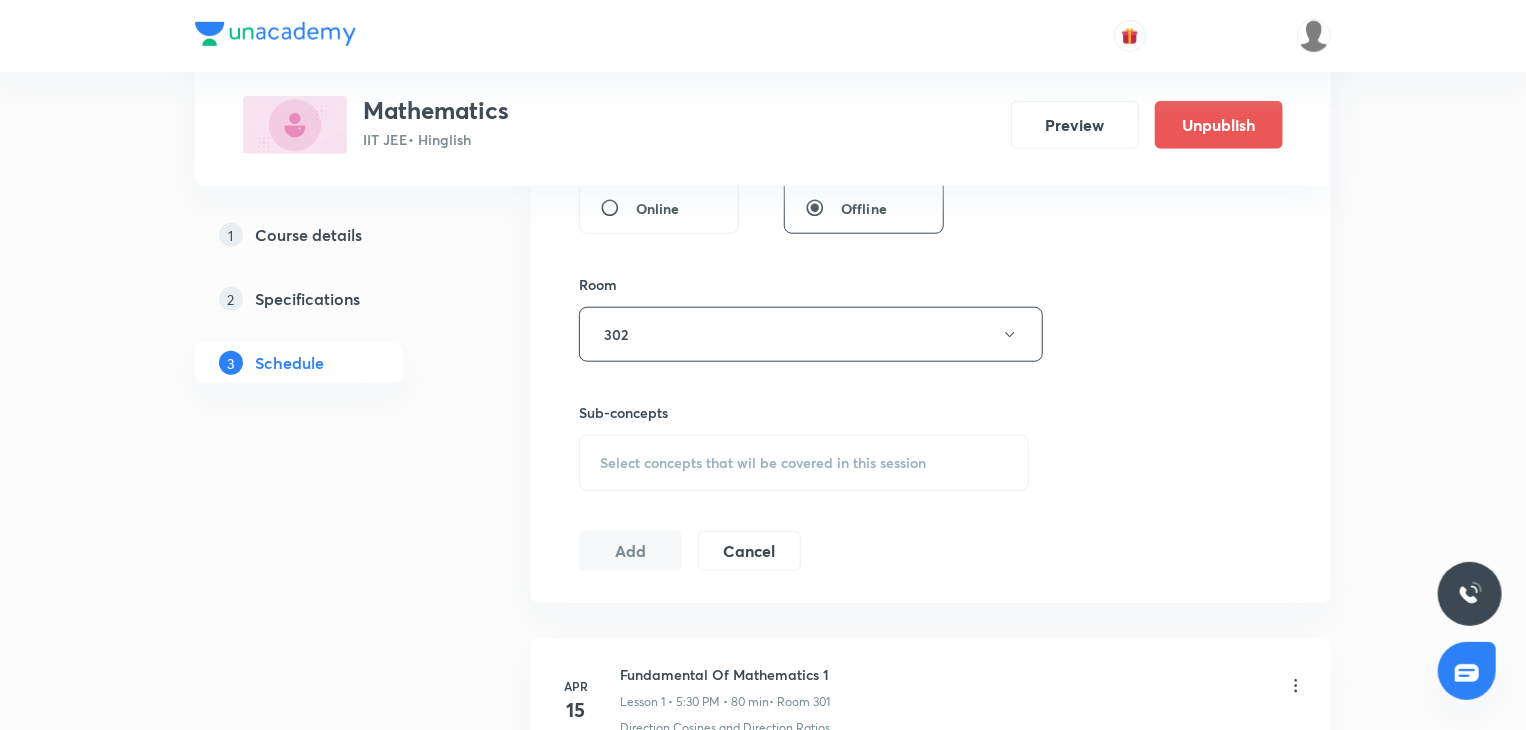 click on "Select concepts that wil be covered in this session" at bounding box center [804, 463] 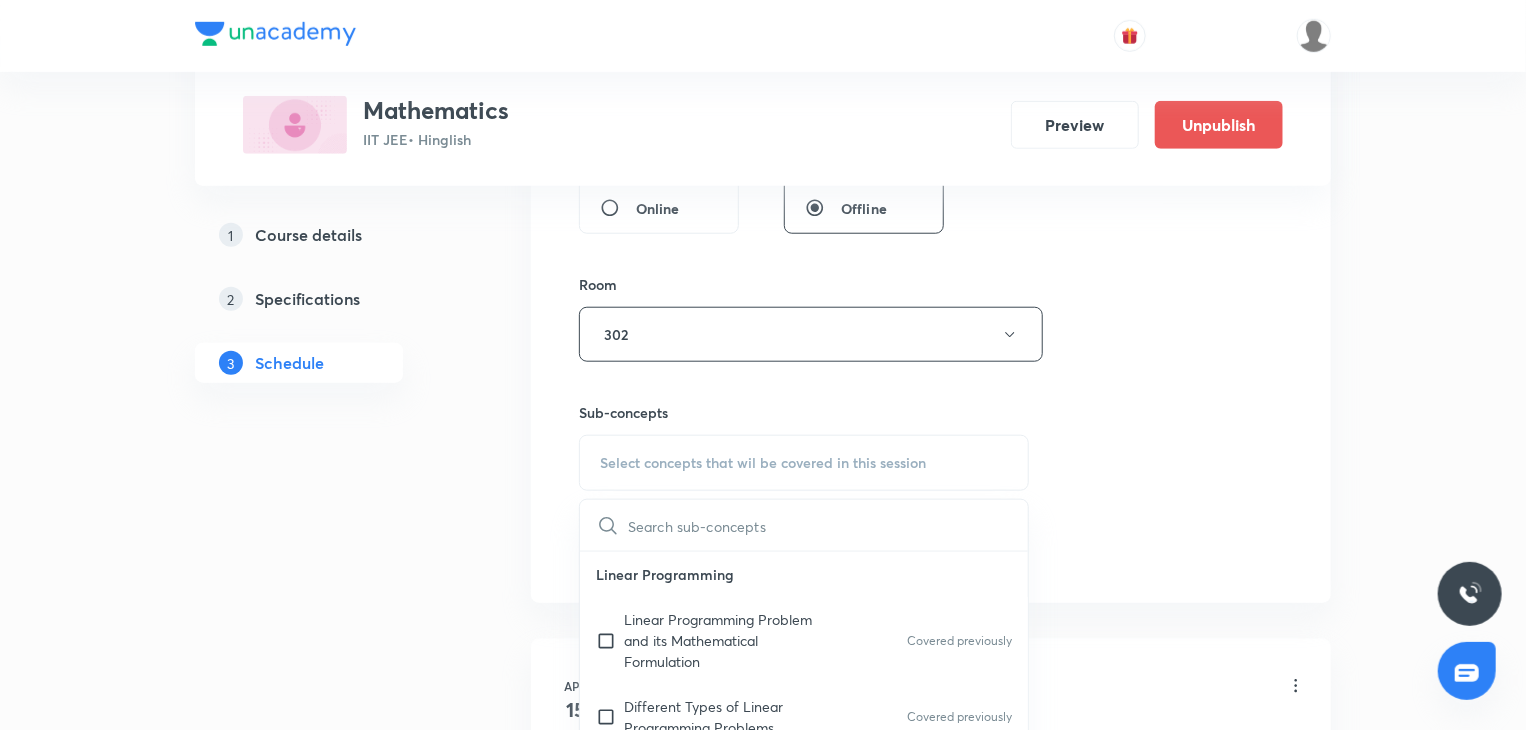 drag, startPoint x: 701, startPoint y: 621, endPoint x: 1240, endPoint y: 459, distance: 562.8188 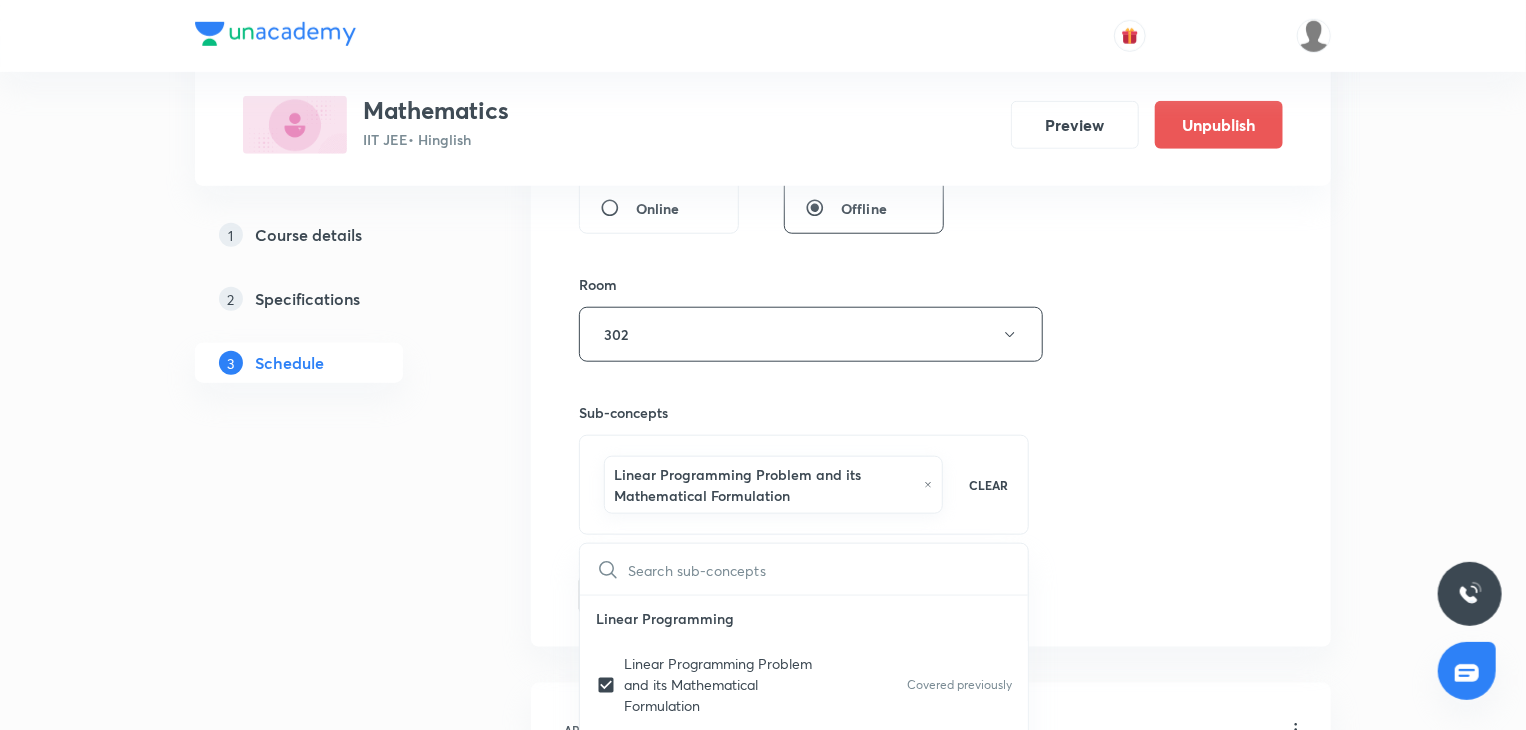 click on "Session  79 Live class Session title 25/99 Trigonometric Equation 16 ​ Schedule for Aug 6, 2025, 7:00 PM ​ Duration (in minutes) 80 ​   Session type Online Offline Room 302 Sub-concepts Linear Programming Problem and its Mathematical Formulation CLEAR ​ Linear Programming Linear Programming Problem and its Mathematical Formulation Covered previously Different Types of Linear Programming Problems Covered previously 3D Geometry Direction Cosines and Direction Ratios Covered previously Equation of a Straight Line Passing Through a Given Point and Parallel to a Given Vector Equation of Line Passing Through Two Given Points Angle between Two Lines Foot of Perpendicular and Image Shortest Distance between Two Lines Plane Angle Between Two Planes Line of intersection of Two Planes Angle Between a Line and a Plane Equation of a Plane Passing through the Line of Intersection of Two Planes Equation of a Plane Passing through the Line of Intersection of Two Planes Distance Between Parallel Planes Spheres Vectors" at bounding box center [931, 123] 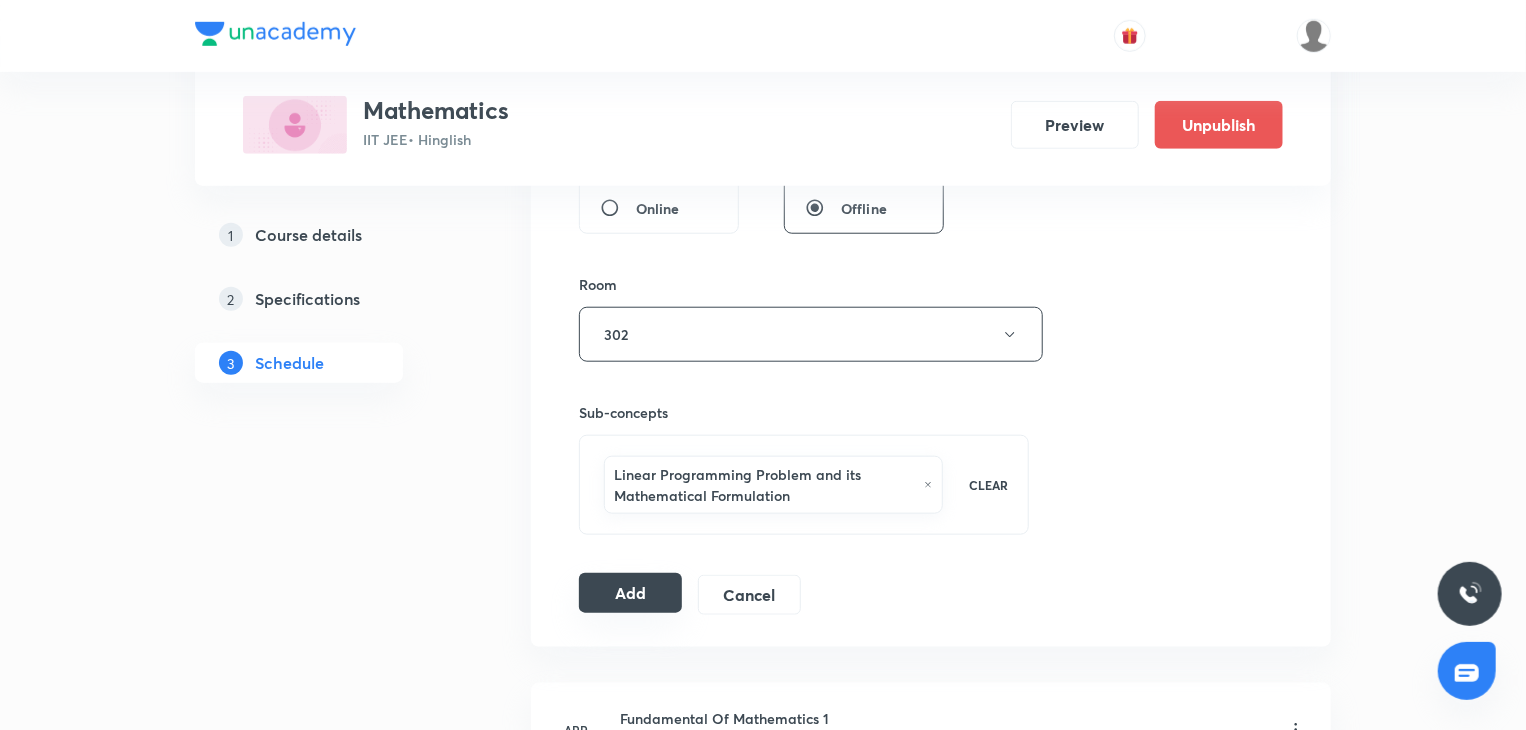 click on "Add" at bounding box center (630, 593) 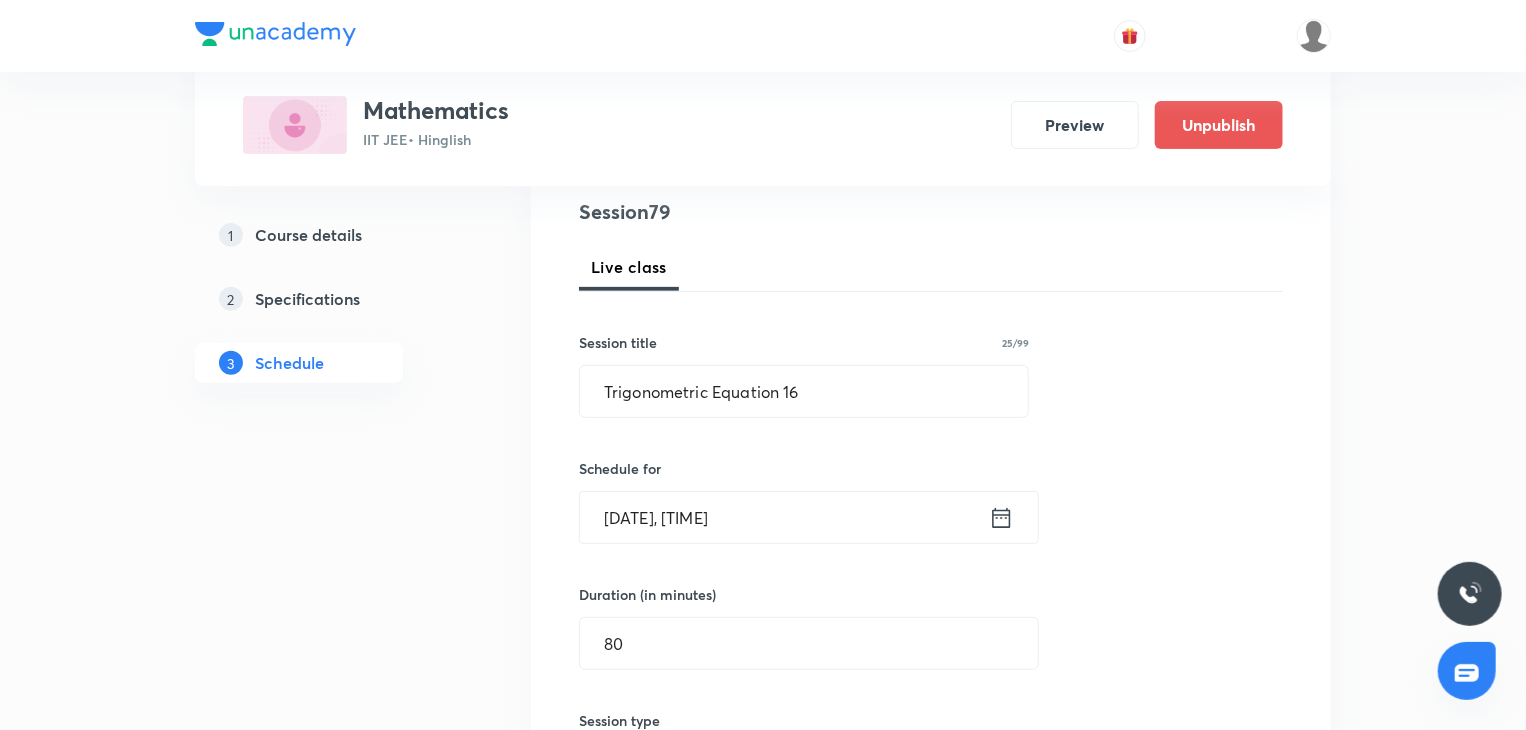 scroll, scrollTop: 200, scrollLeft: 0, axis: vertical 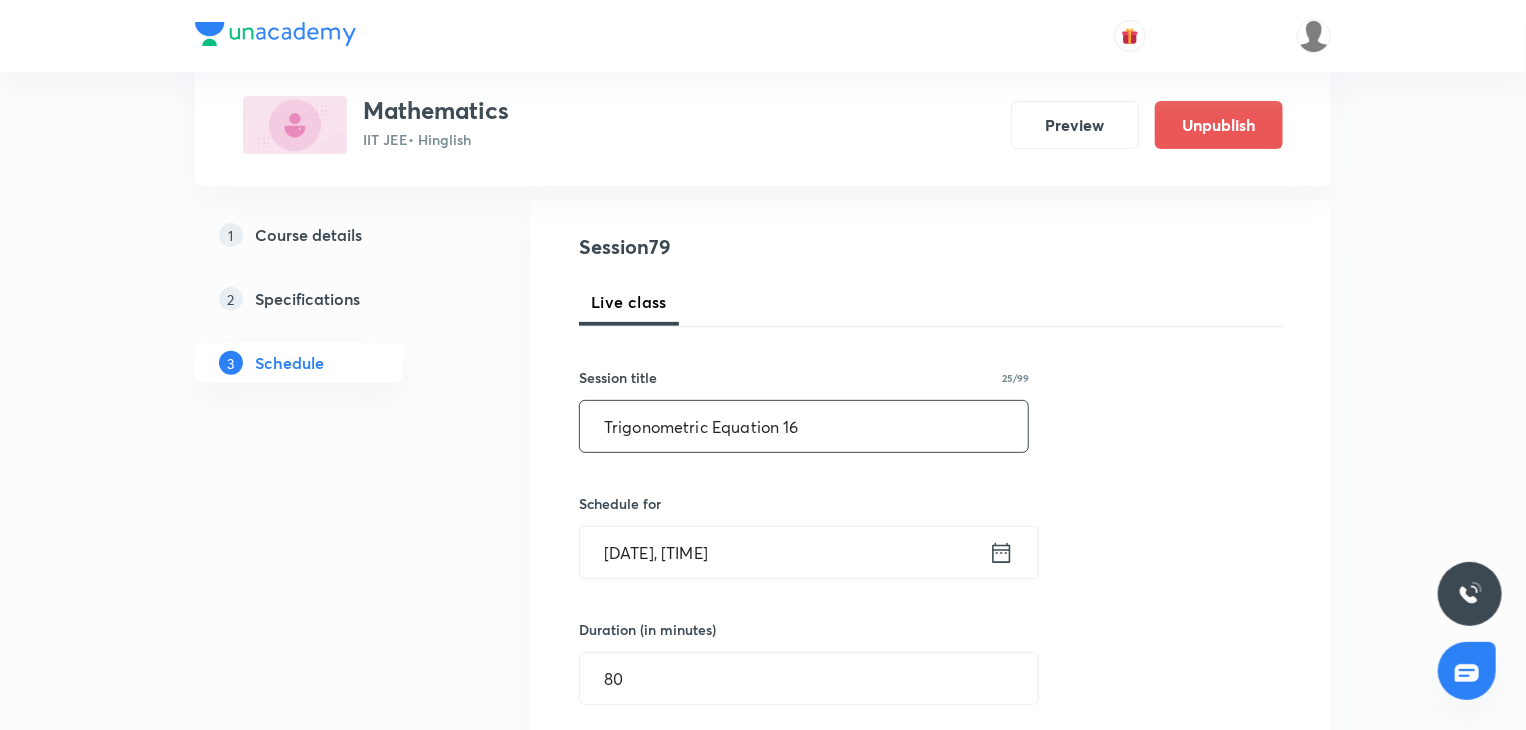 click on "Trigonometric Equation 16" at bounding box center (804, 426) 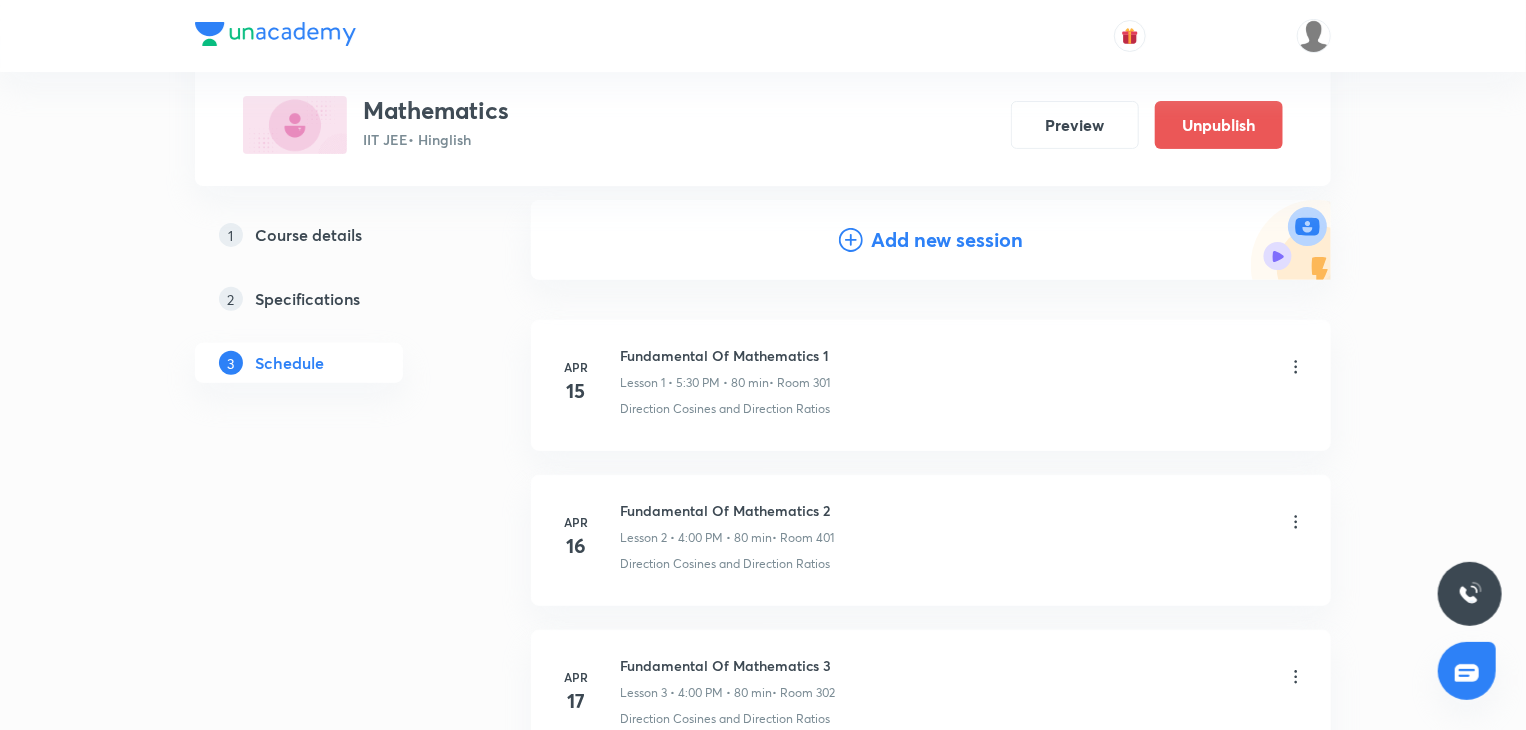 click on "Add new session" at bounding box center [947, 240] 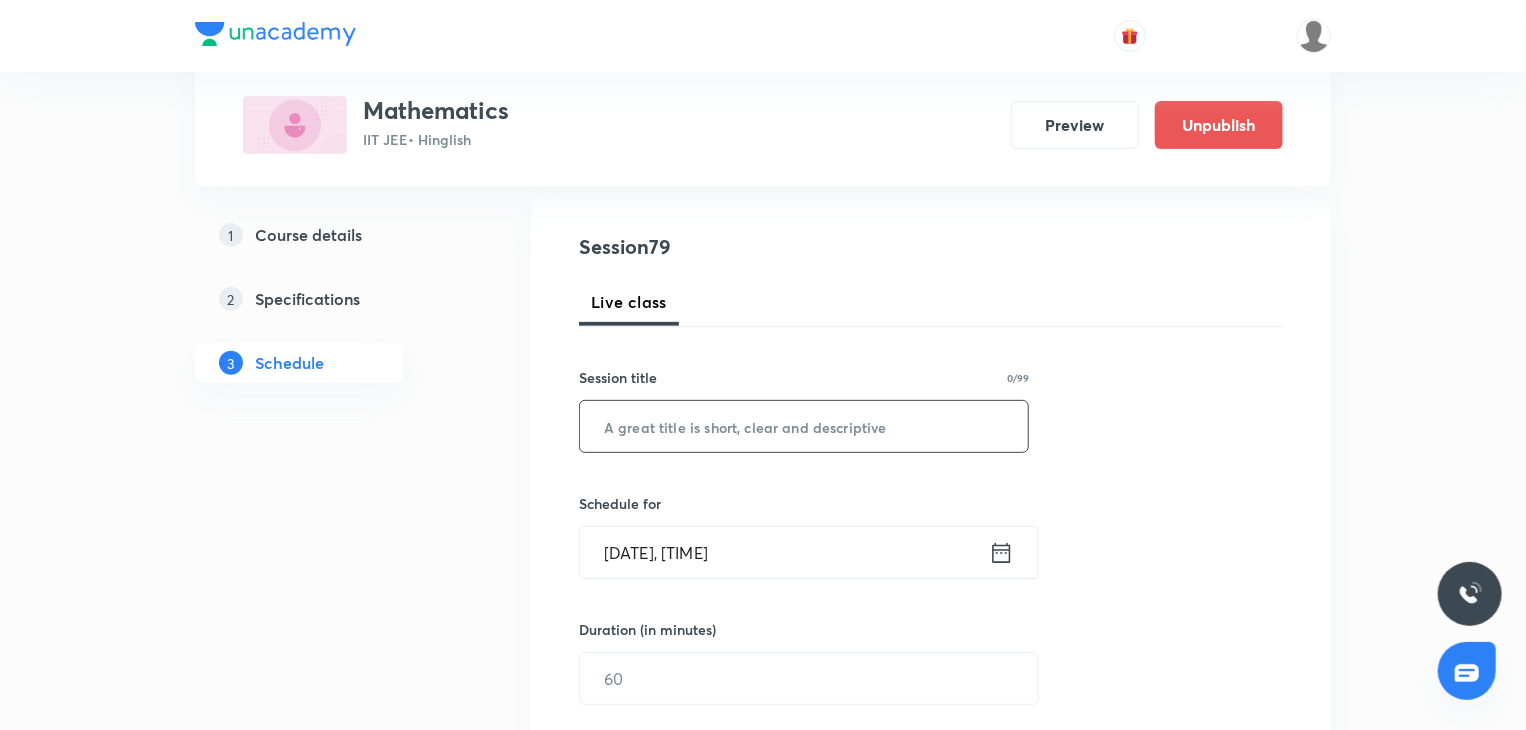 click at bounding box center (804, 426) 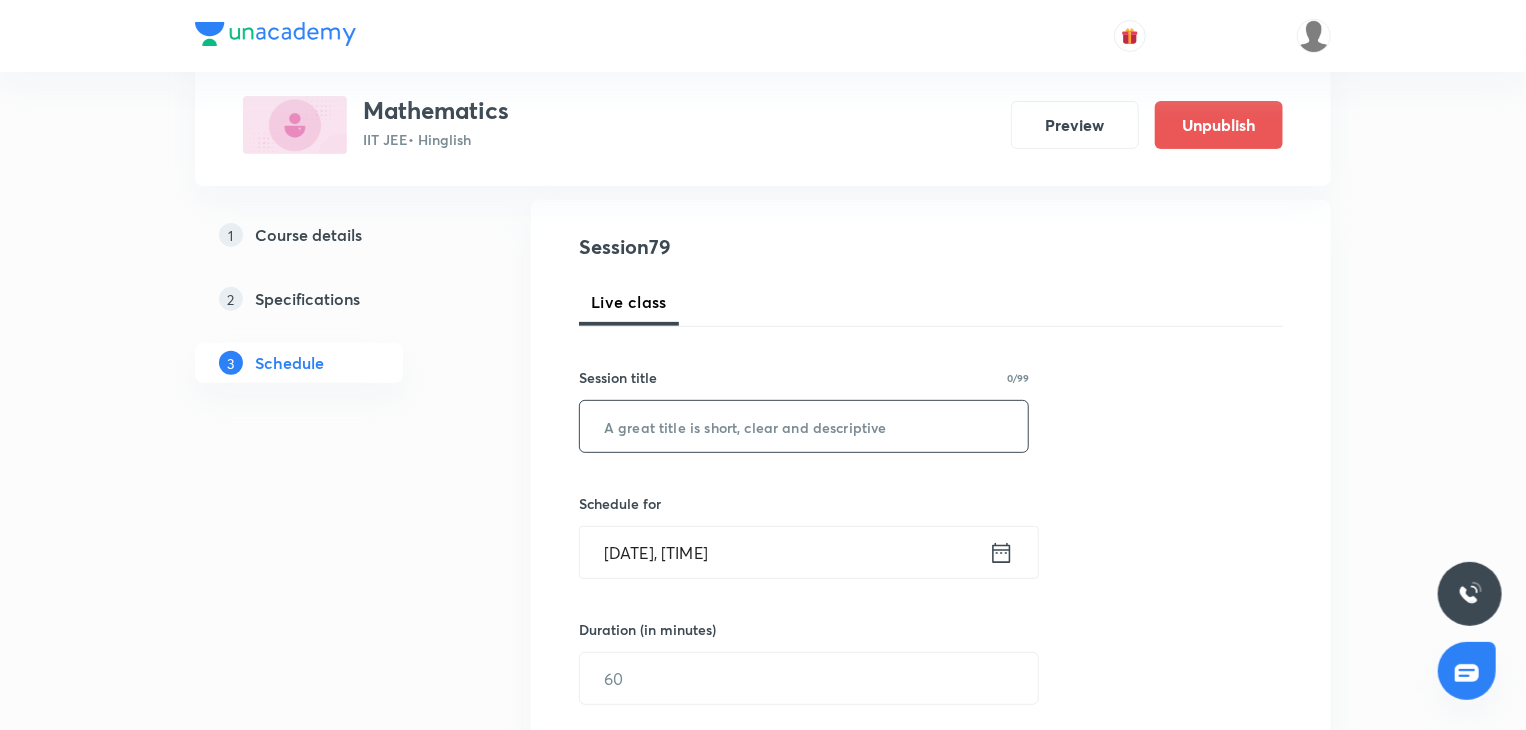 paste on "Trigonometric Equation 16" 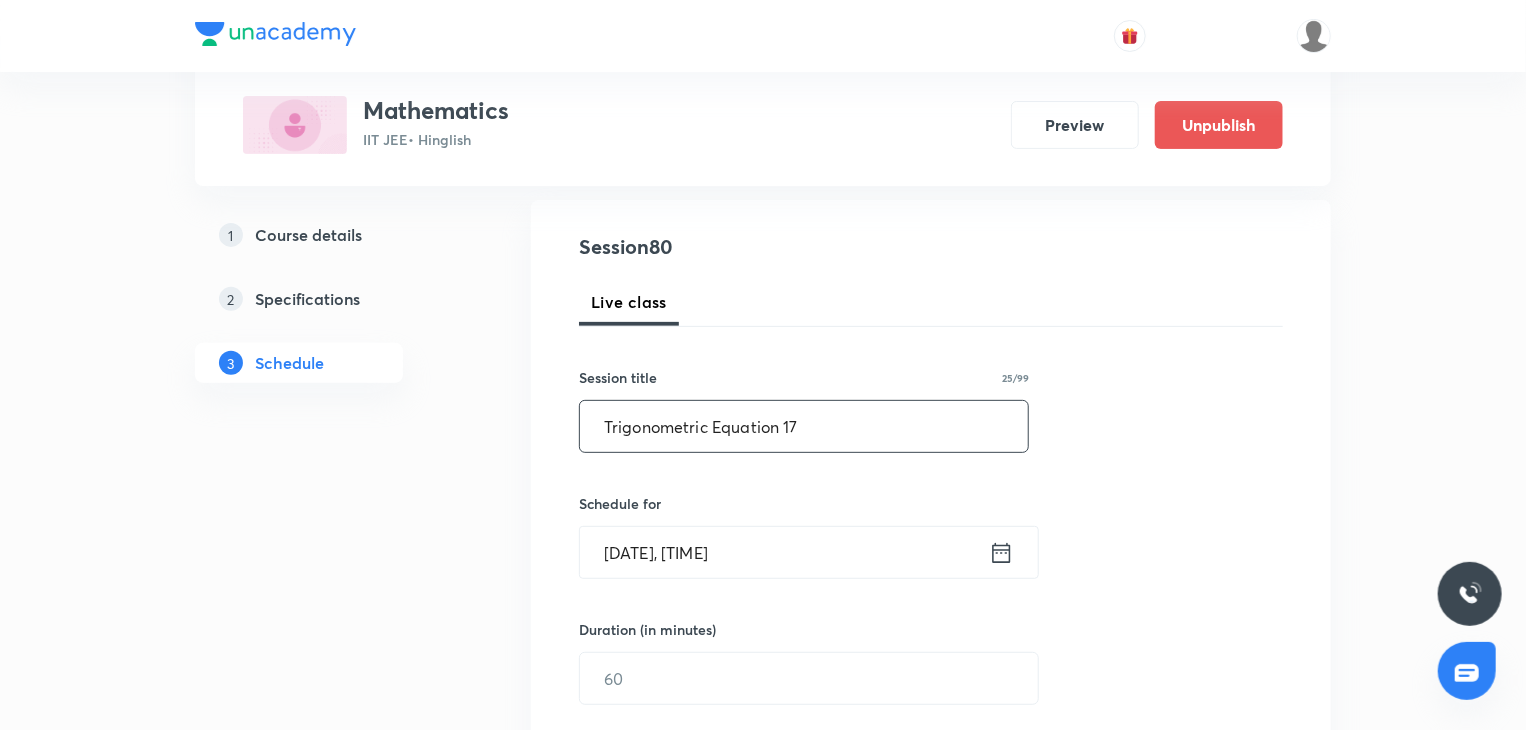 type on "Trigonometric Equation 17" 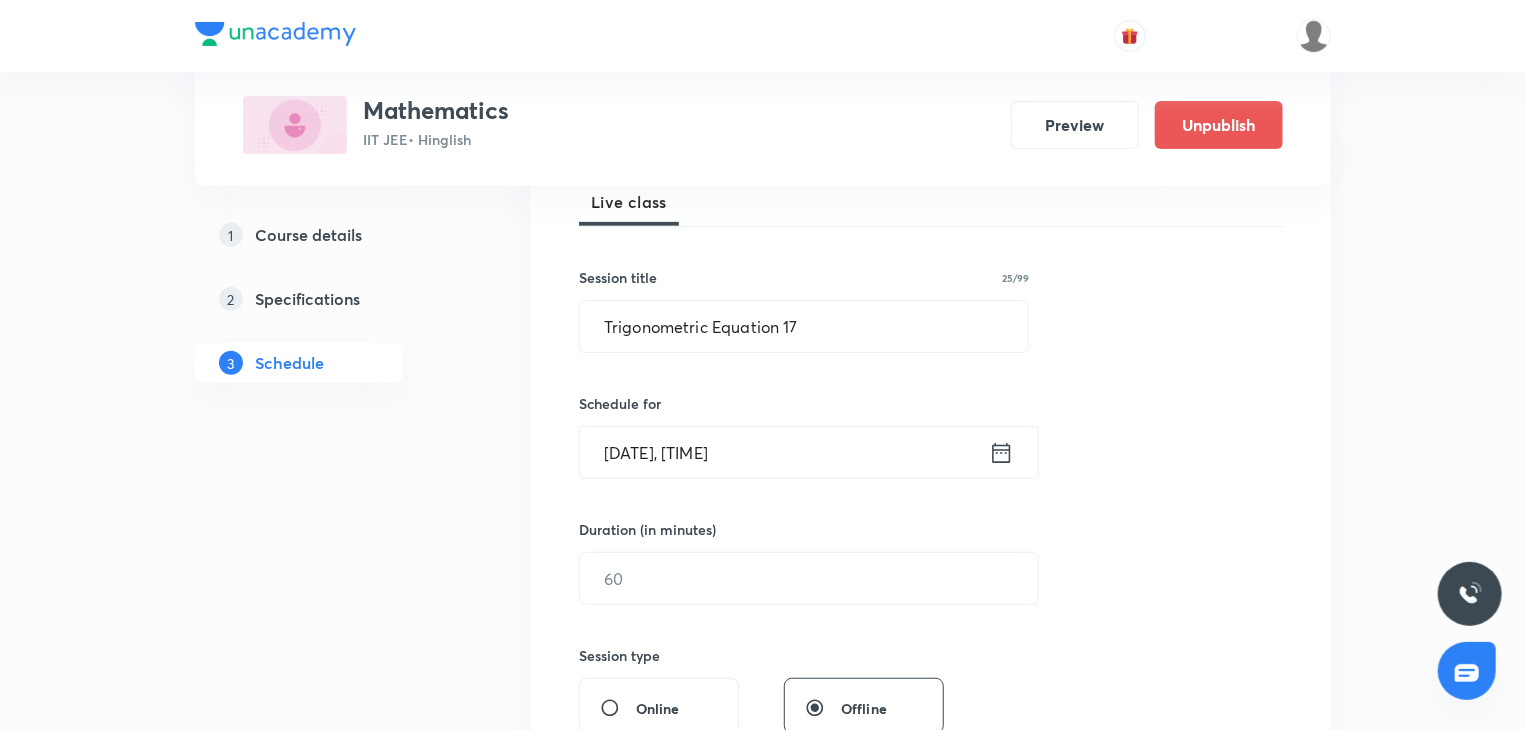 click on "[DATE], [TIME]" at bounding box center (784, 452) 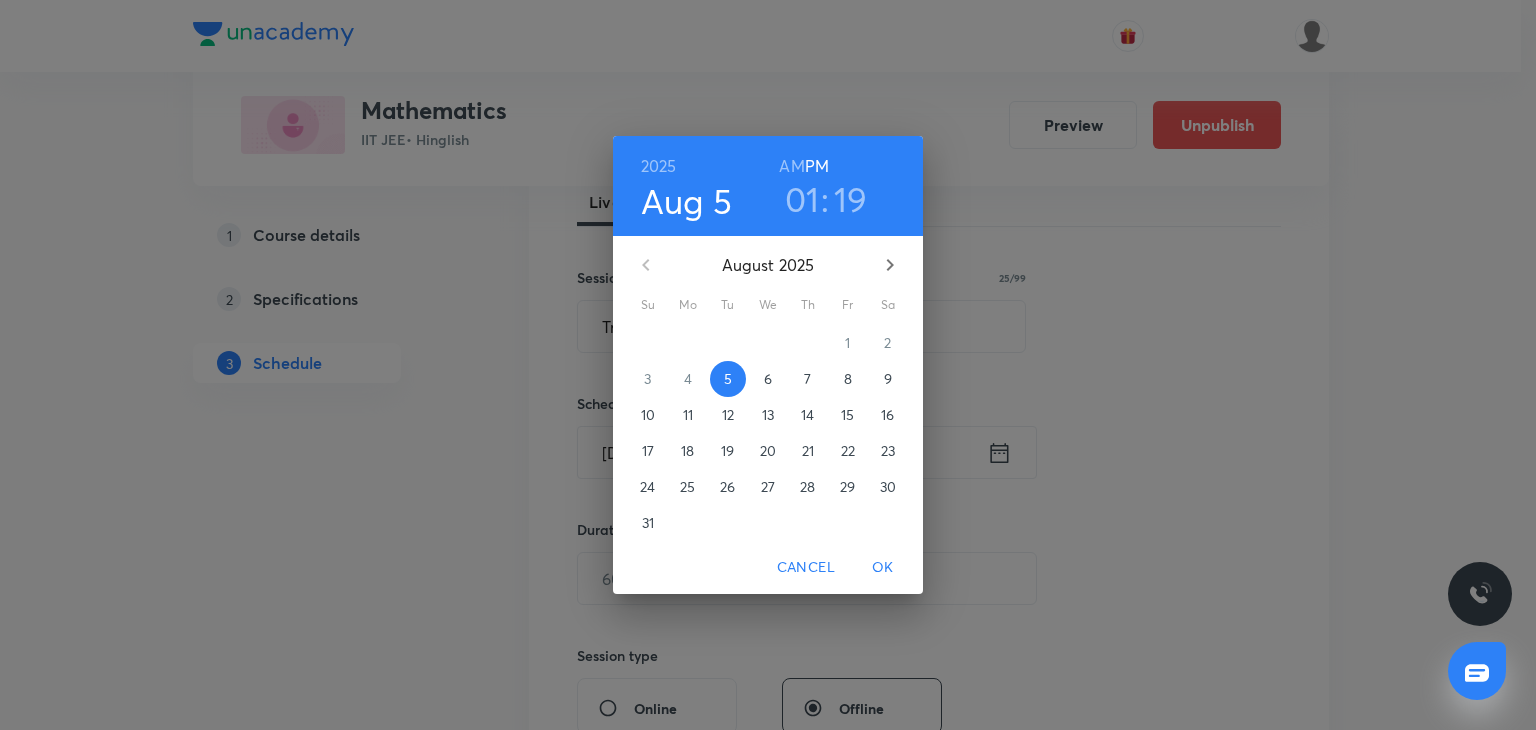 click on "8" at bounding box center (848, 379) 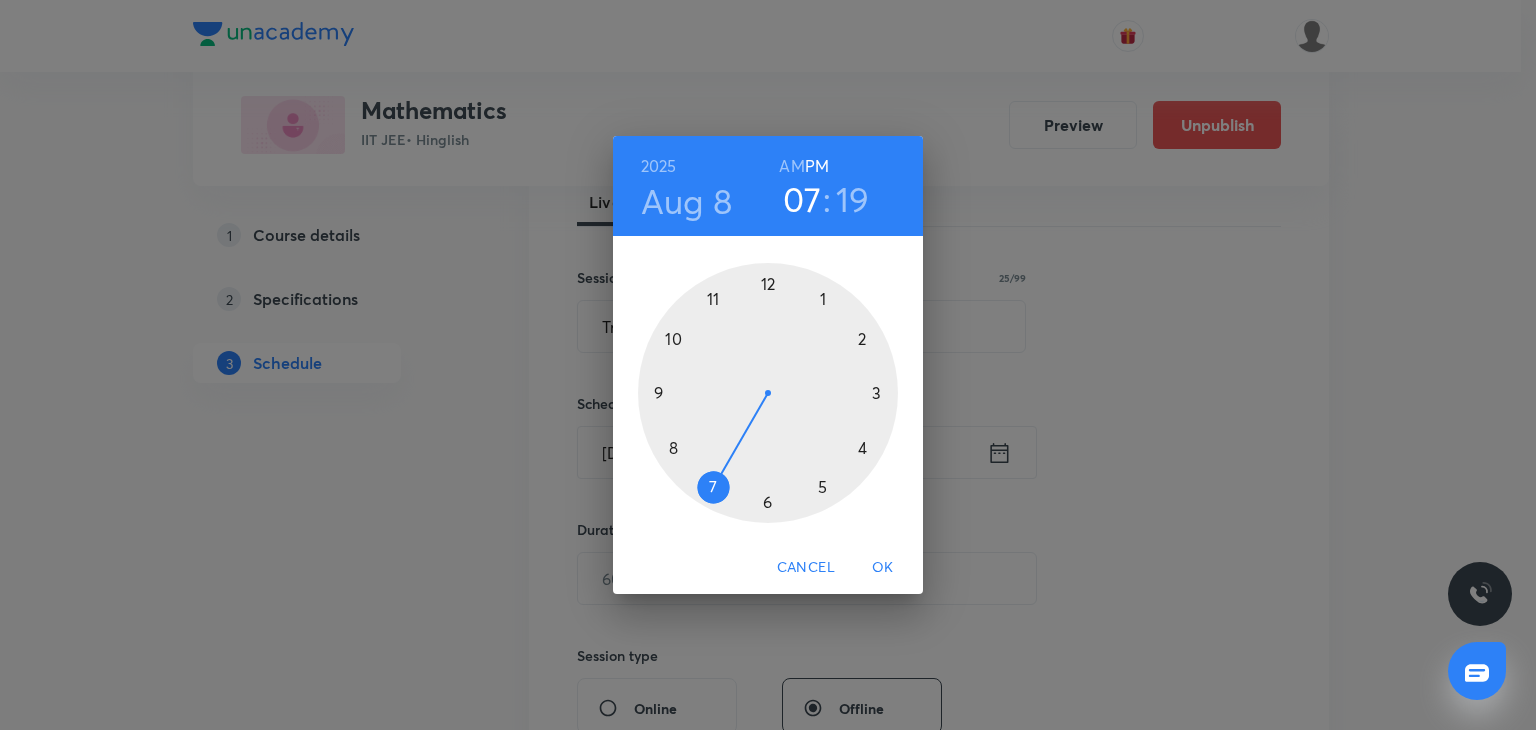drag, startPoint x: 763, startPoint y: 278, endPoint x: 720, endPoint y: 469, distance: 195.78049 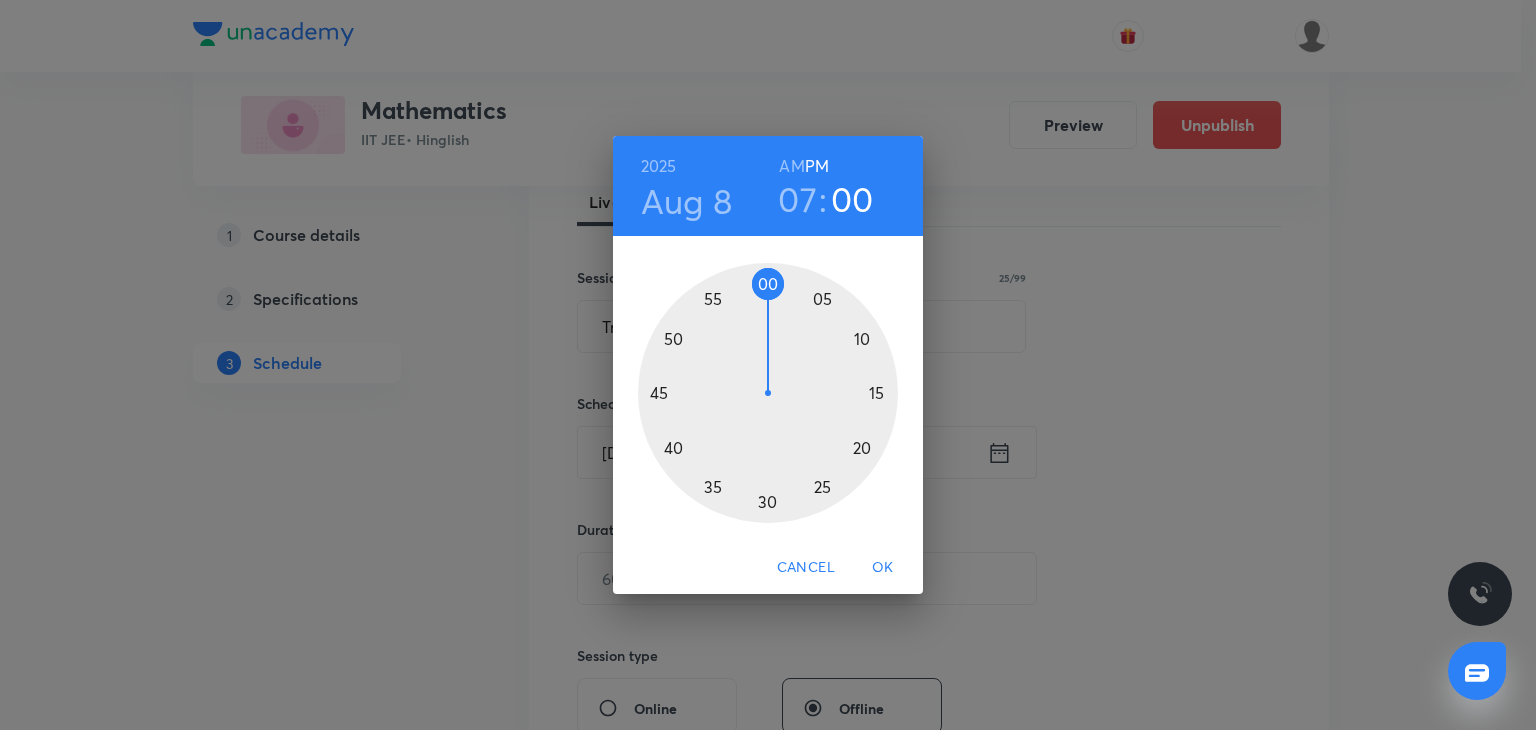 click at bounding box center (768, 393) 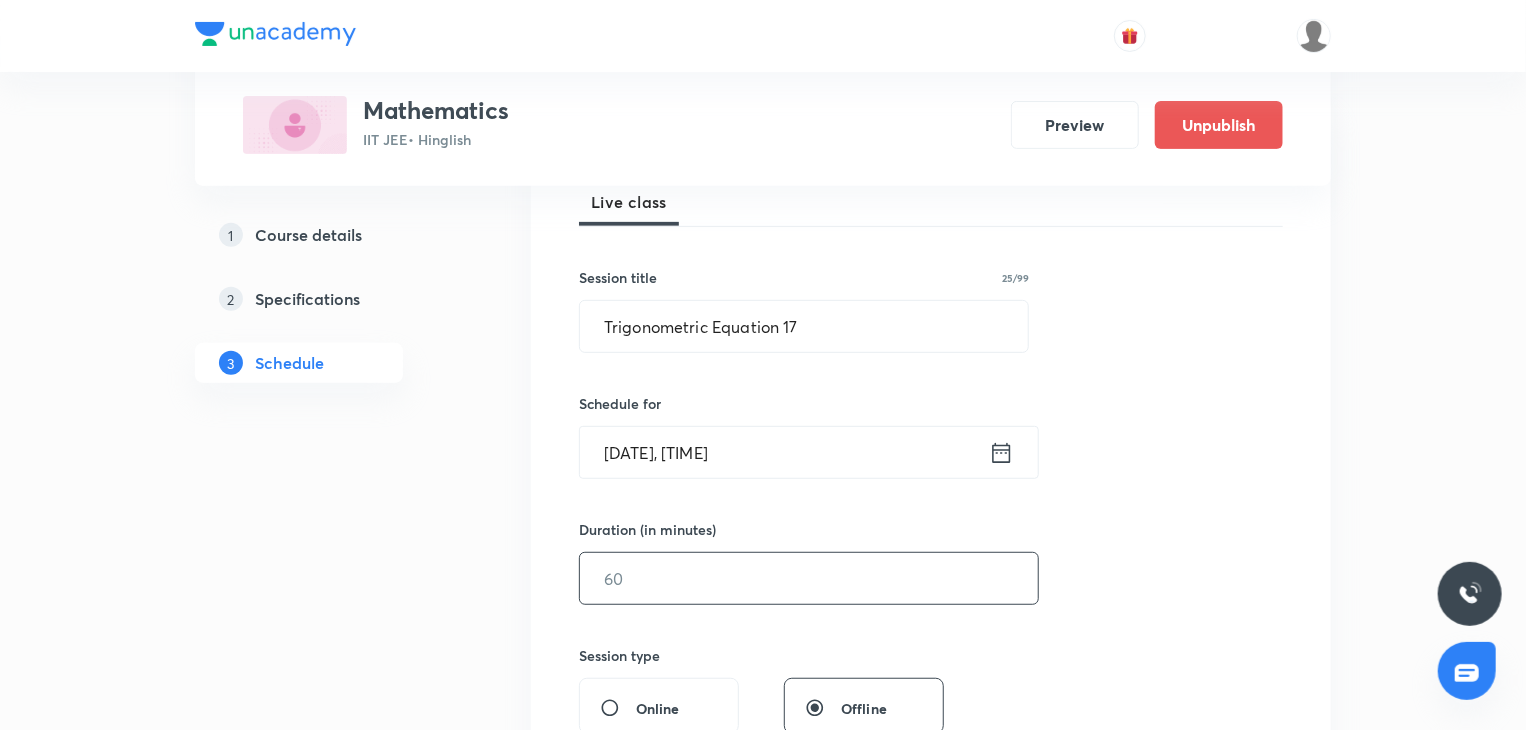 click at bounding box center (809, 578) 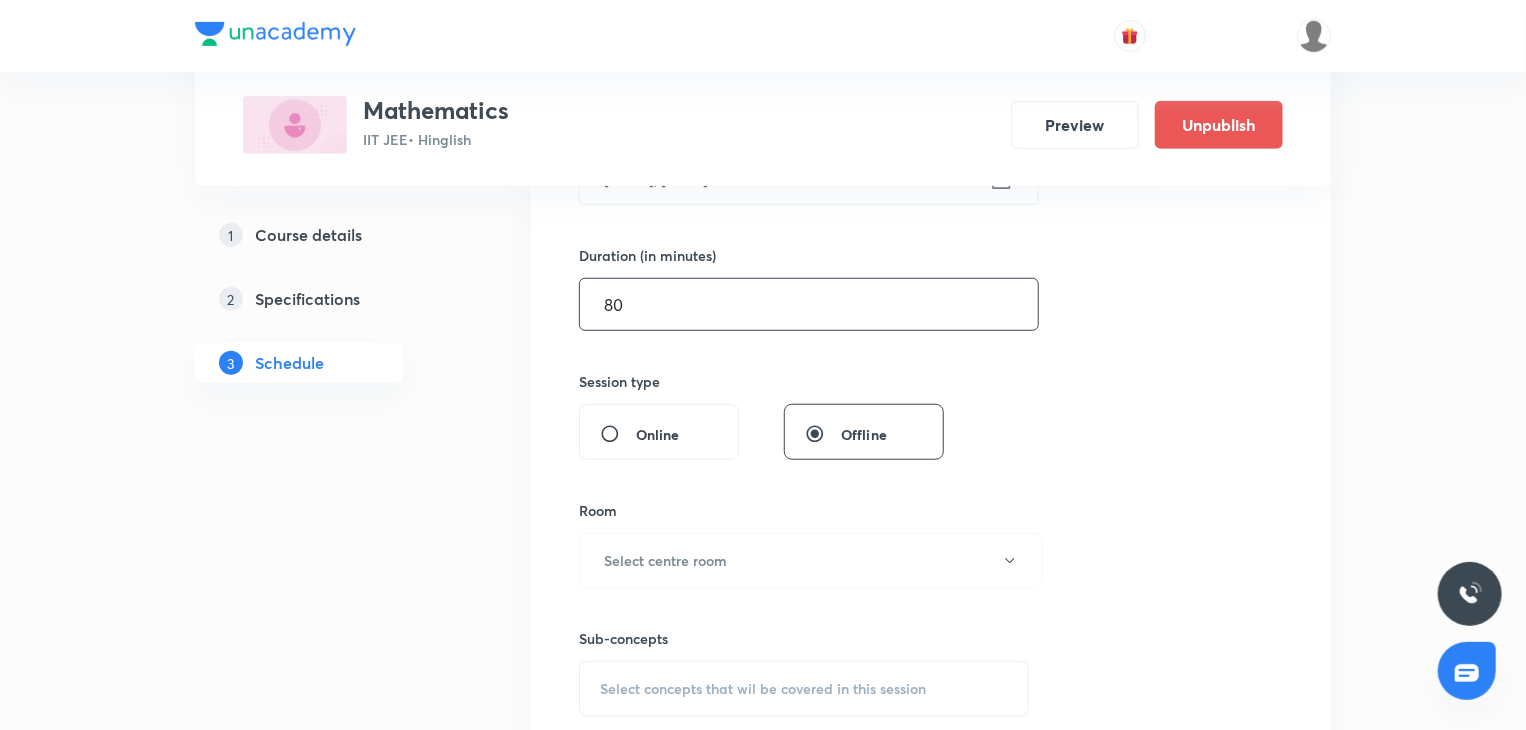 scroll, scrollTop: 700, scrollLeft: 0, axis: vertical 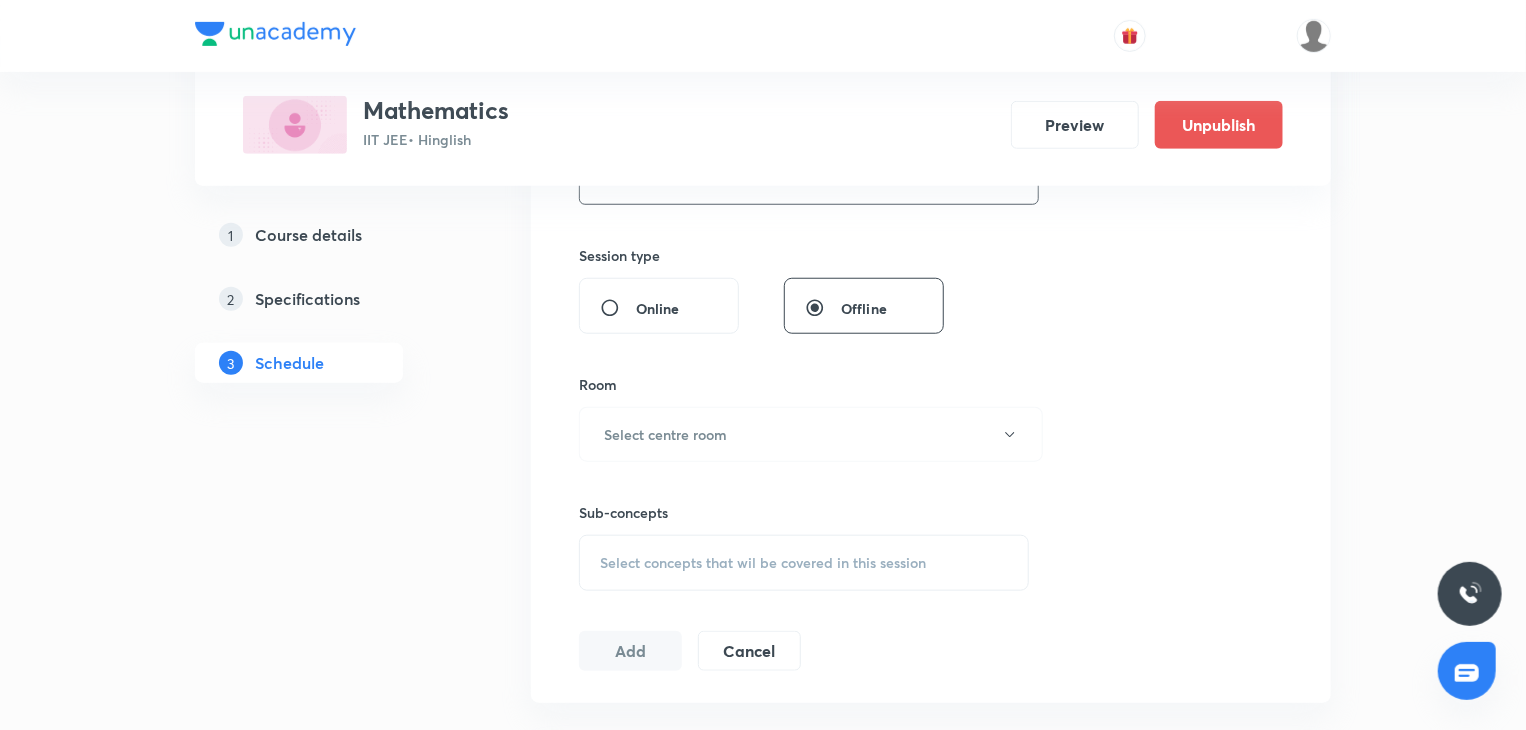 type on "80" 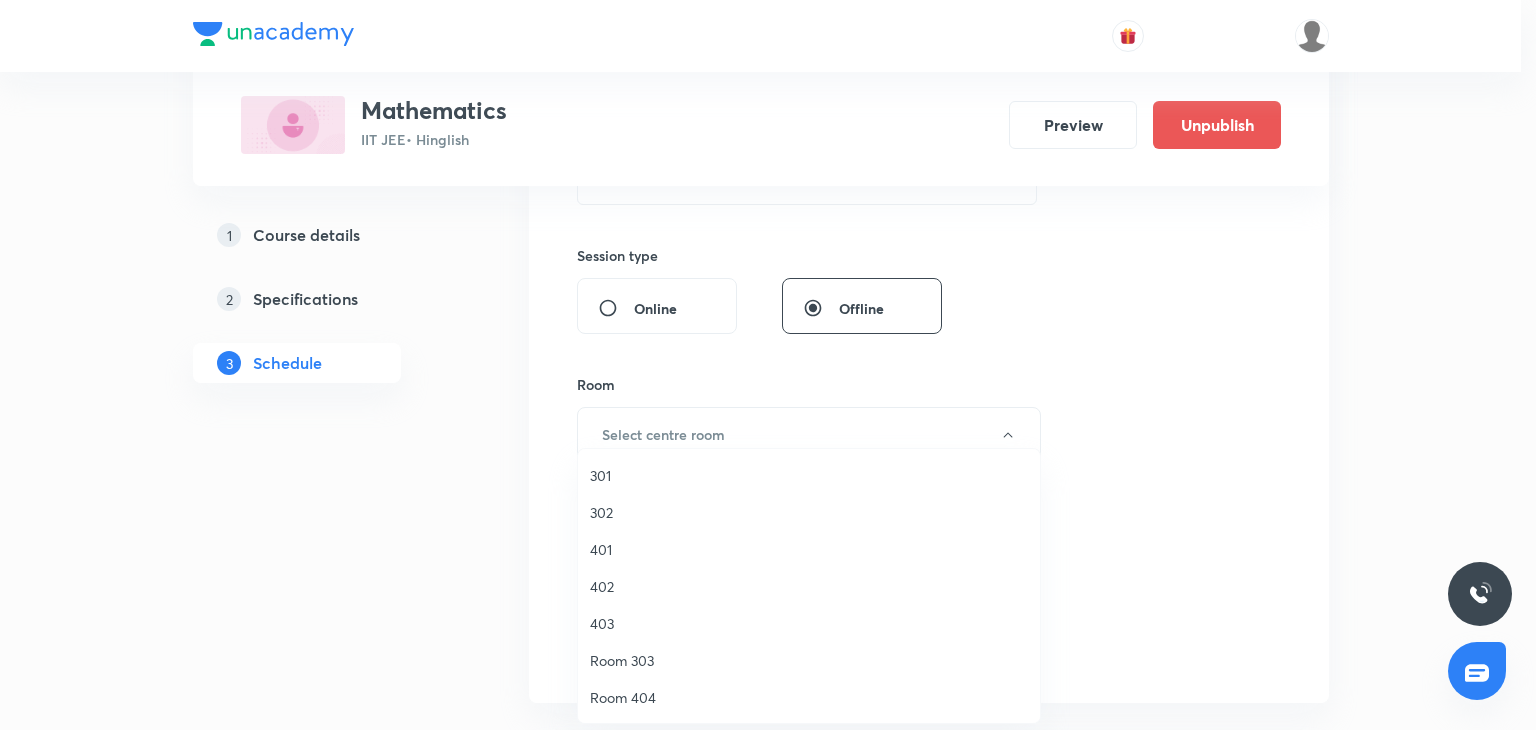 click on "401" at bounding box center (809, 549) 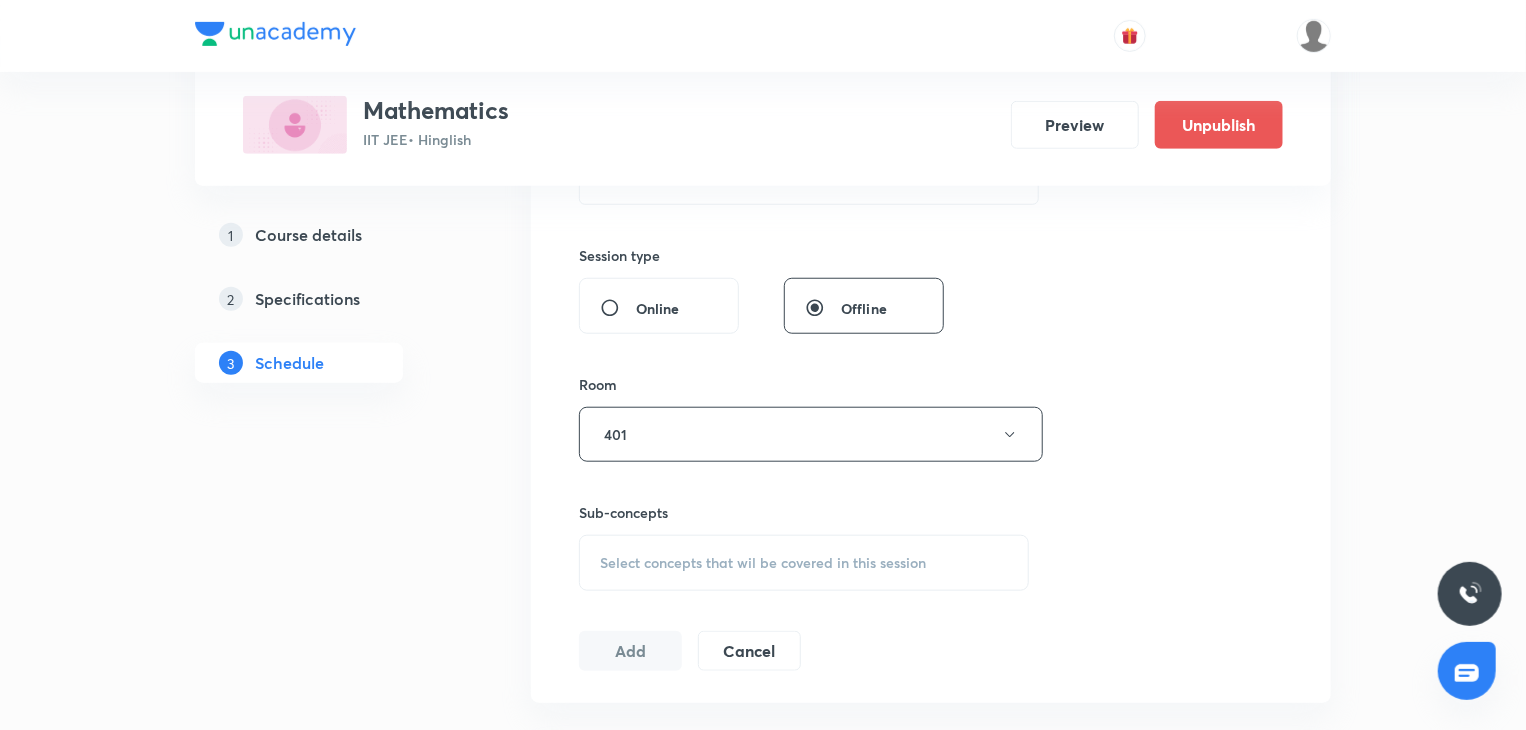 click on "Select concepts that wil be covered in this session" at bounding box center (804, 563) 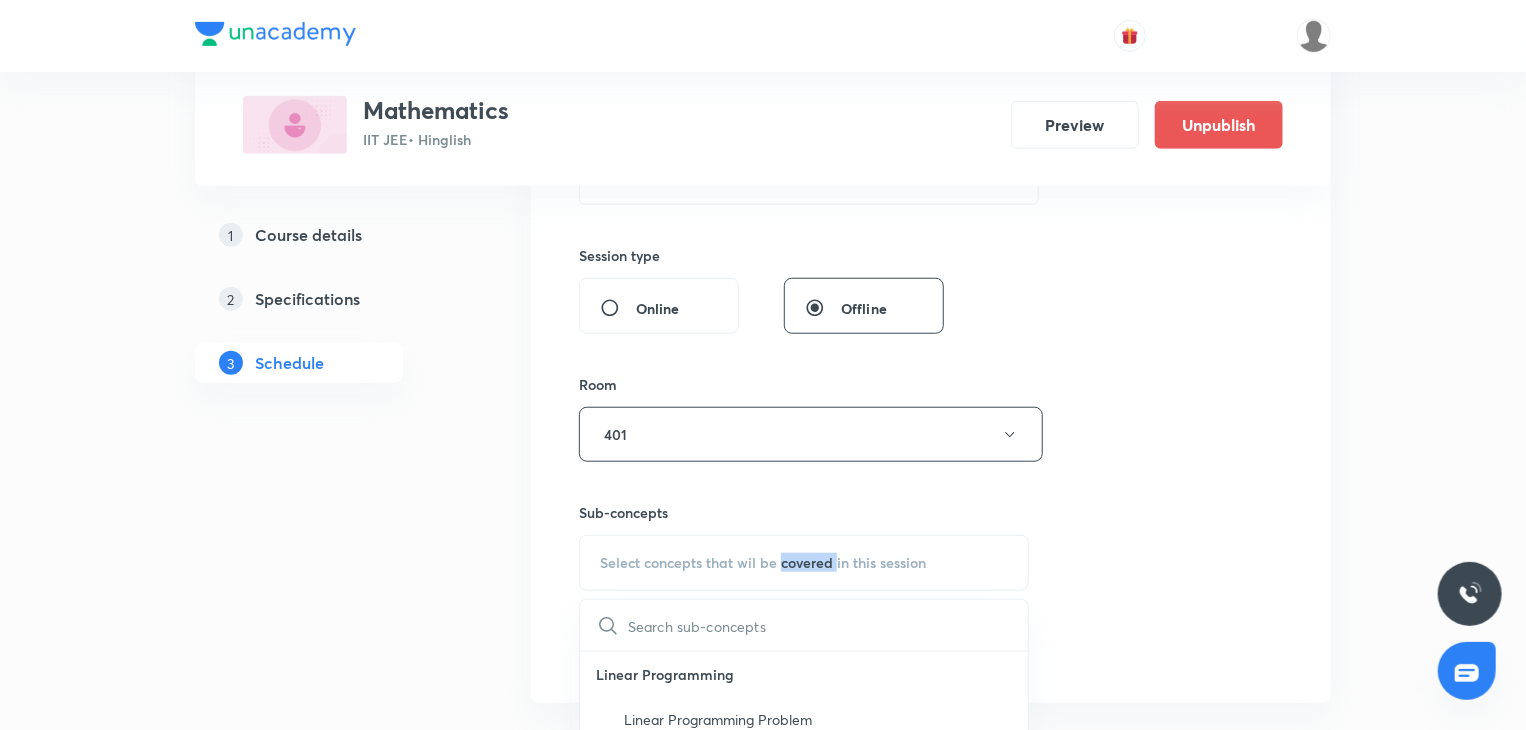 click on "Select concepts that wil be covered in this session" at bounding box center (804, 563) 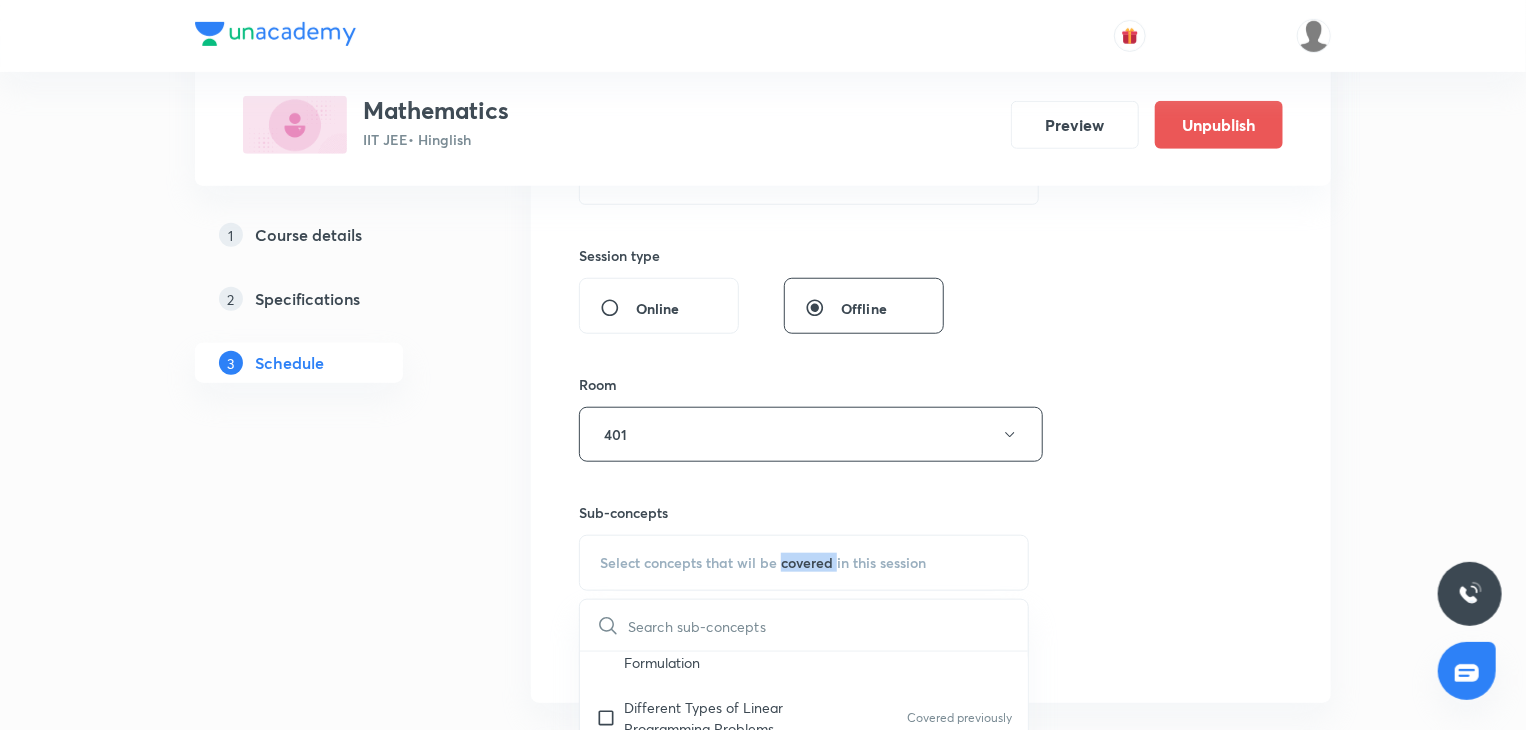 scroll, scrollTop: 100, scrollLeft: 0, axis: vertical 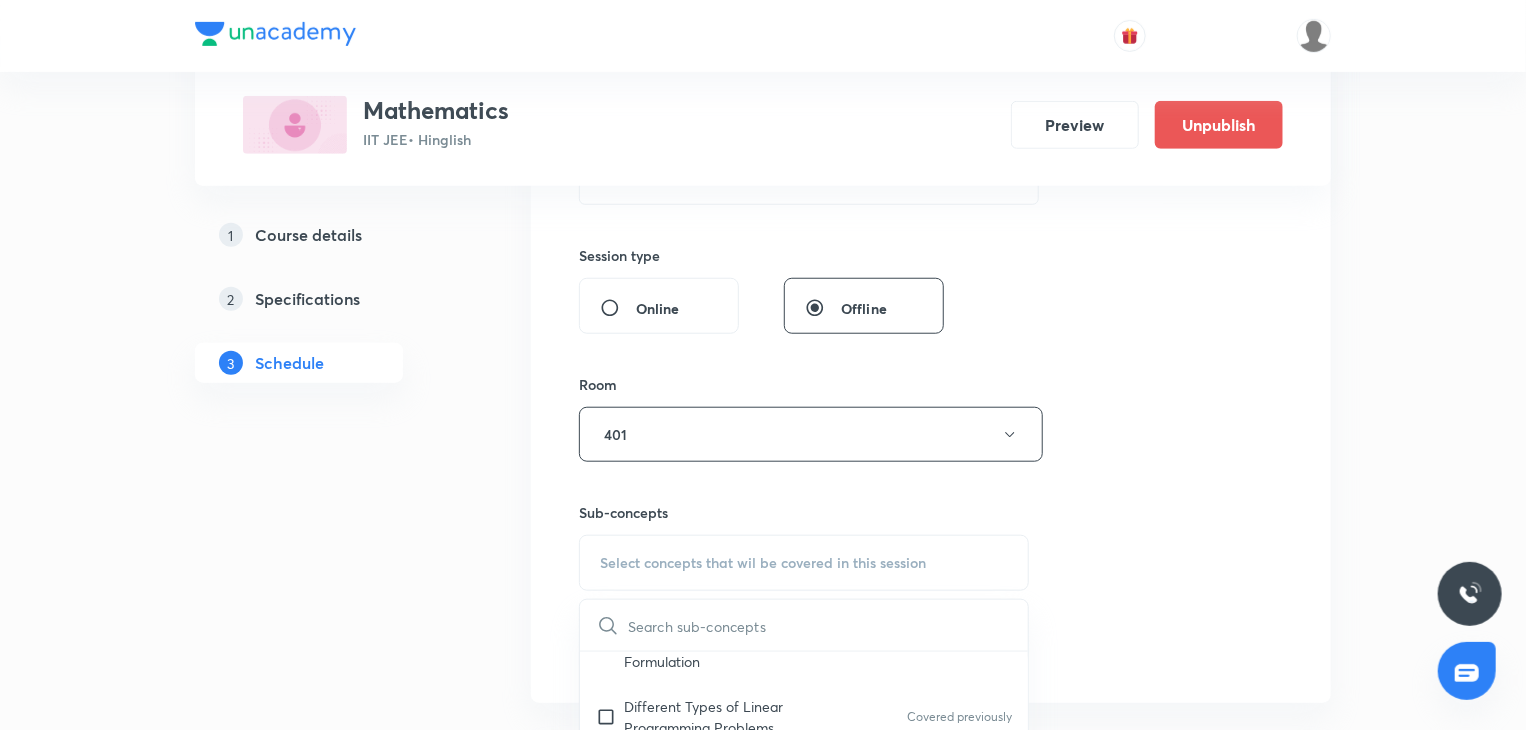 click at bounding box center [828, 625] 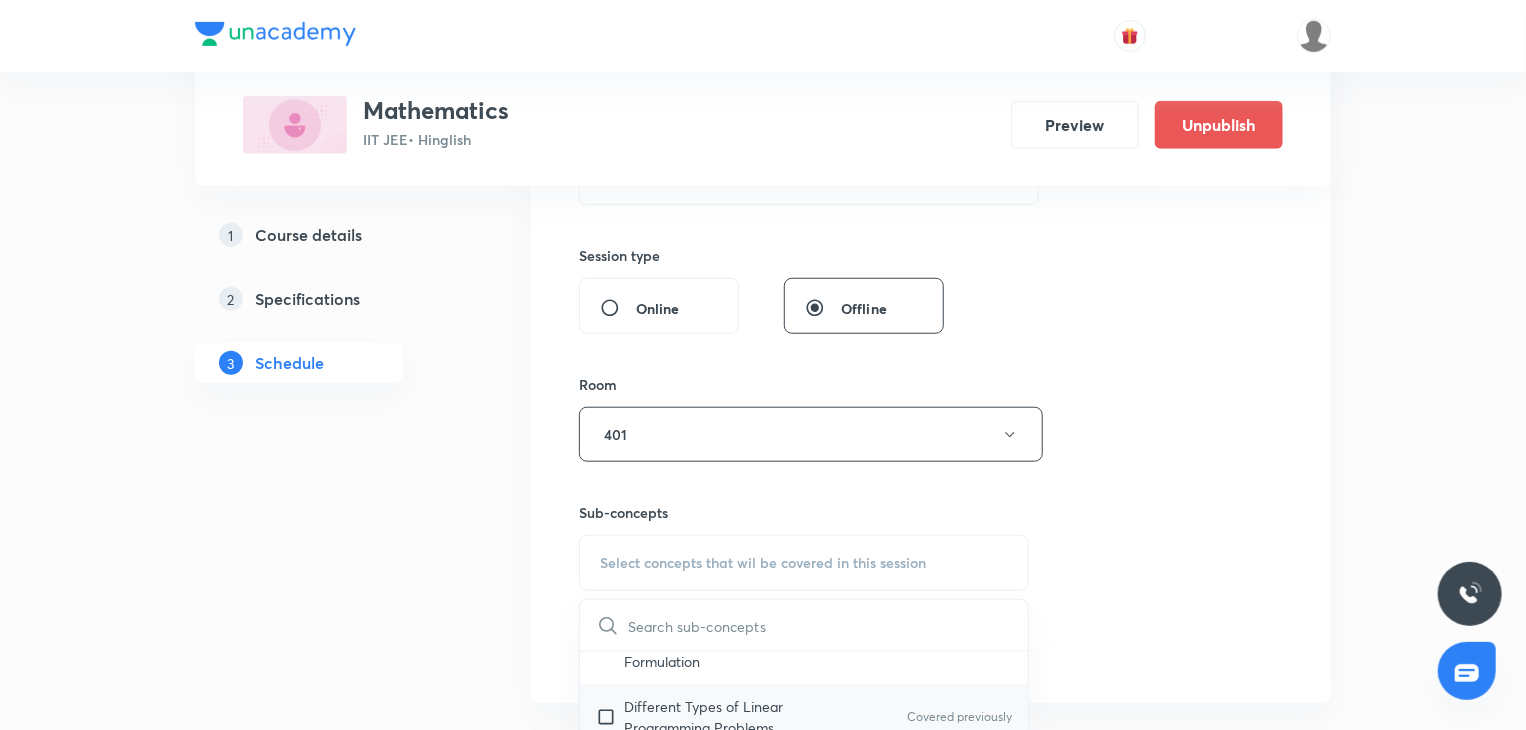 click on "Different Types of Linear Programming Problems" at bounding box center [725, 717] 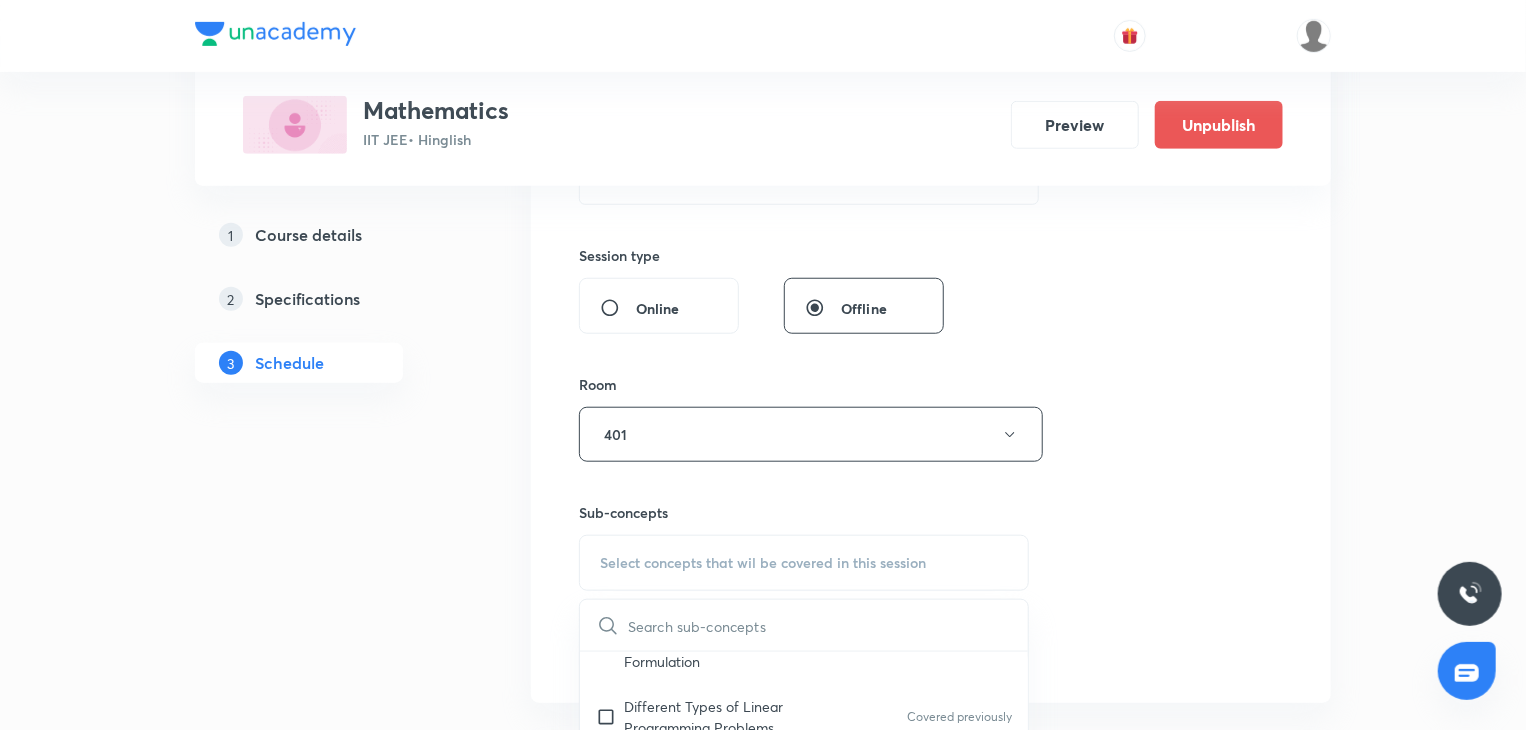 checkbox on "true" 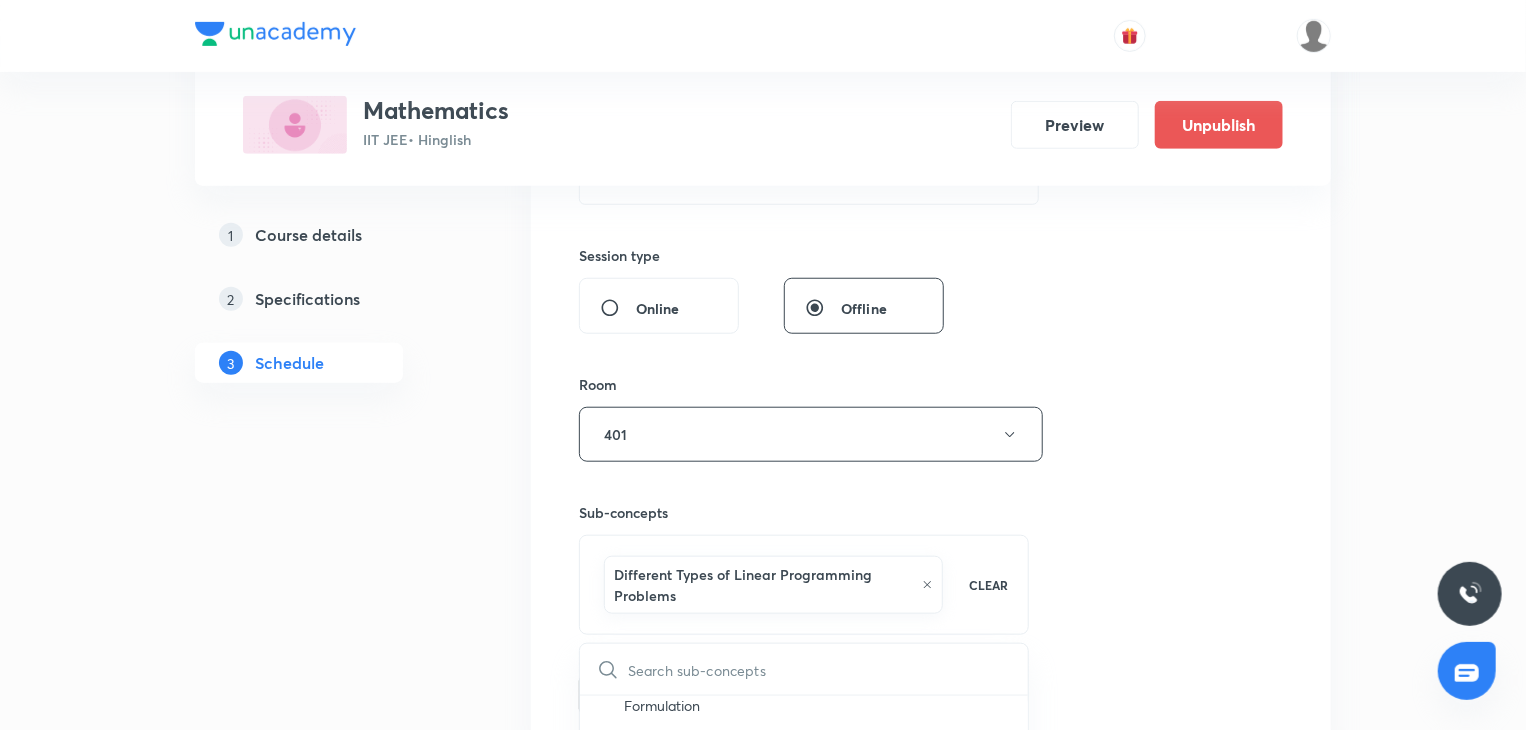 click on "Session  80 Live class Session title 25/99 Trigonometric Equation 17 ​ Schedule for Aug 8, 2025, 7:00 PM ​ Duration (in minutes) 80 ​   Session type Online Offline Room 401 Sub-concepts Different Types of Linear Programming Problems CLEAR ​ Linear Programming Linear Programming Problem and its Mathematical Formulation Covered previously Different Types of Linear Programming Problems Covered previously 3D Geometry Direction Cosines and Direction Ratios Covered previously Equation of a Straight Line Passing Through a Given Point and Parallel to a Given Vector Equation of Line Passing Through Two Given Points Angle between Two Lines Foot of Perpendicular and Image Shortest Distance between Two Lines Plane Angle Between Two Planes Line of intersection of Two Planes Angle Between a Line and a Plane Equation of a Plane Passing through the Line of Intersection of Two Planes Equation of a Plane Passing through the Line of Intersection of Two Planes Distance Between Parallel Planes Two sides of a Plane Spheres" at bounding box center [931, 223] 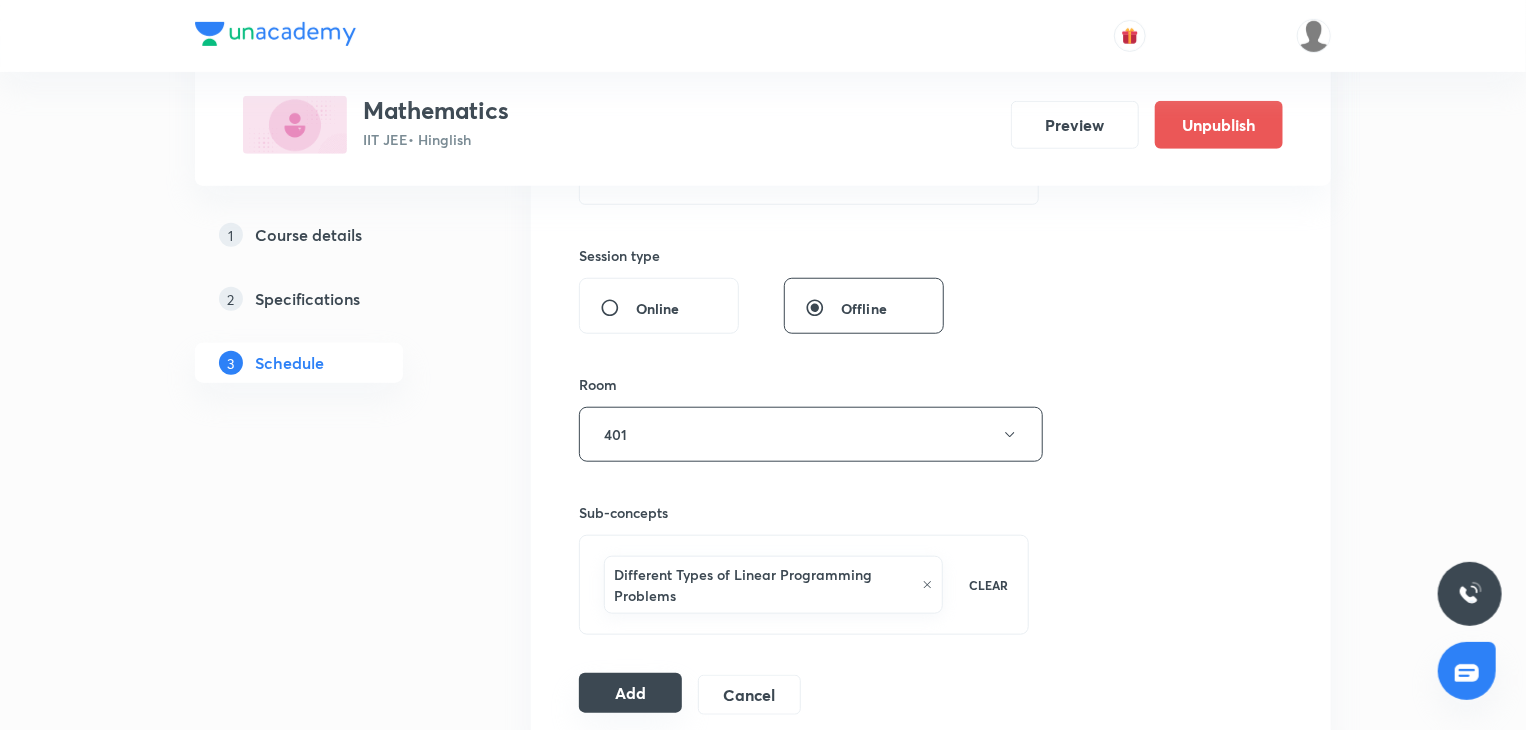 click on "Add" at bounding box center (630, 693) 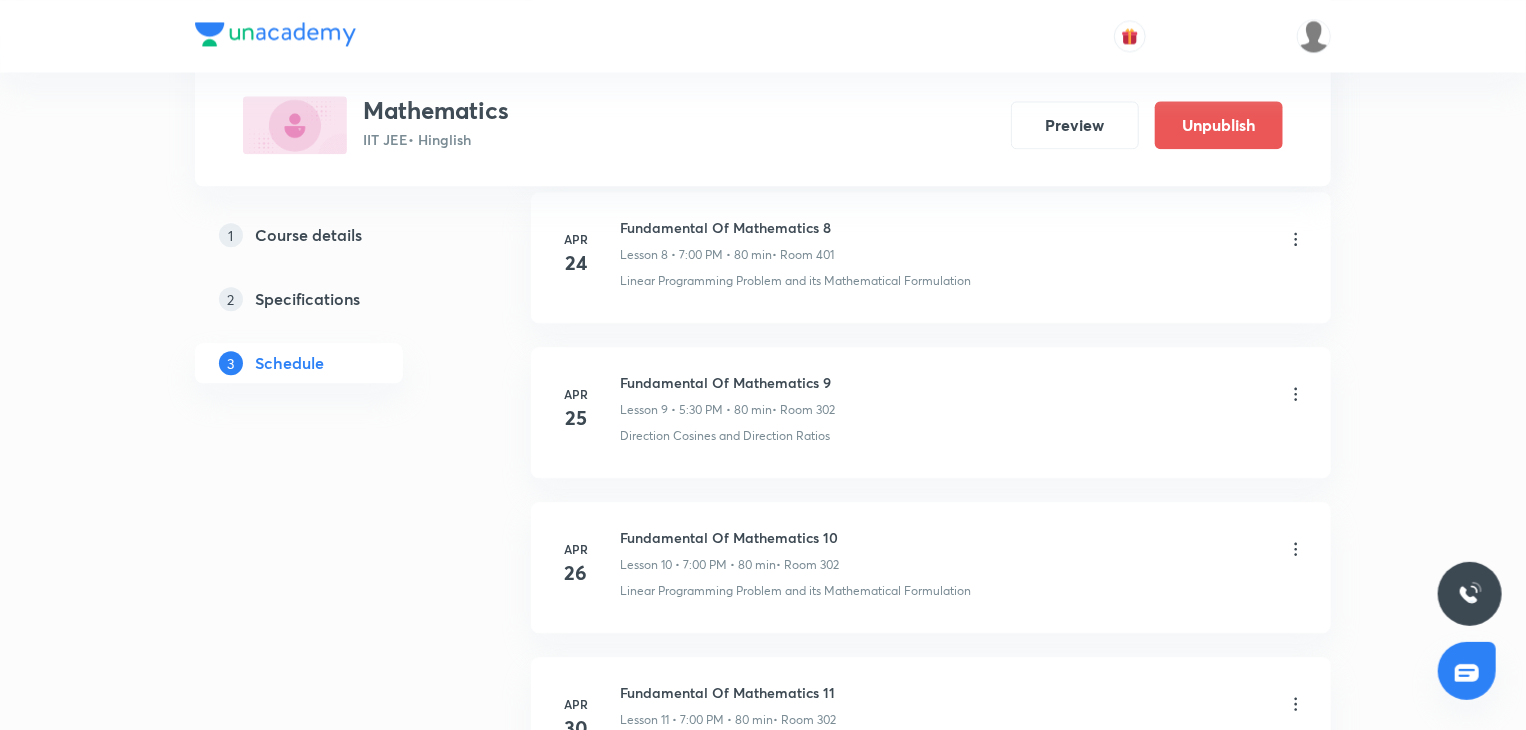 scroll, scrollTop: 13128, scrollLeft: 0, axis: vertical 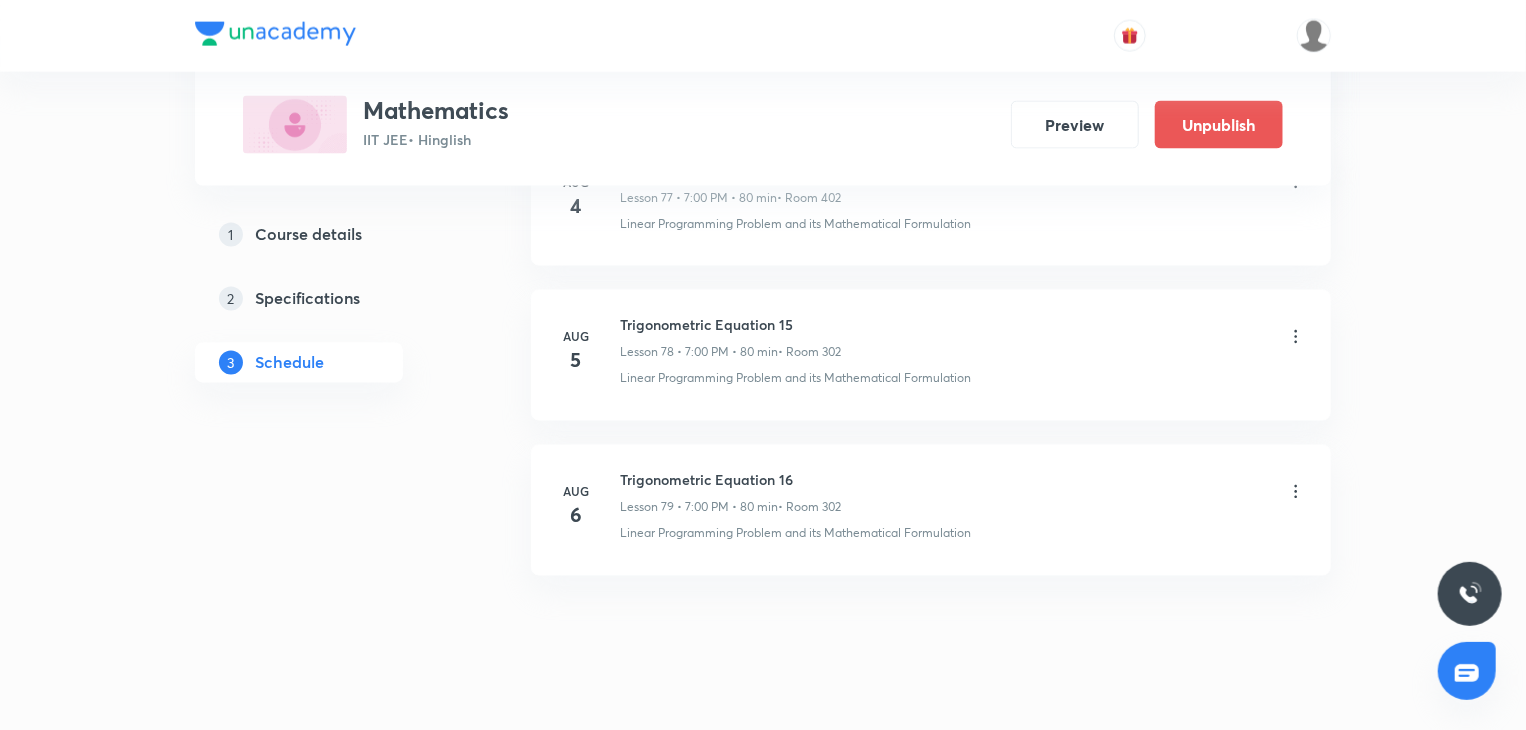 type 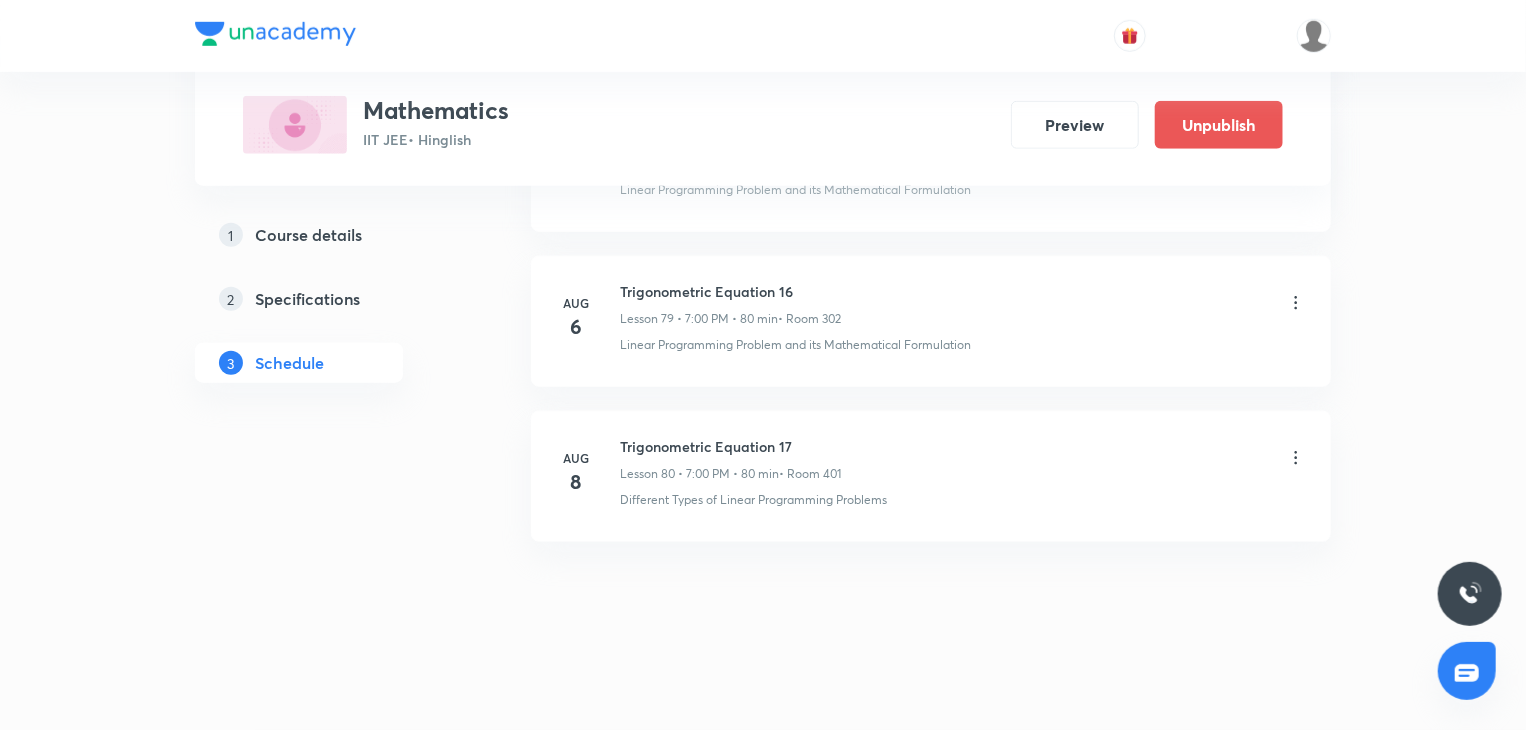 scroll, scrollTop: 12168, scrollLeft: 0, axis: vertical 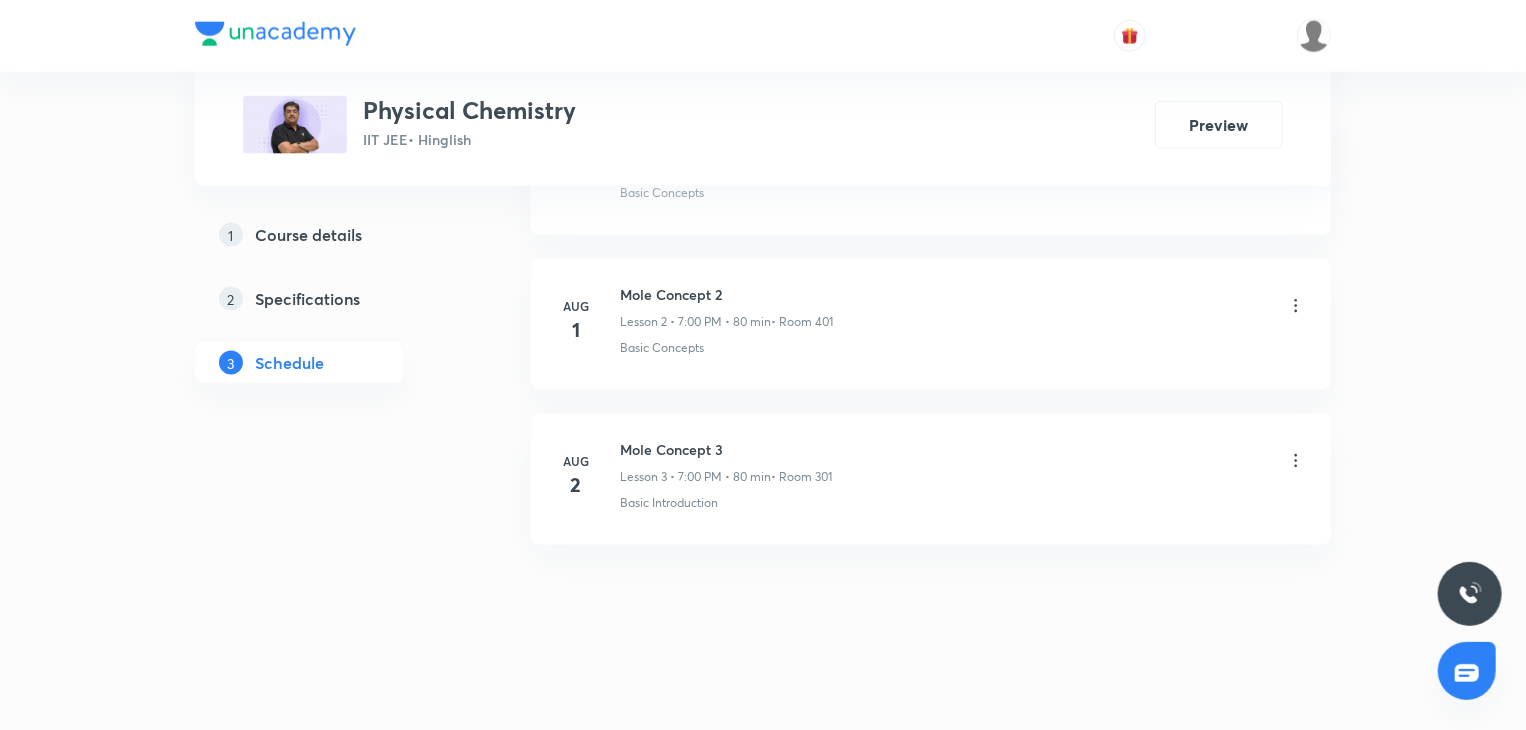 click on "Mole Concept 3" at bounding box center [726, 449] 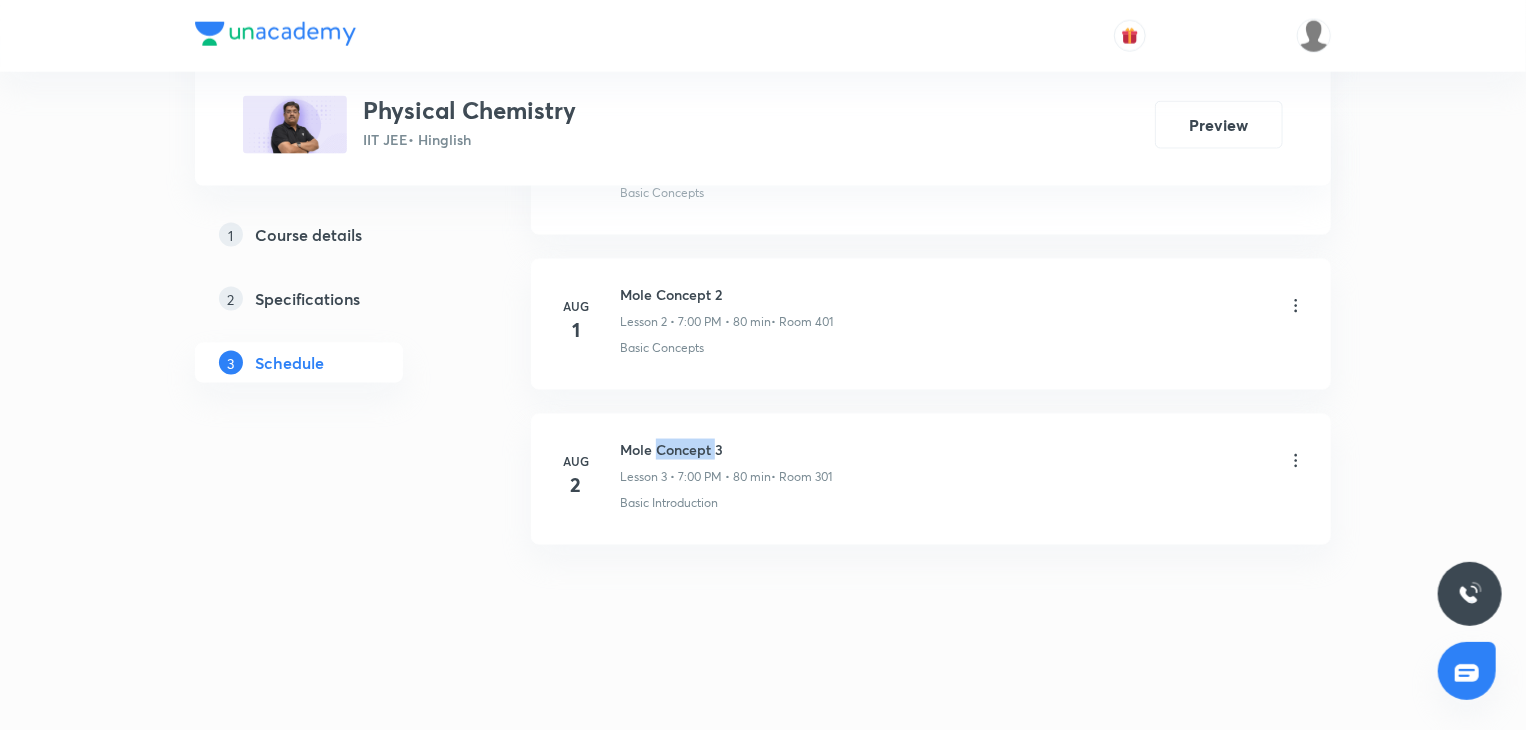 click on "Mole Concept 3" at bounding box center (726, 449) 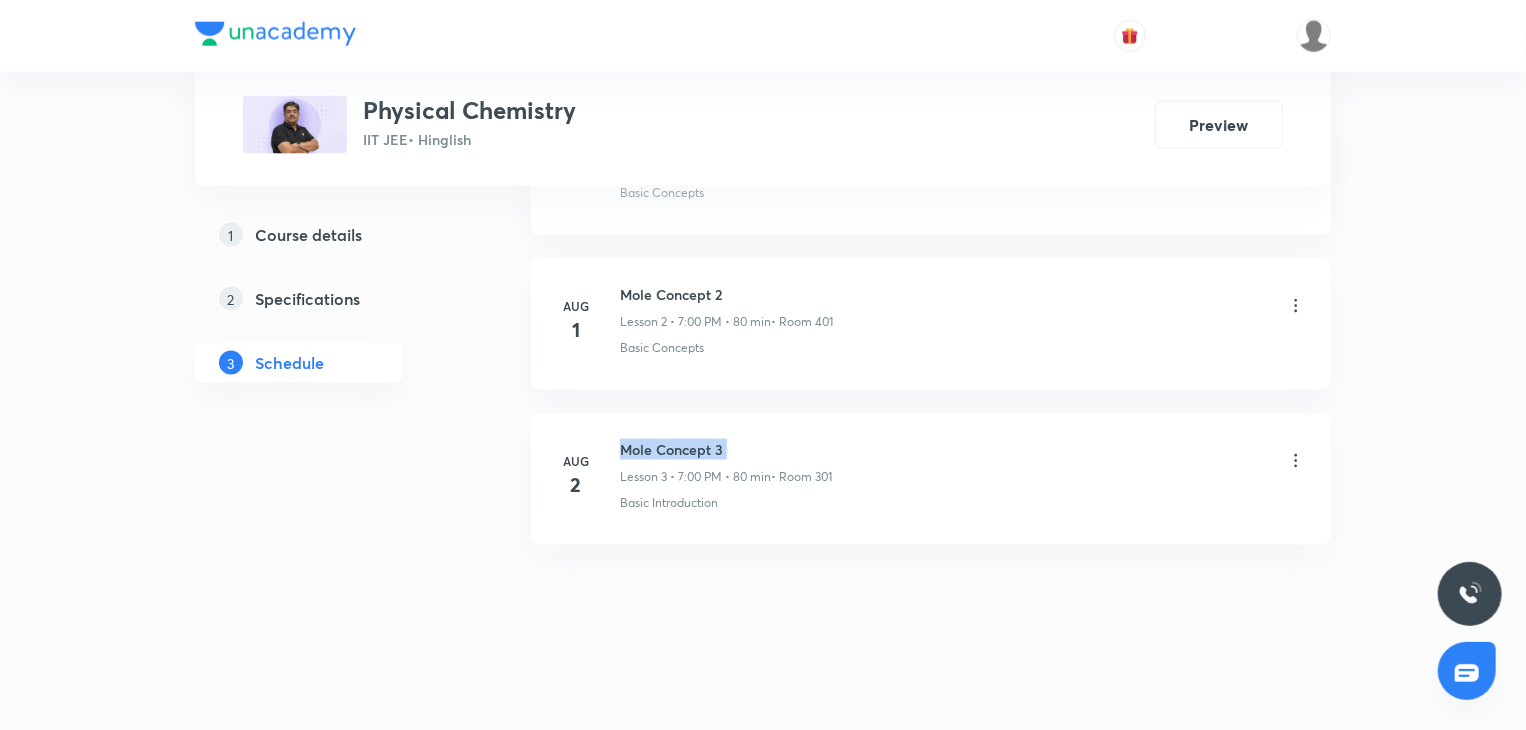 click on "Mole Concept 3" at bounding box center (726, 449) 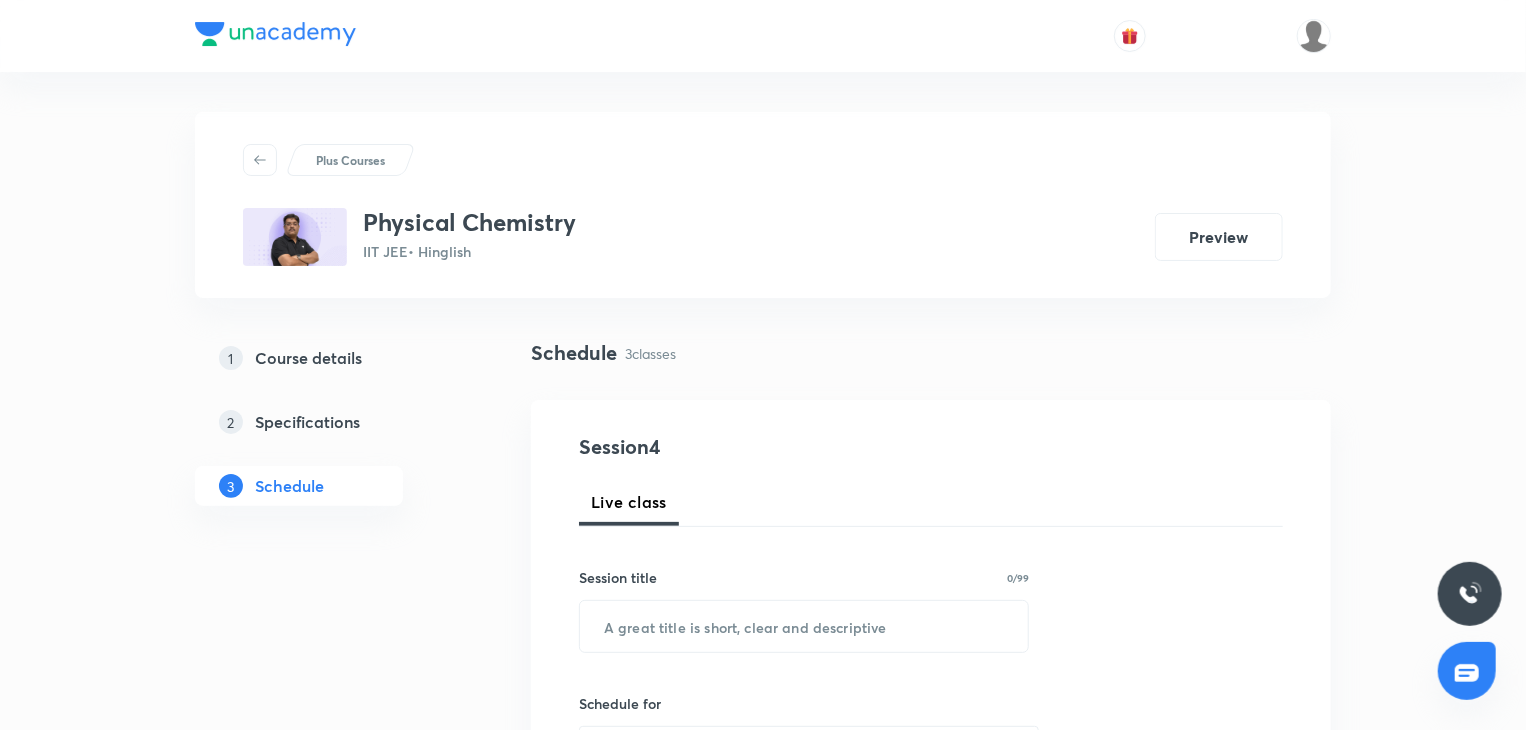 scroll, scrollTop: 100, scrollLeft: 0, axis: vertical 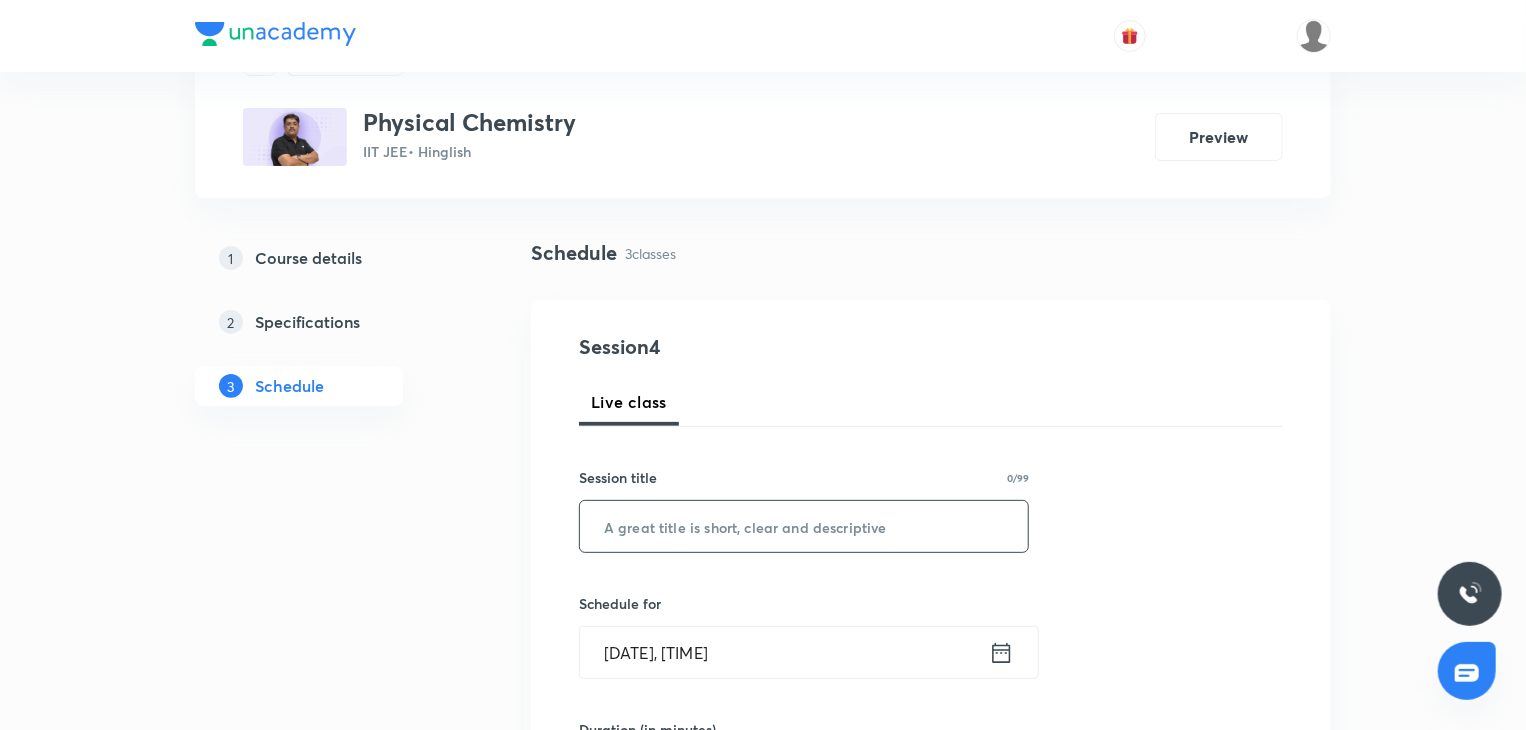 click at bounding box center [804, 526] 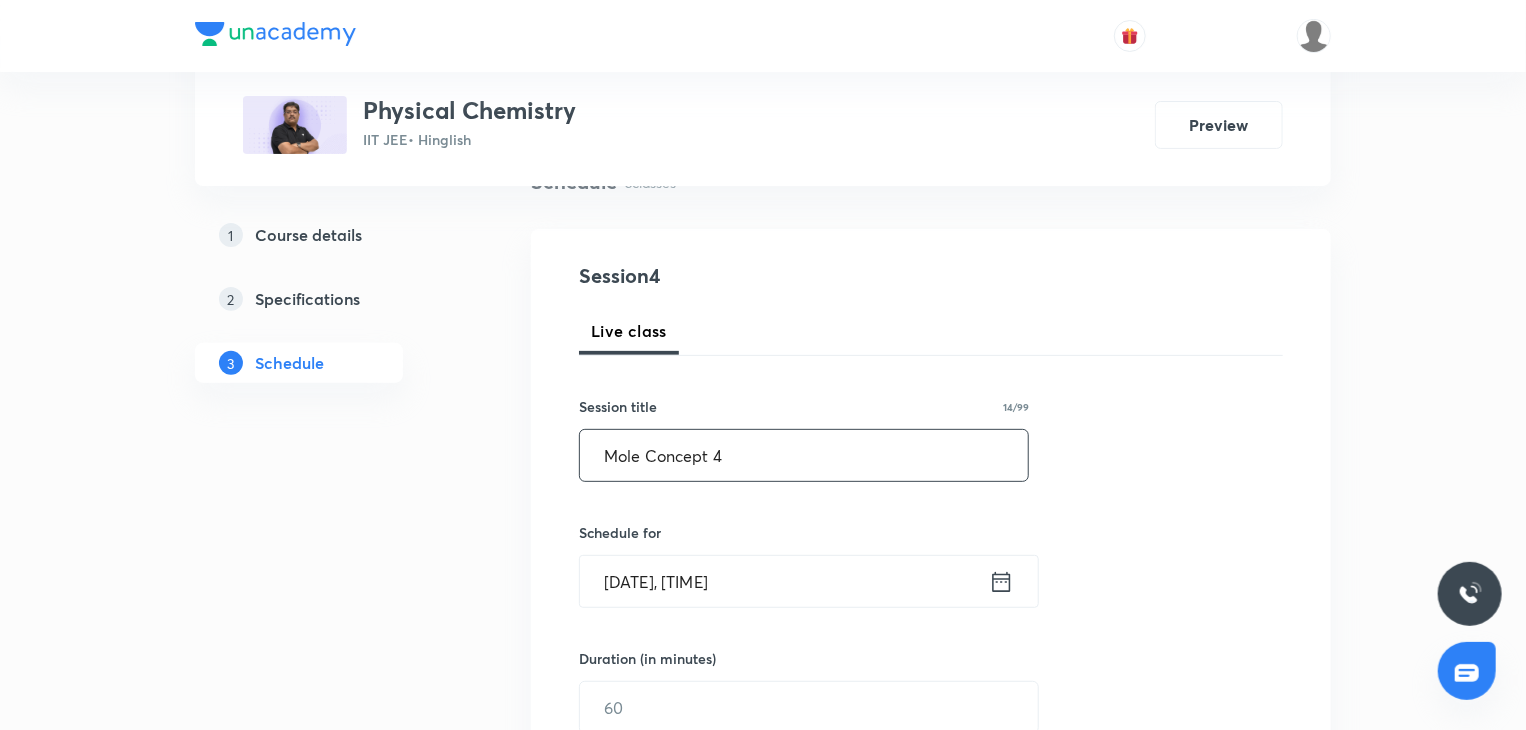 scroll, scrollTop: 300, scrollLeft: 0, axis: vertical 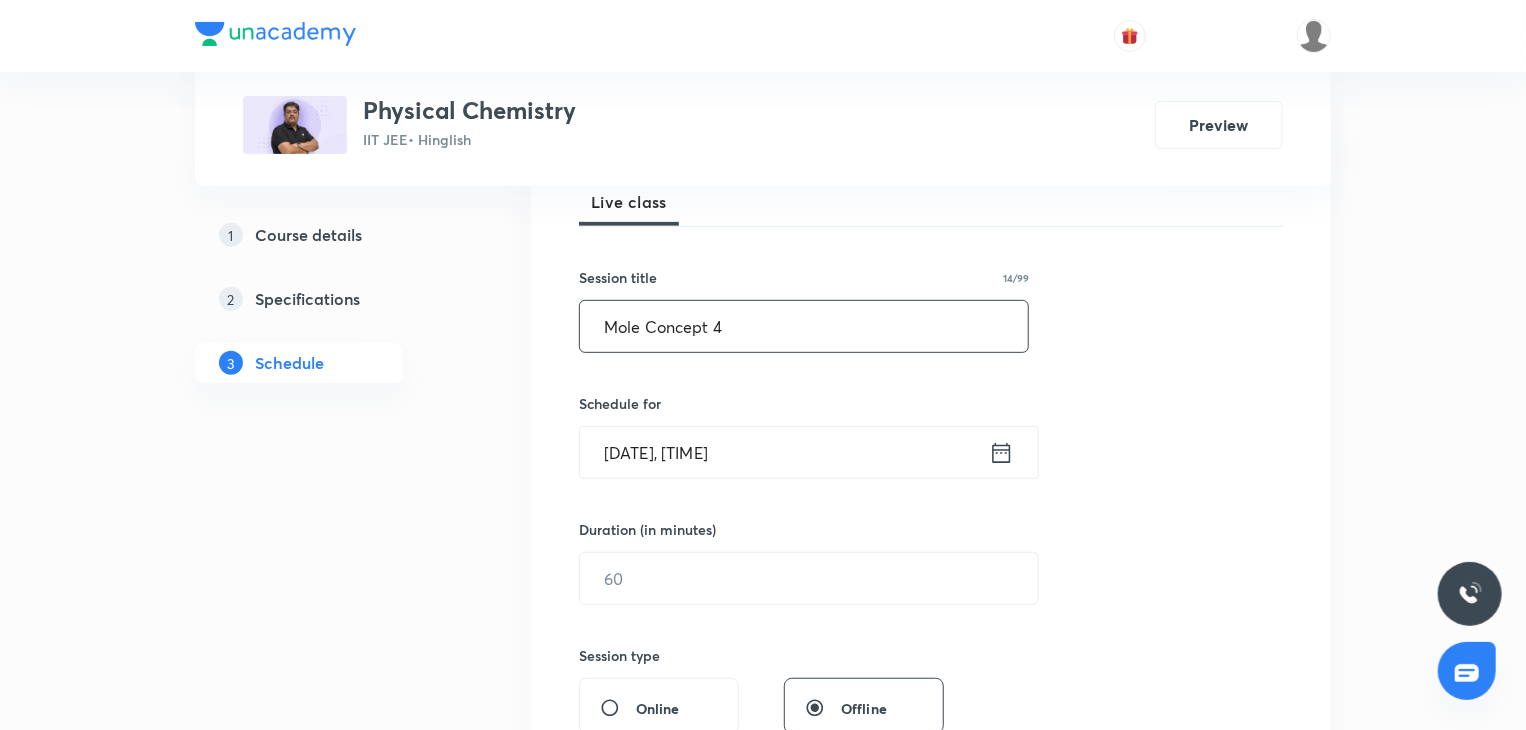type on "Mole Concept 4" 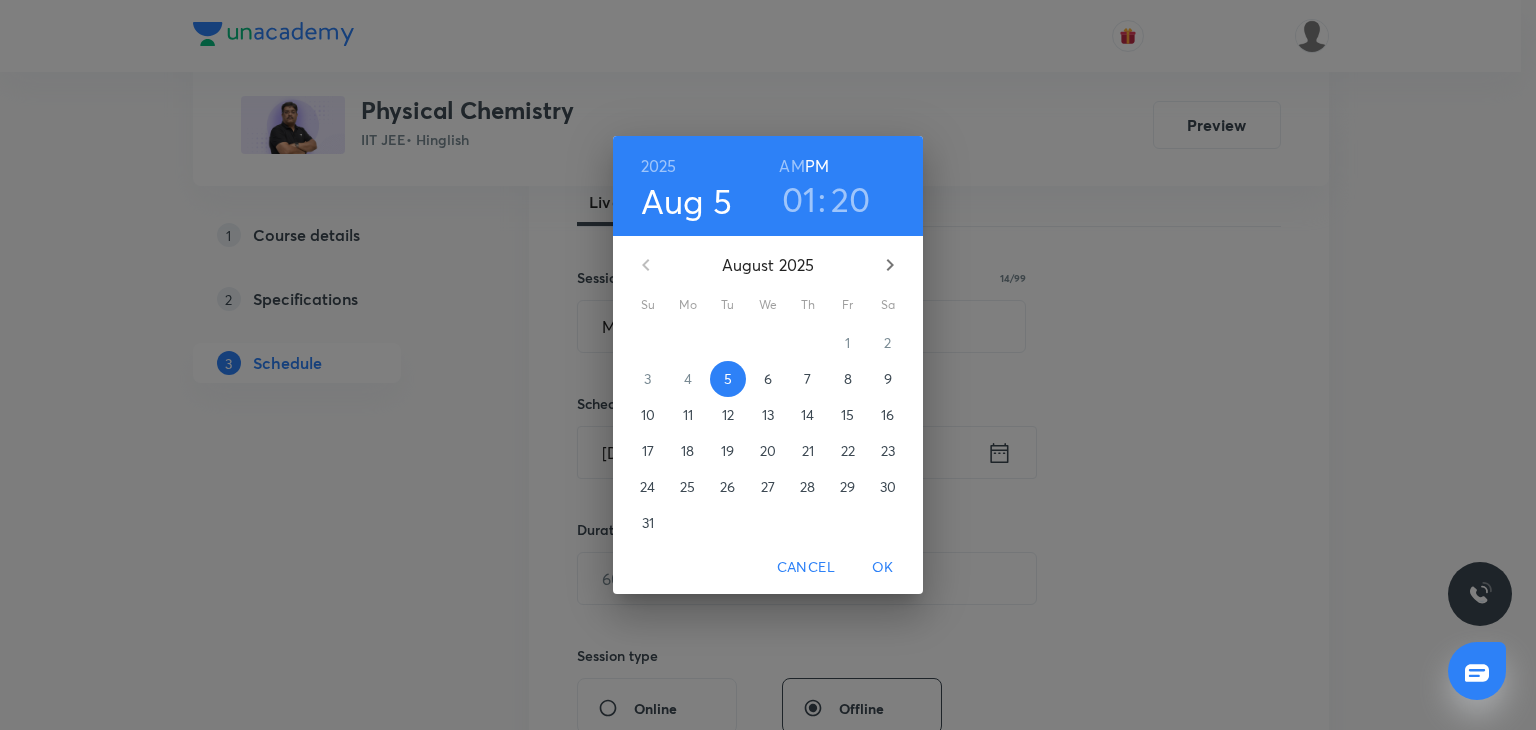 click on "01" at bounding box center [799, 199] 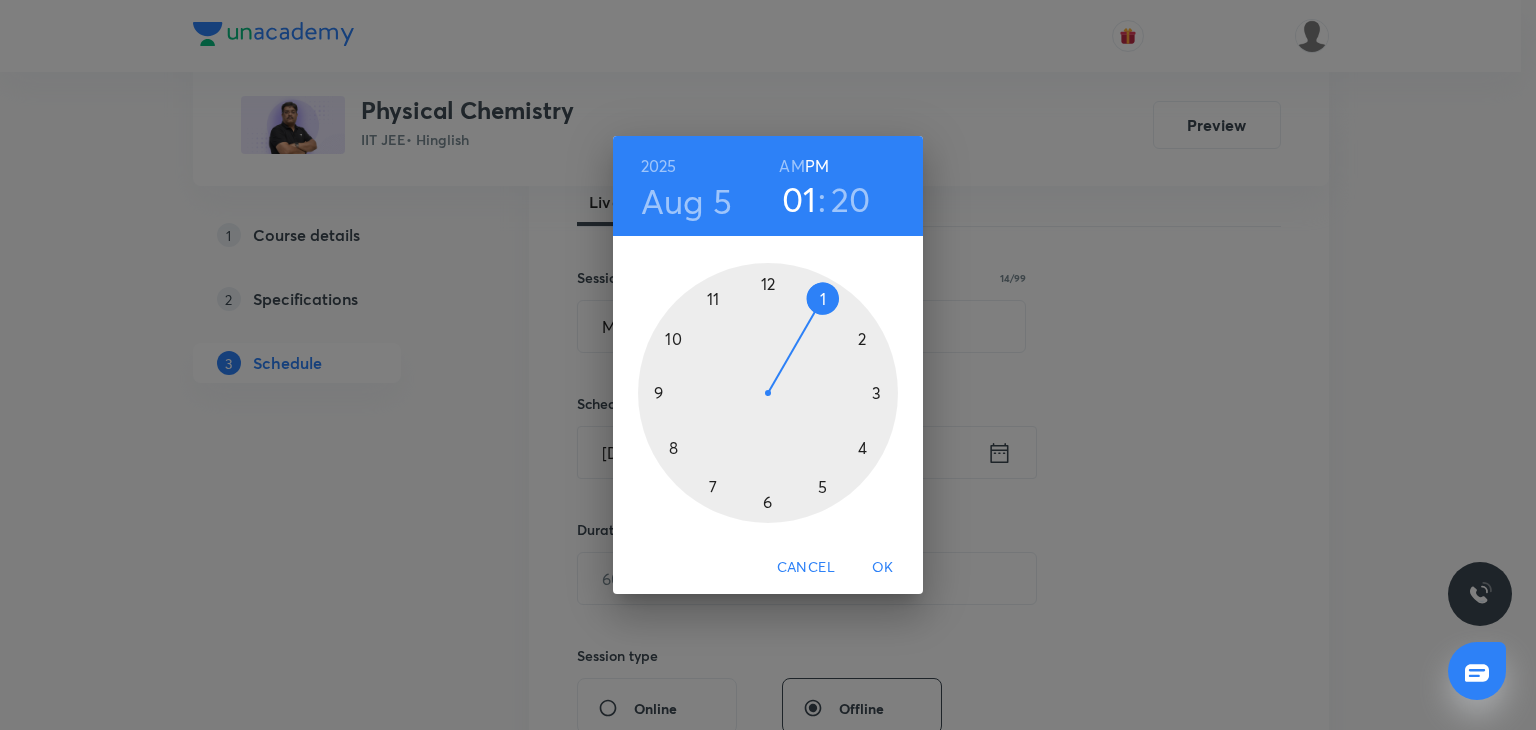 type 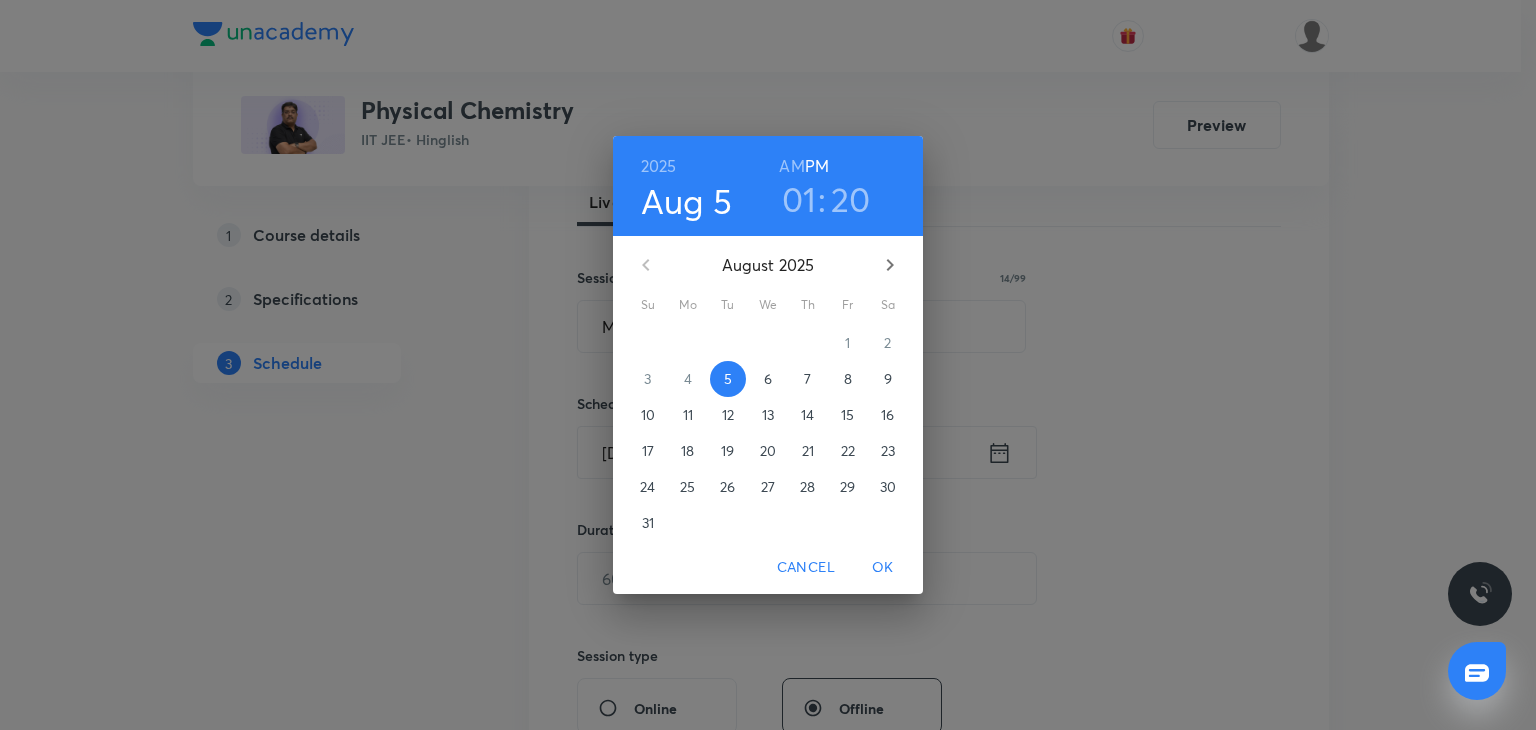 click on "6" at bounding box center [768, 379] 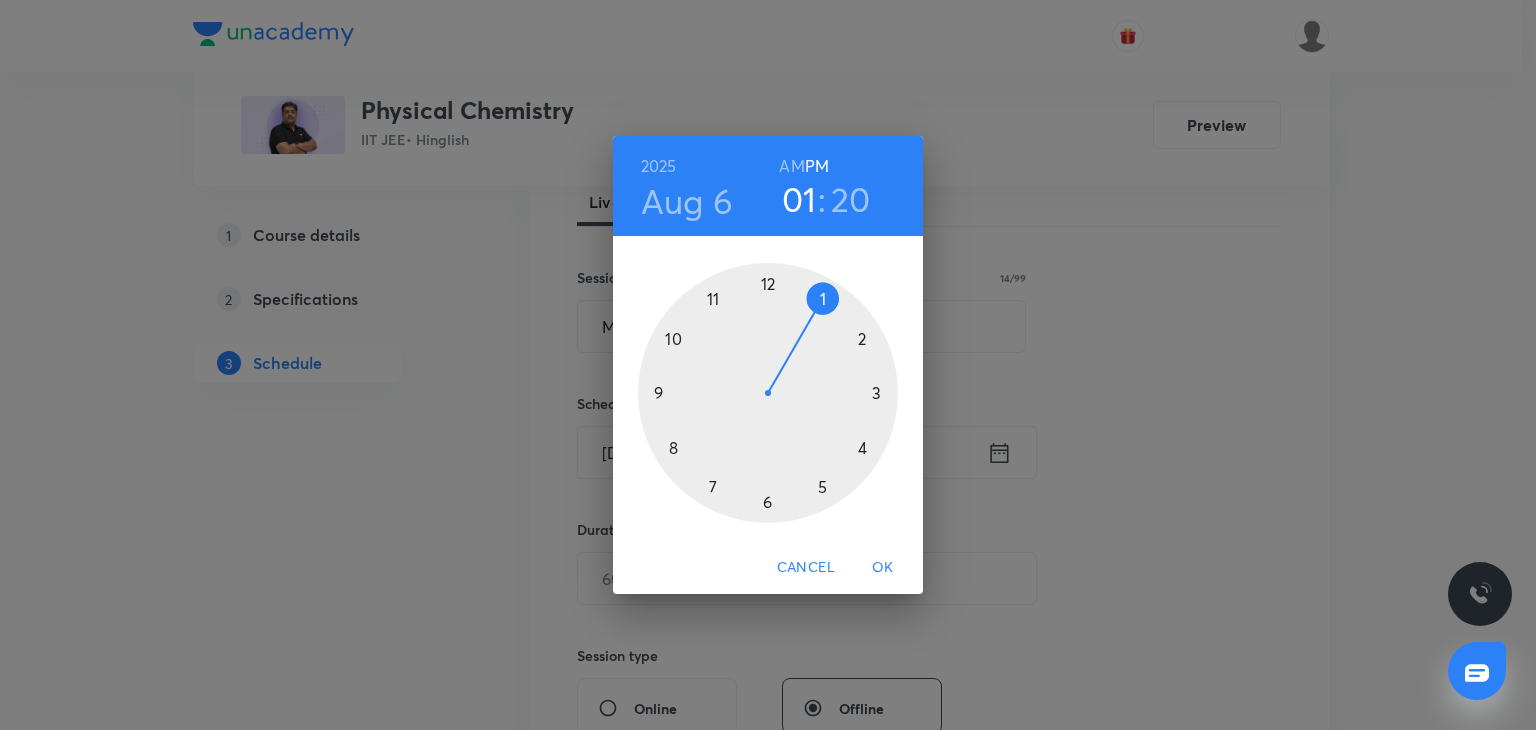click on "PM" at bounding box center [817, 166] 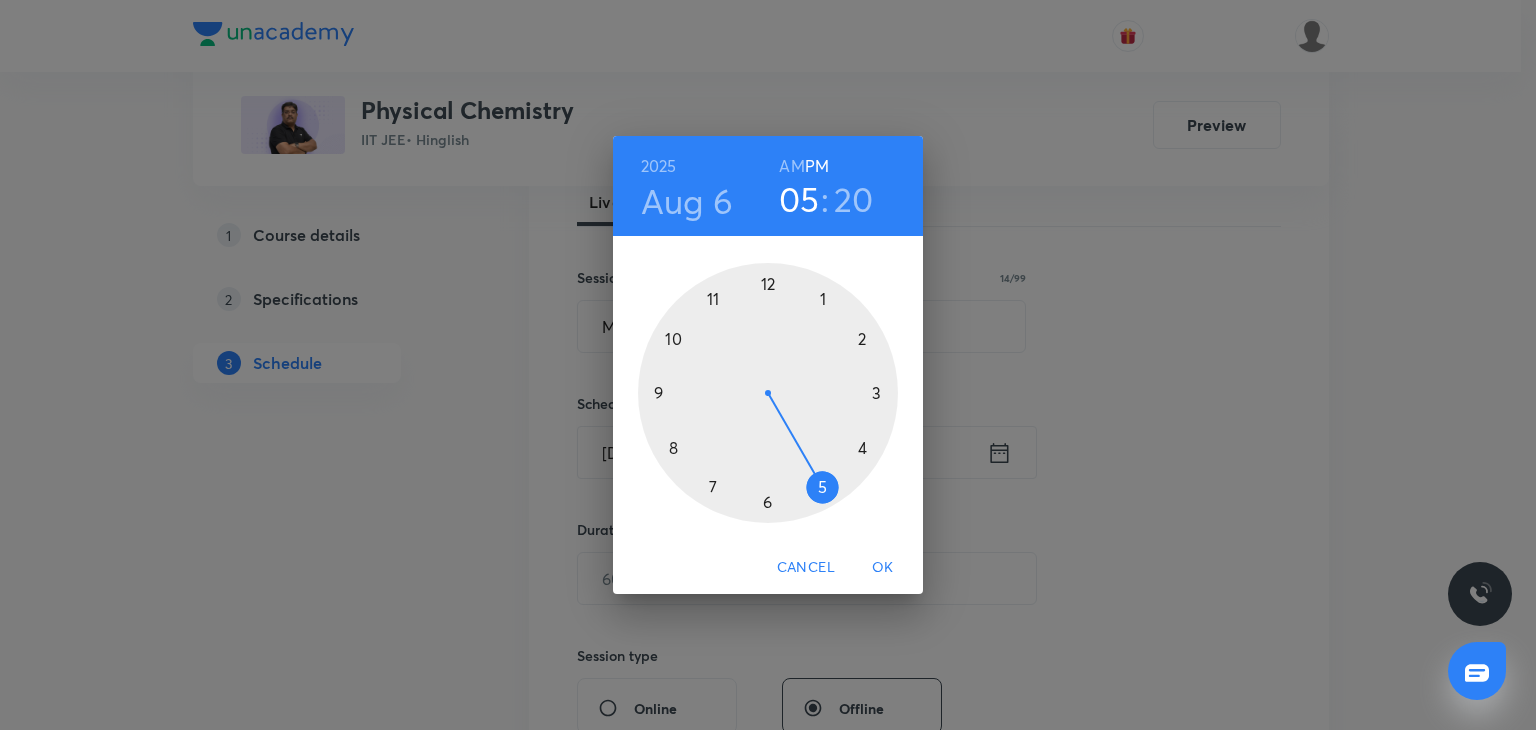 drag, startPoint x: 818, startPoint y: 288, endPoint x: 820, endPoint y: 465, distance: 177.01129 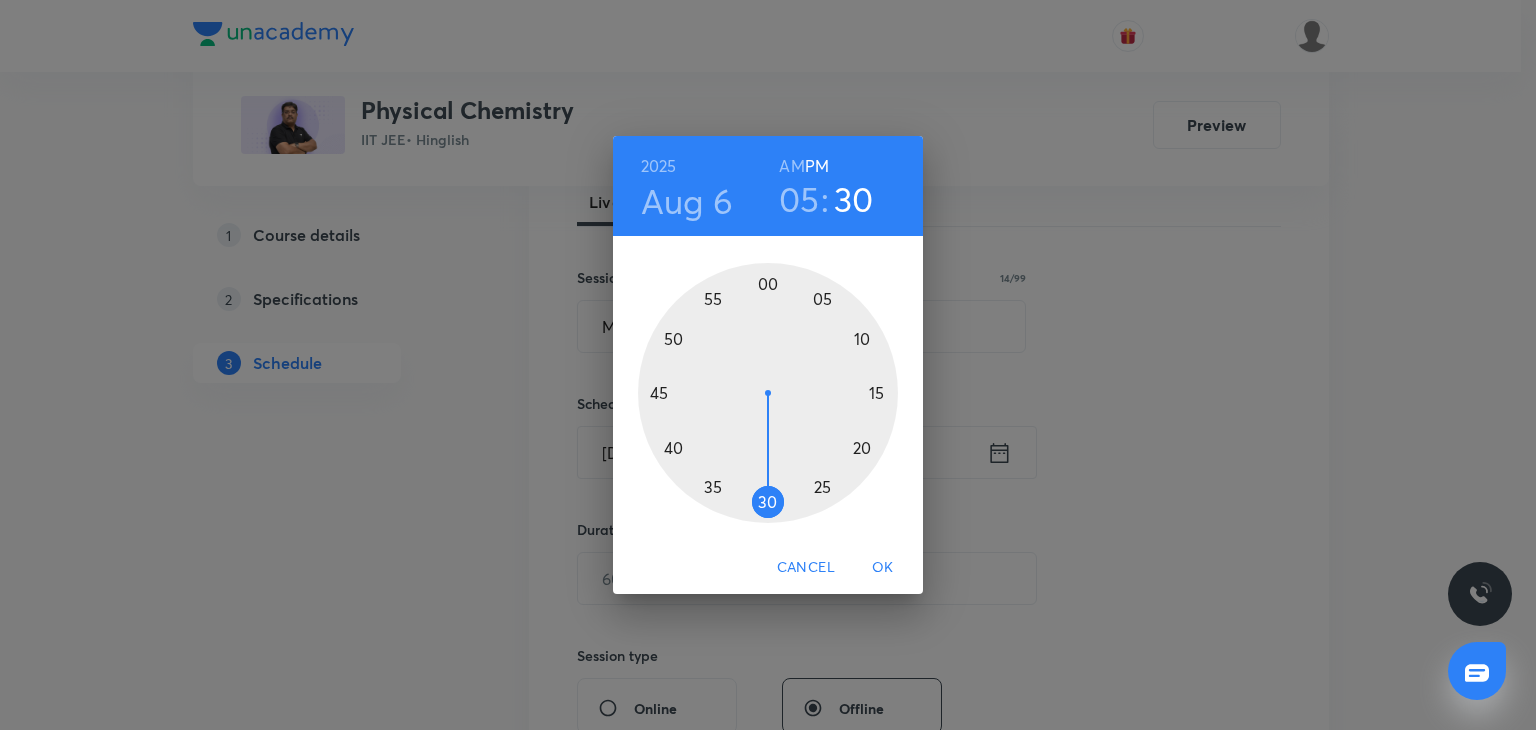 drag, startPoint x: 777, startPoint y: 467, endPoint x: 765, endPoint y: 508, distance: 42.72002 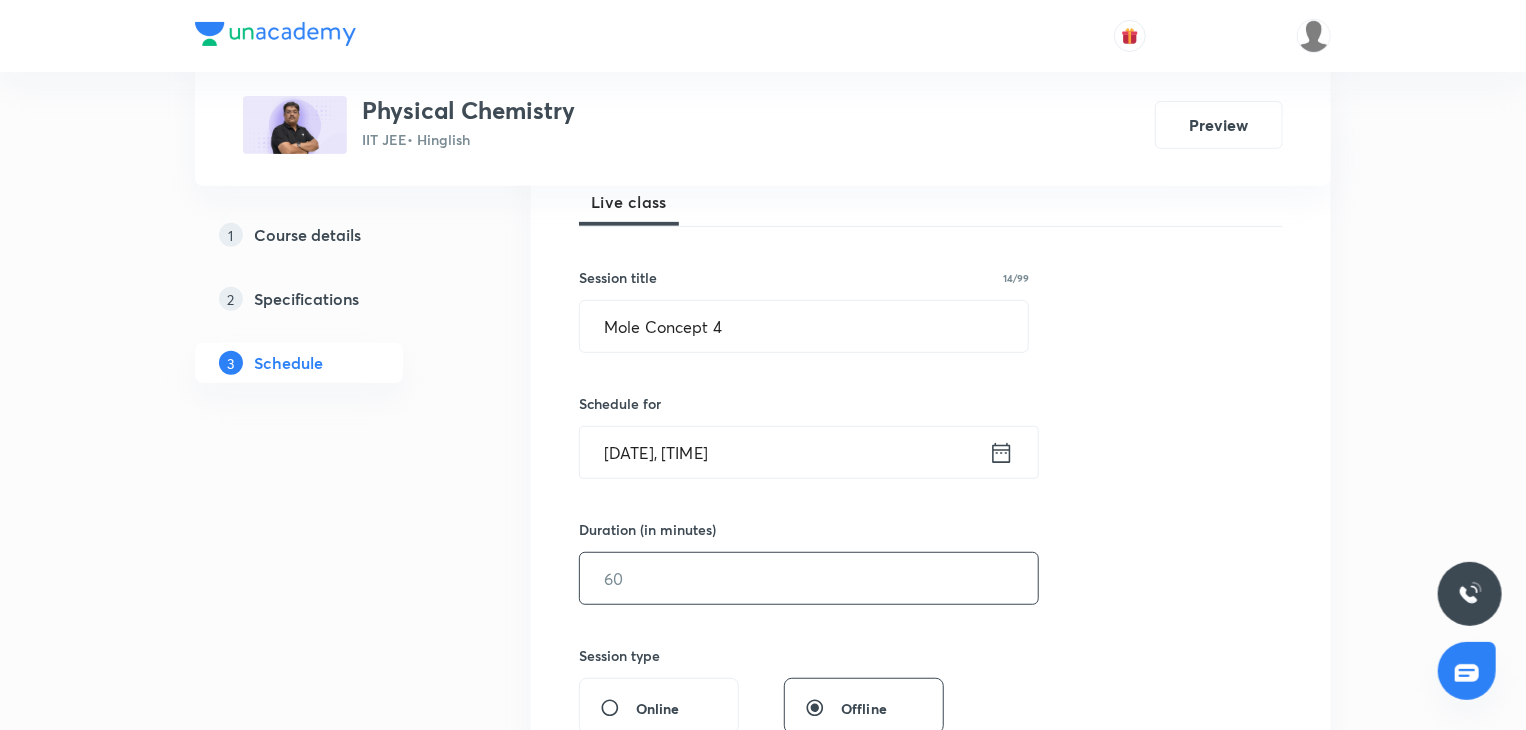 click at bounding box center (809, 578) 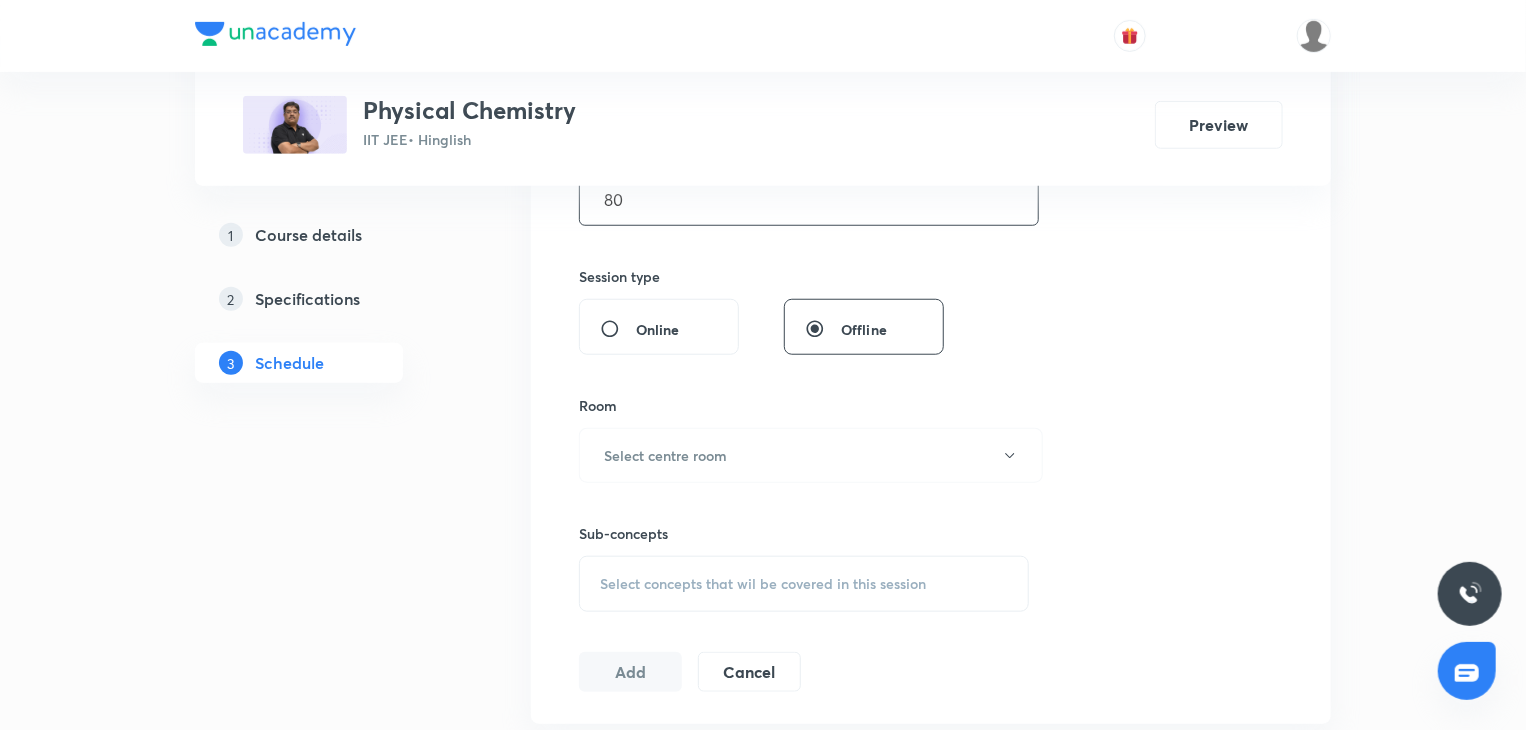 scroll, scrollTop: 700, scrollLeft: 0, axis: vertical 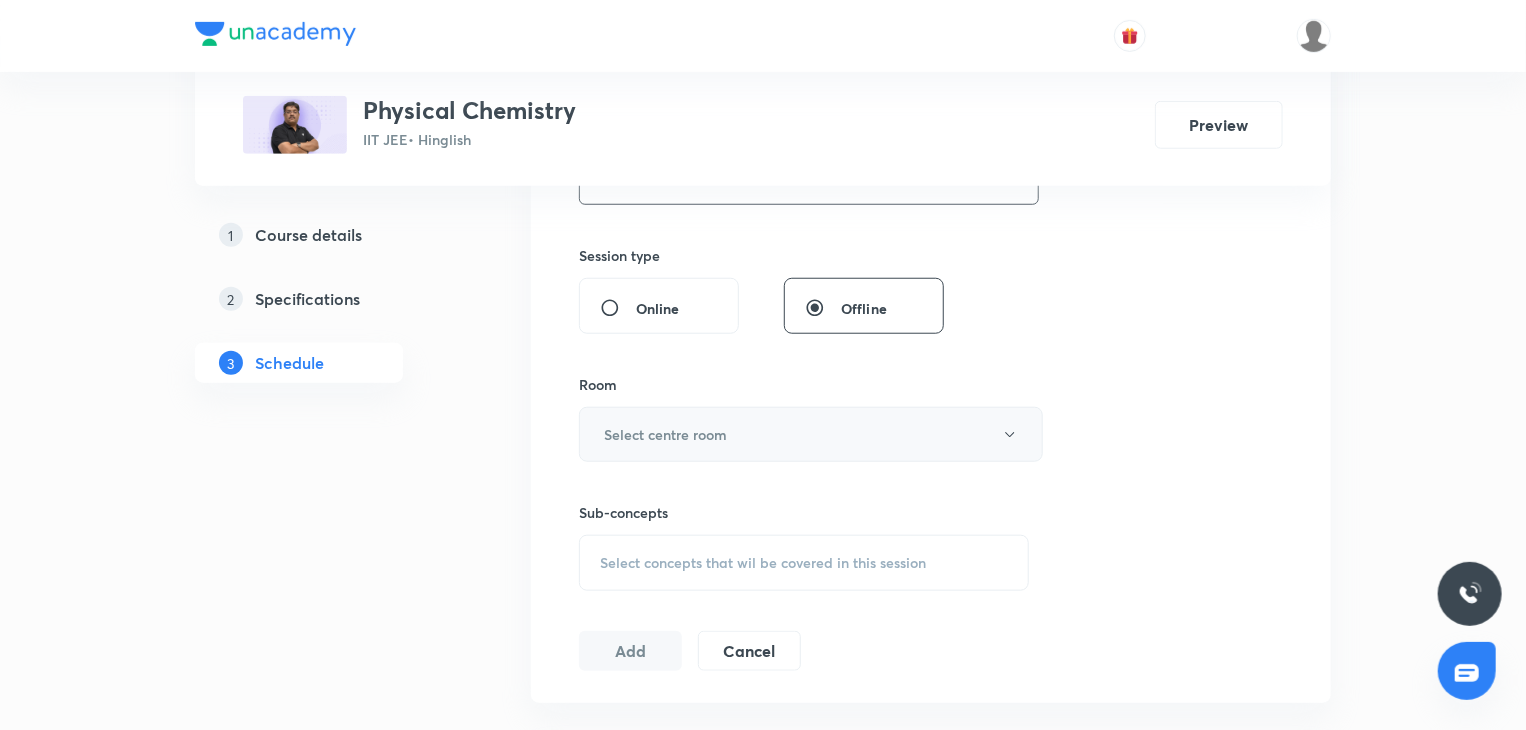 type on "80" 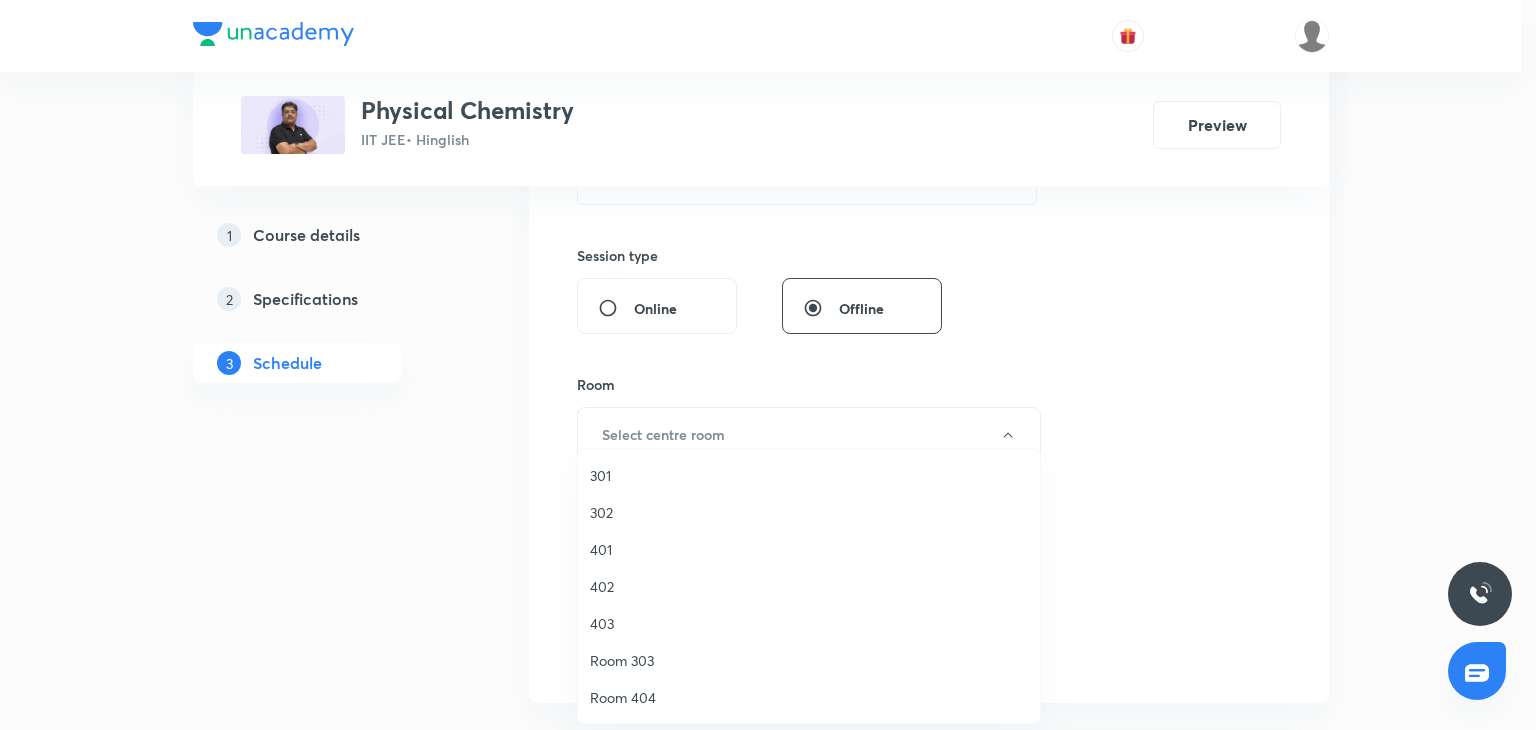 click on "302" at bounding box center (809, 512) 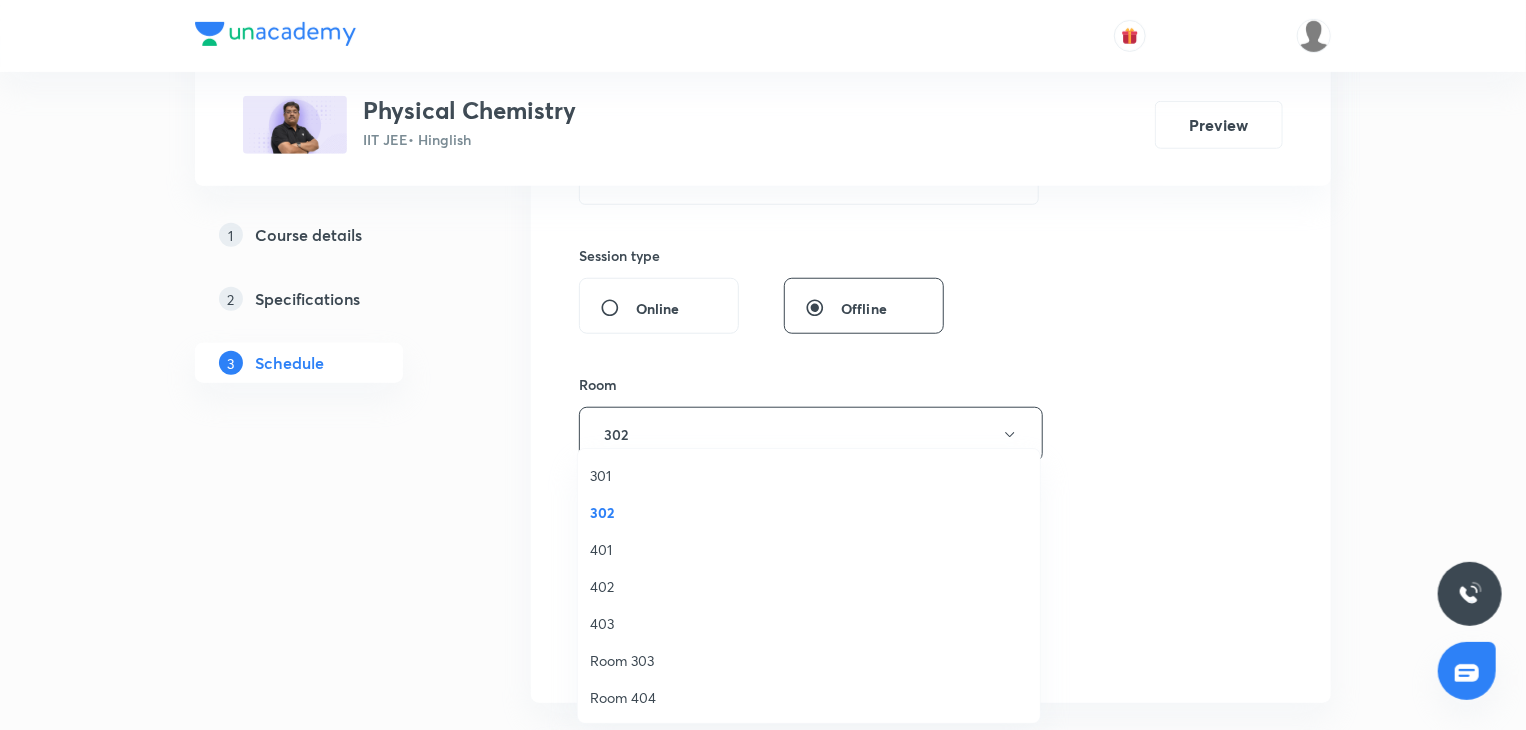 click on "Select concepts that wil be covered in this session" at bounding box center (804, 563) 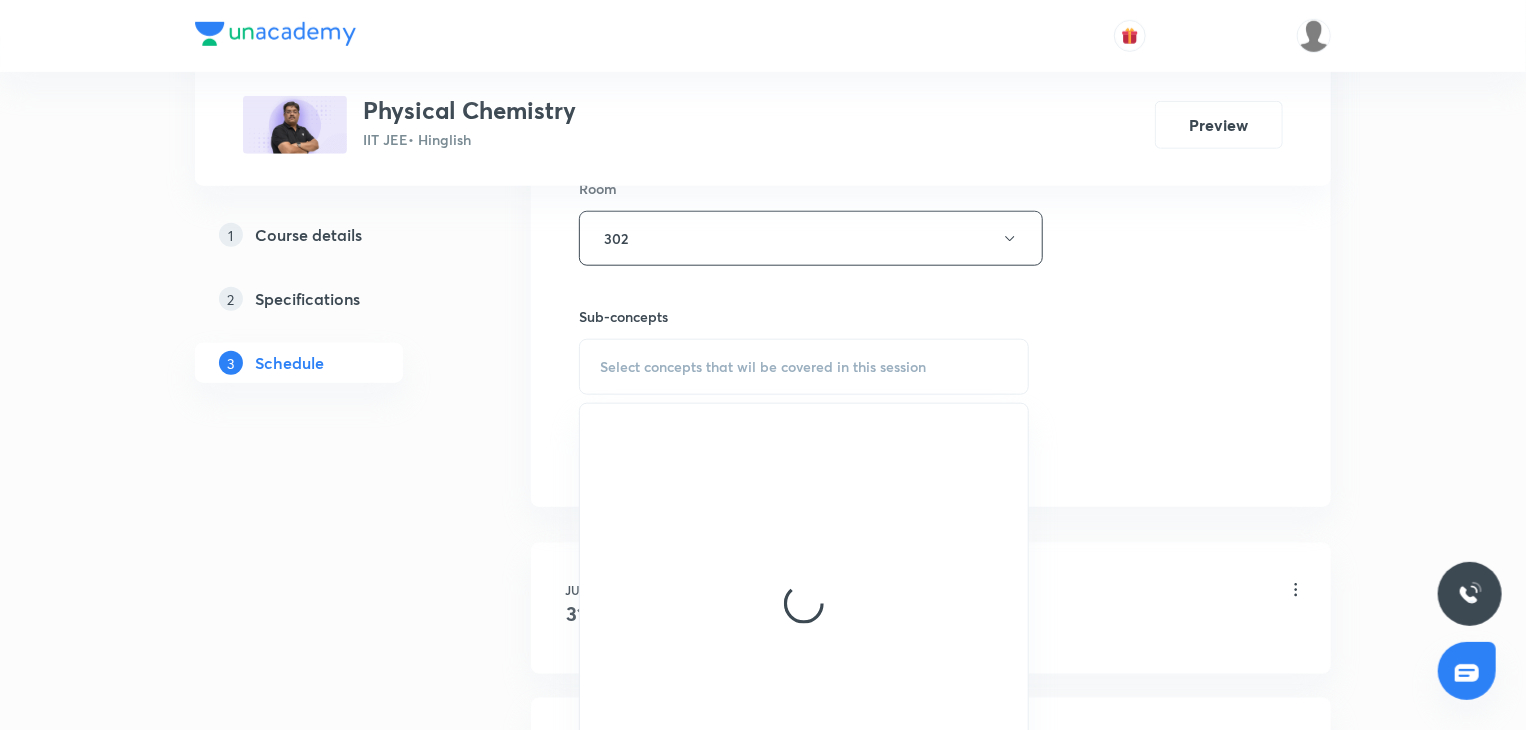 scroll, scrollTop: 900, scrollLeft: 0, axis: vertical 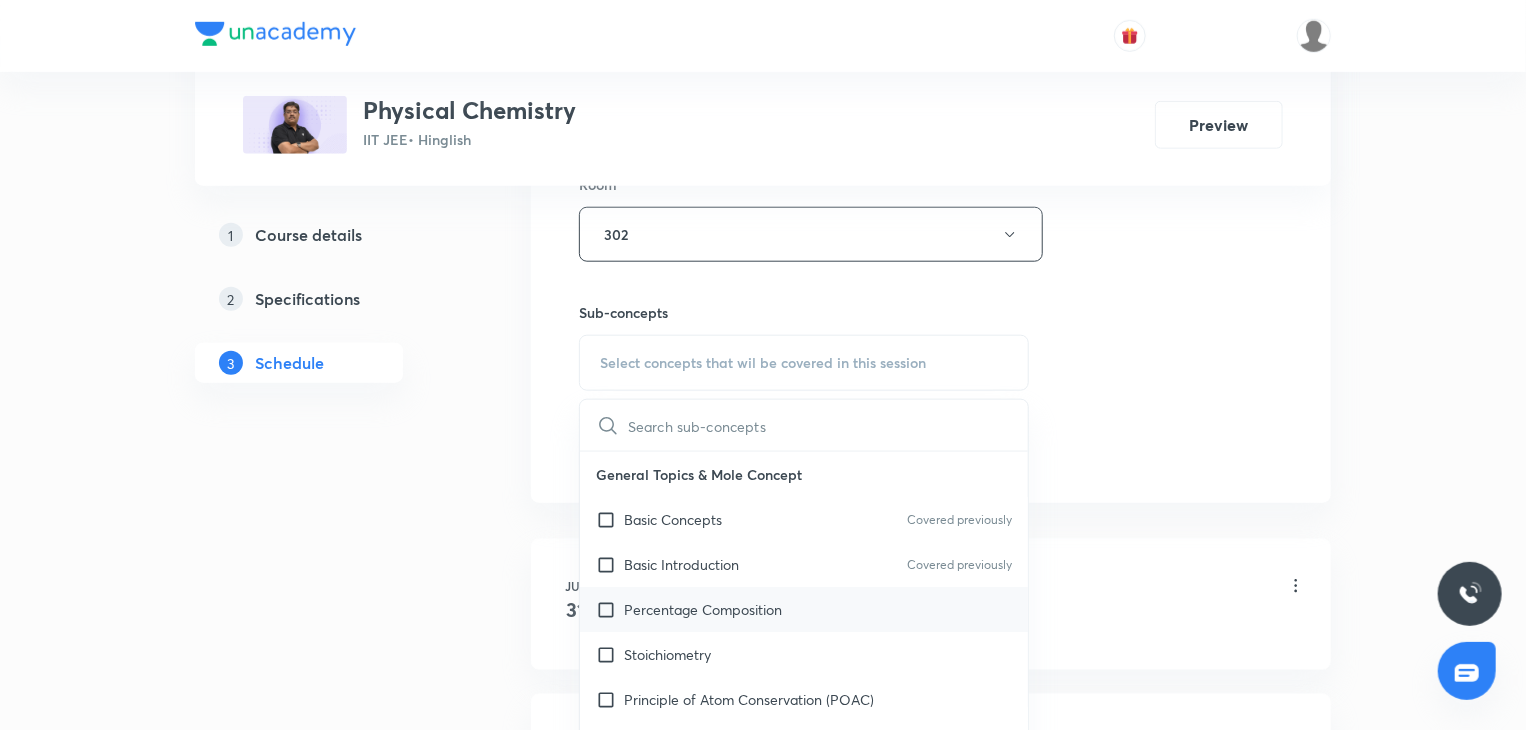 click on "Percentage Composition" at bounding box center [804, 609] 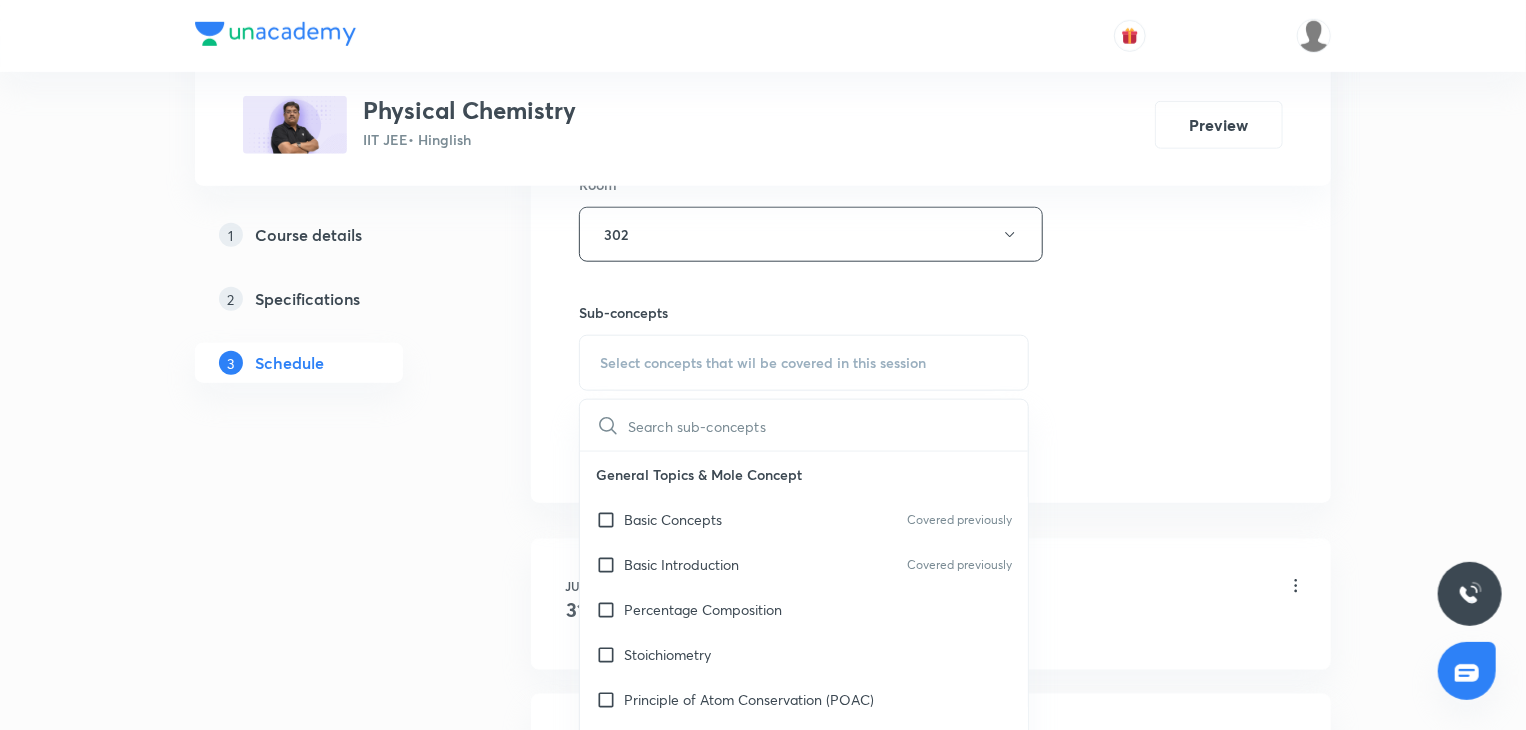 checkbox on "true" 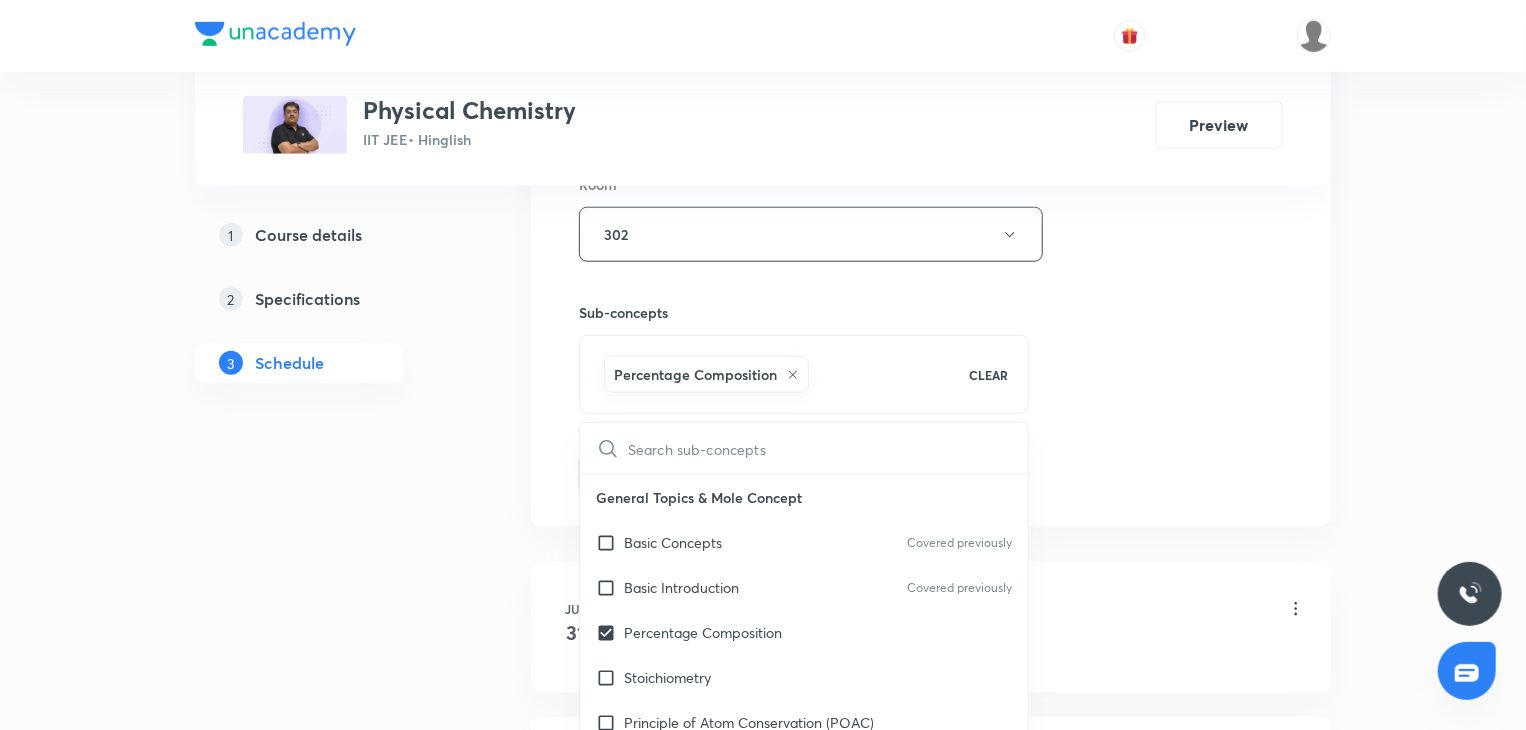 click on "Plus Courses Physical Chemistry IIT JEE  • Hinglish Preview 1 Course details 2 Specifications 3 Schedule Schedule 3  classes Session  4 Live class Session title 14/99 Mole Concept 4 ​ Schedule for Aug 6, 2025, 5:30 PM ​ Duration (in minutes) 80 ​   Session type Online Offline Room 302 Sub-concepts Percentage Composition CLEAR ​ General Topics & Mole Concept Basic Concepts Covered previously Basic Introduction Covered previously Percentage Composition Stoichiometry Principle of Atom Conservation (POAC) Relation between Stoichiometric Quantities Application of Mole Concept: Gravimetric Analysis Different Laws Formula and Composition Concentration Terms Some basic concepts of Chemistry Atomic Structure Discovery Of Electron Some Prerequisites of Physics Discovery Of Protons And Neutrons Atomic Models and Theories  Representation Of Atom With Electrons And Neutrons Nature of Waves Nature Of Electromagnetic Radiation Planck’S Quantum Theory Spectra-Continuous and Discontinuous Spectrum Bohr's Model Add" at bounding box center (763, 145) 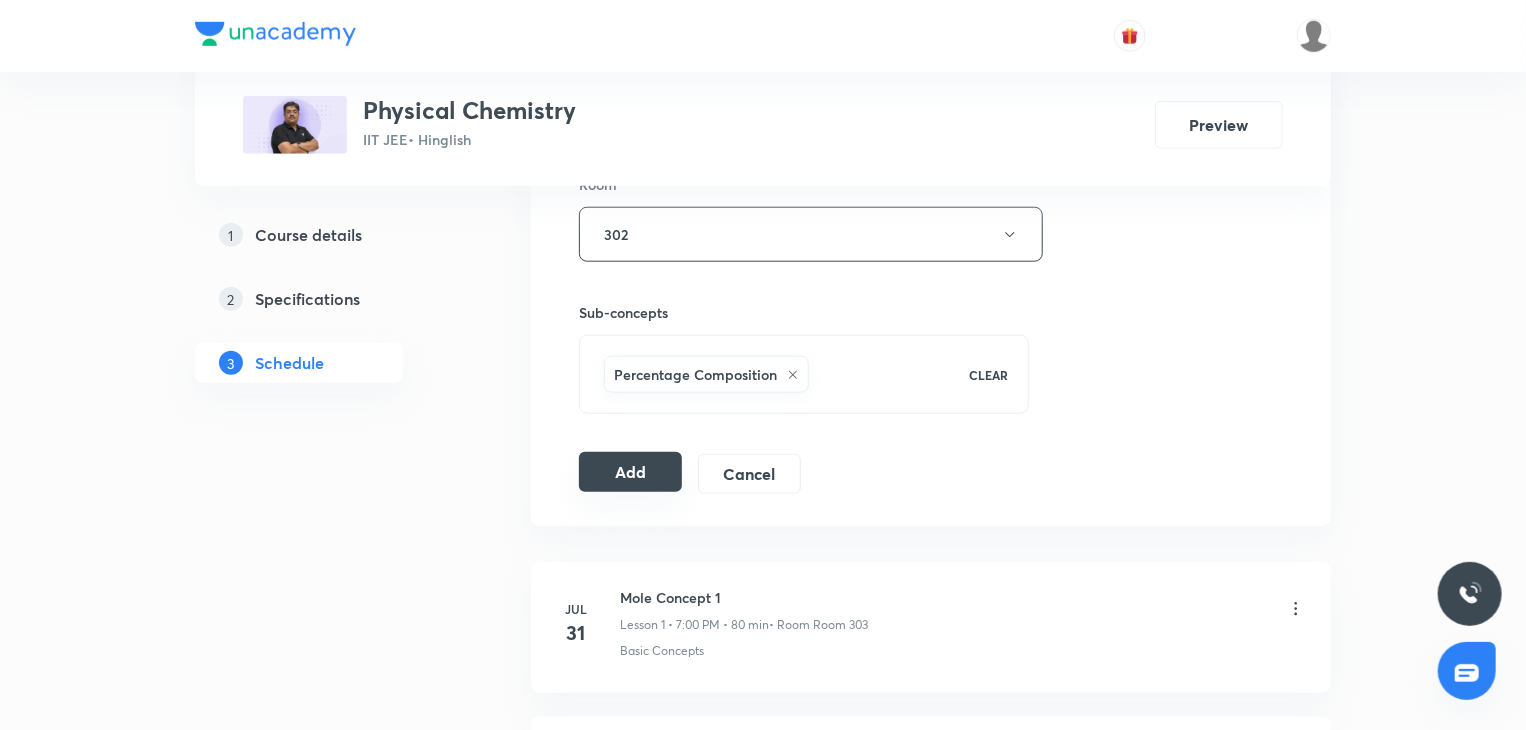 click on "Add" at bounding box center [630, 472] 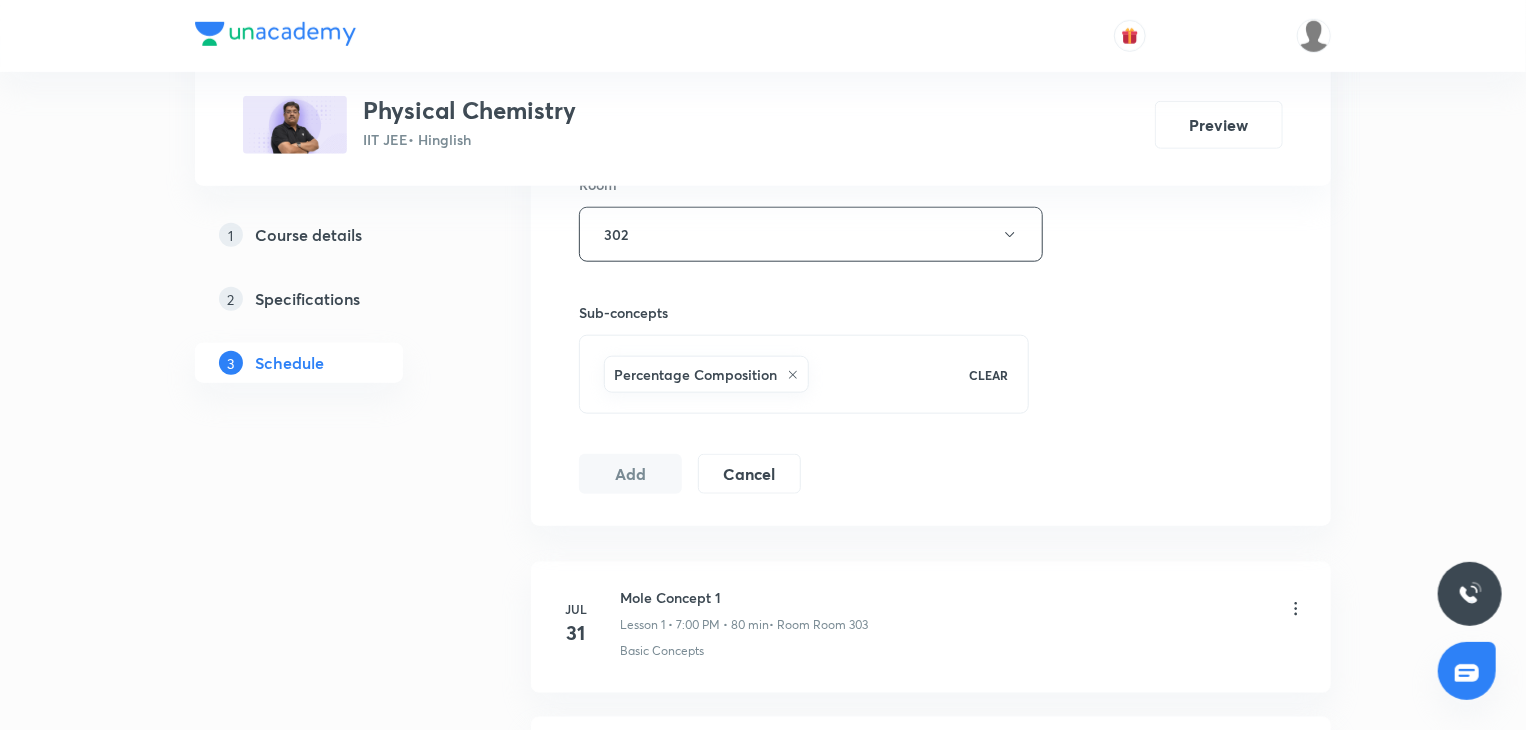 type 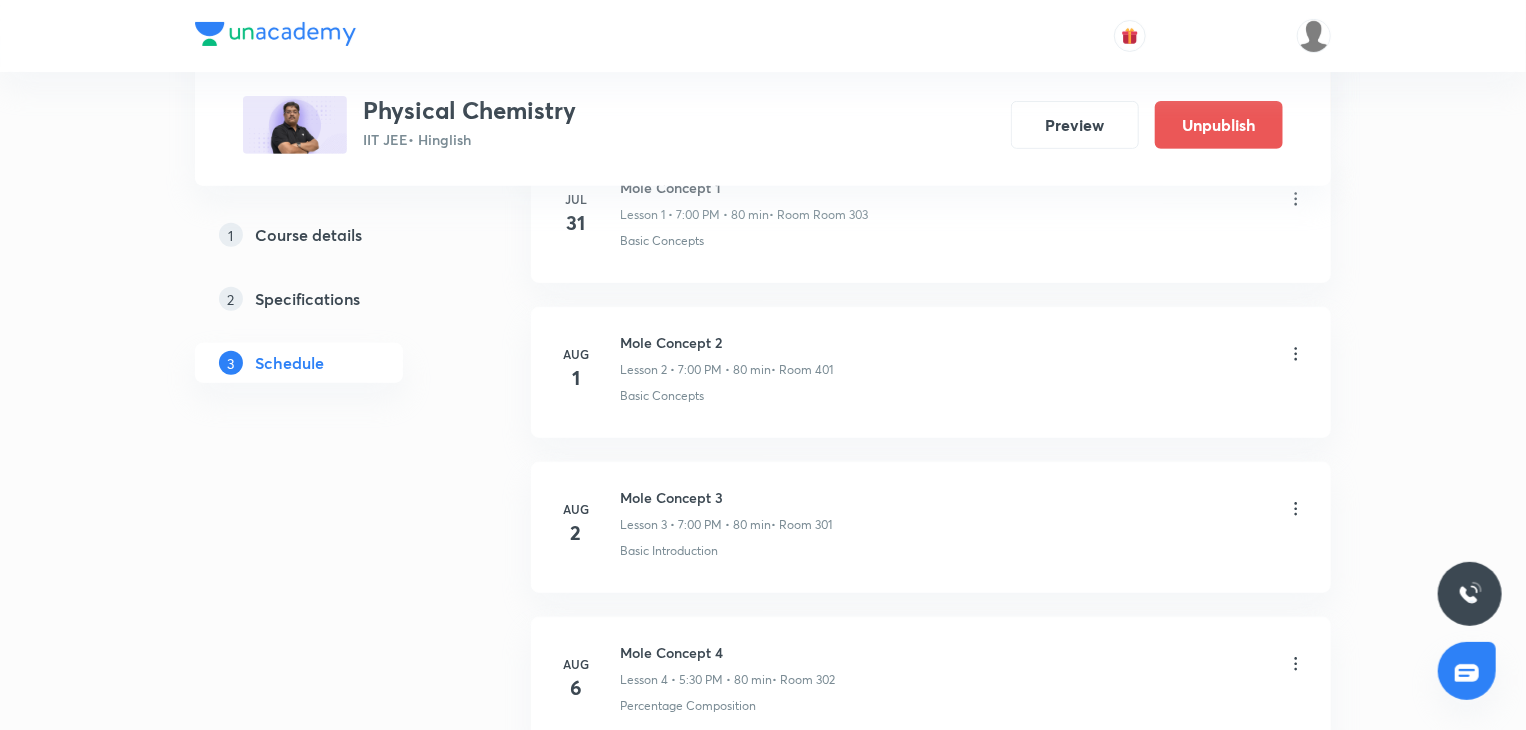 scroll, scrollTop: 572, scrollLeft: 0, axis: vertical 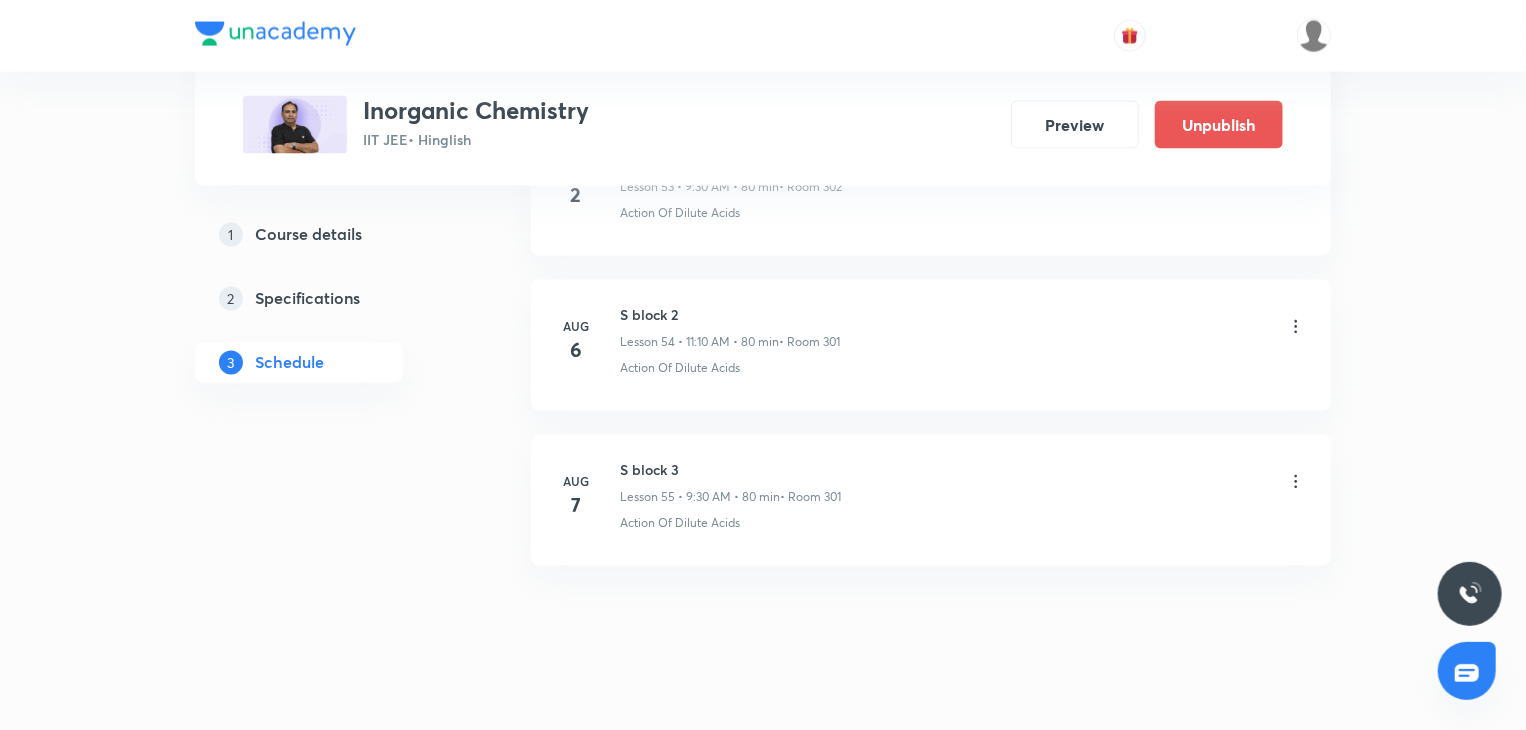 click on "Aug 7 S block 3 Lesson 55 • 9:30 AM • 80 min  • Room 301 Action Of Dilute Acids" at bounding box center (931, 500) 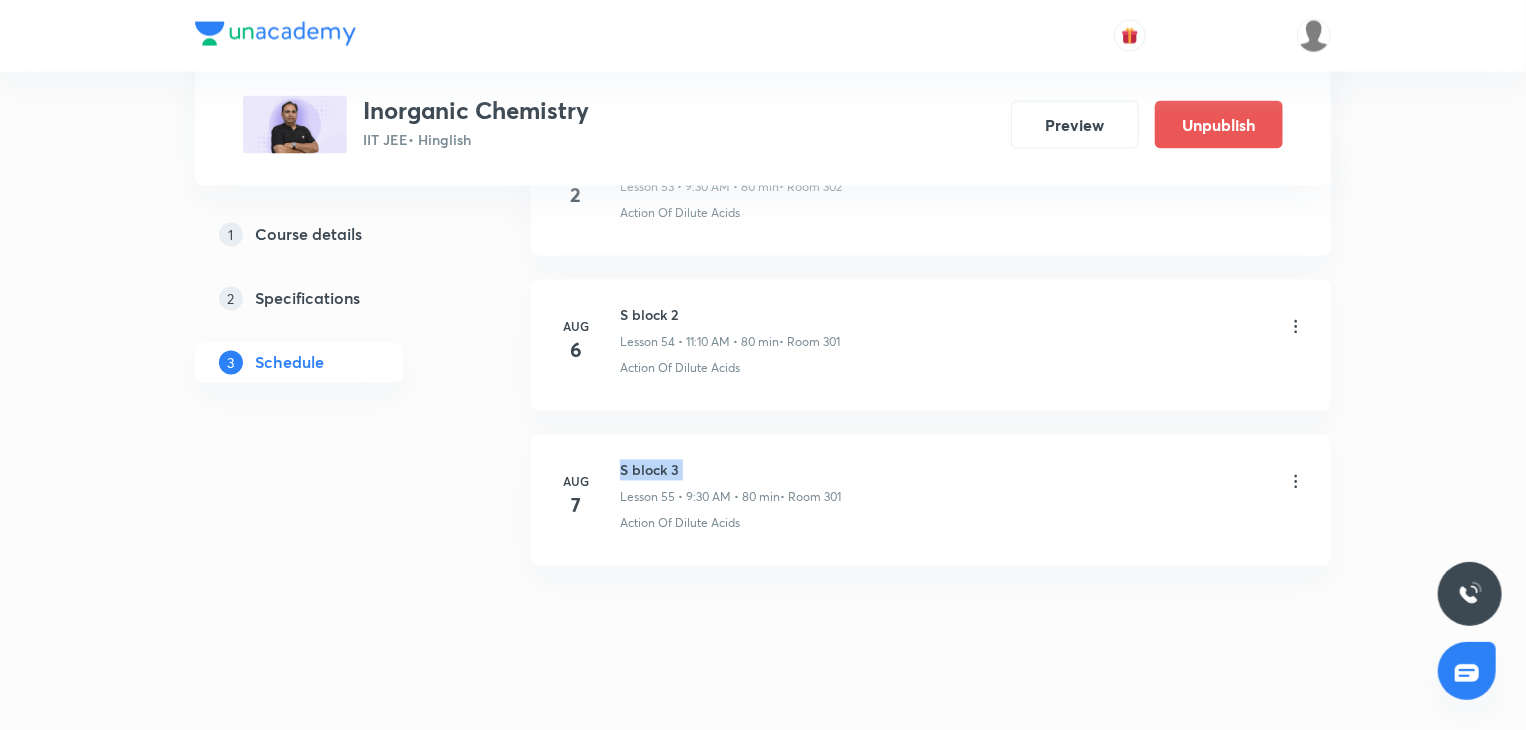 click on "Aug 7 S block 3 Lesson 55 • 9:30 AM • 80 min  • Room 301 Action Of Dilute Acids" at bounding box center (931, 500) 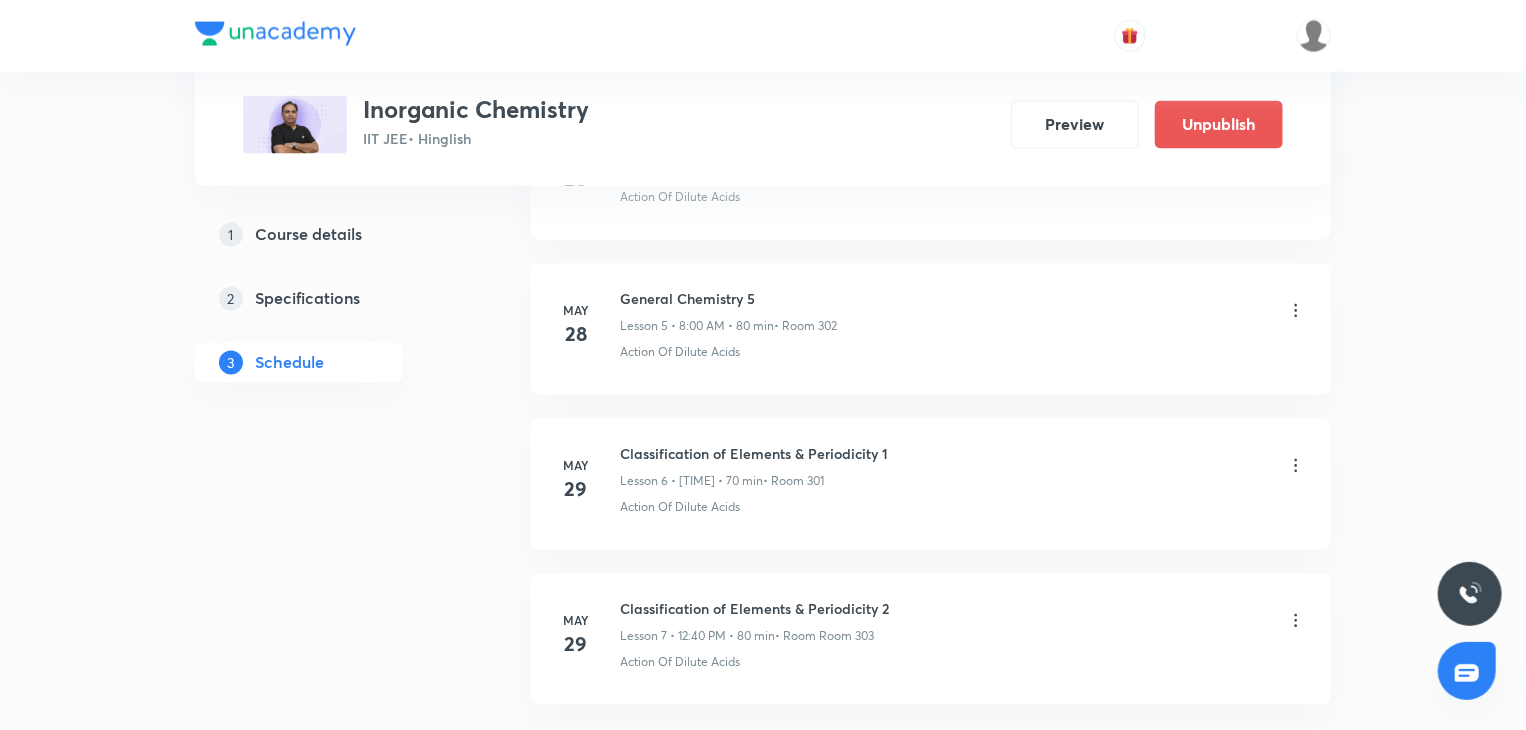scroll, scrollTop: 0, scrollLeft: 0, axis: both 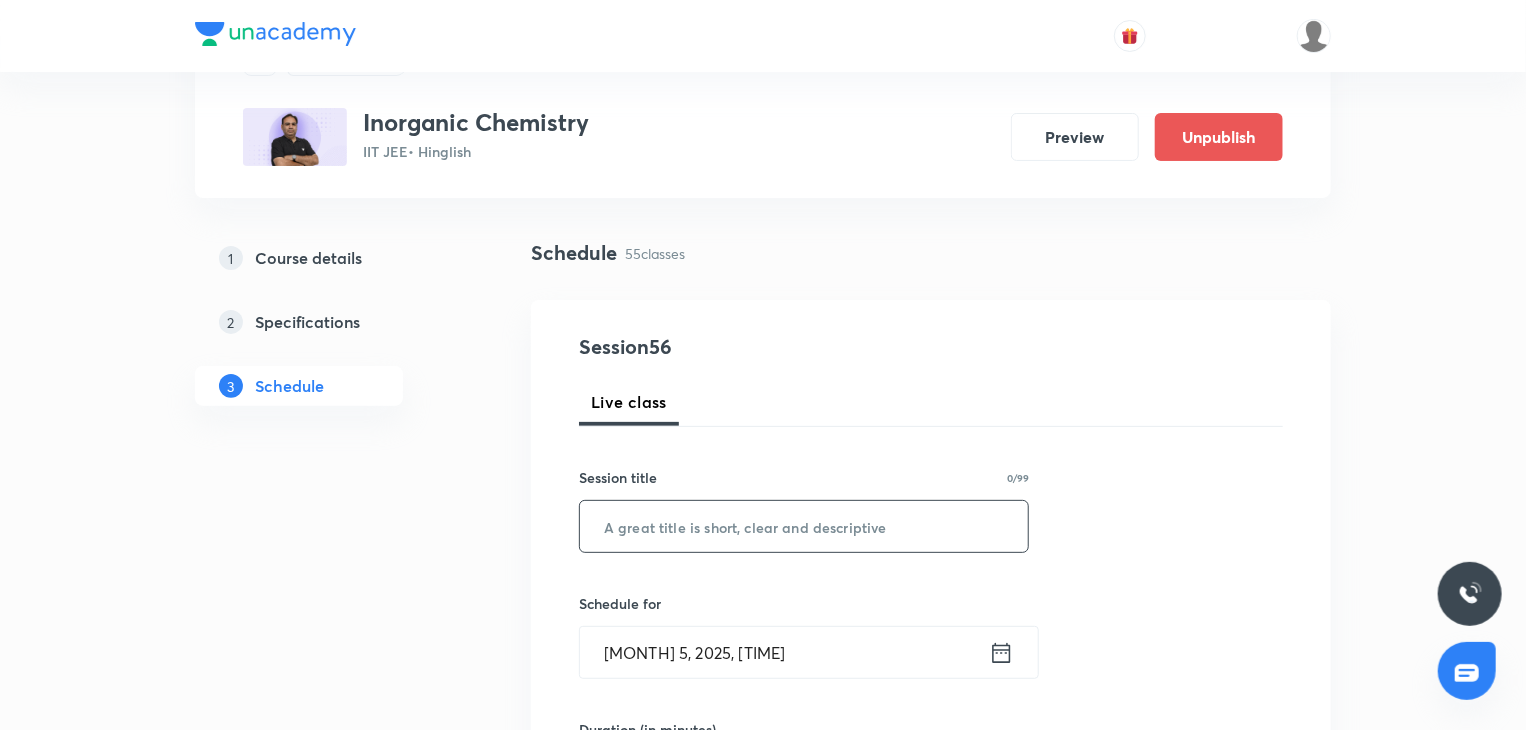 click at bounding box center (804, 526) 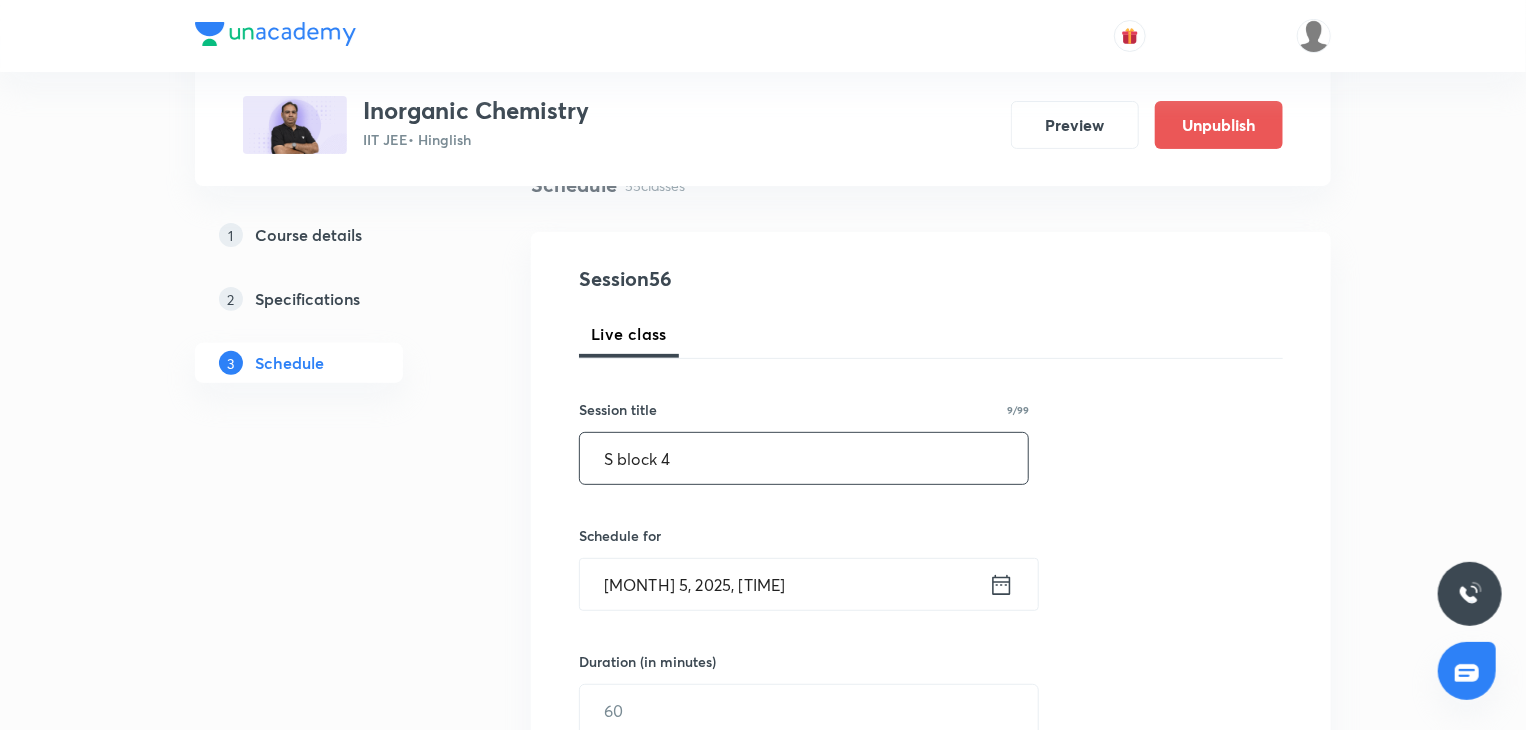 scroll, scrollTop: 200, scrollLeft: 0, axis: vertical 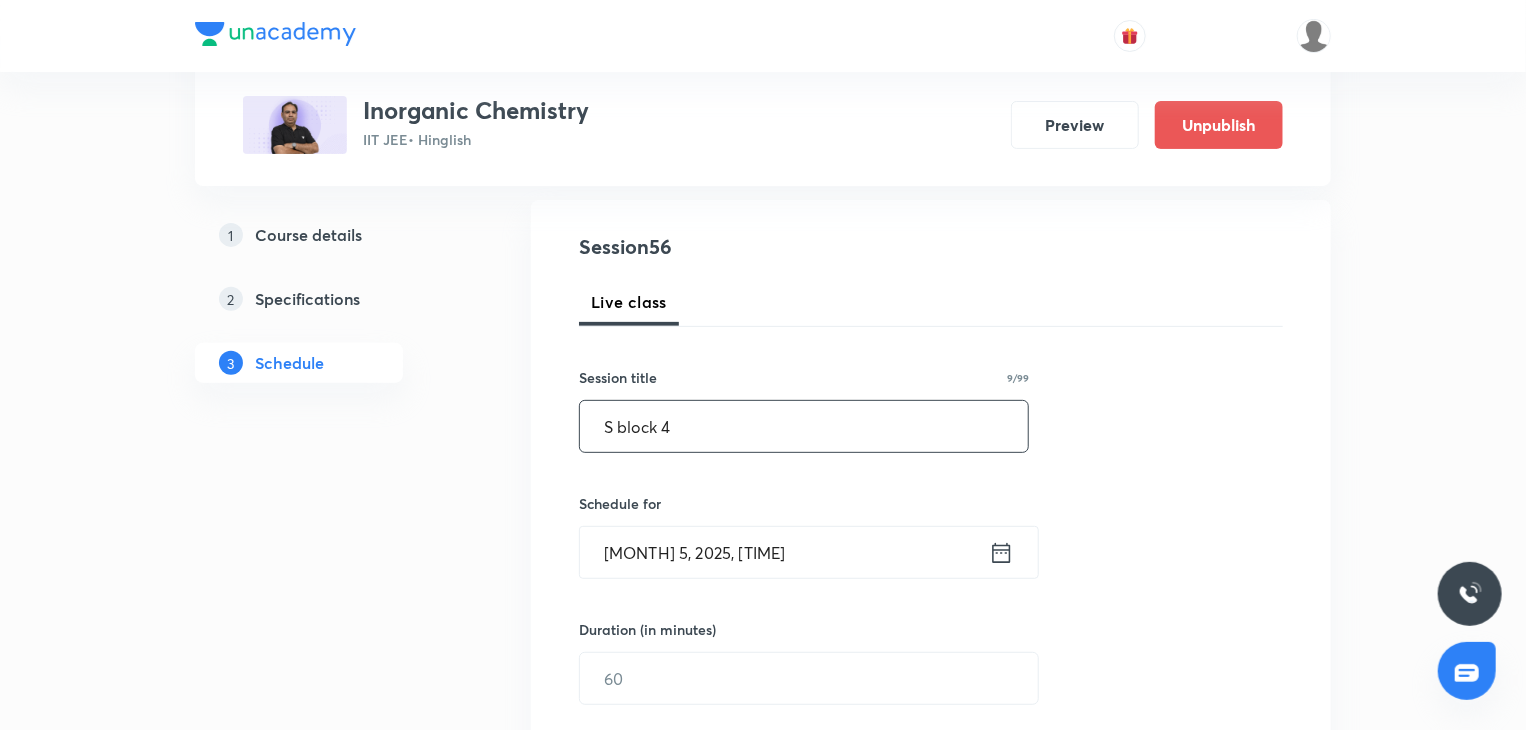 type on "S block 4" 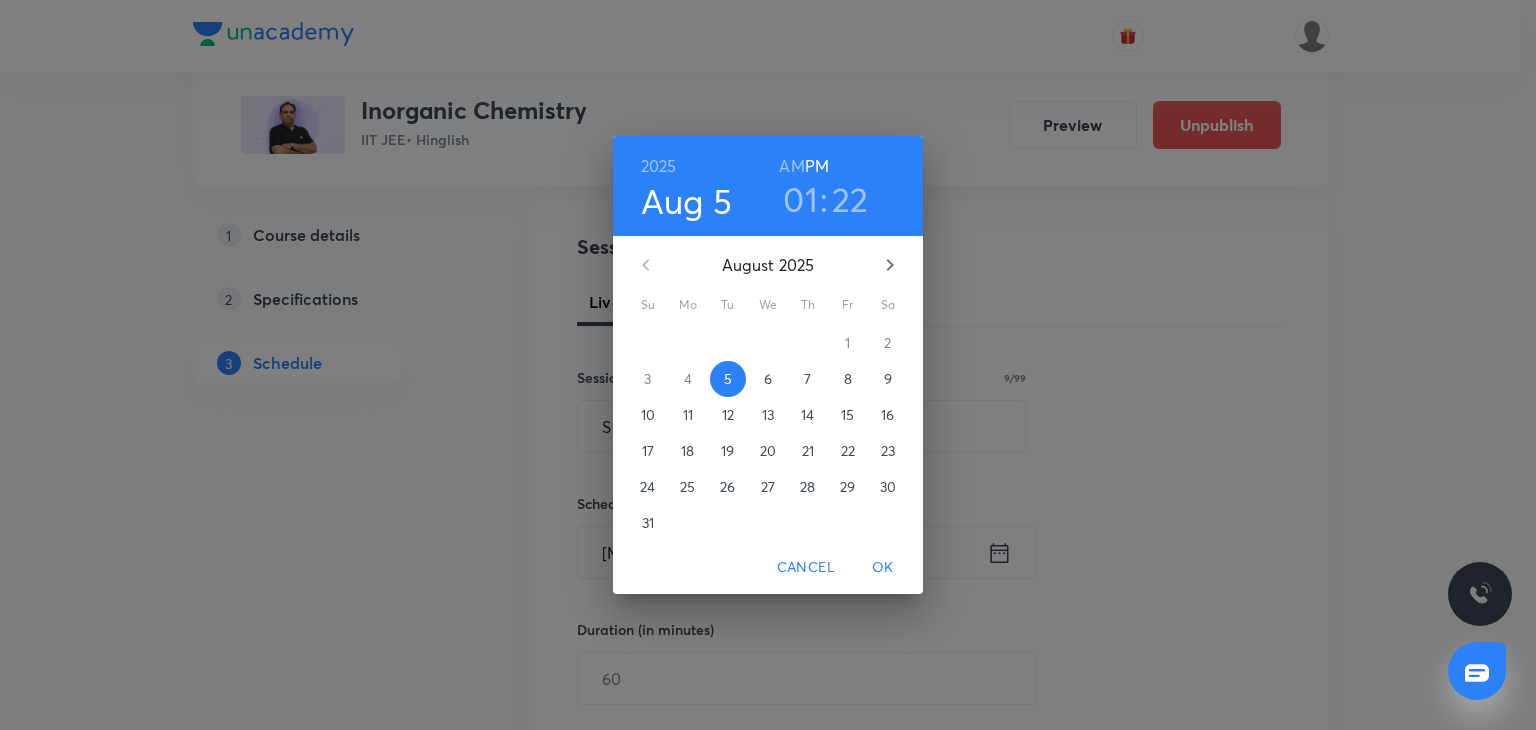 click on "01" at bounding box center [800, 199] 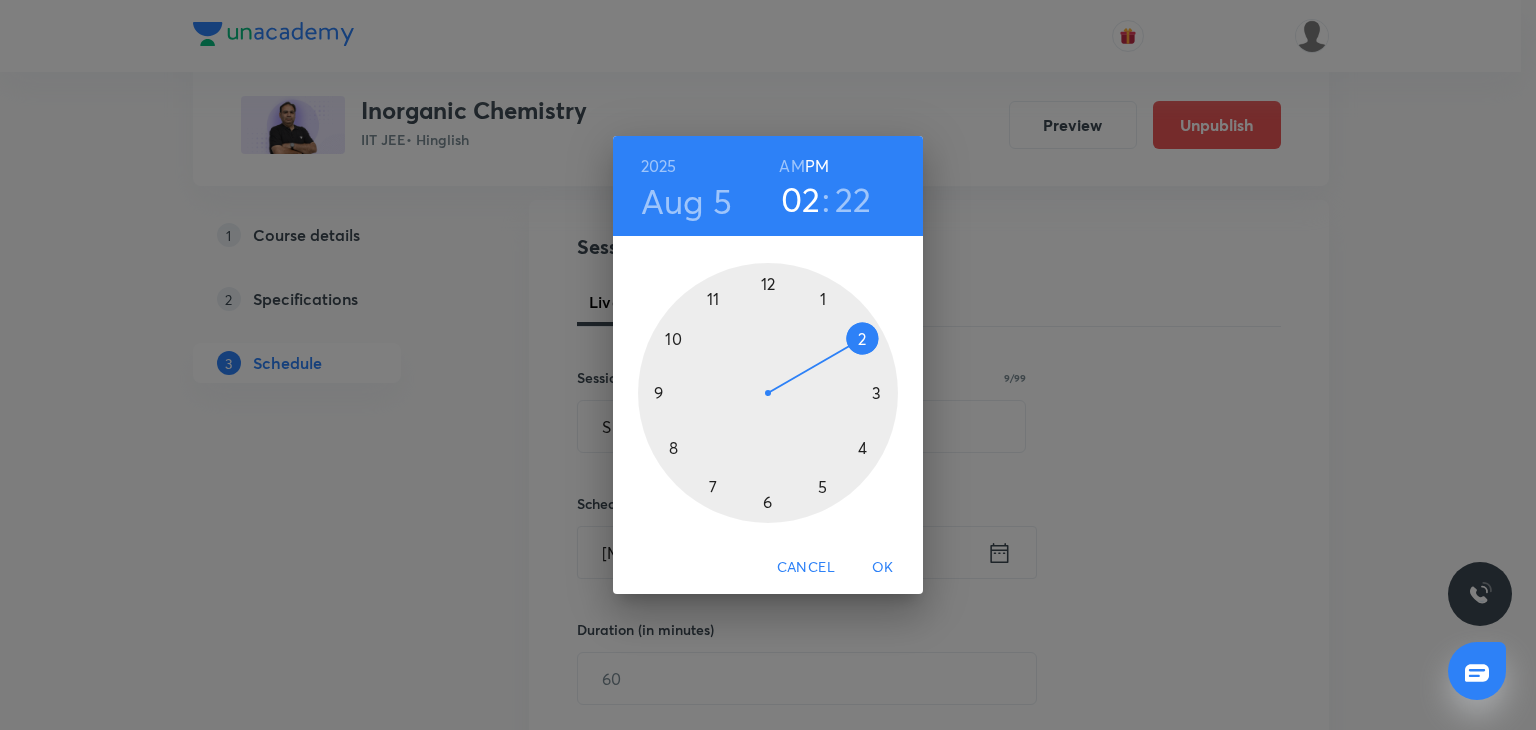 drag, startPoint x: 888, startPoint y: 438, endPoint x: 877, endPoint y: 324, distance: 114.52947 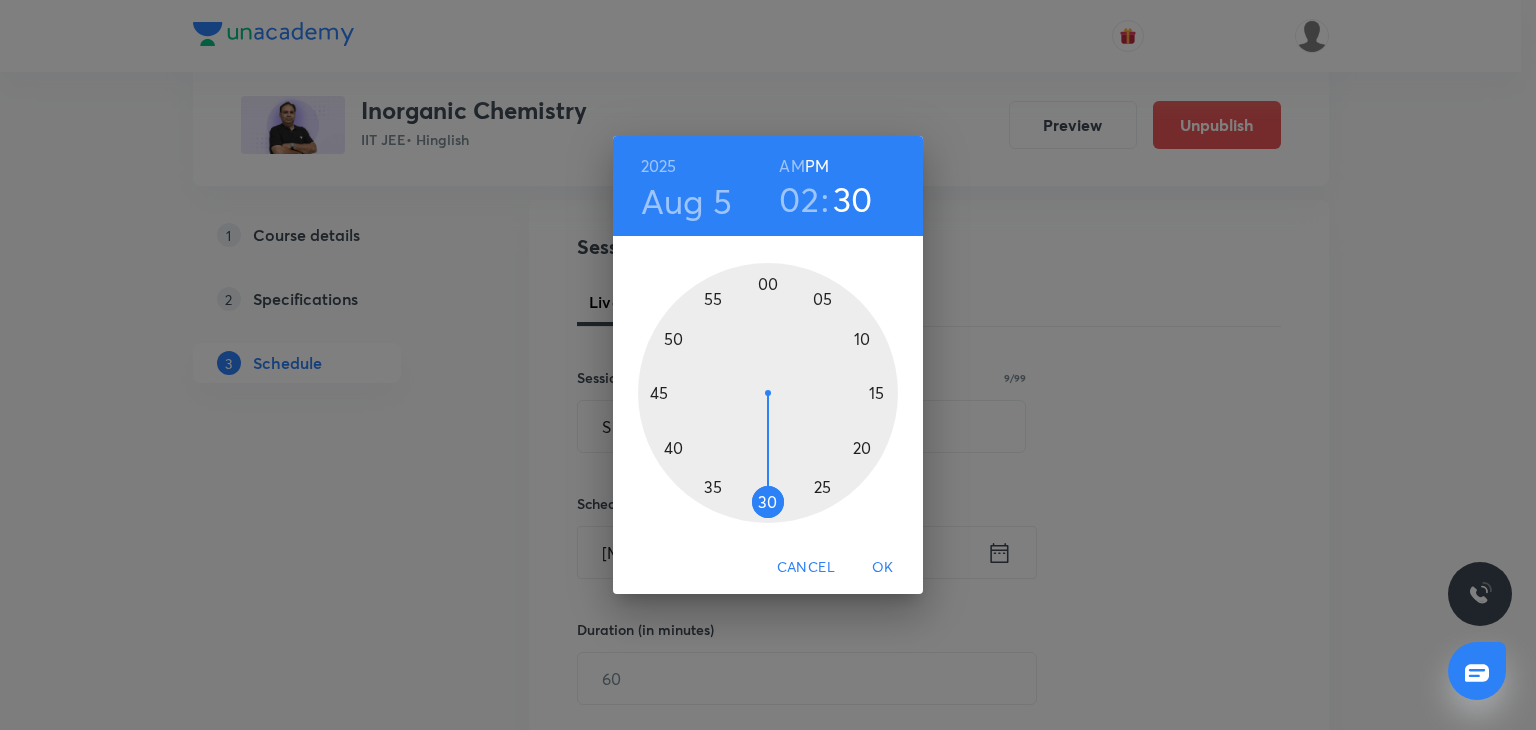 drag, startPoint x: 828, startPoint y: 471, endPoint x: 771, endPoint y: 513, distance: 70.80254 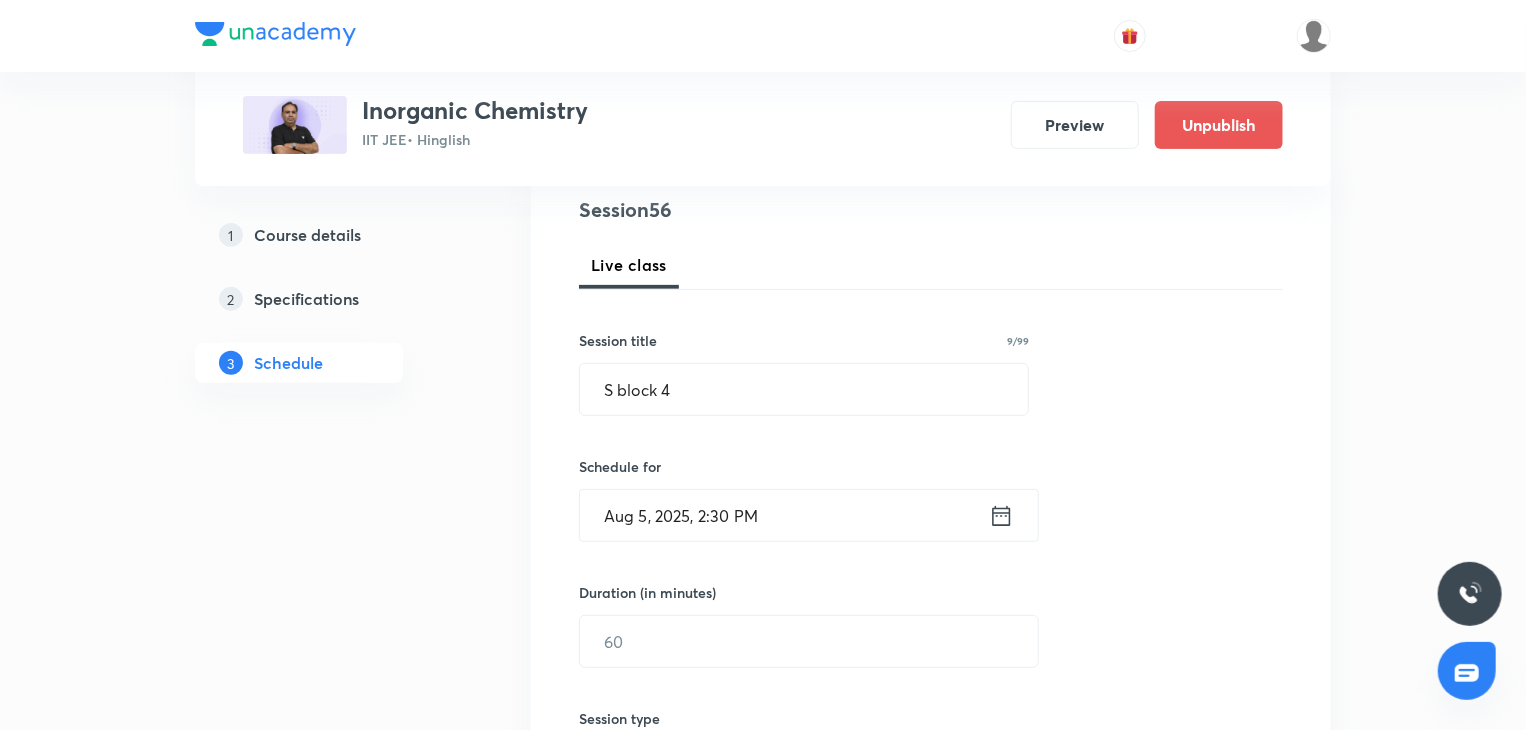 scroll, scrollTop: 300, scrollLeft: 0, axis: vertical 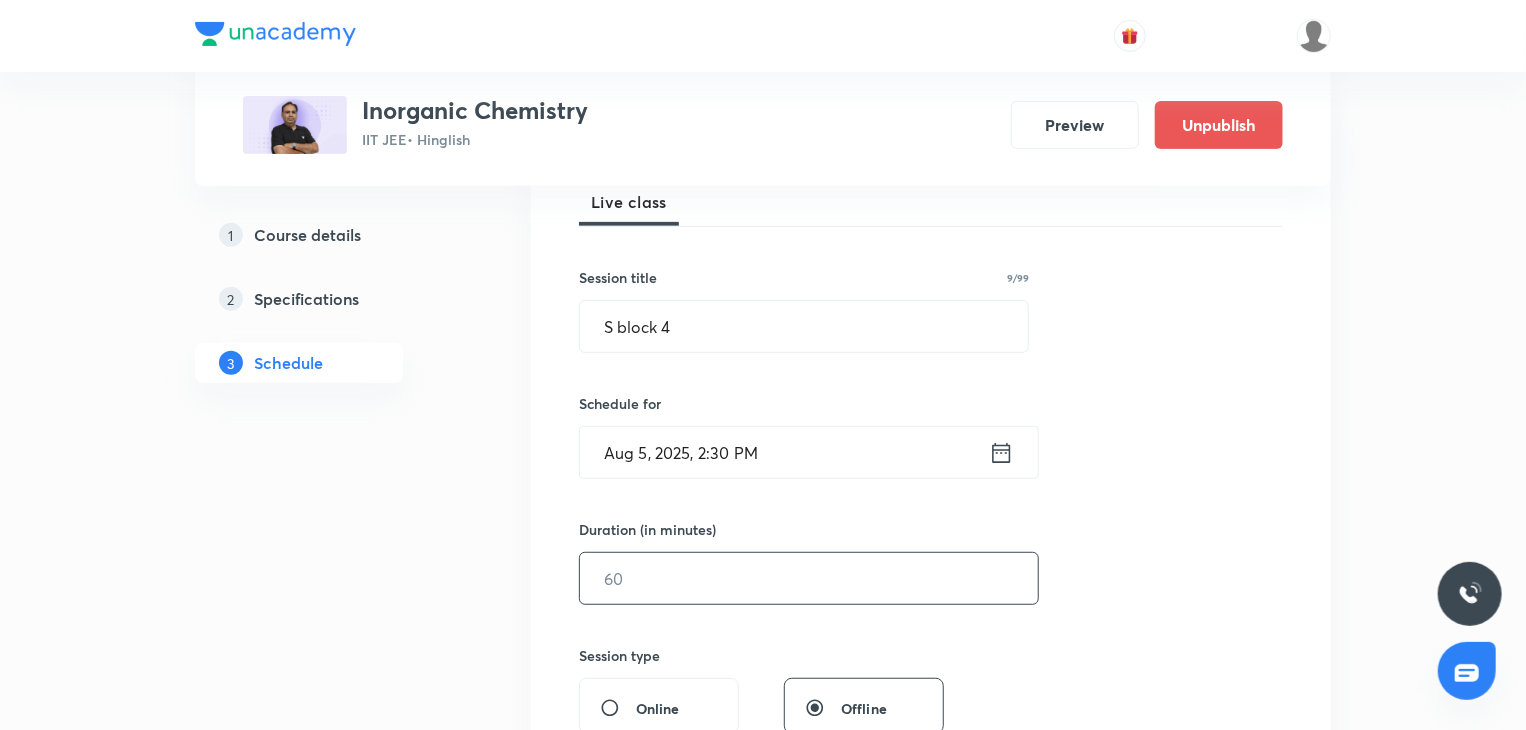 drag, startPoint x: 703, startPoint y: 612, endPoint x: 698, endPoint y: 558, distance: 54.230988 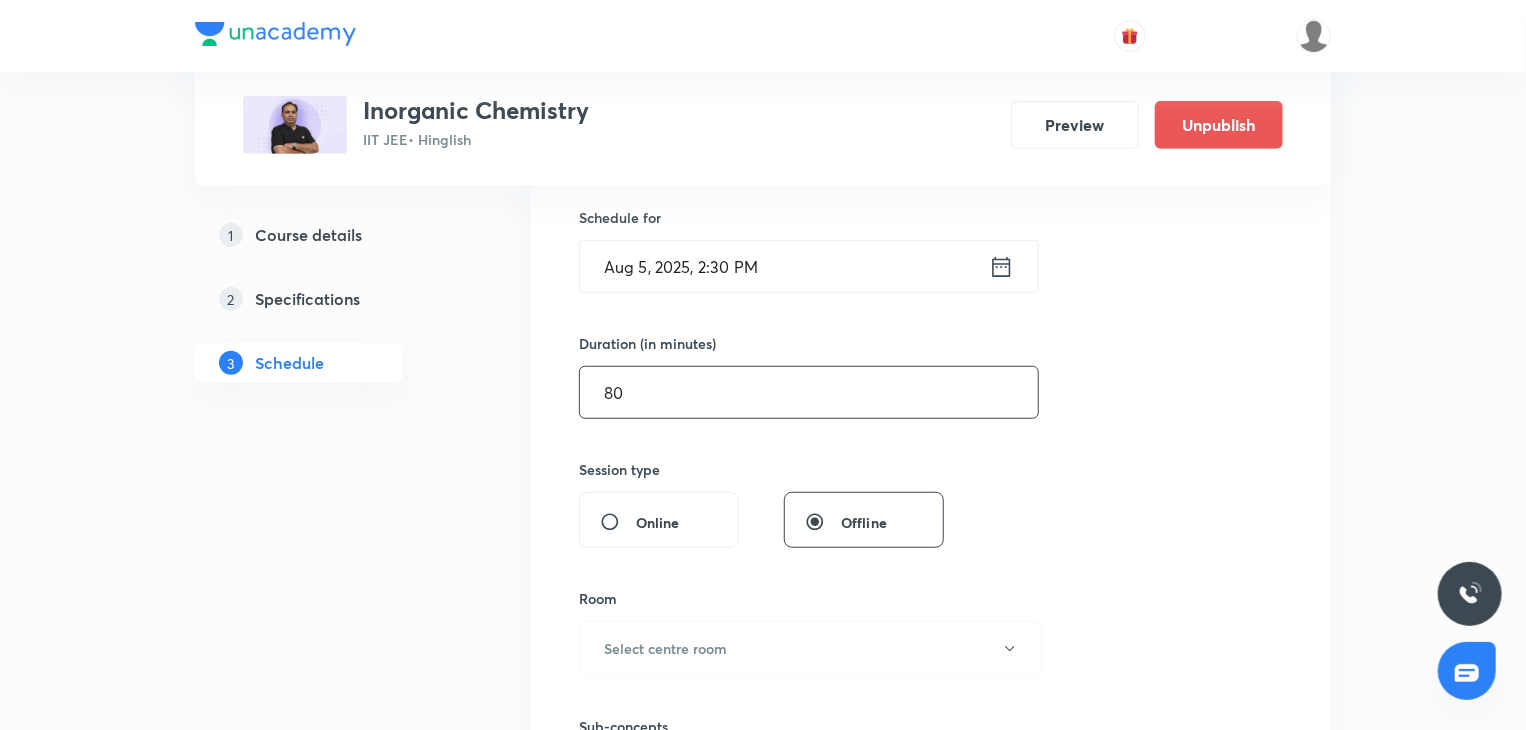 scroll, scrollTop: 800, scrollLeft: 0, axis: vertical 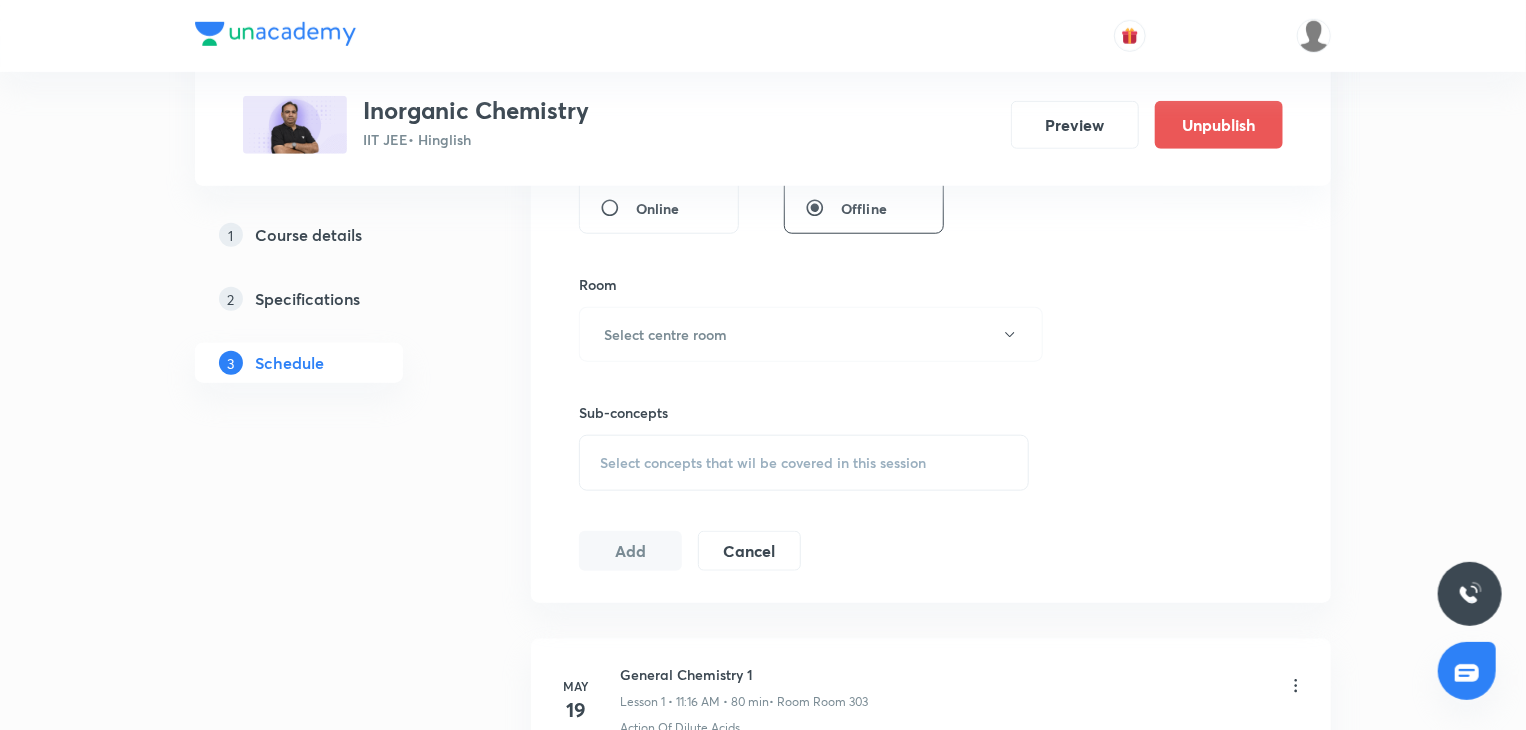 type on "80" 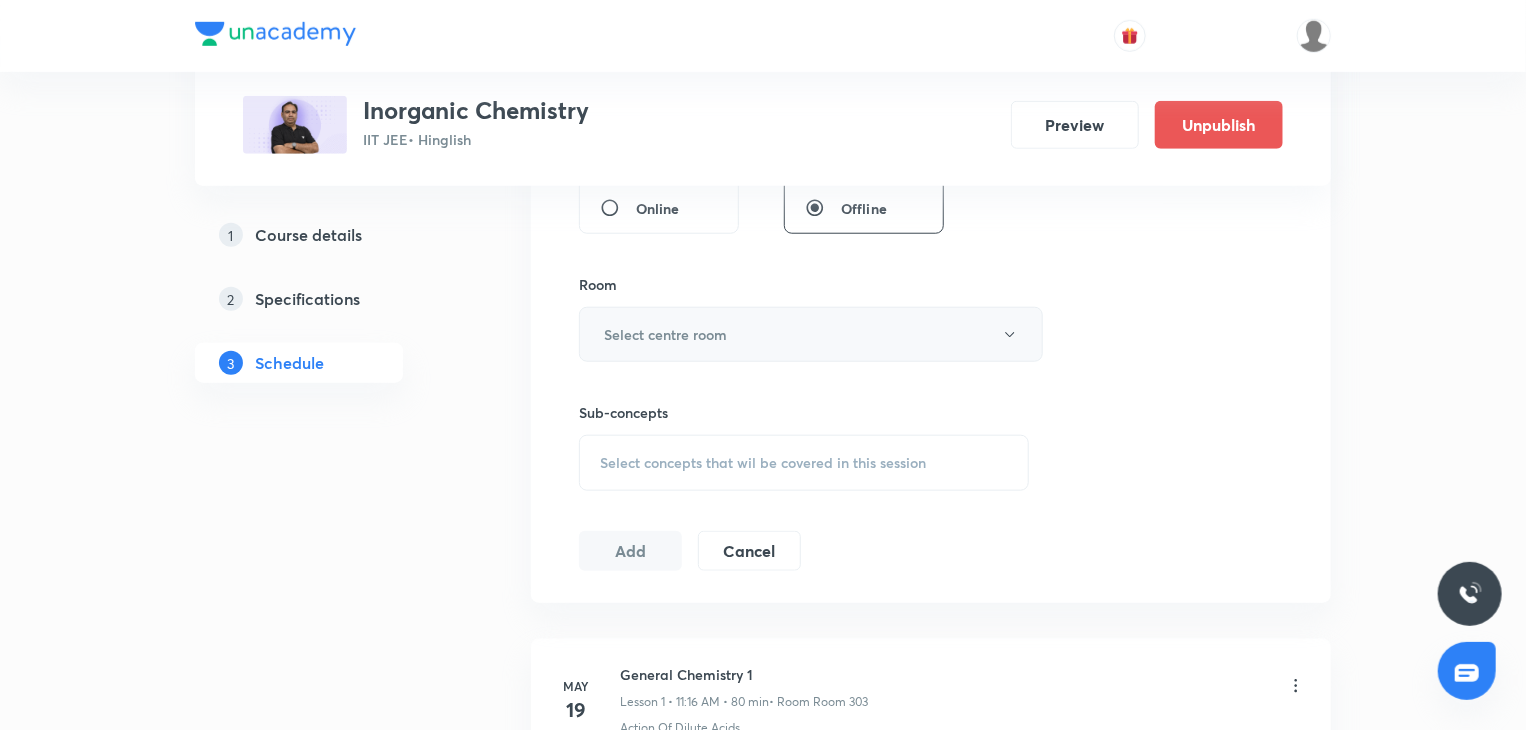 click on "Select centre room" at bounding box center (811, 334) 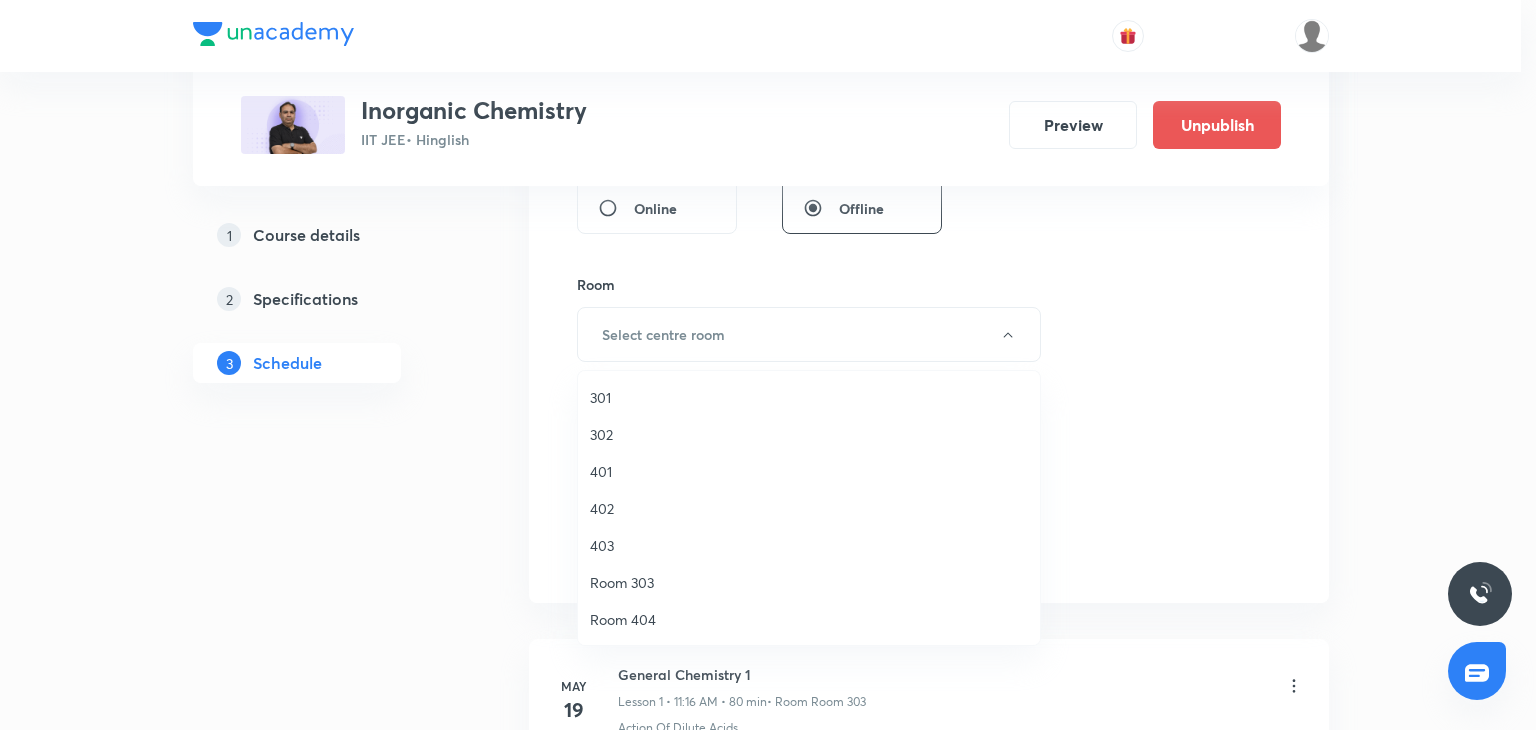 click on "302" at bounding box center [809, 434] 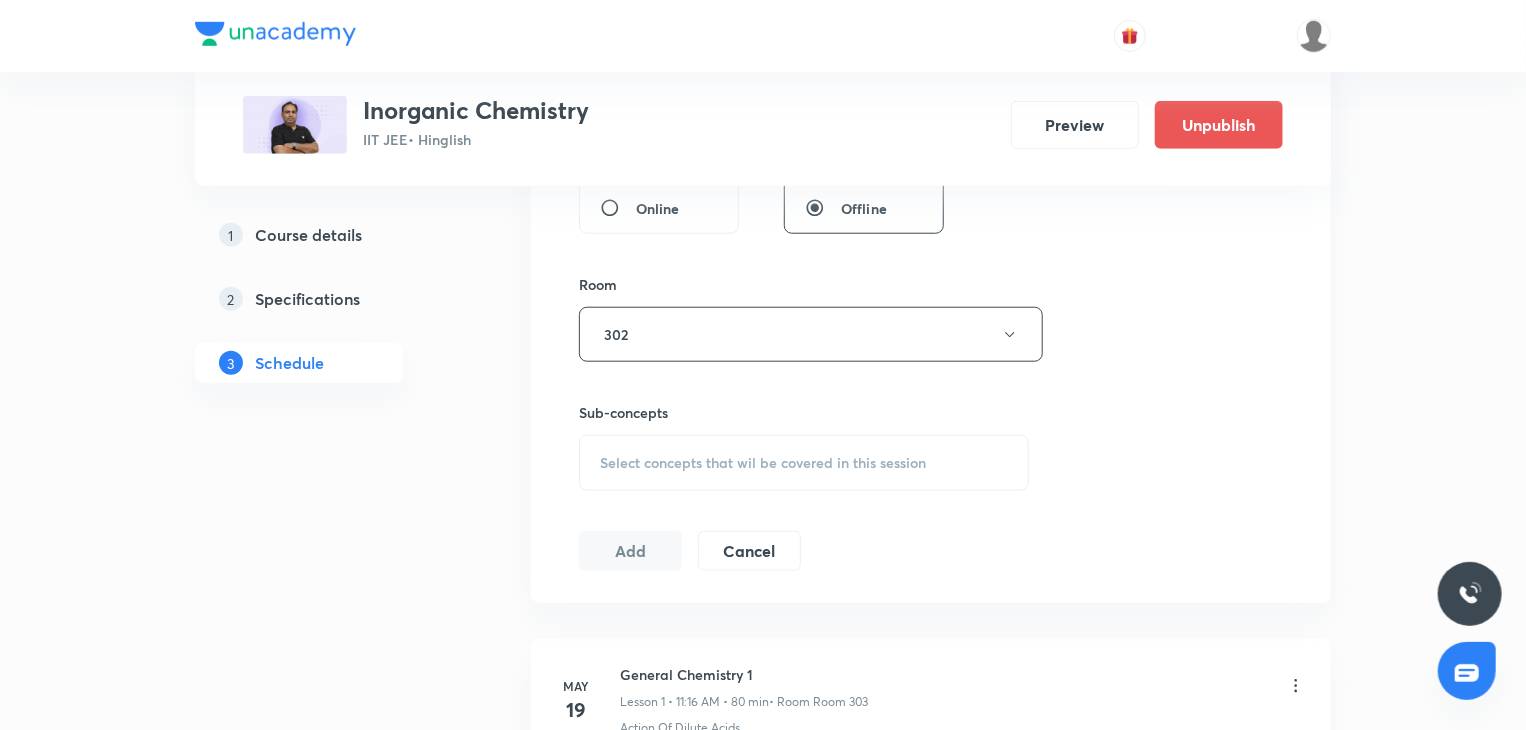 click on "Select concepts that wil be covered in this session" at bounding box center (804, 463) 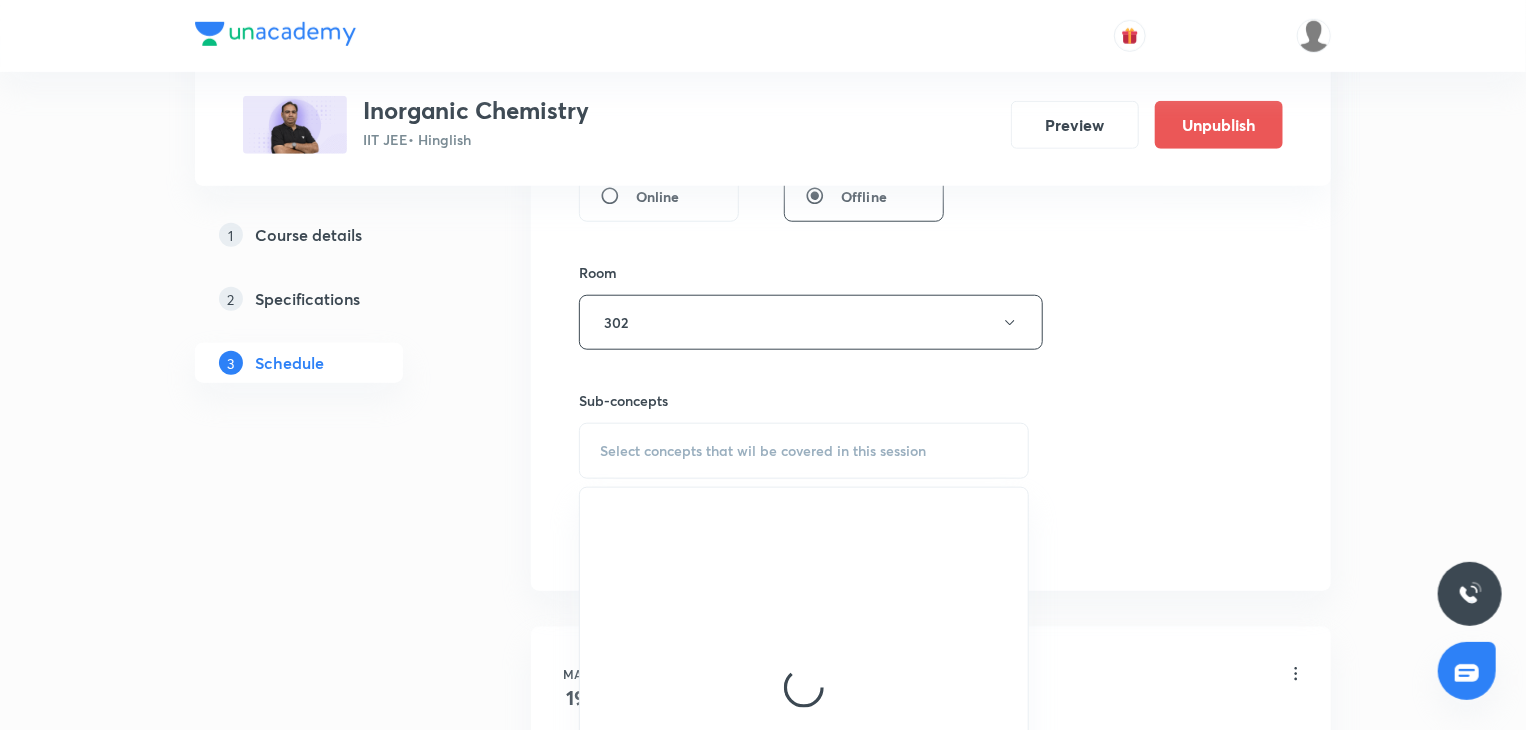 scroll, scrollTop: 900, scrollLeft: 0, axis: vertical 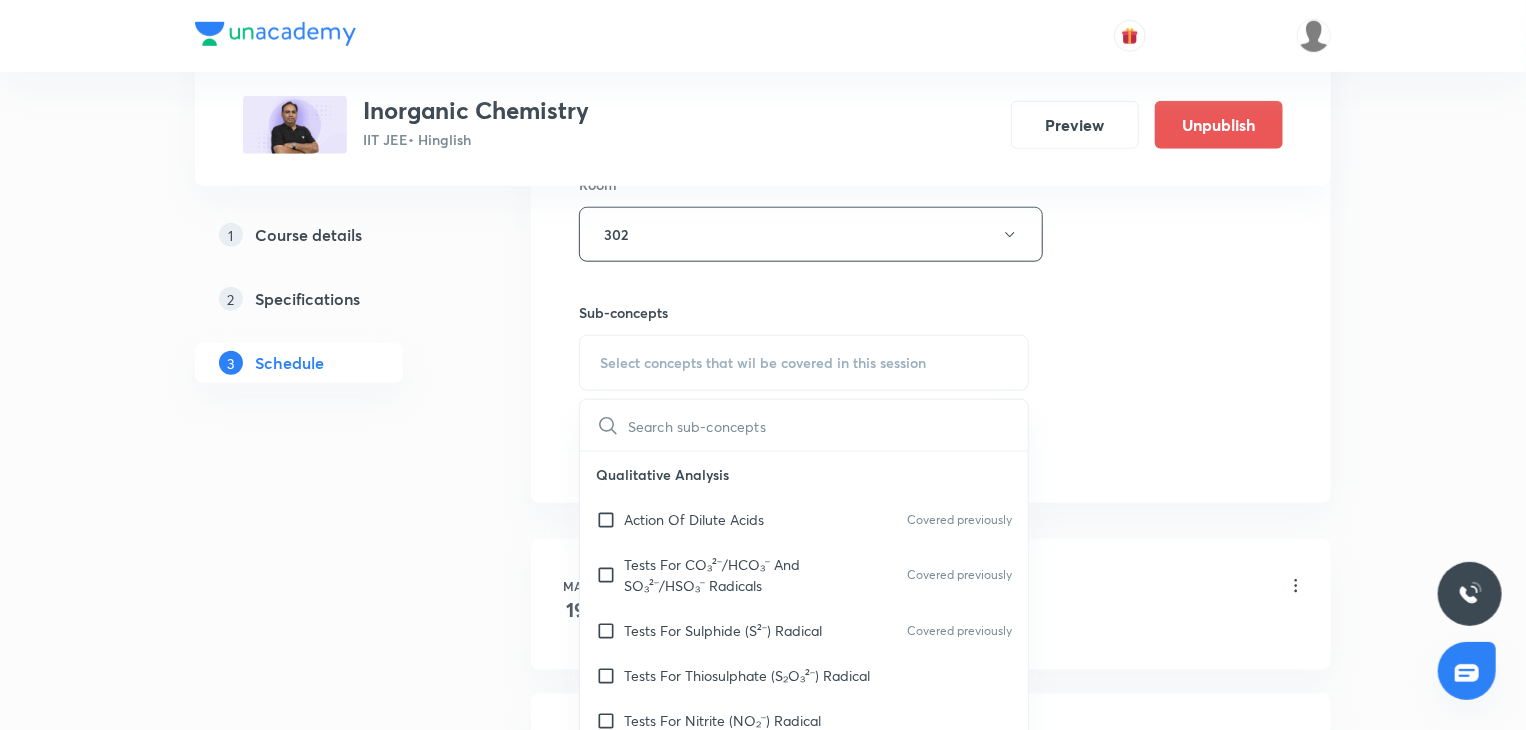 click on "Tests For CO₃²⁻/HCO₃⁻ And SO₃²⁻/HSO₃⁻ Radicals Covered previously" at bounding box center (804, 575) 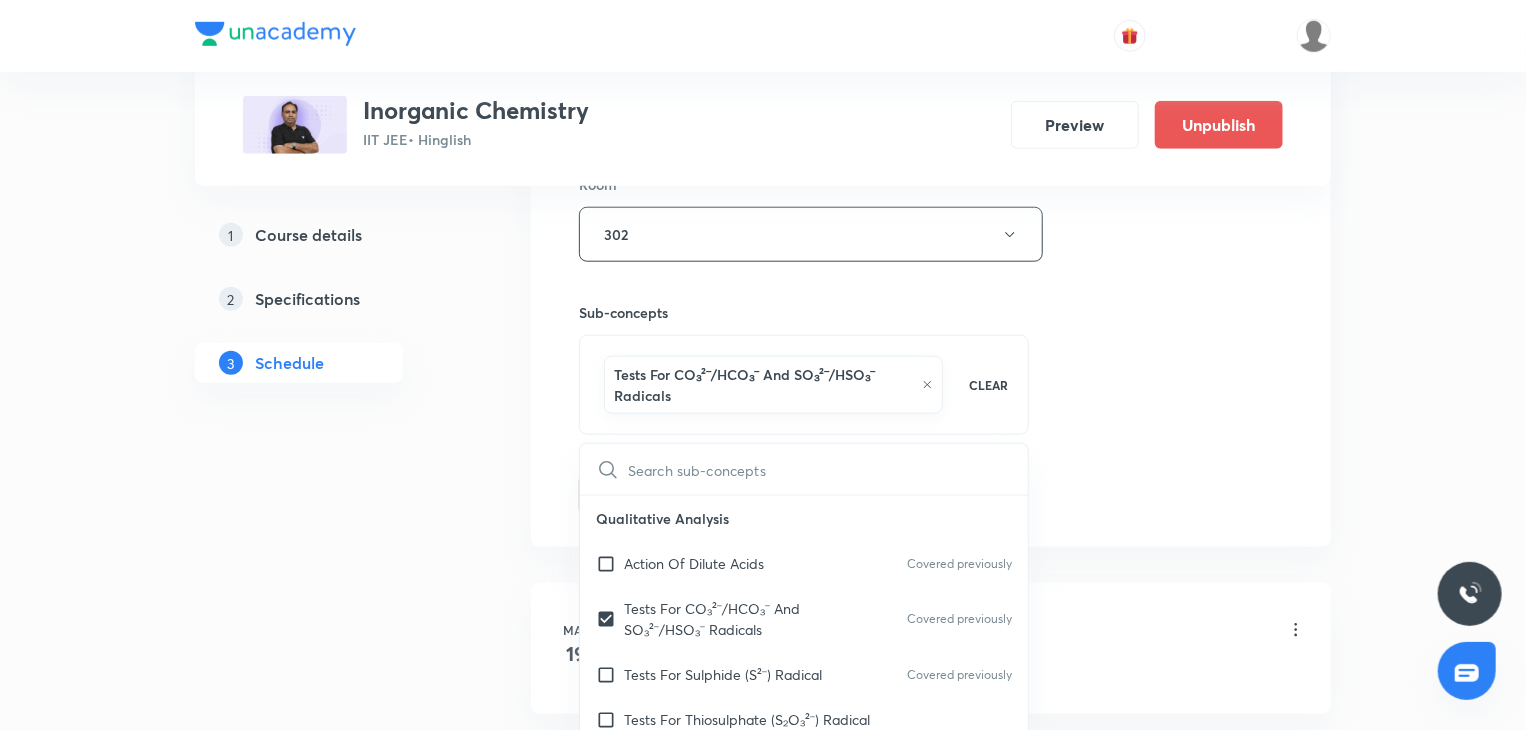 click on "Session  56 Live class Session title 9/99 S block 4 ​ Schedule for Aug 5, 2025, 2:30 PM ​ Duration (in minutes) 80 ​   Session type Online Offline Room 302 Sub-concepts Tests For CO₃²⁻/HCO₃⁻ And SO₃²⁻/HSO₃⁻ Radicals CLEAR ​ Qualitative Analysis Action Of Dilute Acids Covered previously Tests For CO₃²⁻/HCO₃⁻ And SO₃²⁻/HSO₃⁻ Radicals Covered previously Tests For Sulphide (S²⁻) Radical Covered previously Tests For Thiosulphate (S₂O₃²⁻) Radical Tests For Nitrite (NO₂⁻) Radical Tests For Acetate , Formate And Oxalate Radicals Covered previously Tests For Halide(Cl⁻ , Br⁻ , I⁻) Radicals Test For Nitrate (NO₃⁻) Radical Test For Sulphate(SO₄²⁻) Radical Test For Borate(BO₃³⁻) Radical Test For Phosphate(PO₄³⁻) Radical Test For Chromate(CrO₄²⁻) And Dichromate(Cr₂O₇²⁻) Radicals Test For Permanganate (MnO₄⁻) And Manganate (MnO₄²⁻) Radicals Dry Tests For Basic Radicals Wet Tests For Basic Radicals Periodic Table Hydrogen" at bounding box center [931, 23] 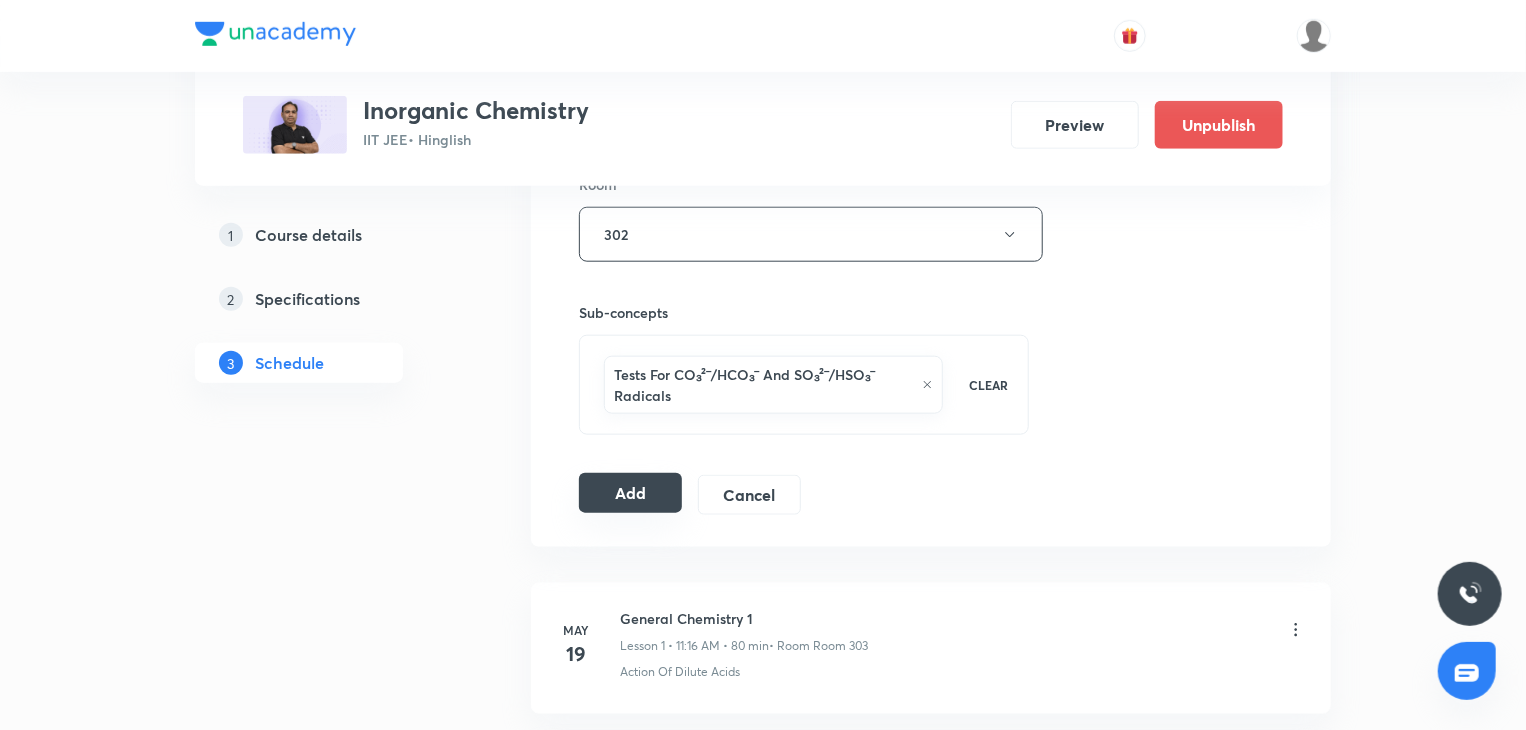click on "Add" at bounding box center (630, 493) 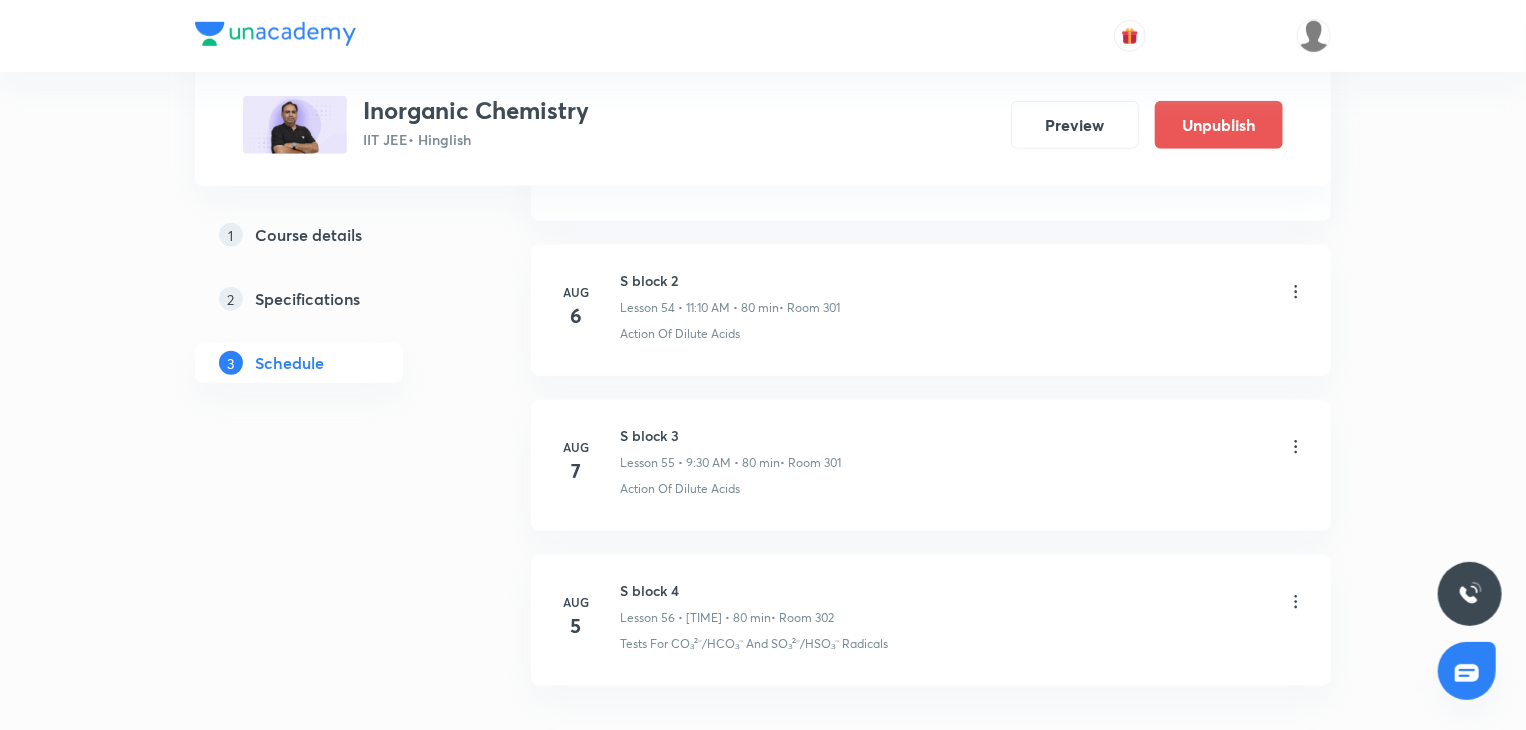 scroll, scrollTop: 8512, scrollLeft: 0, axis: vertical 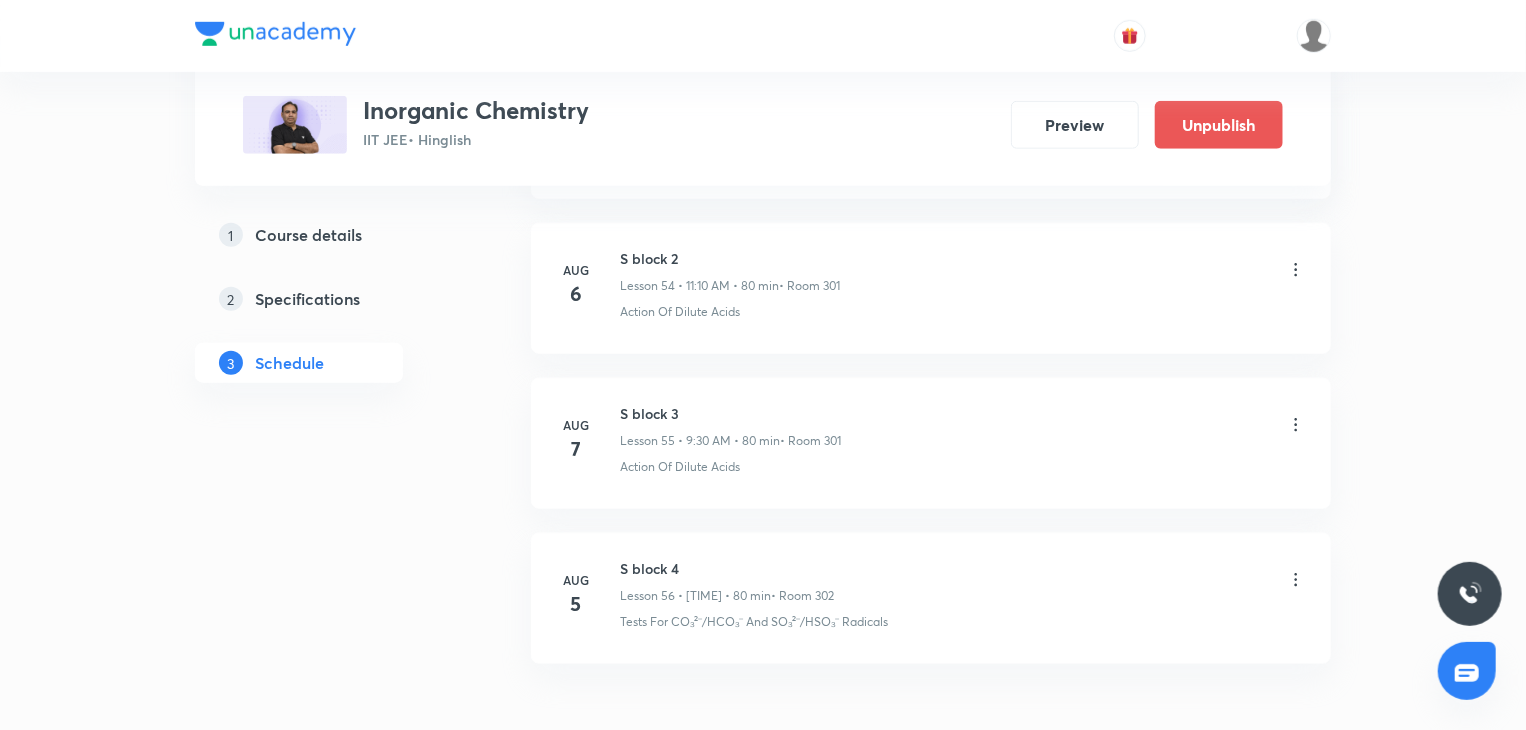 click on "Aug 5 S block 4 Lesson 56 • 2:30 PM • 80 min  • Room 302 Tests For CO₃²⁻/HCO₃⁻ And SO₃²⁻/HSO₃⁻ Radicals" at bounding box center [931, 598] 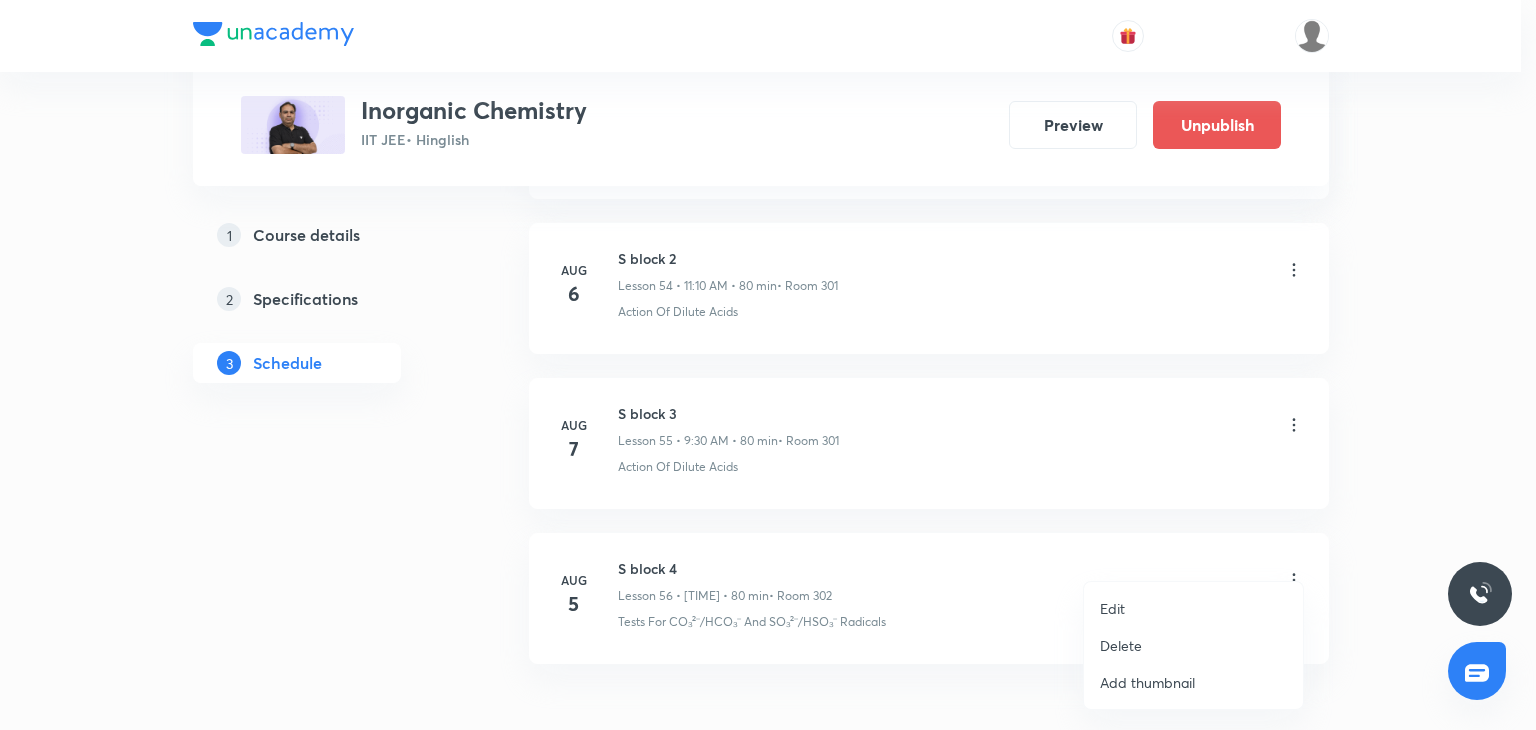 drag, startPoint x: 1149, startPoint y: 580, endPoint x: 1148, endPoint y: 590, distance: 10.049875 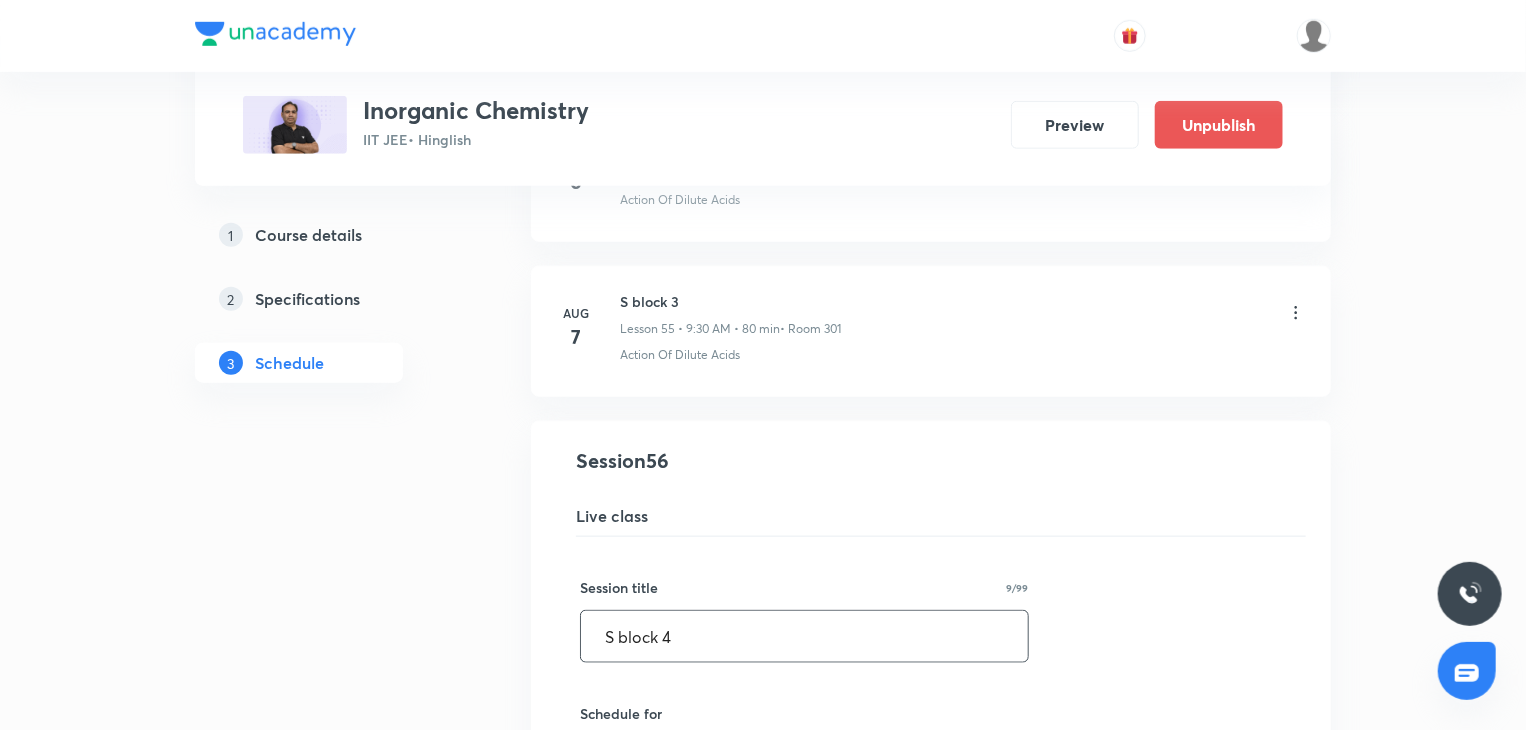 click on "S block 4" at bounding box center (804, 636) 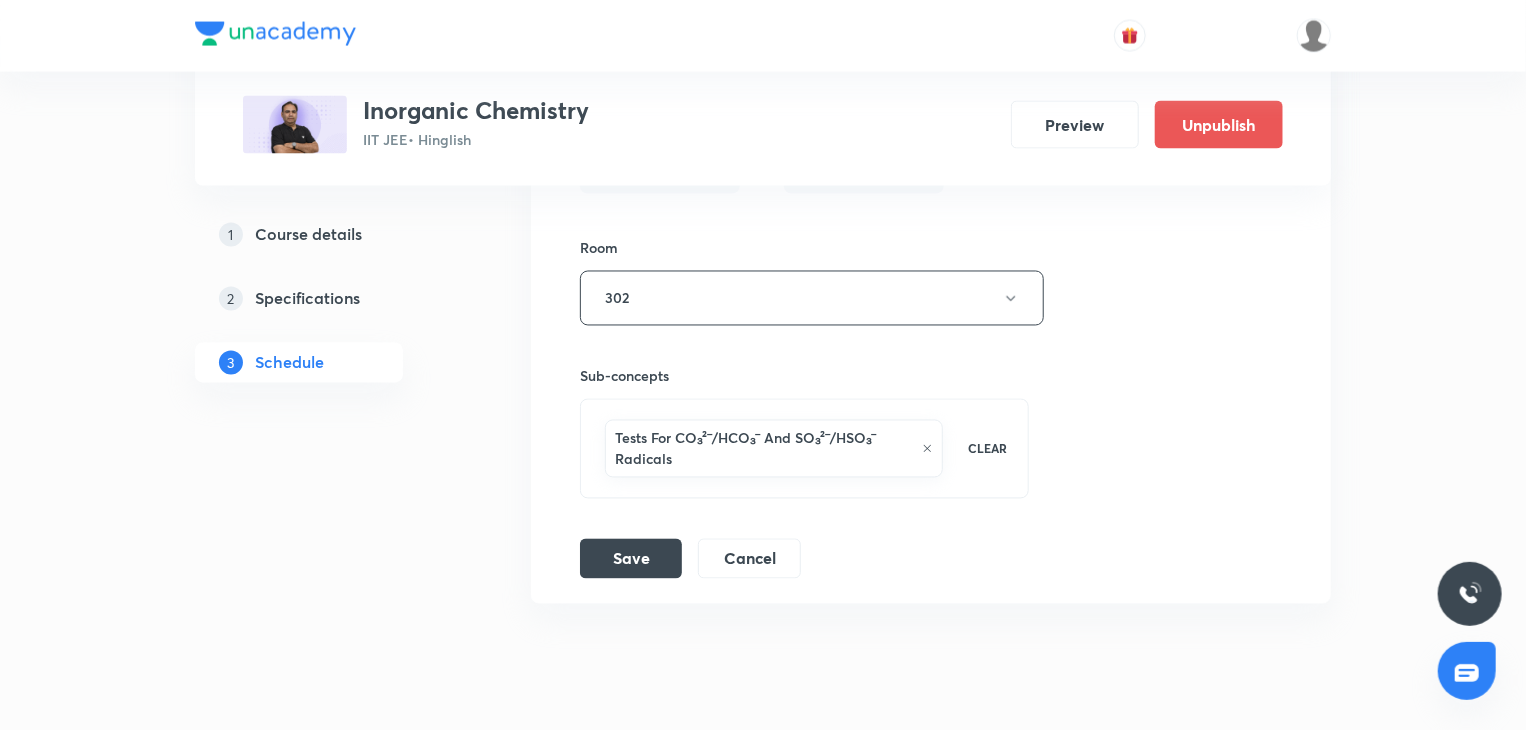 scroll, scrollTop: 9399, scrollLeft: 0, axis: vertical 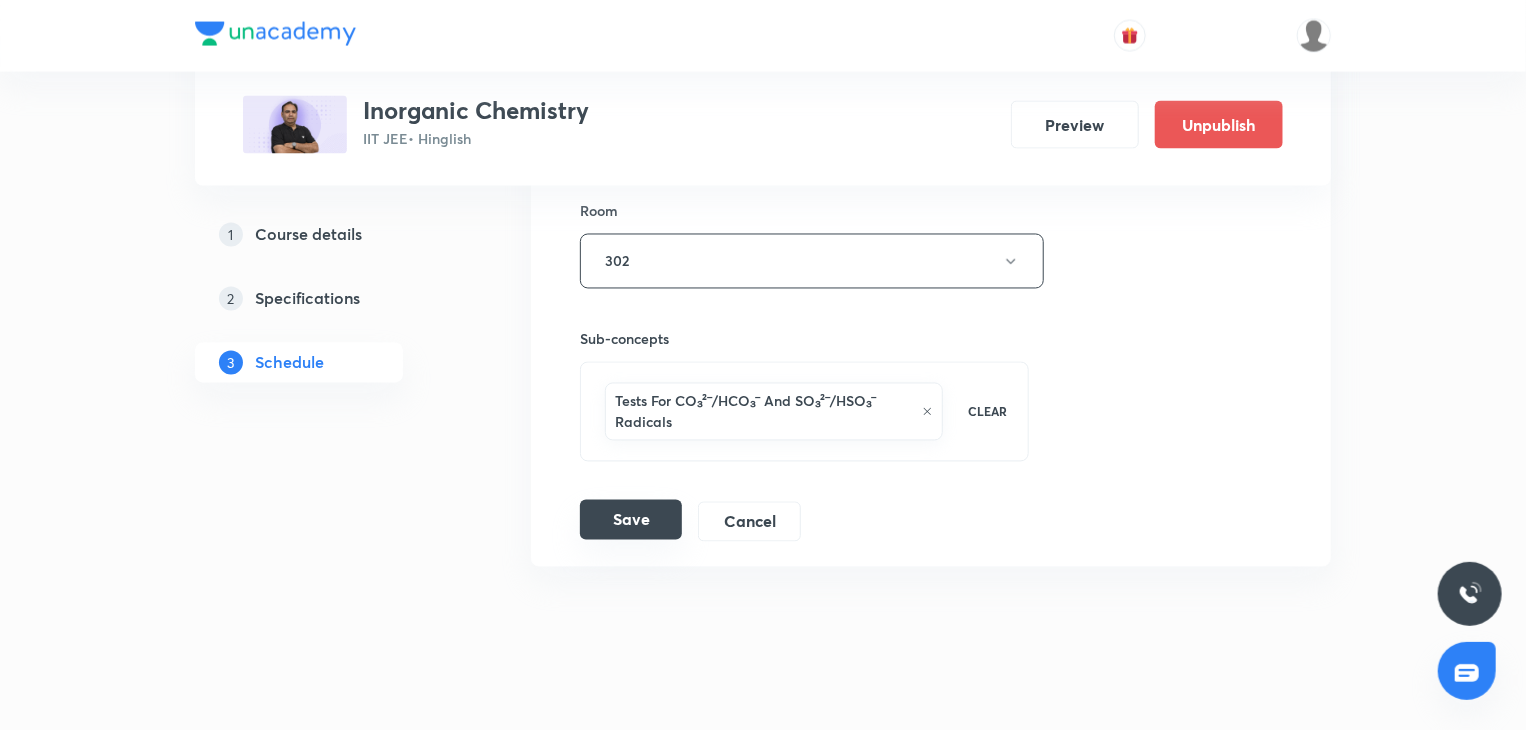 type on "S block 2" 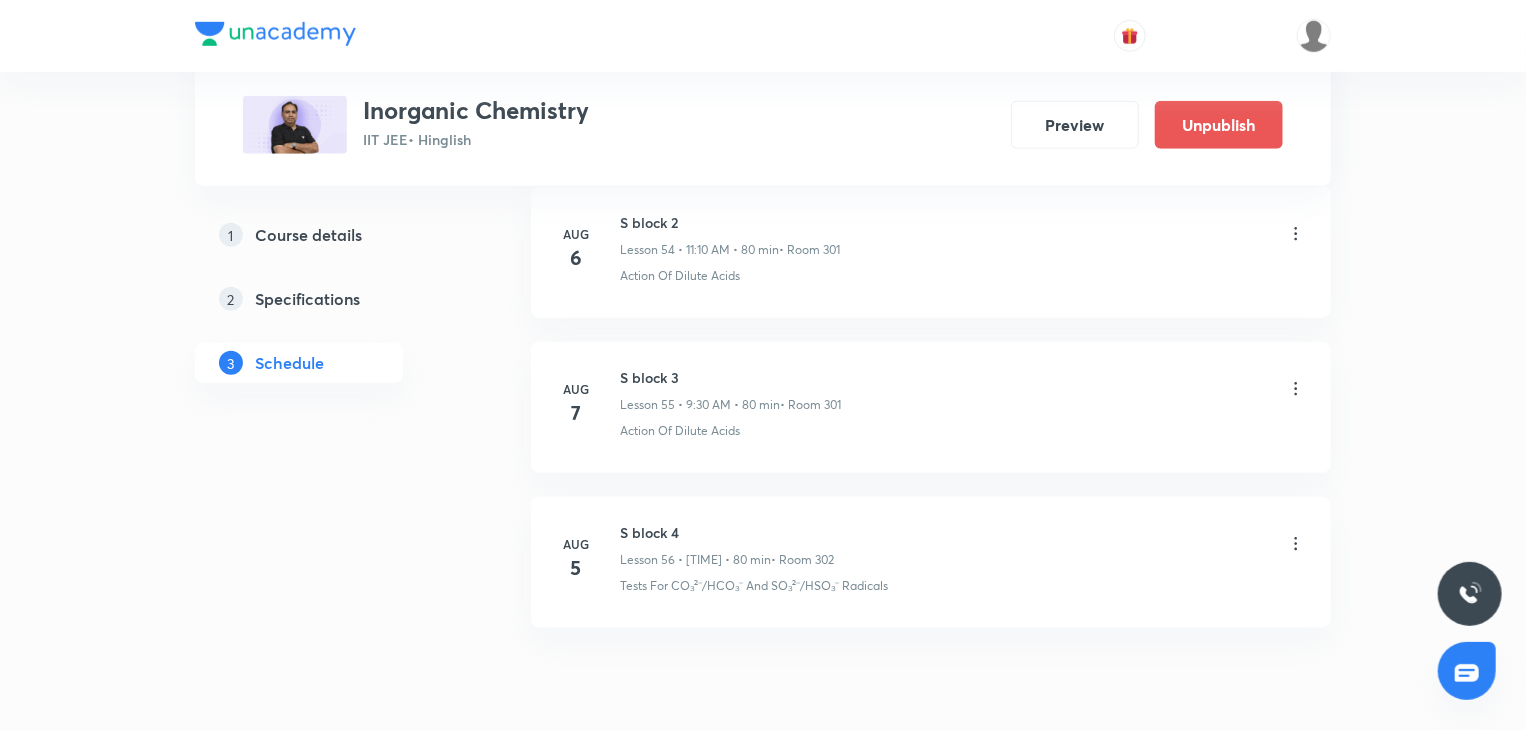 scroll, scrollTop: 8612, scrollLeft: 0, axis: vertical 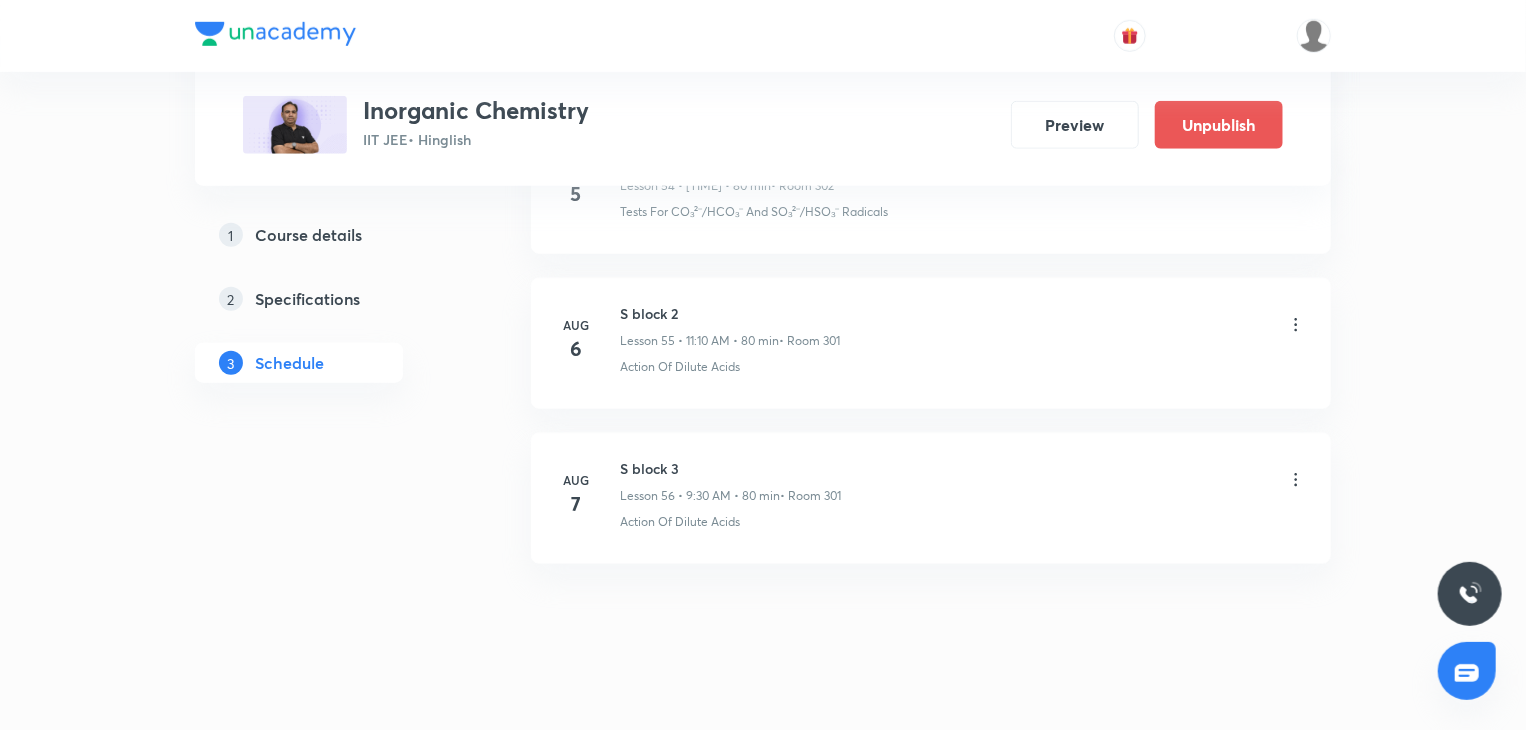 click 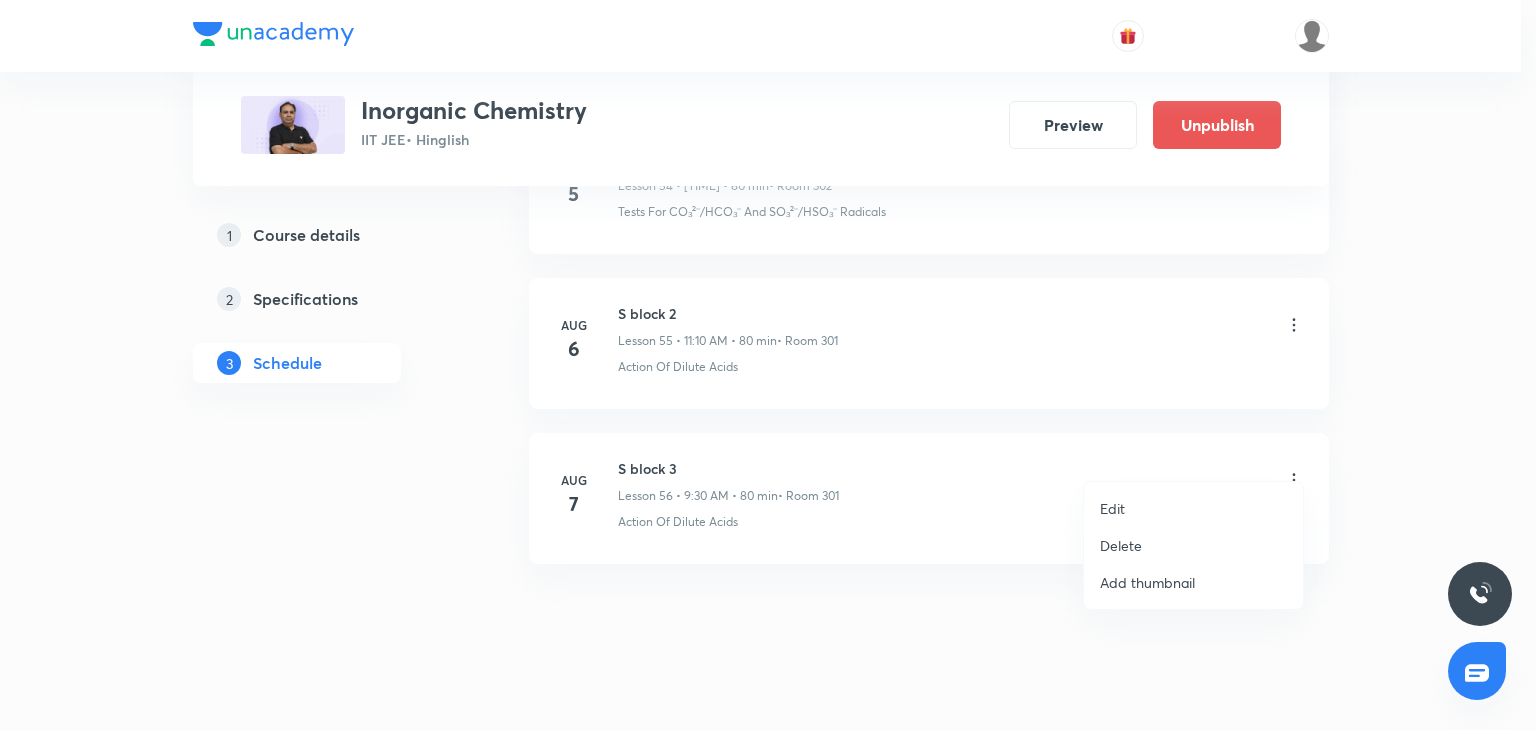 click on "Delete" at bounding box center (1193, 545) 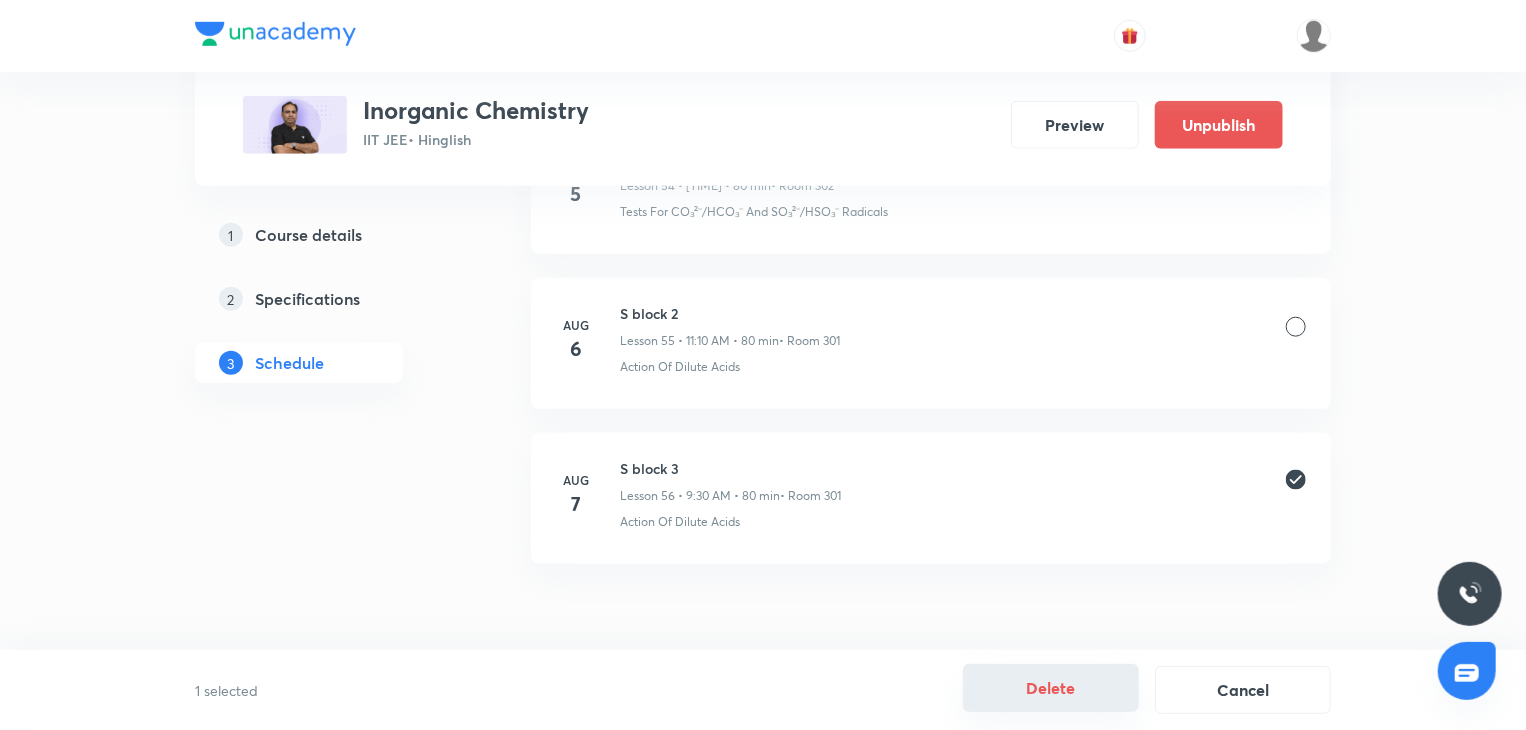 click on "Delete" at bounding box center [1051, 688] 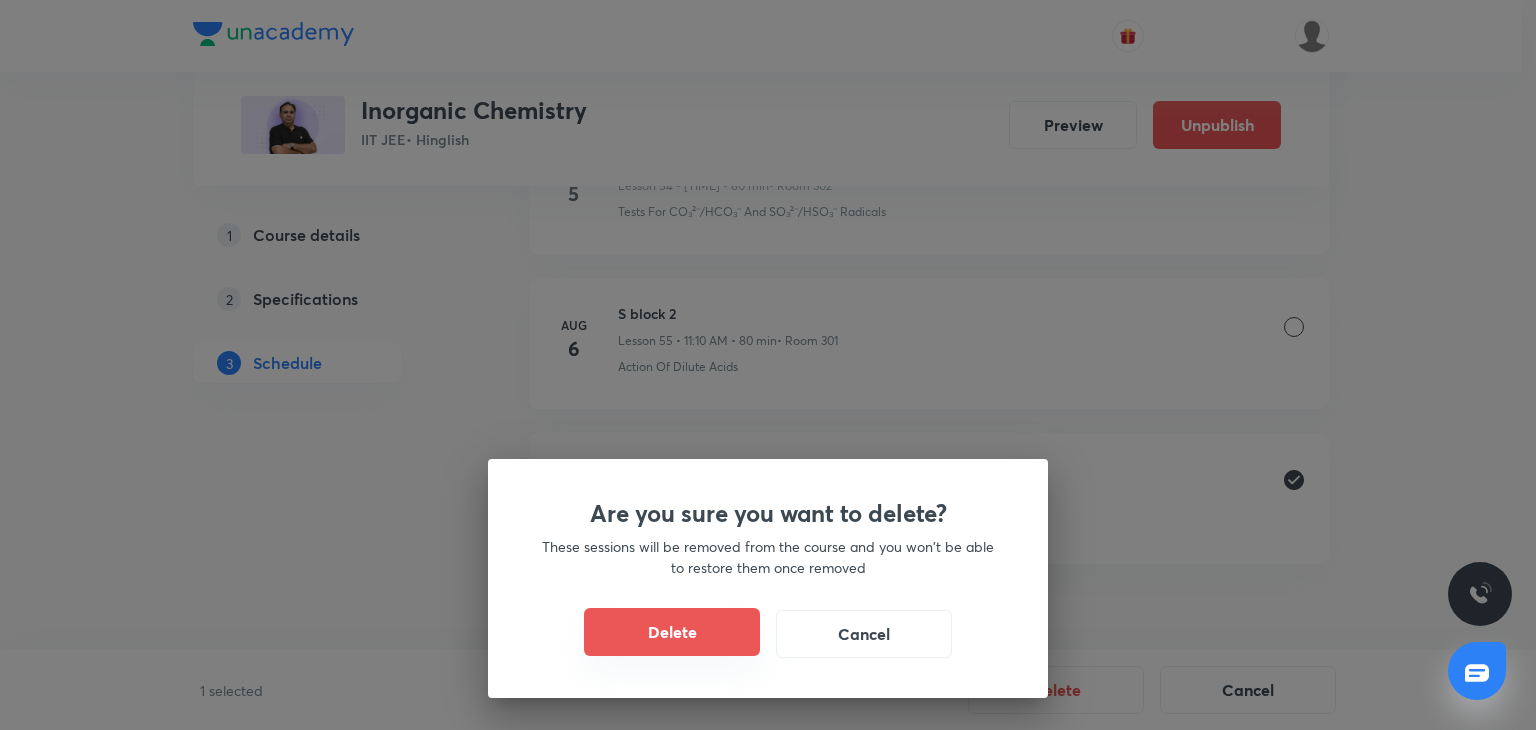 click on "Delete" at bounding box center [672, 632] 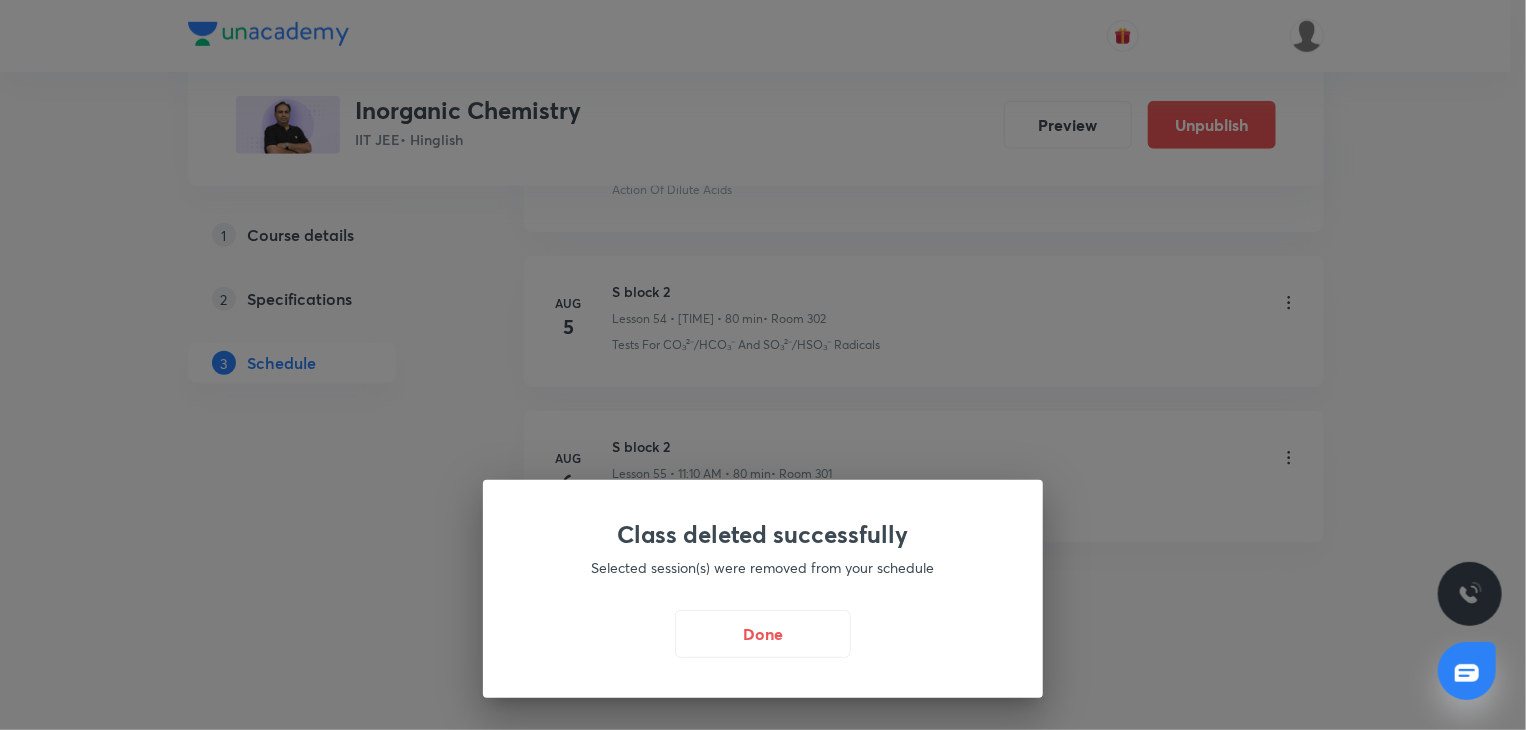 scroll, scrollTop: 8457, scrollLeft: 0, axis: vertical 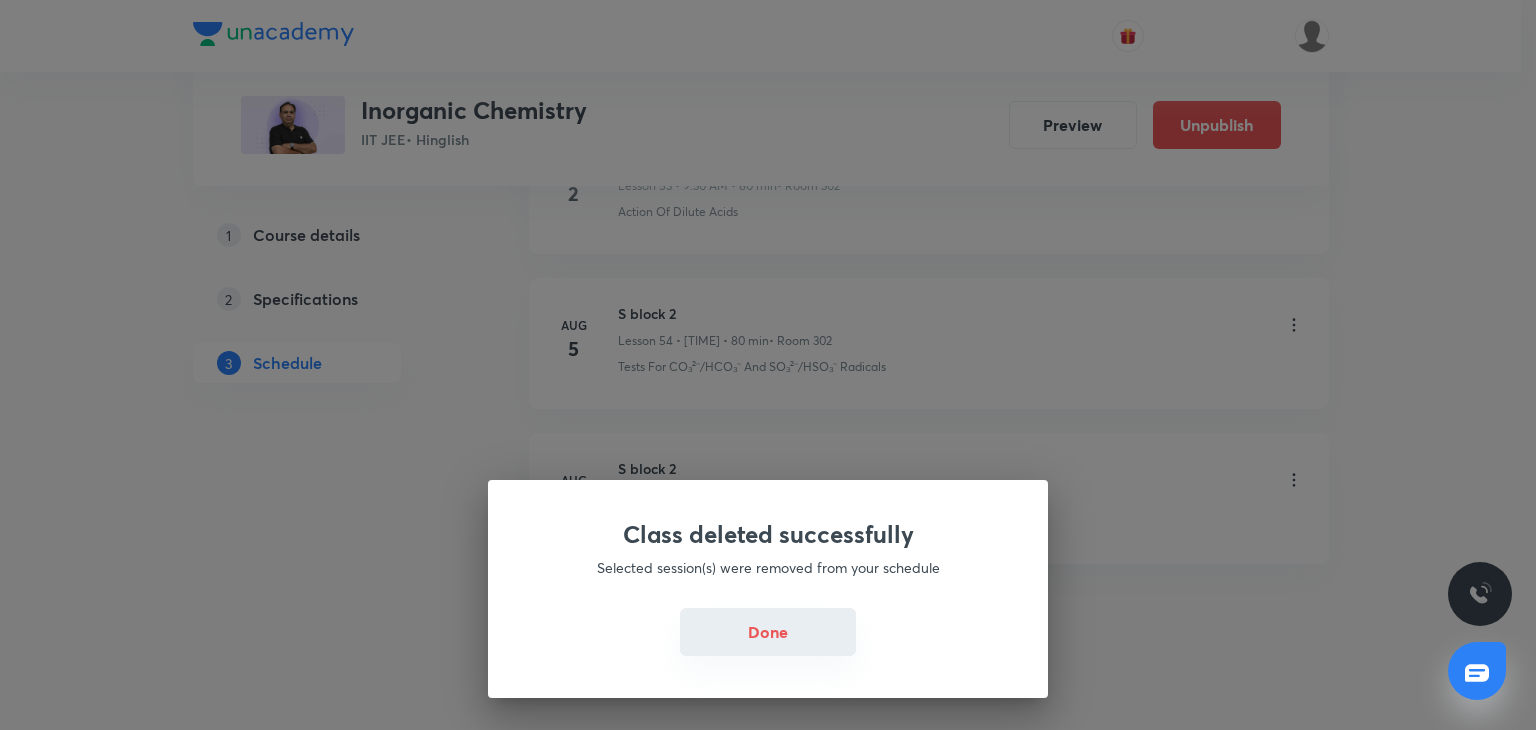 click on "Done" at bounding box center [768, 632] 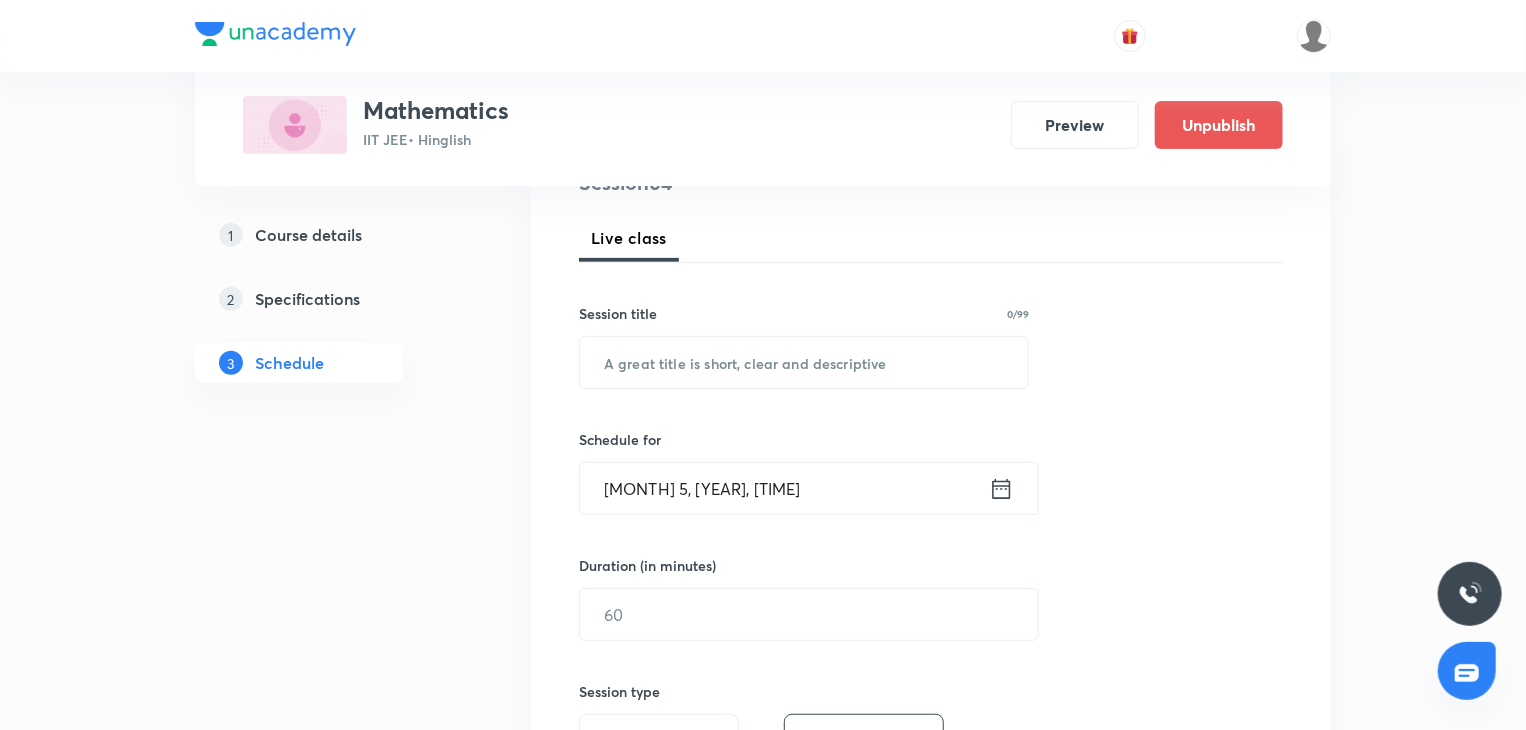 scroll, scrollTop: 300, scrollLeft: 0, axis: vertical 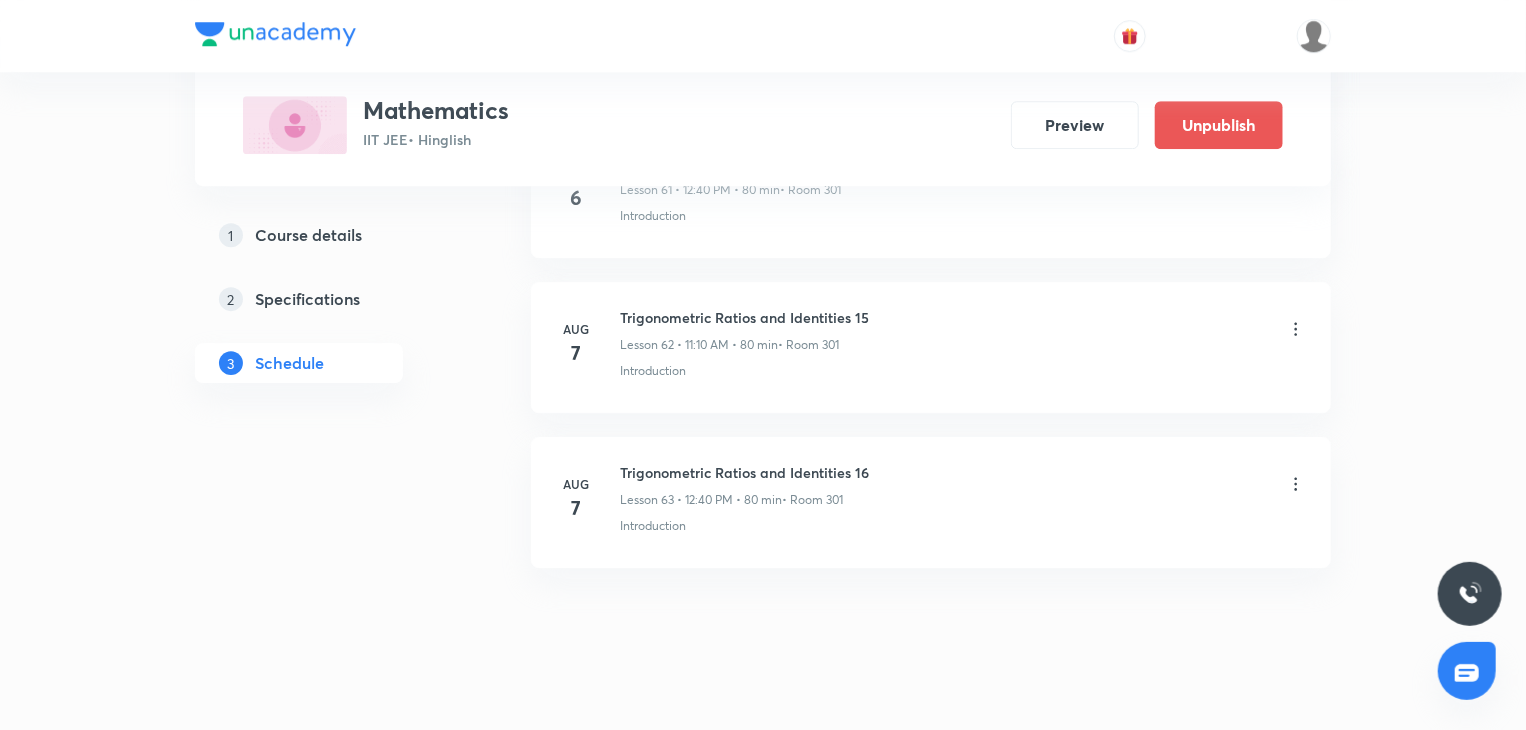 click on "Trigonometric Ratios and Identities 16" at bounding box center (744, 472) 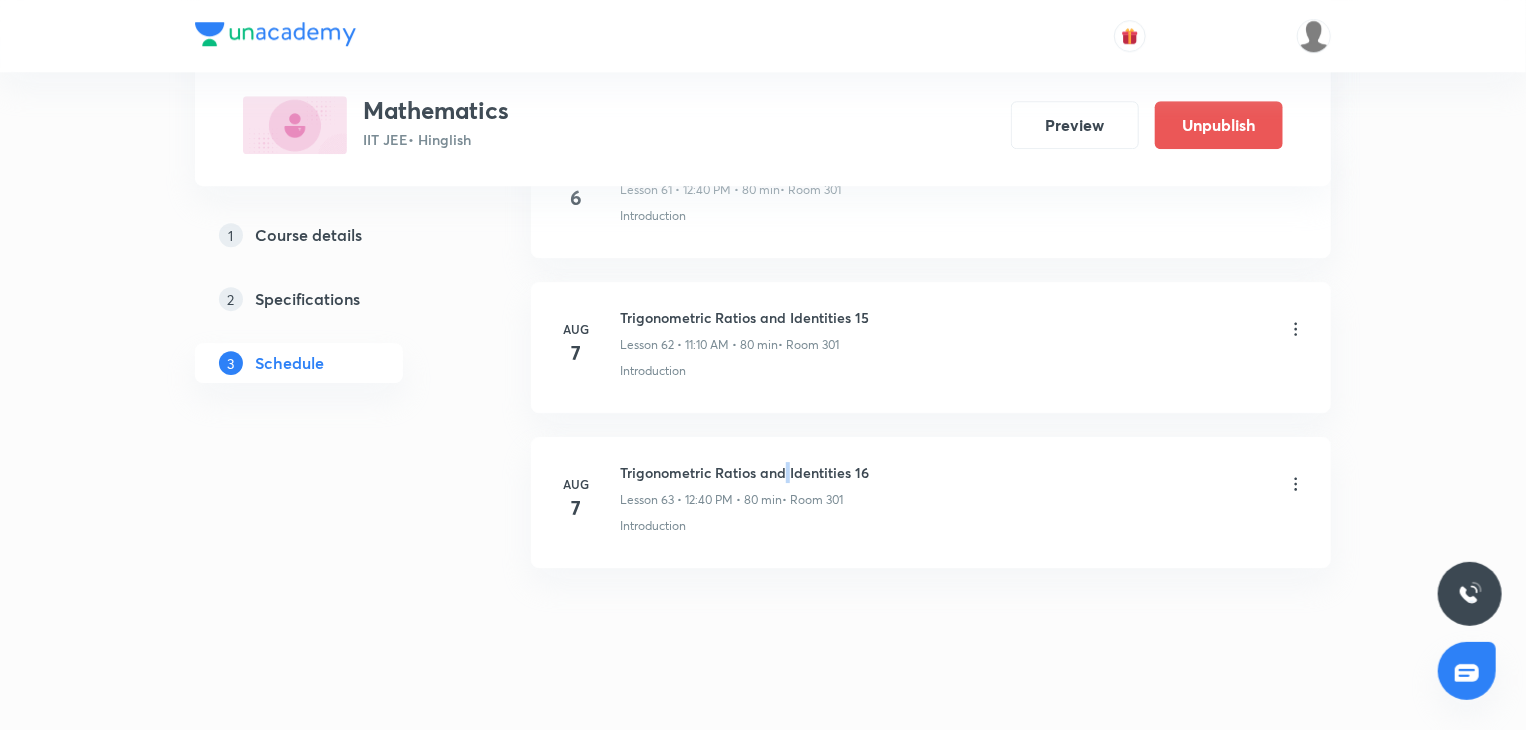 click on "Trigonometric Ratios and Identities 16" at bounding box center (744, 472) 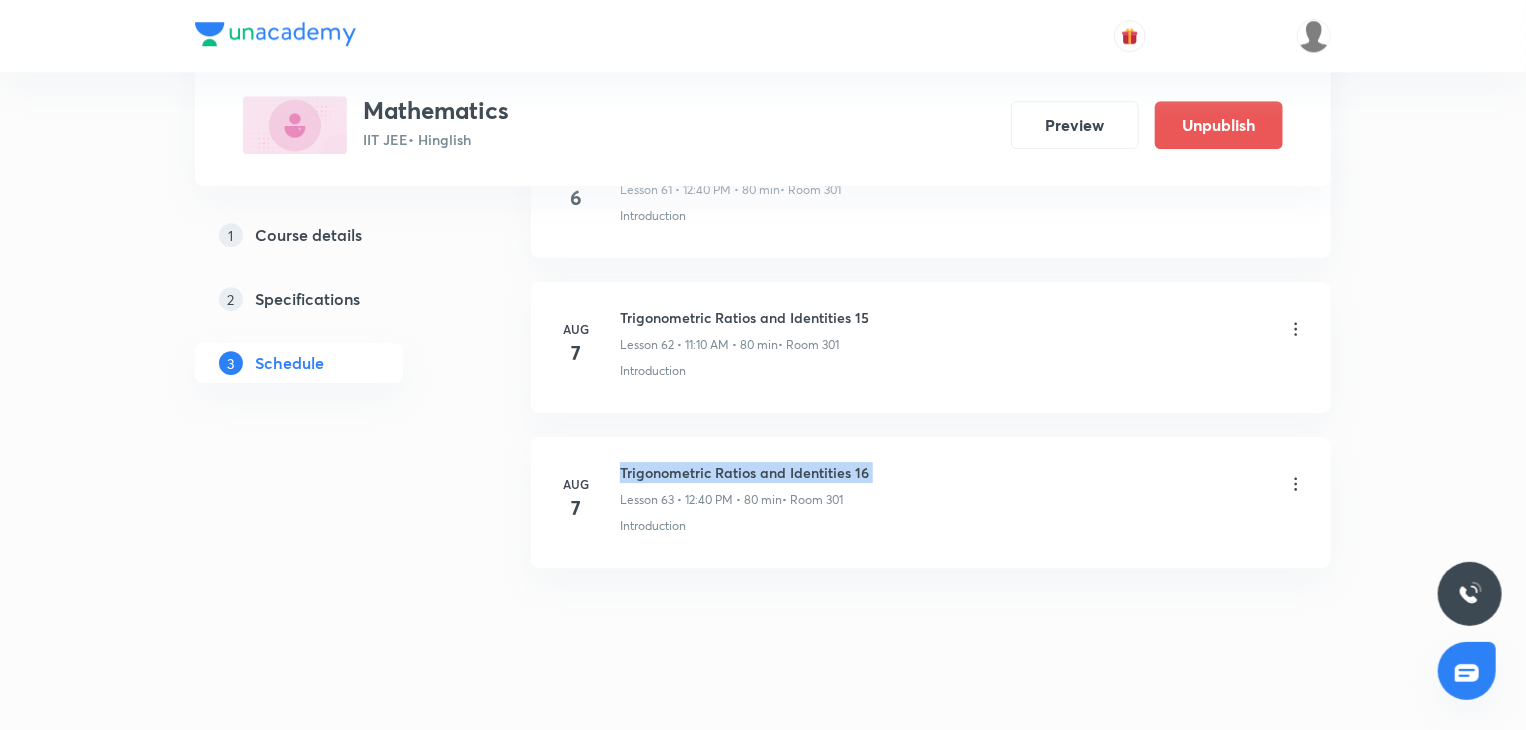click on "Trigonometric Ratios and Identities 16" at bounding box center [744, 472] 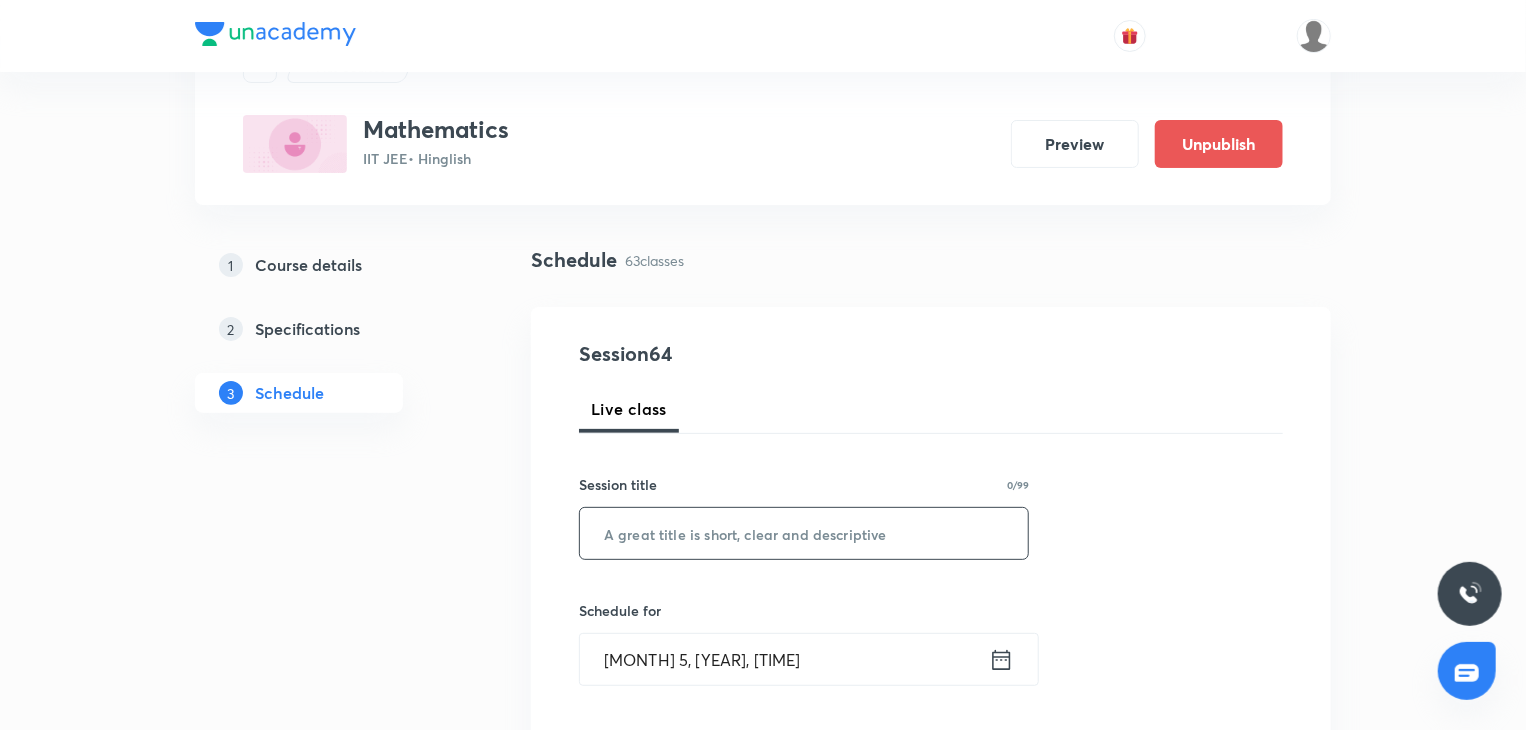 scroll, scrollTop: 200, scrollLeft: 0, axis: vertical 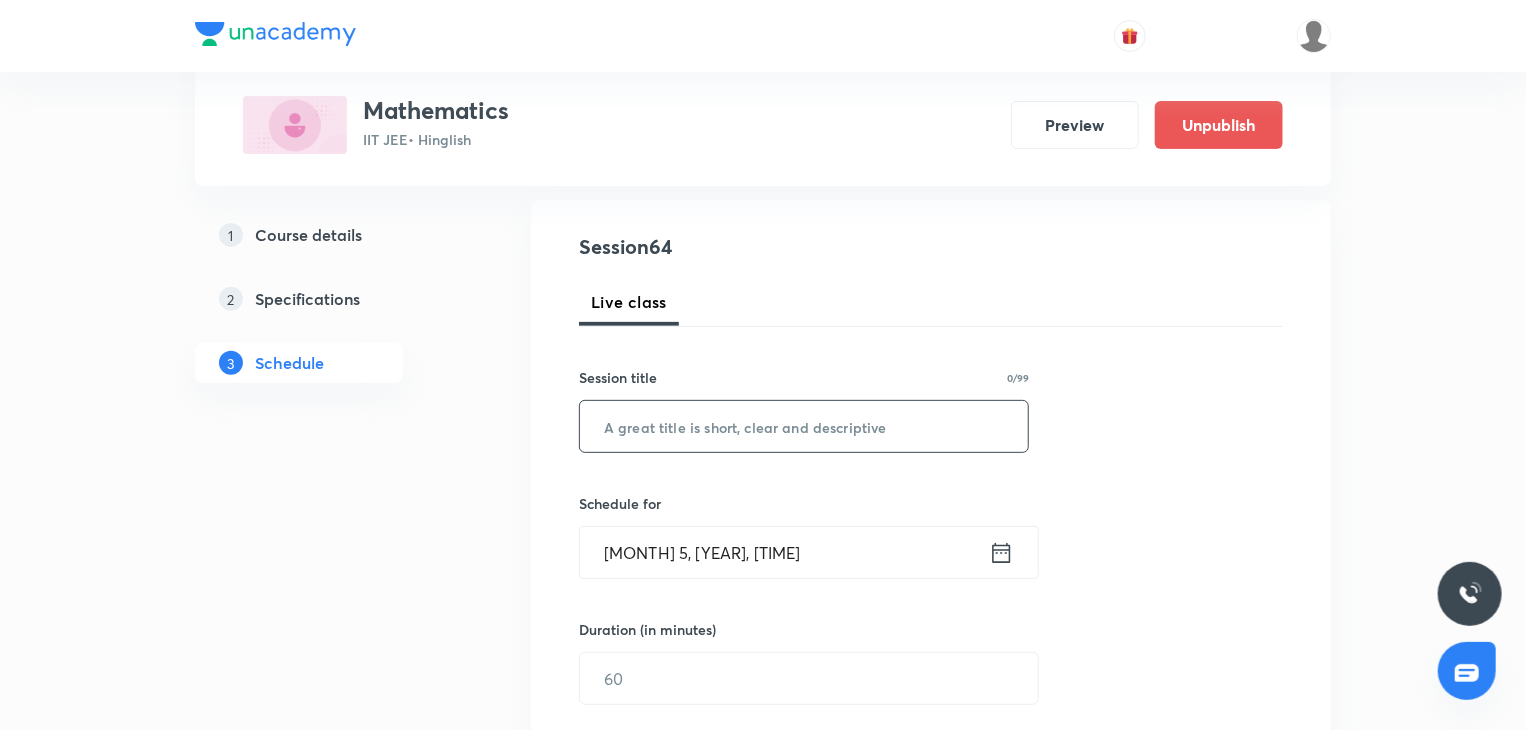 click at bounding box center [804, 426] 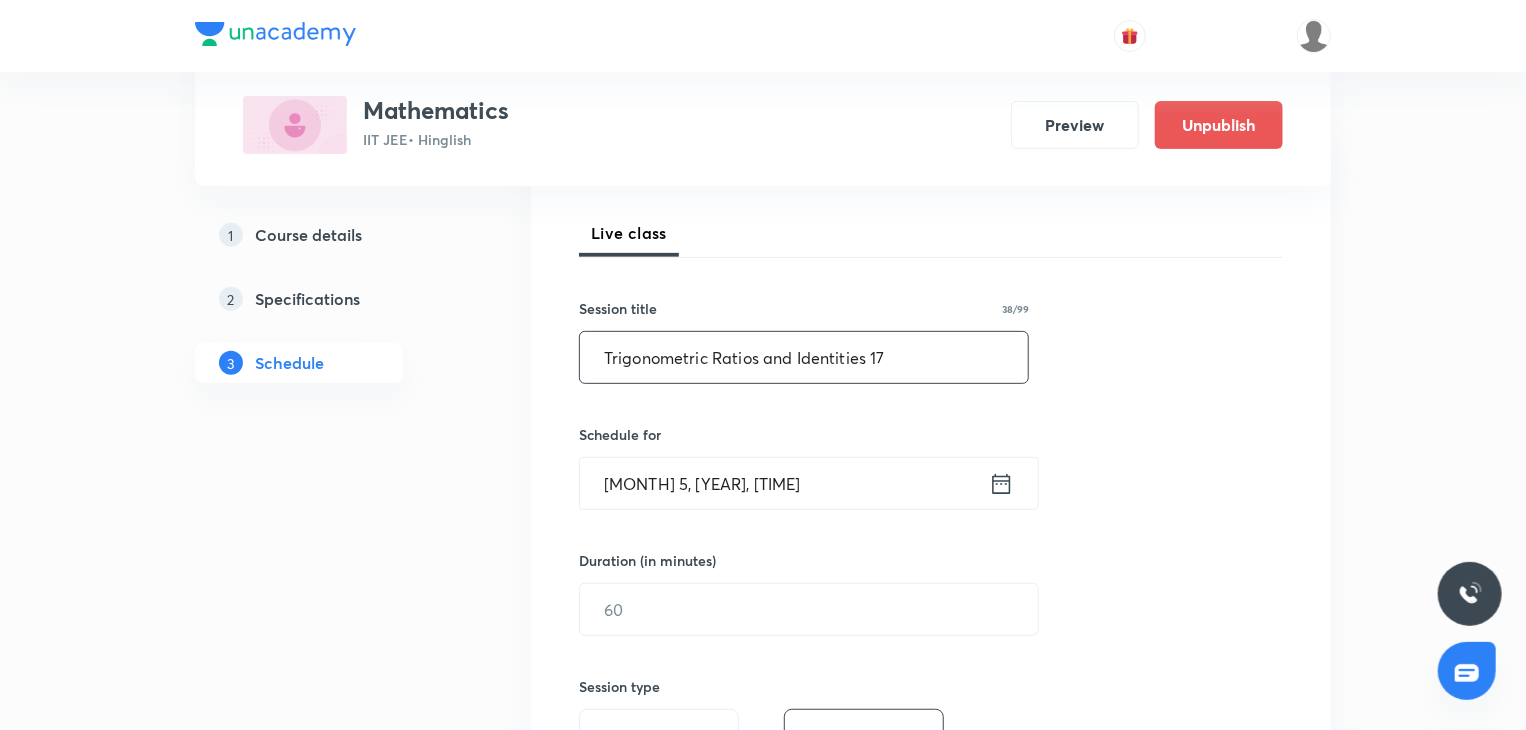 scroll, scrollTop: 300, scrollLeft: 0, axis: vertical 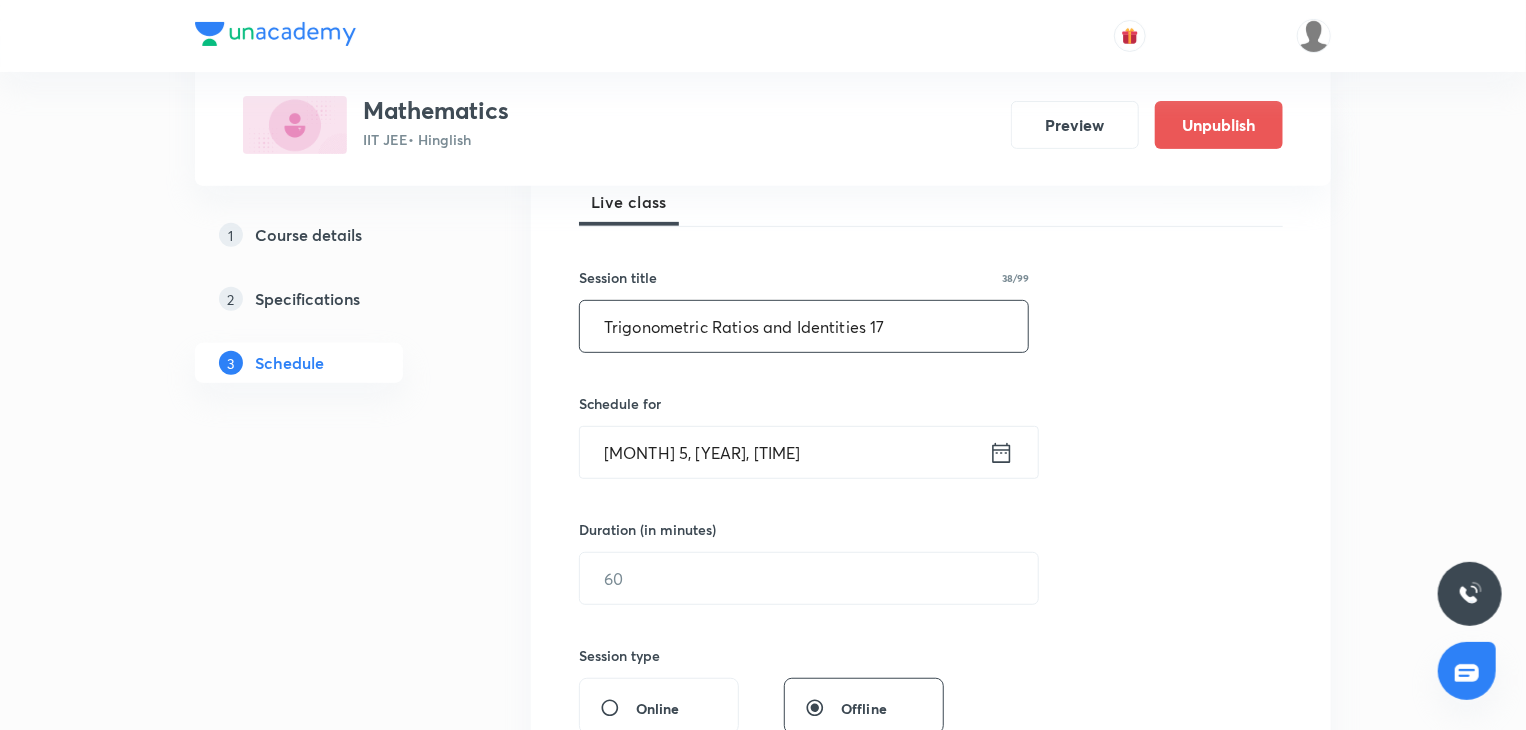 type on "Trigonometric Ratios and Identities 17" 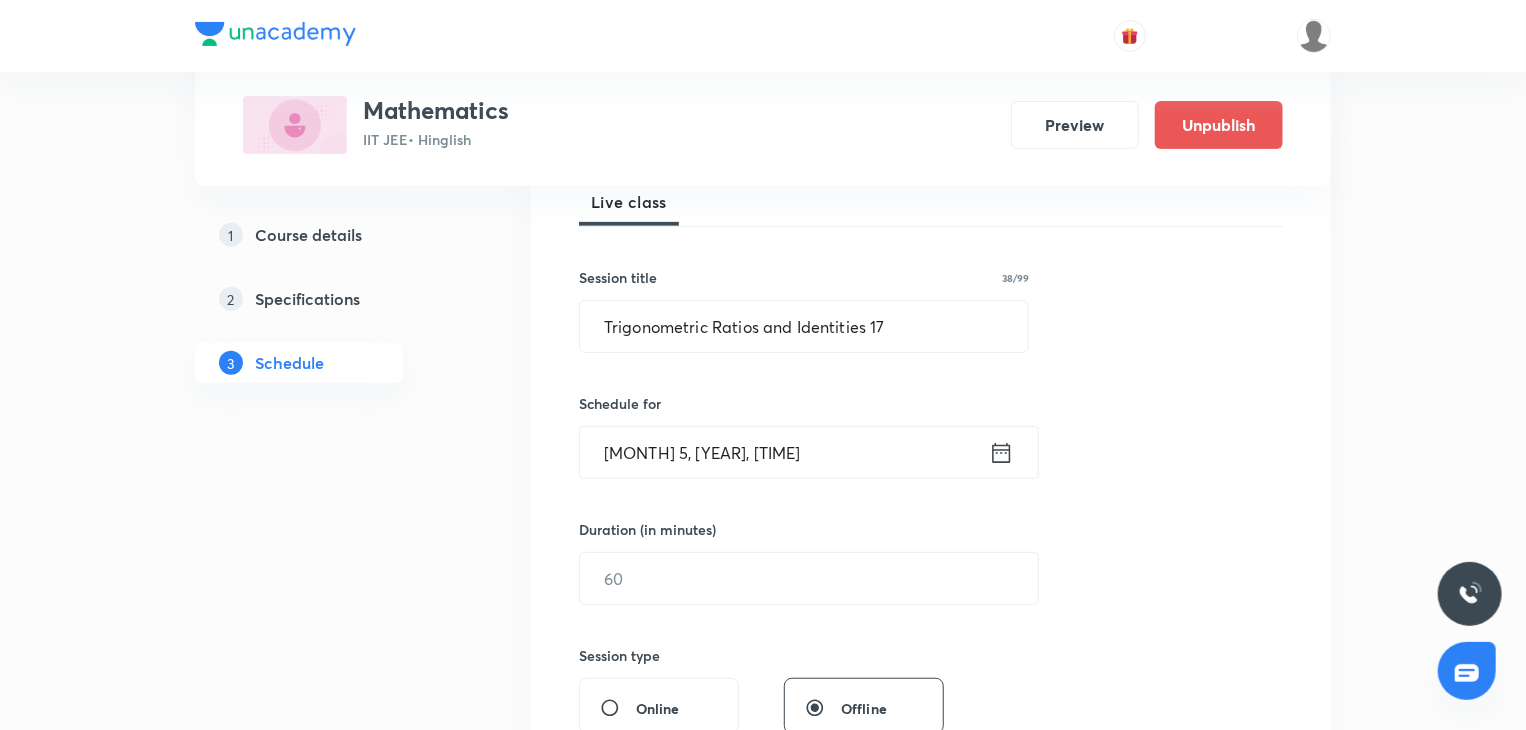 click on "[MONTH] 5, [YEAR], [TIME]" at bounding box center [784, 452] 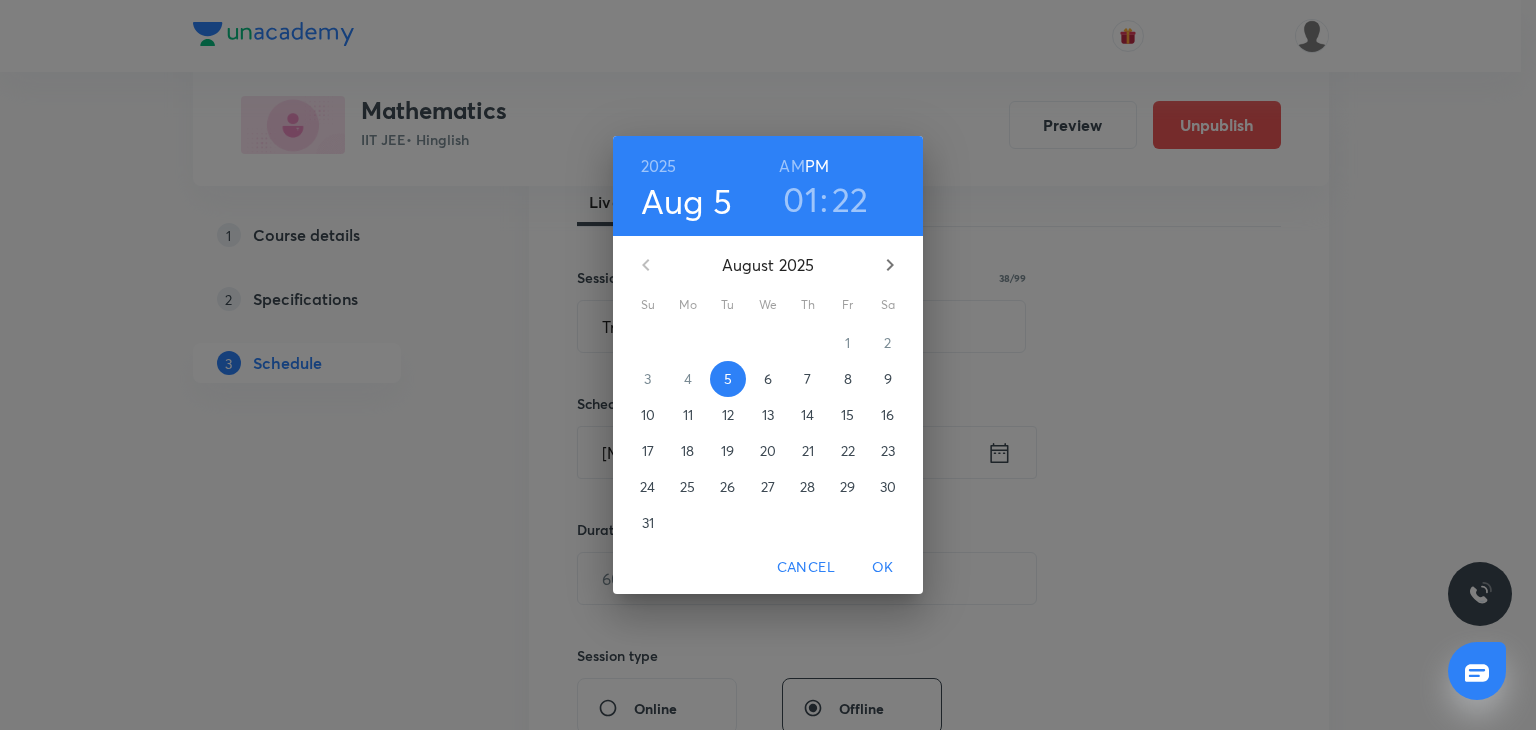 click on "01" at bounding box center [800, 199] 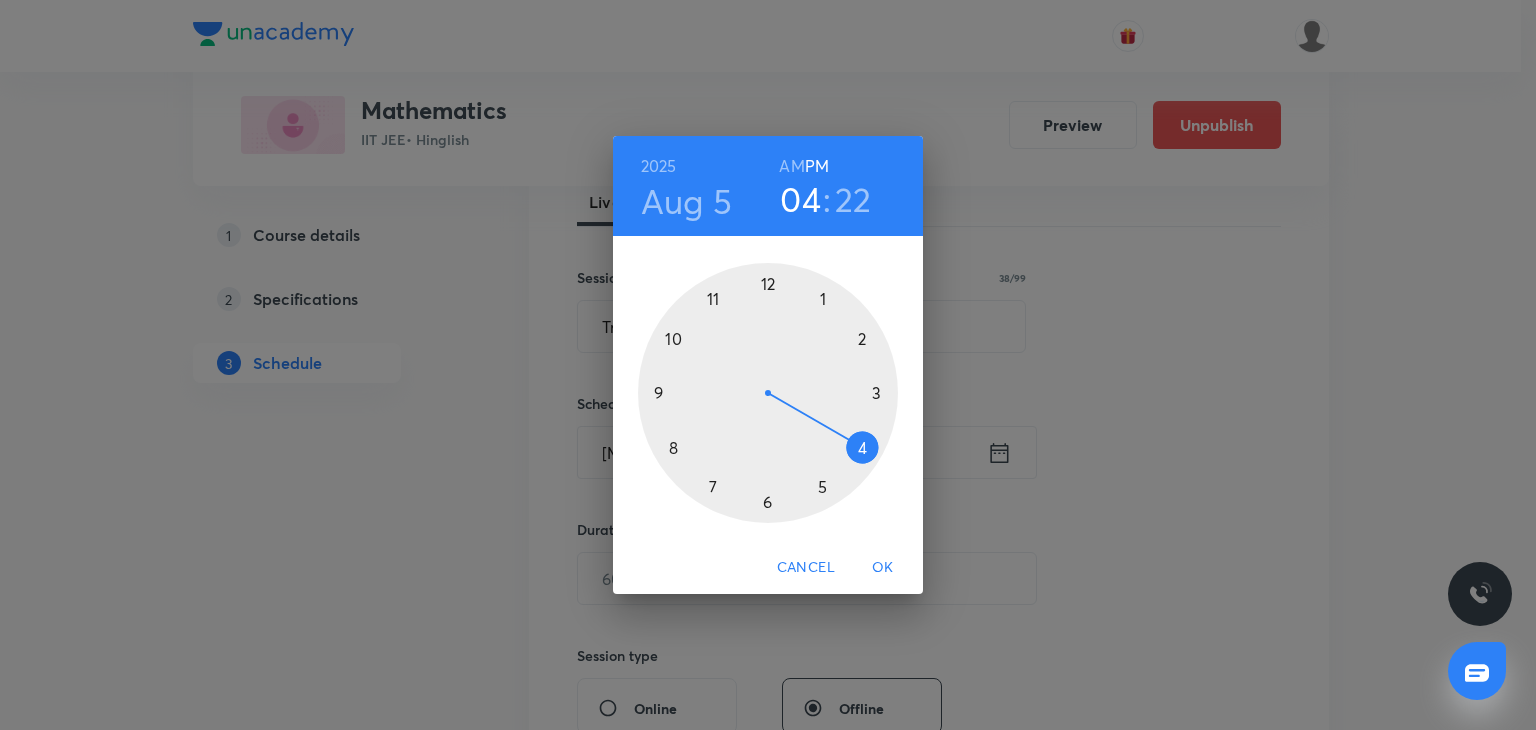 drag, startPoint x: 856, startPoint y: 429, endPoint x: 872, endPoint y: 448, distance: 24.839485 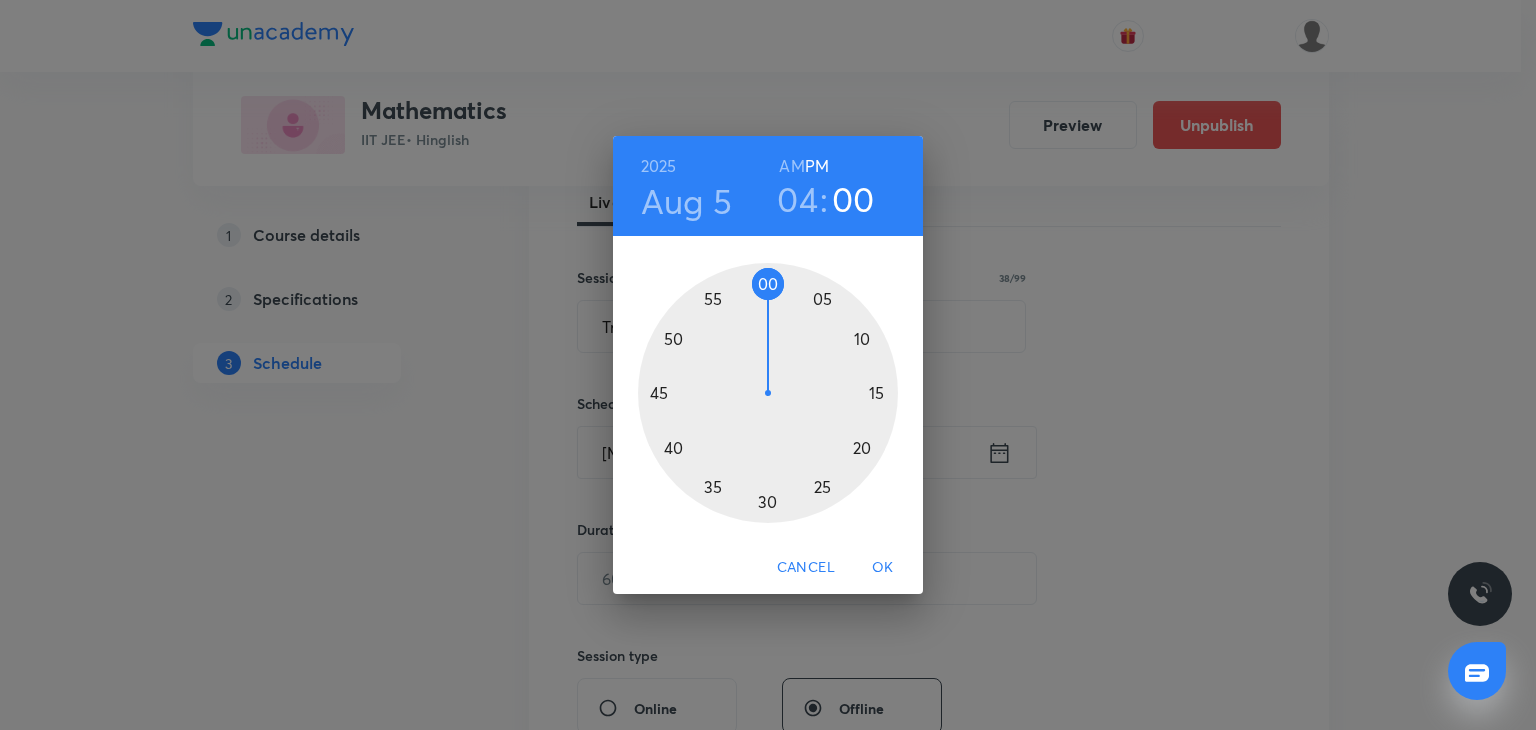 drag, startPoint x: 779, startPoint y: 302, endPoint x: 770, endPoint y: 276, distance: 27.513634 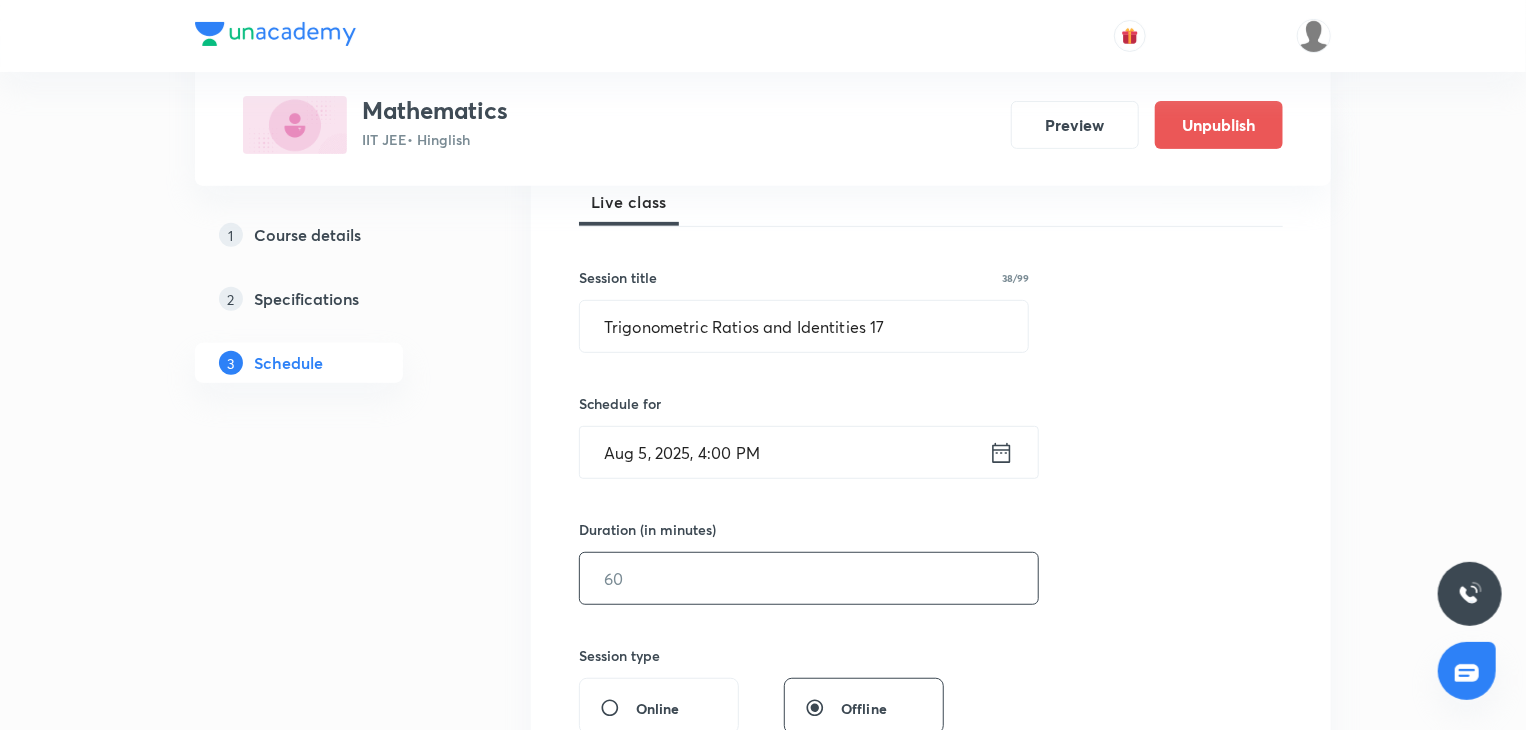 click at bounding box center (809, 578) 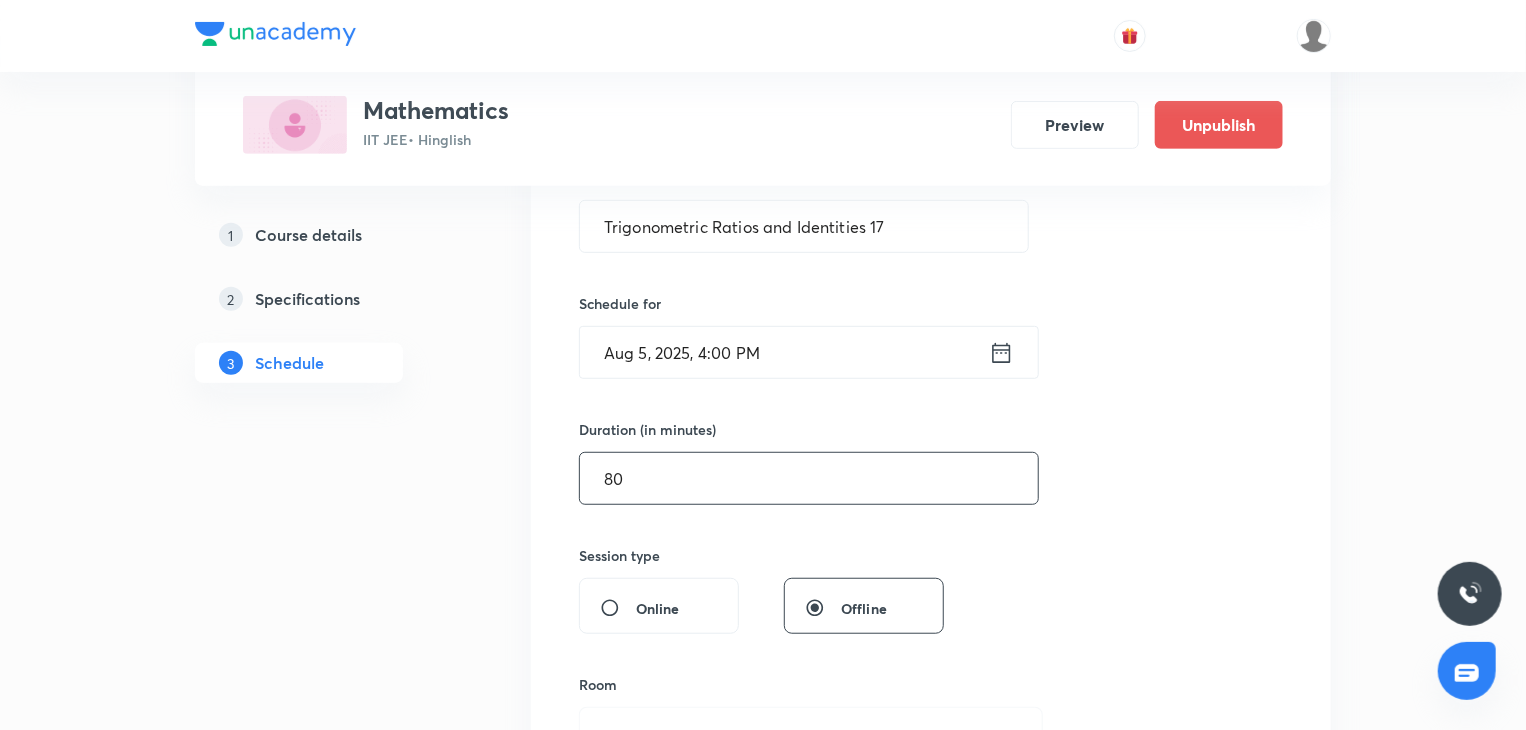 scroll, scrollTop: 600, scrollLeft: 0, axis: vertical 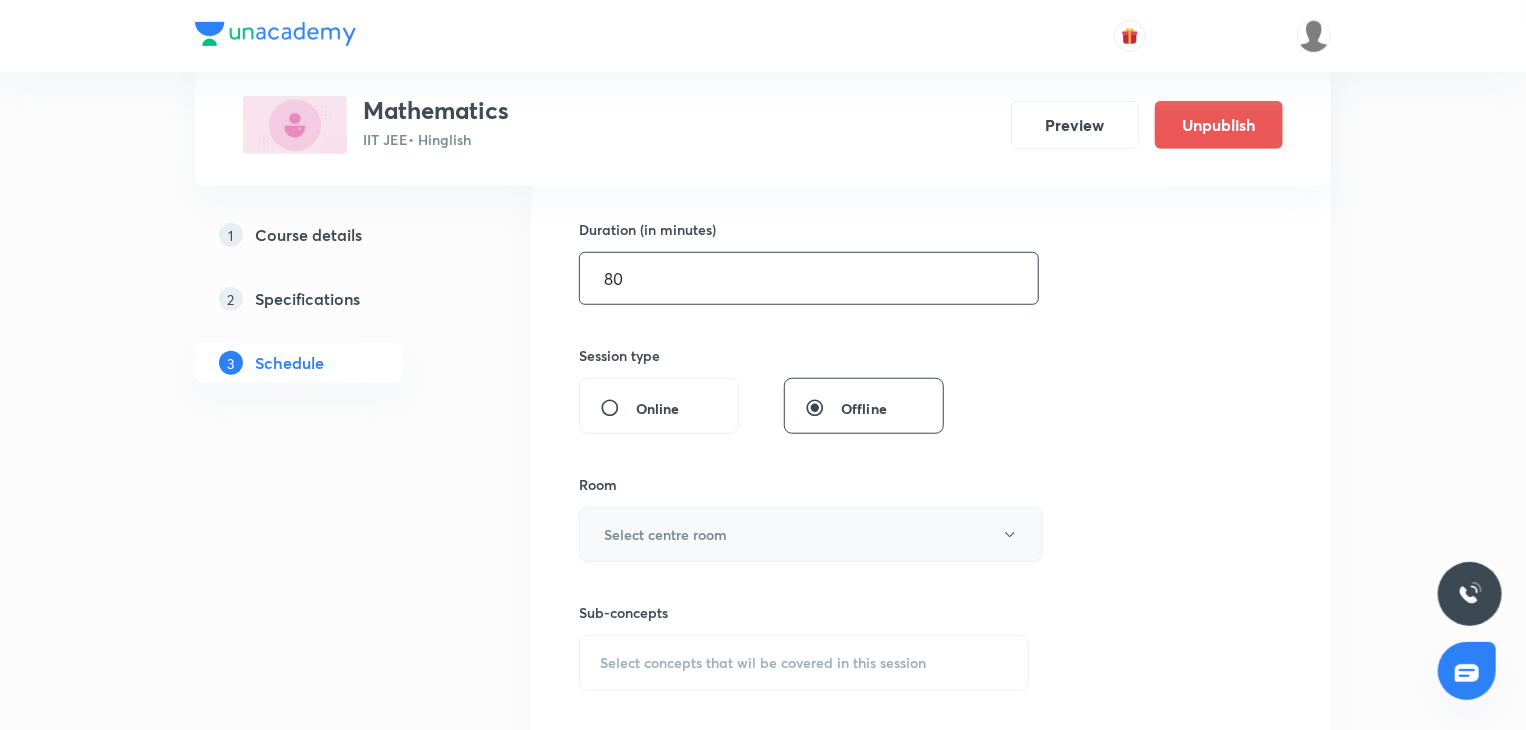 type on "80" 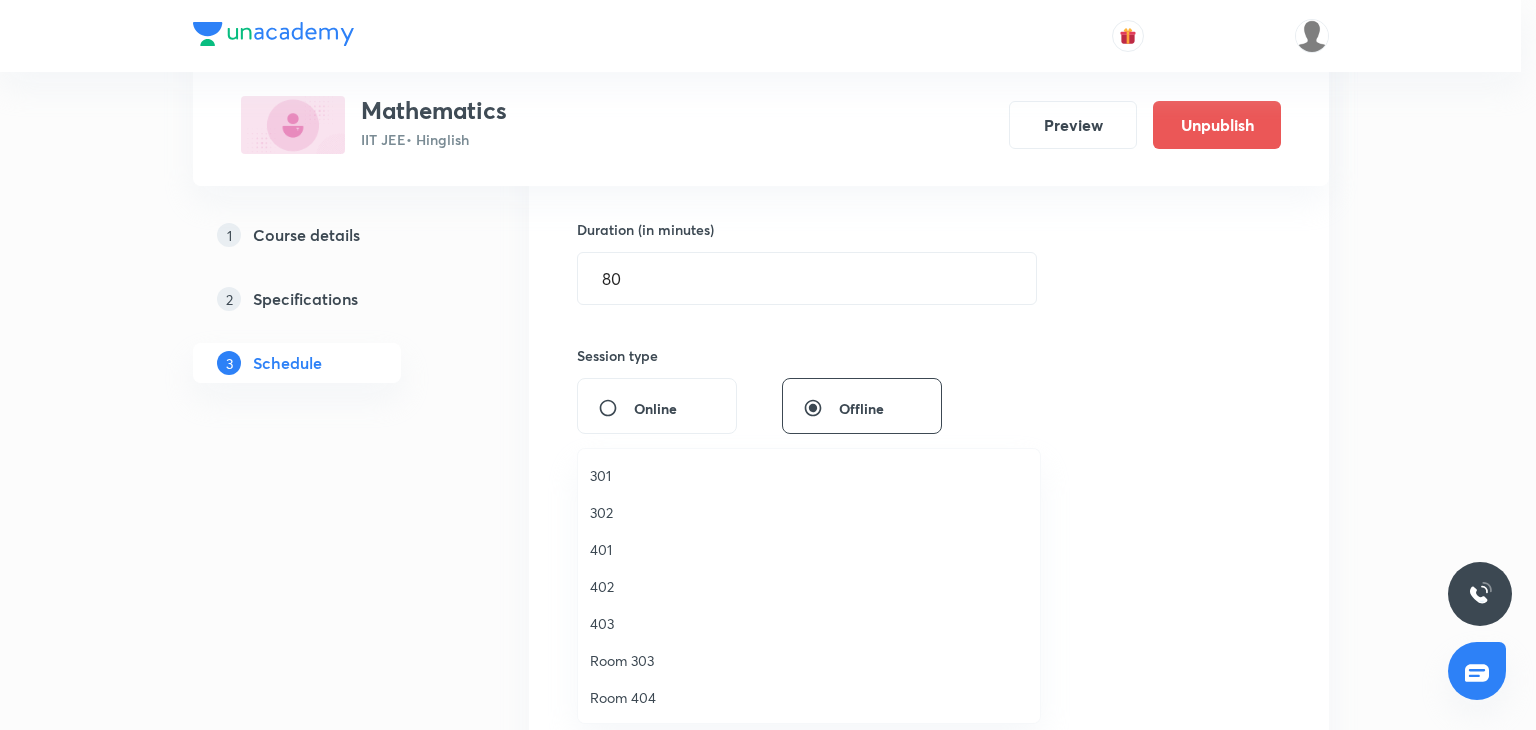 click on "402" at bounding box center [809, 586] 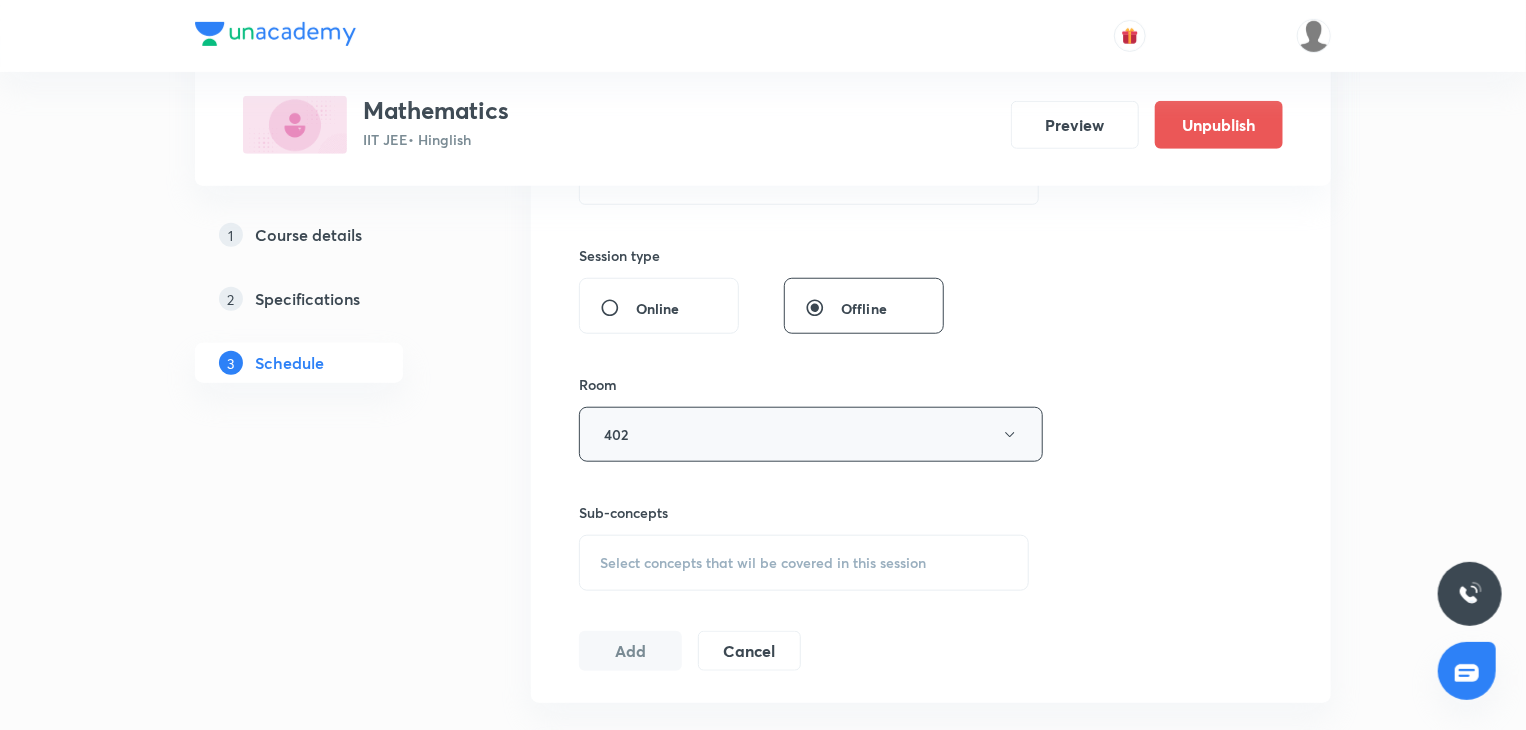 click on "Select concepts that wil be covered in this session" at bounding box center [763, 563] 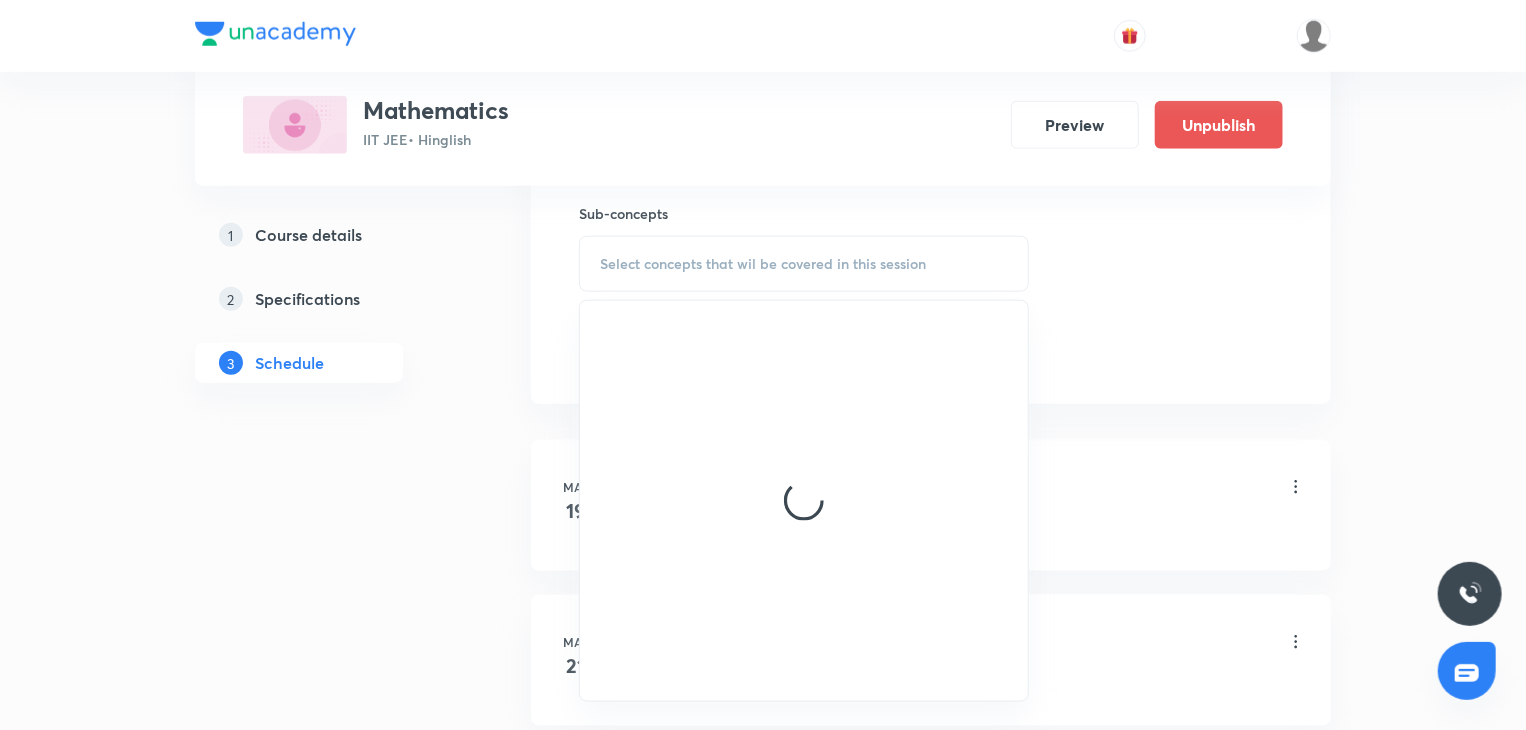 scroll, scrollTop: 1000, scrollLeft: 0, axis: vertical 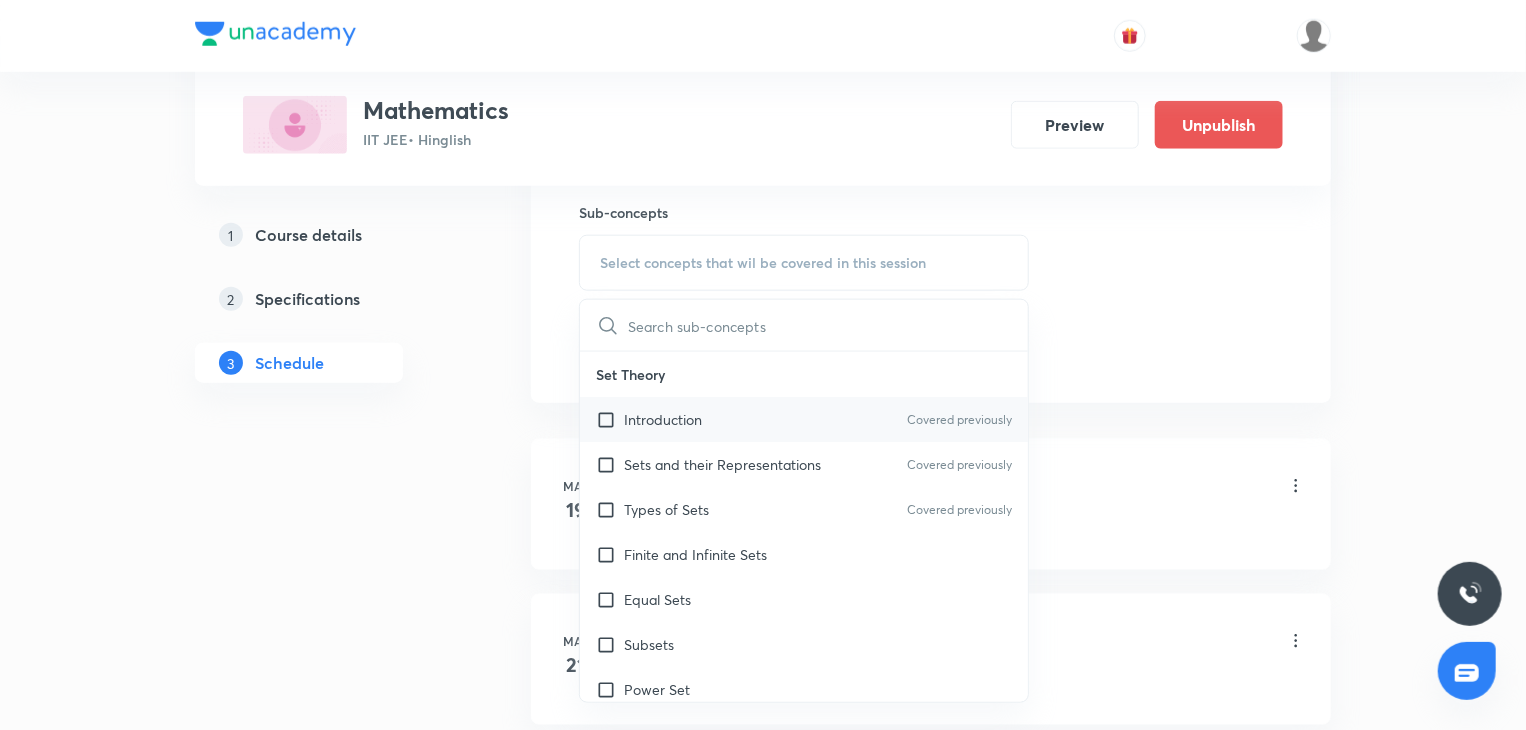 click on "Introduction Covered previously" at bounding box center (804, 419) 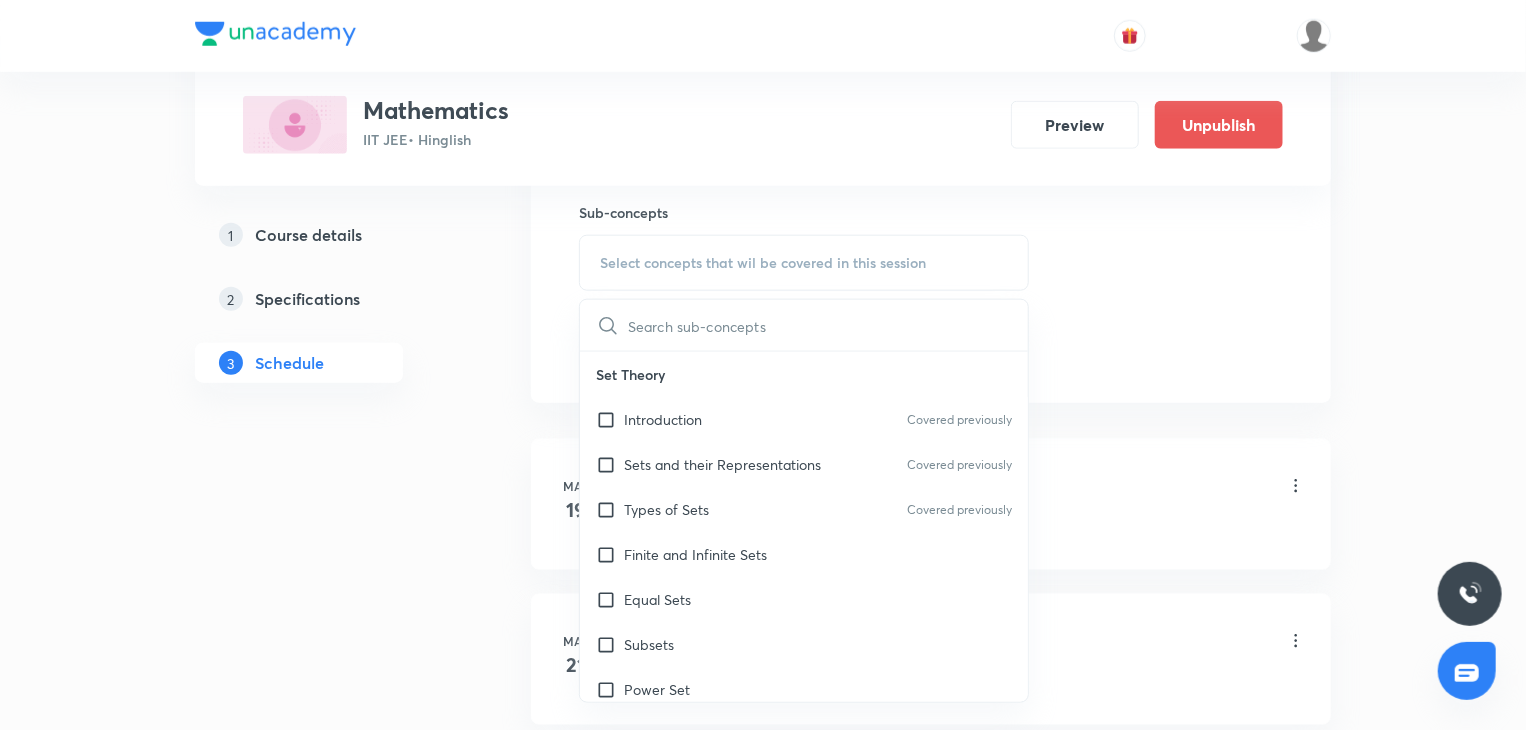checkbox on "true" 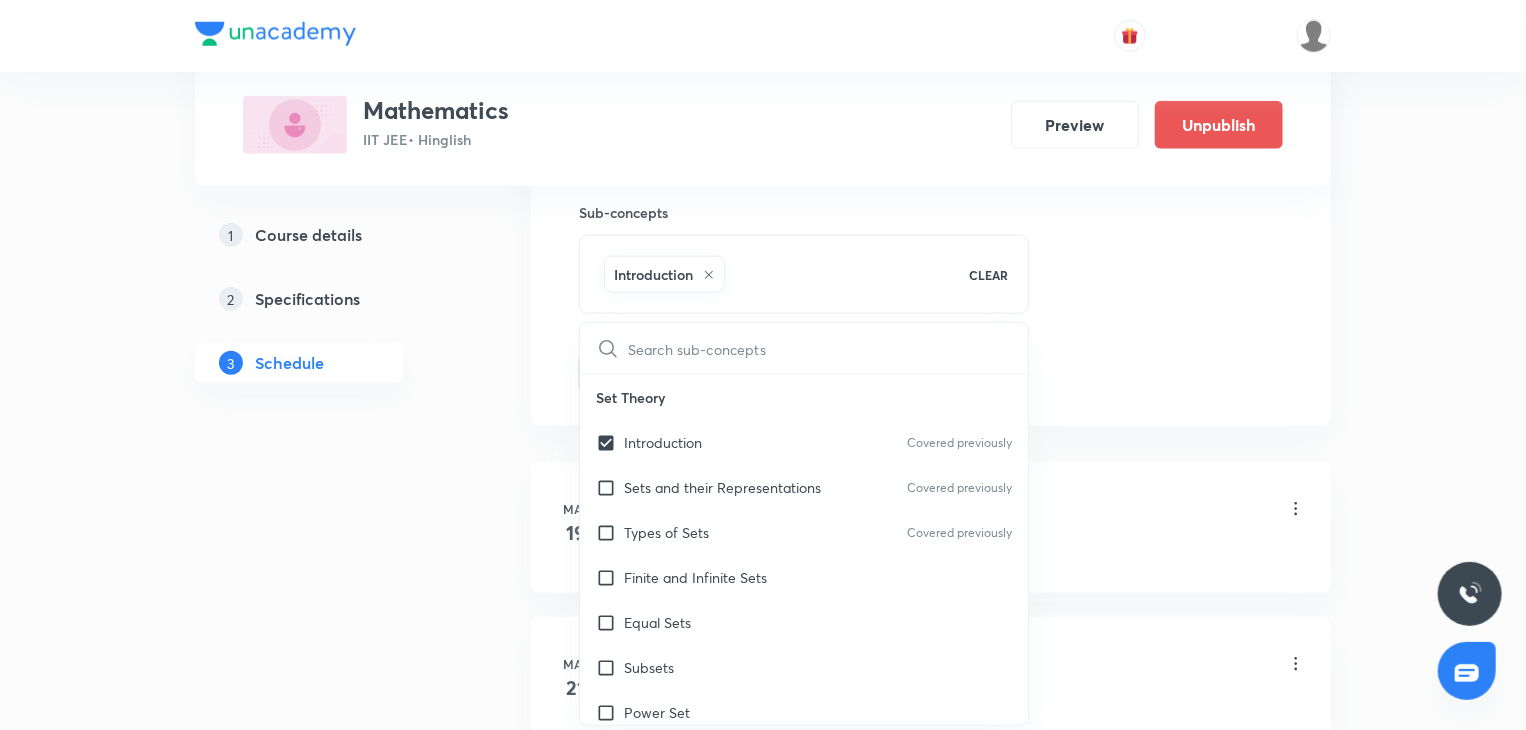 click on "Session  64 Live class Session title 38/99 Trigonometric Ratios and Identities 17 ​ Schedule for Aug 5, 2025, 4:00 PM ​ Duration (in minutes) 80 ​   Session type Online Offline Room 402 Sub-concepts Introduction CLEAR ​ Set Theory Introduction Covered previously Sets and their Representations Covered previously Types of Sets Covered previously Finite and Infinite Sets Equal Sets Subsets Power Set Universal Set Venn Diagrams Operations on Sets Complement of a Set Practical  Problems on Union and Intersection of Two Sets Relation Types of relations Equivalence relations Inequalities and Modulus Function Constant and Variables Function Intervals Inequalities Generalized Method of Intervals for Solving Inequalities Modulus Function Fundamental of Mathematics Fundamentals of Mathematics Indices Indices Twin Prime Numbers Twin Prime Numbers Co-Prime Numbers/ Relatively Prime Numbers Co-Prime Numbers/ Relatively Prime Numbers Composite Numbers Composite Numbers Prime Numbers Prime Numbers Odd Numbers Modulus" at bounding box center (931, -87) 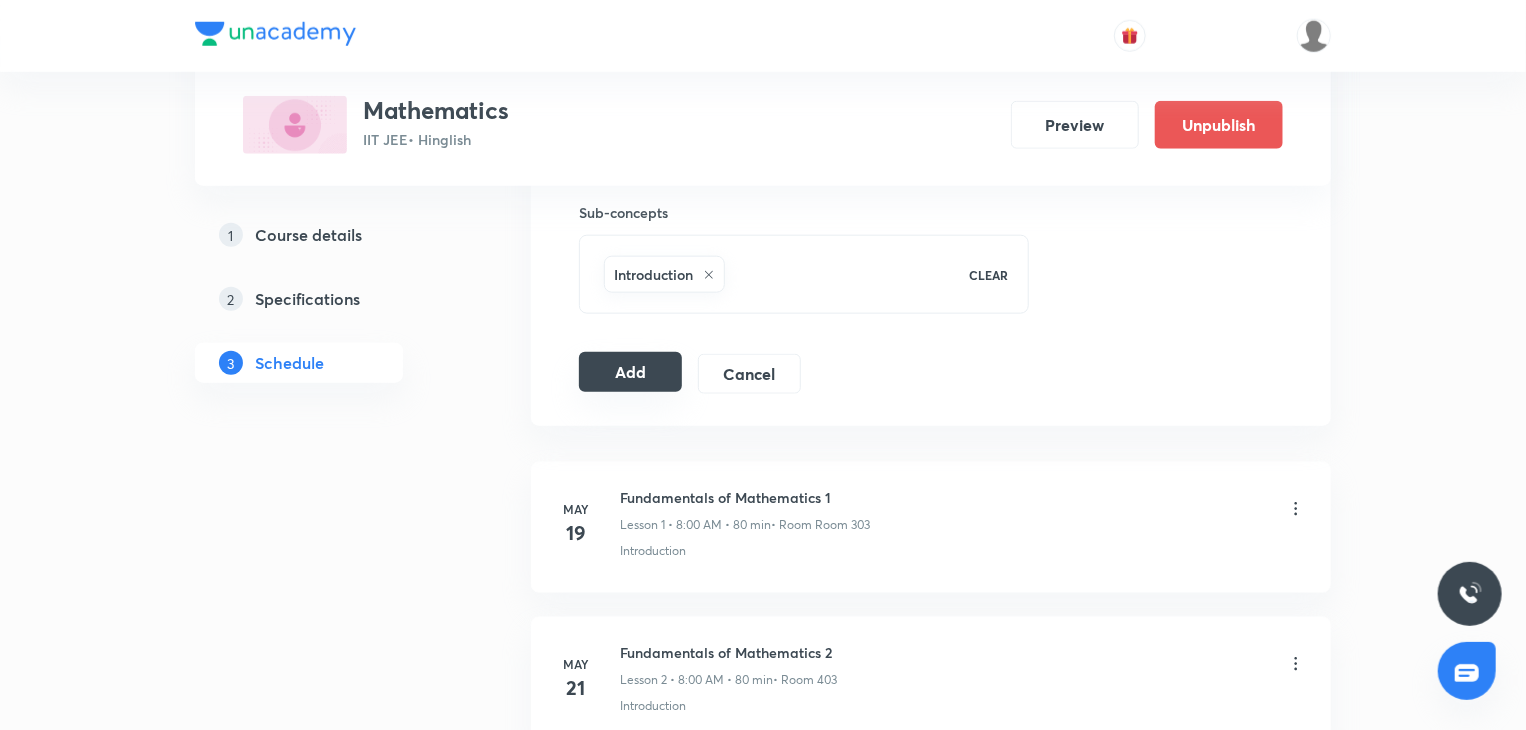 click on "Add" at bounding box center (630, 372) 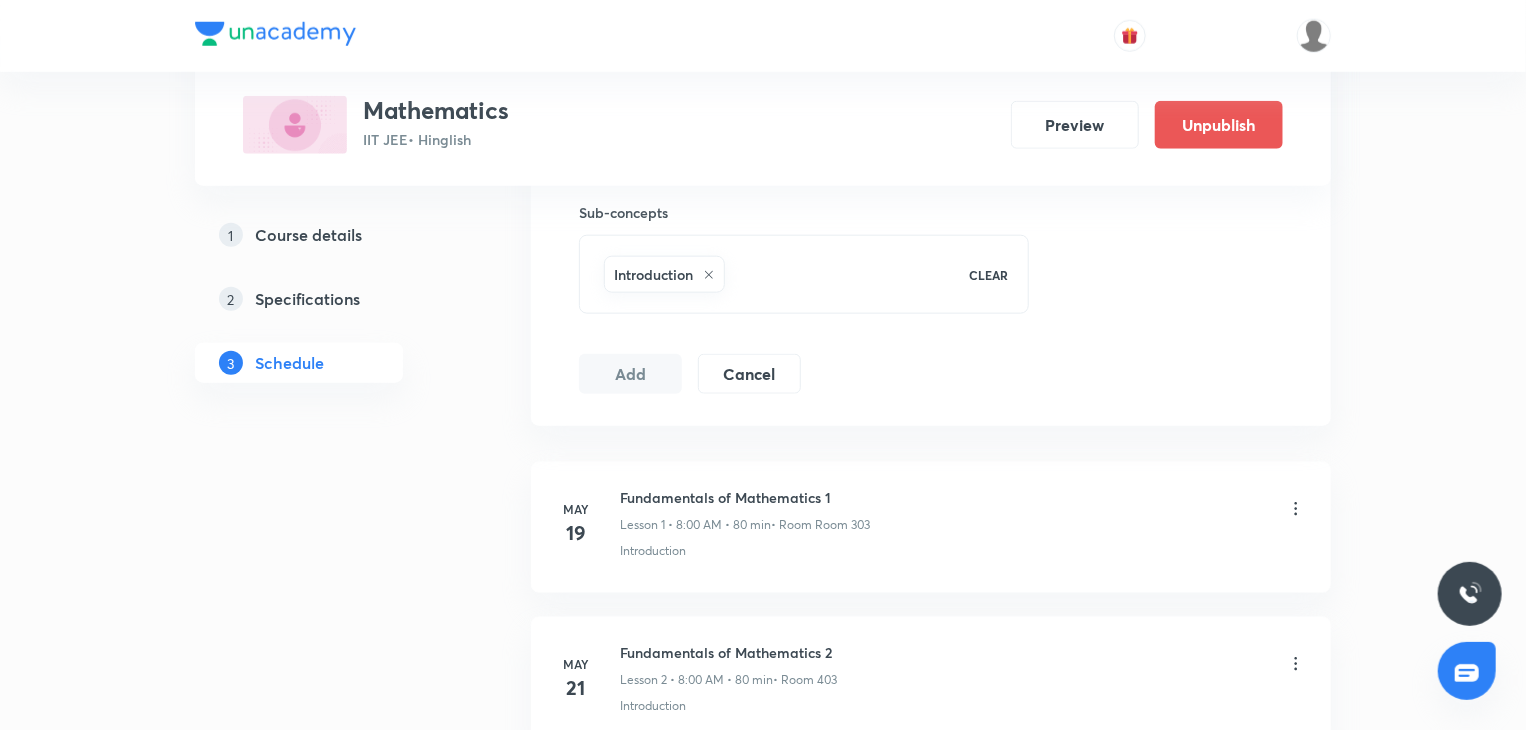scroll, scrollTop: 10634, scrollLeft: 0, axis: vertical 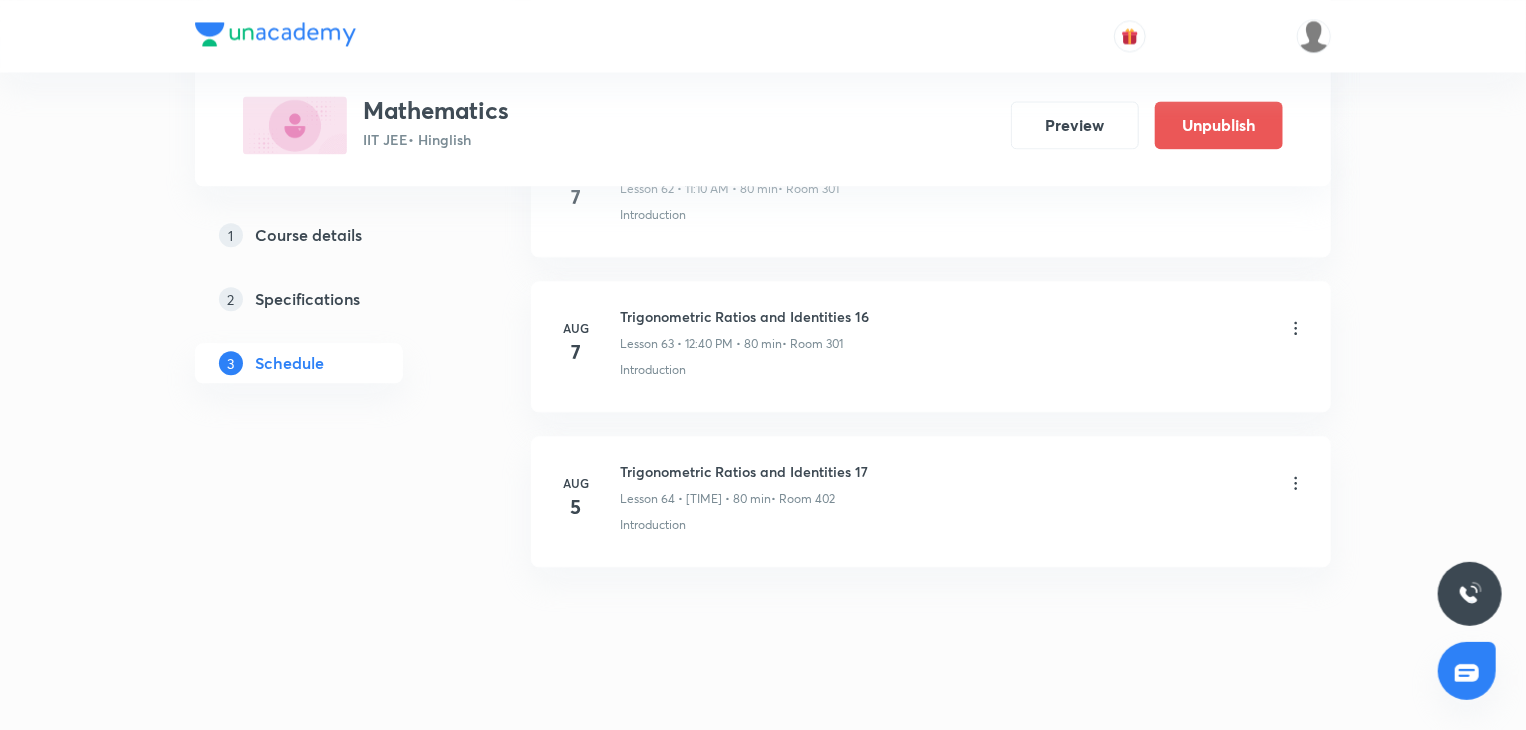 click on "Aug 5 Trigonometric Ratios and Identities 17 Lesson 64 • 4:00 PM • 80 min  • Room 402 Introduction" at bounding box center [931, 501] 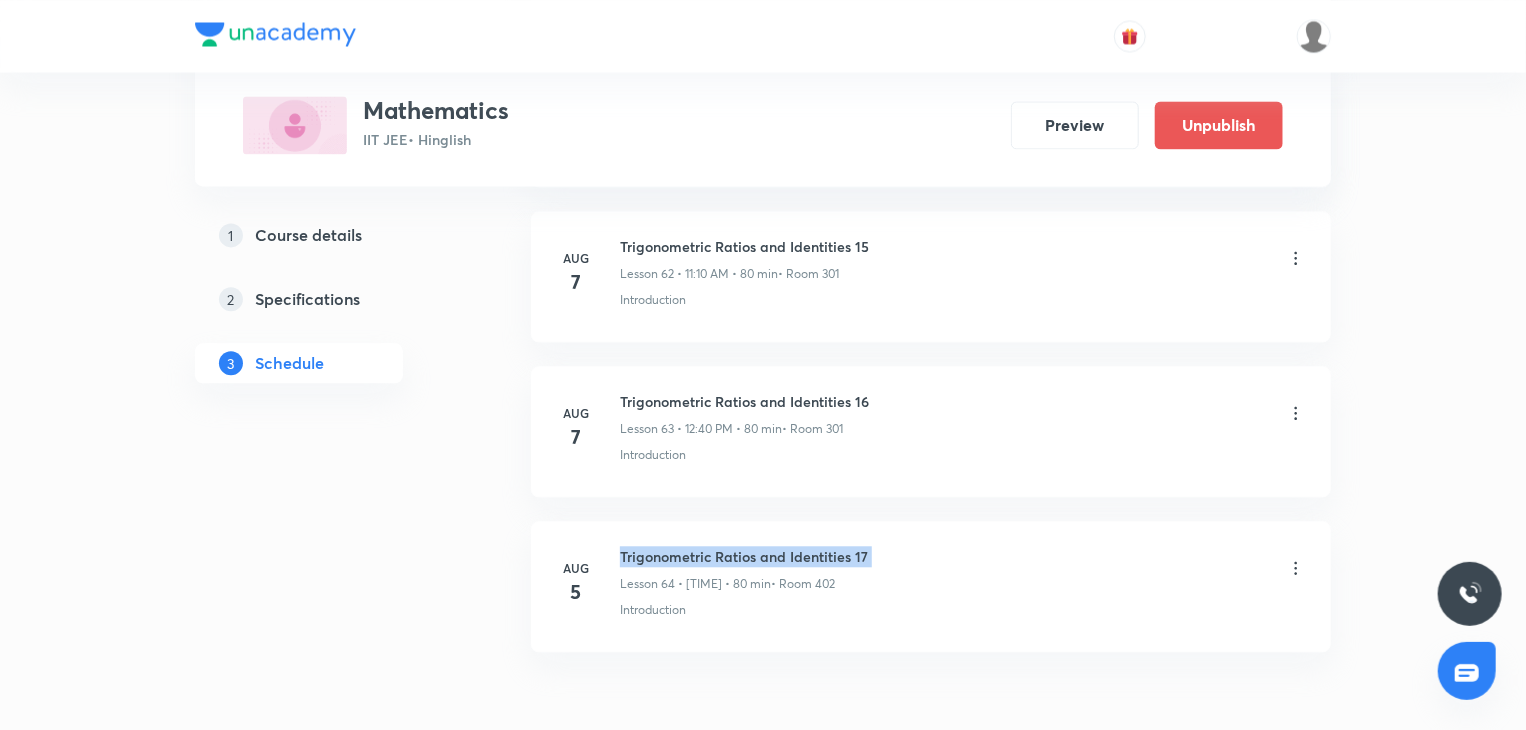 scroll, scrollTop: 9849, scrollLeft: 0, axis: vertical 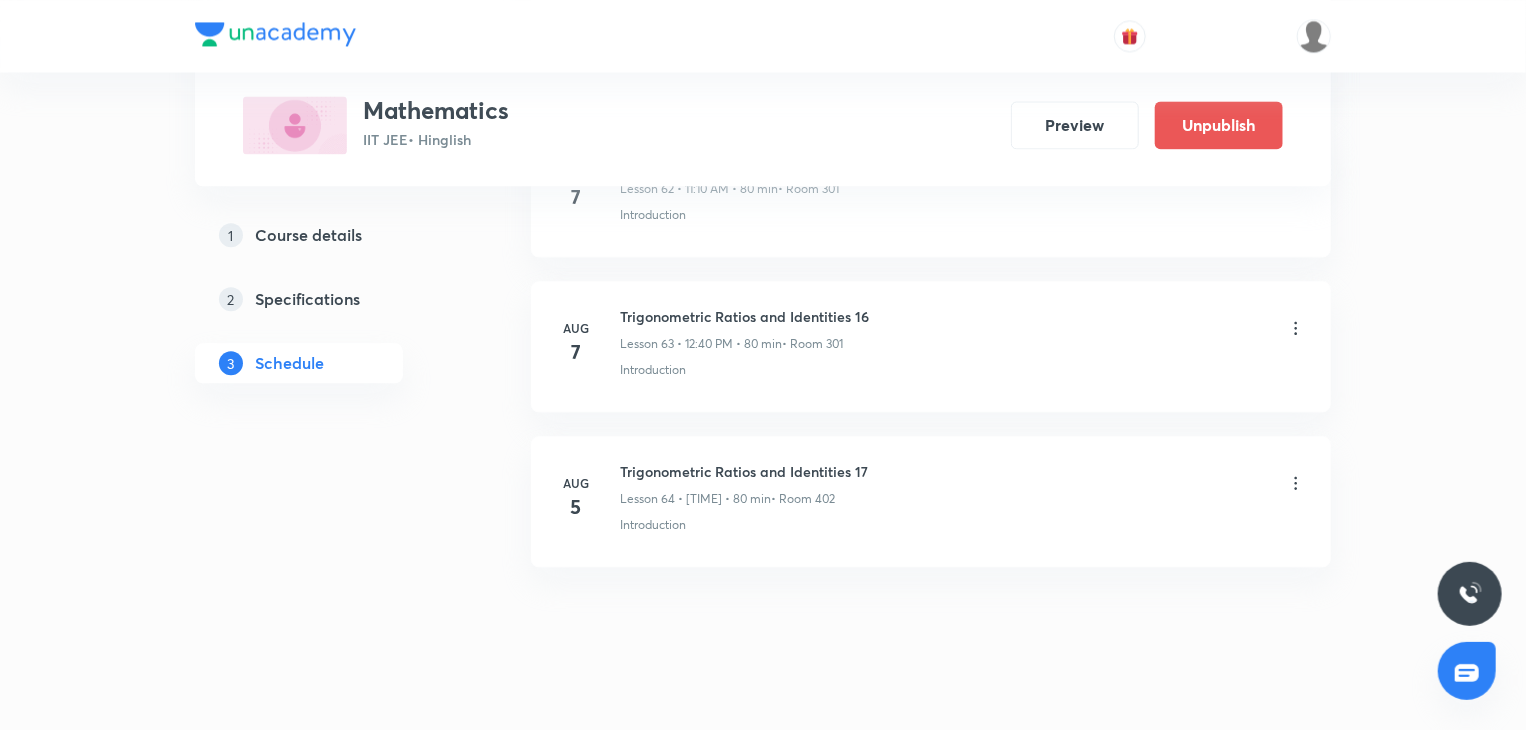 click 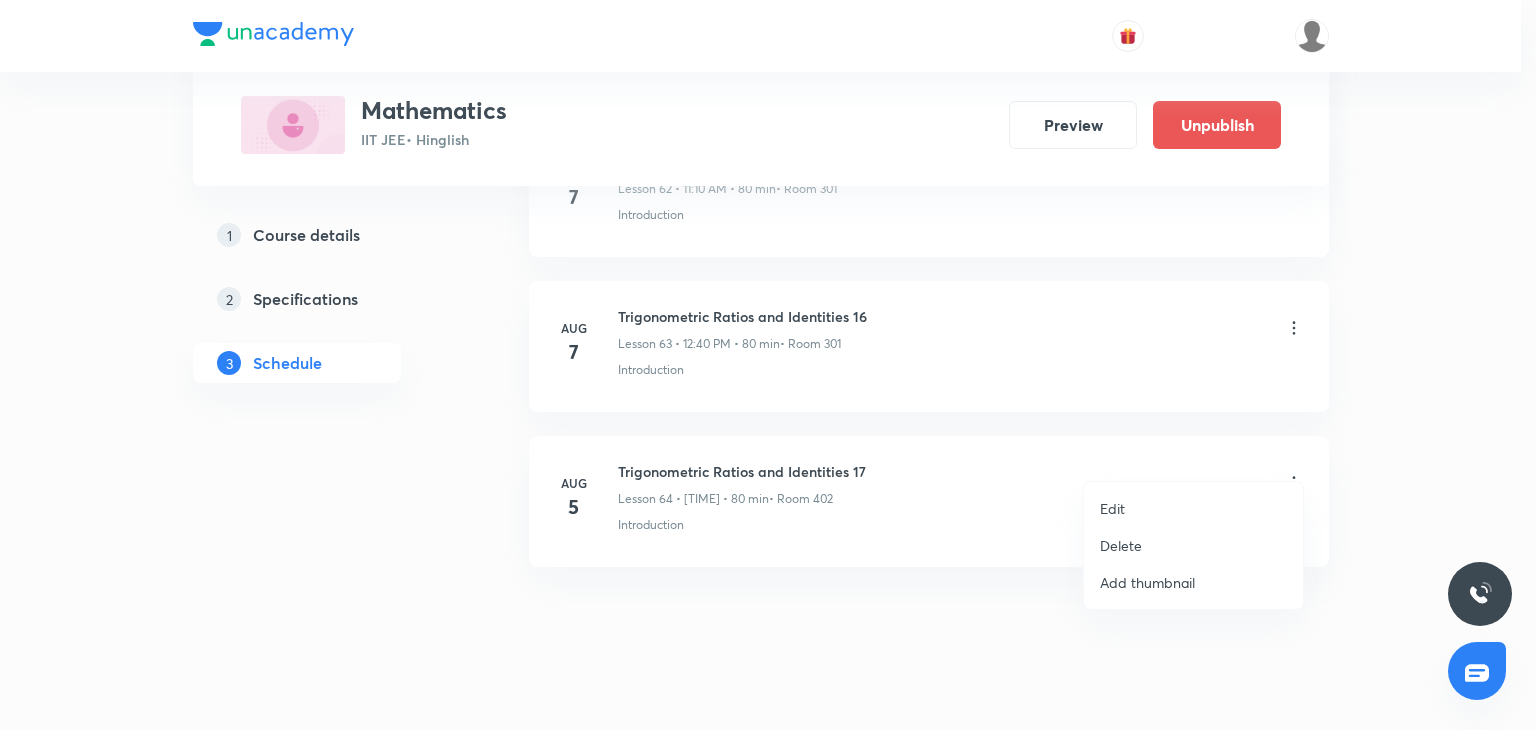click on "Edit" at bounding box center (1193, 508) 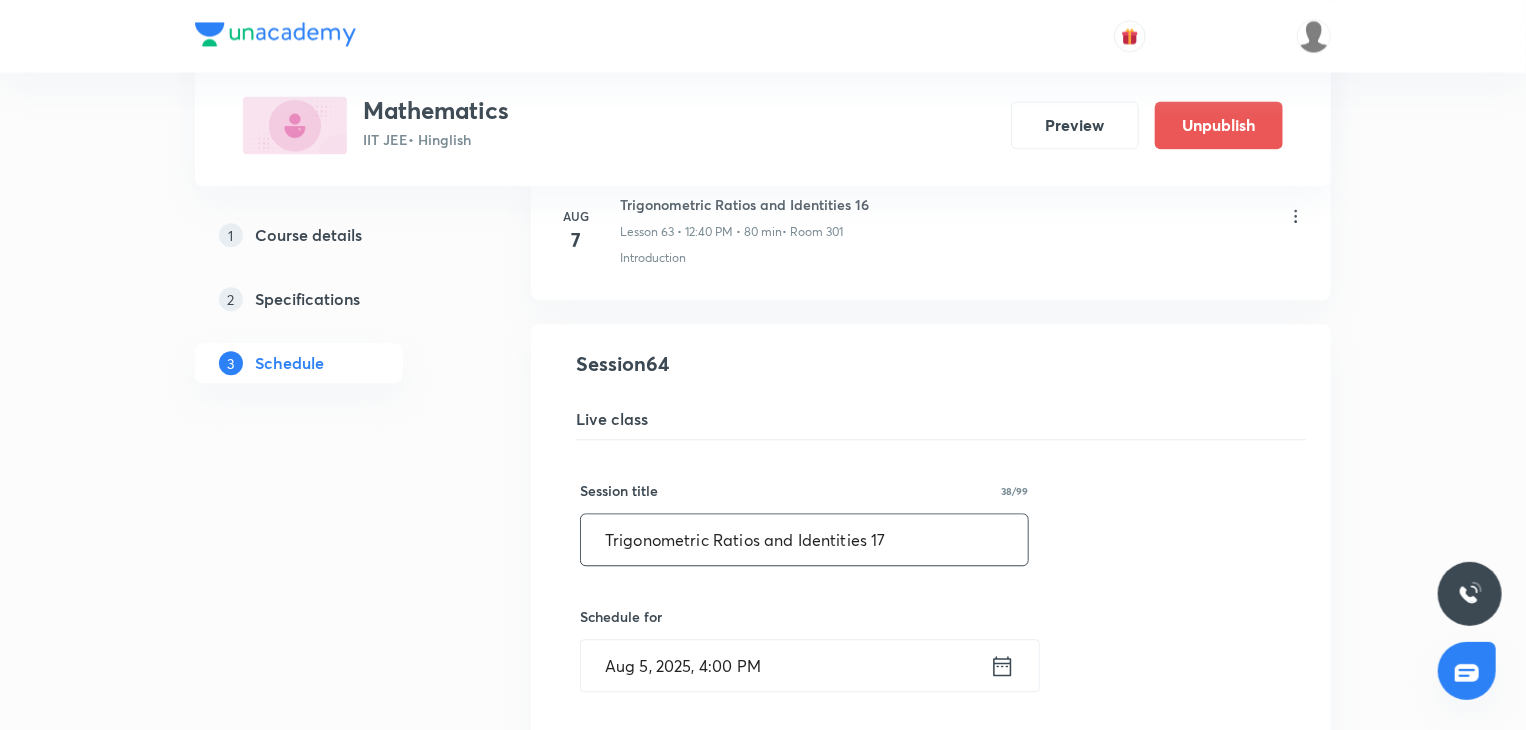 click on "Trigonometric Ratios and Identities 17" at bounding box center (804, 539) 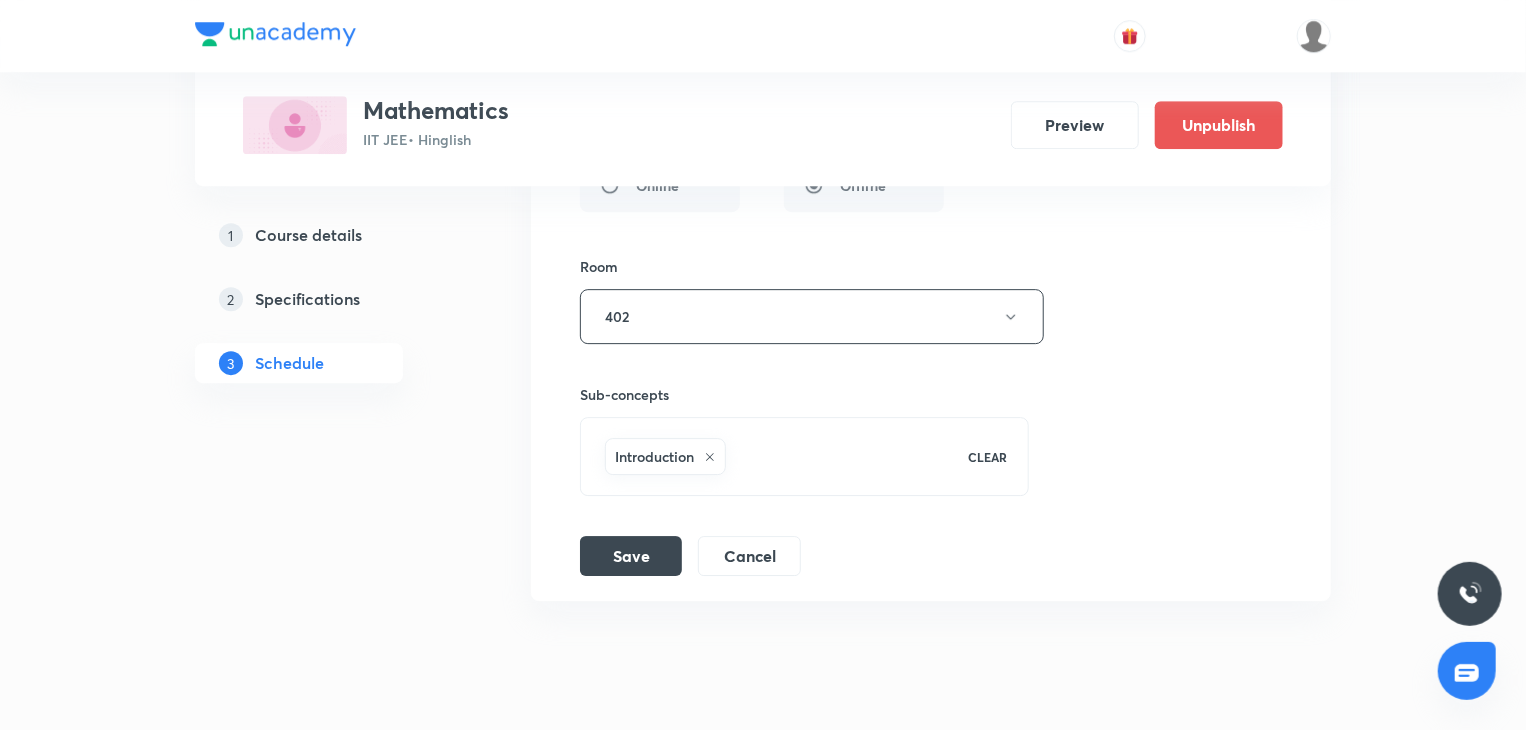 scroll, scrollTop: 10616, scrollLeft: 0, axis: vertical 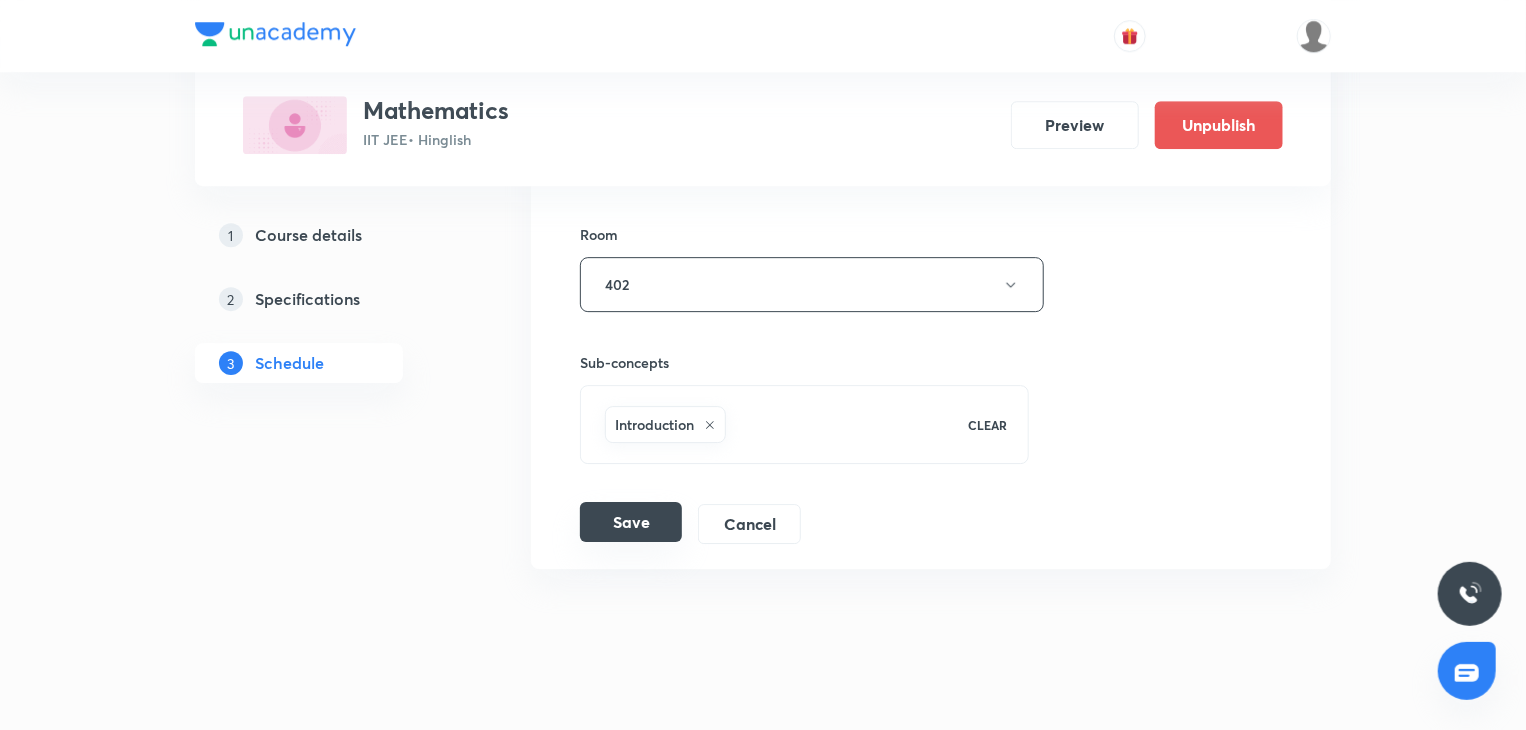 type on "Trigonometric Ratios and Identities 14" 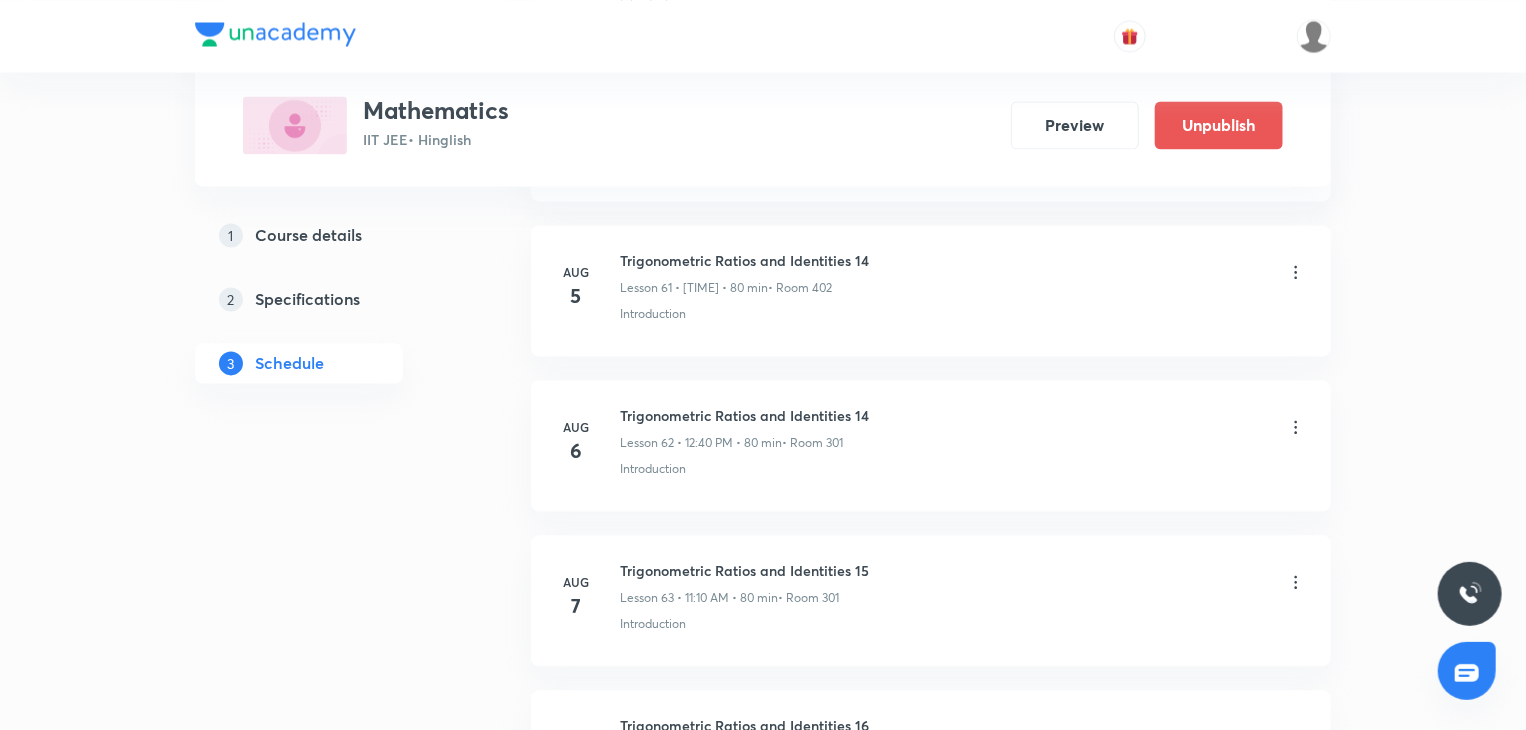 scroll, scrollTop: 9649, scrollLeft: 0, axis: vertical 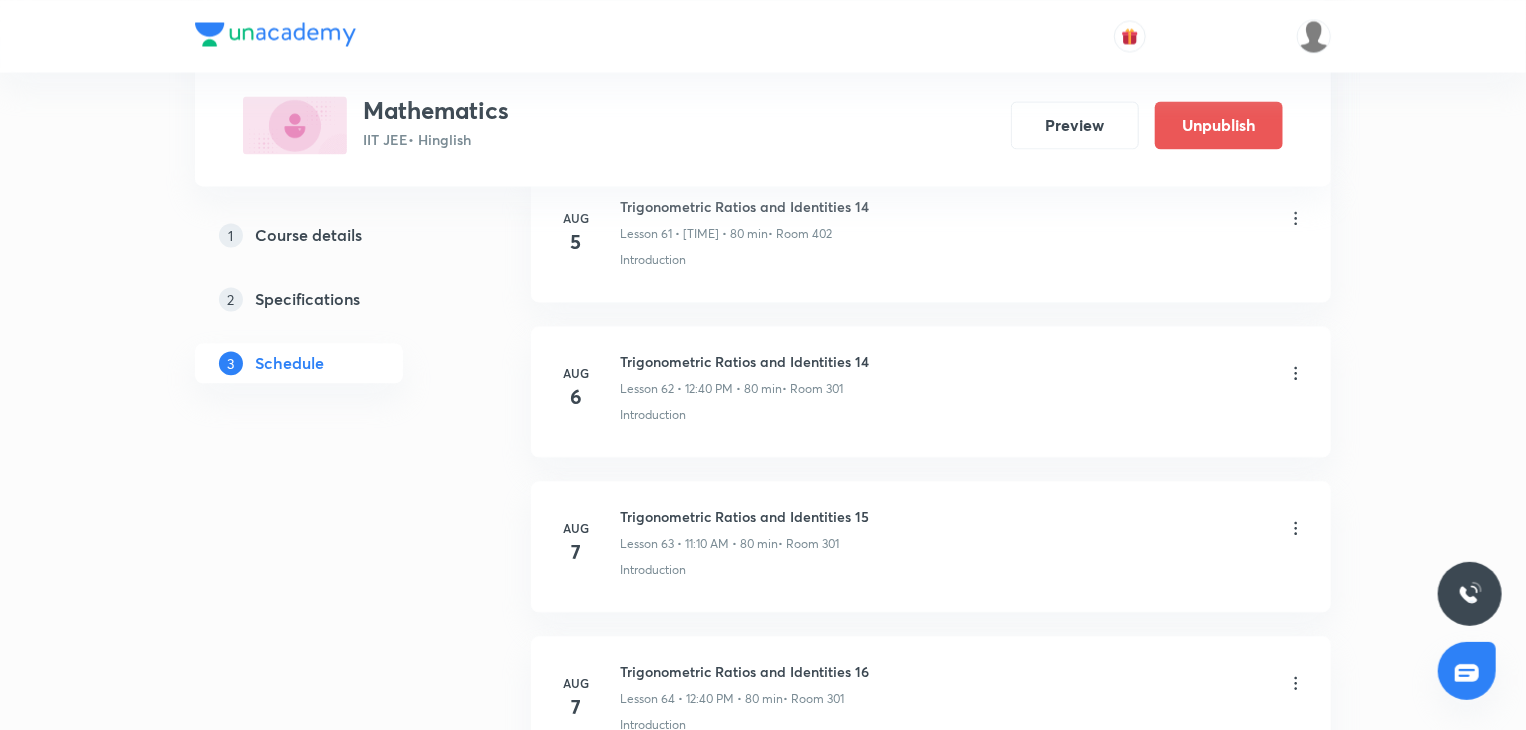 click on "Trigonometric Ratios and Identities 14 Lesson 62 • 12:40 PM • 80 min  • Room 301" at bounding box center [744, 374] 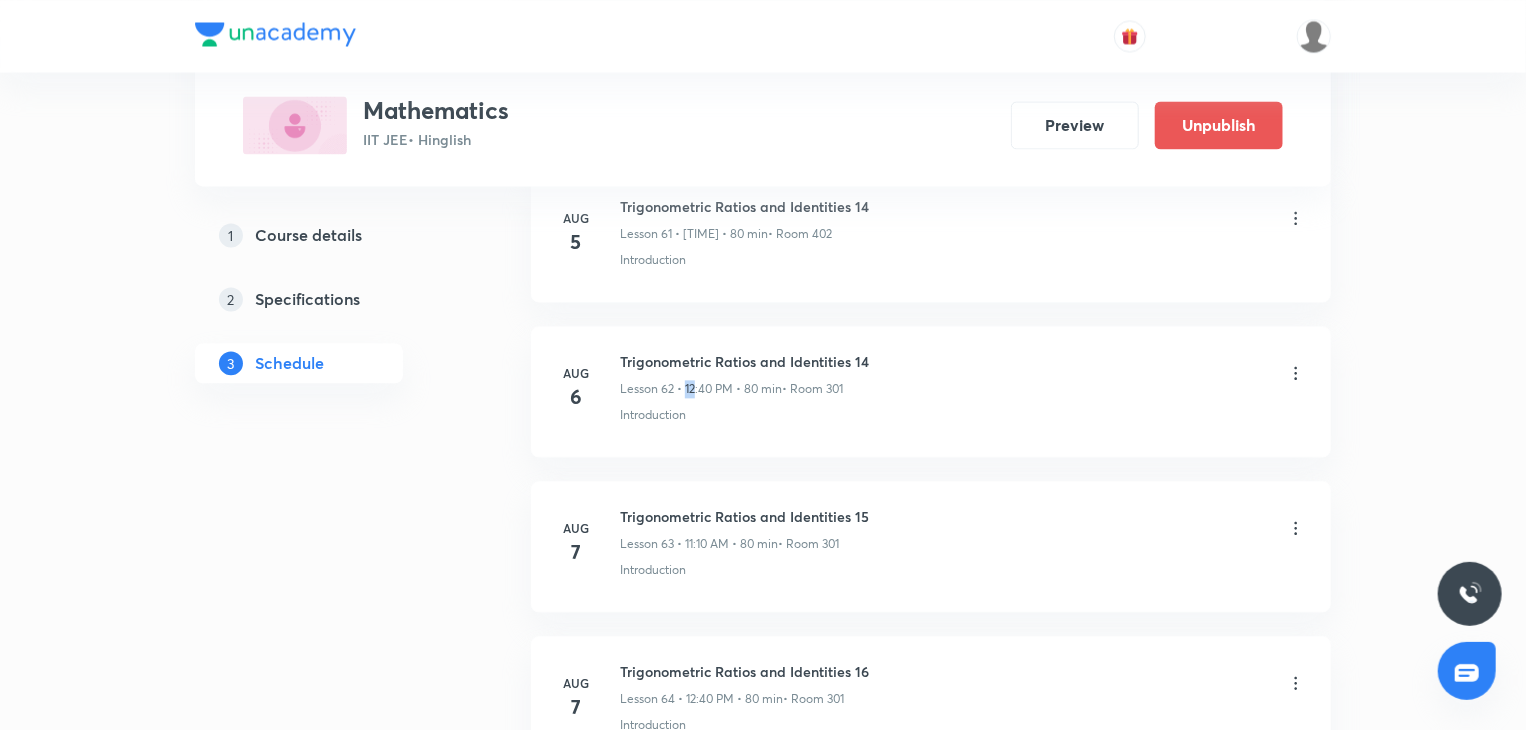 click on "Trigonometric Ratios and Identities 14 Lesson 62 • 12:40 PM • 80 min  • Room 301" at bounding box center [744, 374] 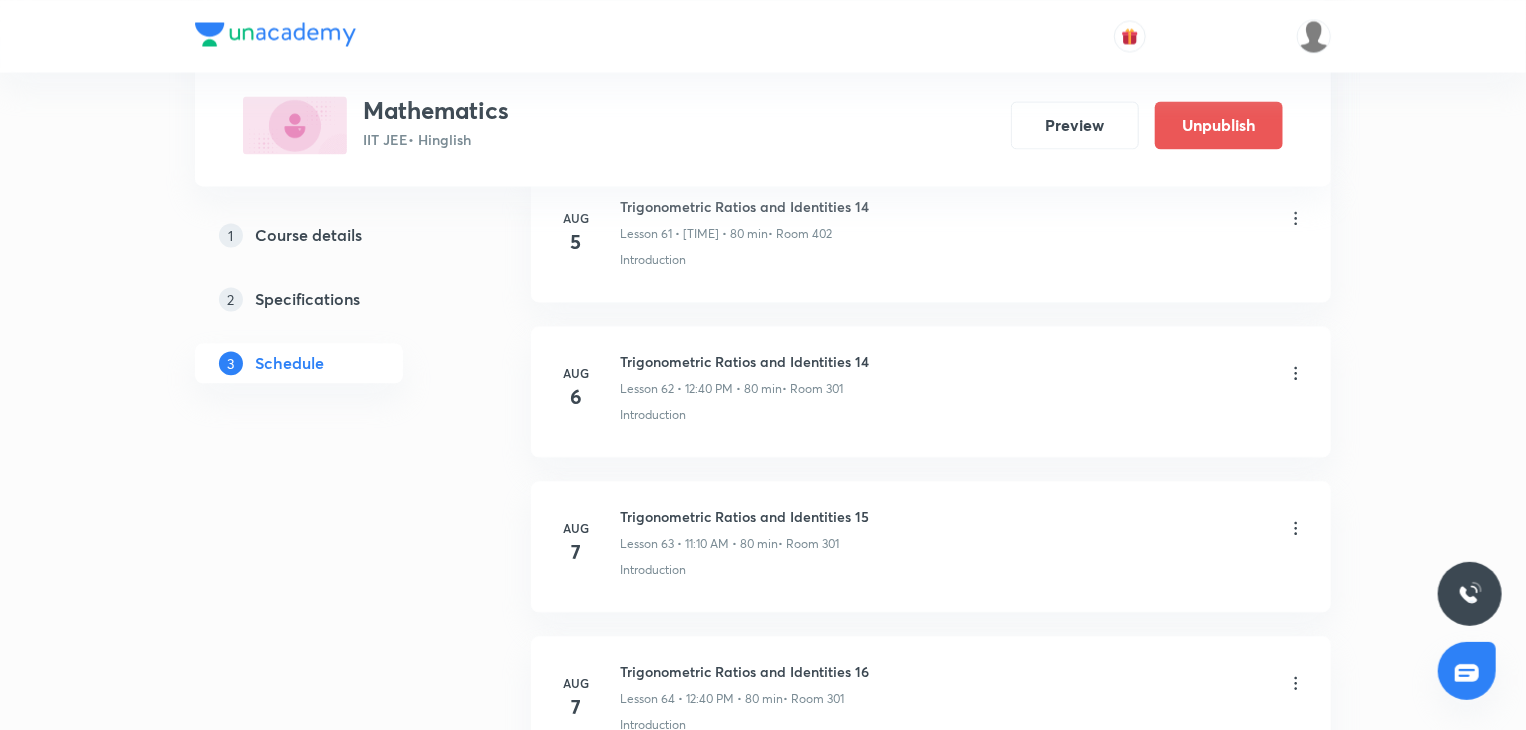 click on "Trigonometric Ratios and Identities 14" at bounding box center [744, 361] 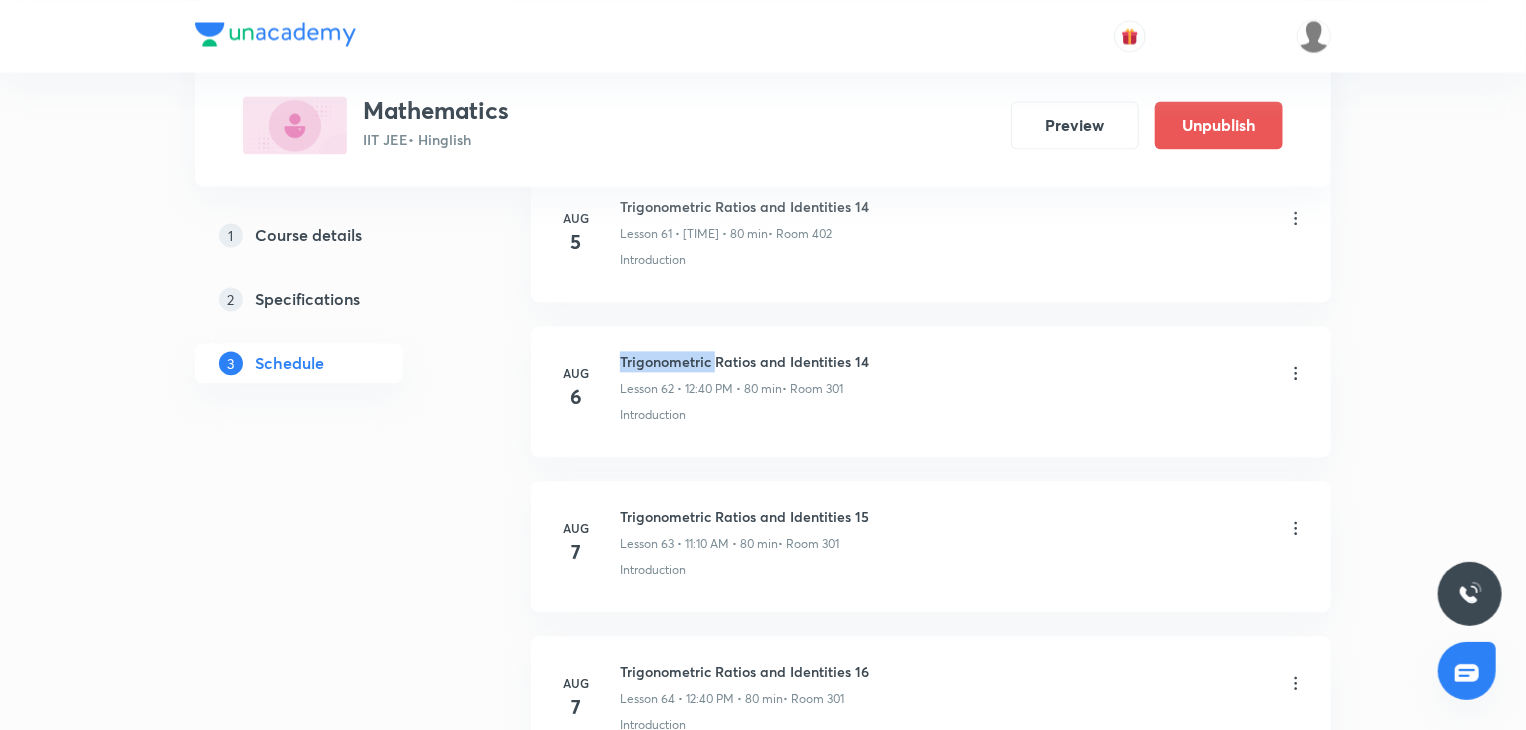 click on "Trigonometric Ratios and Identities 14" at bounding box center (744, 361) 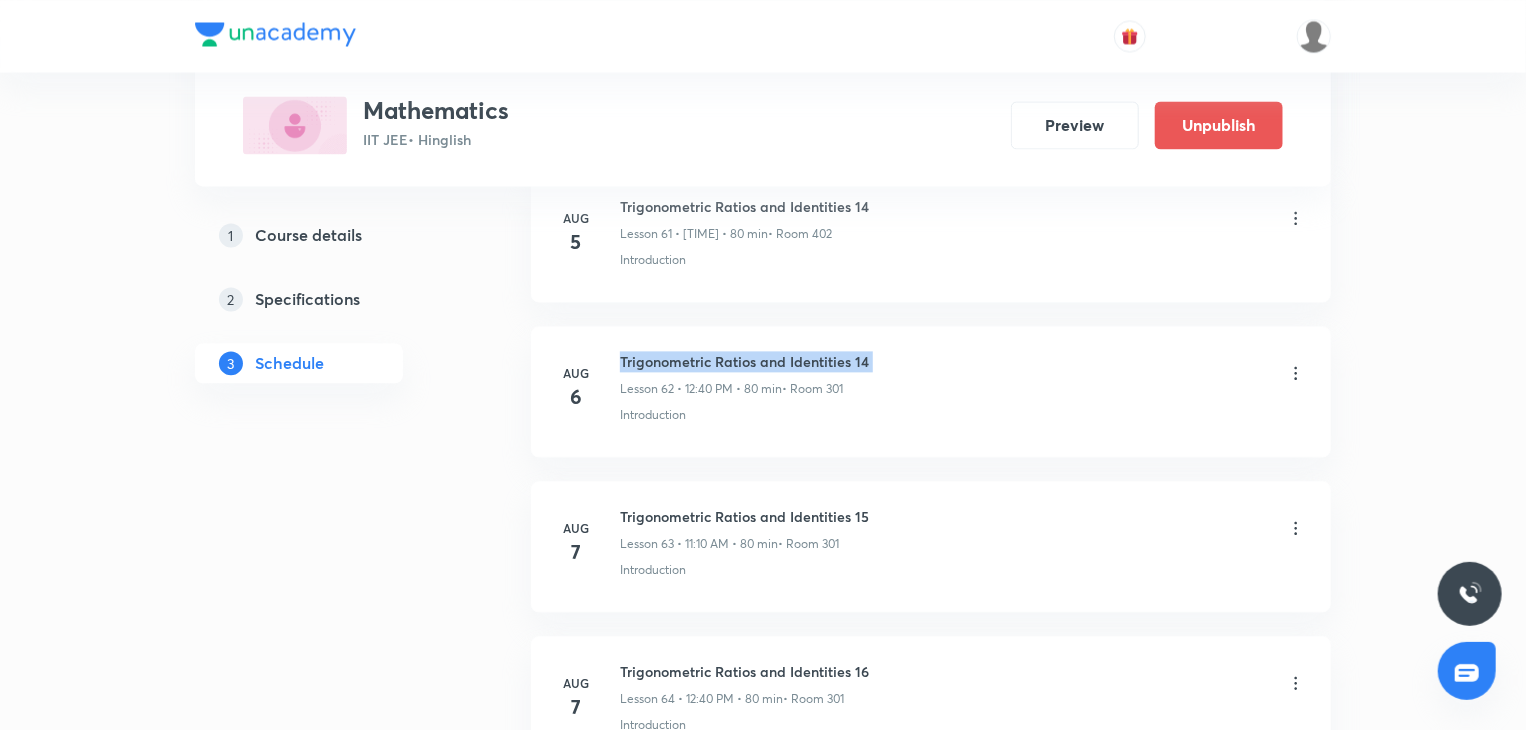click on "Trigonometric Ratios and Identities 14" at bounding box center (744, 361) 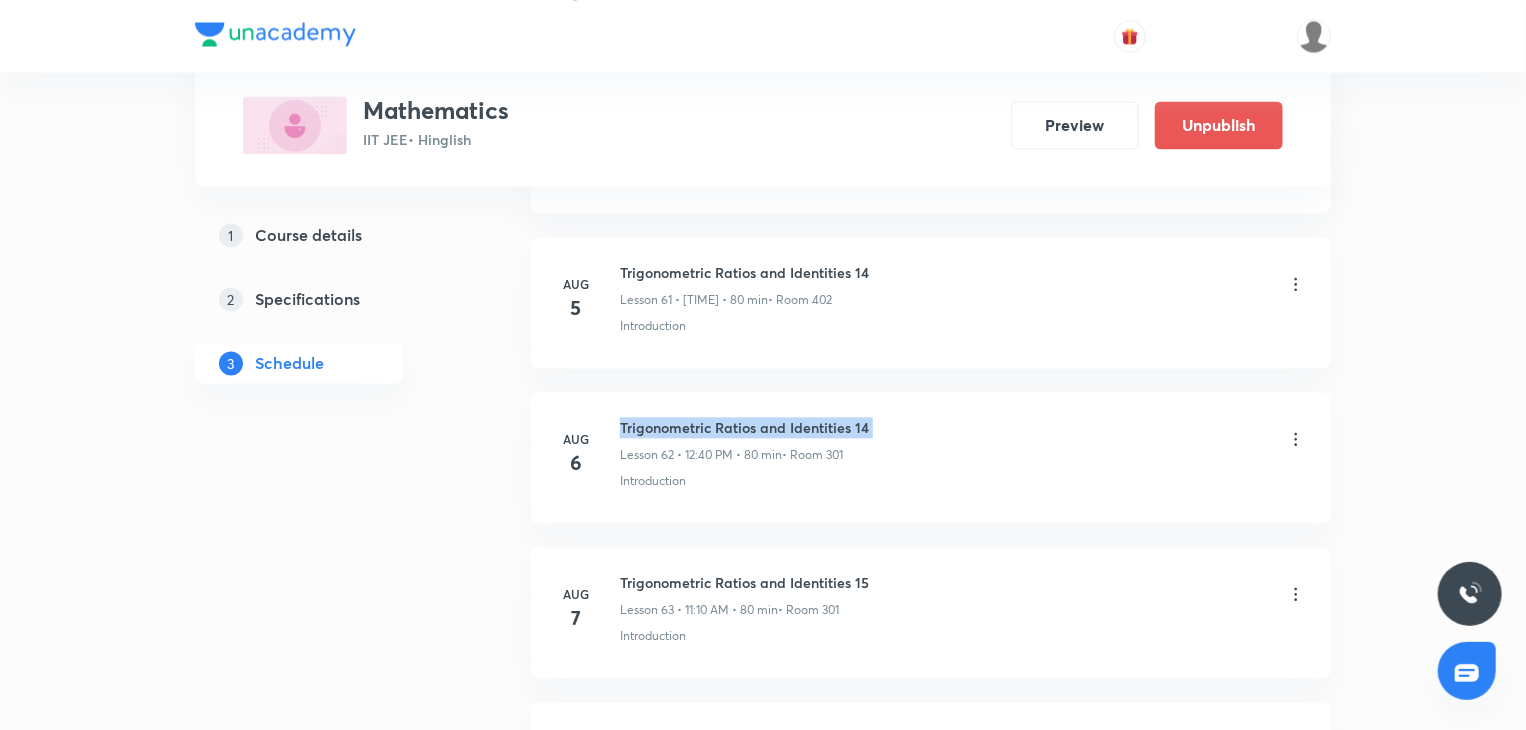 scroll, scrollTop: 9549, scrollLeft: 0, axis: vertical 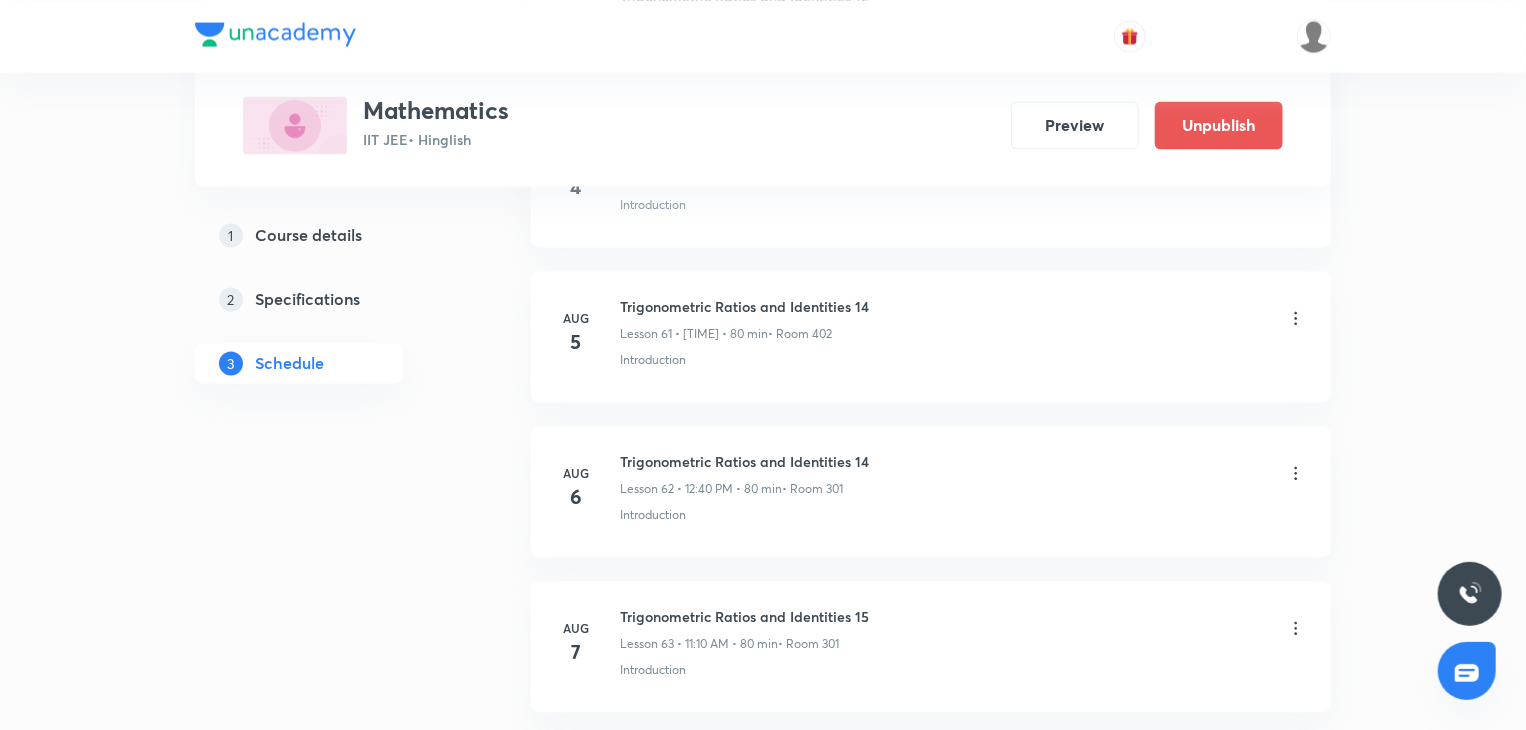 click on "Trigonometric Ratios and Identities 14" at bounding box center (744, 306) 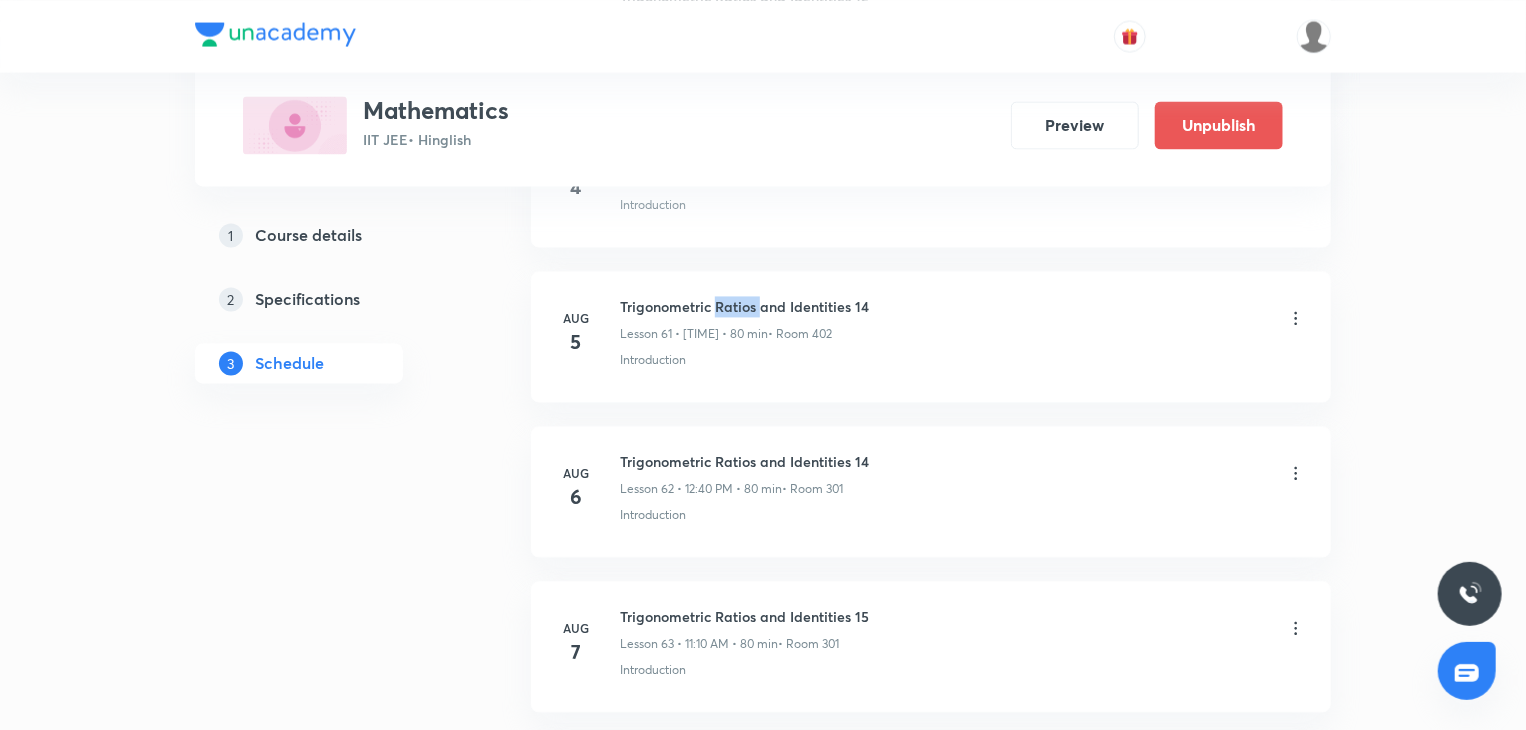 click on "Trigonometric Ratios and Identities 14" at bounding box center (744, 306) 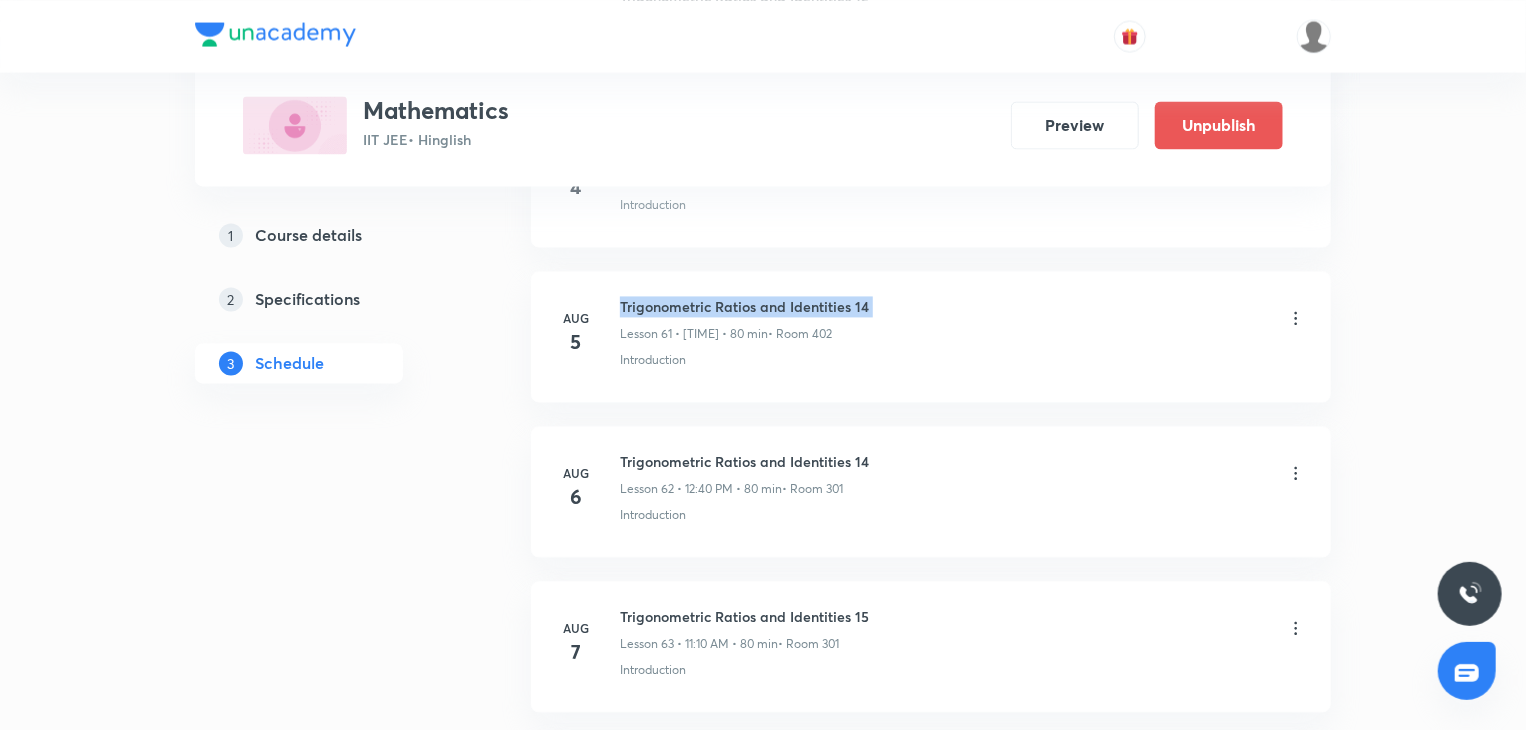 click on "Trigonometric Ratios and Identities 14" at bounding box center (744, 306) 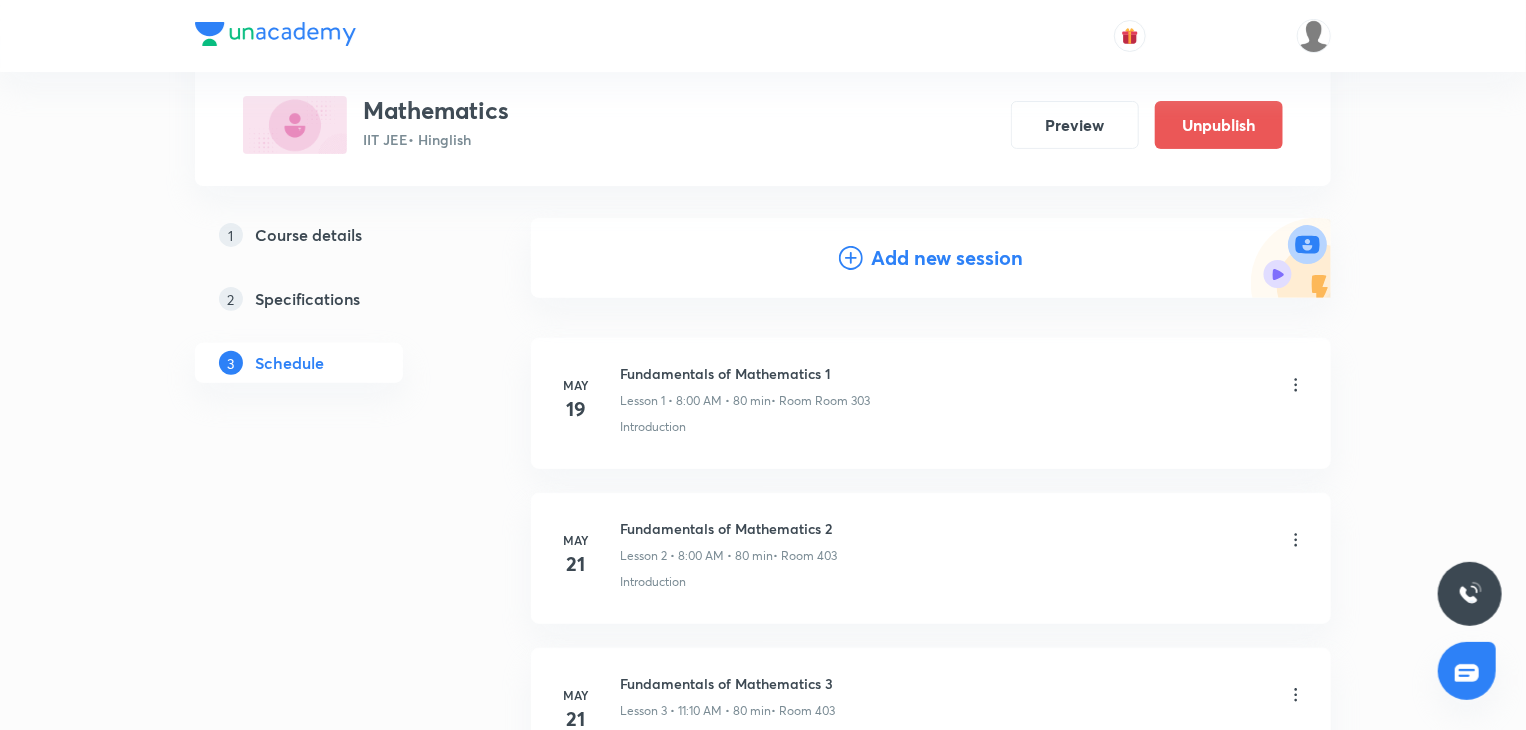 scroll, scrollTop: 0, scrollLeft: 0, axis: both 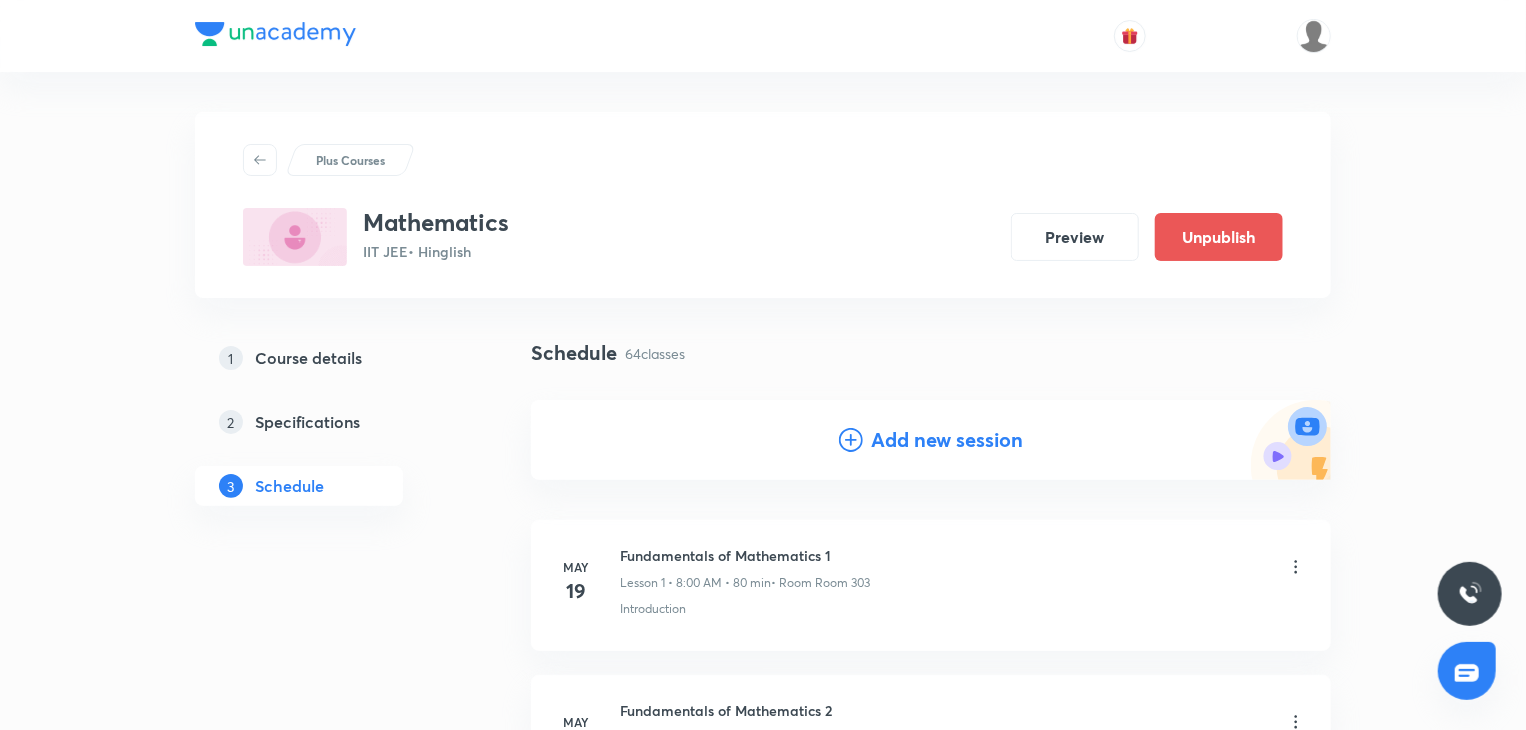 click on "Add new session" at bounding box center (931, 440) 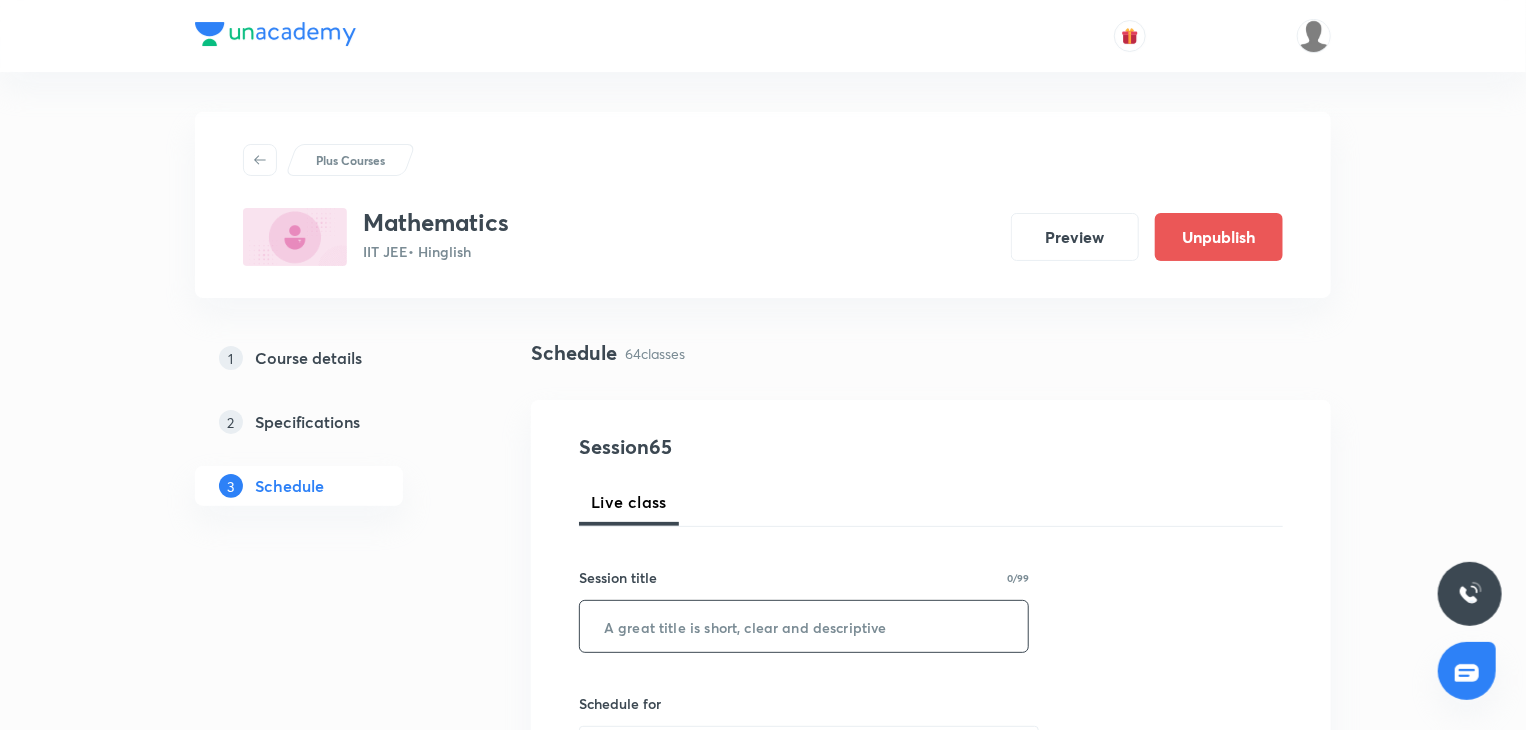 click at bounding box center [804, 626] 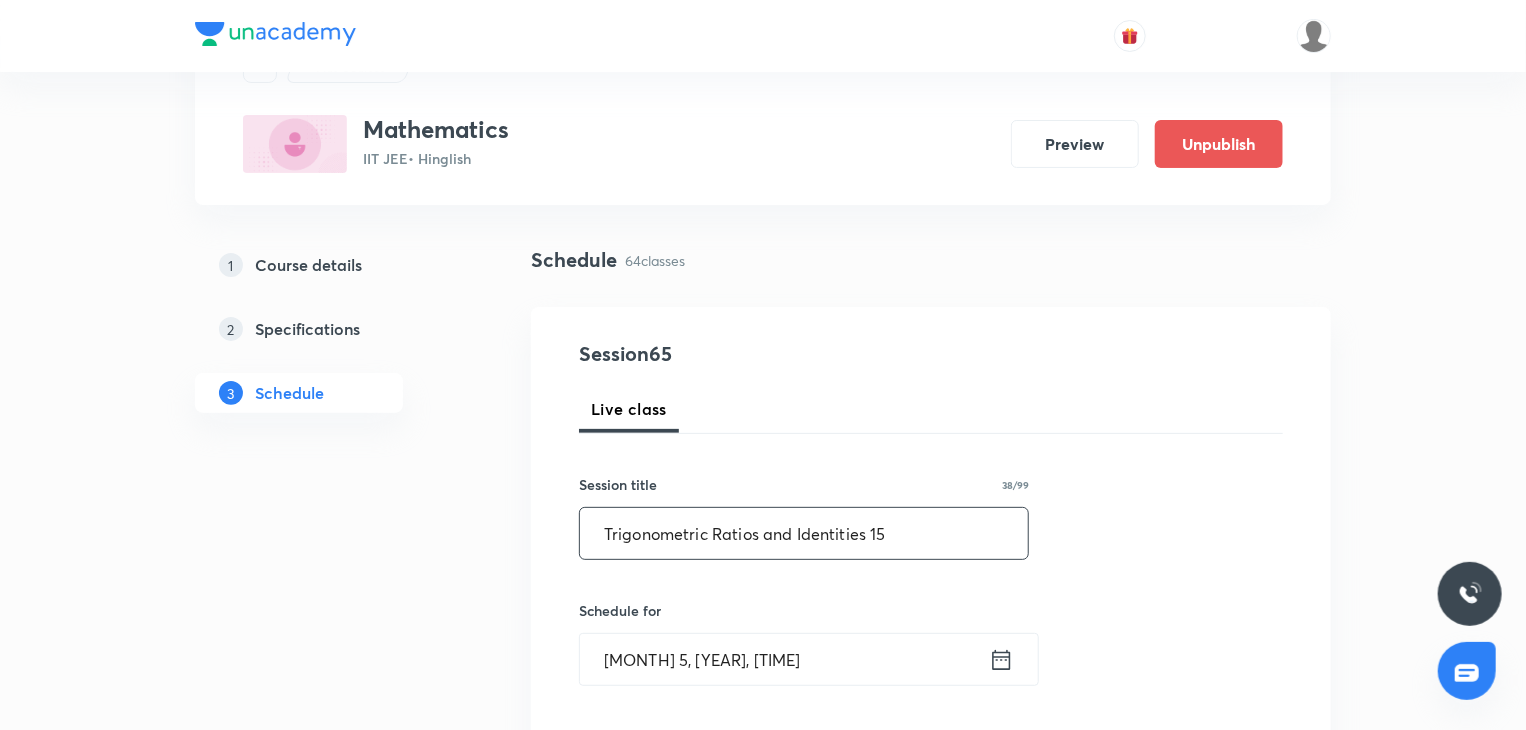 scroll, scrollTop: 300, scrollLeft: 0, axis: vertical 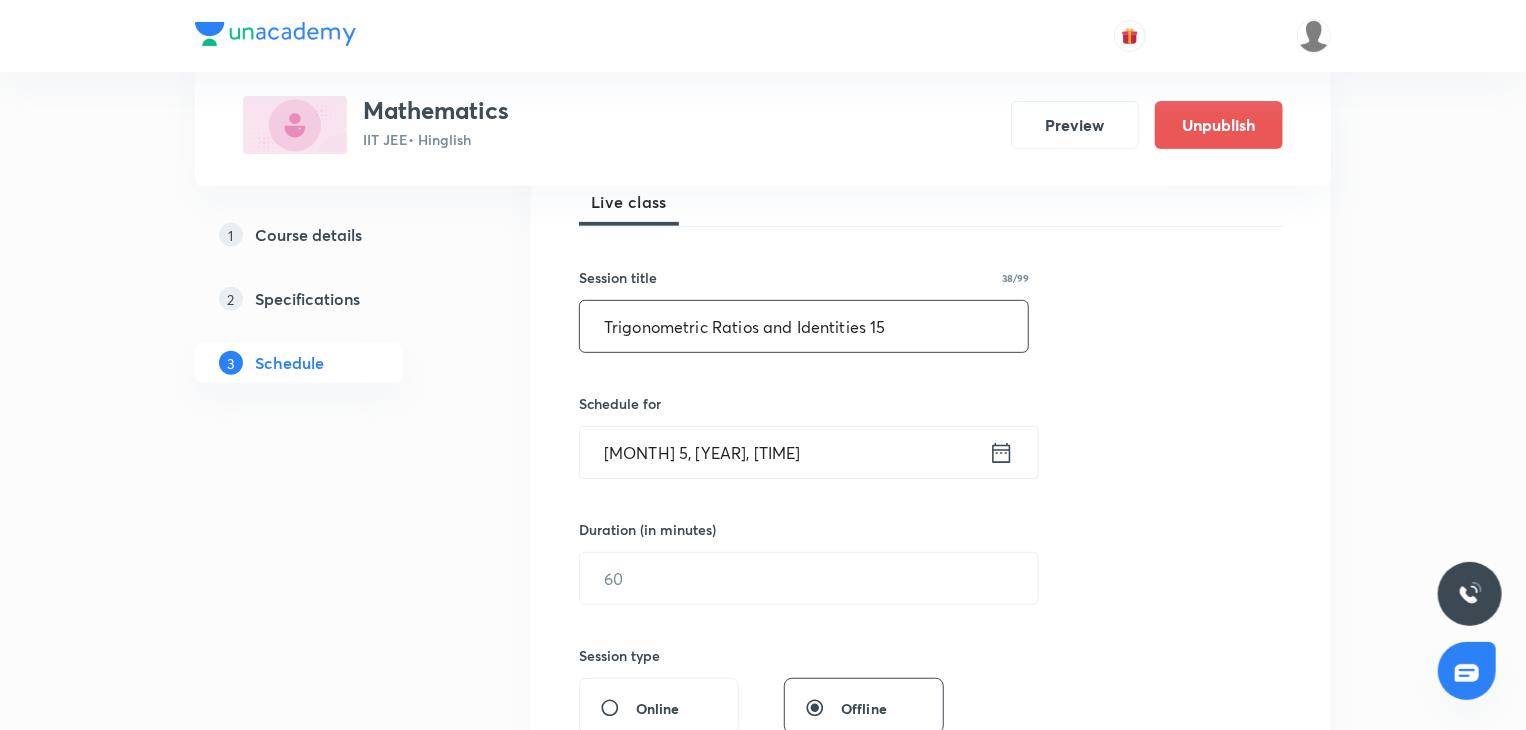 type on "Trigonometric Ratios and Identities 15" 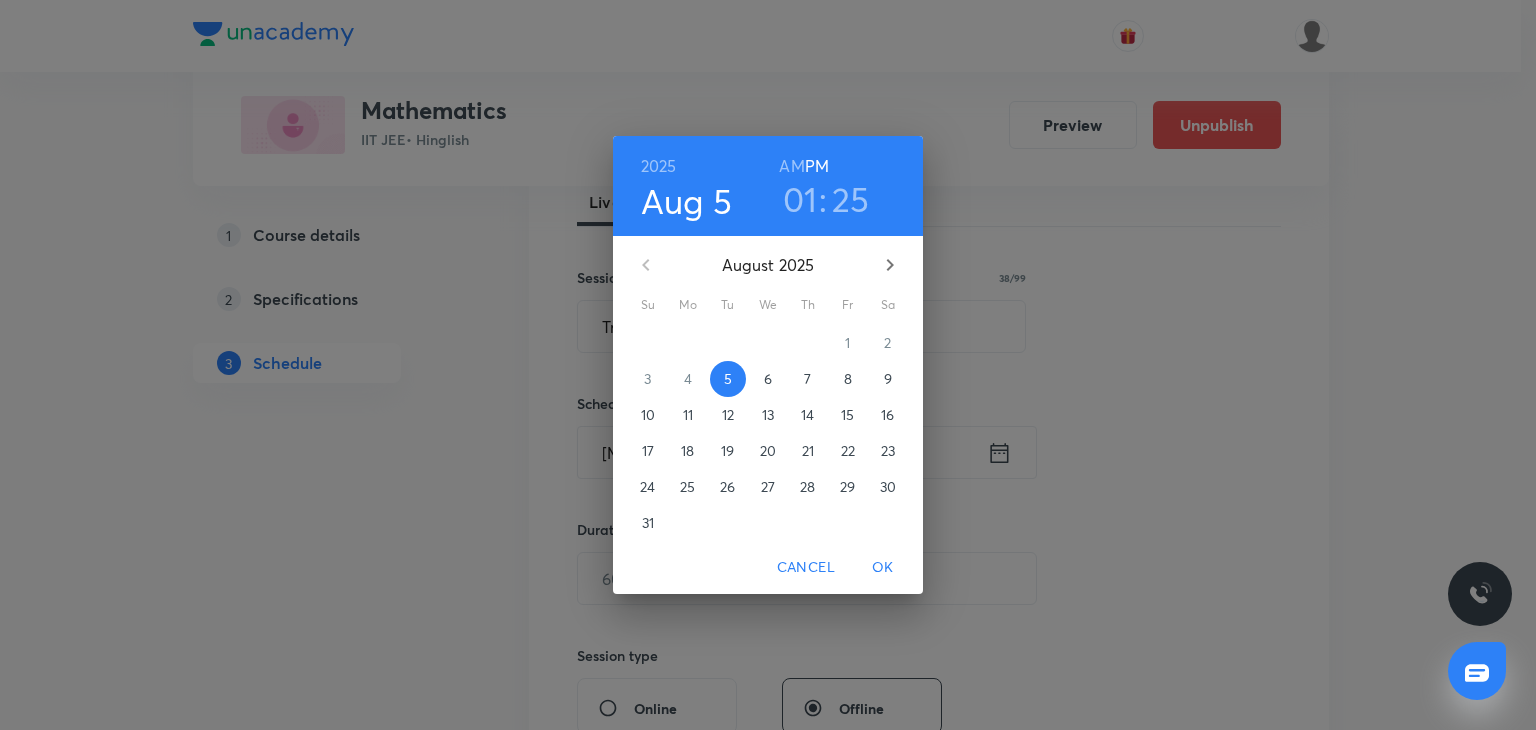 click on "6" at bounding box center (768, 379) 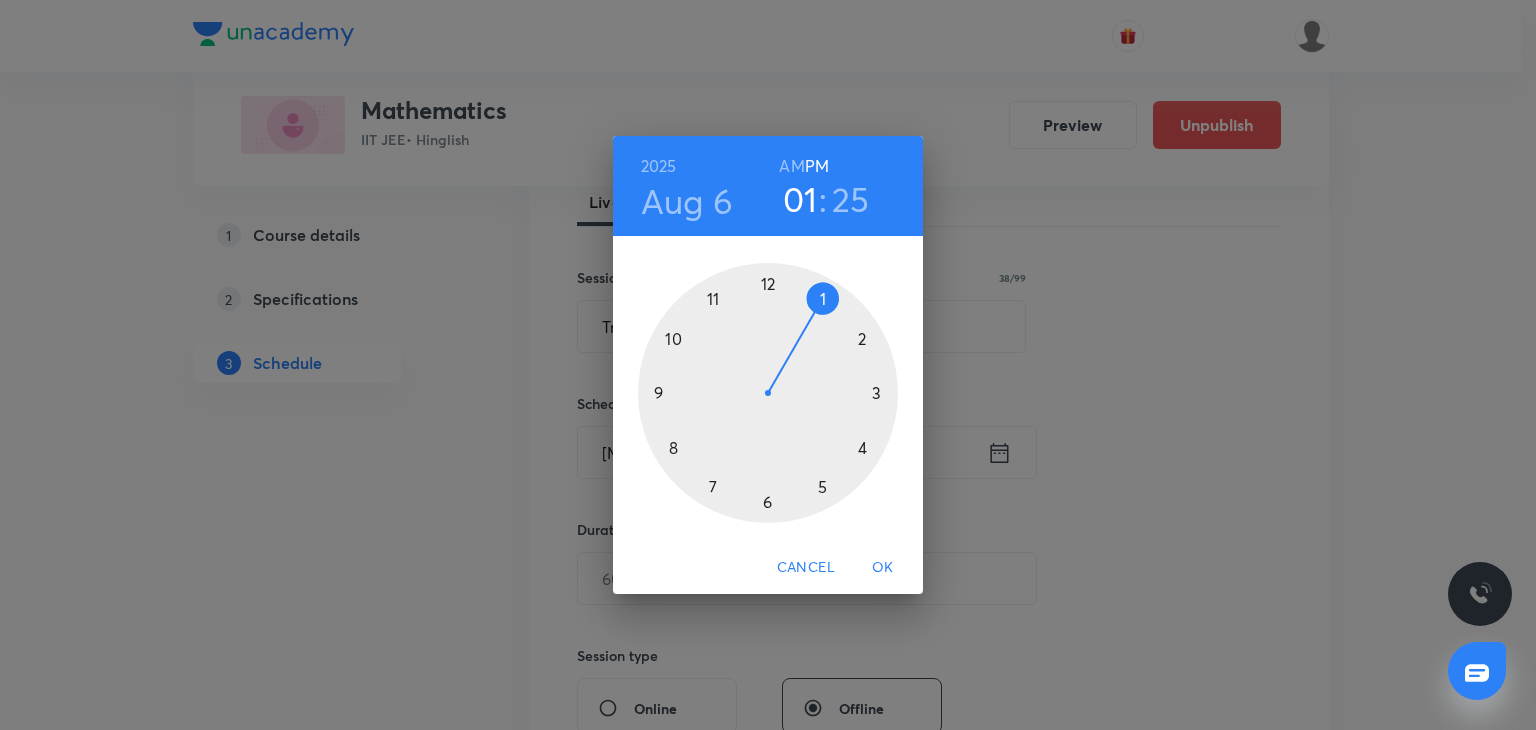 click on "2025 Aug 6 01 : 25 AM PM" at bounding box center [768, 186] 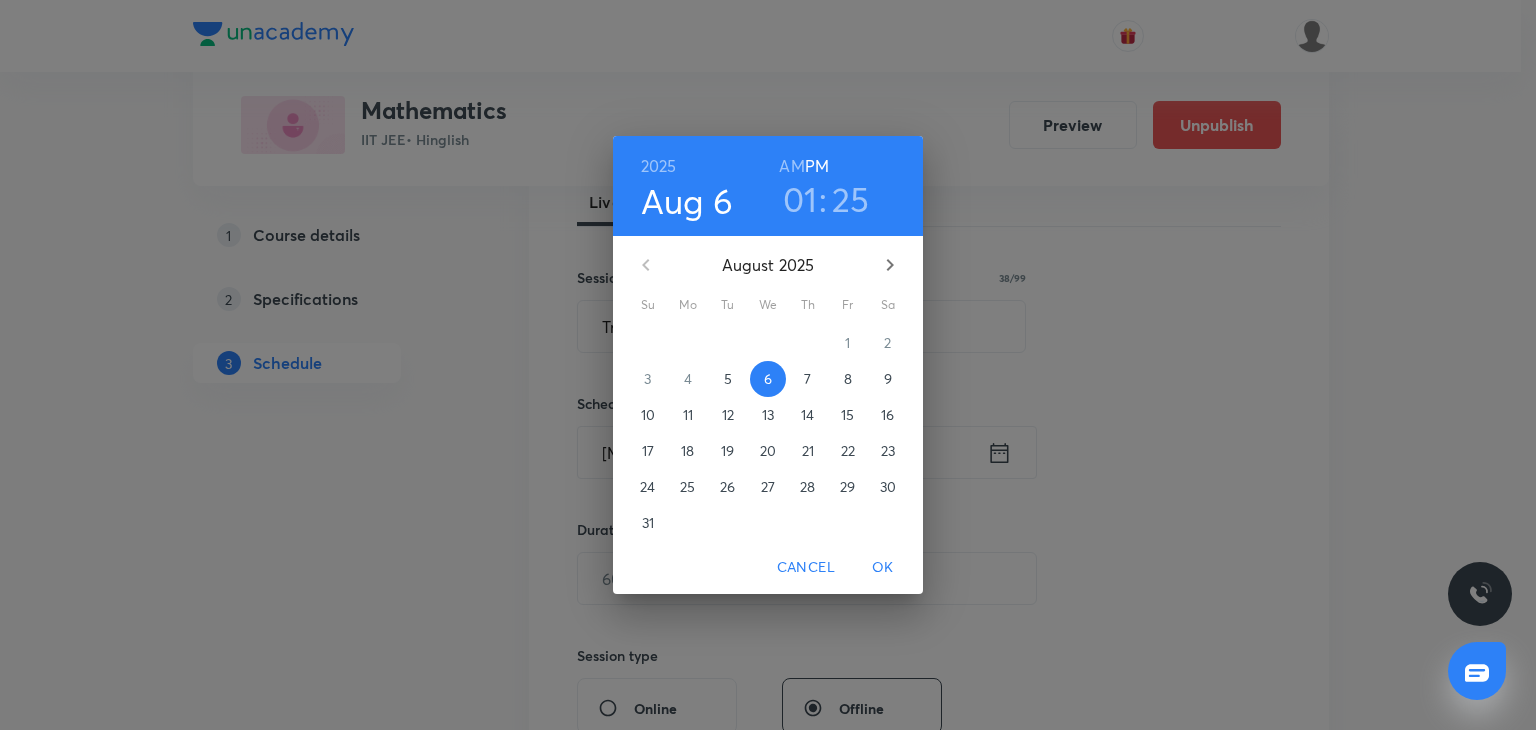 click on "5" at bounding box center (728, 379) 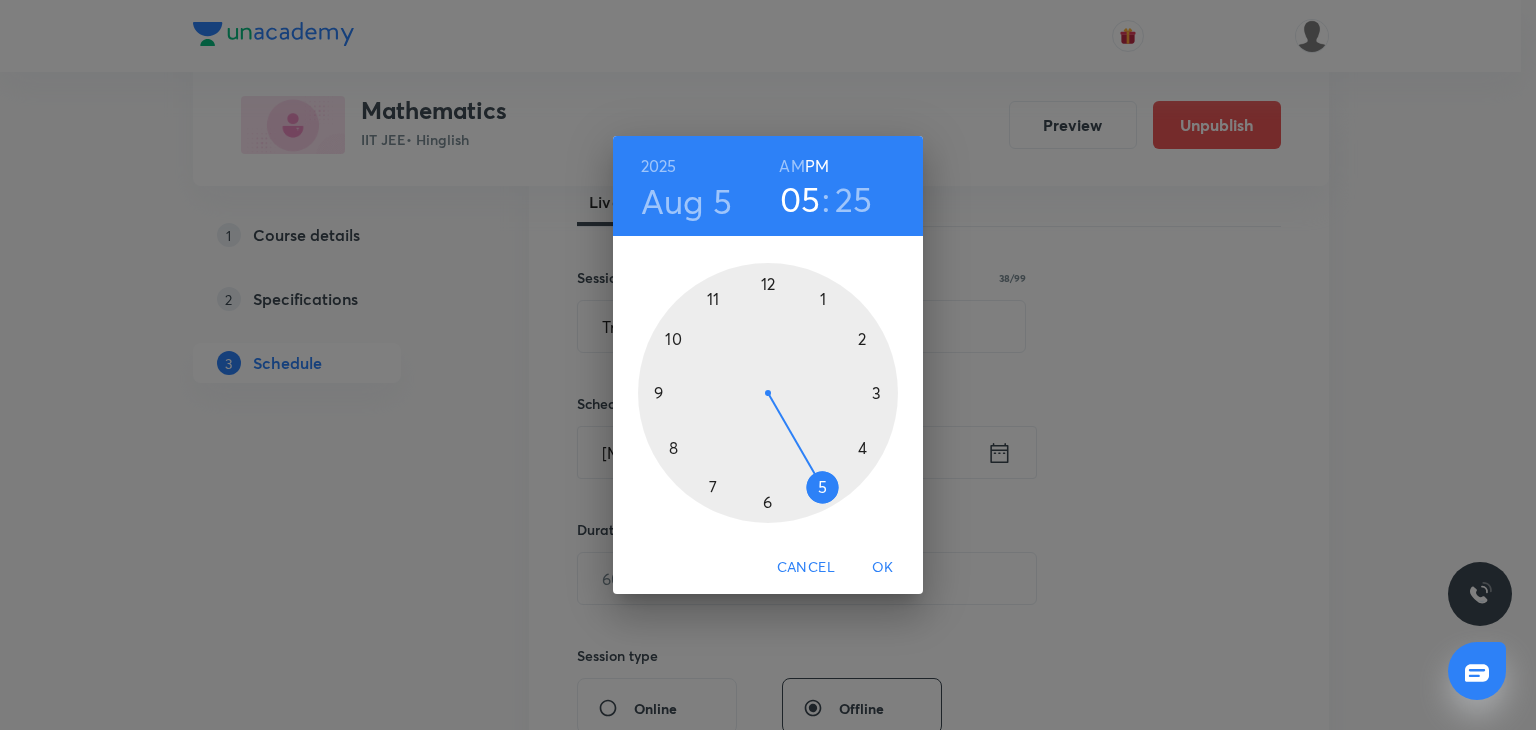 drag, startPoint x: 837, startPoint y: 309, endPoint x: 804, endPoint y: 465, distance: 159.4522 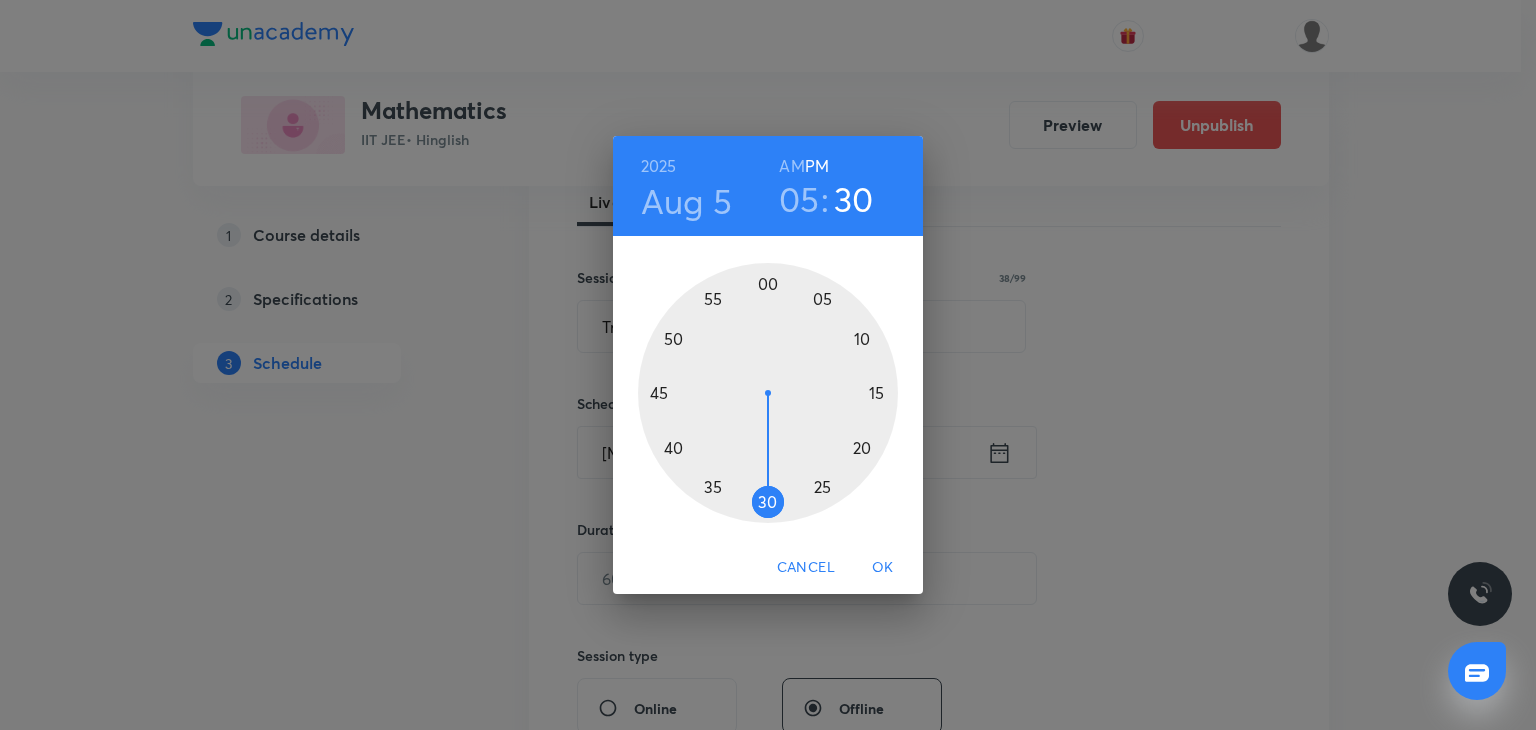 click at bounding box center [768, 393] 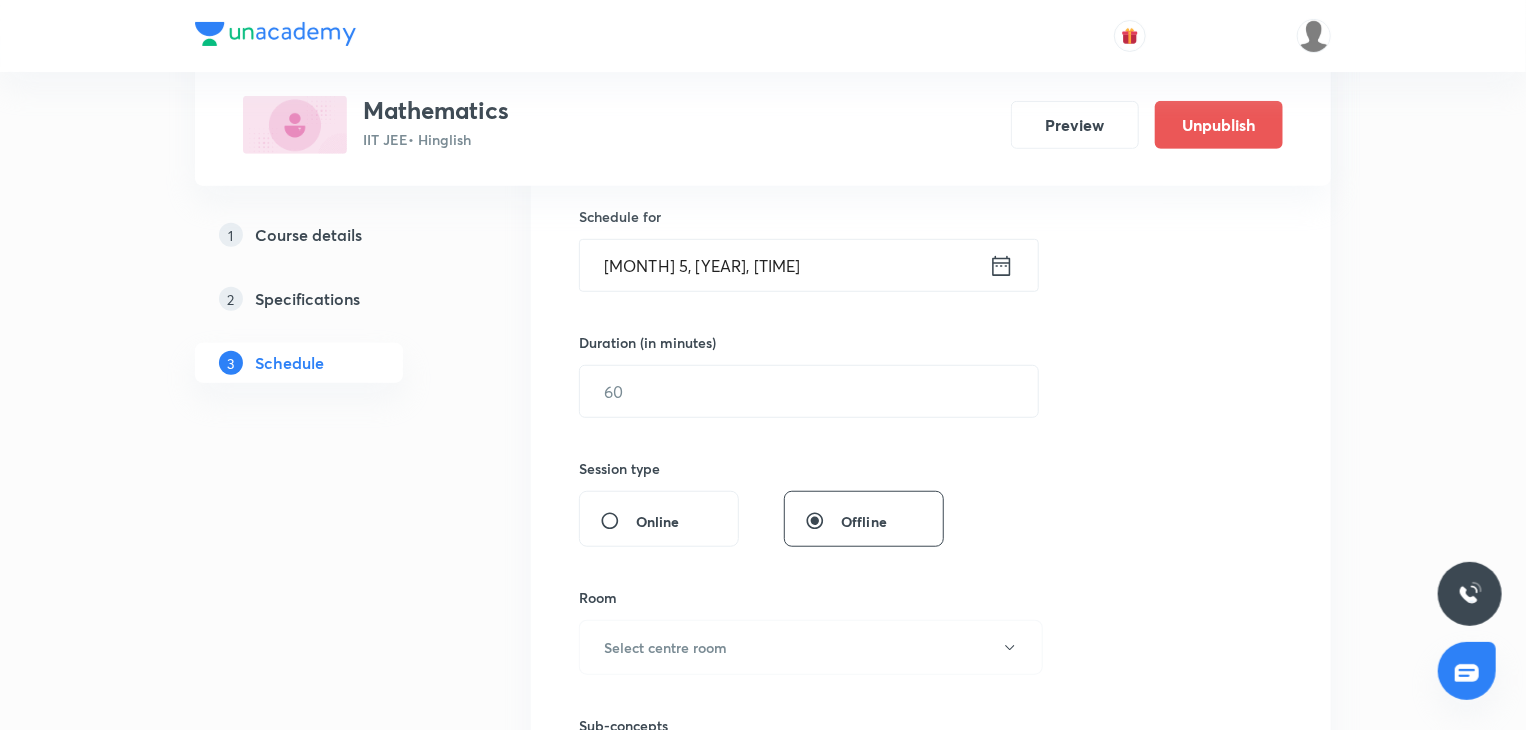 scroll, scrollTop: 500, scrollLeft: 0, axis: vertical 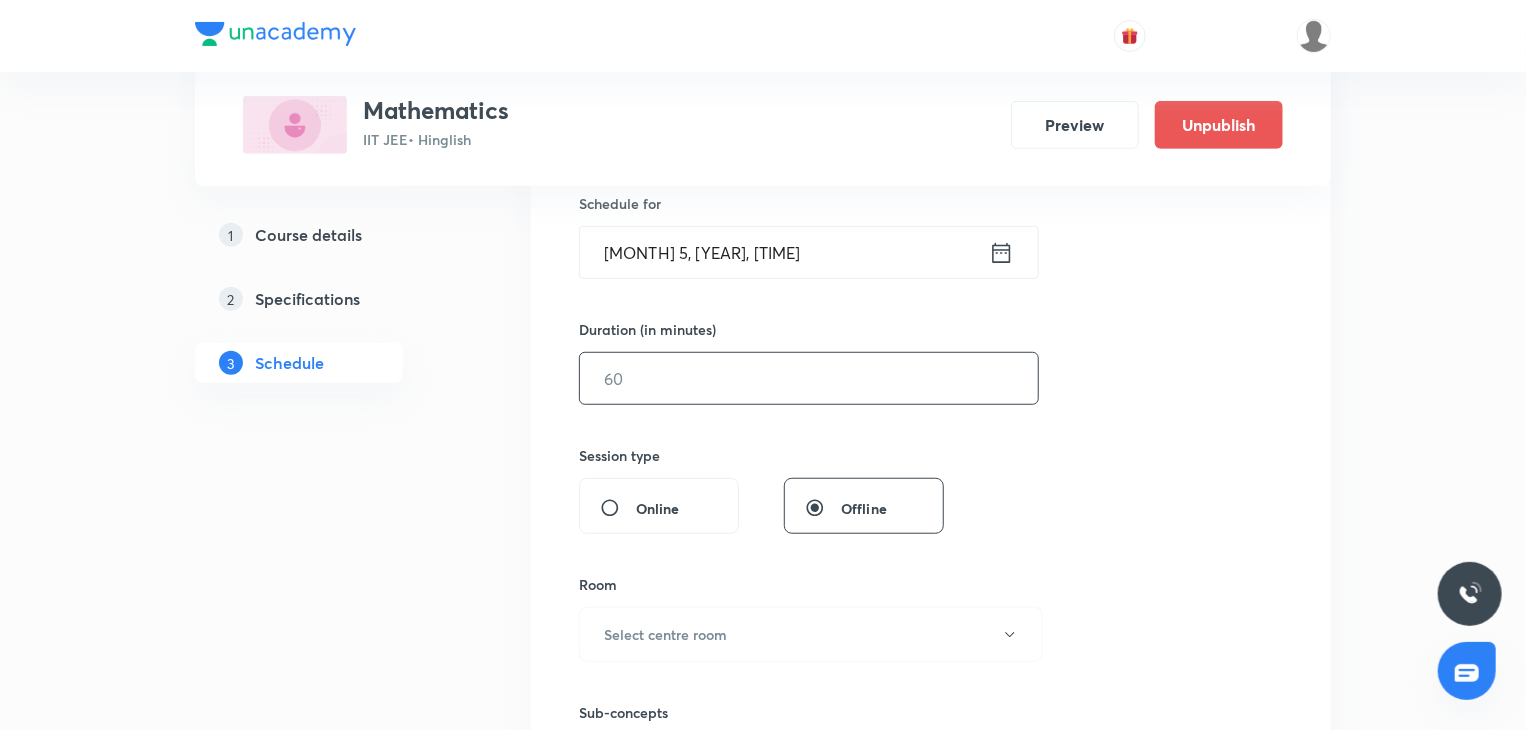 click at bounding box center [809, 378] 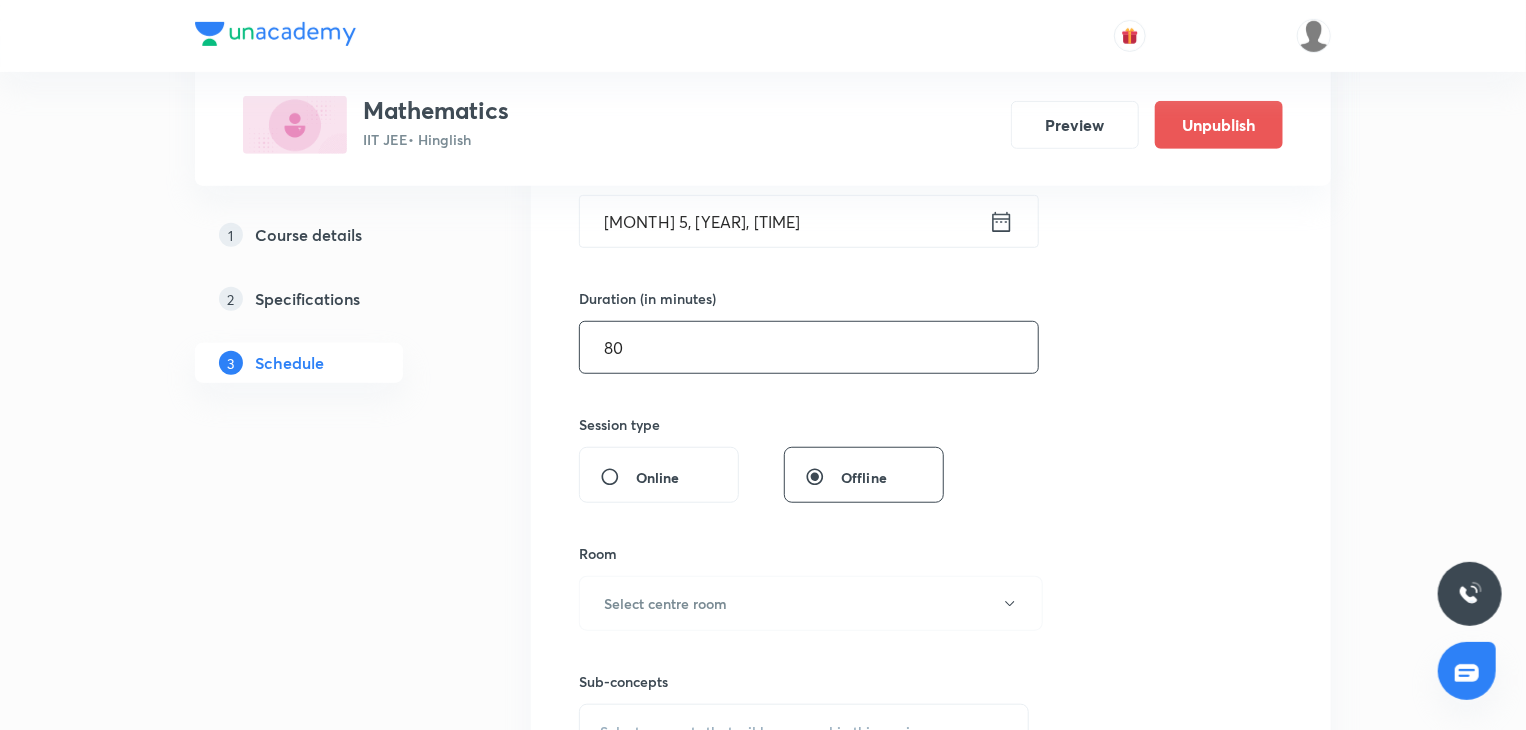 scroll, scrollTop: 700, scrollLeft: 0, axis: vertical 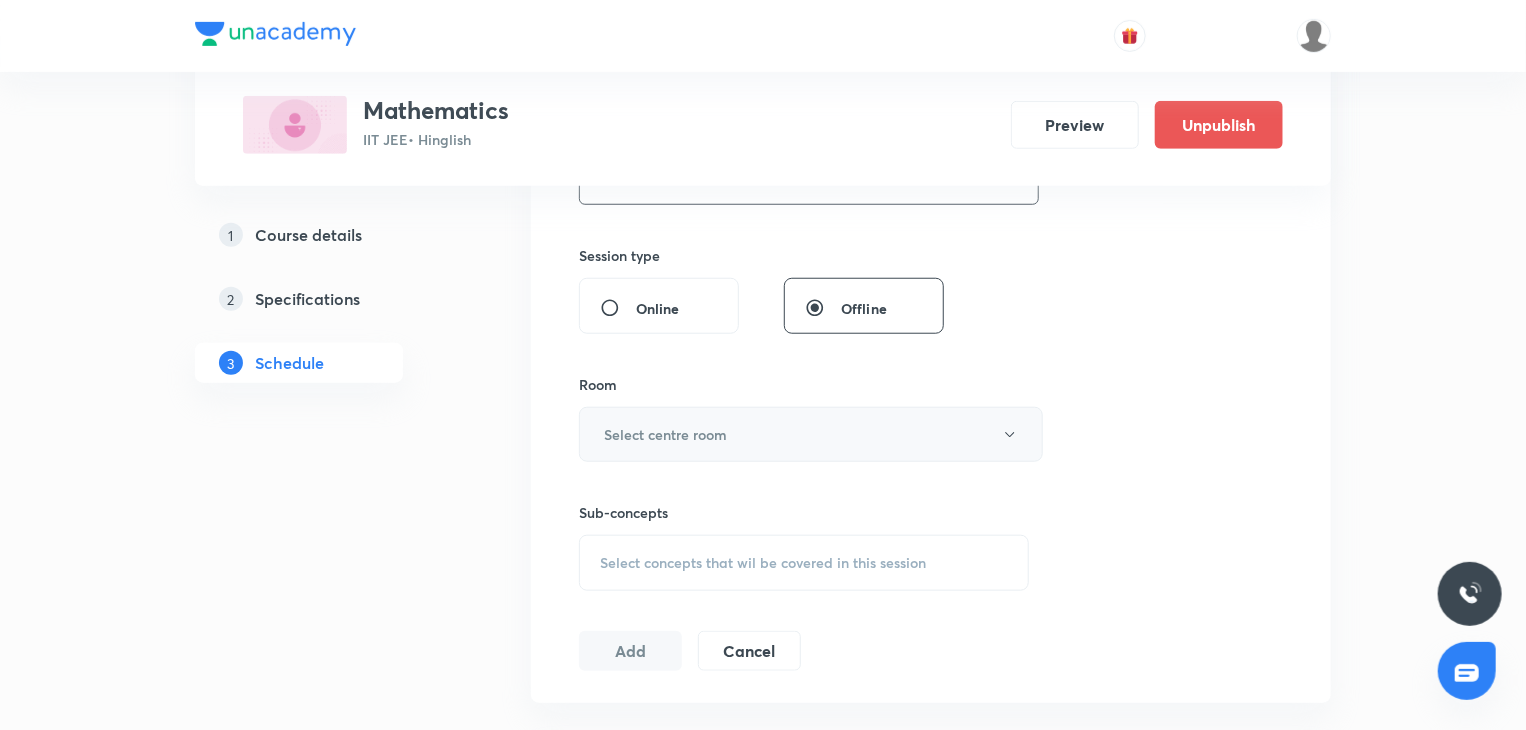 type on "80" 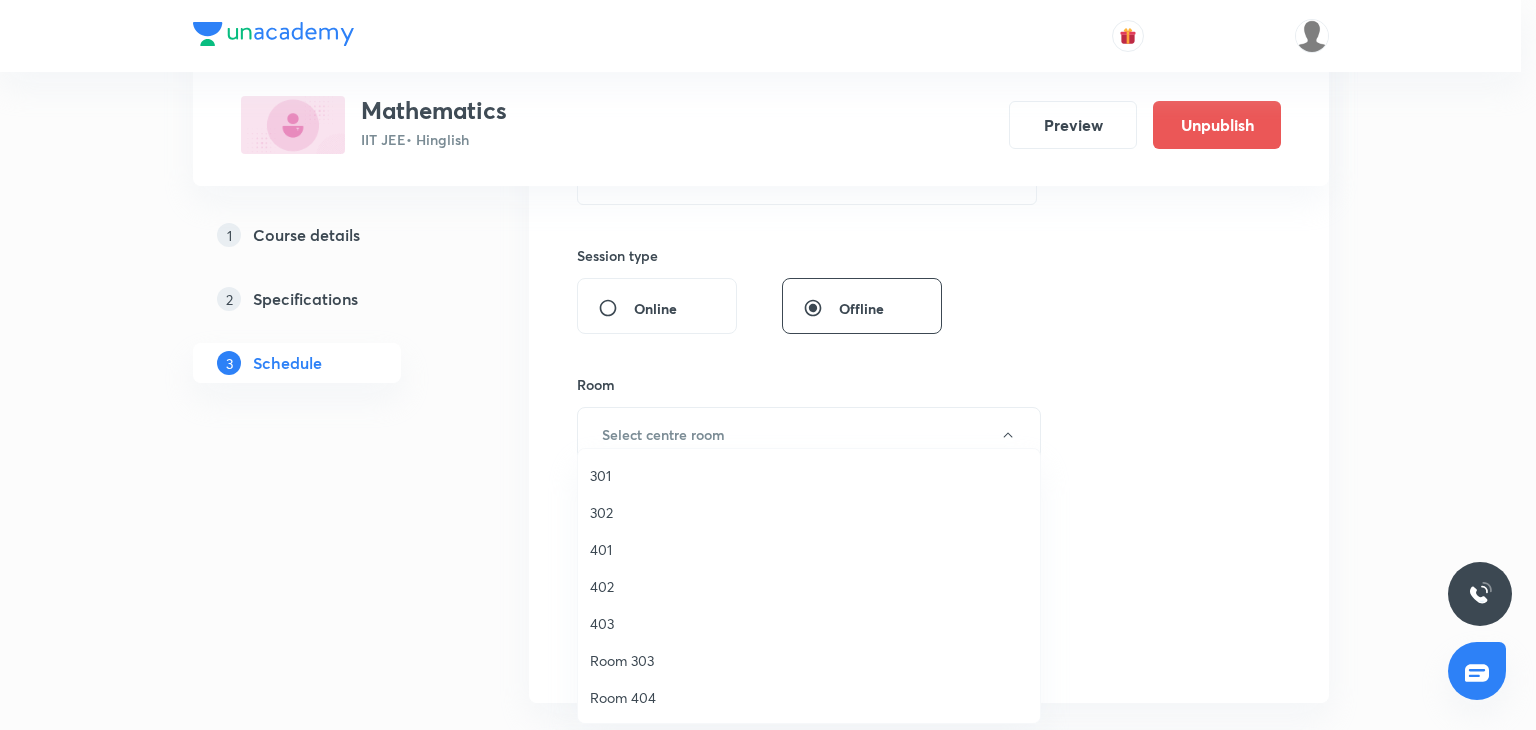 click at bounding box center [768, 365] 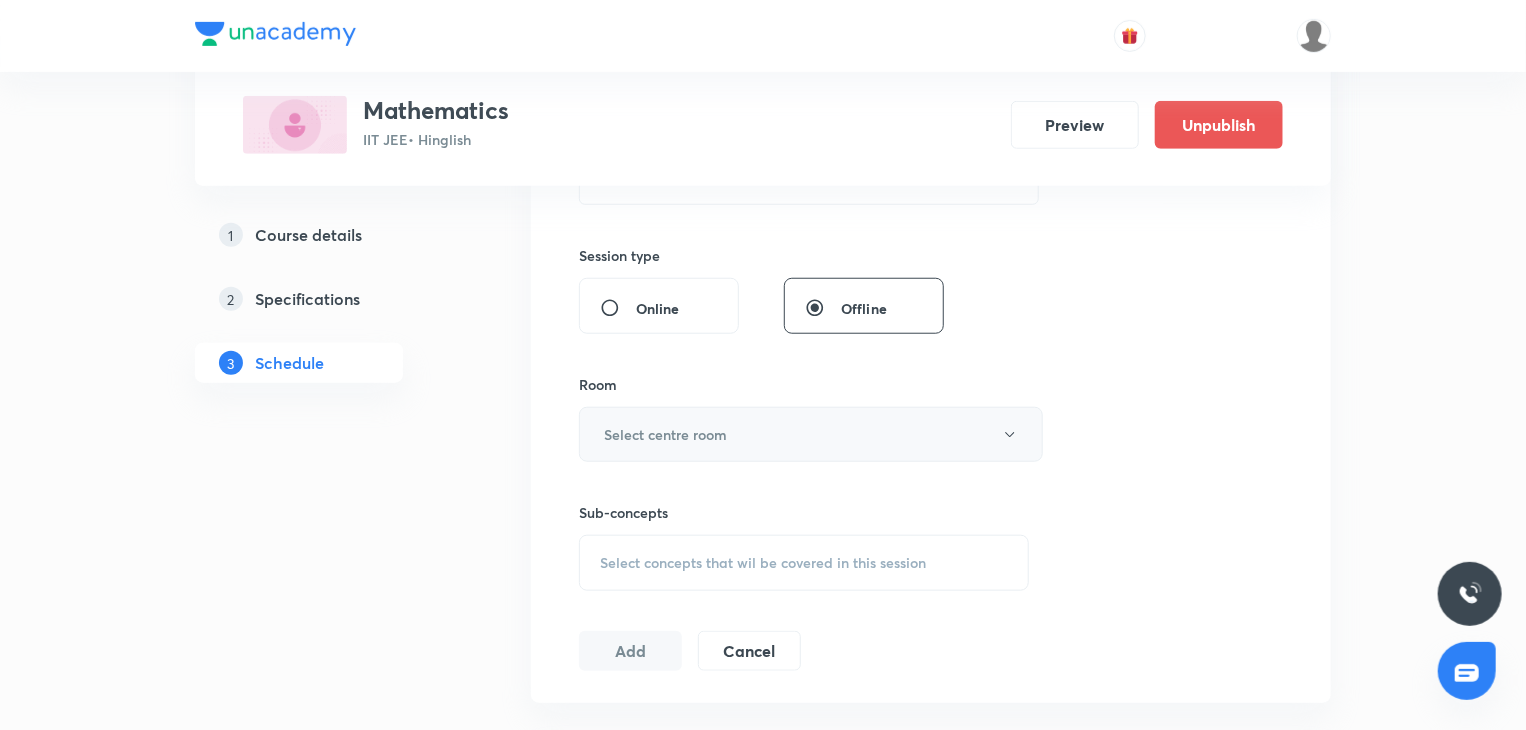 click on "Select centre room" at bounding box center [665, 434] 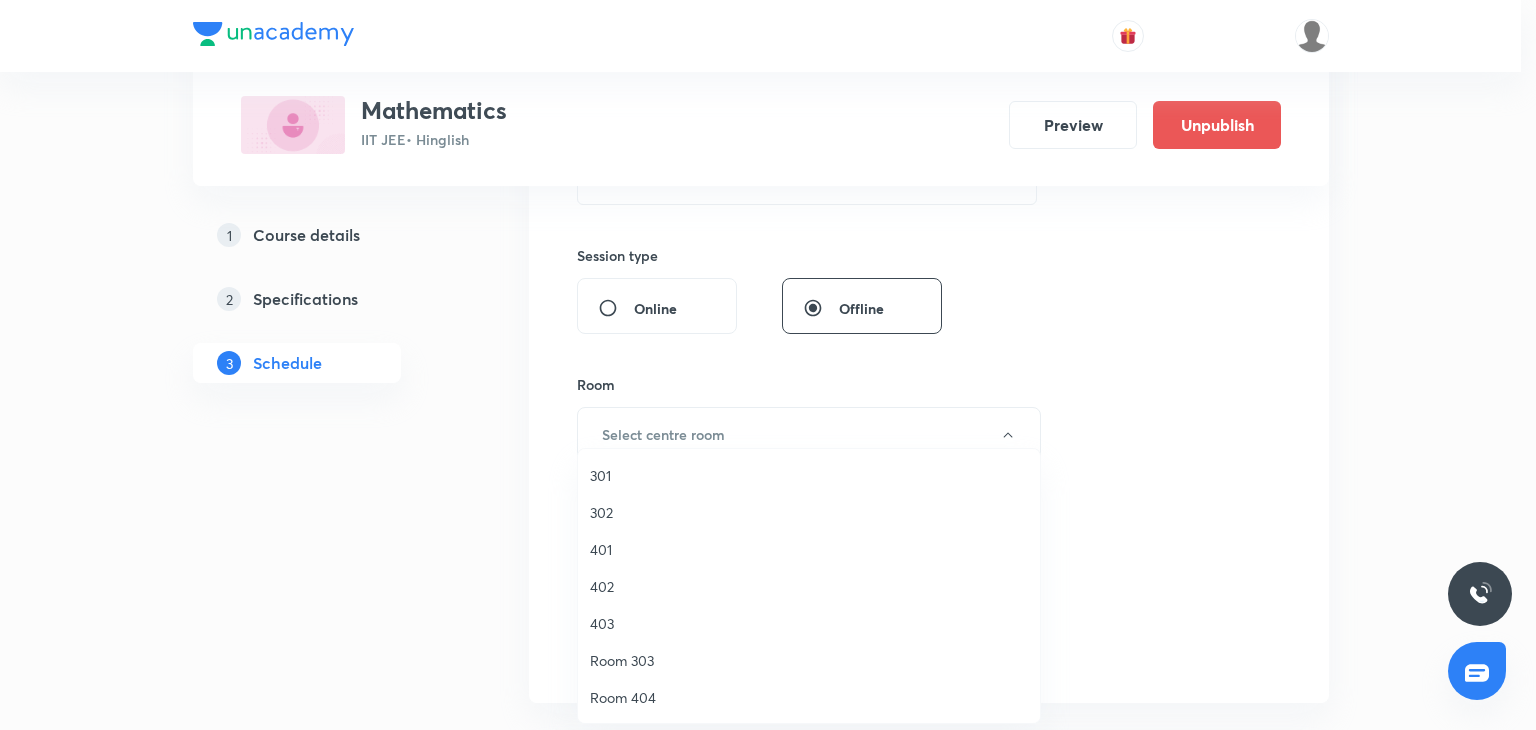 click on "302" at bounding box center (809, 512) 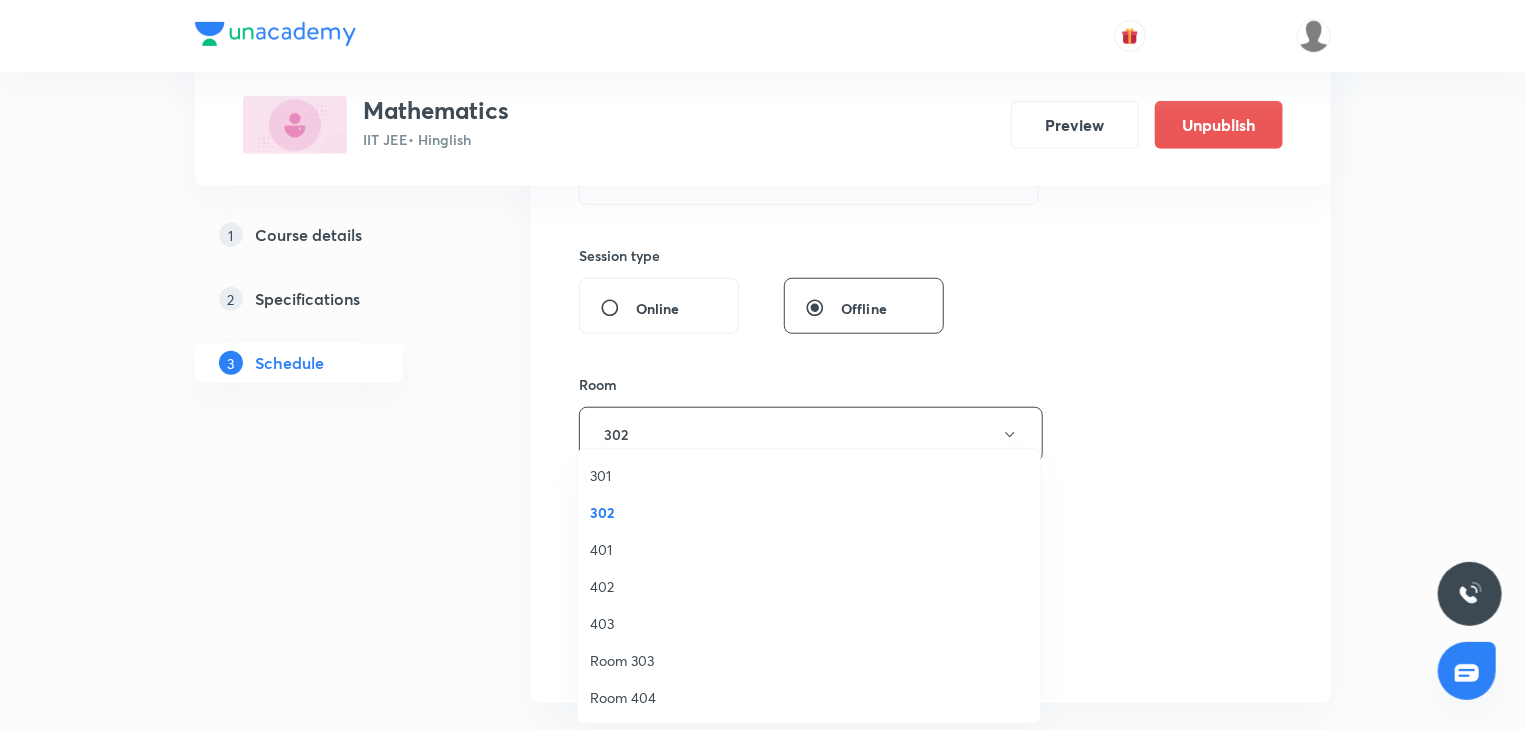 click on "Select concepts that wil be covered in this session" at bounding box center [804, 563] 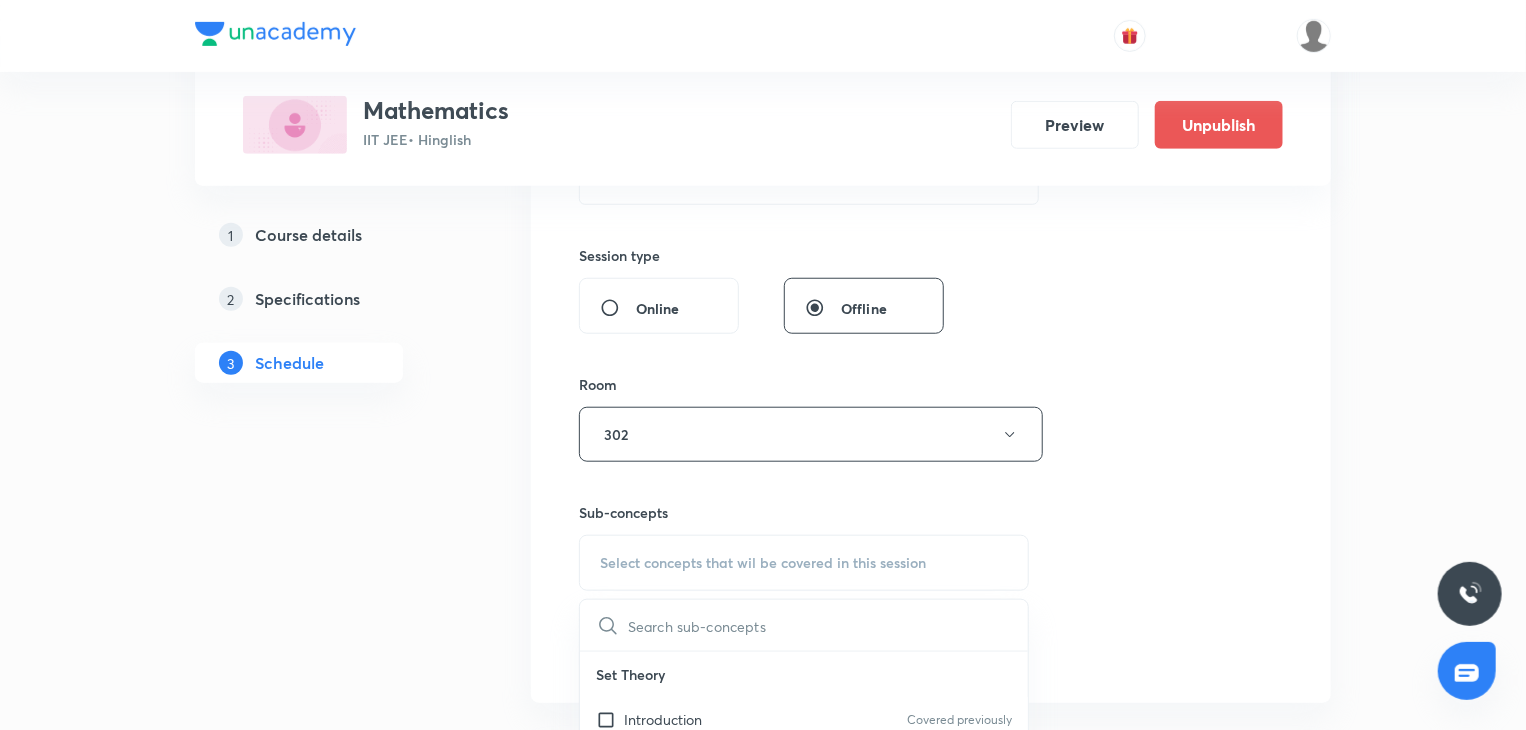 scroll, scrollTop: 900, scrollLeft: 0, axis: vertical 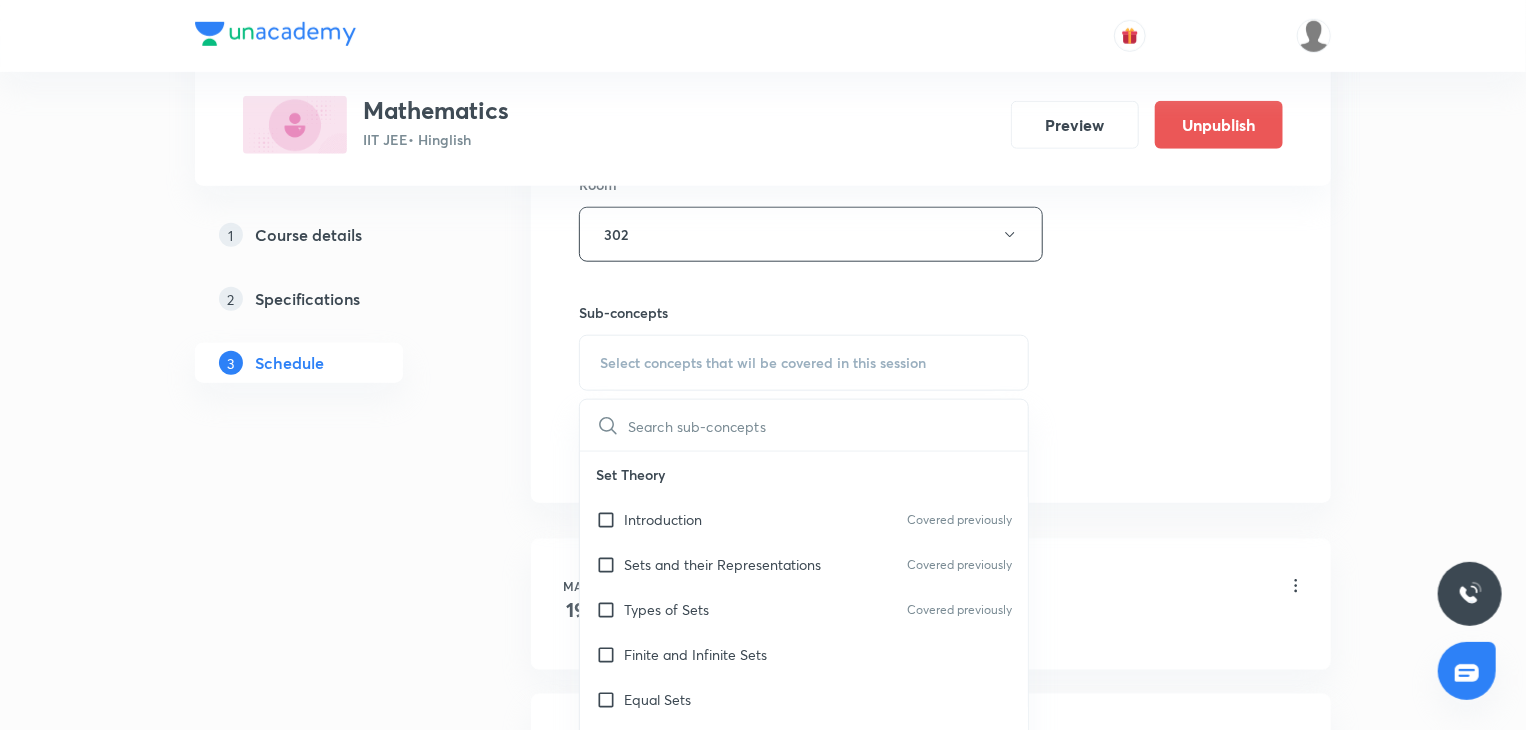 click on "Sets and their Representations Covered previously" at bounding box center (804, 564) 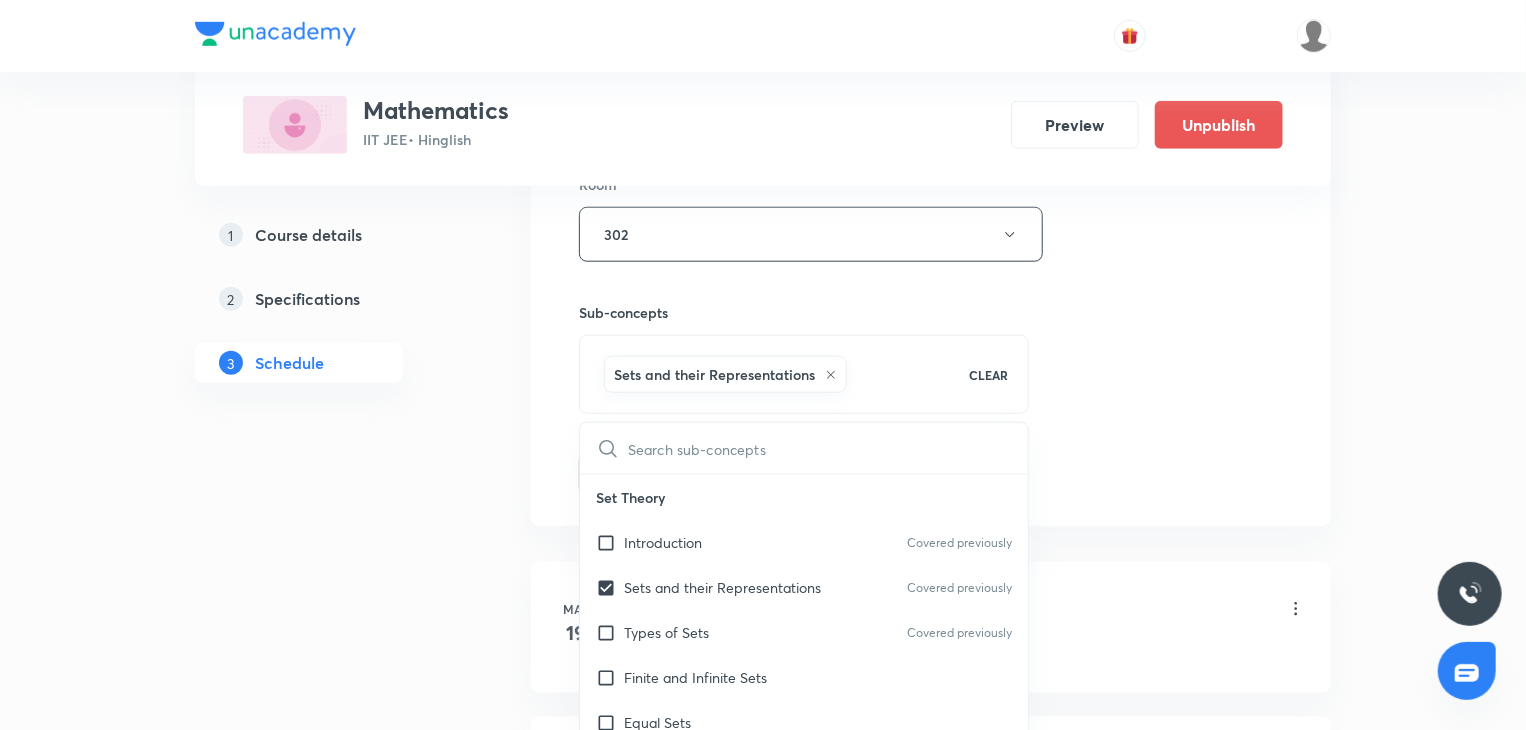 click on "Session  65 Live class Session title 38/99 Trigonometric Ratios and Identities 15 ​ Schedule for Aug 5, 2025, 5:30 PM ​ Duration (in minutes) 80 ​   Session type Online Offline Room 302 Sub-concepts Sets and their Representations CLEAR ​ Set Theory Introduction Covered previously Sets and their Representations Covered previously Types of Sets Covered previously Finite and Infinite Sets Equal Sets Subsets Power Set Universal Set Venn Diagrams Operations on Sets Complement of a Set Practical  Problems on Union and Intersection of Two Sets Relation Types of relations Equivalence relations Inequalities and Modulus Function Constant and Variables Function Intervals Inequalities Generalized Method of Intervals for Solving Inequalities Modulus Function Fundamental of Mathematics Fundamentals of Mathematics Indices Indices Twin Prime Numbers Twin Prime Numbers Co-Prime Numbers/ Relatively Prime Numbers Co-Prime Numbers/ Relatively Prime Numbers Composite Numbers Composite Numbers Prime Numbers Prime Numbers" at bounding box center (931, 13) 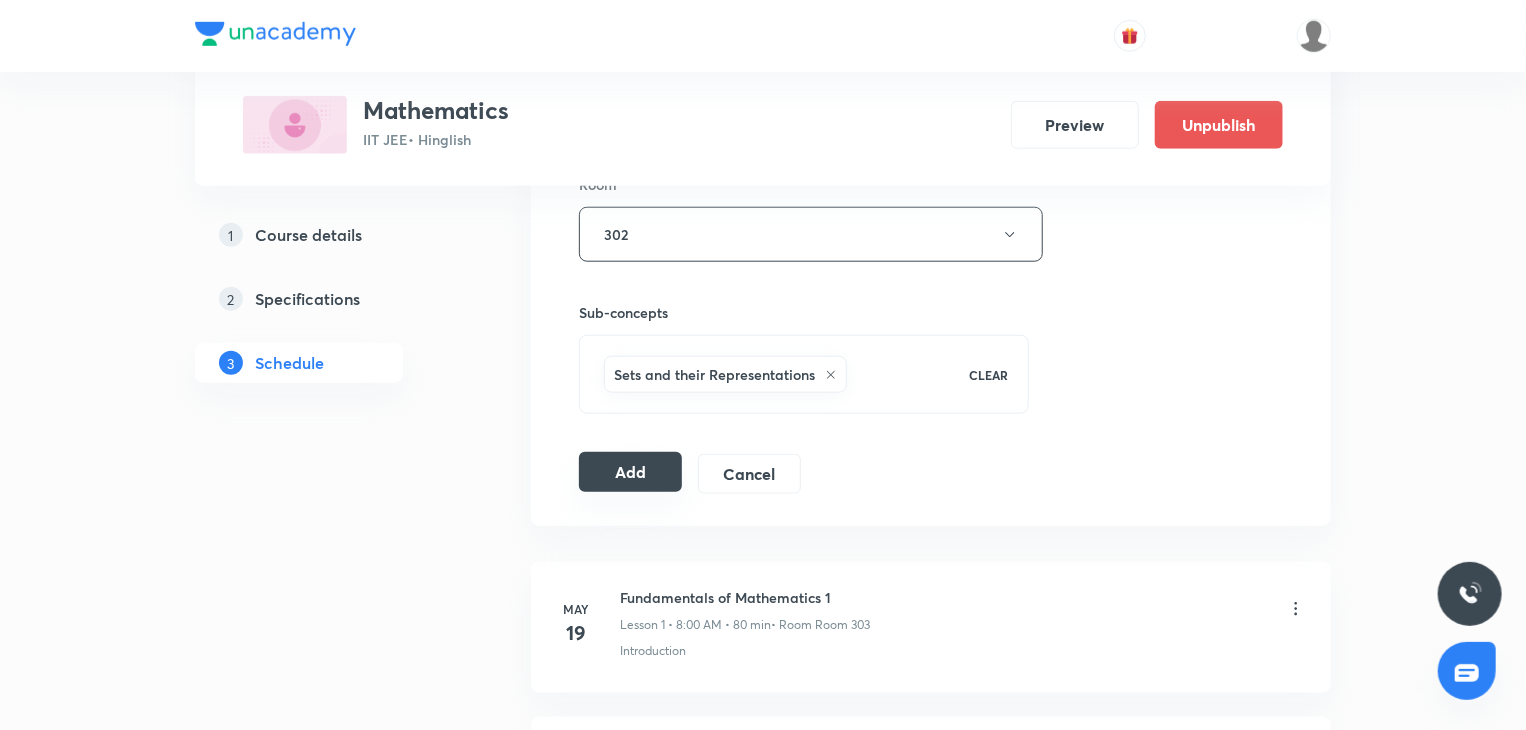 click on "Add" at bounding box center (630, 472) 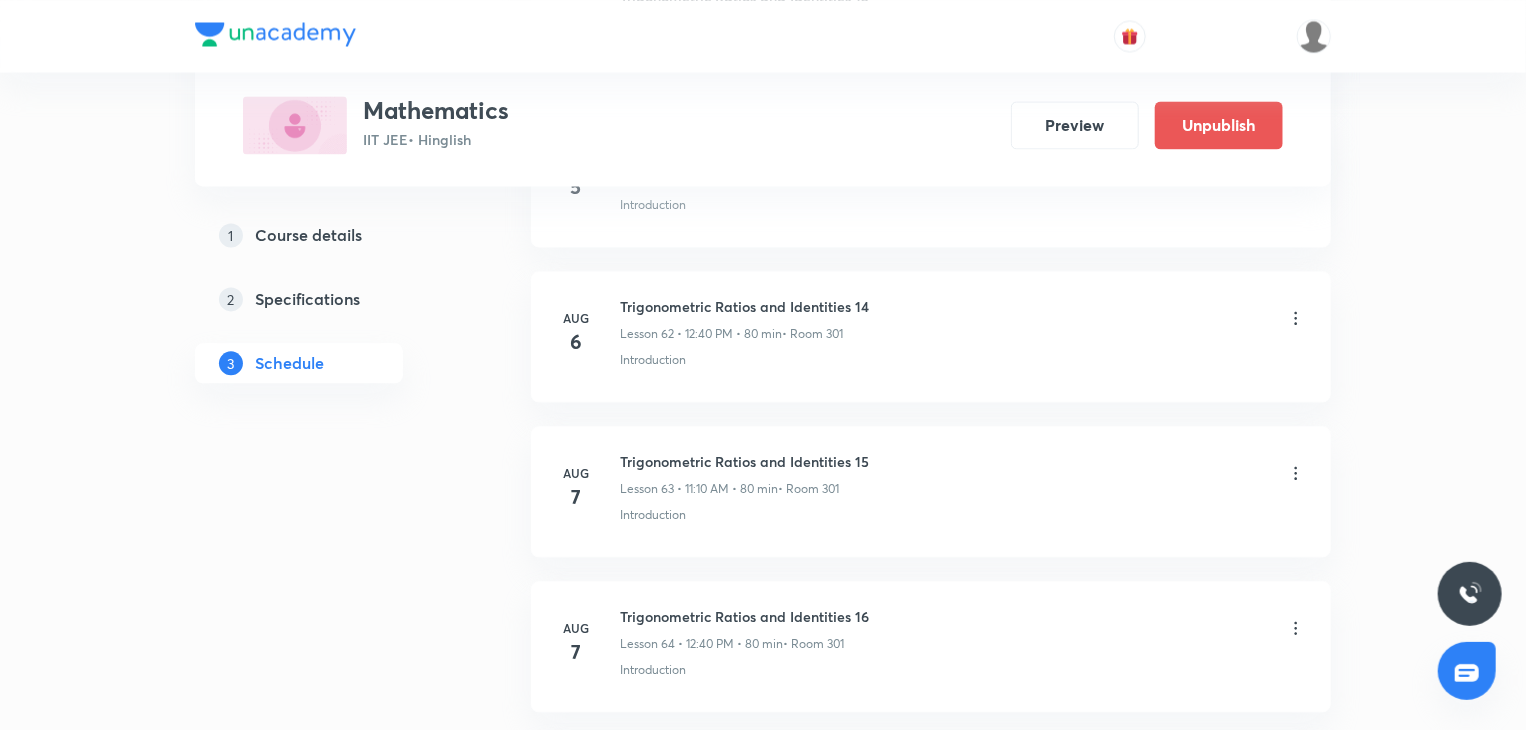 scroll, scrollTop: 9604, scrollLeft: 0, axis: vertical 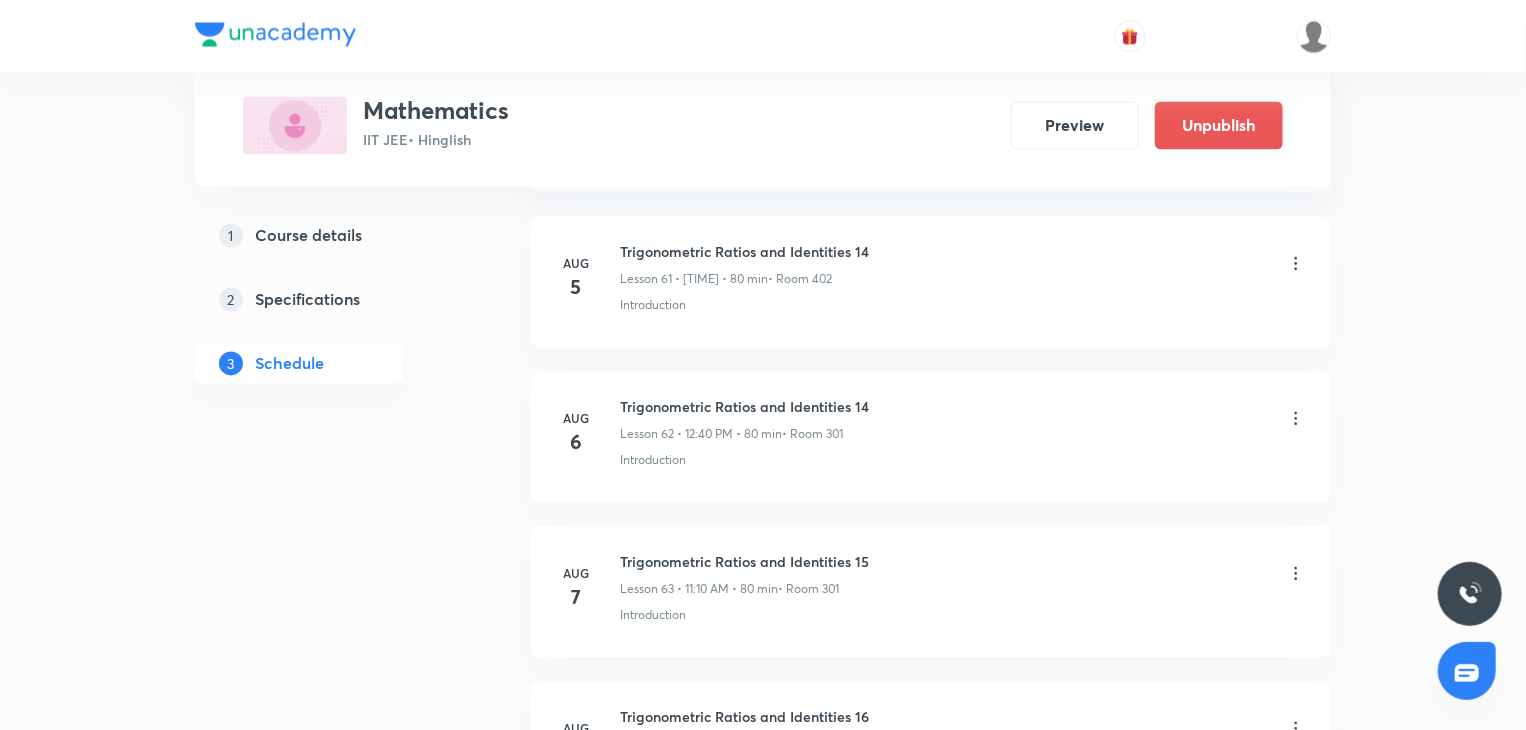 click 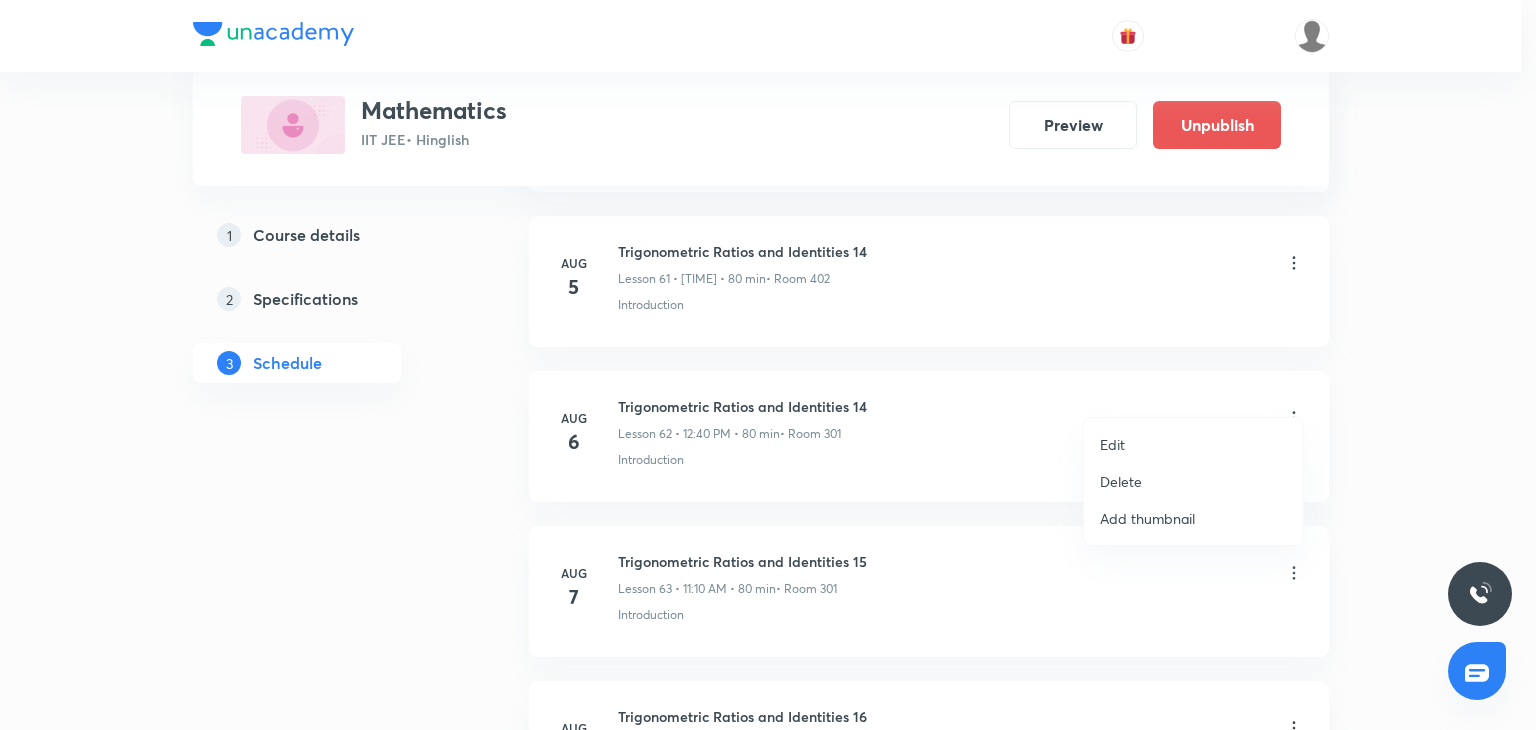 click on "Edit" at bounding box center (1193, 444) 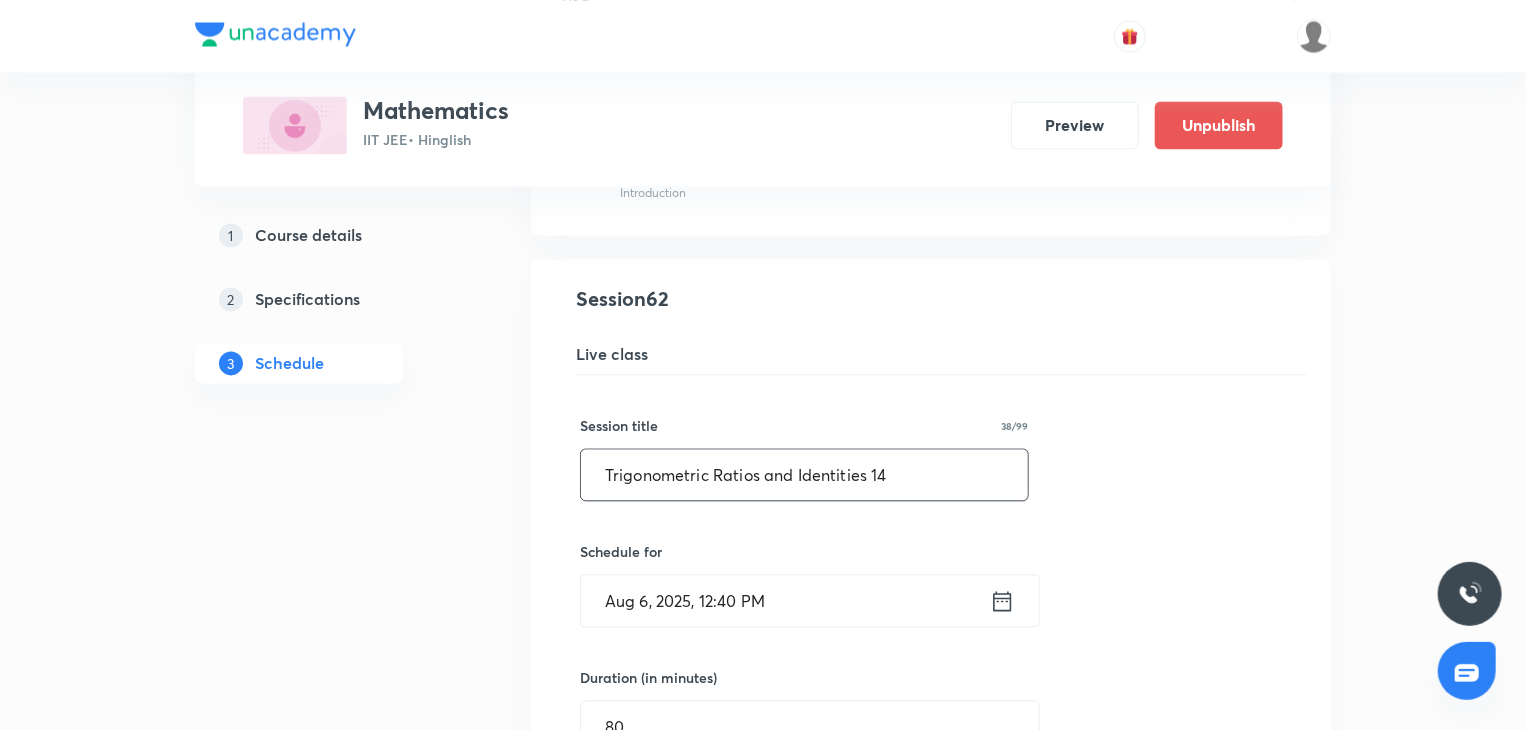 click on "Trigonometric Ratios and Identities 14" at bounding box center [804, 474] 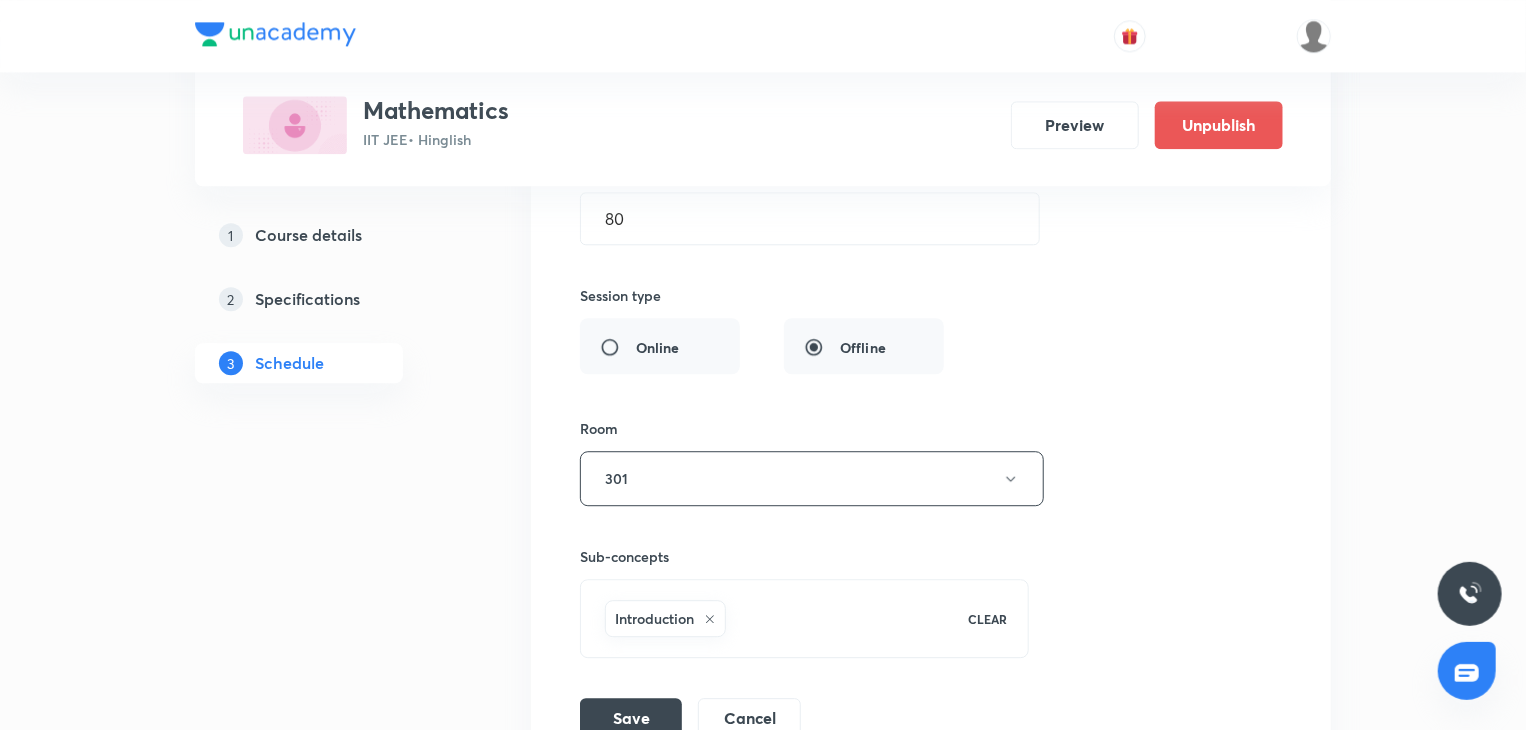 scroll, scrollTop: 10304, scrollLeft: 0, axis: vertical 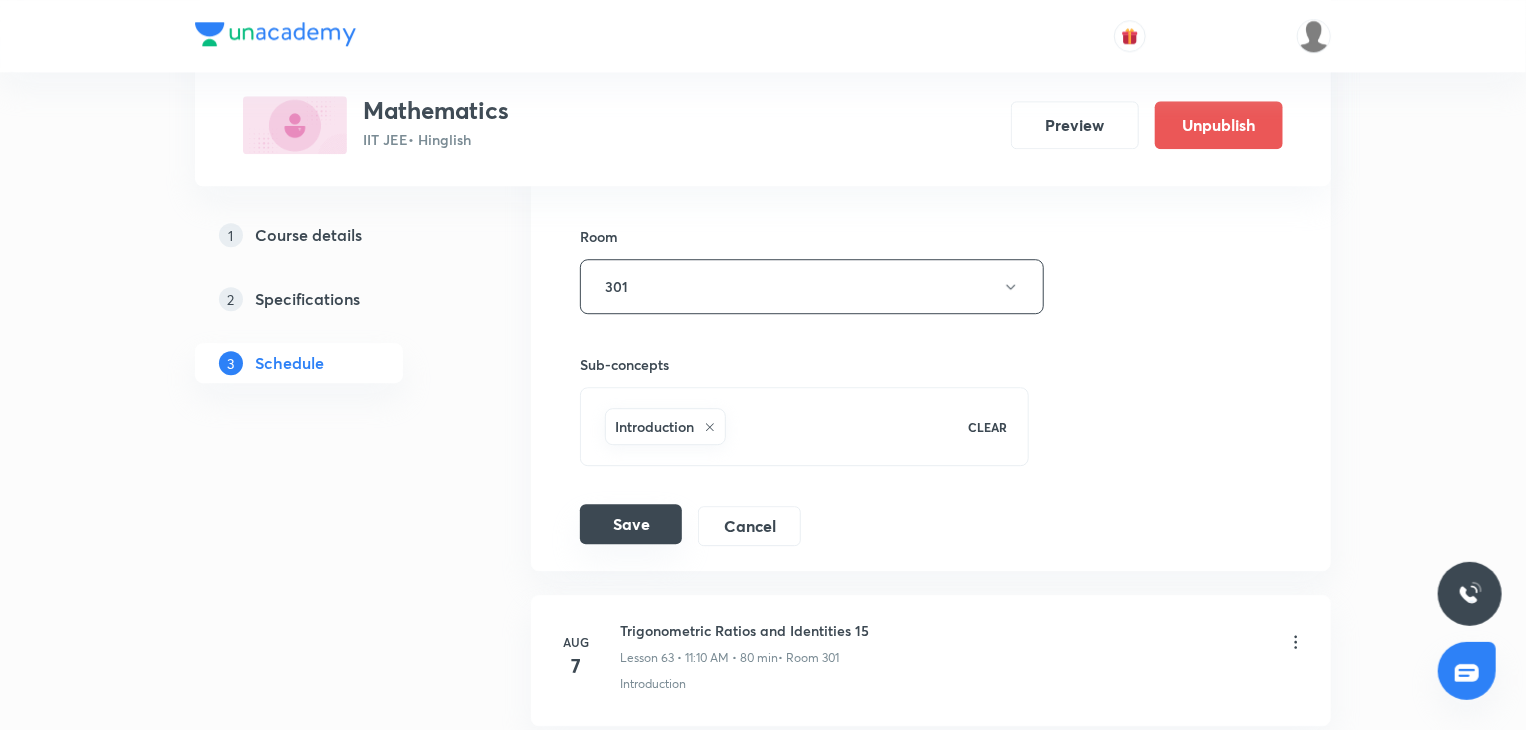 type on "Trigonometric Ratios and Identities 15" 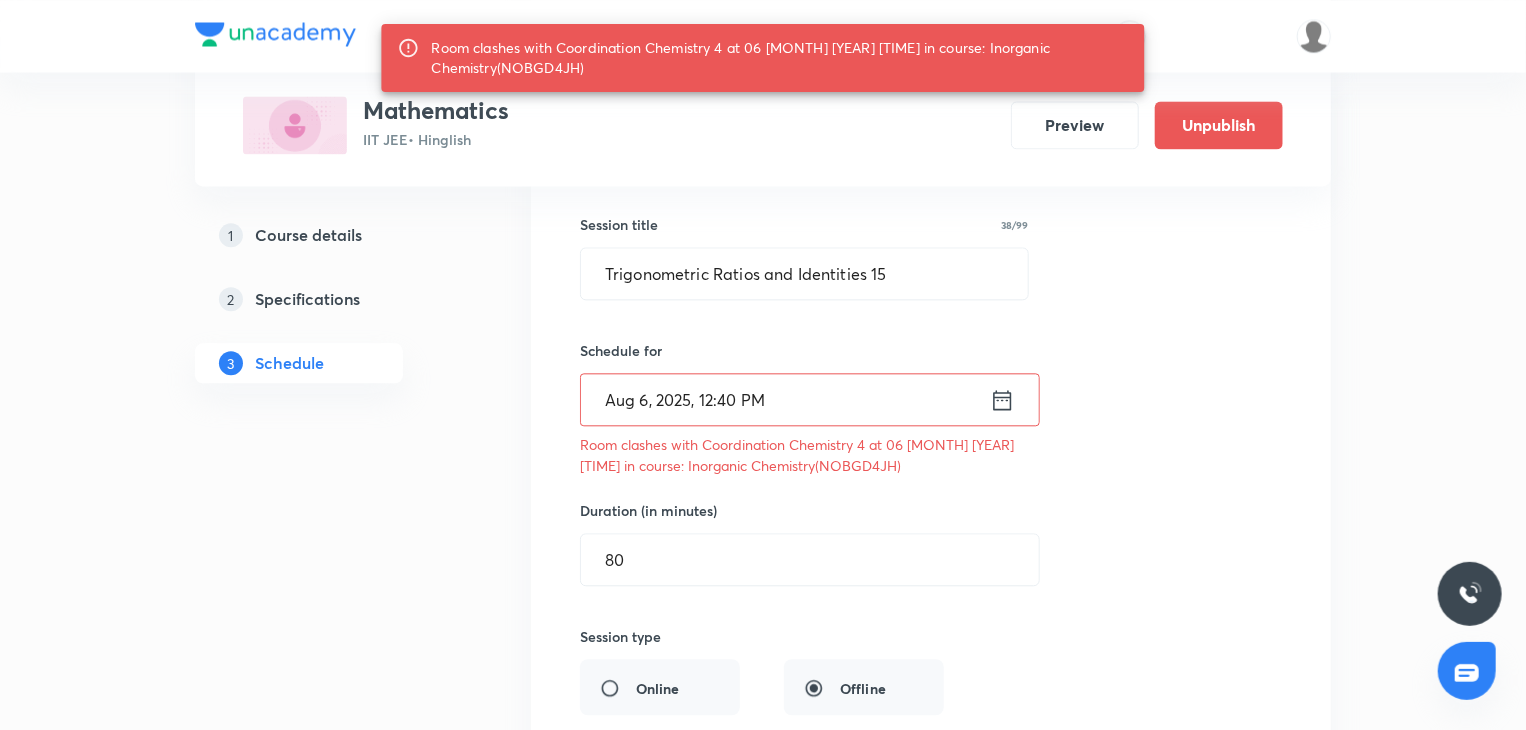 scroll, scrollTop: 9904, scrollLeft: 0, axis: vertical 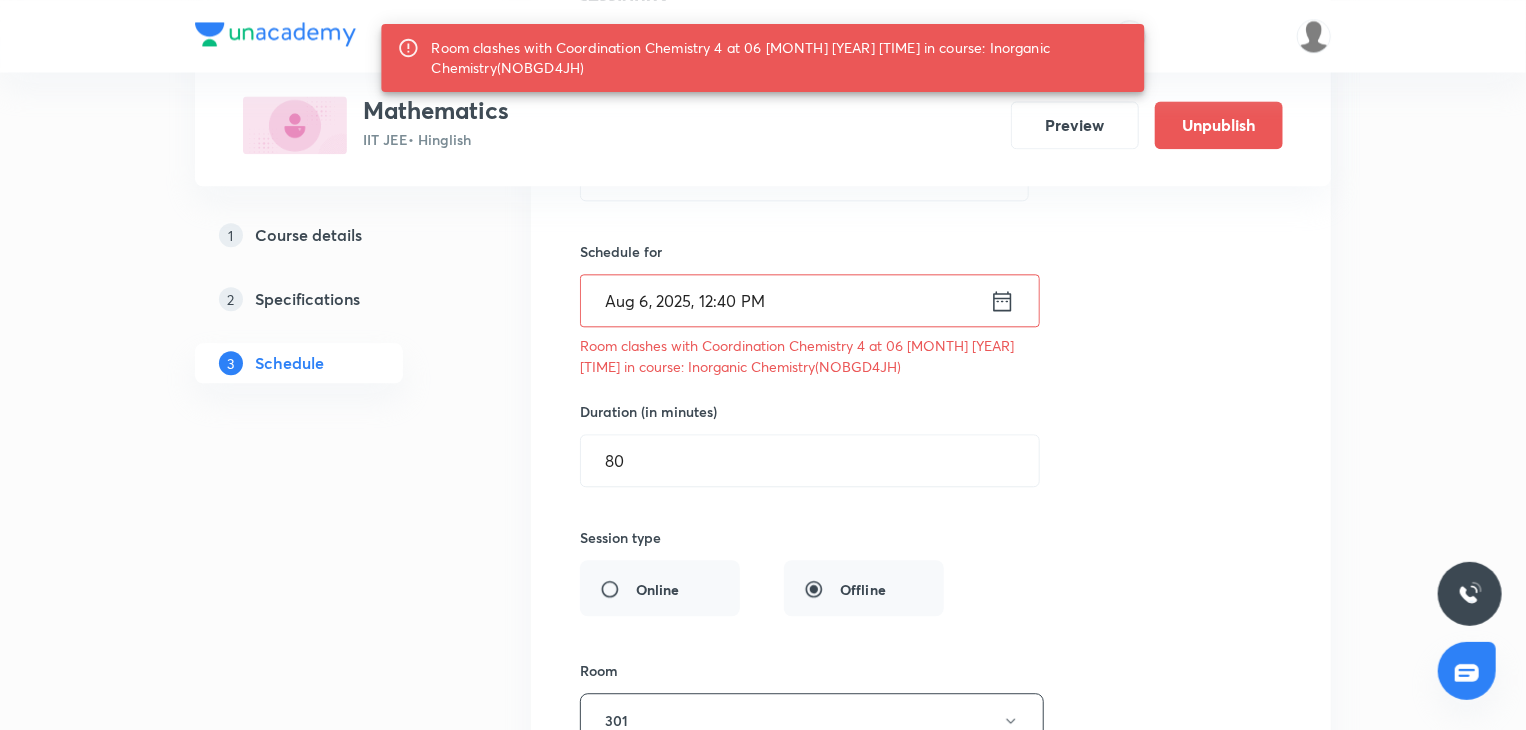 click on "Aug 6, 2025, 12:40 PM" at bounding box center (785, 300) 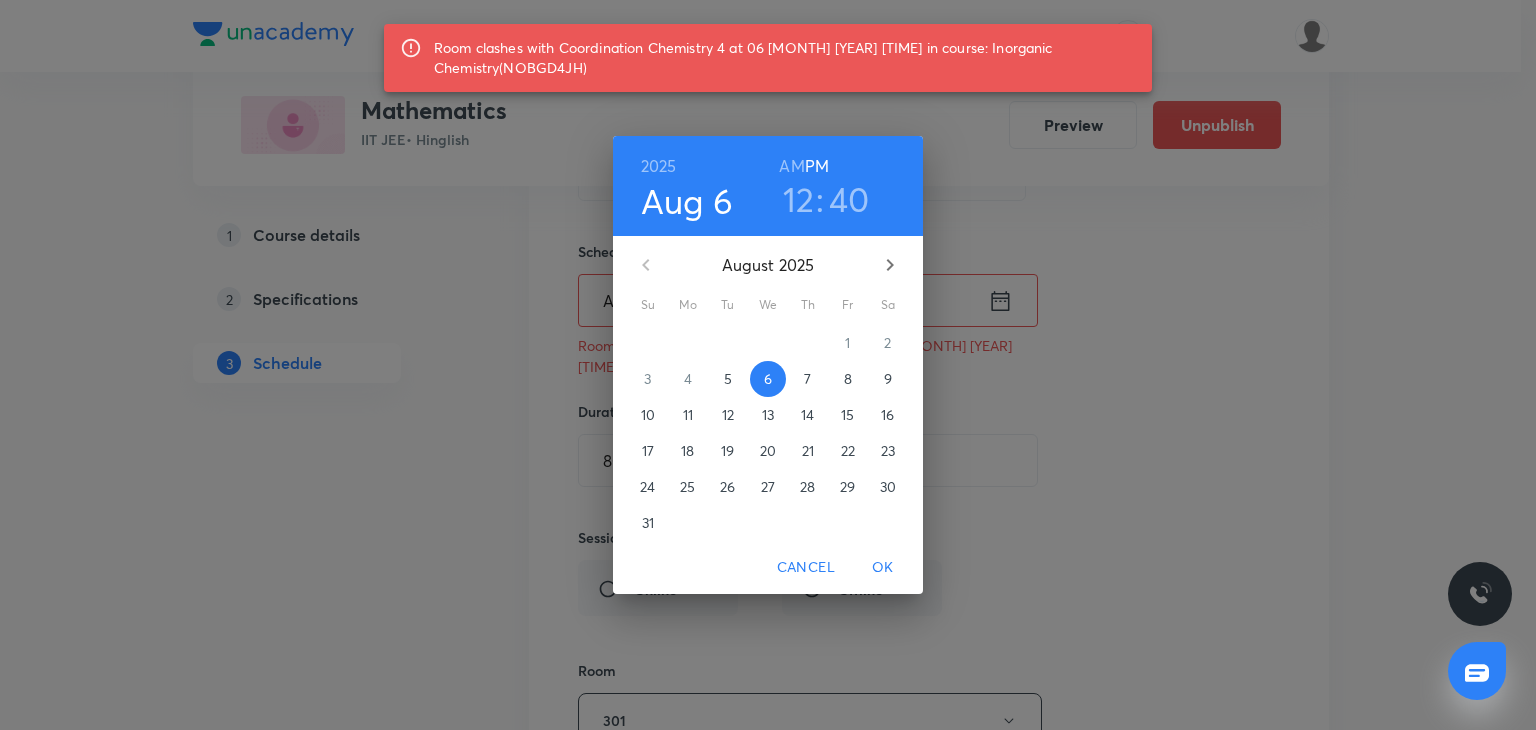 click on "2025 Aug 6 12 : 40 AM PM August 2025 Su Mo Tu We Th Fr Sa 27 28 29 30 31 1 2 3 4 5 6 7 8 9 10 11 12 13 14 15 16 17 18 19 20 21 22 23 24 25 26 27 28 29 30 31 1 2 3 4 5 6 Cancel OK" at bounding box center [768, 365] 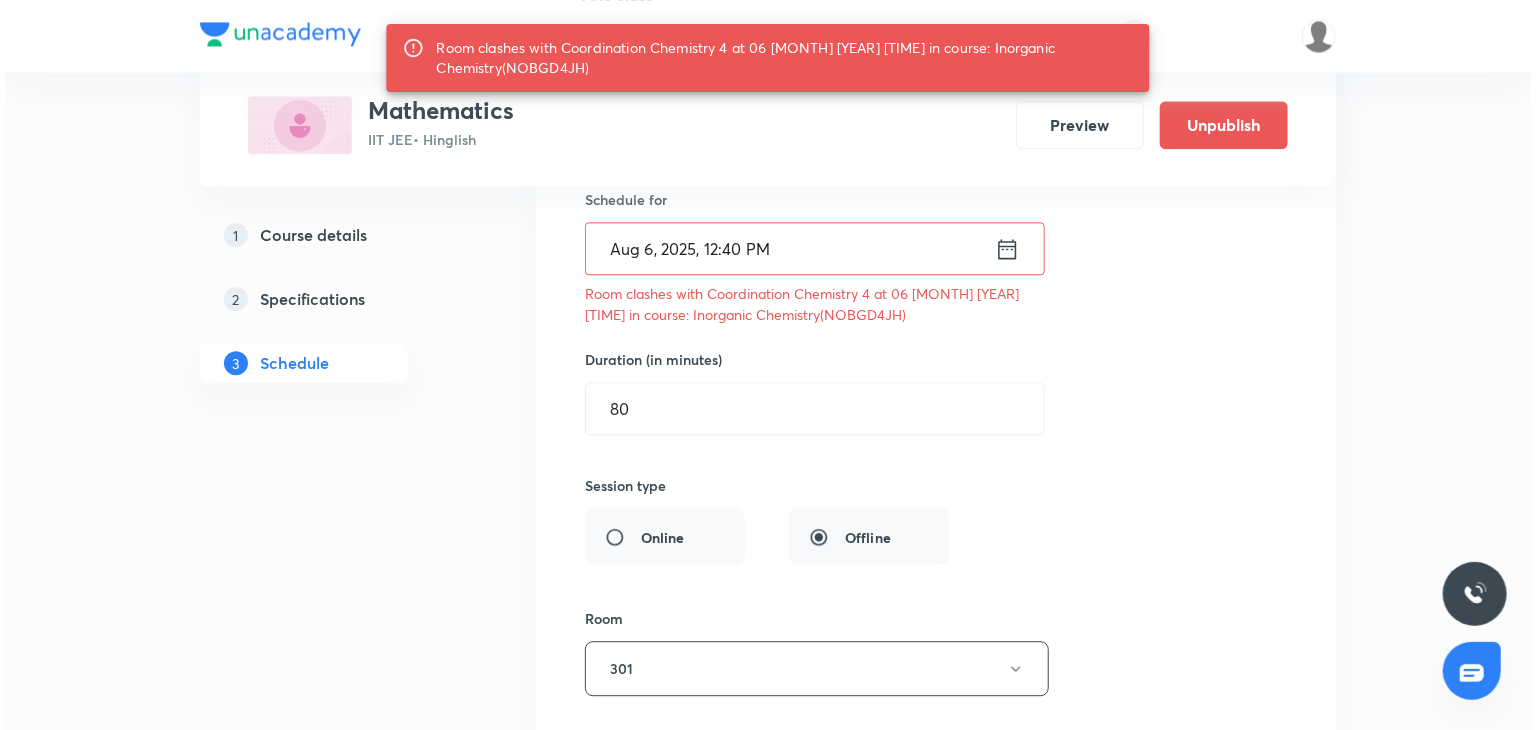 scroll, scrollTop: 10004, scrollLeft: 0, axis: vertical 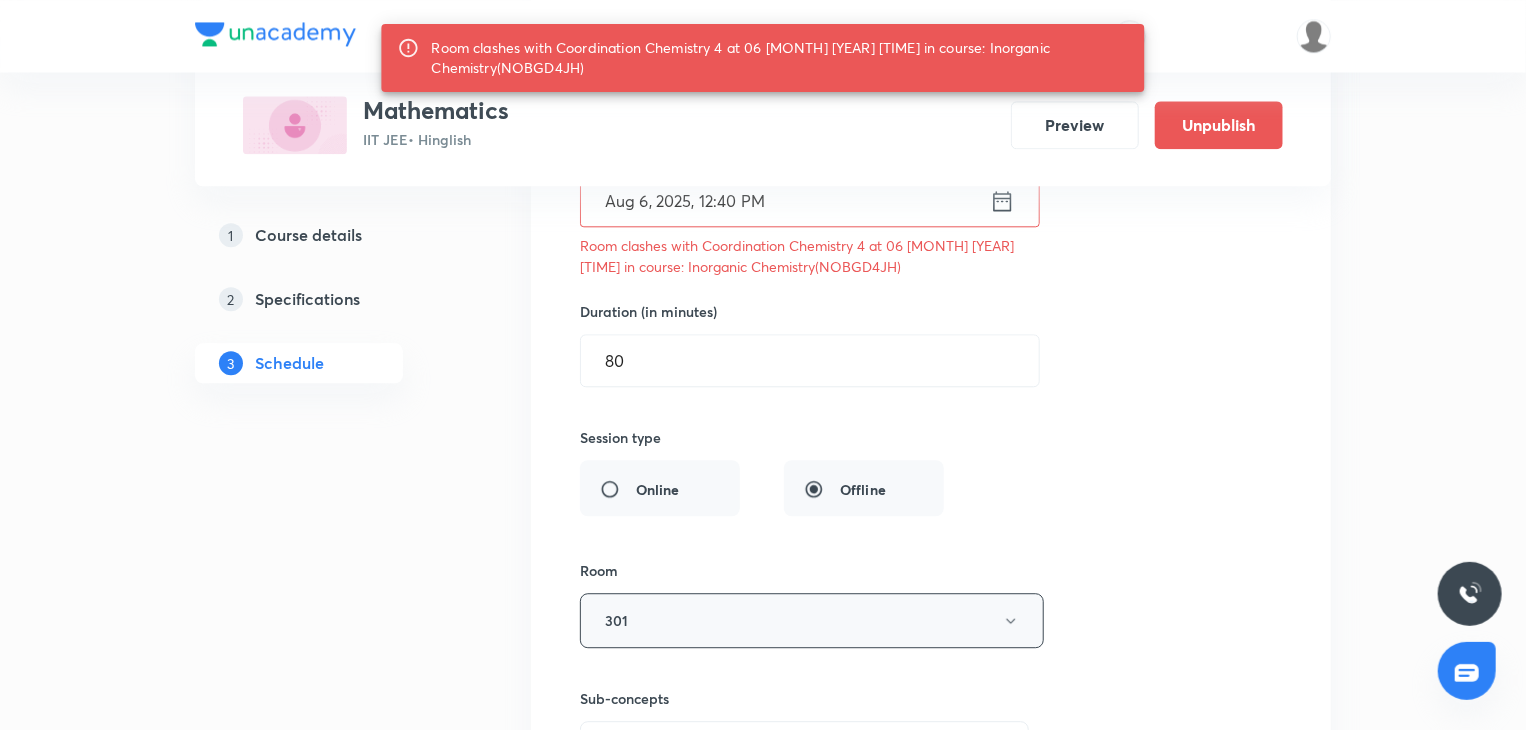 click on "301" at bounding box center (812, 620) 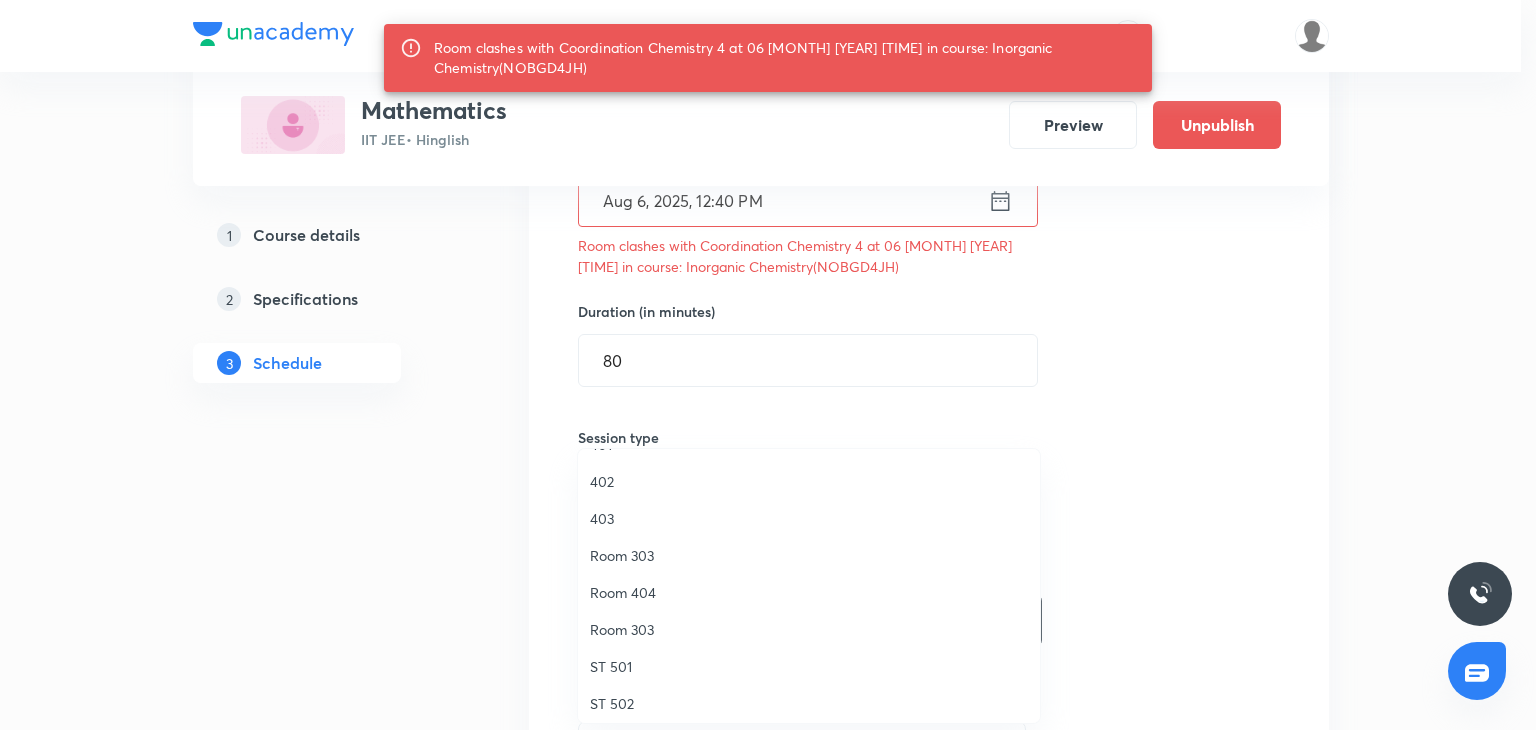 scroll, scrollTop: 222, scrollLeft: 0, axis: vertical 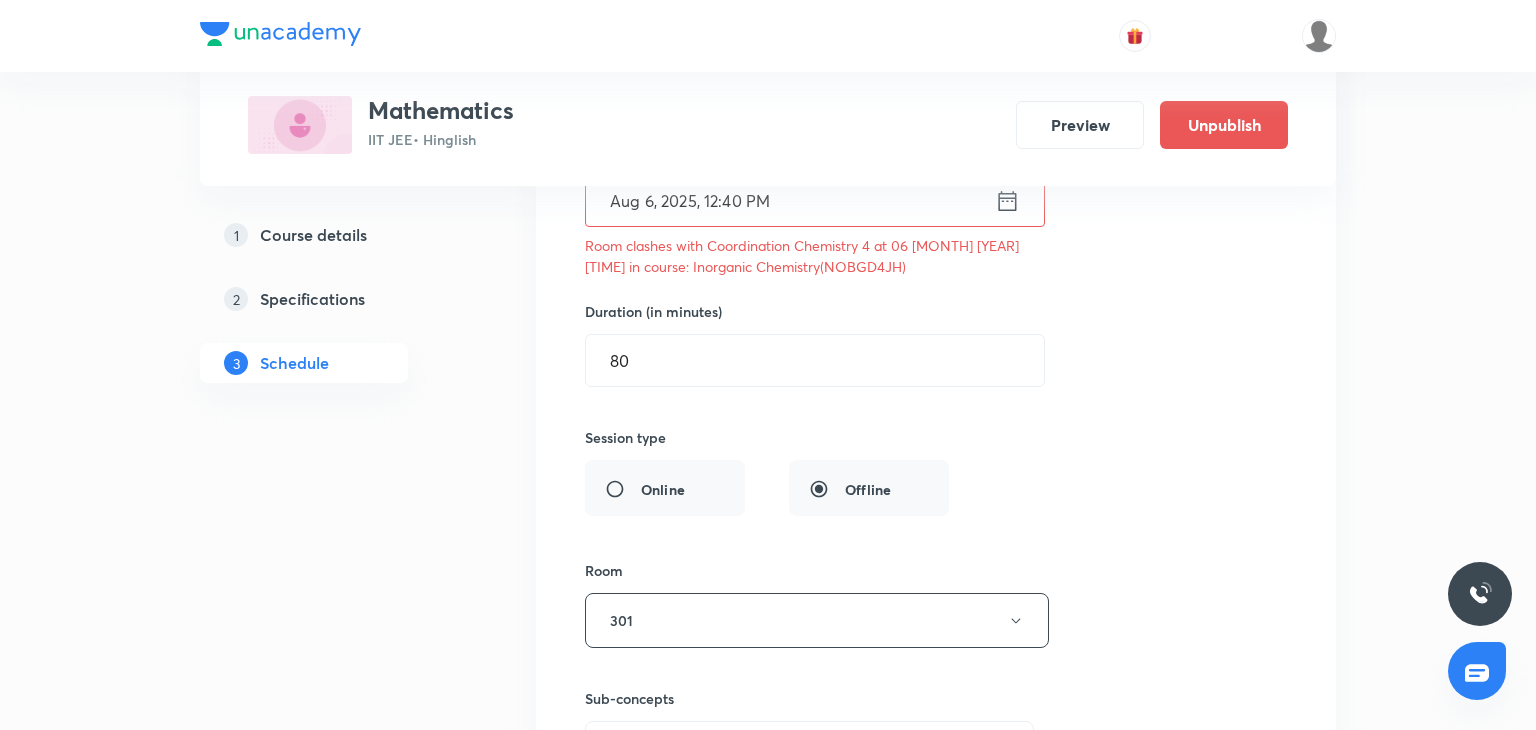 click on "Sub-concepts" at bounding box center [809, 698] 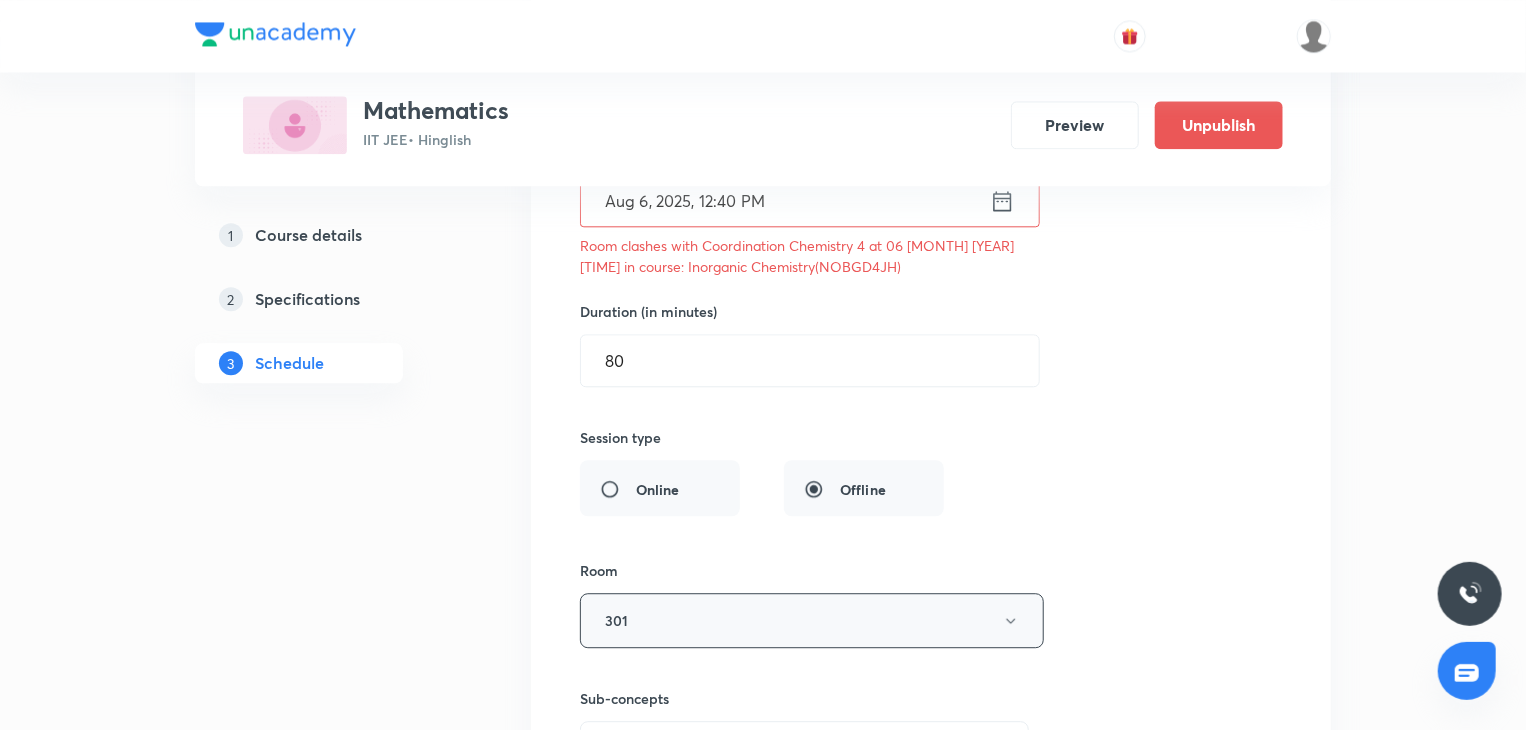 click on "301" at bounding box center [812, 620] 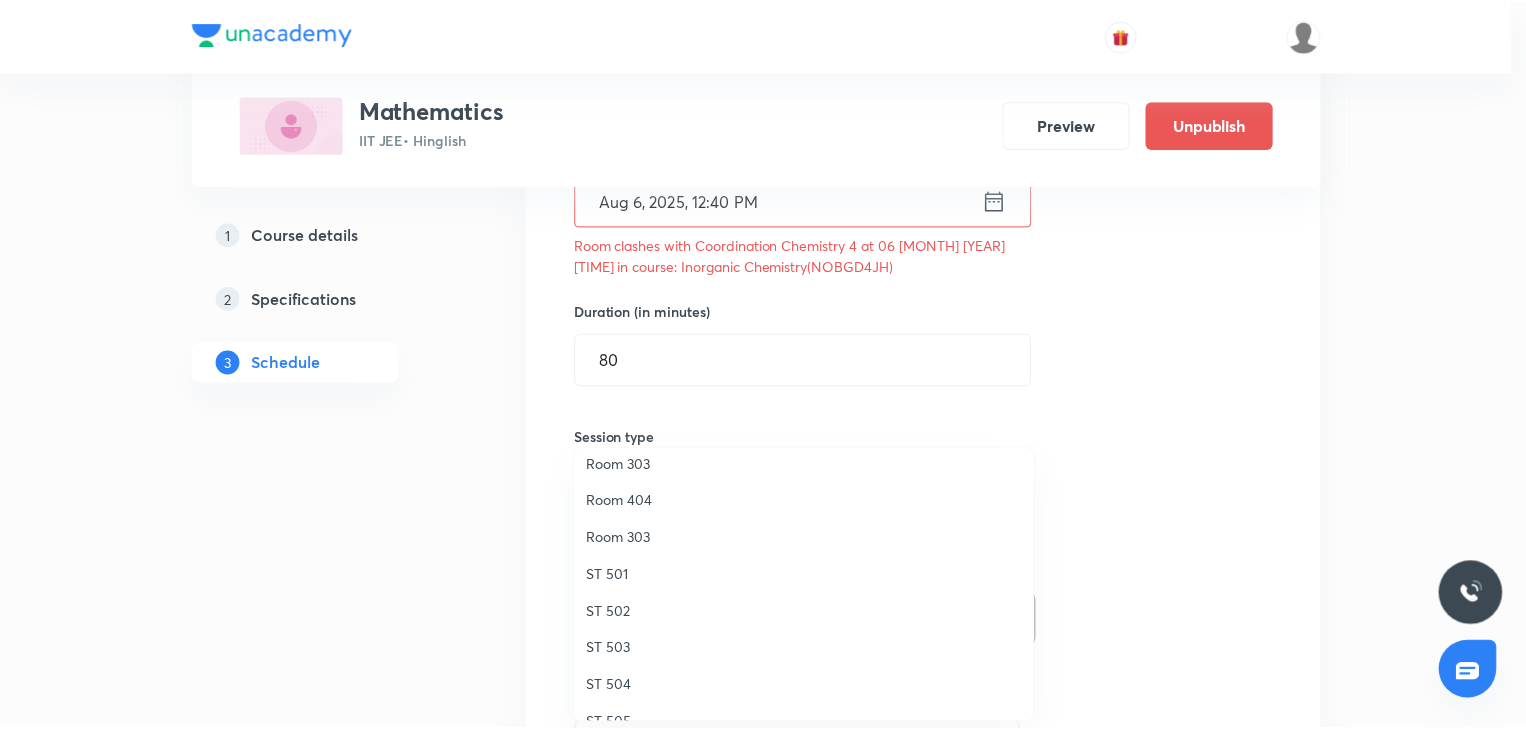 scroll, scrollTop: 200, scrollLeft: 0, axis: vertical 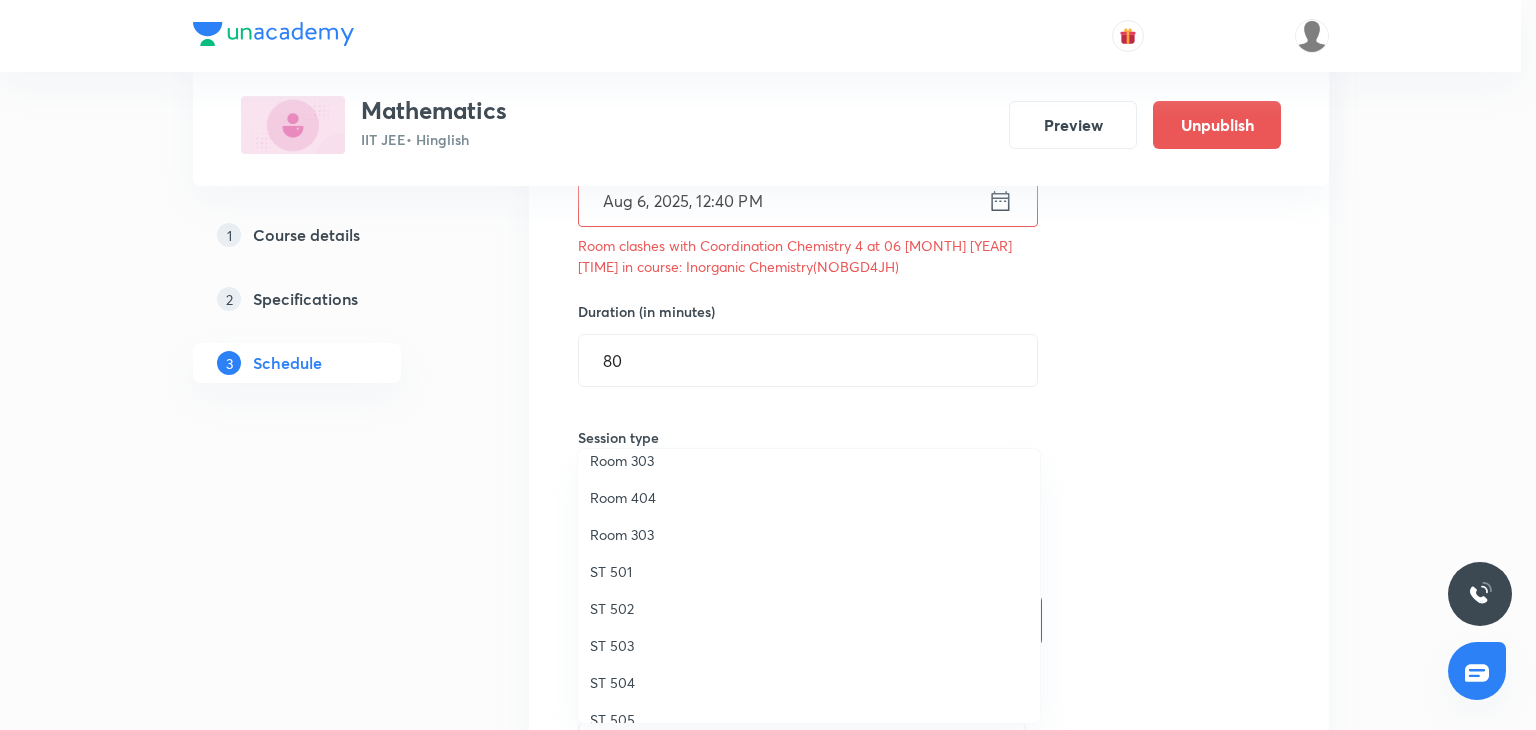 click on "Room 303" at bounding box center [809, 534] 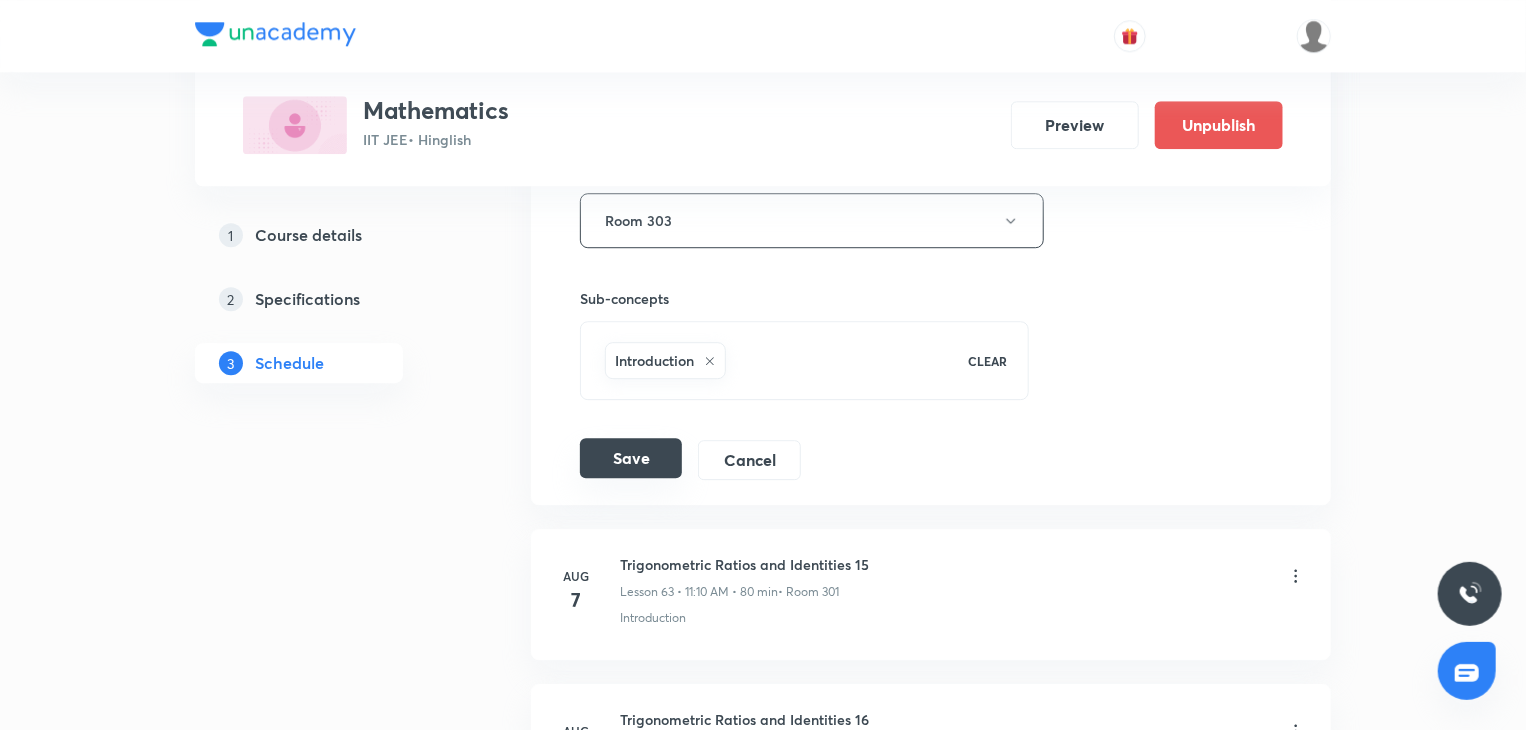 click on "Save Cancel" at bounding box center [698, 460] 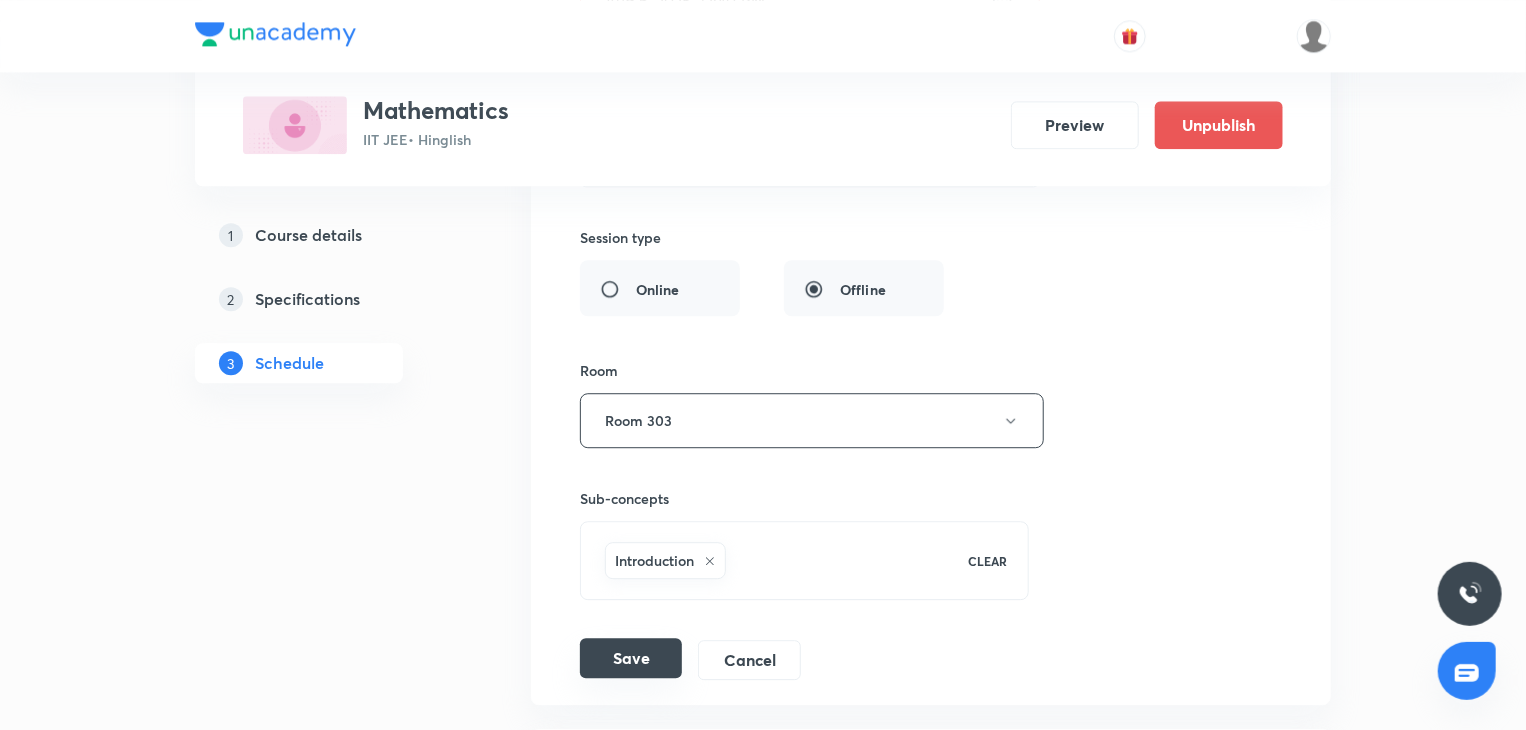 click on "Save" at bounding box center [631, 658] 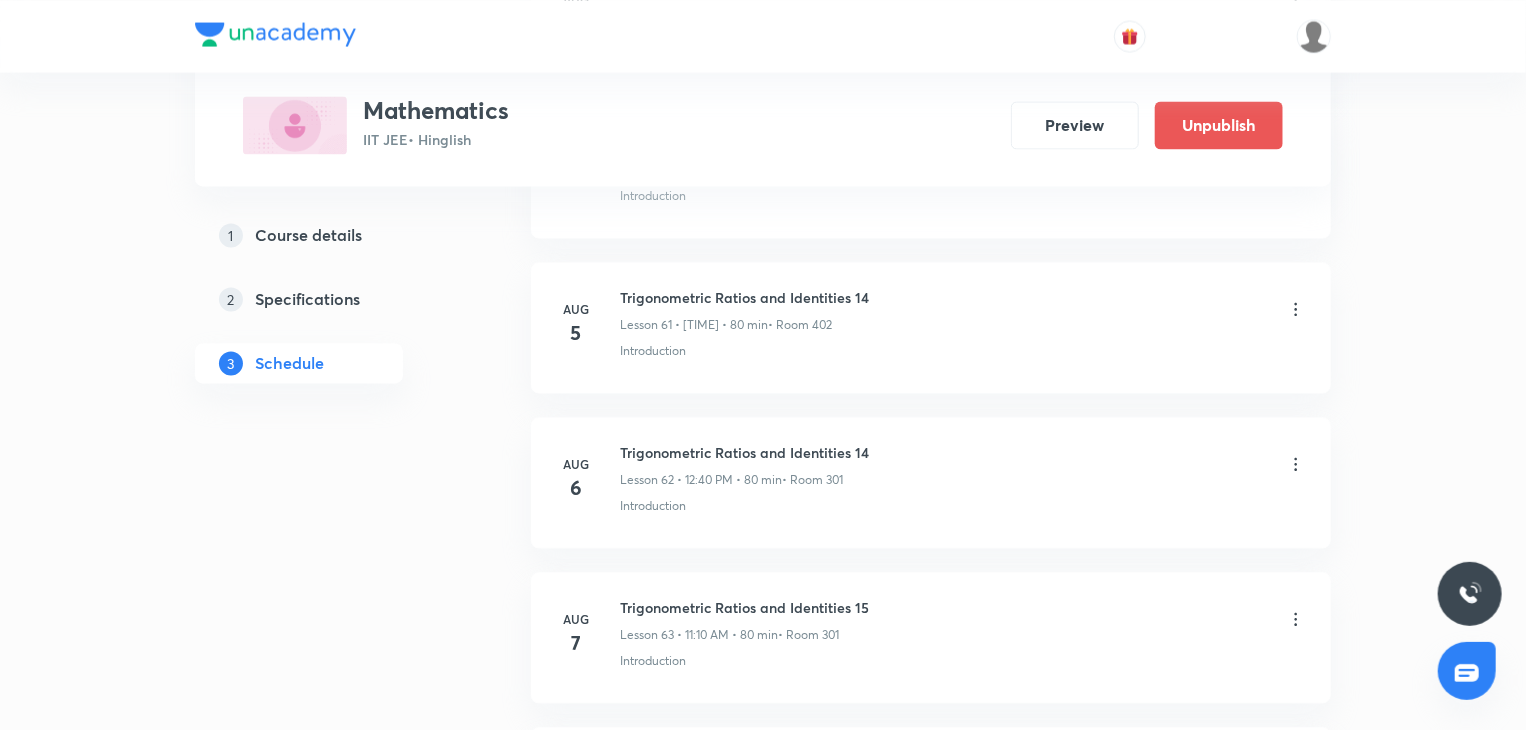 scroll, scrollTop: 9604, scrollLeft: 0, axis: vertical 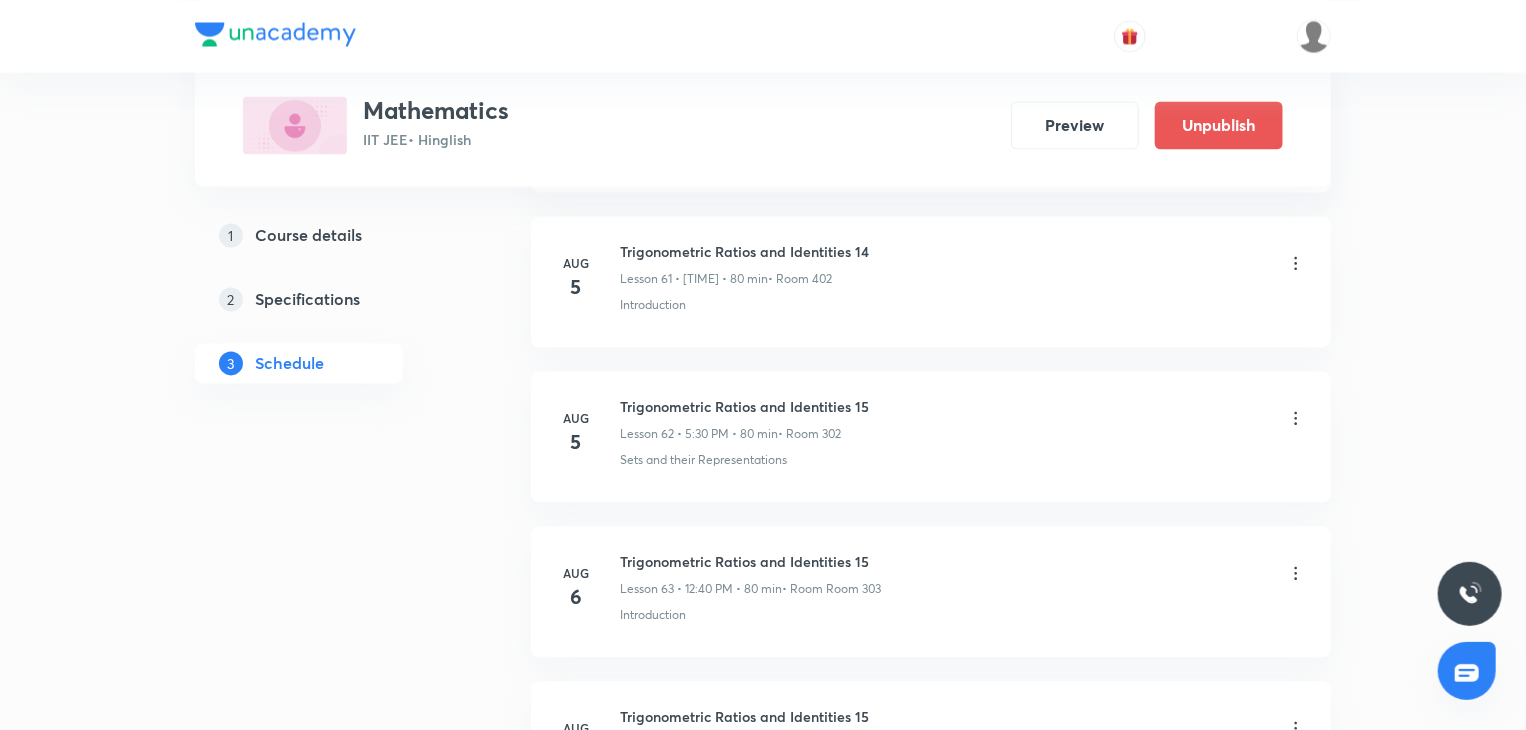 click on "Aug 6 Trigonometric Ratios and Identities 15 Lesson 63 • 12:40 PM • 80 min  • Room Room 303 Introduction" at bounding box center (931, 591) 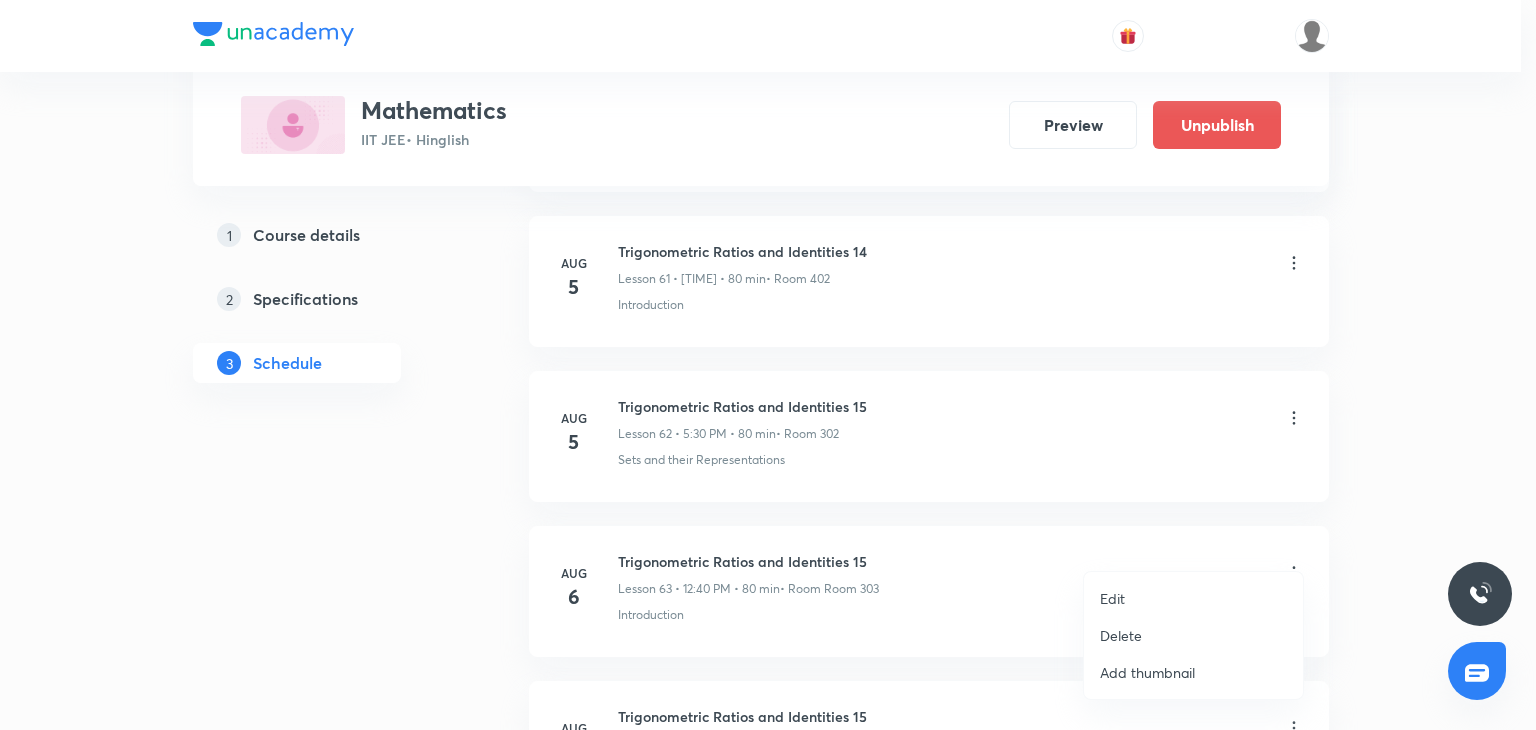 click on "Edit" at bounding box center (1112, 598) 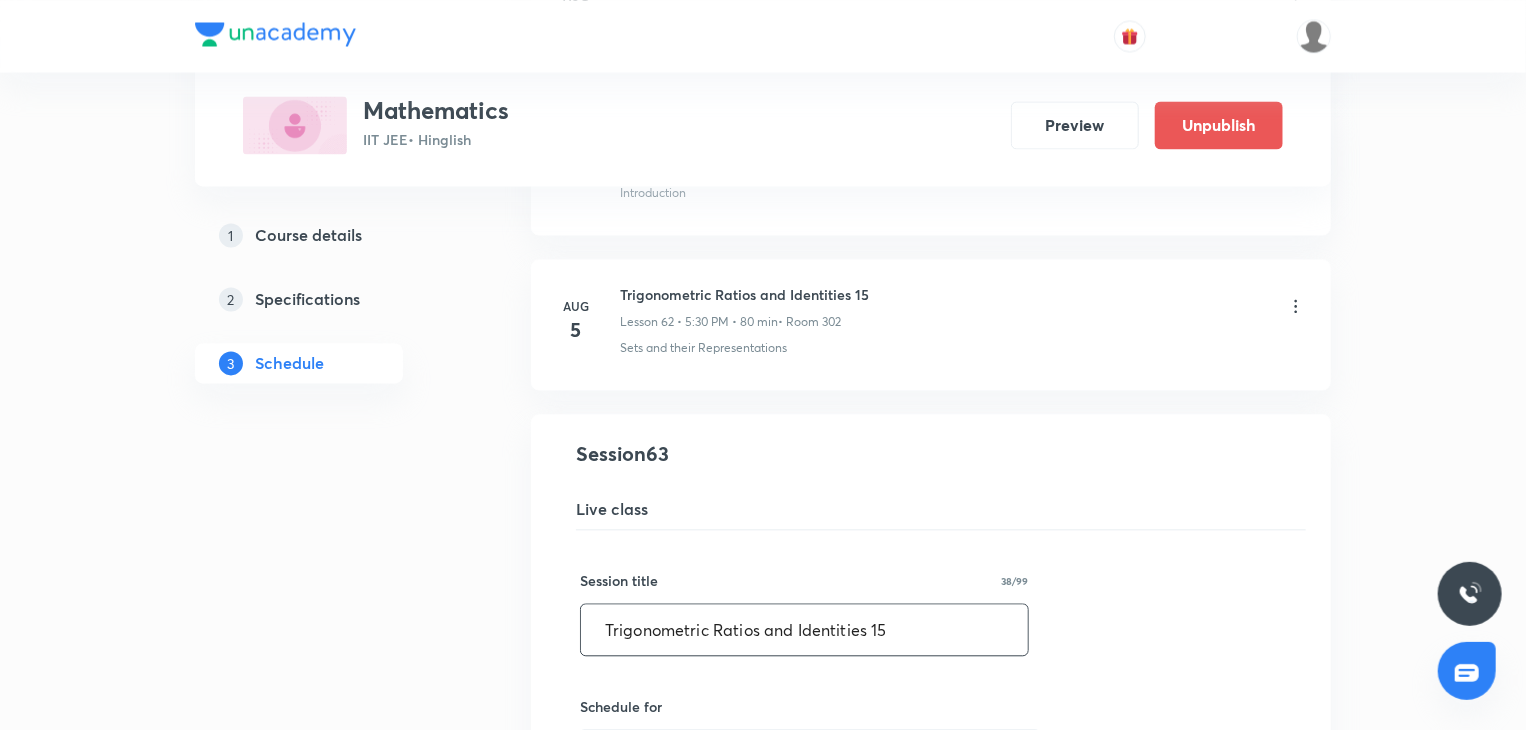 click on "Trigonometric Ratios and Identities 15" at bounding box center (804, 629) 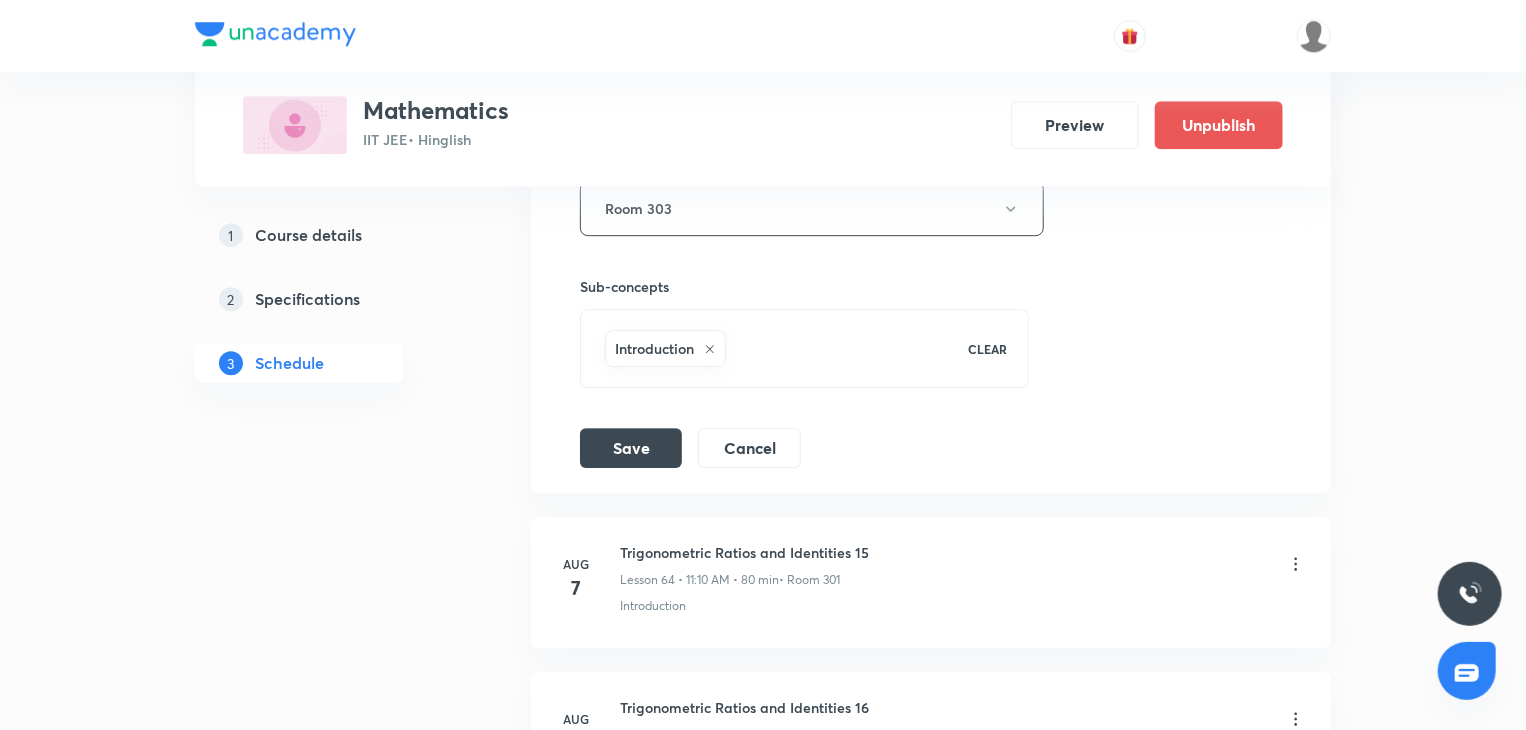 scroll, scrollTop: 10504, scrollLeft: 0, axis: vertical 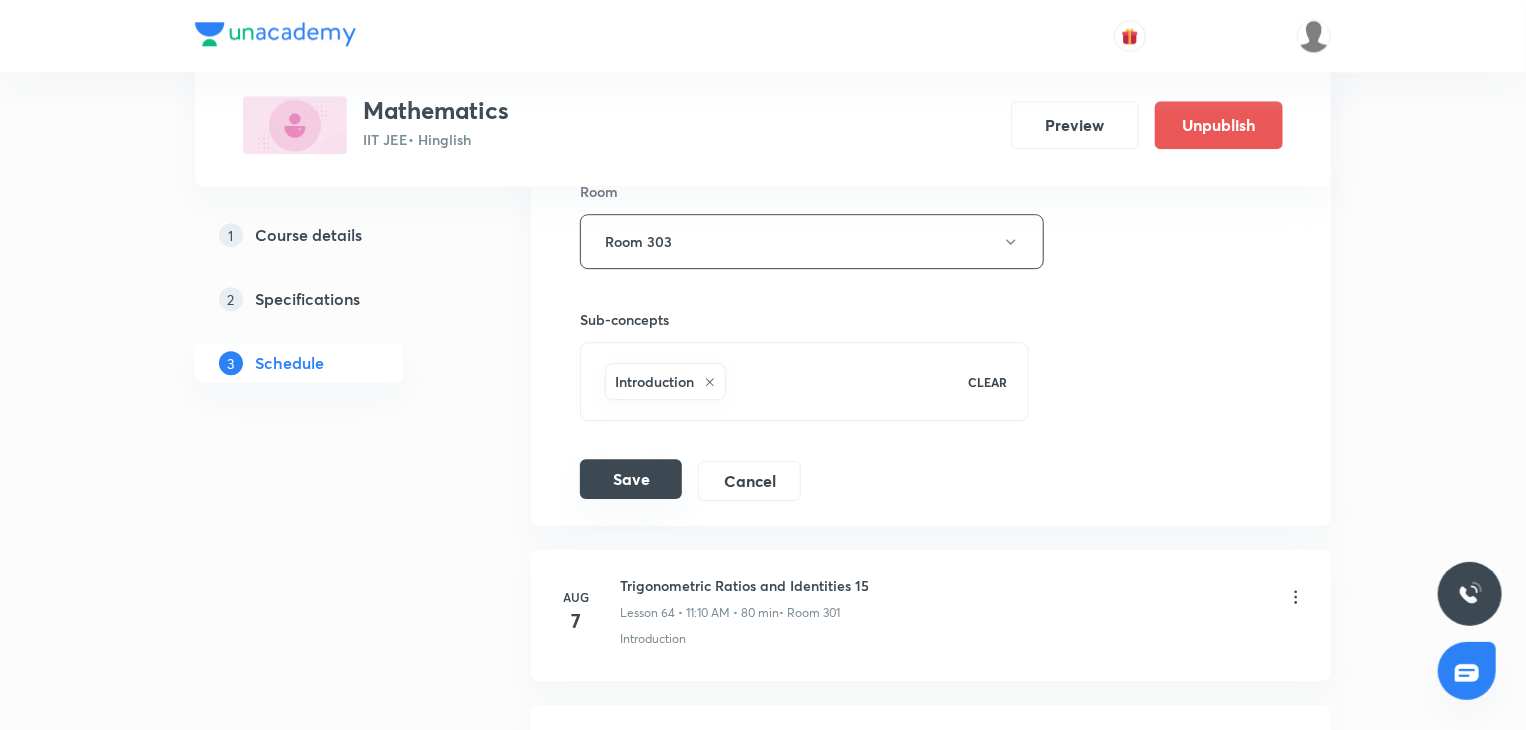 type on "Trigonometric Ratios and Identities 16" 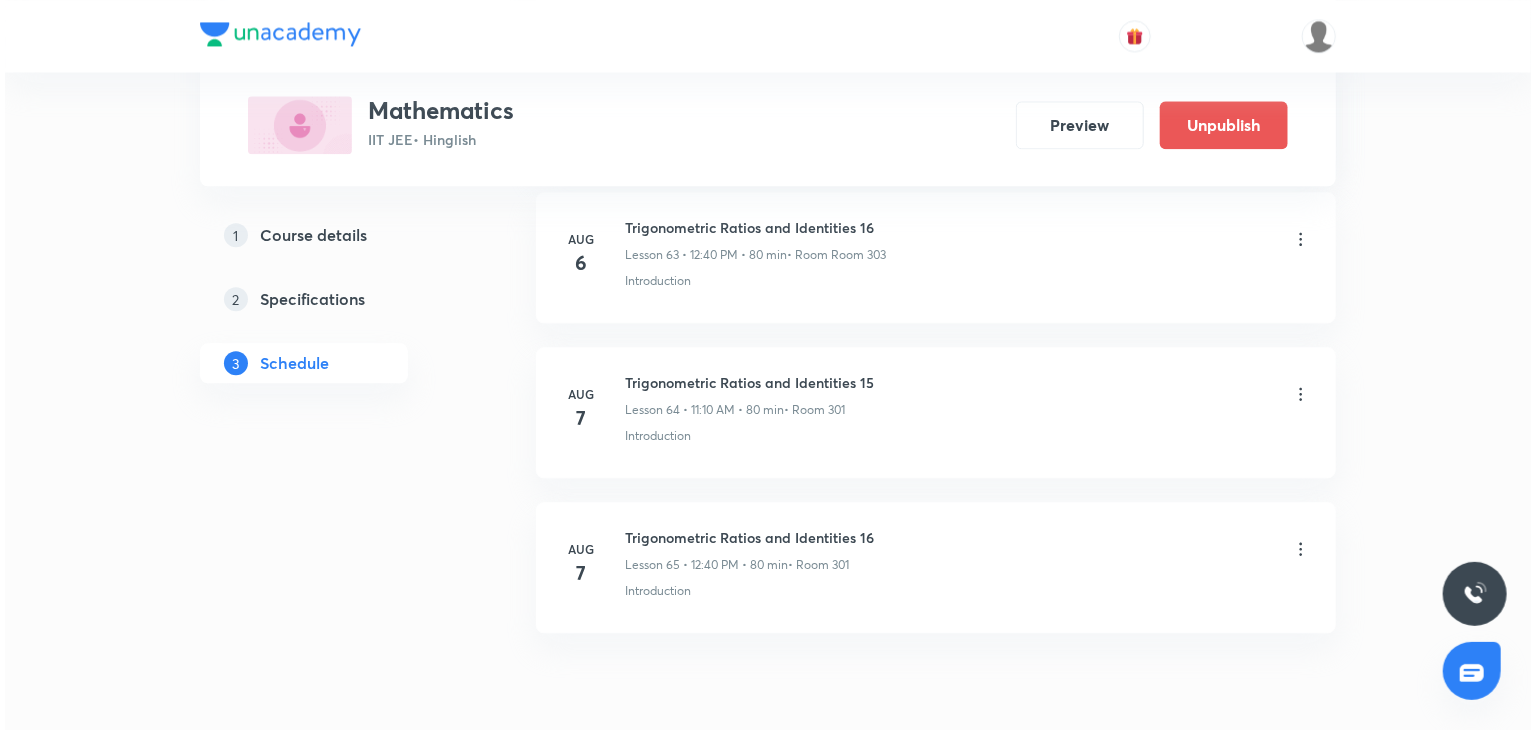 scroll, scrollTop: 9904, scrollLeft: 0, axis: vertical 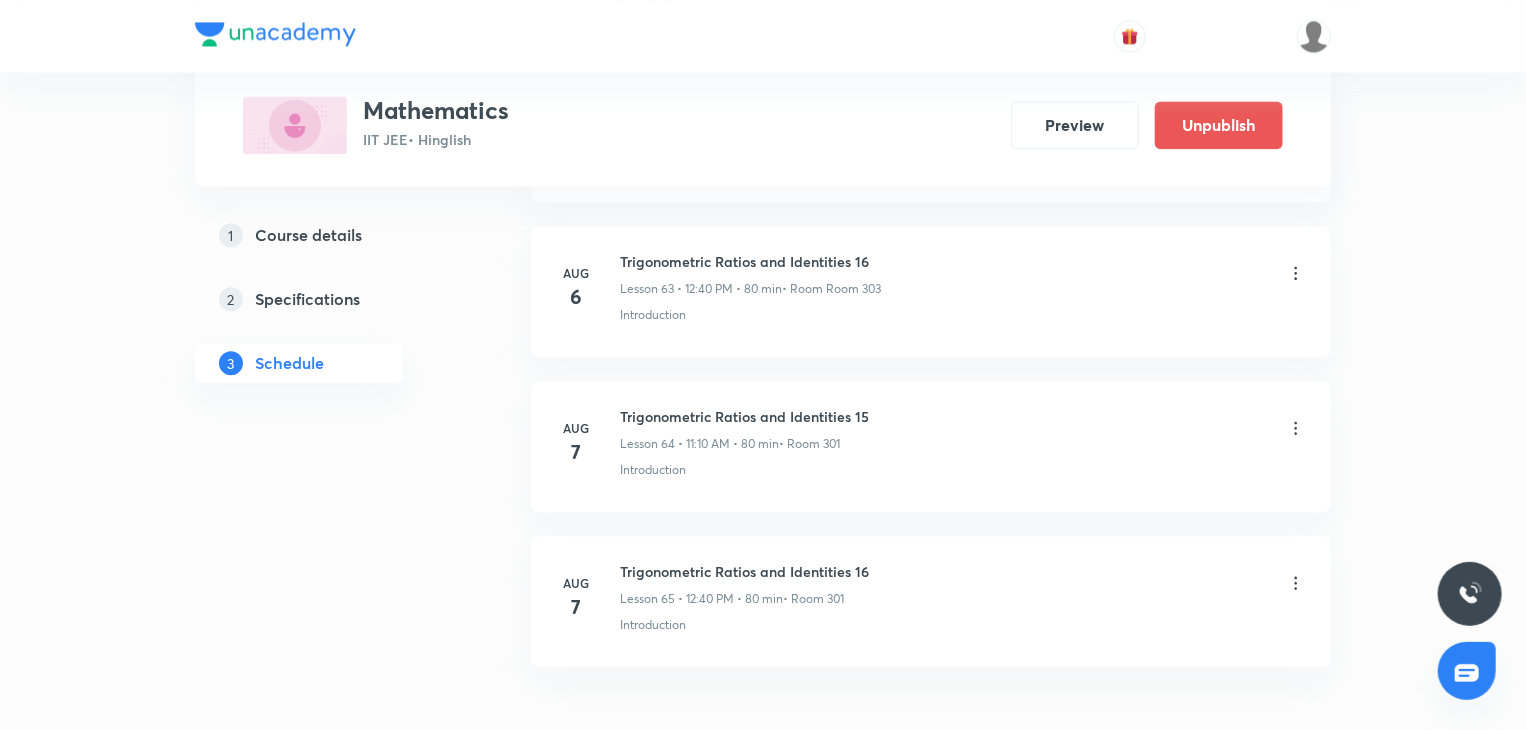 click 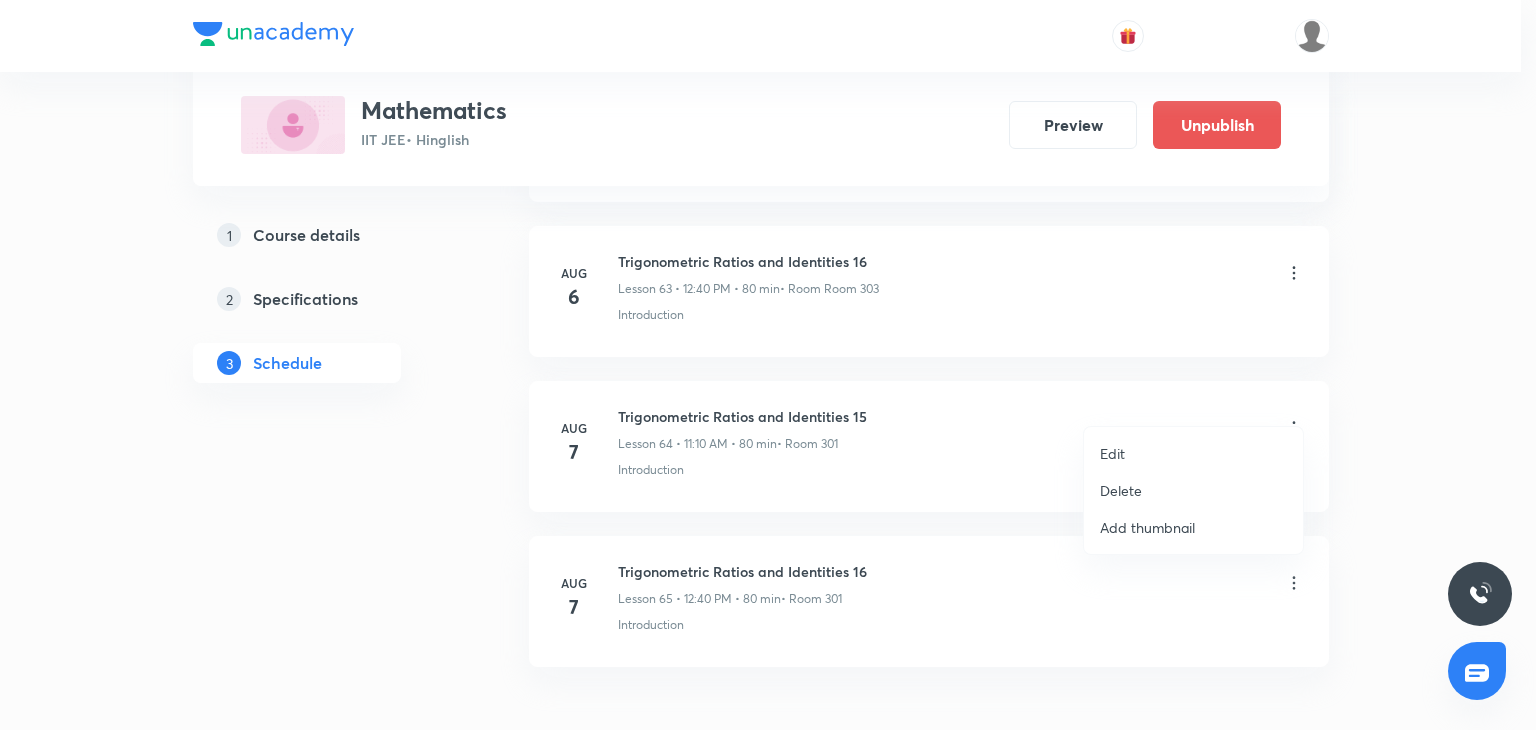 click on "Delete" at bounding box center (1193, 490) 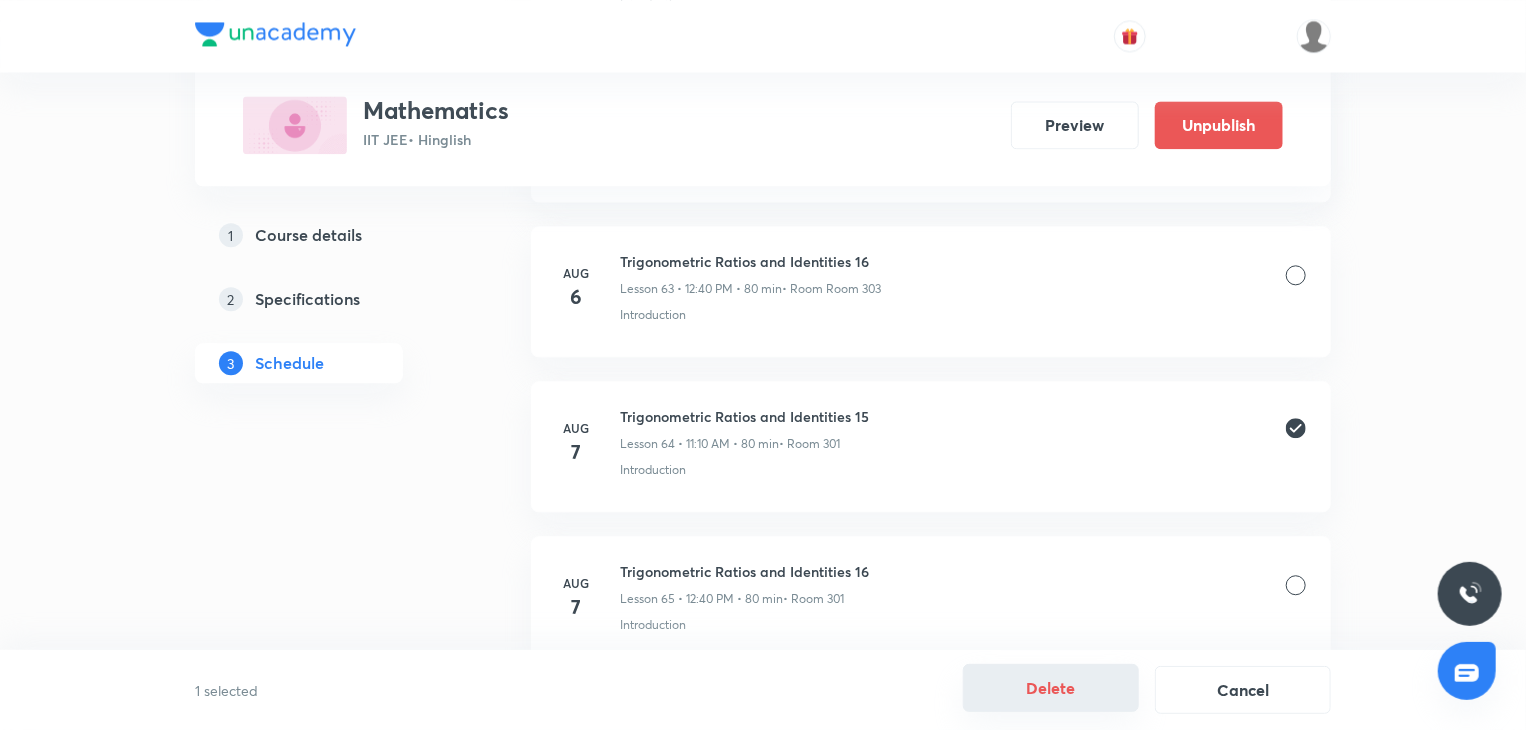 click on "Delete" at bounding box center (1051, 688) 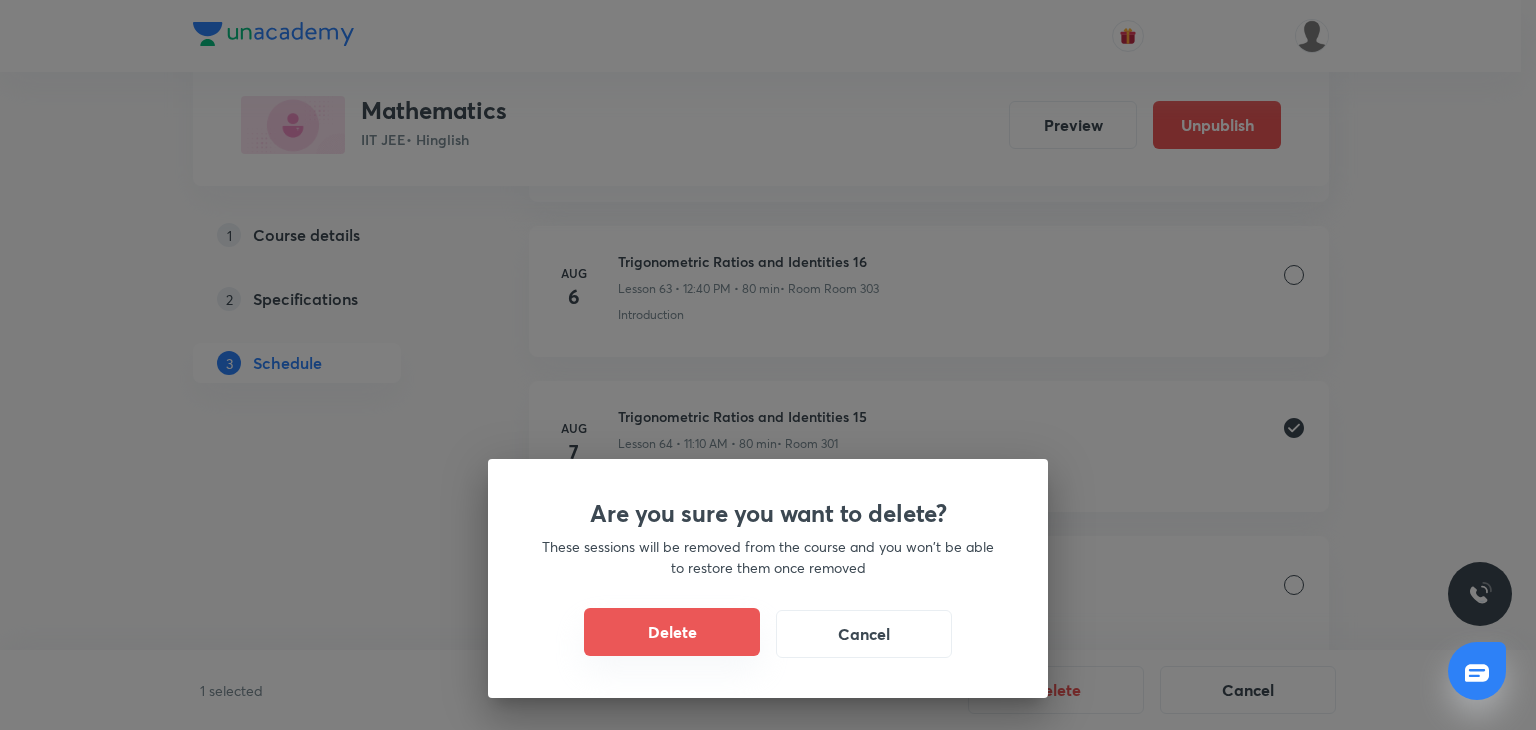 click on "Delete" at bounding box center (672, 632) 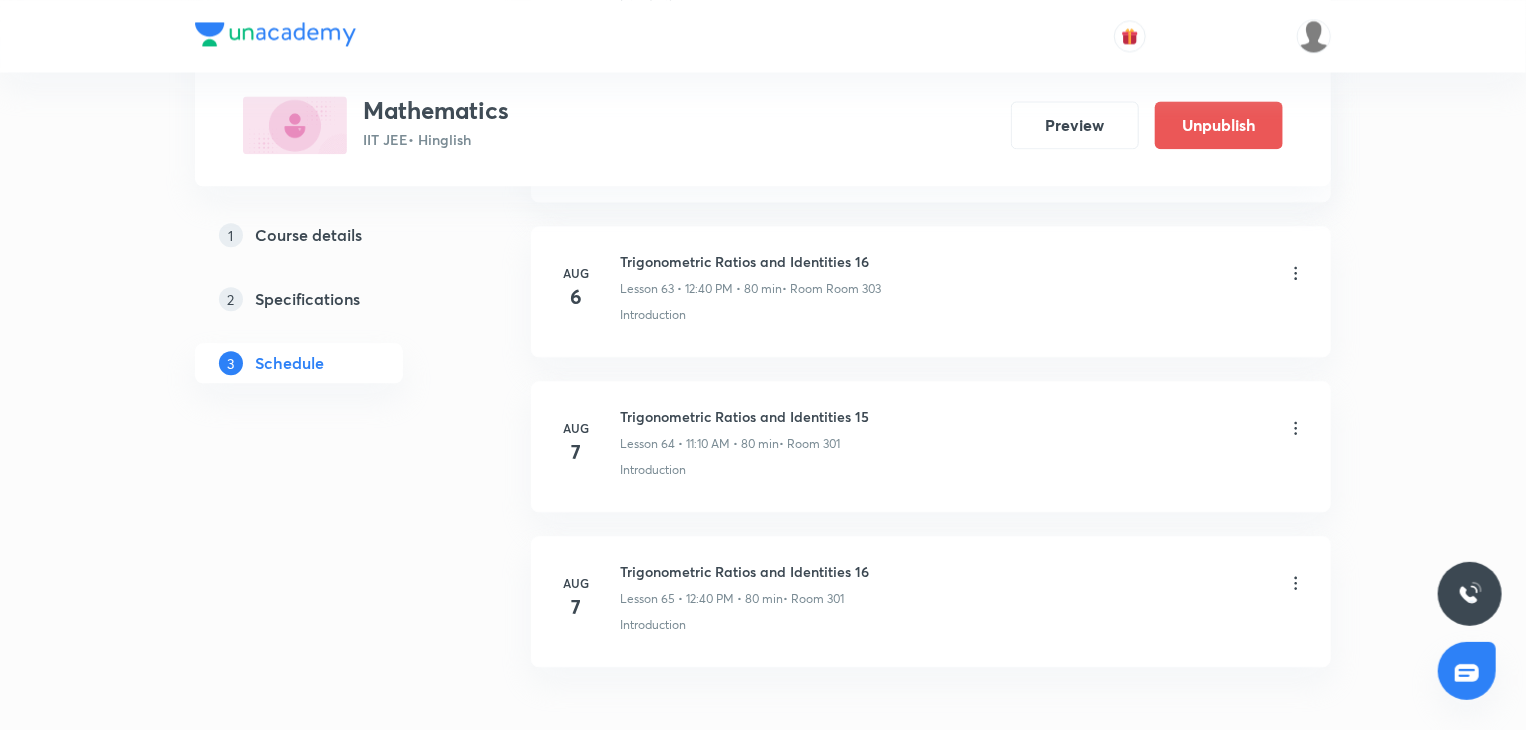 click 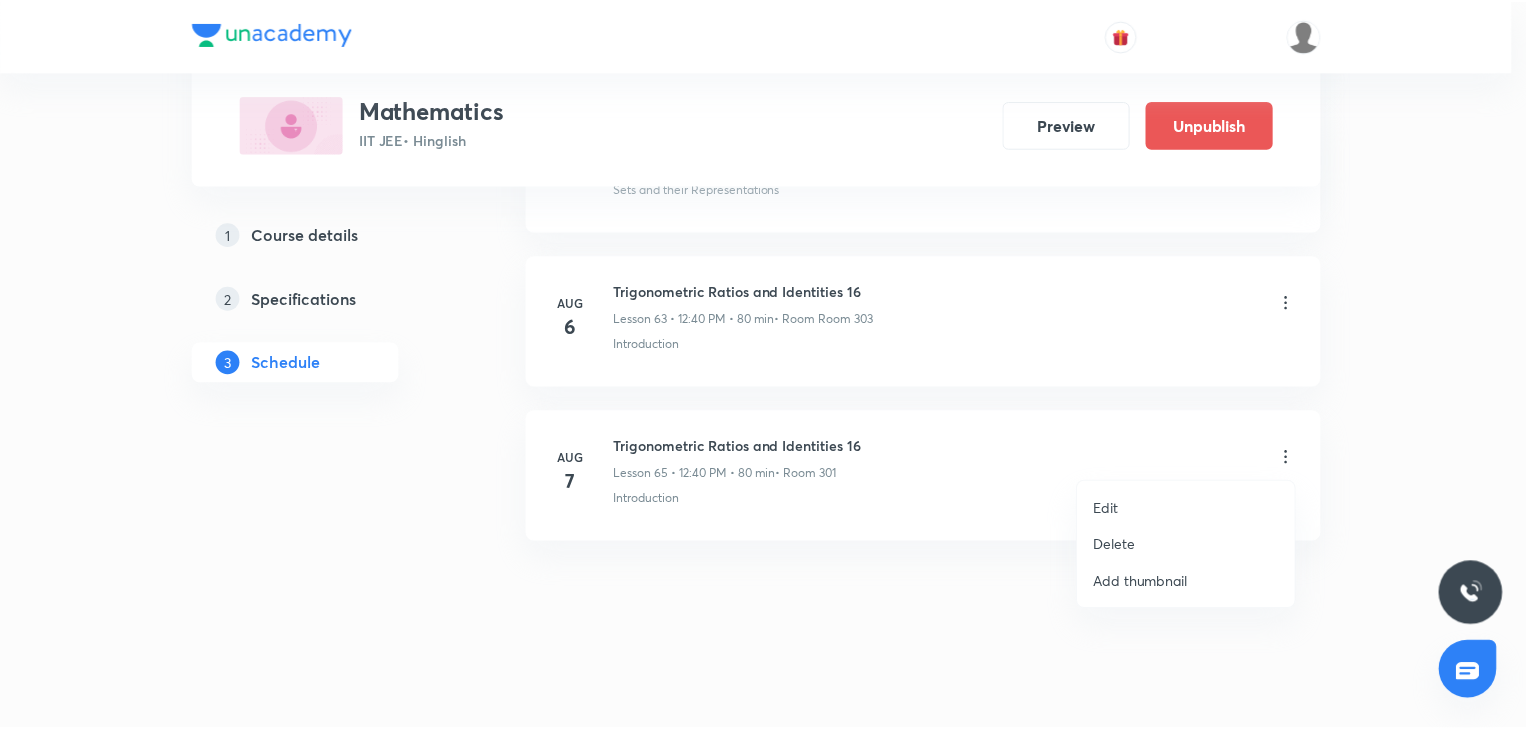 scroll, scrollTop: 9849, scrollLeft: 0, axis: vertical 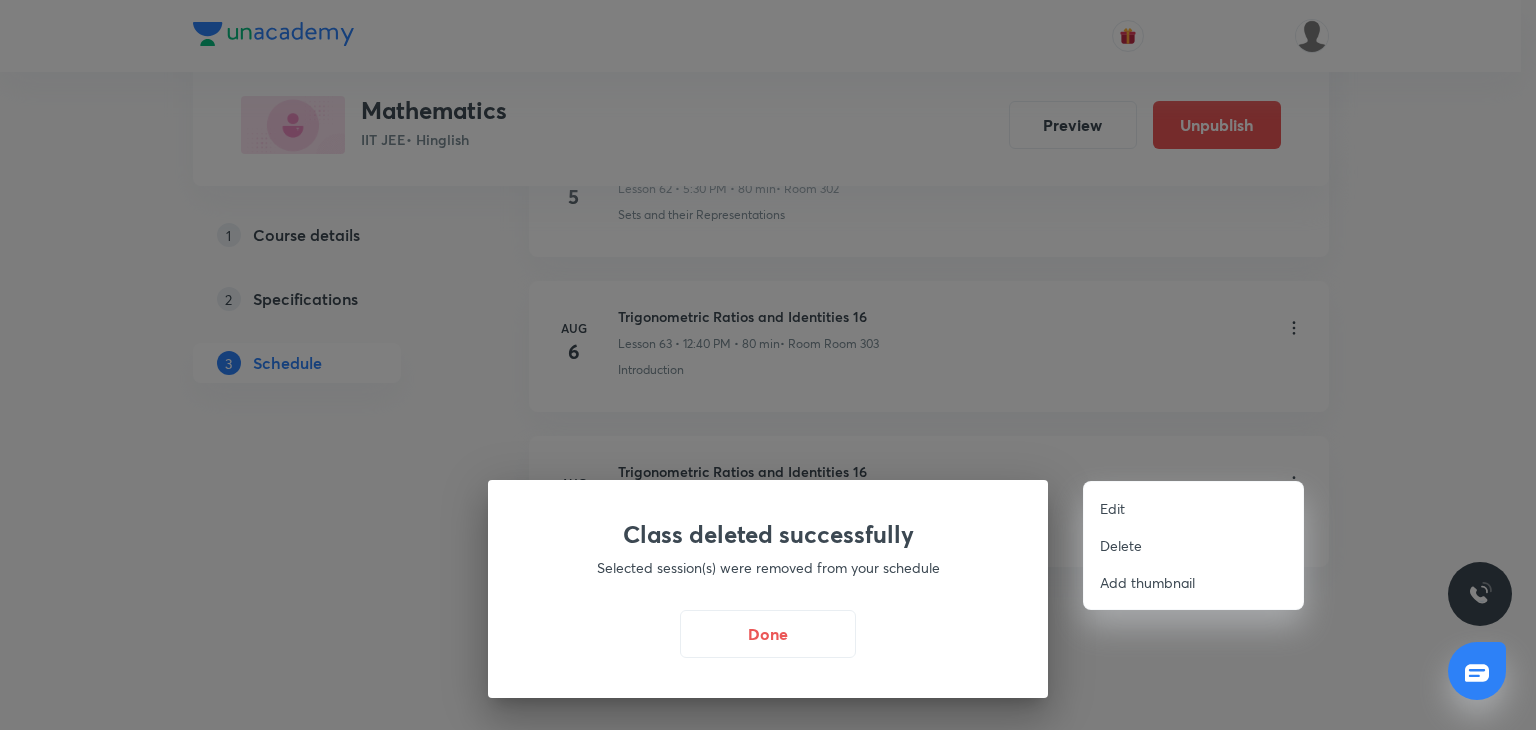 click at bounding box center (768, 365) 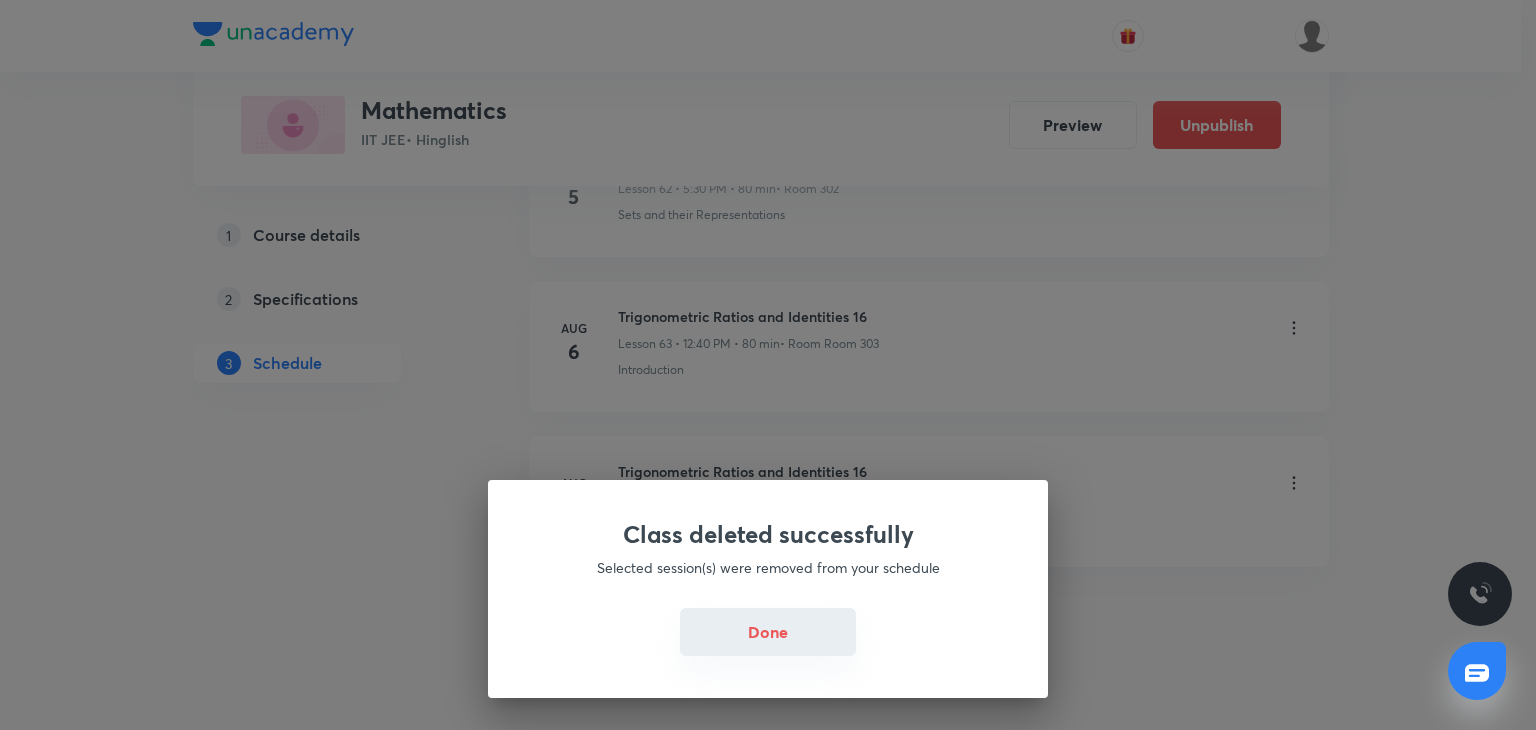 click on "Done" at bounding box center (768, 632) 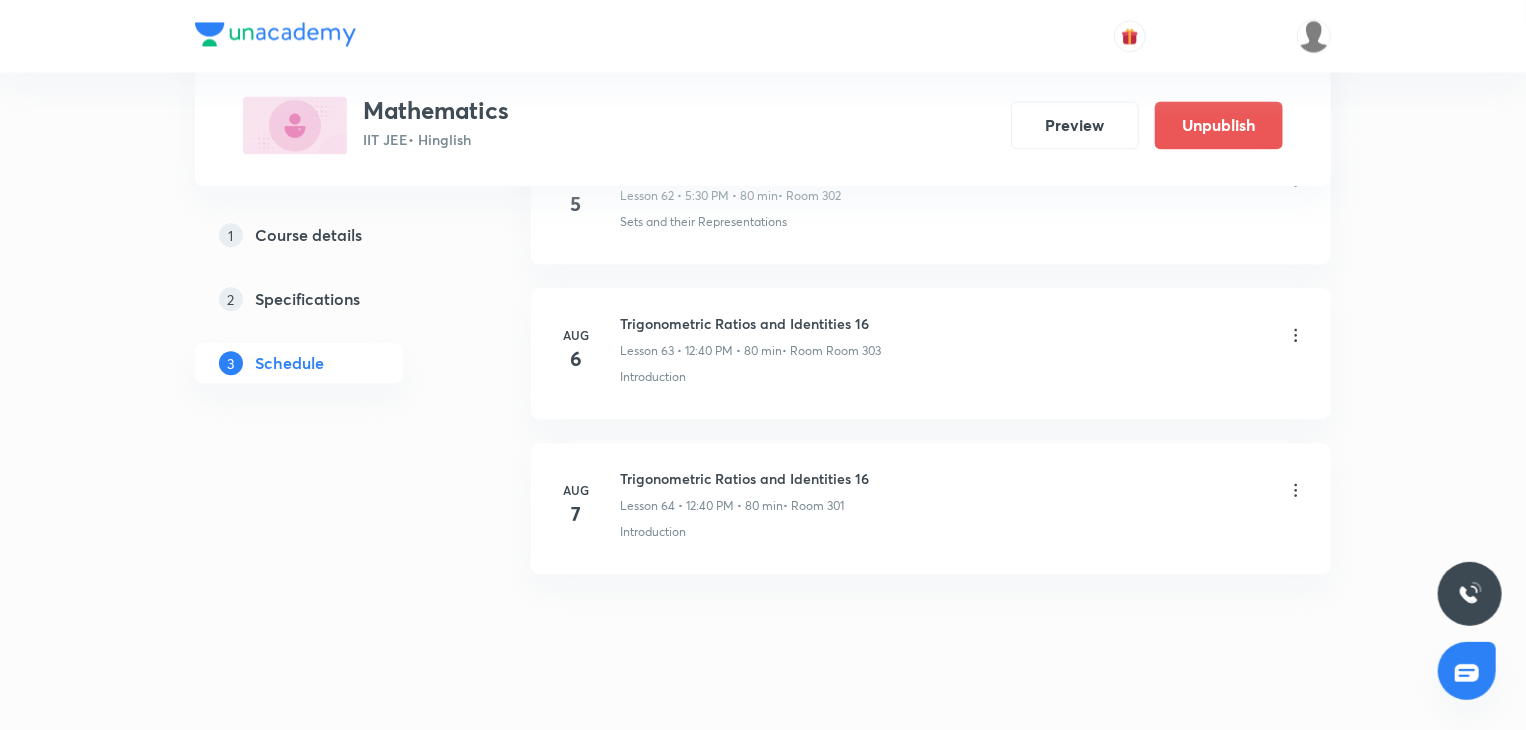 scroll, scrollTop: 9849, scrollLeft: 0, axis: vertical 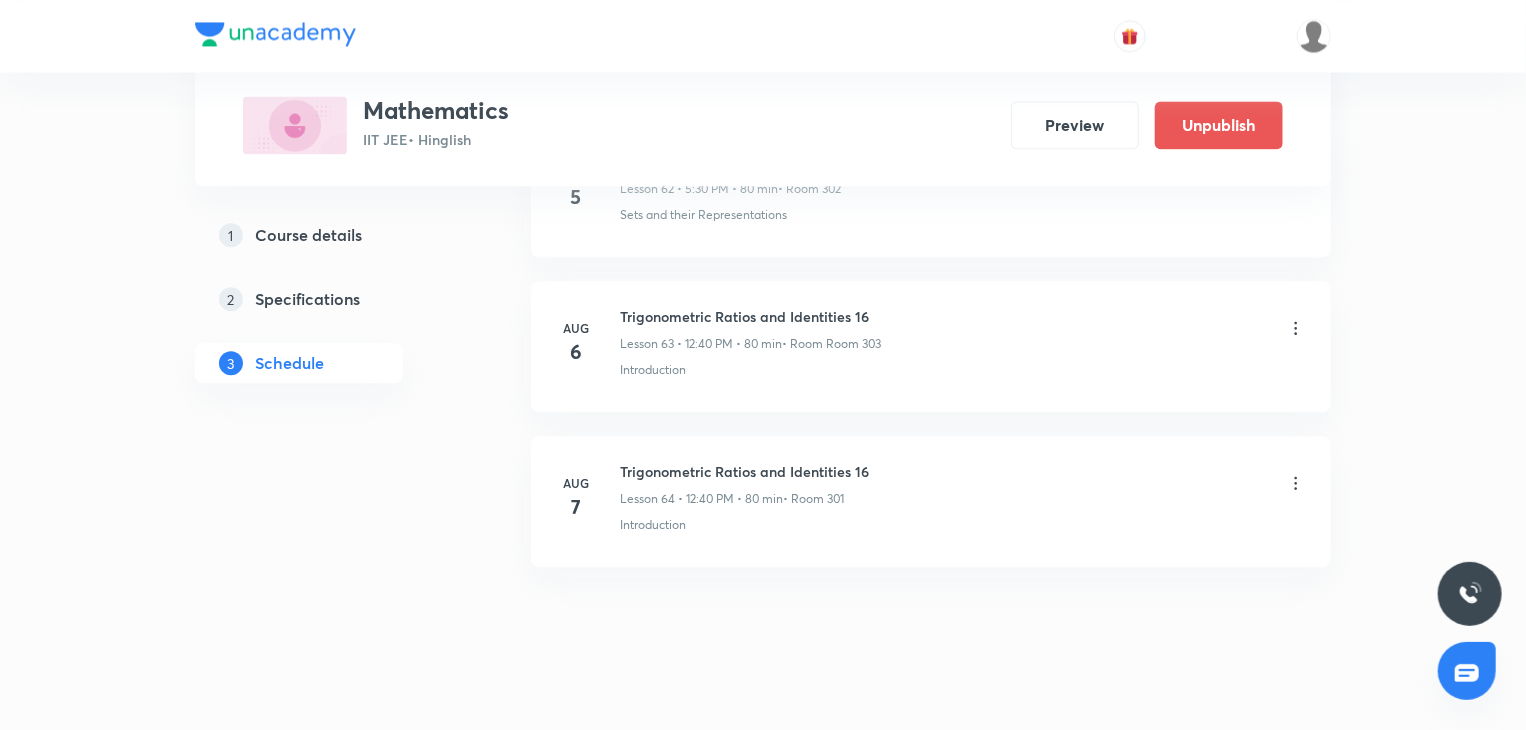 click 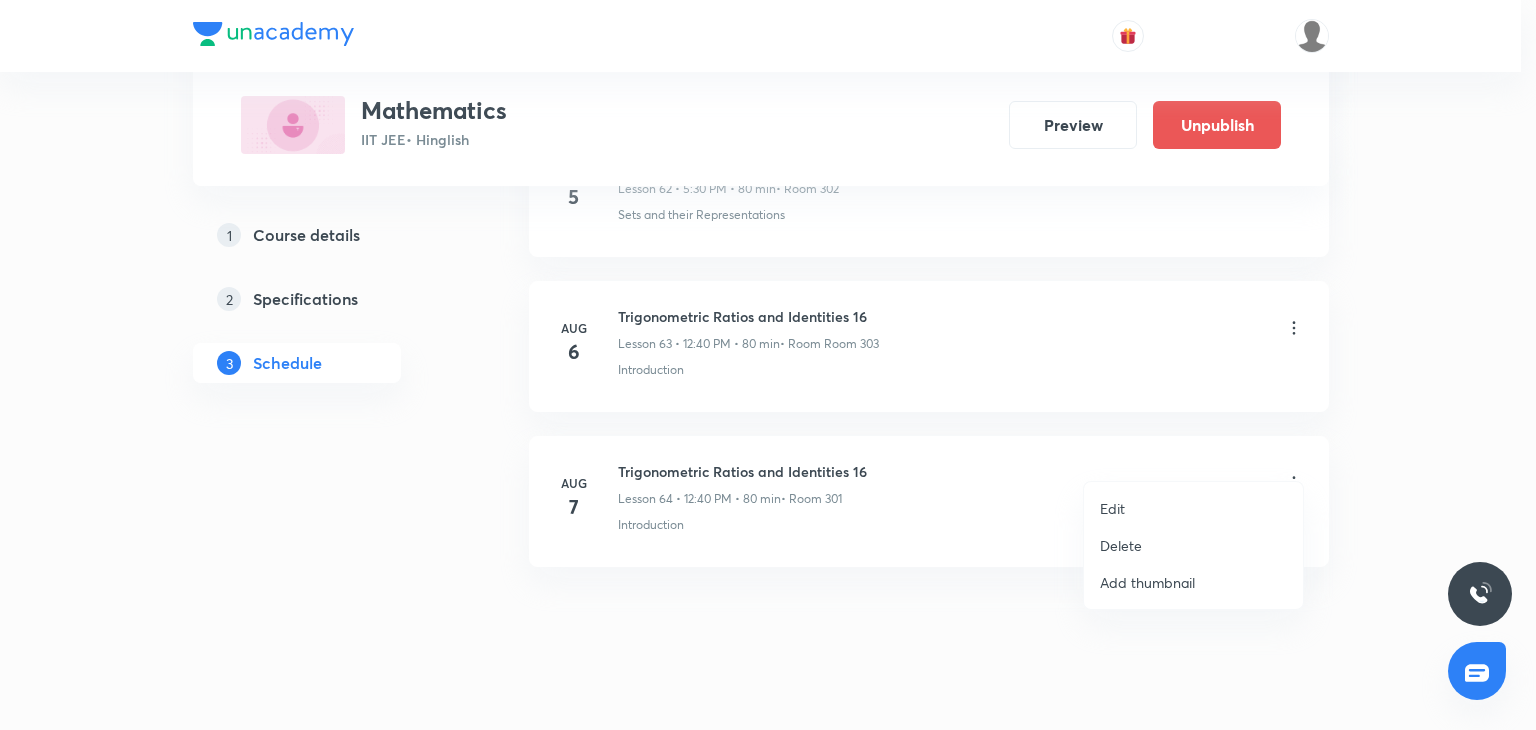 click on "Edit" at bounding box center (1193, 508) 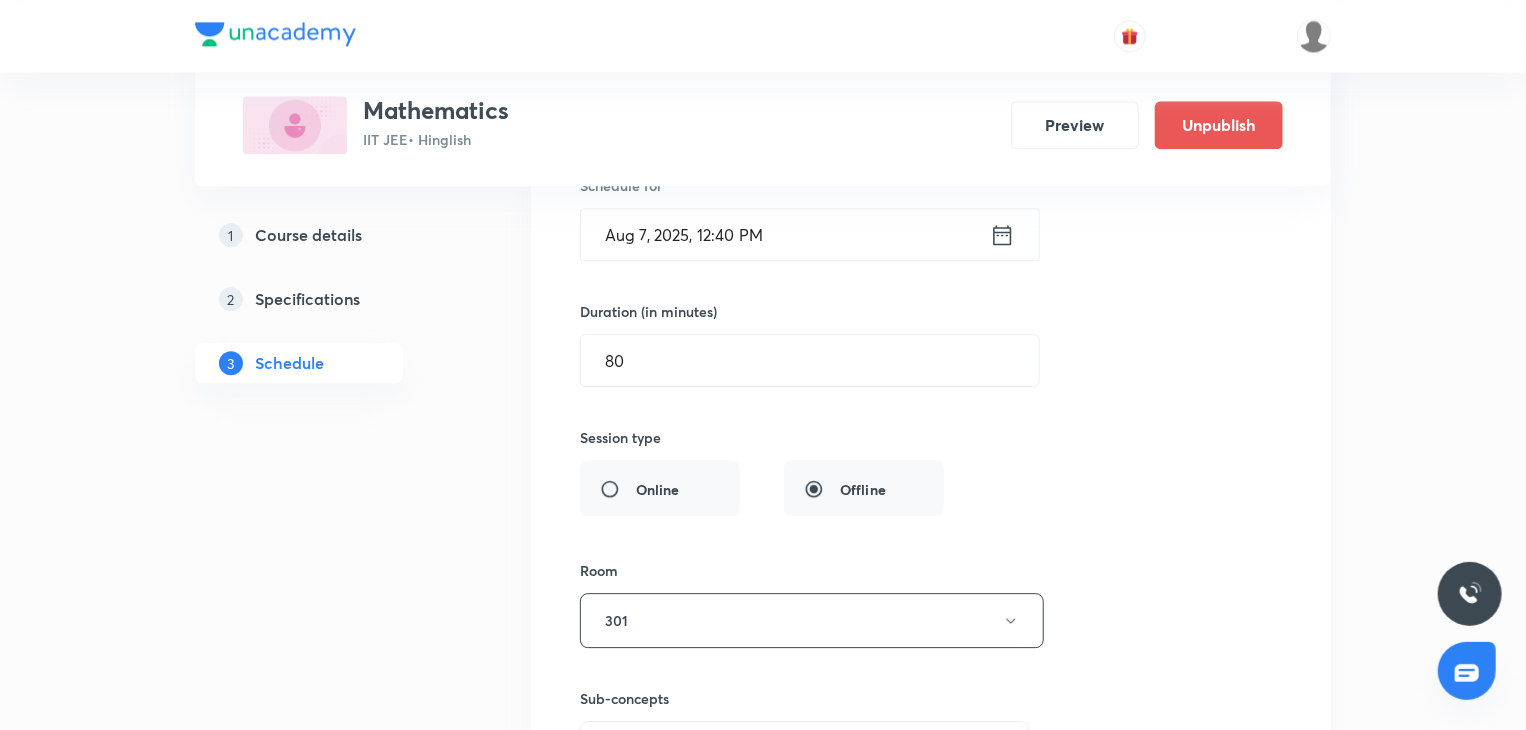 scroll, scrollTop: 10549, scrollLeft: 0, axis: vertical 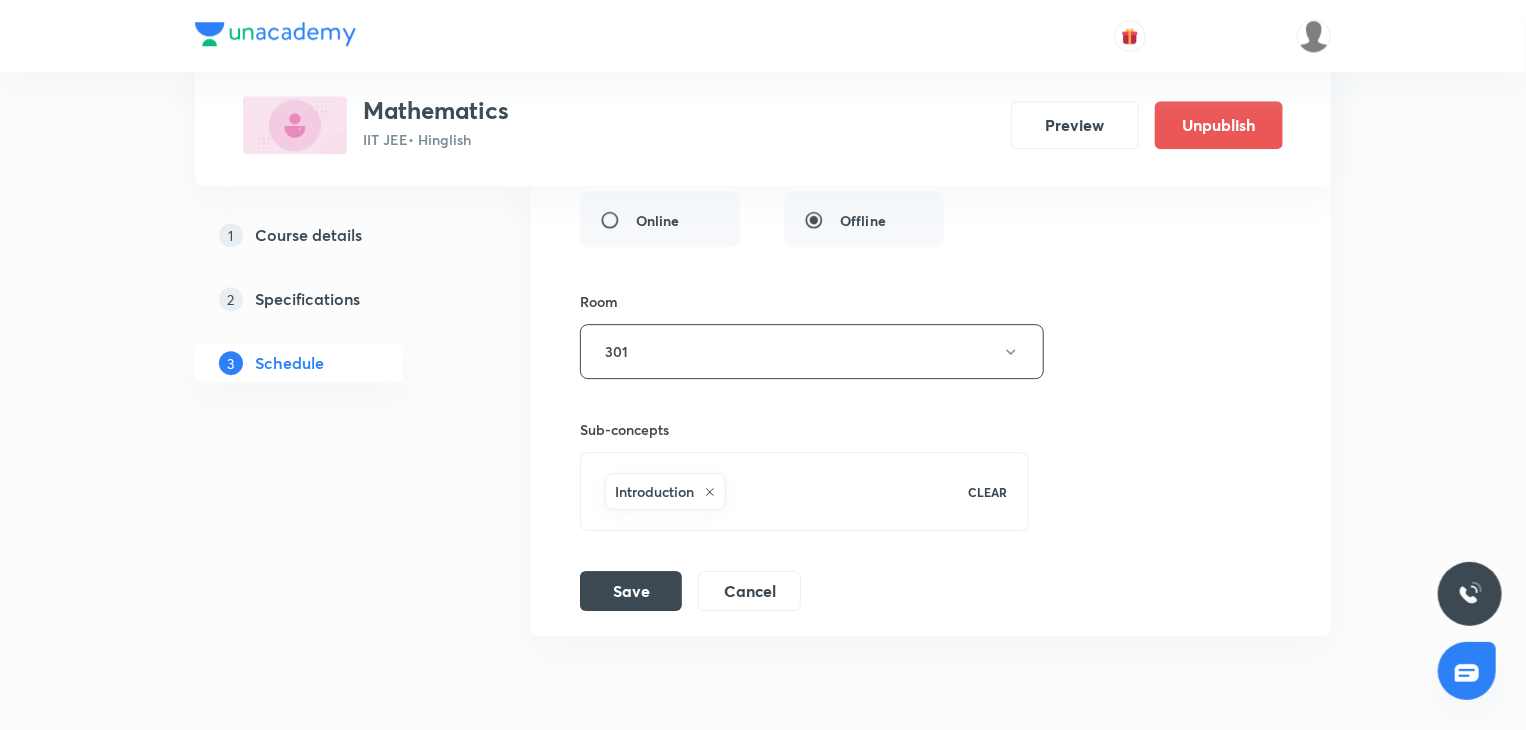click on "Save Cancel" at bounding box center (698, 591) 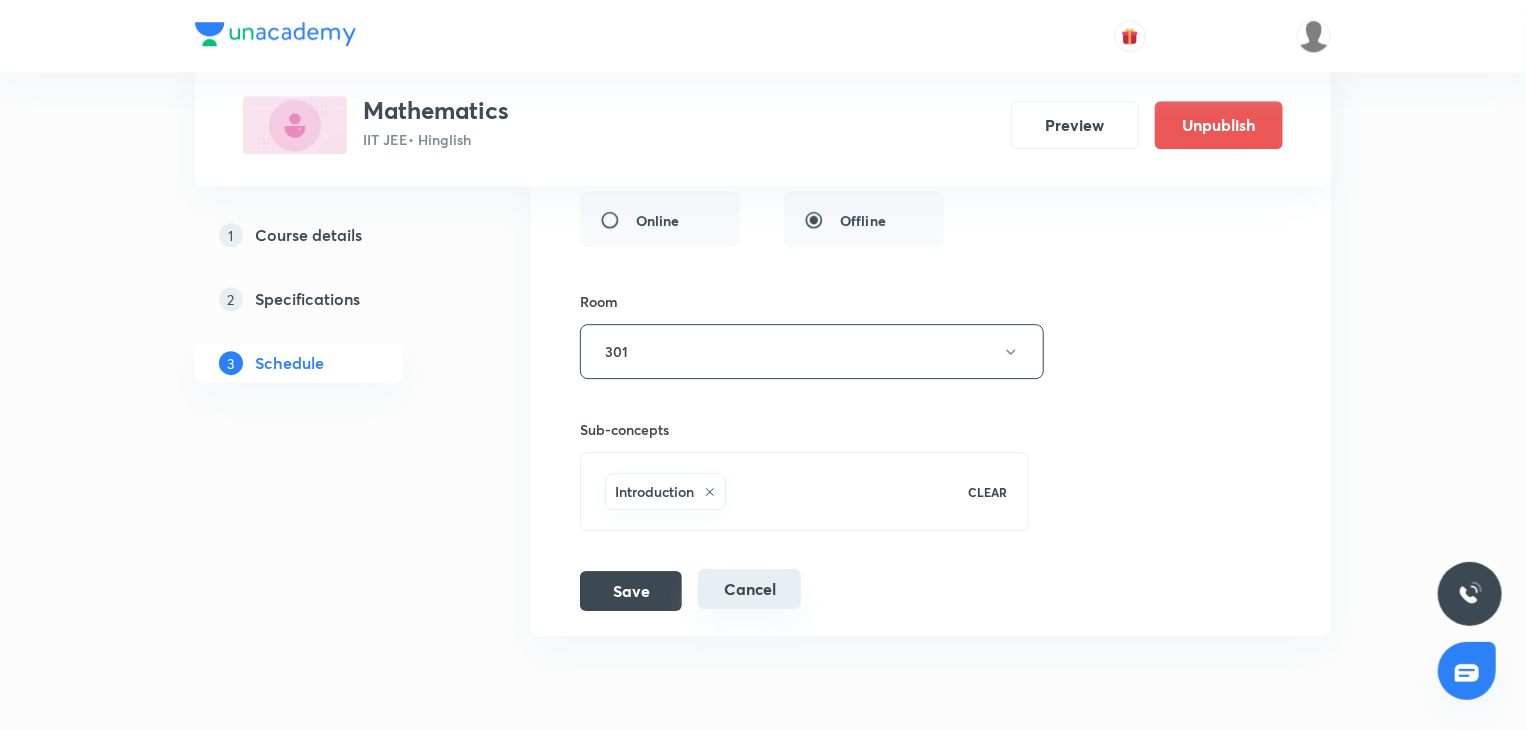 click on "Cancel" at bounding box center (749, 589) 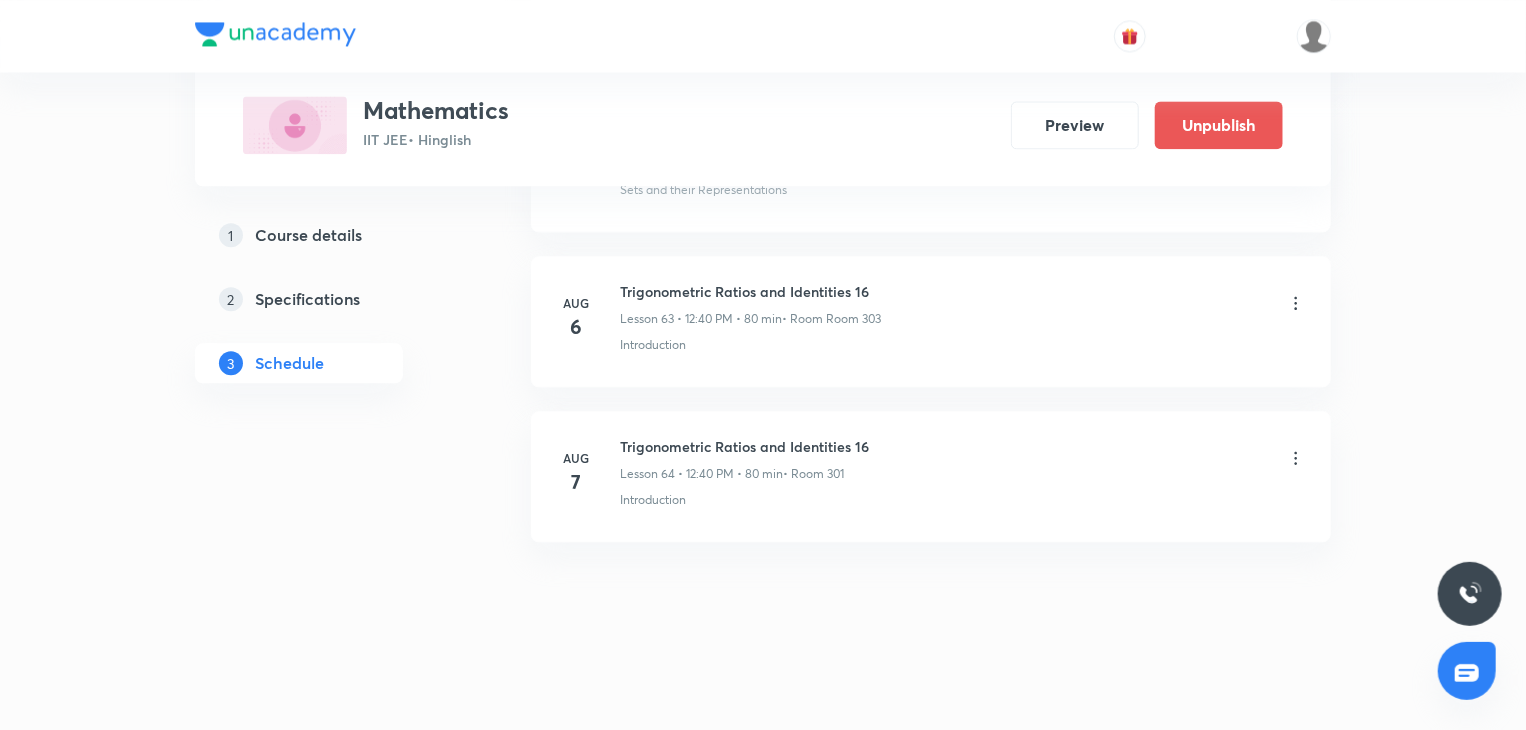 scroll, scrollTop: 9849, scrollLeft: 0, axis: vertical 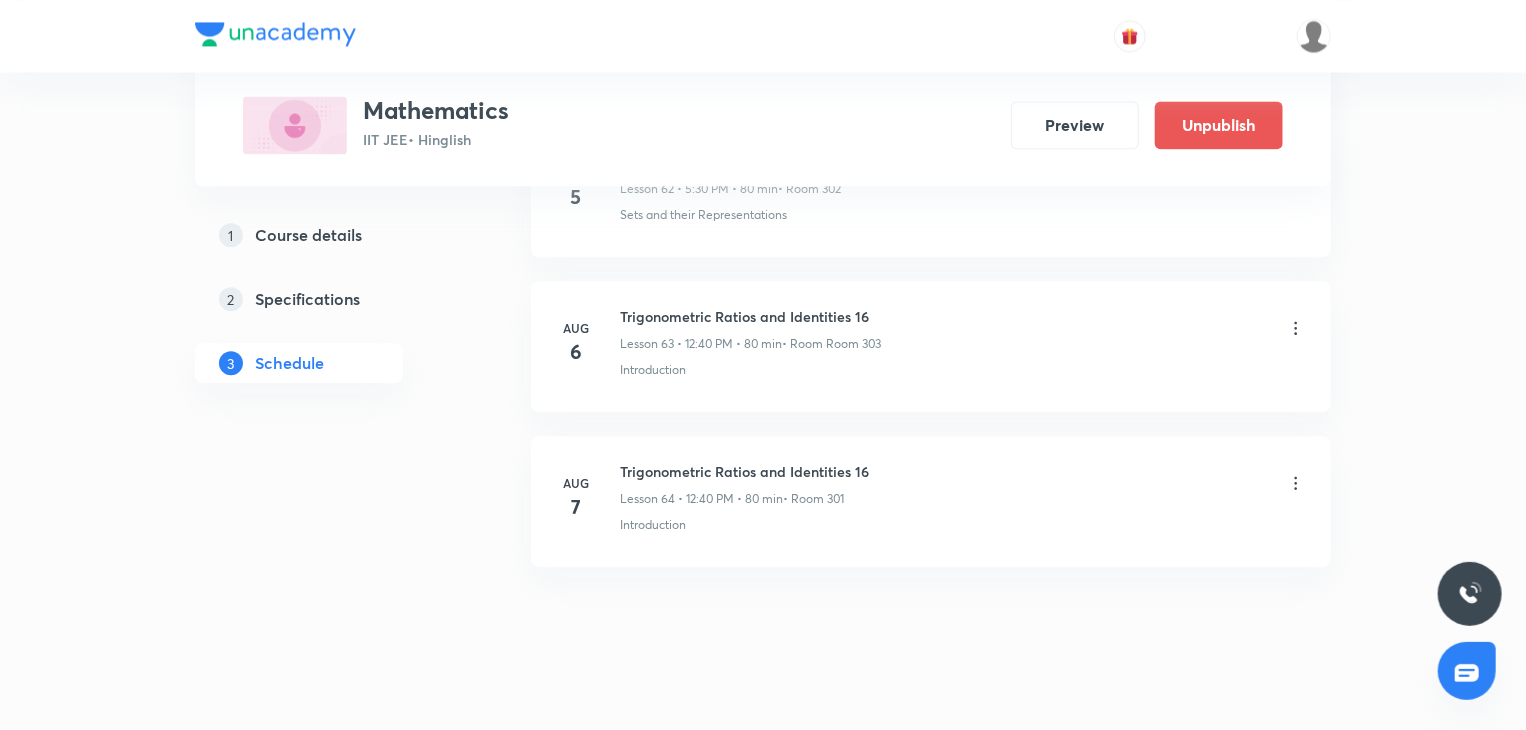 click 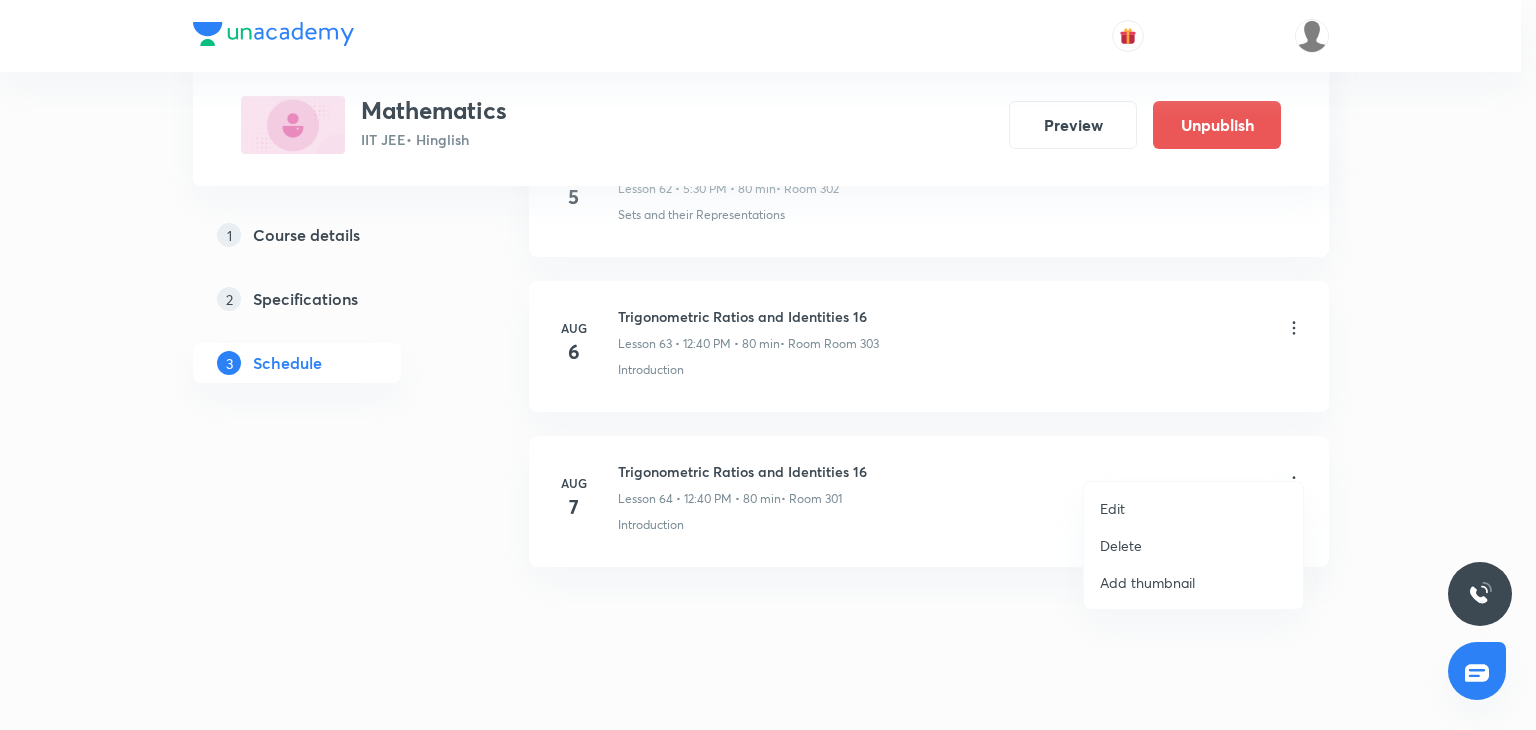 click on "Delete" at bounding box center (1121, 545) 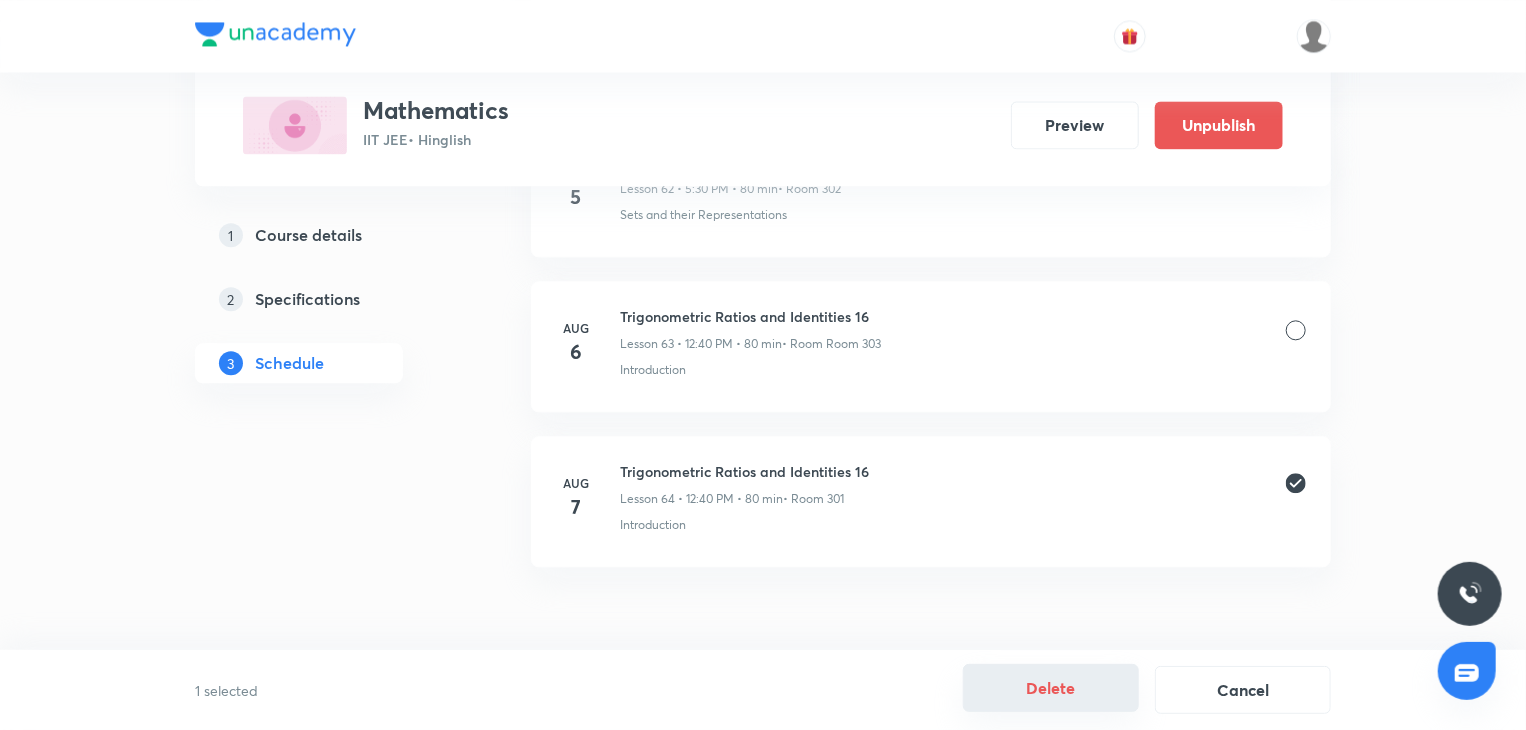 click on "Delete" at bounding box center [1051, 688] 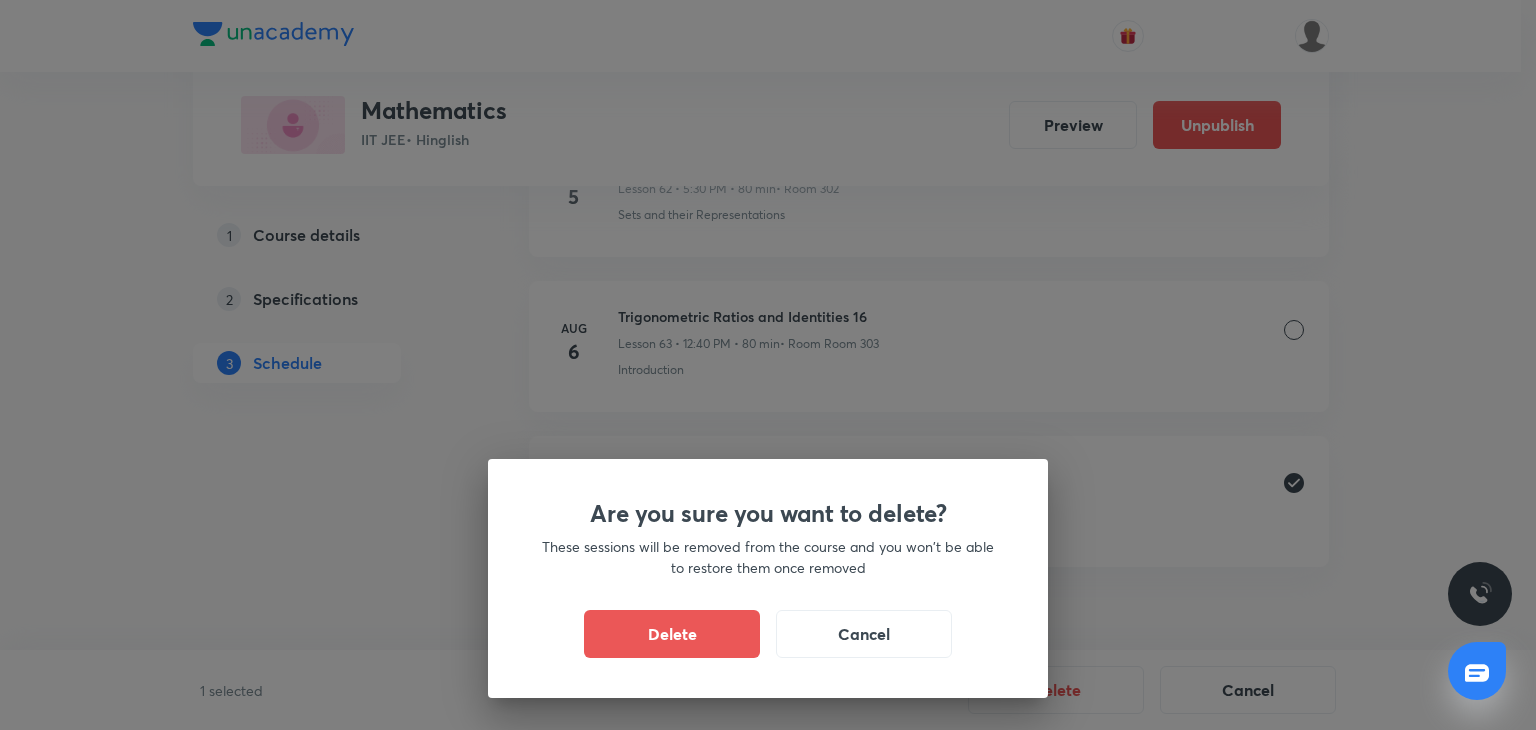 click on "Delete Cancel" at bounding box center [768, 634] 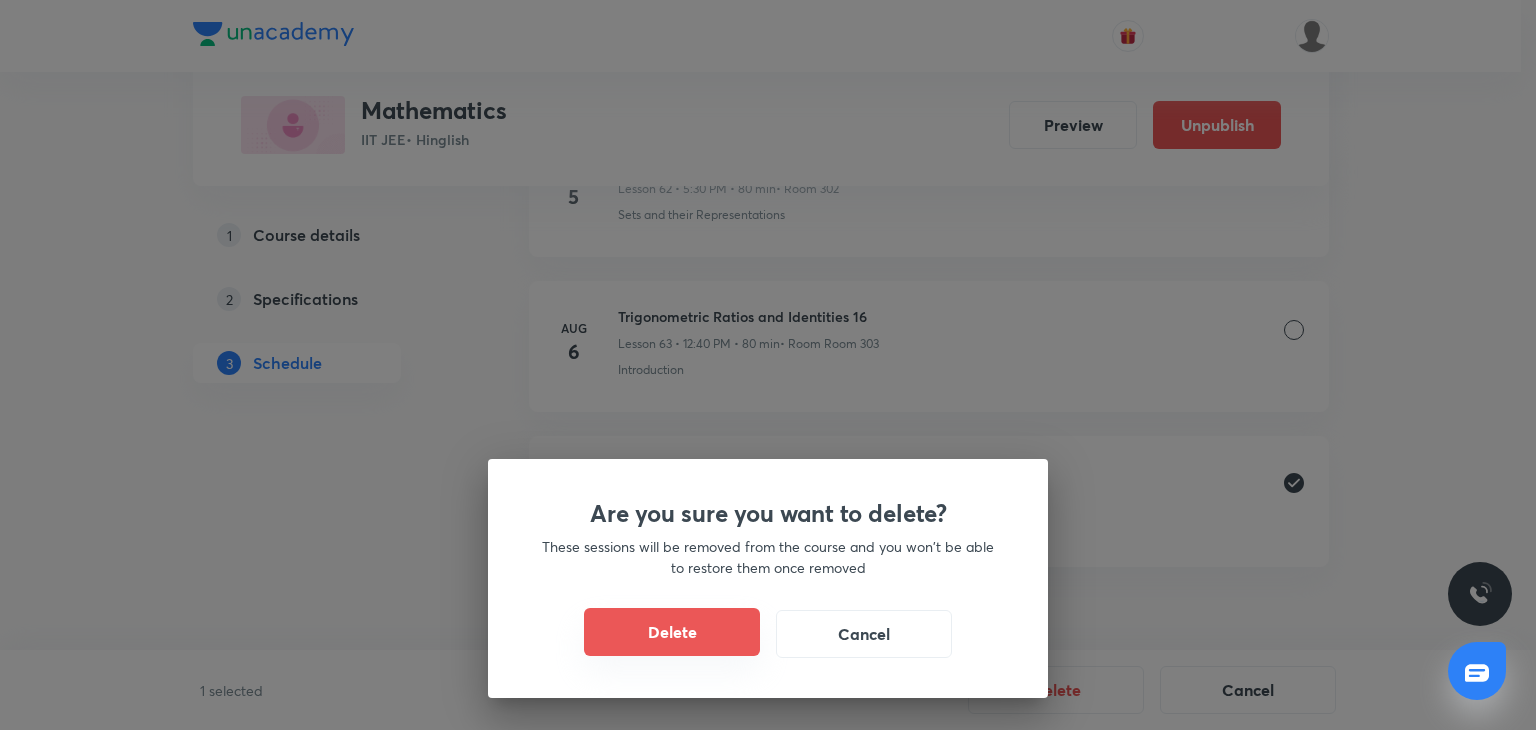 click on "Delete" at bounding box center [672, 632] 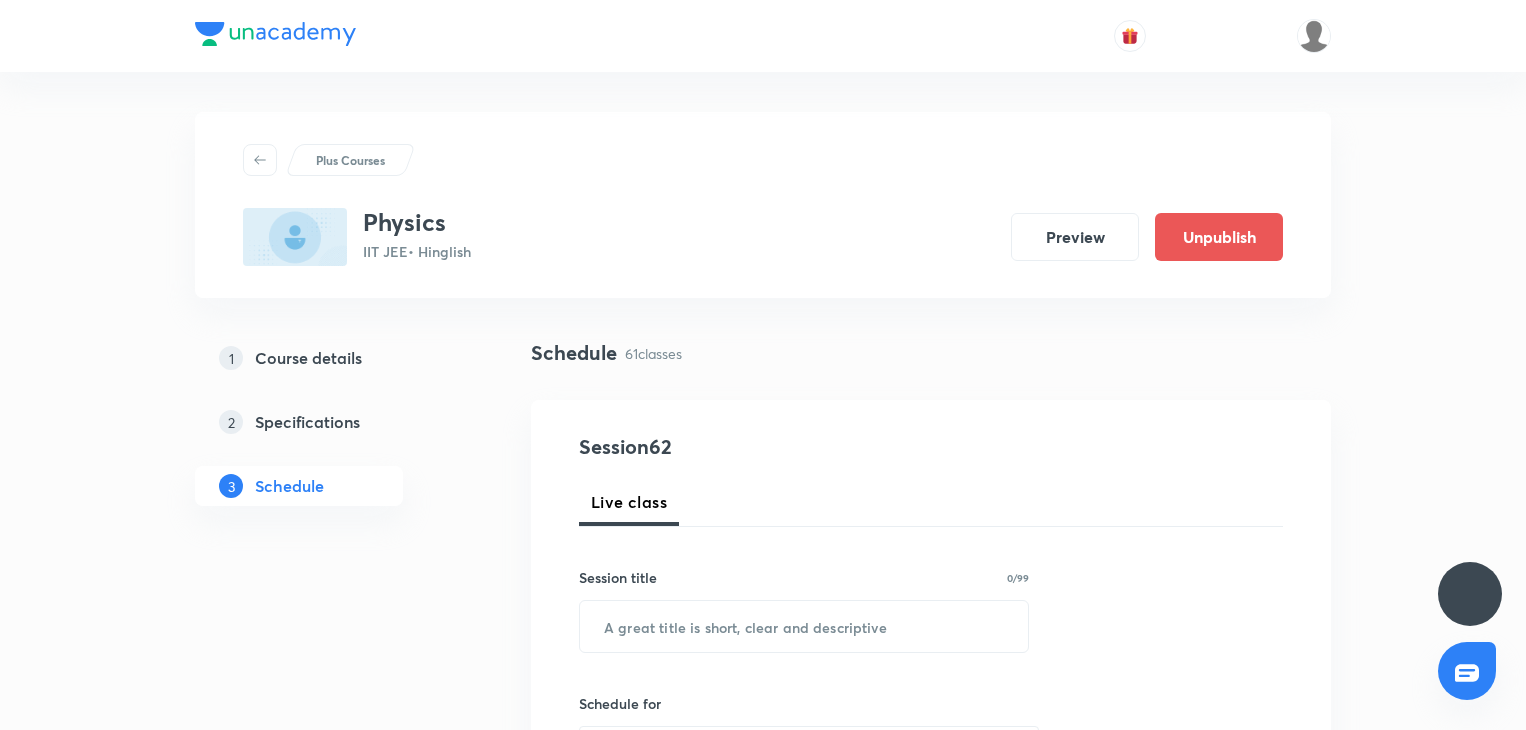 scroll, scrollTop: 0, scrollLeft: 0, axis: both 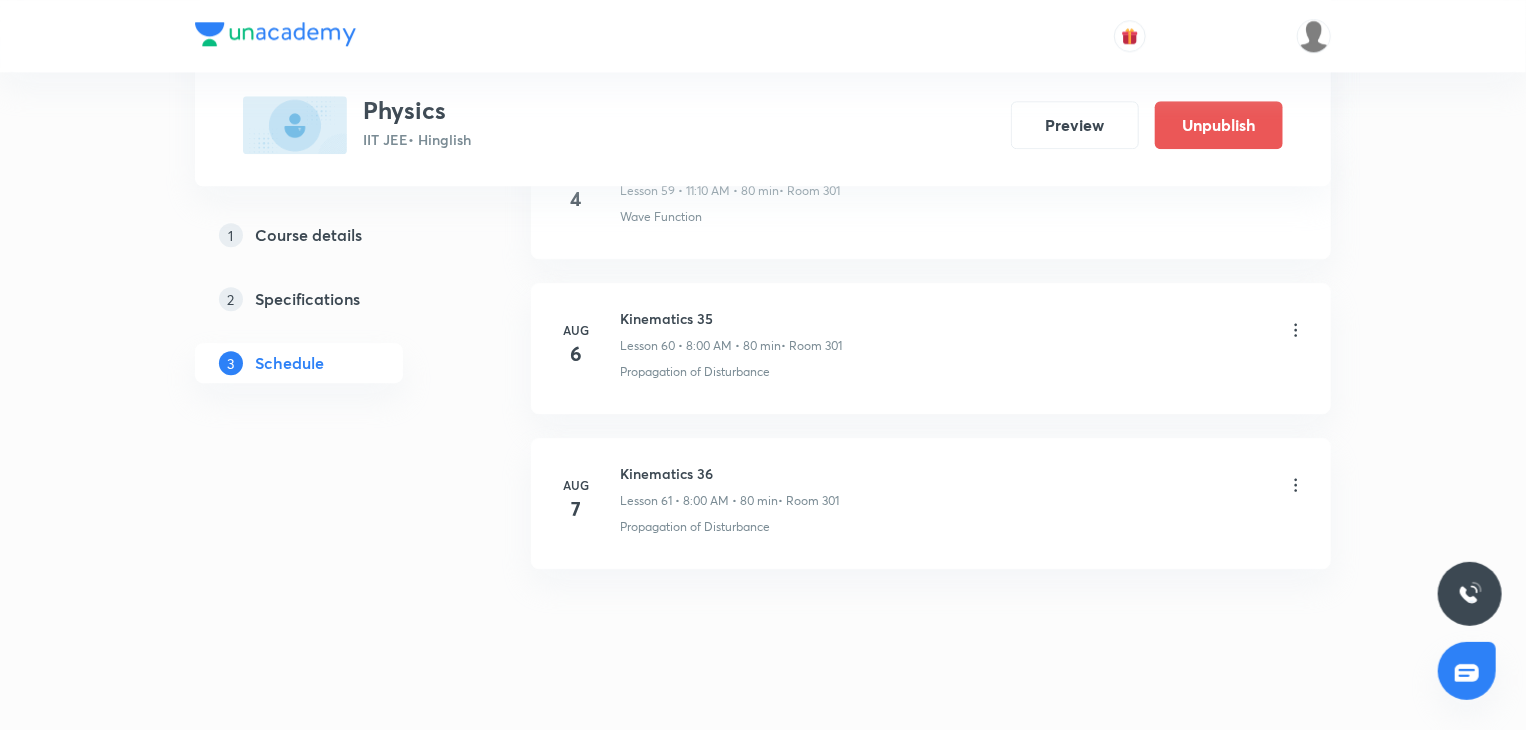 click on "[MONTH] 7 Kinematics 36 Lesson 61 • [TIME] • 80 min  • Room 301 Propagation of Disturbance" at bounding box center (931, 503) 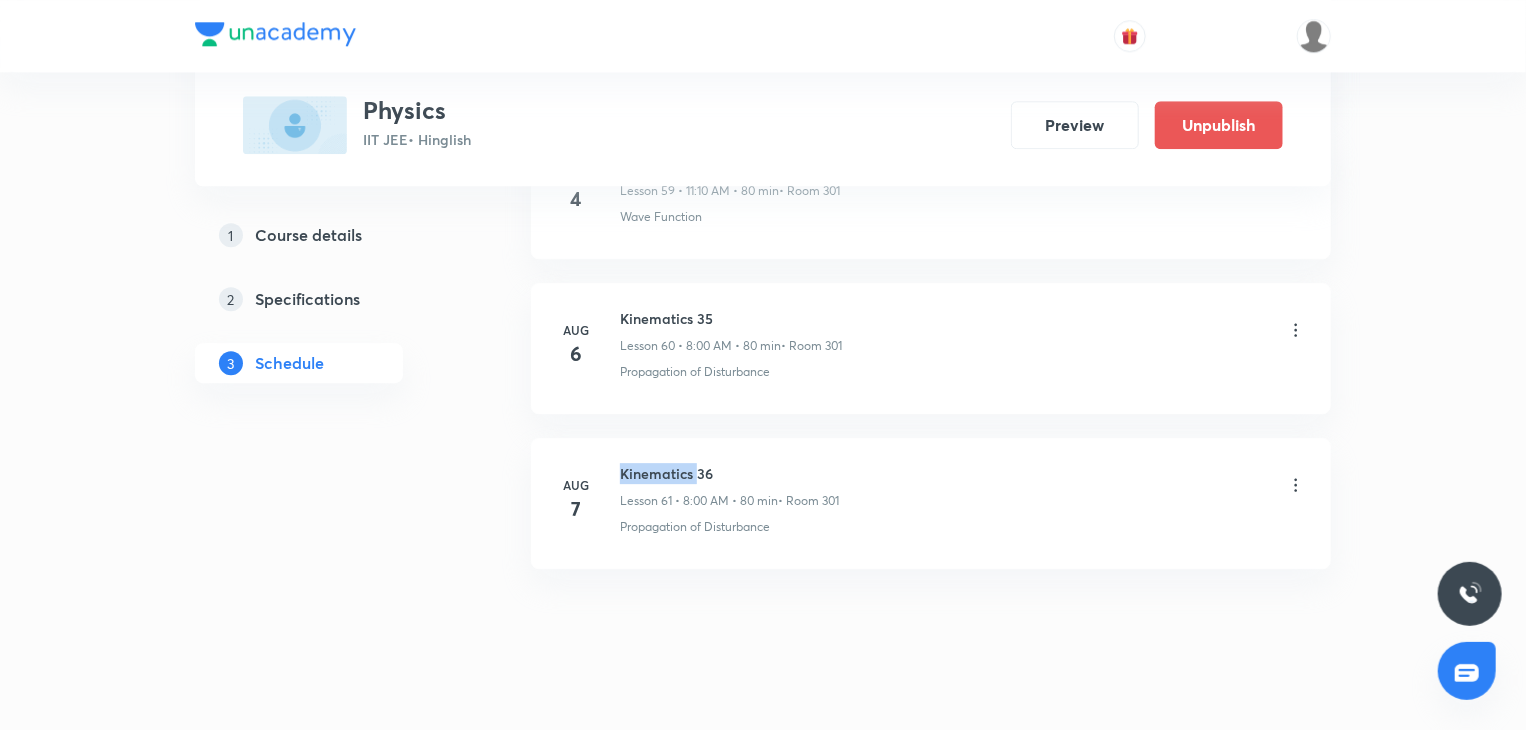 click on "[MONTH] 7 Kinematics 36 Lesson 61 • [TIME] • 80 min  • Room 301 Propagation of Disturbance" at bounding box center (931, 503) 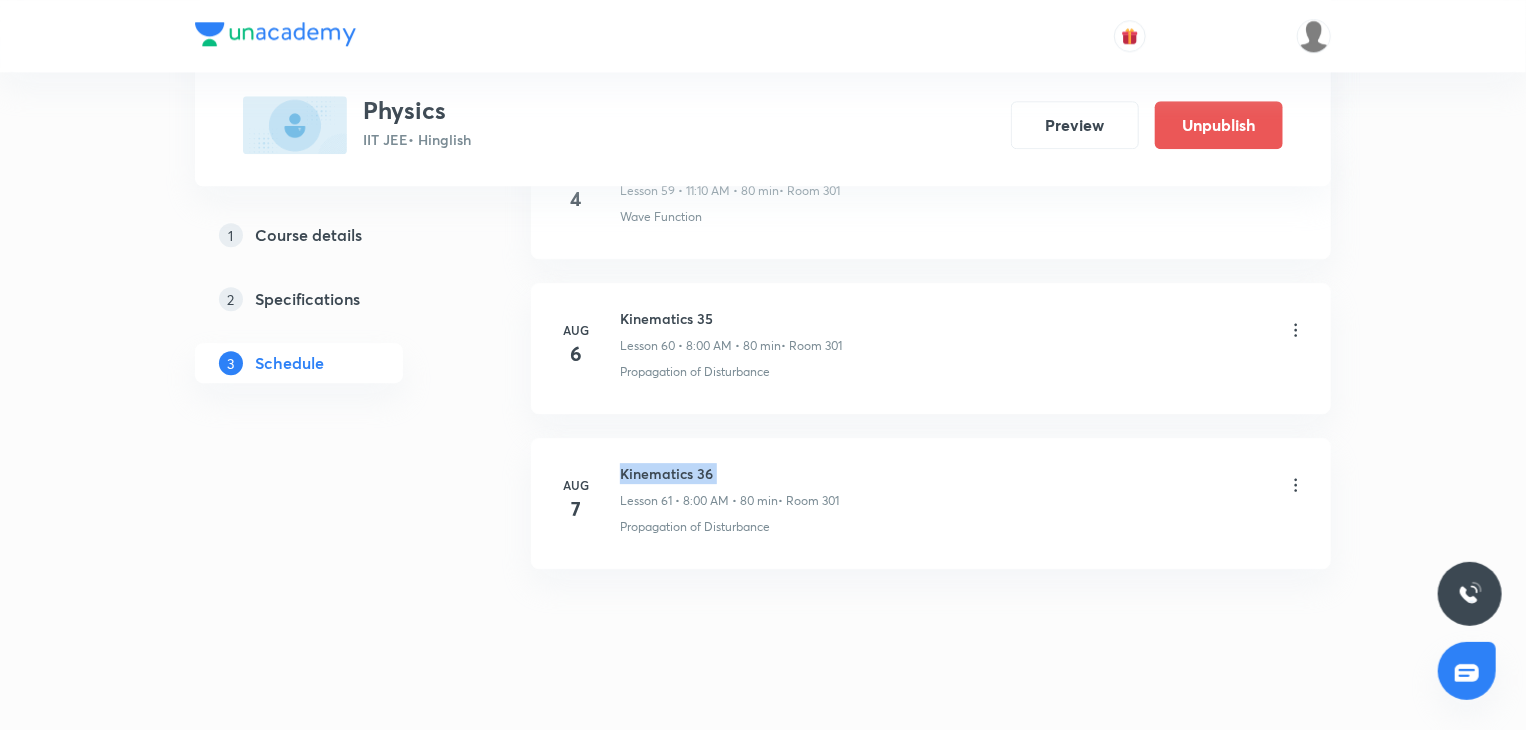 click on "[MONTH] 7 Kinematics 36 Lesson 61 • [TIME] • 80 min  • Room 301 Propagation of Disturbance" at bounding box center [931, 503] 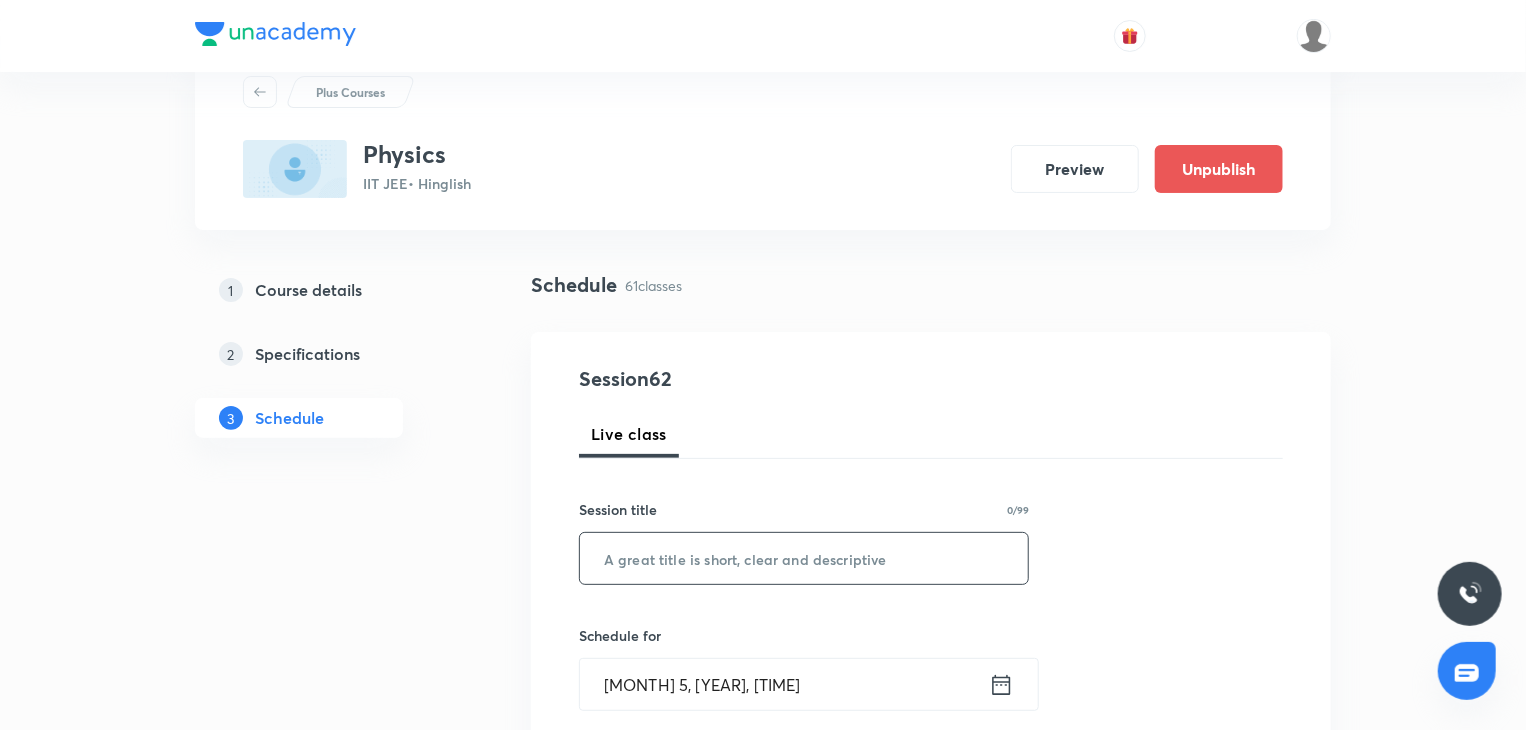 scroll, scrollTop: 200, scrollLeft: 0, axis: vertical 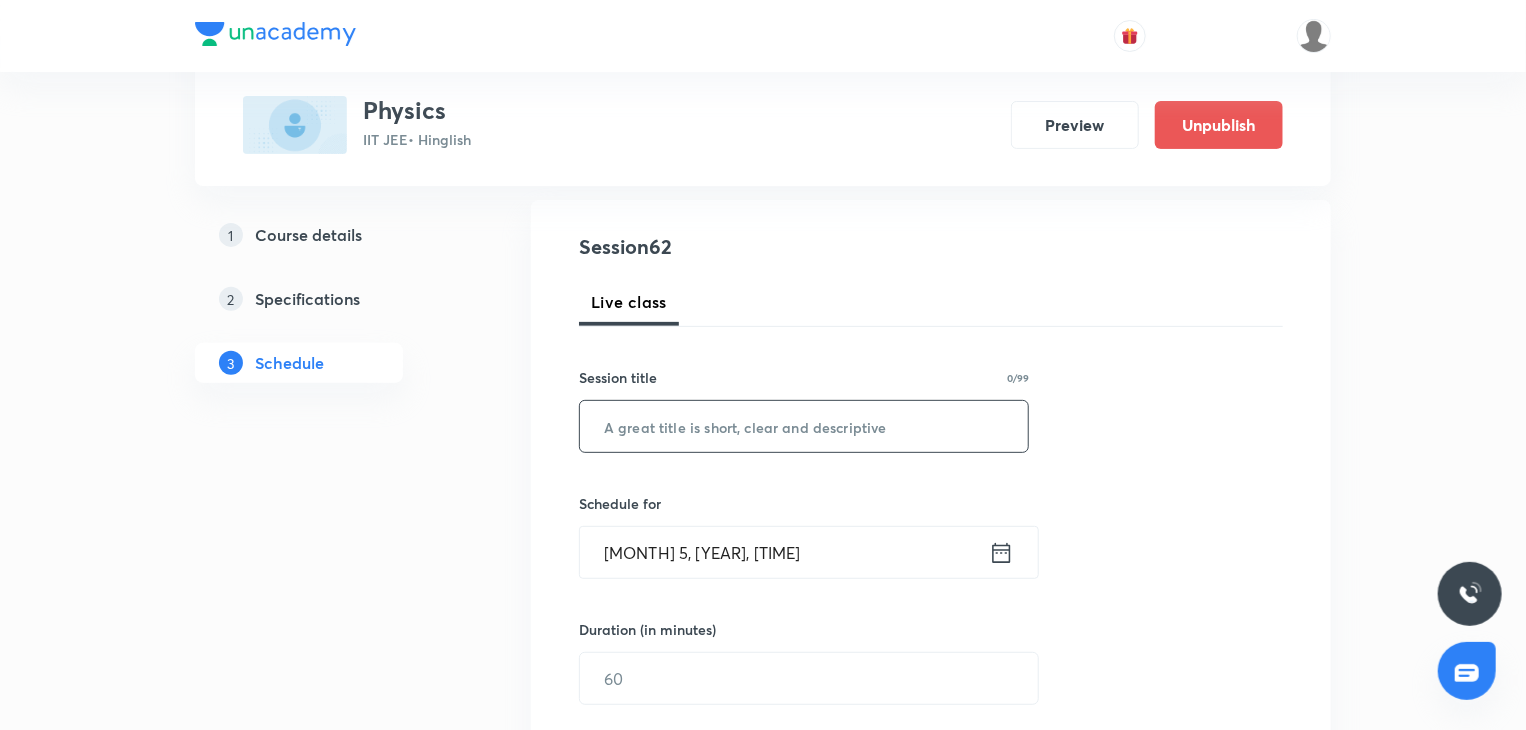 click at bounding box center [804, 426] 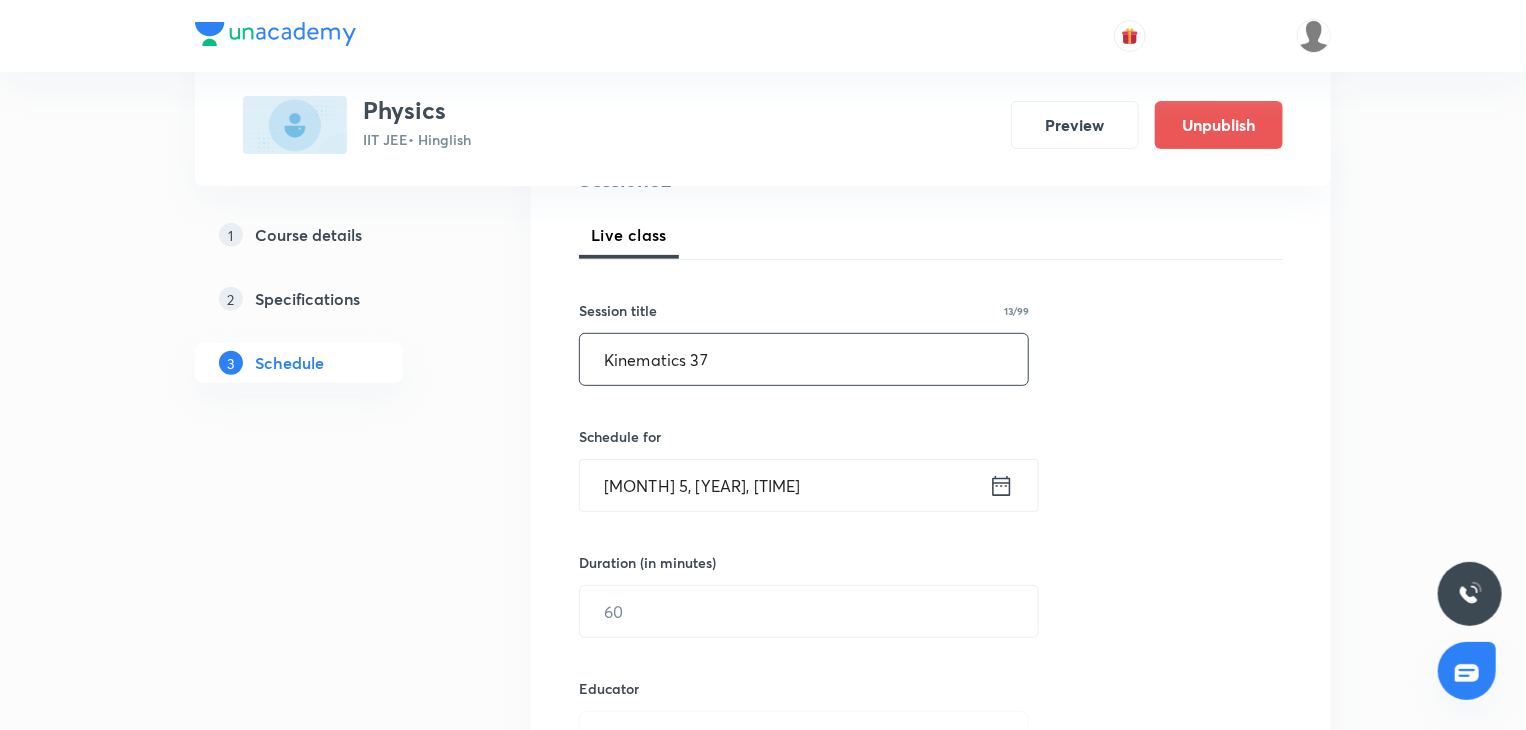 scroll, scrollTop: 300, scrollLeft: 0, axis: vertical 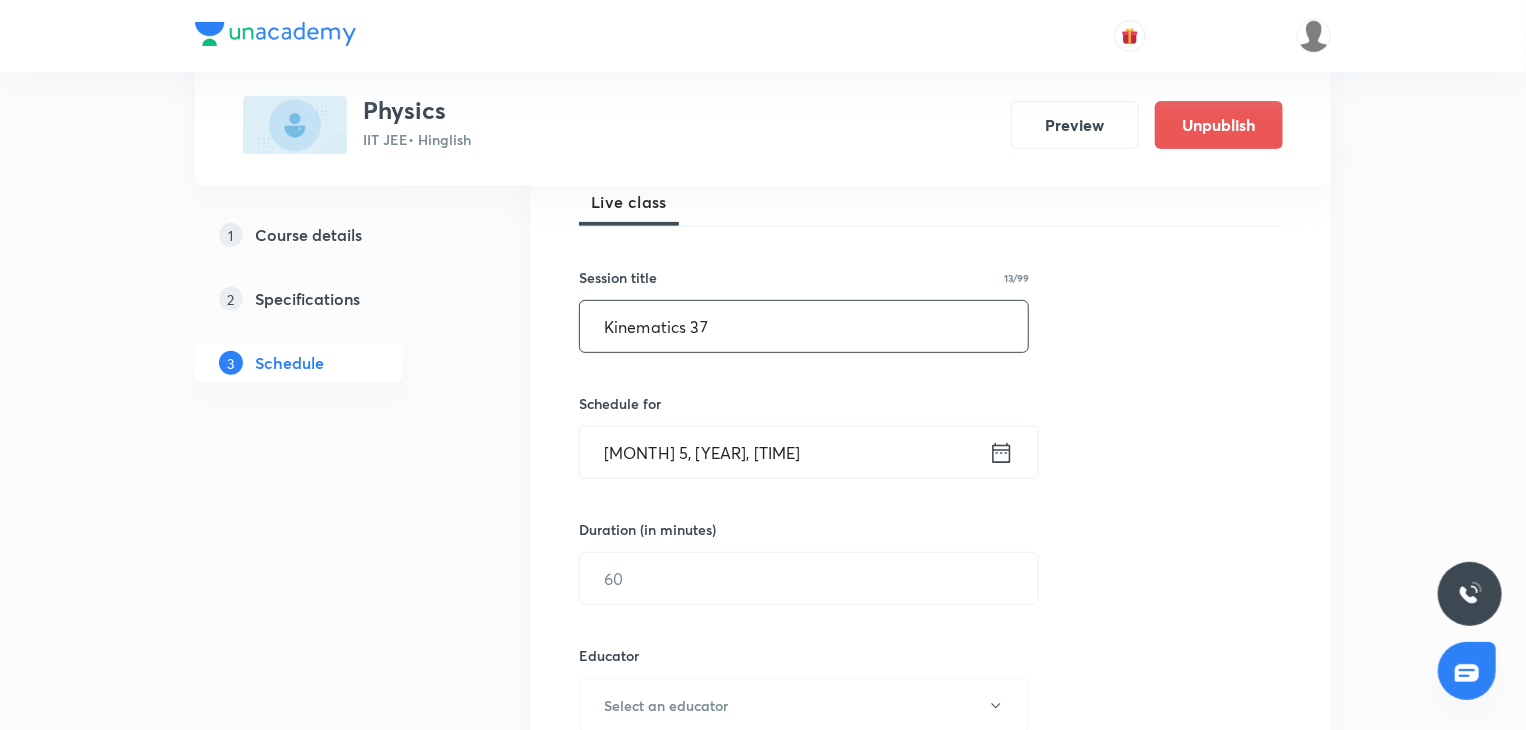 type on "Kinematics 37" 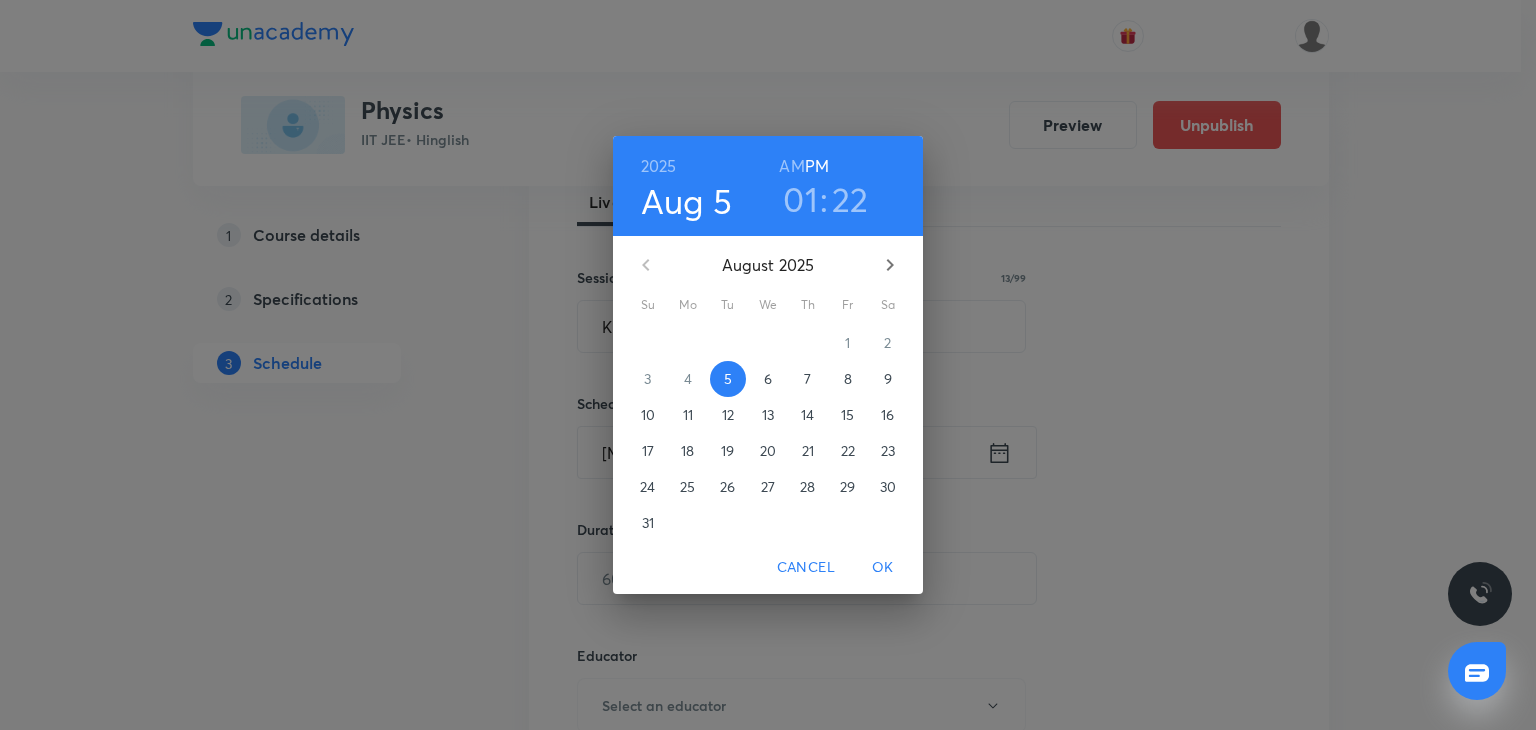 click on "01" at bounding box center (800, 199) 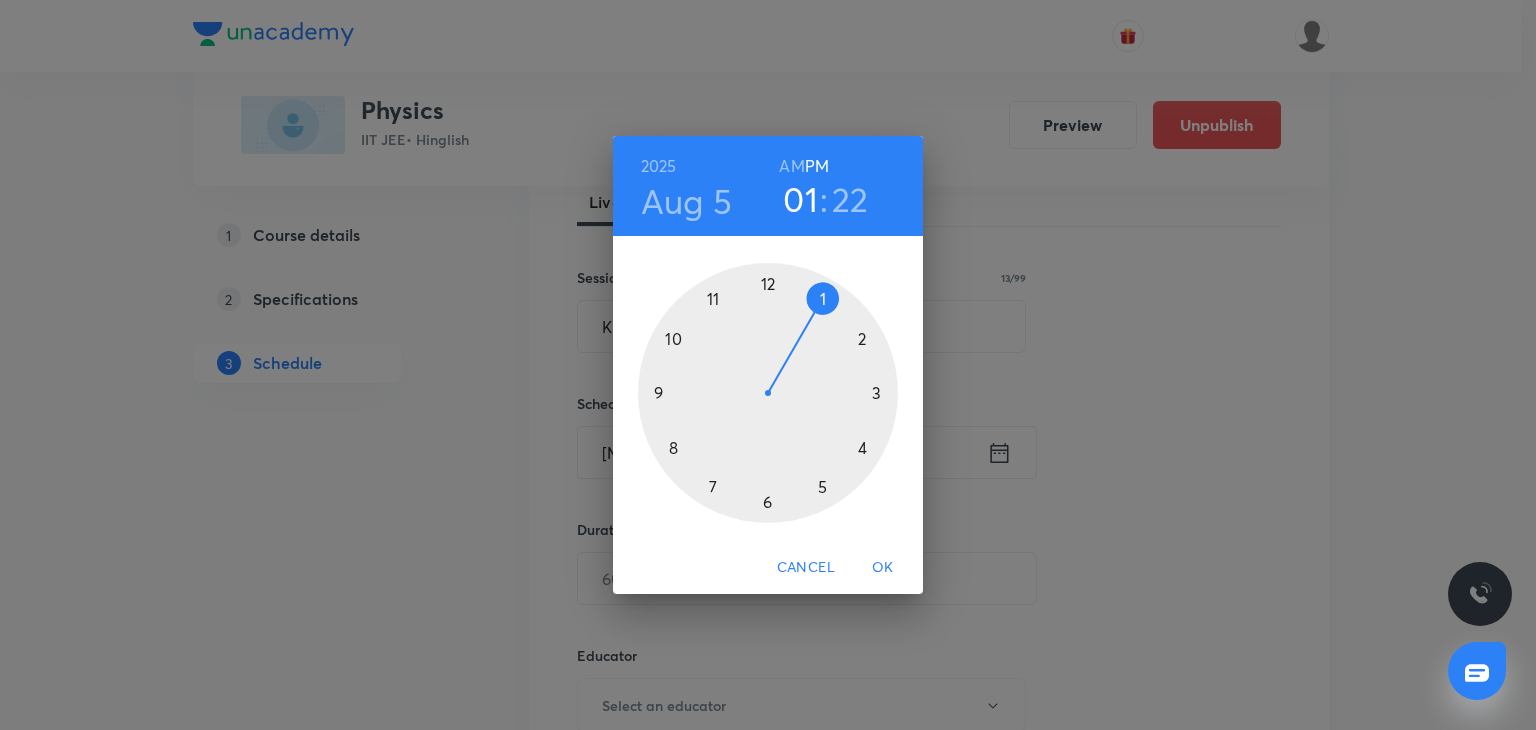 click at bounding box center [768, 393] 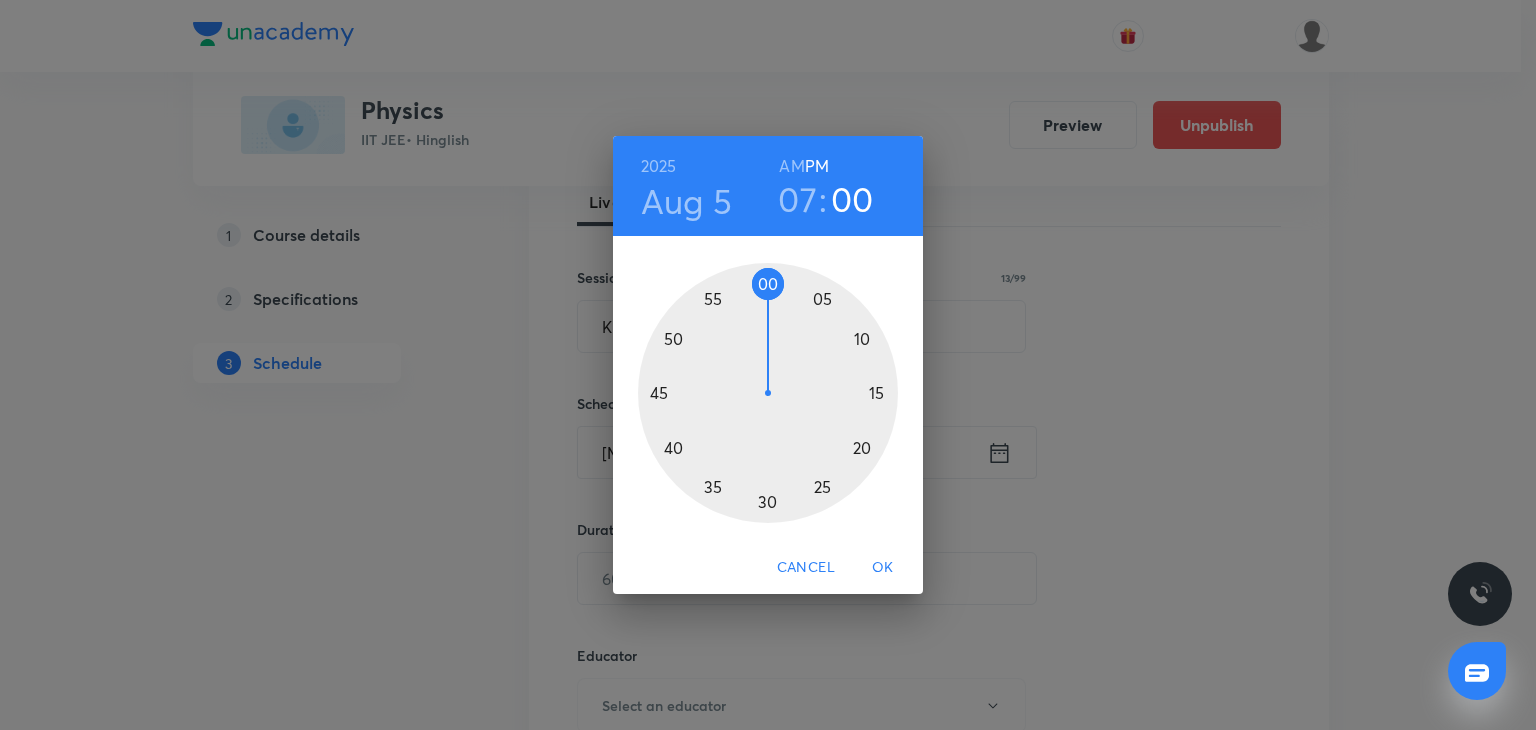 drag, startPoint x: 755, startPoint y: 365, endPoint x: 771, endPoint y: 267, distance: 99.29753 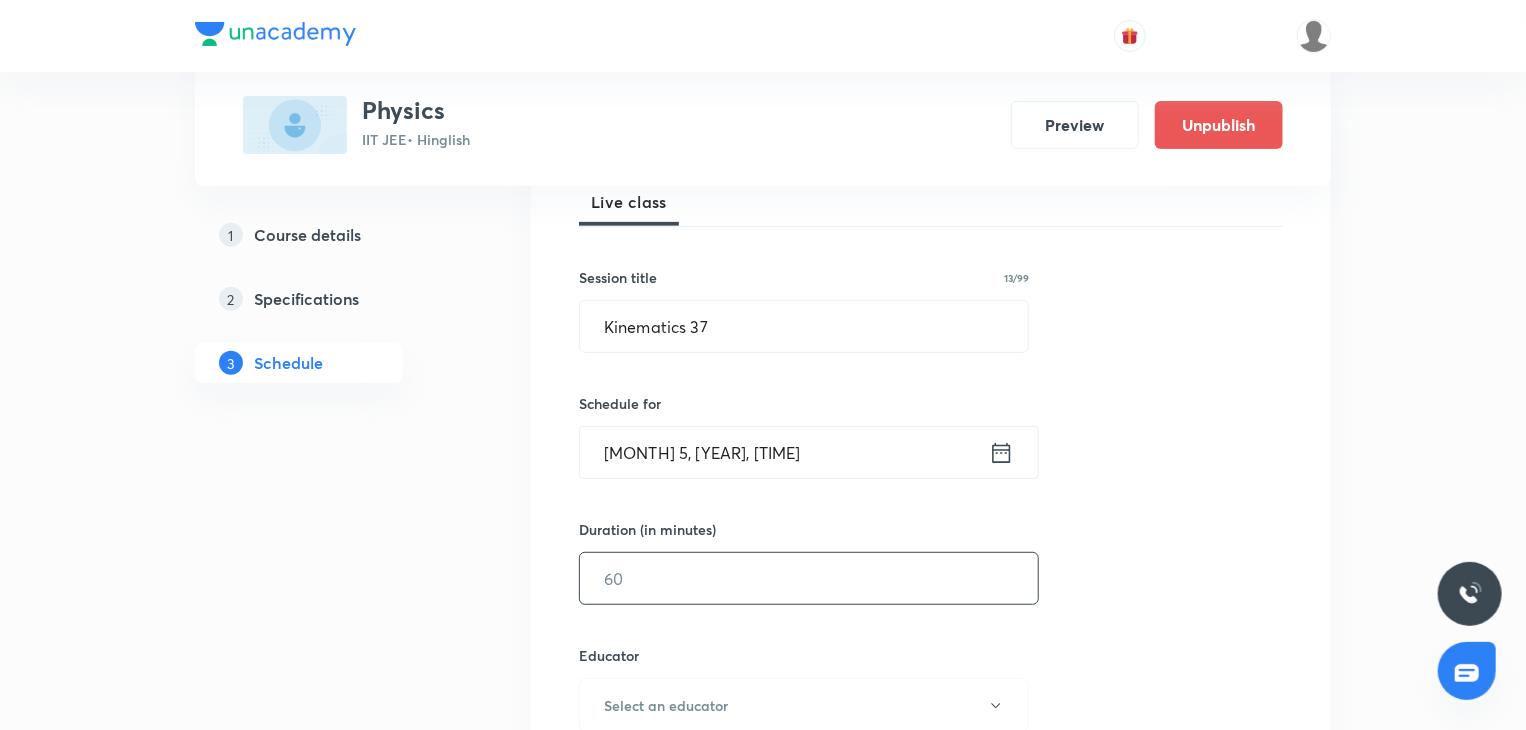 click at bounding box center [809, 578] 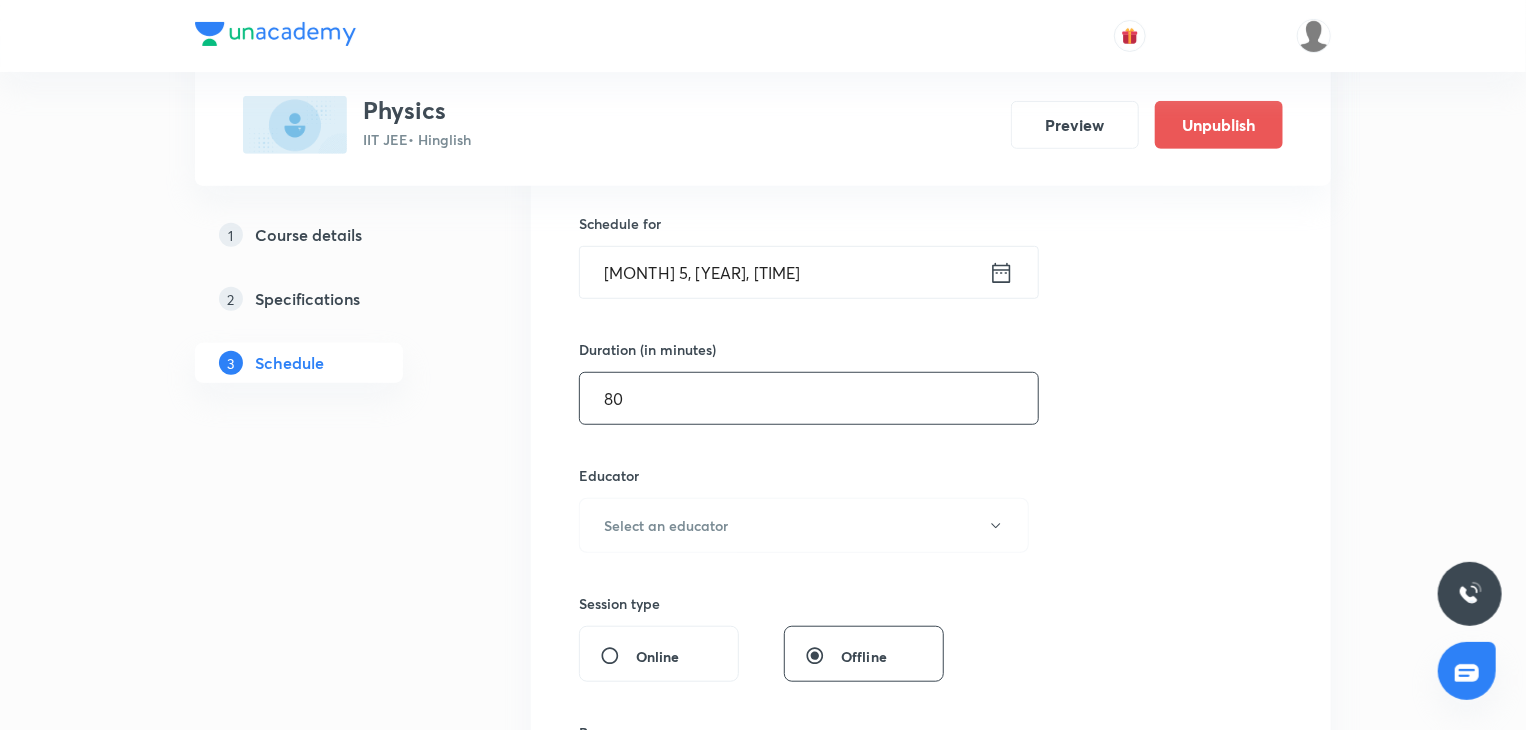 scroll, scrollTop: 600, scrollLeft: 0, axis: vertical 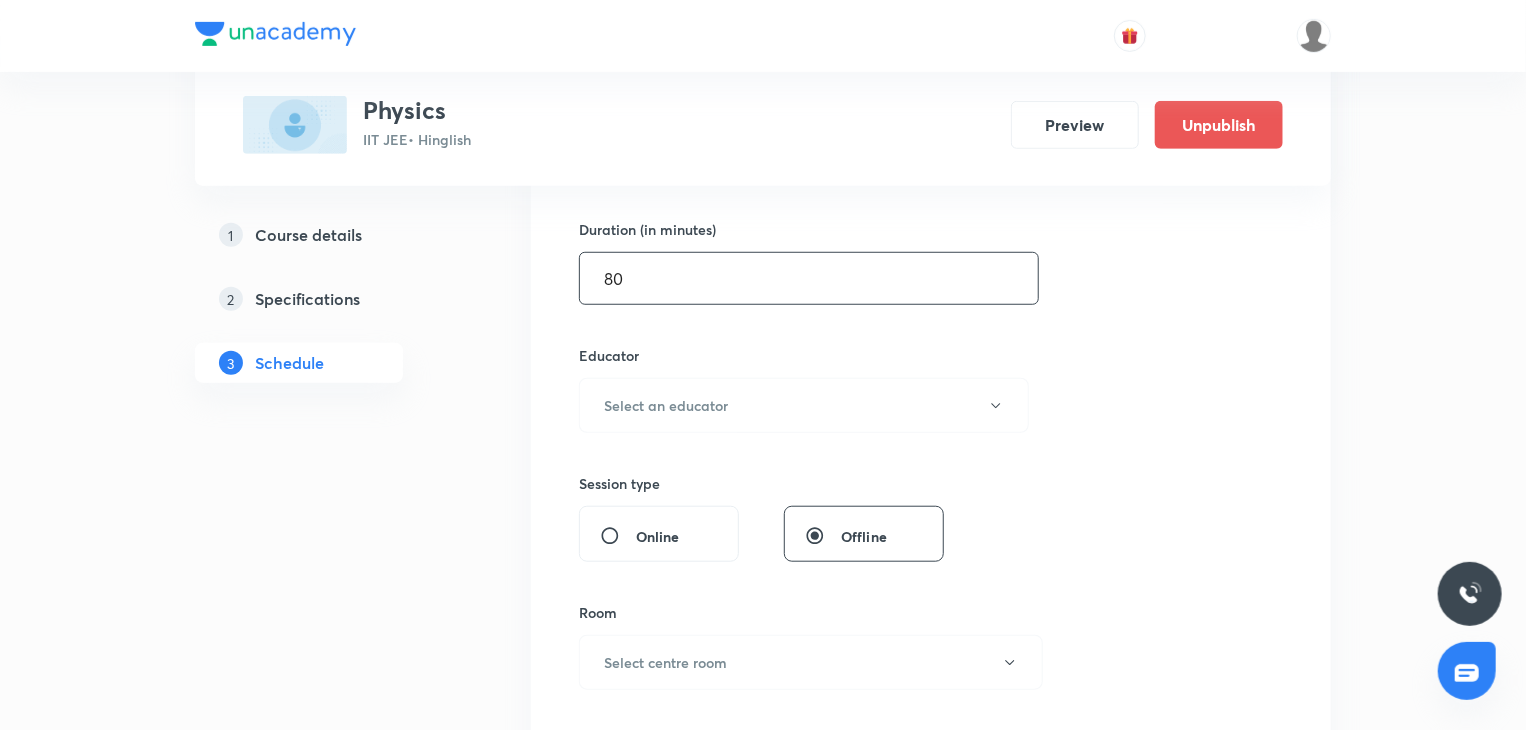 type on "80" 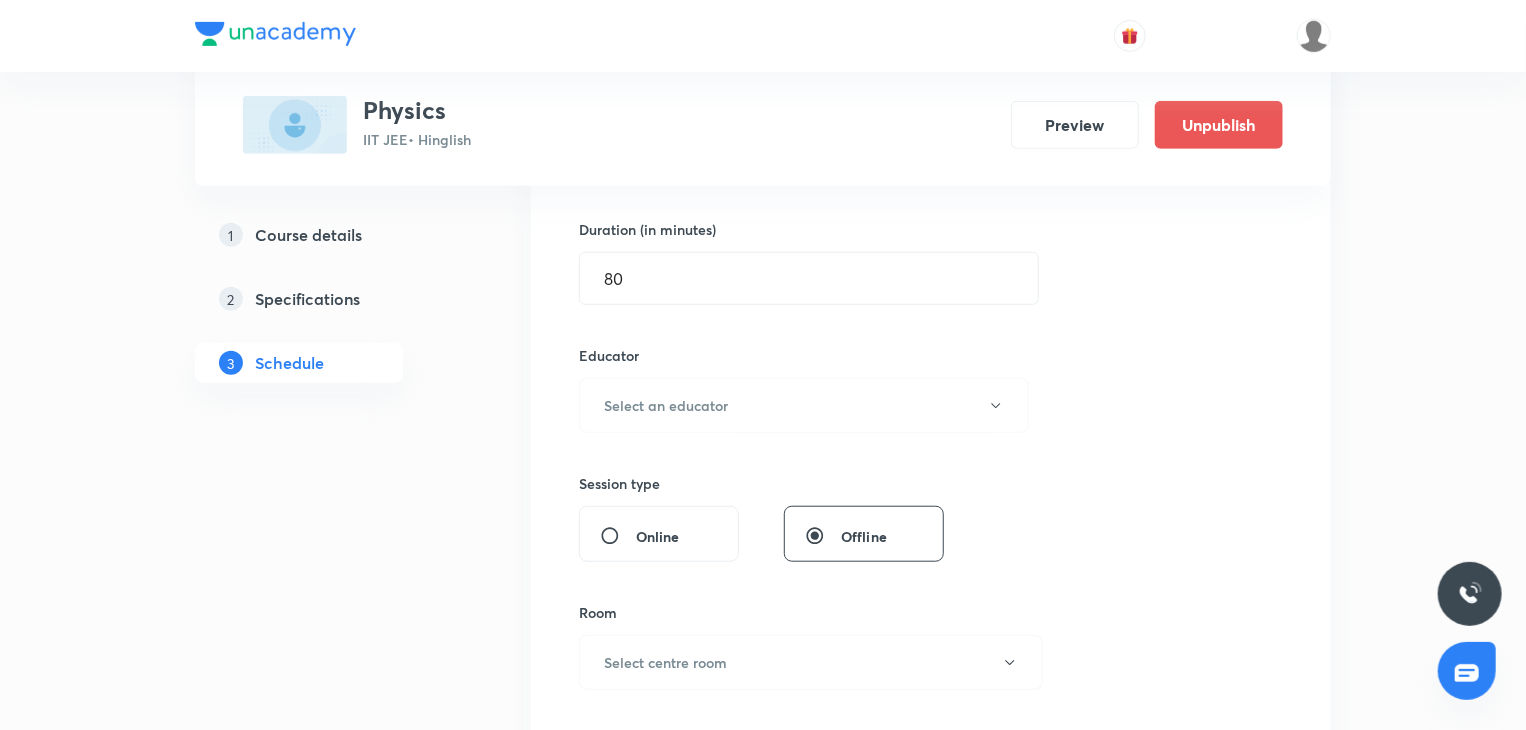 click on "Educator Select an educator" at bounding box center [804, 389] 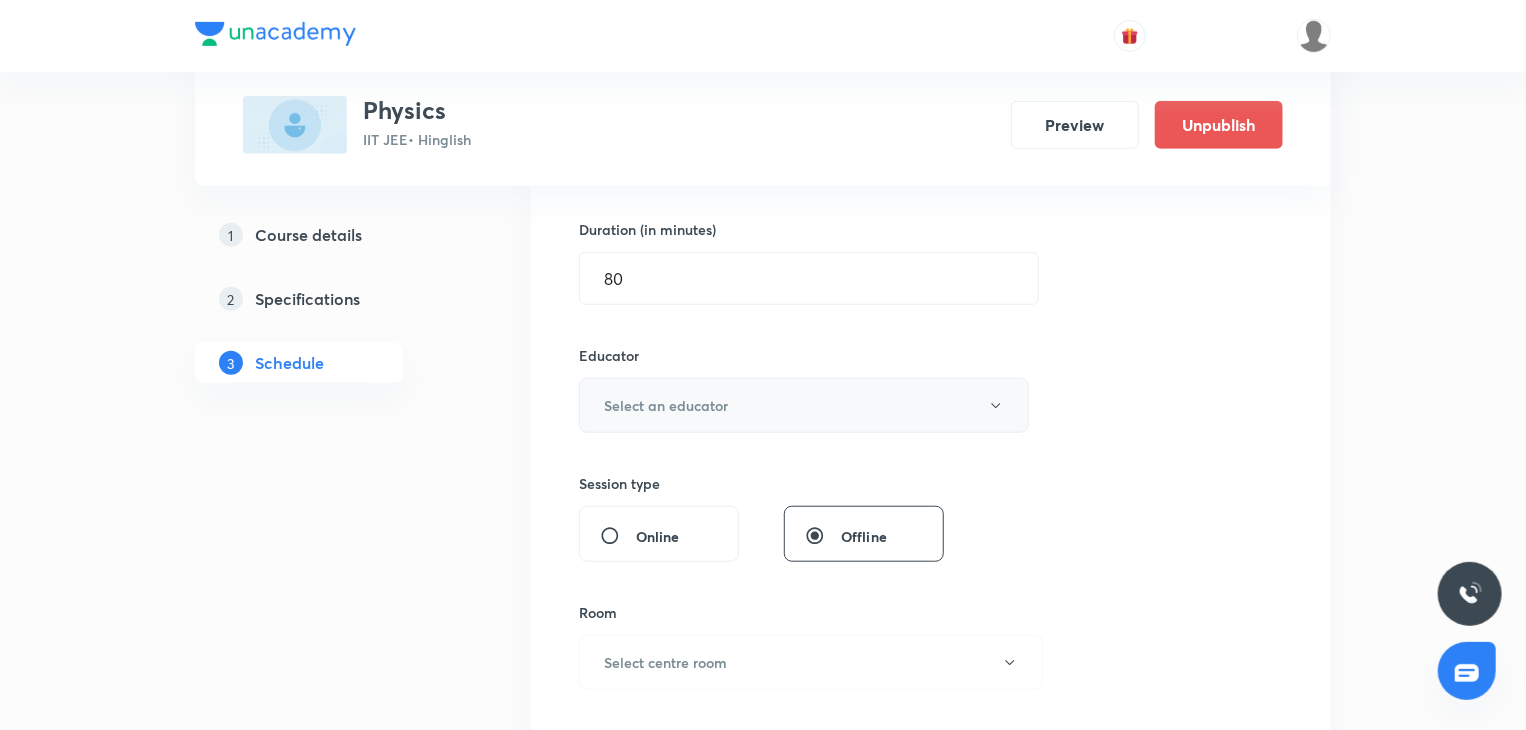 click on "Select an educator" at bounding box center (666, 405) 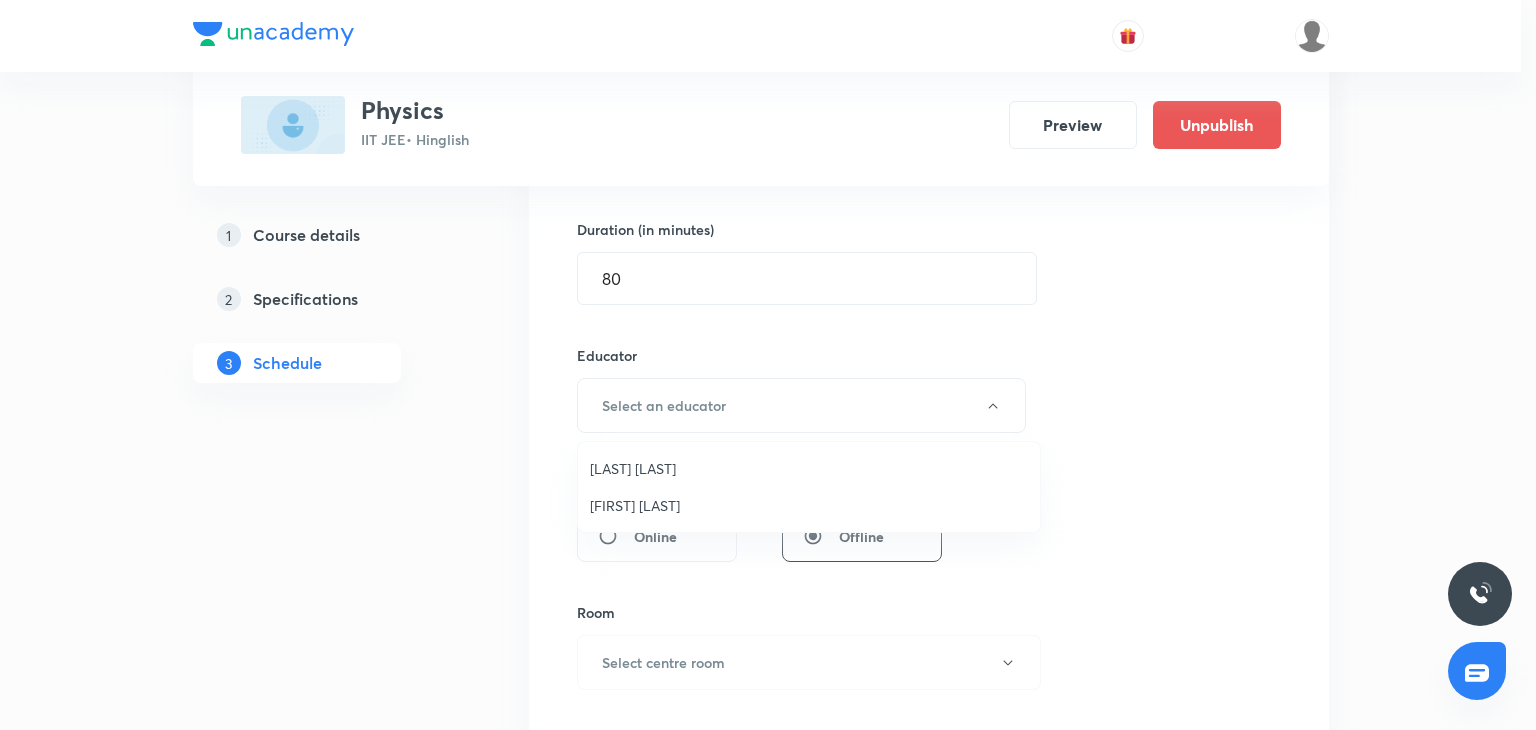 click on "[FIRST] [LAST]" at bounding box center (809, 505) 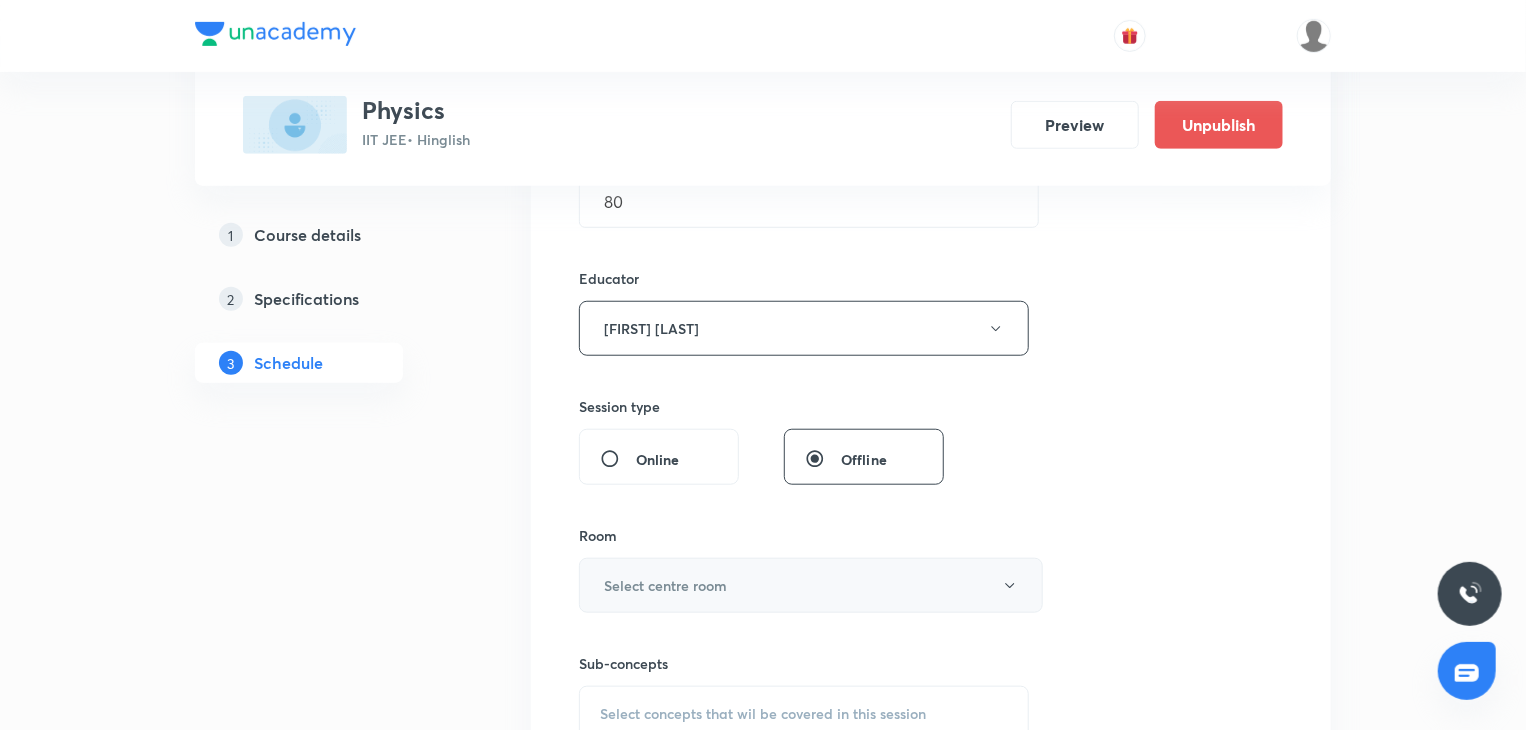 scroll, scrollTop: 800, scrollLeft: 0, axis: vertical 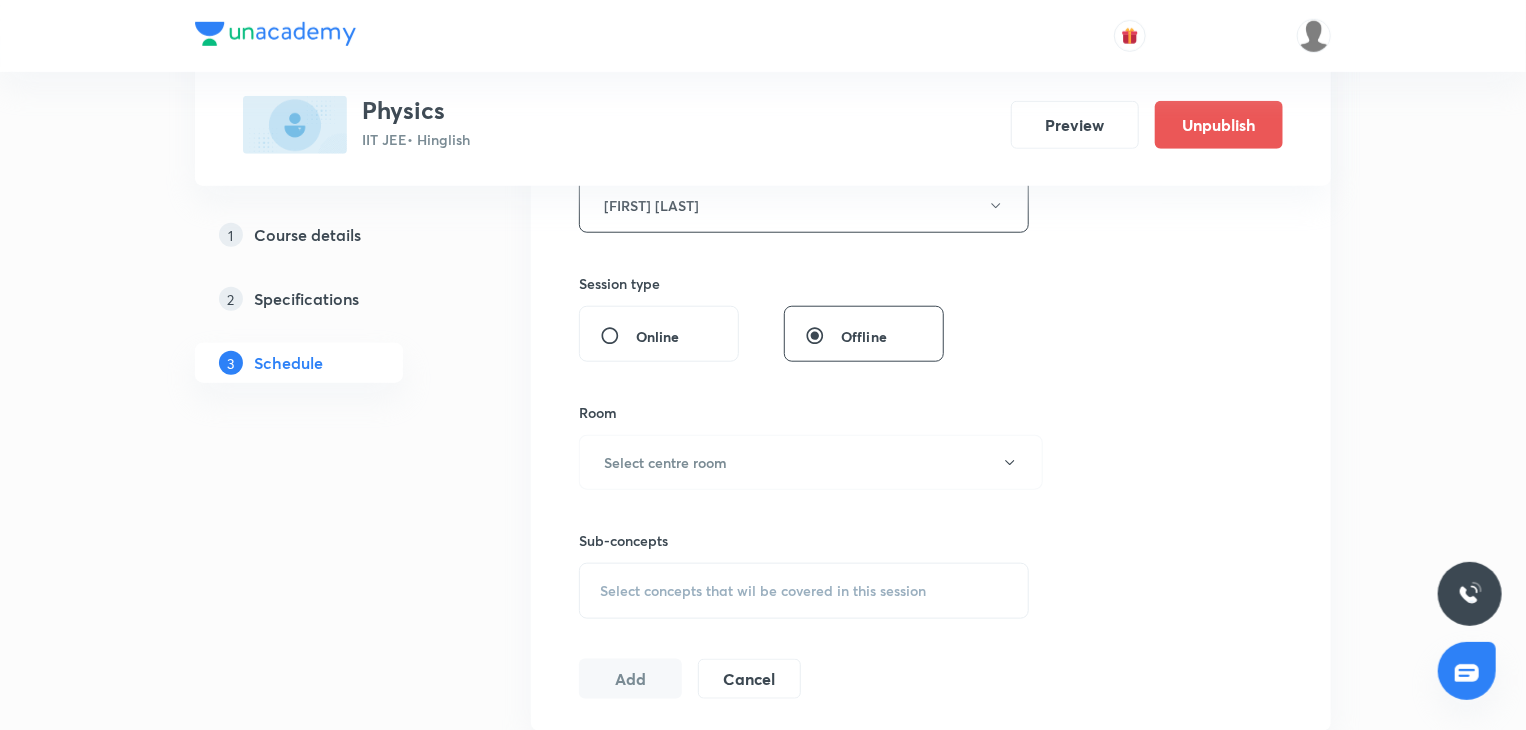 click on "Room Select centre room" at bounding box center [804, 446] 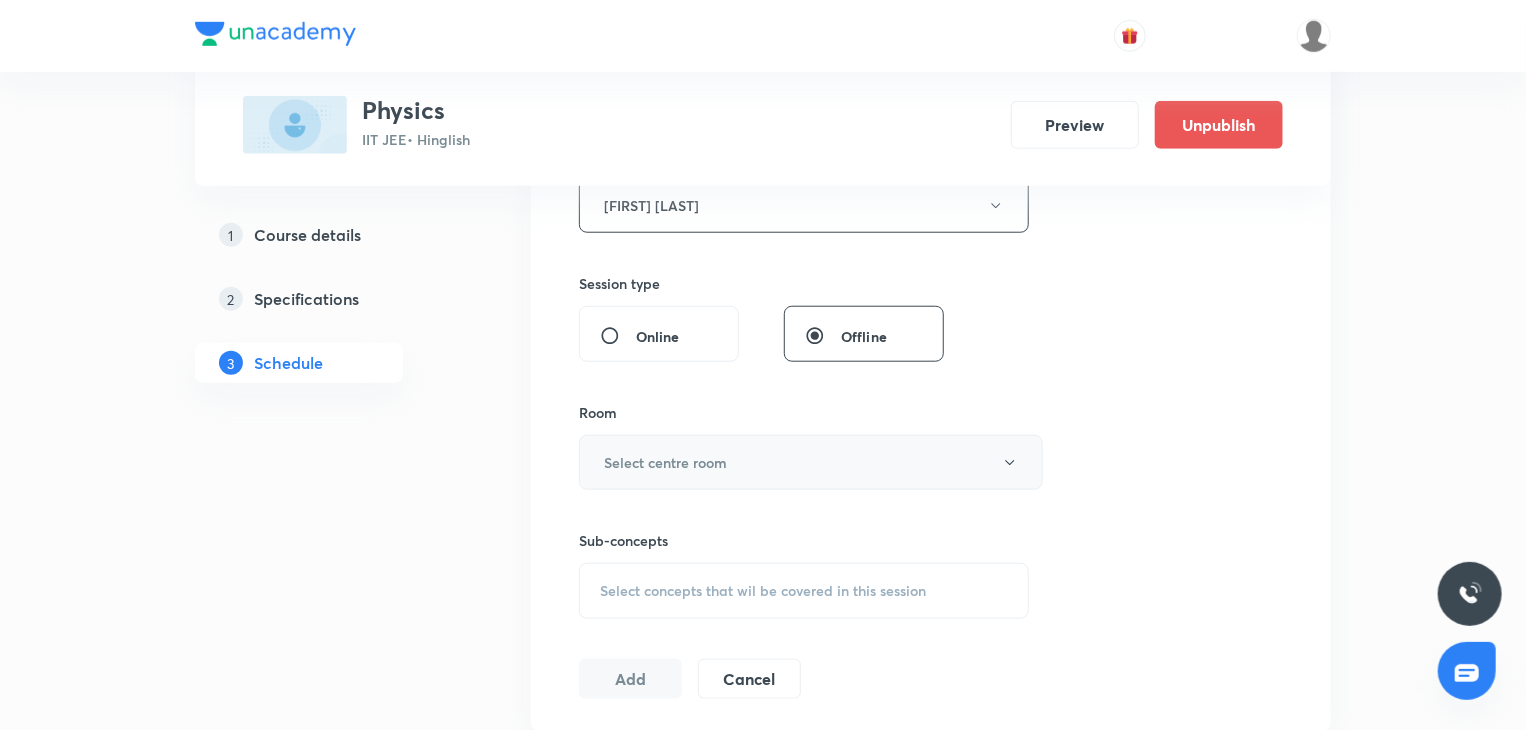 click on "Select centre room" at bounding box center (811, 462) 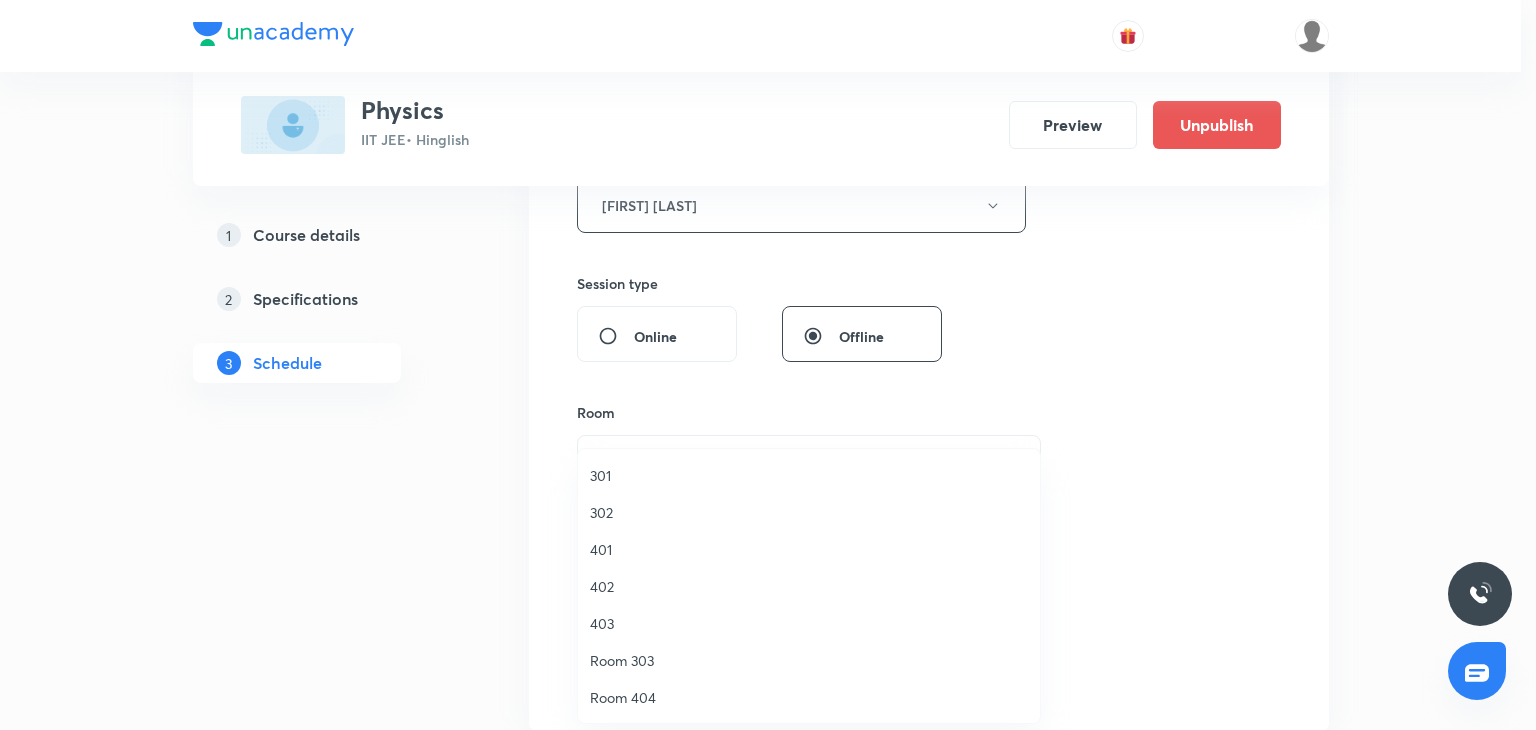 click on "301" at bounding box center (809, 475) 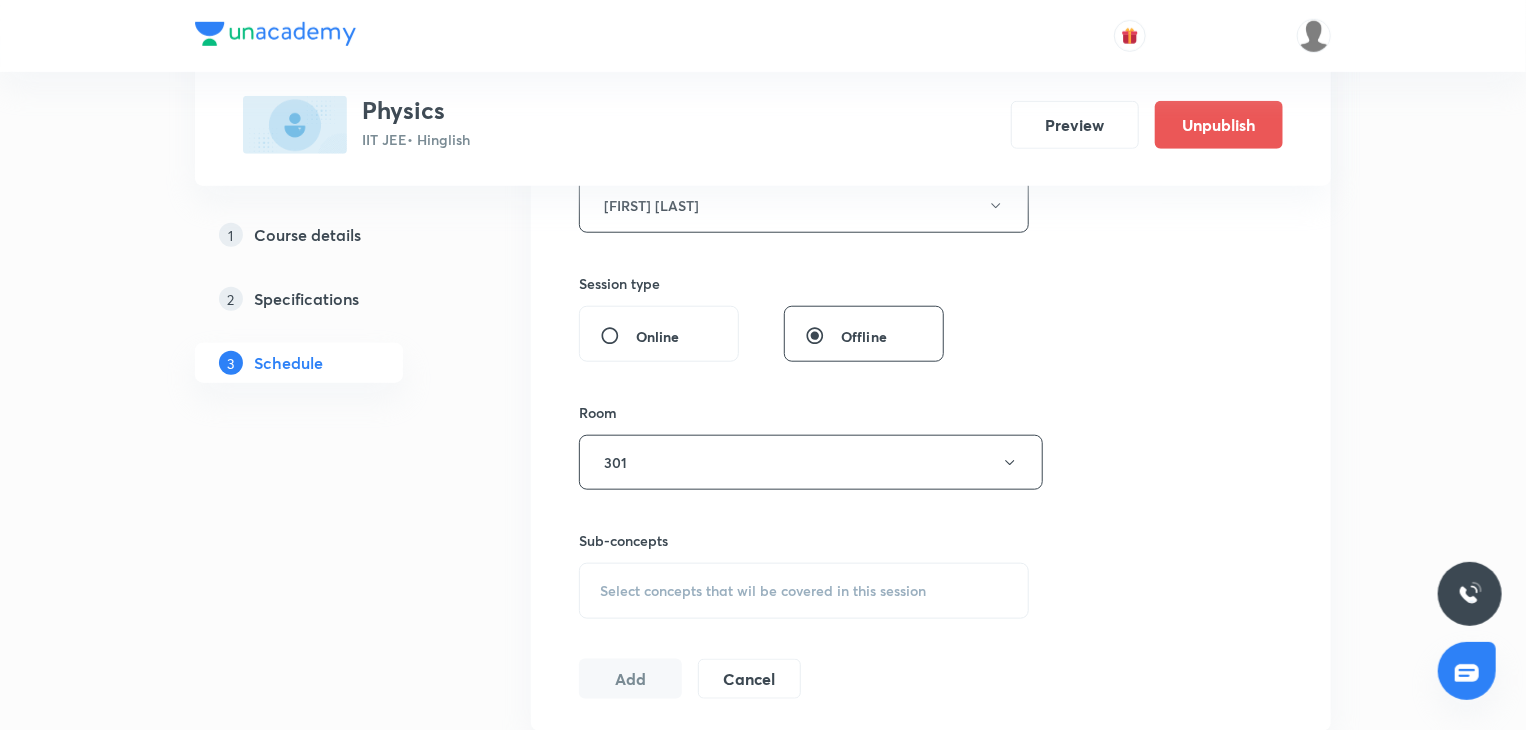 click on "Select concepts that wil be covered in this session" at bounding box center [804, 591] 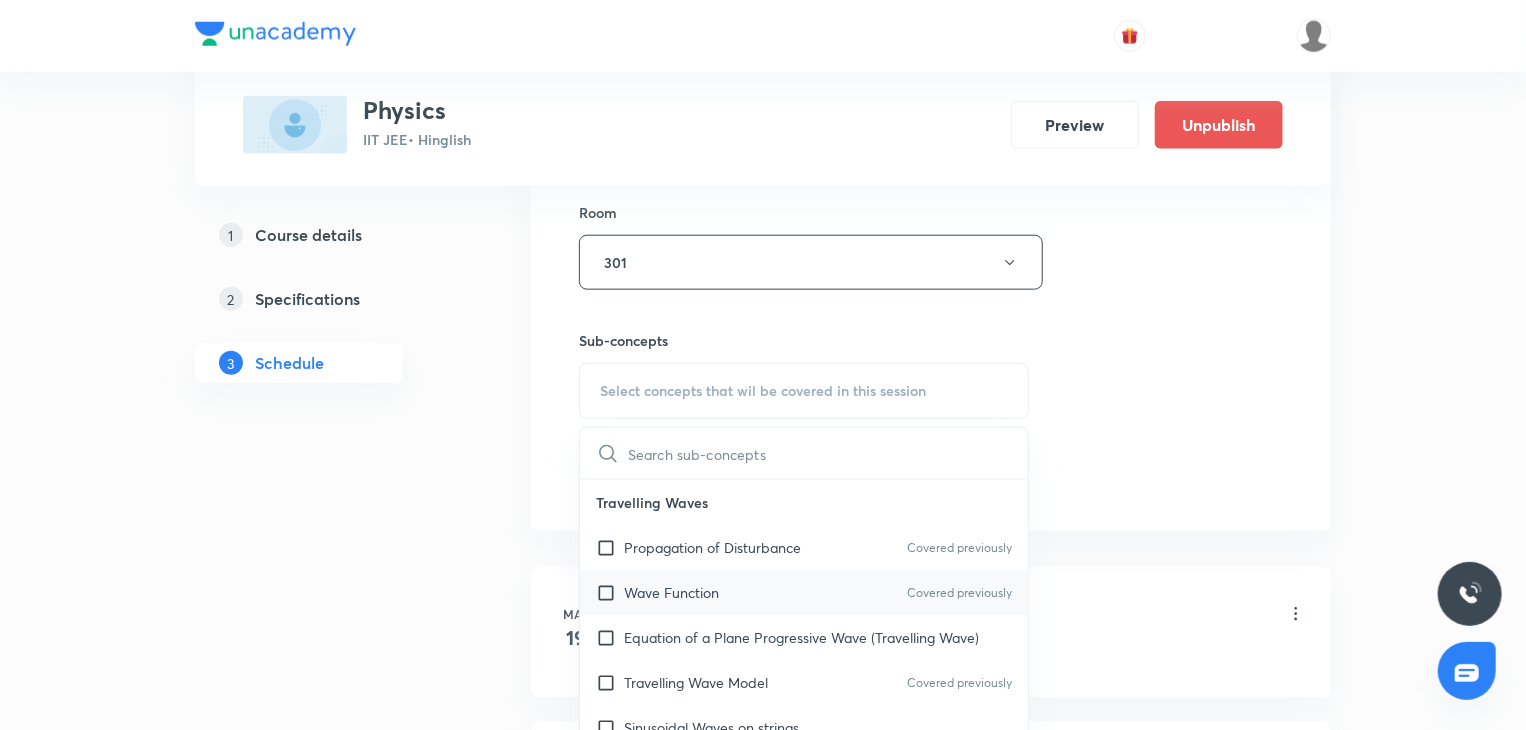 scroll, scrollTop: 1100, scrollLeft: 0, axis: vertical 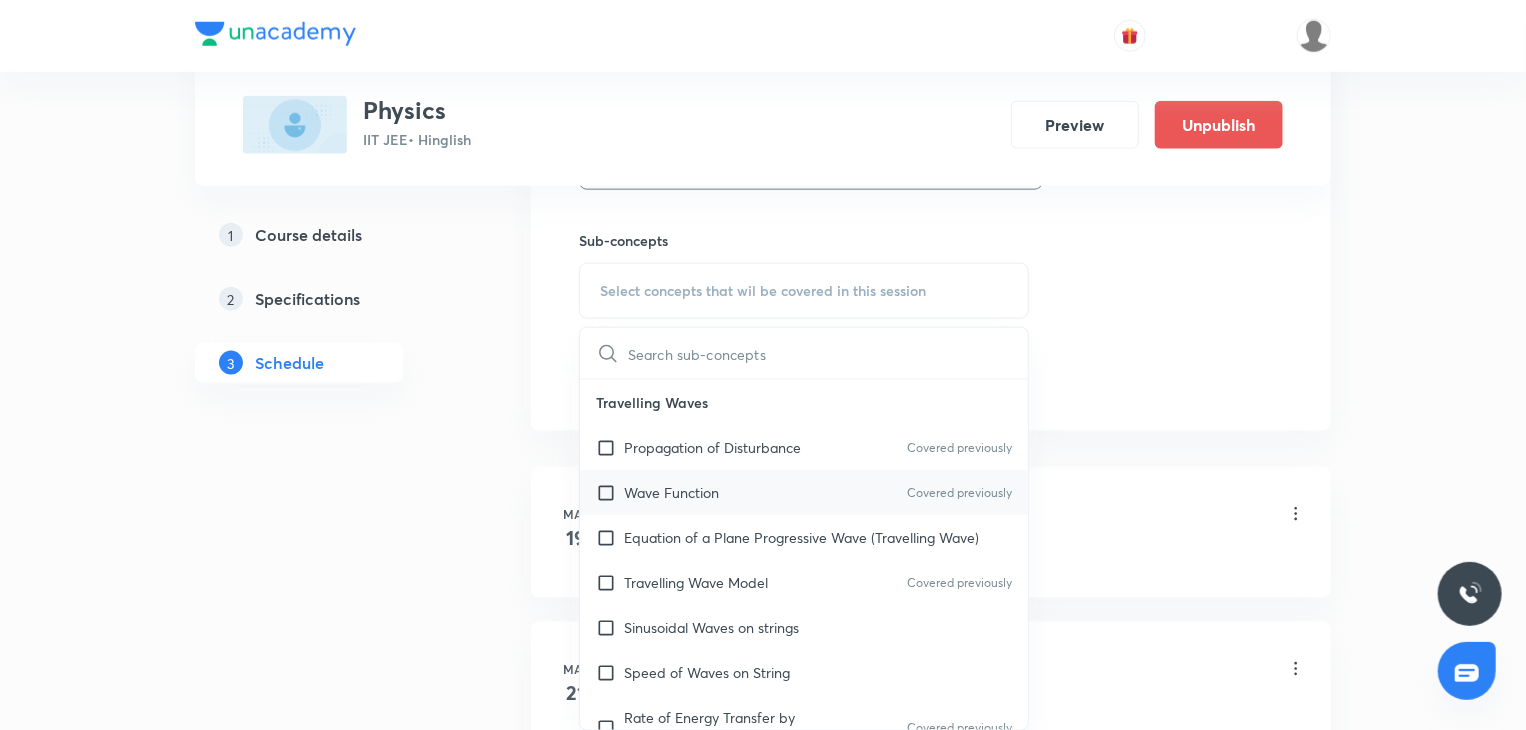 click on "Wave Function  Covered previously" at bounding box center (804, 492) 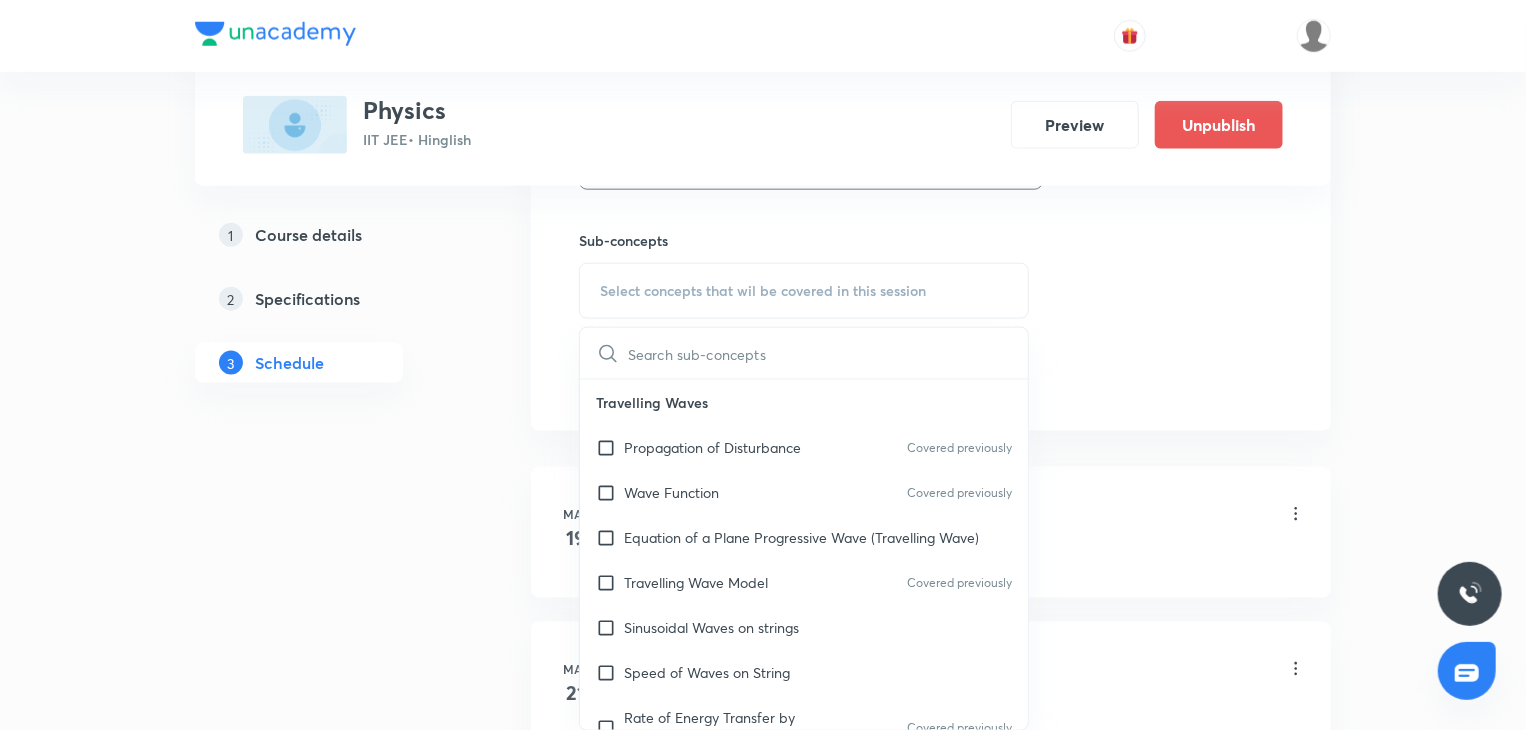 click on "Plus Courses Physics IIT JEE  • Hinglish Preview Unpublish 1 Course details 2 Specifications 3 Schedule Schedule 61  classes Session  62 Live class Session title 13/99 Kinematics 37 ​ Schedule for [MONTH] 5, [YEAR], [TIME] ​ Duration (in minutes) 80 ​ Educator [FIRST] [LAST]   Session type Online Offline Room 301 Sub-concepts Select concepts that wil be covered in this session ​ Travelling Waves Propagation of Disturbance Covered previously Wave Function  Covered previously Equation of a Plane Progressive Wave (Travelling Wave) Travelling Wave Model Covered previously Sinusoidal Waves on strings  Speed of Waves on String  Rate of Energy Transfer by sinusoidal waves on String Covered previously Interpretation of dy/dx in Longitudinal Waves and transverse wave  Superposition & Reflection Sound Waves Superposition of Sinusoidal Waves Propagation of Sound Waves Interference of the Waves Speed of Sound Waves Quinck's Tube Speed of Sound:Newton's Formula Reflection of Waves at Fixed End and Free End Resonance Add" at bounding box center [763, 4493] 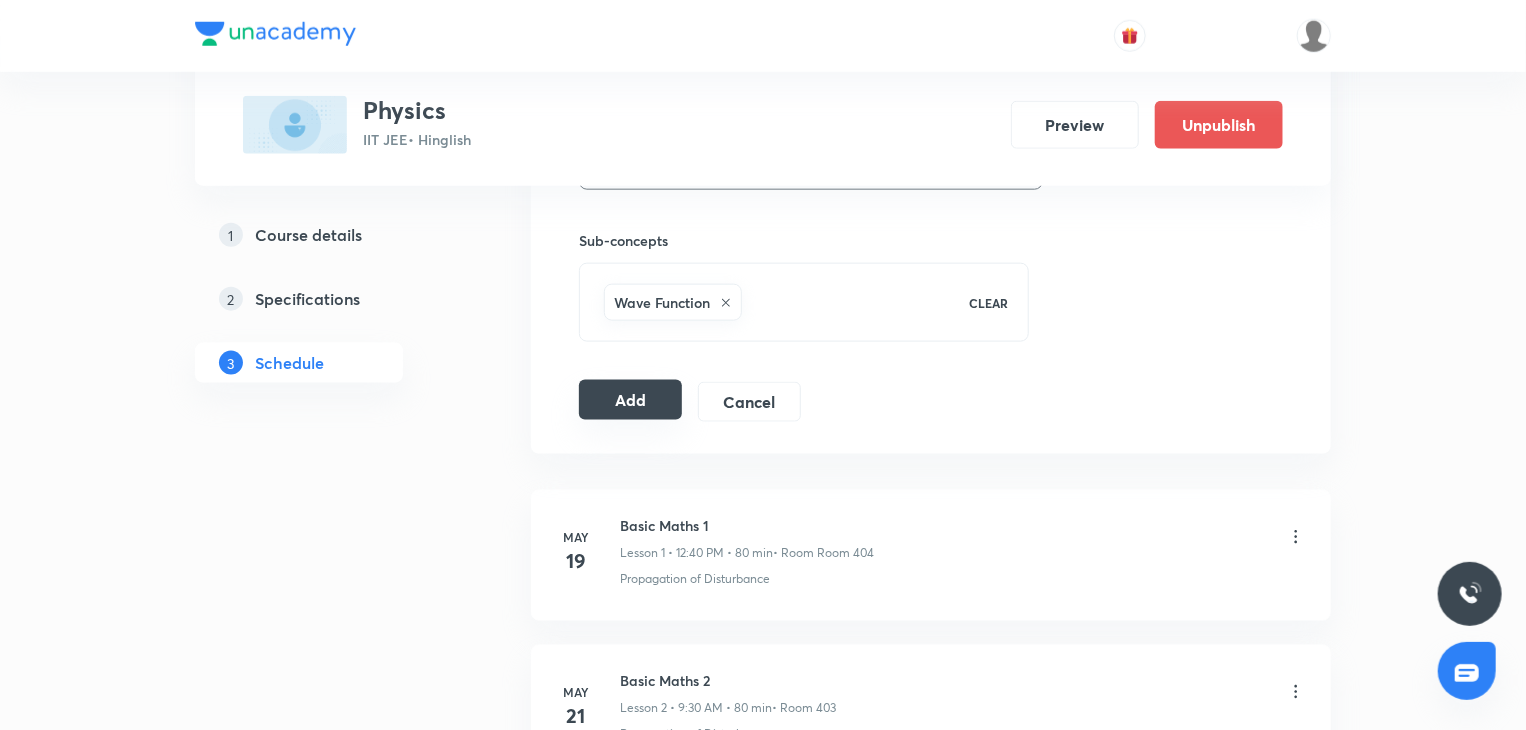 click on "Add" at bounding box center (630, 400) 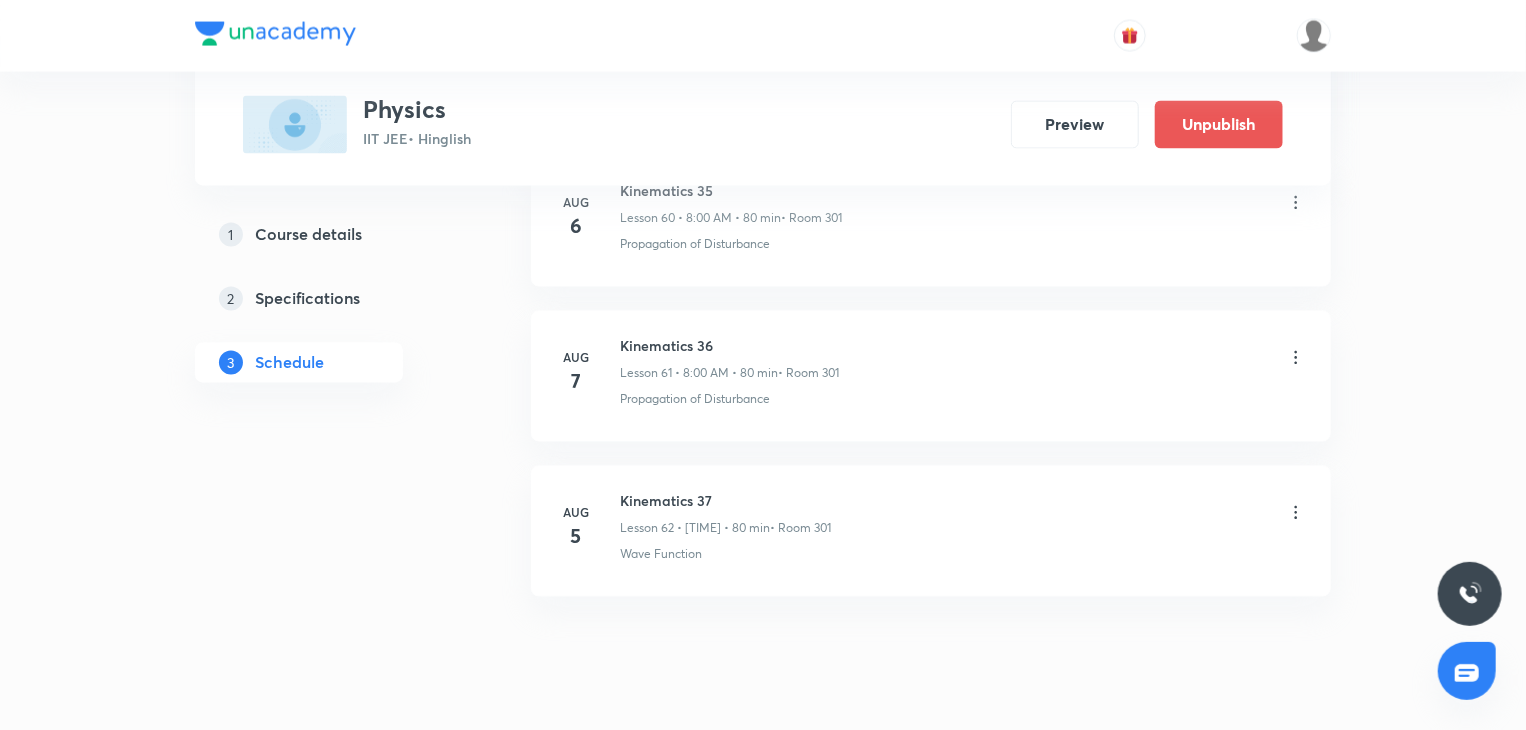 scroll, scrollTop: 9540, scrollLeft: 0, axis: vertical 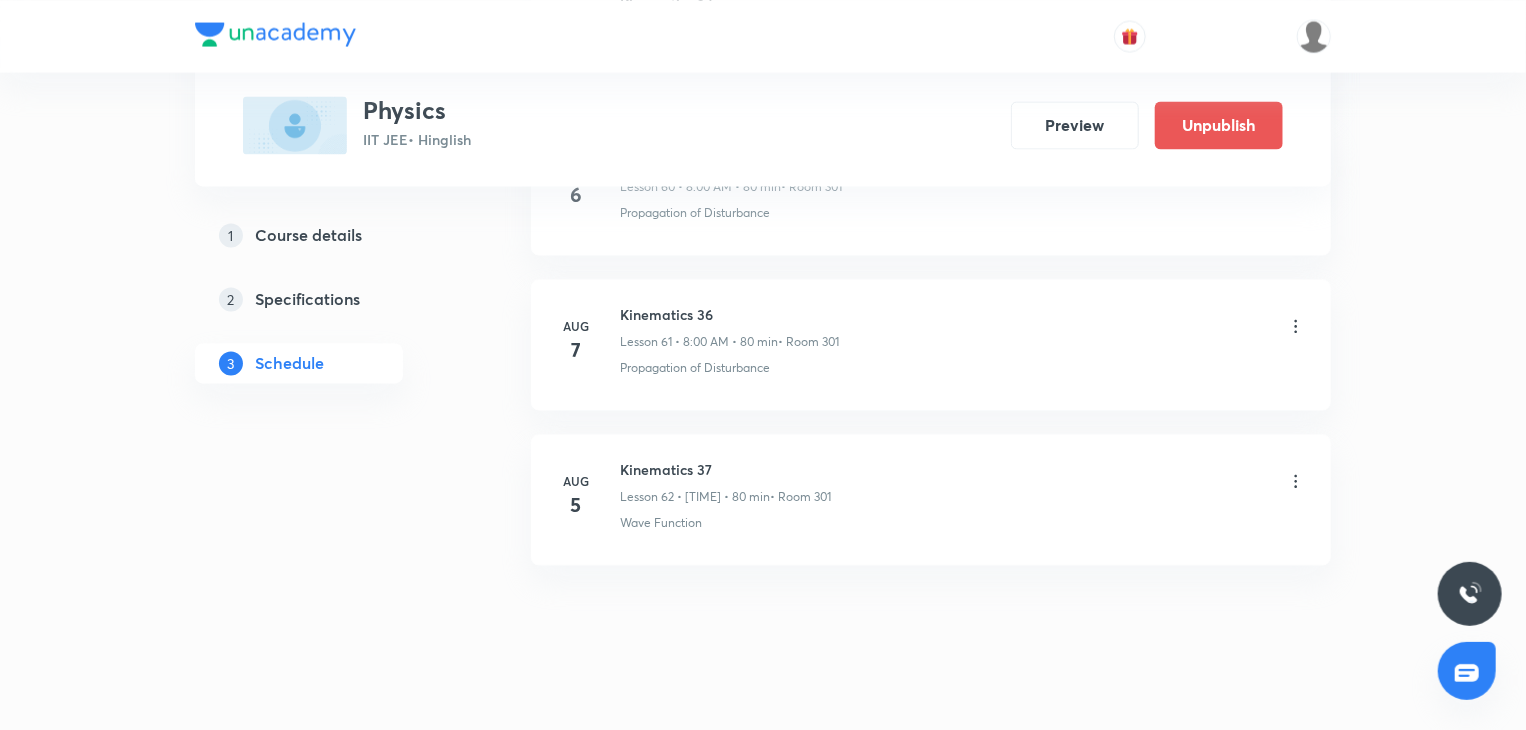 click 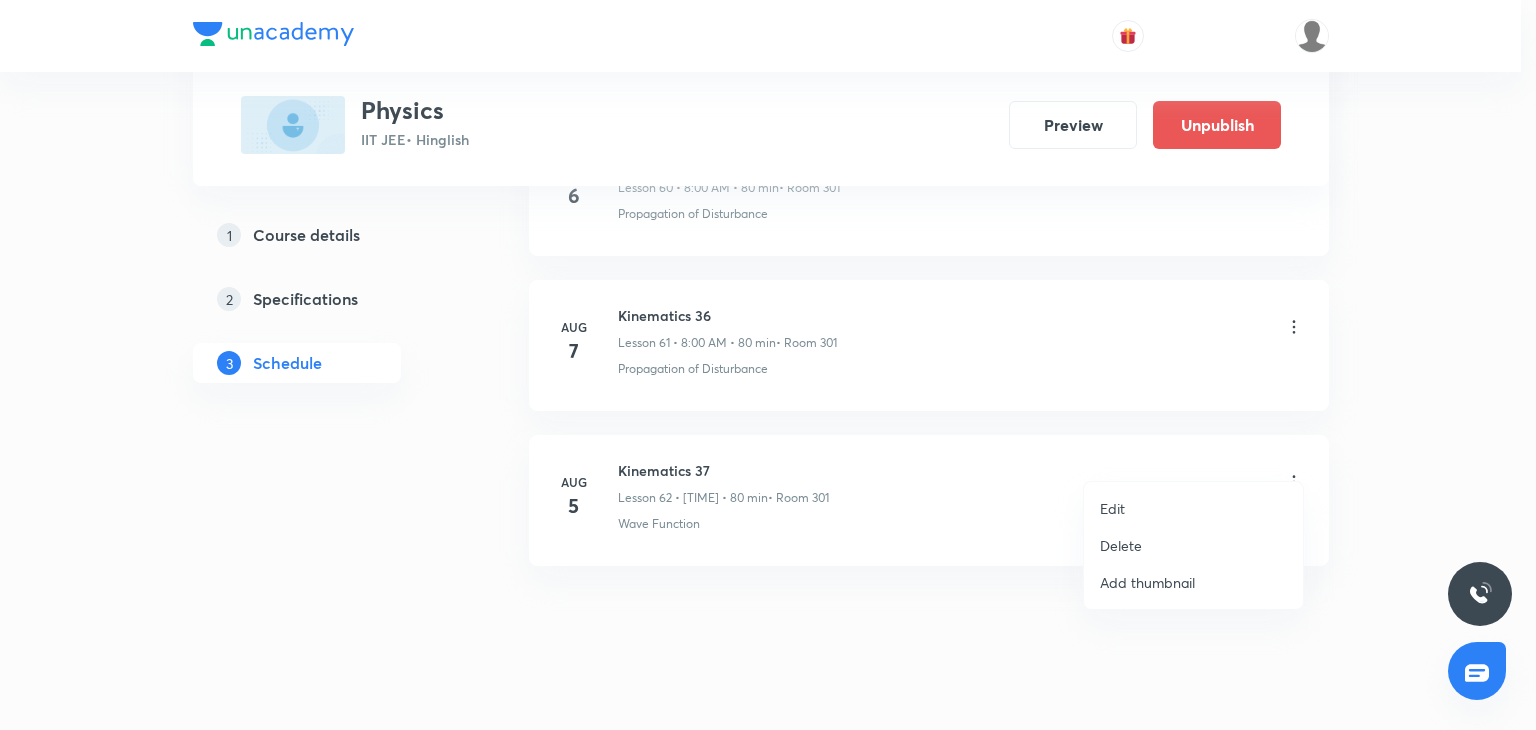 click on "Edit" at bounding box center (1193, 508) 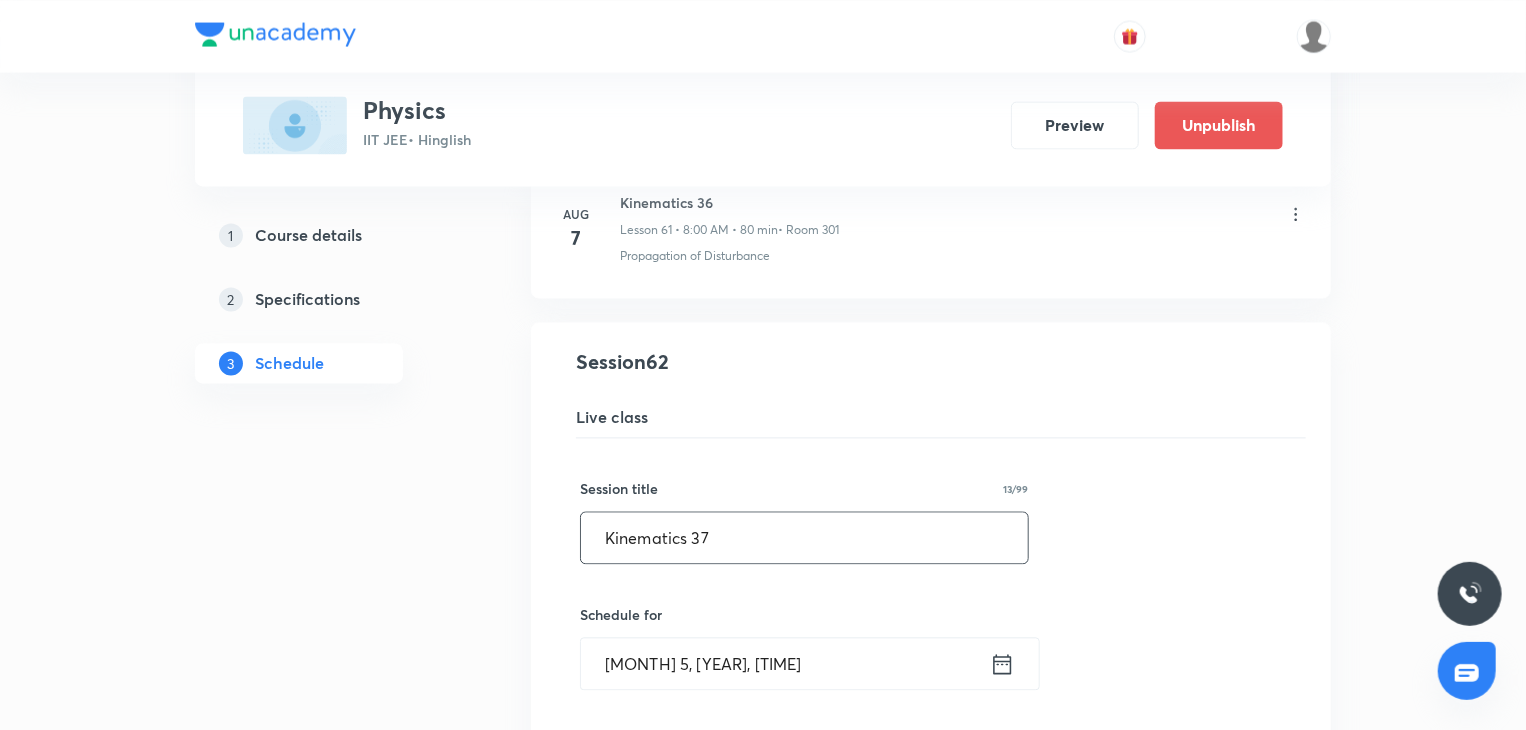 click on "Kinematics 37" at bounding box center (804, 538) 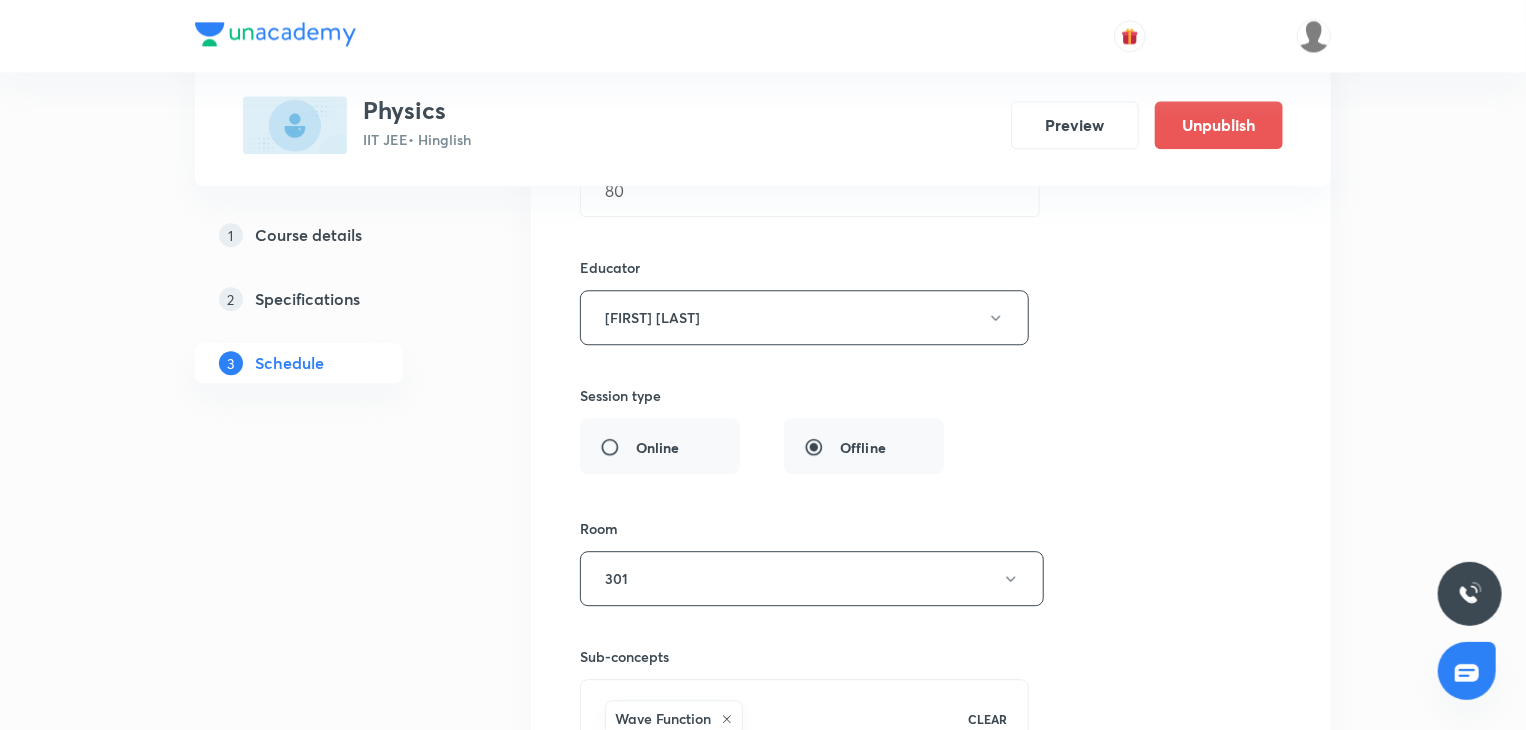 scroll, scrollTop: 10433, scrollLeft: 0, axis: vertical 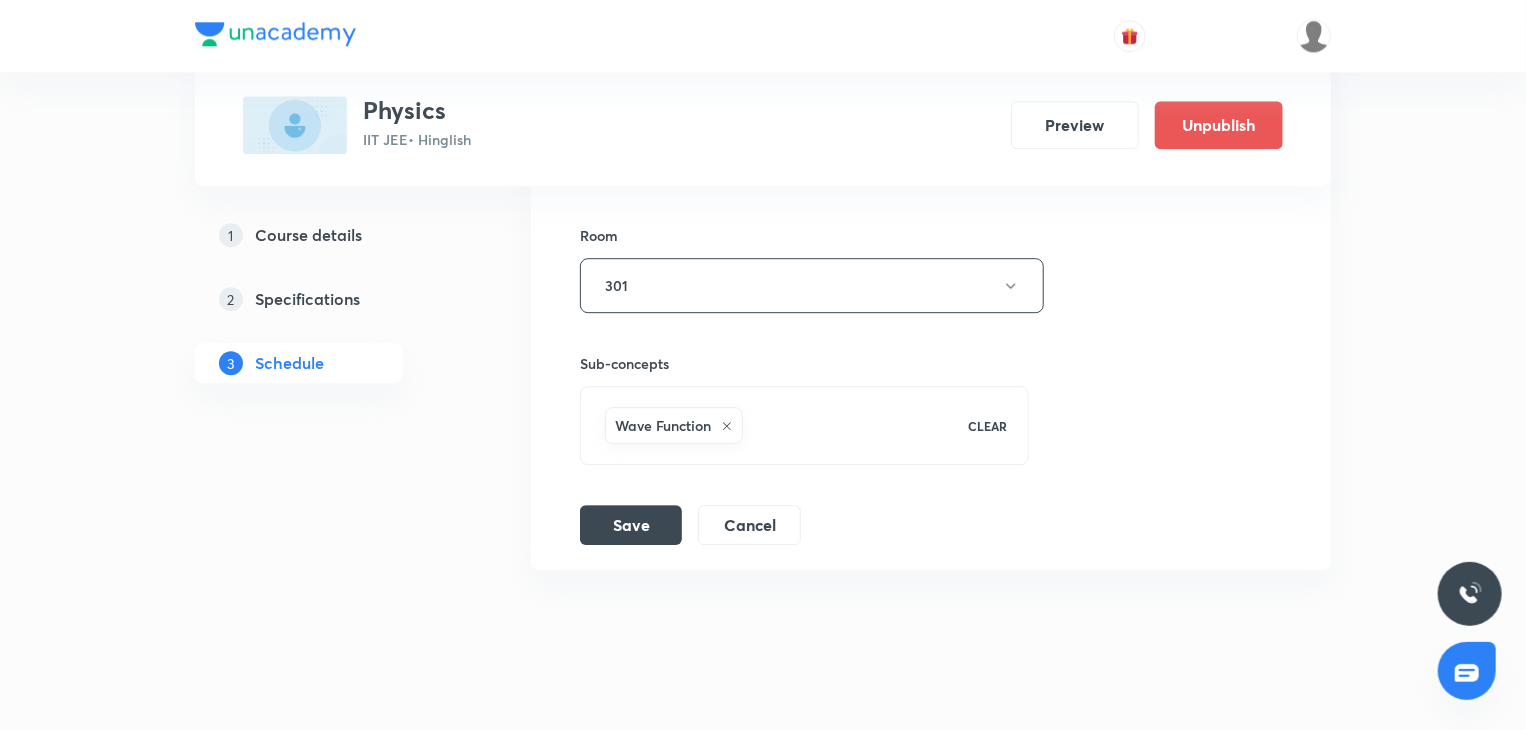 type on "Kinematics 35" 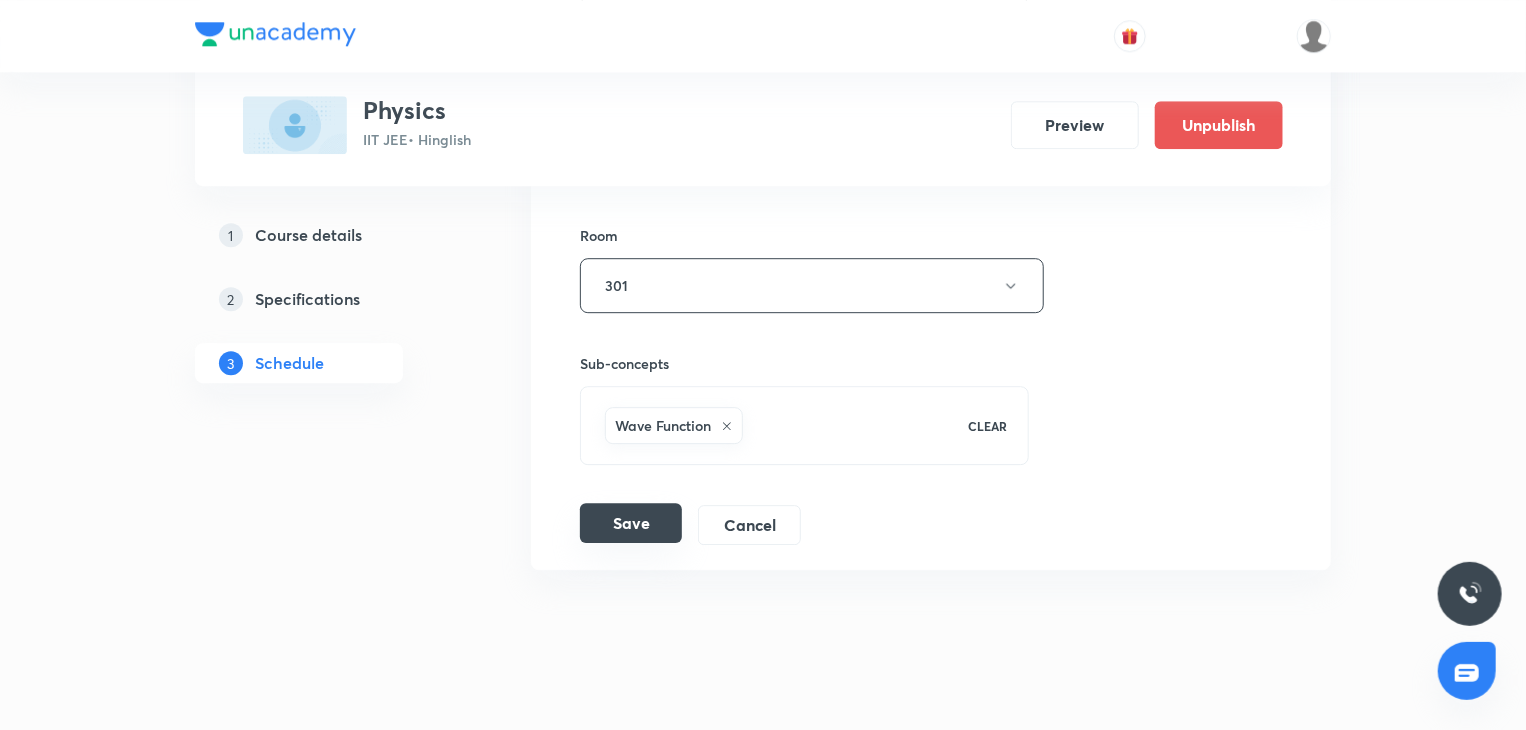 click on "Save" at bounding box center (631, 523) 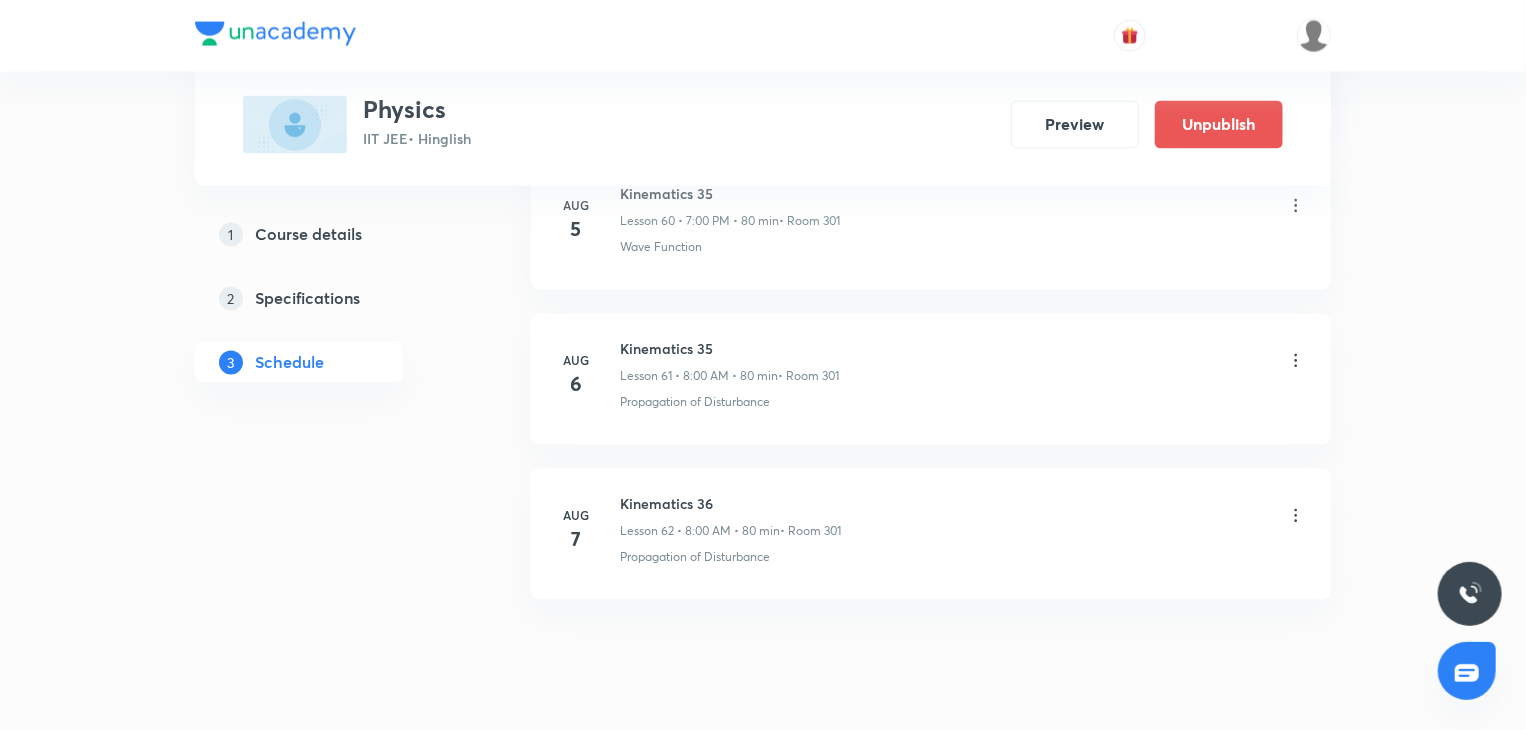 scroll, scrollTop: 9540, scrollLeft: 0, axis: vertical 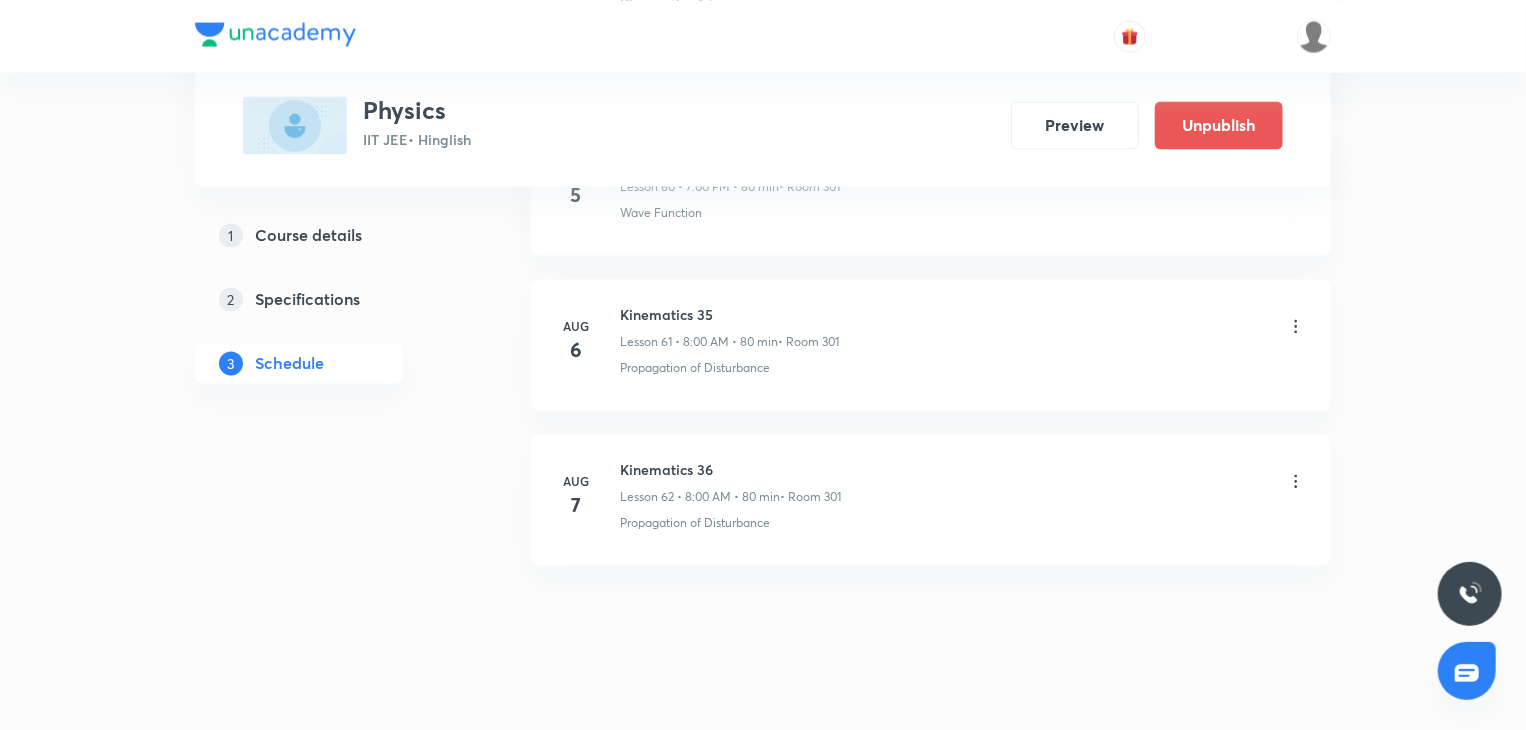 click 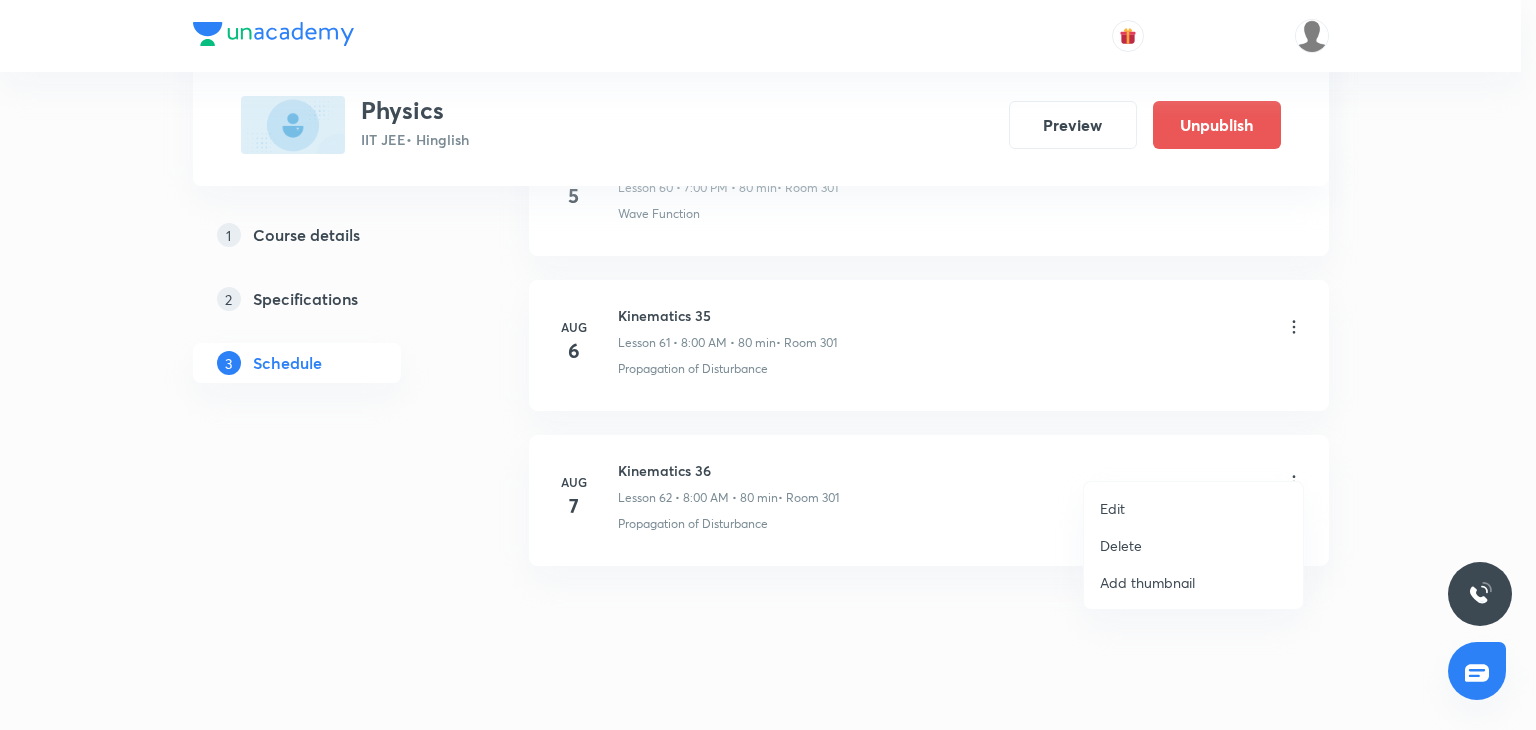 click on "Delete" at bounding box center [1193, 545] 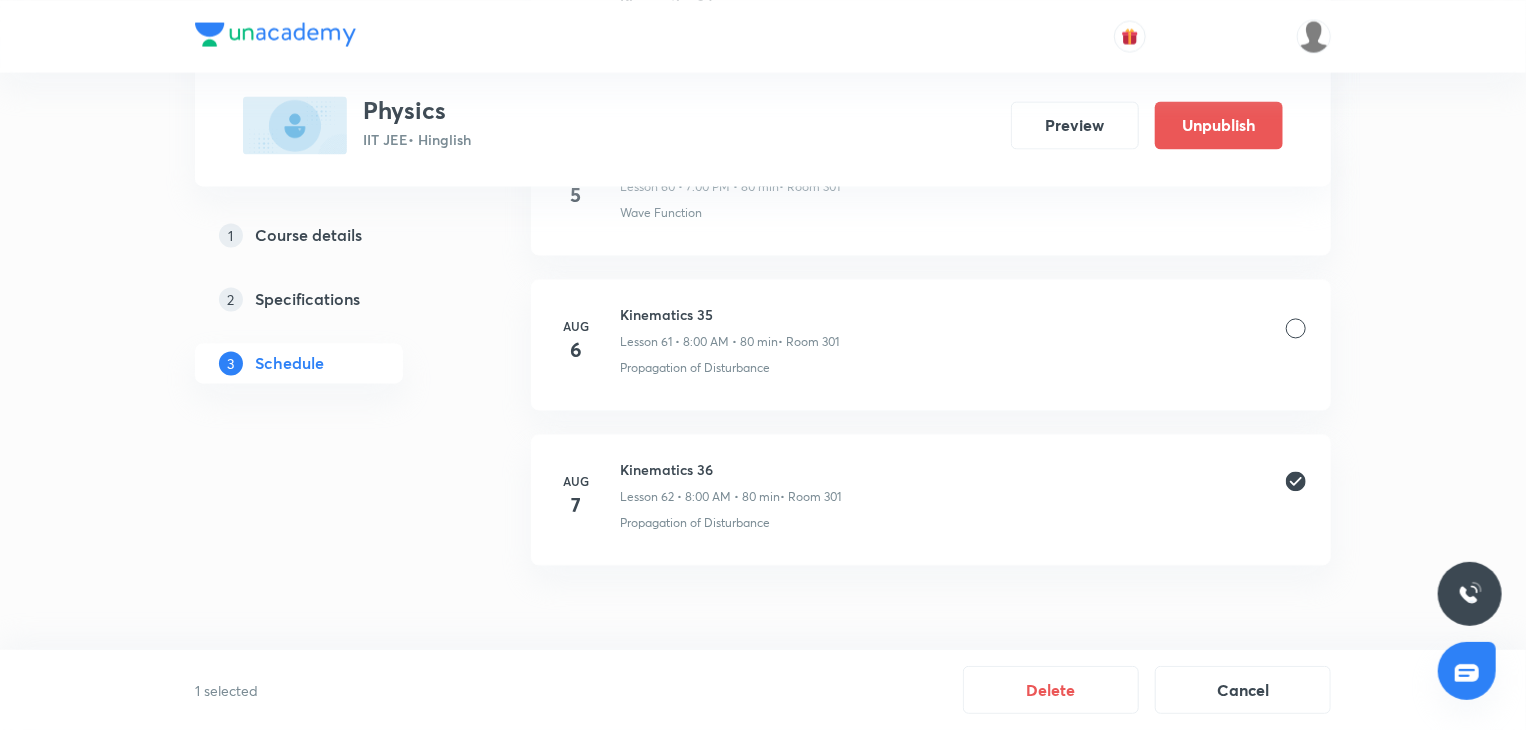 click on "1 selected Delete Cancel" at bounding box center (763, 690) 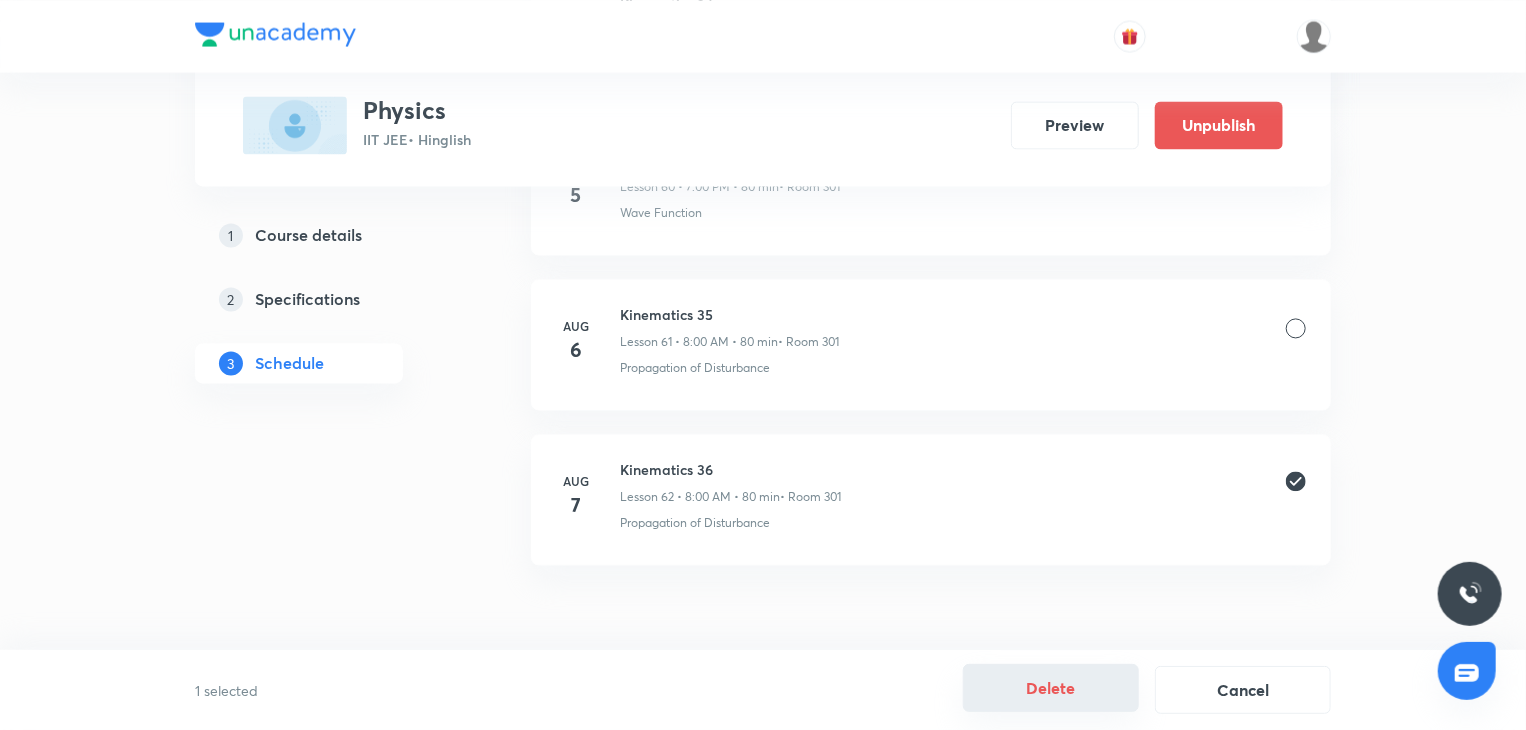 click on "Delete" at bounding box center (1051, 688) 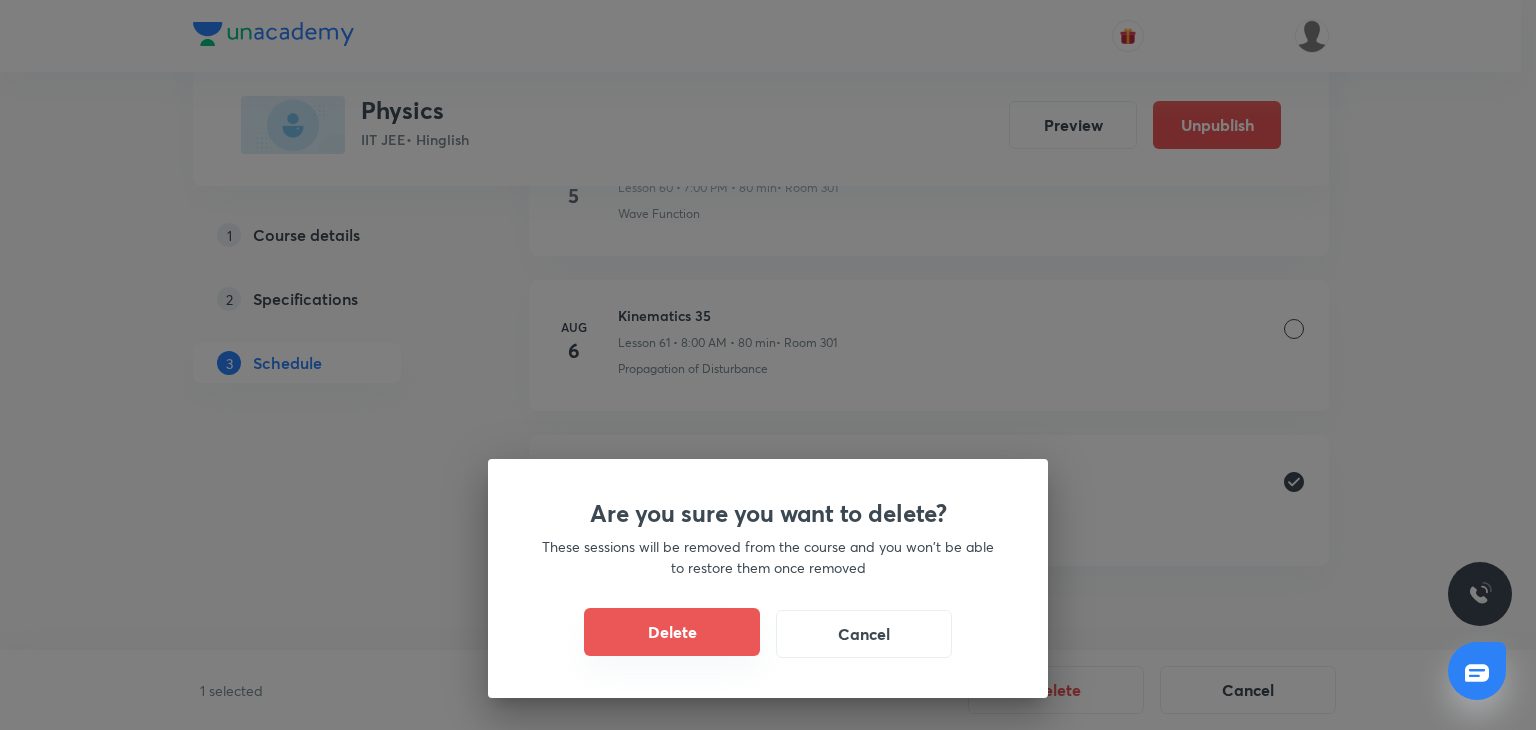 click on "Delete" at bounding box center (672, 632) 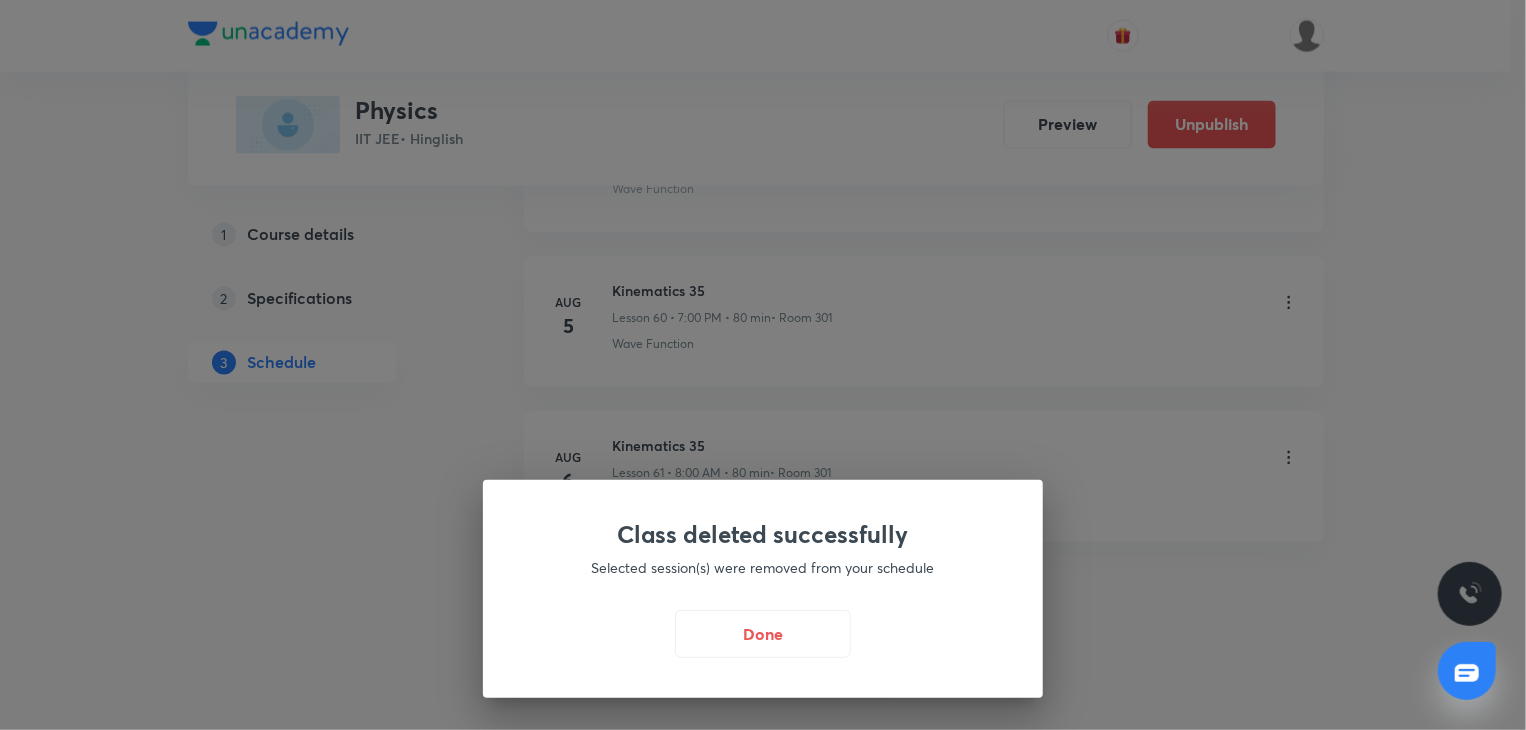 scroll, scrollTop: 9384, scrollLeft: 0, axis: vertical 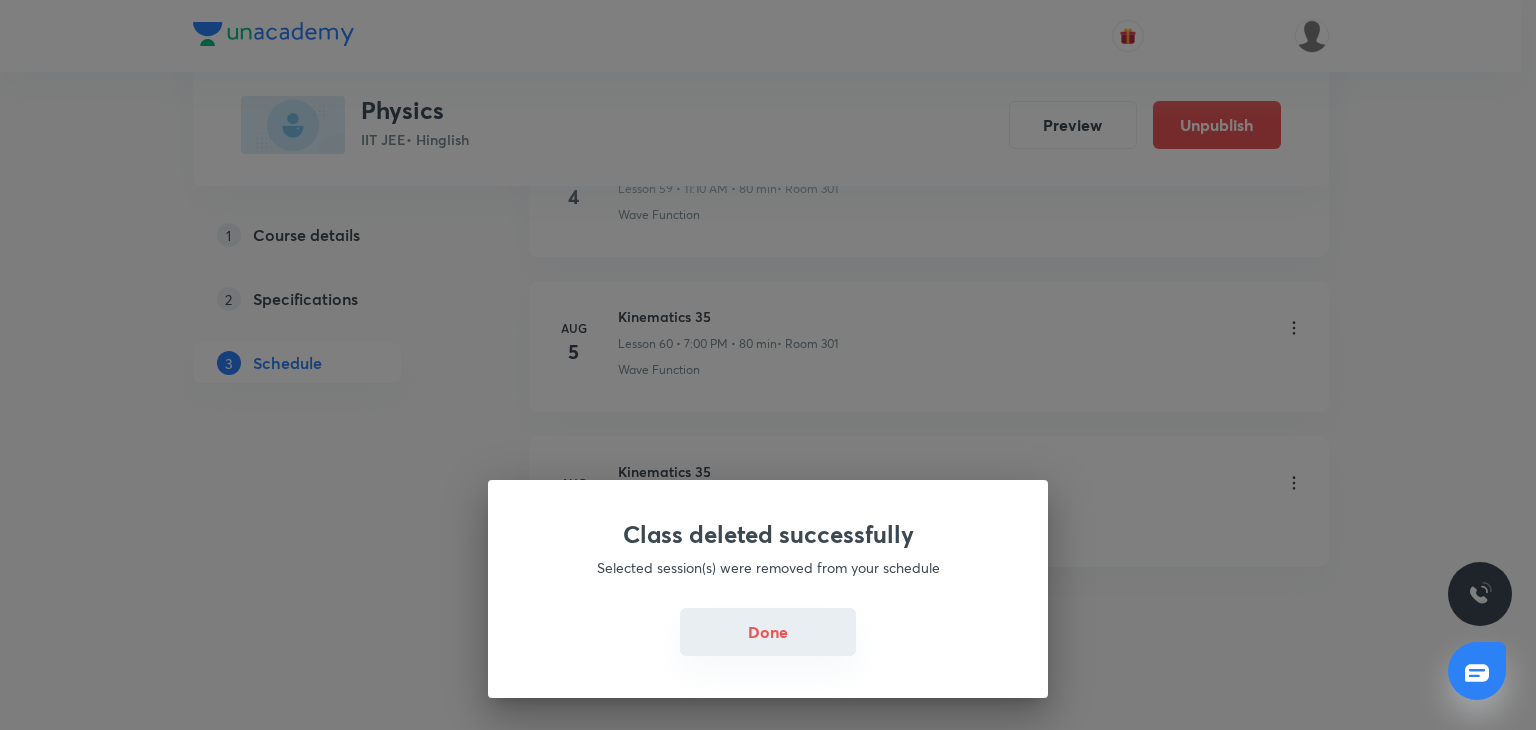 click on "Done" at bounding box center (768, 632) 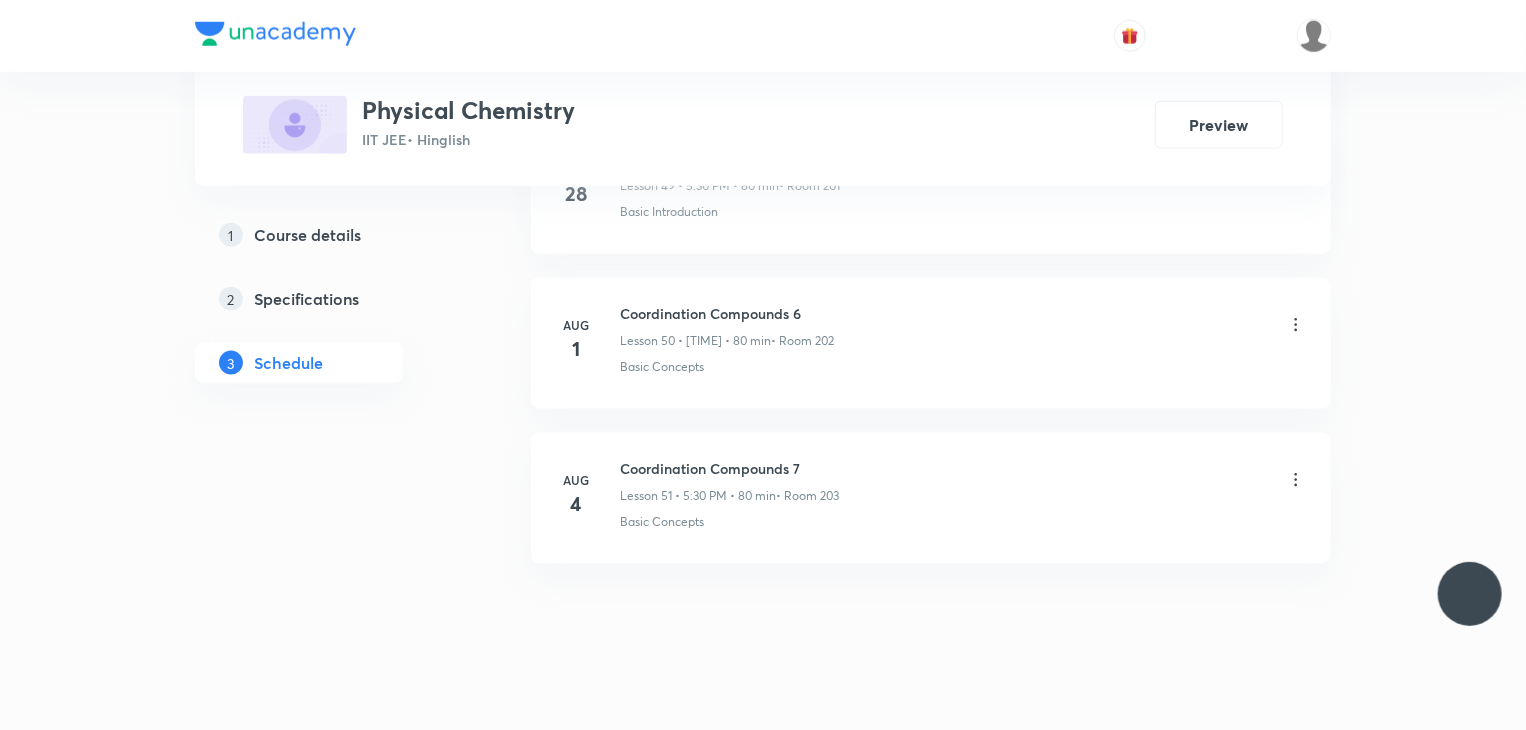 scroll, scrollTop: 0, scrollLeft: 0, axis: both 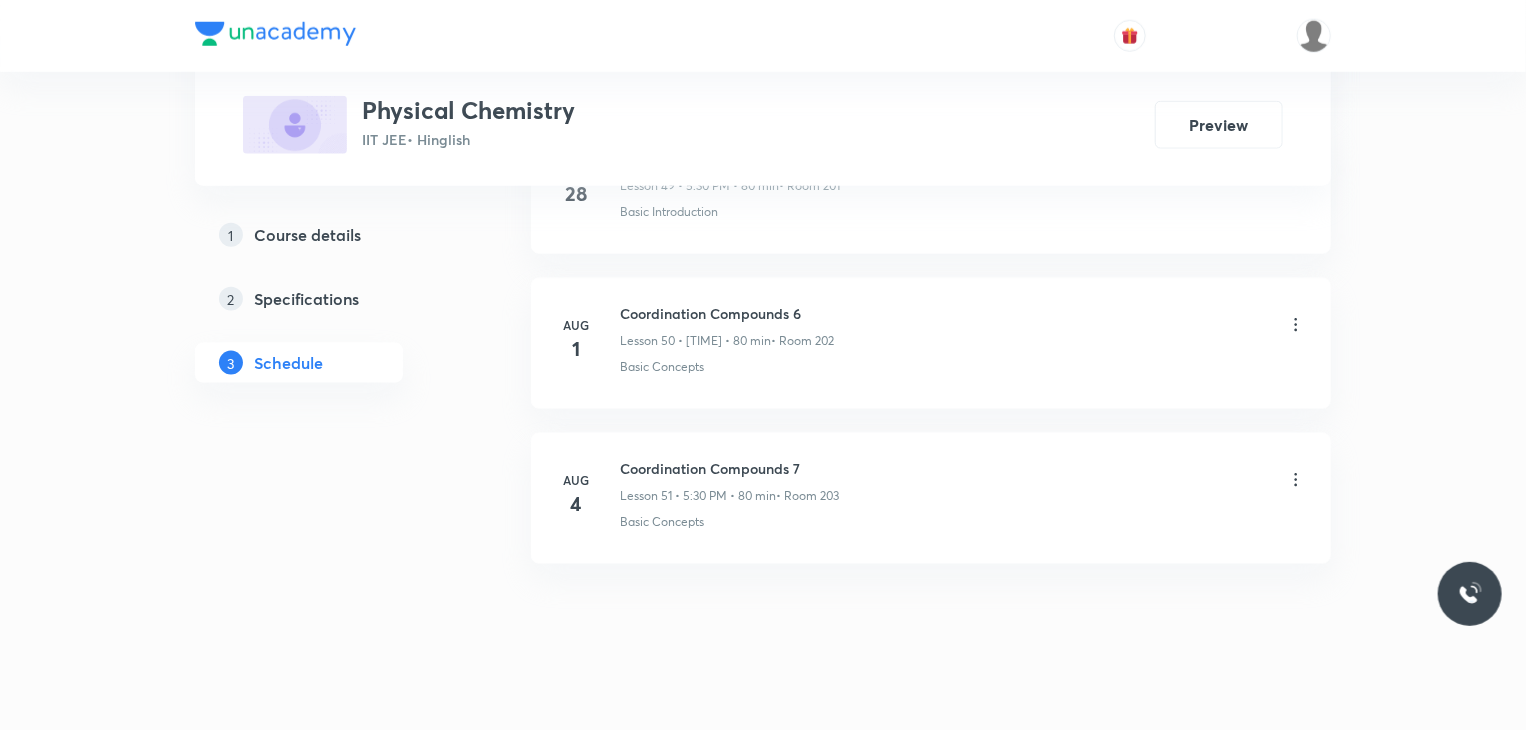 click on "Coordination Compounds 7" at bounding box center [729, 468] 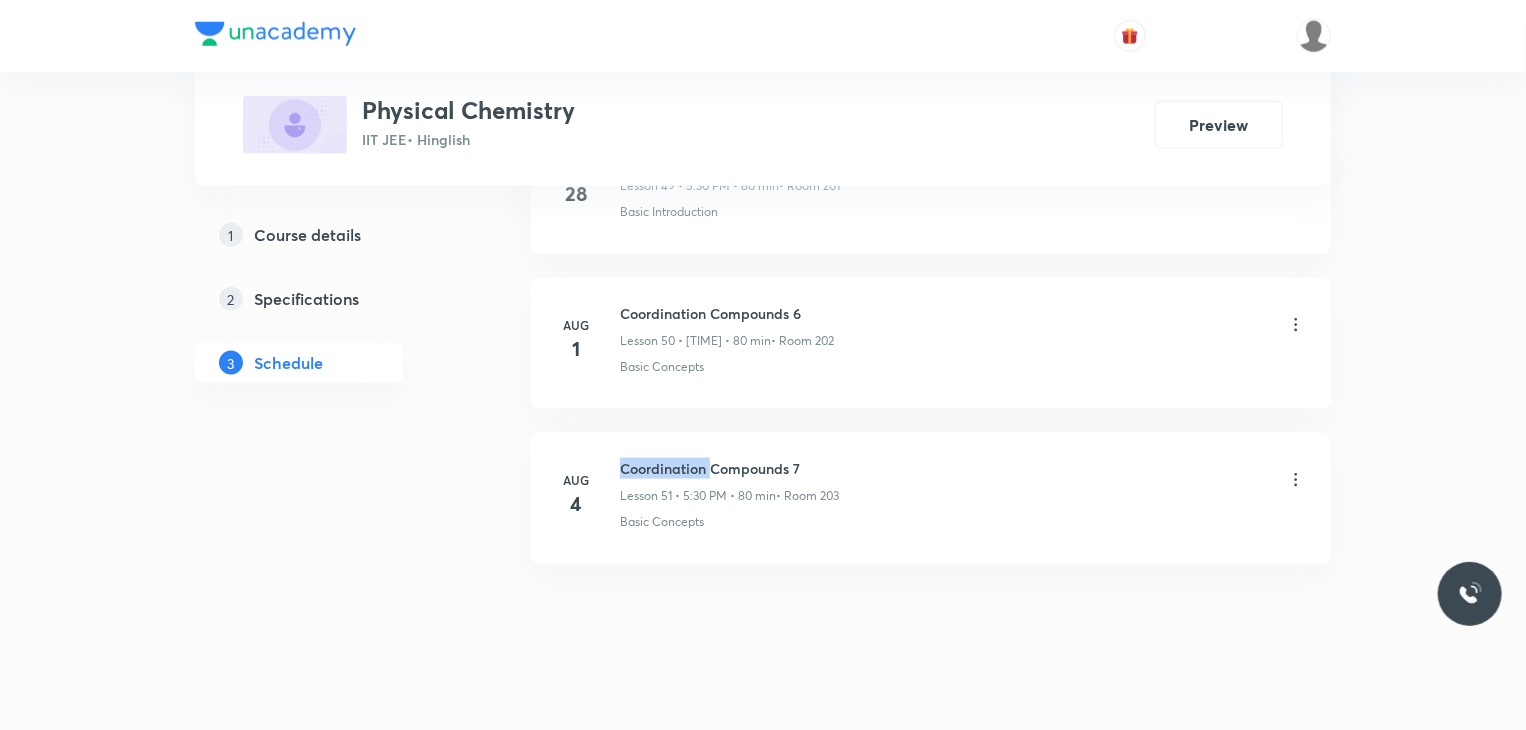 click on "Coordination Compounds 7" at bounding box center [729, 468] 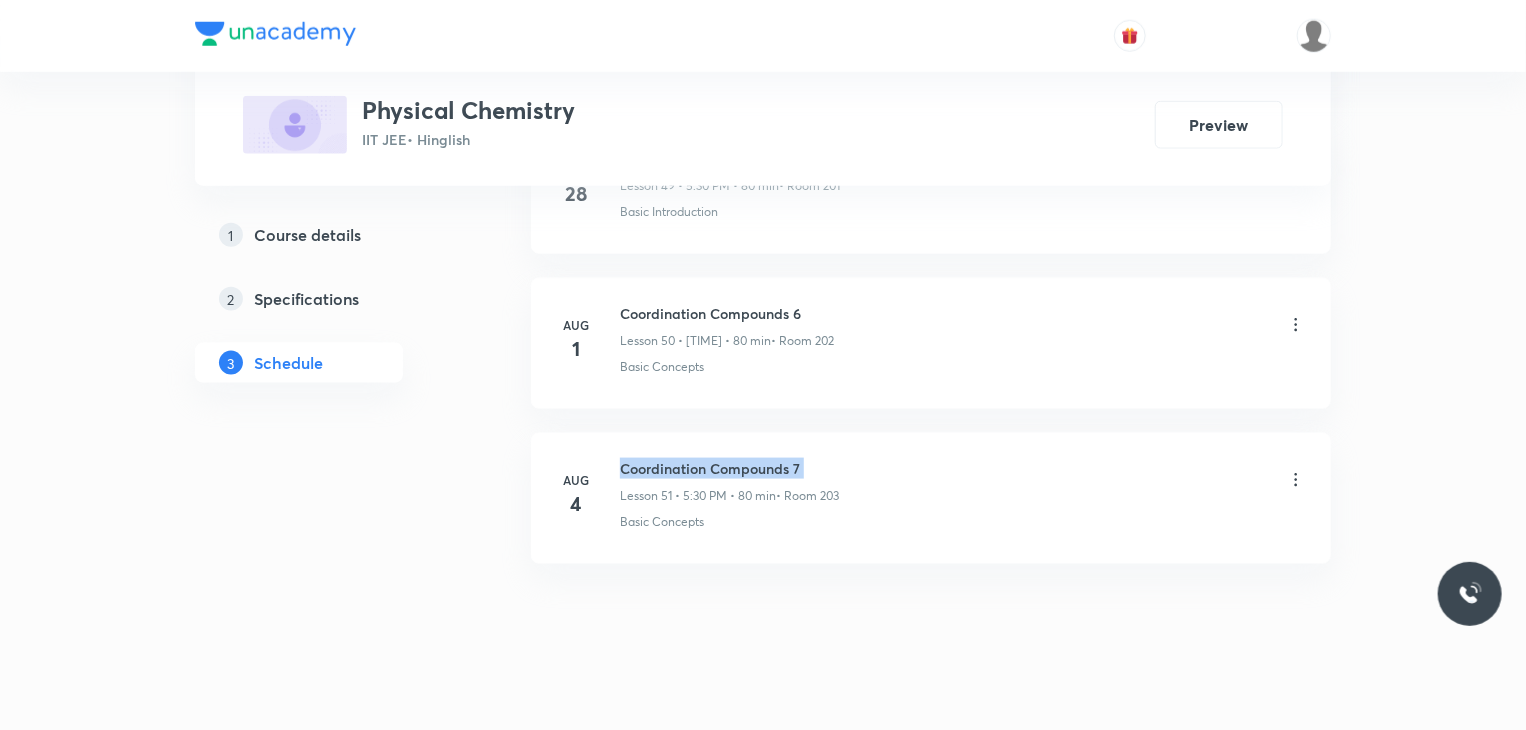 click on "Coordination Compounds 7" at bounding box center (729, 468) 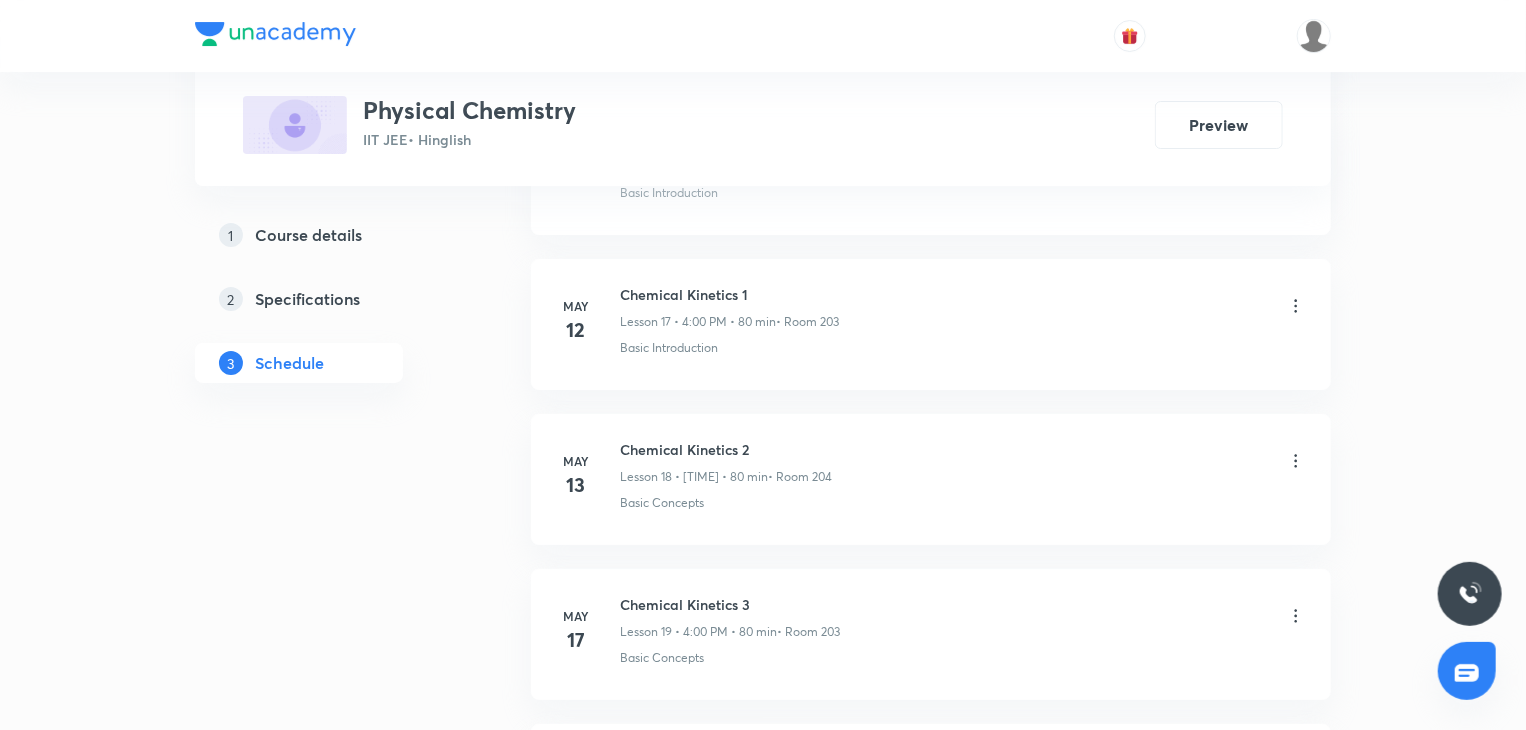 scroll, scrollTop: 3767, scrollLeft: 0, axis: vertical 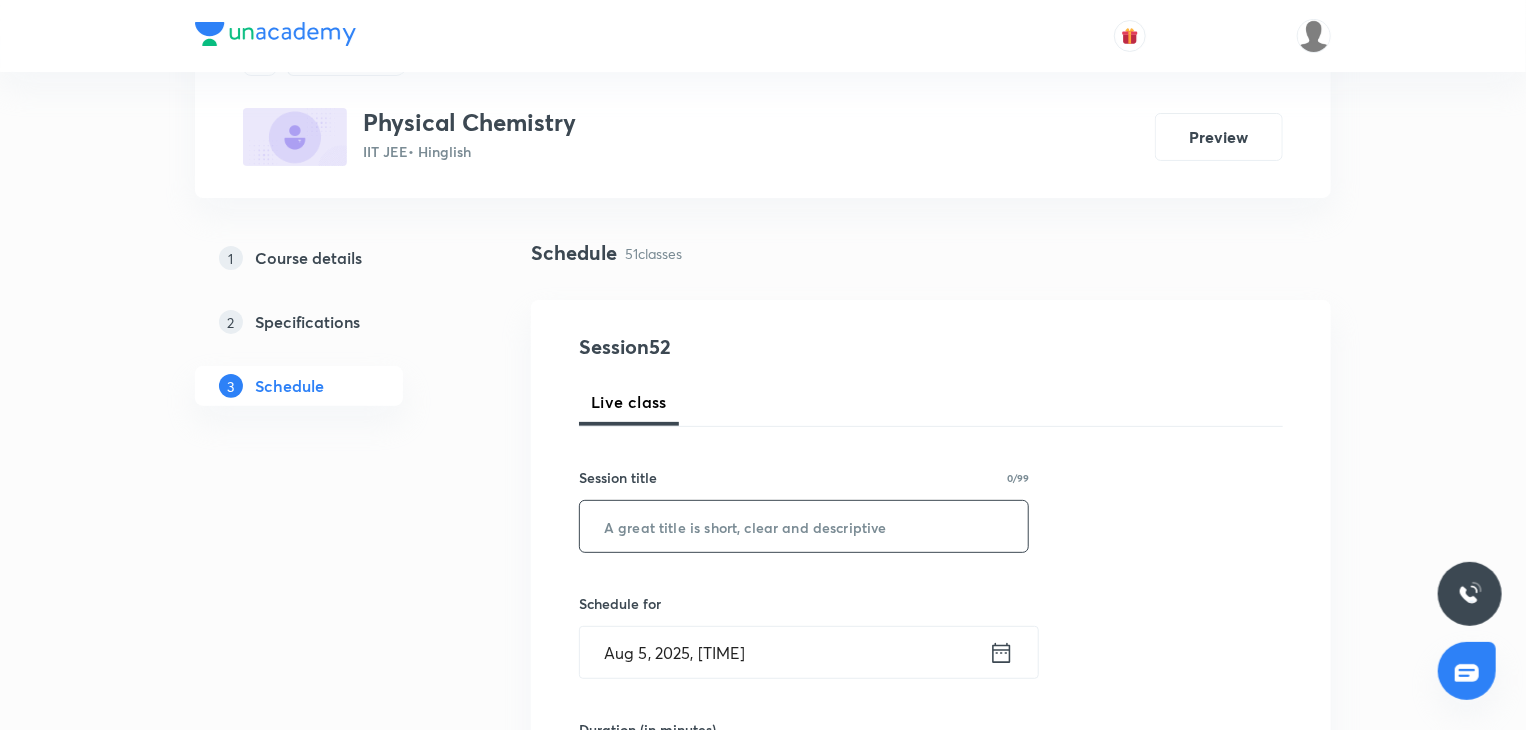 click at bounding box center [804, 526] 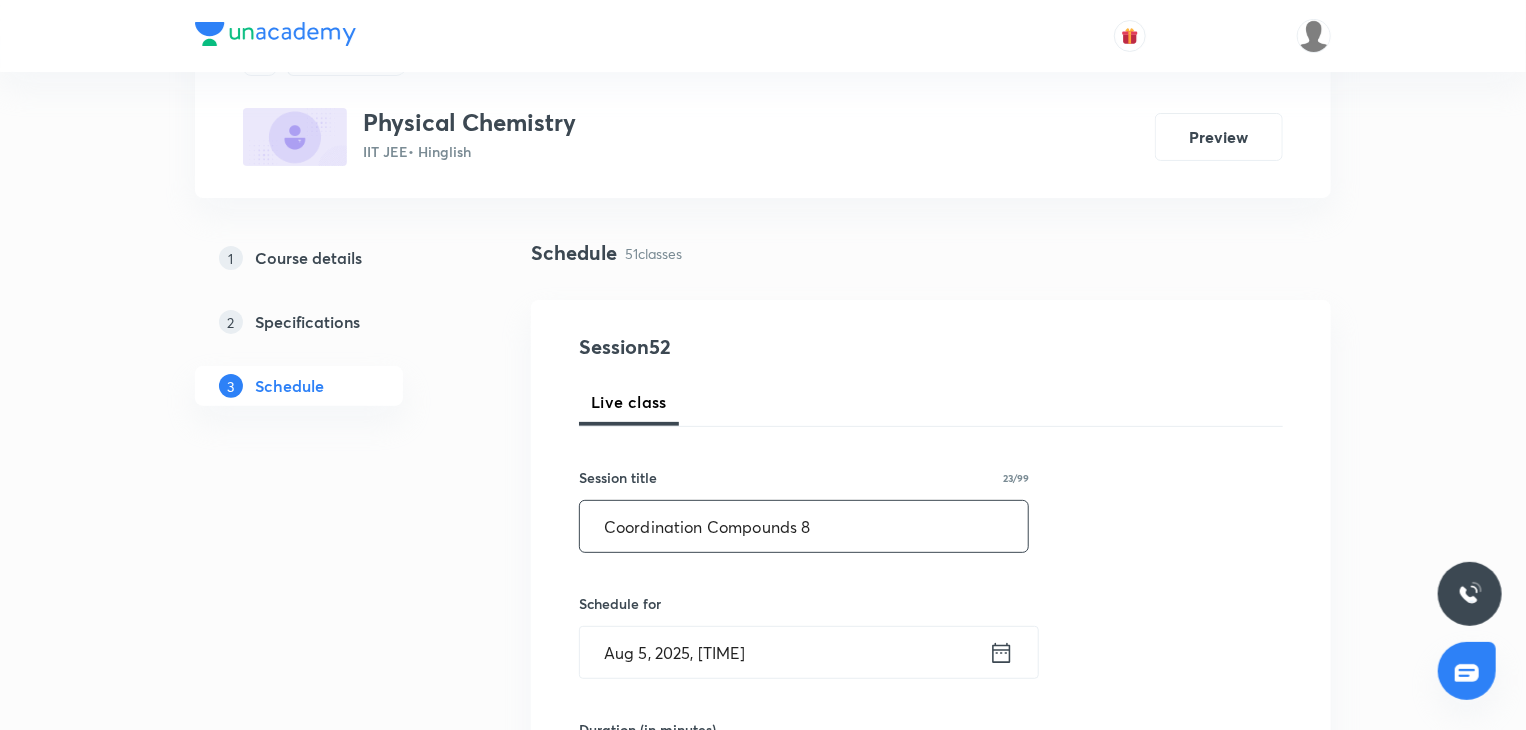 type on "Coordination Compounds 8" 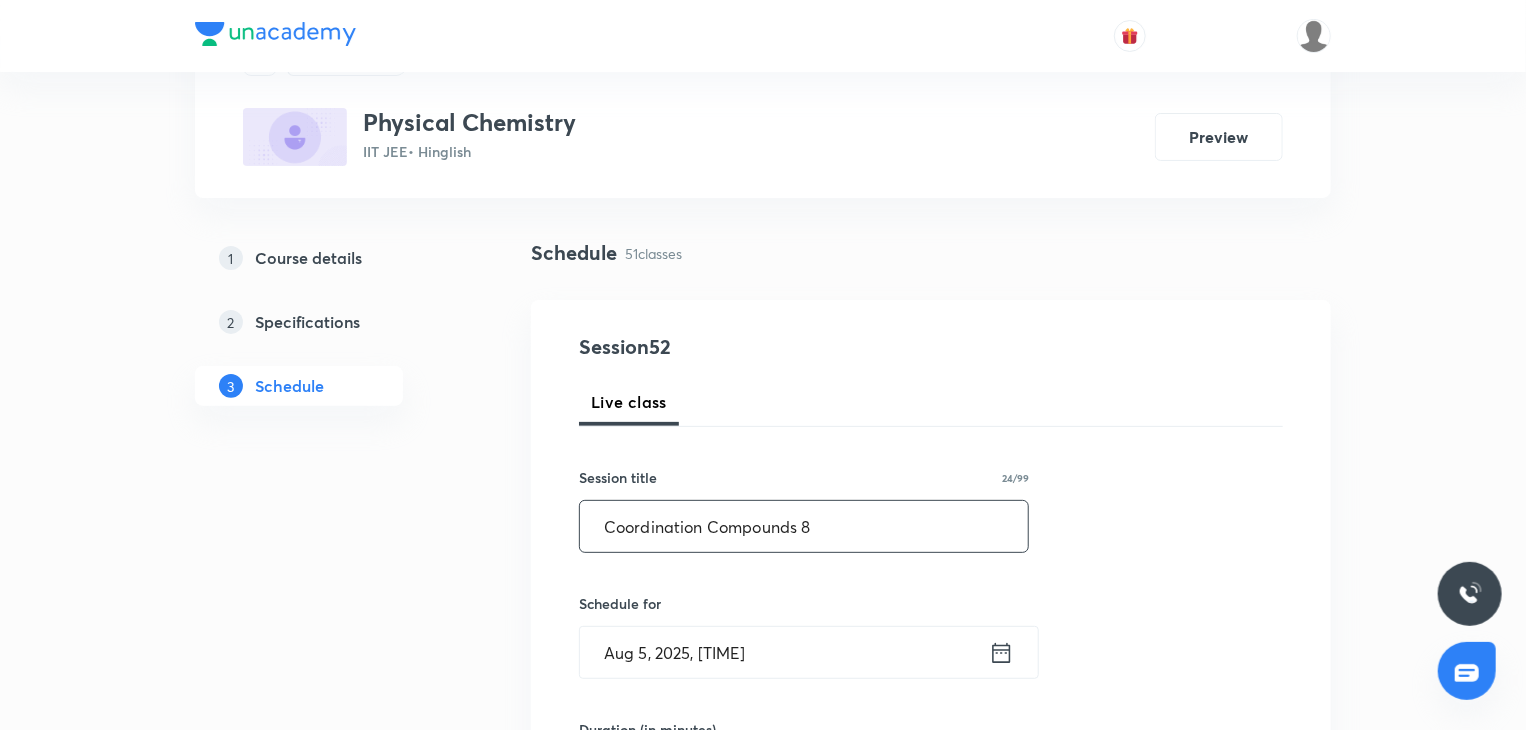 scroll, scrollTop: 200, scrollLeft: 0, axis: vertical 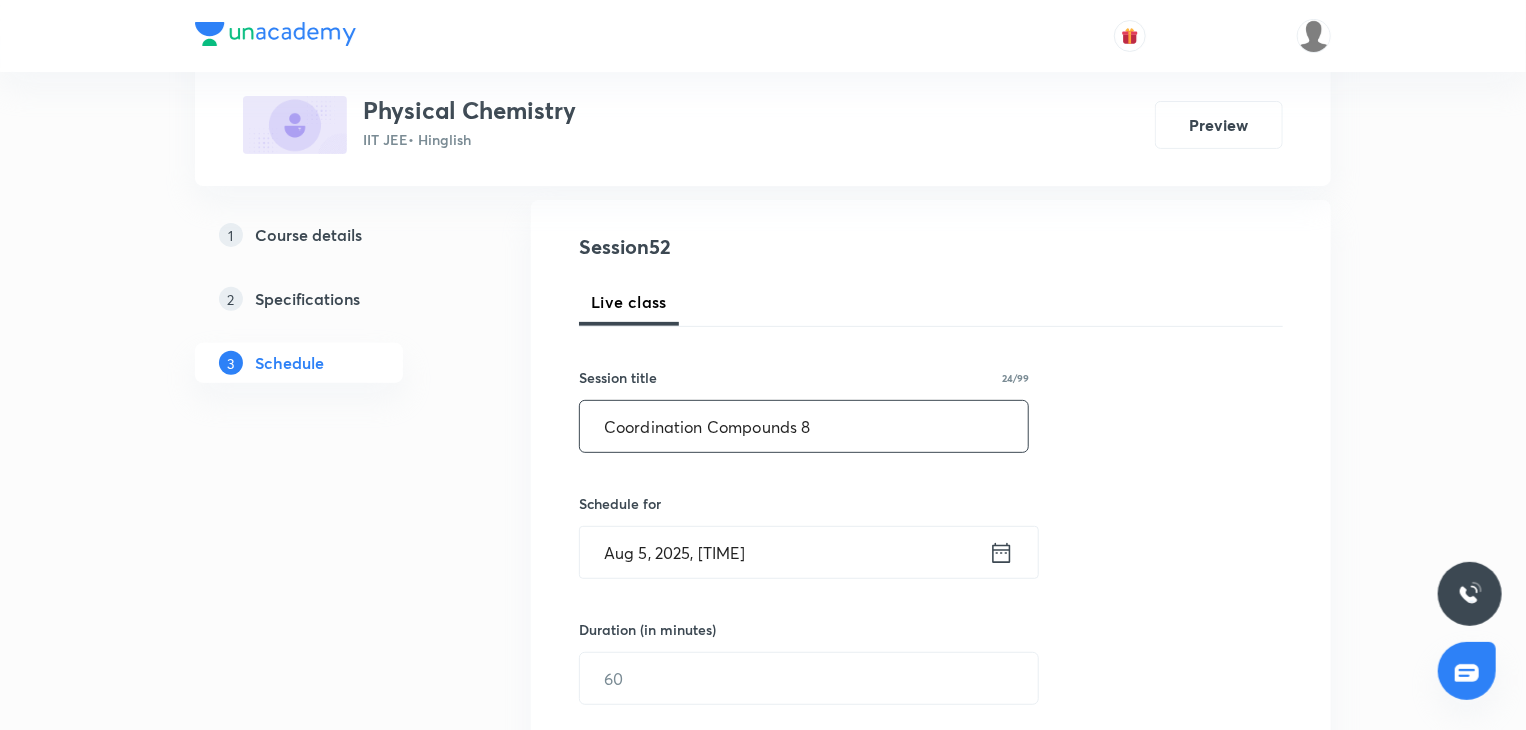 click on "Aug 5, 2025, 1:28 PM" at bounding box center (784, 552) 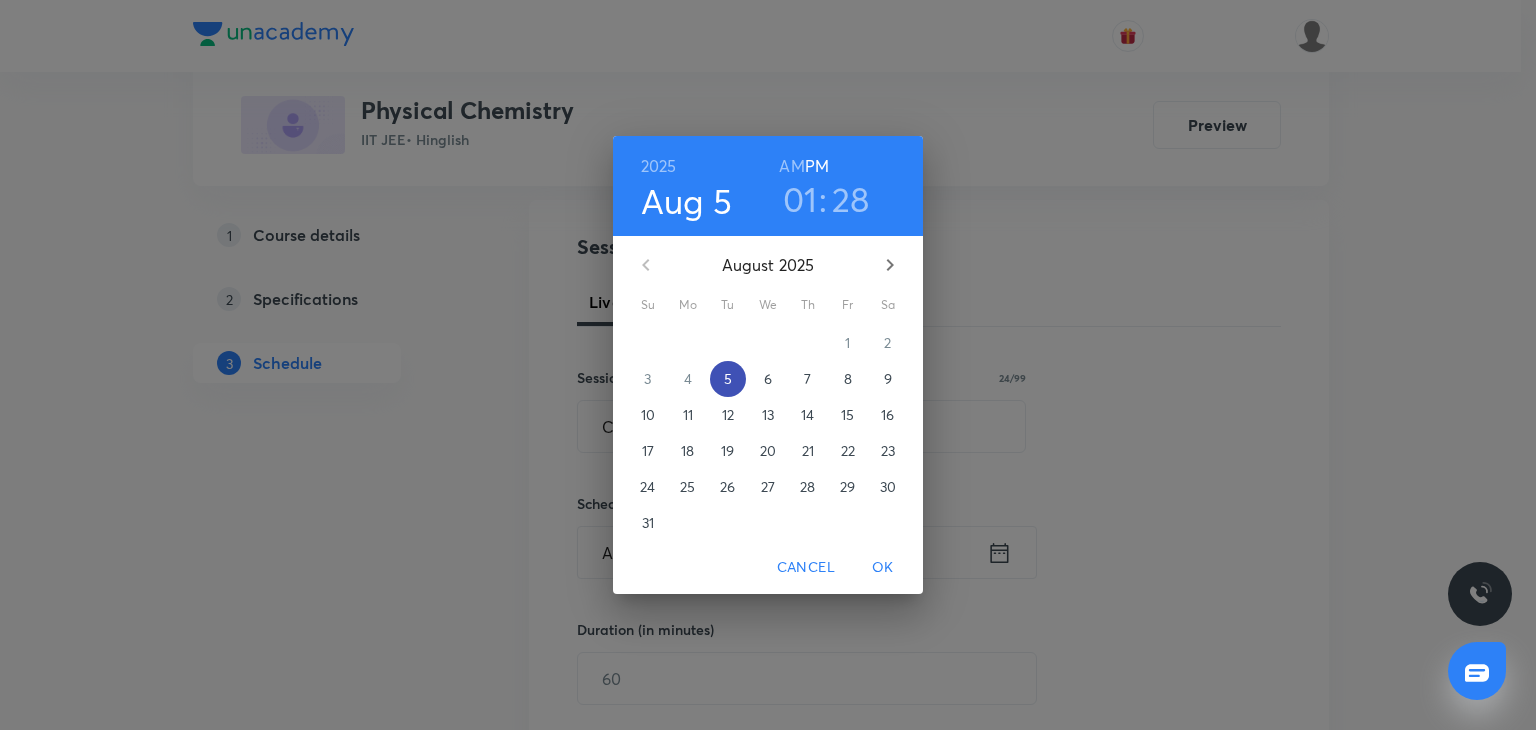 drag, startPoint x: 768, startPoint y: 381, endPoint x: 736, endPoint y: 378, distance: 32.140316 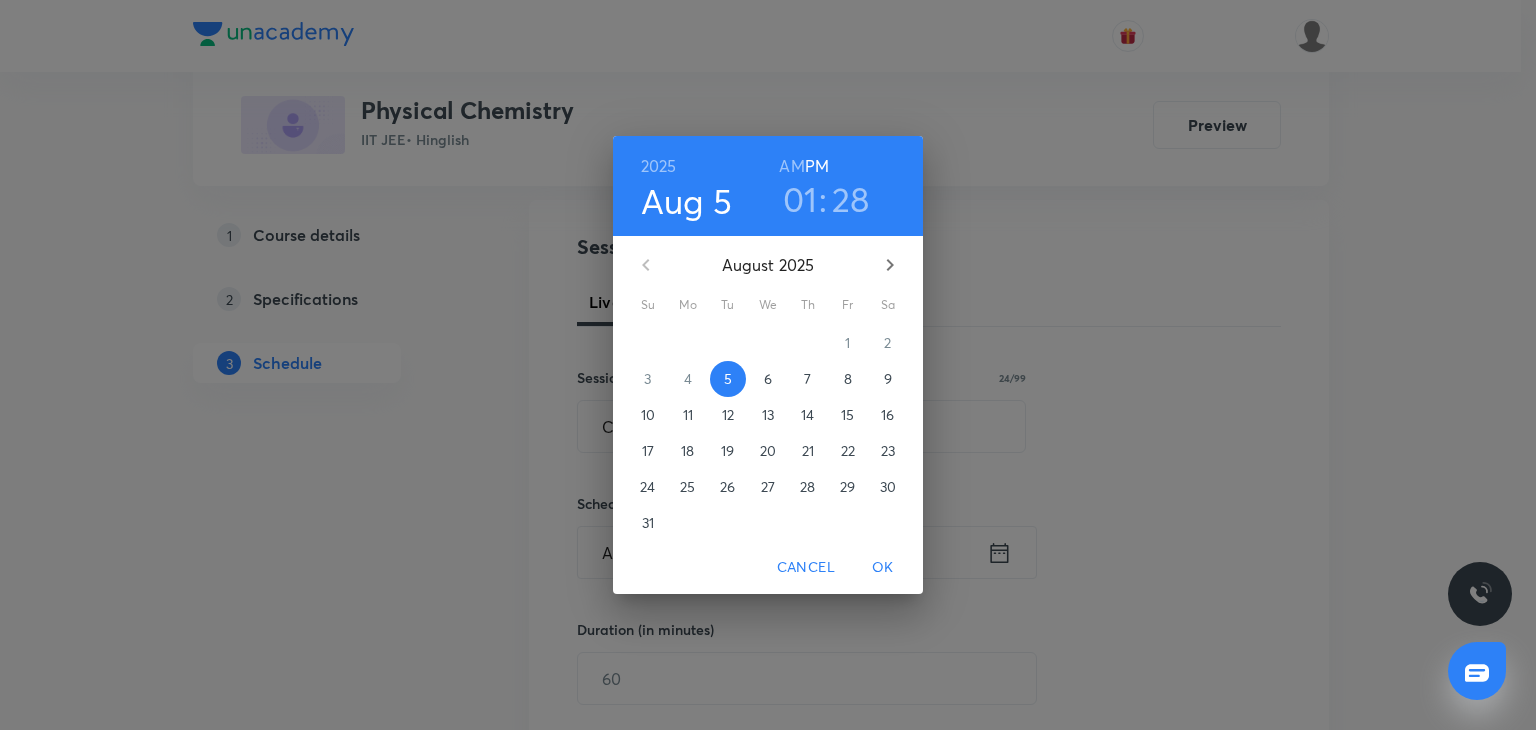 click on "01" at bounding box center [800, 199] 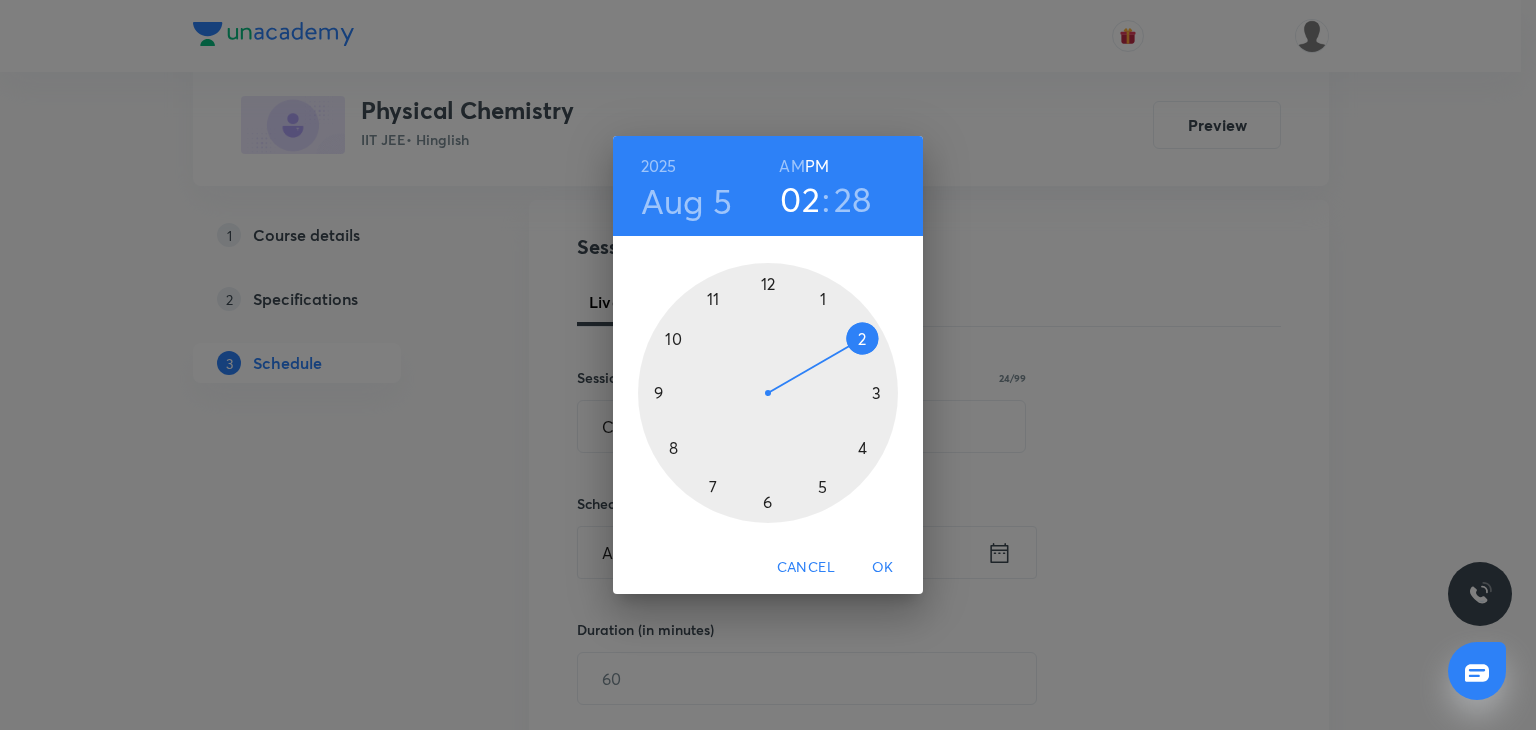 drag, startPoint x: 855, startPoint y: 416, endPoint x: 868, endPoint y: 342, distance: 75.13322 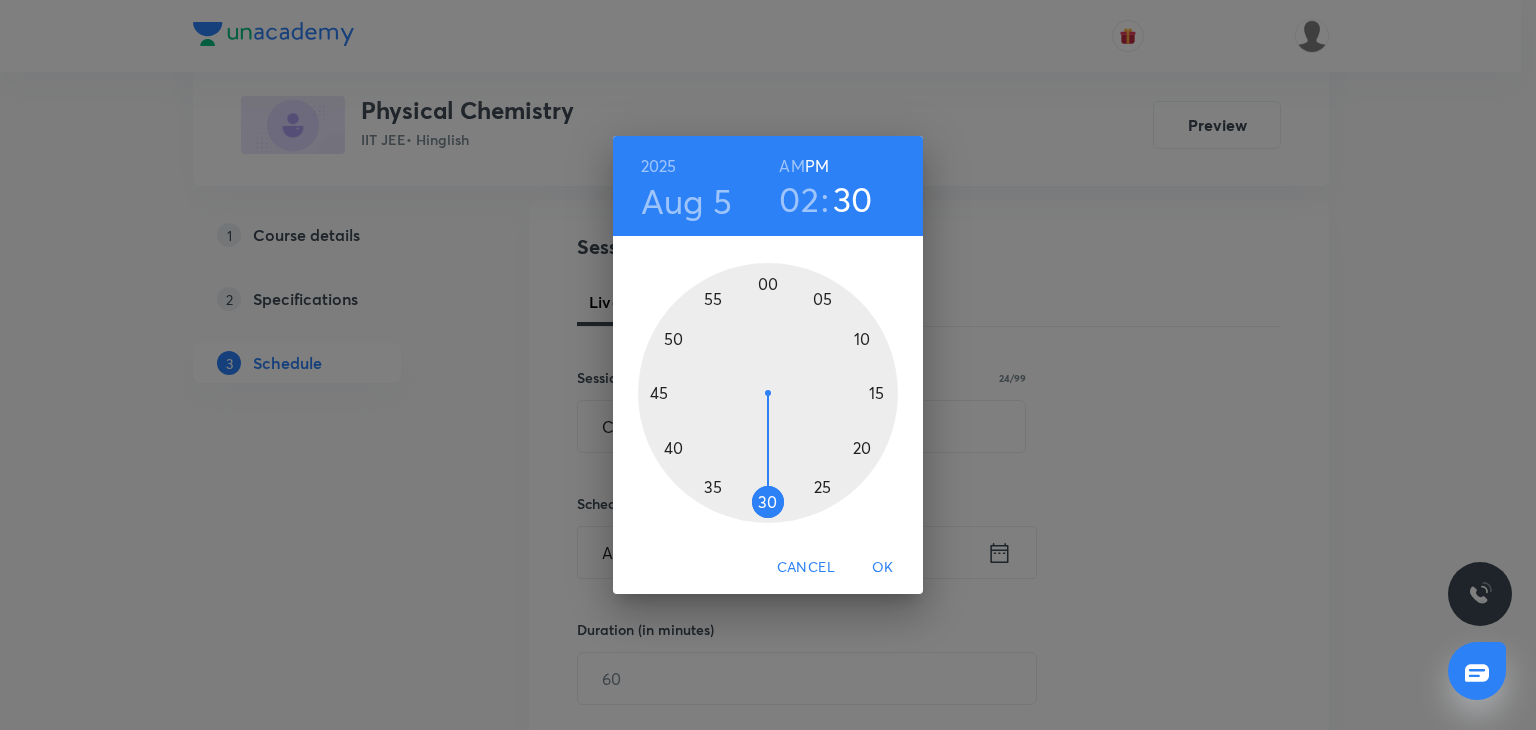 drag, startPoint x: 788, startPoint y: 485, endPoint x: 769, endPoint y: 507, distance: 29.068884 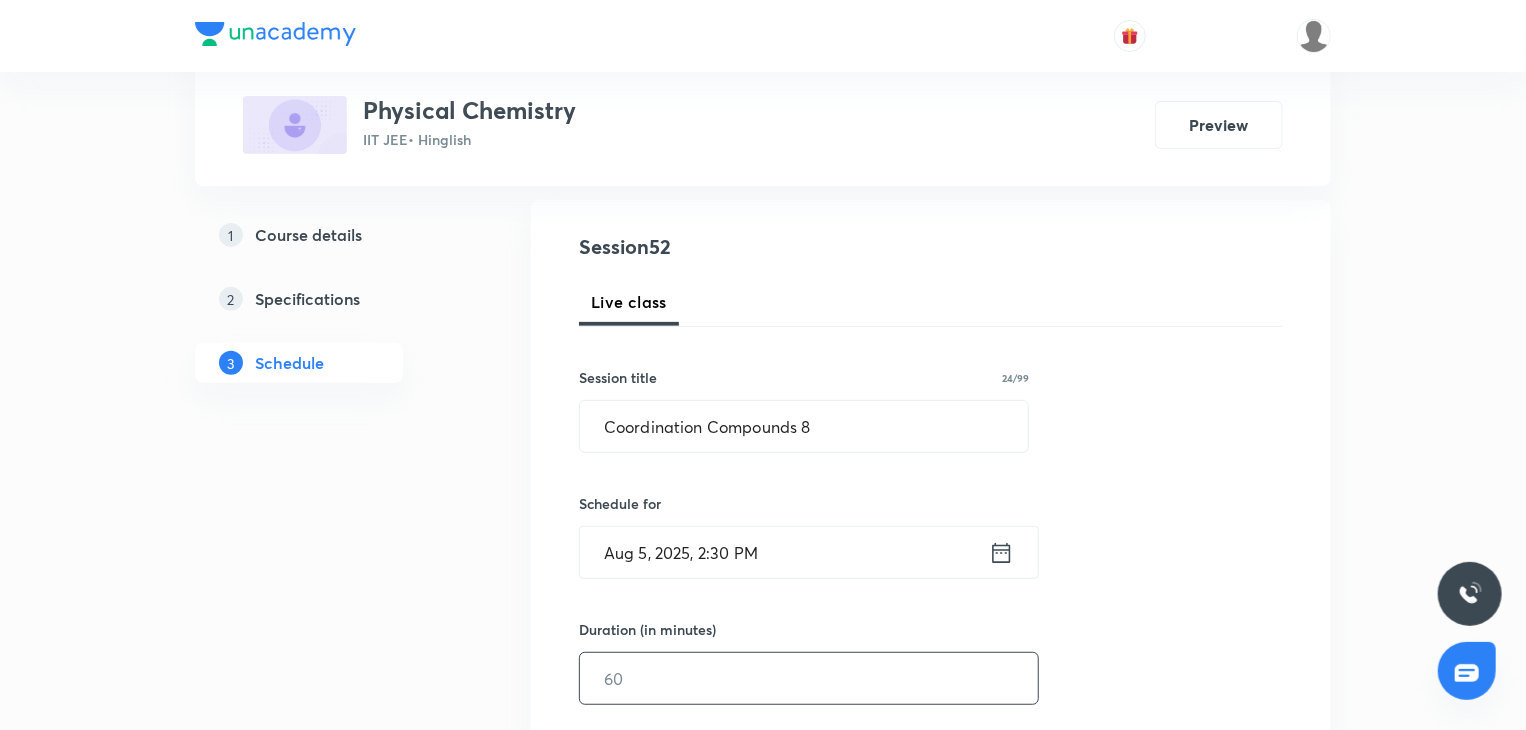 click at bounding box center (809, 678) 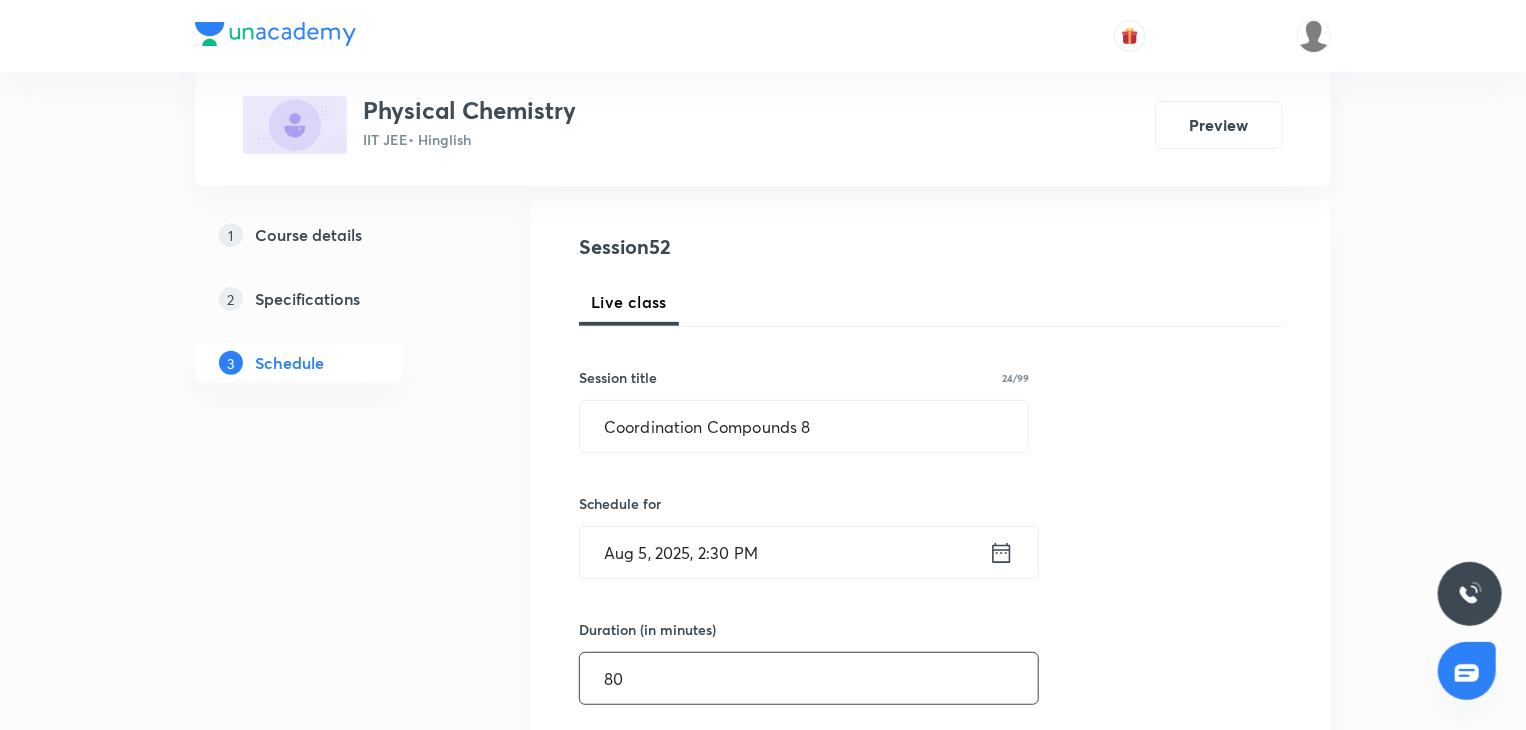 type on "80" 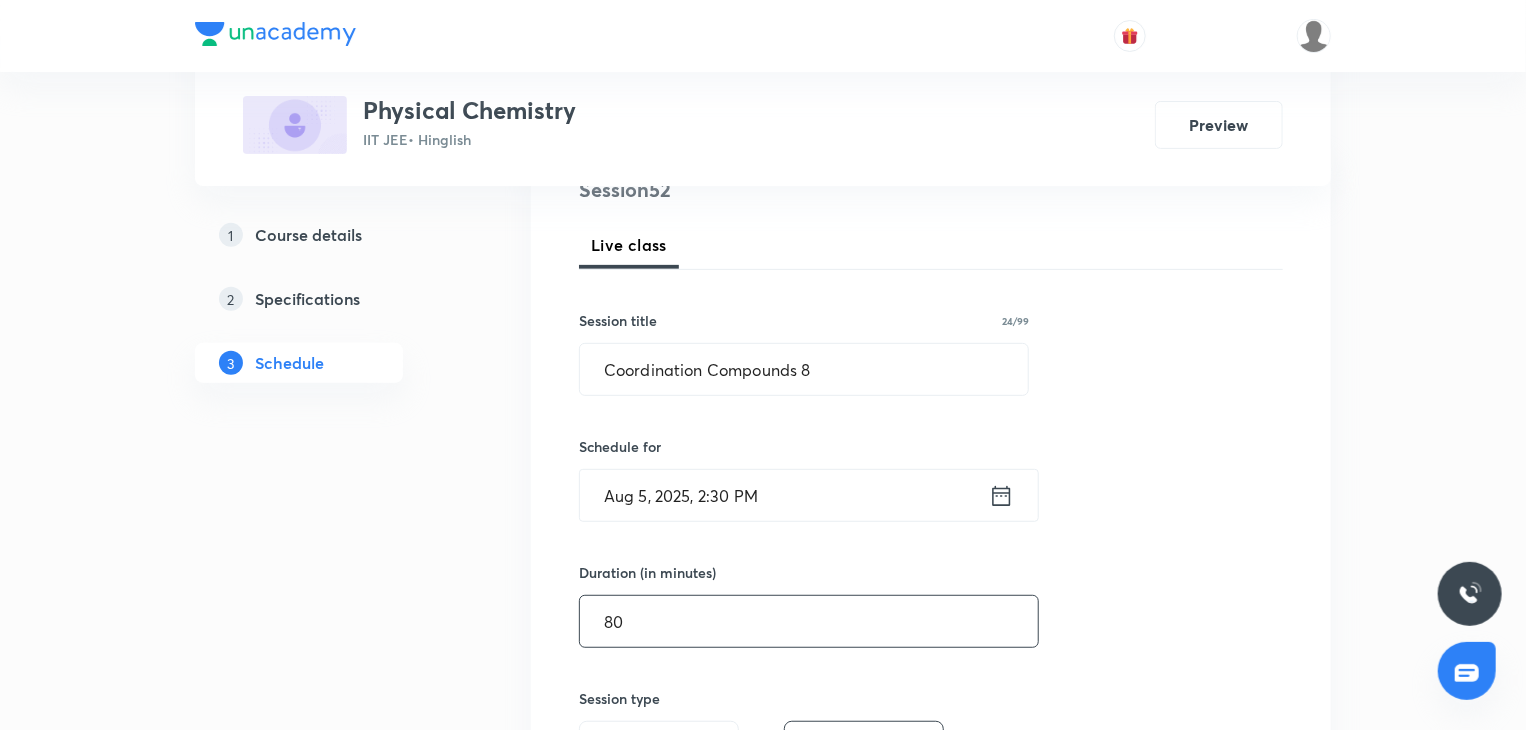 scroll, scrollTop: 600, scrollLeft: 0, axis: vertical 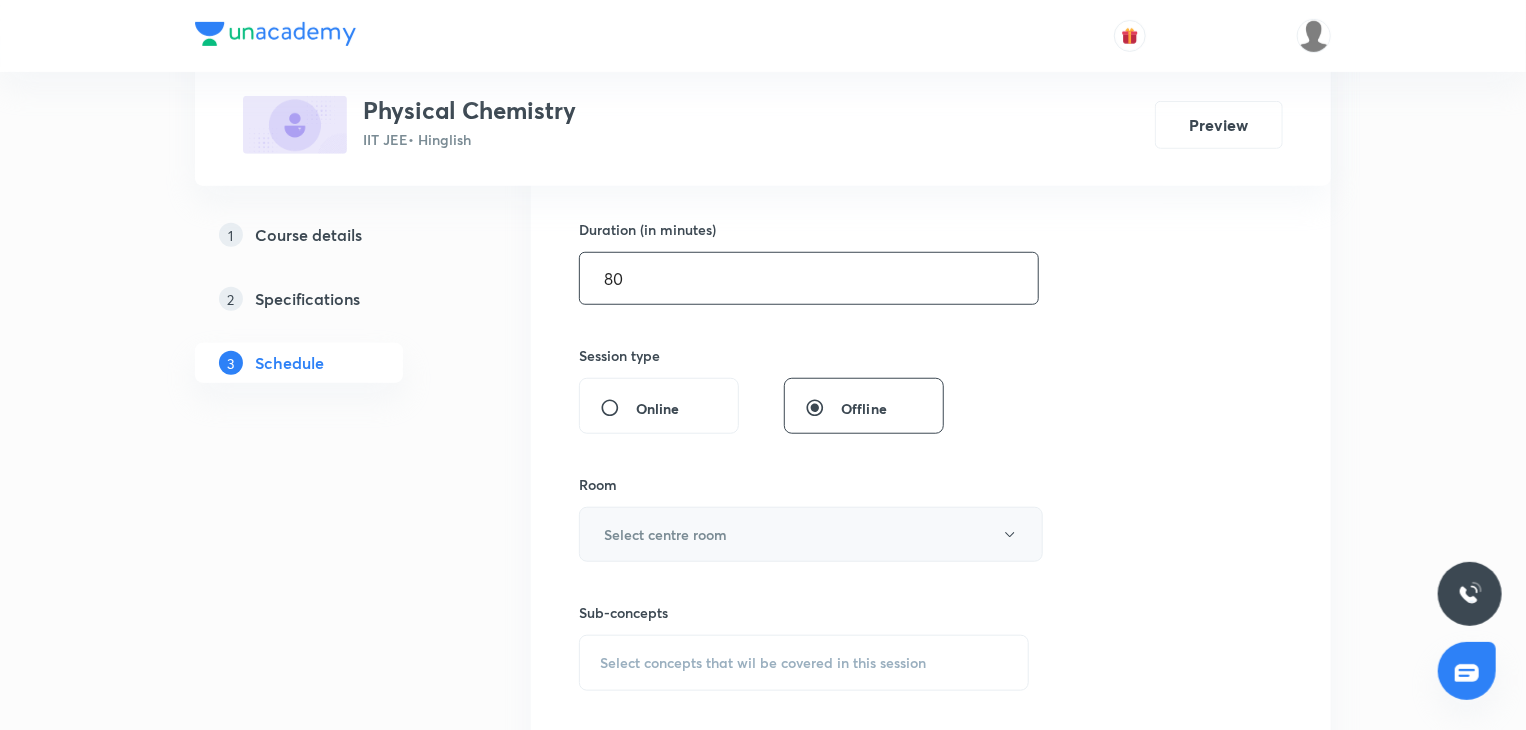 click on "Select centre room" at bounding box center [811, 534] 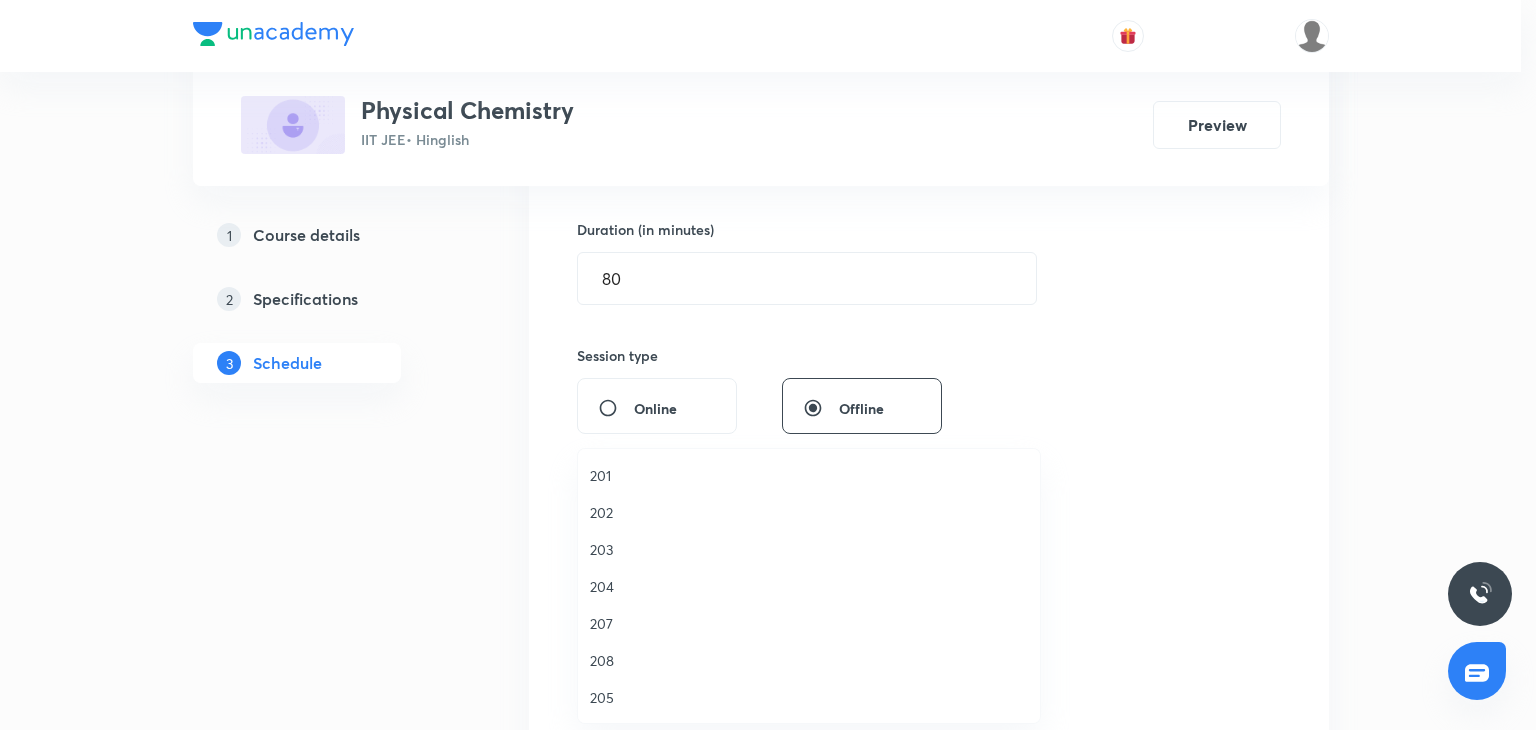 click on "203" at bounding box center (809, 549) 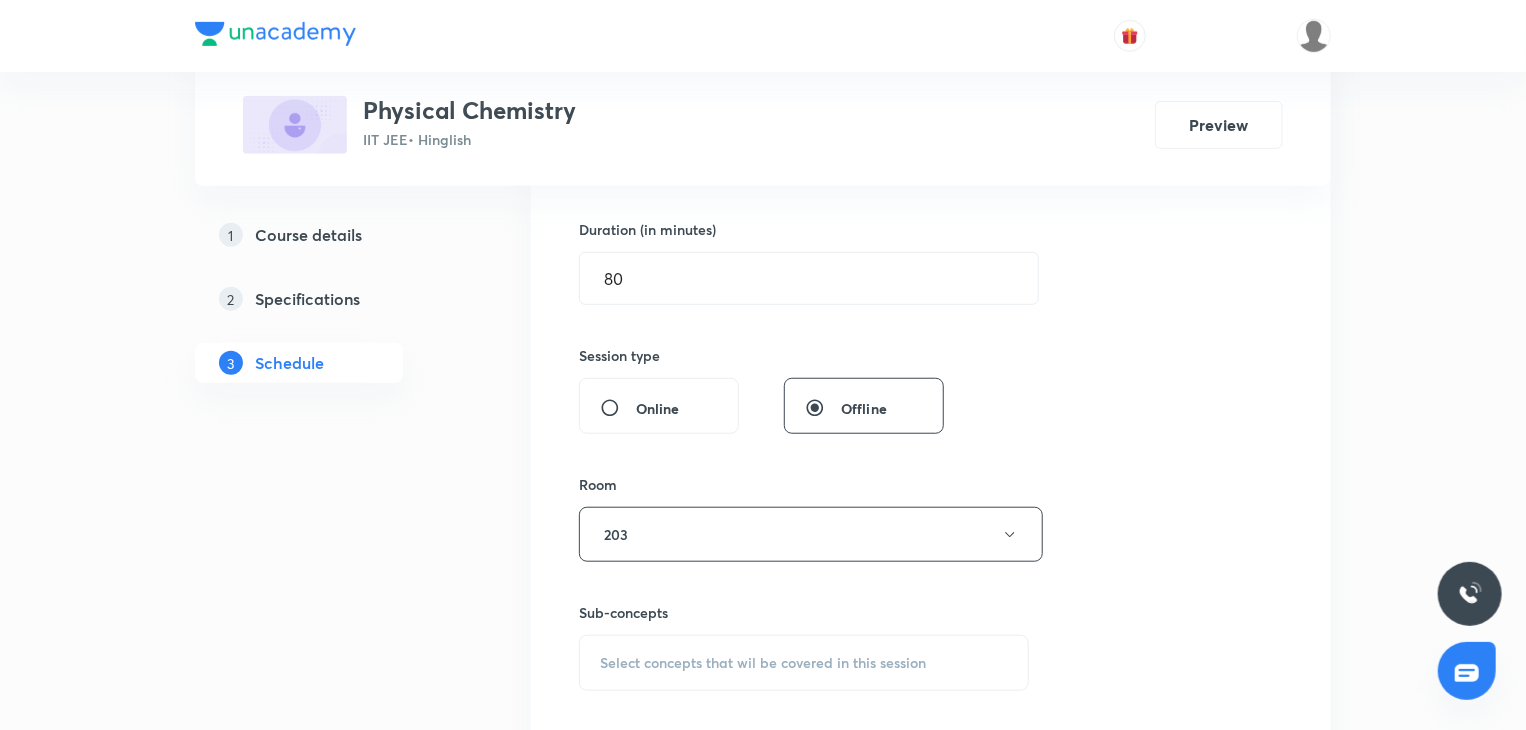click on "Select concepts that wil be covered in this session" at bounding box center [763, 663] 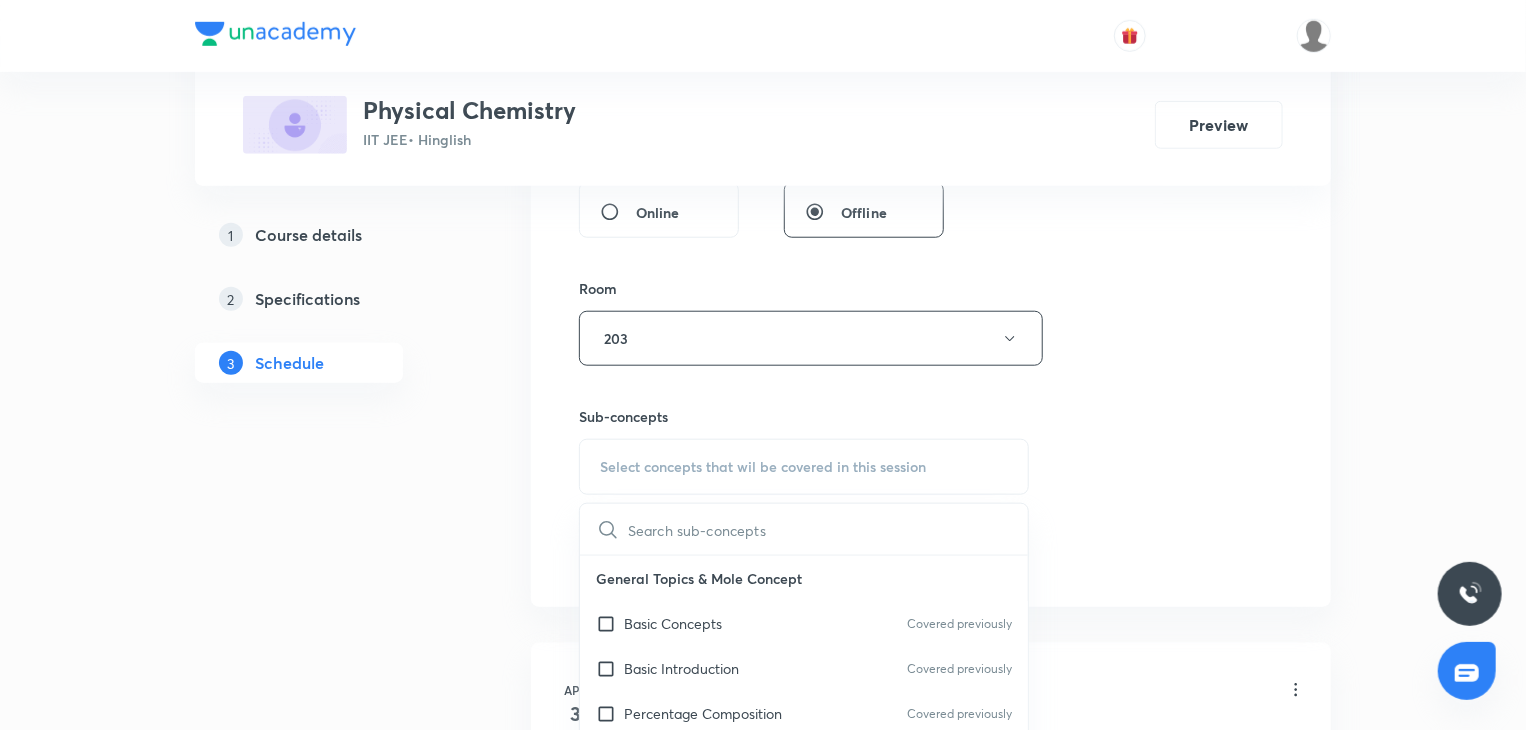 scroll, scrollTop: 800, scrollLeft: 0, axis: vertical 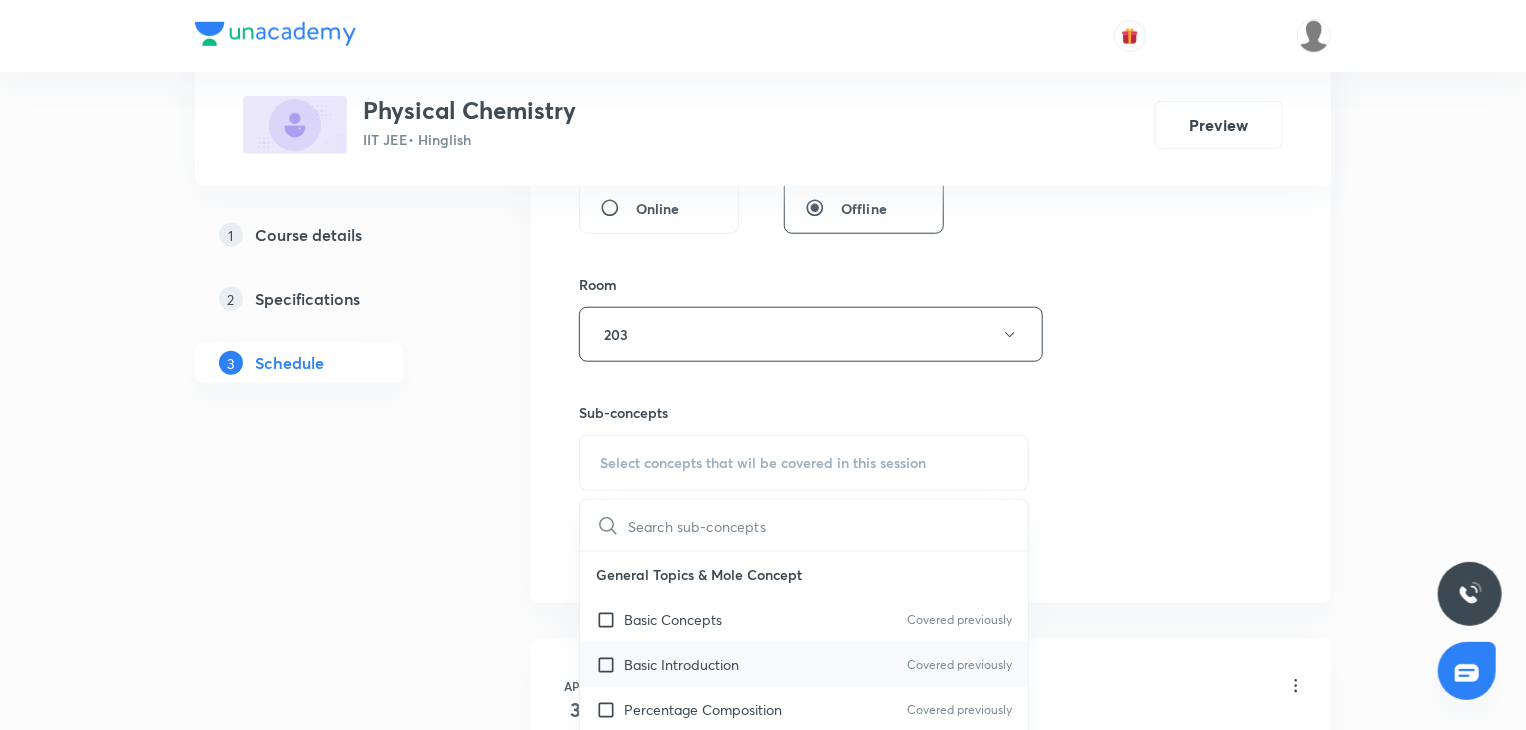 click on "Basic Introduction Covered previously" at bounding box center [804, 664] 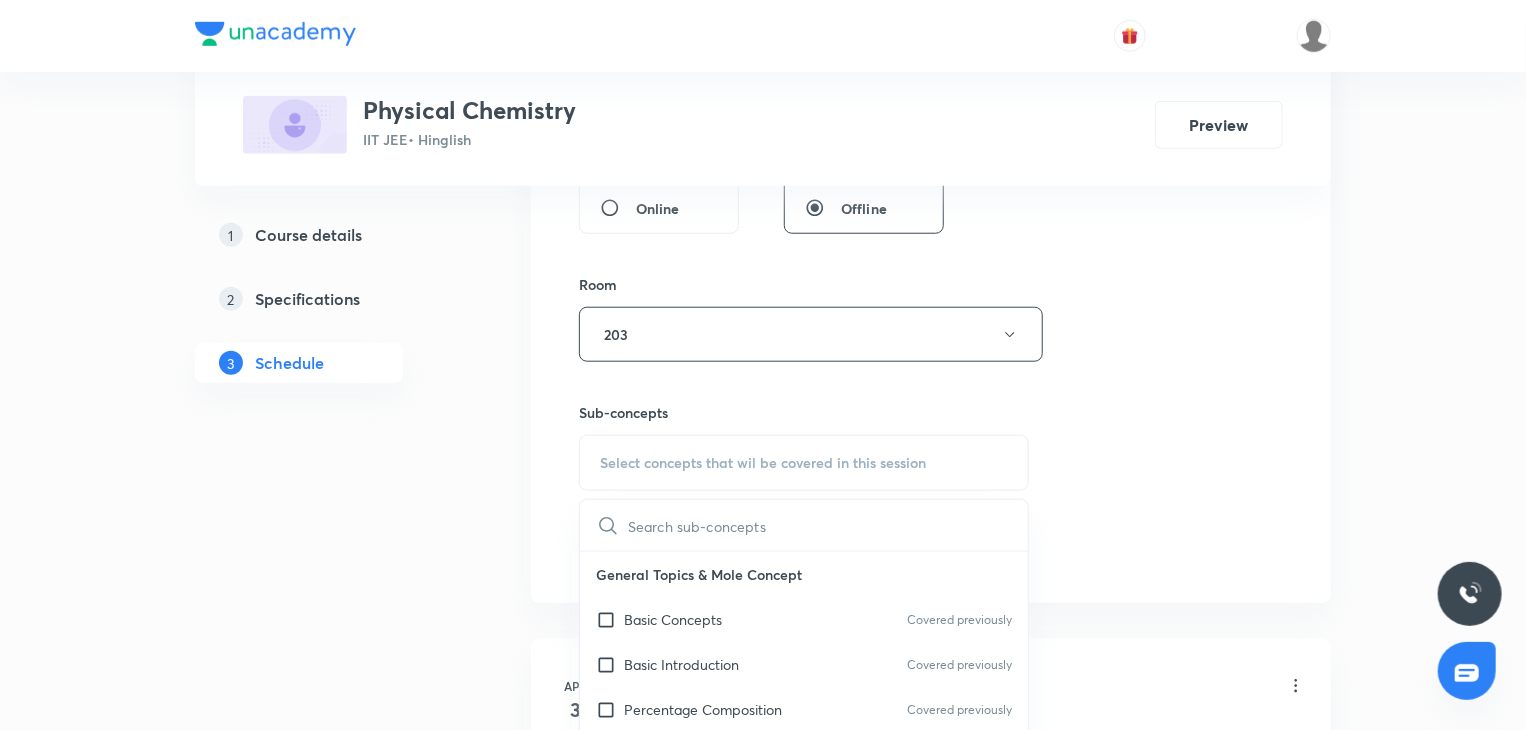 checkbox on "true" 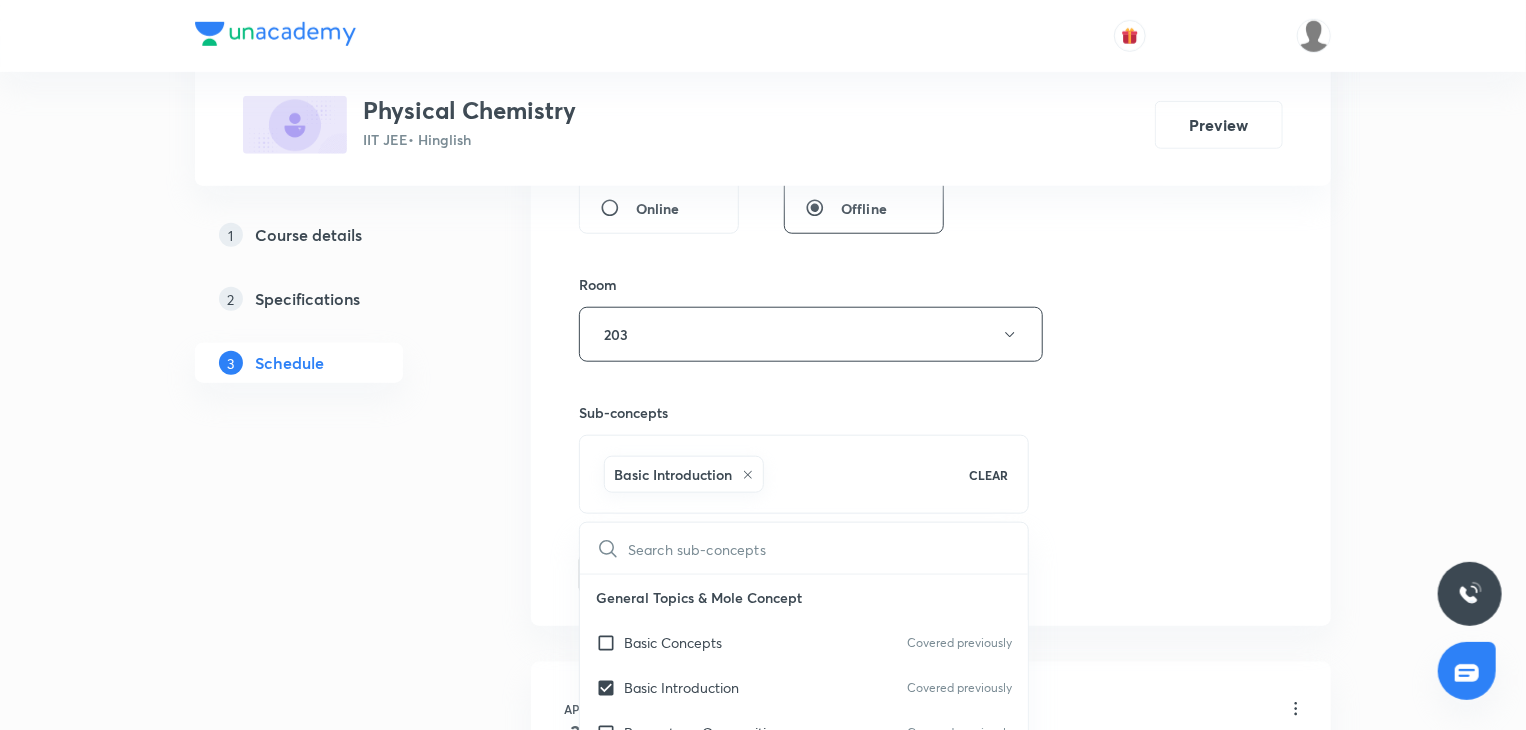click on "Session  52 Live class Session title 24/99 Coordination Compounds 8 ​ Schedule for Aug 5, 2025, 2:30 PM ​ Duration (in minutes) 80 ​   Session type Online Offline Room 203 Sub-concepts Basic Introduction CLEAR ​ General Topics & Mole Concept Basic Concepts Covered previously Basic Introduction Covered previously Percentage Composition Covered previously Stoichiometry Principle of Atom Conservation (POAC) Relation between Stoichiometric Quantities Application of Mole Concept: Gravimetric Analysis Different Laws Formula and Composition Concentration Terms Some basic concepts of Chemistry Atomic Structure Discovery Of Electron Some Prerequisites of Physics Discovery Of Protons And Neutrons Atomic Models and Theories  Representation Of Atom With Electrons And Neutrons Nature of Waves Nature Of Electromagnetic Radiation Planck’S Quantum Theory Spectra-Continuous and Discontinuous Spectrum Bohr’s Model For Hydrogen Atom Photoelectric Effect Dual Nature Of Matter Heisenberg’s Uncertainty Principle Add" at bounding box center [931, 113] 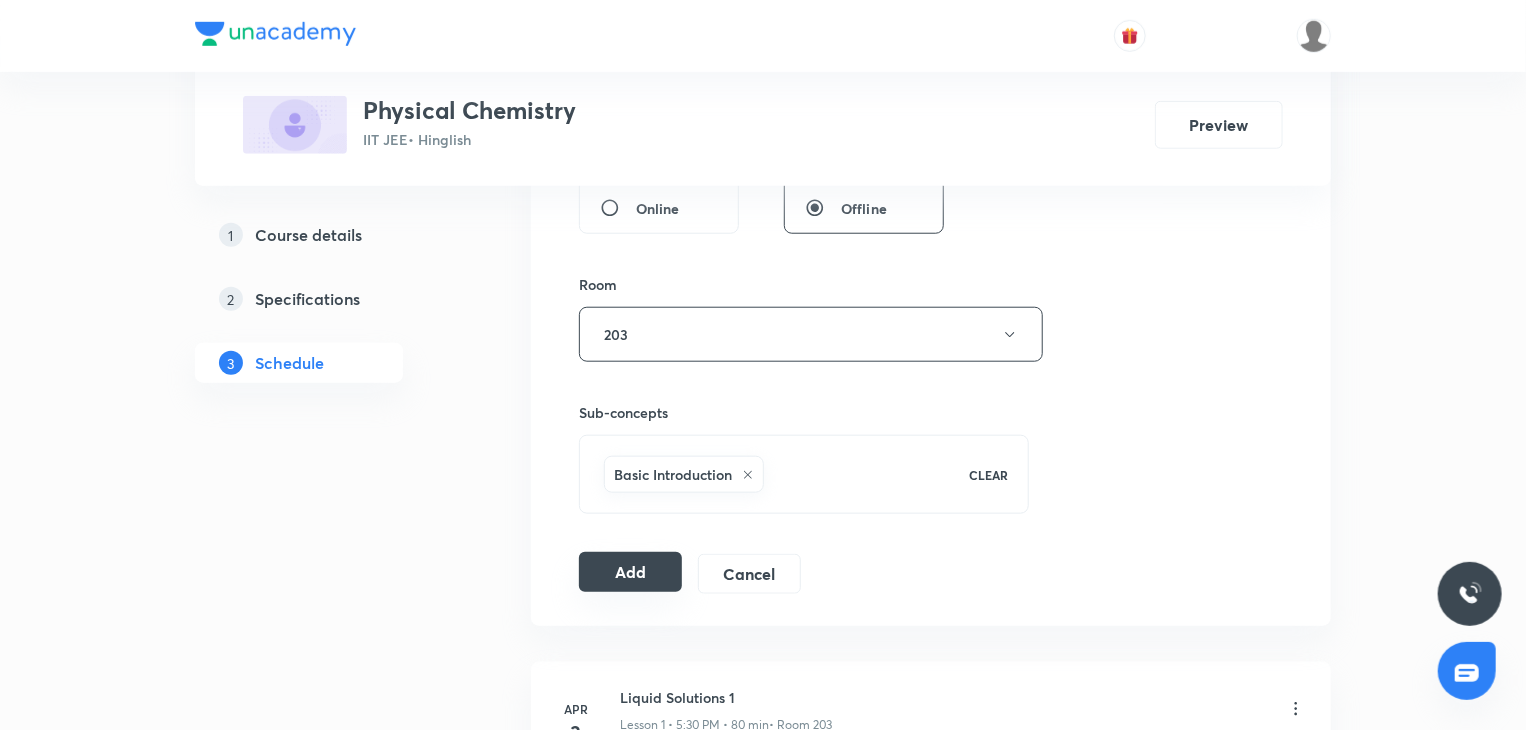 click on "Add" at bounding box center (630, 572) 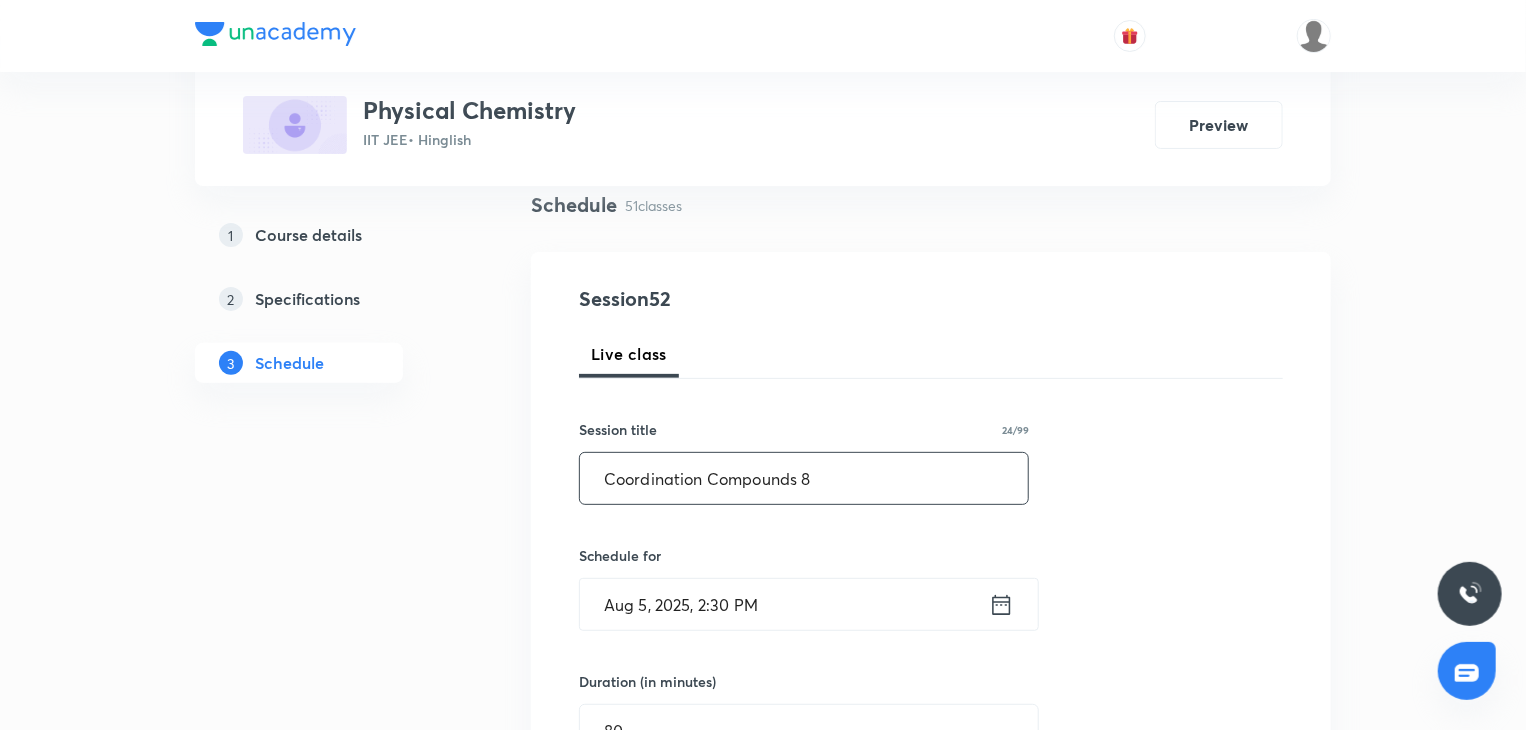 scroll, scrollTop: 100, scrollLeft: 0, axis: vertical 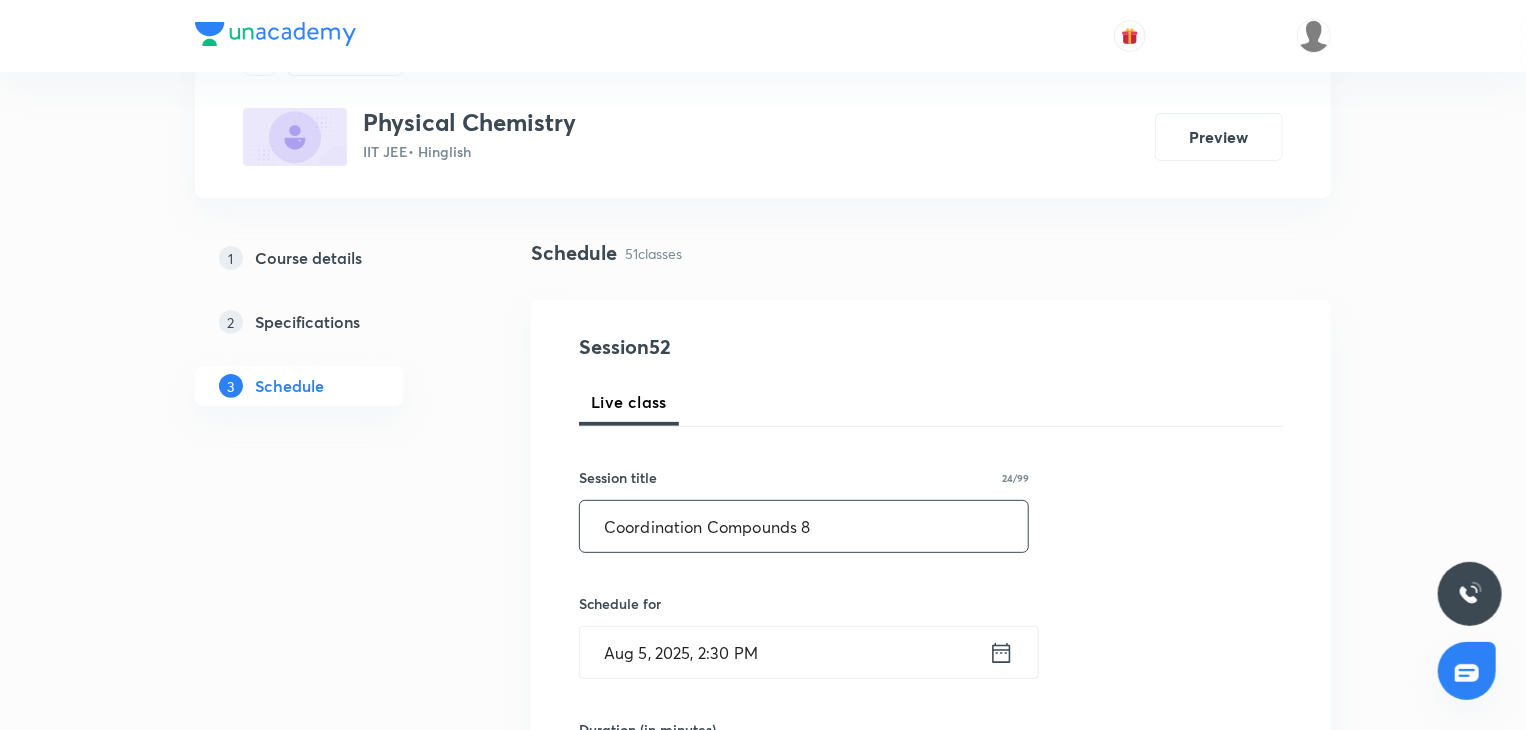 click on "Coordination Compounds 8" at bounding box center (804, 526) 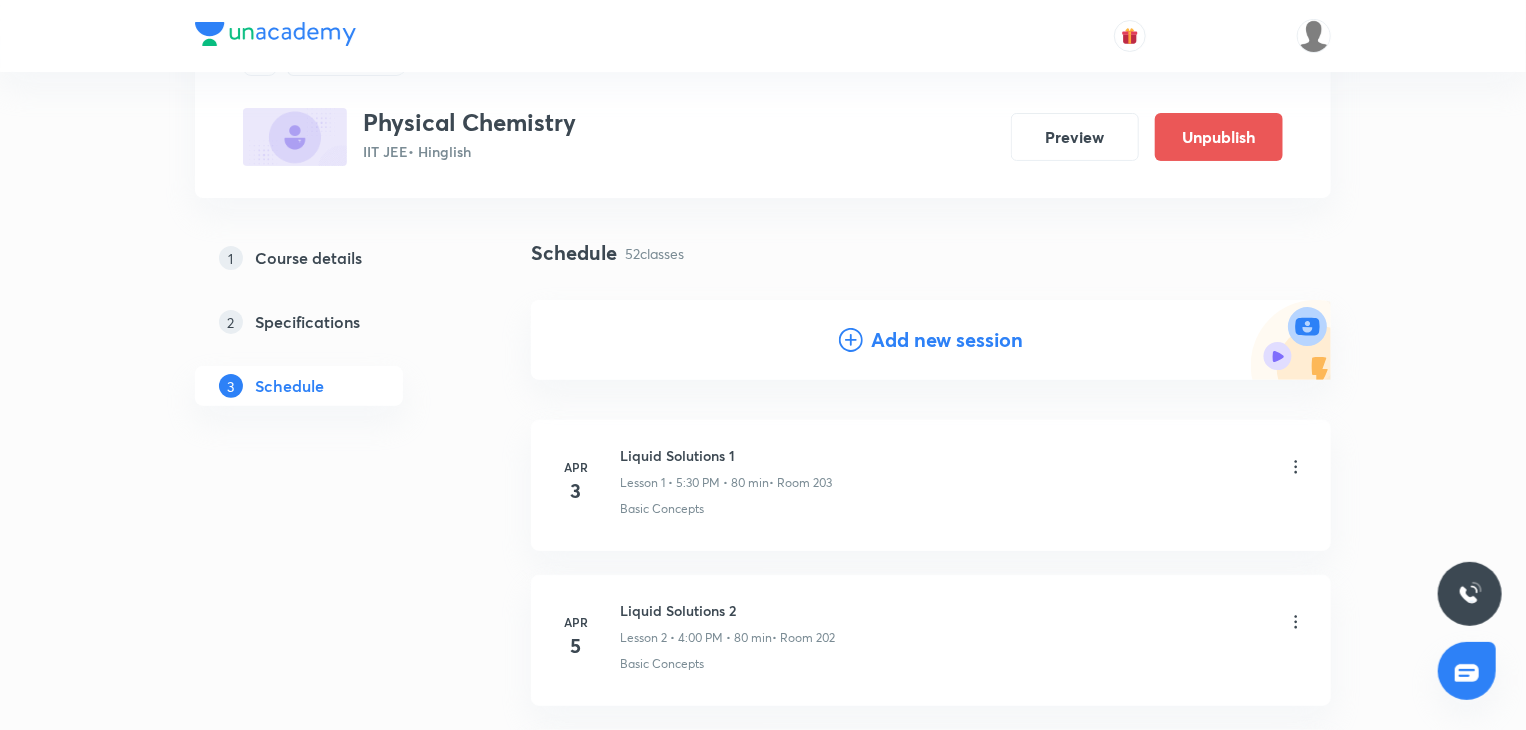 click on "Add new session" at bounding box center [947, 340] 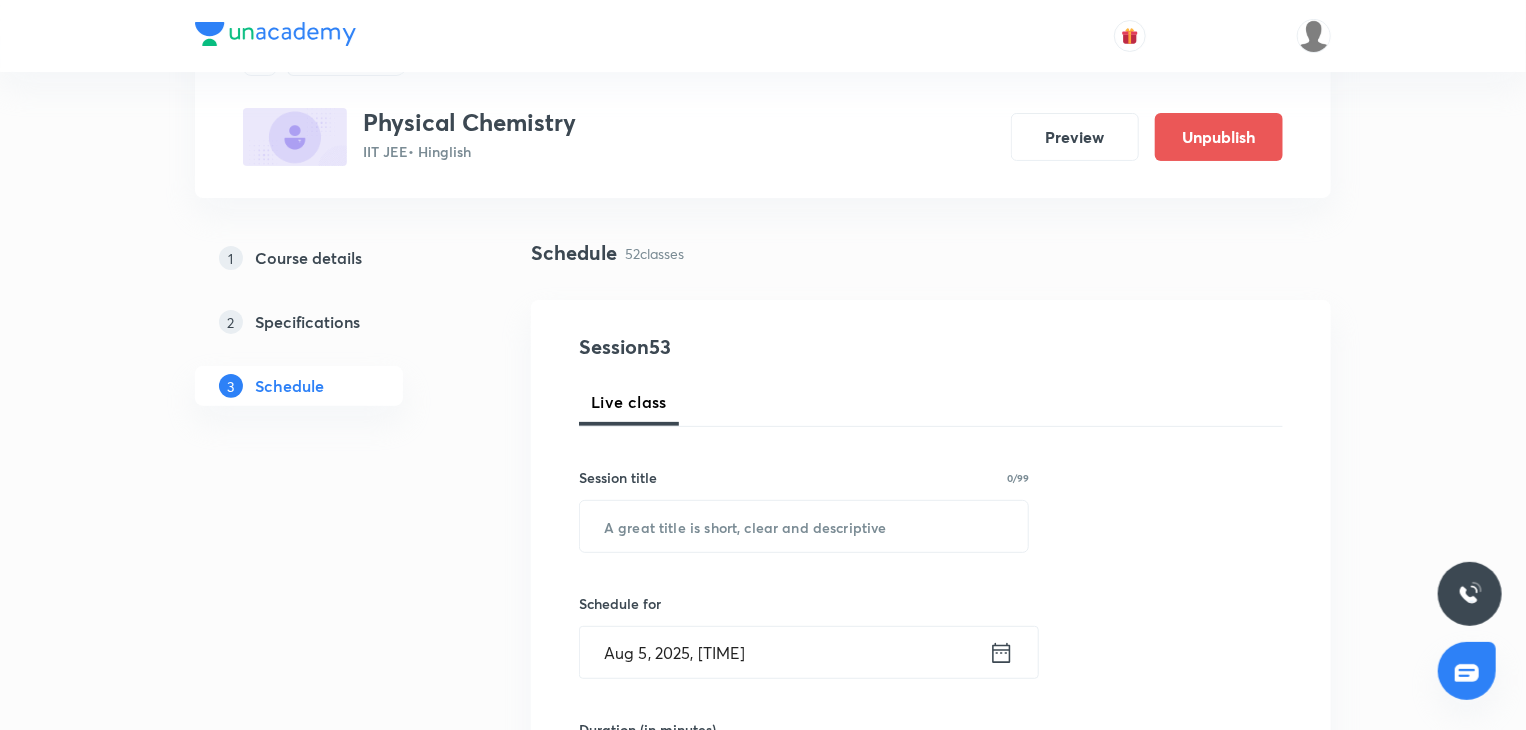 click on "Session title 0/99 ​" at bounding box center [804, 510] 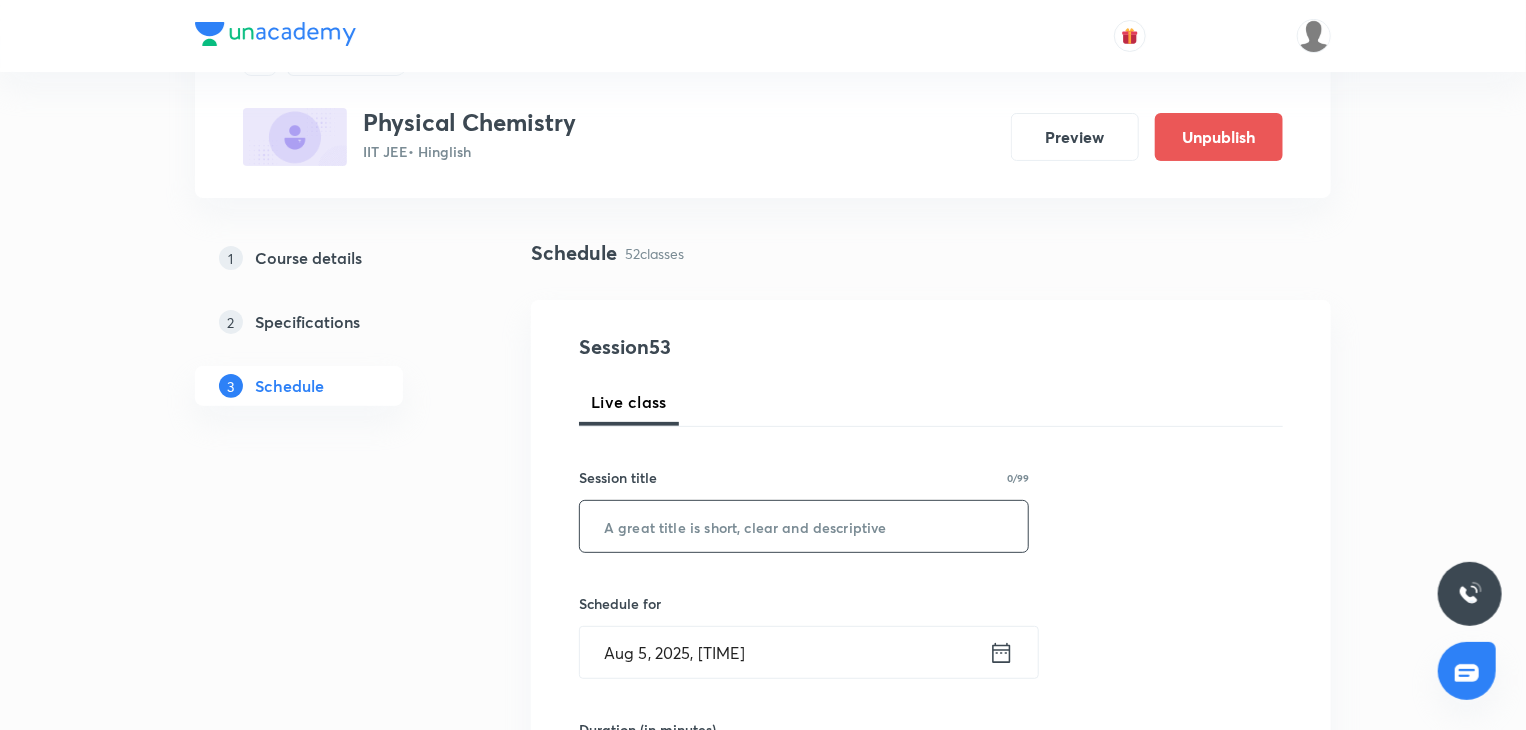 click at bounding box center [804, 526] 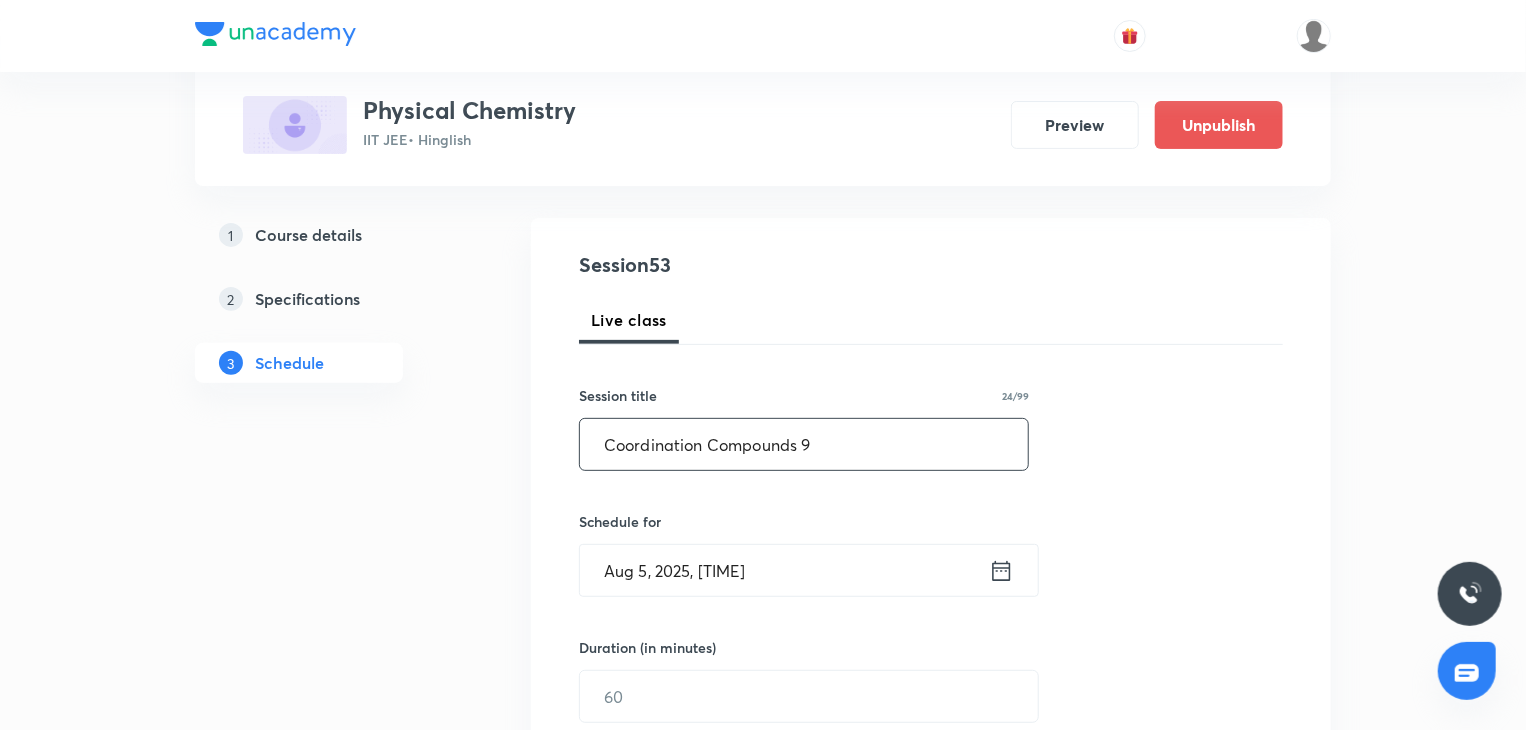 scroll, scrollTop: 300, scrollLeft: 0, axis: vertical 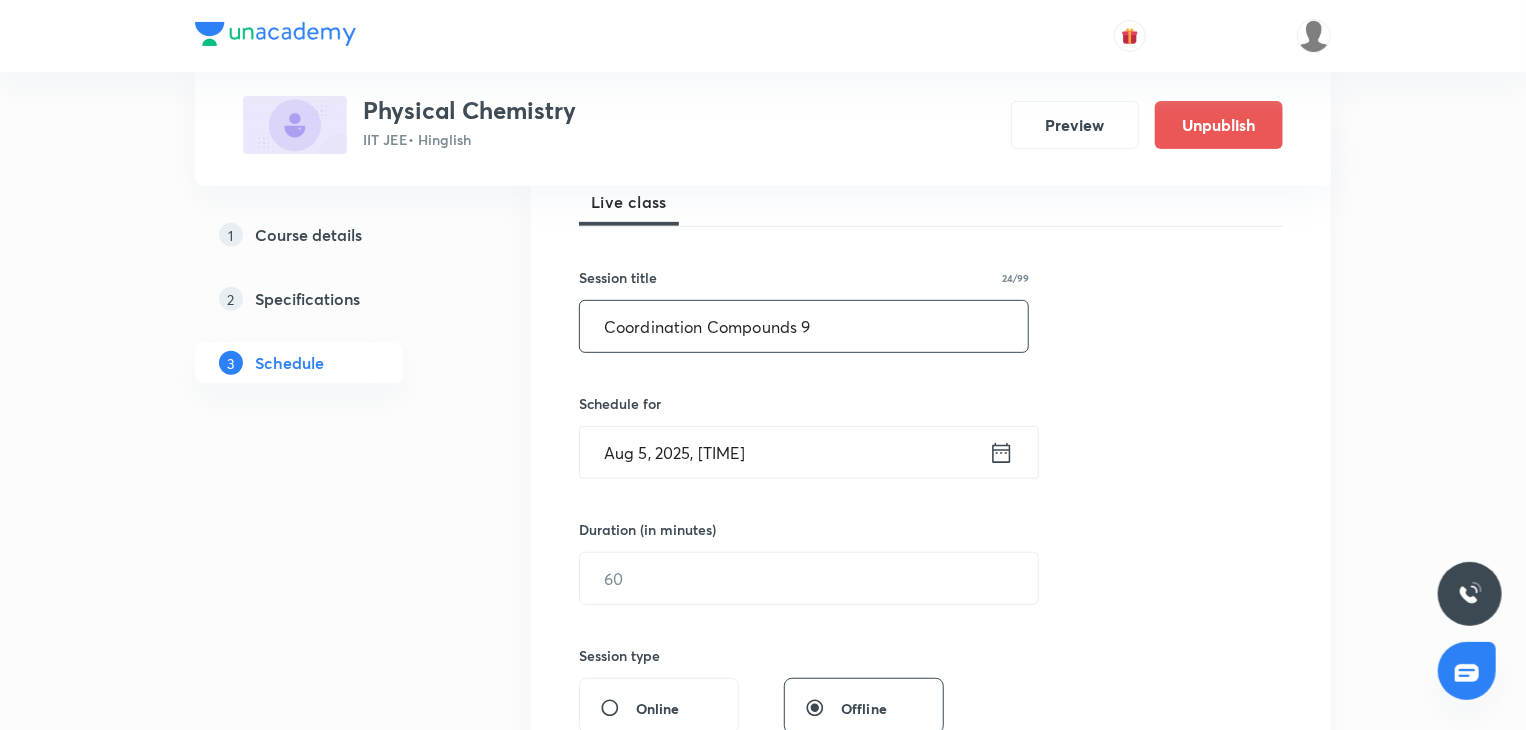 type on "Coordination Compounds 9" 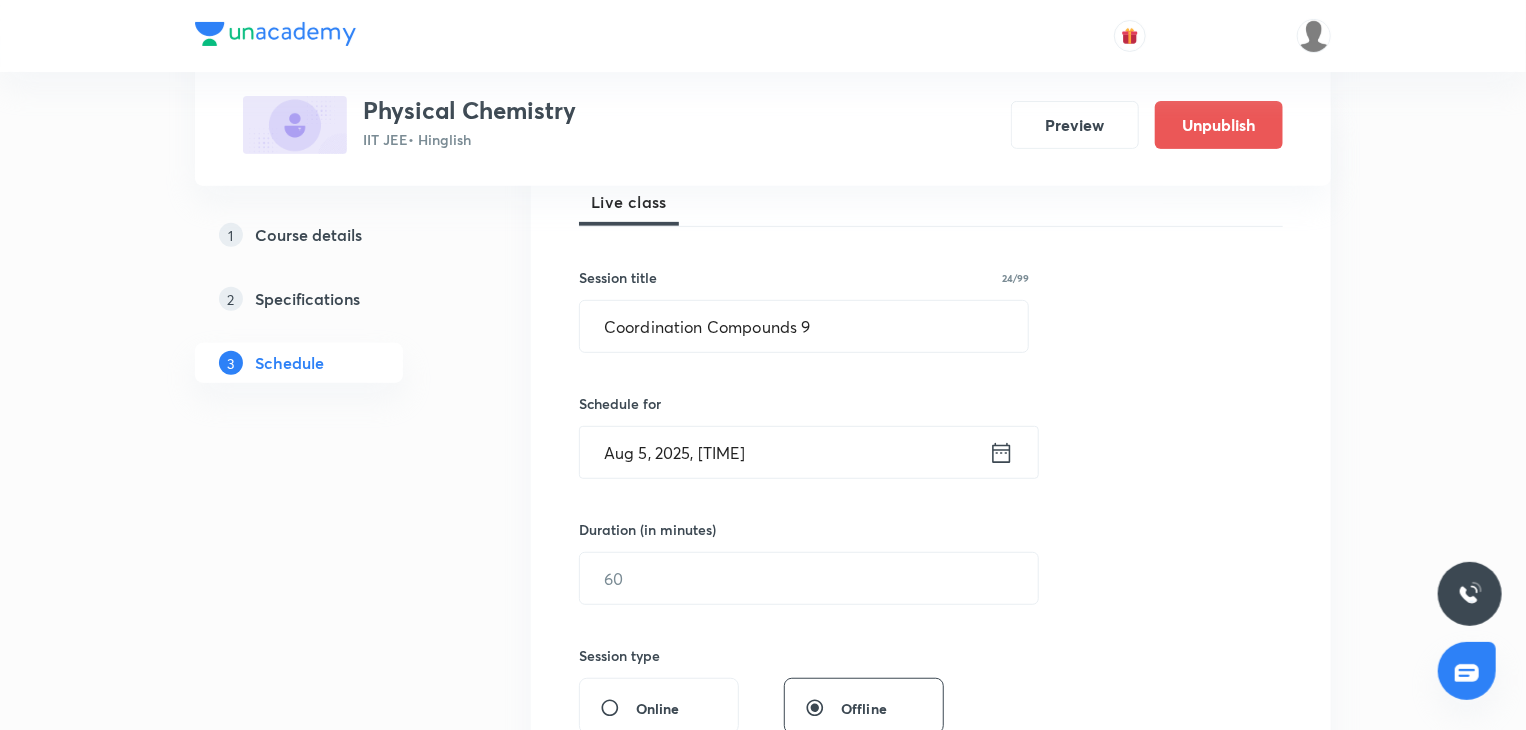 click on "Aug 5, 2025, 1:29 PM" at bounding box center [784, 452] 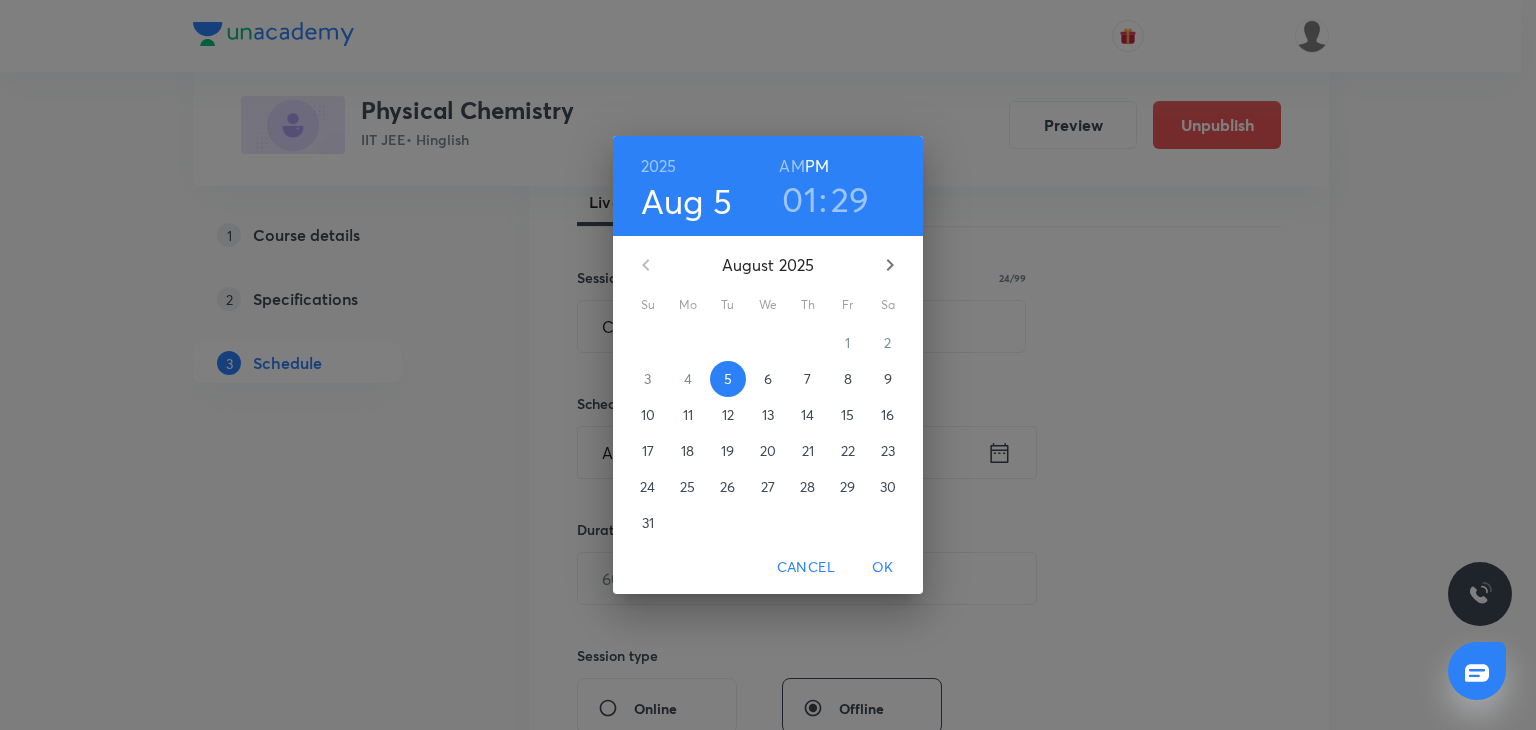 click on "7" at bounding box center (807, 379) 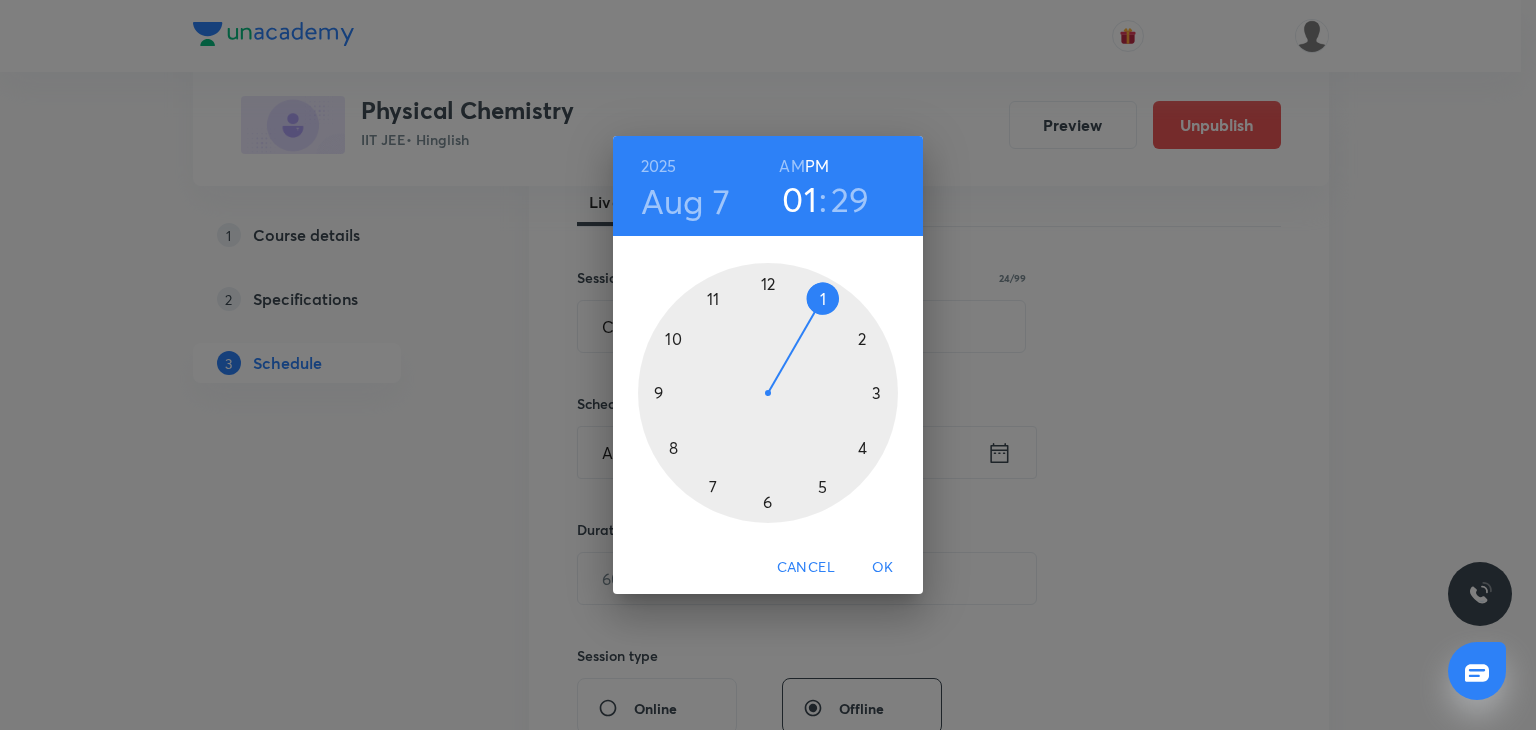 click on "01" at bounding box center (799, 199) 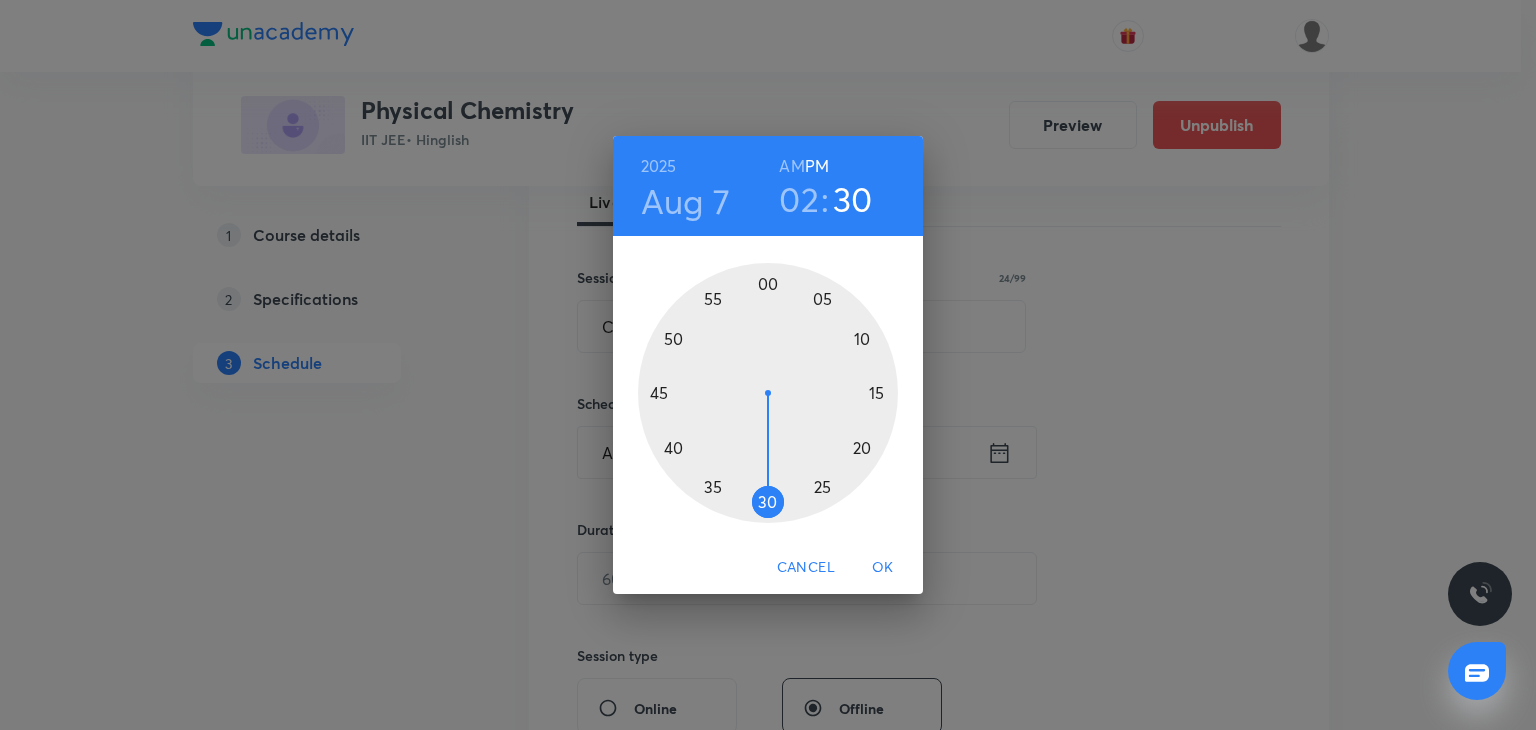 drag, startPoint x: 768, startPoint y: 483, endPoint x: 768, endPoint y: 502, distance: 19 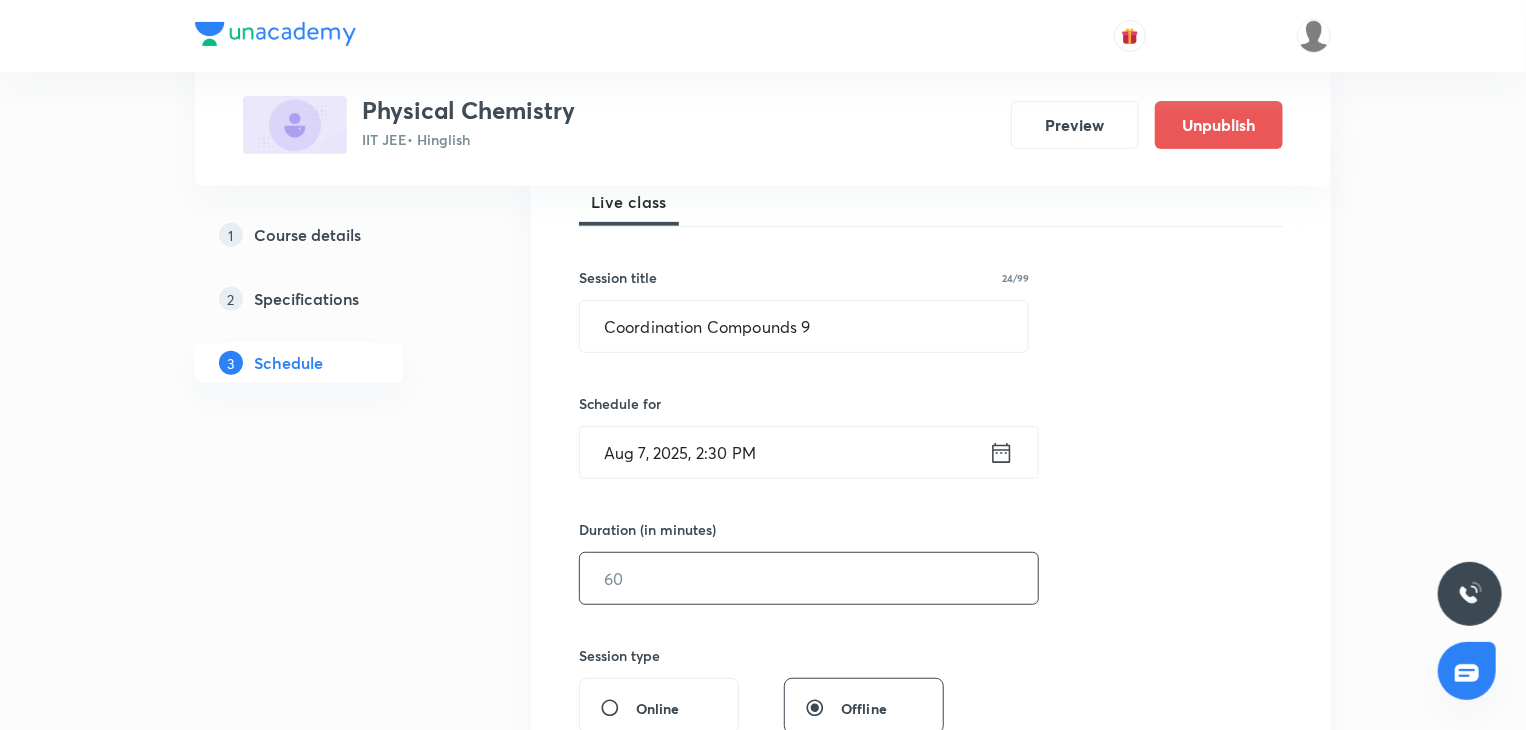 click at bounding box center [809, 578] 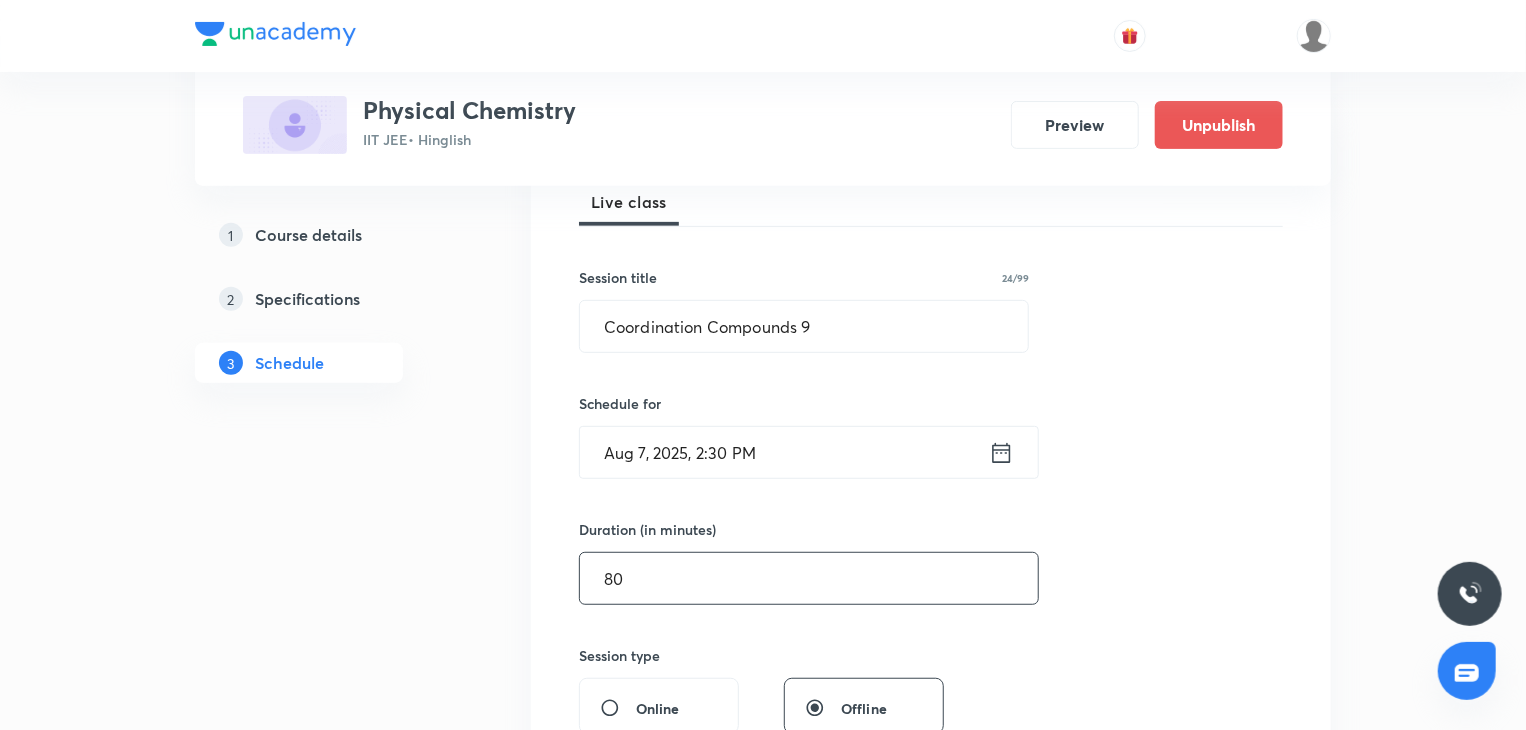 scroll, scrollTop: 700, scrollLeft: 0, axis: vertical 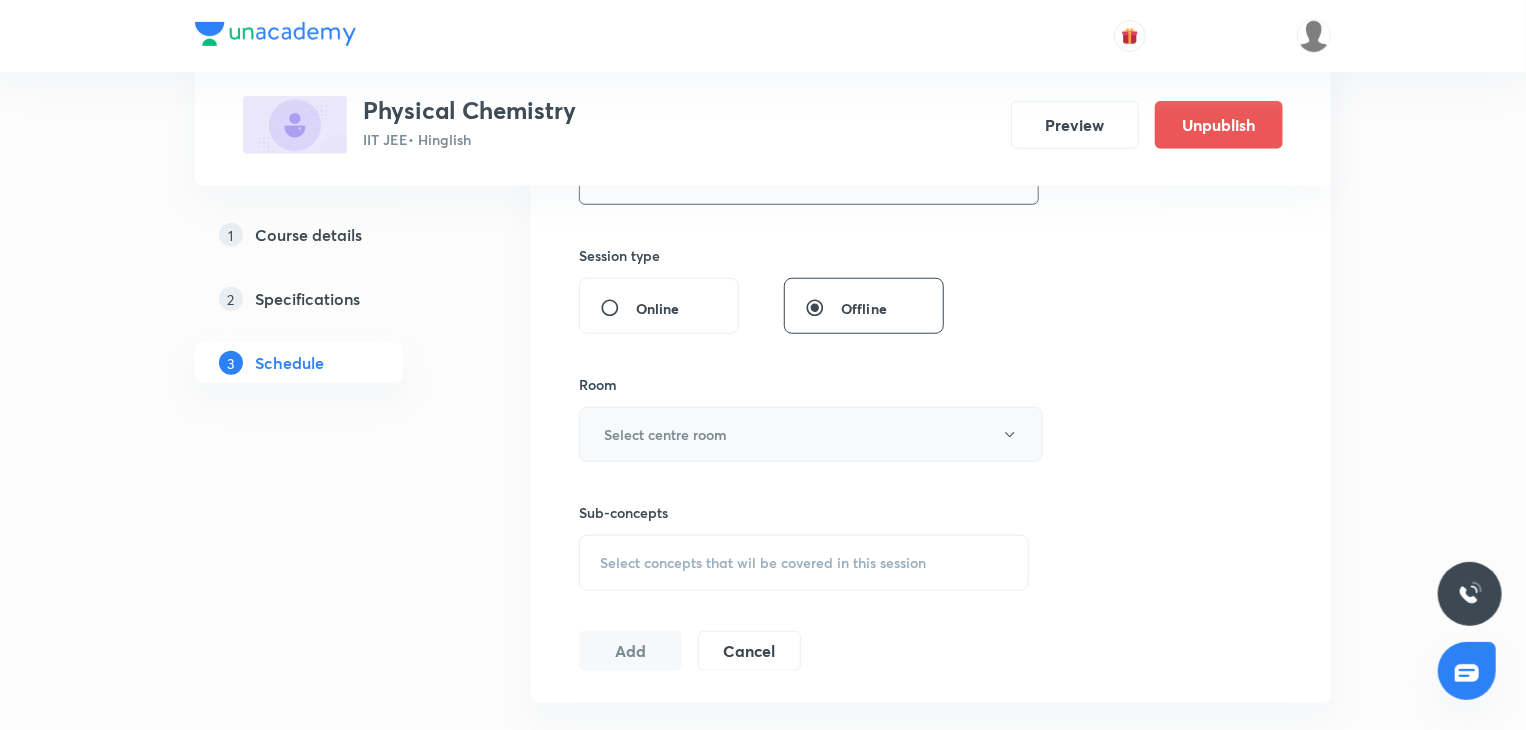 type on "80" 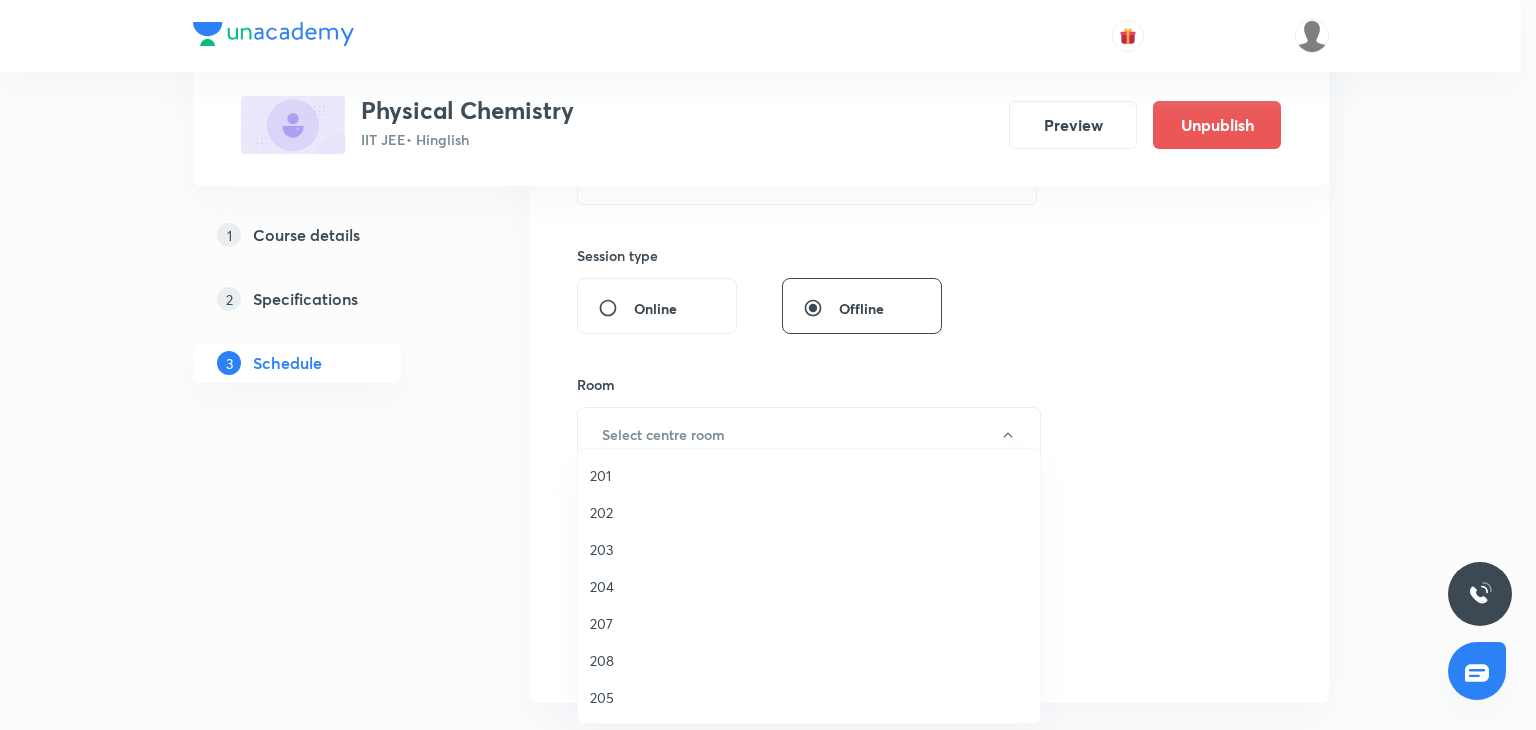 drag, startPoint x: 668, startPoint y: 498, endPoint x: 712, endPoint y: 533, distance: 56.22277 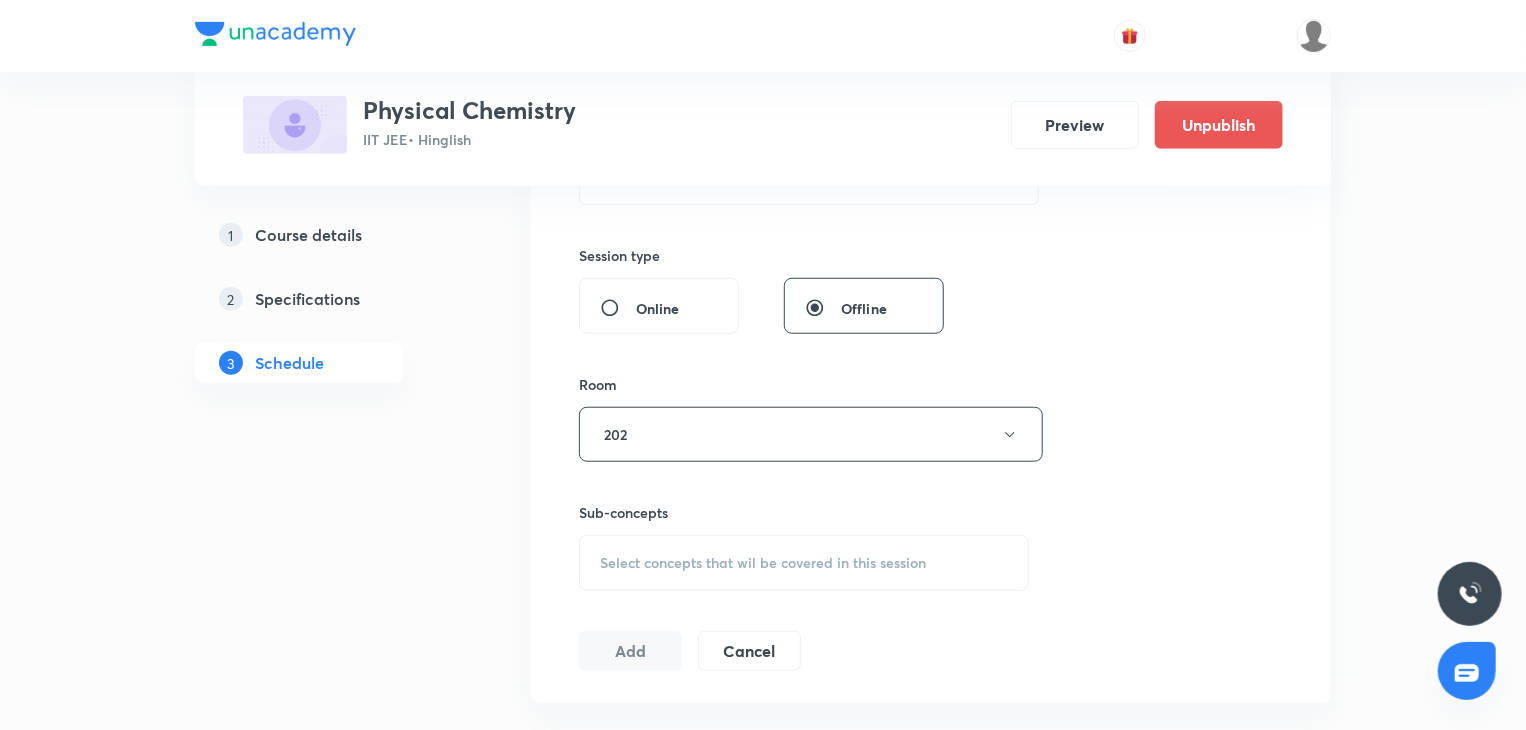 click on "Select concepts that wil be covered in this session" at bounding box center (804, 563) 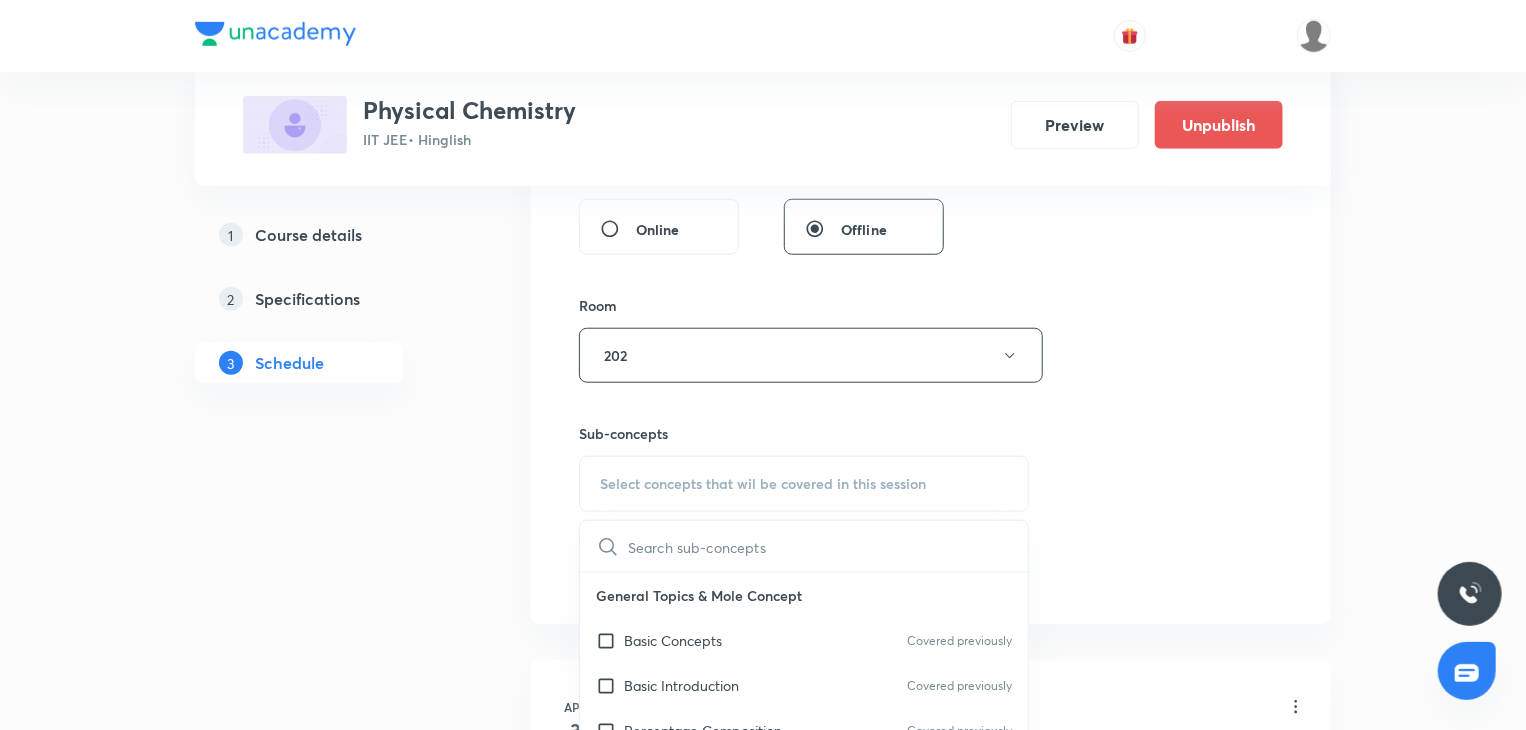 scroll, scrollTop: 800, scrollLeft: 0, axis: vertical 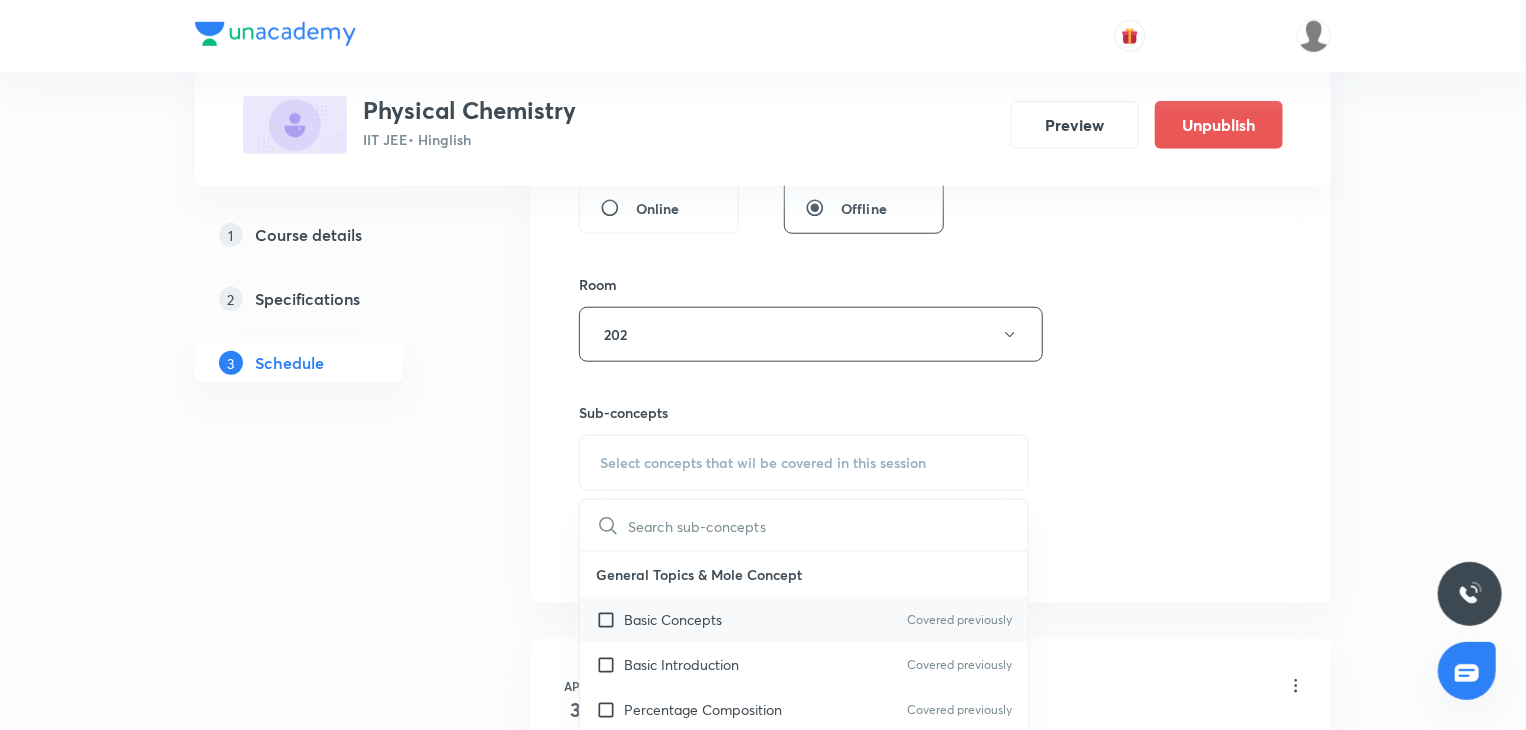 click on "Basic Concepts" at bounding box center (673, 619) 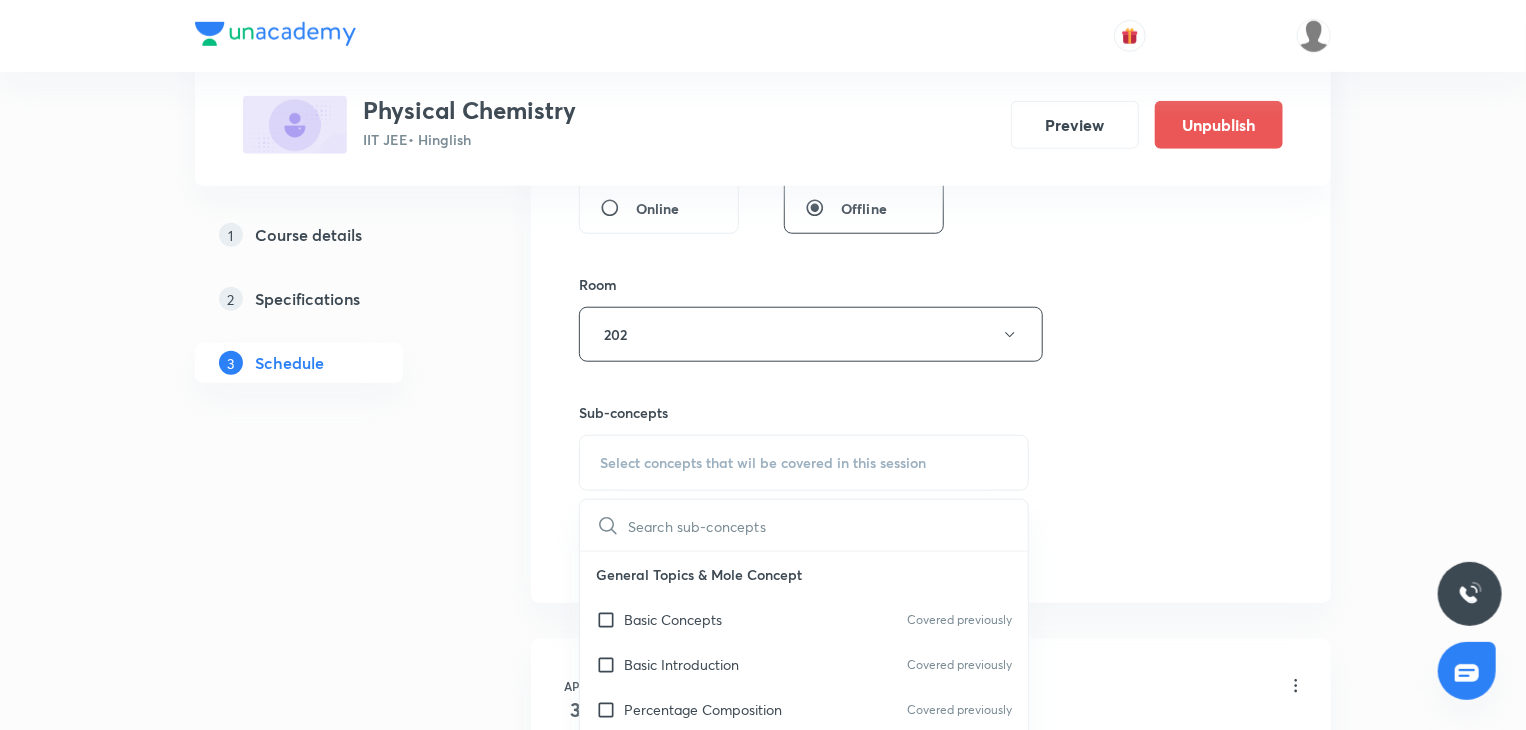 checkbox on "true" 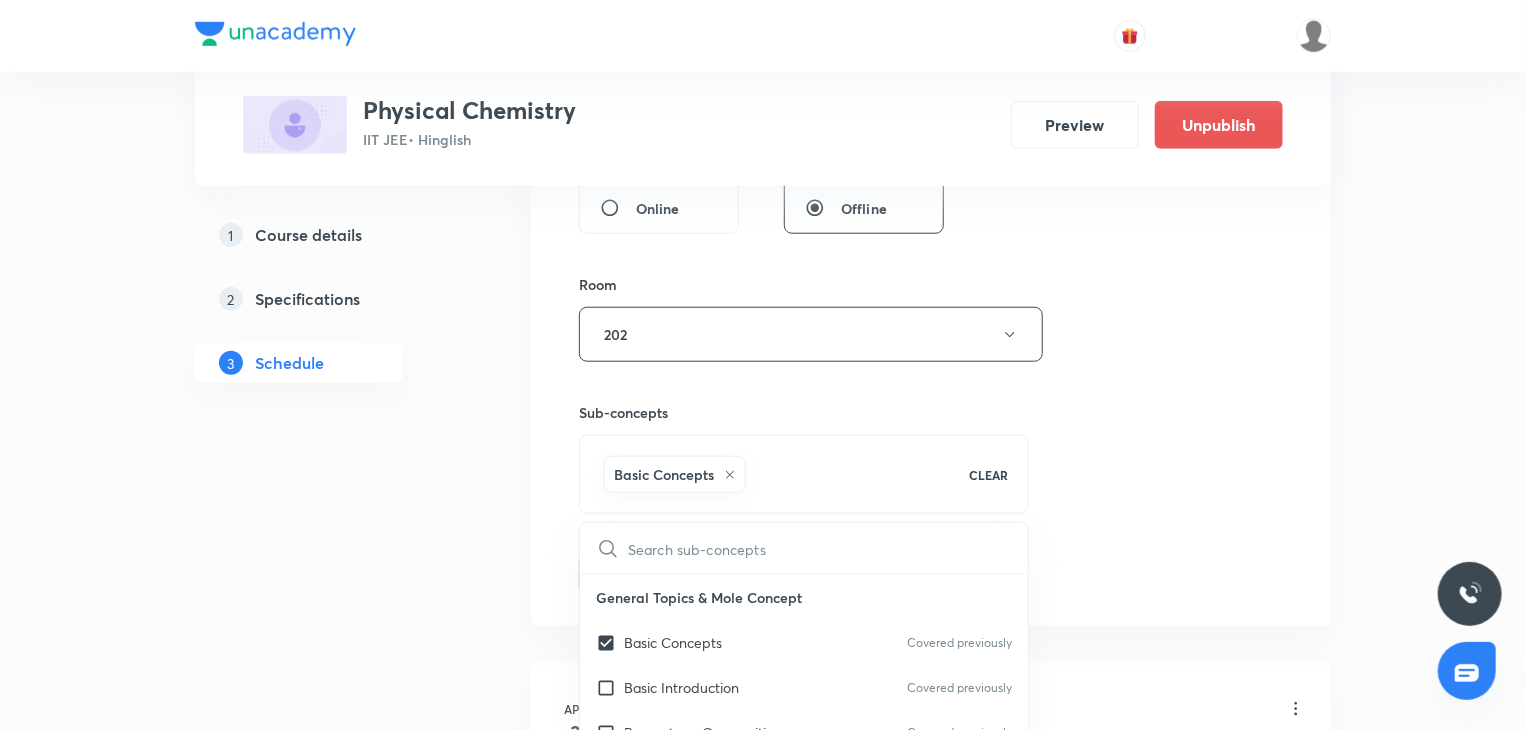 click on "Session  53 Live class Session title 24/99 Coordination Compounds 9 ​ Schedule for Aug 7, 2025, 2:30 PM ​ Duration (in minutes) 80 ​   Session type Online Offline Room 202 Sub-concepts Basic Concepts CLEAR ​ General Topics & Mole Concept Basic Concepts Covered previously Basic Introduction Covered previously Percentage Composition Covered previously Stoichiometry Principle of Atom Conservation (POAC) Relation between Stoichiometric Quantities Application of Mole Concept: Gravimetric Analysis Different Laws Formula and Composition Concentration Terms Some basic concepts of Chemistry Atomic Structure Discovery Of Electron Some Prerequisites of Physics Discovery Of Protons And Neutrons Atomic Models and Theories  Representation Of Atom With Electrons And Neutrons Nature of Waves Nature Of Electromagnetic Radiation Planck’S Quantum Theory Spectra-Continuous and Discontinuous Spectrum Bohr’s Model For Hydrogen Atom Photoelectric Effect Dual Nature Of Matter Heisenberg’s Uncertainty Principle Gas Laws" at bounding box center (931, 113) 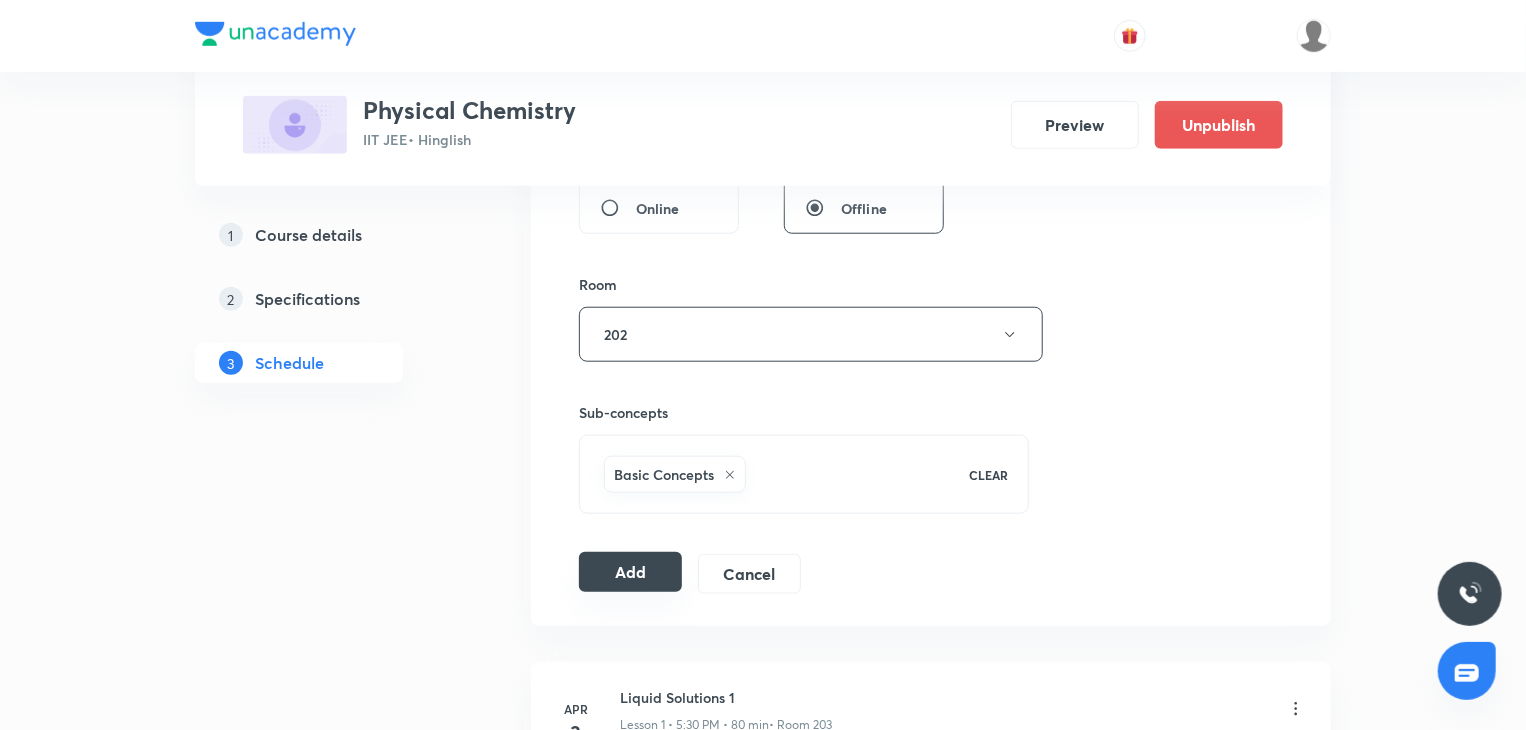 click on "Add" at bounding box center [630, 572] 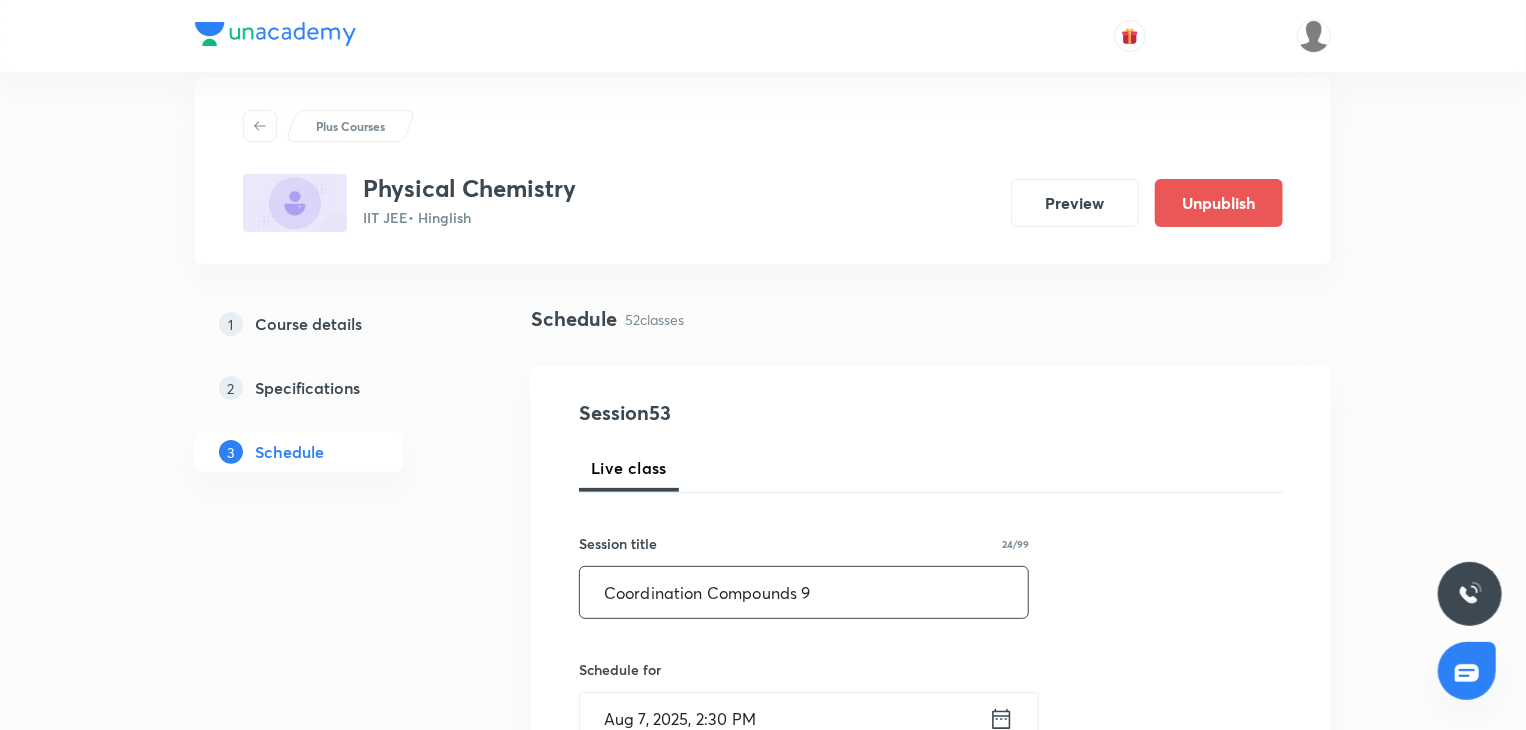 scroll, scrollTop: 0, scrollLeft: 0, axis: both 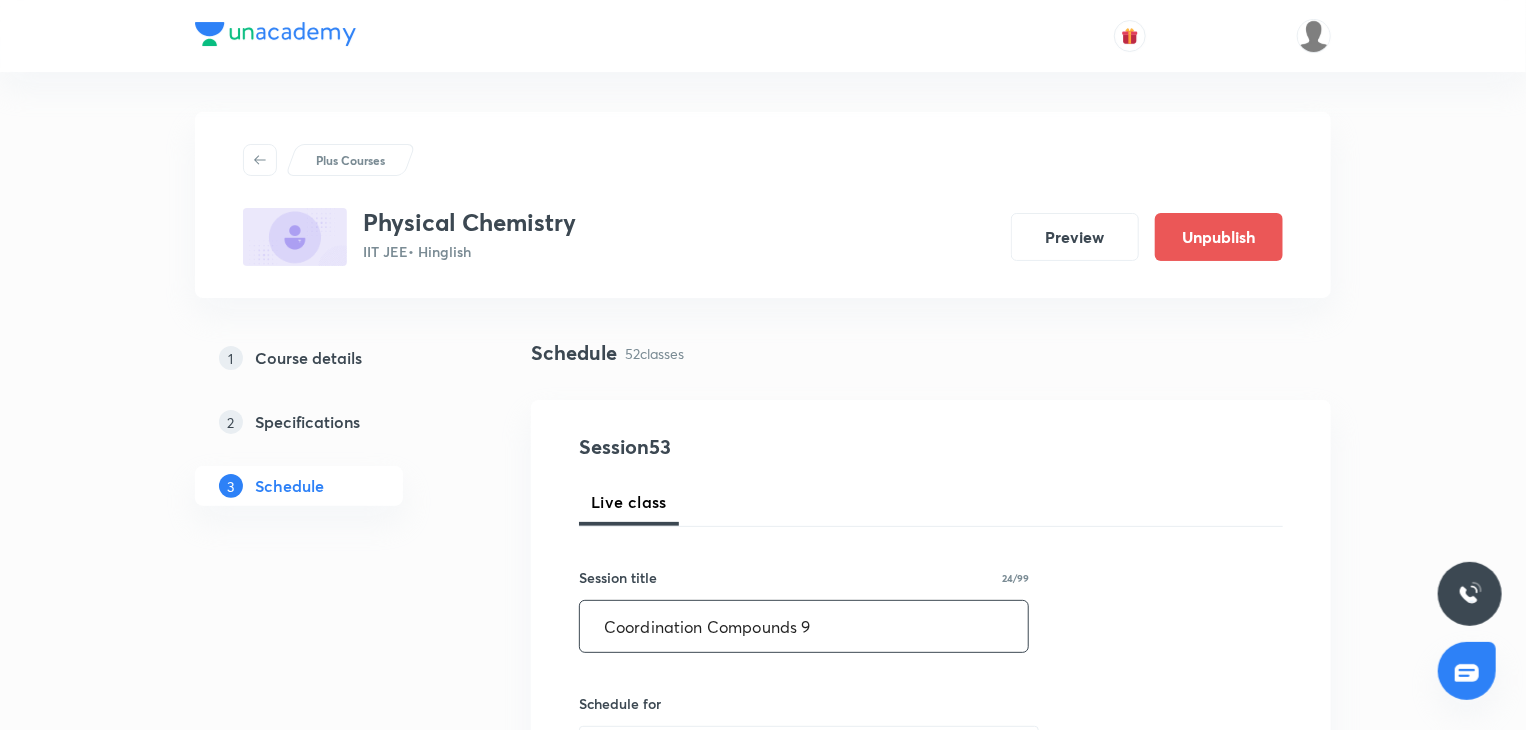 type 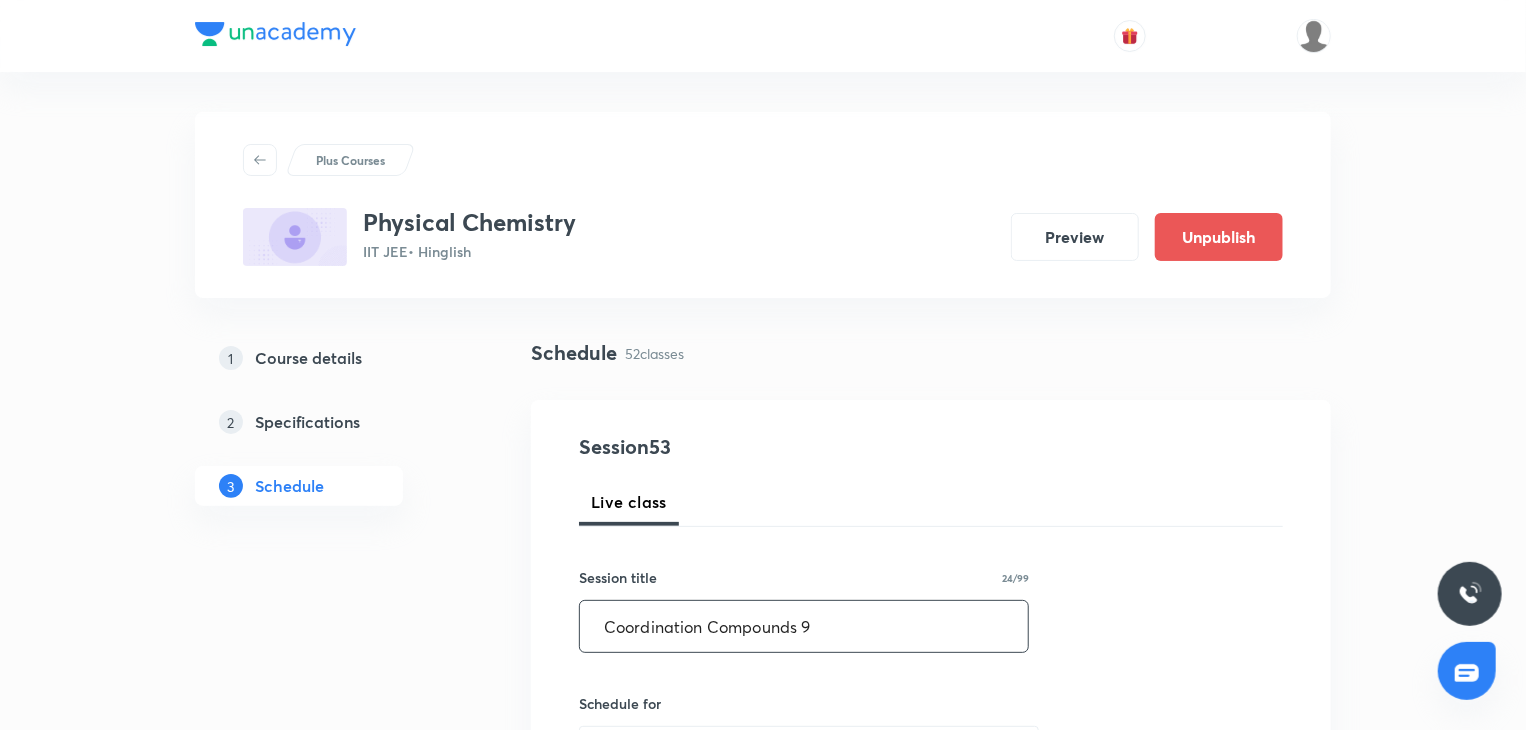 click on "Coordination Compounds 9" at bounding box center (804, 626) 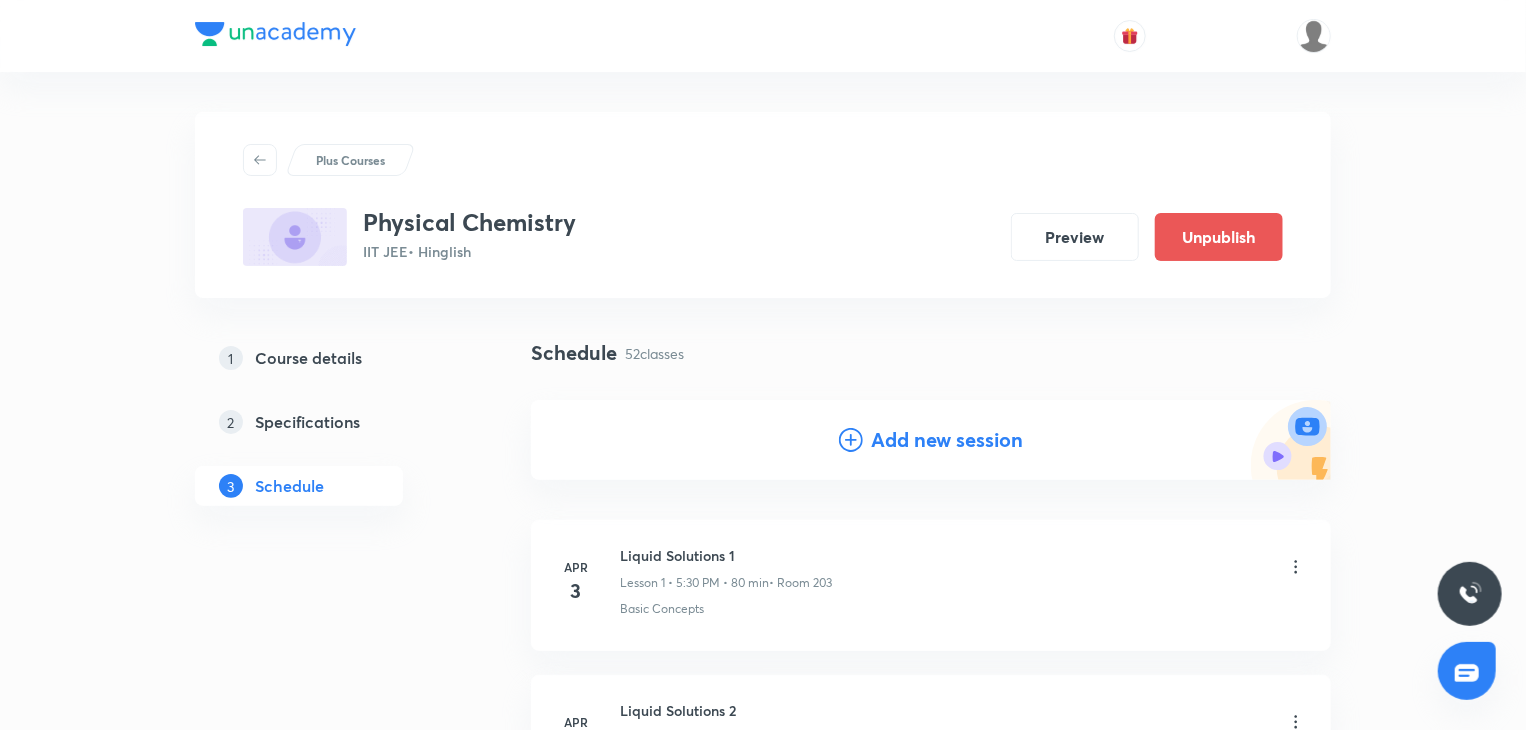 click on "Add new session" at bounding box center [931, 440] 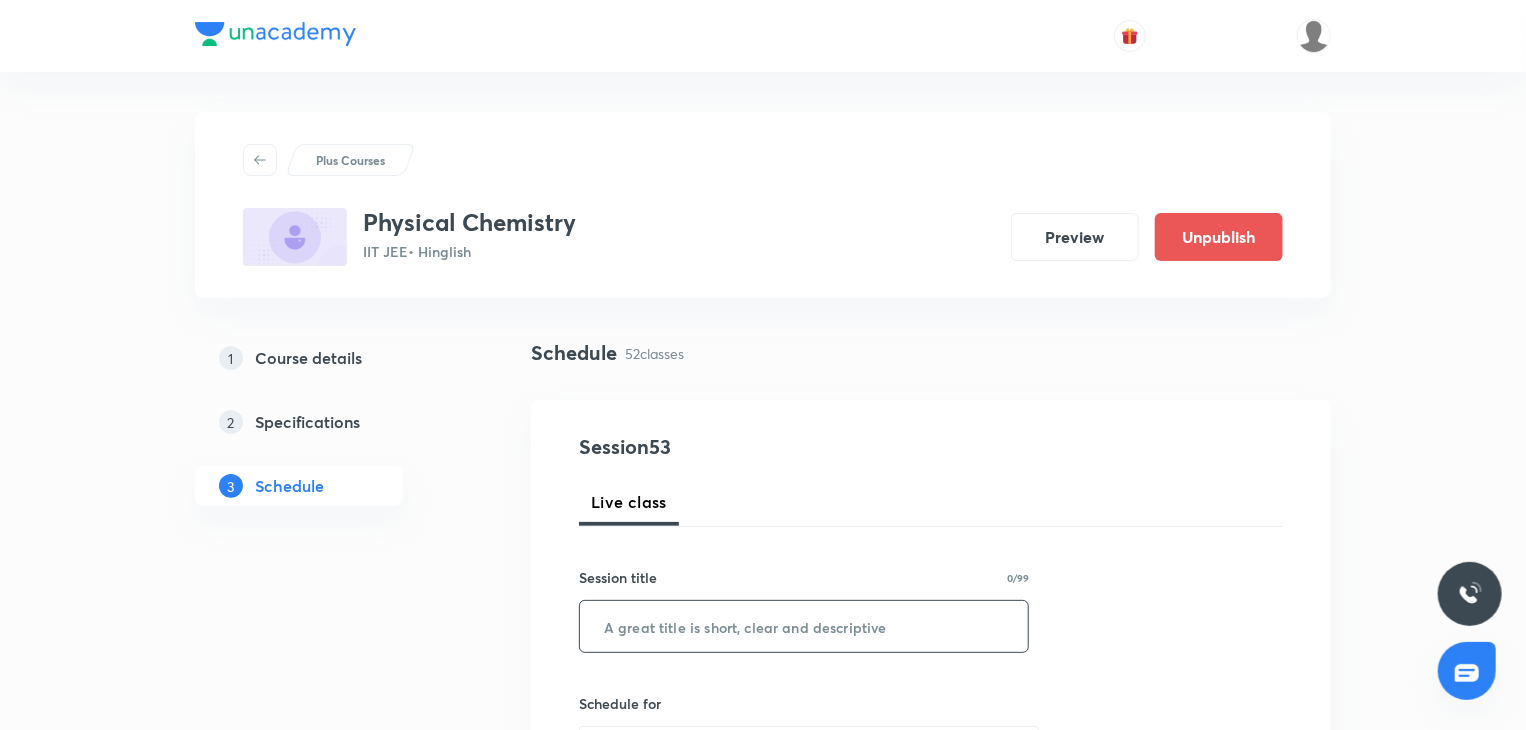 click at bounding box center (804, 626) 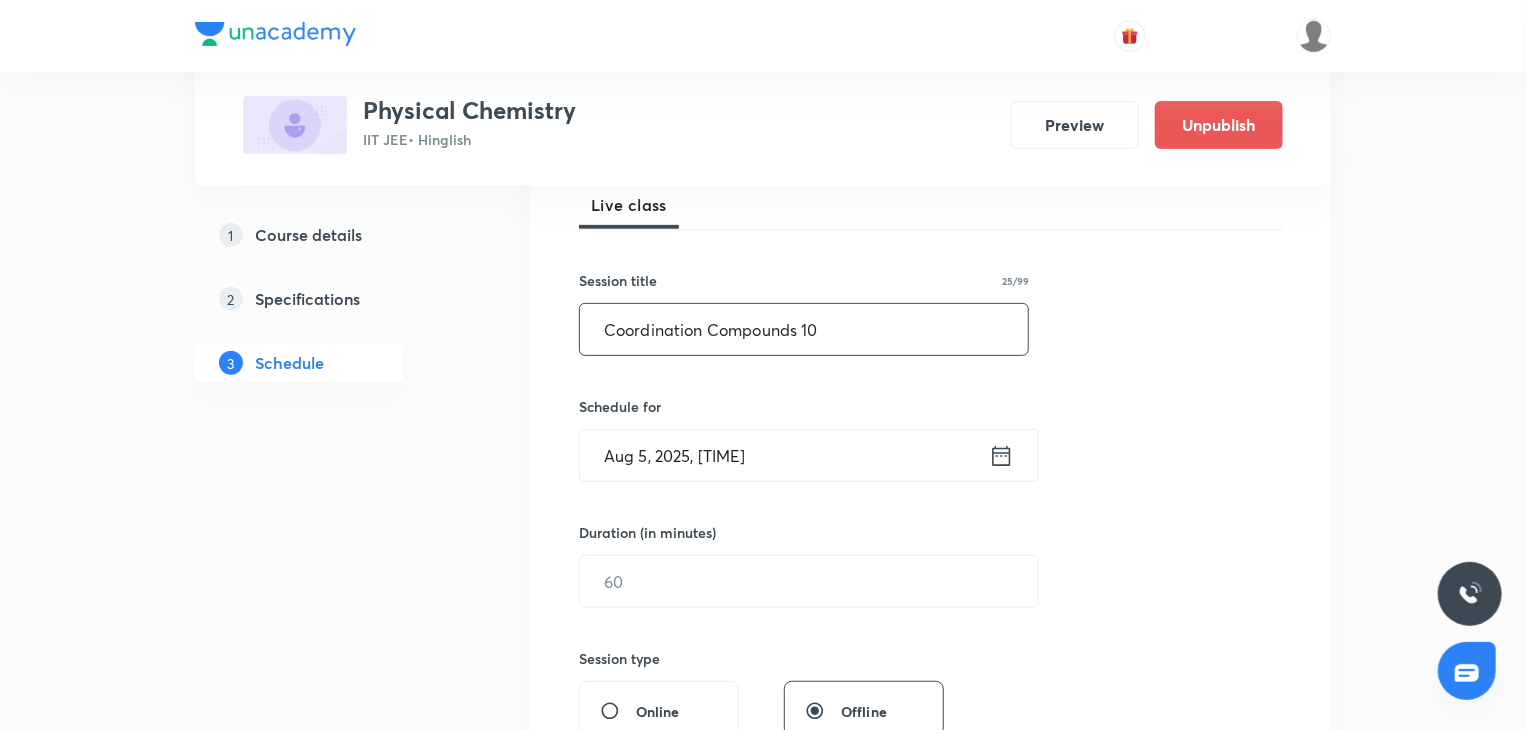 scroll, scrollTop: 300, scrollLeft: 0, axis: vertical 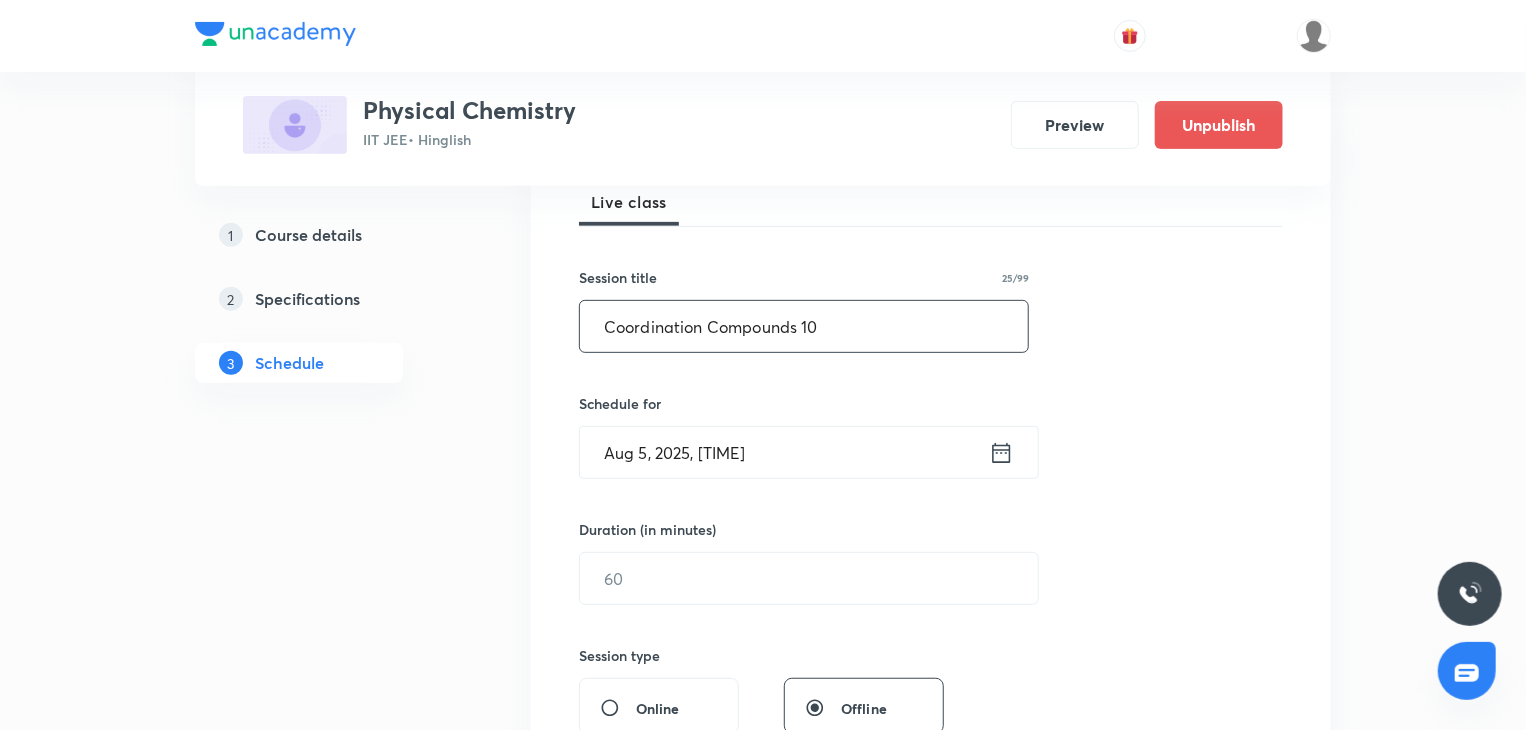 type on "Coordination Compounds 10" 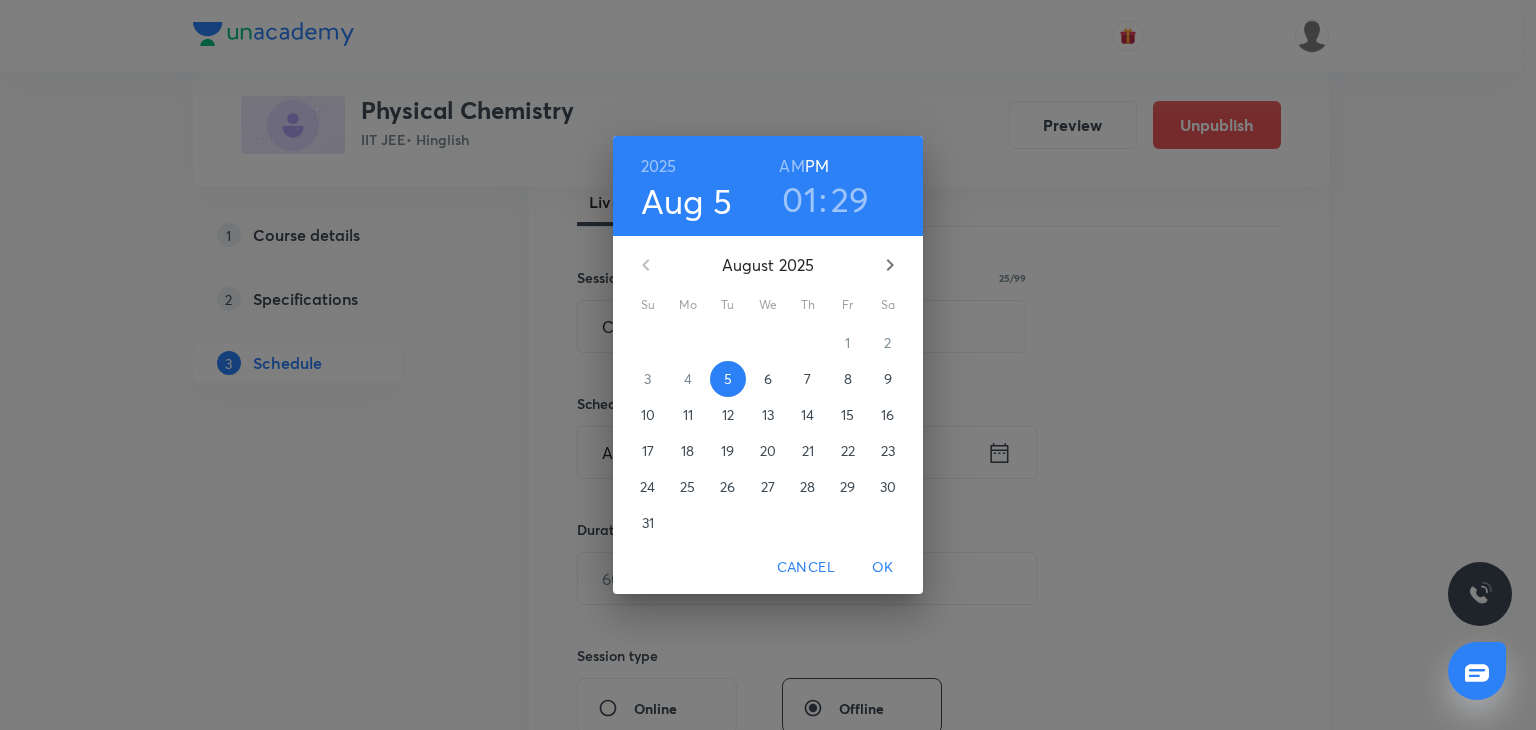 click on "7" at bounding box center [808, 379] 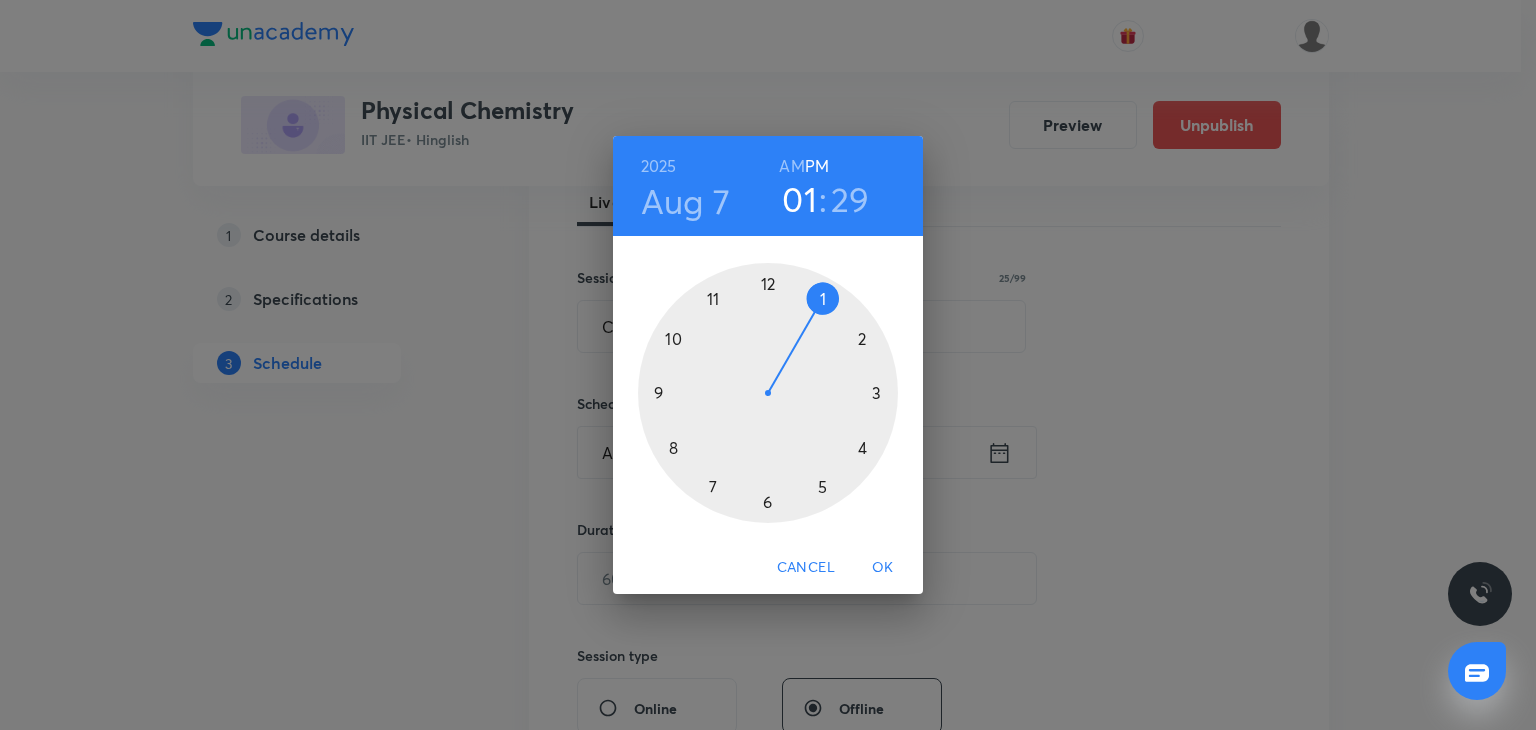 click at bounding box center [768, 393] 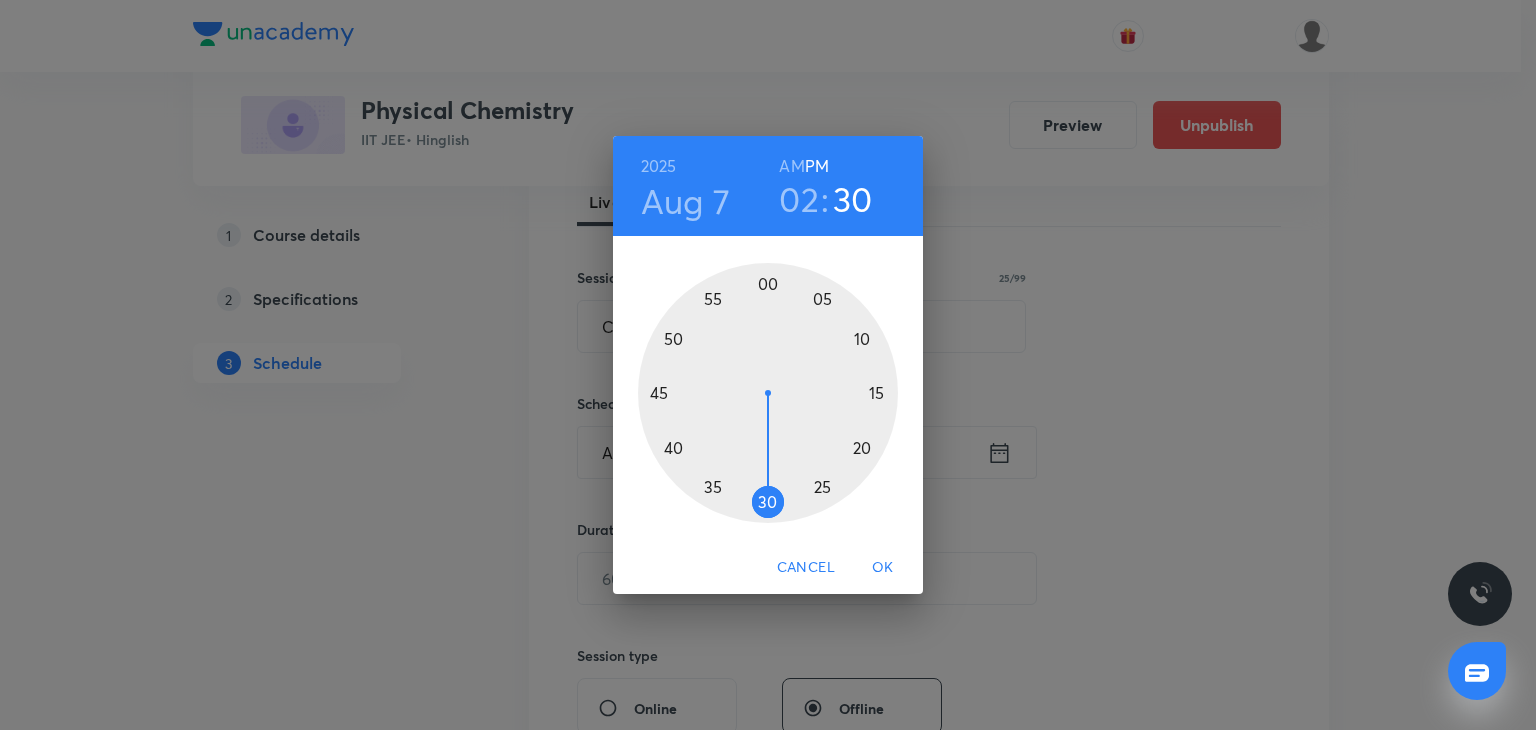 drag, startPoint x: 777, startPoint y: 504, endPoint x: 767, endPoint y: 503, distance: 10.049875 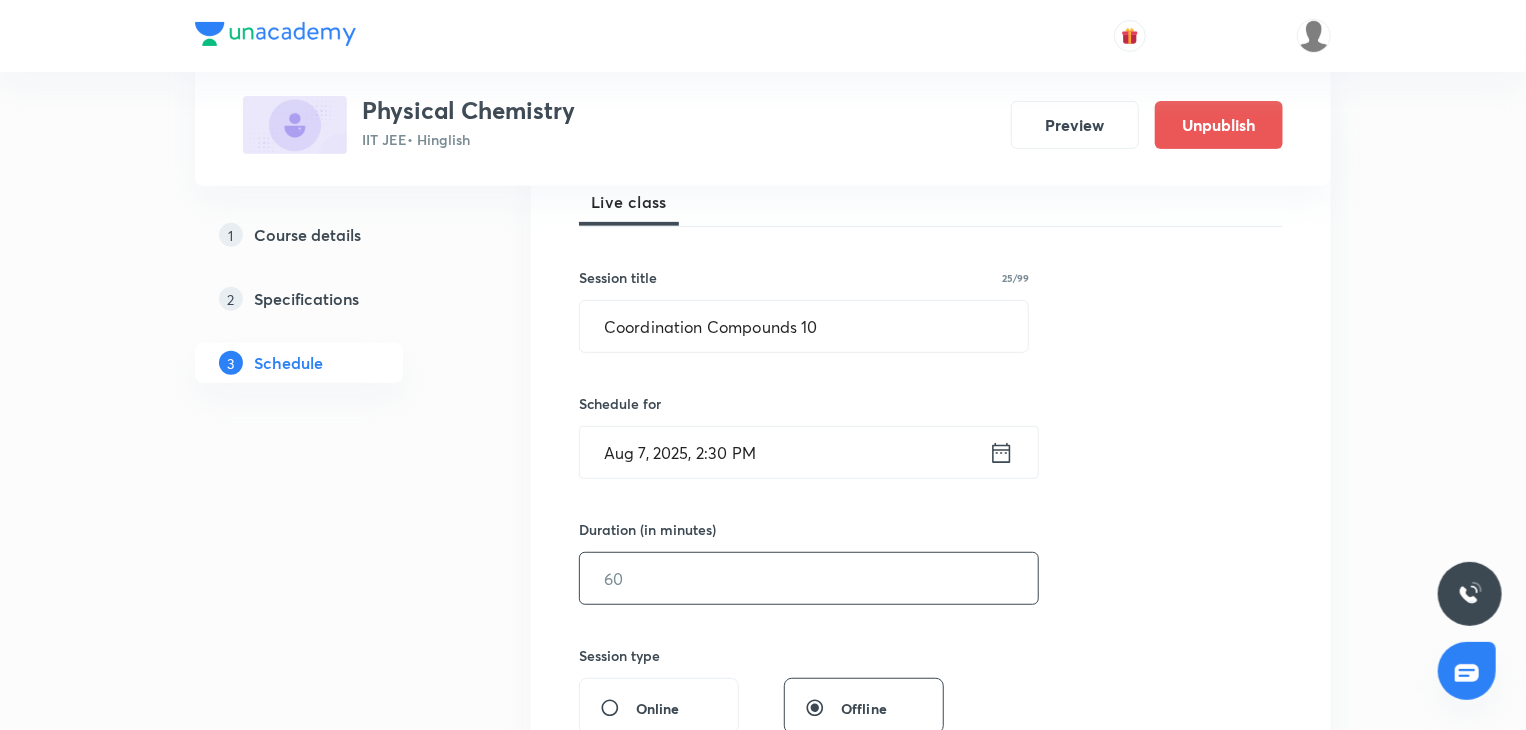 click at bounding box center [809, 578] 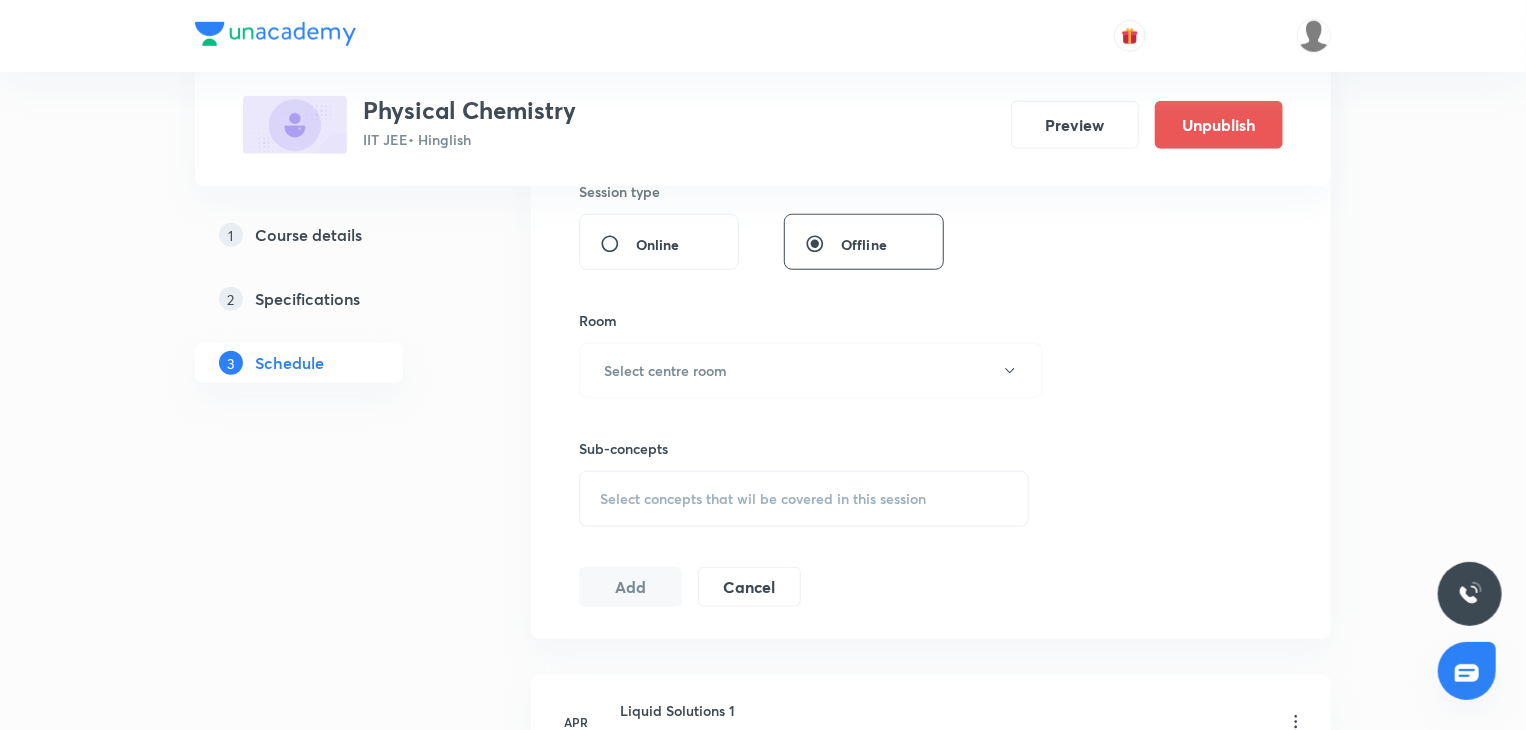scroll, scrollTop: 800, scrollLeft: 0, axis: vertical 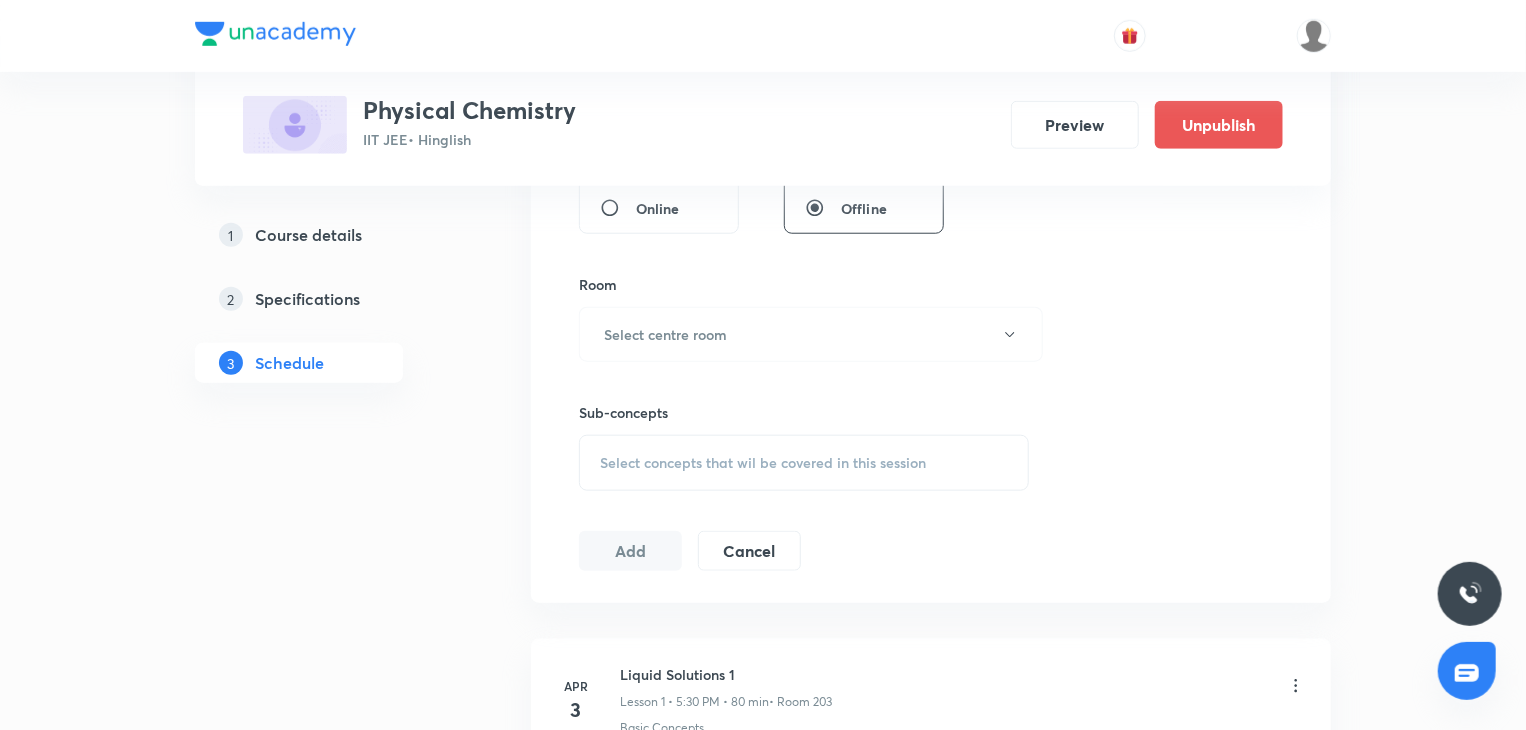 type on "80" 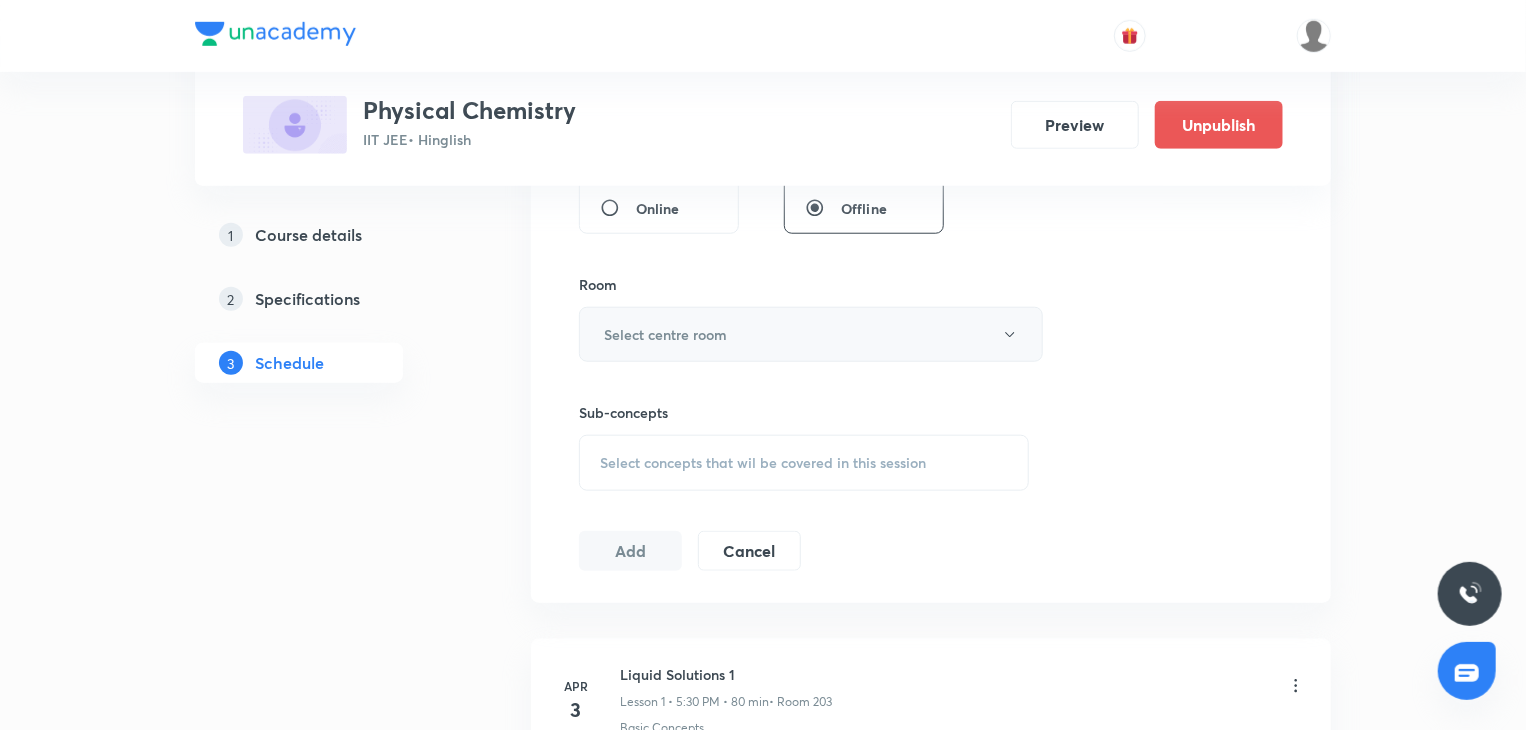 click on "Select centre room" at bounding box center [811, 334] 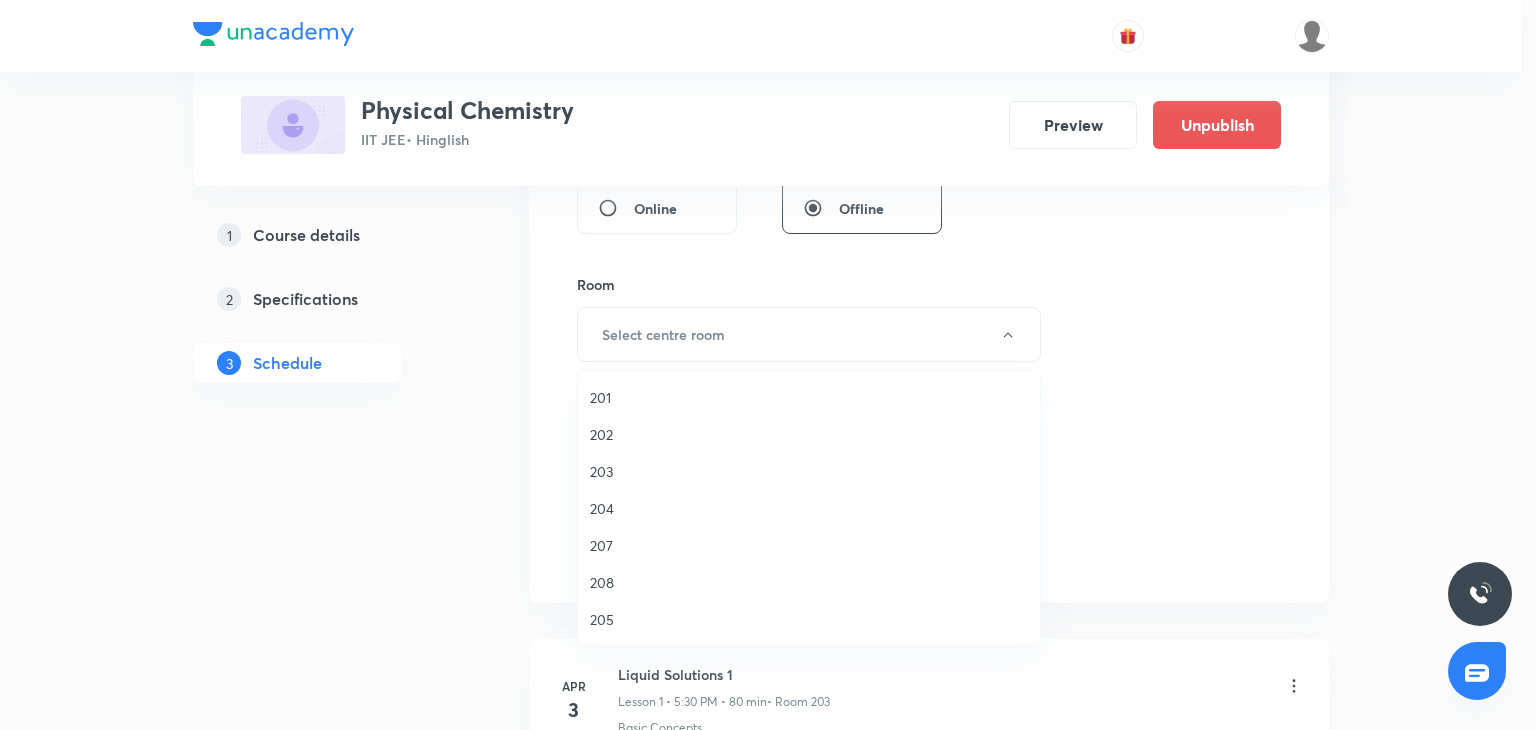 click on "202" at bounding box center [809, 434] 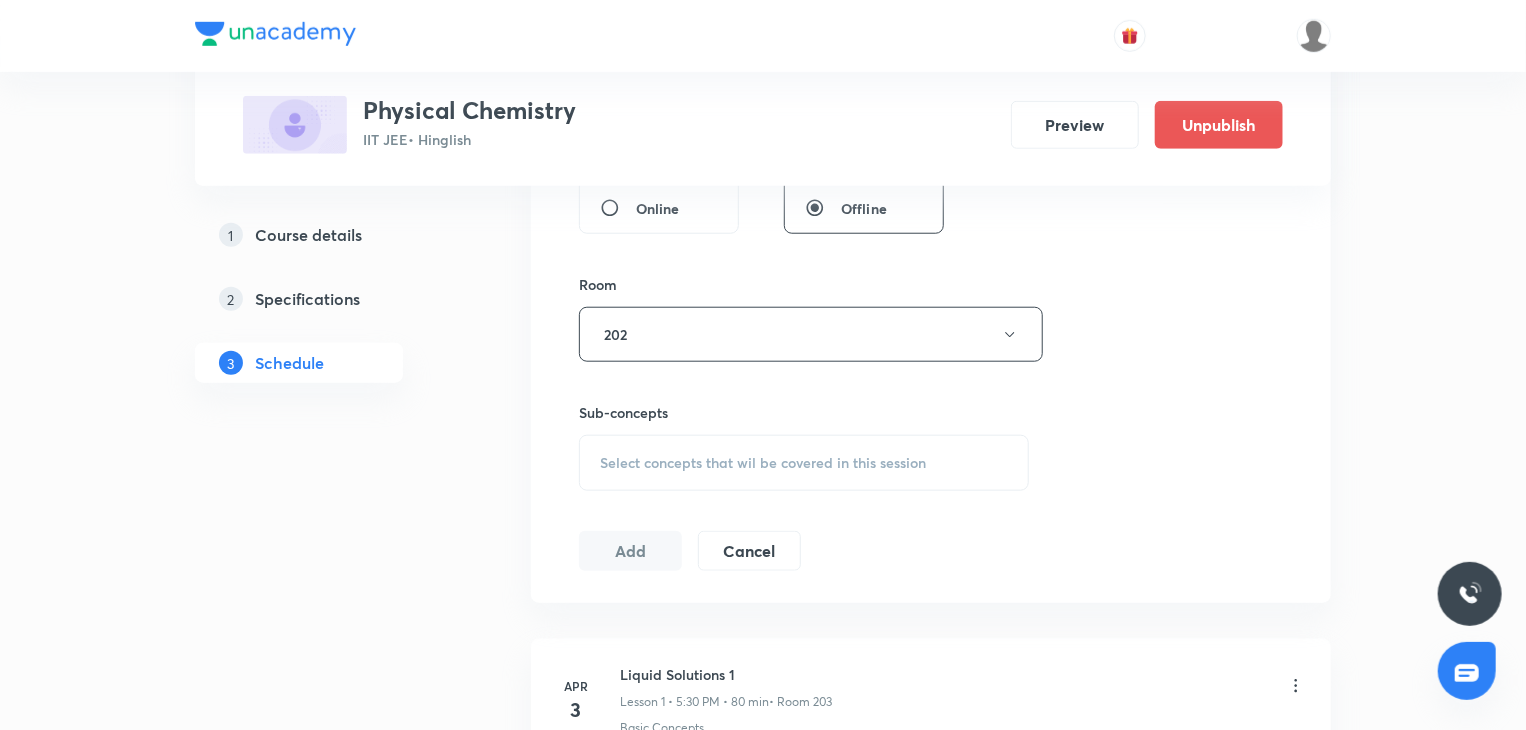 click on "Select concepts that wil be covered in this session" at bounding box center [804, 463] 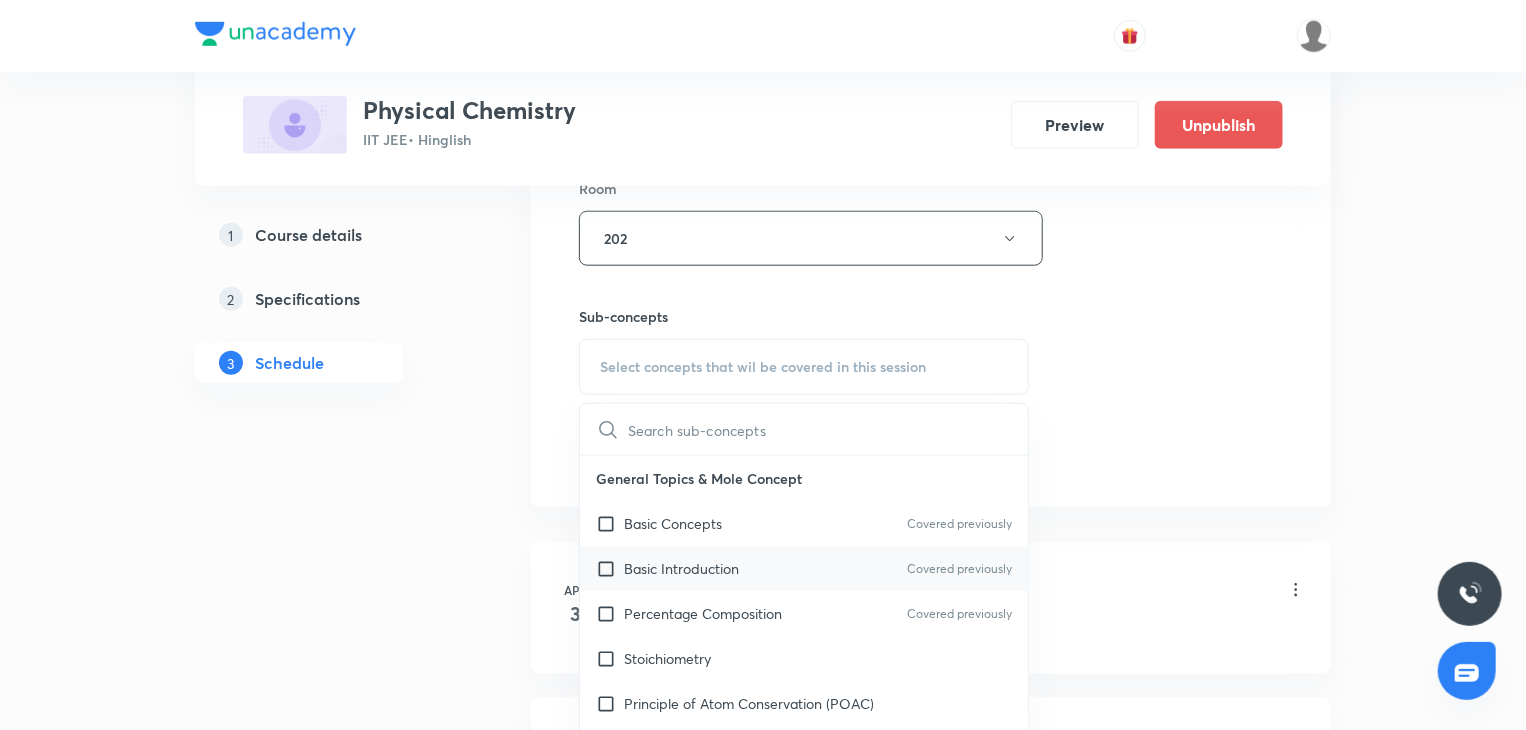 scroll, scrollTop: 1000, scrollLeft: 0, axis: vertical 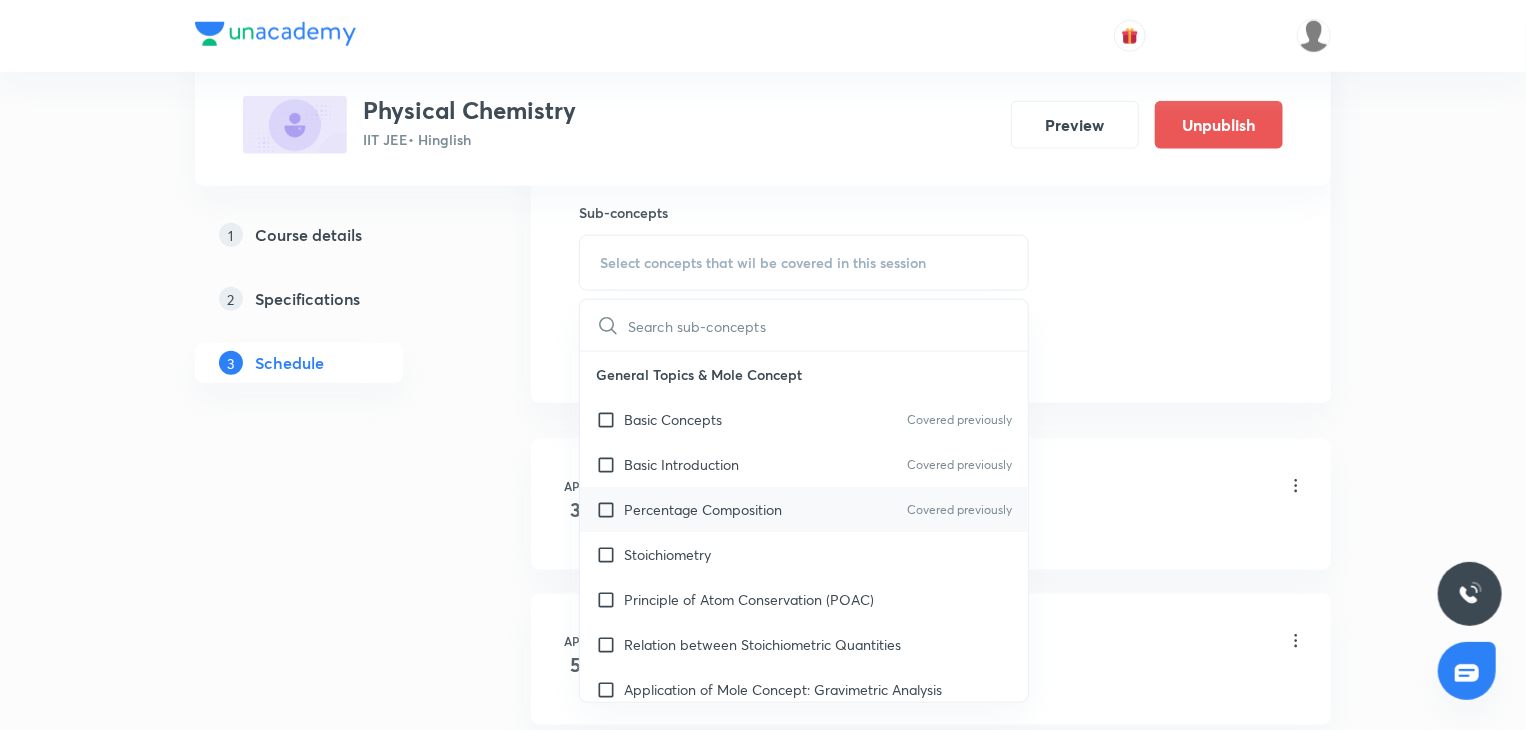 click on "Percentage Composition" at bounding box center [703, 509] 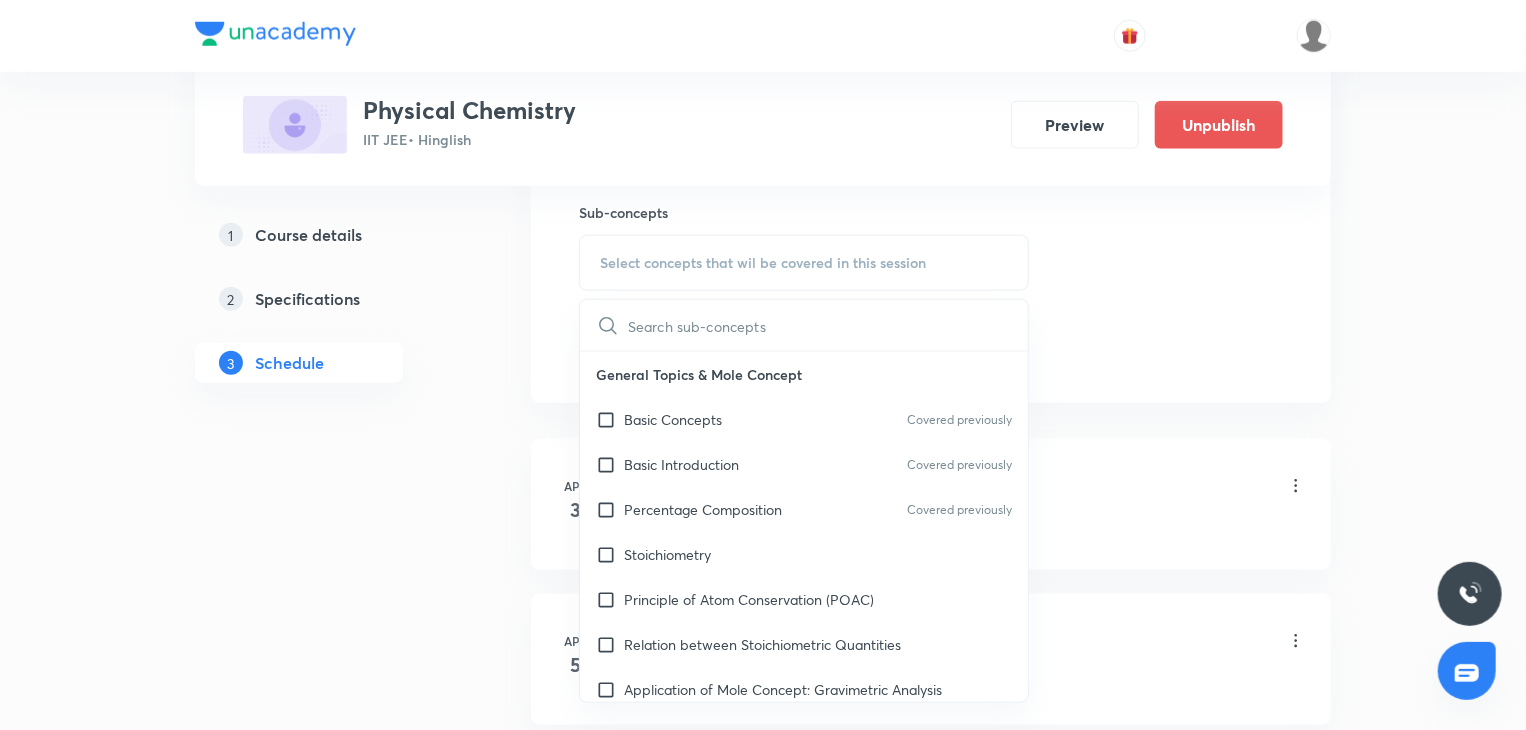 checkbox on "true" 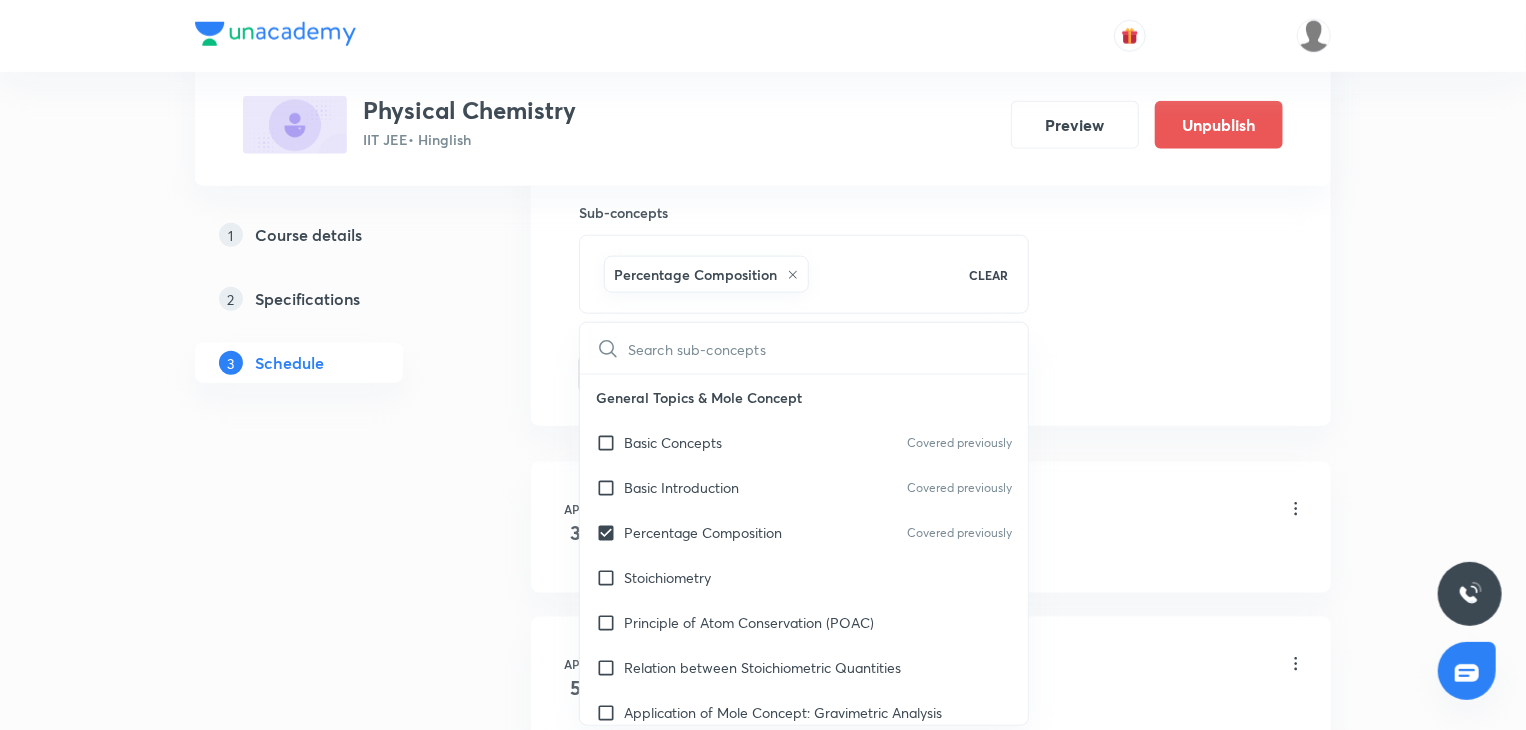 click on "Session  54 Live class Session title 25/99 Coordination Compounds 10 ​ Schedule for Aug 7, 2025, 2:30 PM ​ Duration (in minutes) 80 ​   Session type Online Offline Room 202 Sub-concepts Percentage Composition CLEAR ​ General Topics & Mole Concept Basic Concepts Covered previously Basic Introduction Covered previously Percentage Composition Covered previously Stoichiometry Principle of Atom Conservation (POAC) Relation between Stoichiometric Quantities Application of Mole Concept: Gravimetric Analysis Different Laws Formula and Composition Concentration Terms Some basic concepts of Chemistry Atomic Structure Discovery Of Electron Some Prerequisites of Physics Discovery Of Protons And Neutrons Atomic Models and Theories  Representation Of Atom With Electrons And Neutrons Nature of Waves Nature Of Electromagnetic Radiation Planck’S Quantum Theory Spectra-Continuous and Discontinuous Spectrum Bohr’s Model For Hydrogen Atom Photoelectric Effect Dual Nature Of Matter Heisenberg’s Uncertainty Principle" at bounding box center (931, -87) 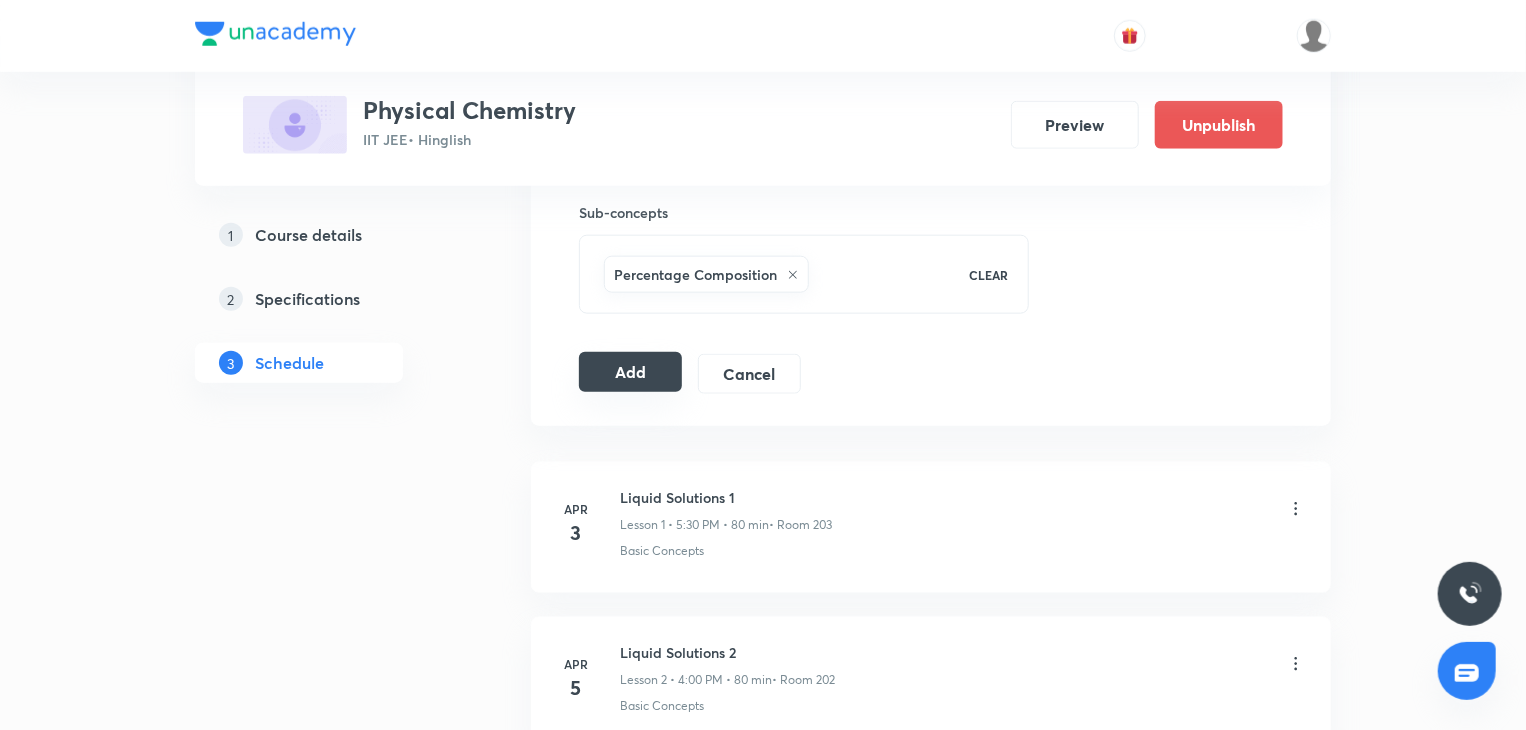 click on "Add" at bounding box center [630, 372] 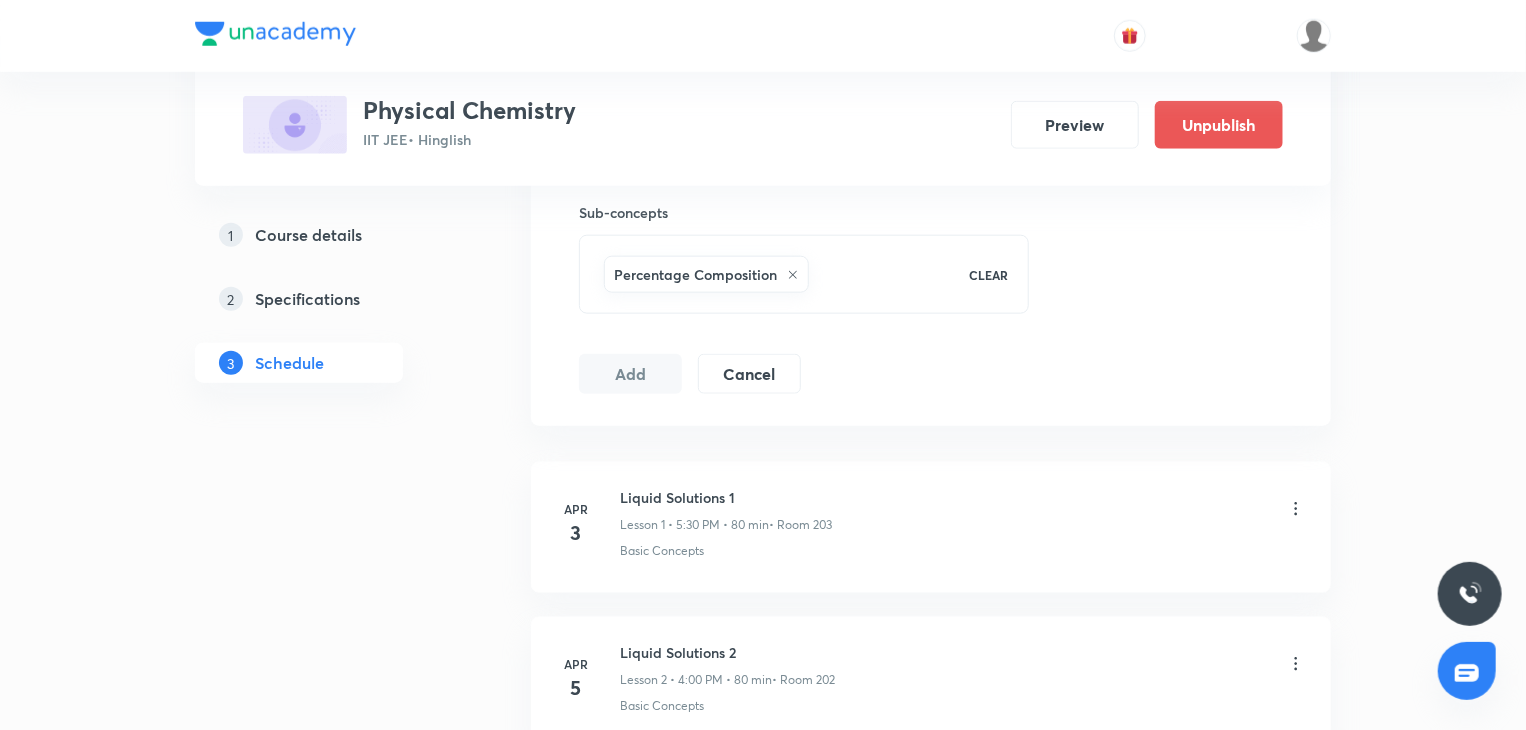 scroll, scrollTop: 900, scrollLeft: 0, axis: vertical 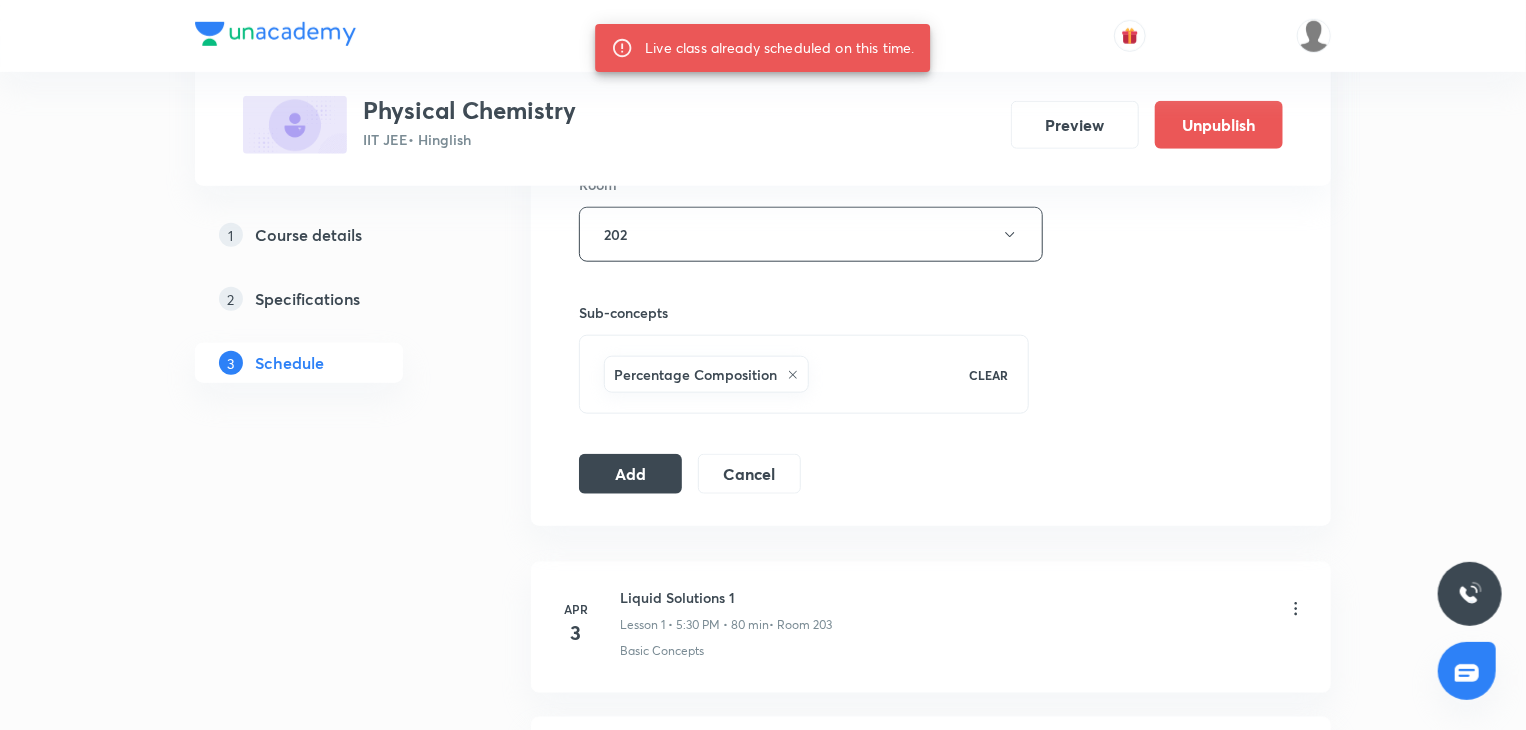 type 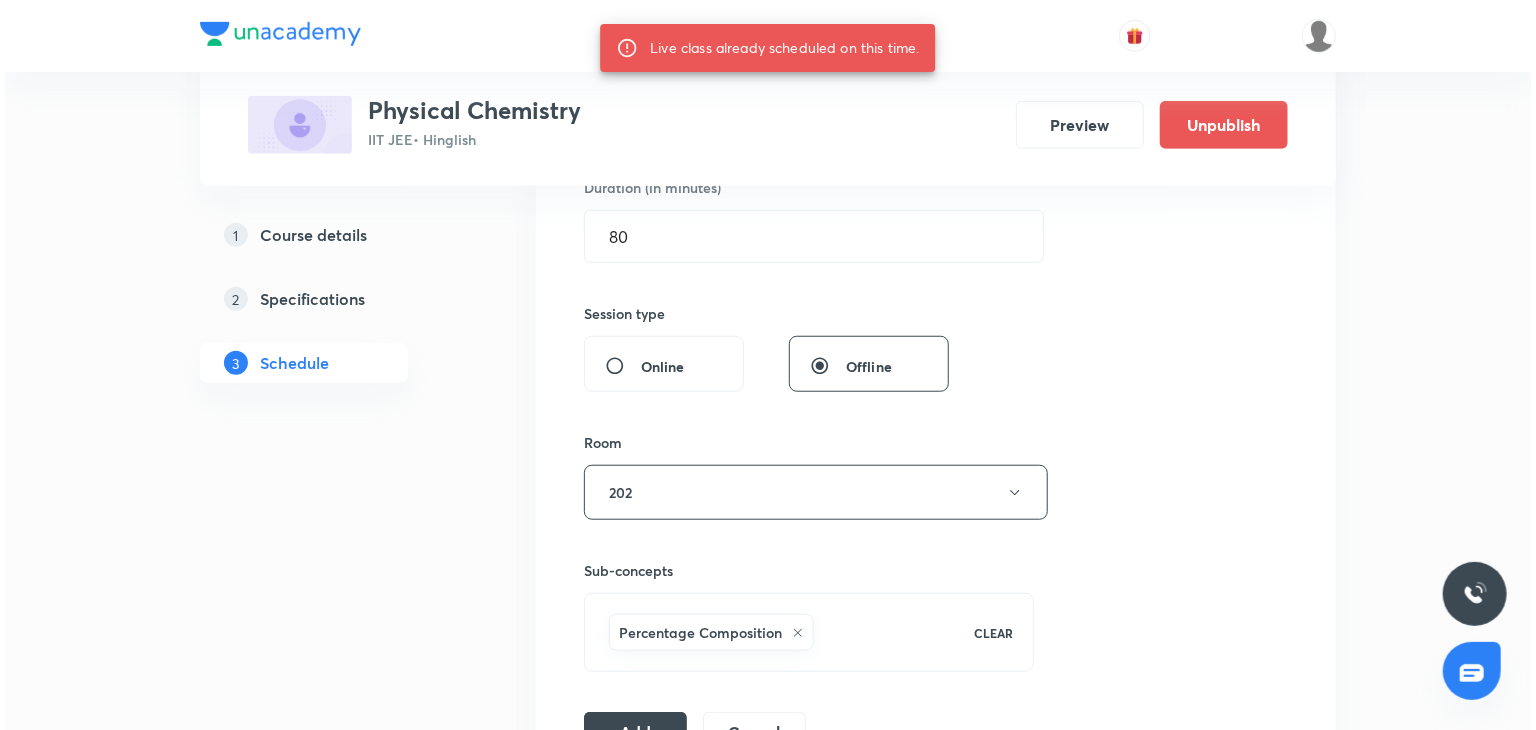 scroll, scrollTop: 300, scrollLeft: 0, axis: vertical 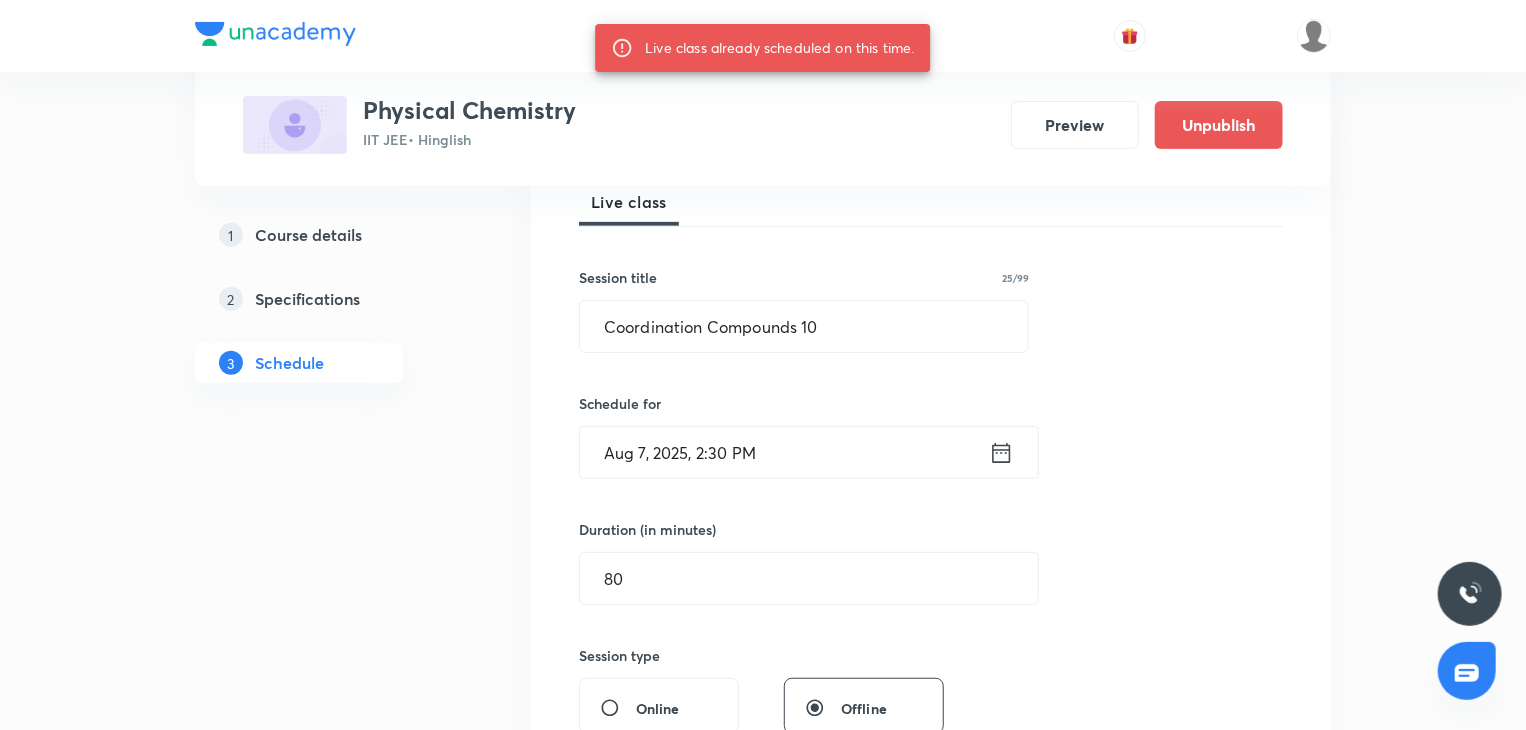 click on "Schedule for" at bounding box center [804, 403] 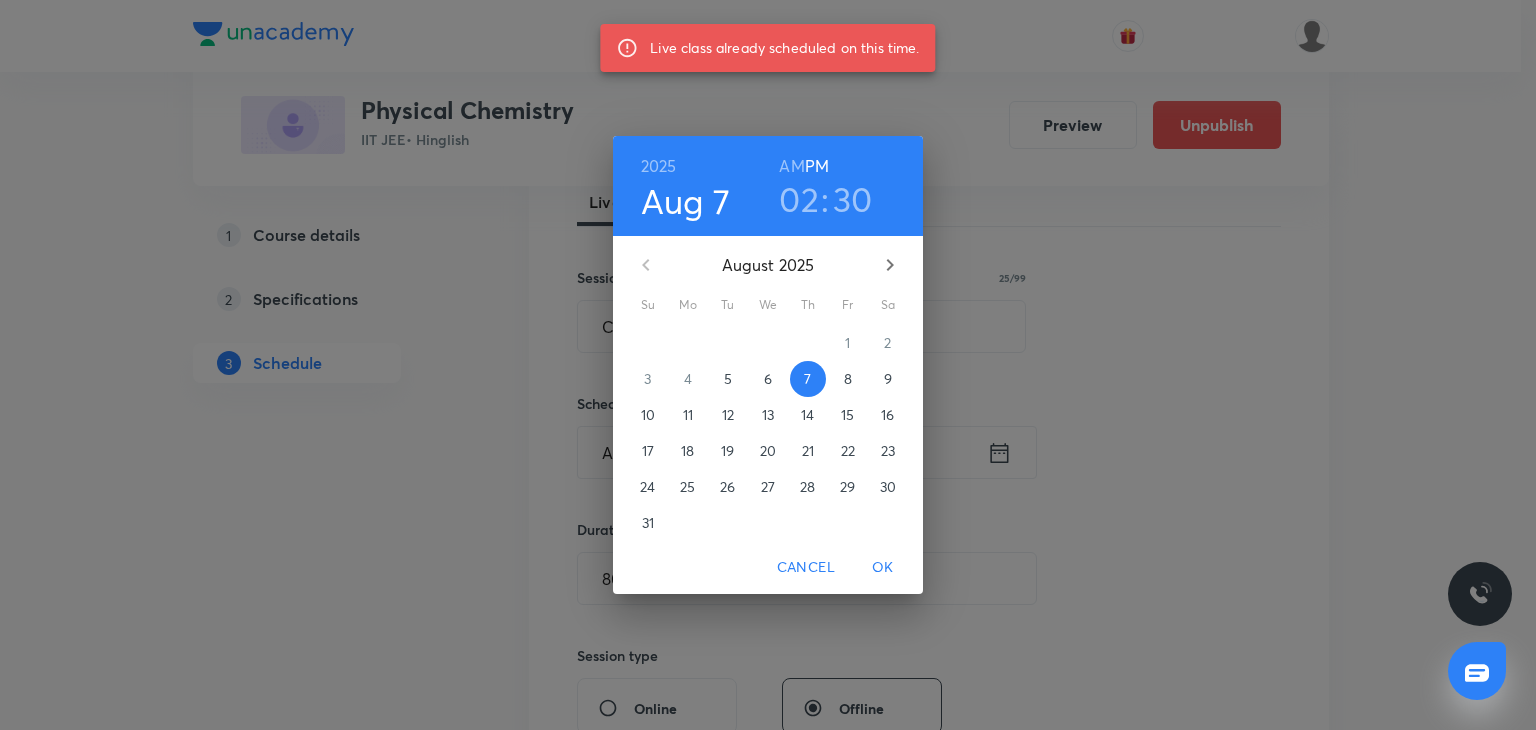 click on "8" at bounding box center [848, 379] 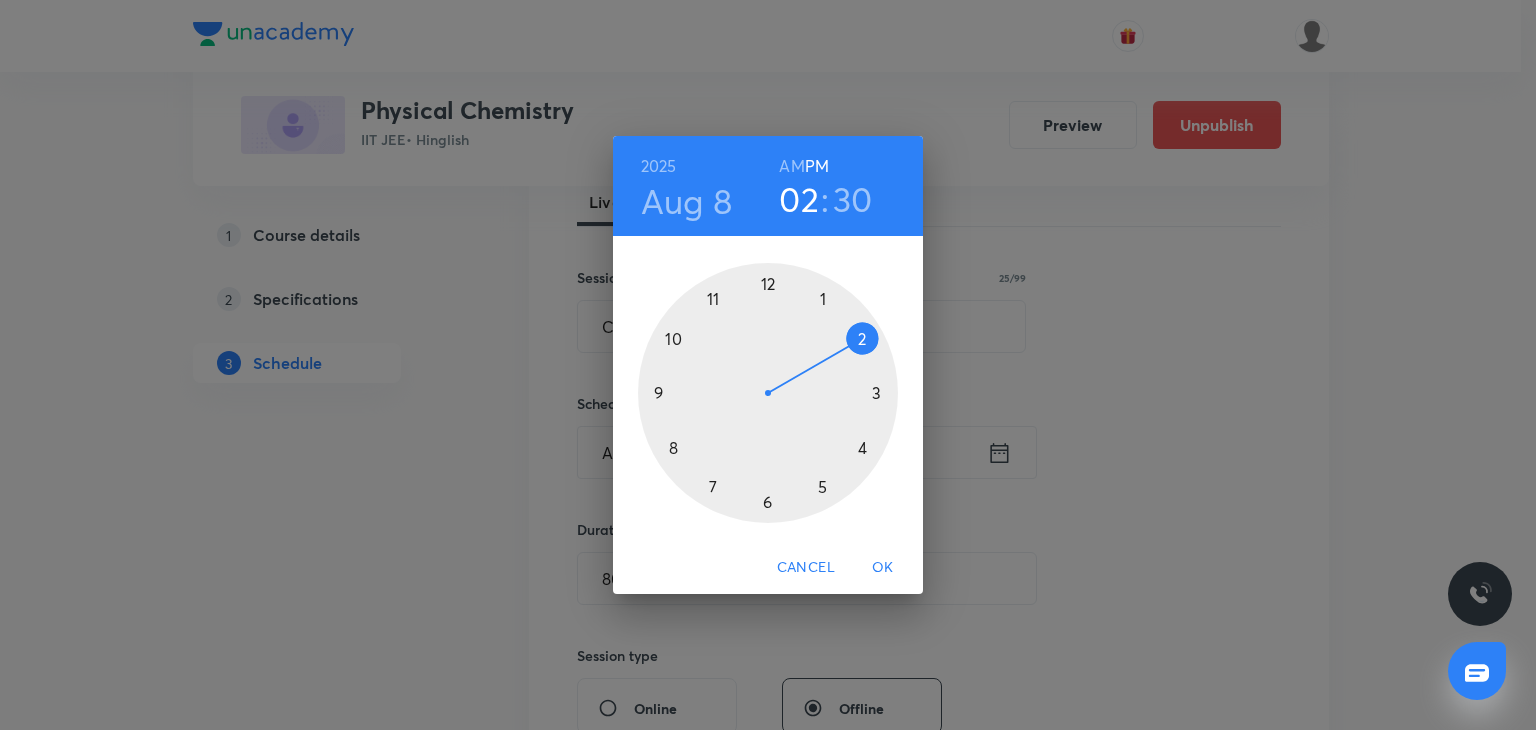 drag, startPoint x: 872, startPoint y: 555, endPoint x: 885, endPoint y: 559, distance: 13.601471 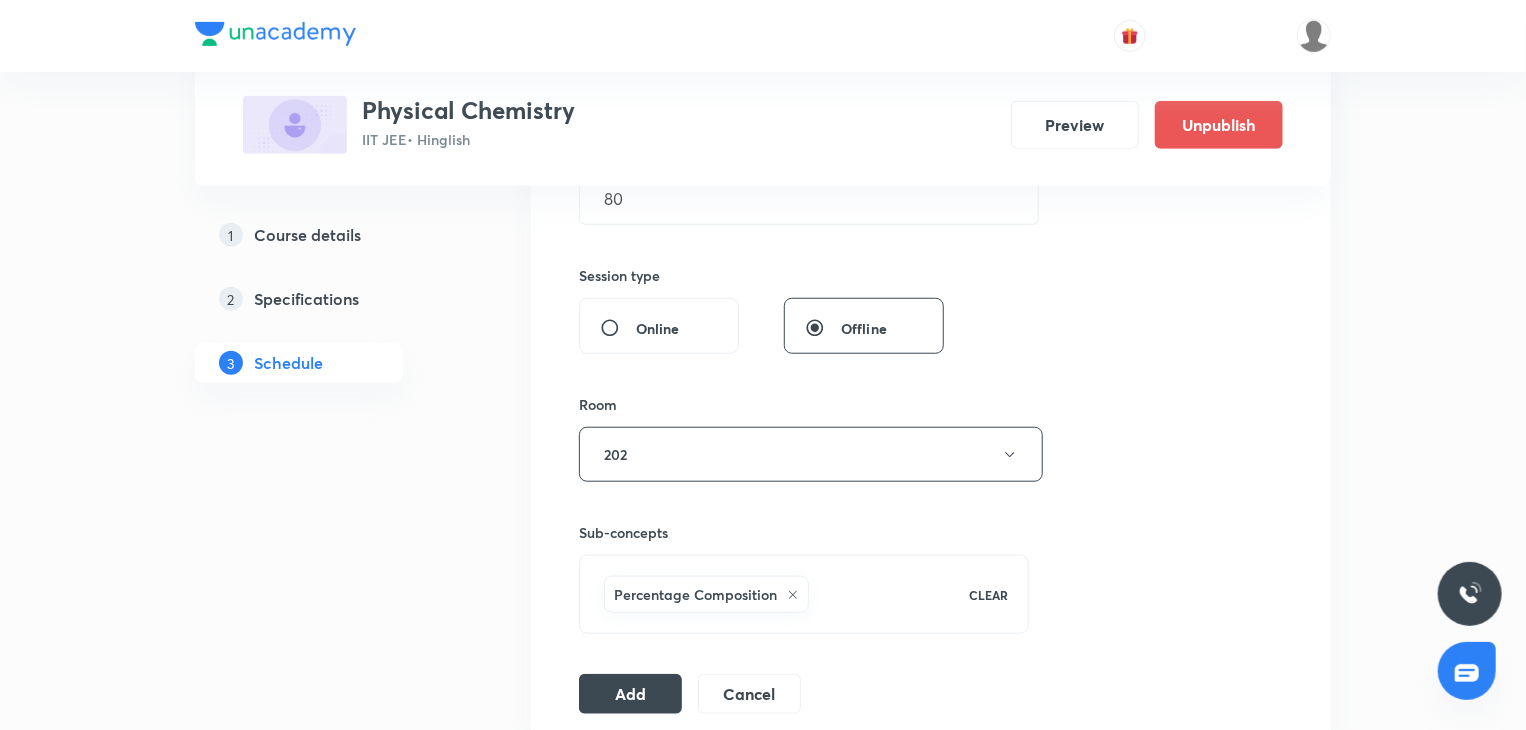 scroll, scrollTop: 800, scrollLeft: 0, axis: vertical 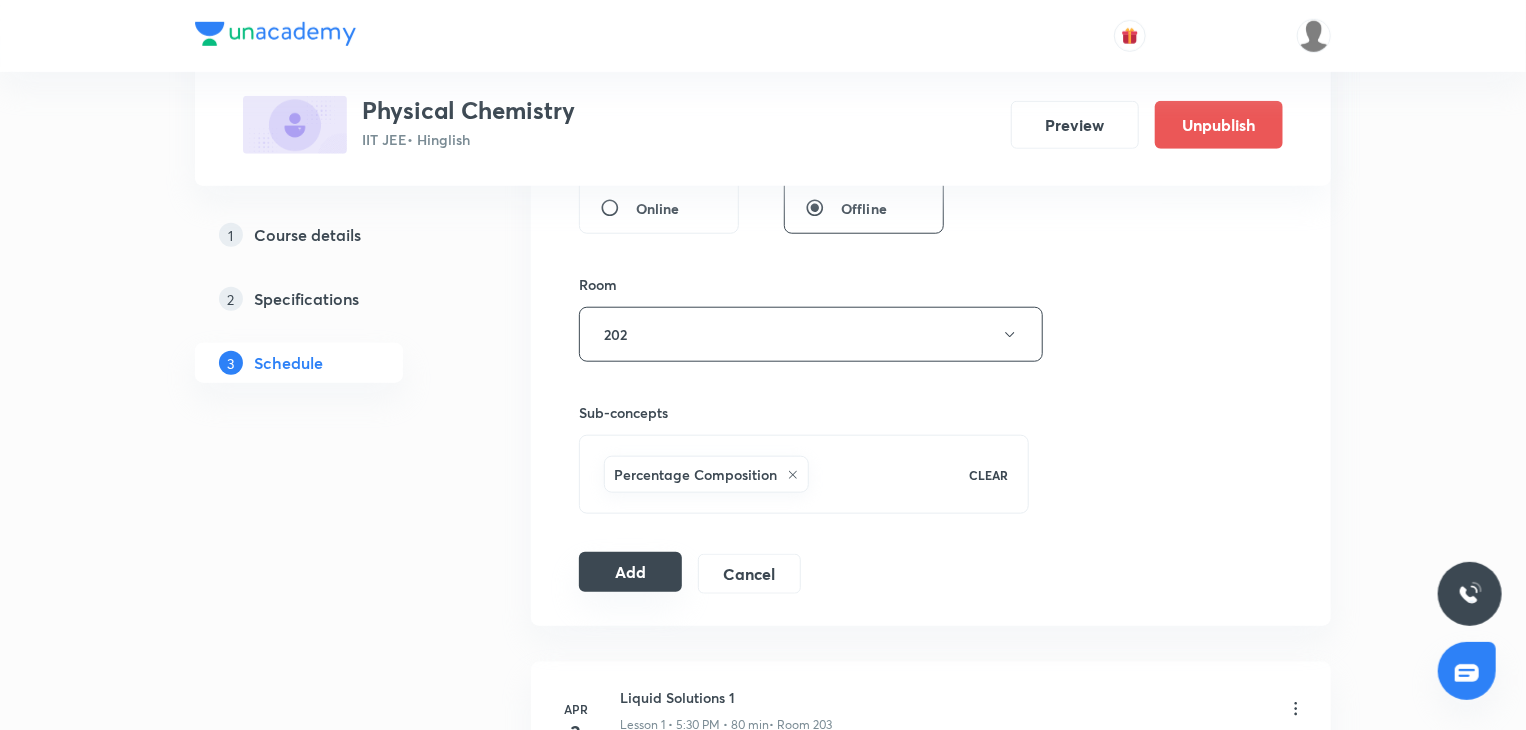 click on "Add" at bounding box center (630, 572) 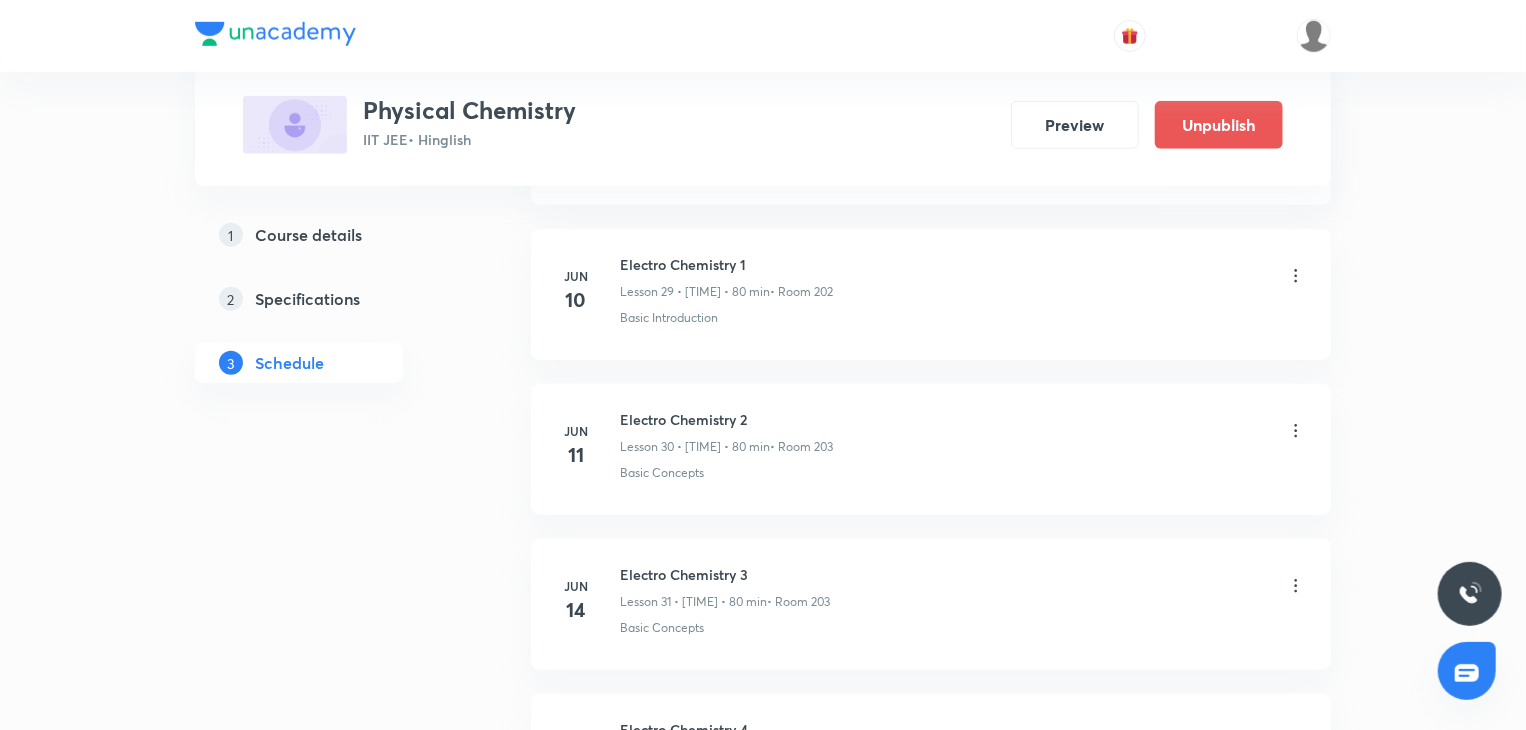 scroll, scrollTop: 4838, scrollLeft: 0, axis: vertical 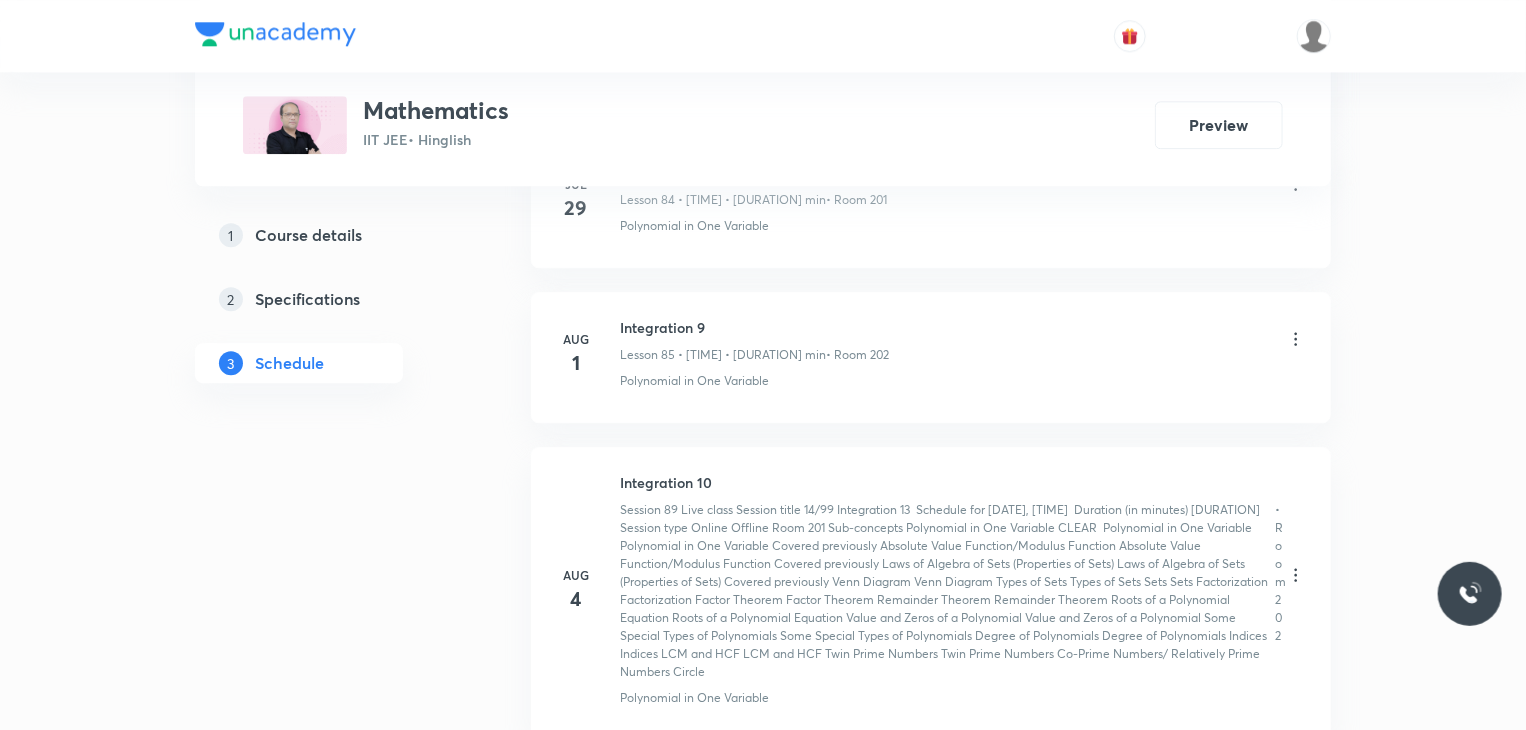 click on "Integration 10 Lesson 86 • 4:00 PM • 80 min  • Room 202" at bounding box center (953, 576) 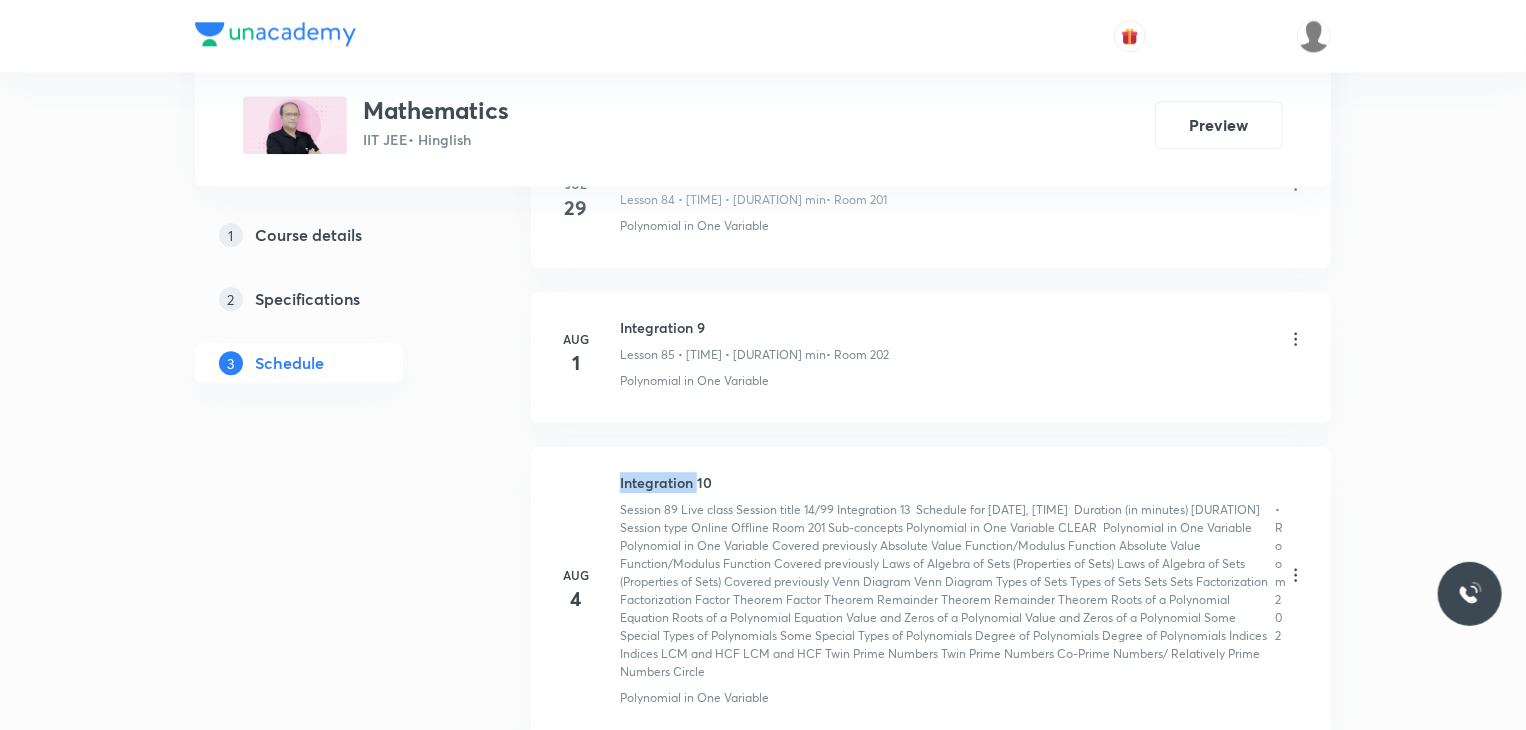 click on "Integration 10" at bounding box center (953, 482) 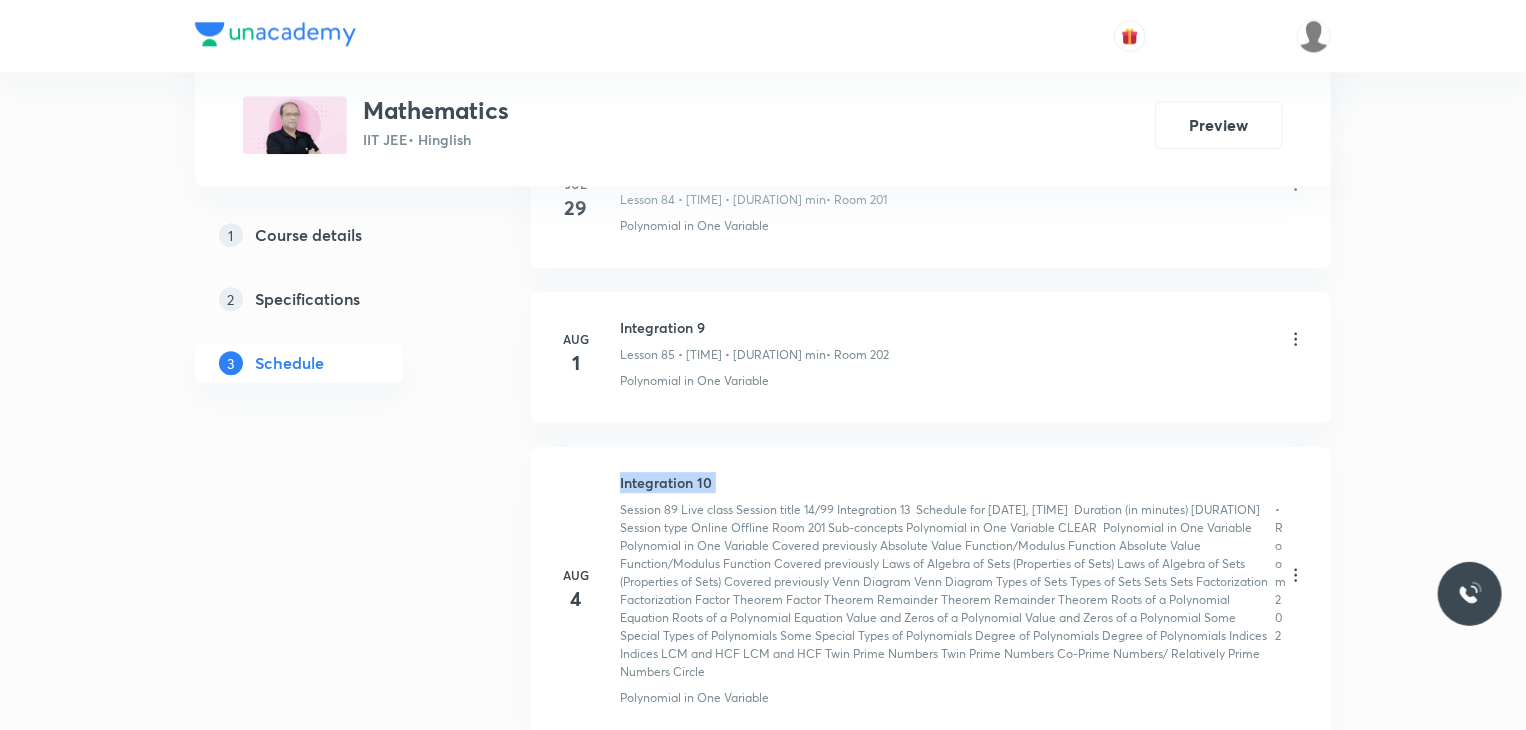 click on "Integration 10" at bounding box center [953, 482] 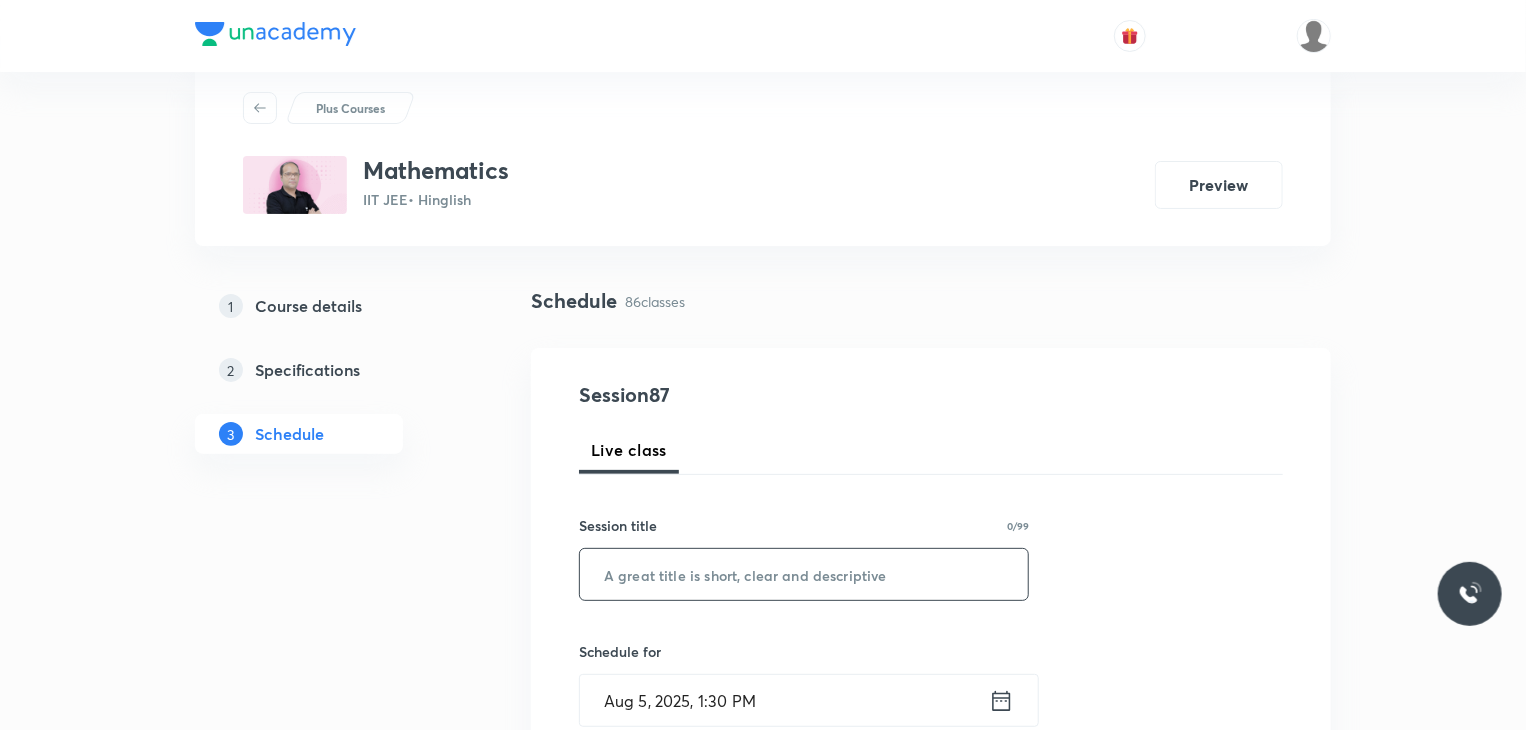 scroll, scrollTop: 100, scrollLeft: 0, axis: vertical 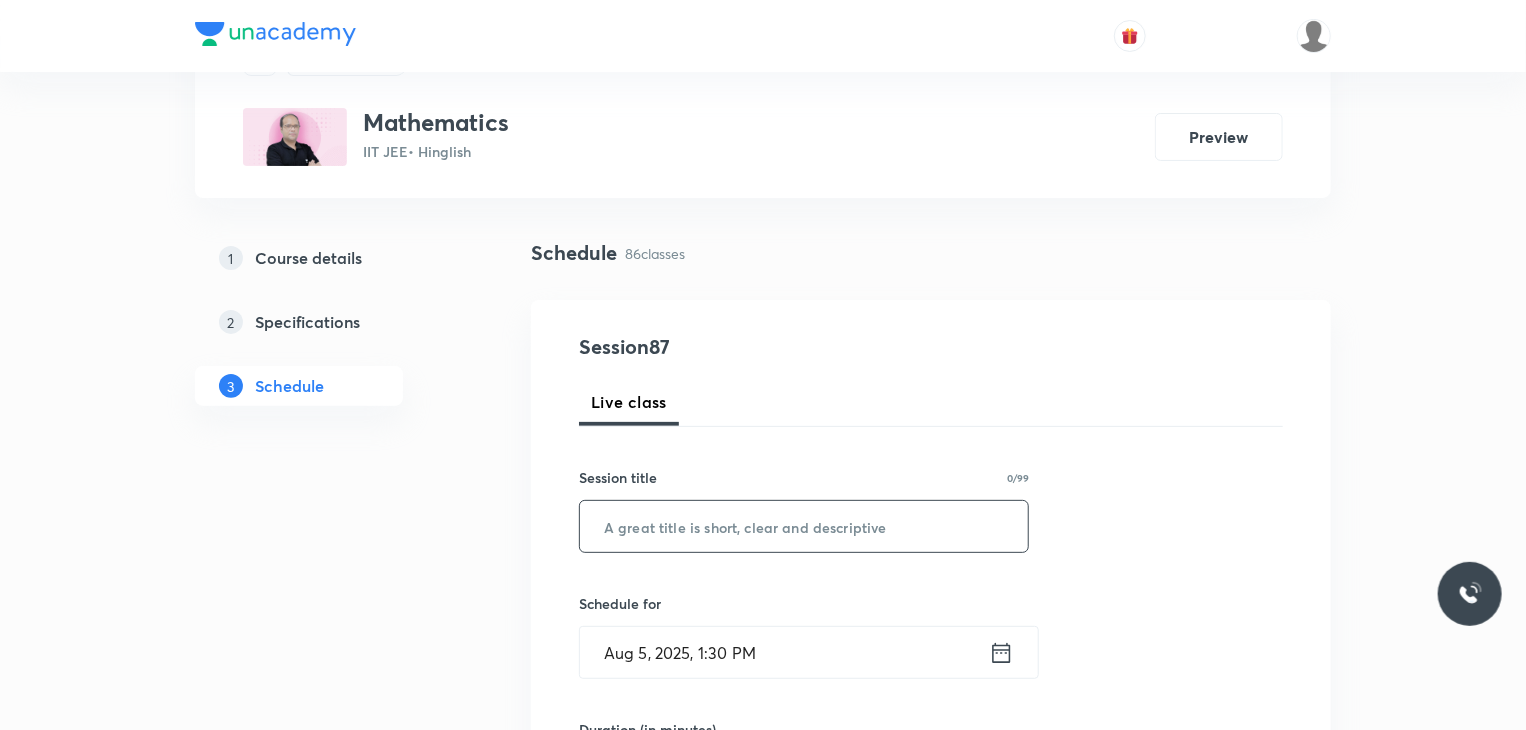 click at bounding box center (804, 526) 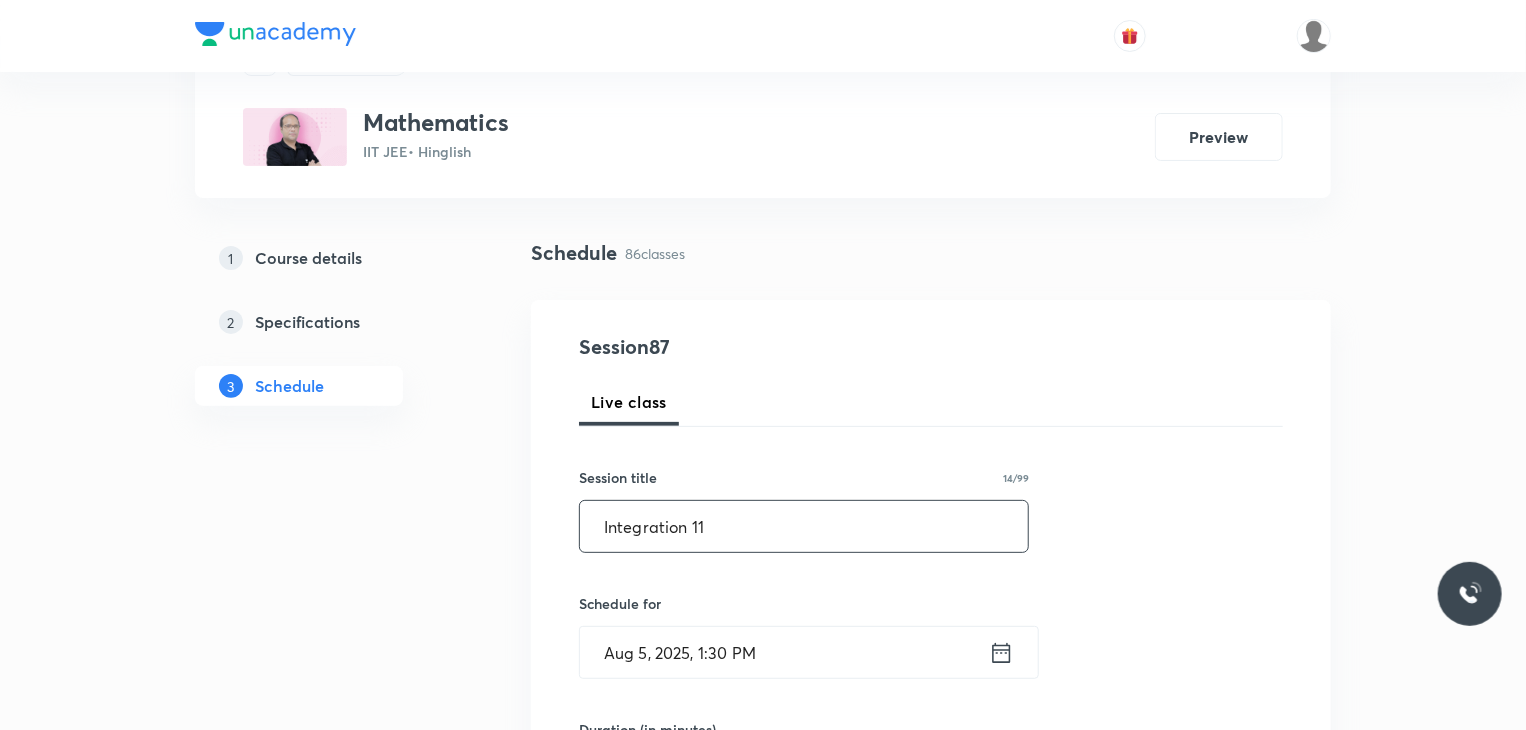 type on "Integration 11" 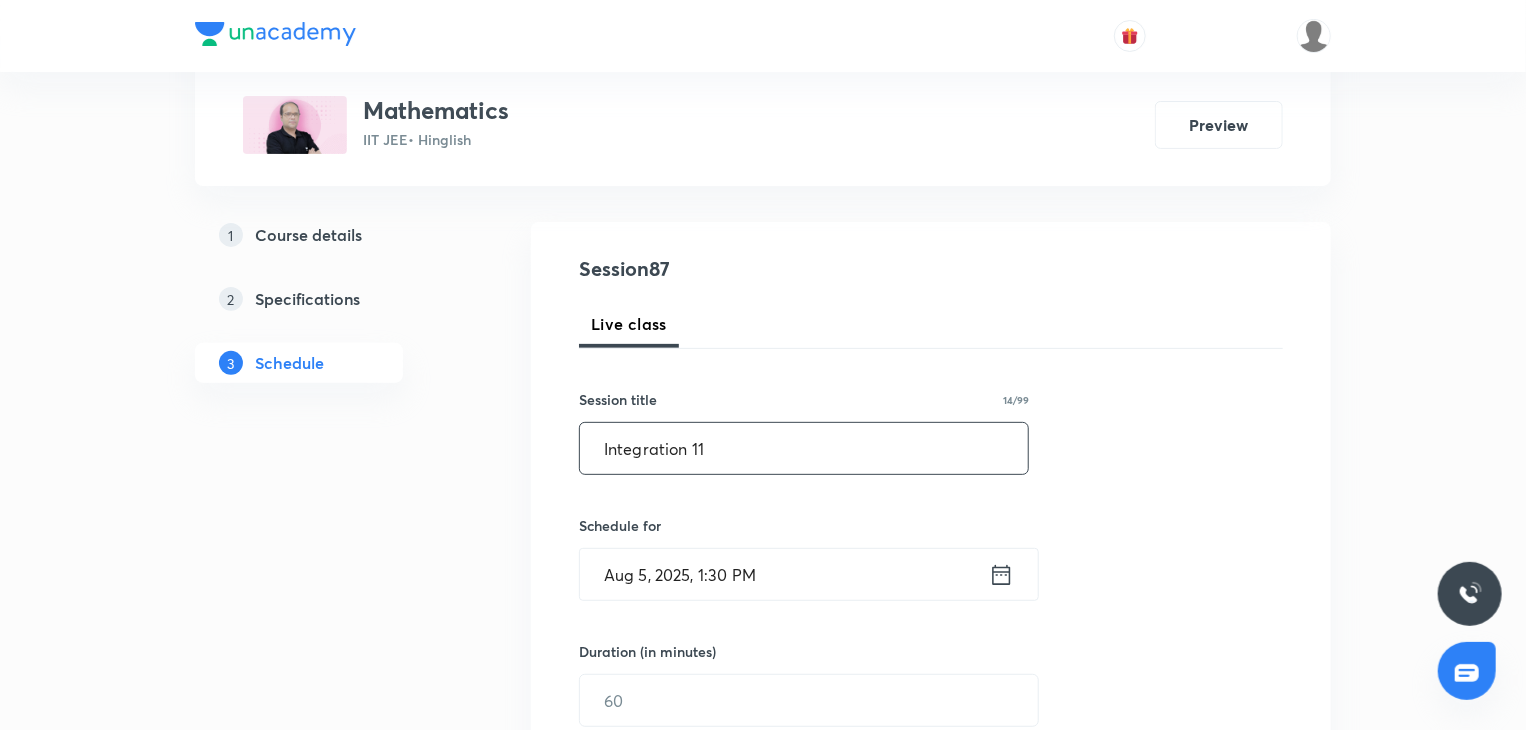 scroll, scrollTop: 300, scrollLeft: 0, axis: vertical 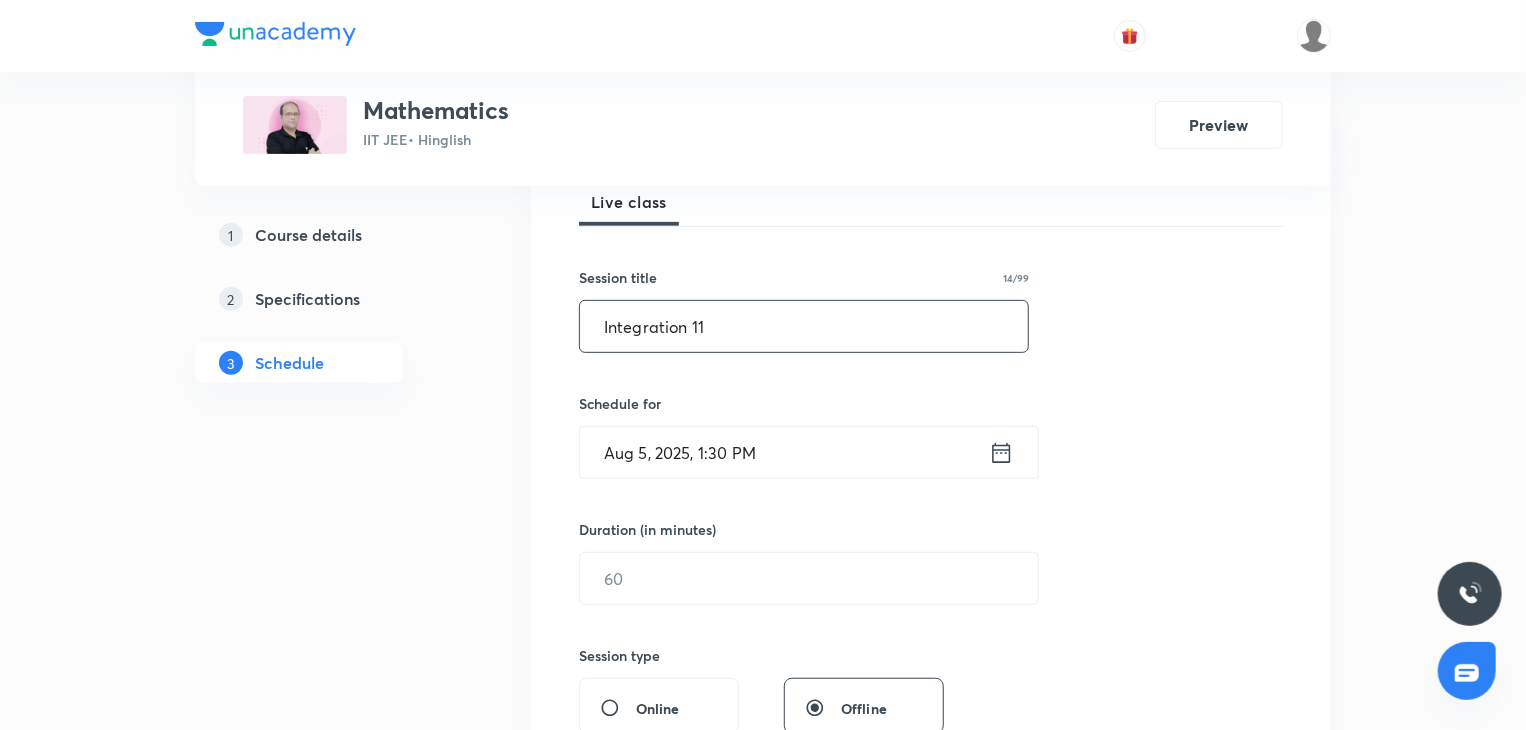 click on "Aug 5, 2025, 1:30 PM" at bounding box center (784, 452) 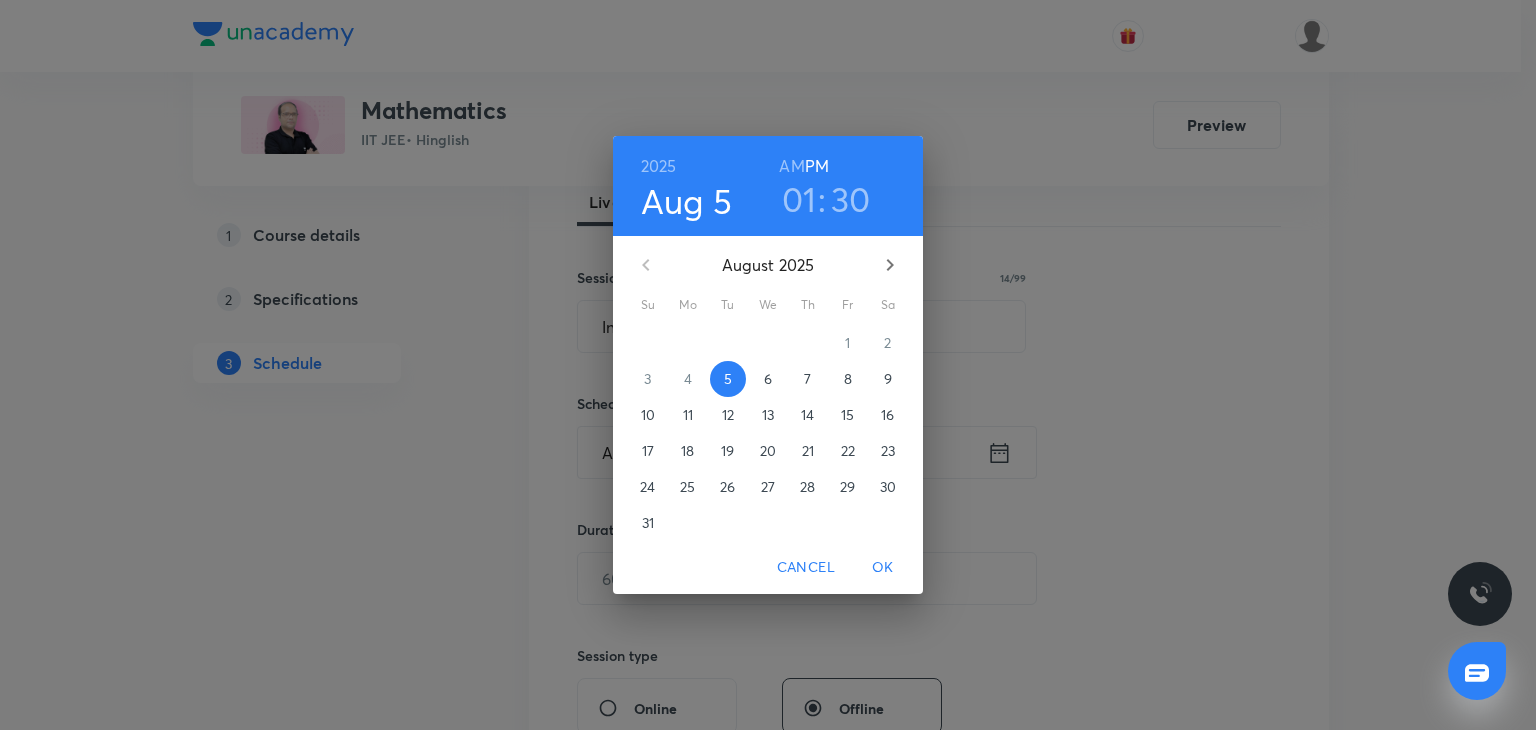 click on "AM" at bounding box center (791, 166) 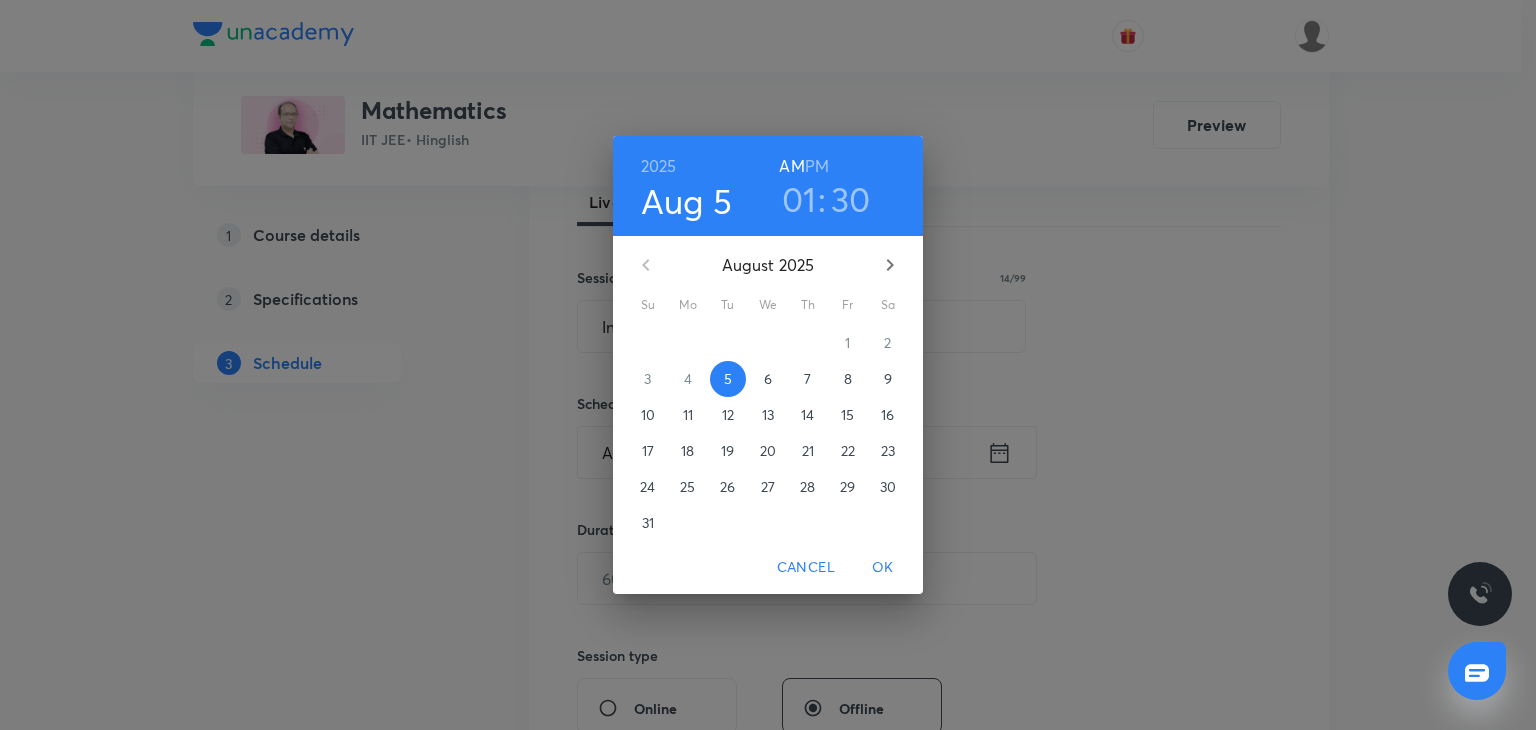 click on "PM" at bounding box center (817, 166) 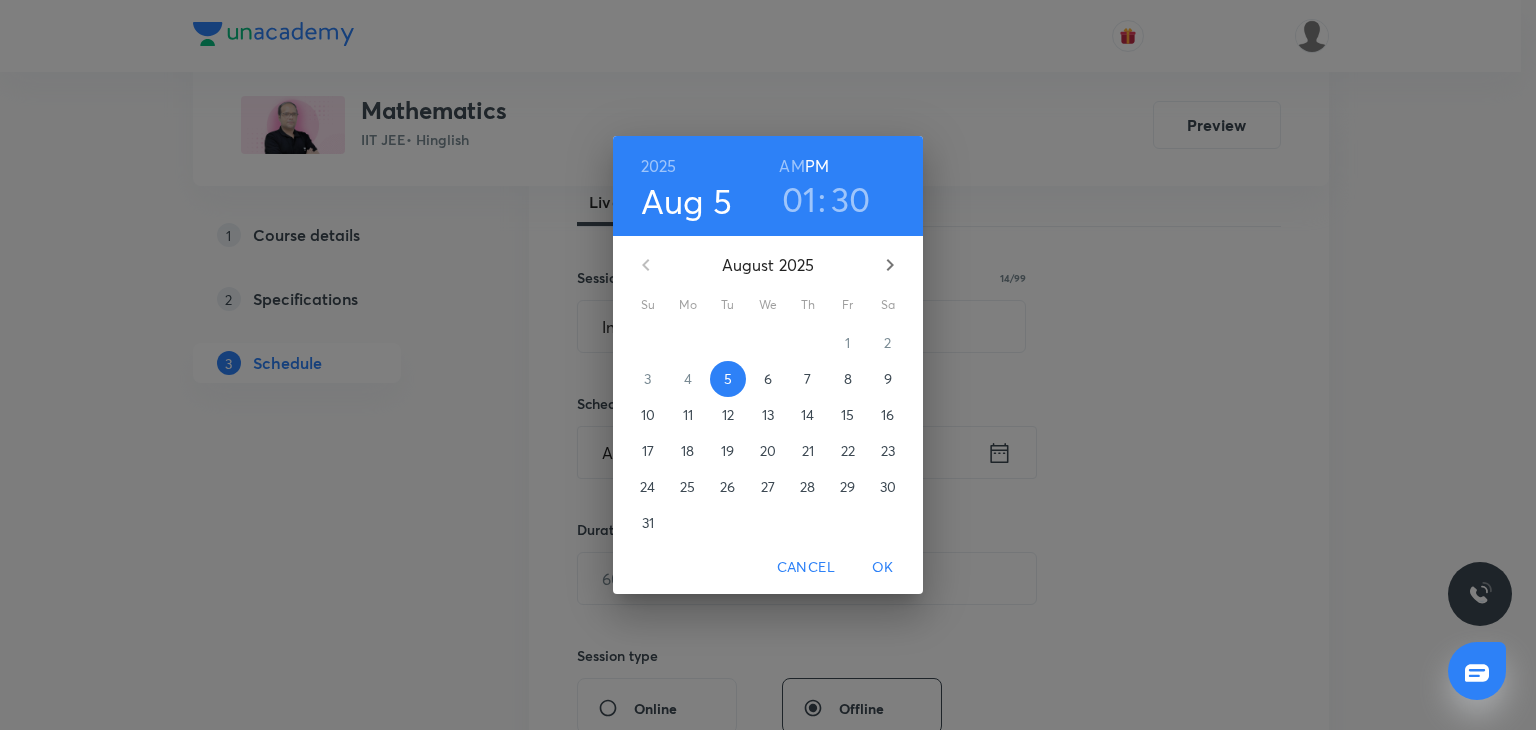 click on "01" at bounding box center (799, 199) 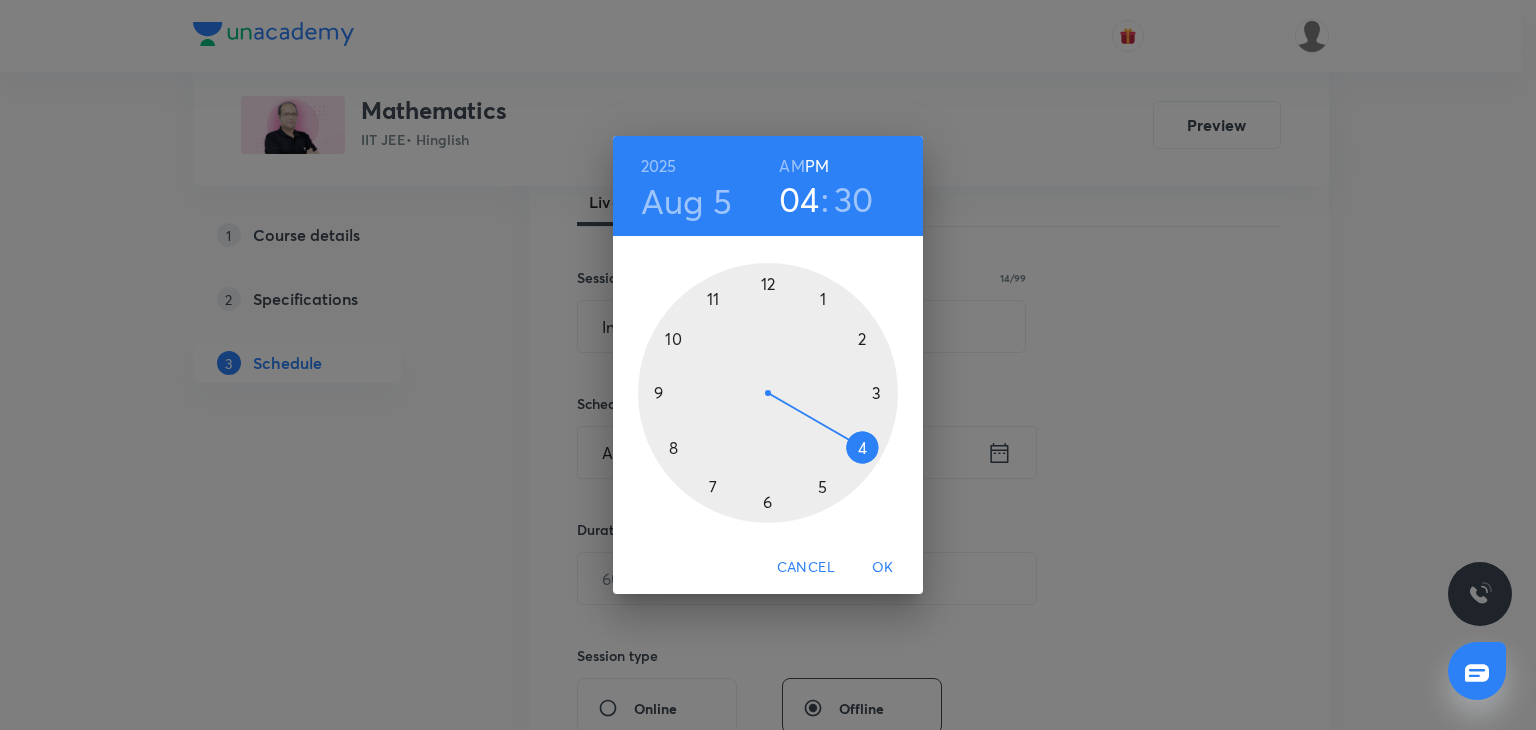 click at bounding box center [768, 393] 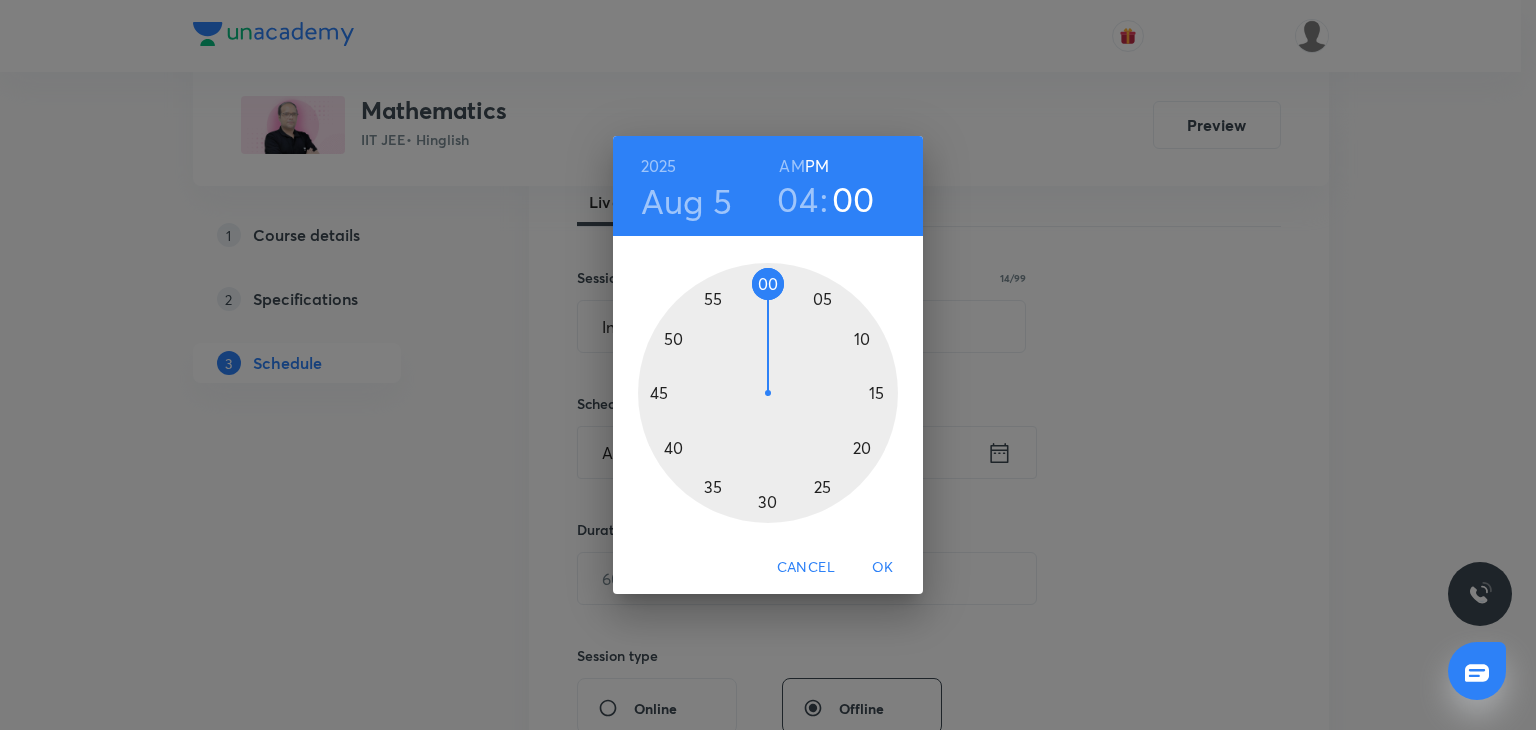 click at bounding box center (768, 393) 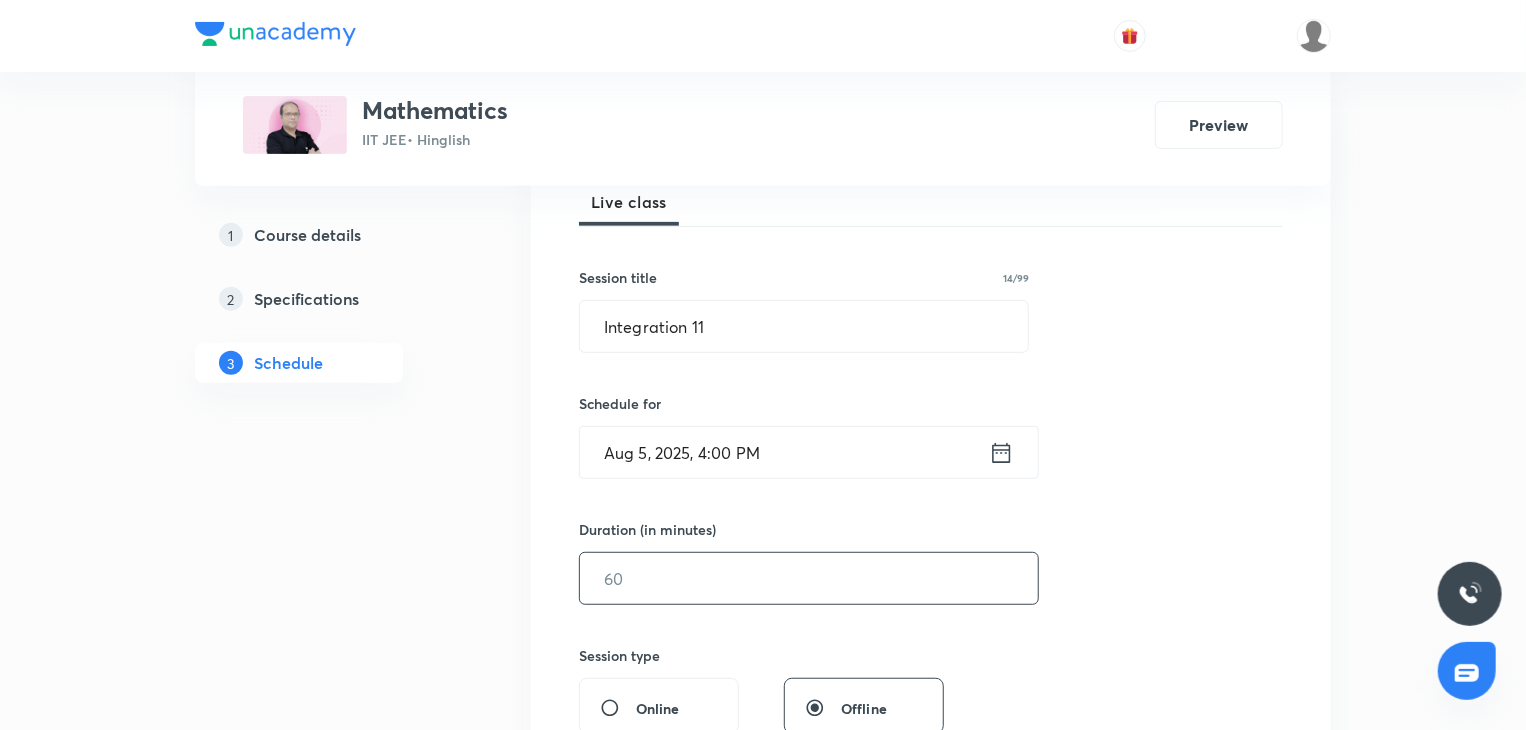 click at bounding box center (809, 578) 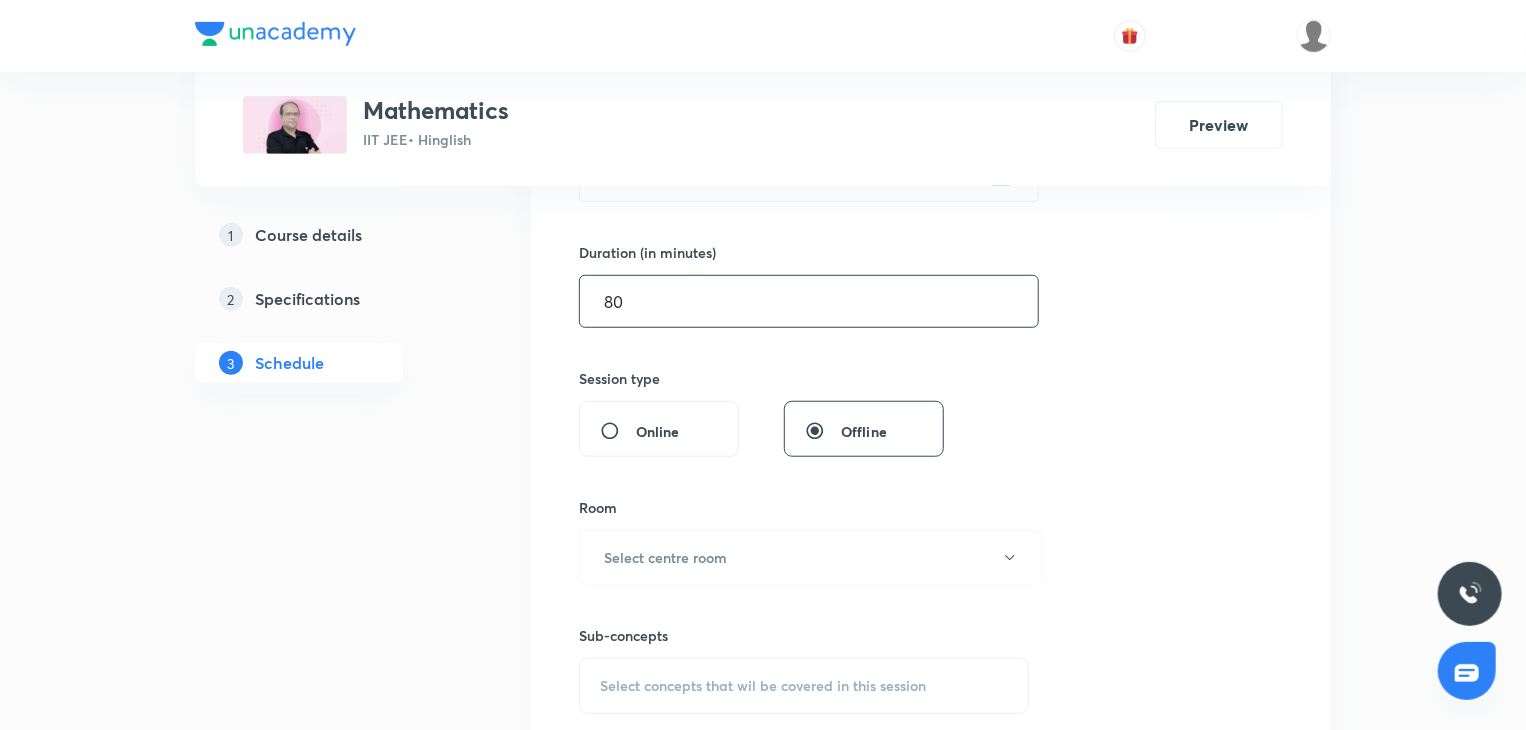 scroll, scrollTop: 700, scrollLeft: 0, axis: vertical 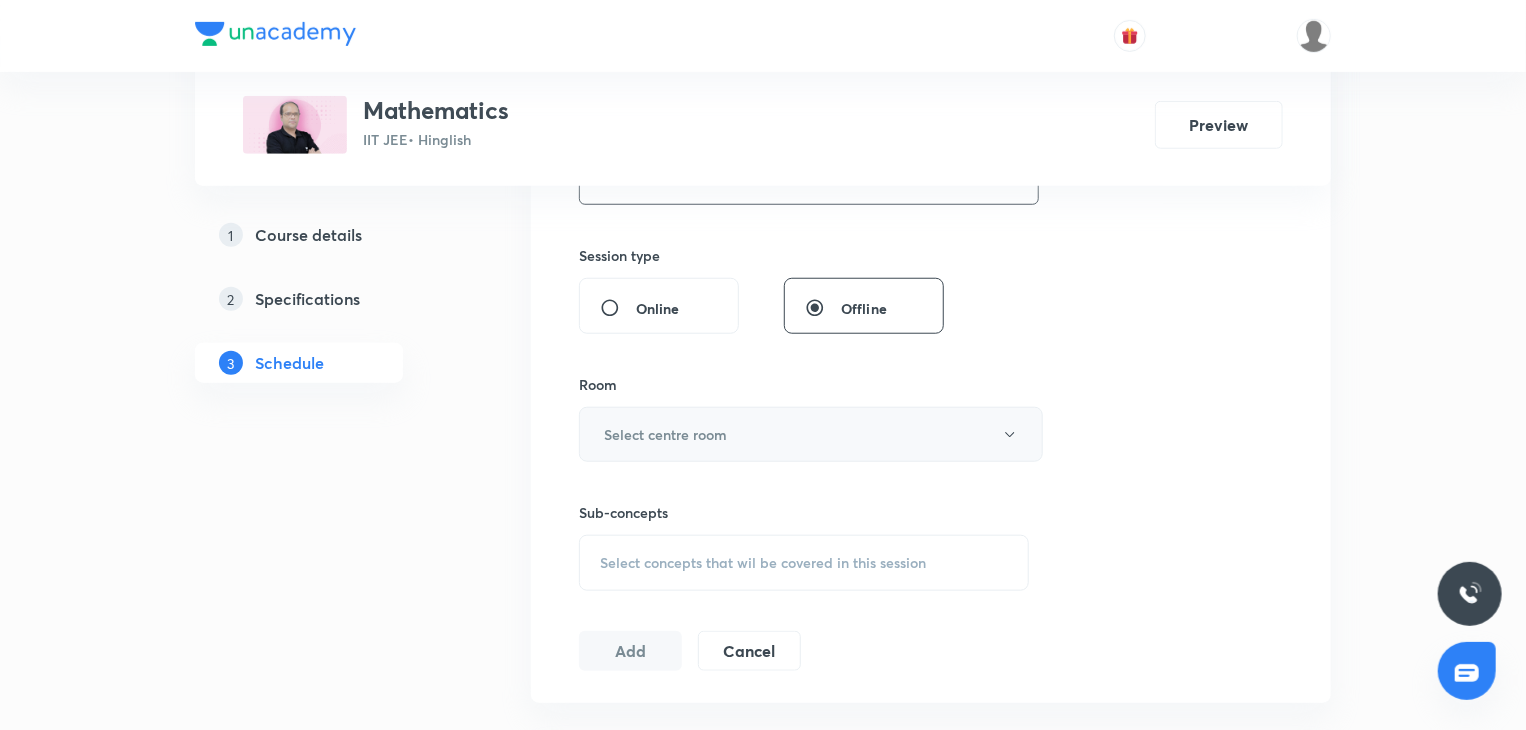 type on "80" 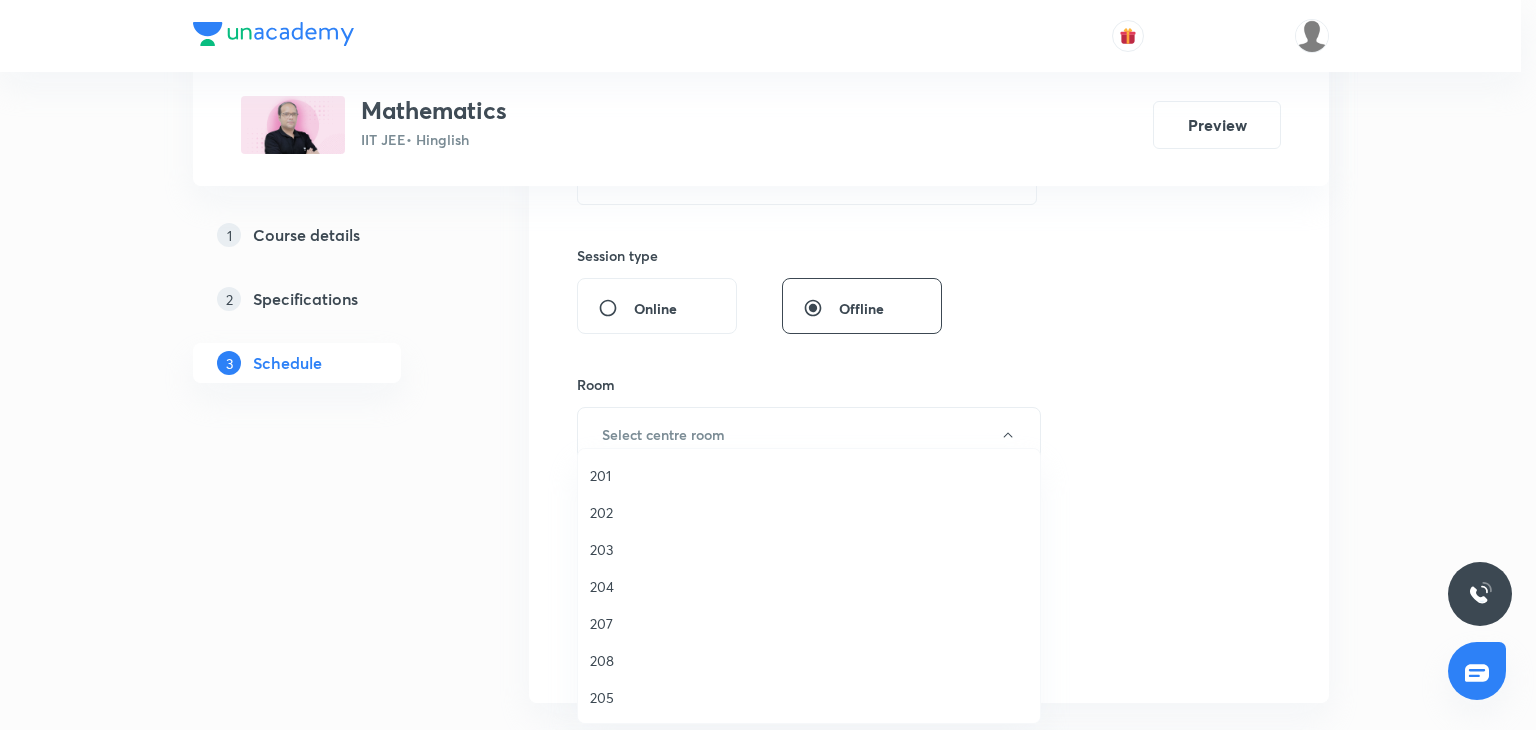 click on "202" at bounding box center (809, 512) 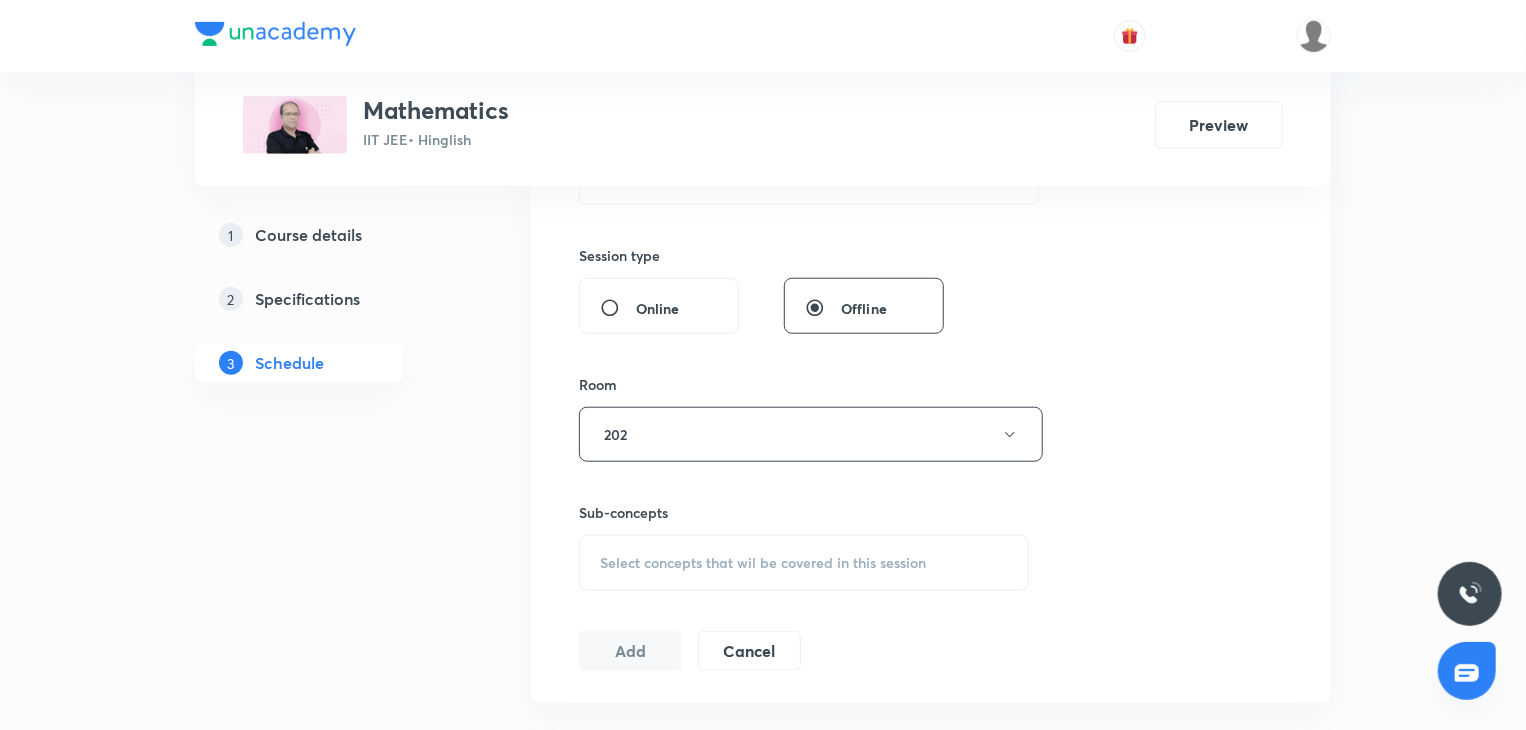 click on "Select concepts that wil be covered in this session" at bounding box center [763, 563] 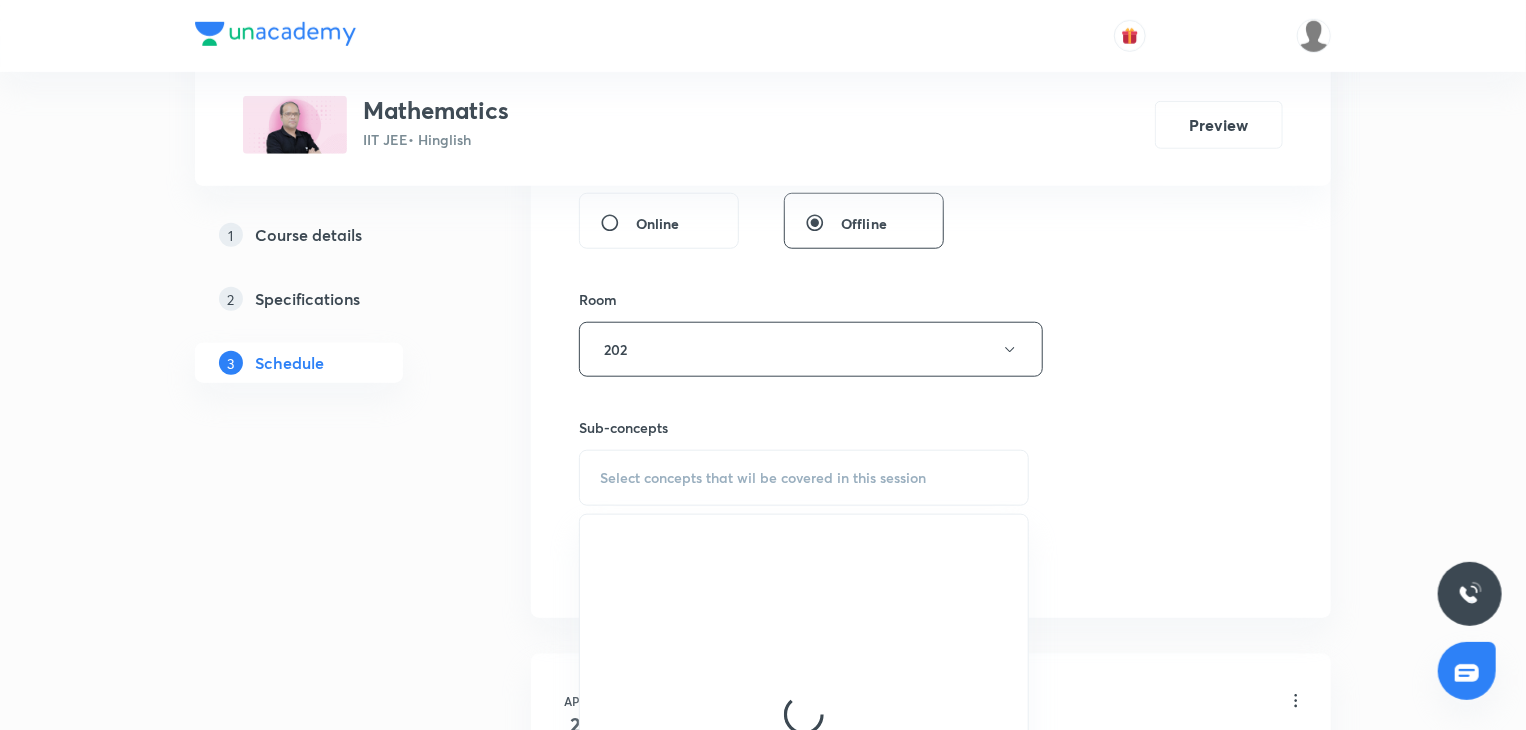 scroll, scrollTop: 900, scrollLeft: 0, axis: vertical 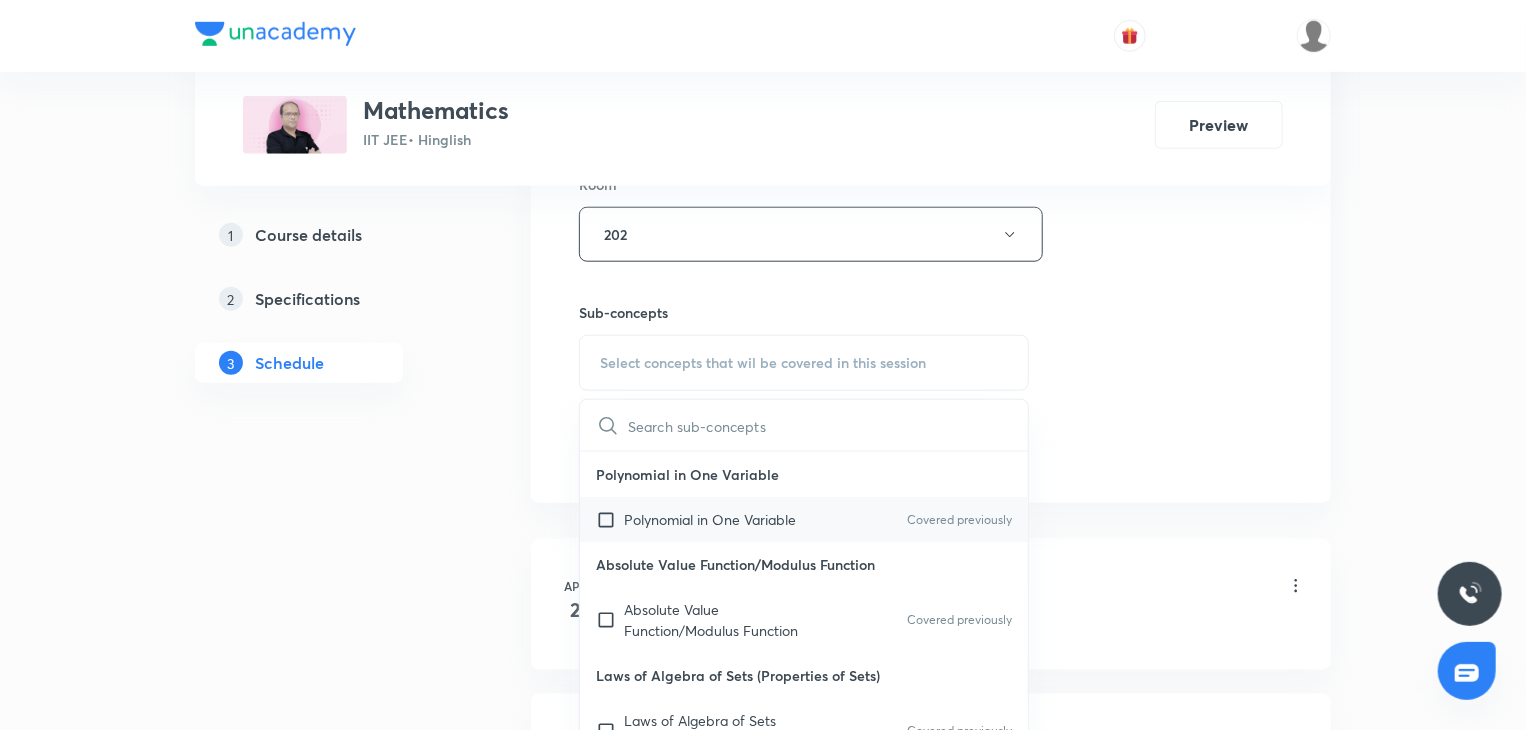 click on "Polynomial in One Variable Covered previously" at bounding box center (804, 519) 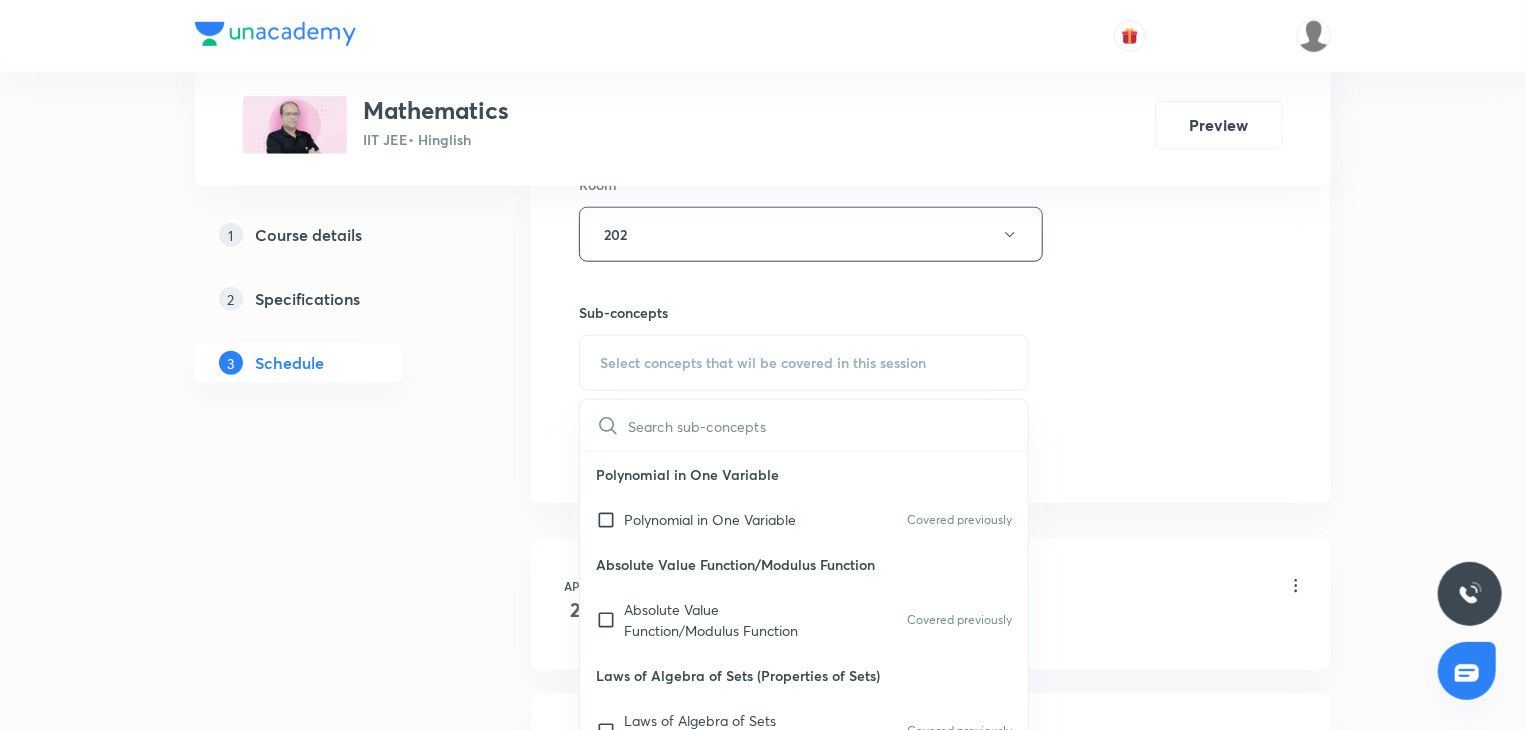 checkbox on "true" 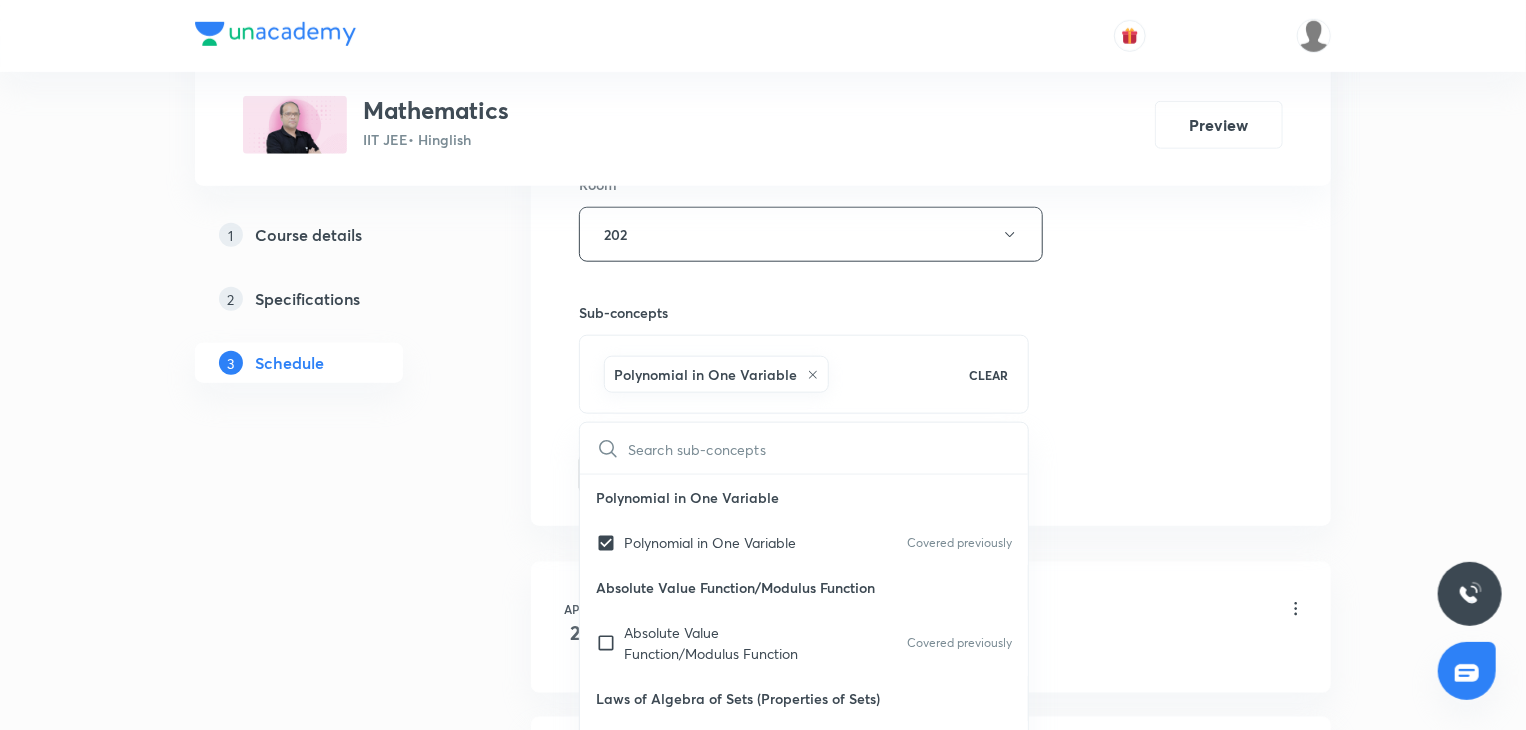 click on "Session  87 Live class Session title 14/99 Integration 11 ​ Schedule for Aug 5, 2025, 4:00 PM ​ Duration (in minutes) 80 ​   Session type Online Offline Room 202 Sub-concepts Polynomial in One Variable CLEAR ​ Polynomial in One Variable Polynomial in One Variable Covered previously Absolute Value Function/Modulus Function Absolute Value Function/Modulus Function Covered previously Laws of Algebra of Sets (Properties of Sets) Laws of Algebra of Sets (Properties of Sets) Covered previously Venn Diagram Venn Diagram Types of Sets Types of Sets Sets Sets Factorization Factorization Factor Theorem Factor Theorem Remainder Theorem Remainder Theorem Roots of a Polynomial Equation Roots of a Polynomial Equation Value and Zeros of a Polynomial Value and Zeros of a Polynomial Some Special Types of Polynomials Some Special Types of Polynomials Degree of Polynomials Degree of Polynomials Indices Indices LCM and HCF LCM and HCF Twin Prime Numbers Twin Prime Numbers Co-Prime Numbers/ Relatively Prime Numbers Circle" at bounding box center (931, 13) 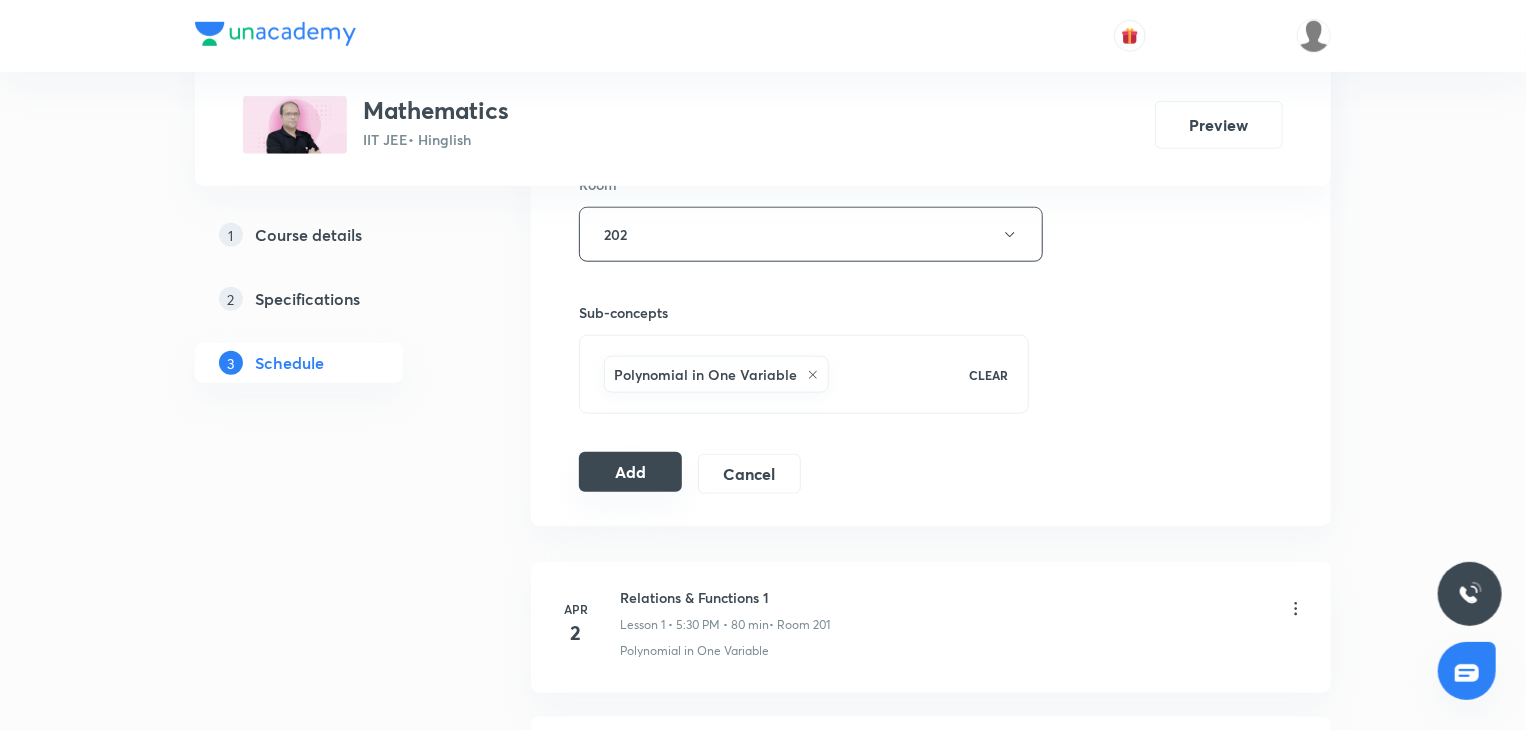 click on "Add" at bounding box center [630, 472] 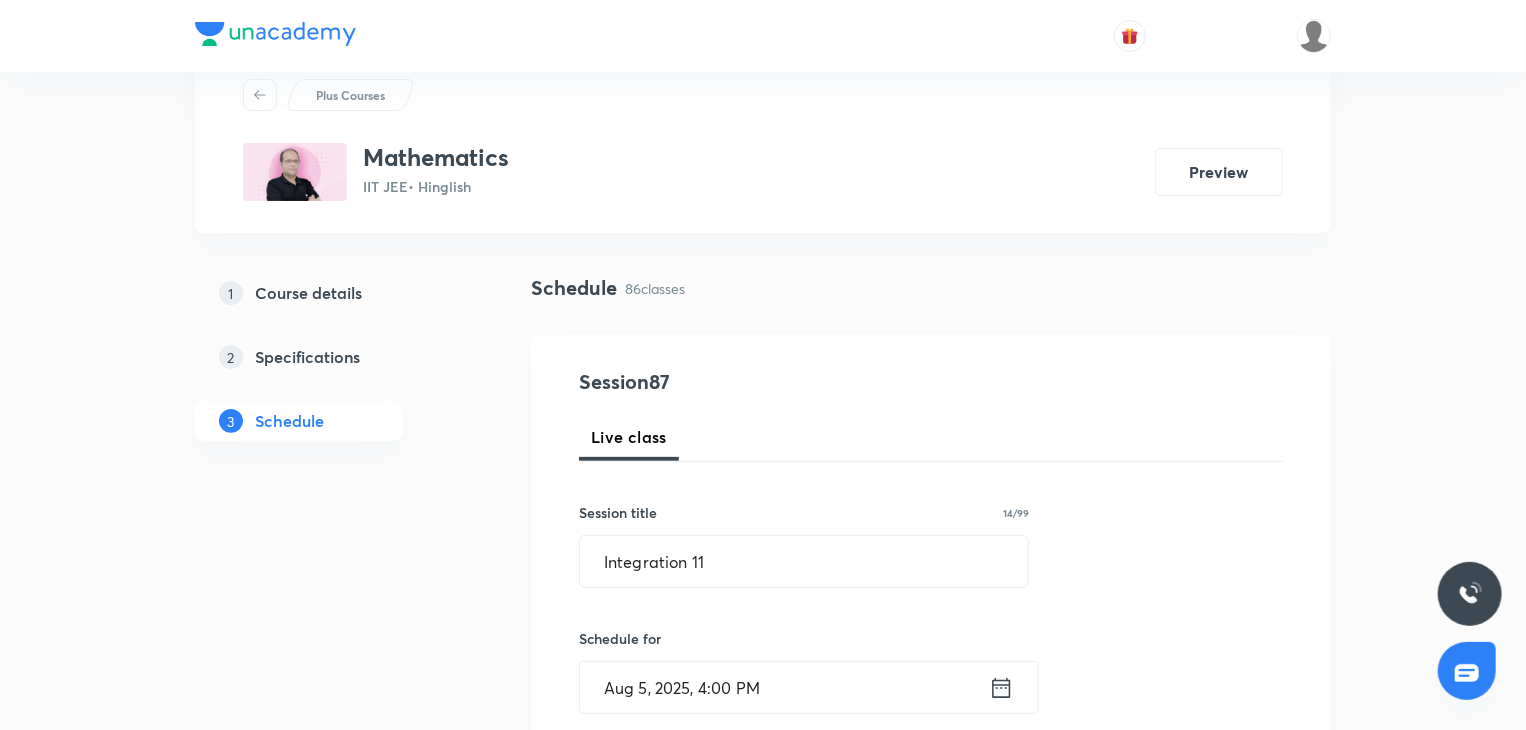 scroll, scrollTop: 100, scrollLeft: 0, axis: vertical 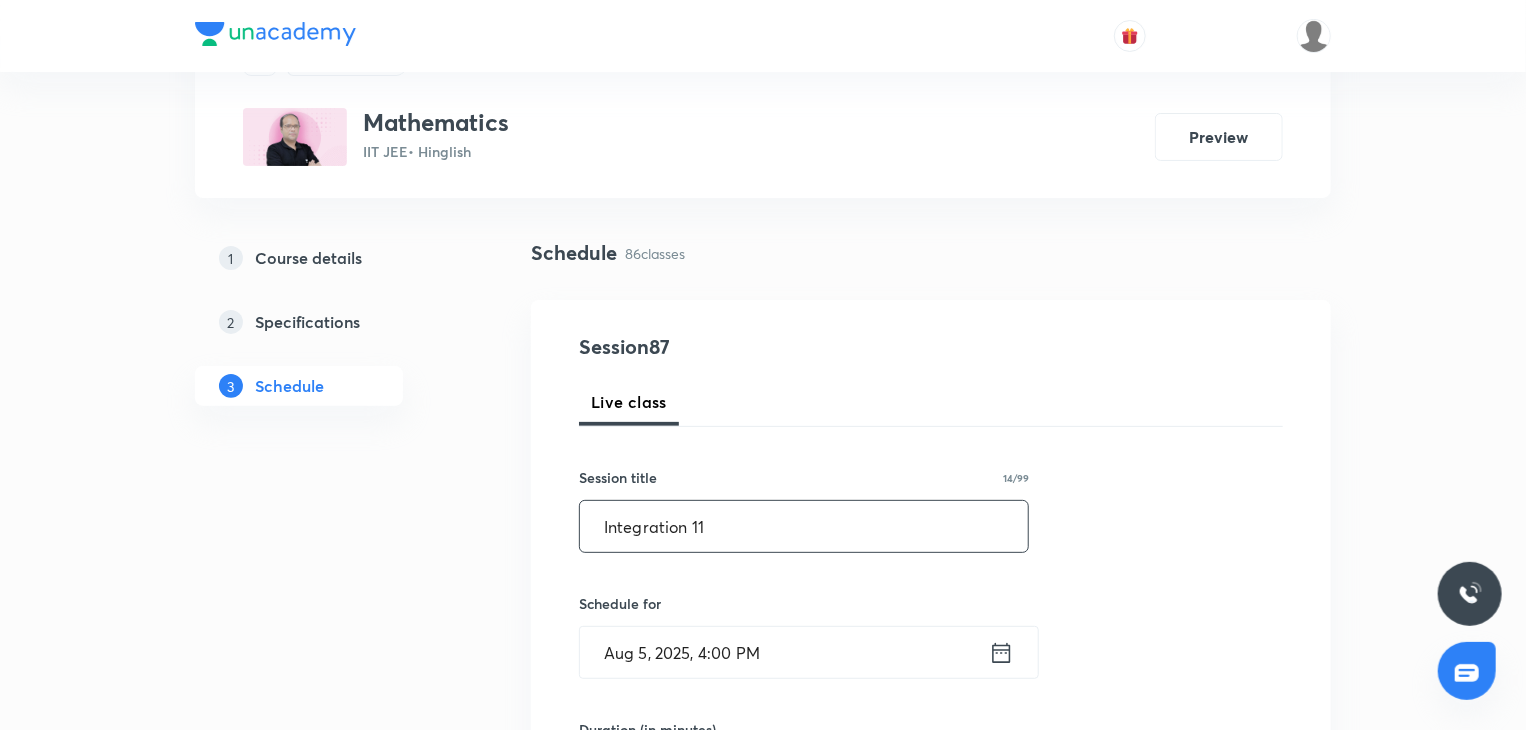 drag, startPoint x: 757, startPoint y: 519, endPoint x: 538, endPoint y: 548, distance: 220.91174 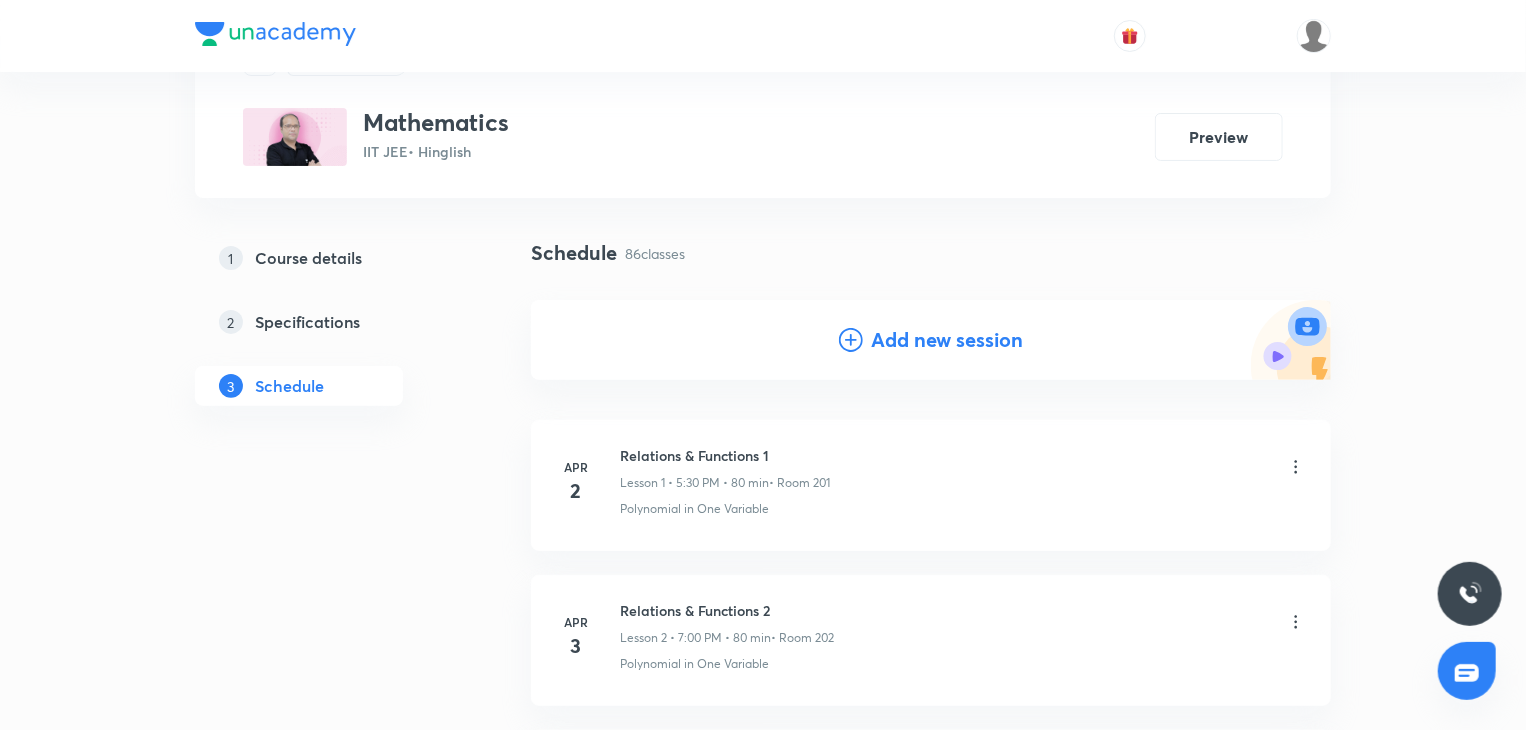 scroll, scrollTop: 13250, scrollLeft: 0, axis: vertical 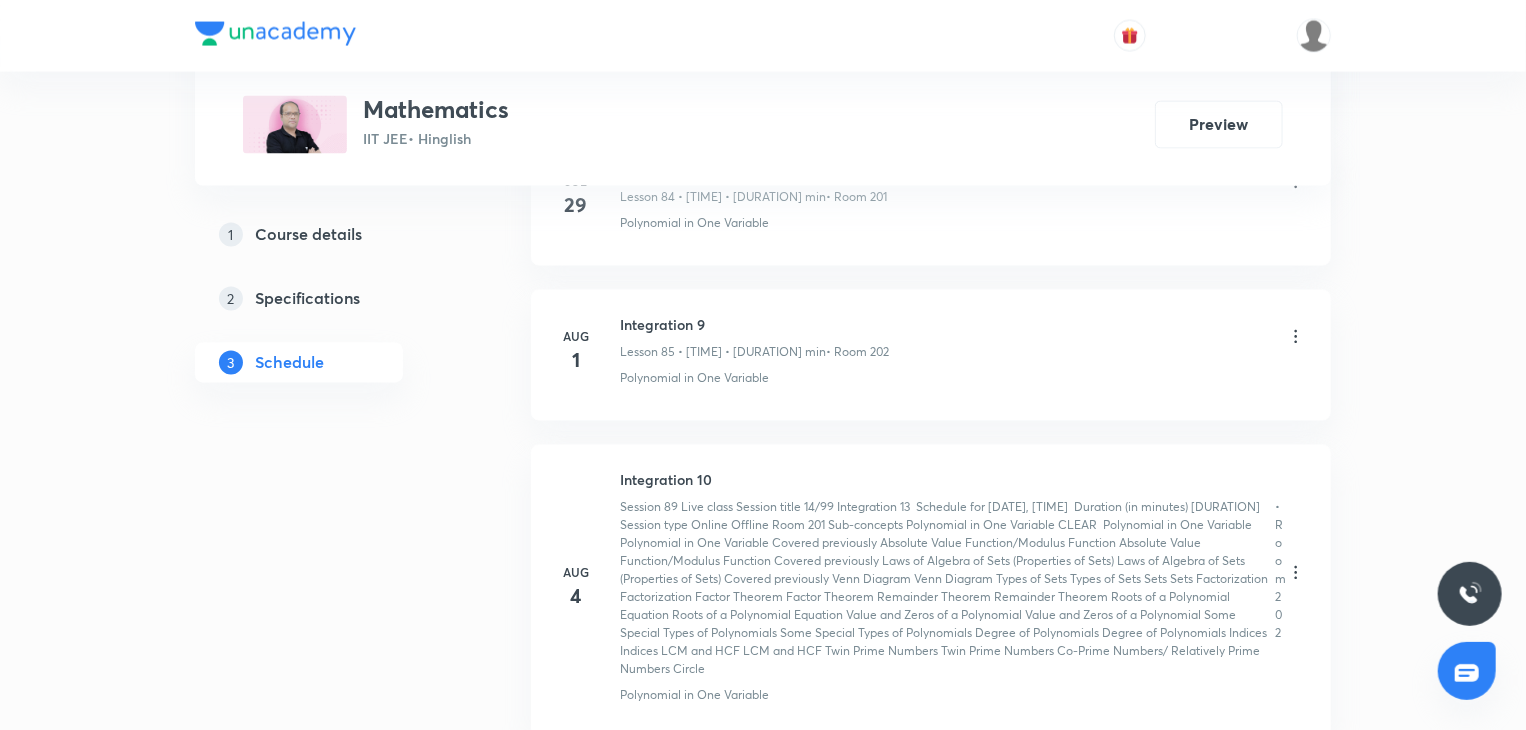 click on "Aug 4 Integration 10 Lesson 86 • 4:00 PM • 80 min  • Room 202 Polynomial in One Variable" at bounding box center [931, 591] 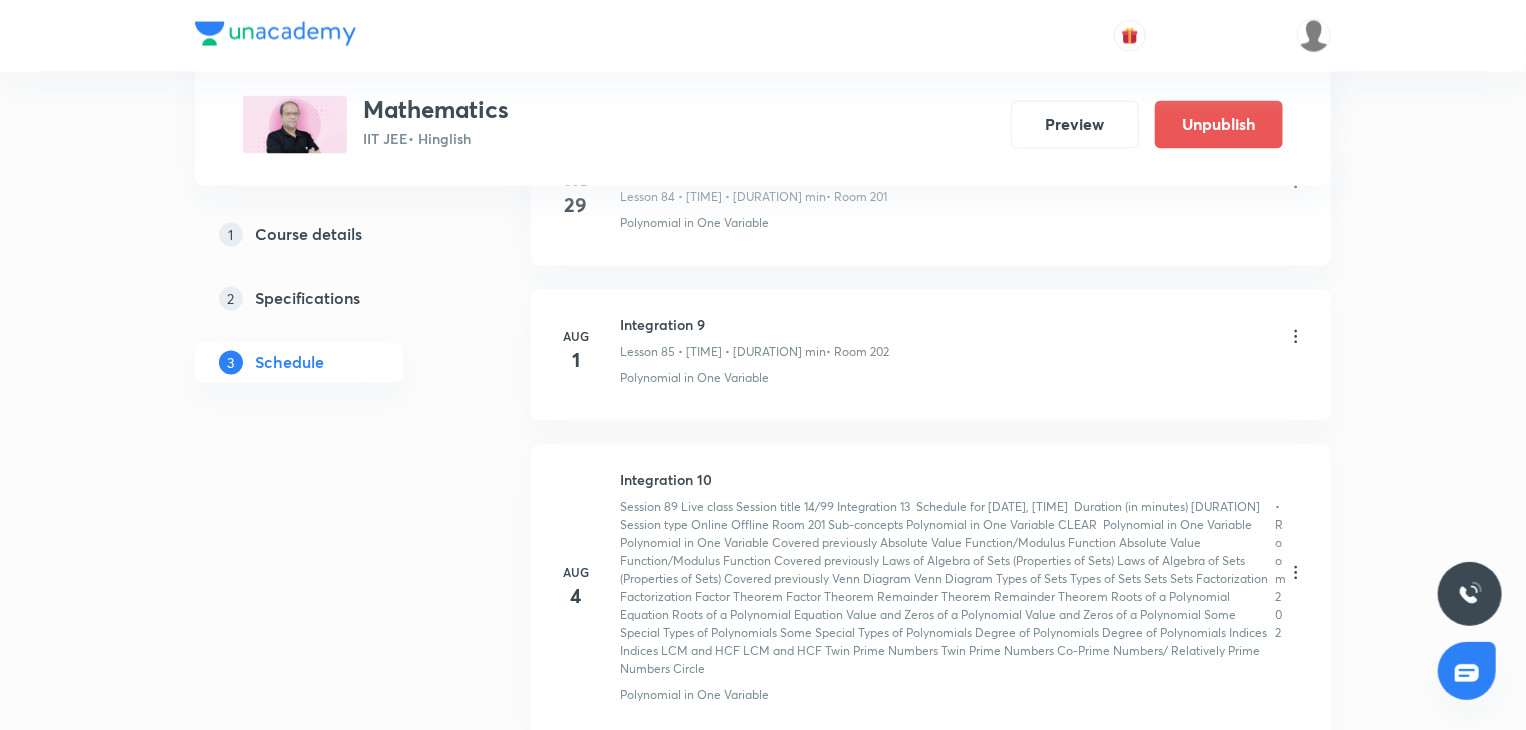 click on "Integration 11" at bounding box center [754, 797] 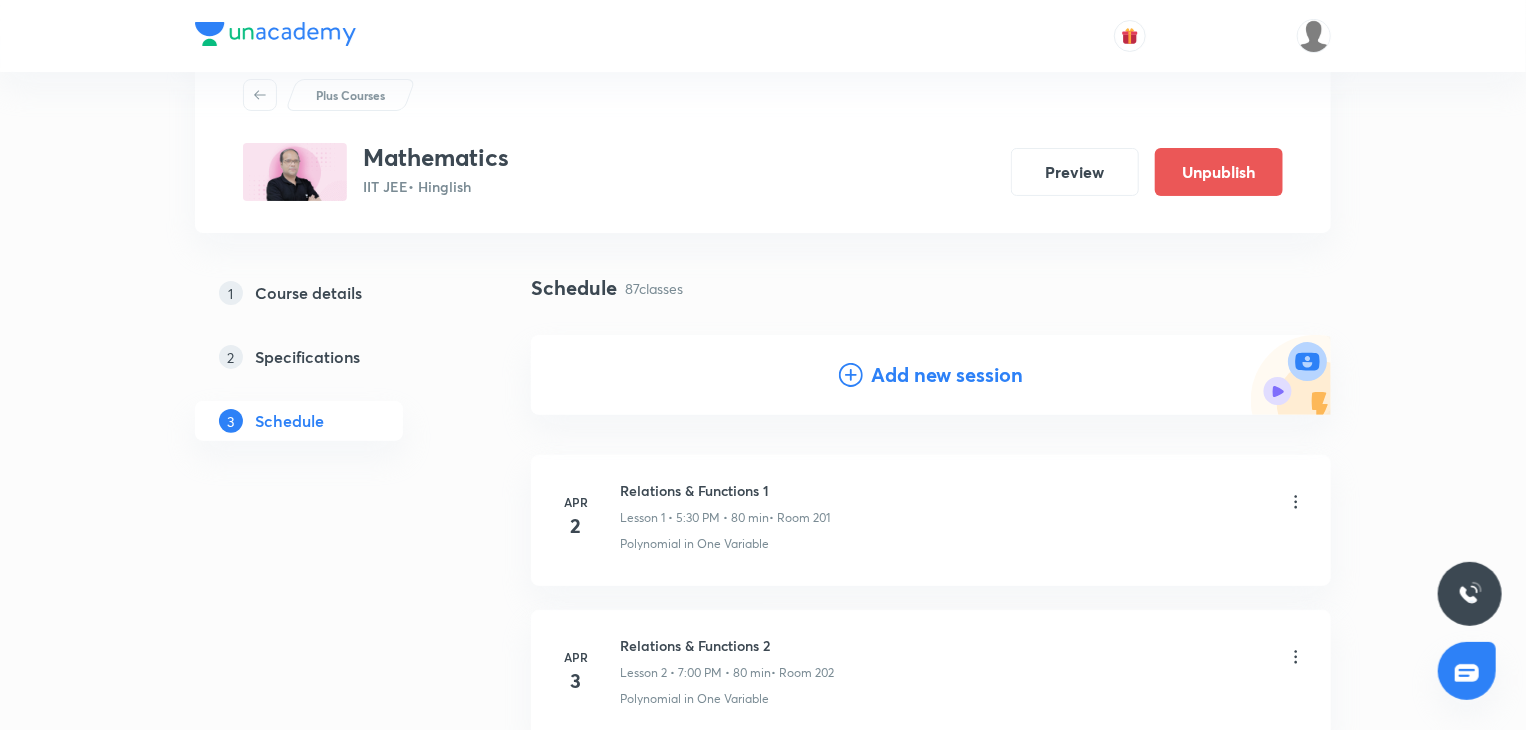 scroll, scrollTop: 100, scrollLeft: 0, axis: vertical 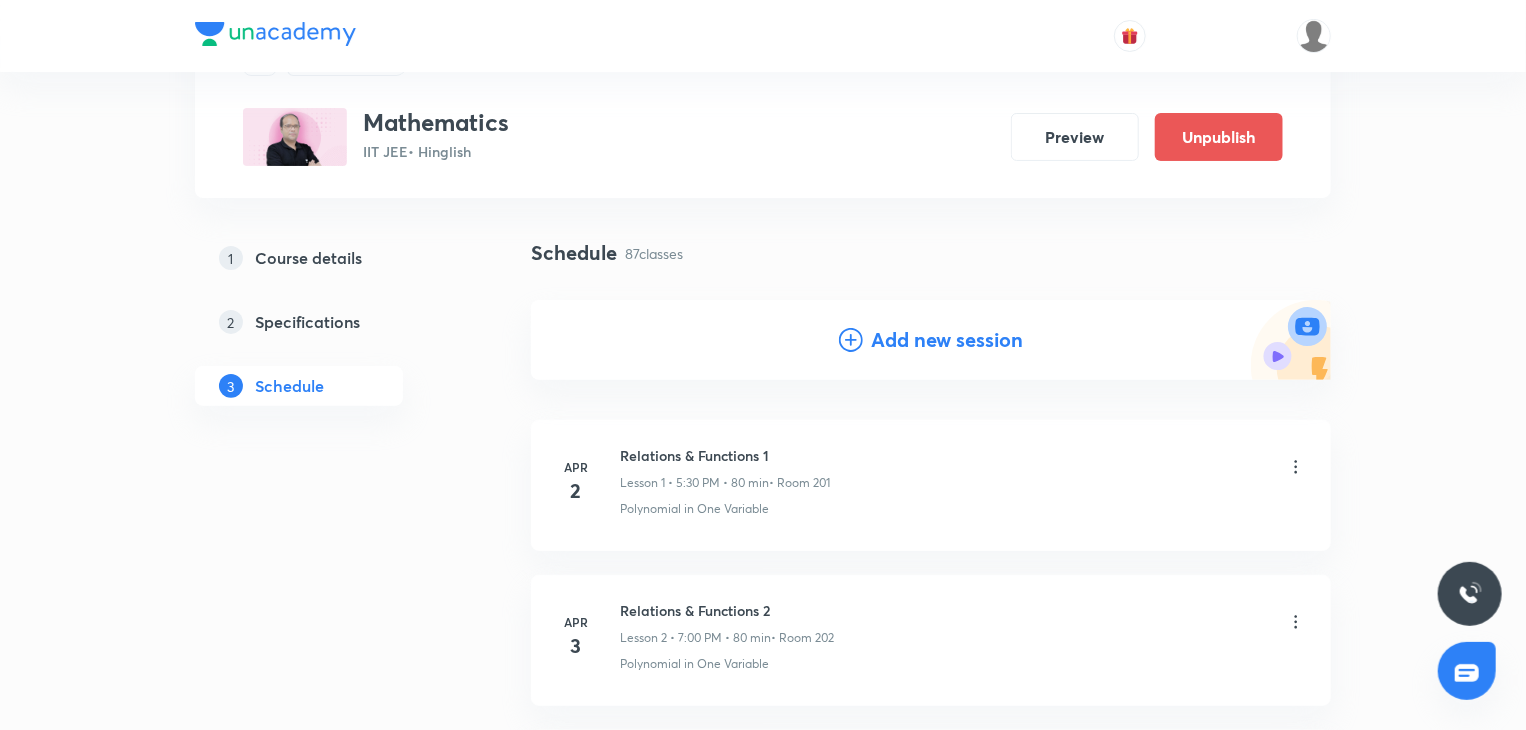 click on "Add new session" at bounding box center (947, 340) 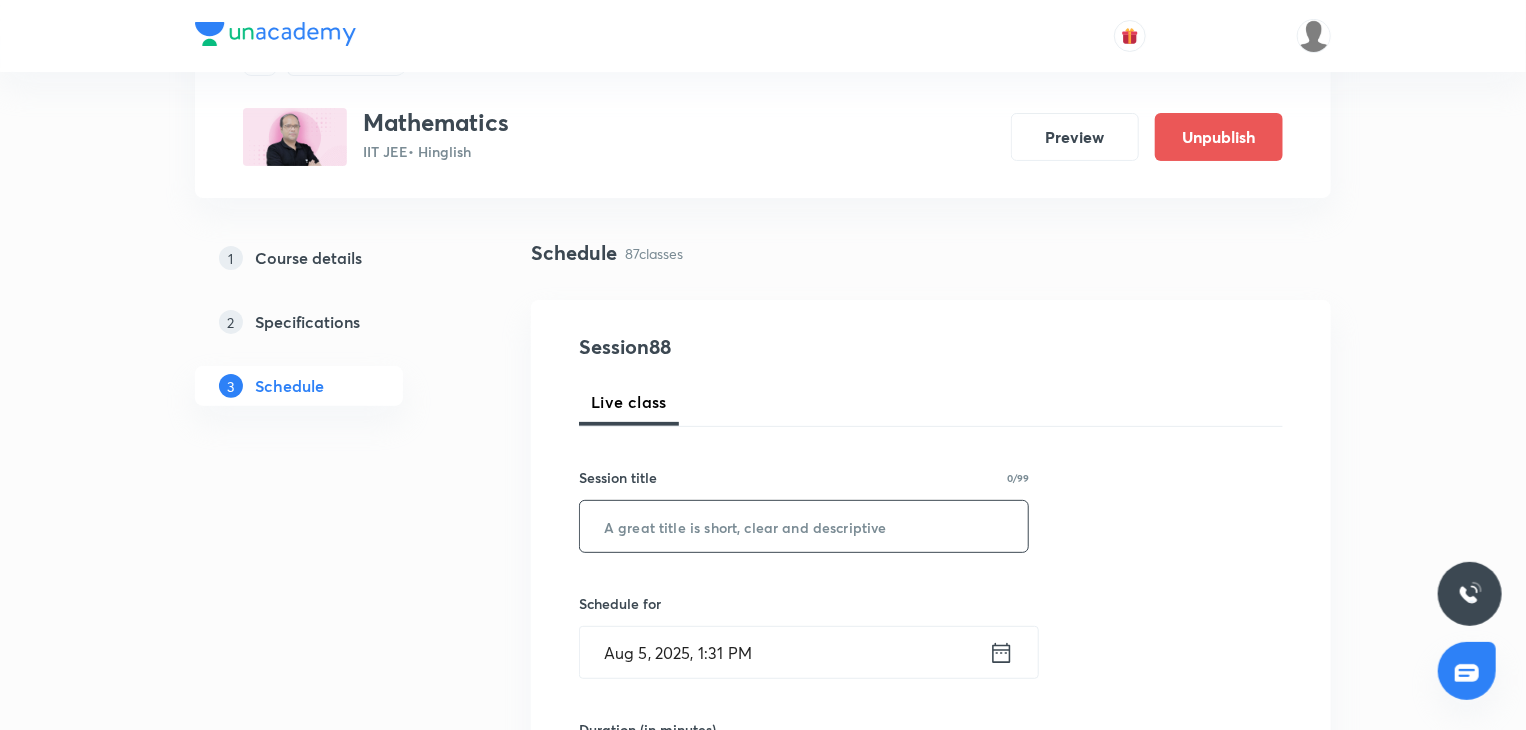 click at bounding box center (804, 526) 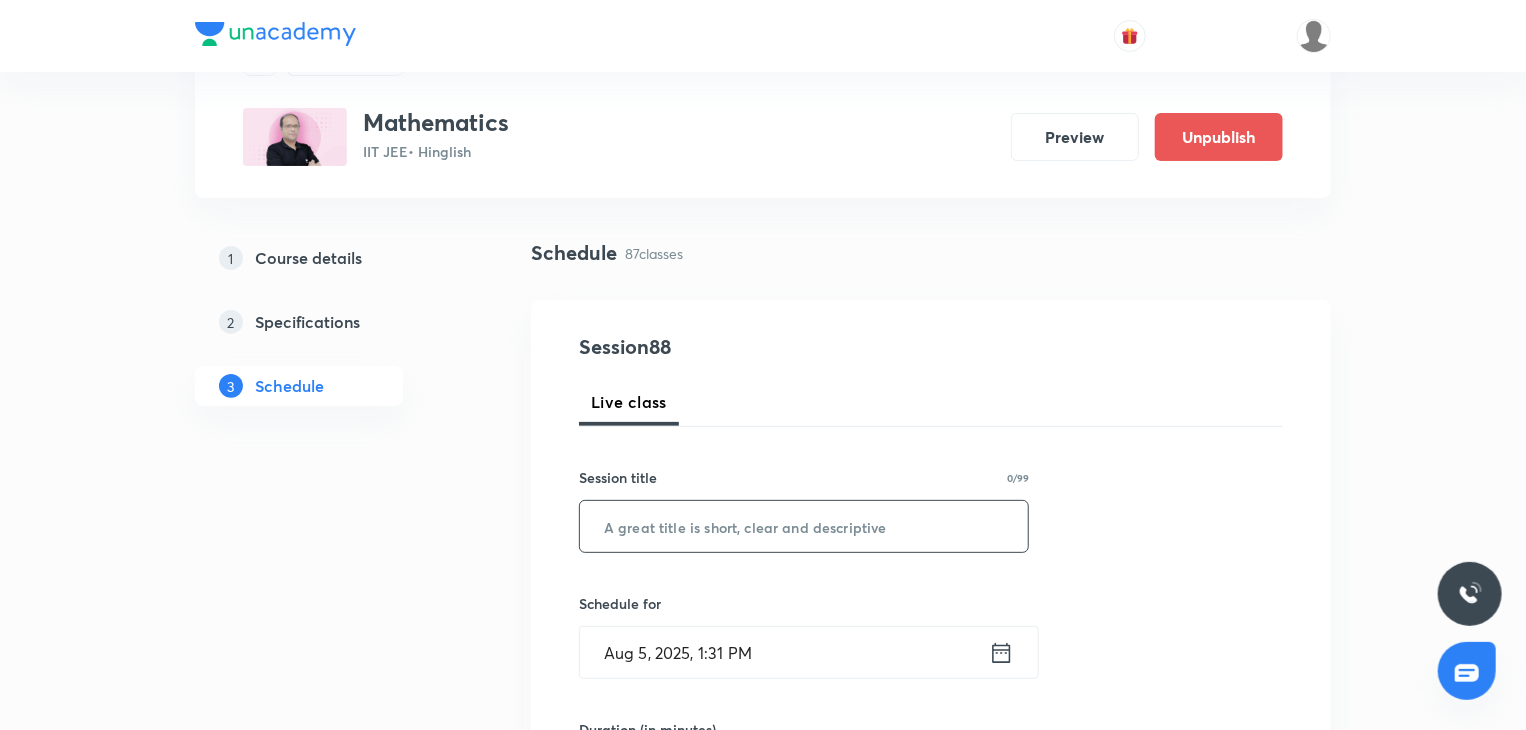 paste on "Integration 11" 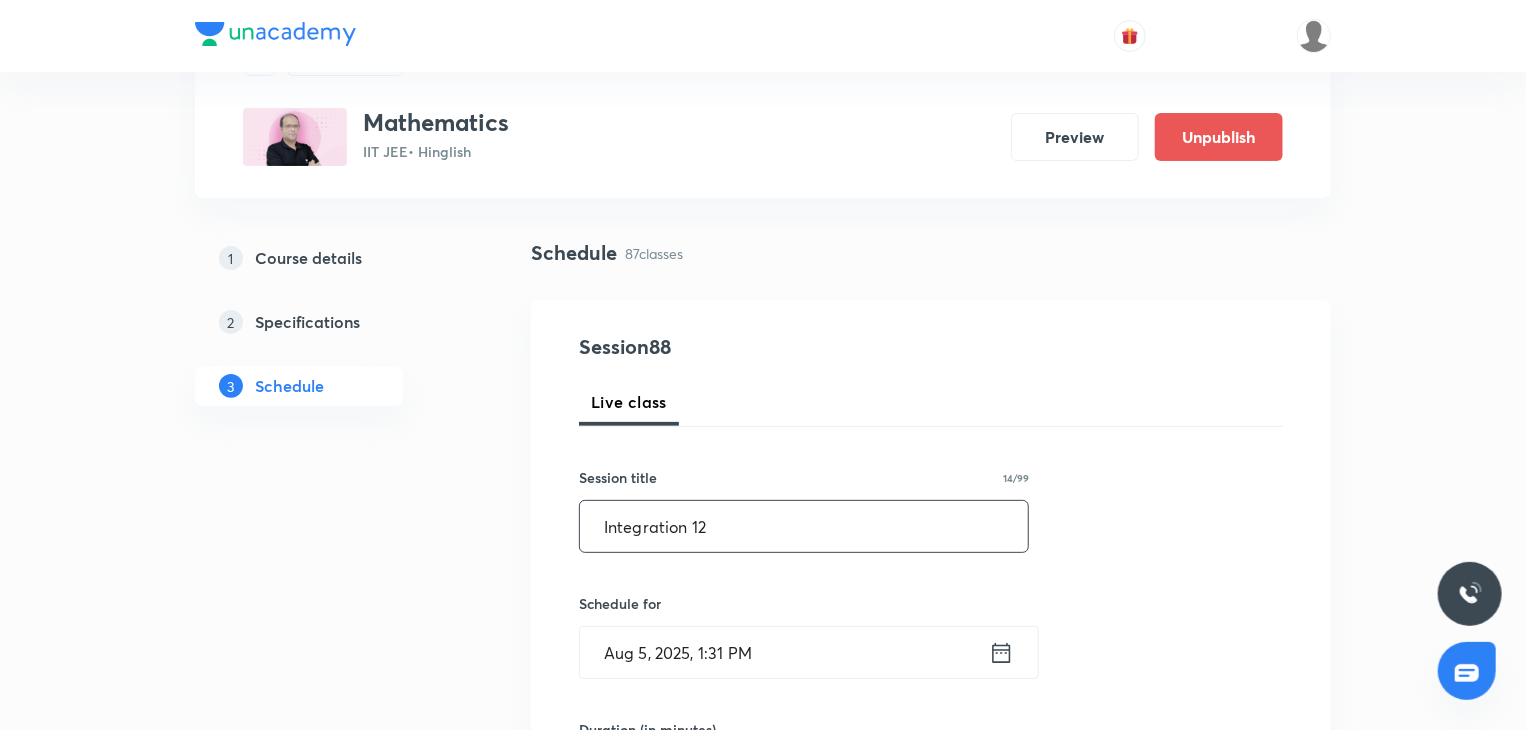 type on "Integration 12" 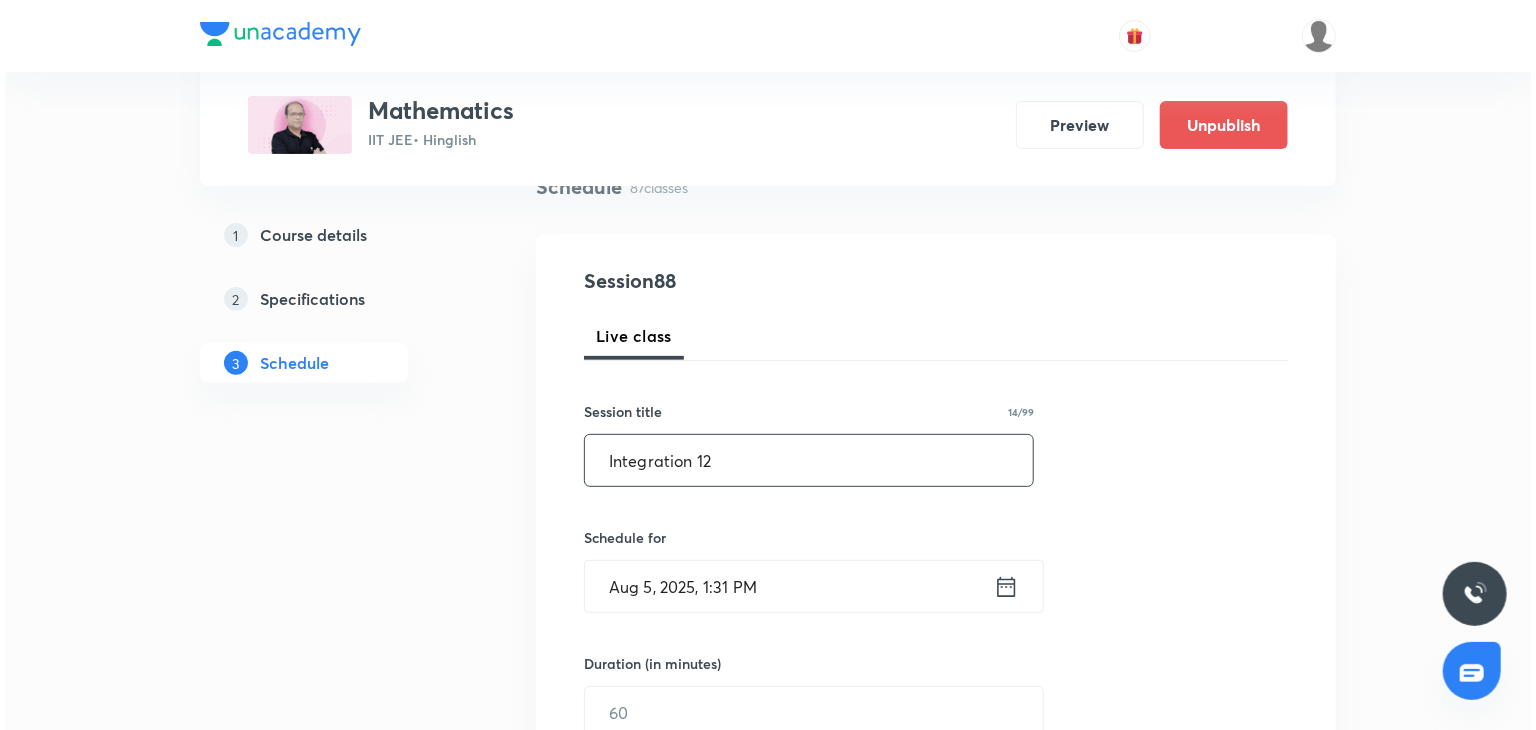 scroll, scrollTop: 200, scrollLeft: 0, axis: vertical 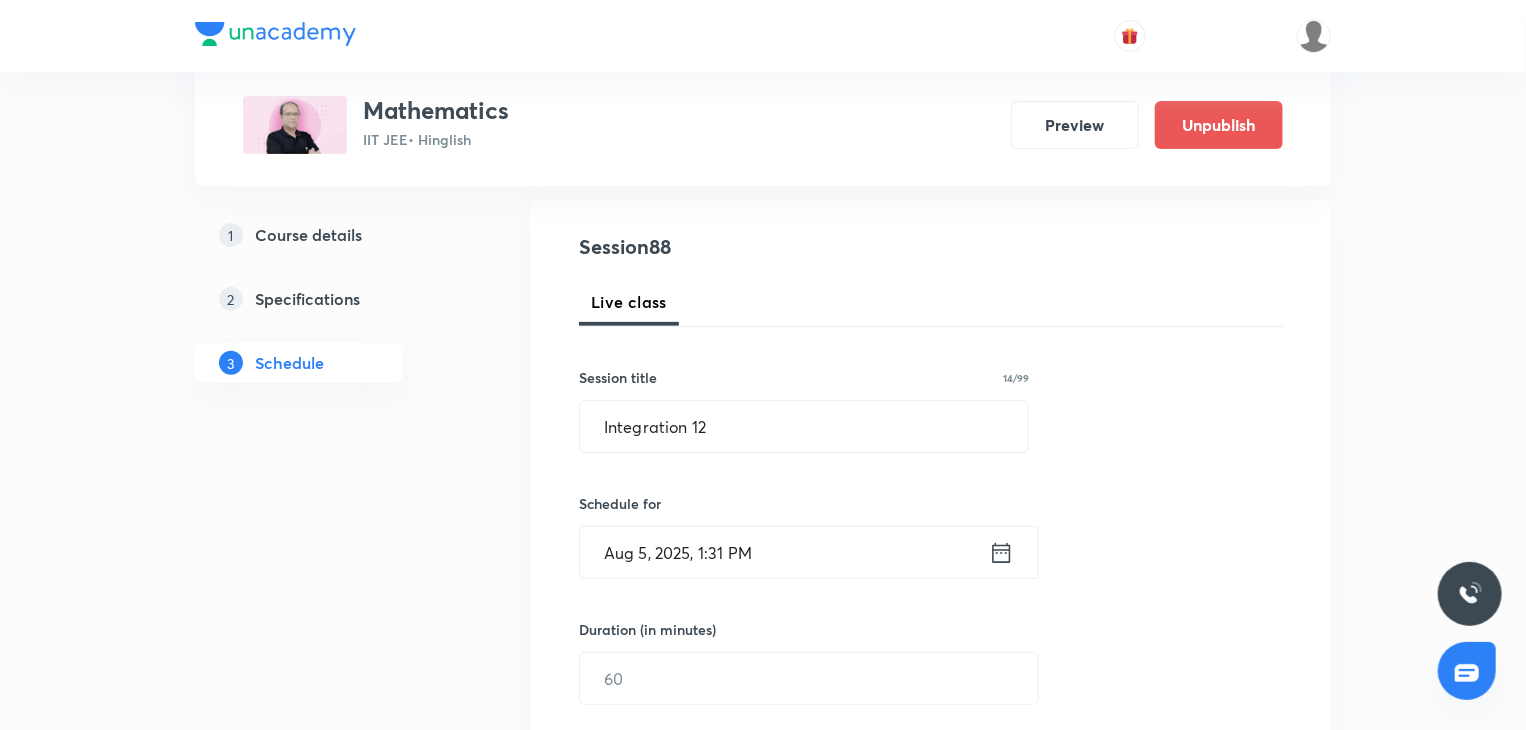 click on "Aug 5, 2025, 1:31 PM" at bounding box center (784, 552) 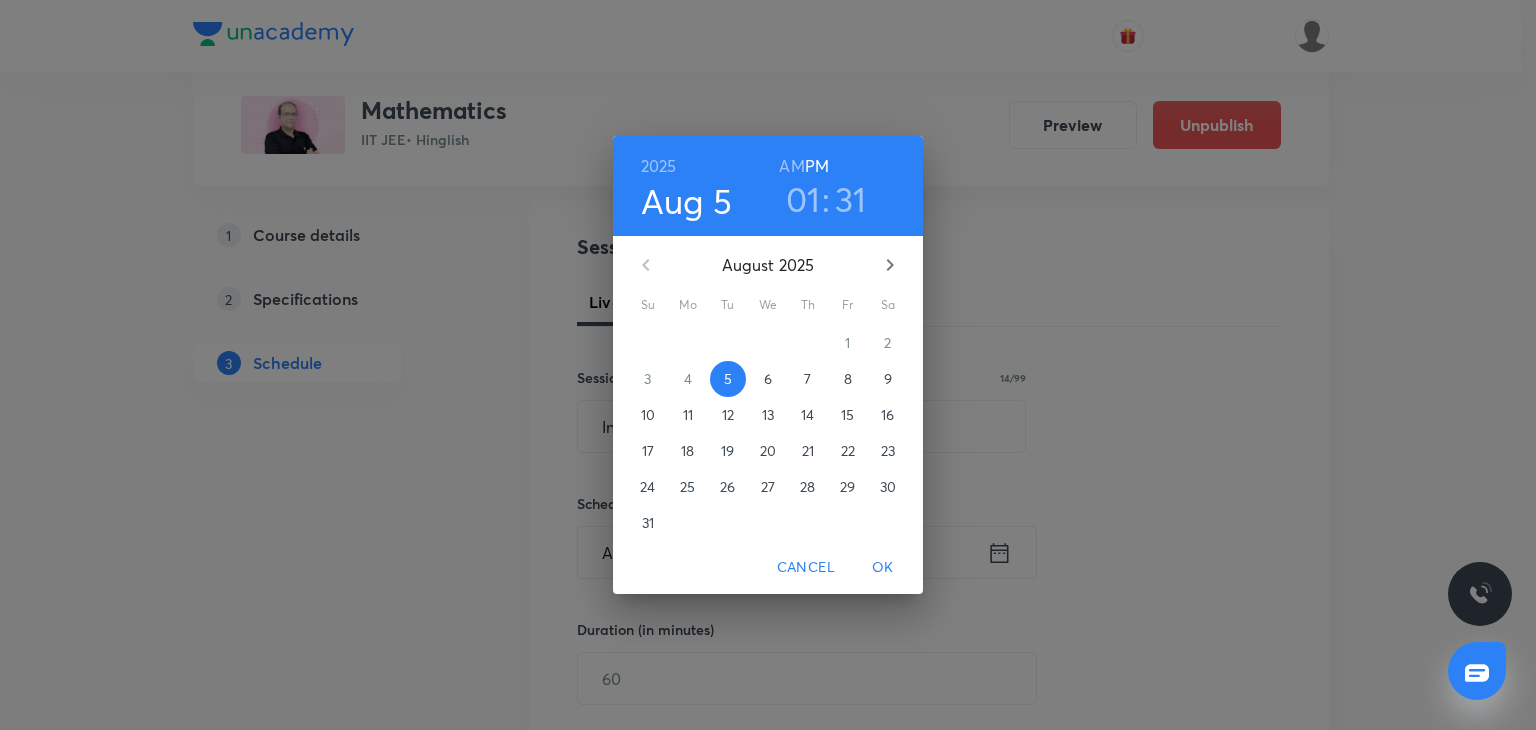 click on "7" at bounding box center (808, 379) 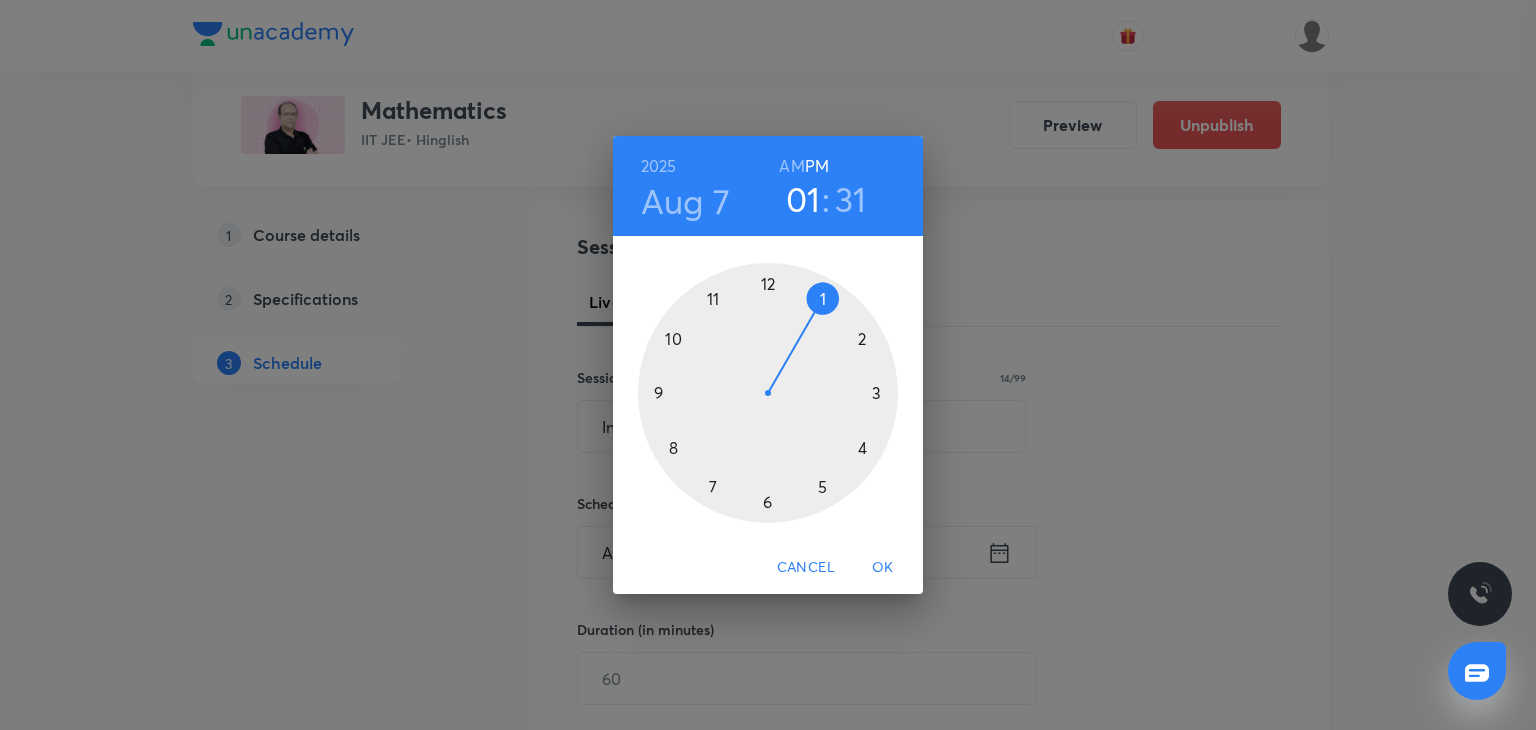 click at bounding box center (768, 393) 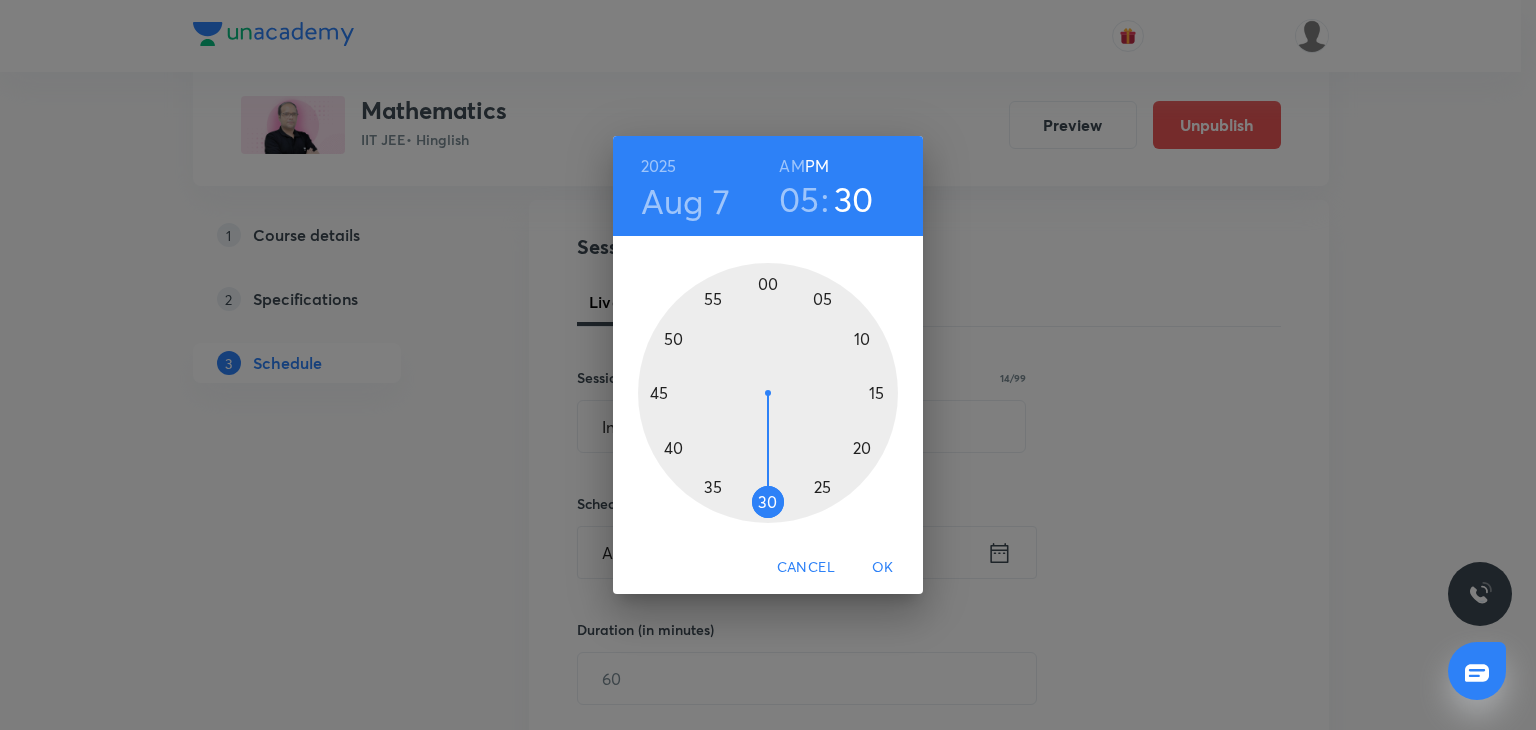 drag, startPoint x: 793, startPoint y: 509, endPoint x: 772, endPoint y: 516, distance: 22.135944 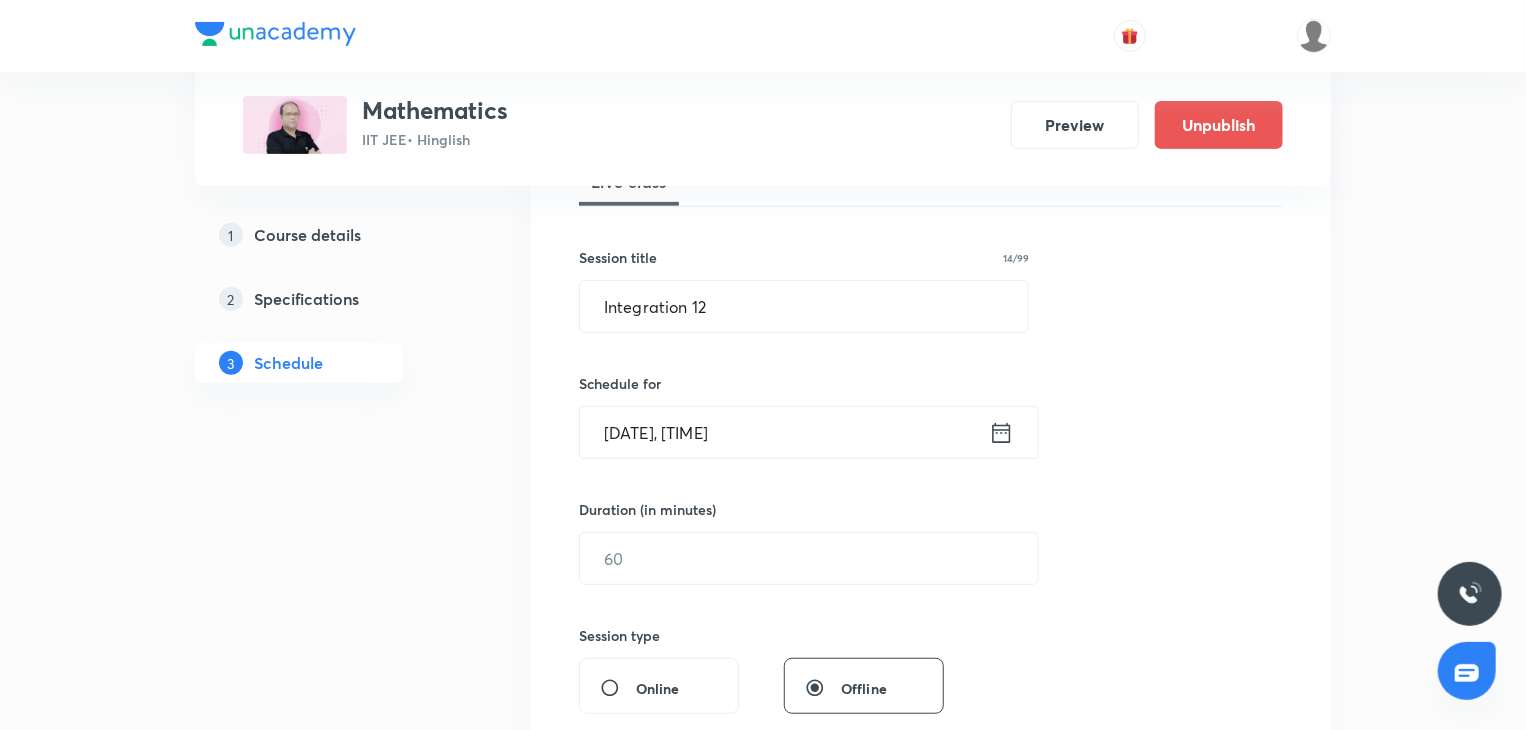 scroll, scrollTop: 400, scrollLeft: 0, axis: vertical 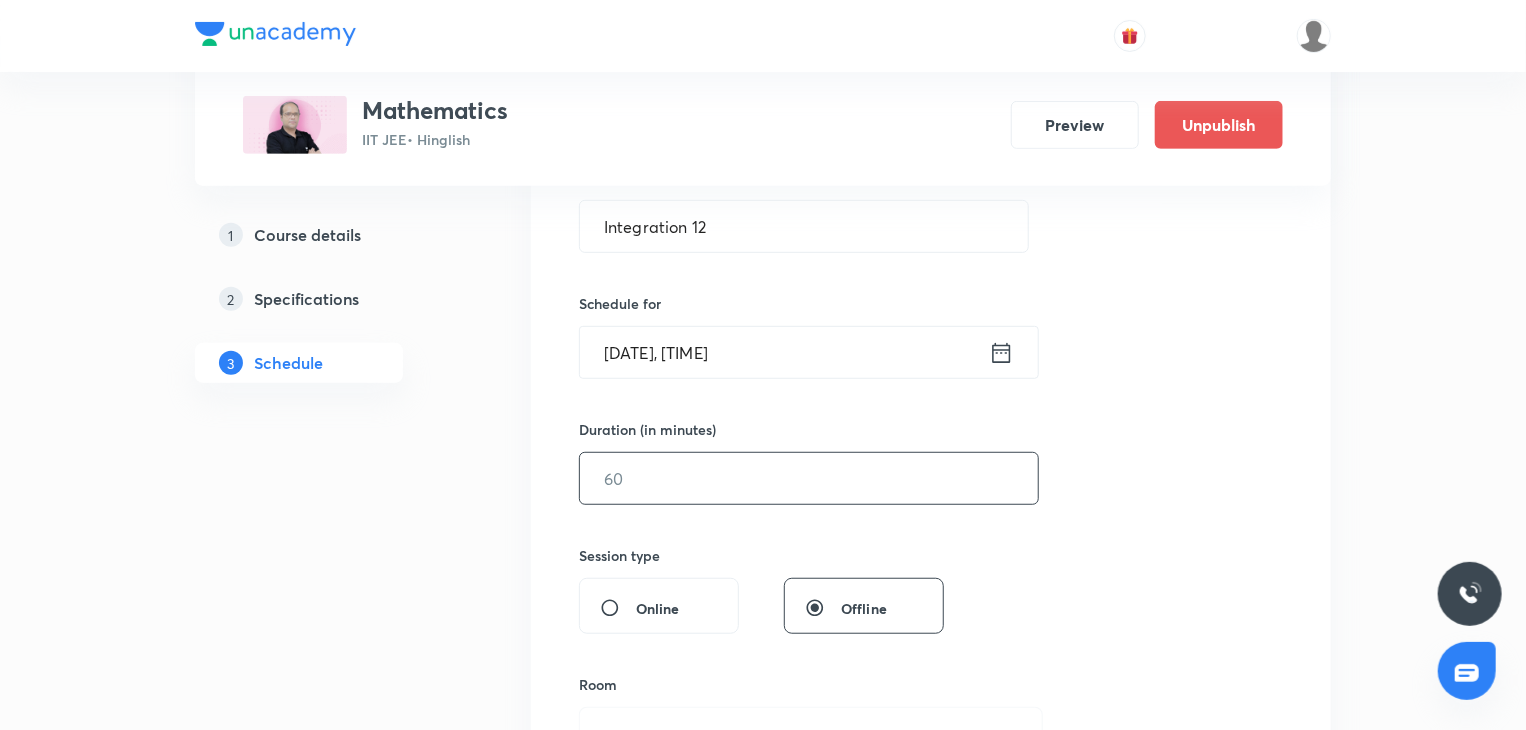 click at bounding box center [809, 478] 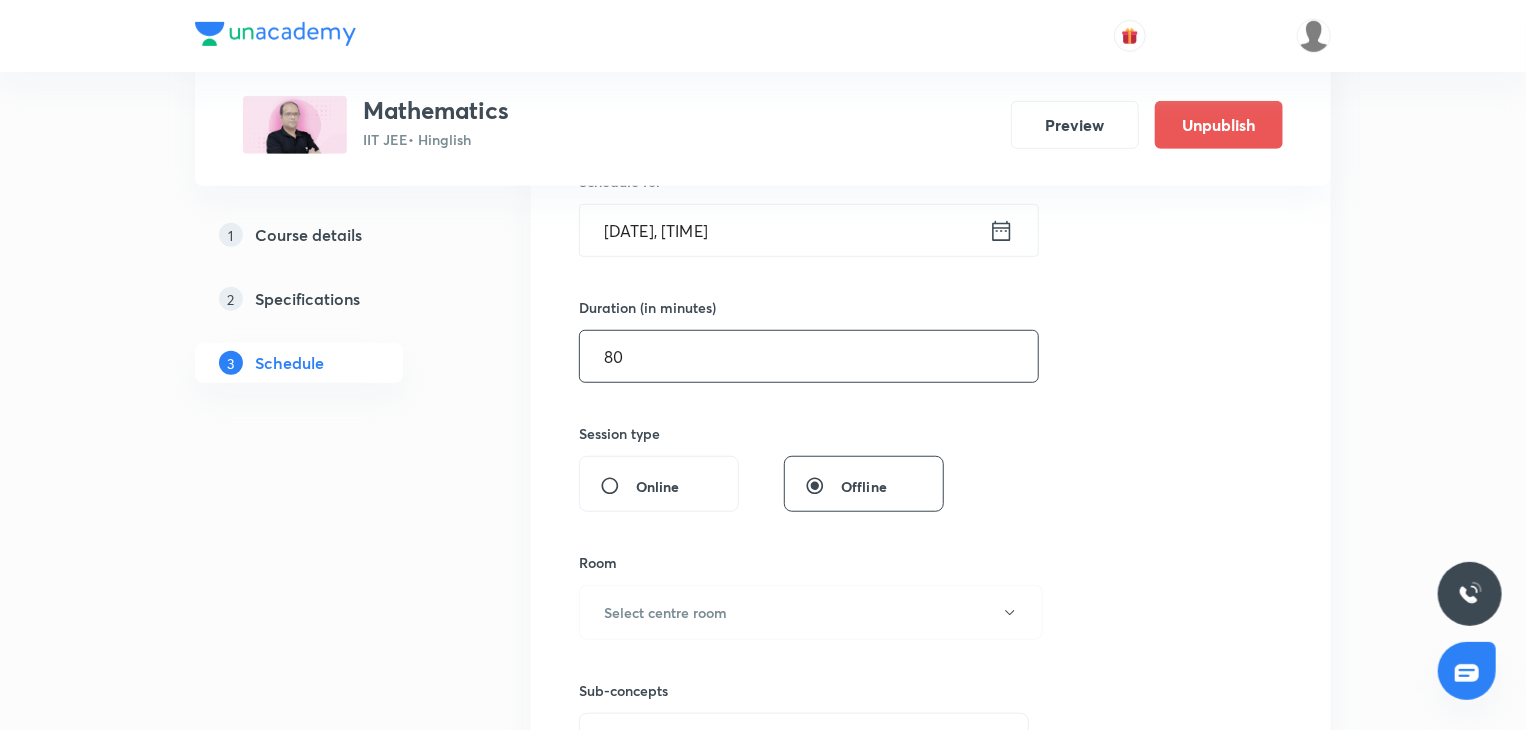 scroll, scrollTop: 800, scrollLeft: 0, axis: vertical 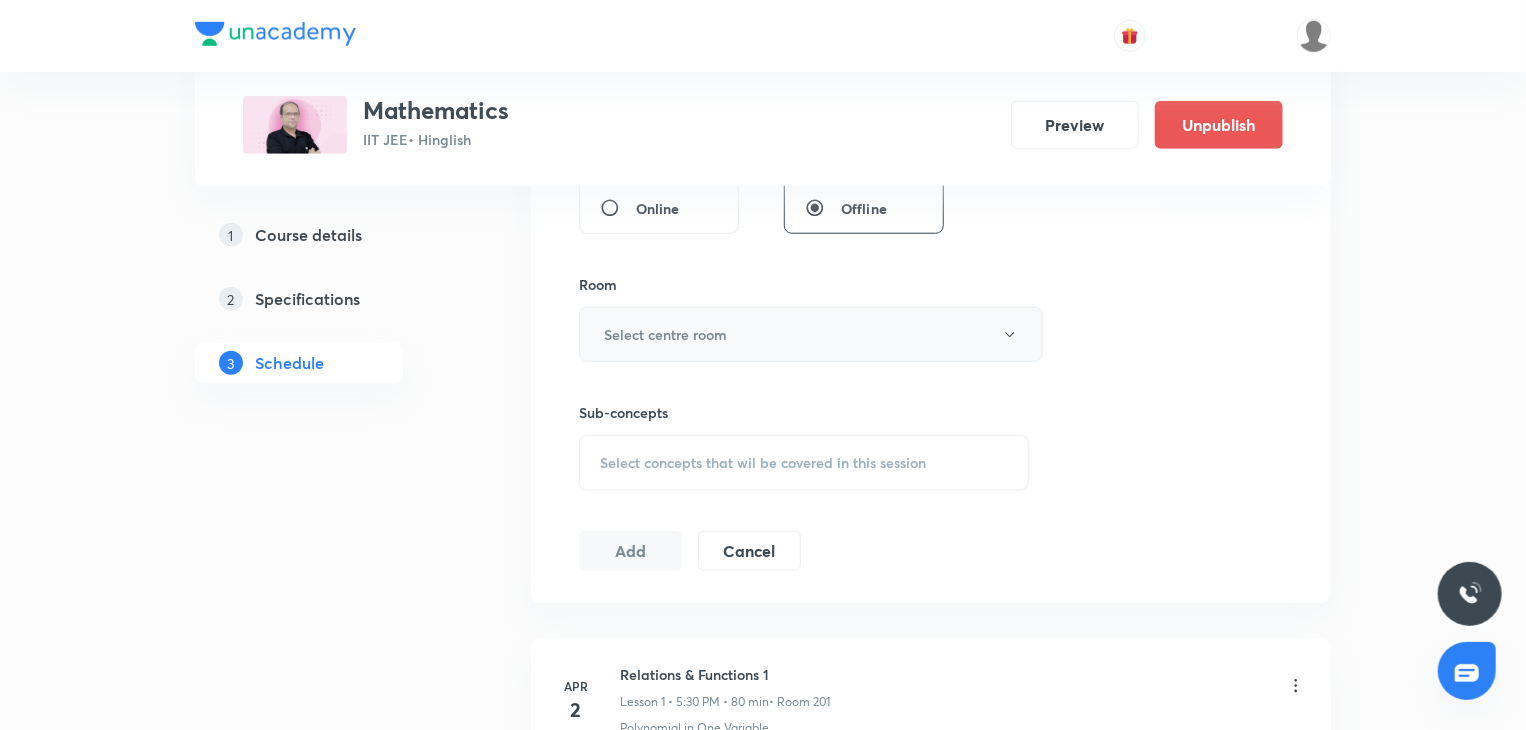 type on "80" 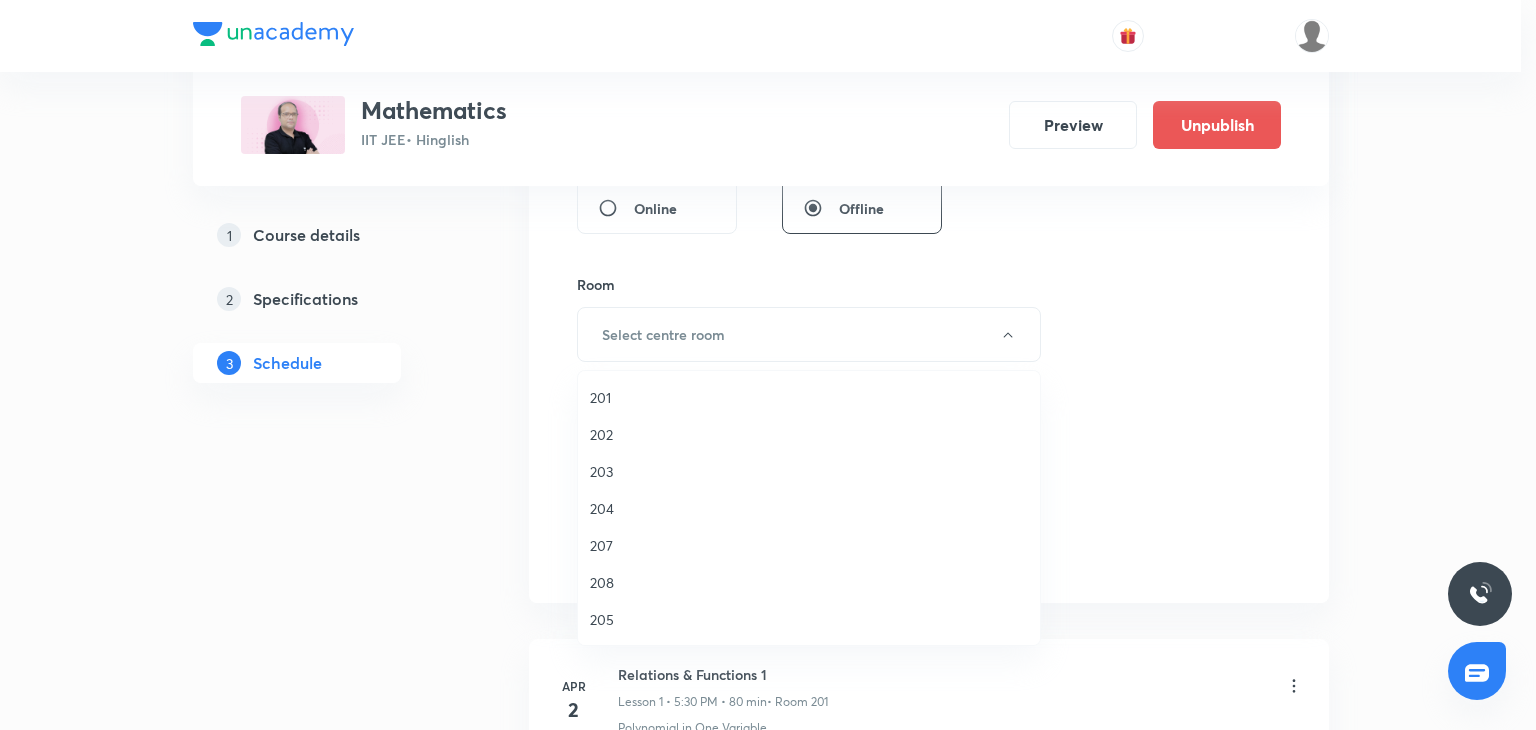 click on "201" at bounding box center (809, 397) 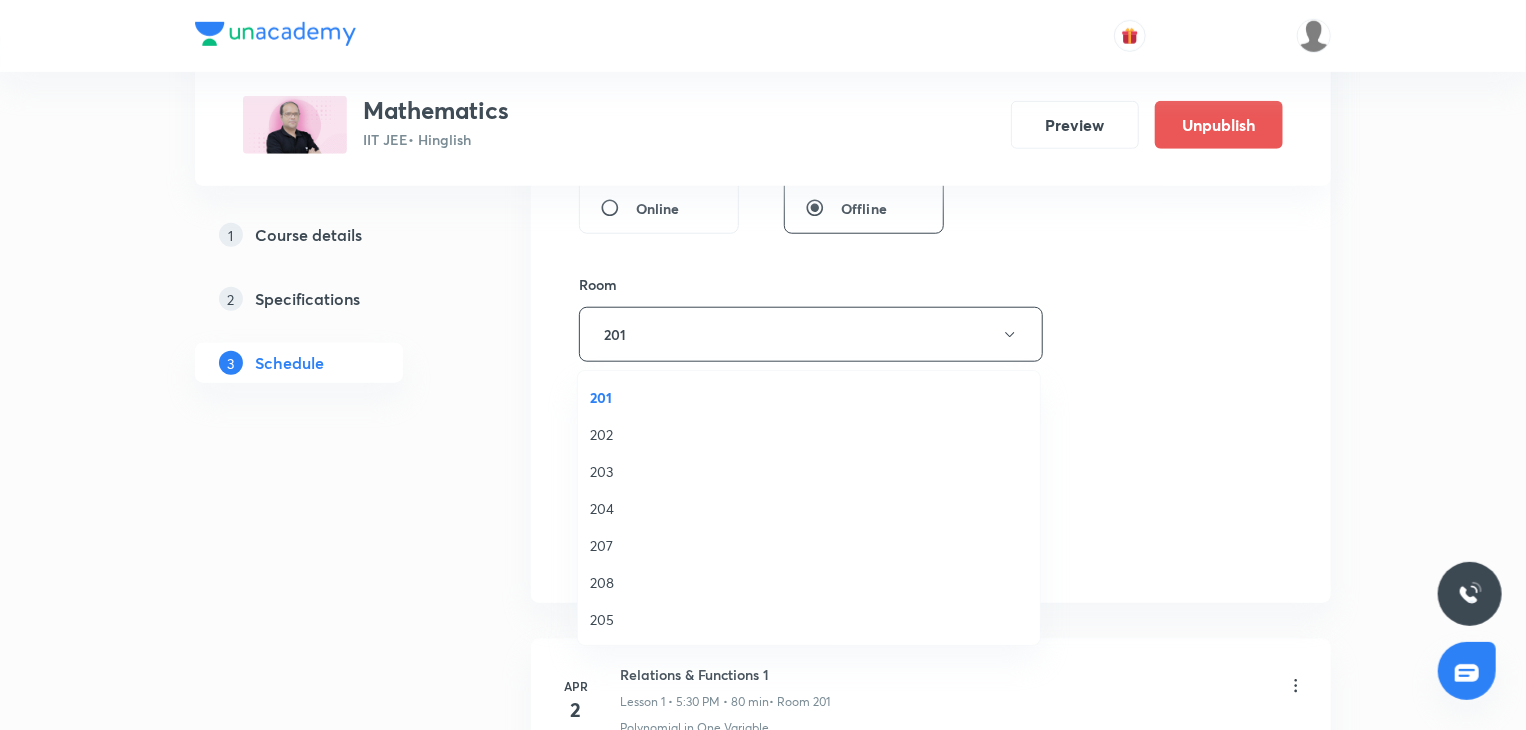 click on "Select concepts that wil be covered in this session" at bounding box center (804, 463) 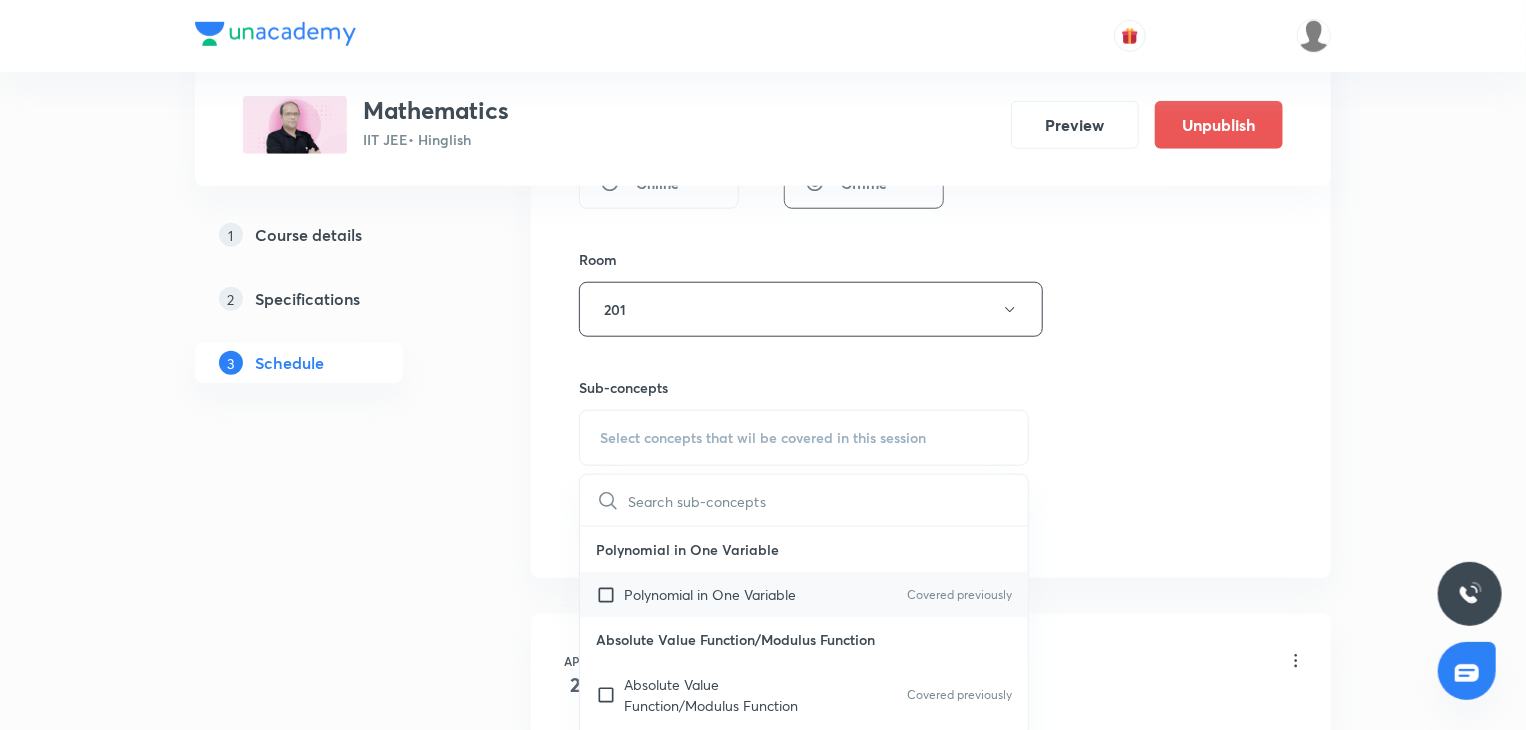 scroll, scrollTop: 900, scrollLeft: 0, axis: vertical 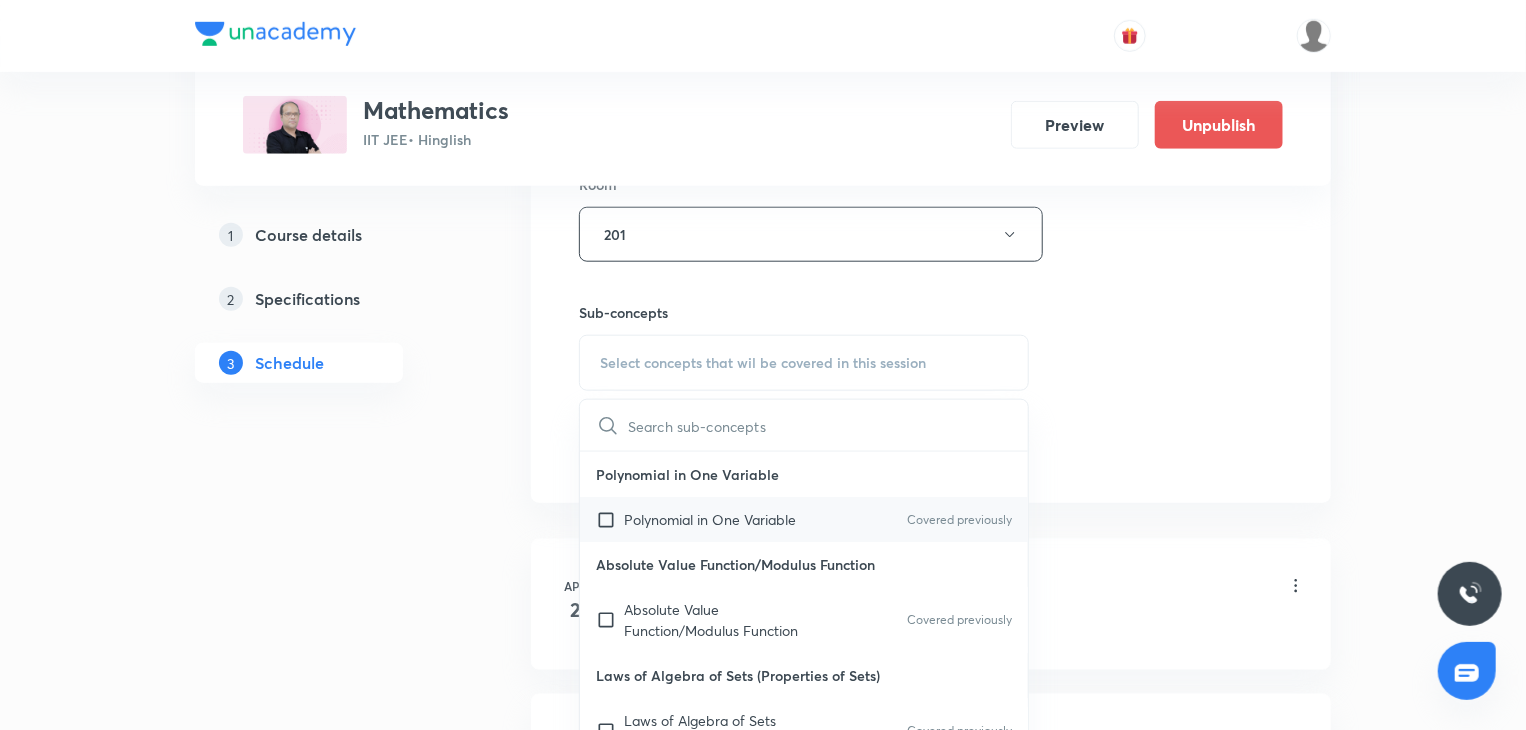 click on "Polynomial in One Variable" at bounding box center (710, 519) 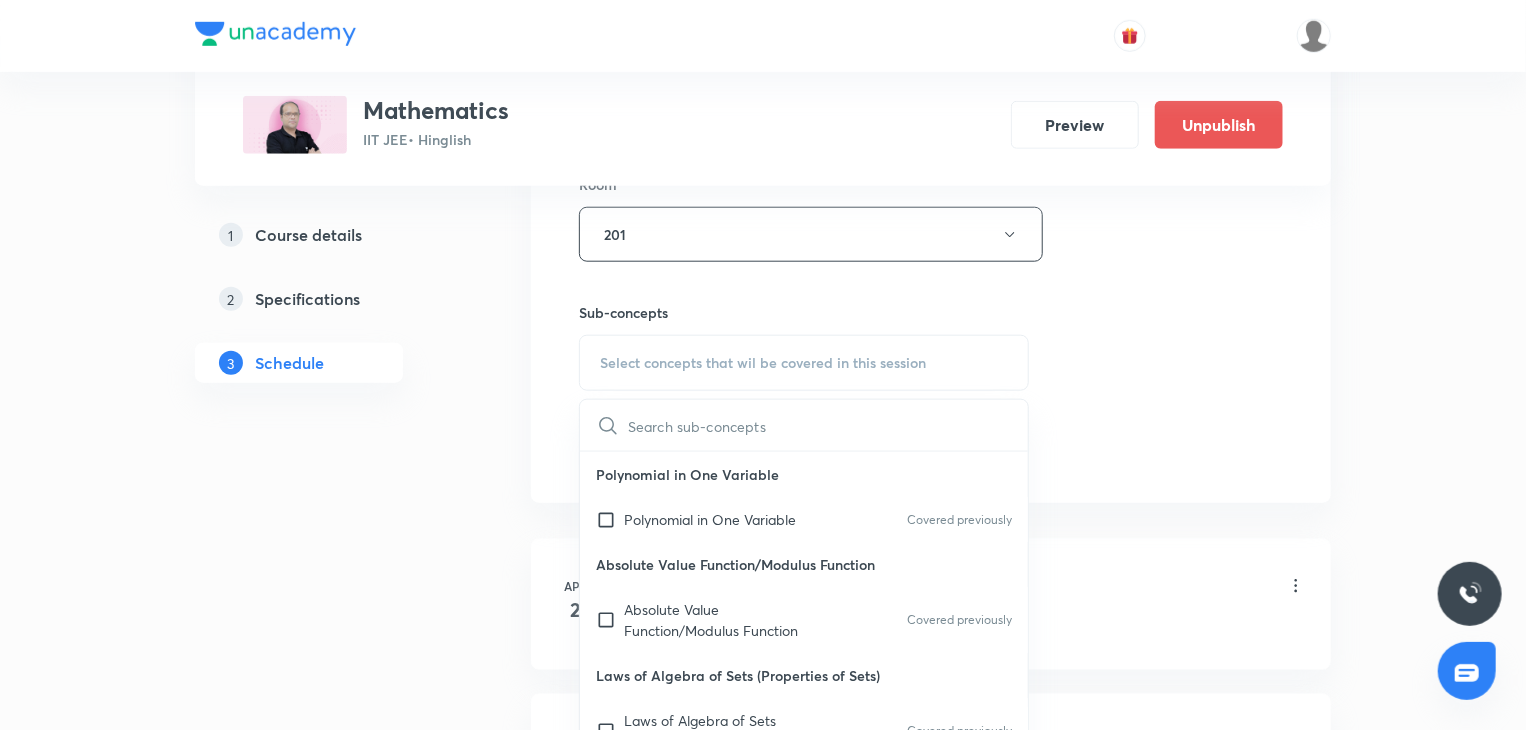 checkbox on "true" 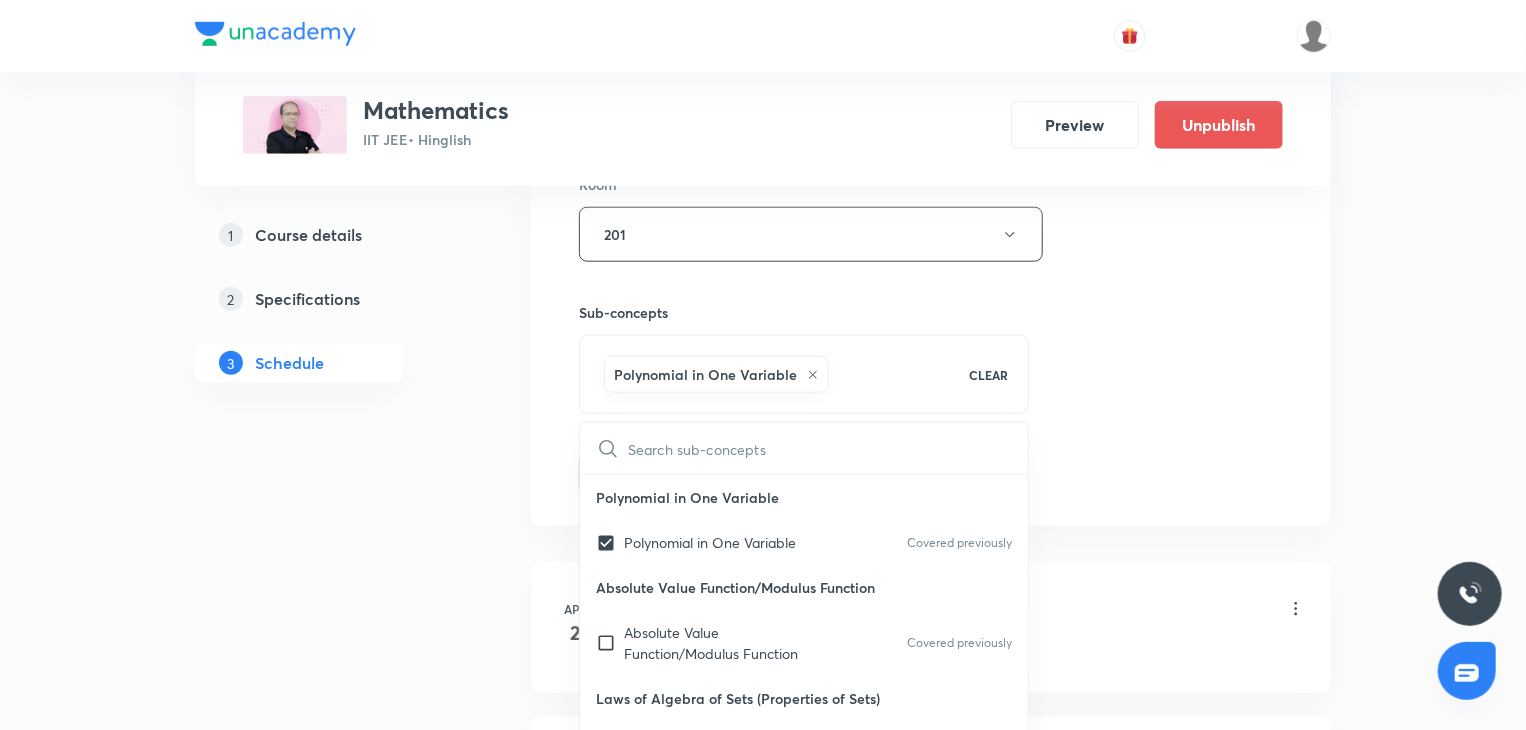 click on "Session  88 Live class Session title 14/99 Integration 12 ​ Schedule for Aug 7, 2025, 5:30 PM ​ Duration (in minutes) 80 ​   Session type Online Offline Room 201 Sub-concepts Polynomial in One Variable CLEAR ​ Polynomial in One Variable Polynomial in One Variable Covered previously Absolute Value Function/Modulus Function Absolute Value Function/Modulus Function Covered previously Laws of Algebra of Sets (Properties of Sets) Laws of Algebra of Sets (Properties of Sets) Covered previously Venn Diagram Venn Diagram Types of Sets Types of Sets Sets Sets Factorization Factorization Factor Theorem Factor Theorem Remainder Theorem Remainder Theorem Roots of a Polynomial Equation Roots of a Polynomial Equation Value and Zeros of a Polynomial Value and Zeros of a Polynomial Some Special Types of Polynomials Some Special Types of Polynomials Degree of Polynomials Degree of Polynomials Indices Indices LCM and HCF LCM and HCF Twin Prime Numbers Twin Prime Numbers Co-Prime Numbers/ Relatively Prime Numbers Circle" at bounding box center (931, 13) 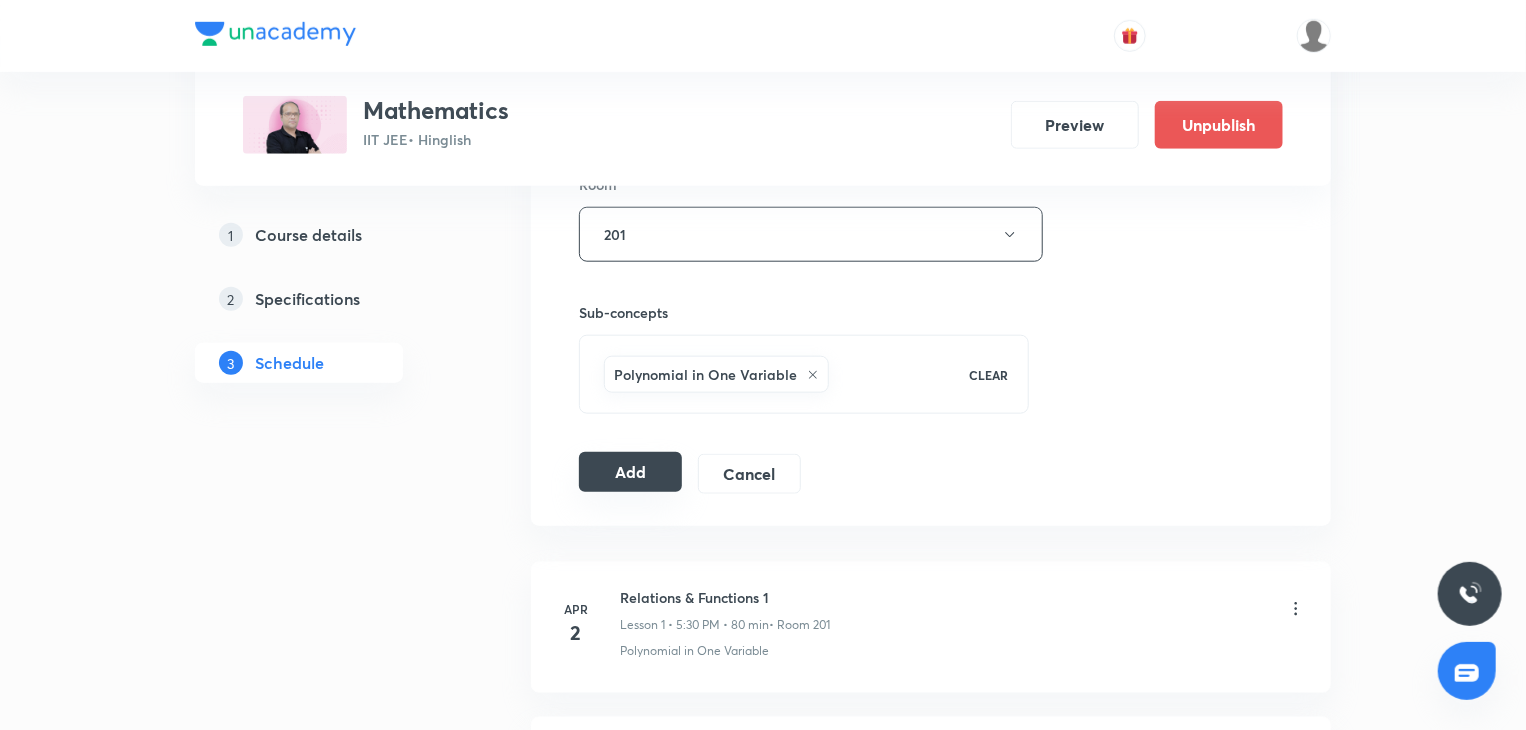 click on "Add" at bounding box center (630, 472) 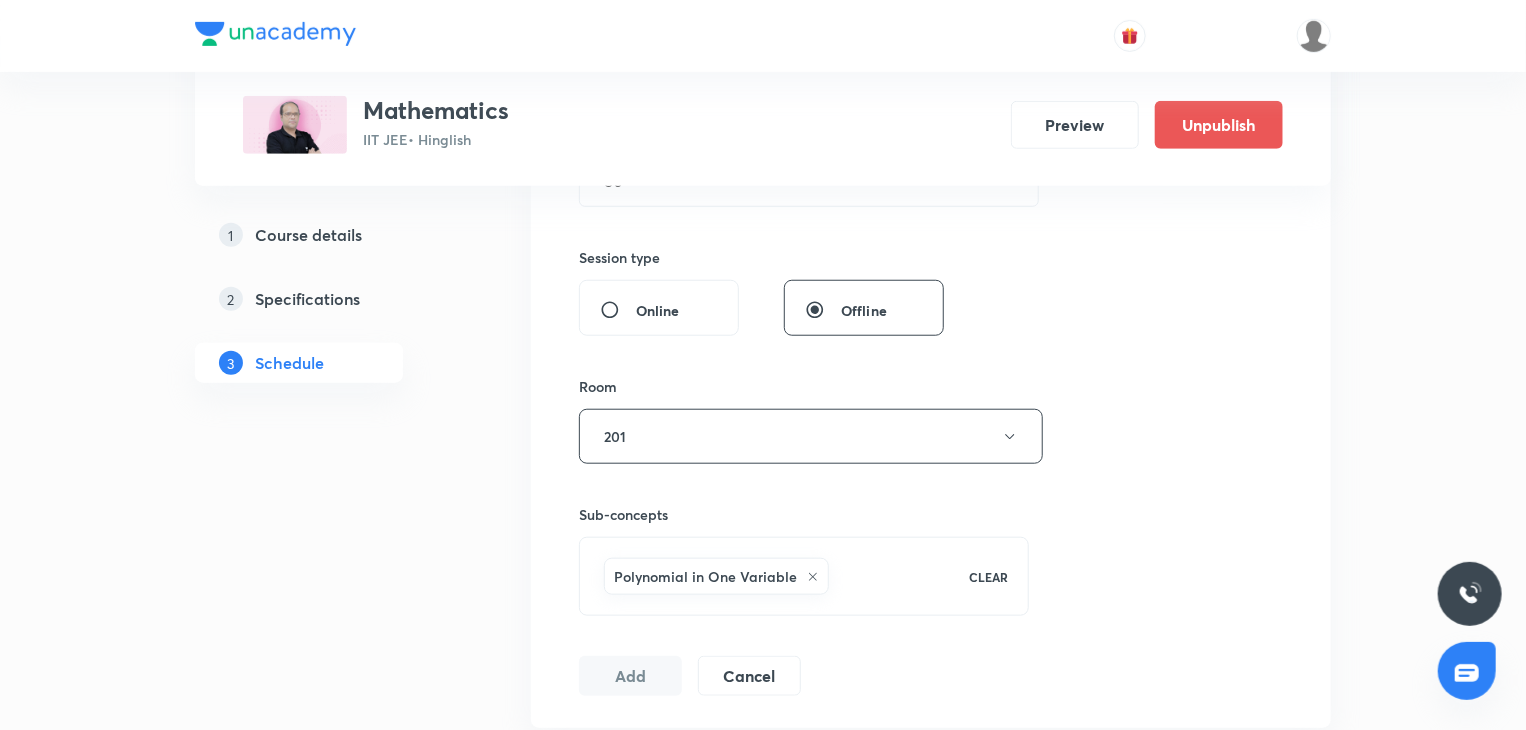 type 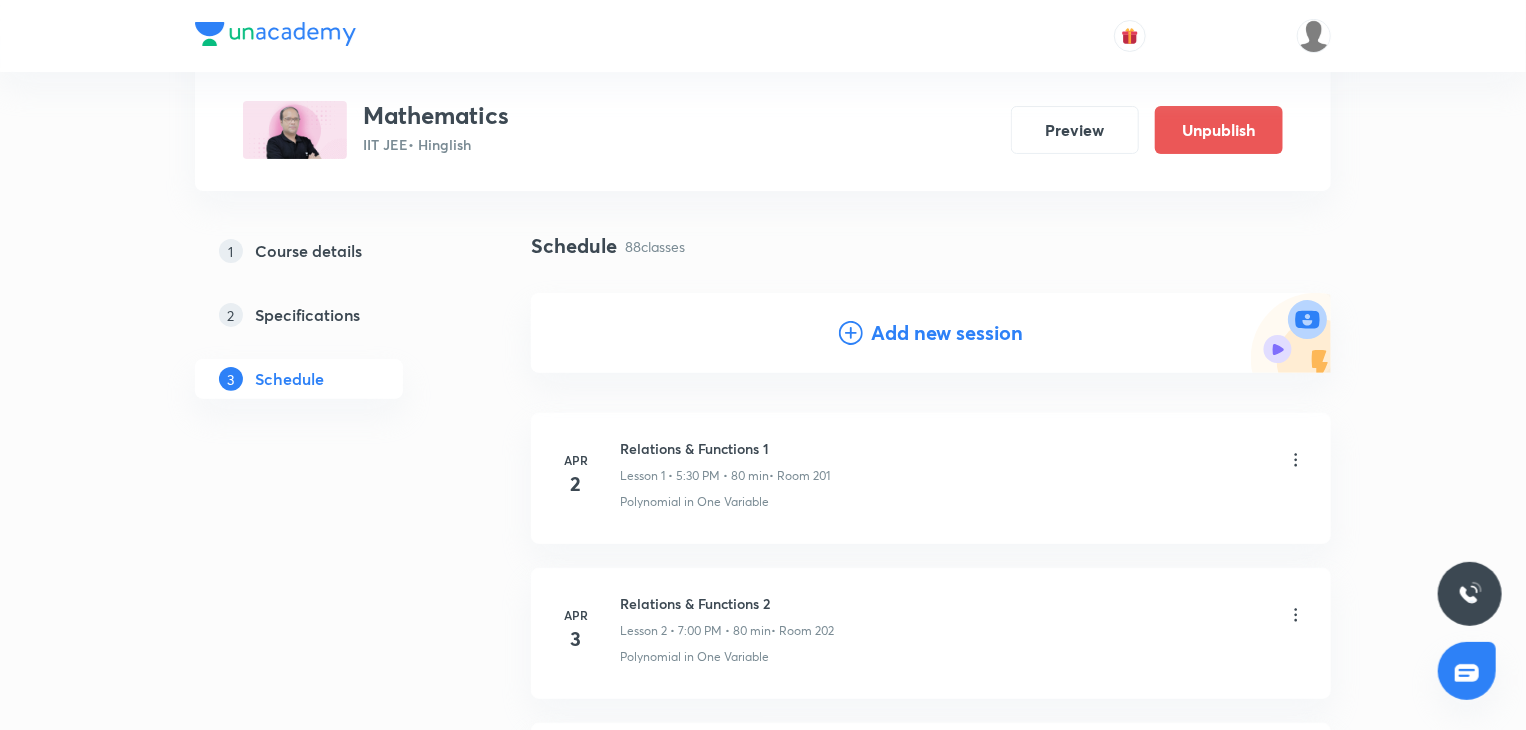 scroll, scrollTop: 100, scrollLeft: 0, axis: vertical 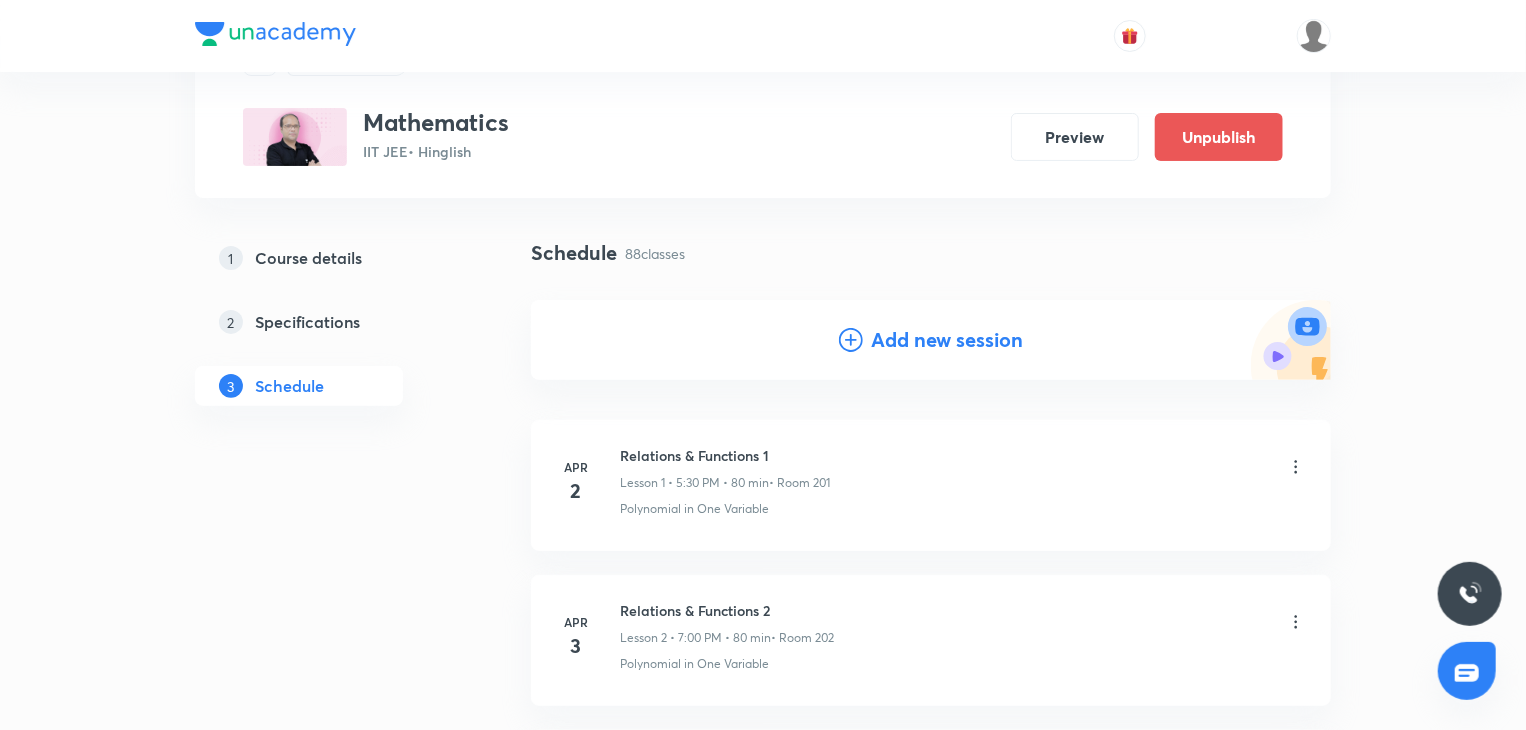 click on "Add new session" at bounding box center [947, 340] 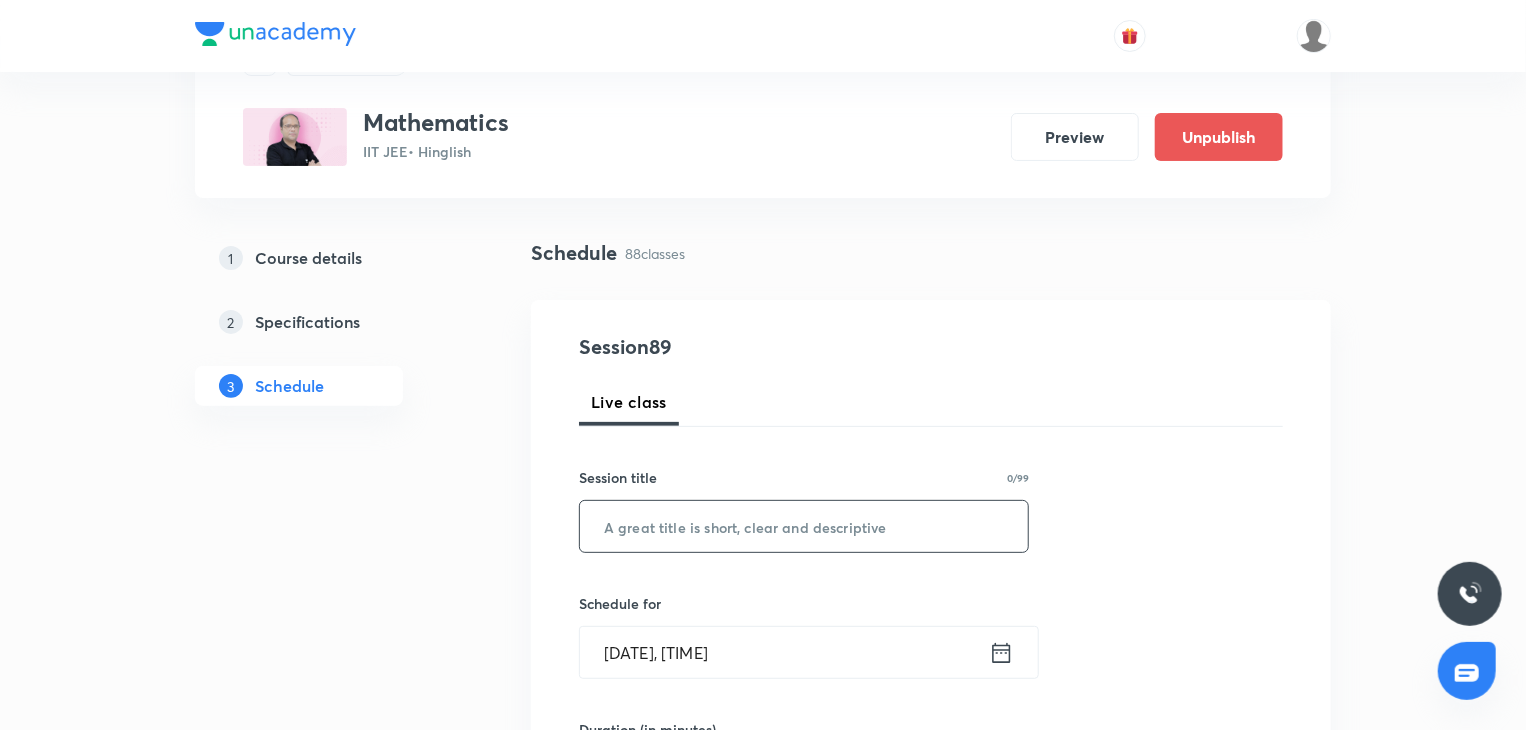 click at bounding box center (804, 526) 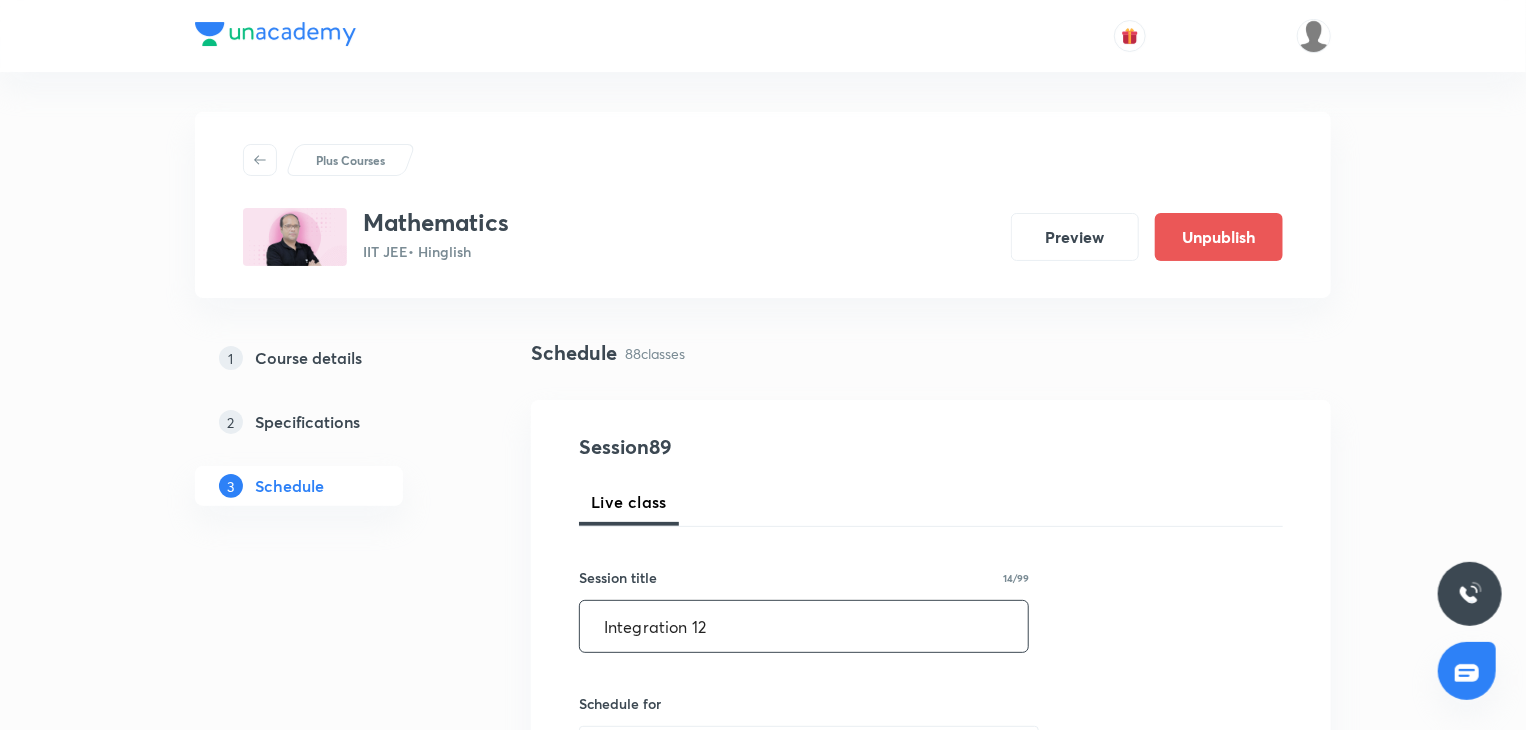scroll, scrollTop: 100, scrollLeft: 0, axis: vertical 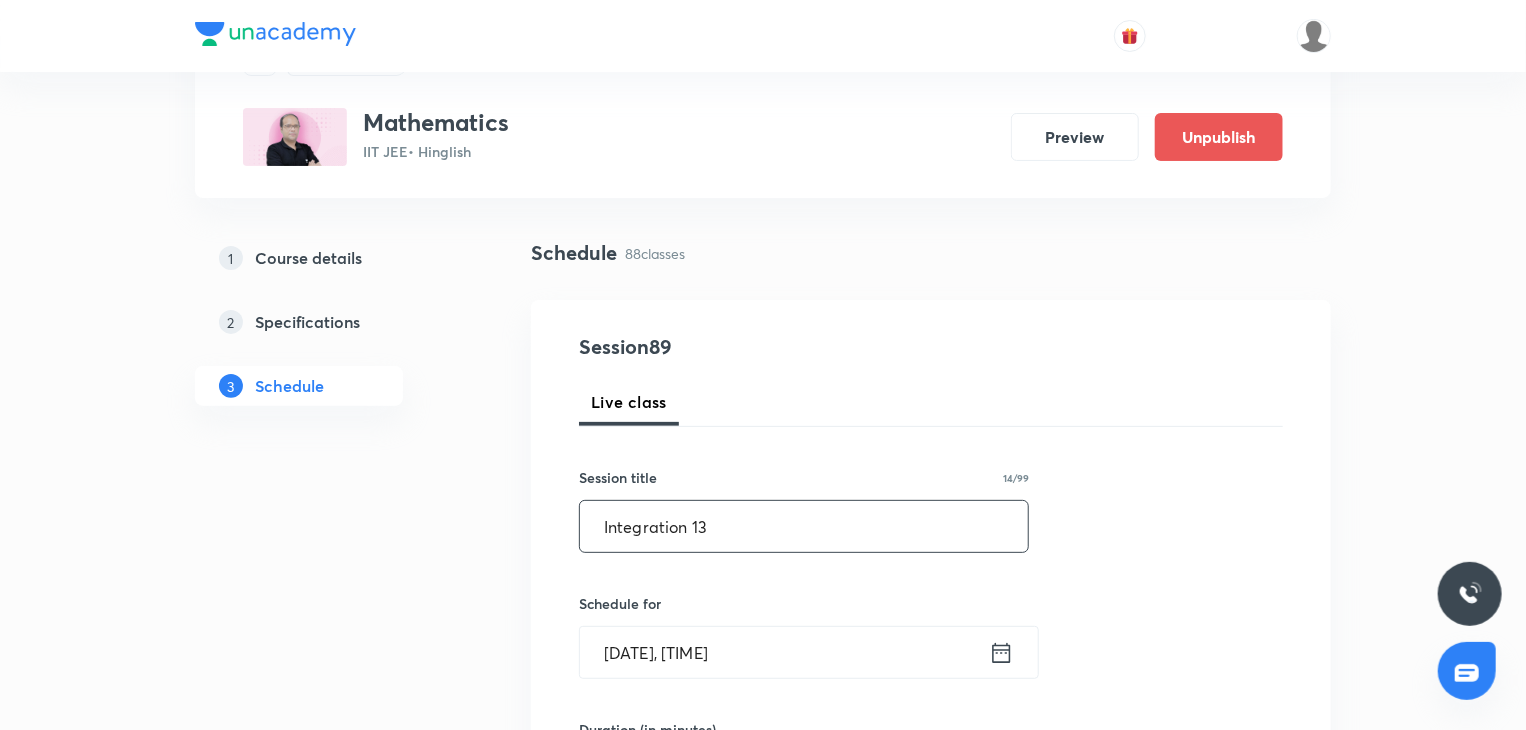 type on "Integration 13" 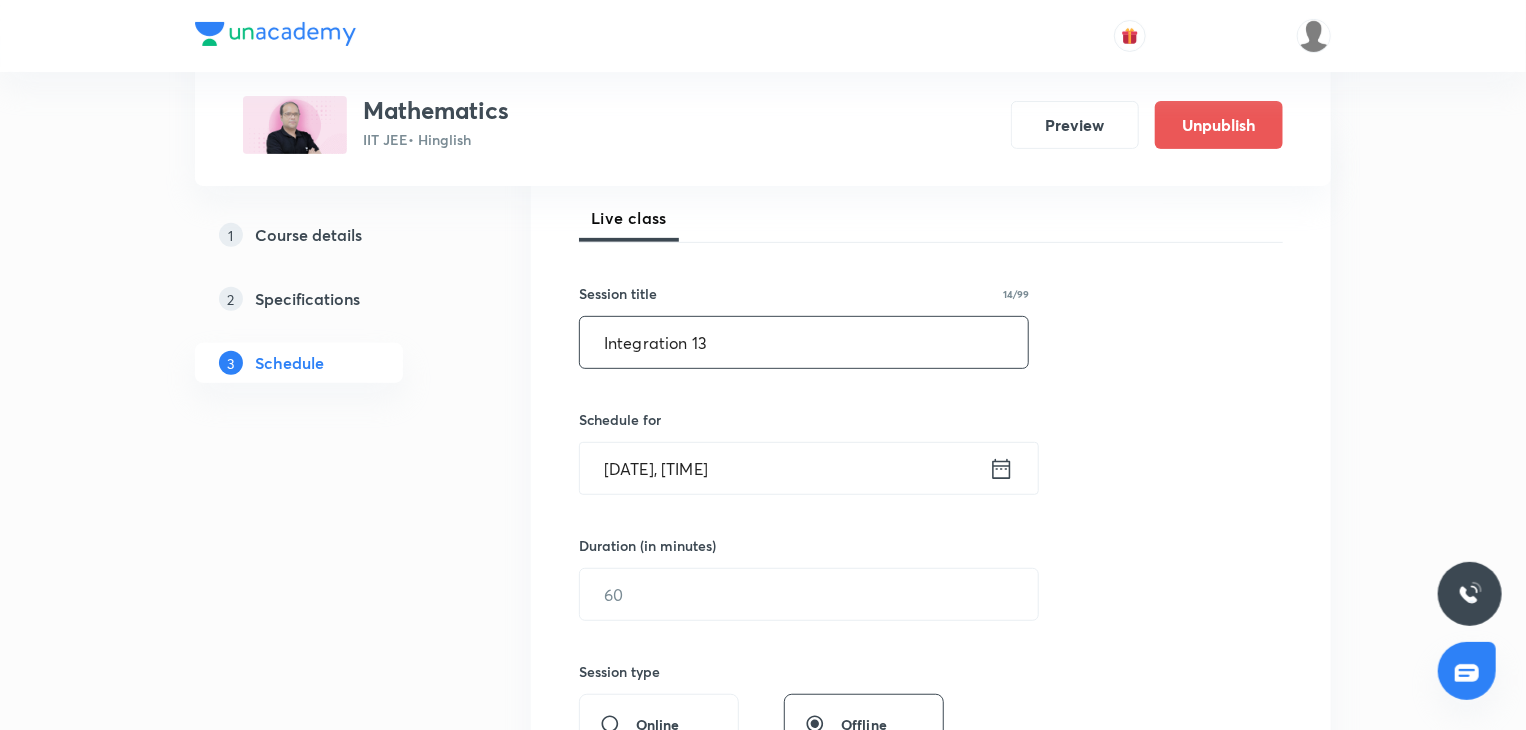 scroll, scrollTop: 300, scrollLeft: 0, axis: vertical 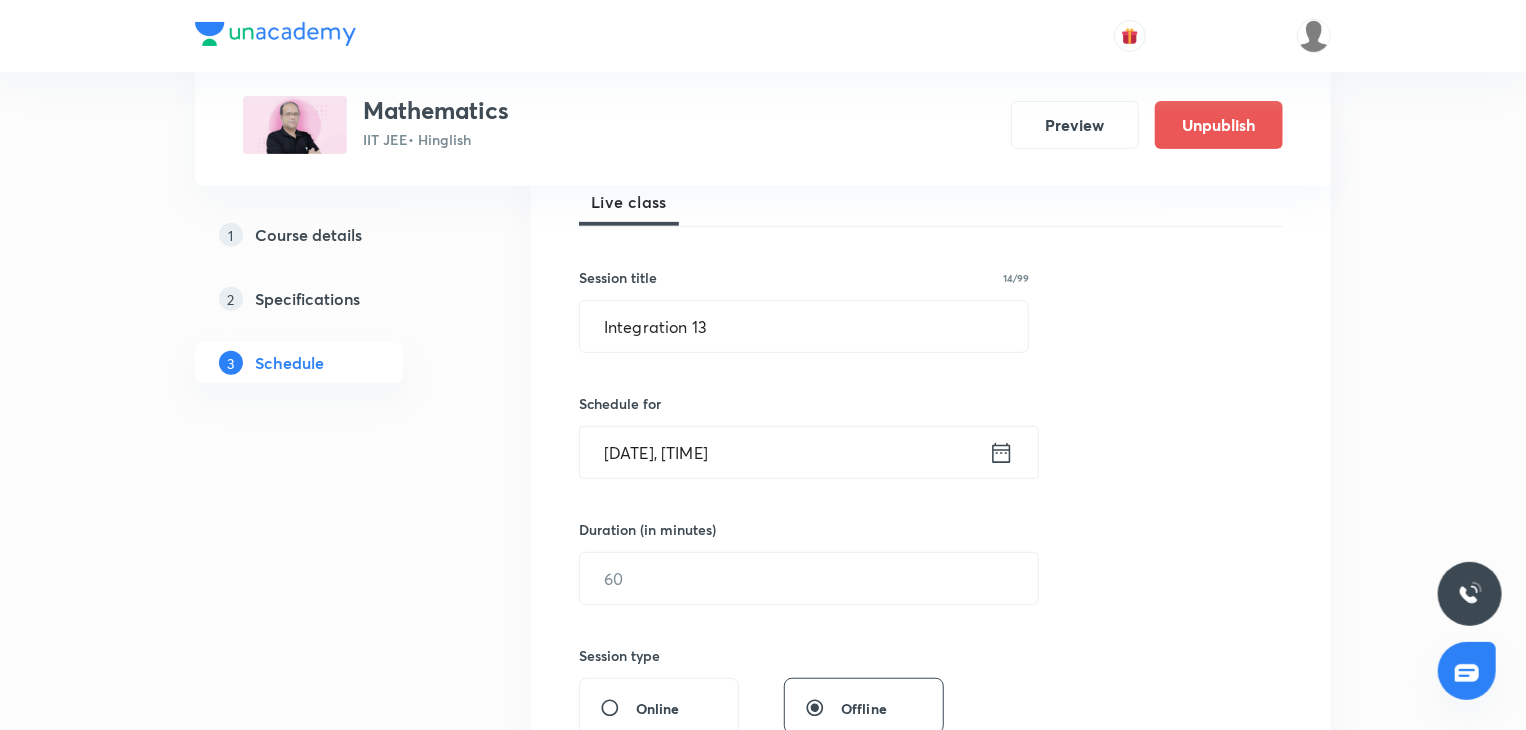 click on "Session  89 Live class Session title 14/99 Integration 13 ​ Schedule for Aug 5, 2025, 1:32 PM ​ Duration (in minutes) ​   Session type Online Offline Room Select centre room Sub-concepts Select concepts that wil be covered in this session Add Cancel" at bounding box center [931, 601] 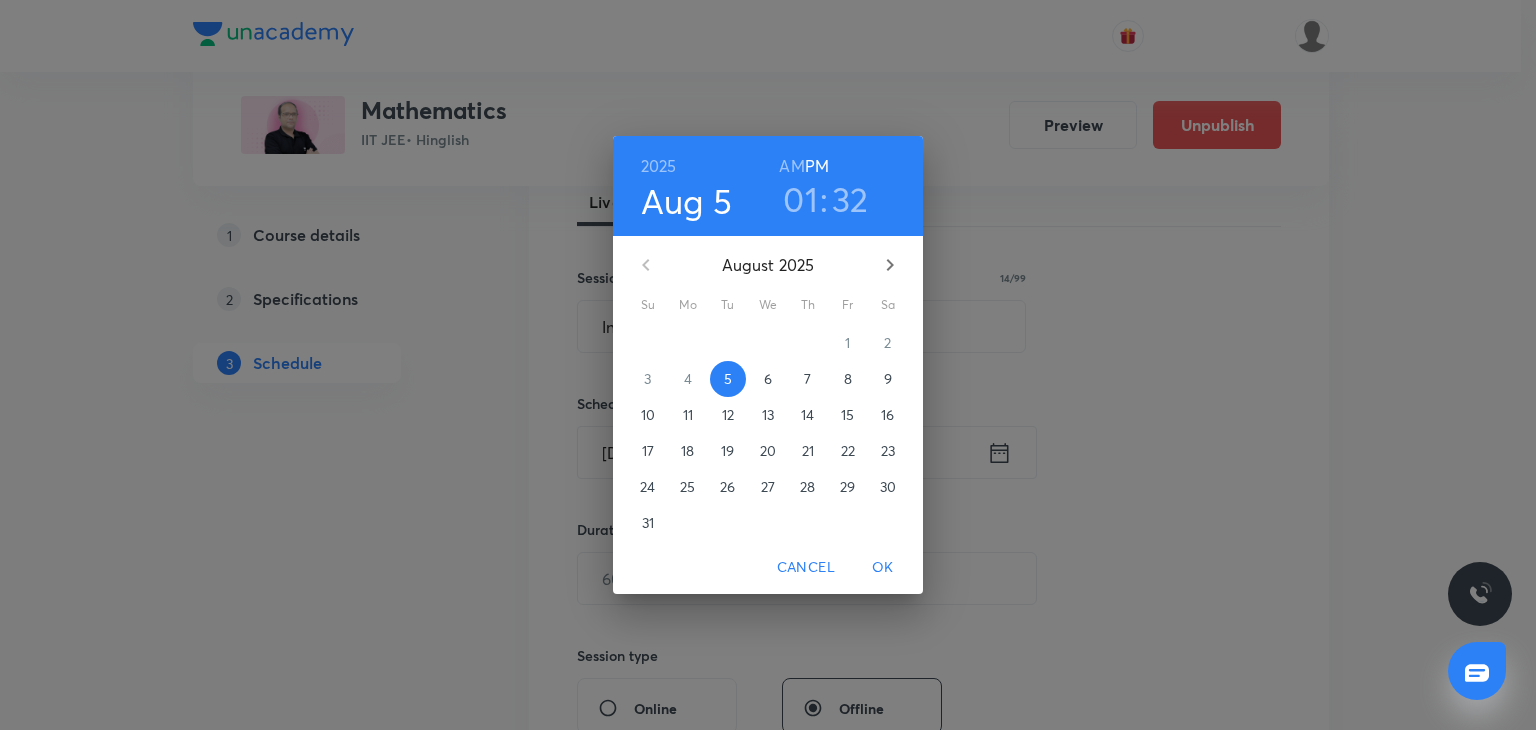 click on "8" at bounding box center [848, 379] 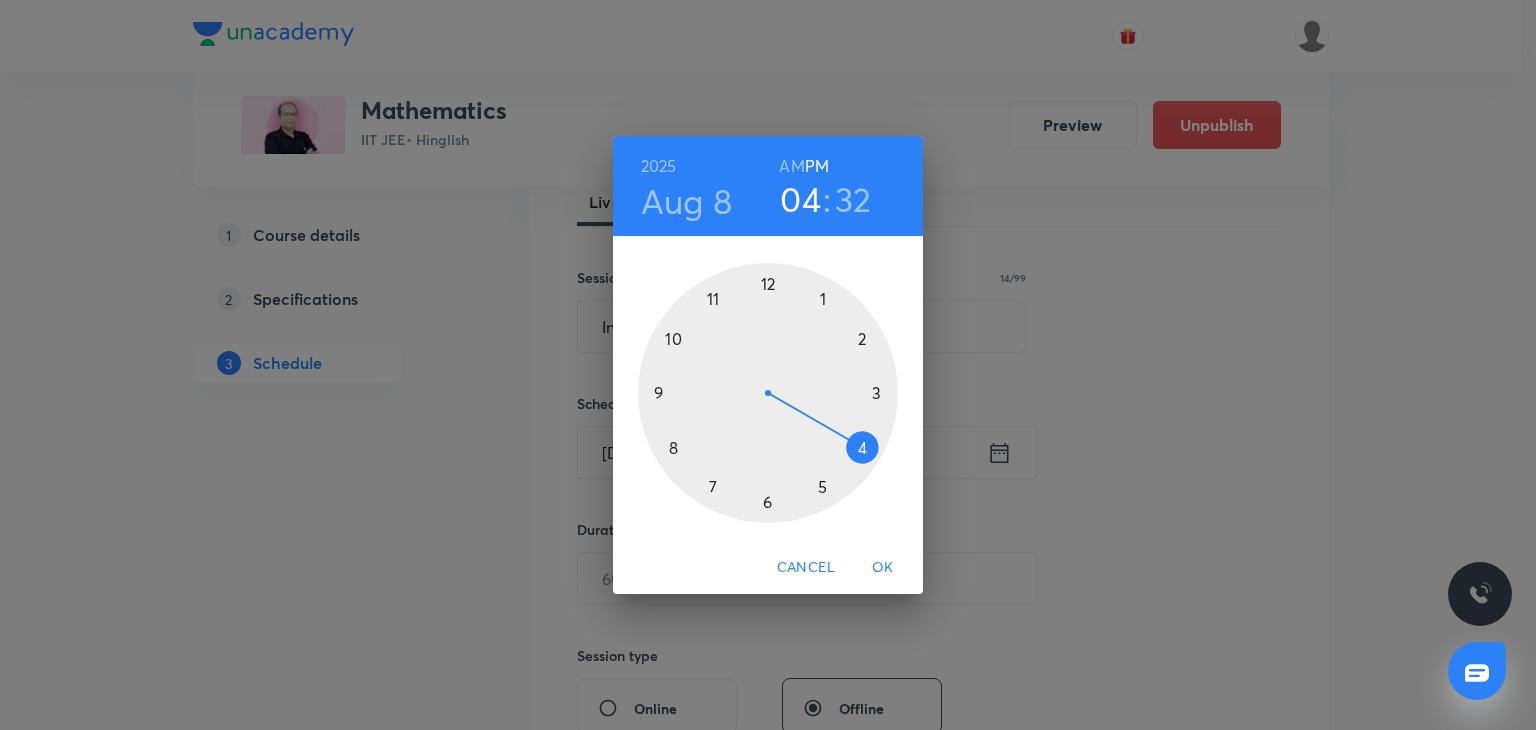 drag, startPoint x: 680, startPoint y: 347, endPoint x: 855, endPoint y: 446, distance: 201.06218 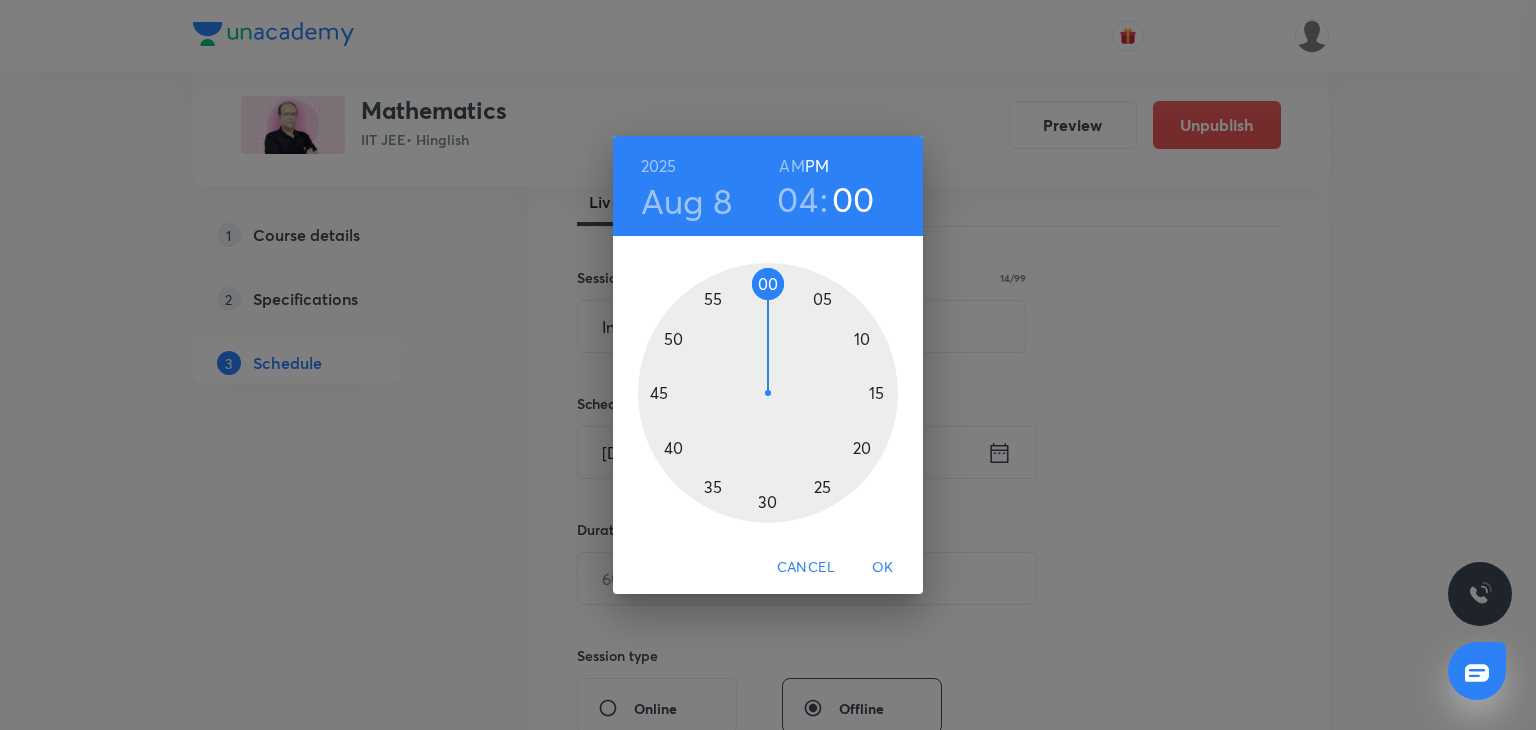 drag, startPoint x: 807, startPoint y: 342, endPoint x: 766, endPoint y: 273, distance: 80.26207 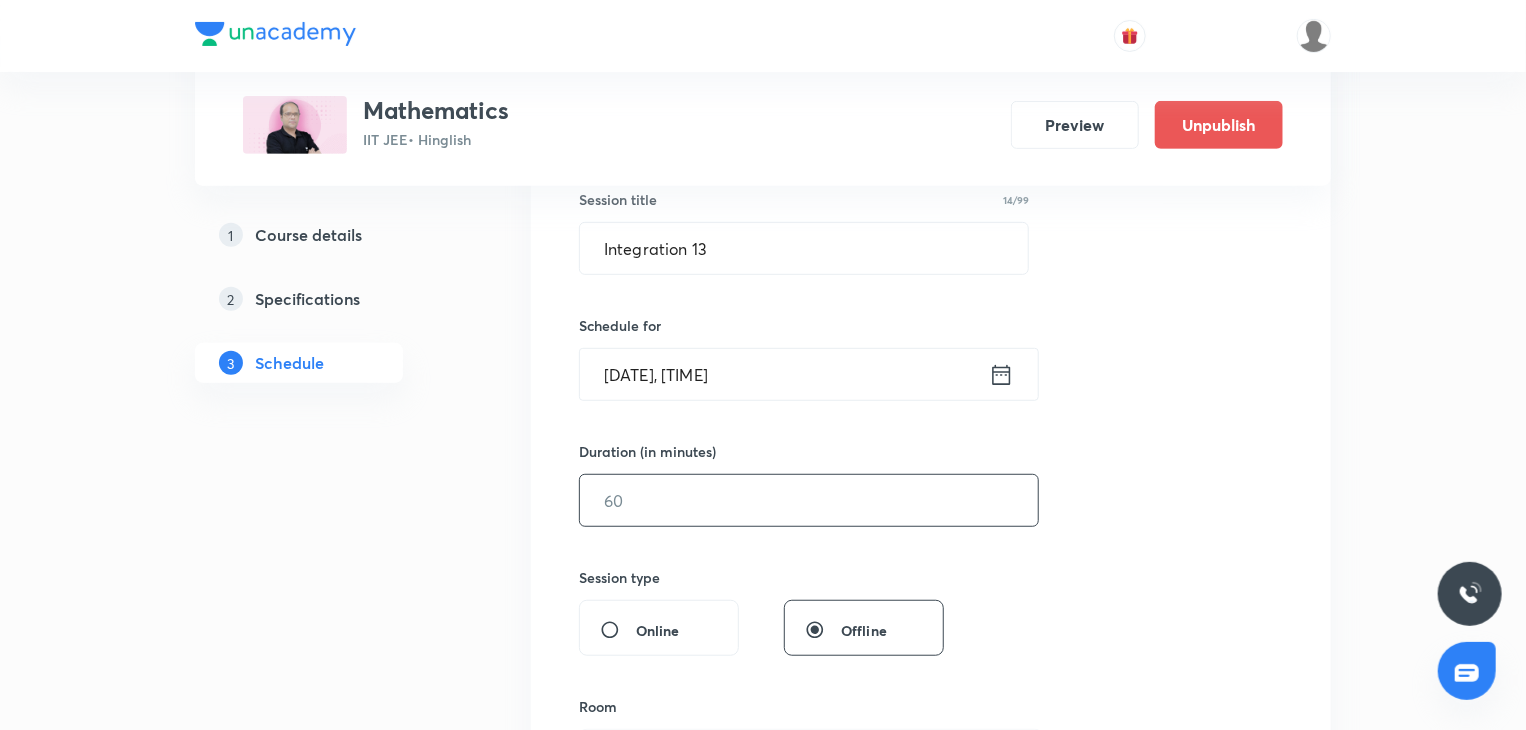 scroll, scrollTop: 400, scrollLeft: 0, axis: vertical 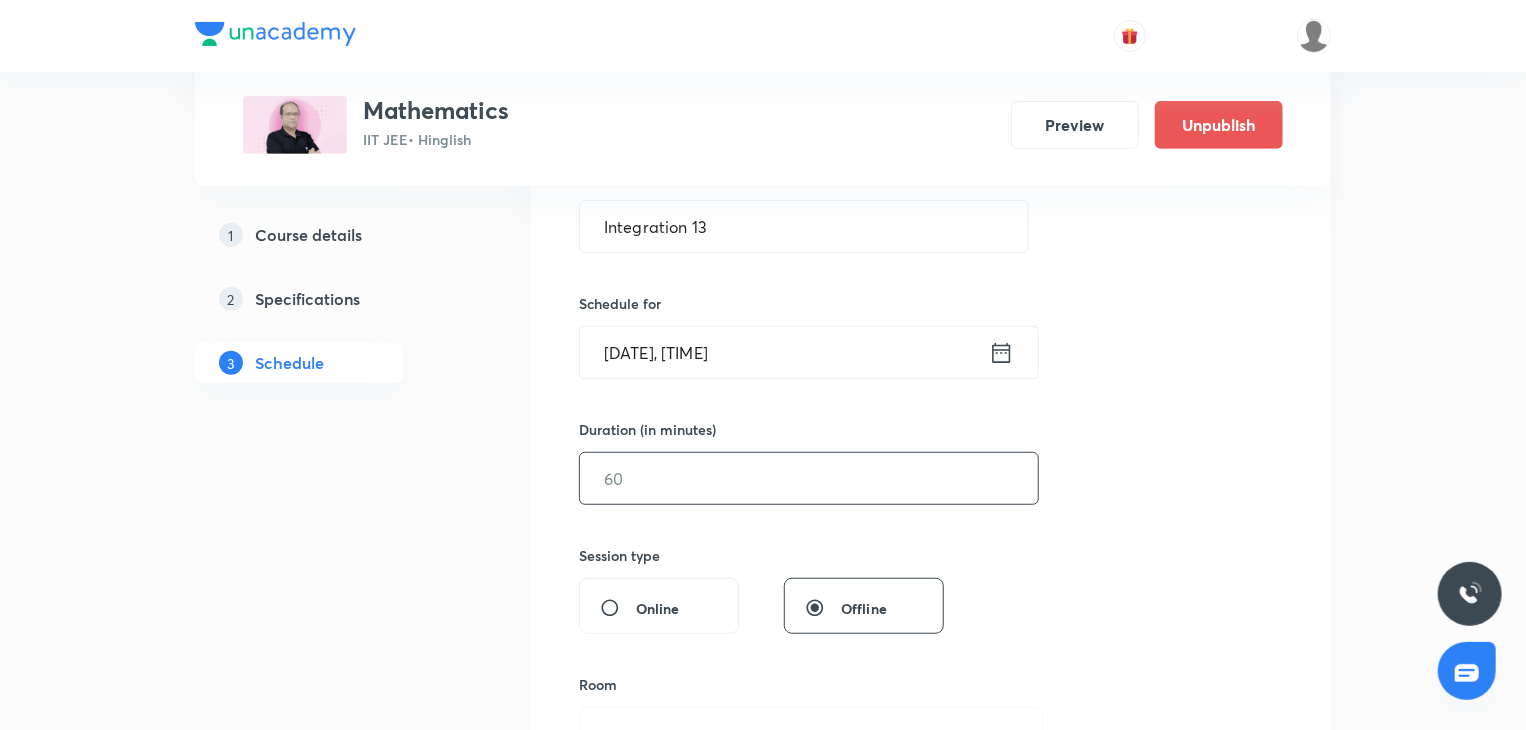 click on "​" at bounding box center [809, 478] 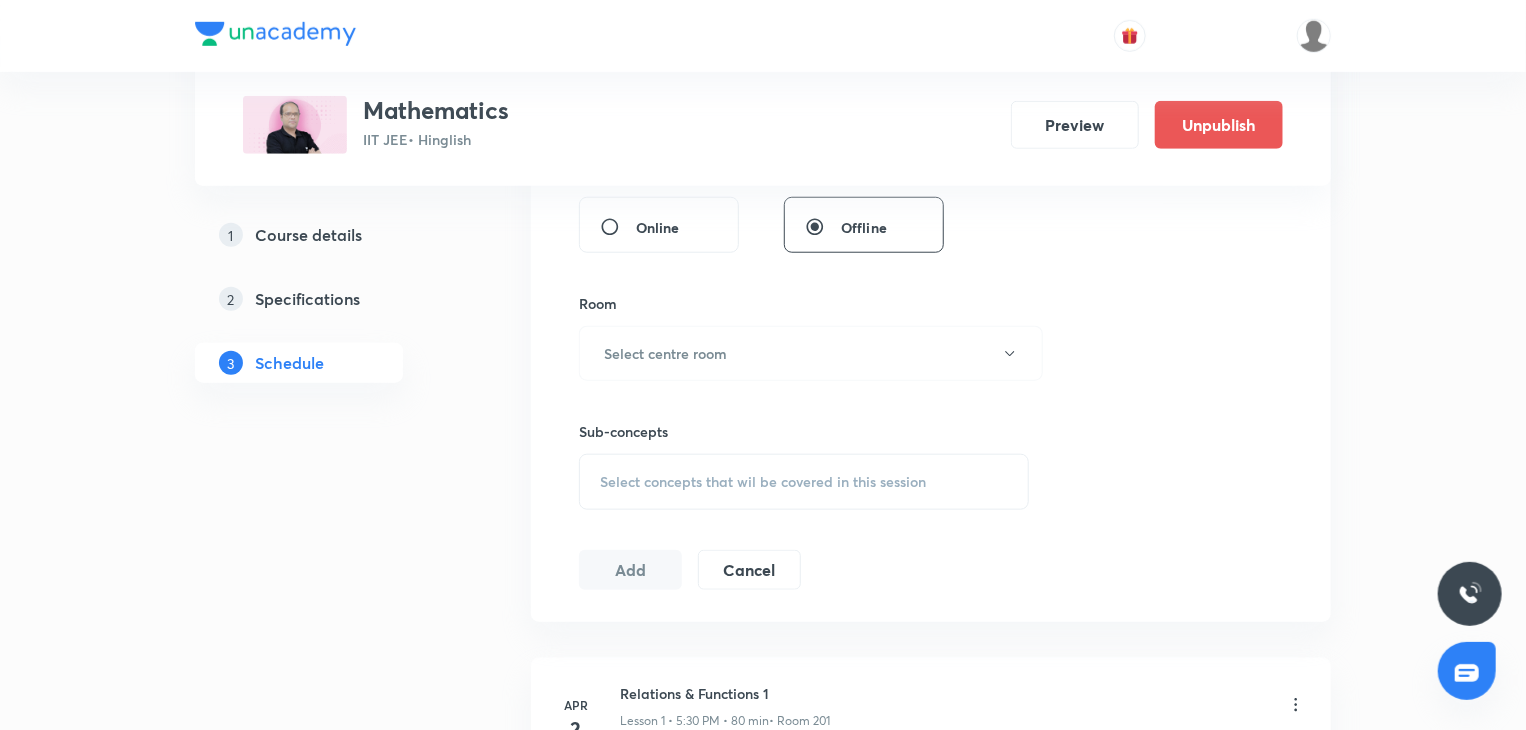 scroll, scrollTop: 900, scrollLeft: 0, axis: vertical 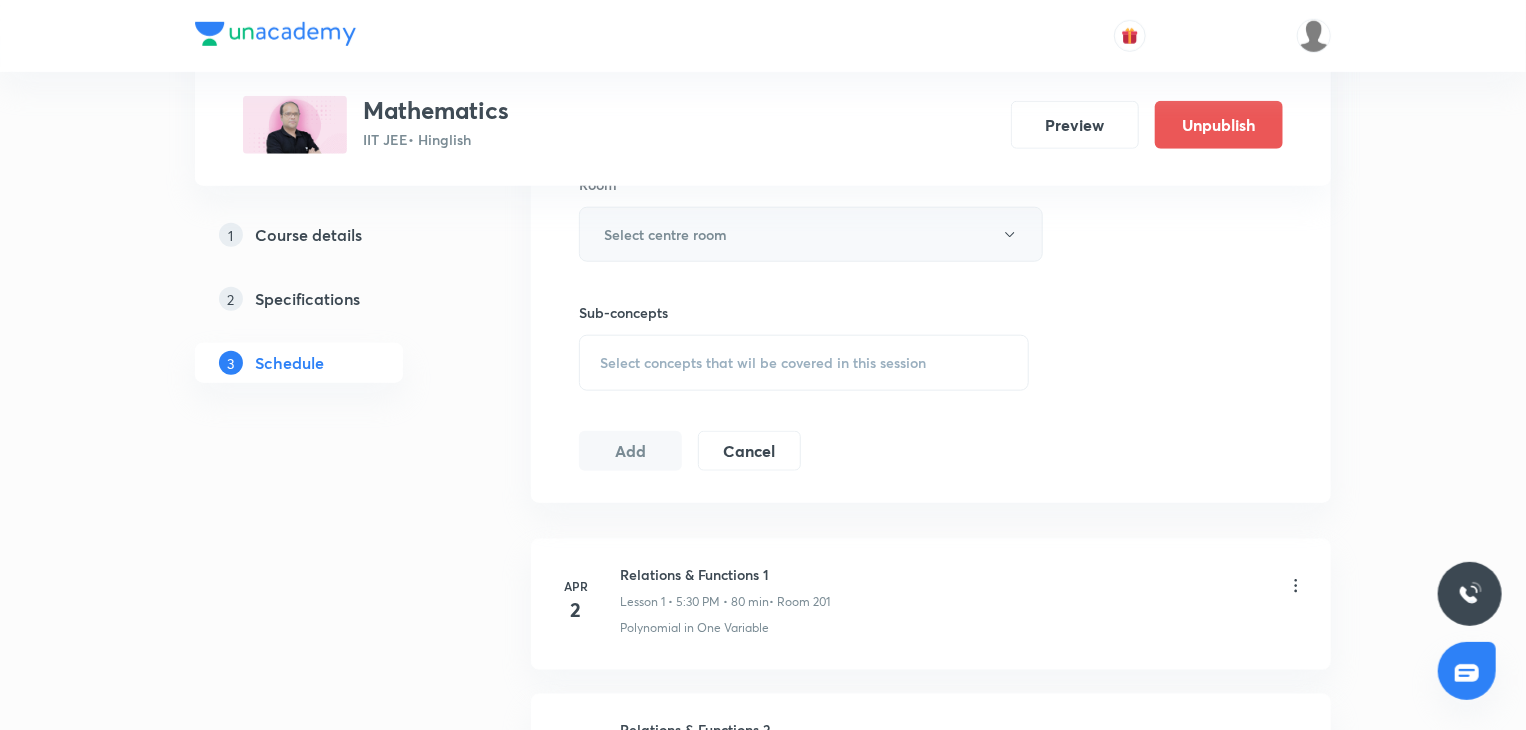 type on "80" 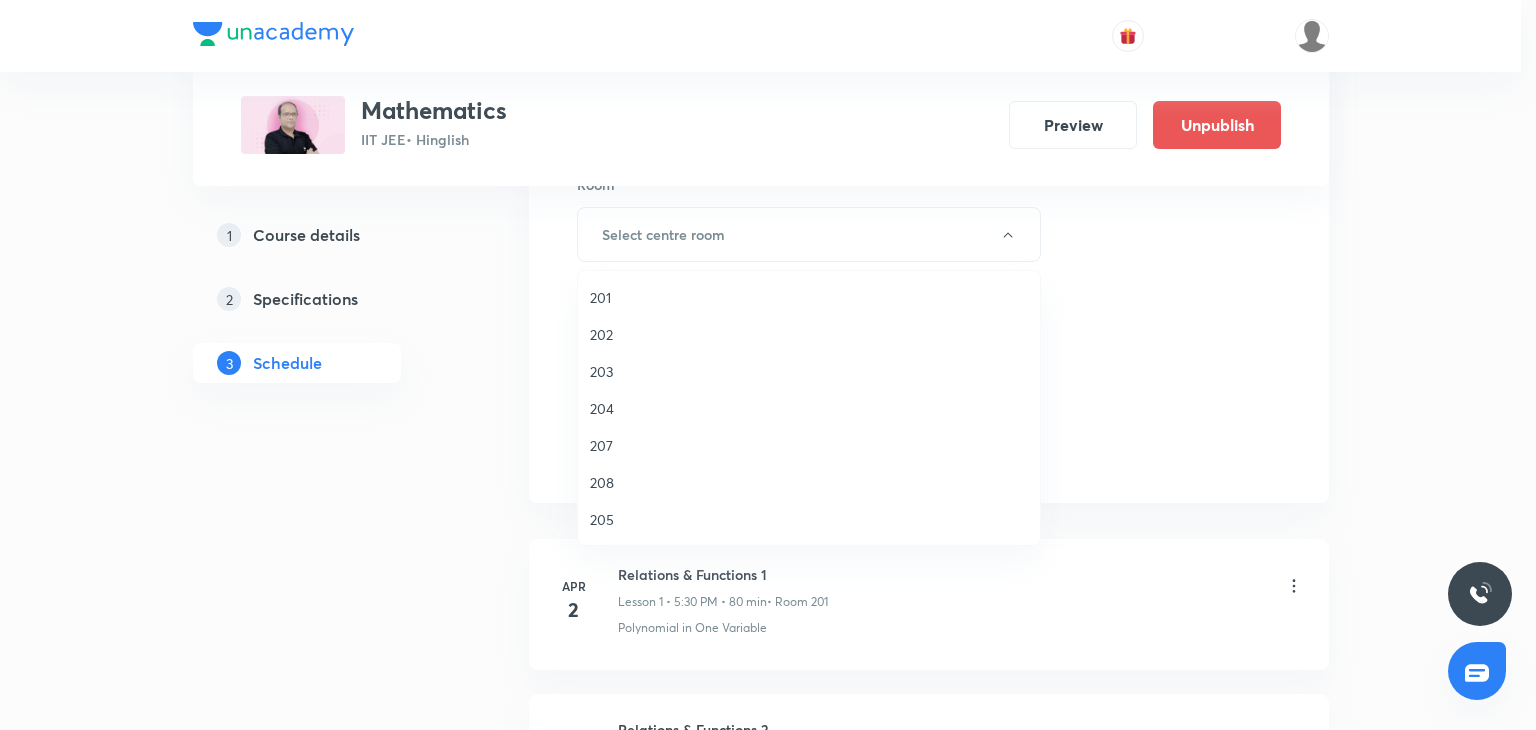 click on "201" at bounding box center (809, 297) 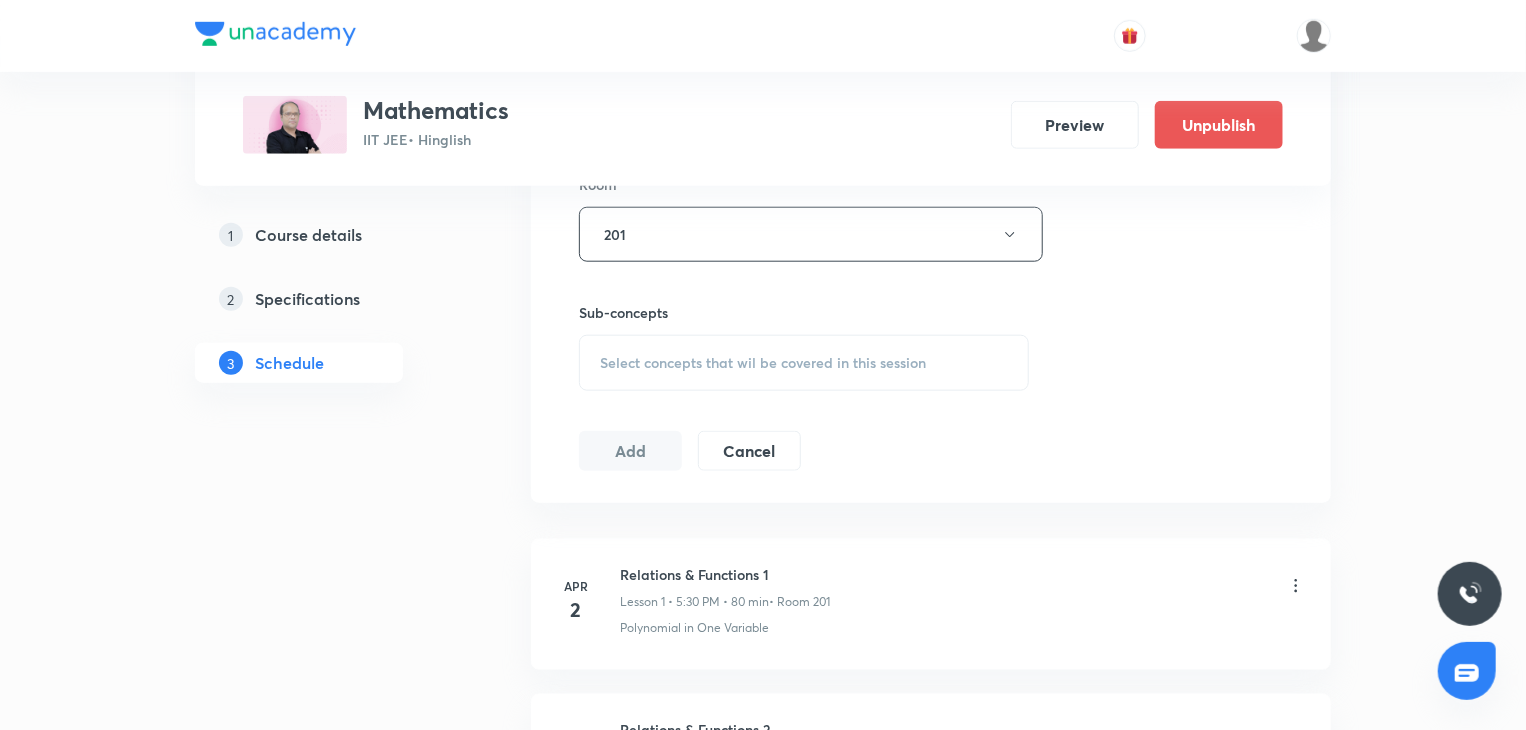 click on "Select concepts that wil be covered in this session" at bounding box center (804, 363) 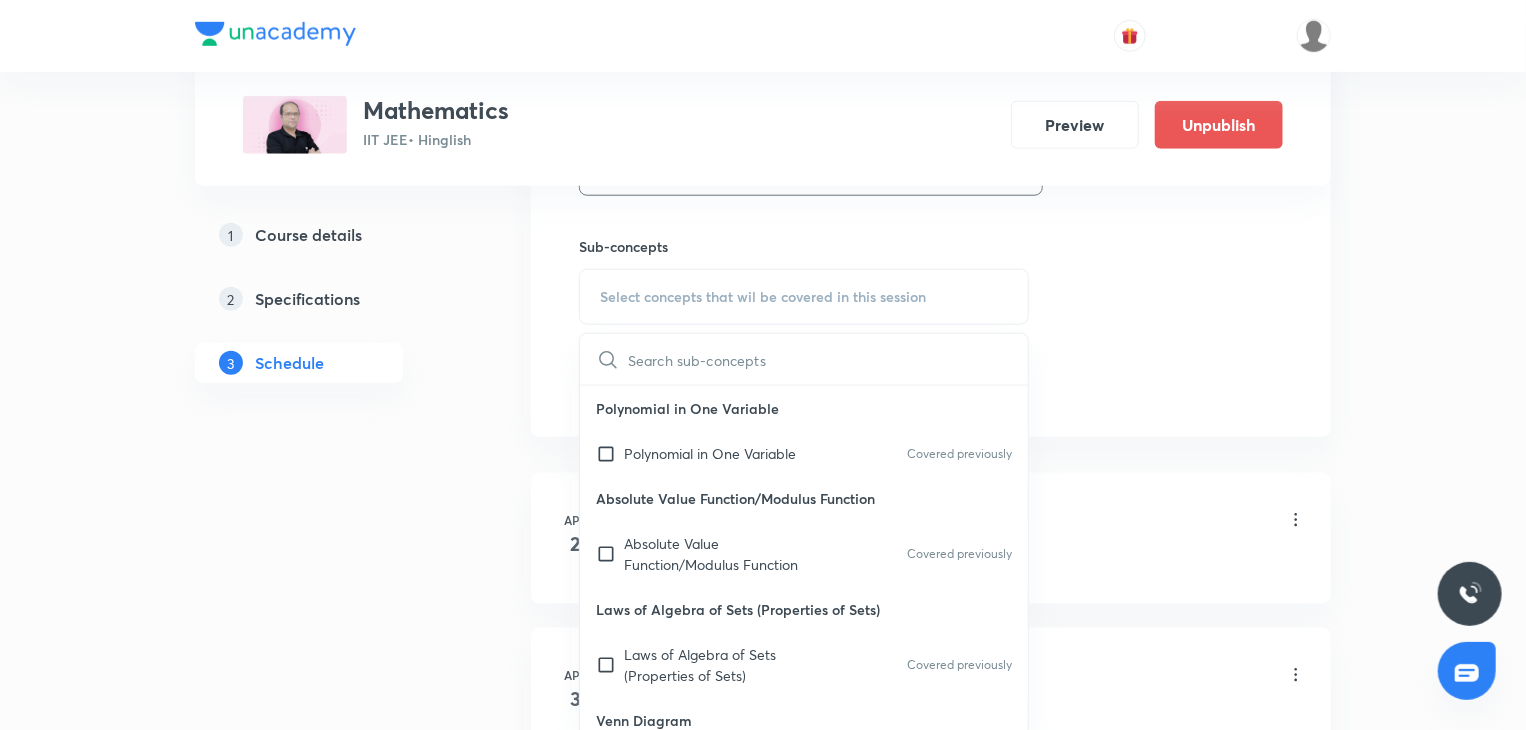 scroll, scrollTop: 1000, scrollLeft: 0, axis: vertical 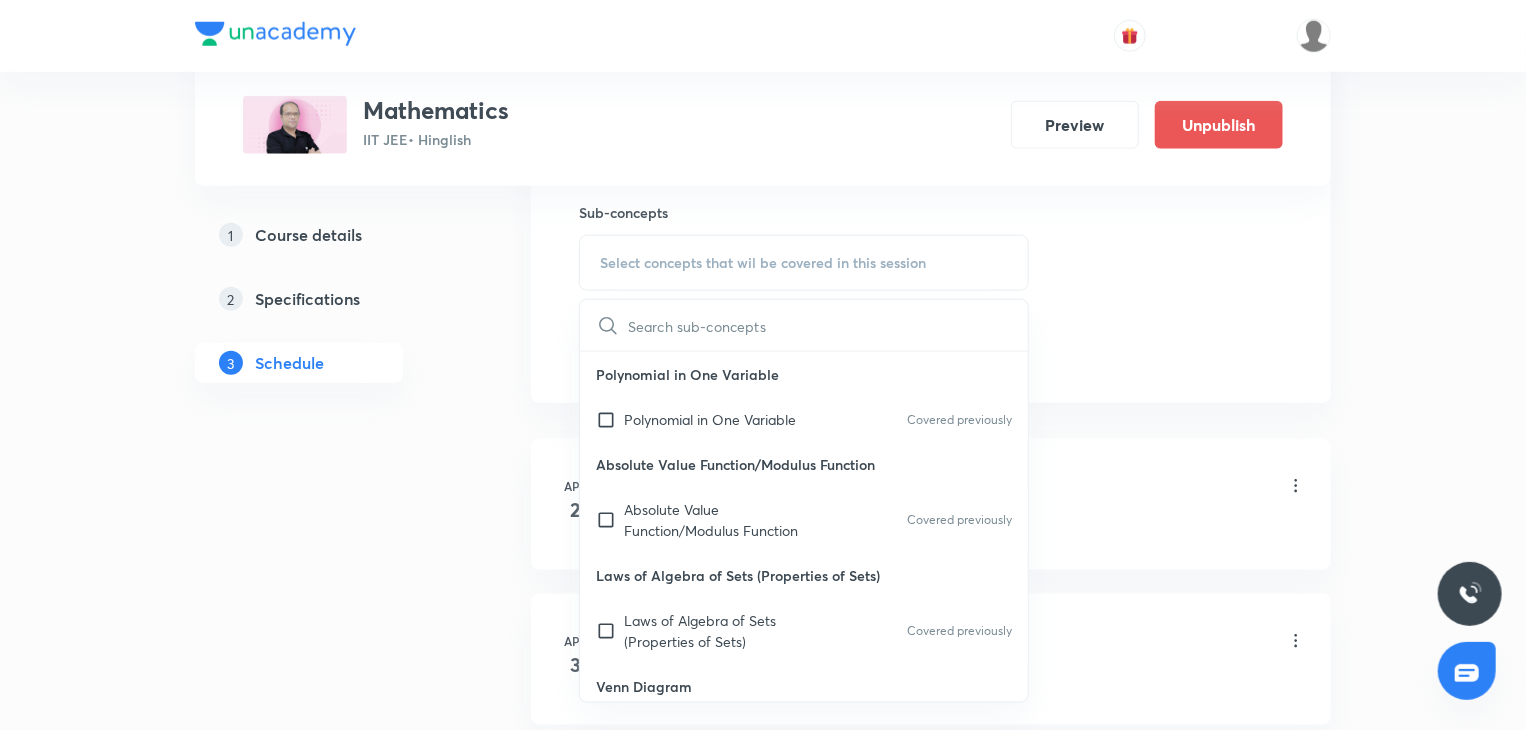 click on "Polynomial in One Variable" at bounding box center (804, 374) 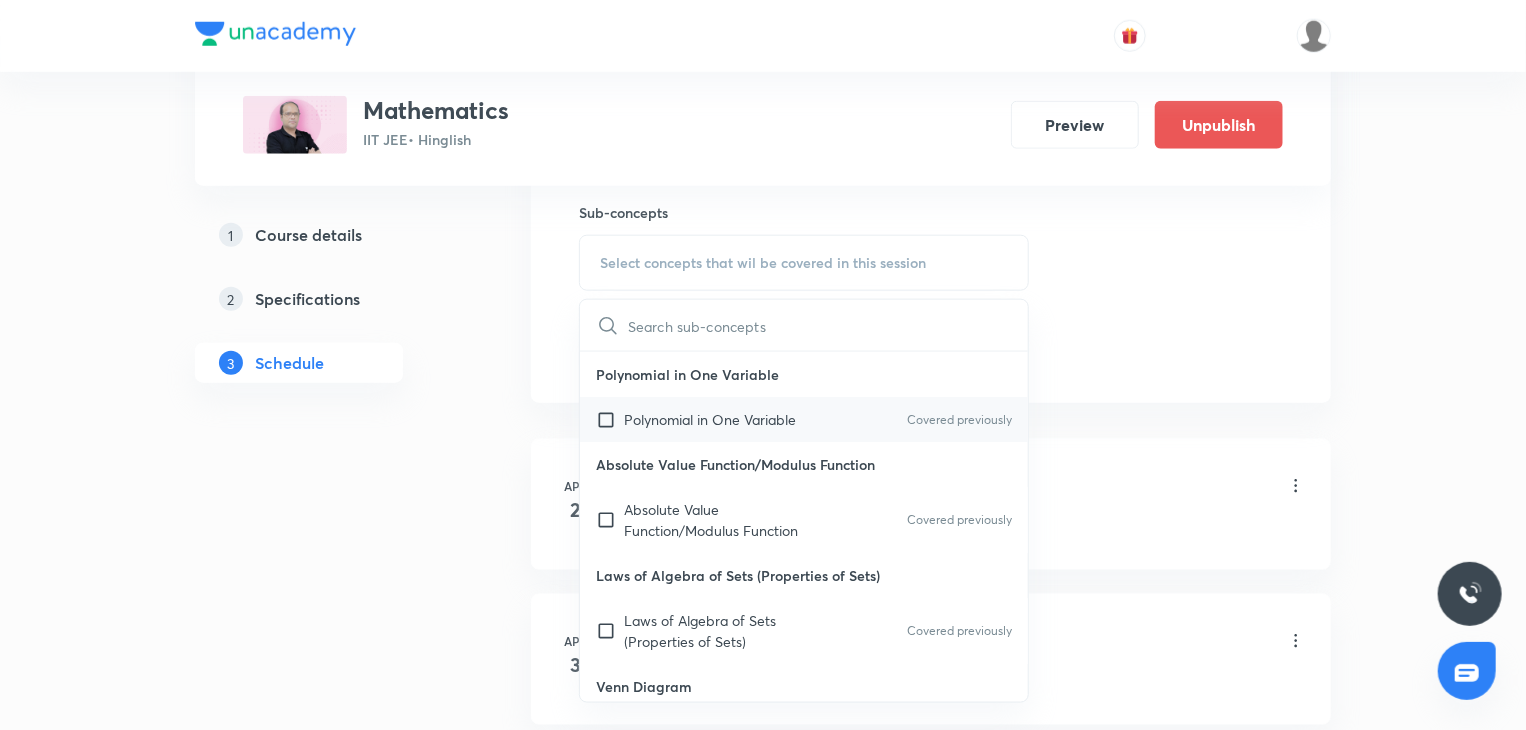 click on "Polynomial in One Variable Covered previously" at bounding box center (804, 419) 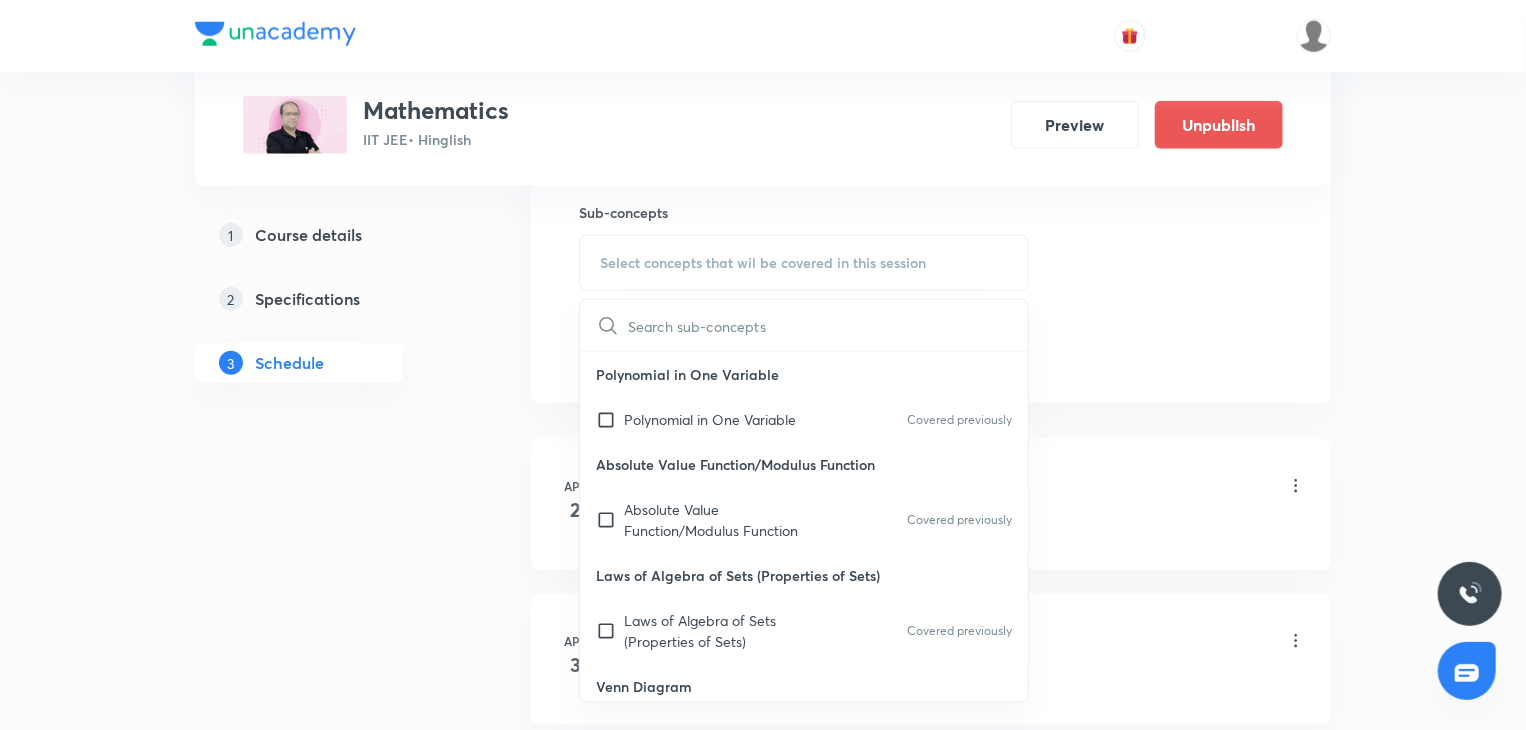 checkbox on "true" 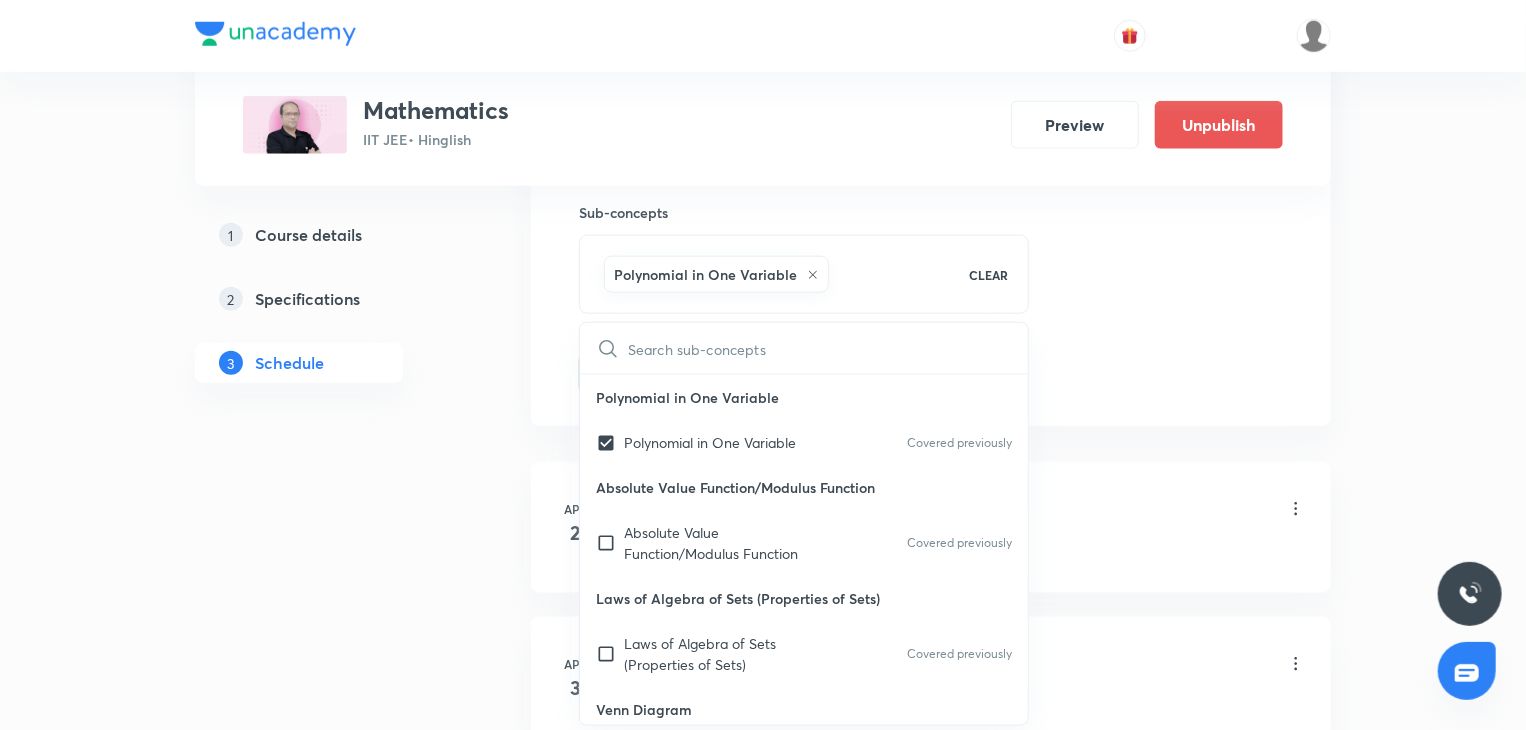 click on "Session  89 Live class Session title 14/99 Integration 13 ​ Schedule for Aug 8, 2025, 4:00 PM ​ Duration (in minutes) 80 ​   Session type Online Offline Room 201 Sub-concepts Polynomial in One Variable CLEAR ​ Polynomial in One Variable Polynomial in One Variable Covered previously Absolute Value Function/Modulus Function Absolute Value Function/Modulus Function Covered previously Laws of Algebra of Sets (Properties of Sets) Laws of Algebra of Sets (Properties of Sets) Covered previously Venn Diagram Venn Diagram Types of Sets Types of Sets Sets Sets Factorization Factorization Factor Theorem Factor Theorem Remainder Theorem Remainder Theorem Roots of a Polynomial Equation Roots of a Polynomial Equation Value and Zeros of a Polynomial Value and Zeros of a Polynomial Some Special Types of Polynomials Some Special Types of Polynomials Degree of Polynomials Degree of Polynomials Indices Indices LCM and HCF LCM and HCF Twin Prime Numbers Twin Prime Numbers Co-Prime Numbers/ Relatively Prime Numbers Circle" at bounding box center [931, -87] 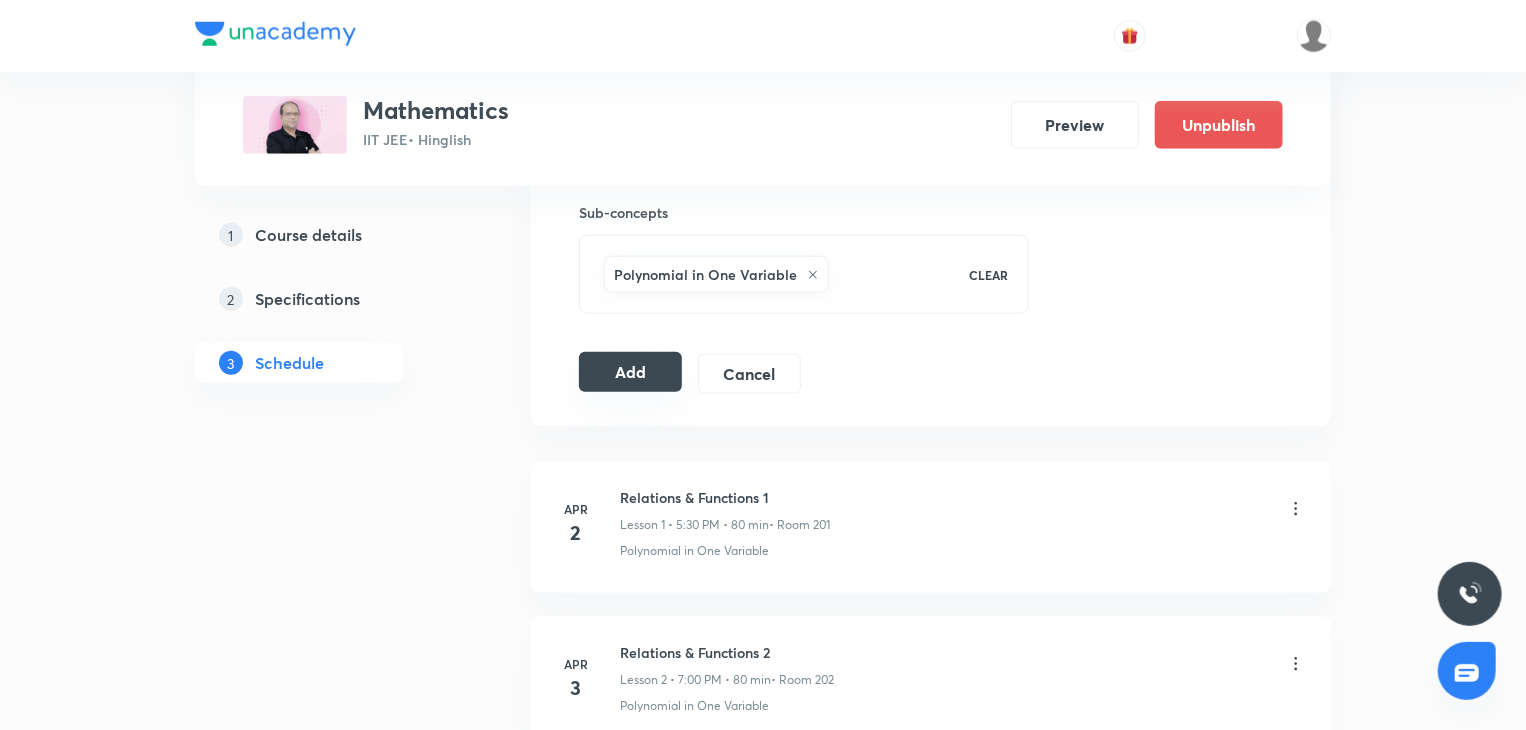 click on "Add" at bounding box center (630, 372) 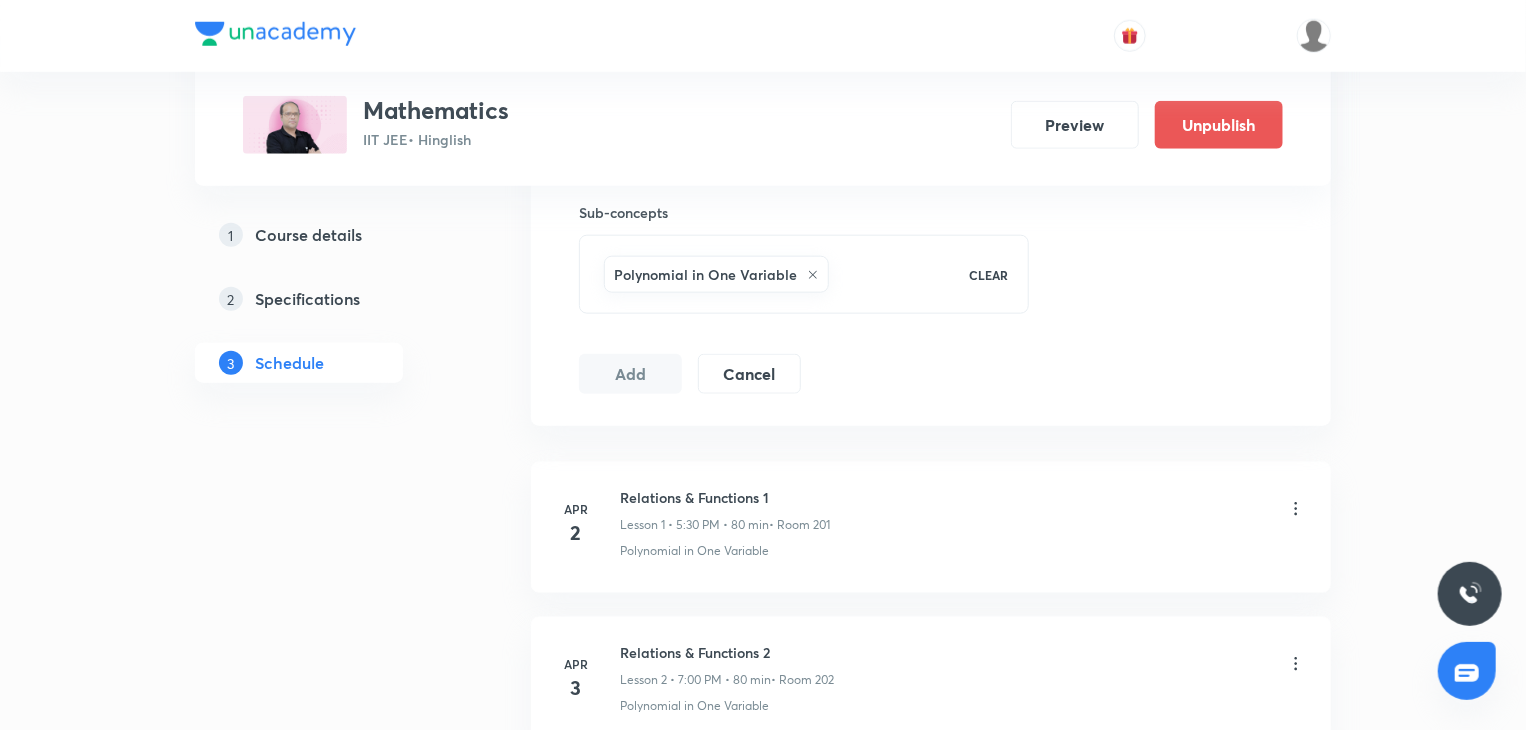 scroll, scrollTop: 14498, scrollLeft: 0, axis: vertical 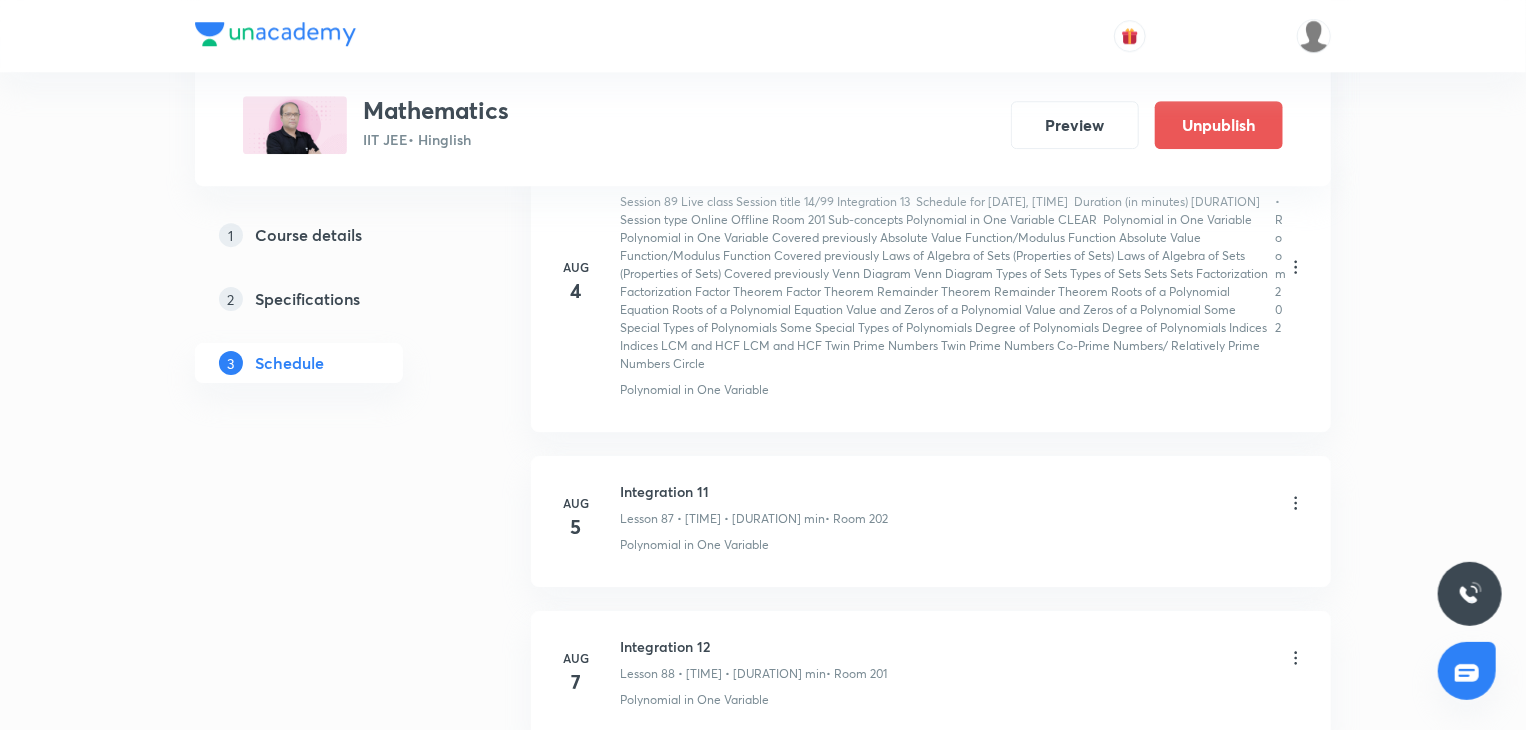 type 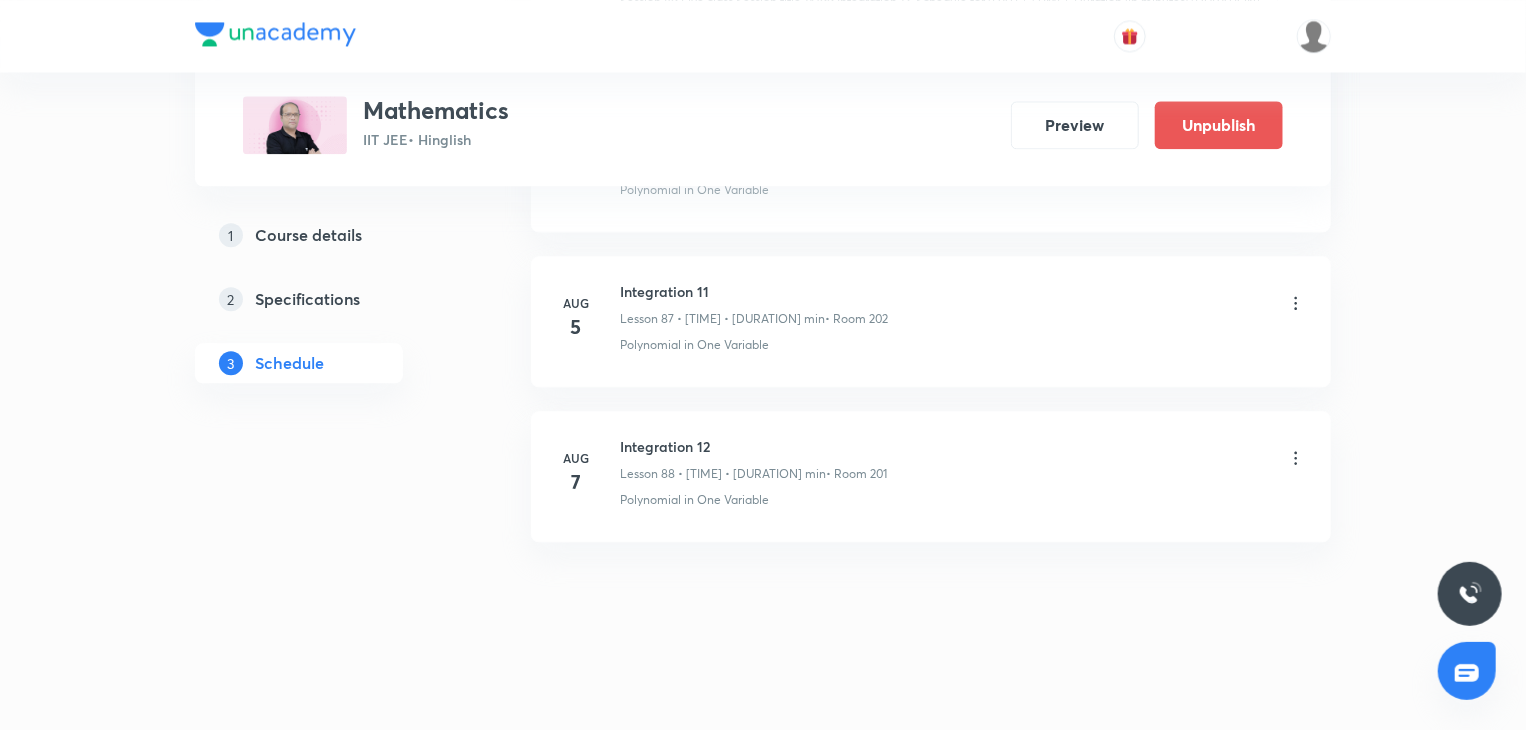 scroll, scrollTop: 13559, scrollLeft: 0, axis: vertical 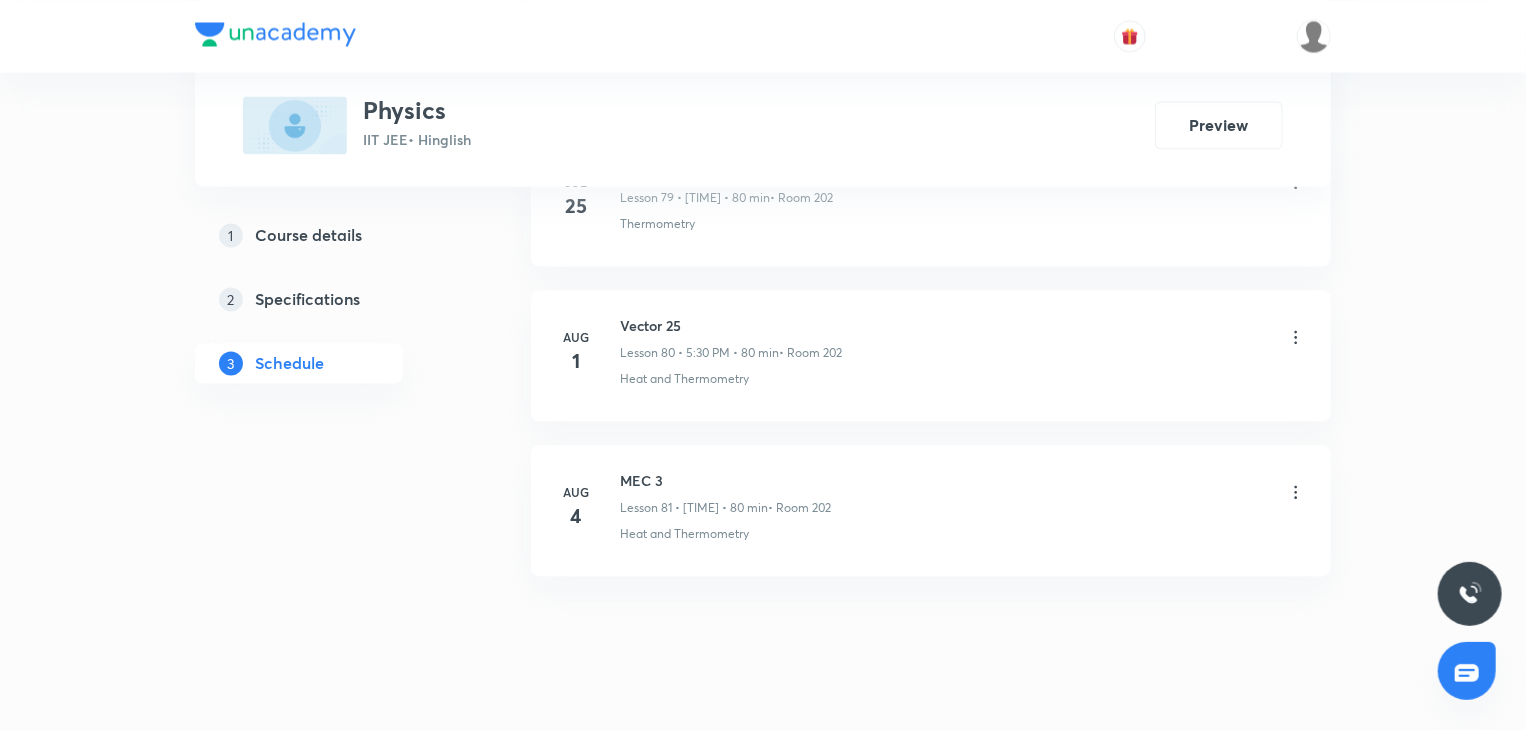 click on "[MONTH] 4 MEC 3 Lesson 81 • [TIME] • 80 min  • Room 202 Heat and Thermometry" at bounding box center [931, 510] 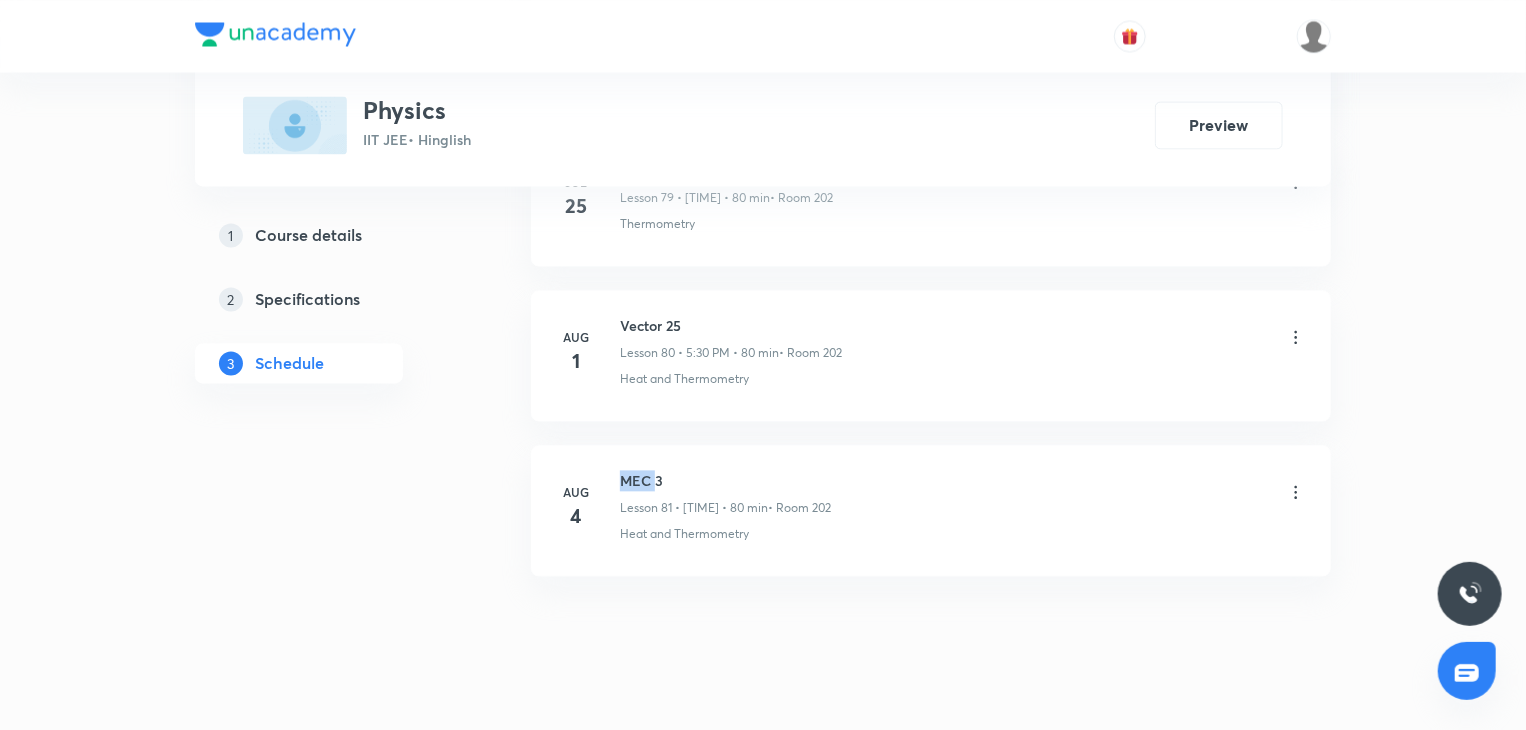 click on "[MONTH] 4 MEC 3 Lesson 81 • [TIME] • 80 min  • Room 202 Heat and Thermometry" at bounding box center [931, 510] 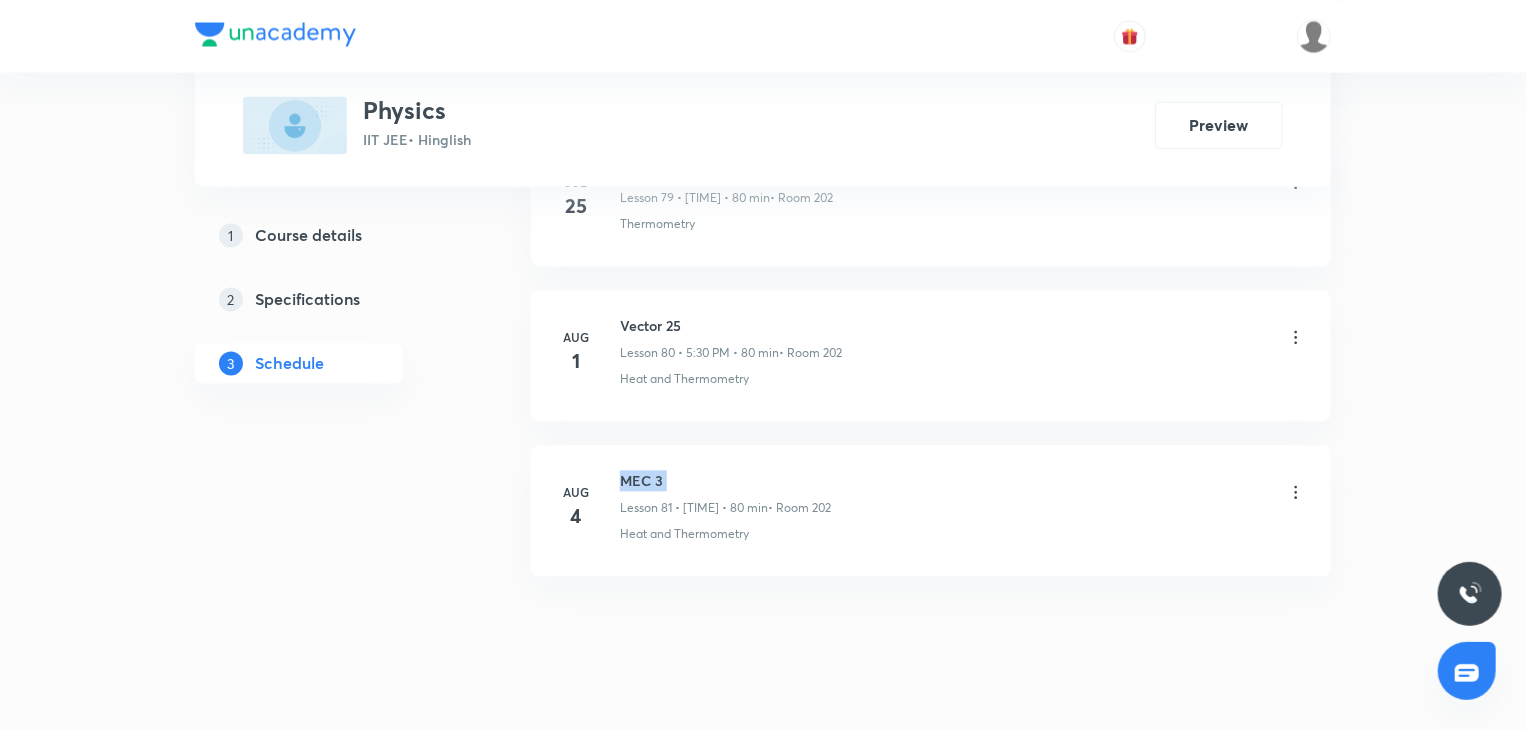 click on "[MONTH] 4 MEC 3 Lesson 81 • [TIME] • 80 min  • Room 202 Heat and Thermometry" at bounding box center [931, 510] 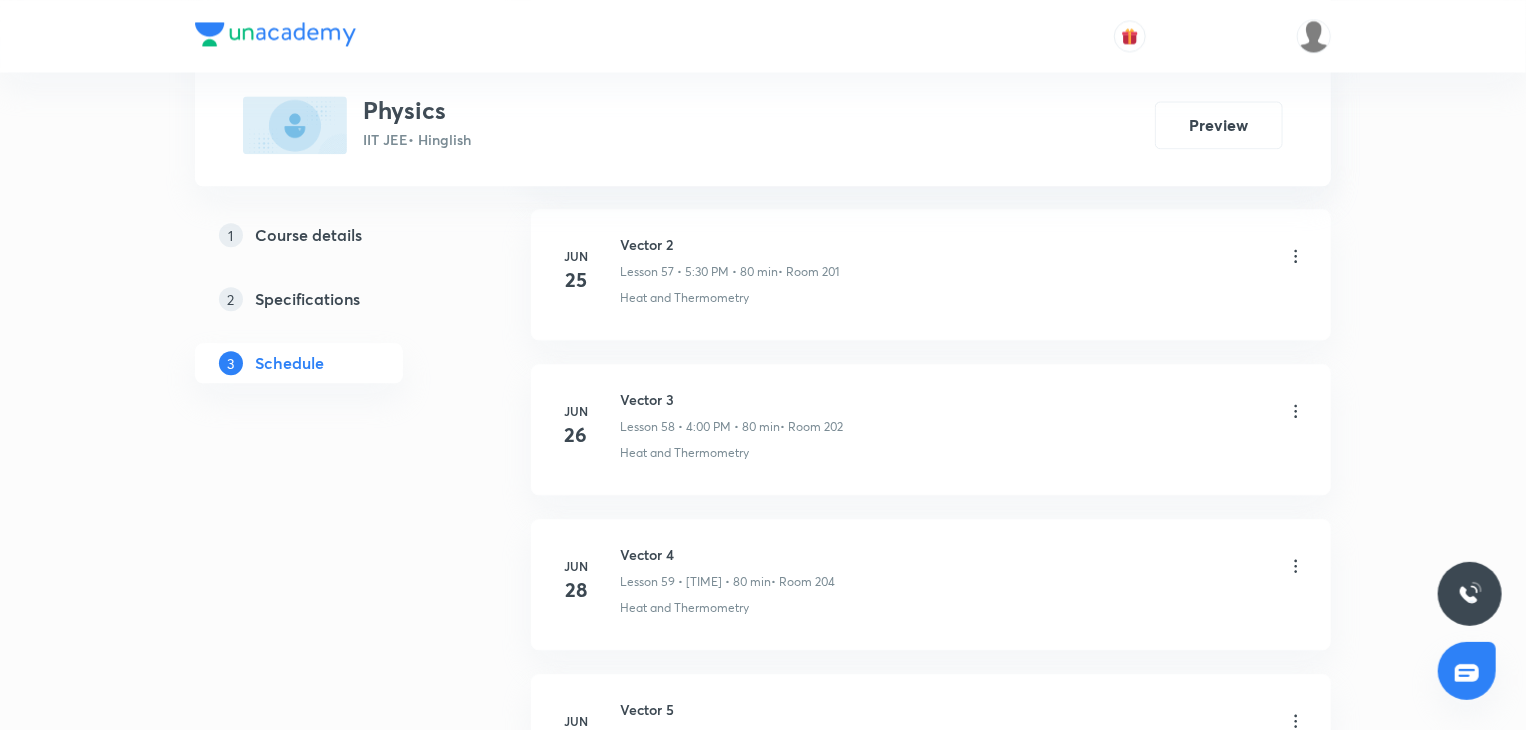 scroll, scrollTop: 0, scrollLeft: 0, axis: both 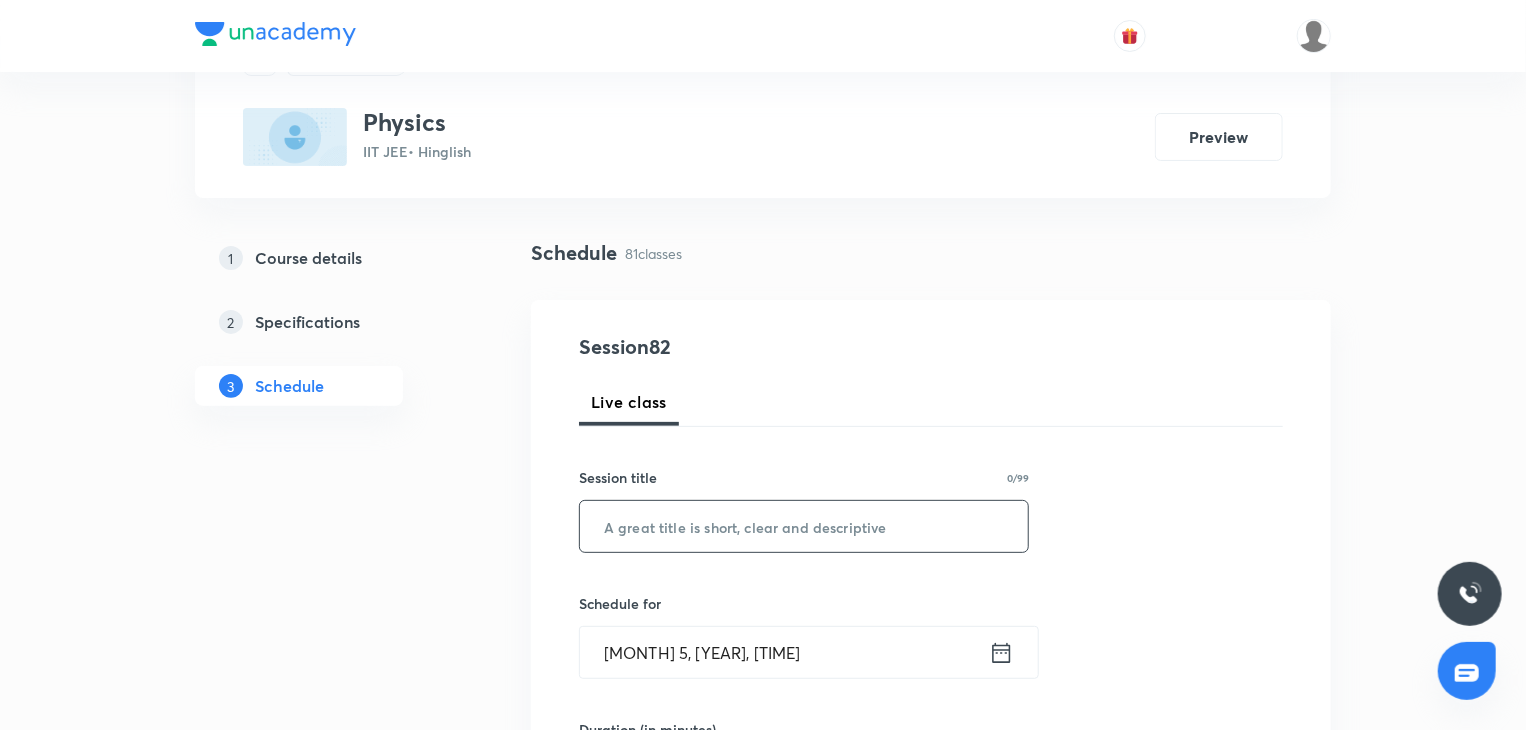 drag, startPoint x: 868, startPoint y: 519, endPoint x: 873, endPoint y: 503, distance: 16.763054 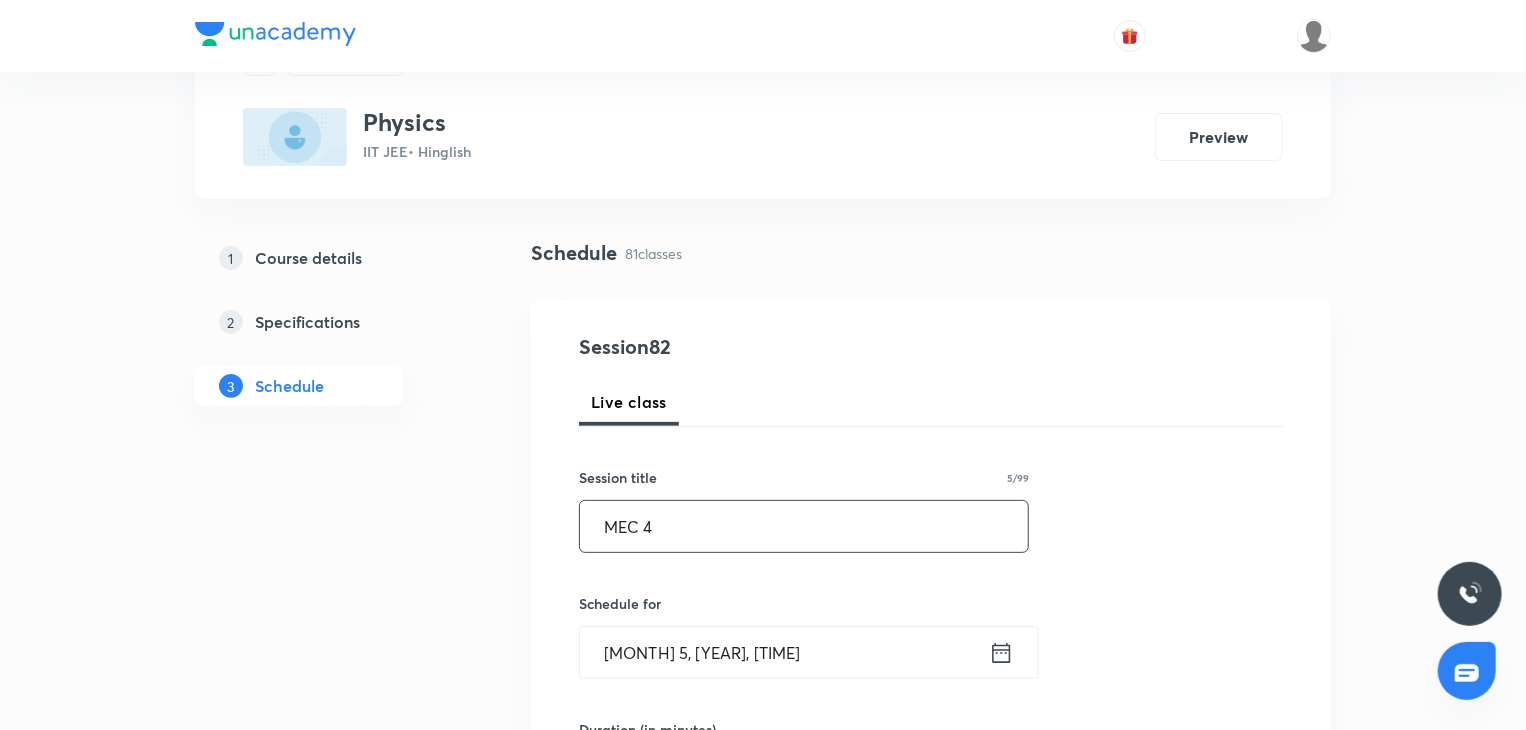 type on "MEC 4" 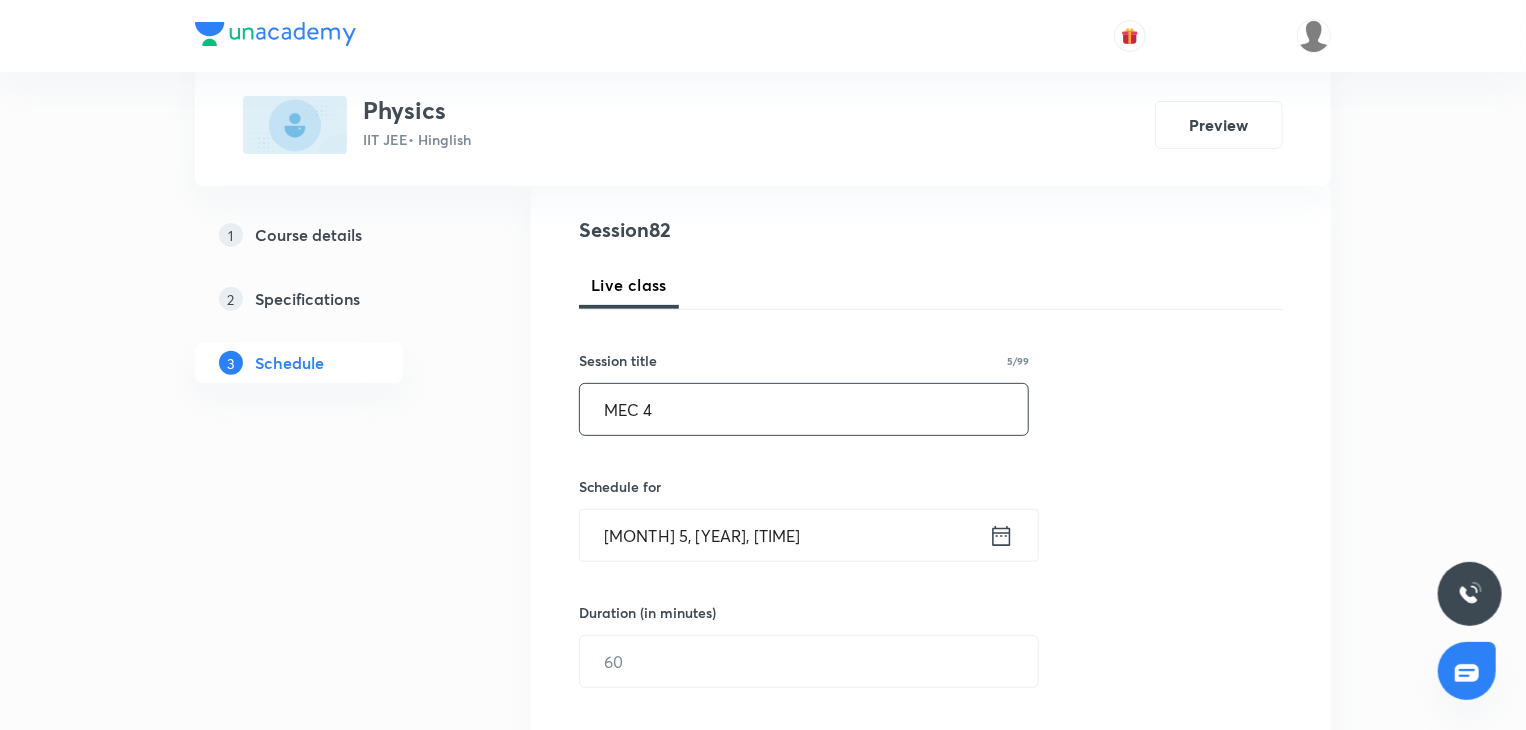 scroll, scrollTop: 300, scrollLeft: 0, axis: vertical 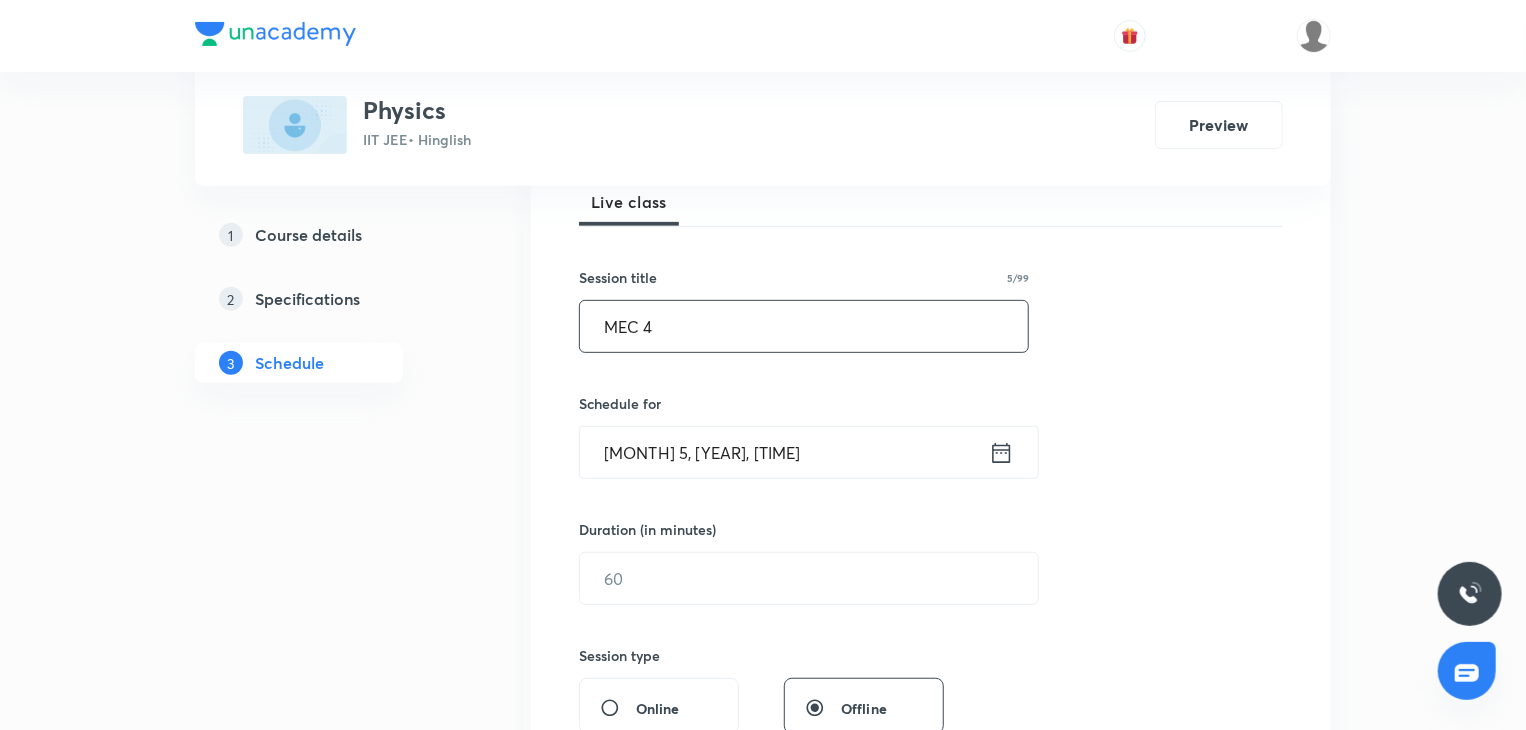 click on "[MONTH] 5, [YEAR], [TIME]" at bounding box center [784, 452] 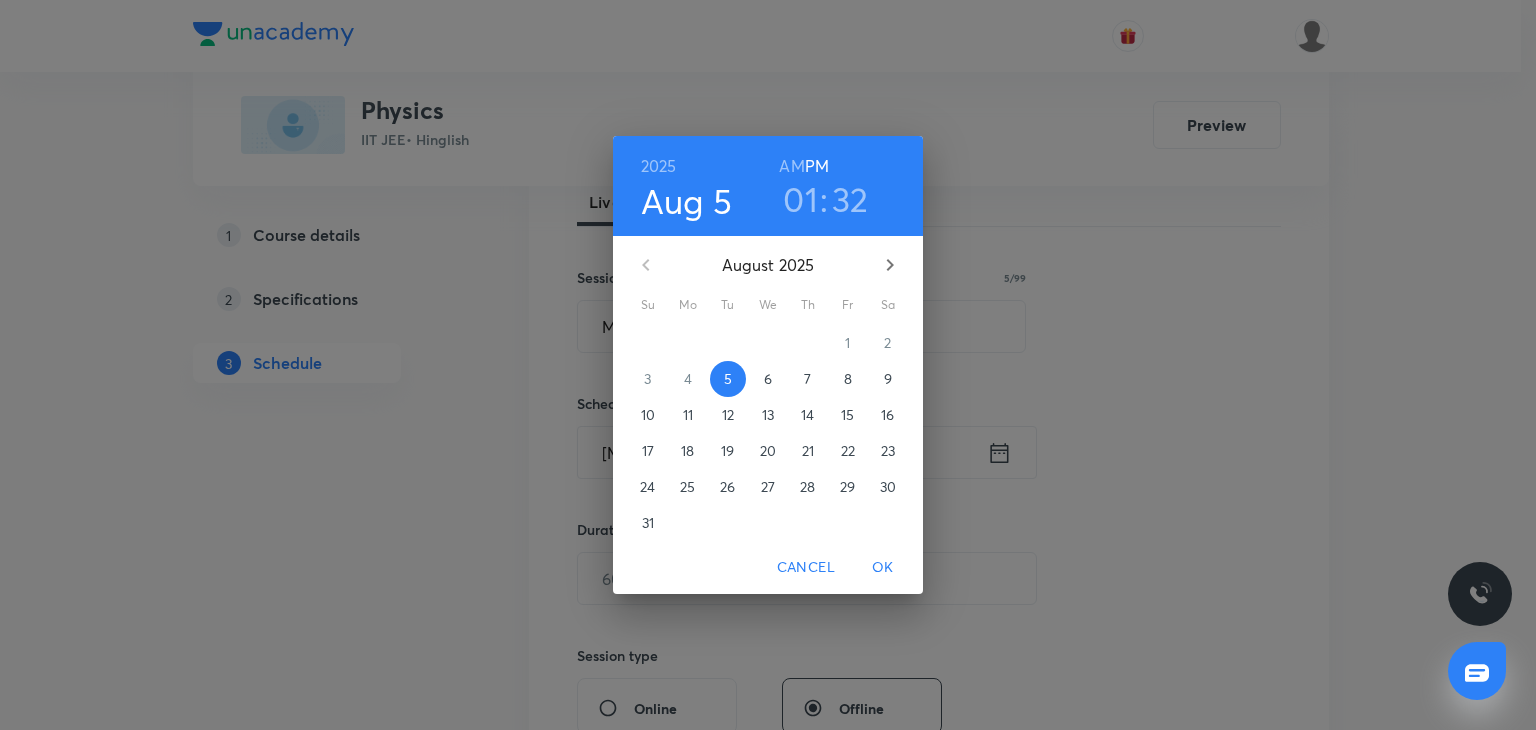 click on "01" at bounding box center [800, 199] 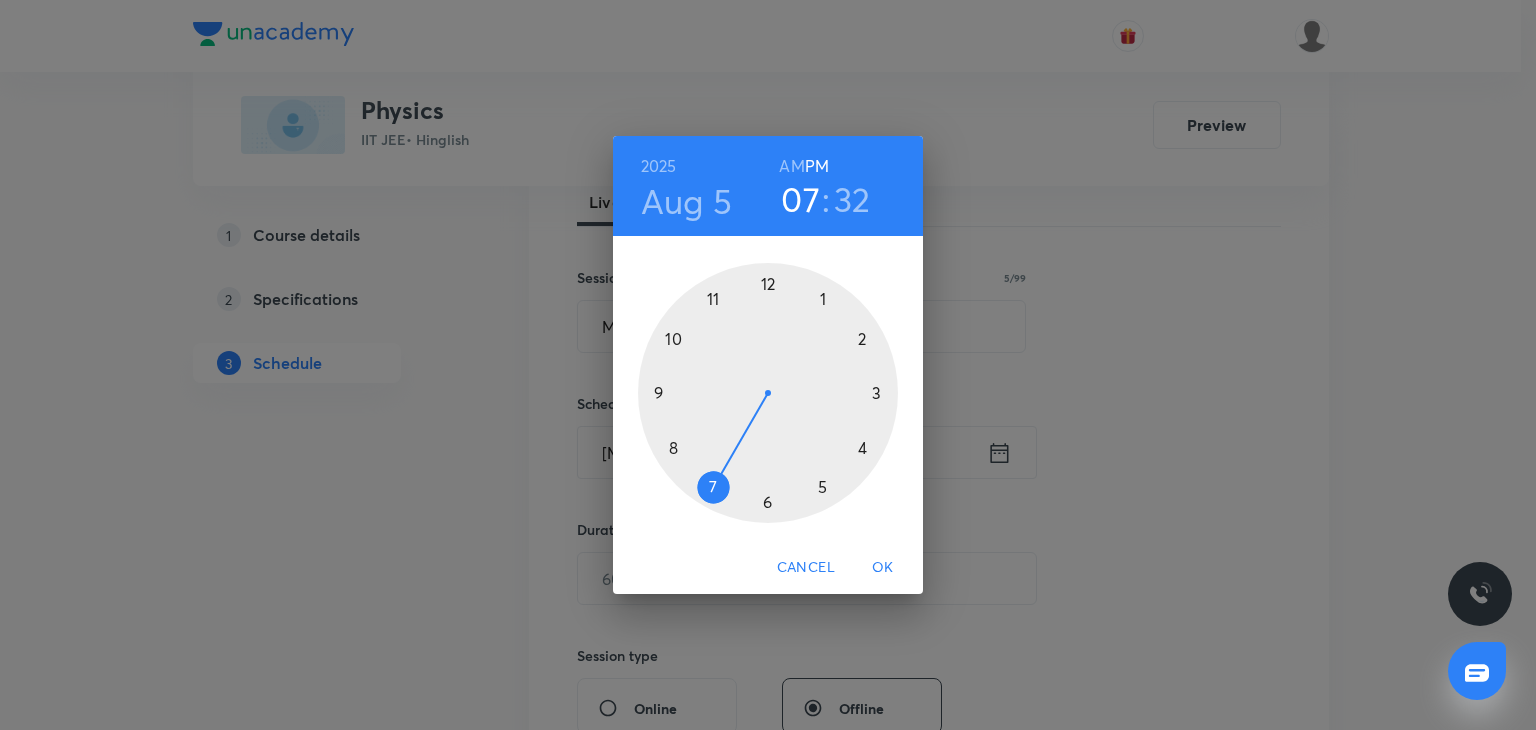 drag, startPoint x: 700, startPoint y: 424, endPoint x: 742, endPoint y: 402, distance: 47.41308 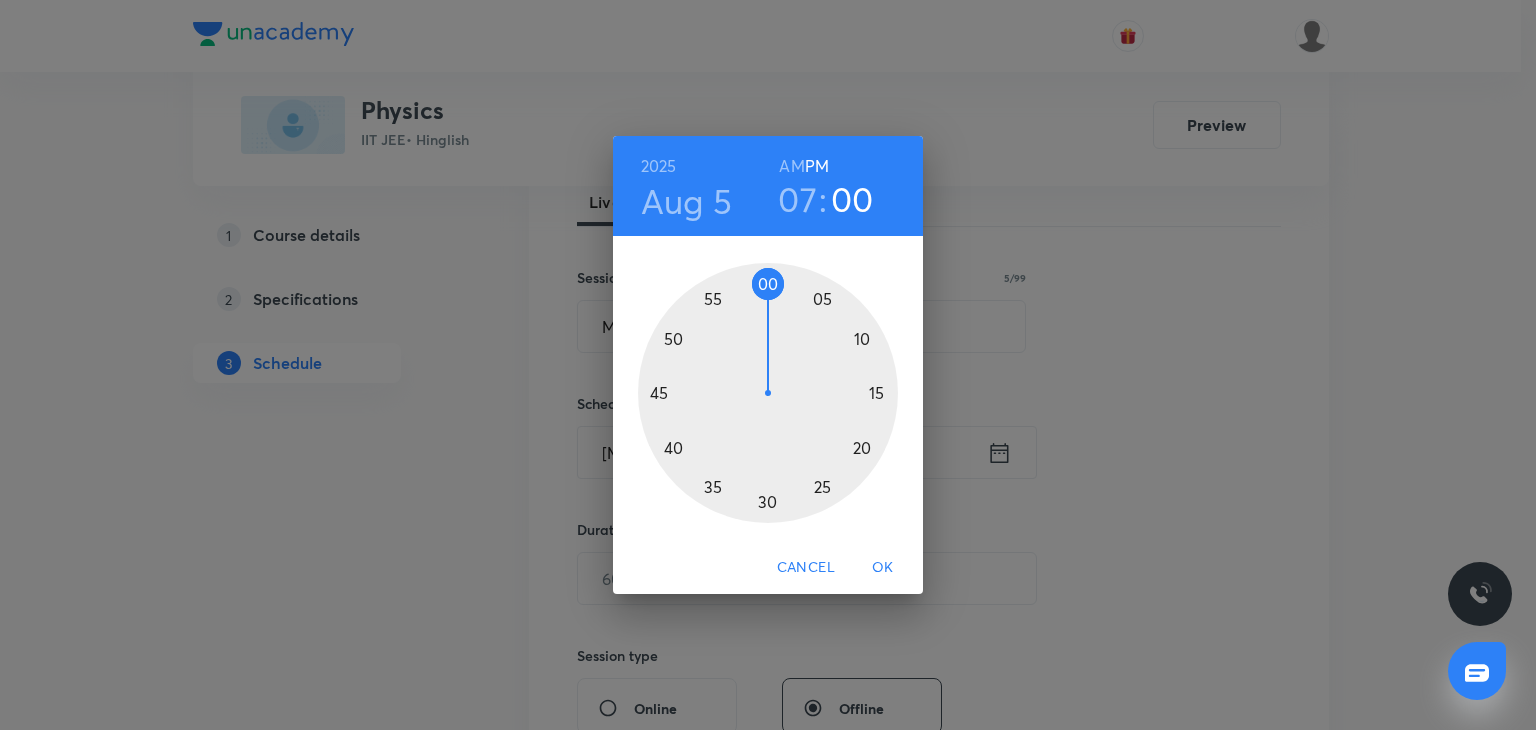 drag, startPoint x: 776, startPoint y: 322, endPoint x: 768, endPoint y: 284, distance: 38.832977 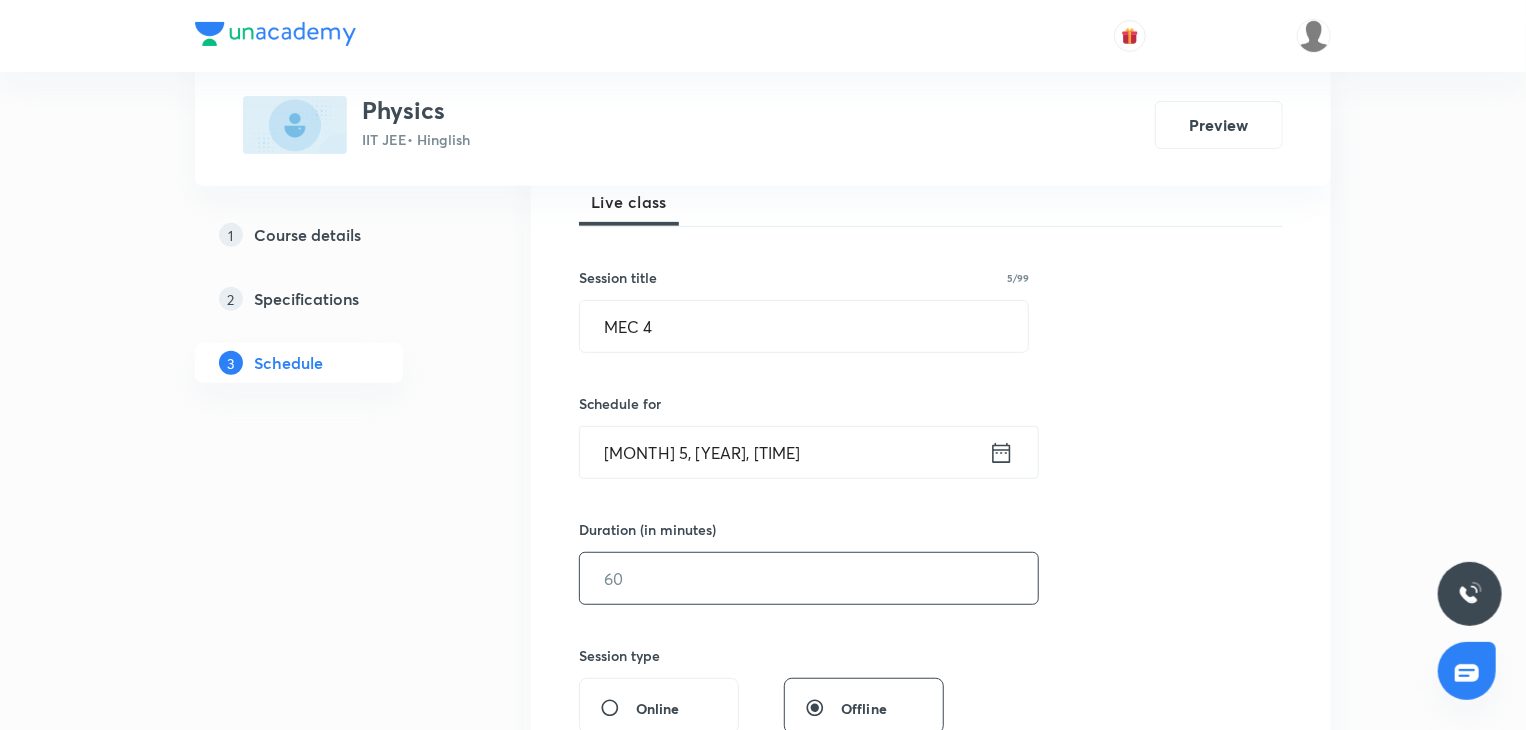 click at bounding box center [809, 578] 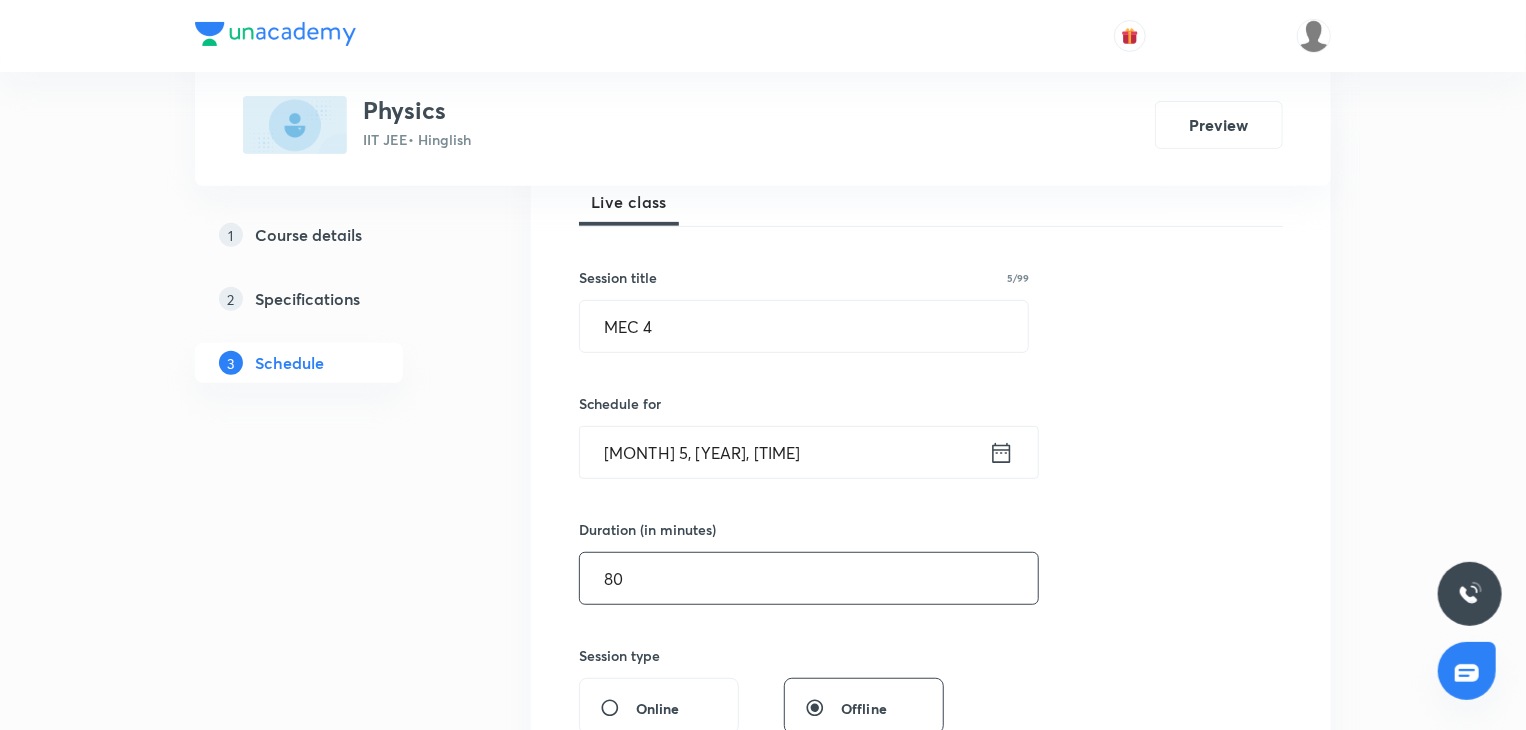 type on "80" 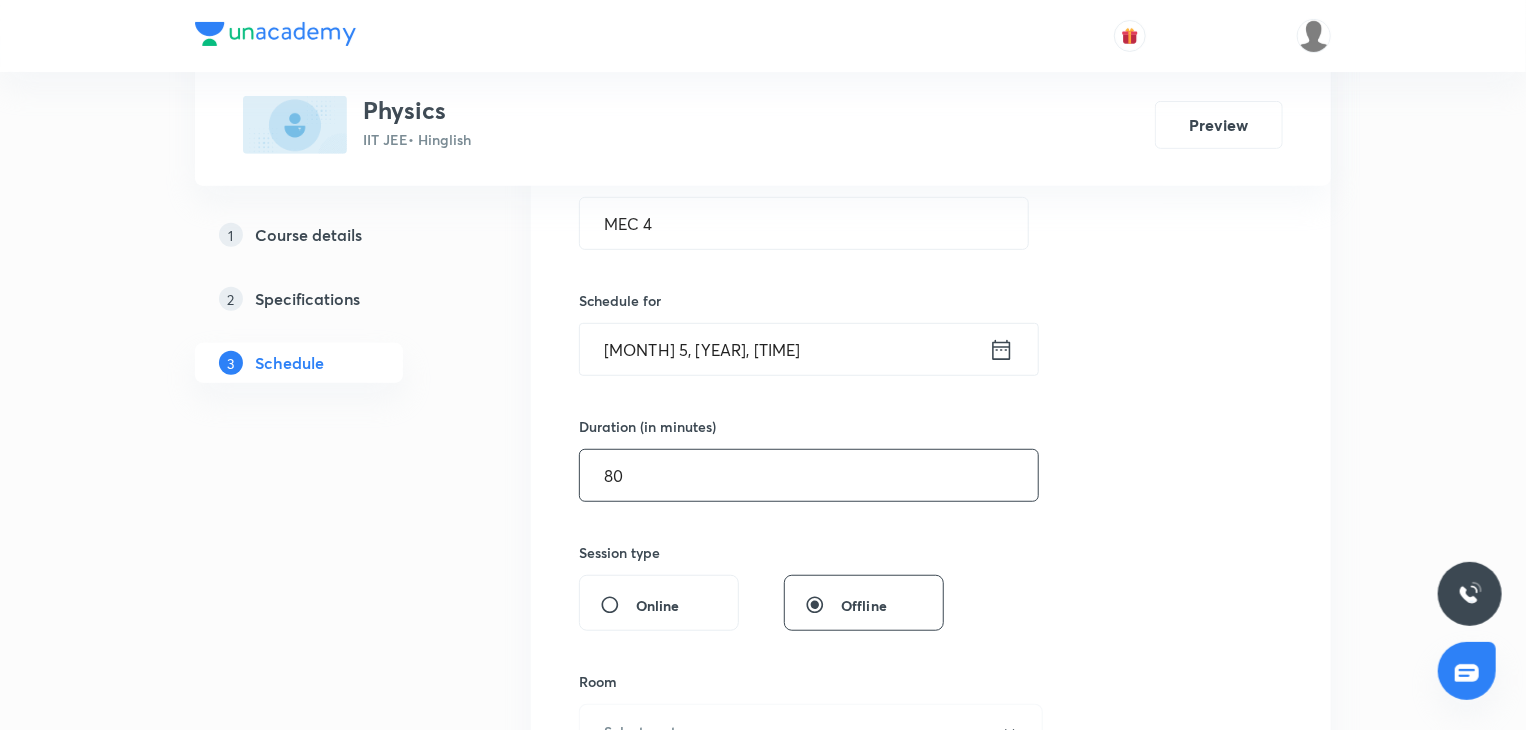 scroll, scrollTop: 600, scrollLeft: 0, axis: vertical 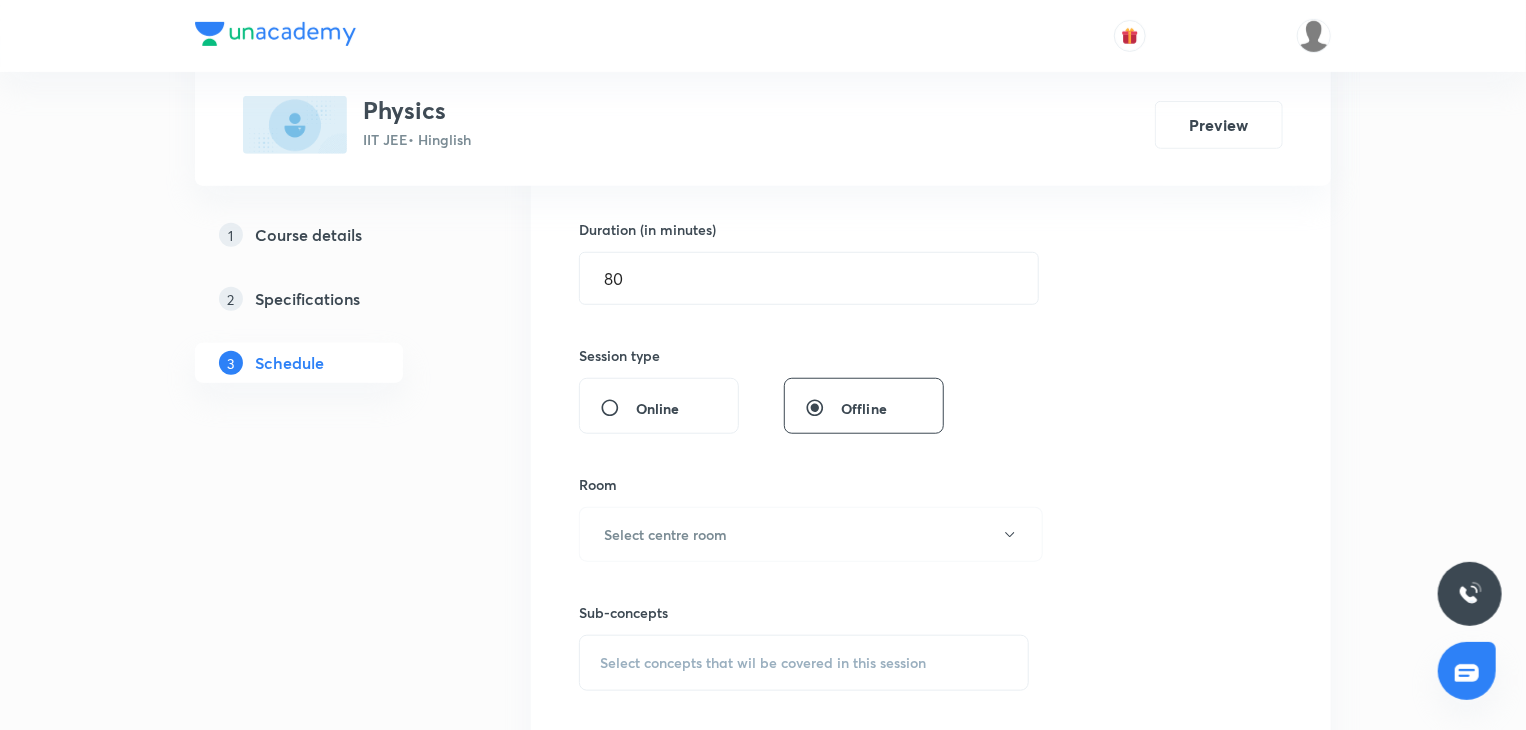 click on "Sub-concepts Select concepts that wil be covered in this session" at bounding box center (804, 626) 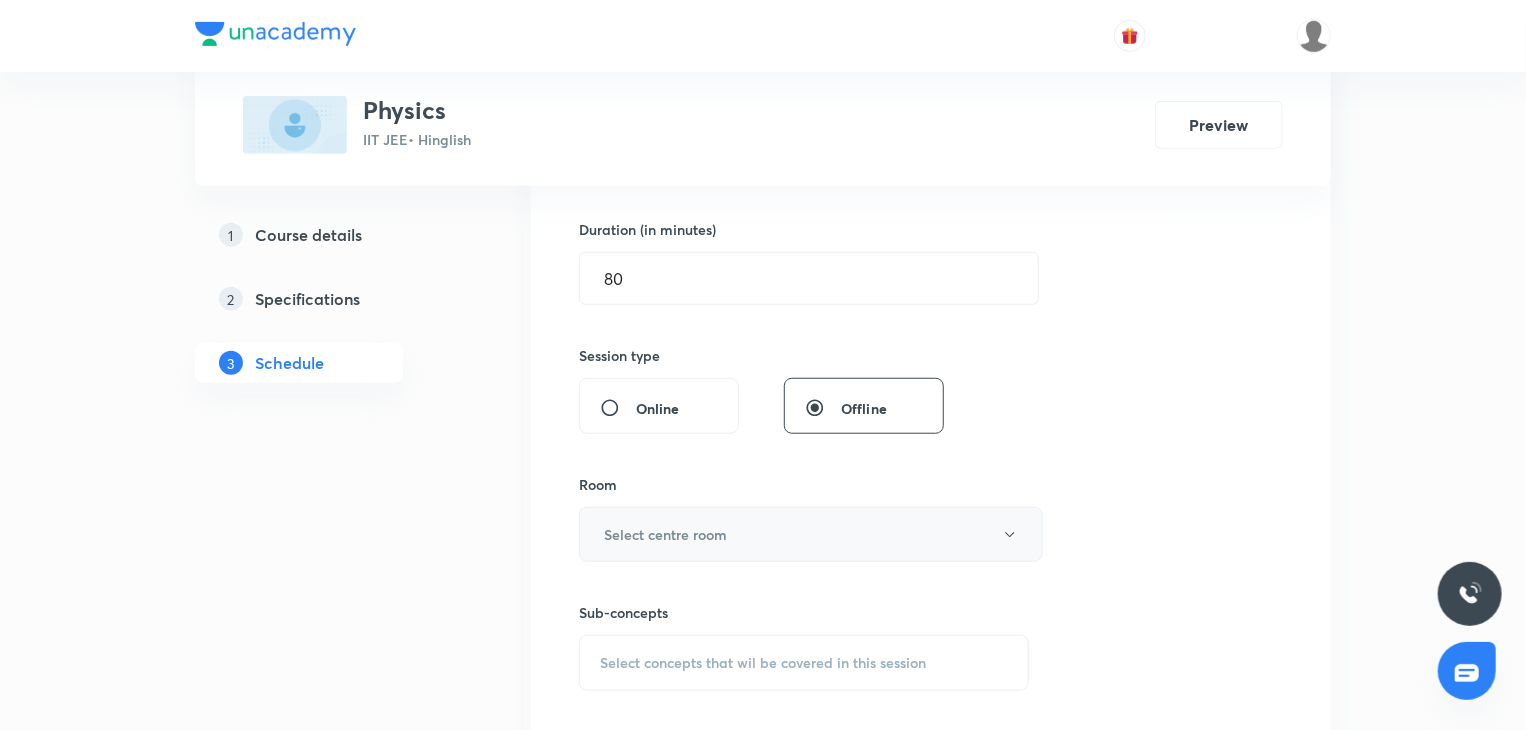 click on "Select centre room" at bounding box center (811, 534) 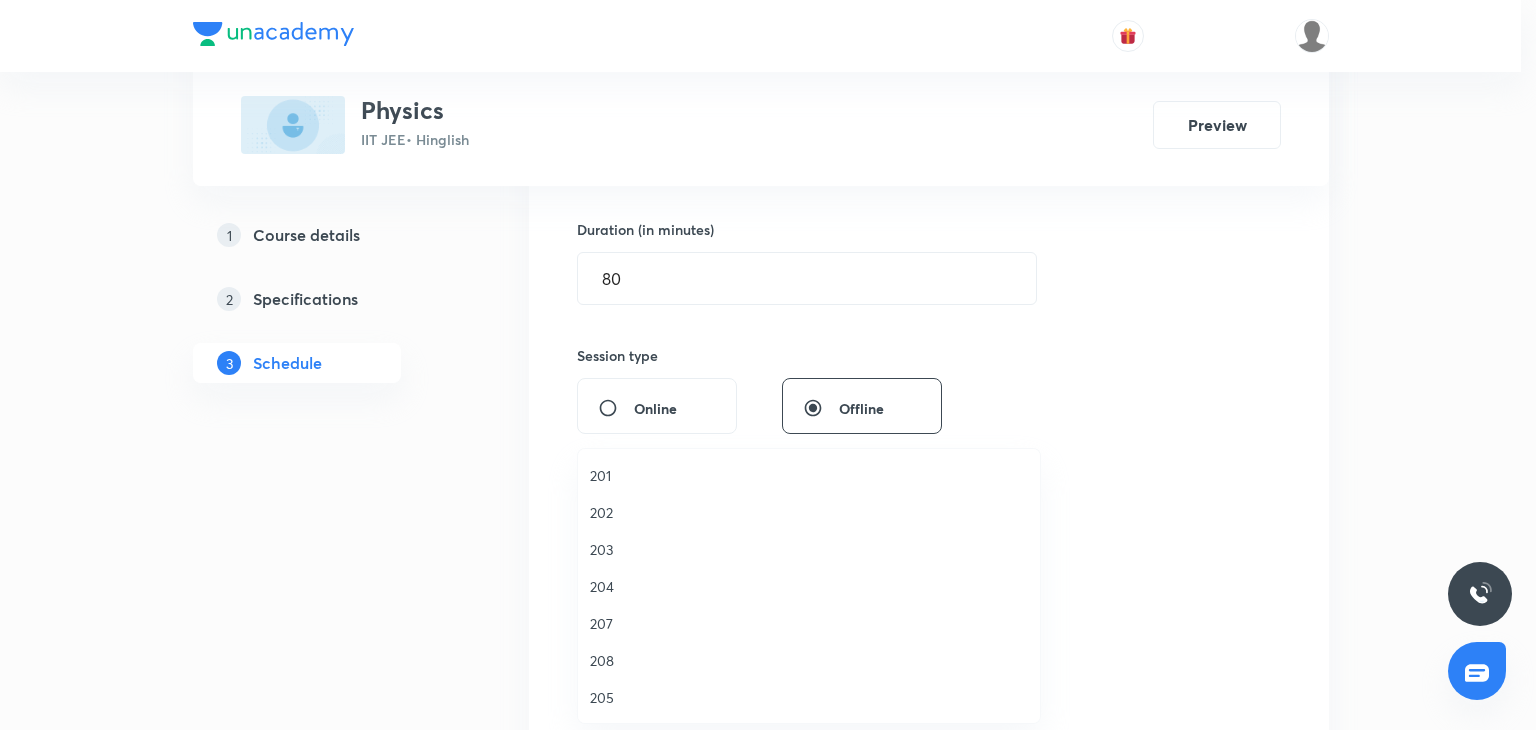 click on "203" at bounding box center (809, 549) 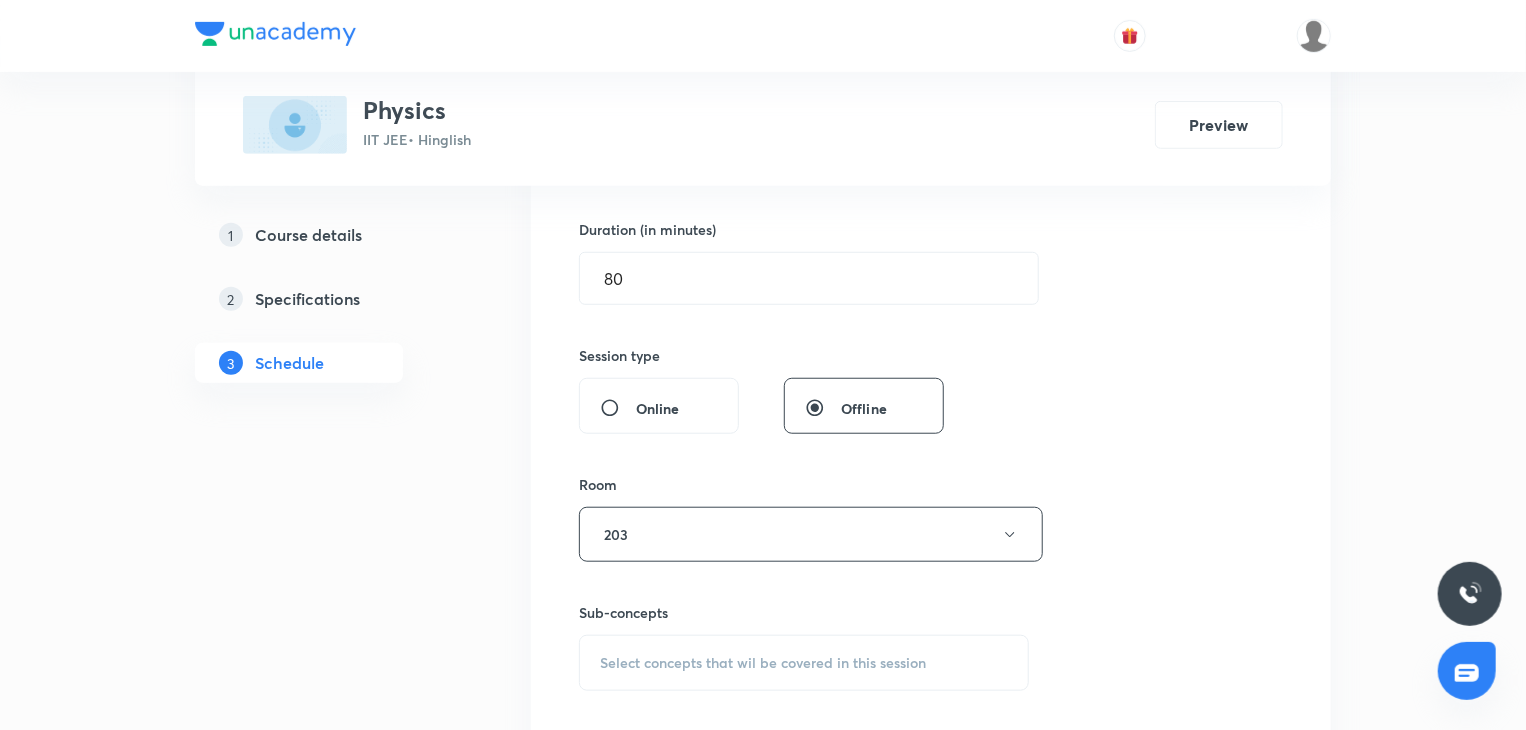 click on "Select concepts that wil be covered in this session" at bounding box center (804, 663) 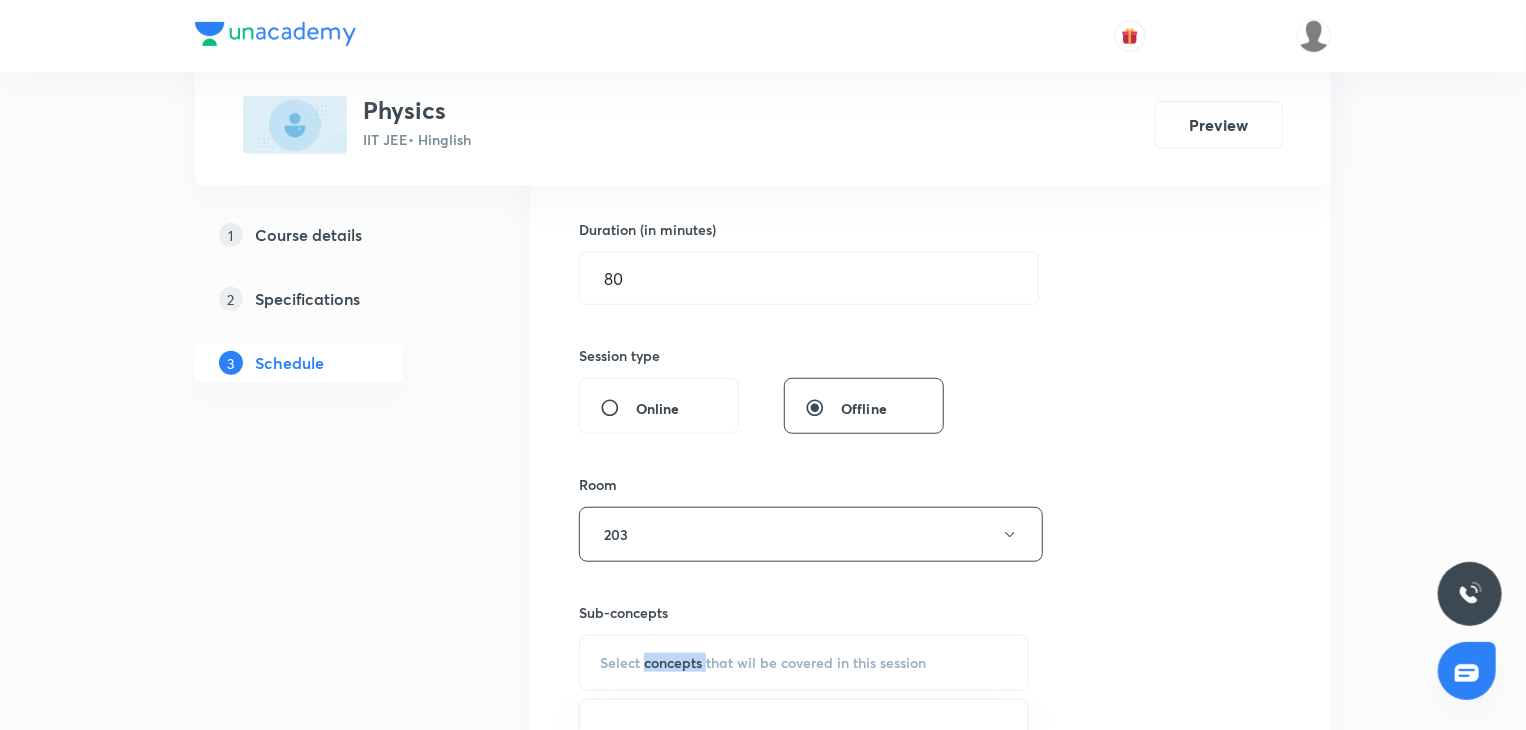 click on "Select concepts that wil be covered in this session" at bounding box center [804, 663] 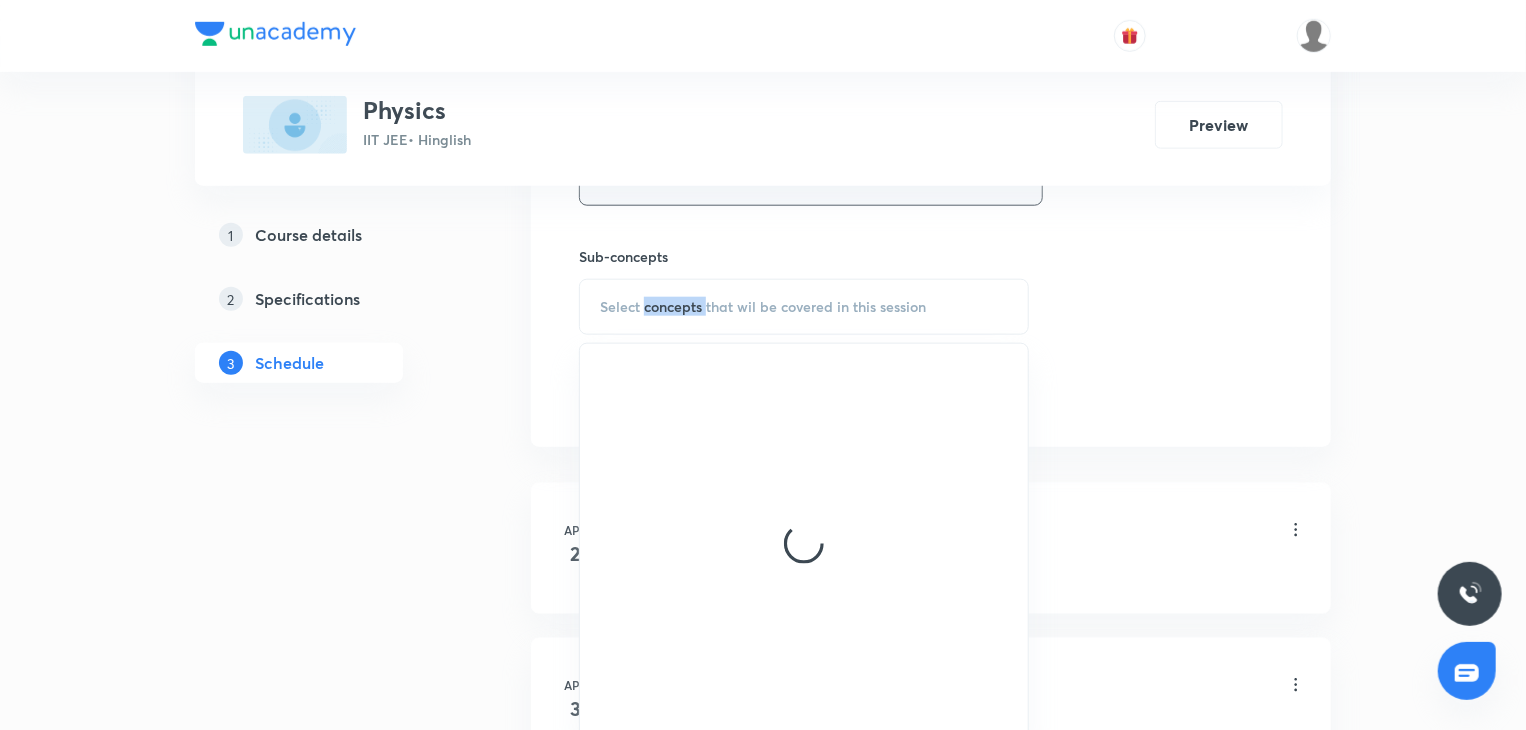 scroll, scrollTop: 1000, scrollLeft: 0, axis: vertical 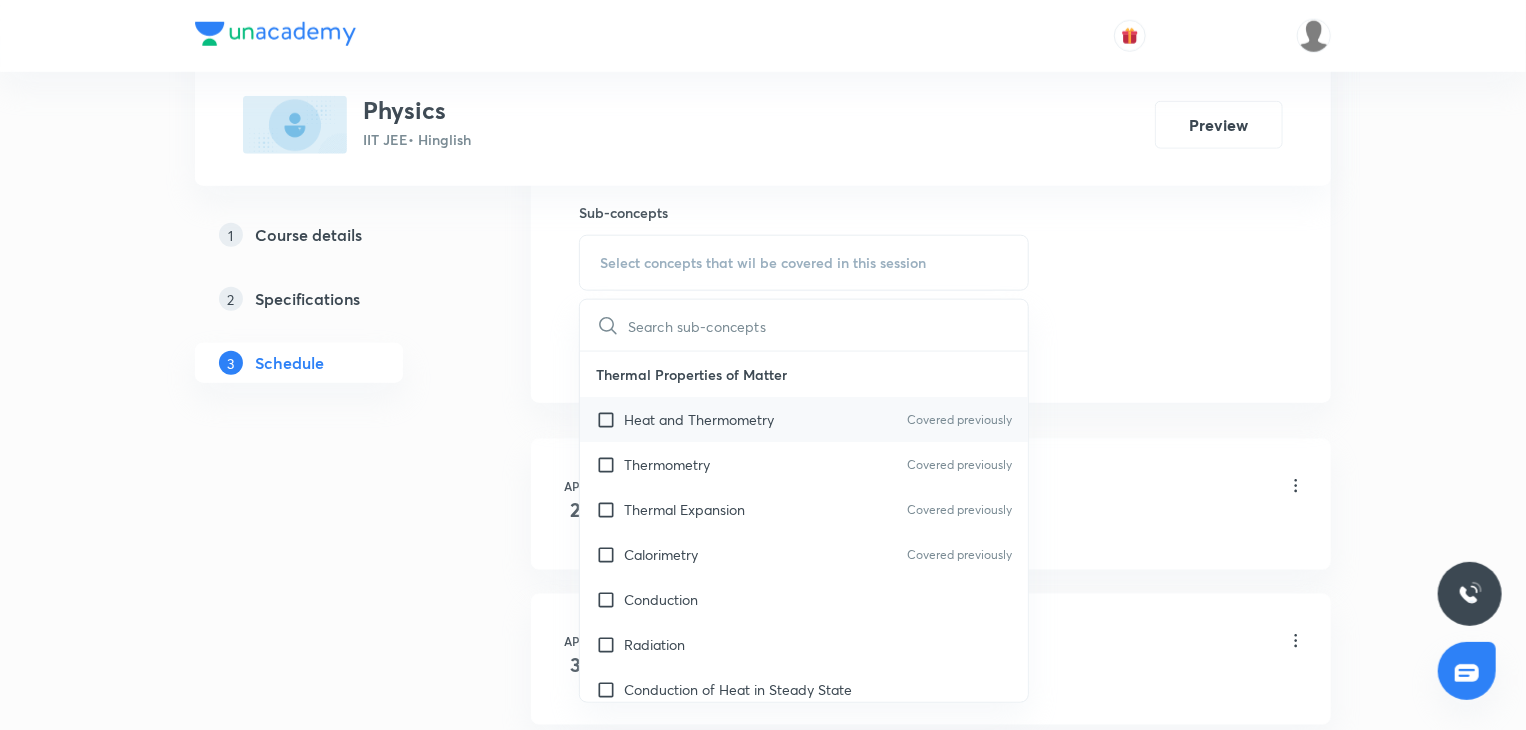 click on "Heat and Thermometry" at bounding box center (699, 419) 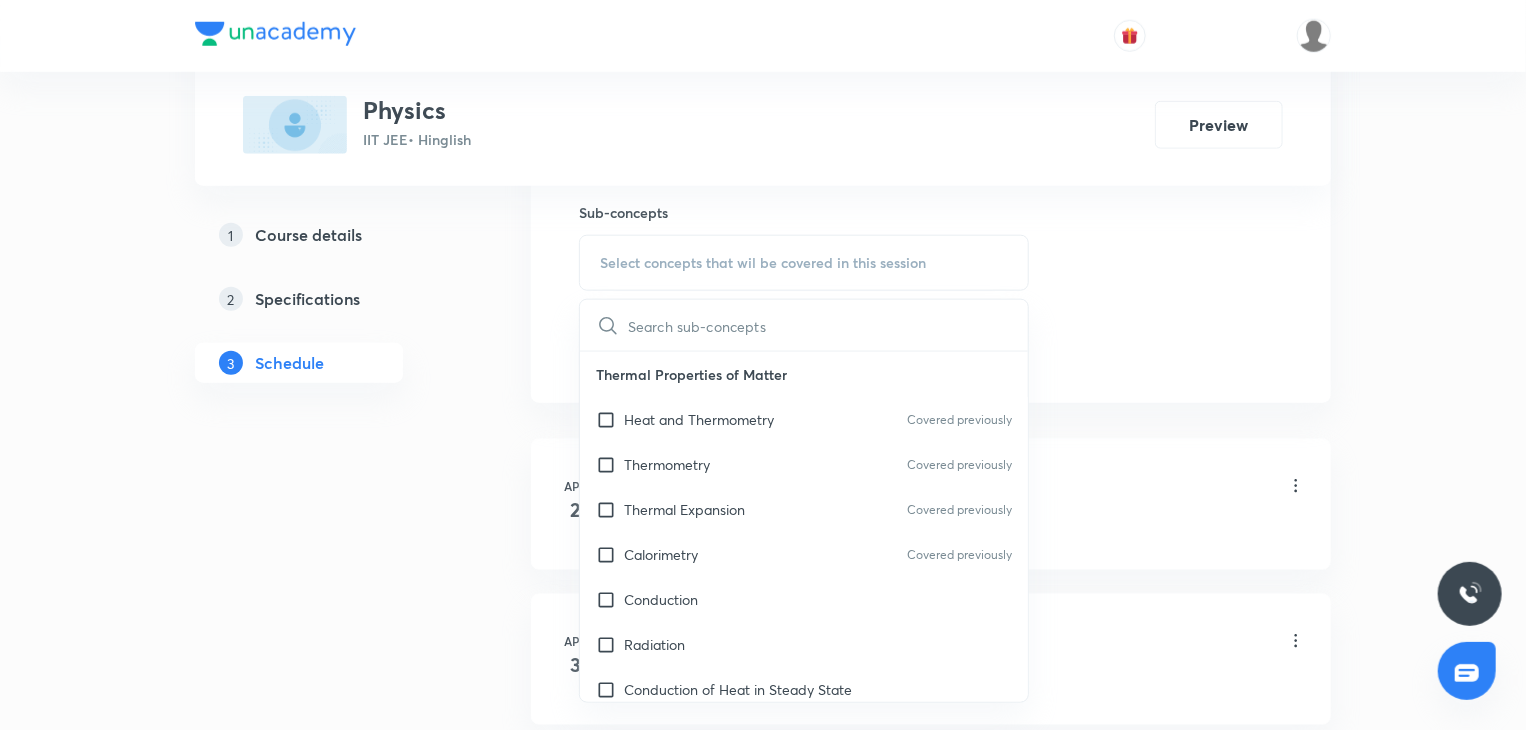 checkbox on "true" 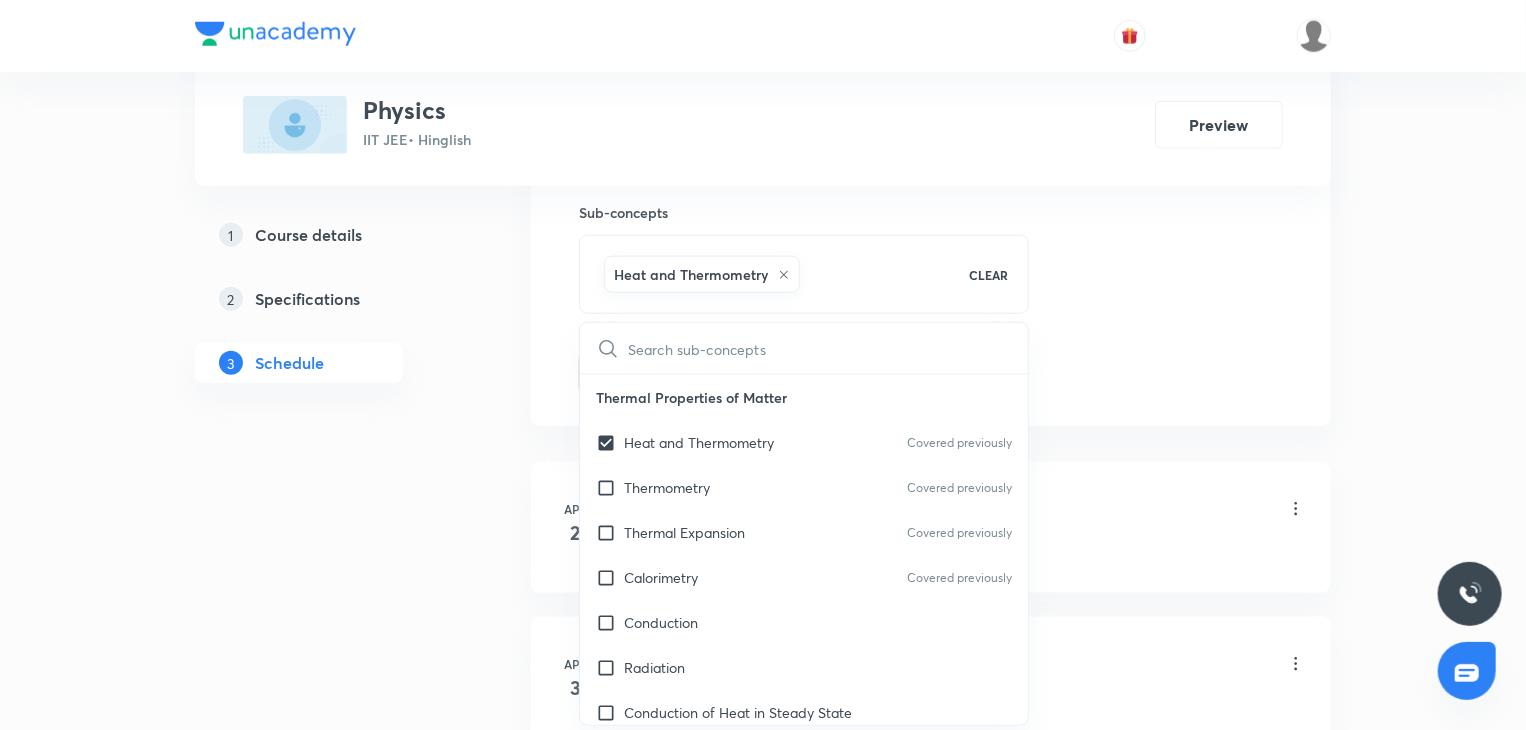 click at bounding box center [828, 348] 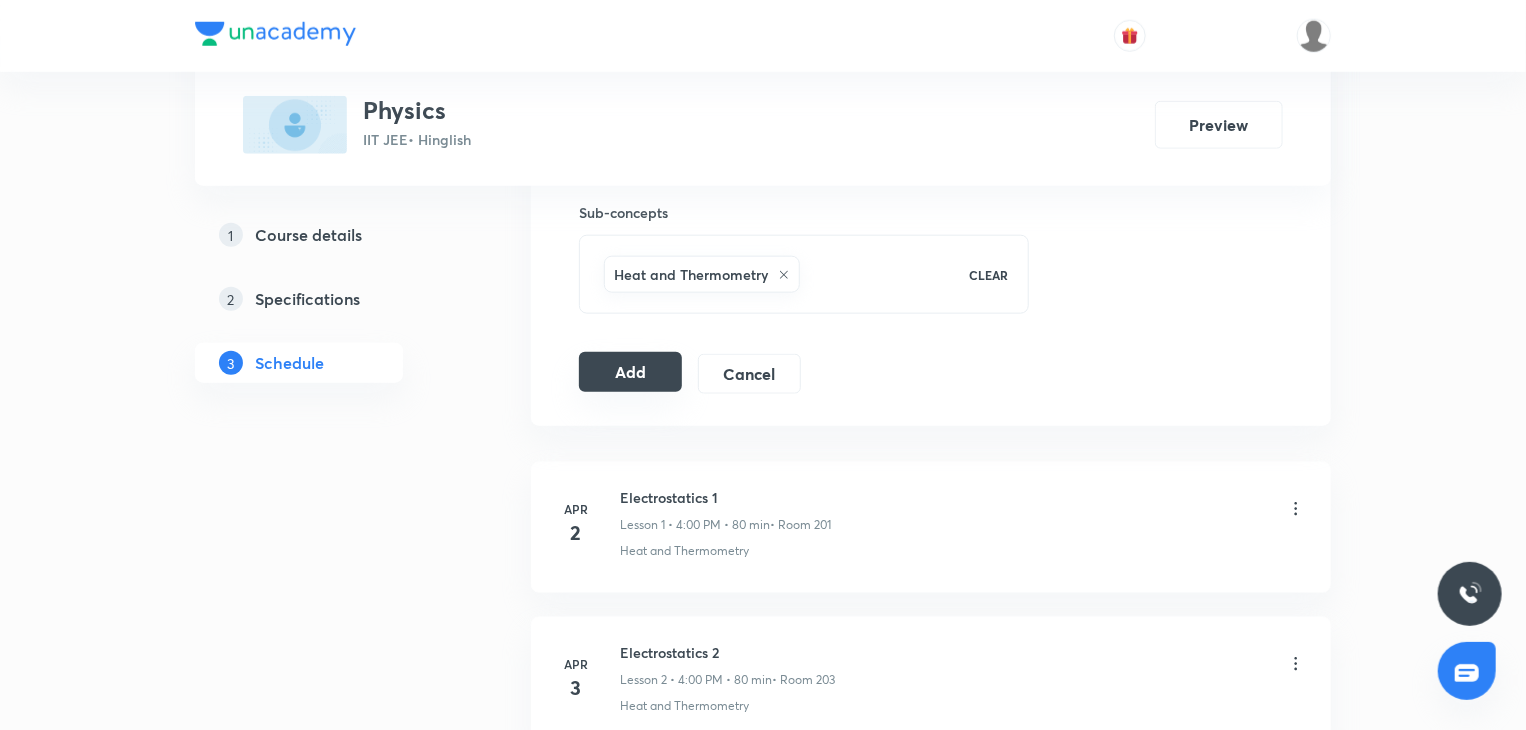 click on "Add" at bounding box center [630, 372] 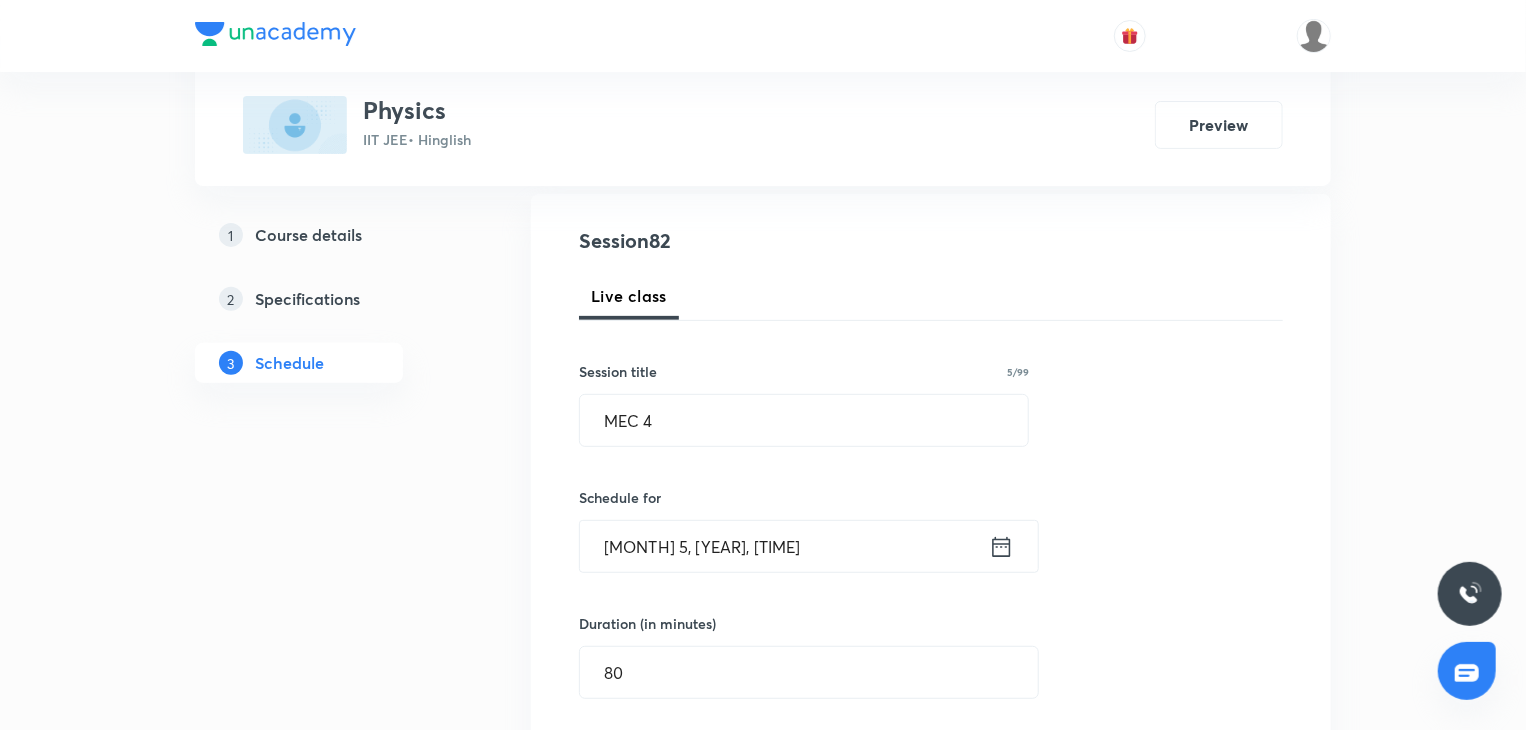 scroll, scrollTop: 200, scrollLeft: 0, axis: vertical 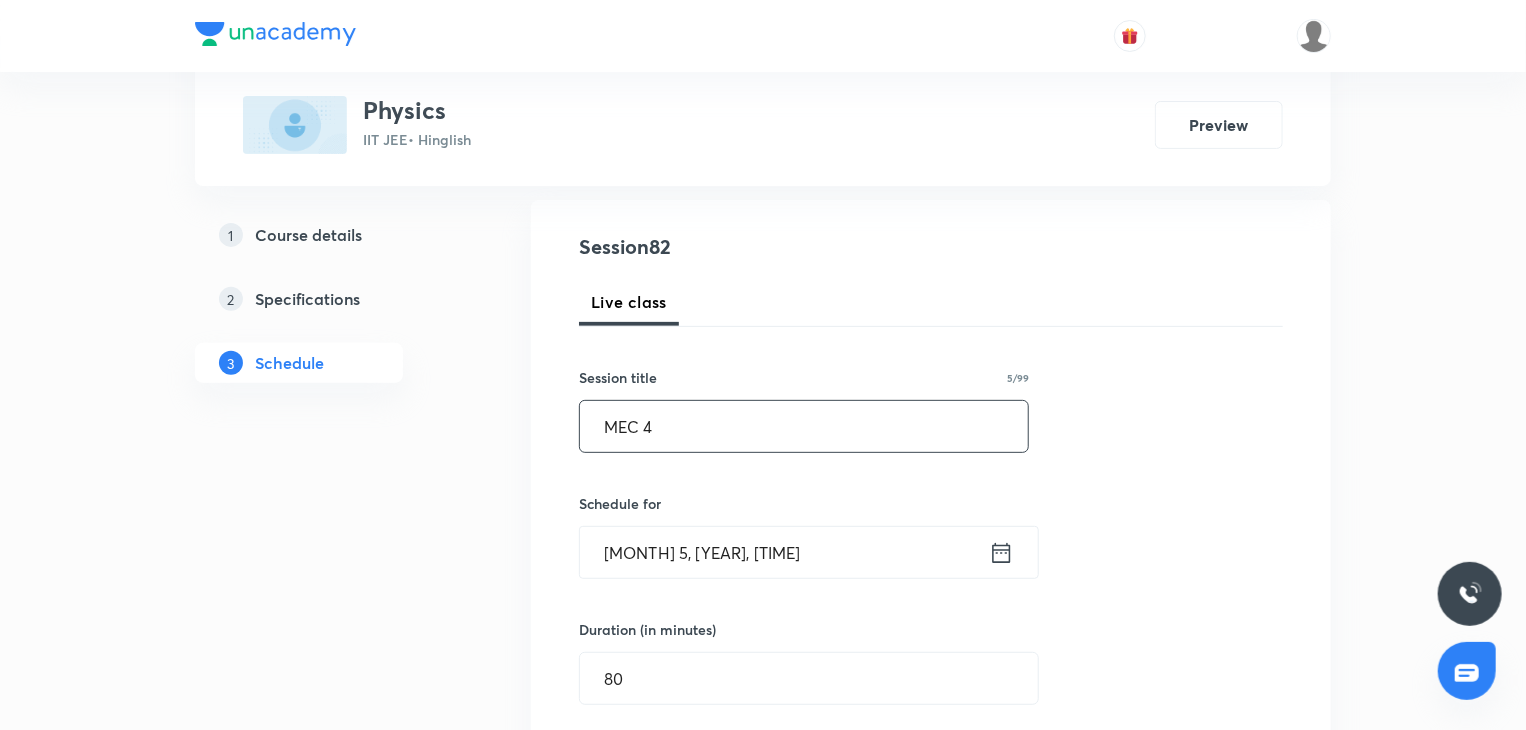 click on "MEC 4 ​" at bounding box center [804, 426] 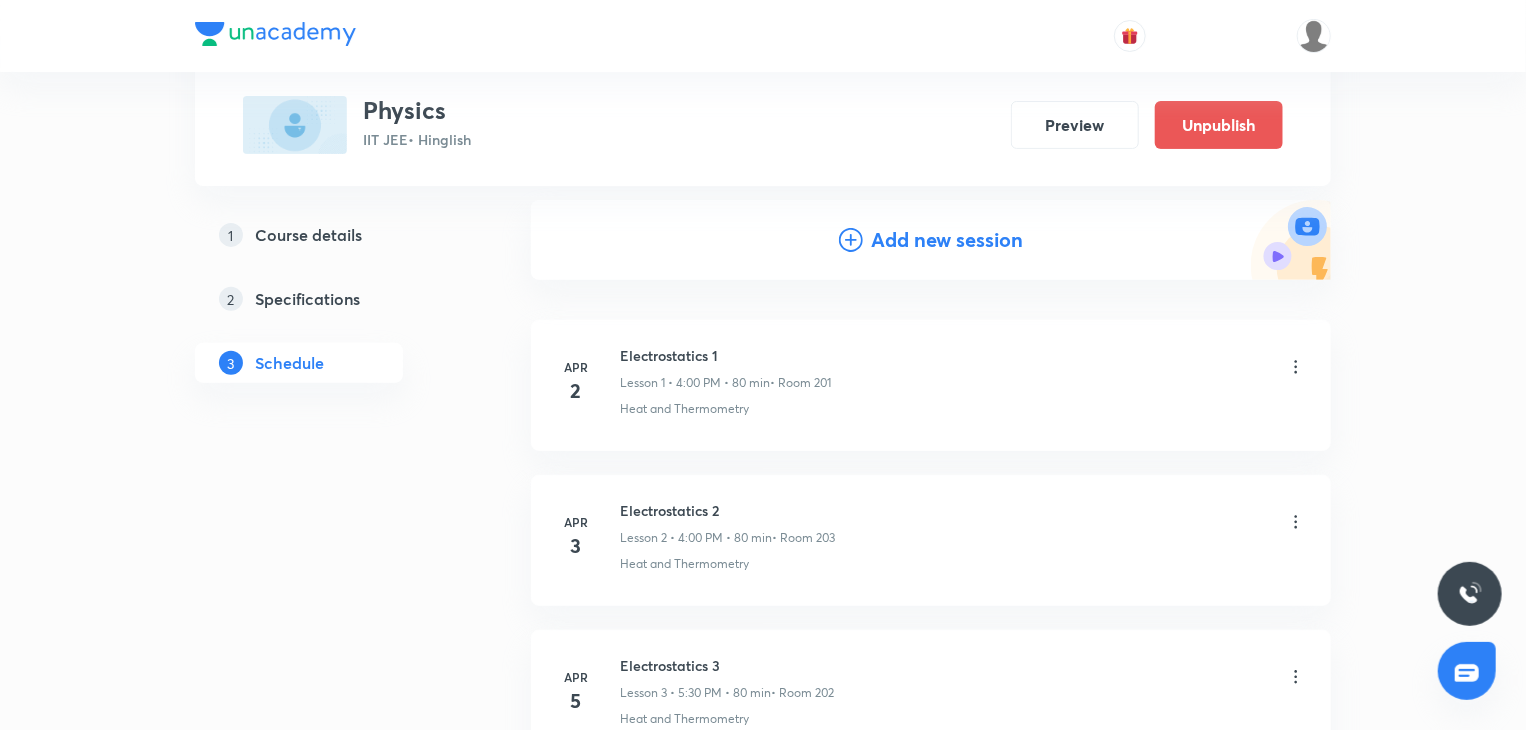 click on "Add new session" at bounding box center (947, 240) 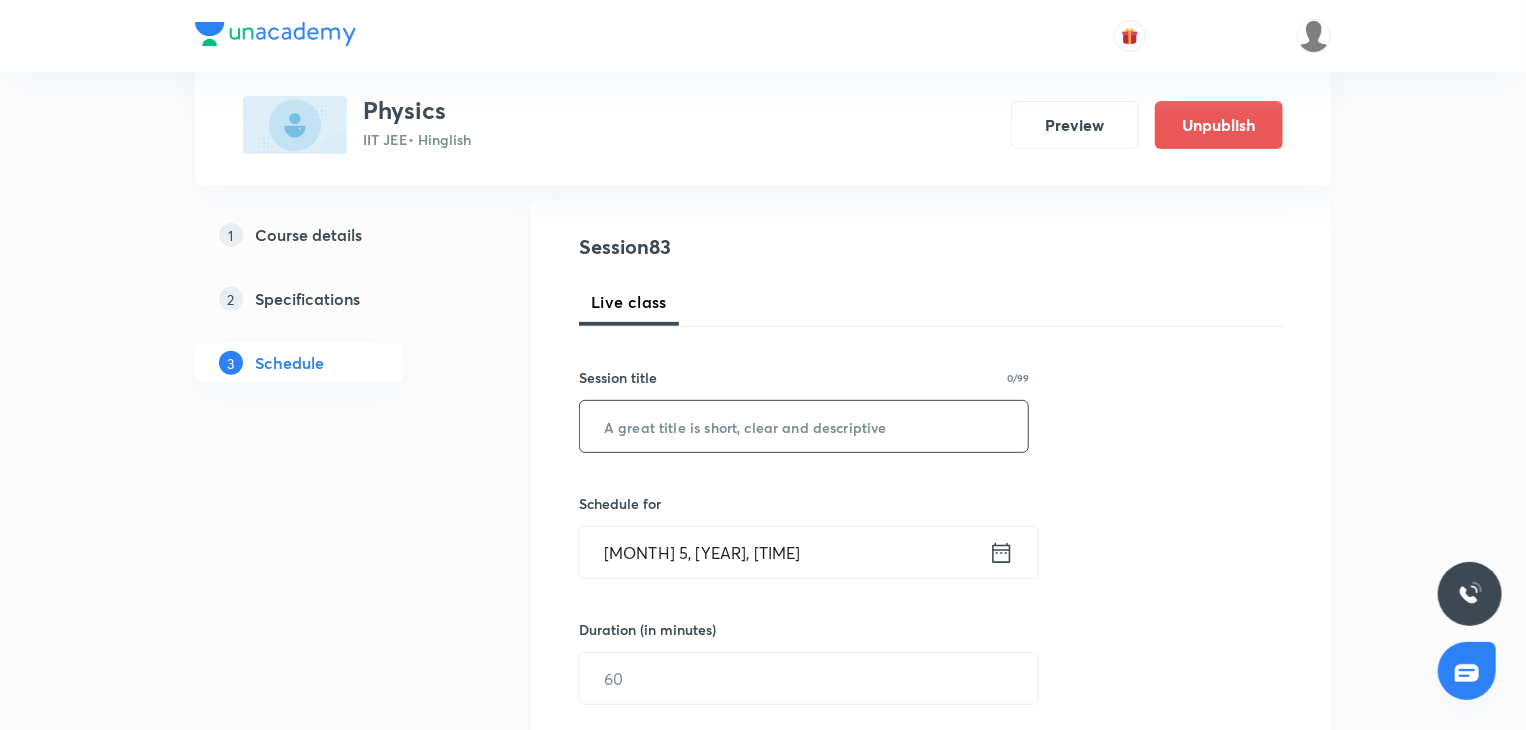 click at bounding box center [804, 426] 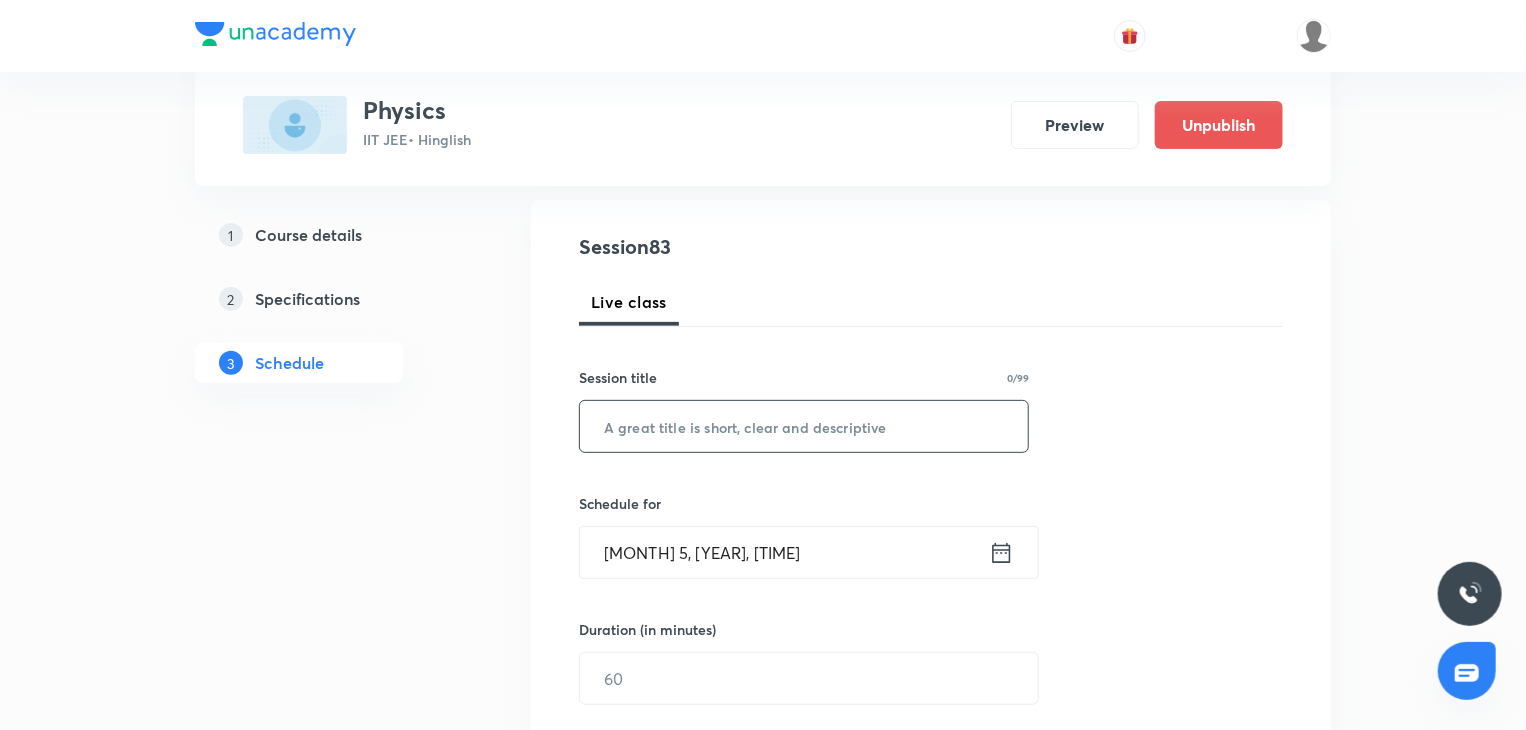 paste on "MEC 4" 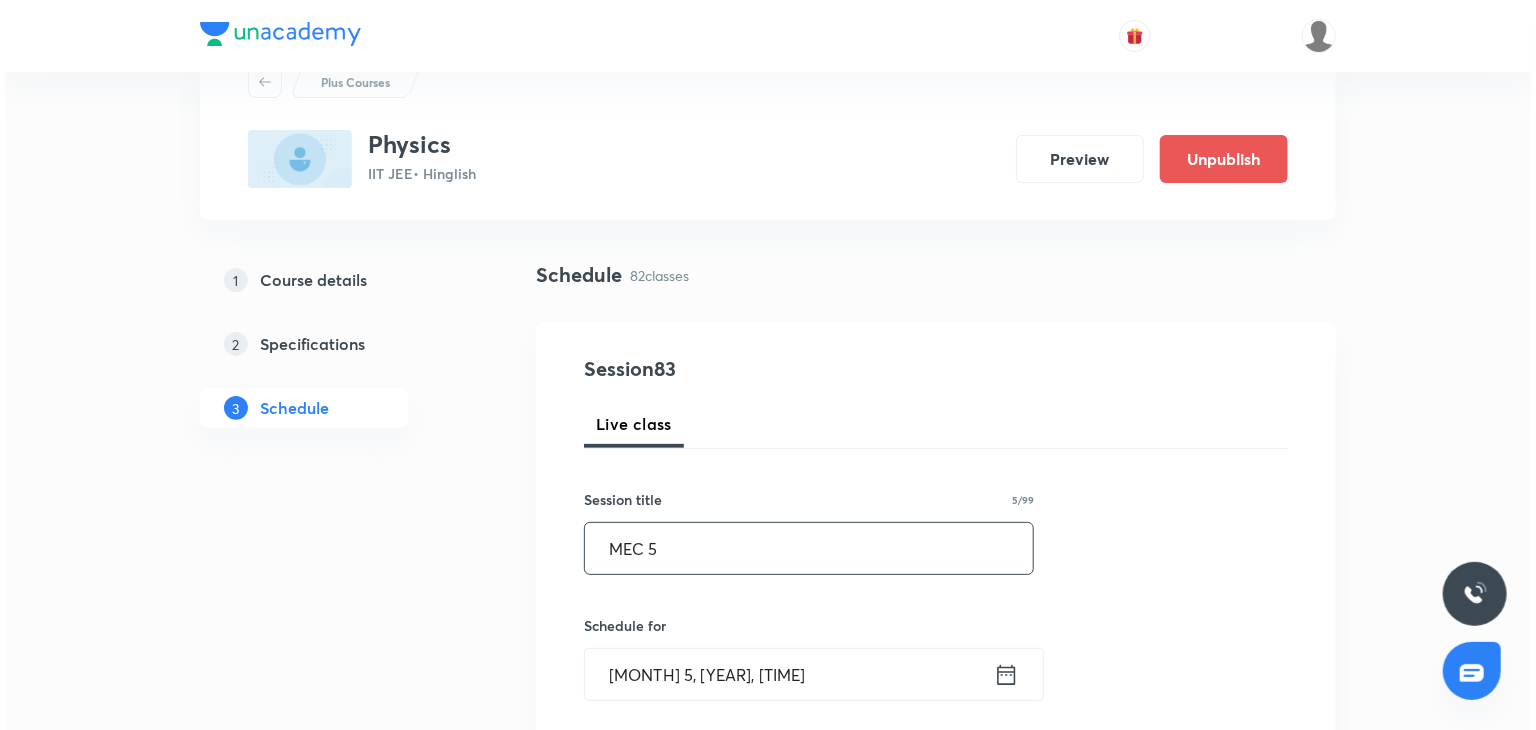 scroll, scrollTop: 200, scrollLeft: 0, axis: vertical 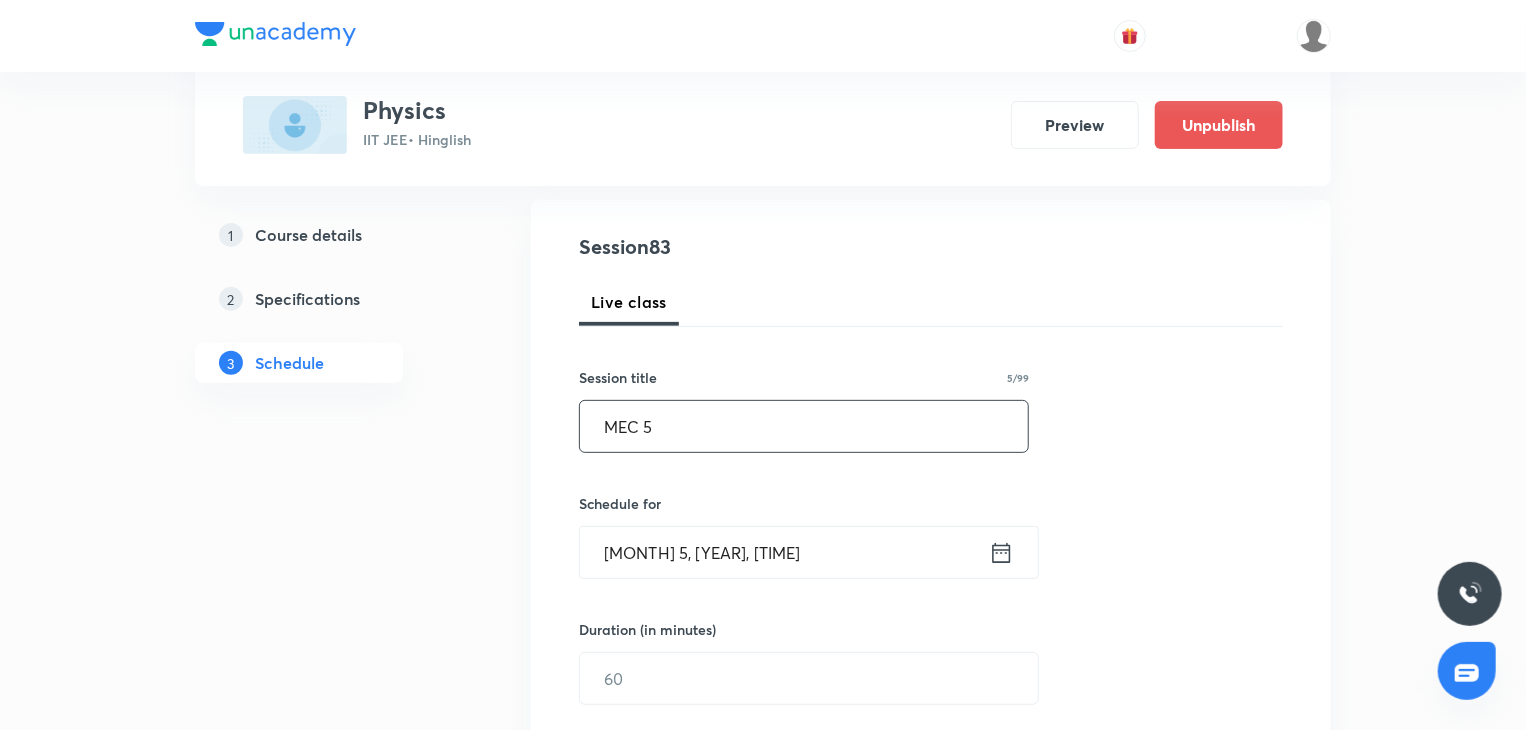 type on "MEC 5" 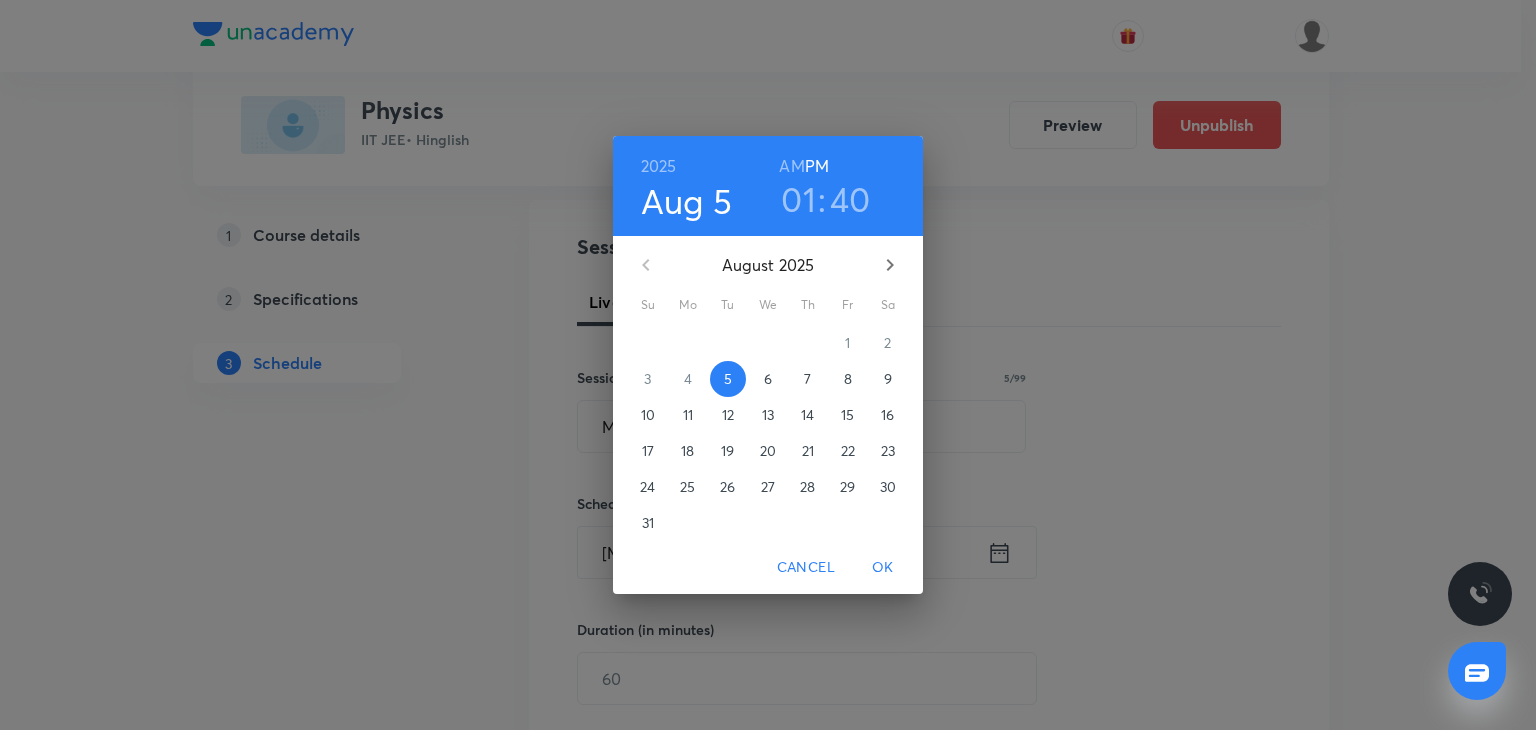 click on "7" at bounding box center [808, 379] 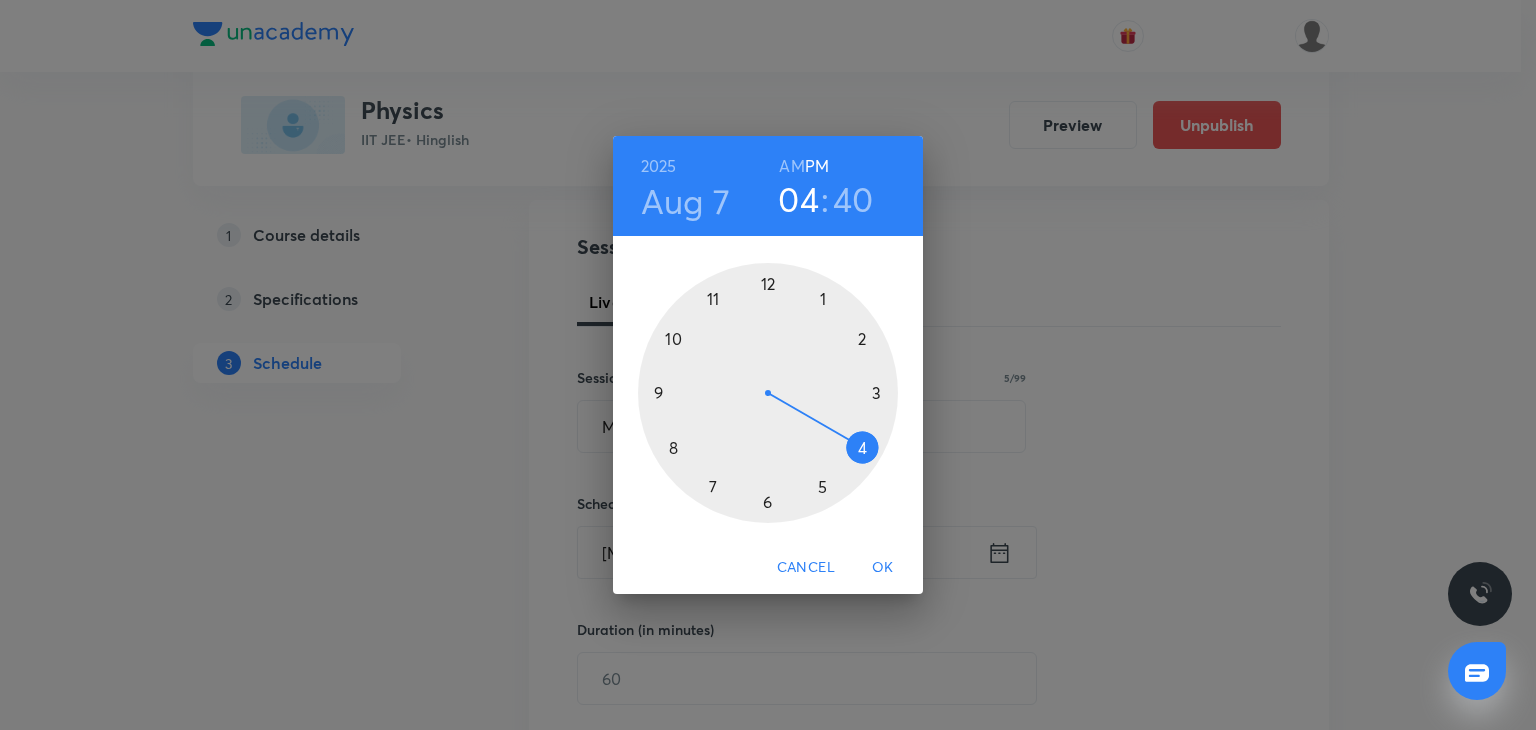 drag, startPoint x: 740, startPoint y: 401, endPoint x: 864, endPoint y: 457, distance: 136.0588 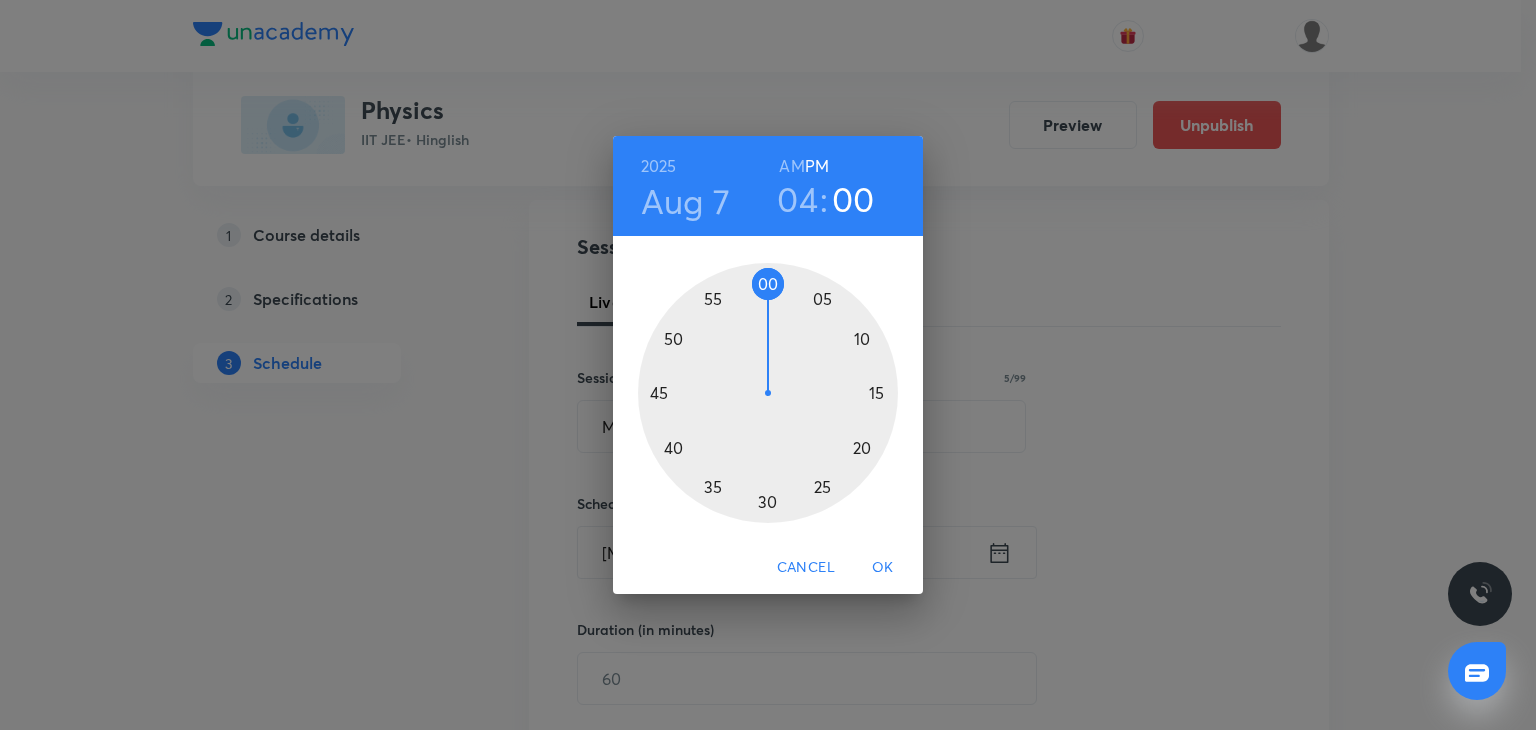 drag, startPoint x: 762, startPoint y: 301, endPoint x: 765, endPoint y: 281, distance: 20.22375 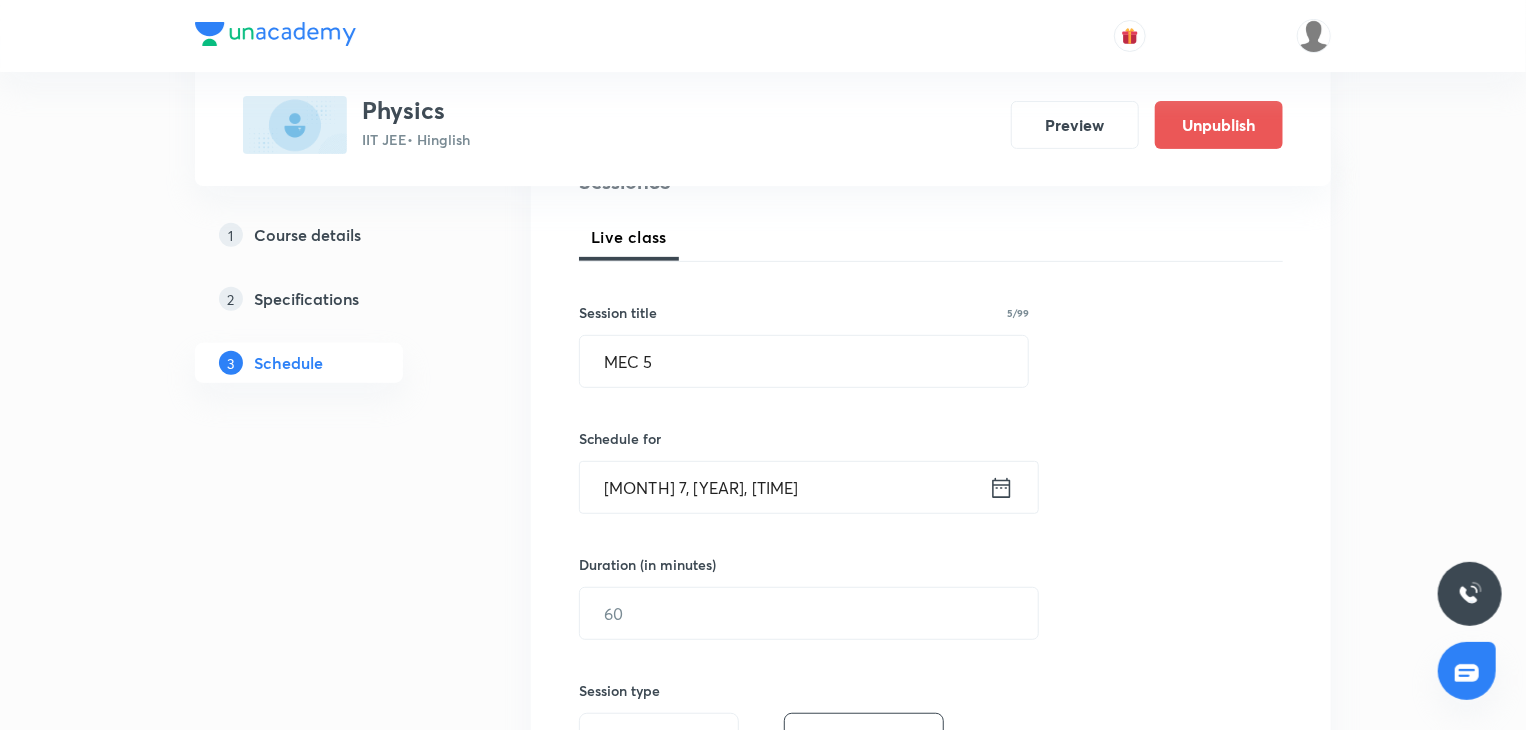 scroll, scrollTop: 300, scrollLeft: 0, axis: vertical 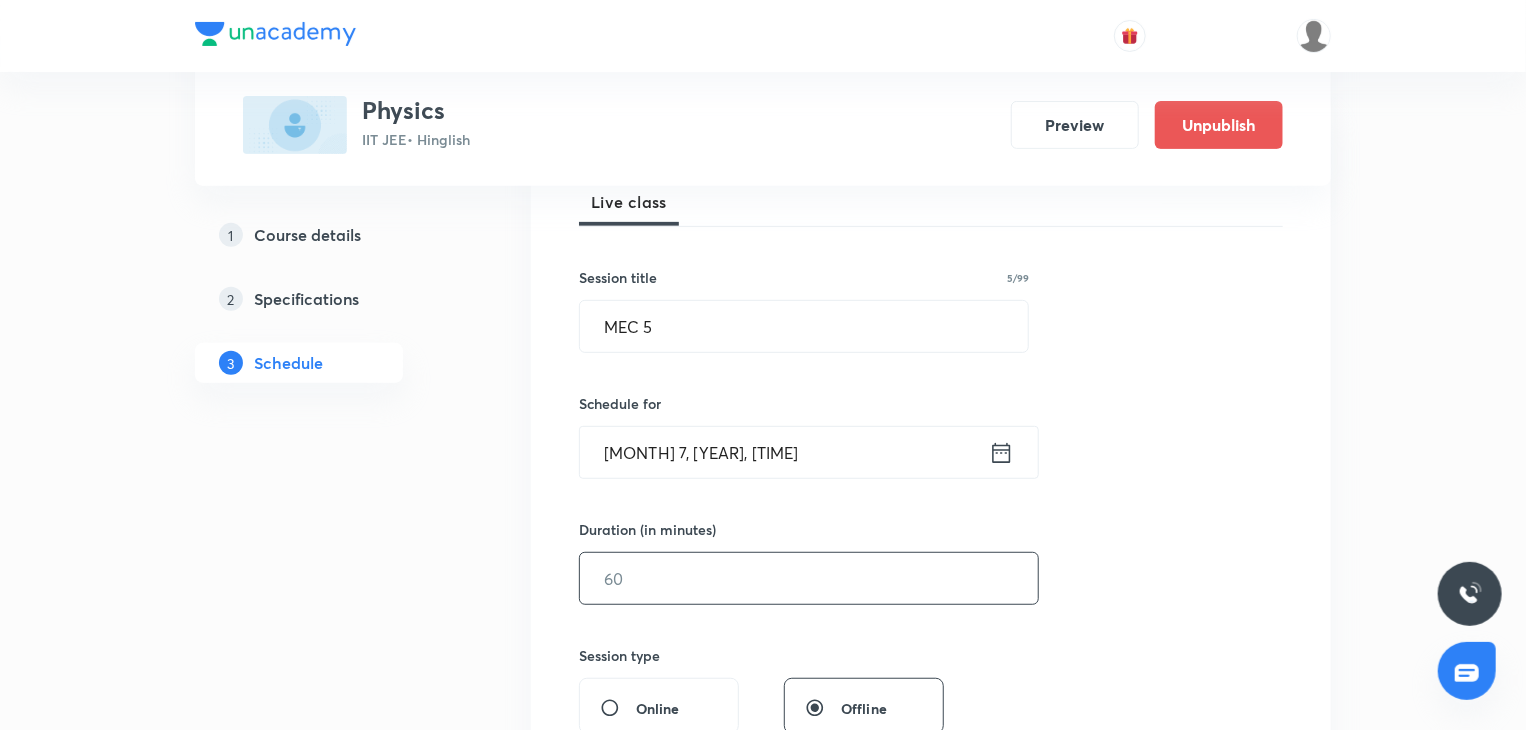 click at bounding box center [809, 578] 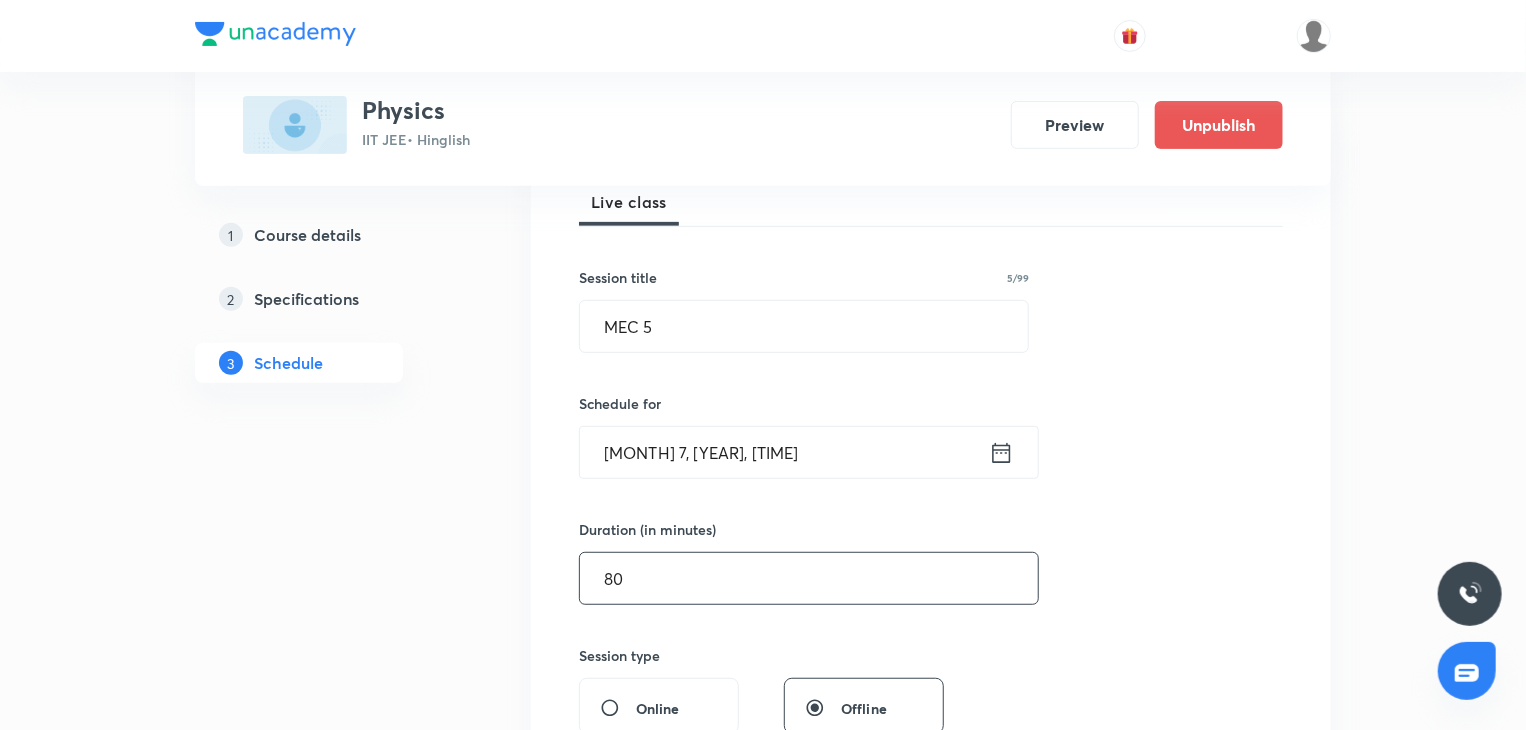 type on "80" 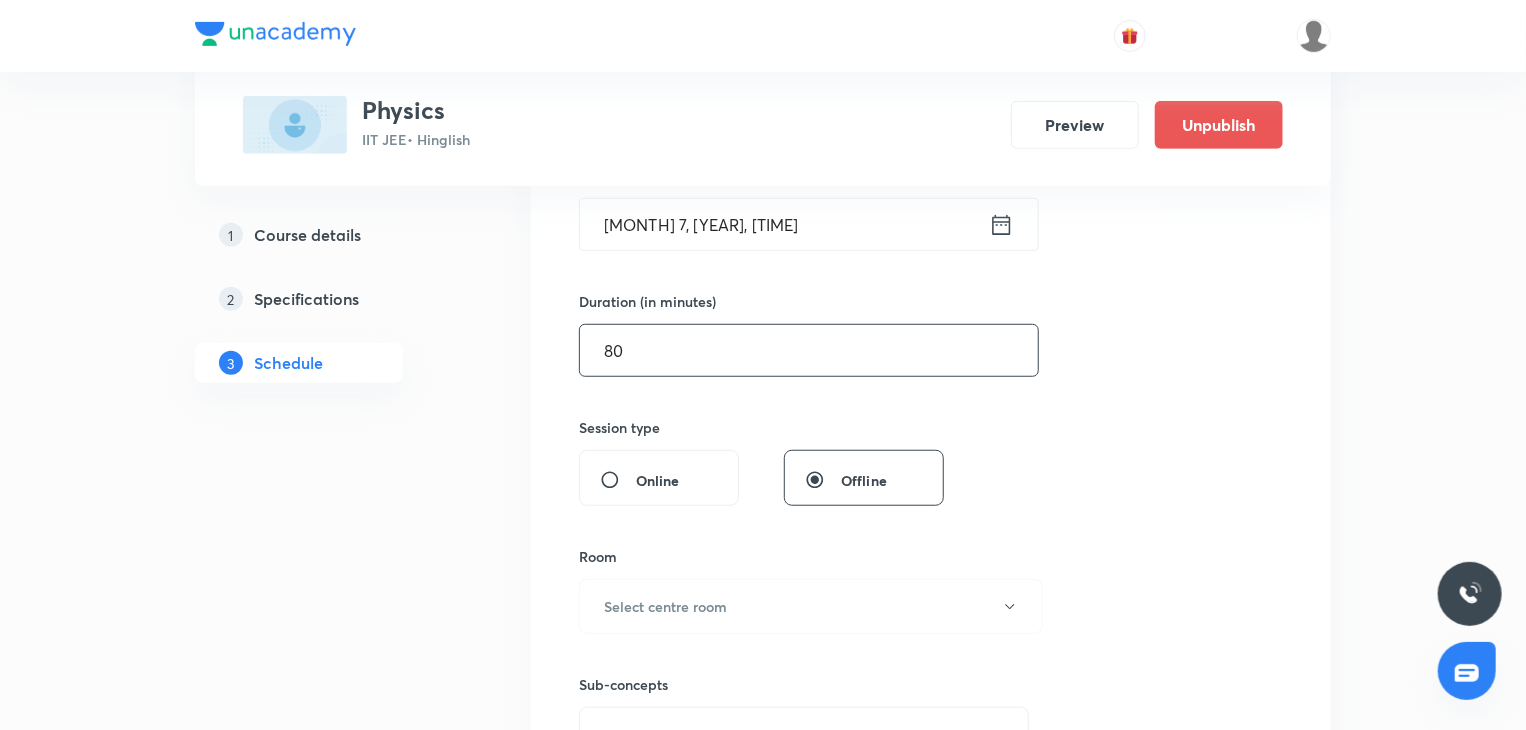 scroll, scrollTop: 600, scrollLeft: 0, axis: vertical 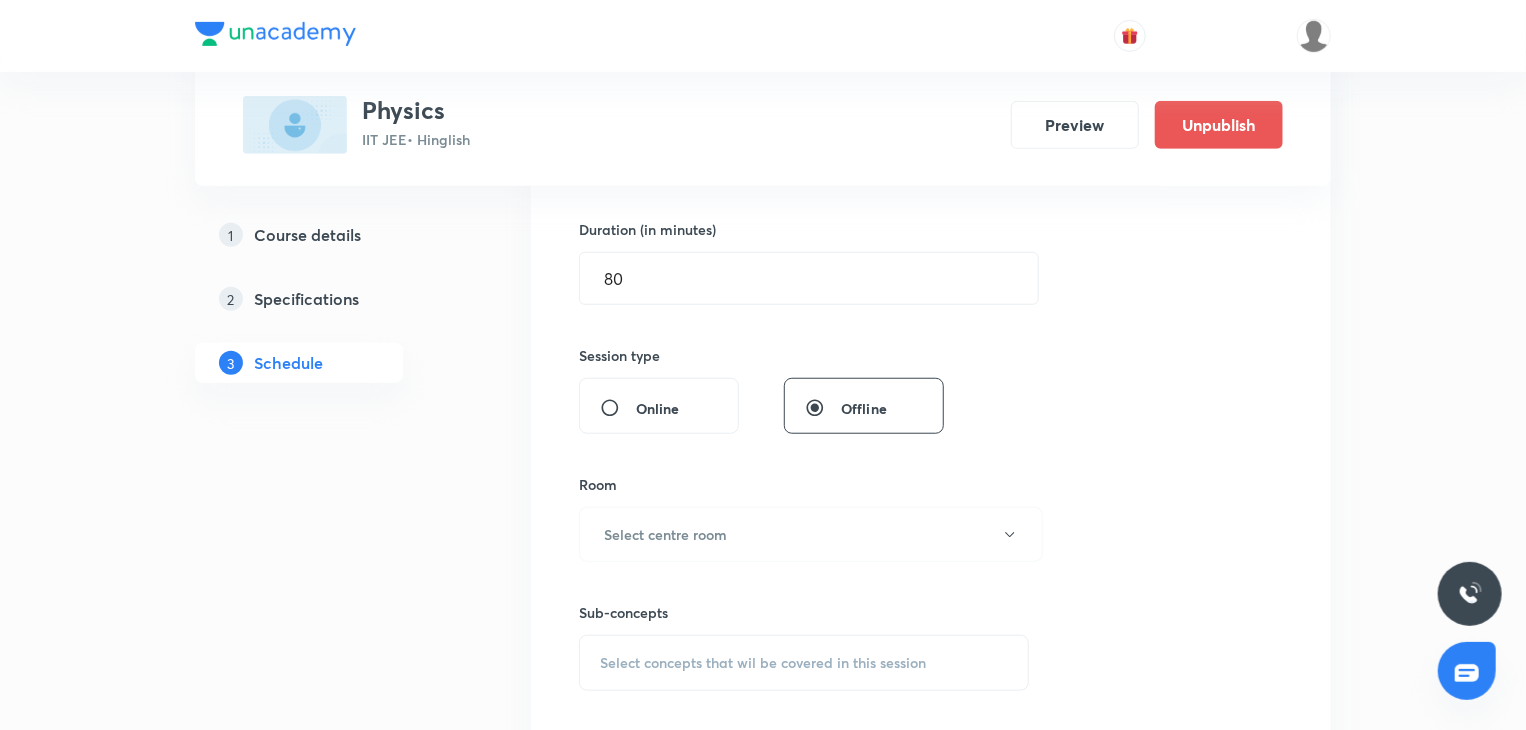 click on "Room Select centre room" at bounding box center (804, 518) 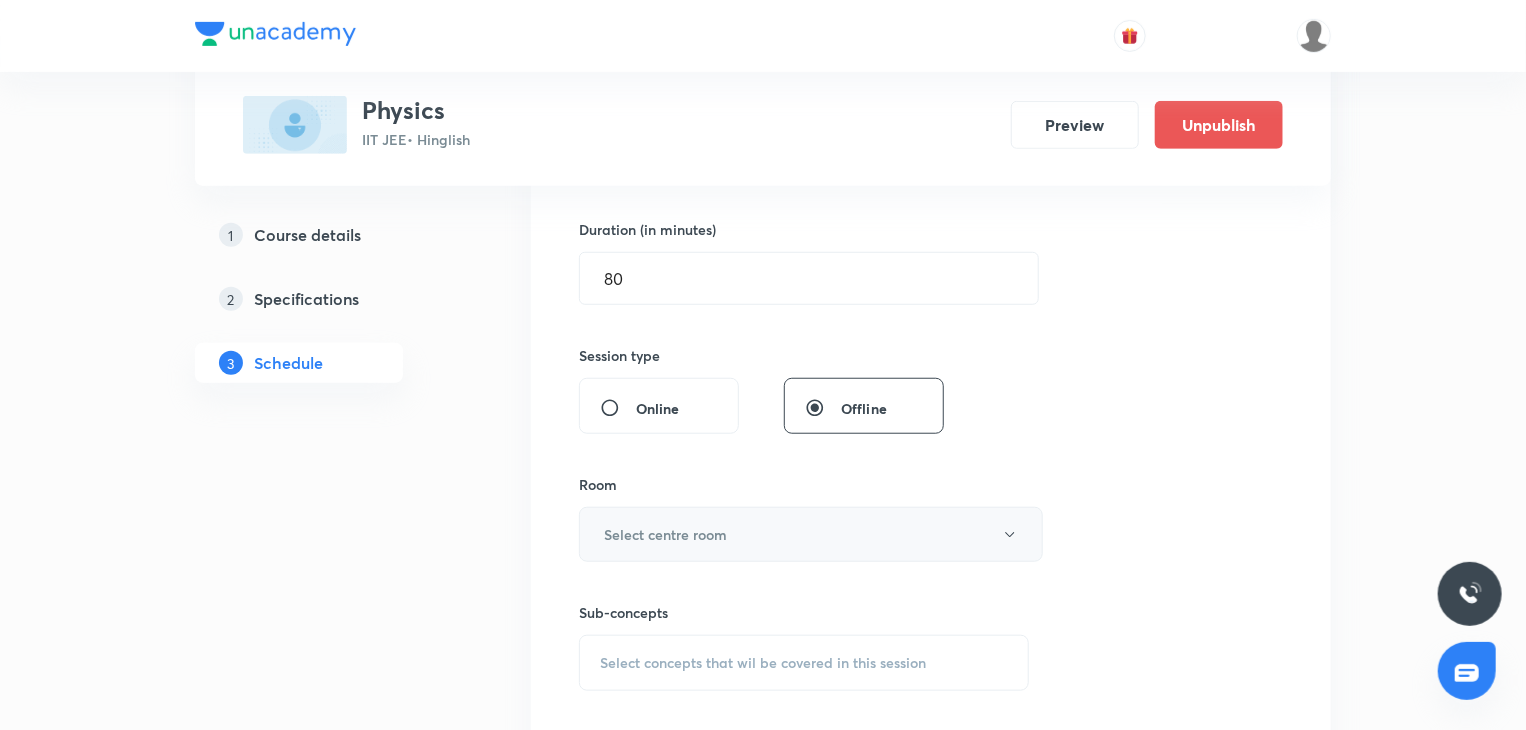 click on "Select centre room" at bounding box center [665, 534] 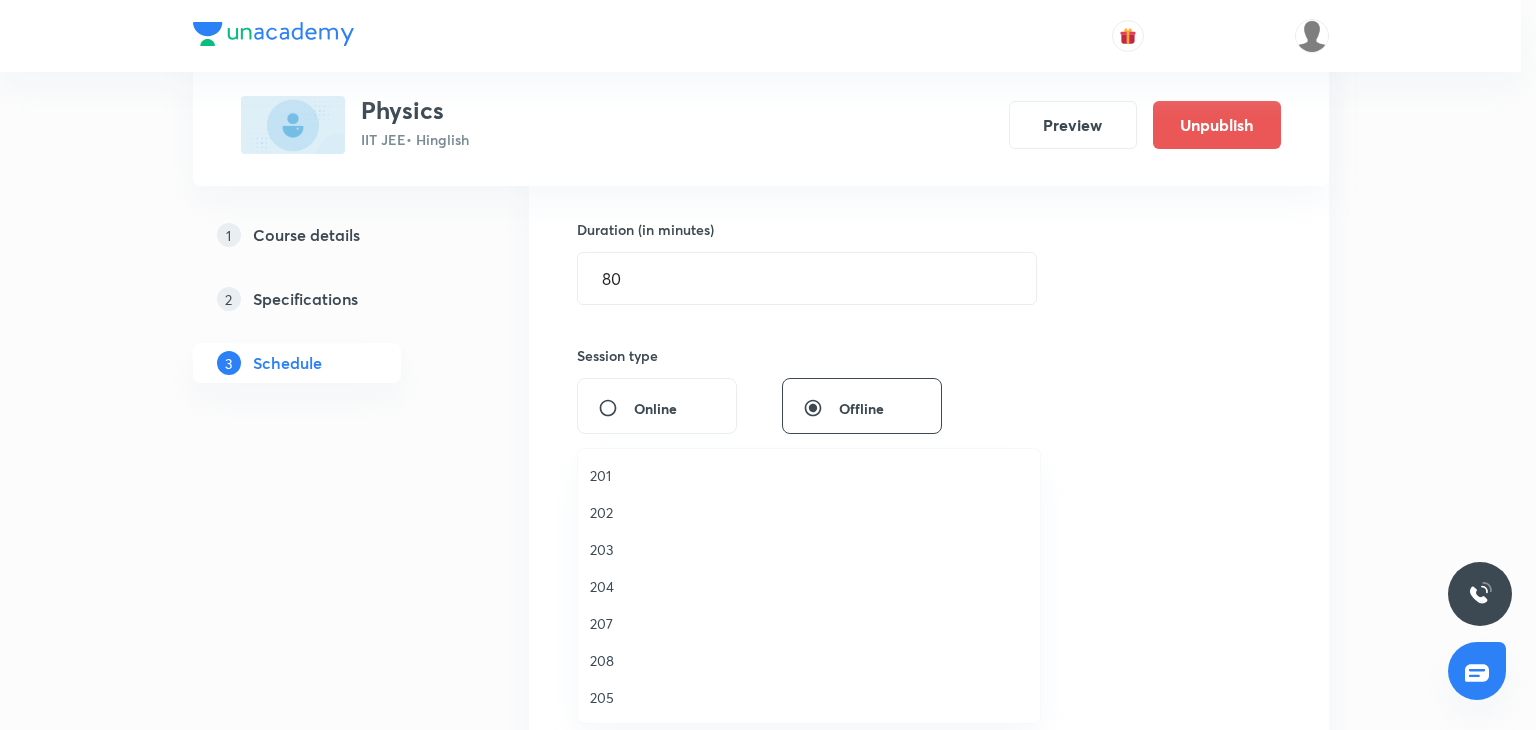 click on "207" at bounding box center [809, 623] 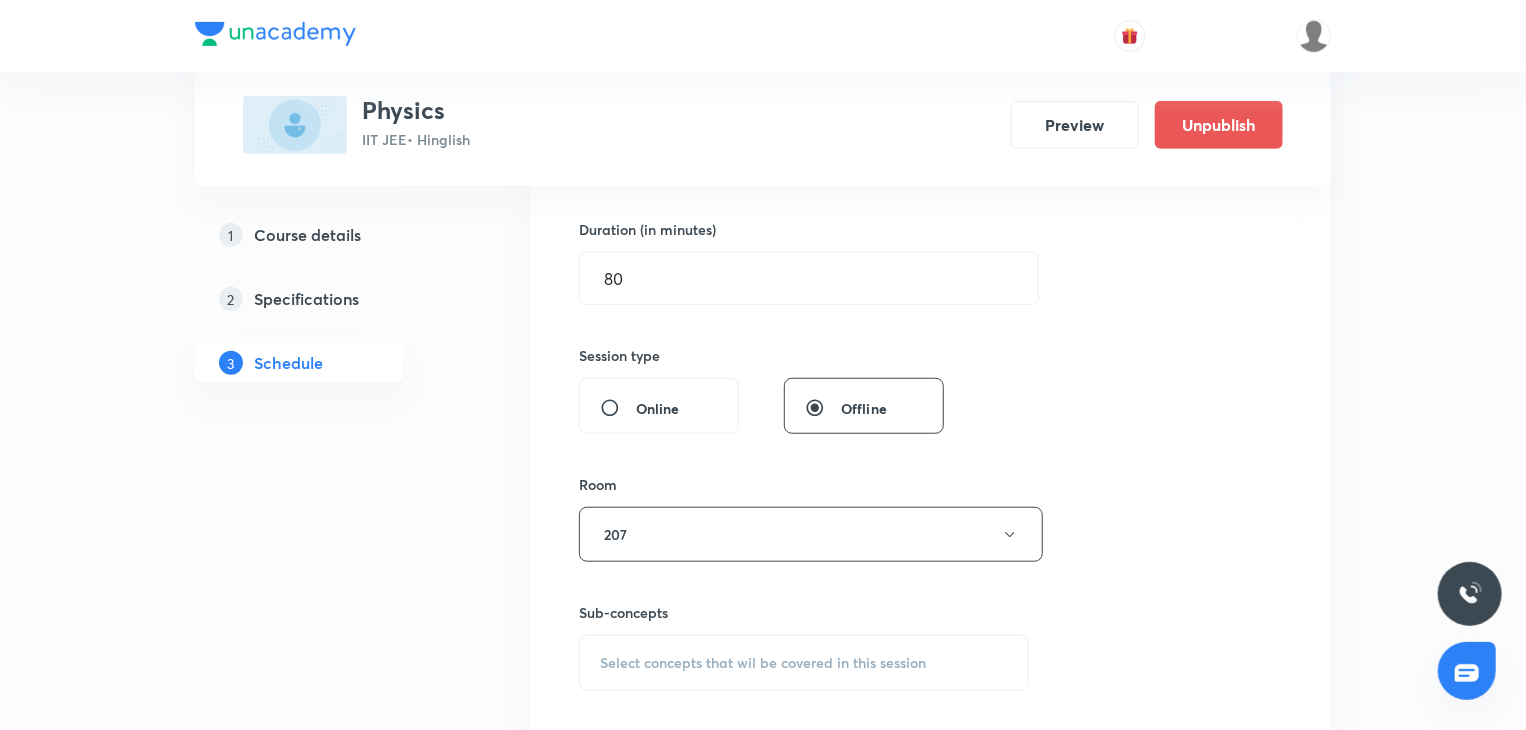 click on "Select concepts that wil be covered in this session" at bounding box center (804, 663) 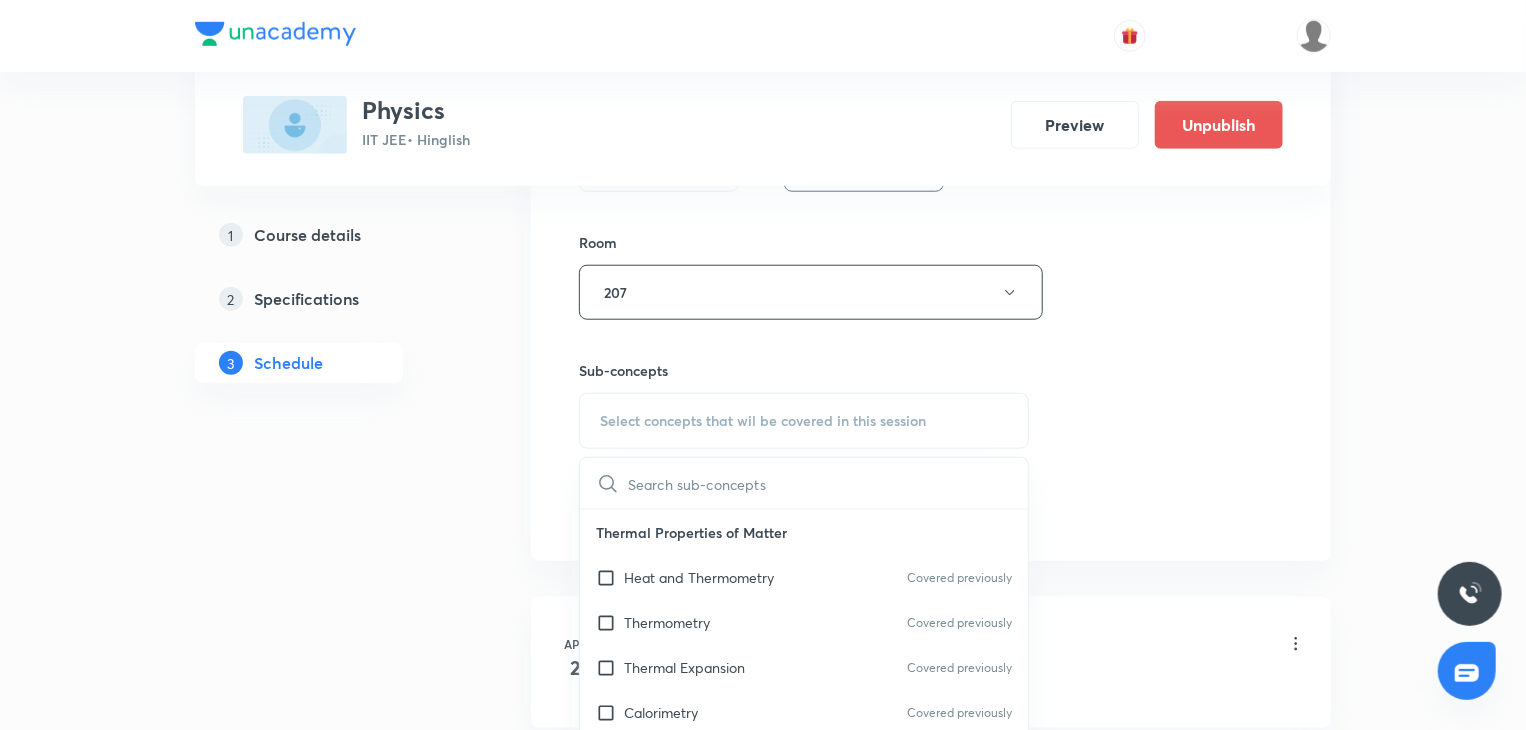 scroll, scrollTop: 919, scrollLeft: 0, axis: vertical 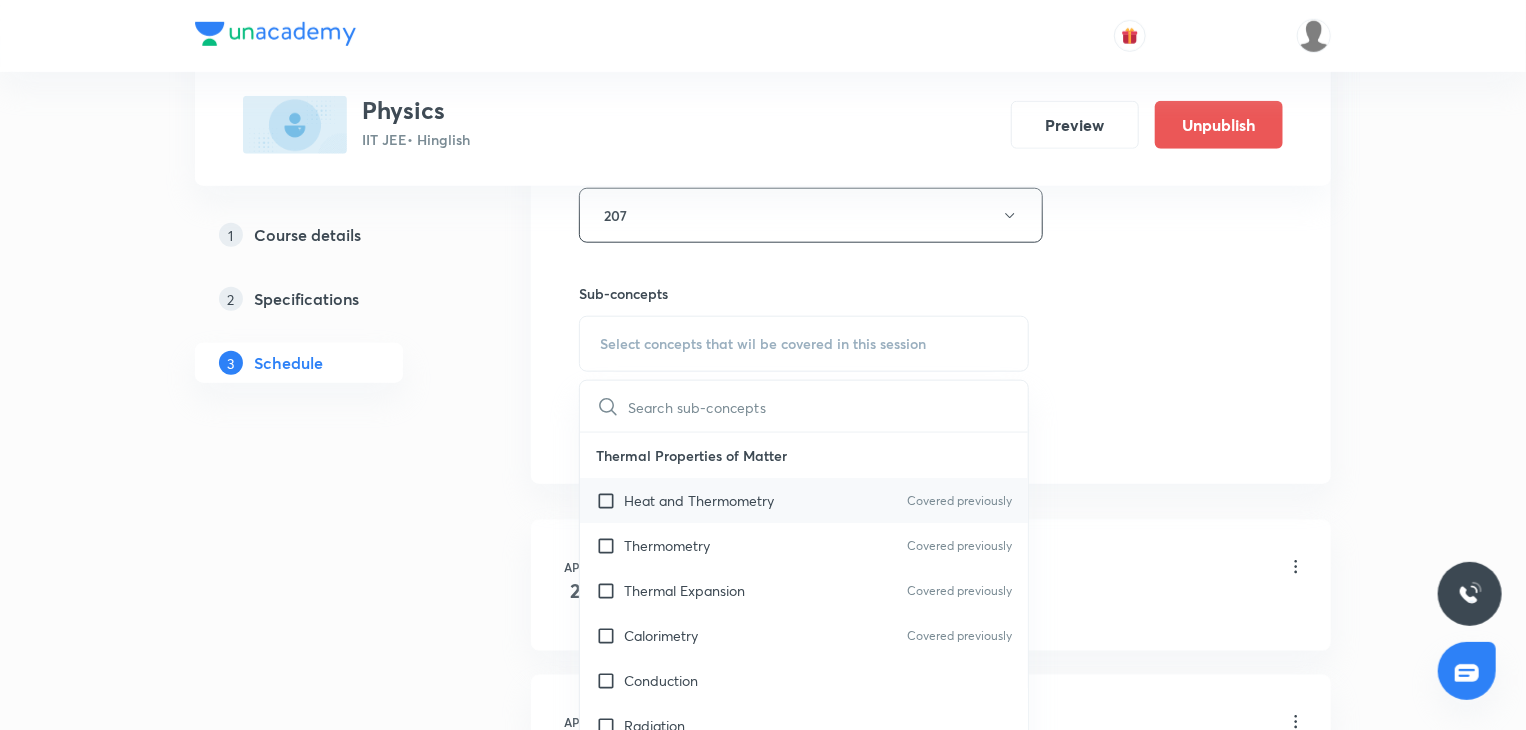 click on "Heat and Thermometry Covered previously" at bounding box center (804, 500) 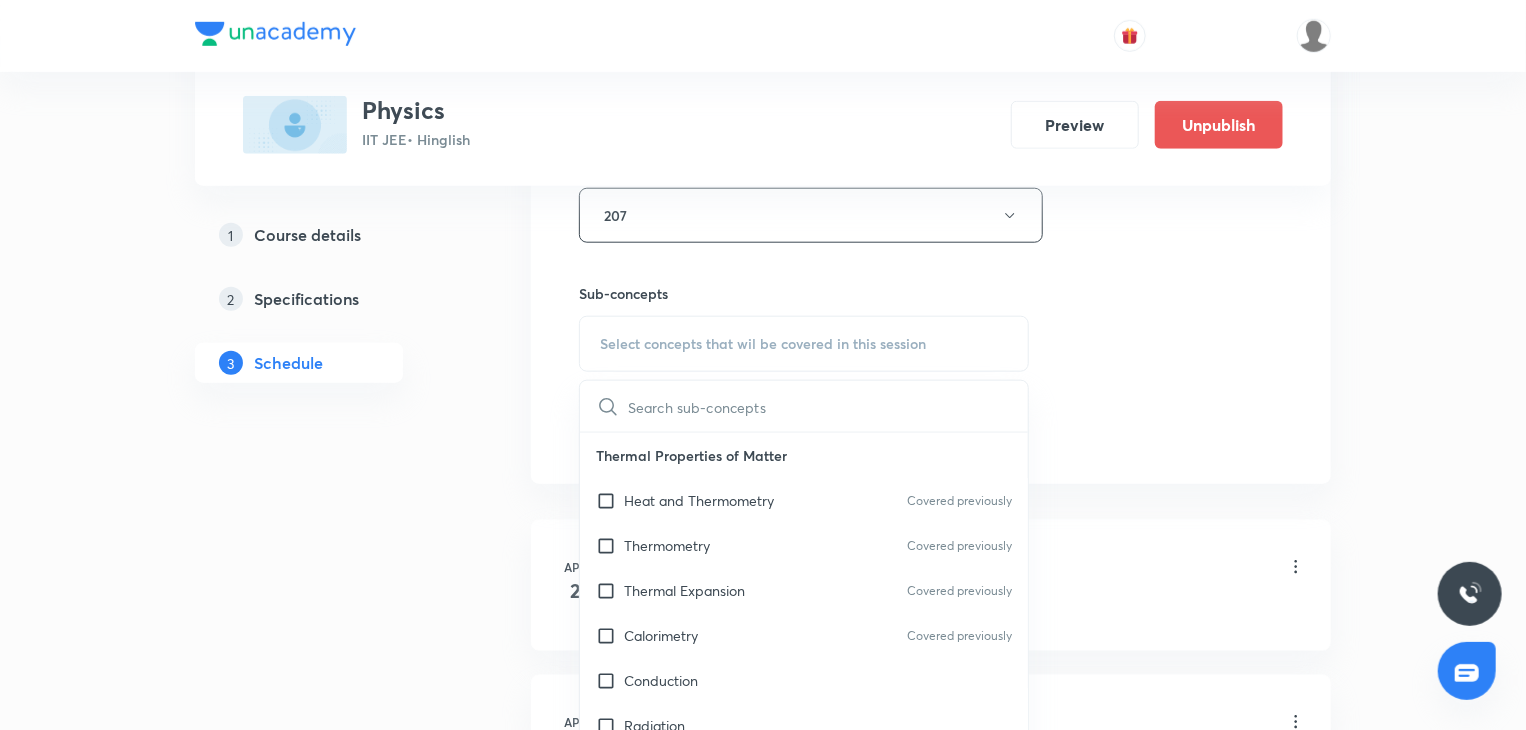checkbox on "true" 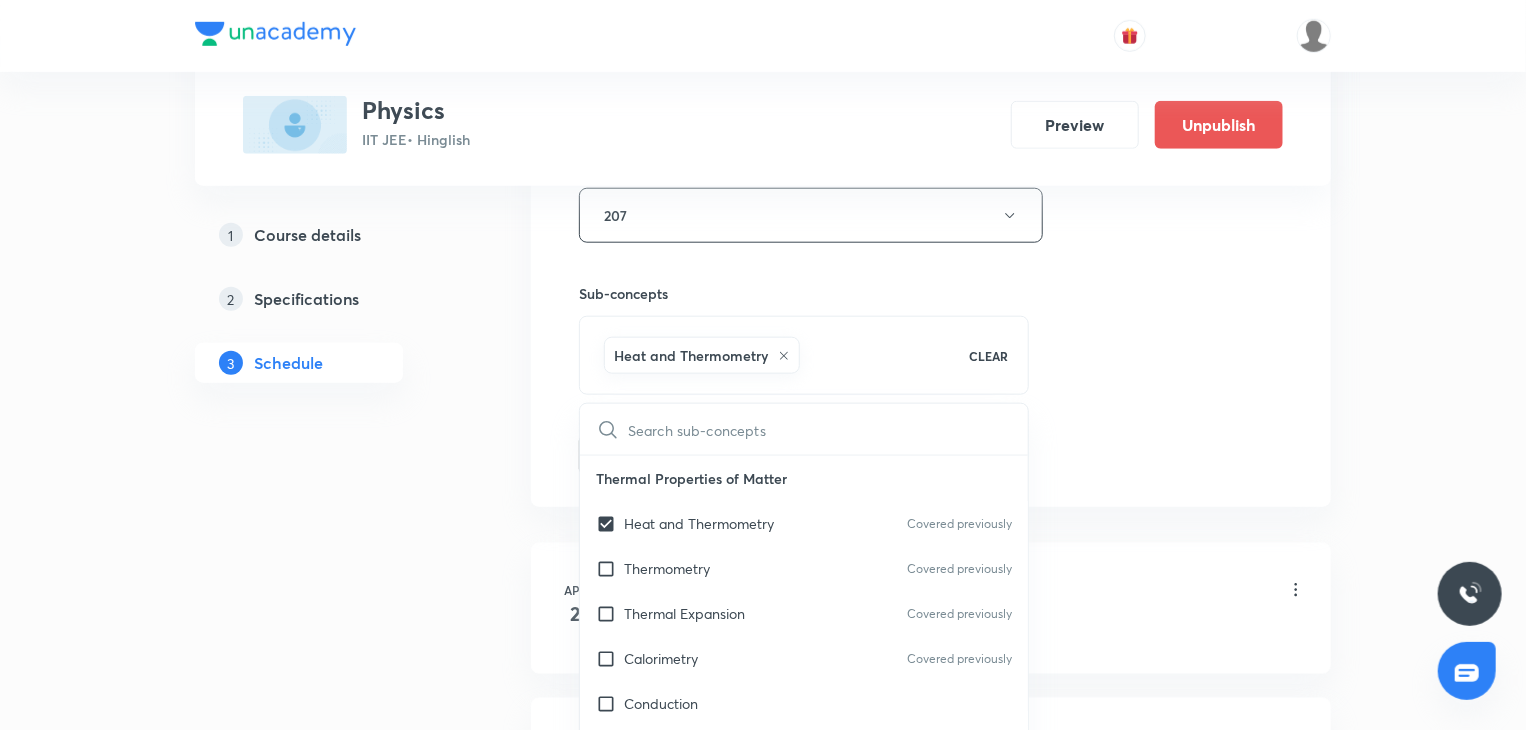 click on "Session  83 Live class Session title 5/99 MEC 5 ​ Schedule for [MONTH] 7, [YEAR], [TIME] ​ Duration (in minutes) 80 ​   Session type Online Offline Room 207 Sub-concepts Heat and Thermometry CLEAR ​ Thermal Properties of Matter Heat and Thermometry Covered previously Thermometry Covered previously Thermal Expansion Covered previously Calorimetry Covered previously Conduction Radiation Conduction of Heat in Steady State Conduction Before Steady State (Qualitative Description) Convection of Heat (Qualitative Description) Kirchhoff's Law Newton's Law of Cooling Wien's Law of Blackbody Radiation & its Spectrum Radiation of Heat & Prevost Theory Stefan's-Boltzmann Law Emissivity, Absorptivity, Emissive Power Thermodynamics Thermodynamic System First Law of Thermodynamics Heat in Thermodynamics Gaseous Mixture Different Processes in First Law of Thermodynamics Reversible and irreversible Process Heat Engine Second Law of Thermodynamics Refrigerator or Heat Pump Kinetic Theory of Gases Gas Laws Mean Free Path" at bounding box center [931, -6] 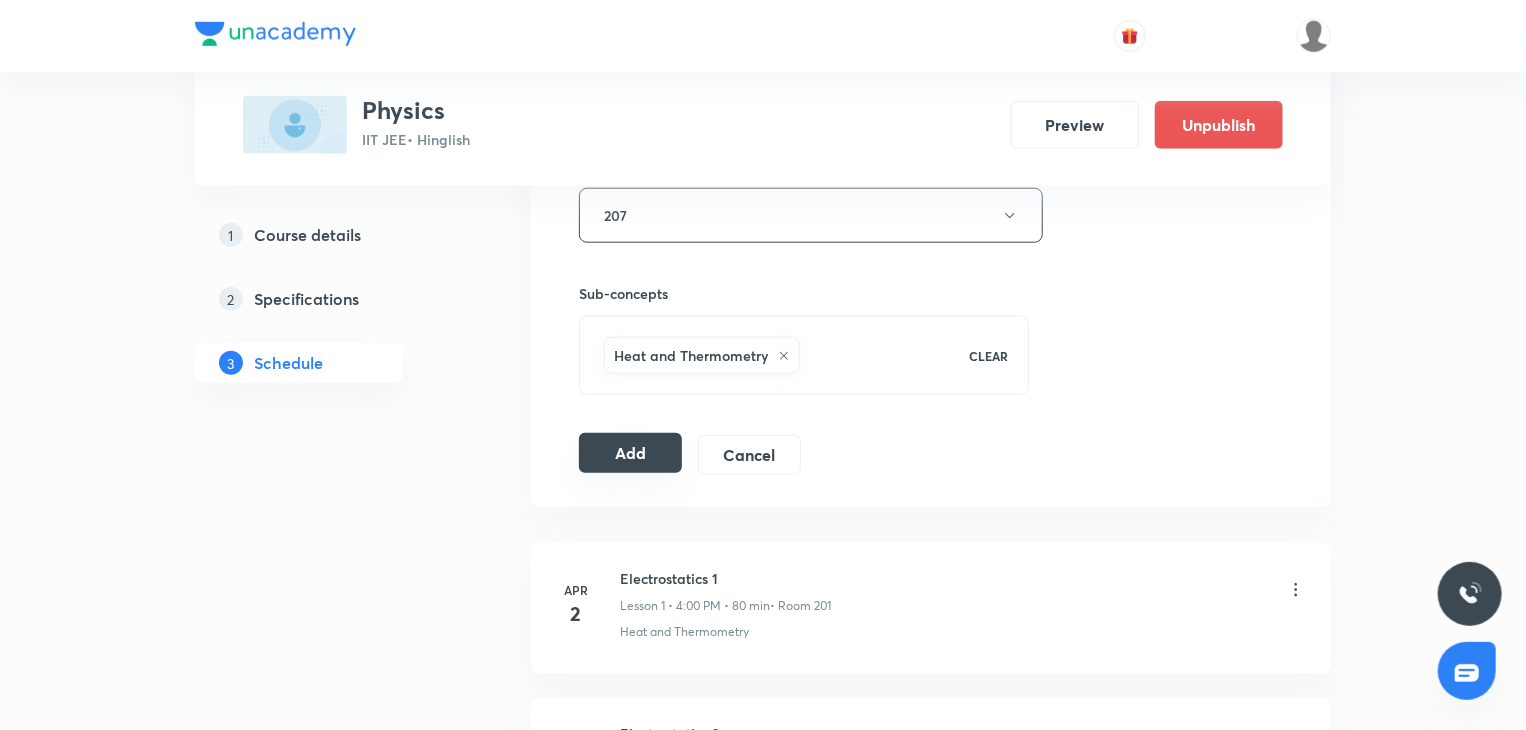click on "Add" at bounding box center (630, 453) 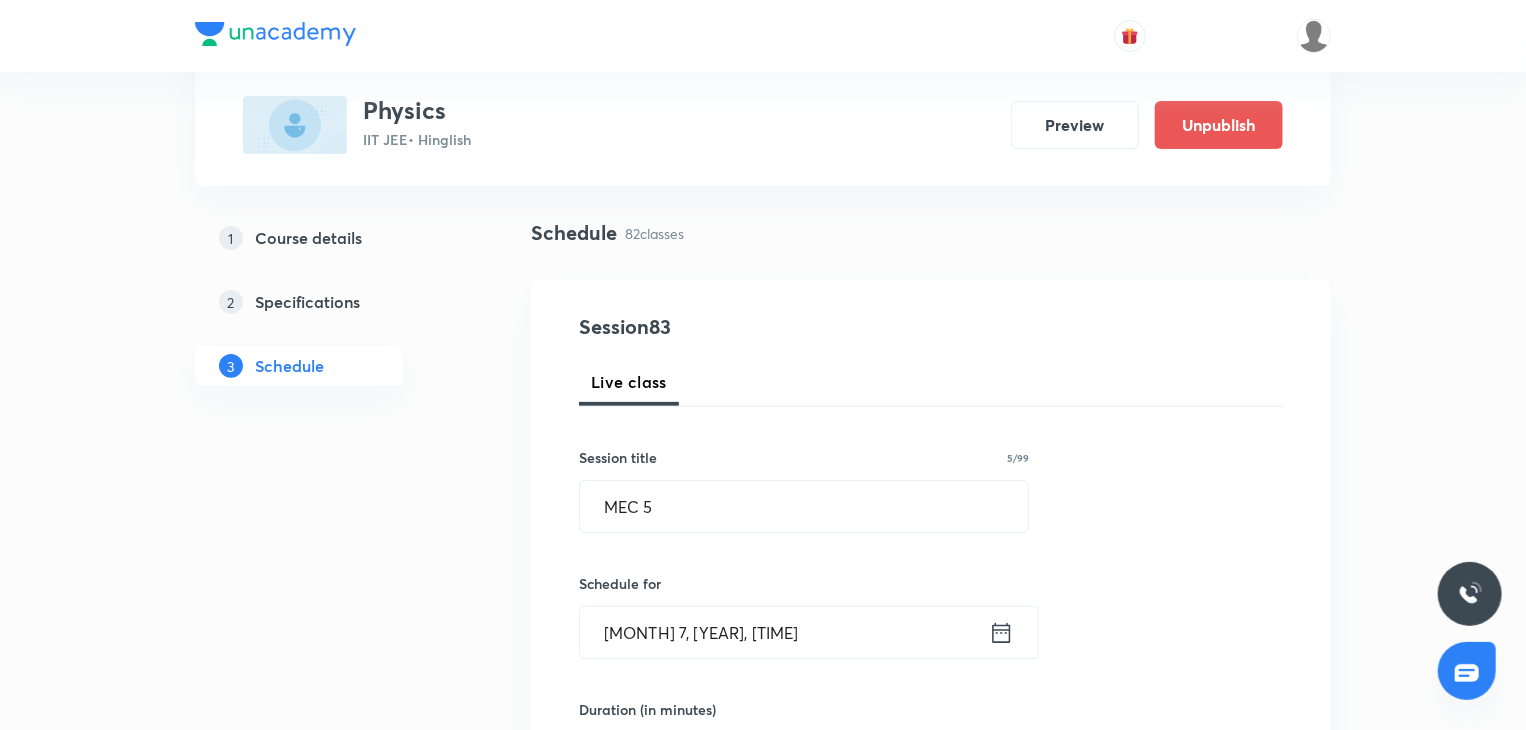scroll, scrollTop: 119, scrollLeft: 0, axis: vertical 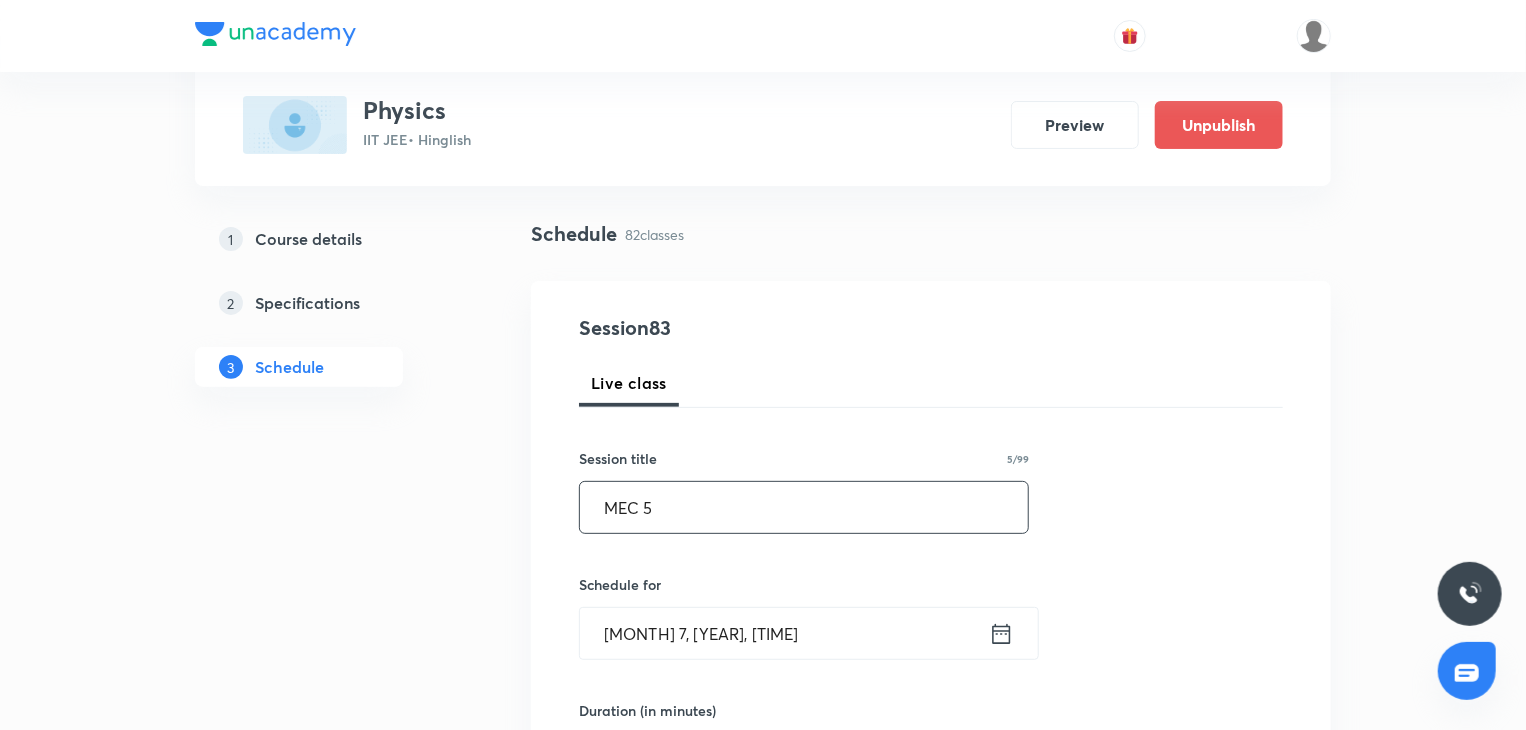 click on "MEC 5" at bounding box center [804, 507] 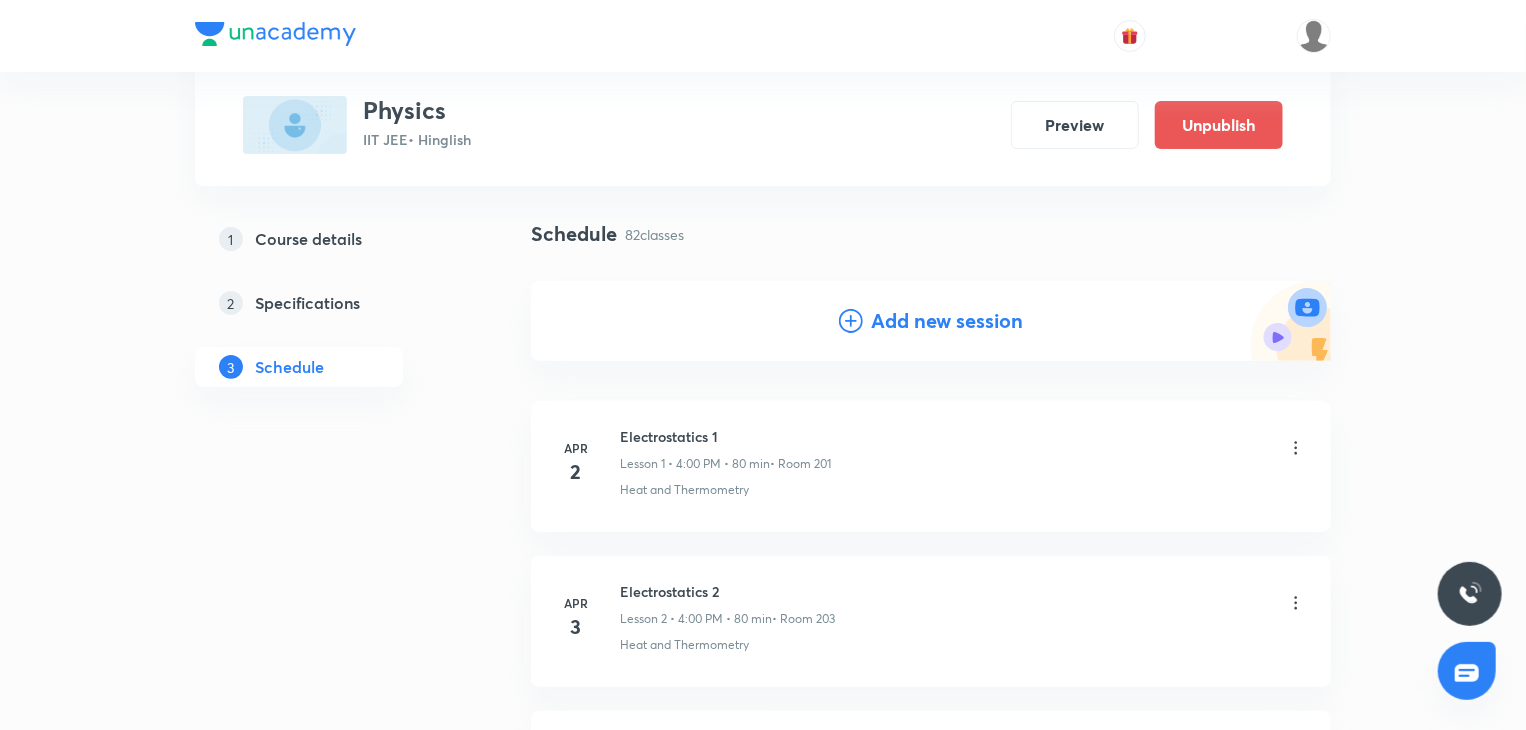 drag, startPoint x: 857, startPoint y: 346, endPoint x: 865, endPoint y: 323, distance: 24.351591 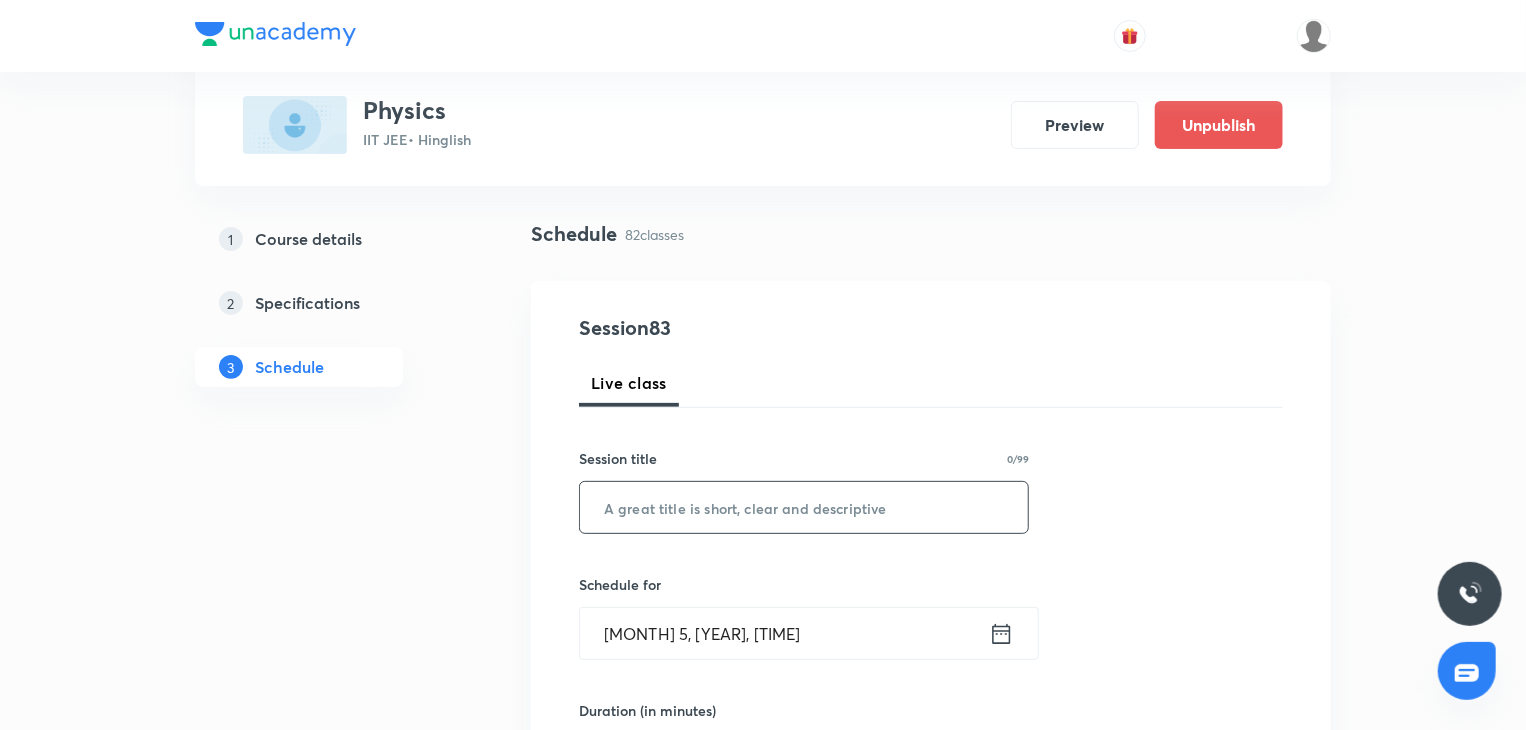 click at bounding box center [804, 507] 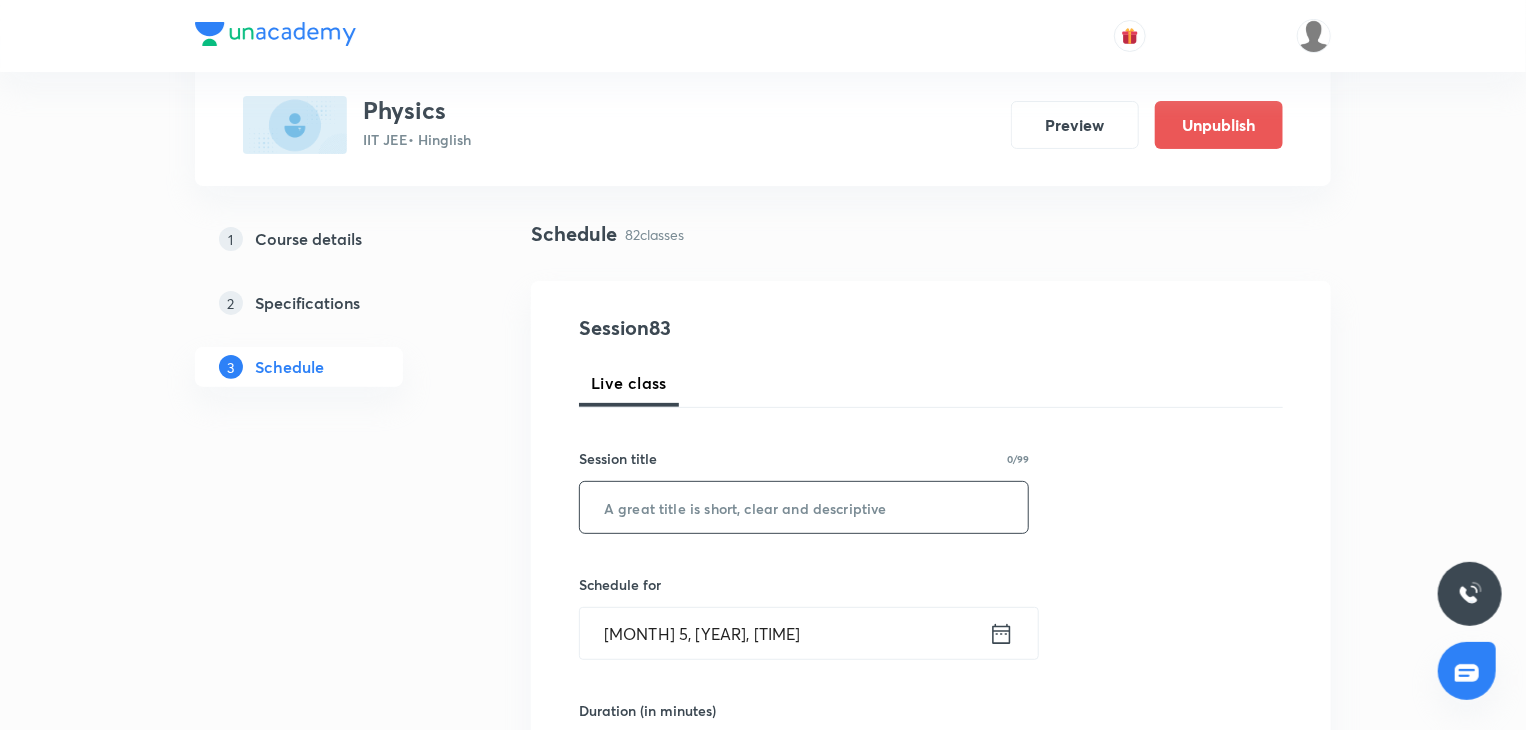 paste on "MEC 5" 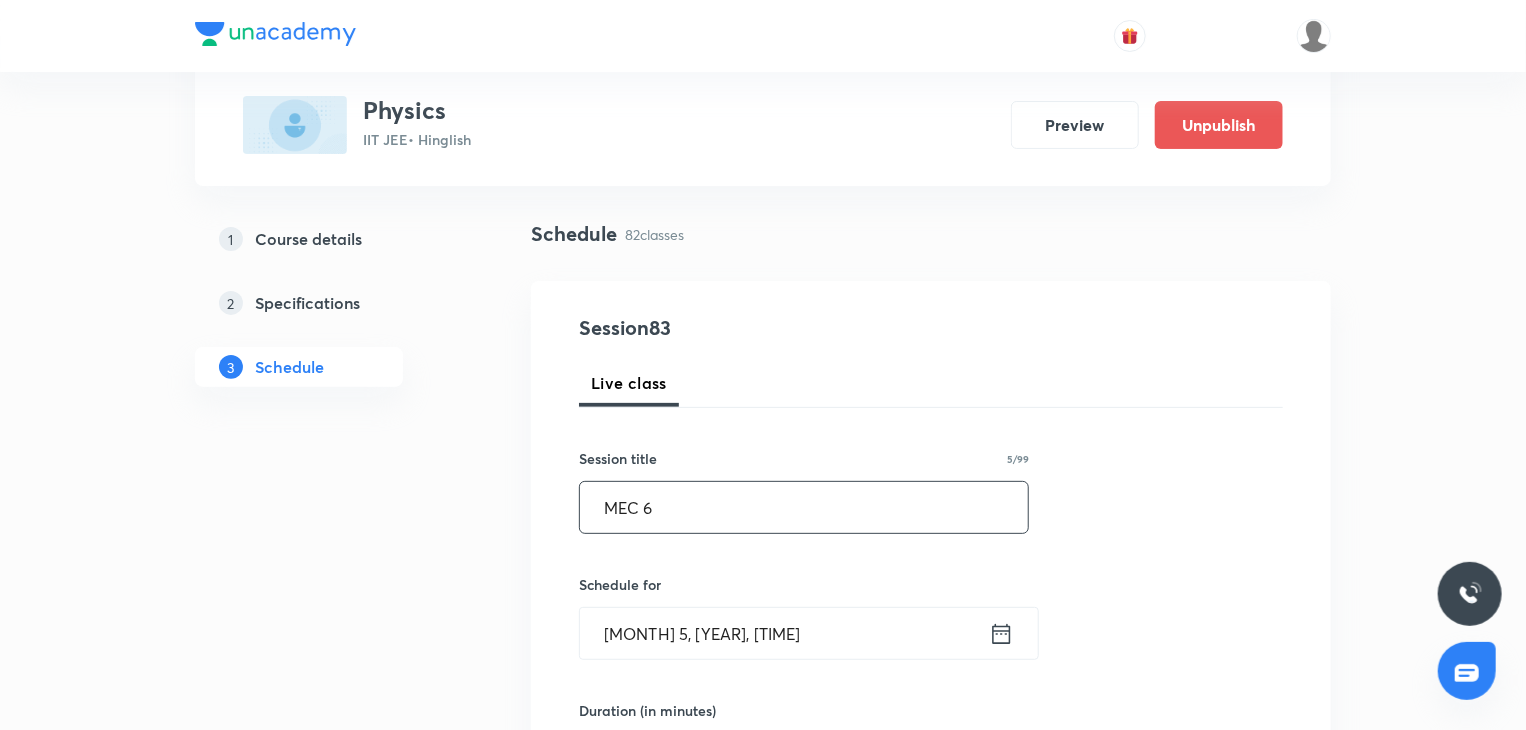 scroll, scrollTop: 319, scrollLeft: 0, axis: vertical 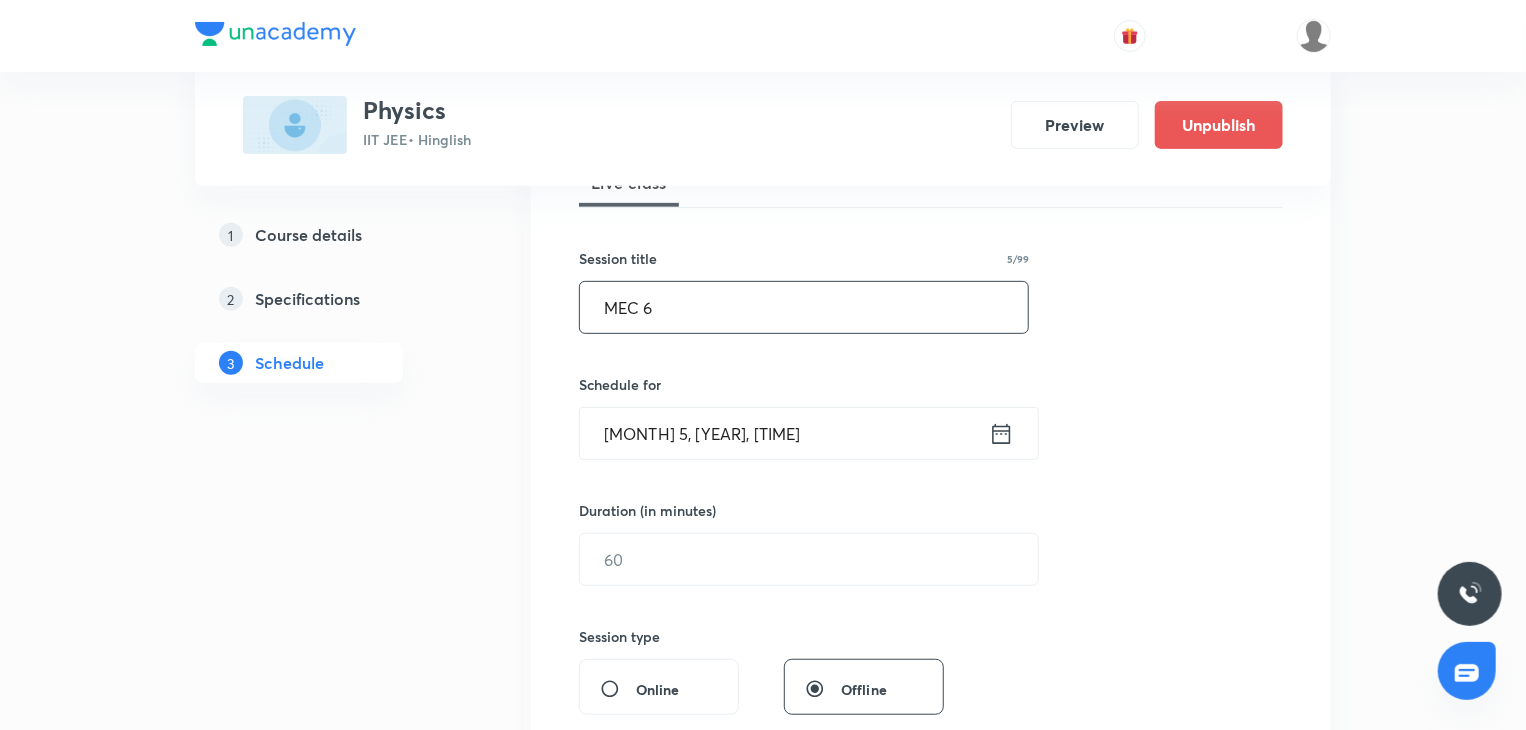 type on "MEC 6" 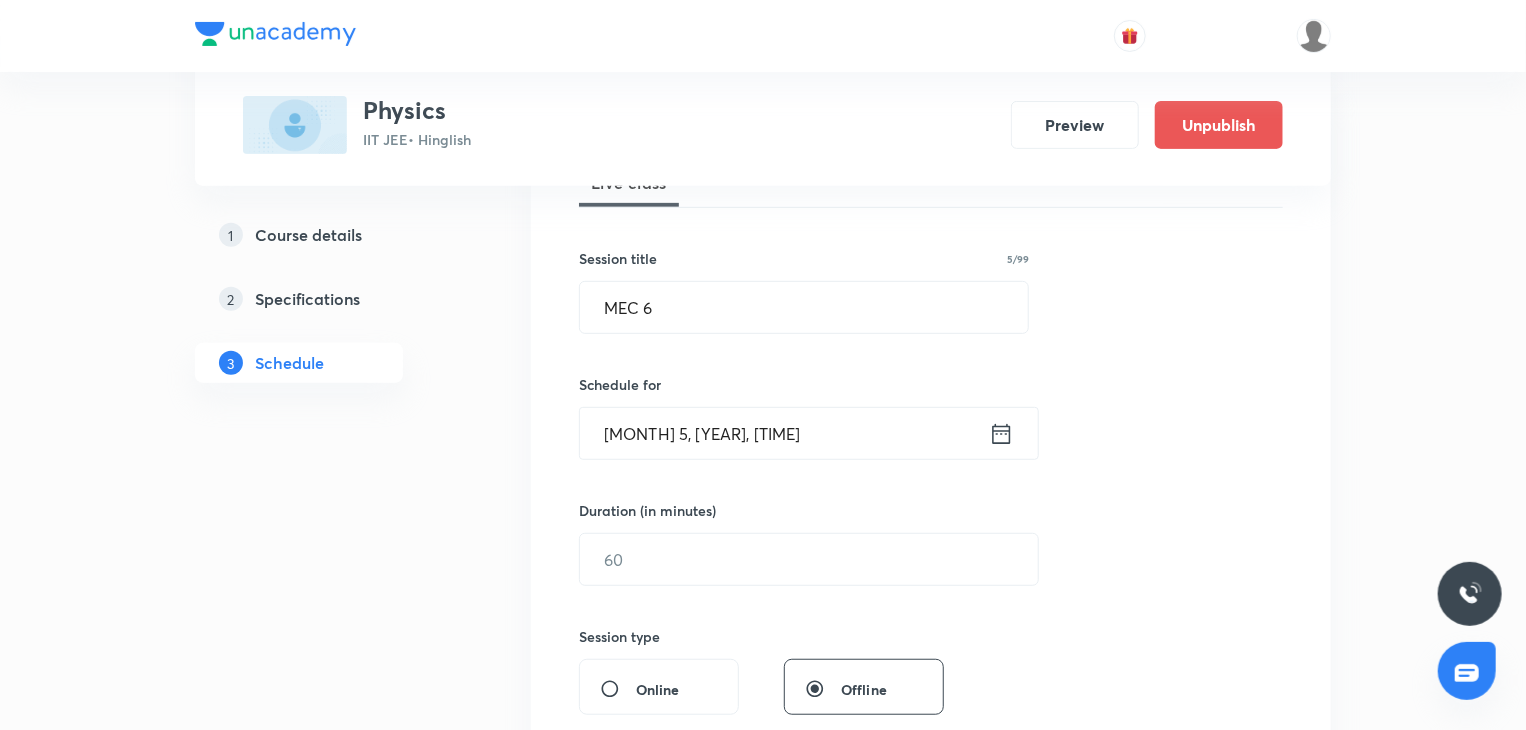 click on "[MONTH] 5, [YEAR], [TIME]" at bounding box center (784, 433) 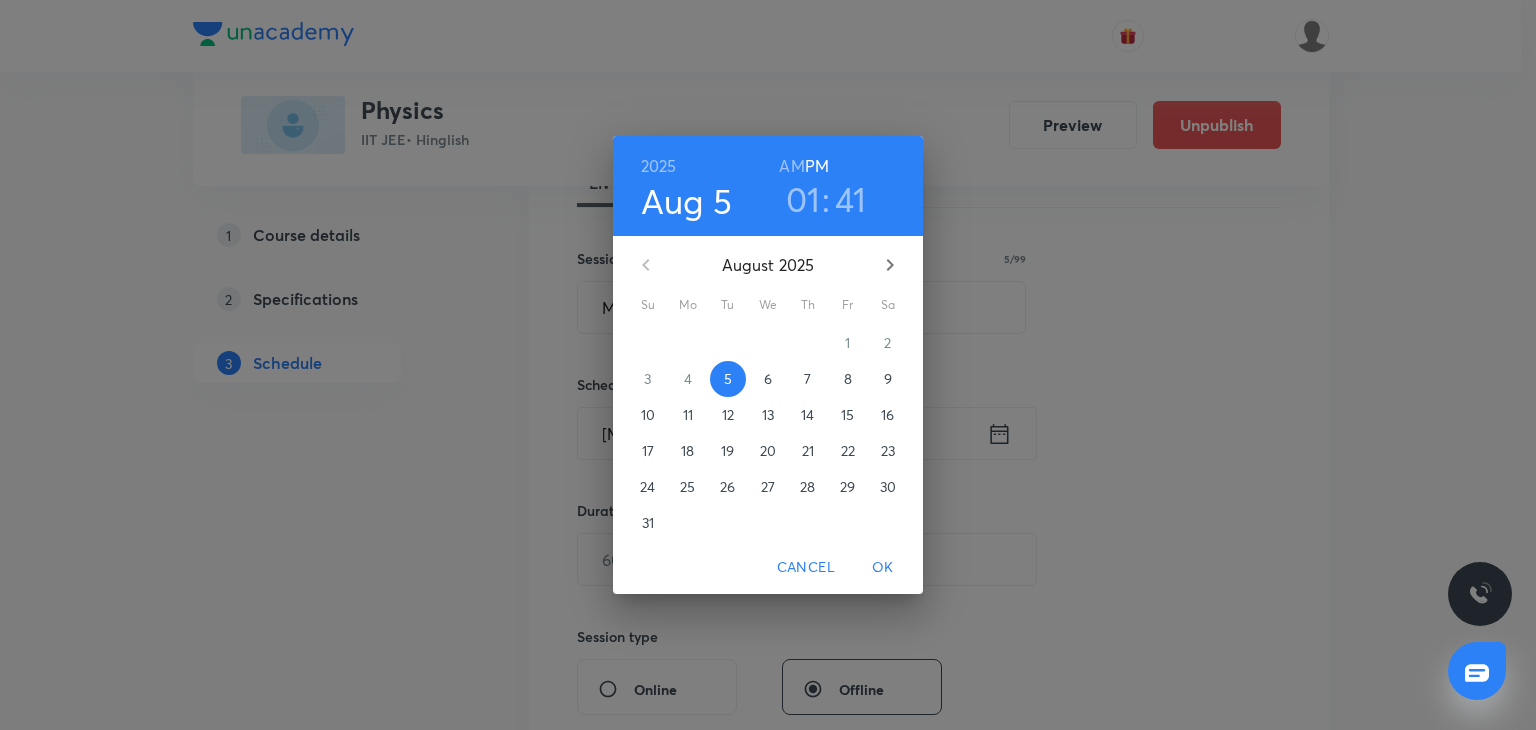 click on "8" at bounding box center [848, 379] 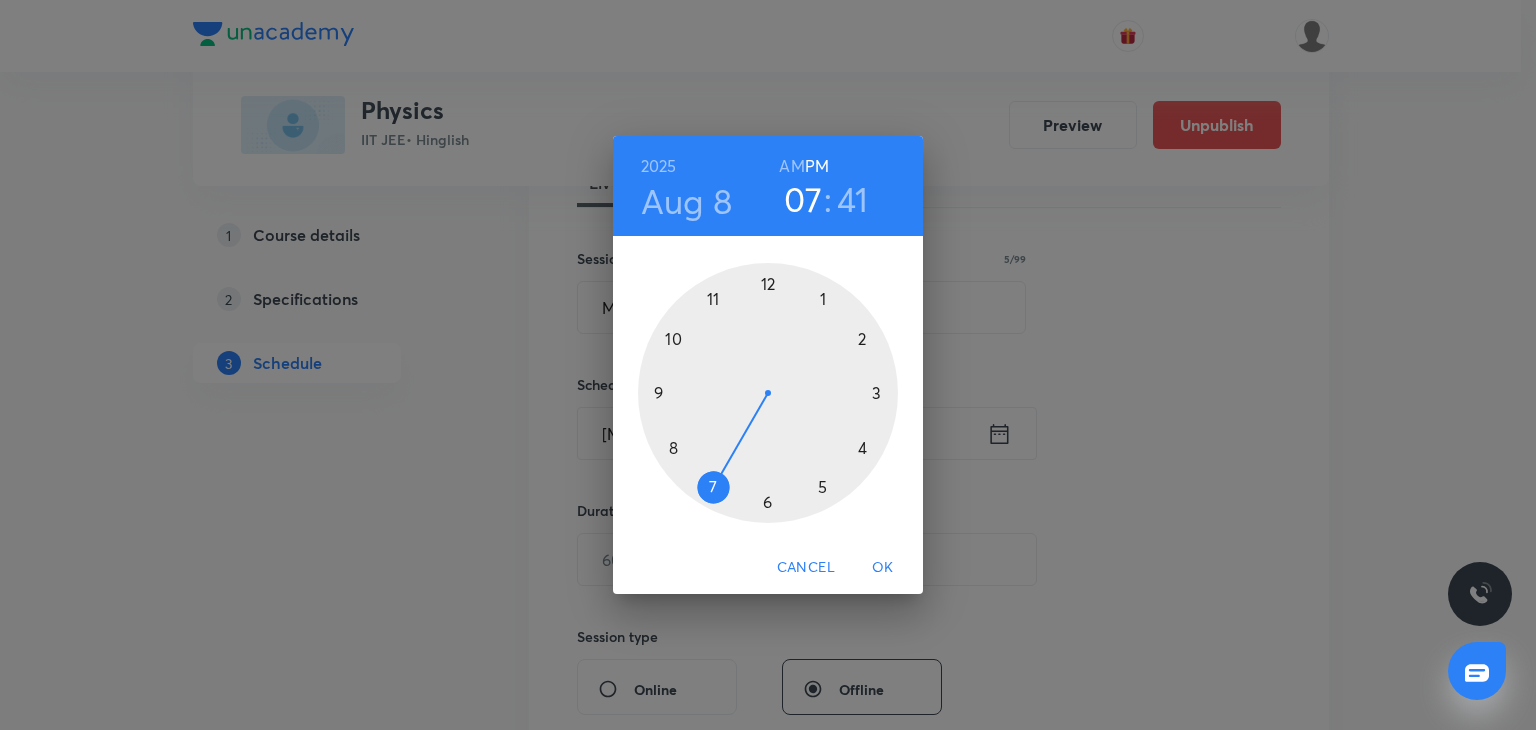 drag, startPoint x: 712, startPoint y: 453, endPoint x: 705, endPoint y: 483, distance: 30.805843 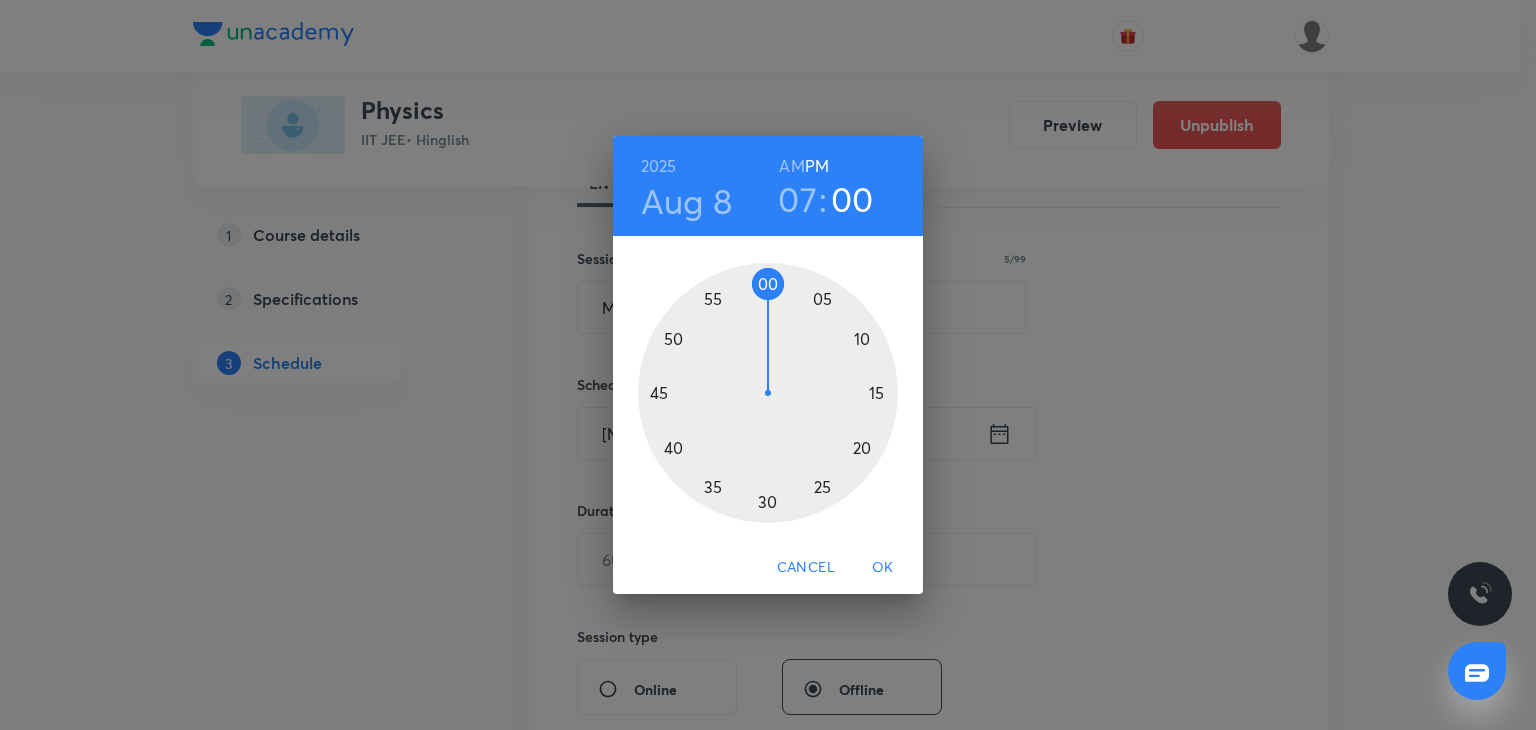 drag, startPoint x: 768, startPoint y: 302, endPoint x: 772, endPoint y: 284, distance: 18.439089 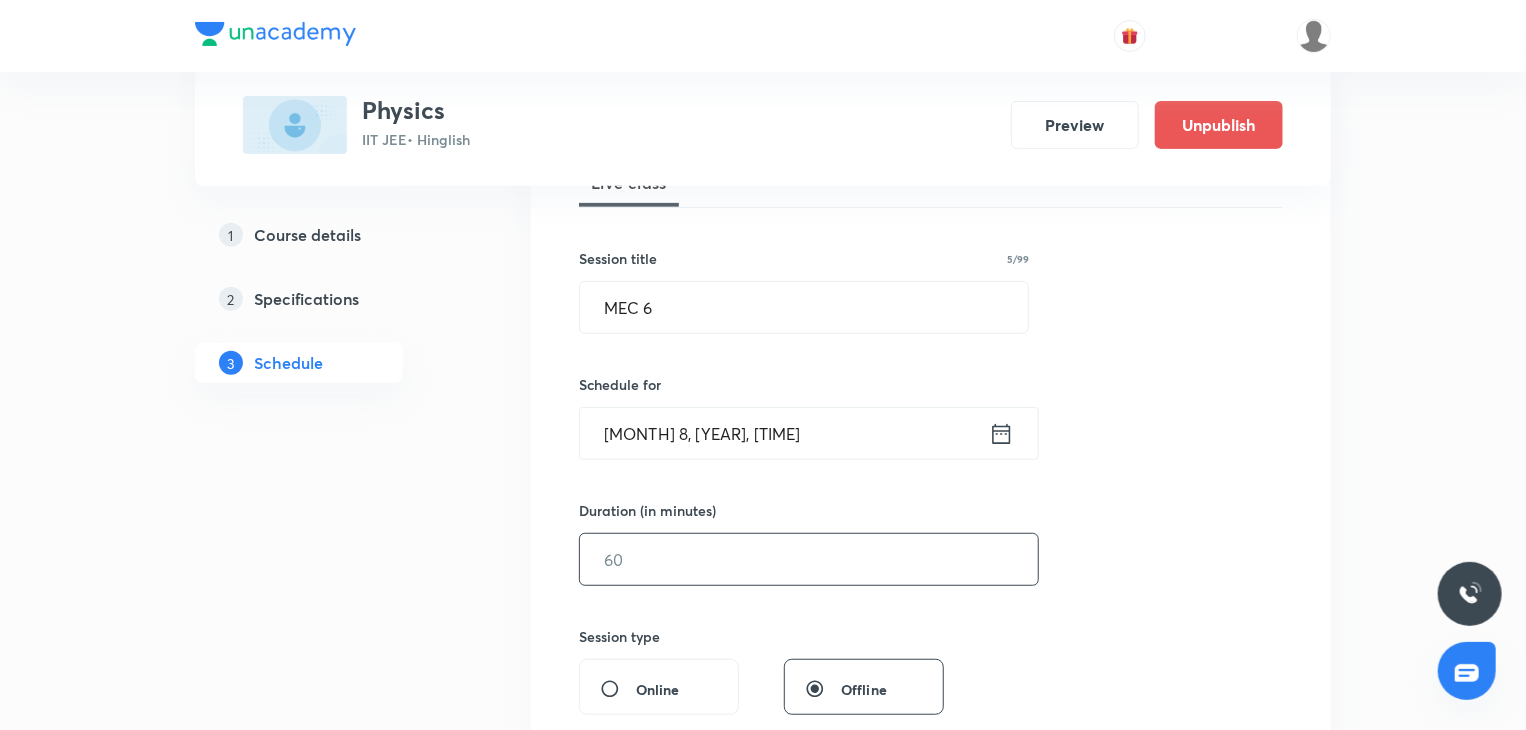 click at bounding box center [809, 559] 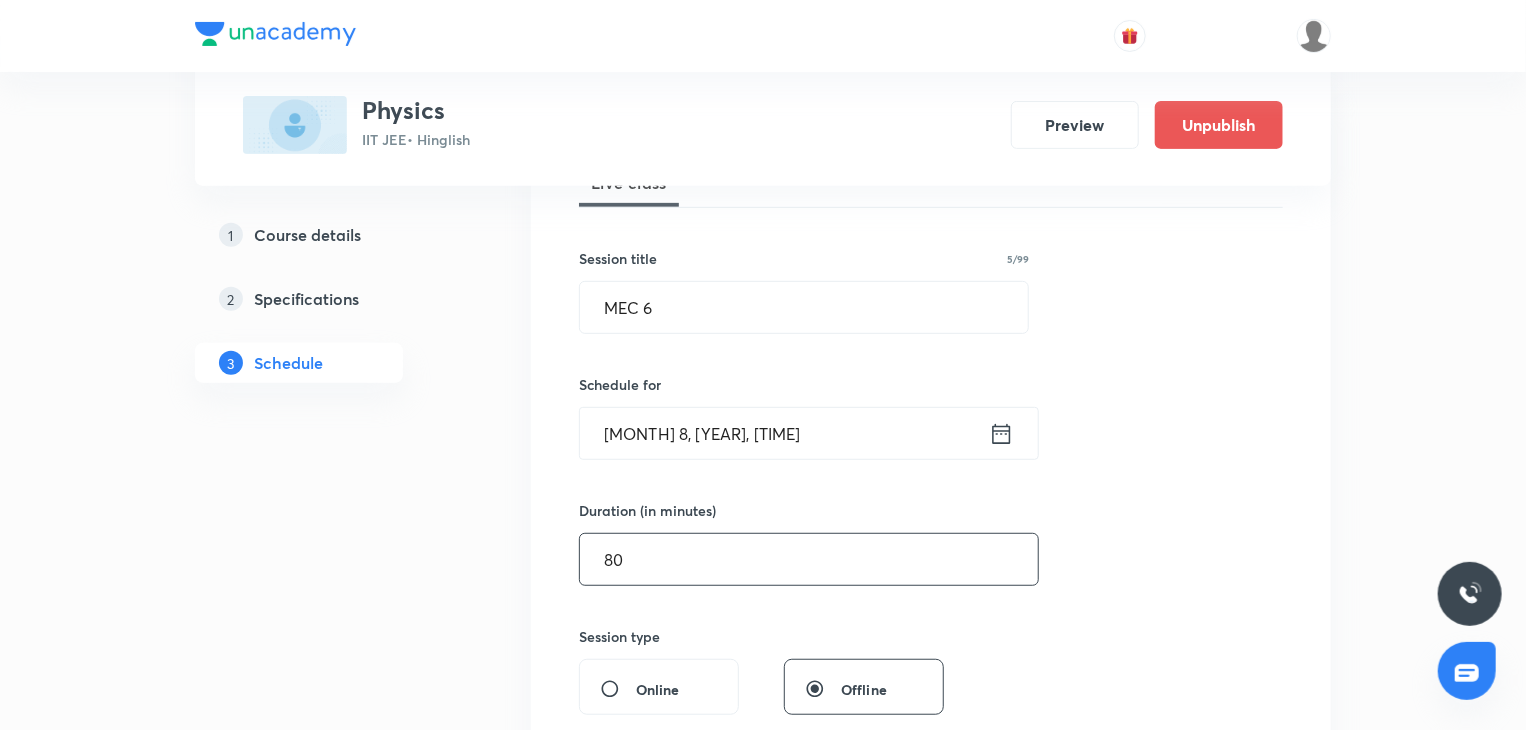 type on "80" 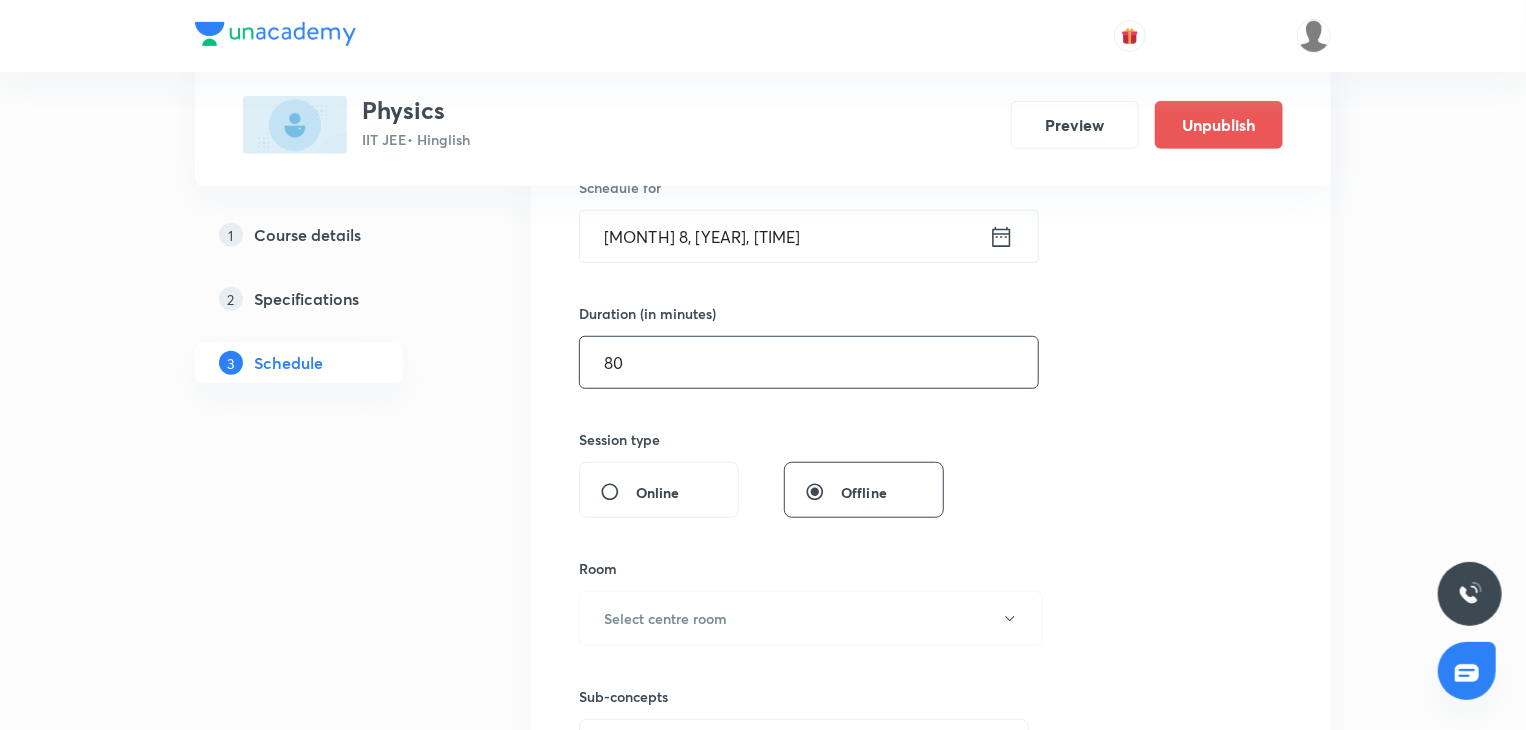 scroll, scrollTop: 619, scrollLeft: 0, axis: vertical 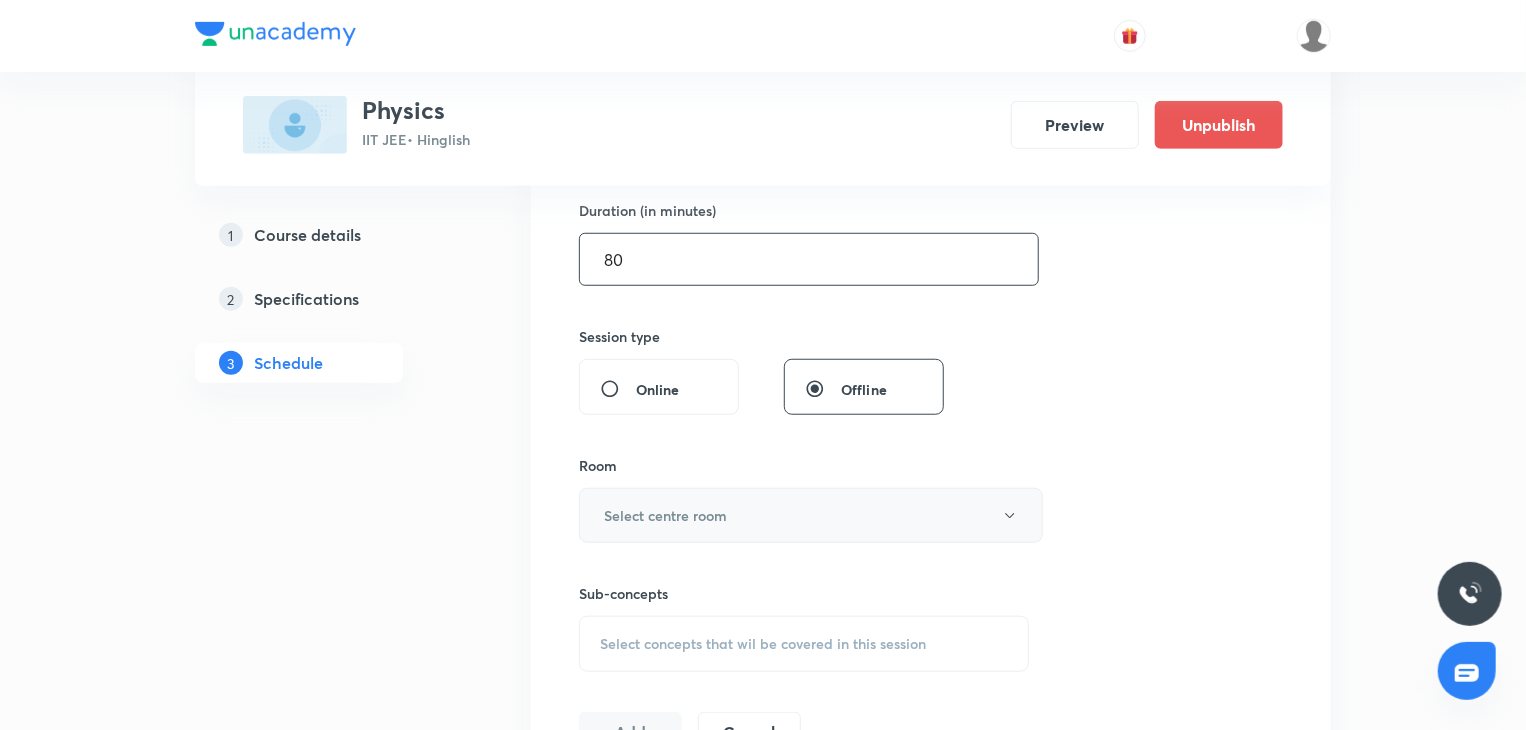 click on "Select centre room" at bounding box center (665, 515) 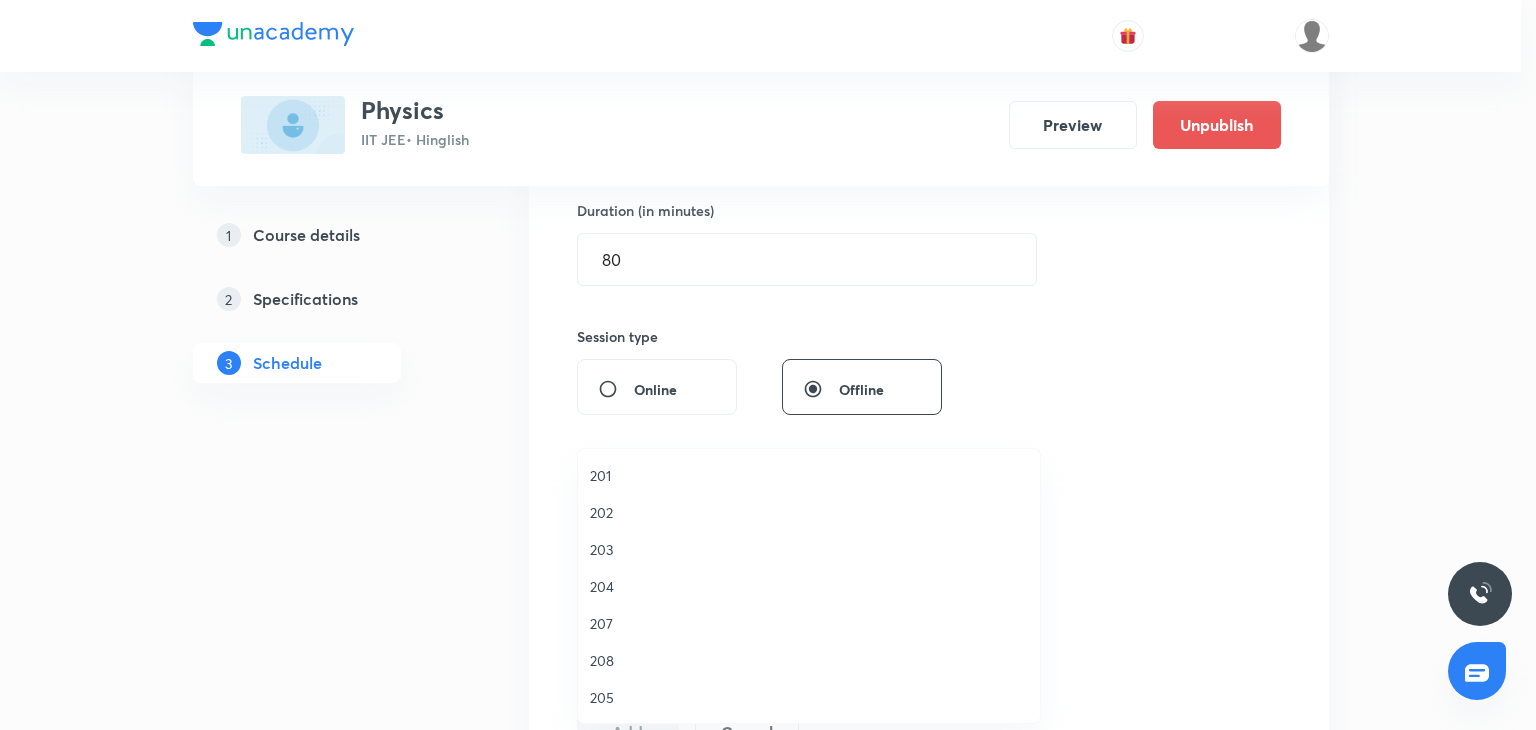 click on "207" at bounding box center (809, 623) 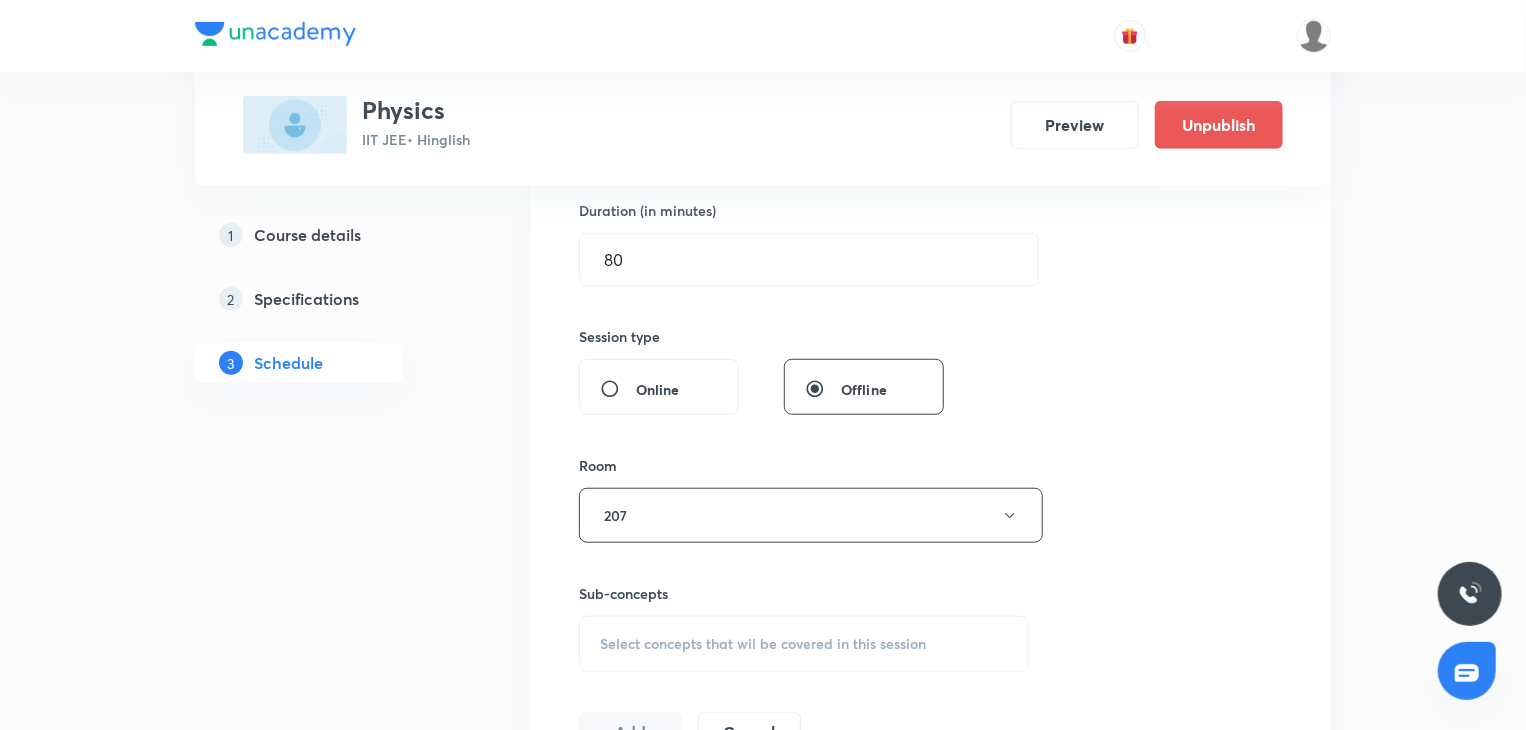 click on "Select concepts that wil be covered in this session" at bounding box center [804, 644] 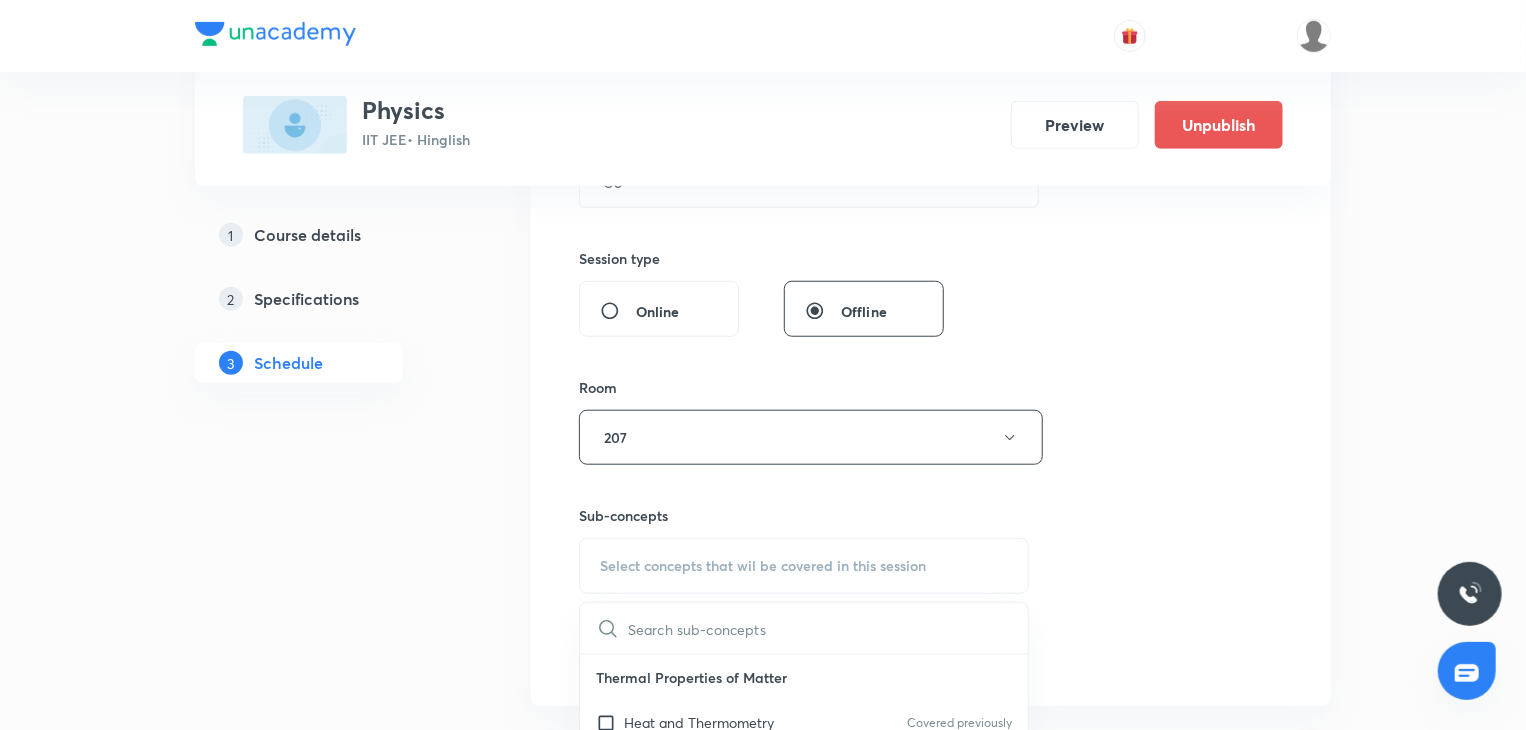 scroll, scrollTop: 719, scrollLeft: 0, axis: vertical 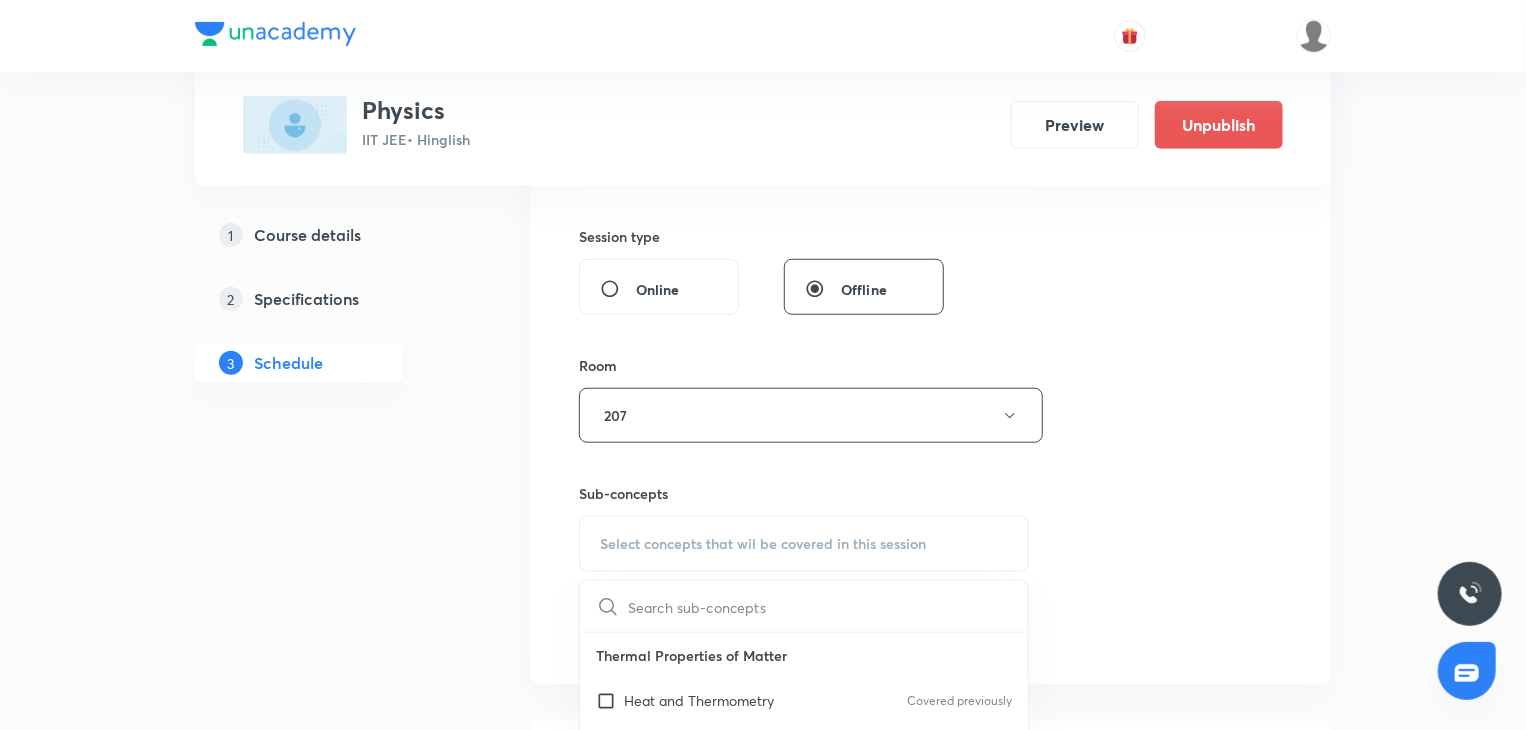 drag, startPoint x: 756, startPoint y: 654, endPoint x: 761, endPoint y: 672, distance: 18.681541 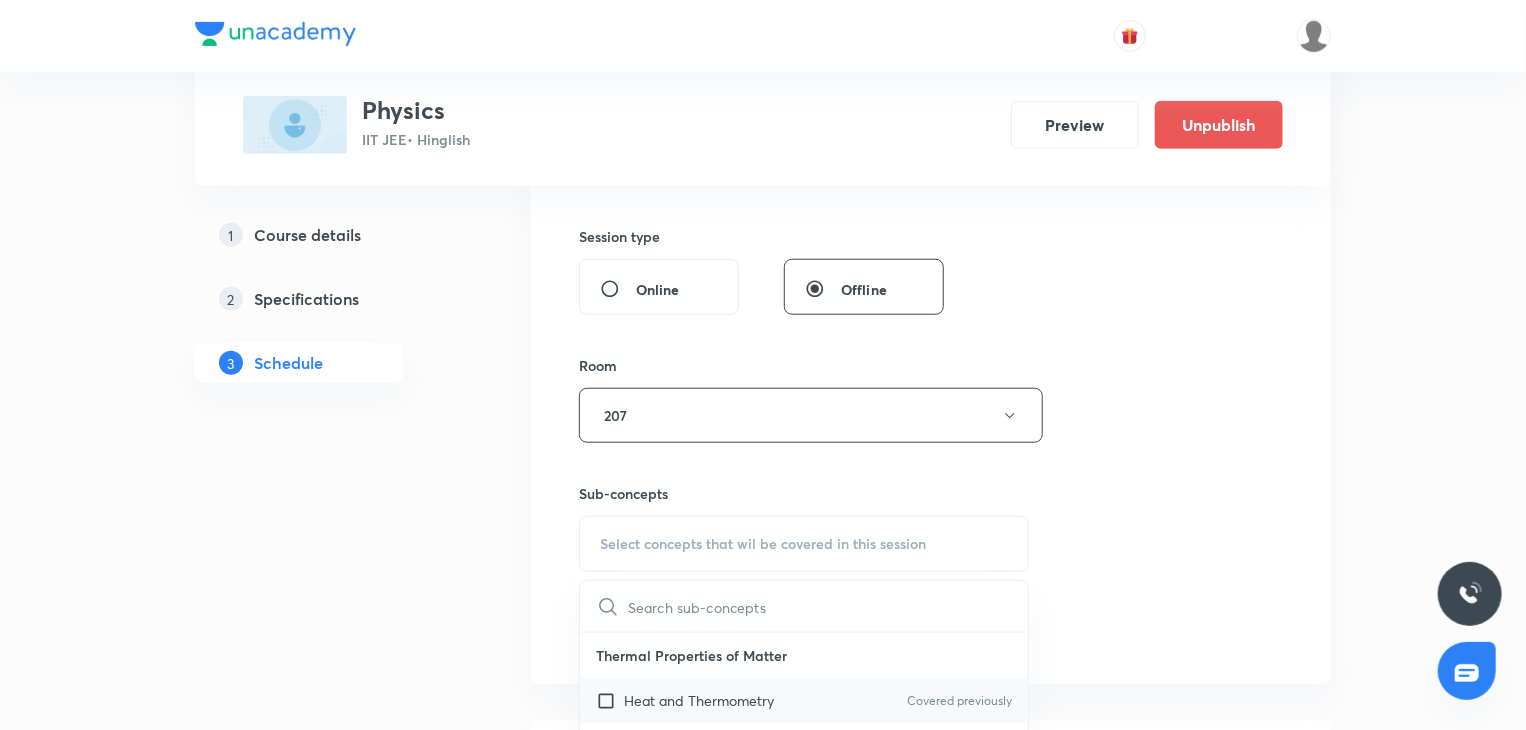 drag, startPoint x: 761, startPoint y: 672, endPoint x: 772, endPoint y: 691, distance: 21.954498 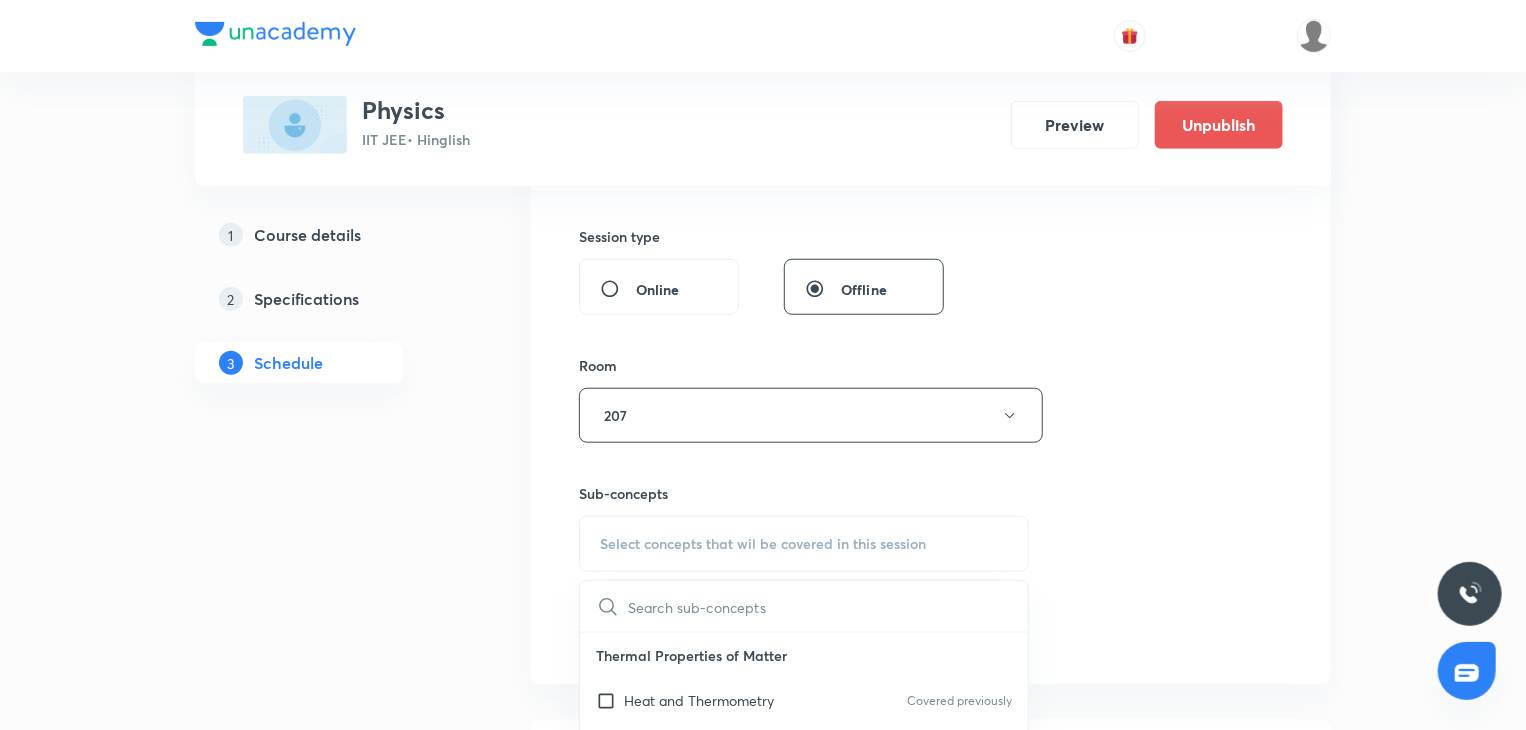click on "Heat and Thermometry" at bounding box center (699, 700) 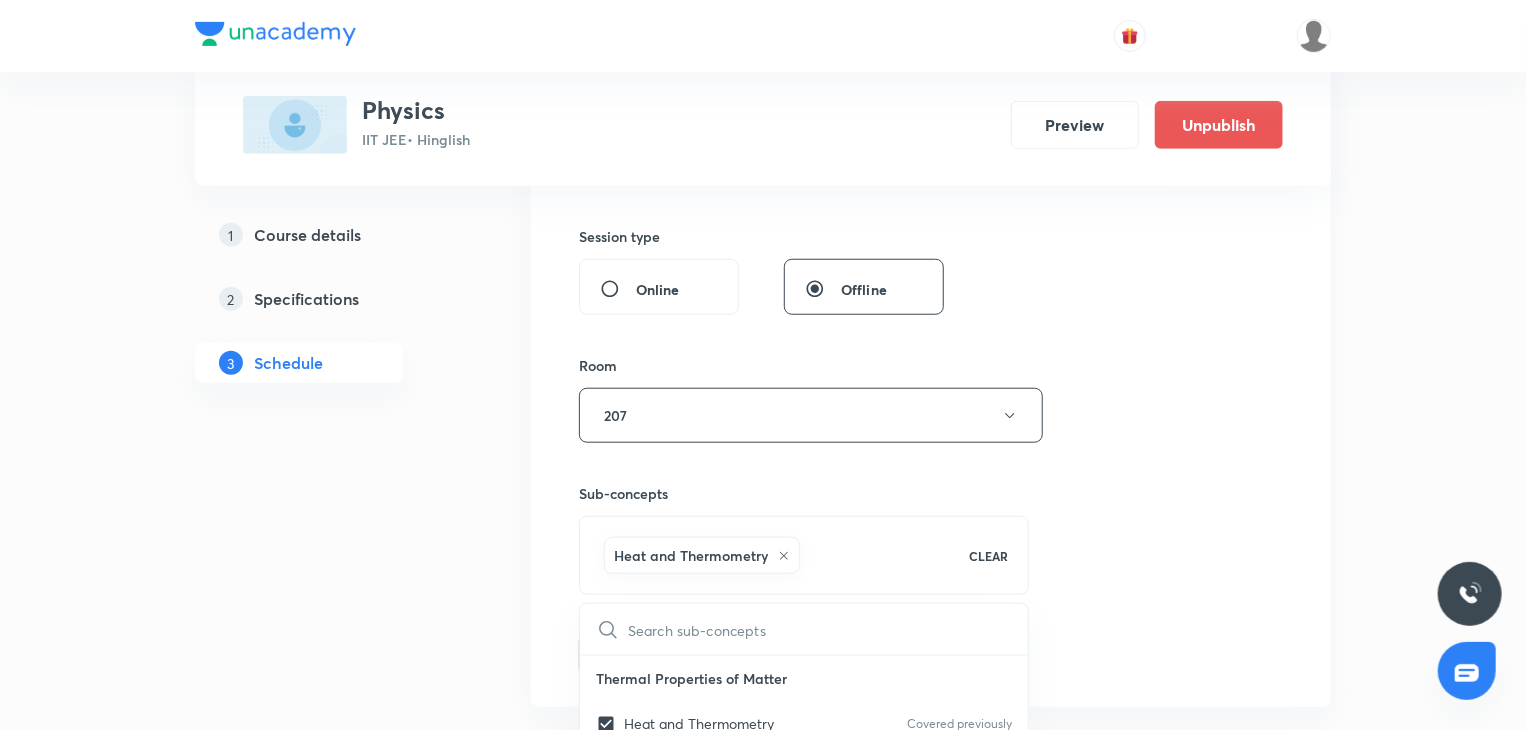 click on "Session  84 Live class Session title 5/99 MEC 6 ​ Schedule for Aug 8, 2025, 7:00 PM ​ Duration (in minutes) 80 ​   Session type Online Offline Room 207 Sub-concepts Heat and Thermometry CLEAR ​ Thermal Properties of Matter Heat and Thermometry Covered previously Thermometry Covered previously Thermal Expansion Covered previously Calorimetry Covered previously Conduction Radiation Conduction of Heat in Steady State Conduction Before Steady State (Qualitative Description) Convection of Heat (Qualitative Description) Kirchhoff's Law Newton's Law of Cooling Wien's Law of Blackbody Radiation & its Spectrum Radiation of Heat & Prevost Theory Stefan's-Boltzmann Law Emissivity, Absorptivity, Emissive Power Thermodynamics Thermodynamic System First Law of Thermodynamics Heat in Thermodynamics Gaseous Mixture Different Processes in First Law of Thermodynamics Reversible and irreversible Process Heat Engine Second Law of Thermodynamics Refrigerator or Heat Pump Kinetic Theory of Gases Gas Laws Mean Free Path" at bounding box center (931, 194) 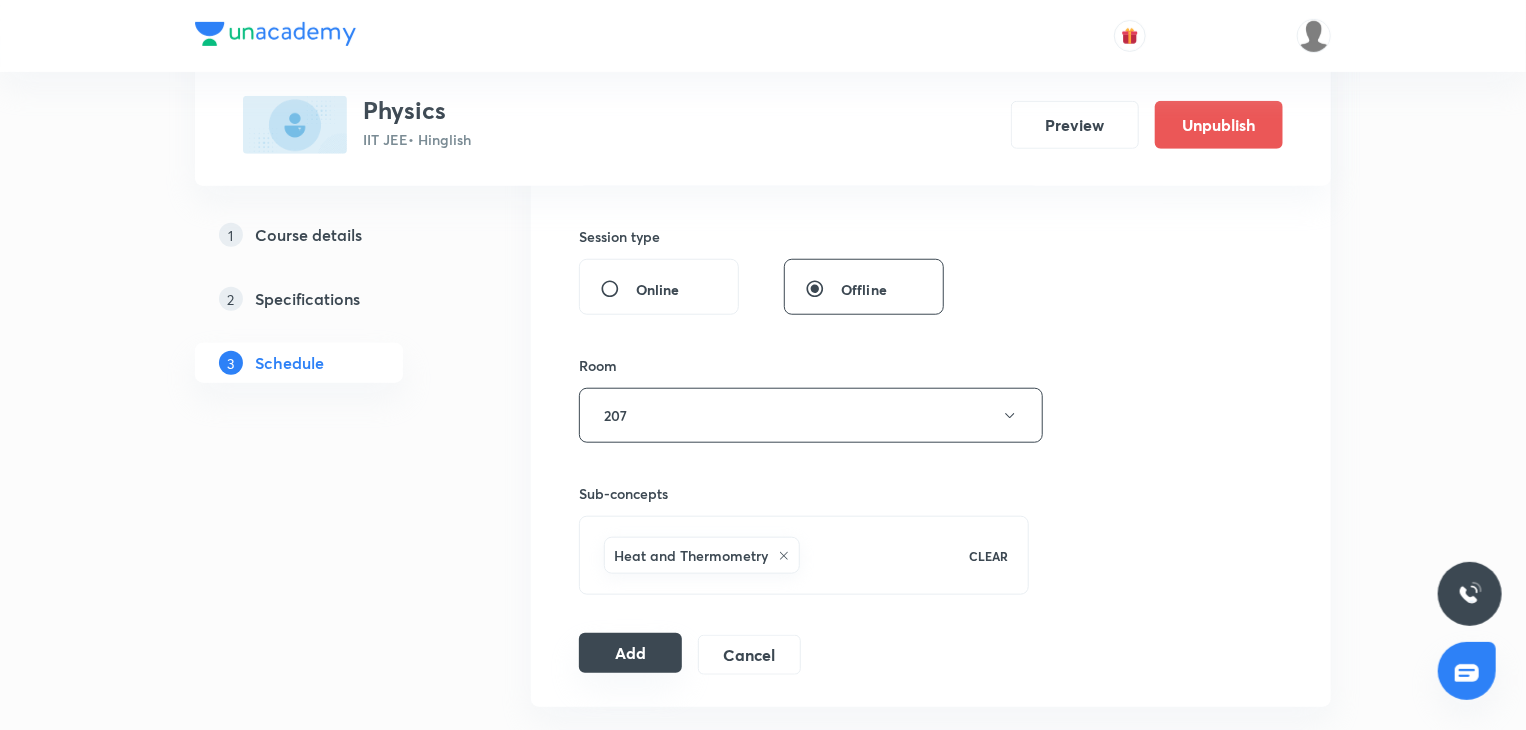 click on "Add" at bounding box center (630, 653) 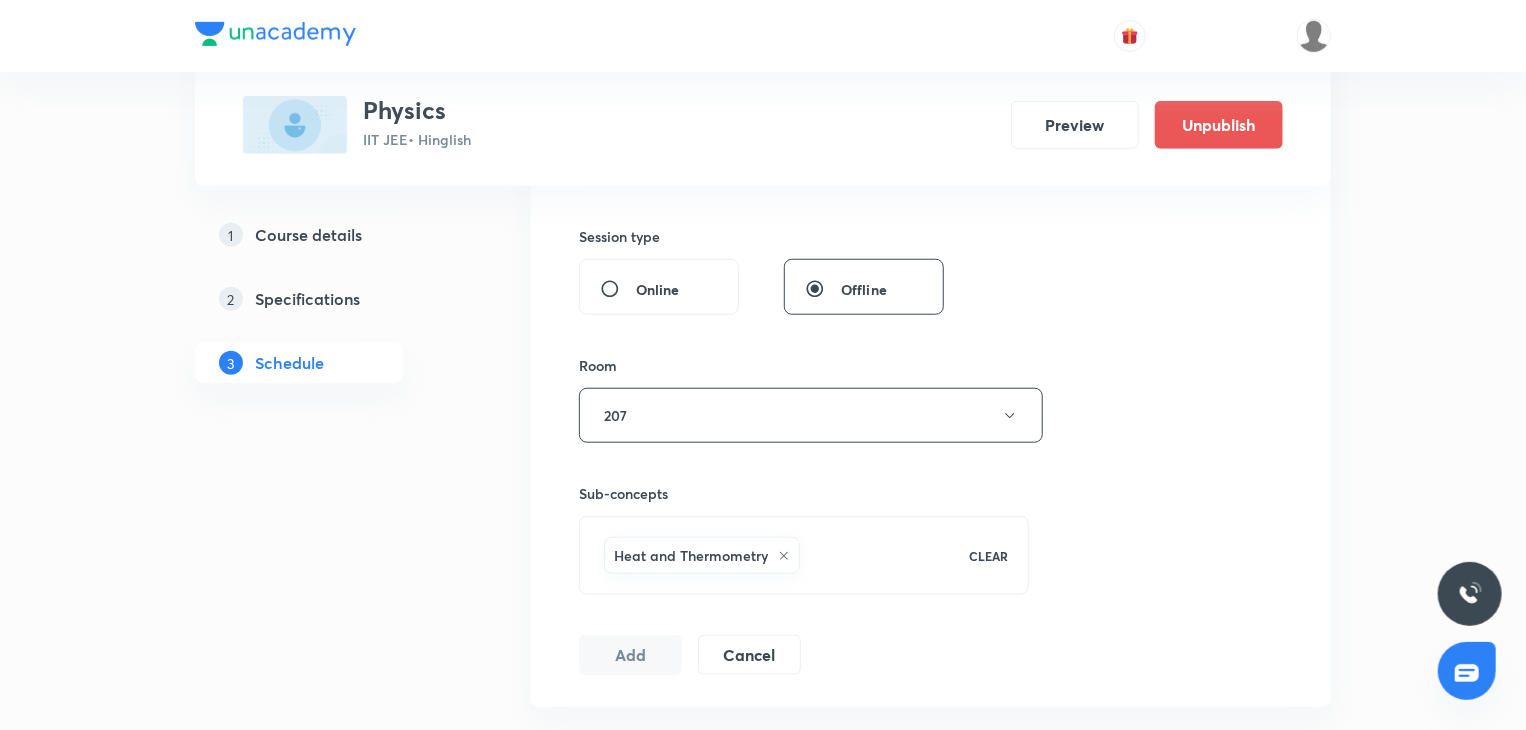 scroll, scrollTop: 13725, scrollLeft: 0, axis: vertical 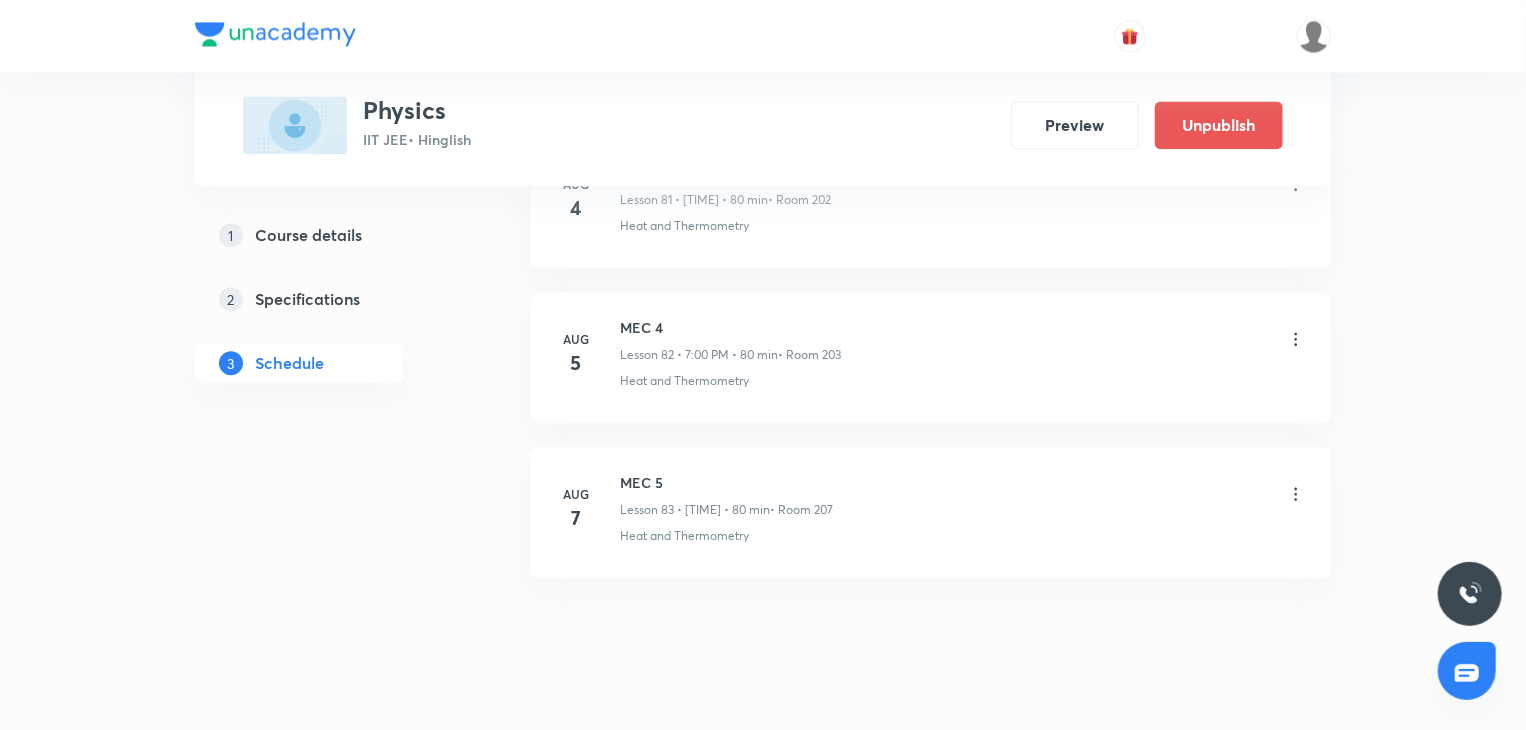 type 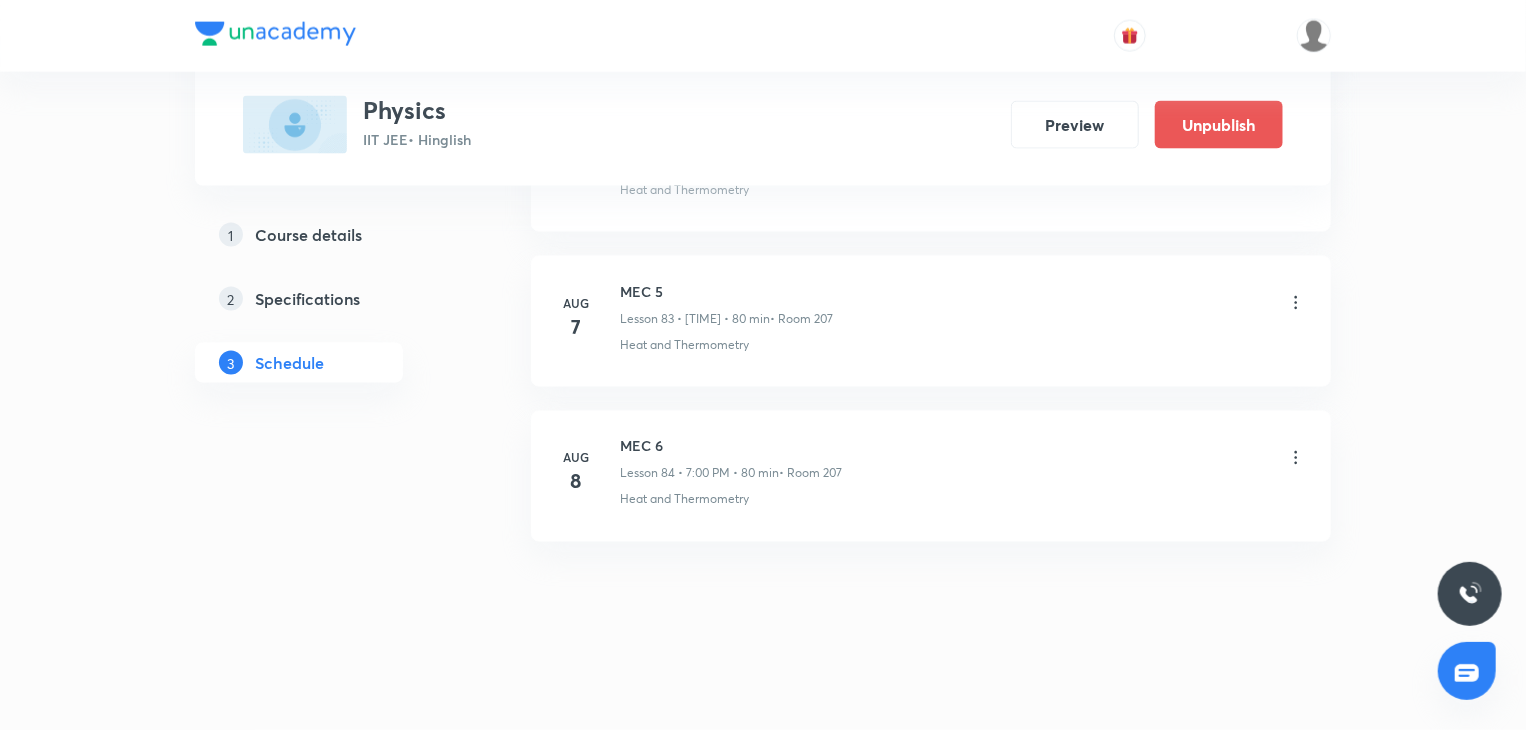 scroll, scrollTop: 12786, scrollLeft: 0, axis: vertical 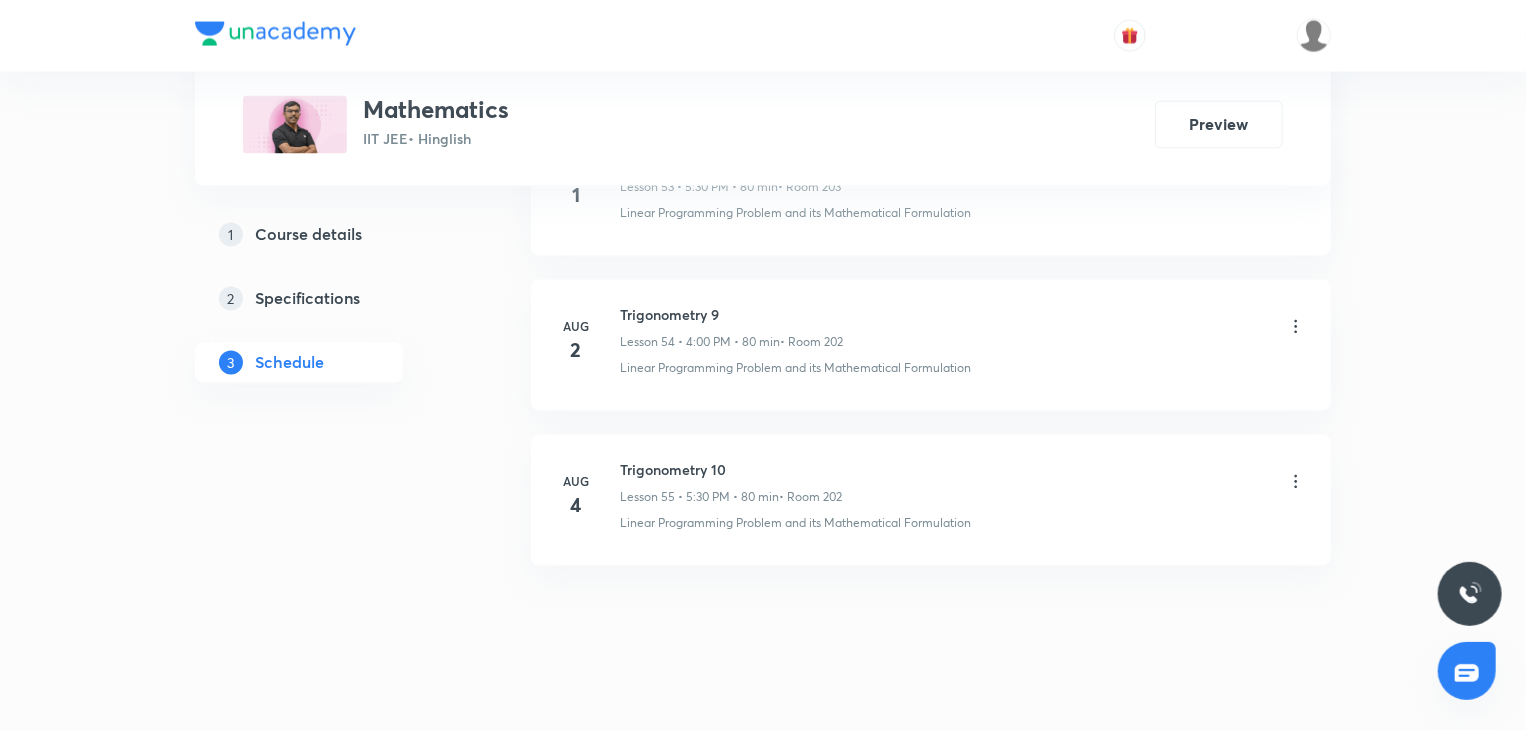 click on "Trigonometry 10" at bounding box center [731, 470] 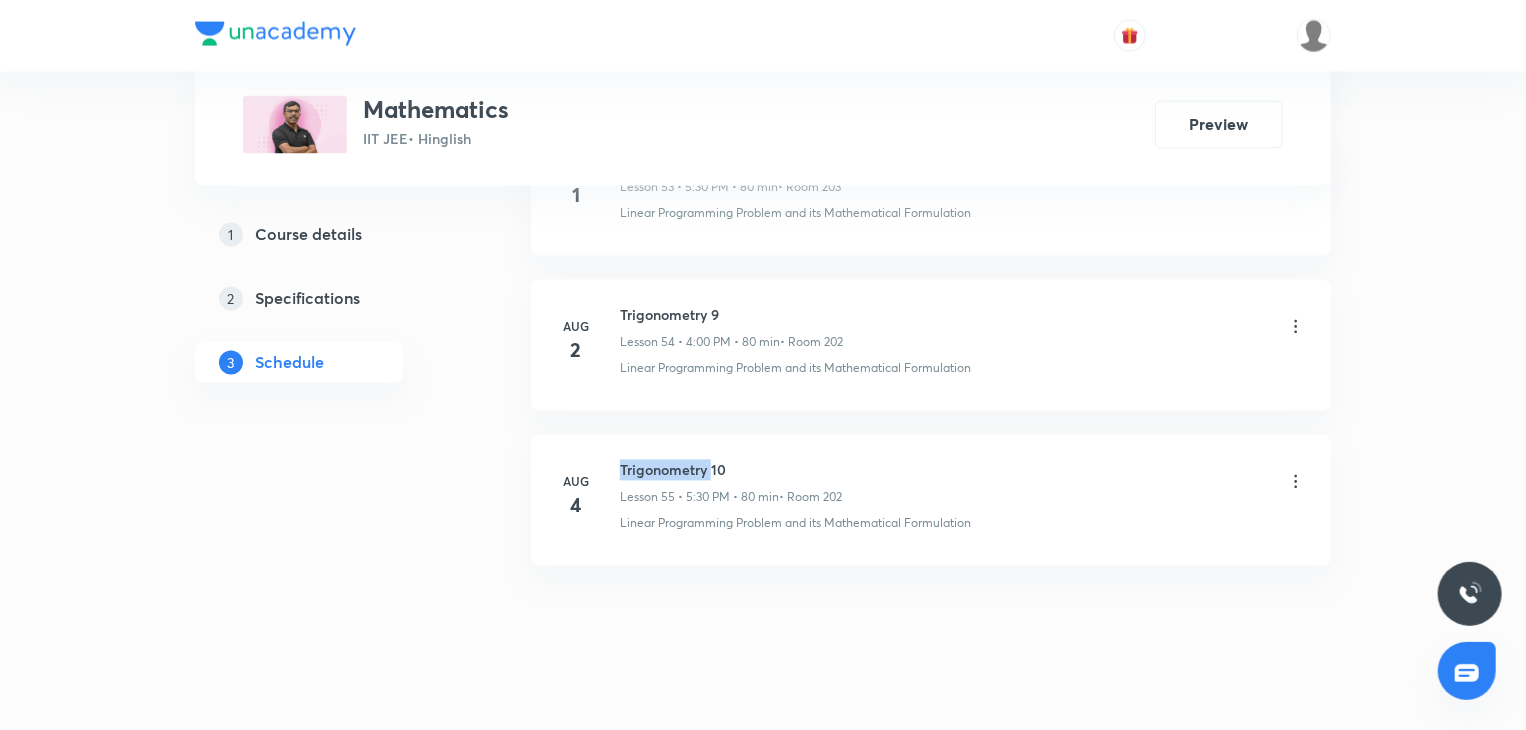 click on "Trigonometry 10" at bounding box center (731, 470) 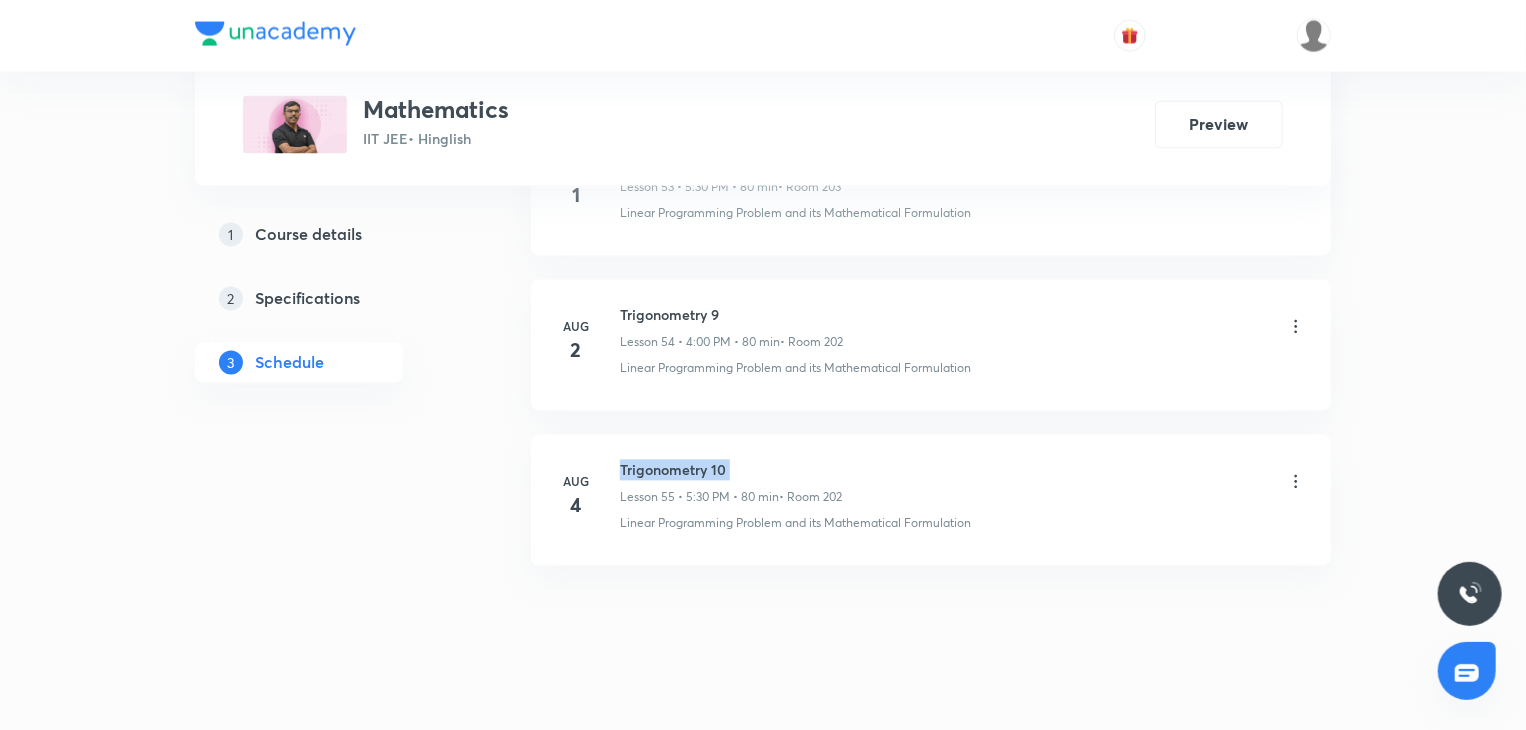 click on "Trigonometry 10" at bounding box center [731, 470] 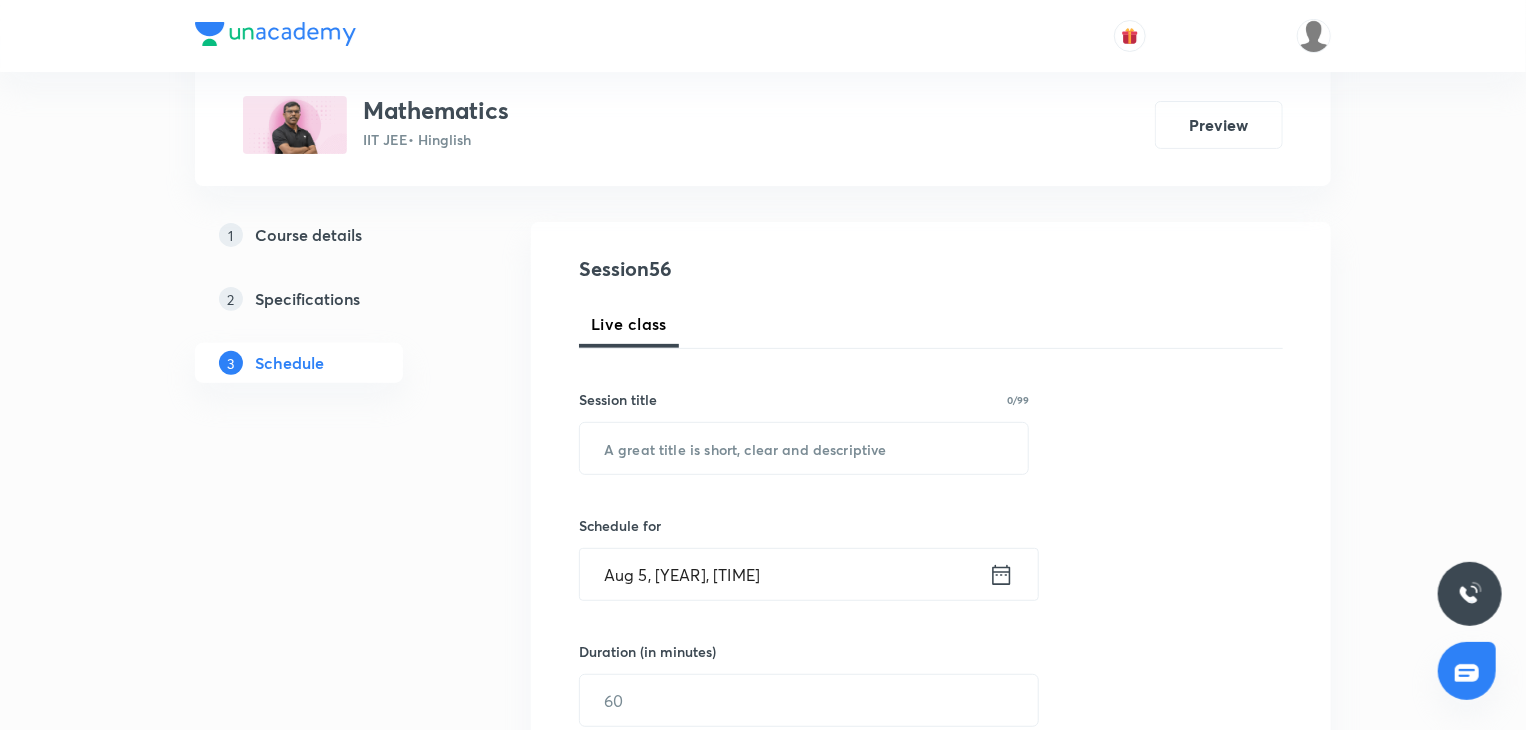scroll, scrollTop: 200, scrollLeft: 0, axis: vertical 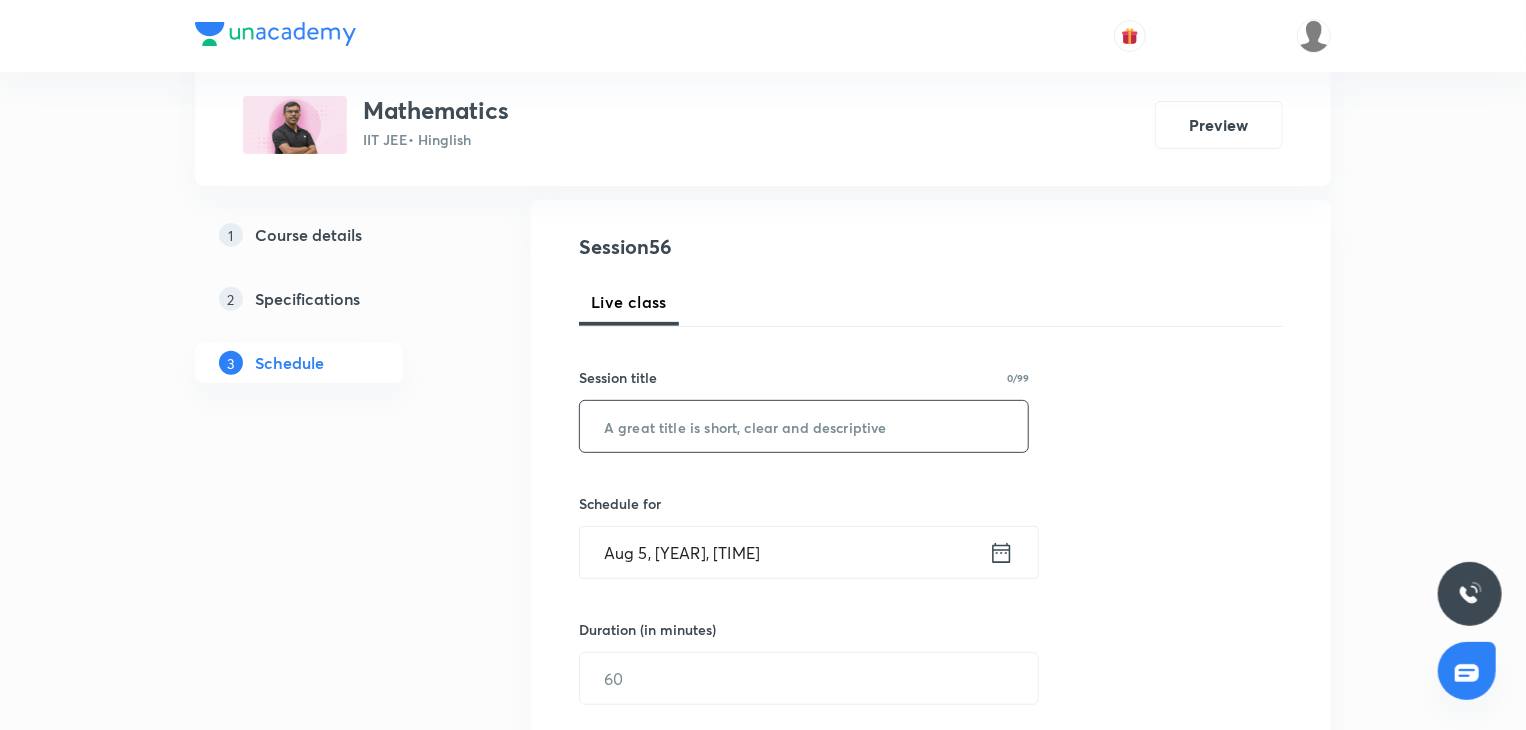 click at bounding box center (804, 426) 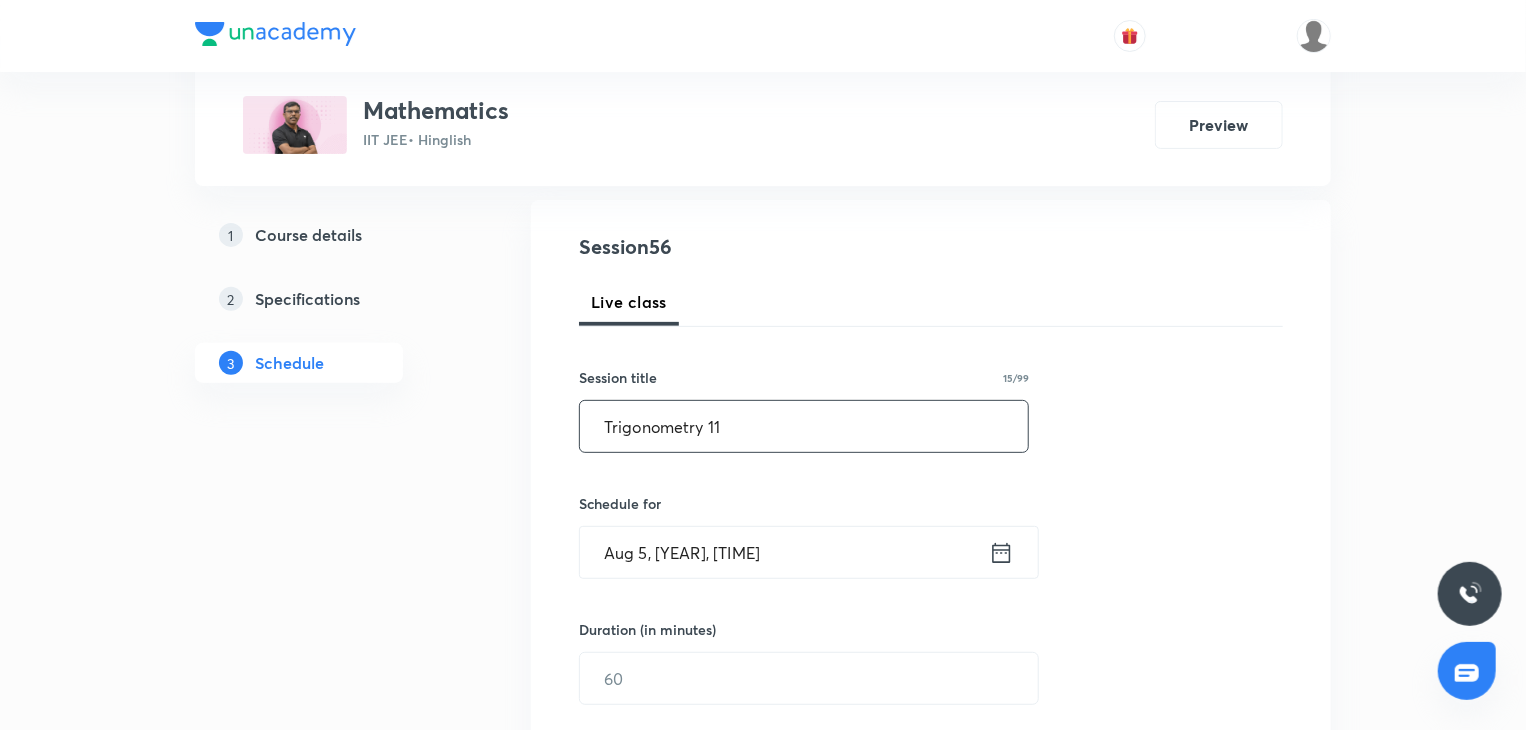 type on "Trigonometry 11" 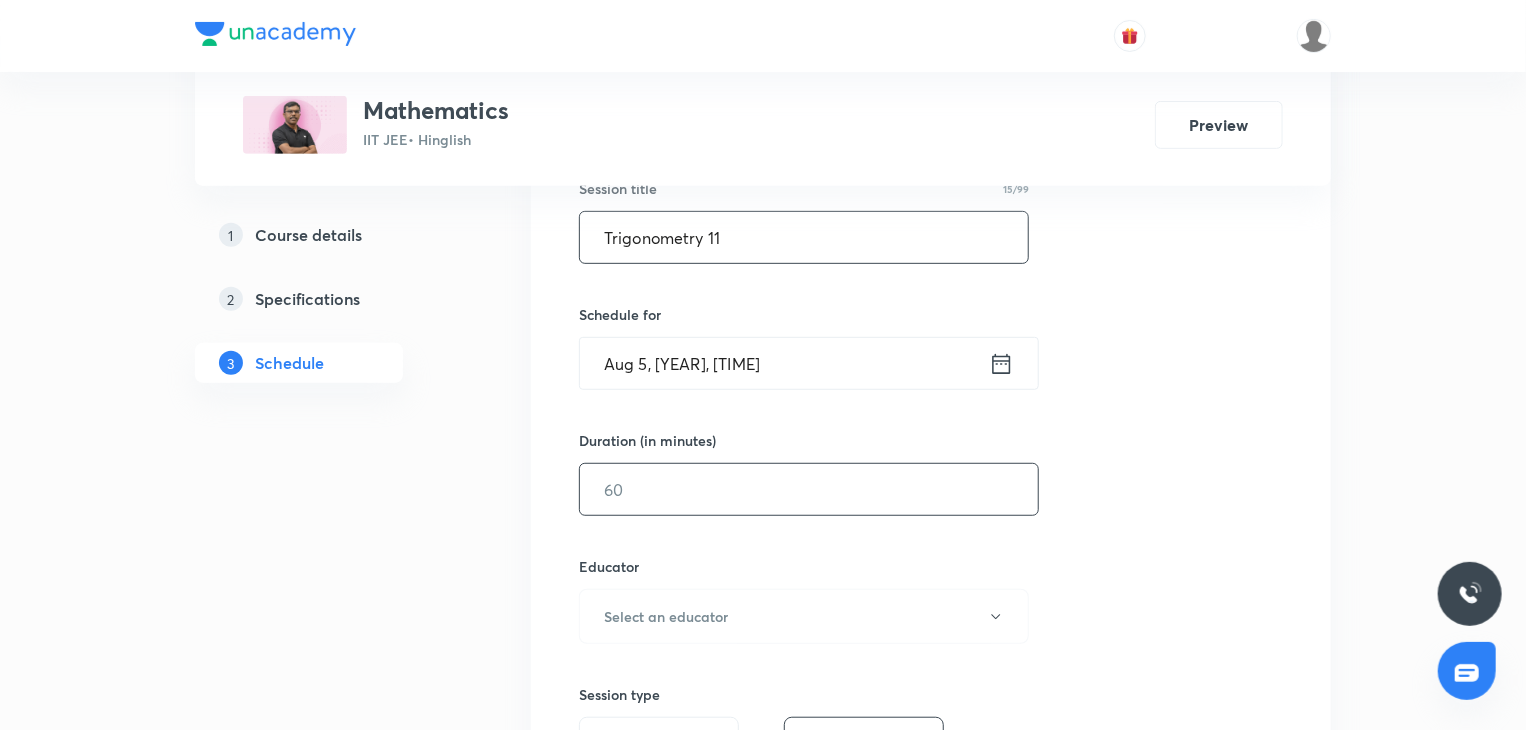 scroll, scrollTop: 400, scrollLeft: 0, axis: vertical 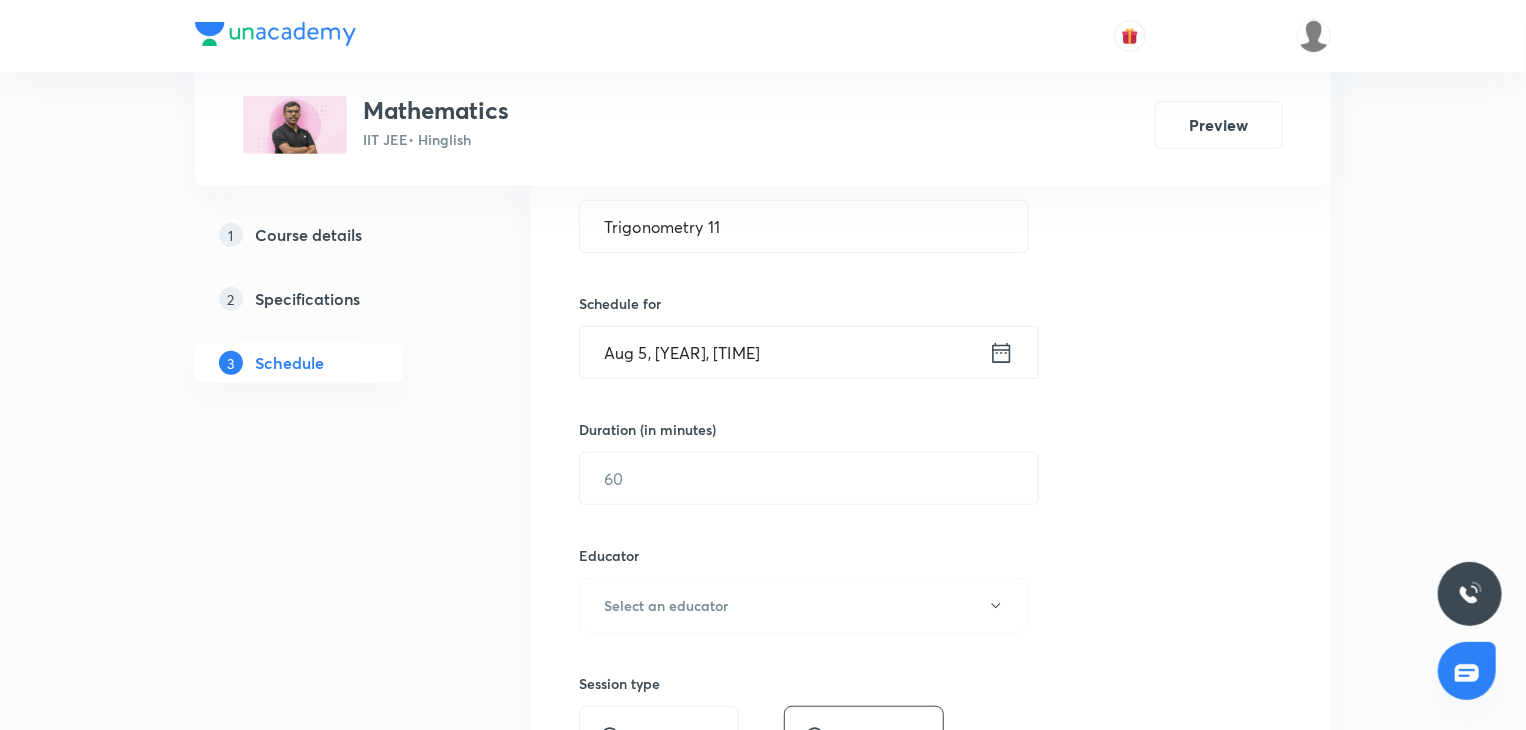 click on "Aug 5, 2025, 1:41 PM" at bounding box center (784, 352) 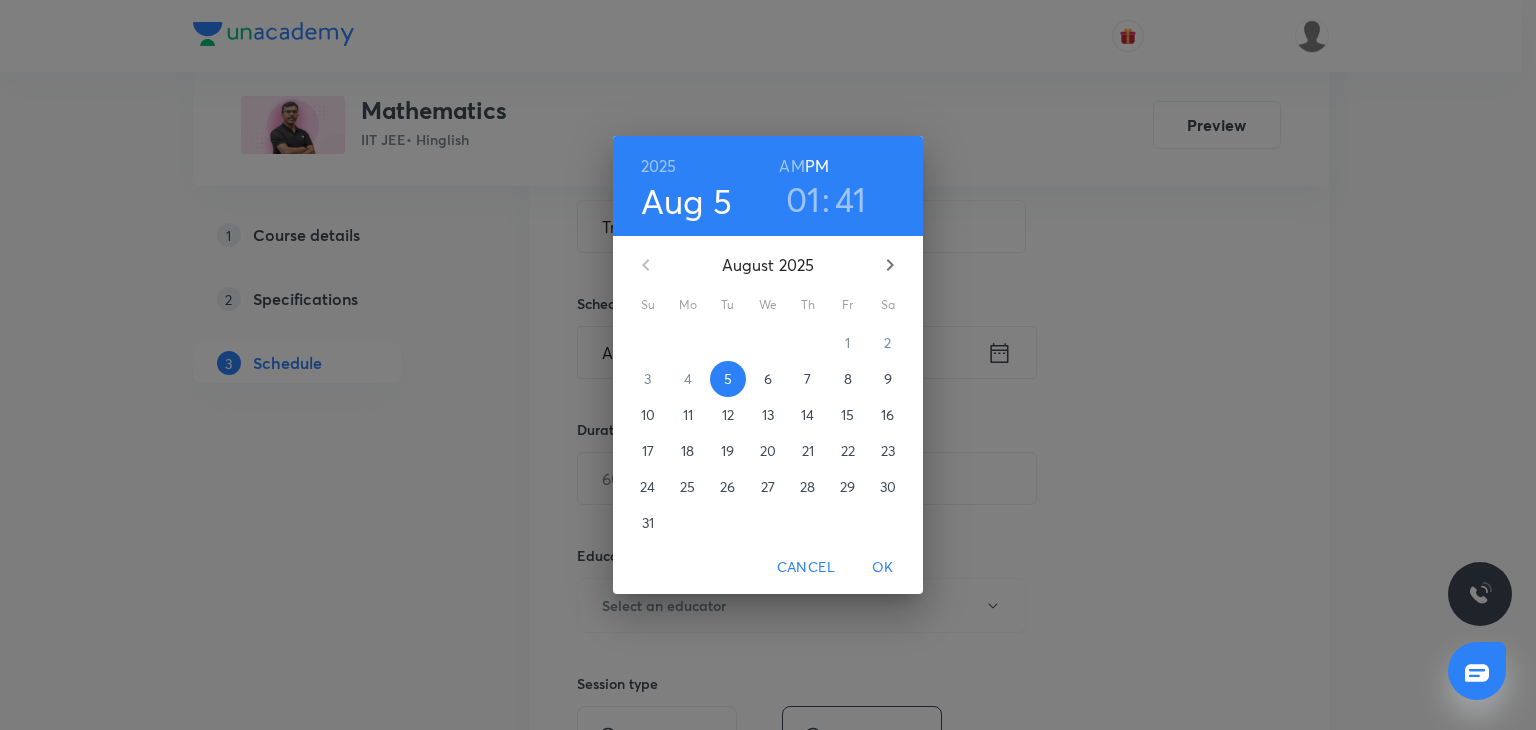 click on "01" at bounding box center [803, 199] 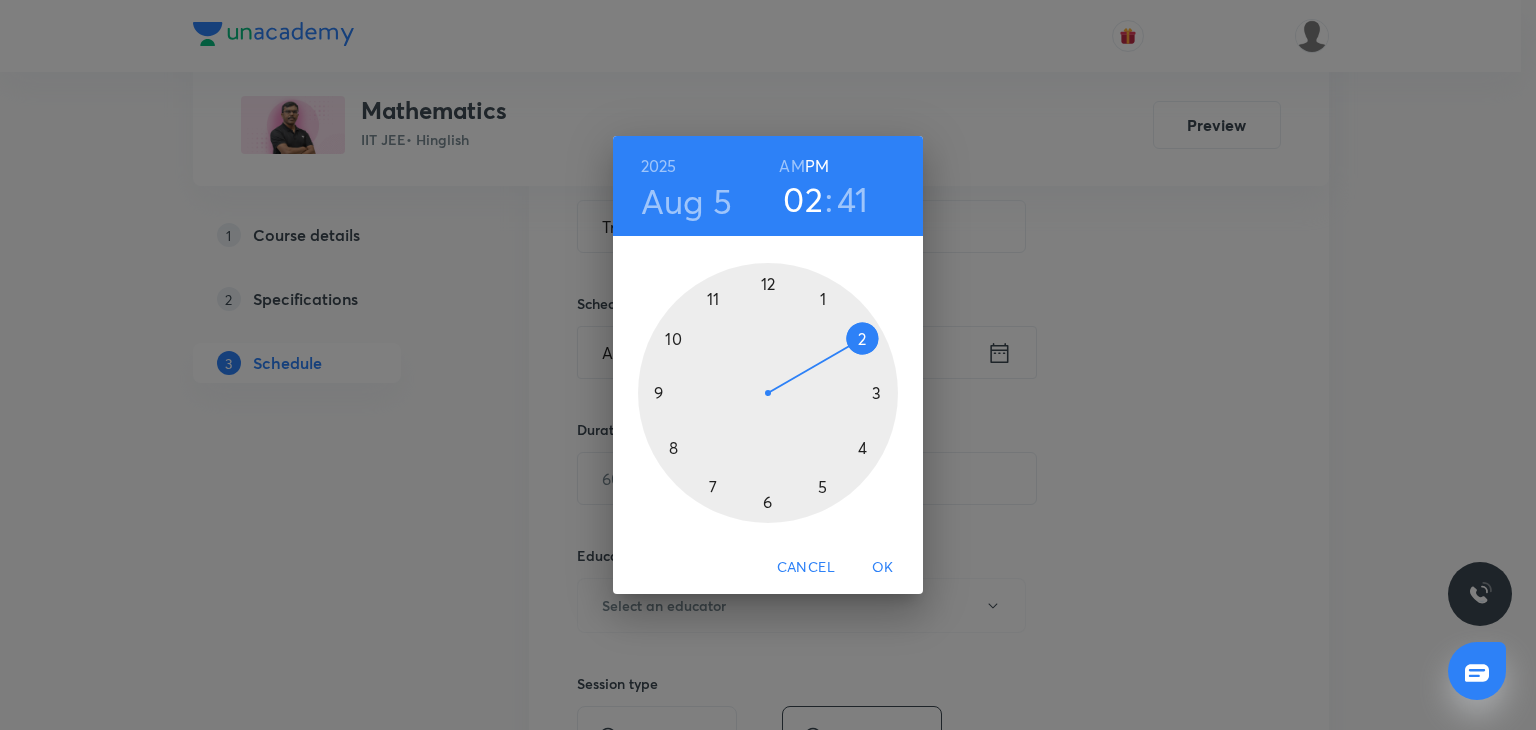 drag, startPoint x: 878, startPoint y: 385, endPoint x: 875, endPoint y: 335, distance: 50.08992 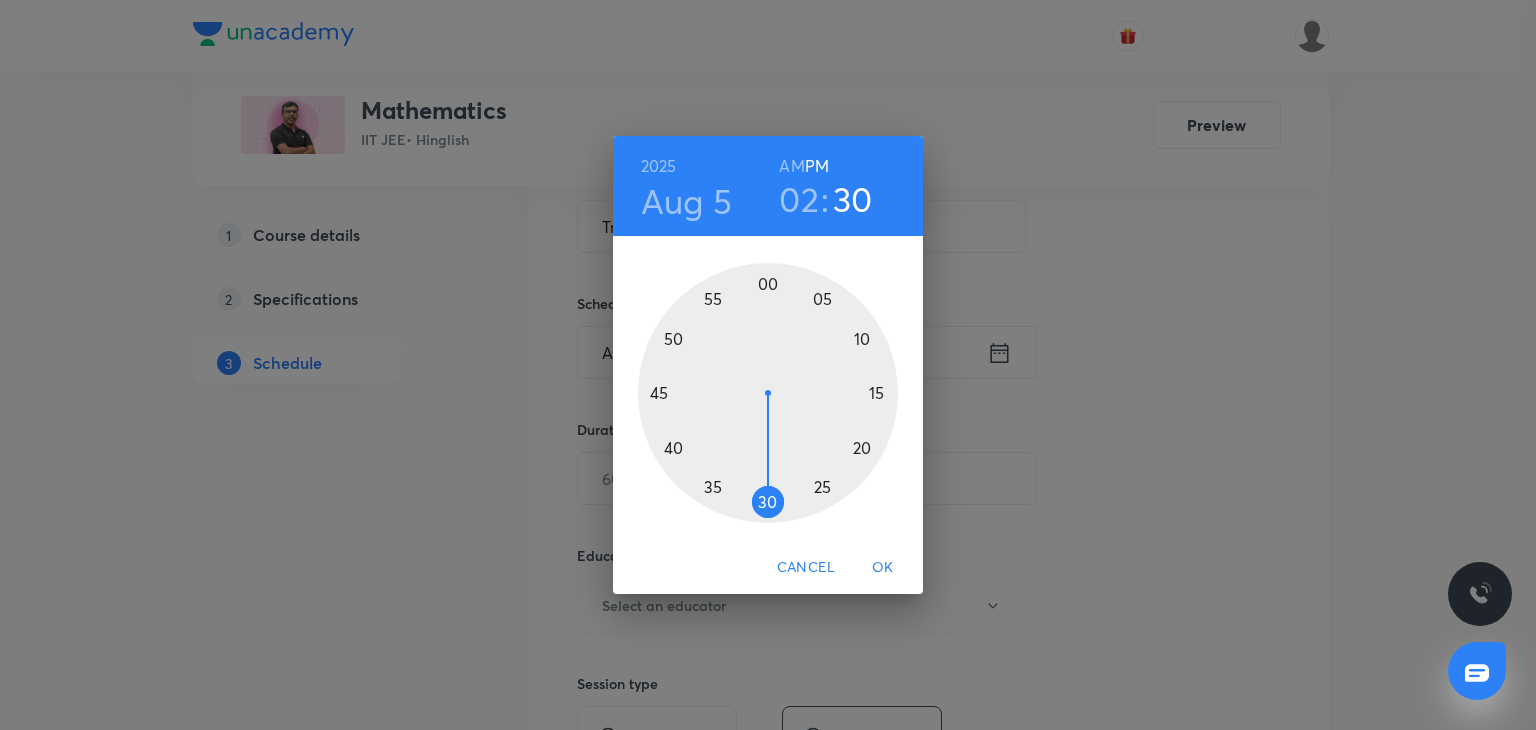 drag, startPoint x: 792, startPoint y: 507, endPoint x: 764, endPoint y: 501, distance: 28.635643 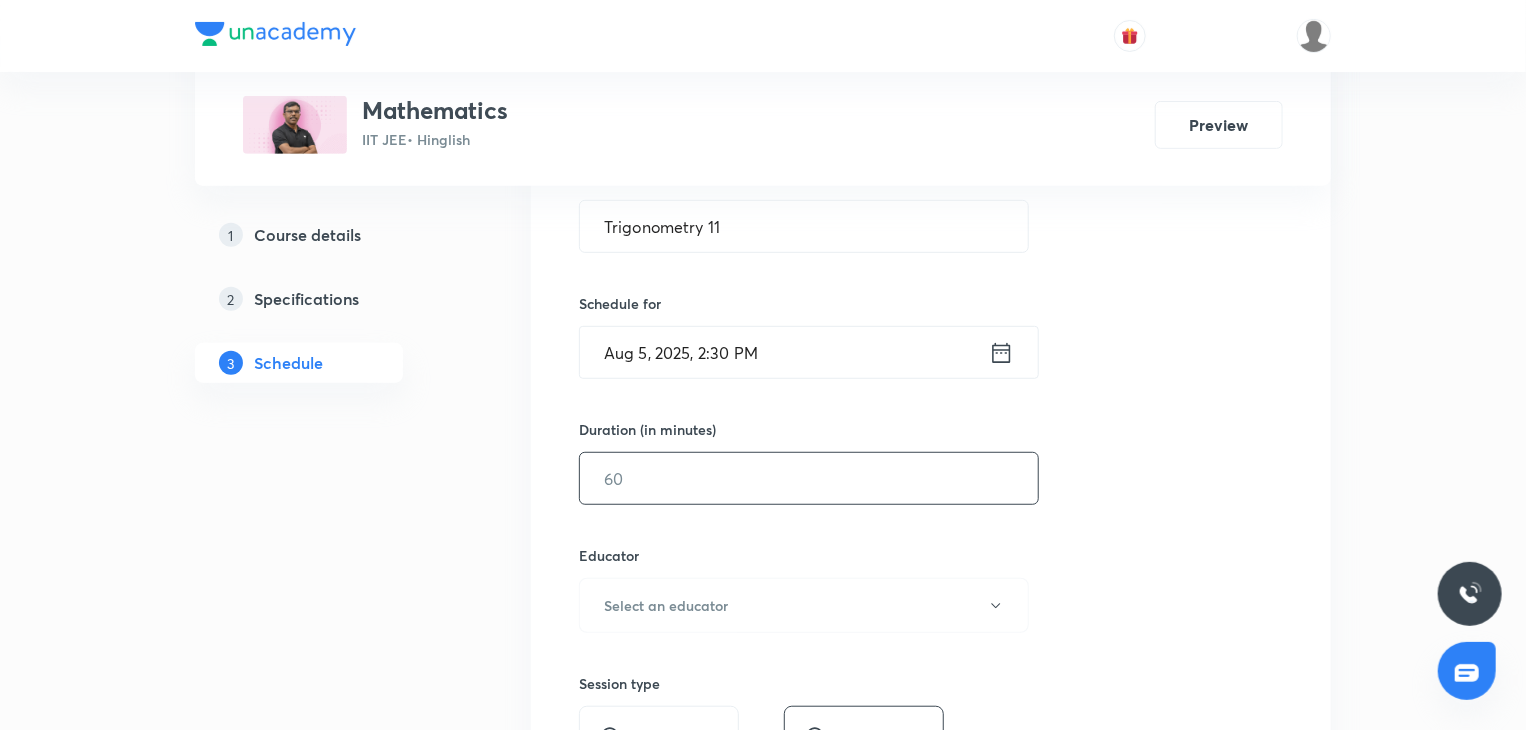 click at bounding box center [809, 478] 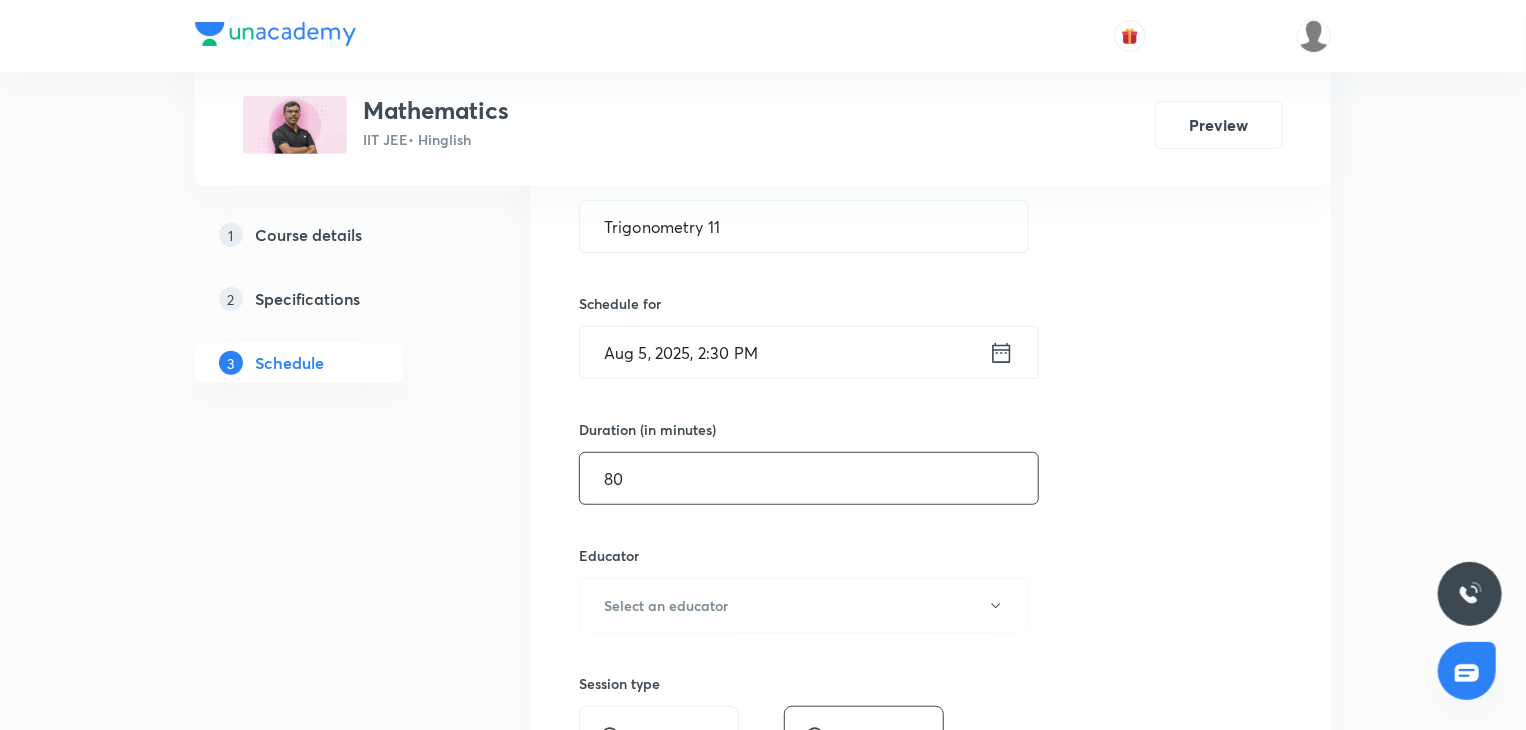 type on "80" 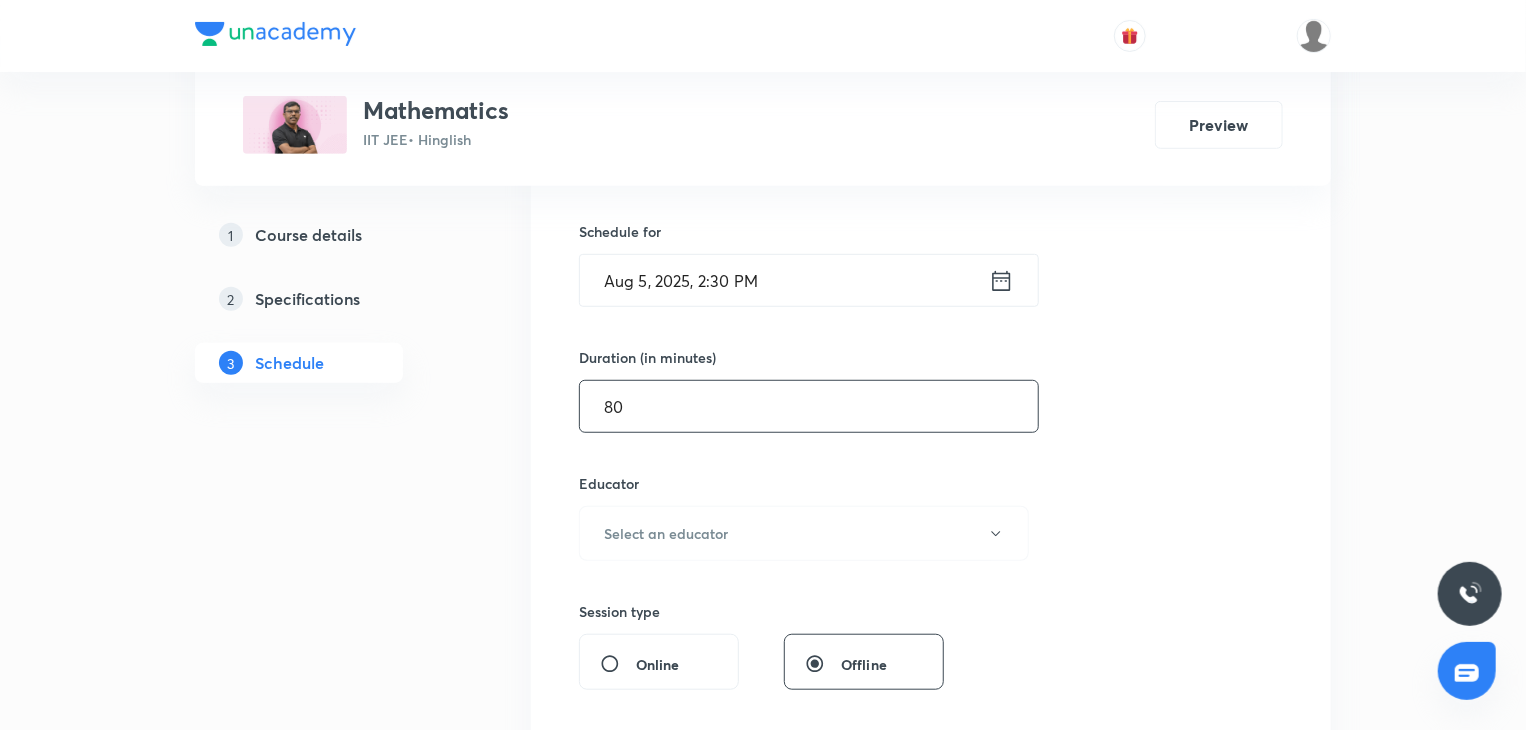 scroll, scrollTop: 500, scrollLeft: 0, axis: vertical 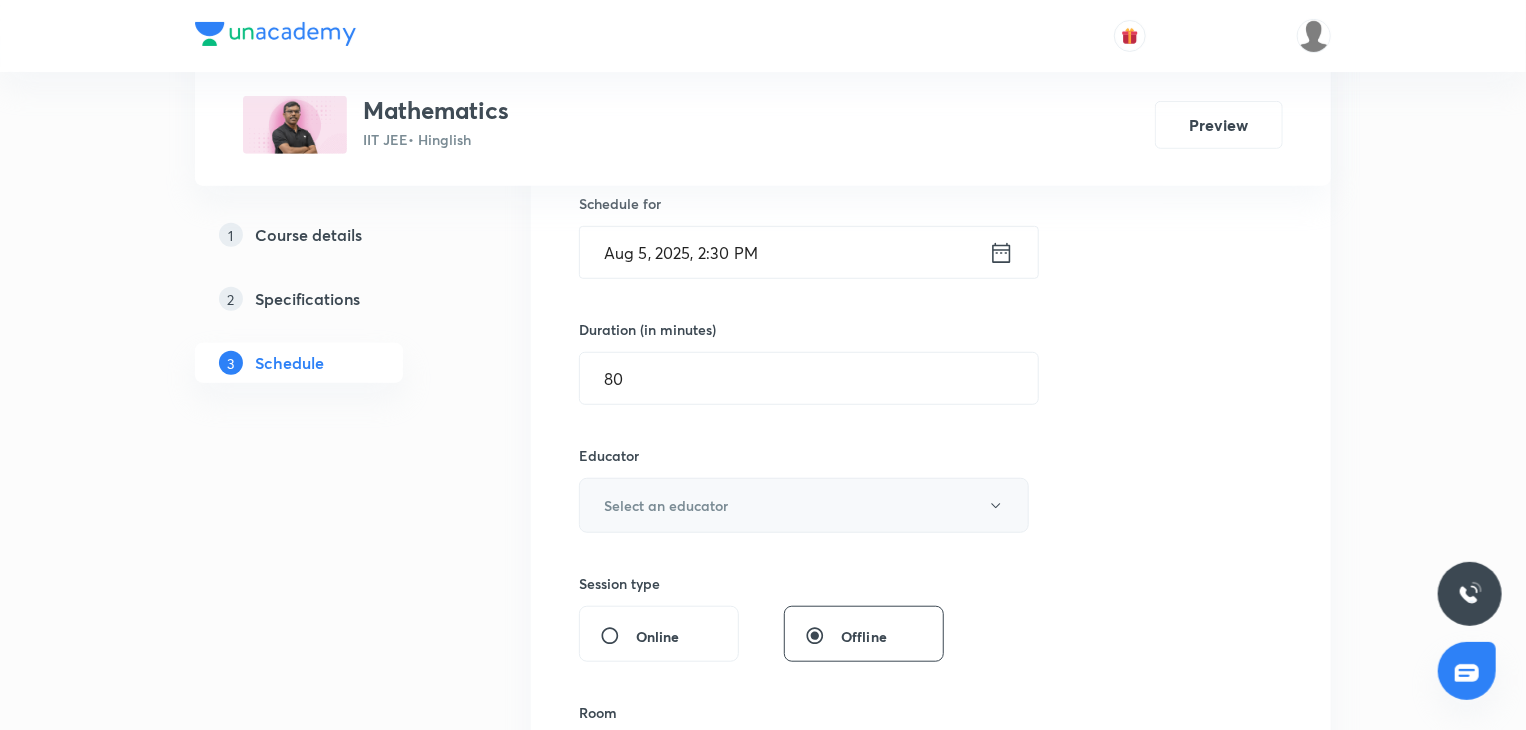 click on "Select an educator" at bounding box center [666, 505] 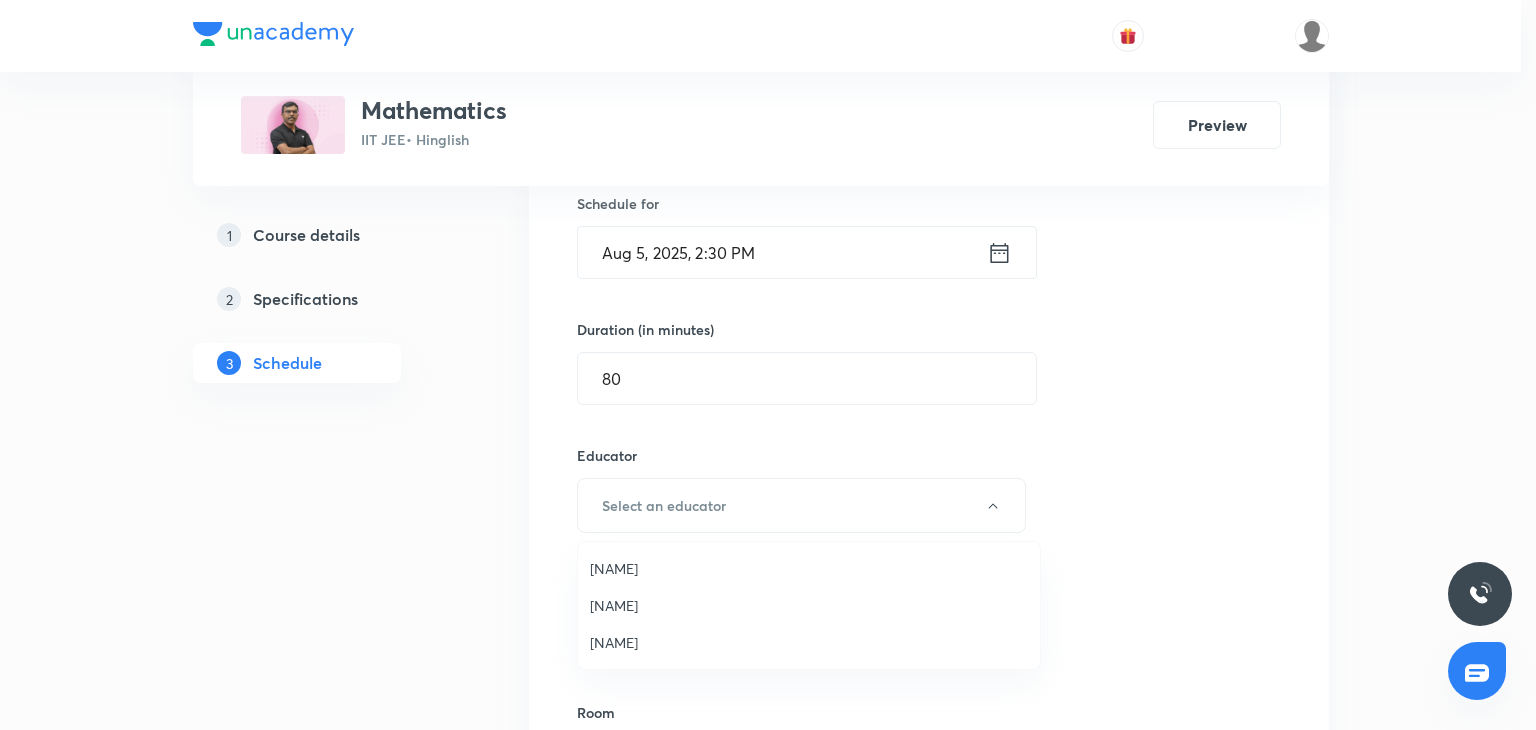 click on "Sanjay Chaurasia" at bounding box center (809, 642) 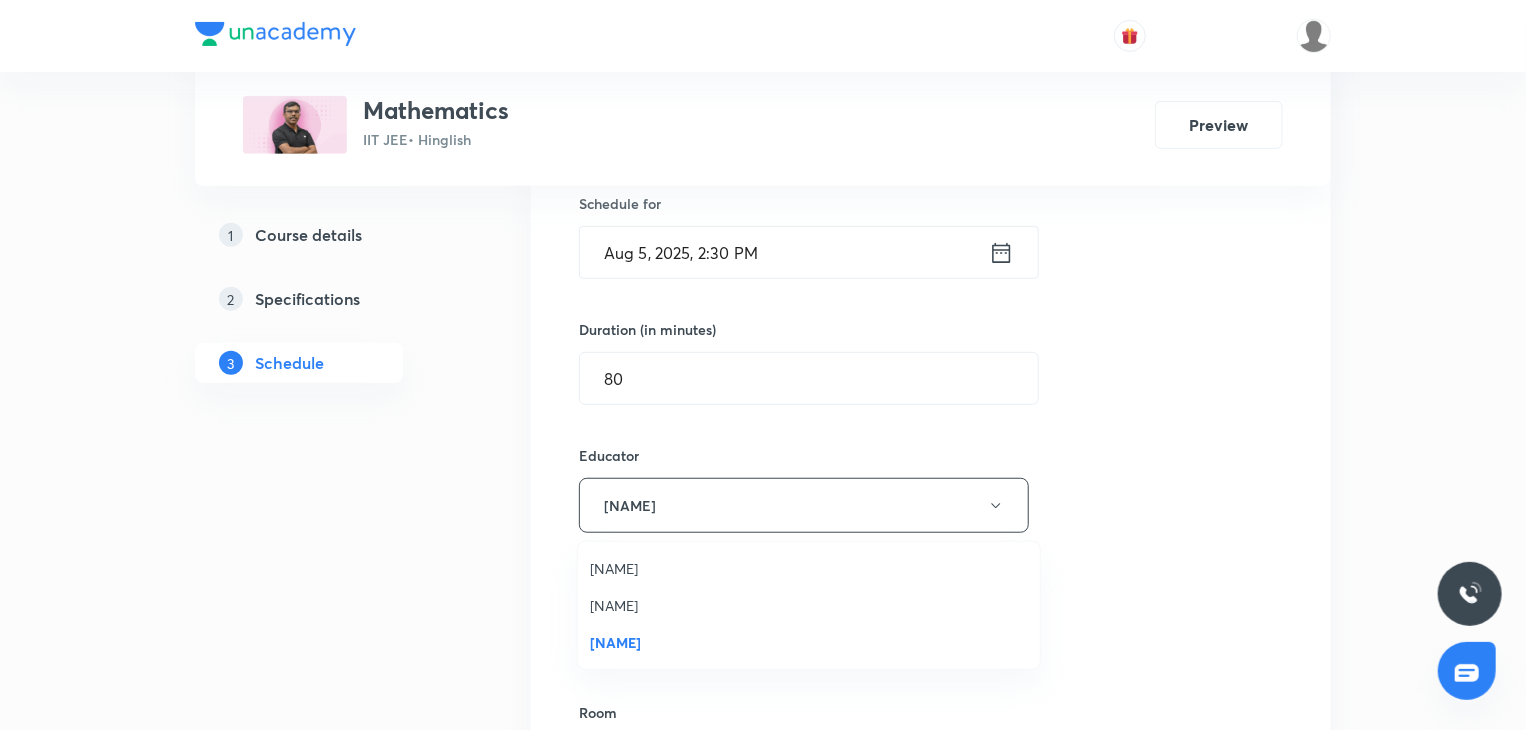type 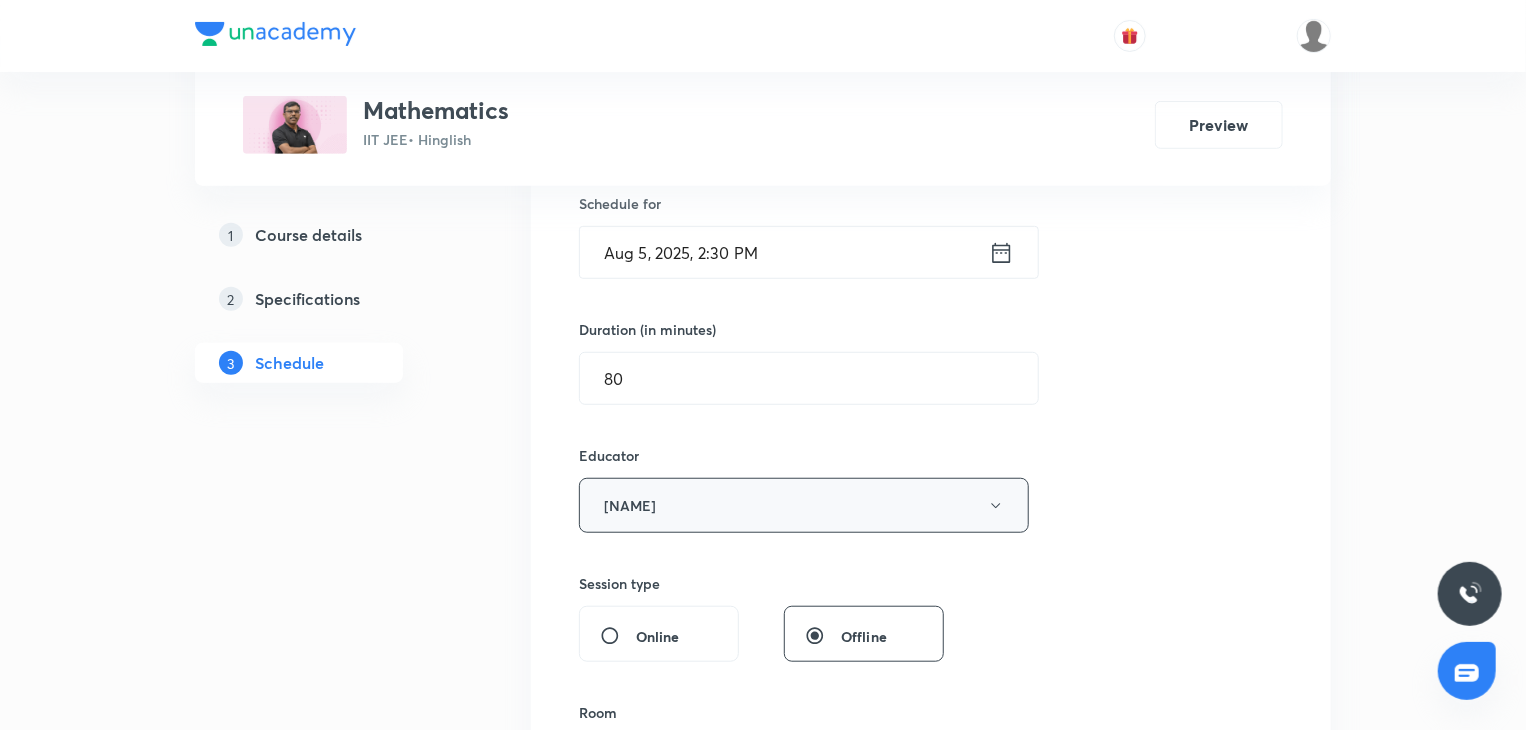 click on "Sanjay Chaurasia" at bounding box center (804, 505) 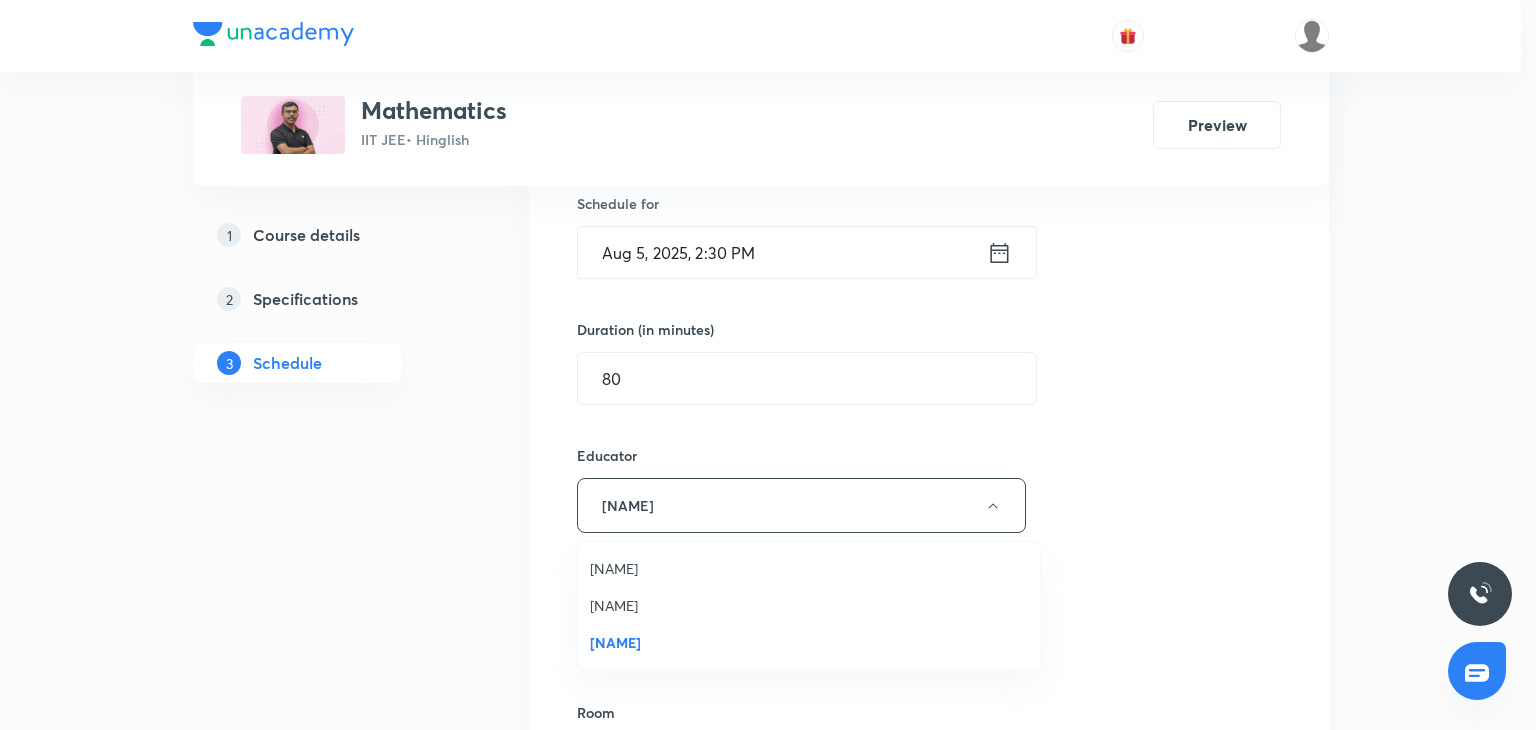 click on "Anil Shukla" at bounding box center [809, 568] 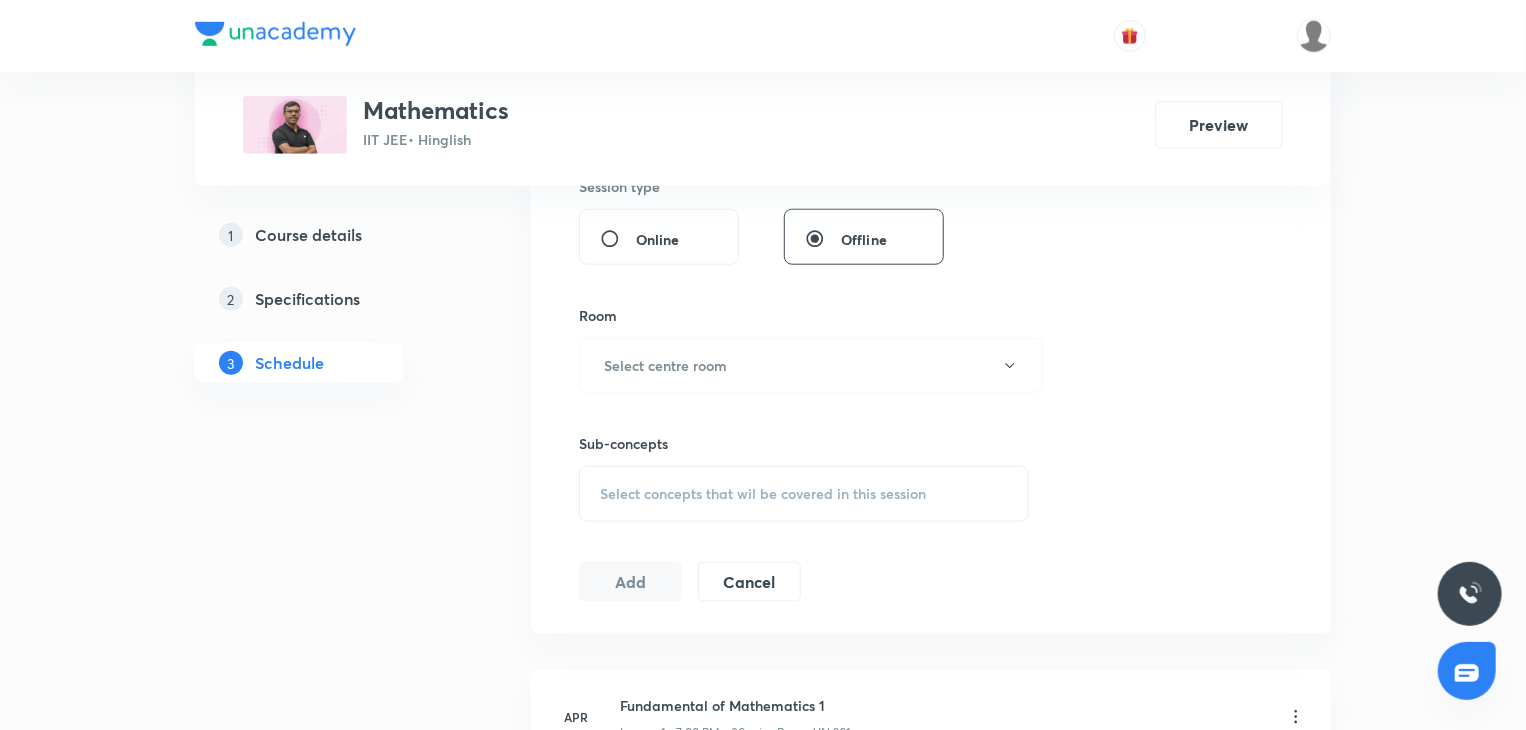 scroll, scrollTop: 900, scrollLeft: 0, axis: vertical 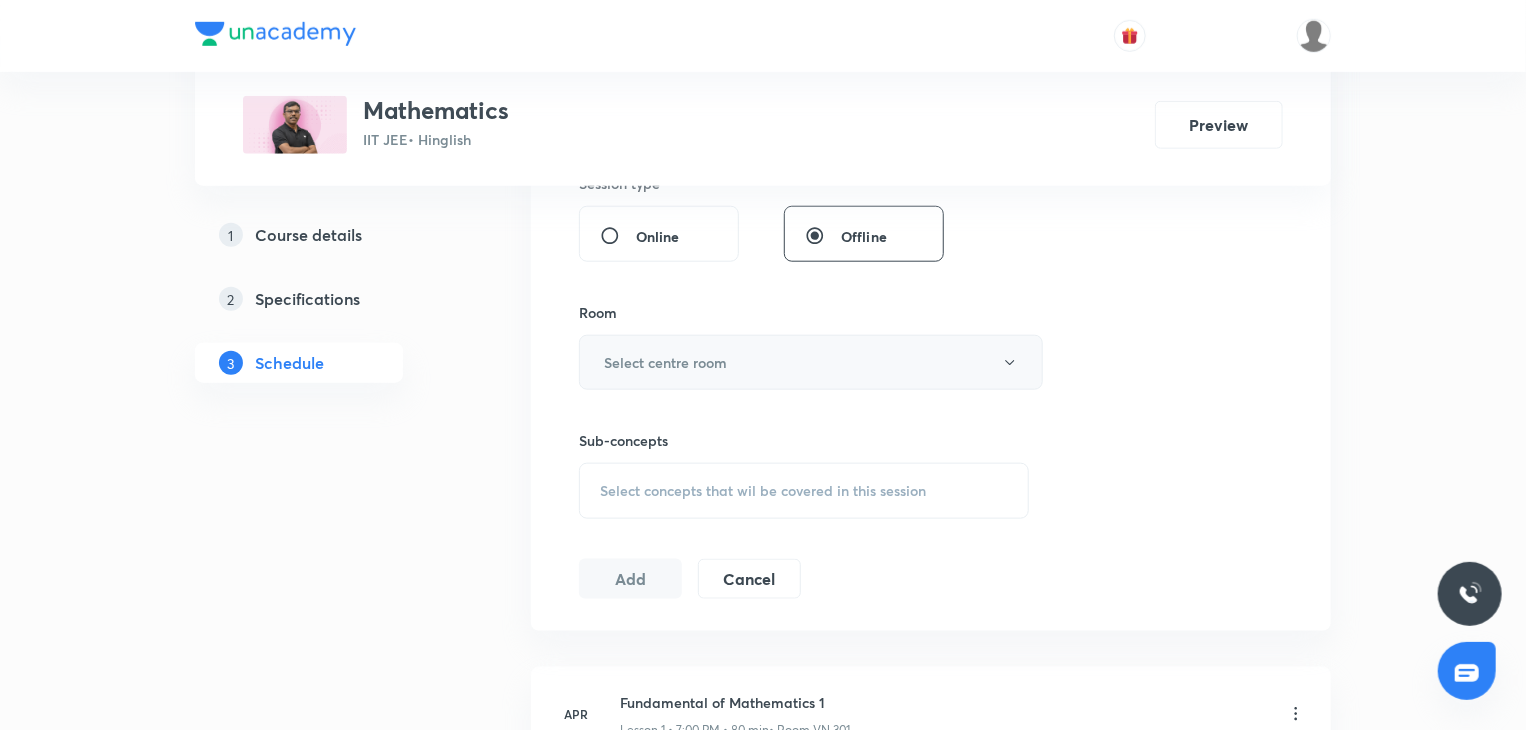 click on "Select centre room" at bounding box center (665, 362) 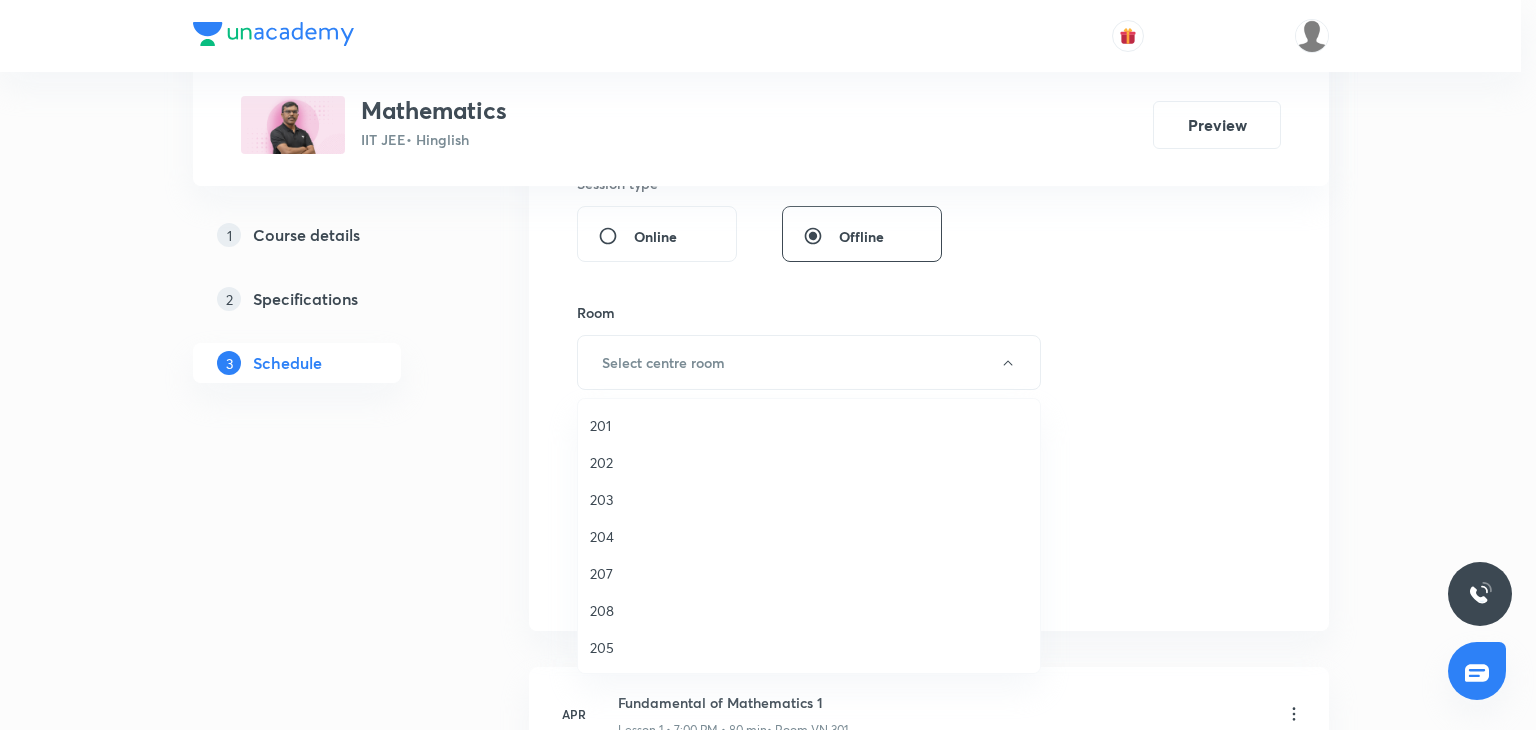 click on "203" at bounding box center (809, 499) 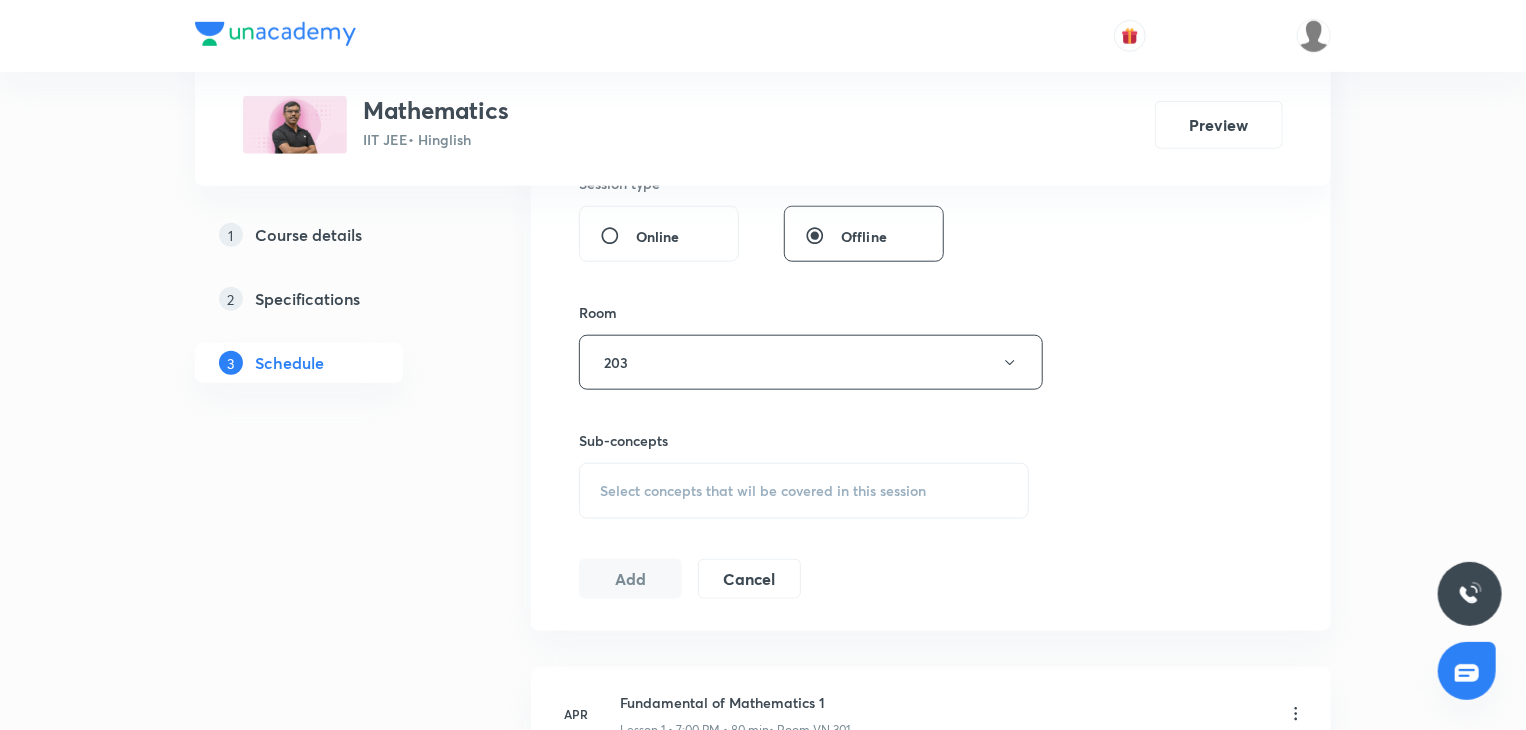 click on "Select concepts that wil be covered in this session" at bounding box center [804, 491] 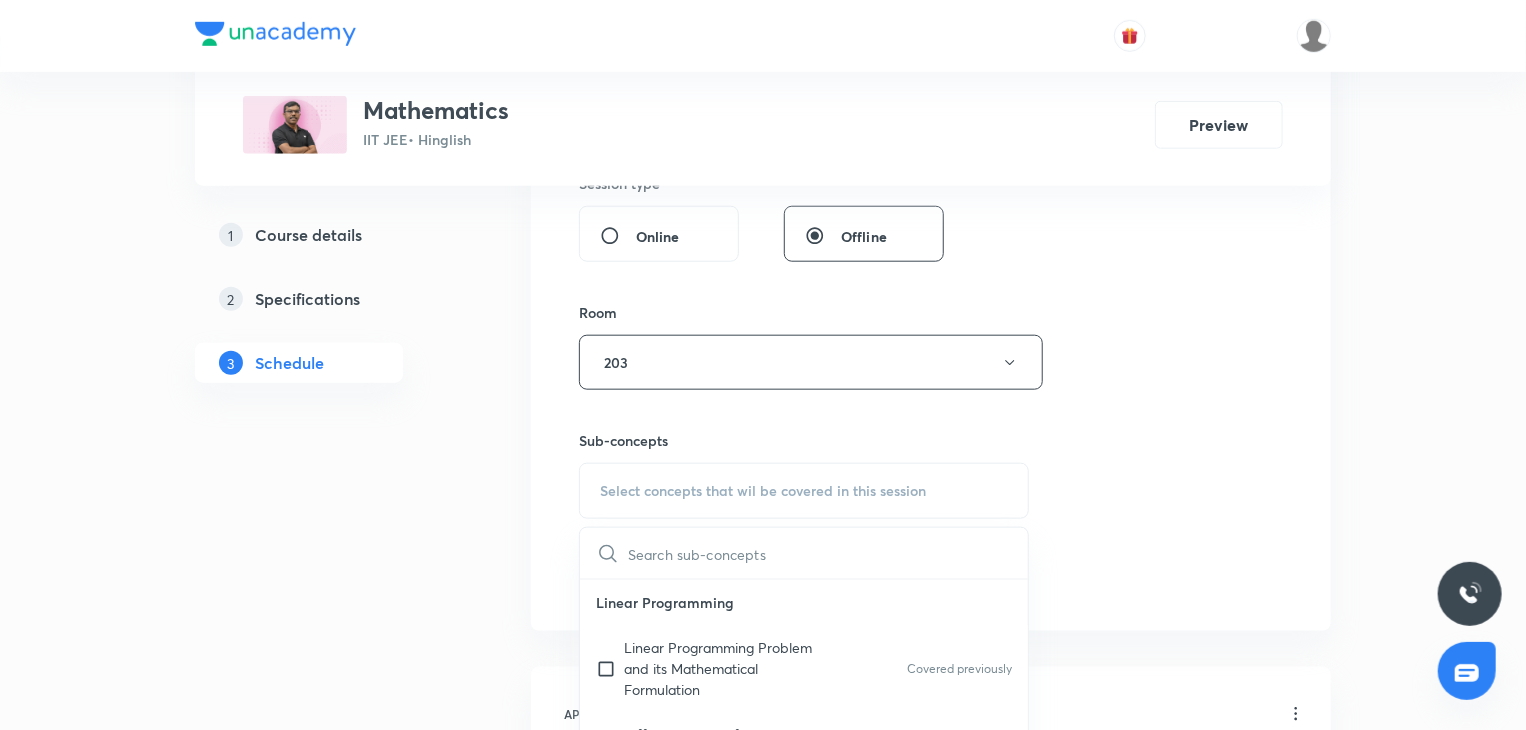 click on "Linear Programming" at bounding box center (804, 602) 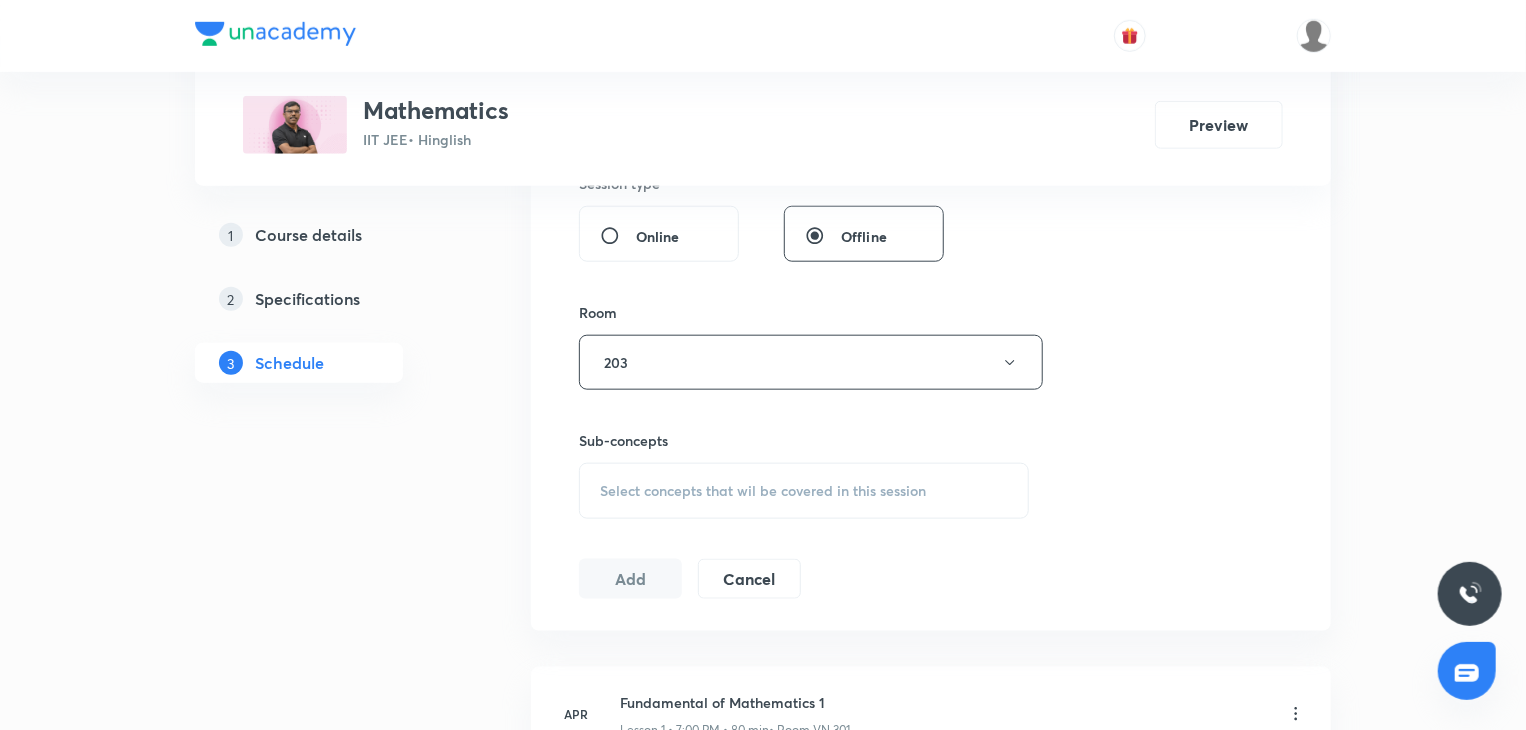 click on "Select concepts that wil be covered in this session" at bounding box center (804, 491) 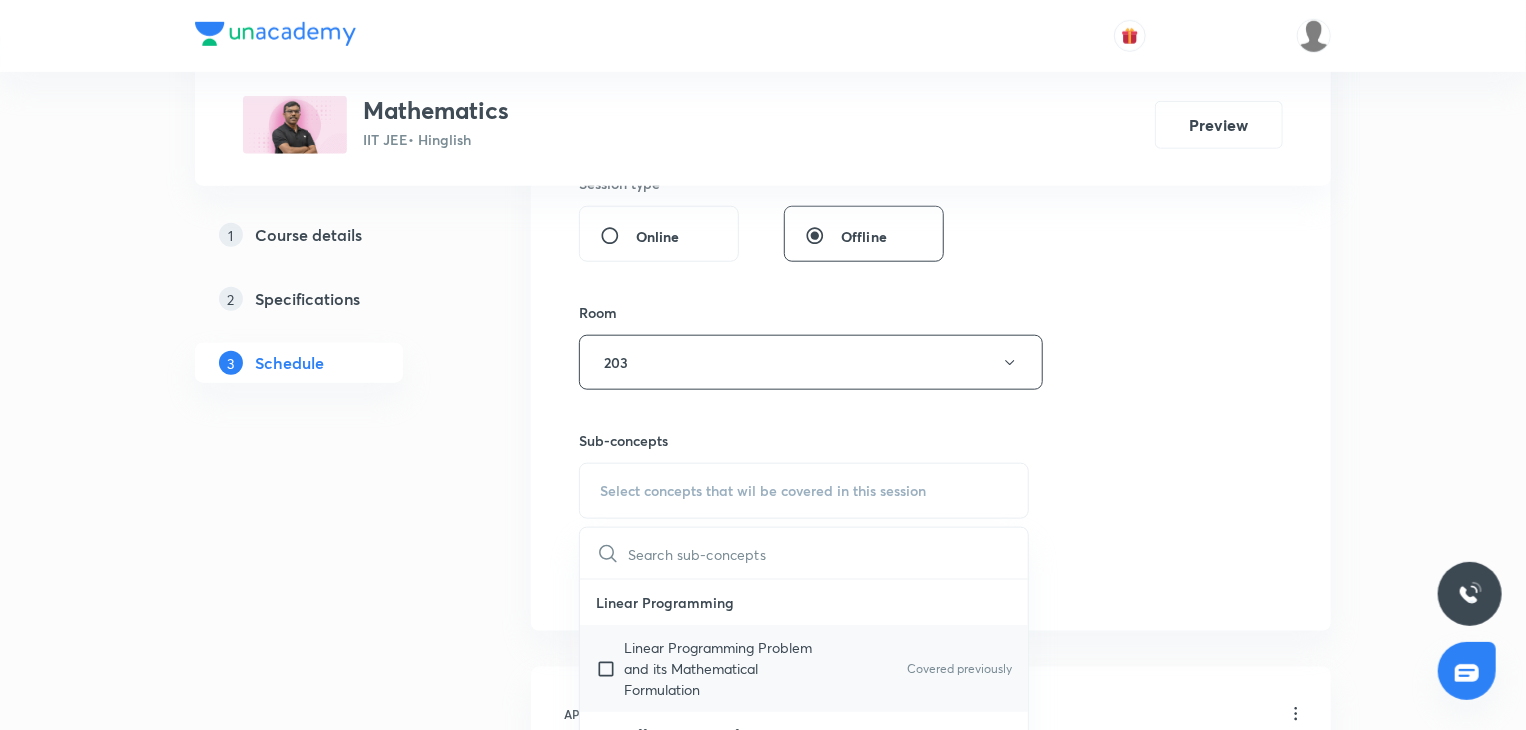 click on "Linear Programming Problem and its Mathematical Formulation" at bounding box center [725, 668] 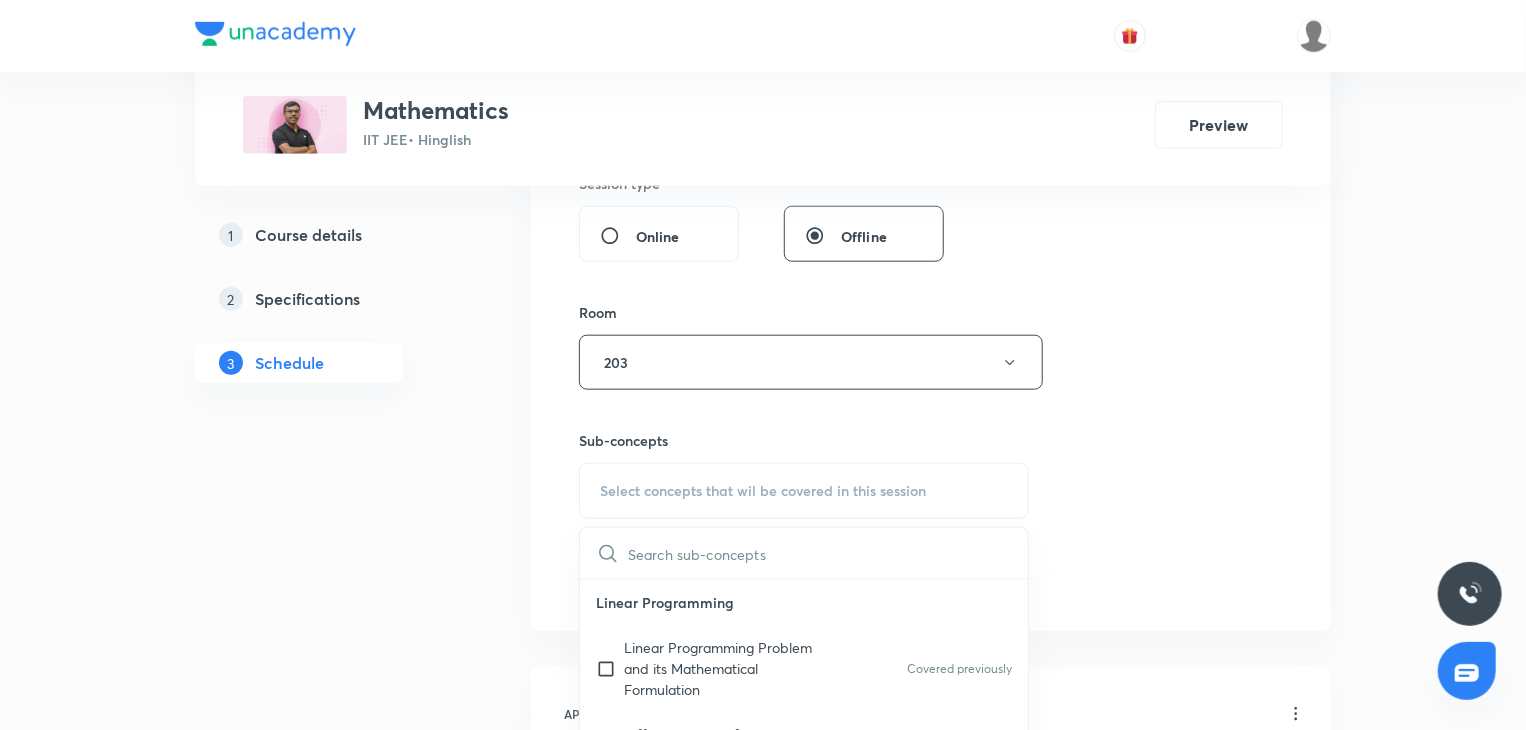 checkbox on "true" 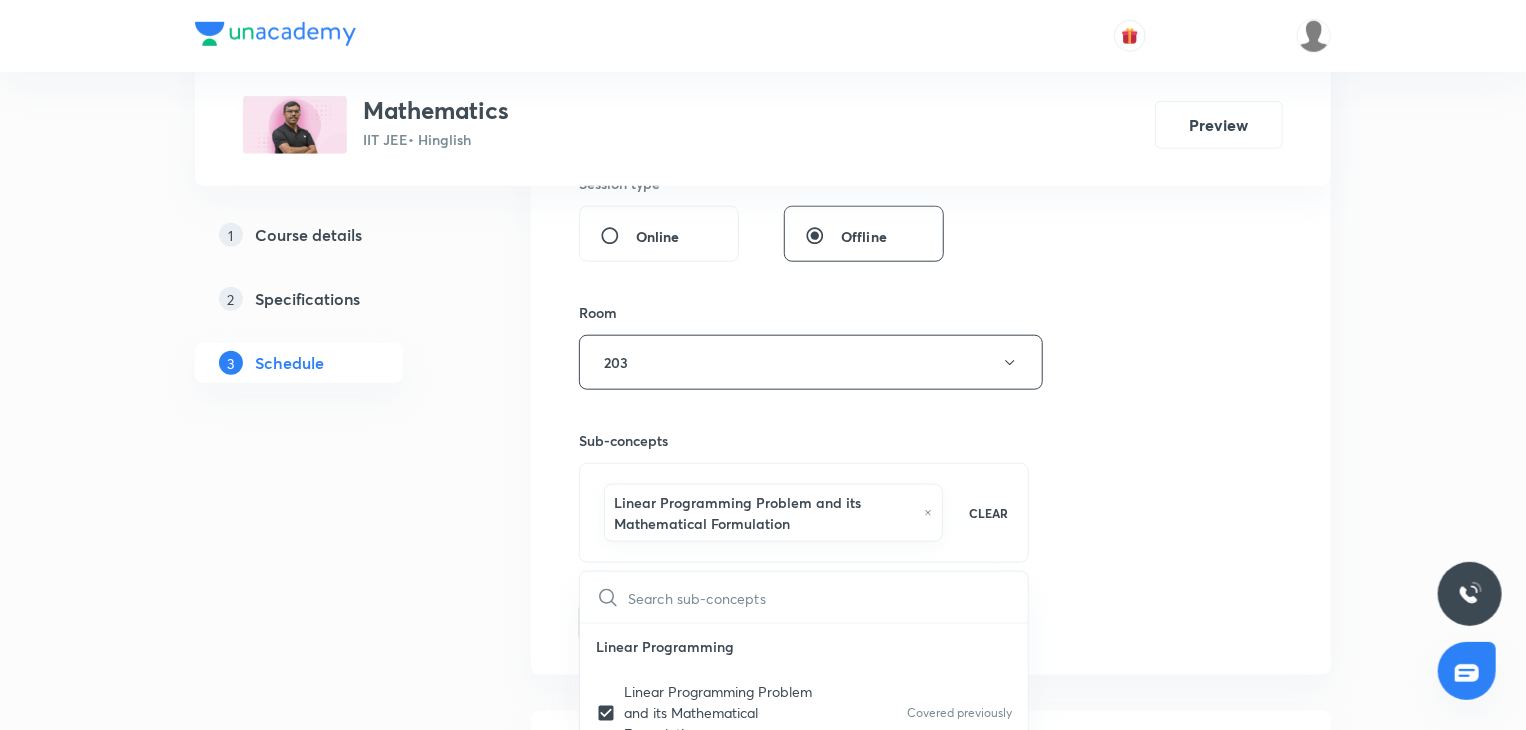 drag, startPoint x: 1212, startPoint y: 449, endPoint x: 1195, endPoint y: 438, distance: 20.248457 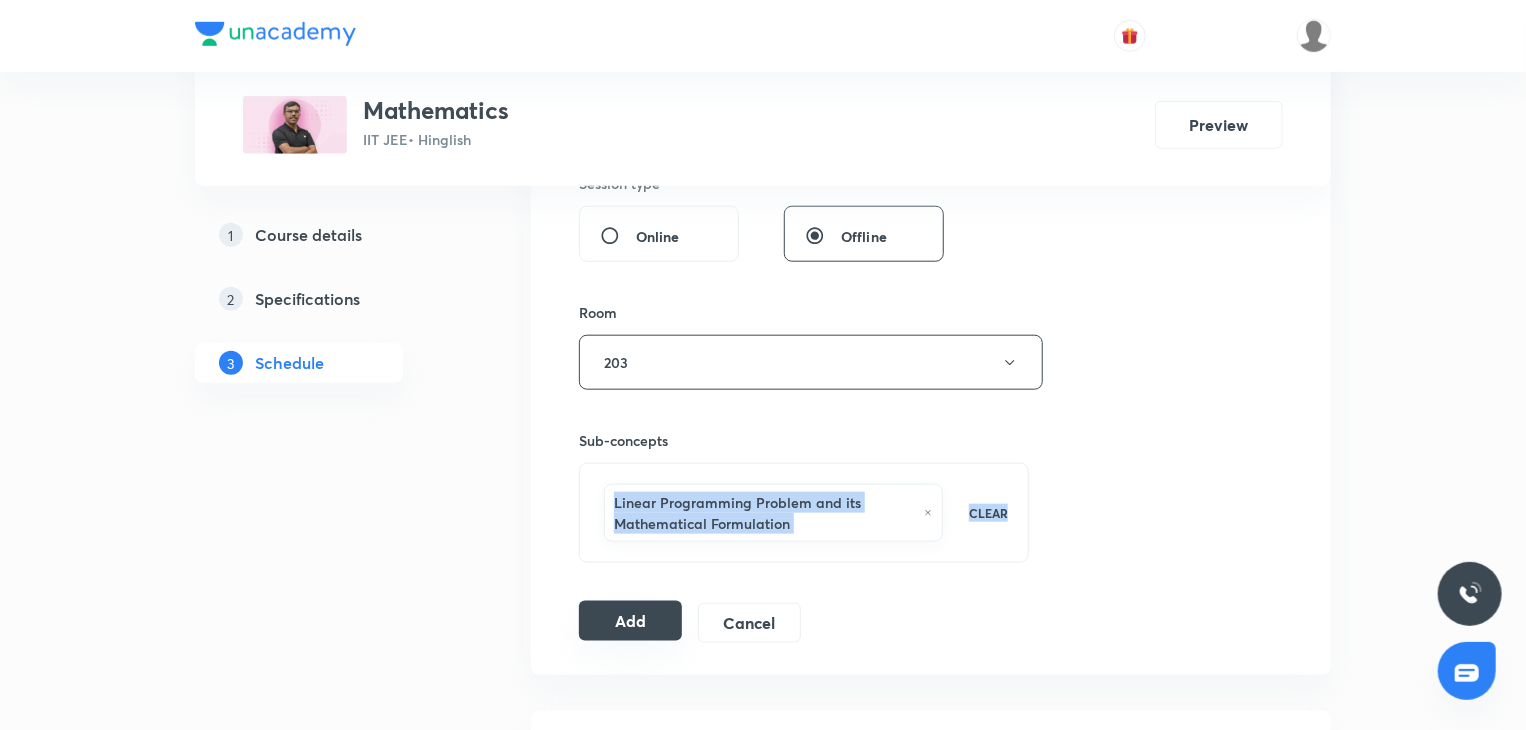 click on "Add" at bounding box center (630, 621) 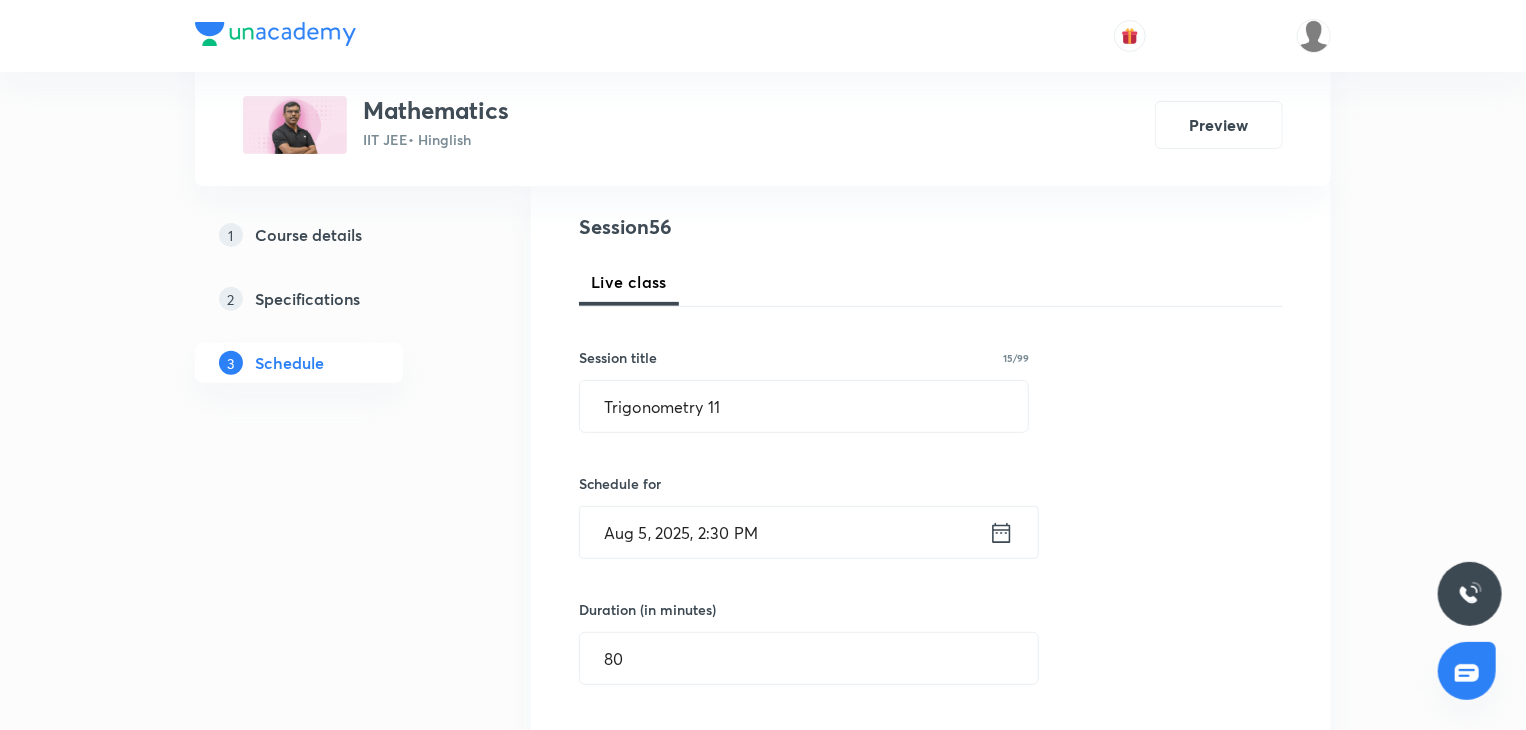 scroll, scrollTop: 200, scrollLeft: 0, axis: vertical 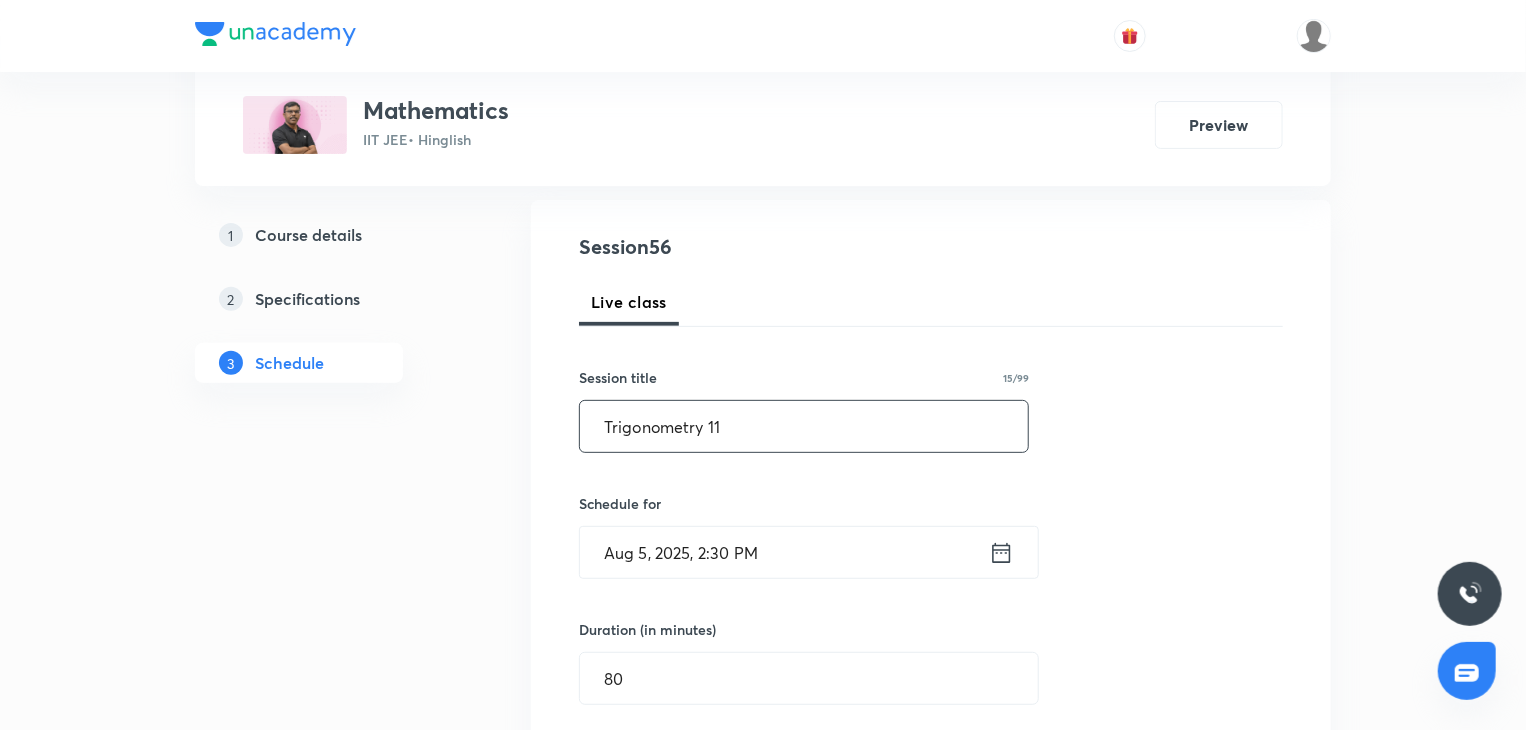 click on "Trigonometry 11 ​" at bounding box center [804, 426] 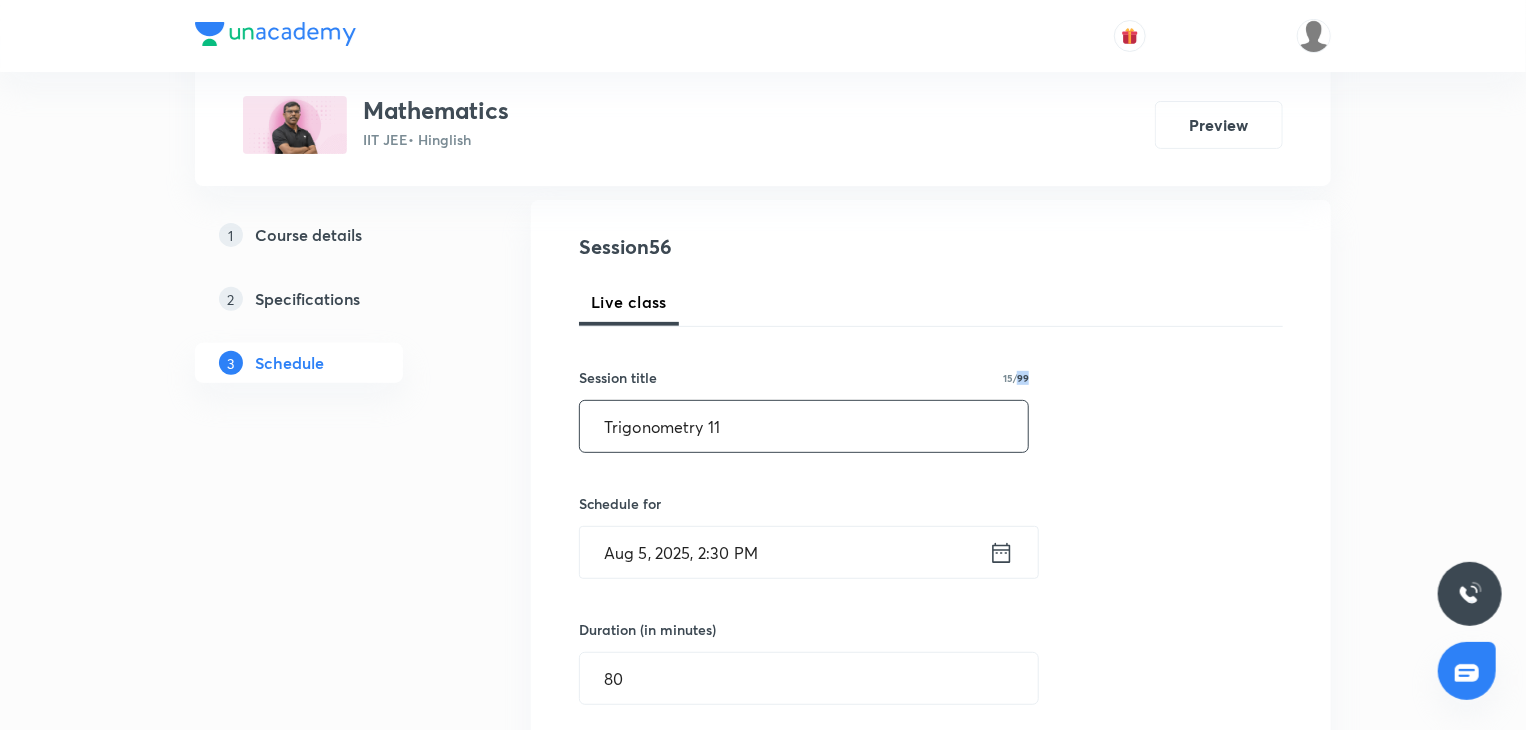 click on "Trigonometry 11 ​" at bounding box center [804, 426] 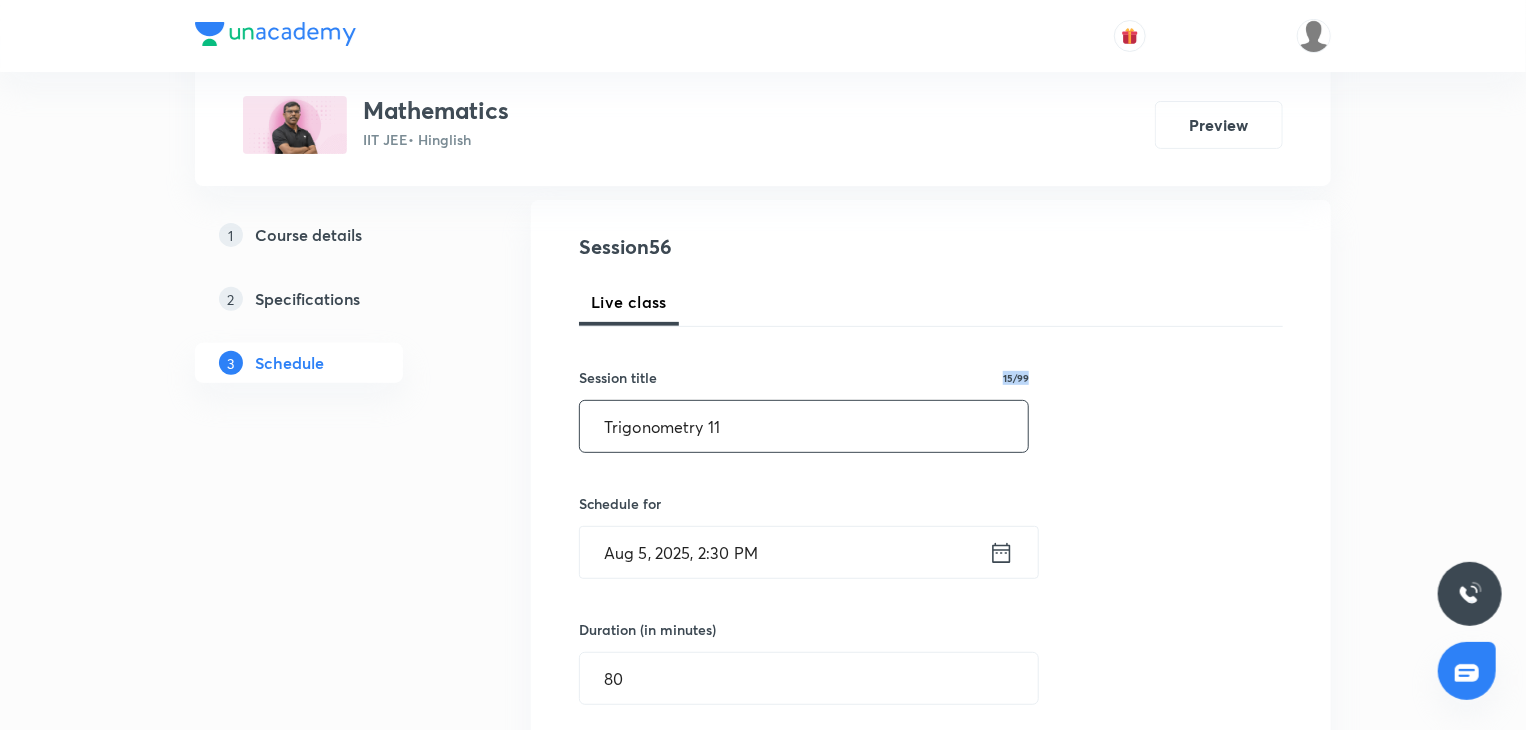 click on "Trigonometry 11 ​" at bounding box center [804, 426] 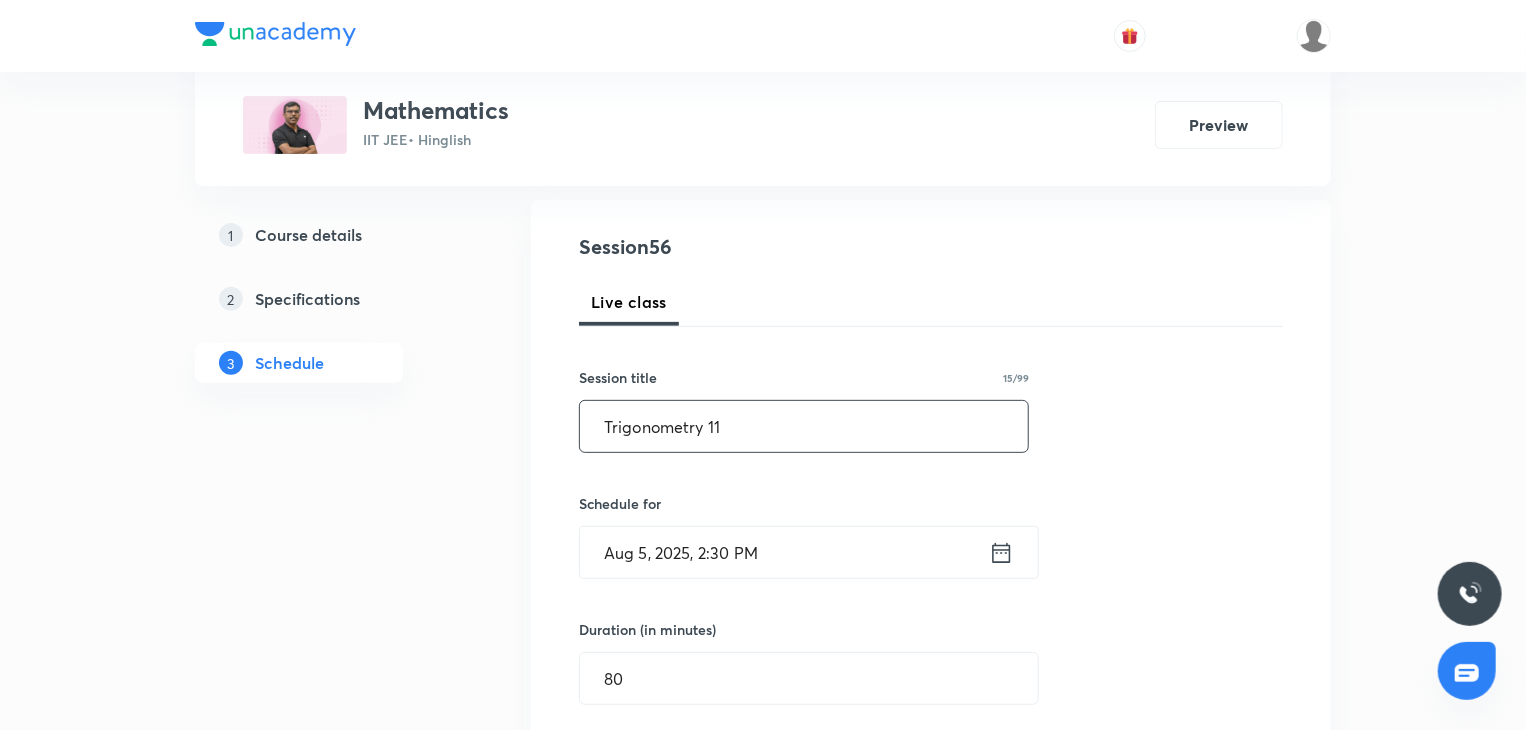 click on "Trigonometry 11" at bounding box center [804, 426] 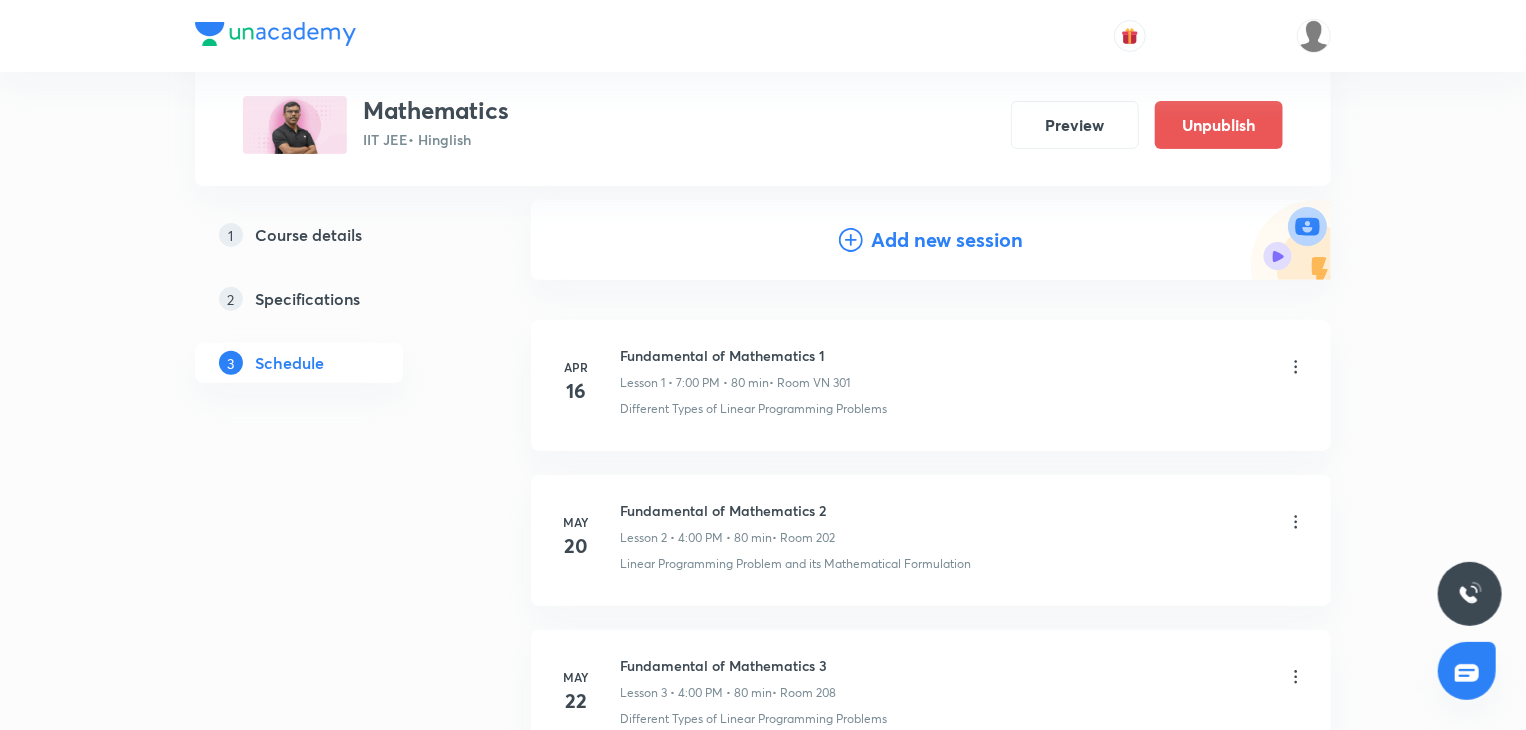 click on "Add new session" at bounding box center [931, 240] 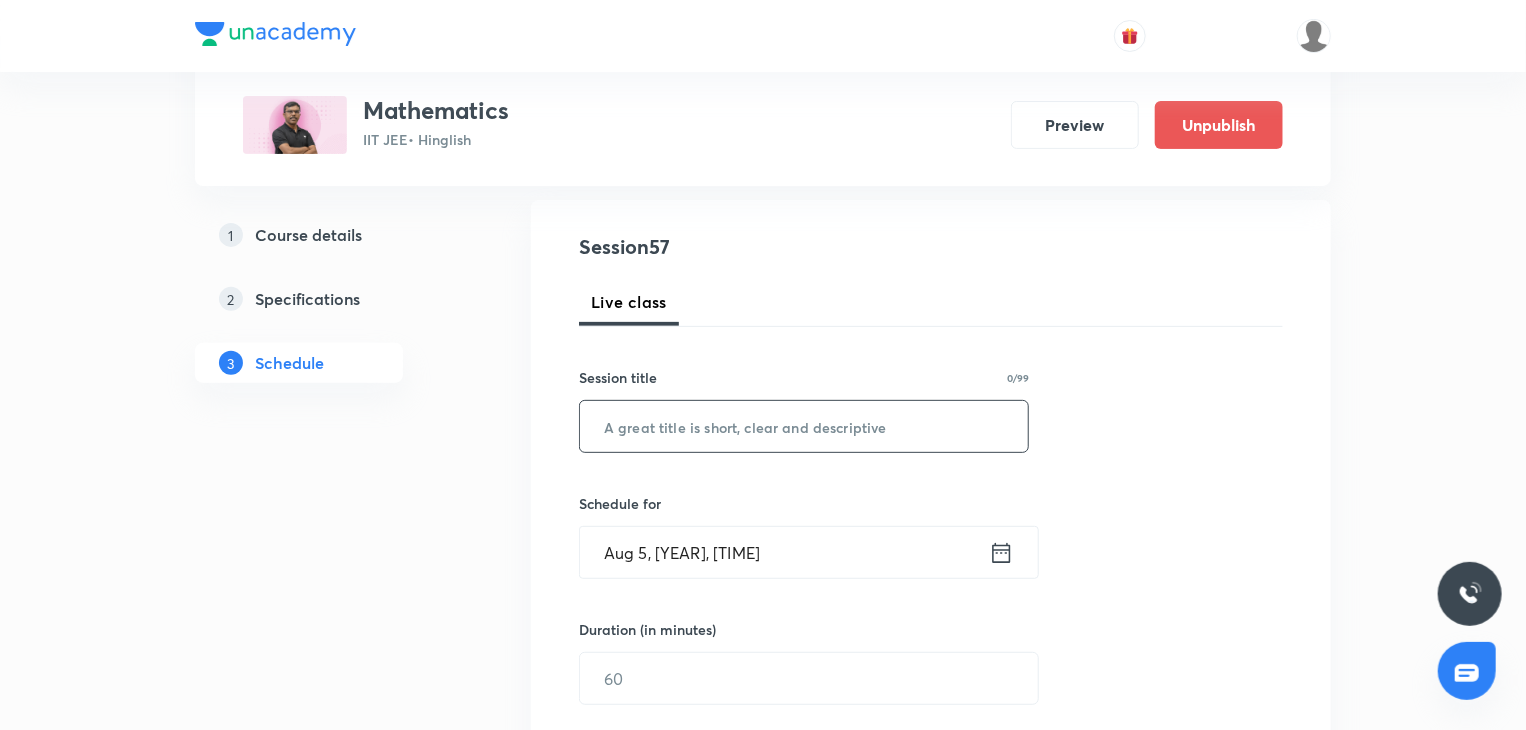 click at bounding box center (804, 426) 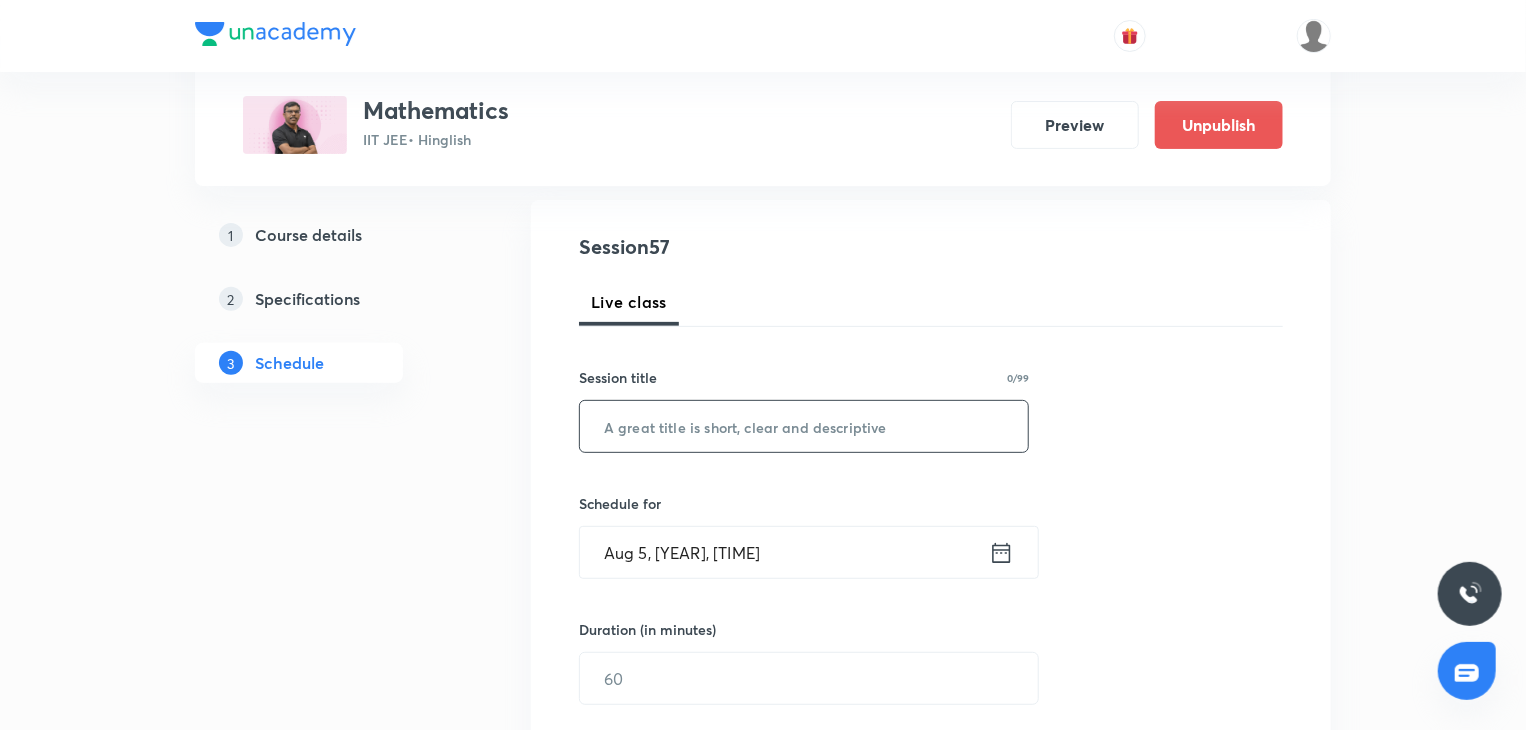 paste on "Trigonometry 11" 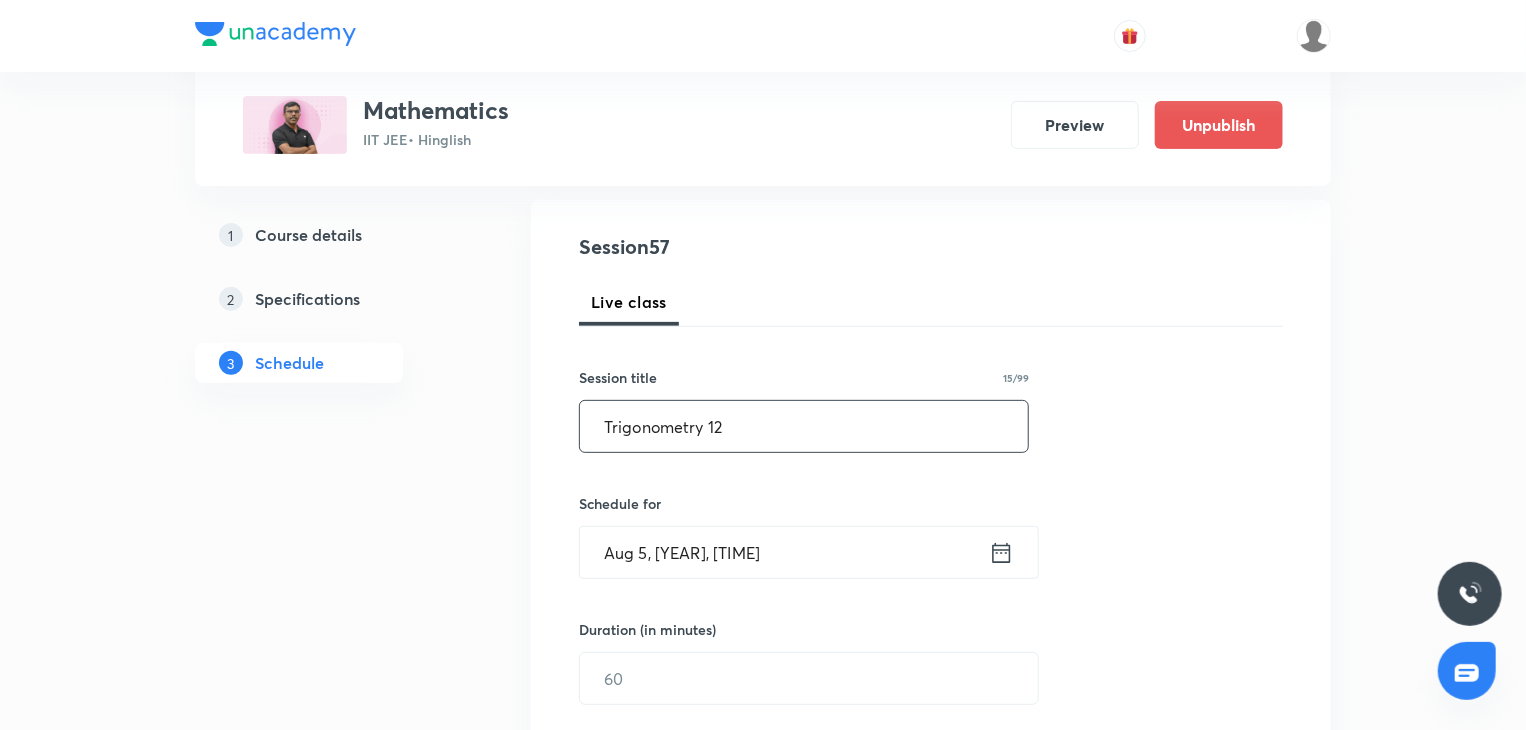type on "Trigonometry 12" 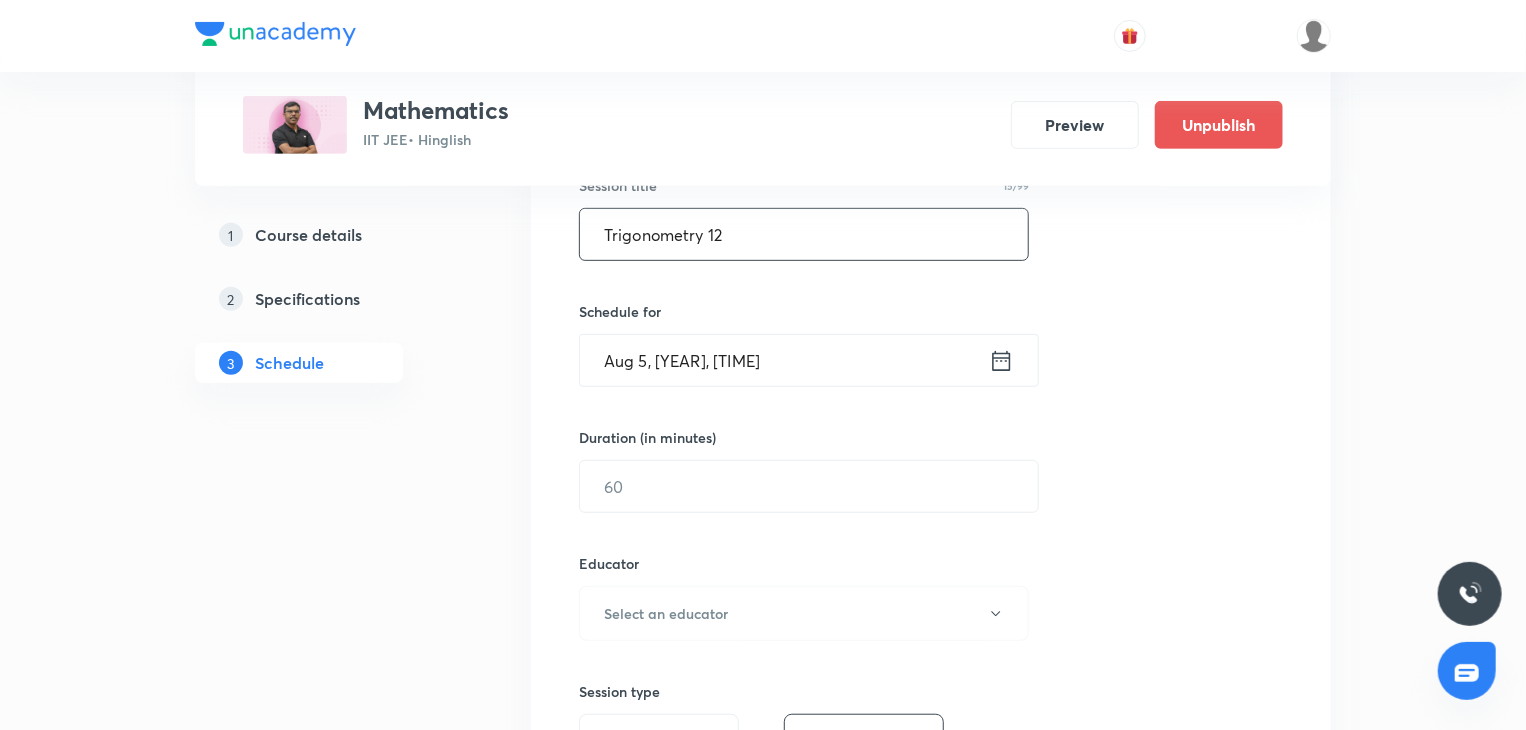 scroll, scrollTop: 400, scrollLeft: 0, axis: vertical 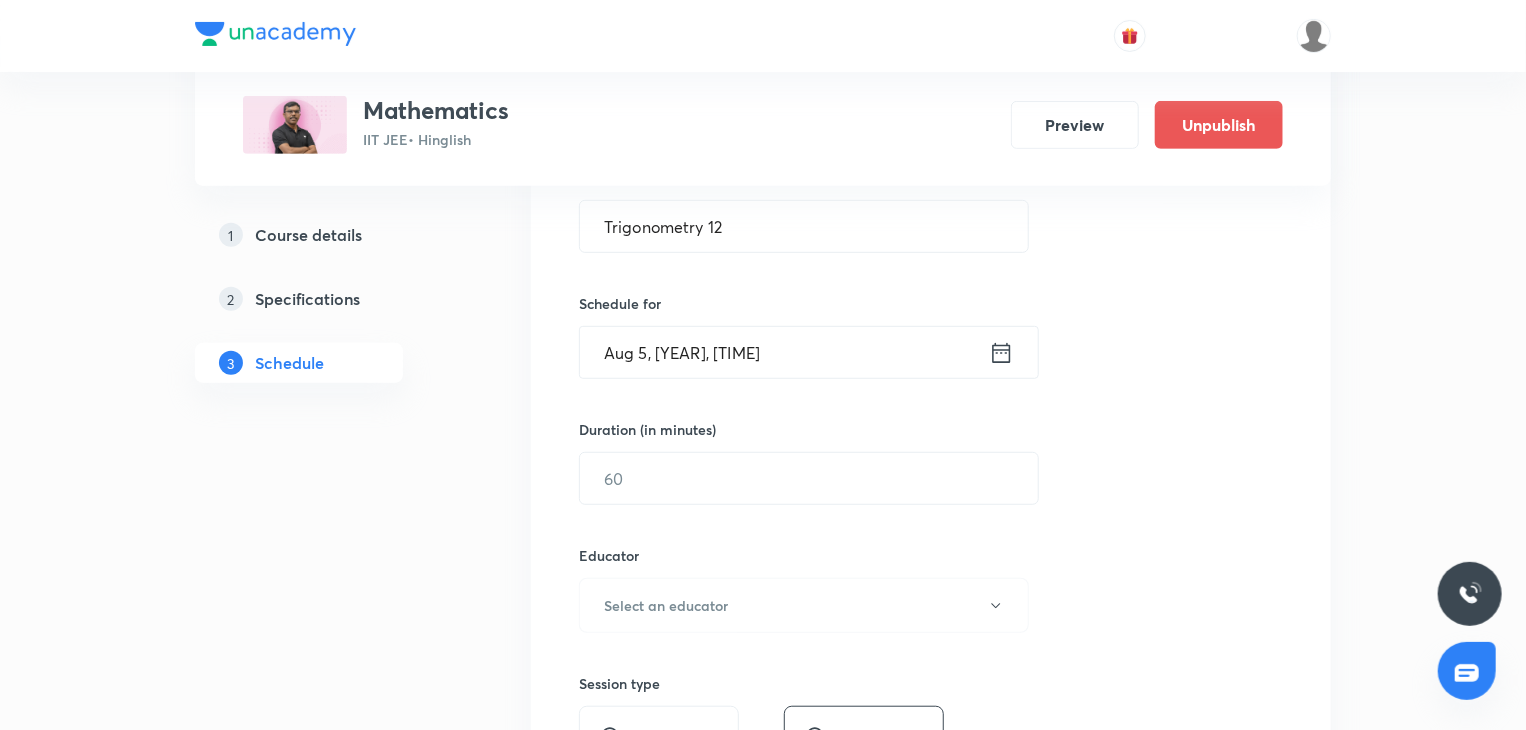 click on "Aug 5, 2025, 1:47 PM" at bounding box center (784, 352) 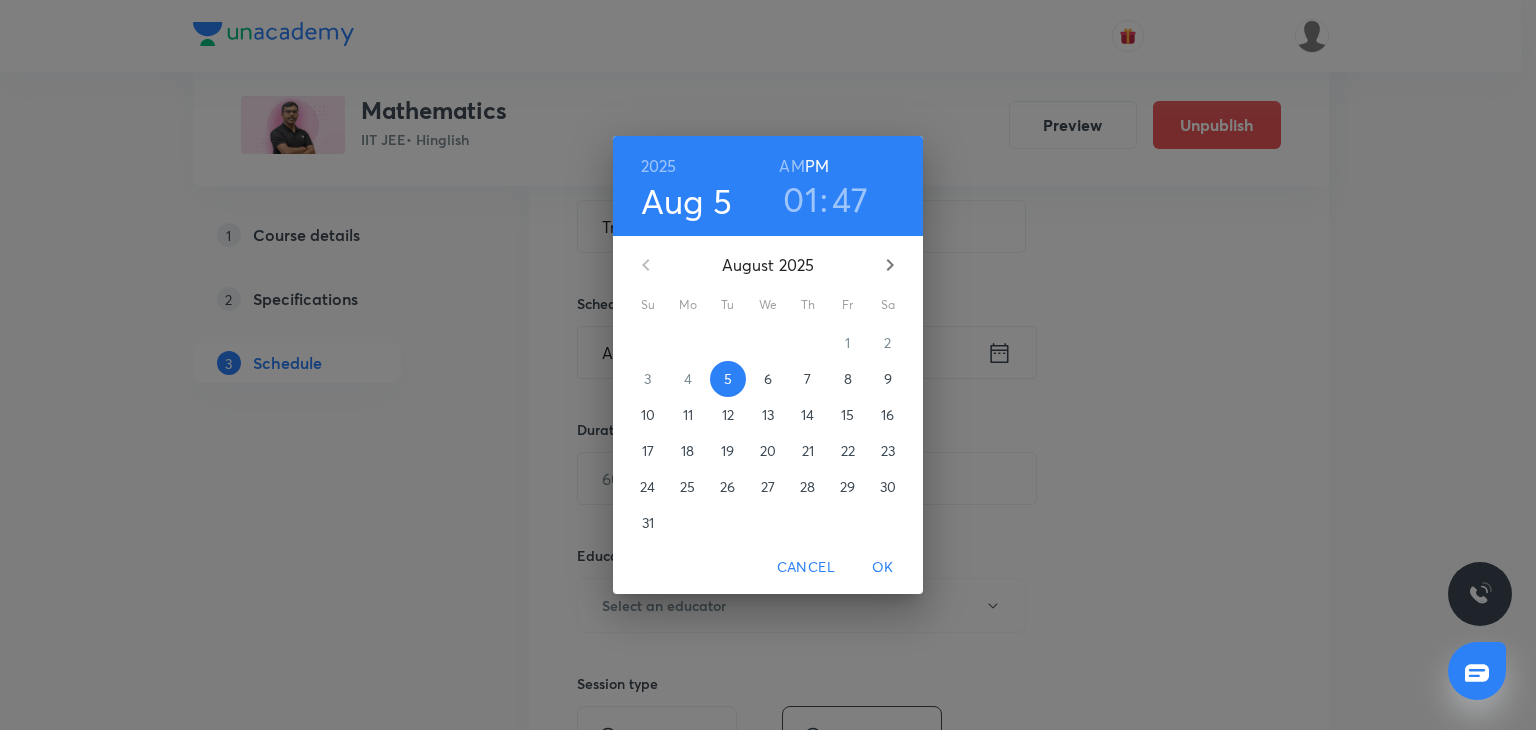 click on "6" at bounding box center (768, 379) 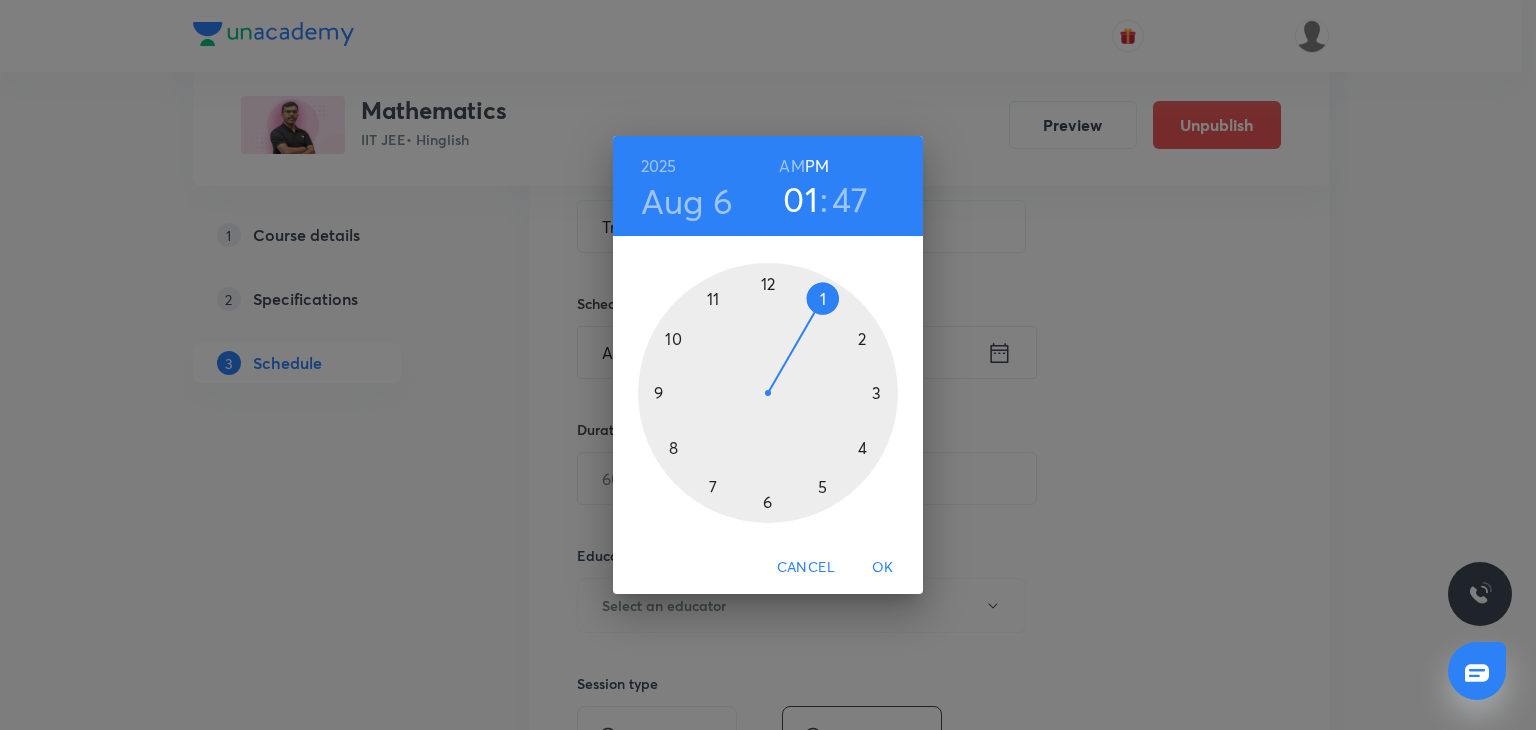 click on "2025 Aug 6 01 : 47 AM PM" at bounding box center (768, 186) 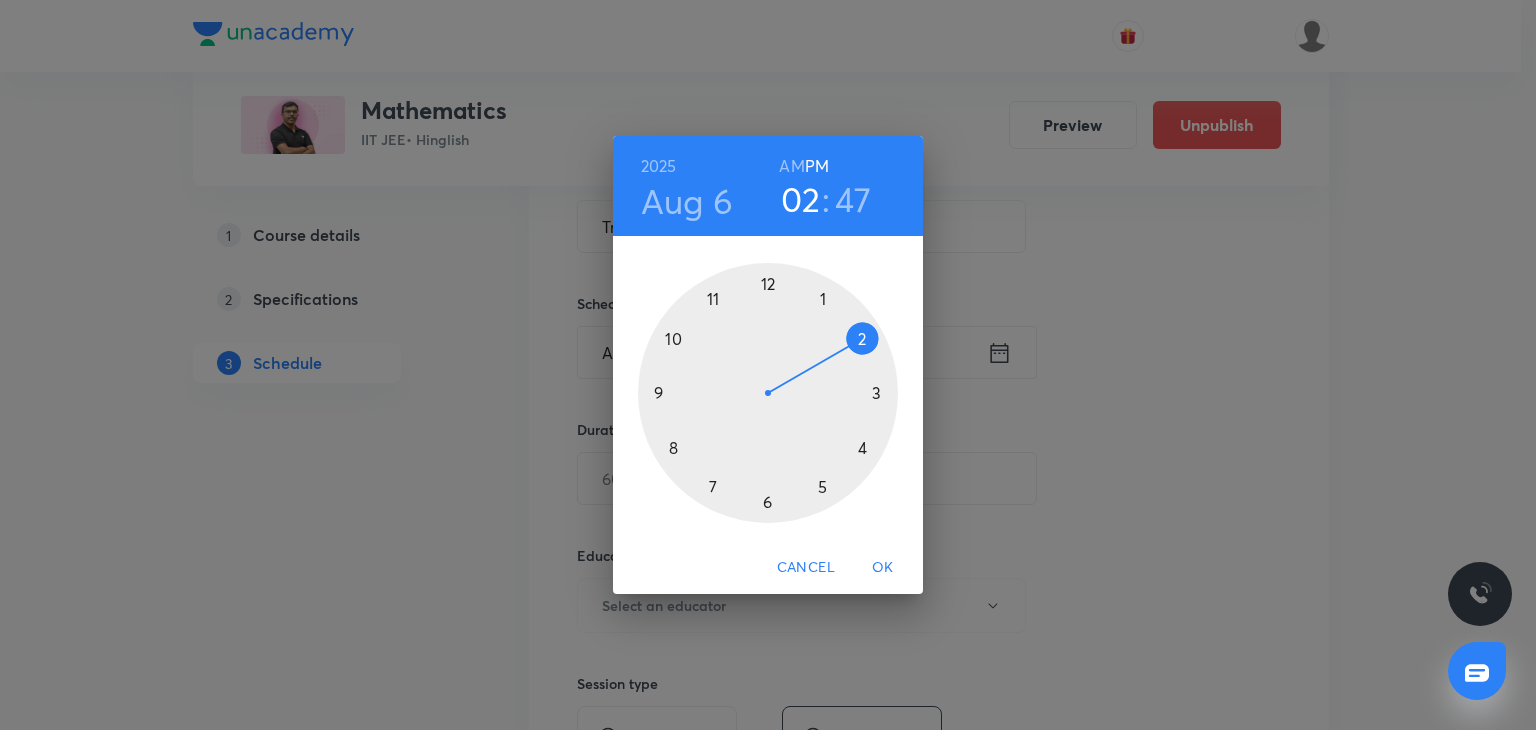 drag, startPoint x: 852, startPoint y: 325, endPoint x: 856, endPoint y: 335, distance: 10.770329 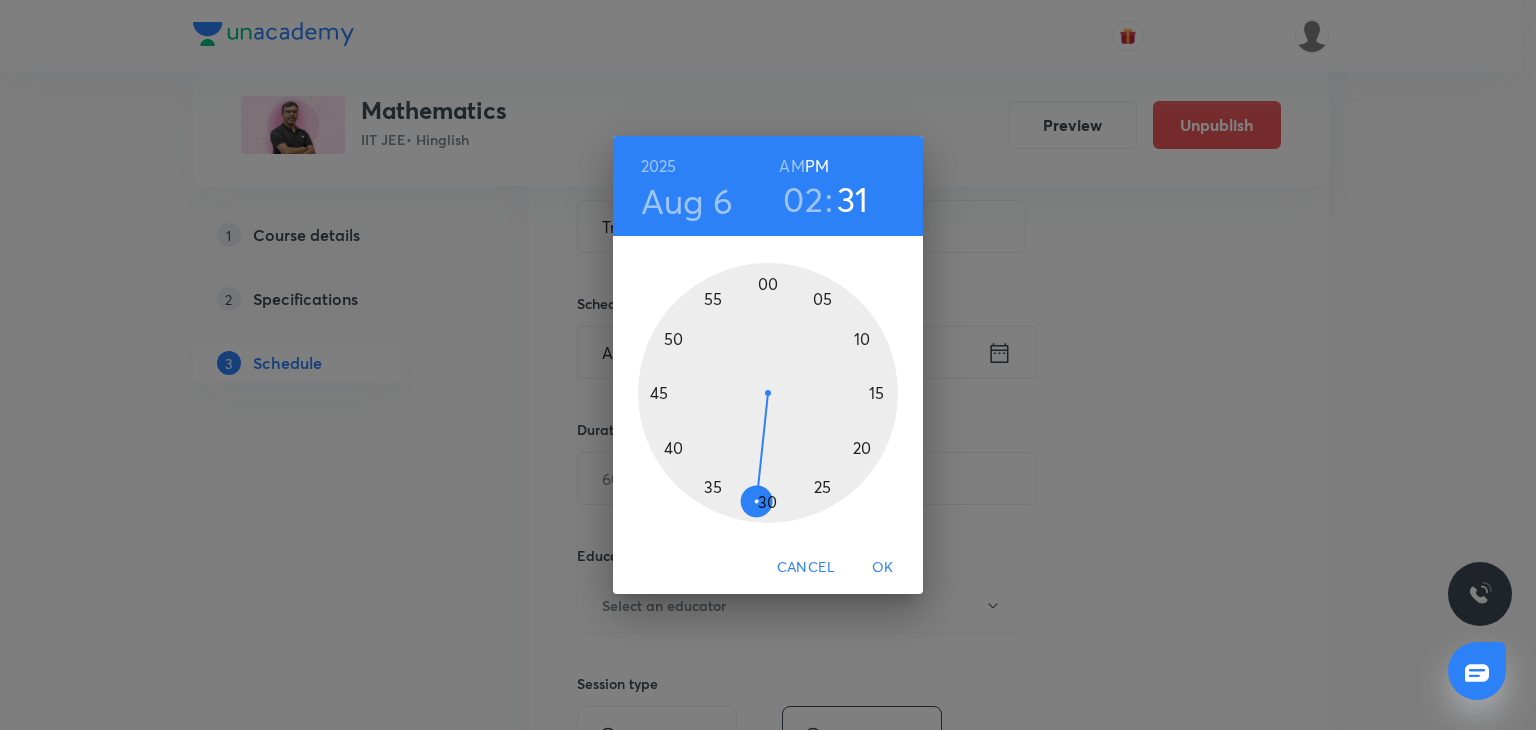 click at bounding box center (768, 393) 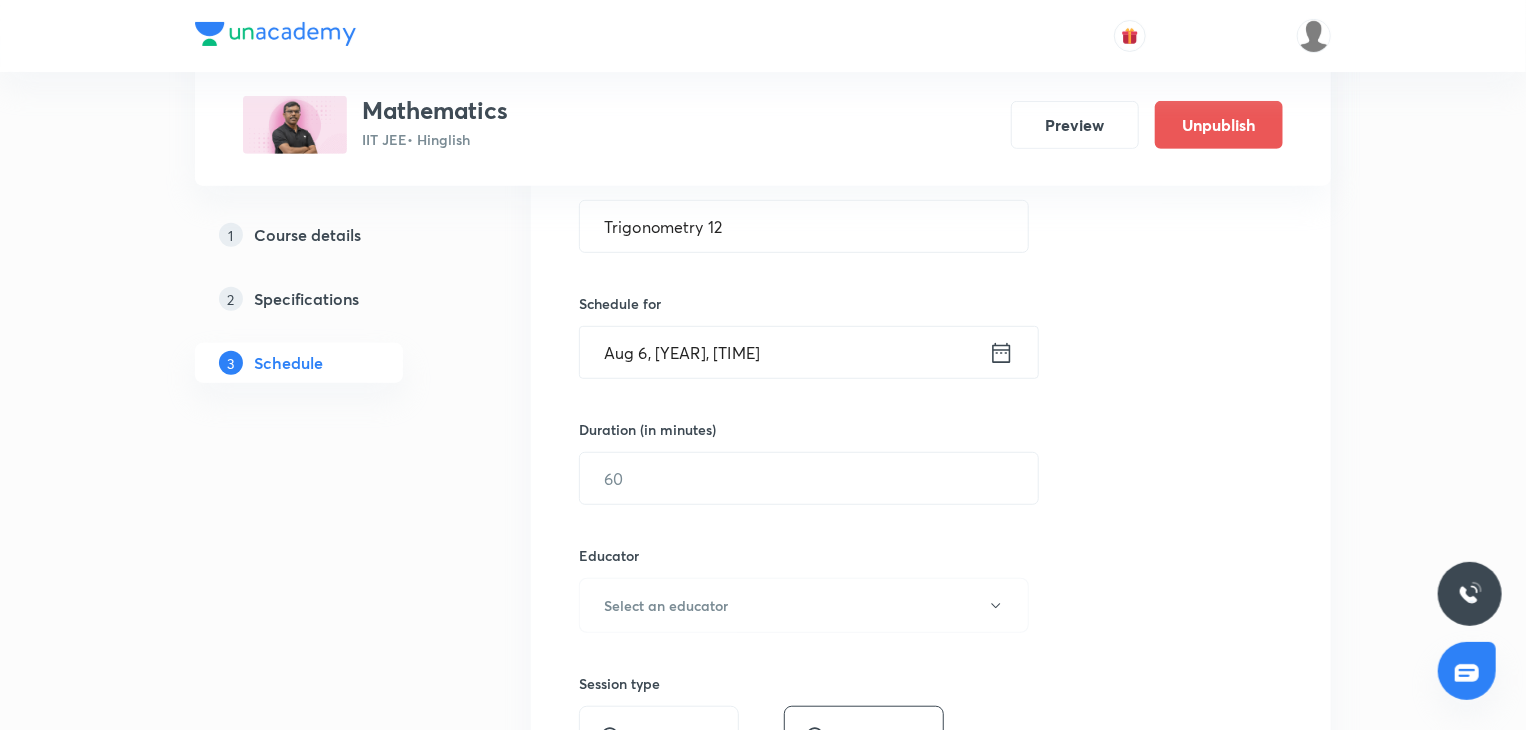 click on "Session  57 Live class Session title 15/99 Trigonometry 12 ​ Schedule for Aug 6, 2025, 2:31 PM ​ Duration (in minutes) ​ Educator Select an educator   Session type Online Offline Room Select centre room Sub-concepts Select concepts that wil be covered in this session Add Cancel" at bounding box center [931, 565] 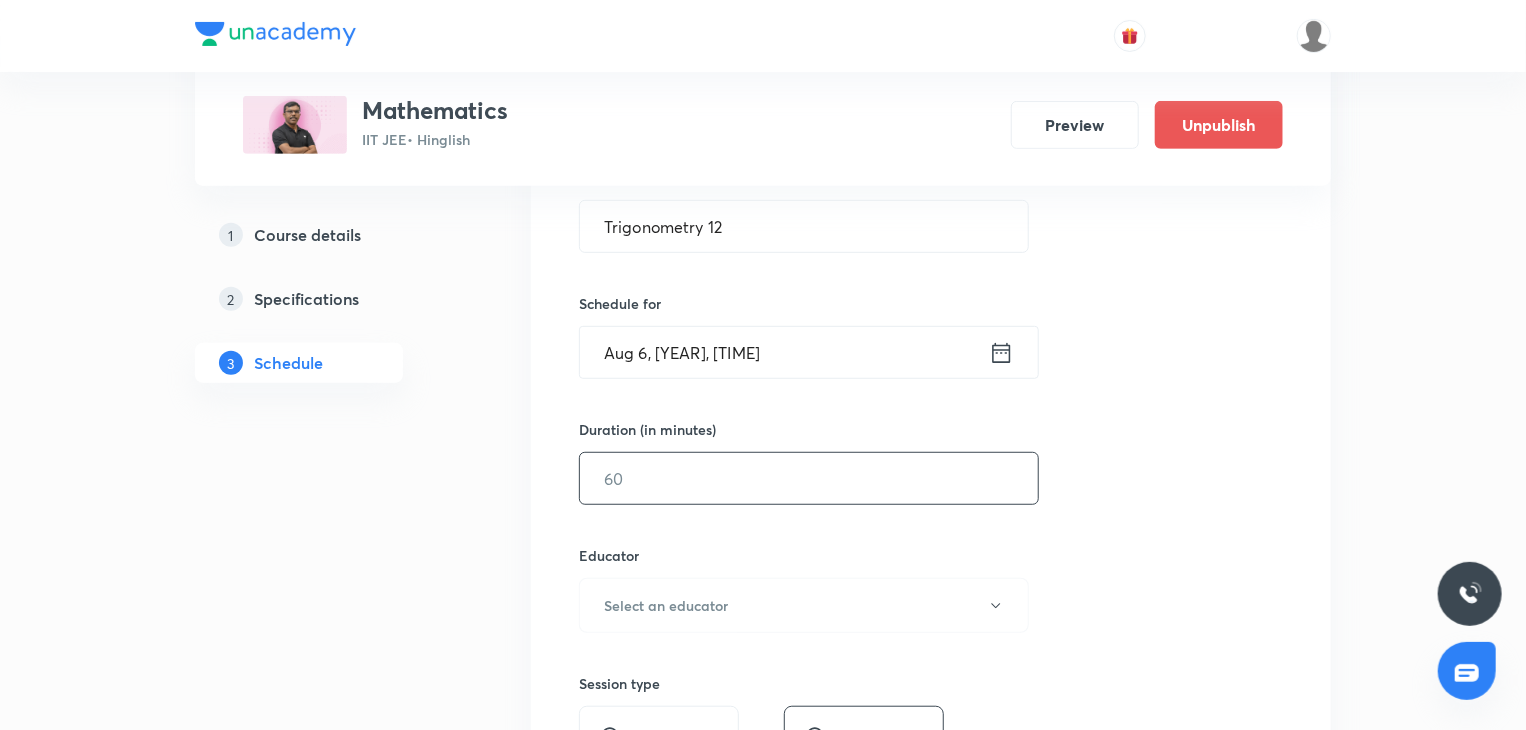 click at bounding box center (809, 478) 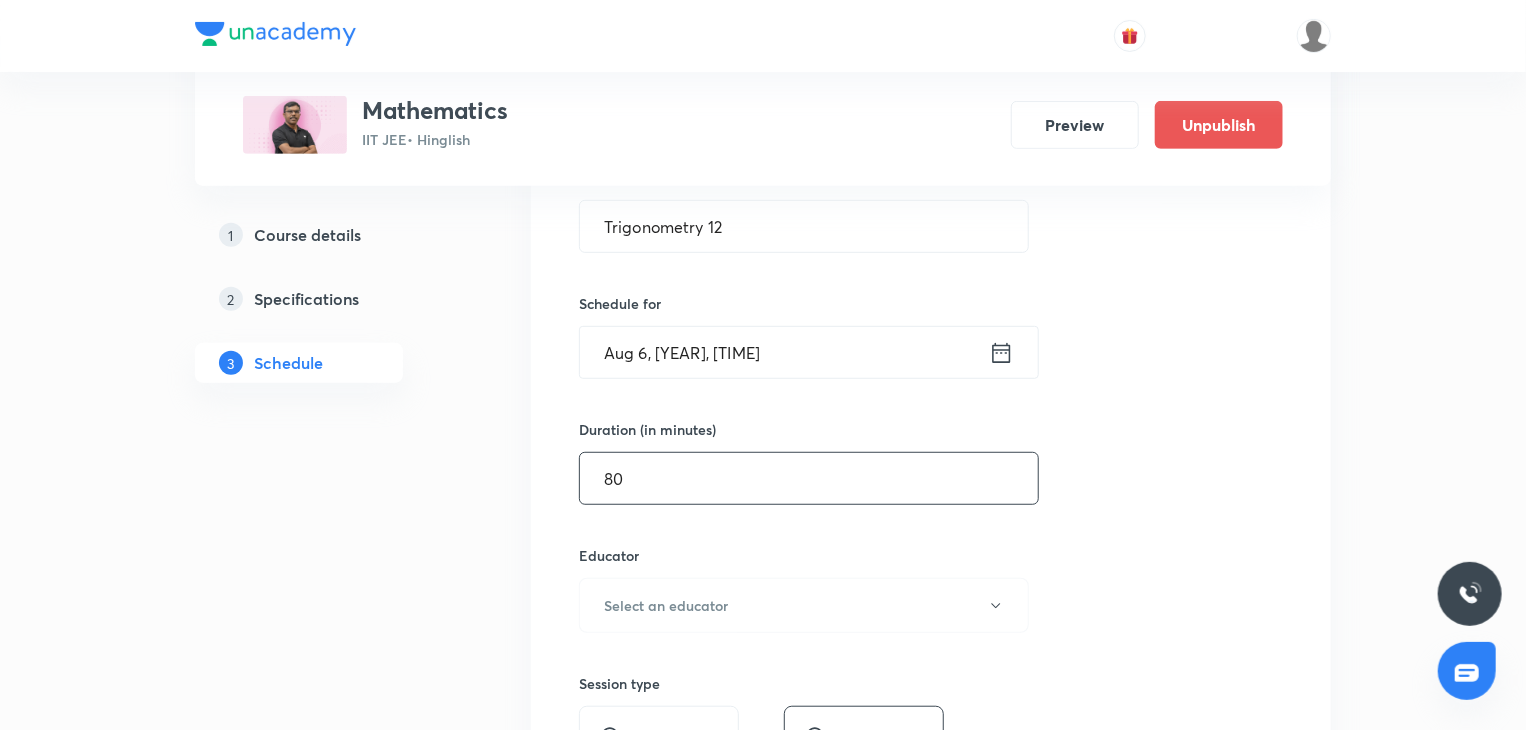 type on "80" 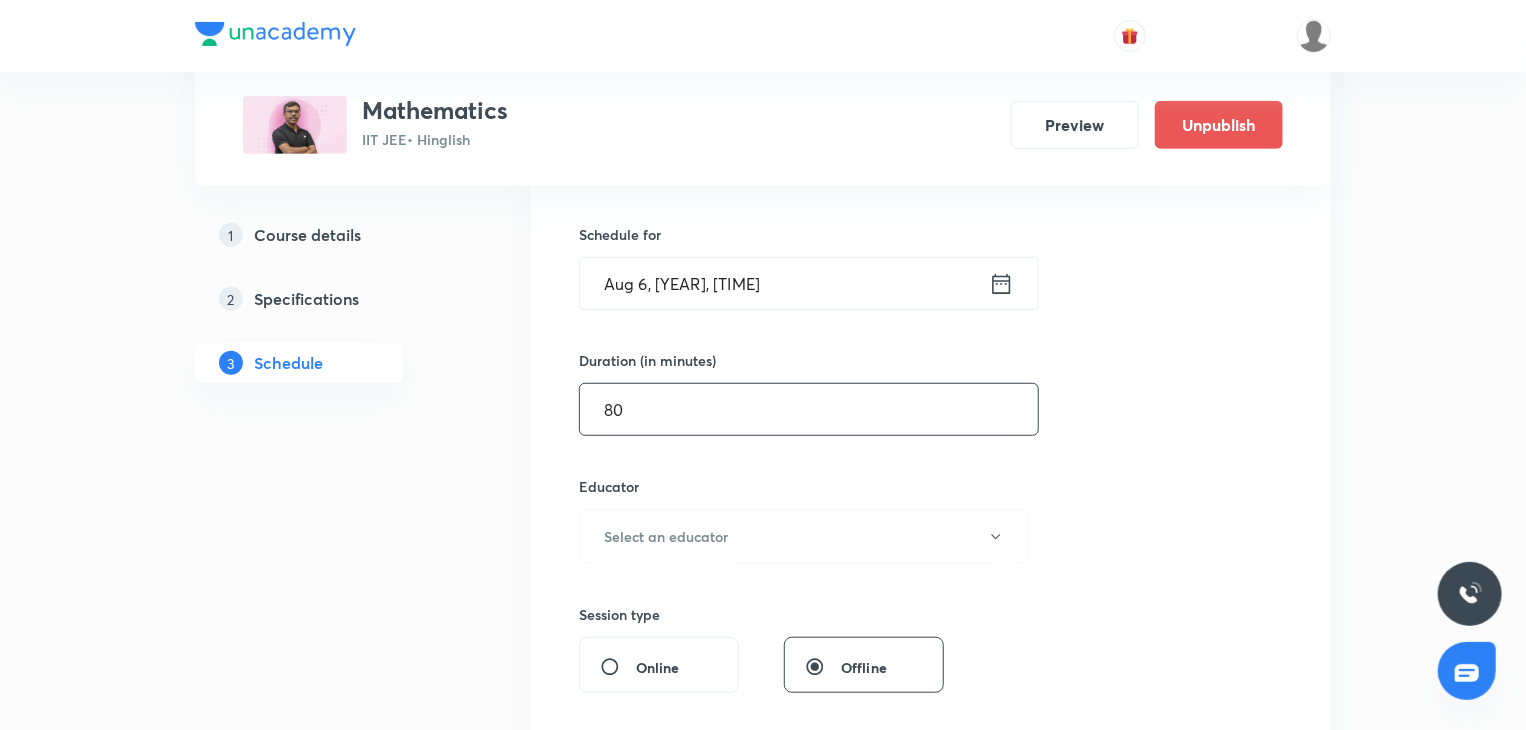 scroll, scrollTop: 500, scrollLeft: 0, axis: vertical 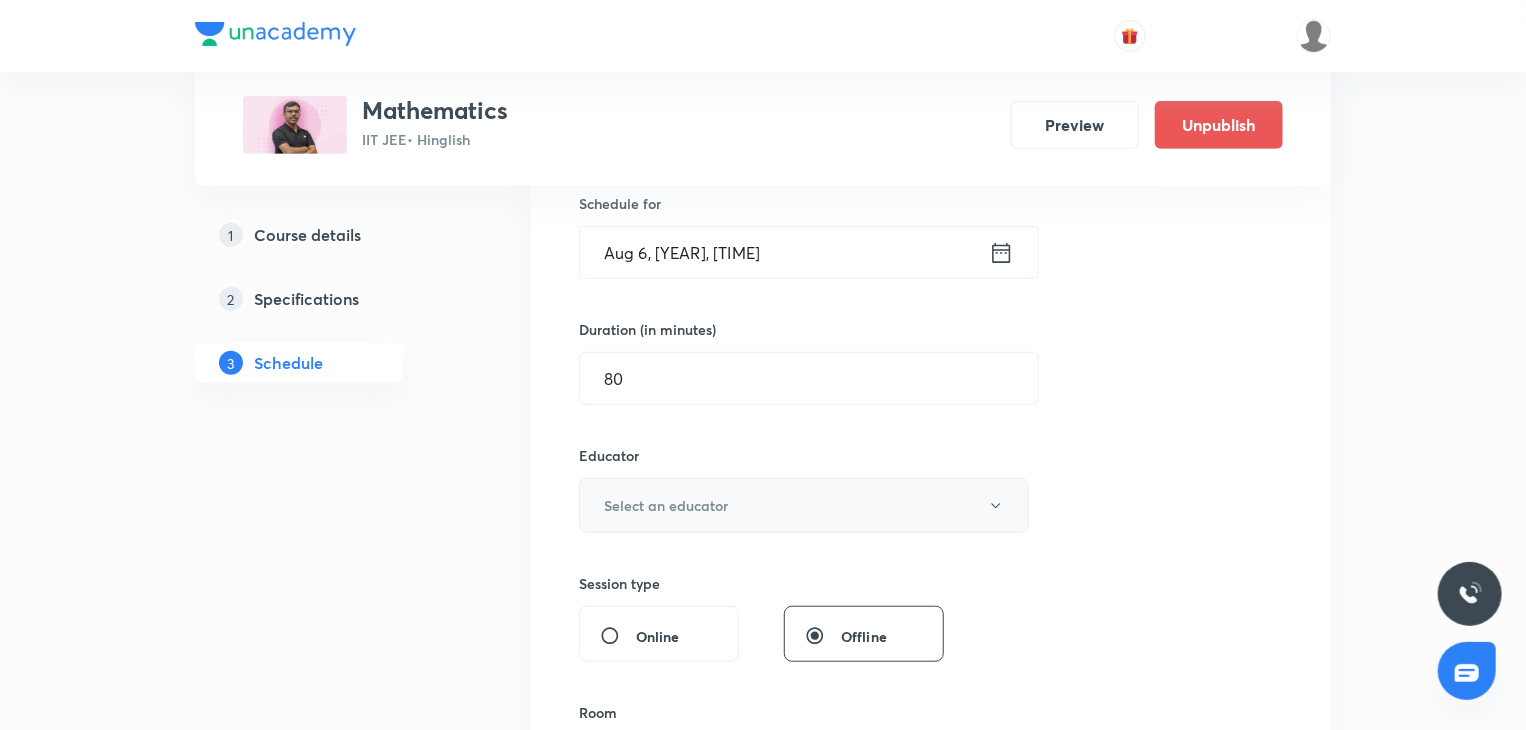 click on "Select an educator" at bounding box center (804, 505) 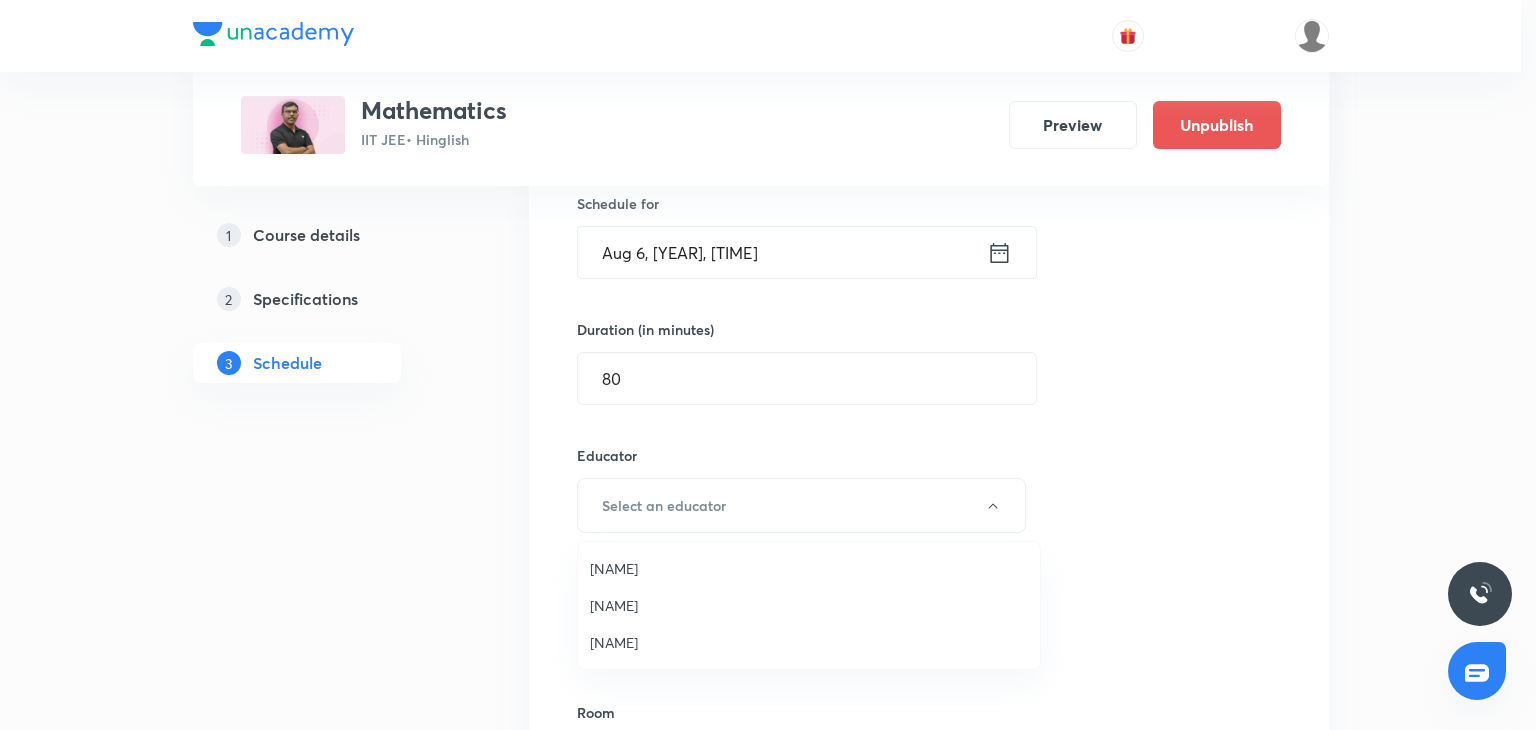 click on "Anil Shukla" at bounding box center (809, 568) 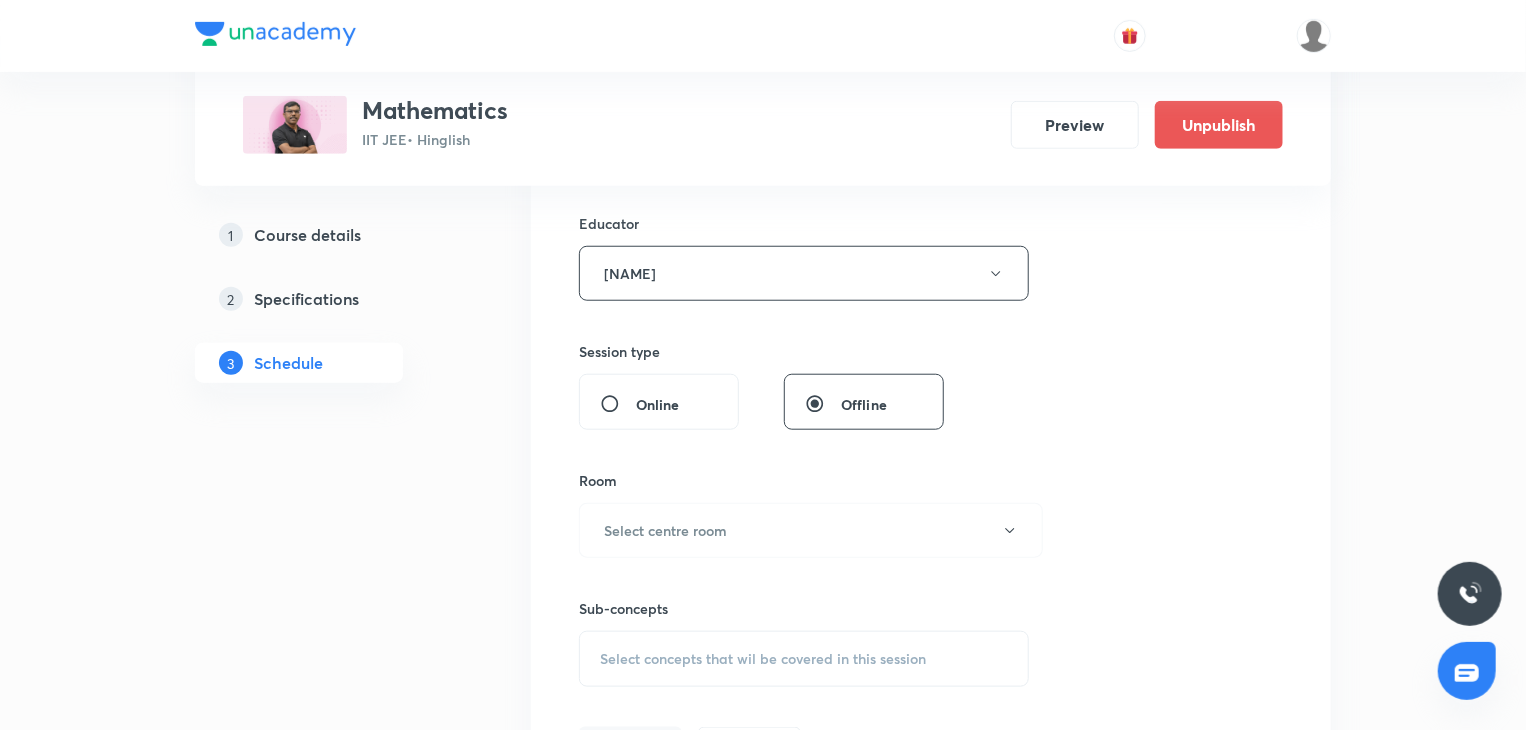 scroll, scrollTop: 900, scrollLeft: 0, axis: vertical 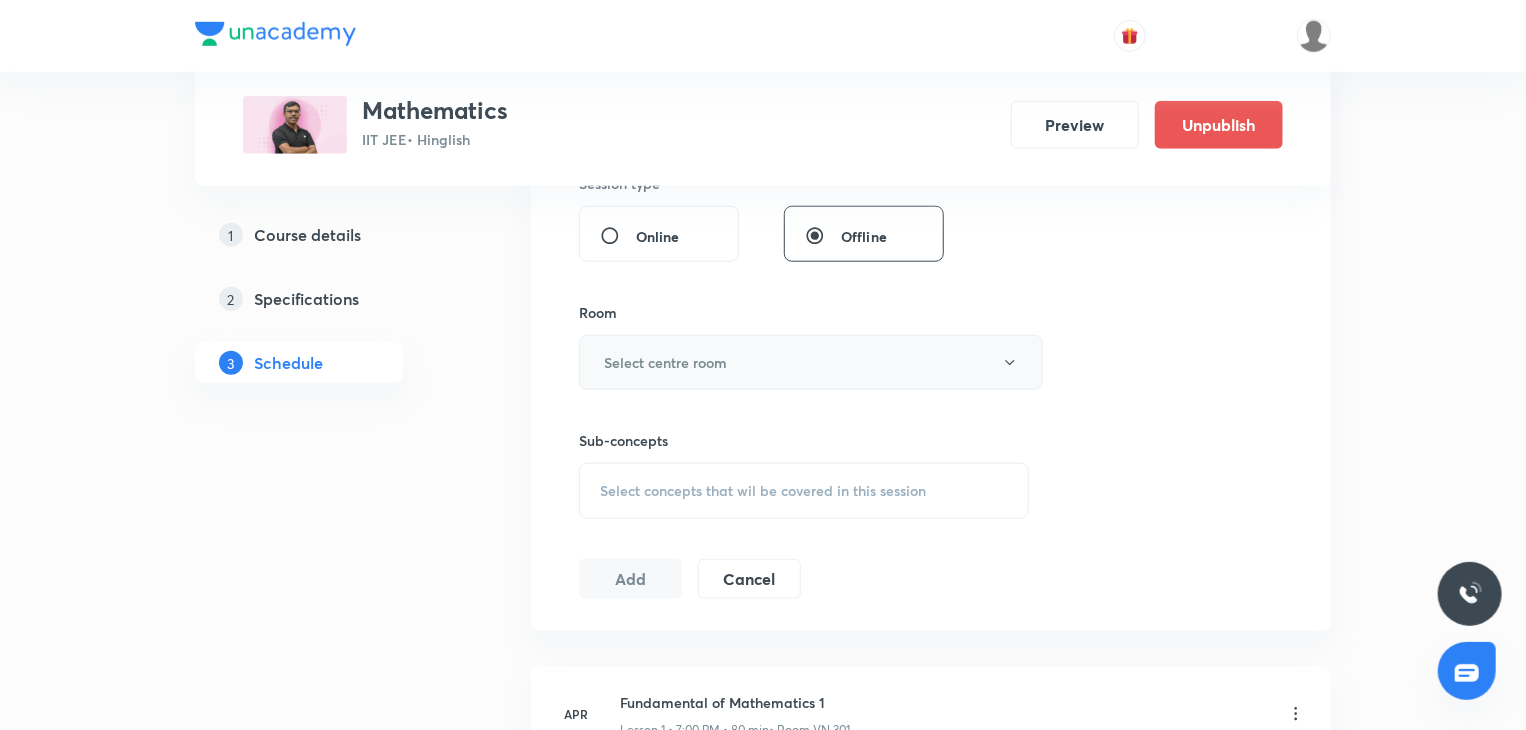 drag, startPoint x: 747, startPoint y: 364, endPoint x: 721, endPoint y: 379, distance: 30.016663 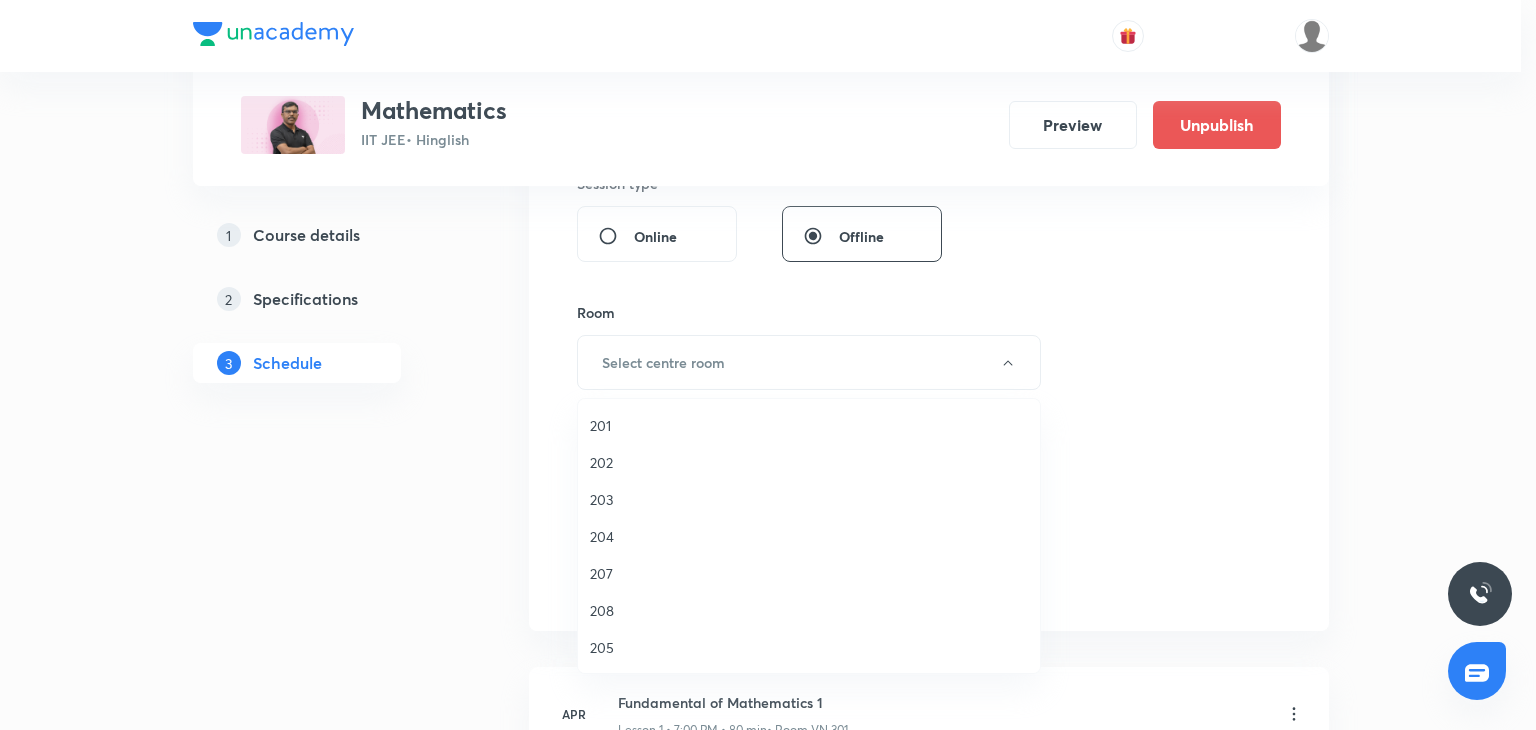 drag, startPoint x: 695, startPoint y: 416, endPoint x: 701, endPoint y: 490, distance: 74.24284 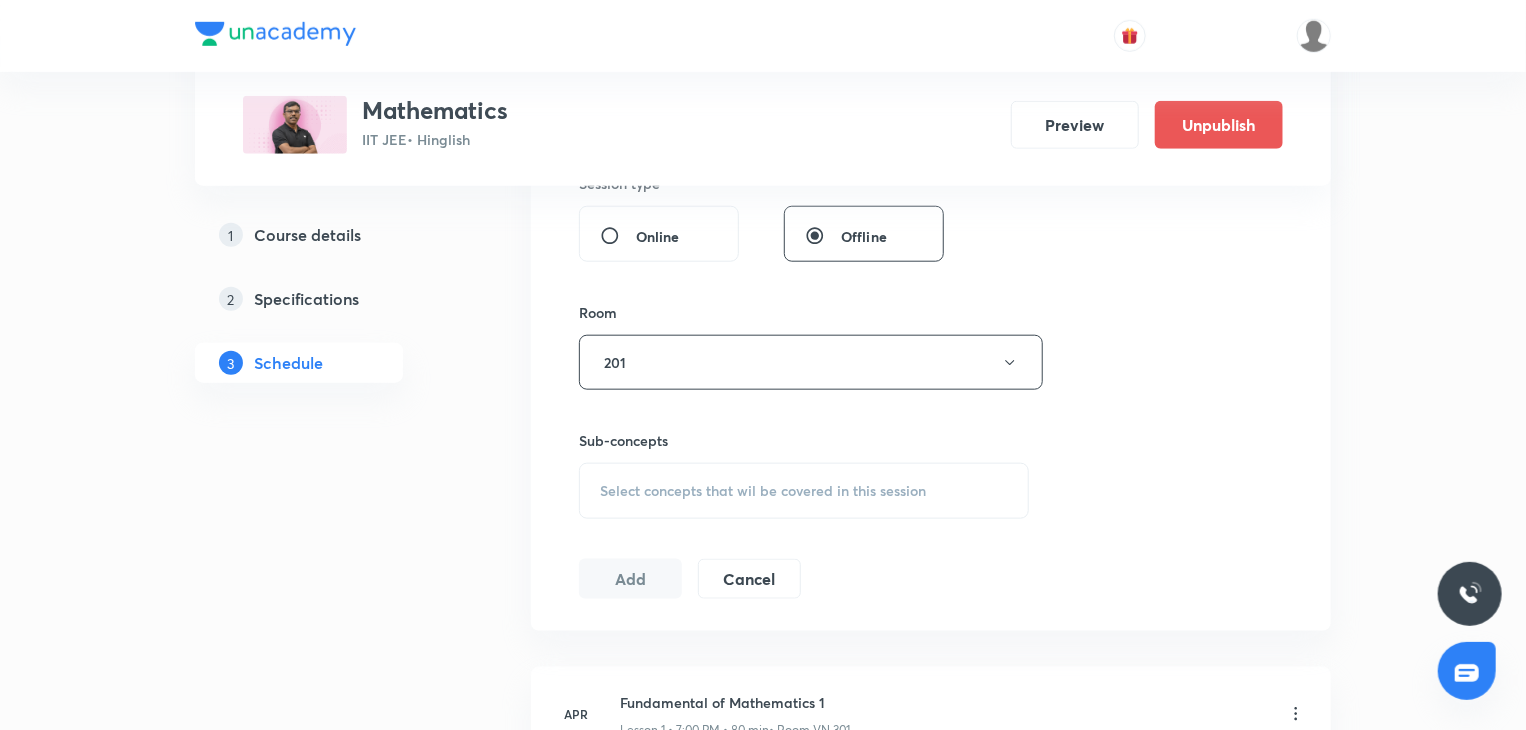 click on "Select concepts that wil be covered in this session" at bounding box center (804, 491) 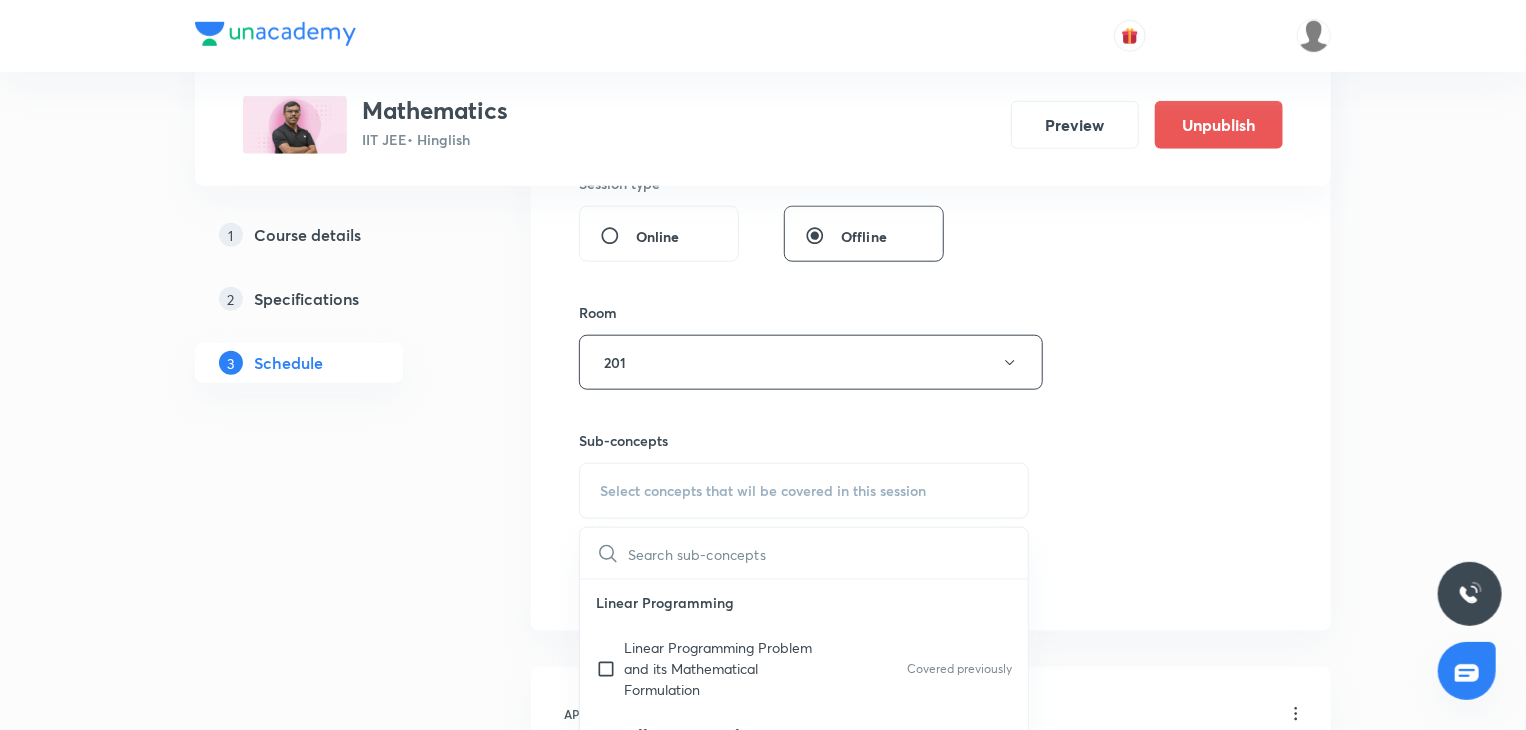 scroll, scrollTop: 1100, scrollLeft: 0, axis: vertical 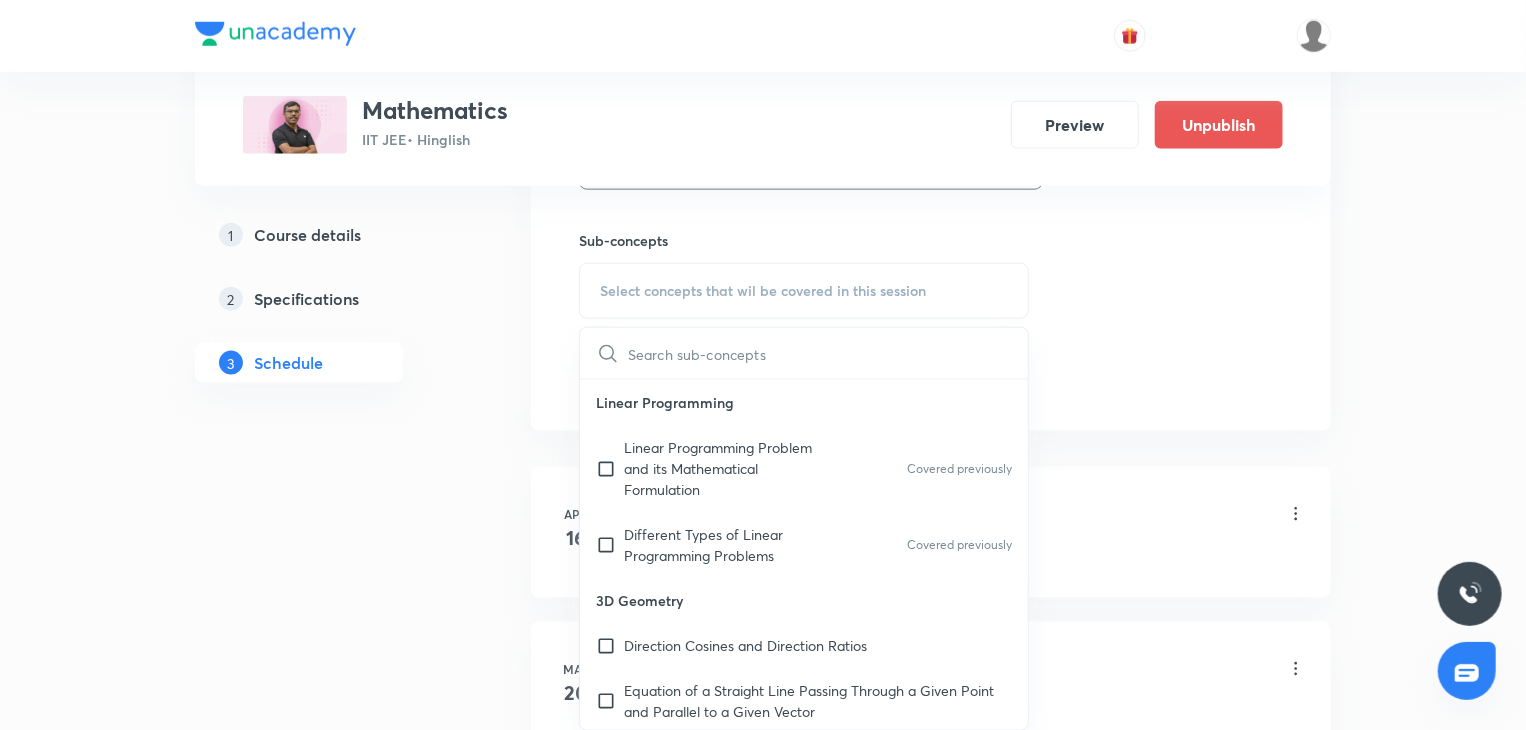 drag, startPoint x: 802, startPoint y: 461, endPoint x: 1116, endPoint y: 381, distance: 324.03085 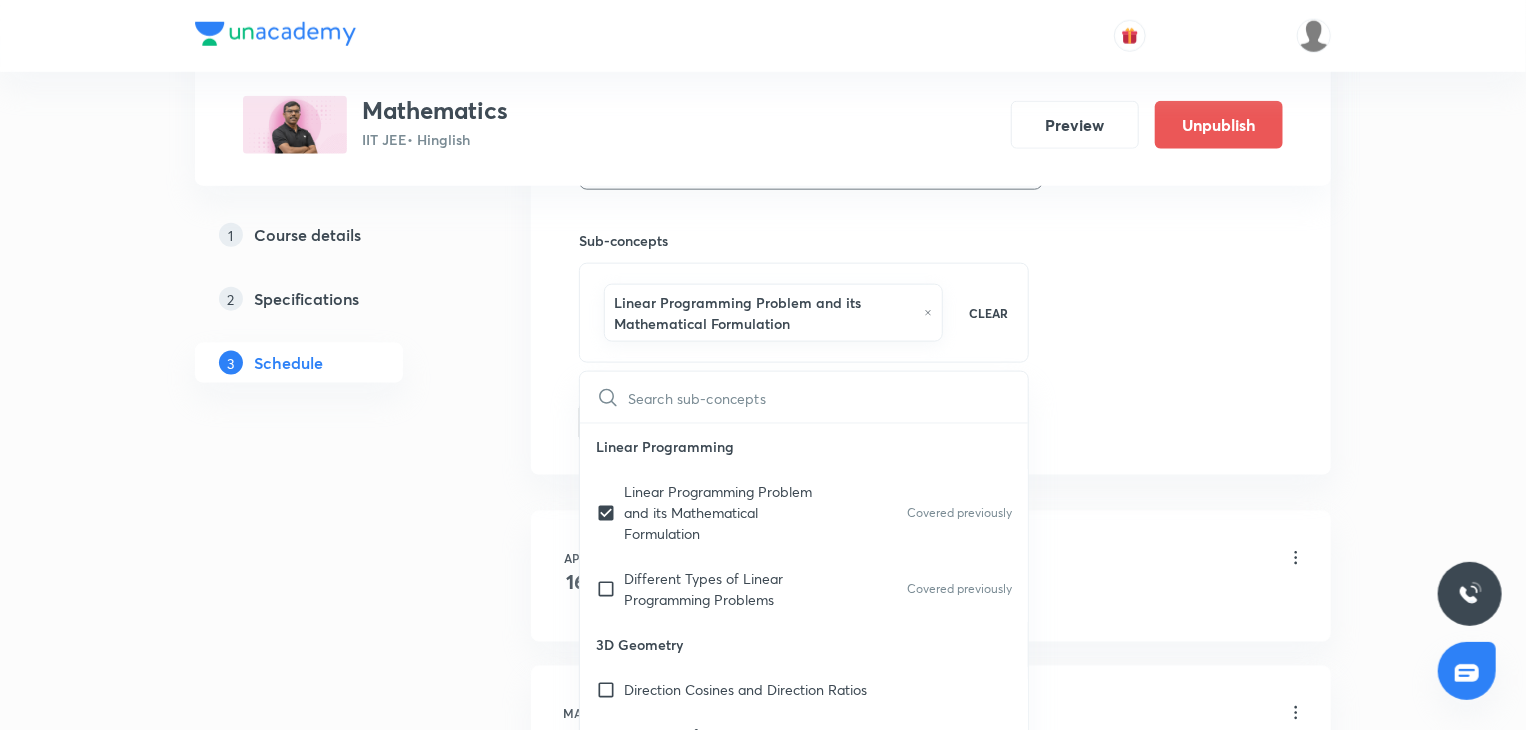 click on "Session  57 Live class Session title 15/99 Trigonometry 12 ​ Schedule for Aug 6, 2025, 2:31 PM ​ Duration (in minutes) 80 ​ Educator Anil Shukla   Session type Online Offline Room 201 Sub-concepts Linear Programming Problem and its Mathematical Formulation CLEAR ​ Linear Programming Linear Programming Problem and its Mathematical Formulation Covered previously Different Types of Linear Programming Problems Covered previously 3D Geometry Direction Cosines and Direction Ratios Equation of a Straight Line Passing Through a Given Point and Parallel to a Given Vector Equation of Line Passing Through Two Given Points Angle between Two Lines Foot of Perpendicular and Image Shortest Distance between Two Lines Plane Angle Between Two Planes Line of intersection of Two Planes Angle Between a Line and a Plane Equation of a Plane Passing through the Line of Intersection of Two Planes Equation of a Plane Passing through the Line of Intersection of Two Planes Distance Between Parallel Planes Two sides of a Plane" at bounding box center (931, -113) 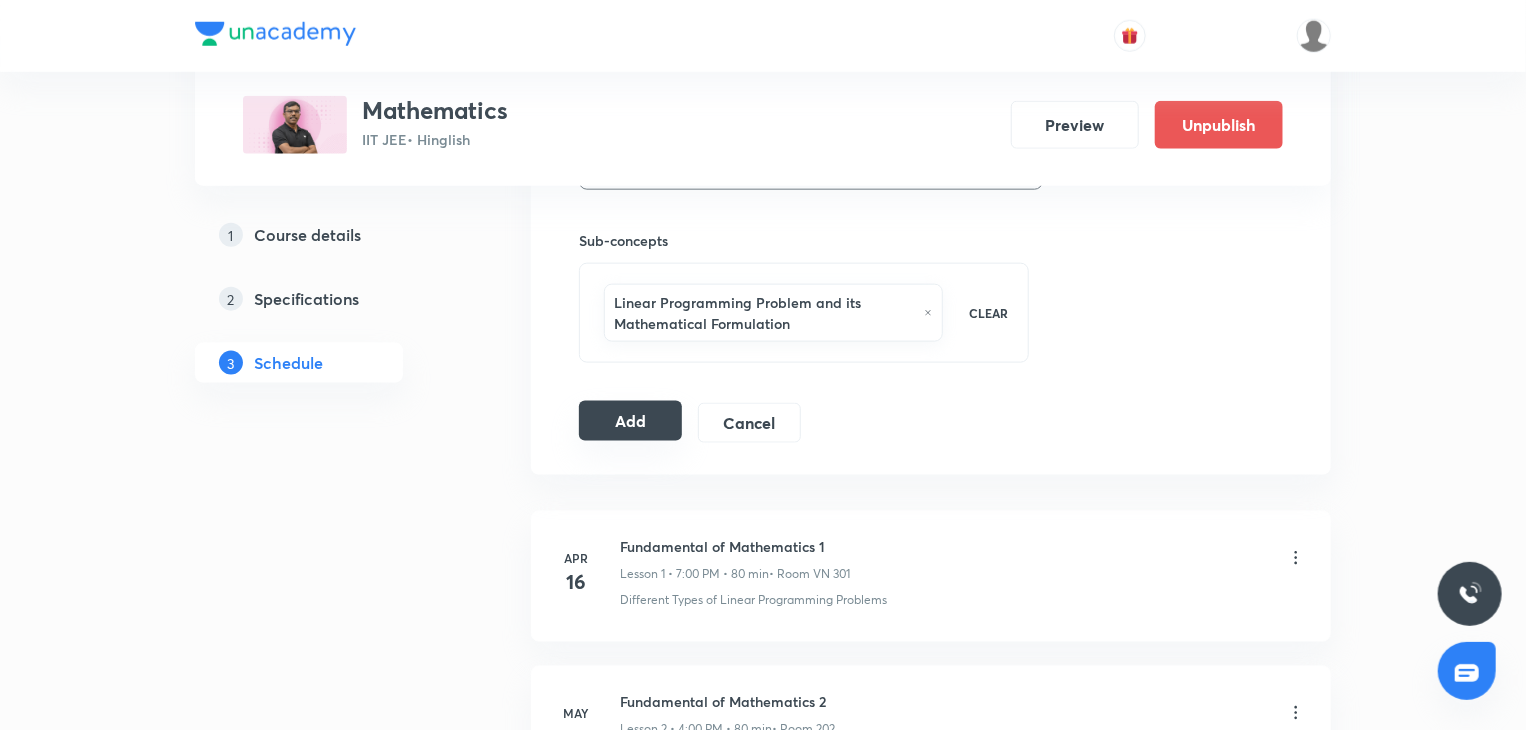 click on "Add" at bounding box center (630, 421) 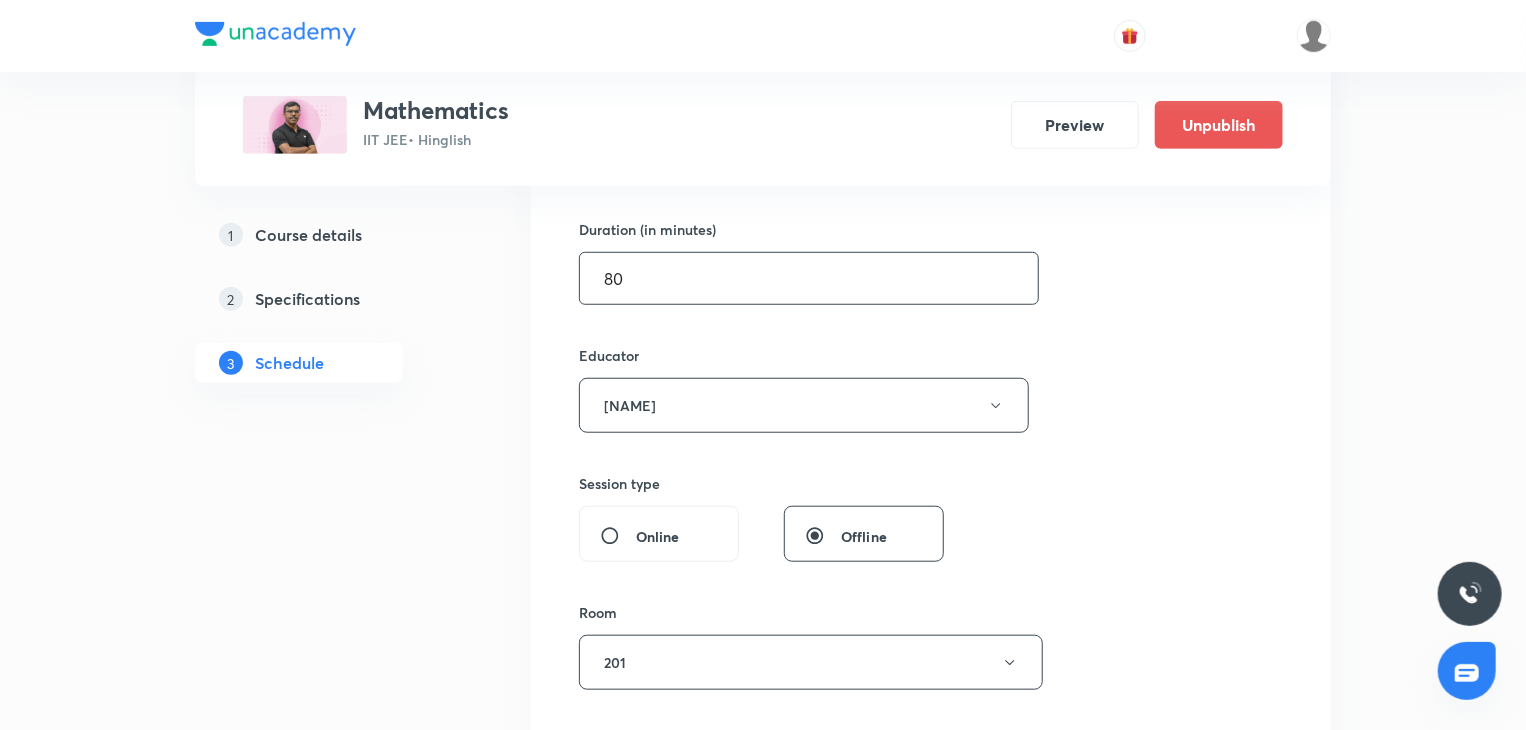 scroll, scrollTop: 500, scrollLeft: 0, axis: vertical 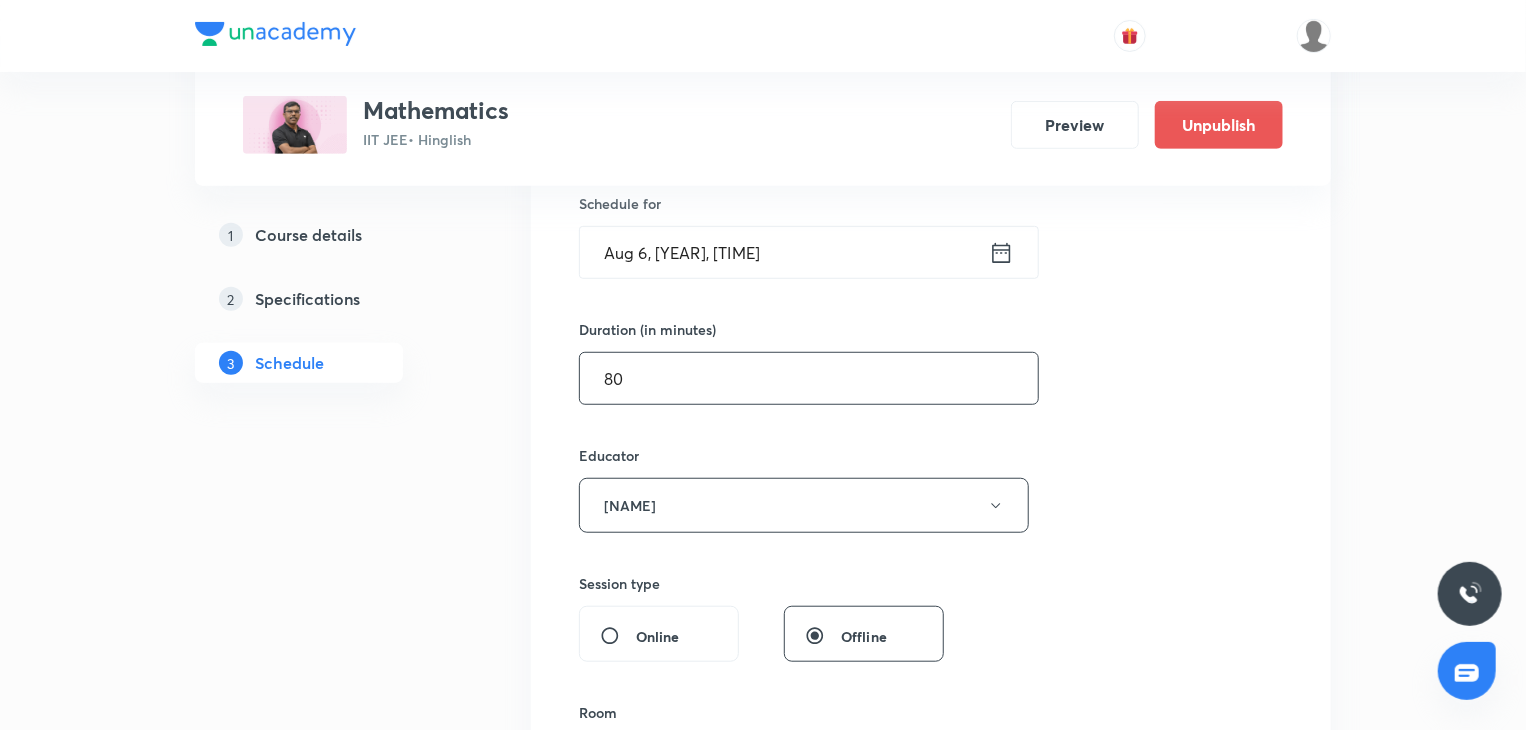 drag, startPoint x: 1092, startPoint y: 365, endPoint x: 984, endPoint y: 397, distance: 112.64102 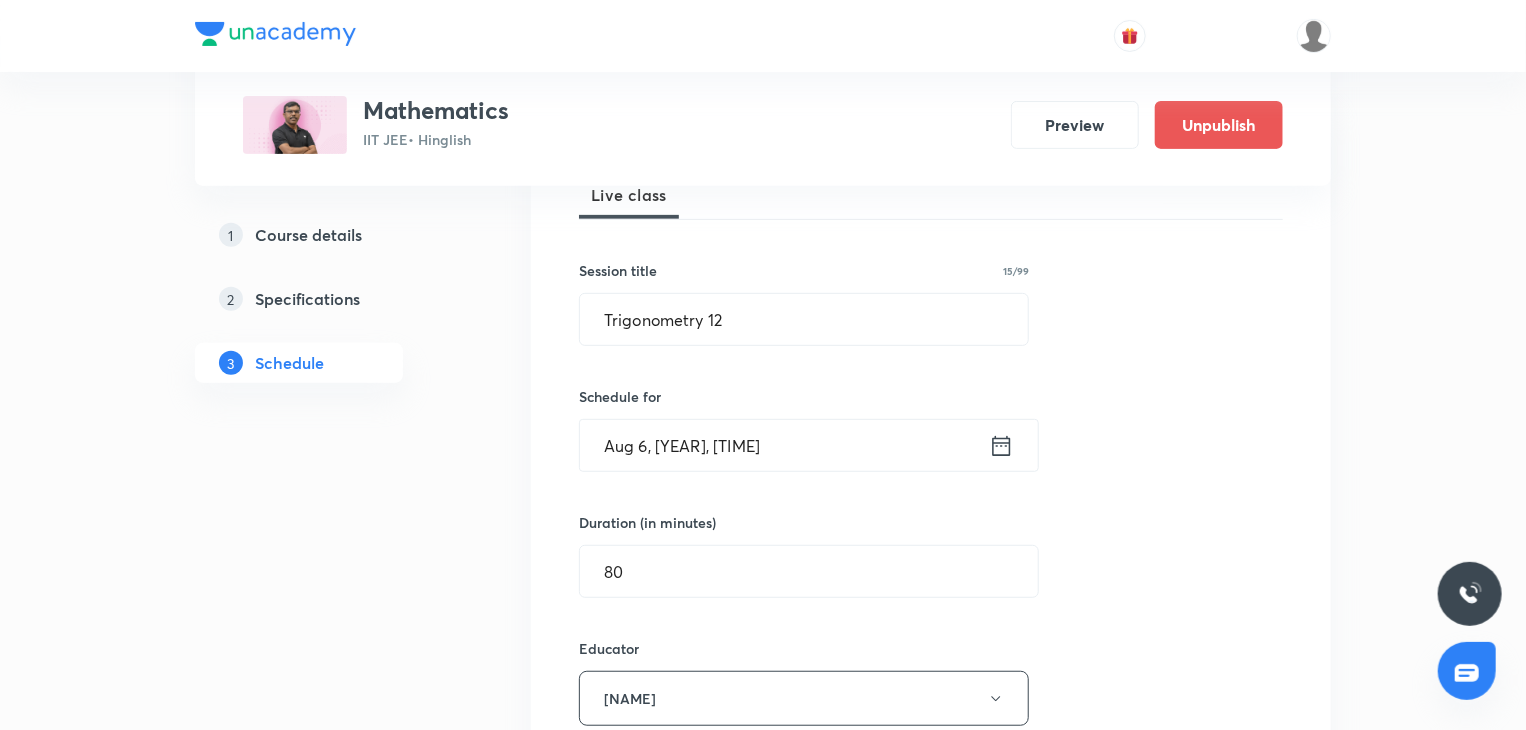 scroll, scrollTop: 300, scrollLeft: 0, axis: vertical 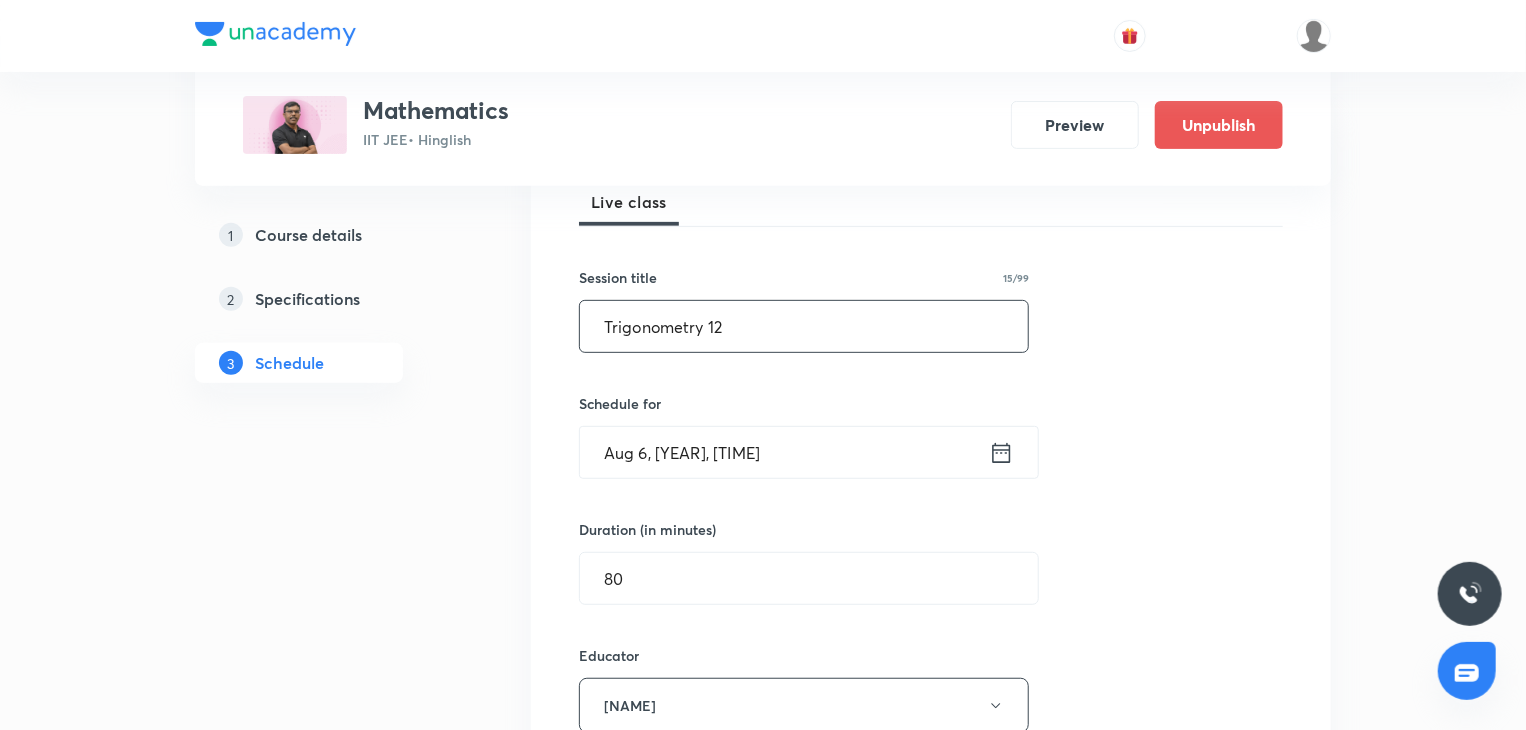 click on "Trigonometry 12" at bounding box center (804, 326) 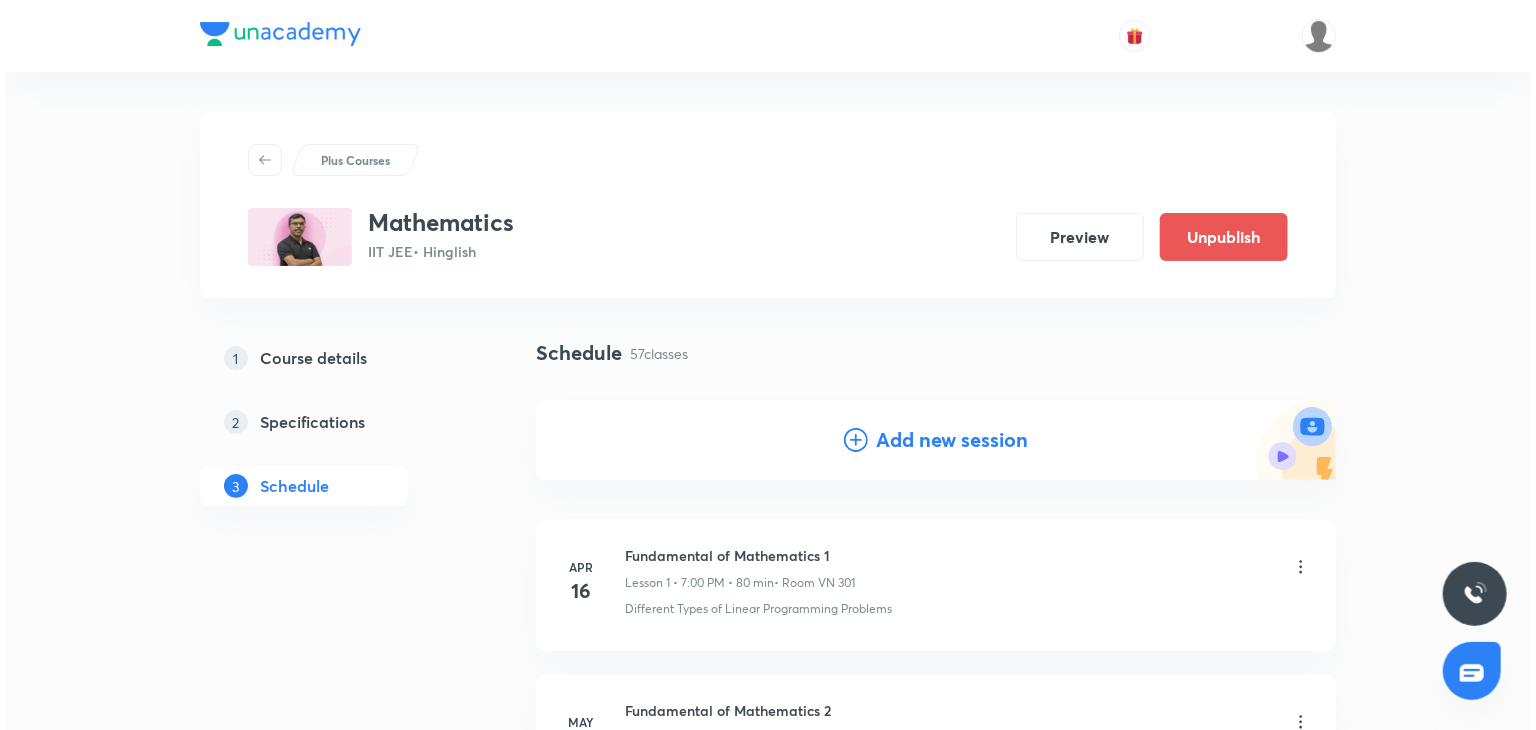 scroll, scrollTop: 8766, scrollLeft: 0, axis: vertical 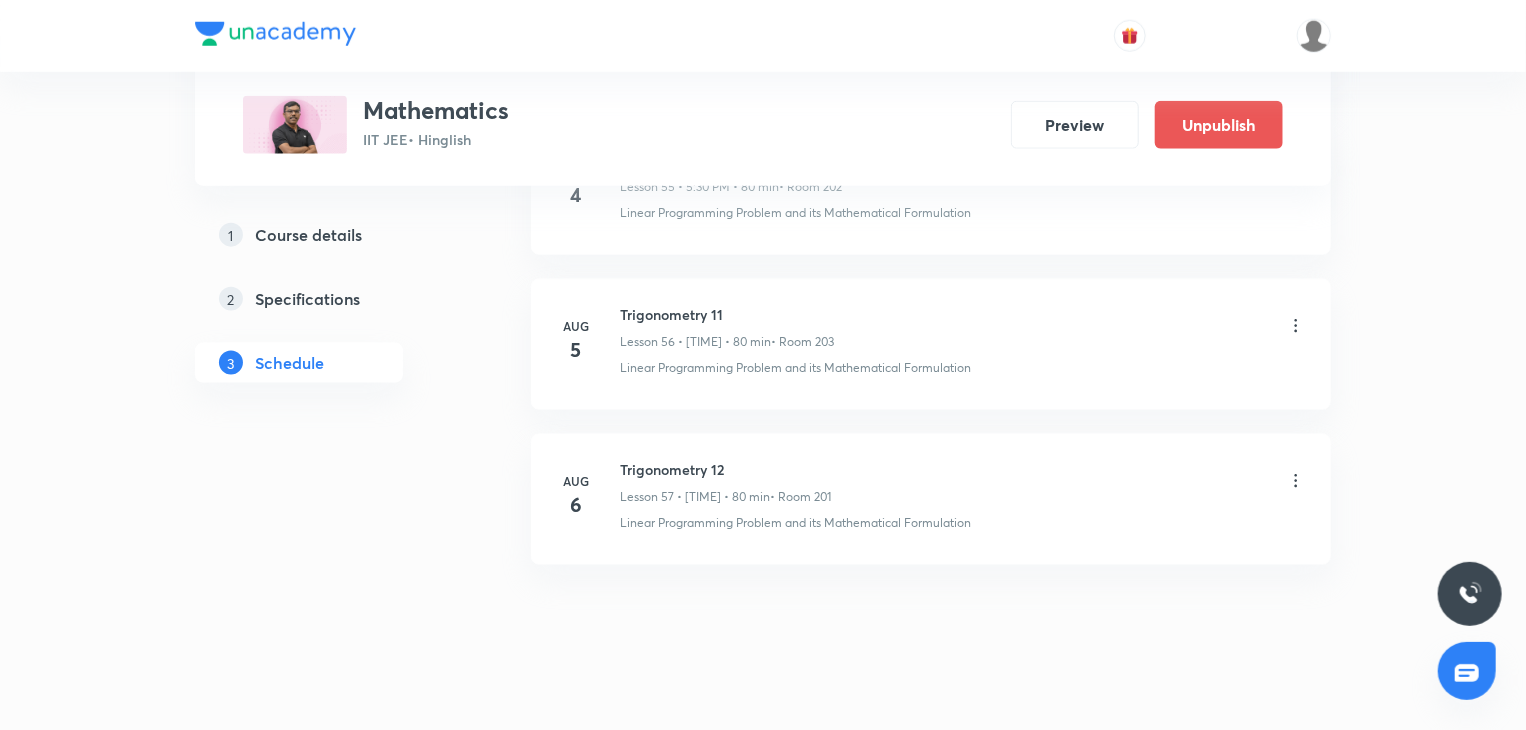 click 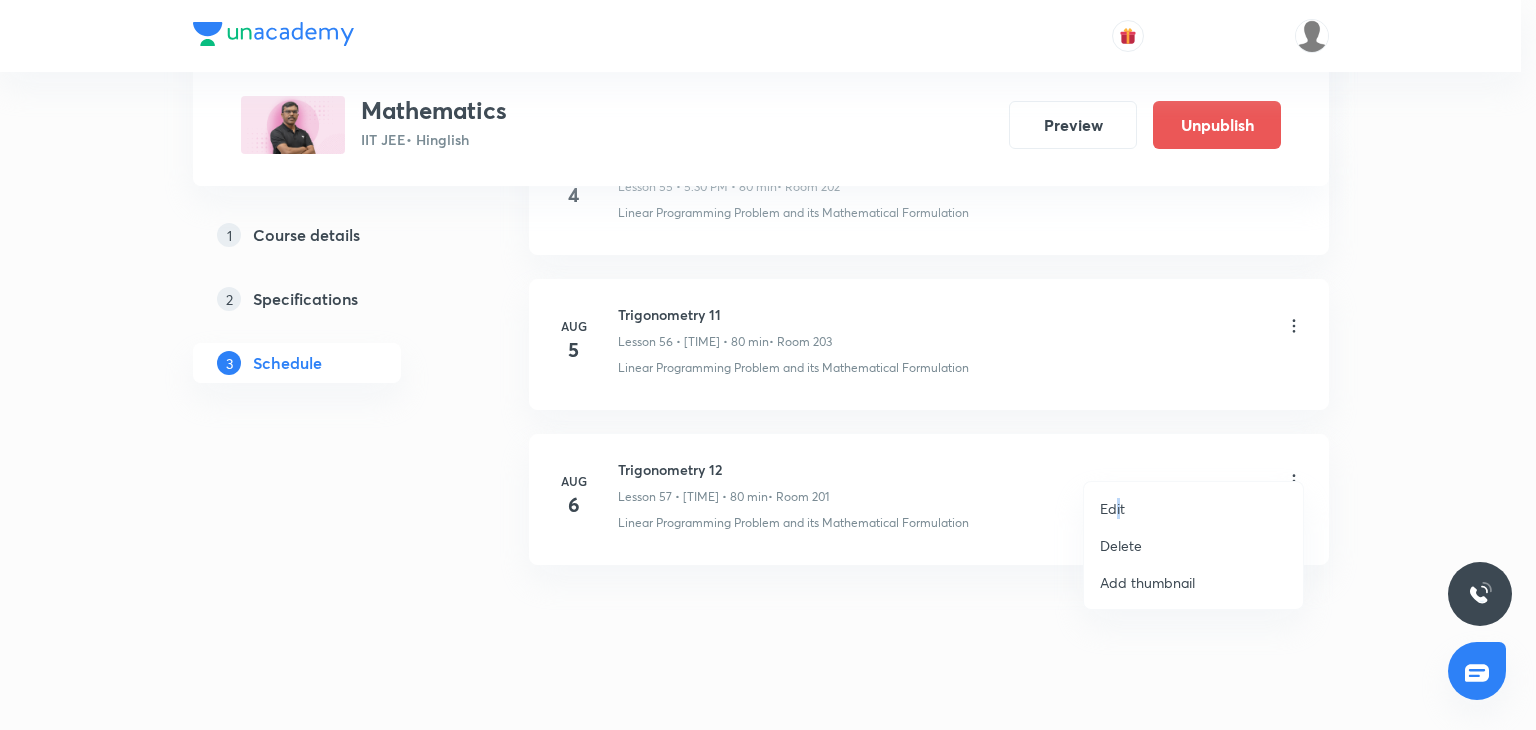 drag, startPoint x: 1114, startPoint y: 523, endPoint x: 1120, endPoint y: 506, distance: 18.027756 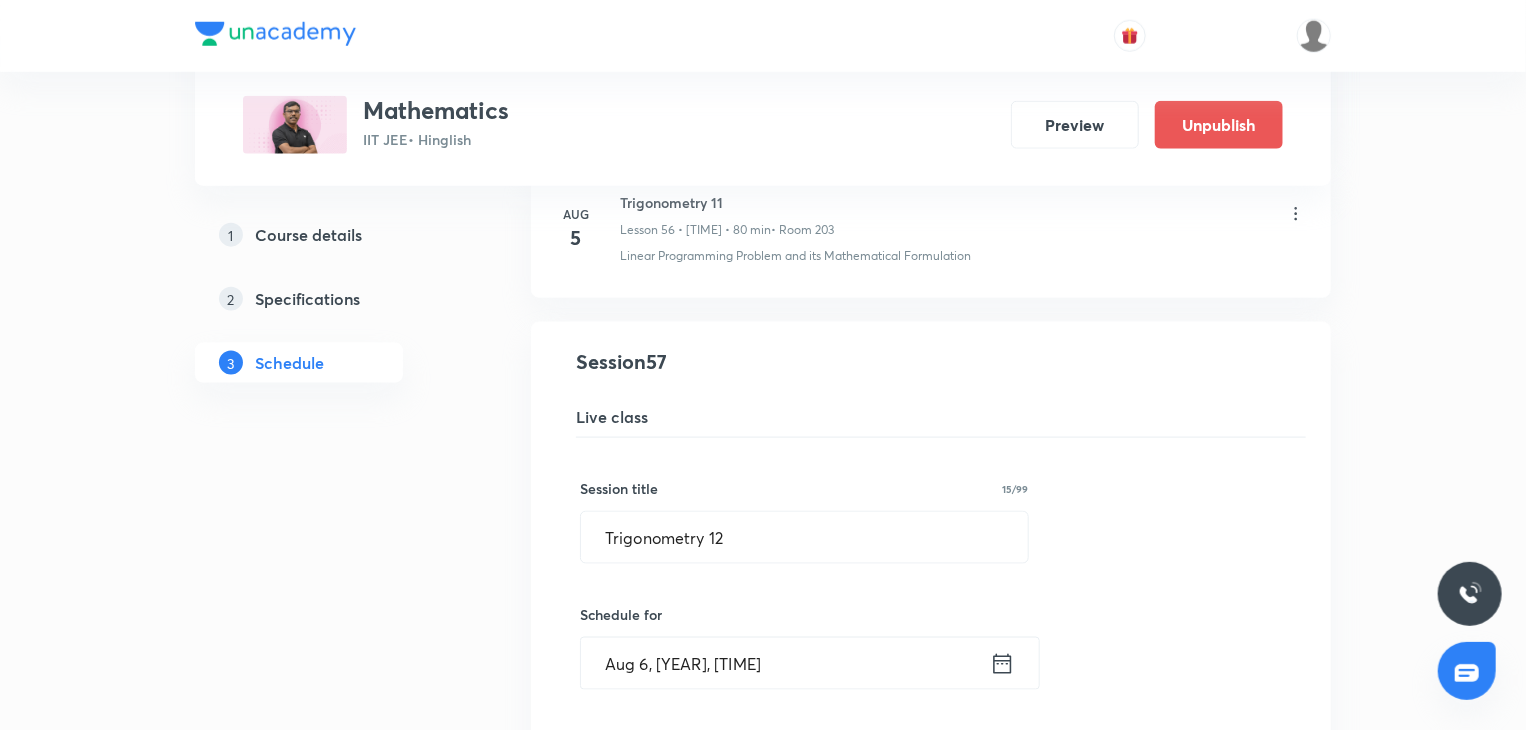 click on "Session title 15/99 Trigonometry 12 ​ Schedule for Aug 6, 2025, 2:31 PM ​ Duration (in minutes) 80 ​ Educator Anil Shukla   Session type Online Offline Room 201 Sub-concepts Linear Programming Problem and its Mathematical Formulation CLEAR Save Cancel" at bounding box center (931, 948) 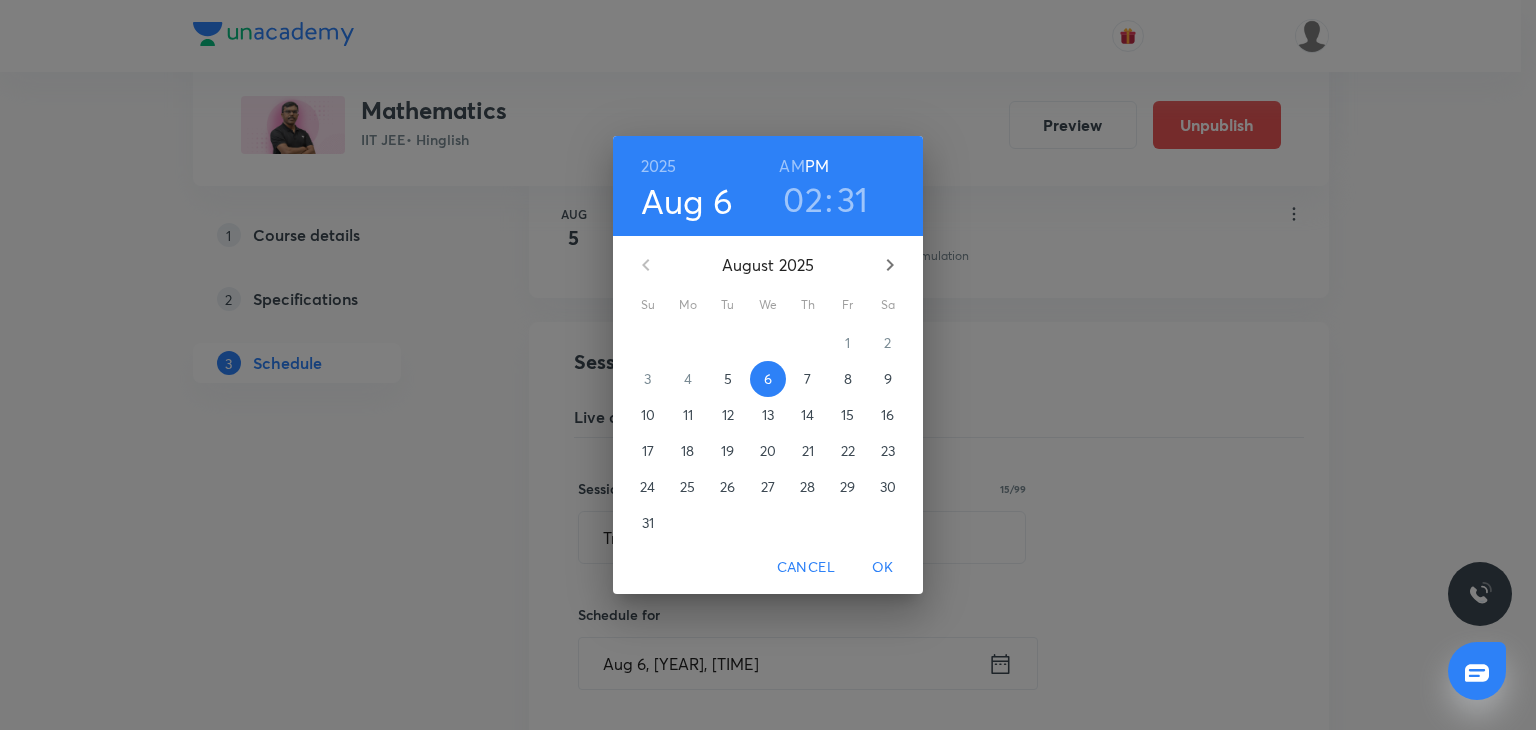 drag, startPoint x: 803, startPoint y: 207, endPoint x: 820, endPoint y: 247, distance: 43.462627 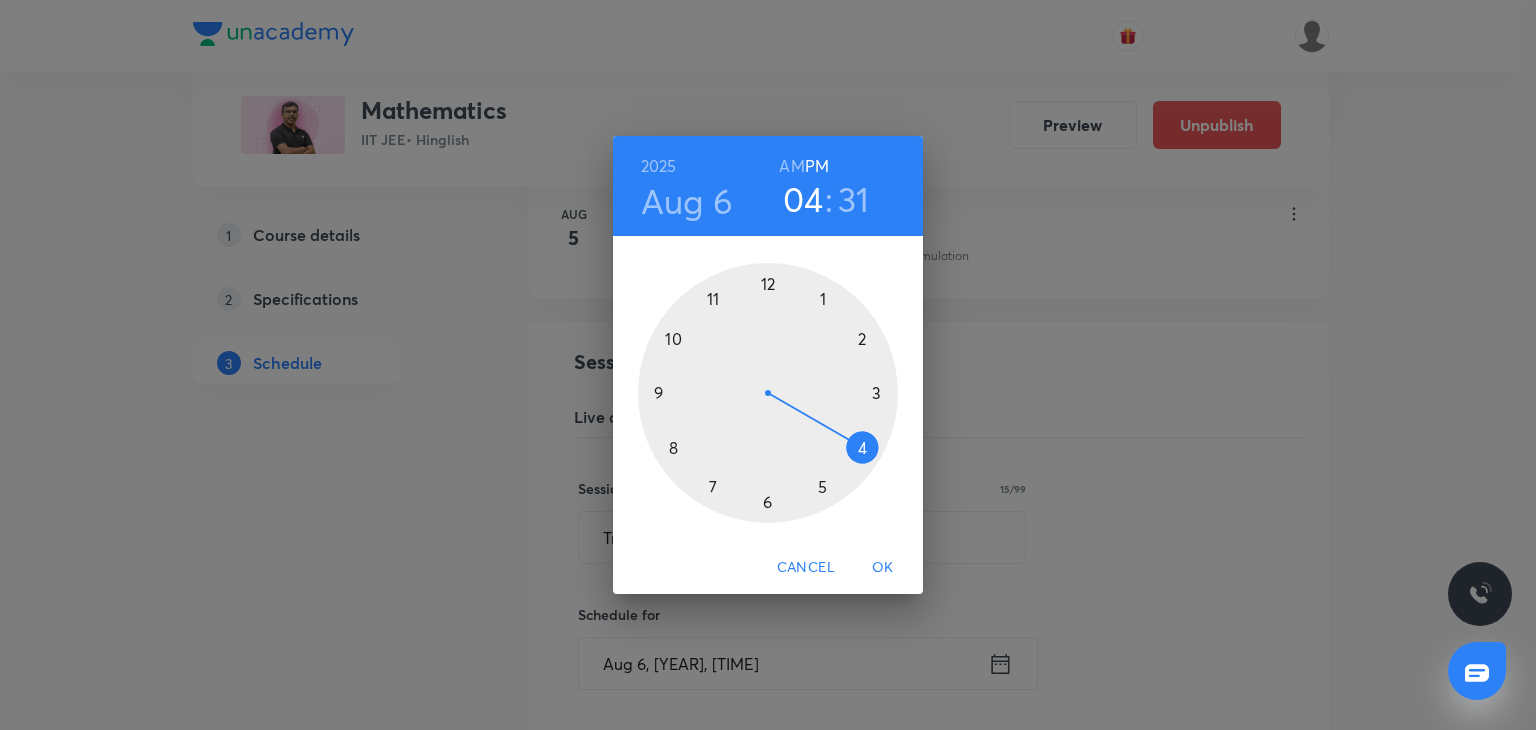 drag, startPoint x: 856, startPoint y: 399, endPoint x: 857, endPoint y: 462, distance: 63.007935 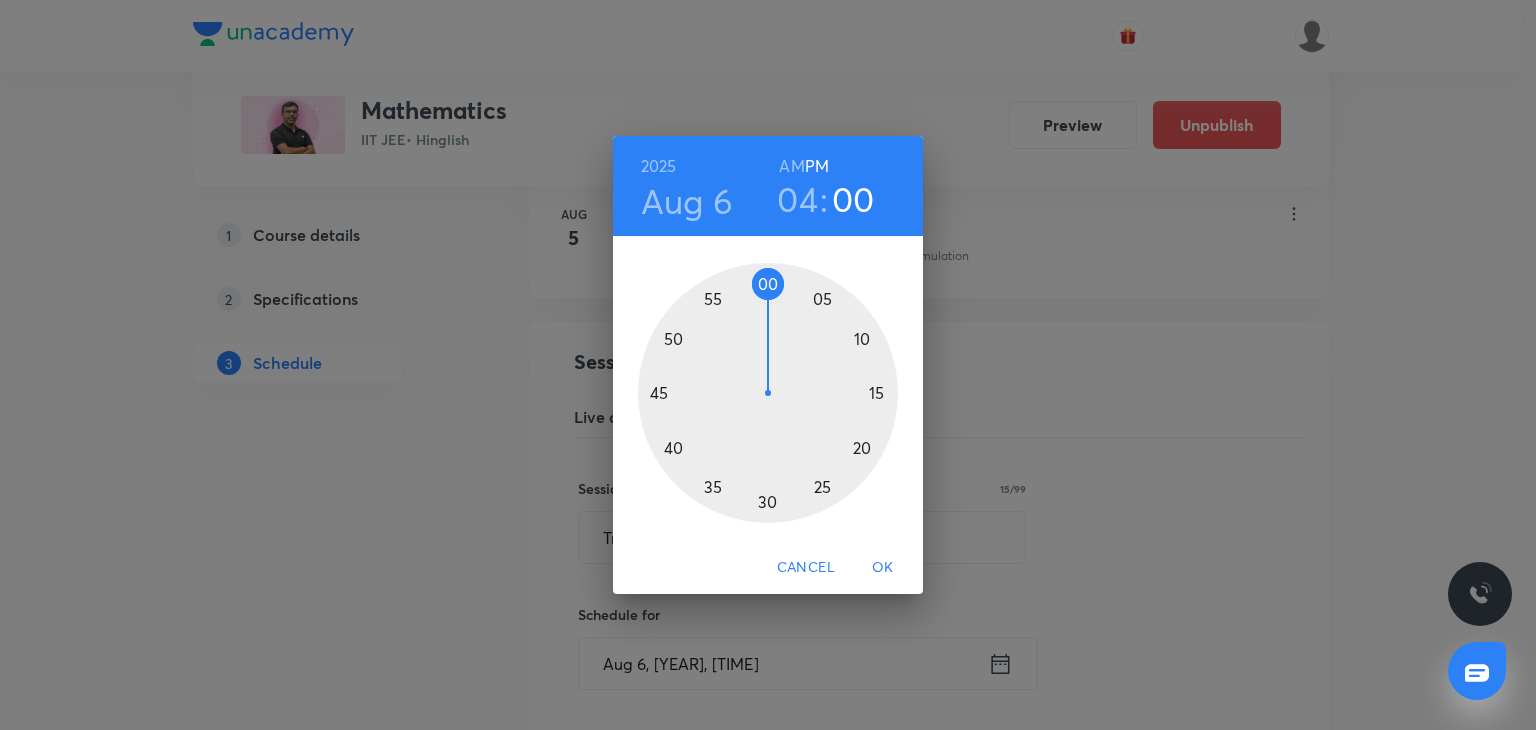 drag, startPoint x: 780, startPoint y: 269, endPoint x: 768, endPoint y: 278, distance: 15 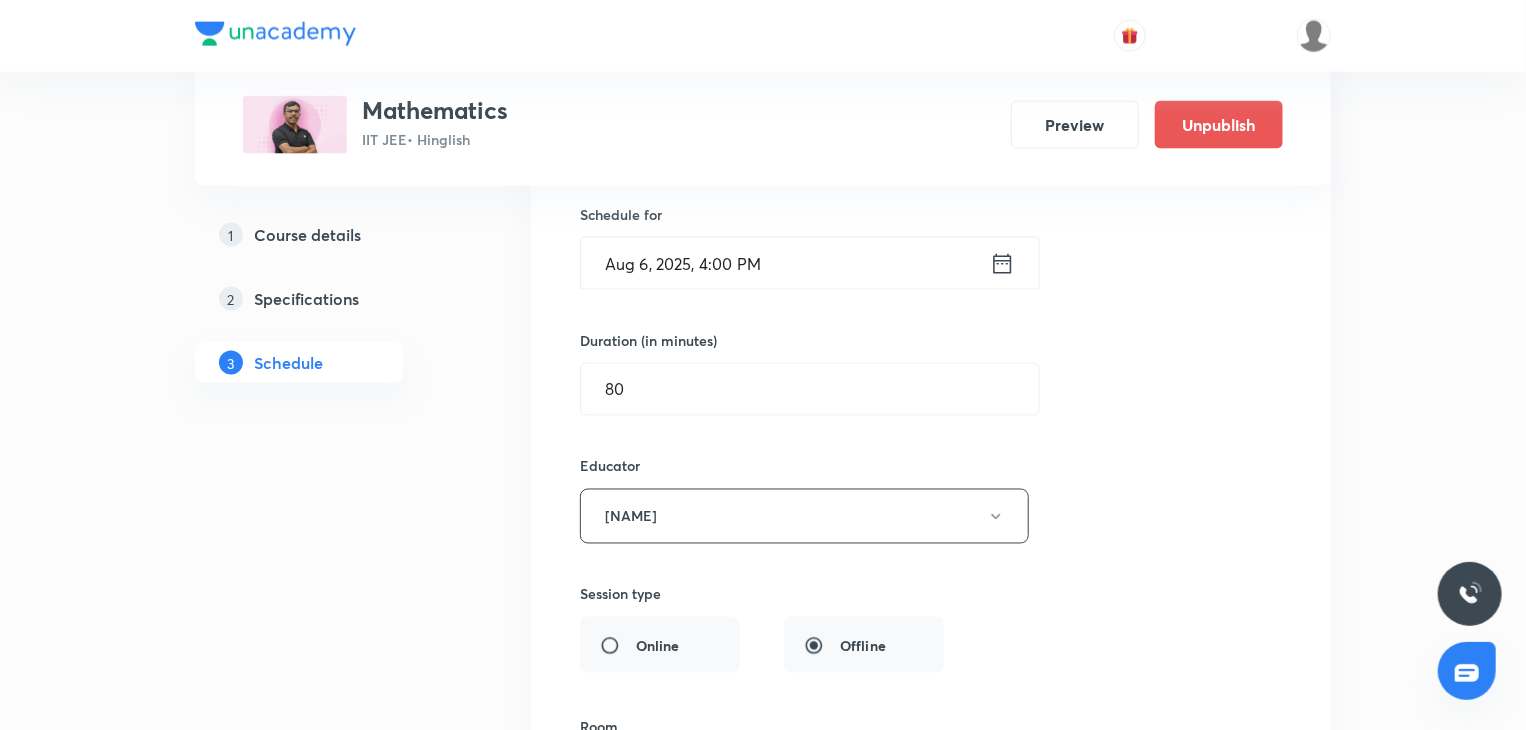 scroll, scrollTop: 9566, scrollLeft: 0, axis: vertical 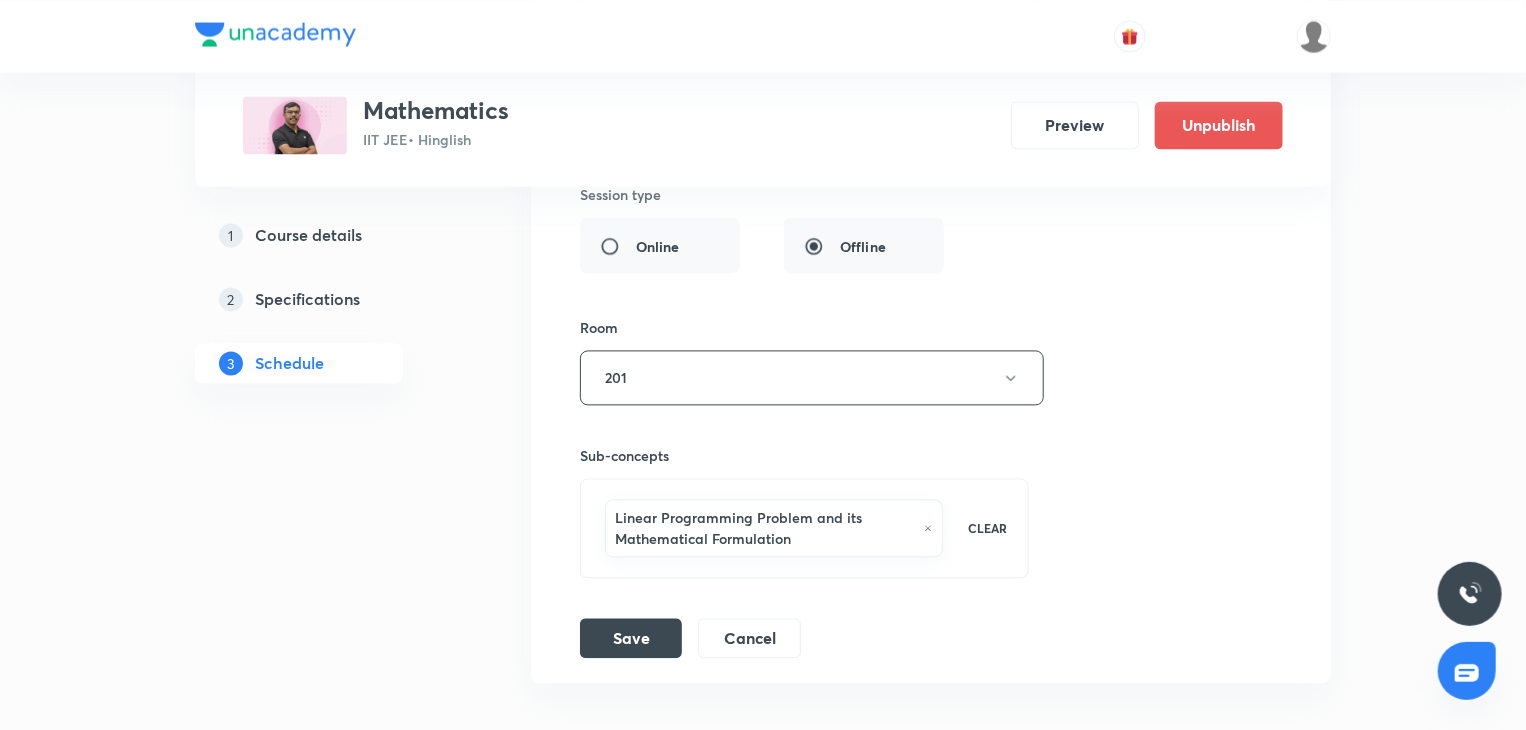 click on "Trigonometry 12 Lesson 57  • Room 201 Linear Programming Problem and its Mathematical Formulation Session  57 Live class Session title 15/99 Trigonometry 12 ​ Schedule for Aug 6, 2025, 4:00 PM ​ Duration (in minutes) 80 ​ Educator Anil Shukla   Session type Online Offline Room 201 Sub-concepts Linear Programming Problem and its Mathematical Formulation CLEAR Save Cancel" at bounding box center (931, 102) 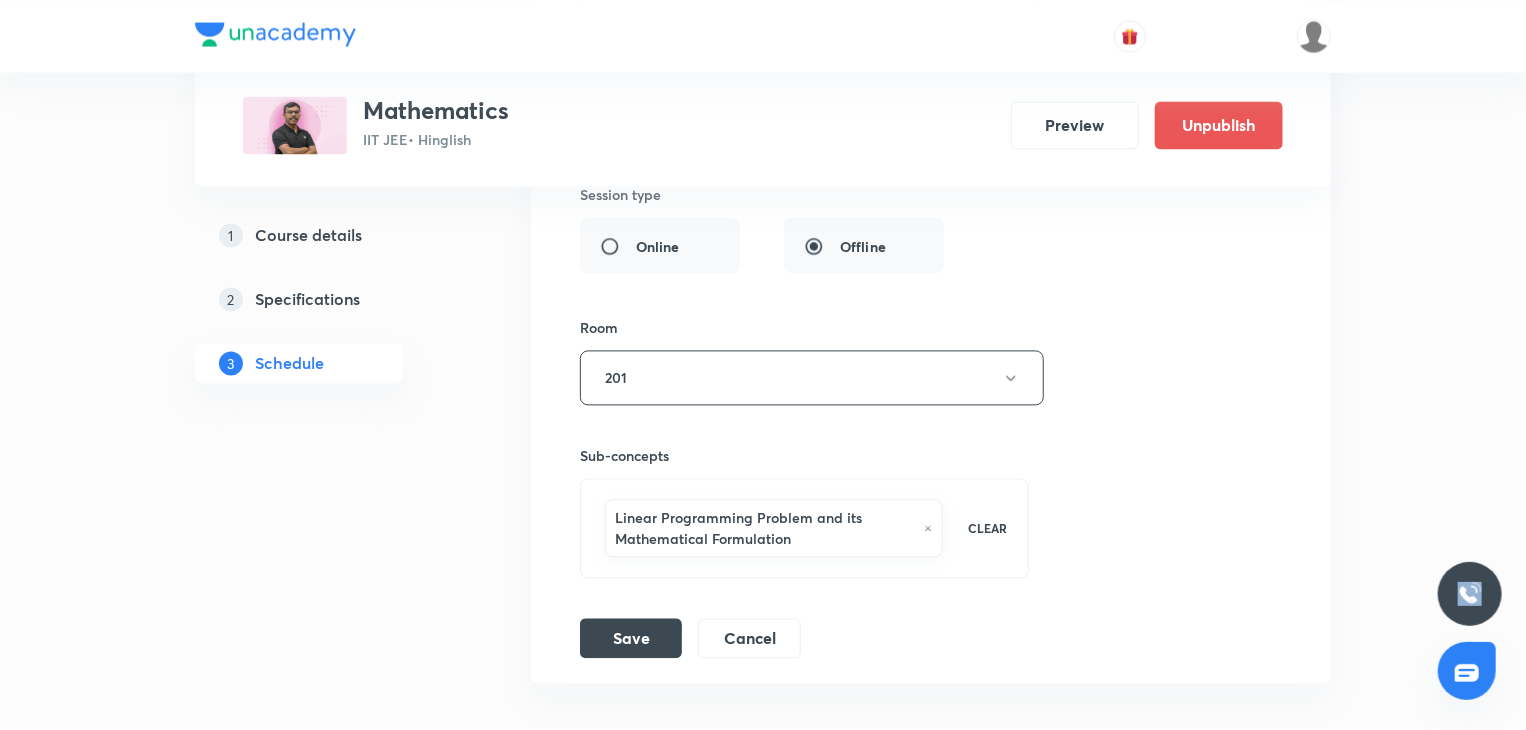 click on "Trigonometry 12 Lesson 57  • Room 201 Linear Programming Problem and its Mathematical Formulation Session  57 Live class Session title 15/99 Trigonometry 12 ​ Schedule for Aug 6, 2025, 4:00 PM ​ Duration (in minutes) 80 ​ Educator Anil Shukla   Session type Online Offline Room 201 Sub-concepts Linear Programming Problem and its Mathematical Formulation CLEAR Save Cancel" at bounding box center [931, 102] 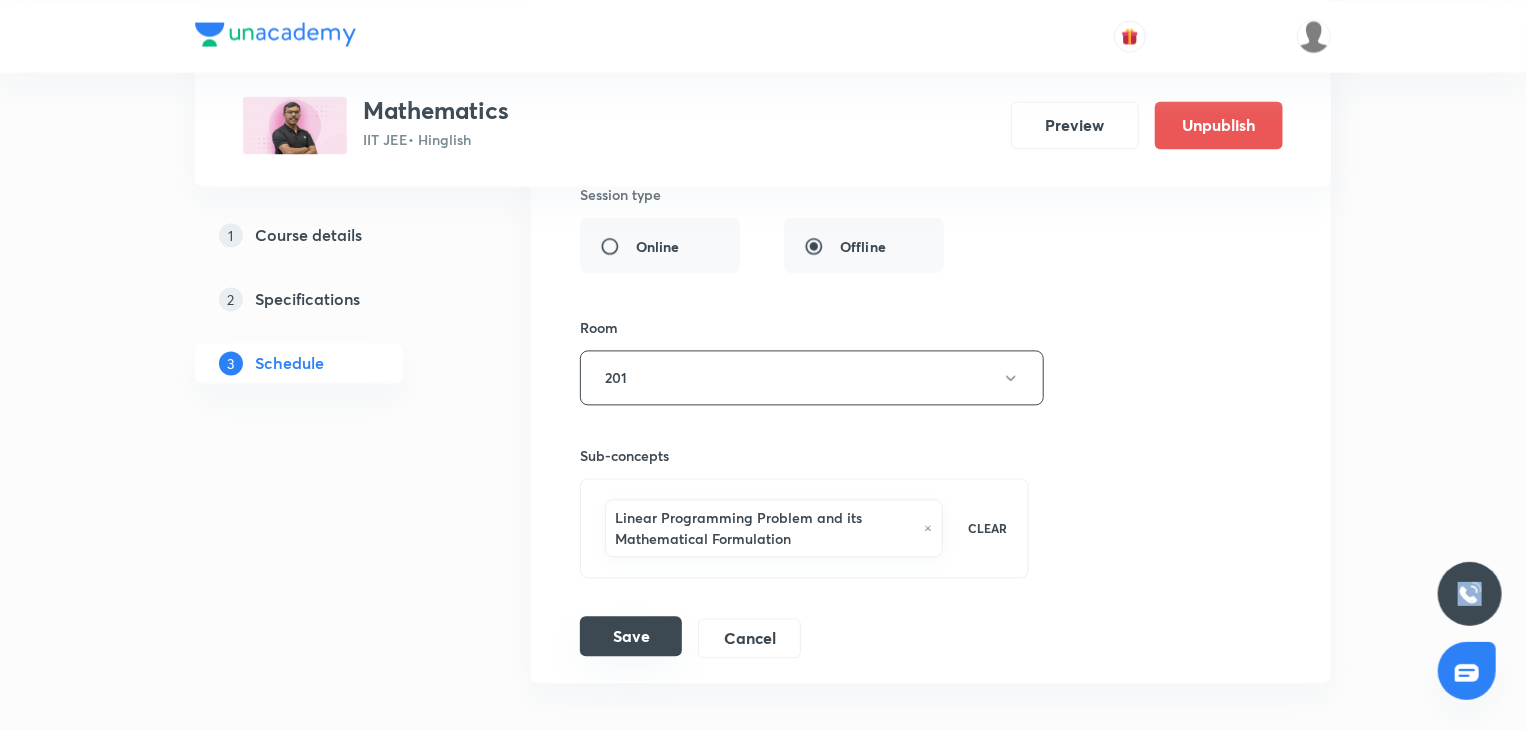 click on "Save" at bounding box center [631, 636] 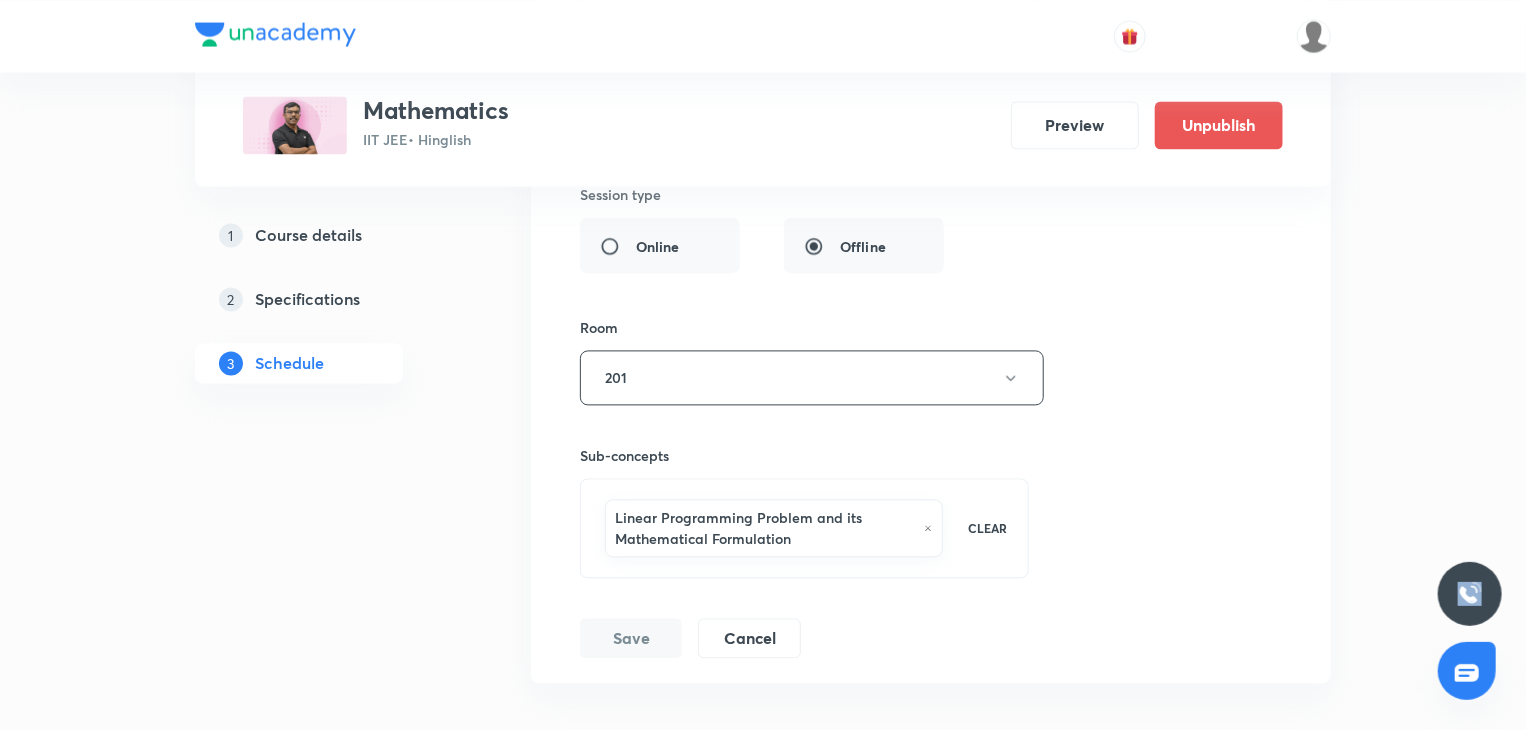 click on "Save" at bounding box center (631, 638) 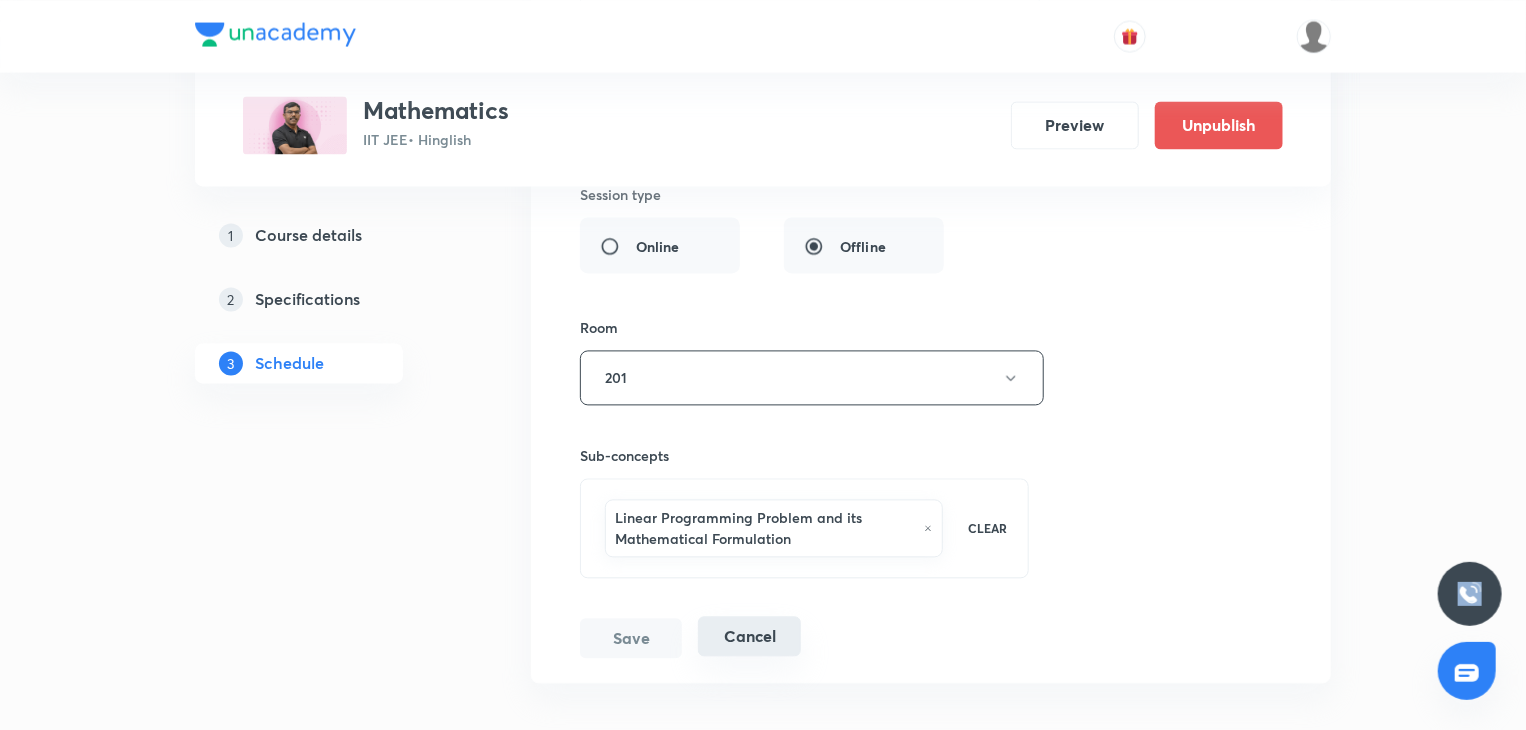 type 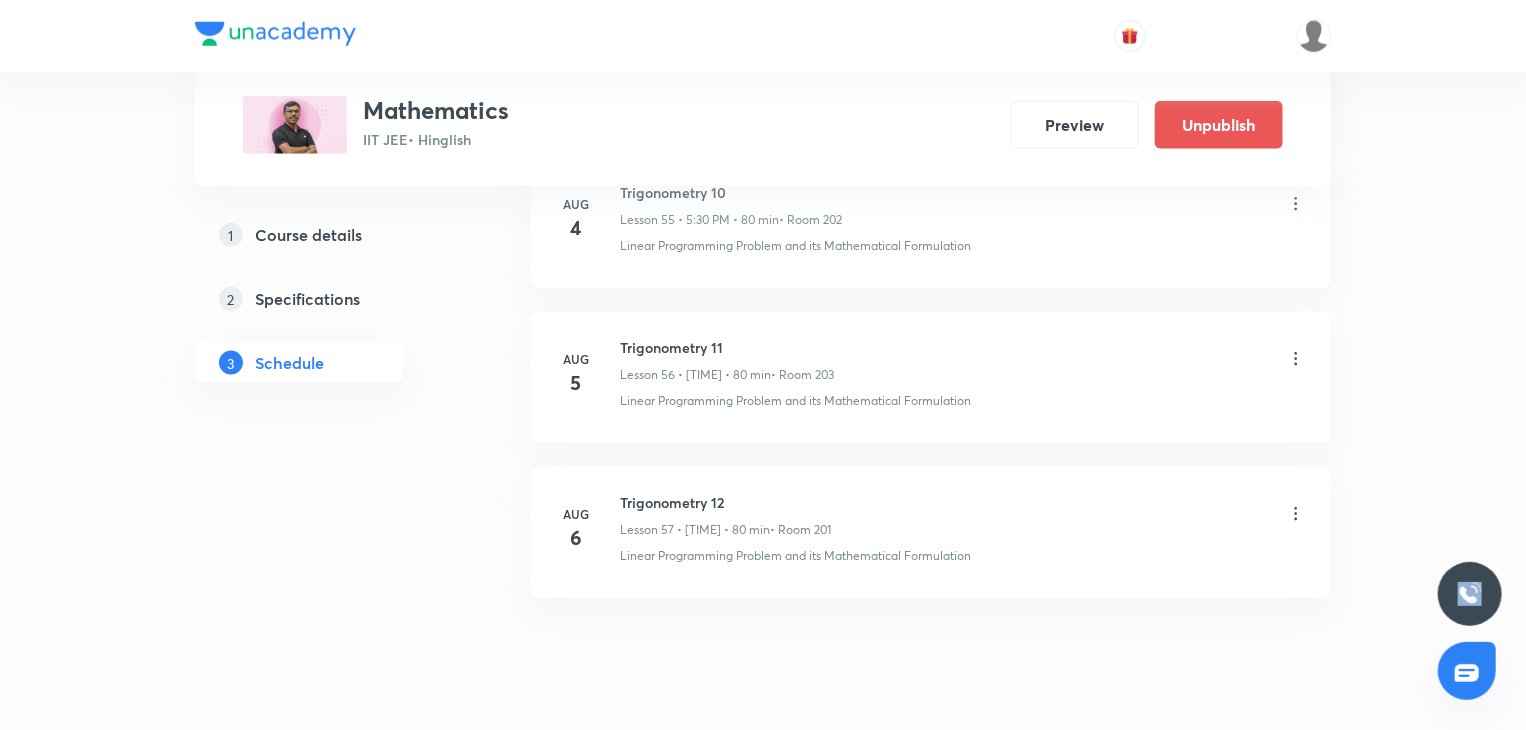 scroll, scrollTop: 8766, scrollLeft: 0, axis: vertical 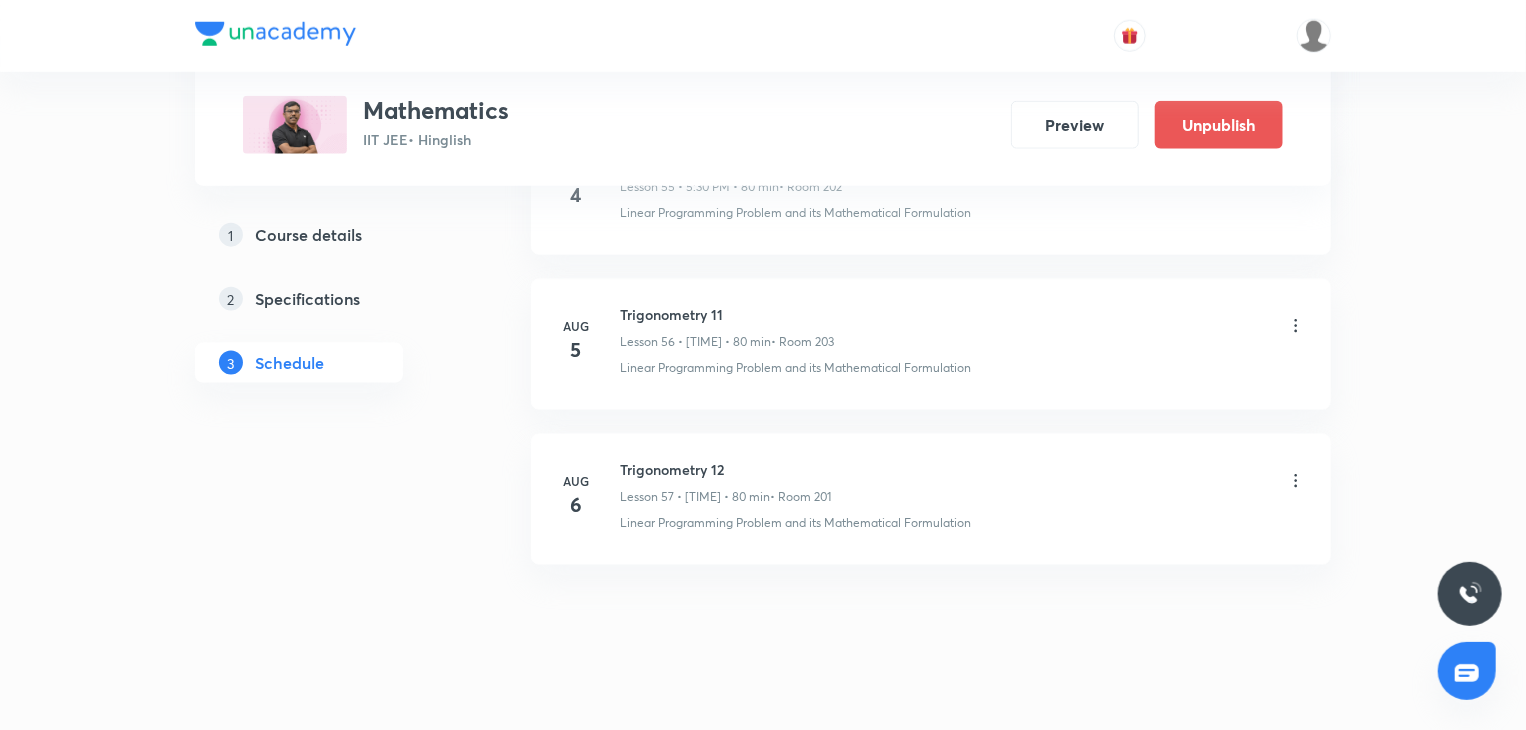 click on "Lesson 57 • 4:00 PM • 80 min" at bounding box center (695, 497) 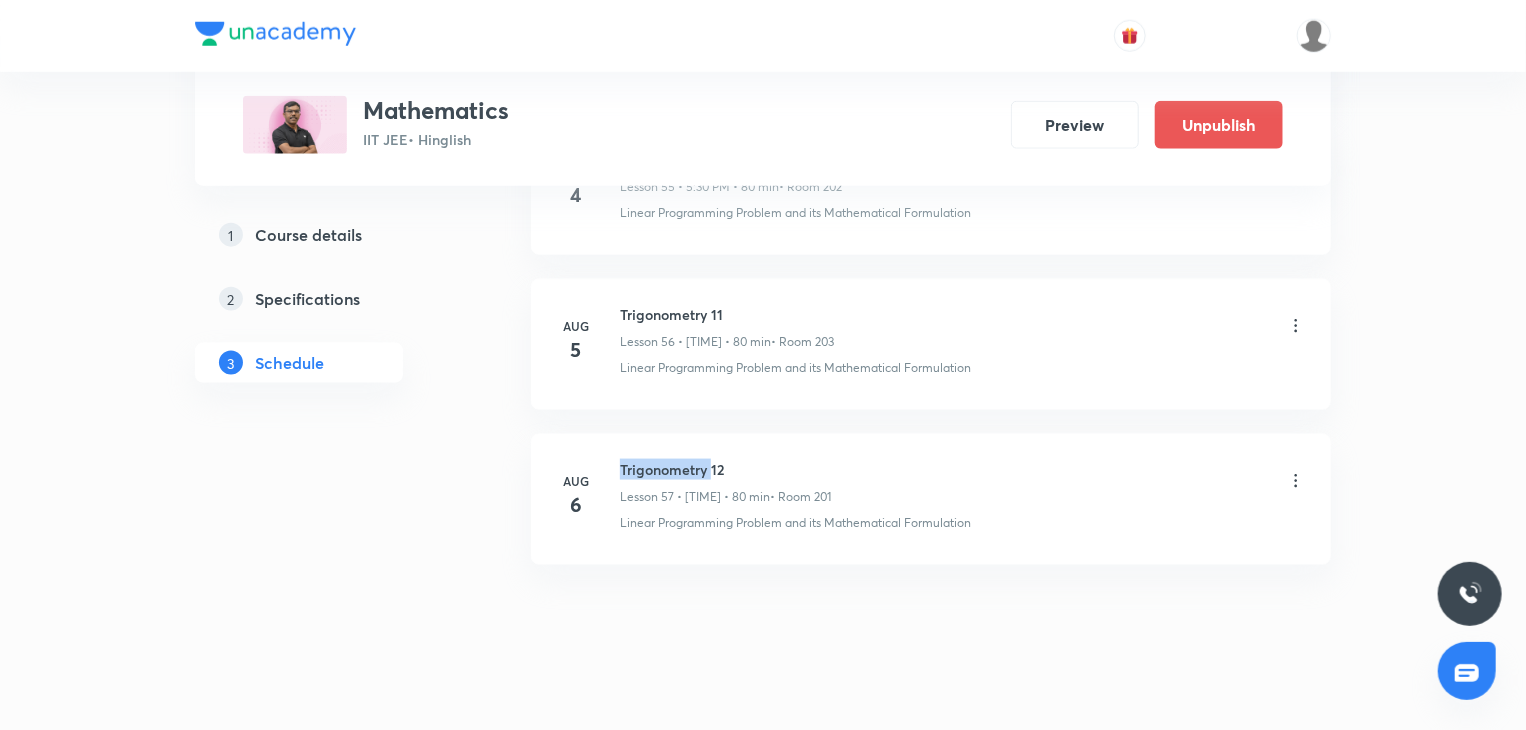 click on "Trigonometry 12" at bounding box center (725, 469) 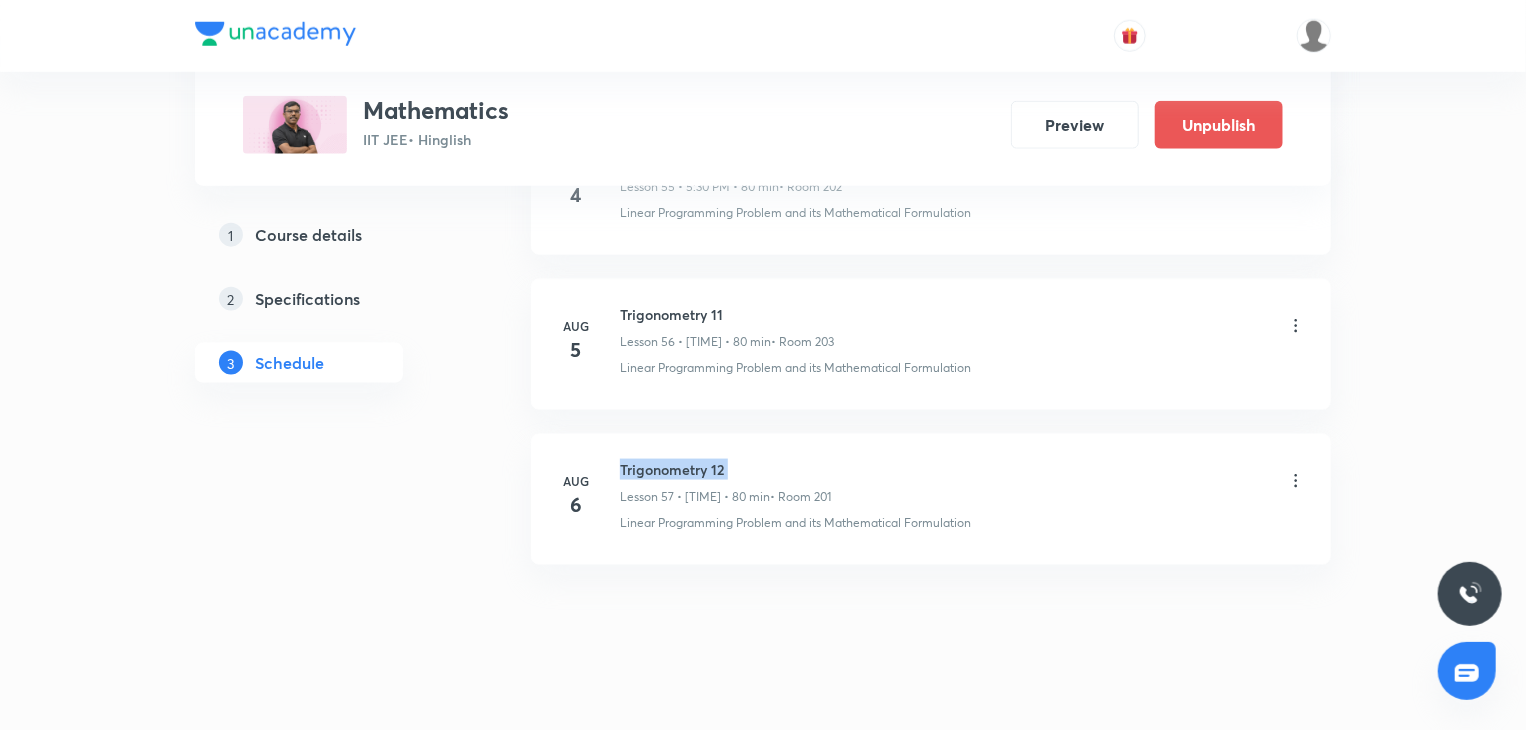 click on "Trigonometry 12" at bounding box center (725, 469) 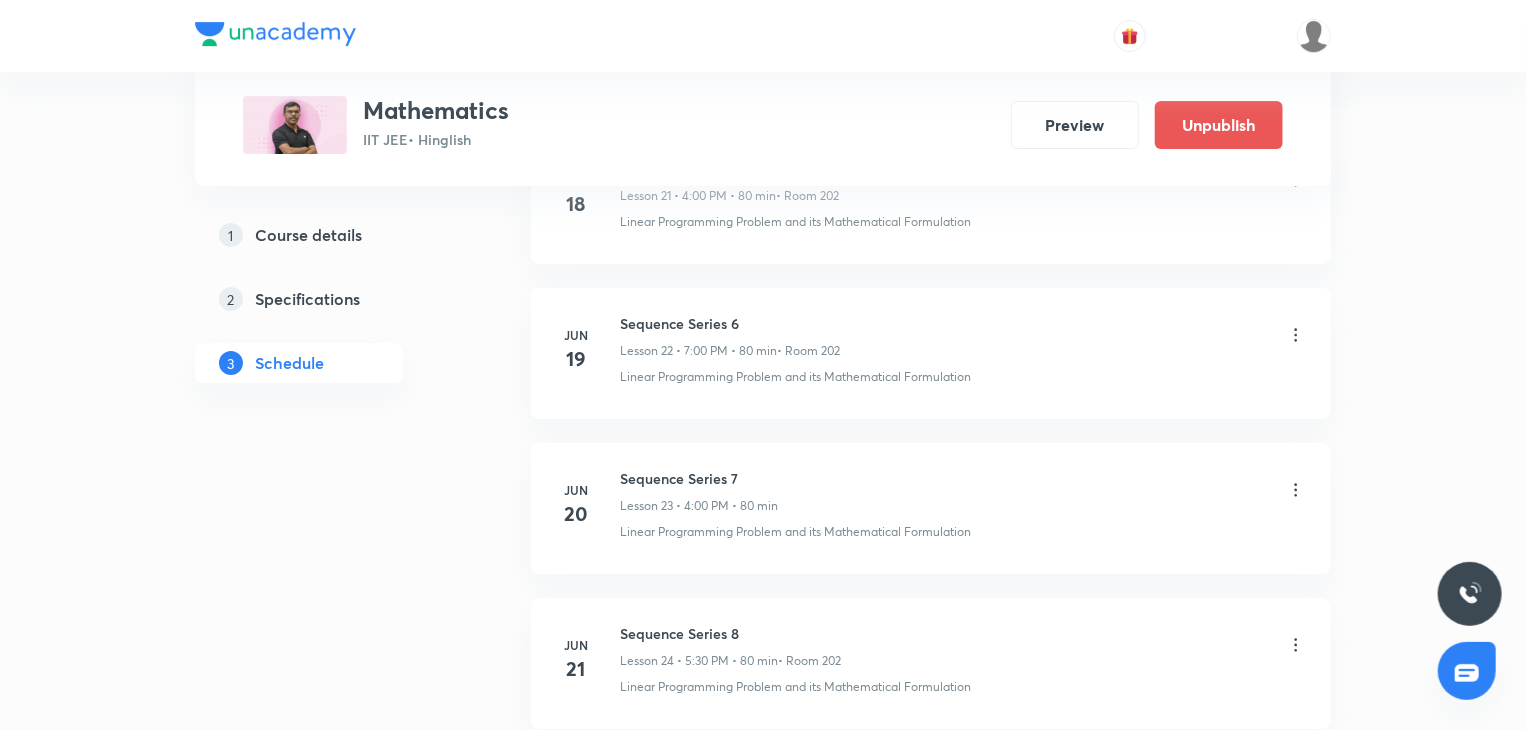 scroll, scrollTop: 0, scrollLeft: 0, axis: both 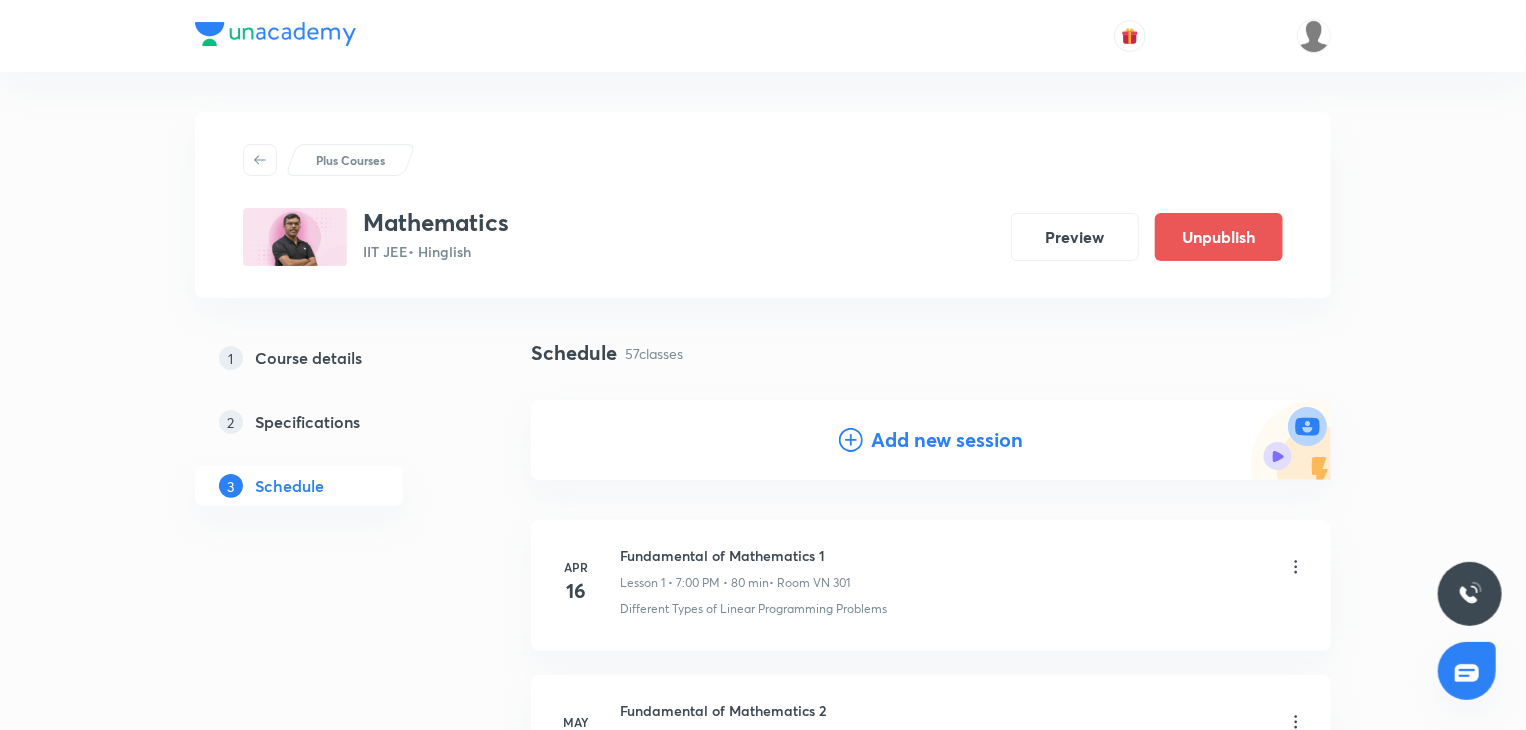 click on "Add new session" at bounding box center (947, 440) 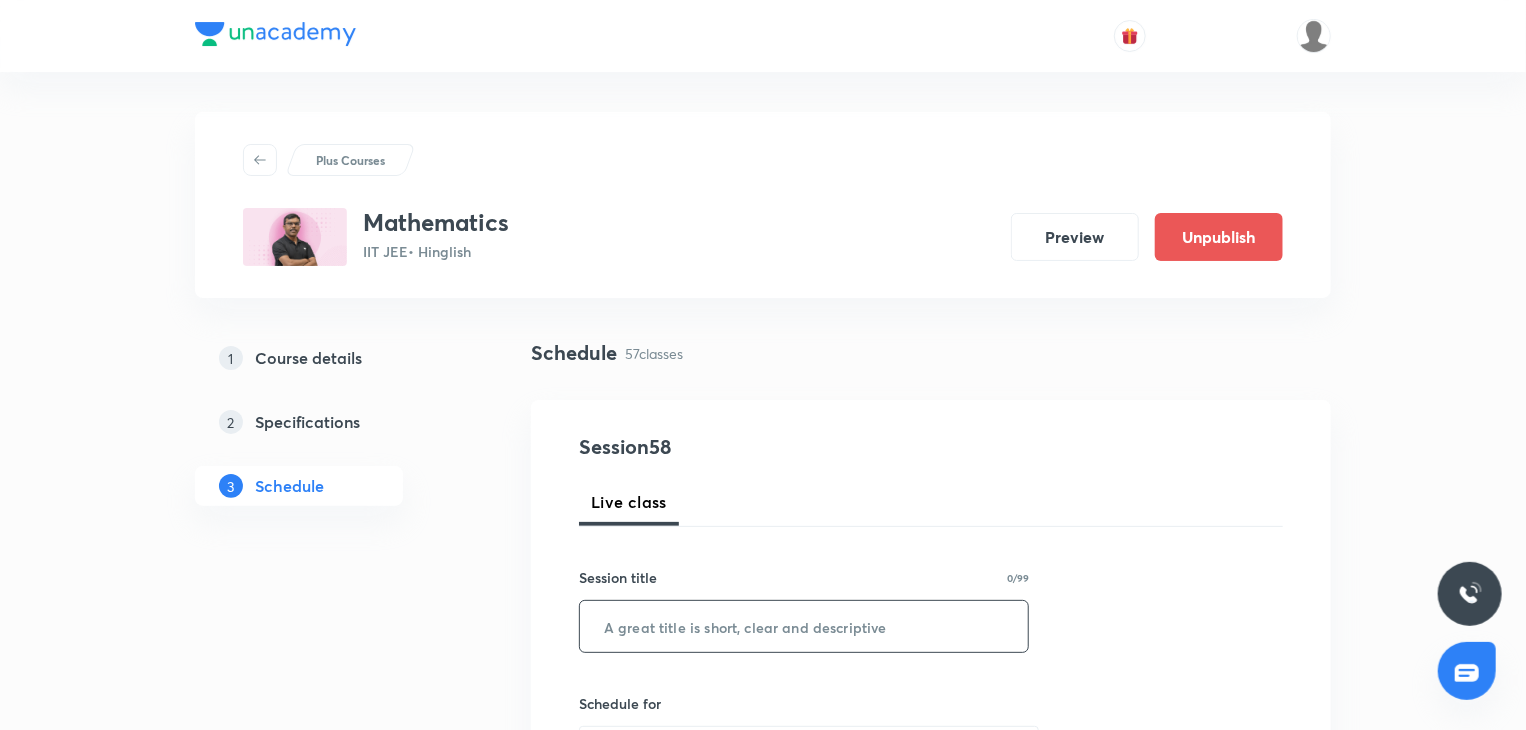 drag, startPoint x: 763, startPoint y: 622, endPoint x: 740, endPoint y: 627, distance: 23.537205 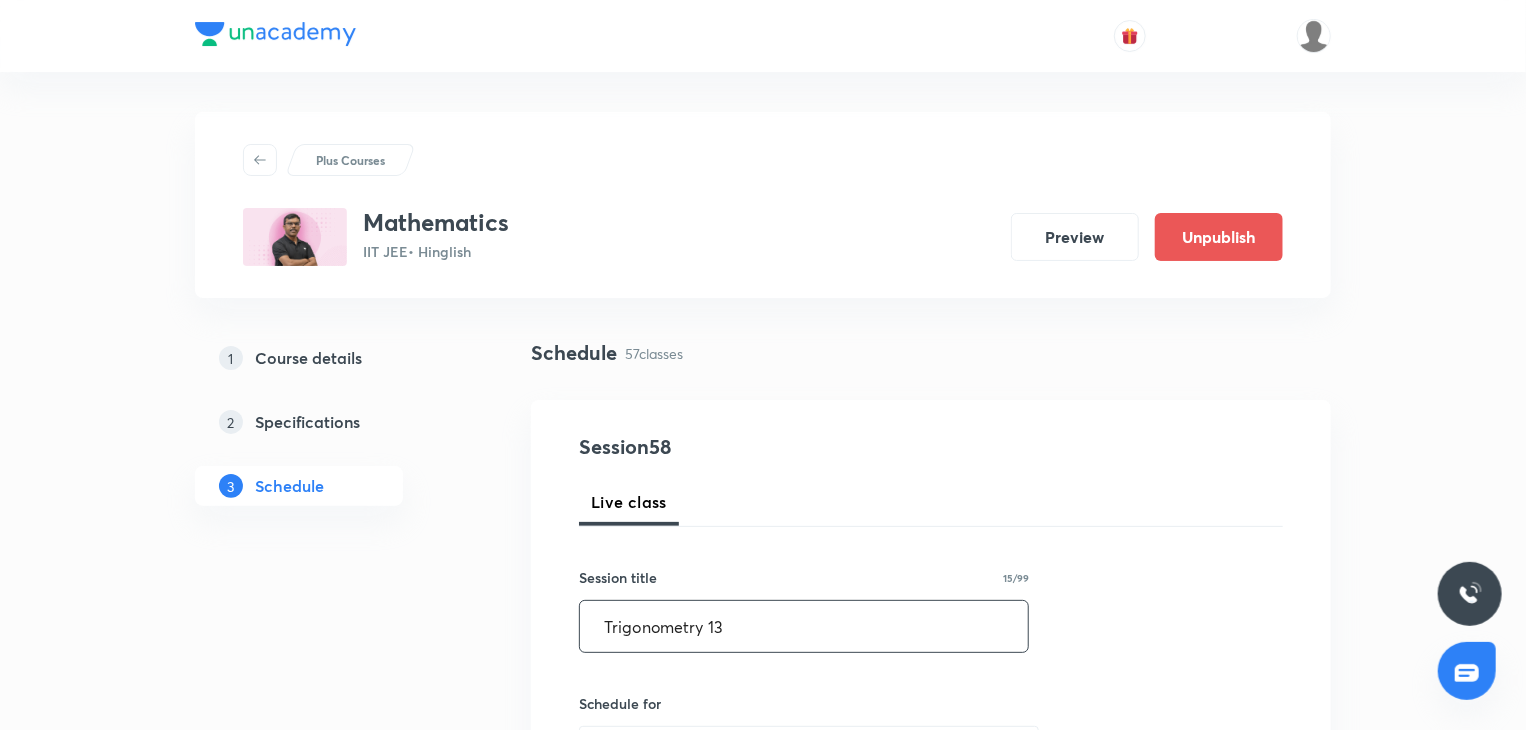 type on "Trigonometry 13" 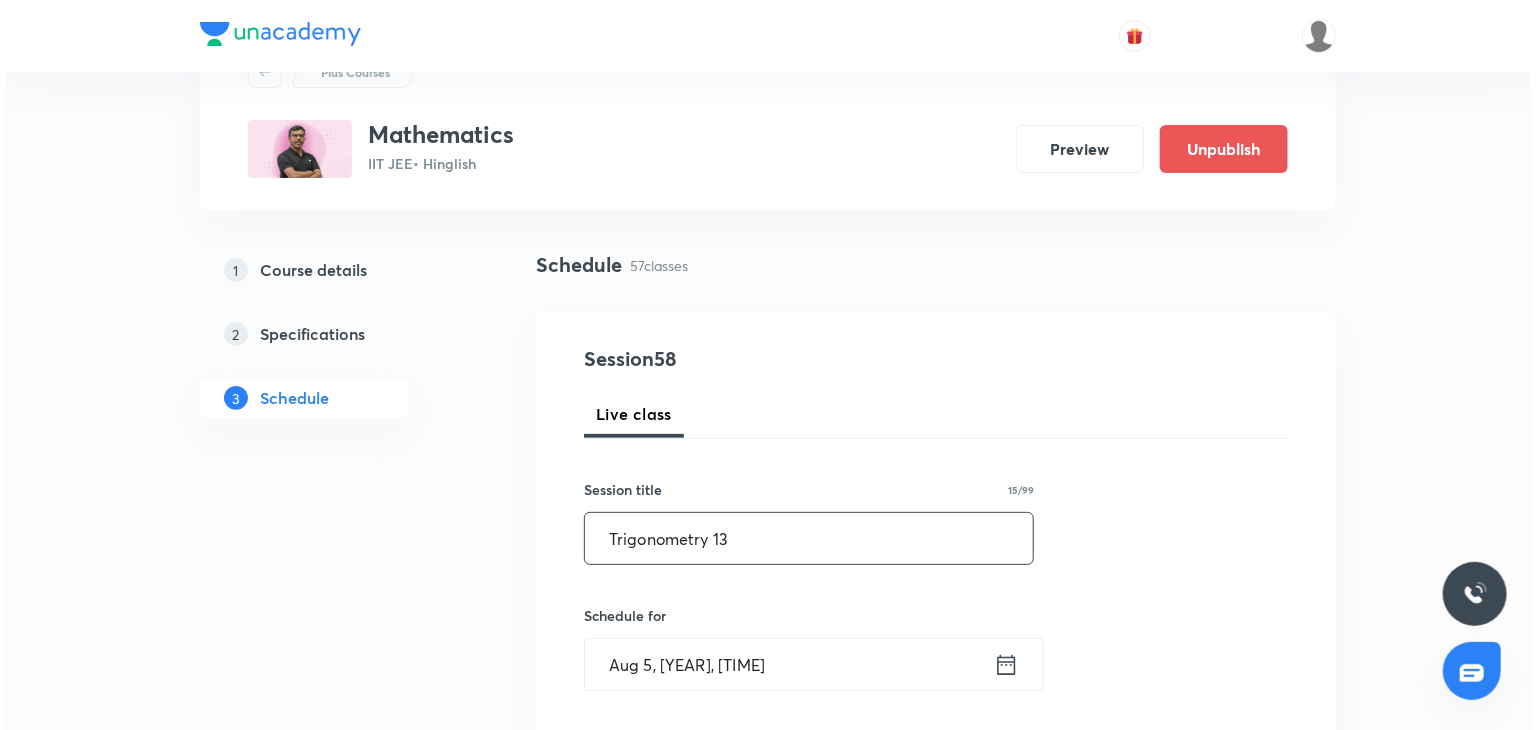 scroll, scrollTop: 100, scrollLeft: 0, axis: vertical 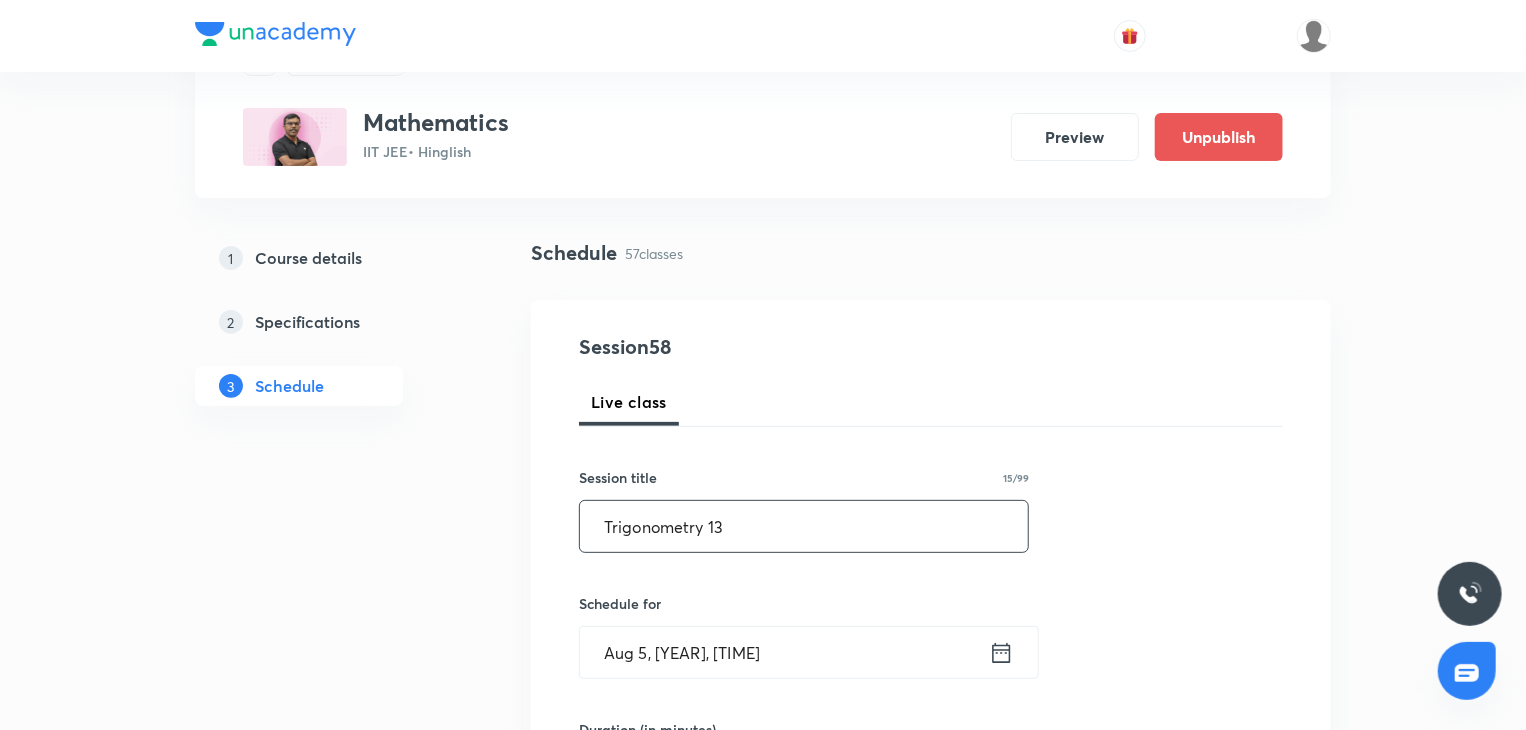 click on "Schedule for Aug 5, 2025, 1:48 PM ​" at bounding box center (804, 636) 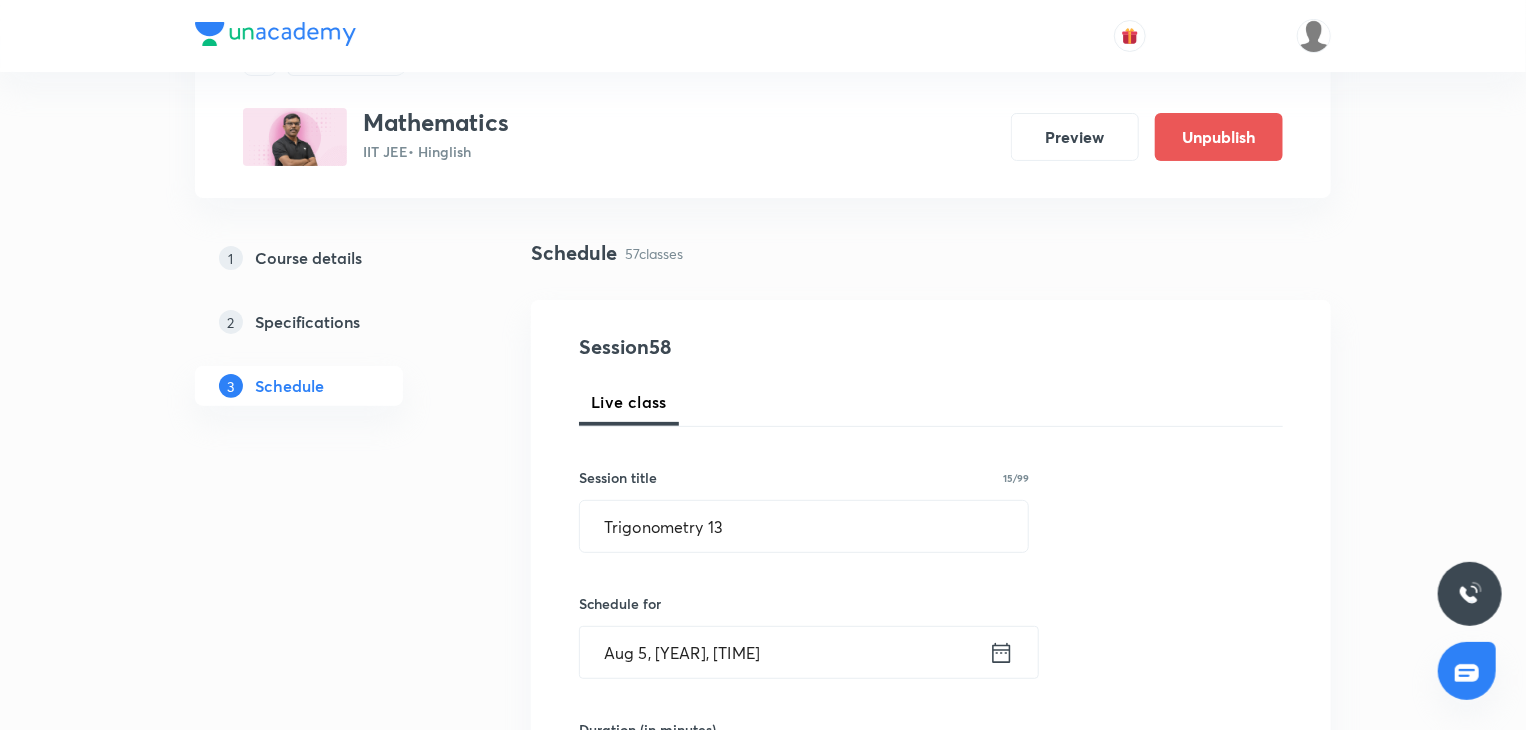 click on "Aug 5, 2025, 1:48 PM" at bounding box center (784, 652) 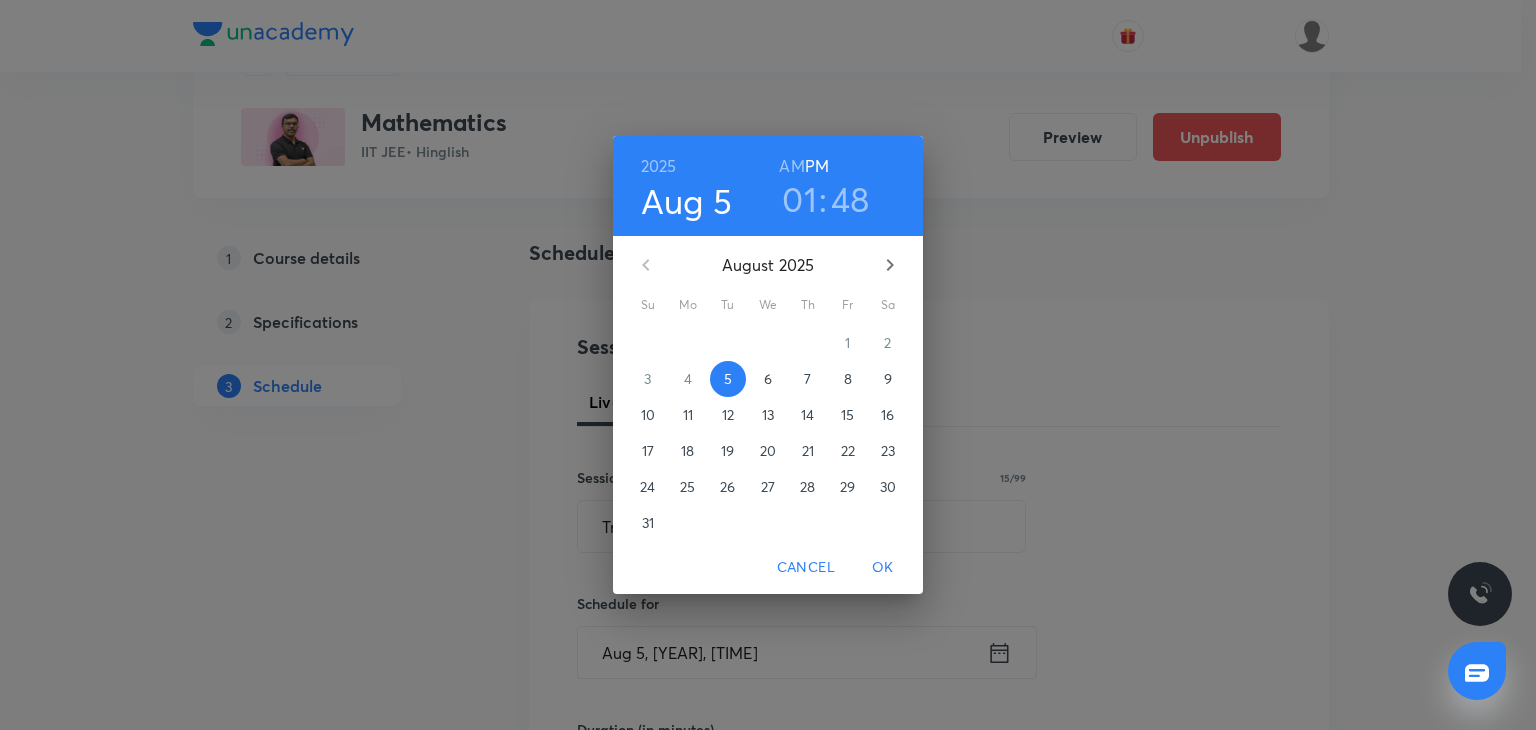 click on "7" at bounding box center (808, 379) 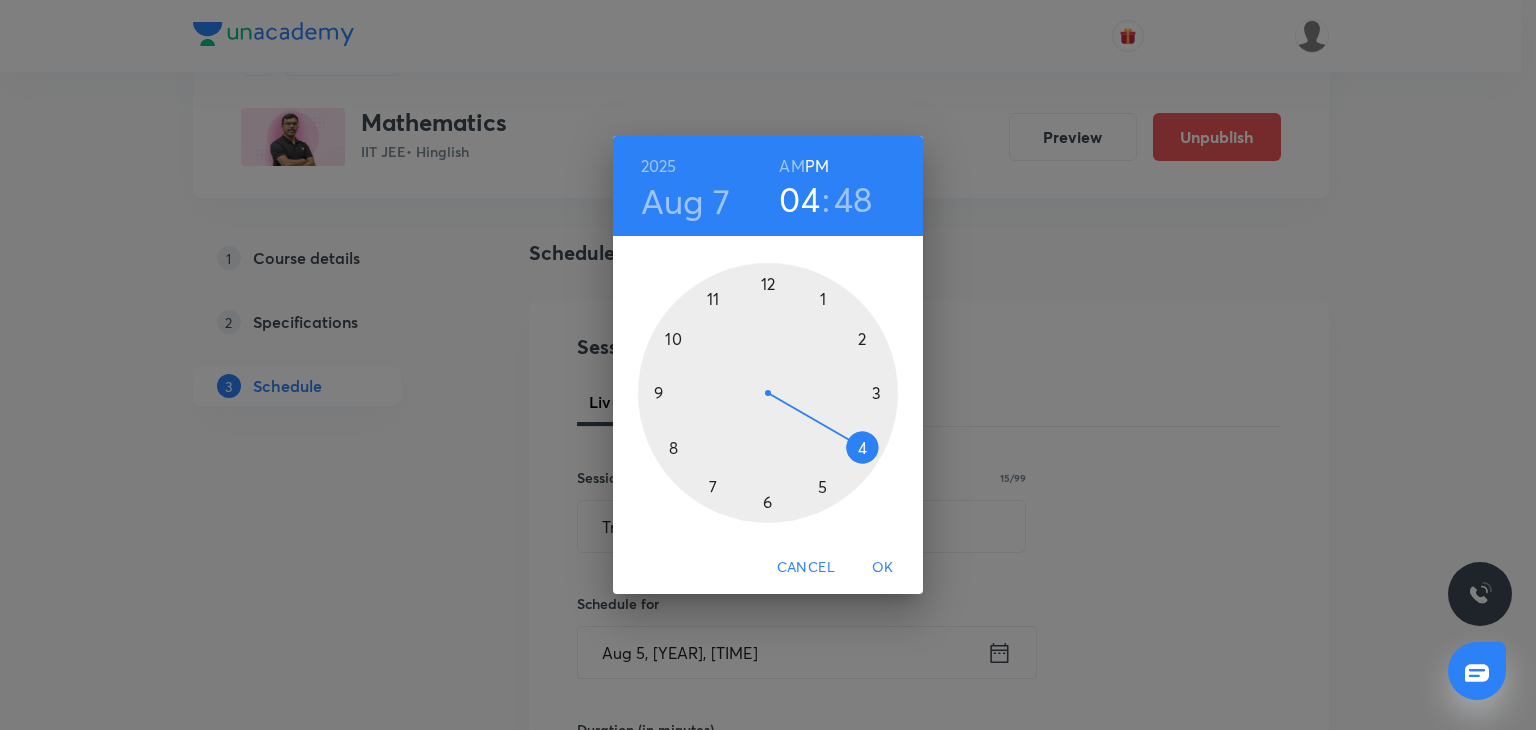 drag, startPoint x: 858, startPoint y: 332, endPoint x: 871, endPoint y: 366, distance: 36.40055 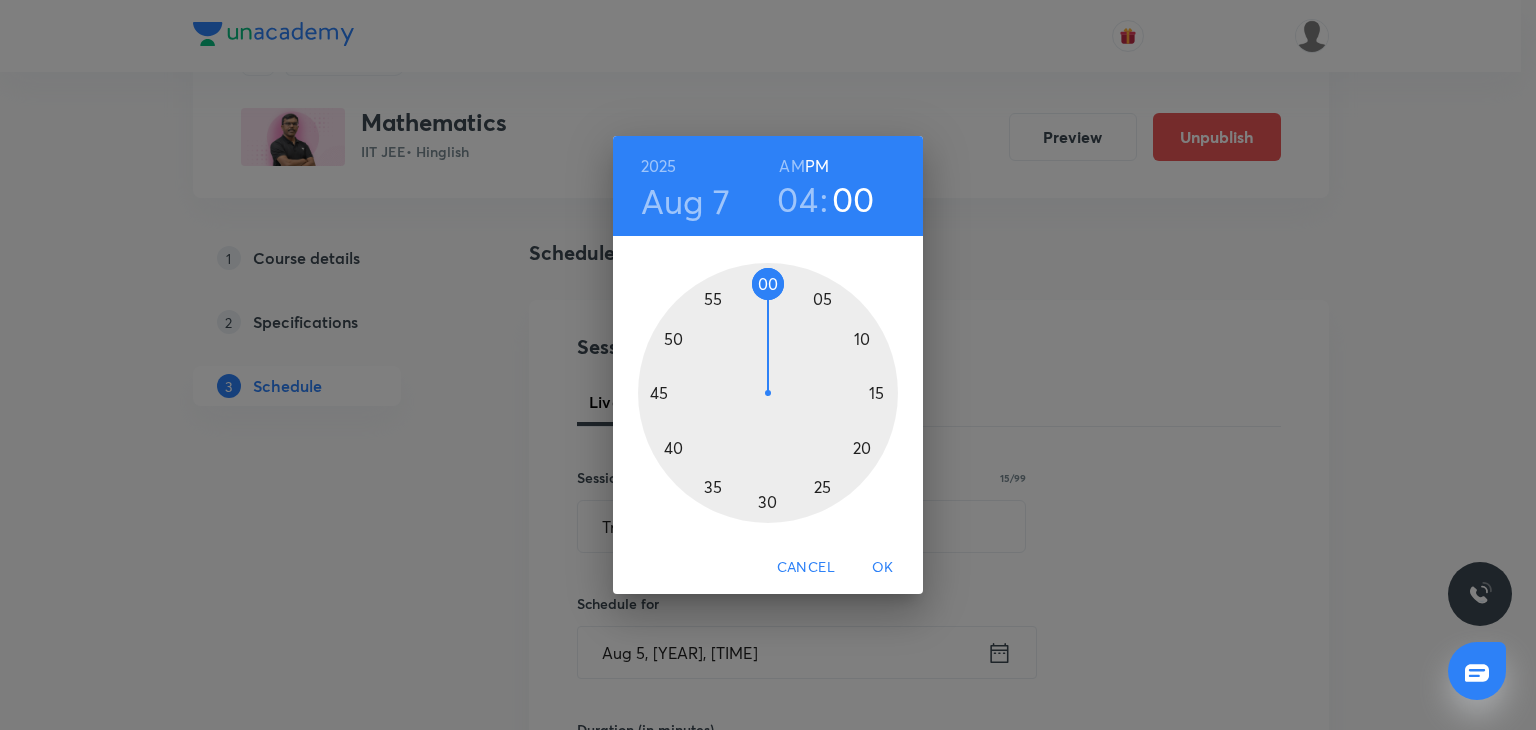 drag, startPoint x: 789, startPoint y: 266, endPoint x: 768, endPoint y: 281, distance: 25.806976 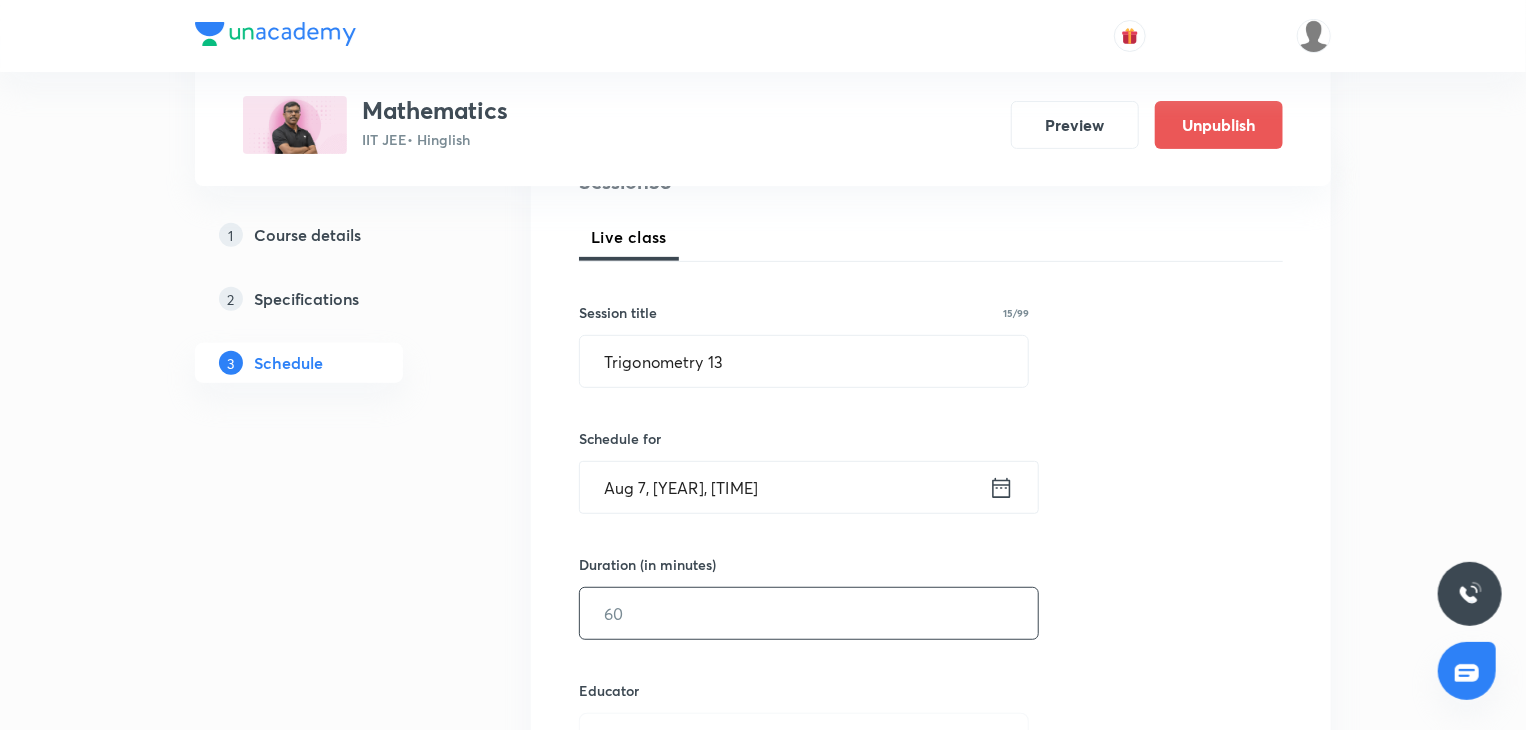 scroll, scrollTop: 300, scrollLeft: 0, axis: vertical 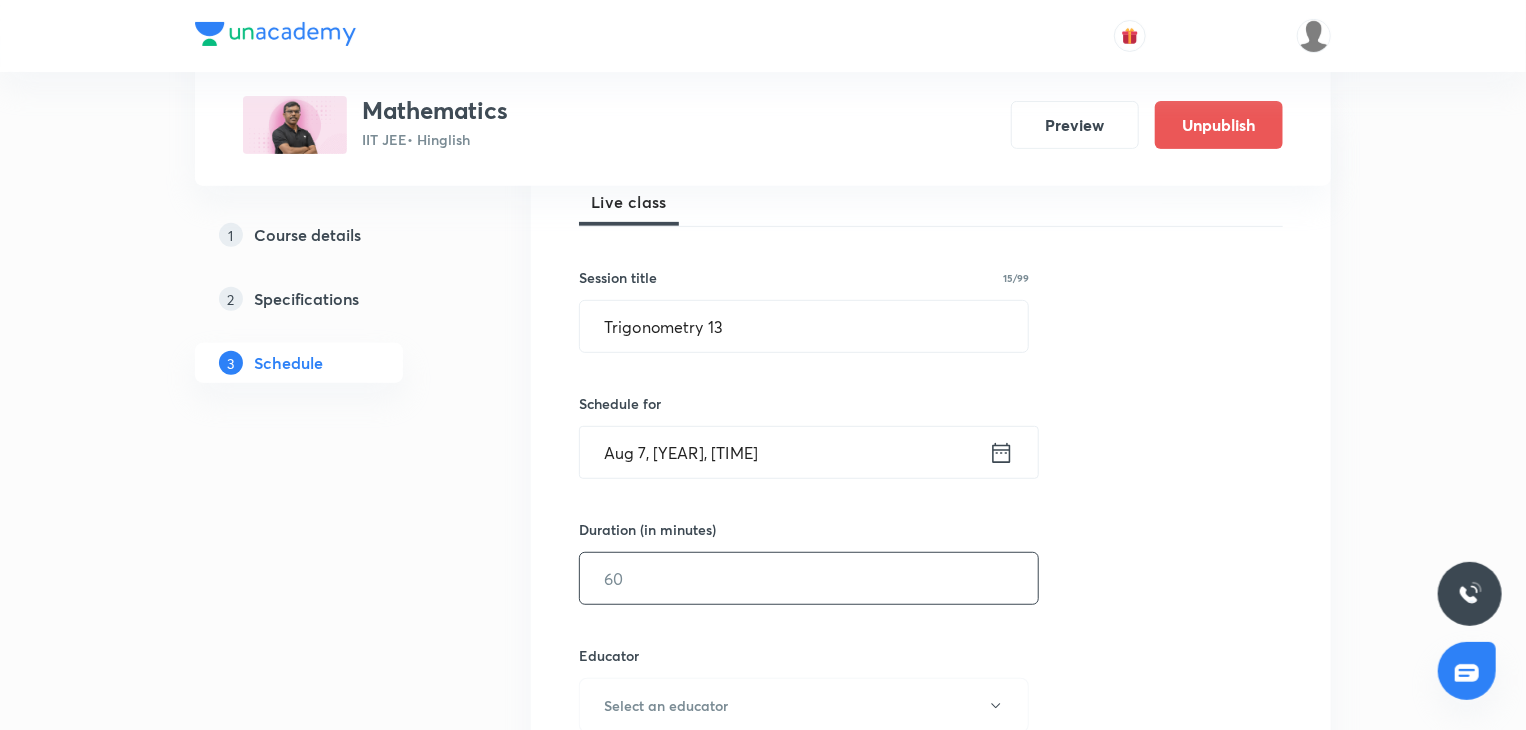 click at bounding box center [809, 578] 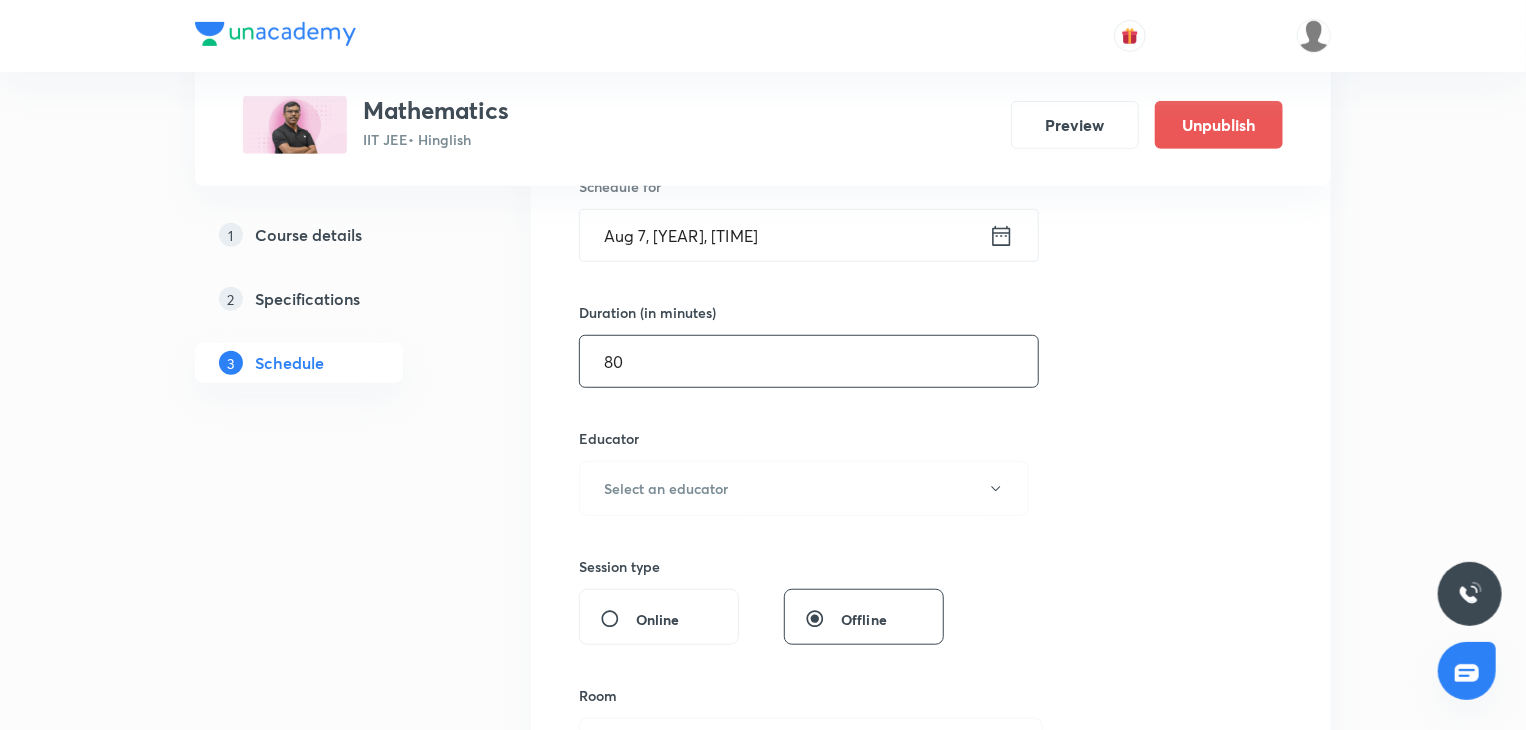 scroll, scrollTop: 600, scrollLeft: 0, axis: vertical 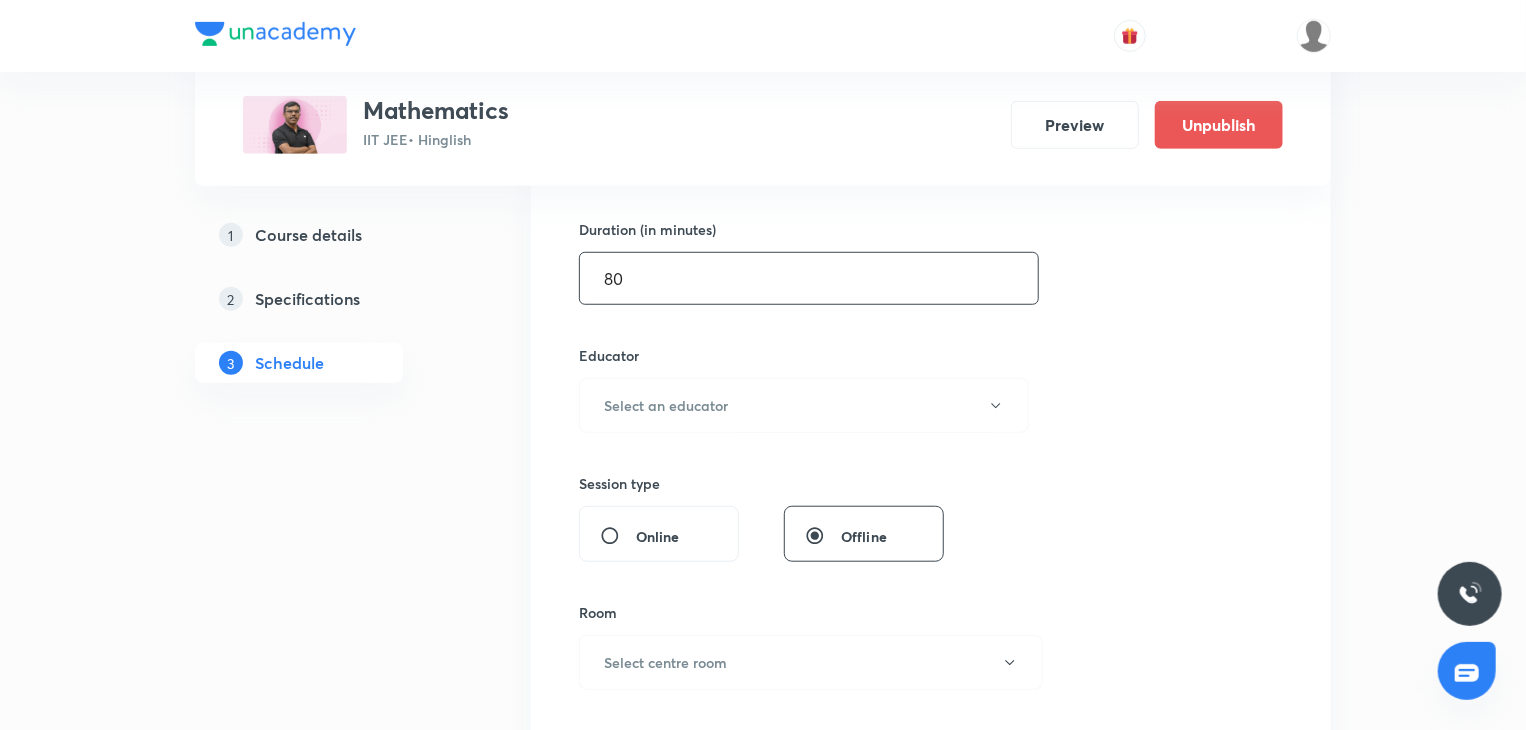 type on "80" 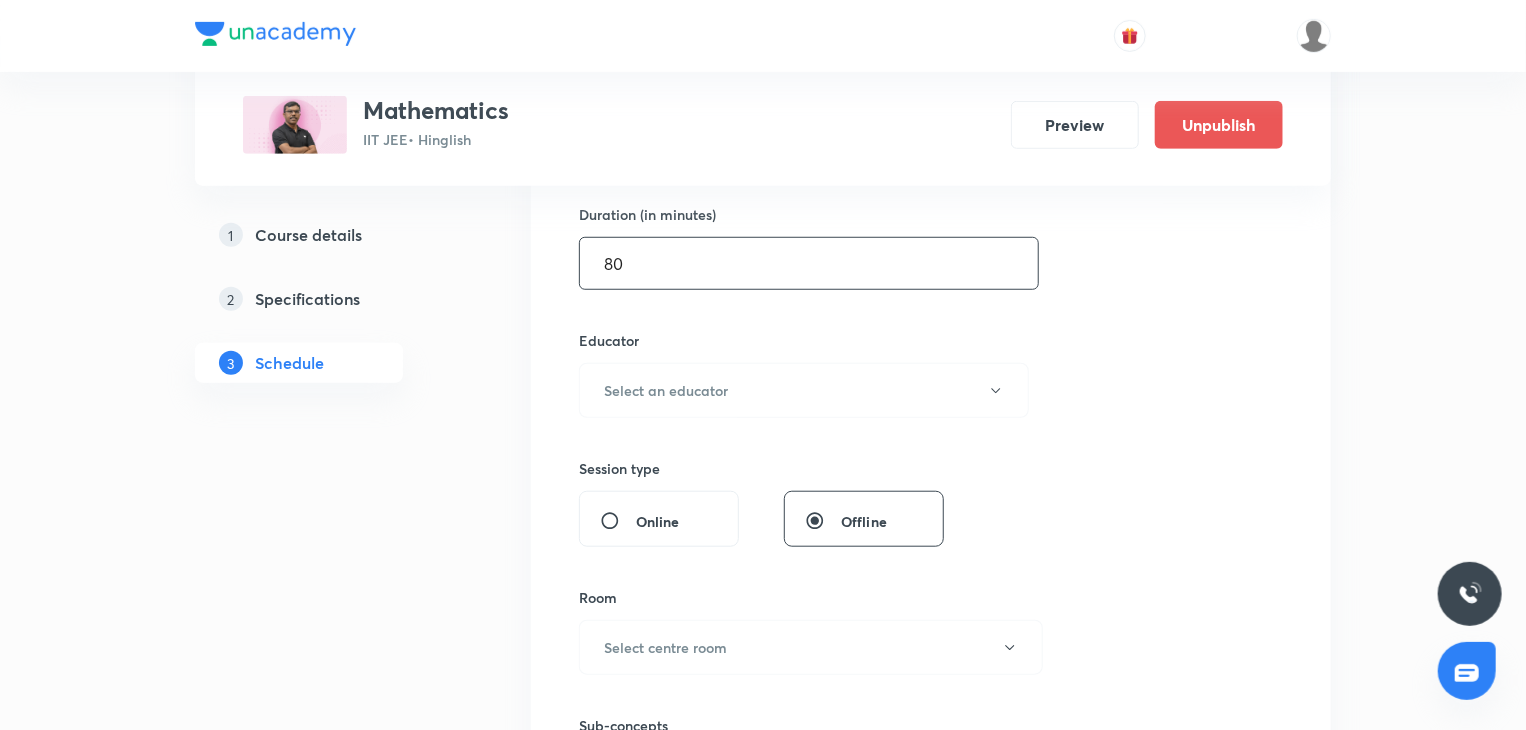 scroll, scrollTop: 800, scrollLeft: 0, axis: vertical 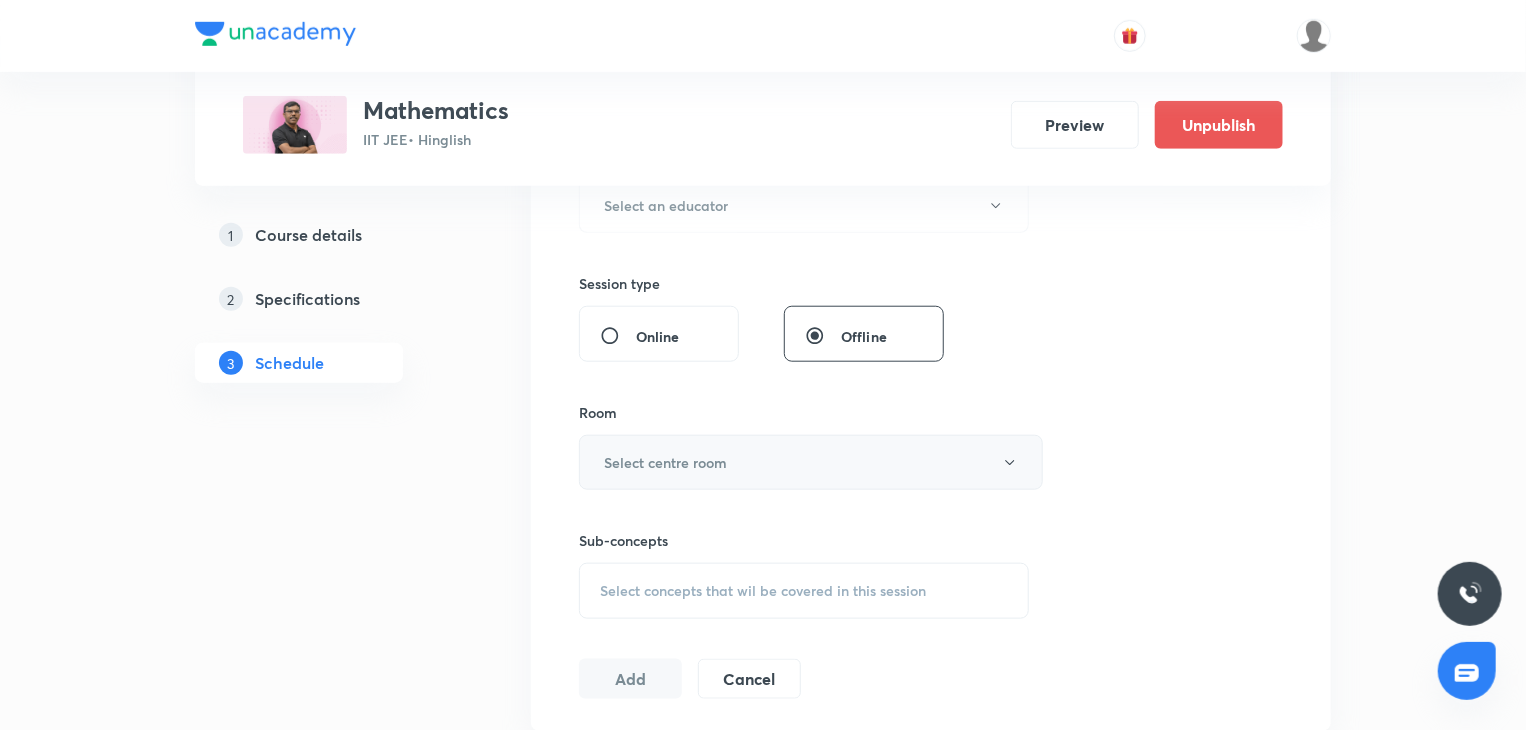click on "Select centre room" at bounding box center [665, 462] 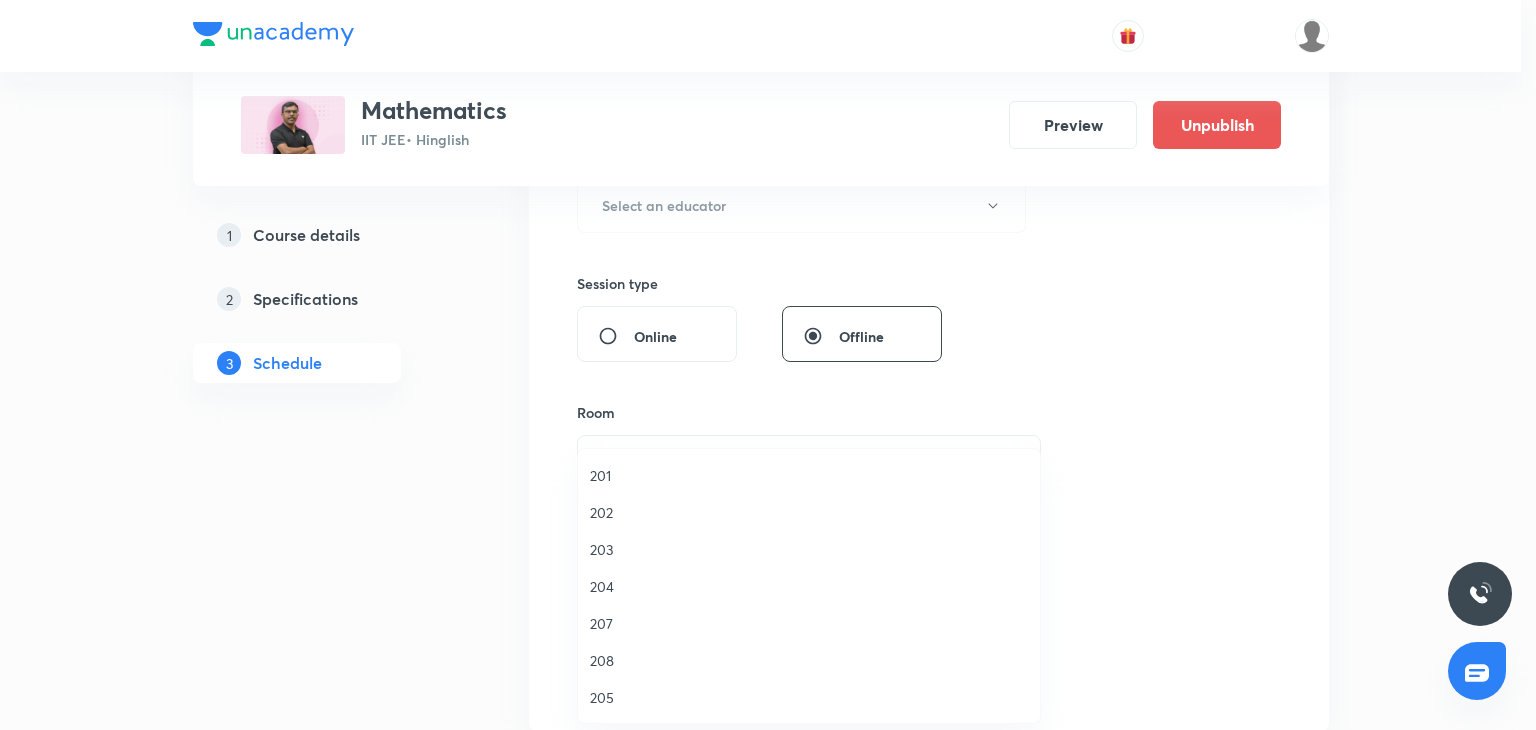 click on "203" at bounding box center [809, 549] 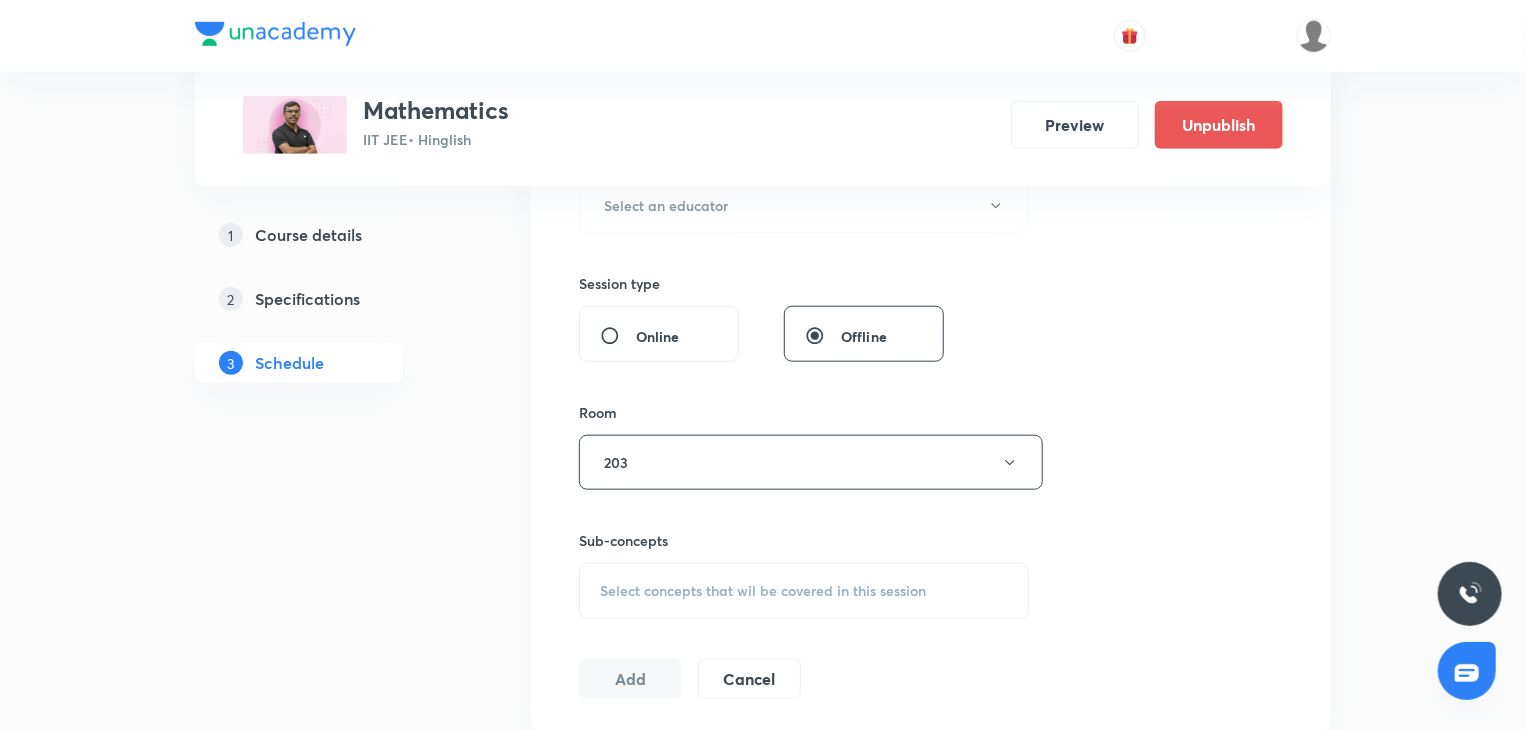 click on "Select concepts that wil be covered in this session" at bounding box center [763, 591] 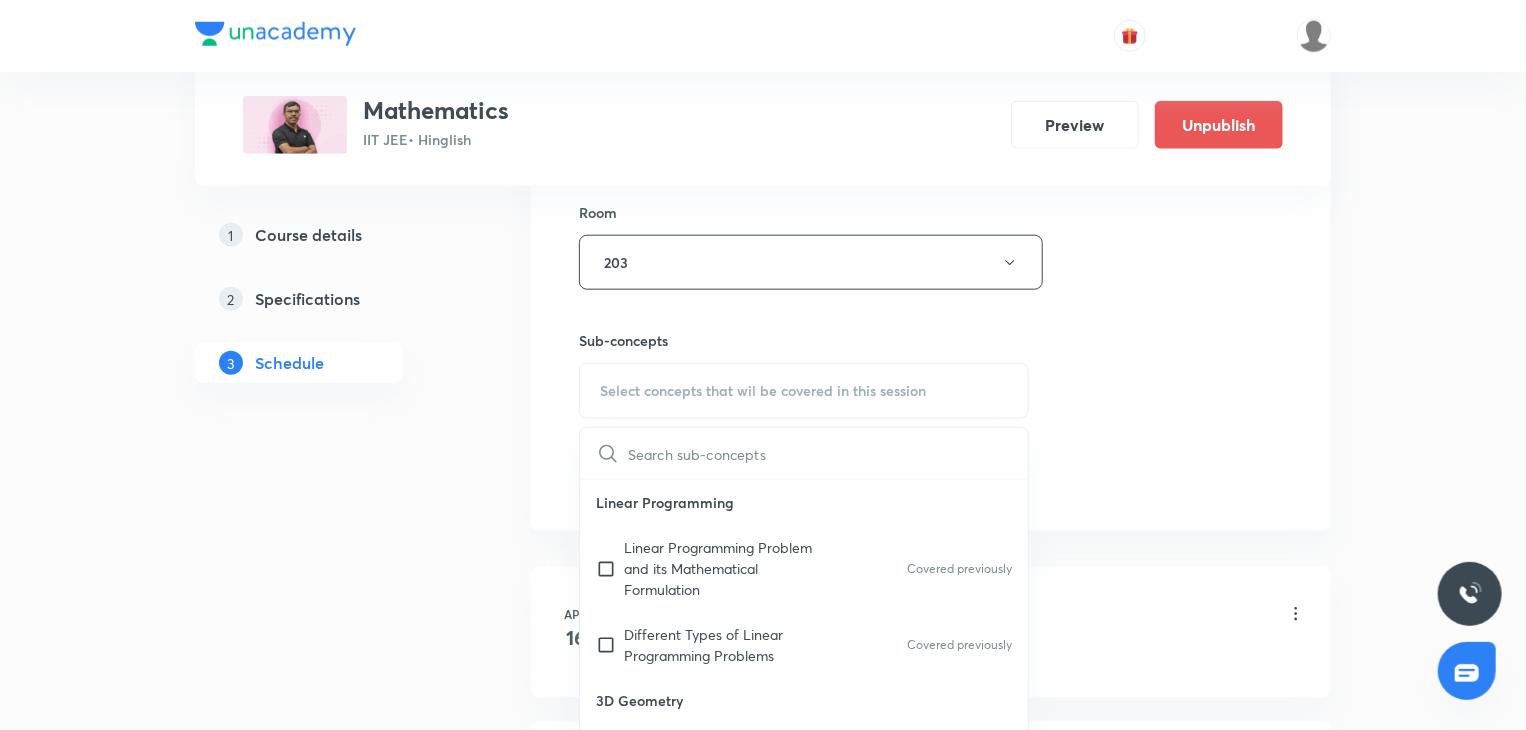 drag, startPoint x: 748, startPoint y: 579, endPoint x: 1251, endPoint y: 434, distance: 523.48254 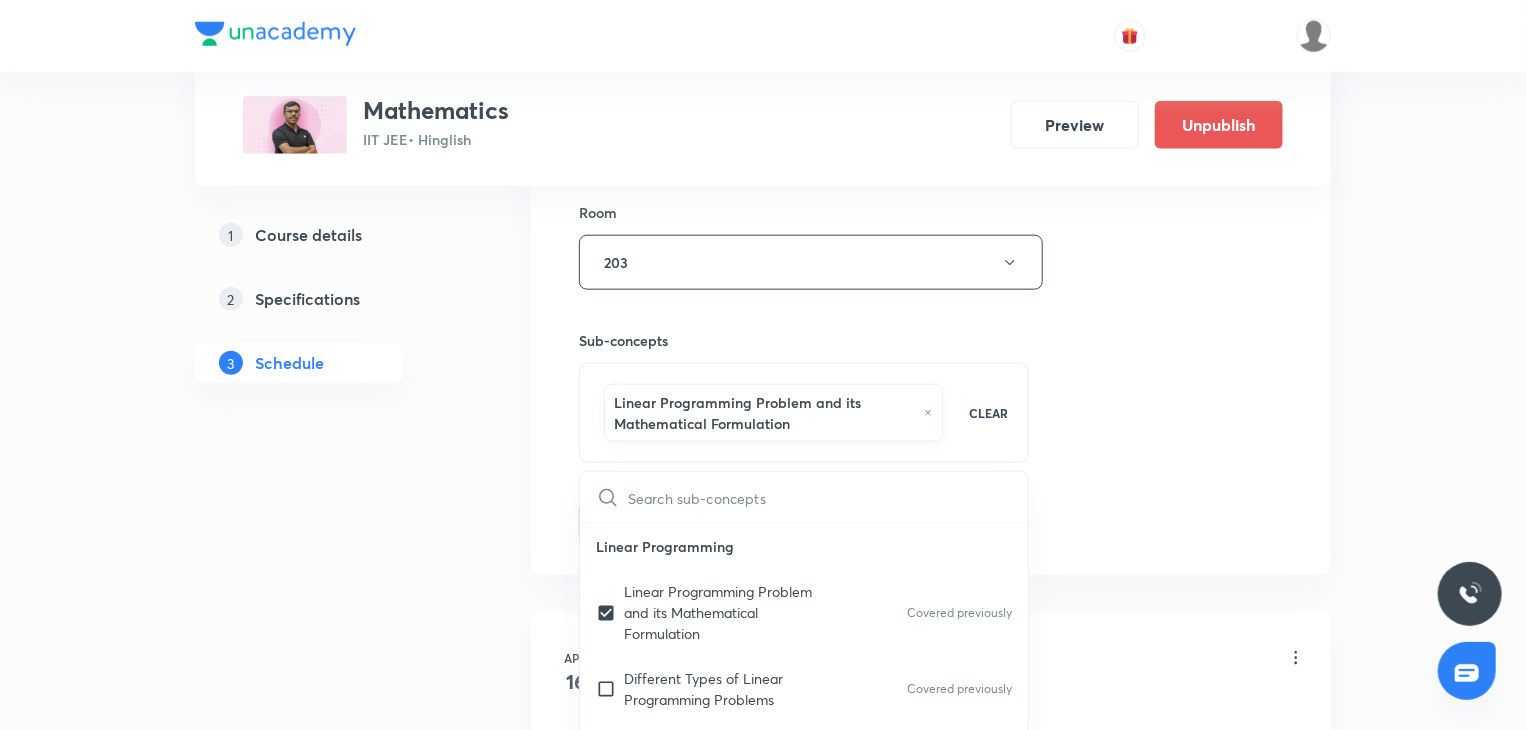 drag, startPoint x: 1251, startPoint y: 434, endPoint x: 1223, endPoint y: 402, distance: 42.520584 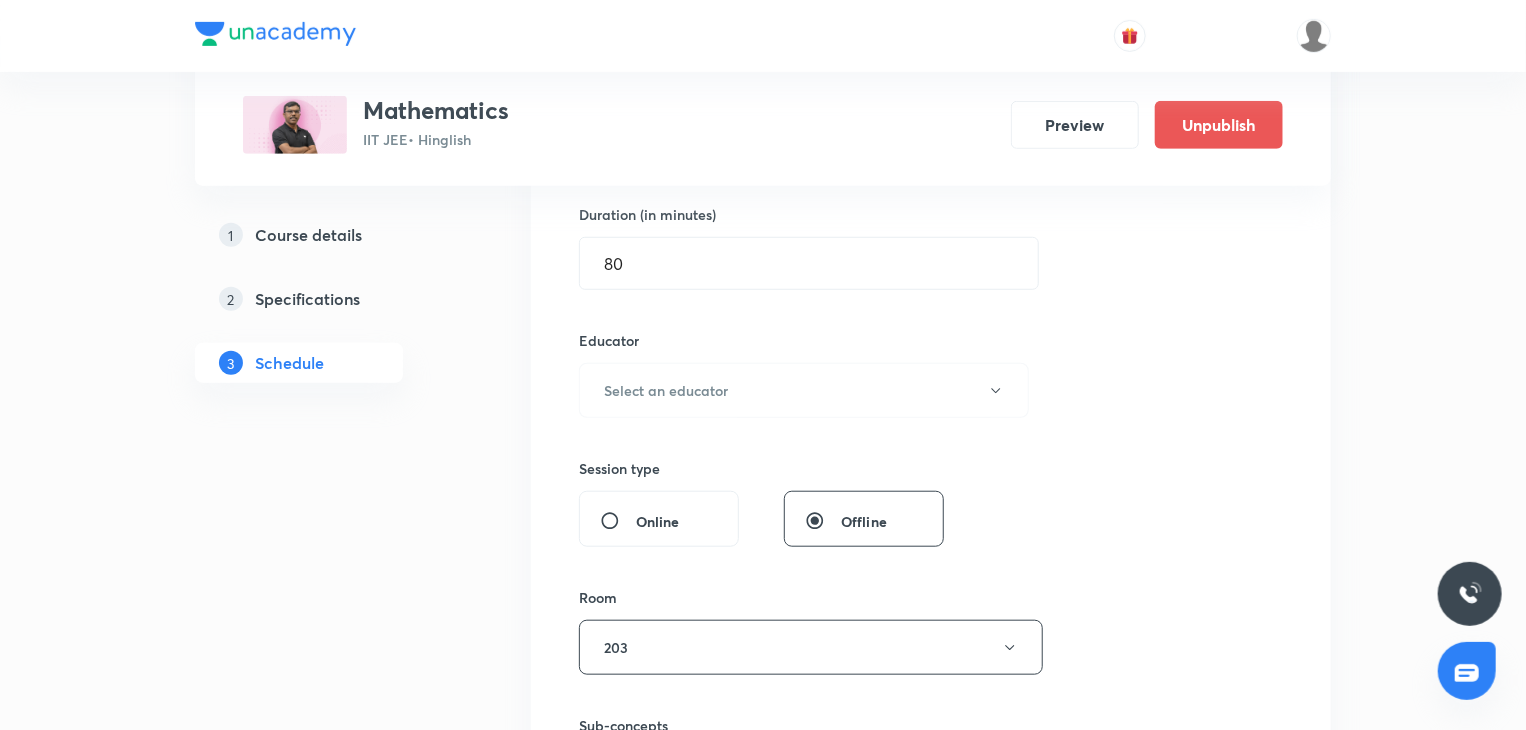 scroll, scrollTop: 600, scrollLeft: 0, axis: vertical 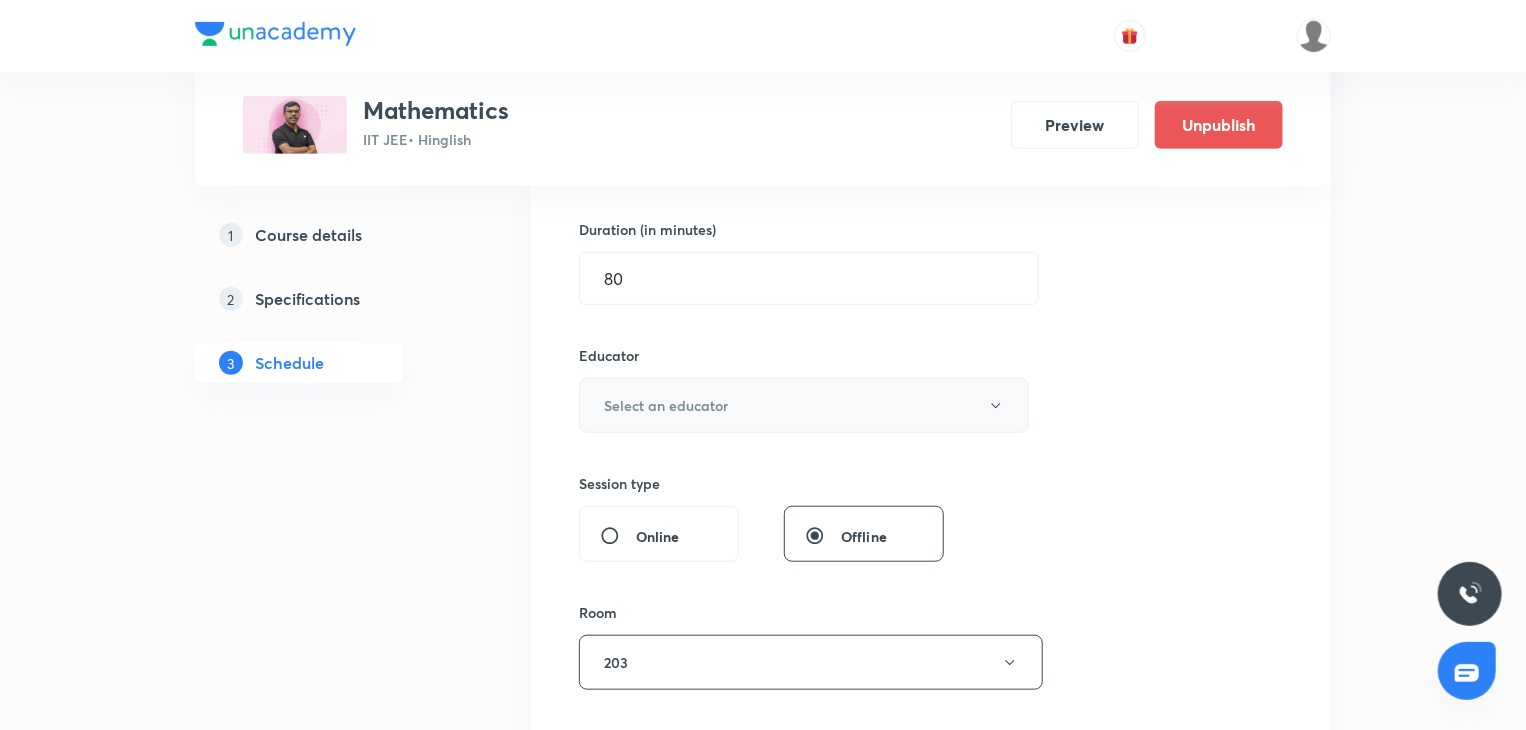 drag, startPoint x: 844, startPoint y: 440, endPoint x: 761, endPoint y: 413, distance: 87.28116 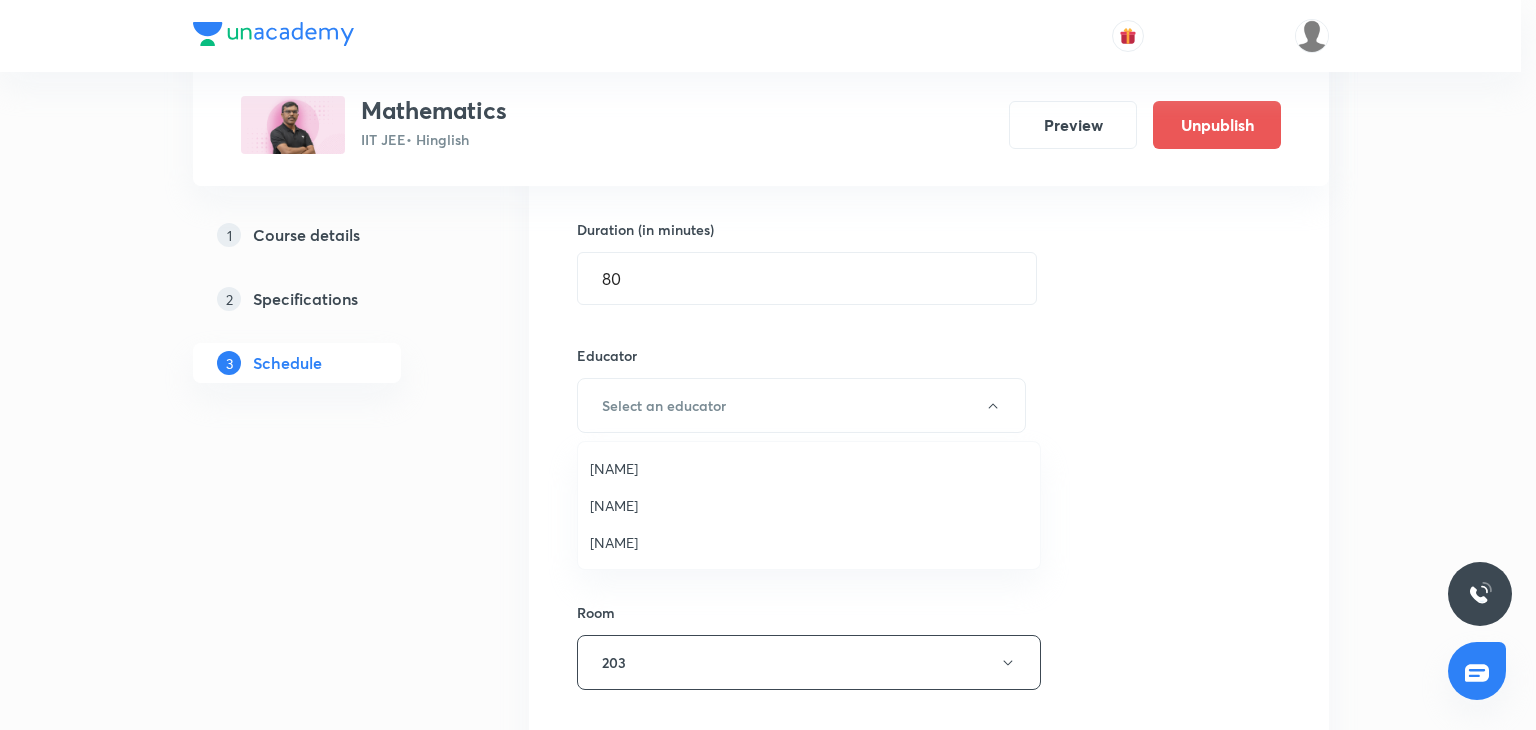 click on "Anil Shukla" at bounding box center (809, 468) 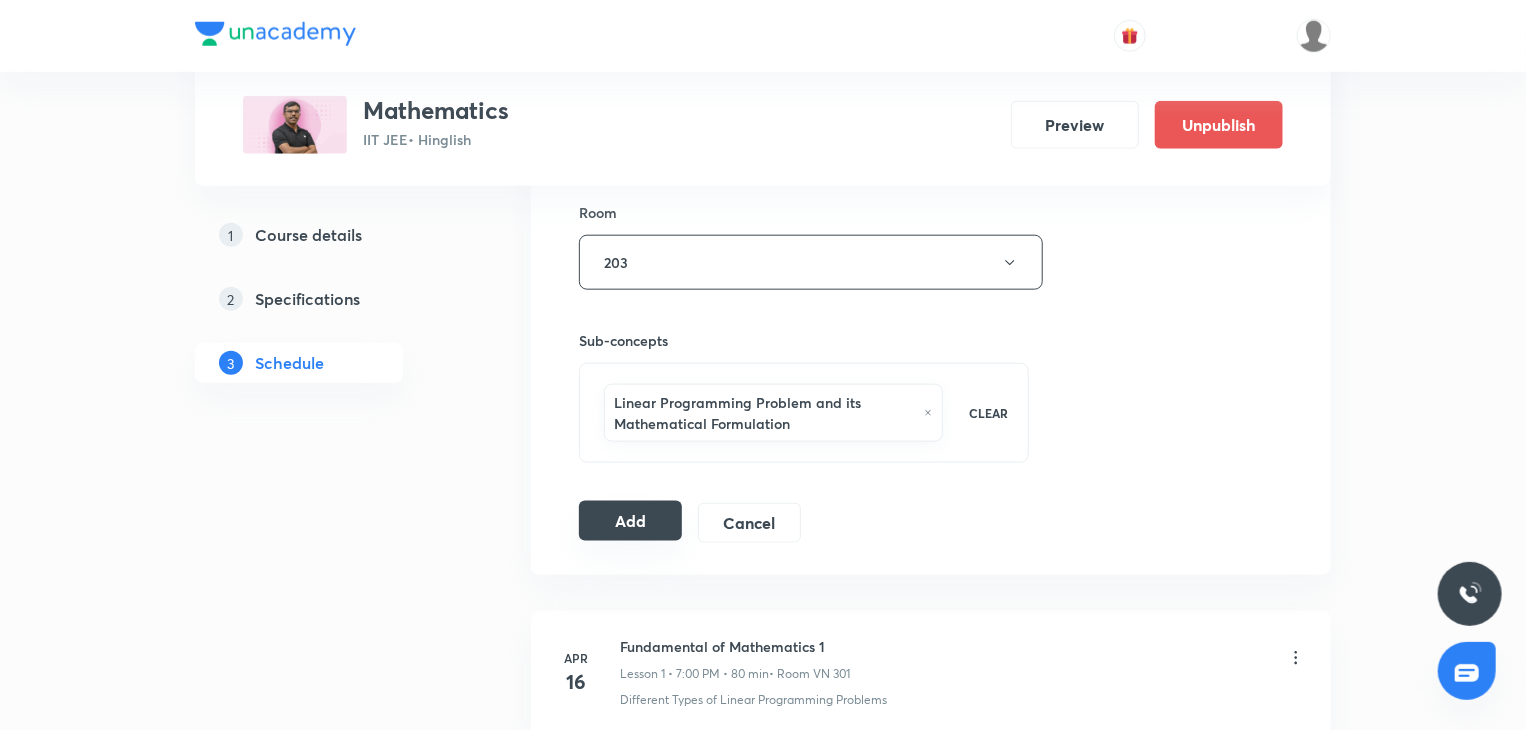 click on "Add" at bounding box center [630, 521] 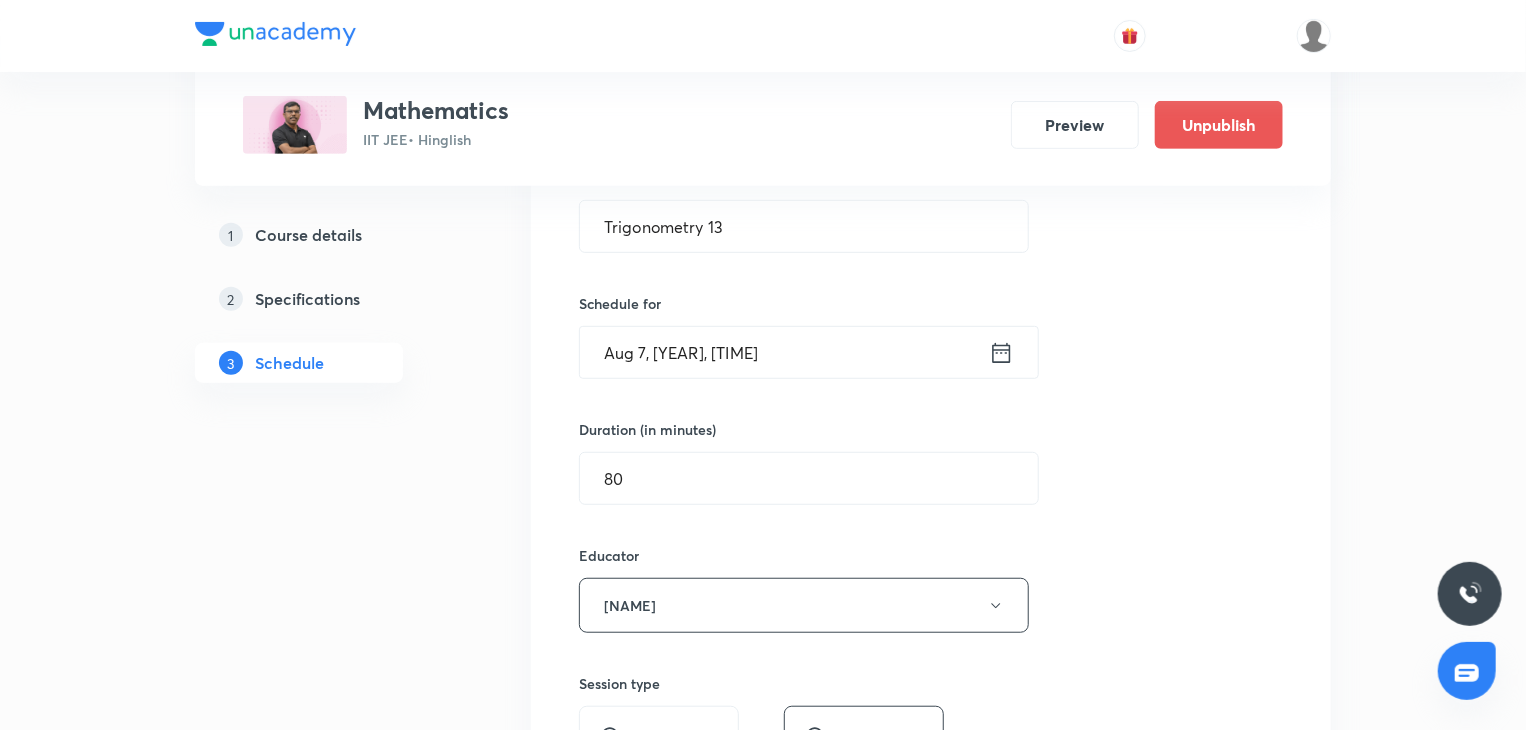 scroll, scrollTop: 300, scrollLeft: 0, axis: vertical 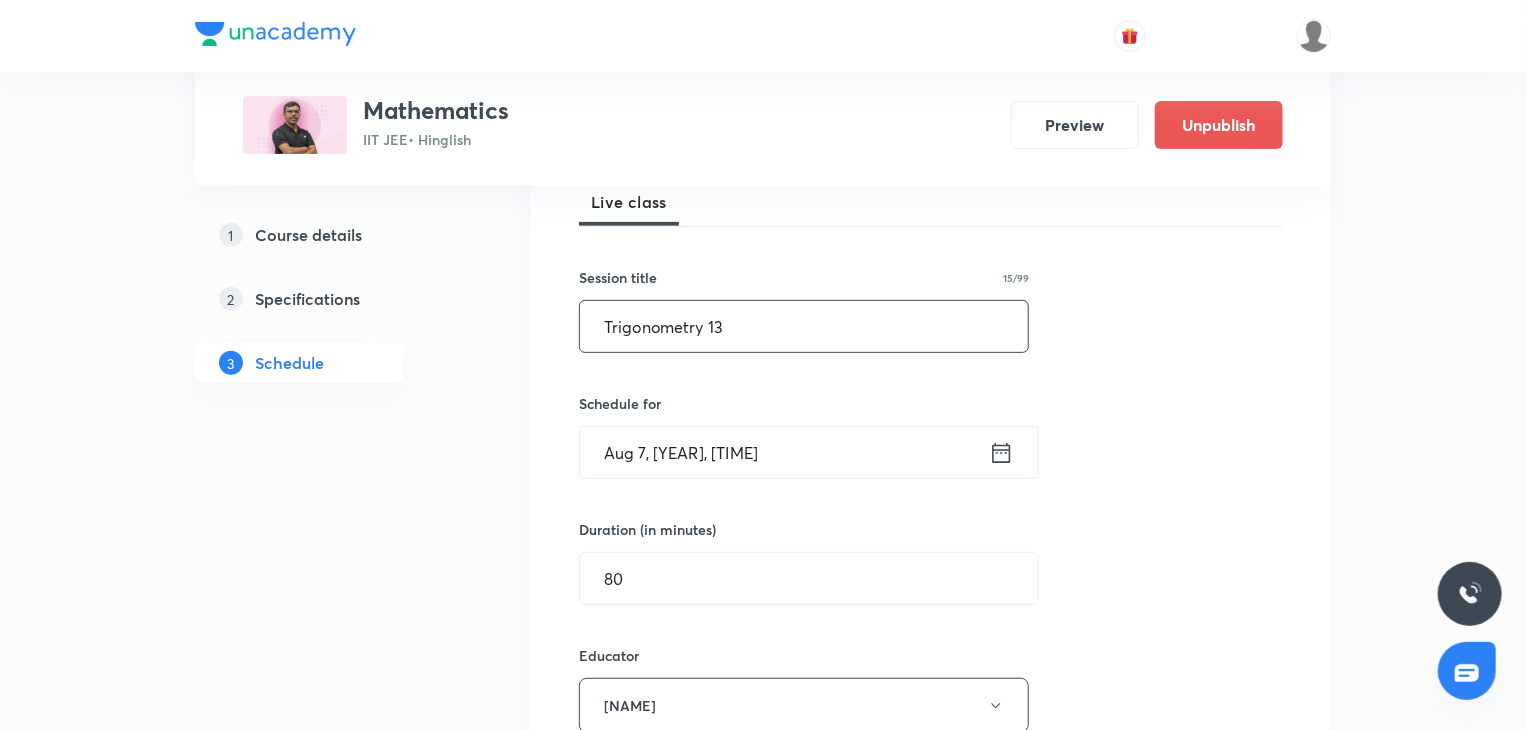 click on "Trigonometry 13" at bounding box center [804, 326] 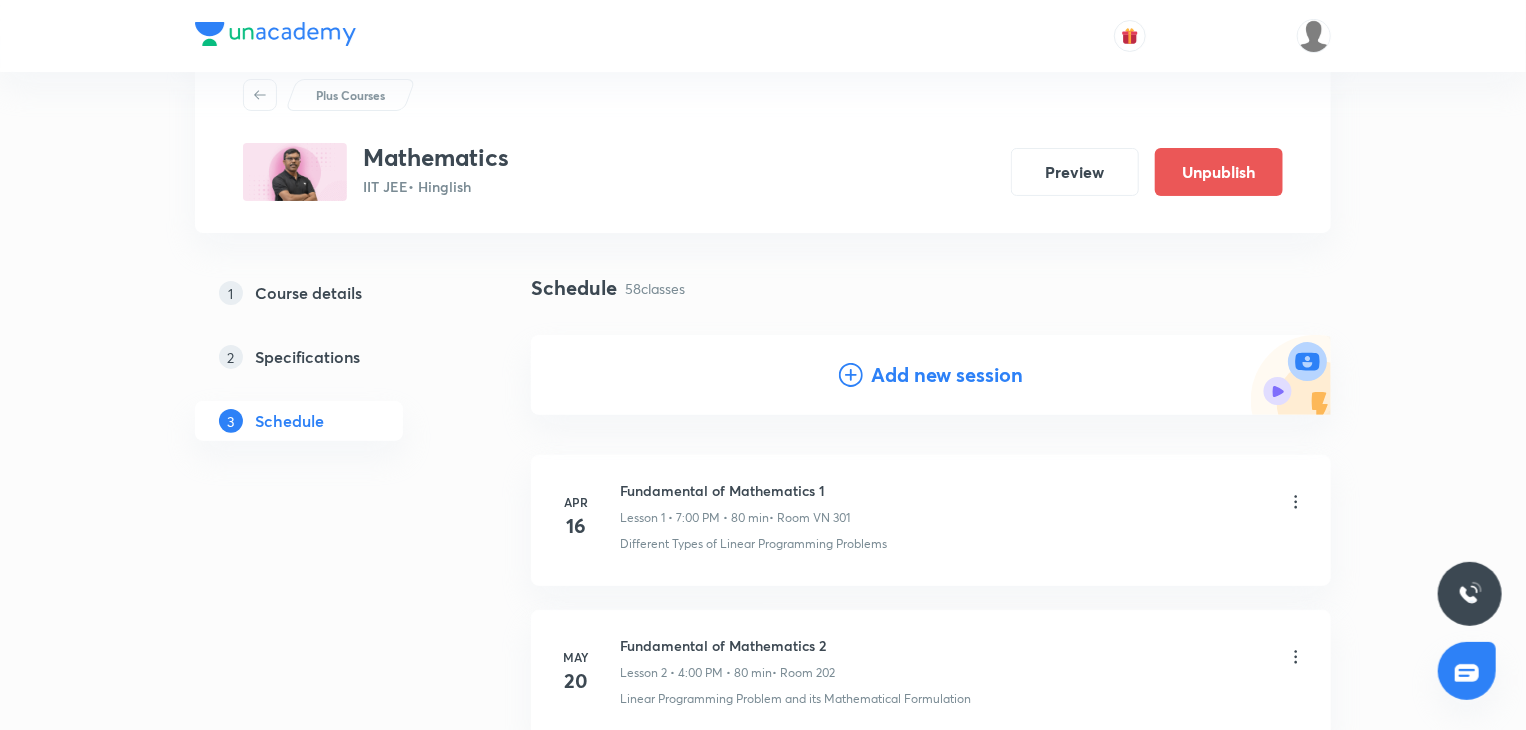 scroll, scrollTop: 100, scrollLeft: 0, axis: vertical 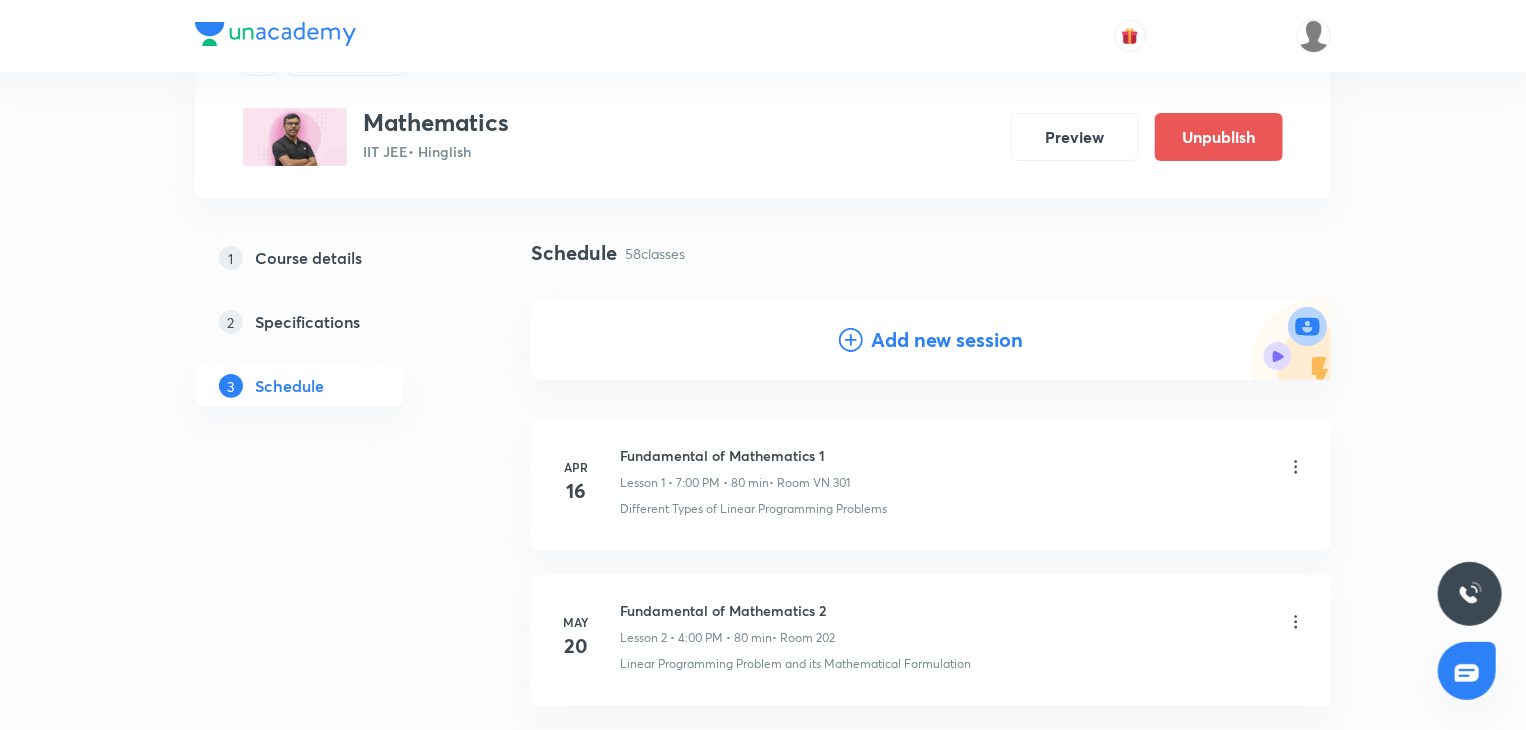 click on "Add new session" at bounding box center (947, 340) 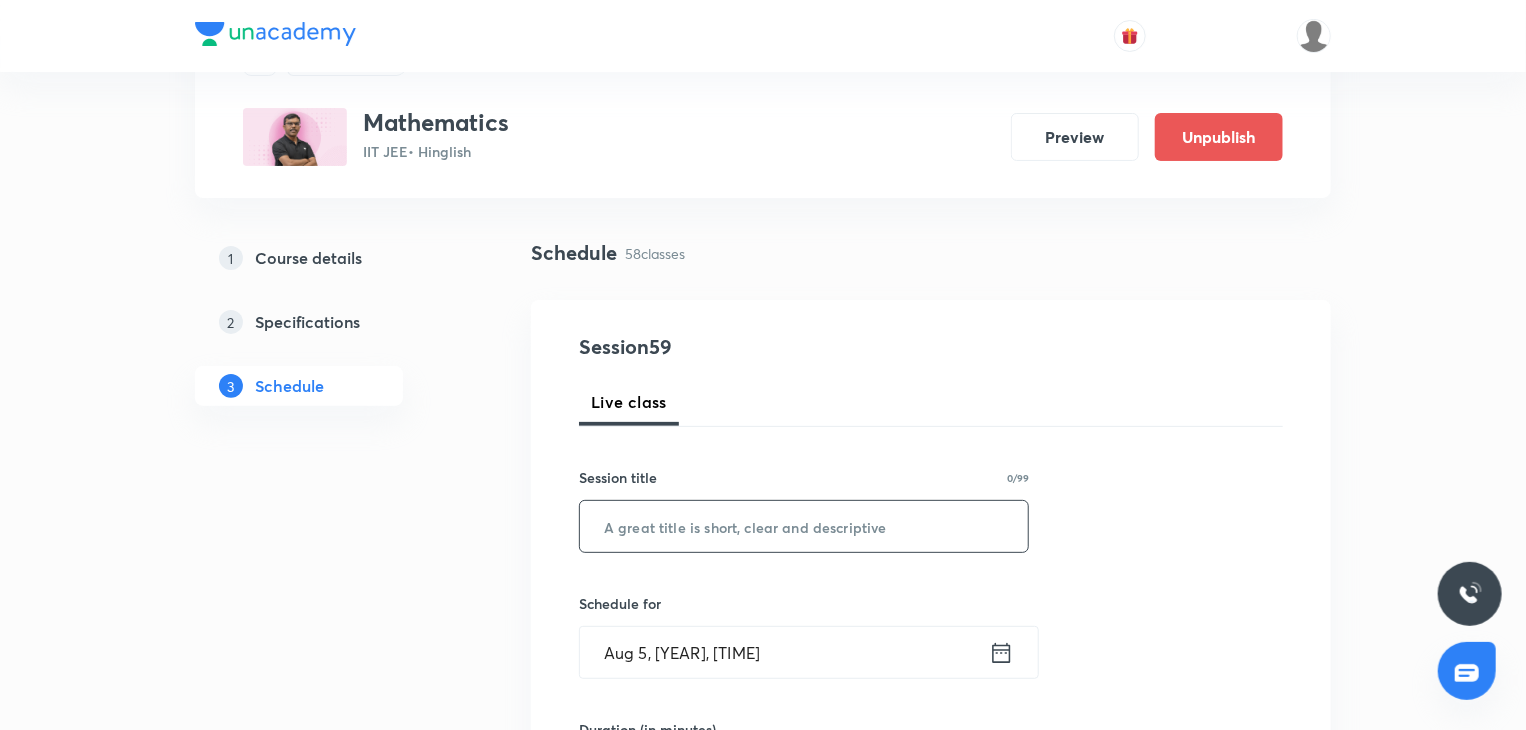 click at bounding box center [804, 526] 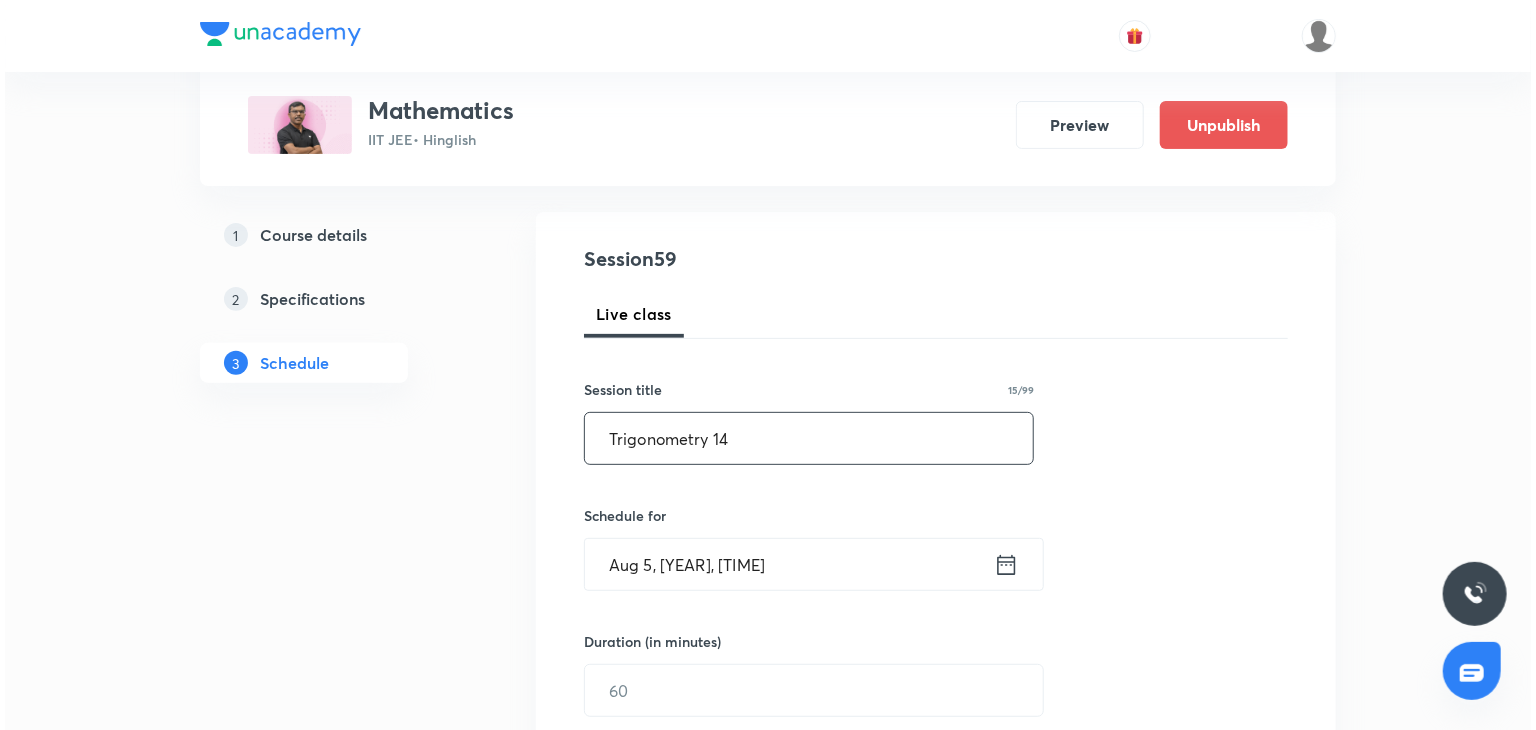 scroll, scrollTop: 200, scrollLeft: 0, axis: vertical 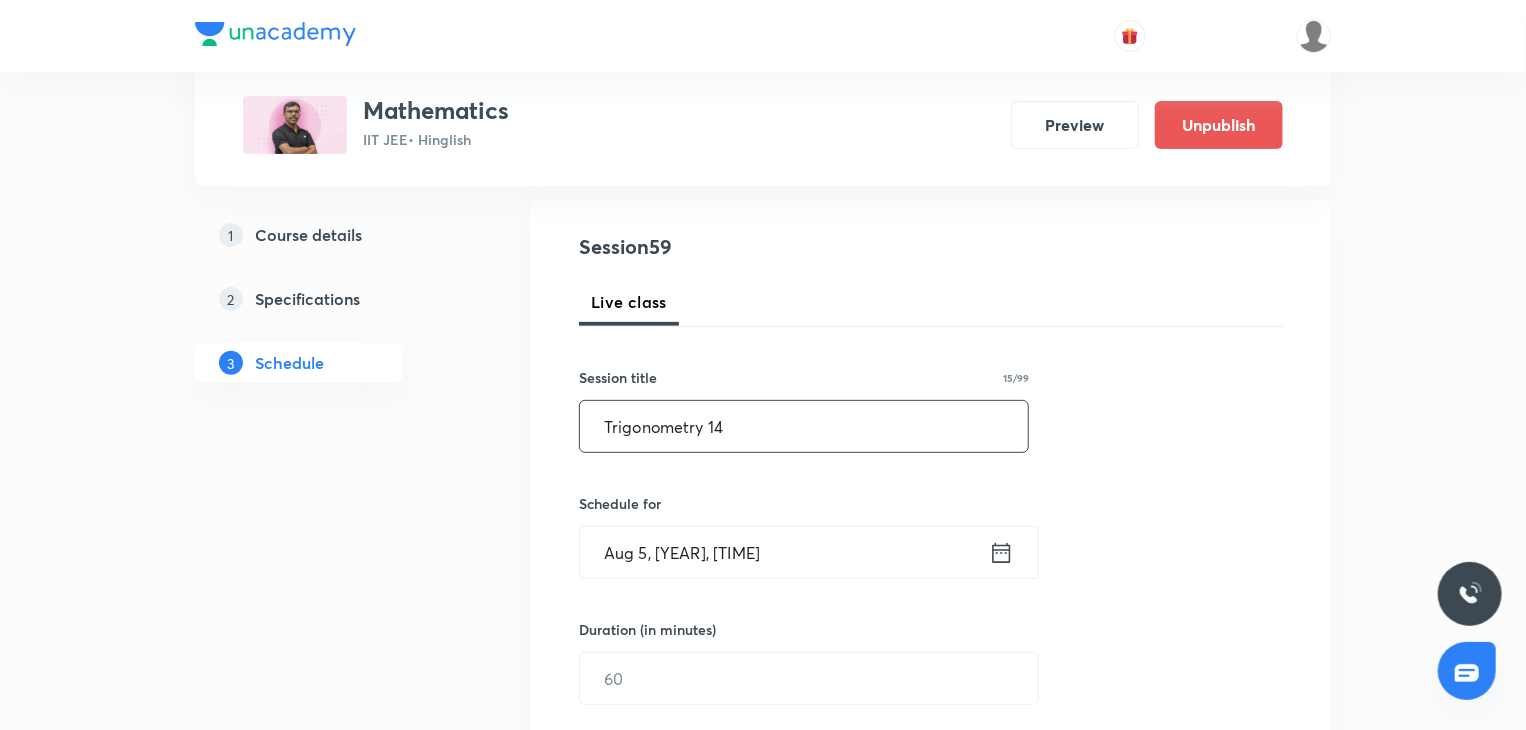type on "Trigonometry 14" 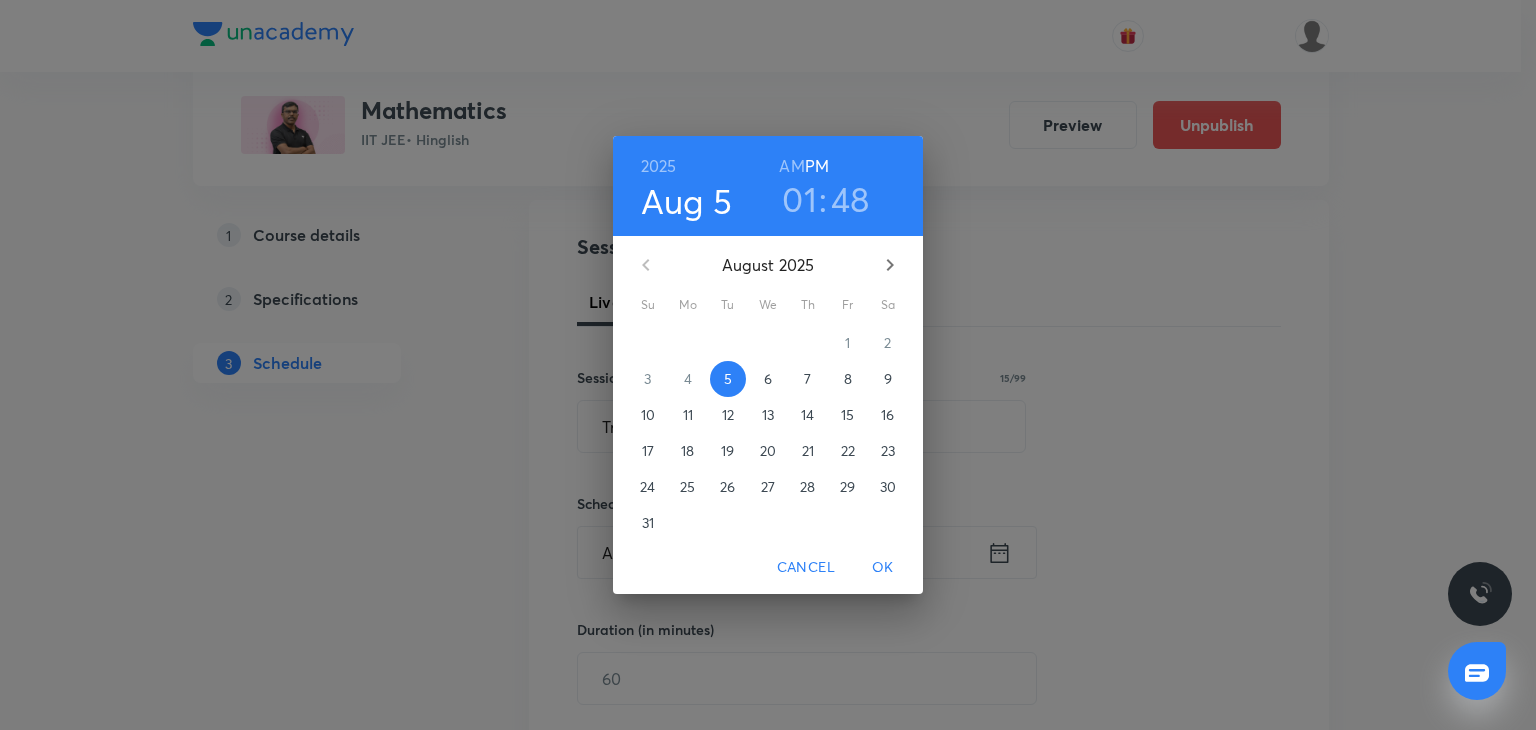 click on "7" at bounding box center (807, 379) 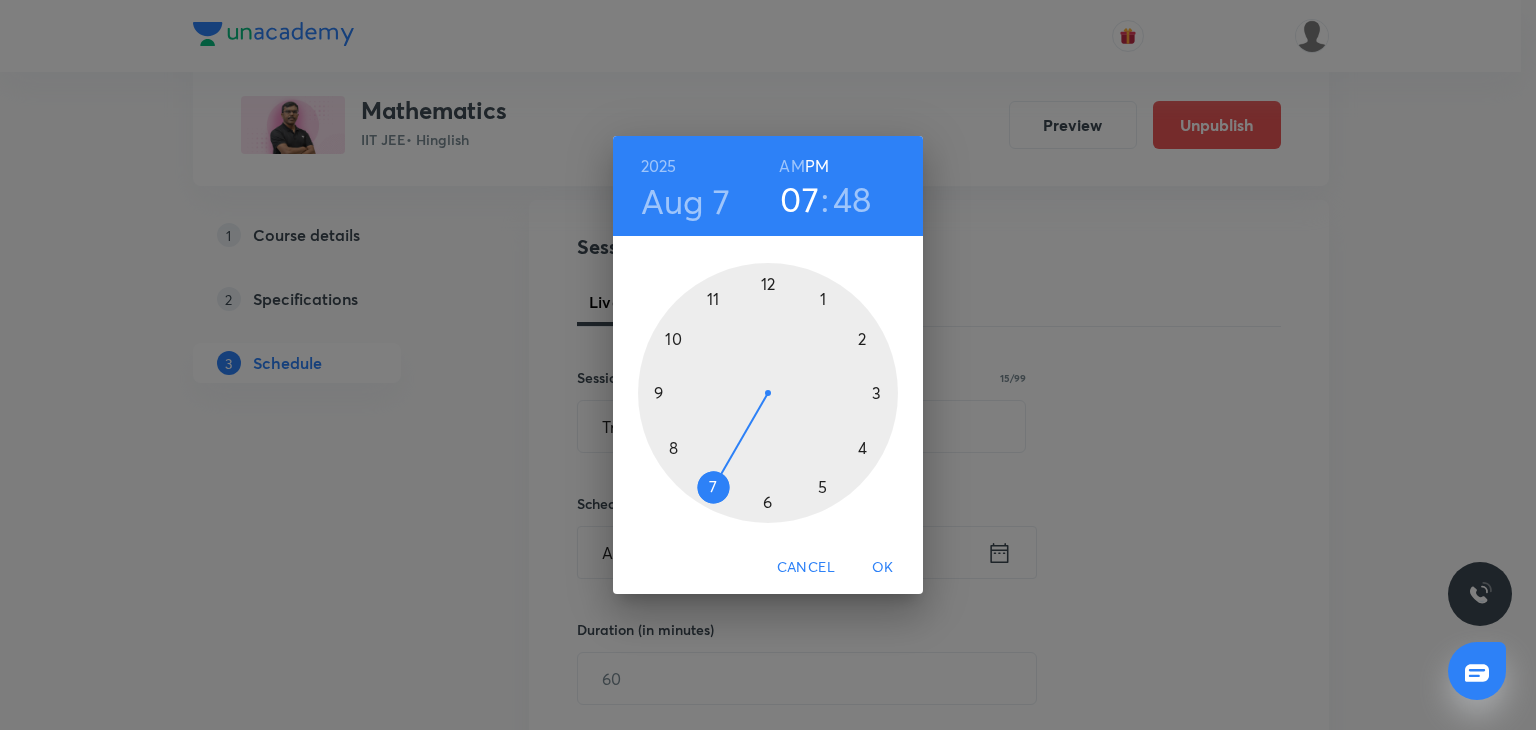 drag, startPoint x: 712, startPoint y: 485, endPoint x: 700, endPoint y: 491, distance: 13.416408 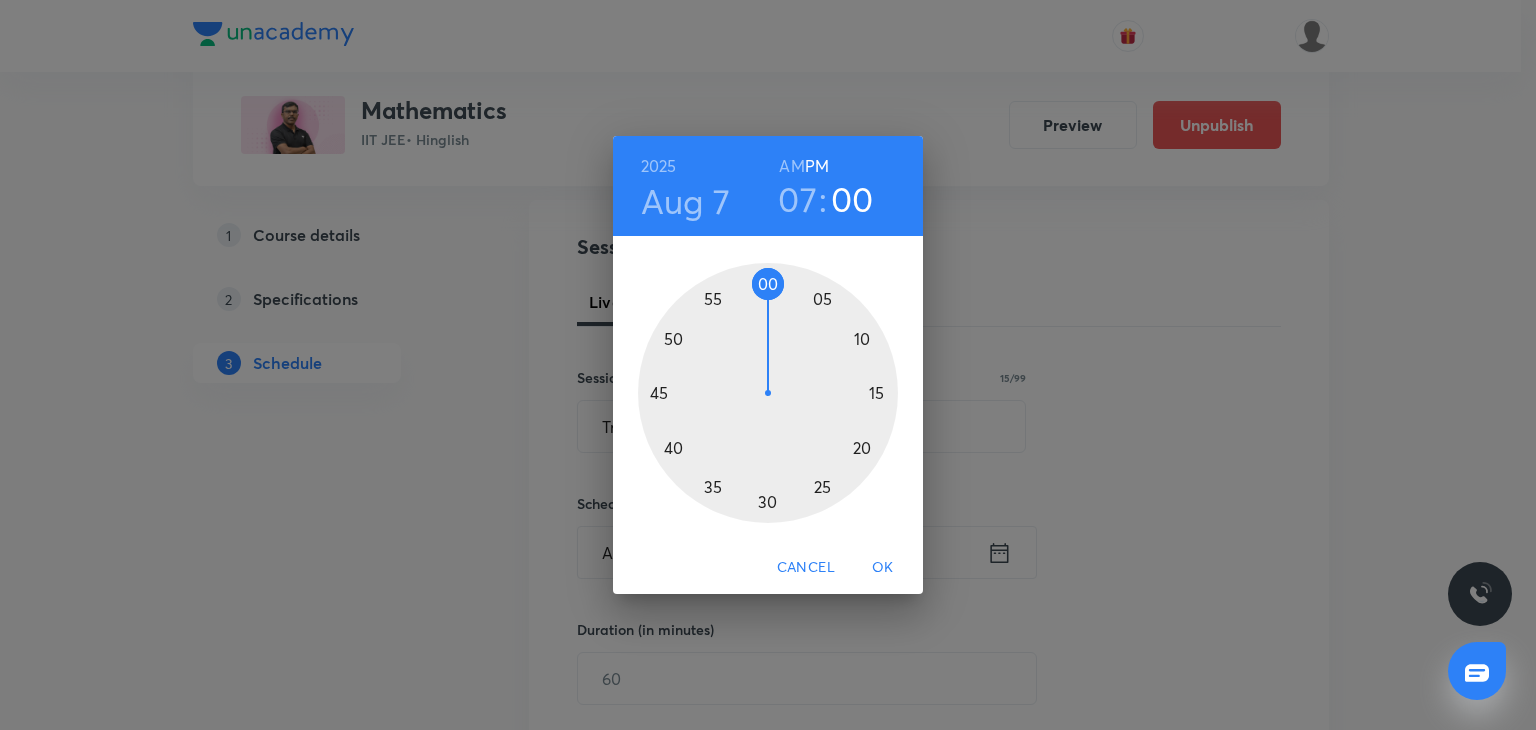 drag, startPoint x: 746, startPoint y: 288, endPoint x: 765, endPoint y: 280, distance: 20.615528 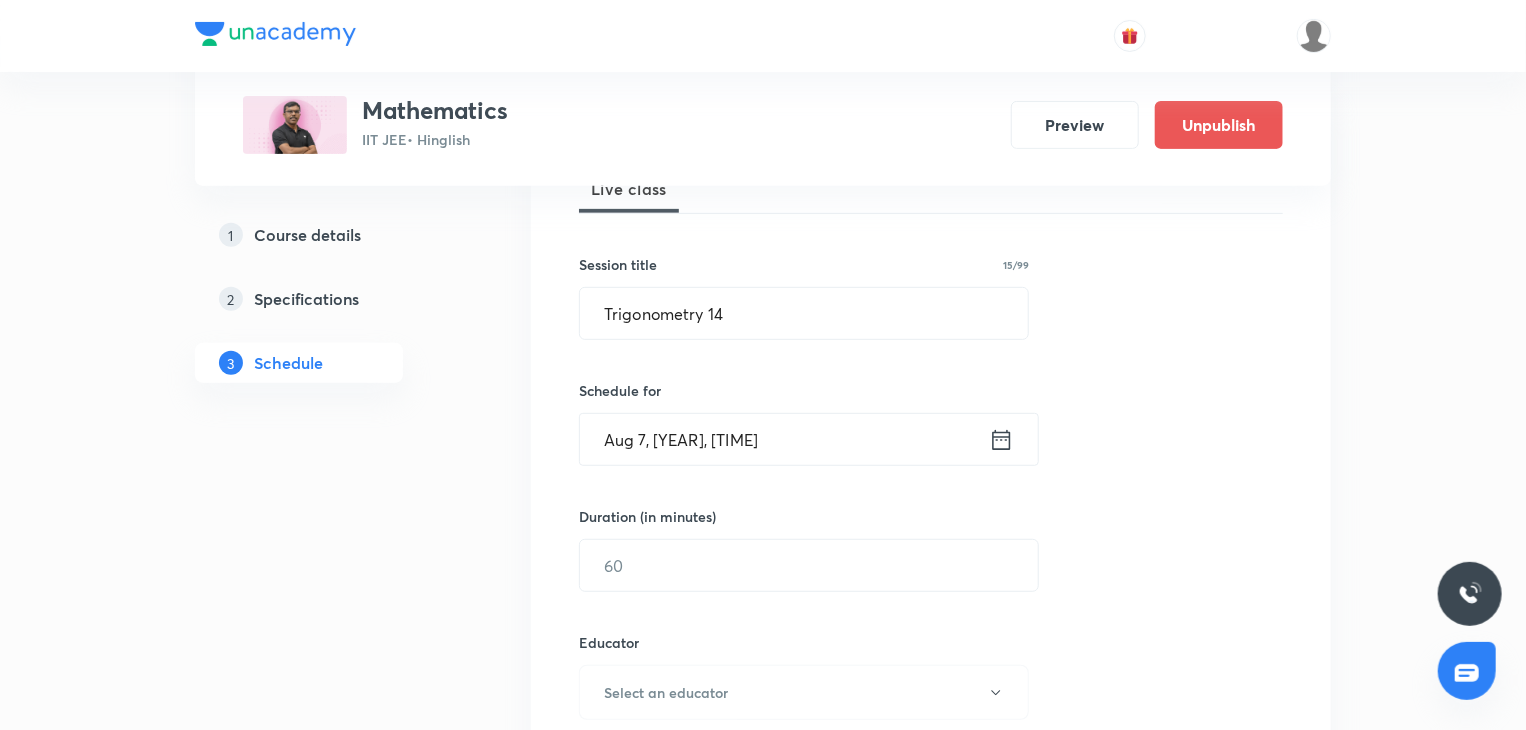 scroll, scrollTop: 400, scrollLeft: 0, axis: vertical 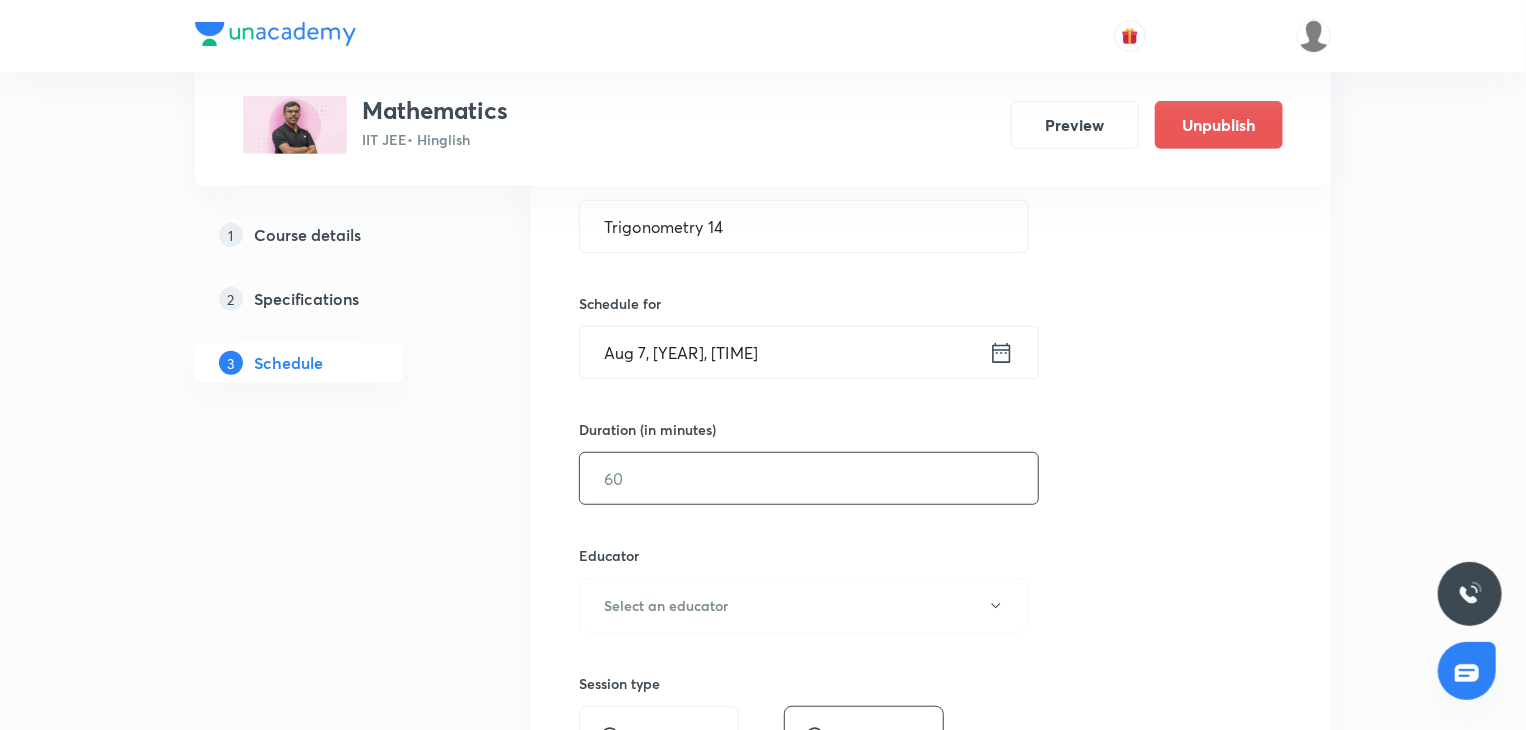 drag, startPoint x: 644, startPoint y: 461, endPoint x: 643, endPoint y: 483, distance: 22.022715 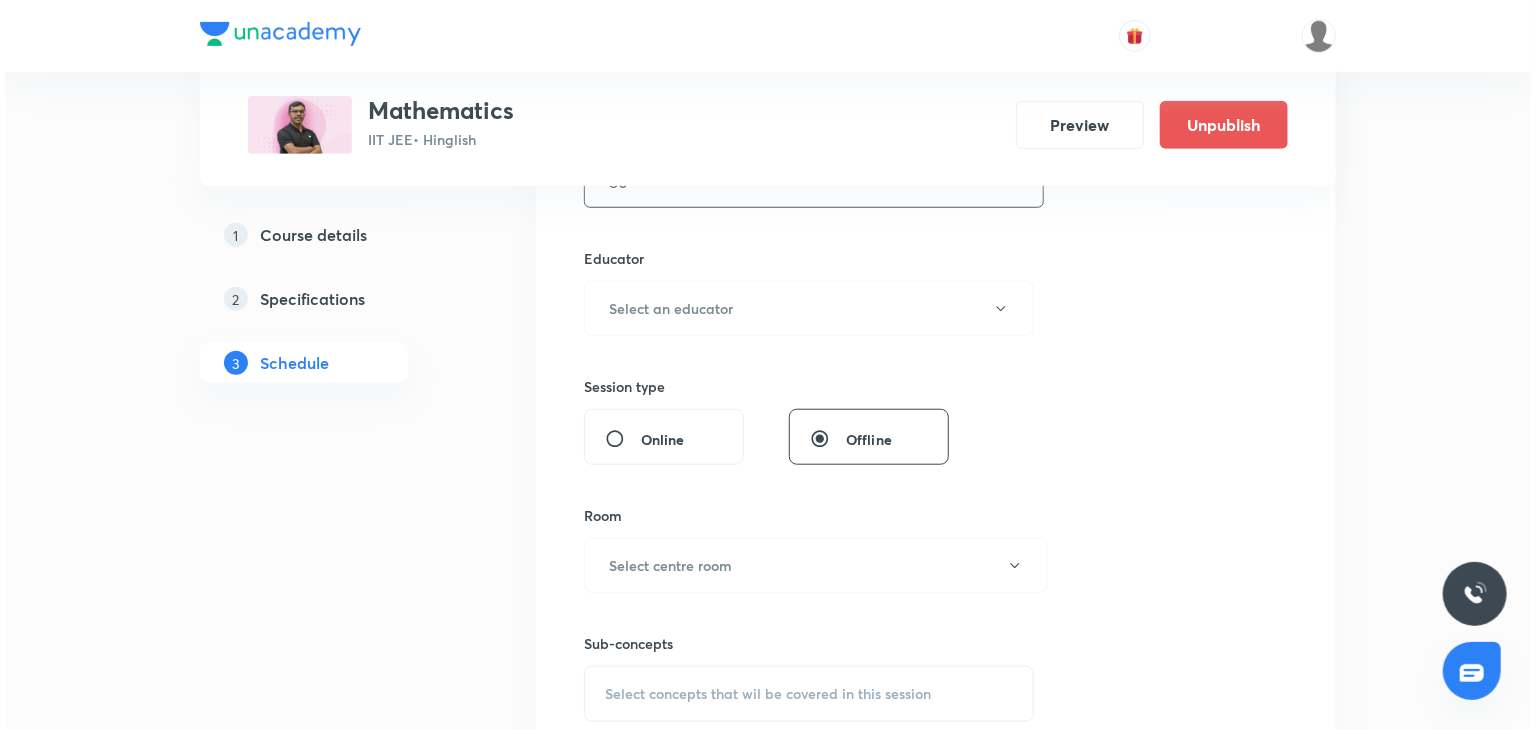 scroll, scrollTop: 700, scrollLeft: 0, axis: vertical 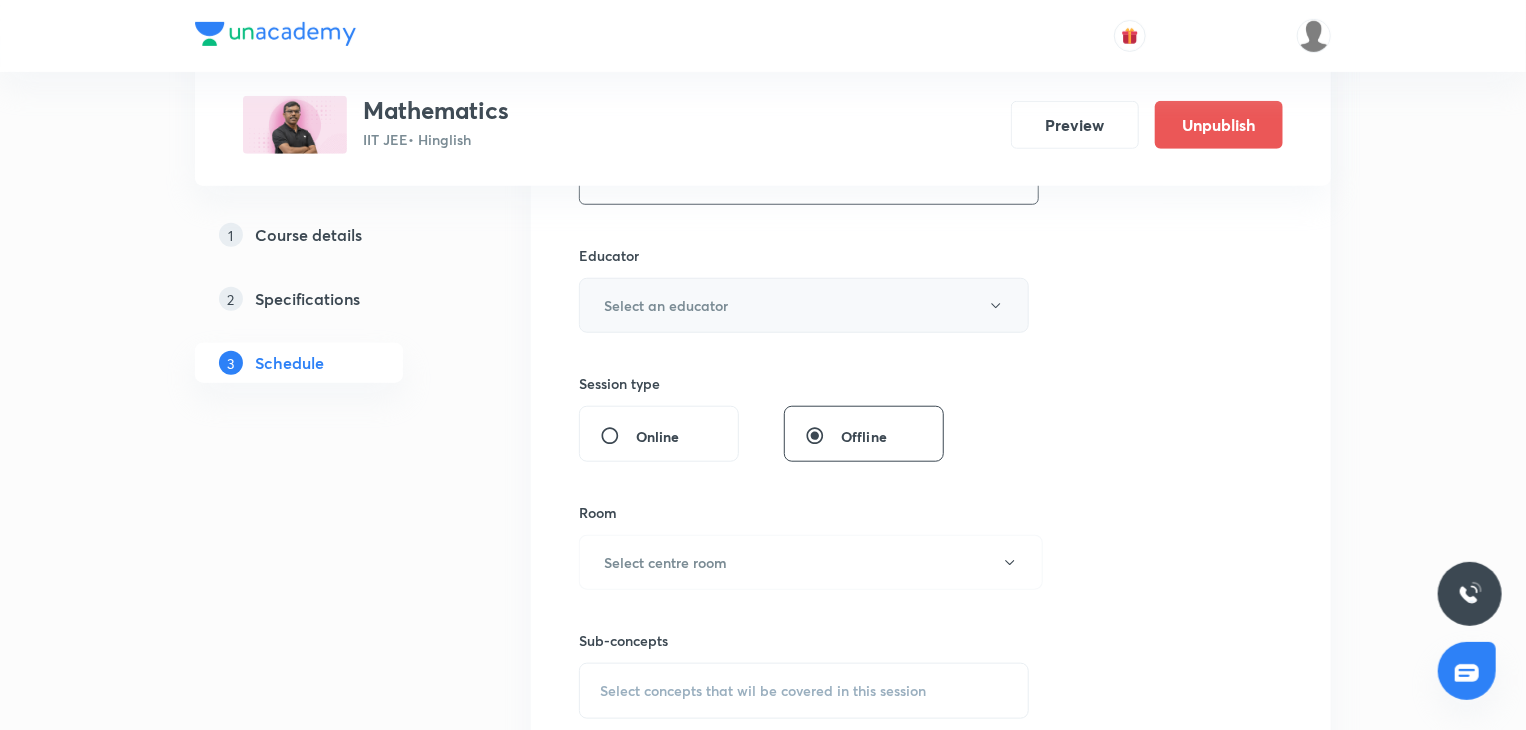 type on "80" 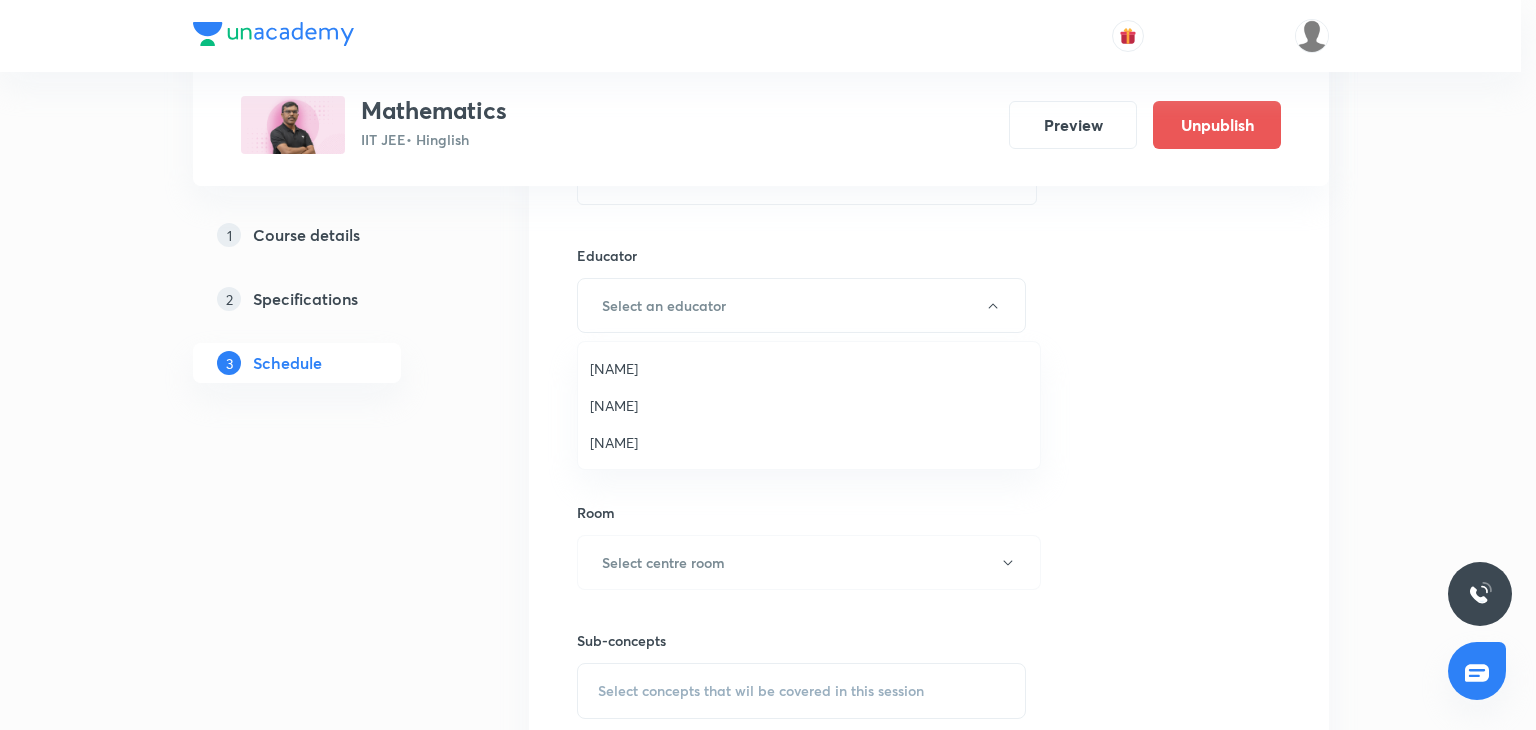 drag, startPoint x: 662, startPoint y: 356, endPoint x: 741, endPoint y: 374, distance: 81.02469 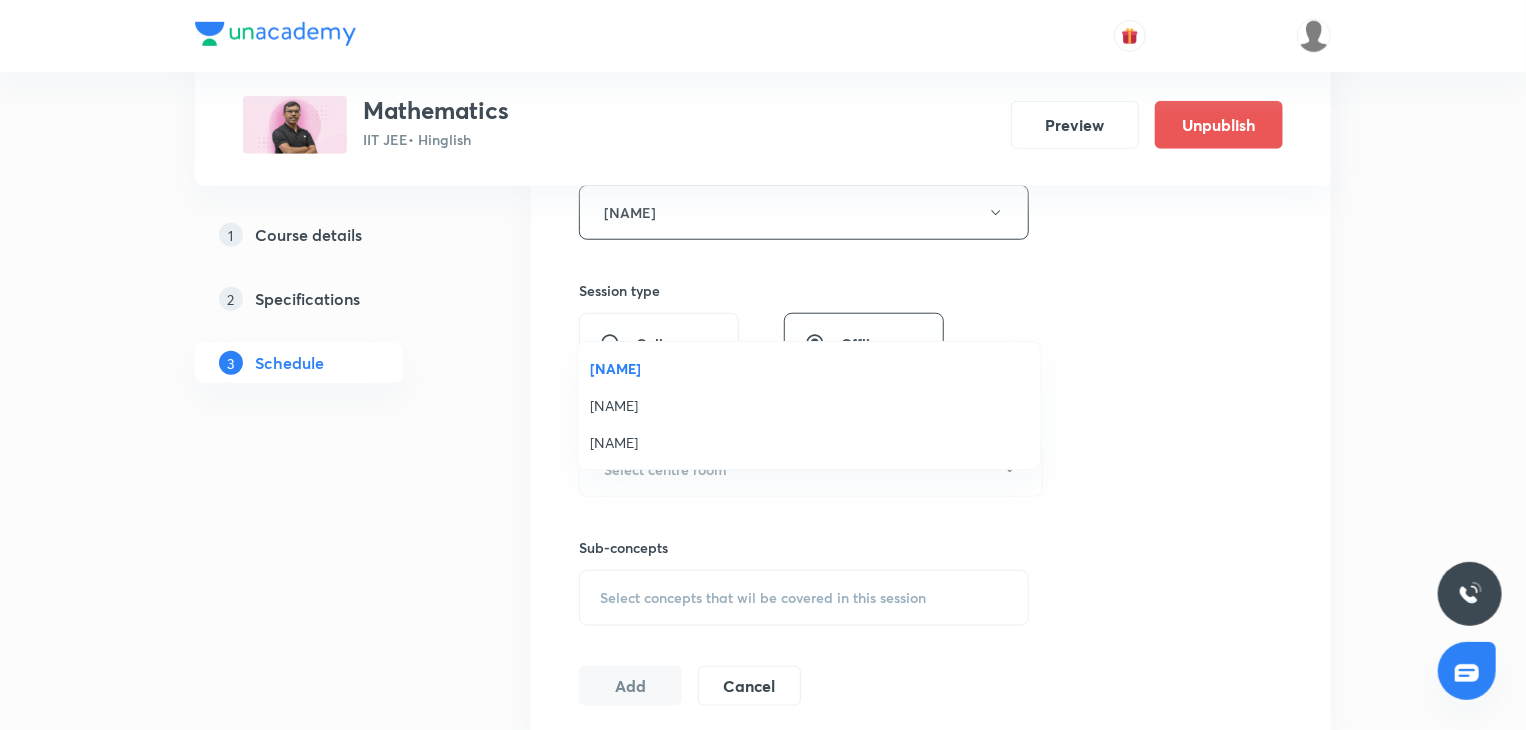 scroll, scrollTop: 900, scrollLeft: 0, axis: vertical 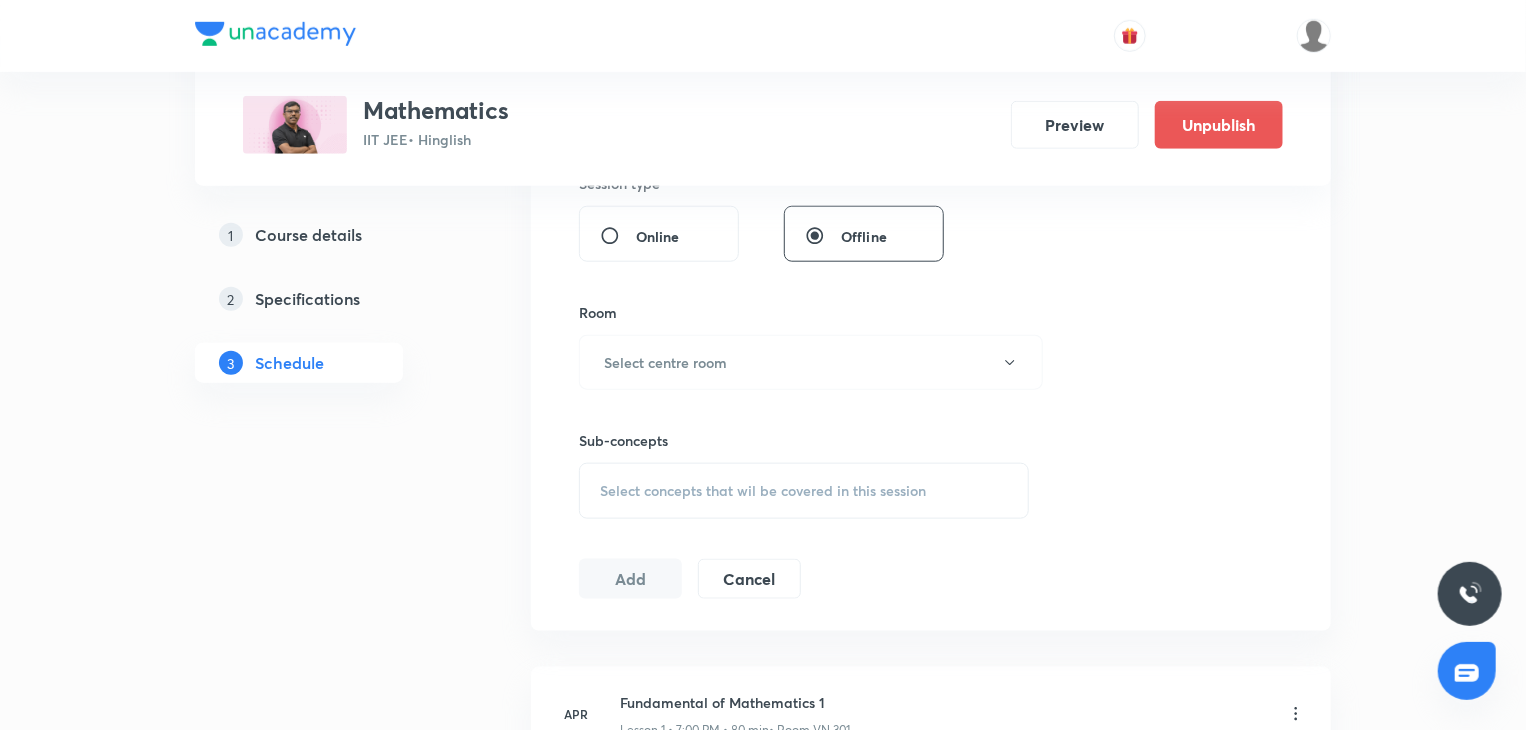 click on "Select centre room" at bounding box center [811, 362] 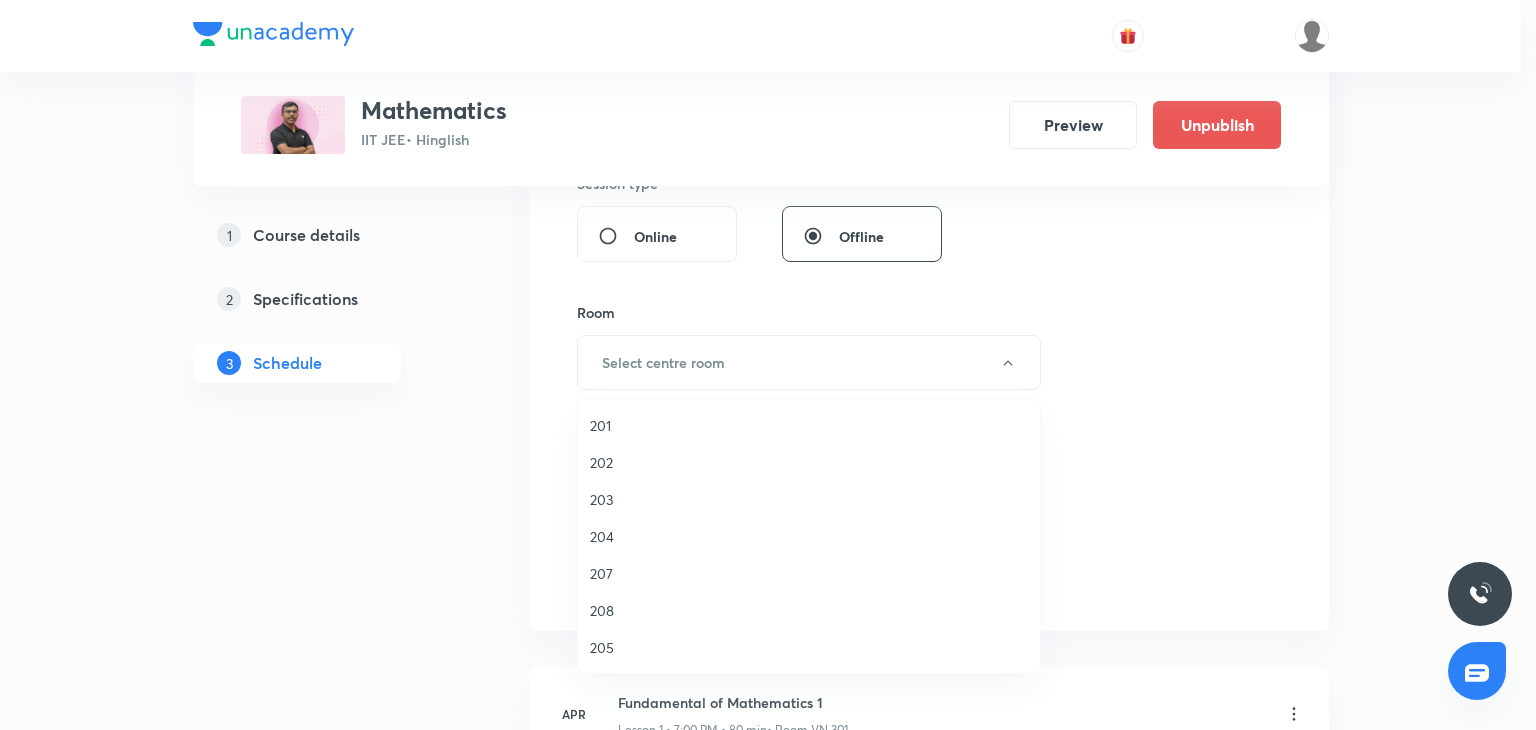 click at bounding box center [768, 365] 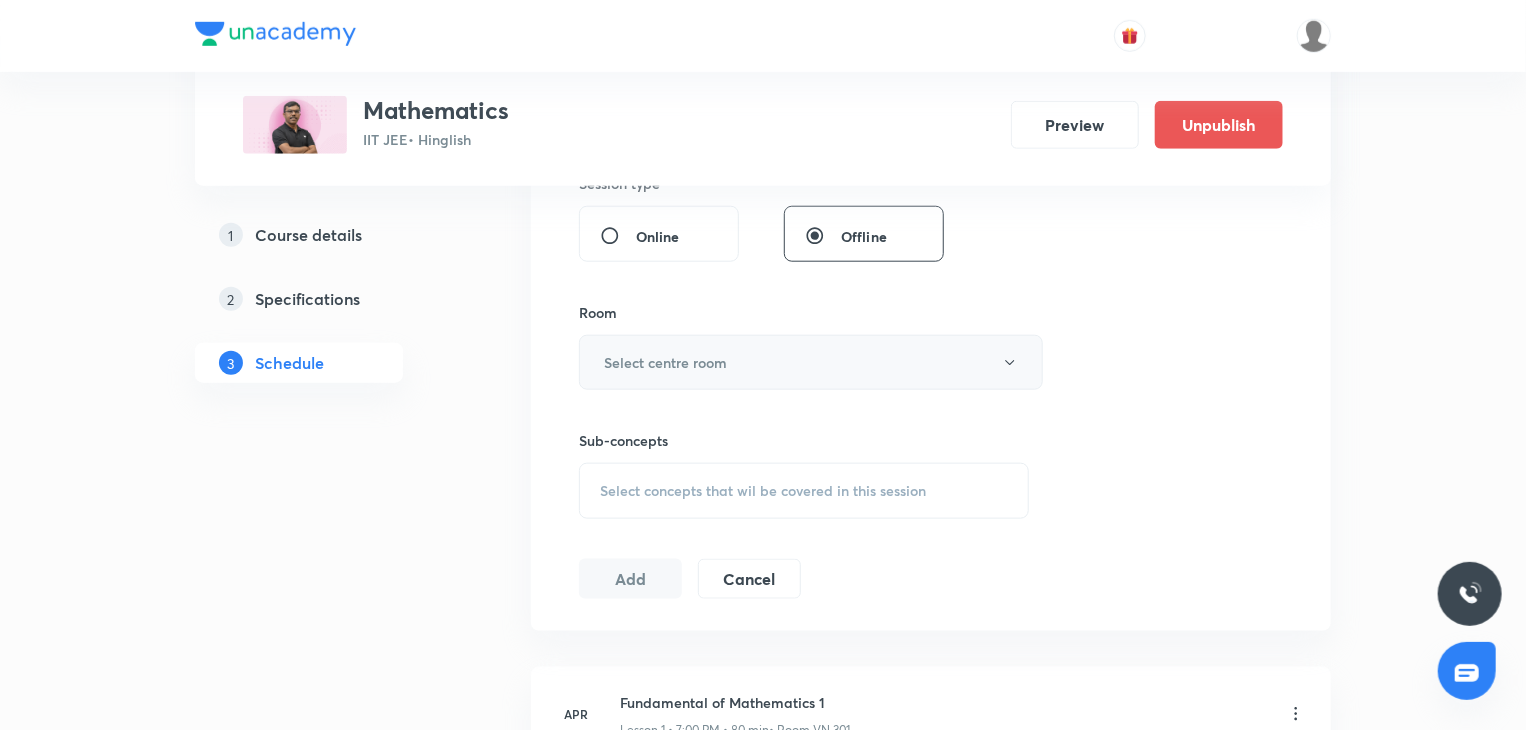 drag, startPoint x: 742, startPoint y: 369, endPoint x: 733, endPoint y: 381, distance: 15 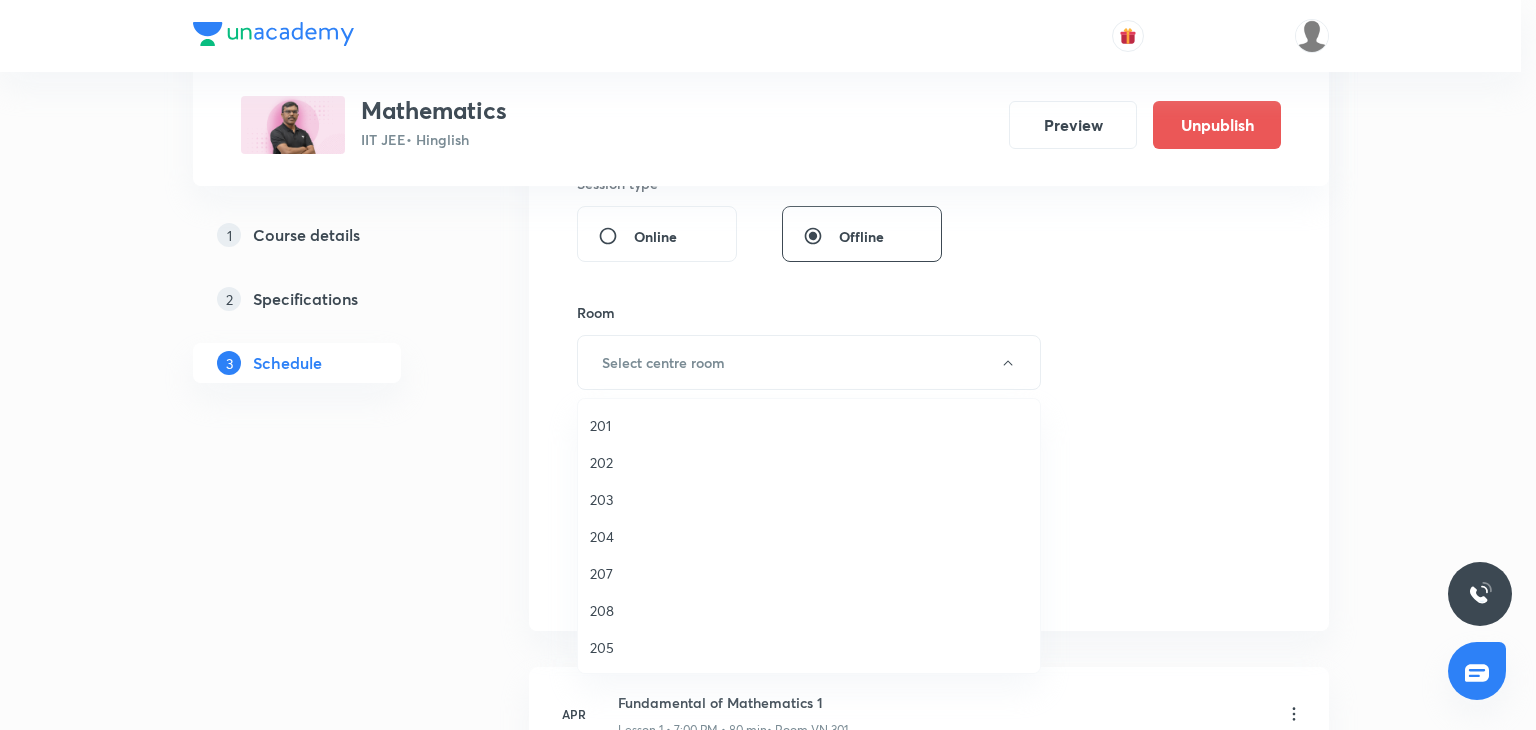 drag, startPoint x: 733, startPoint y: 381, endPoint x: 807, endPoint y: 490, distance: 131.74597 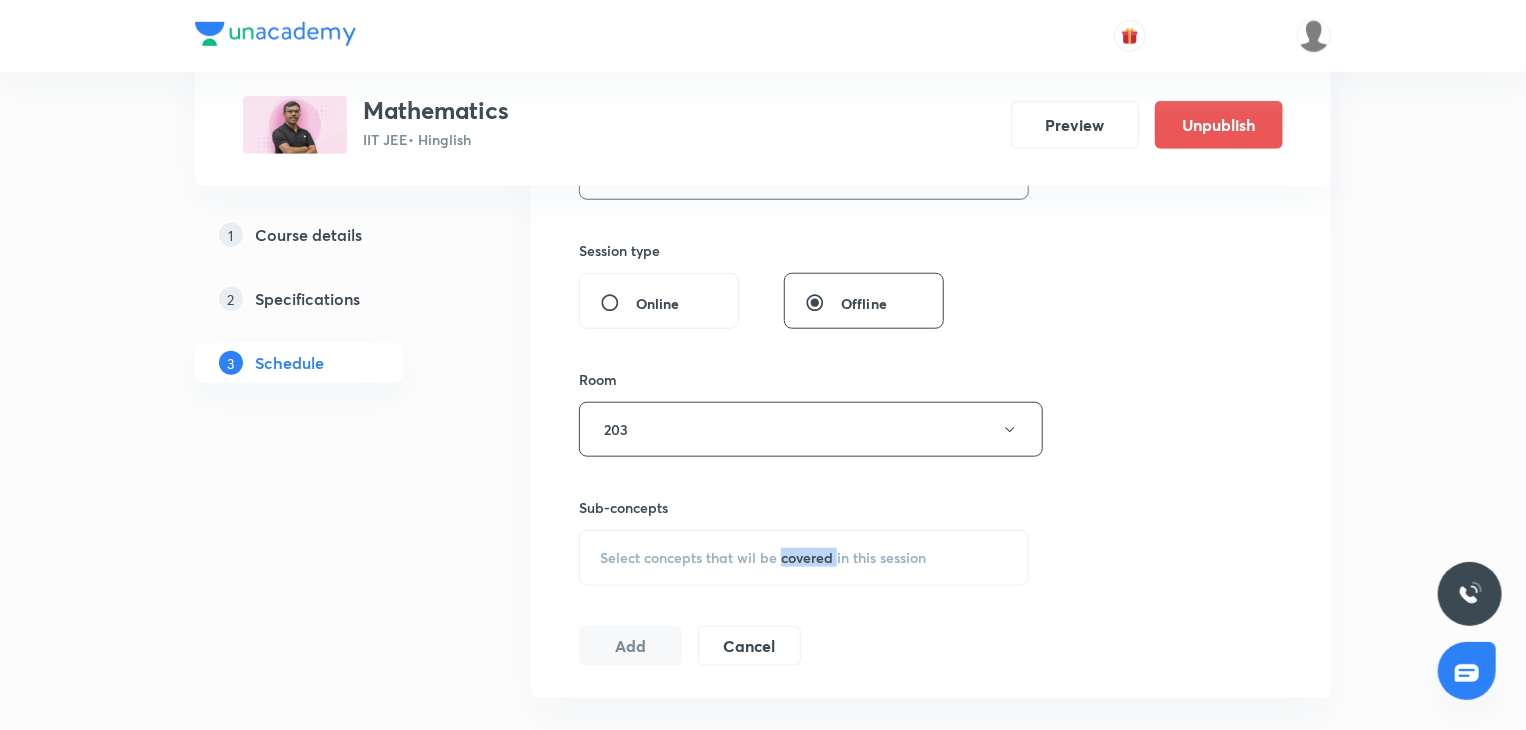click on "Sub-concepts Select concepts that wil be covered in this session" at bounding box center (804, 521) 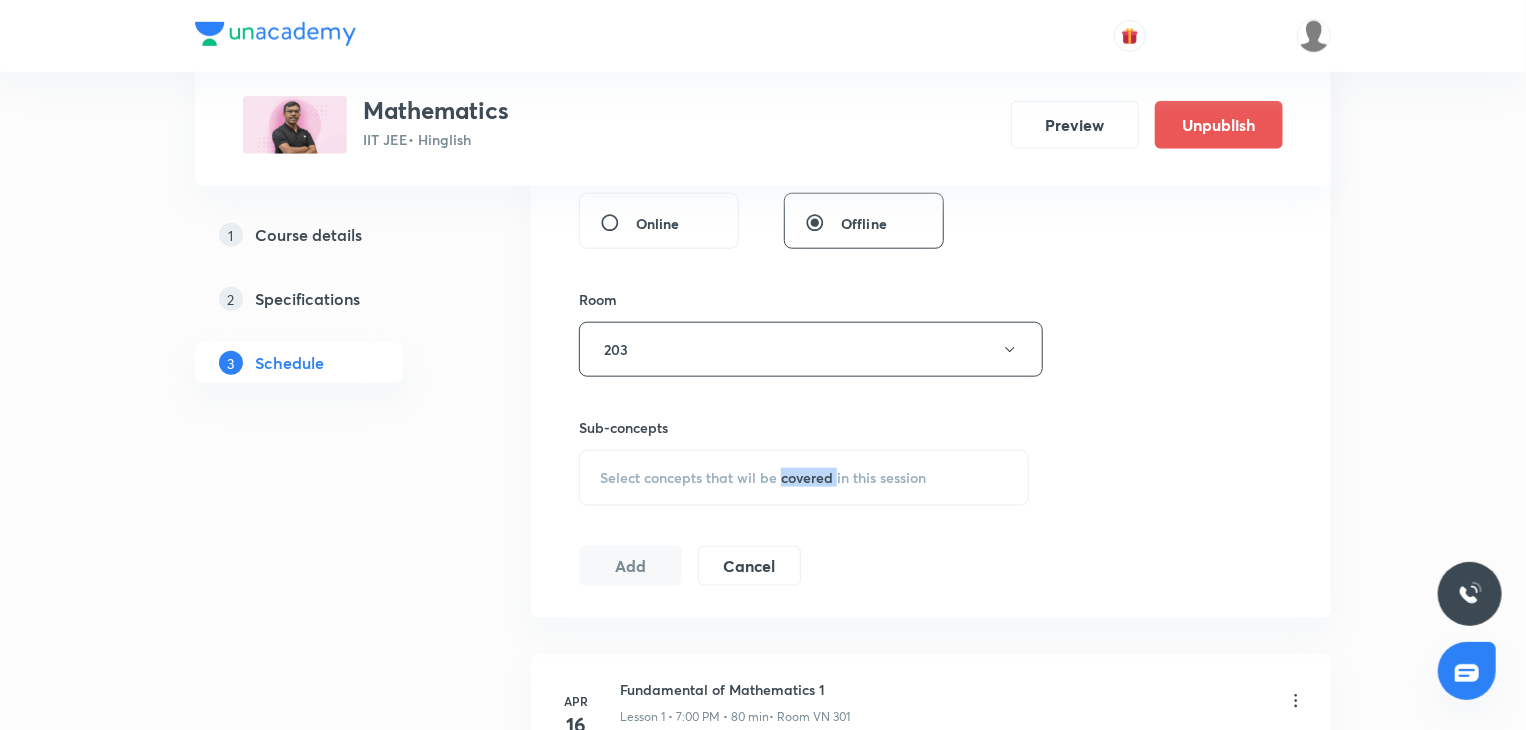 scroll, scrollTop: 1000, scrollLeft: 0, axis: vertical 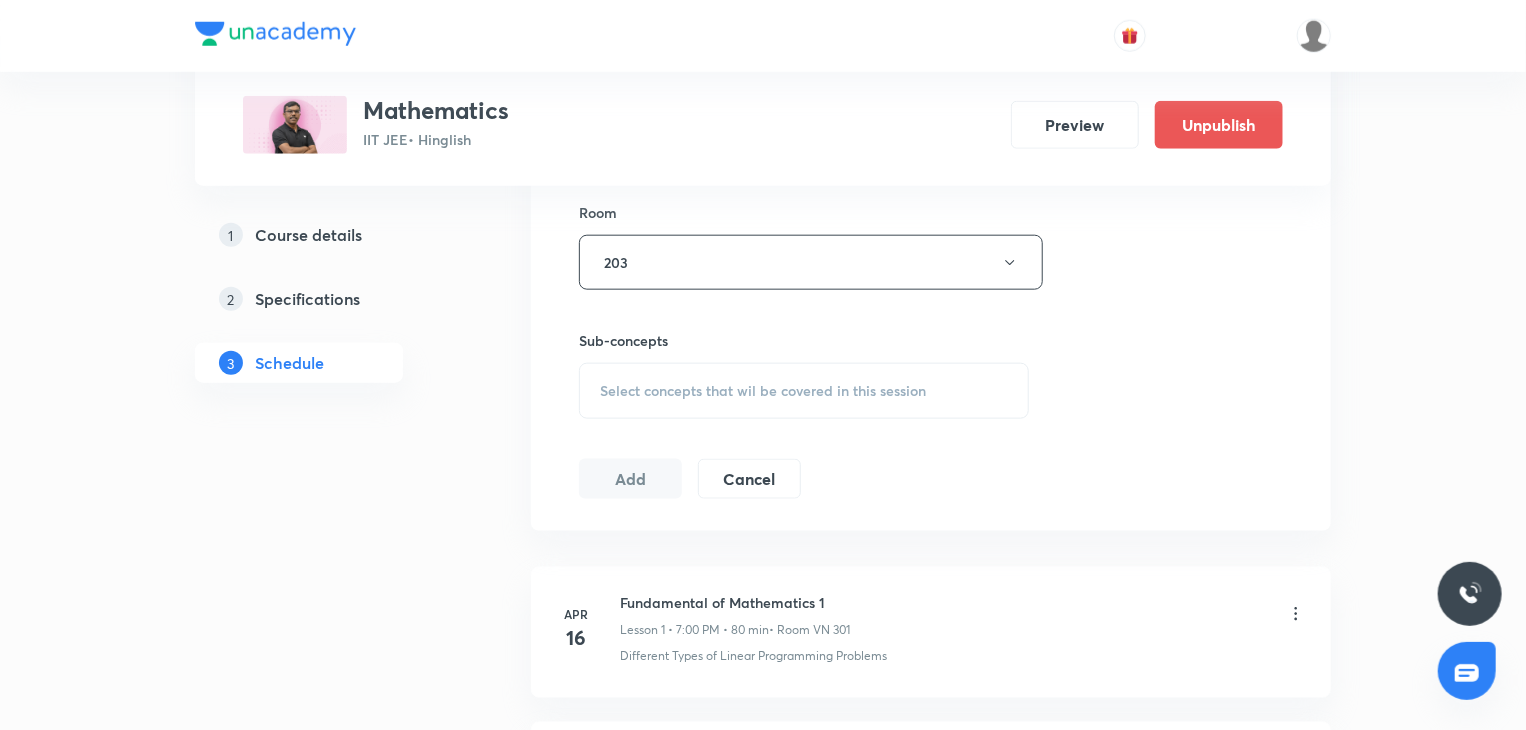 click on "Select concepts that wil be covered in this session" at bounding box center (804, 391) 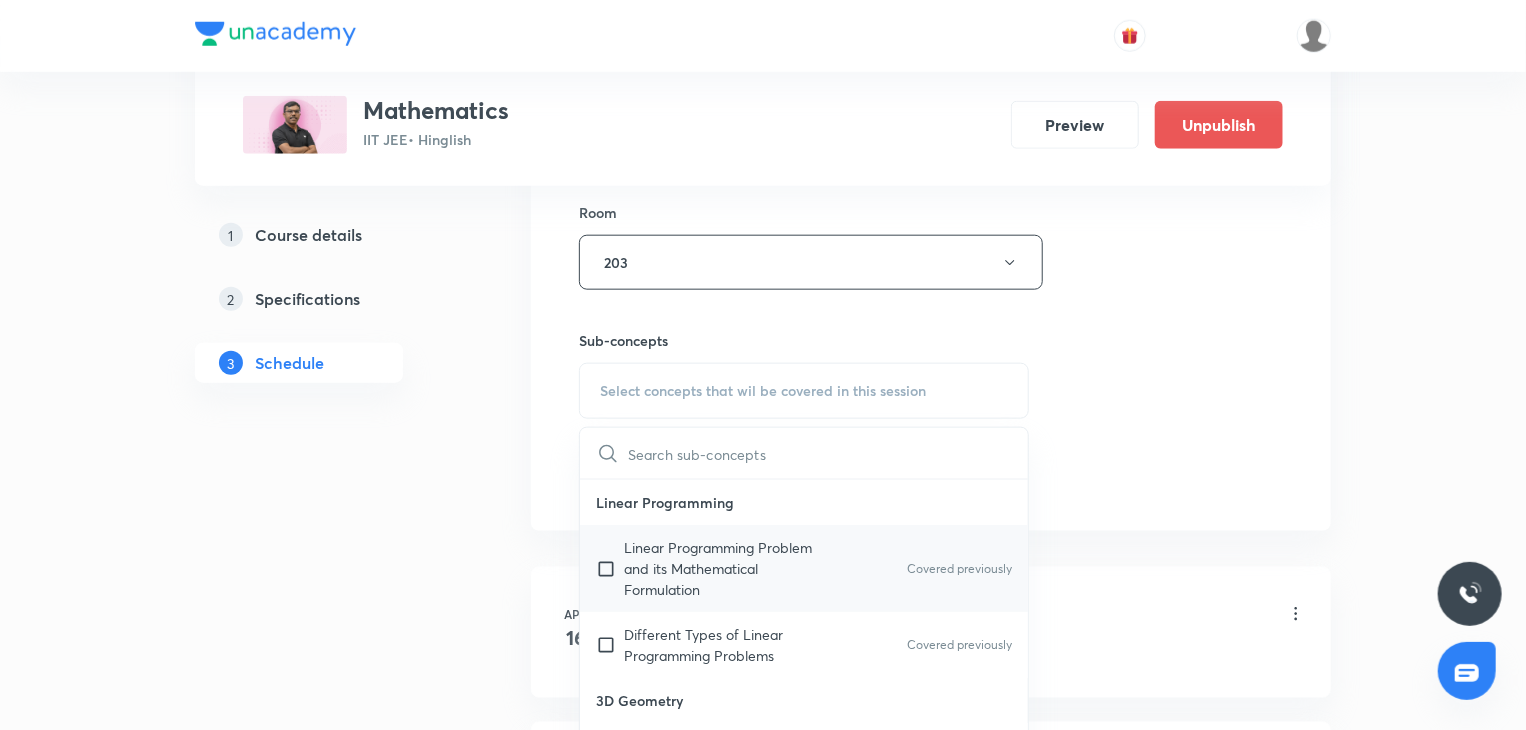click on "Linear Programming Problem and its Mathematical Formulation" at bounding box center (725, 568) 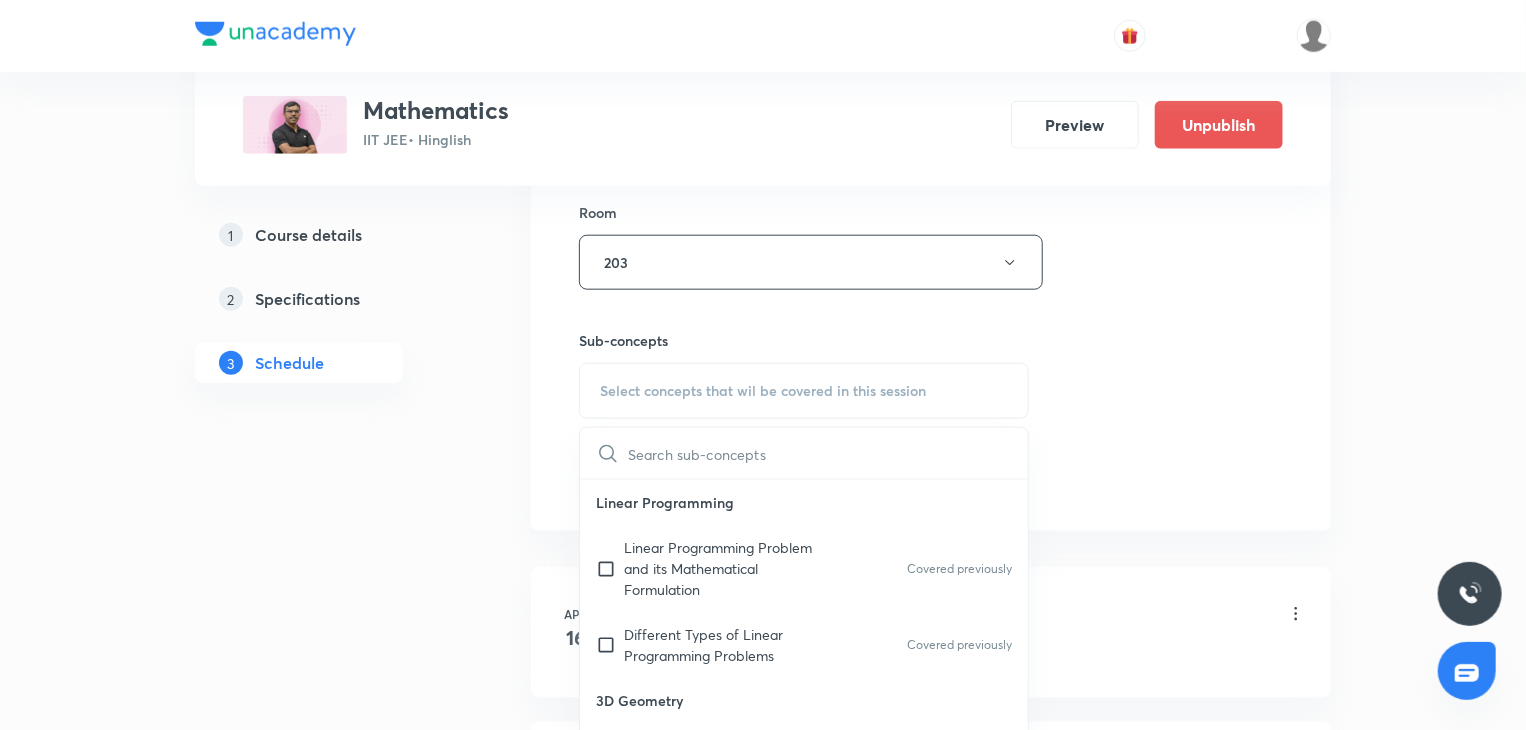 checkbox on "true" 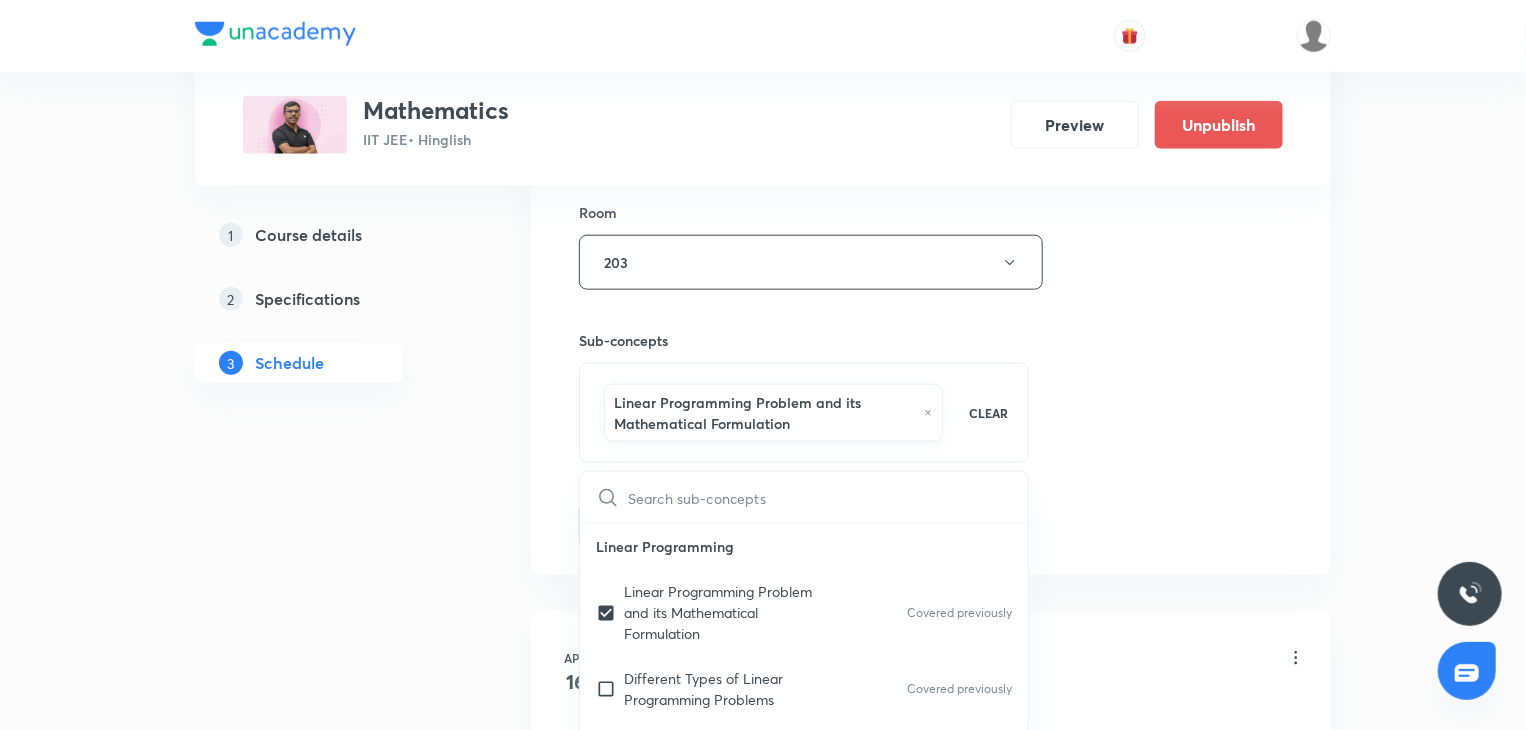 click on "Session  59 Live class Session title 15/99 Trigonometry 14 ​ Schedule for Aug 7, 2025, 7:00 PM ​ Duration (in minutes) 80 ​ Educator Anil Shukla   Session type Online Offline Room 203 Sub-concepts Linear Programming Problem and its Mathematical Formulation CLEAR ​ Linear Programming Linear Programming Problem and its Mathematical Formulation Covered previously Different Types of Linear Programming Problems Covered previously 3D Geometry Direction Cosines and Direction Ratios Equation of a Straight Line Passing Through a Given Point and Parallel to a Given Vector Equation of Line Passing Through Two Given Points Angle between Two Lines Foot of Perpendicular and Image Shortest Distance between Two Lines Plane Angle Between Two Planes Line of intersection of Two Planes Angle Between a Line and a Plane Equation of a Plane Passing through the Line of Intersection of Two Planes Equation of a Plane Passing through the Line of Intersection of Two Planes Distance Between Parallel Planes Two sides of a Plane" at bounding box center [931, -13] 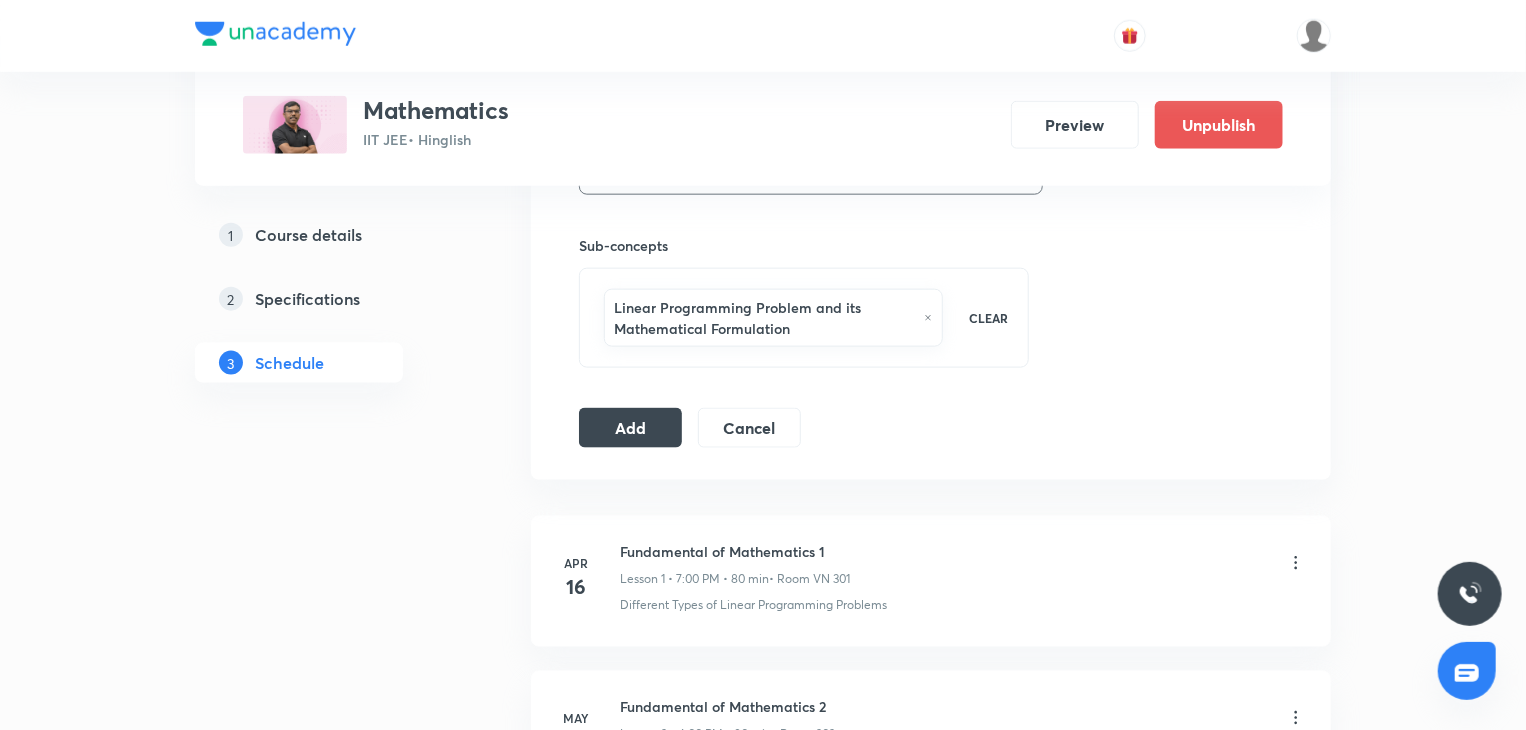 scroll, scrollTop: 1100, scrollLeft: 0, axis: vertical 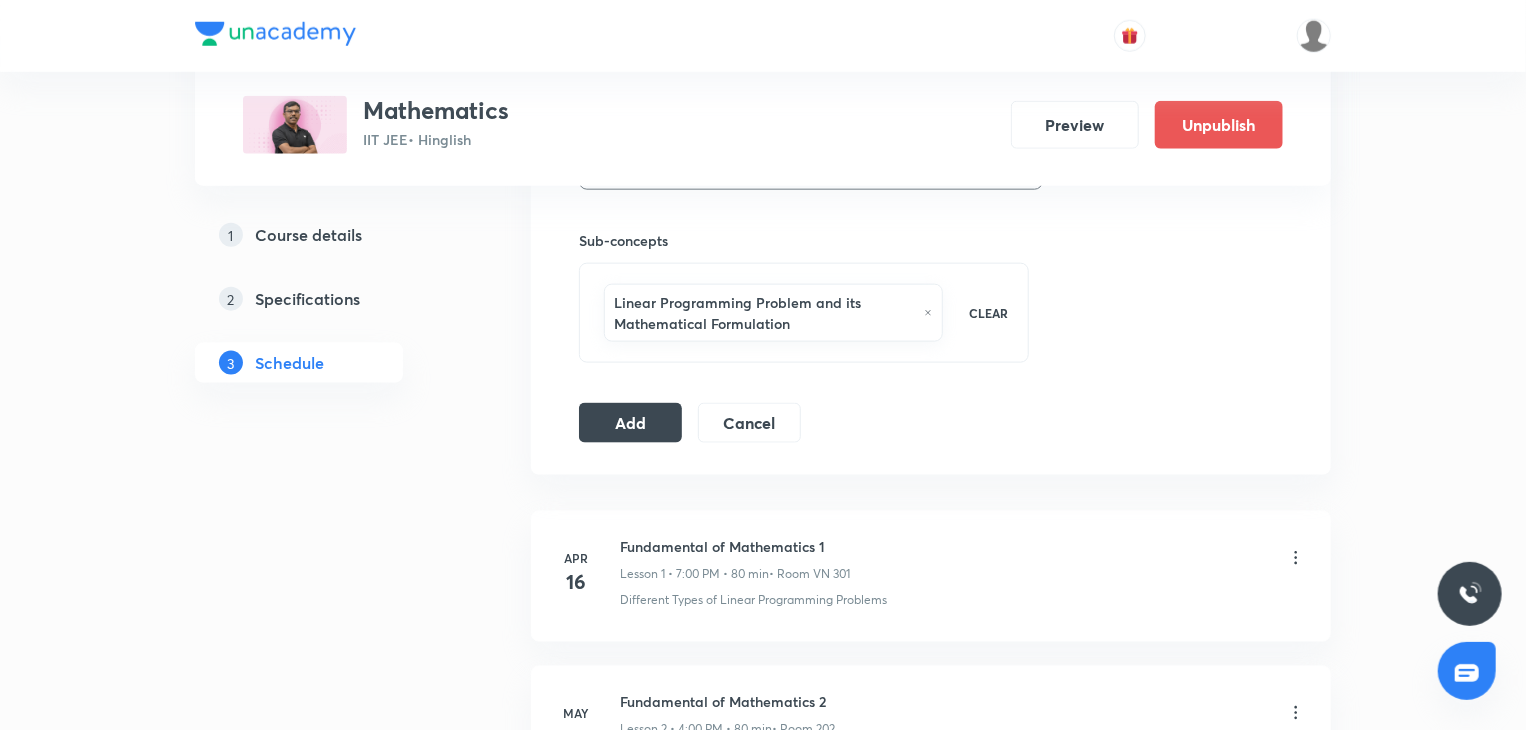 click on "Apr 16 Fundamental of Mathematics 1 Lesson 1 • 7:00 PM • 80 min  • Room VN 301 Different Types of Linear Programming Problems May 20 Fundamental of Mathematics 2 Lesson 2 • 4:00 PM • 80 min  • Room 202 Linear Programming Problem and its Mathematical Formulation May 22 Fundamental of Mathematics 3 Lesson 3 • 4:00 PM • 80 min  • Room 208 Different Types of Linear Programming Problems May 23 Fundamental of Mathematics 4 Lesson 4 • 4:00 PM • 80 min  • Room 202 Different Types of Linear Programming Problems May 24 Fundamental of Mathematics 5 Lesson 5 • 4:00 PM • 80 min  • Room 202 Linear Programming Problem and its Mathematical Formulation May 26 Fundamental of Mathematics 6 Lesson 6 • 4:00 PM • 80 min  • Room 202 Linear Programming Problem and its Mathematical Formulation May 27 Fundamental of Mathematics 7 Lesson 7 • 4:00 PM • 80 min  • Room 203 Linear Programming Problem and its Mathematical Formulation May 29 Fundamental of Mathematics 8  • Room 203 May 31 3" at bounding box center [931, 5002] 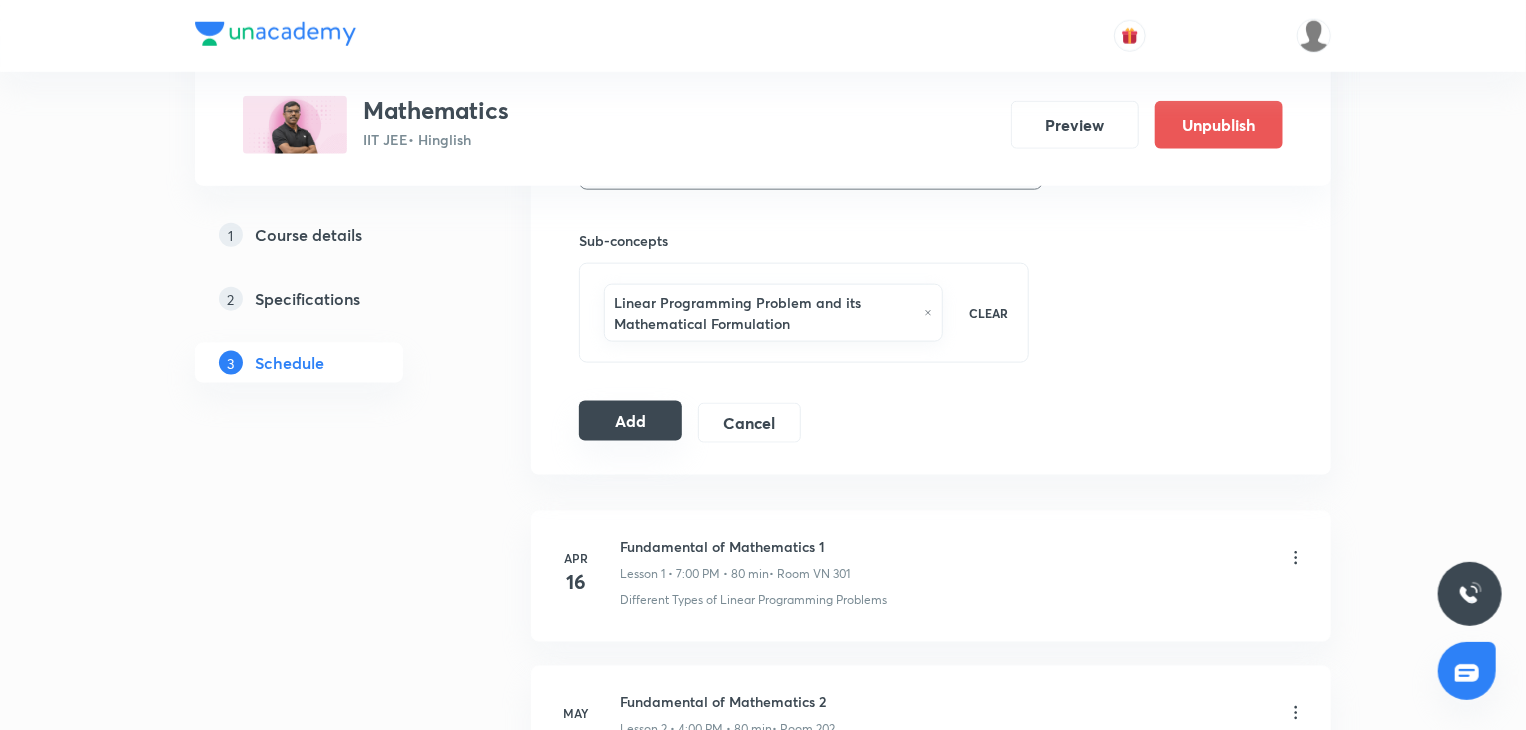 click on "Add" at bounding box center [630, 421] 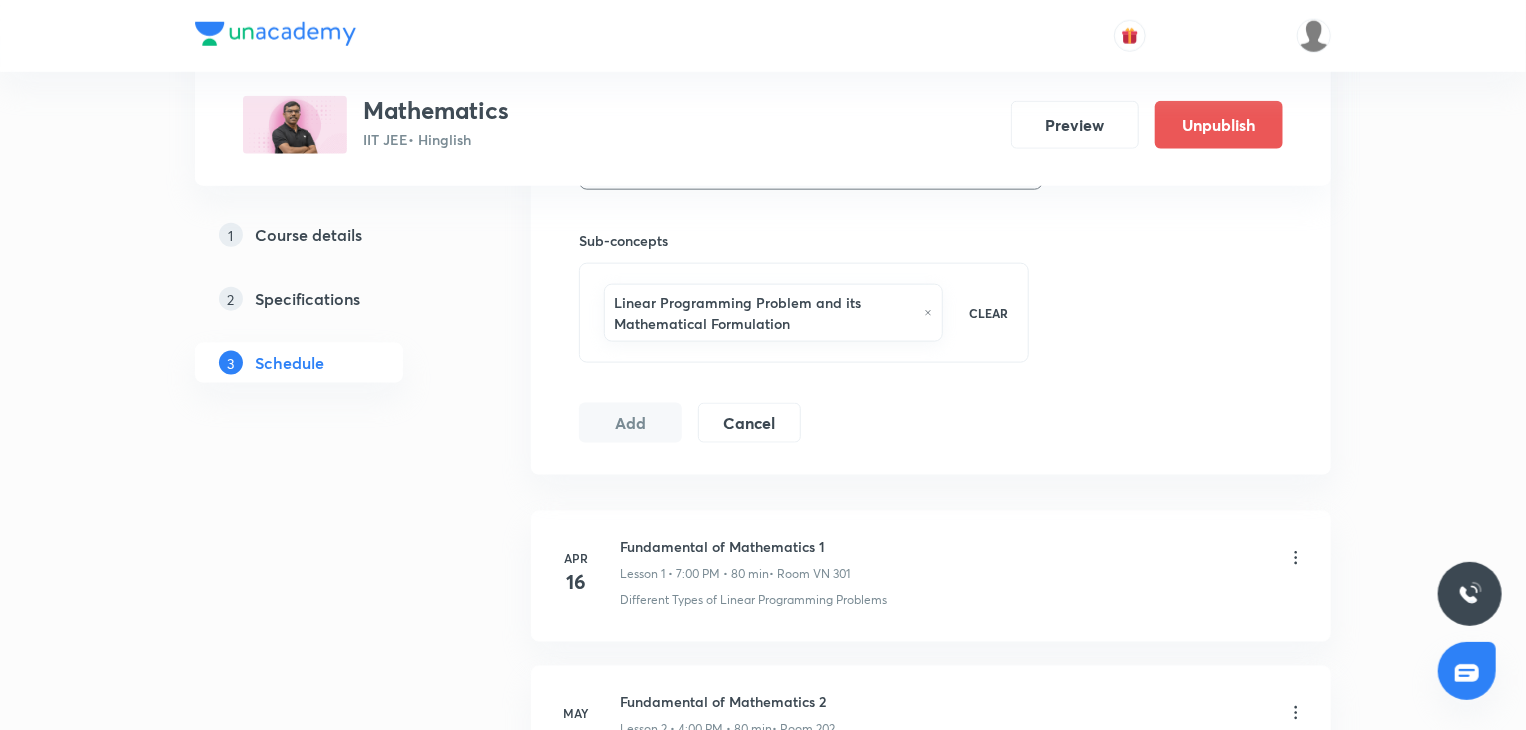 scroll, scrollTop: 10009, scrollLeft: 0, axis: vertical 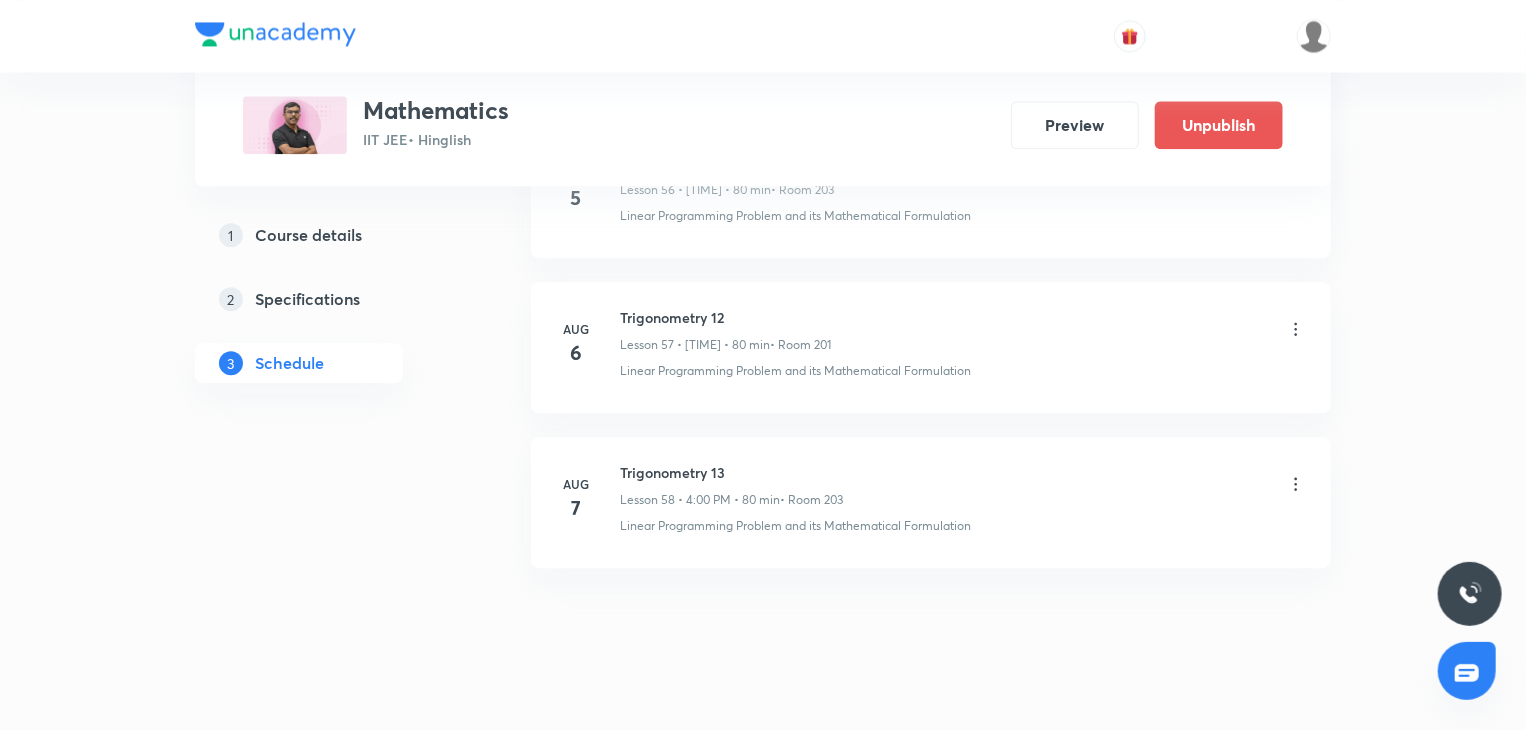 type 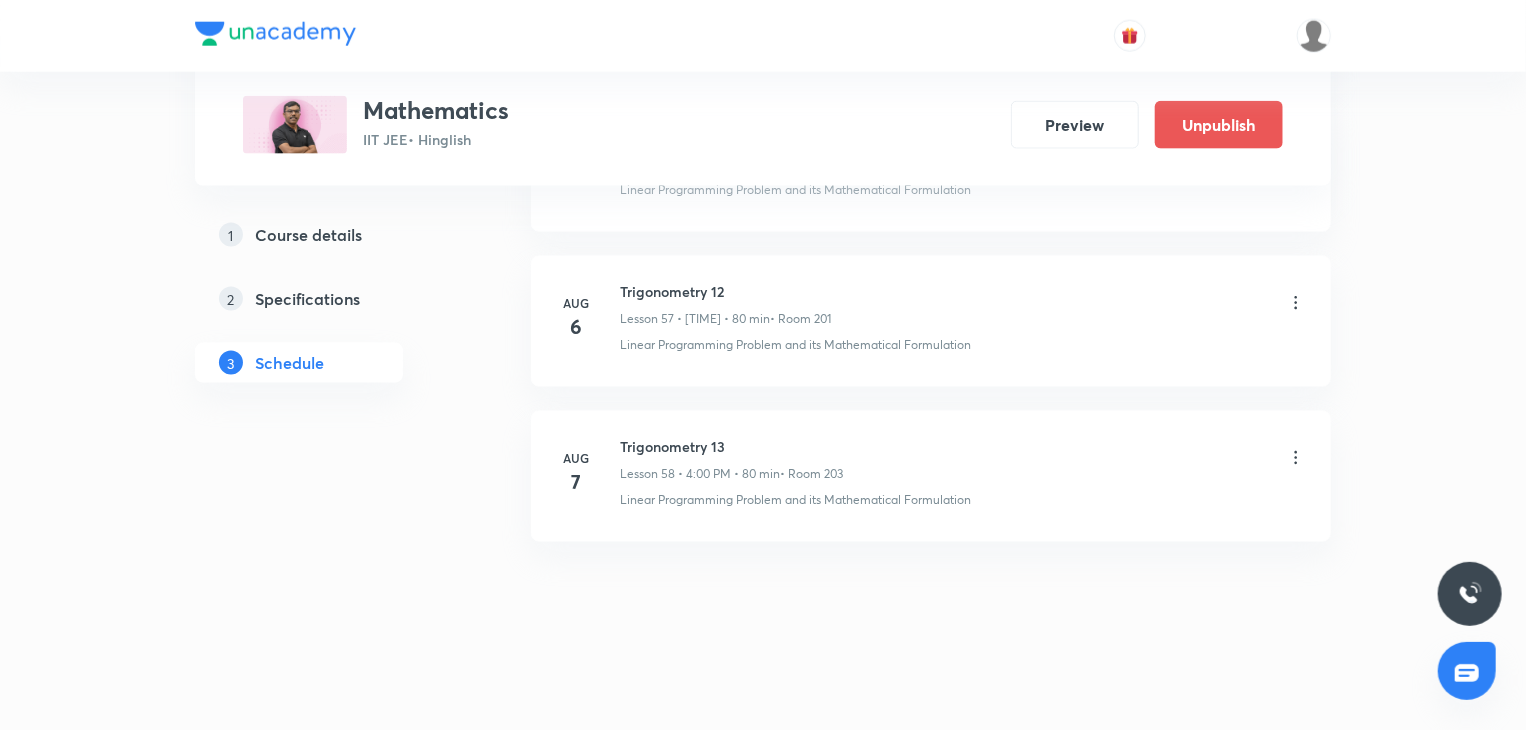 scroll, scrollTop: 8921, scrollLeft: 0, axis: vertical 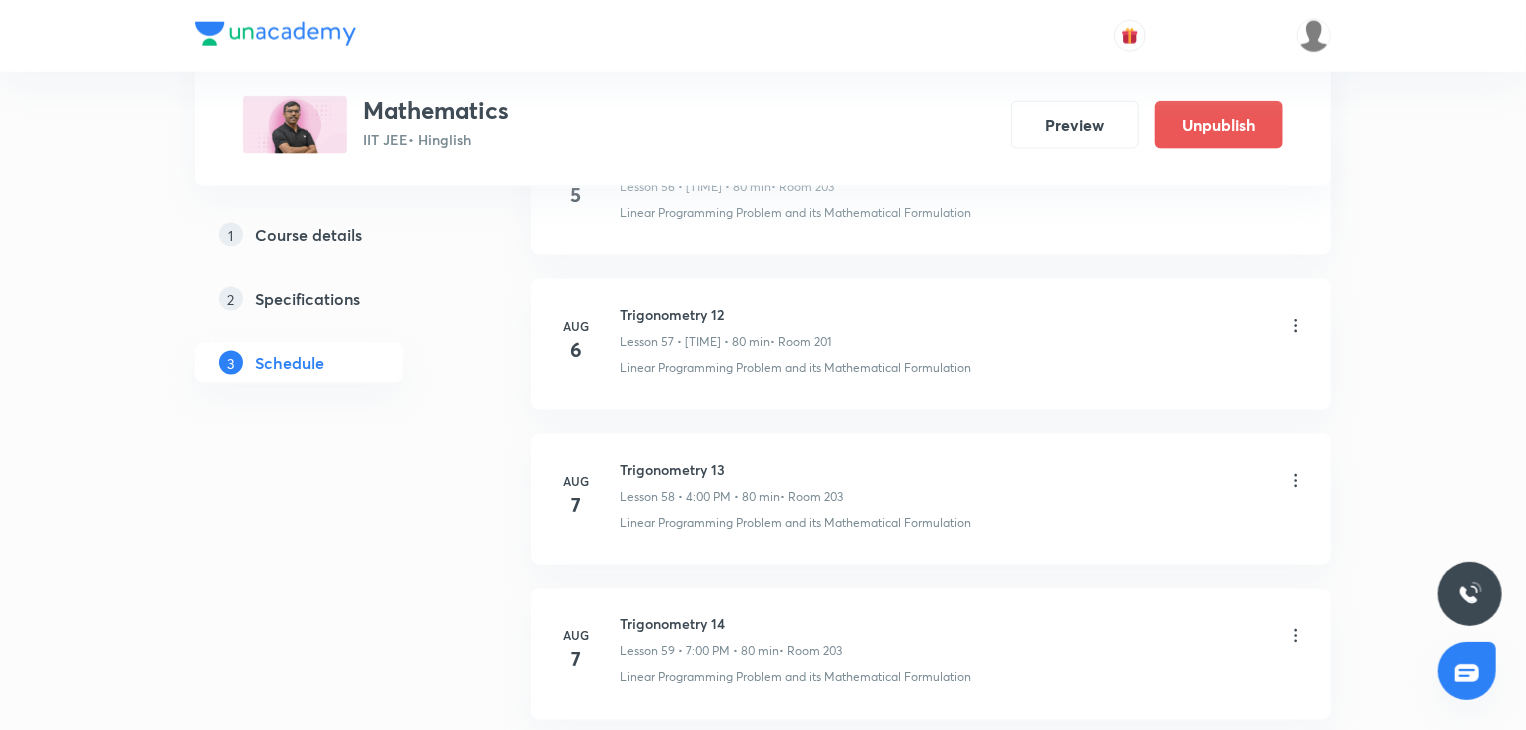 click on "Trigonometry 14" at bounding box center [731, 624] 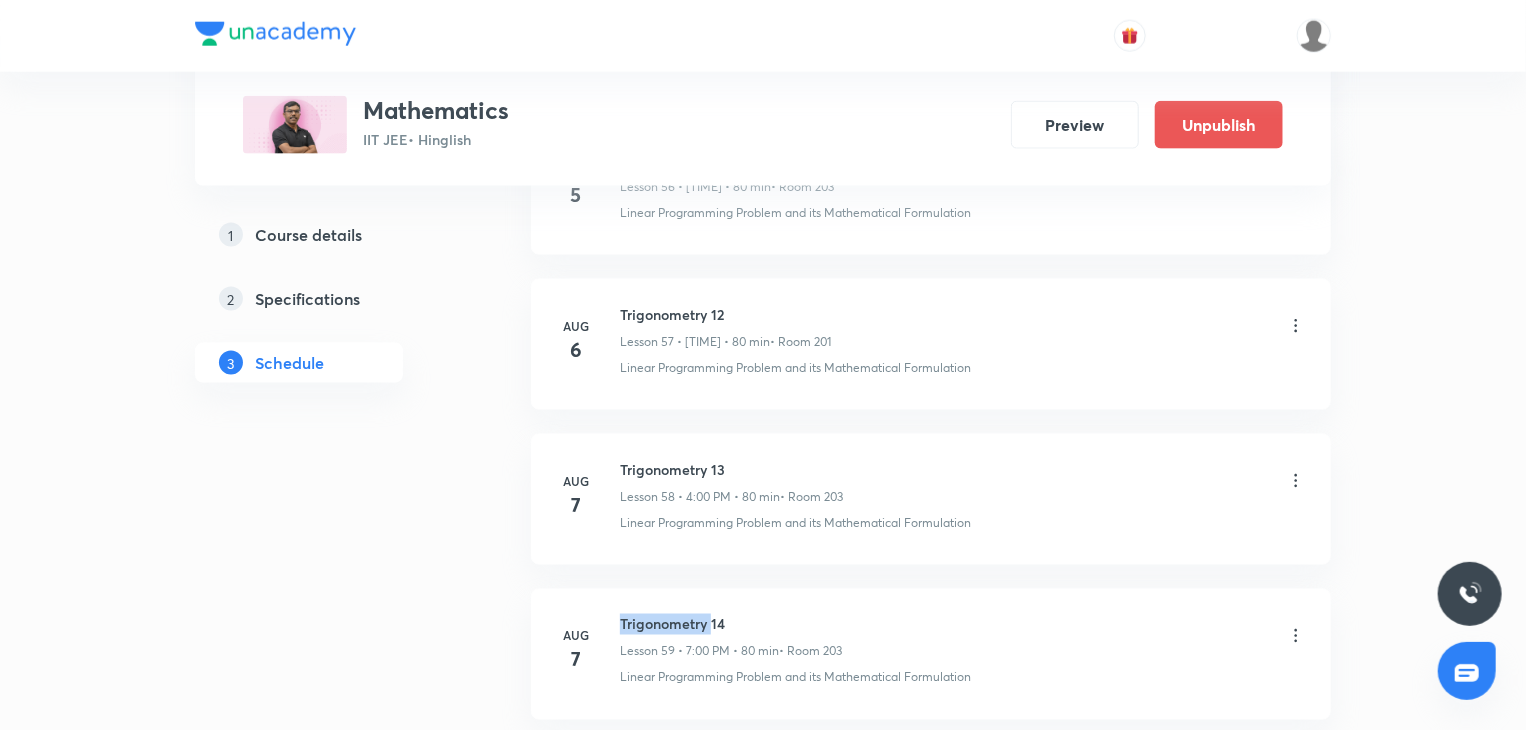 click on "Trigonometry 14" at bounding box center [731, 624] 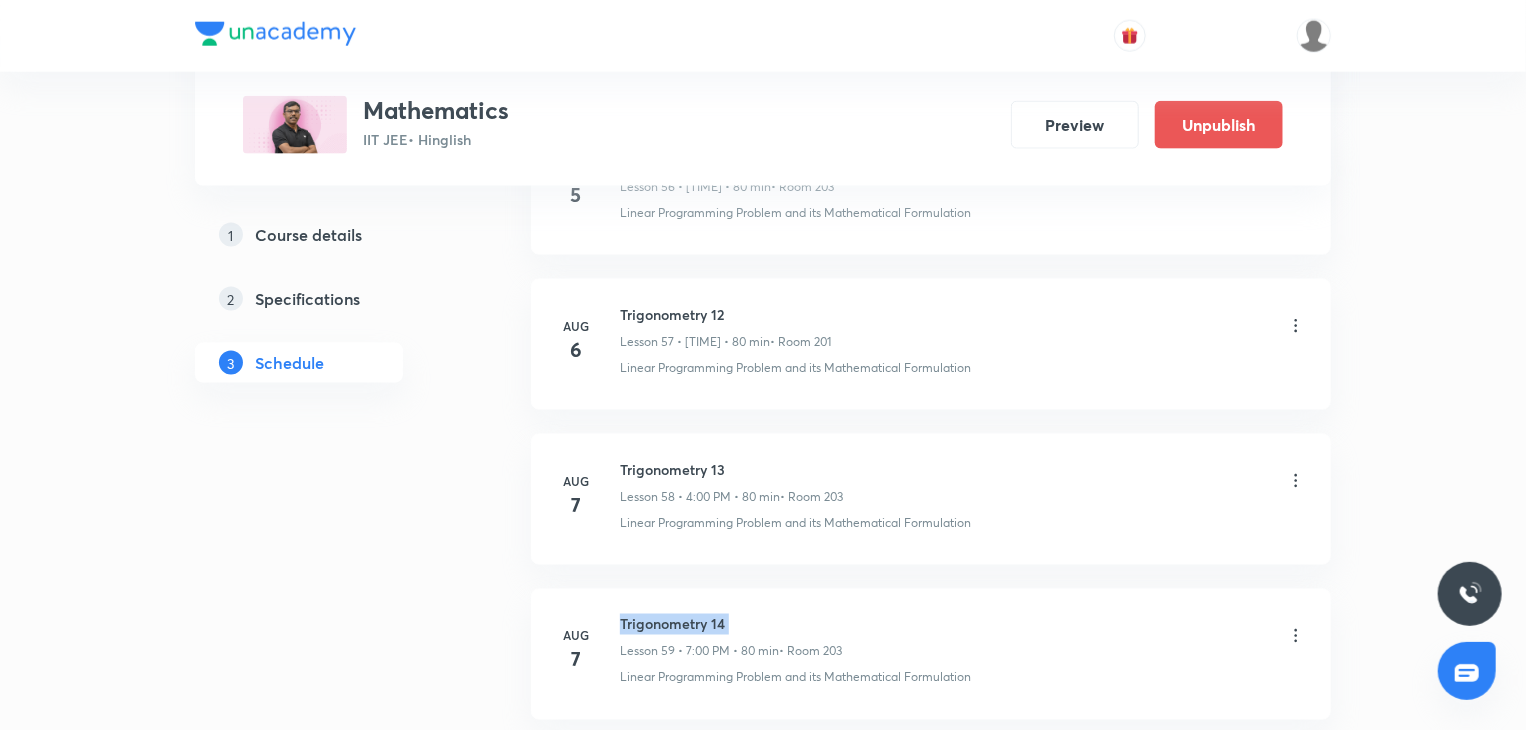 click on "Trigonometry 14" at bounding box center [731, 624] 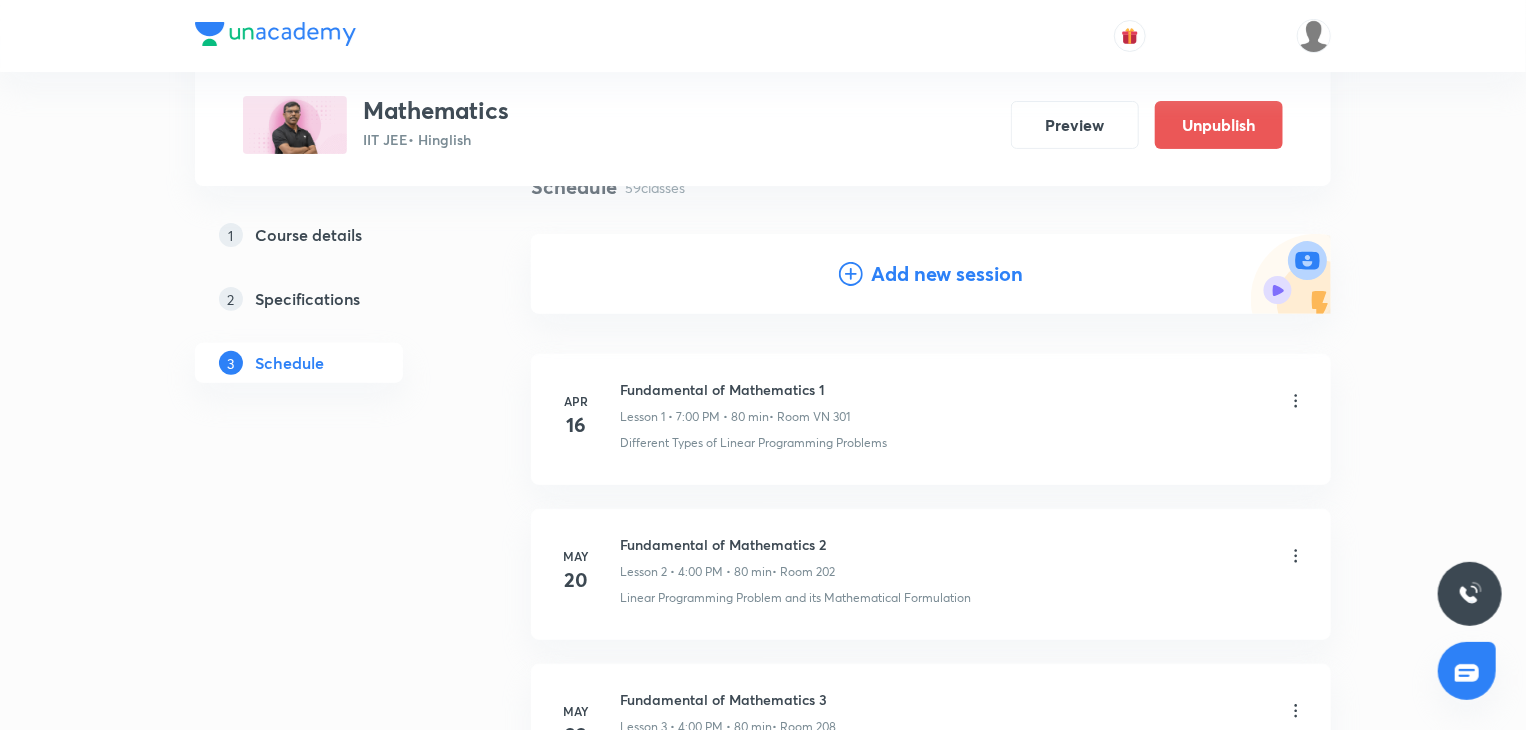 scroll, scrollTop: 200, scrollLeft: 0, axis: vertical 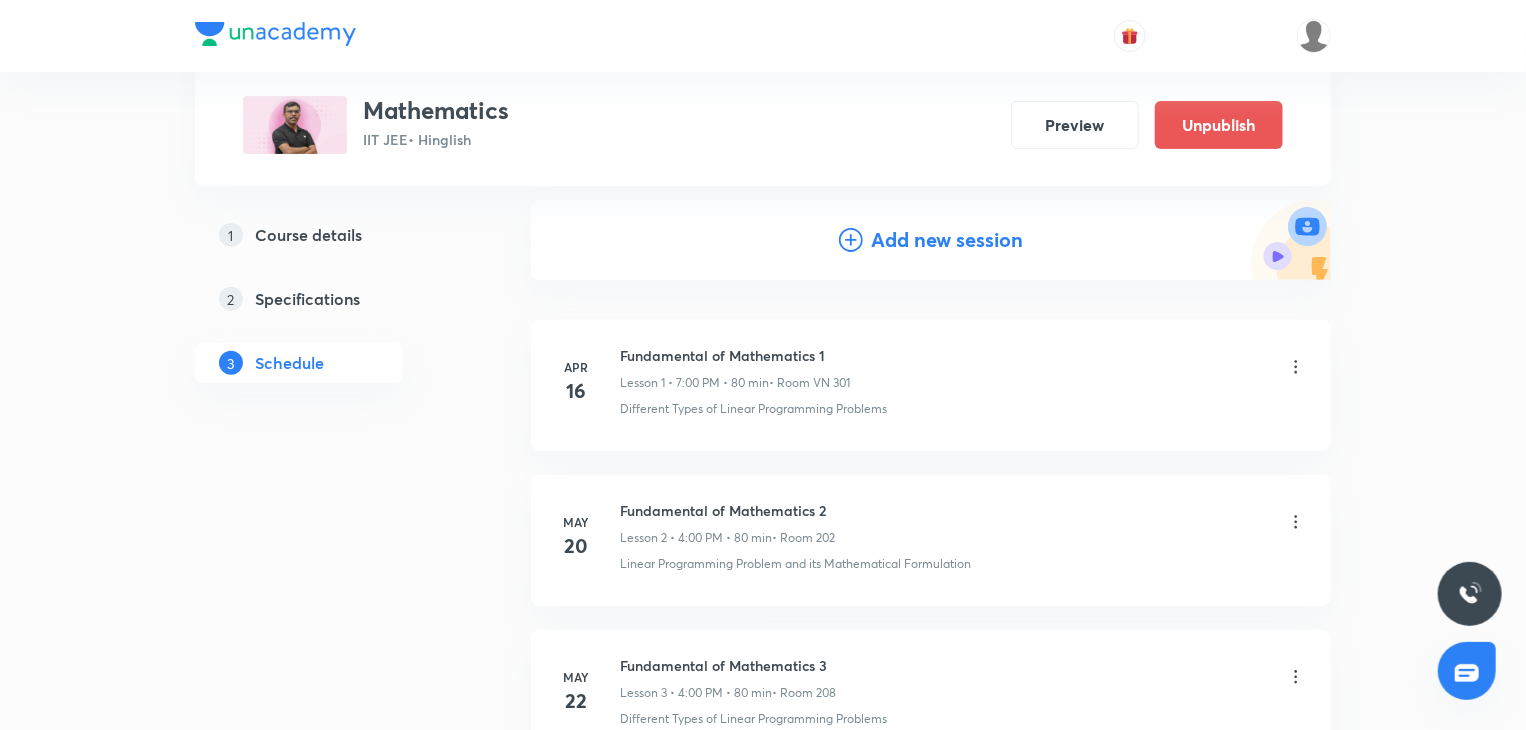 click on "Add new session" at bounding box center (947, 240) 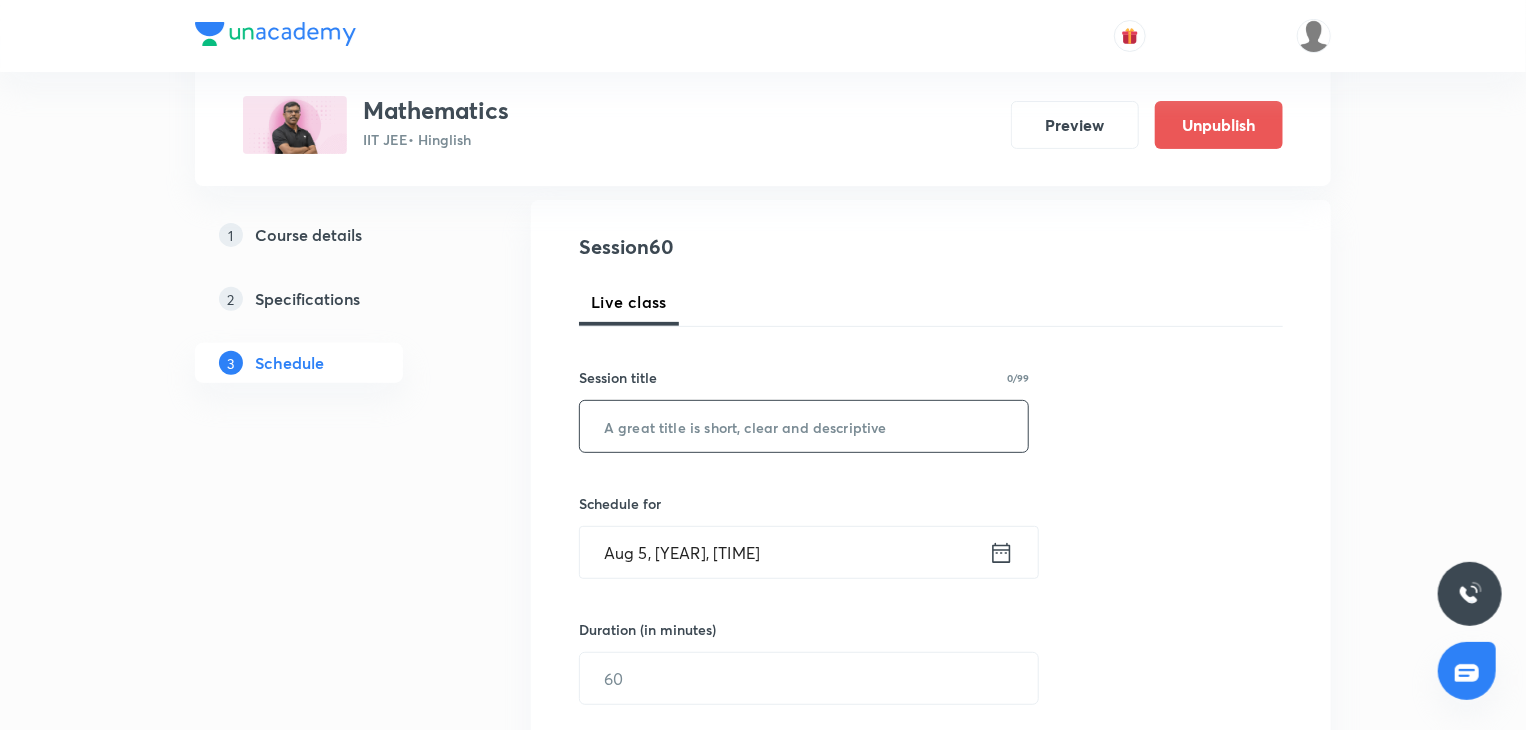 click at bounding box center [804, 426] 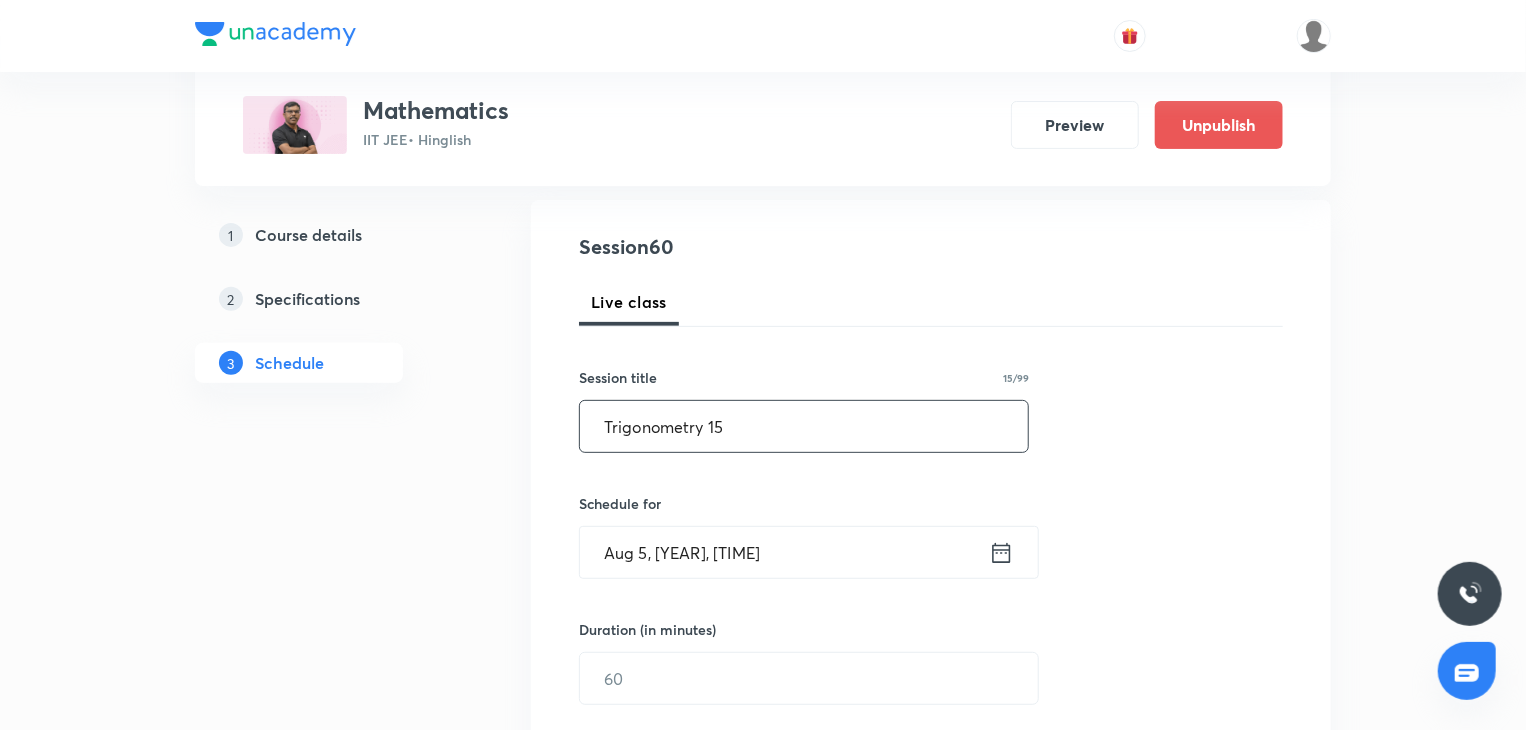 type on "Trigonometry 15" 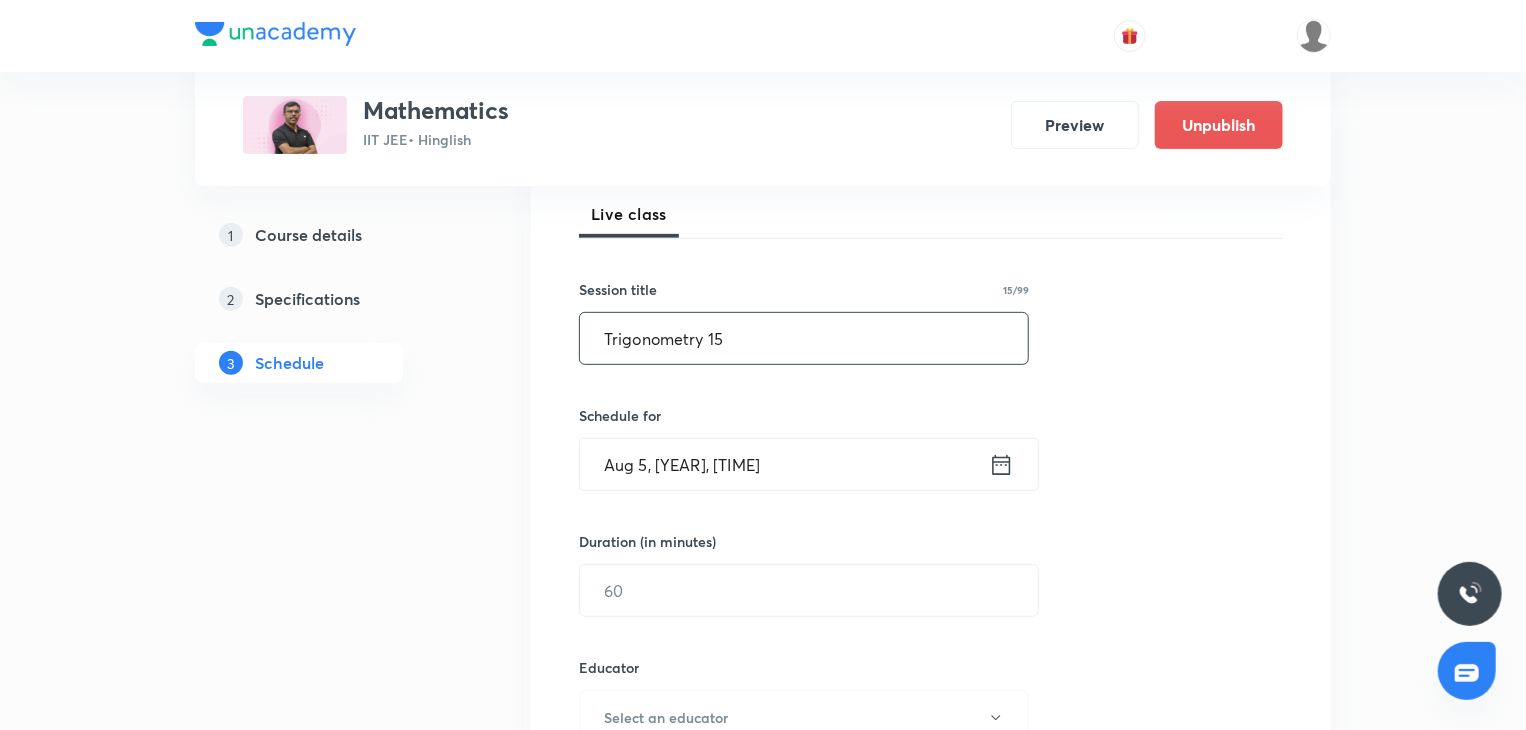 scroll, scrollTop: 300, scrollLeft: 0, axis: vertical 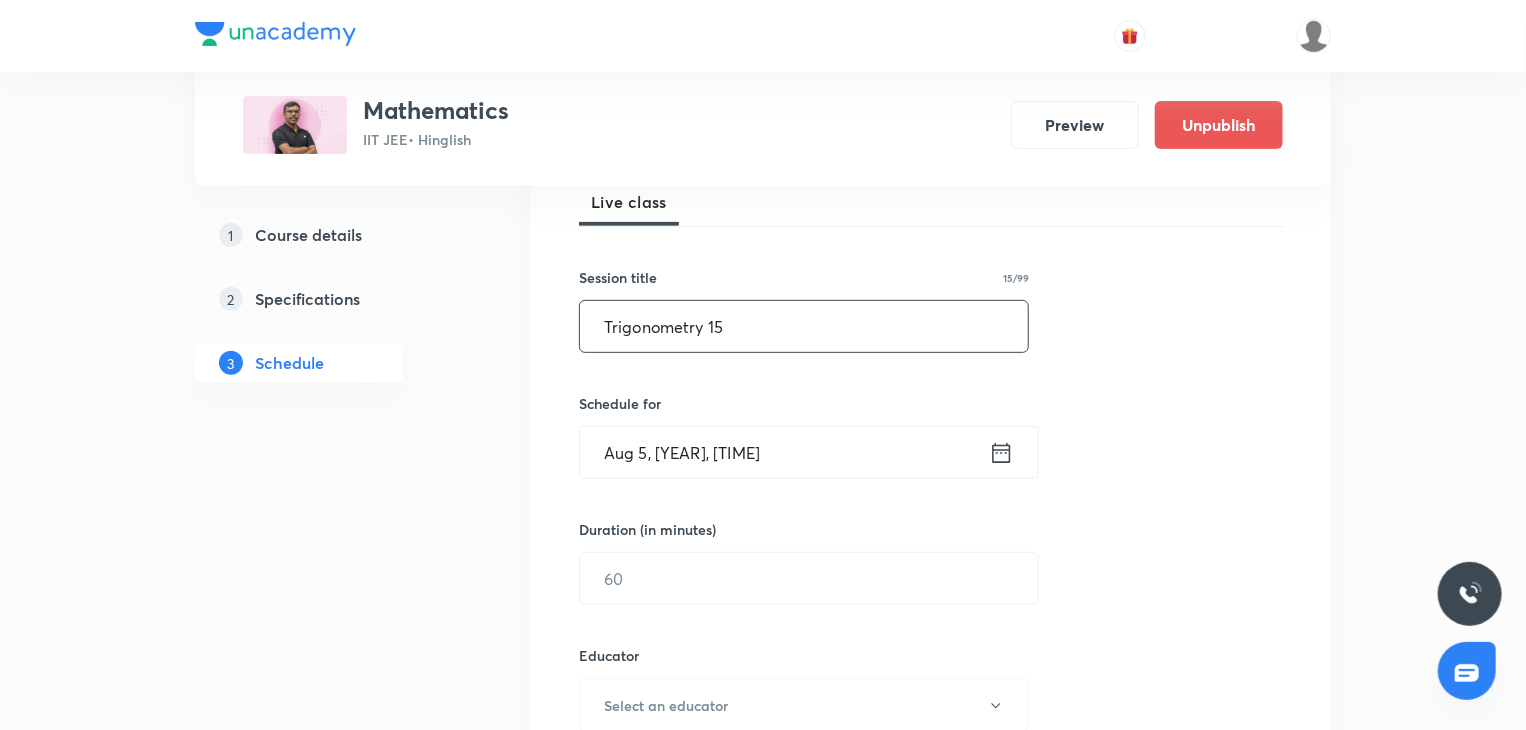 click on "Aug 5, 2025, 1:49 PM" at bounding box center [784, 452] 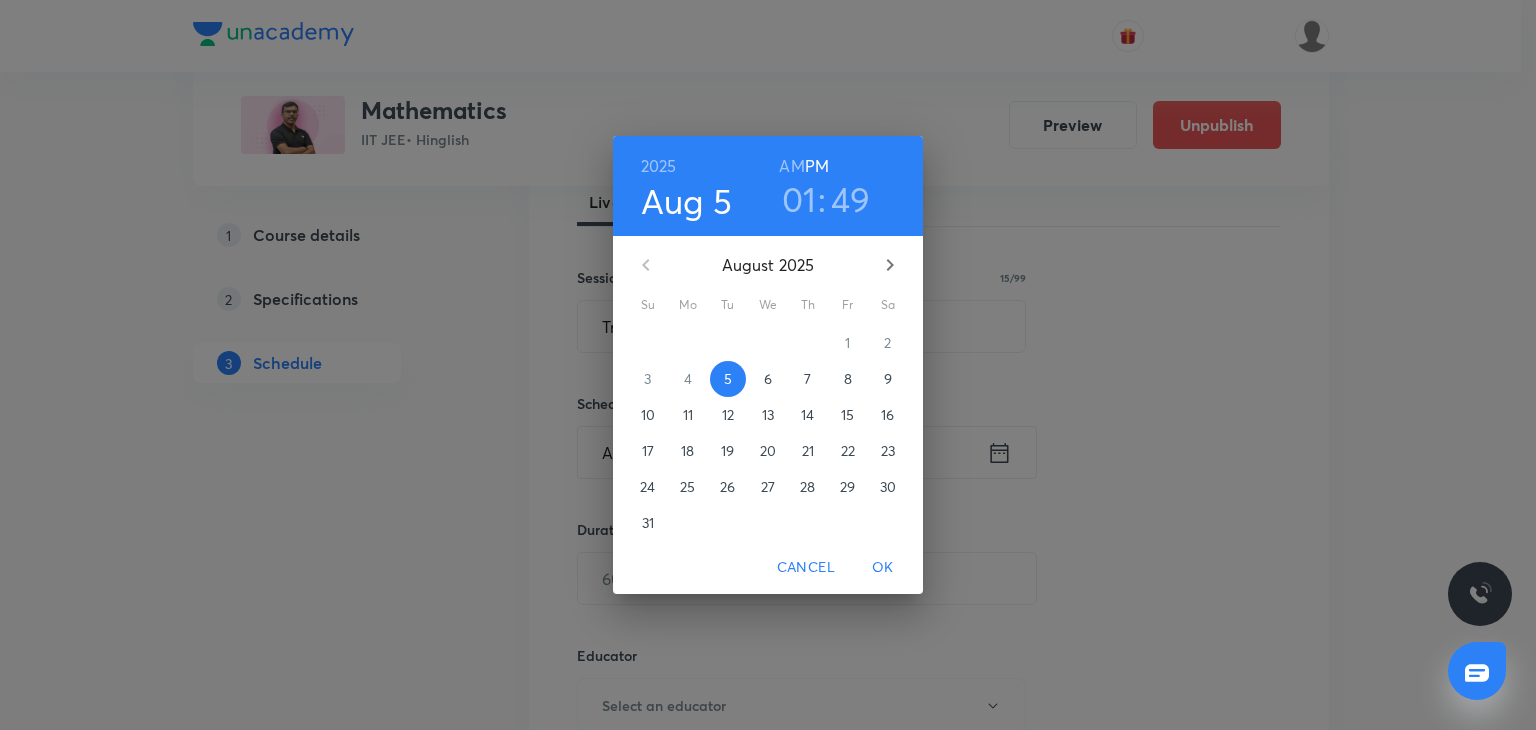 drag, startPoint x: 824, startPoint y: 372, endPoint x: 862, endPoint y: 377, distance: 38.327538 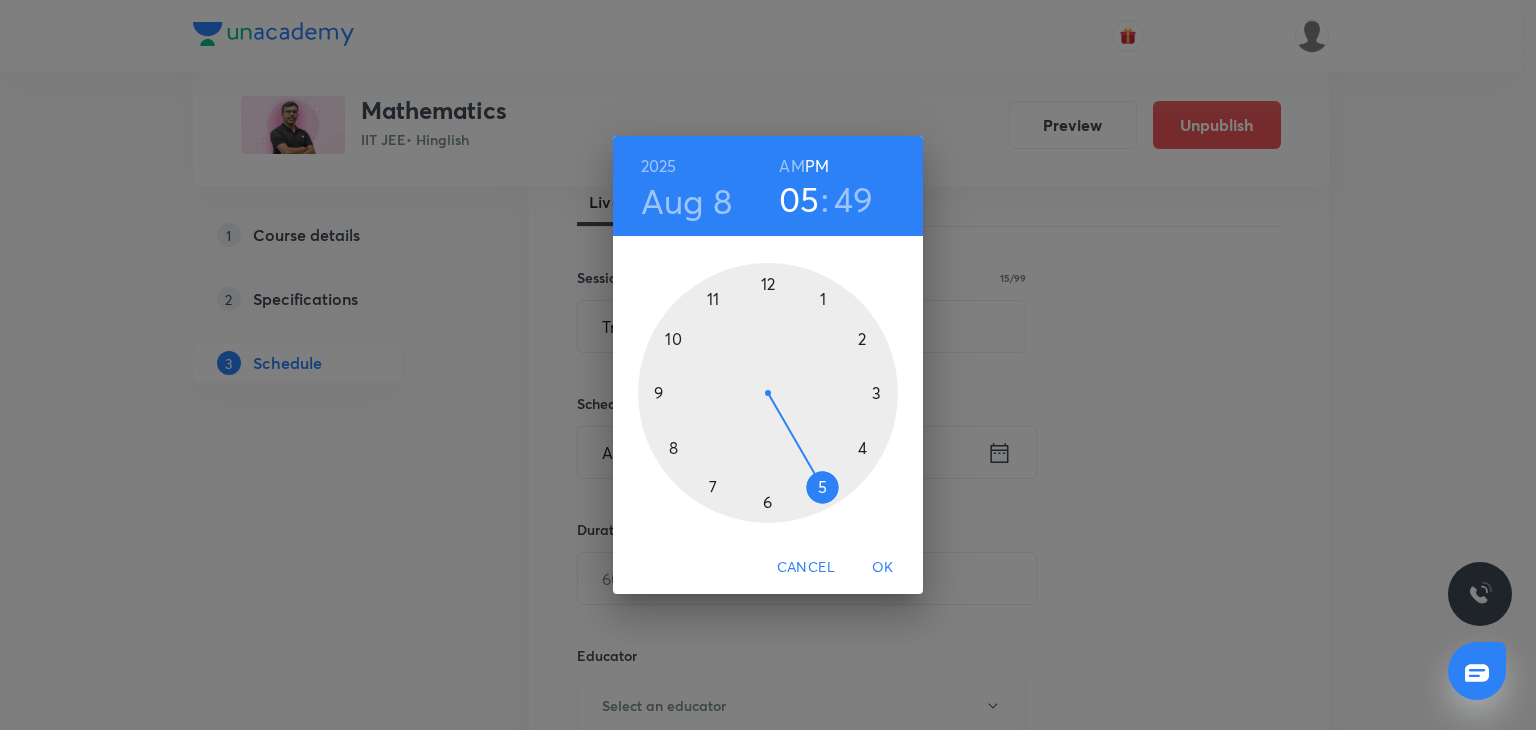 click at bounding box center (768, 393) 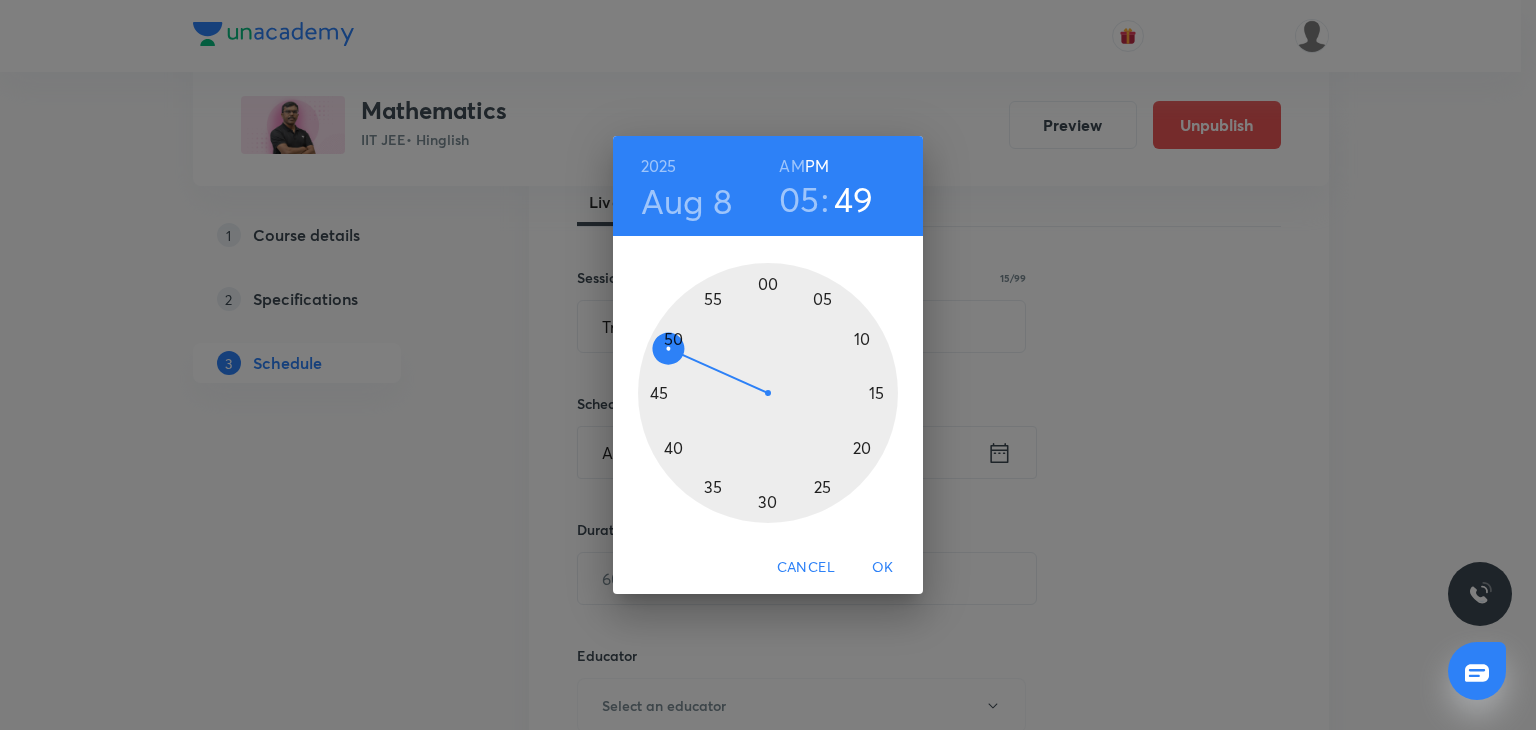 click at bounding box center [768, 393] 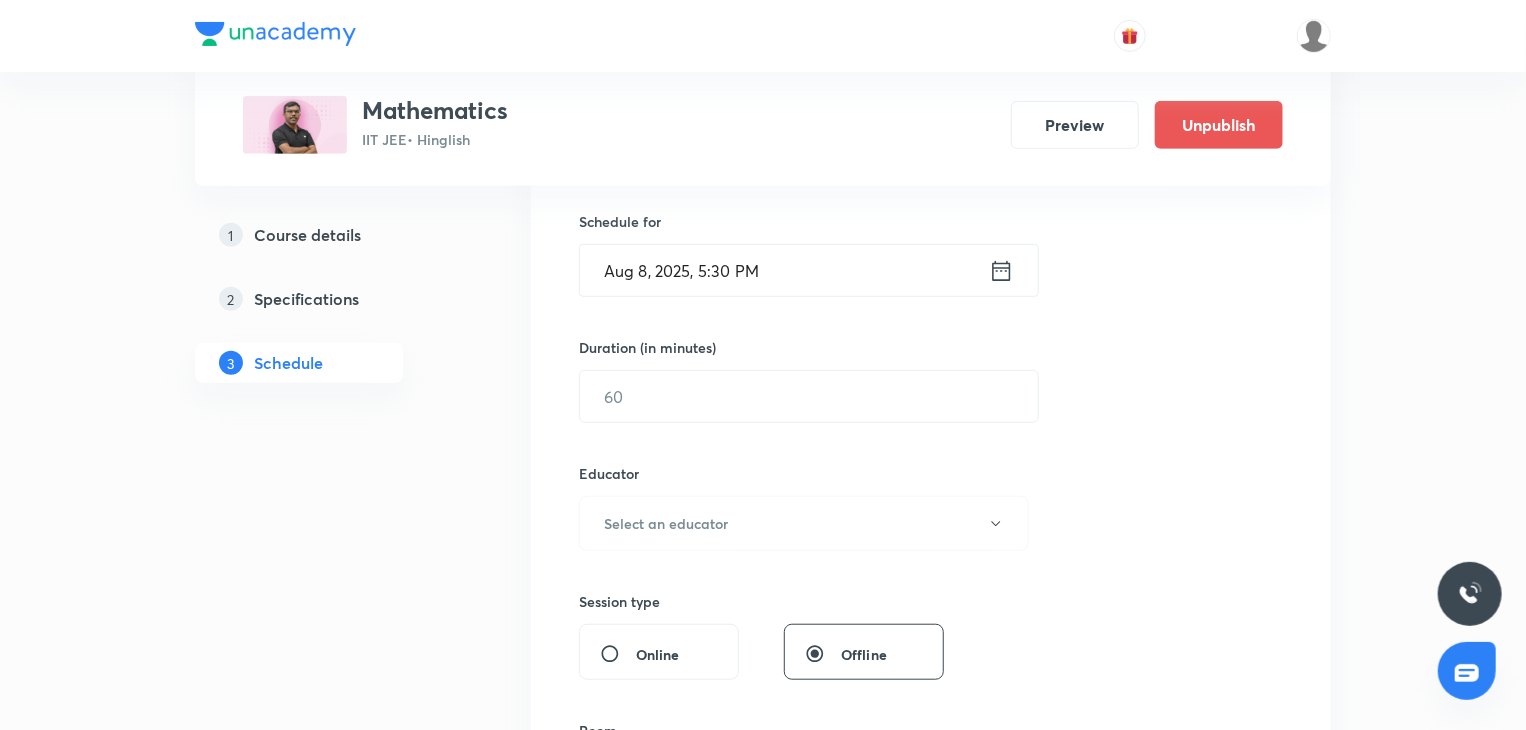 scroll, scrollTop: 500, scrollLeft: 0, axis: vertical 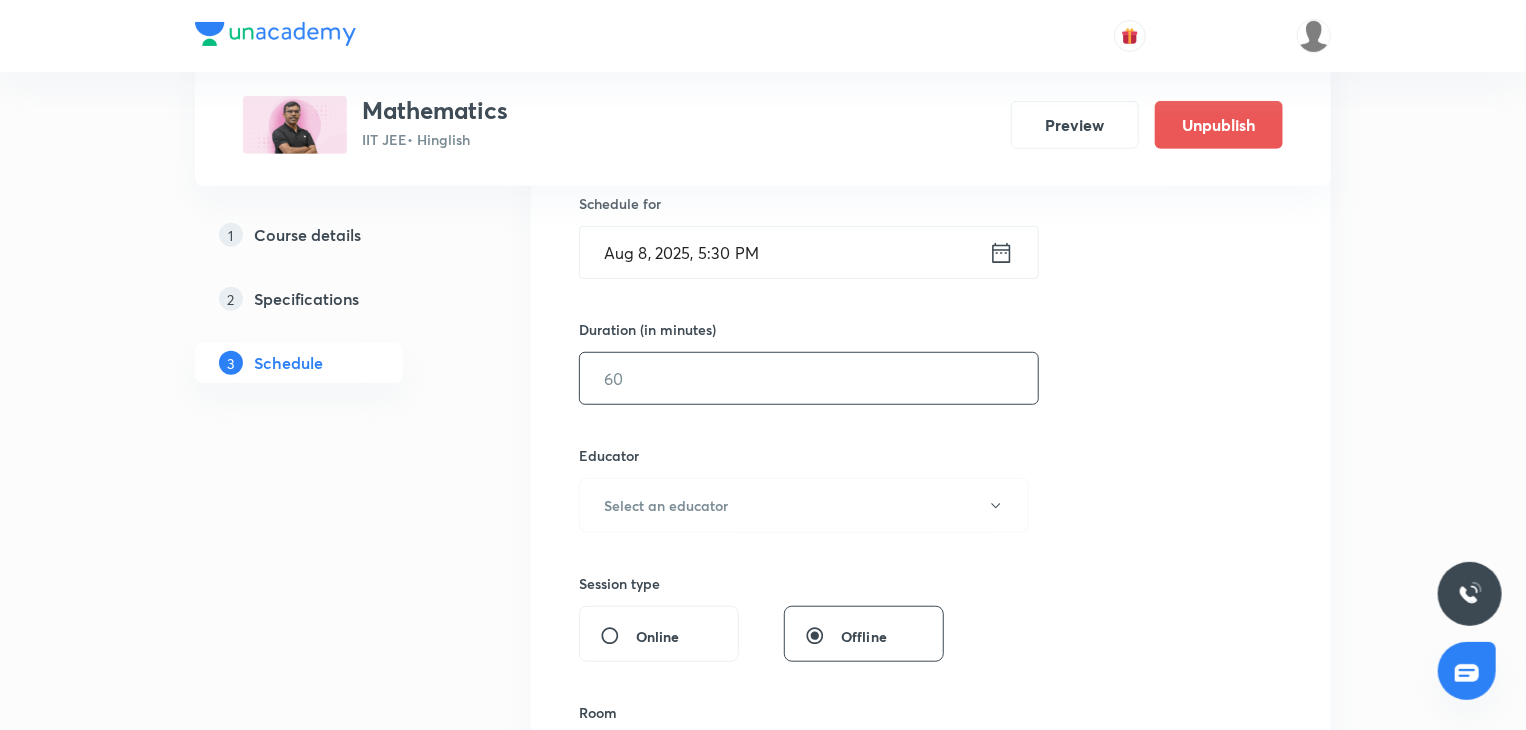click at bounding box center [809, 378] 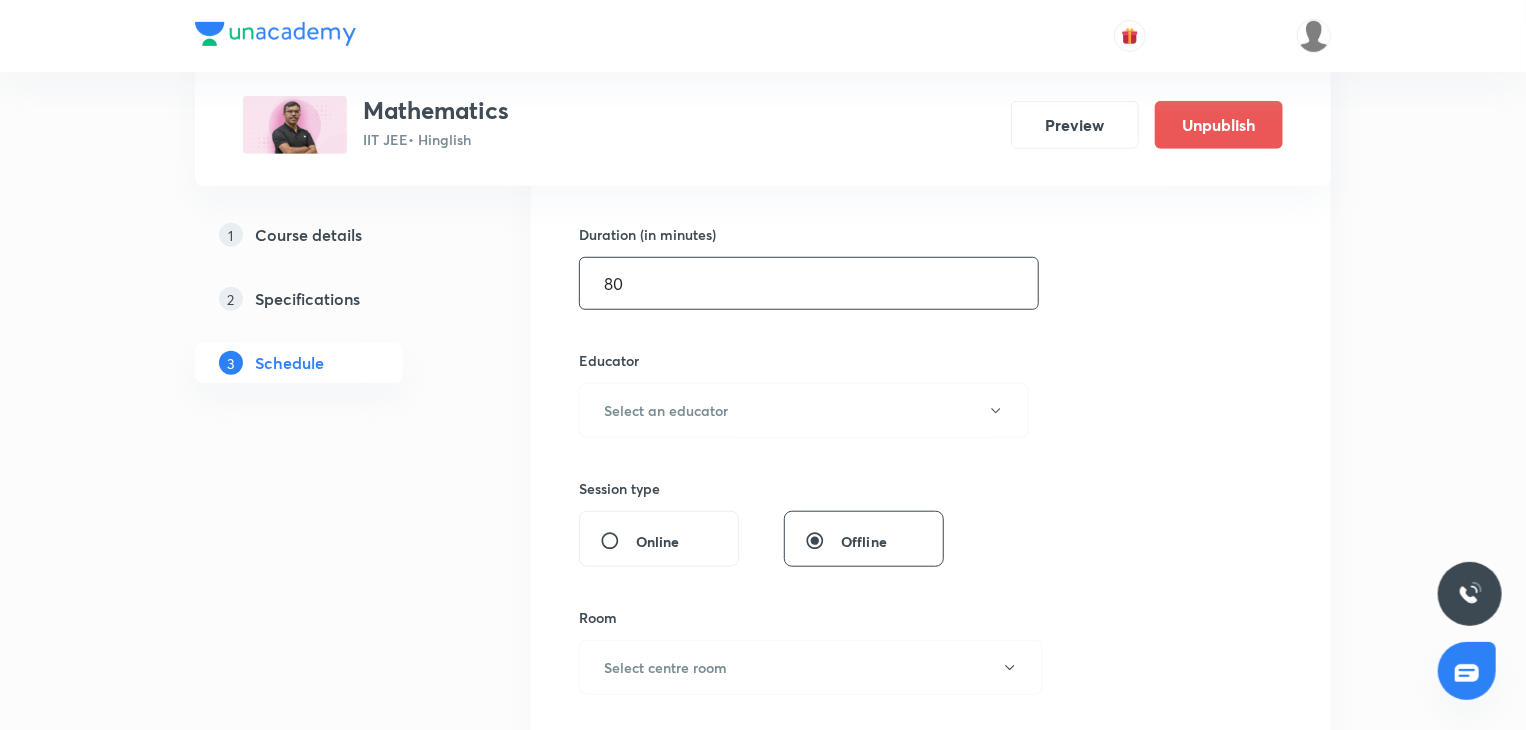 scroll, scrollTop: 600, scrollLeft: 0, axis: vertical 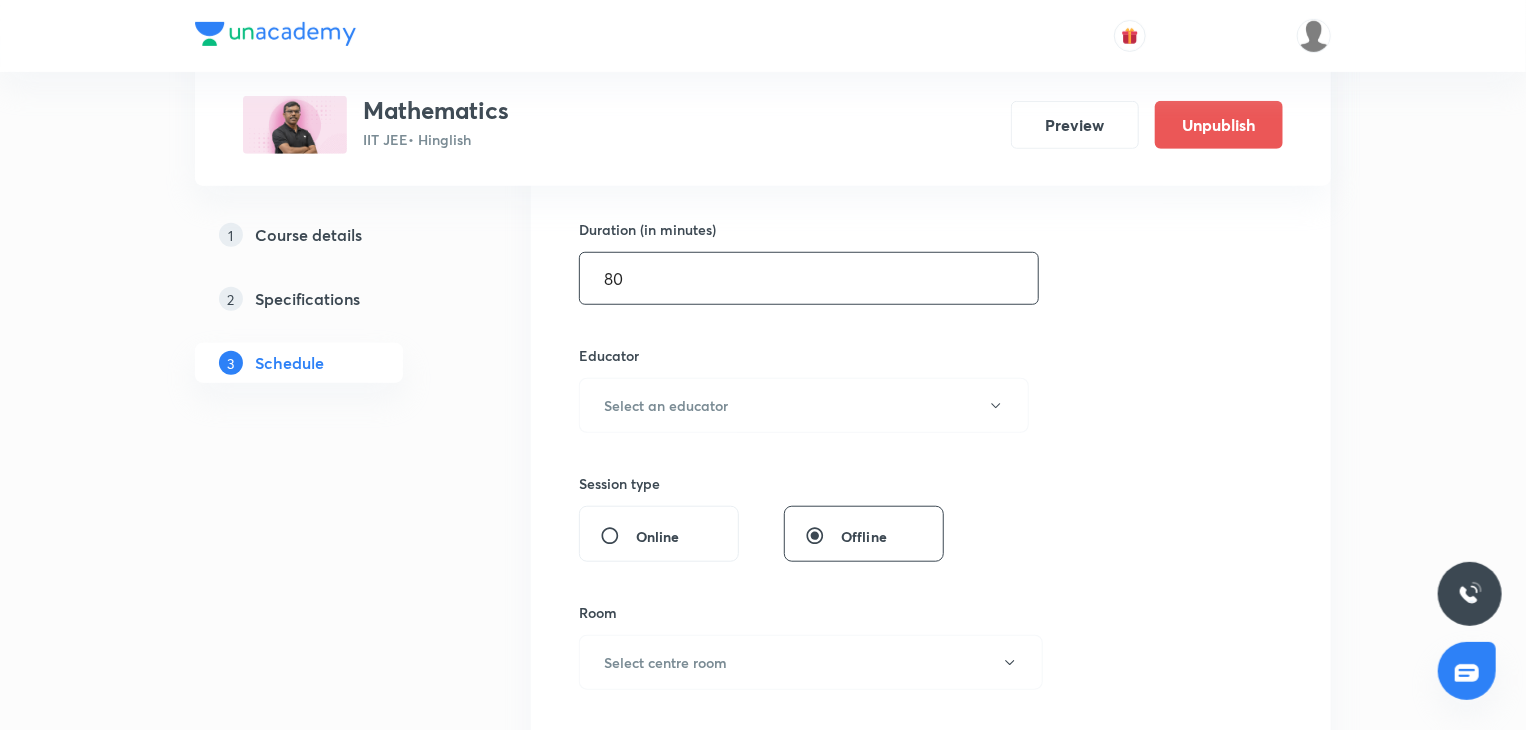 type on "80" 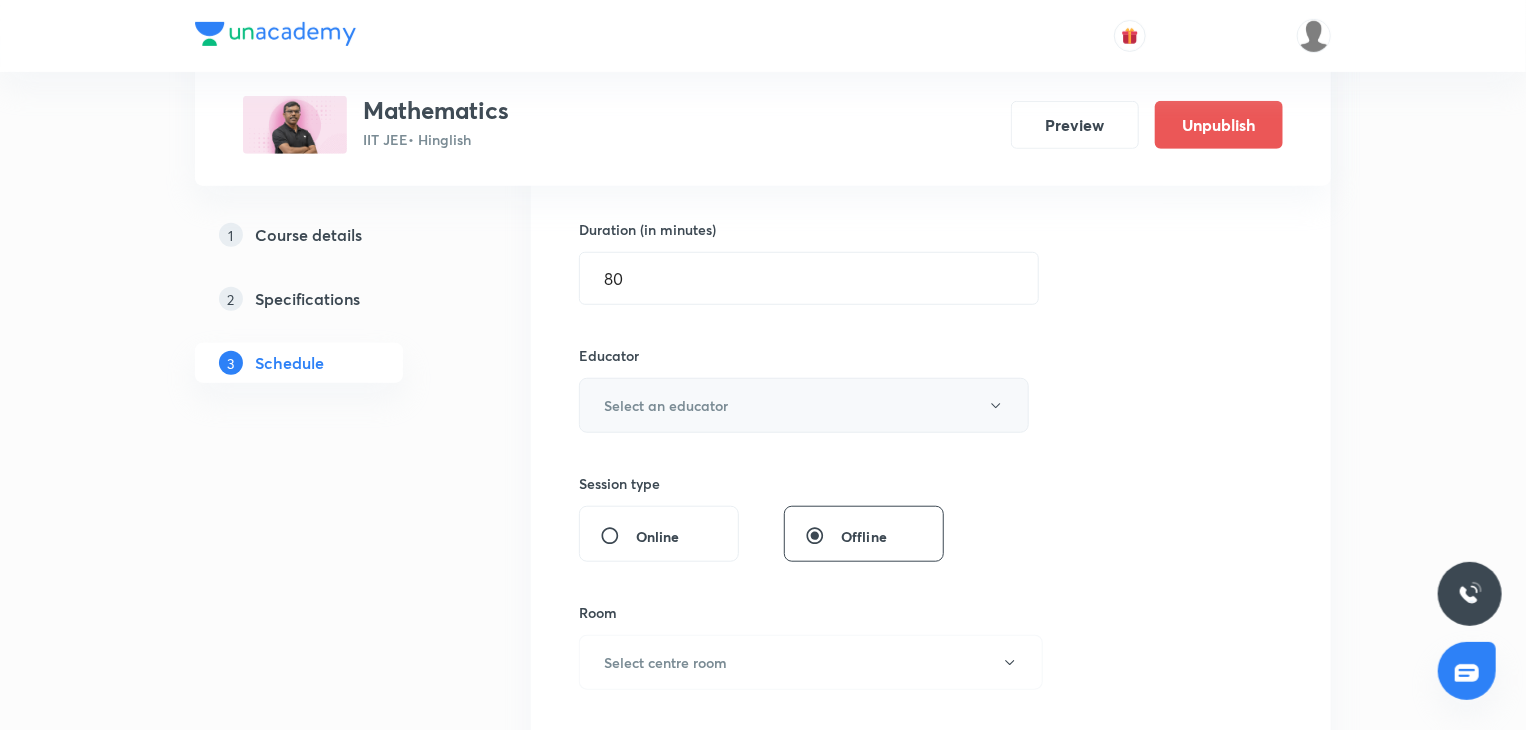 drag, startPoint x: 657, startPoint y: 333, endPoint x: 661, endPoint y: 385, distance: 52.153618 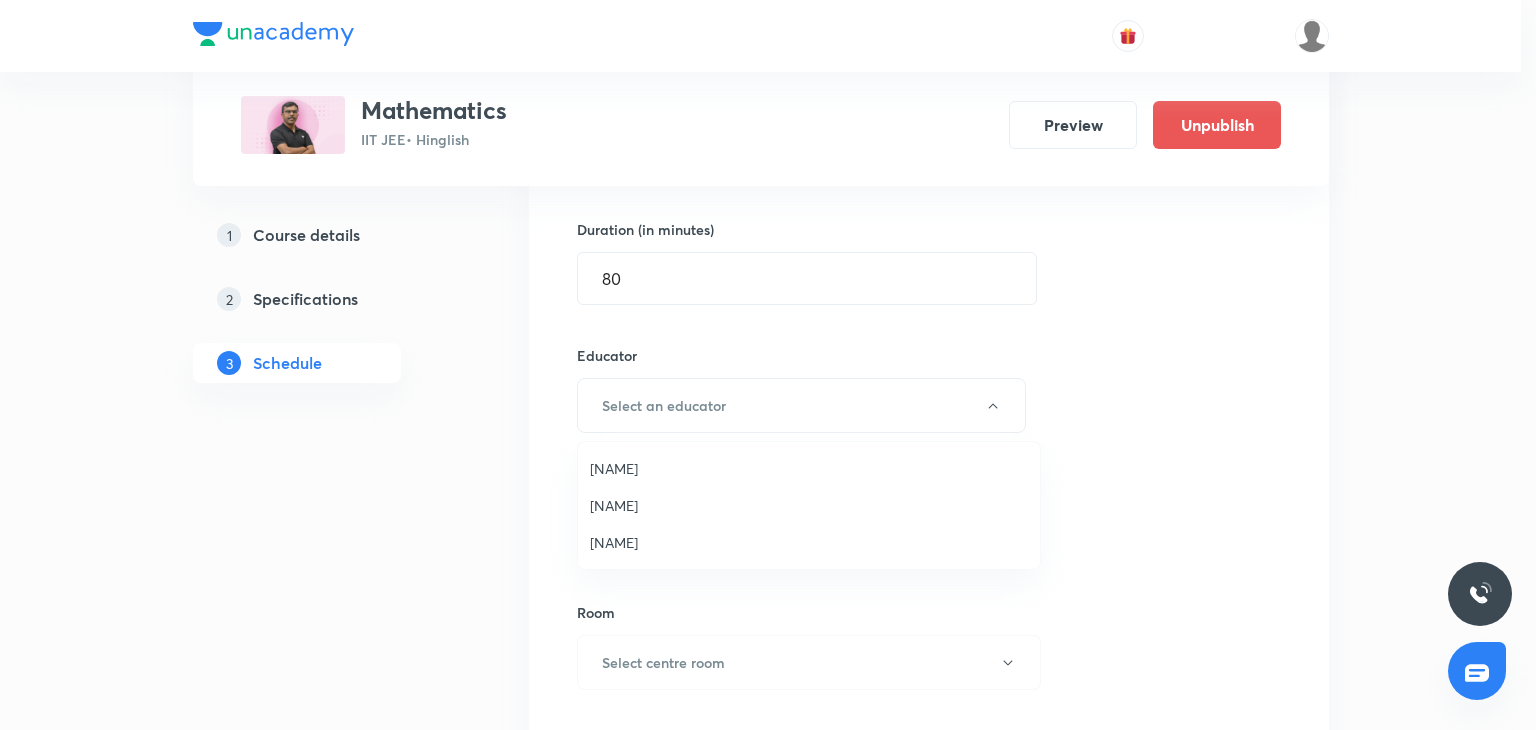 click on "Anil Shukla Rajeev Verma Sanjay Chaurasia" at bounding box center (809, 505) 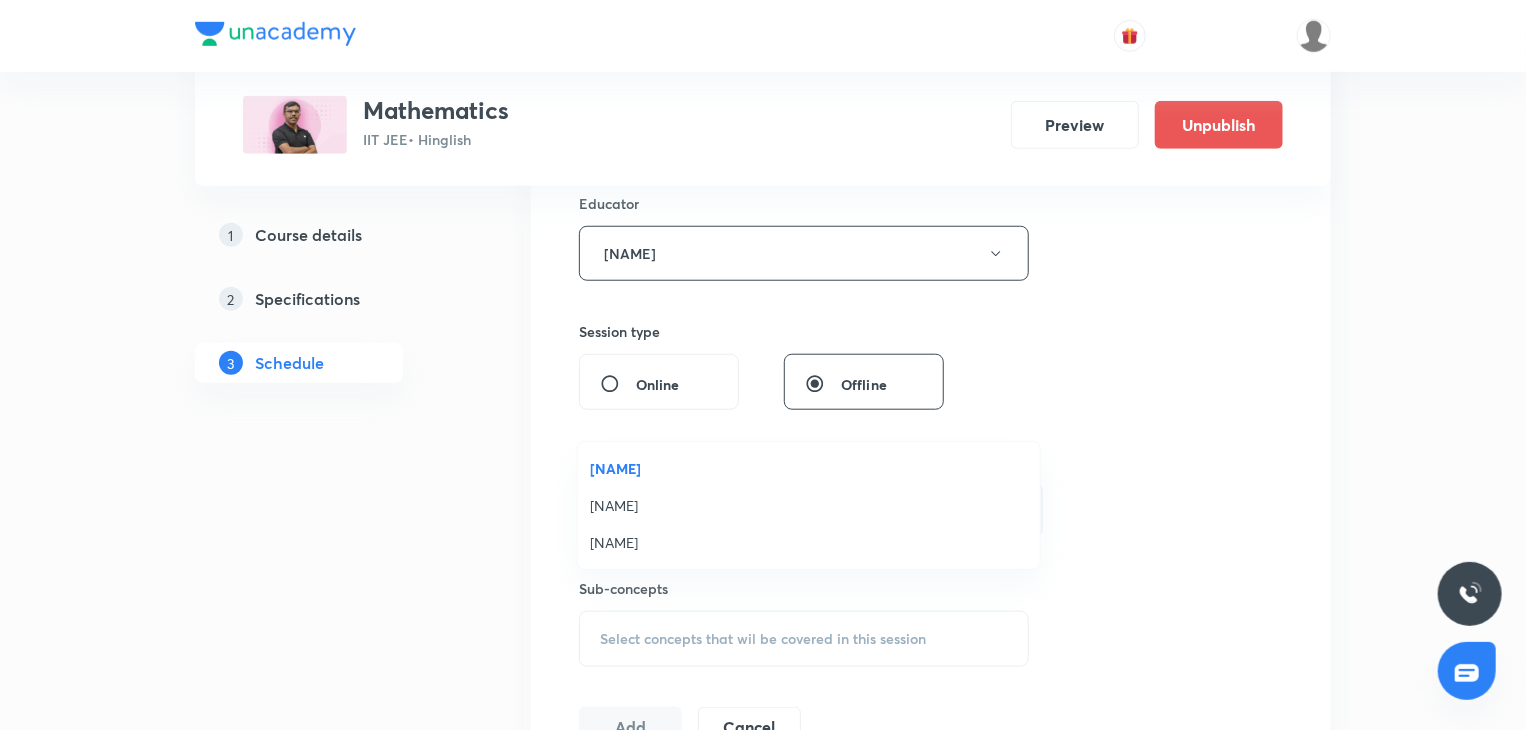 scroll, scrollTop: 800, scrollLeft: 0, axis: vertical 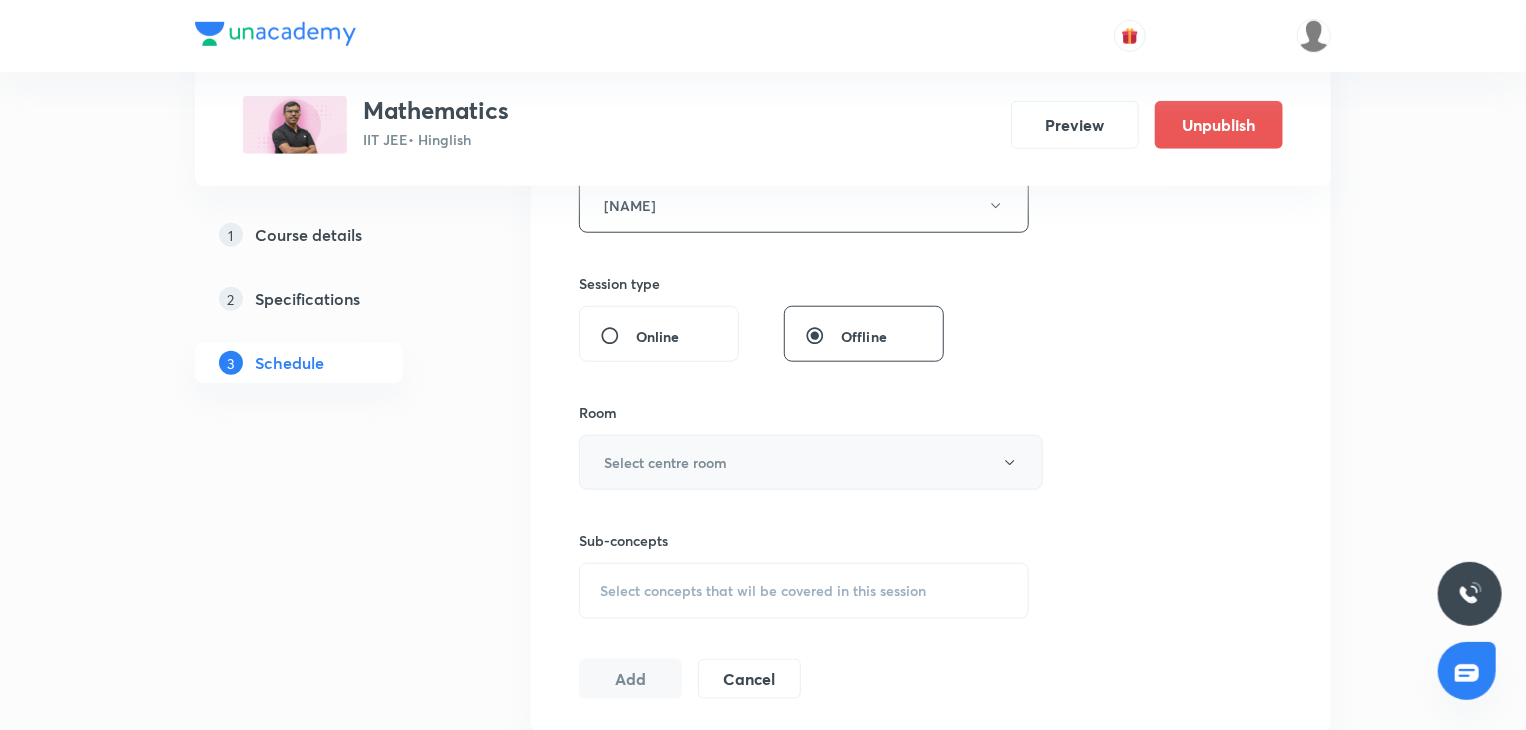 click on "Select centre room" at bounding box center [811, 462] 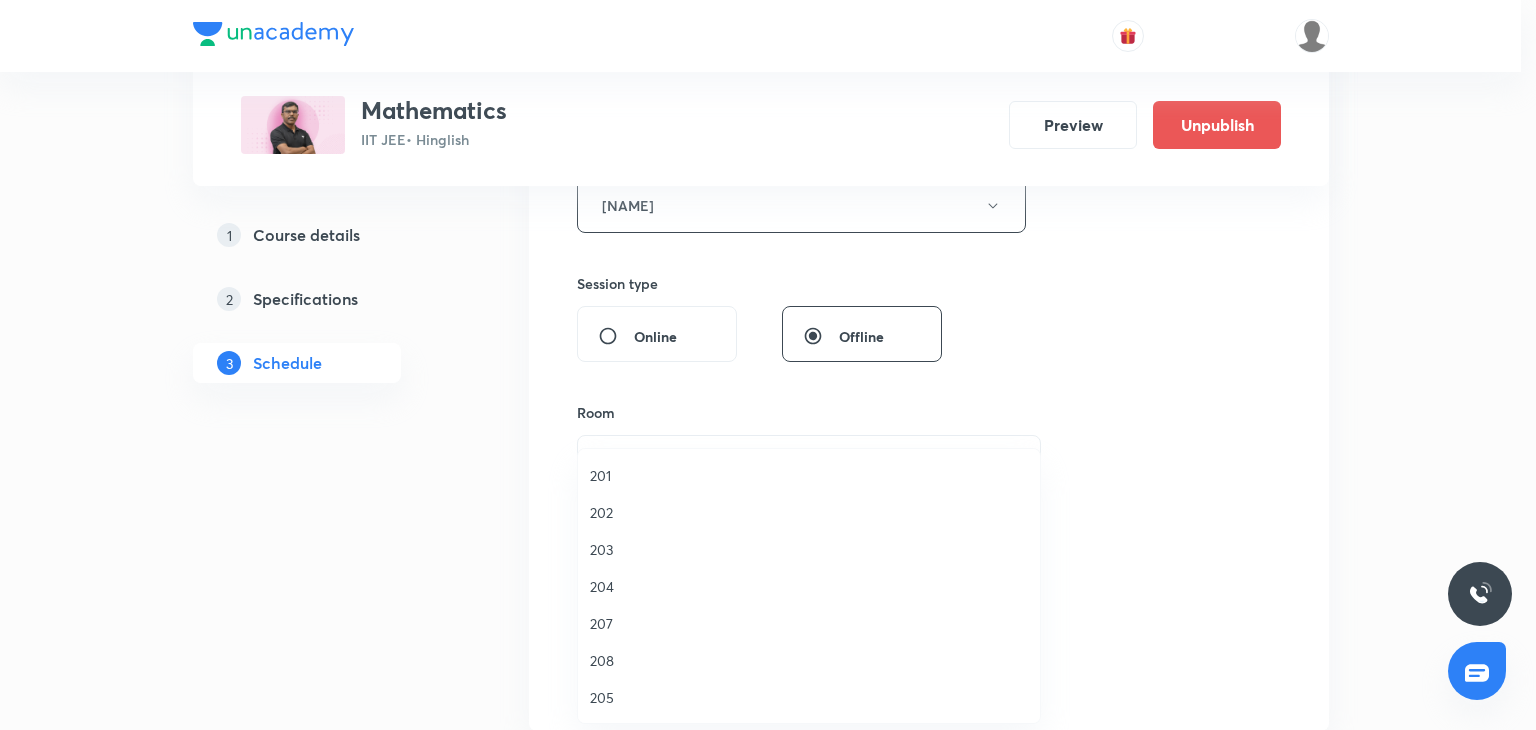click on "202" at bounding box center (809, 512) 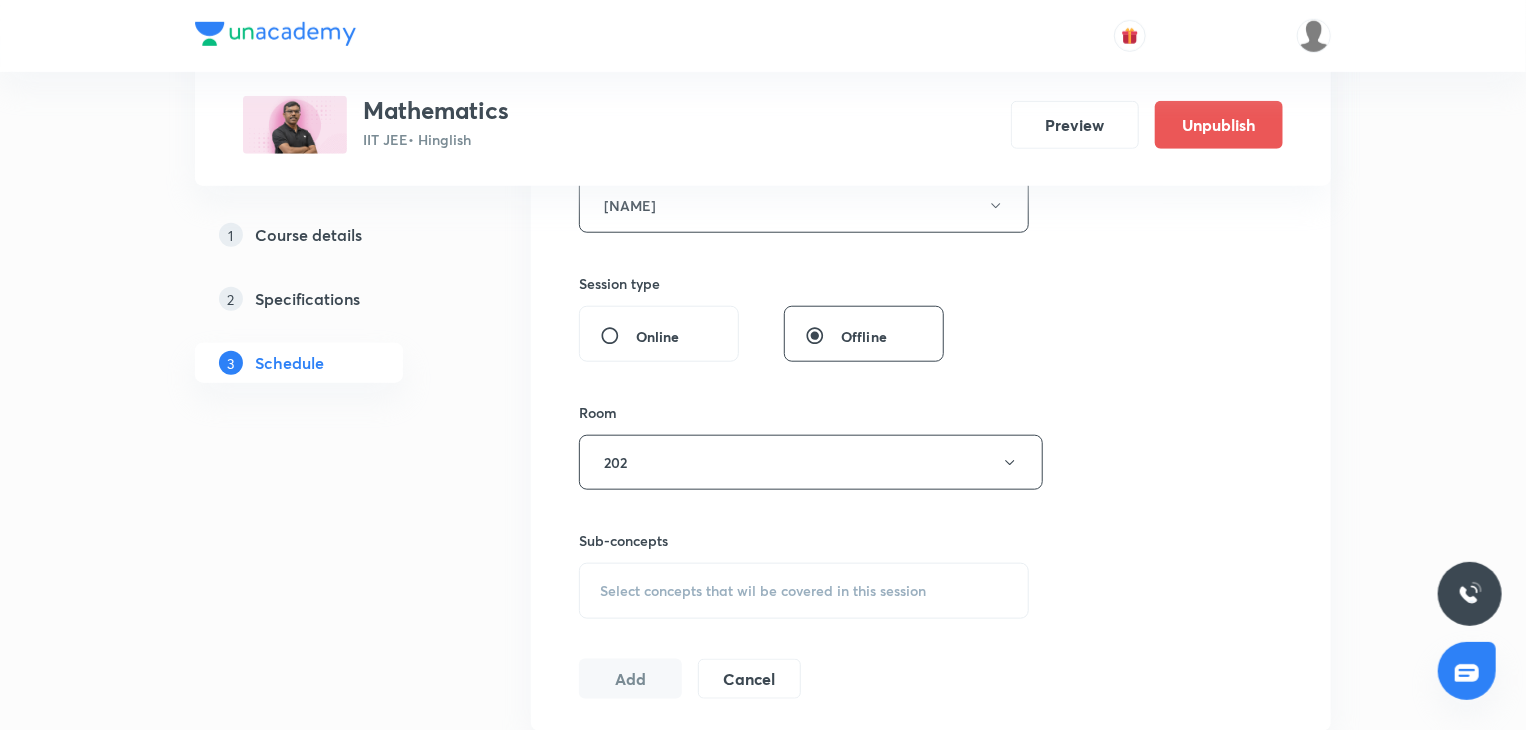click on "Select concepts that wil be covered in this session" at bounding box center [804, 591] 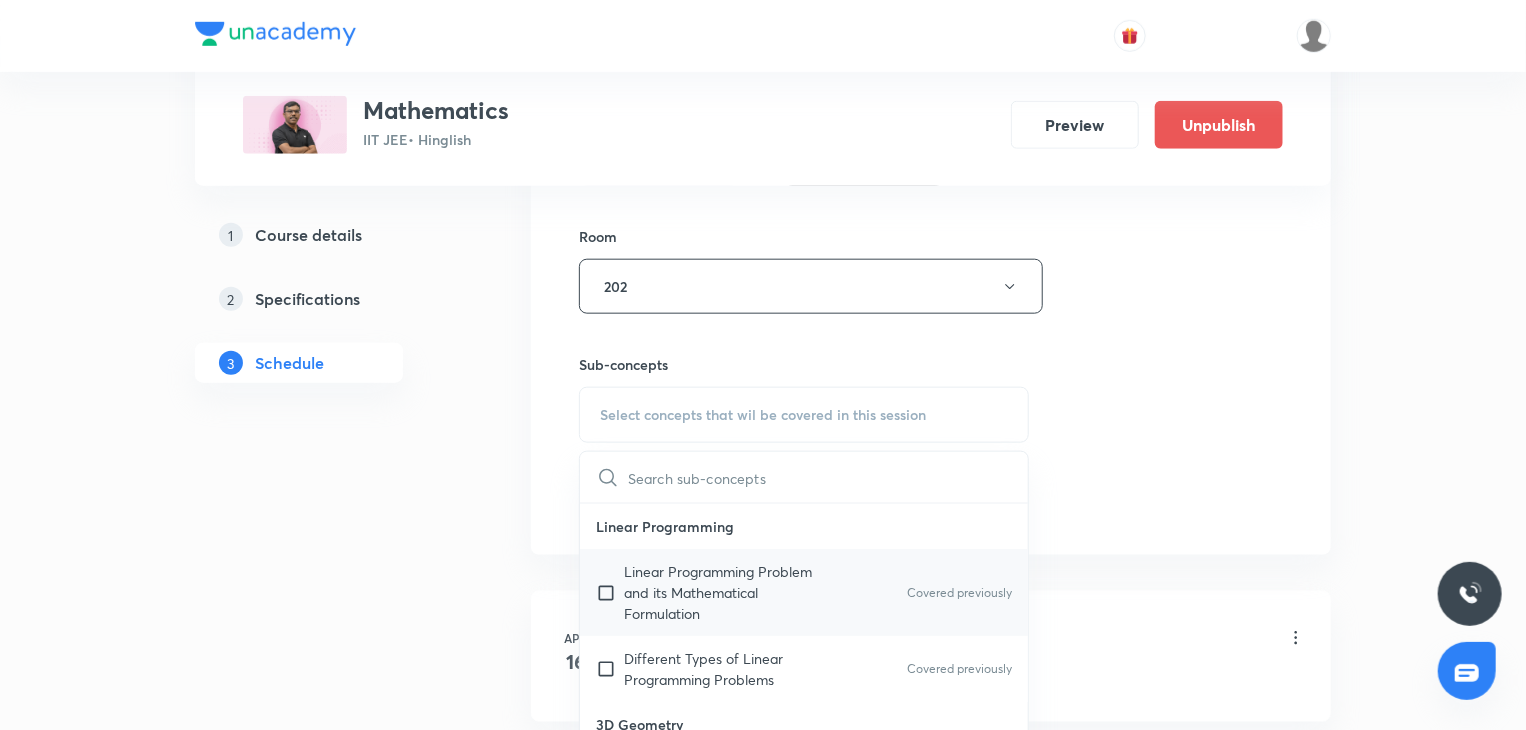 scroll, scrollTop: 1000, scrollLeft: 0, axis: vertical 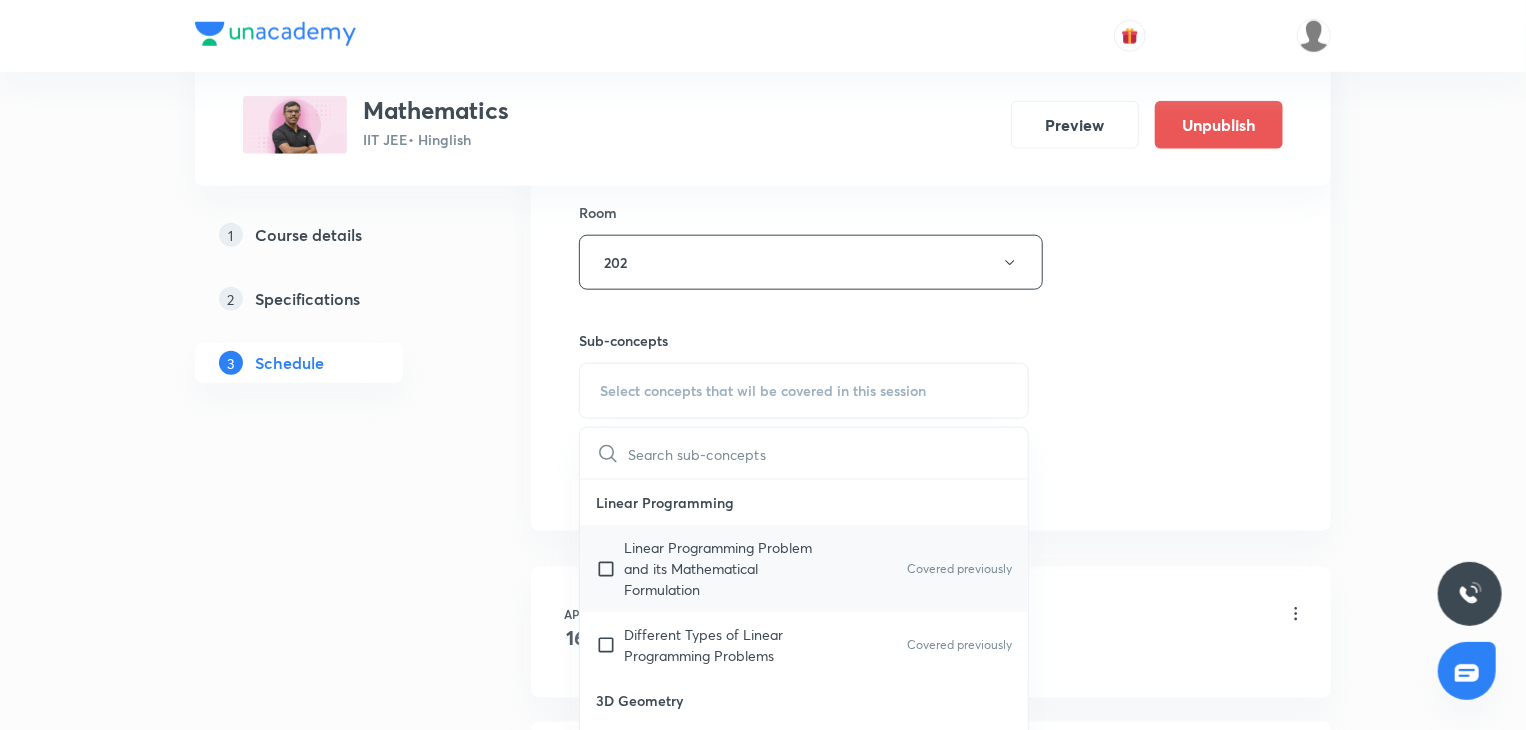 click on "Linear Programming Problem and its Mathematical Formulation Covered previously" at bounding box center (804, 568) 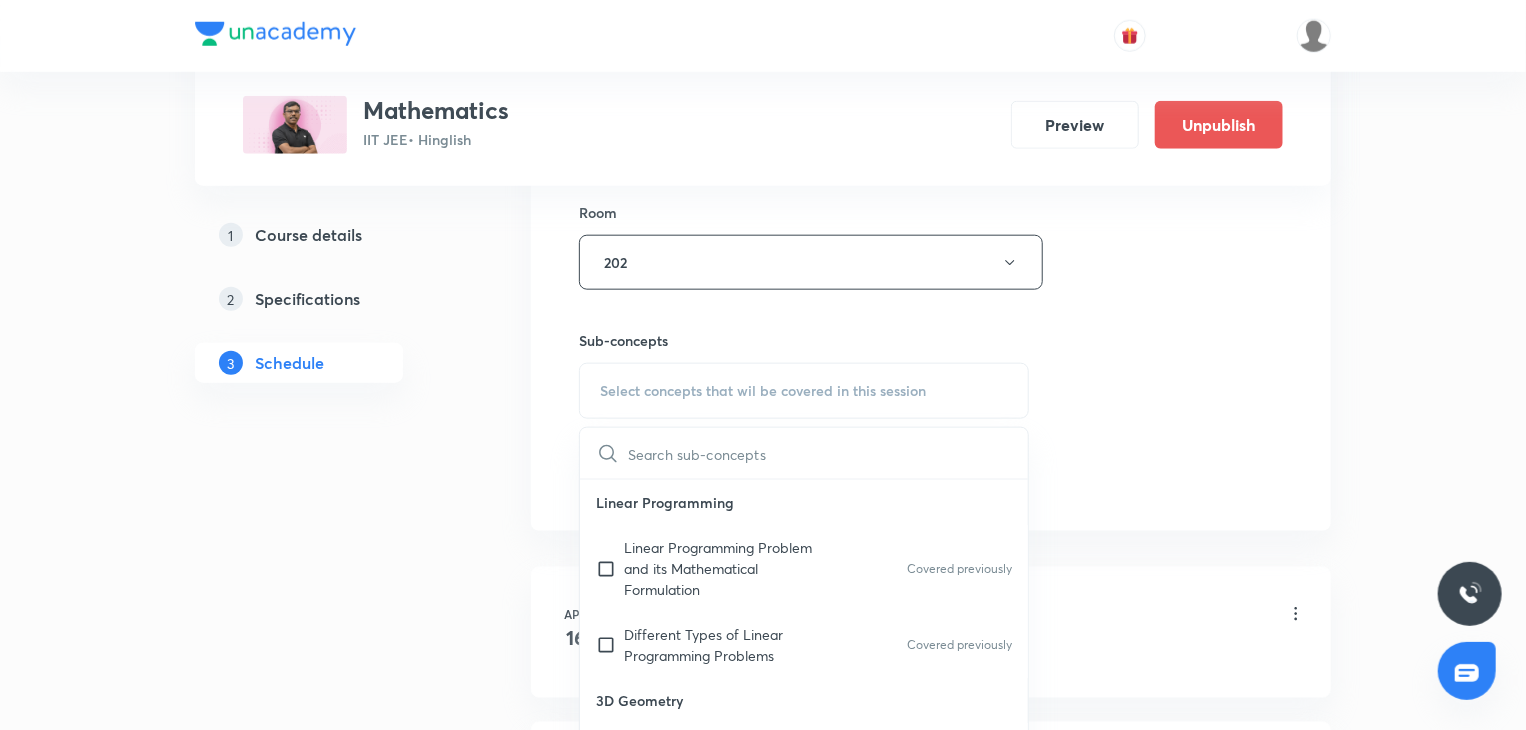 checkbox on "true" 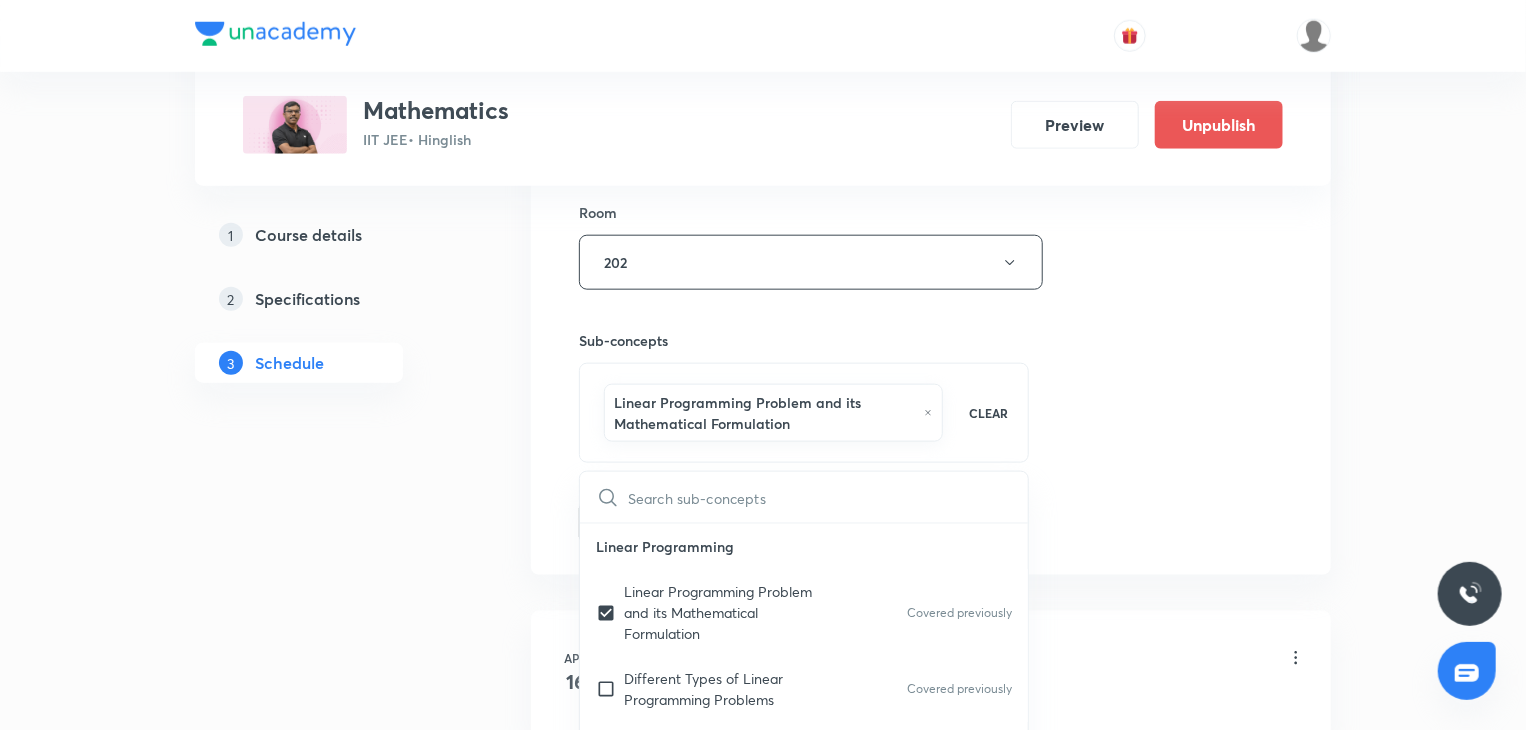 click on "Session  60 Live class Session title 15/99 Trigonometry 15 ​ Schedule for Aug 8, 2025, 5:30 PM ​ Duration (in minutes) 80 ​ Educator Anil Shukla   Session type Online Offline Room 202 Sub-concepts Linear Programming Problem and its Mathematical Formulation CLEAR ​ Linear Programming Linear Programming Problem and its Mathematical Formulation Covered previously Different Types of Linear Programming Problems Covered previously 3D Geometry Direction Cosines and Direction Ratios Equation of a Straight Line Passing Through a Given Point and Parallel to a Given Vector Equation of Line Passing Through Two Given Points Angle between Two Lines Foot of Perpendicular and Image Shortest Distance between Two Lines Plane Angle Between Two Planes Line of intersection of Two Planes Angle Between a Line and a Plane Equation of a Plane Passing through the Line of Intersection of Two Planes Equation of a Plane Passing through the Line of Intersection of Two Planes Distance Between Parallel Planes Two sides of a Plane" at bounding box center (931, -13) 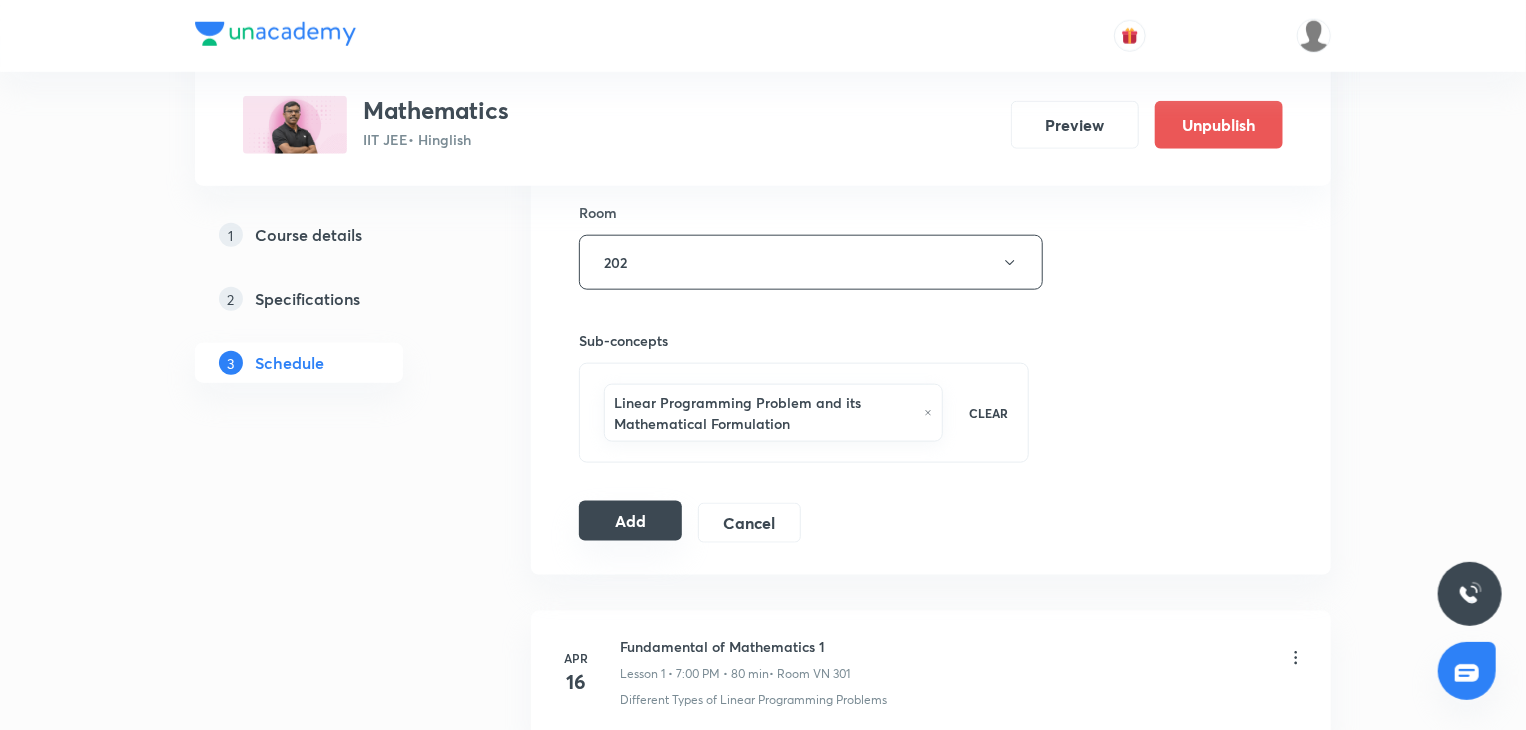click on "Add" at bounding box center (630, 521) 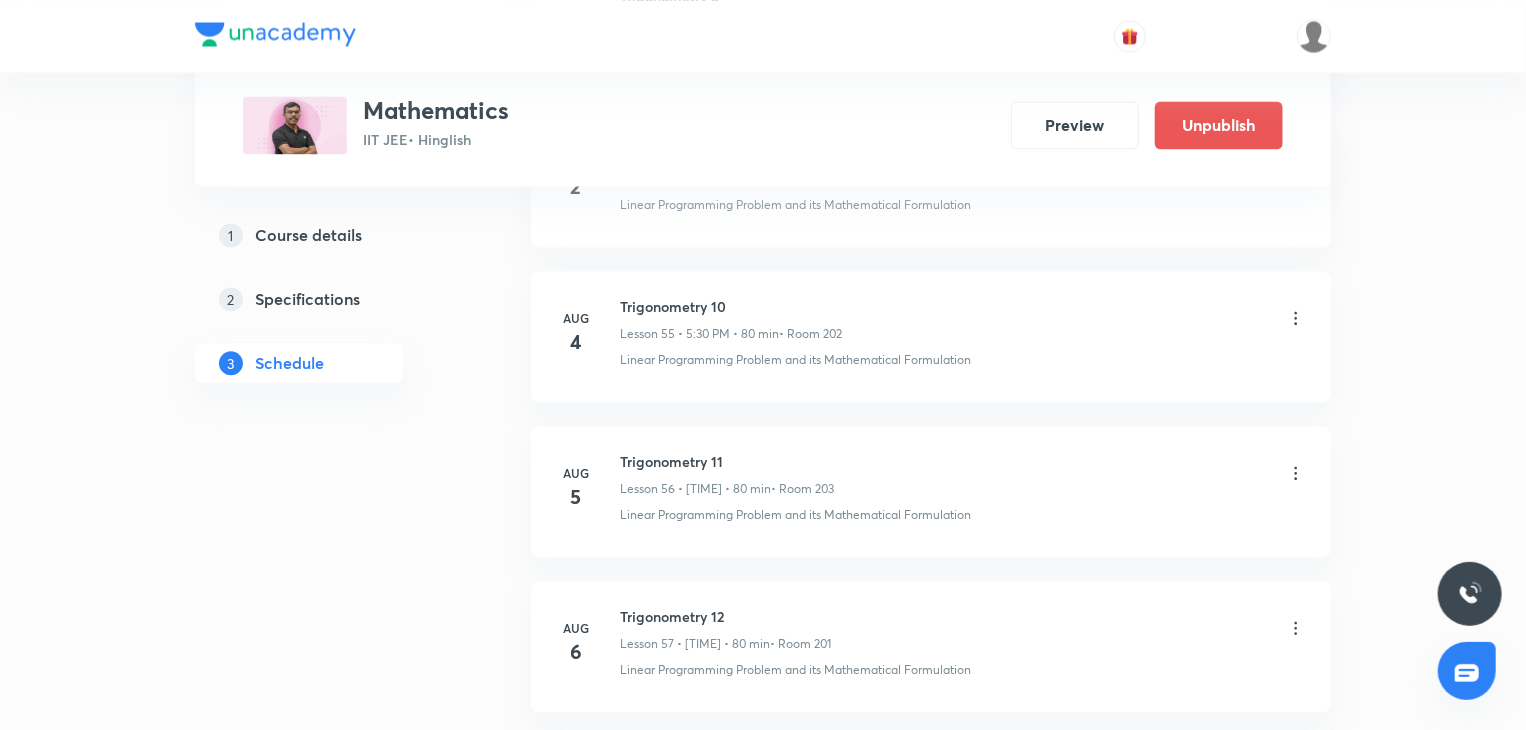 scroll, scrollTop: 10164, scrollLeft: 0, axis: vertical 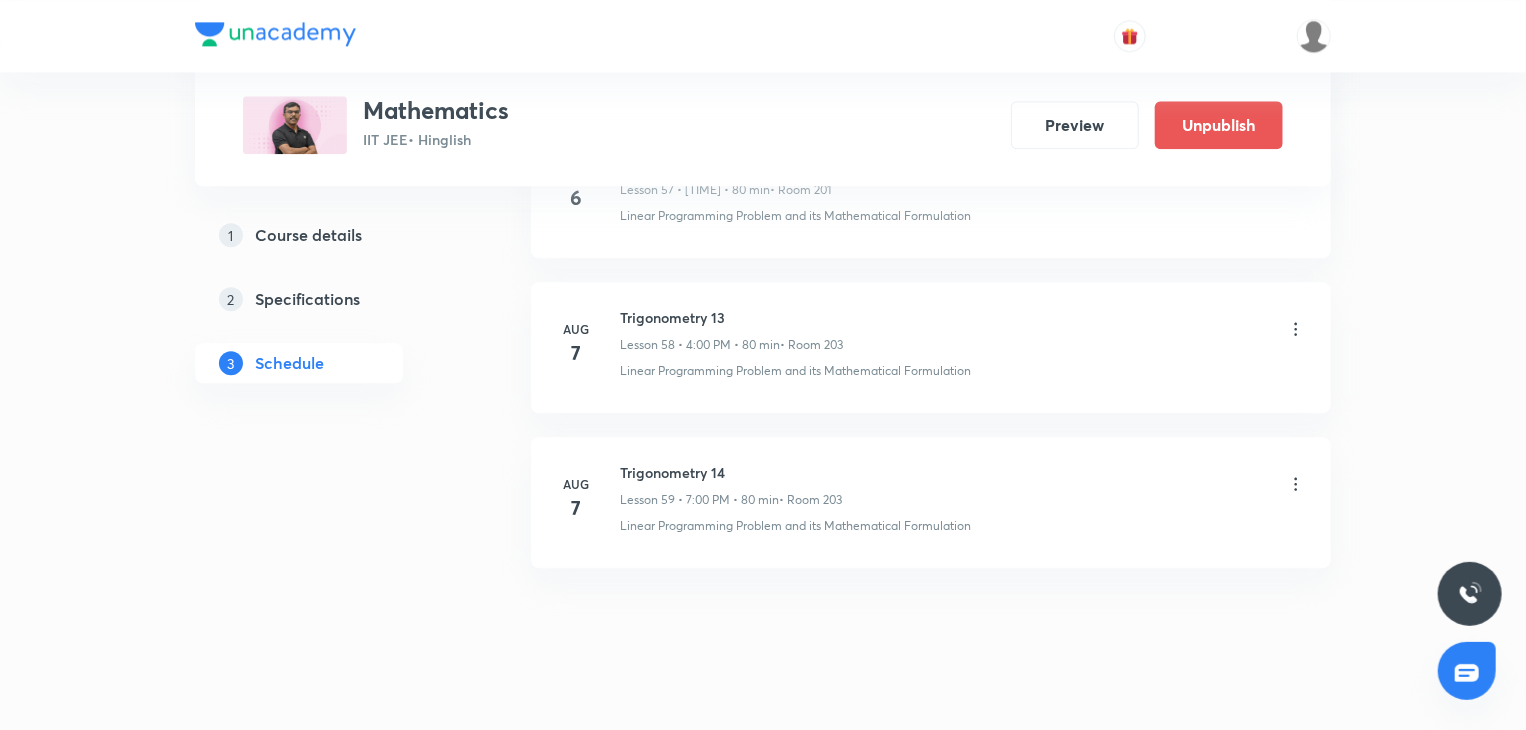 click on "Trigonometry 14 Lesson 59 • 7:00 PM • 80 min  • Room 203" at bounding box center [963, 485] 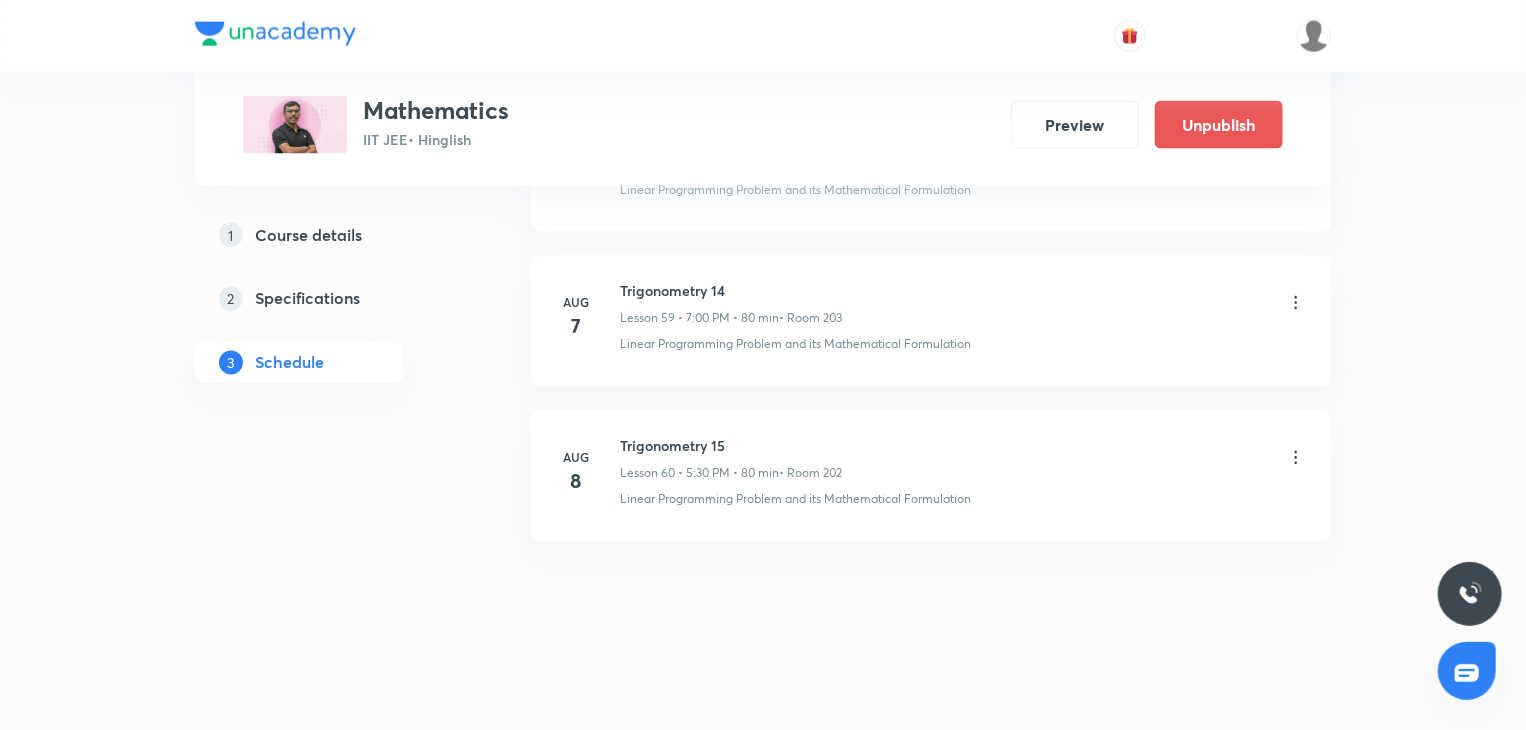 scroll, scrollTop: 9230, scrollLeft: 0, axis: vertical 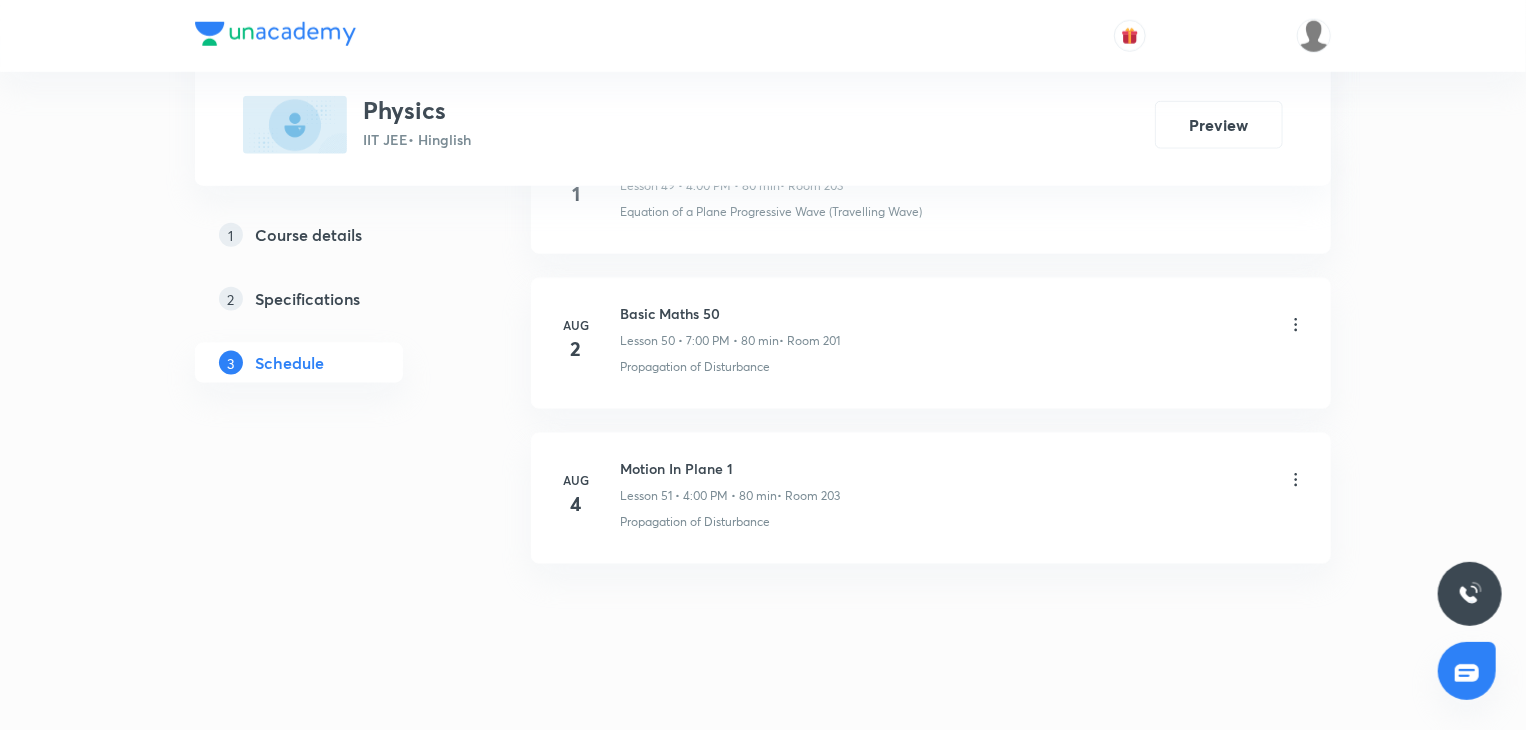 click on "Aug 4 Motion In Plane 1 Lesson 51 • 4:00 PM • 80 min  • Room 203 Propagation of Disturbance" at bounding box center [931, 498] 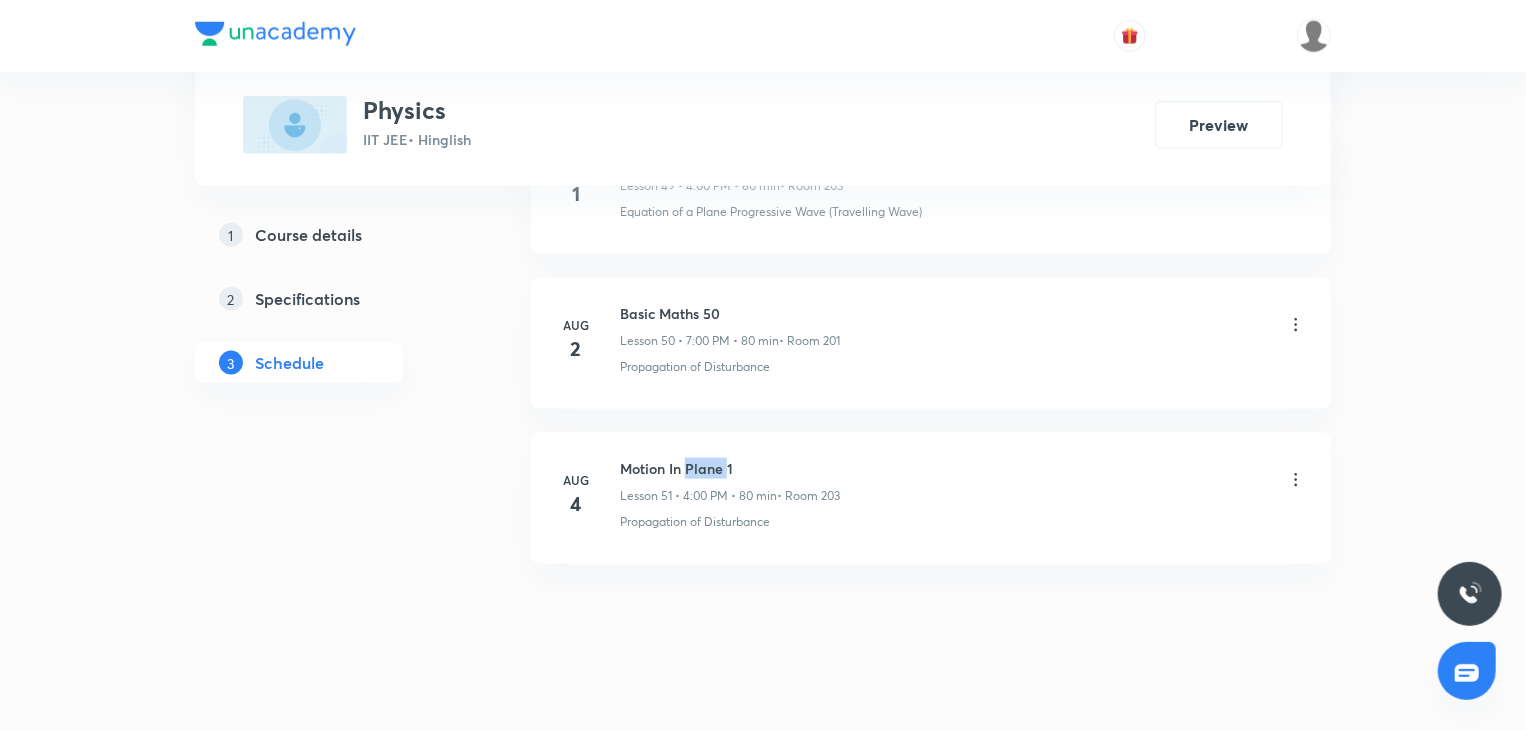 click on "Aug 4 Motion In Plane 1 Lesson 51 • 4:00 PM • 80 min  • Room 203 Propagation of Disturbance" at bounding box center (931, 498) 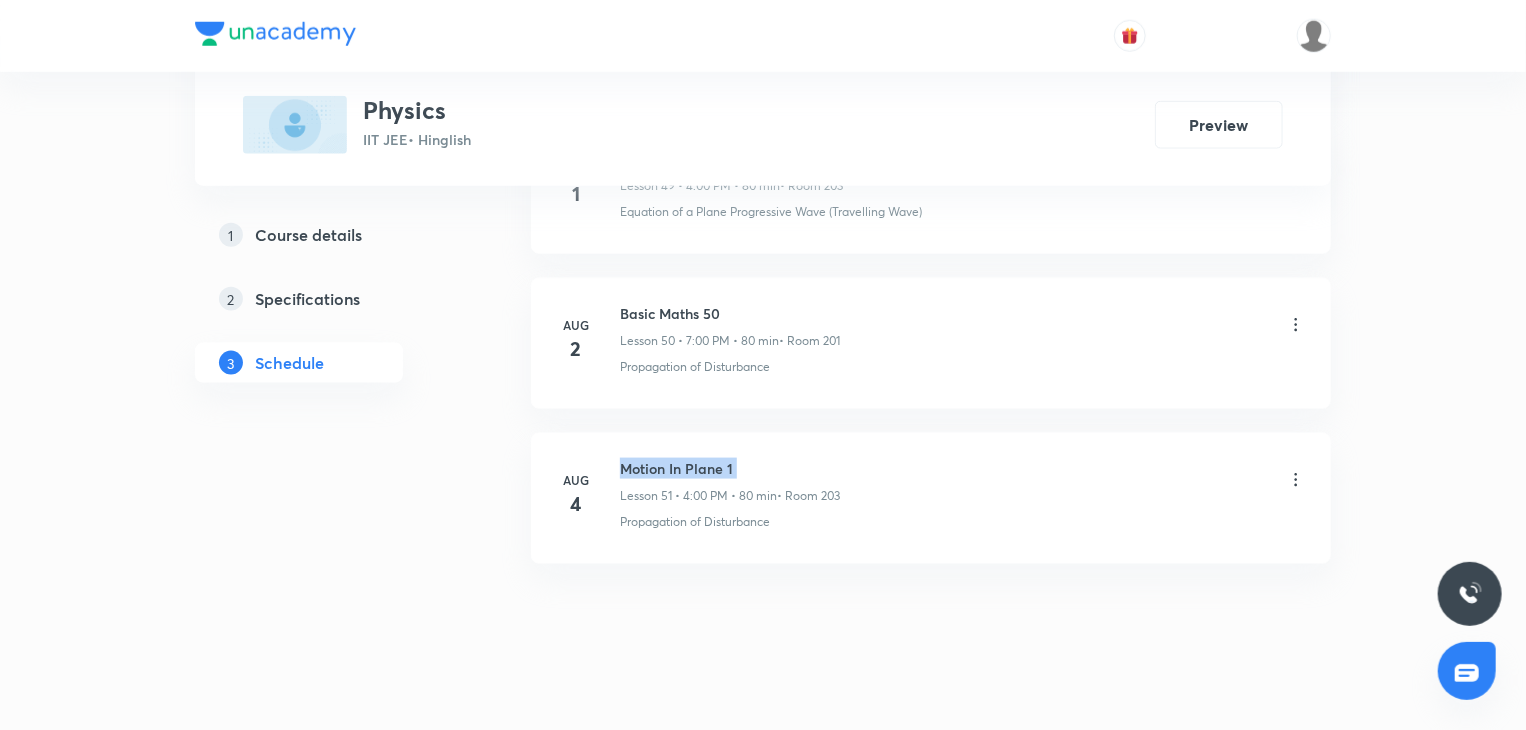 click on "Aug 4 Motion In Plane 1 Lesson 51 • 4:00 PM • 80 min  • Room 203 Propagation of Disturbance" at bounding box center [931, 498] 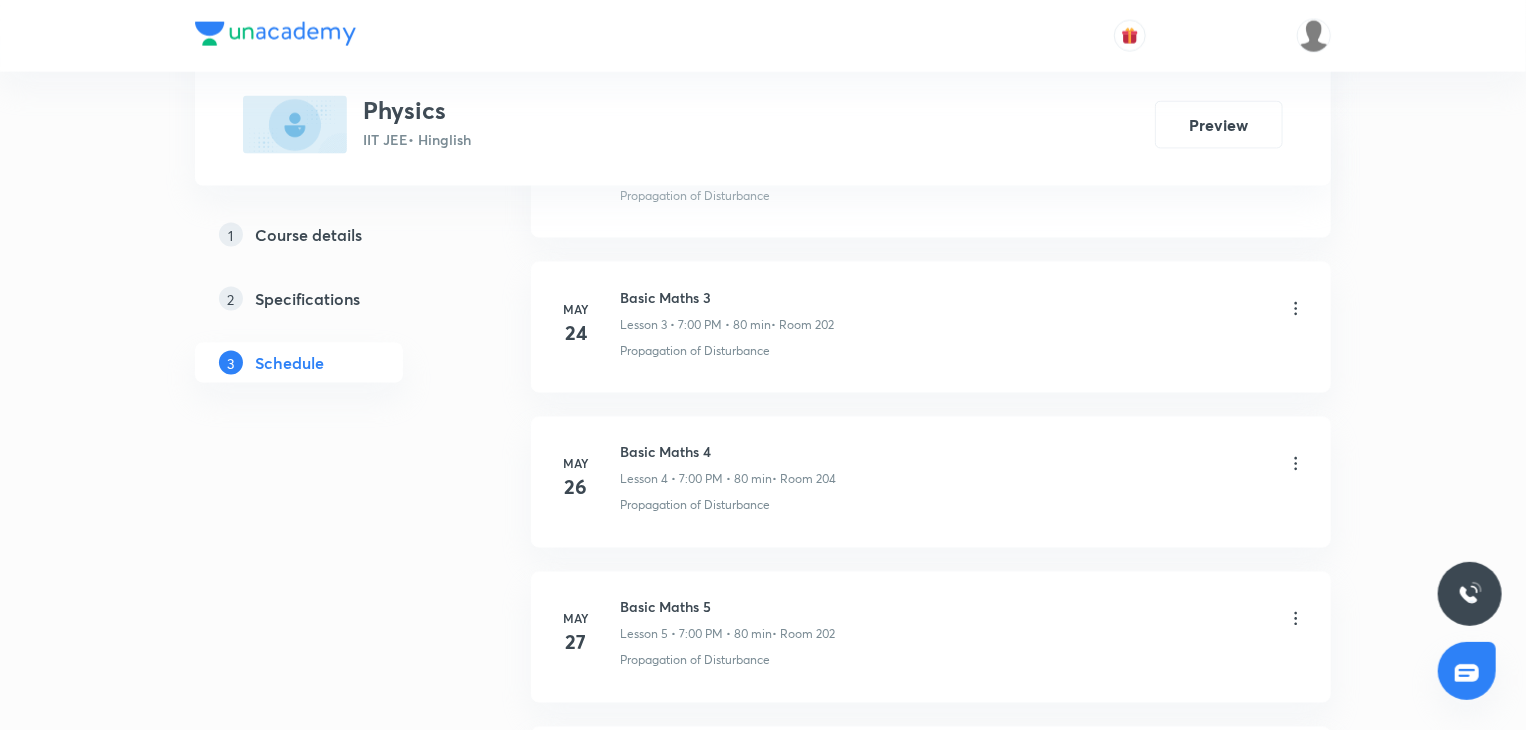 scroll, scrollTop: 0, scrollLeft: 0, axis: both 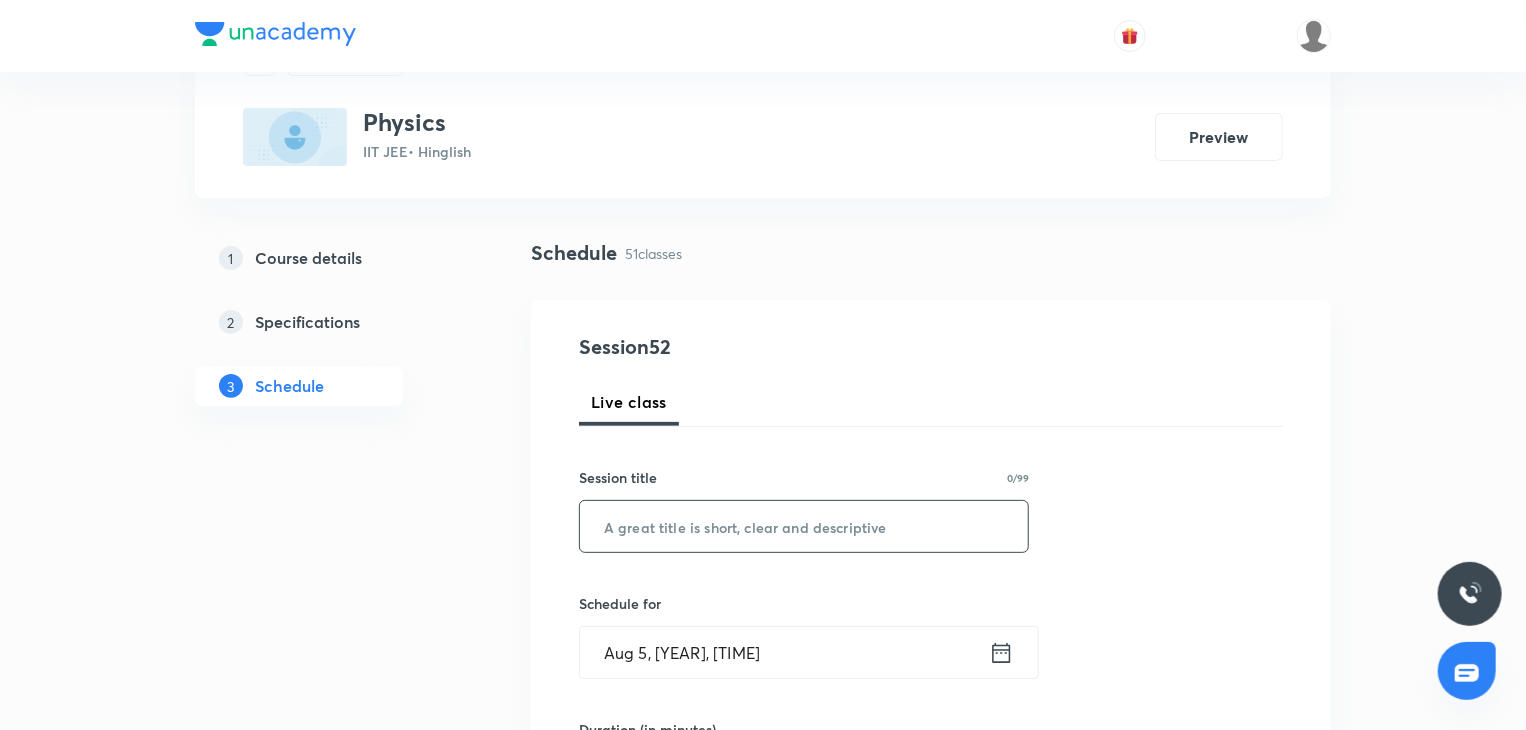 click at bounding box center [804, 526] 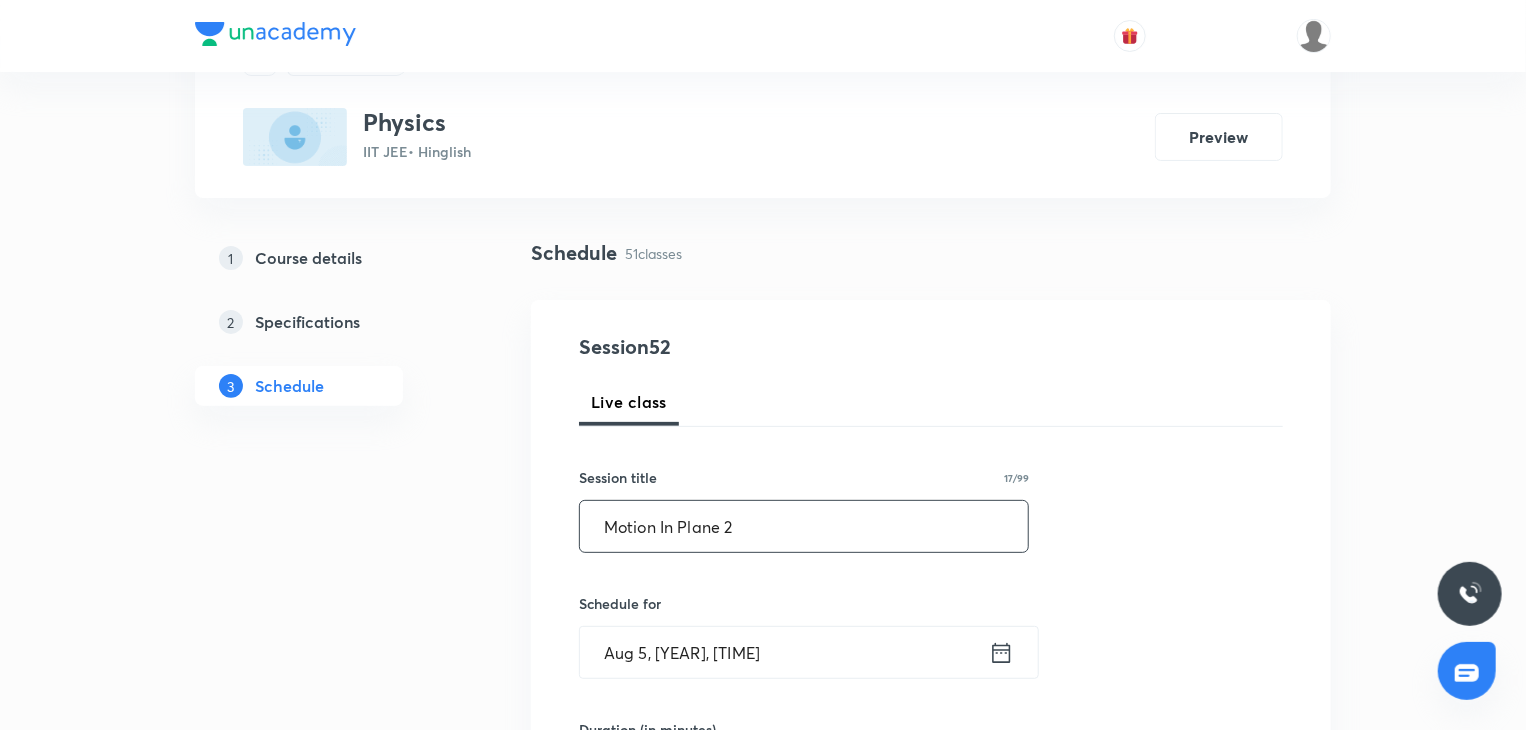 type on "Motion In Plane 2" 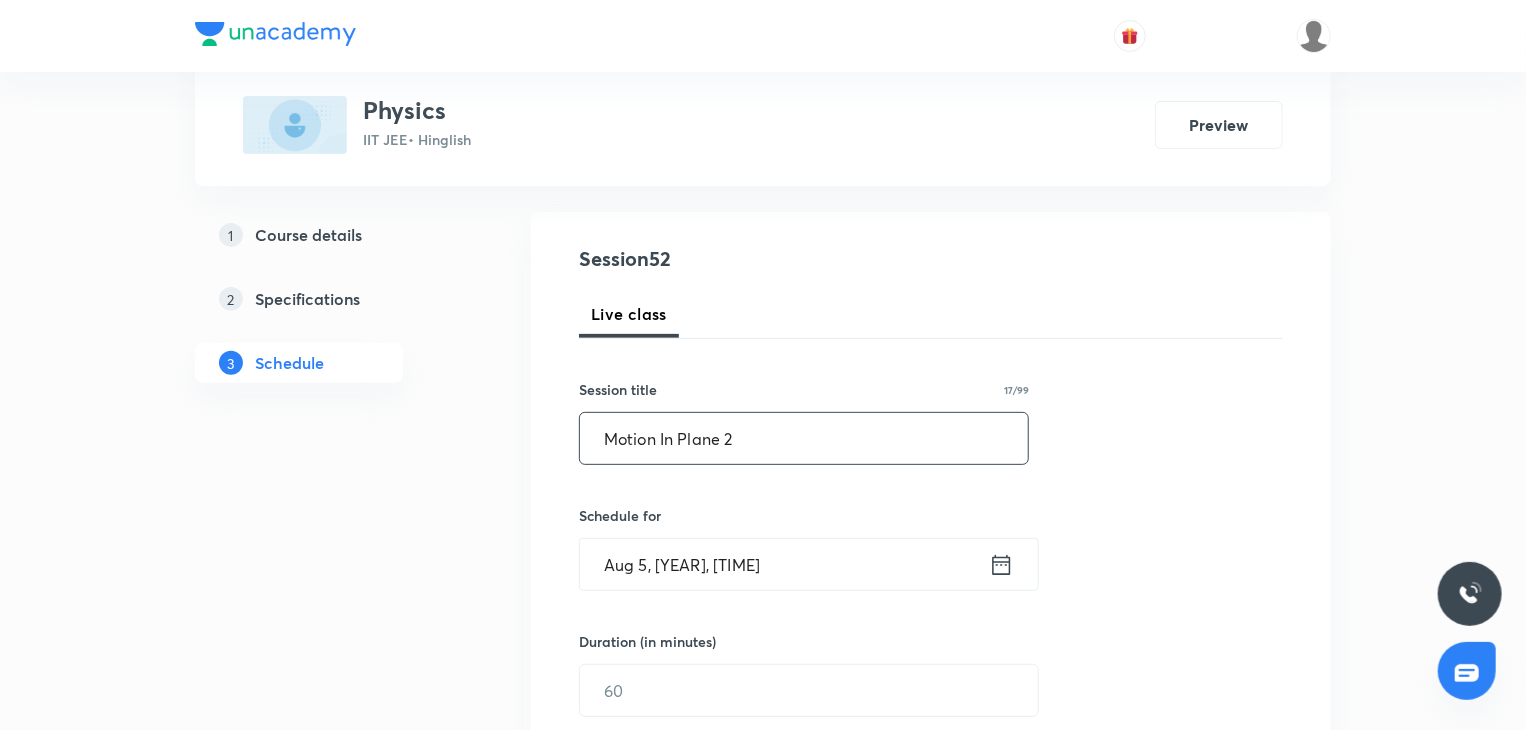 scroll, scrollTop: 200, scrollLeft: 0, axis: vertical 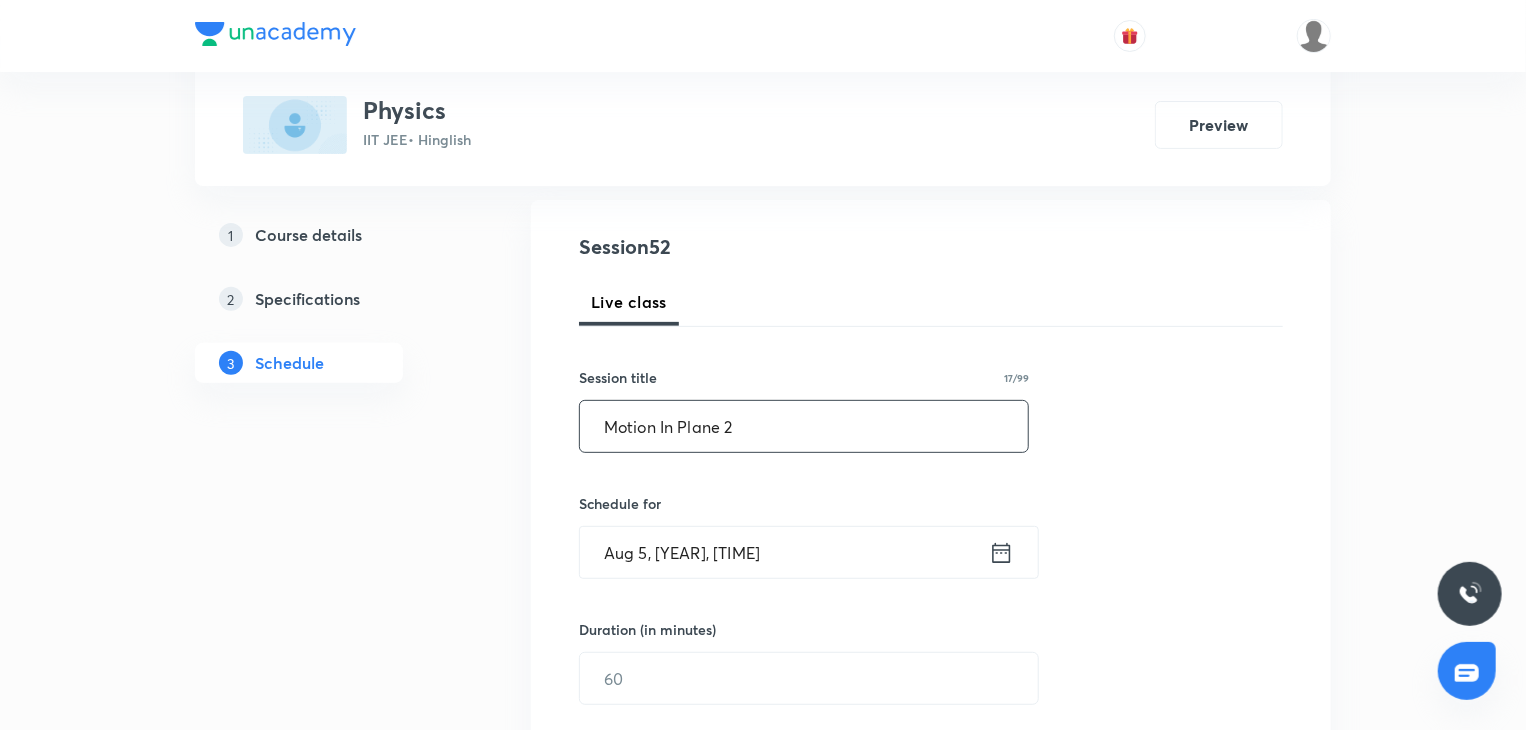 click on "Aug 5, 2025, 2:02 PM" at bounding box center (784, 552) 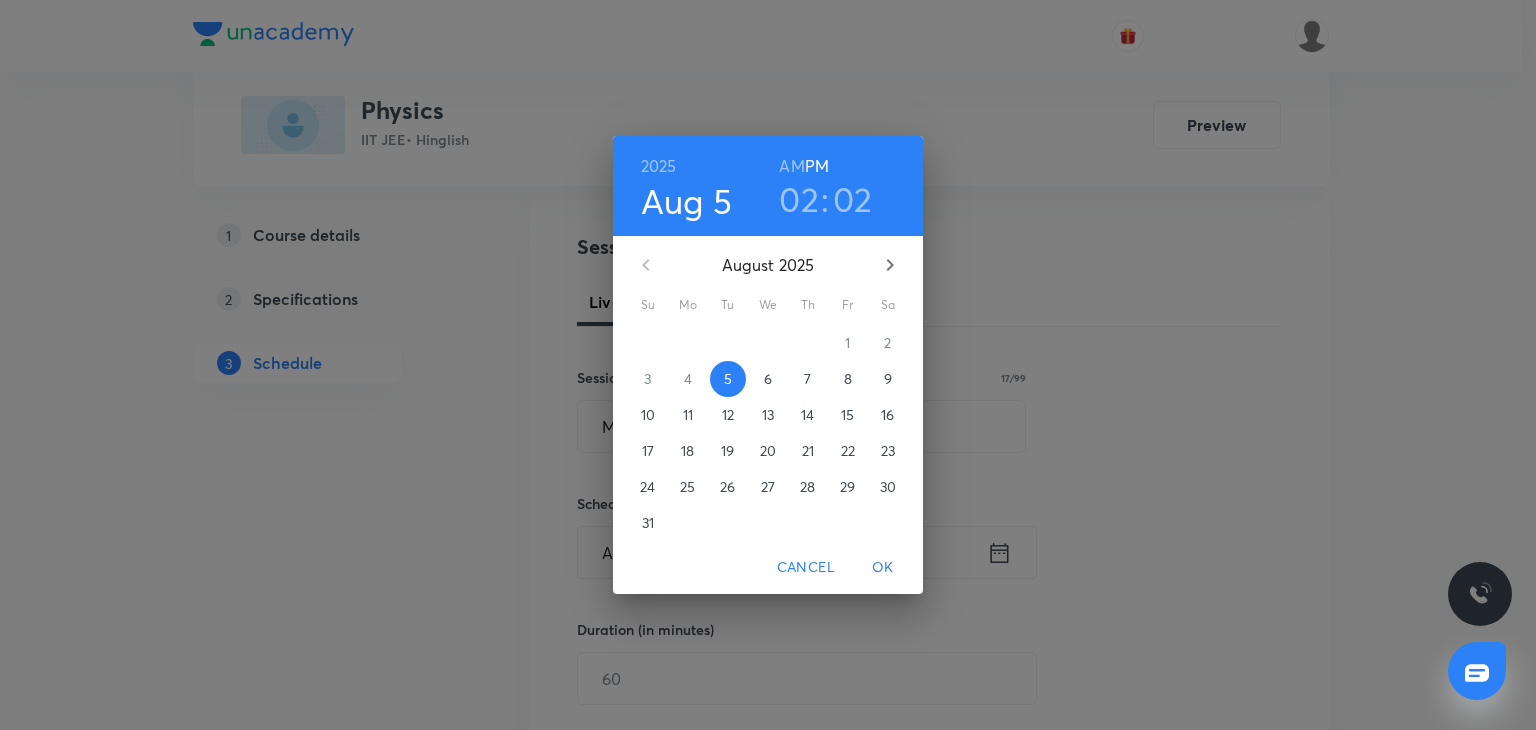 click on "2025 Aug 5 02 : 02 AM PM" at bounding box center (768, 186) 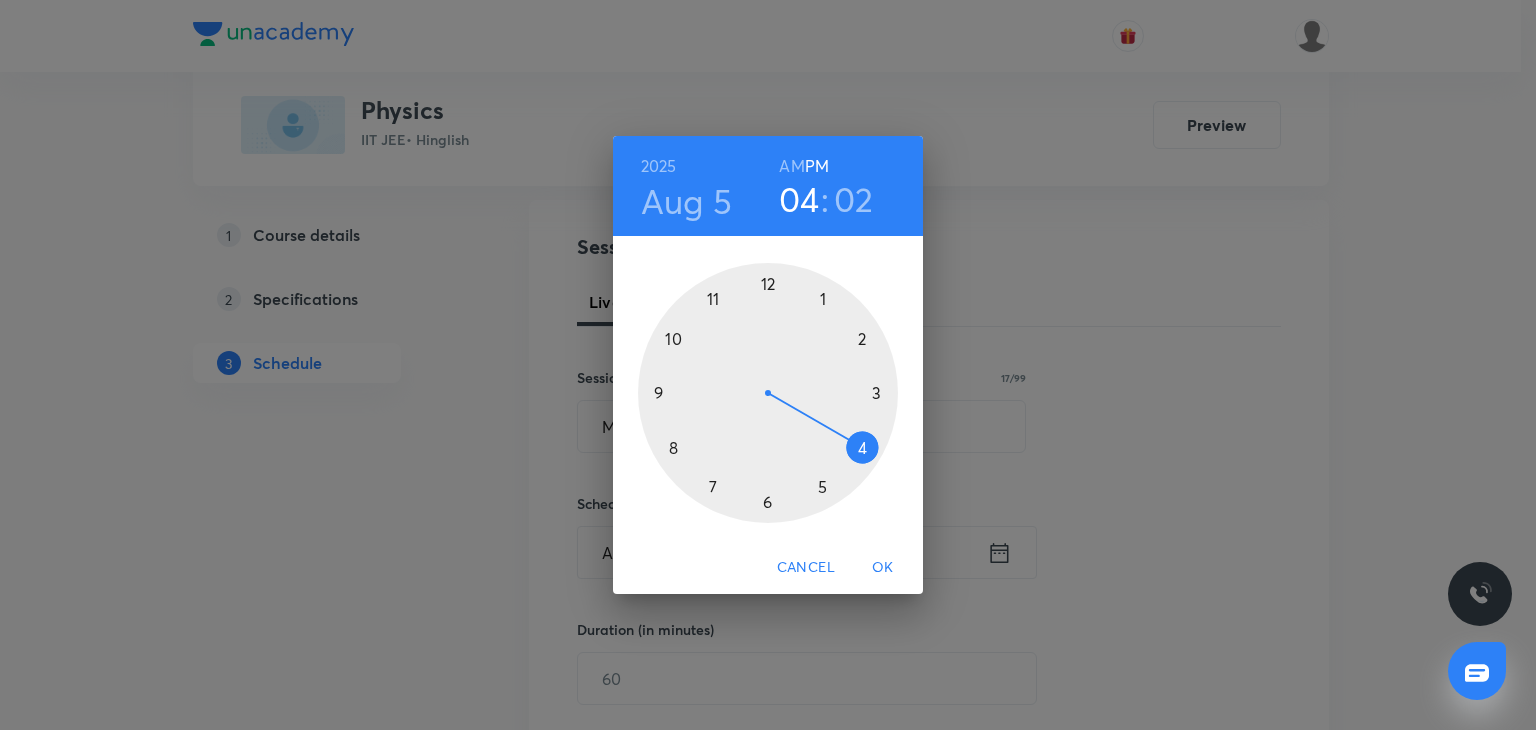 drag, startPoint x: 868, startPoint y: 371, endPoint x: 868, endPoint y: 451, distance: 80 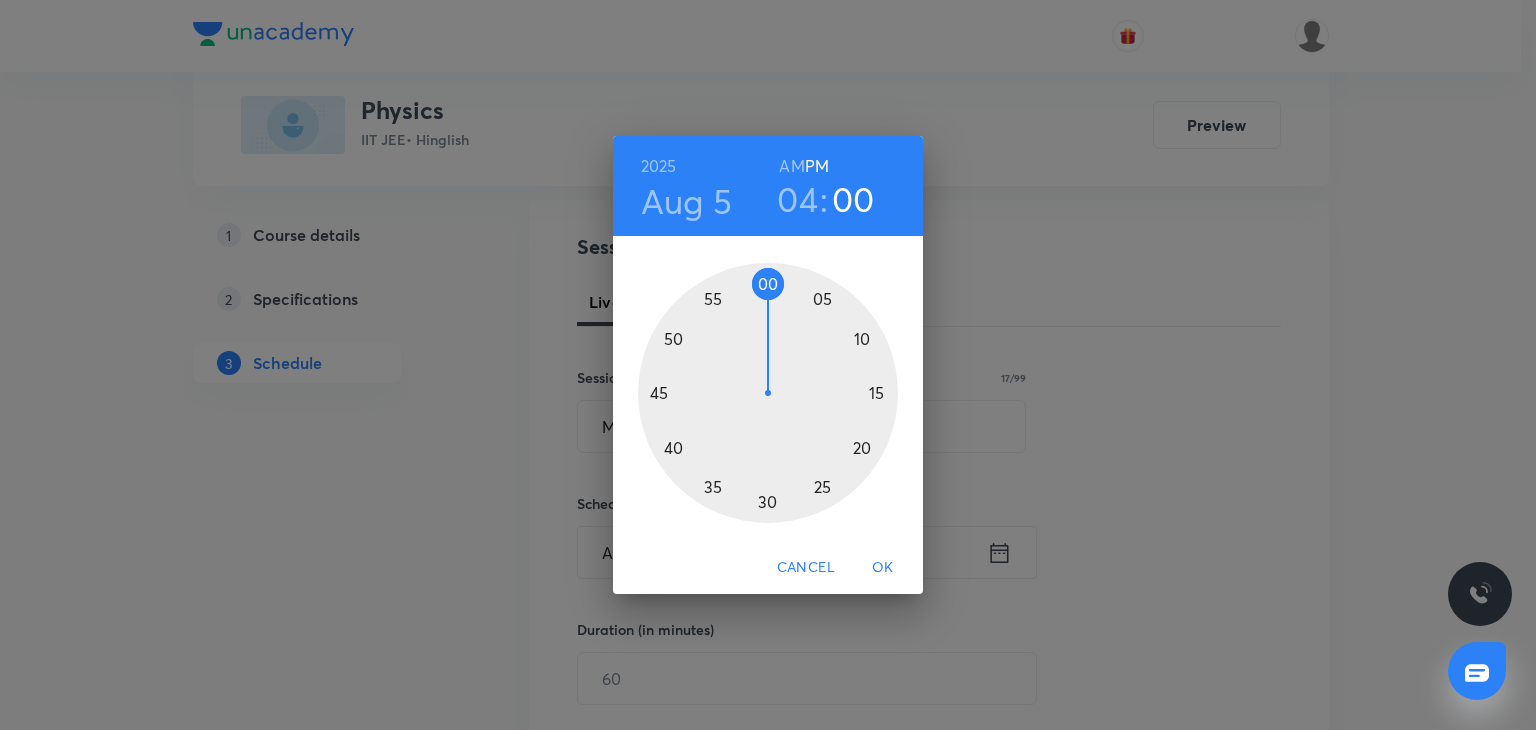 drag, startPoint x: 768, startPoint y: 312, endPoint x: 764, endPoint y: 269, distance: 43.185646 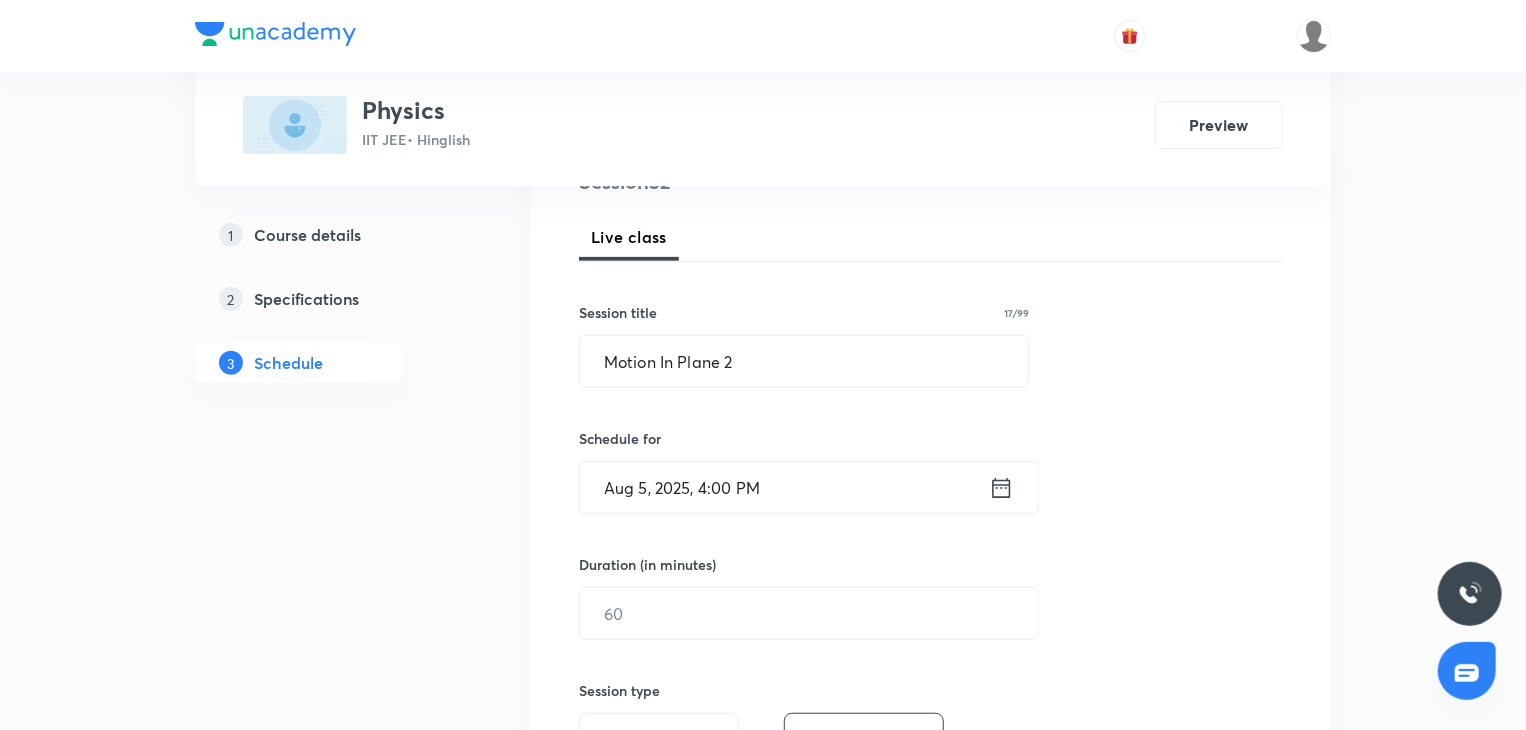 scroll, scrollTop: 300, scrollLeft: 0, axis: vertical 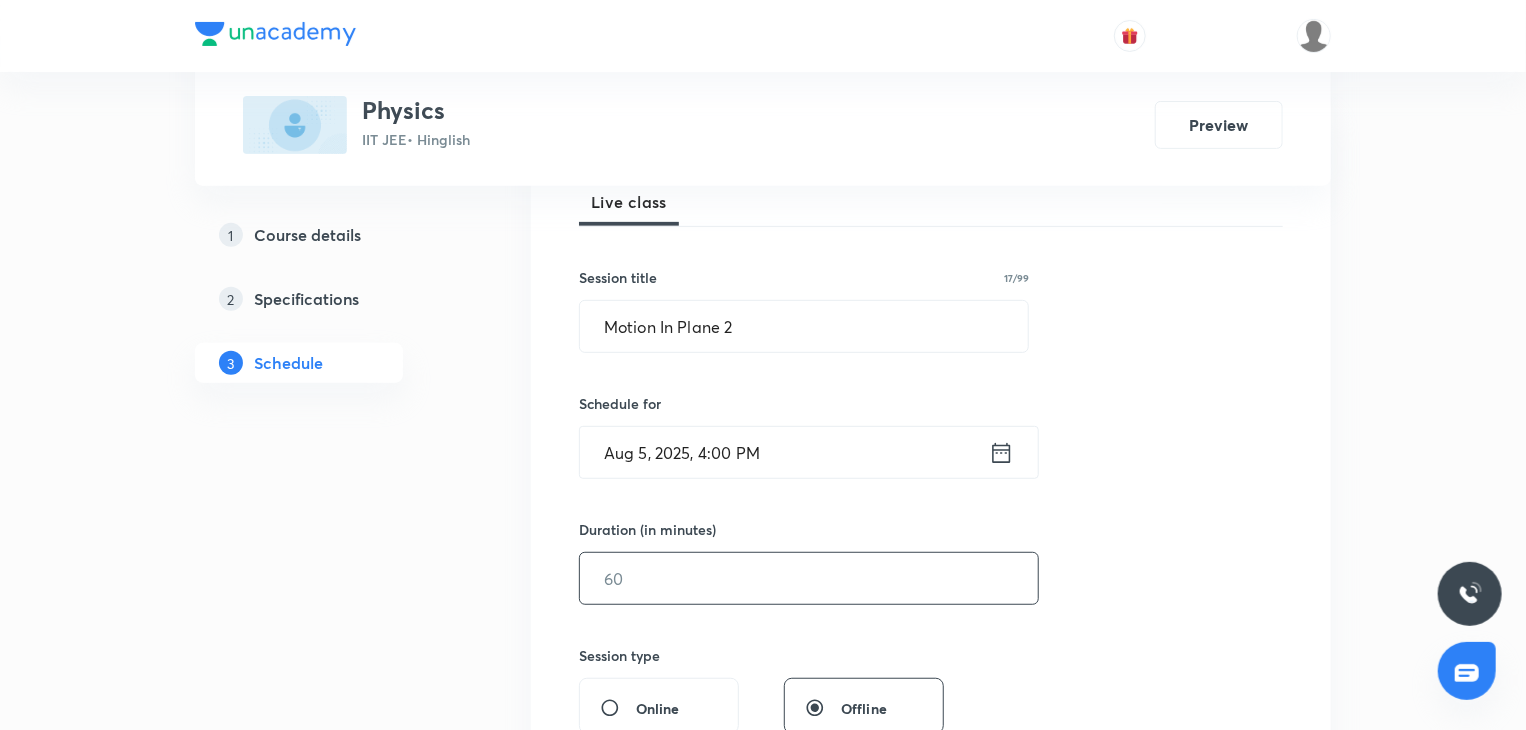 click at bounding box center [809, 578] 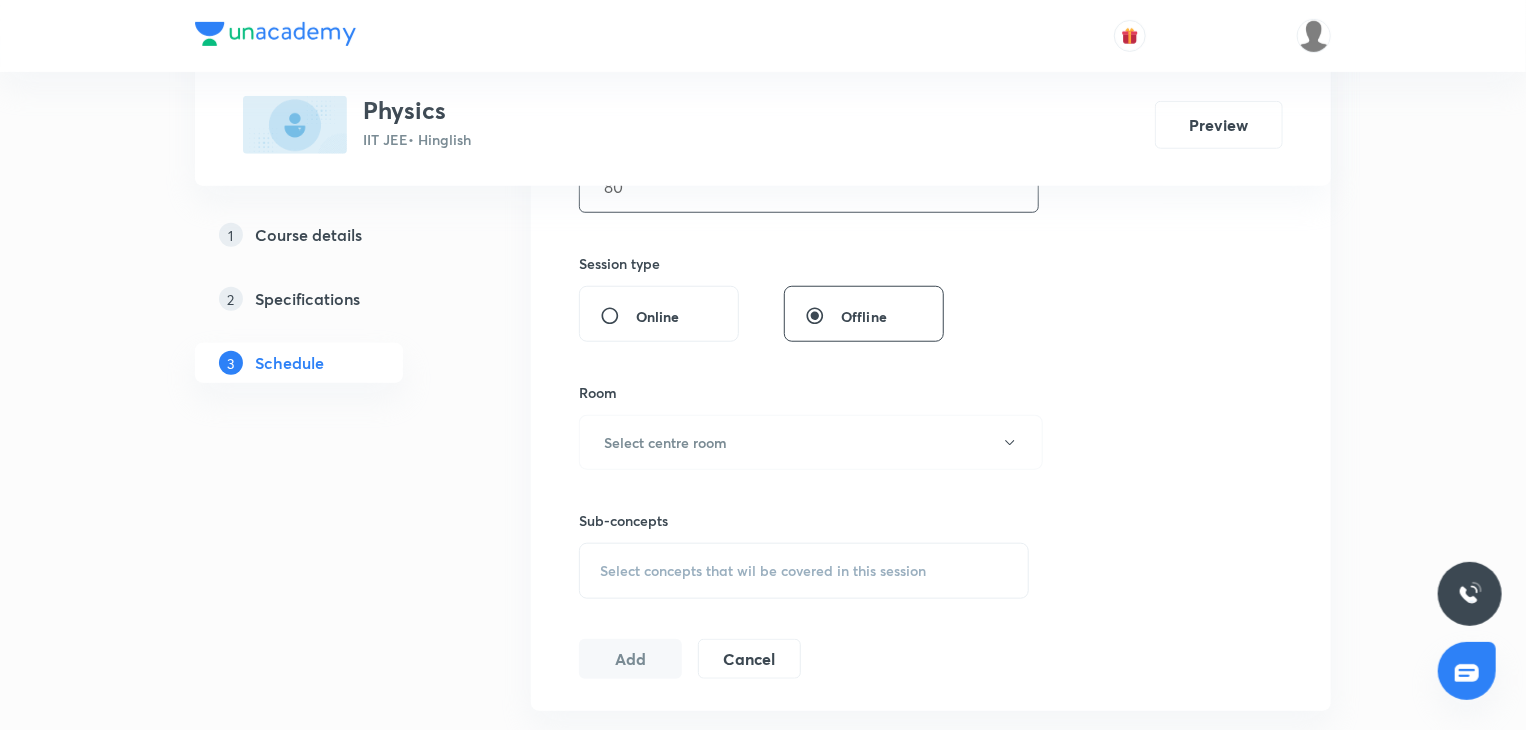 scroll, scrollTop: 700, scrollLeft: 0, axis: vertical 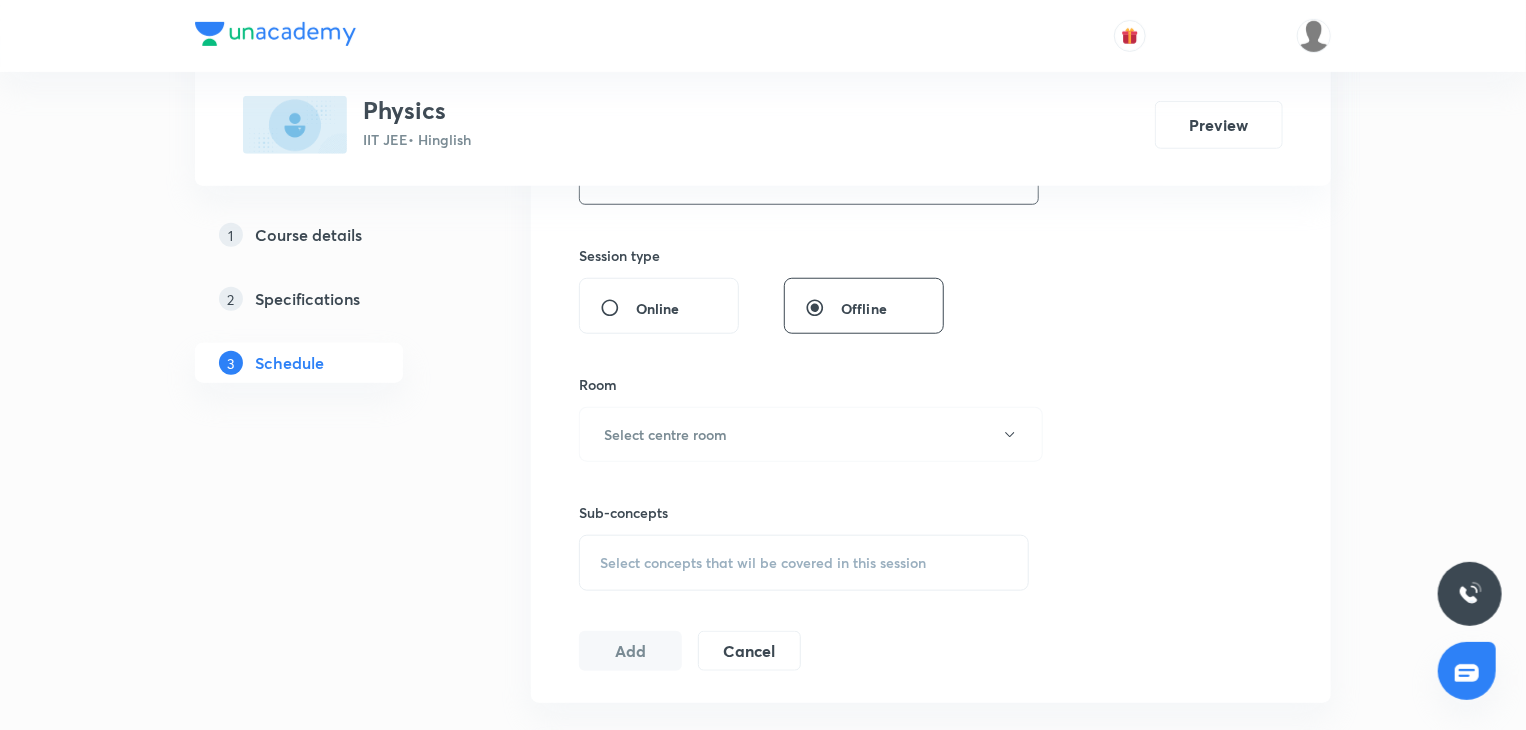 type on "80" 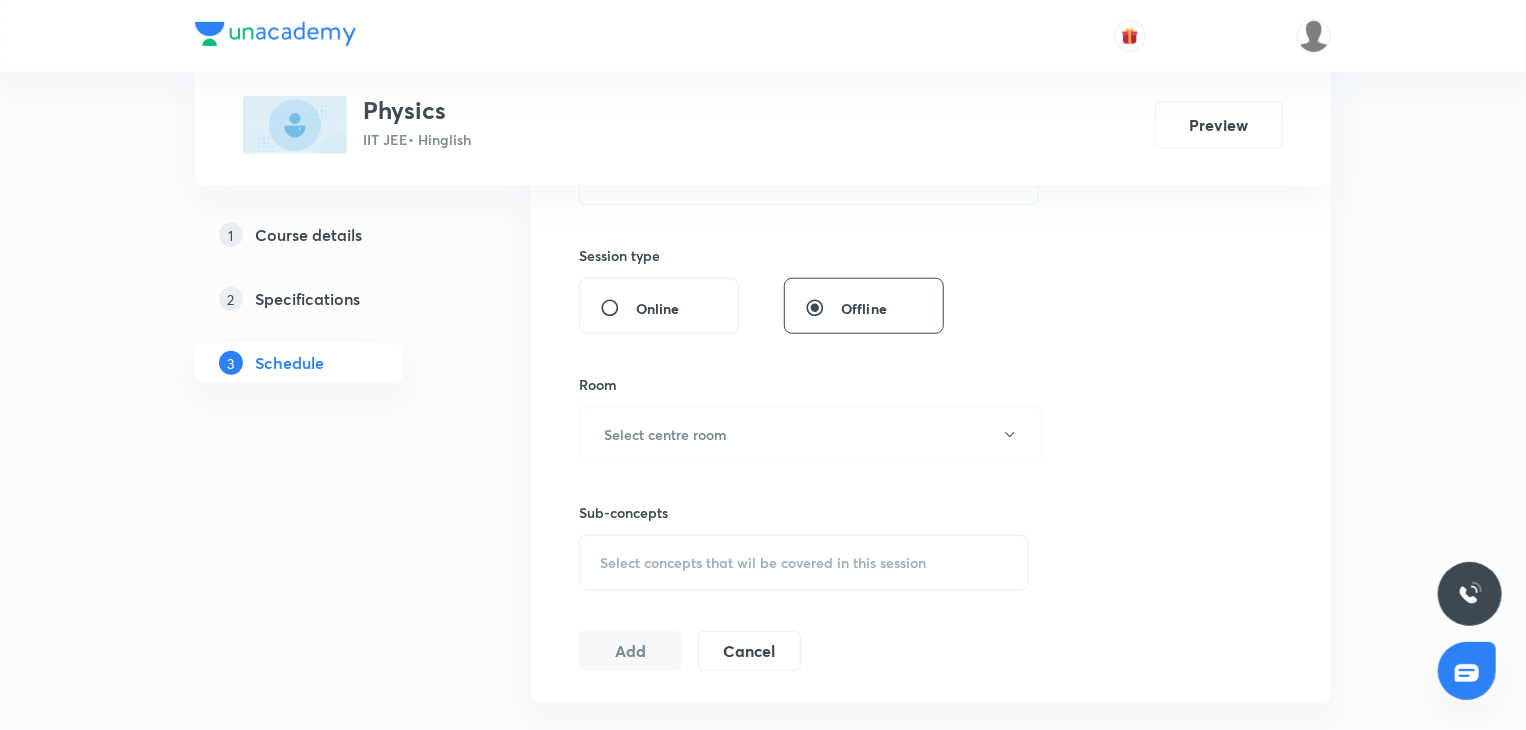 click on "Room" at bounding box center [804, 384] 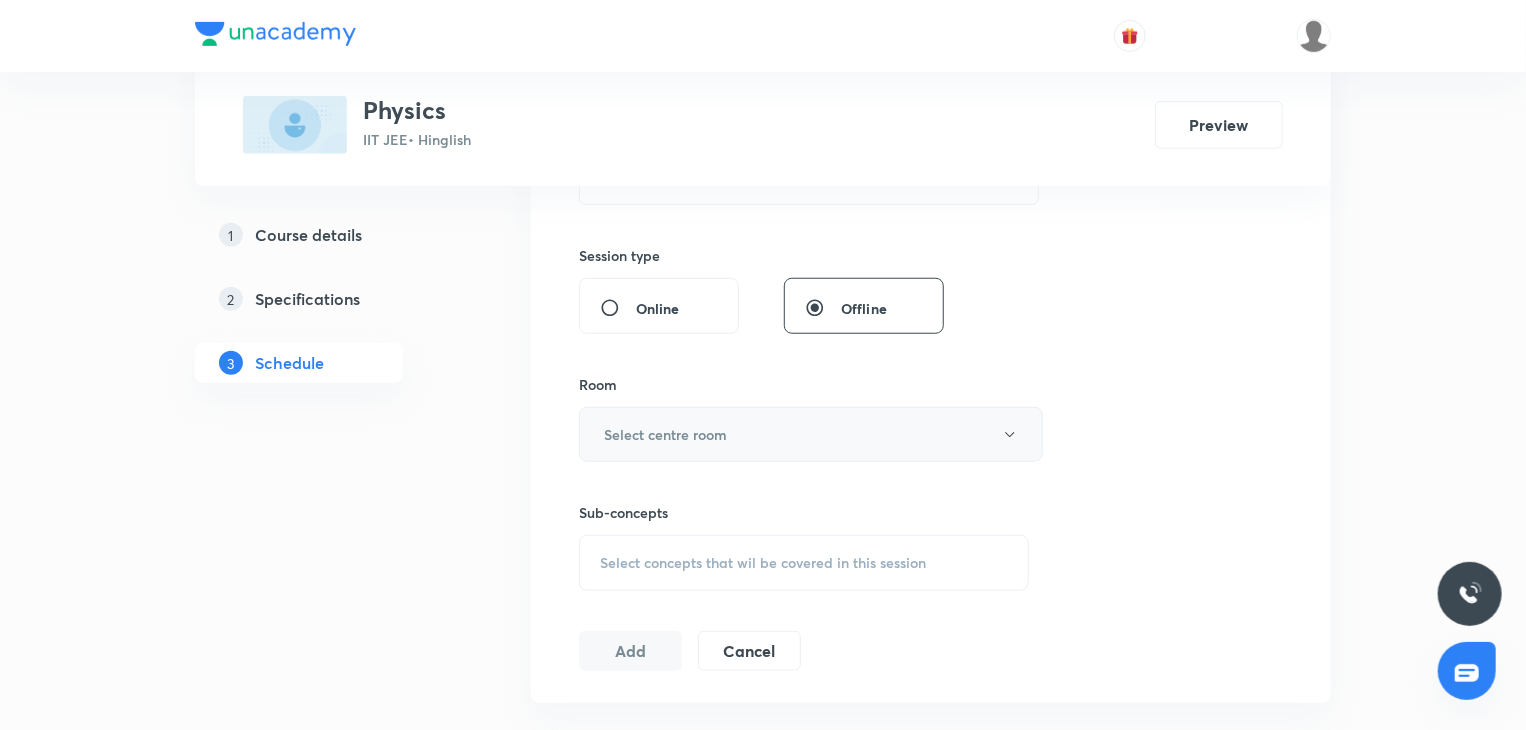 click on "Select centre room" at bounding box center (811, 434) 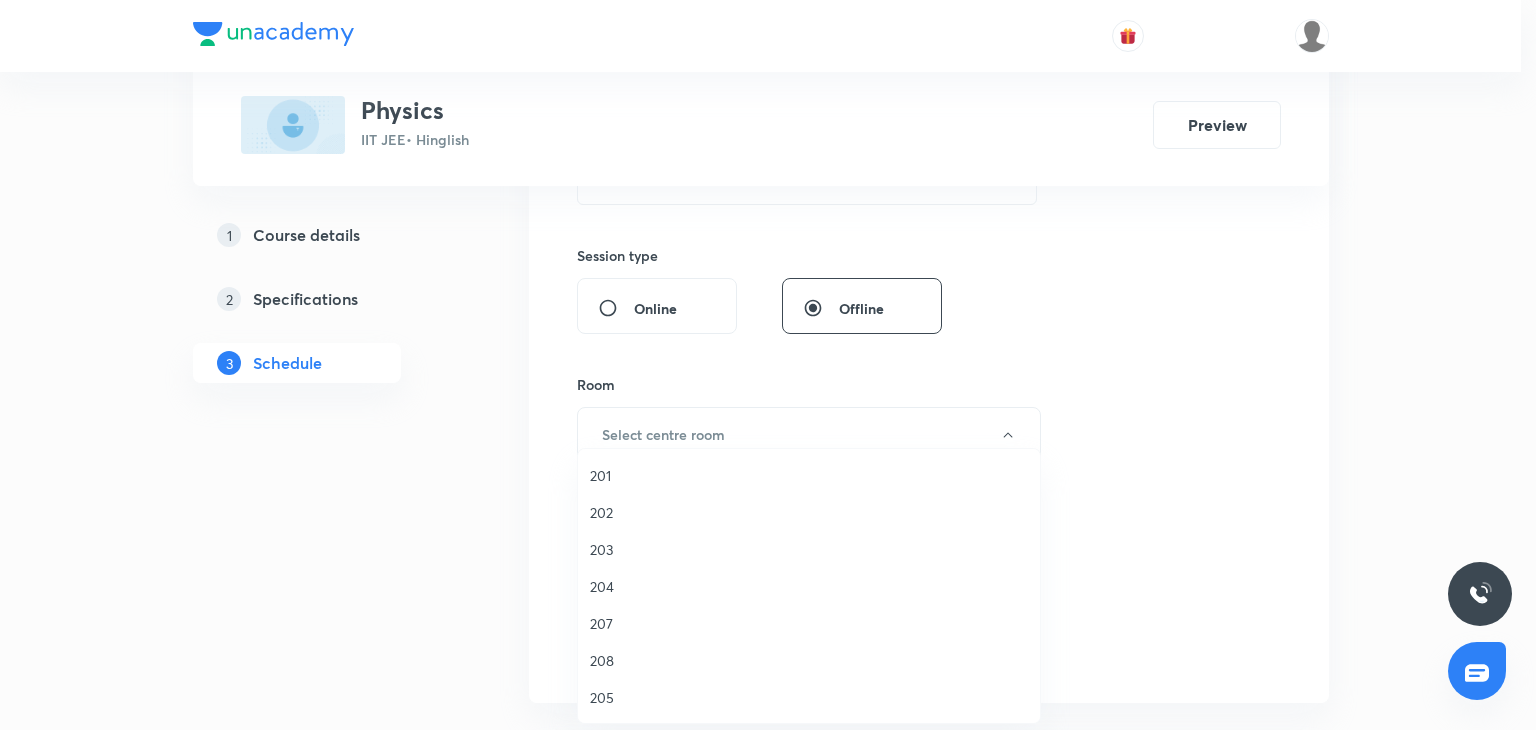 click on "201" at bounding box center (809, 475) 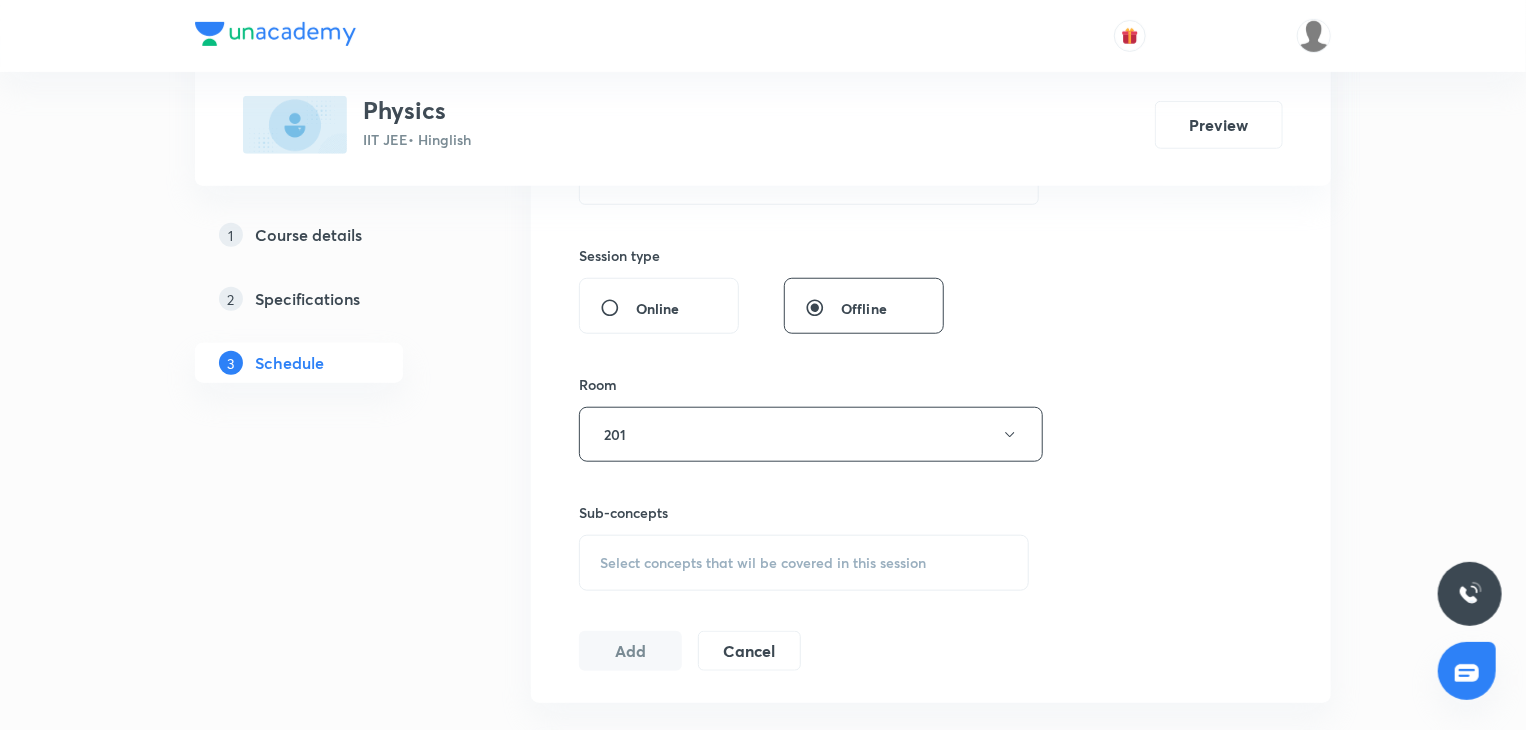 click on "Select concepts that wil be covered in this session" at bounding box center [804, 563] 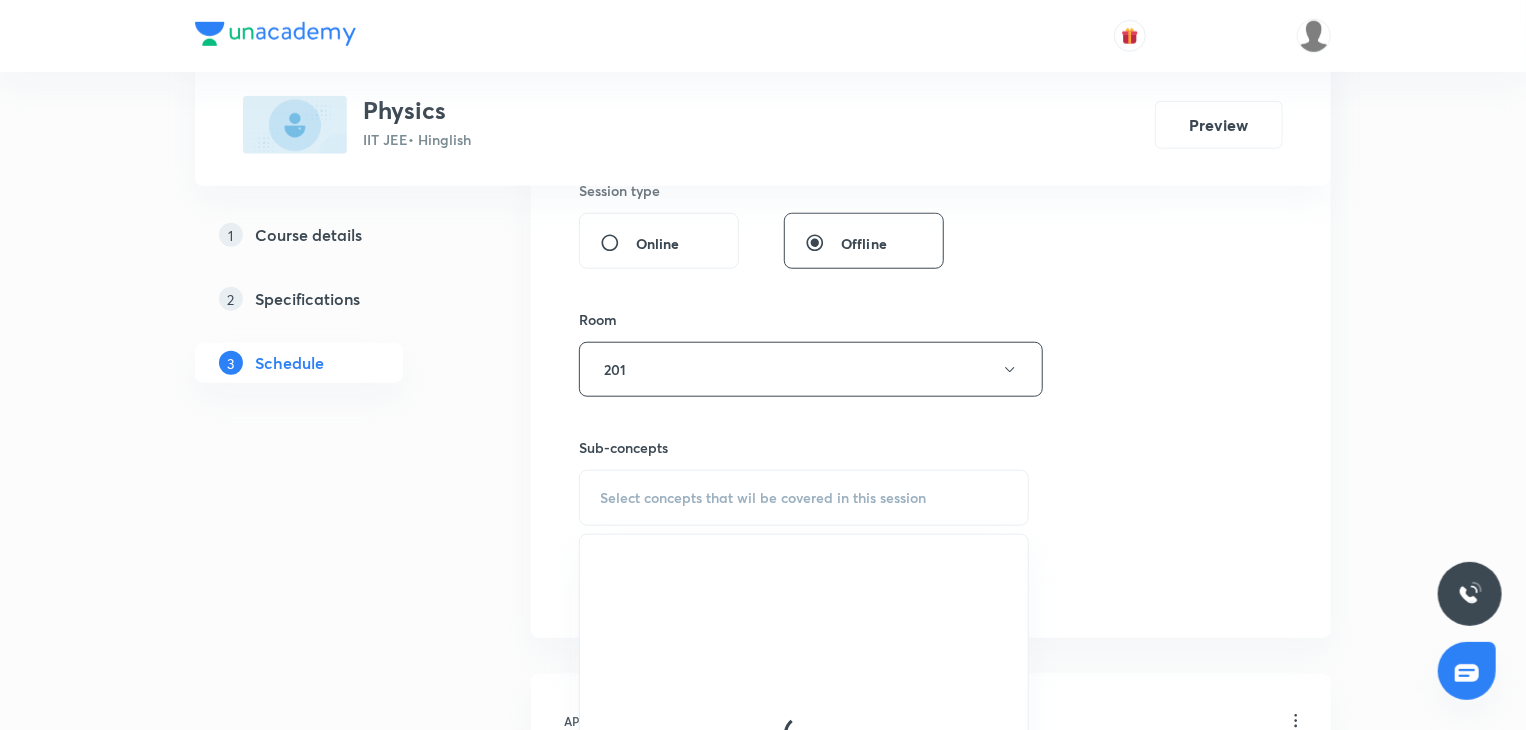 scroll, scrollTop: 800, scrollLeft: 0, axis: vertical 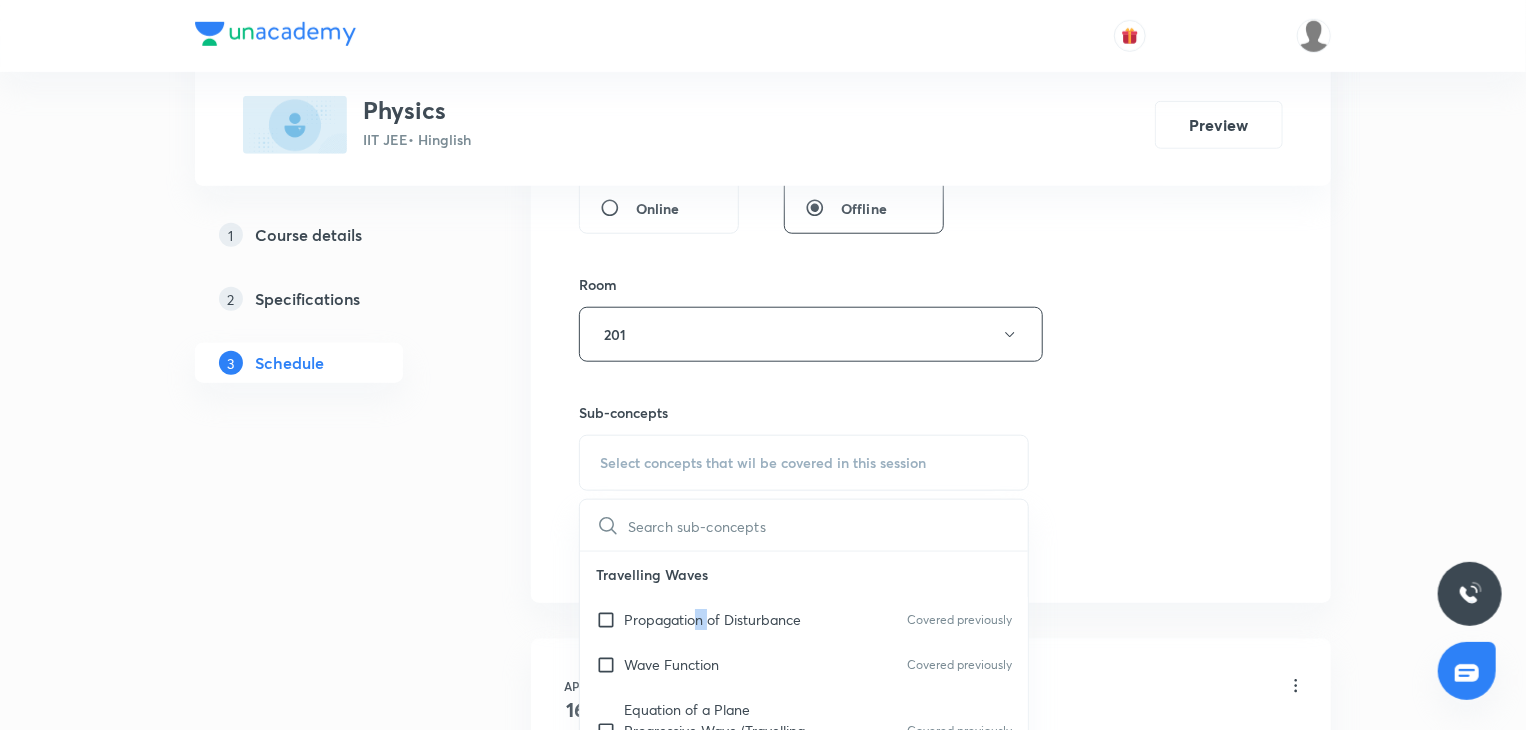 drag, startPoint x: 706, startPoint y: 620, endPoint x: 1068, endPoint y: 536, distance: 371.61807 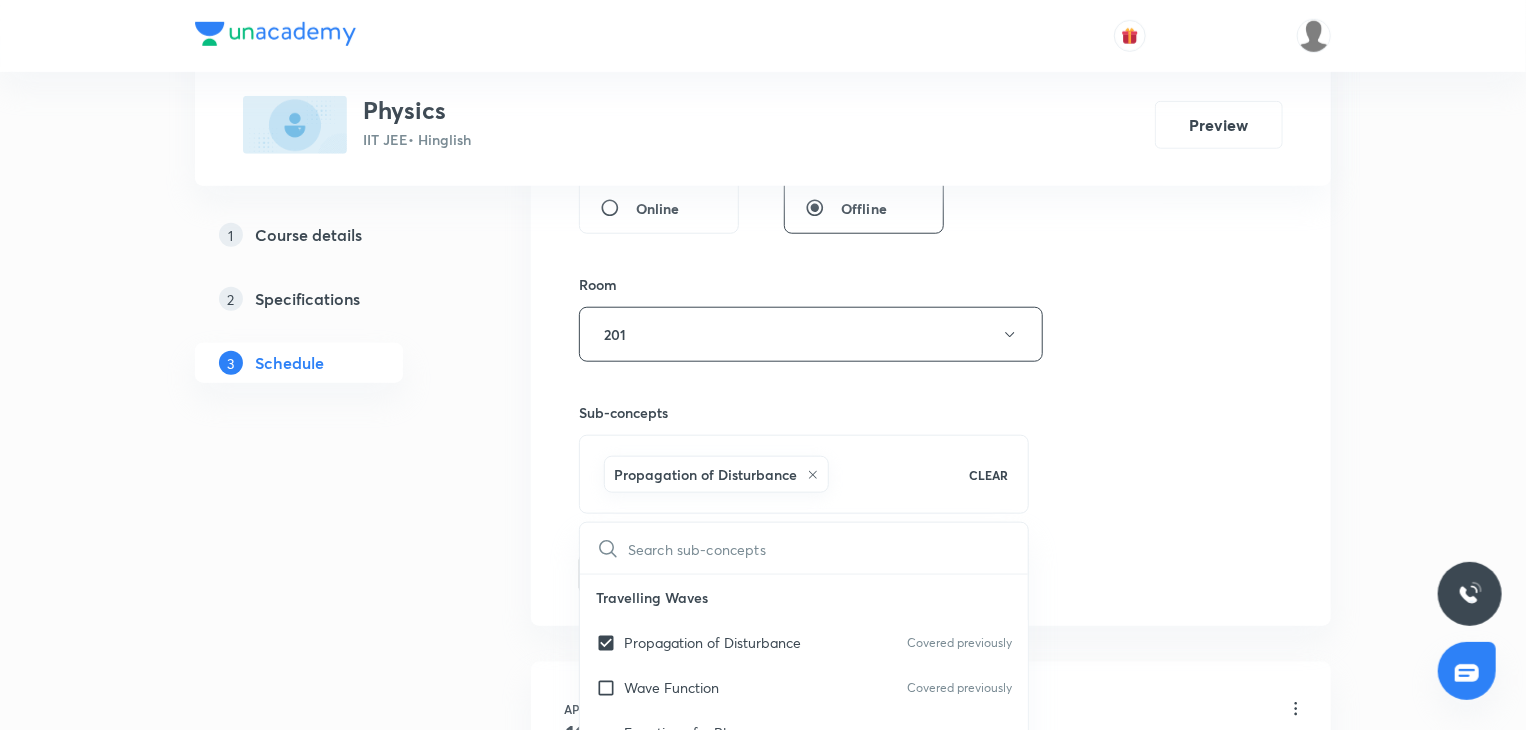 click on "Session  52 Live class Session title 17/99 Motion In Plane 2 ​ Schedule for Aug 5, 2025, 4:00 PM ​ Duration (in minutes) 80 ​   Session type Online Offline Room 201 Sub-concepts Propagation of Disturbance CLEAR ​ Travelling Waves Propagation of Disturbance Covered previously Wave Function  Covered previously Equation of a Plane Progressive Wave (Travelling Wave) Covered previously Travelling Wave Model Sinusoidal Waves on strings  Speed of Waves on String  Rate of Energy Transfer by sinusoidal waves on String Interpretation of dy/dx in Longitudinal Waves and transverse wave  Superposition & Reflection Sound Waves Superposition of Sinusoidal Waves Propagation of Sound Waves Interference of the Waves Speed of Sound Waves Quinck's Tube Speed of Sound:Newton's Formula Reflection of Waves at Fixed End and Free End Laplace's Correction  Reflection and Refraction of Wave Factors Affecting Speed of Sound in Gas  Waves on Strings Pressure Waves Characteristics of Stationary Waves Loudness and Frequency Lenses" at bounding box center (931, 113) 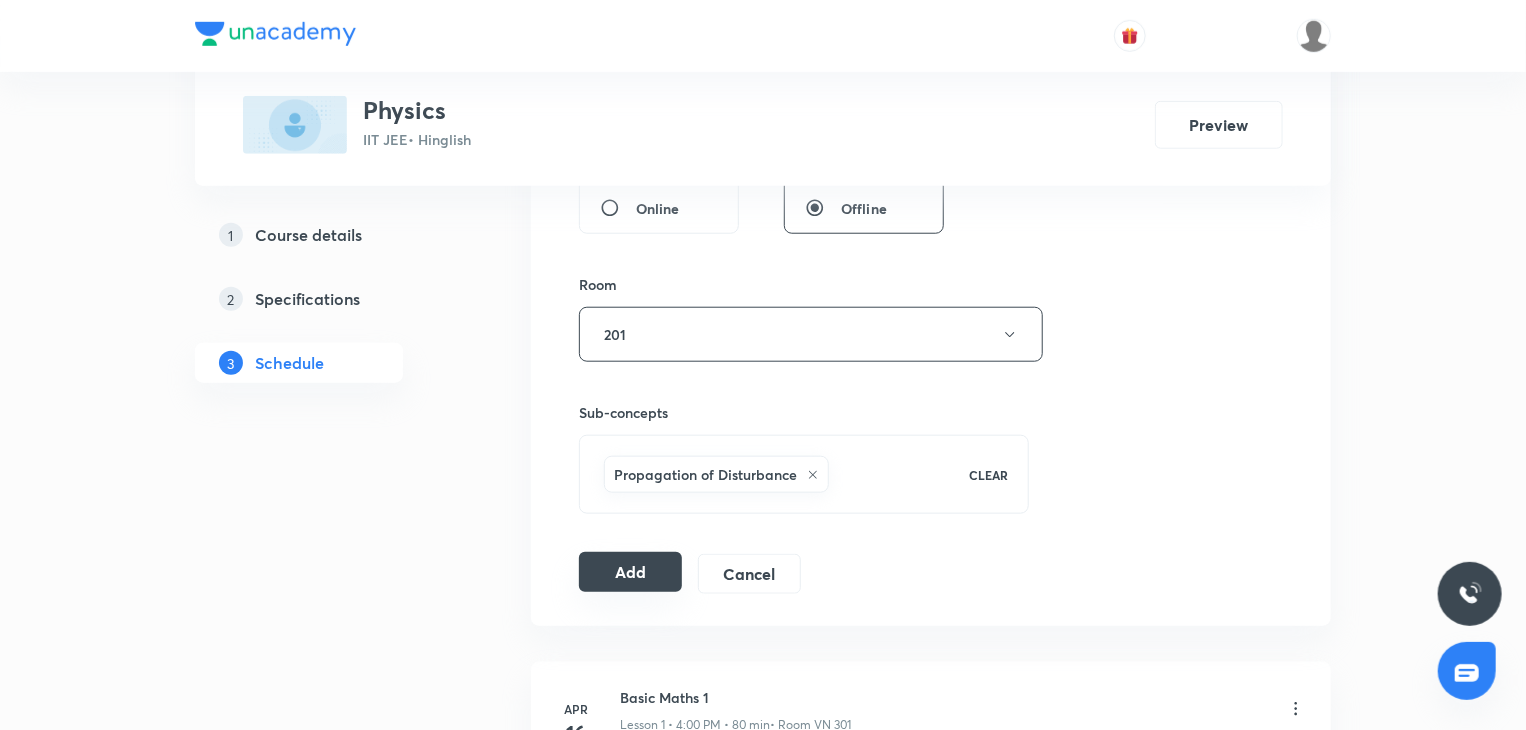 click on "Add" at bounding box center (630, 572) 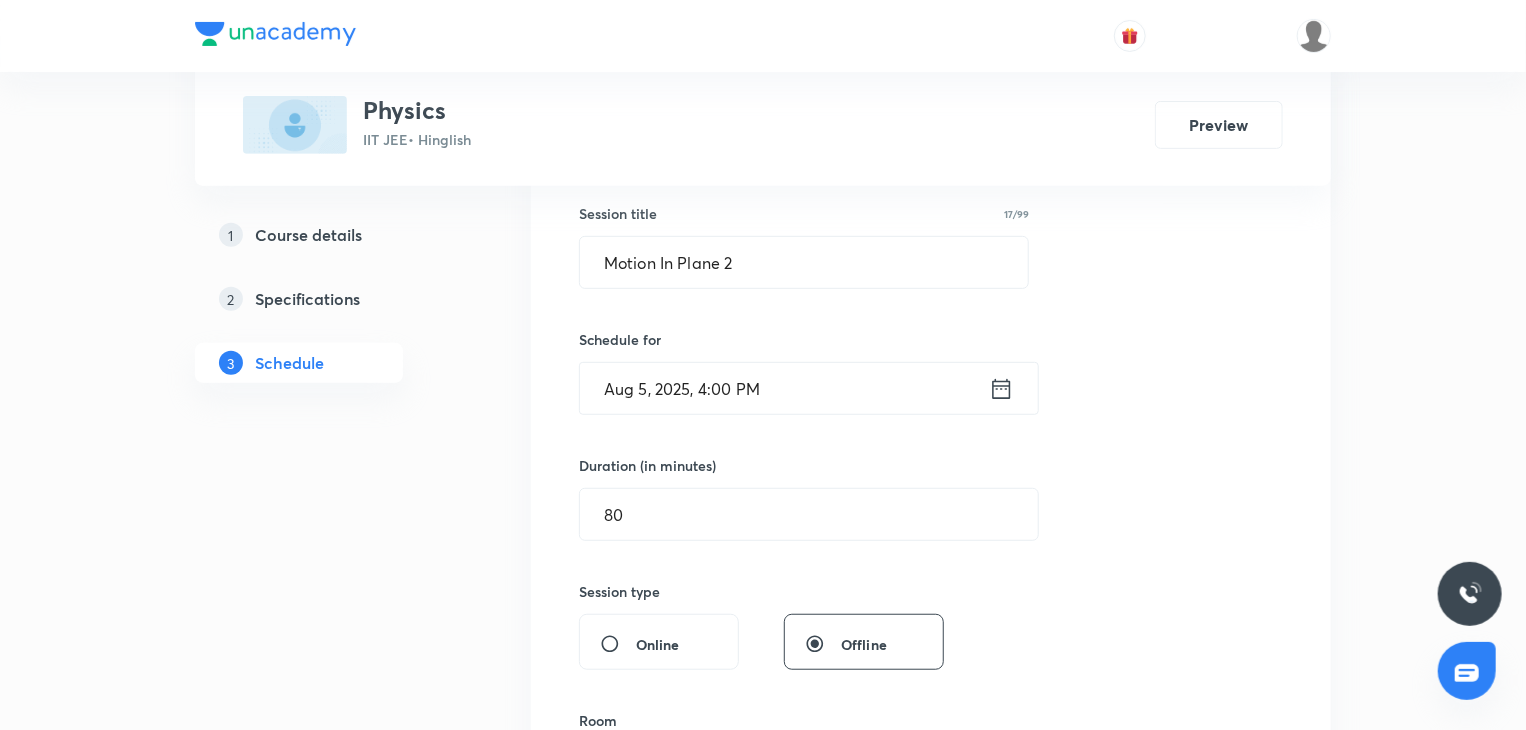 scroll, scrollTop: 400, scrollLeft: 0, axis: vertical 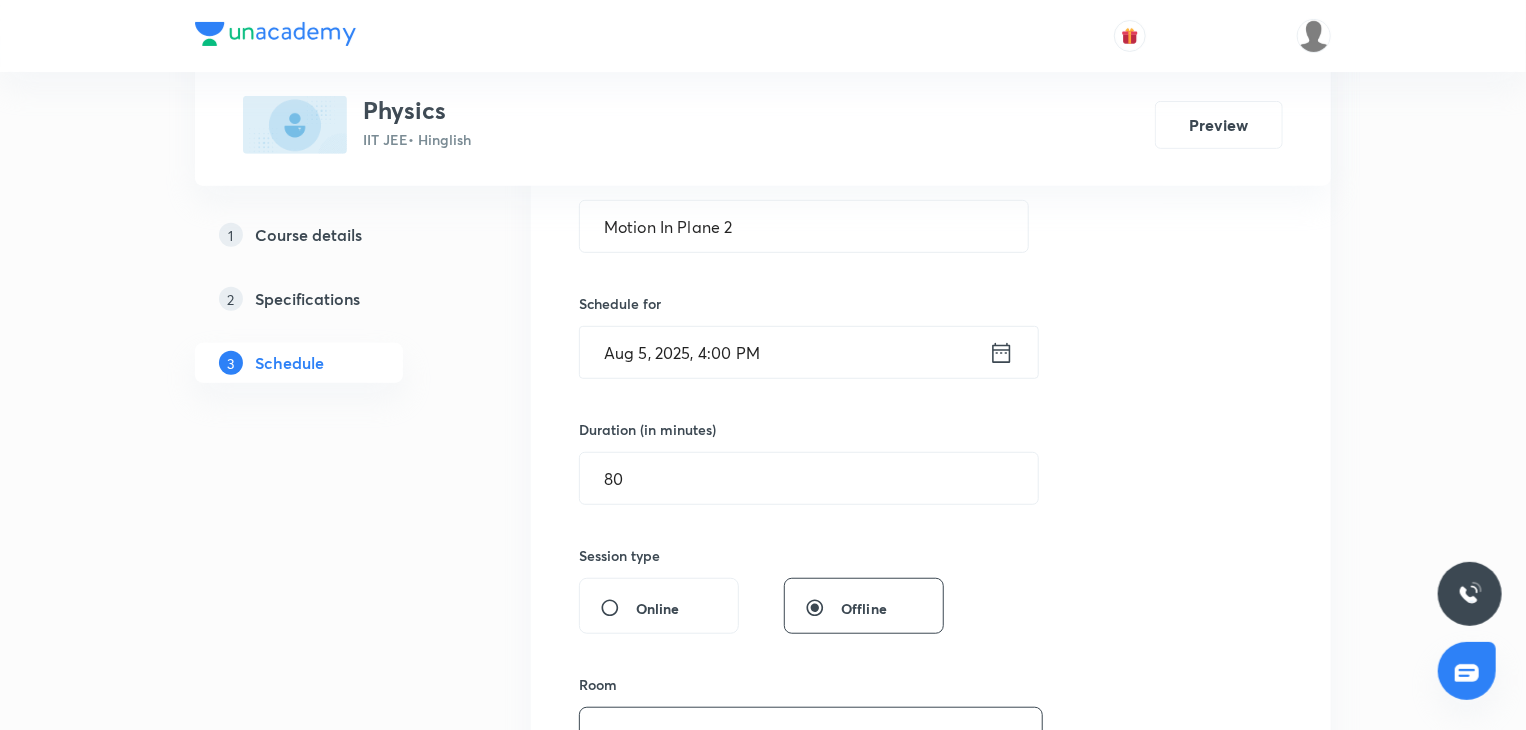 type 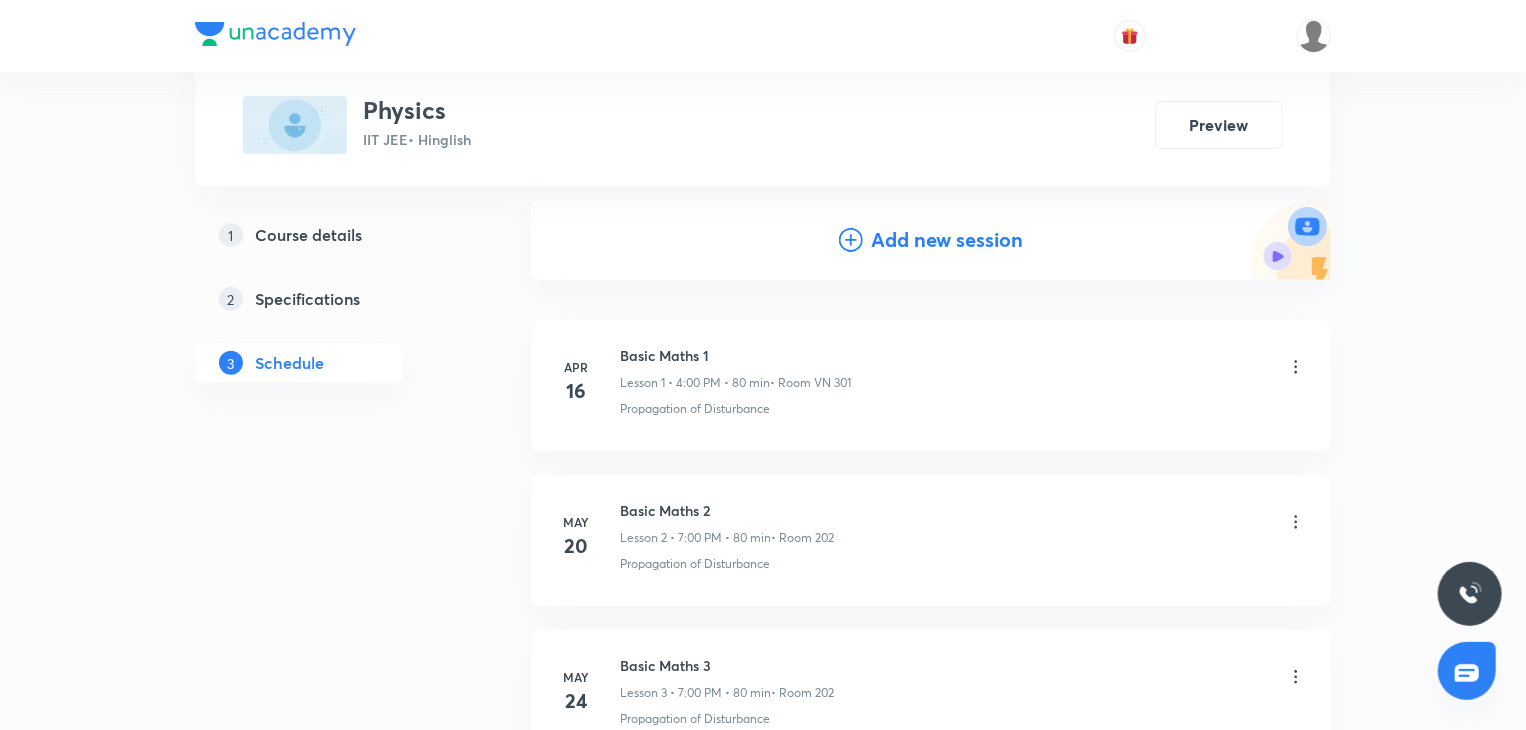 click on "Apr 16 Basic Maths 1 Lesson 1 • 4:00 PM • 80 min  • Room VN 301 Propagation of Disturbance" at bounding box center (931, 385) 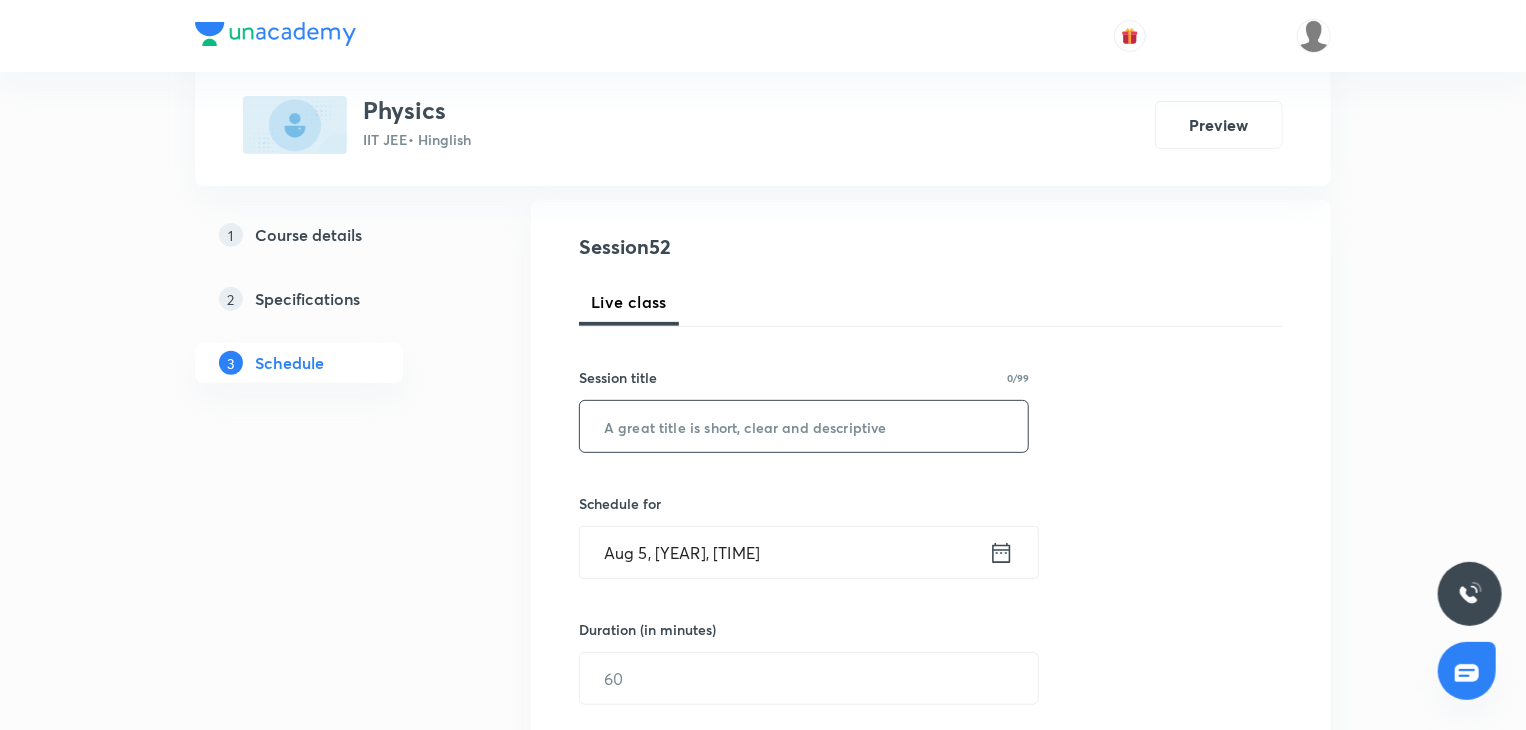 click at bounding box center (804, 426) 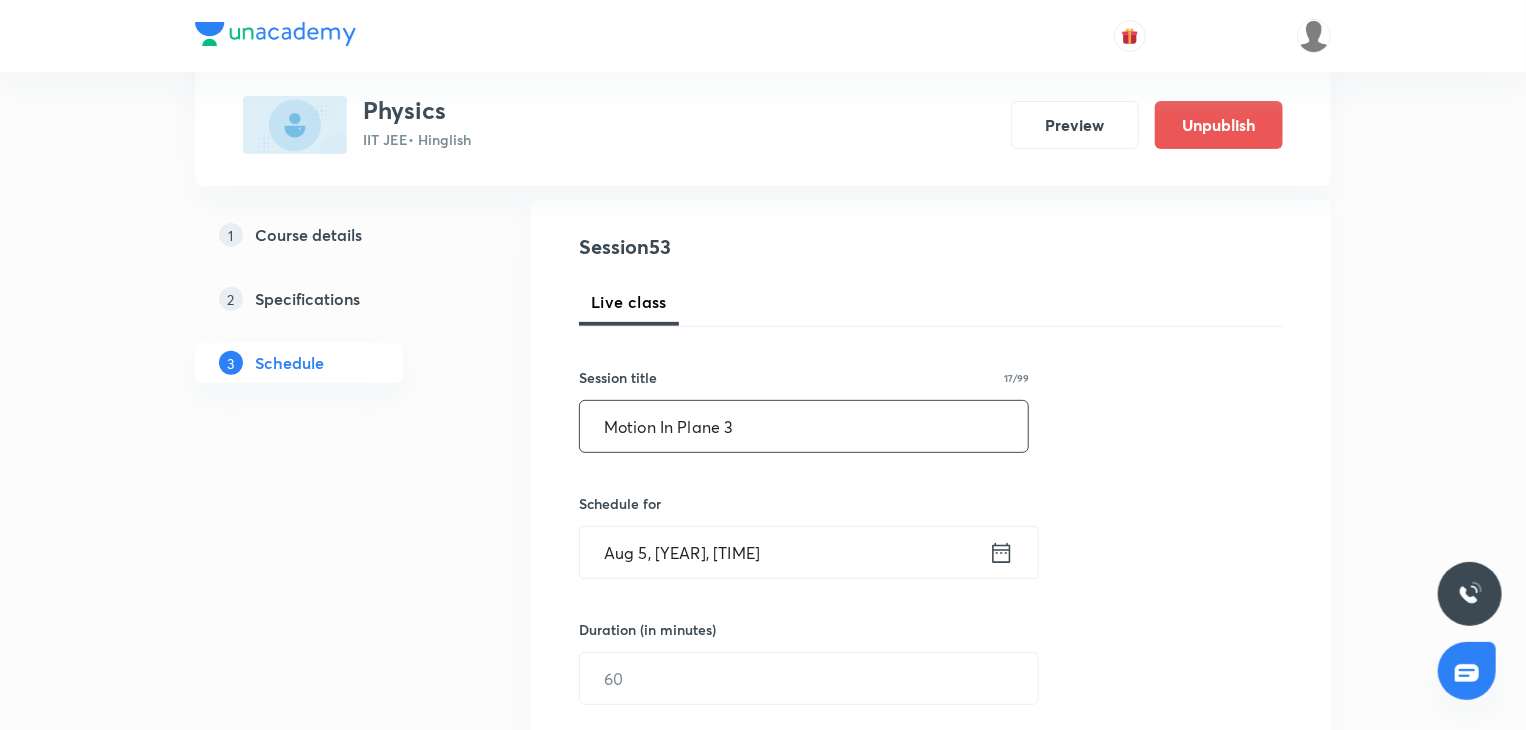 type on "Motion In Plane 3" 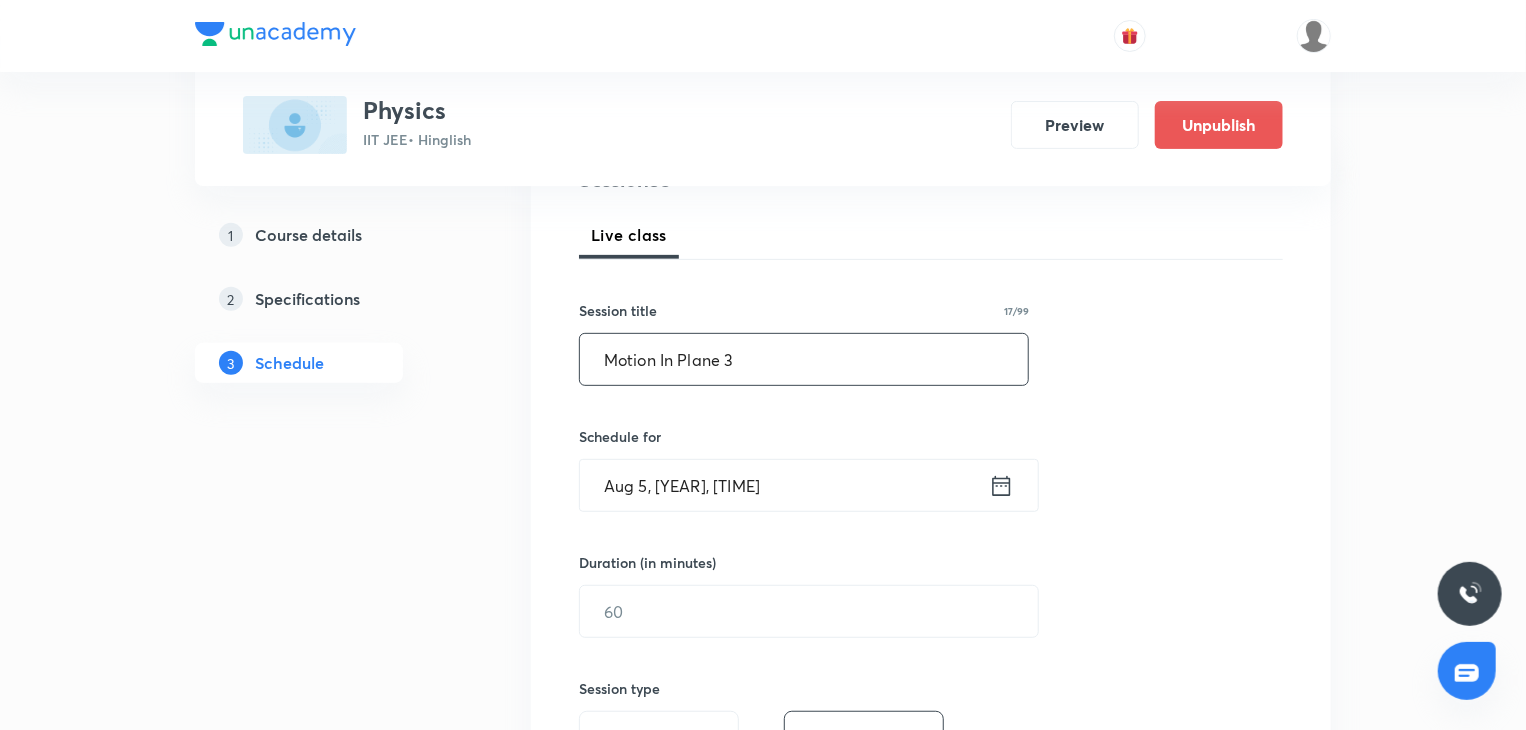 scroll, scrollTop: 300, scrollLeft: 0, axis: vertical 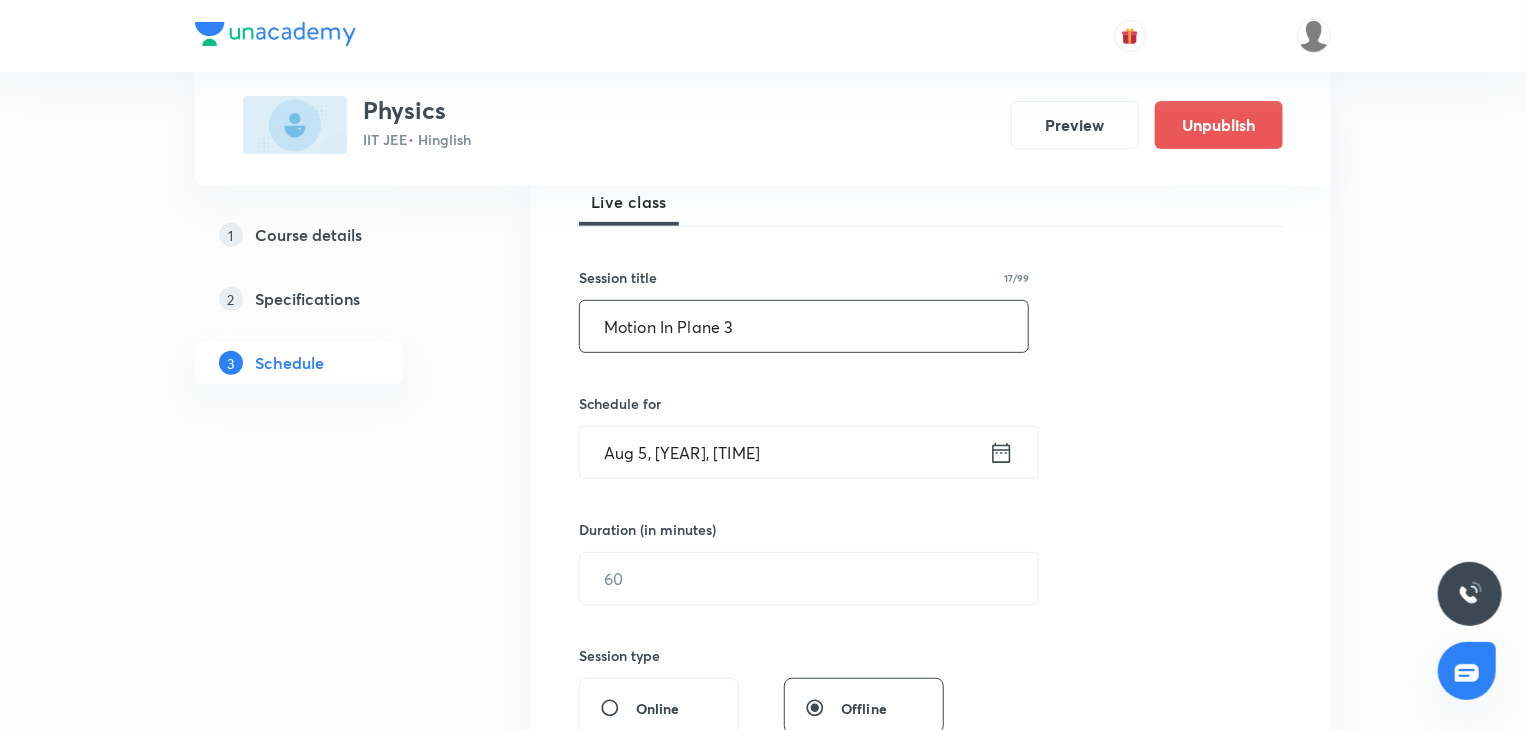 click on "Aug 5, 2025, 2:03 PM" at bounding box center (784, 452) 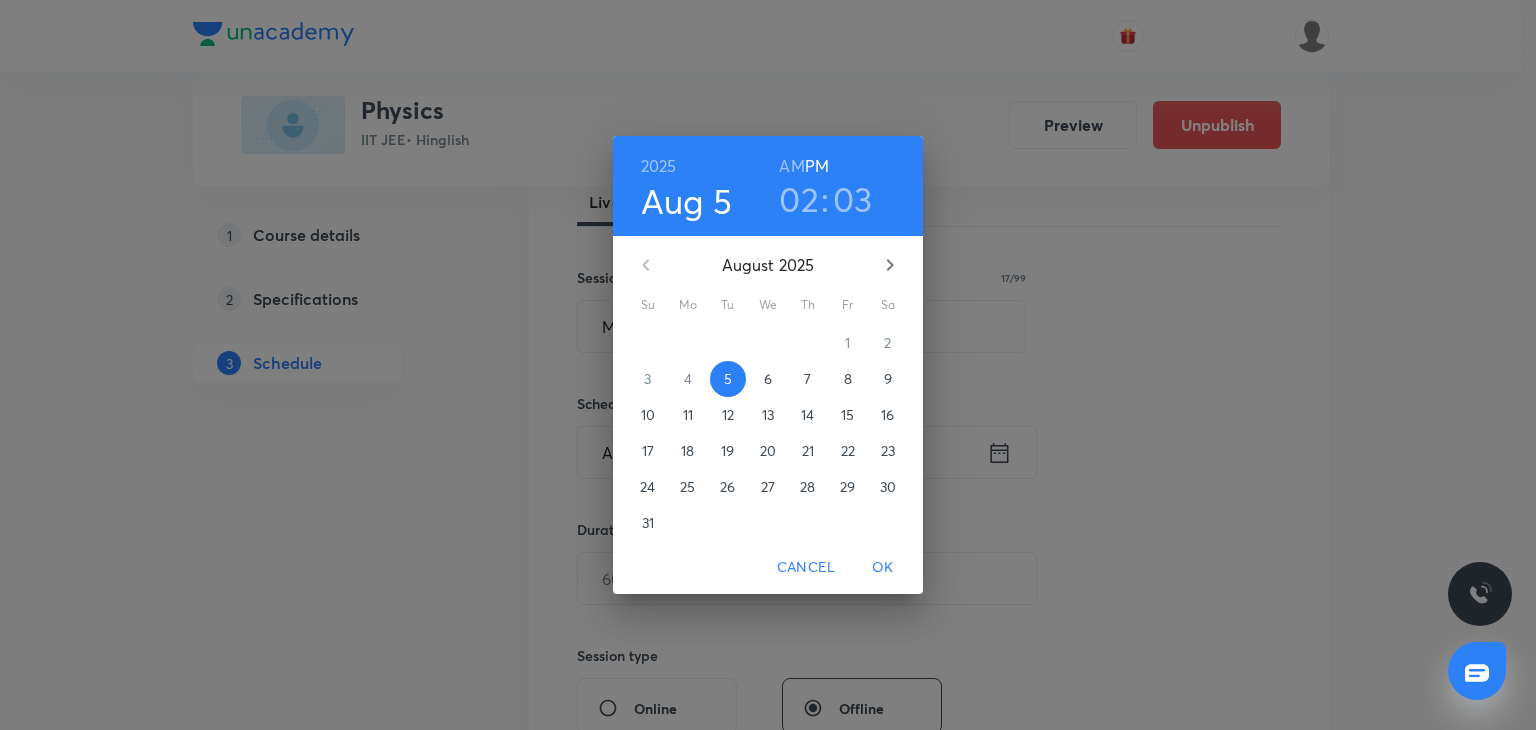click on "6" at bounding box center (768, 379) 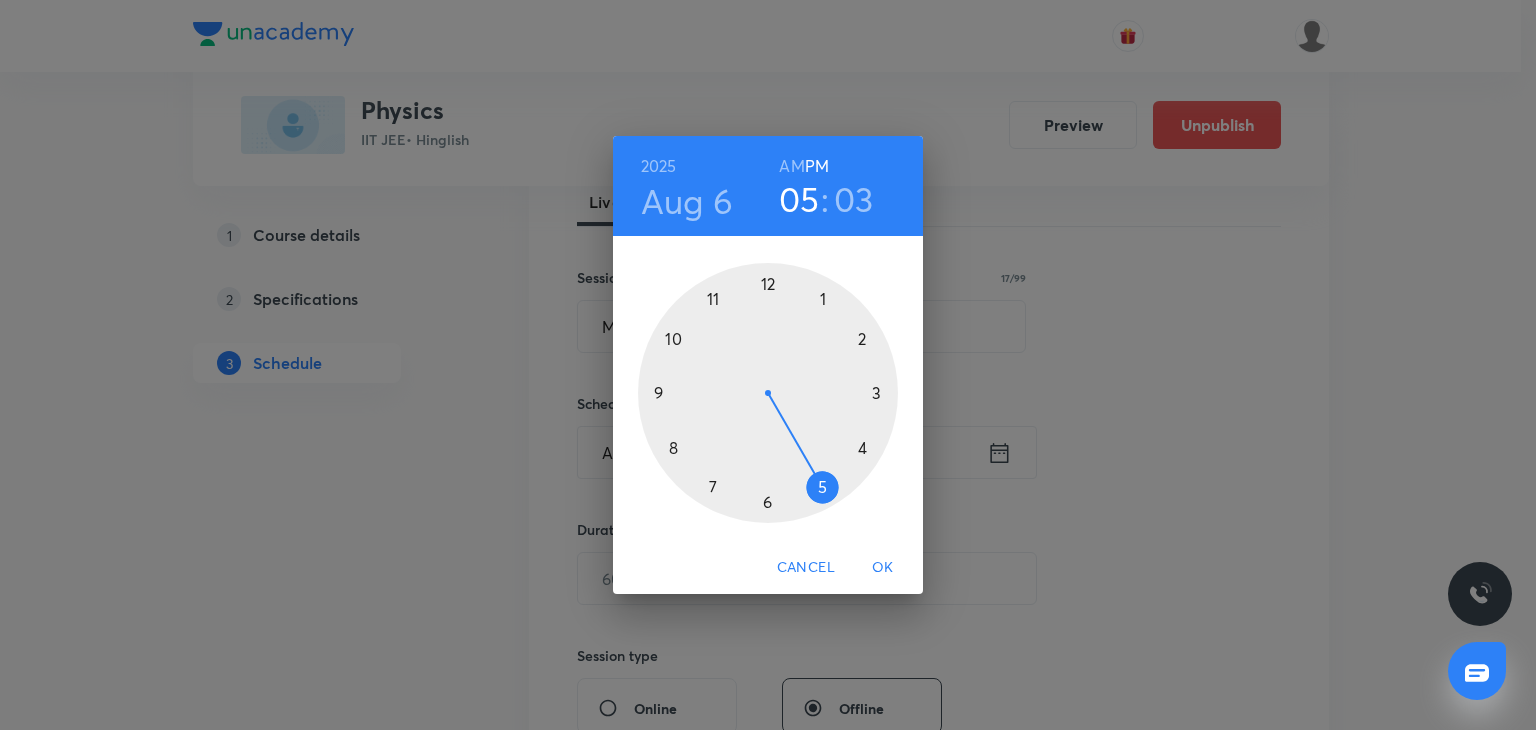 drag, startPoint x: 833, startPoint y: 473, endPoint x: 825, endPoint y: 488, distance: 17 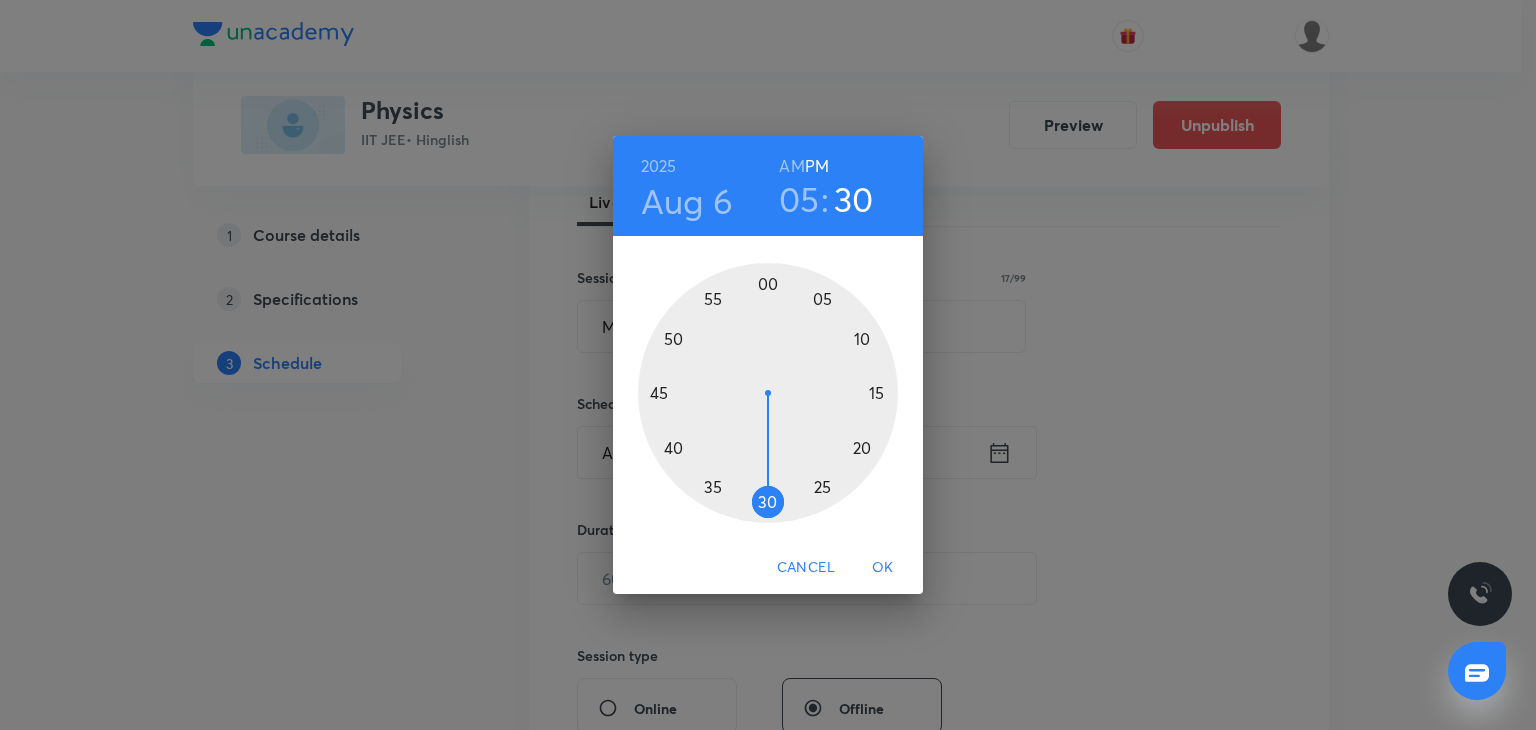 drag, startPoint x: 787, startPoint y: 499, endPoint x: 769, endPoint y: 513, distance: 22.803509 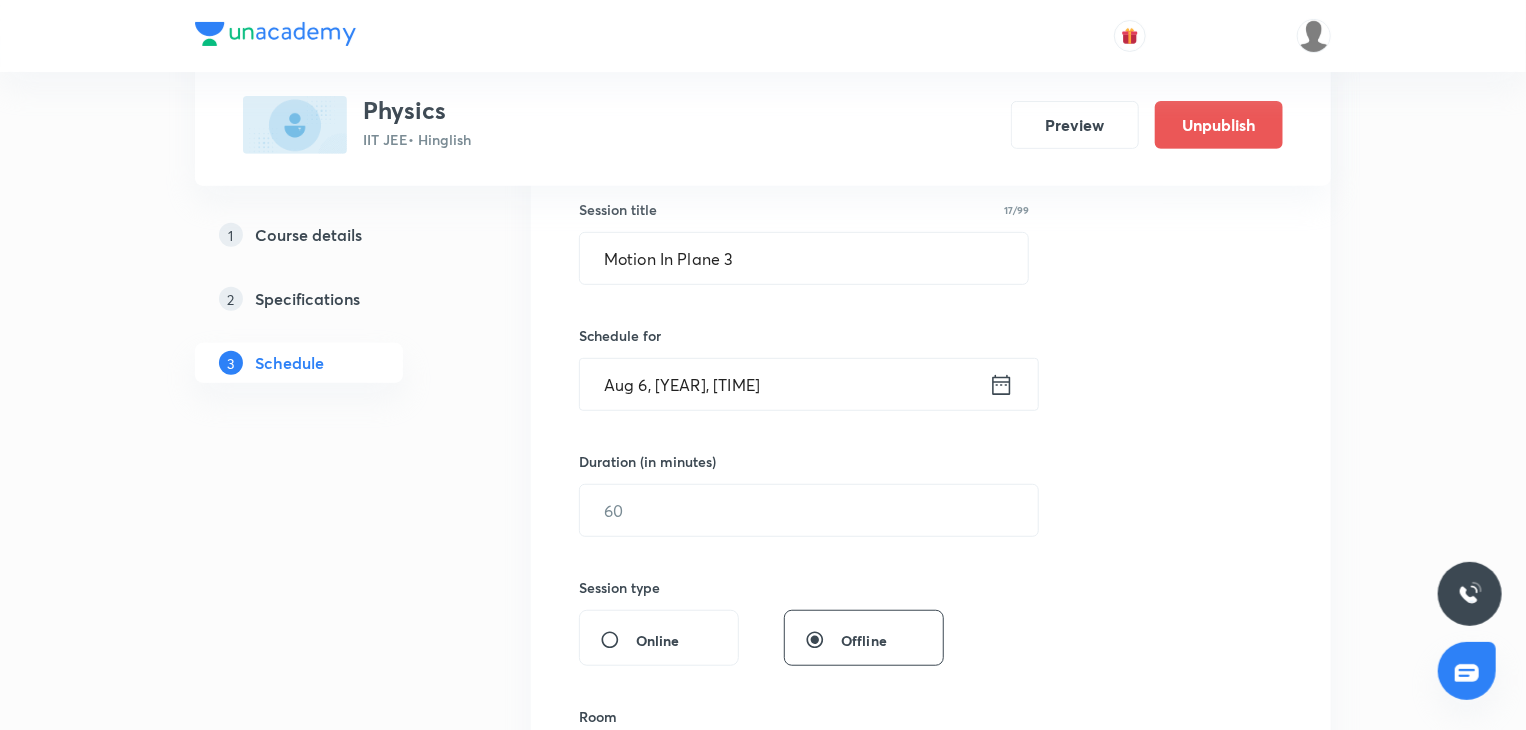 scroll, scrollTop: 400, scrollLeft: 0, axis: vertical 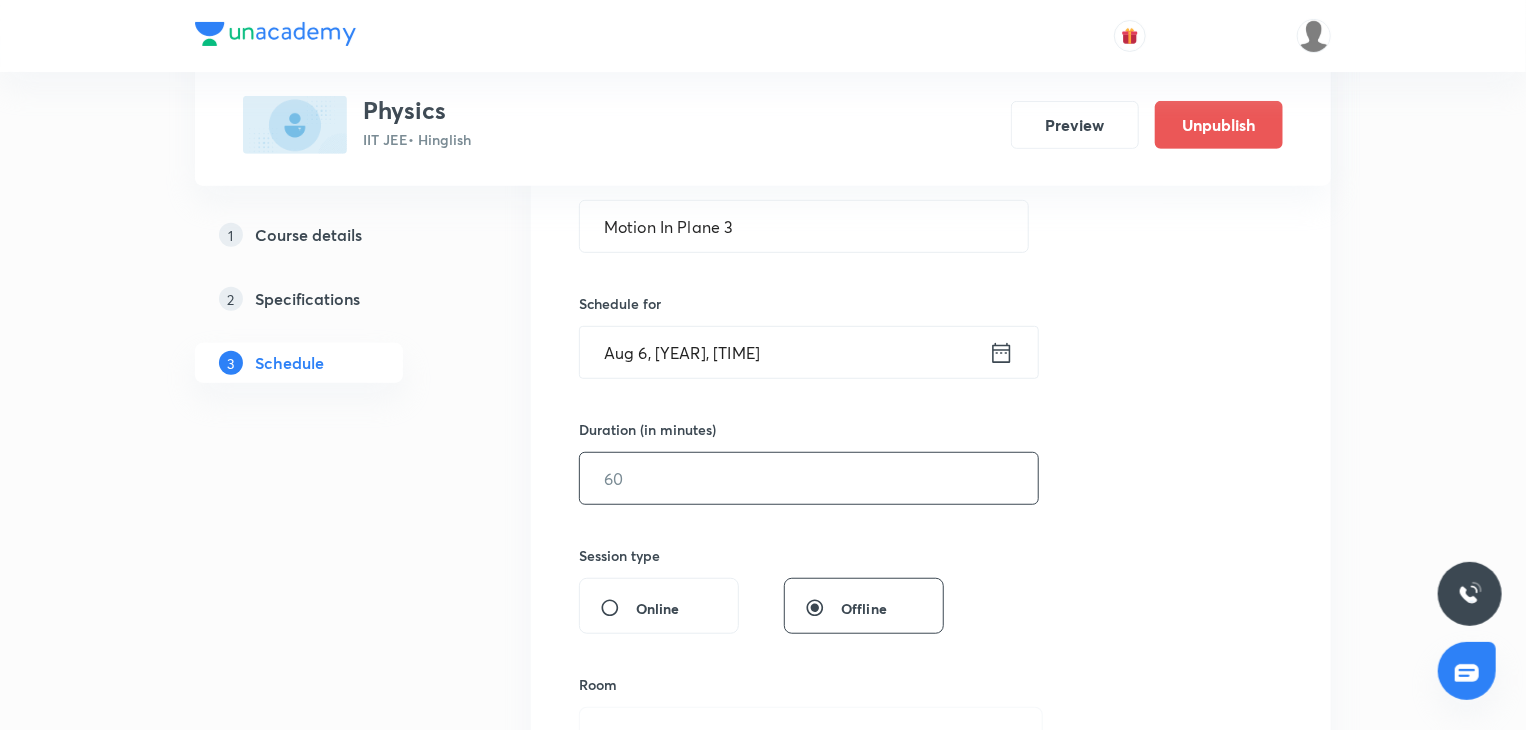 click at bounding box center (809, 478) 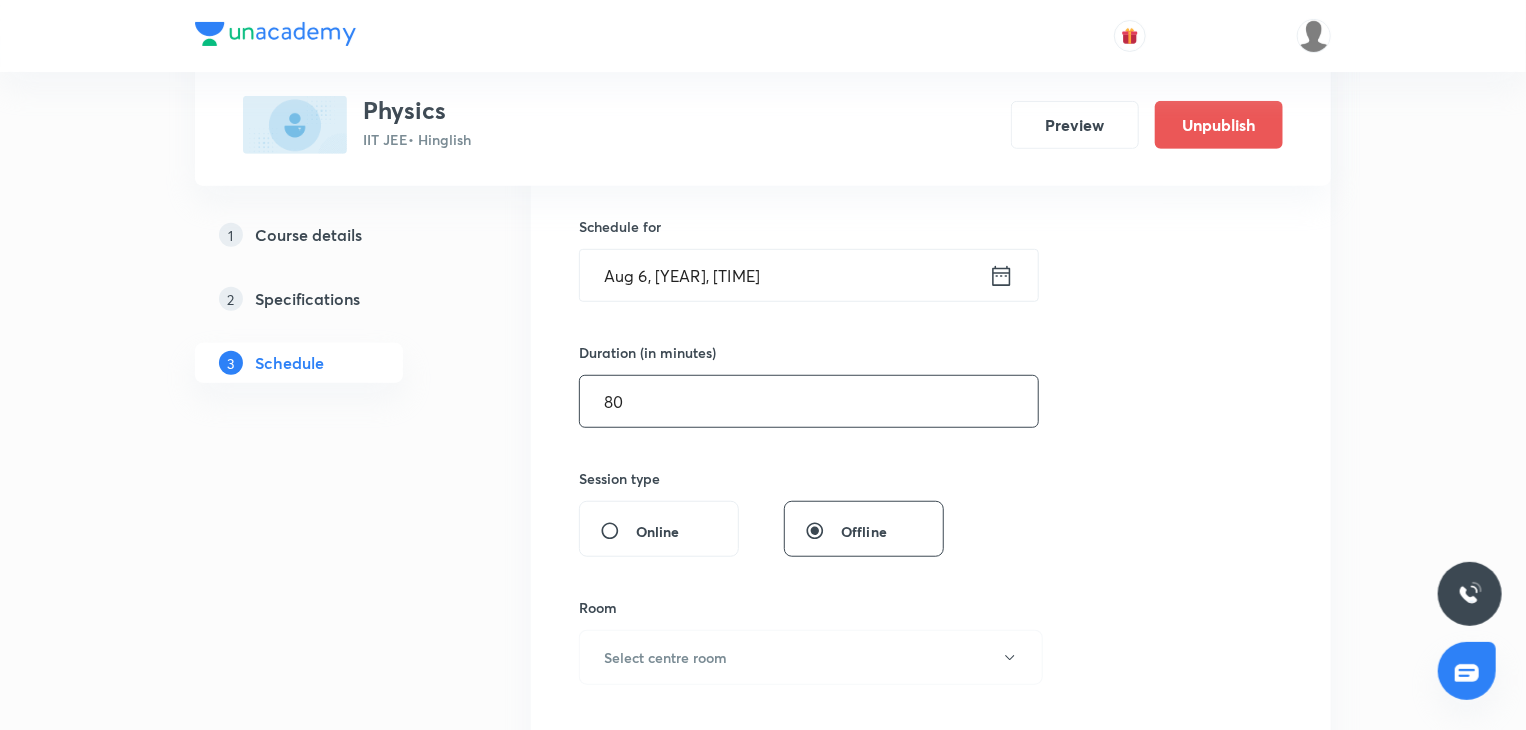 scroll, scrollTop: 700, scrollLeft: 0, axis: vertical 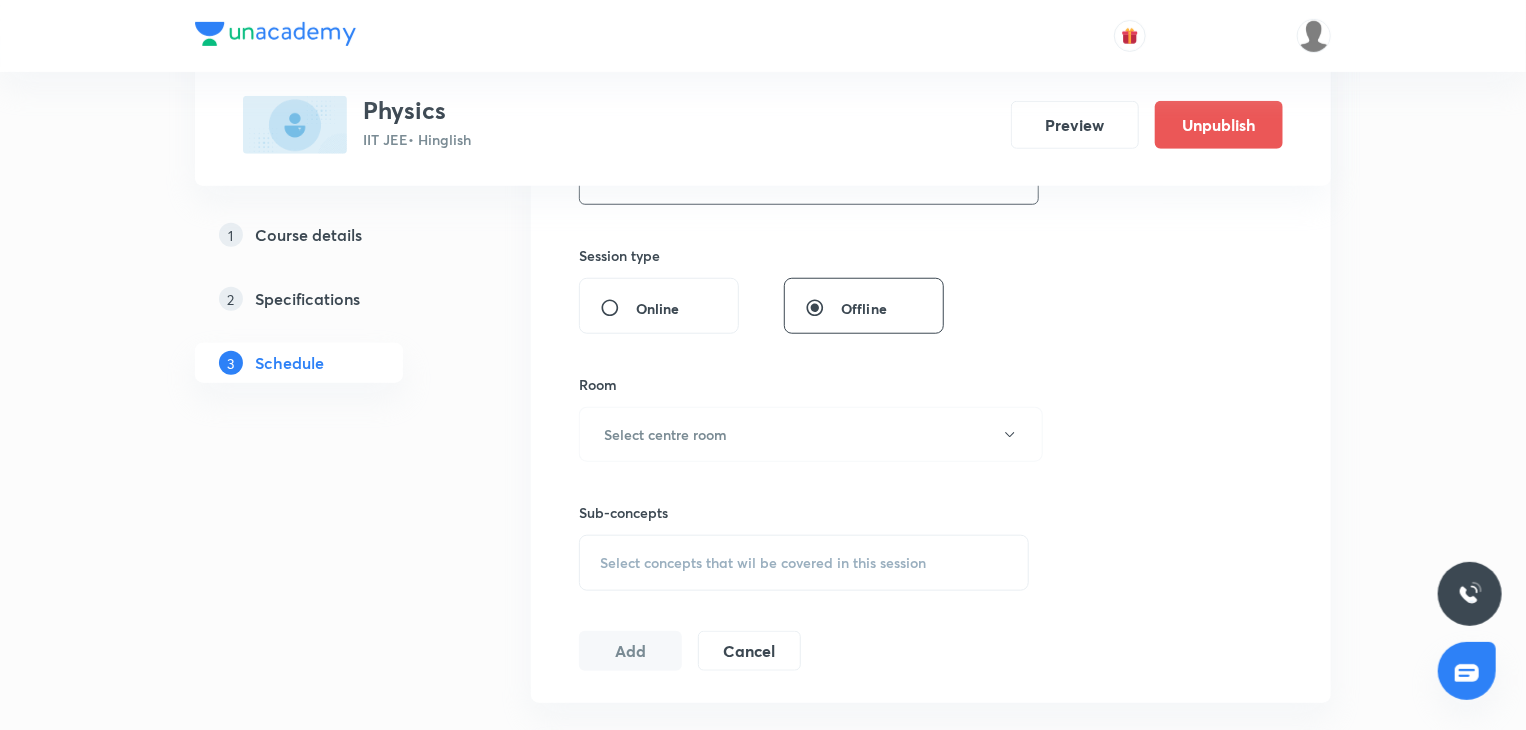 type on "80" 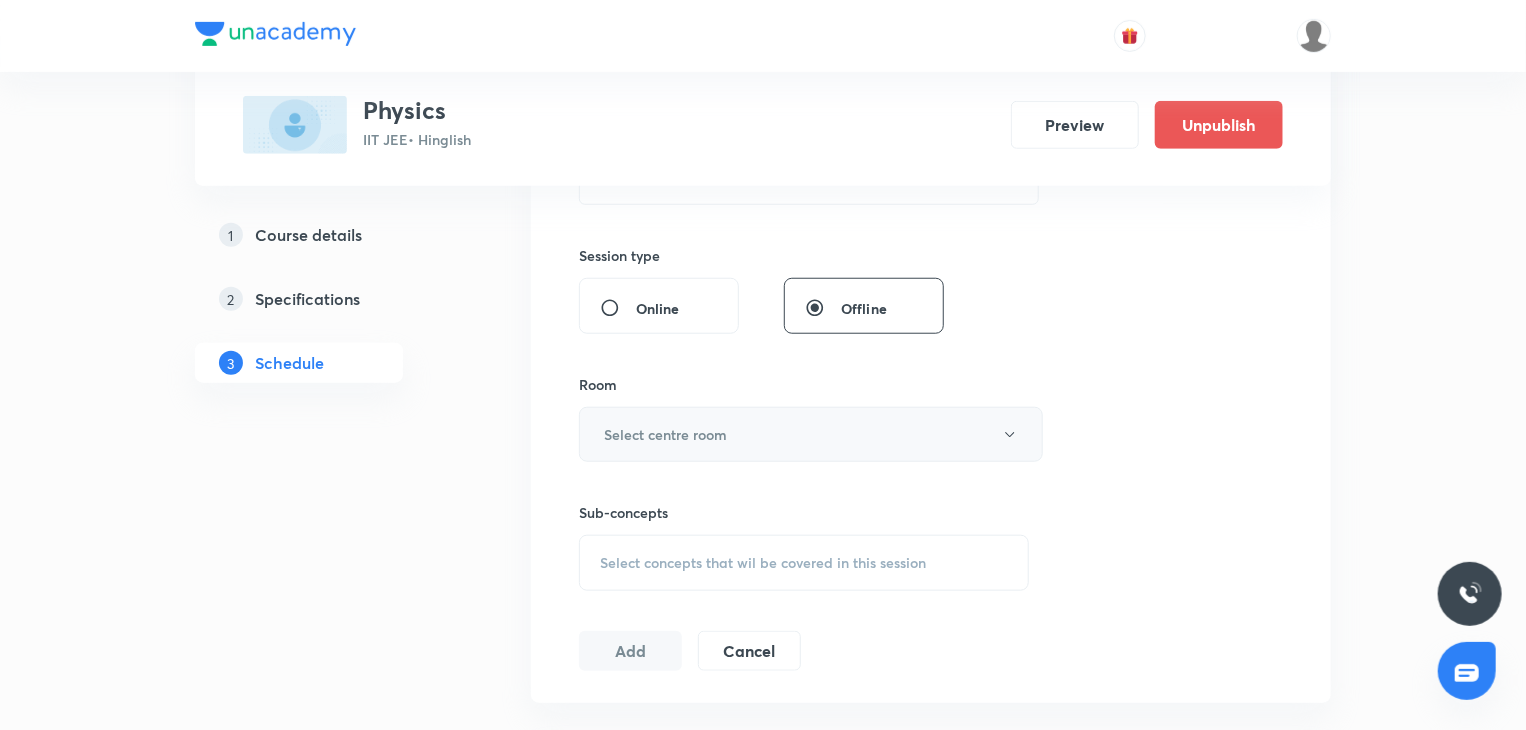 click on "Select centre room" at bounding box center (811, 434) 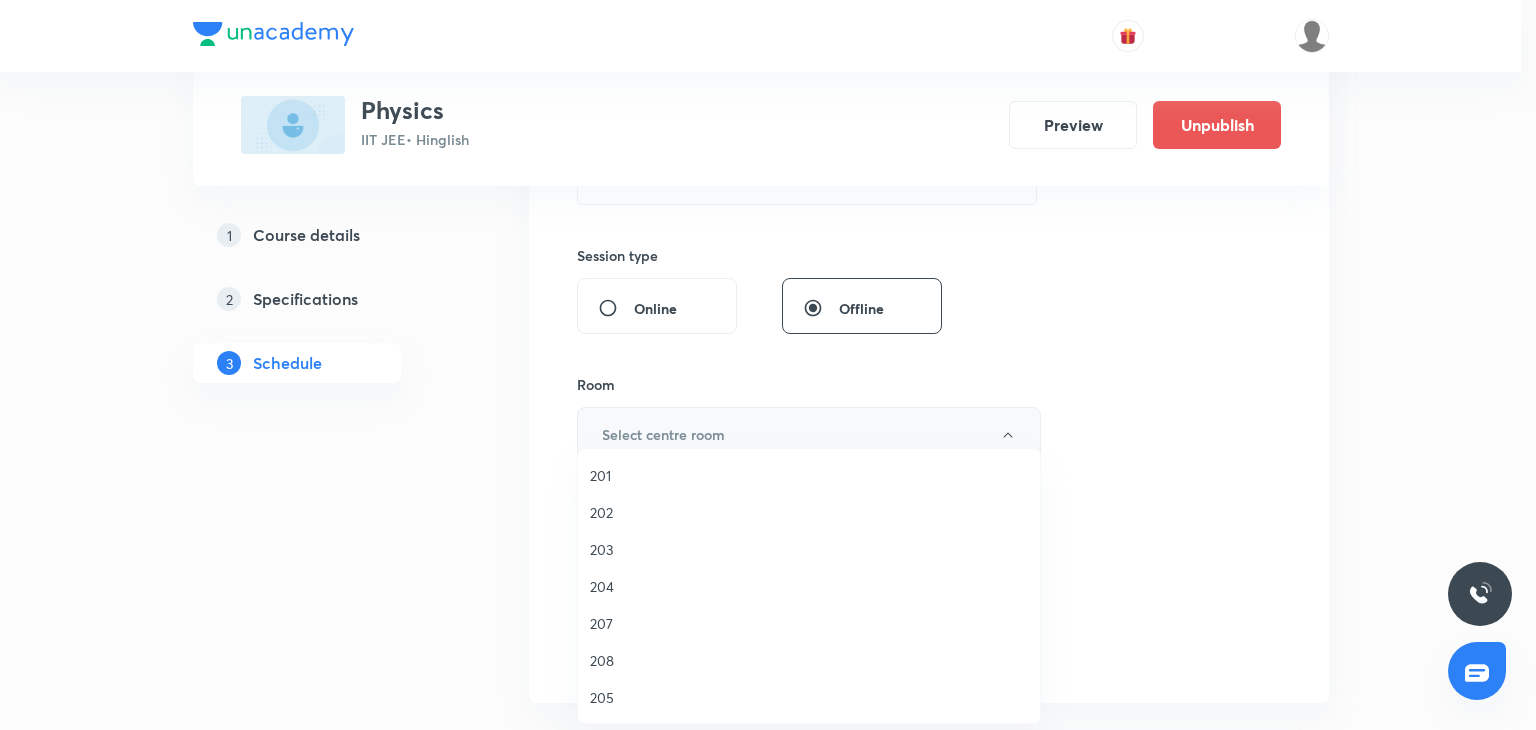 click on "202" at bounding box center [809, 512] 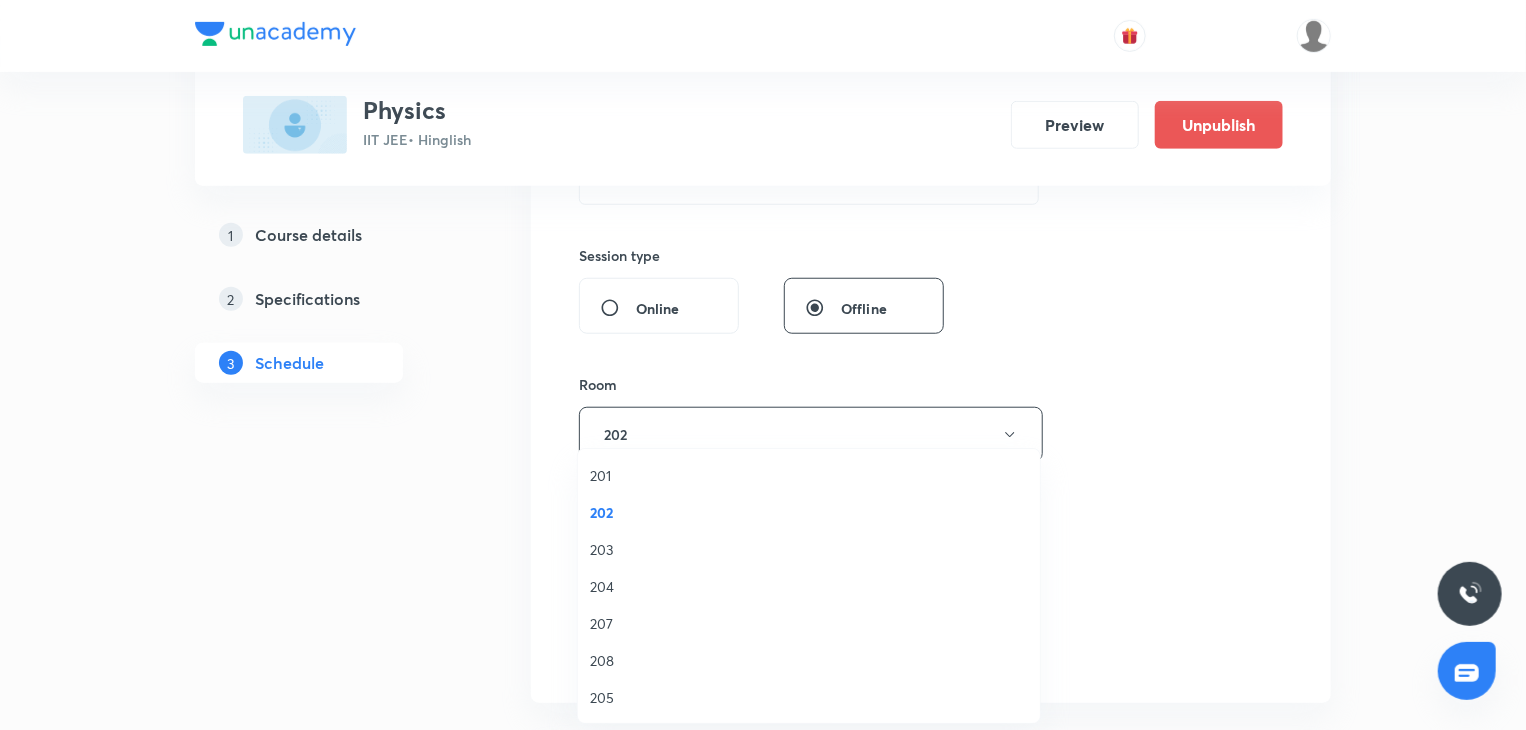 drag, startPoint x: 715, startPoint y: 545, endPoint x: 924, endPoint y: 549, distance: 209.03827 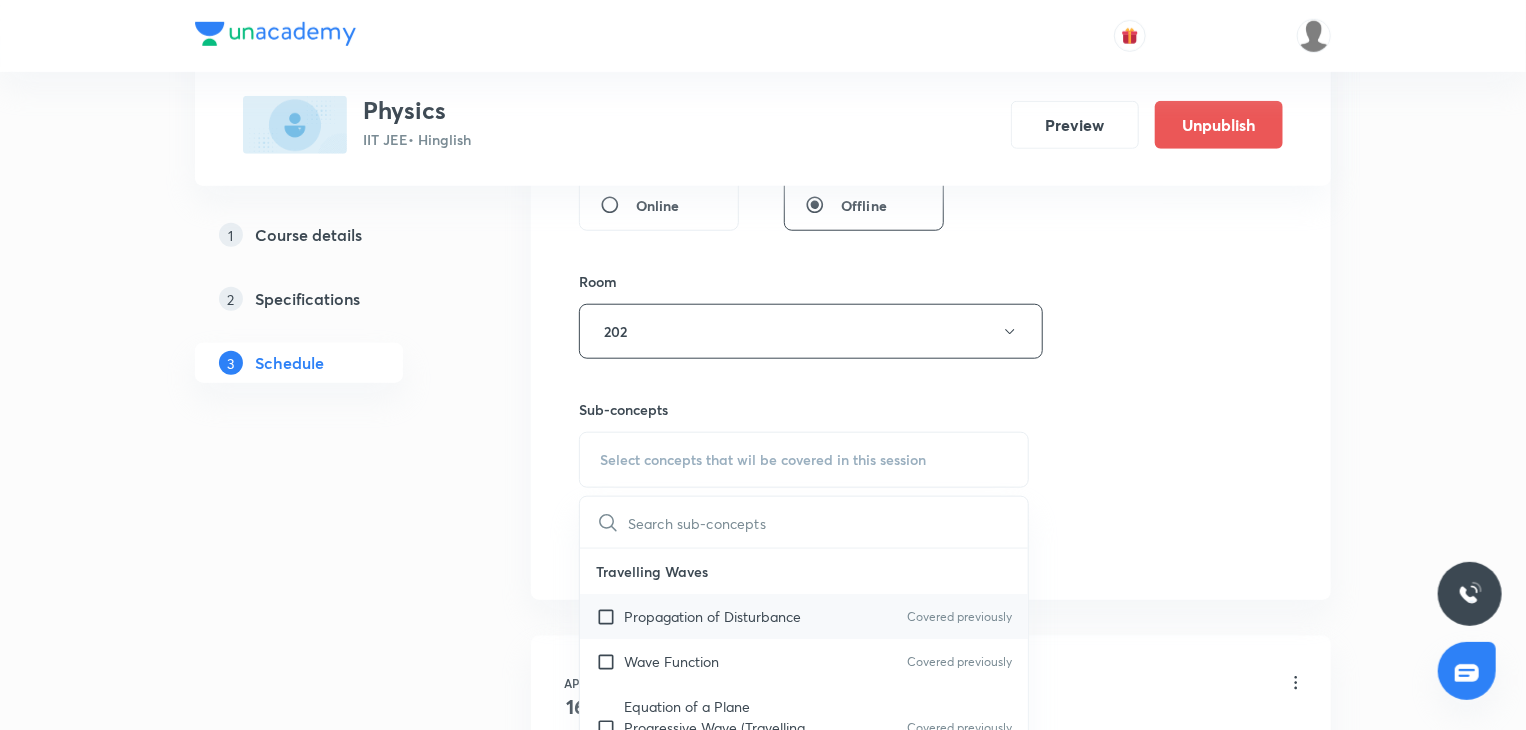 scroll, scrollTop: 900, scrollLeft: 0, axis: vertical 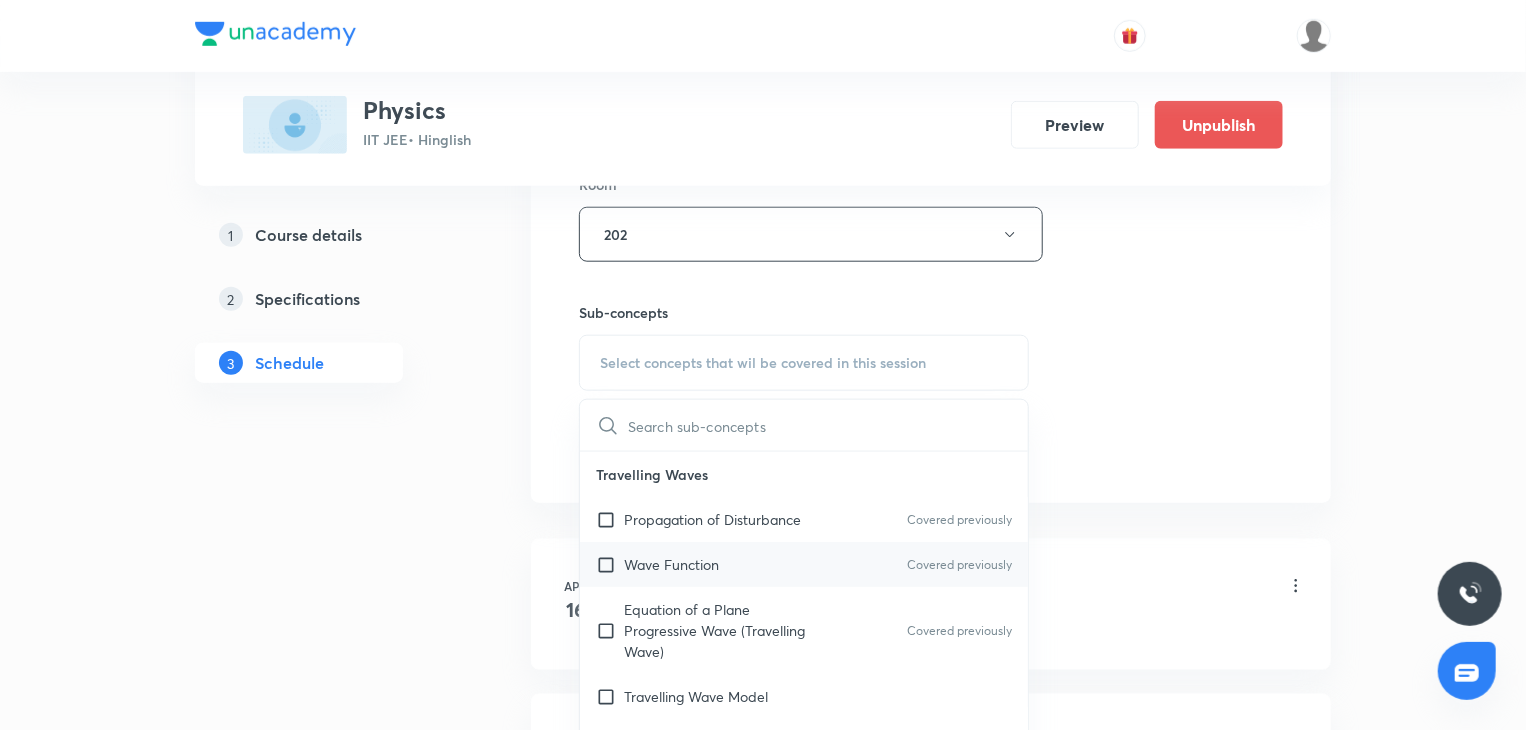 click on "Wave Function  Covered previously" at bounding box center [804, 564] 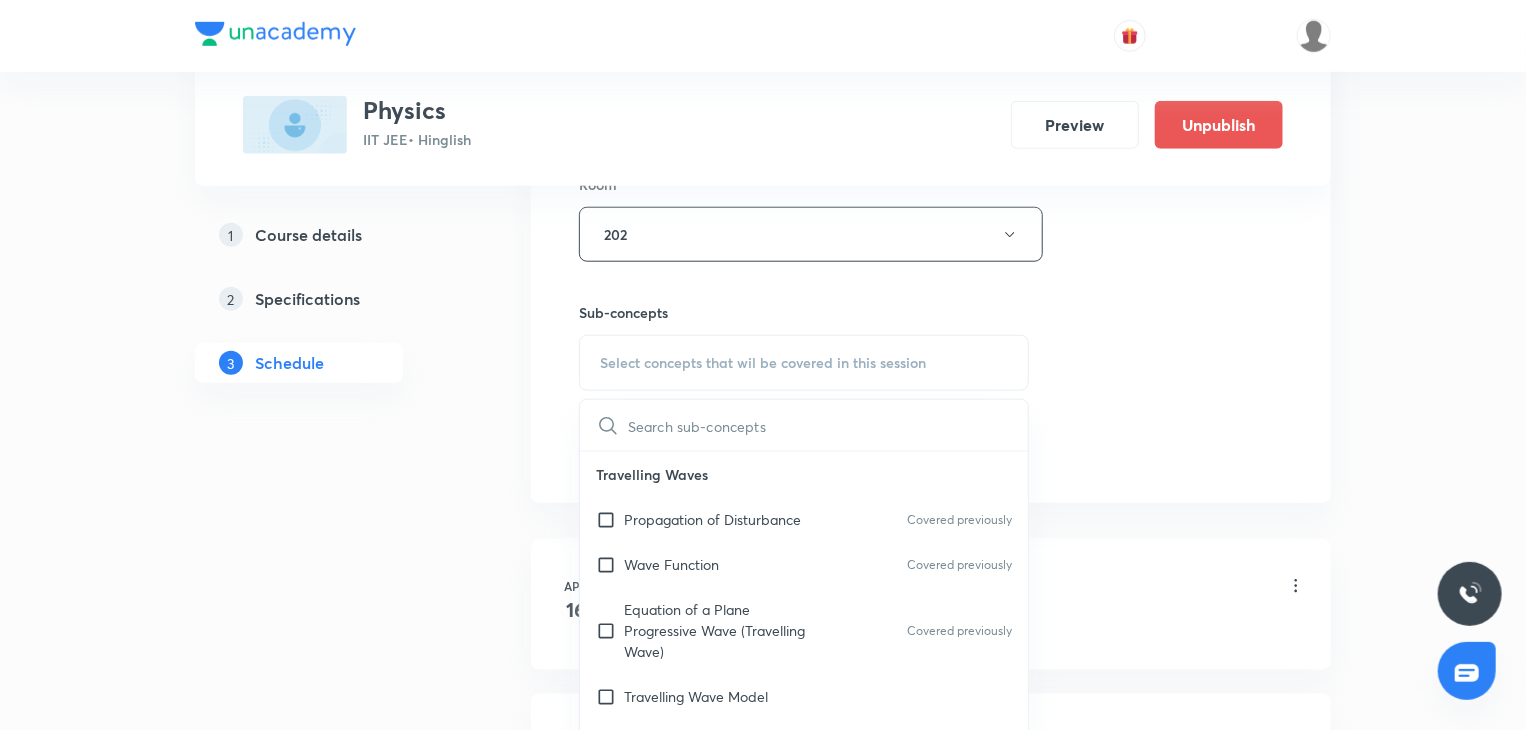 checkbox on "true" 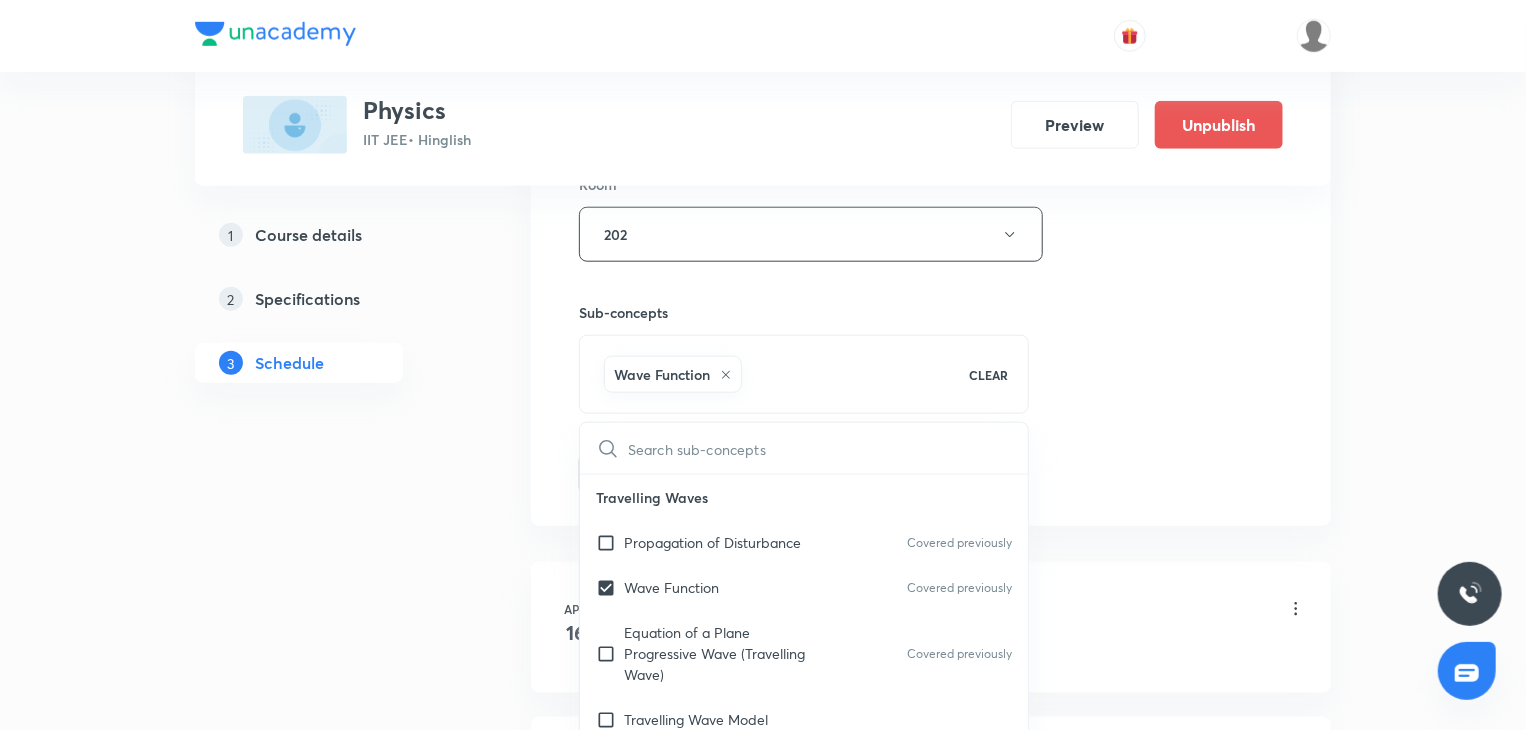 click on "Plus Courses Physics IIT JEE  • Hinglish Preview Unpublish 1 Course details 2 Specifications 3 Schedule Schedule 52  classes Session  53 Live class Session title 17/99 Motion In Plane 3 ​ Schedule for Aug 6, 2025, 5:30 PM ​ Duration (in minutes) 80 ​   Session type Online Offline Room 202 Sub-concepts Wave Function  CLEAR ​ Travelling Waves Propagation of Disturbance Covered previously Wave Function  Covered previously Equation of a Plane Progressive Wave (Travelling Wave) Covered previously Travelling Wave Model Sinusoidal Waves on strings  Speed of Waves on String  Rate of Energy Transfer by sinusoidal waves on String Interpretation of dy/dx in Longitudinal Waves and transverse wave  Superposition & Reflection Sound Waves Superposition of Sinusoidal Waves Propagation of Sound Waves Interference of the Waves Speed of Sound Waves Quinck's Tube Speed of Sound:Newton's Formula Reflection of Waves at Fixed End and Free End Laplace's Correction  Reflection and Refraction of Wave Waves on Strings Lenses" at bounding box center [763, 3943] 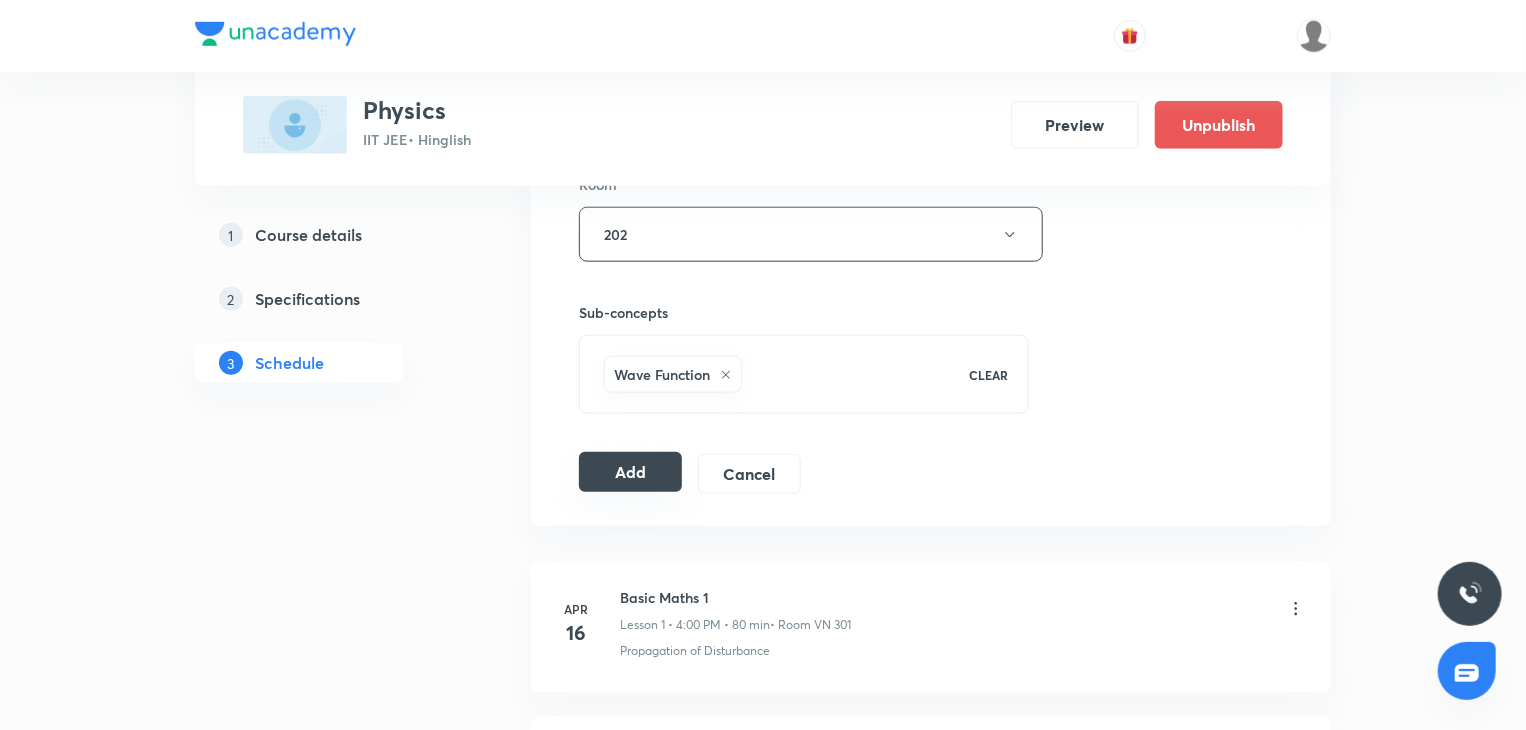 click on "Add" at bounding box center [630, 472] 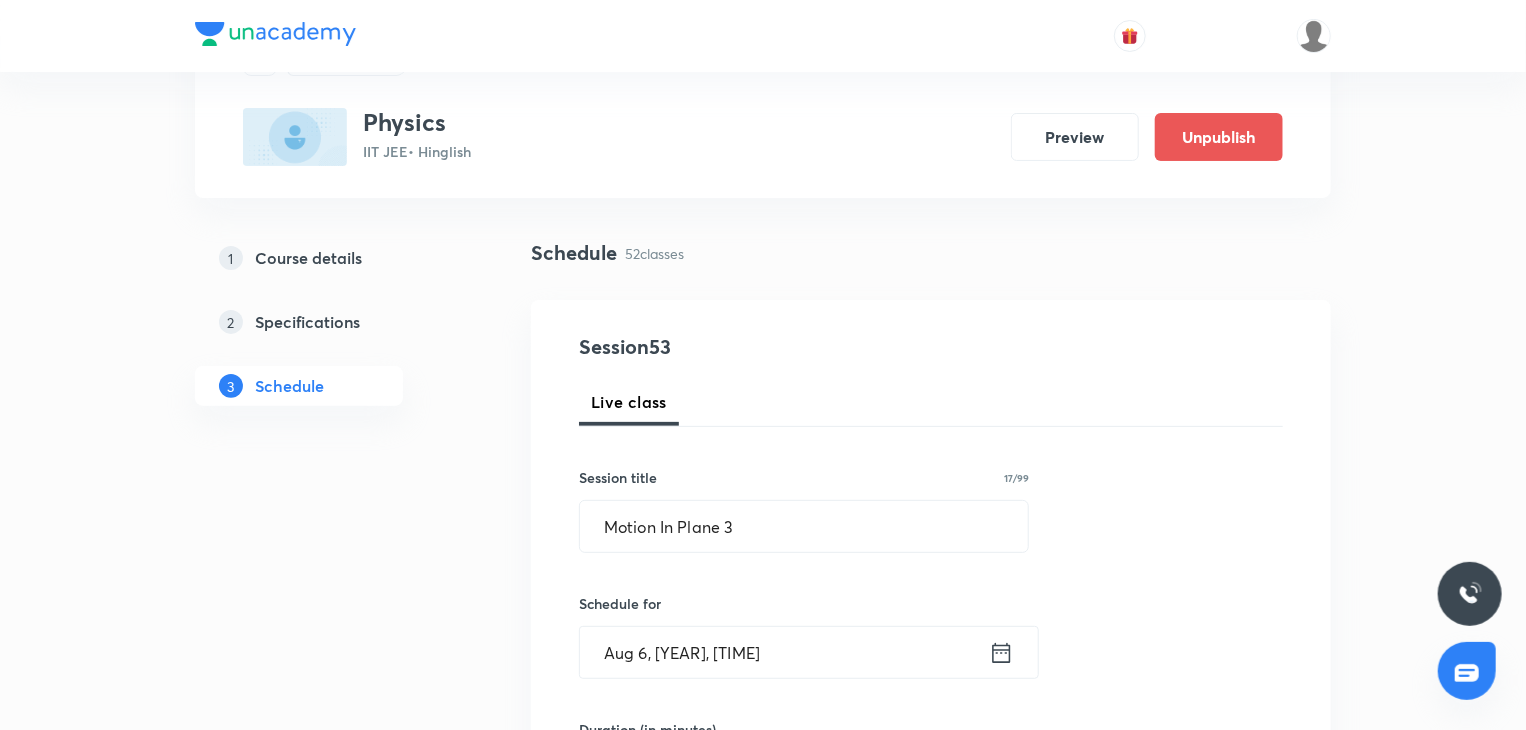 scroll, scrollTop: 100, scrollLeft: 0, axis: vertical 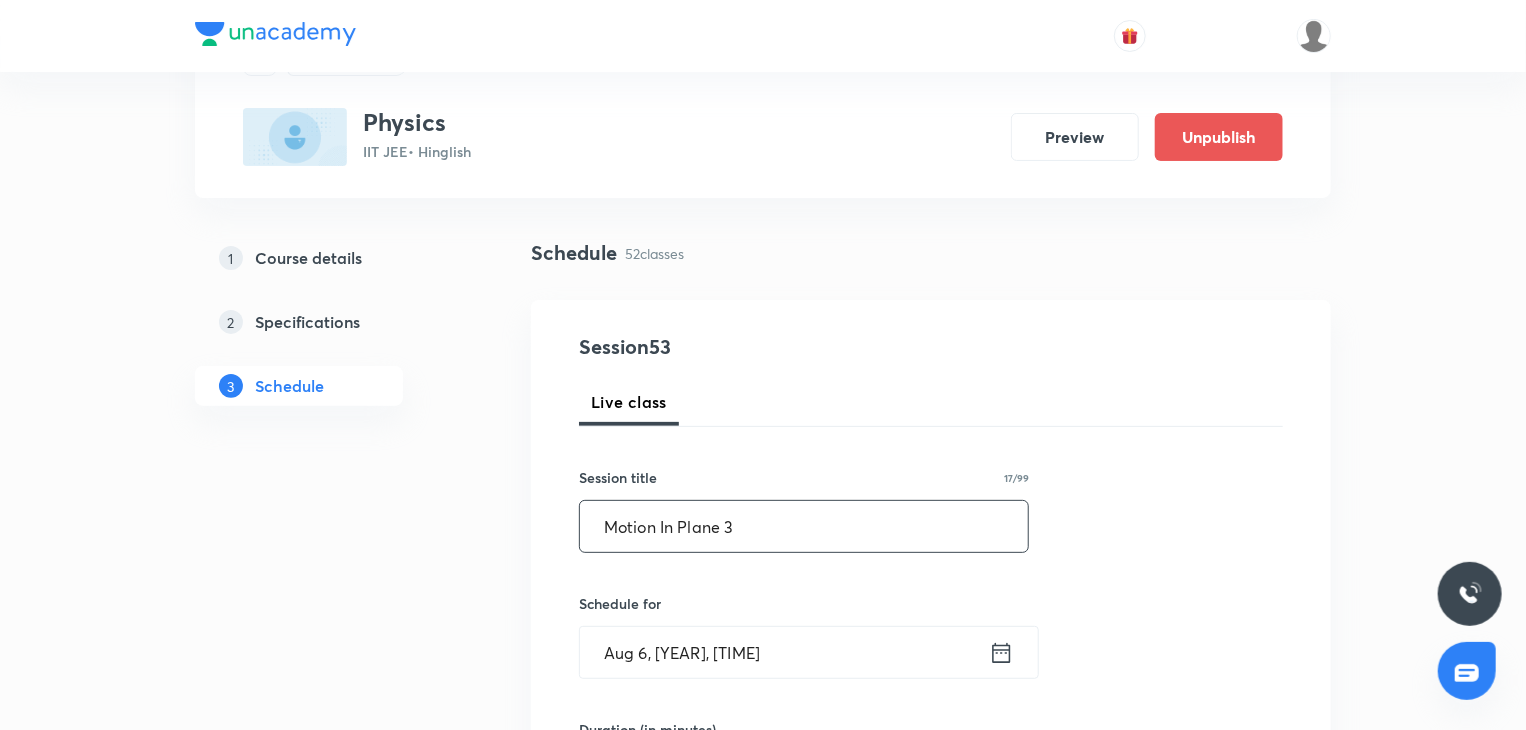 click on "Motion In Plane 3" at bounding box center (804, 526) 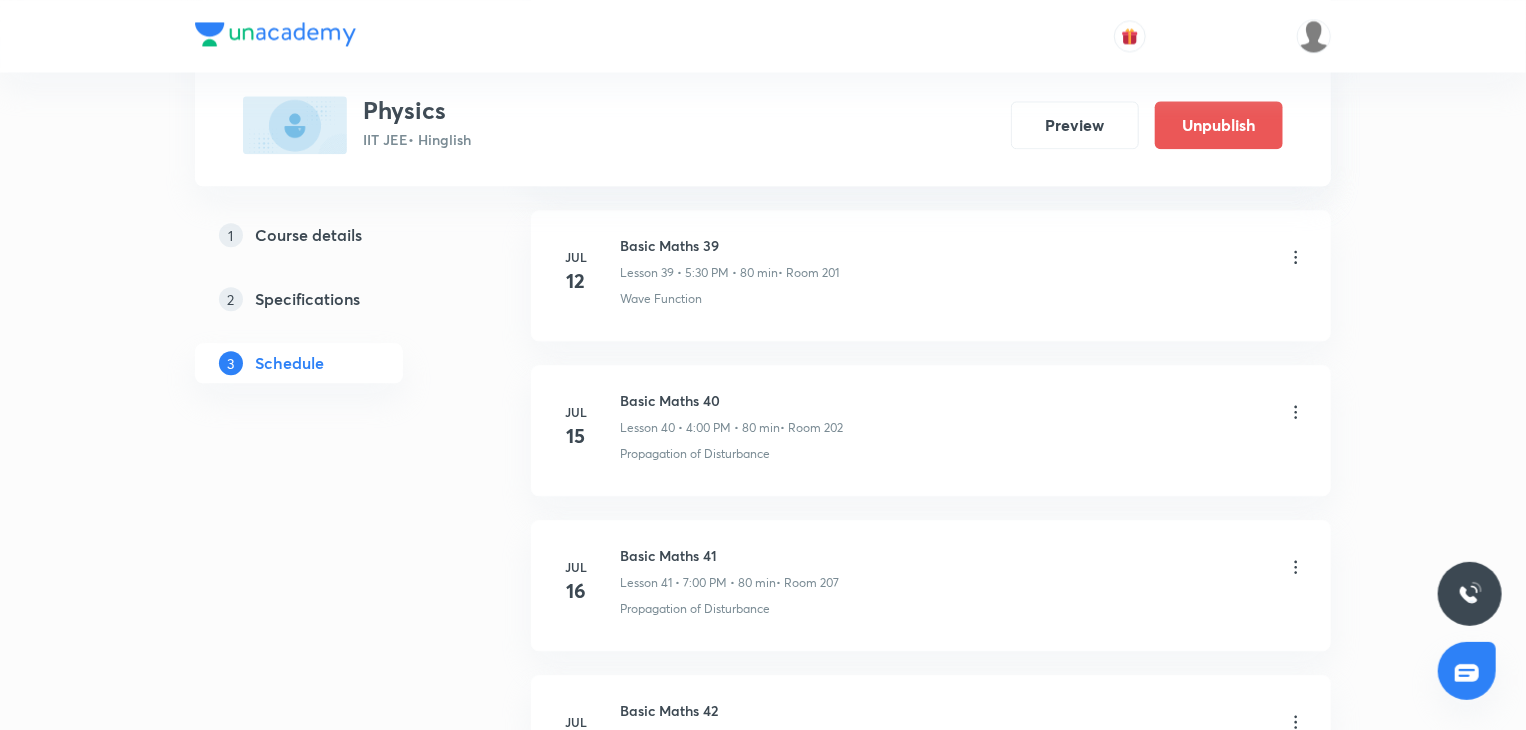 scroll, scrollTop: 8148, scrollLeft: 0, axis: vertical 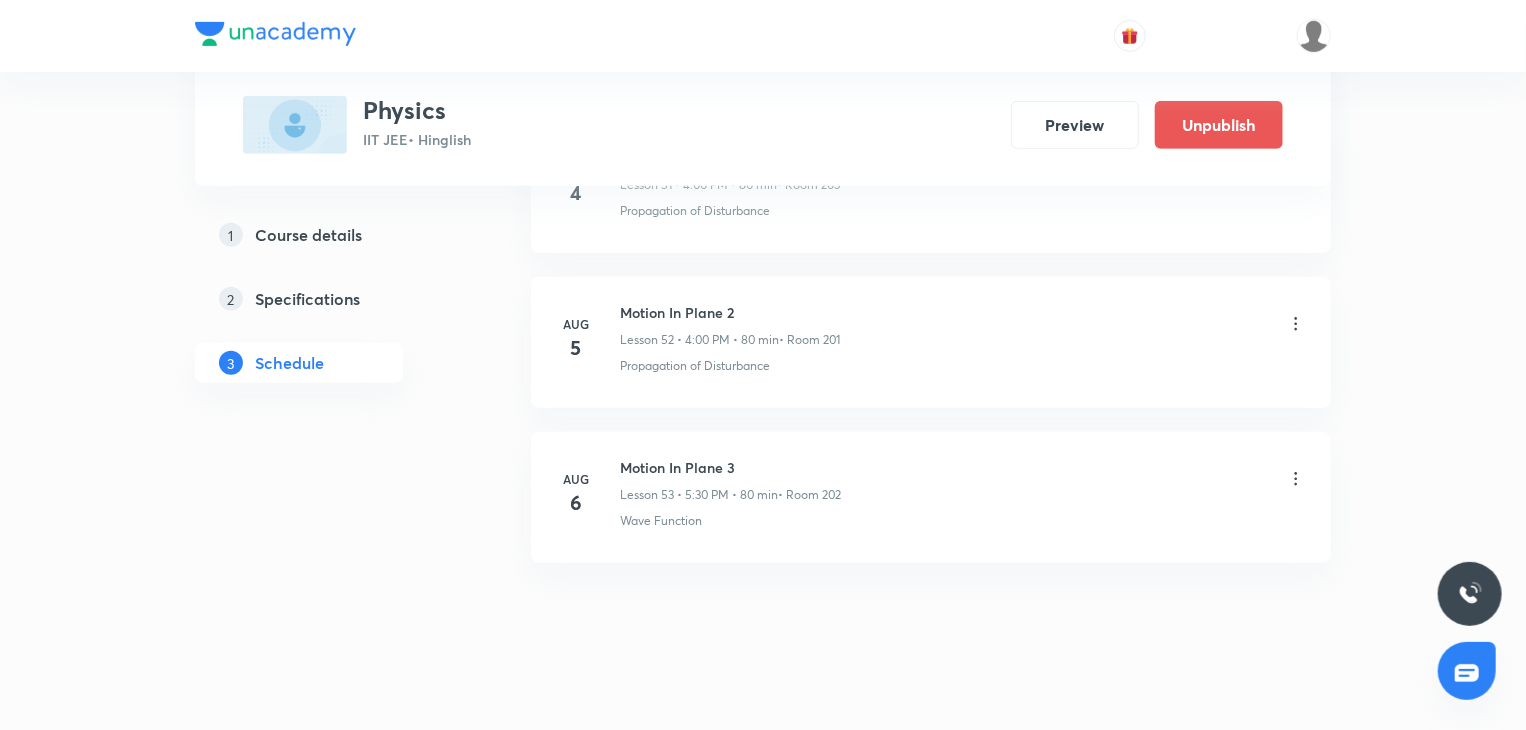 click on "Motion In Plane 3" at bounding box center [730, 467] 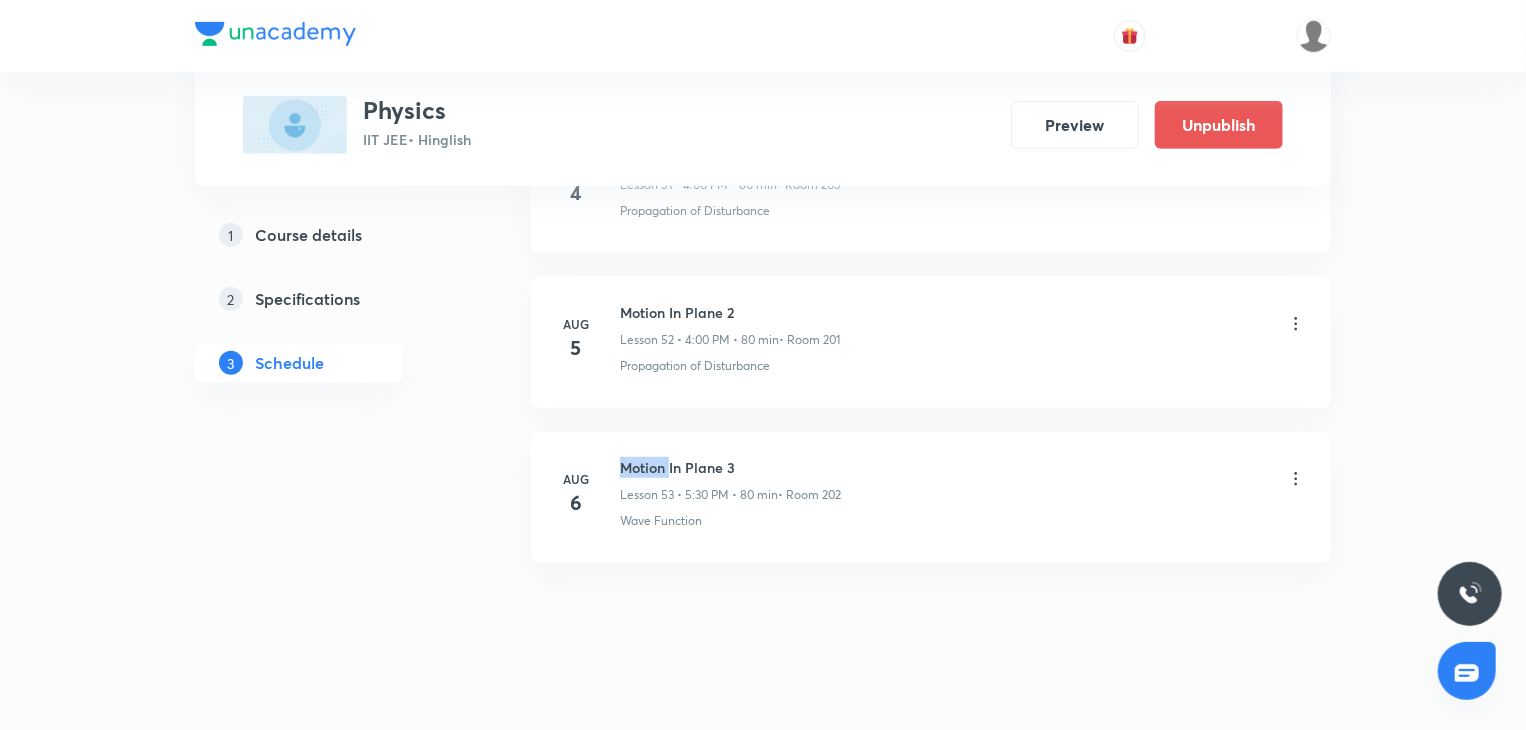 click on "Motion In Plane 3" at bounding box center (730, 467) 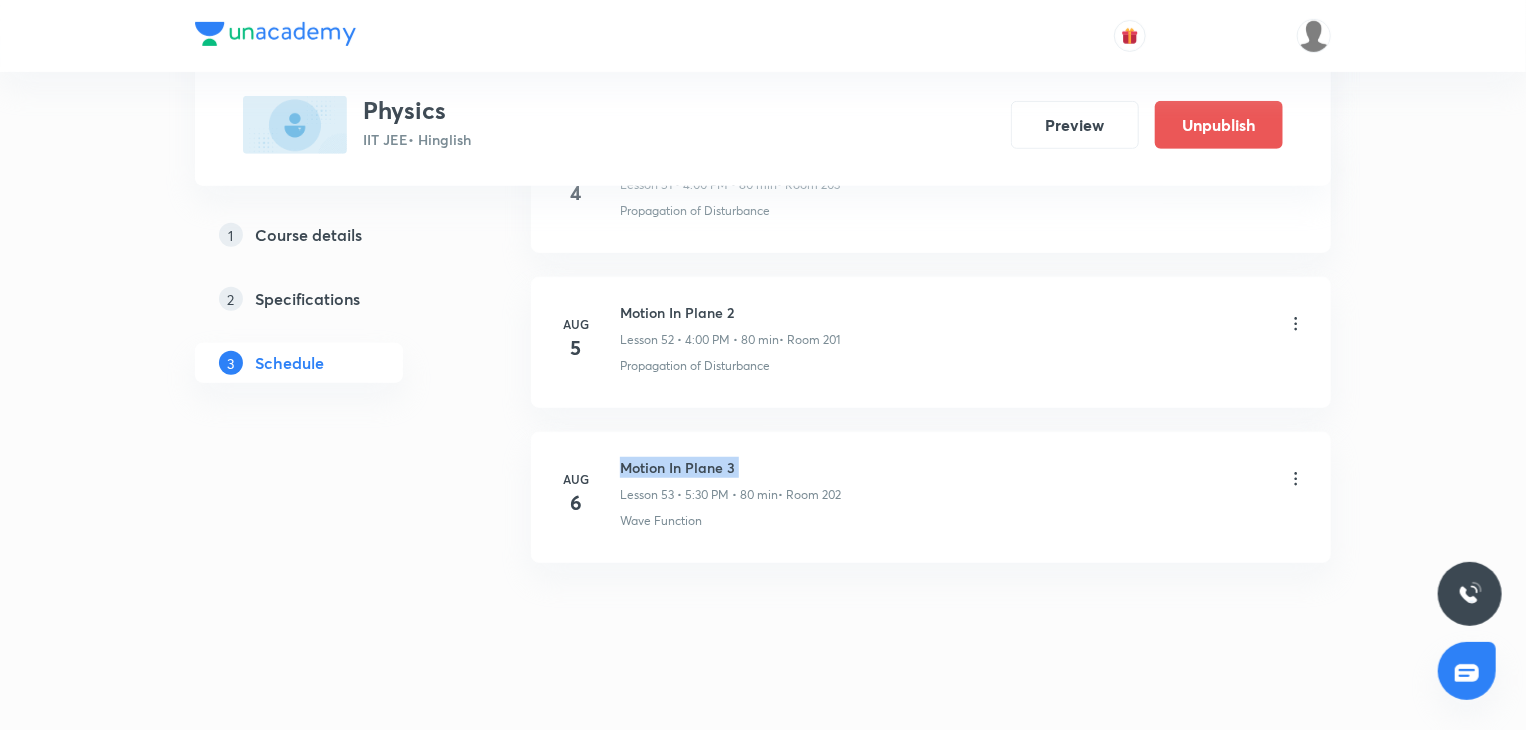 click on "Motion In Plane 3" at bounding box center [730, 467] 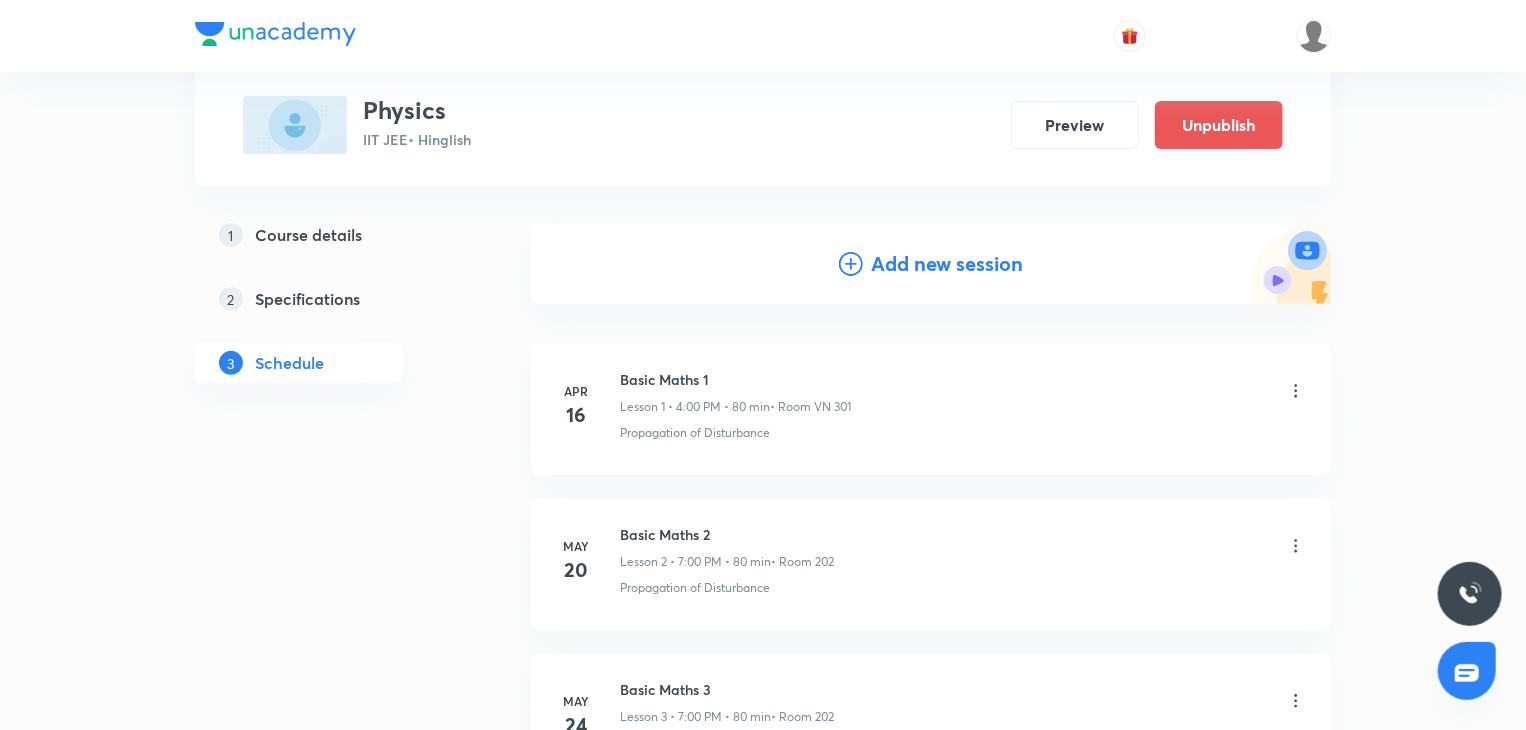 scroll, scrollTop: 200, scrollLeft: 0, axis: vertical 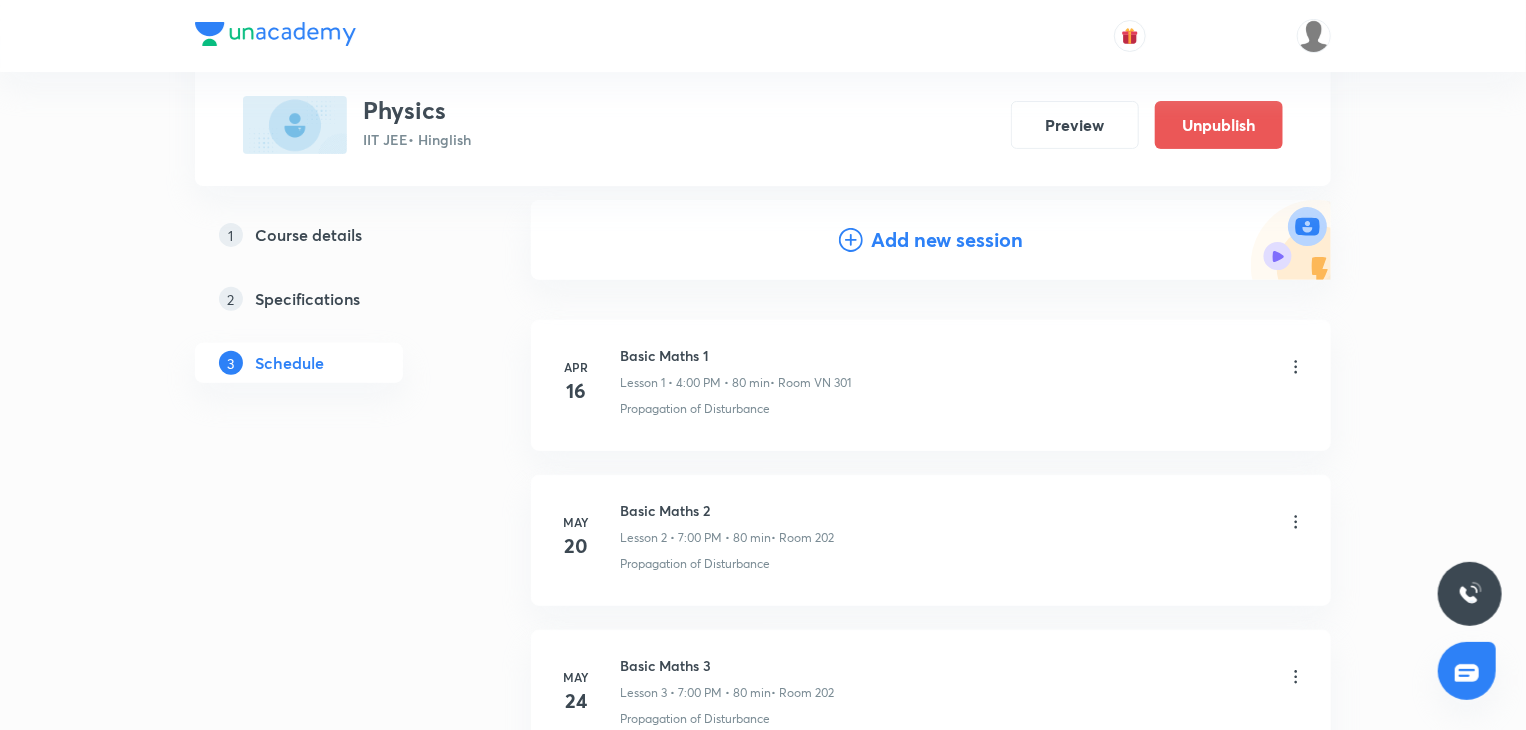 click on "Add new session" at bounding box center (947, 240) 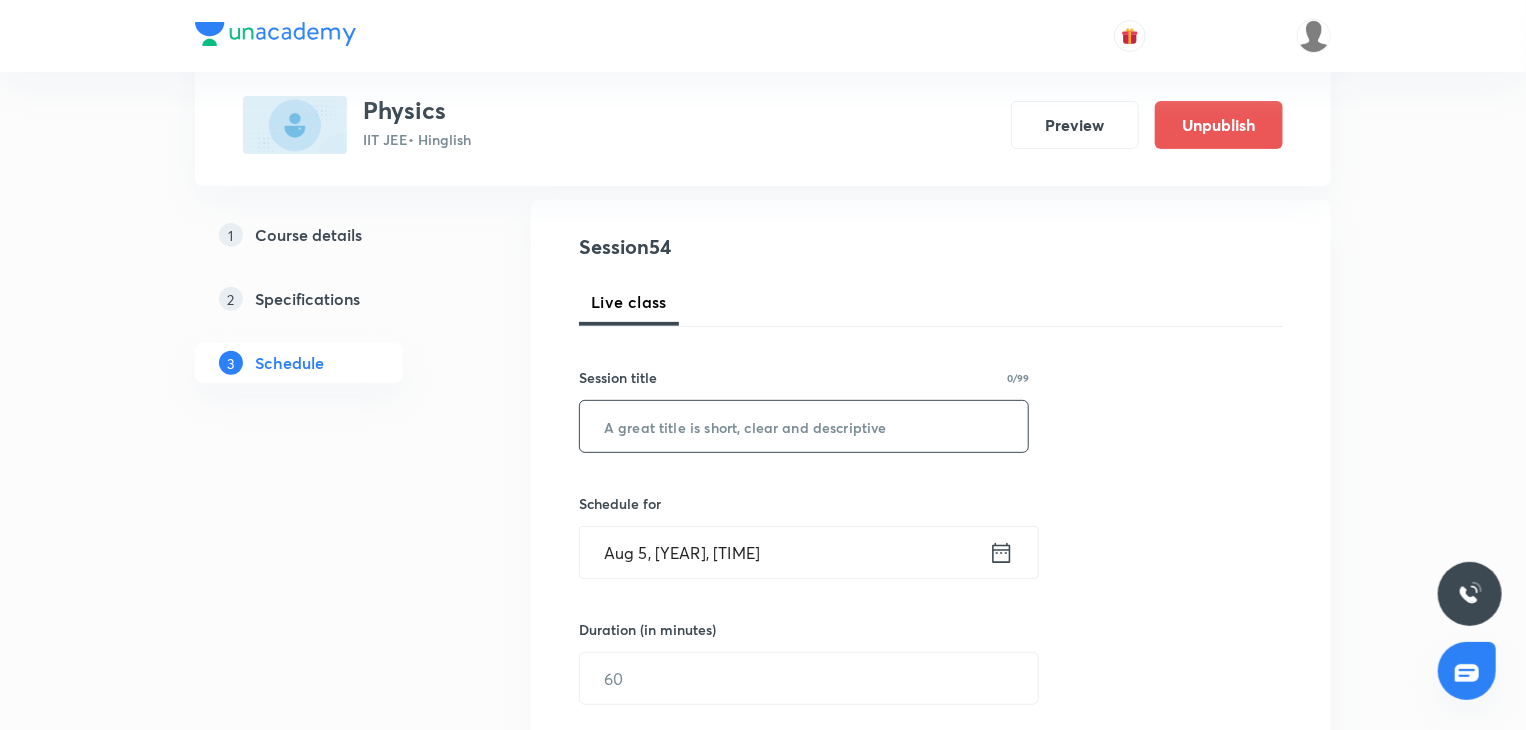 click at bounding box center (804, 426) 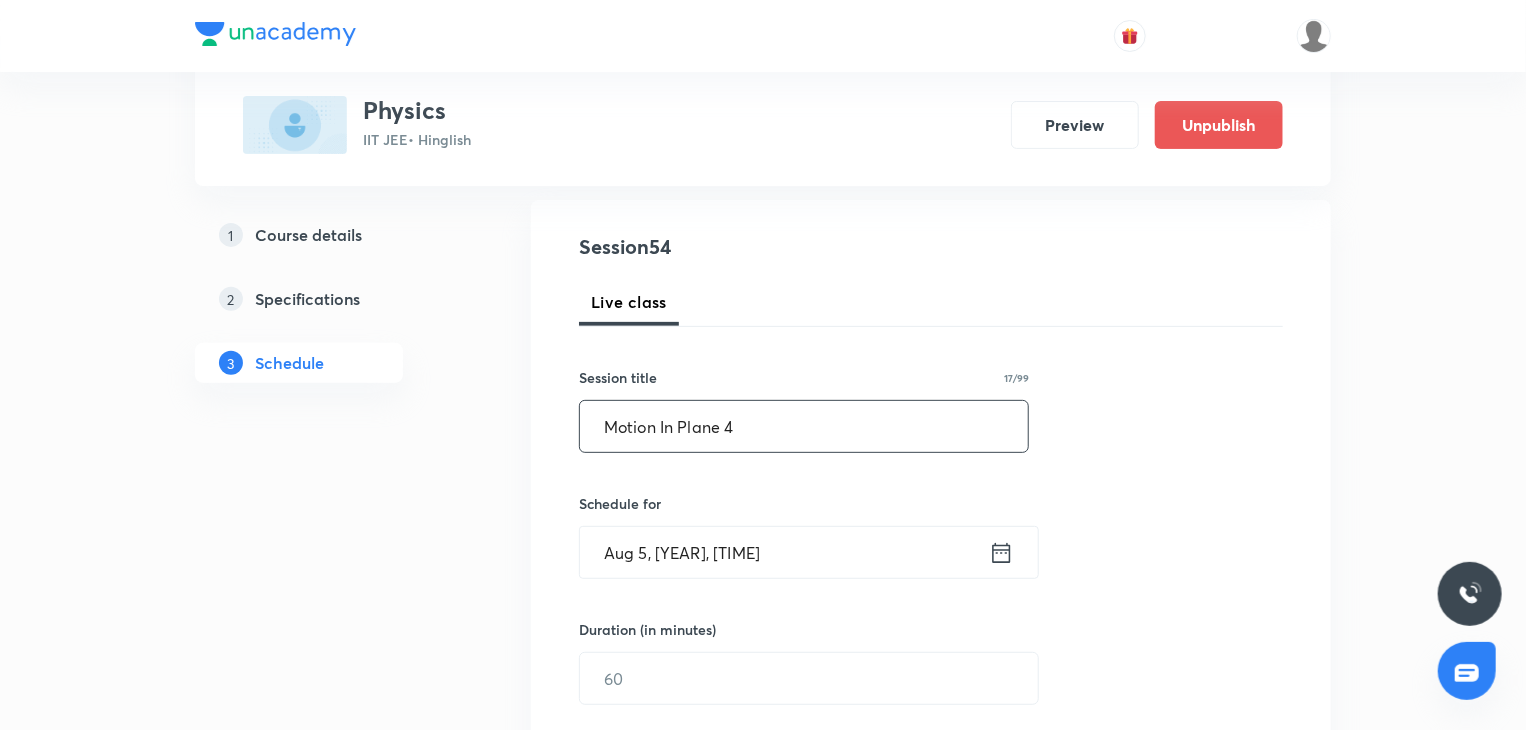 type on "Motion In Plane 4" 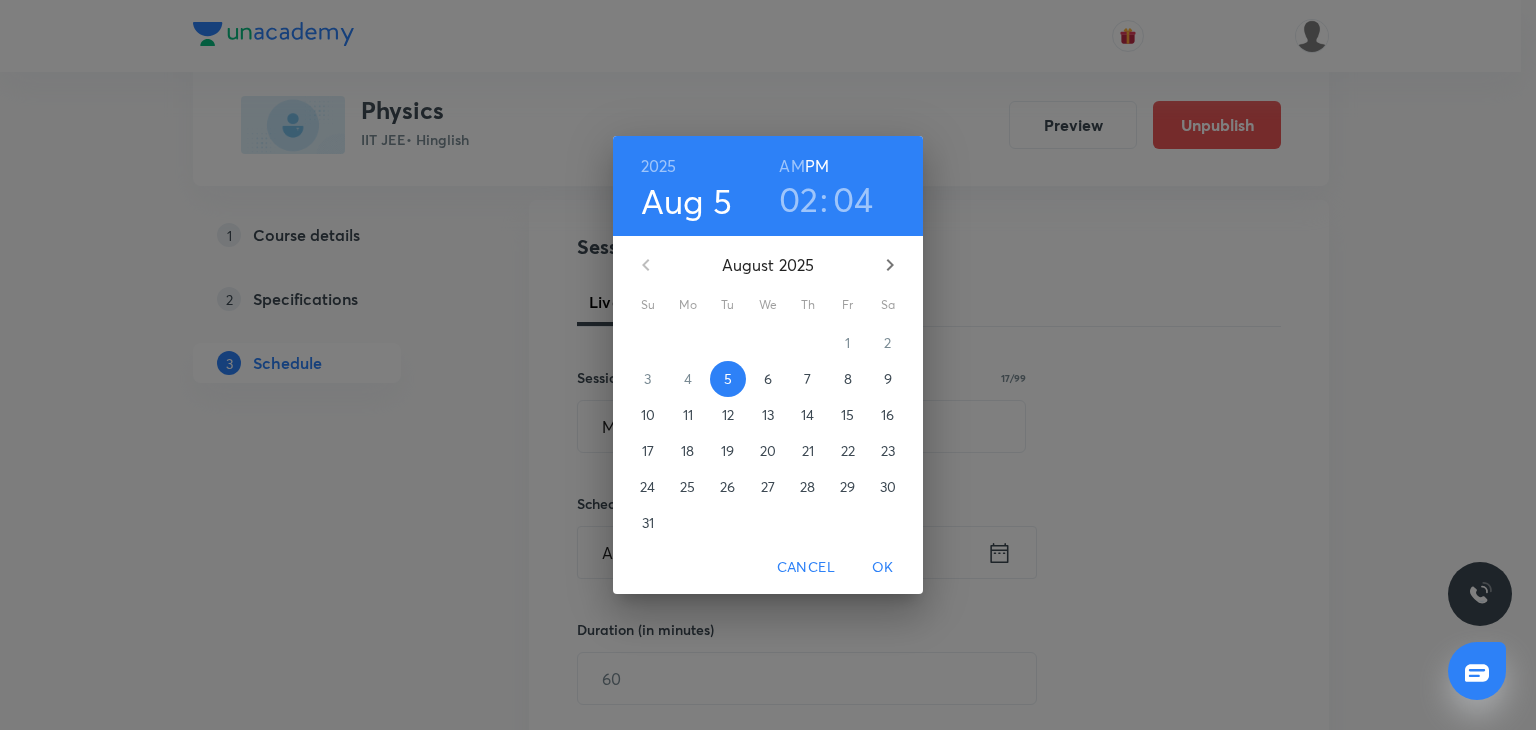 click on "7" at bounding box center (807, 379) 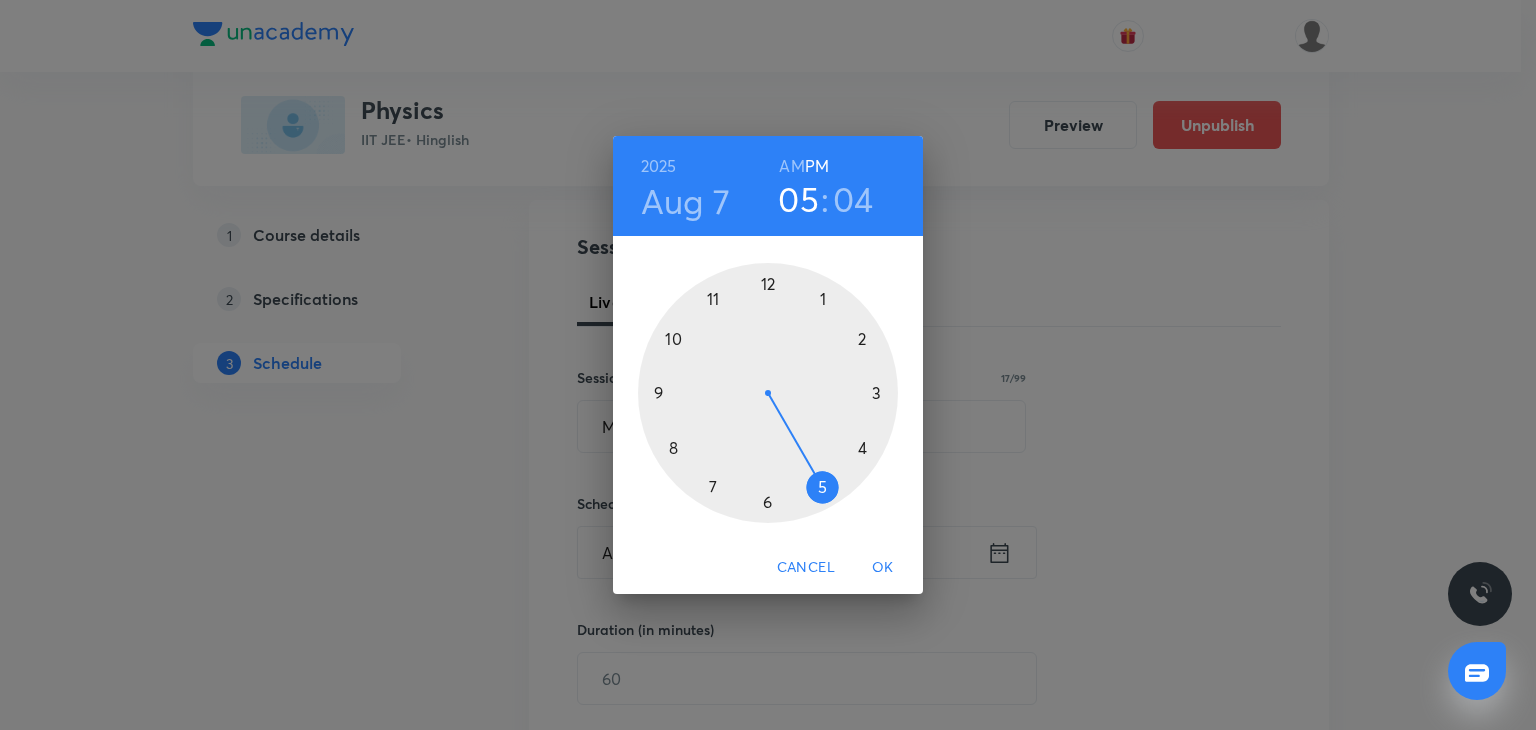 drag, startPoint x: 852, startPoint y: 450, endPoint x: 841, endPoint y: 489, distance: 40.5216 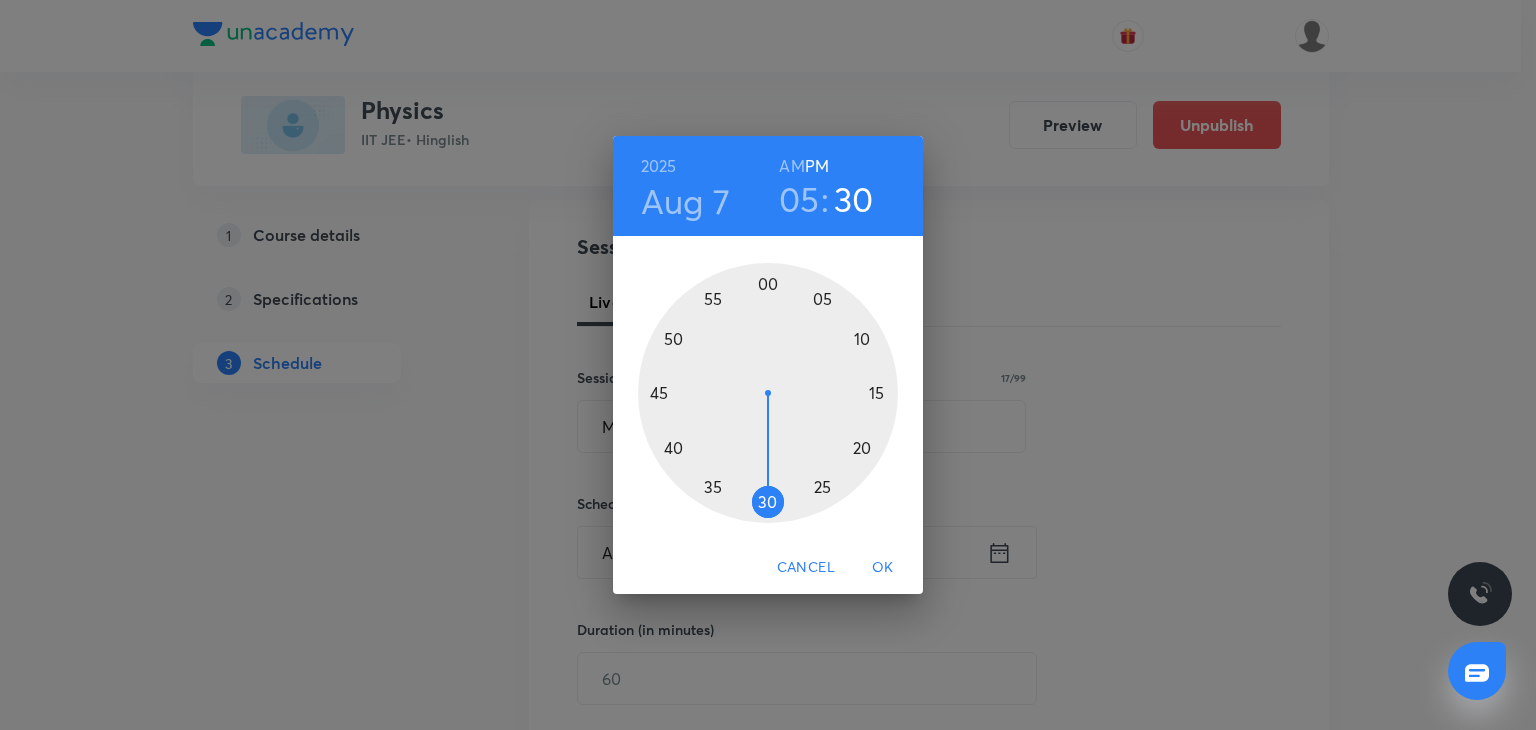 click at bounding box center [768, 393] 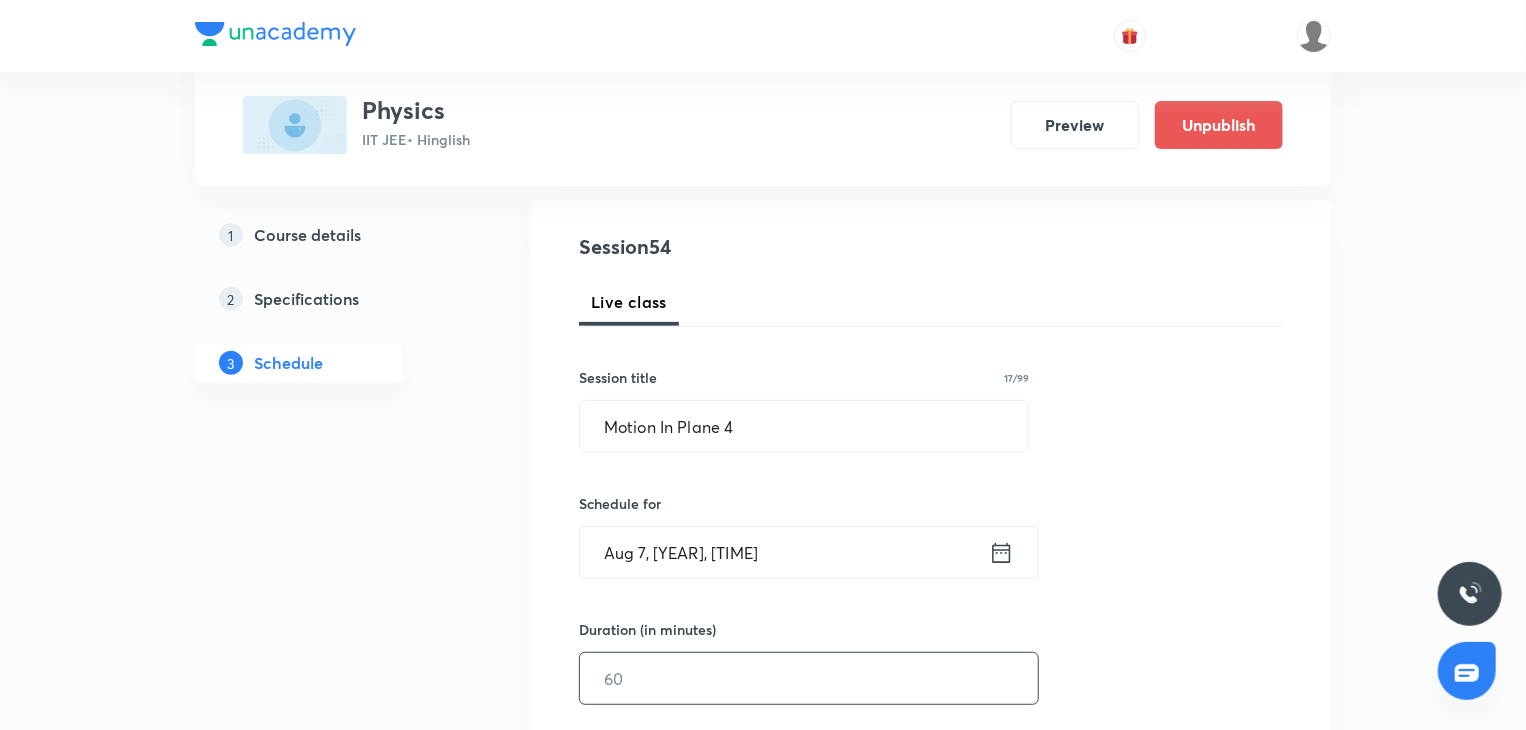click at bounding box center (809, 678) 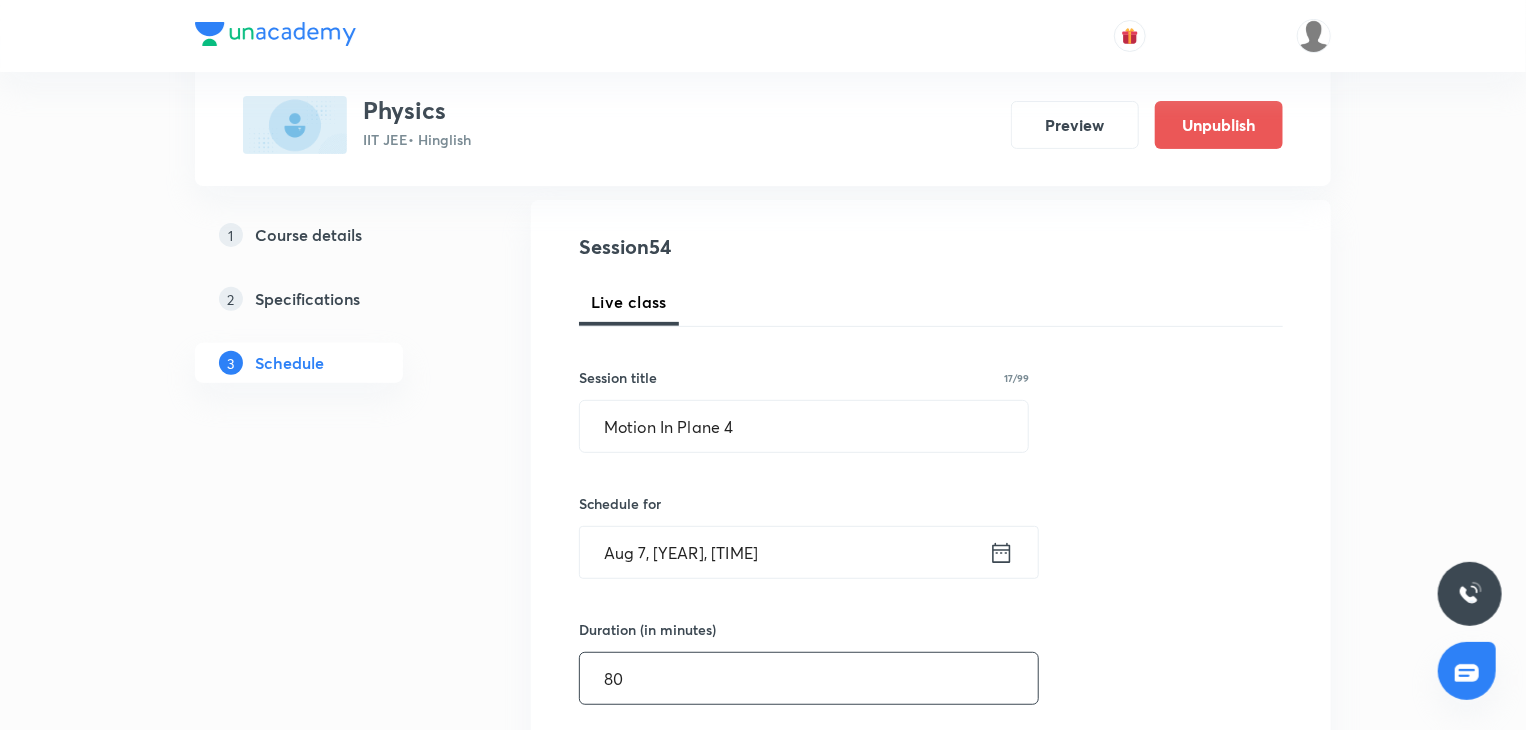 type on "80" 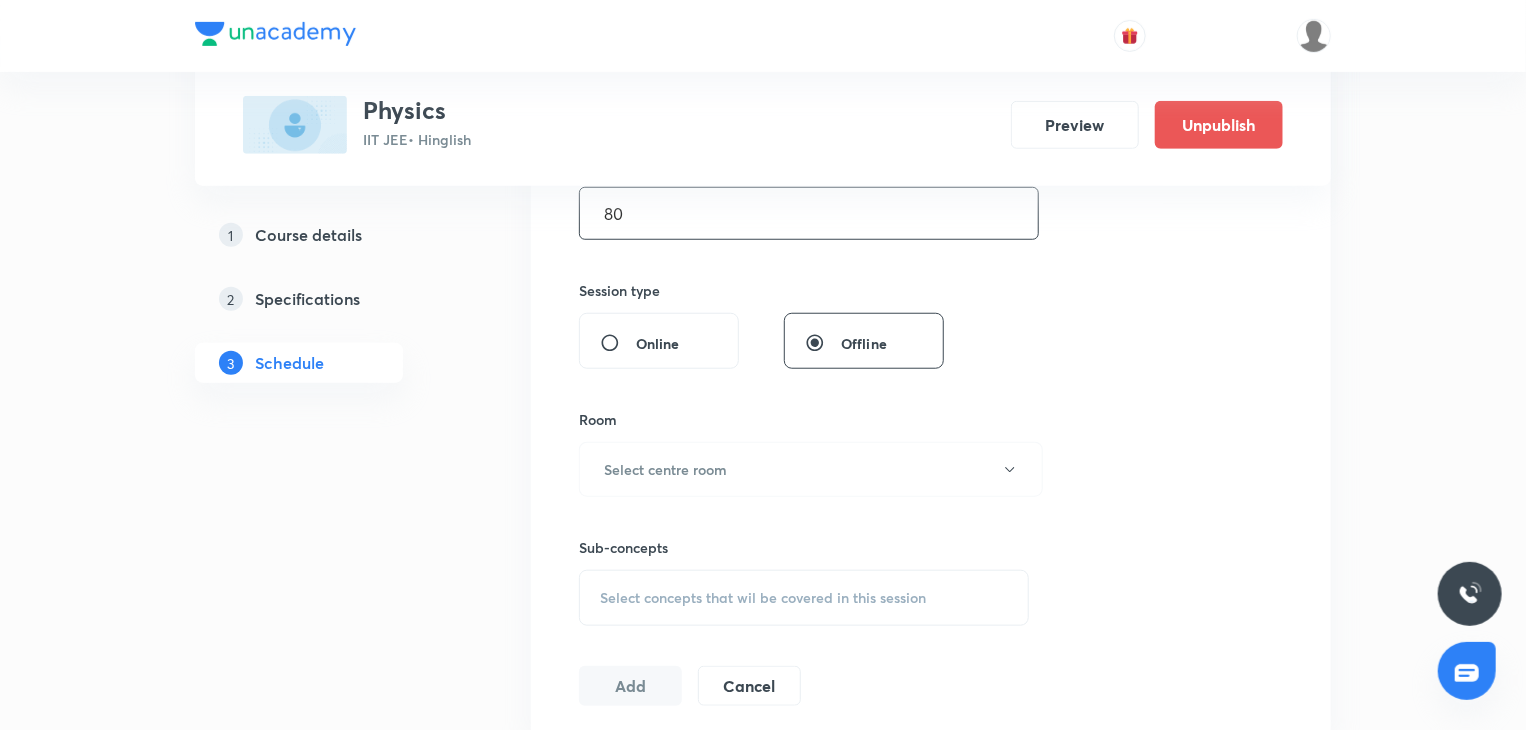 scroll, scrollTop: 700, scrollLeft: 0, axis: vertical 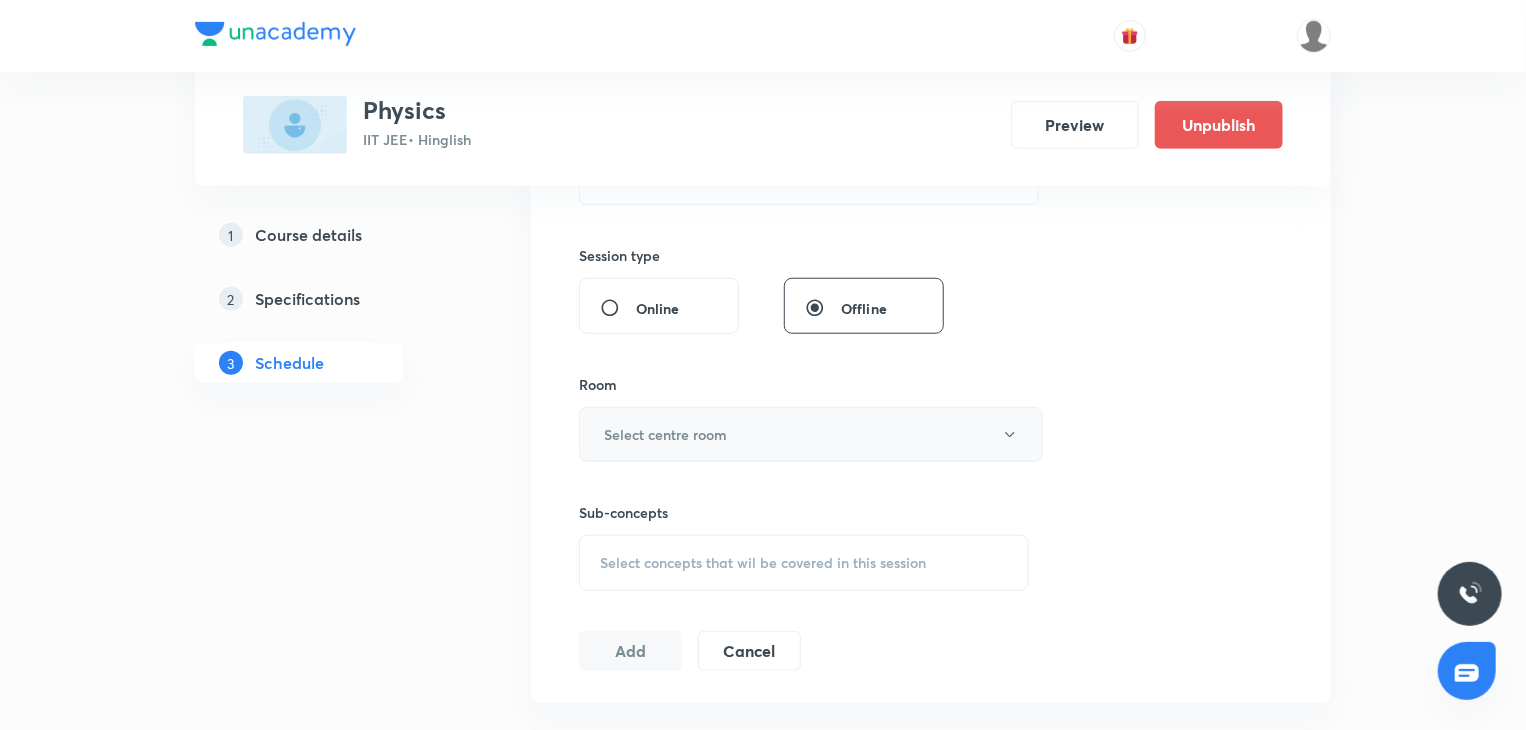 click on "Select centre room" at bounding box center (665, 434) 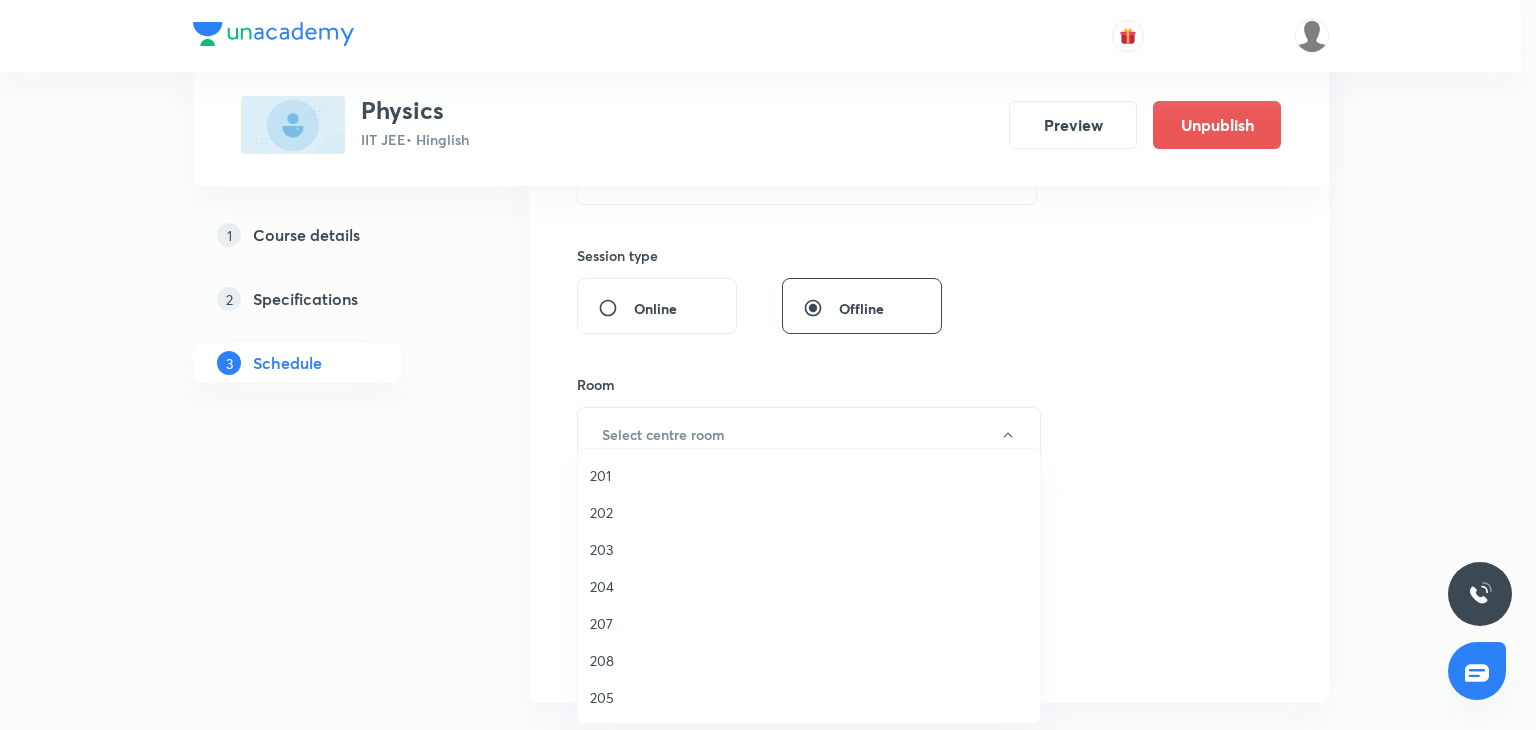drag, startPoint x: 684, startPoint y: 490, endPoint x: 700, endPoint y: 545, distance: 57.280014 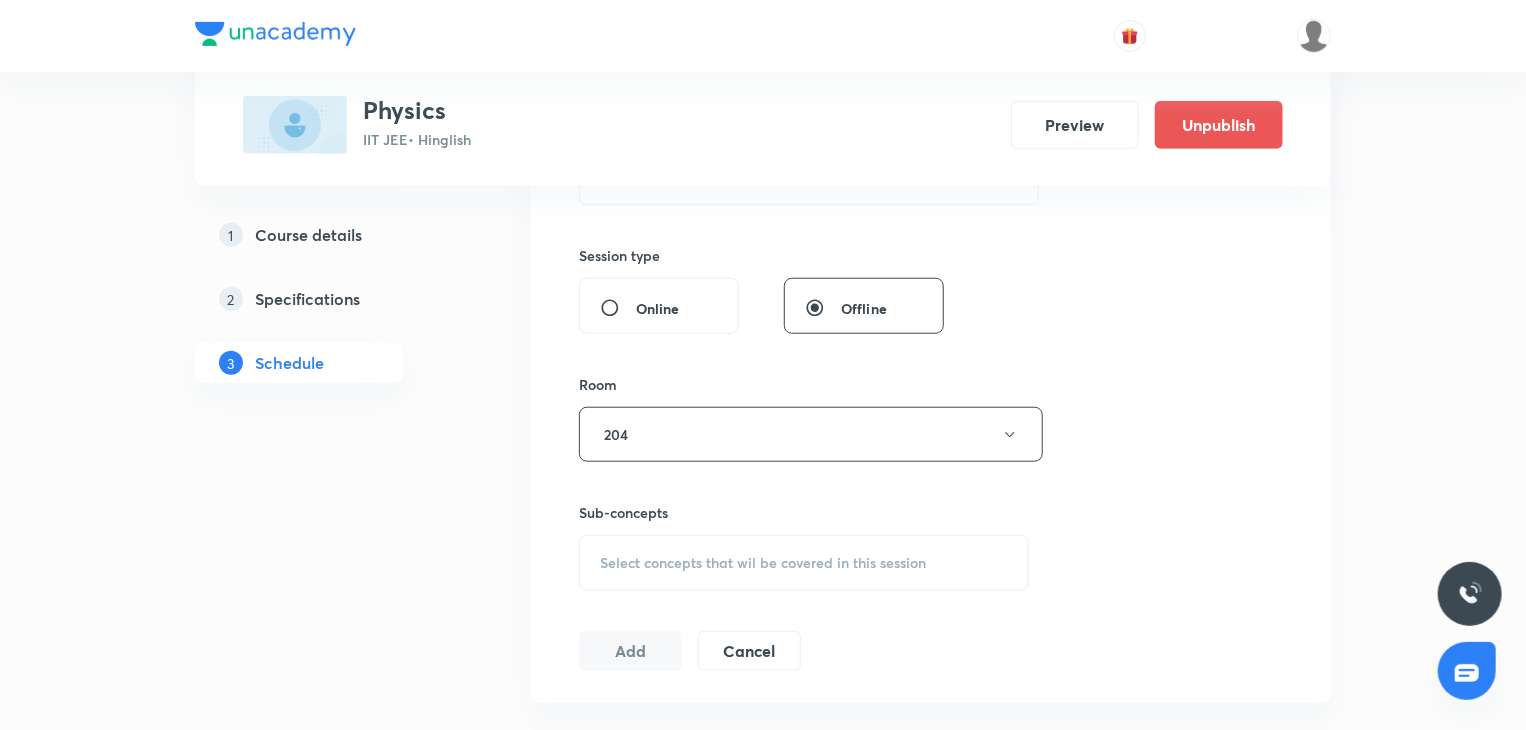 click on "Select concepts that wil be covered in this session" at bounding box center [763, 563] 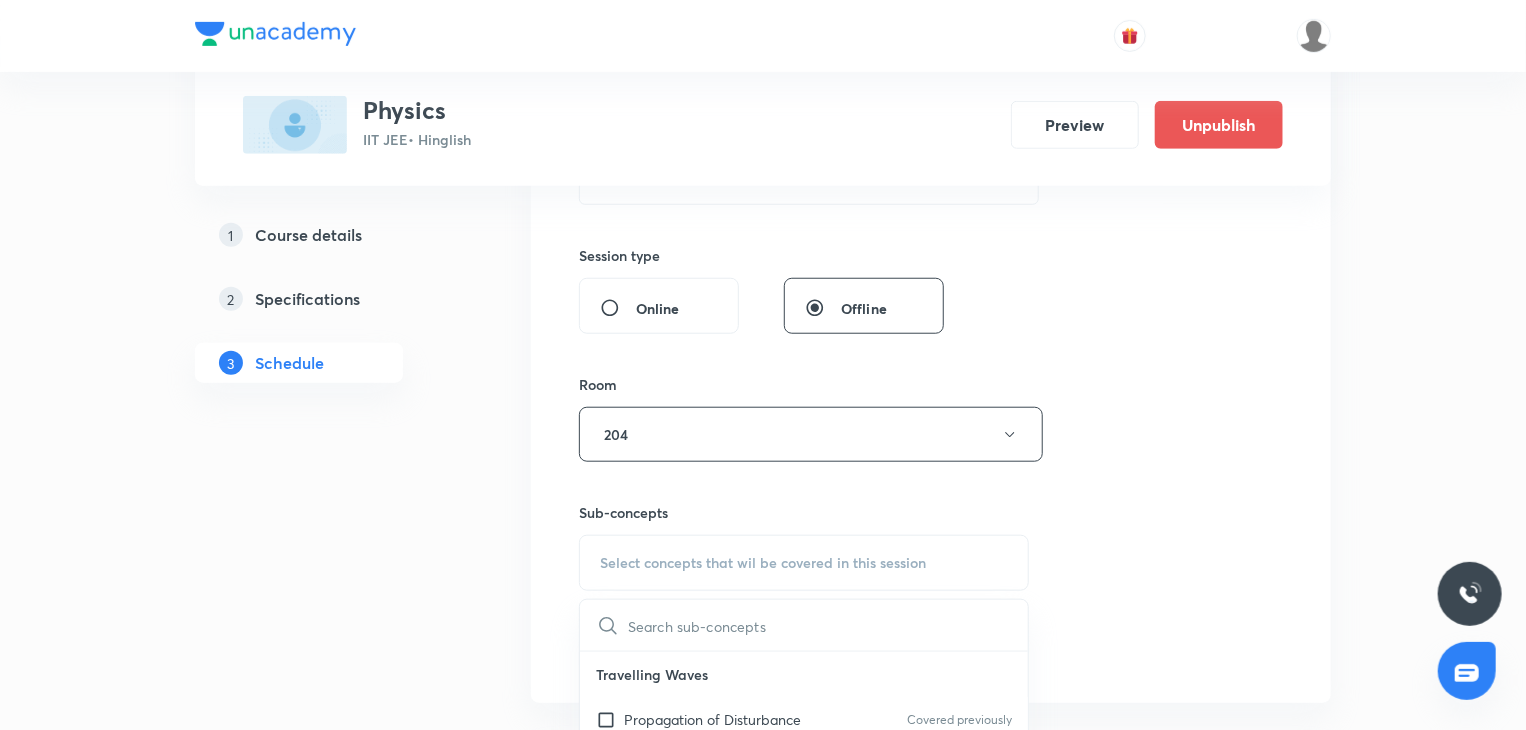 scroll, scrollTop: 900, scrollLeft: 0, axis: vertical 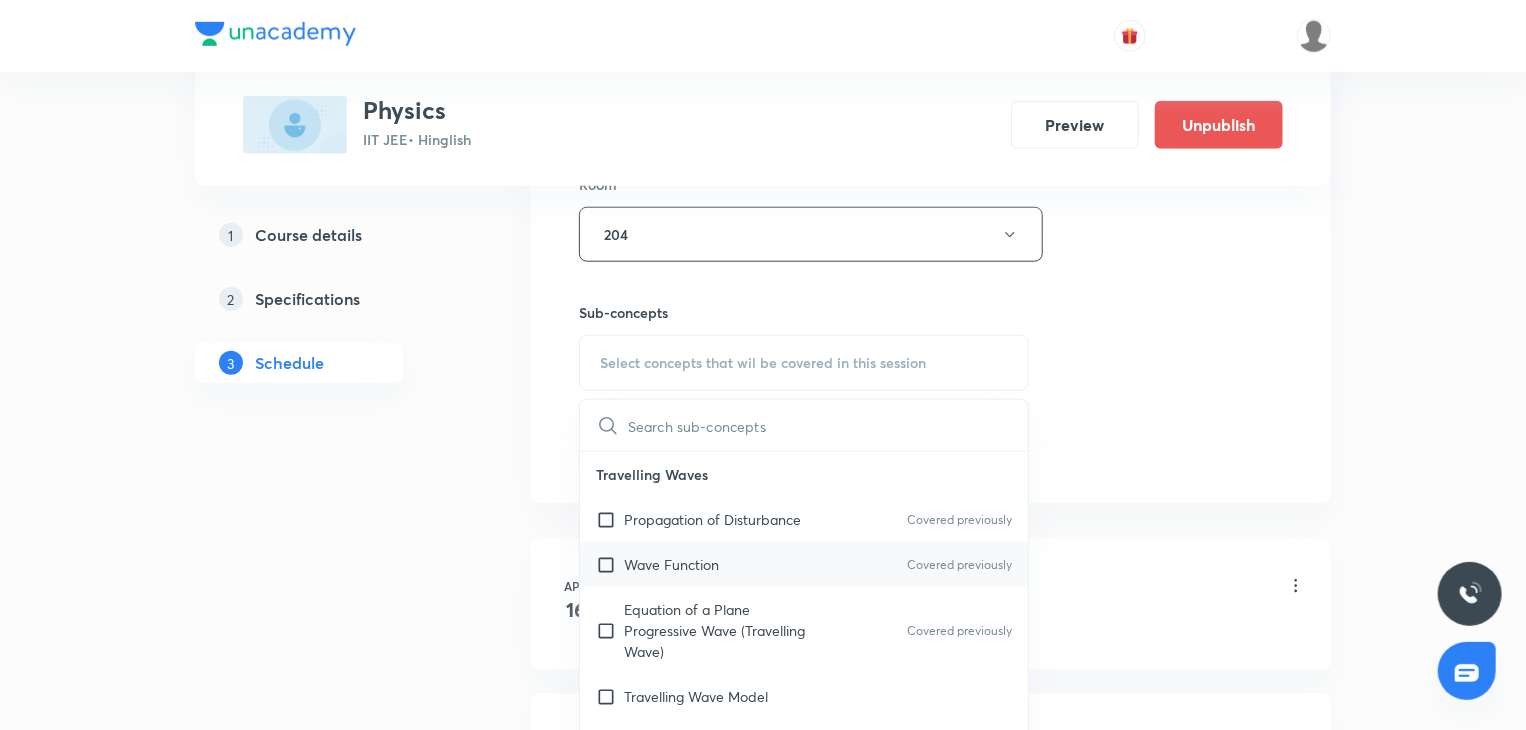 click on "Wave Function  Covered previously" at bounding box center [804, 564] 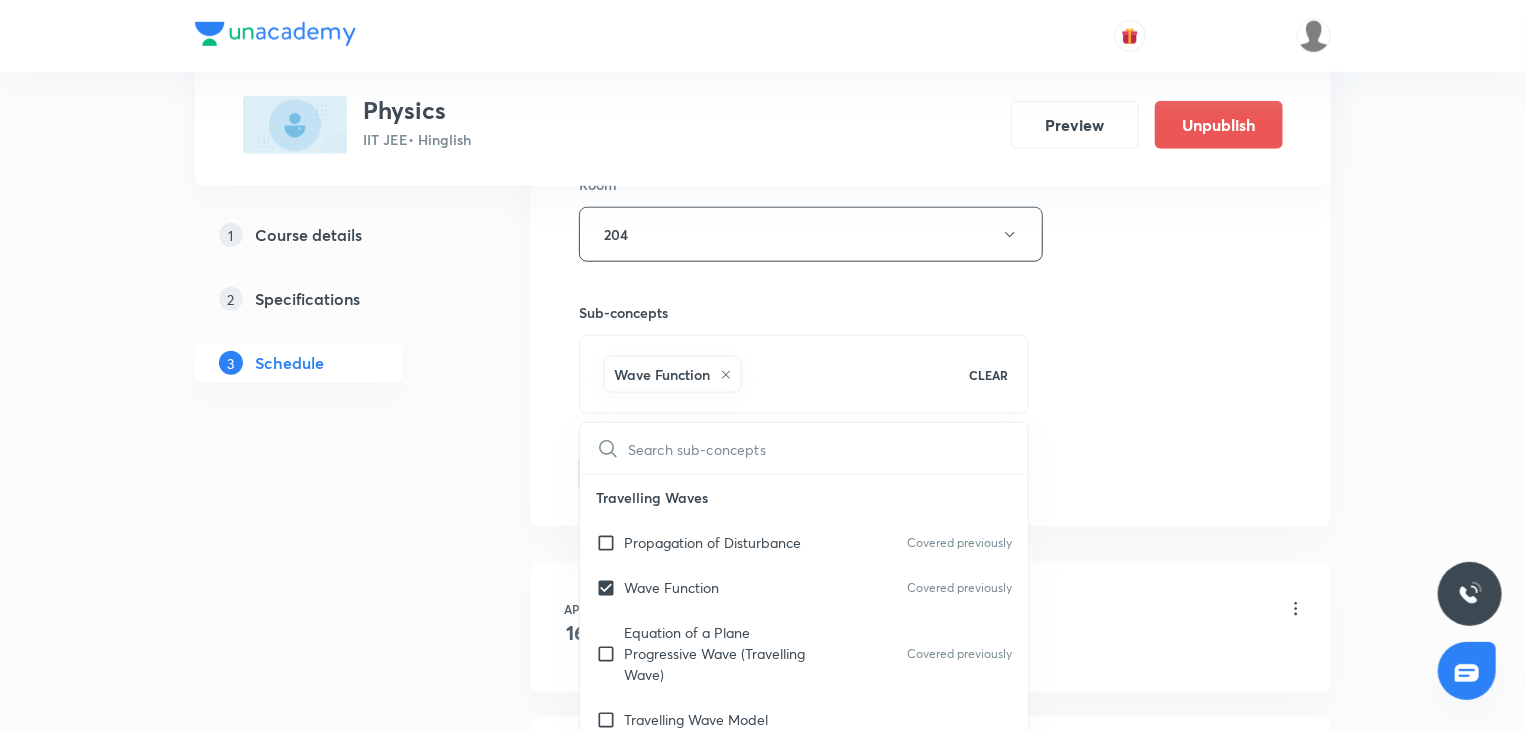 click on "Plus Courses Physics IIT JEE  • Hinglish Preview Unpublish 1 Course details 2 Specifications 3 Schedule Schedule 53  classes Session  54 Live class Session title 17/99 Motion In Plane 4 ​ Schedule for Aug 7, 2025, 5:30 PM ​ Duration (in minutes) 80 ​   Session type Online Offline Room 204 Sub-concepts Wave Function  CLEAR ​ Travelling Waves Propagation of Disturbance Covered previously Wave Function  Covered previously Equation of a Plane Progressive Wave (Travelling Wave) Covered previously Travelling Wave Model Sinusoidal Waves on strings  Speed of Waves on String  Rate of Energy Transfer by sinusoidal waves on String Interpretation of dy/dx in Longitudinal Waves and transverse wave  Superposition & Reflection Sound Waves Superposition of Sinusoidal Waves Propagation of Sound Waves Interference of the Waves Speed of Sound Waves Quinck's Tube Speed of Sound:Newton's Formula Reflection of Waves at Fixed End and Free End Laplace's Correction  Reflection and Refraction of Wave Waves on Strings Lenses" at bounding box center [763, 4020] 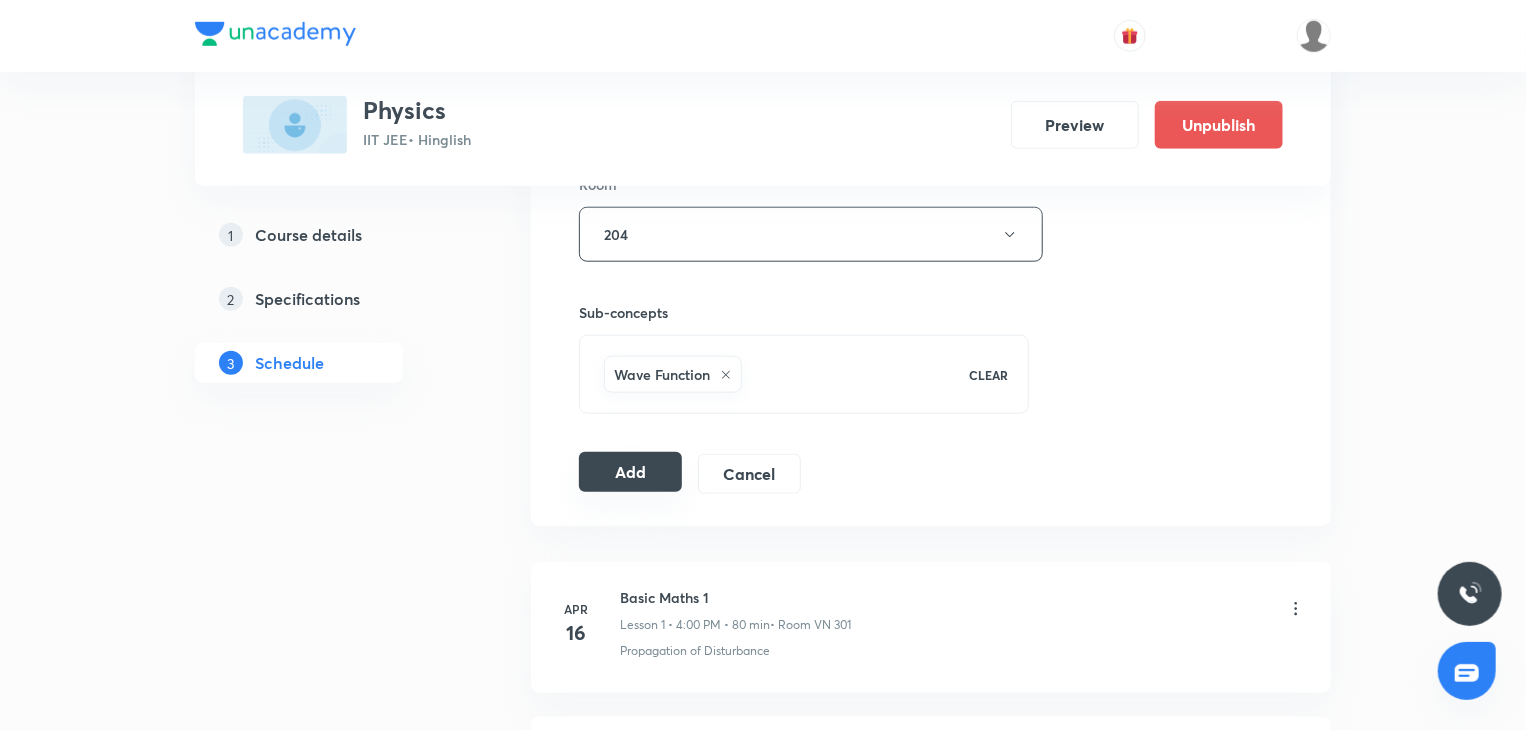 click on "Add" at bounding box center (630, 472) 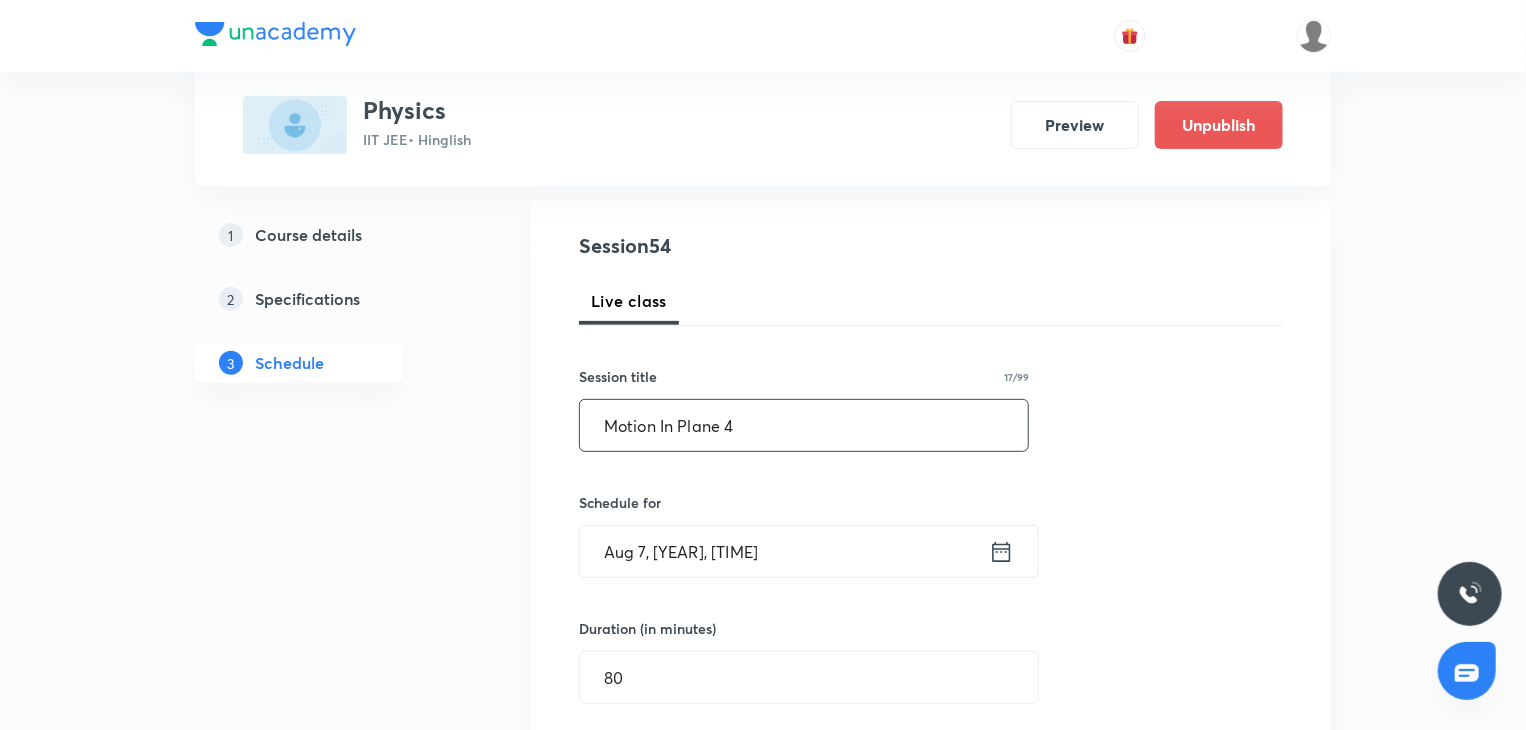 scroll, scrollTop: 200, scrollLeft: 0, axis: vertical 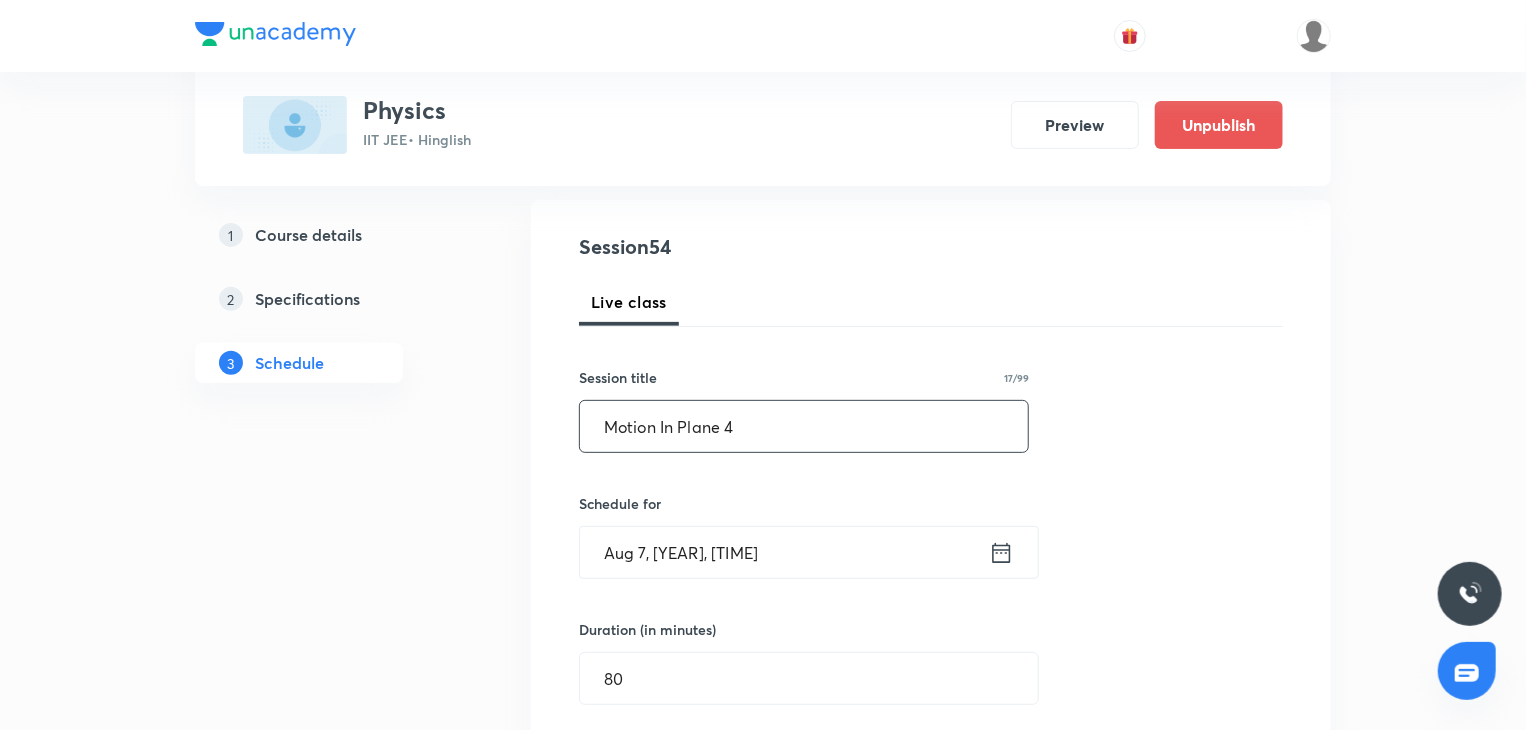 click on "Motion In Plane 4" at bounding box center (804, 426) 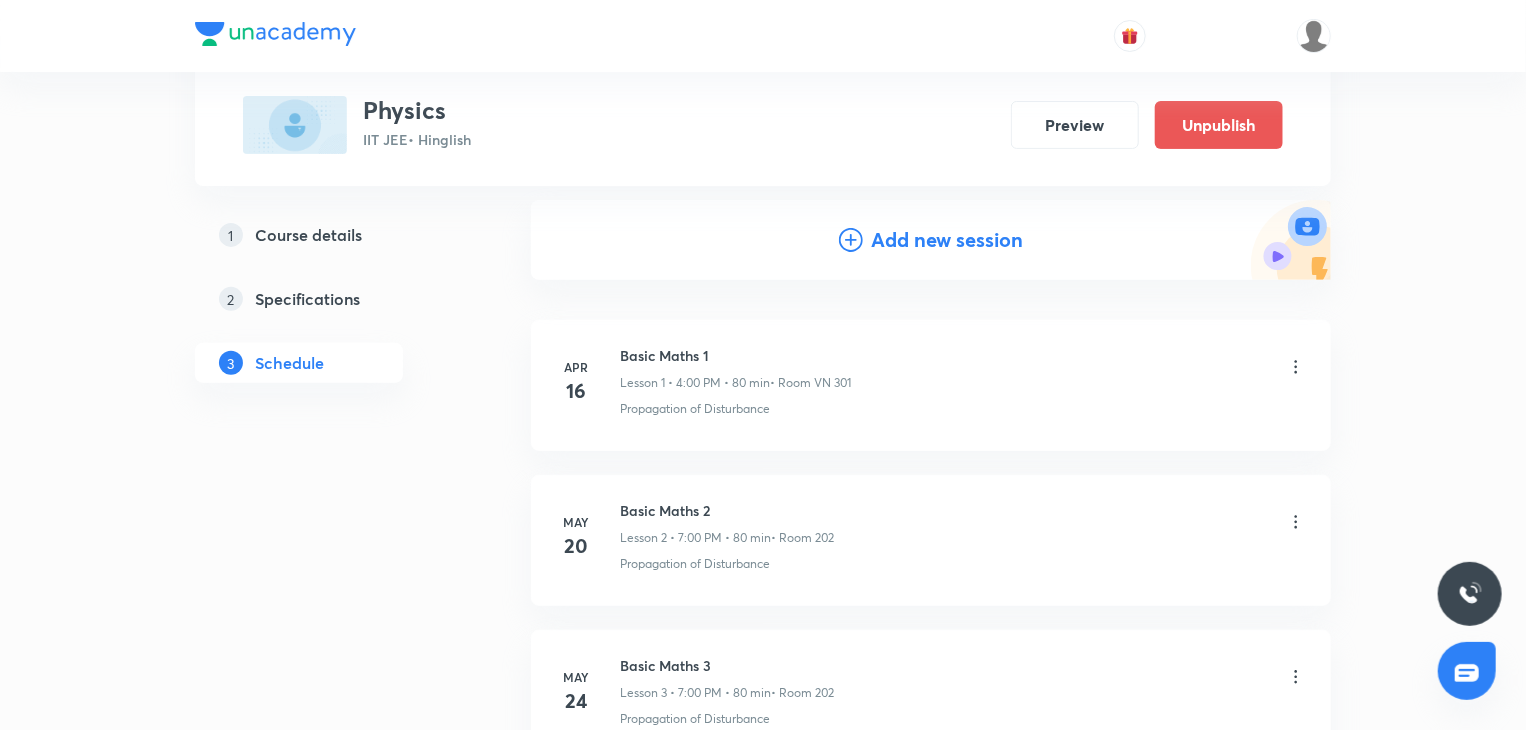 click on "Add new session" at bounding box center [947, 240] 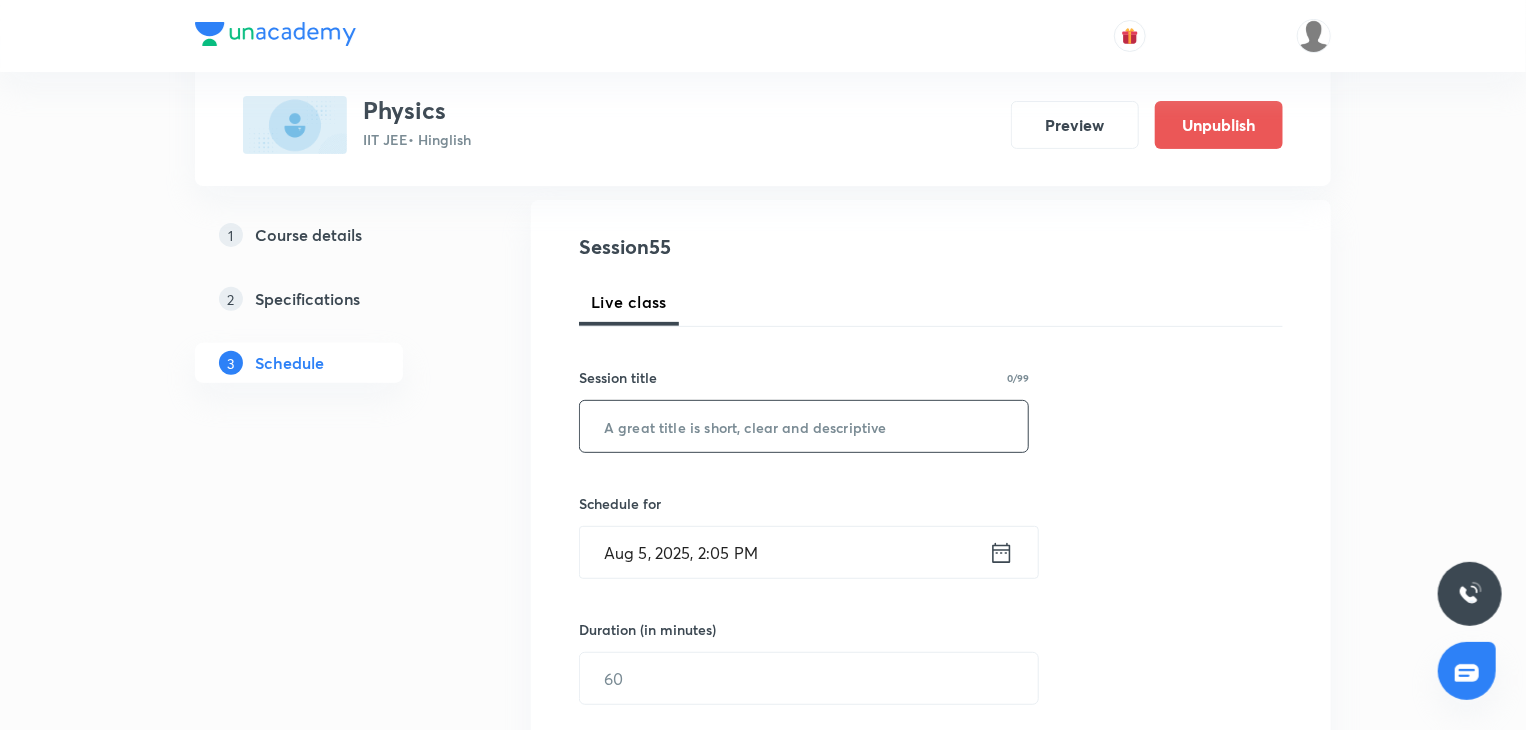 click at bounding box center [804, 426] 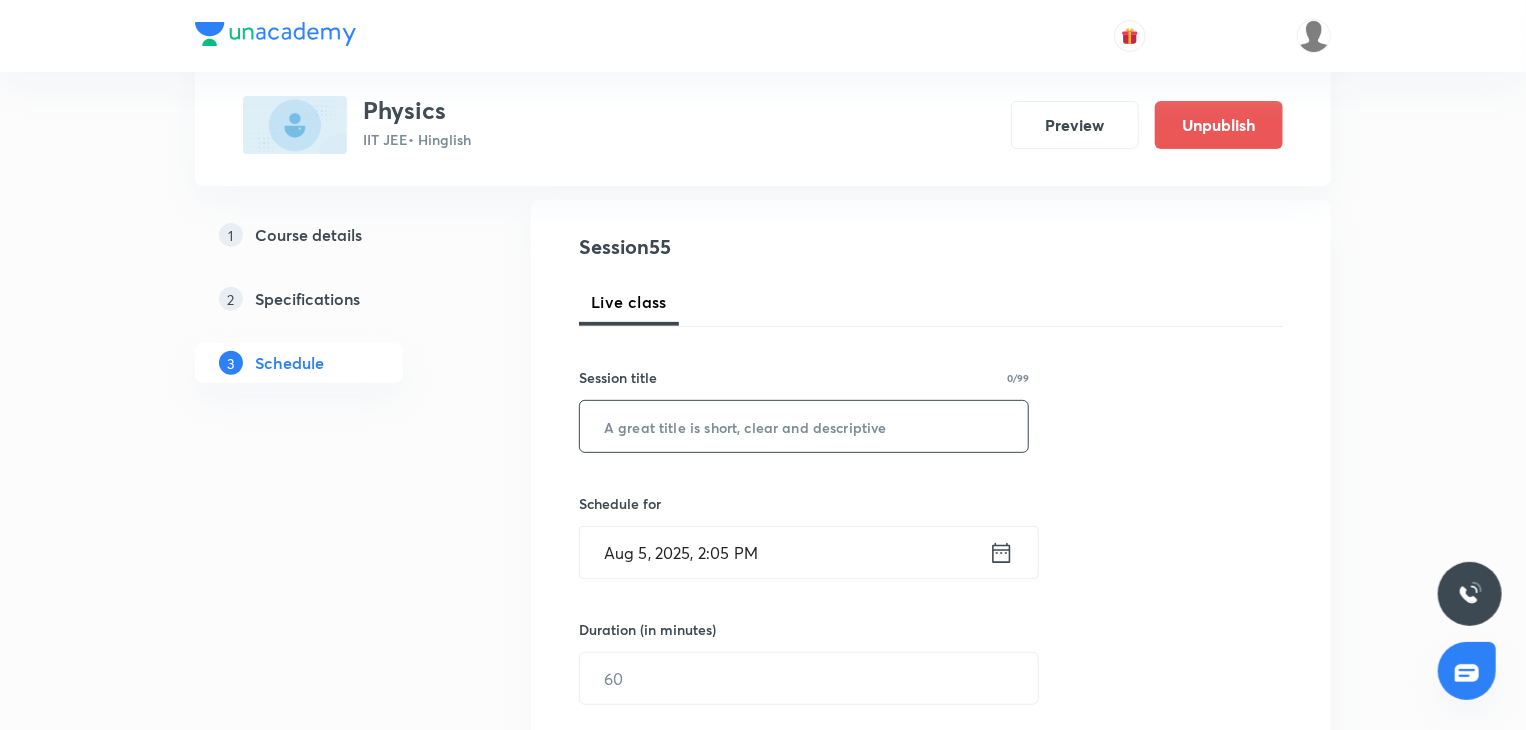 paste on "Motion In Plane 4" 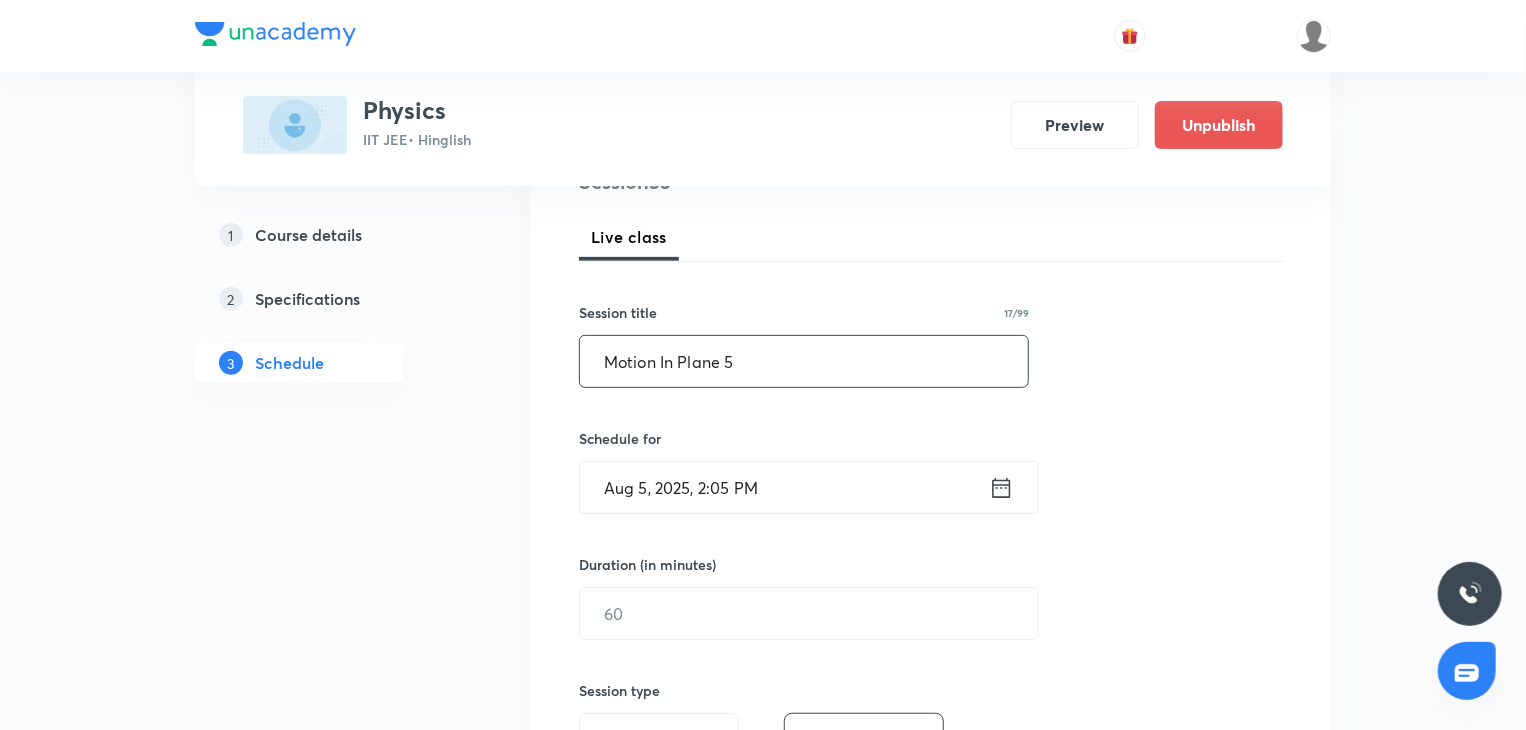 scroll, scrollTop: 300, scrollLeft: 0, axis: vertical 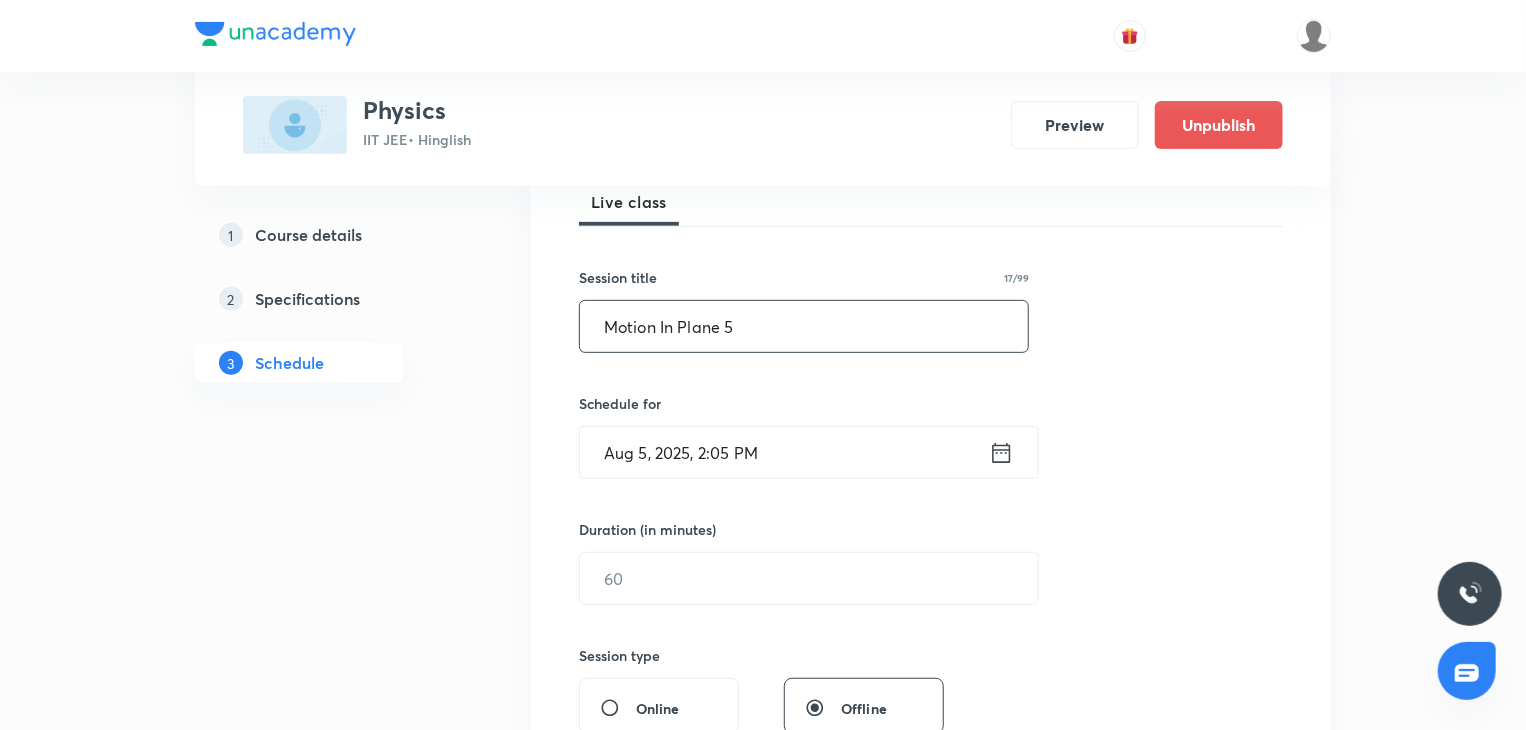 type on "Motion In Plane 5" 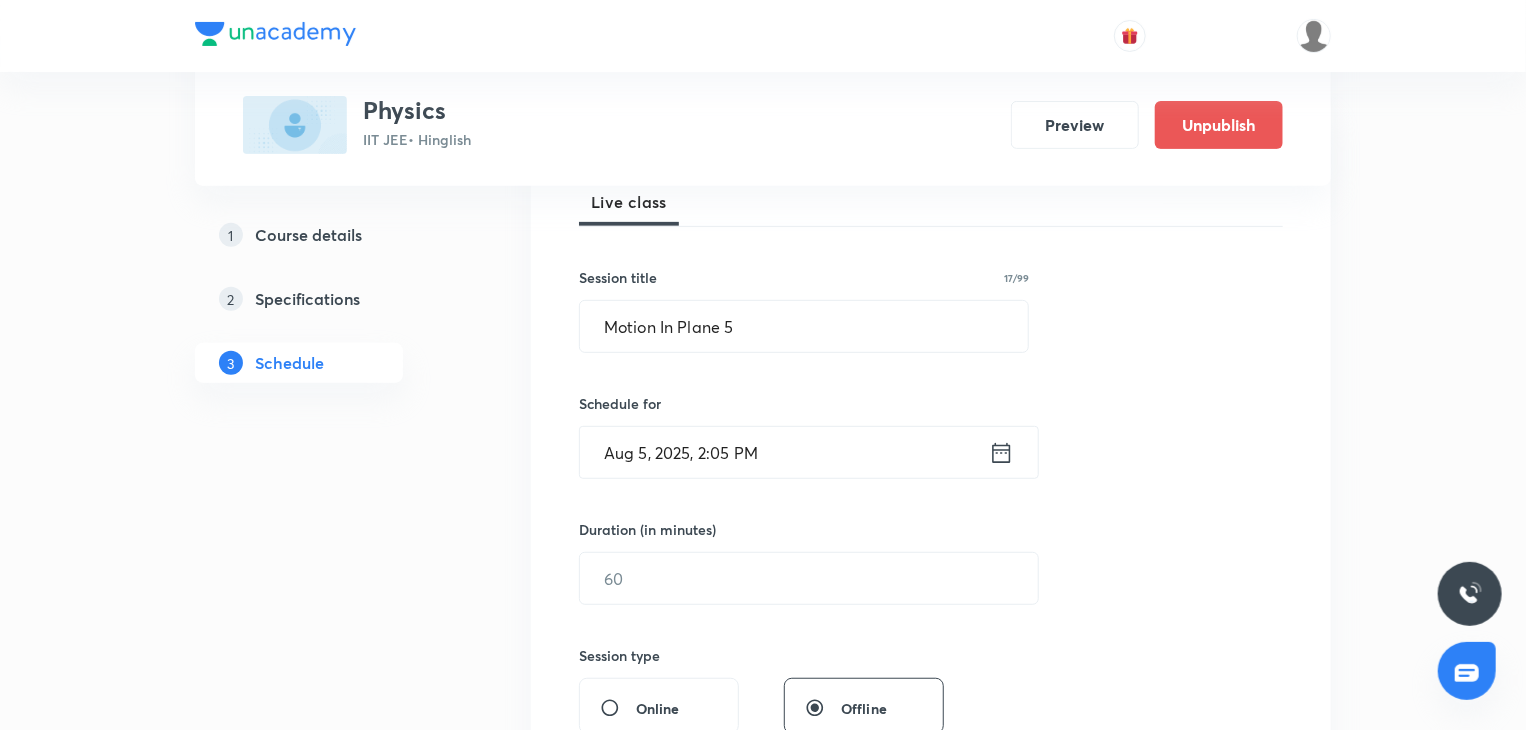 click on "Schedule for" at bounding box center (804, 403) 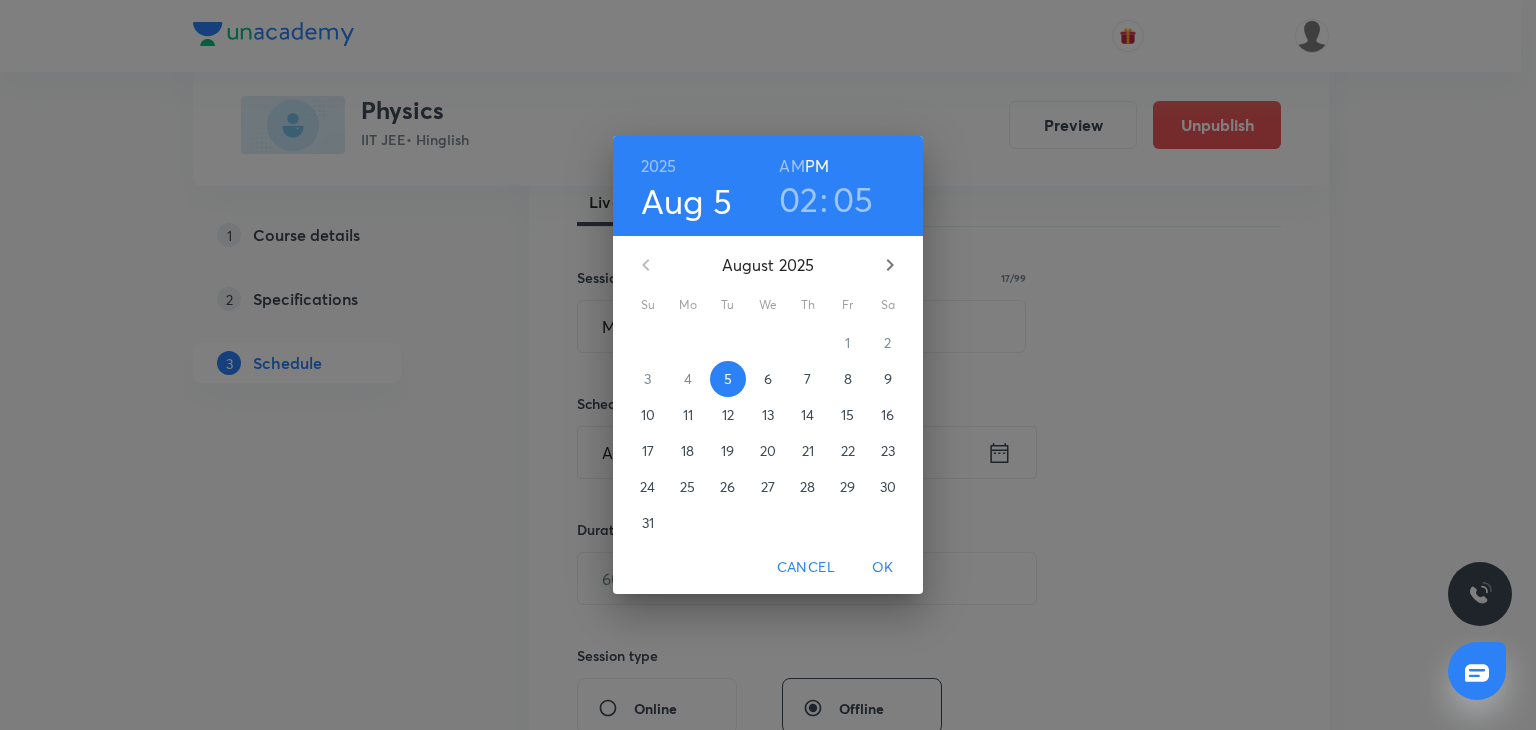 click on "8" at bounding box center (848, 379) 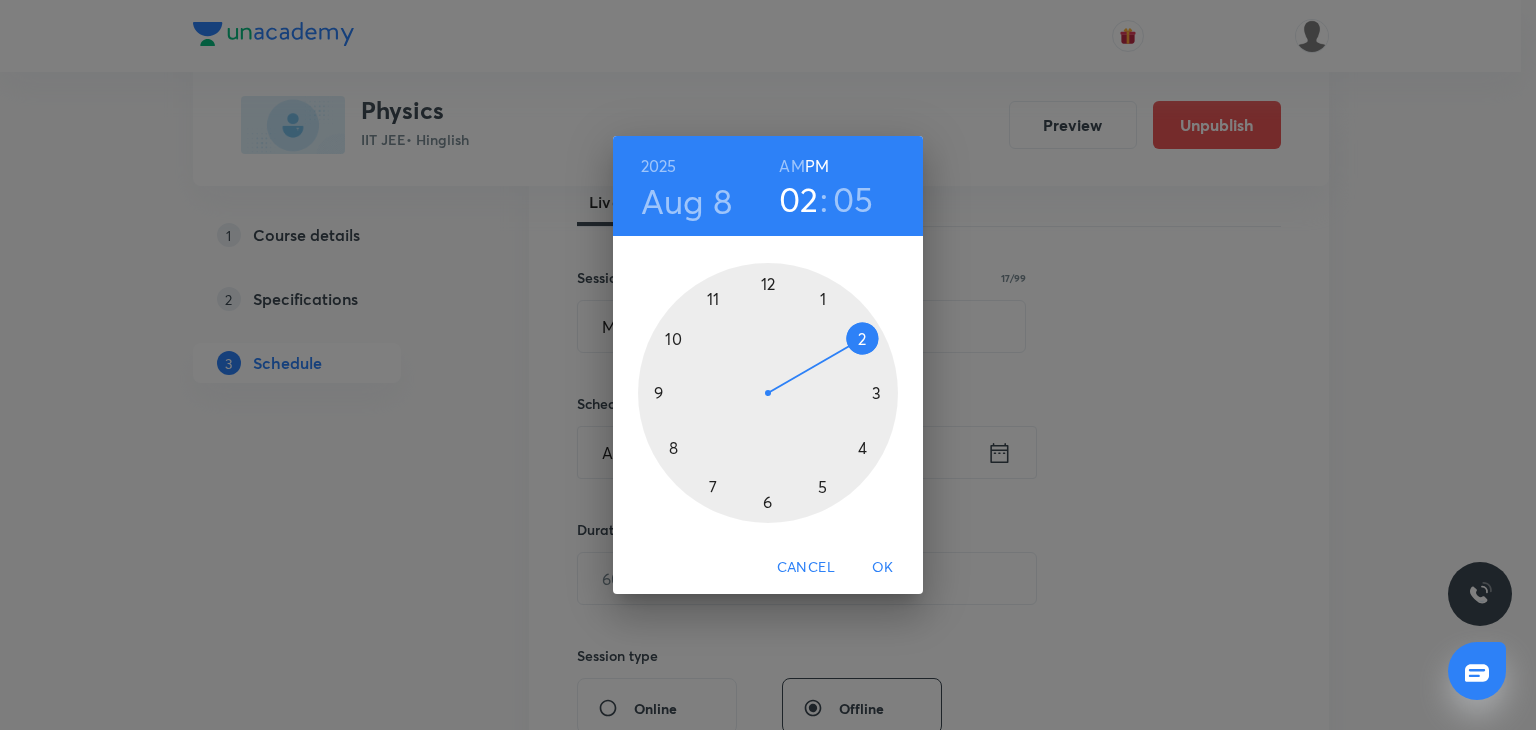 click at bounding box center [768, 393] 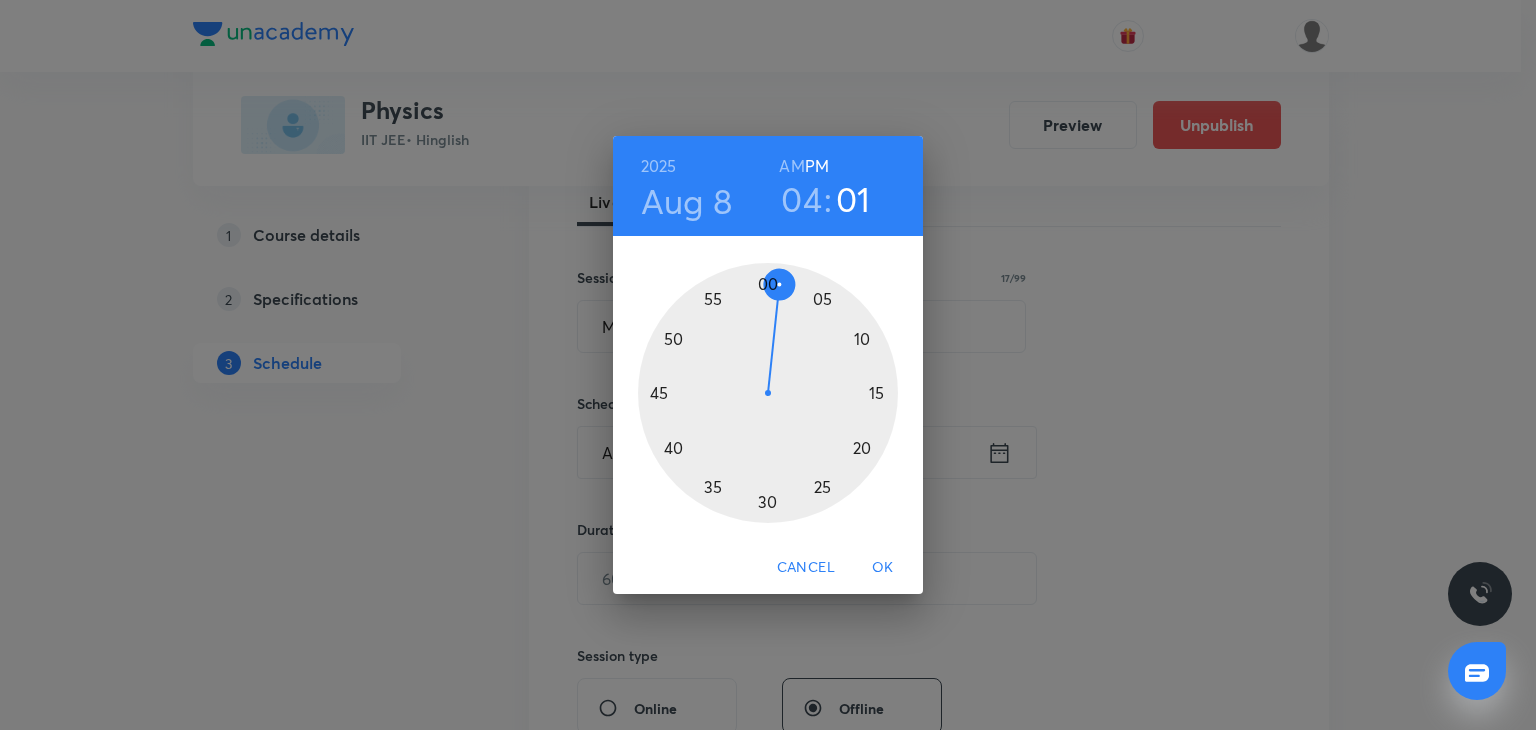 drag, startPoint x: 754, startPoint y: 306, endPoint x: 776, endPoint y: 270, distance: 42.190044 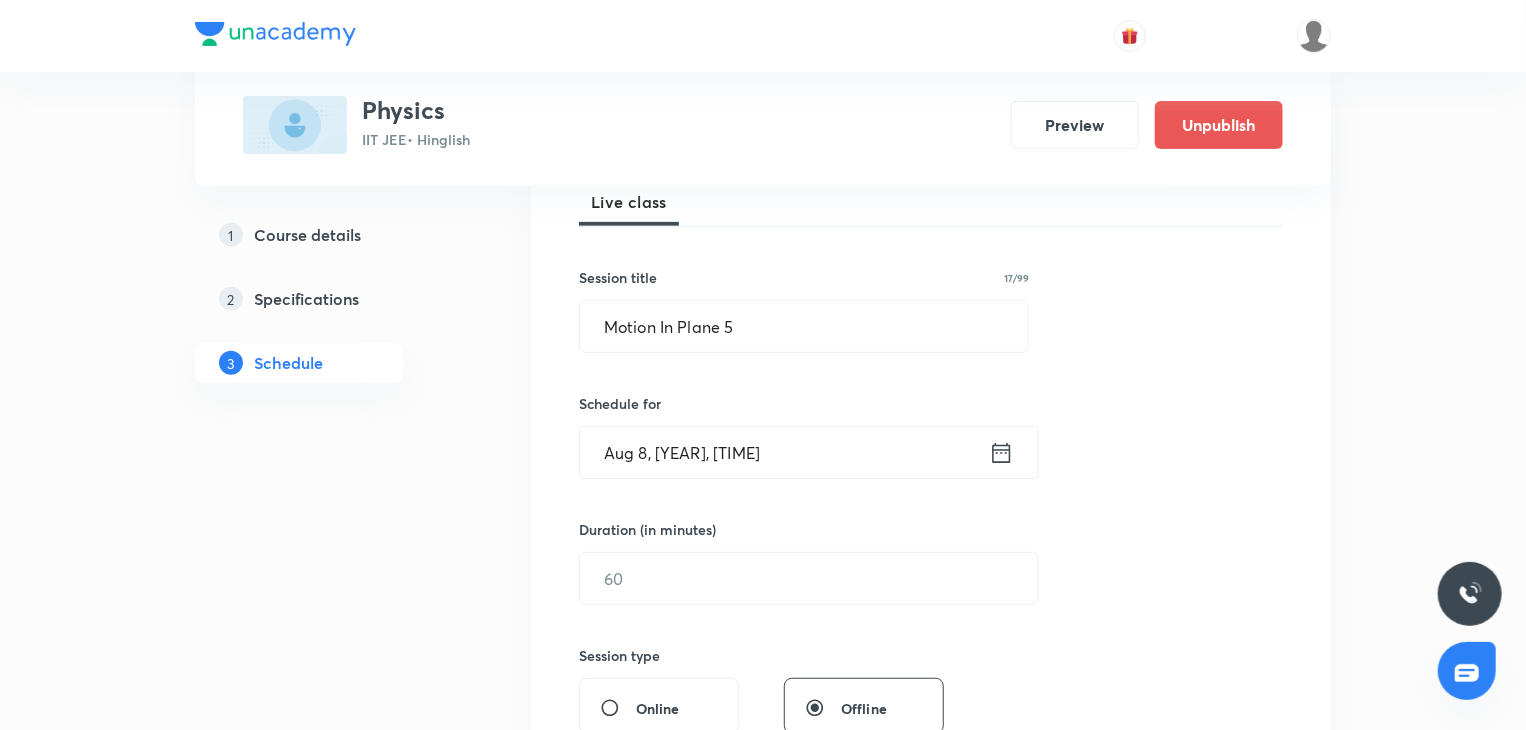 click on "Duration (in minutes) ​" at bounding box center (761, 562) 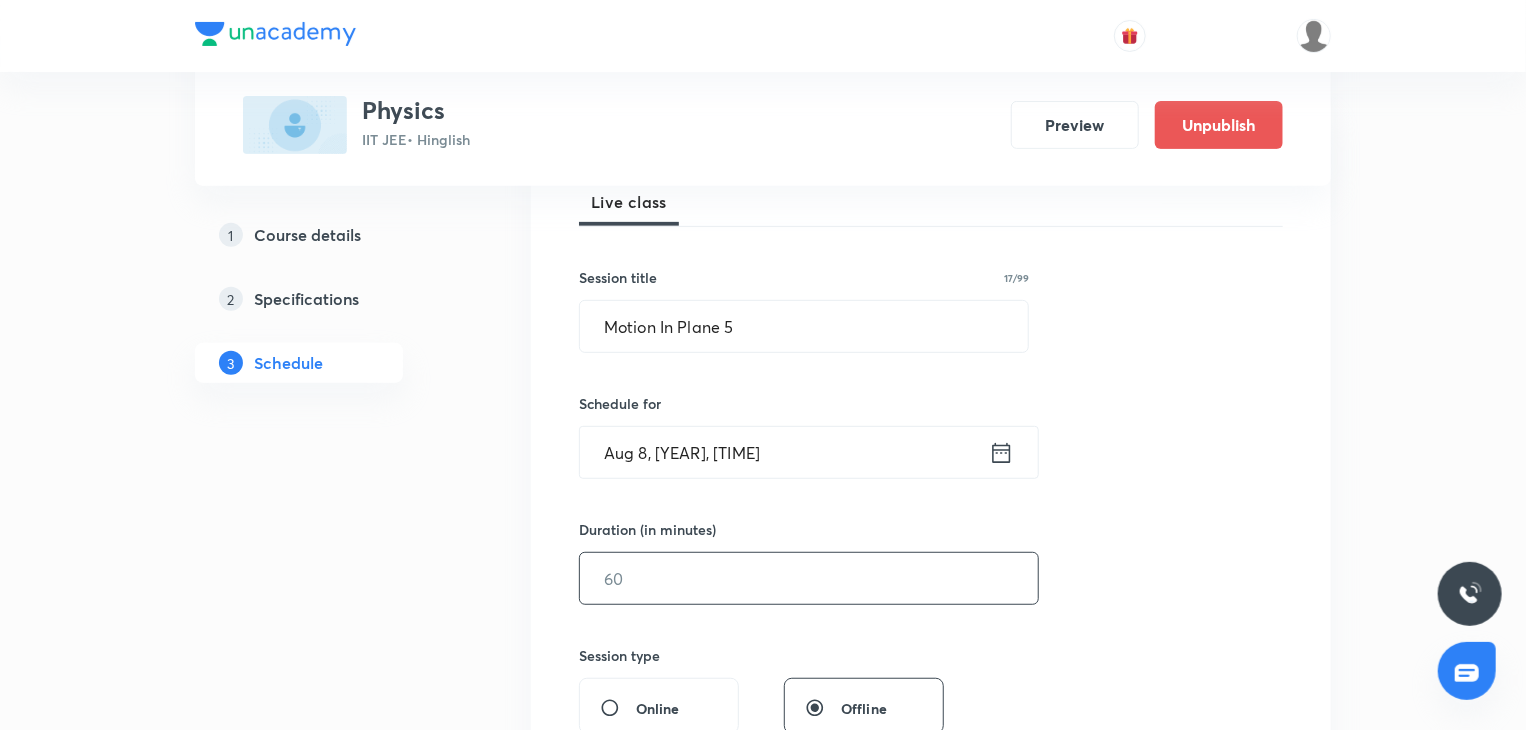 click at bounding box center (809, 578) 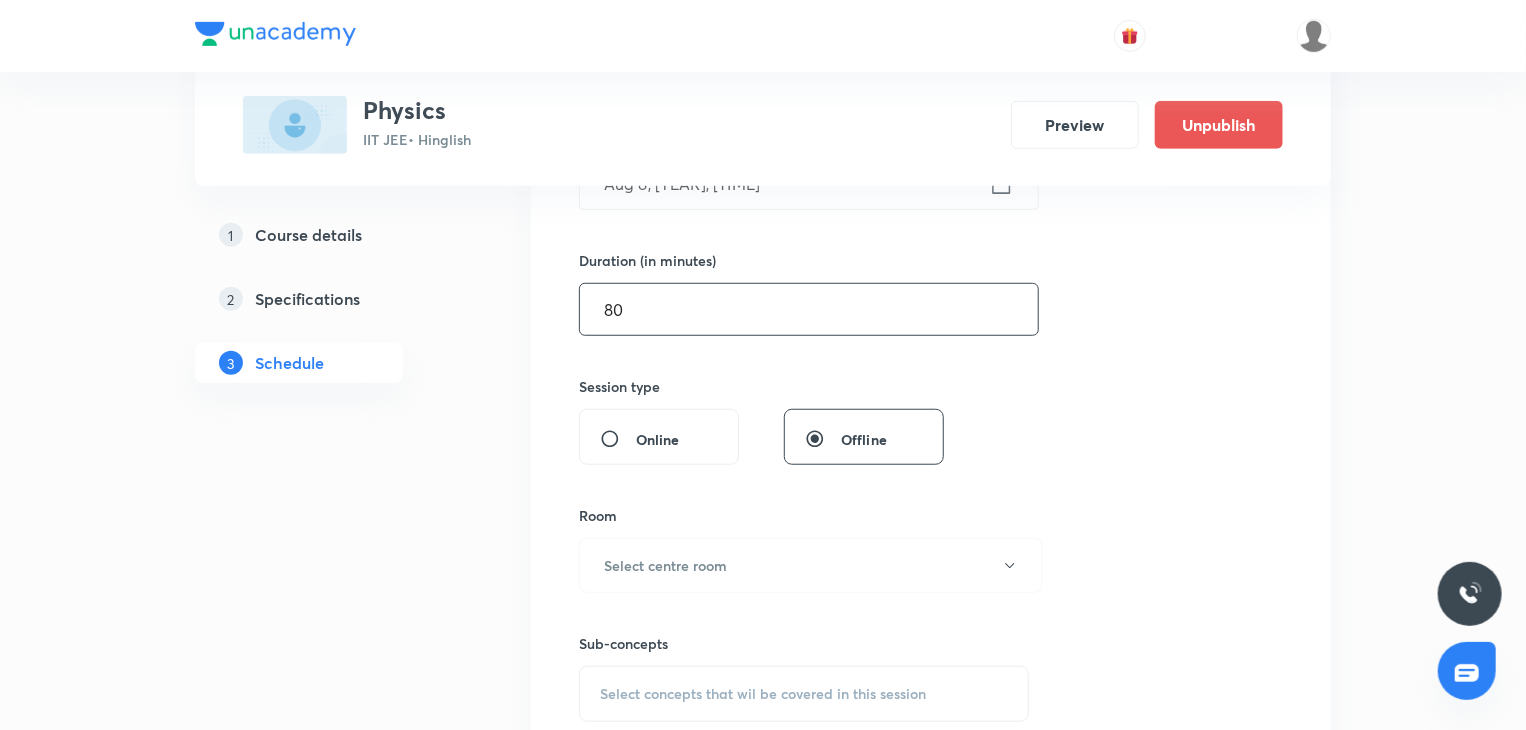 scroll, scrollTop: 600, scrollLeft: 0, axis: vertical 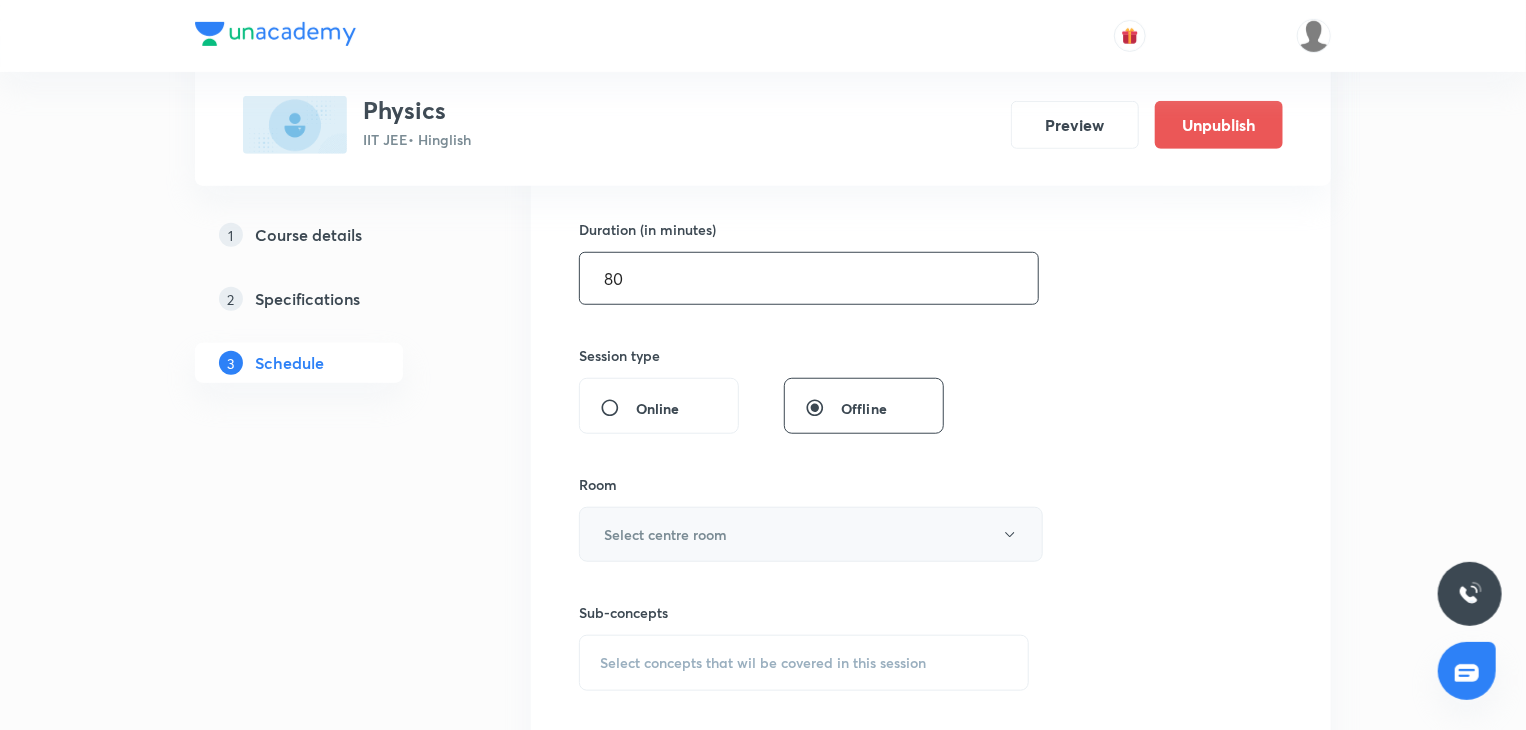 type on "80" 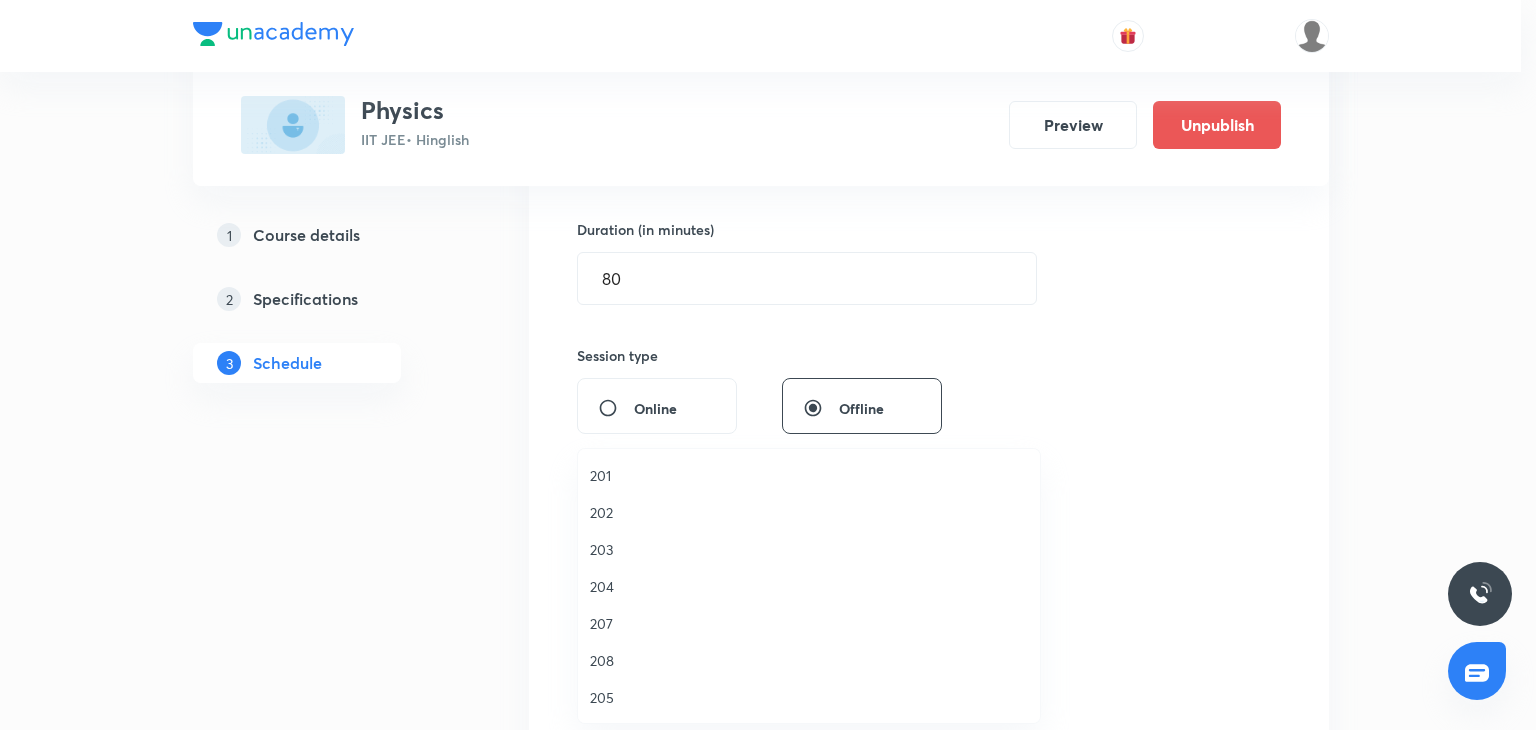 click on "204" at bounding box center (809, 586) 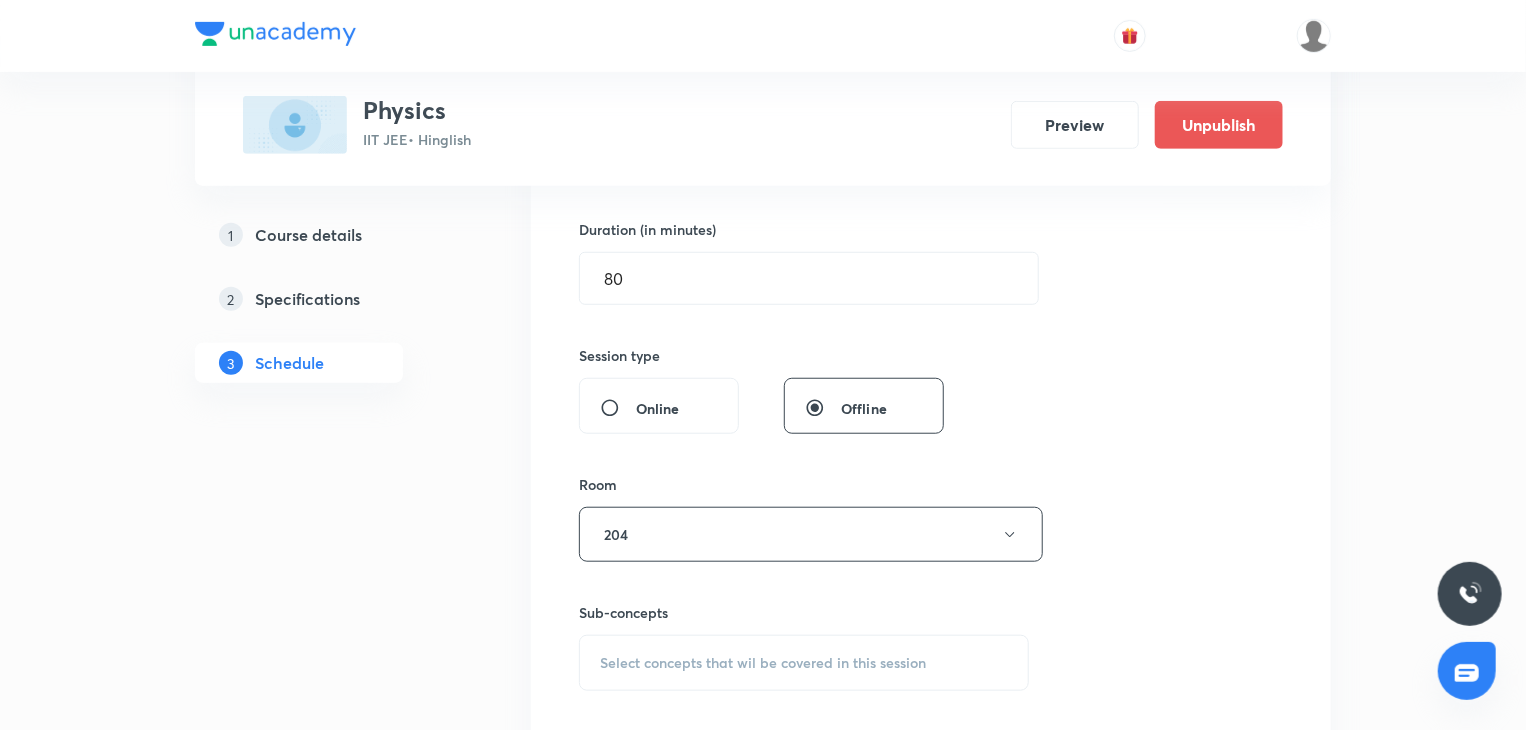 click on "Select concepts that wil be covered in this session" at bounding box center [804, 663] 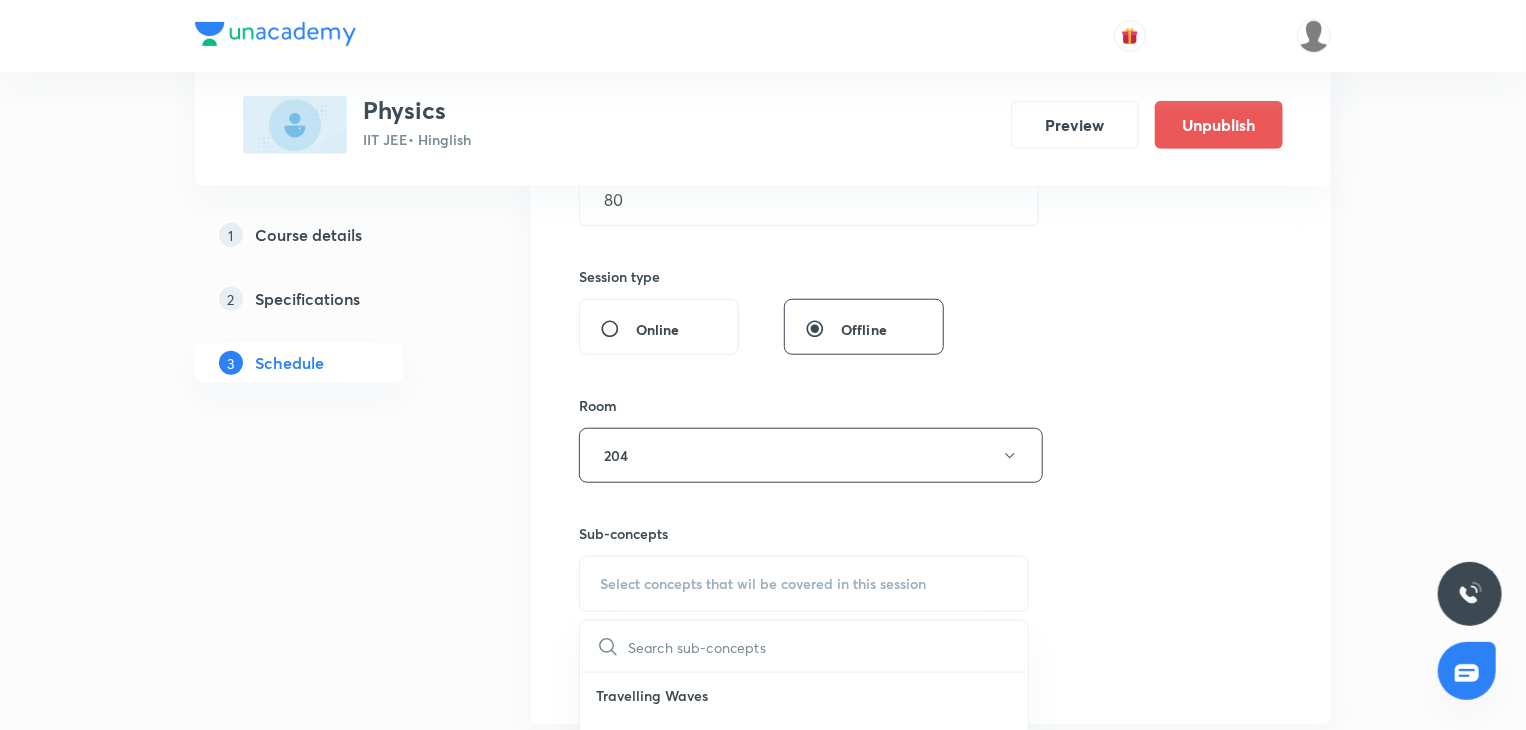 scroll, scrollTop: 819, scrollLeft: 0, axis: vertical 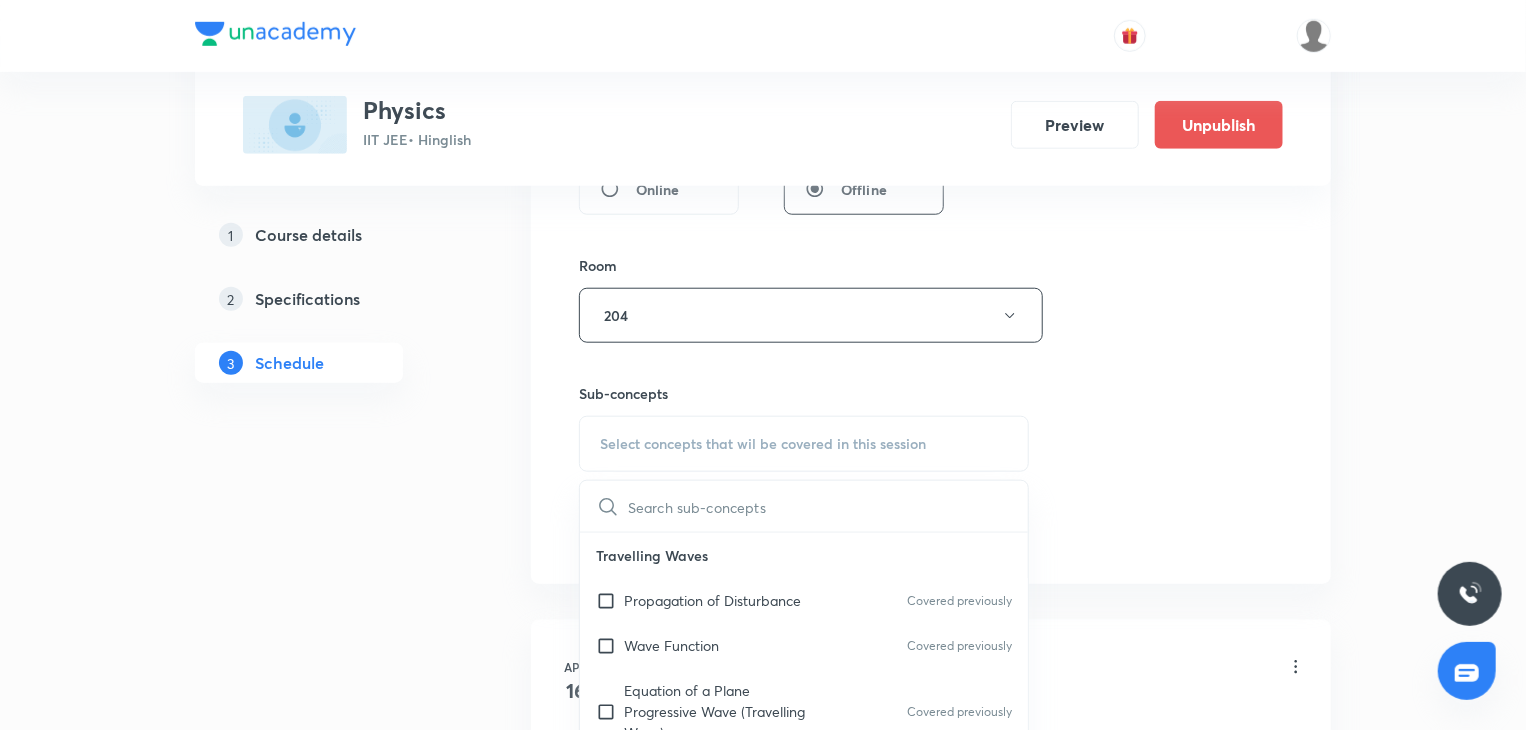 drag, startPoint x: 797, startPoint y: 592, endPoint x: 1351, endPoint y: 469, distance: 567.4901 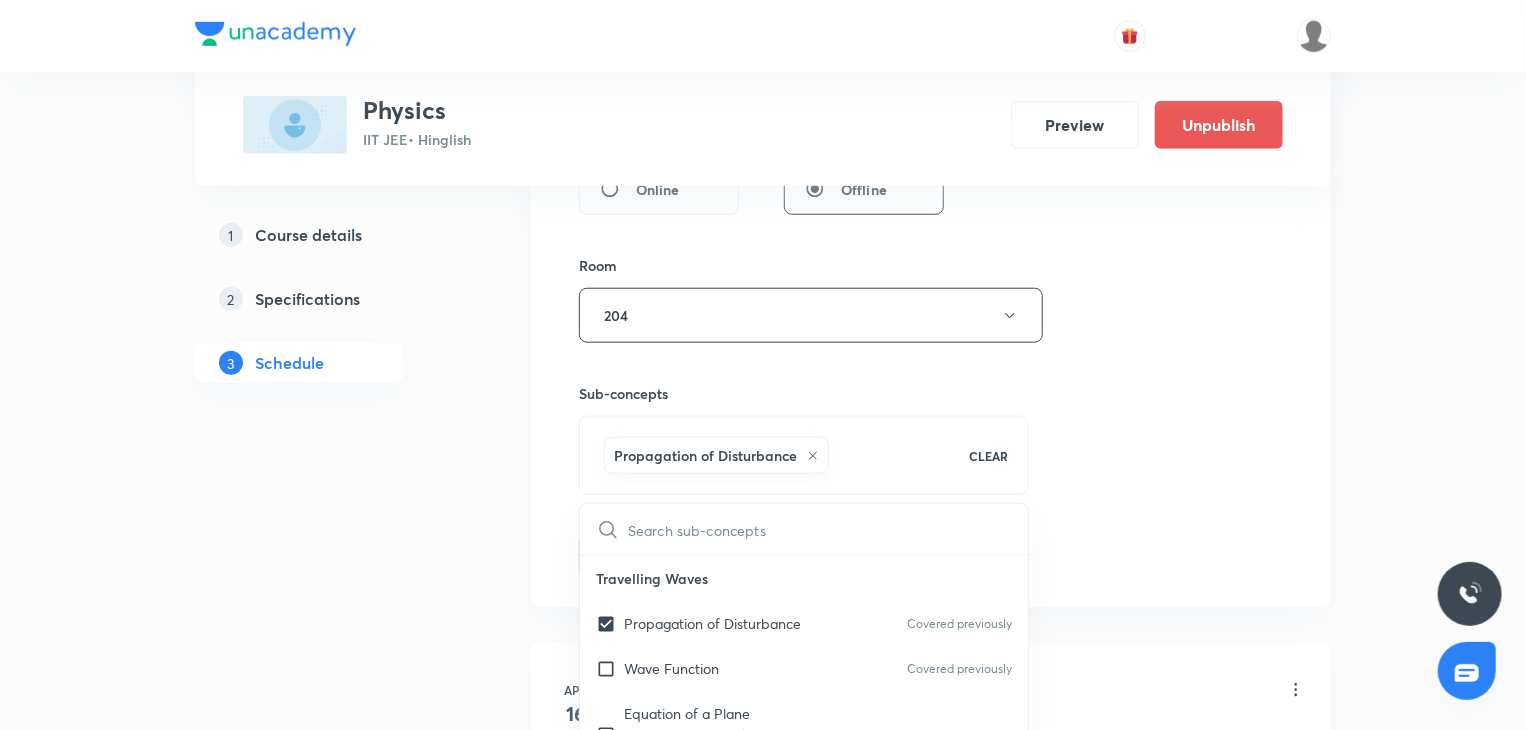 click on "Plus Courses Physics IIT JEE  • Hinglish Preview Unpublish 1 Course details 2 Specifications 3 Schedule Schedule 54  classes Session  55 Live class Session title 17/99 Motion In Plane 5 ​ Schedule for Aug 8, 2025, 4:01 PM ​ Duration (in minutes) 80 ​   Session type Online Offline Room 204 Sub-concepts Propagation of Disturbance CLEAR ​ Travelling Waves Propagation of Disturbance Covered previously Wave Function  Covered previously Equation of a Plane Progressive Wave (Travelling Wave) Covered previously Travelling Wave Model Sinusoidal Waves on strings  Speed of Waves on String  Rate of Energy Transfer by sinusoidal waves on String Interpretation of dy/dx in Longitudinal Waves and transverse wave  Superposition & Reflection Sound Waves Superposition of Sinusoidal Waves Propagation of Sound Waves Interference of the Waves Speed of Sound Waves Quinck's Tube Speed of Sound:Newton's Formula Reflection of Waves at Fixed End and Free End Laplace's Correction  Reflection and Refraction of Wave Resonance 16" at bounding box center [763, 4179] 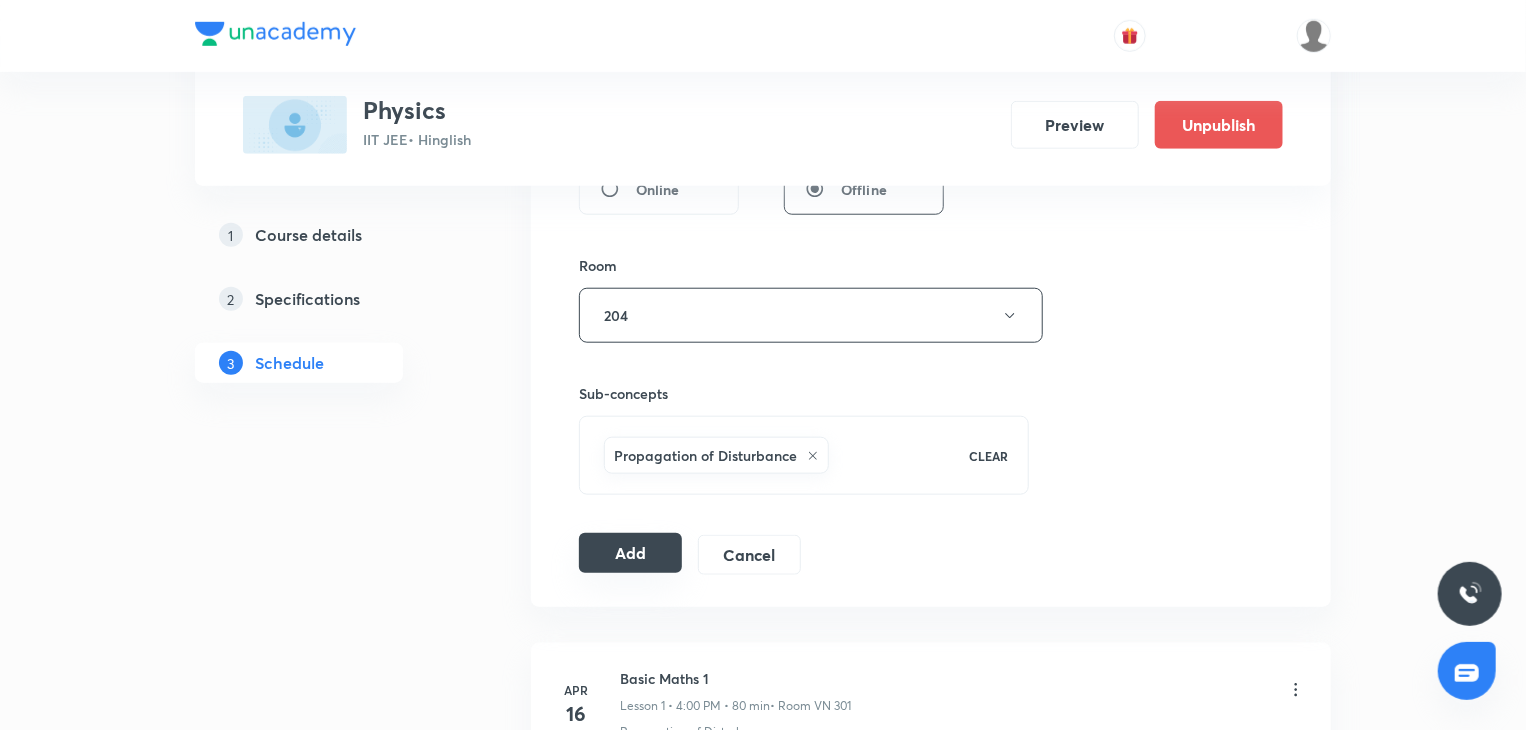 click on "Add" at bounding box center (630, 553) 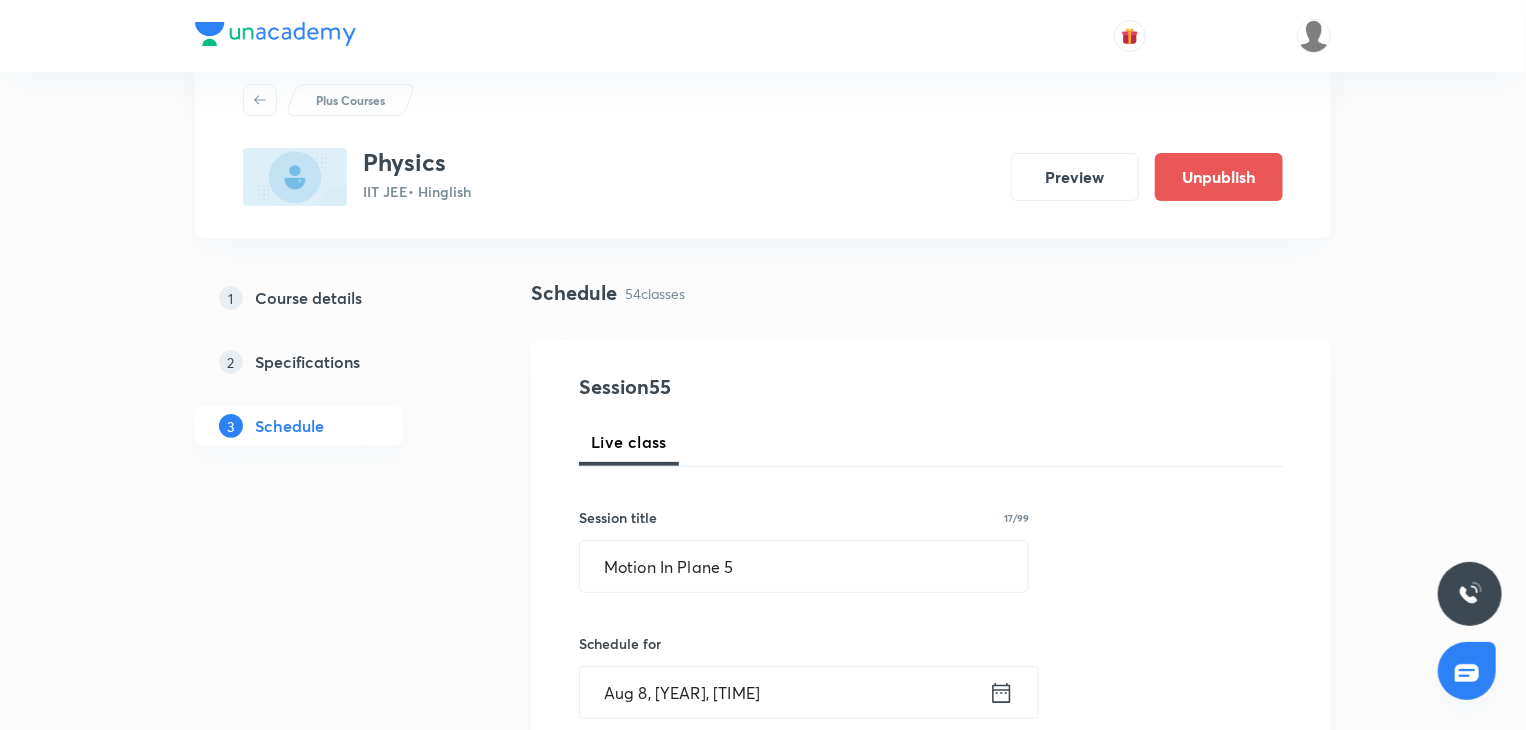 scroll, scrollTop: 0, scrollLeft: 0, axis: both 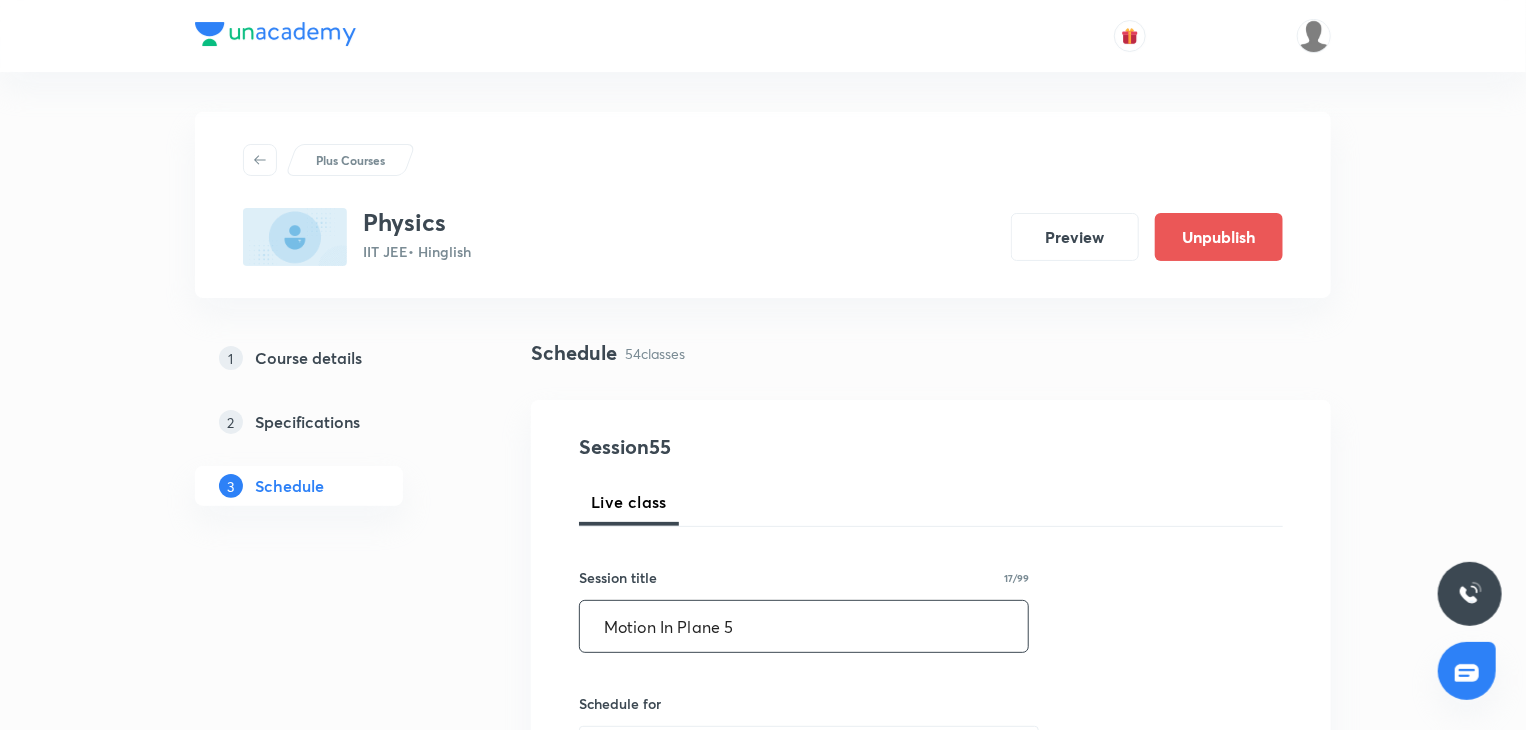 click on "Motion In Plane 5" at bounding box center [804, 626] 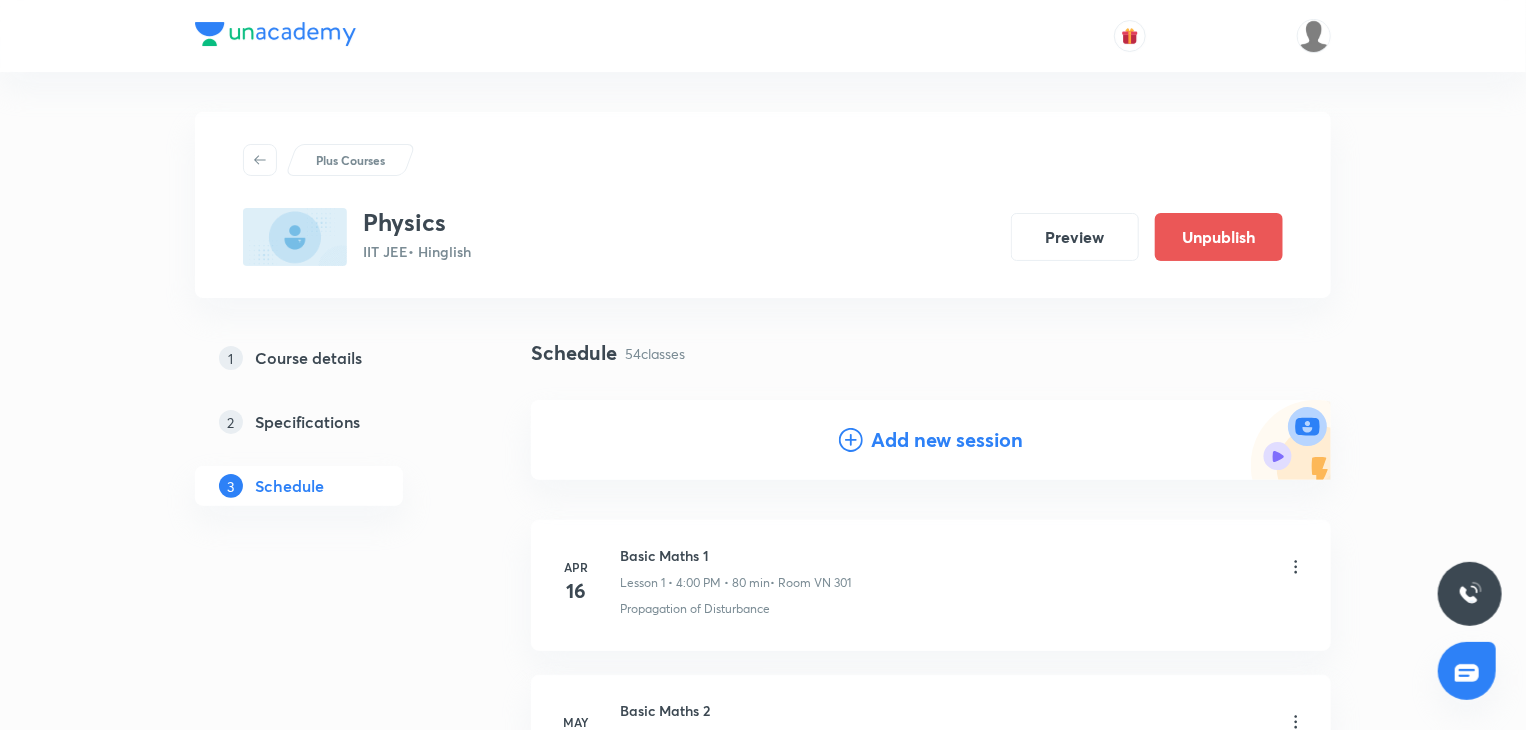 click on "Add new session" at bounding box center [947, 440] 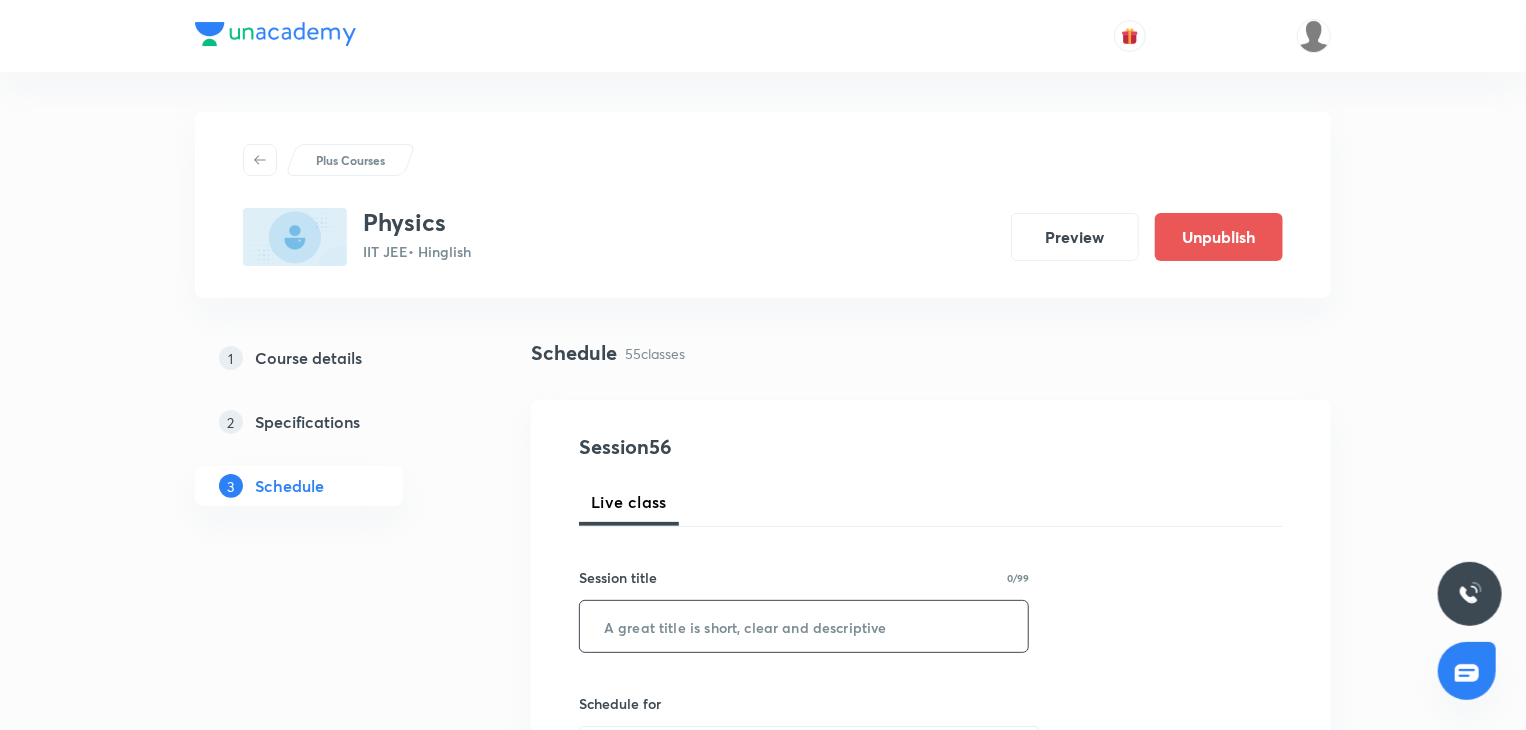 click at bounding box center (804, 626) 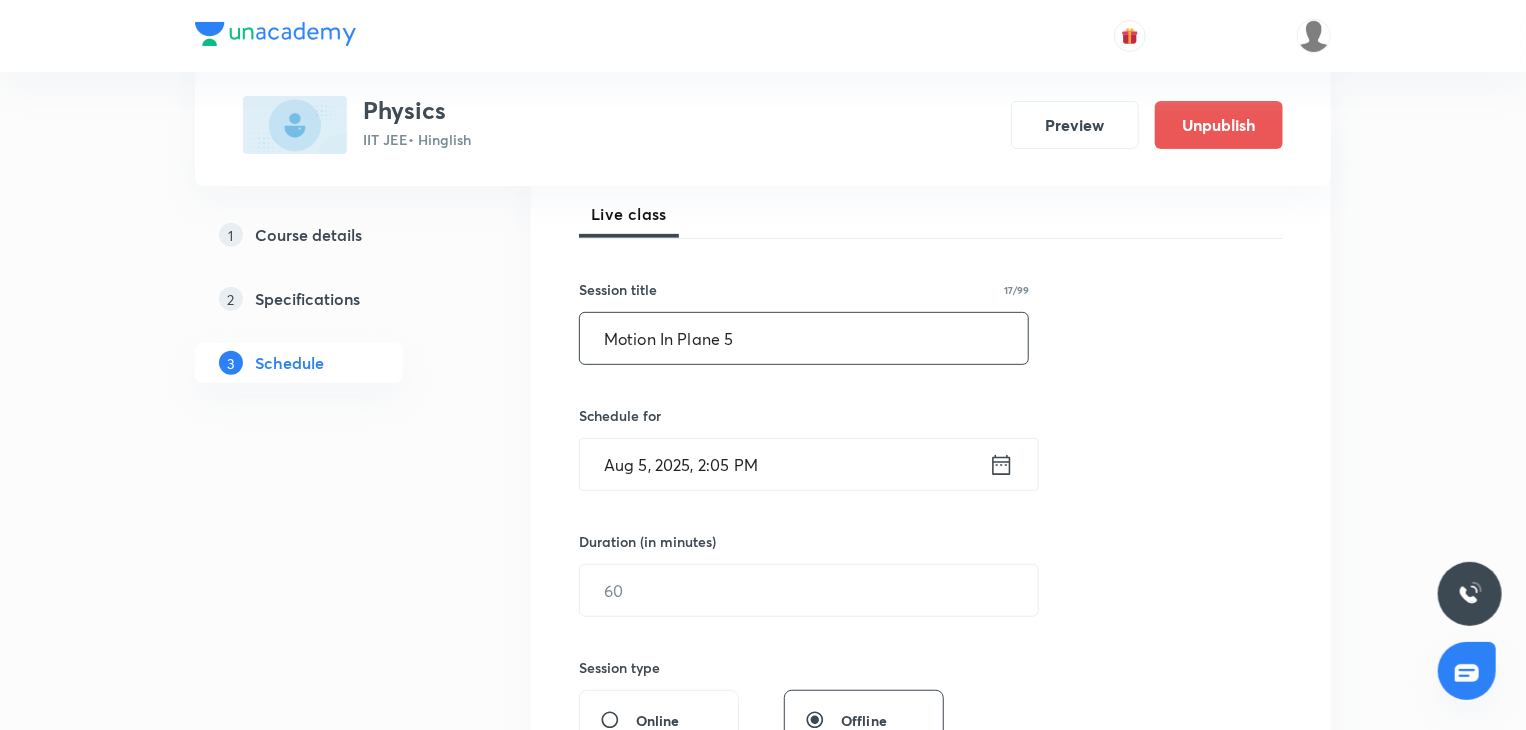 scroll, scrollTop: 300, scrollLeft: 0, axis: vertical 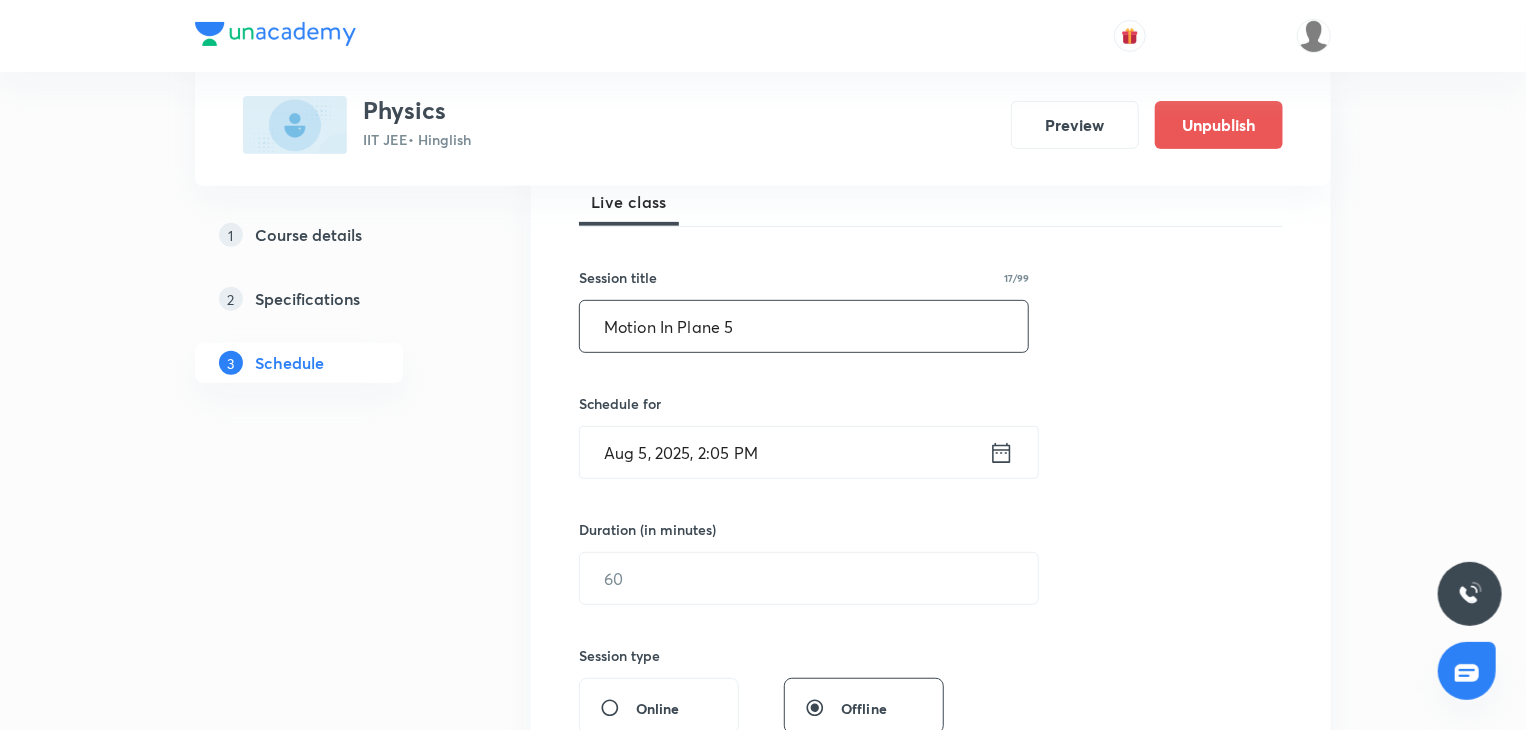 type on "Motion In Plane 5" 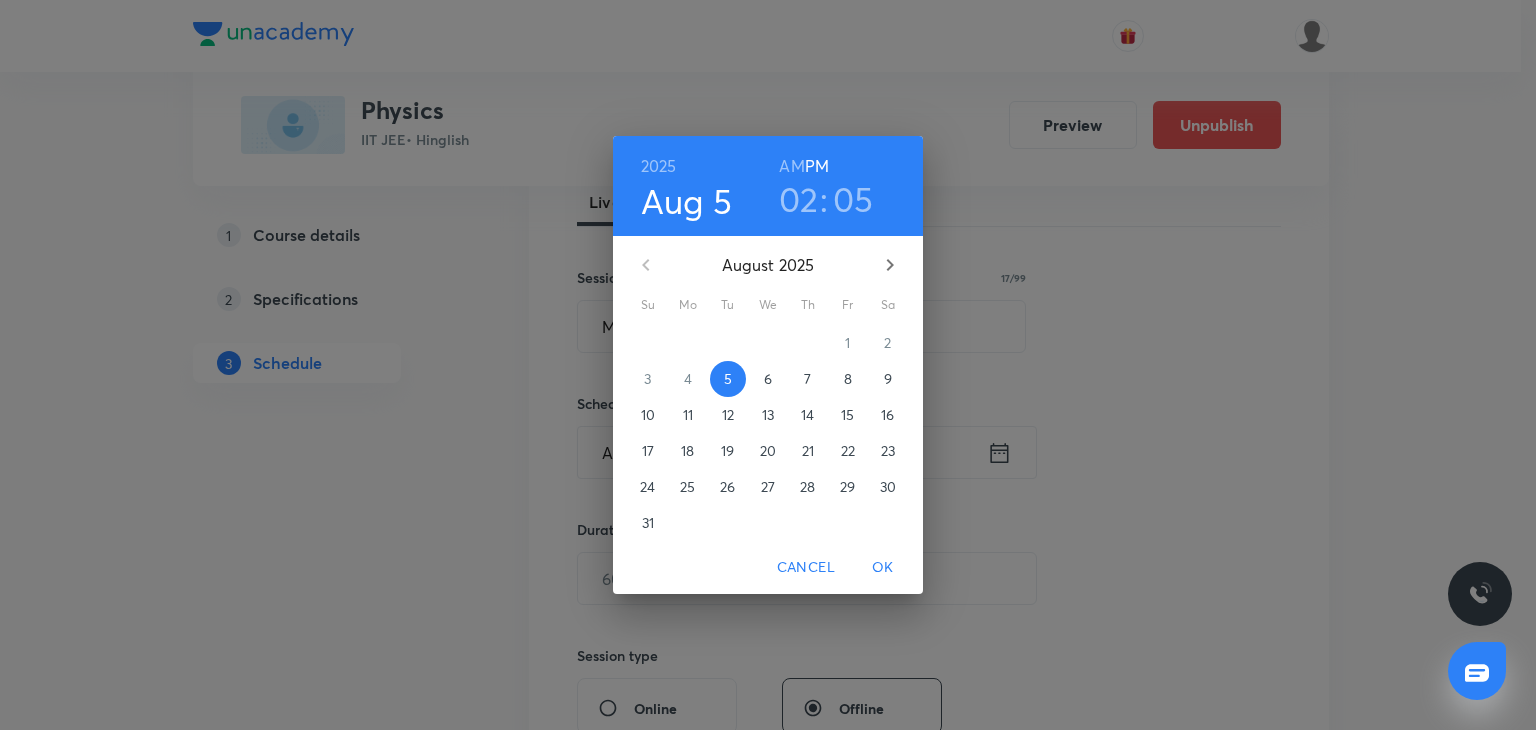 click on "8" at bounding box center (848, 379) 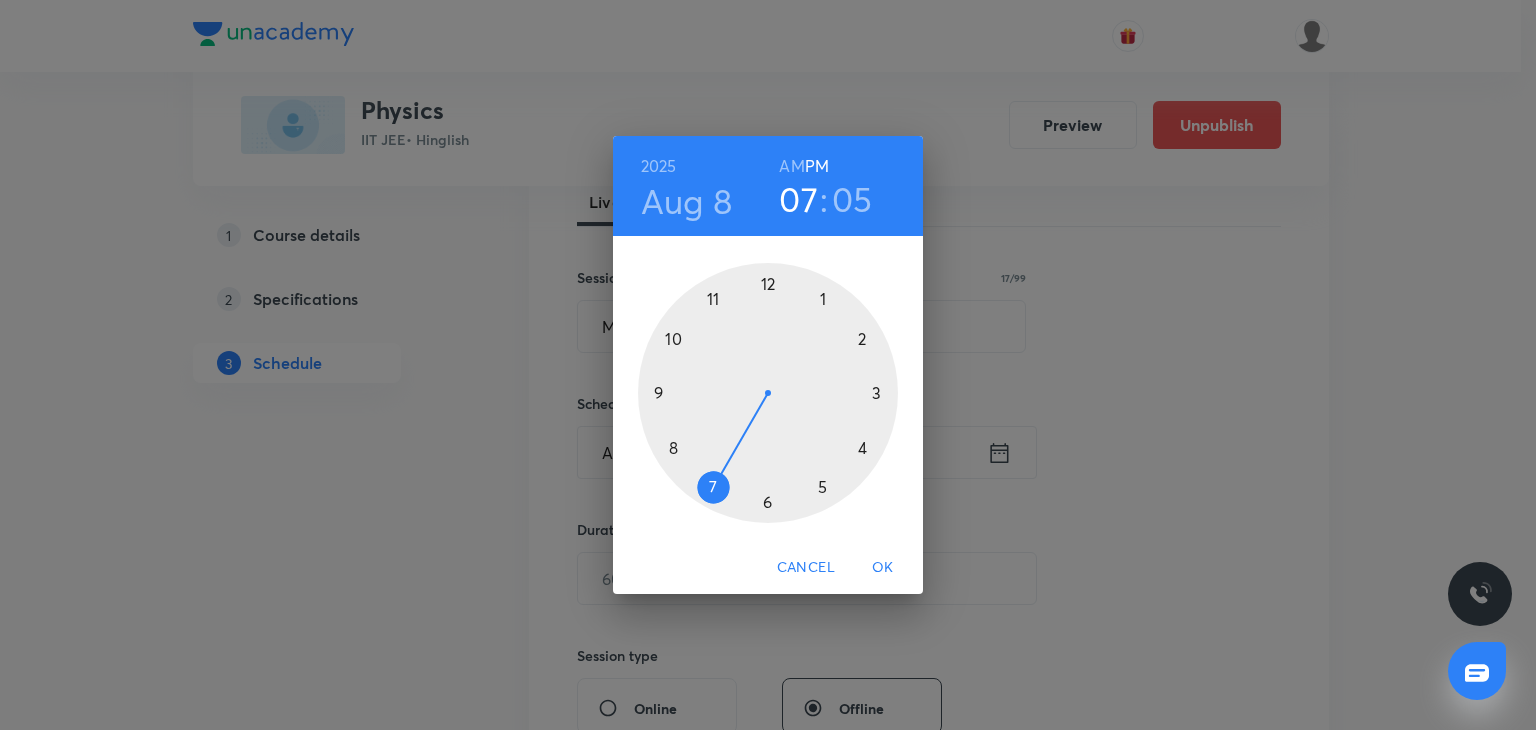 drag, startPoint x: 699, startPoint y: 425, endPoint x: 681, endPoint y: 487, distance: 64.56005 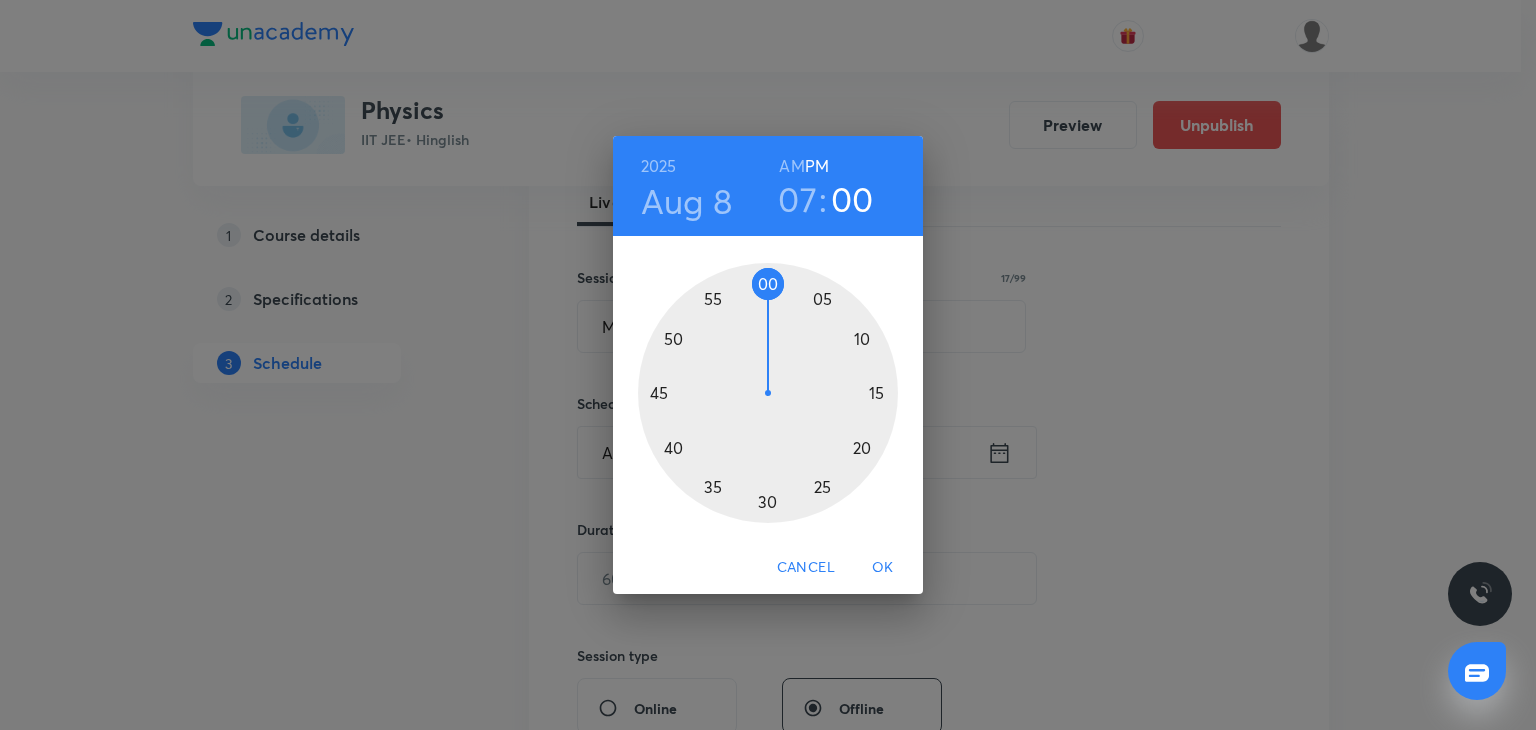 drag, startPoint x: 717, startPoint y: 345, endPoint x: 772, endPoint y: 277, distance: 87.458565 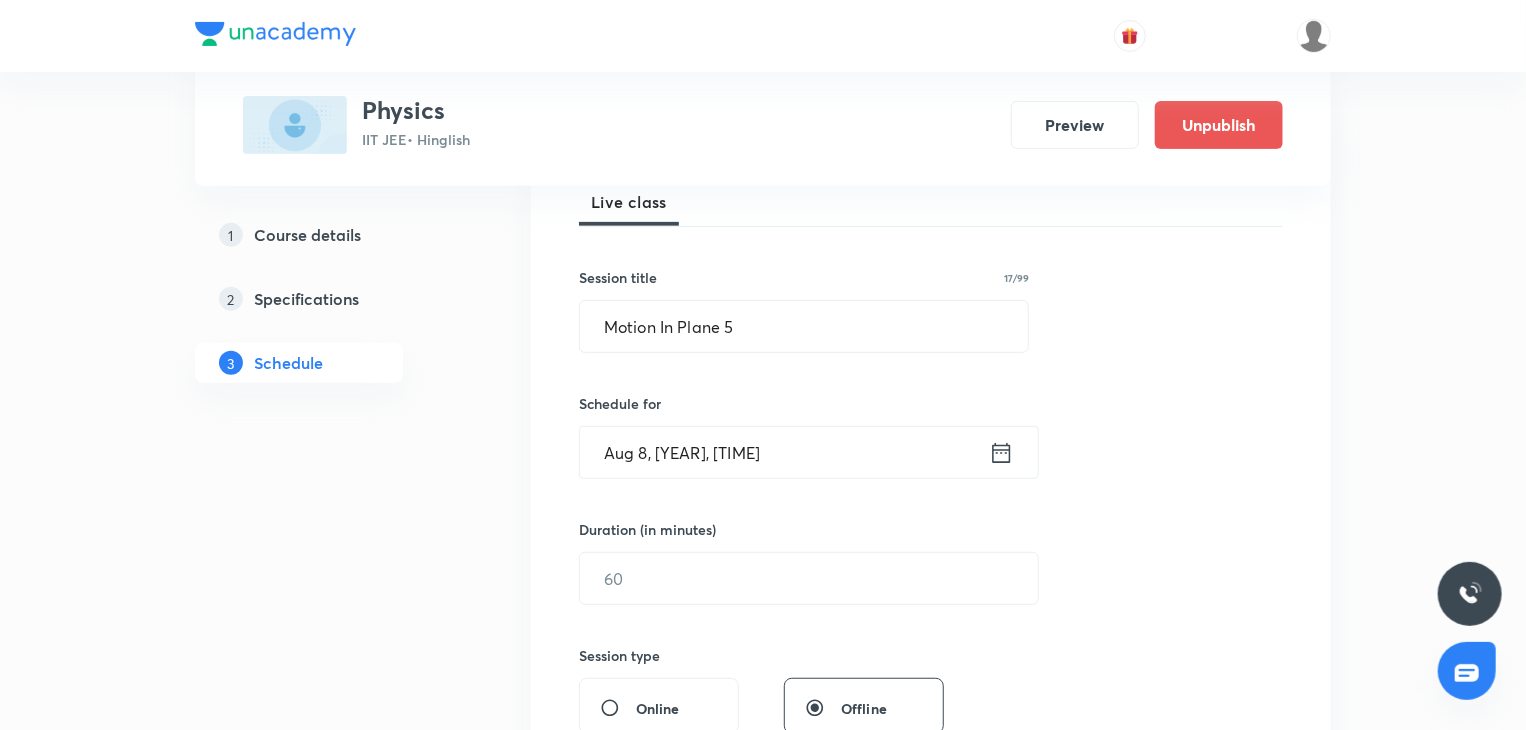 click on "Duration (in minutes) ​" at bounding box center (761, 562) 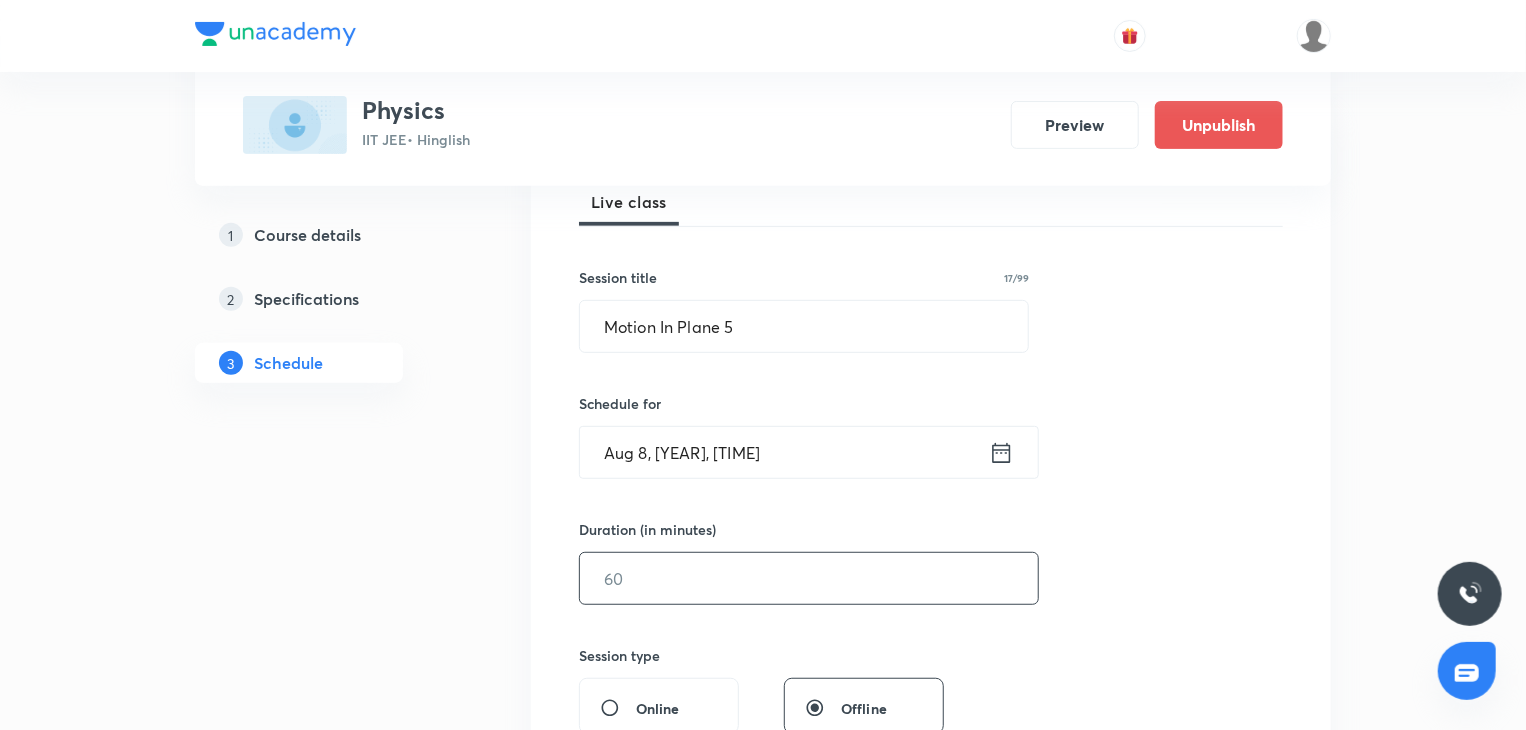 click at bounding box center (809, 578) 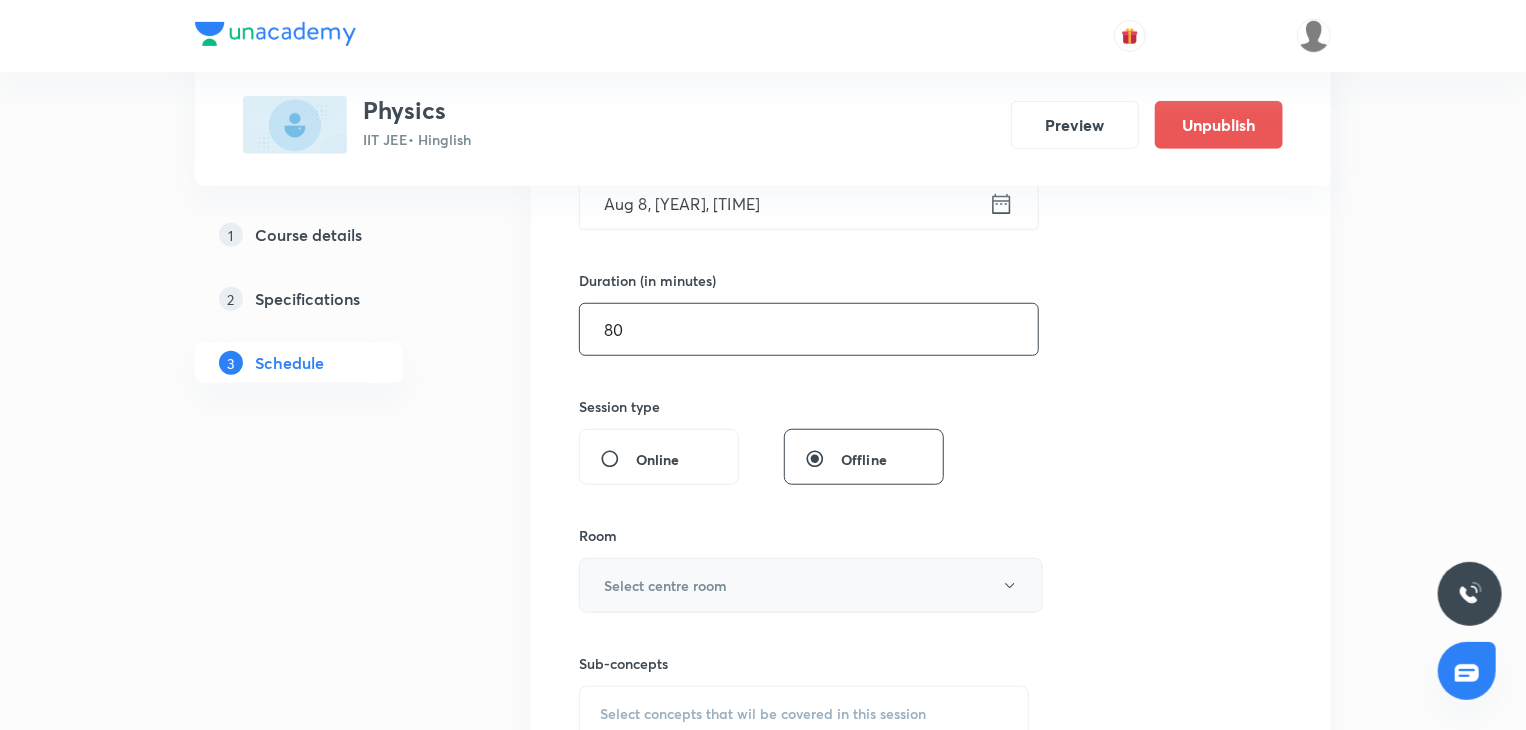 scroll, scrollTop: 600, scrollLeft: 0, axis: vertical 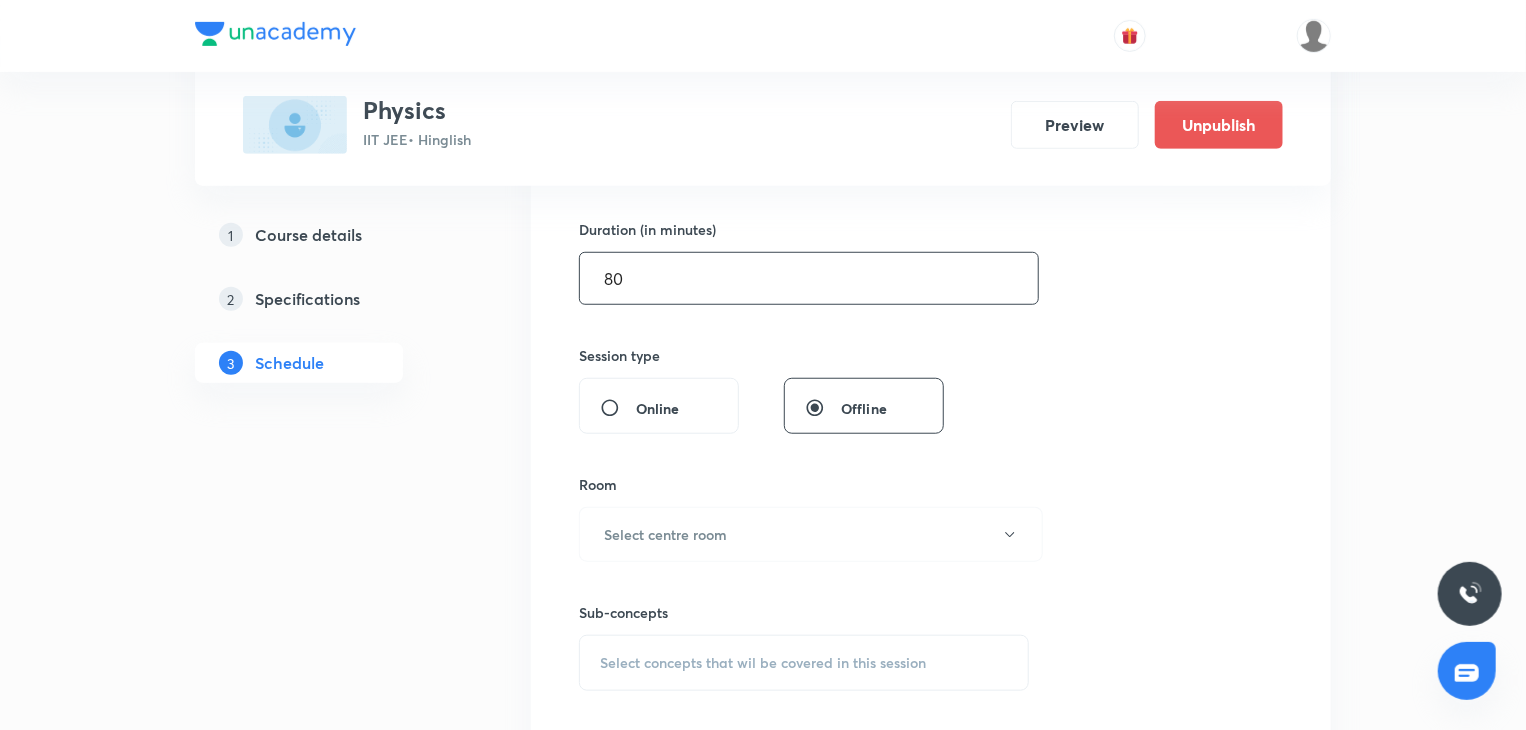 type on "80" 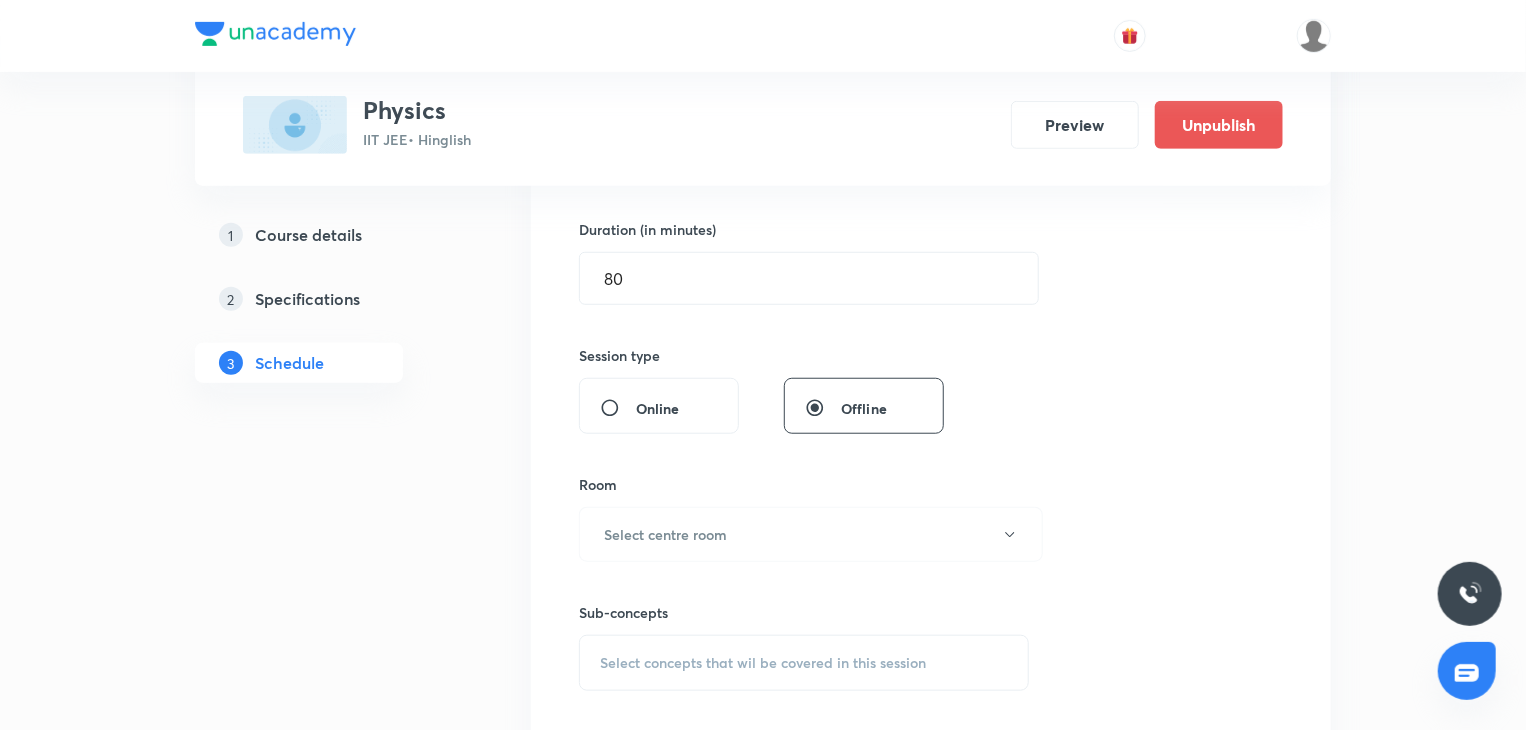 click on "Sub-concepts Select concepts that wil be covered in this session" at bounding box center [804, 626] 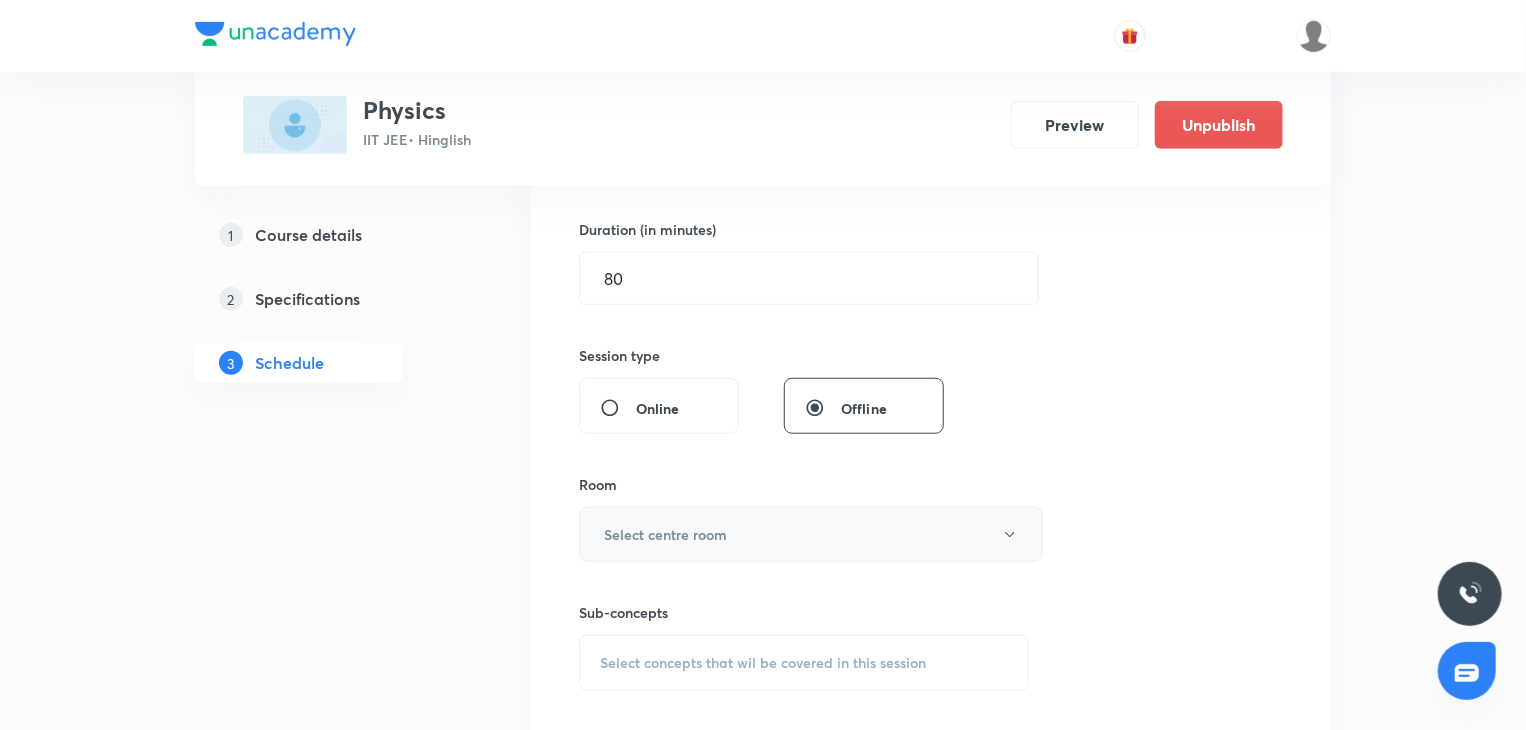 click on "Select centre room" at bounding box center (665, 534) 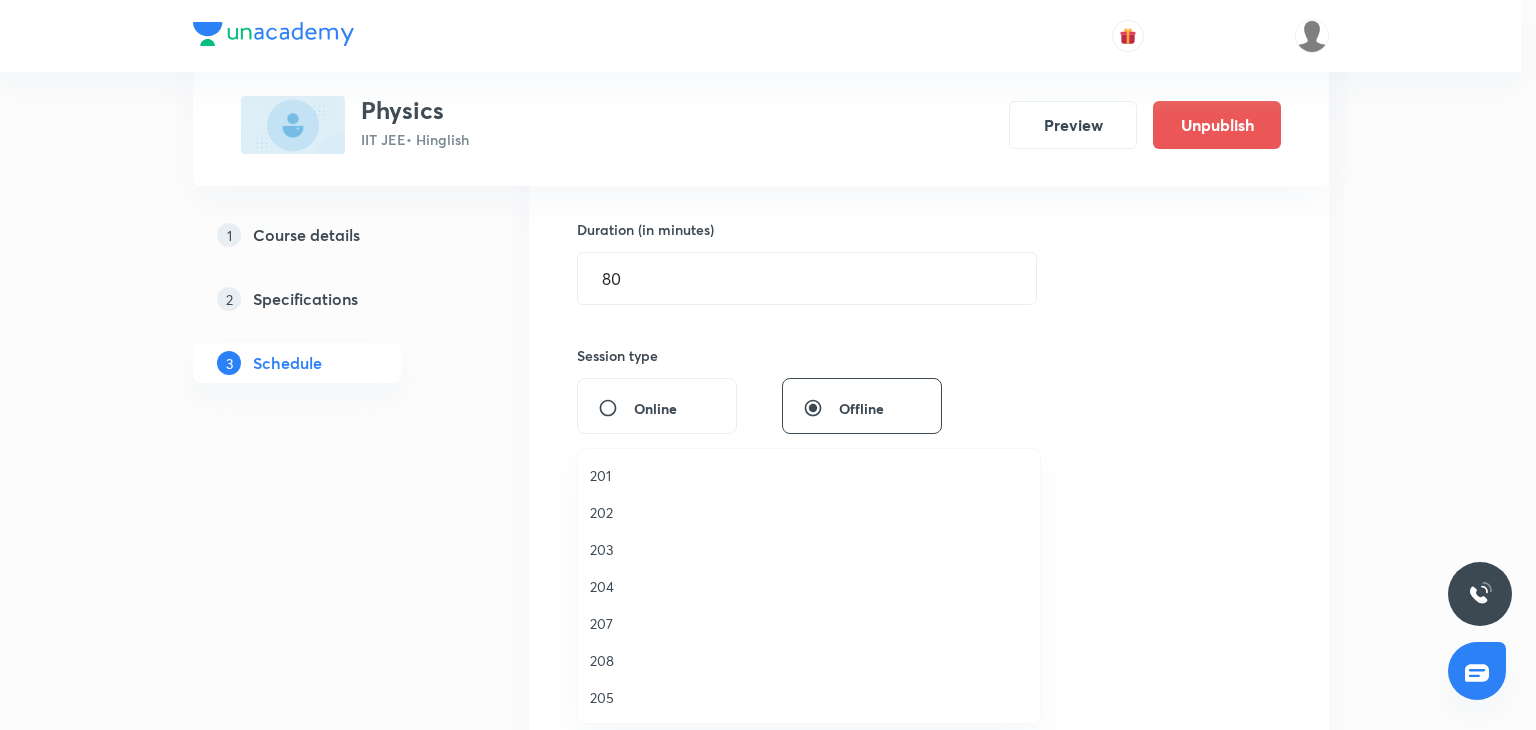 click on "207" at bounding box center [809, 623] 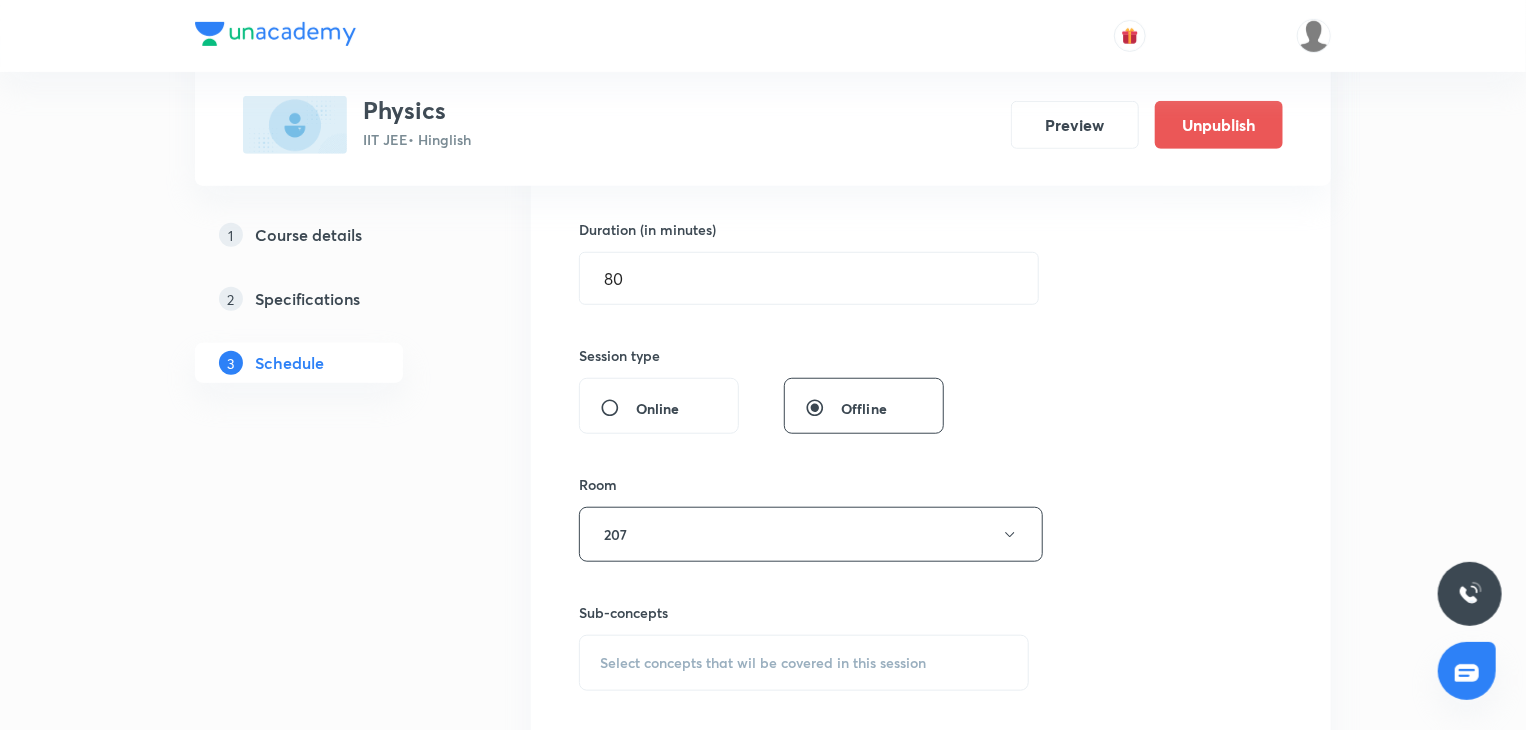 click on "Select concepts that wil be covered in this session" at bounding box center (804, 663) 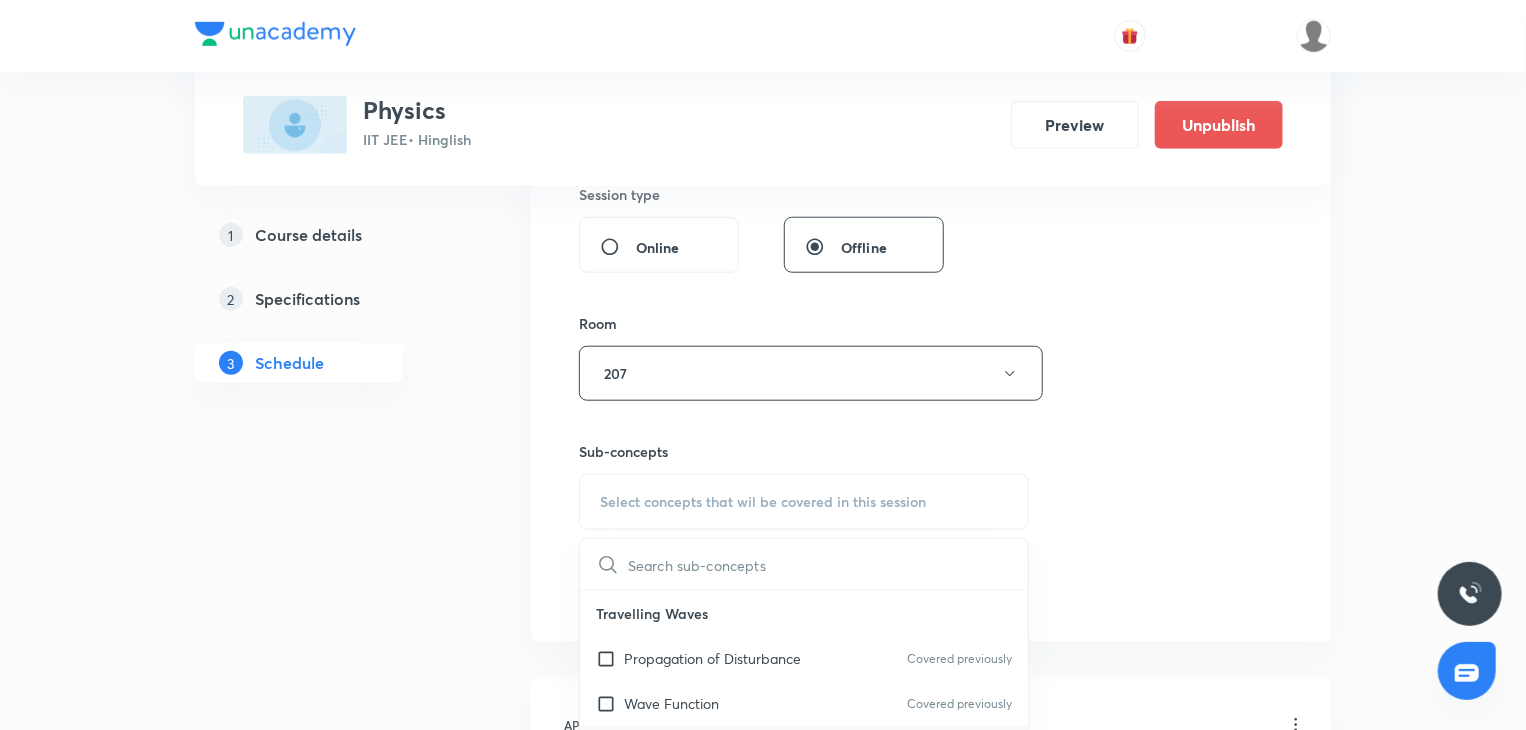 scroll, scrollTop: 919, scrollLeft: 0, axis: vertical 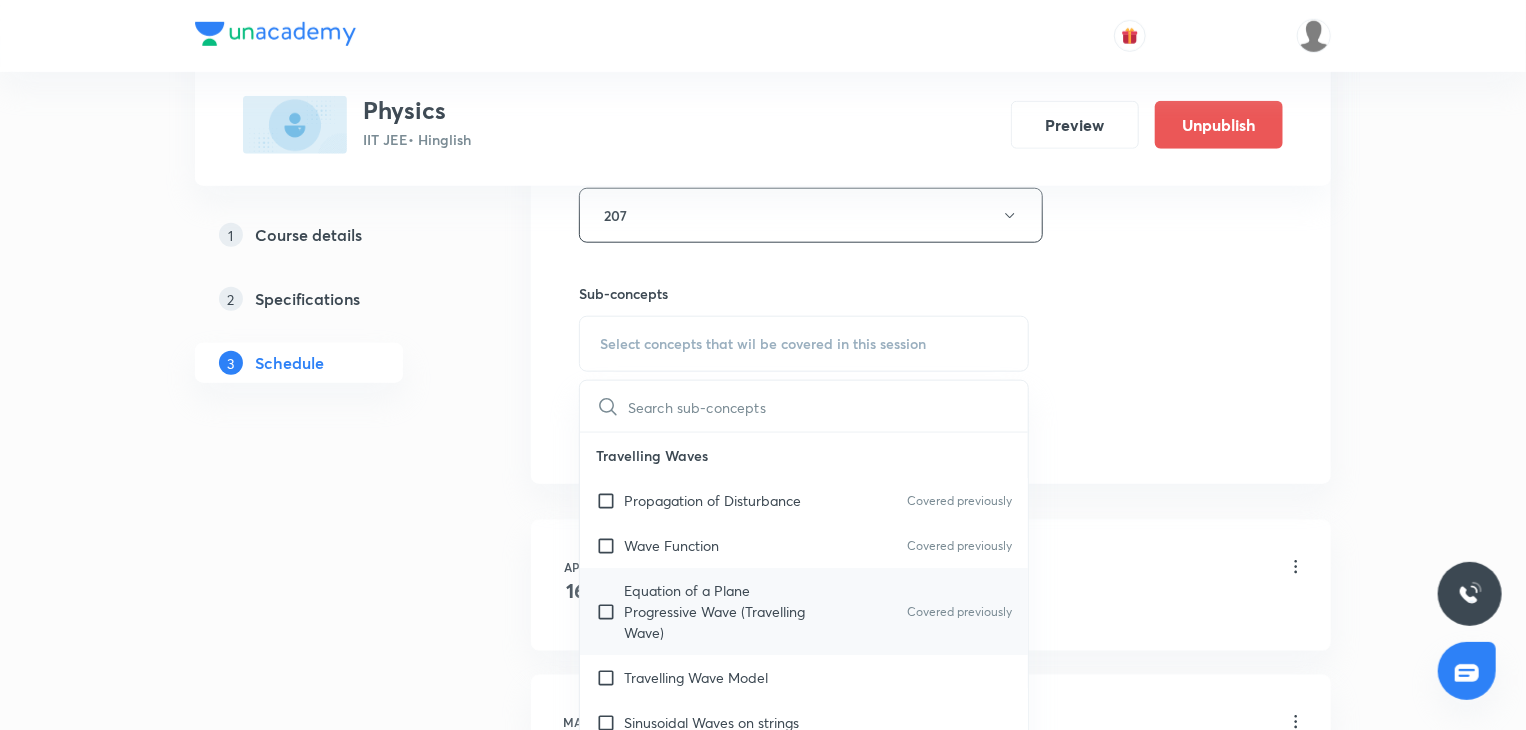 click on "Equation of a Plane Progressive Wave (Travelling Wave) Covered previously" at bounding box center [804, 611] 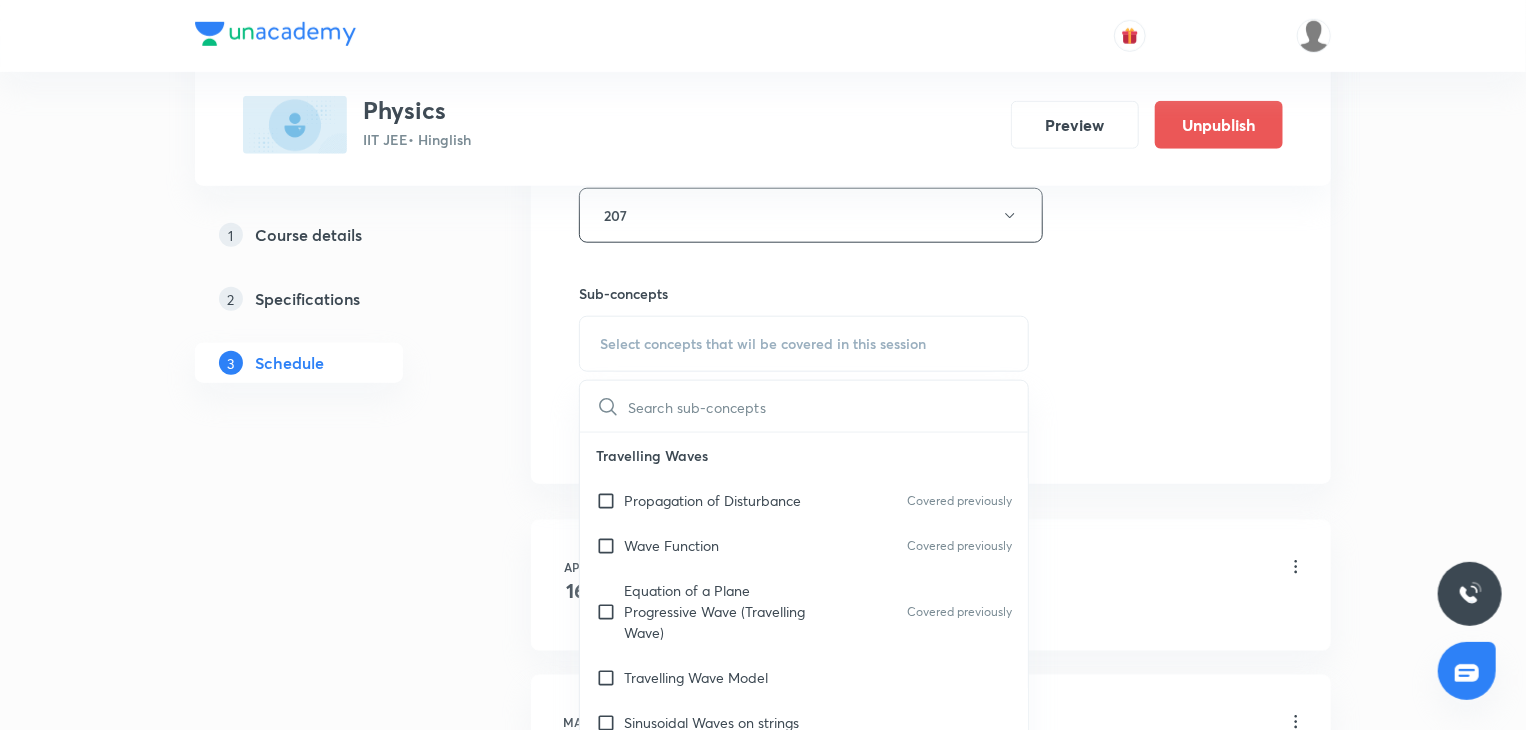 checkbox on "true" 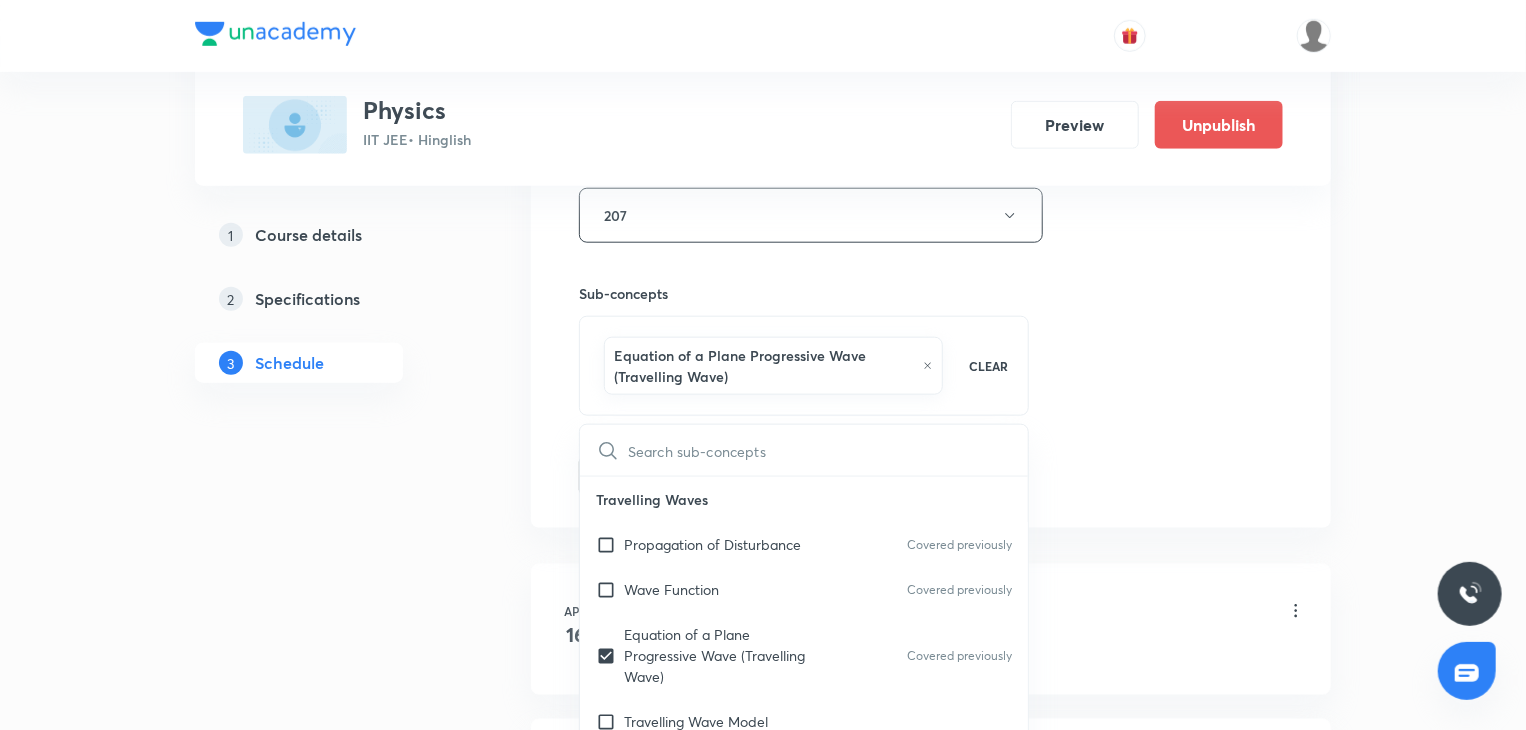 click on "Session  56 Live class Session title 17/99 Motion In Plane 5 ​ Schedule for Aug 8, 2025, 7:00 PM ​ Duration (in minutes) 80 ​   Session type Online Offline Room 207 Sub-concepts Equation of a Plane Progressive Wave (Travelling Wave) CLEAR ​ Travelling Waves Propagation of Disturbance Covered previously Wave Function  Covered previously Equation of a Plane Progressive Wave (Travelling Wave) Covered previously Travelling Wave Model Sinusoidal Waves on strings  Speed of Waves on String  Rate of Energy Transfer by sinusoidal waves on String Interpretation of dy/dx in Longitudinal Waves and transverse wave  Superposition & Reflection Sound Waves Superposition of Sinusoidal Waves Propagation of Sound Waves Interference of the Waves Speed of Sound Waves Quinck's Tube Speed of Sound:Newton's Formula Reflection of Waves at Fixed End and Free End Laplace's Correction  Reflection and Refraction of Wave Factors Affecting Speed of Sound in Gas  Waves on Strings Pressure Waves Characteristics of Stationary Waves" at bounding box center (931, 4) 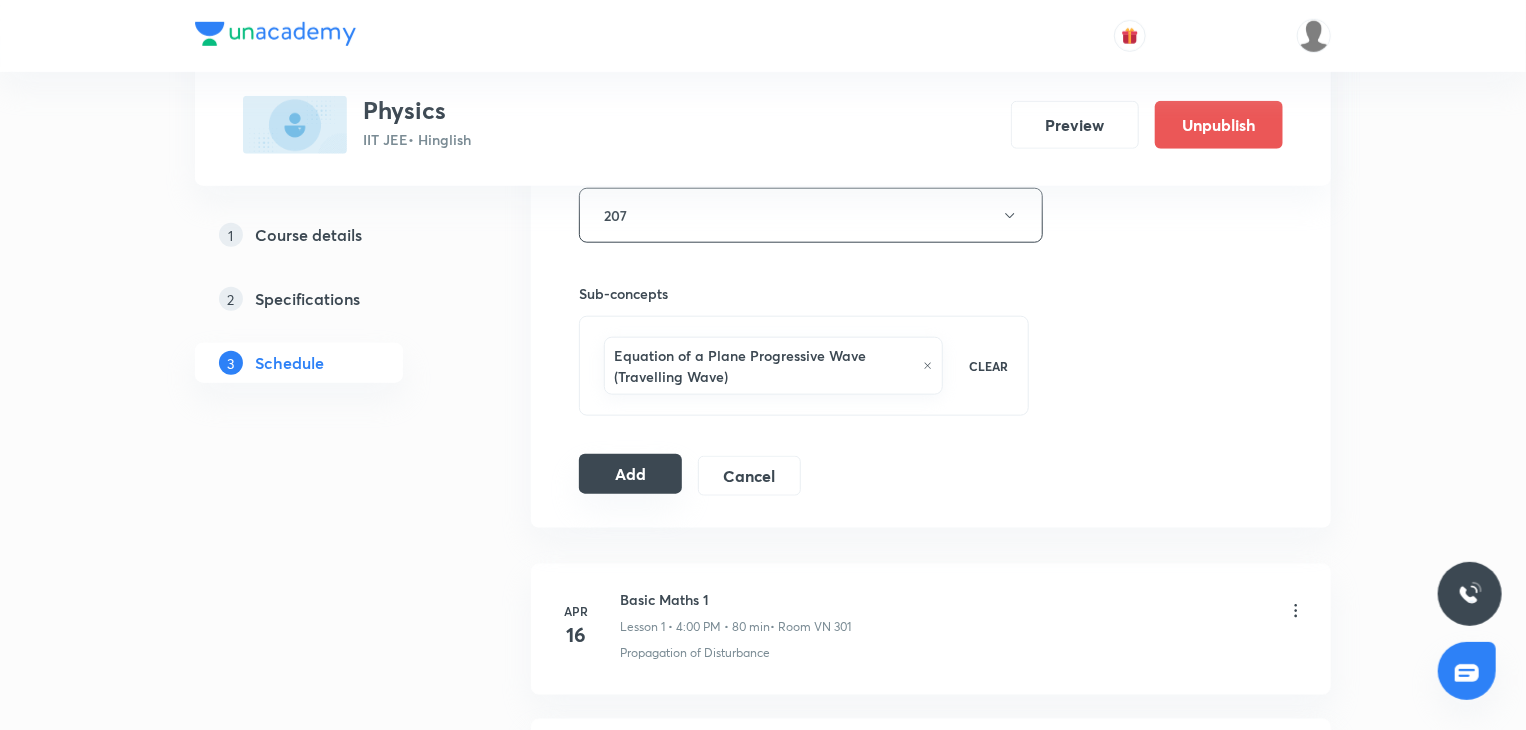 click on "Add" at bounding box center (630, 474) 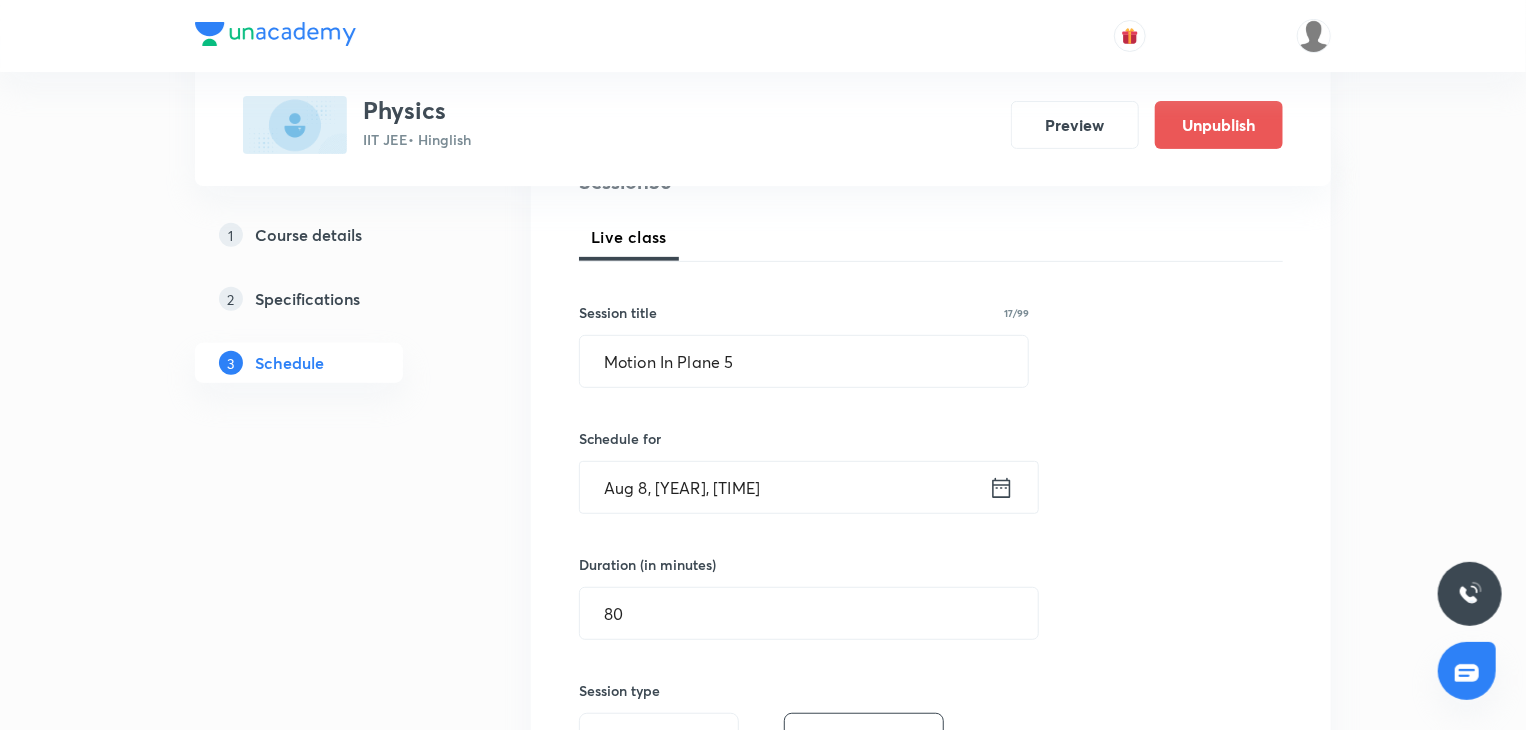 scroll, scrollTop: 300, scrollLeft: 0, axis: vertical 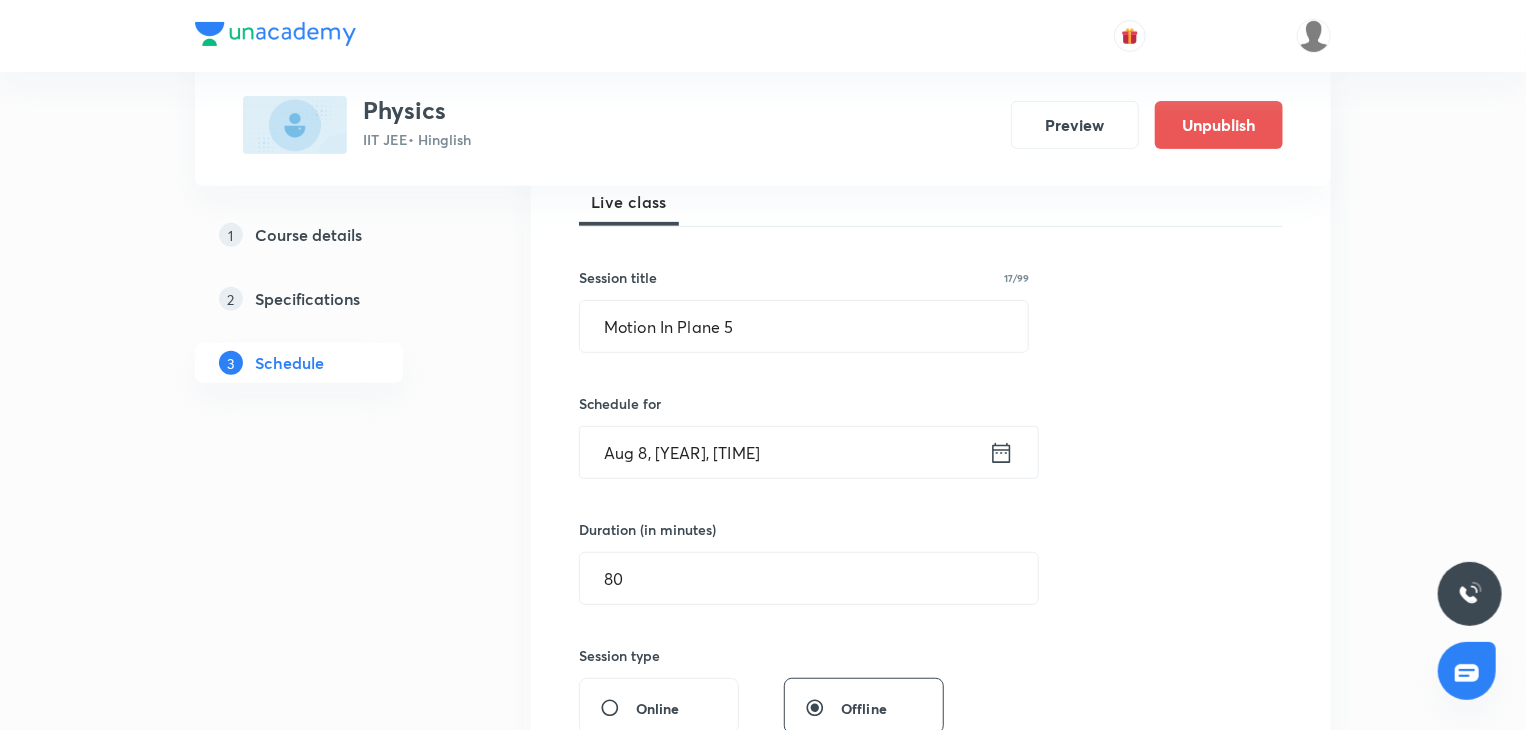 type 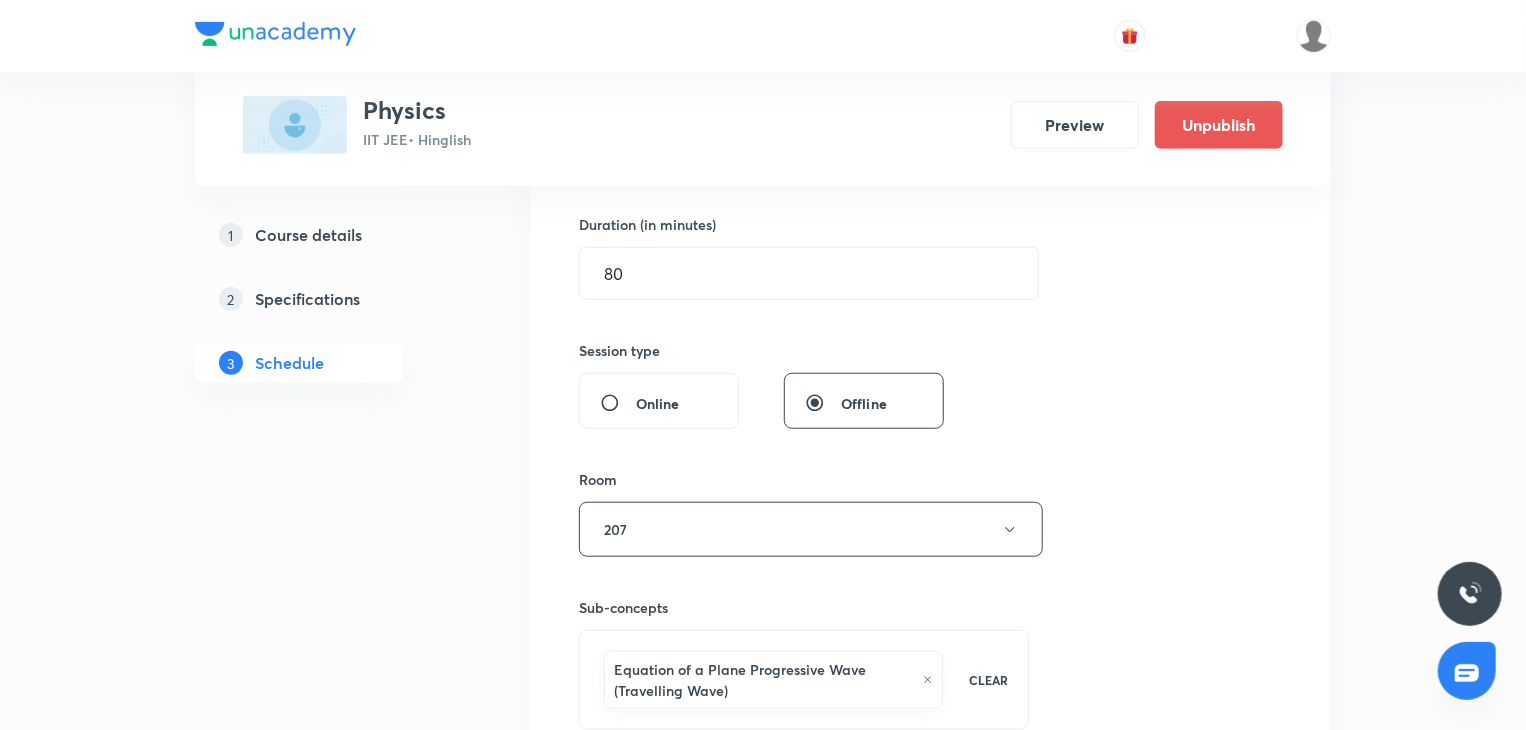 scroll, scrollTop: 700, scrollLeft: 0, axis: vertical 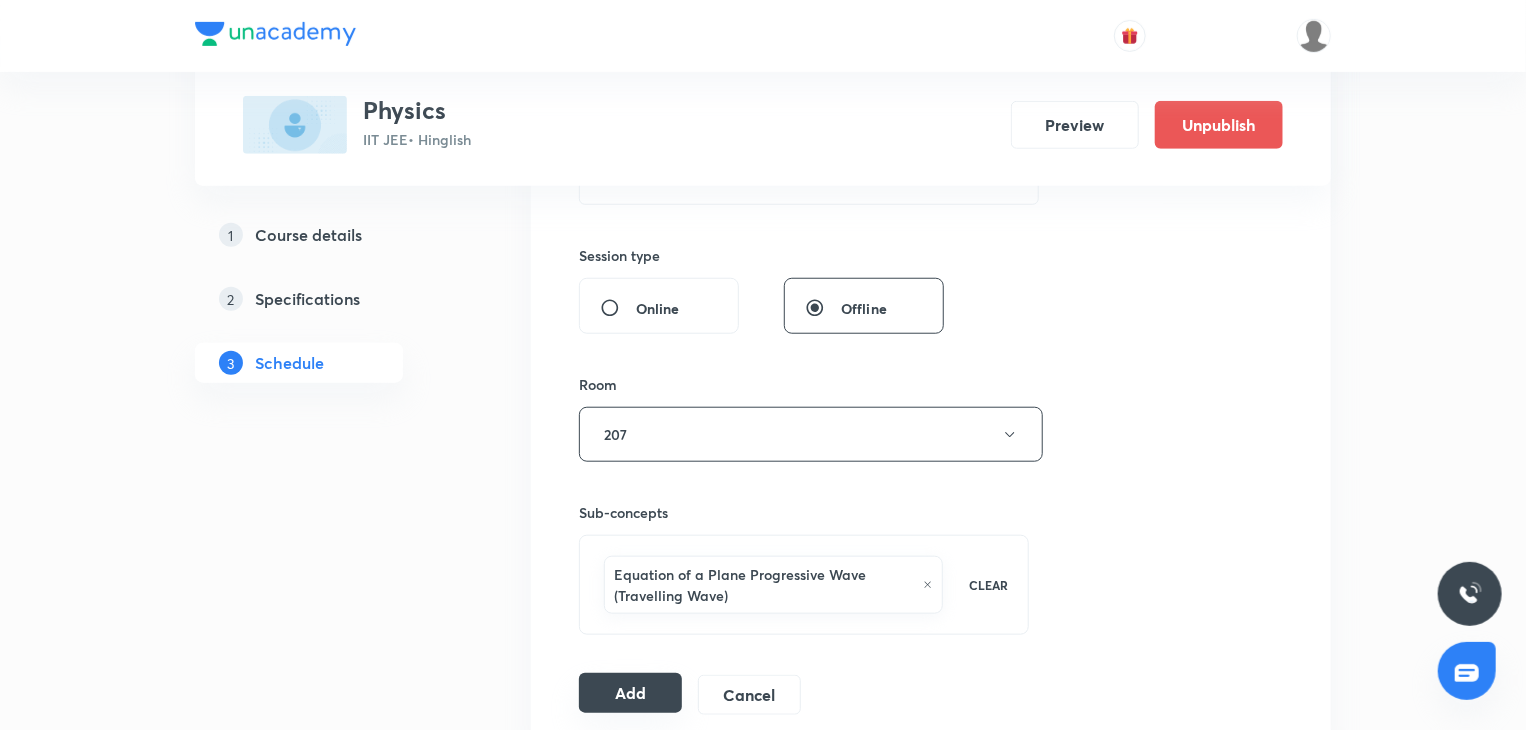 click on "Add" at bounding box center [630, 693] 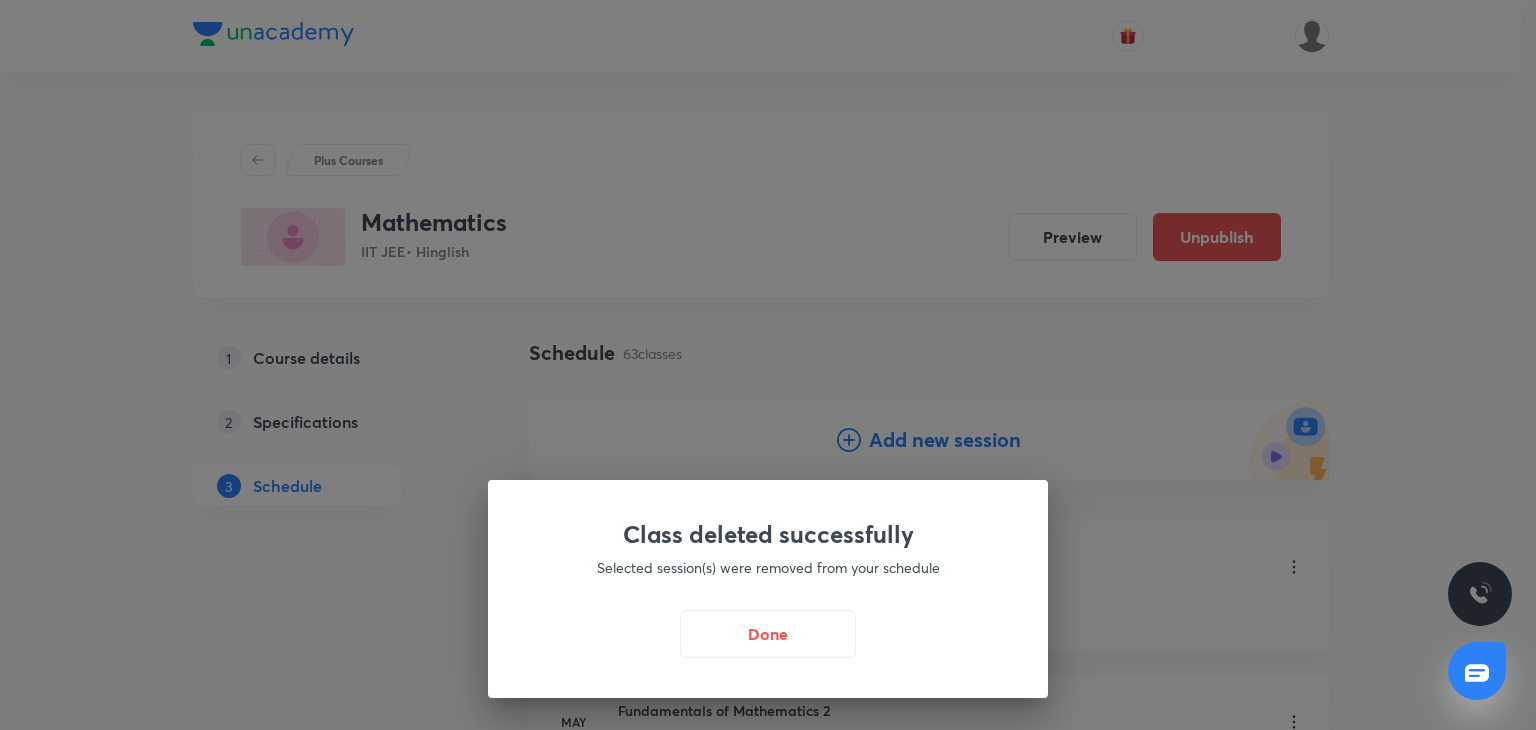 scroll, scrollTop: 9694, scrollLeft: 0, axis: vertical 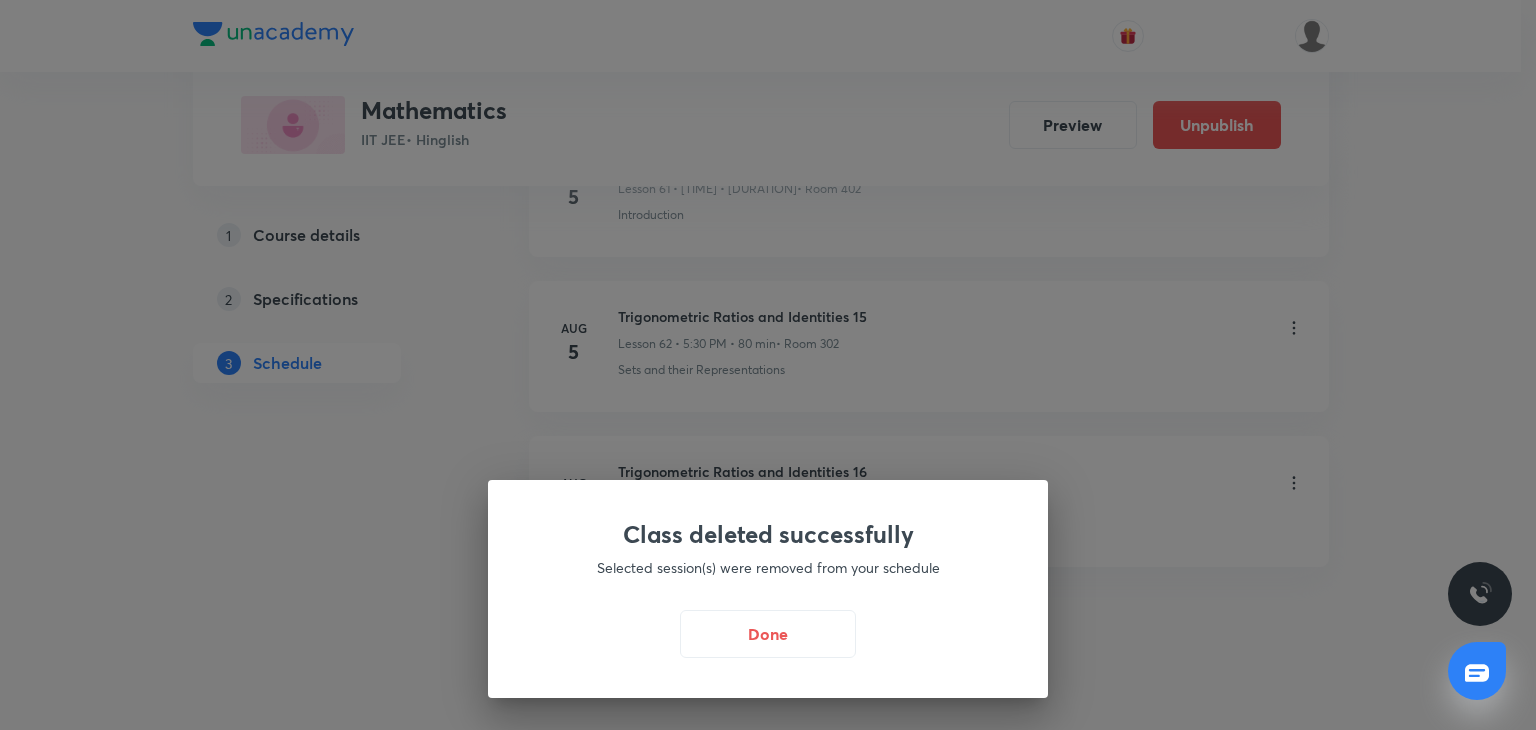 click on "Class deleted successfully Selected session(s) were removed from your schedule Done" at bounding box center (768, 589) 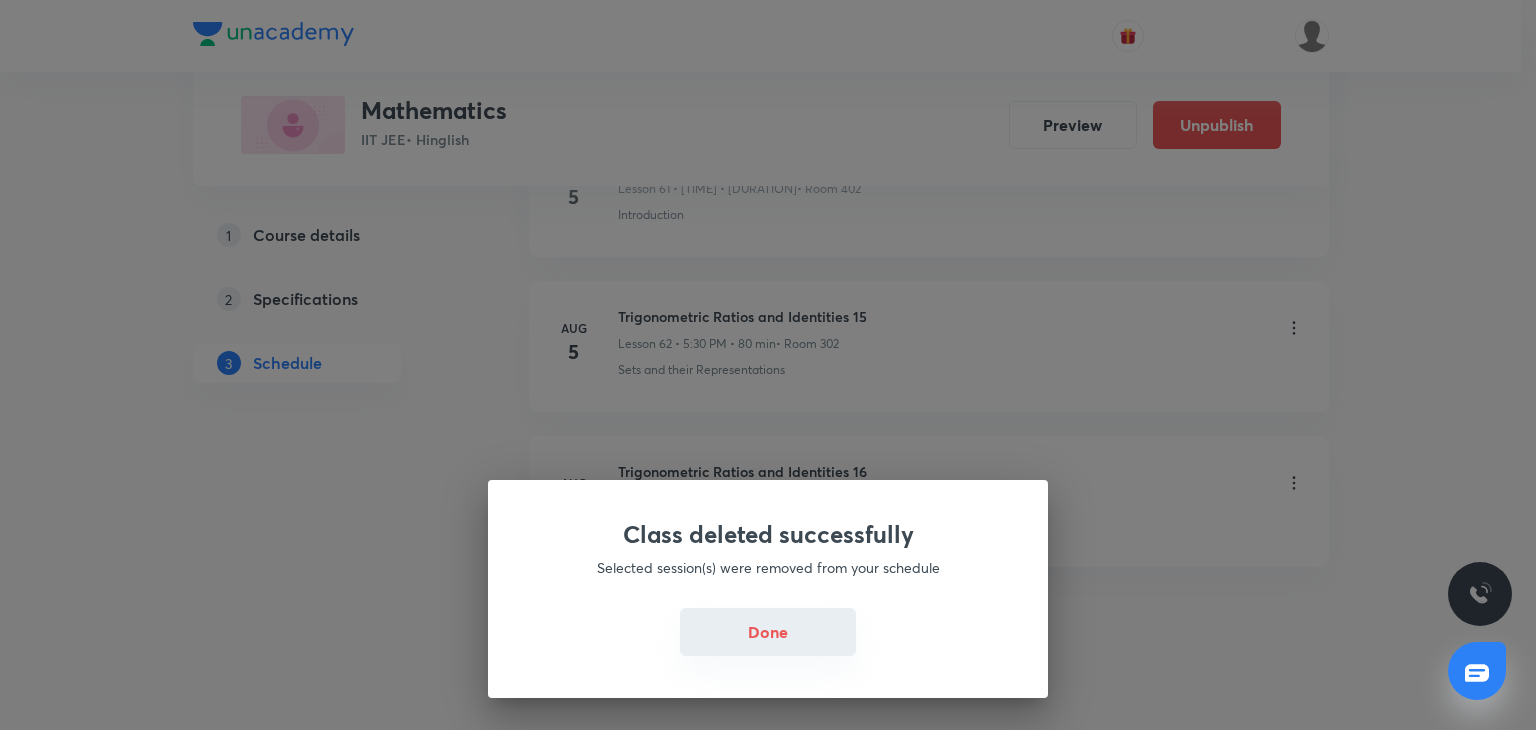 click on "Done" at bounding box center [768, 632] 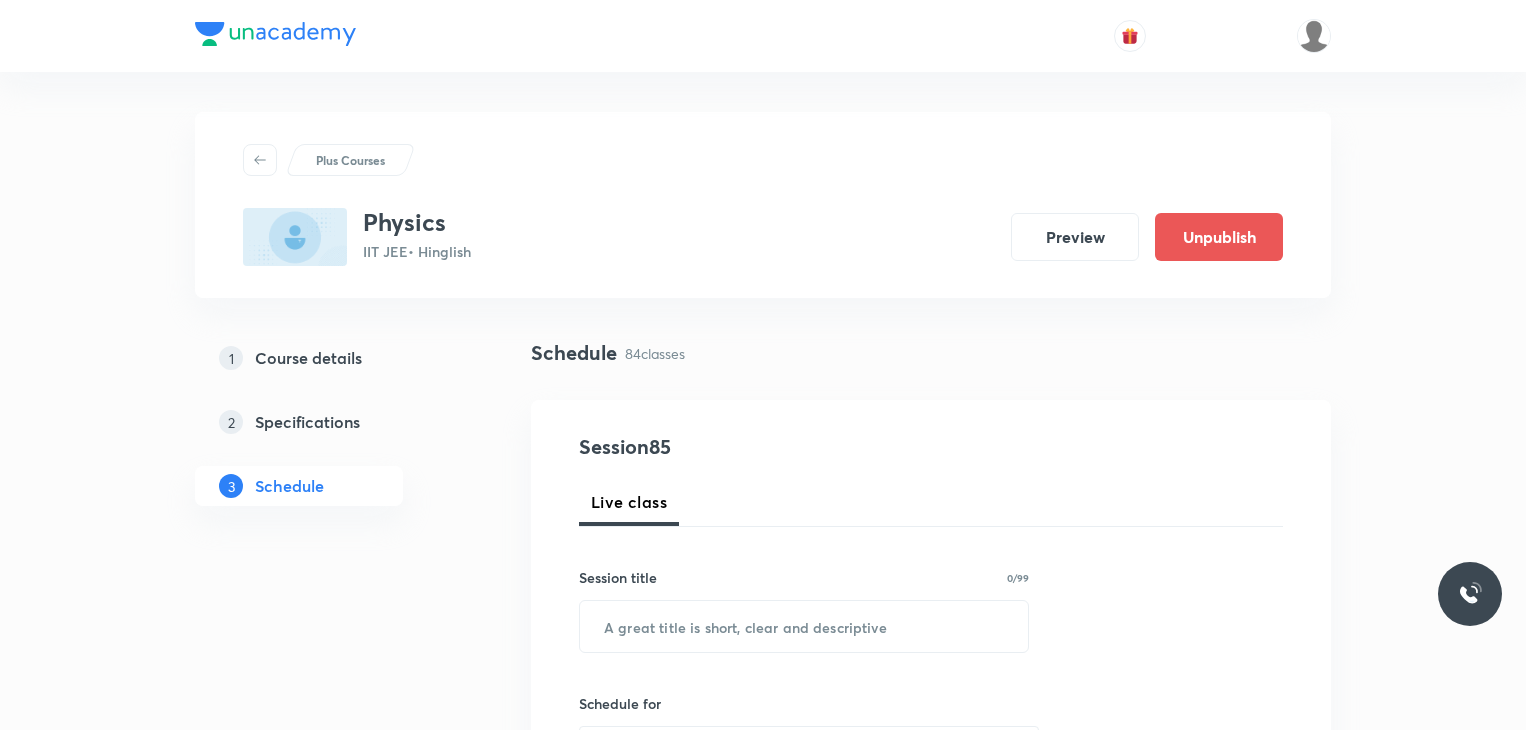 scroll, scrollTop: 0, scrollLeft: 0, axis: both 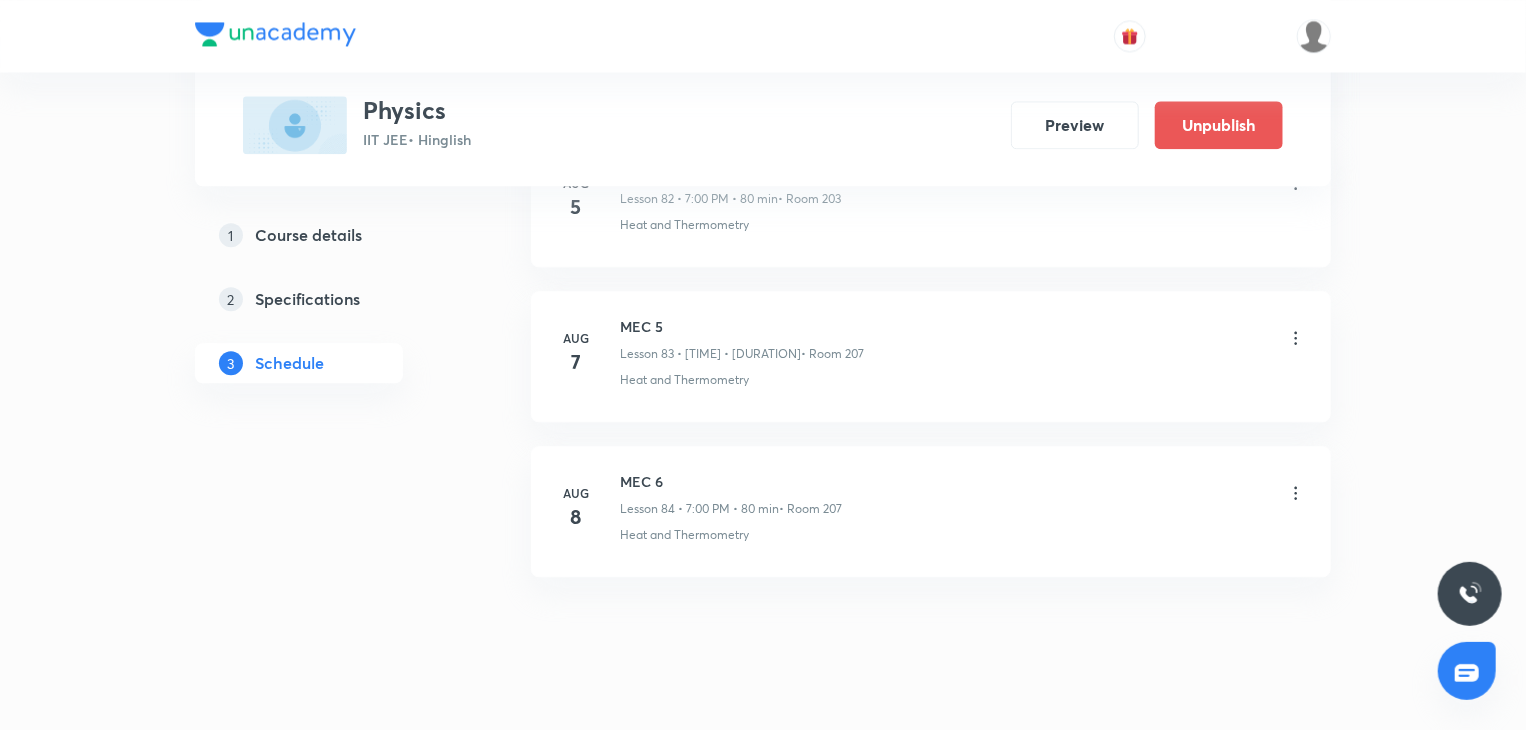 click 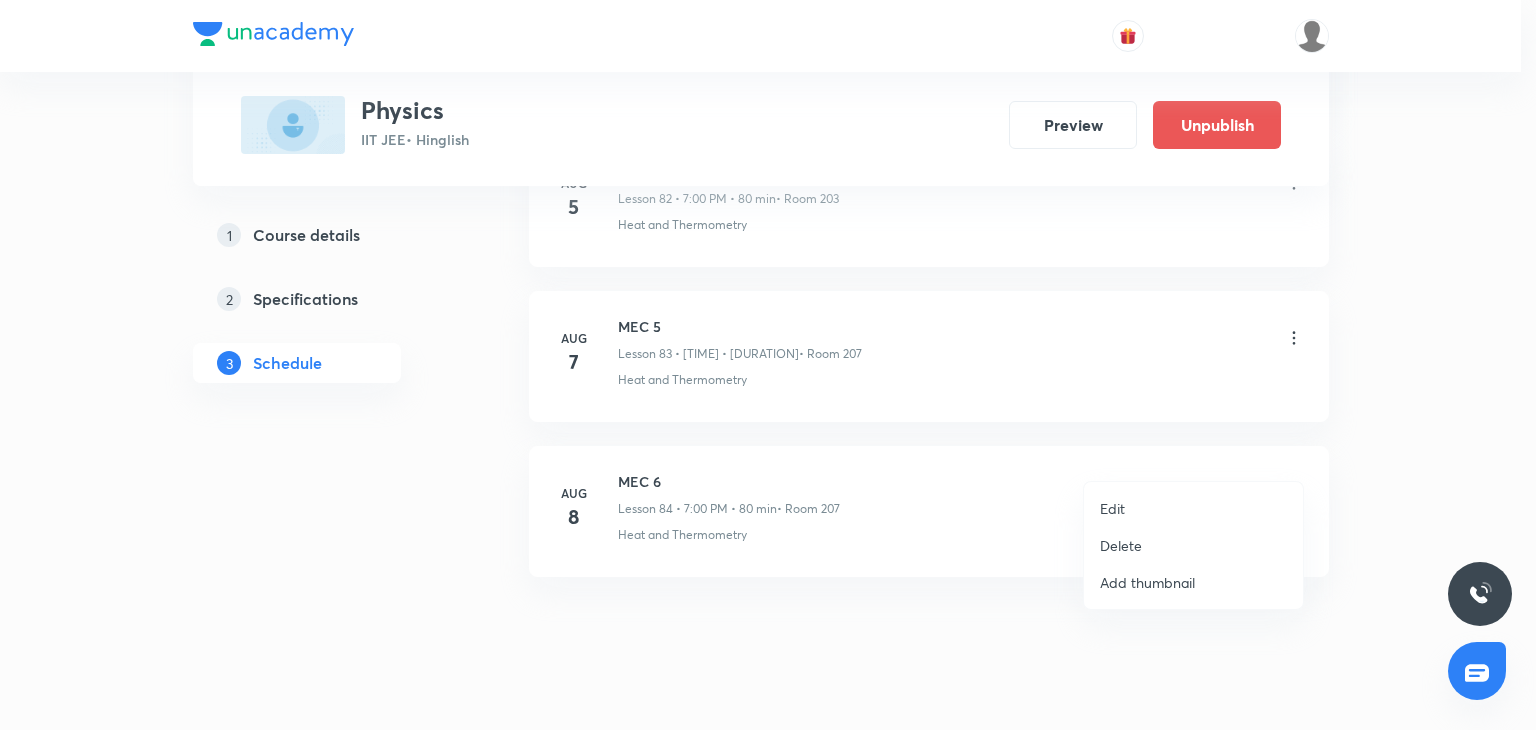 click on "Edit" at bounding box center (1193, 508) 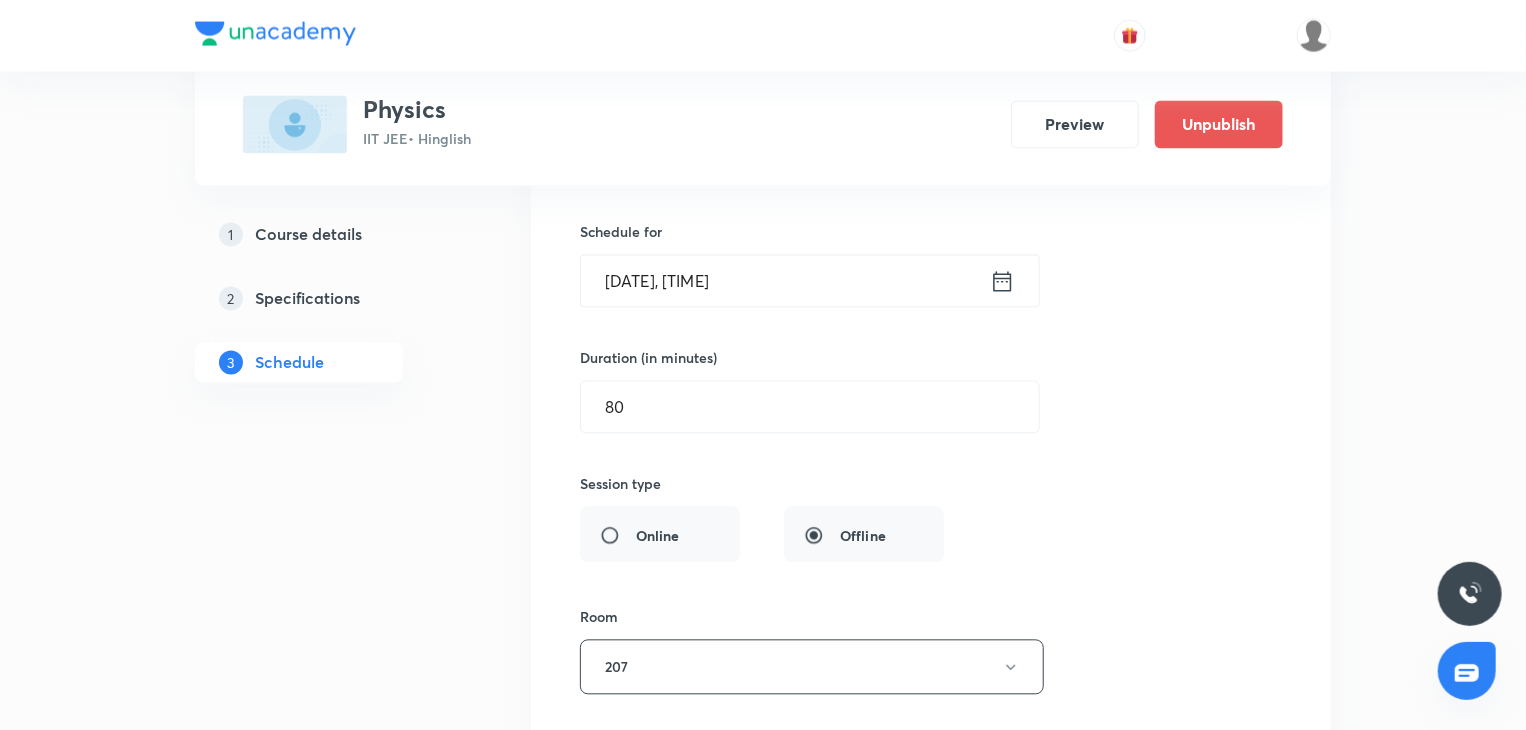 scroll, scrollTop: 13207, scrollLeft: 0, axis: vertical 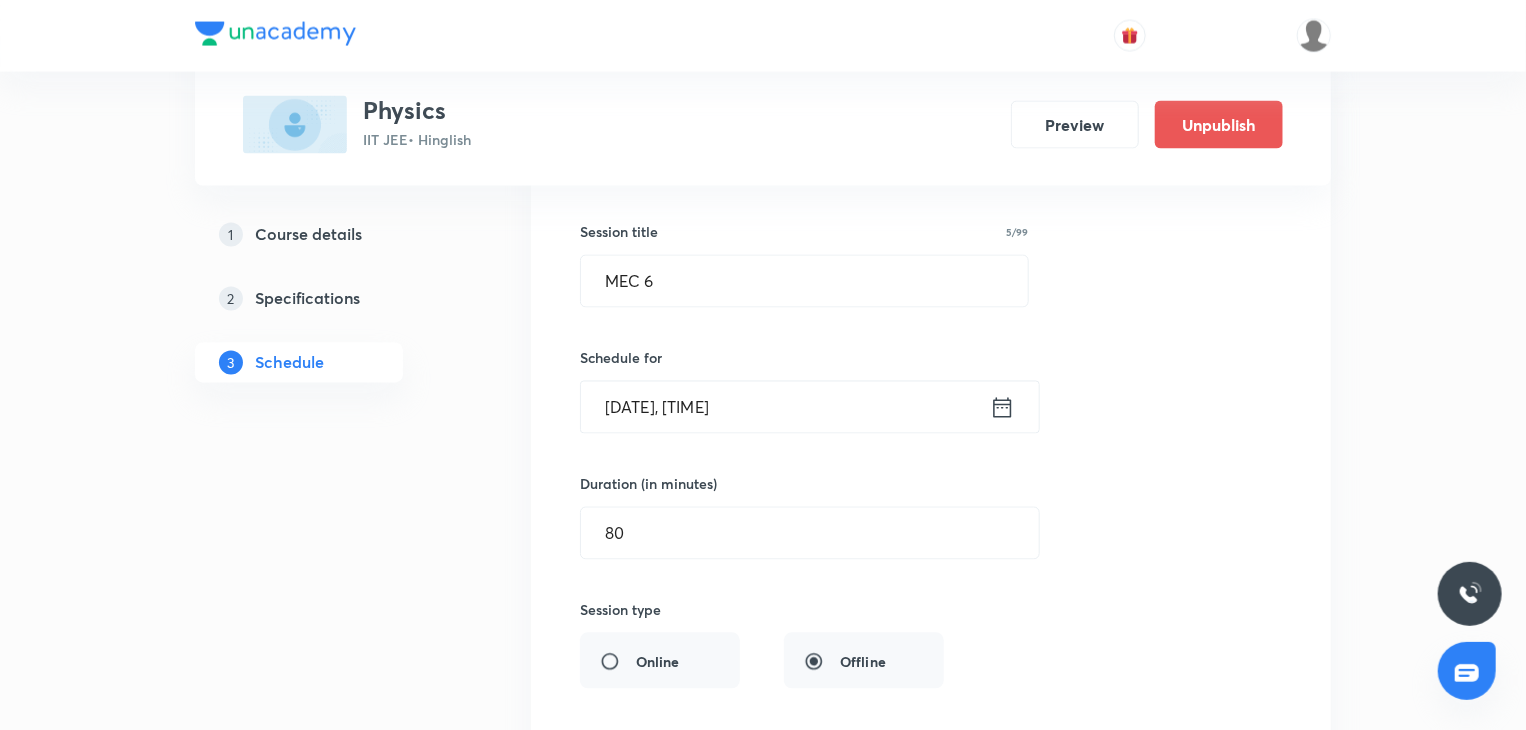 click on "[DATE], [TIME]" at bounding box center [785, 407] 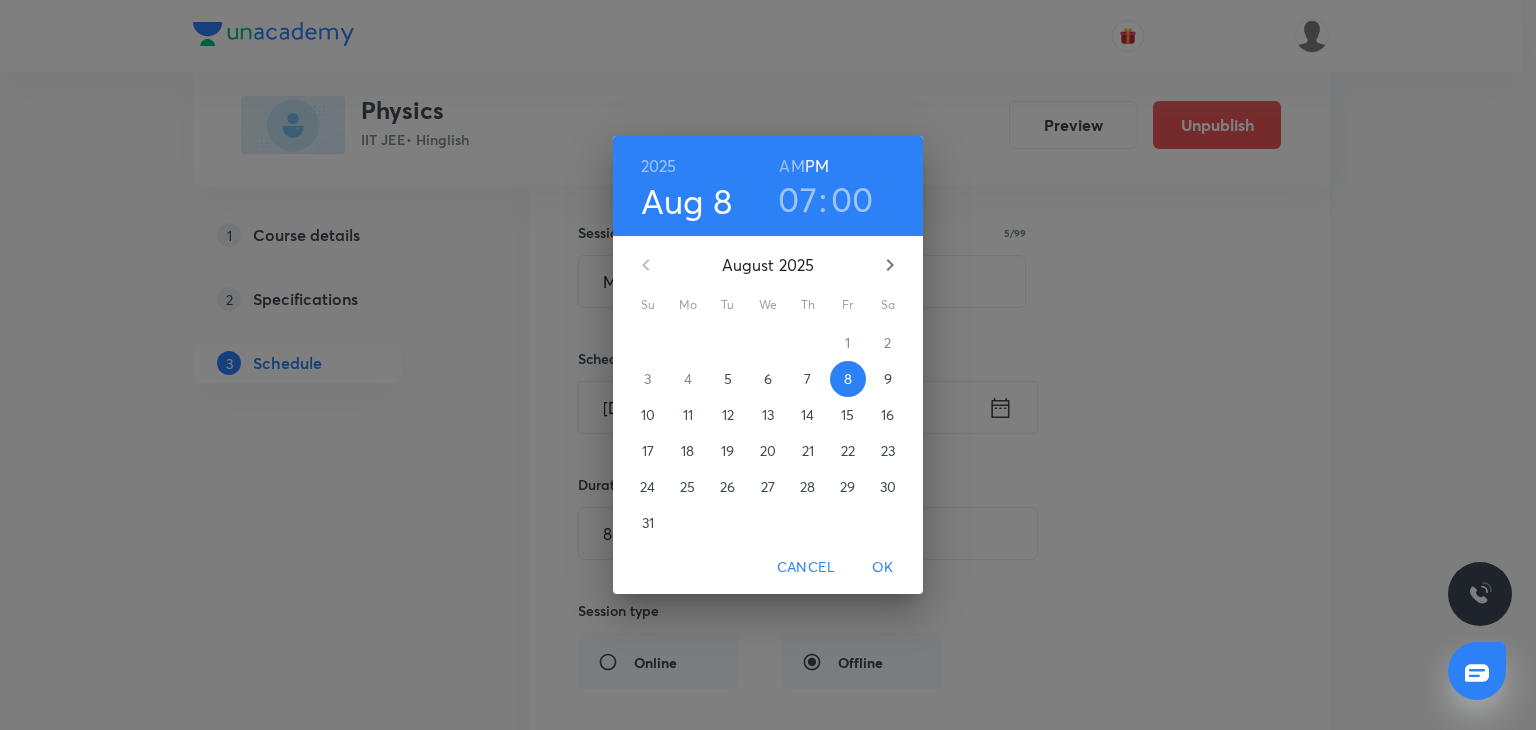 click on "07" at bounding box center (797, 199) 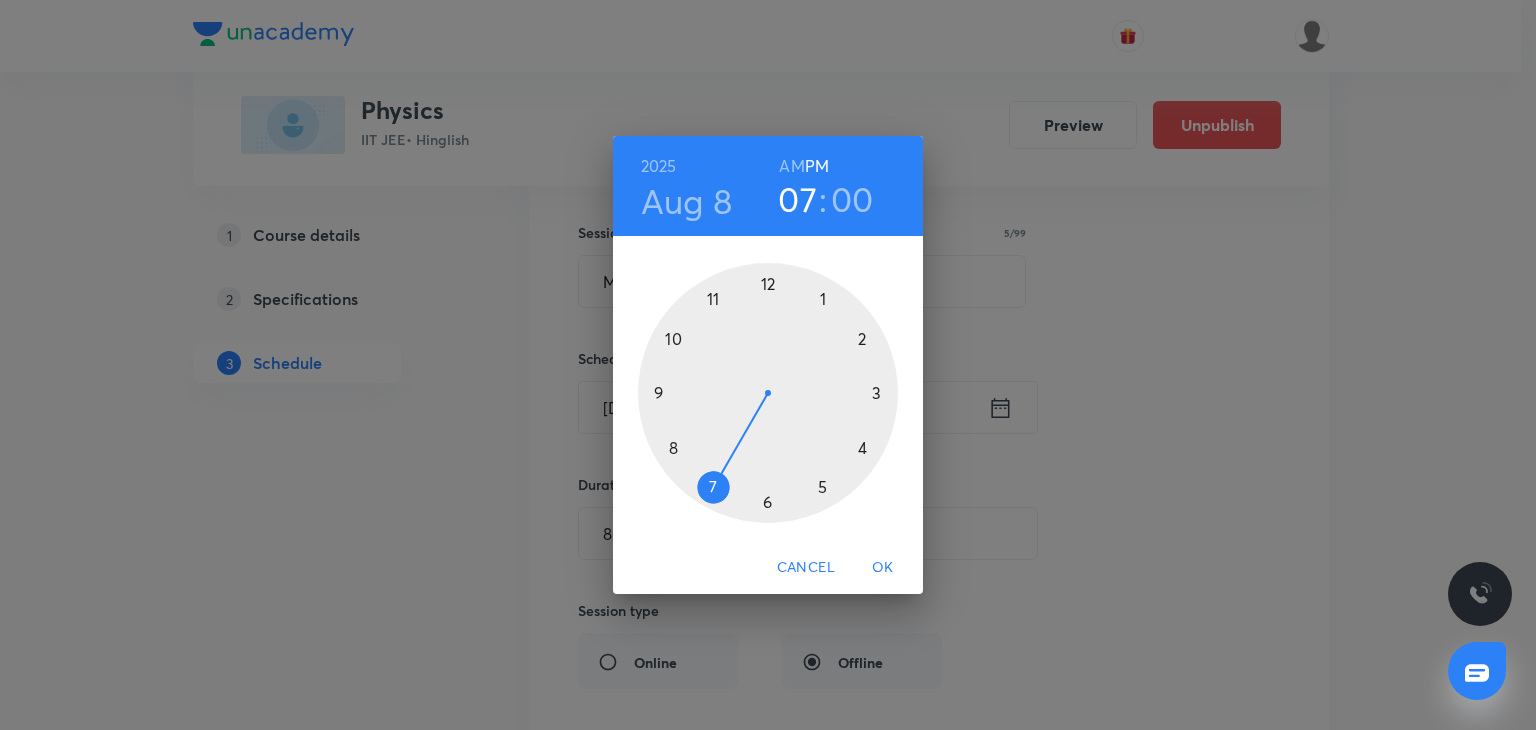 click at bounding box center (768, 393) 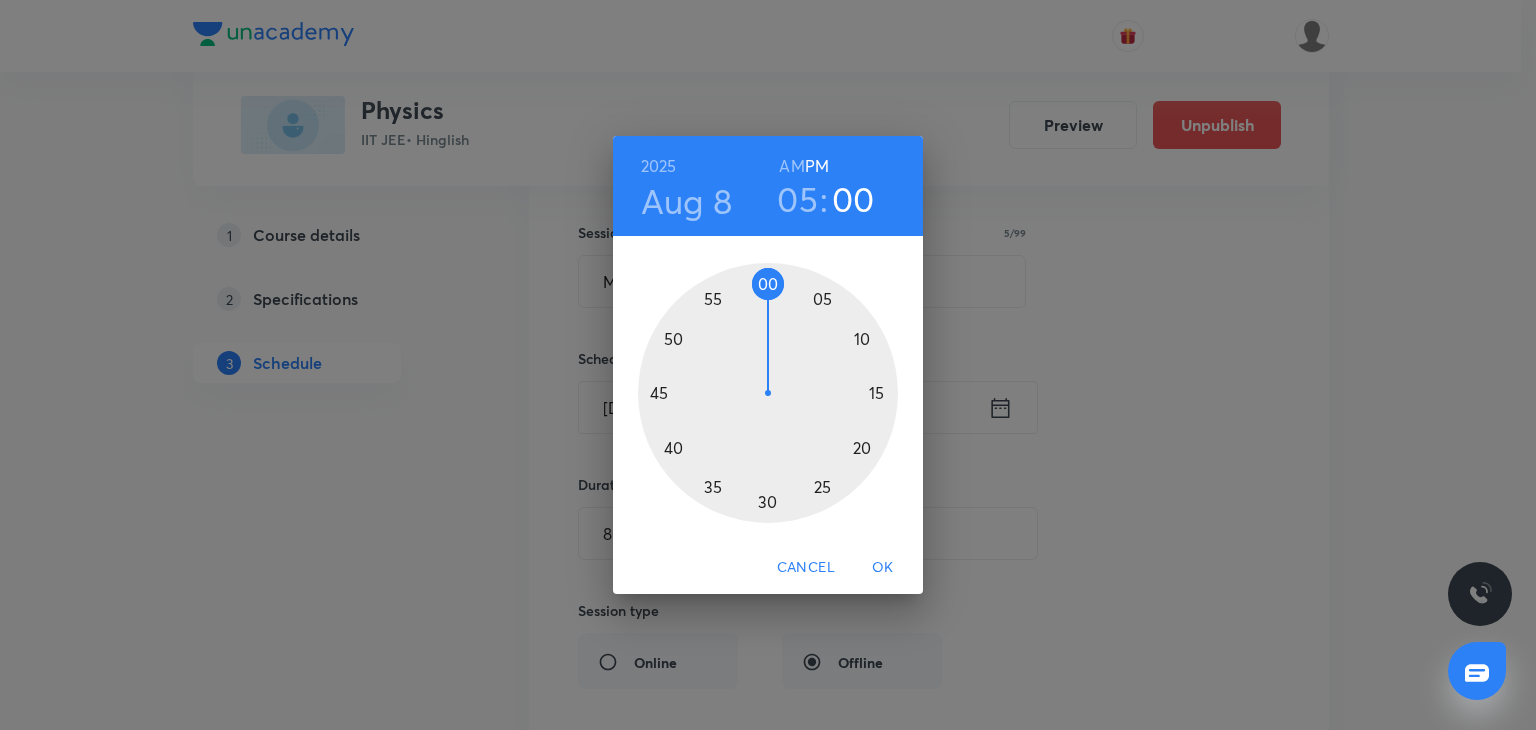 click at bounding box center [768, 393] 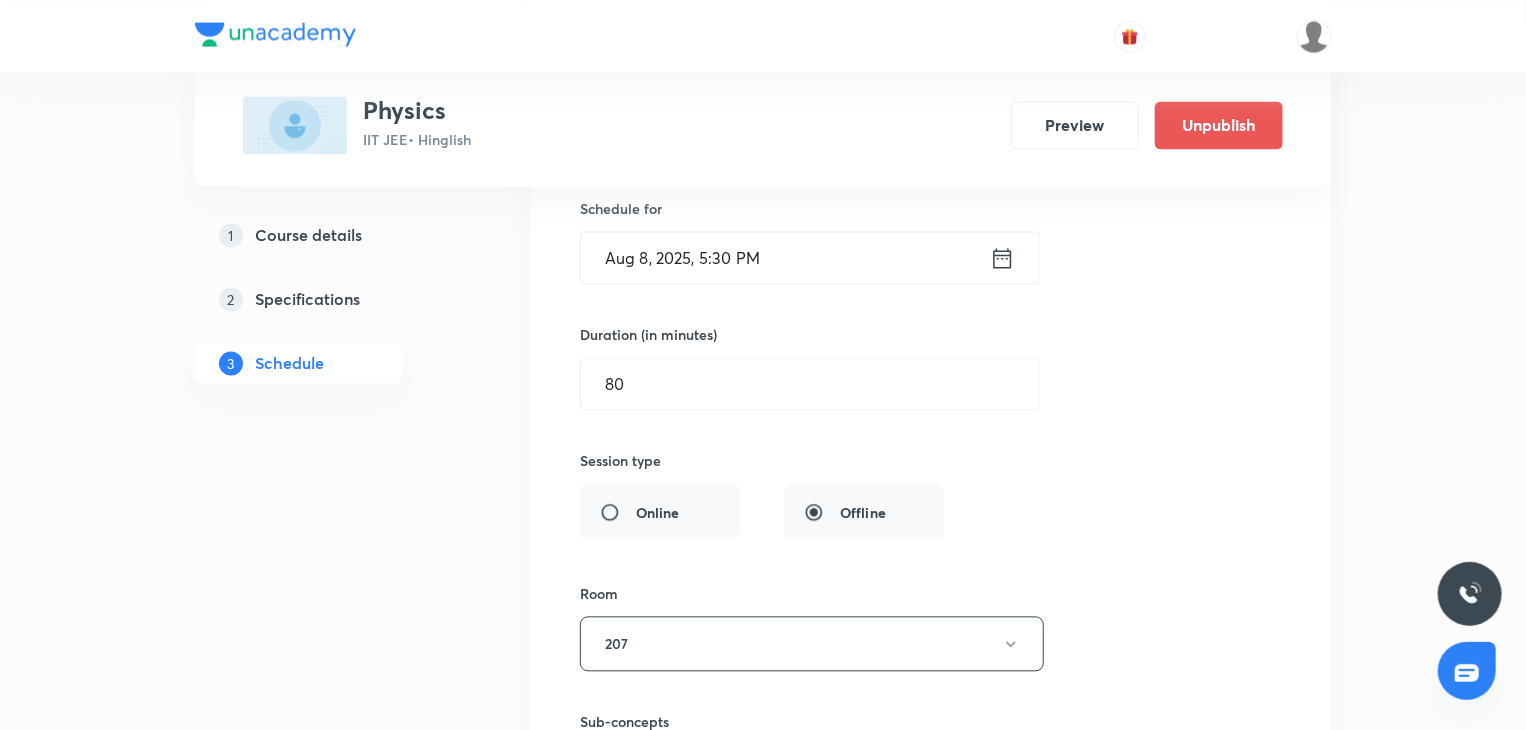 scroll, scrollTop: 13607, scrollLeft: 0, axis: vertical 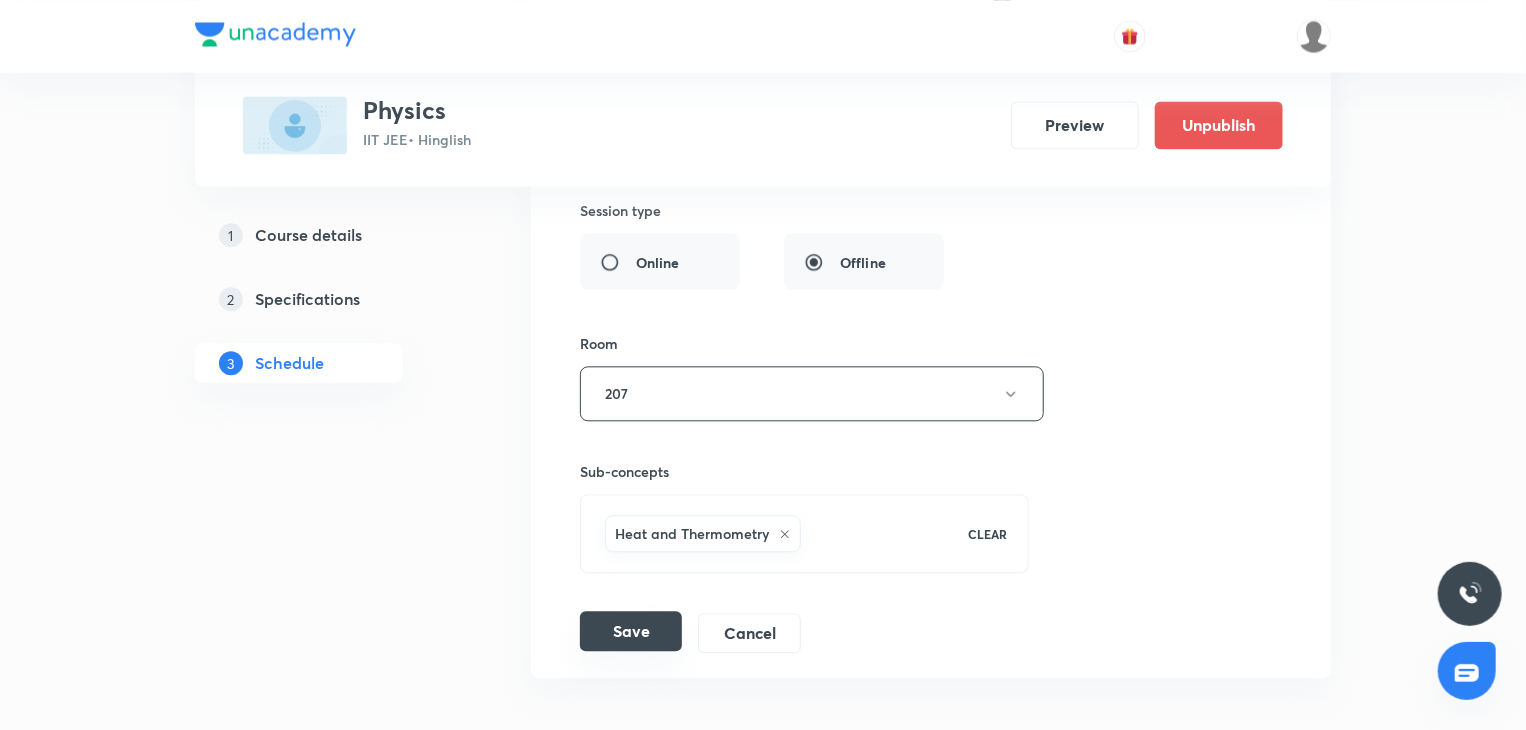 click on "Save" at bounding box center (631, 631) 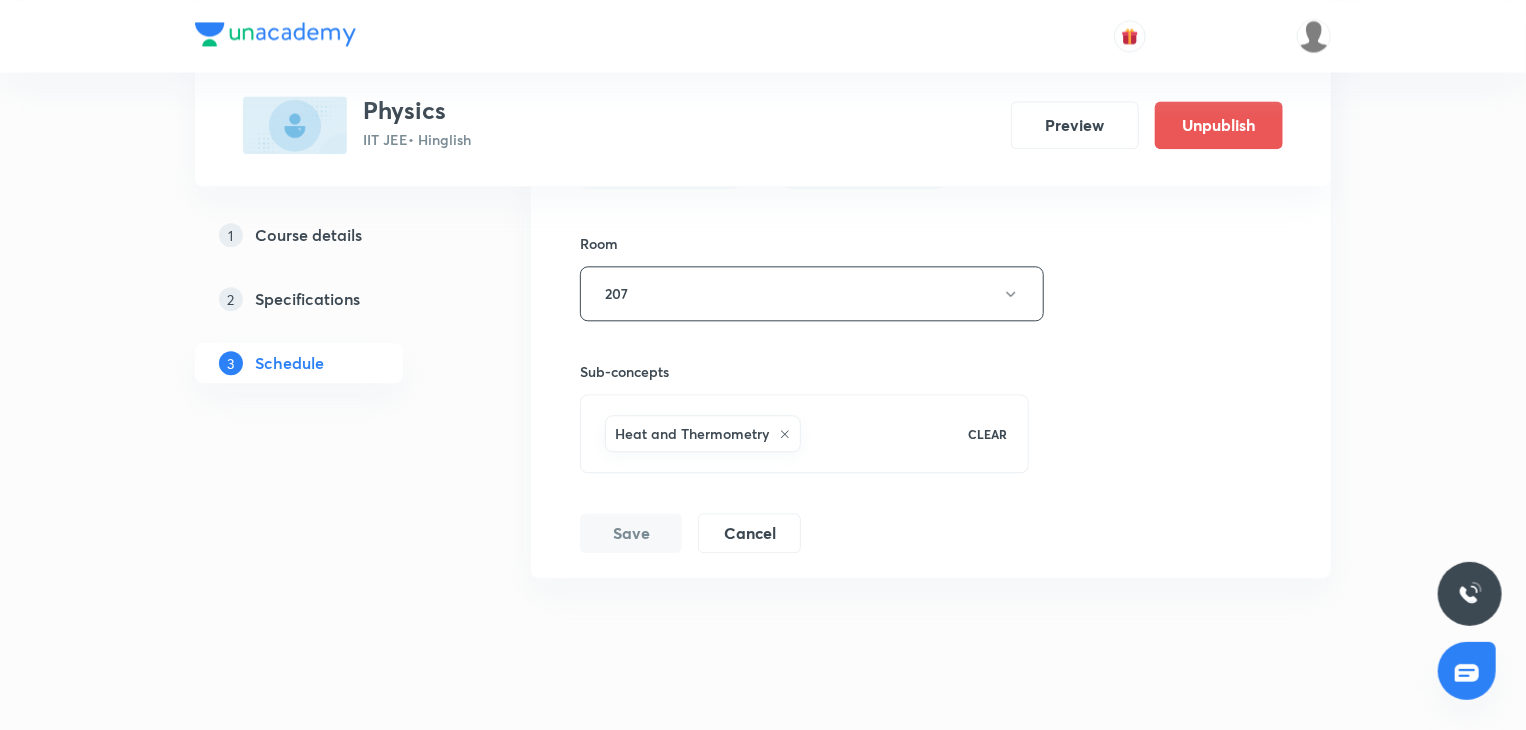 scroll, scrollTop: 12940, scrollLeft: 0, axis: vertical 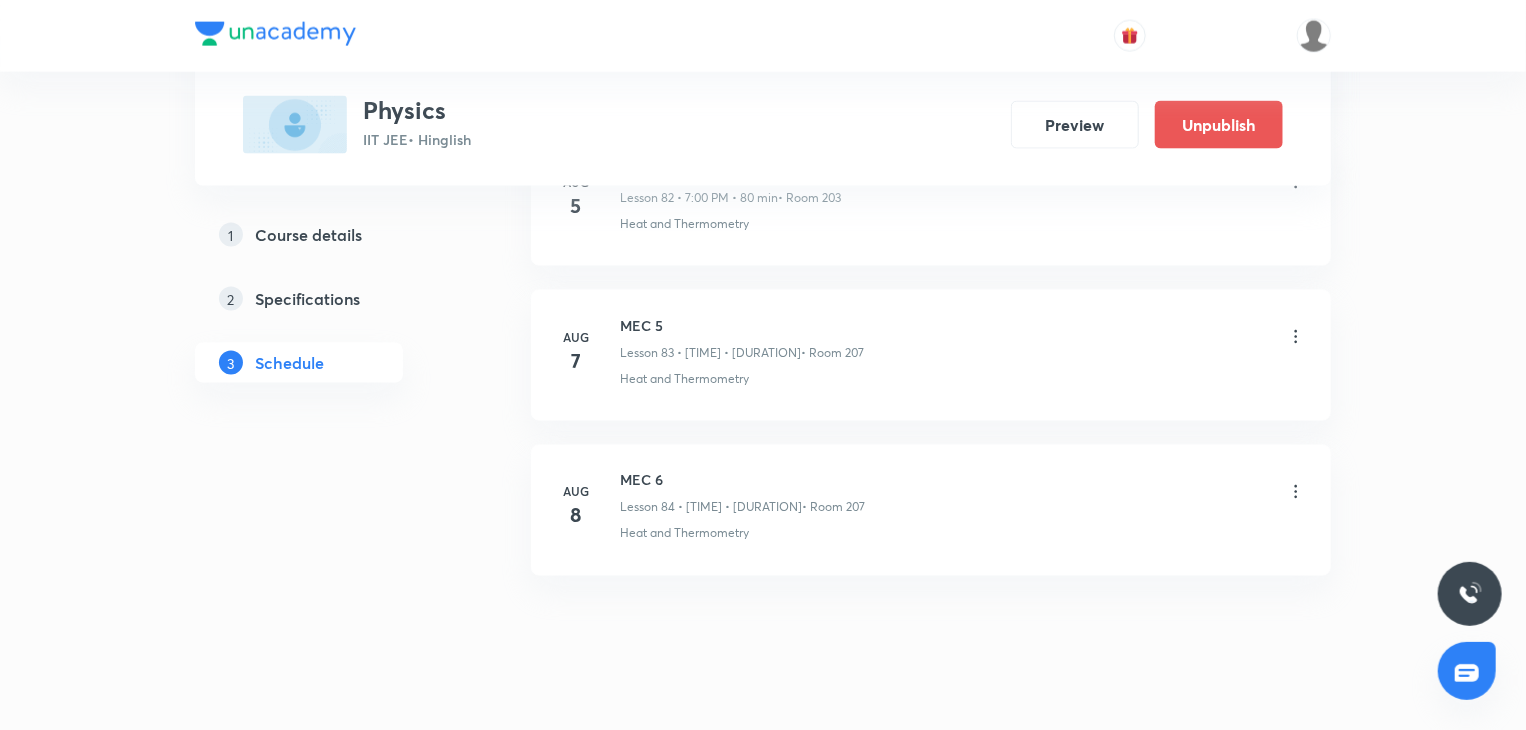 click on "MEC 6" at bounding box center [742, 480] 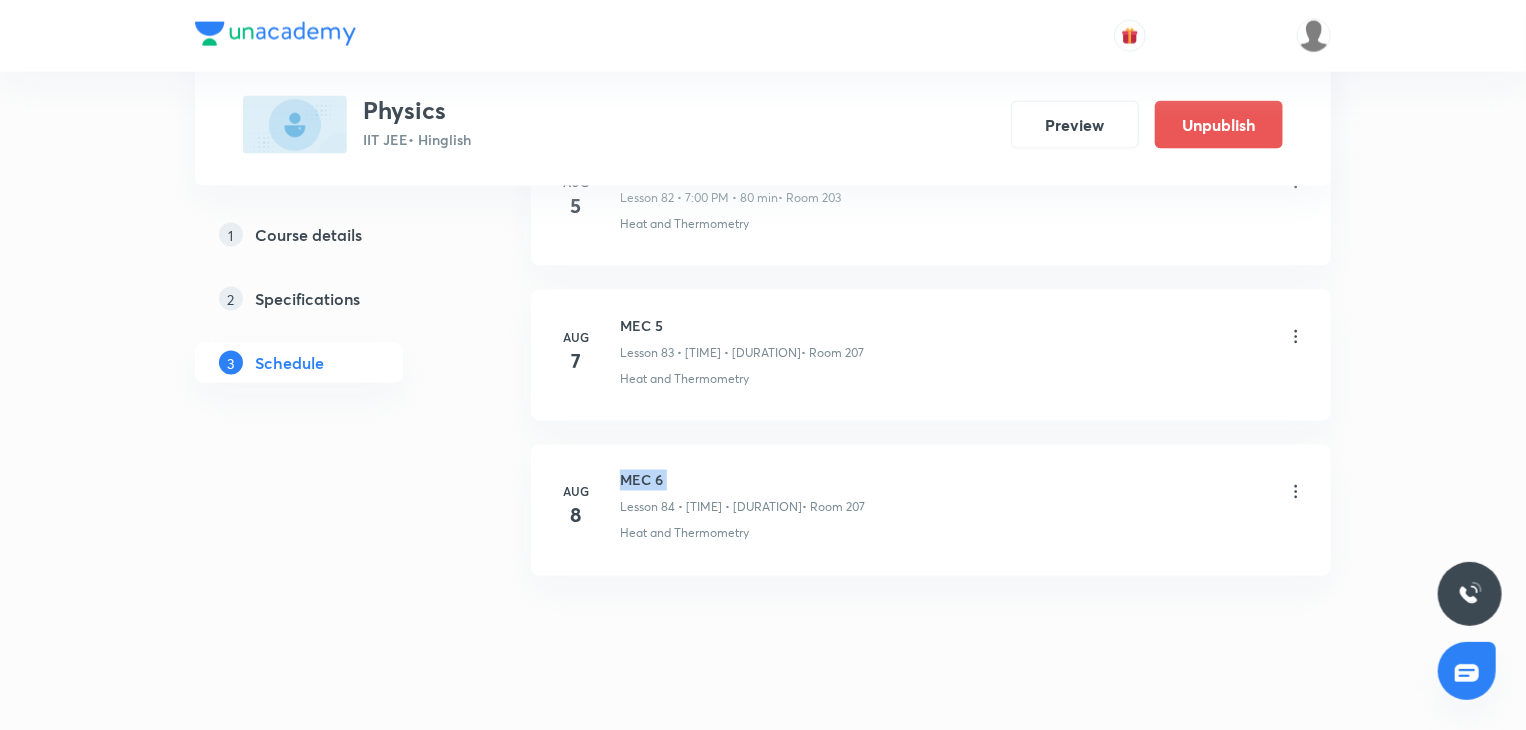 click on "MEC 6" at bounding box center (742, 480) 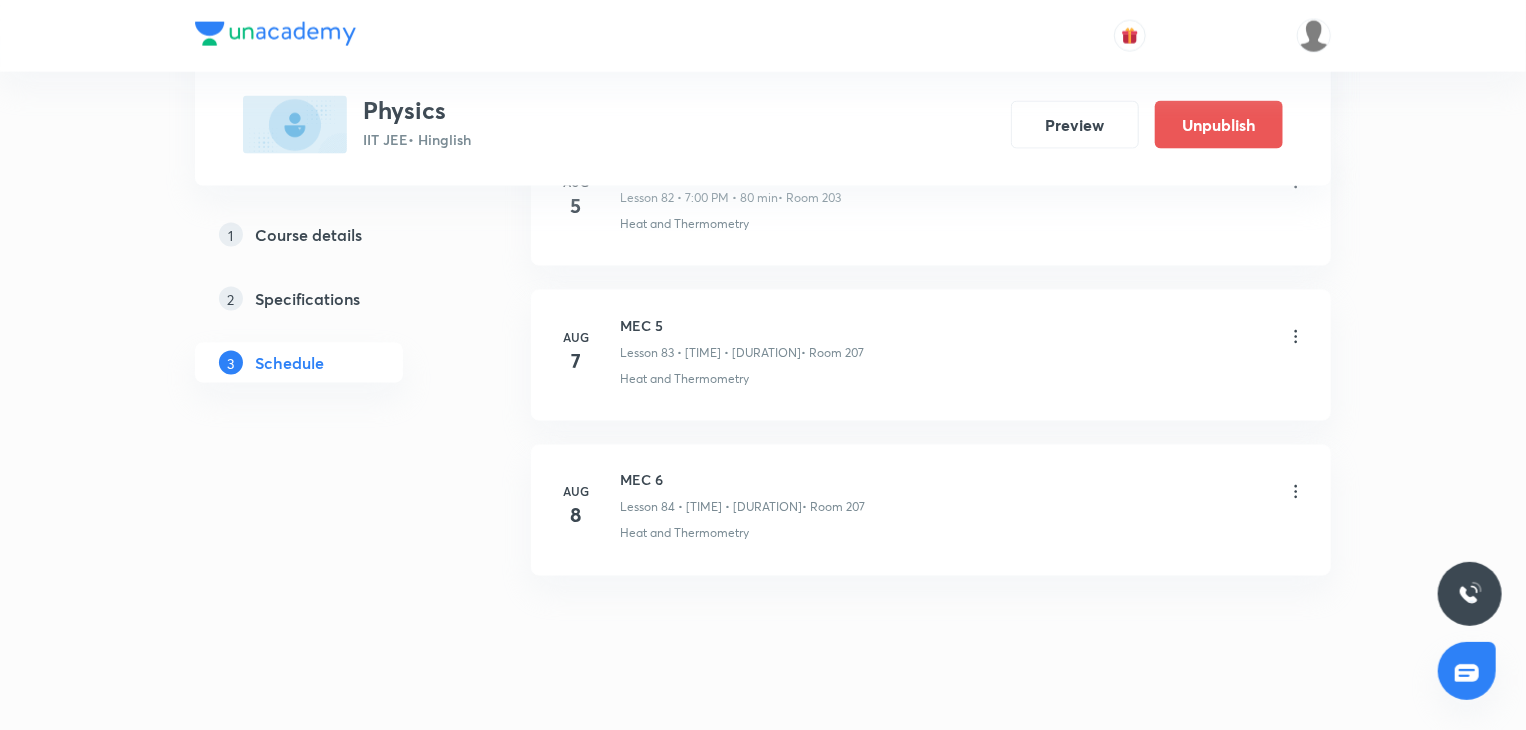 click on "MEC 6 Lesson 84 • 5:30 PM • 80 min  • Room 207" at bounding box center [963, 493] 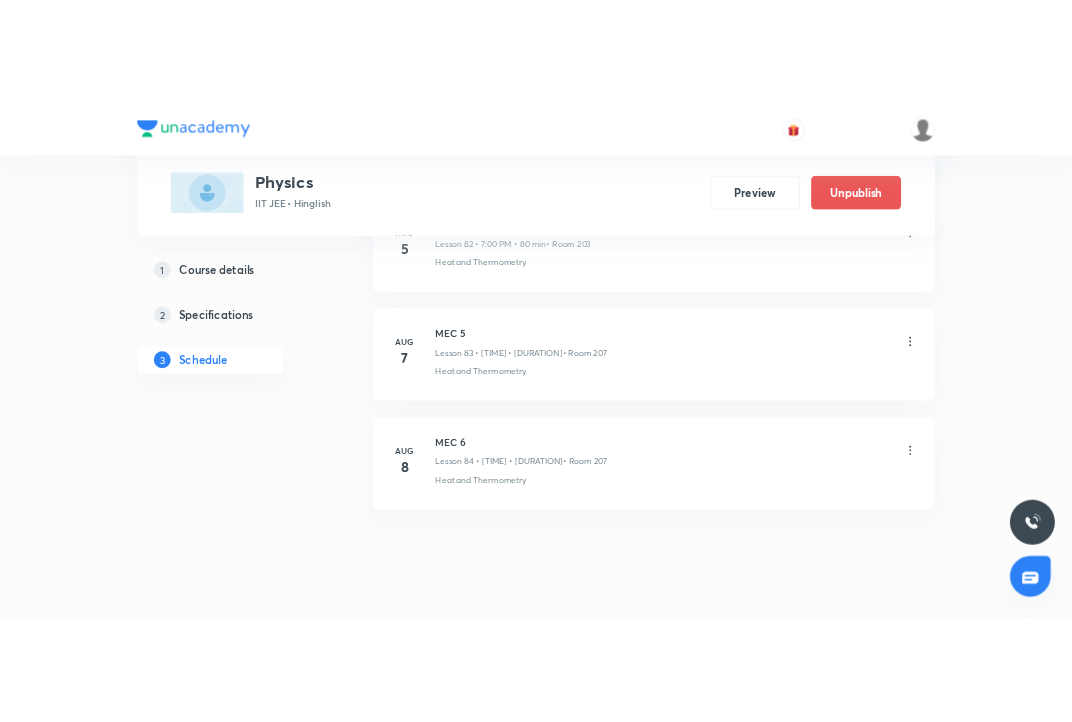 scroll, scrollTop: 12647, scrollLeft: 0, axis: vertical 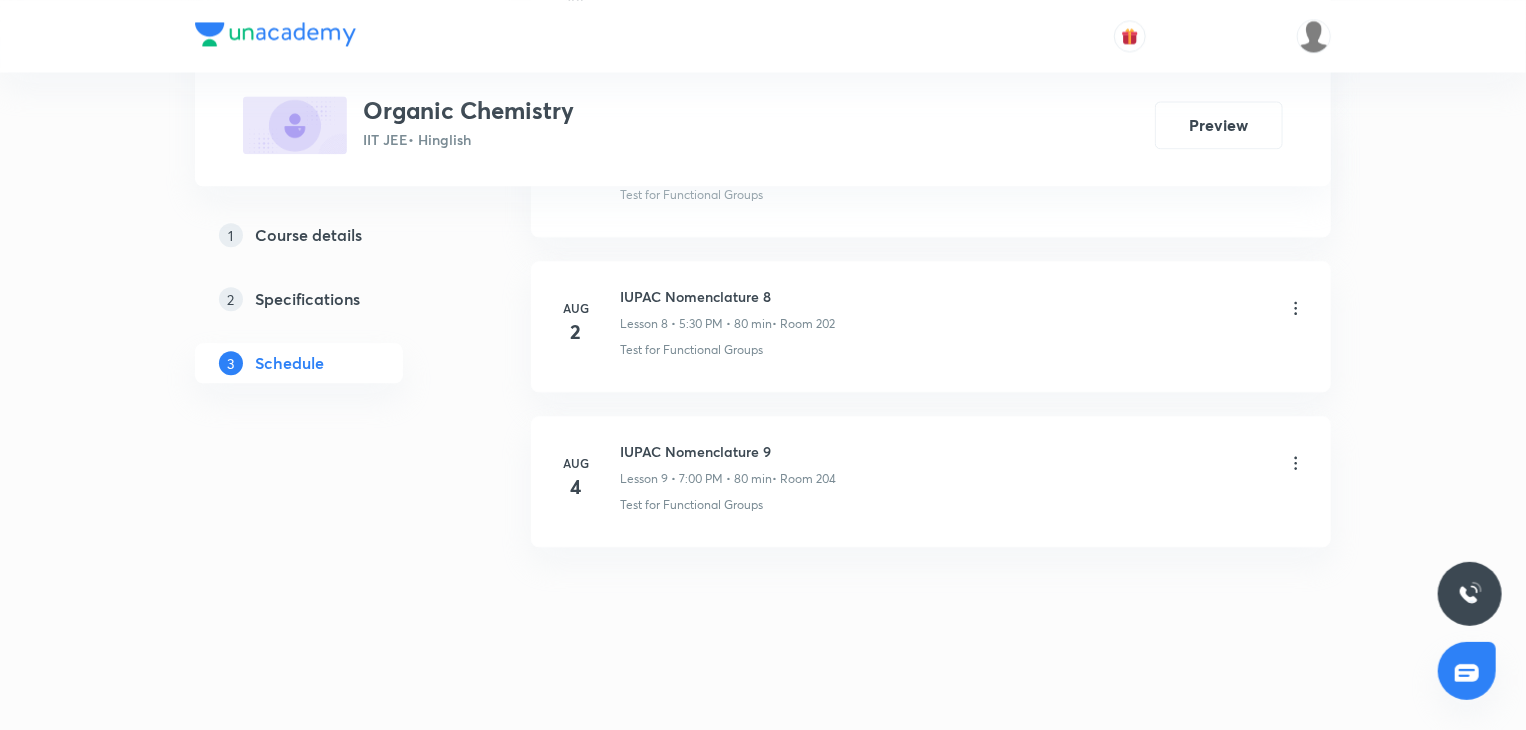 click on "IUPAC Nomenclature 9" at bounding box center [728, 451] 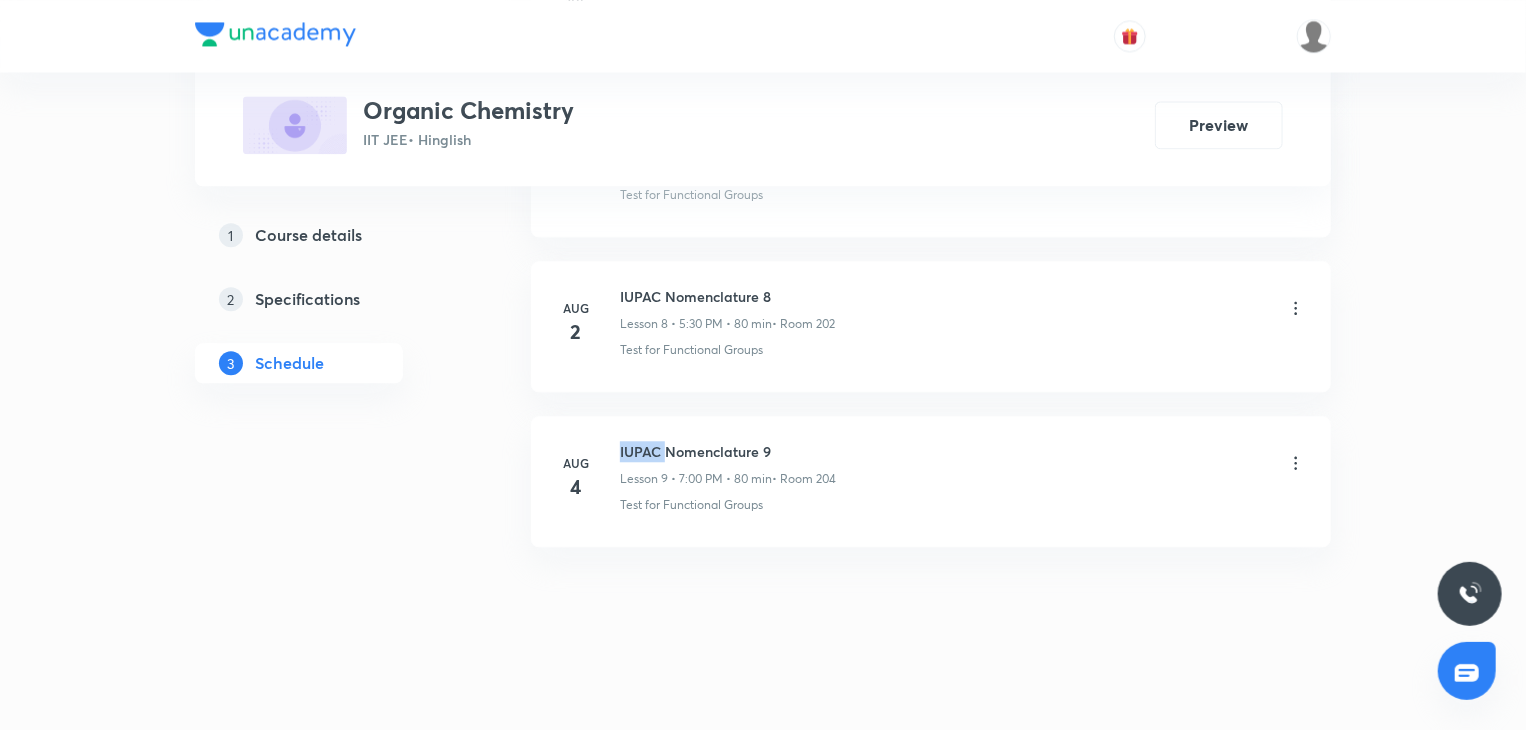 click on "IUPAC Nomenclature 9" at bounding box center [728, 451] 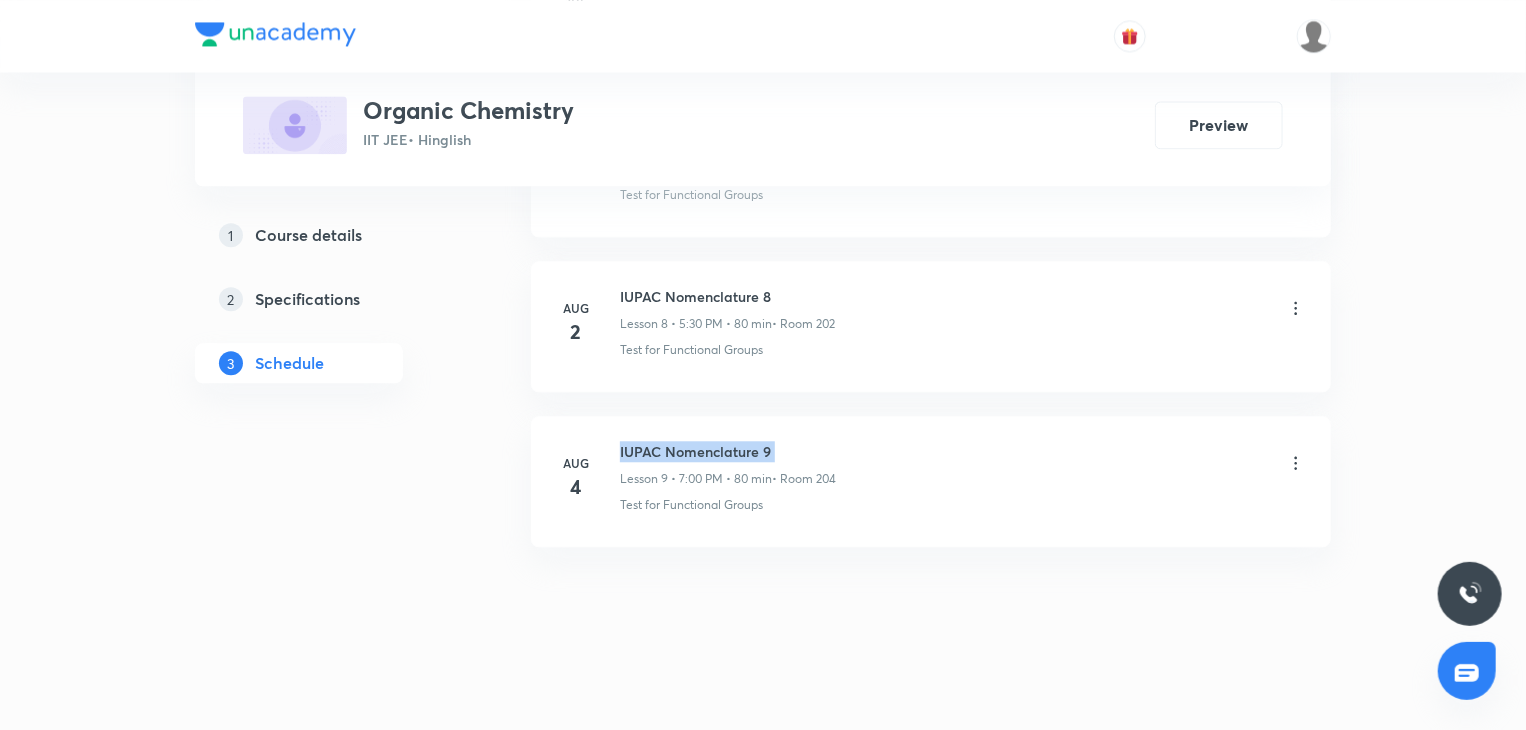 click on "IUPAC Nomenclature 9" at bounding box center [728, 451] 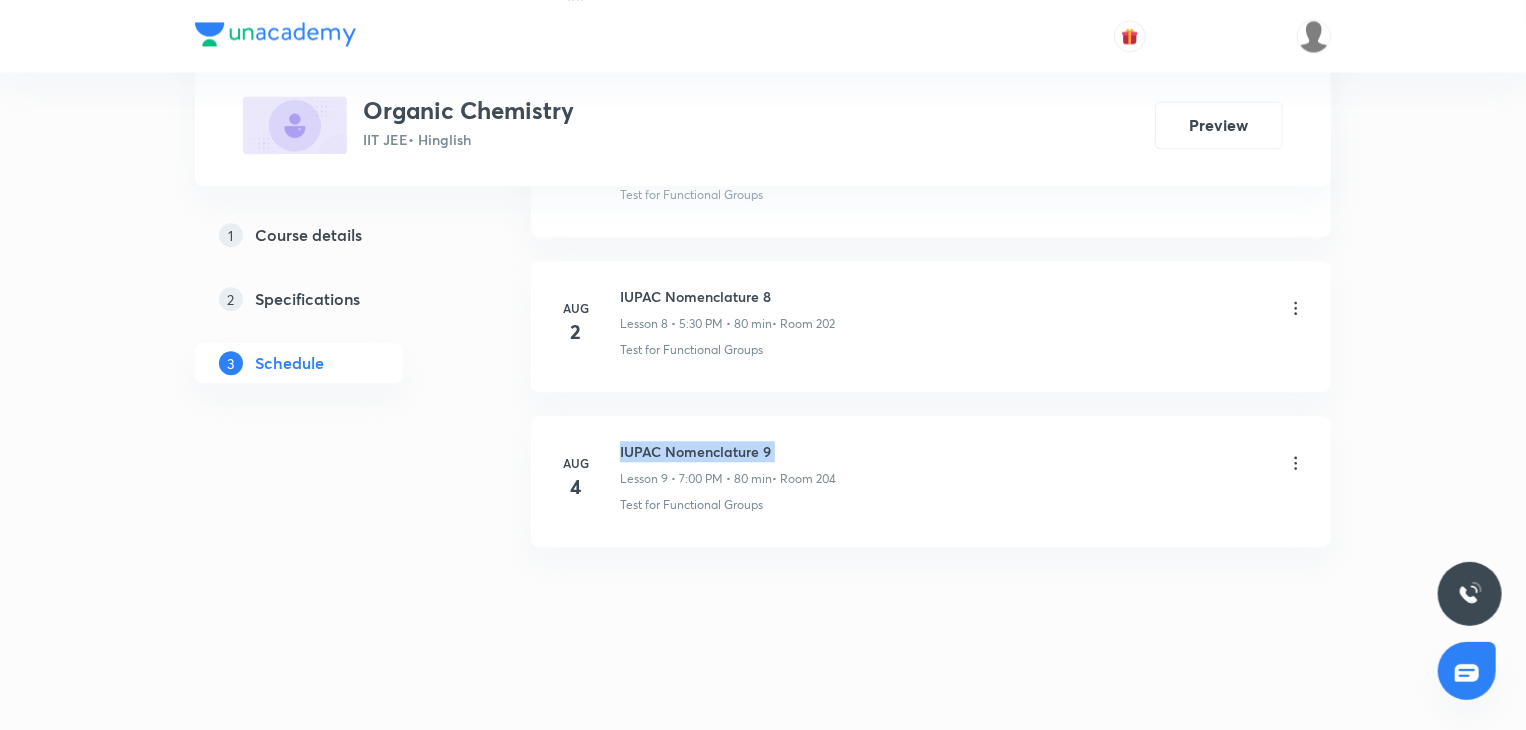 copy on "IUPAC Nomenclature 9" 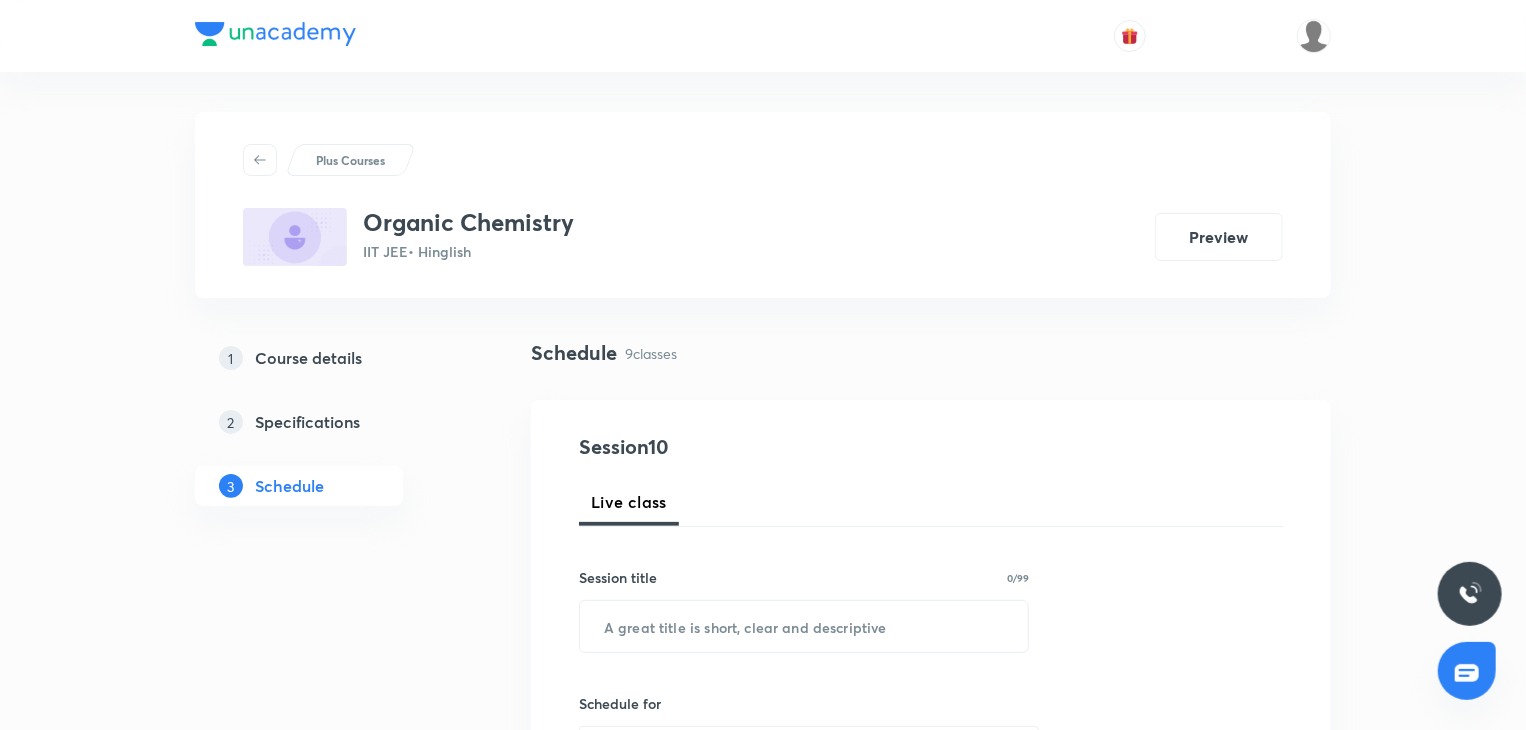 scroll, scrollTop: 200, scrollLeft: 0, axis: vertical 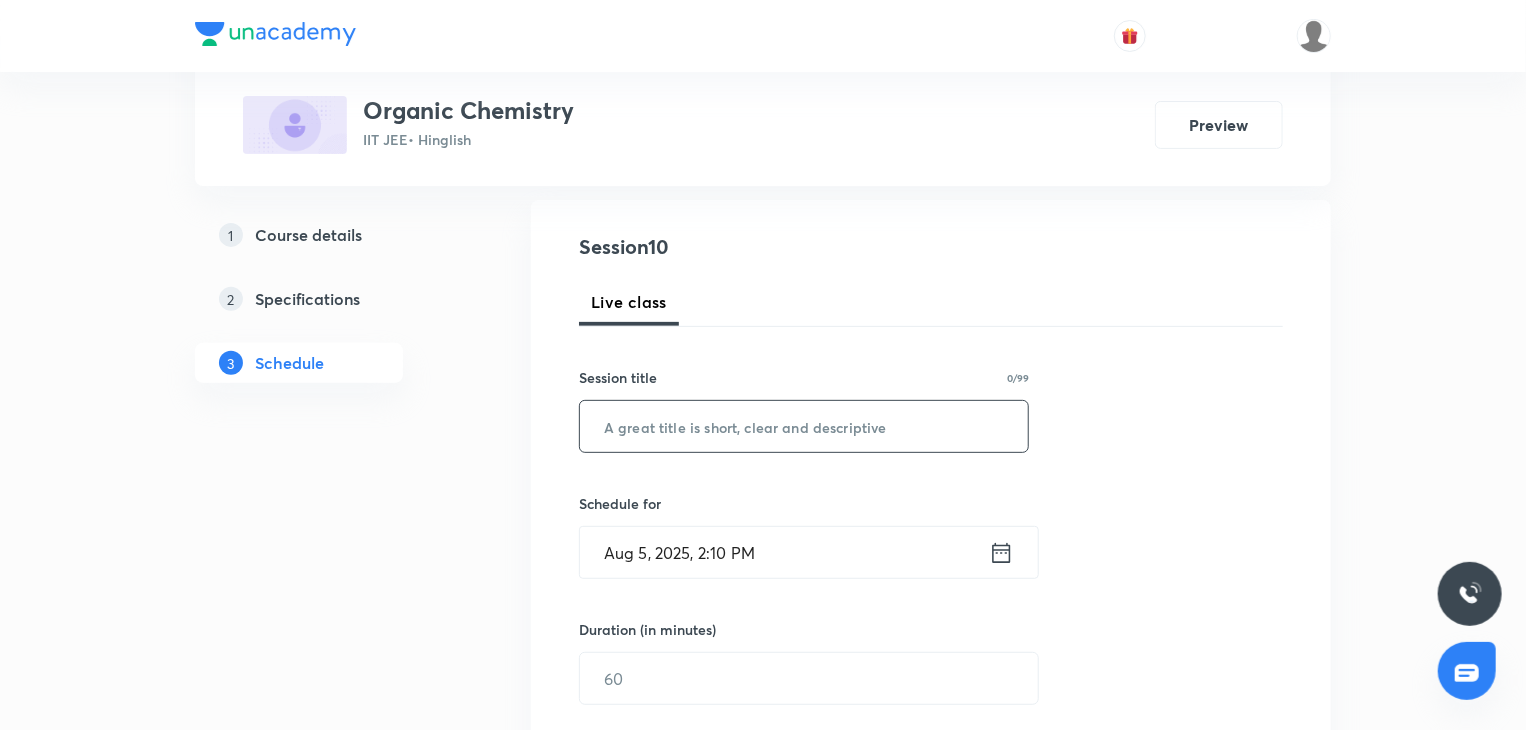 click at bounding box center (804, 426) 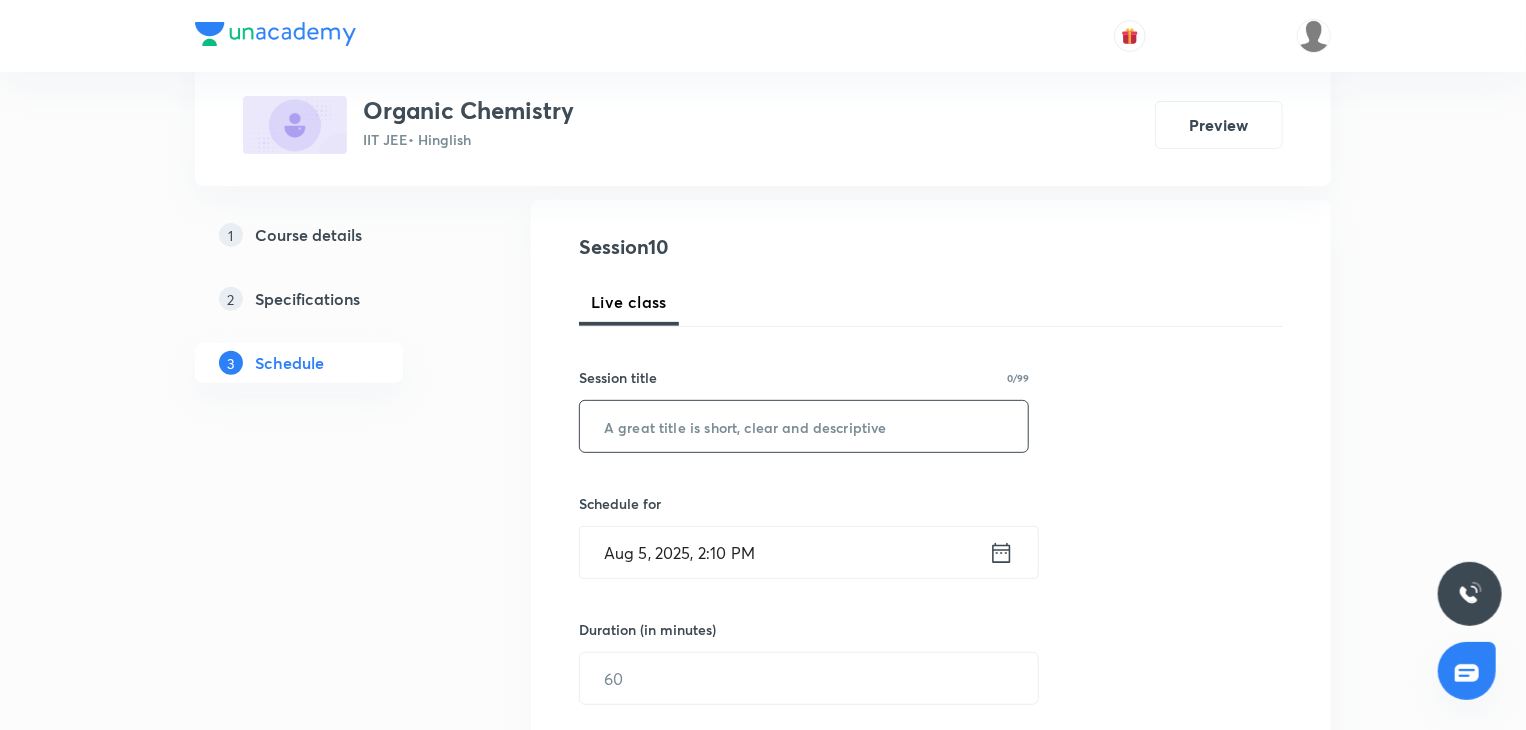 paste on "IUPAC Nomenclature 9" 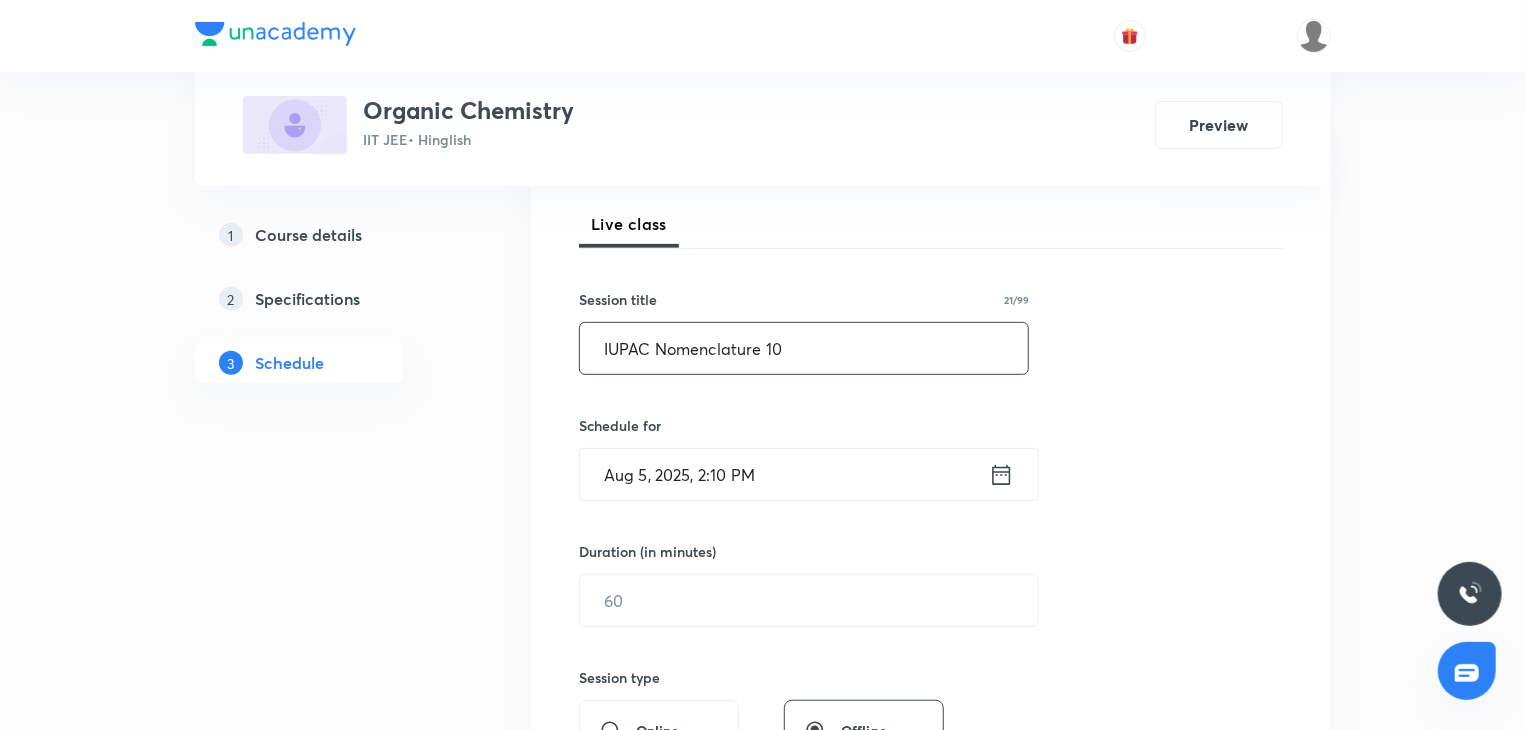 scroll, scrollTop: 300, scrollLeft: 0, axis: vertical 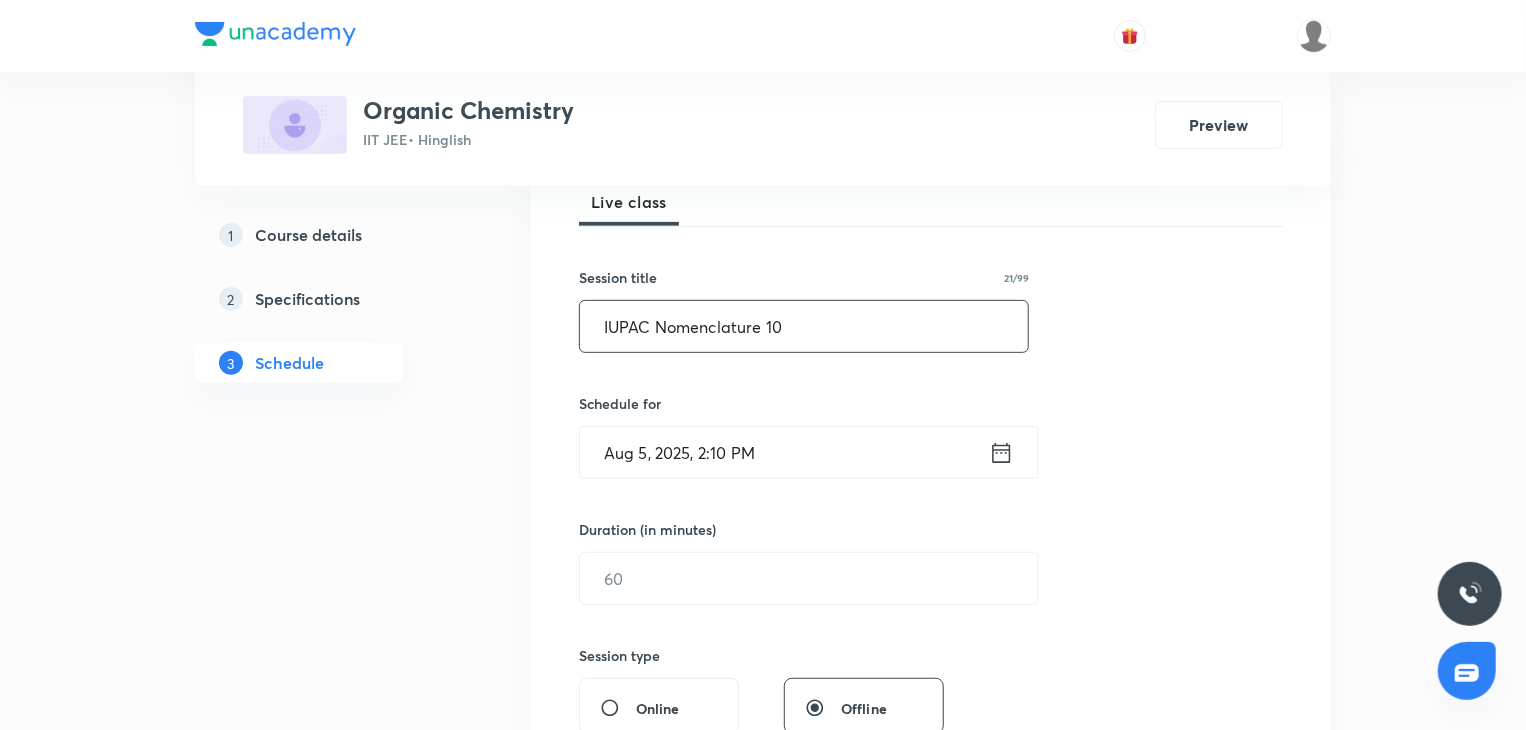 type on "IUPAC Nomenclature 10" 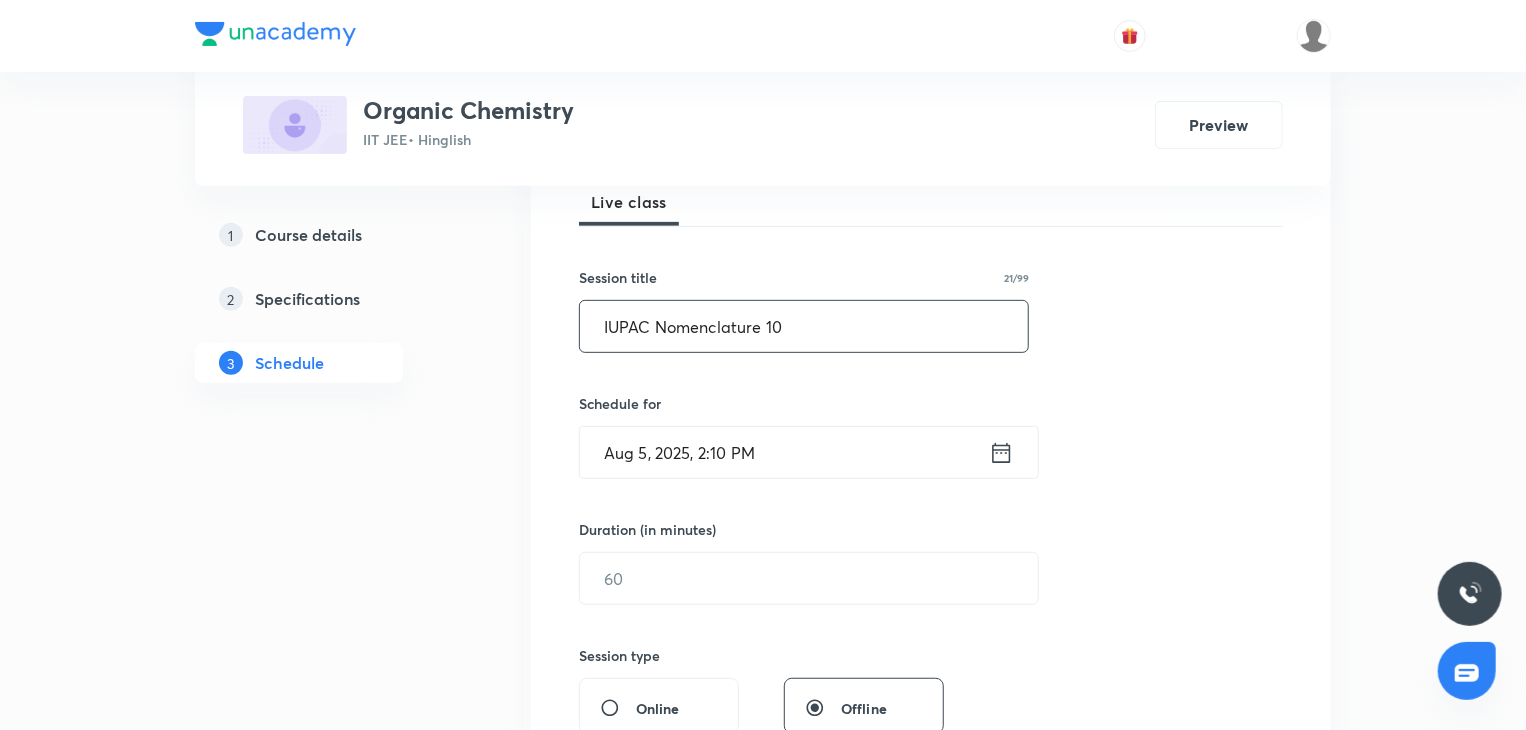click on "Aug 5, 2025, 2:10 PM" at bounding box center (784, 452) 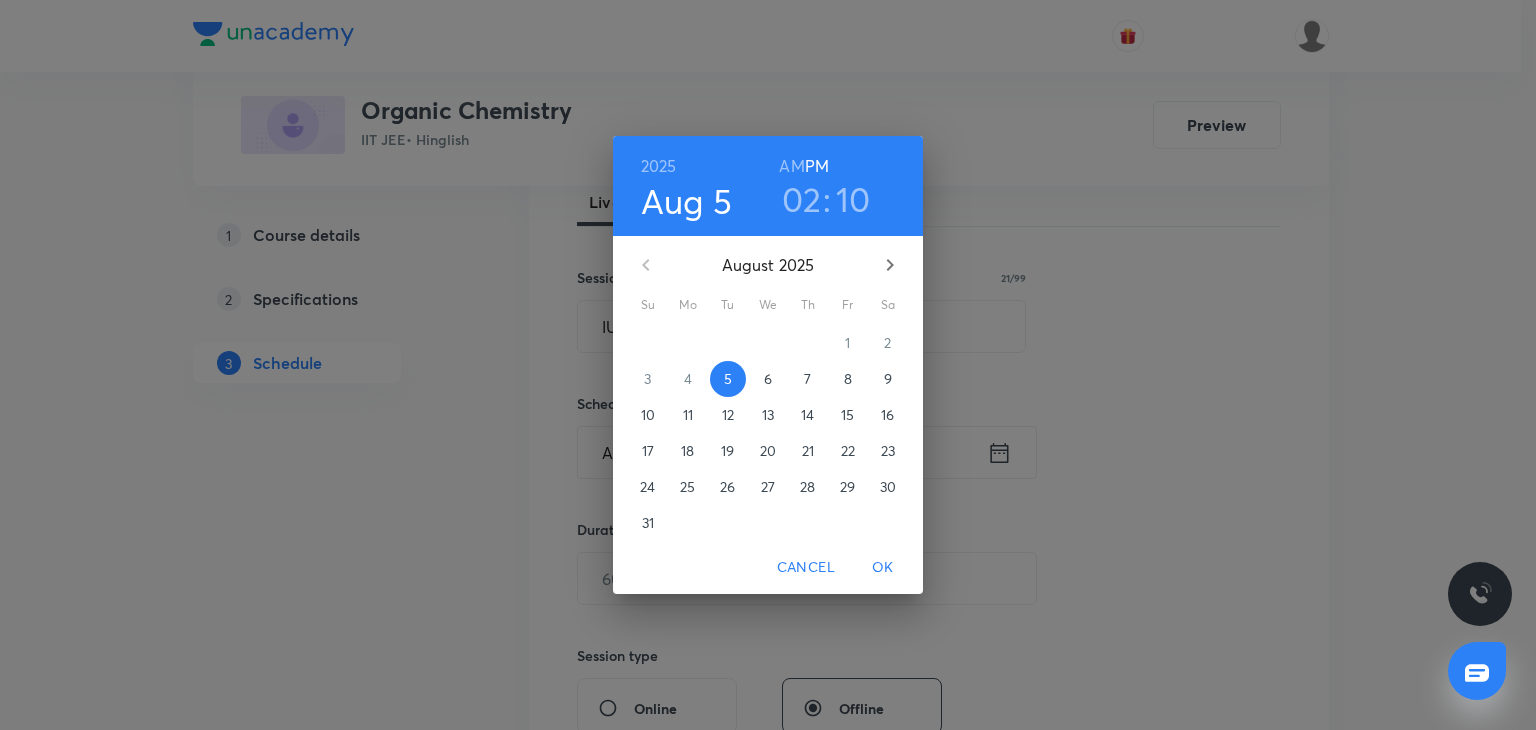 click on "02" at bounding box center [802, 199] 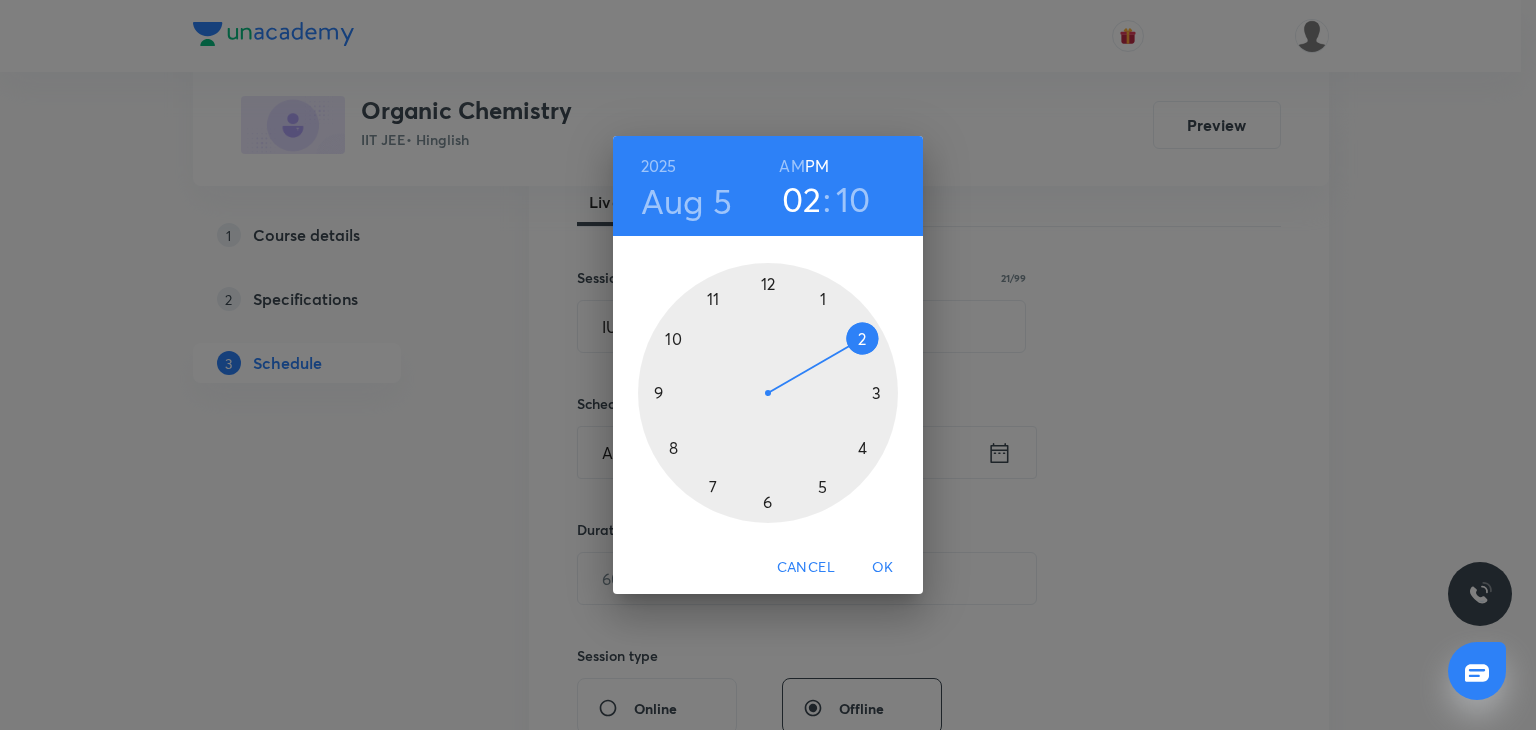 click at bounding box center [768, 393] 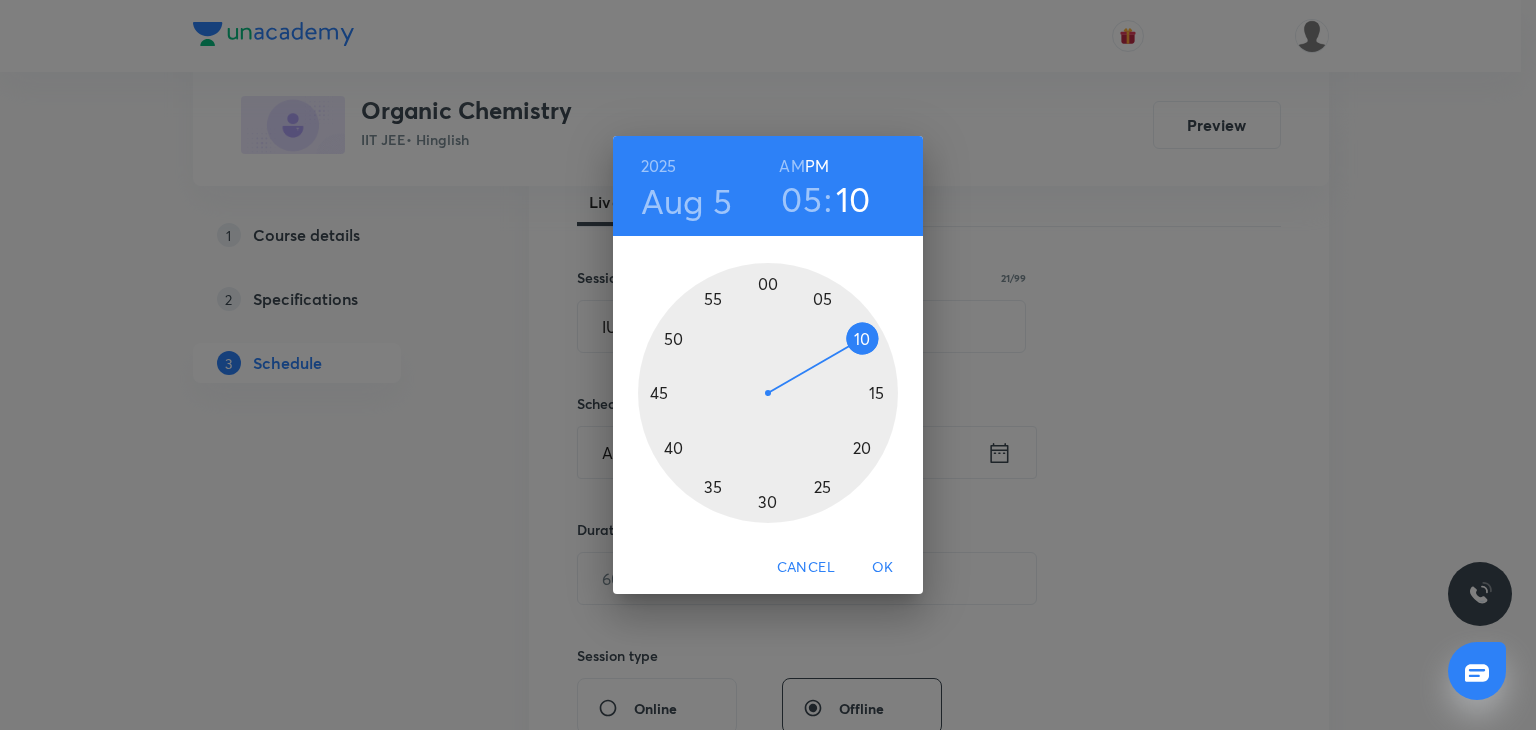 click at bounding box center [768, 393] 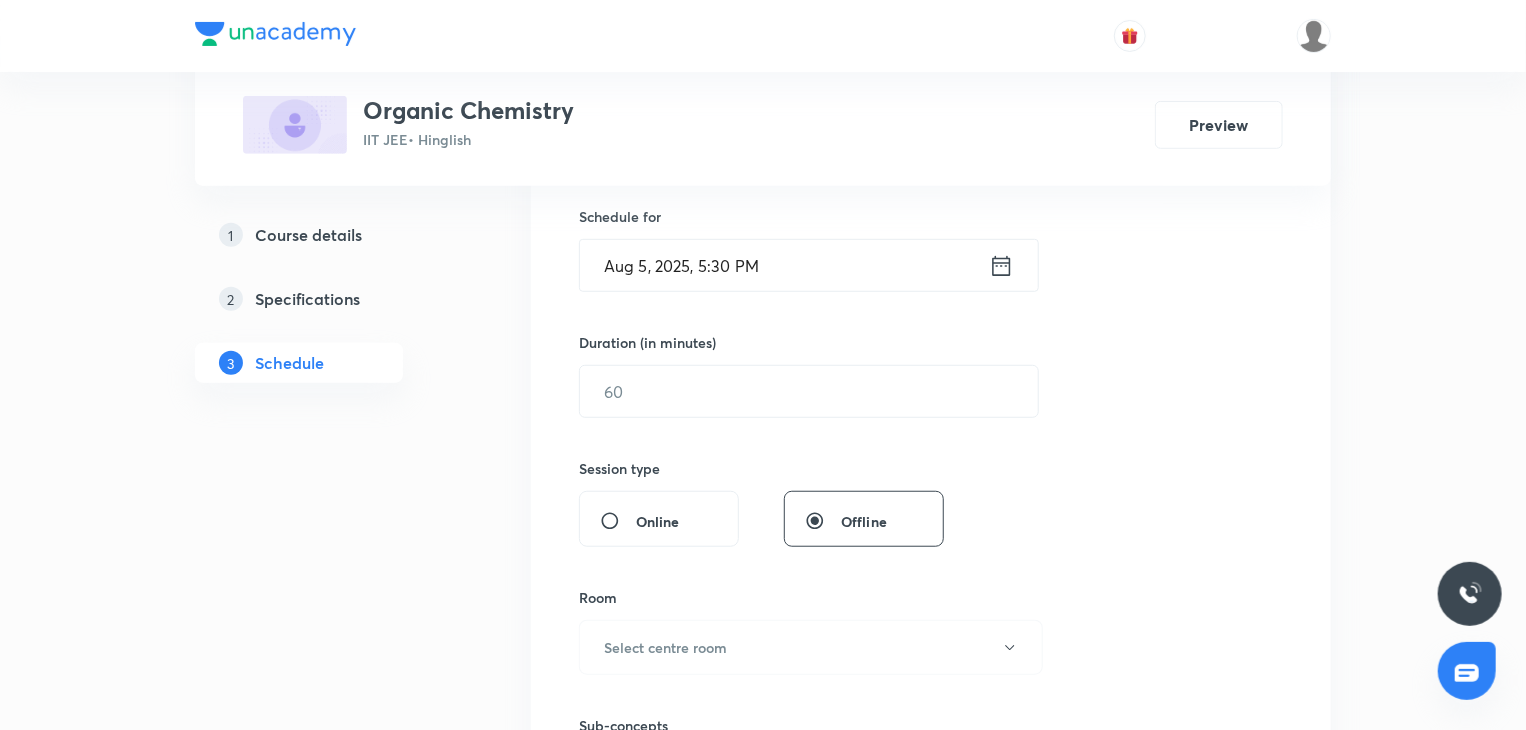 scroll, scrollTop: 500, scrollLeft: 0, axis: vertical 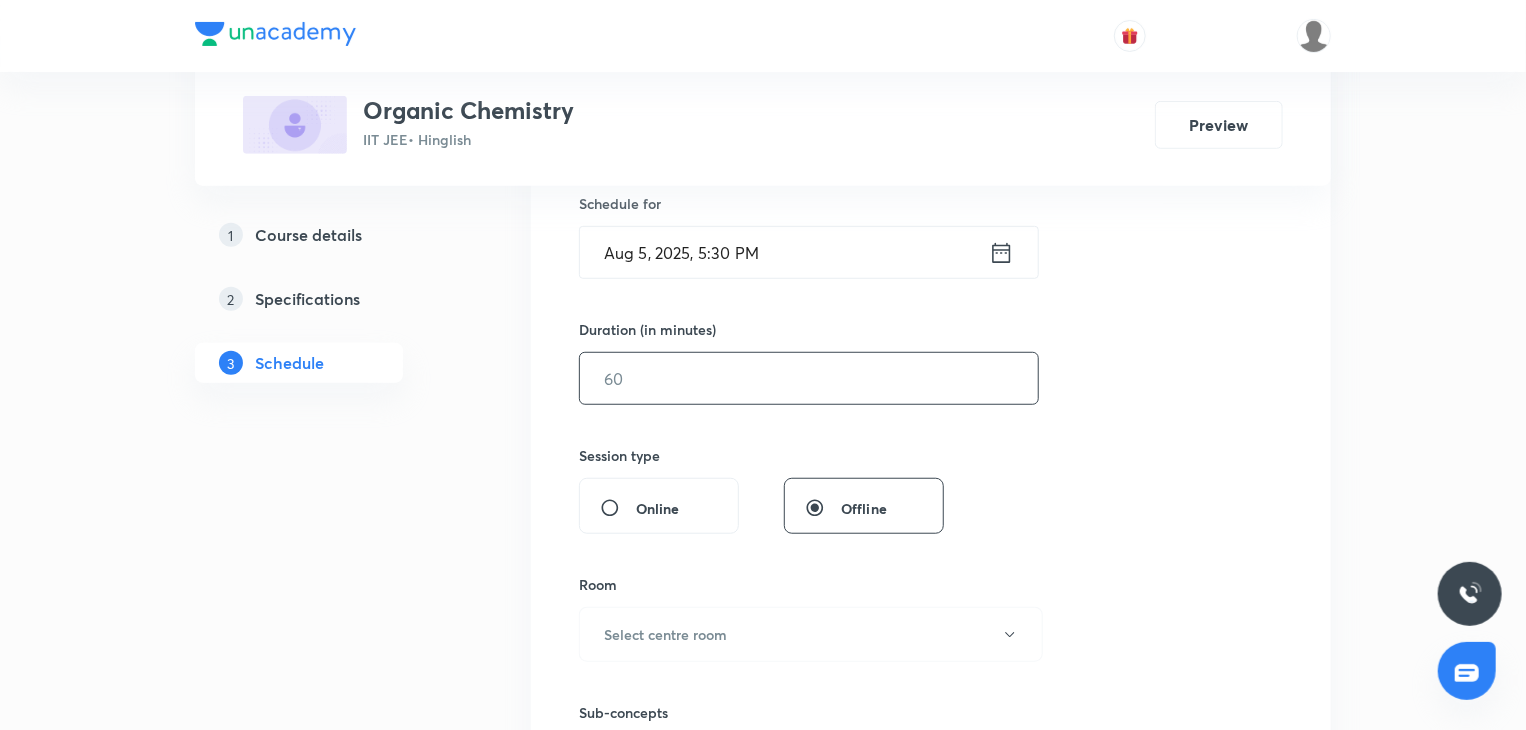 click at bounding box center [809, 378] 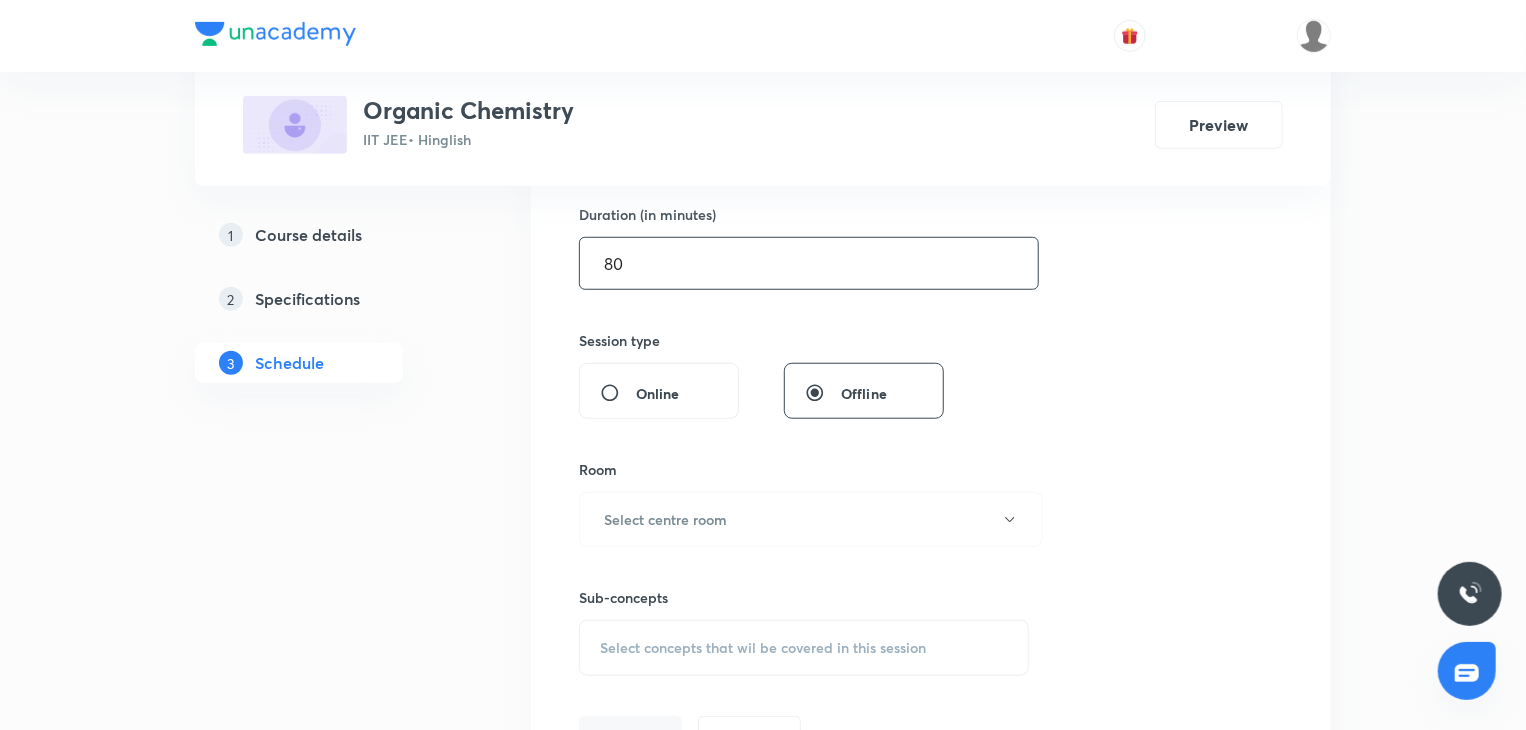 scroll, scrollTop: 700, scrollLeft: 0, axis: vertical 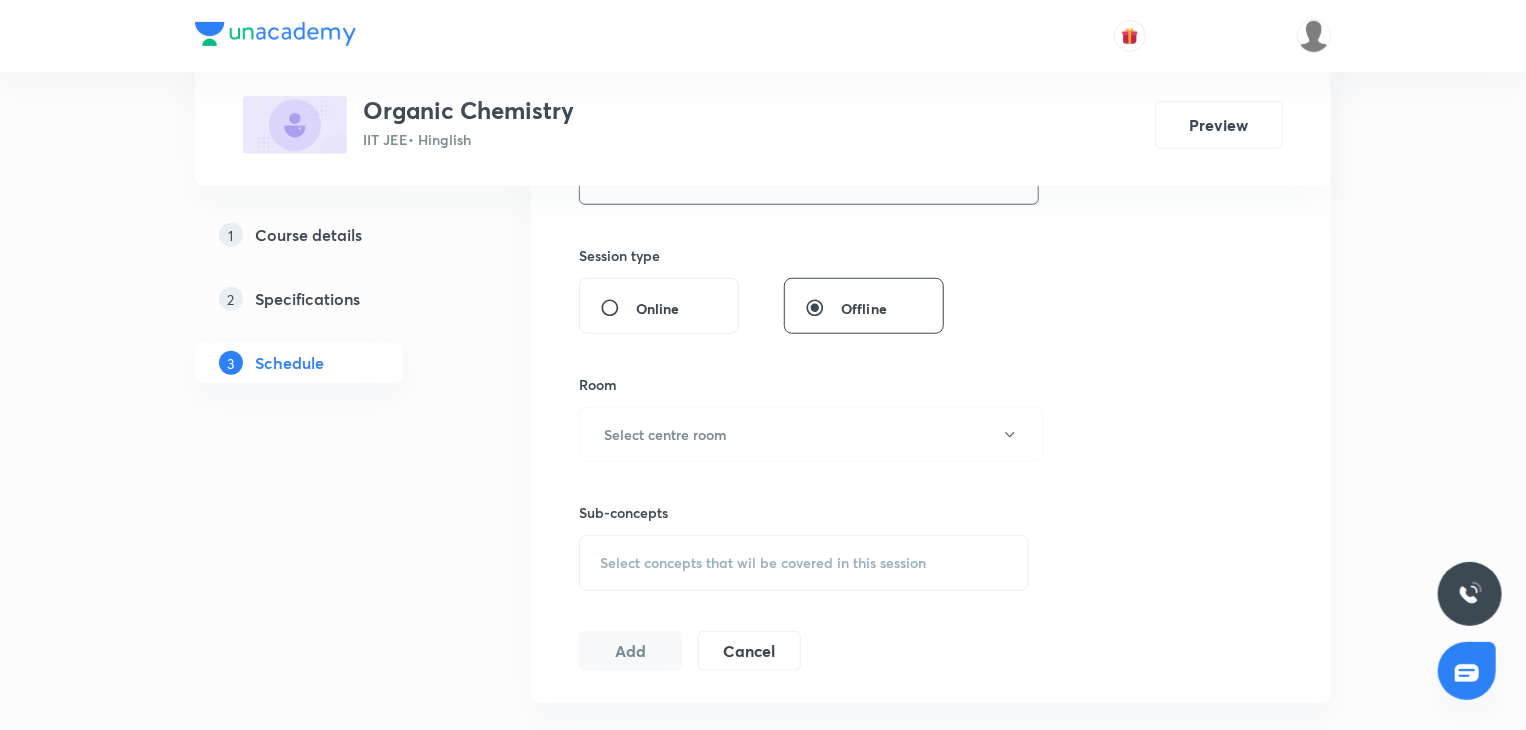 type on "80" 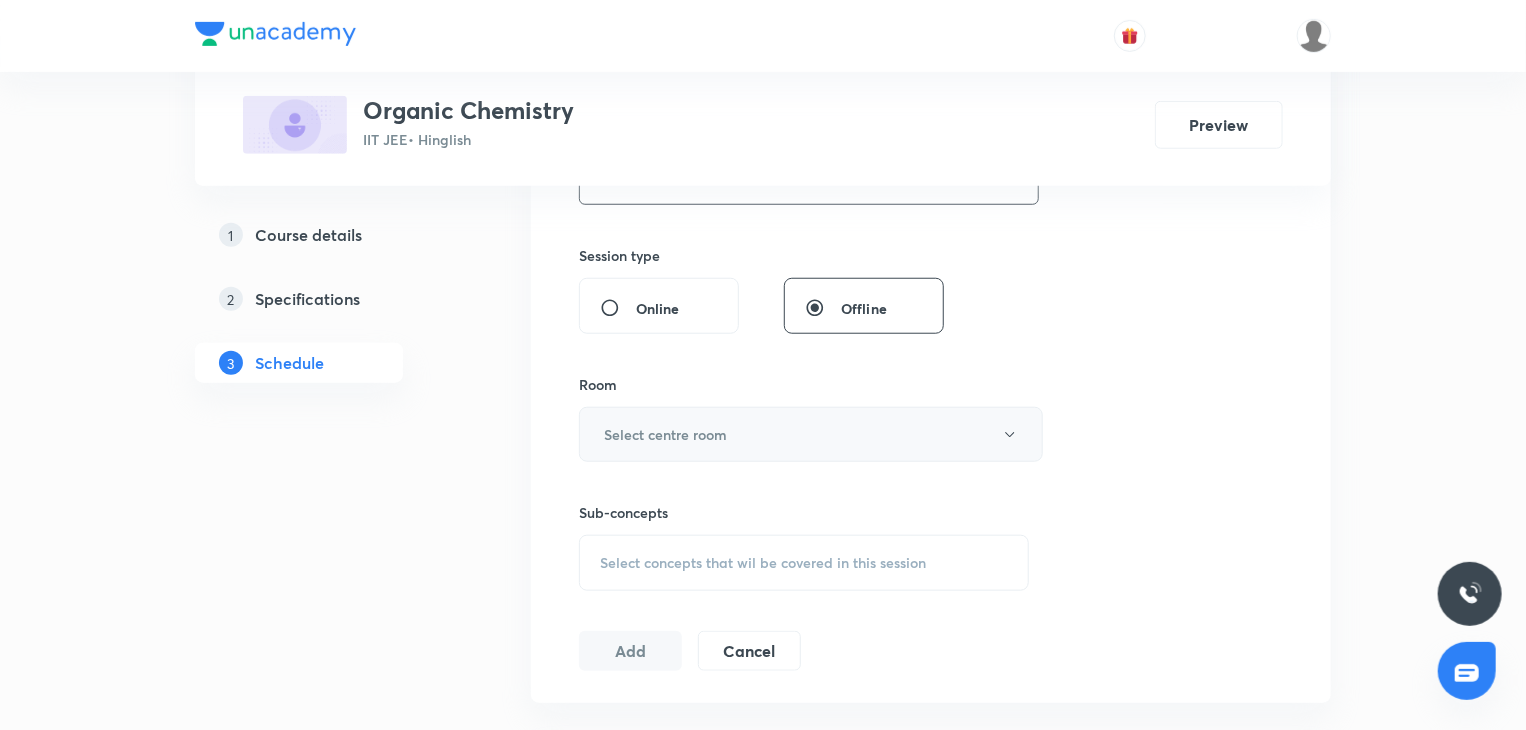 drag, startPoint x: 720, startPoint y: 393, endPoint x: 721, endPoint y: 421, distance: 28.01785 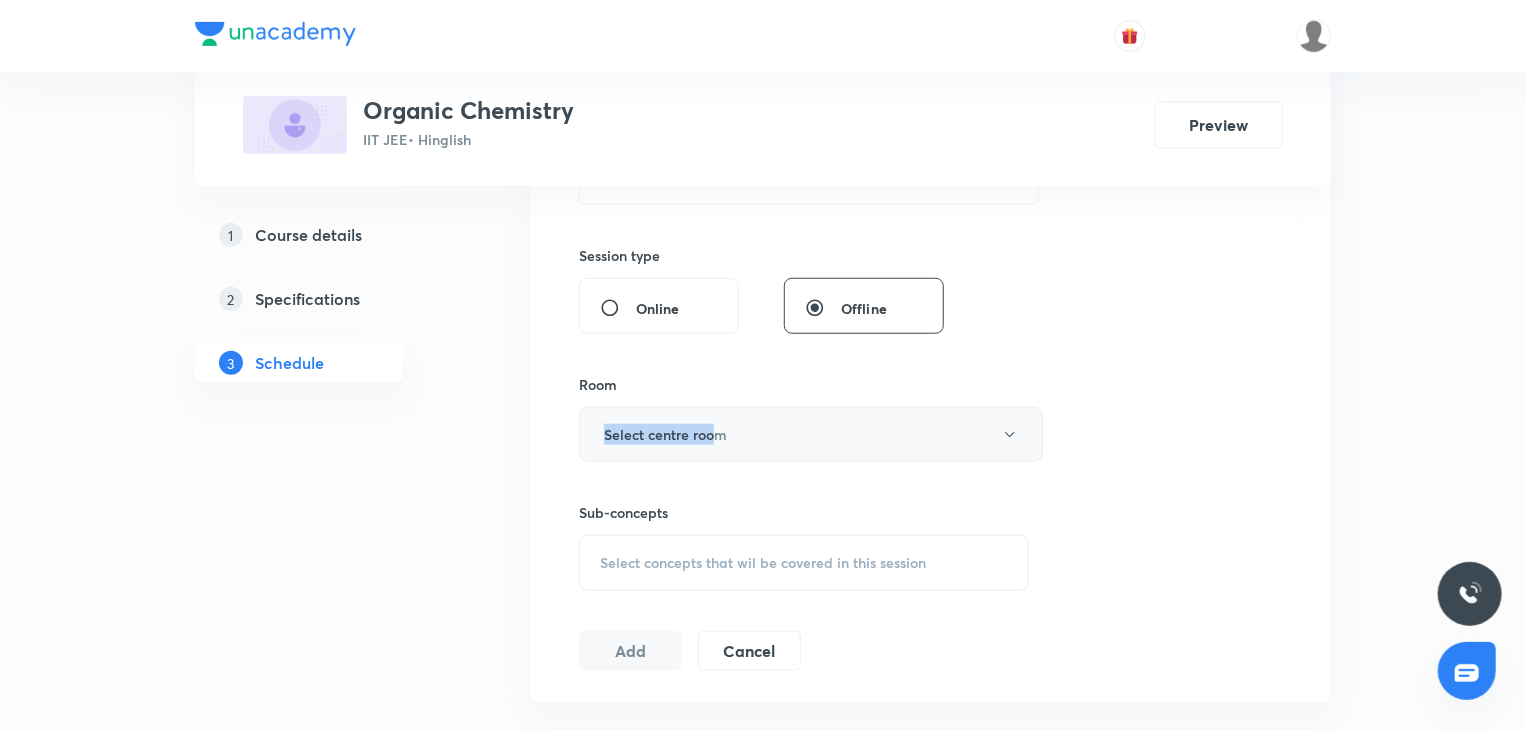 click on "Select centre room" at bounding box center (665, 434) 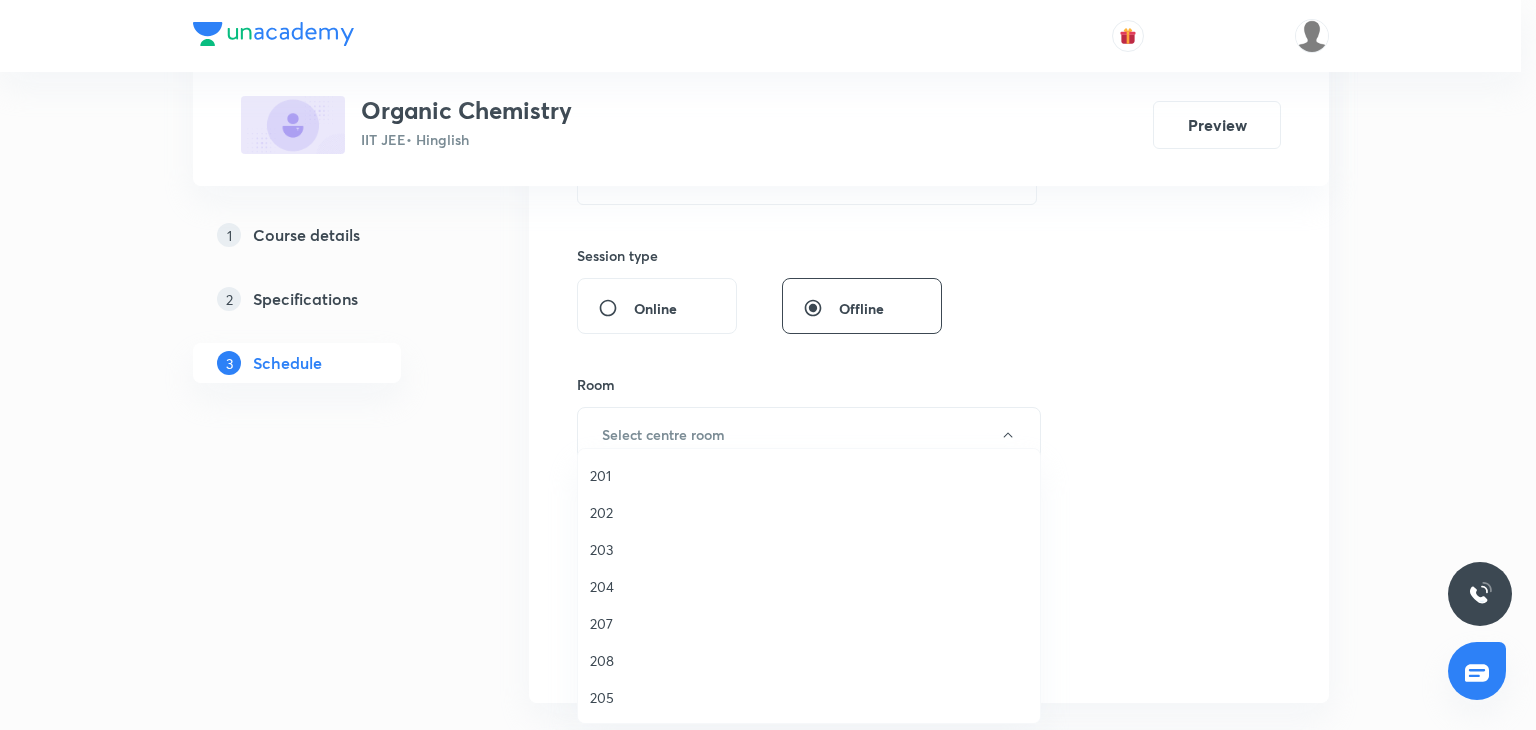 click on "202" at bounding box center [809, 512] 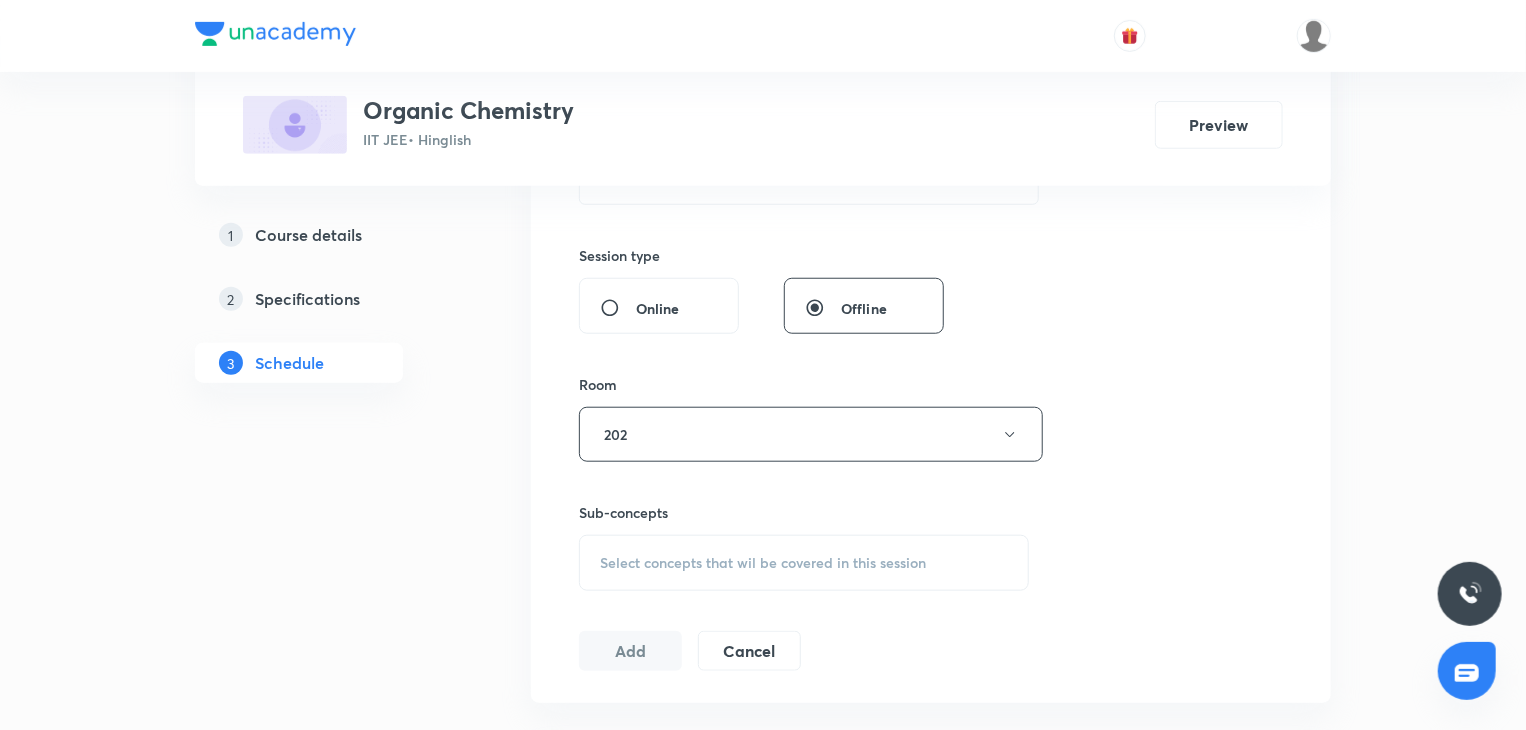 click on "Select concepts that wil be covered in this session" at bounding box center [804, 563] 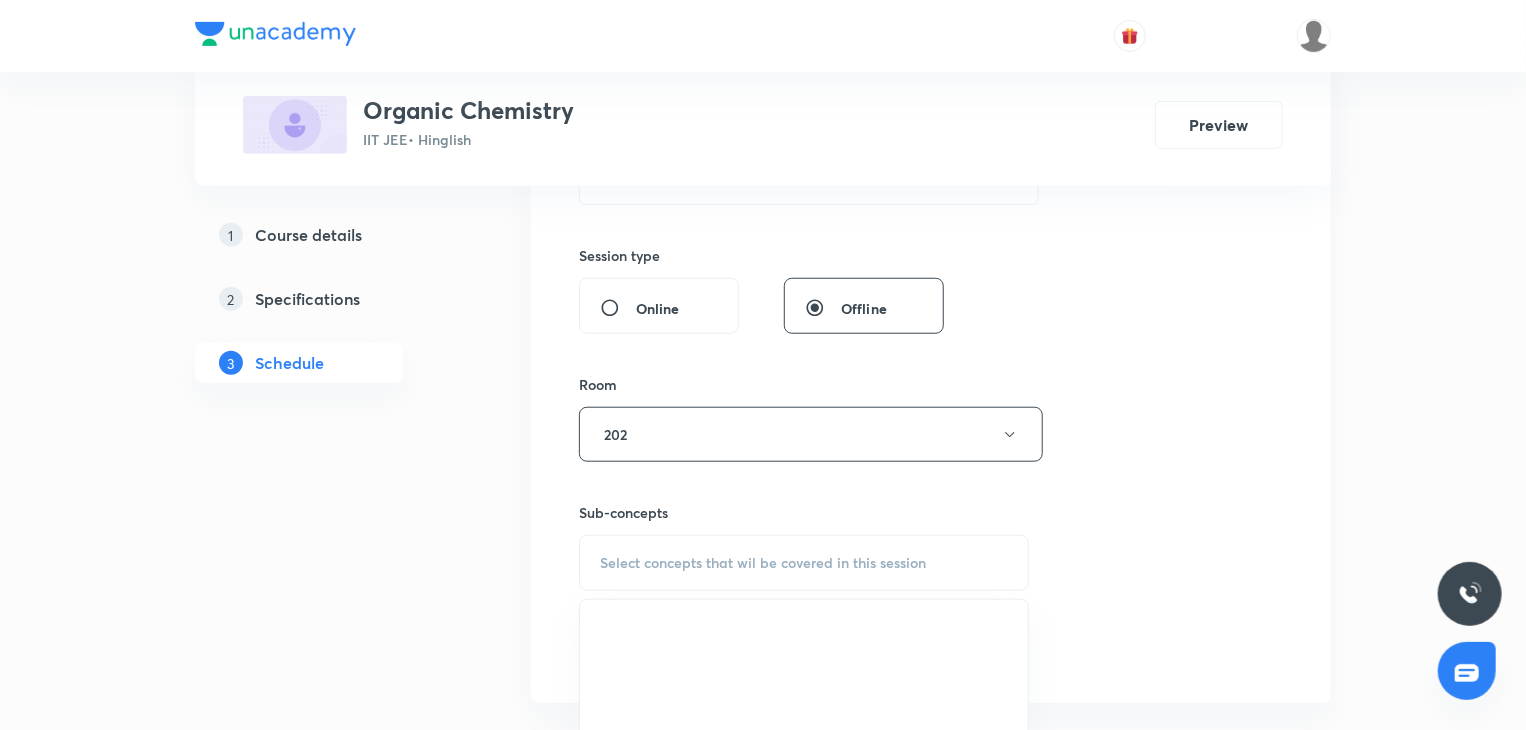 scroll, scrollTop: 900, scrollLeft: 0, axis: vertical 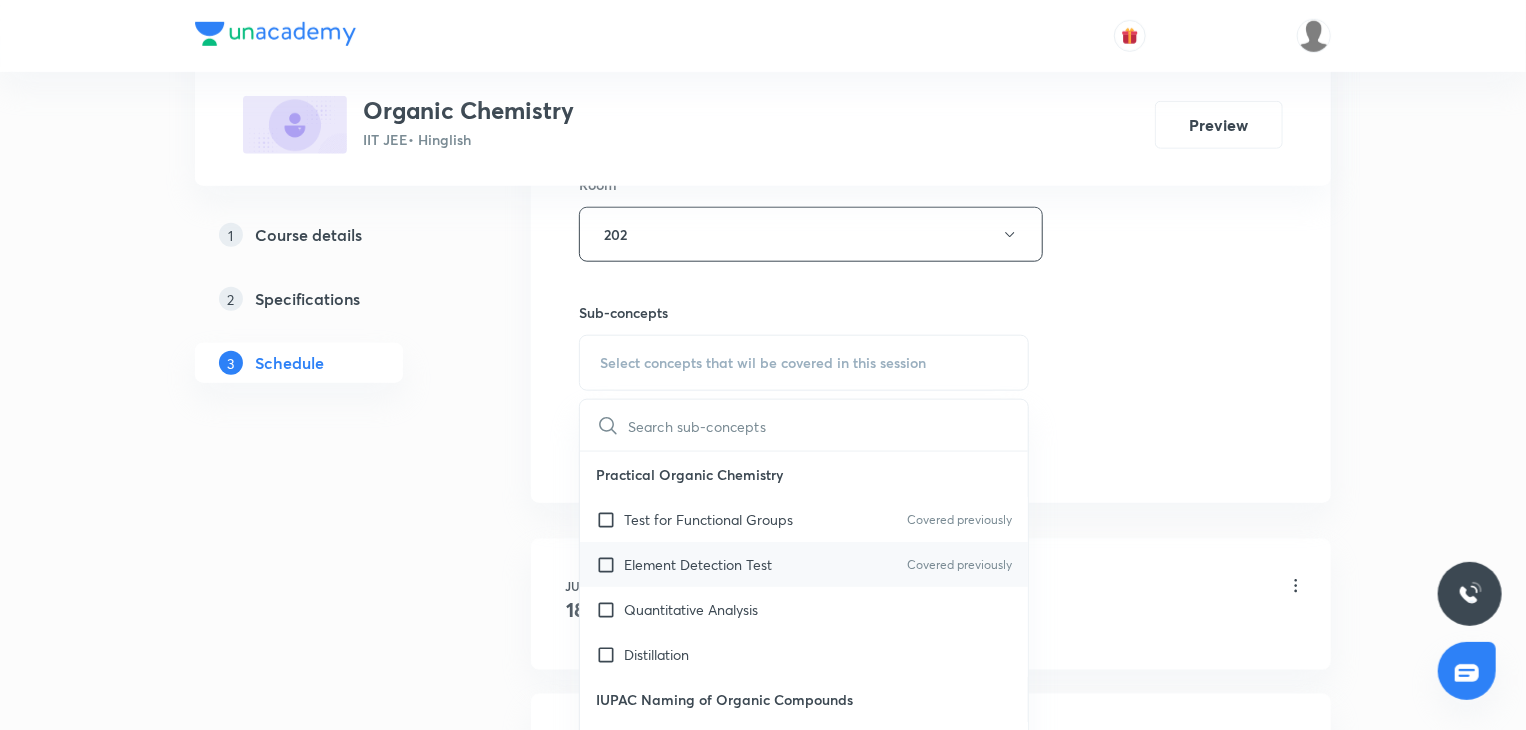 click on "Element Detection Test" at bounding box center [698, 564] 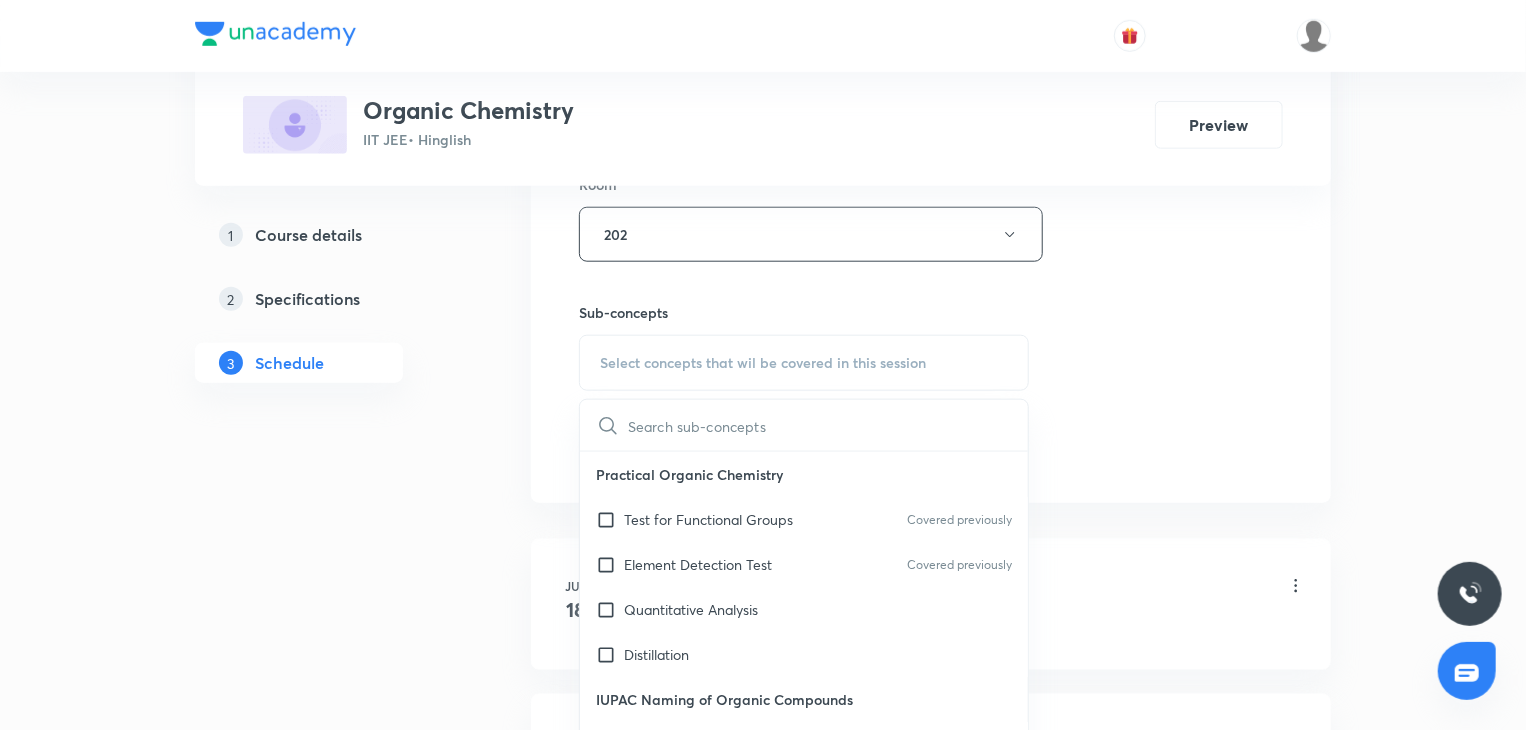 checkbox on "true" 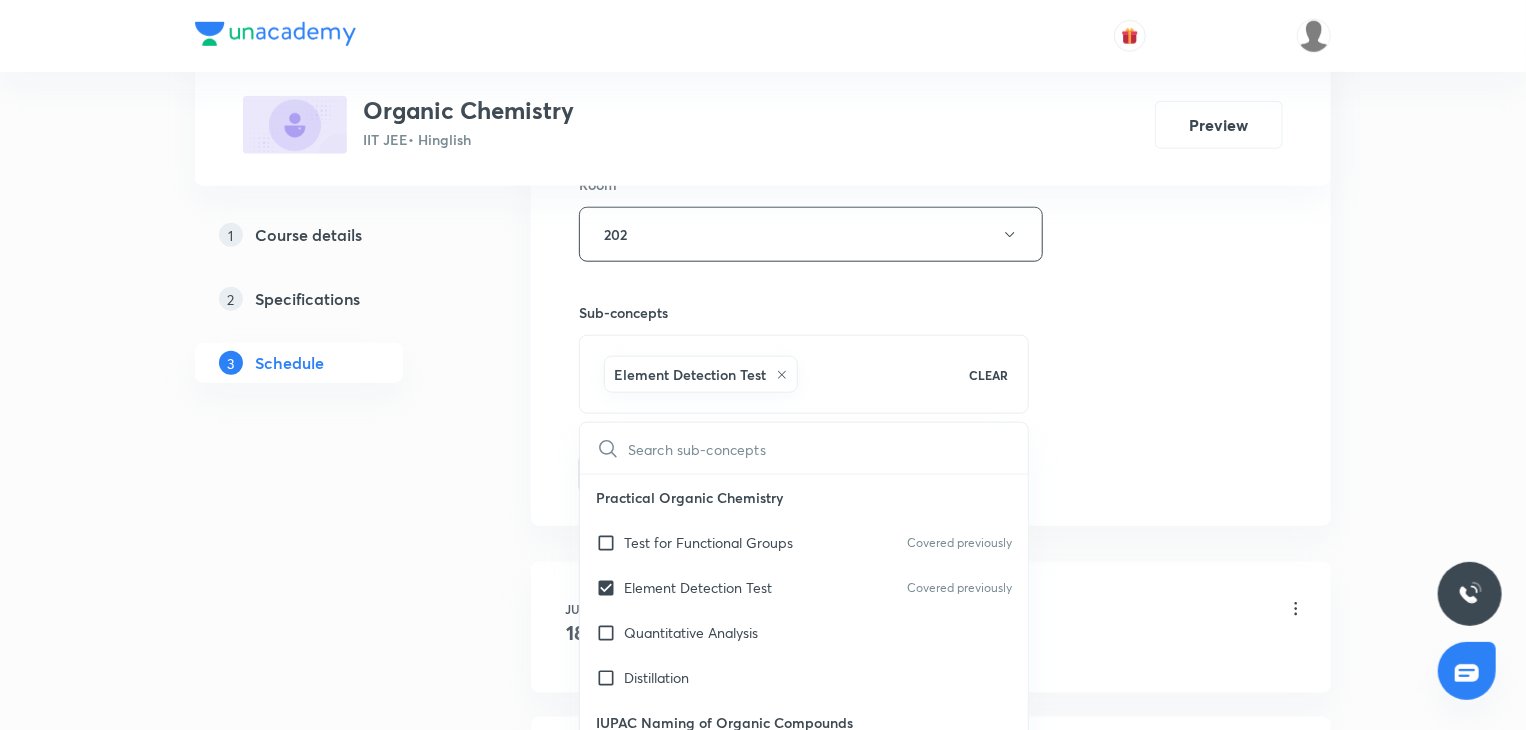 click on "Session  10 Live class Session title 21/99 IUPAC Nomenclature 10 ​ Schedule for Aug 5, 2025, 5:30 PM ​ Duration (in minutes) 80 ​   Session type Online Offline Room 202 Sub-concepts Element Detection Test CLEAR ​ Practical Organic Chemistry Test for Functional Groups Covered previously Element Detection Test Covered previously Quantitative Analysis Distillation IUPAC Naming of Organic Compounds Classification Of Organic Compounds Naming Of Saturated Hydrocarbons Naming Of Unsaturated Hydrocarbons Naming Of Cyclic Hydrocarbons Naming Of Compounds Containing Functional Groups Naming Of Aromatic Compounds Degree Of Unsaturation Structural Isomerism Basics of Molecule Presentation IUPAC Naming General Organic Chemistry  Existence Of Carbenes Introduction: How Radicals  Form And How They React Reactions And Their Mechanisms Development Of The Science Of  Organic Chemistry  Formation Of Carbenes Homolytic Bond Dissociation Energies (ΔH°) Atomic Structure Acid–Base Reactions Lewis Acids And Bases Ethers" at bounding box center [931, 13] 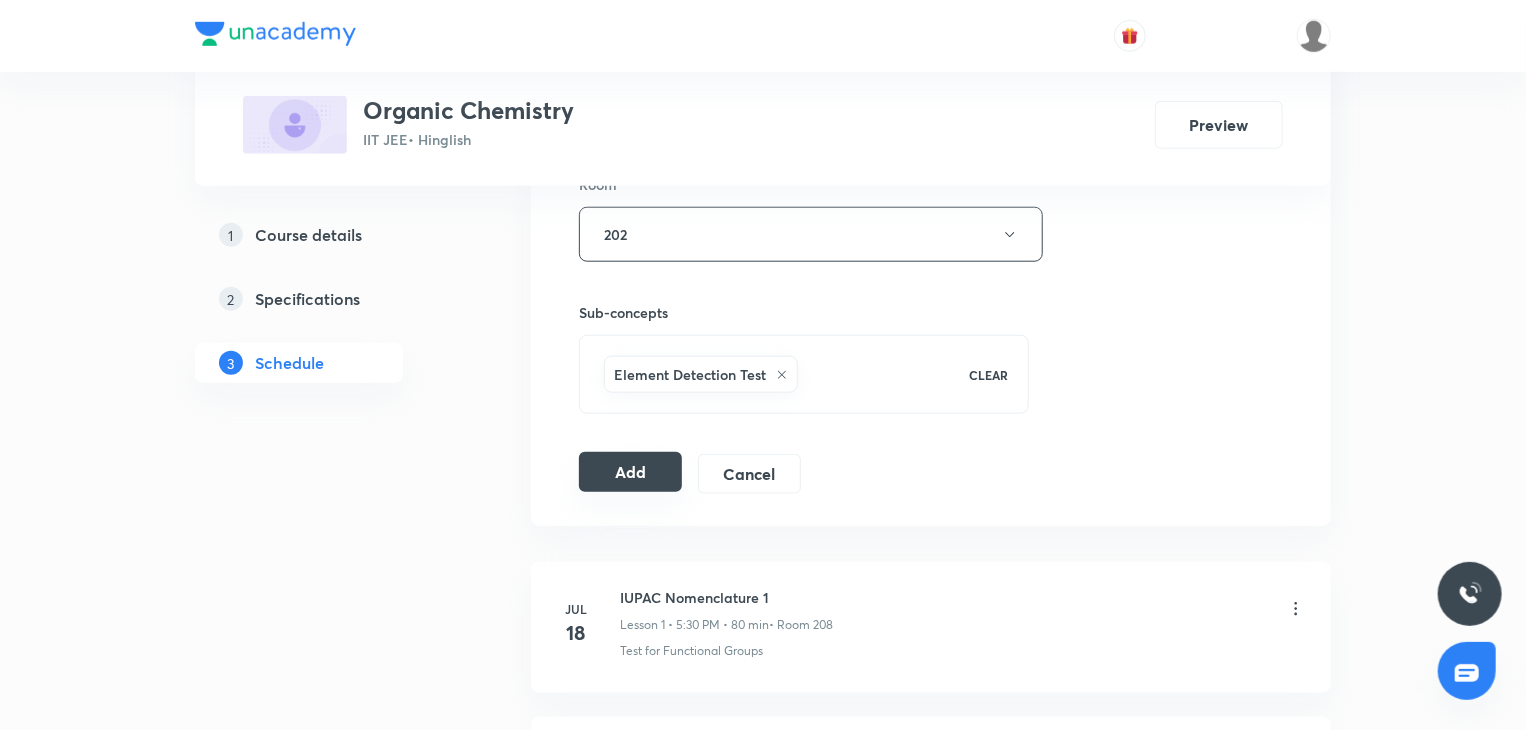 click on "Add" at bounding box center [630, 472] 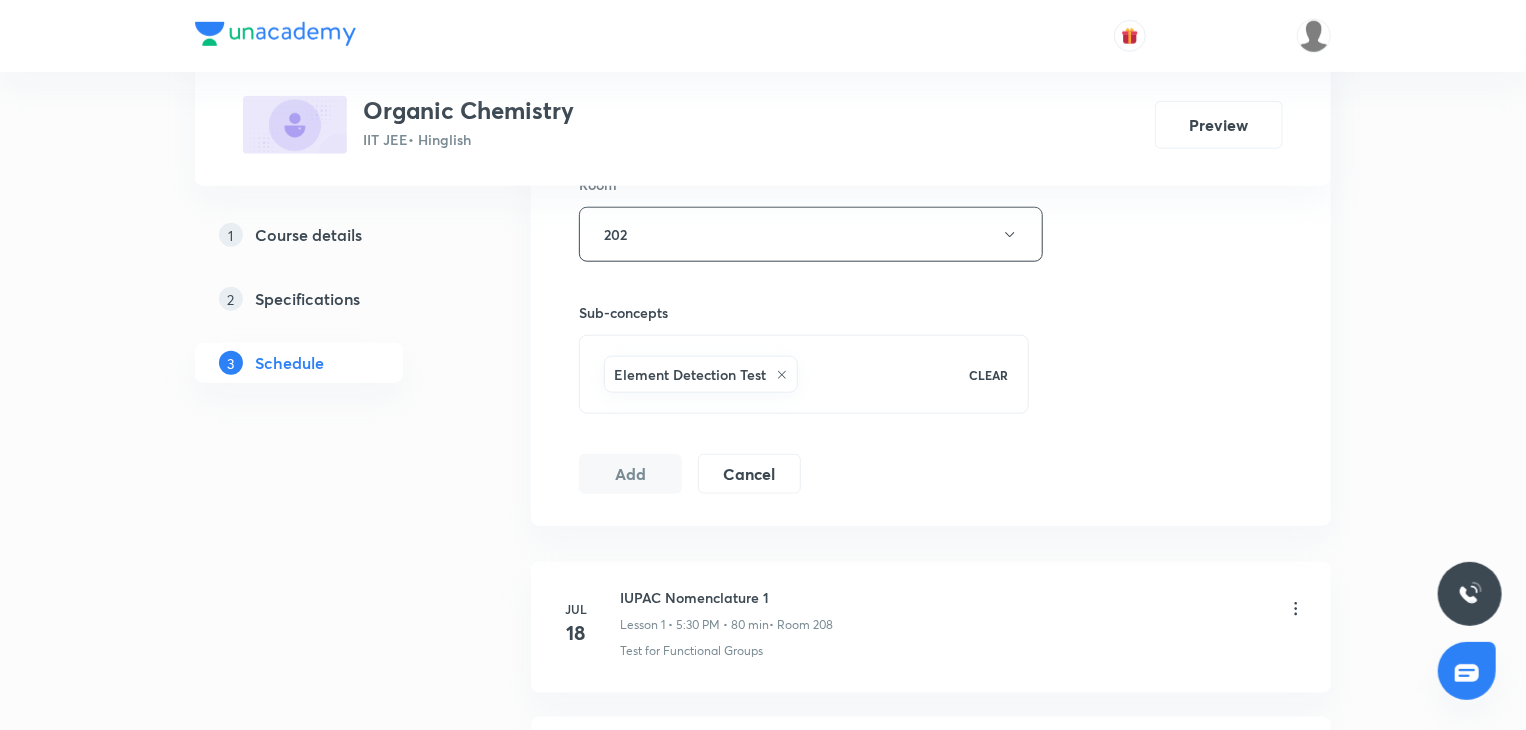 scroll, scrollTop: 2285, scrollLeft: 0, axis: vertical 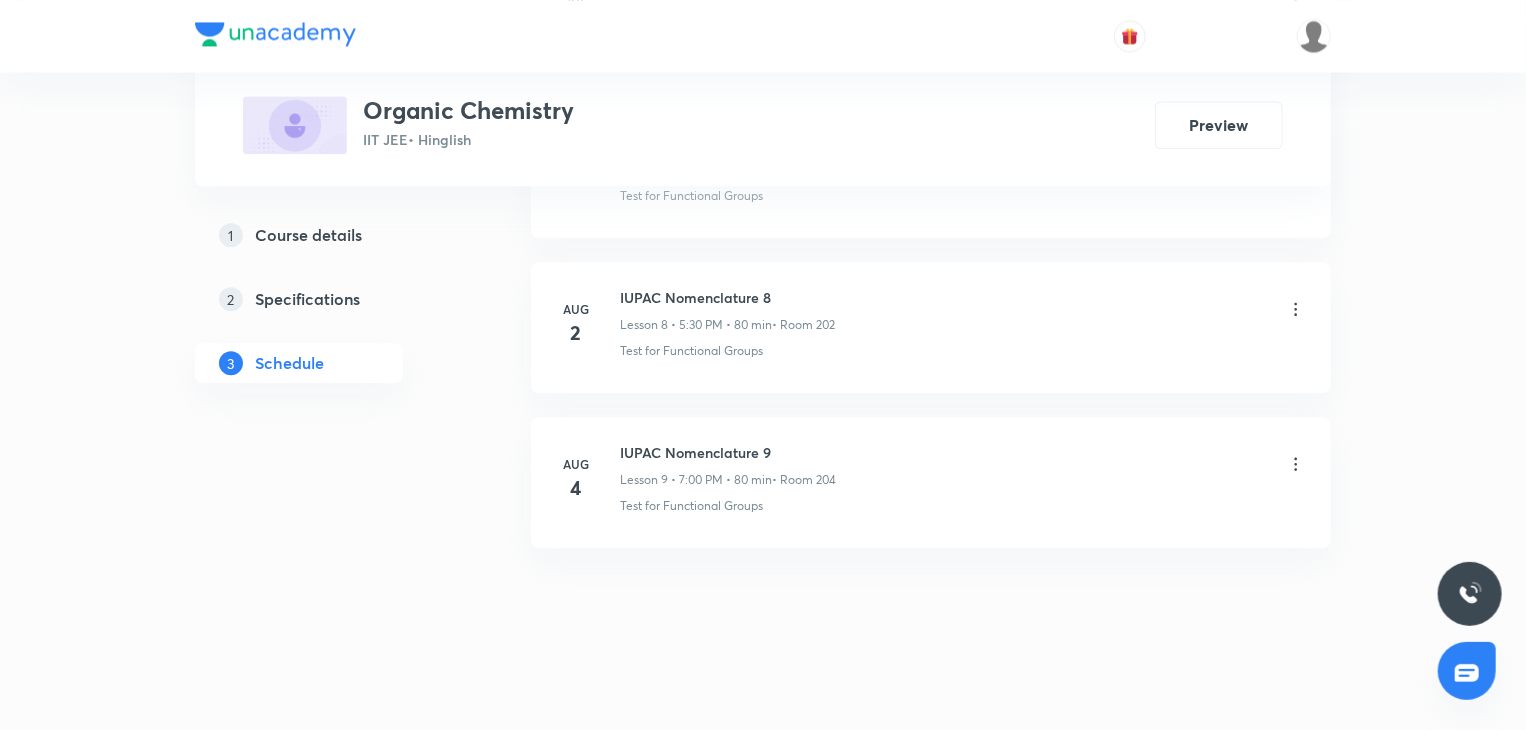 type 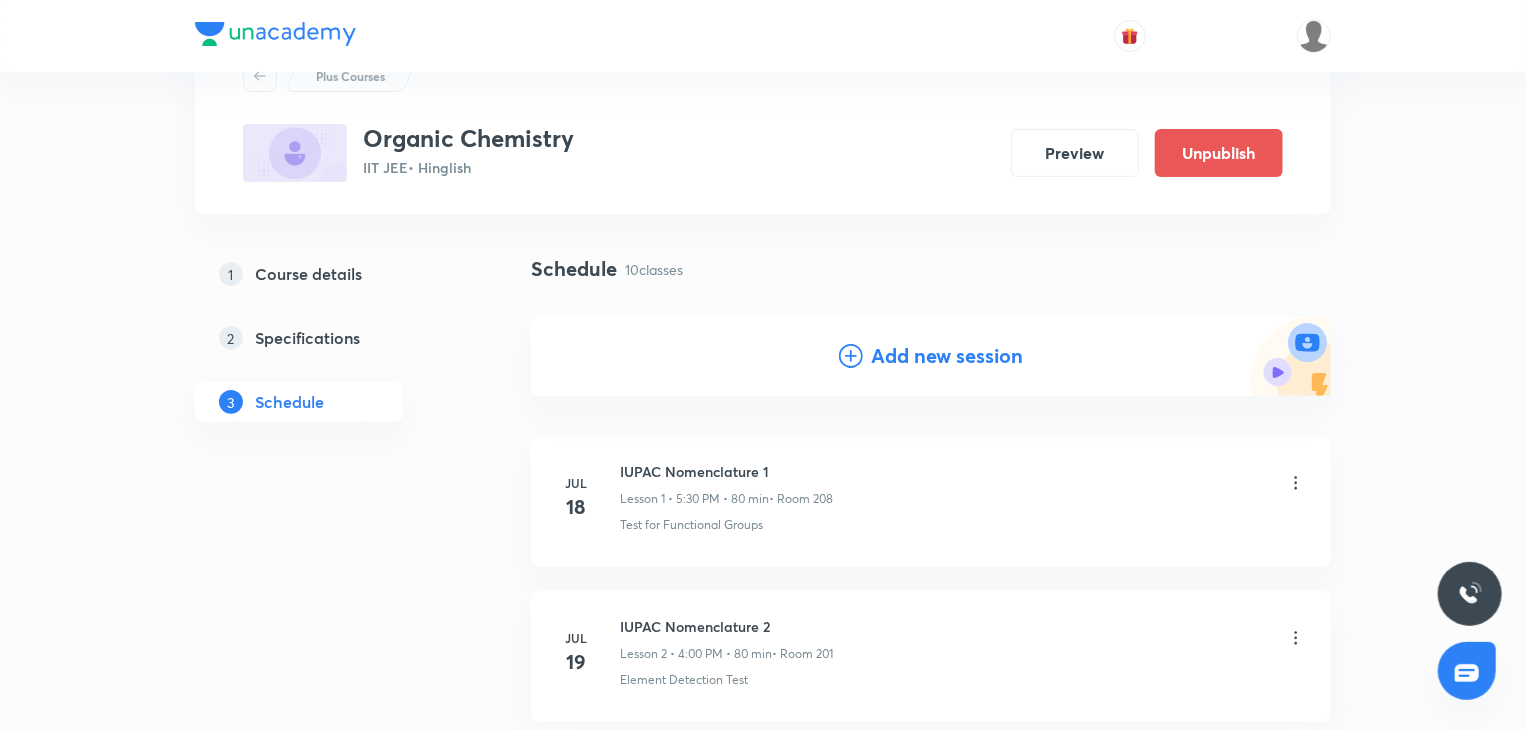 scroll, scrollTop: 0, scrollLeft: 0, axis: both 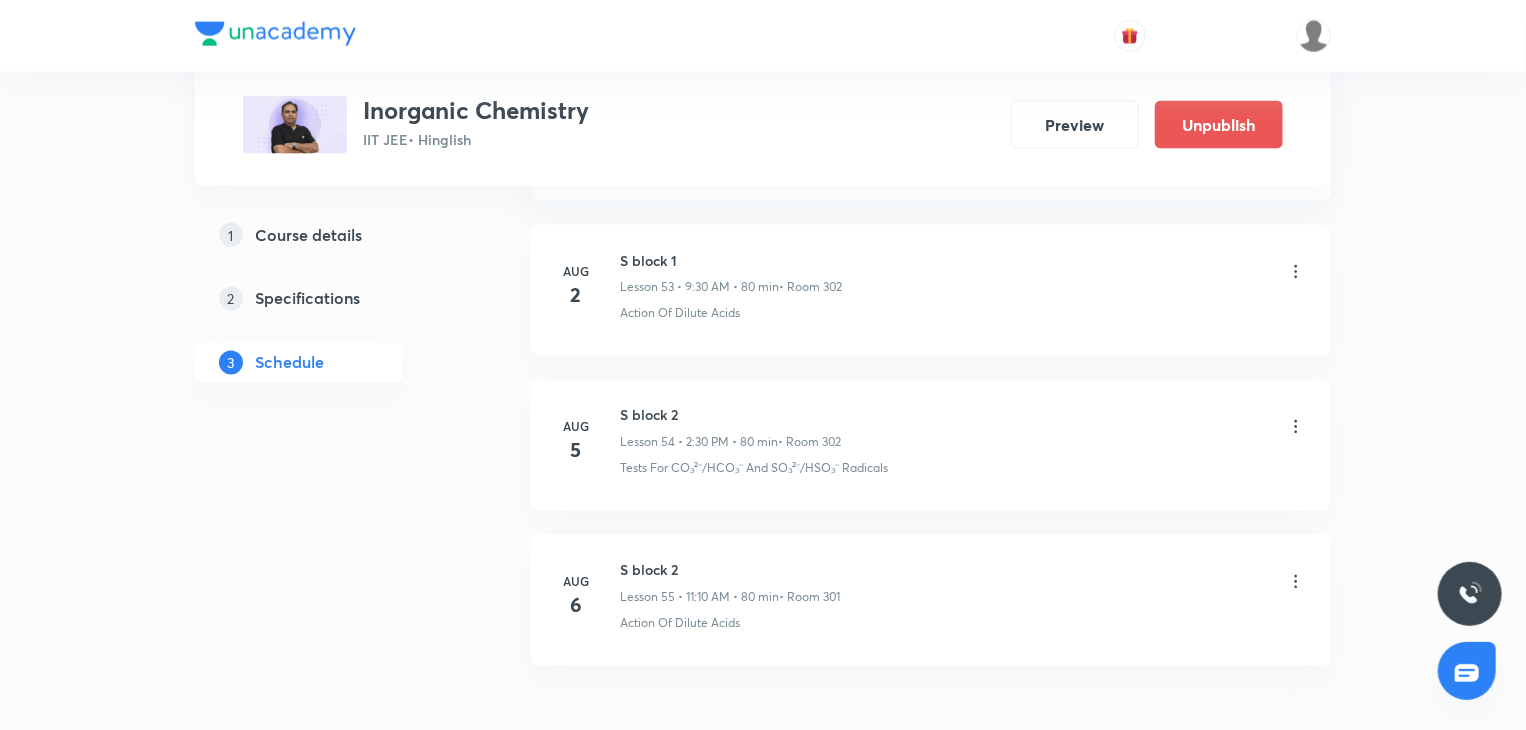 click 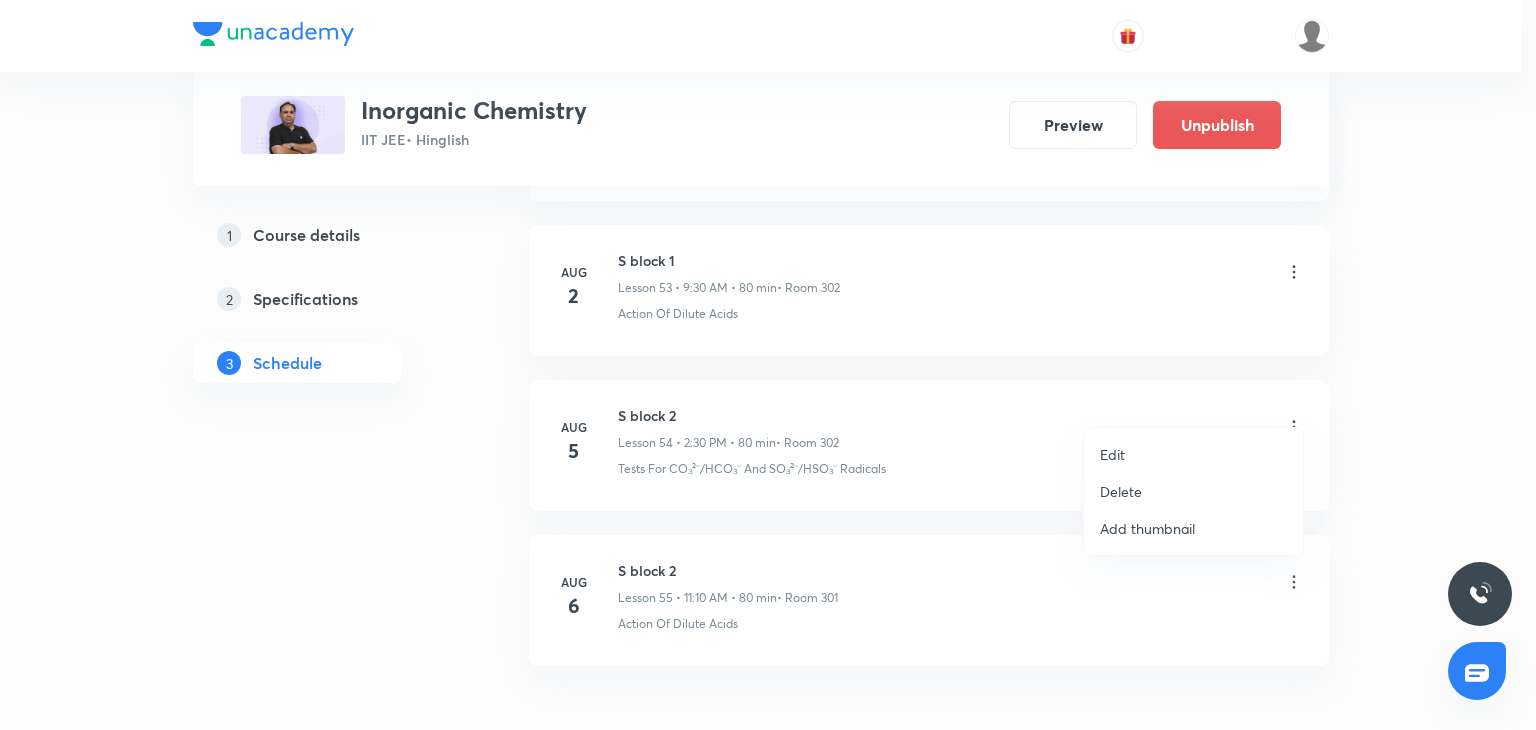 click on "Edit" at bounding box center (1193, 454) 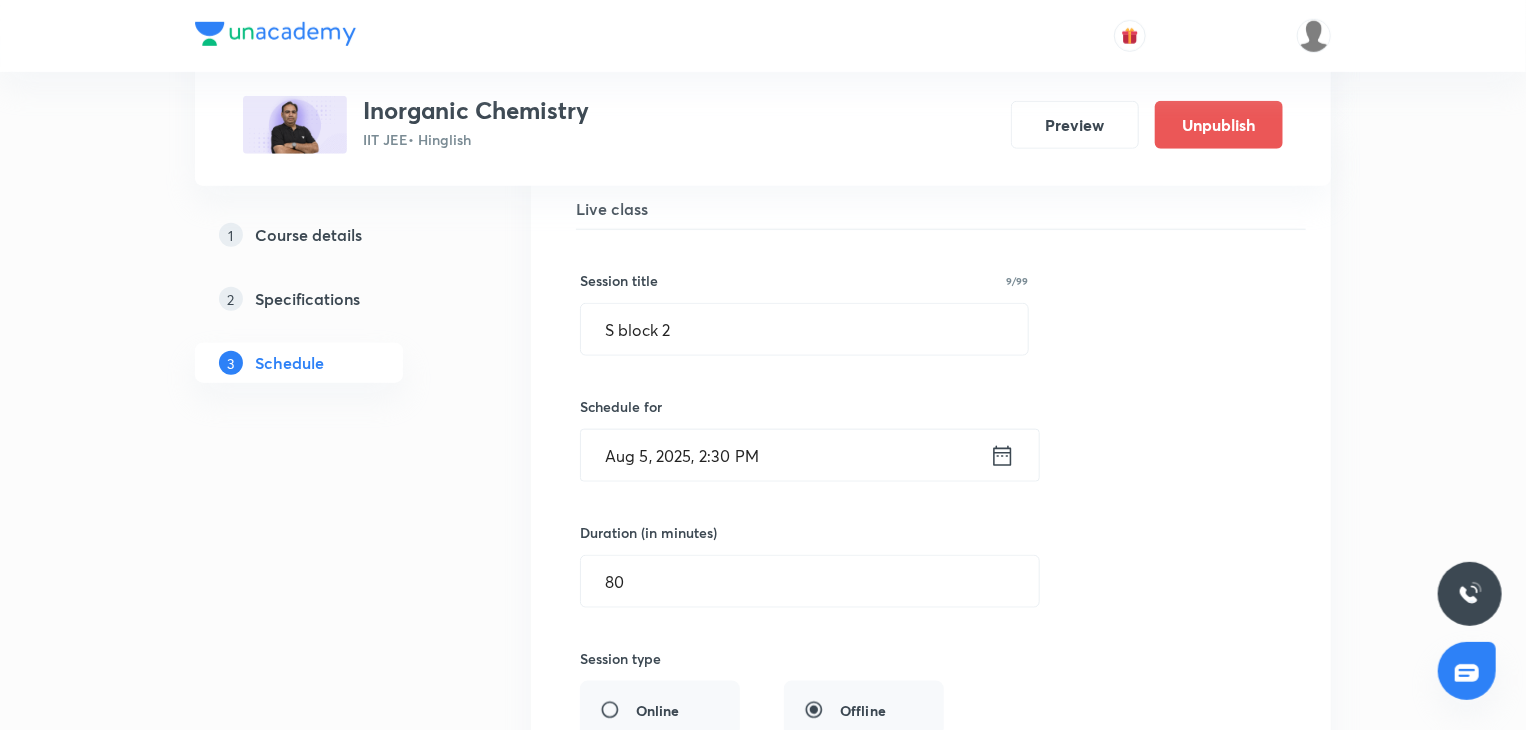 scroll, scrollTop: 8444, scrollLeft: 0, axis: vertical 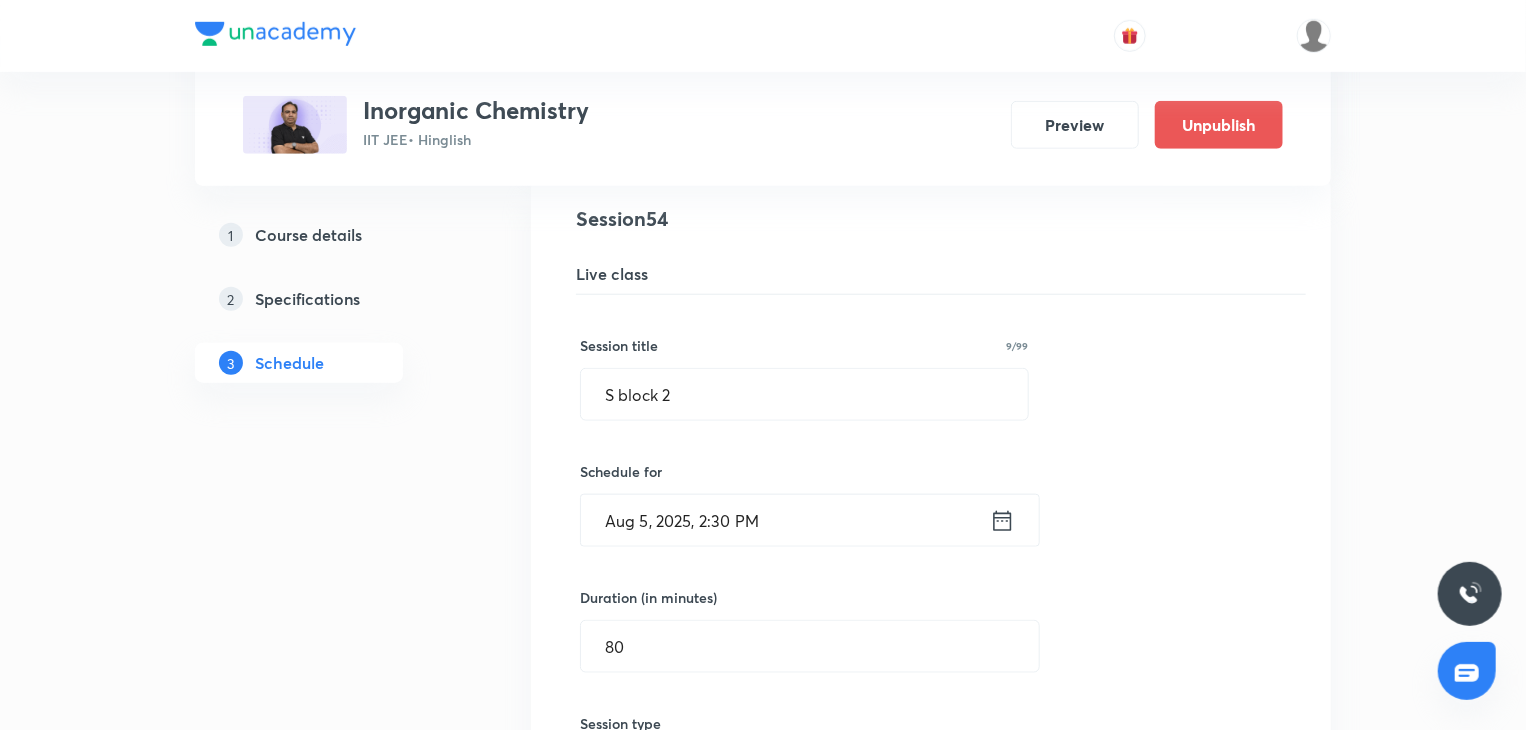 click on "Schedule for [DATE], [TIME] ​" at bounding box center (804, 504) 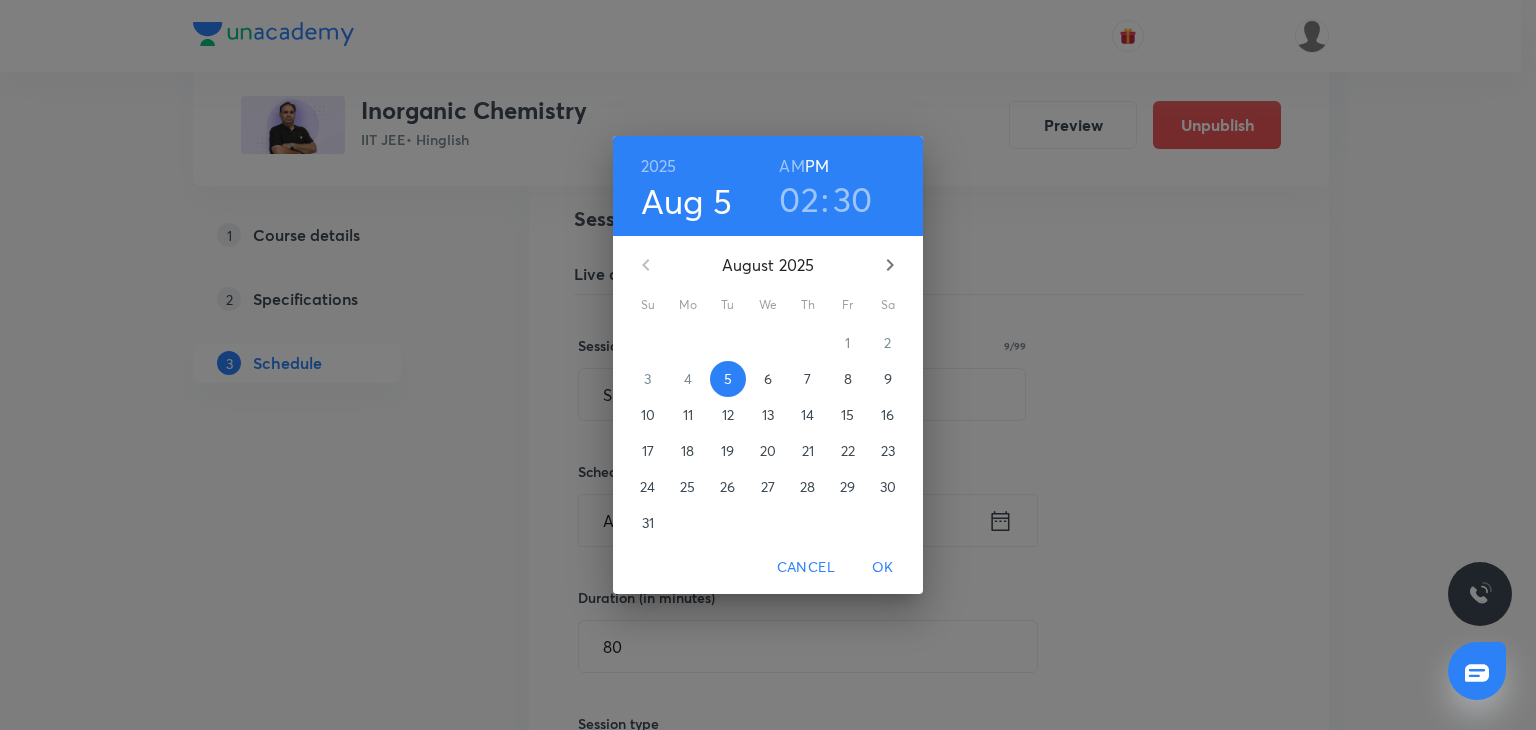 click on "30" at bounding box center (853, 199) 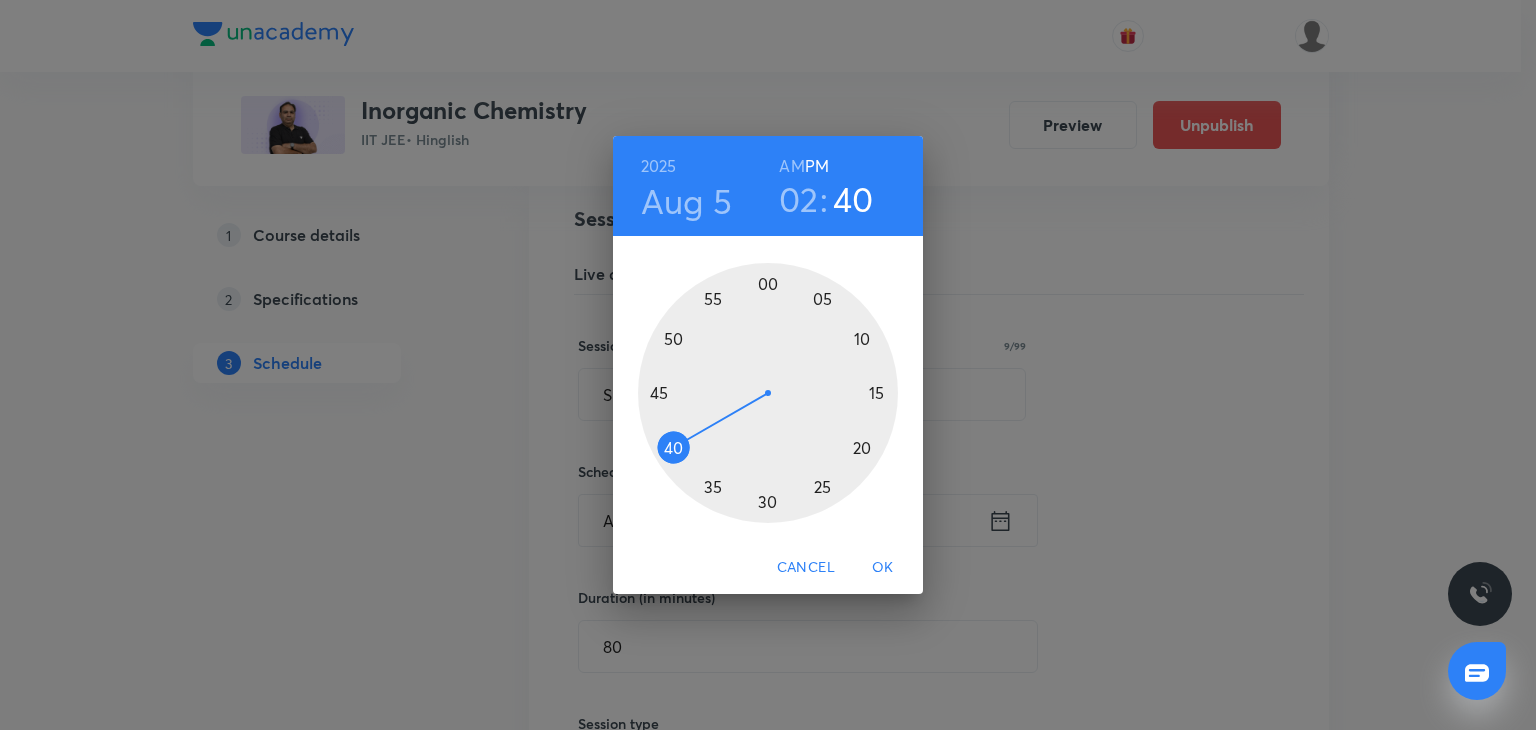 drag, startPoint x: 761, startPoint y: 501, endPoint x: 658, endPoint y: 454, distance: 113.216606 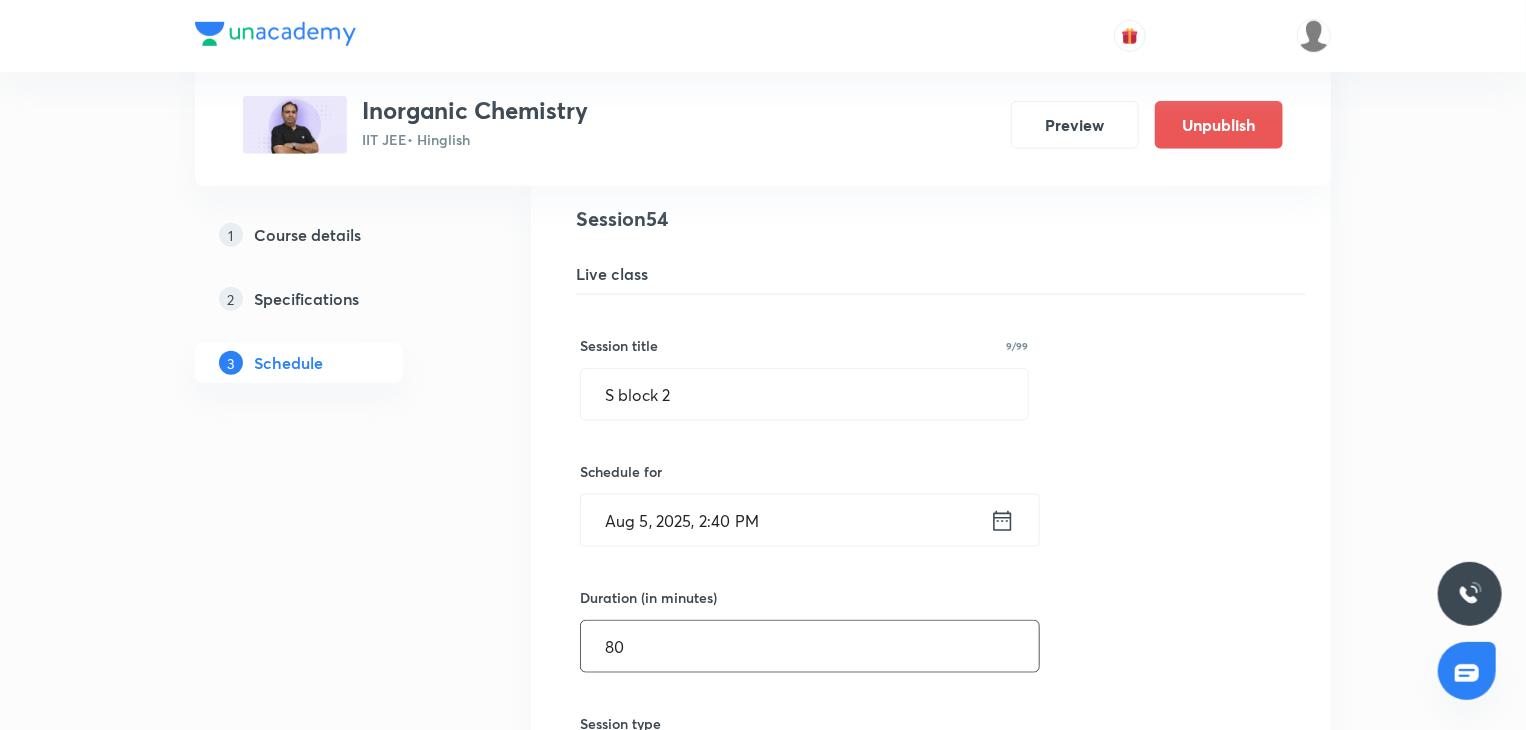 drag, startPoint x: 633, startPoint y: 621, endPoint x: 578, endPoint y: 624, distance: 55.081757 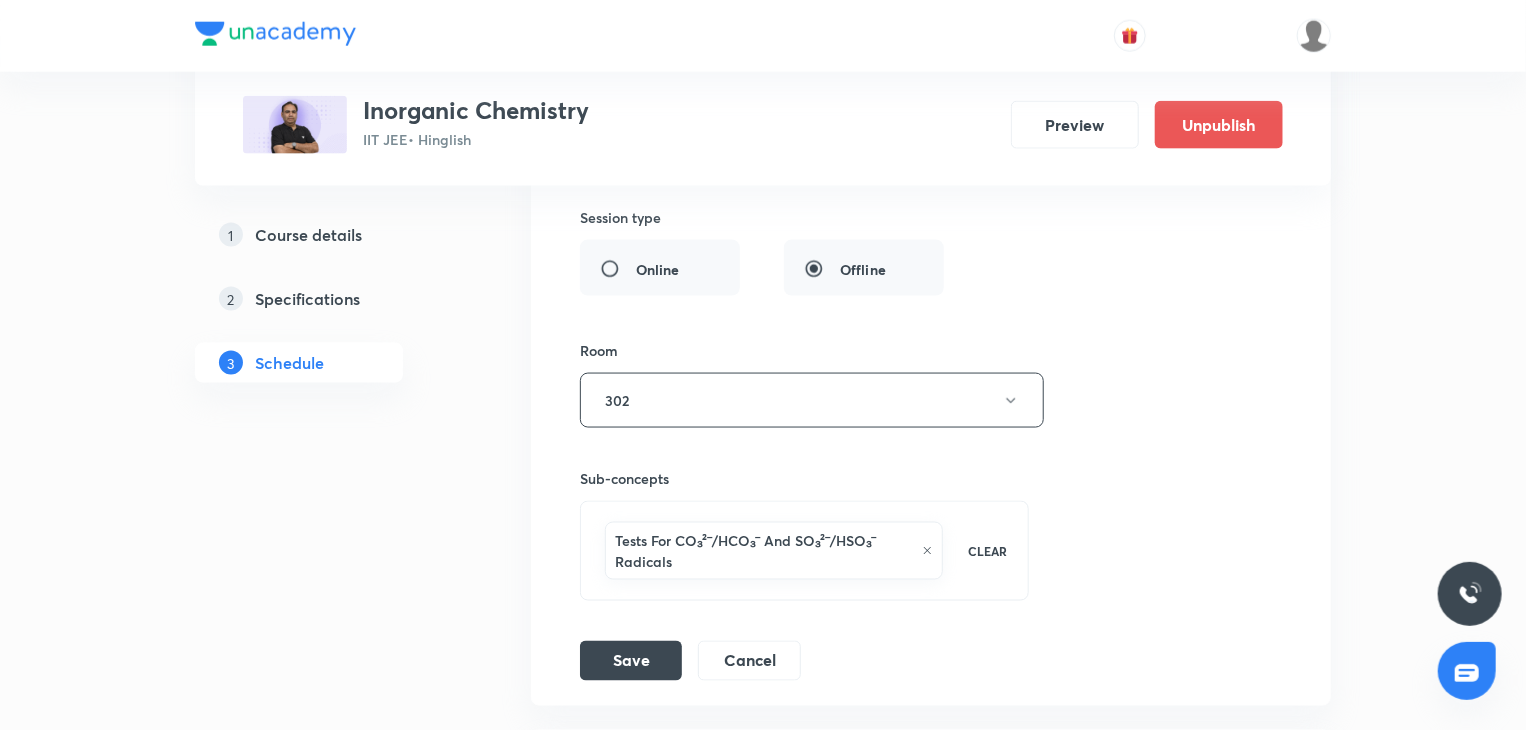scroll, scrollTop: 9144, scrollLeft: 0, axis: vertical 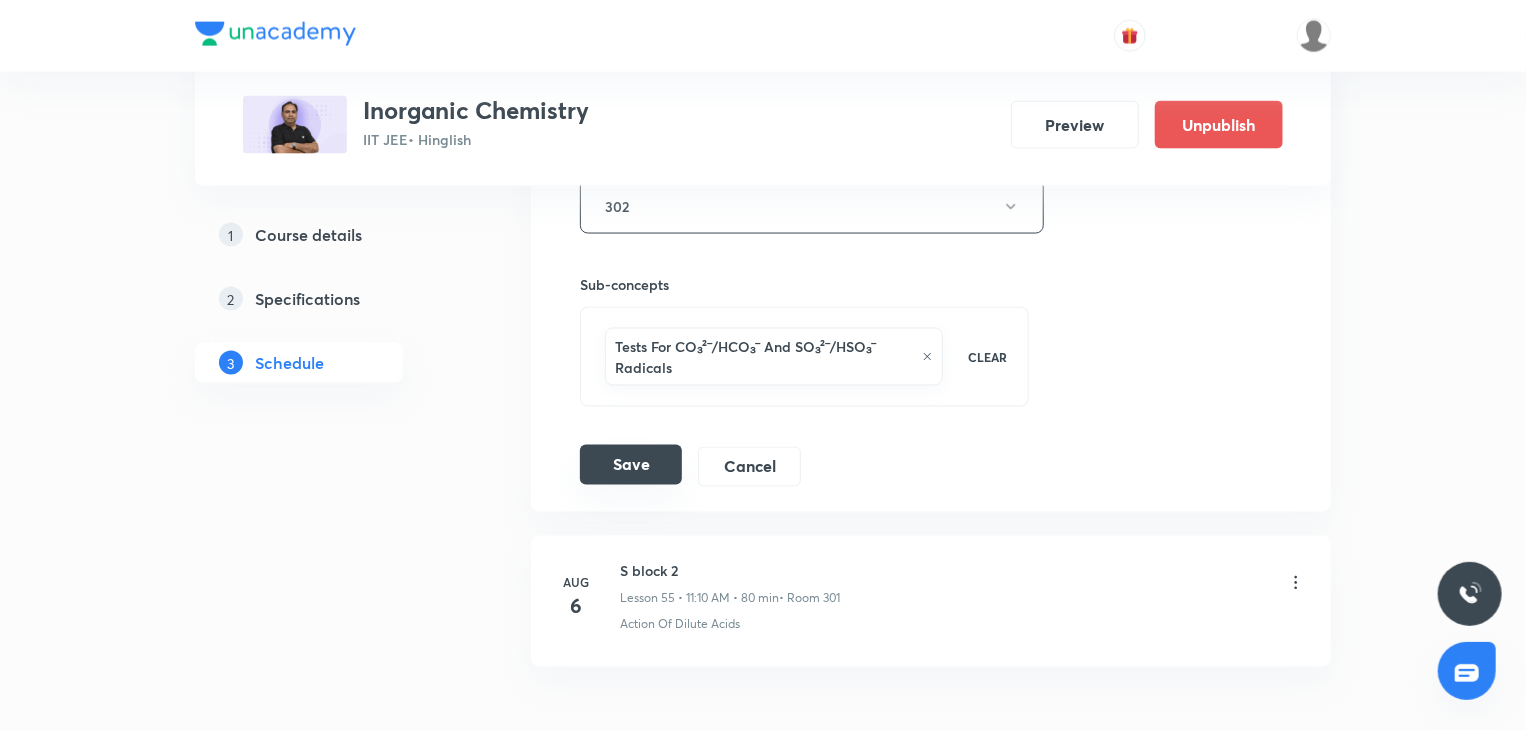type on "70" 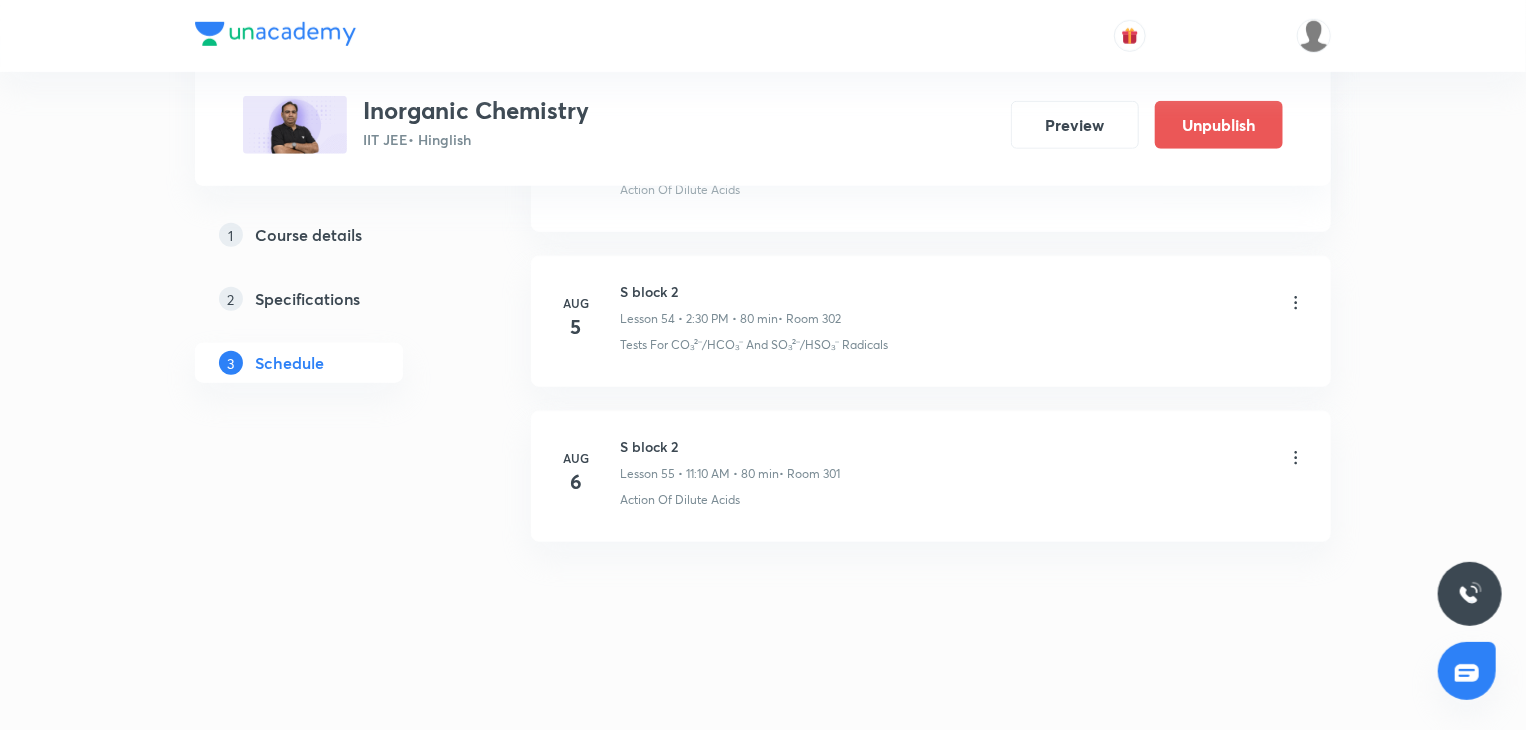 scroll, scrollTop: 8457, scrollLeft: 0, axis: vertical 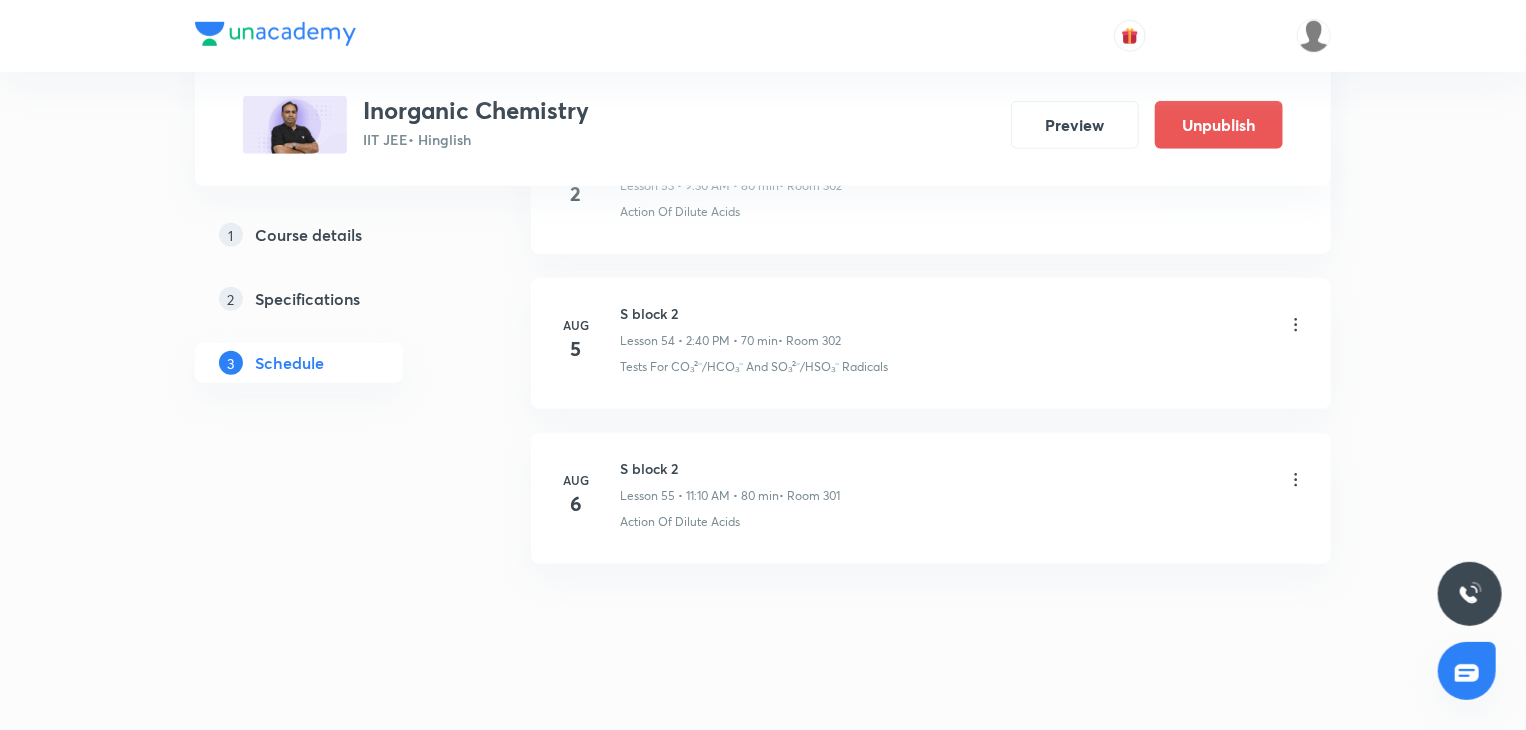 click on "Tests For CO₃²⁻/HCO₃⁻ And SO₃²⁻/HSO₃⁻ Radicals" at bounding box center [754, 367] 